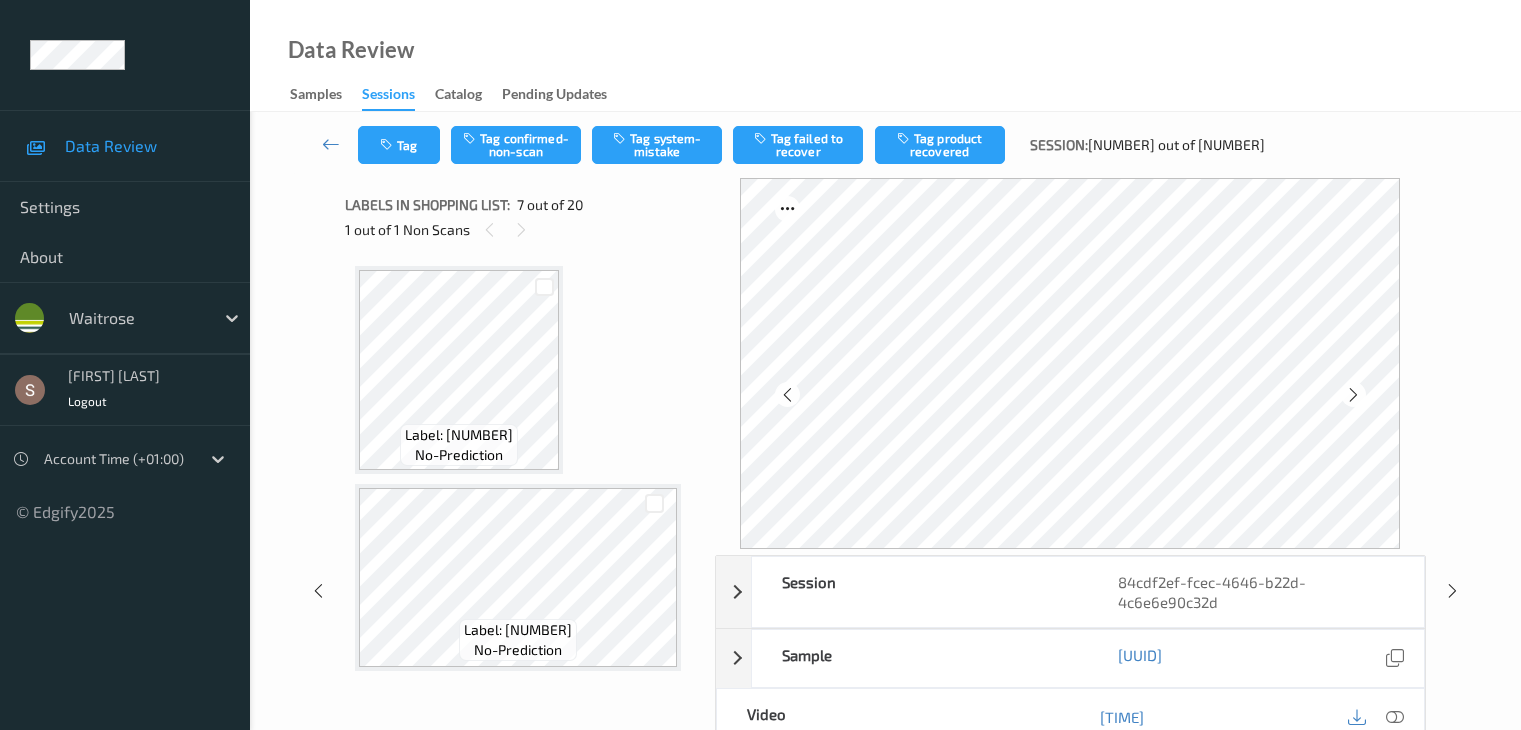 scroll, scrollTop: 0, scrollLeft: 0, axis: both 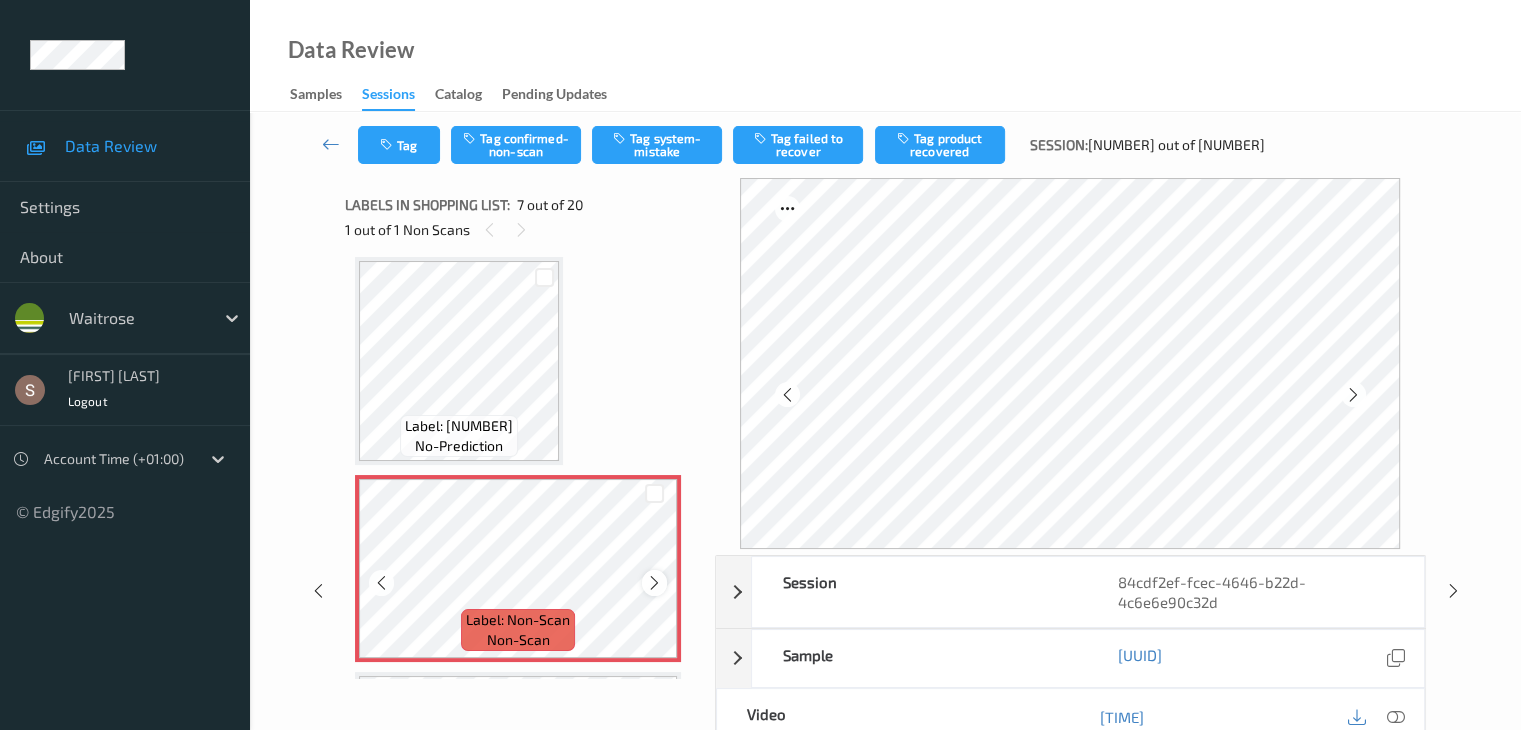 click at bounding box center [654, 583] 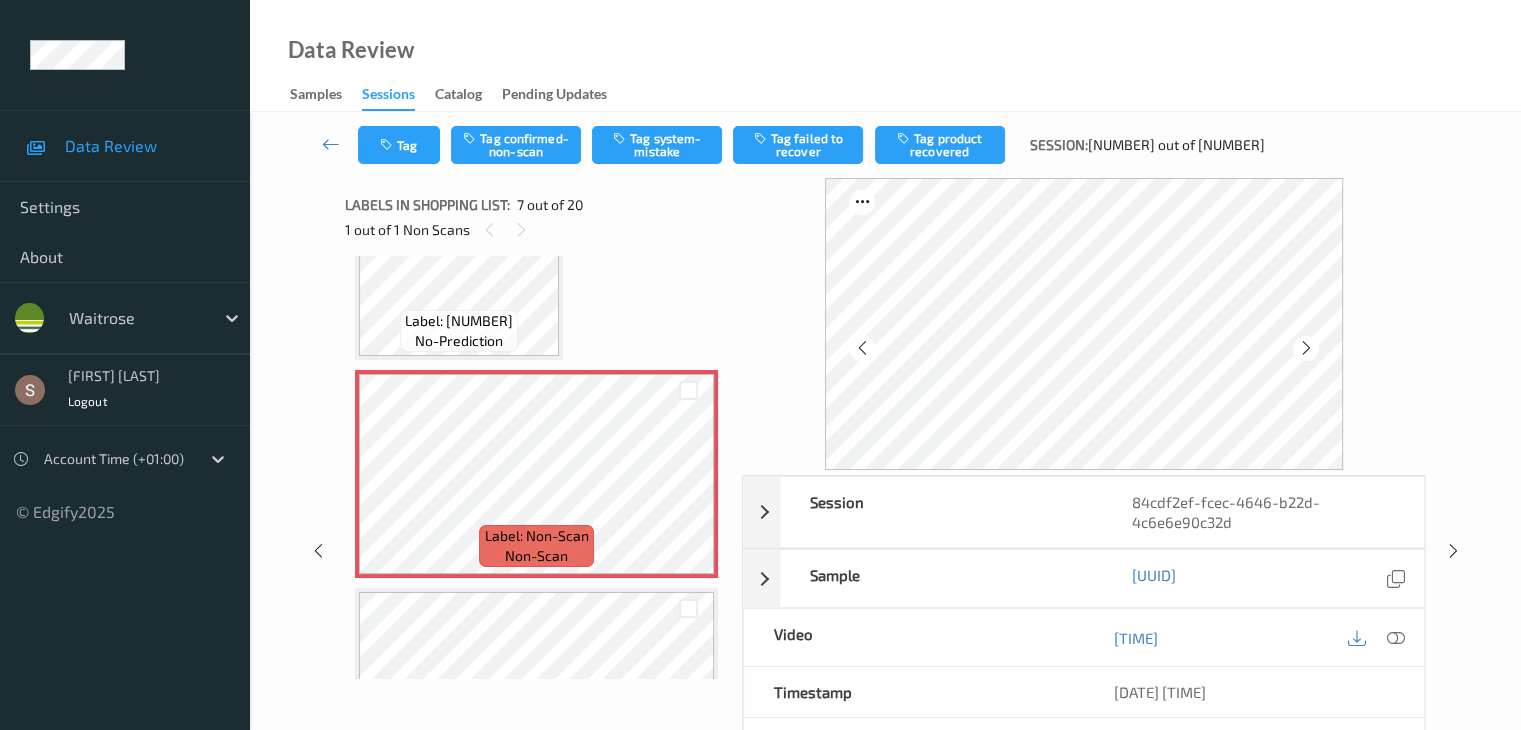 scroll, scrollTop: 1315, scrollLeft: 0, axis: vertical 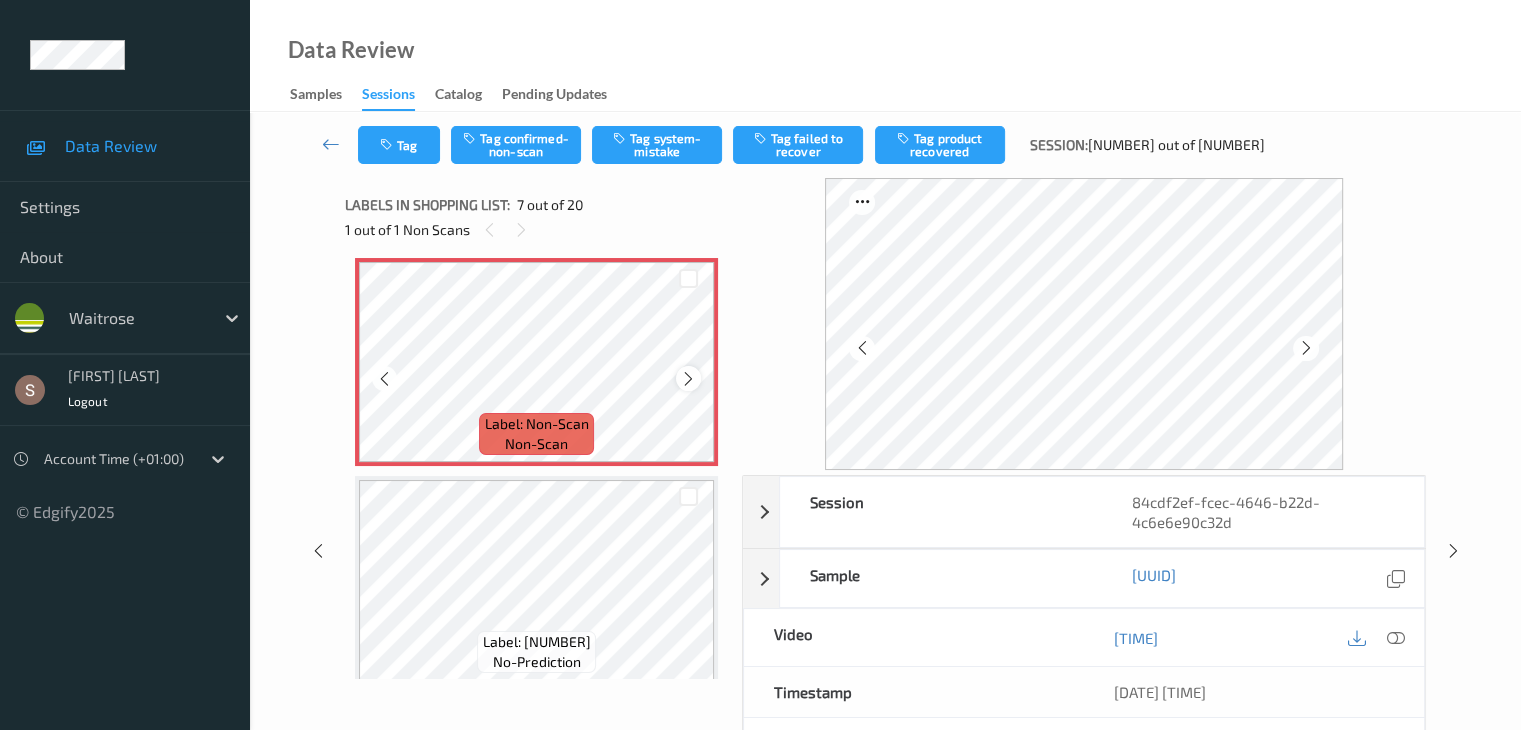 click at bounding box center [688, 379] 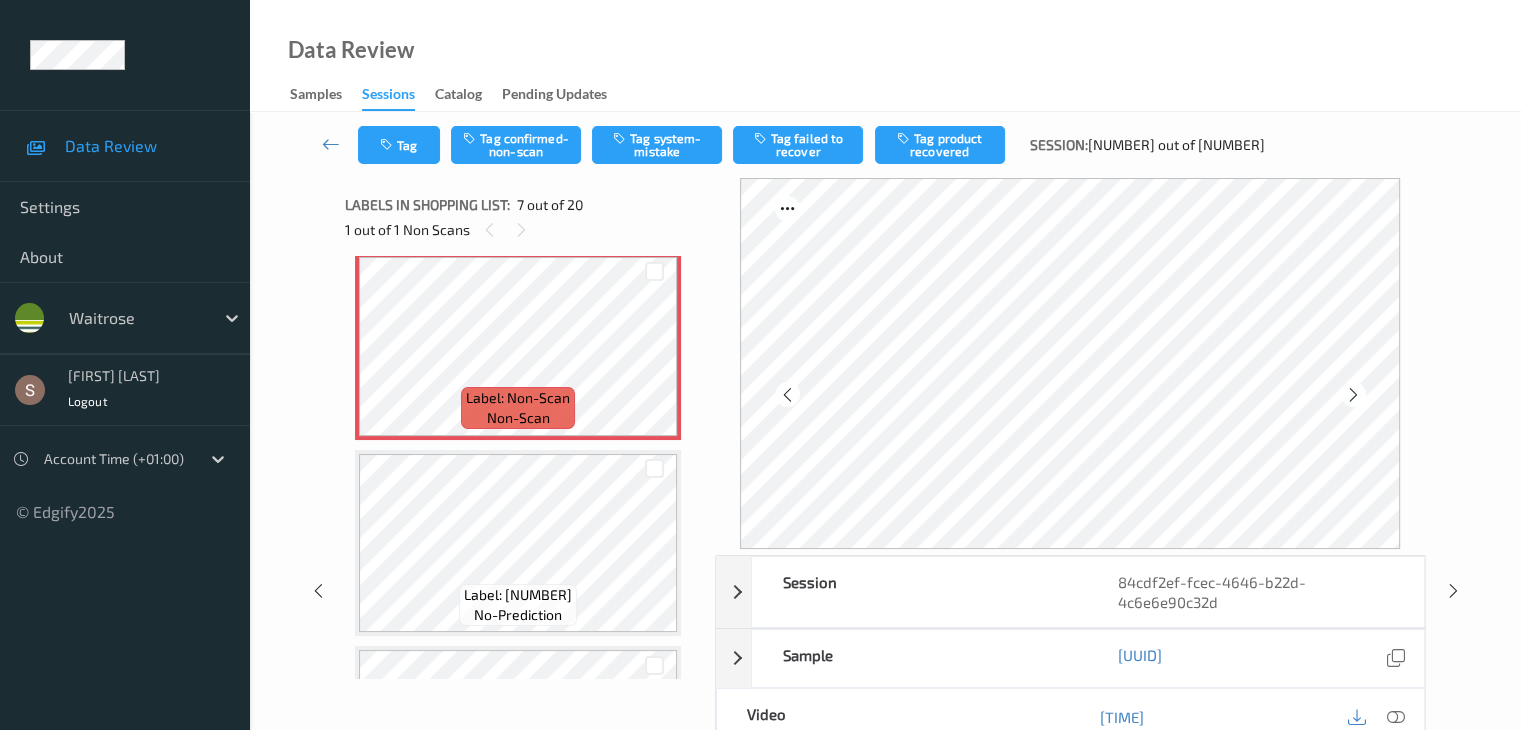 scroll, scrollTop: 1115, scrollLeft: 0, axis: vertical 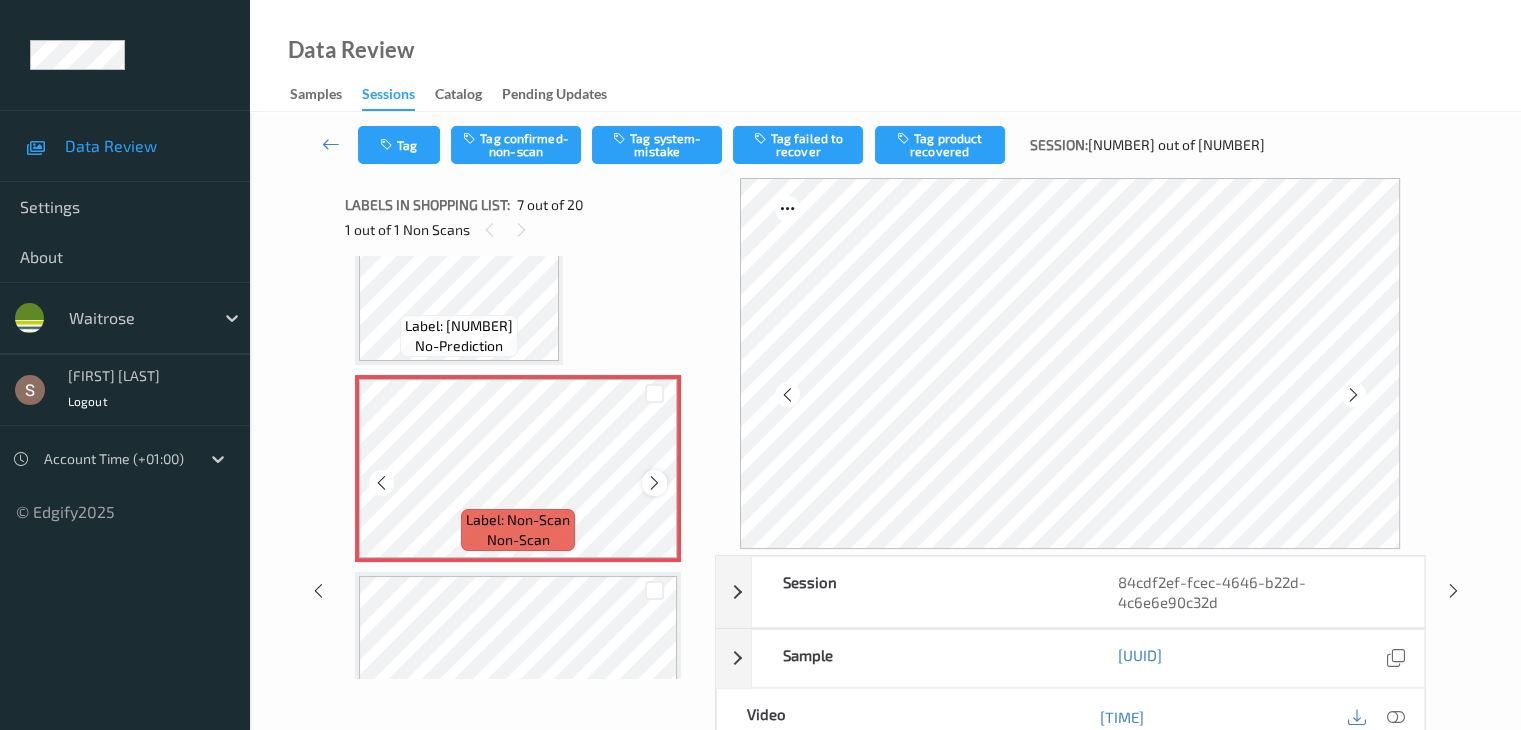 click at bounding box center [654, 483] 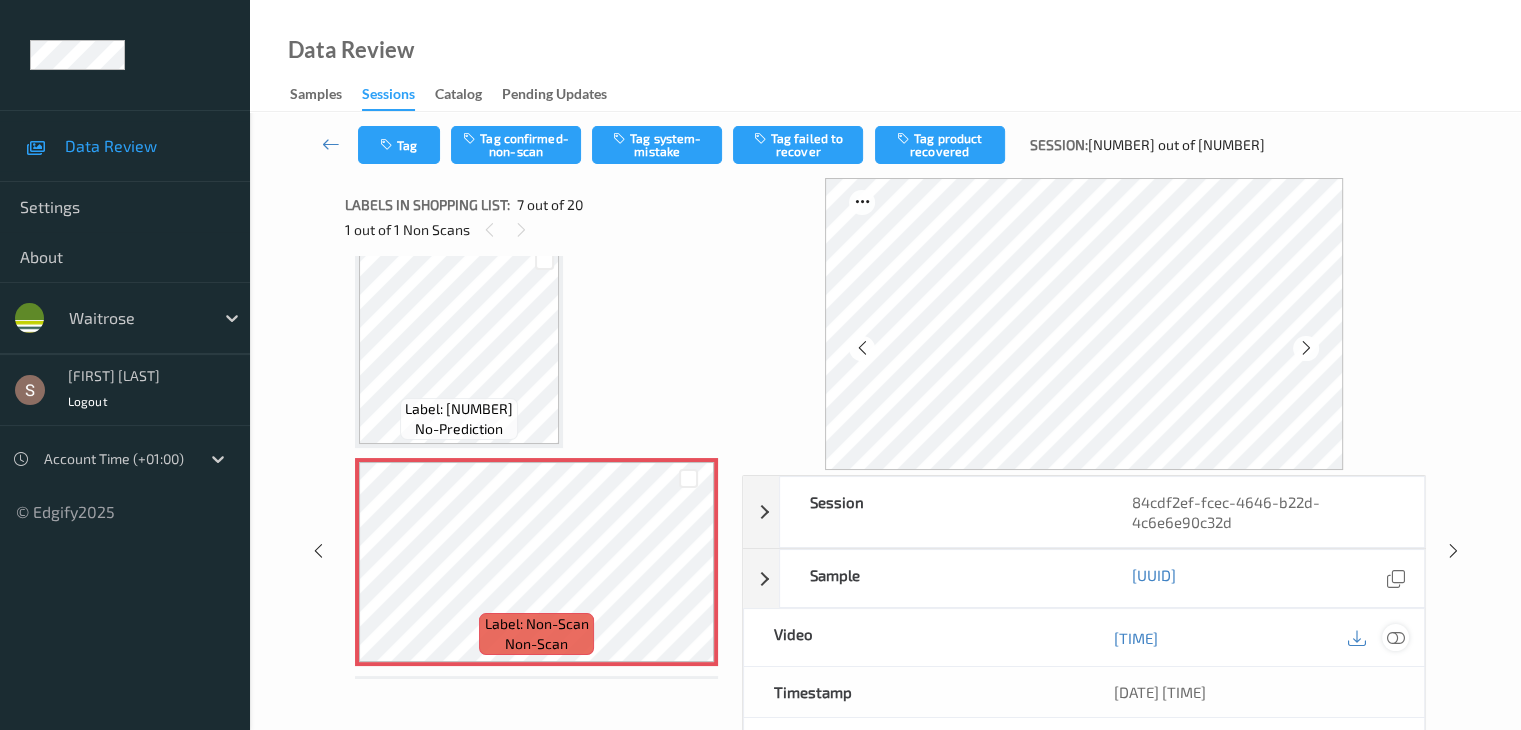 click at bounding box center [1395, 638] 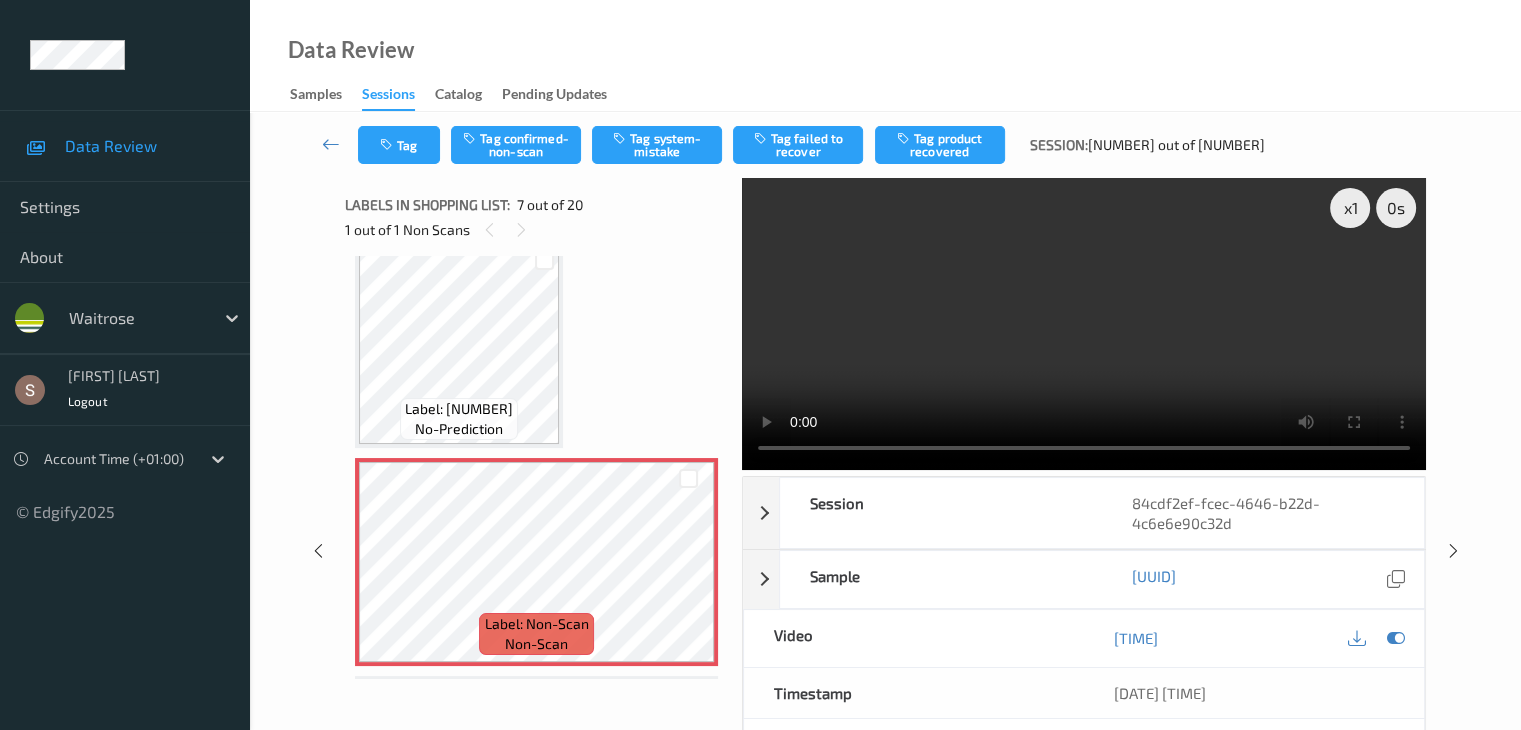 click at bounding box center [1084, 324] 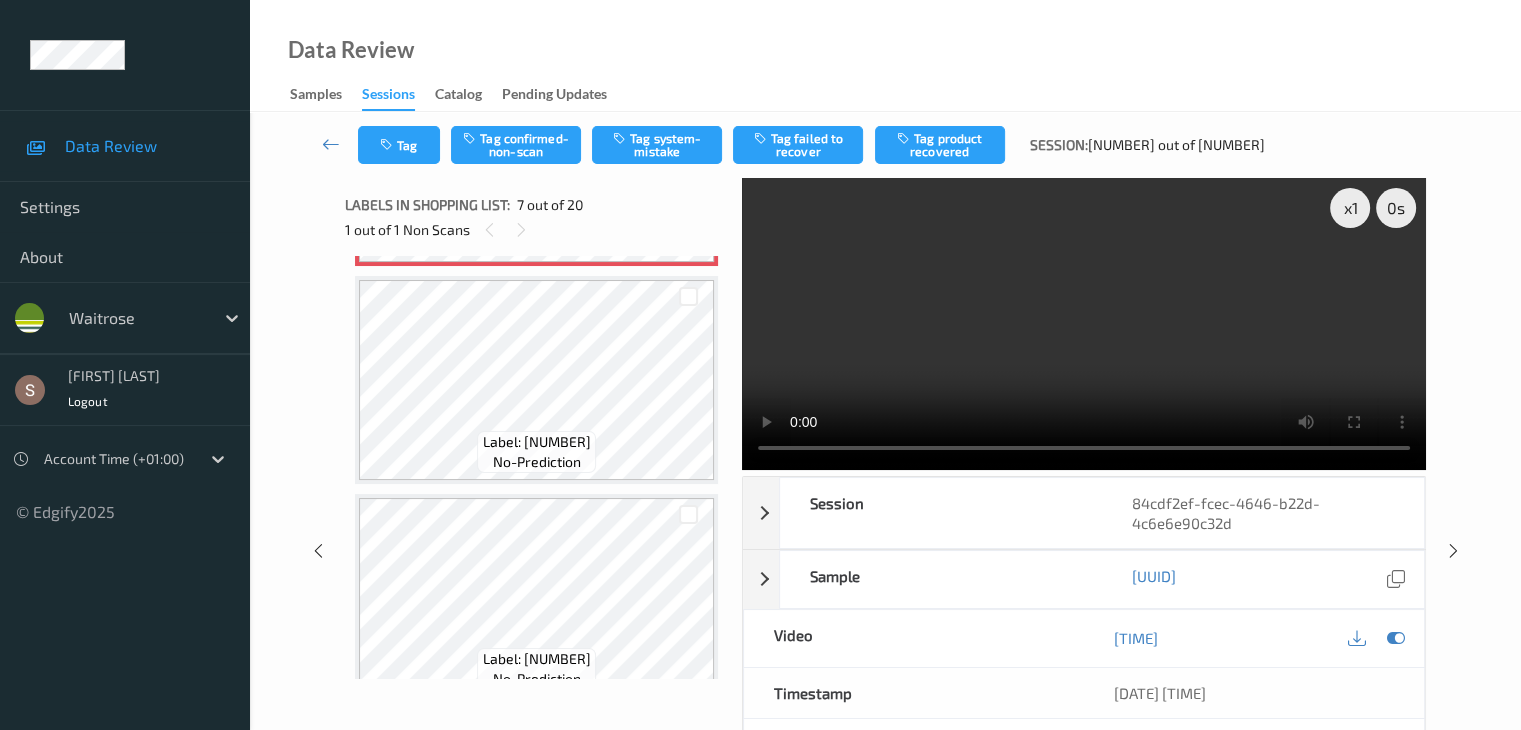 scroll, scrollTop: 1615, scrollLeft: 0, axis: vertical 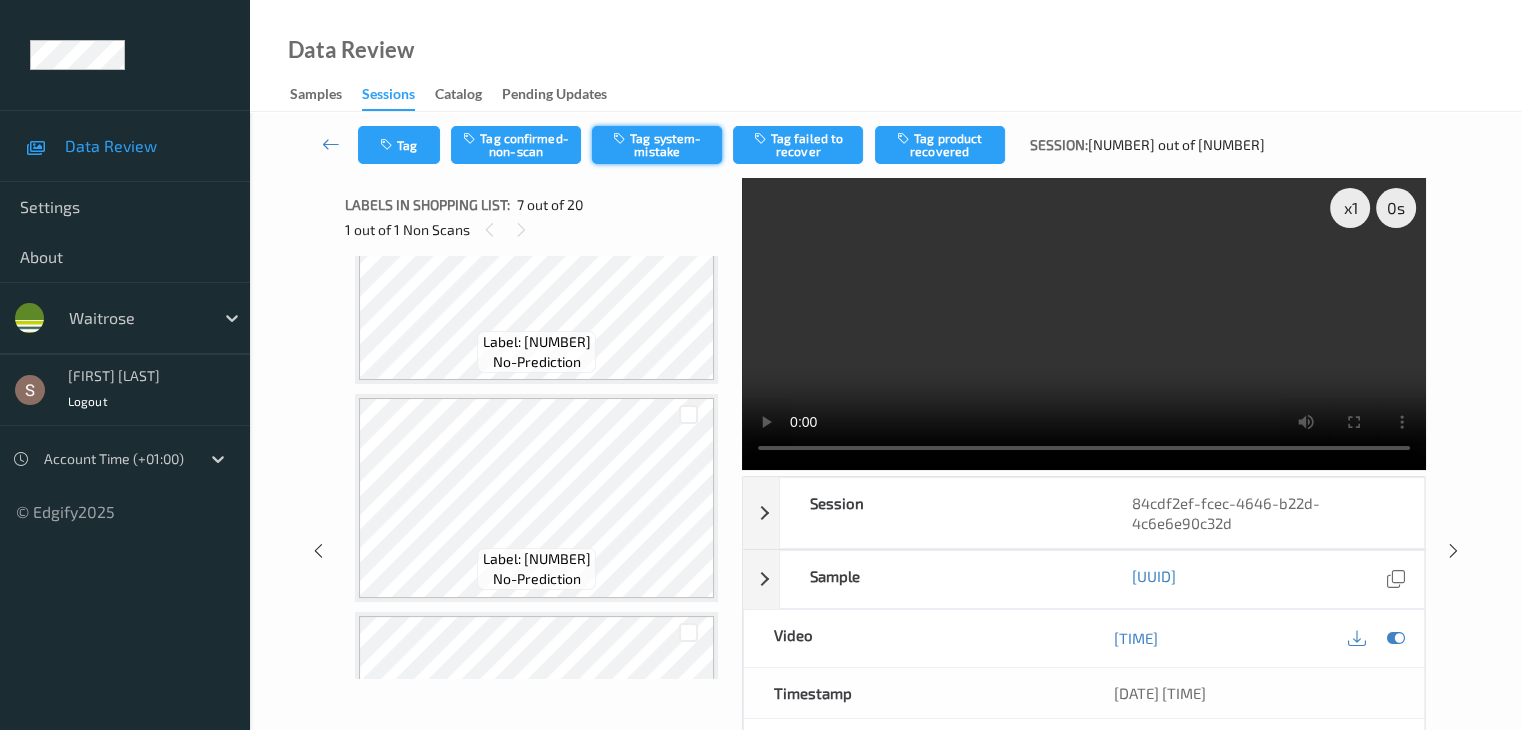 click on "Tag   system-mistake" at bounding box center (657, 145) 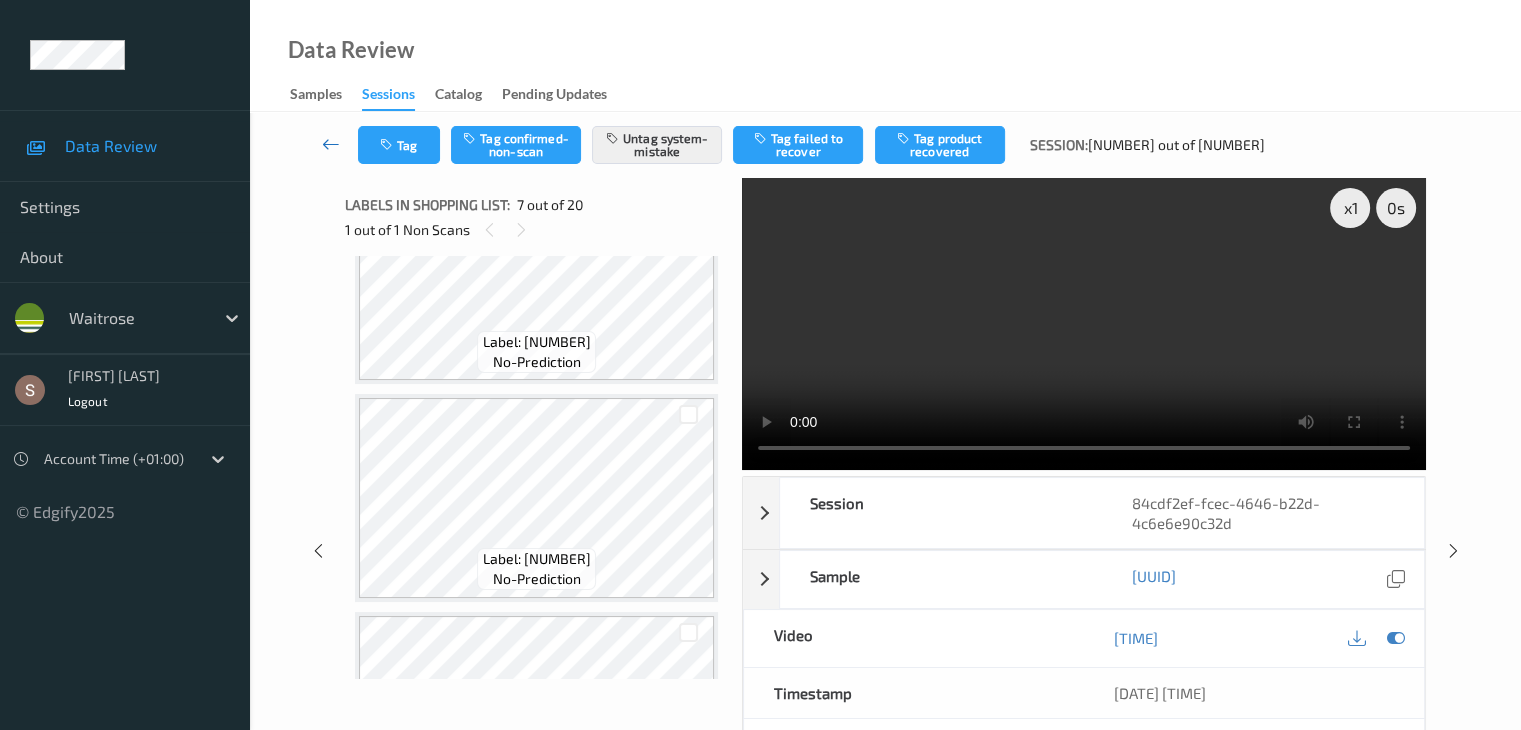 click at bounding box center [331, 144] 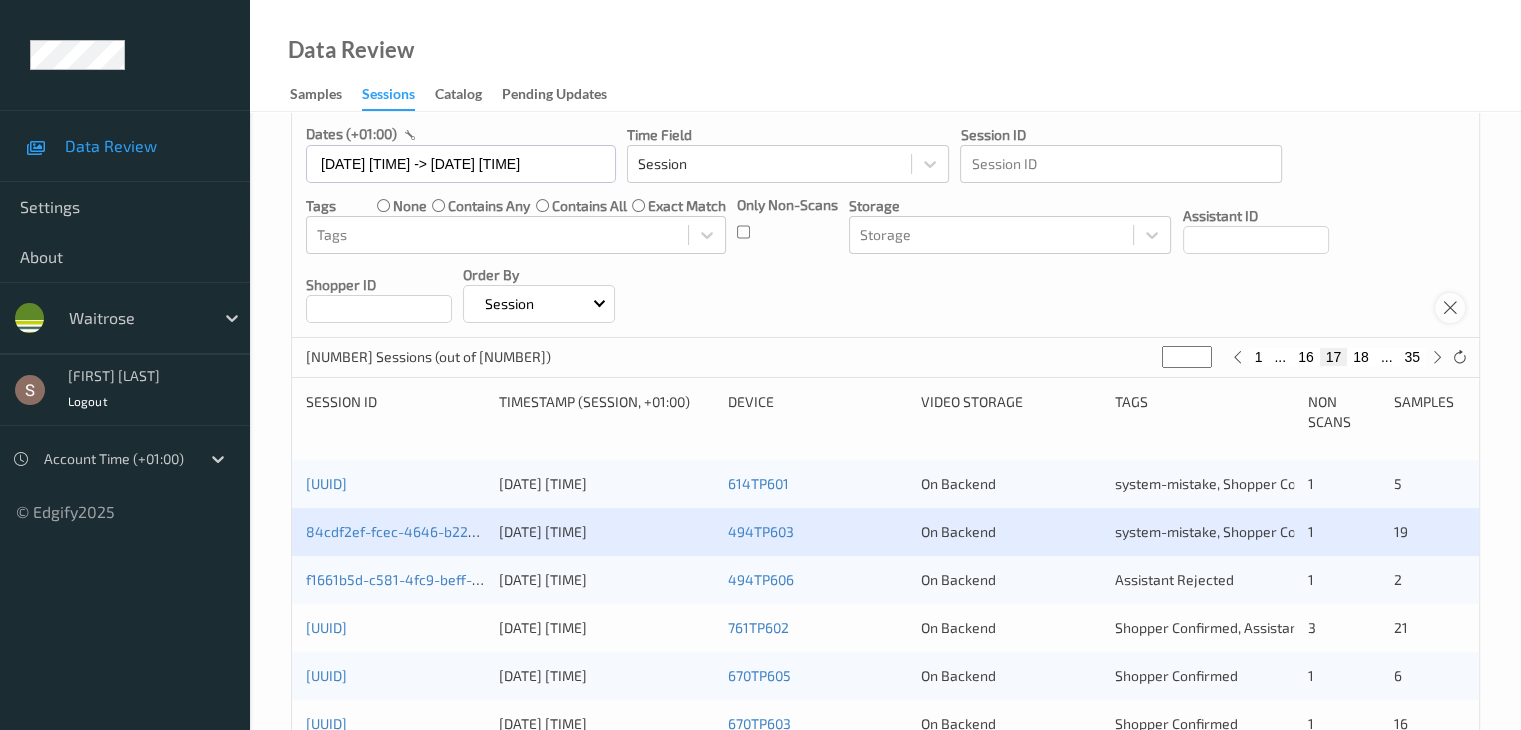 scroll, scrollTop: 100, scrollLeft: 0, axis: vertical 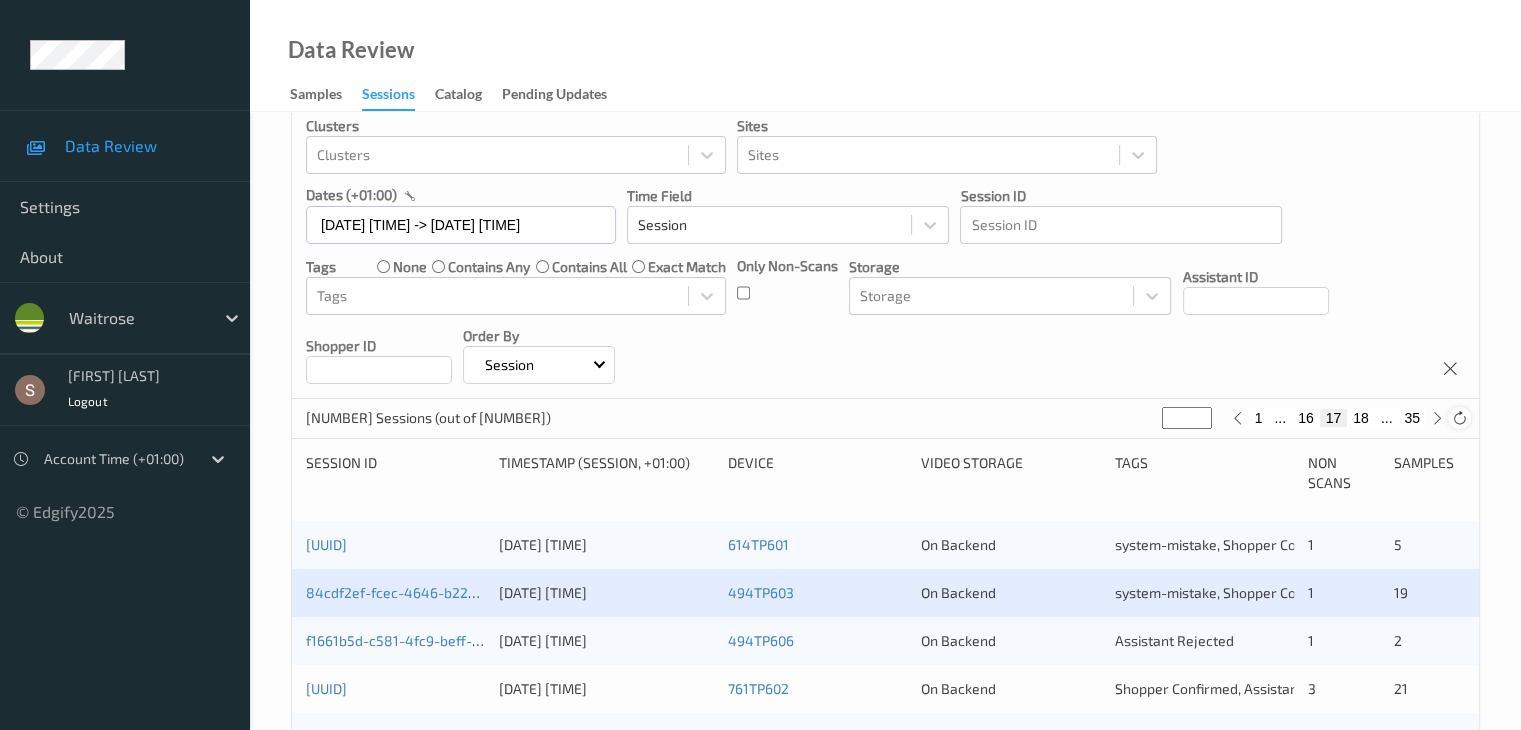 click at bounding box center [1459, 418] 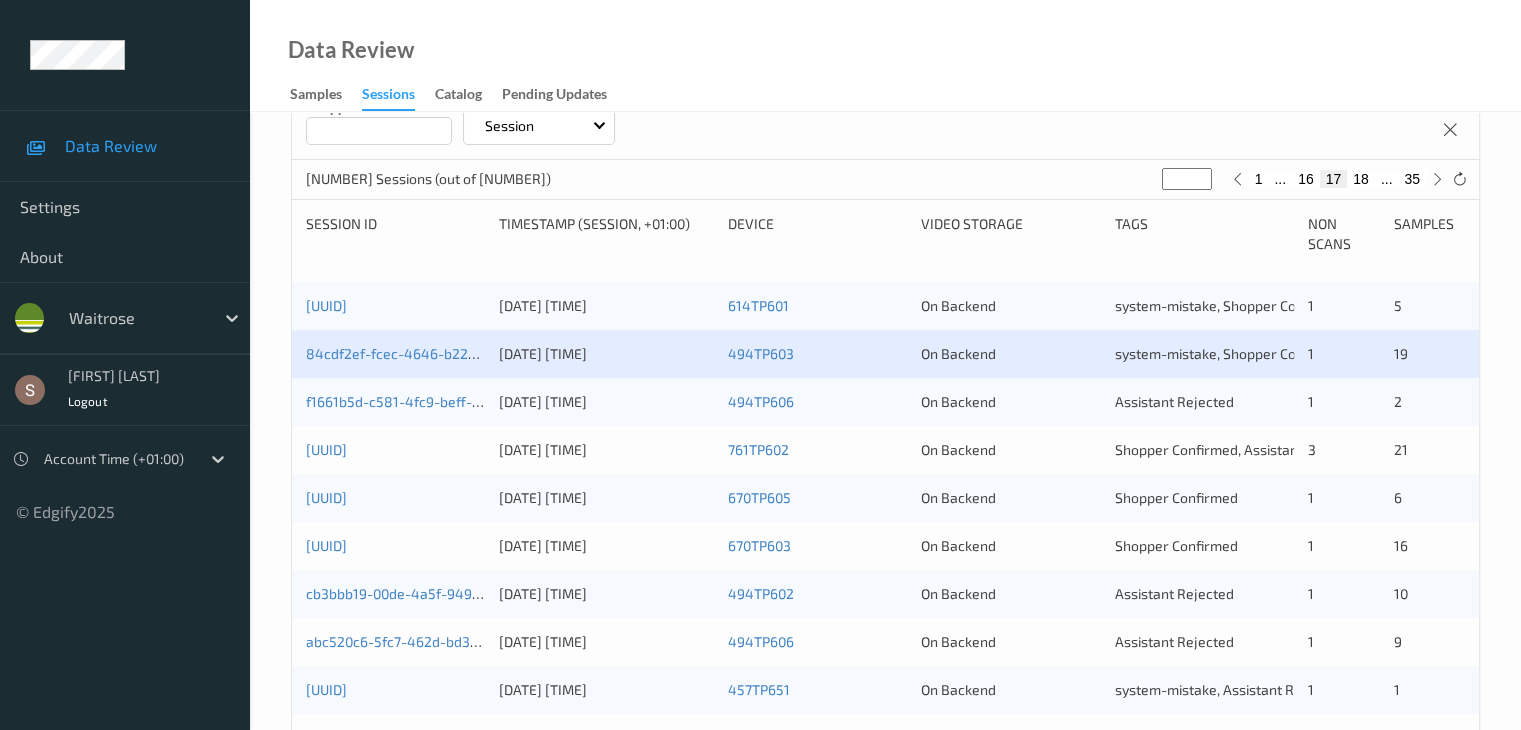 scroll, scrollTop: 400, scrollLeft: 0, axis: vertical 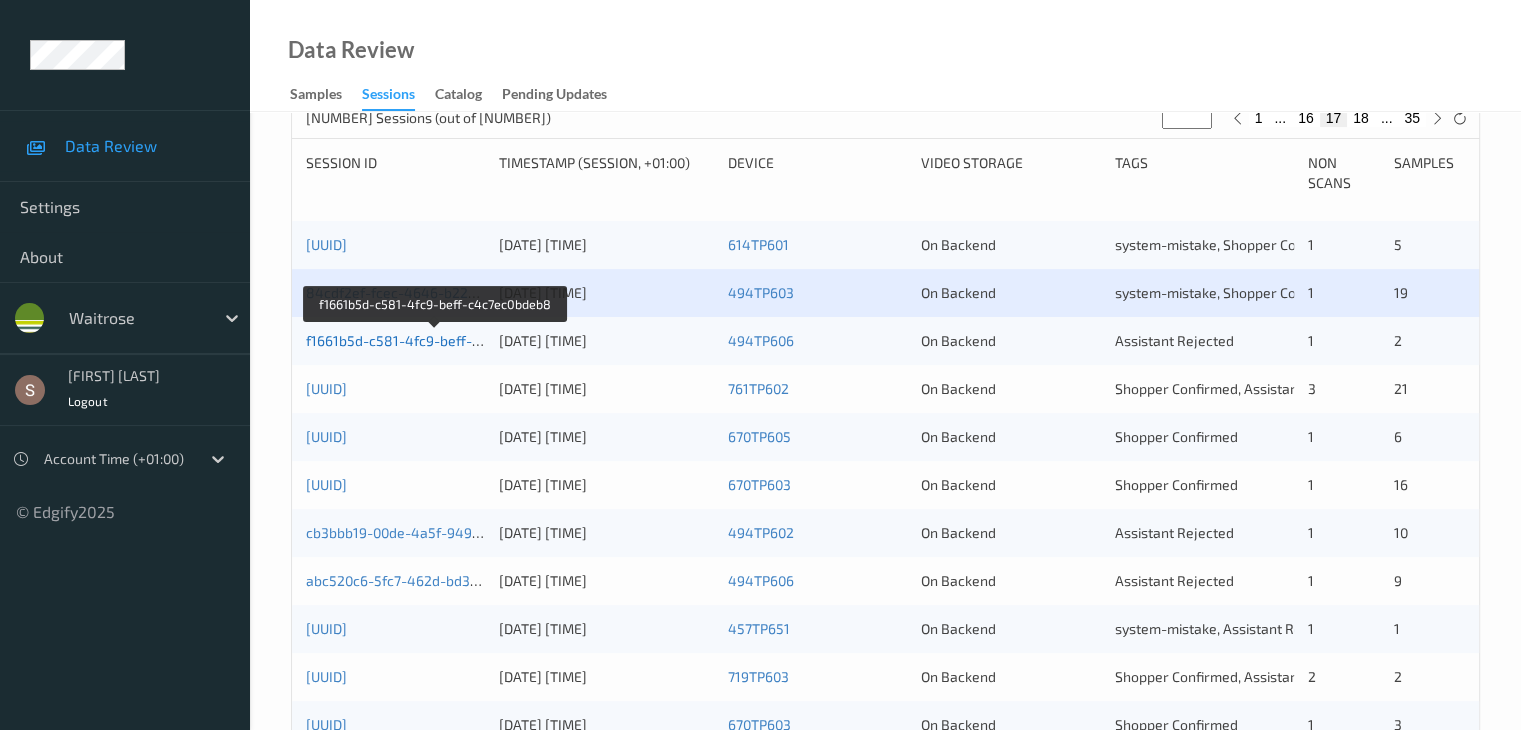 click on "f1661b5d-c581-4fc9-beff-c4c7ec0bdeb8" at bounding box center (436, 340) 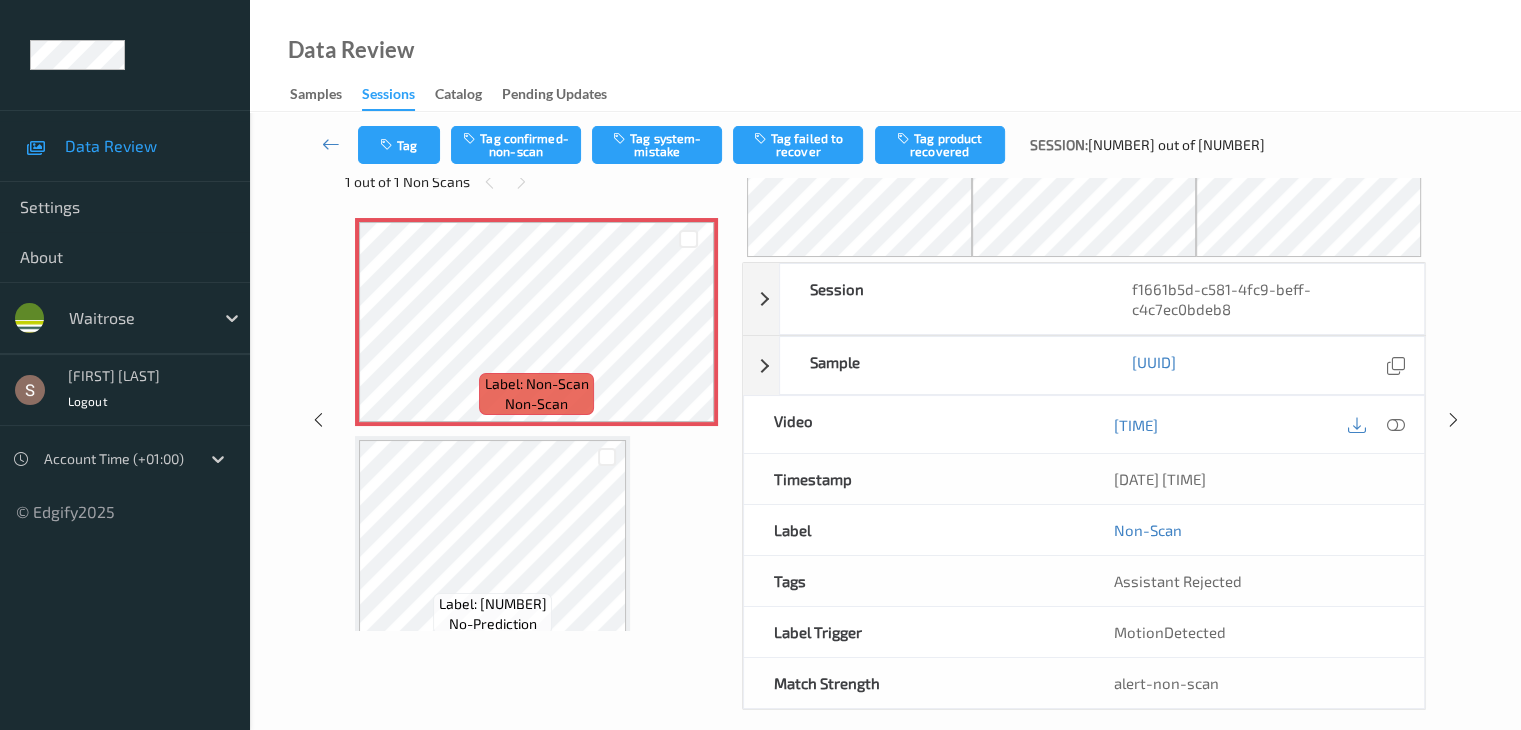 scroll, scrollTop: 0, scrollLeft: 0, axis: both 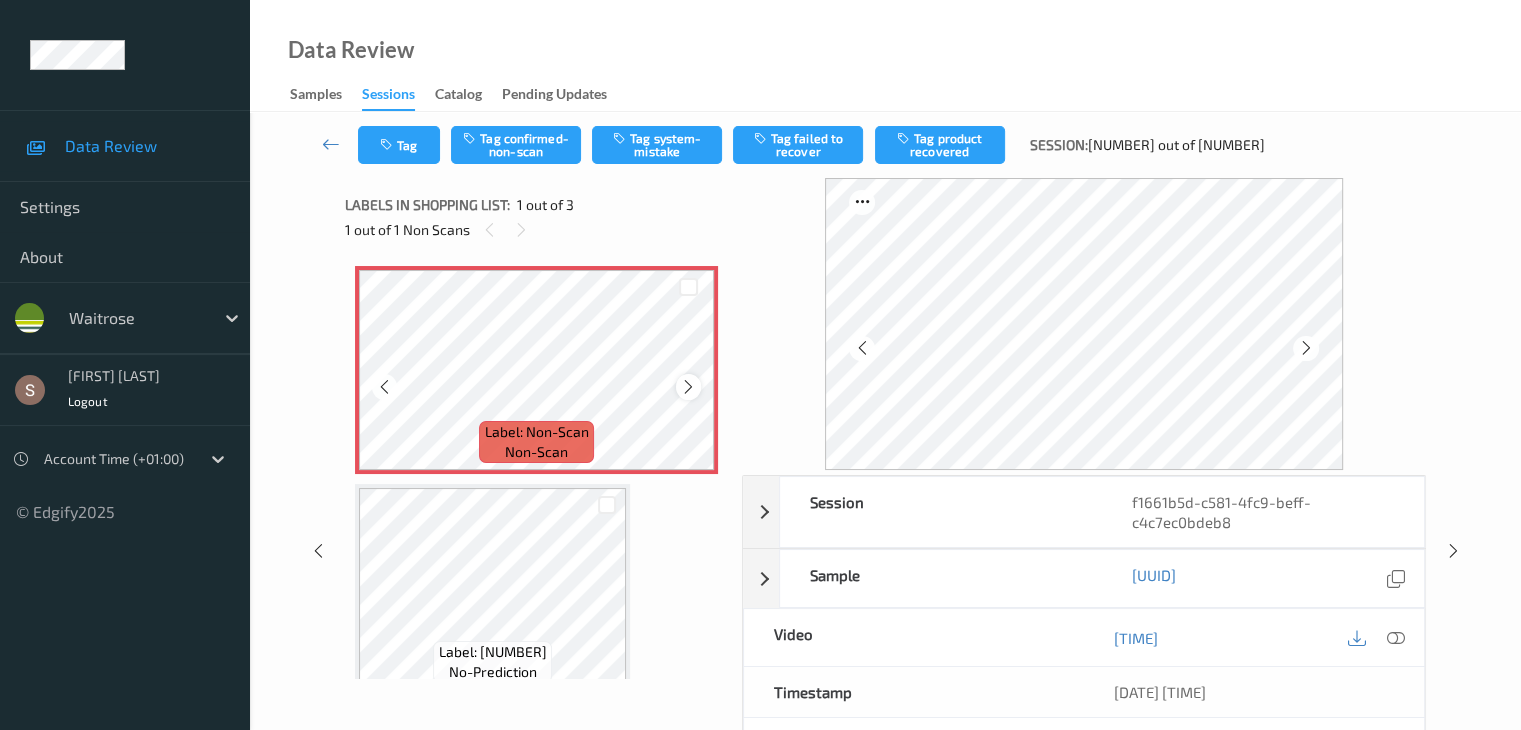click at bounding box center (688, 387) 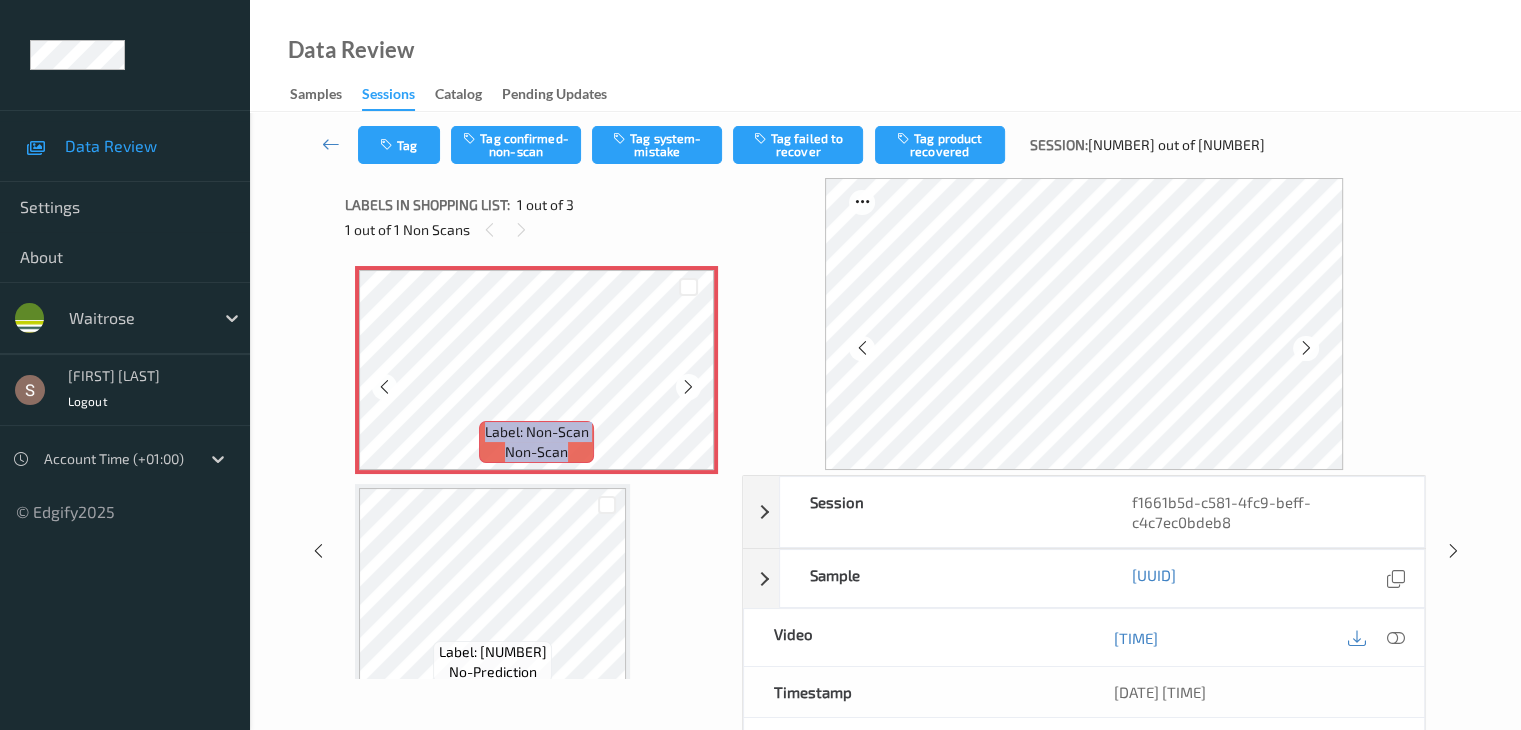 click at bounding box center [688, 387] 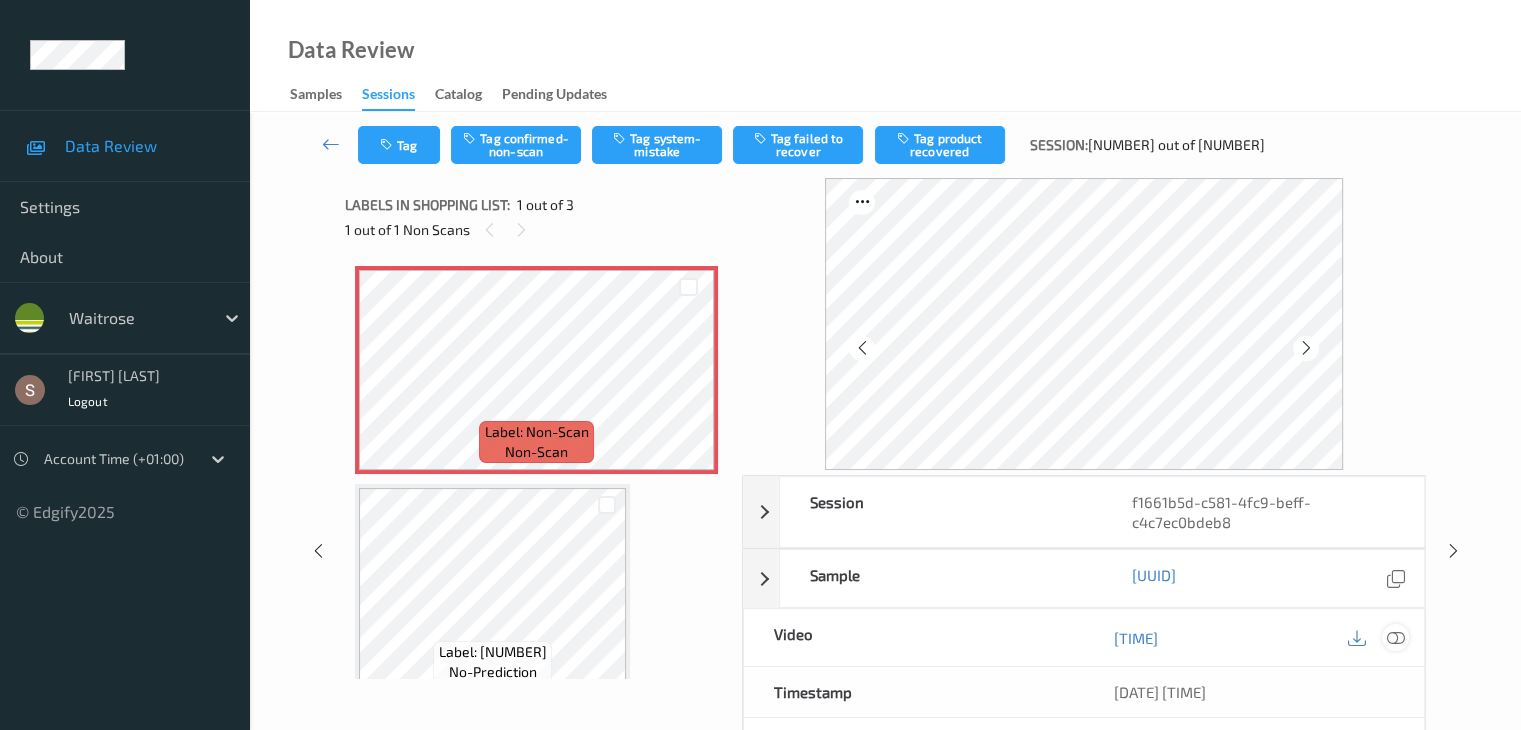 click at bounding box center [1395, 638] 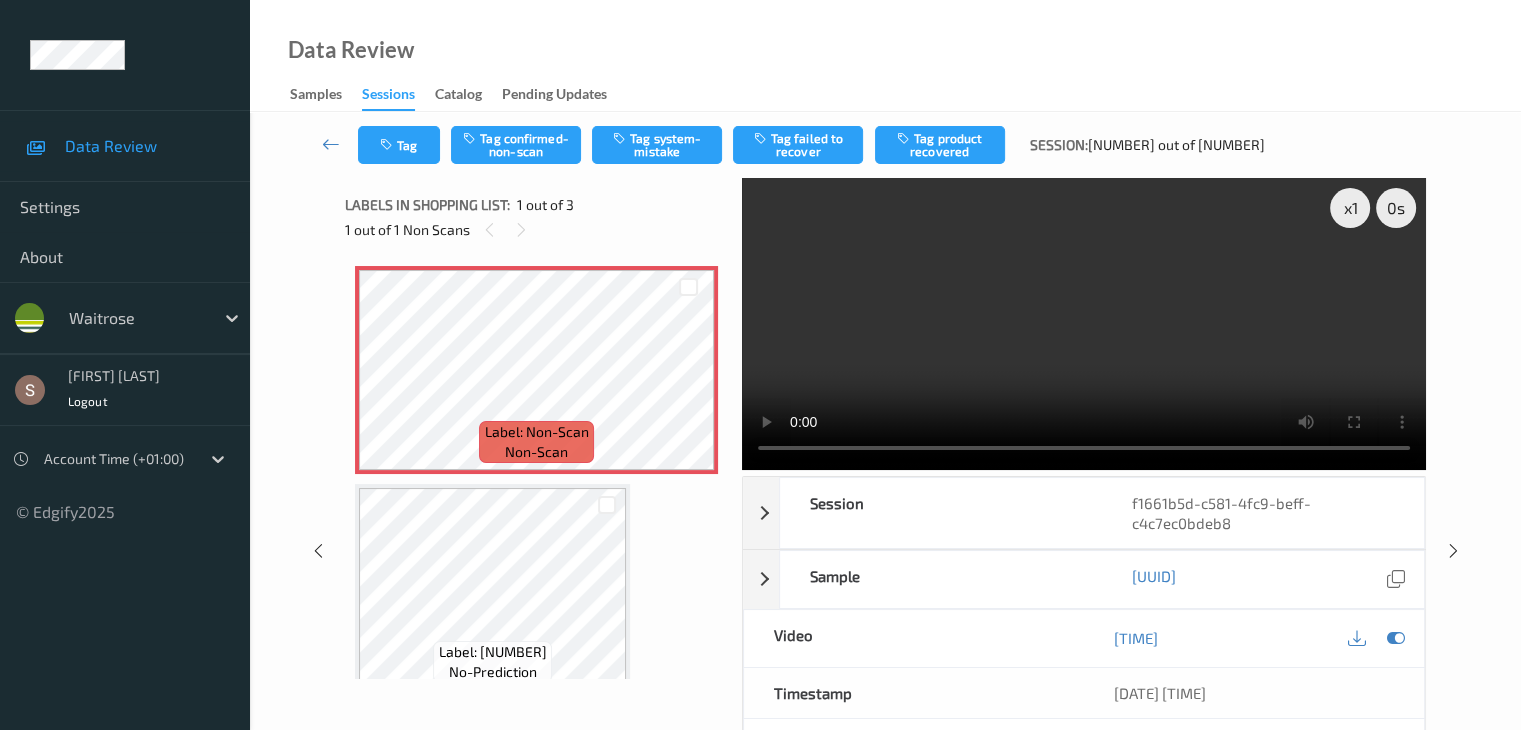 click at bounding box center (1084, 324) 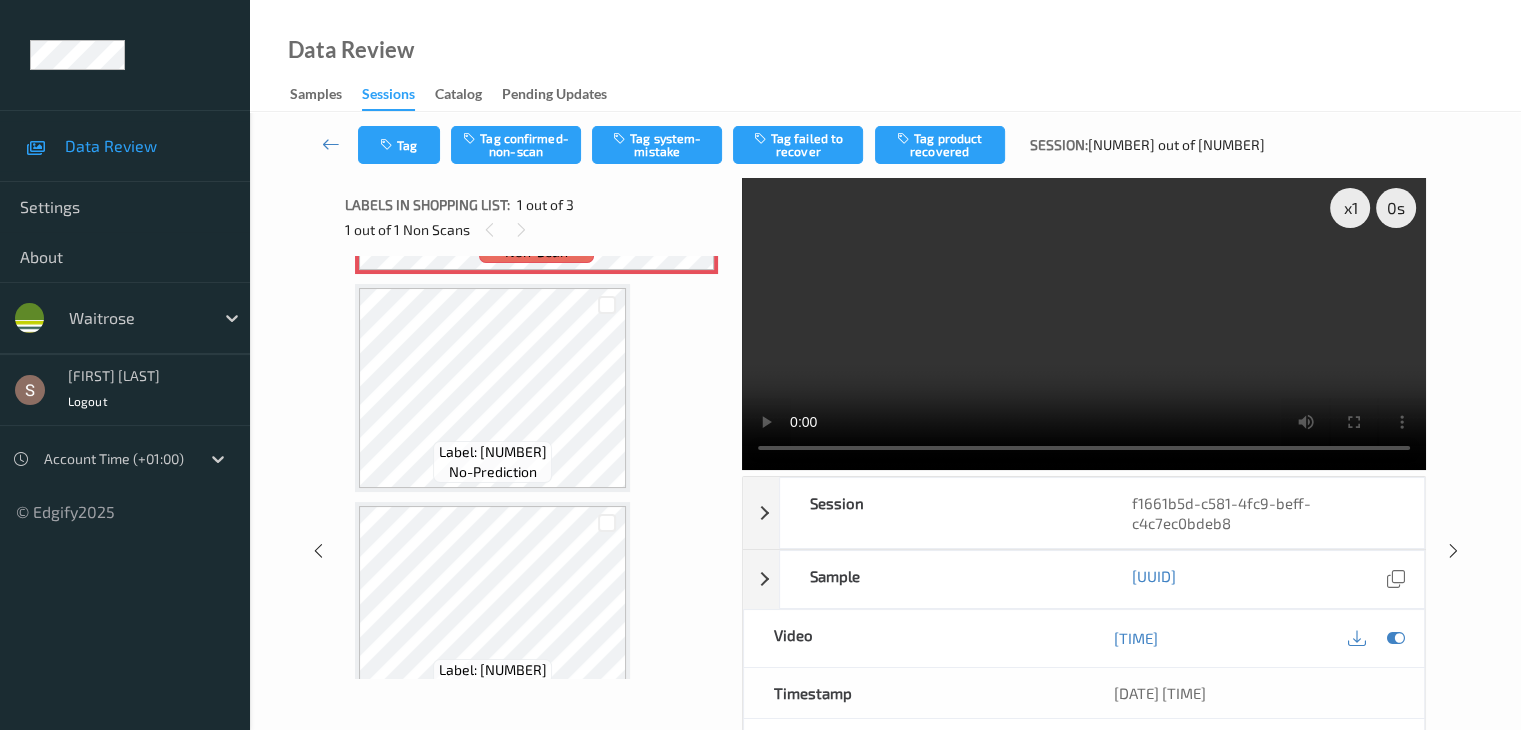 scroll, scrollTop: 241, scrollLeft: 0, axis: vertical 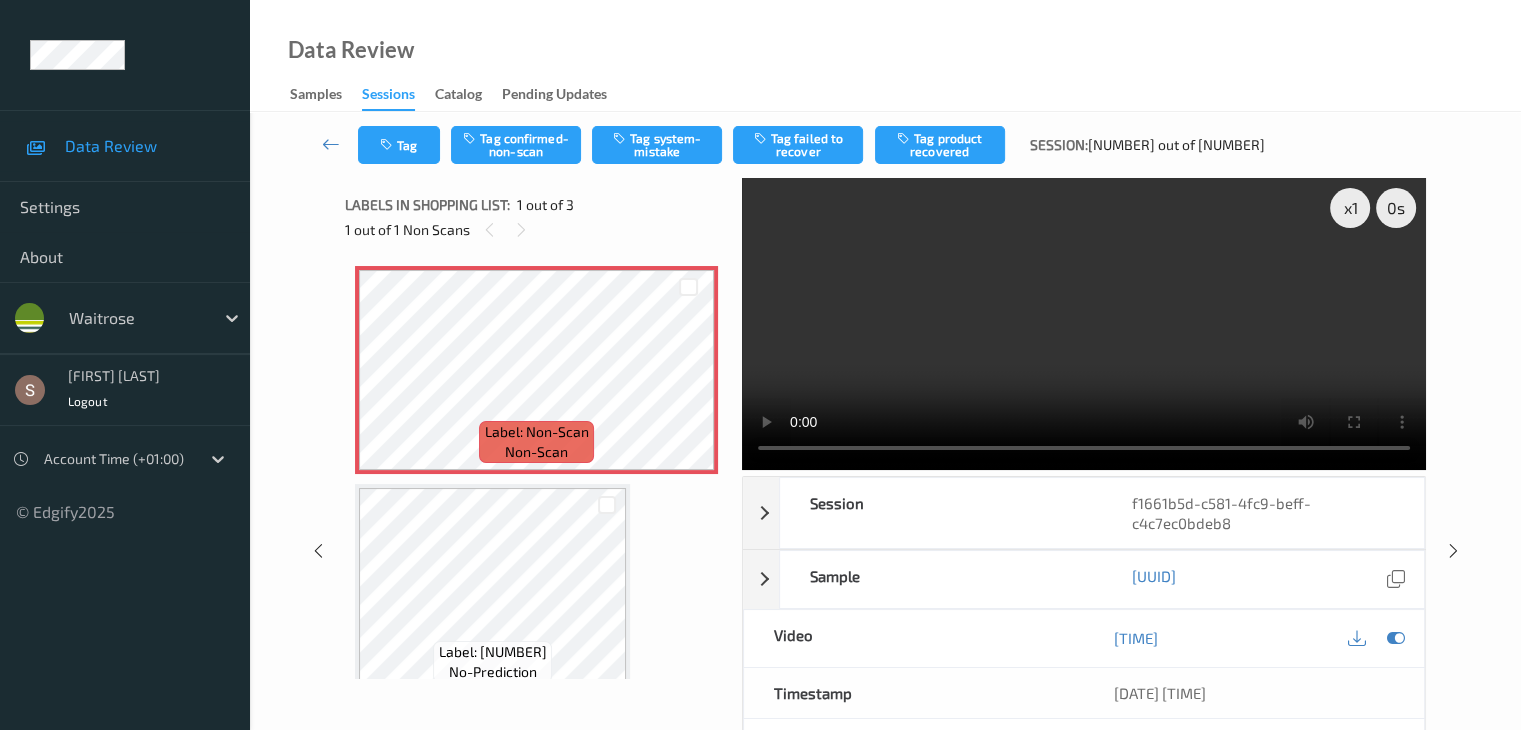 click on "Tag Tag   confirmed-non-scan Tag   system-mistake Tag   failed to recover Tag   product recovered Session: 323 out of 688" at bounding box center [885, 145] 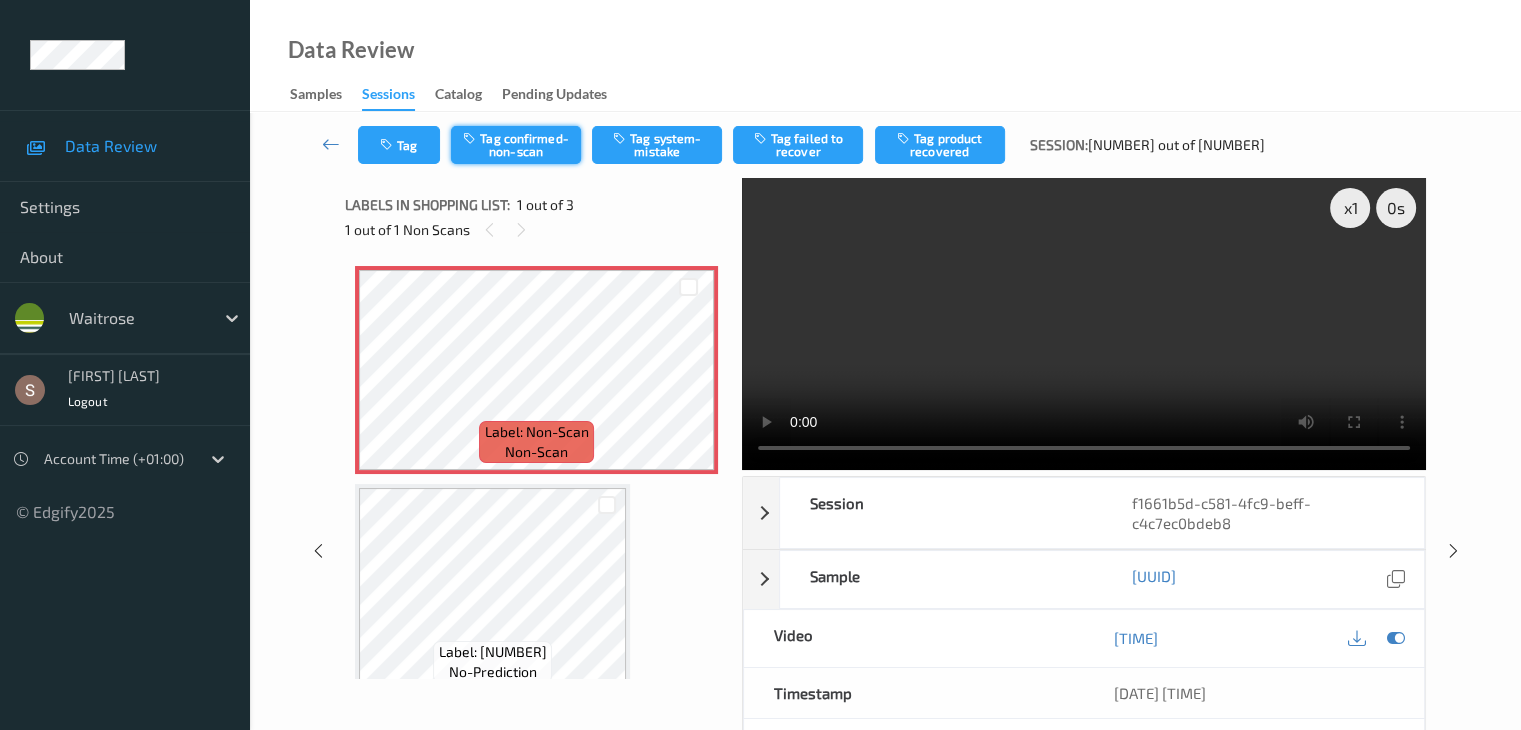 click on "Tag   confirmed-non-scan" at bounding box center [516, 145] 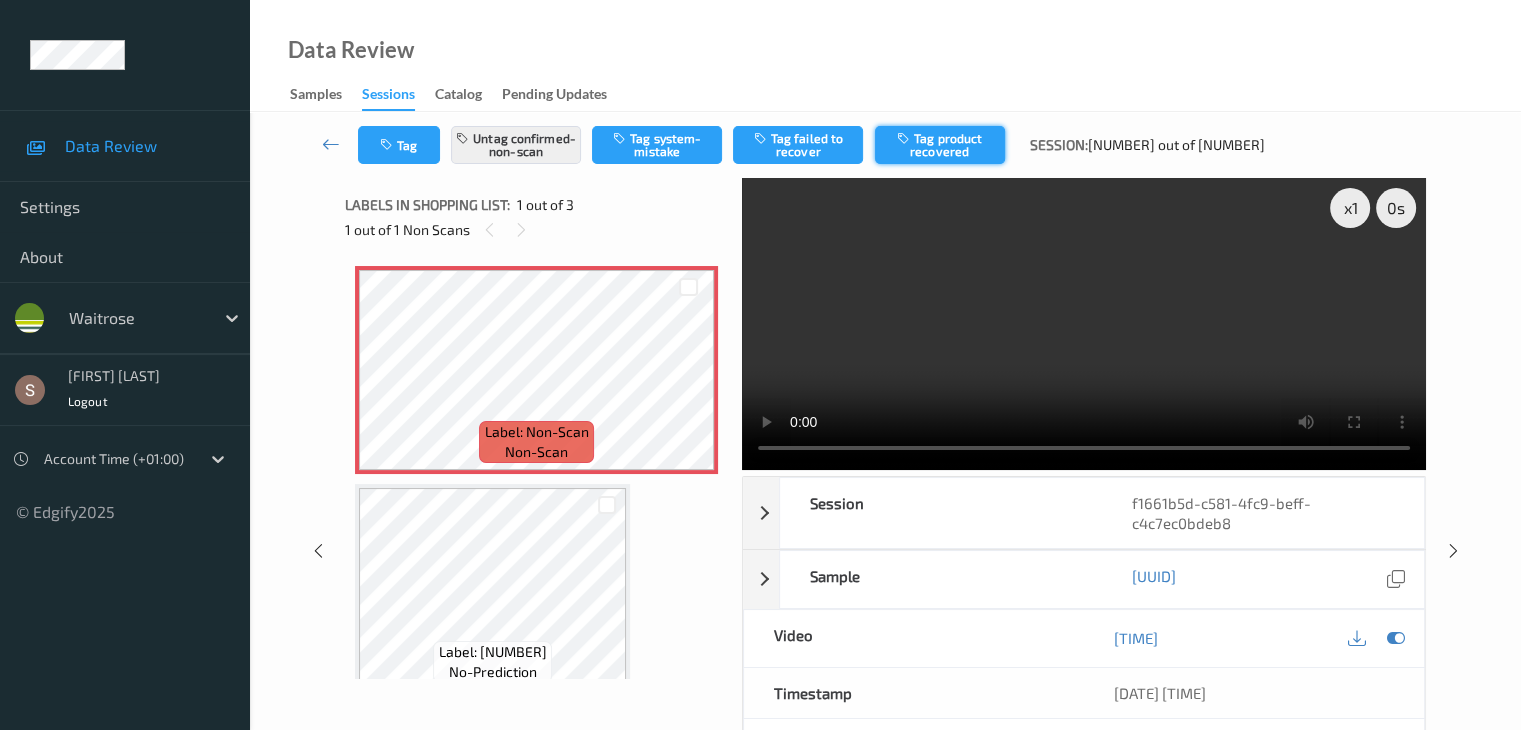 click on "Tag   product recovered" at bounding box center (940, 145) 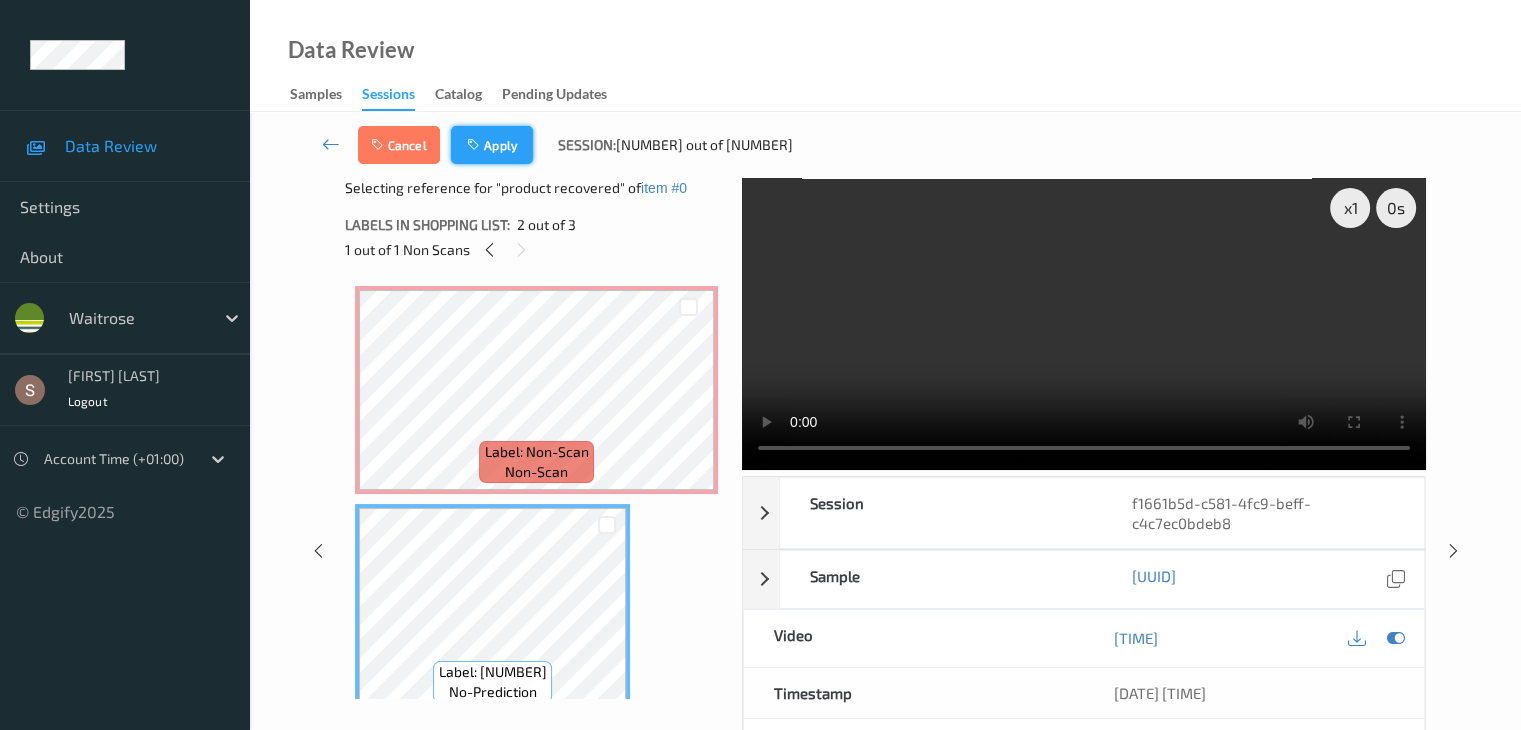 click on "Apply" at bounding box center (492, 145) 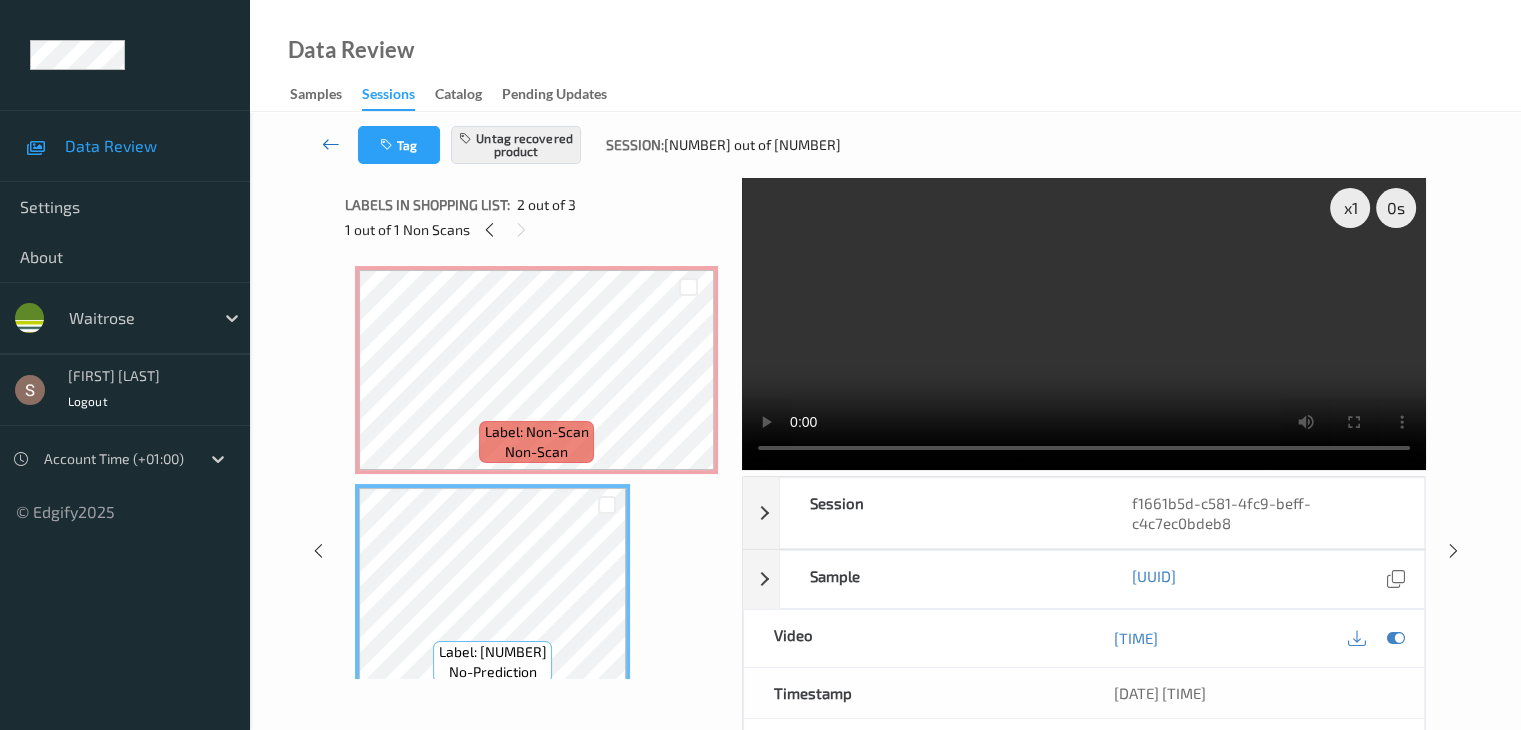 click at bounding box center (331, 144) 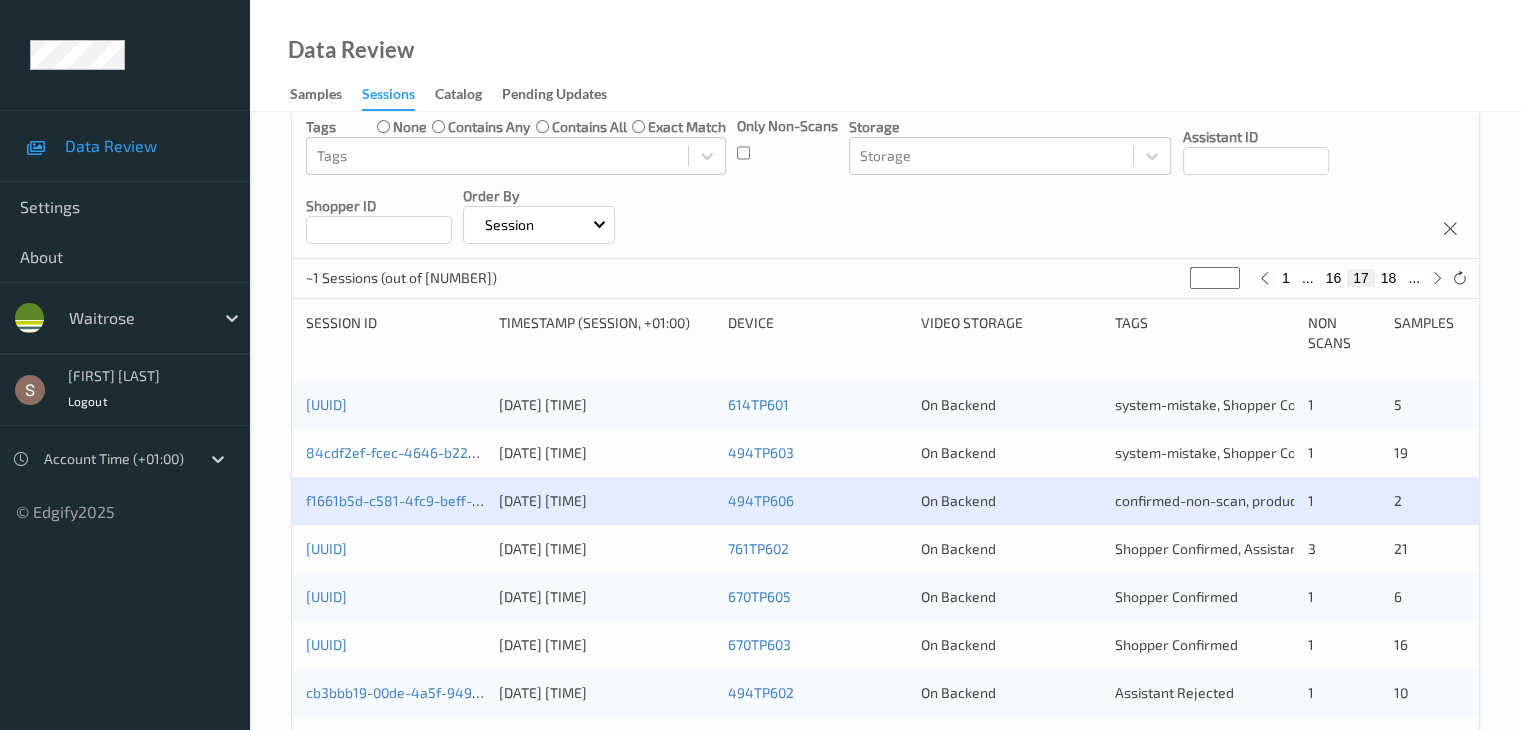 scroll, scrollTop: 300, scrollLeft: 0, axis: vertical 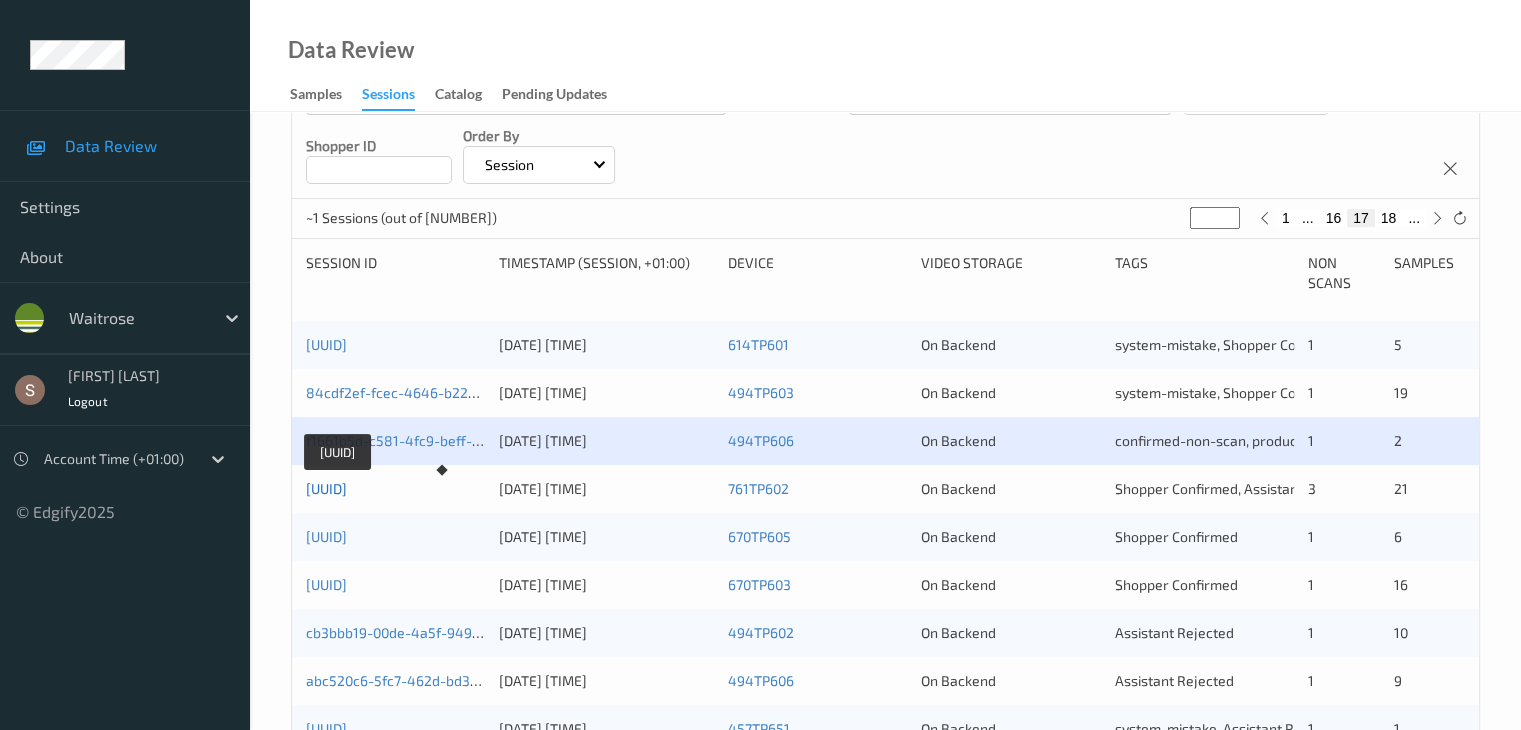 click on "90f33b7d-1507-472d-b4b8-30bb9812e27d" at bounding box center [326, 488] 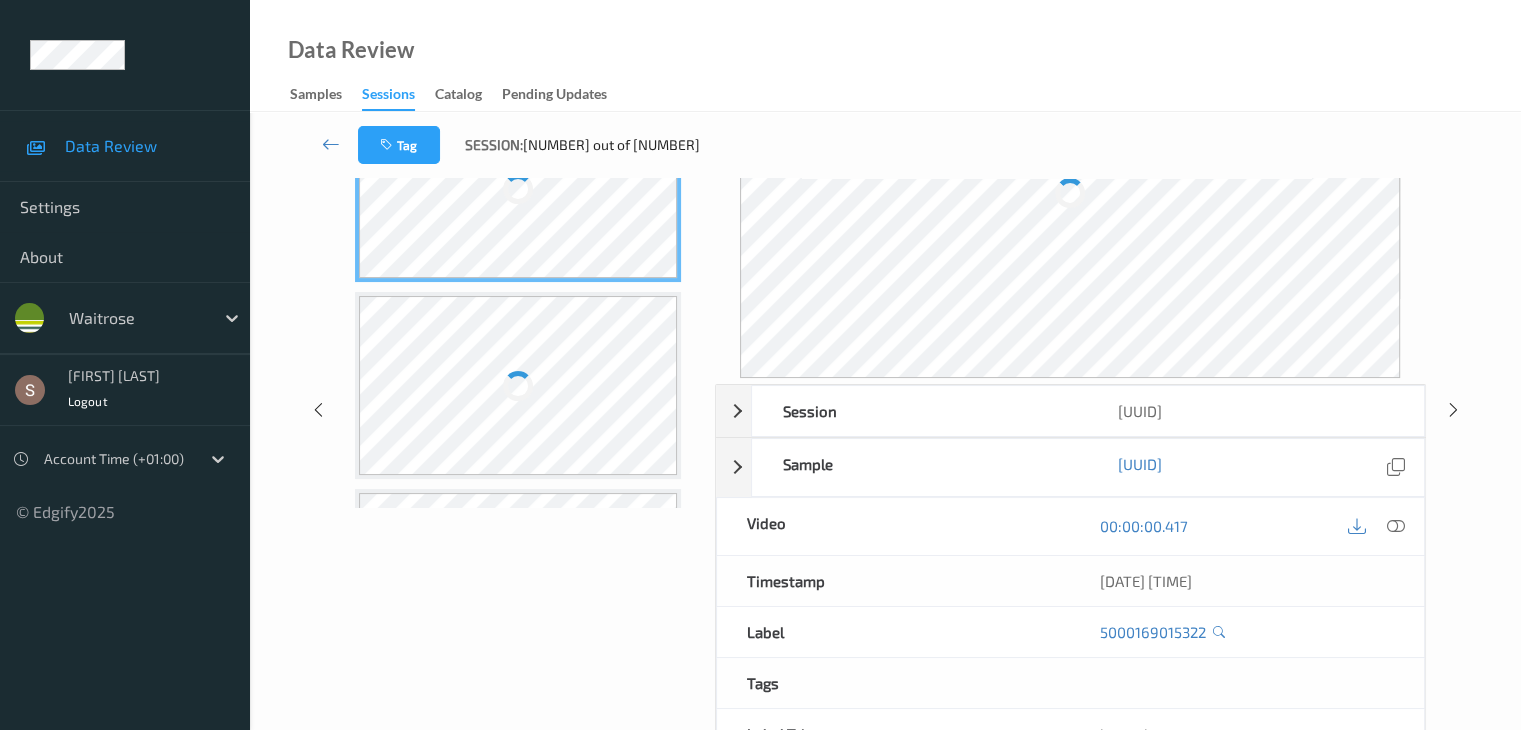 scroll, scrollTop: 0, scrollLeft: 0, axis: both 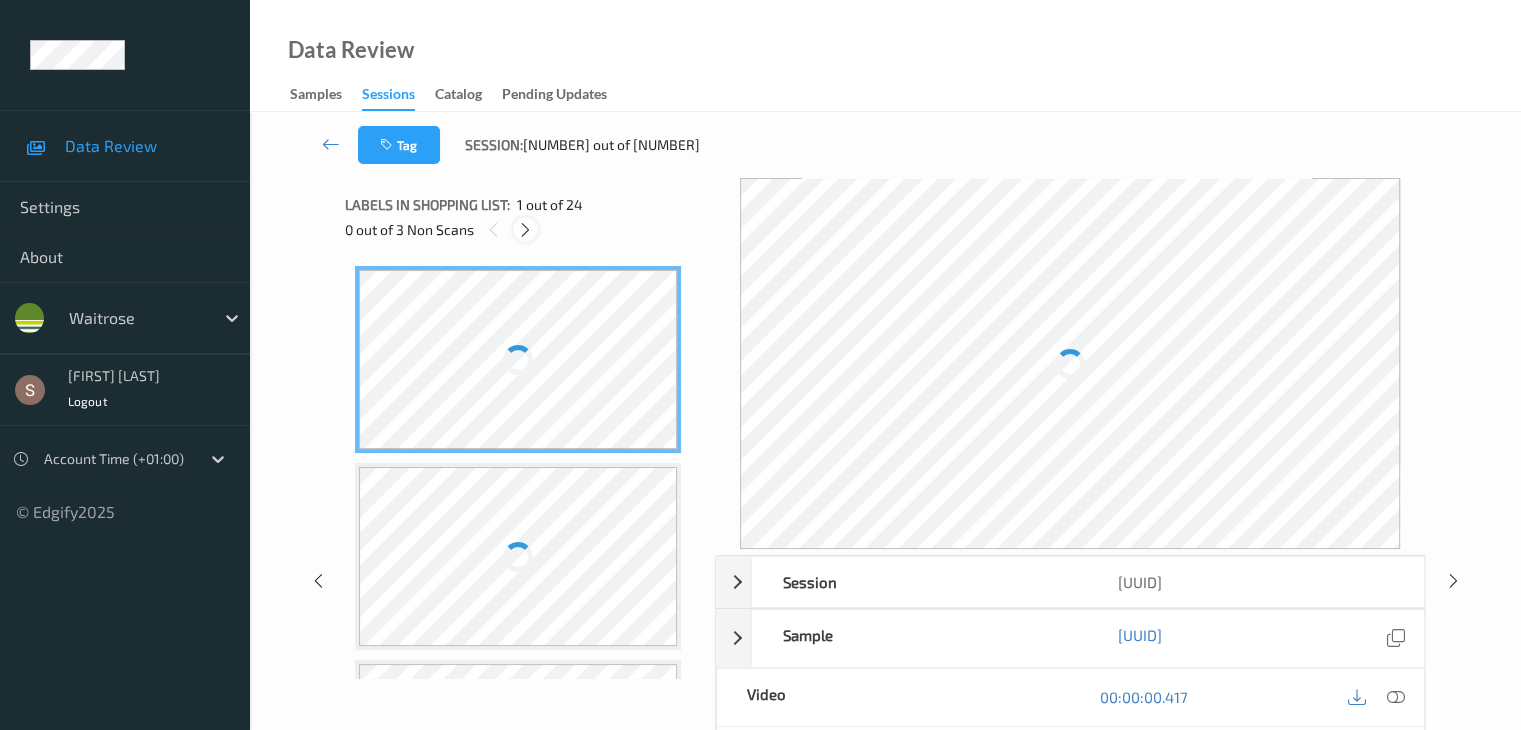click at bounding box center (525, 229) 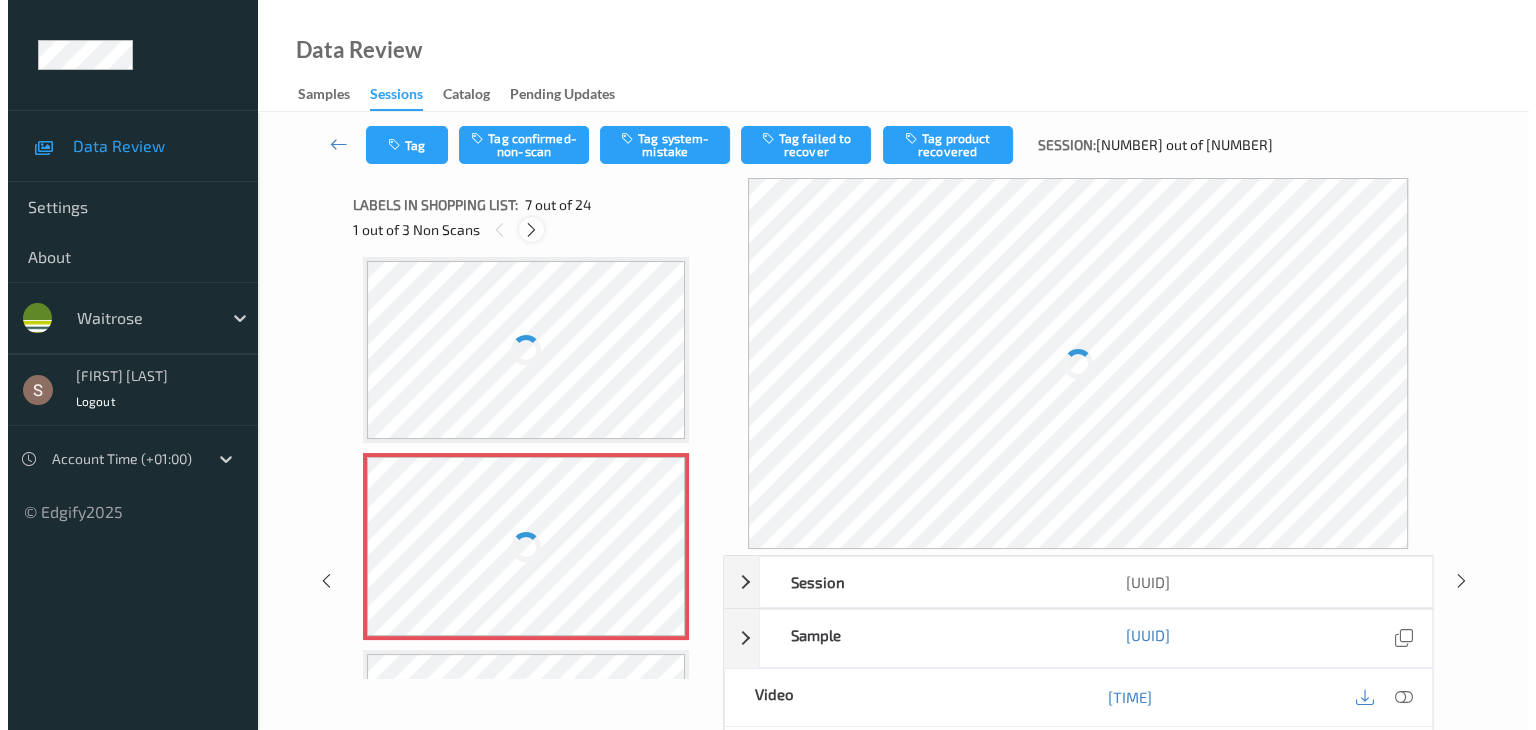 scroll, scrollTop: 1100, scrollLeft: 0, axis: vertical 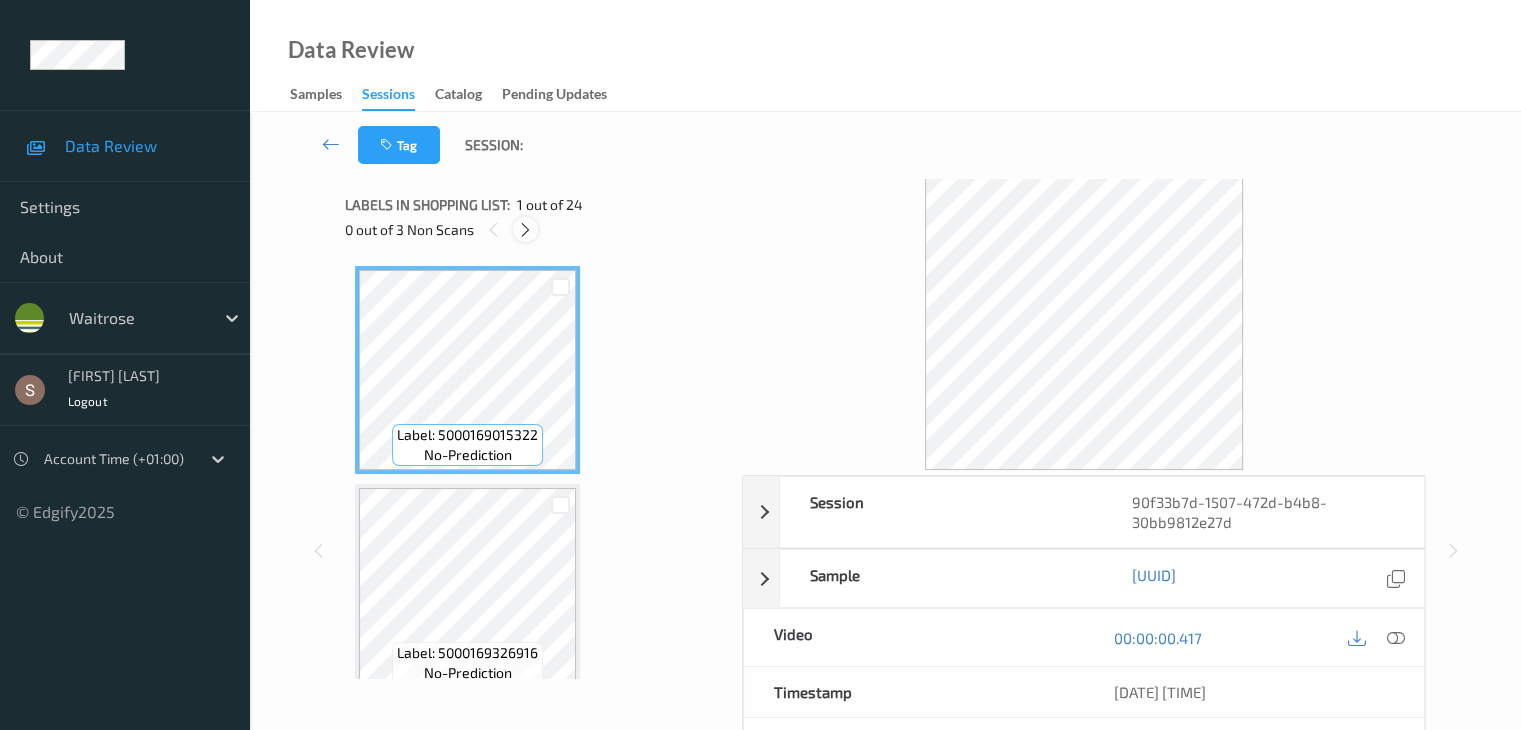 click at bounding box center (525, 230) 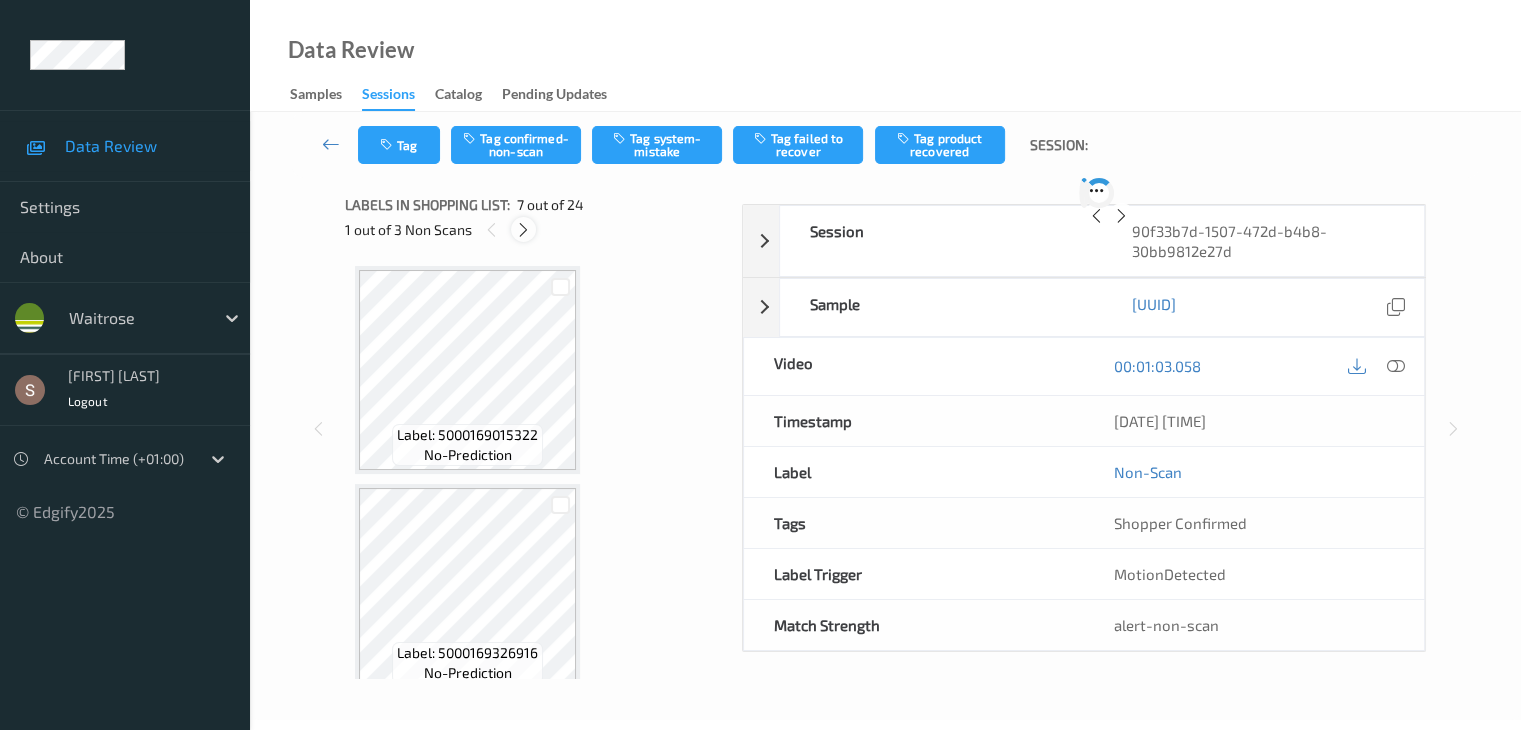 scroll, scrollTop: 1100, scrollLeft: 0, axis: vertical 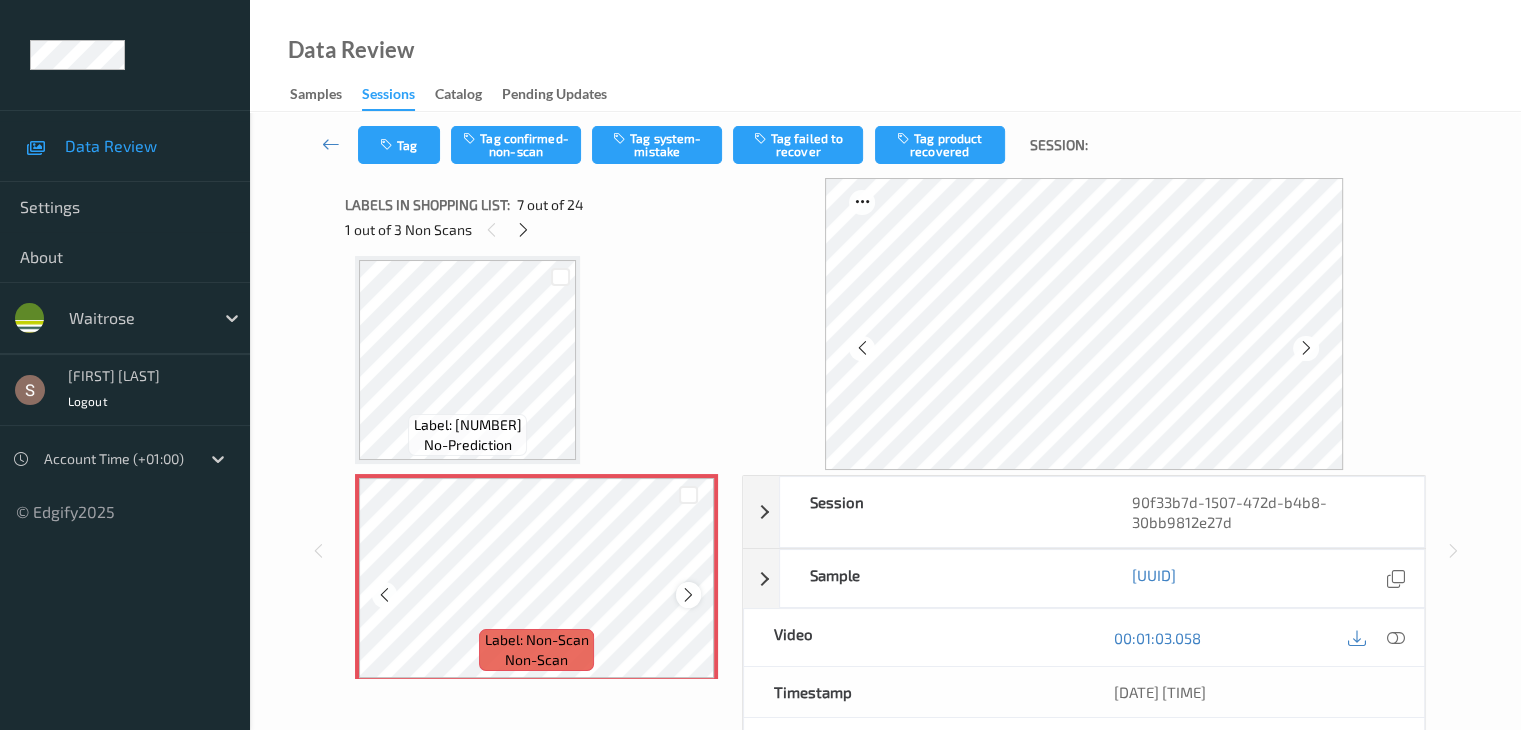 click at bounding box center (688, 595) 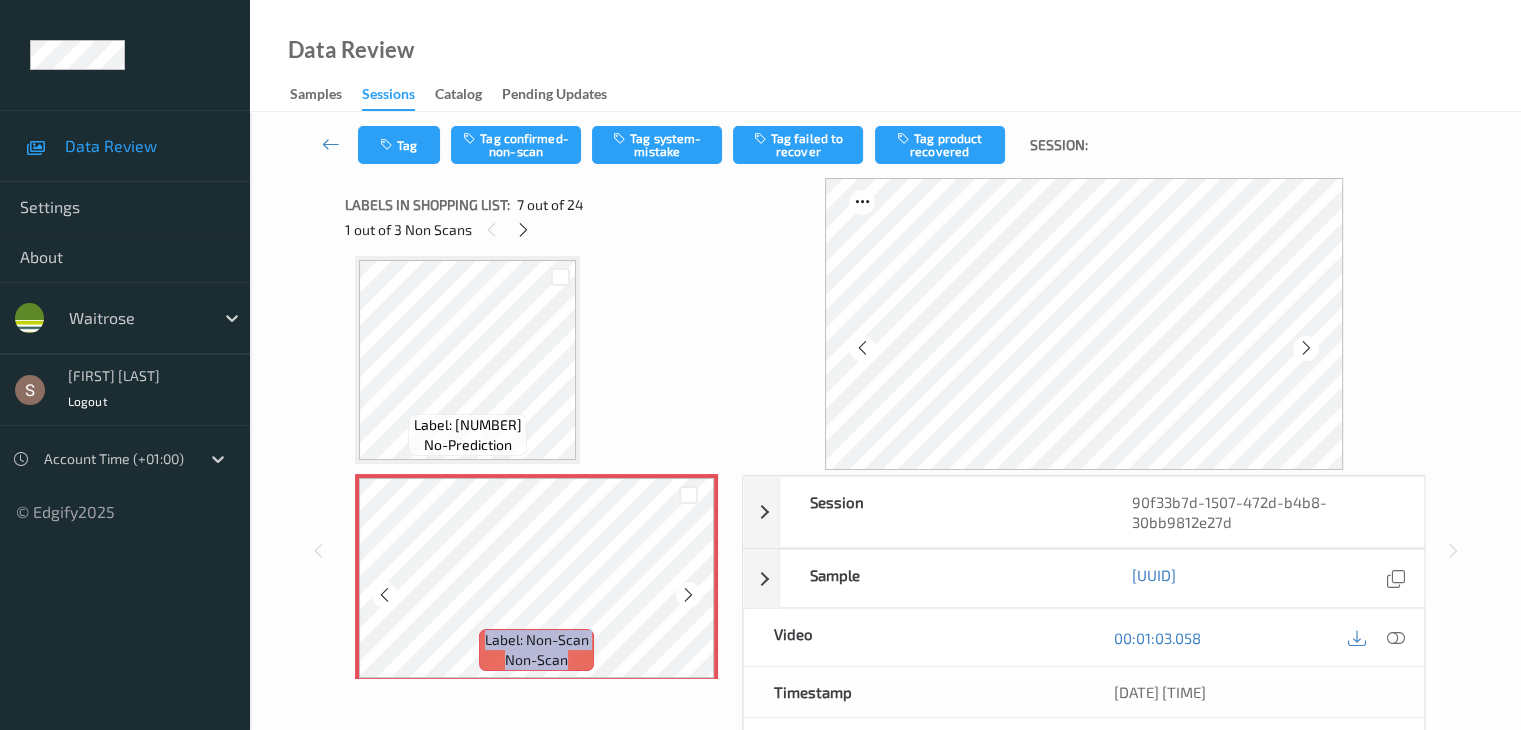 click at bounding box center (688, 595) 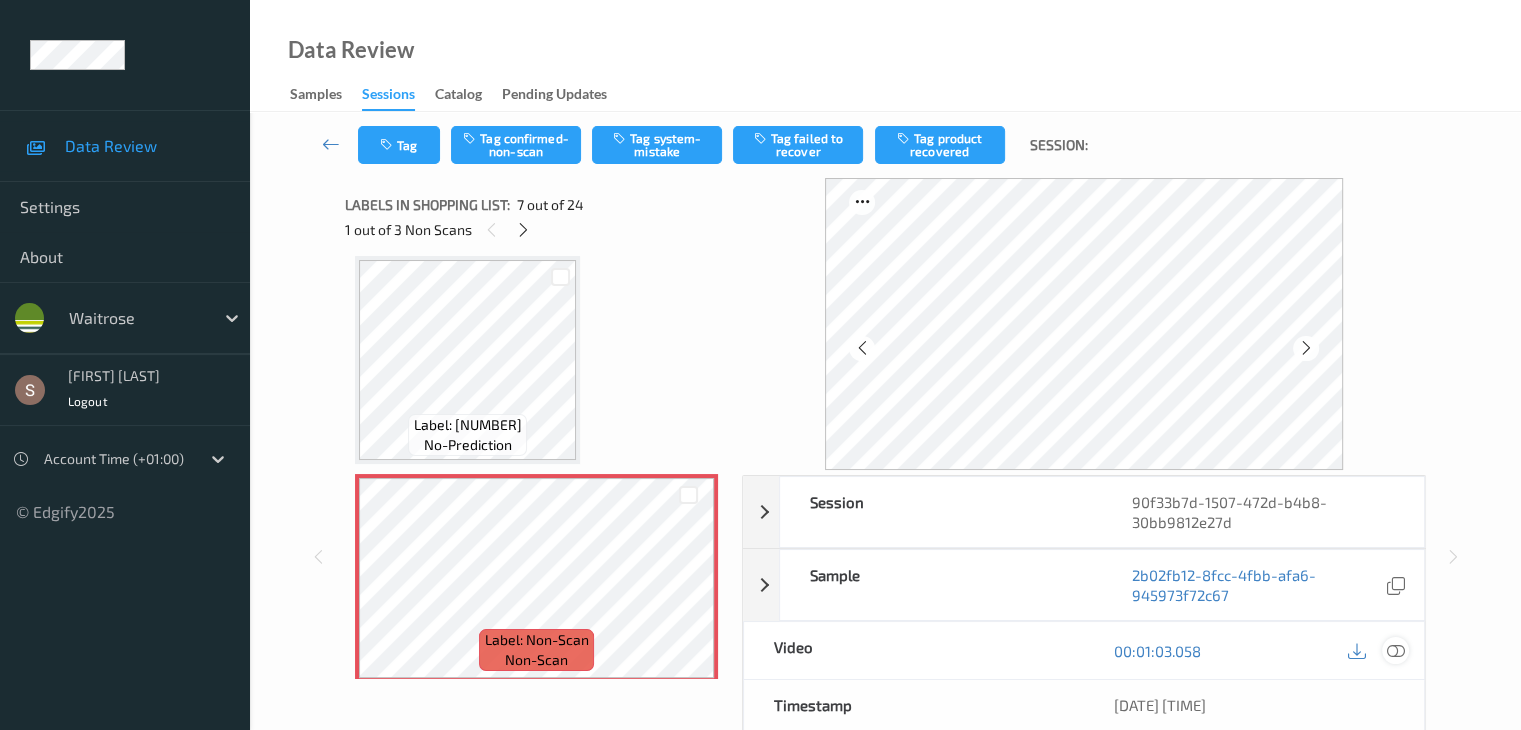 click at bounding box center [1395, 651] 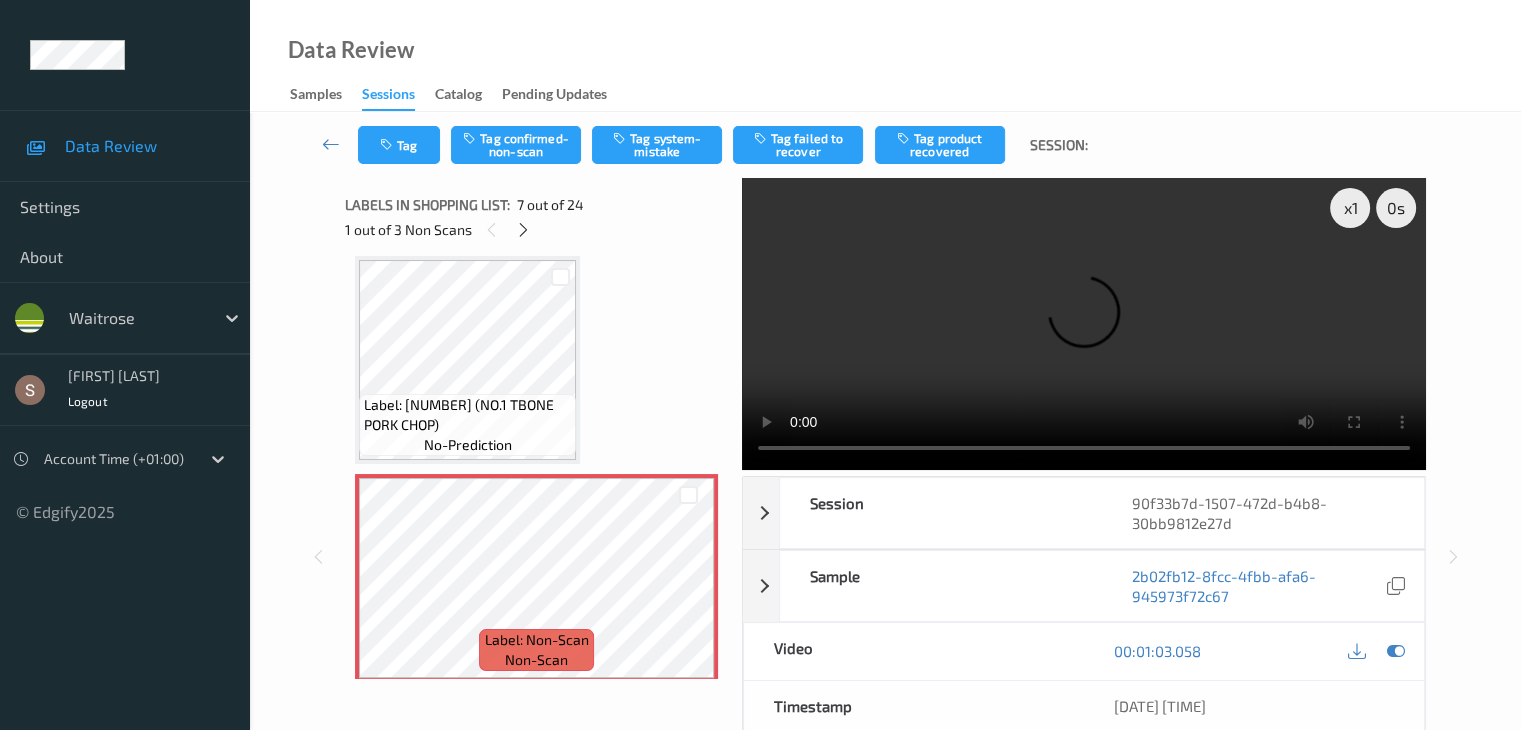 click at bounding box center (1084, 324) 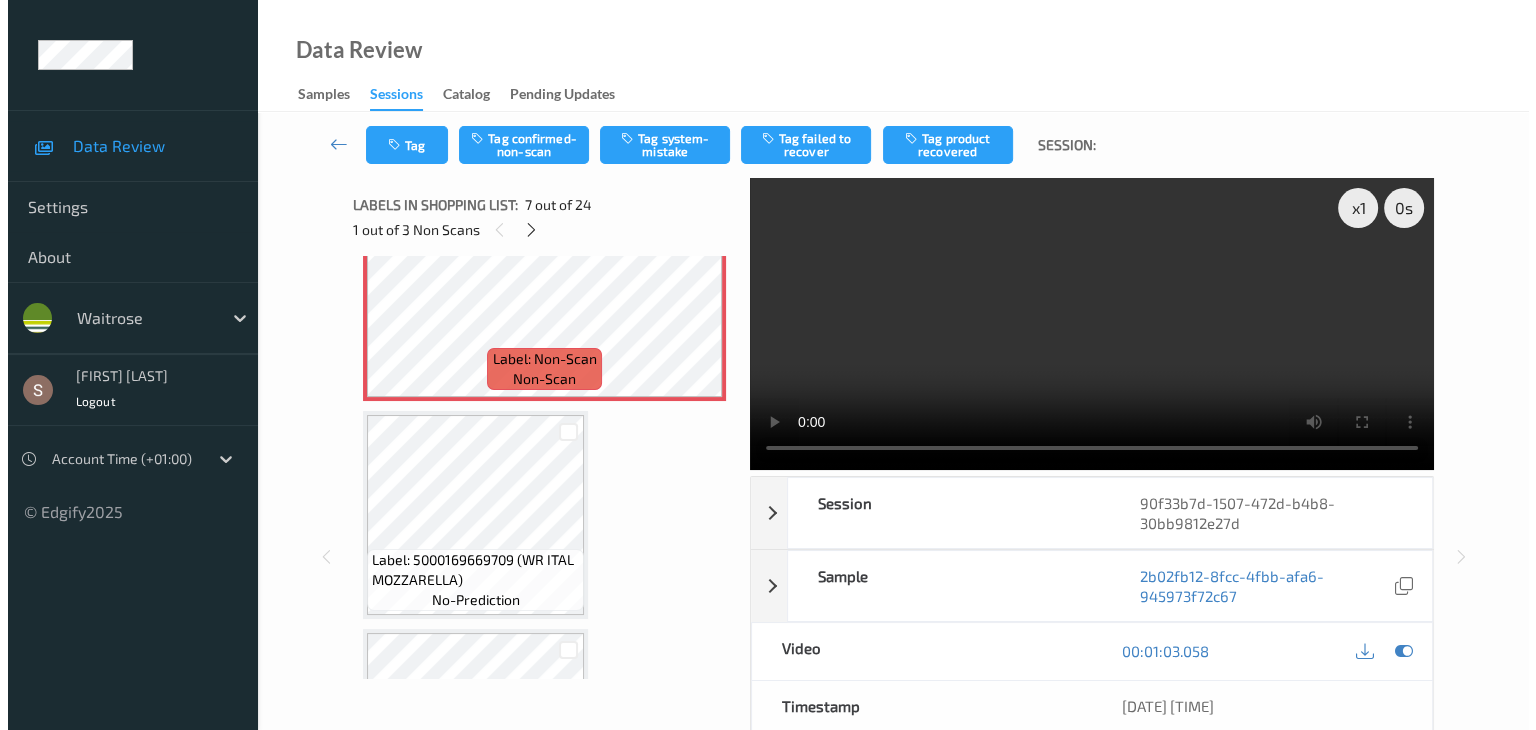 scroll, scrollTop: 1400, scrollLeft: 0, axis: vertical 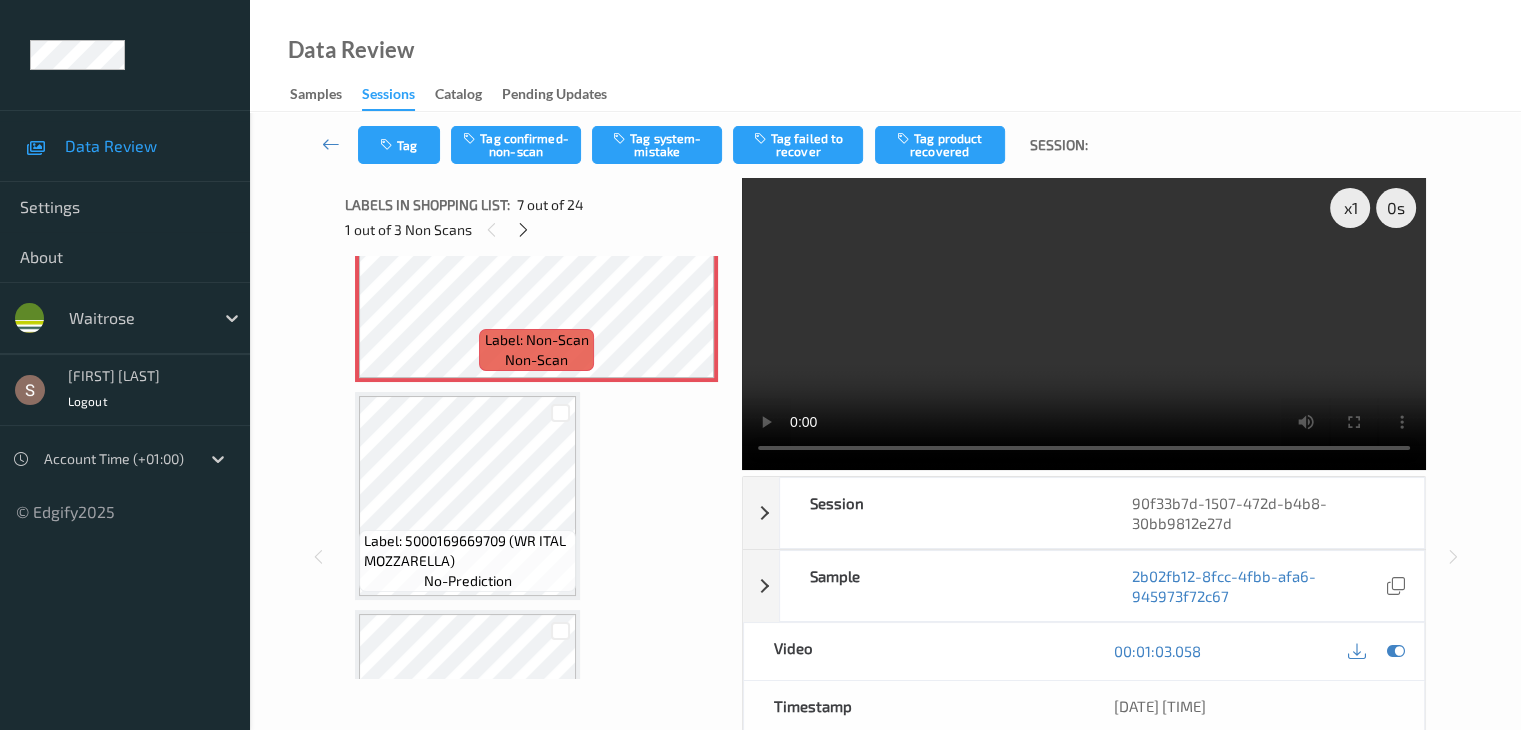 click on "Tag Tag   confirmed-non-scan Tag   system-mistake Tag   failed to recover Tag   product recovered Session:" at bounding box center (885, 145) 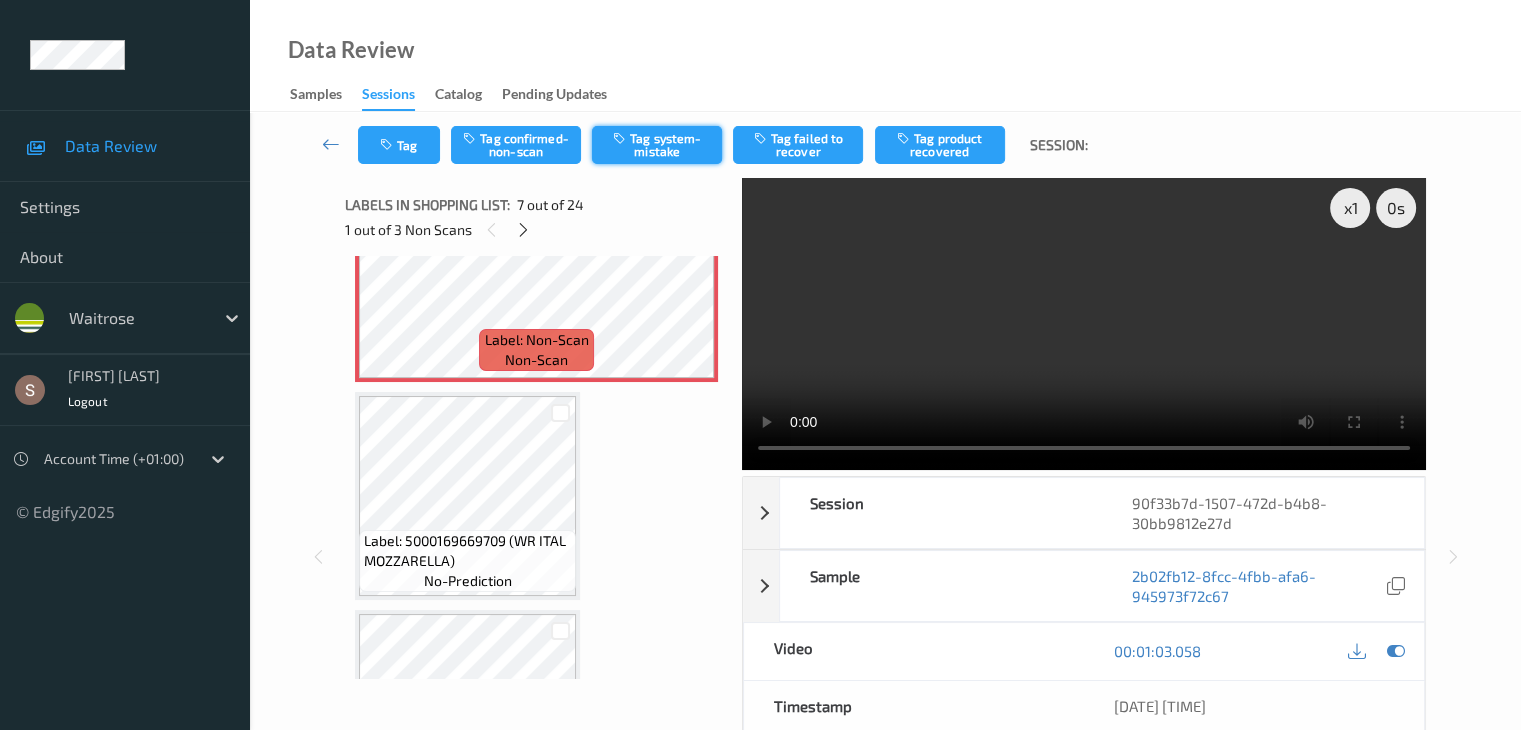 click on "Tag   system-mistake" at bounding box center (657, 145) 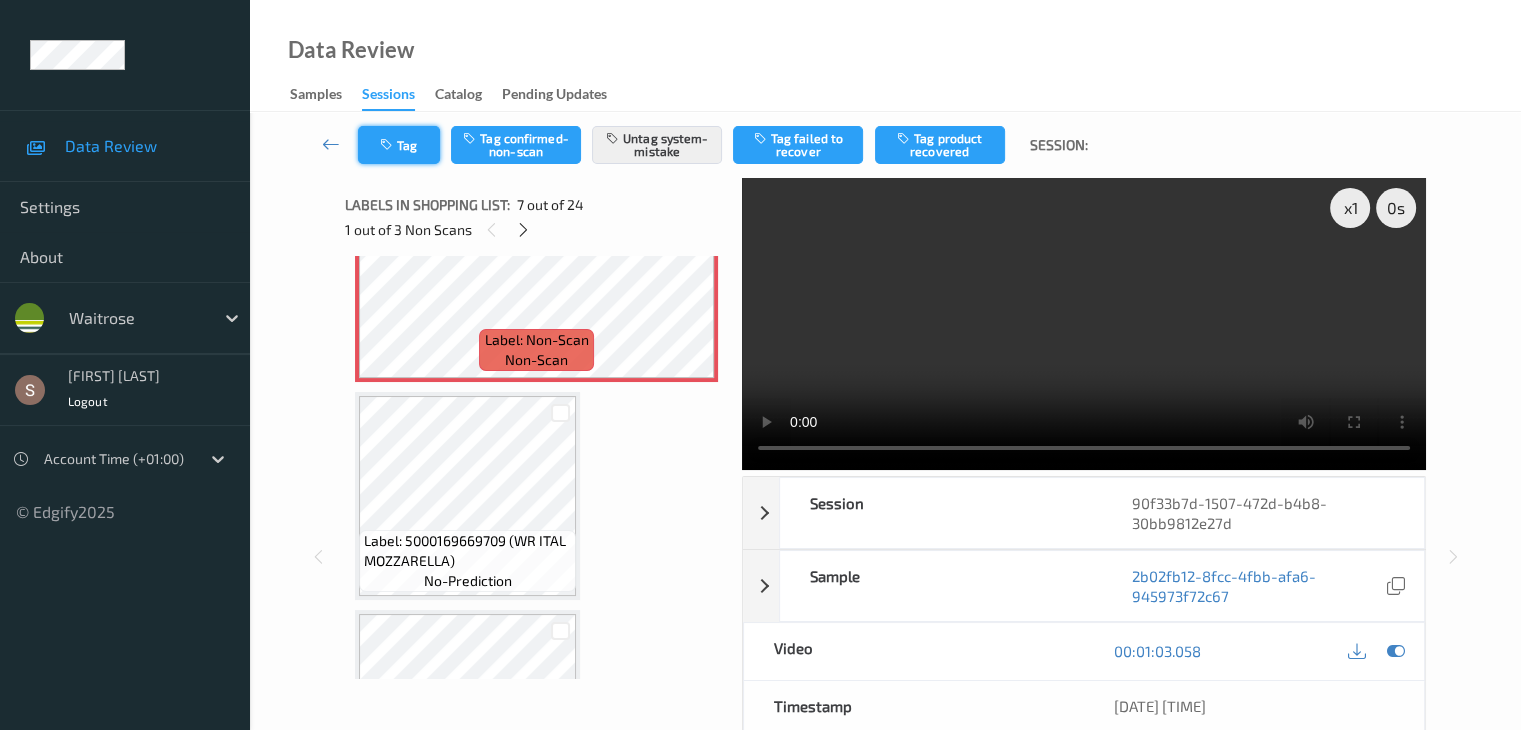 click on "Tag" at bounding box center (399, 145) 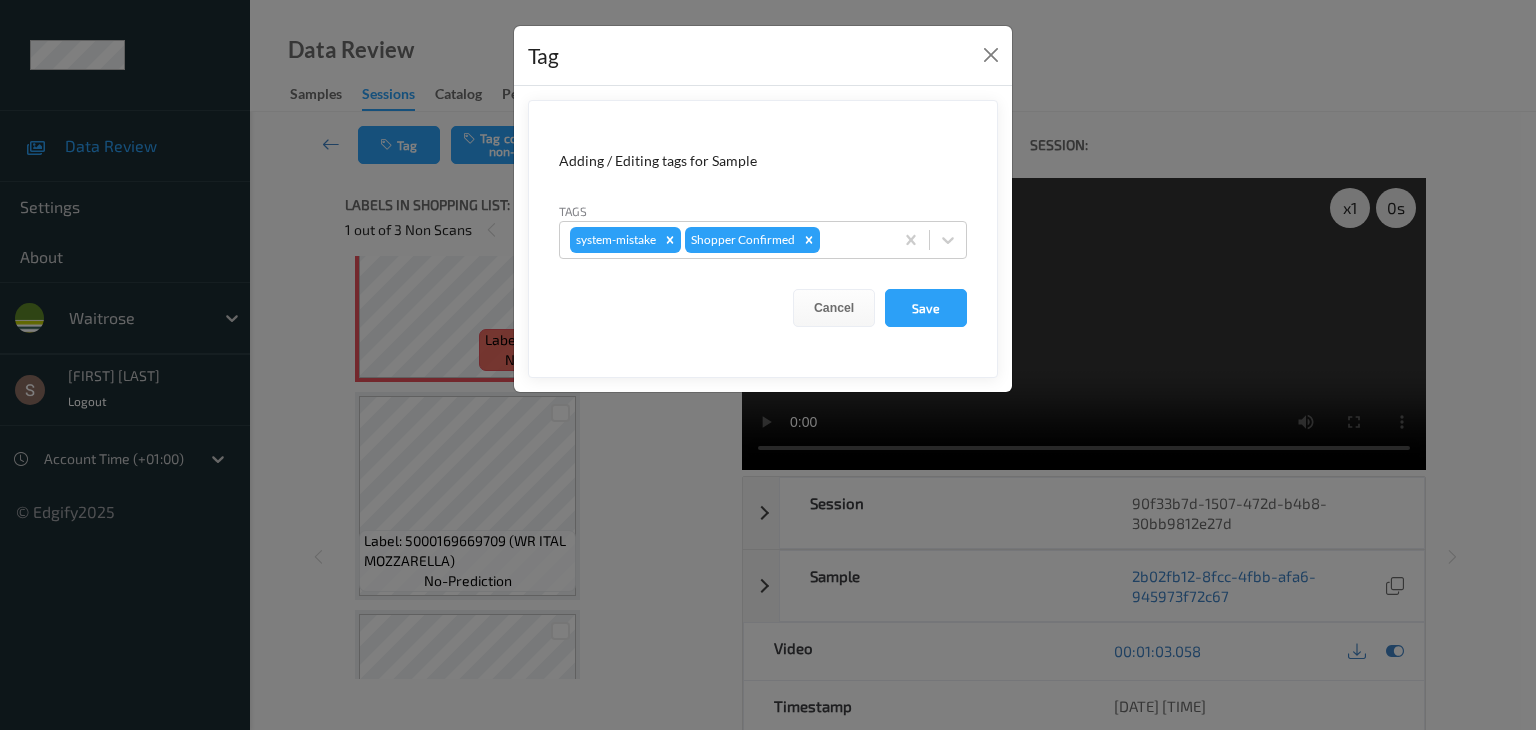 click on "Adding / Editing tags for Sample   Tags system-mistake Shopper Confirmed Cancel Save" at bounding box center (763, 239) 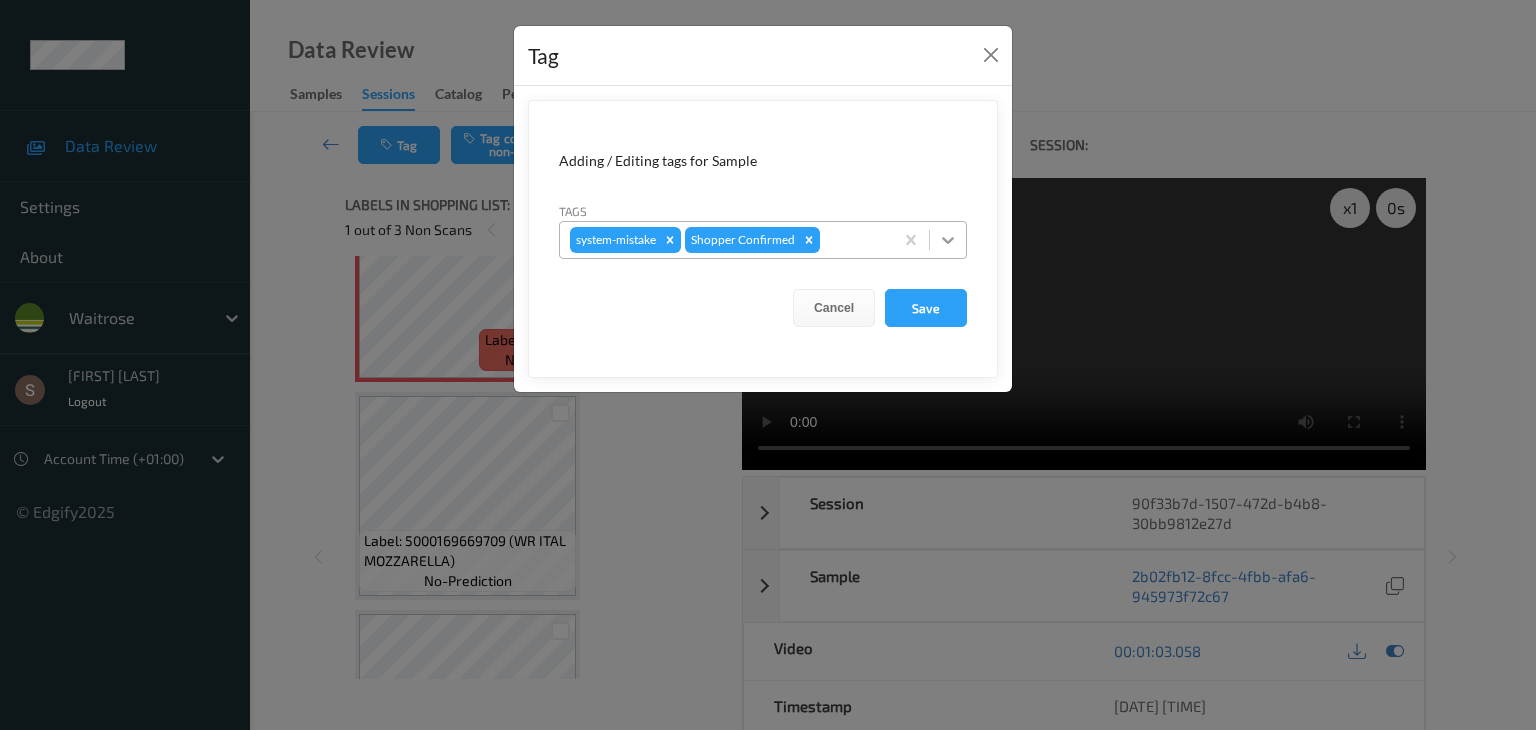 click 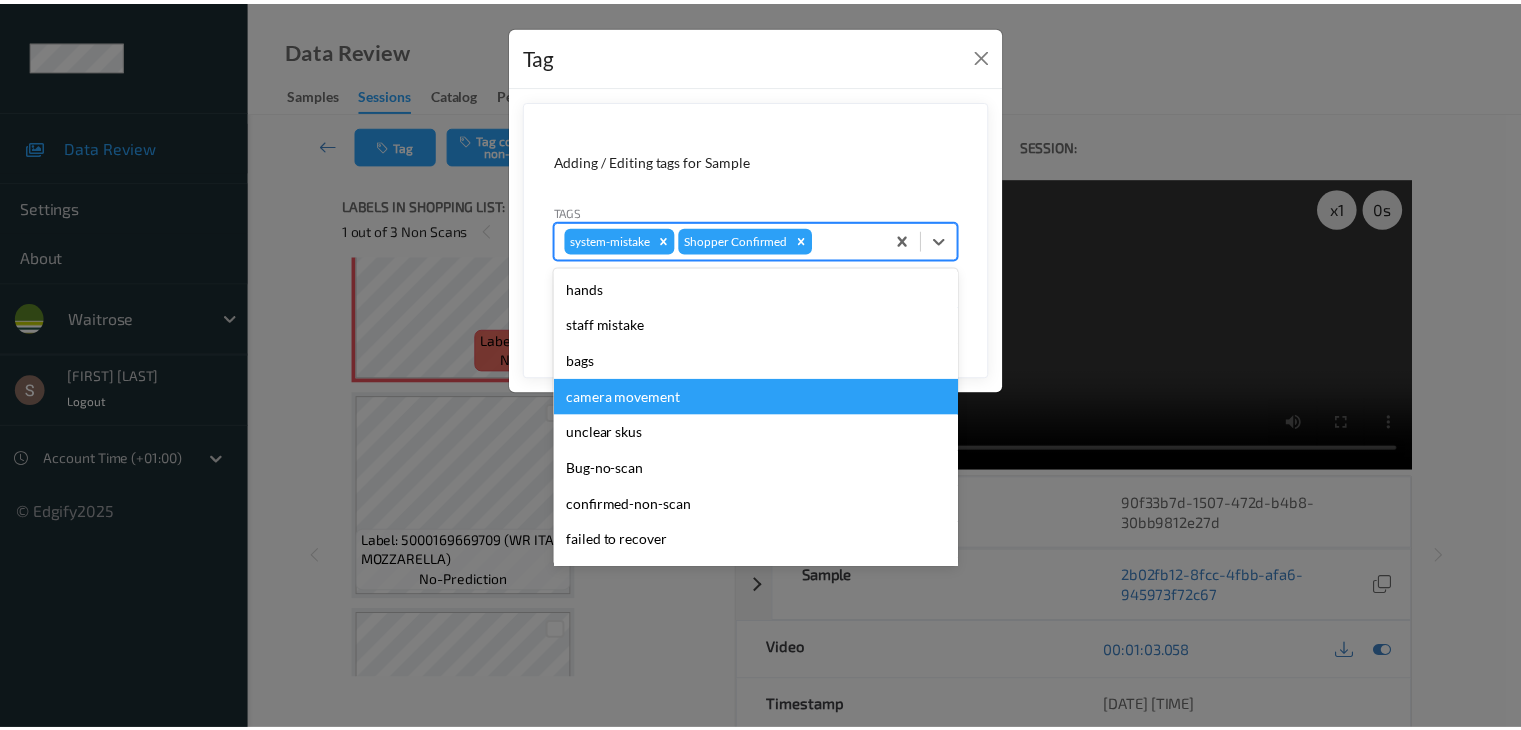 scroll, scrollTop: 320, scrollLeft: 0, axis: vertical 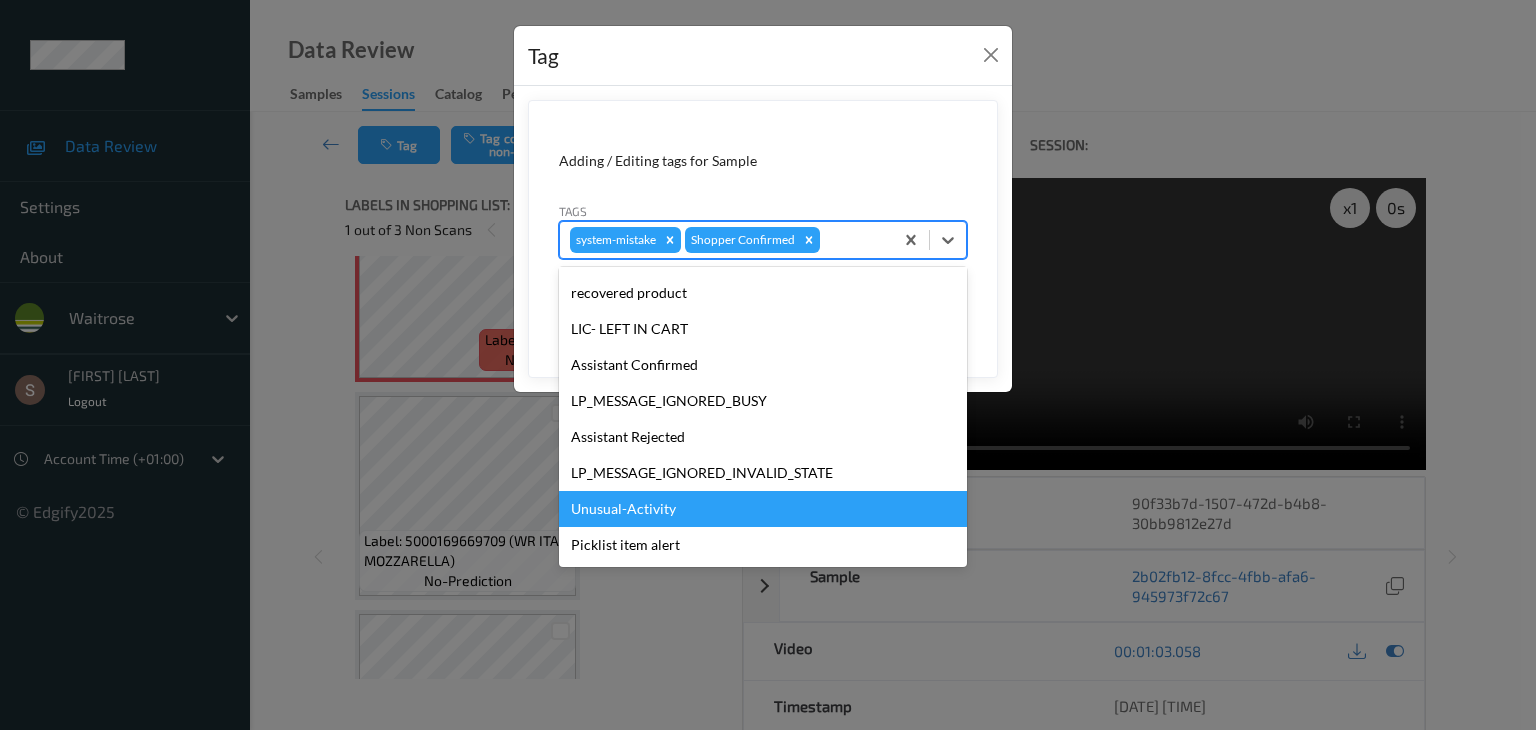 click on "Unusual-Activity" at bounding box center (763, 509) 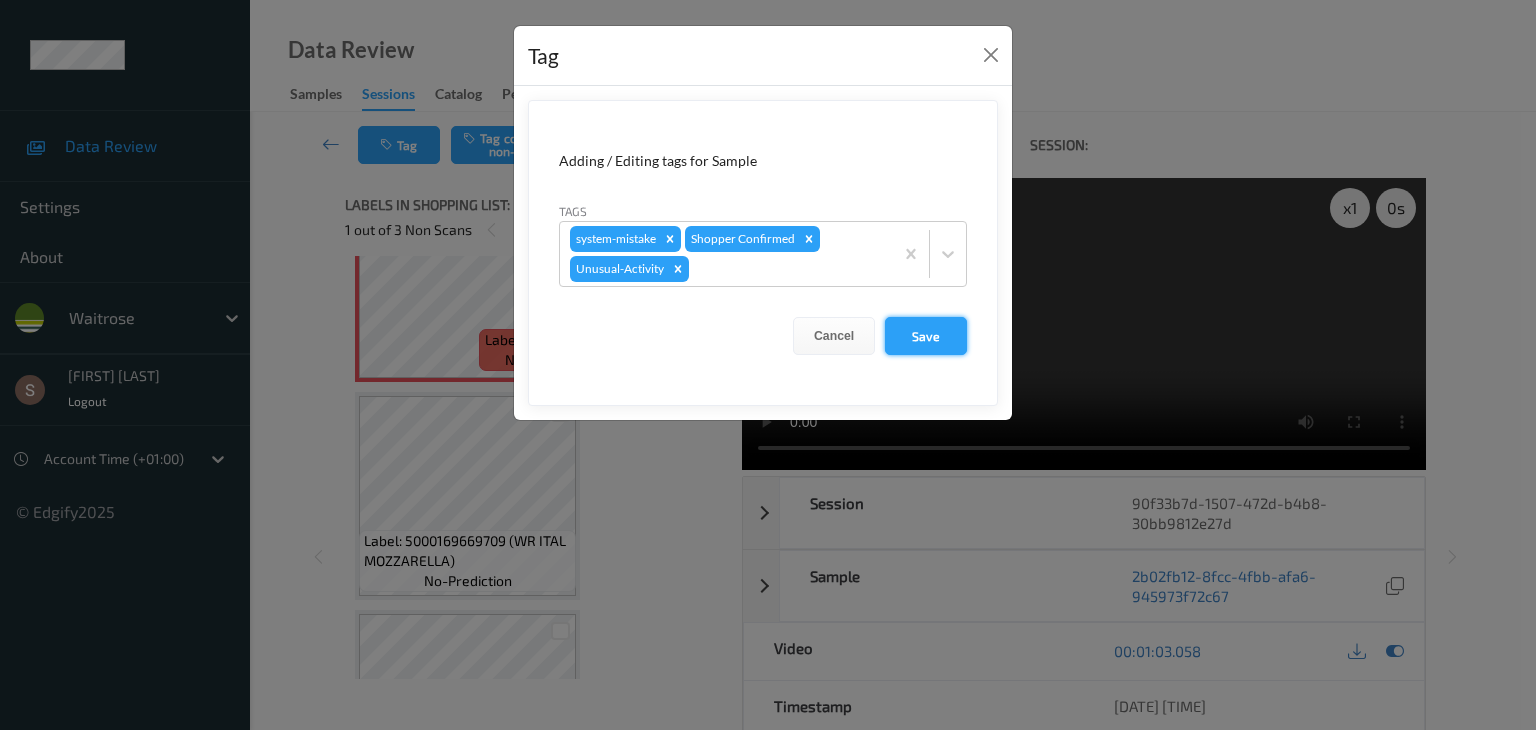 click on "Save" at bounding box center [926, 336] 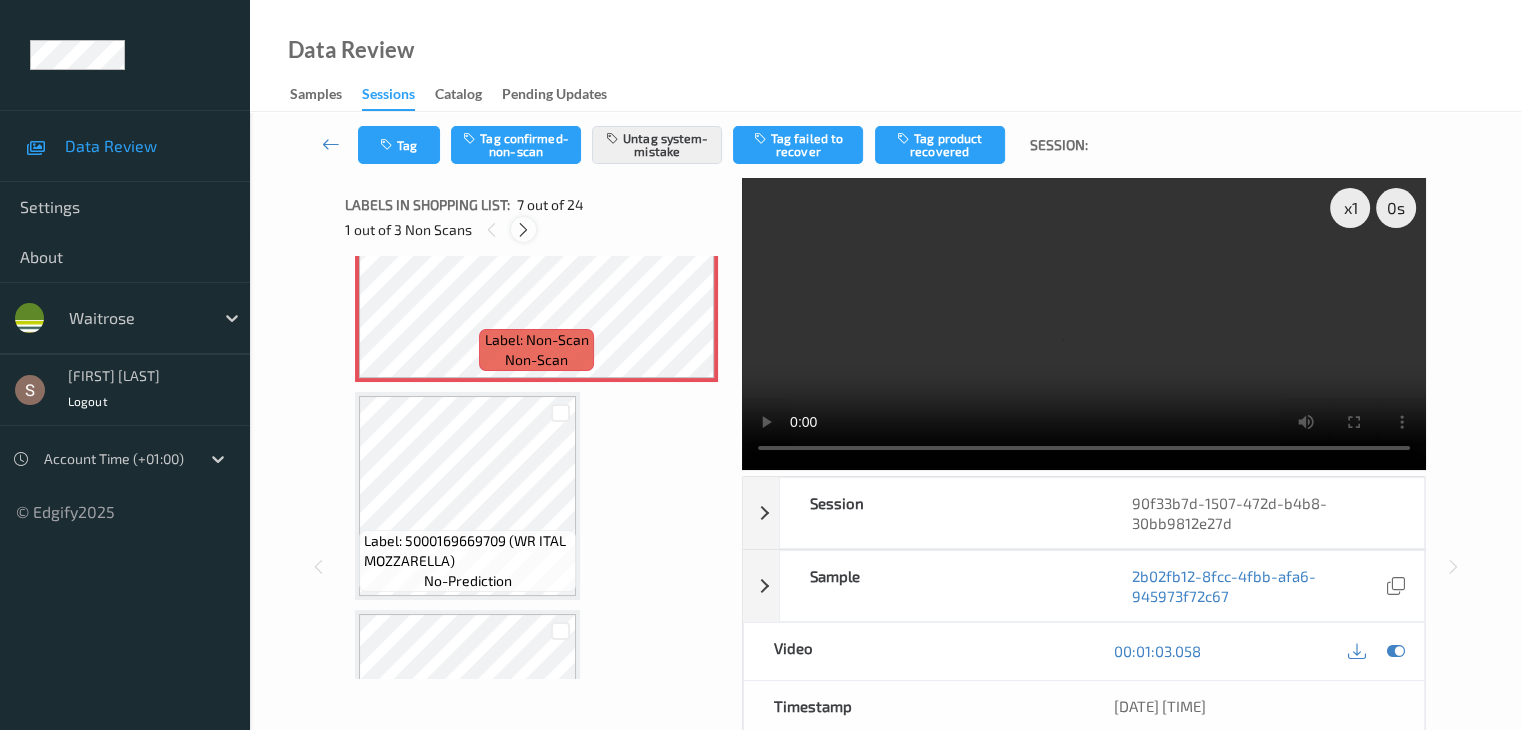 click at bounding box center [523, 230] 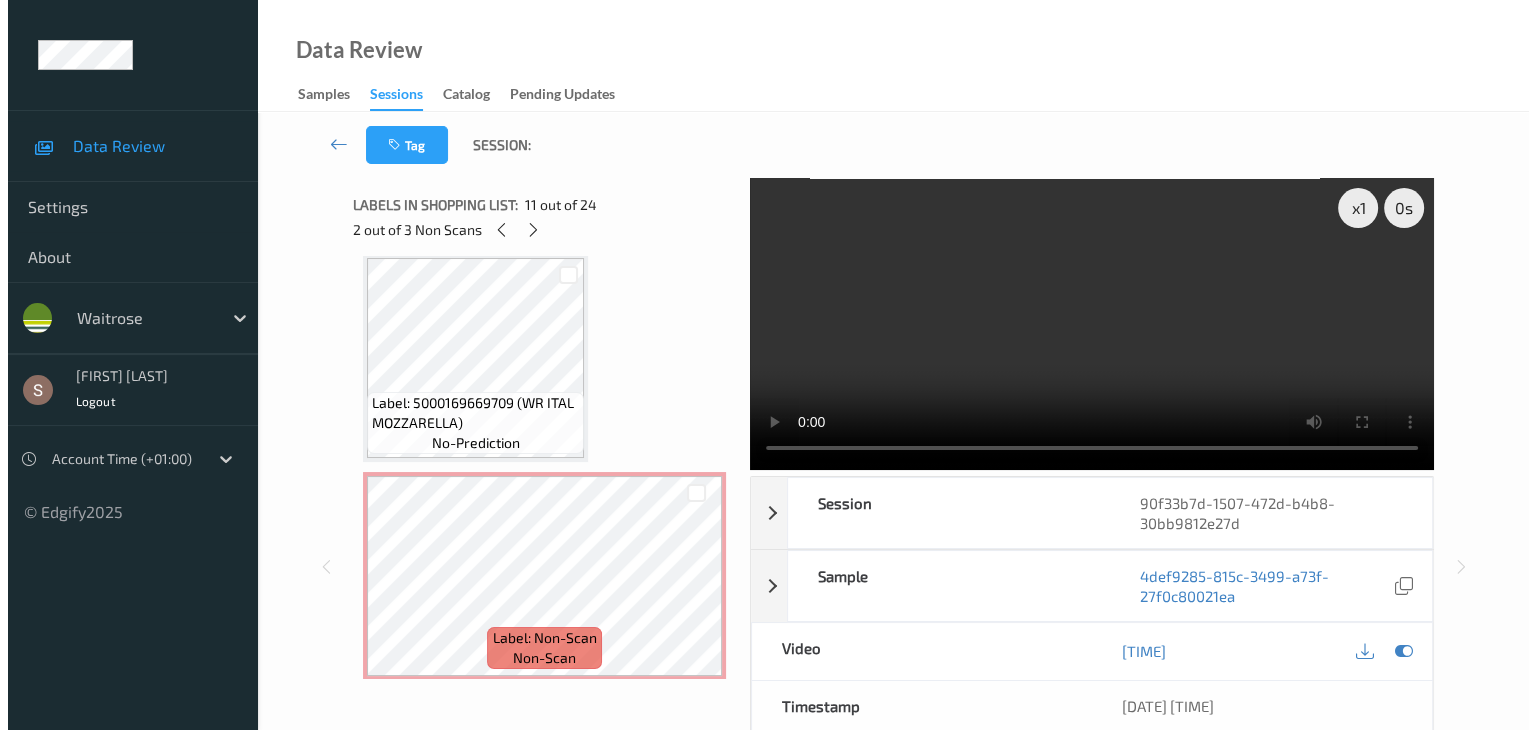 scroll, scrollTop: 1754, scrollLeft: 0, axis: vertical 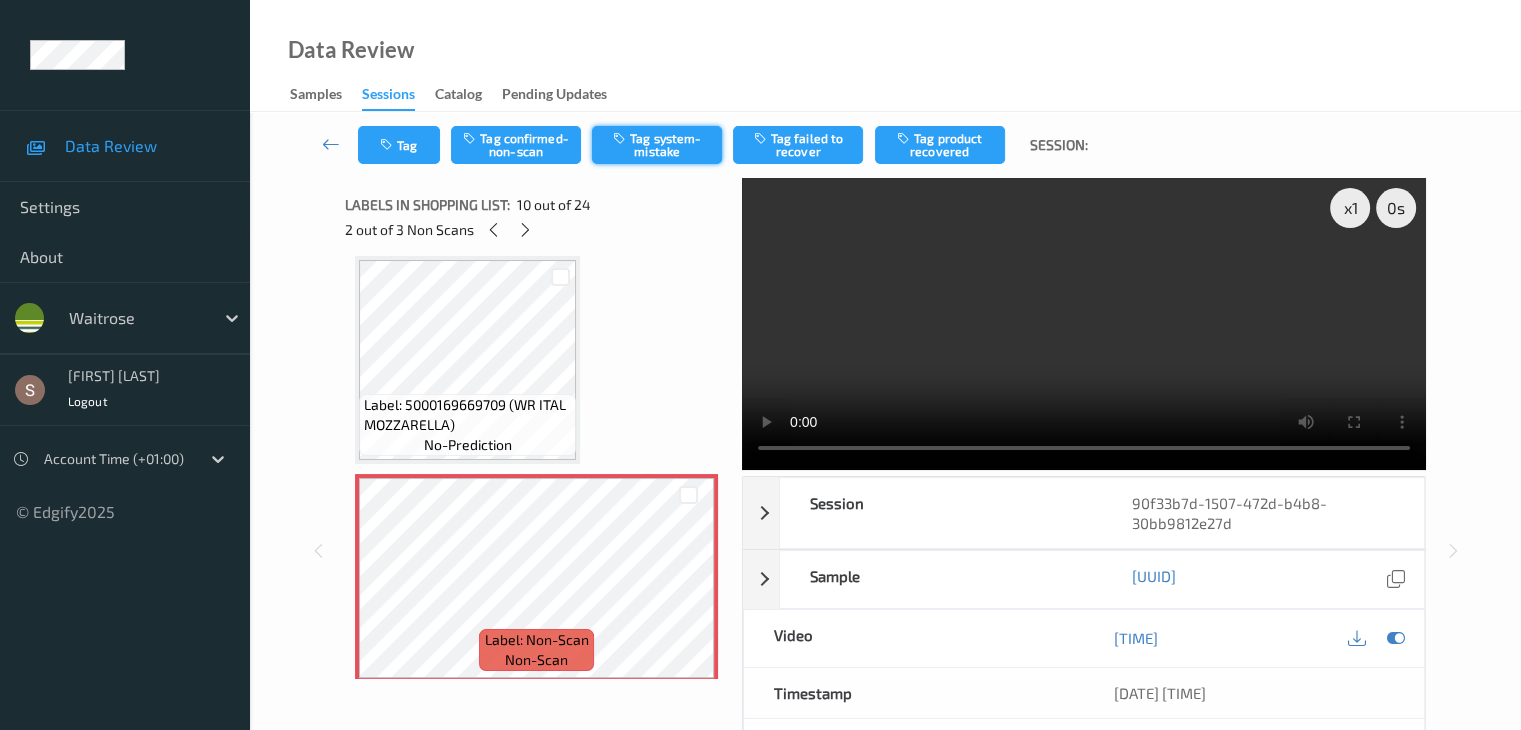 click on "Tag   system-mistake" at bounding box center [657, 145] 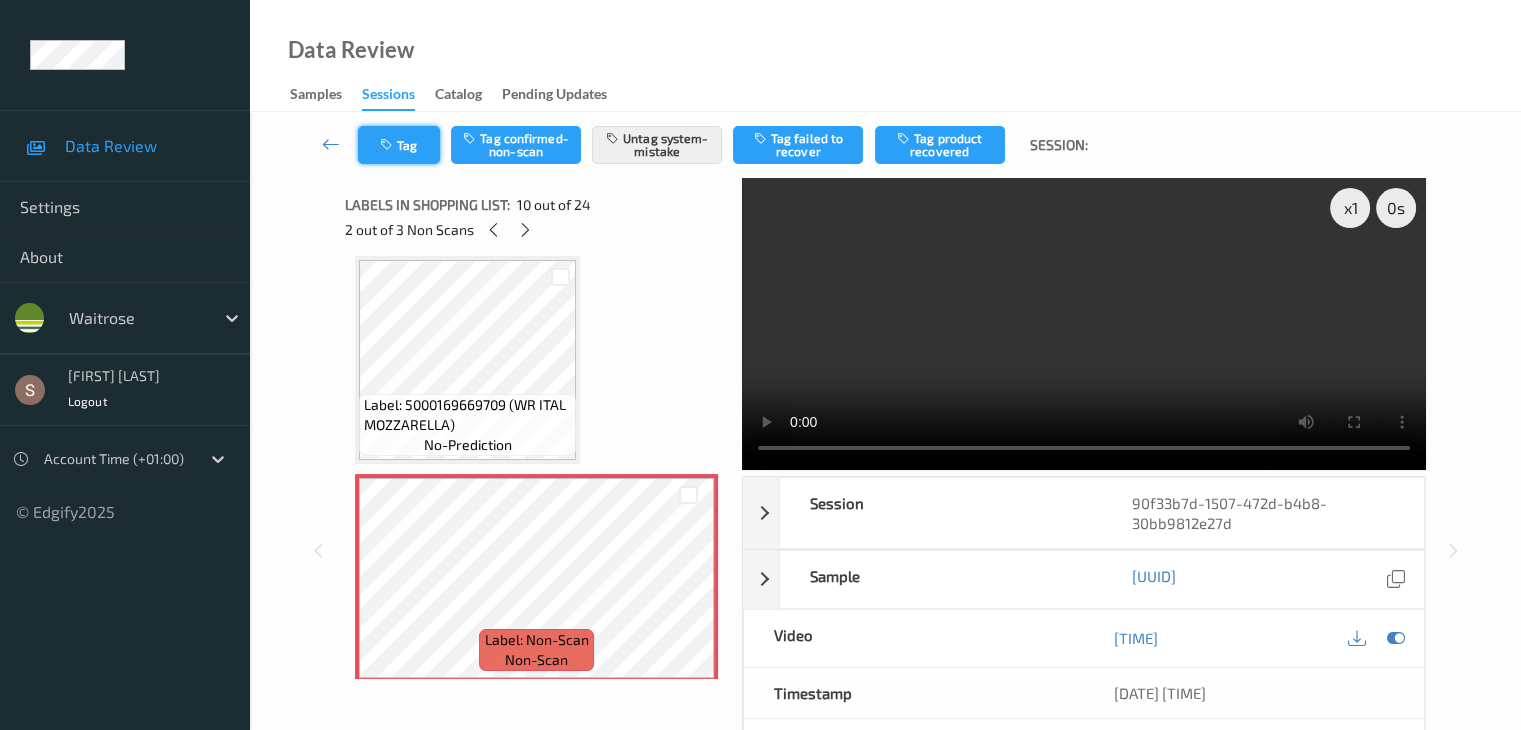 click on "Tag" at bounding box center [399, 145] 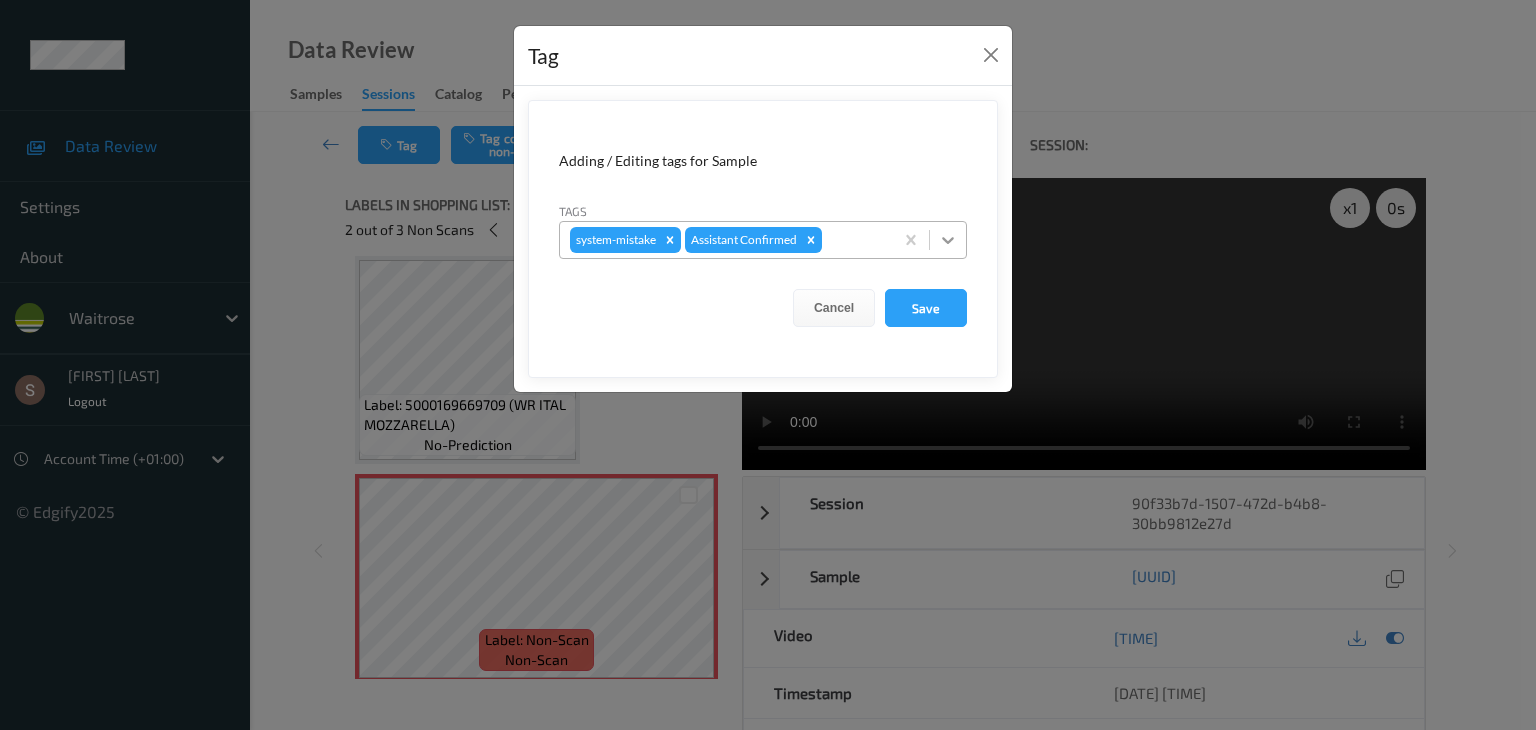 click 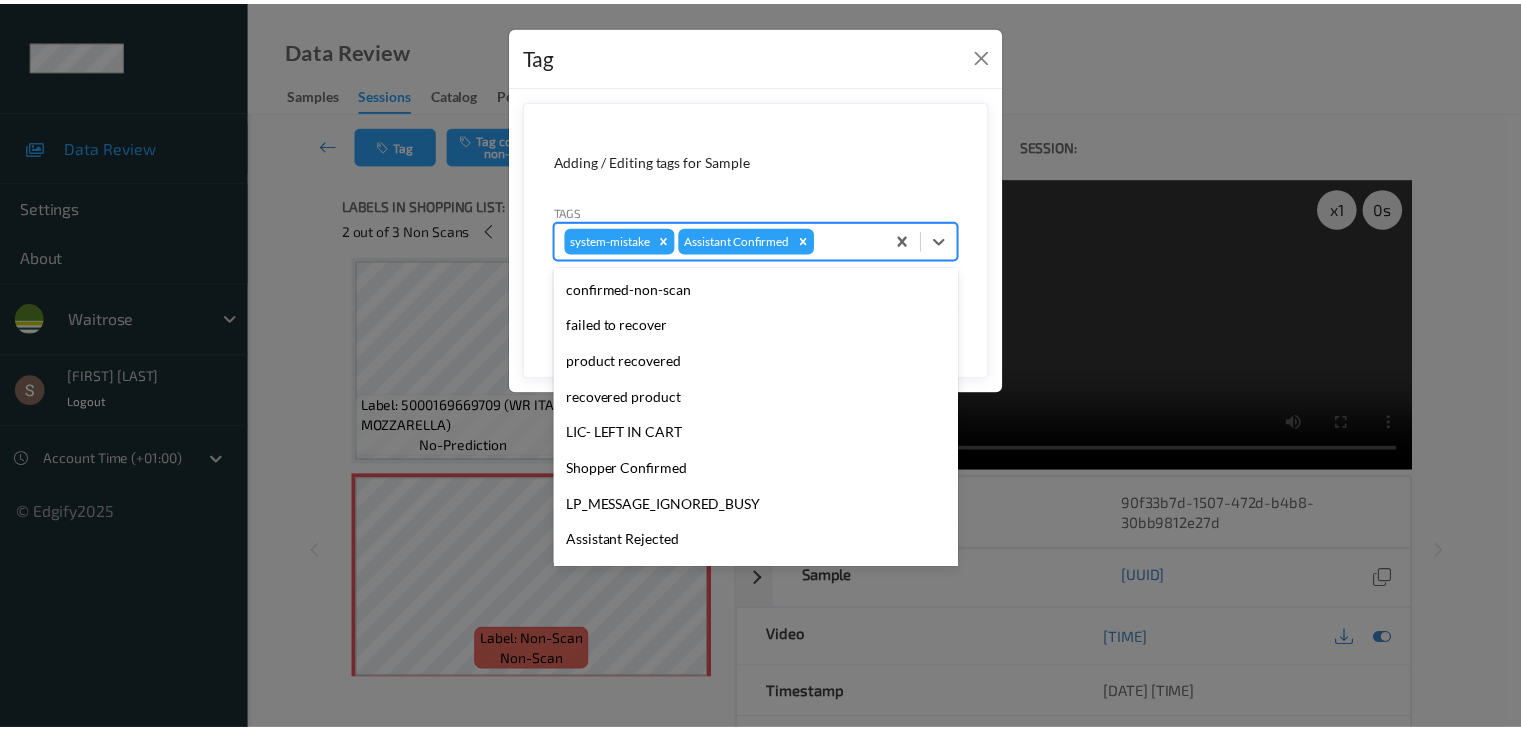 scroll, scrollTop: 320, scrollLeft: 0, axis: vertical 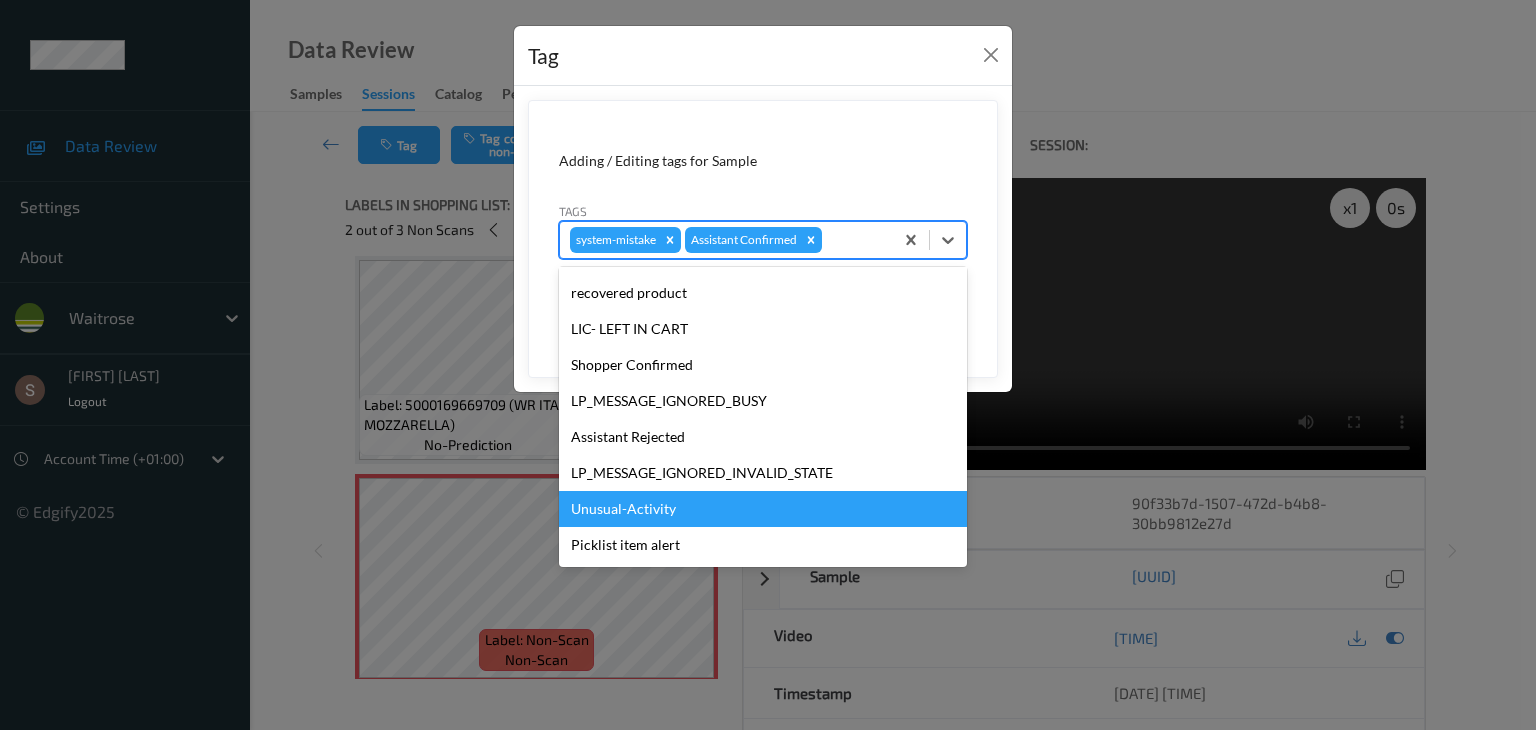 click on "Unusual-Activity" at bounding box center [763, 509] 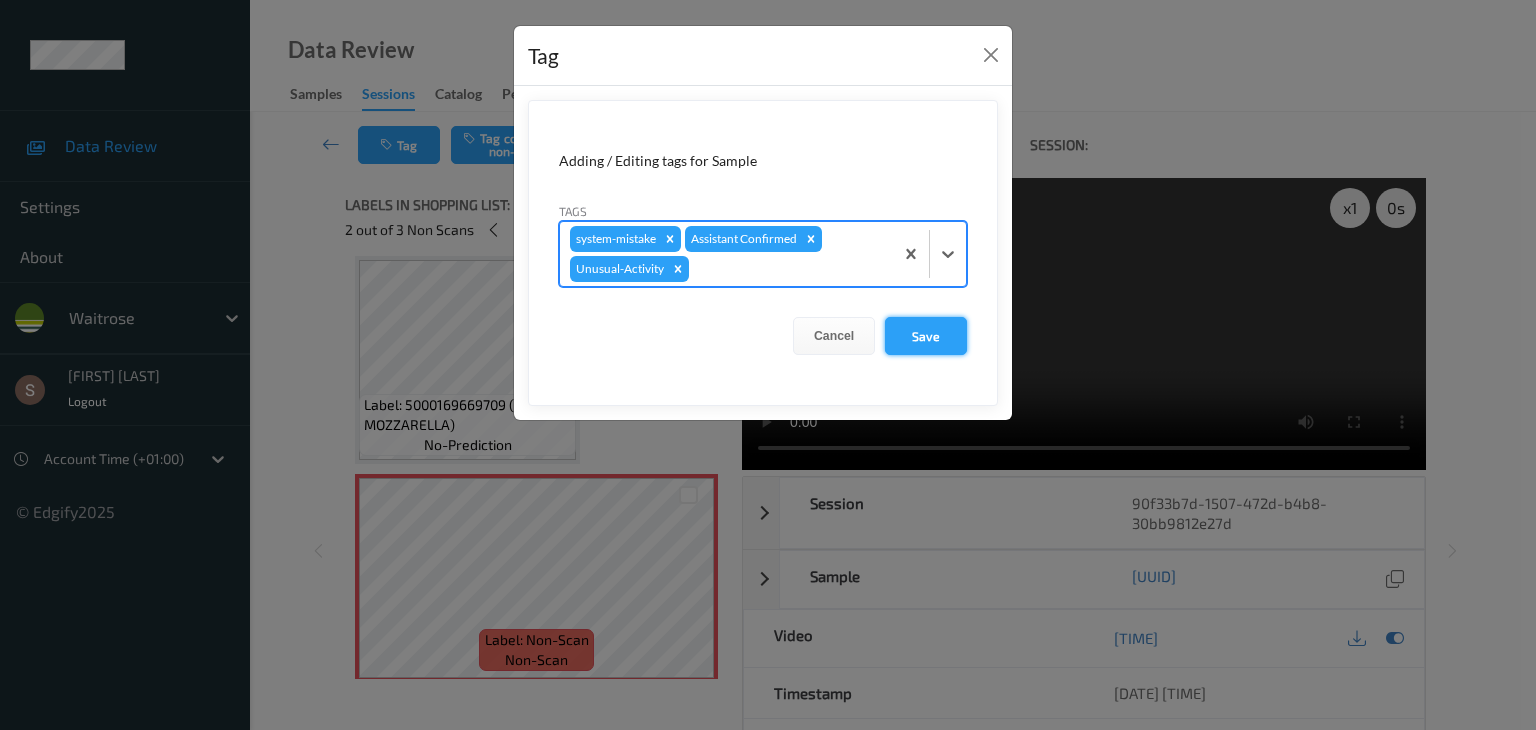 click on "Save" at bounding box center [926, 336] 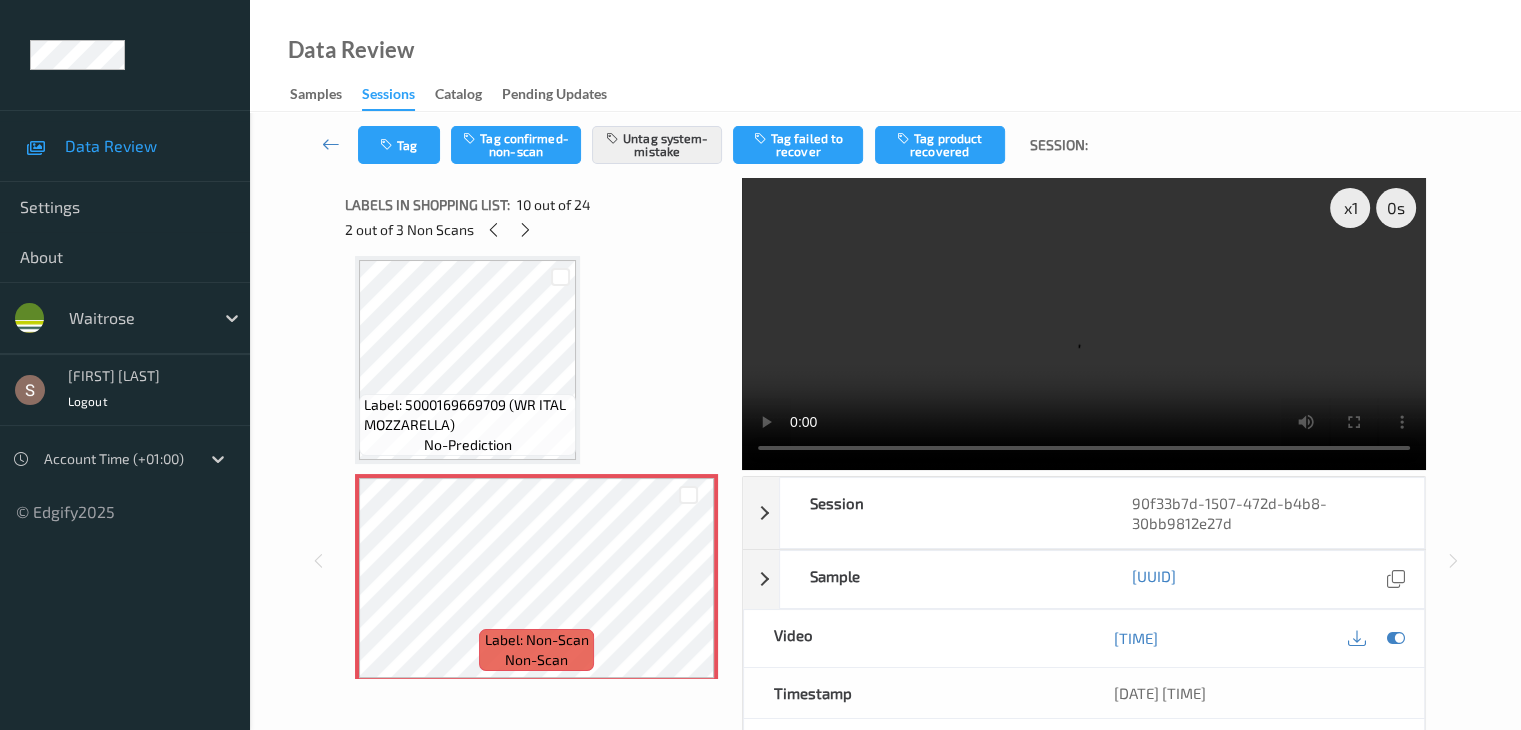 click on "2 out of 3 Non Scans" at bounding box center [536, 229] 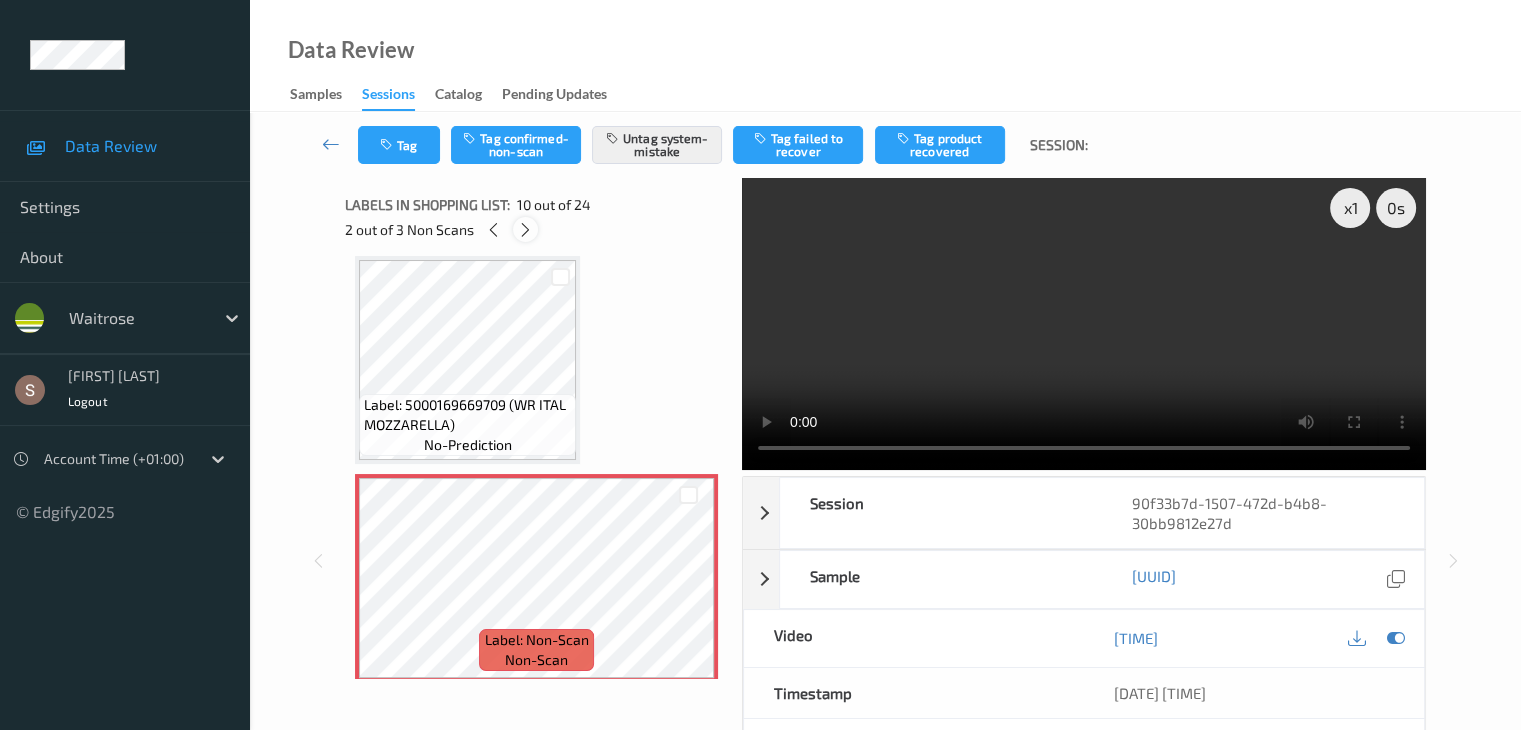 click at bounding box center (525, 230) 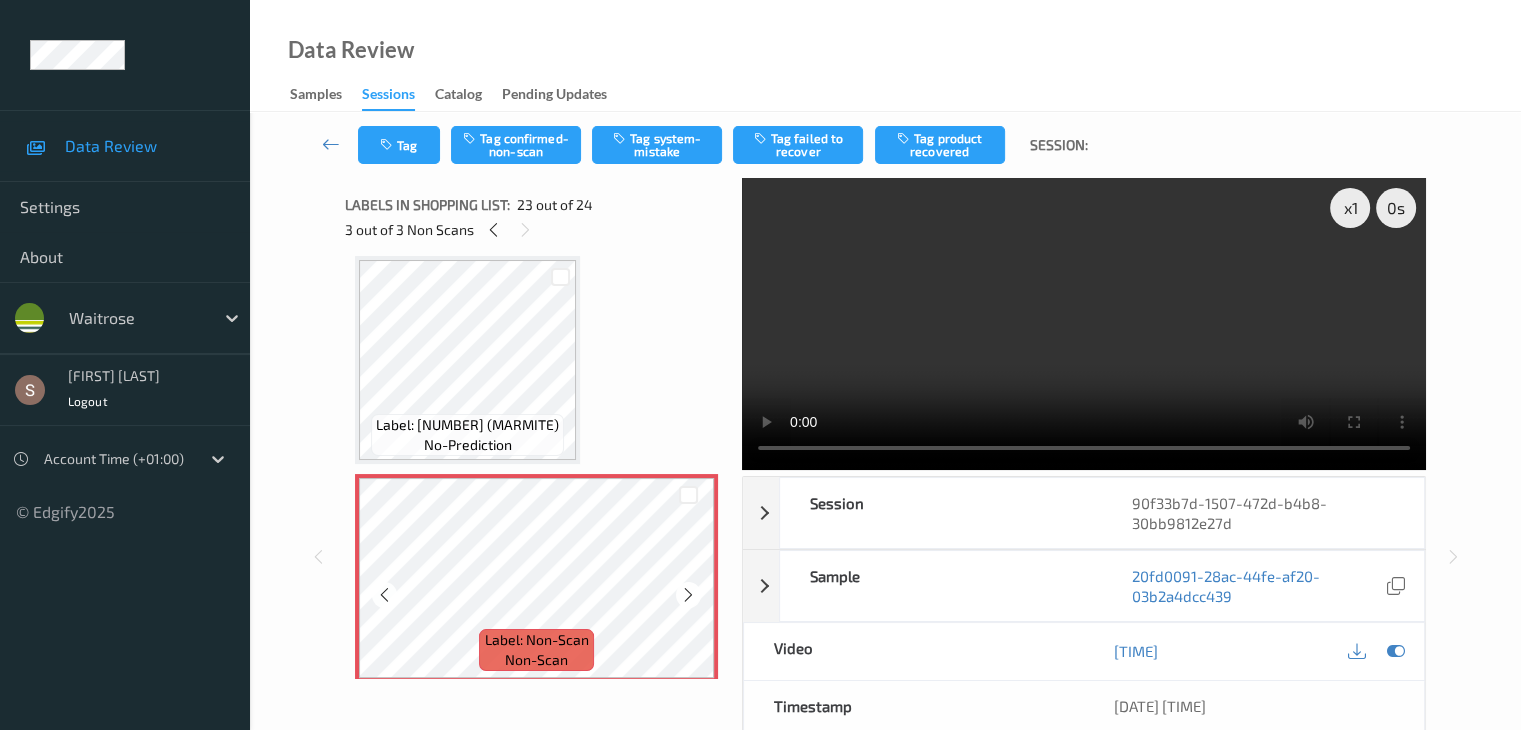 scroll, scrollTop: 4688, scrollLeft: 0, axis: vertical 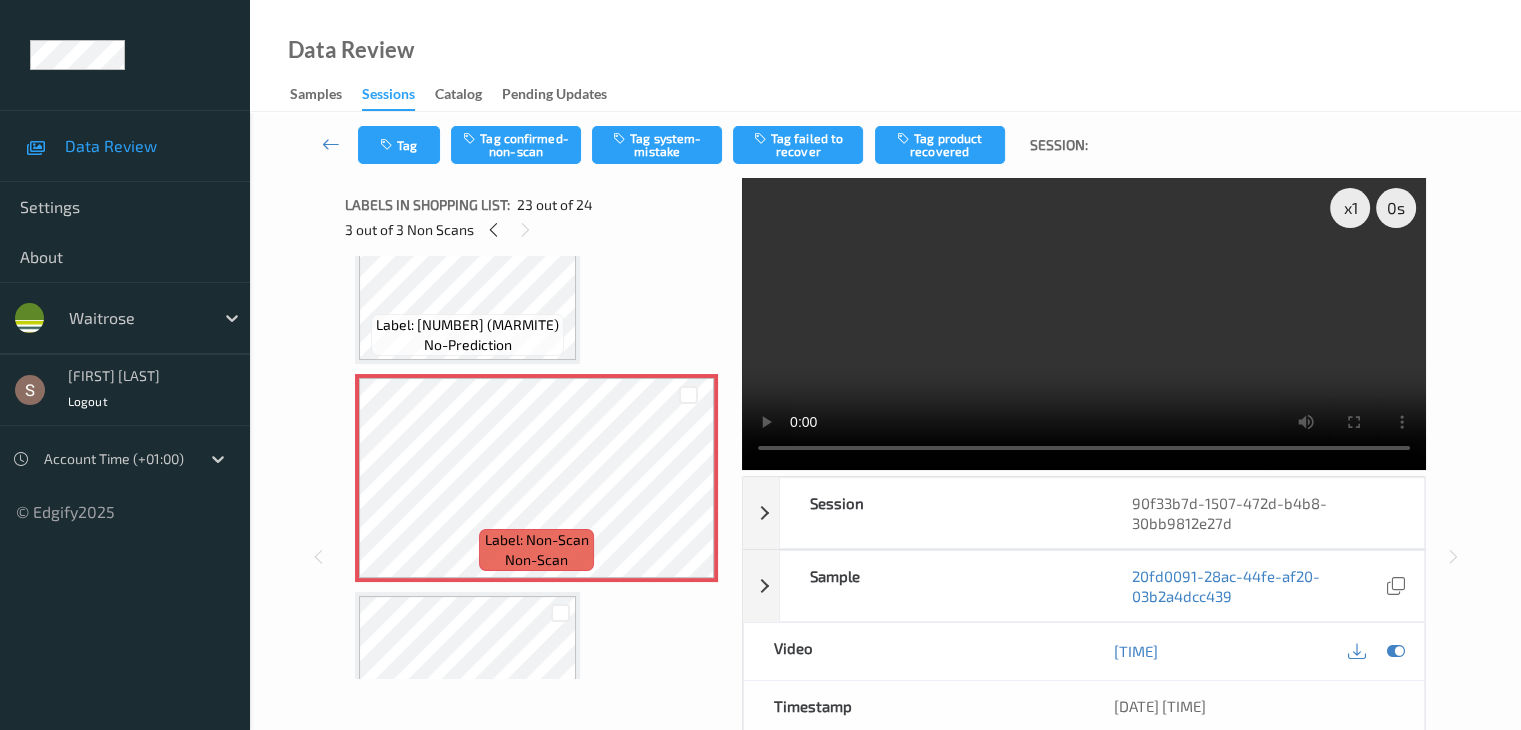 click at bounding box center [1084, 324] 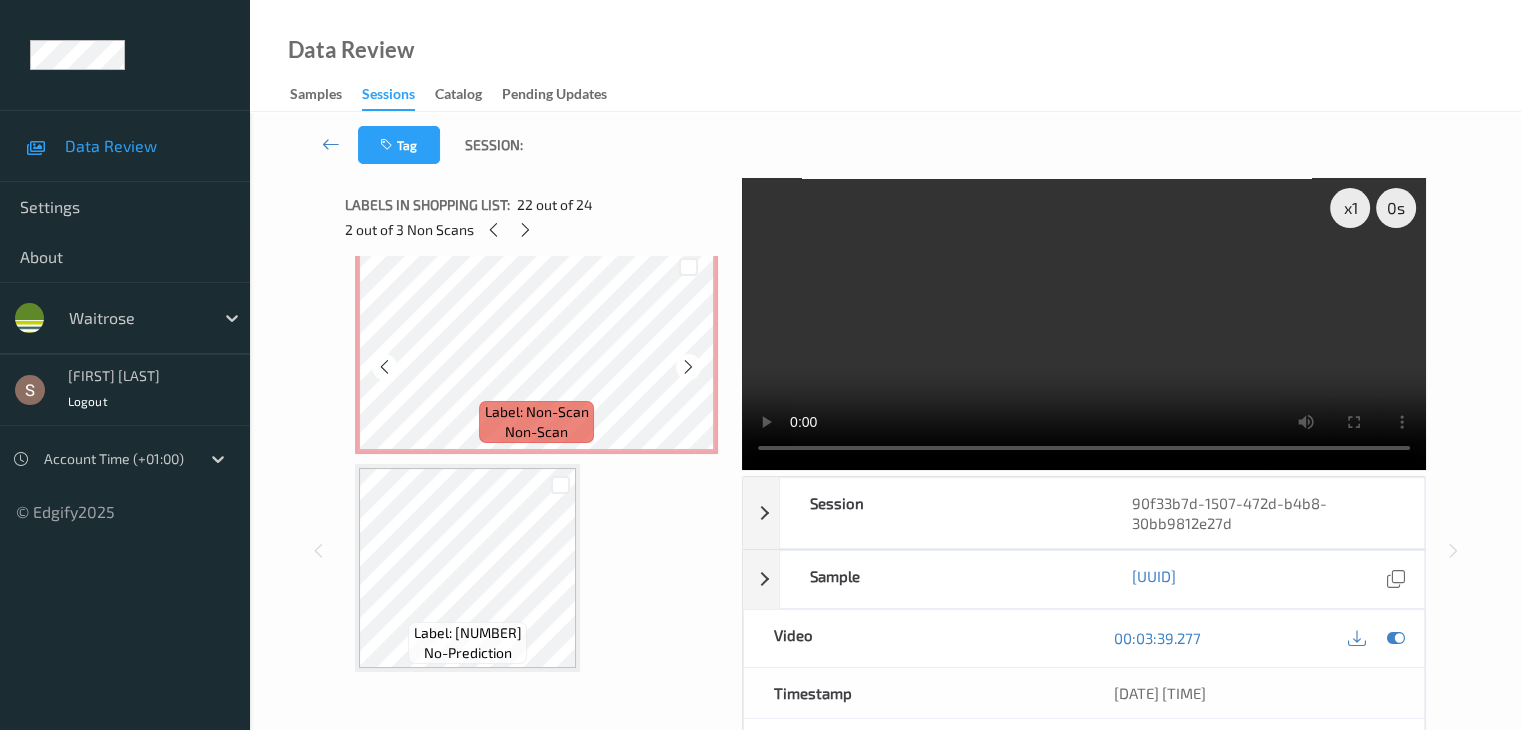 scroll, scrollTop: 4819, scrollLeft: 0, axis: vertical 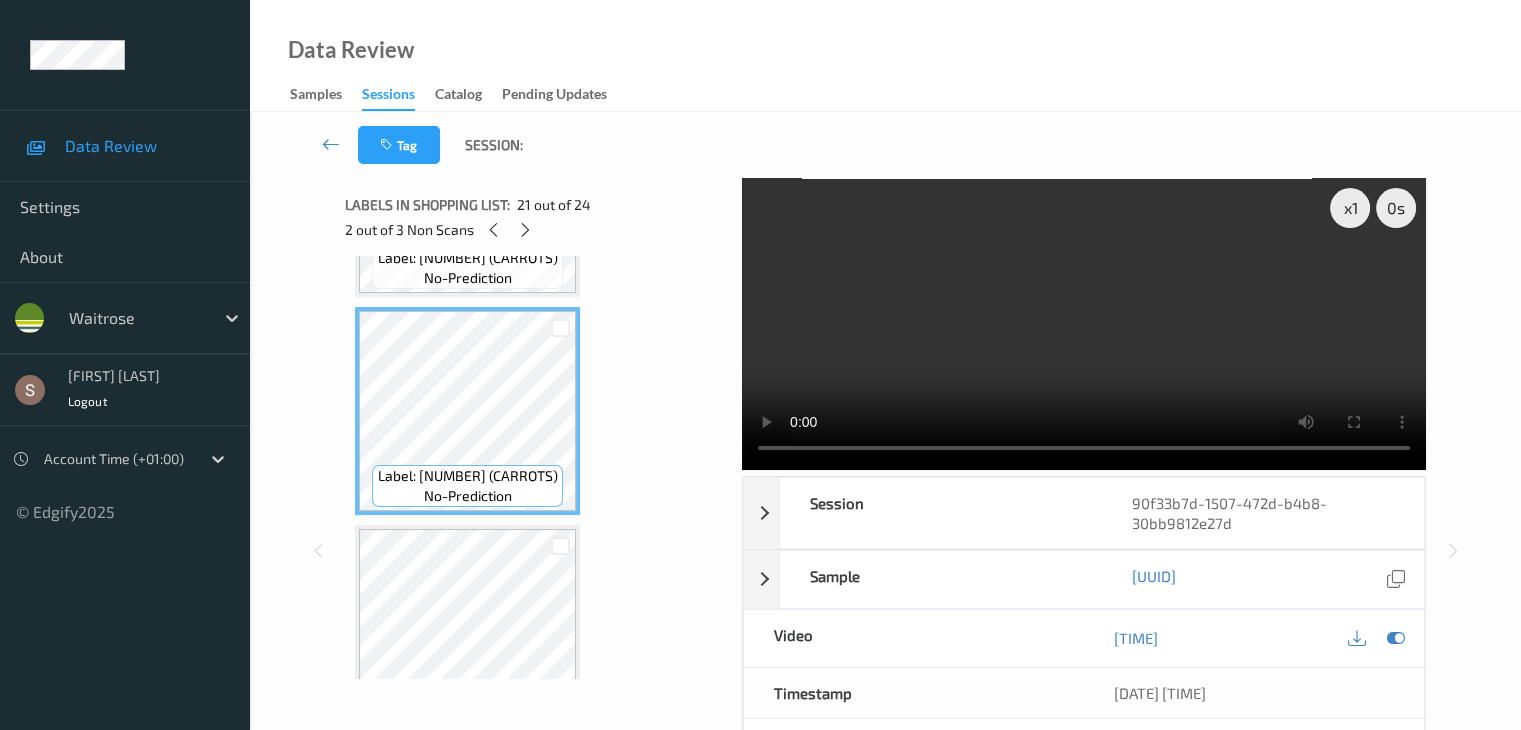click at bounding box center [1084, 324] 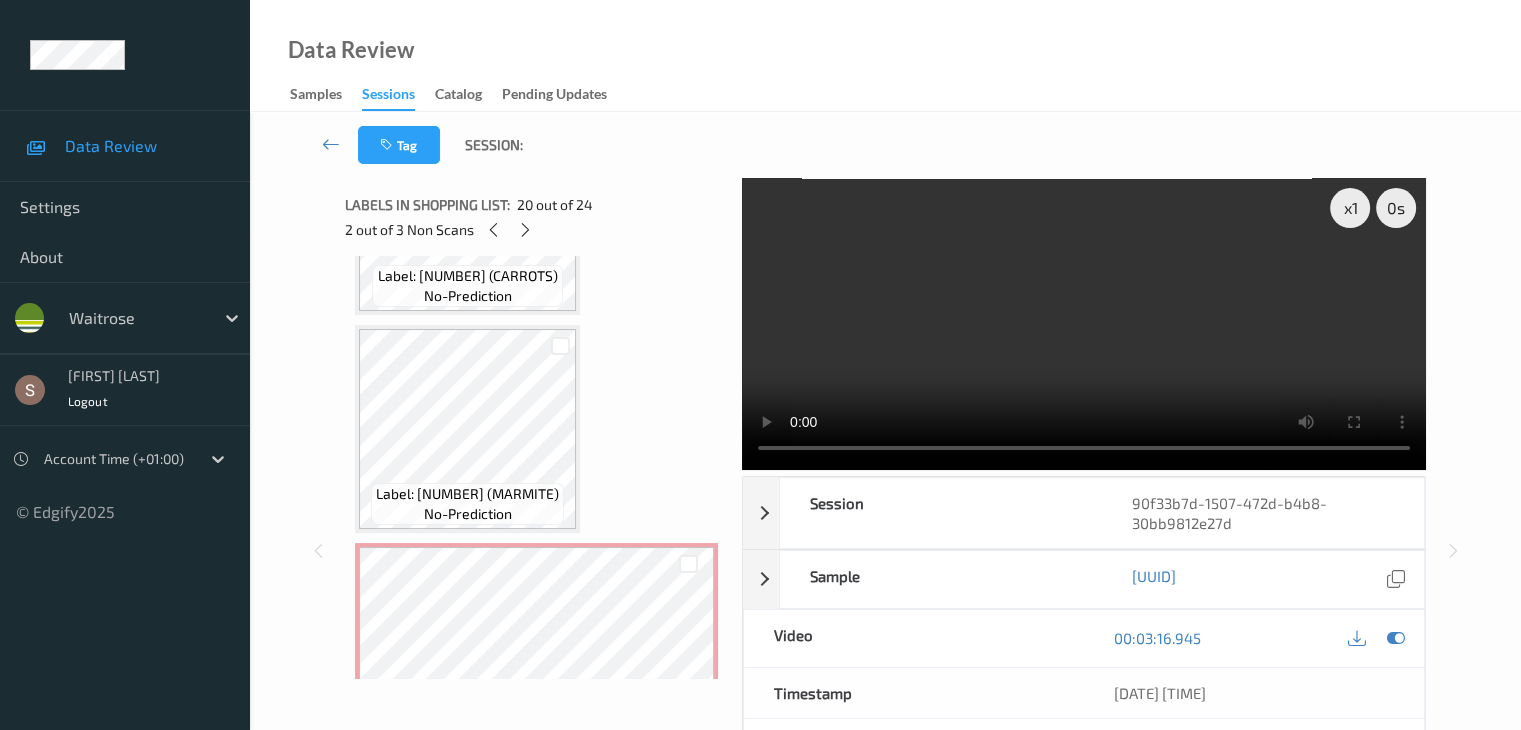 scroll, scrollTop: 4419, scrollLeft: 0, axis: vertical 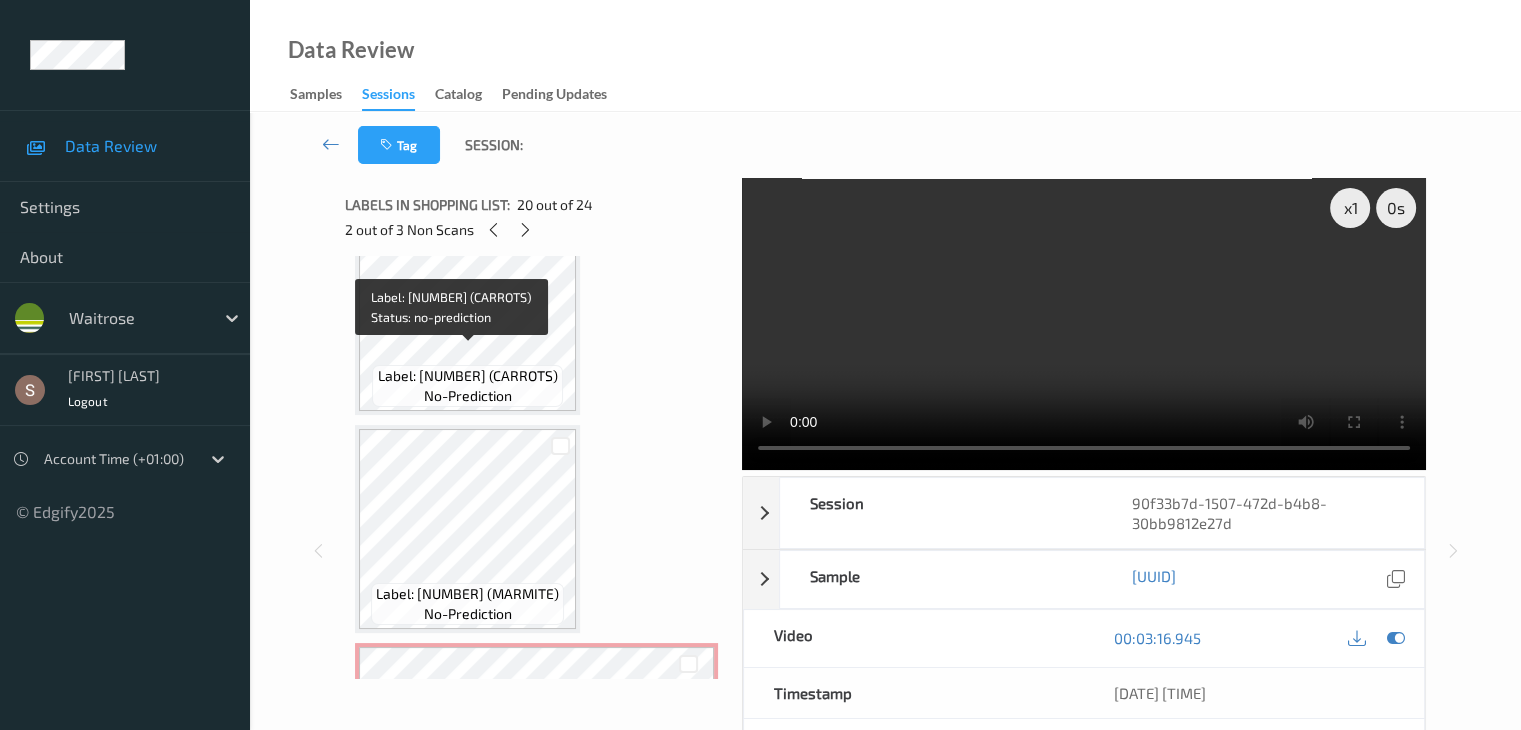 click on "Label: 0252478000154 (CARROTS)" at bounding box center (468, 376) 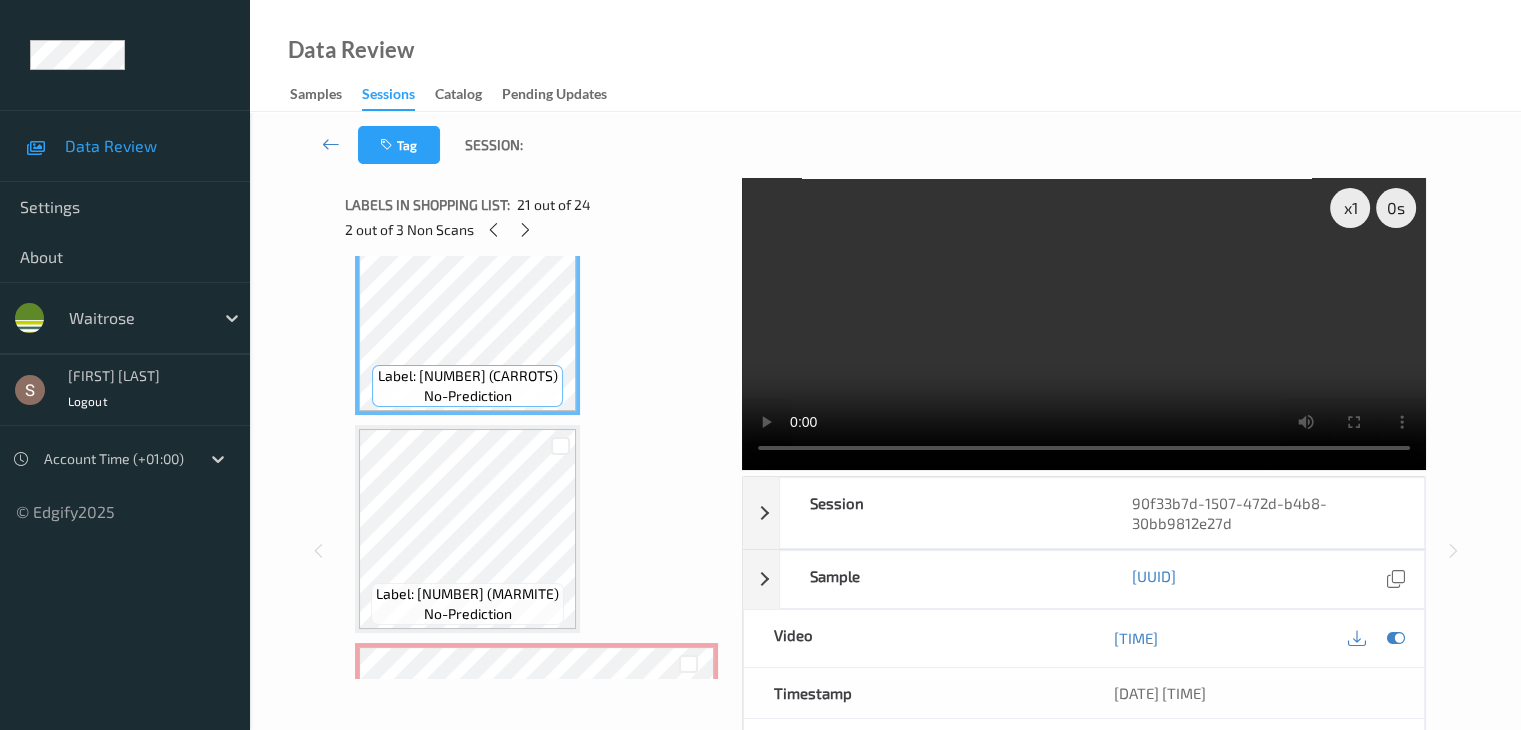 click at bounding box center [1084, 324] 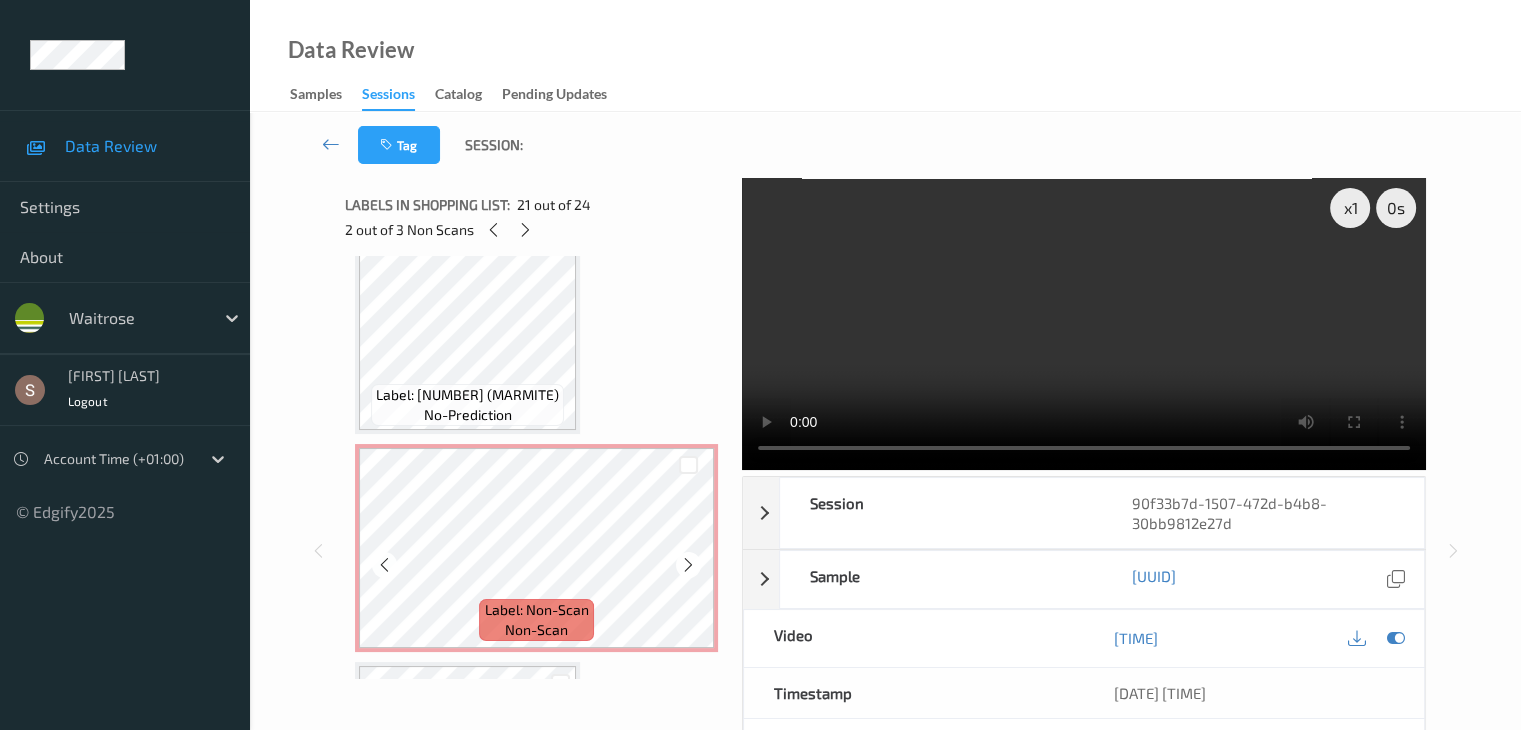 scroll, scrollTop: 4619, scrollLeft: 0, axis: vertical 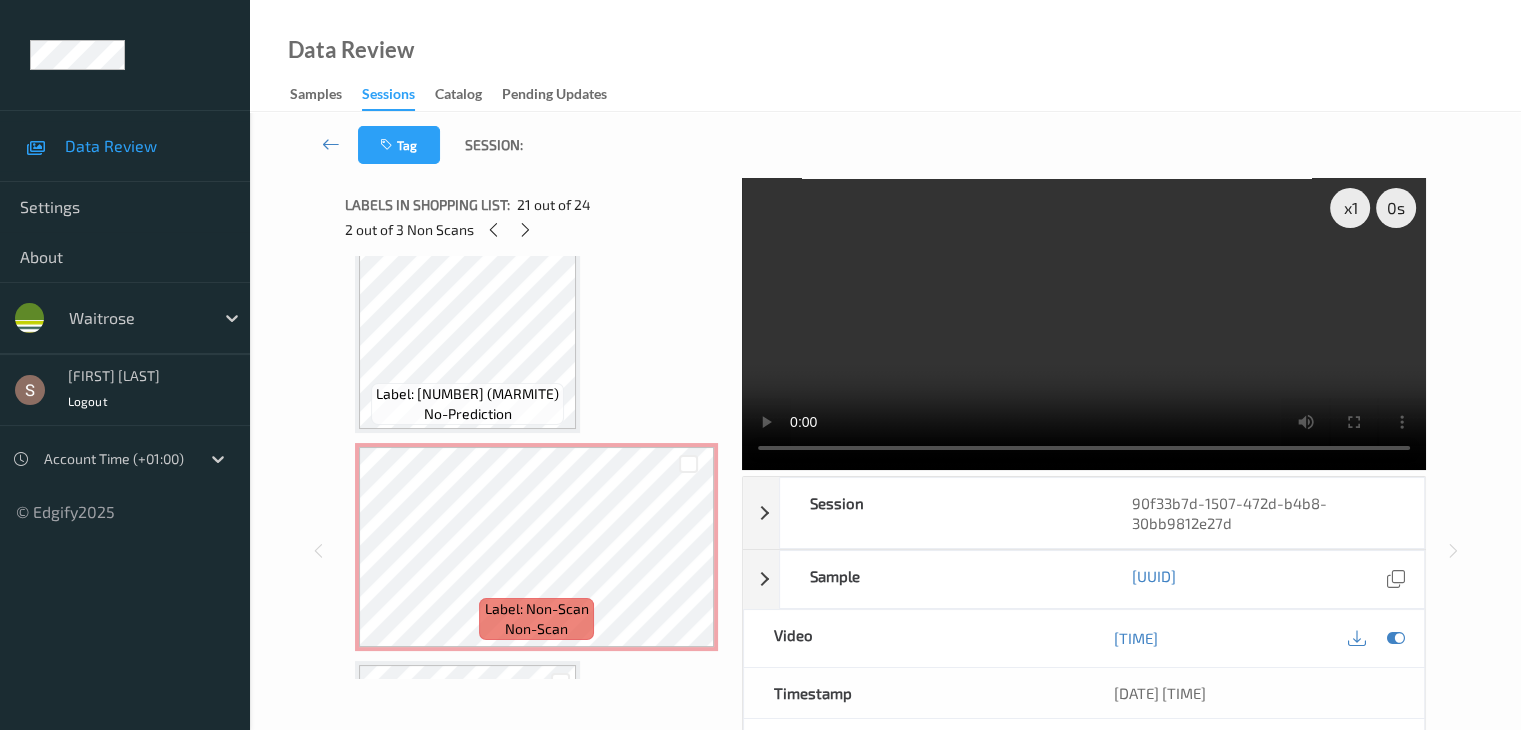 click at bounding box center [1084, 324] 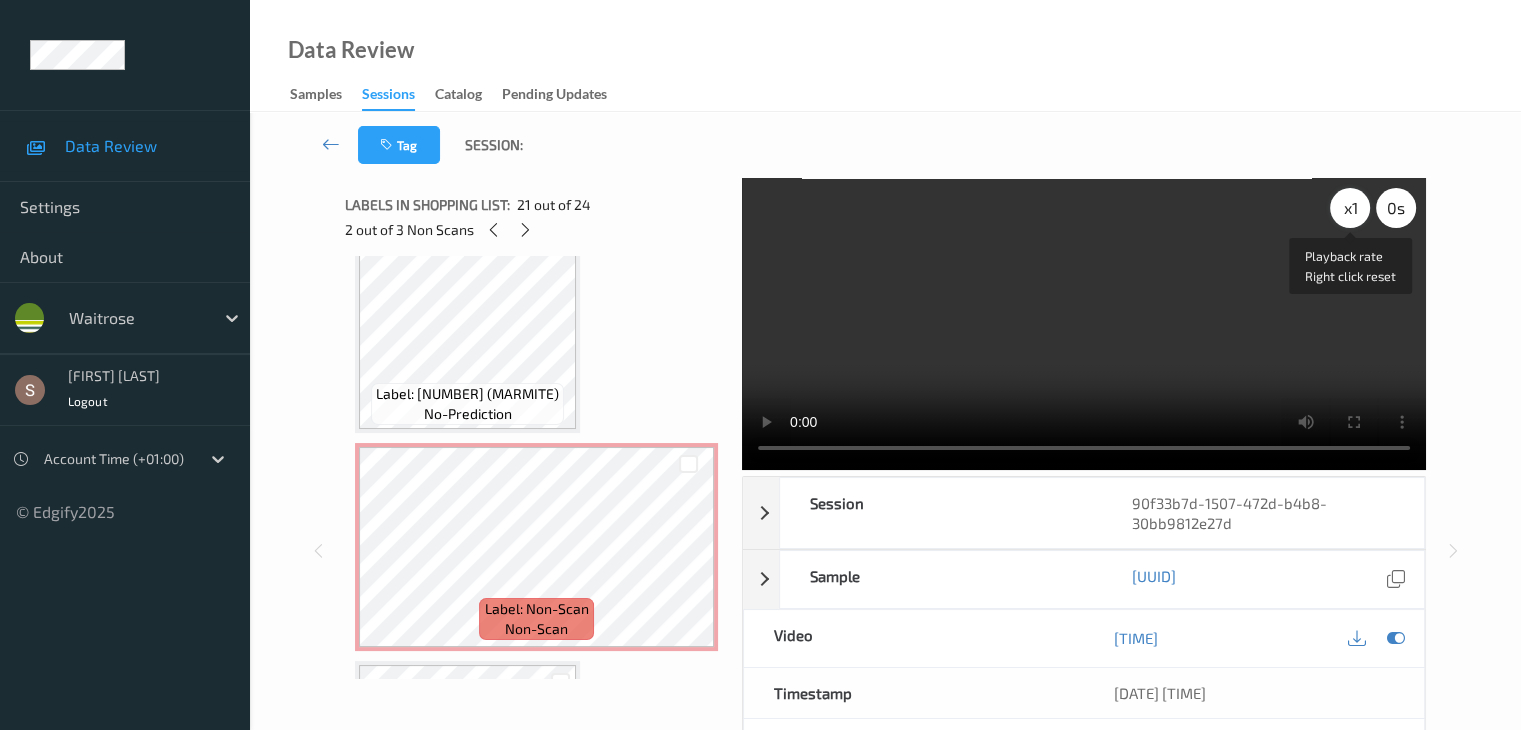 click on "x 1" at bounding box center (1350, 208) 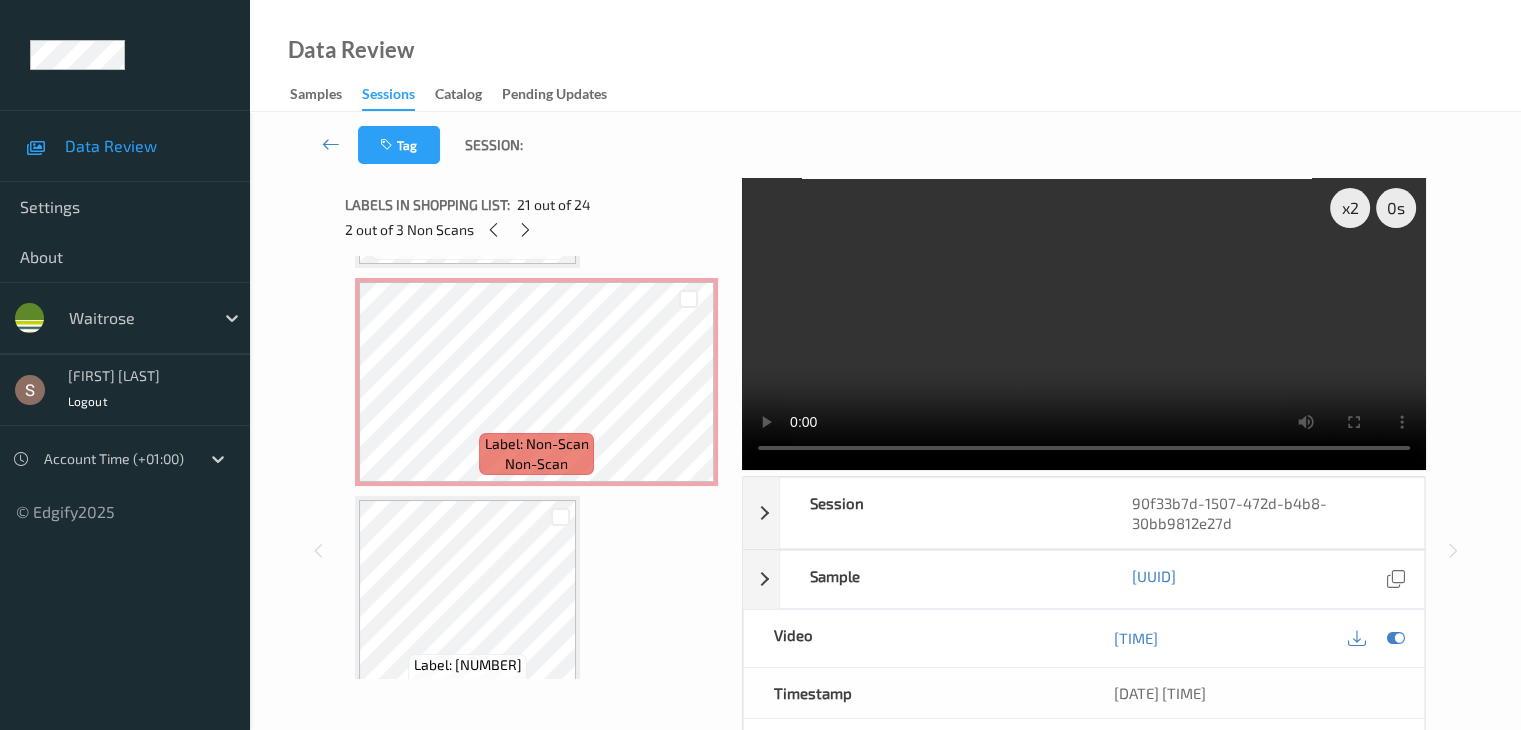 scroll, scrollTop: 4819, scrollLeft: 0, axis: vertical 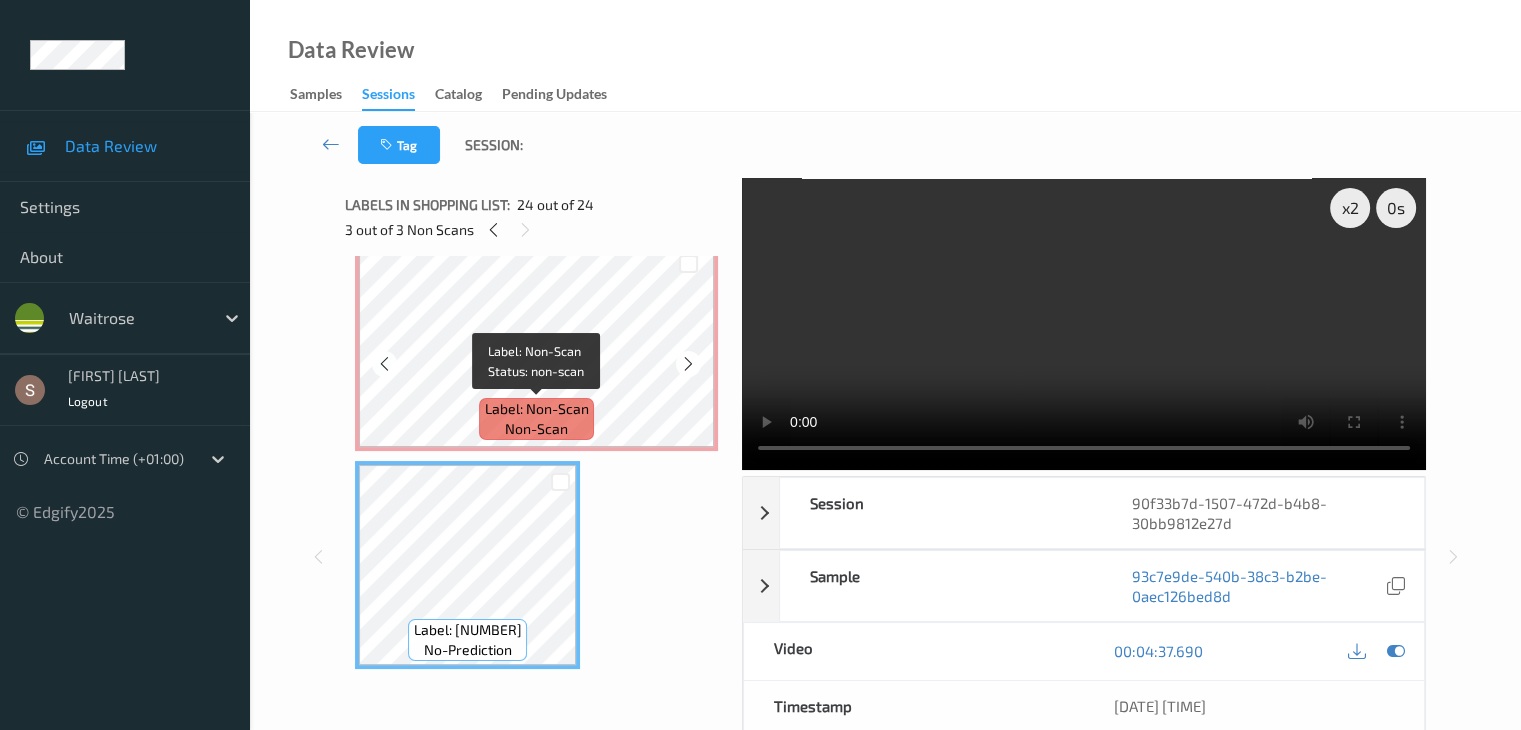 click on "Label: Non-Scan" at bounding box center (537, 409) 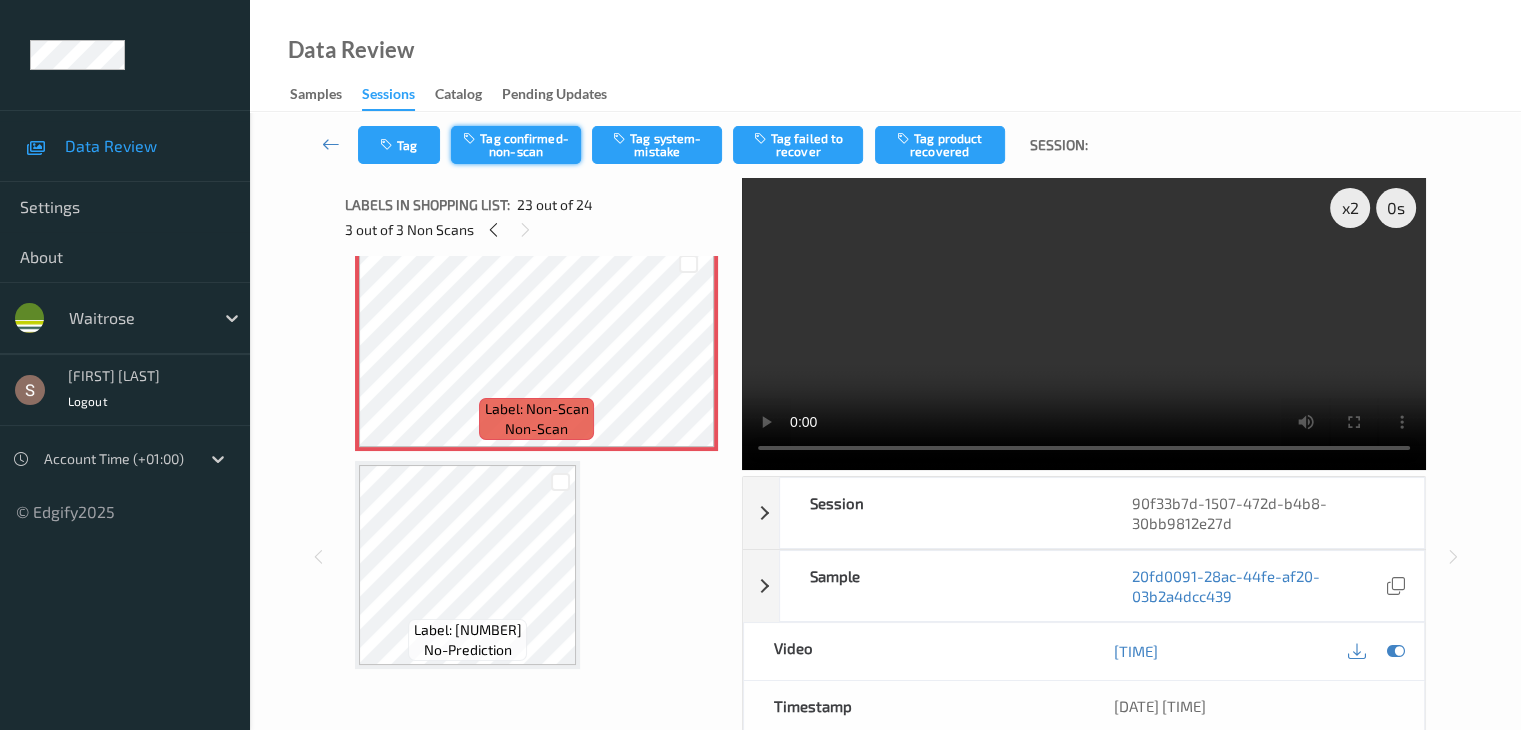 click on "Tag   confirmed-non-scan" at bounding box center [516, 145] 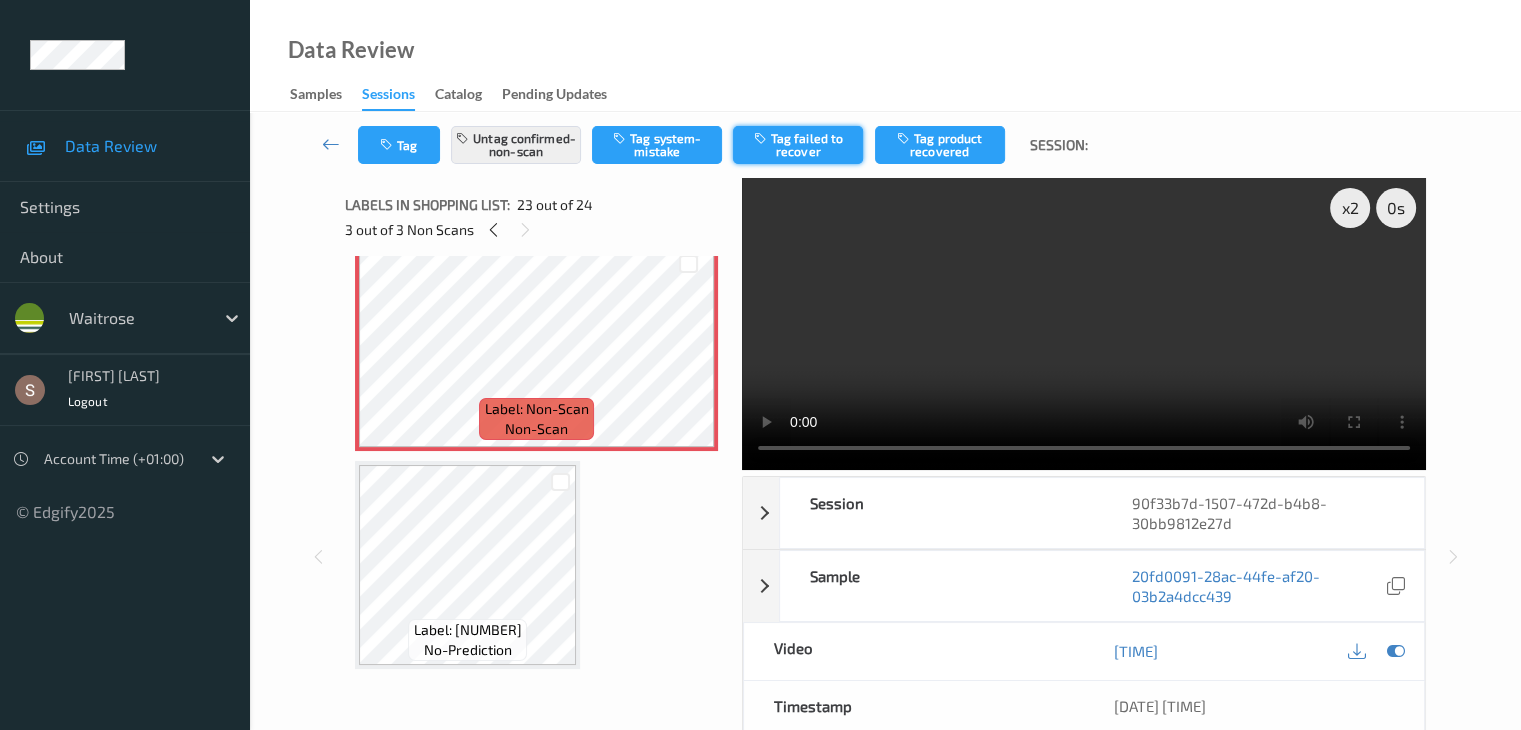 click on "Tag   failed to recover" at bounding box center (798, 145) 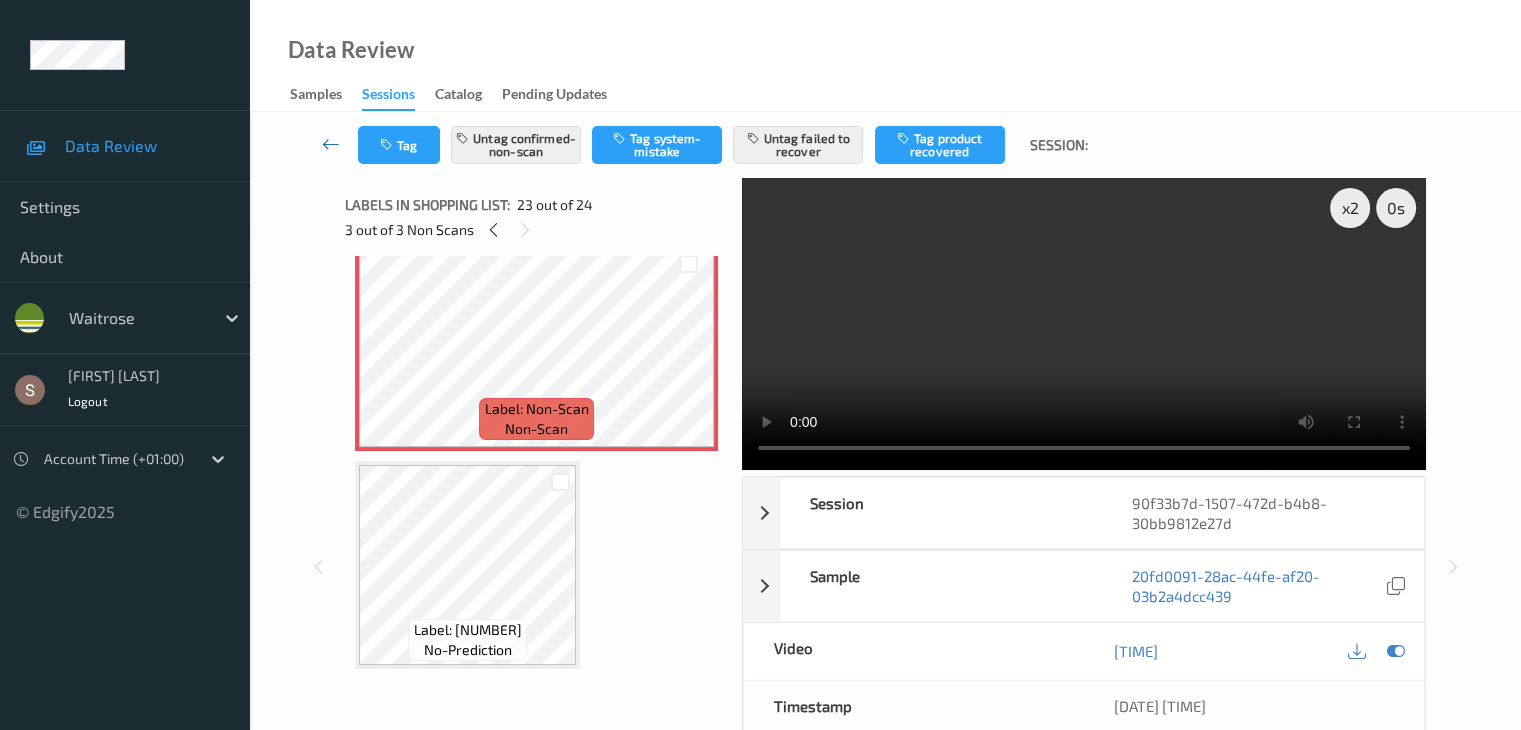 click at bounding box center [331, 144] 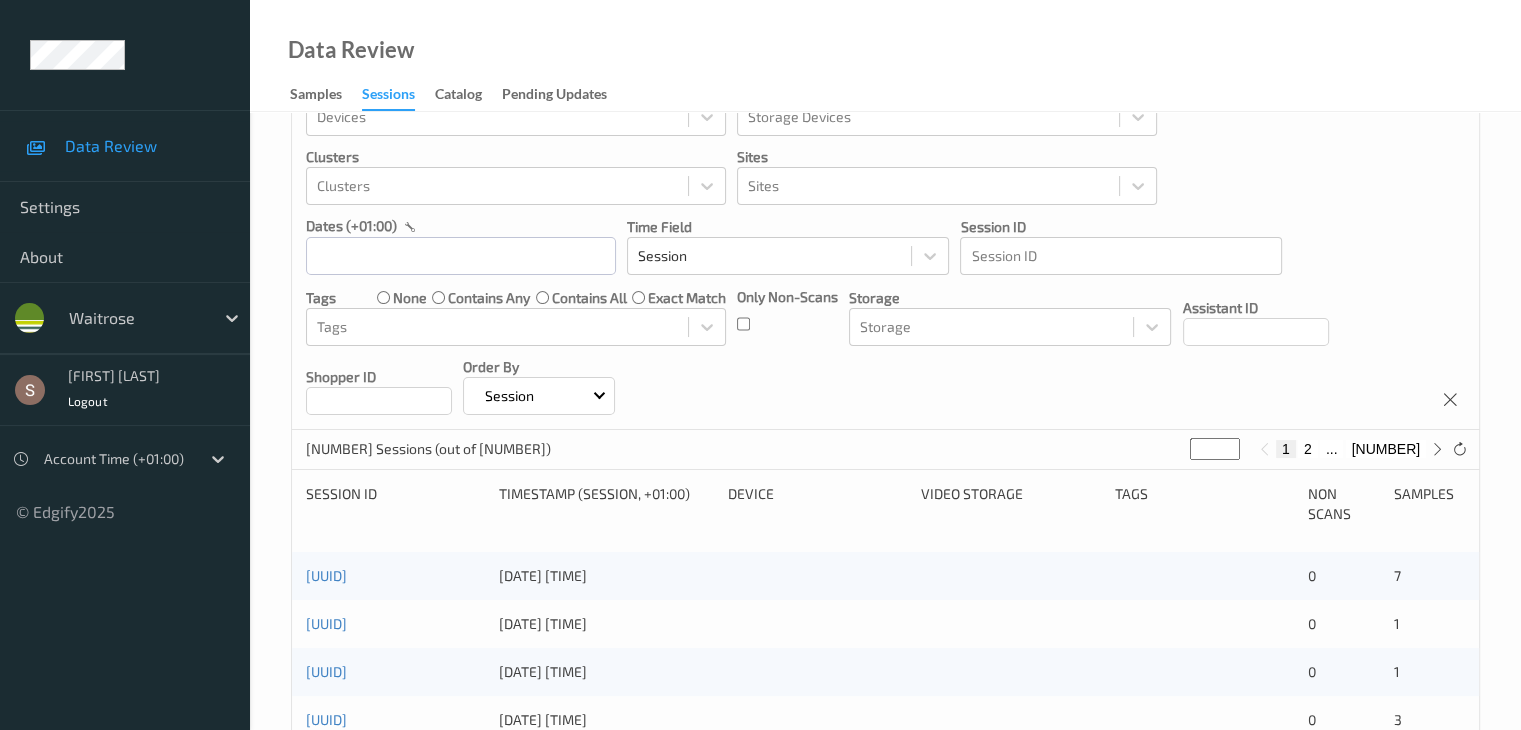 scroll, scrollTop: 100, scrollLeft: 0, axis: vertical 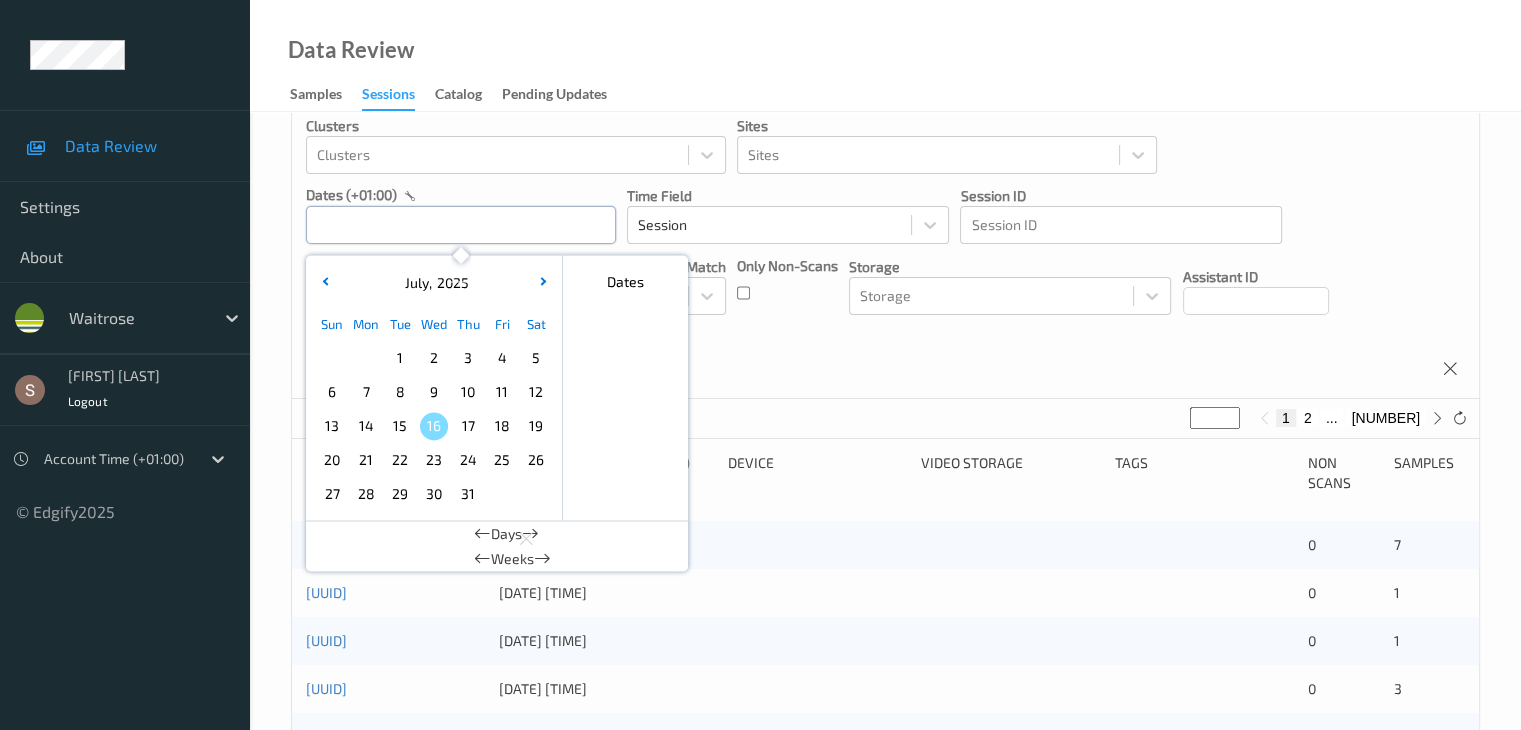 click at bounding box center (461, 225) 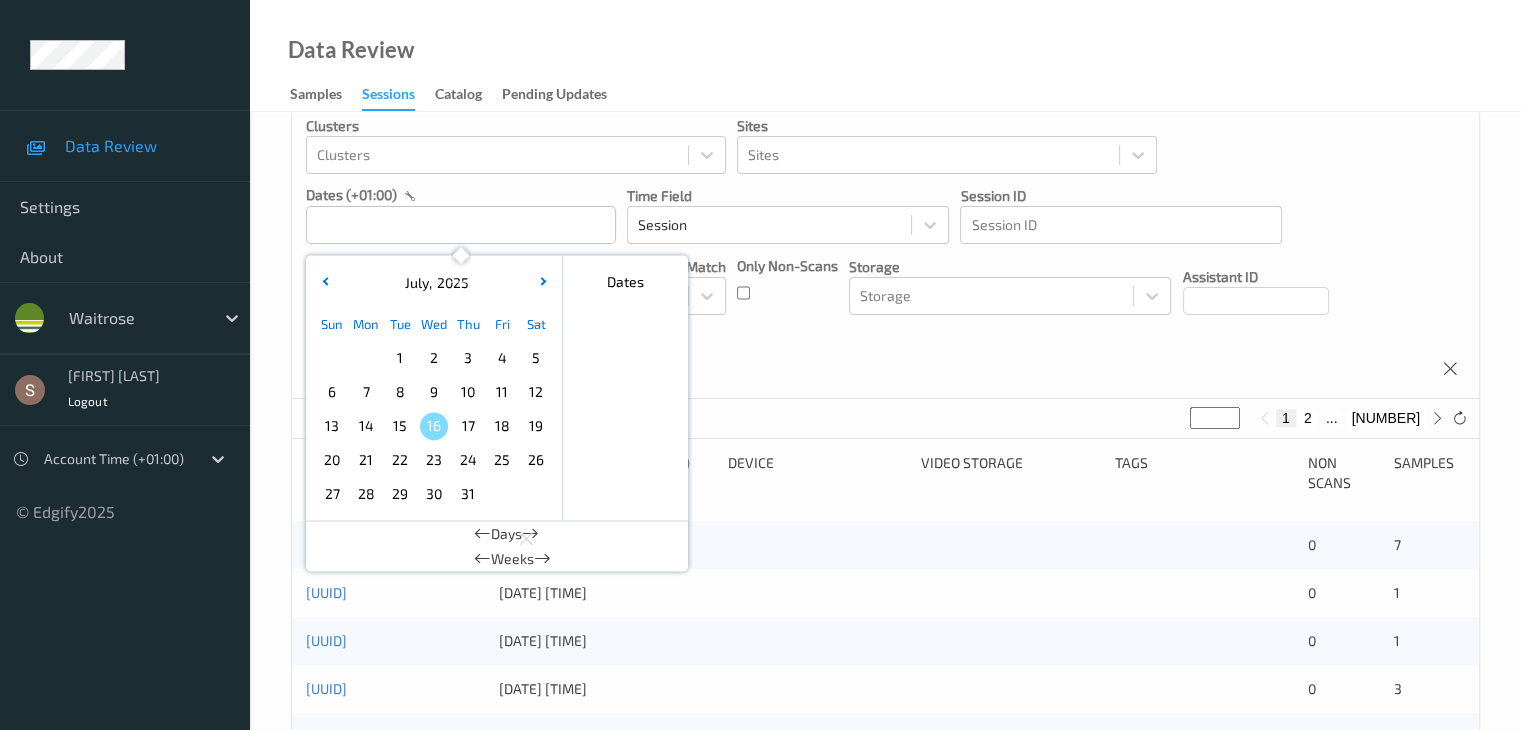 click on "9" at bounding box center (434, 392) 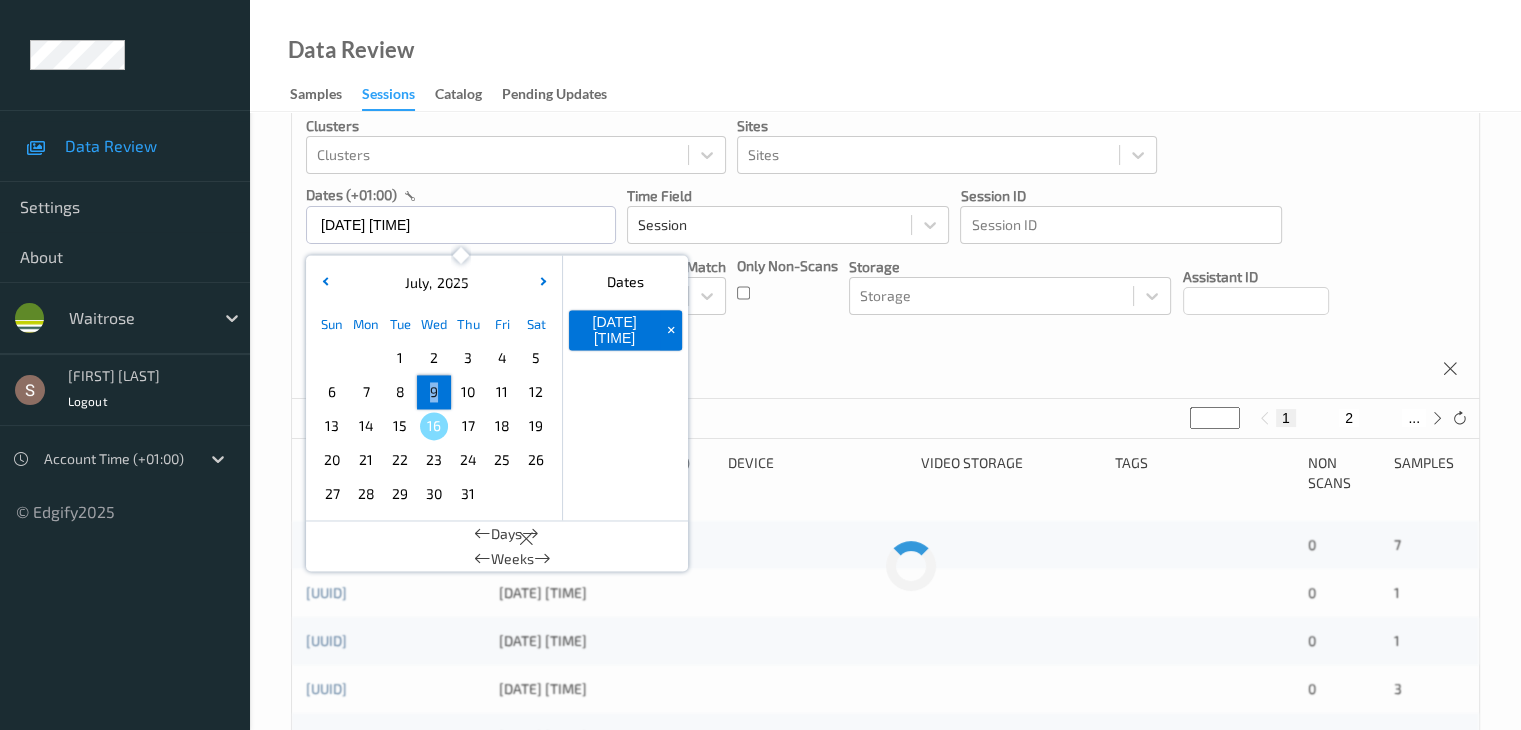 click on "9" at bounding box center (434, 392) 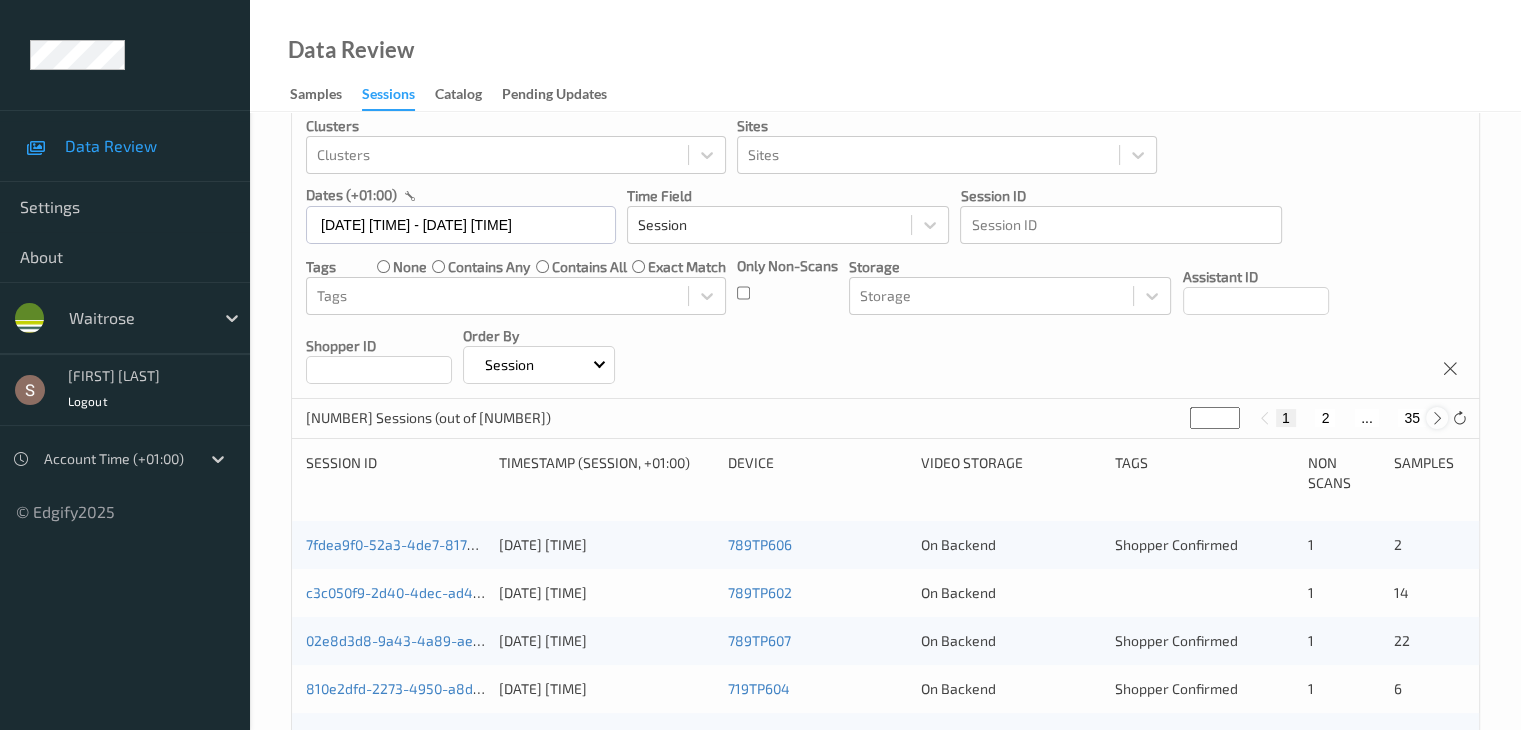 click at bounding box center (1437, 418) 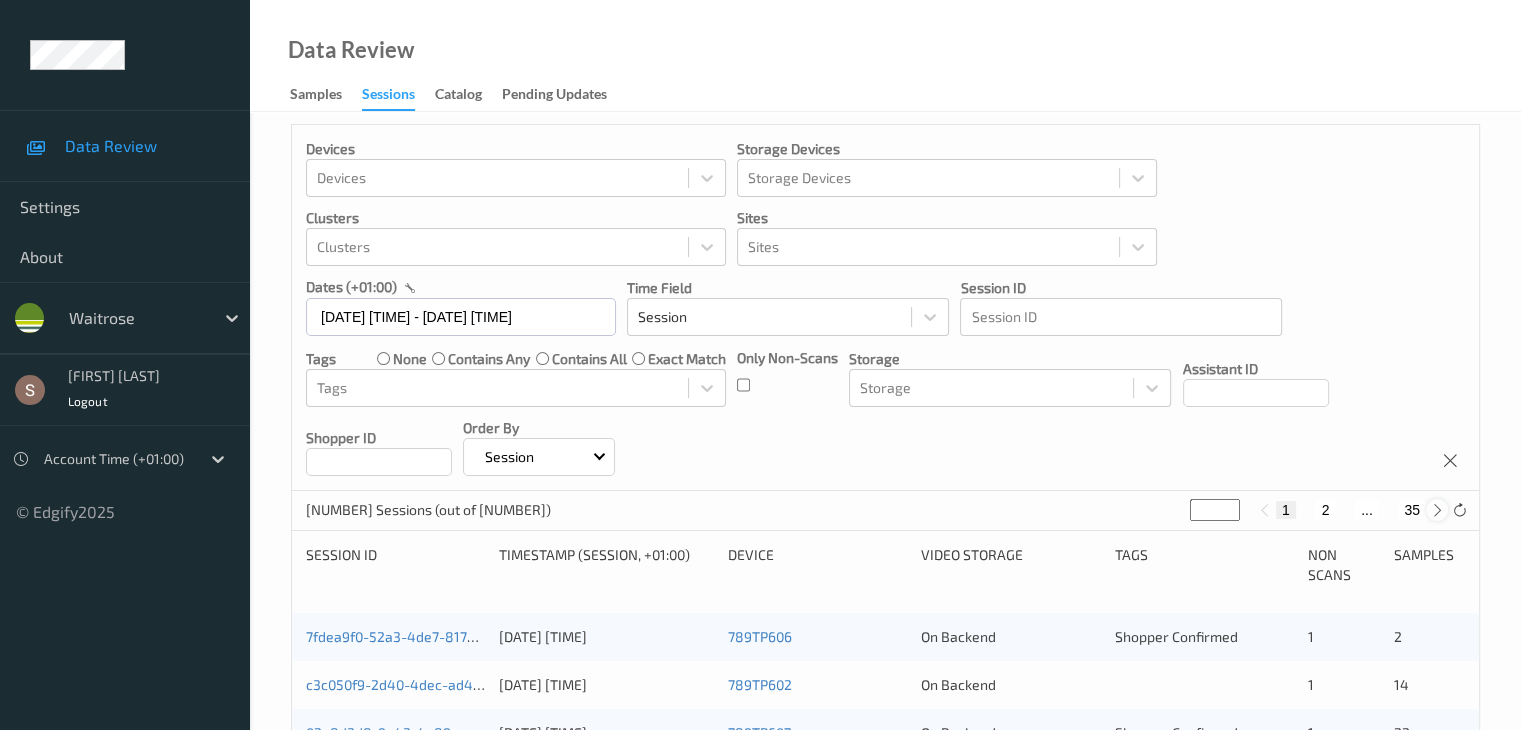 click on "Devices Devices Storage Devices Storage Devices Clusters Clusters Sites Sites dates (+01:00) 09/07/2025 00:00 -> 09/07/2025 23:59 Time Field Session Session ID Session ID Tags none contains any contains all exact match Tags Only Non-Scans Storage Storage Assistant ID Shopper ID Order By Session 688 Sessions (out of 3029024) *  1   2   ...   35  Session ID Timestamp (Session, +01:00) Device Video Storage Tags Non Scans Samples 7fdea9f0-52a3-4de7-8175-0d4f172d40e5 09/07/2025 22:53:40 789TP606 On Backend Shopper Confirmed 1 2 c3c050f9-2d40-4dec-ad4a-171f2ad8291d 09/07/2025 22:53:25 789TP602 On Backend 1 14 02e8d3d8-9a43-4a89-aef7-5d704aab9db6 09/07/2025 22:51:54 789TP607 On Backend Shopper Confirmed 1 22 810e2dfd-2273-4950-a8d5-6da2e85c6f00 09/07/2025 22:12:31 719TP604 On Backend Shopper Confirmed 1 6 bc21d12a-ca73-4dc4-9512-2520c0b15264 09/07/2025 21:58:12 719TP606 On Backend Shopper Confirmed 1 6 310bdcc7-d70f-4962-b9e3-e784a7bfd9e4 09/07/2025 21:57:23 719TP611 On Backend 1 14 09/07/2025 21:44:17 719TP606 1 9" at bounding box center (885, 869) 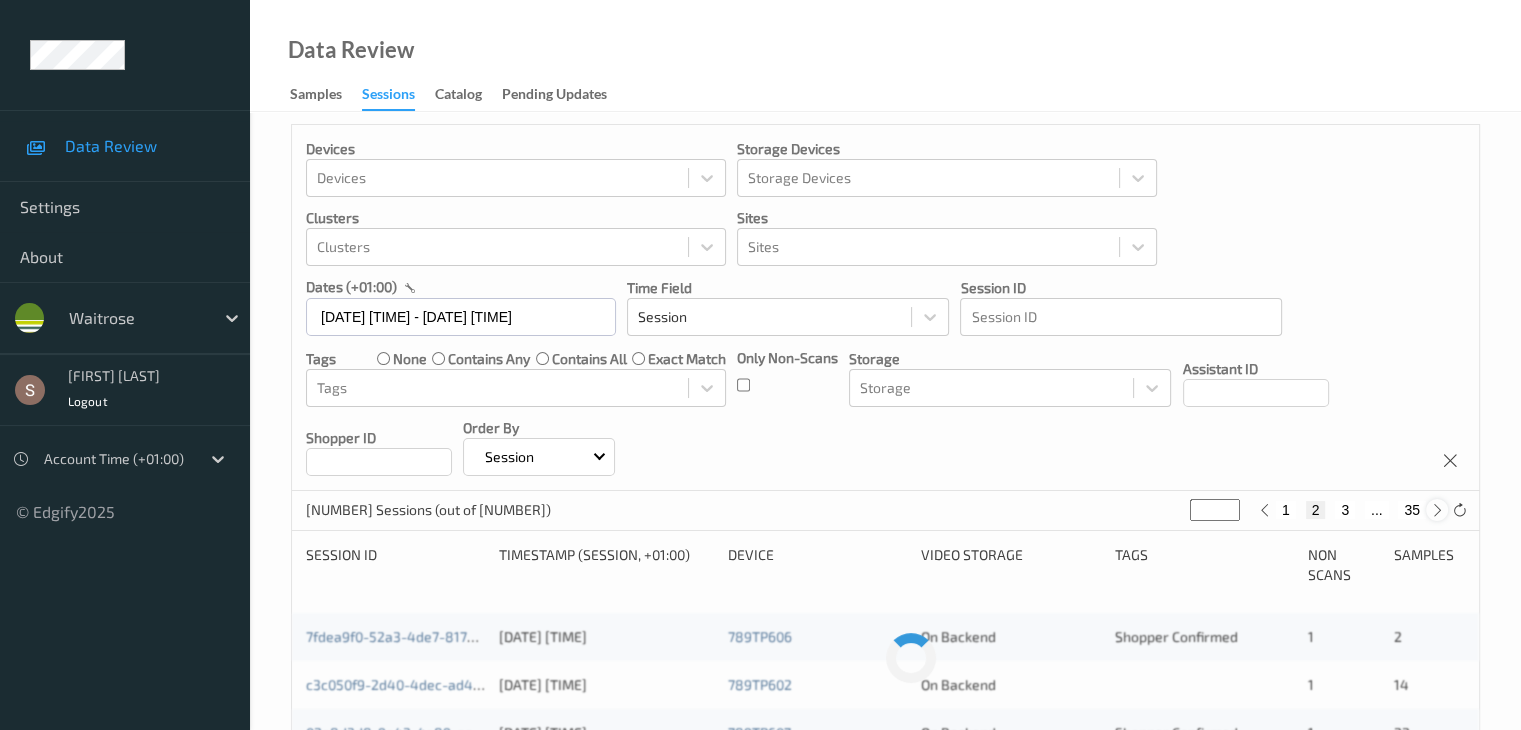 scroll, scrollTop: 0, scrollLeft: 0, axis: both 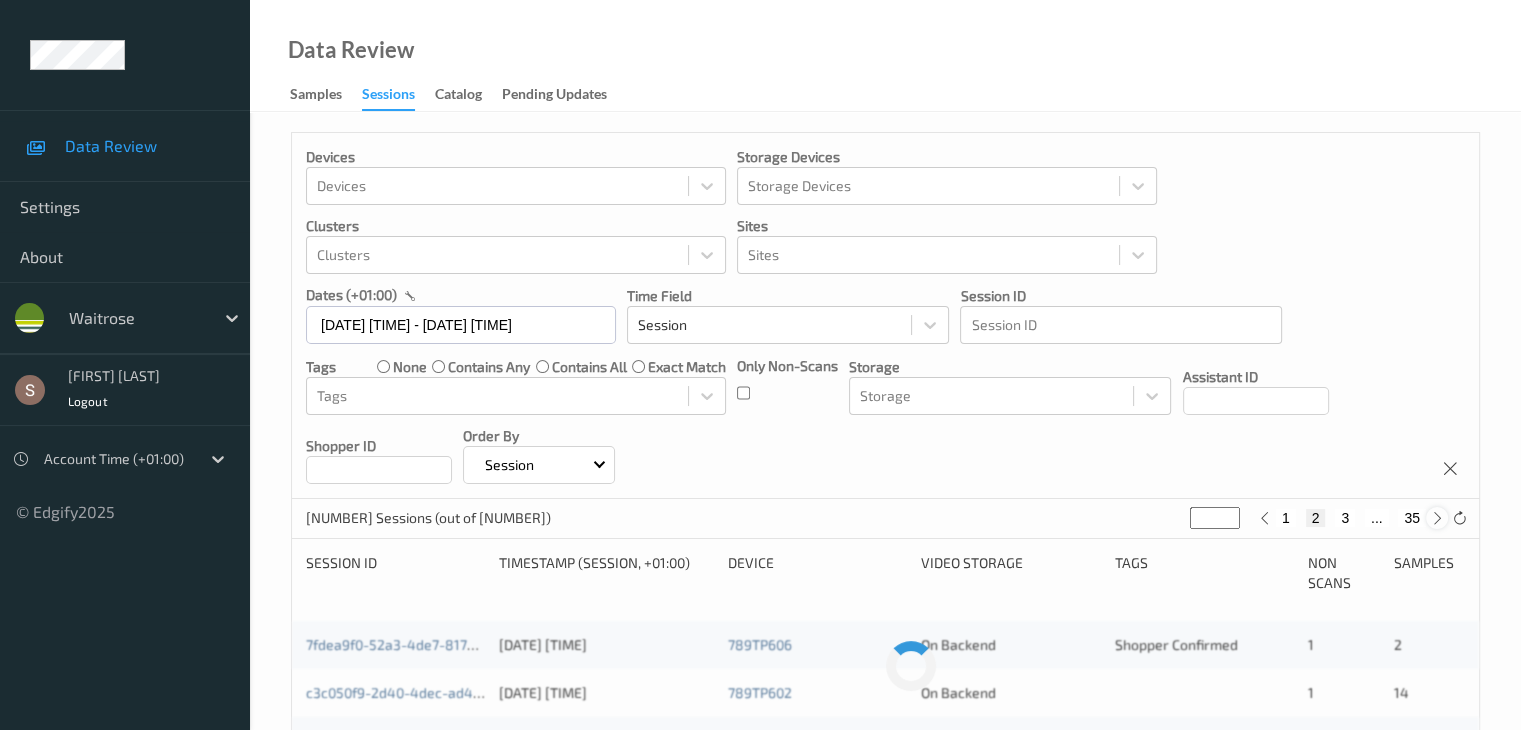click on "Devices Devices Storage Devices Storage Devices Clusters Clusters Sites Sites dates (+01:00) 09/07/2025 00:00 -> 09/07/2025 23:59 Time Field Session Session ID Session ID Tags none contains any contains all exact match Tags Only Non-Scans Storage Storage Assistant ID Shopper ID Order By Session" at bounding box center [885, 316] 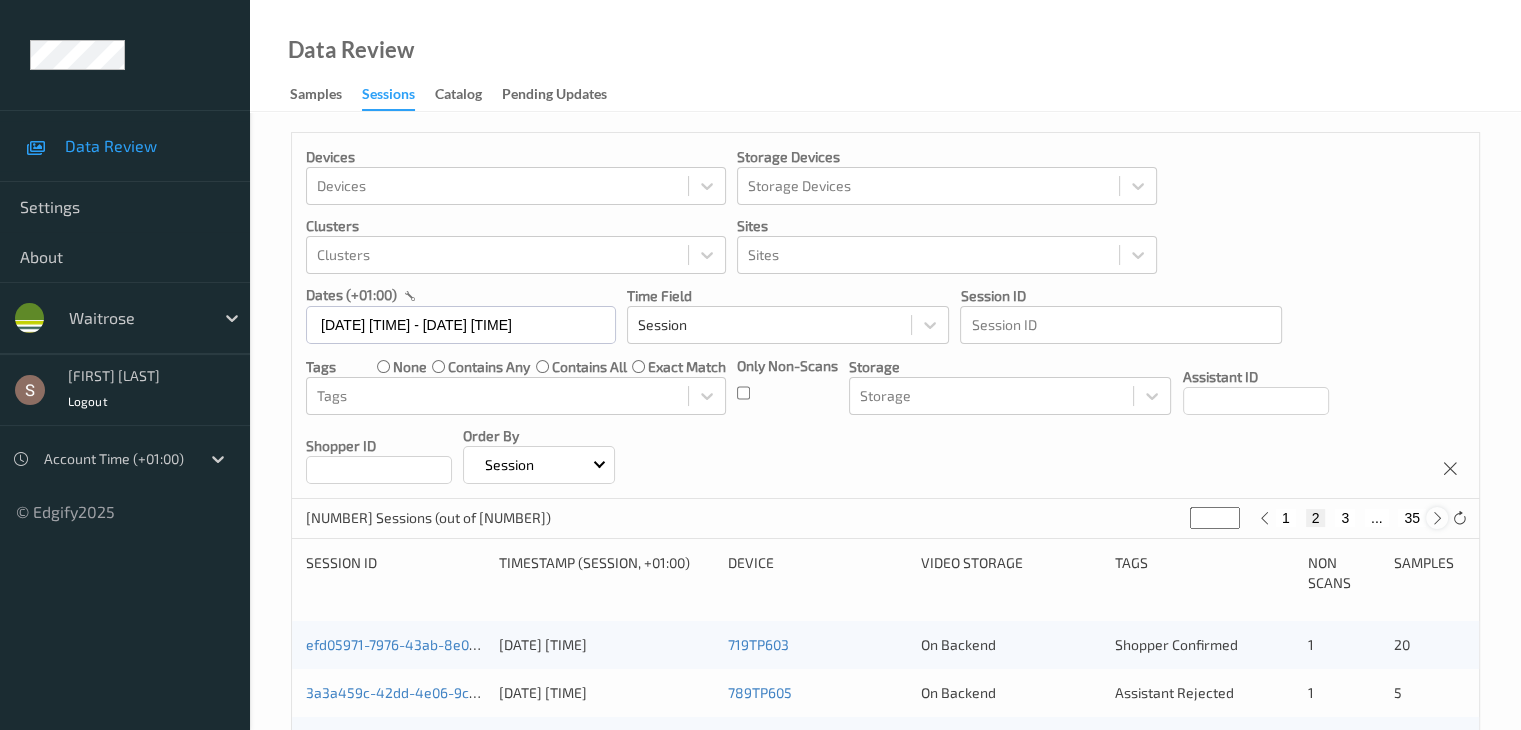 click at bounding box center [1437, 518] 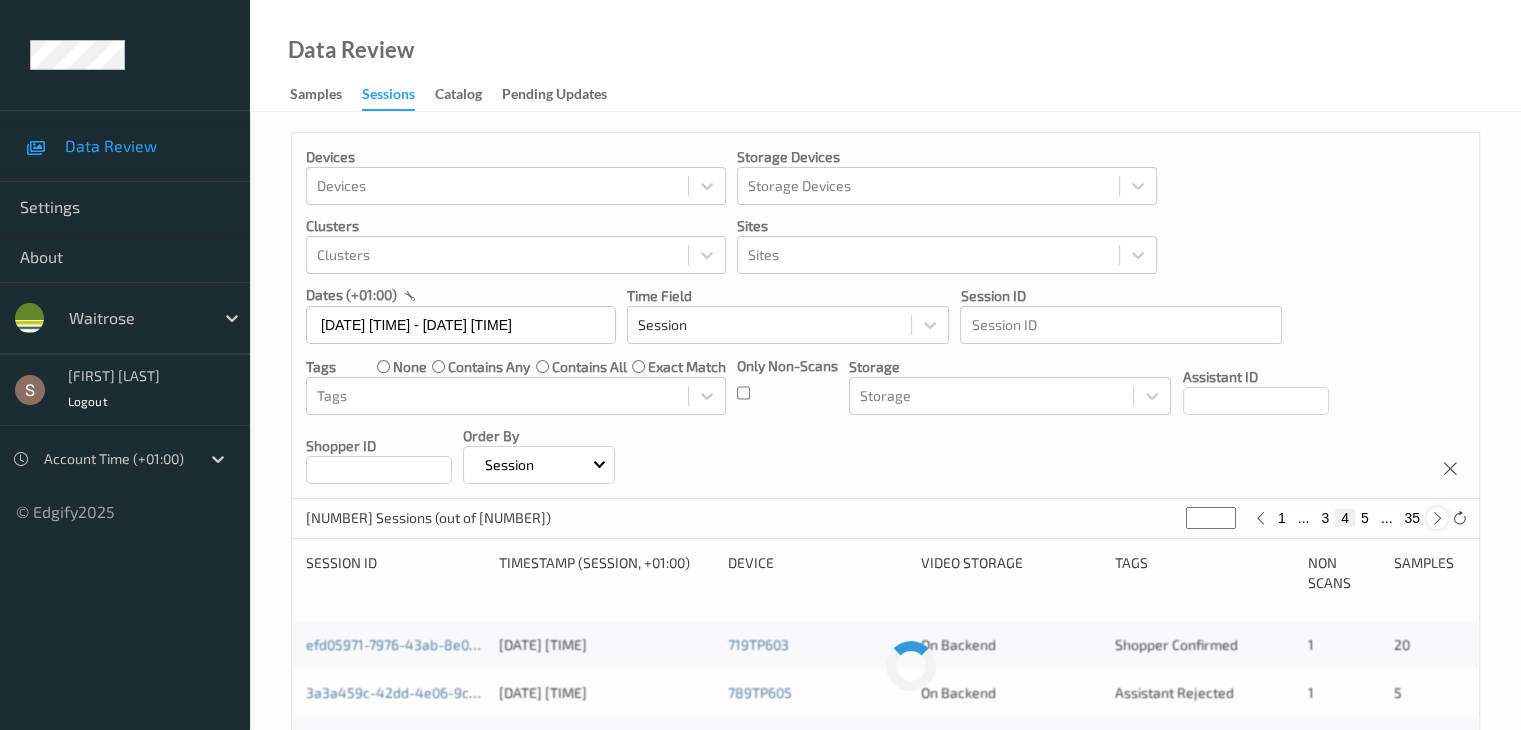 click at bounding box center [1437, 518] 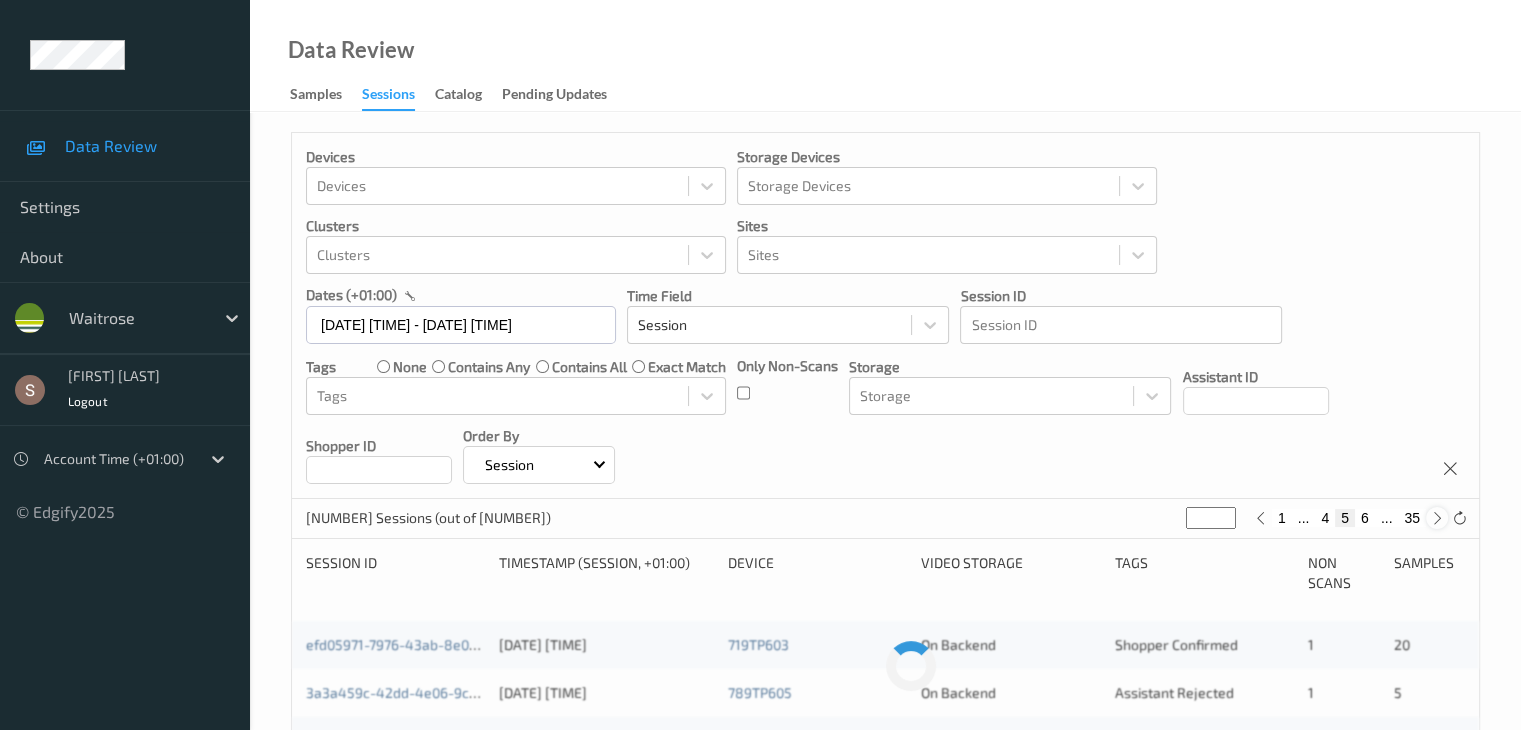click at bounding box center [1437, 518] 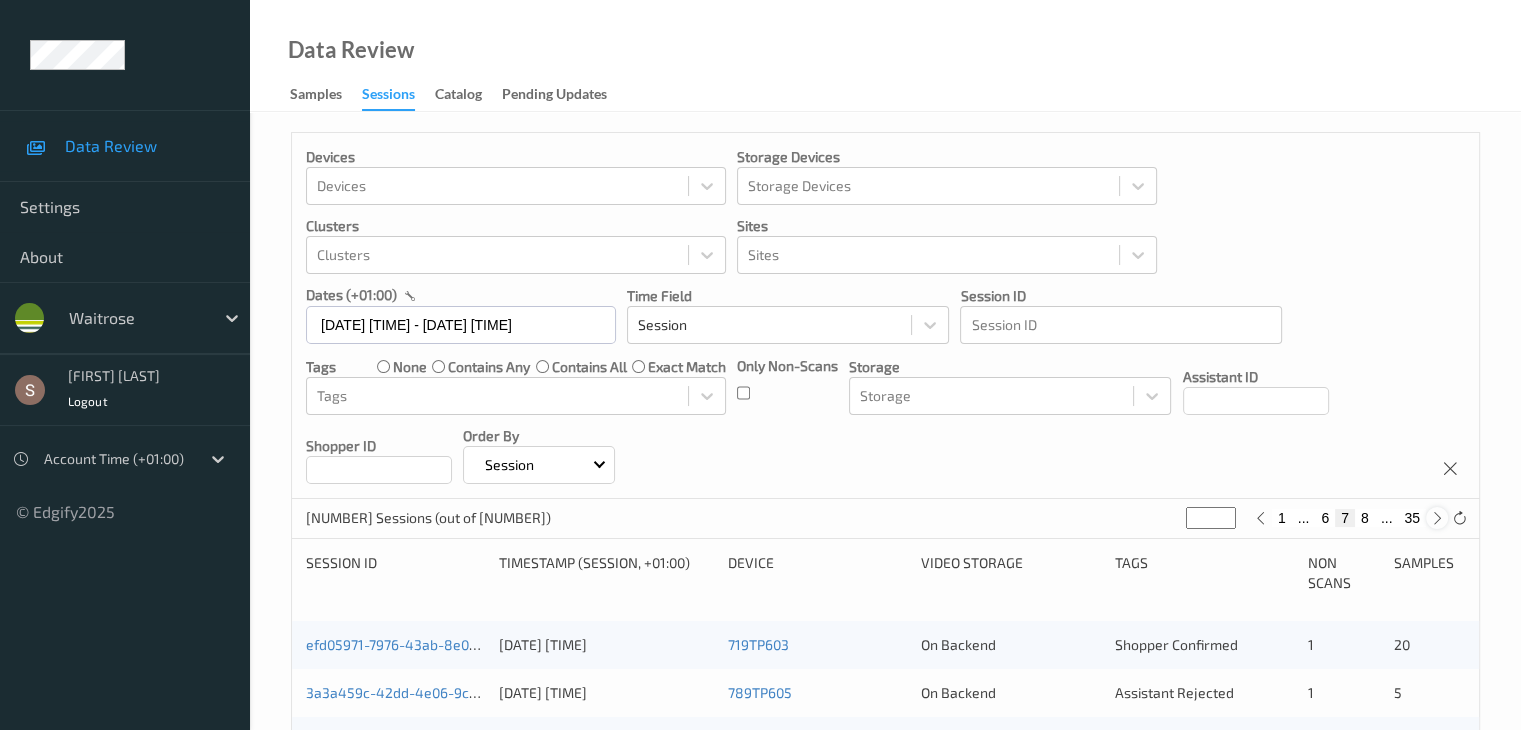 click at bounding box center (1437, 518) 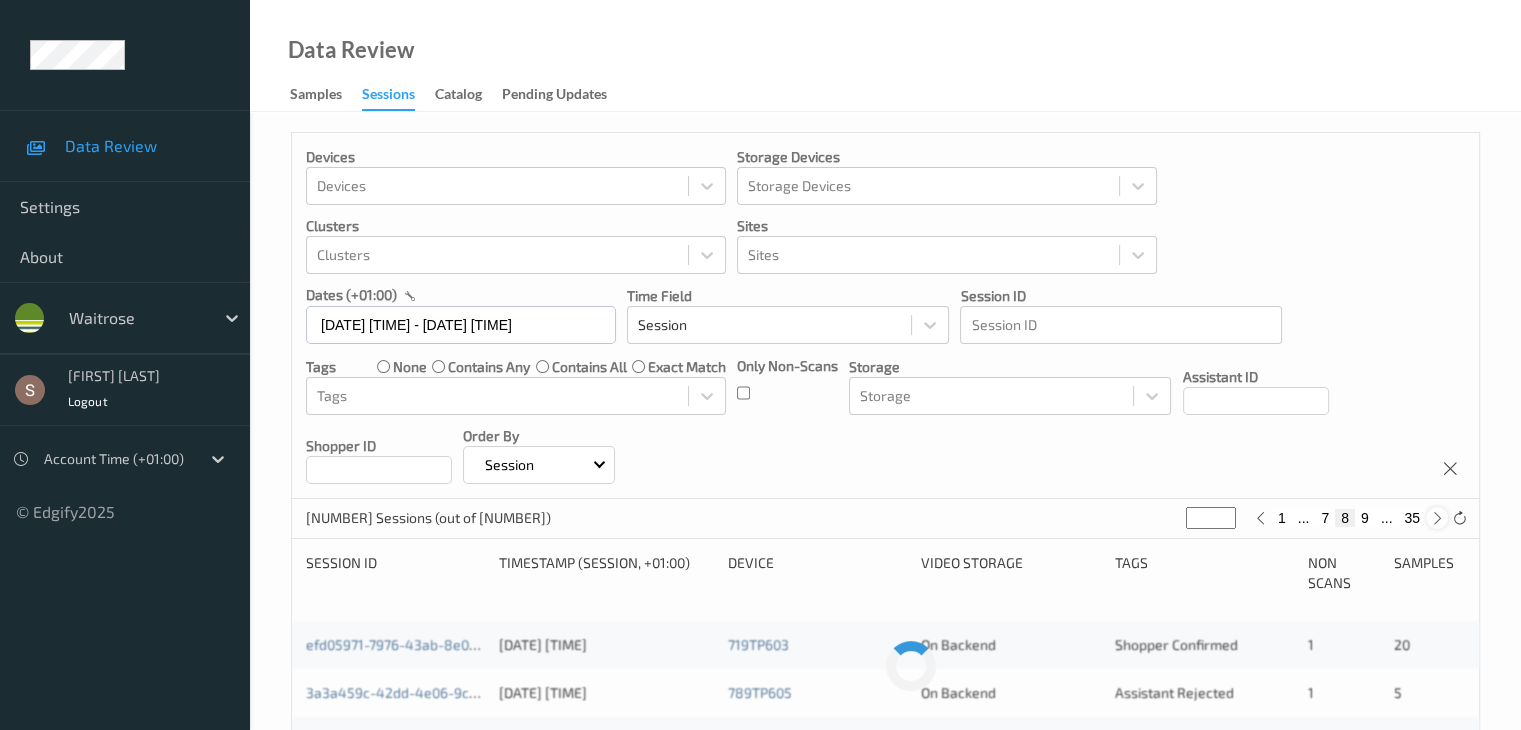 click at bounding box center (1437, 518) 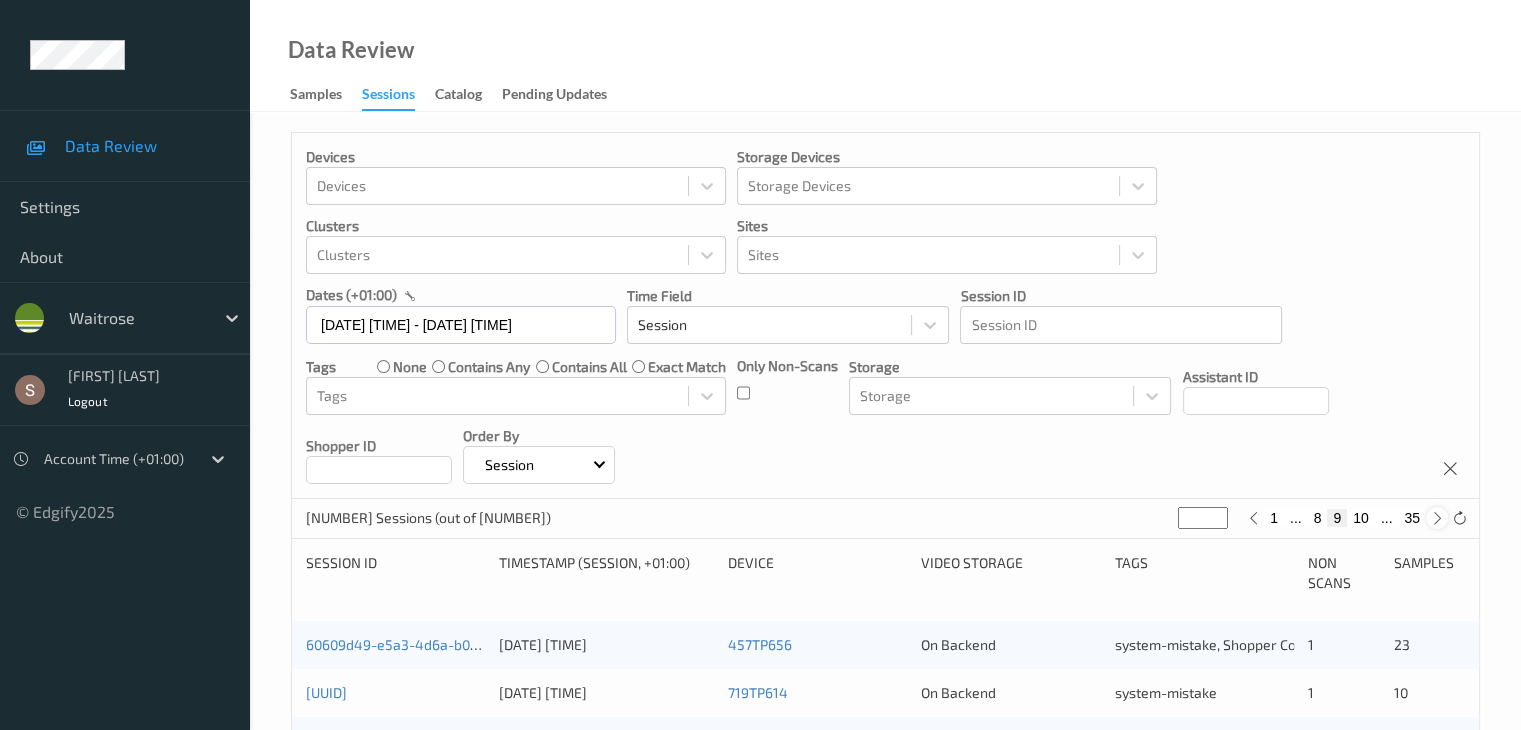 click at bounding box center (1437, 518) 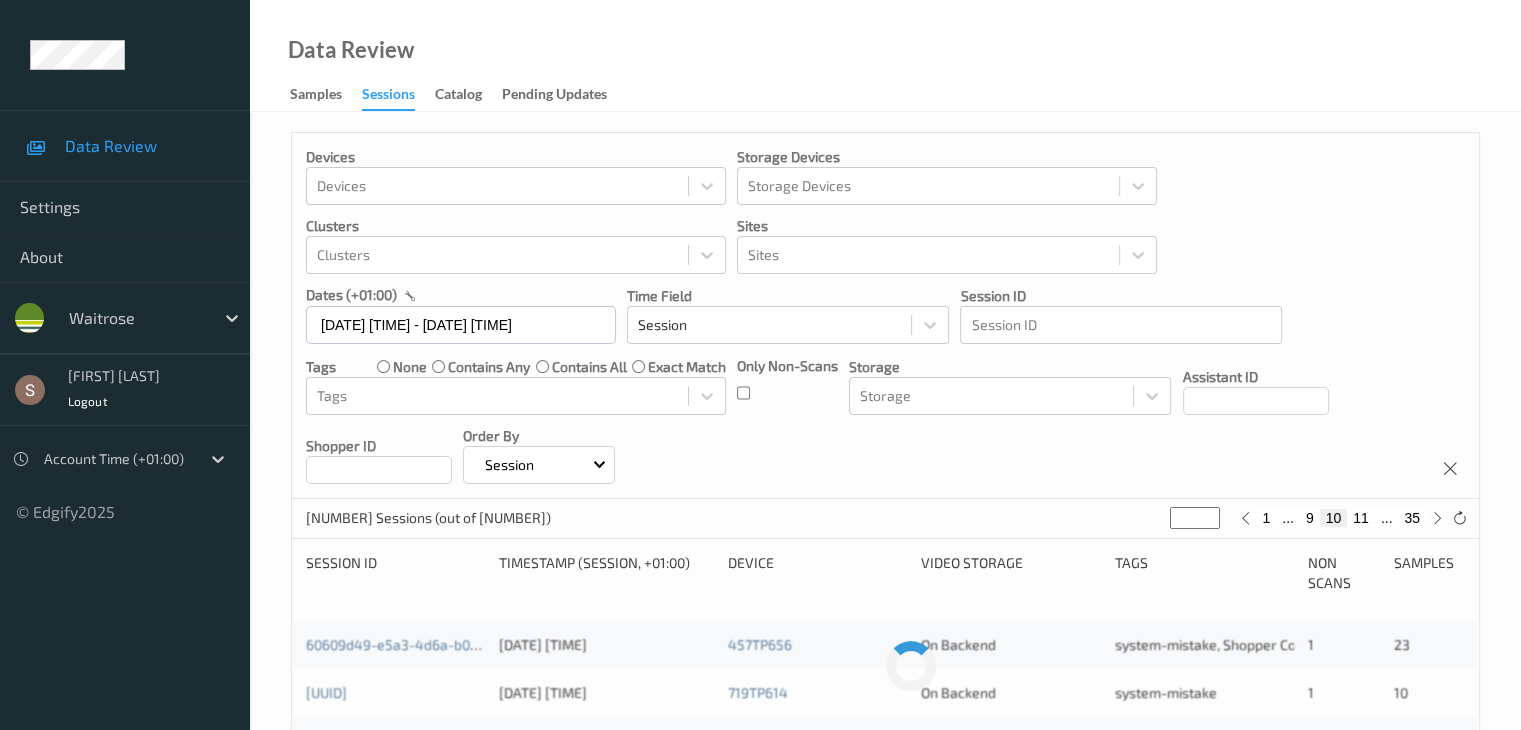 click on "688 Sessions (out of 3029024) **  1   ...   9   10   11   ...   35" at bounding box center [885, 519] 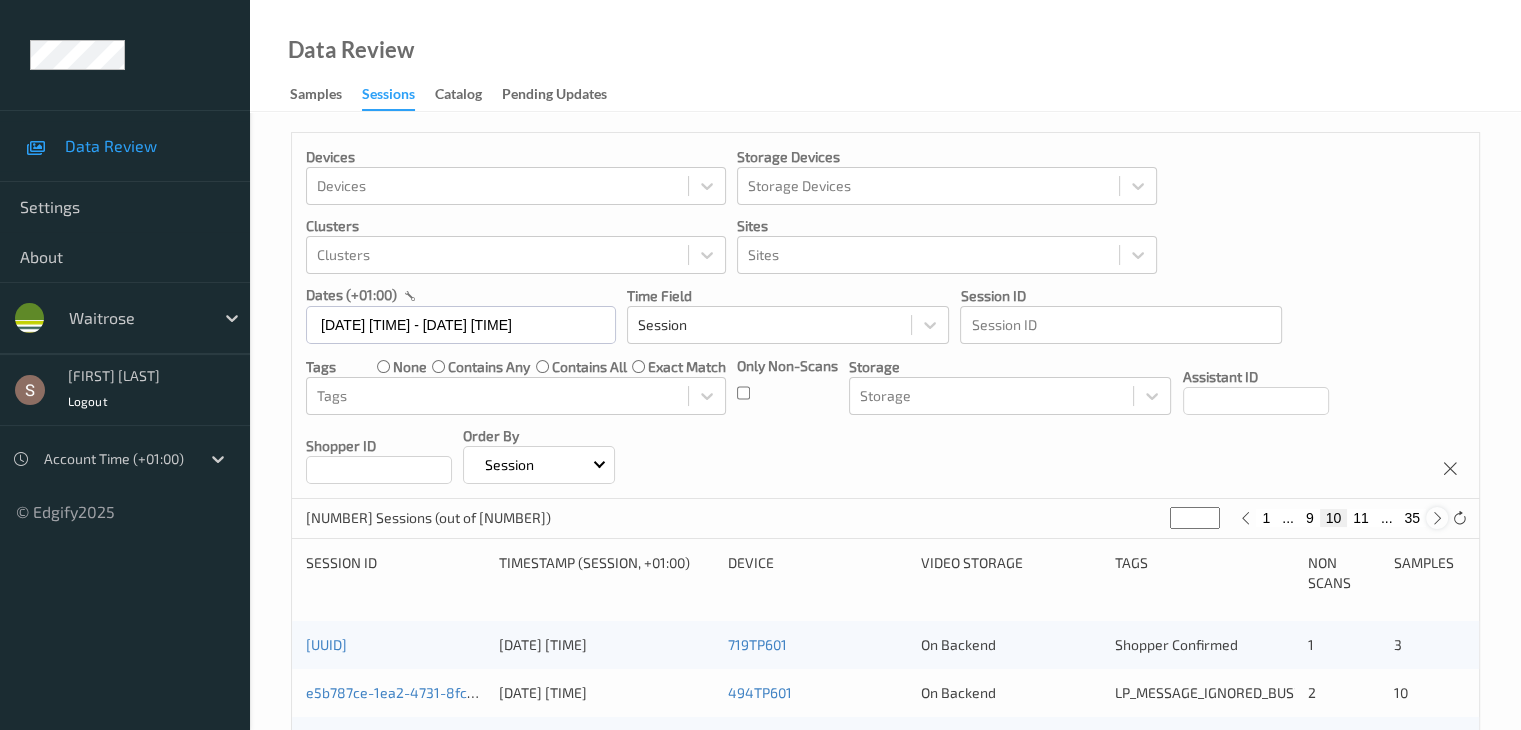 click at bounding box center (1437, 518) 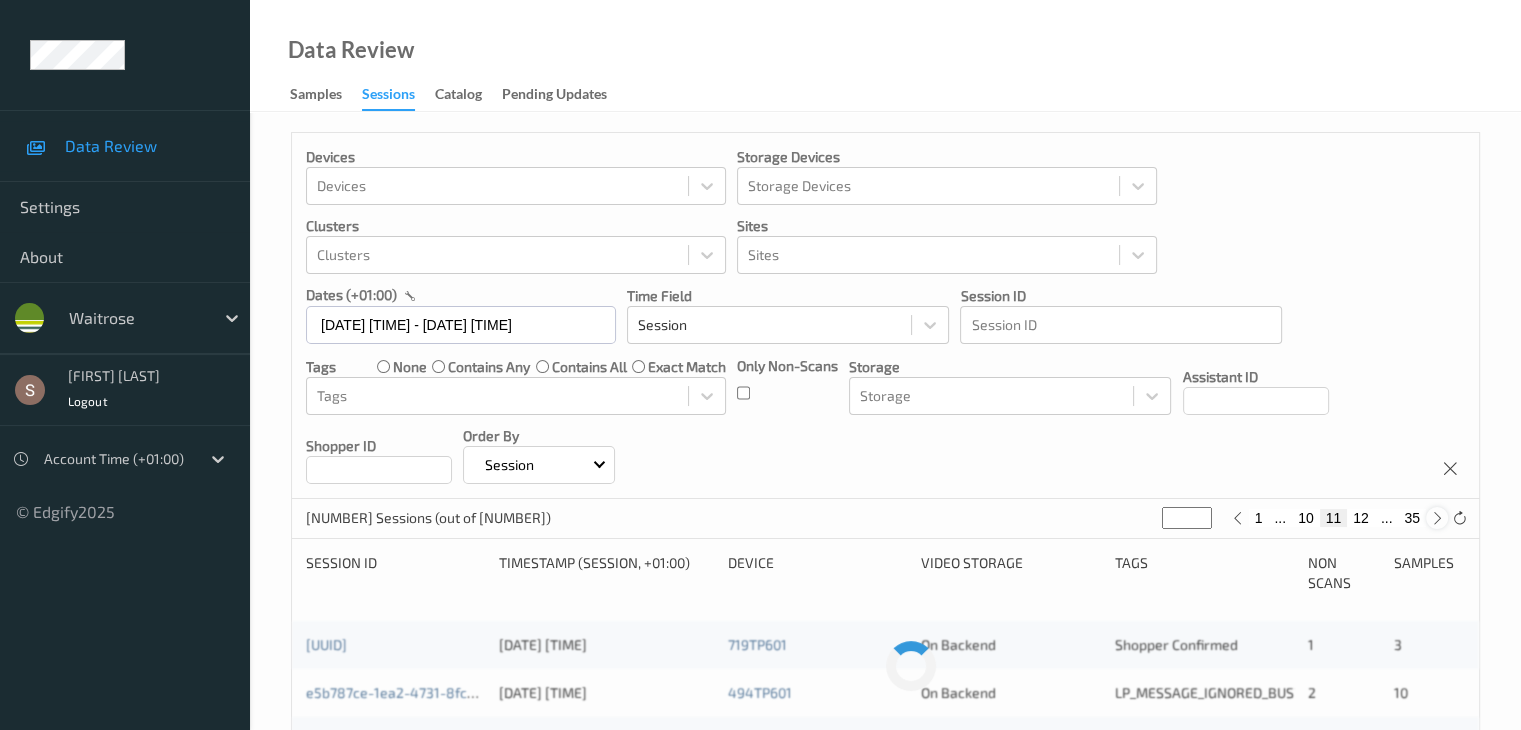 click at bounding box center [1437, 518] 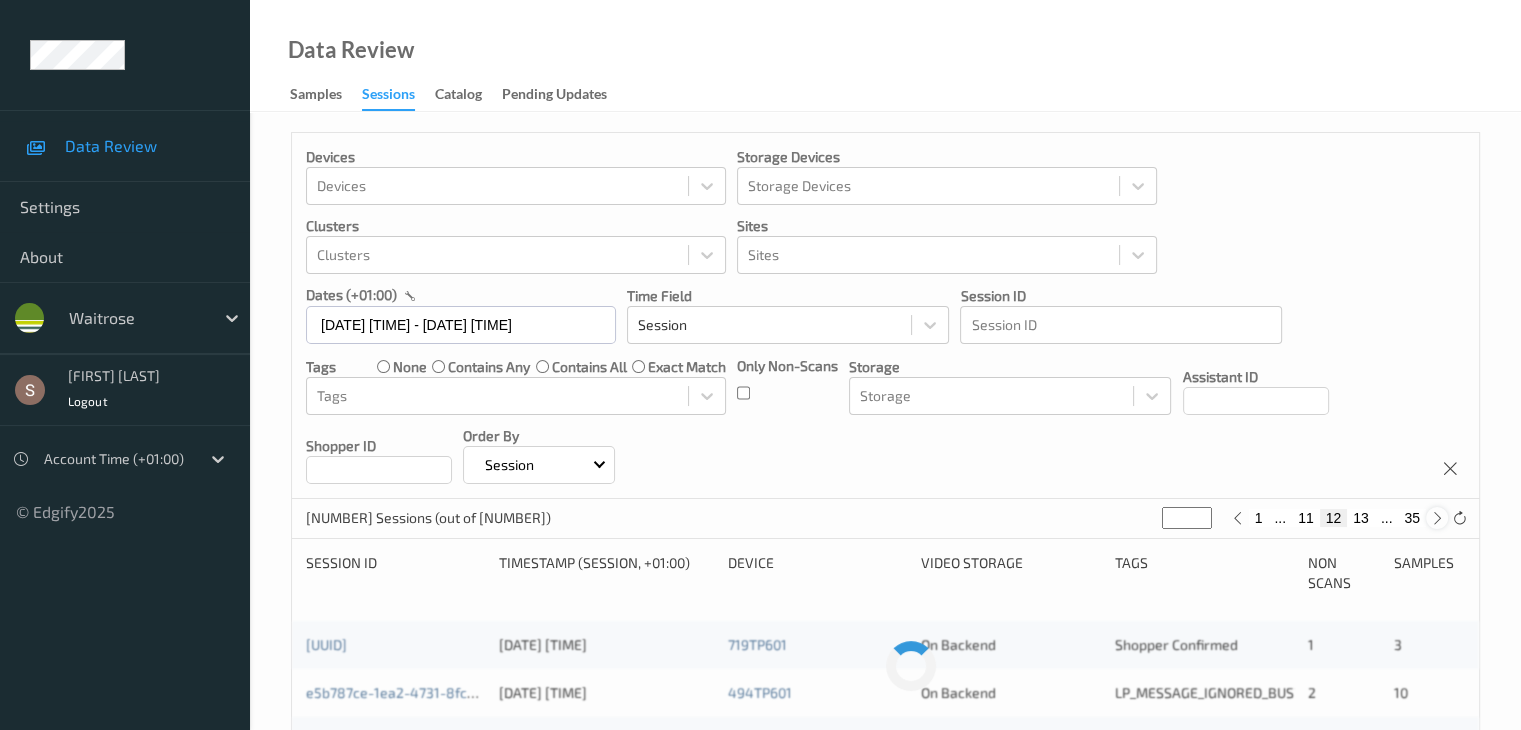 click at bounding box center (1437, 518) 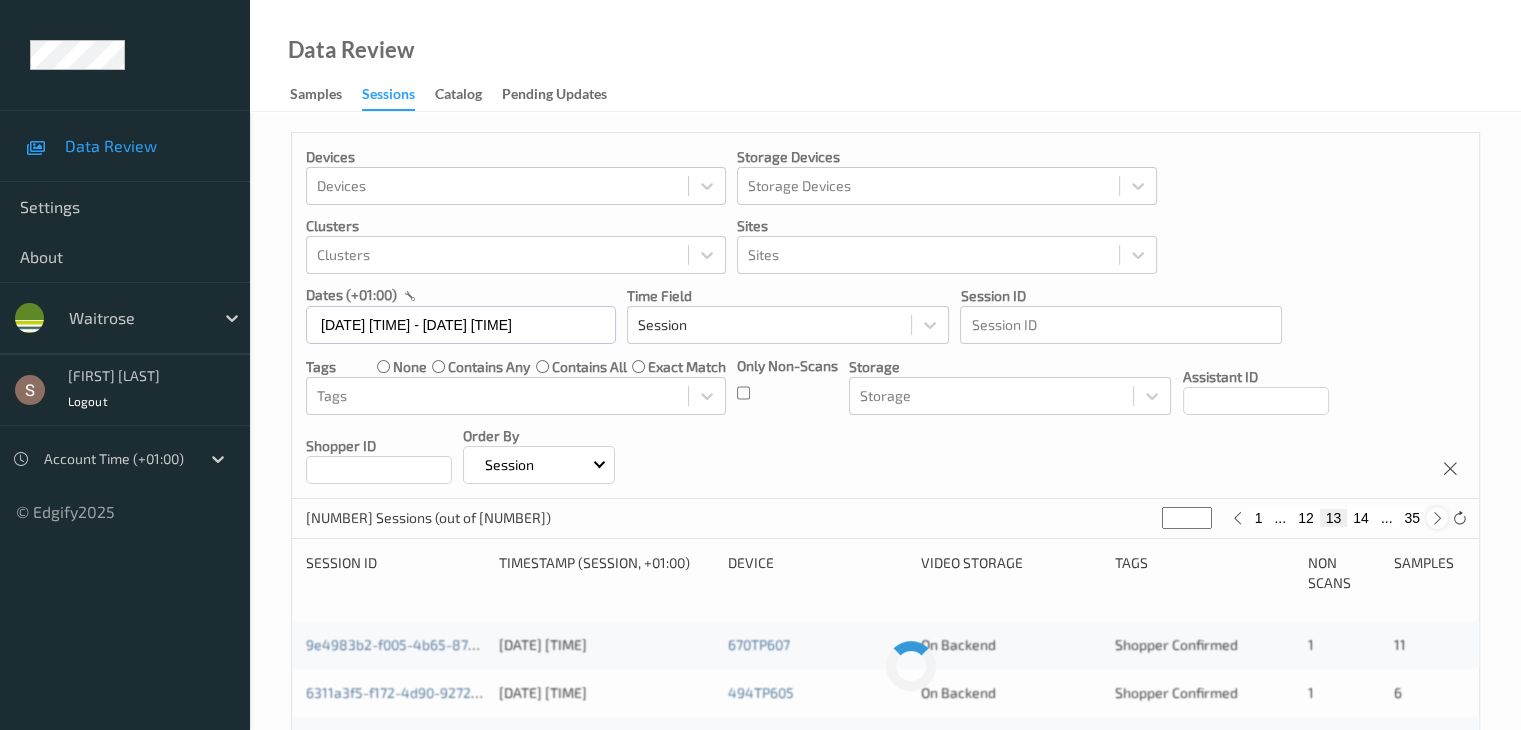 click at bounding box center [1437, 518] 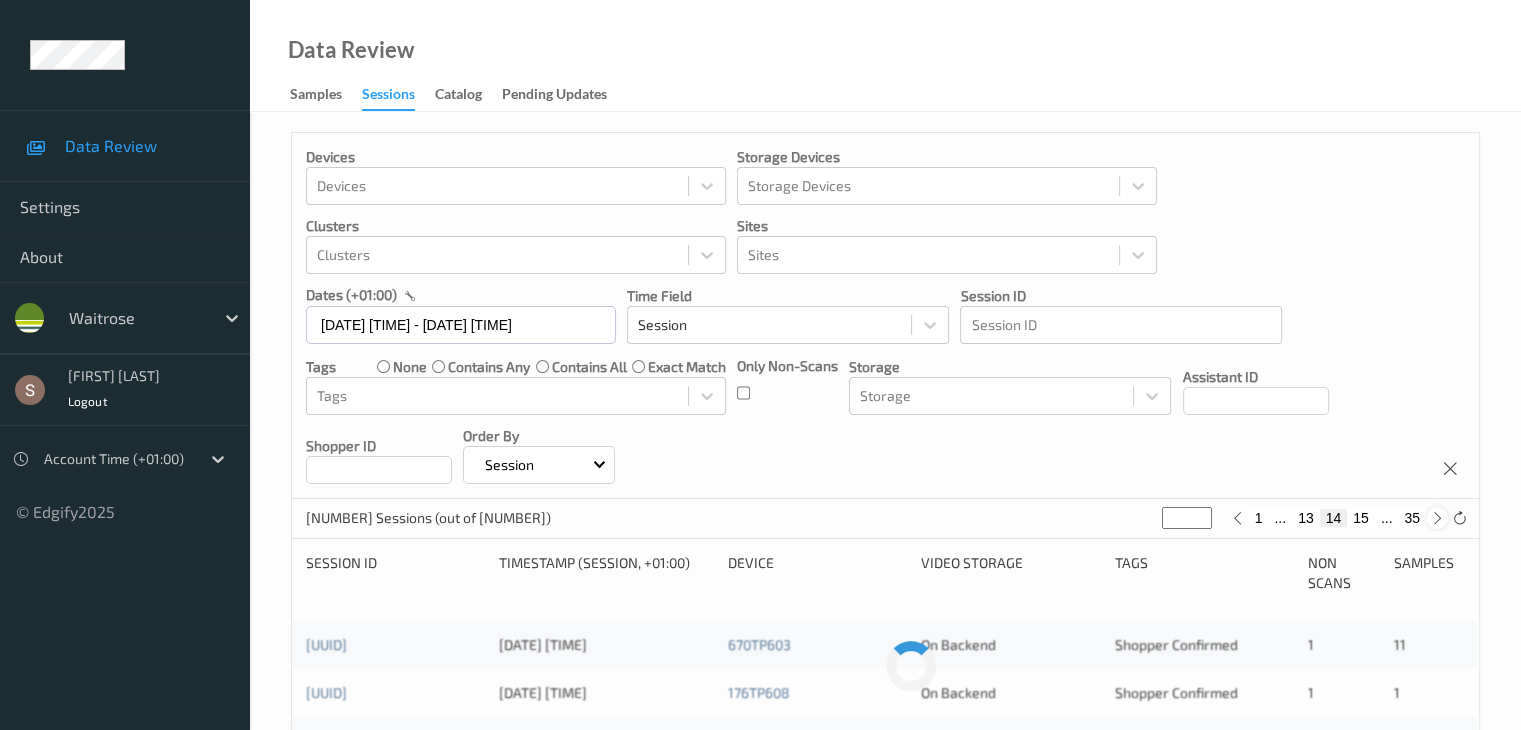 click at bounding box center [1437, 518] 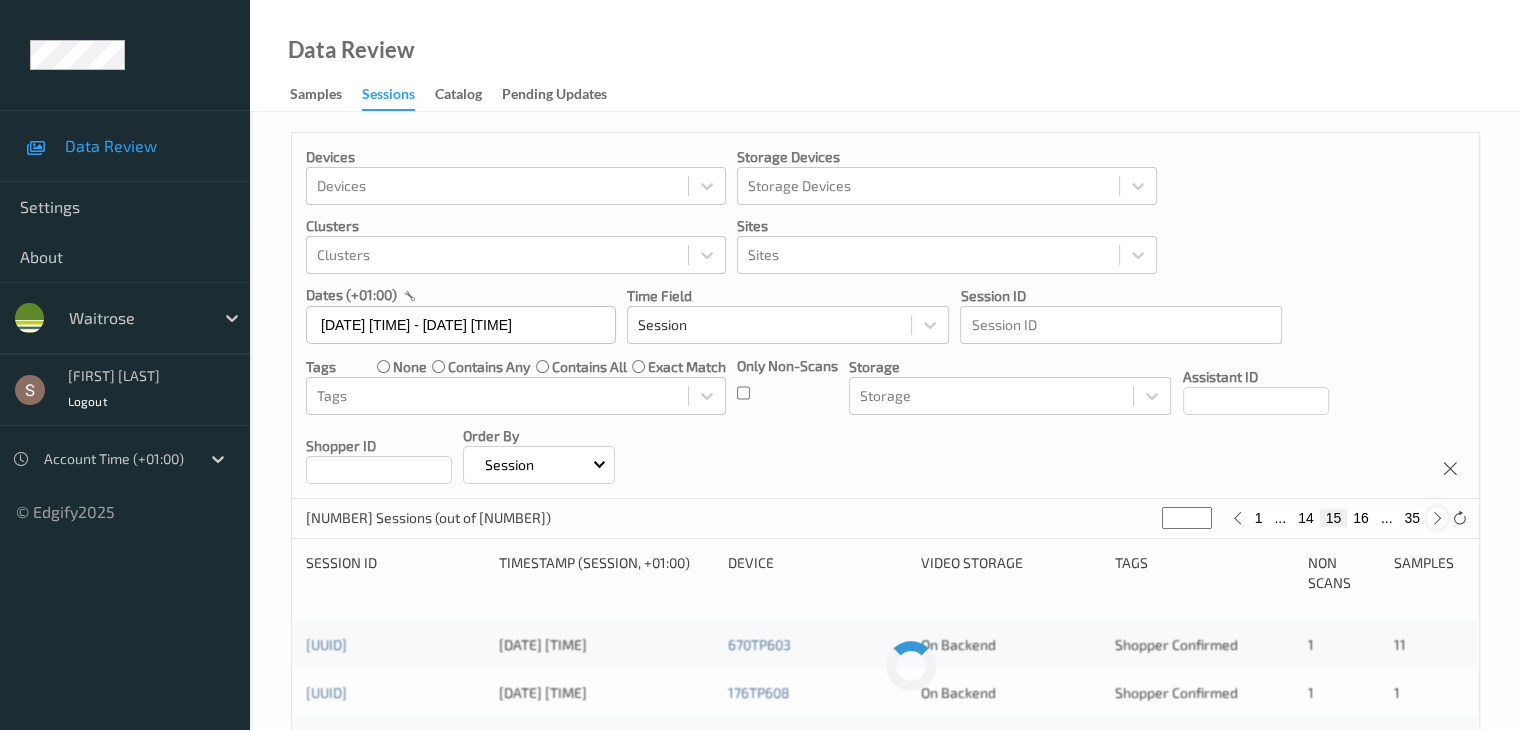click at bounding box center (1437, 518) 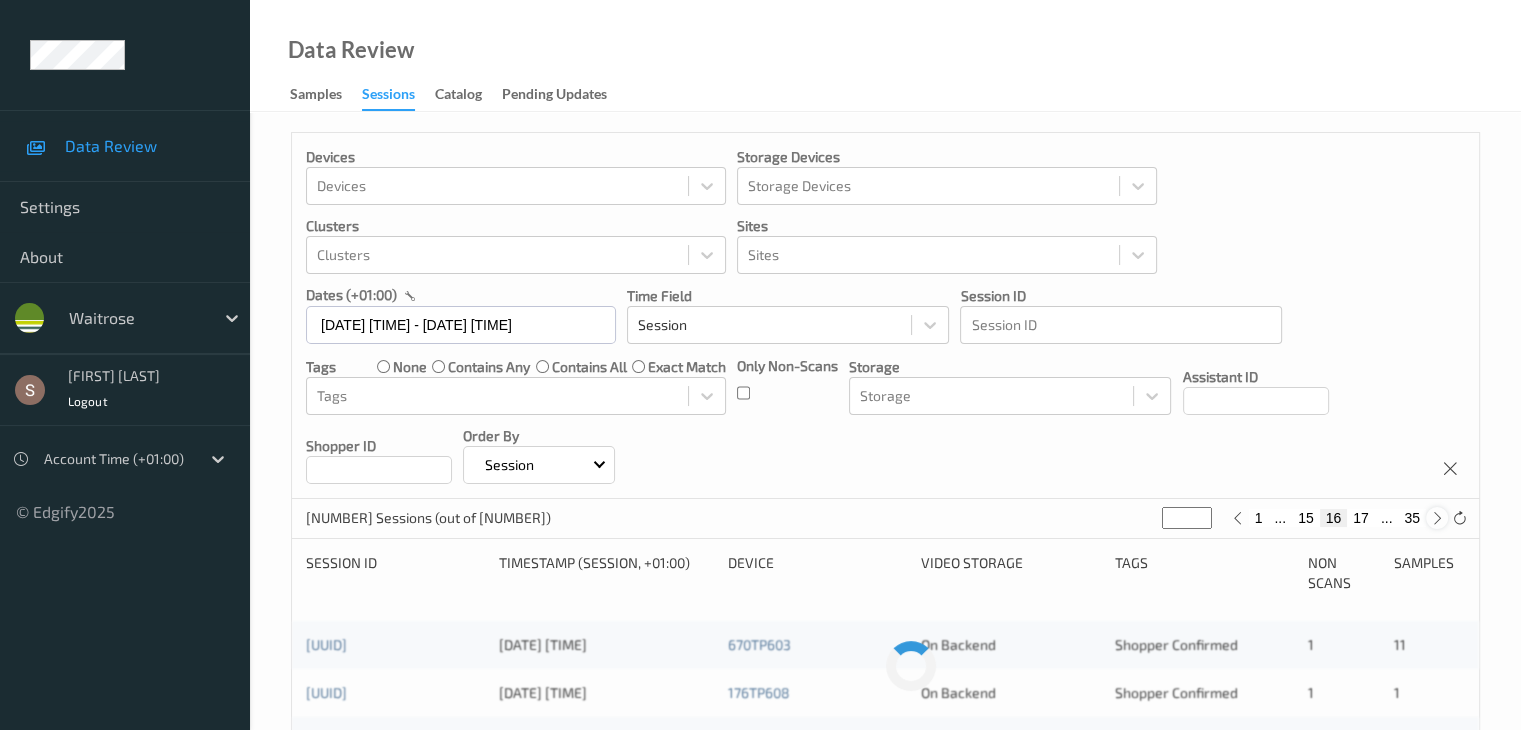 type on "**" 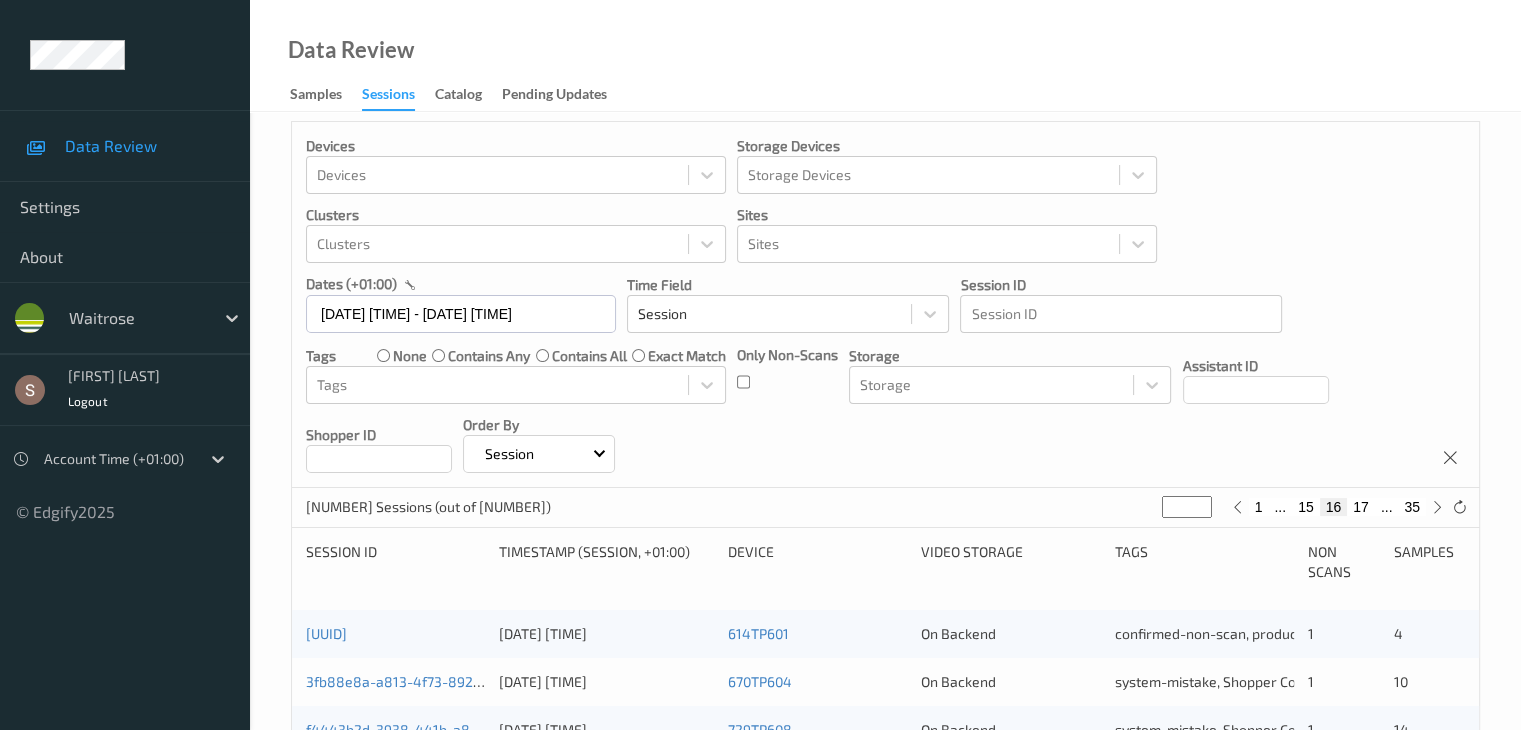 scroll, scrollTop: 0, scrollLeft: 0, axis: both 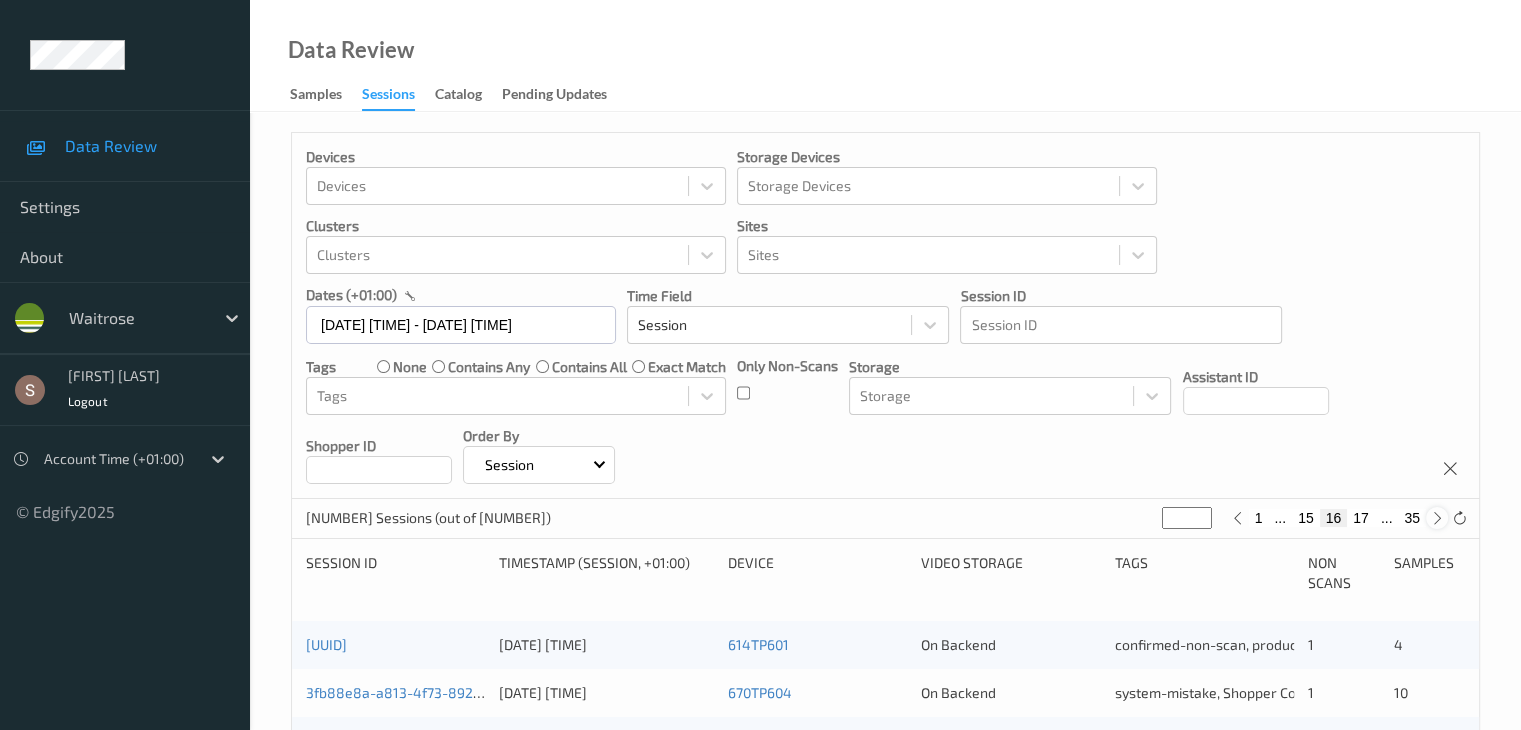 click at bounding box center [1437, 518] 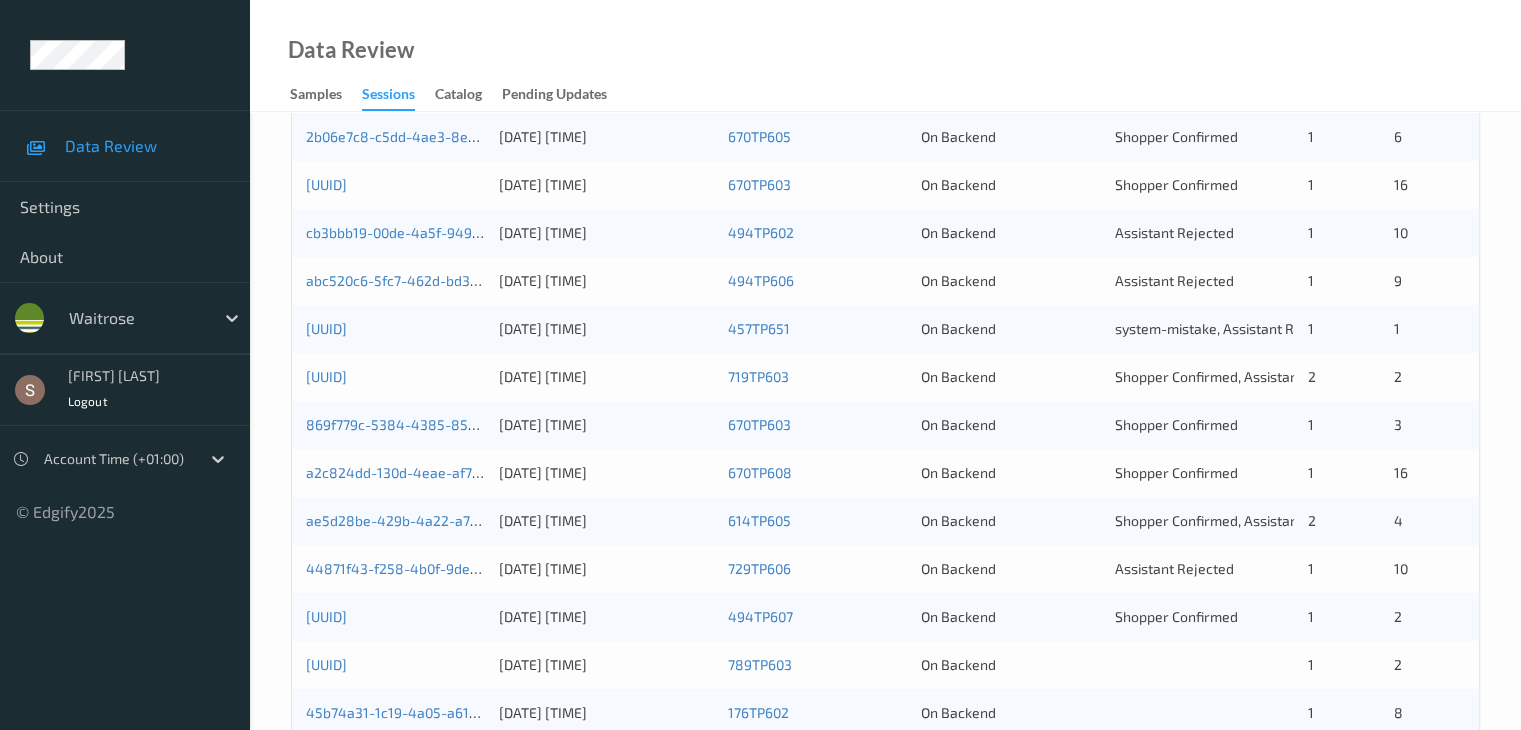 scroll, scrollTop: 400, scrollLeft: 0, axis: vertical 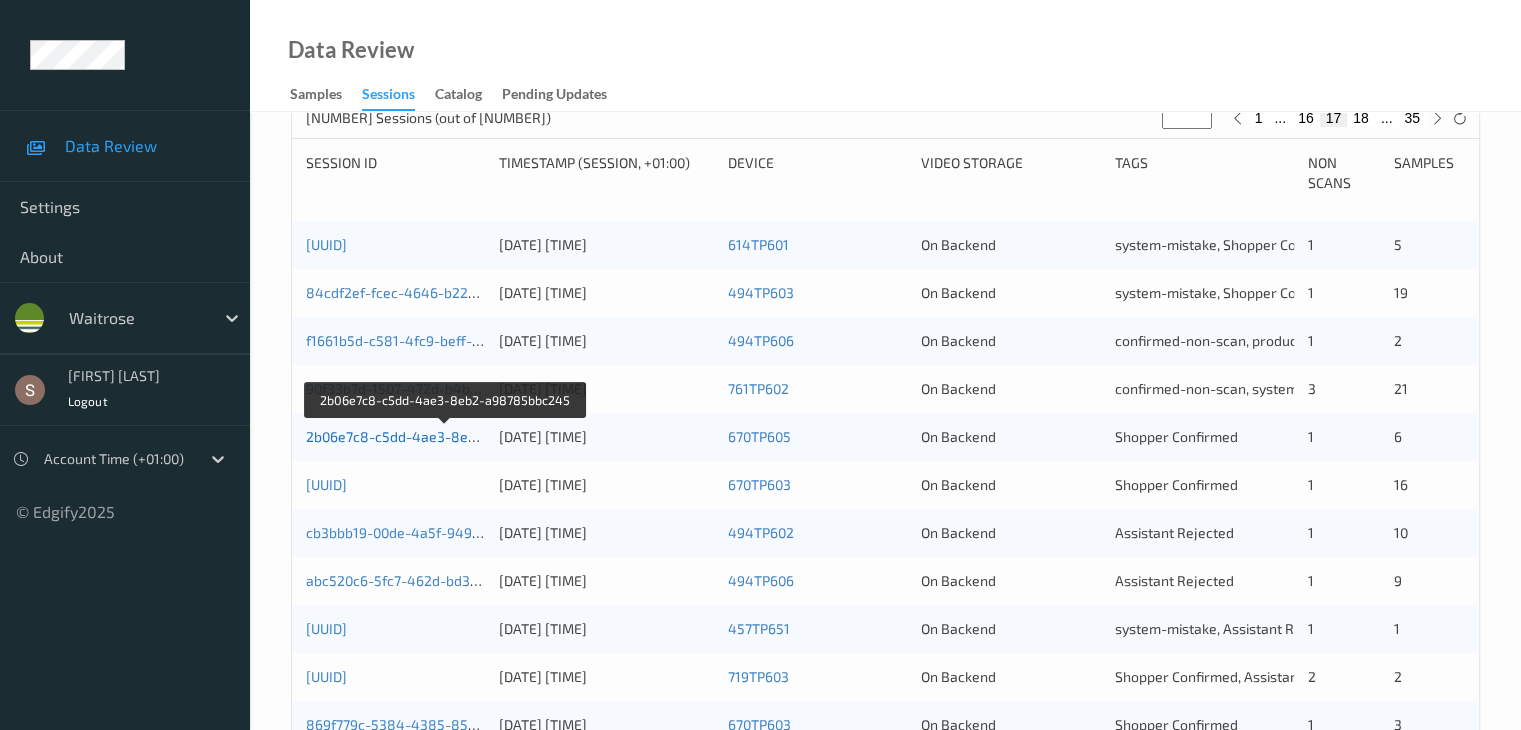 click on "2b06e7c8-c5dd-4ae3-8eb2-a98785bbc245" at bounding box center [446, 436] 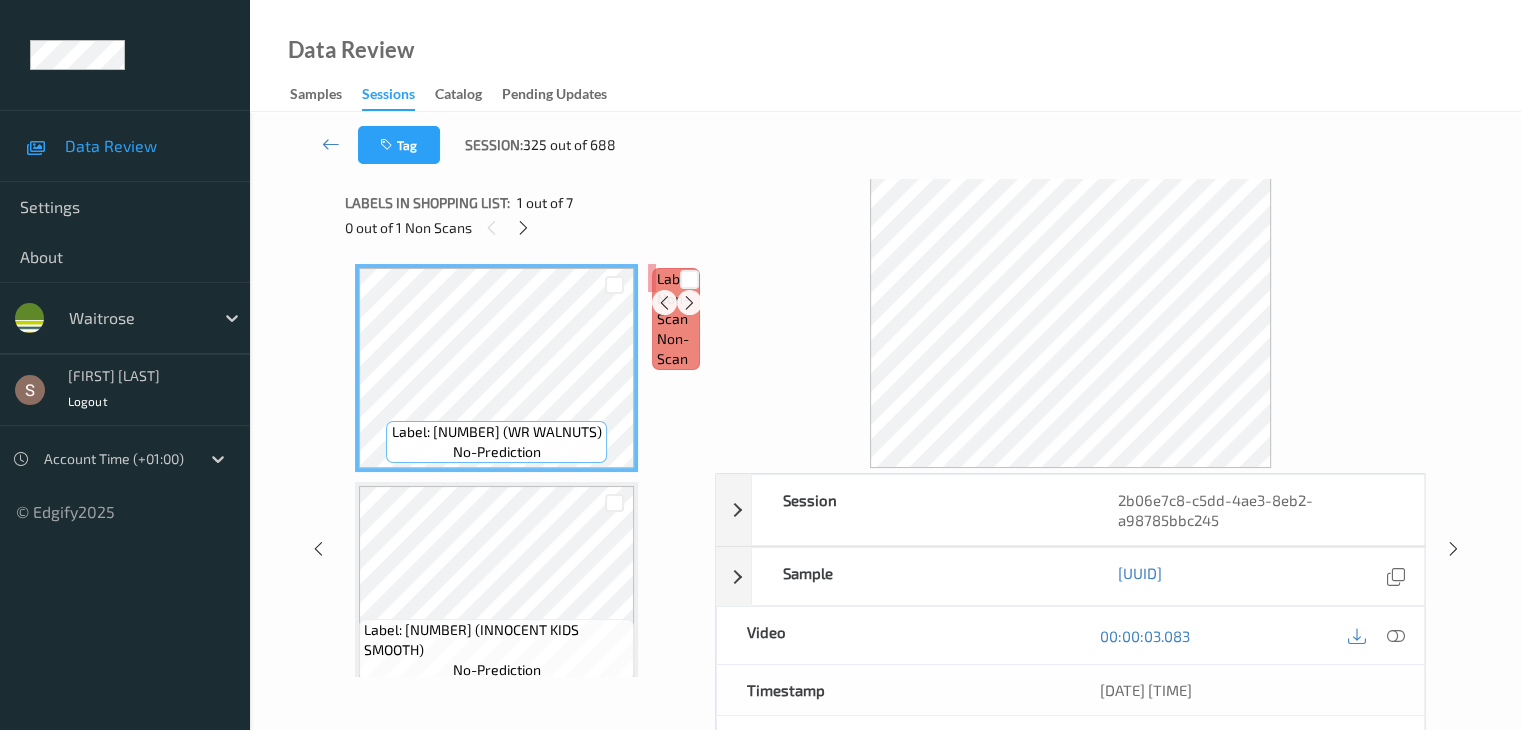 scroll, scrollTop: 0, scrollLeft: 0, axis: both 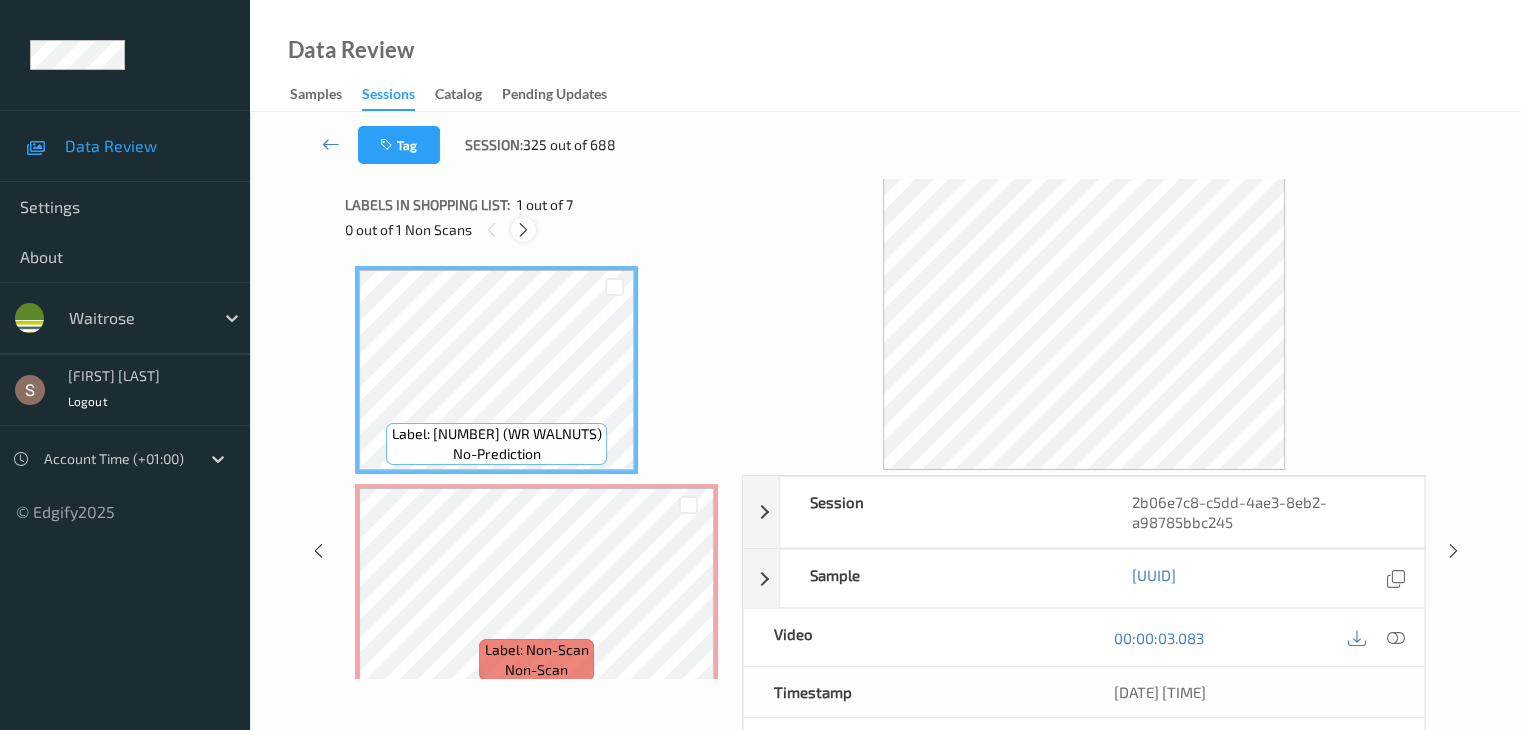 click at bounding box center [523, 230] 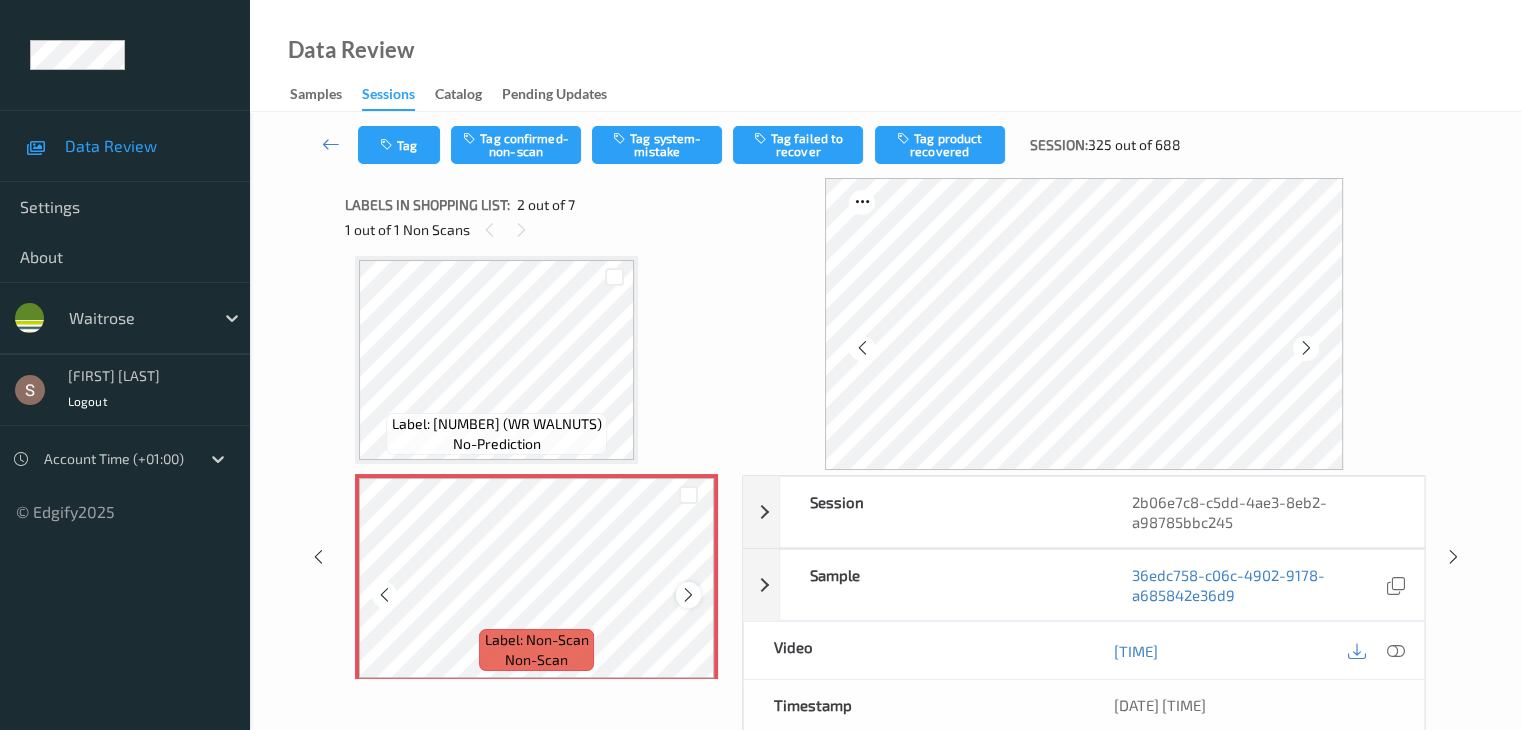 click at bounding box center (688, 595) 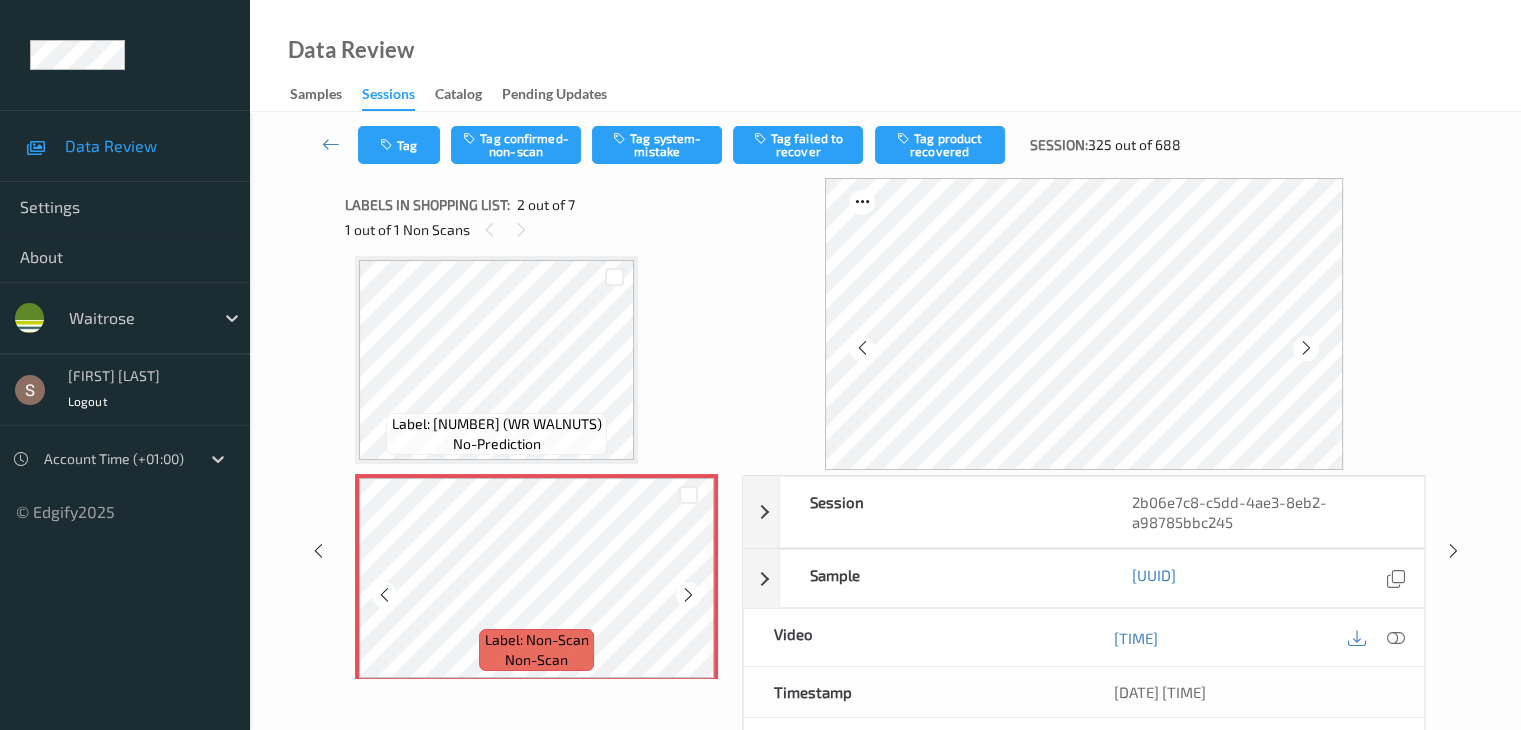 click at bounding box center (688, 595) 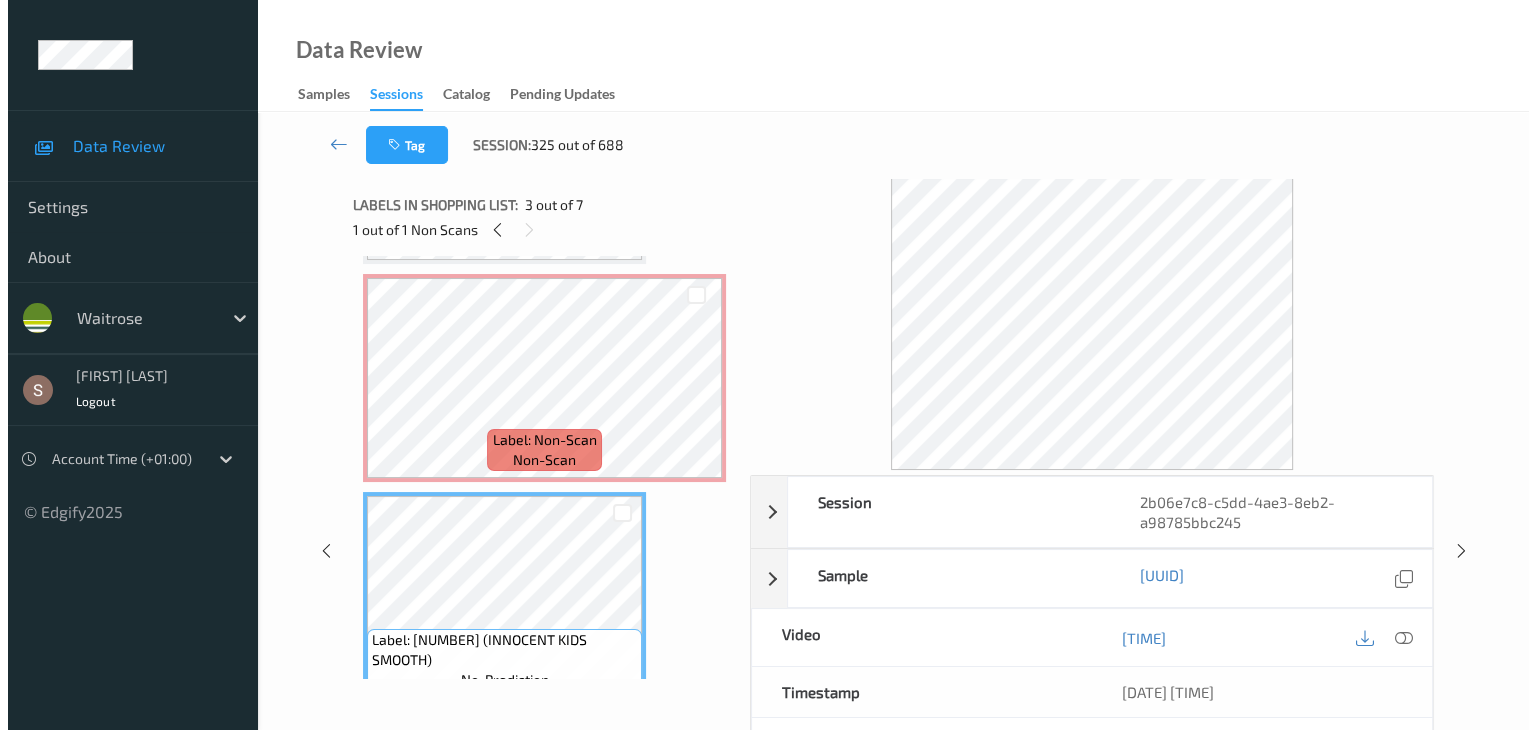 scroll, scrollTop: 110, scrollLeft: 0, axis: vertical 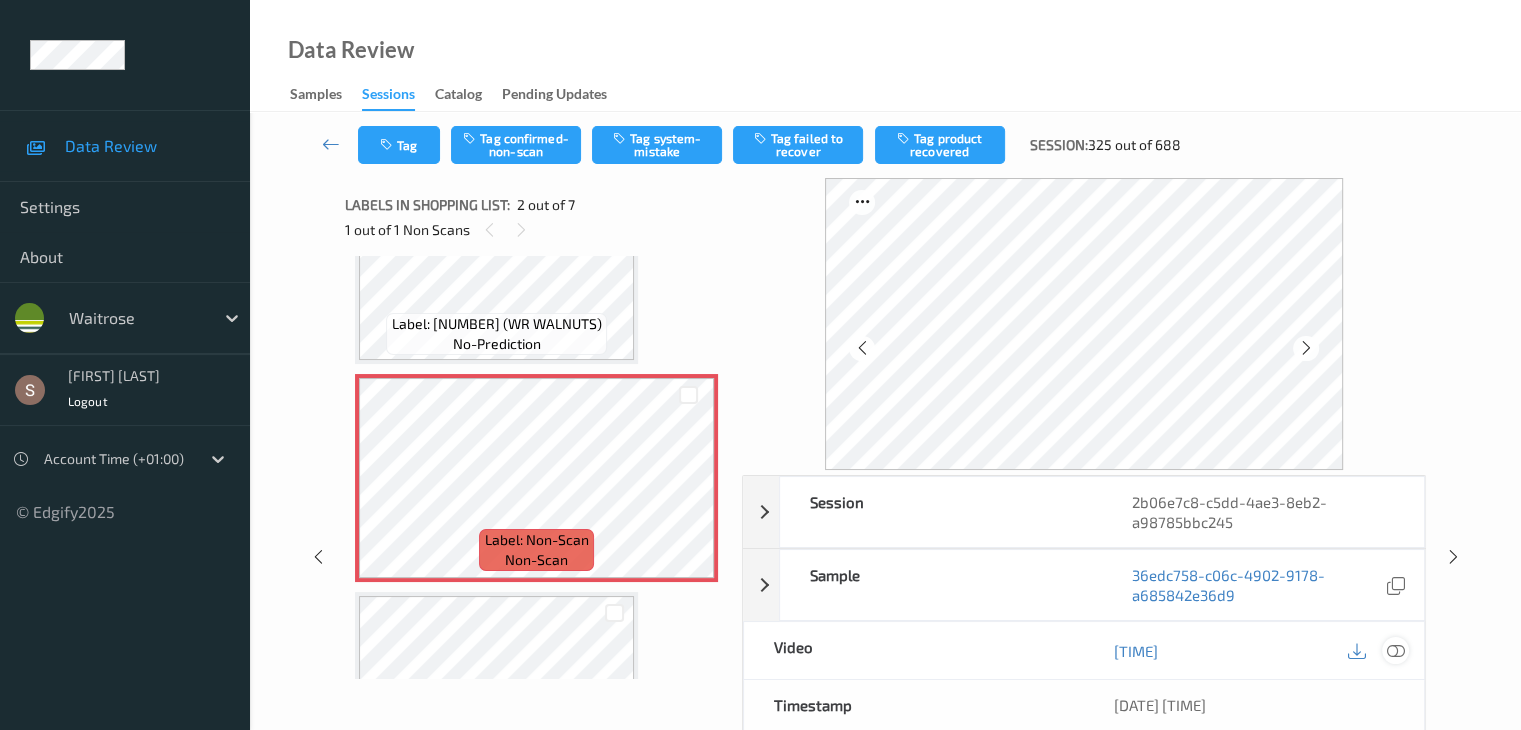 click at bounding box center (1395, 651) 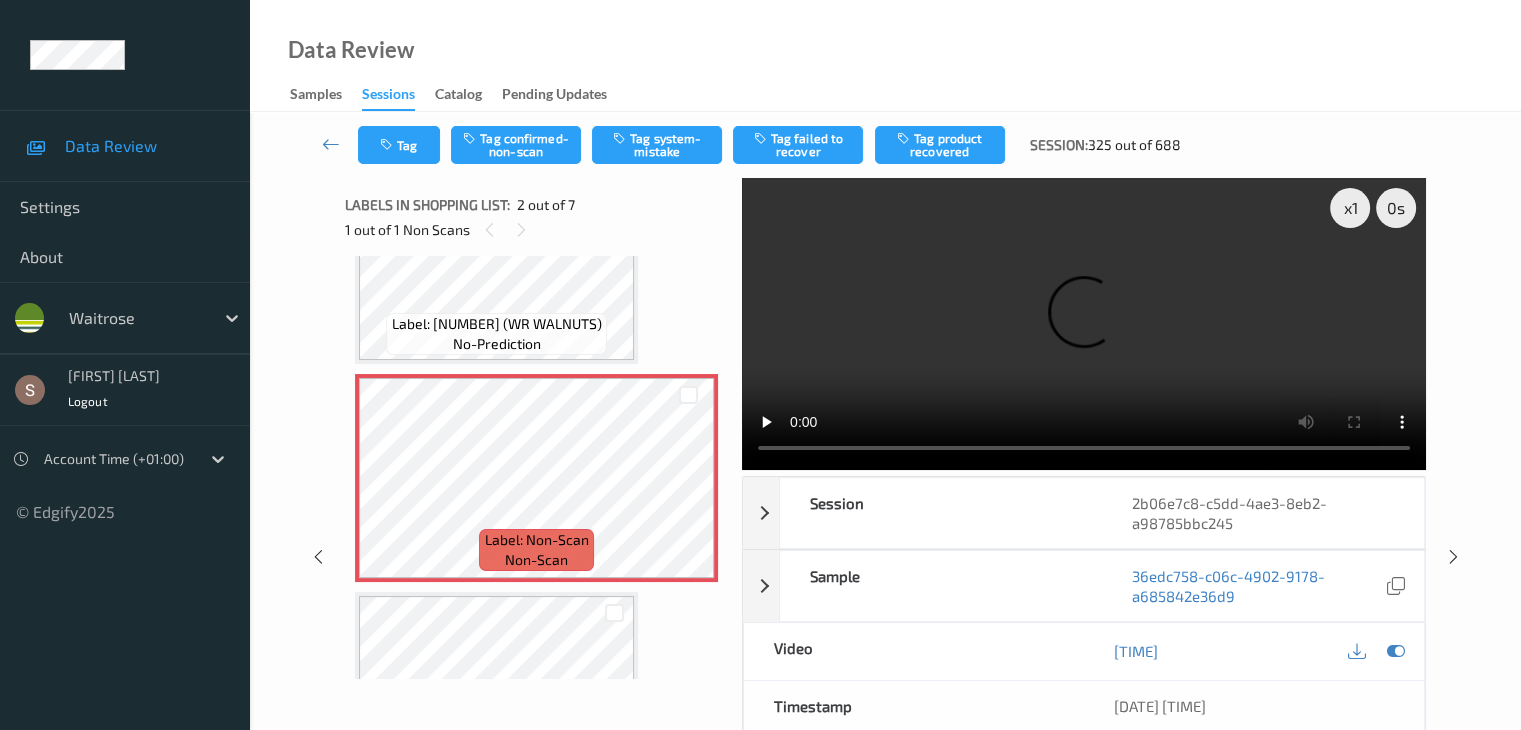 click at bounding box center [1084, 324] 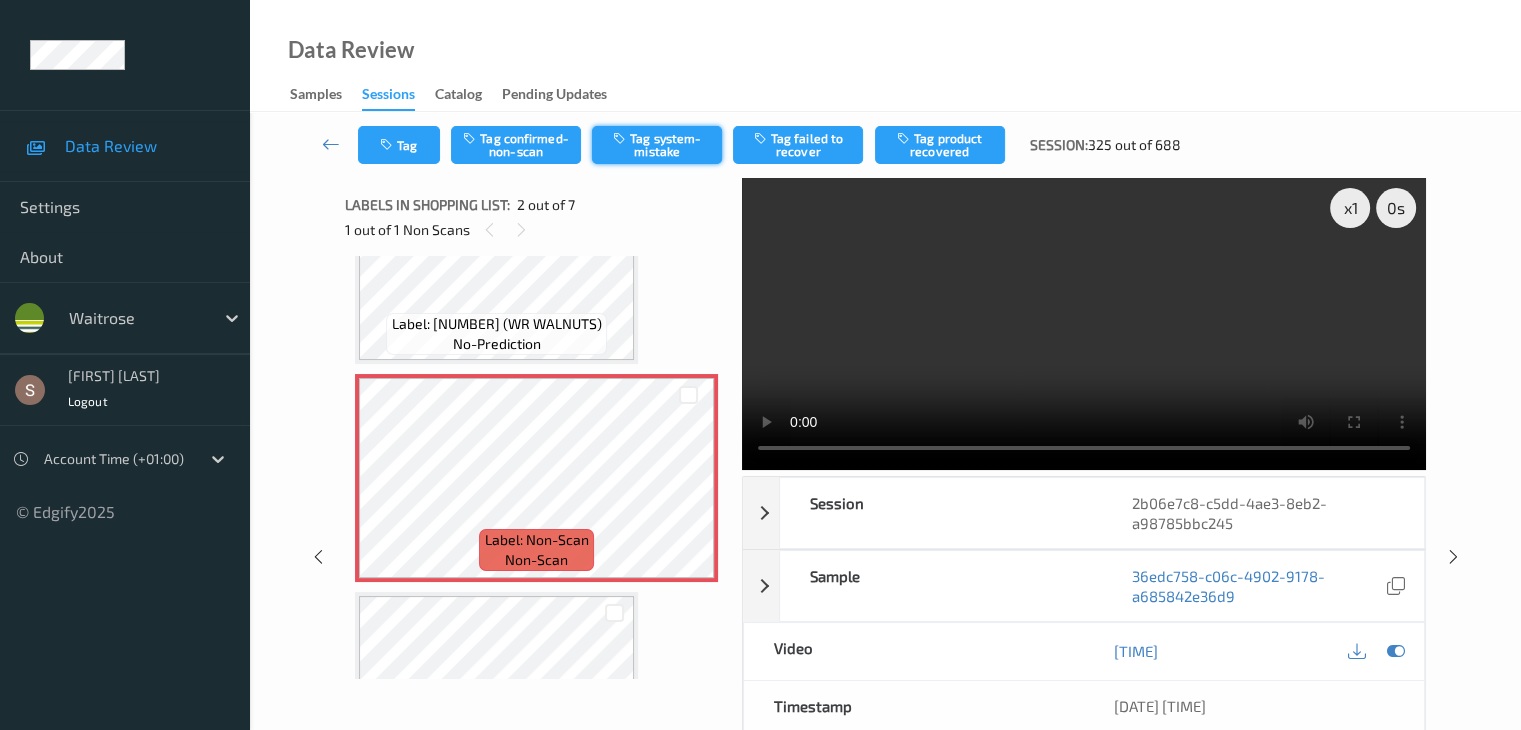 click on "Tag   system-mistake" at bounding box center (657, 145) 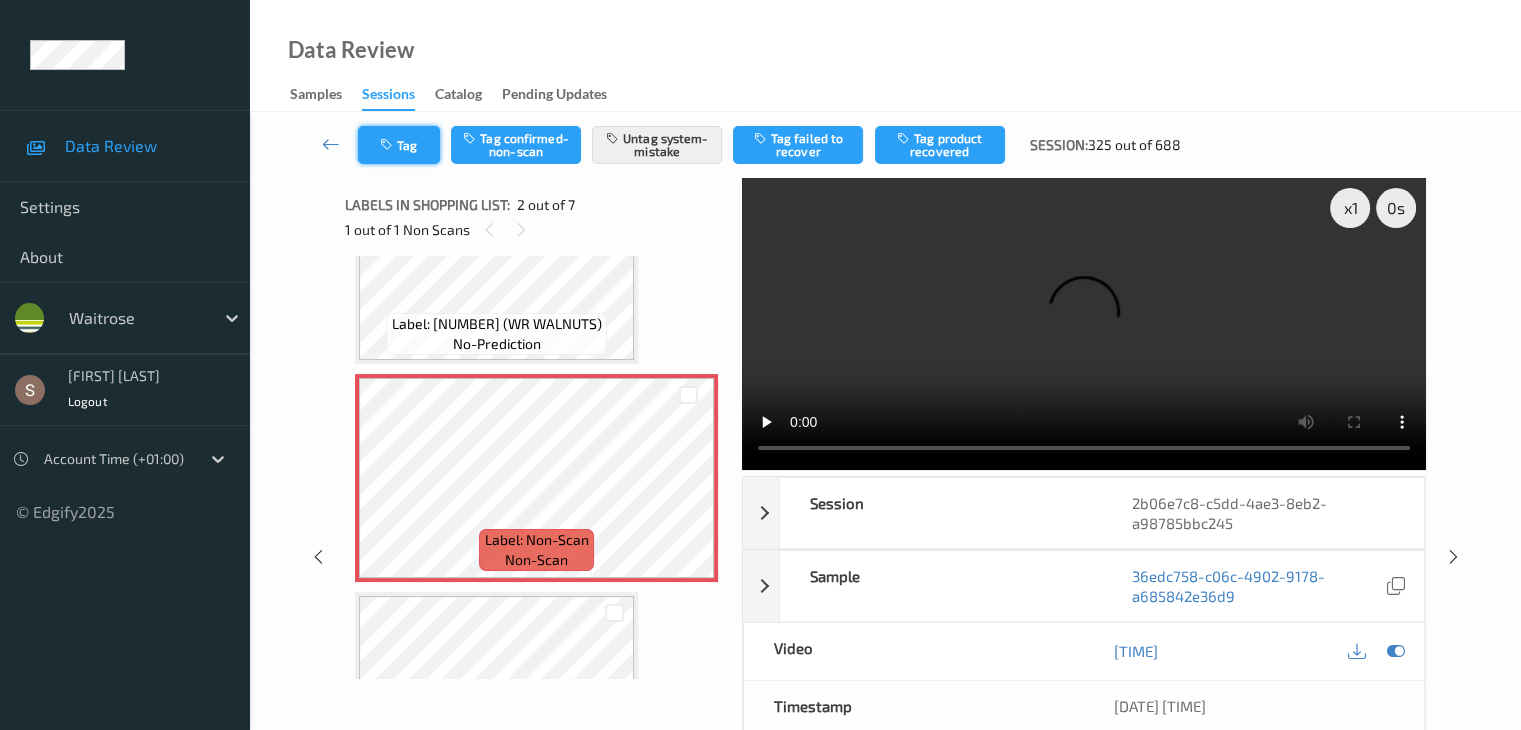 click at bounding box center (388, 145) 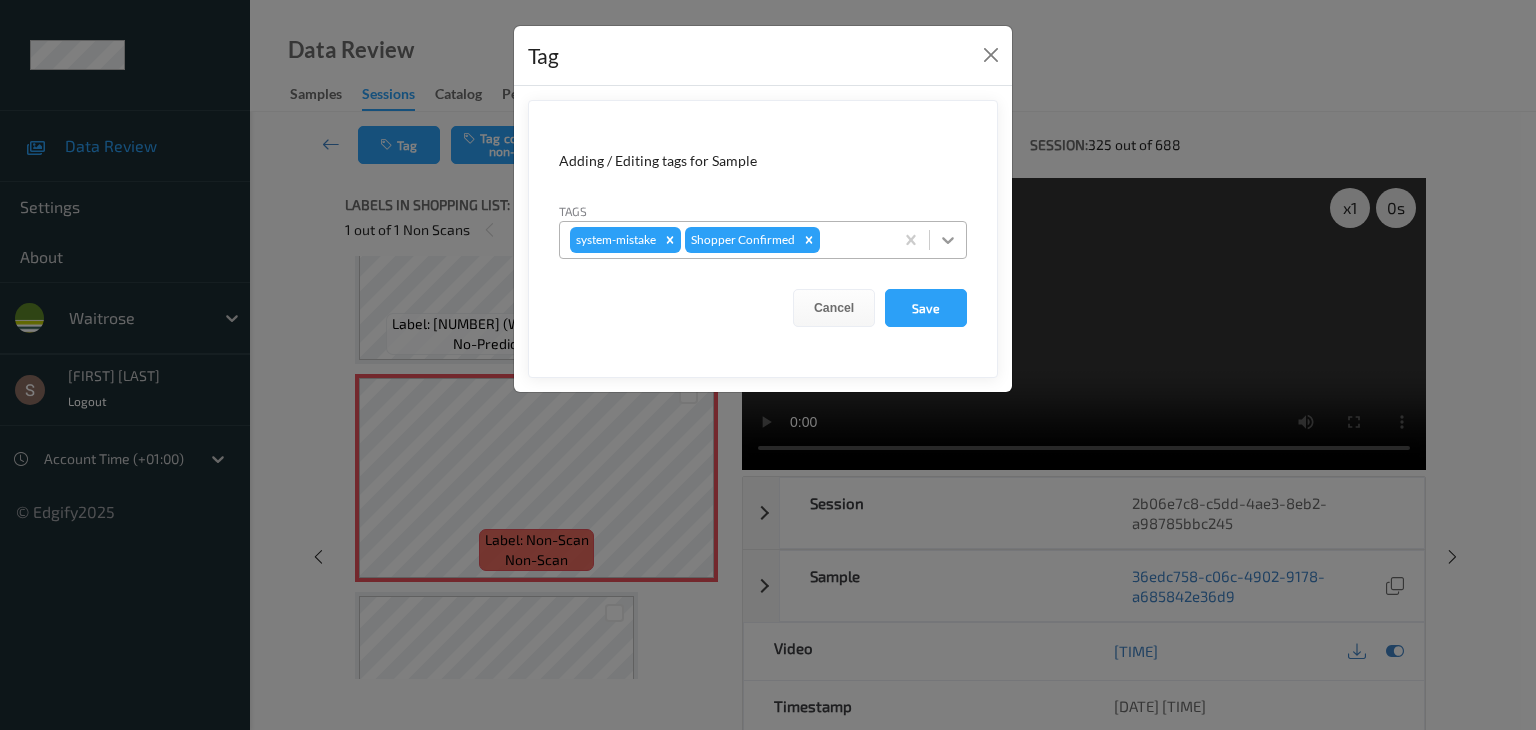 click 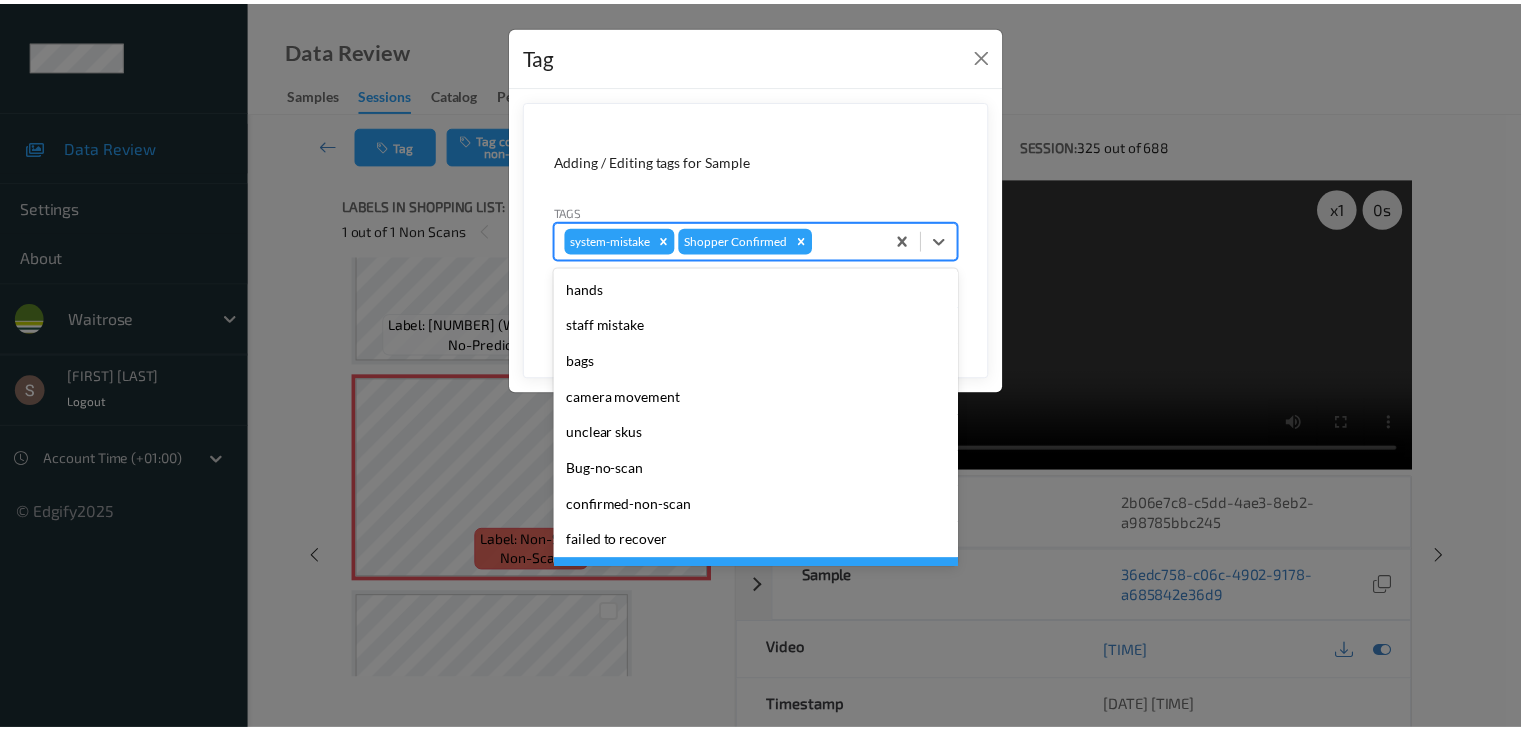 scroll, scrollTop: 320, scrollLeft: 0, axis: vertical 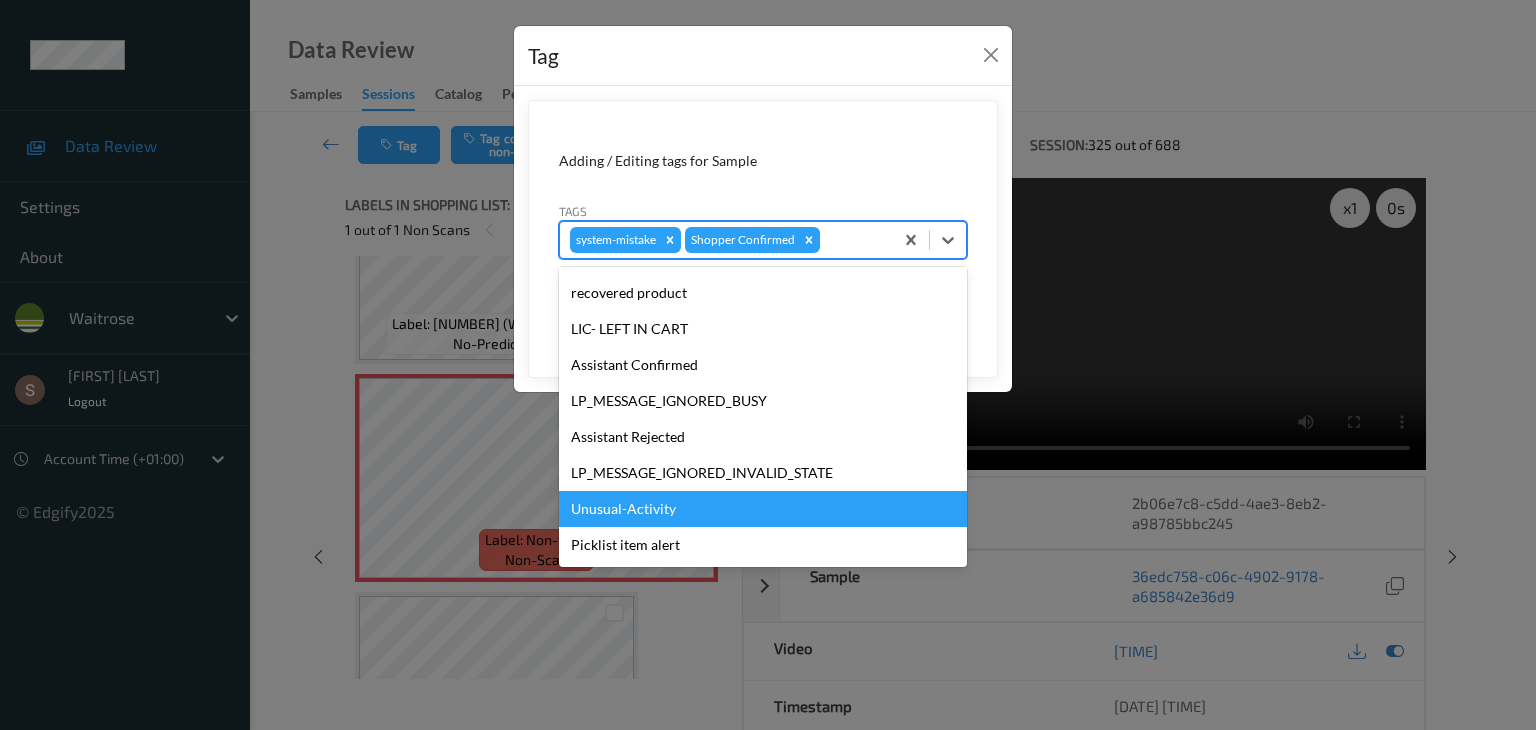 click on "Unusual-Activity" at bounding box center [763, 509] 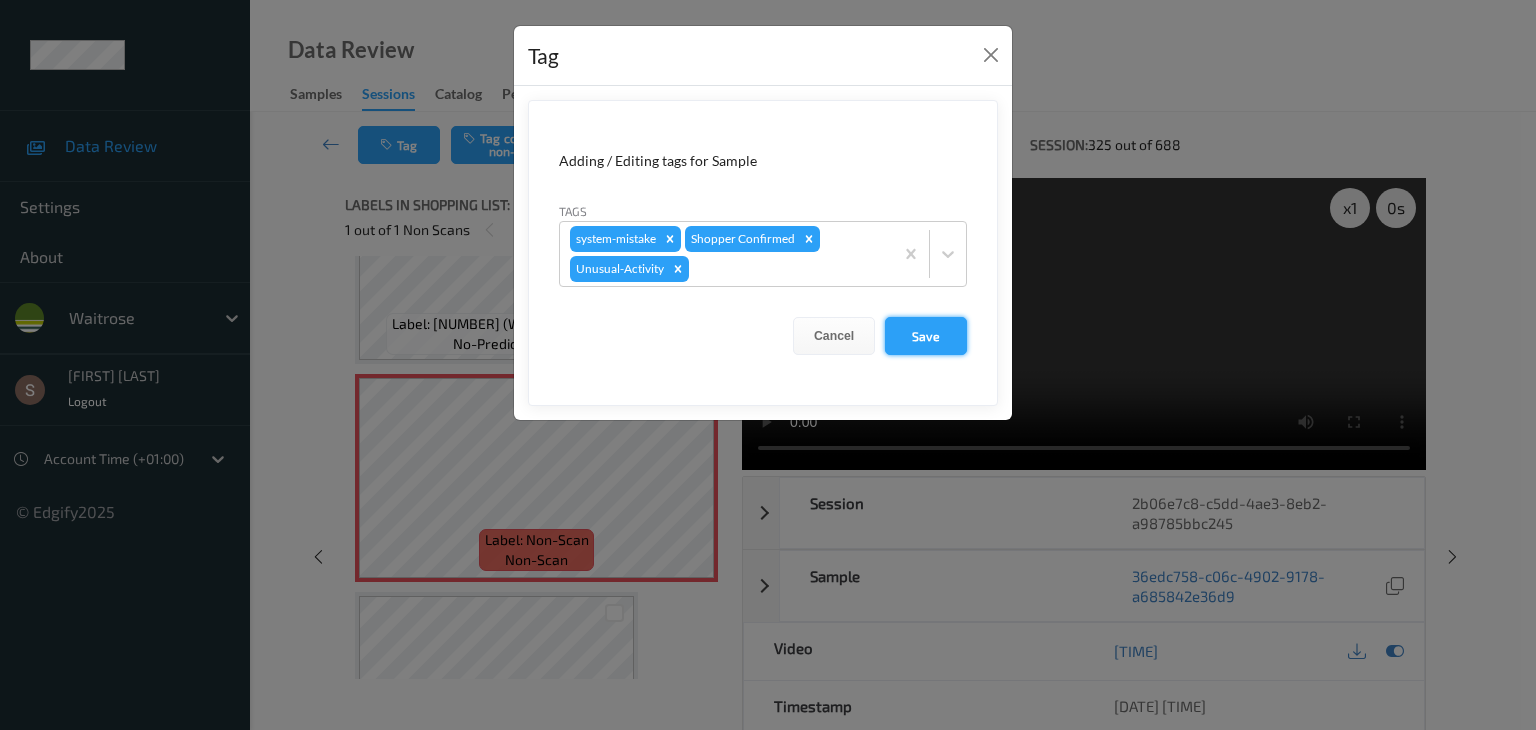 click on "Save" at bounding box center [926, 336] 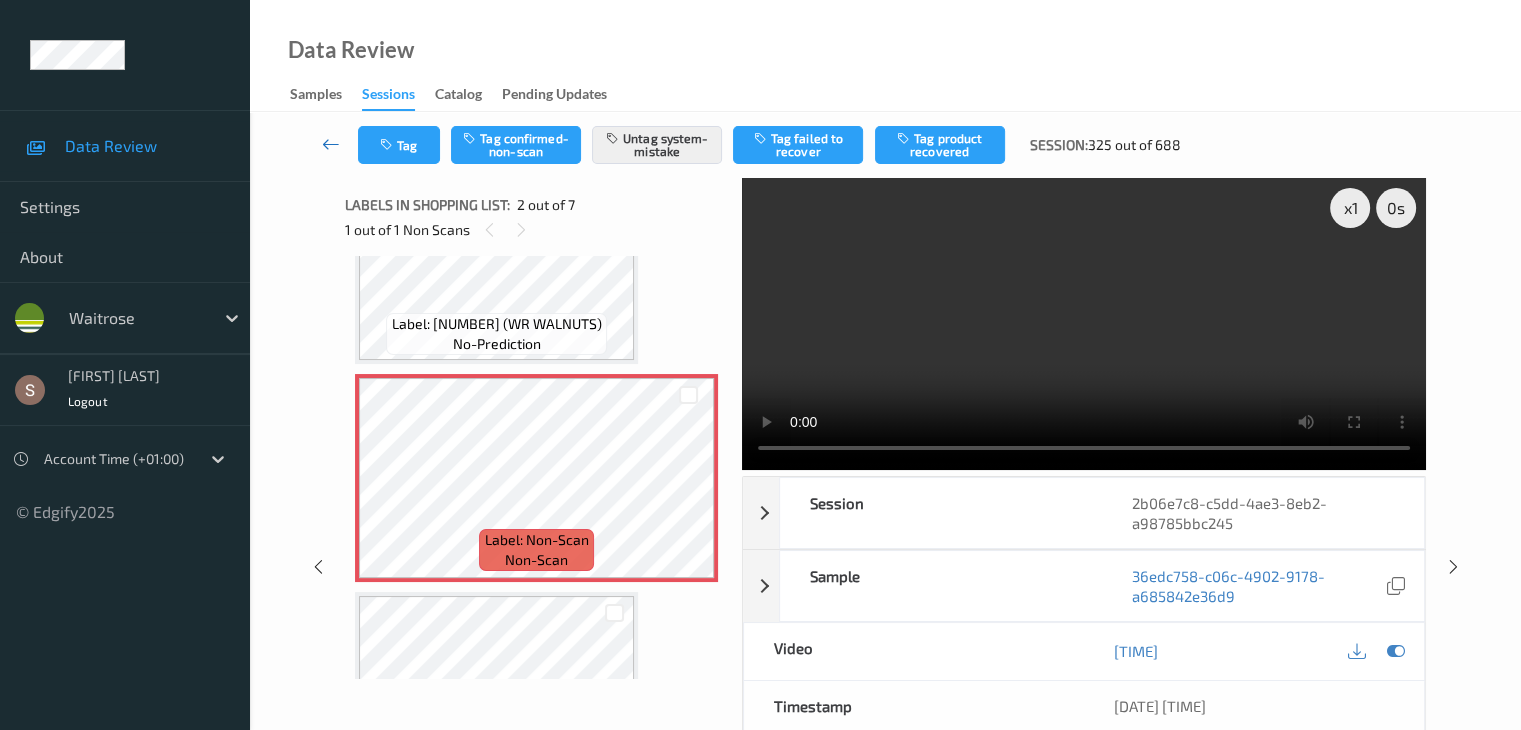 click at bounding box center (331, 144) 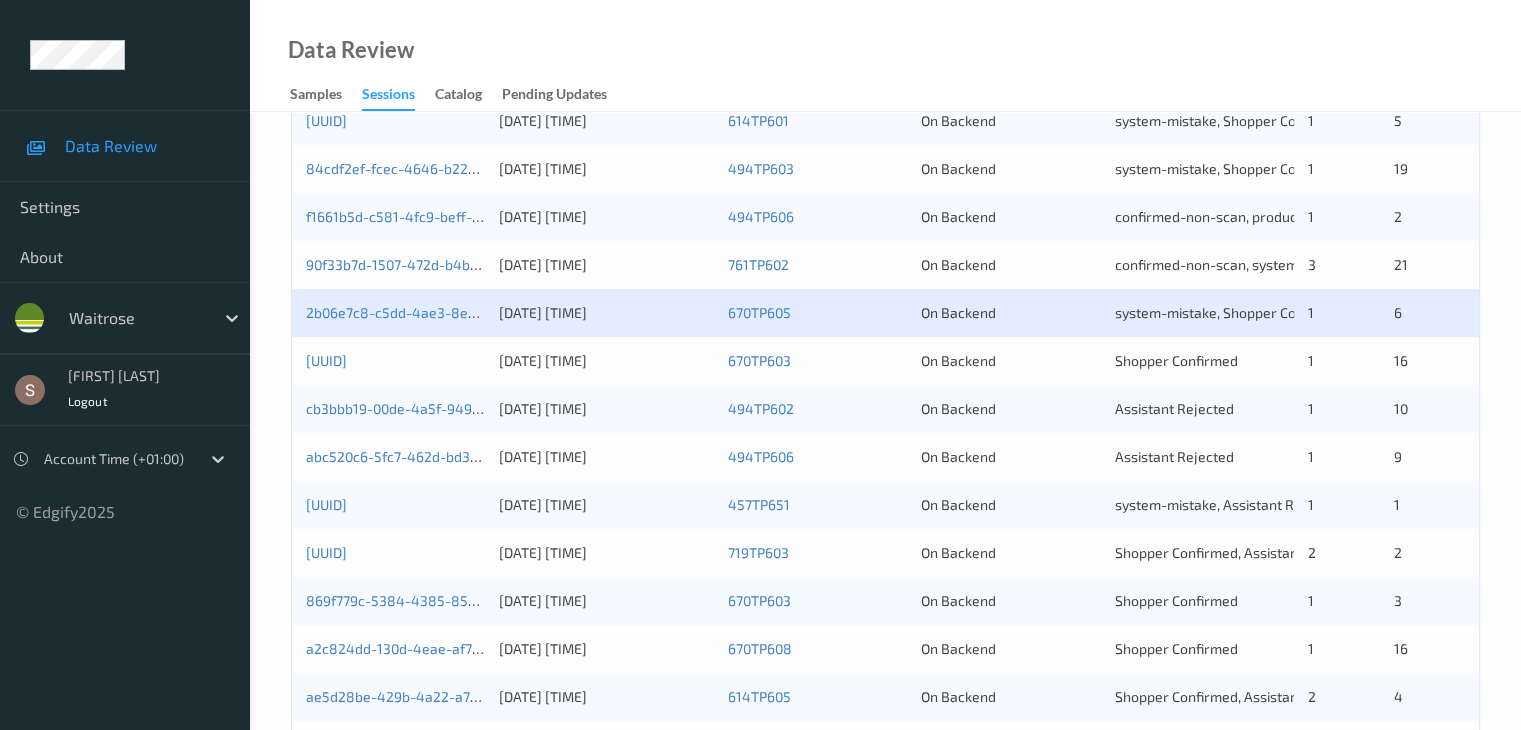 scroll, scrollTop: 600, scrollLeft: 0, axis: vertical 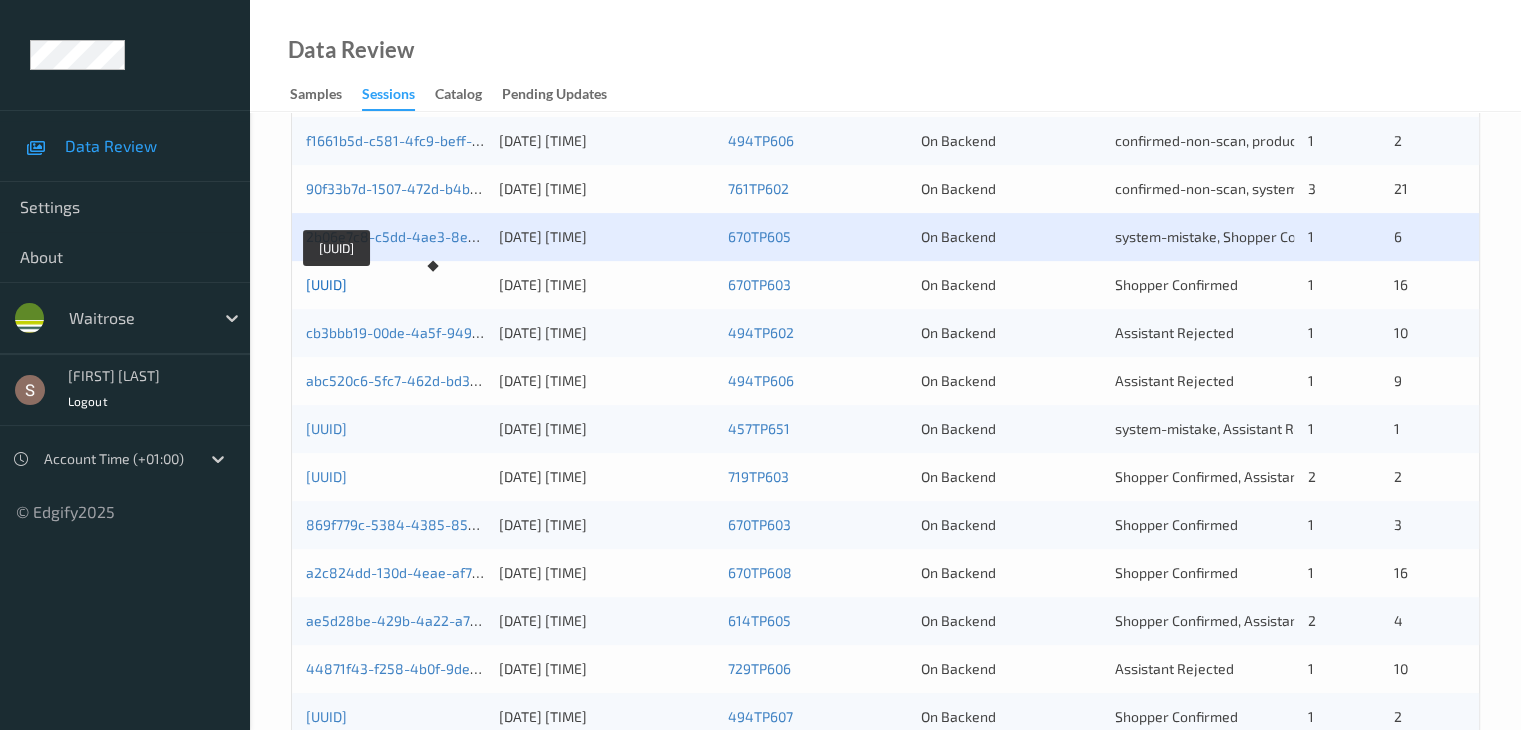 click on "d5f1ec16-1e50-4015-acdb-d4112134ebef" at bounding box center [326, 284] 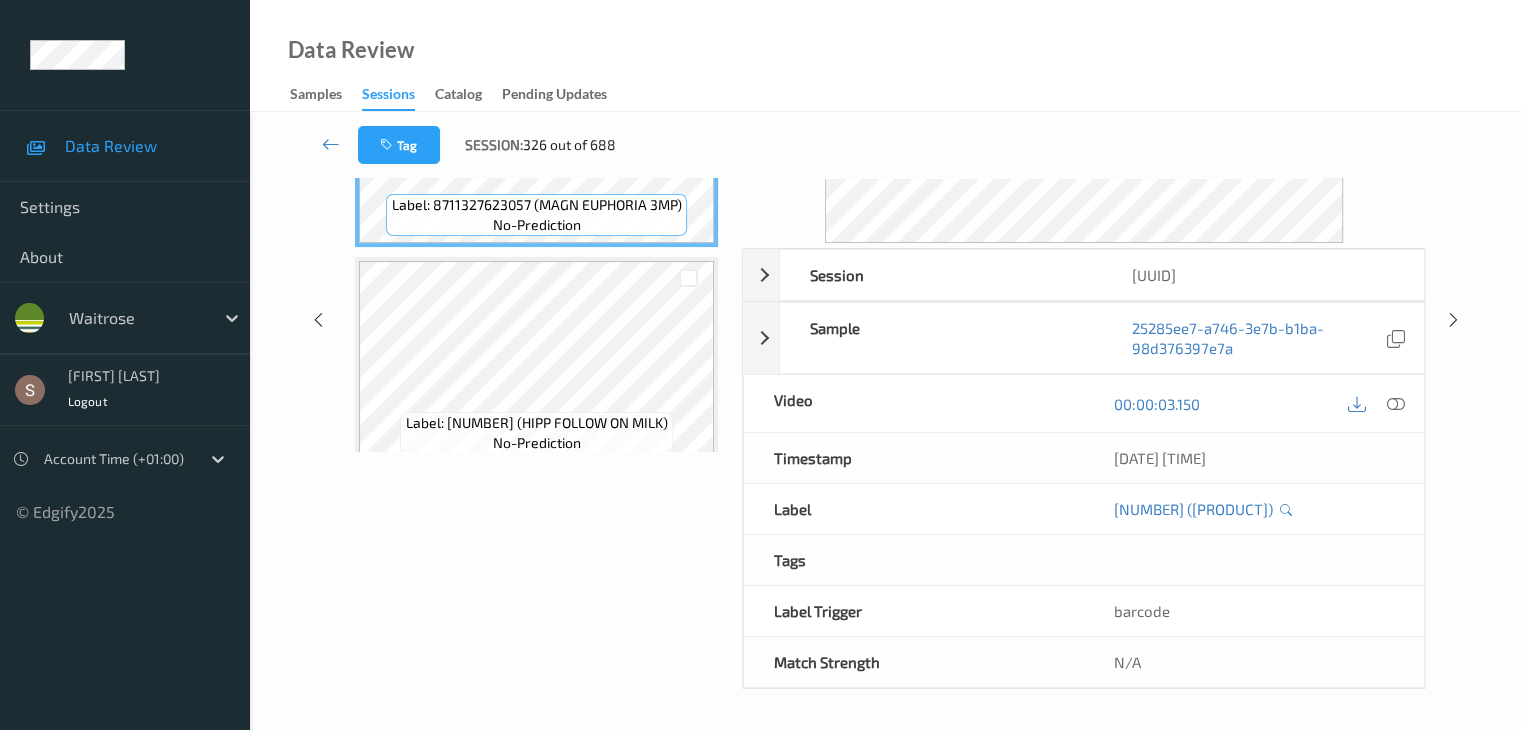 scroll, scrollTop: 0, scrollLeft: 0, axis: both 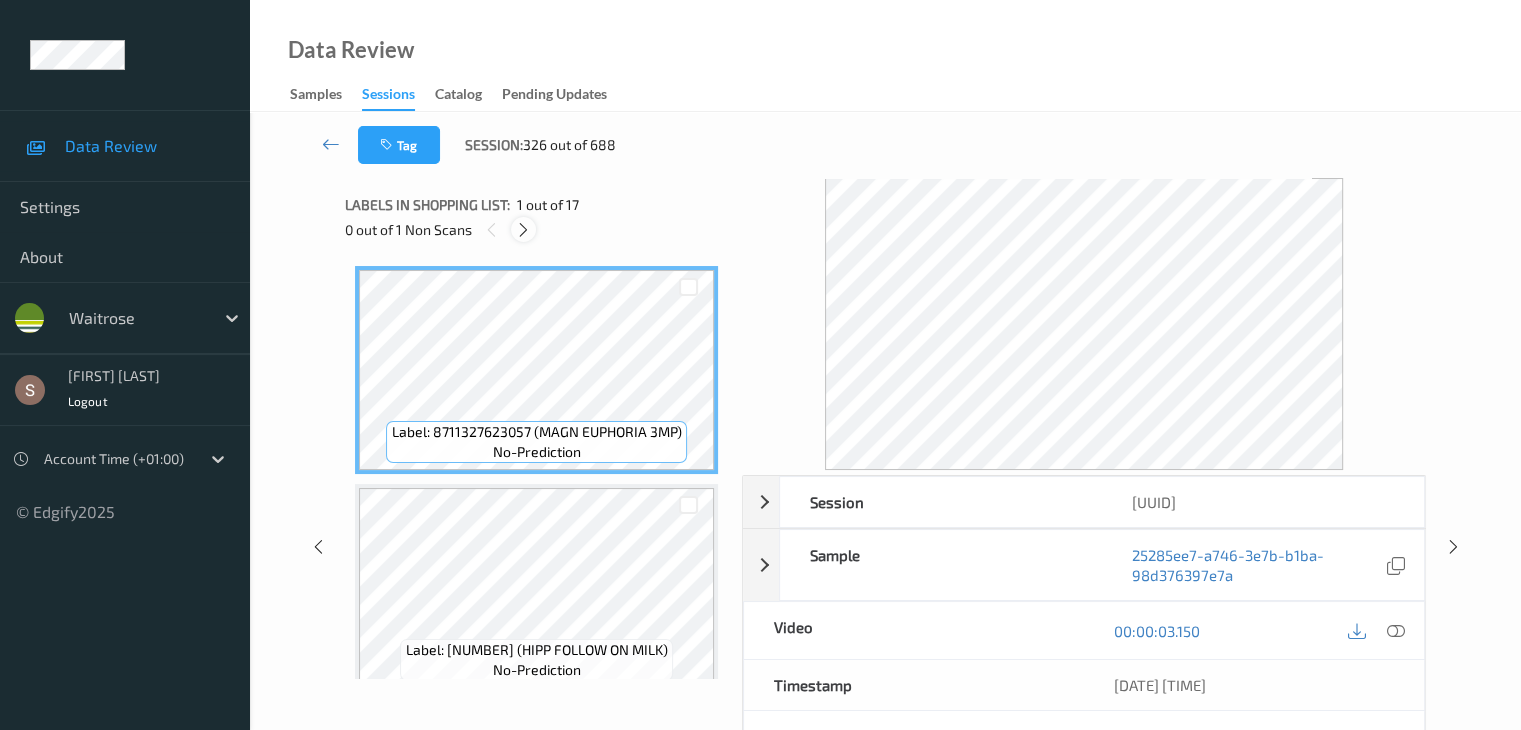 click at bounding box center [523, 230] 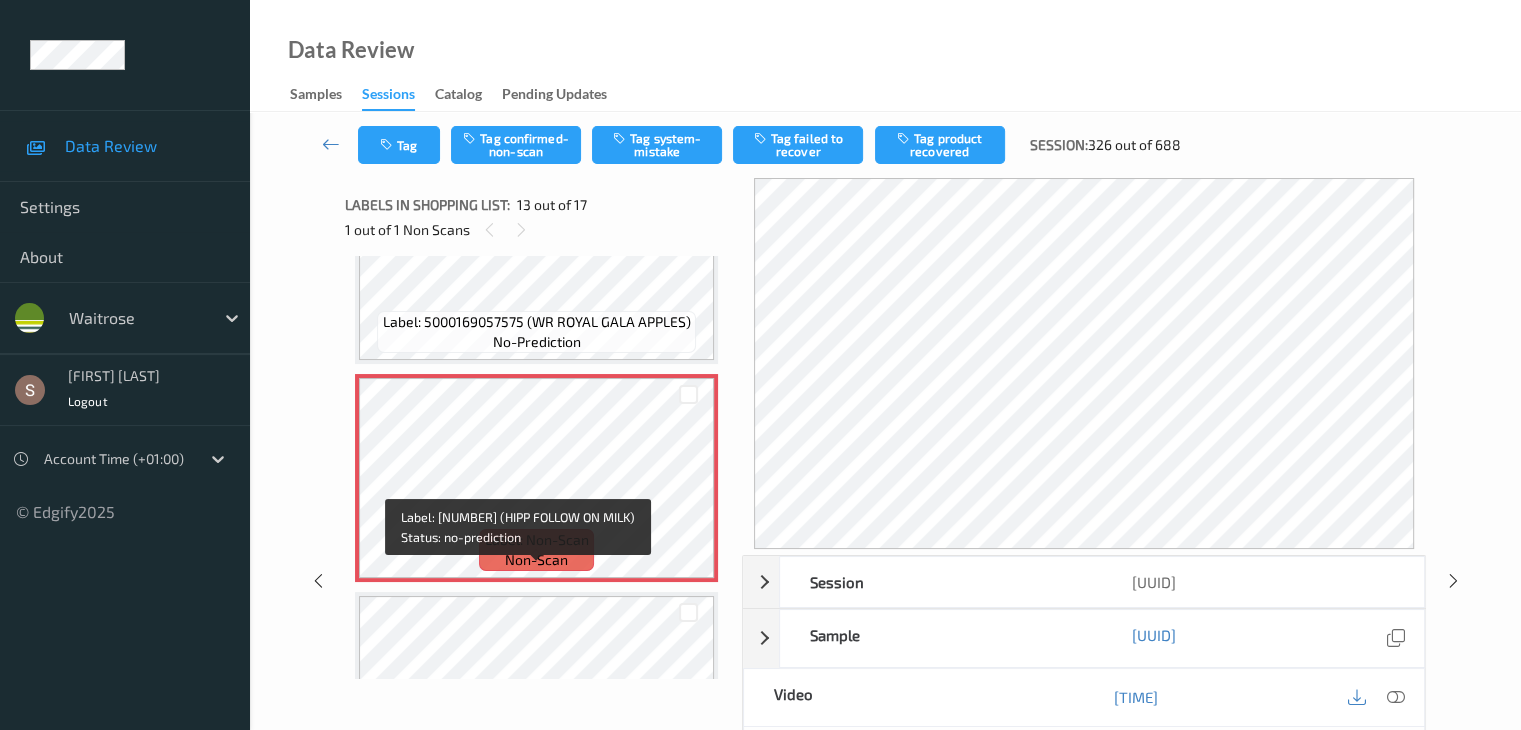 scroll, scrollTop: 2508, scrollLeft: 0, axis: vertical 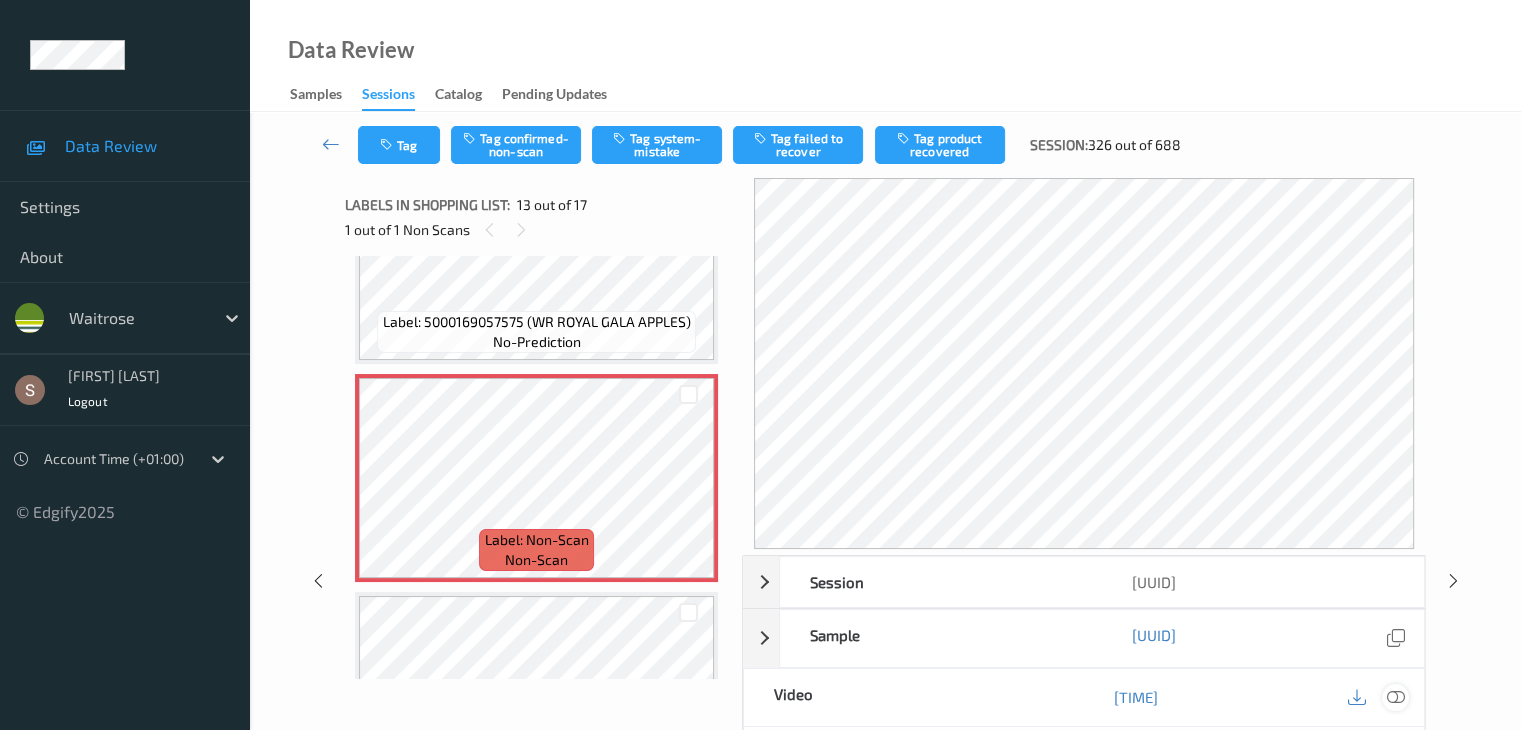 click at bounding box center [1395, 697] 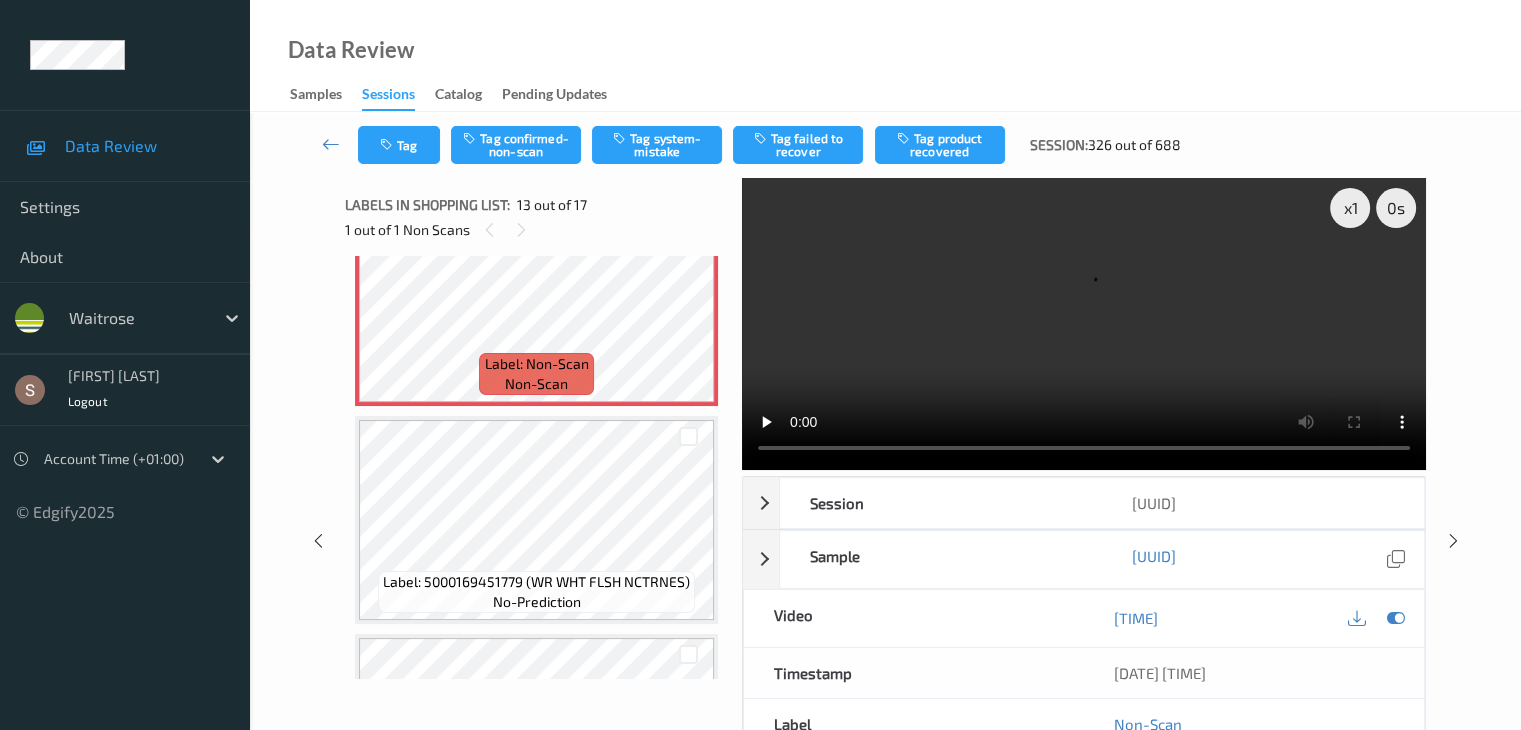 scroll, scrollTop: 2708, scrollLeft: 0, axis: vertical 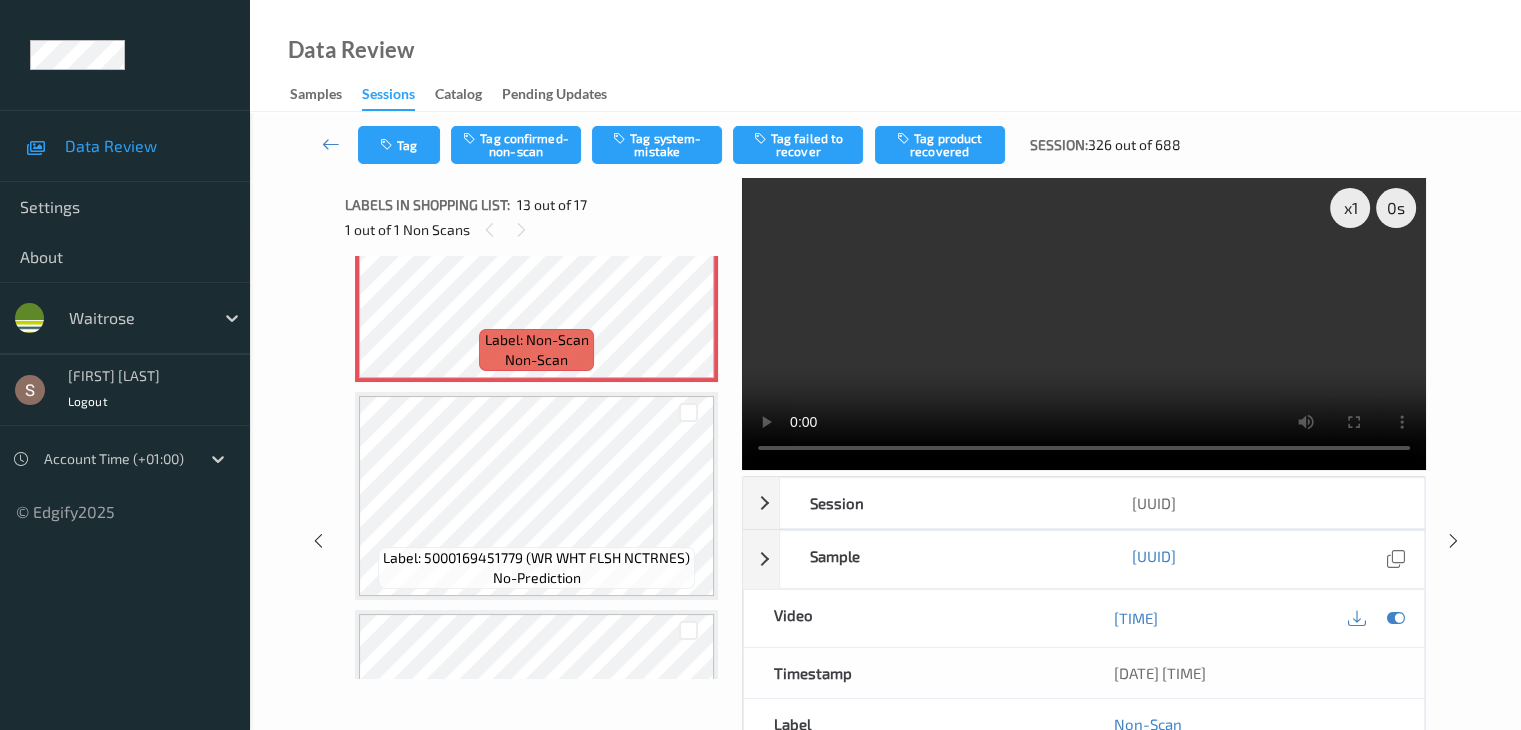 click at bounding box center (1084, 324) 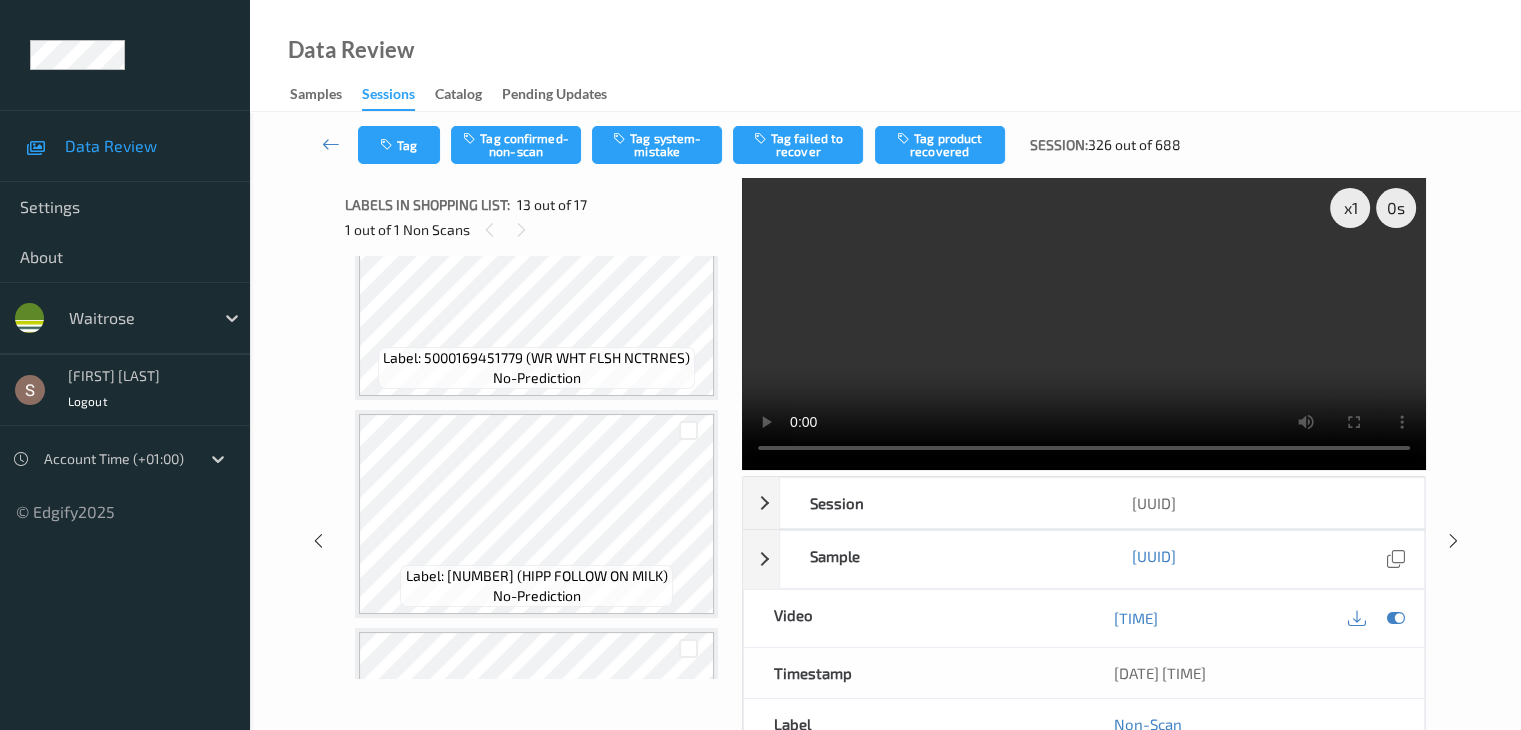 scroll, scrollTop: 3008, scrollLeft: 0, axis: vertical 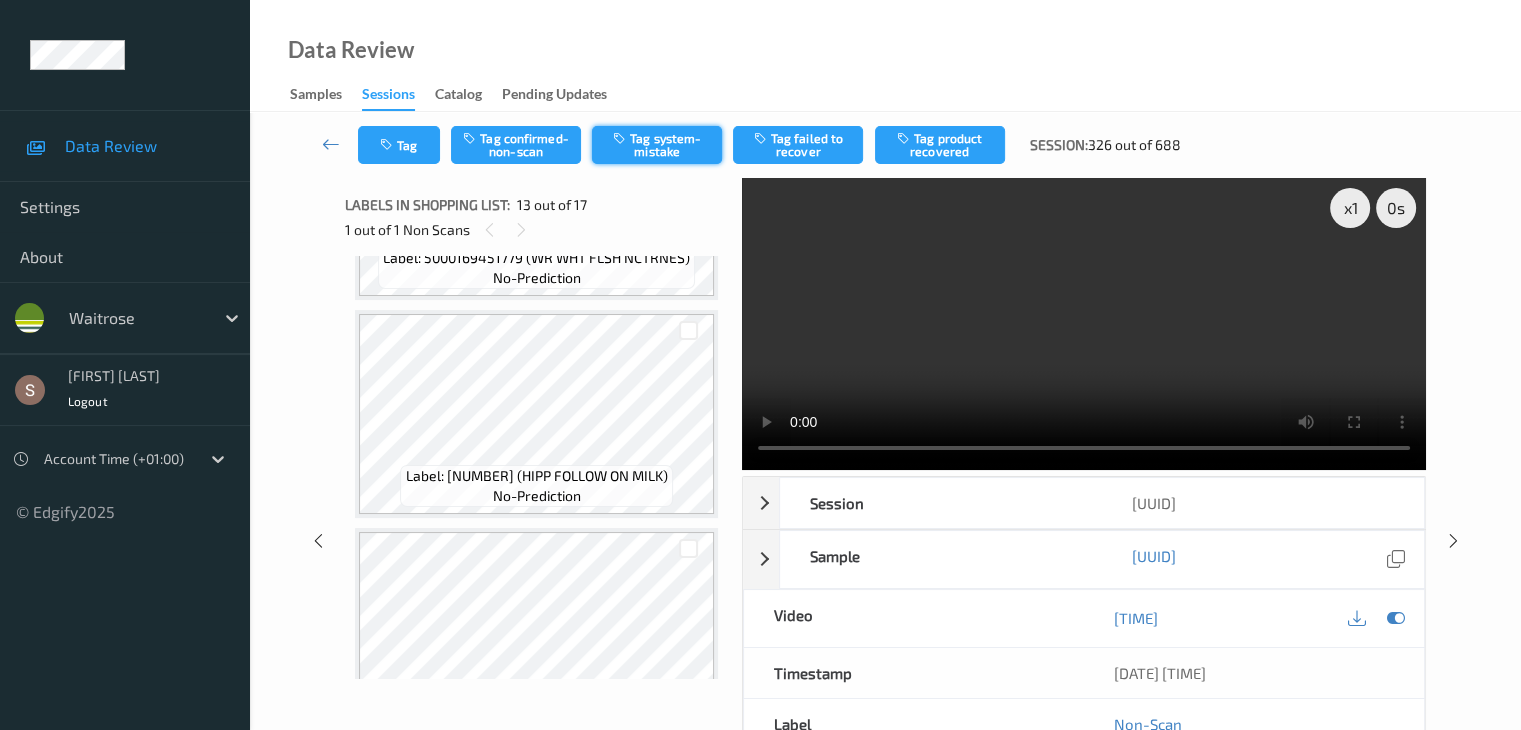 click on "Tag   system-mistake" at bounding box center [657, 145] 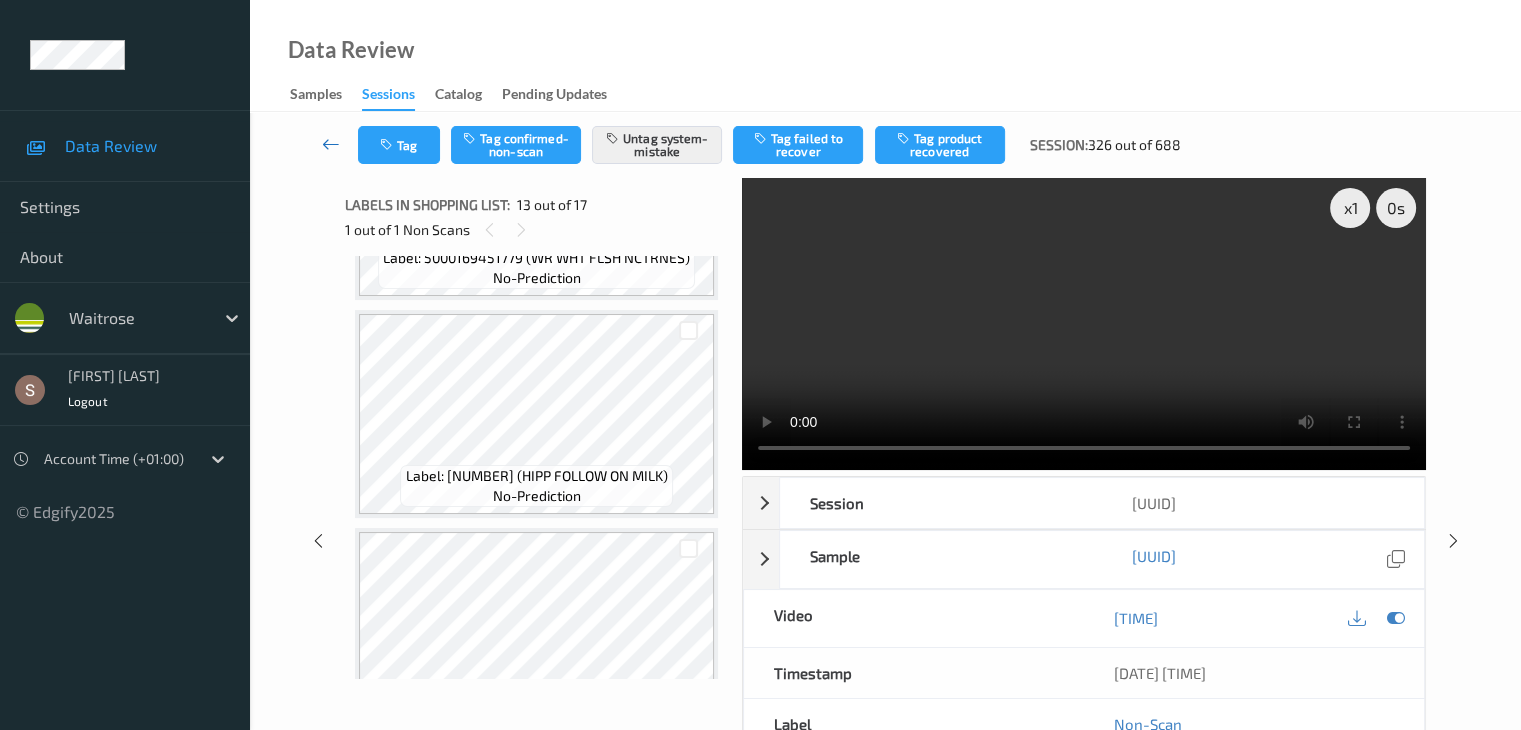 click at bounding box center (331, 144) 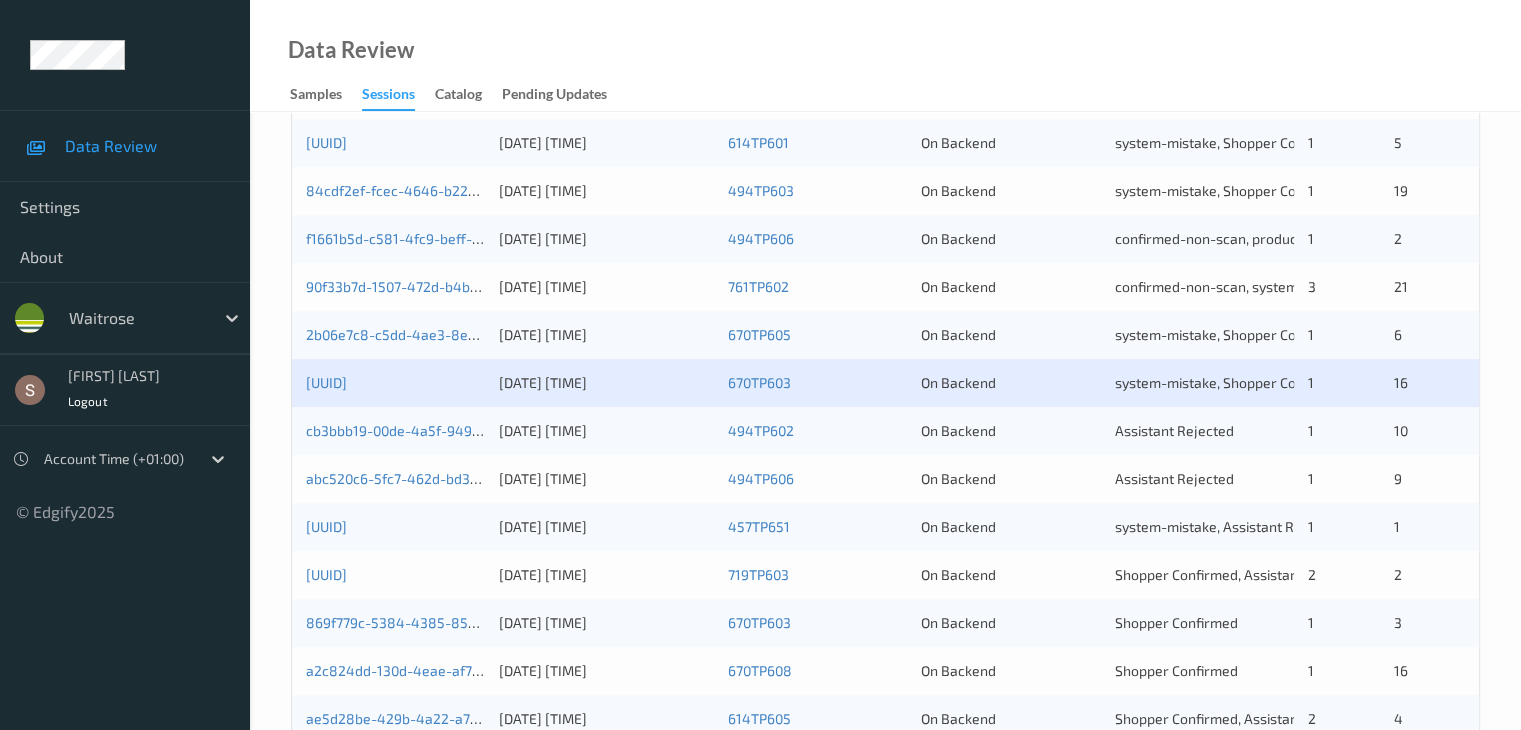 scroll, scrollTop: 600, scrollLeft: 0, axis: vertical 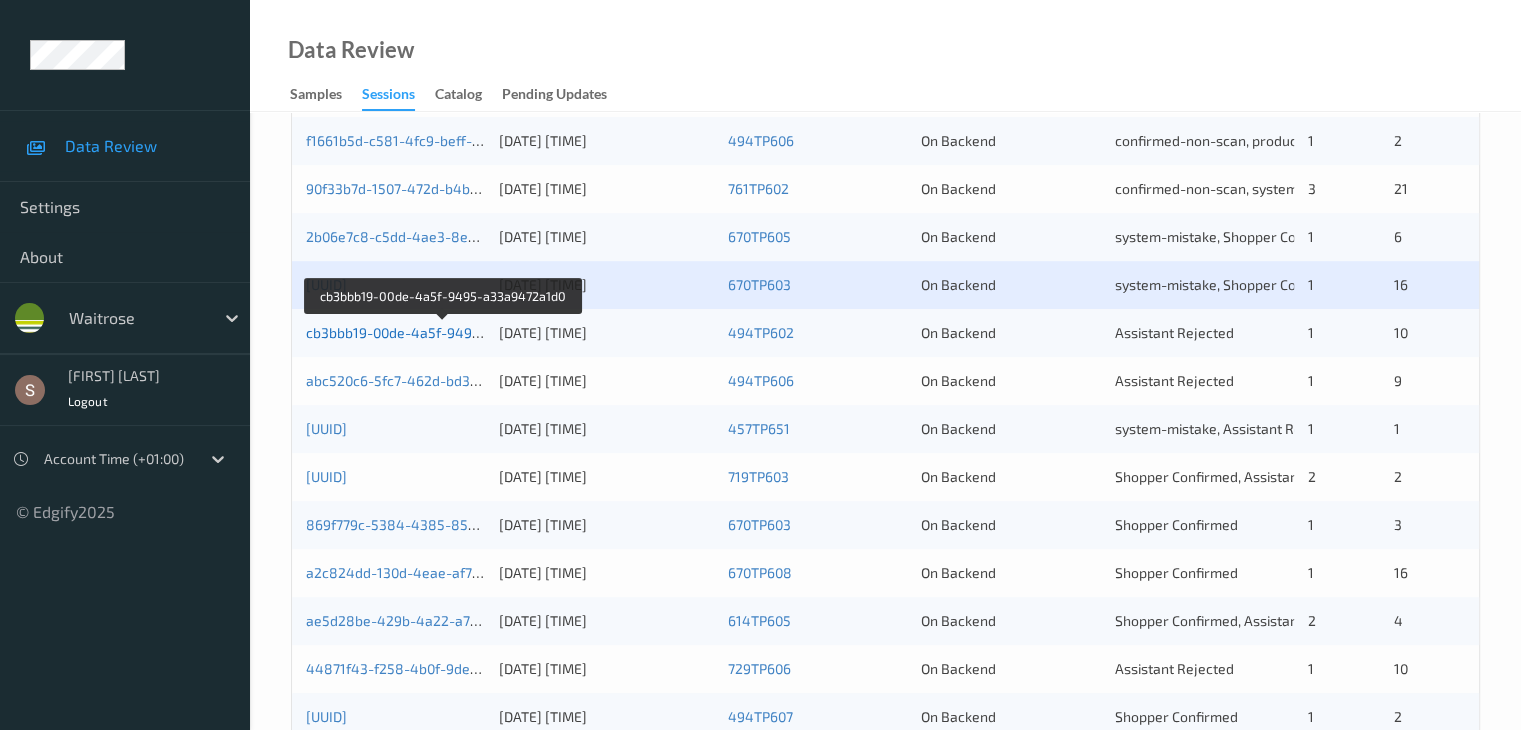 click on "cb3bbb19-00de-4a5f-9495-a33a9472a1d0" at bounding box center [443, 332] 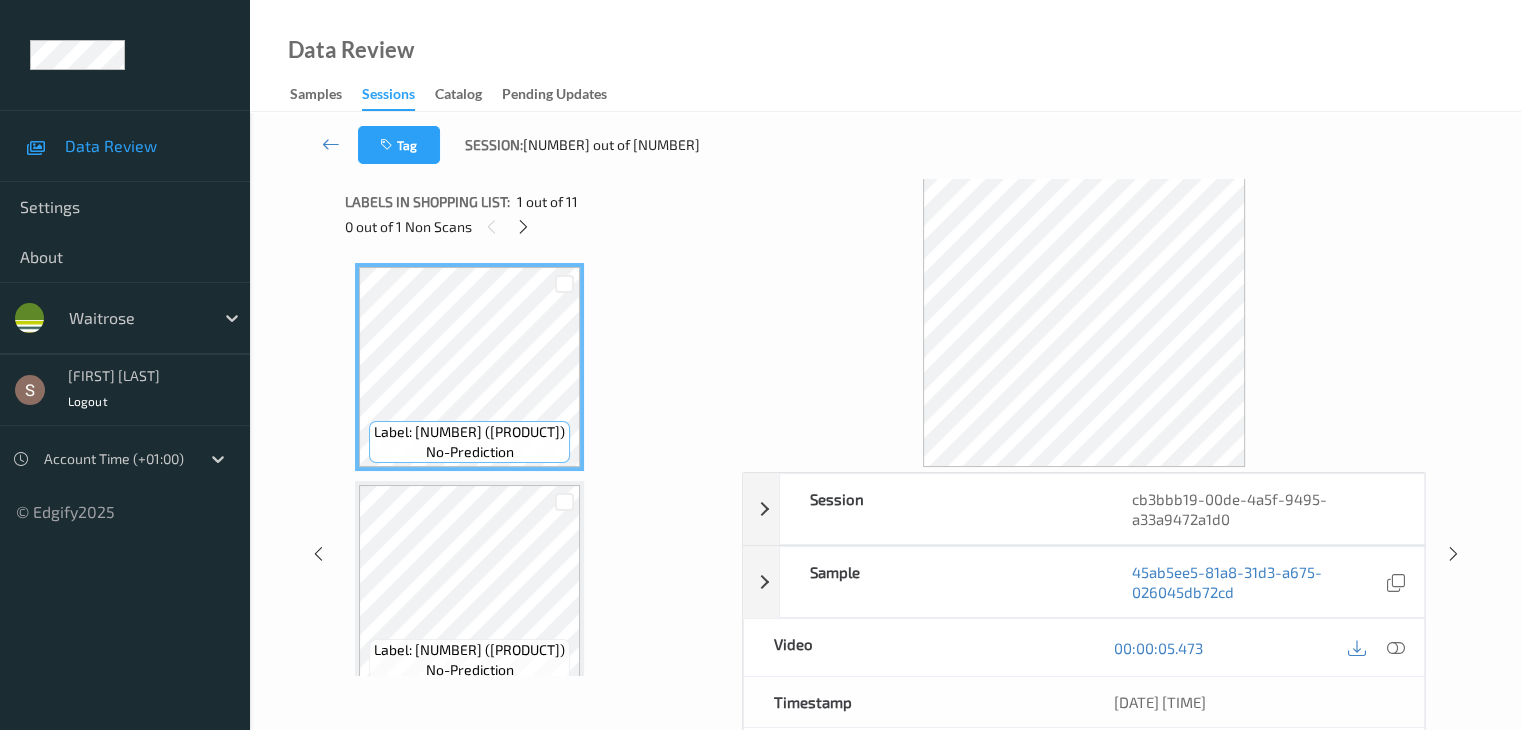 scroll, scrollTop: 0, scrollLeft: 0, axis: both 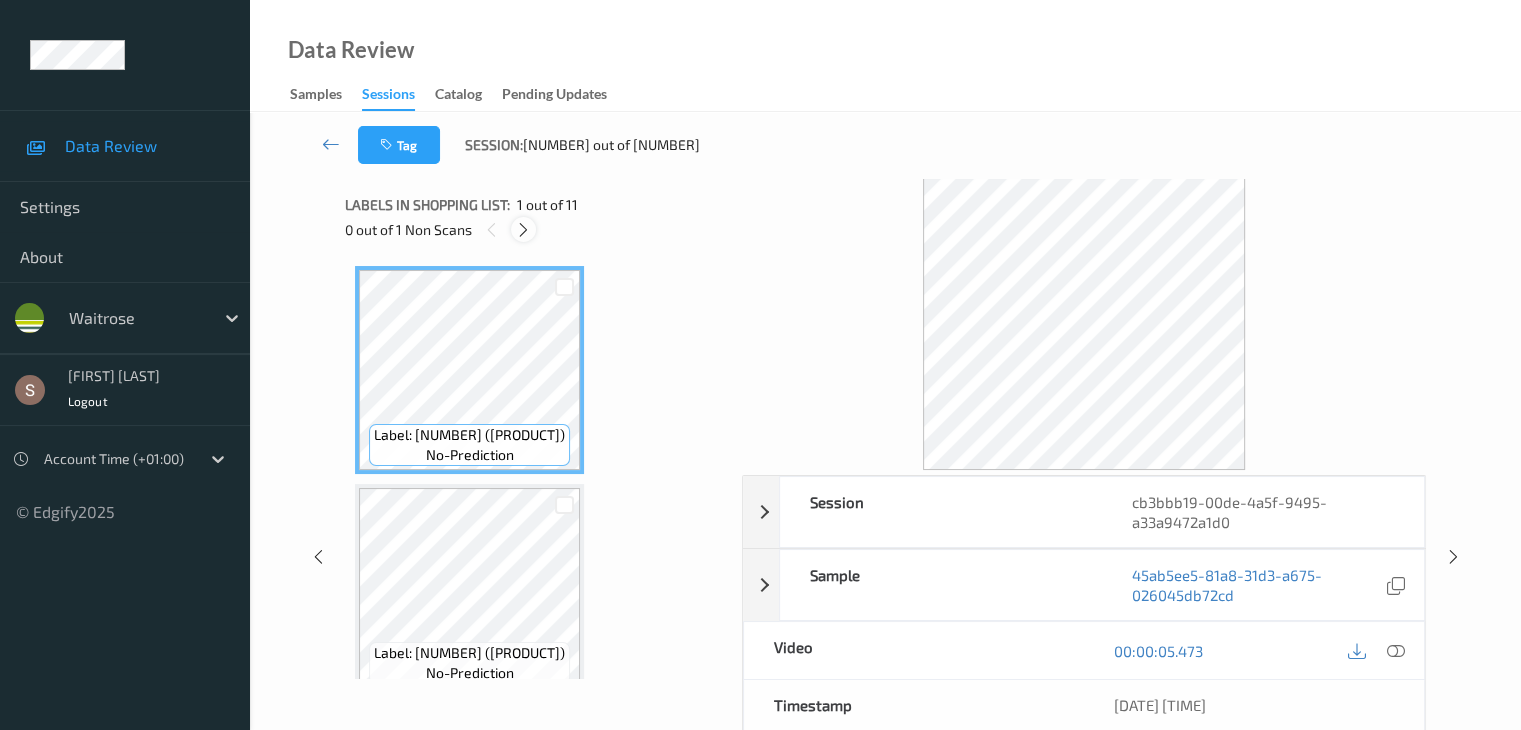 click at bounding box center (523, 230) 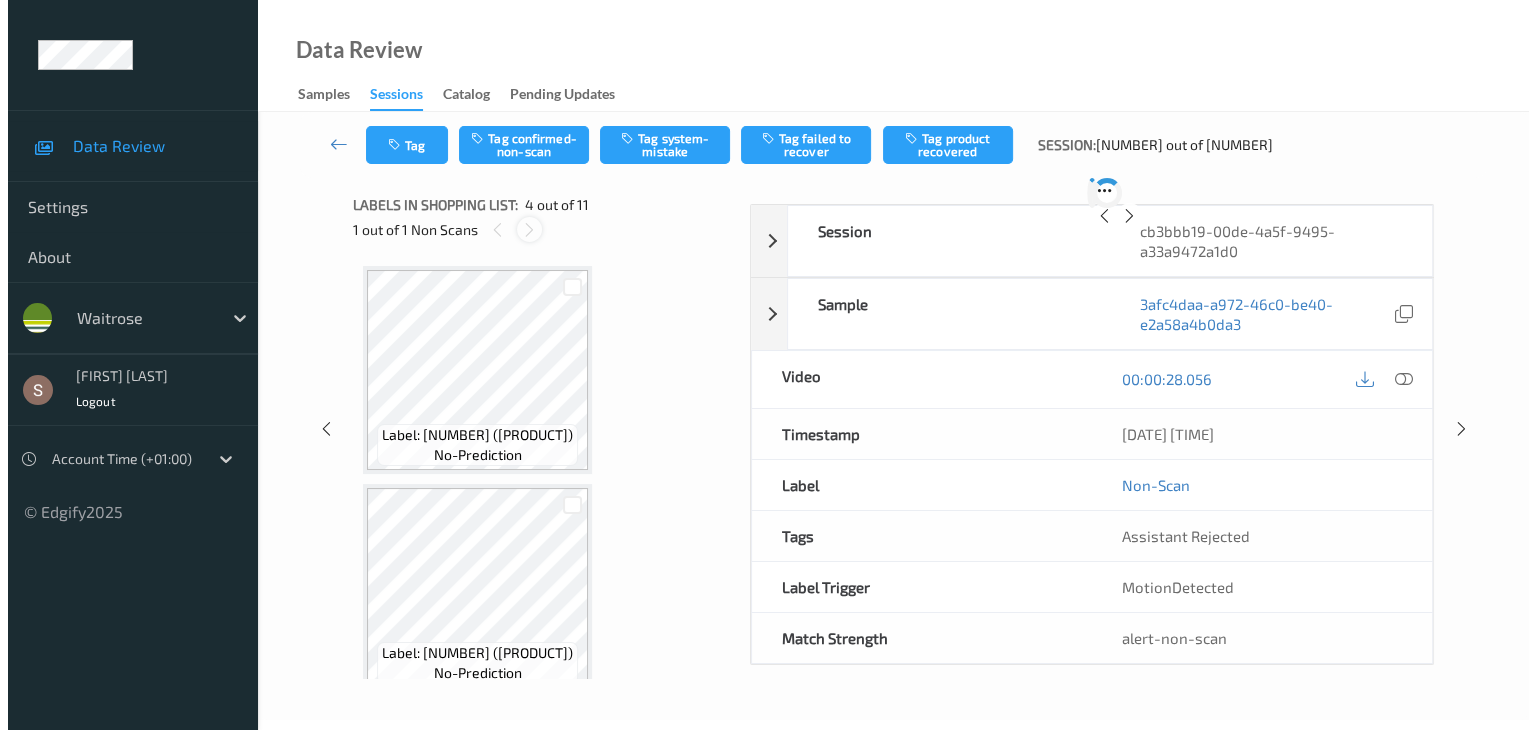 scroll, scrollTop: 446, scrollLeft: 0, axis: vertical 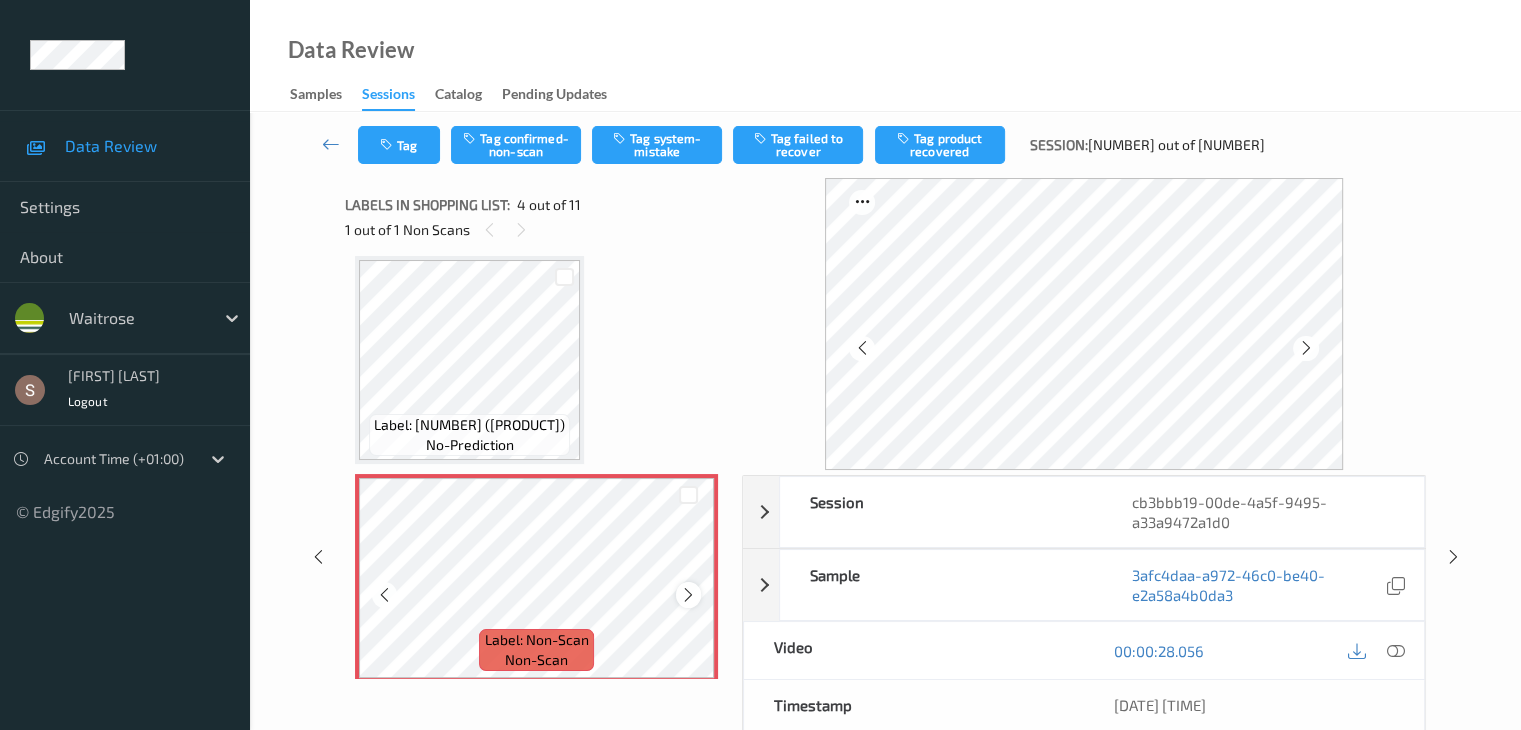 click at bounding box center (688, 595) 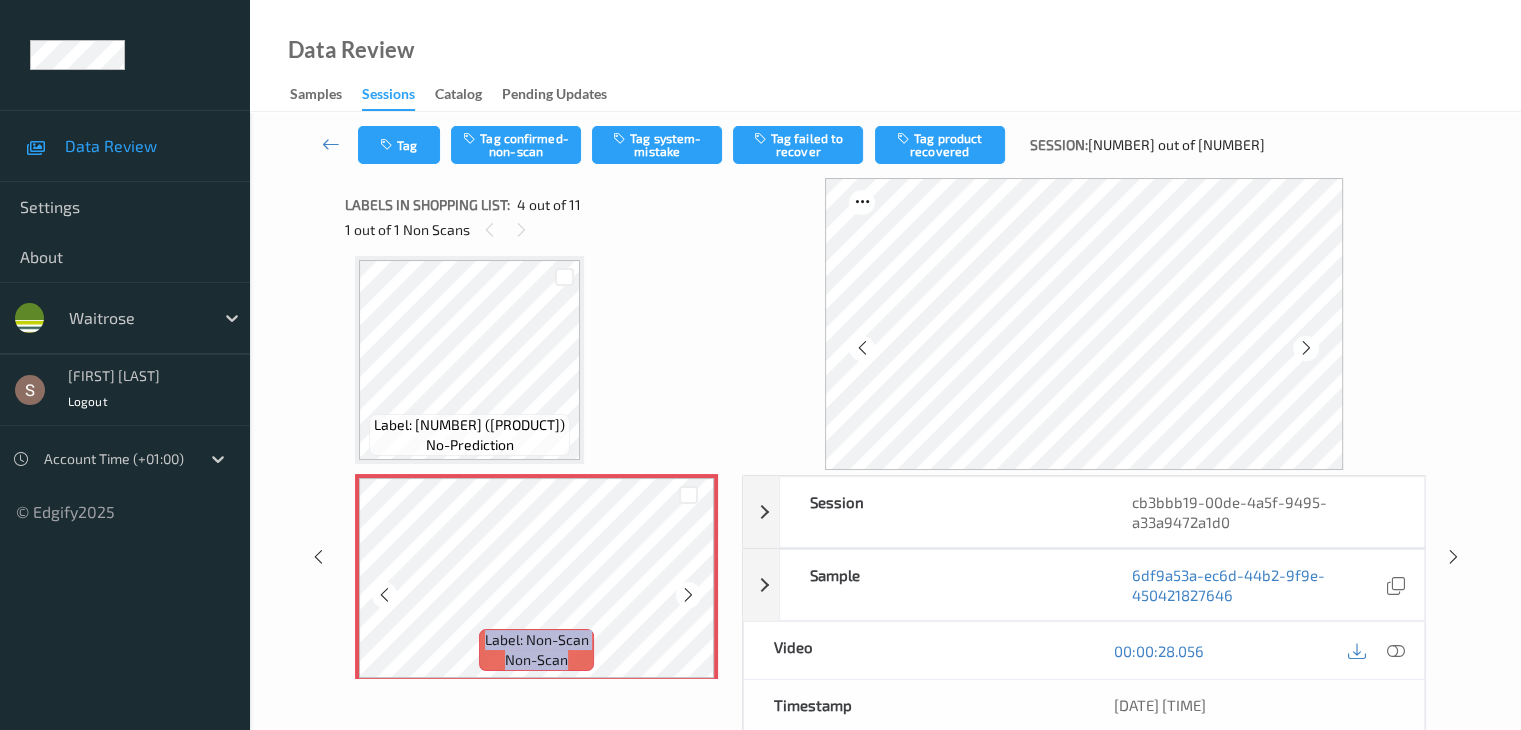 click at bounding box center [688, 595] 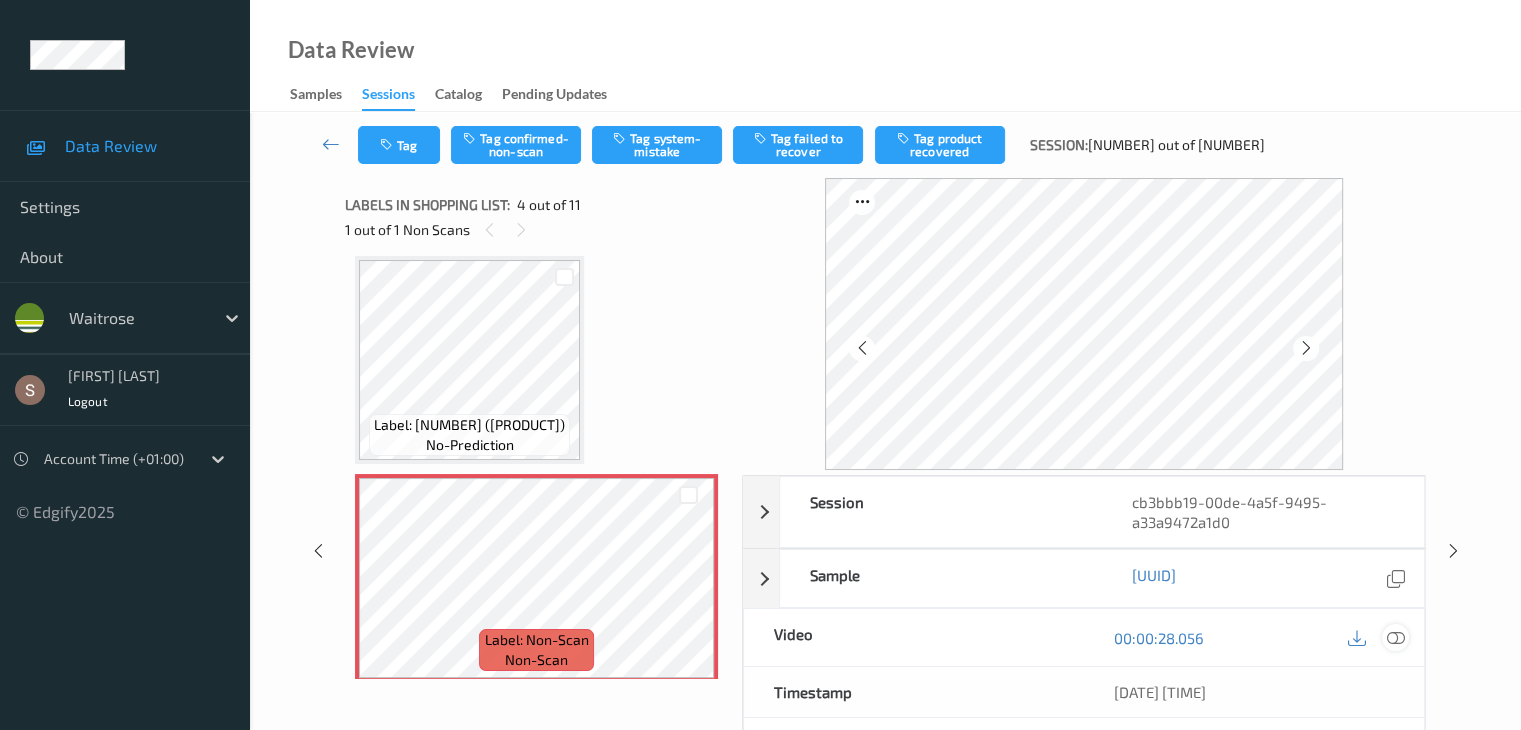 click at bounding box center (1395, 638) 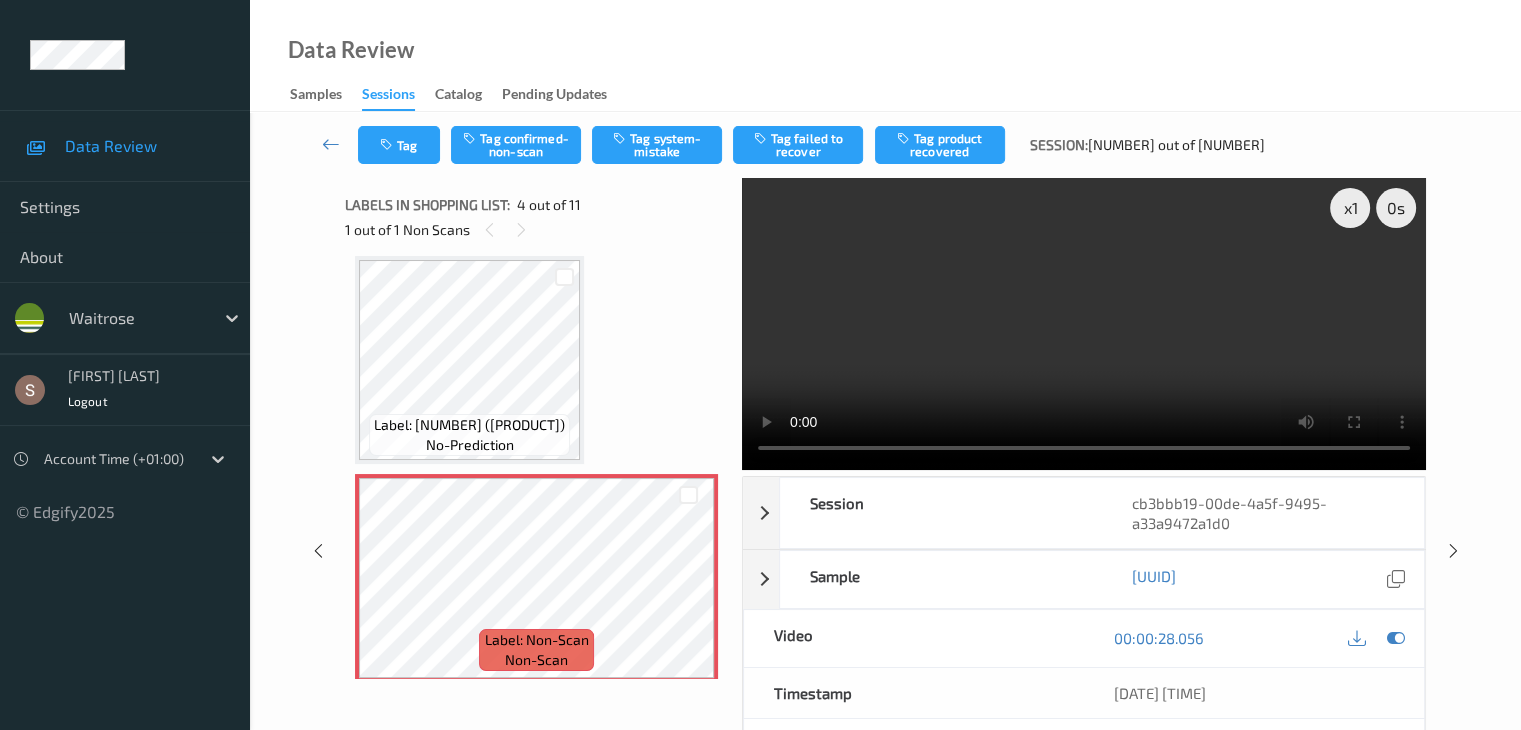 click at bounding box center (1084, 324) 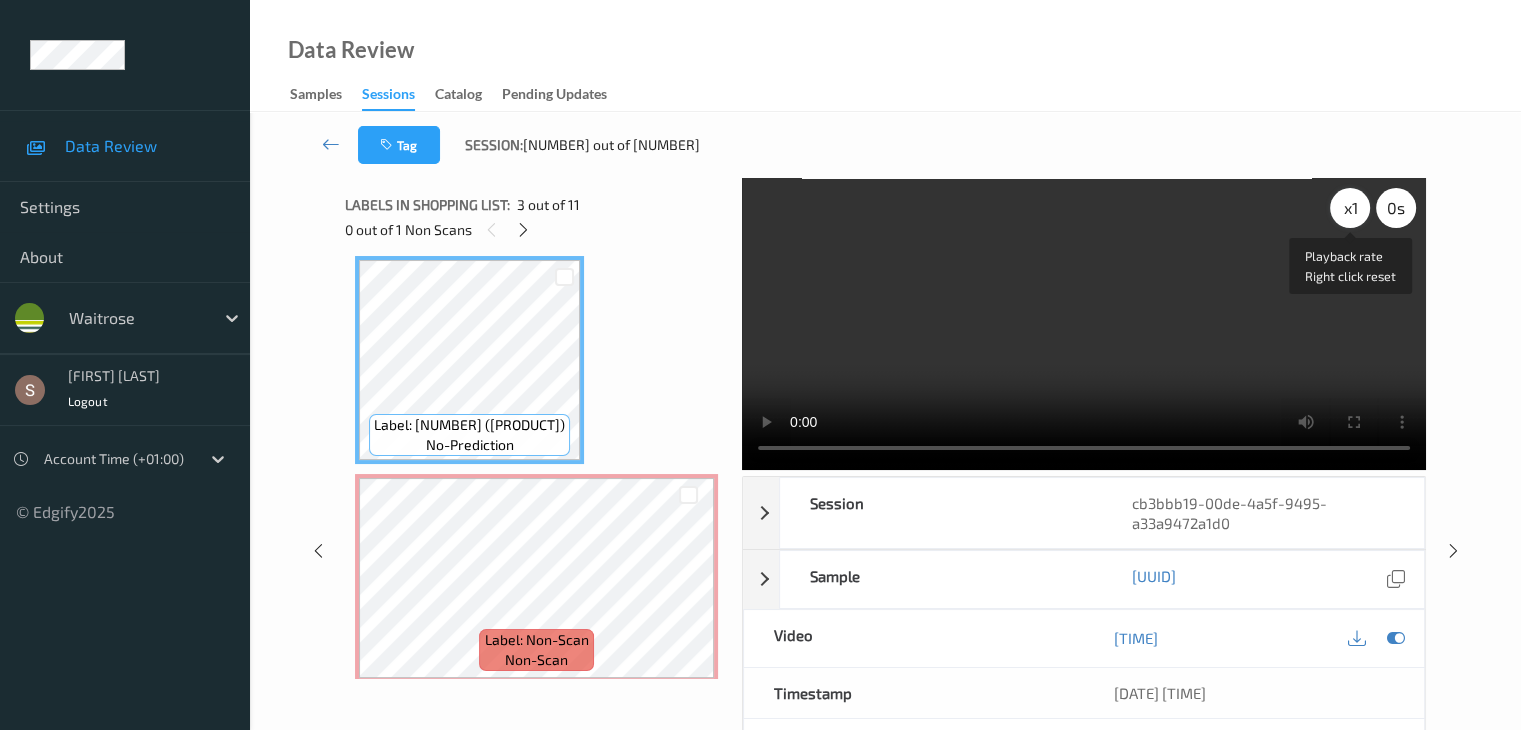 click on "x 1" at bounding box center (1350, 208) 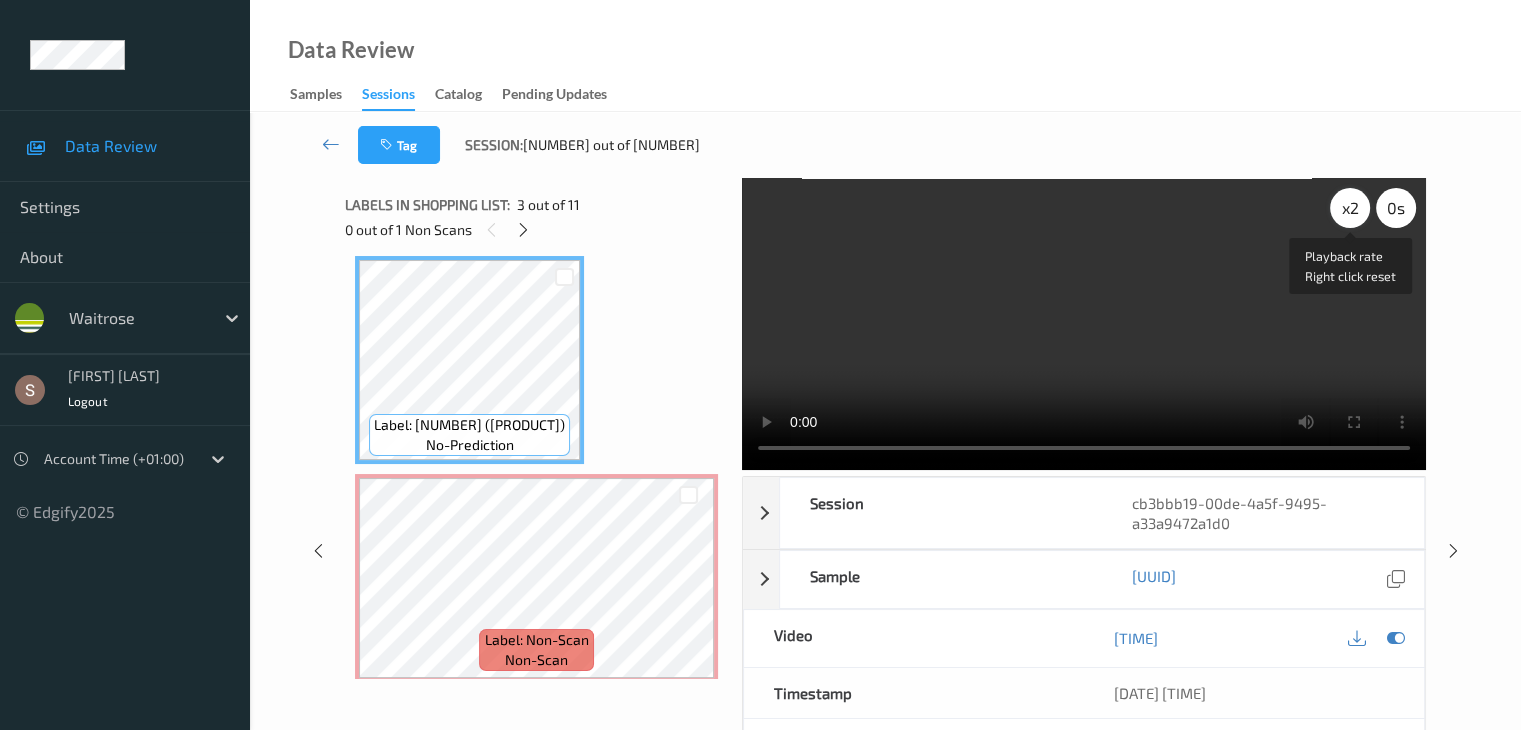 click on "x 2" at bounding box center [1350, 208] 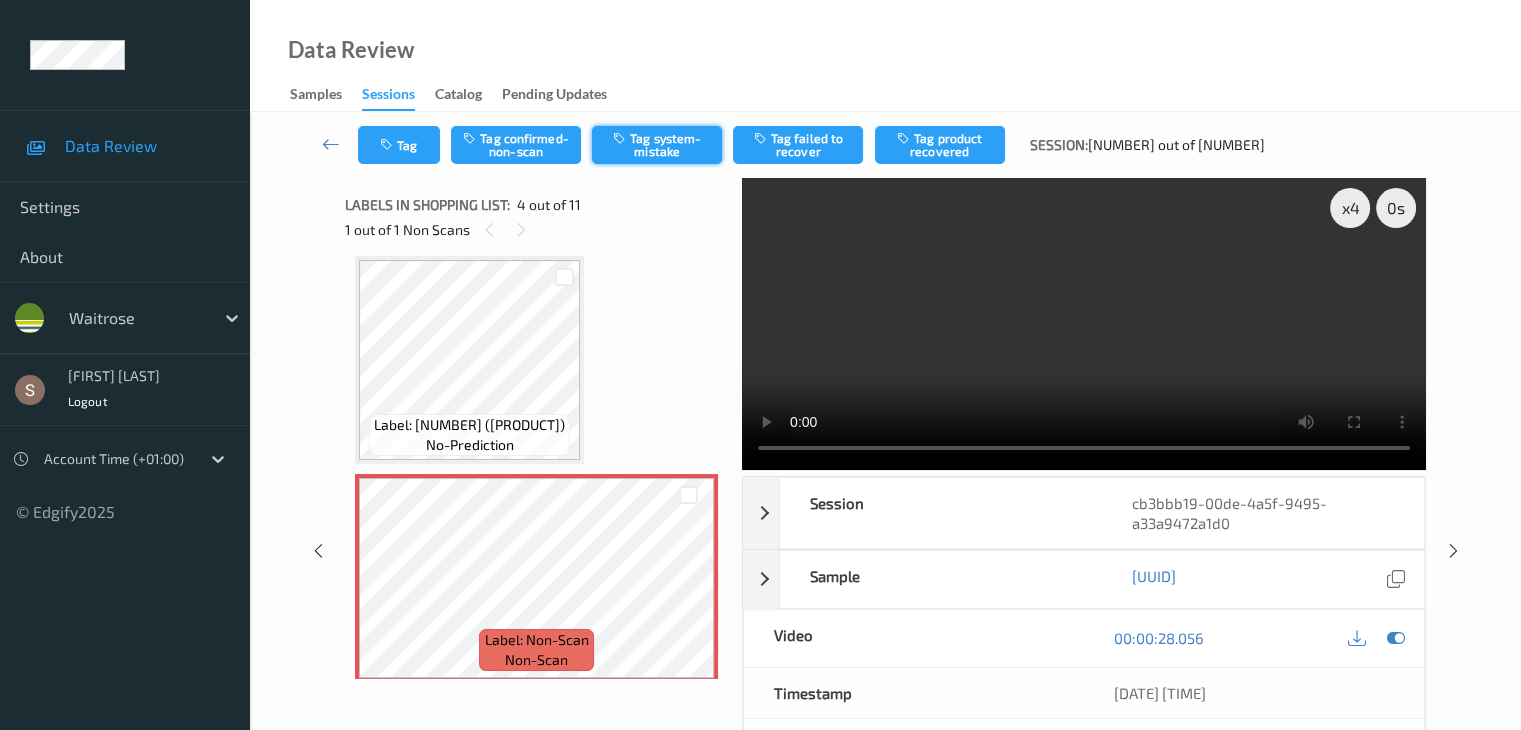 click on "Tag   system-mistake" at bounding box center (657, 145) 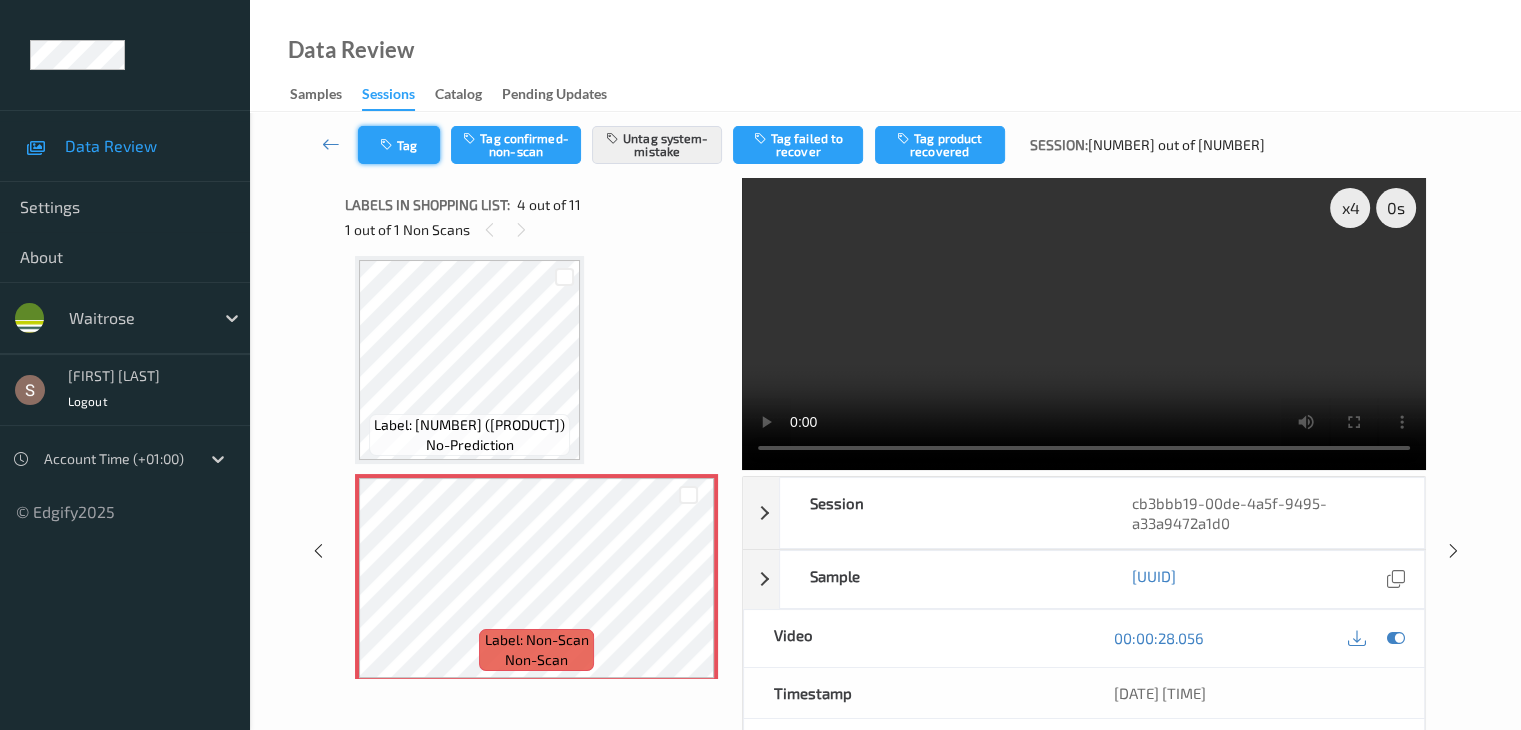 click on "Tag" at bounding box center [399, 145] 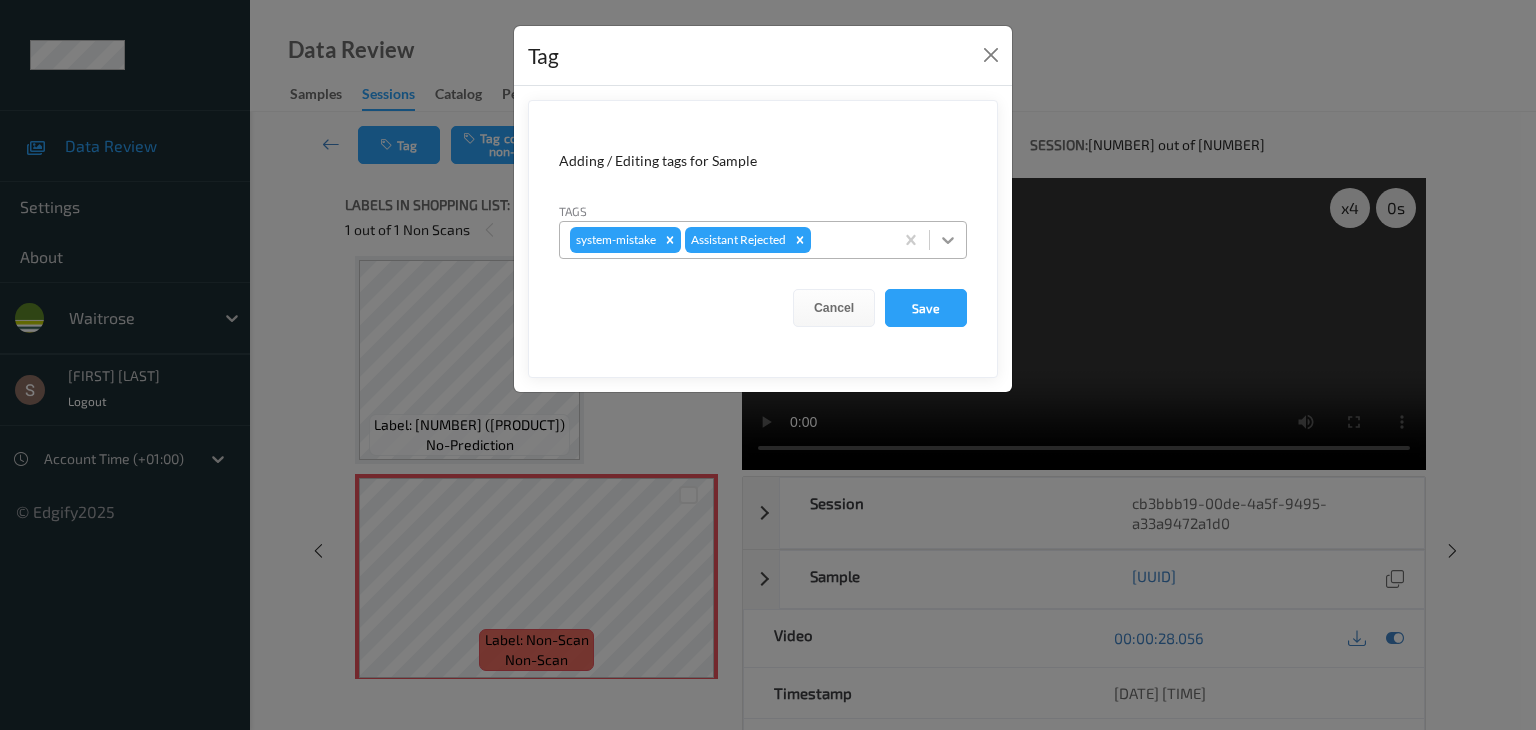 click 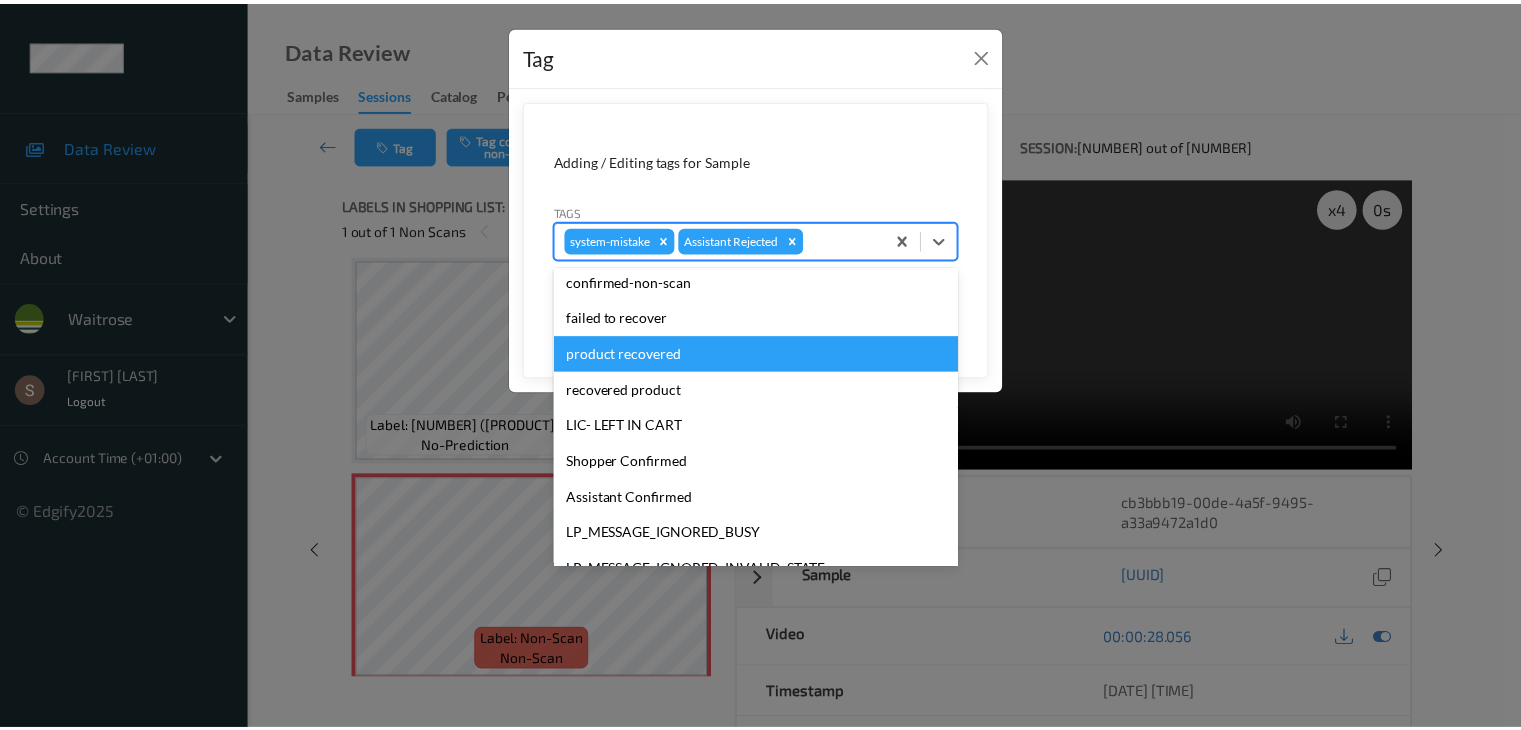 scroll, scrollTop: 320, scrollLeft: 0, axis: vertical 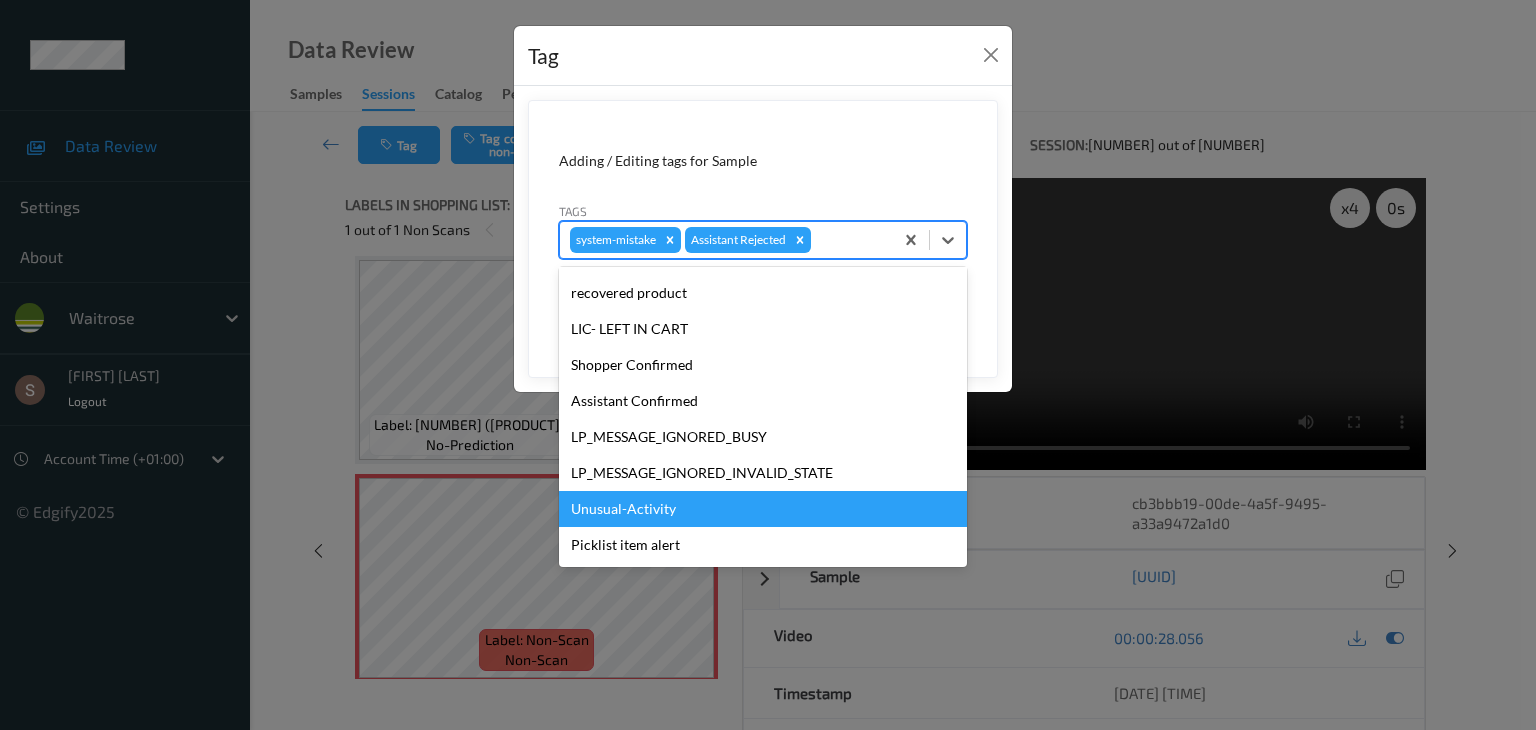 click on "Unusual-Activity" at bounding box center [763, 509] 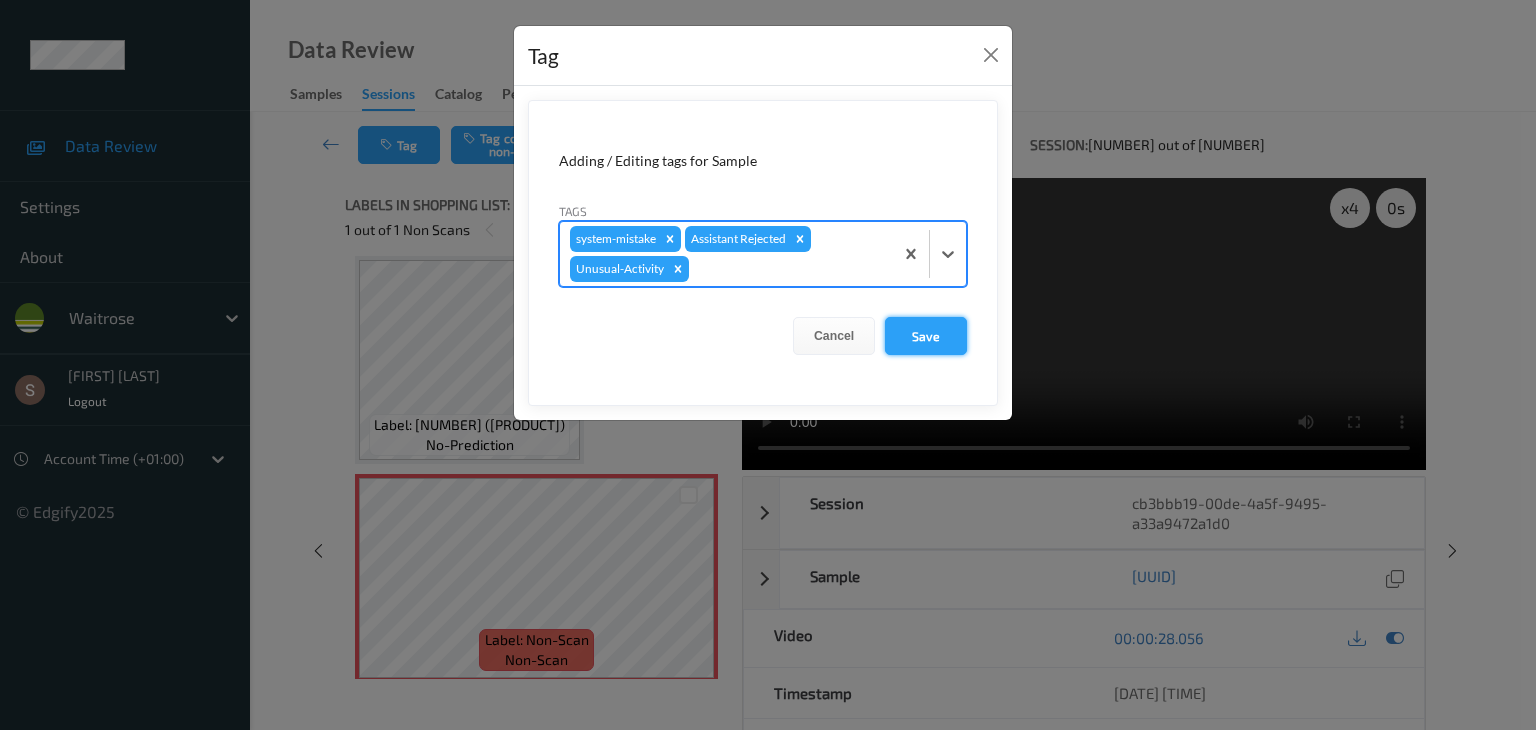 click on "Save" at bounding box center [926, 336] 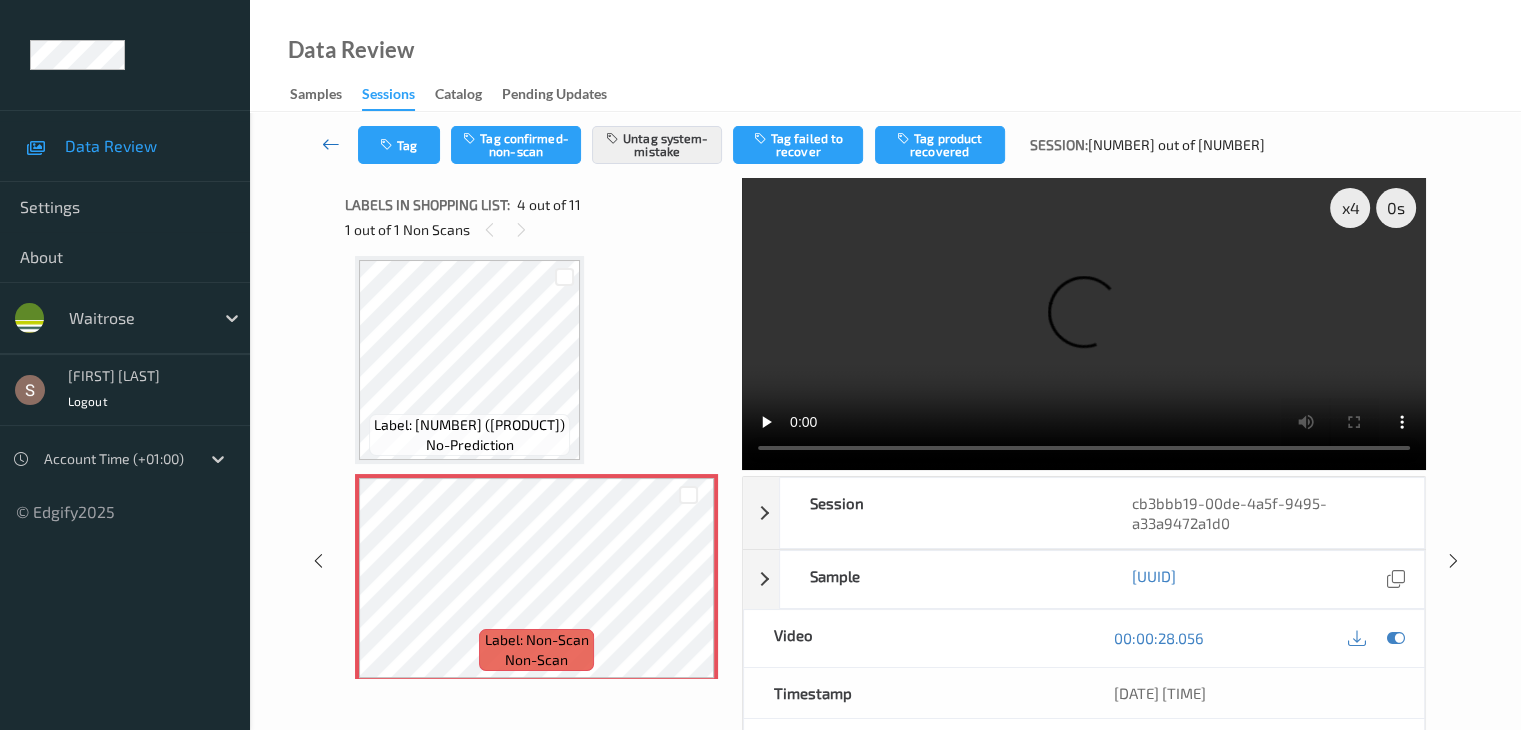 click at bounding box center [331, 144] 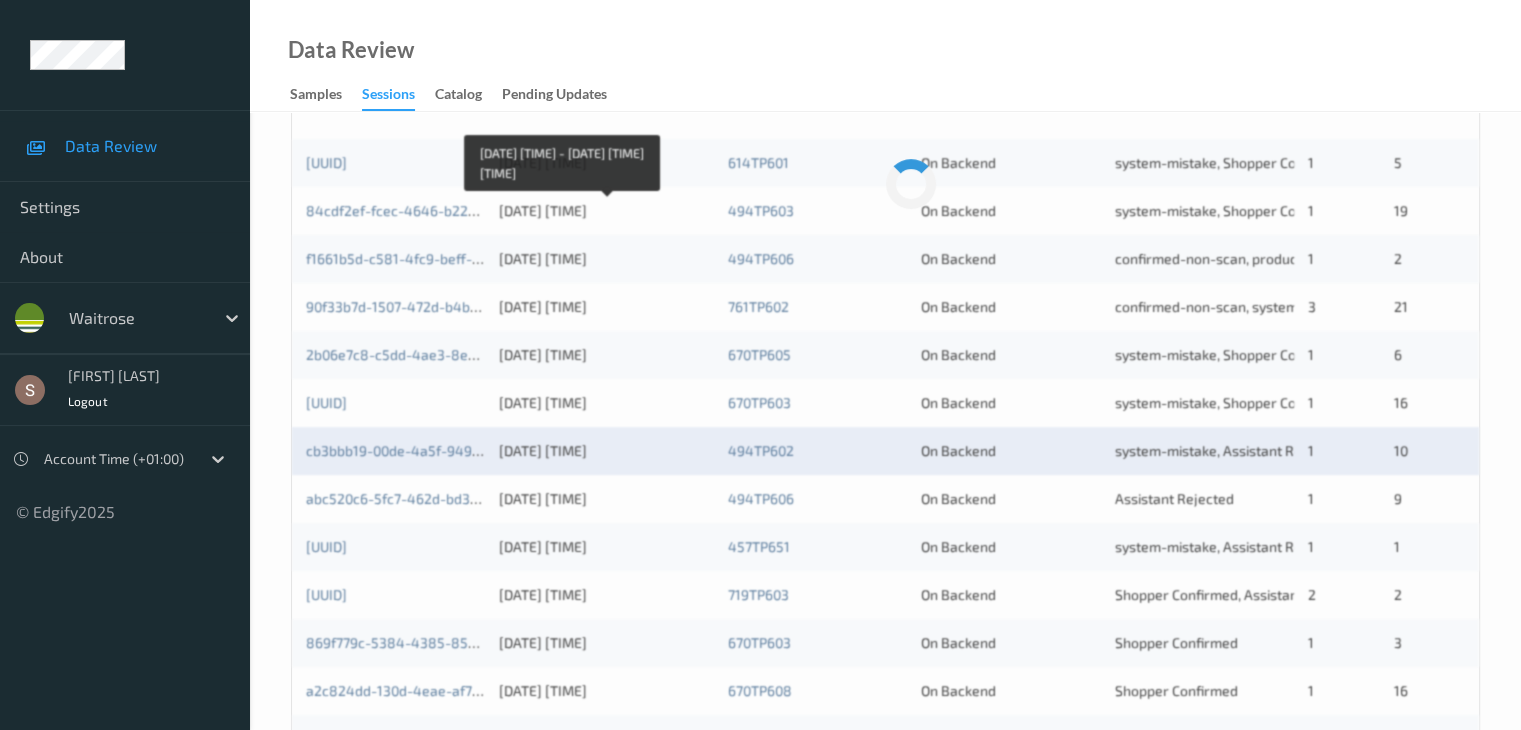 scroll, scrollTop: 600, scrollLeft: 0, axis: vertical 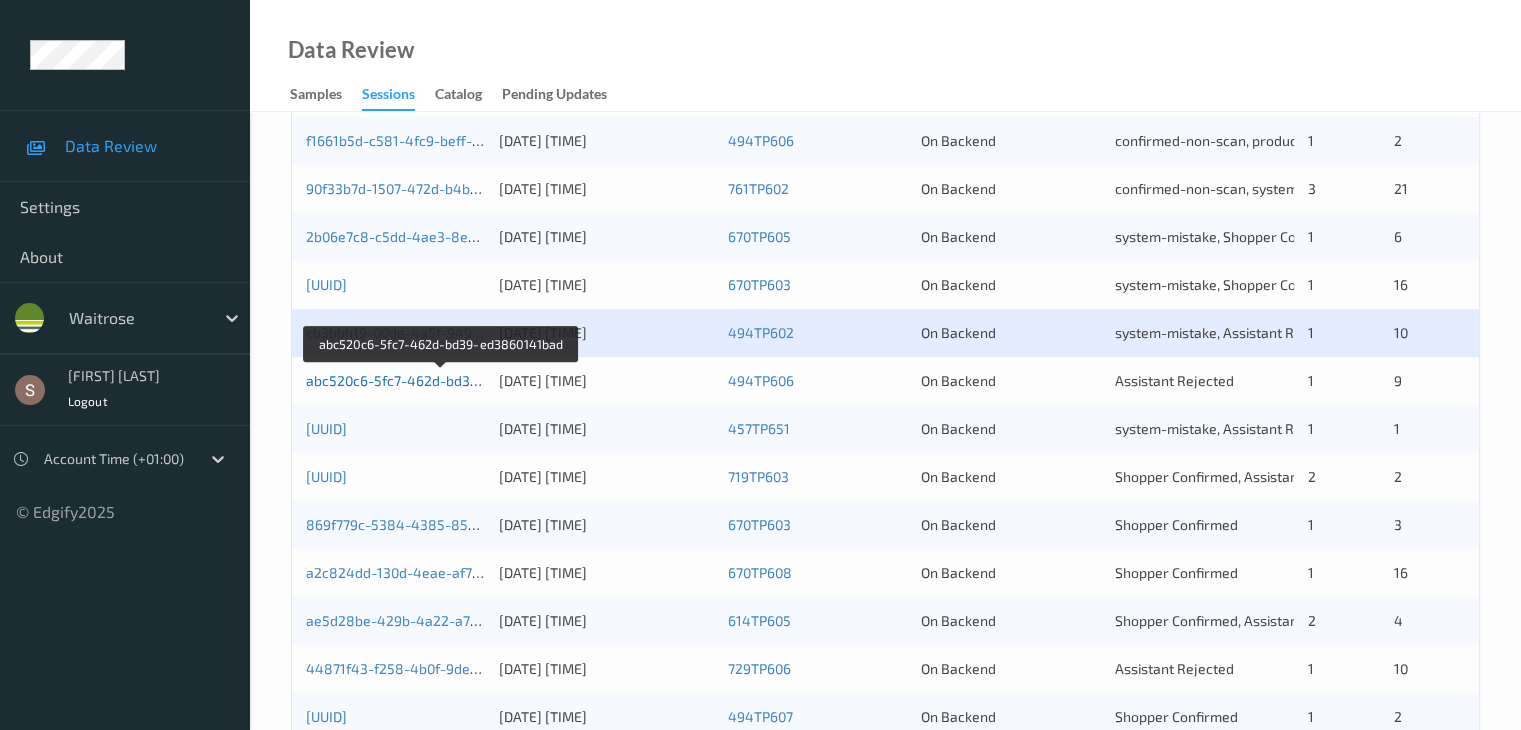 click on "abc520c6-5fc7-462d-bd39-ed3860141bad" at bounding box center [442, 380] 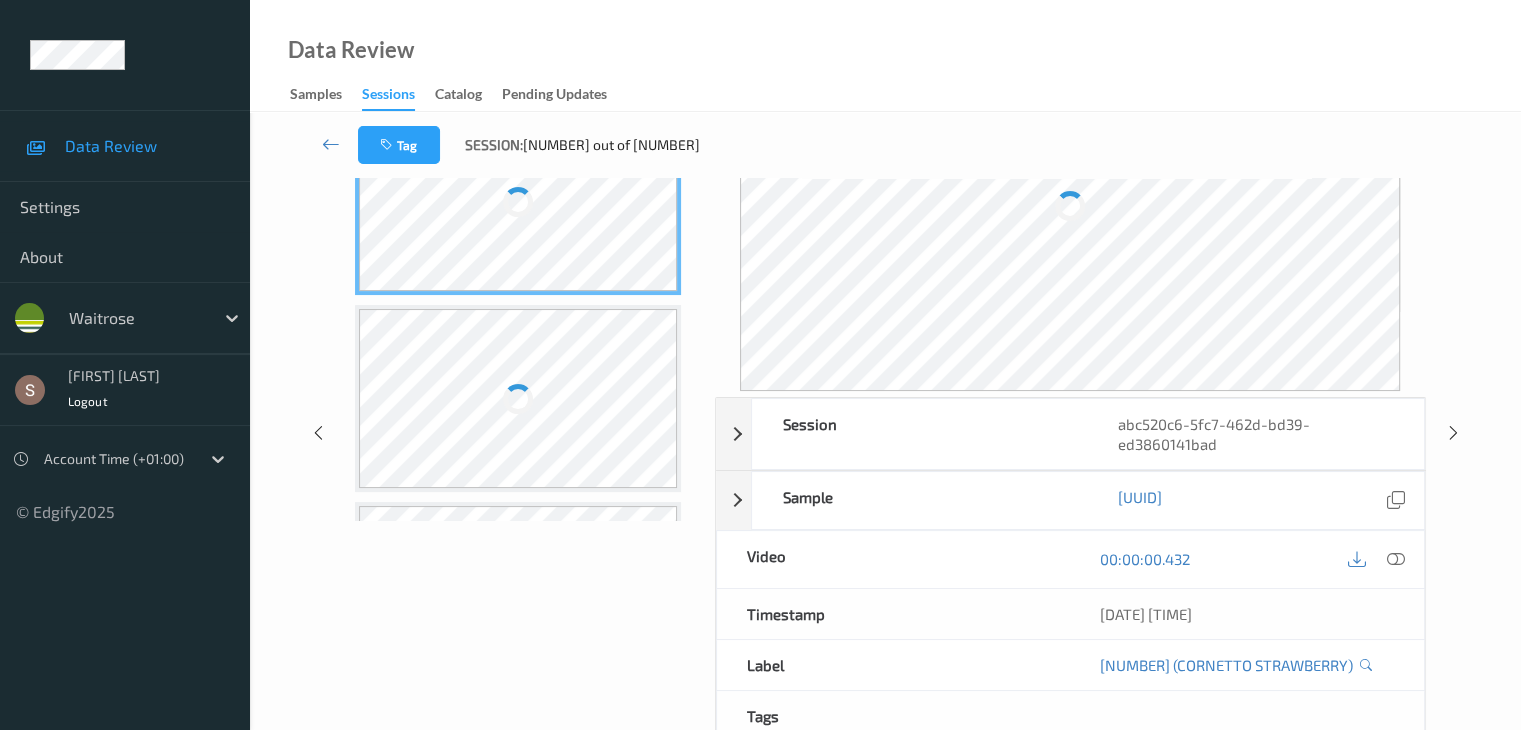 scroll, scrollTop: 0, scrollLeft: 0, axis: both 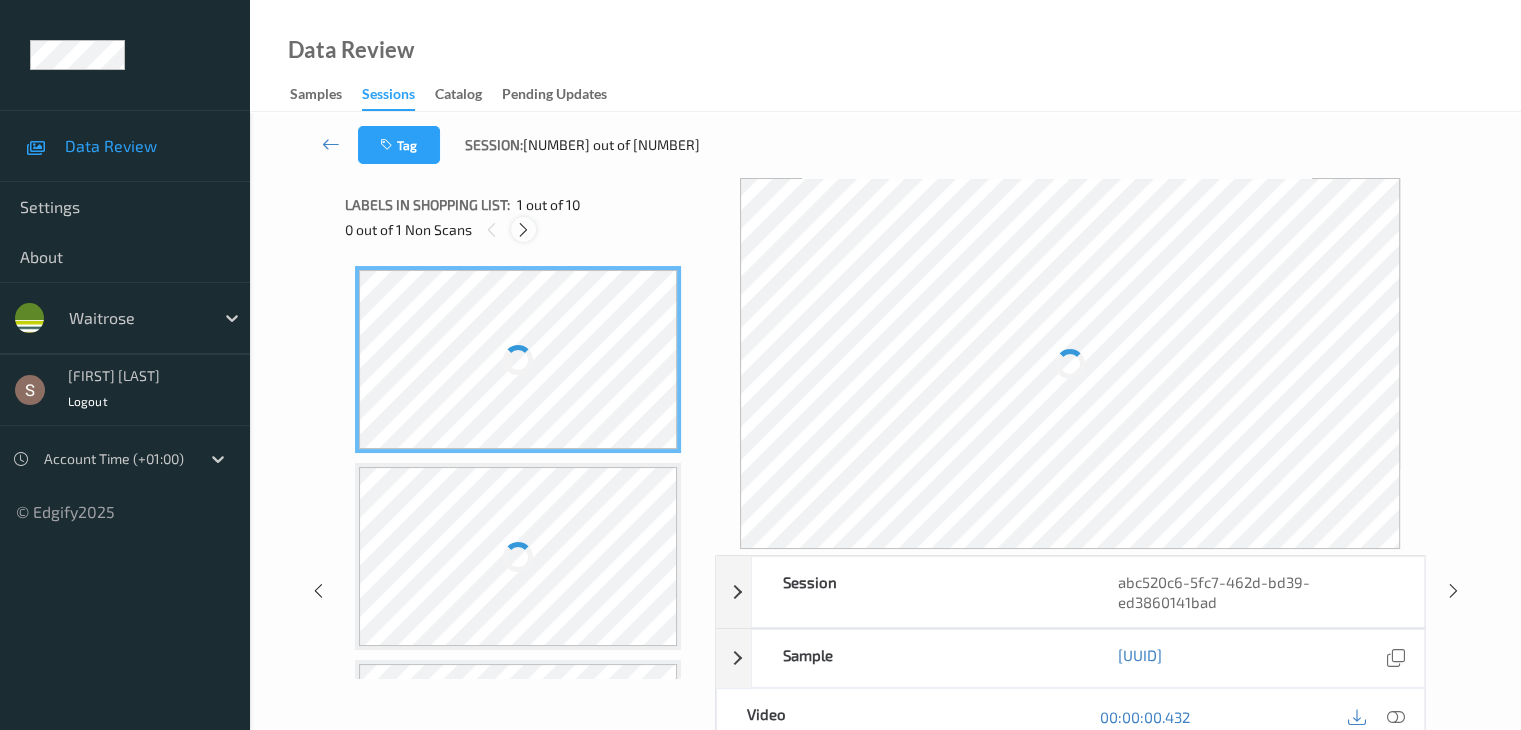click at bounding box center (523, 230) 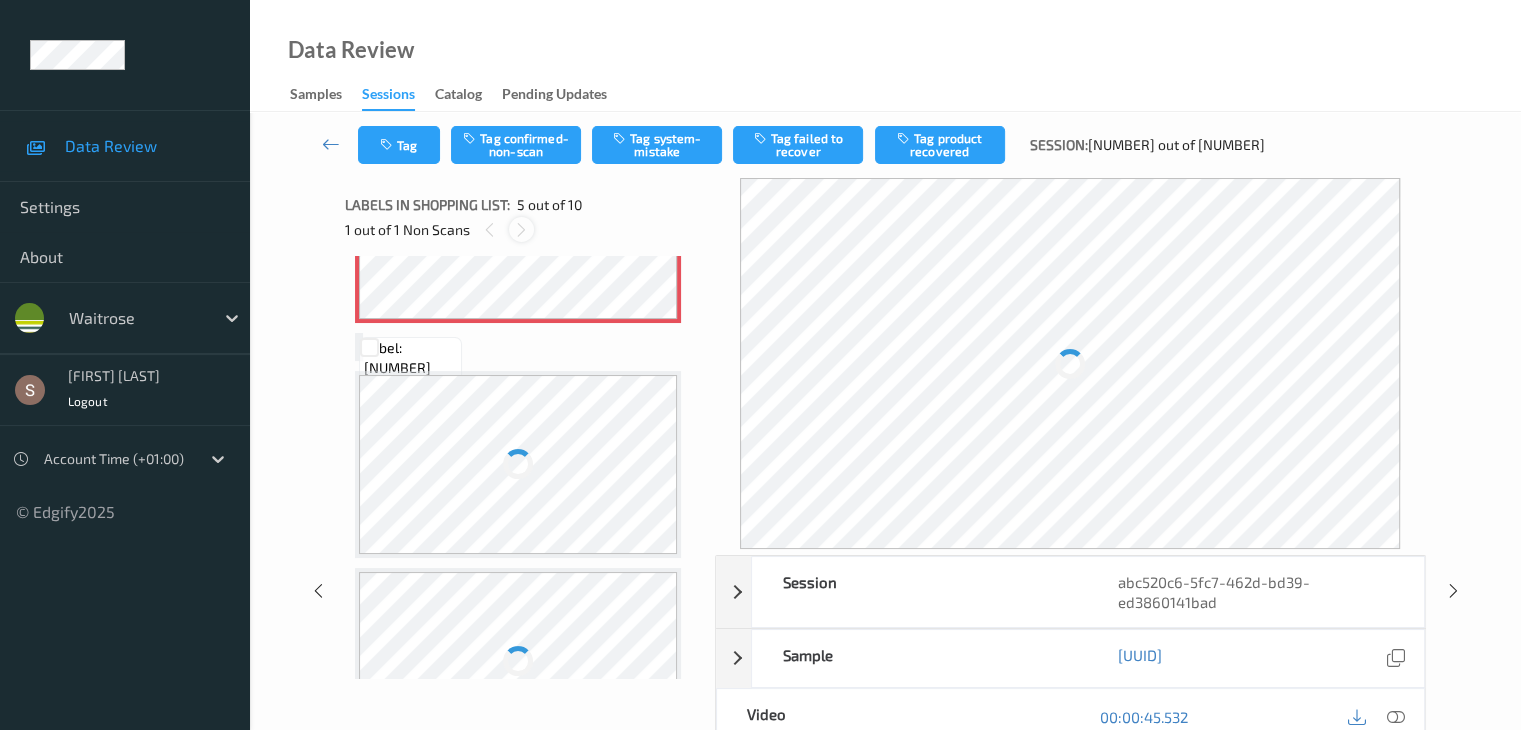 scroll, scrollTop: 664, scrollLeft: 0, axis: vertical 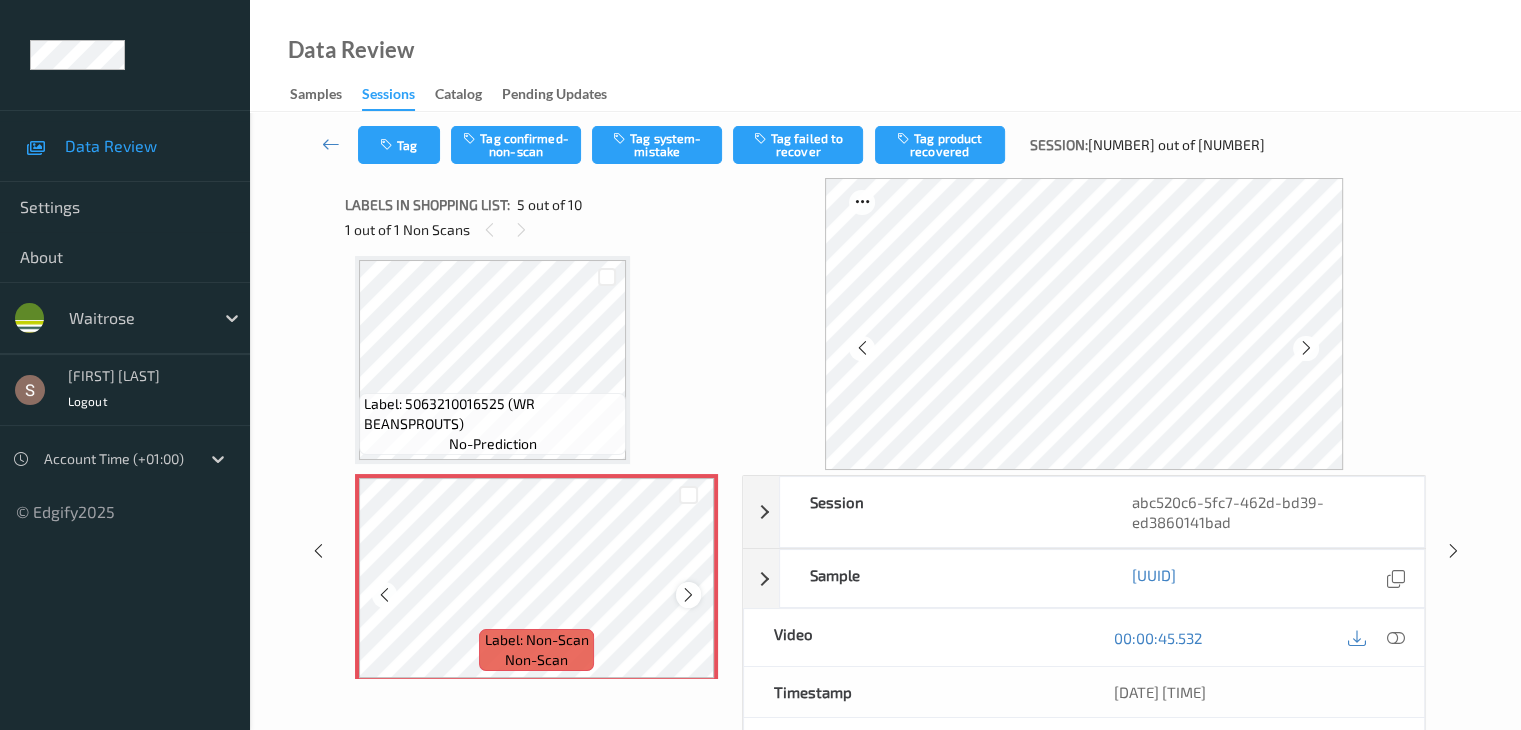 click at bounding box center [688, 595] 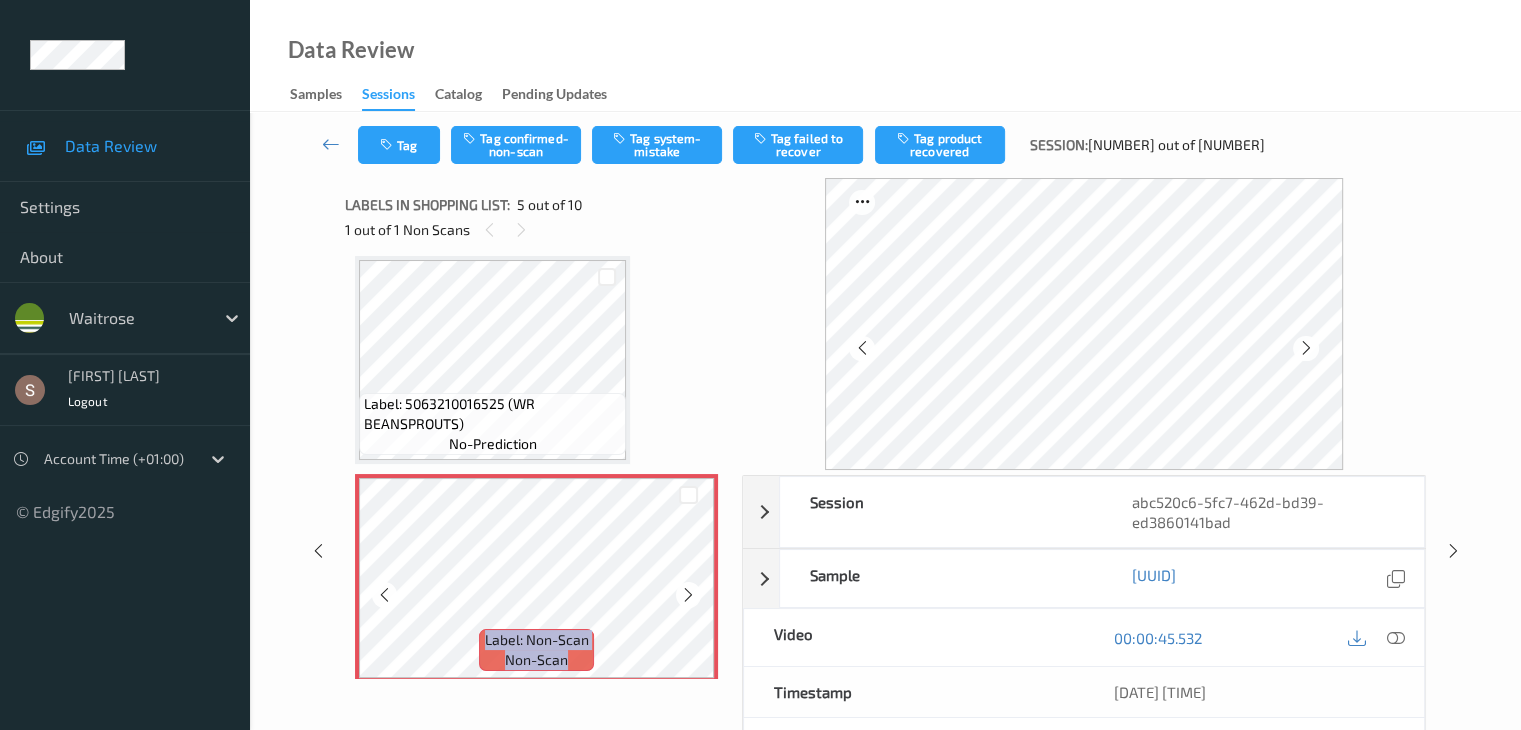 click at bounding box center [688, 595] 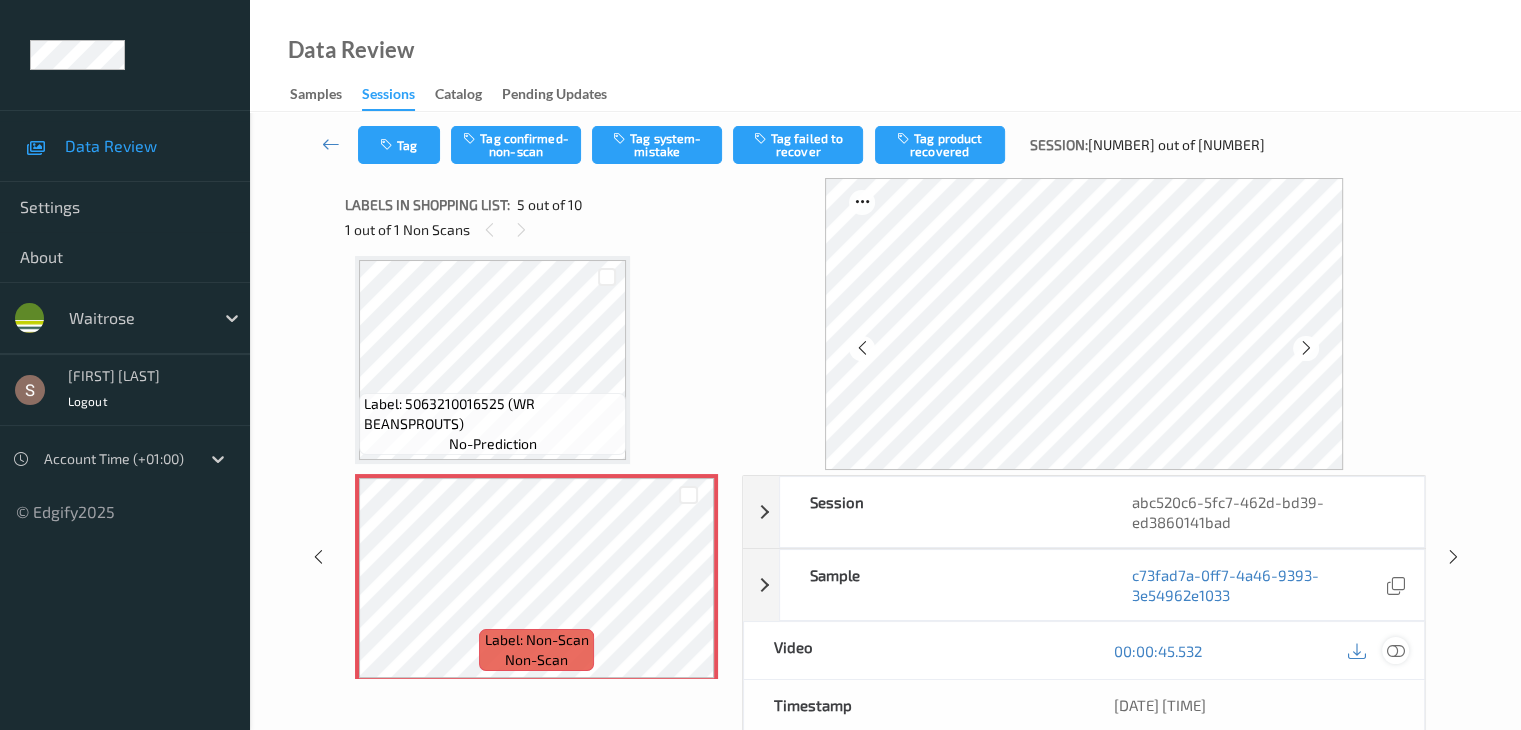 click at bounding box center [1395, 651] 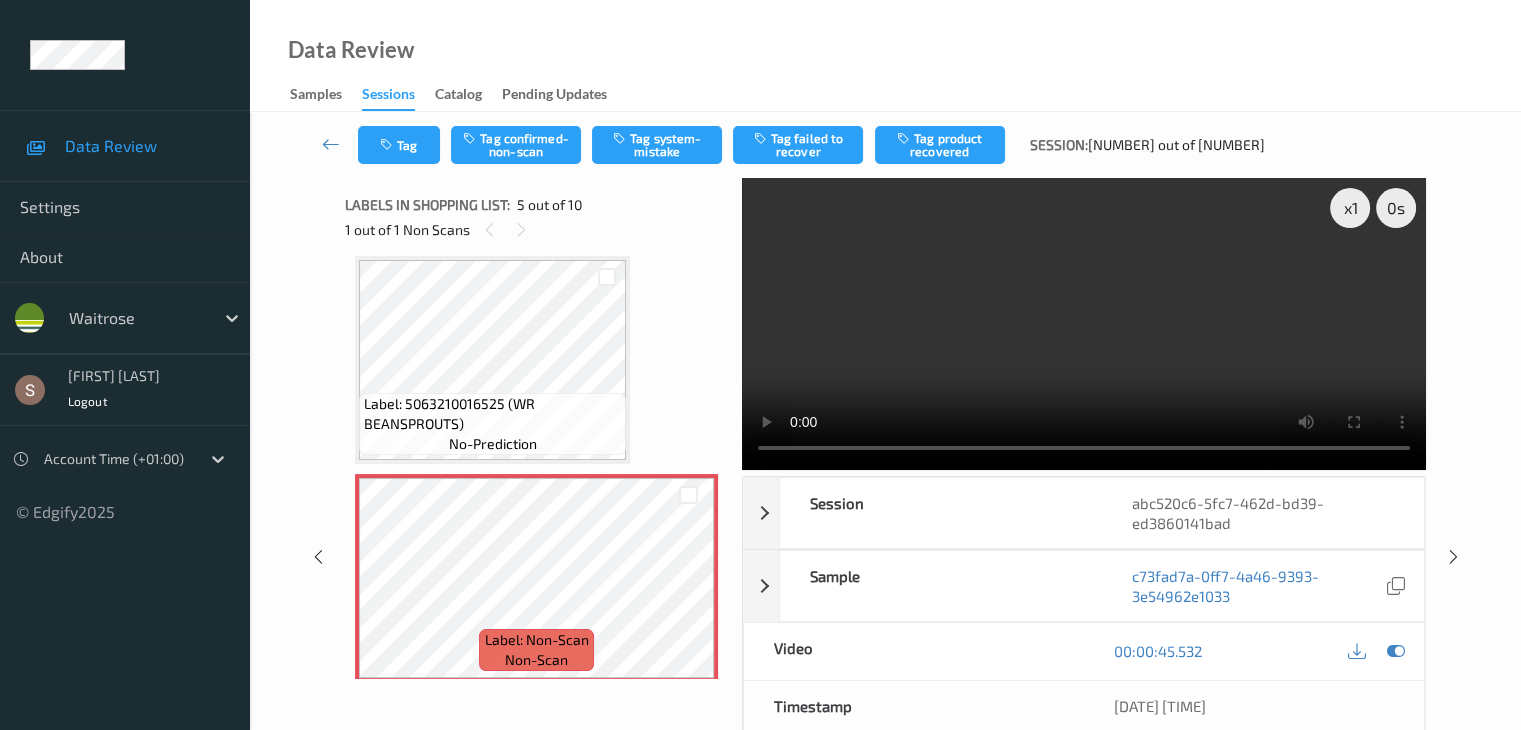 click at bounding box center (1084, 324) 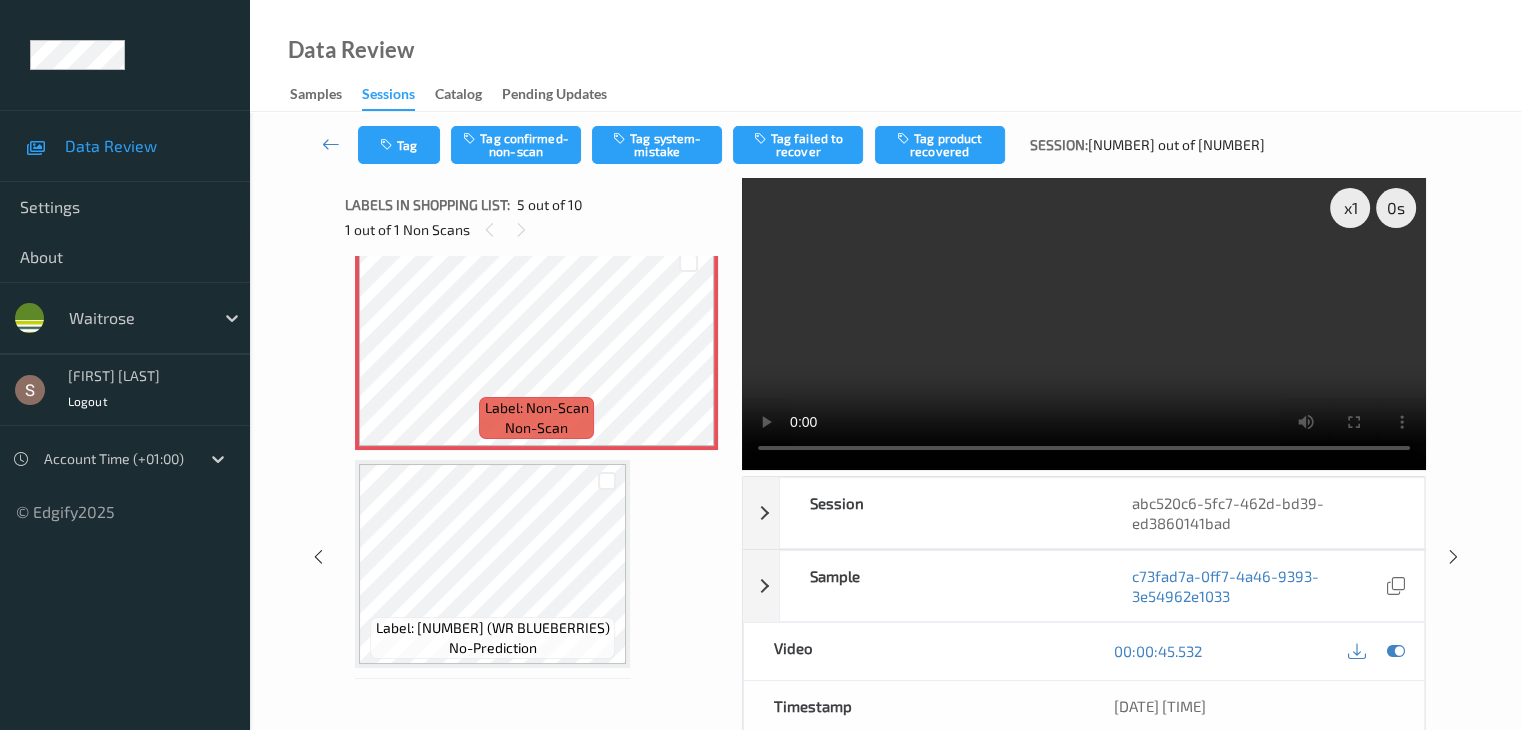 scroll, scrollTop: 964, scrollLeft: 0, axis: vertical 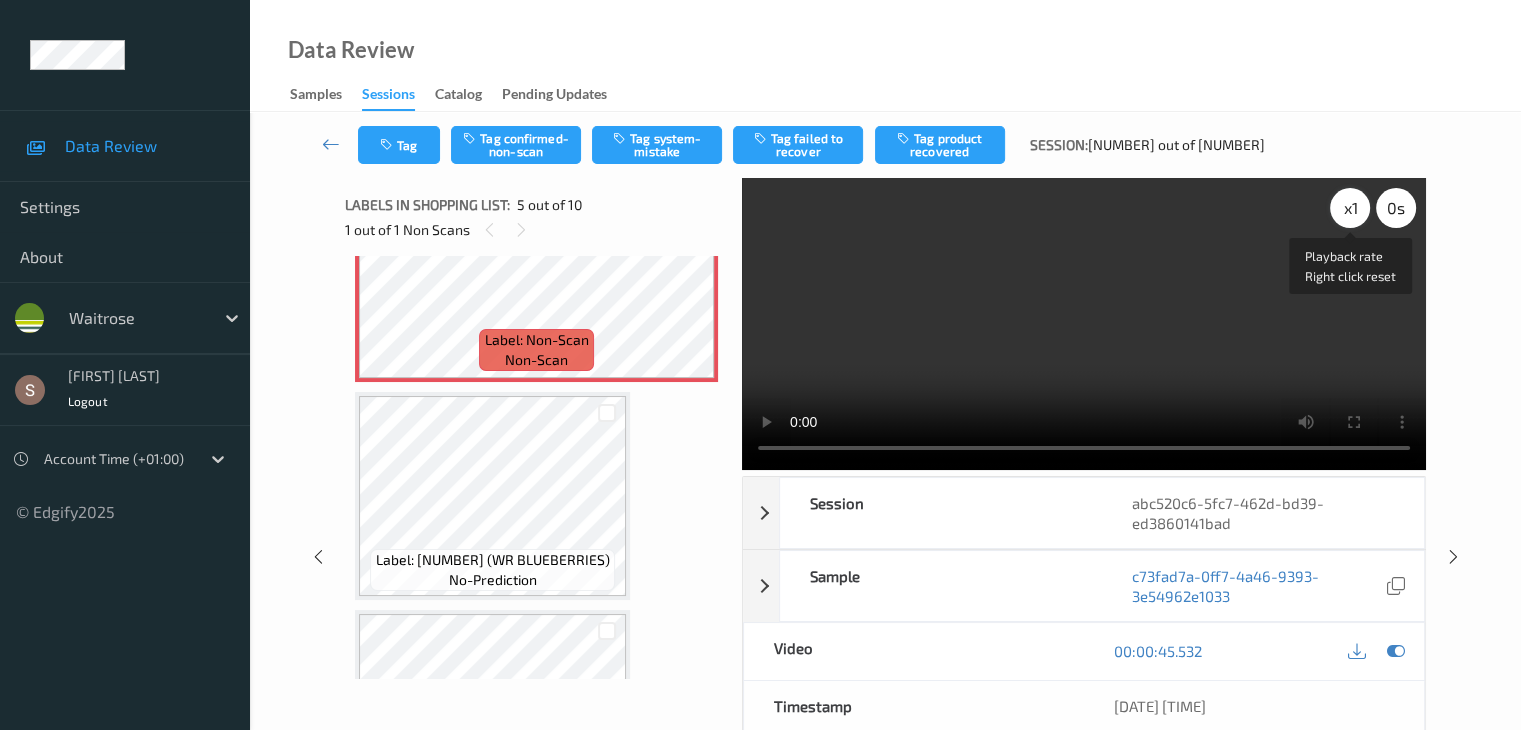 click on "x 1" at bounding box center [1350, 208] 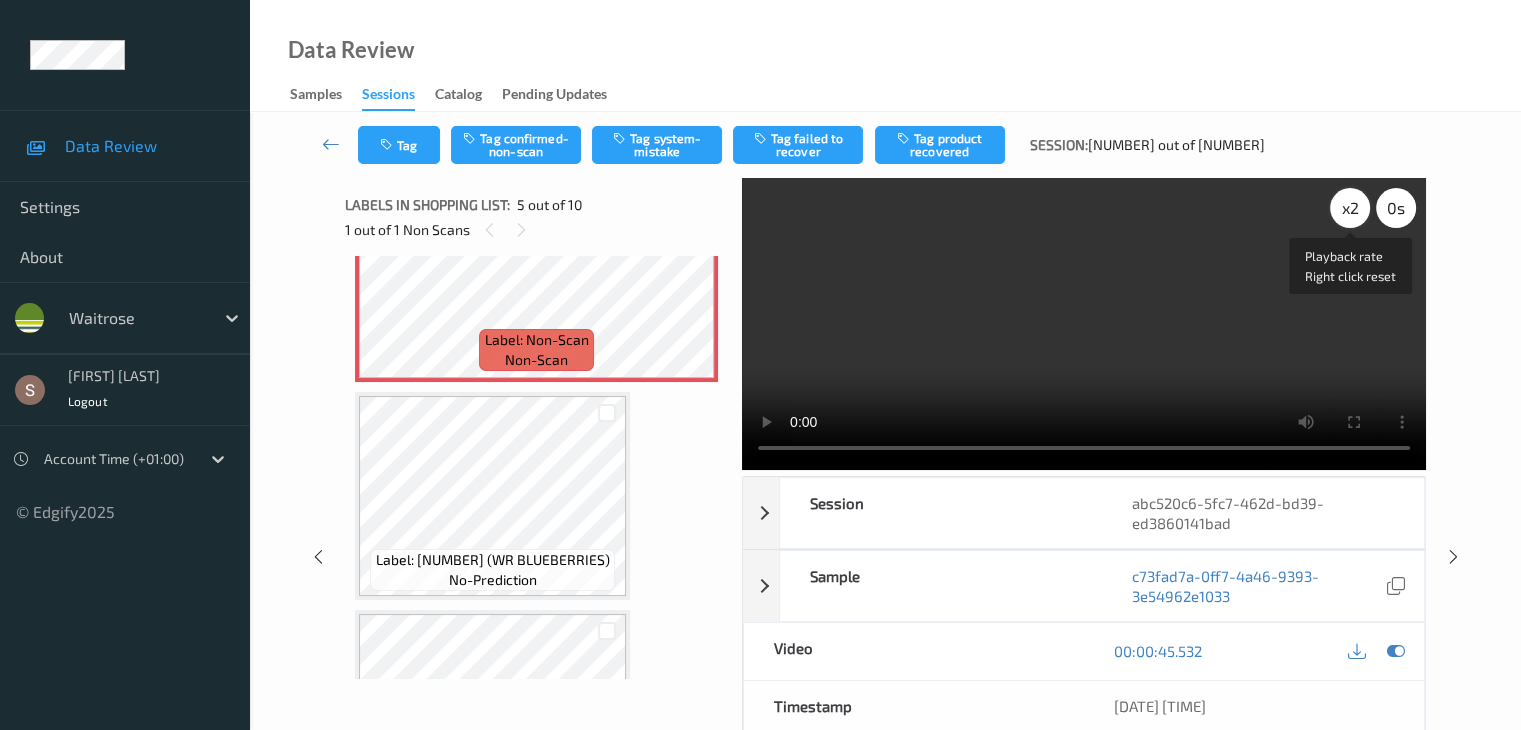 click on "x 2" at bounding box center [1350, 208] 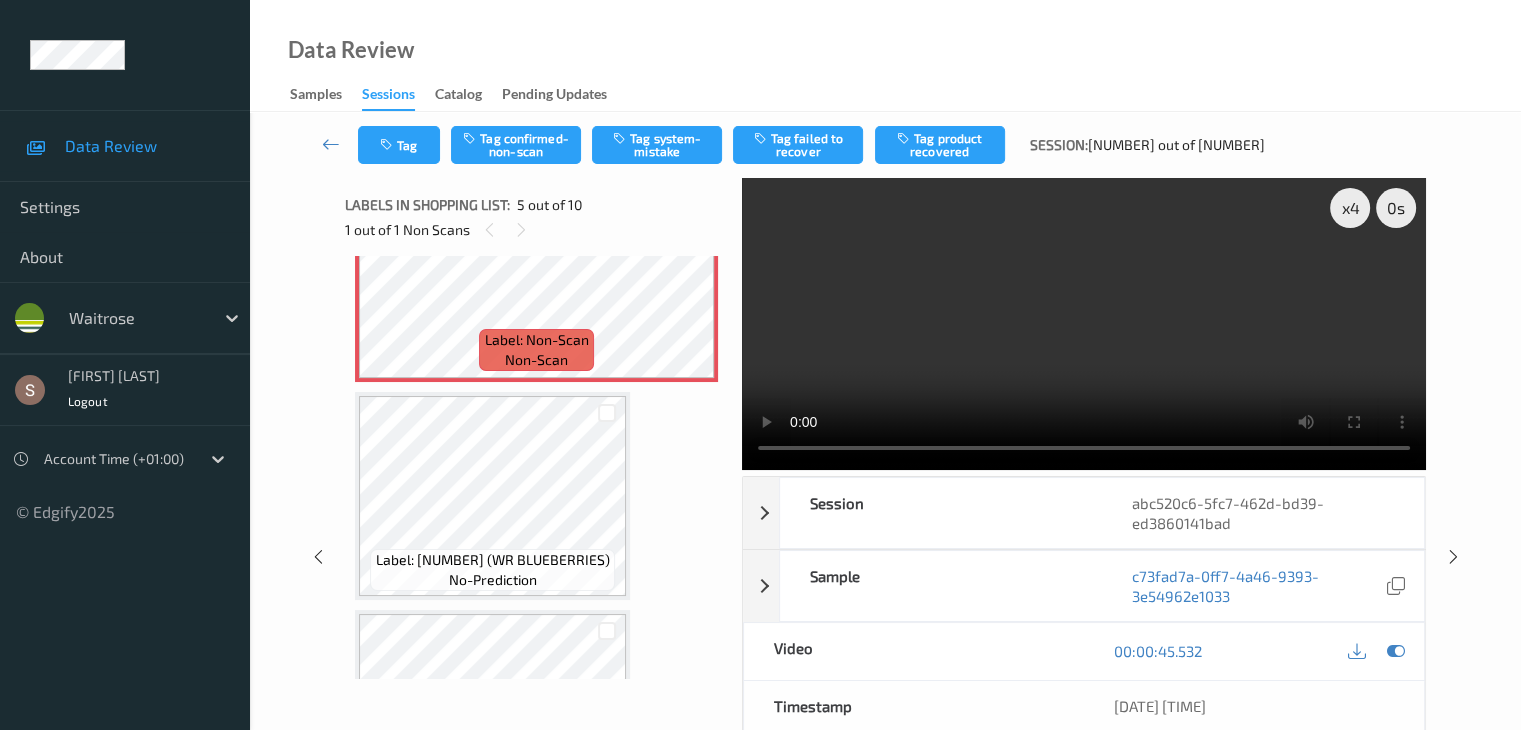 click at bounding box center (1084, 324) 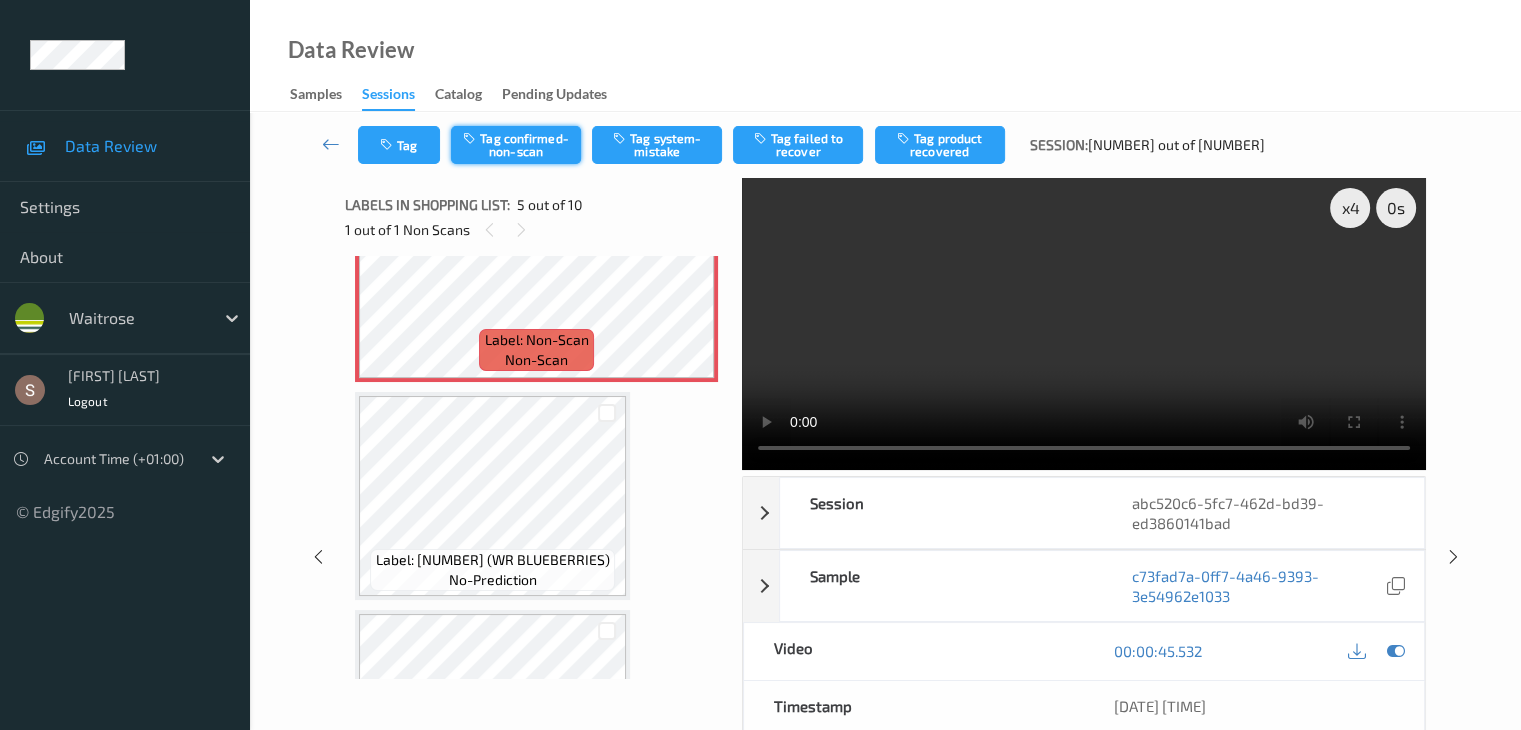 click on "Tag   confirmed-non-scan" at bounding box center (516, 145) 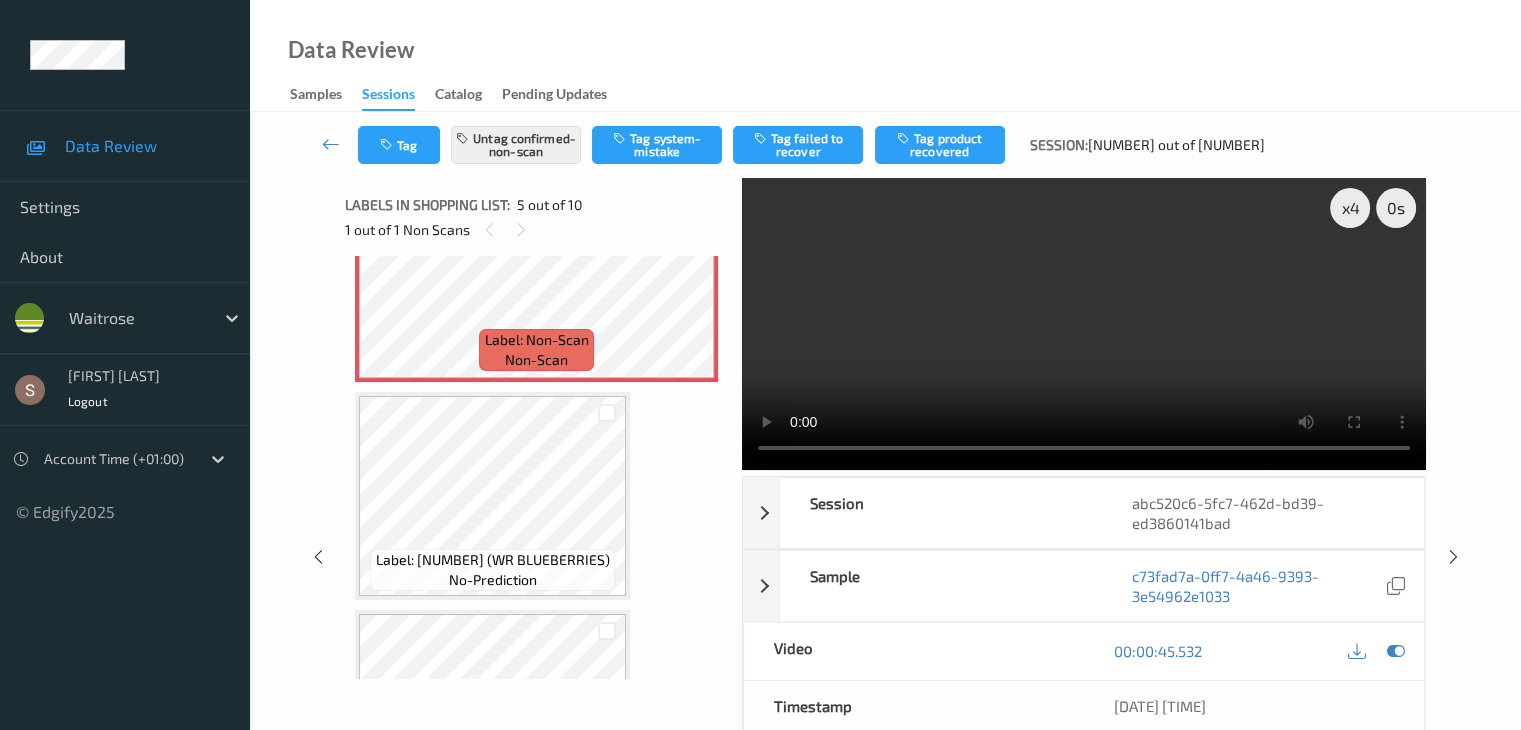 click on "Tag   product recovered" at bounding box center [940, 145] 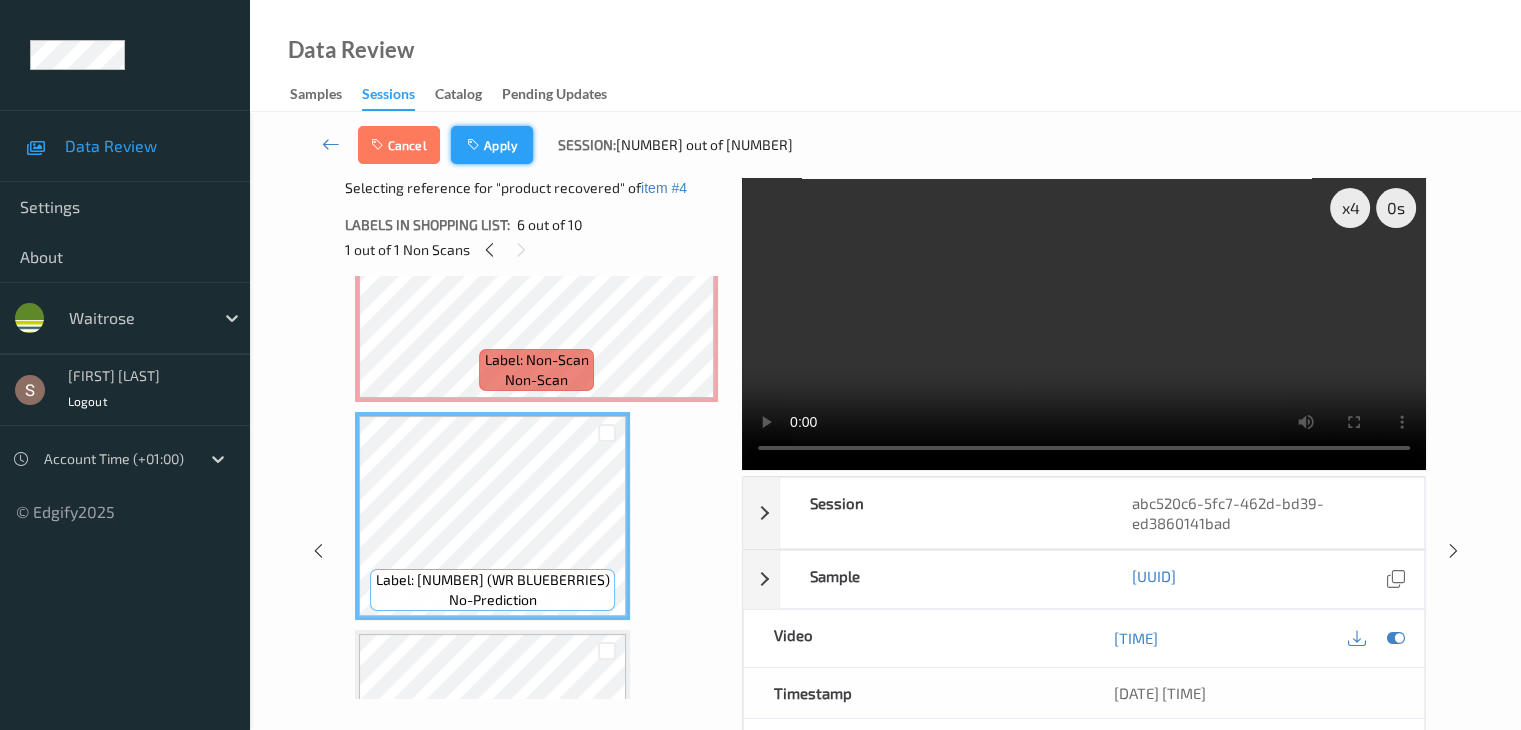 click on "Apply" at bounding box center [492, 145] 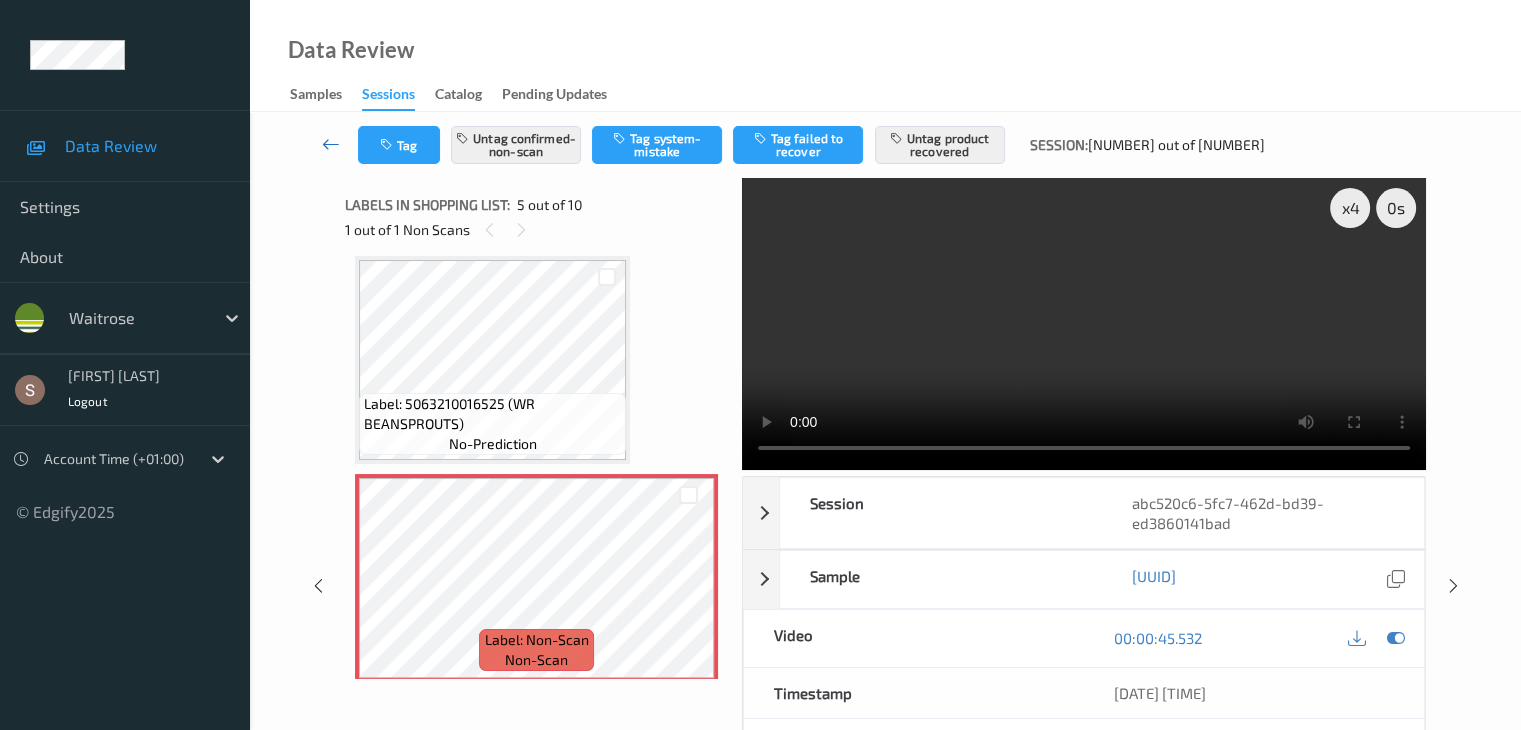 click at bounding box center (331, 144) 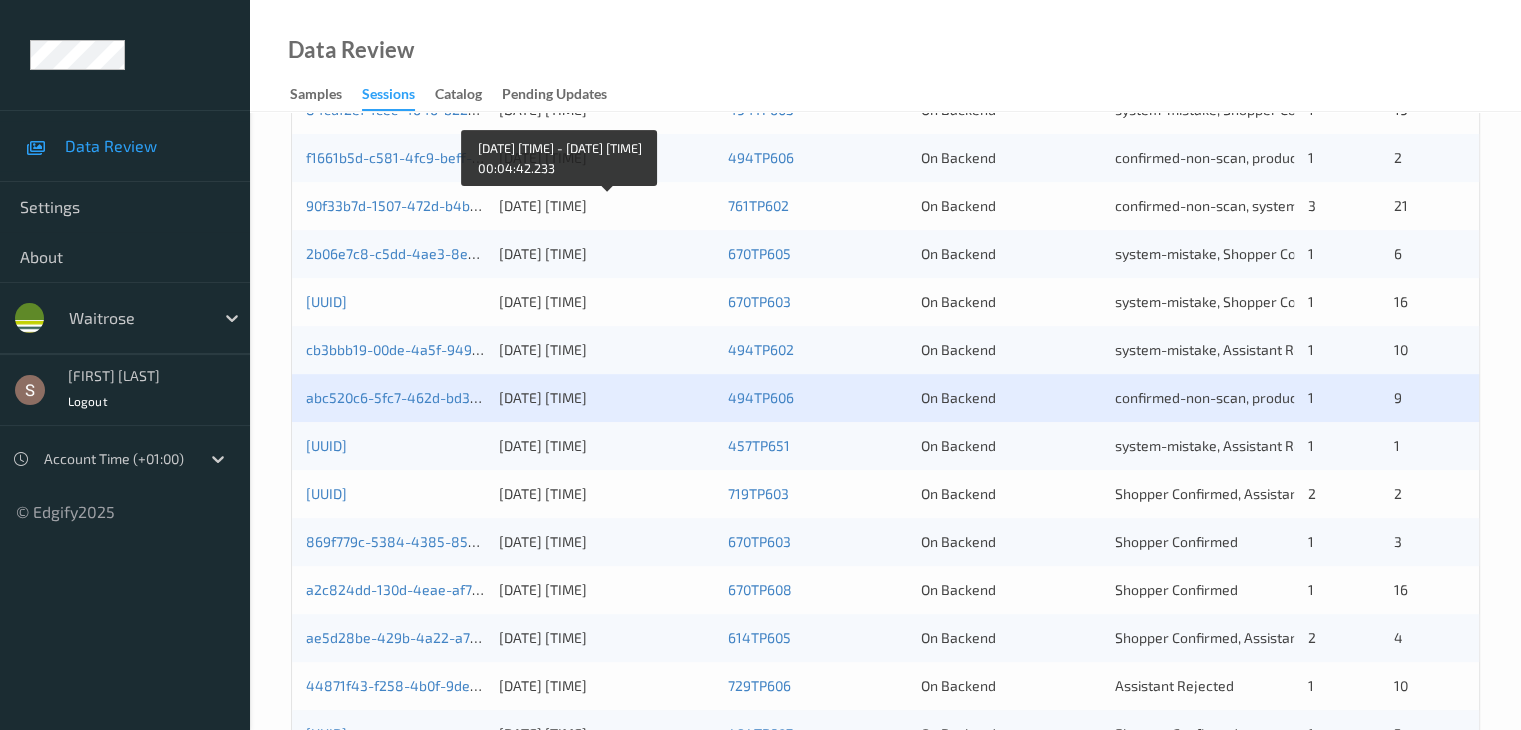 scroll, scrollTop: 600, scrollLeft: 0, axis: vertical 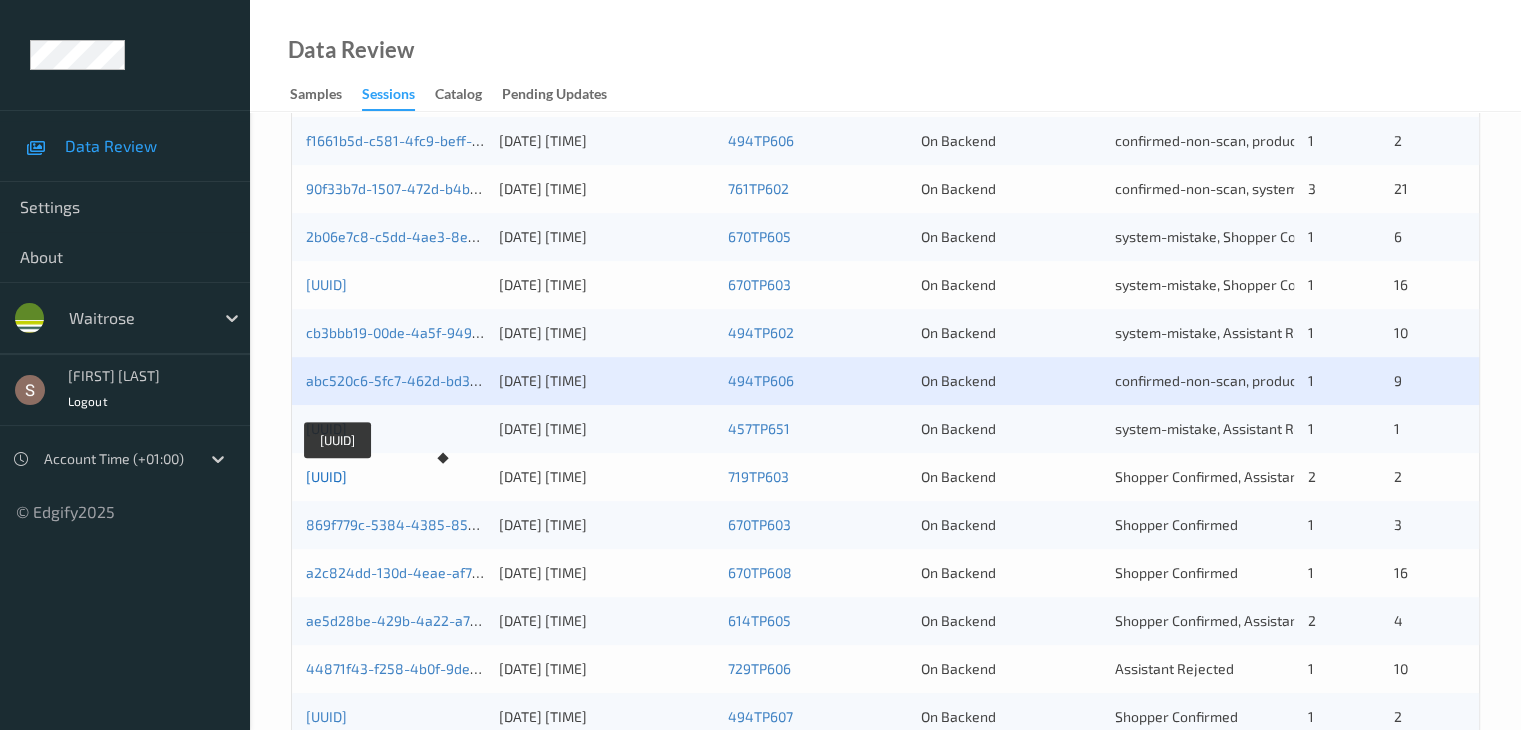 click on "aa3e63c3-c493-47aa-a55b-c2e0d802c475" at bounding box center (326, 476) 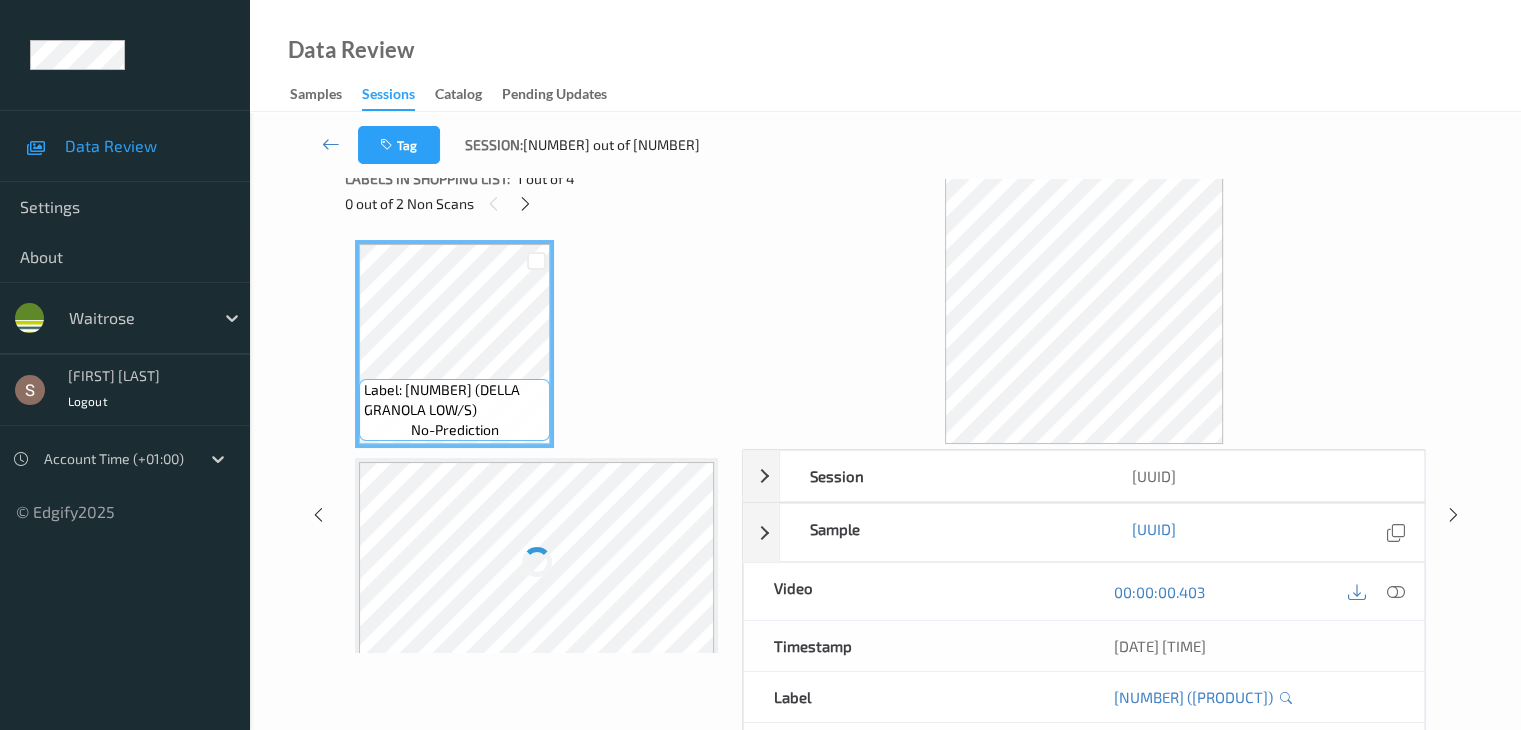 scroll, scrollTop: 0, scrollLeft: 0, axis: both 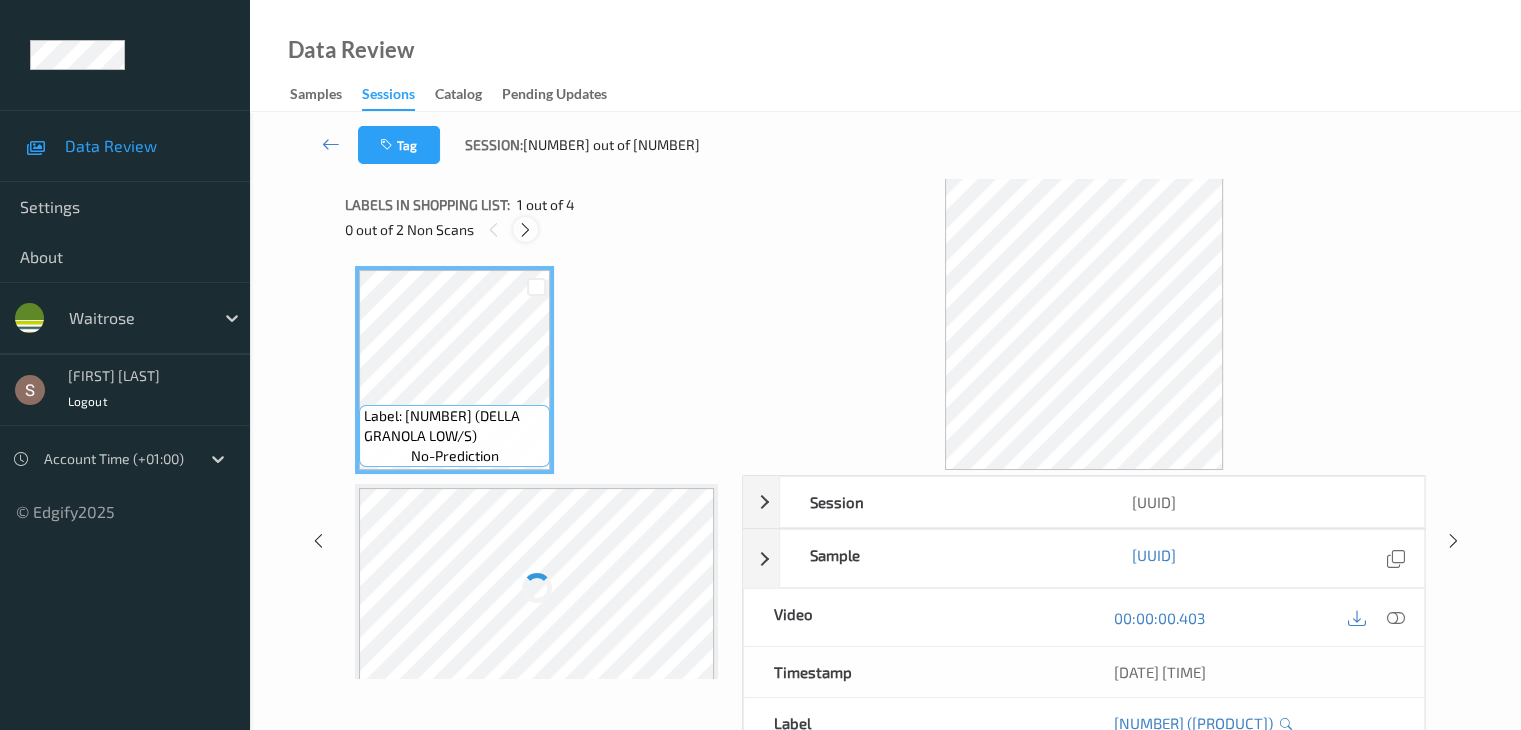 click at bounding box center (525, 230) 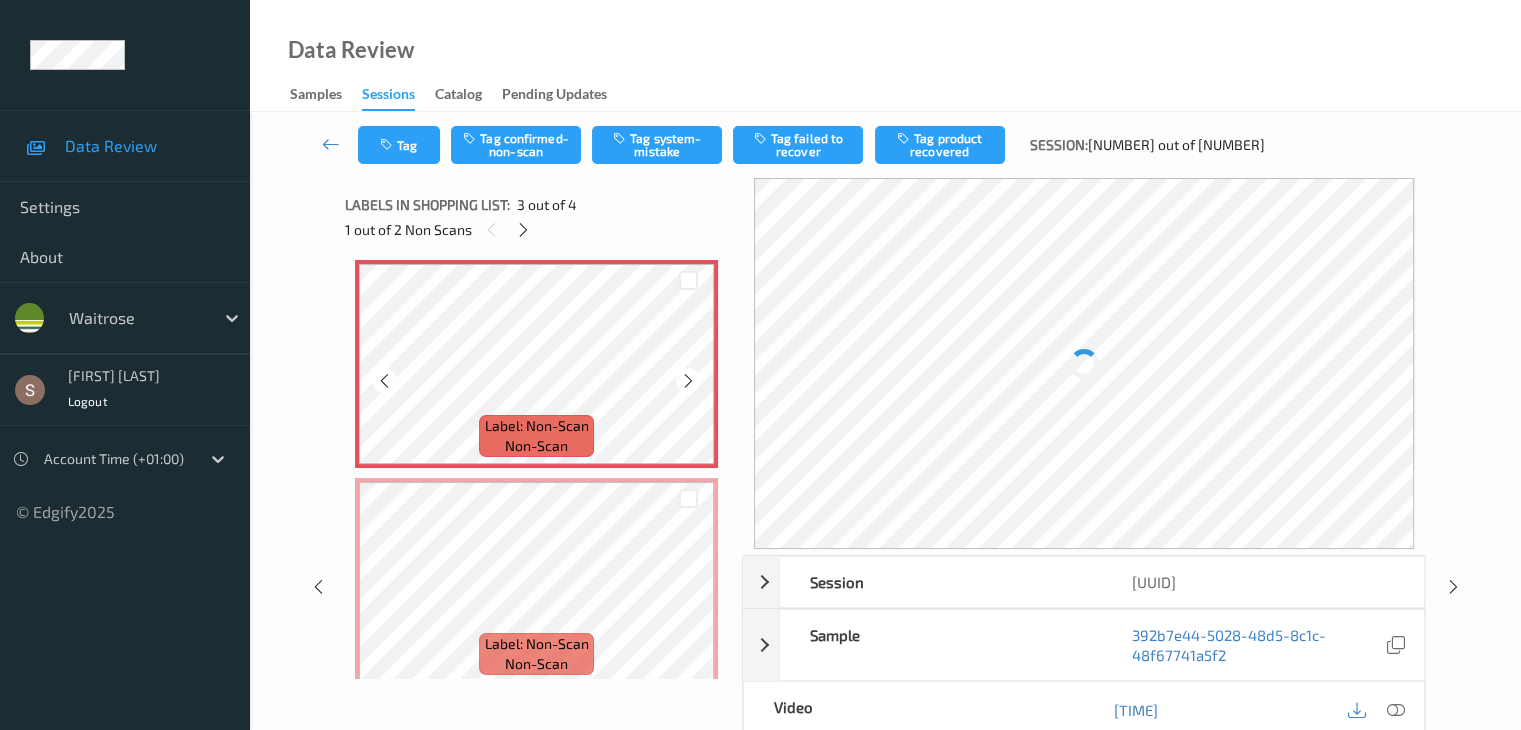 scroll, scrollTop: 459, scrollLeft: 0, axis: vertical 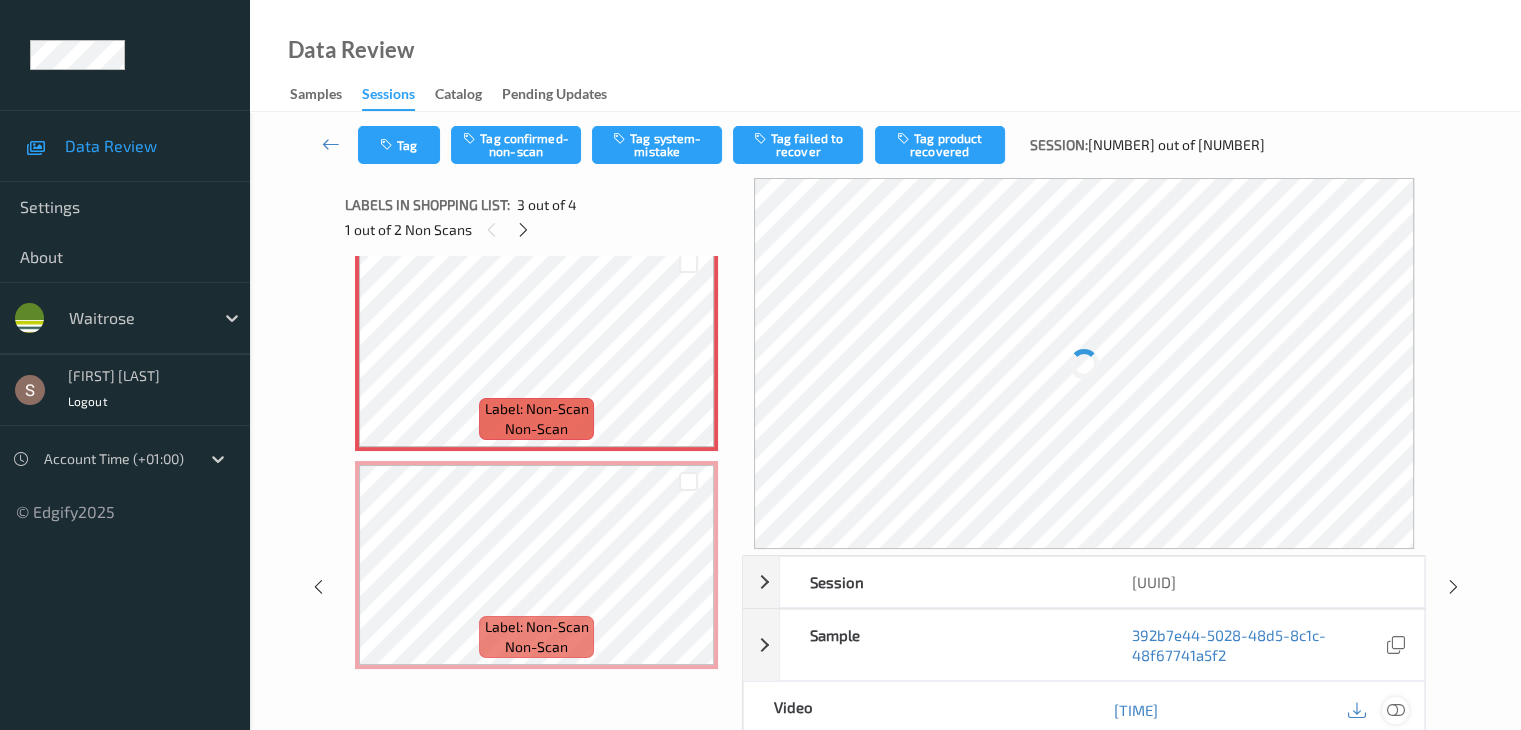 click at bounding box center (1395, 710) 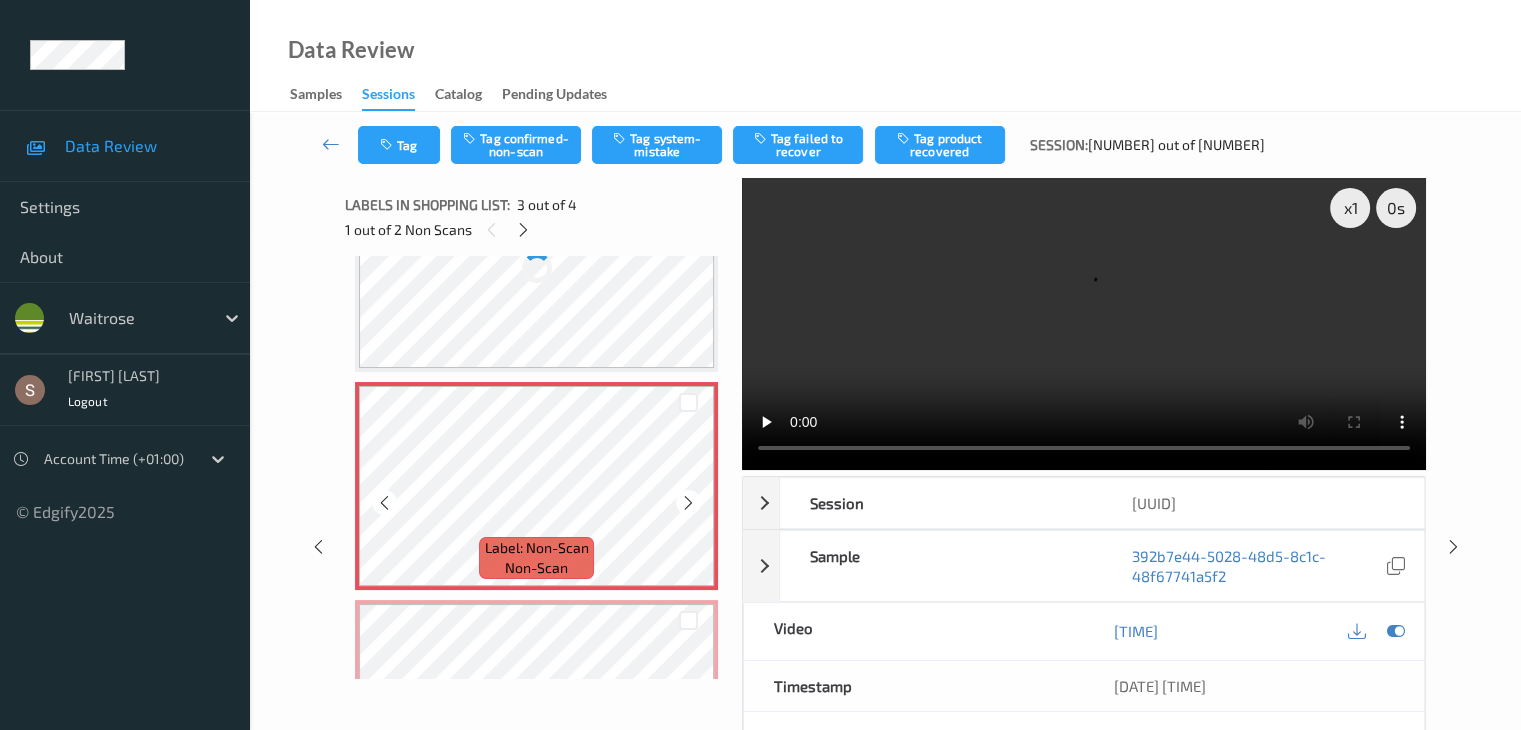 scroll, scrollTop: 259, scrollLeft: 0, axis: vertical 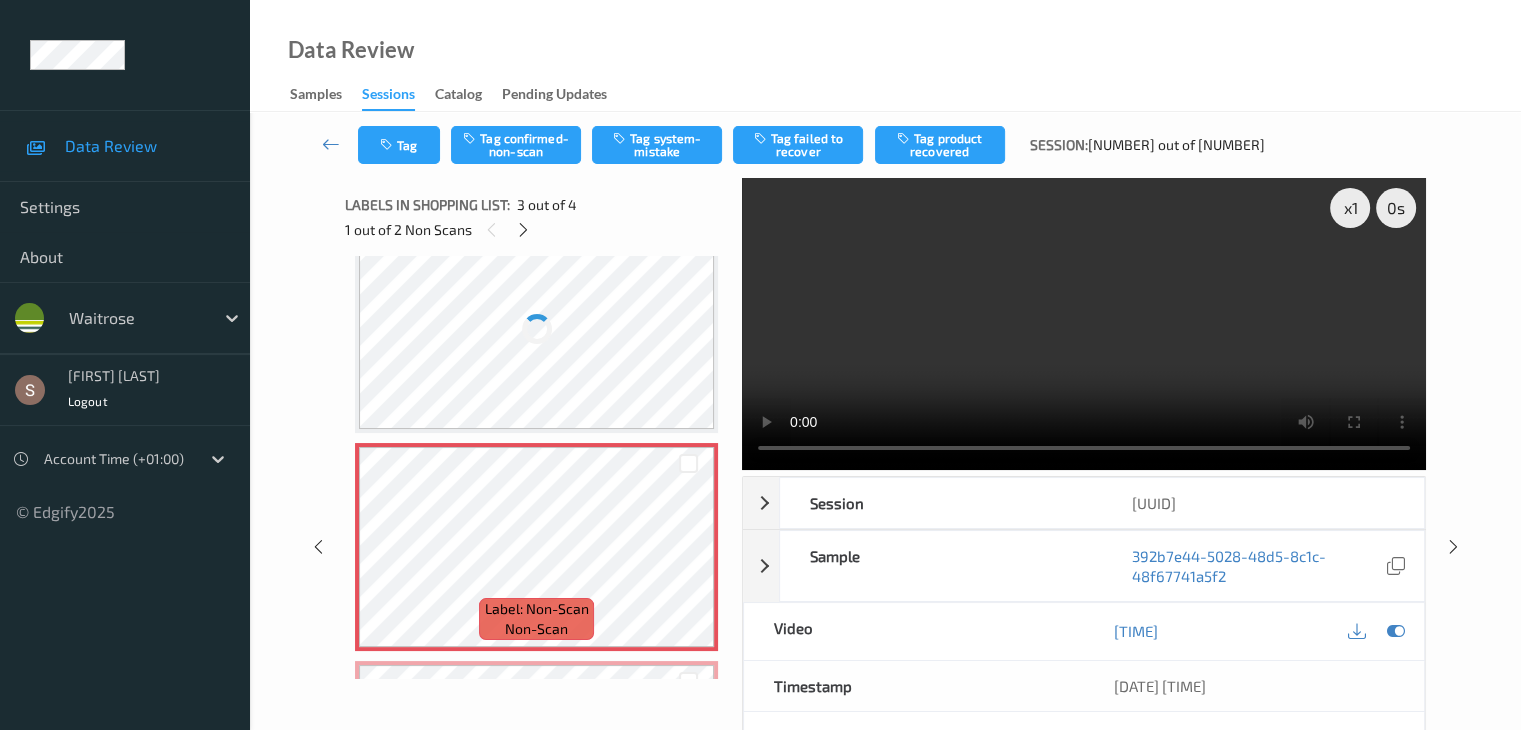 click at bounding box center (536, 329) 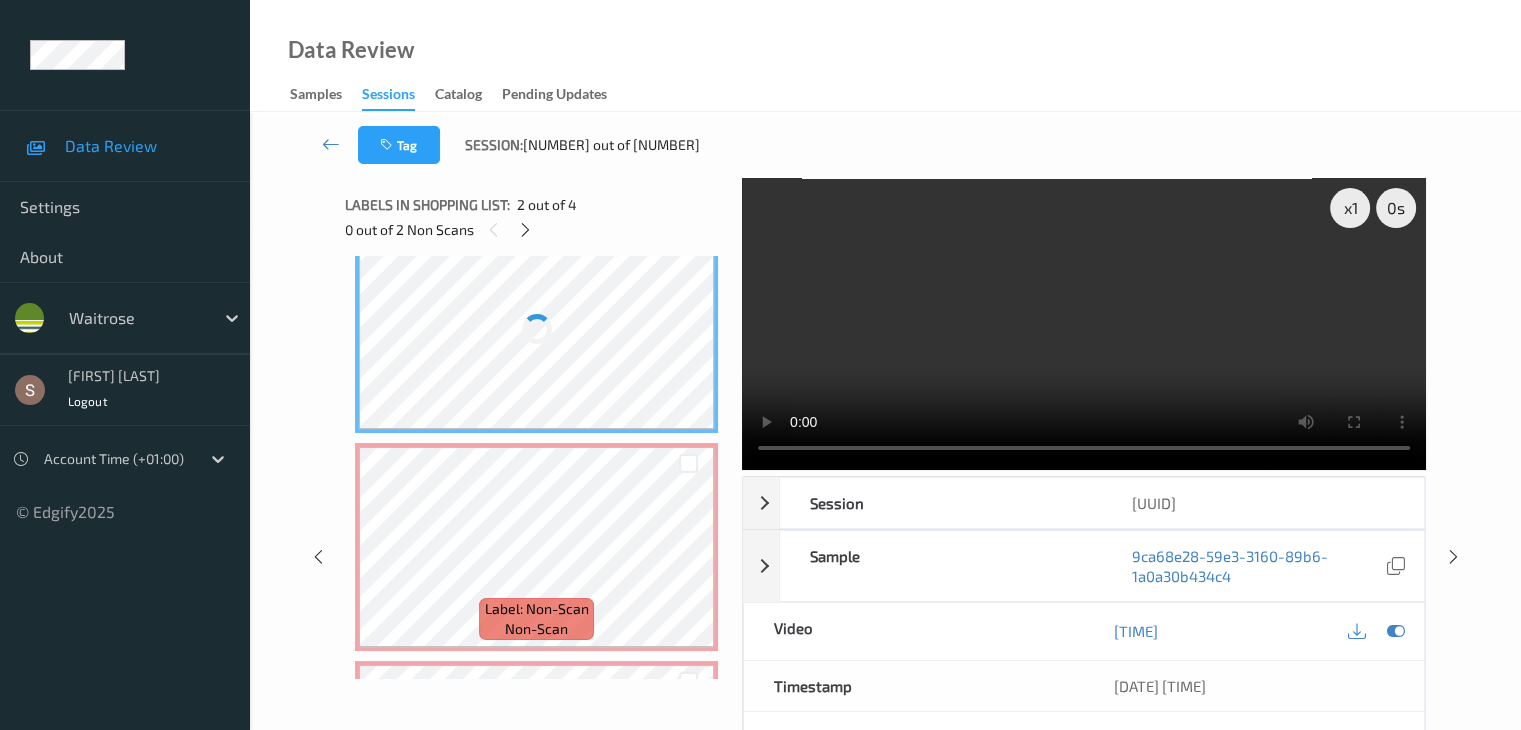 click at bounding box center [1084, 324] 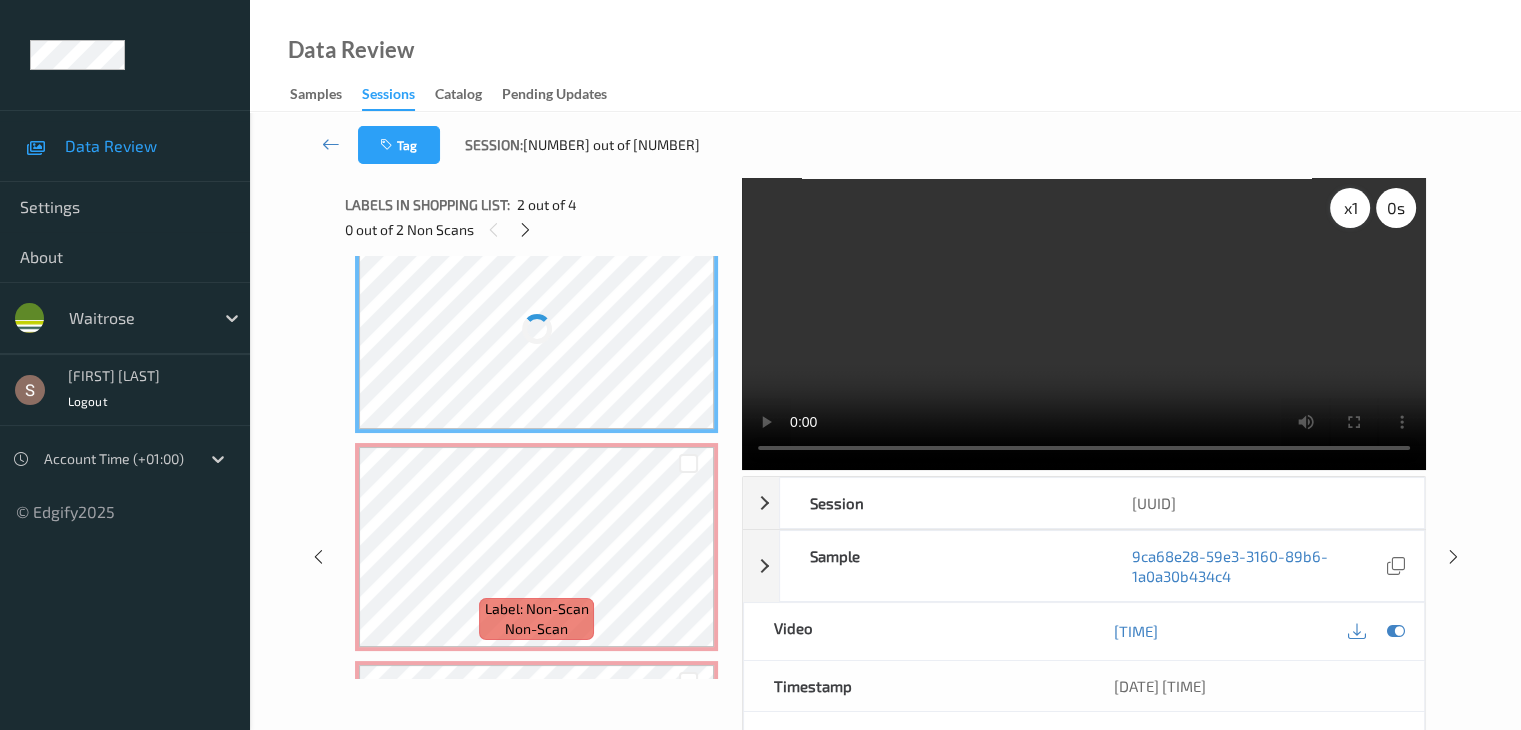 click on "x 1" at bounding box center [1350, 208] 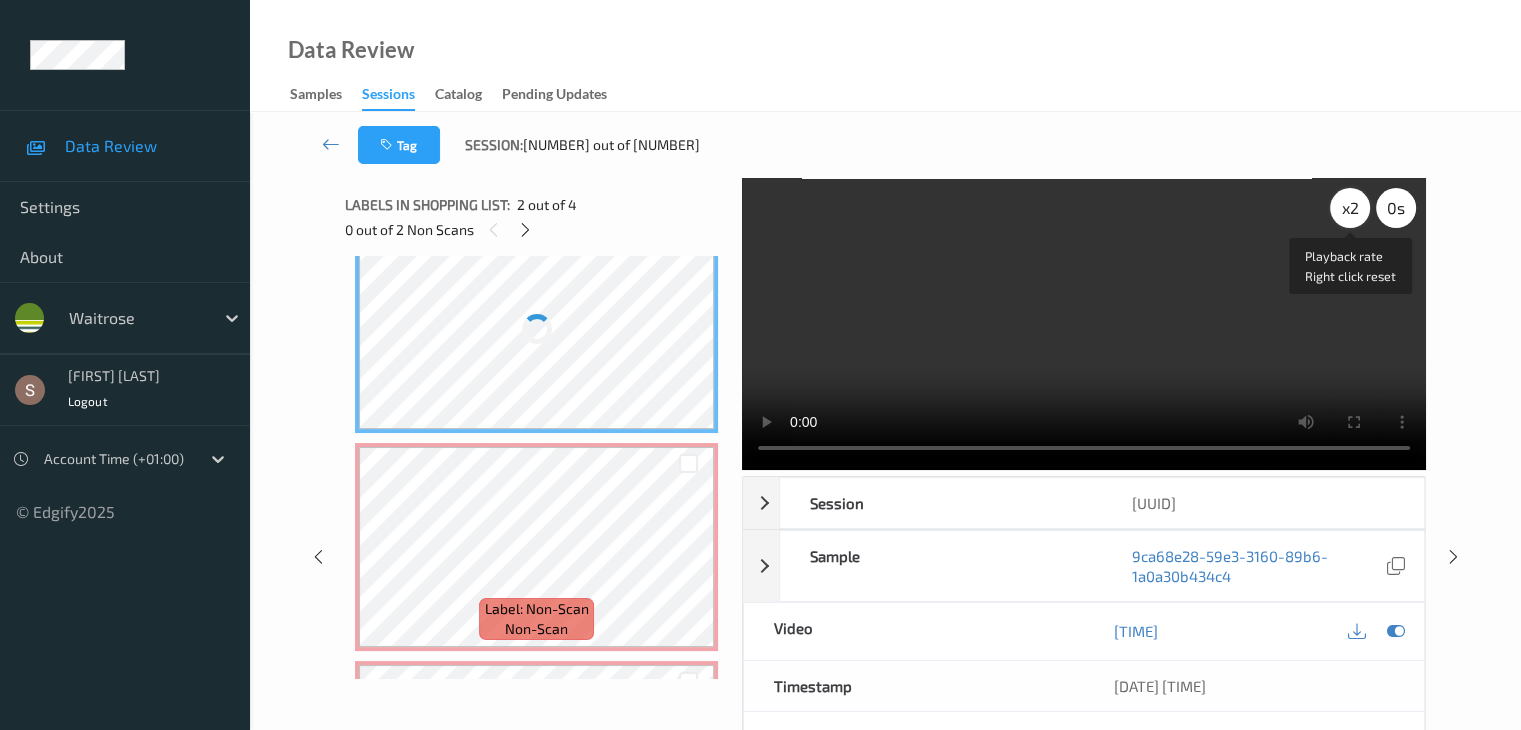 click on "x 2" at bounding box center (1350, 208) 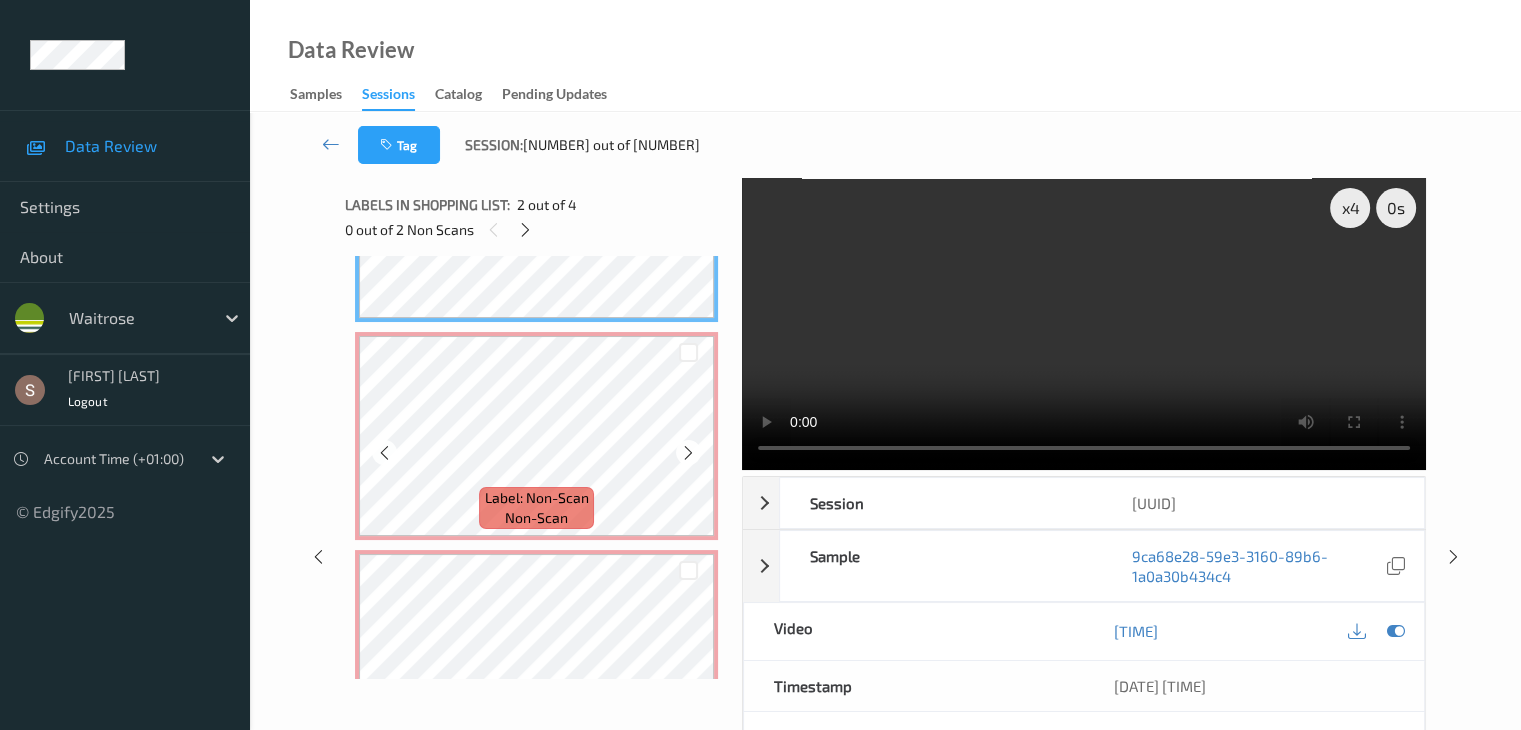 scroll, scrollTop: 459, scrollLeft: 0, axis: vertical 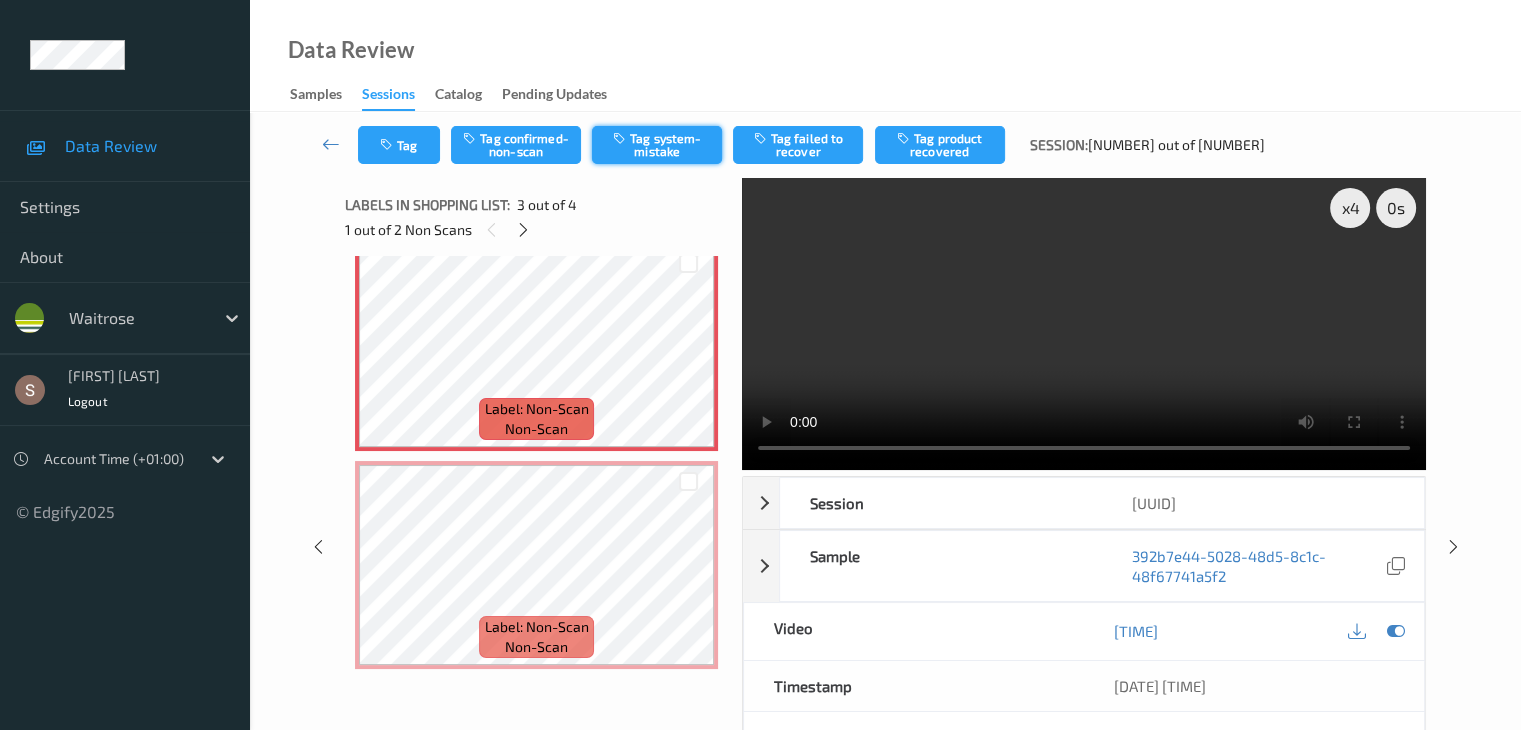 click on "Tag   system-mistake" at bounding box center [657, 145] 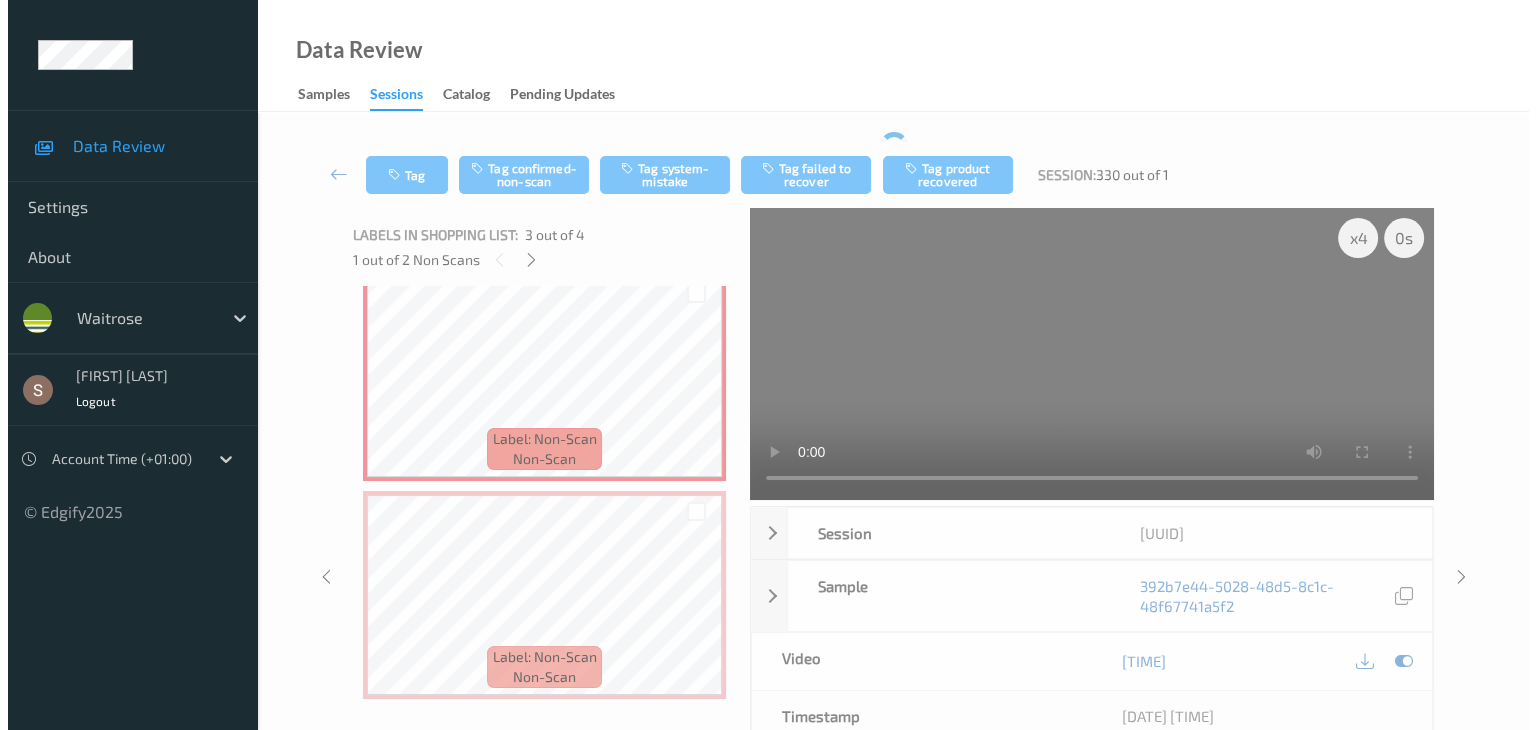 scroll, scrollTop: 460, scrollLeft: 0, axis: vertical 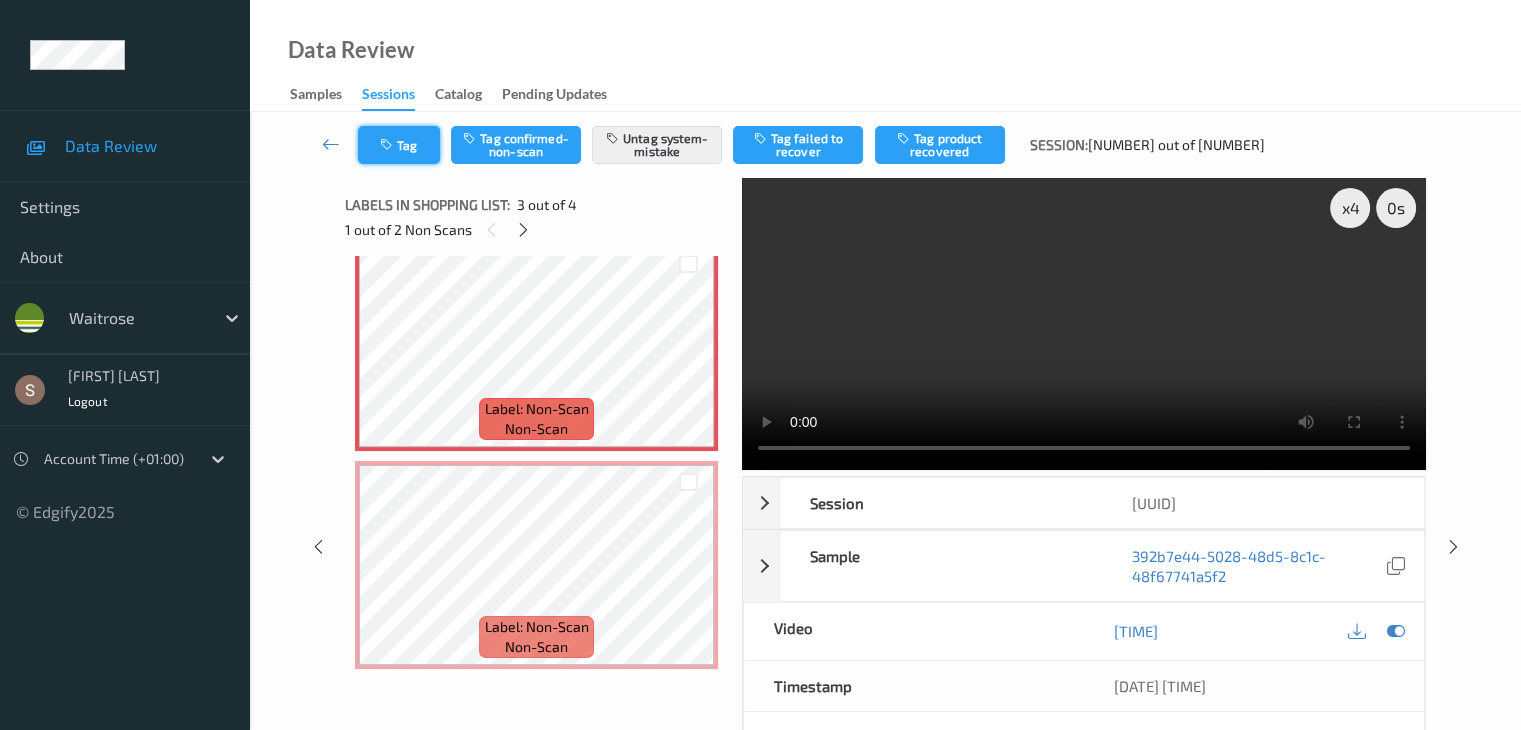 click on "Tag" at bounding box center [399, 145] 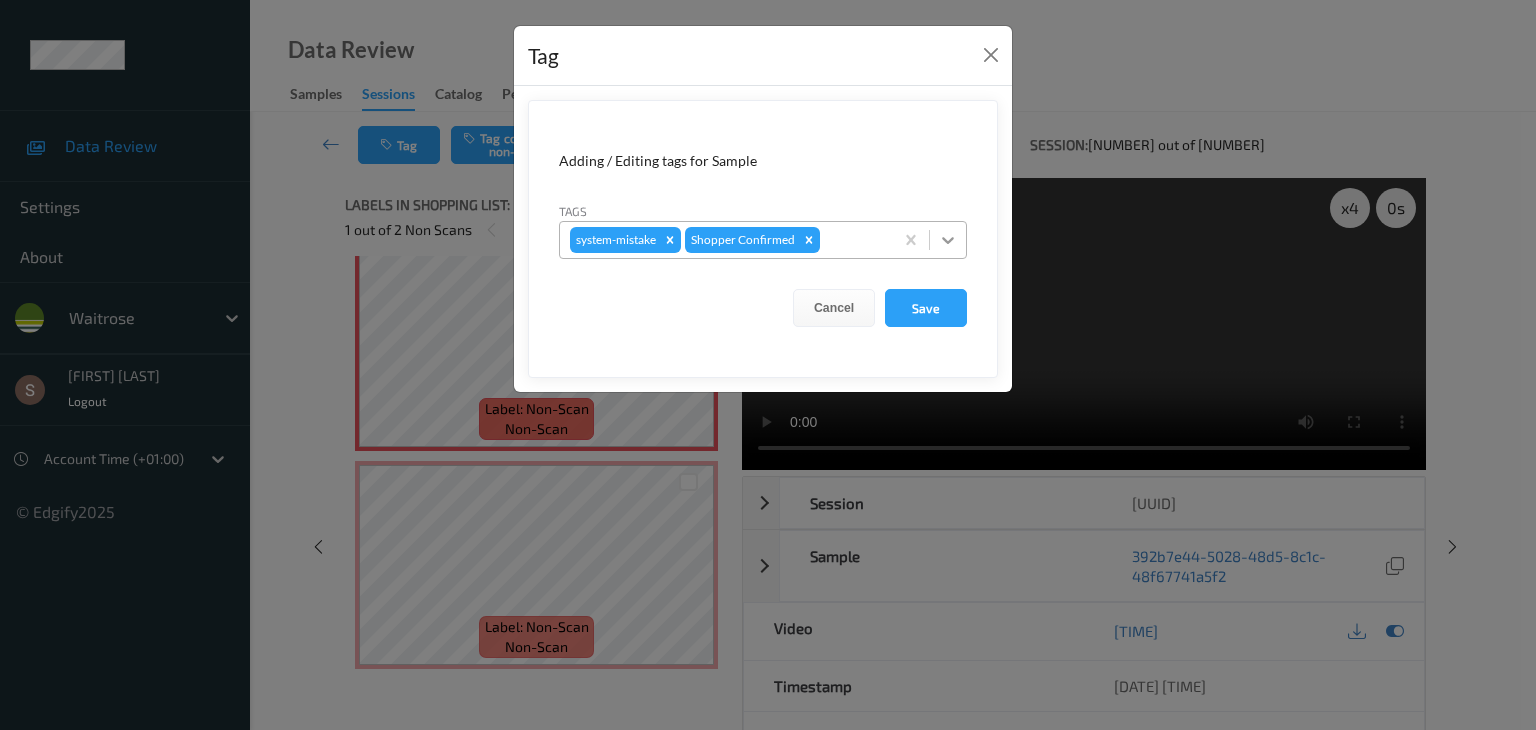 click 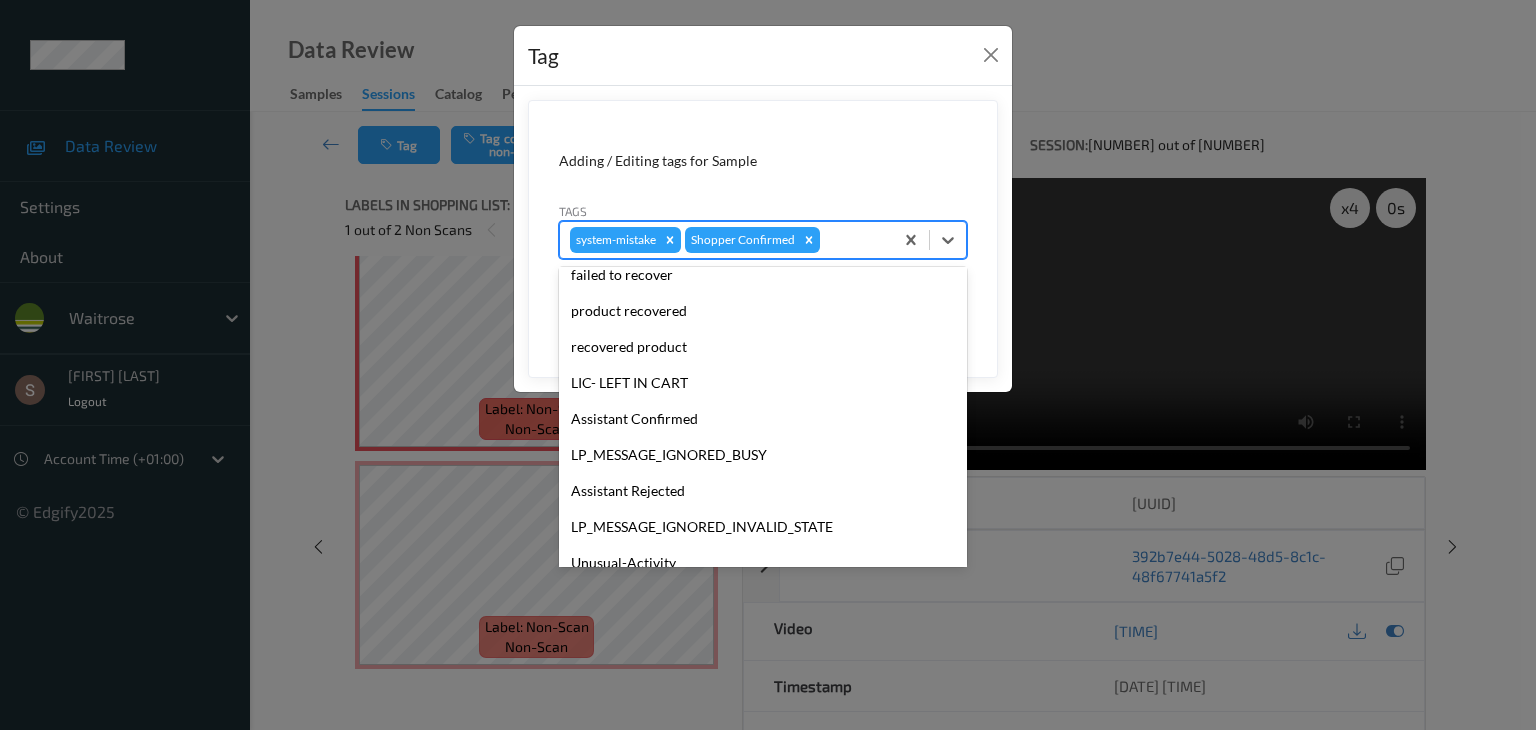scroll, scrollTop: 320, scrollLeft: 0, axis: vertical 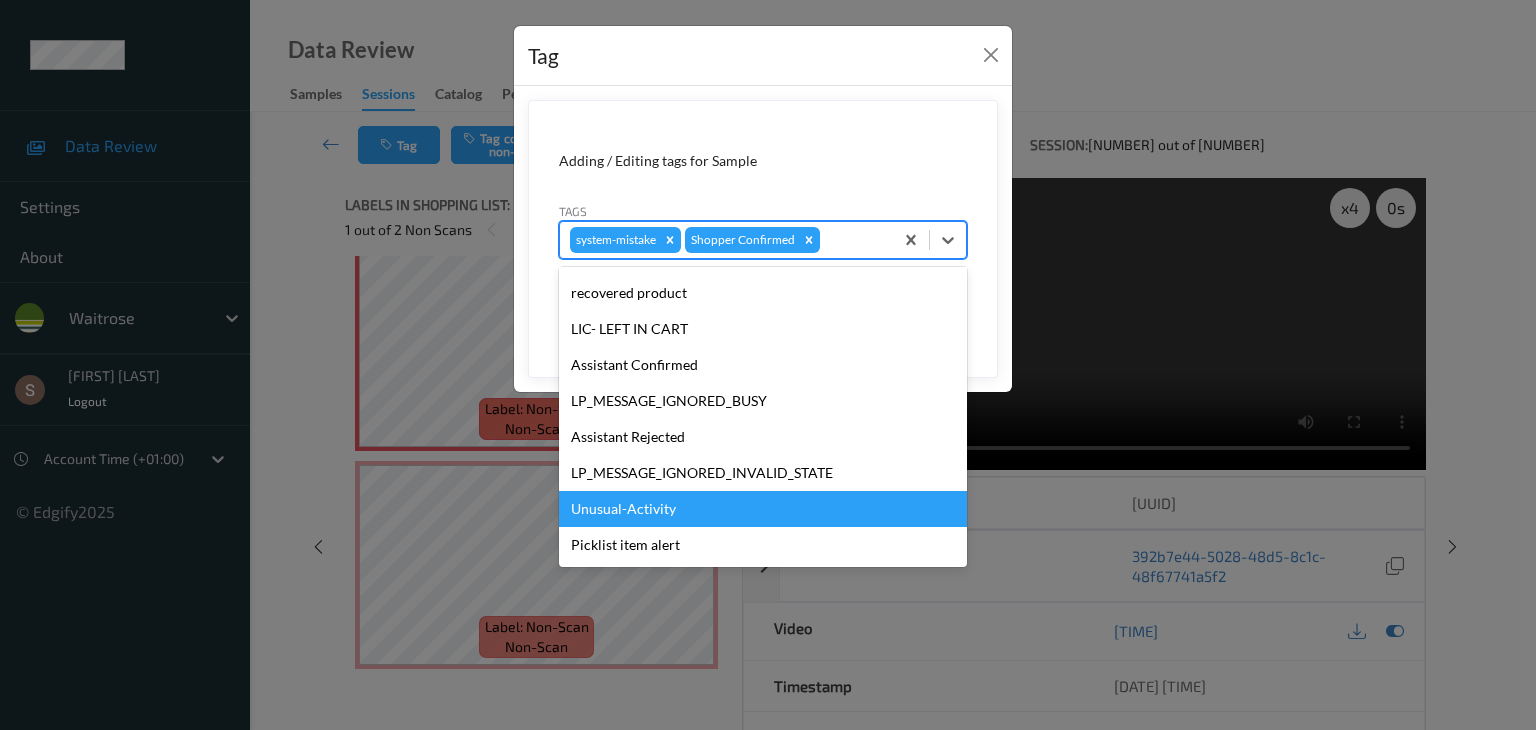 click on "Unusual-Activity" at bounding box center [763, 509] 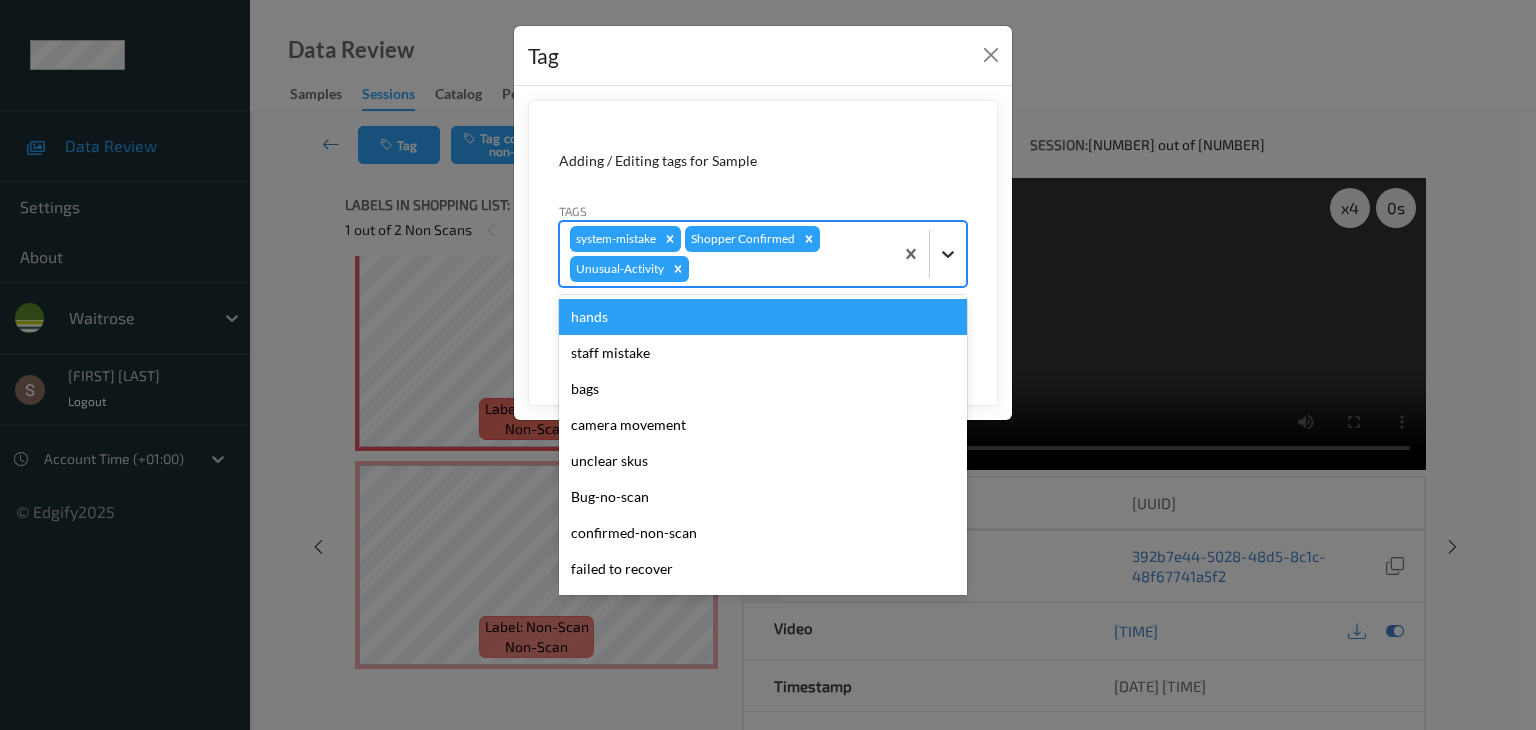 click at bounding box center [948, 254] 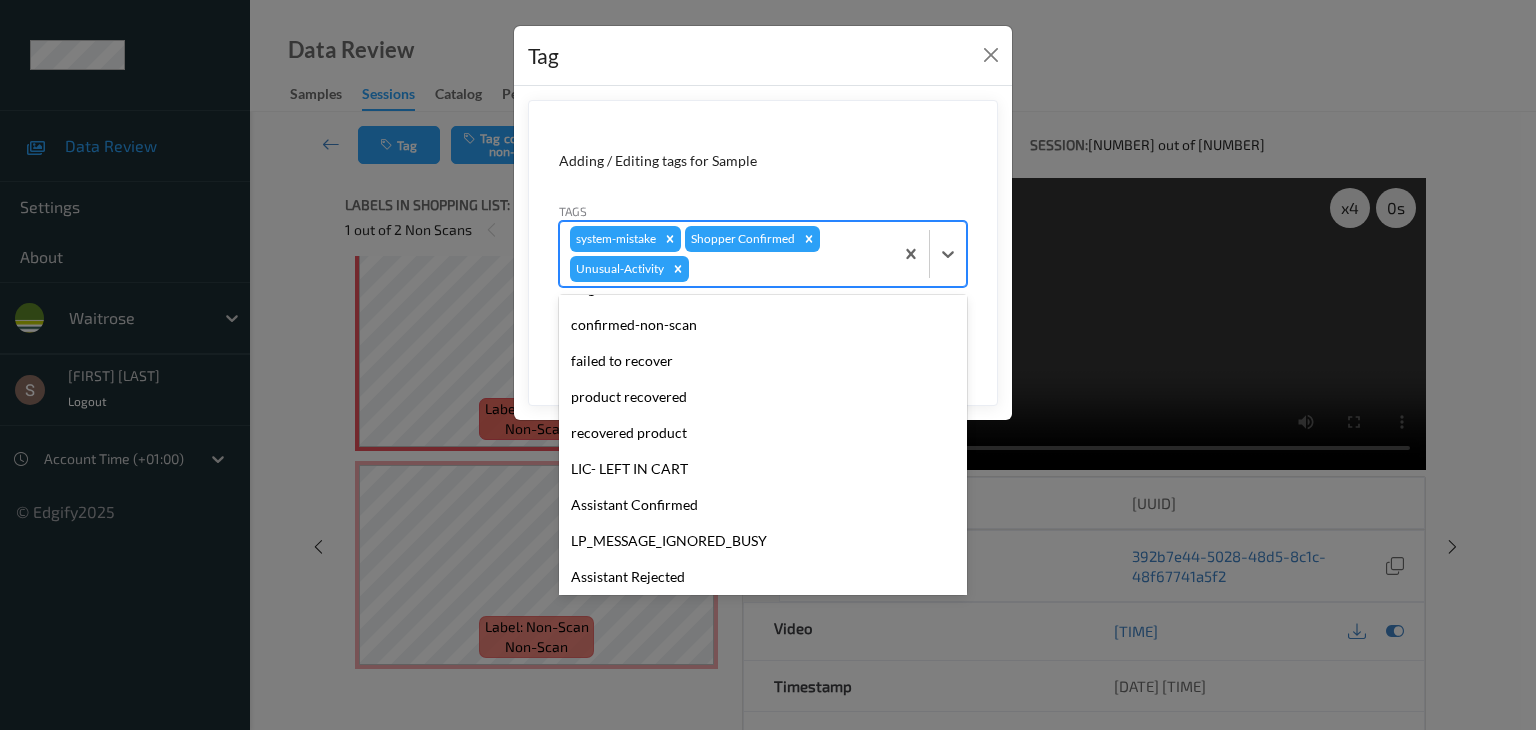 scroll, scrollTop: 284, scrollLeft: 0, axis: vertical 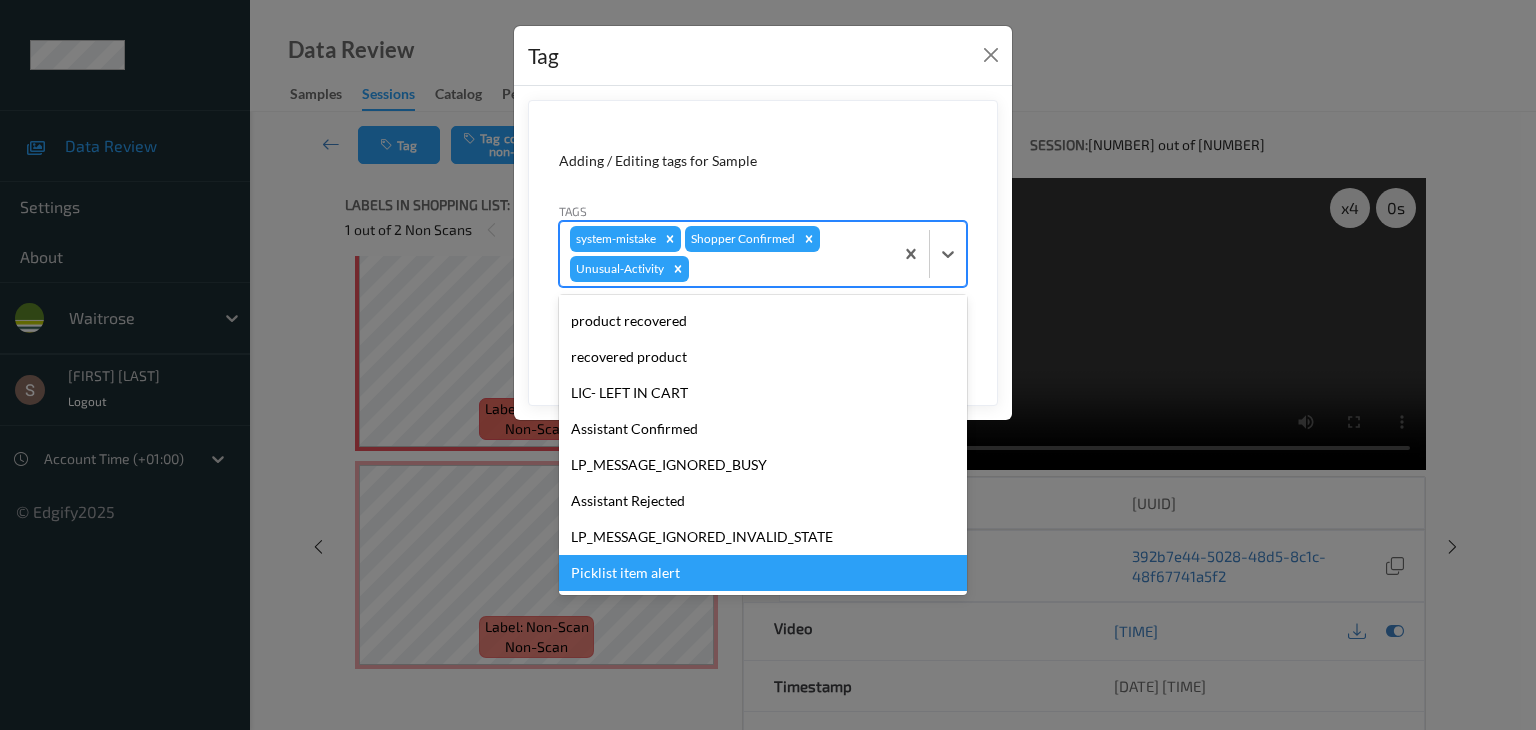 click on "Picklist item alert" at bounding box center (763, 573) 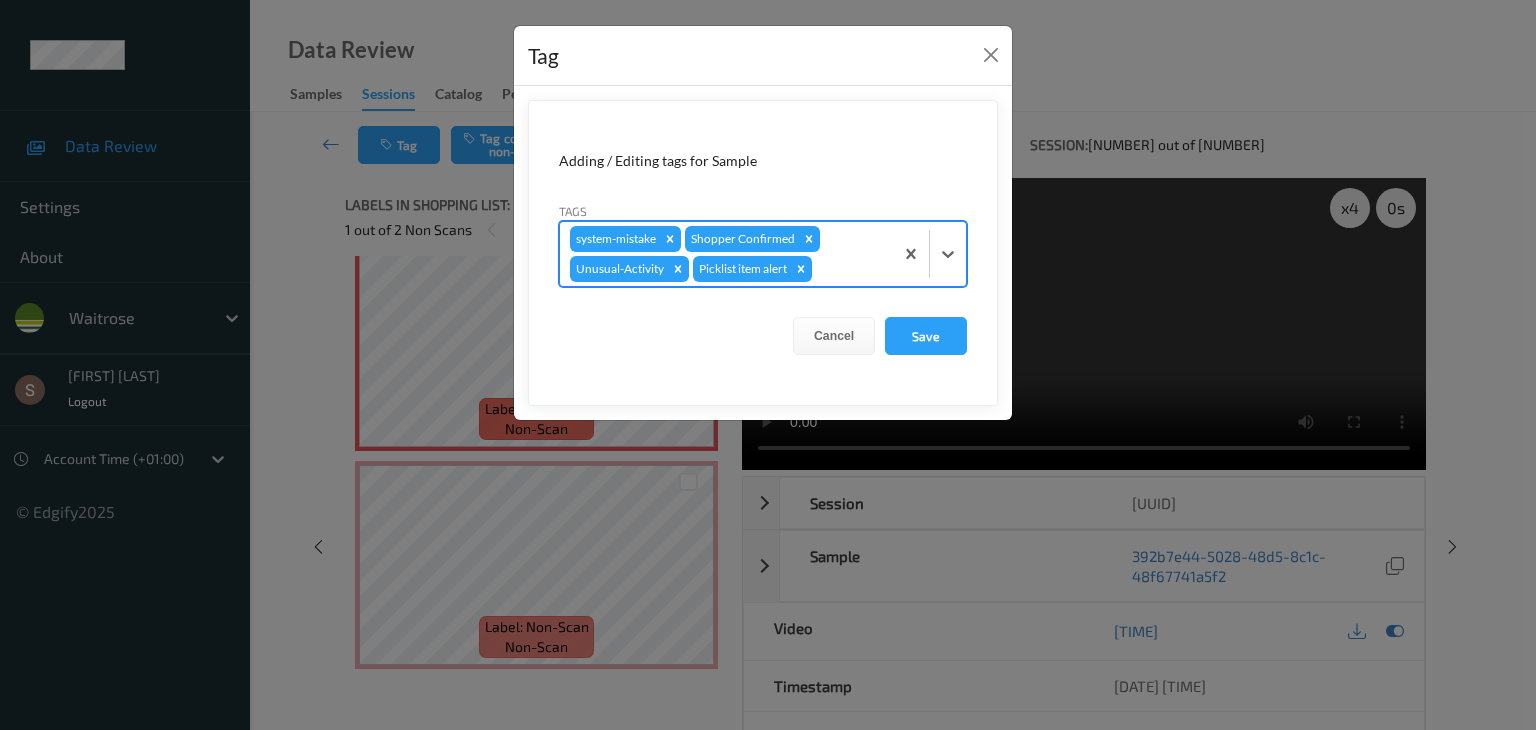 click on "Adding / Editing tags for Sample   Tags option Picklist item alert, selected.   Select is focused ,type to refine list, press Down to open the menu,  press left to focus selected values system-mistake Shopper Confirmed Unusual-Activity Picklist item alert Cancel Save" at bounding box center (763, 253) 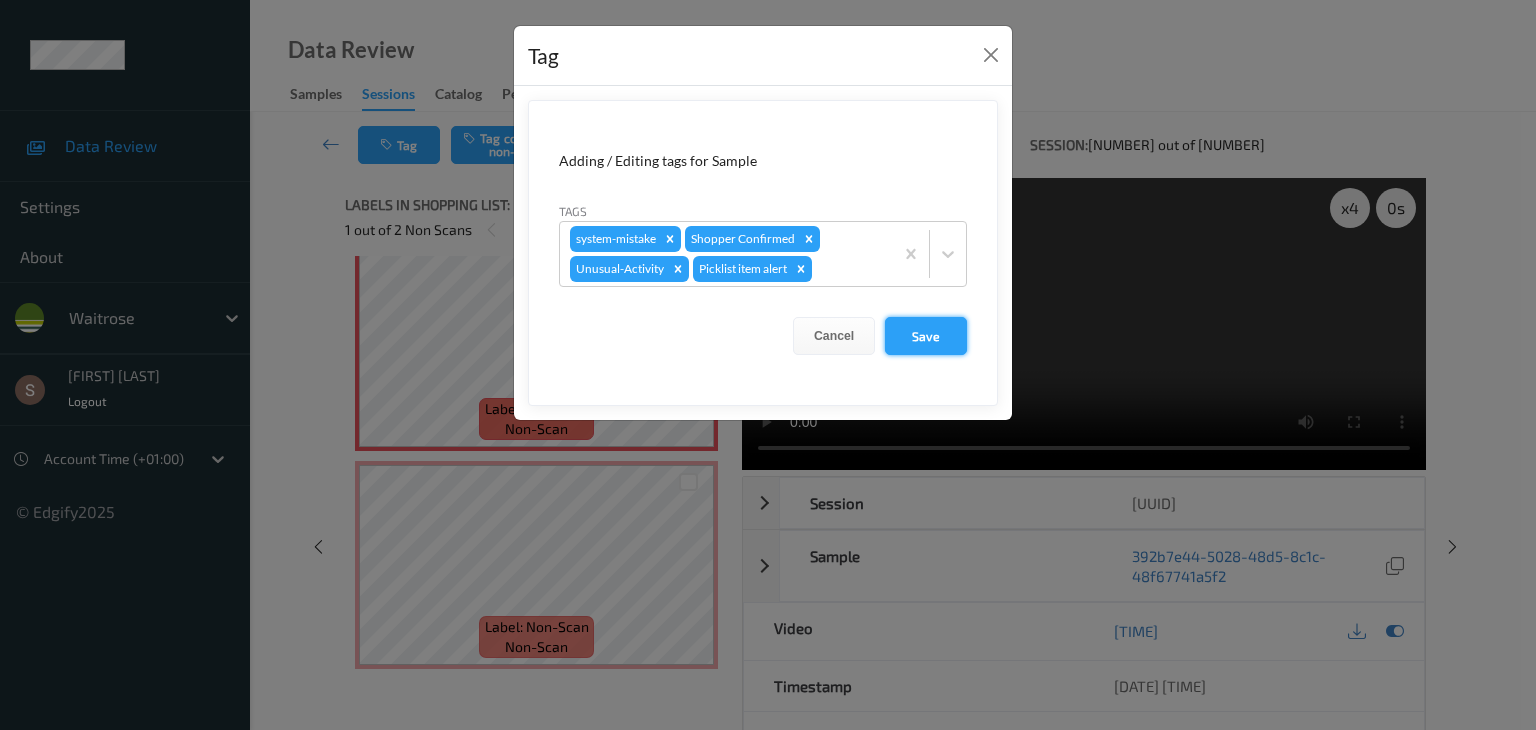 click on "Save" at bounding box center [926, 336] 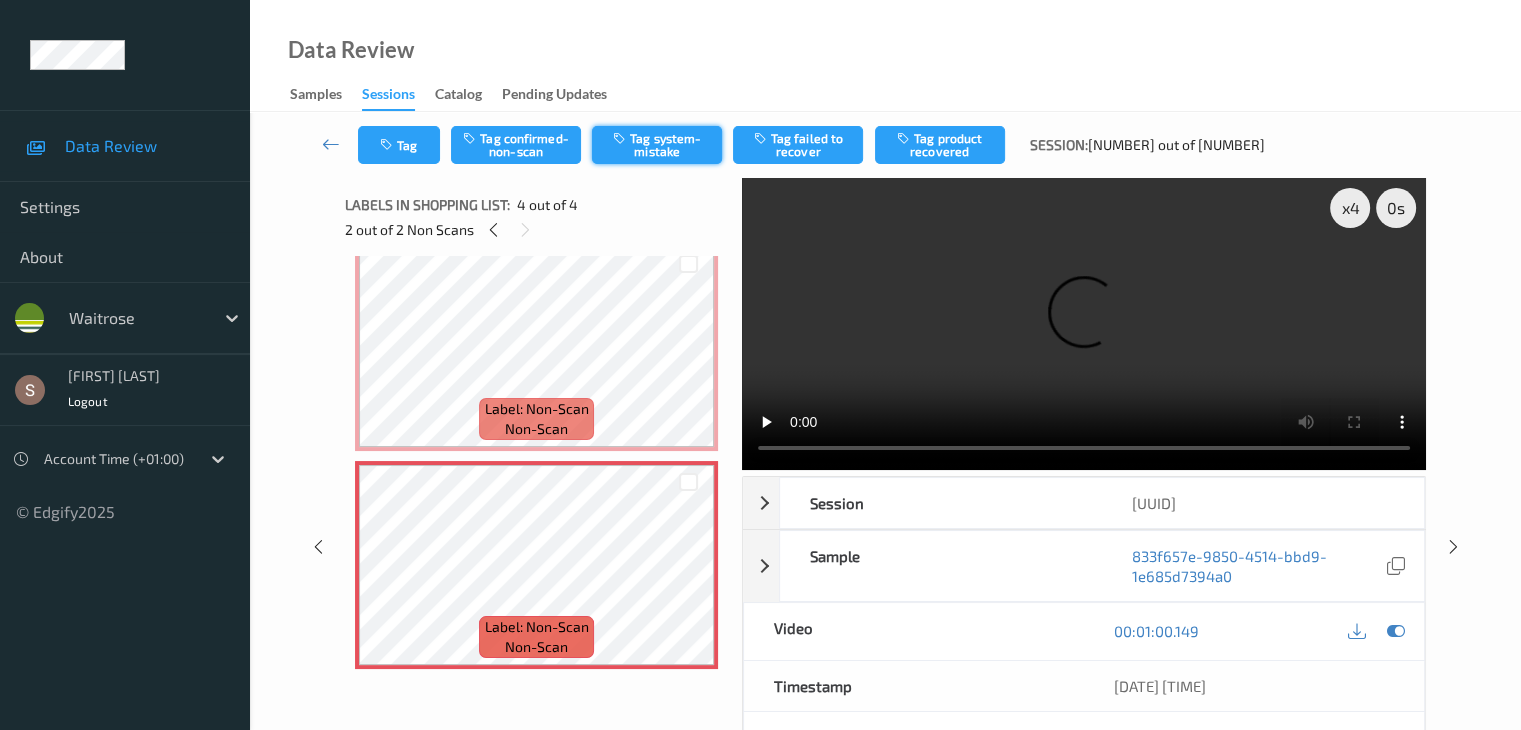 click on "Tag   system-mistake" at bounding box center [657, 145] 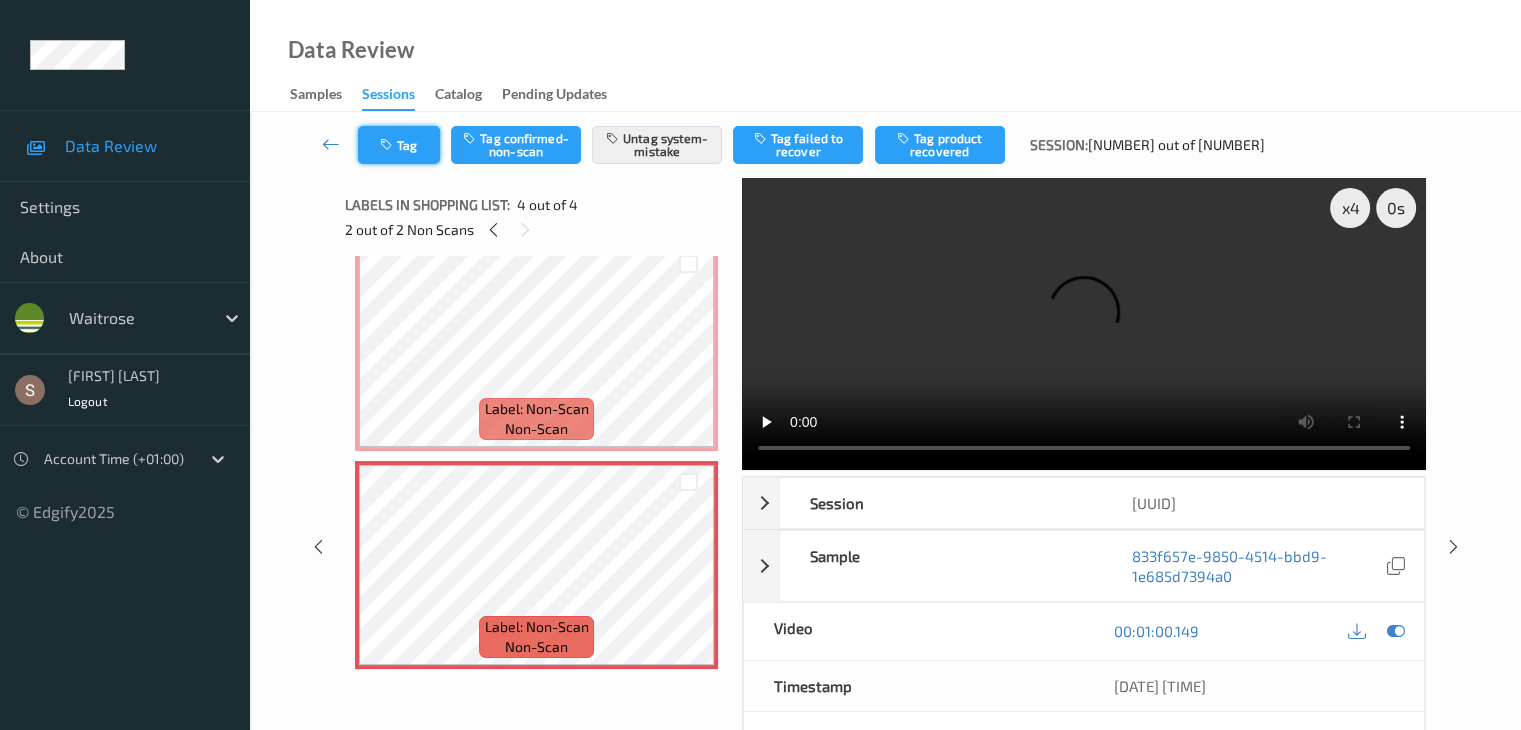 click on "Tag" at bounding box center (399, 145) 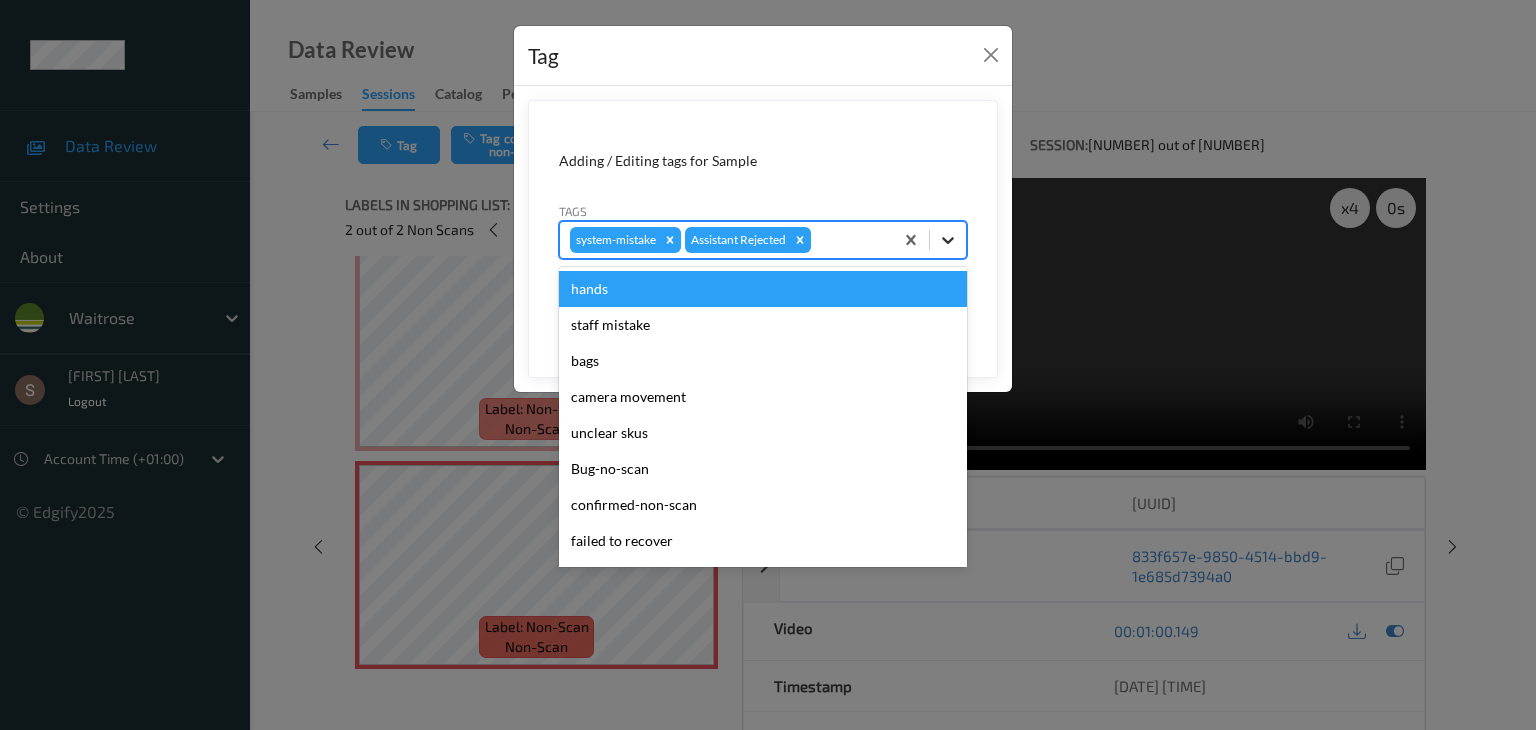 click 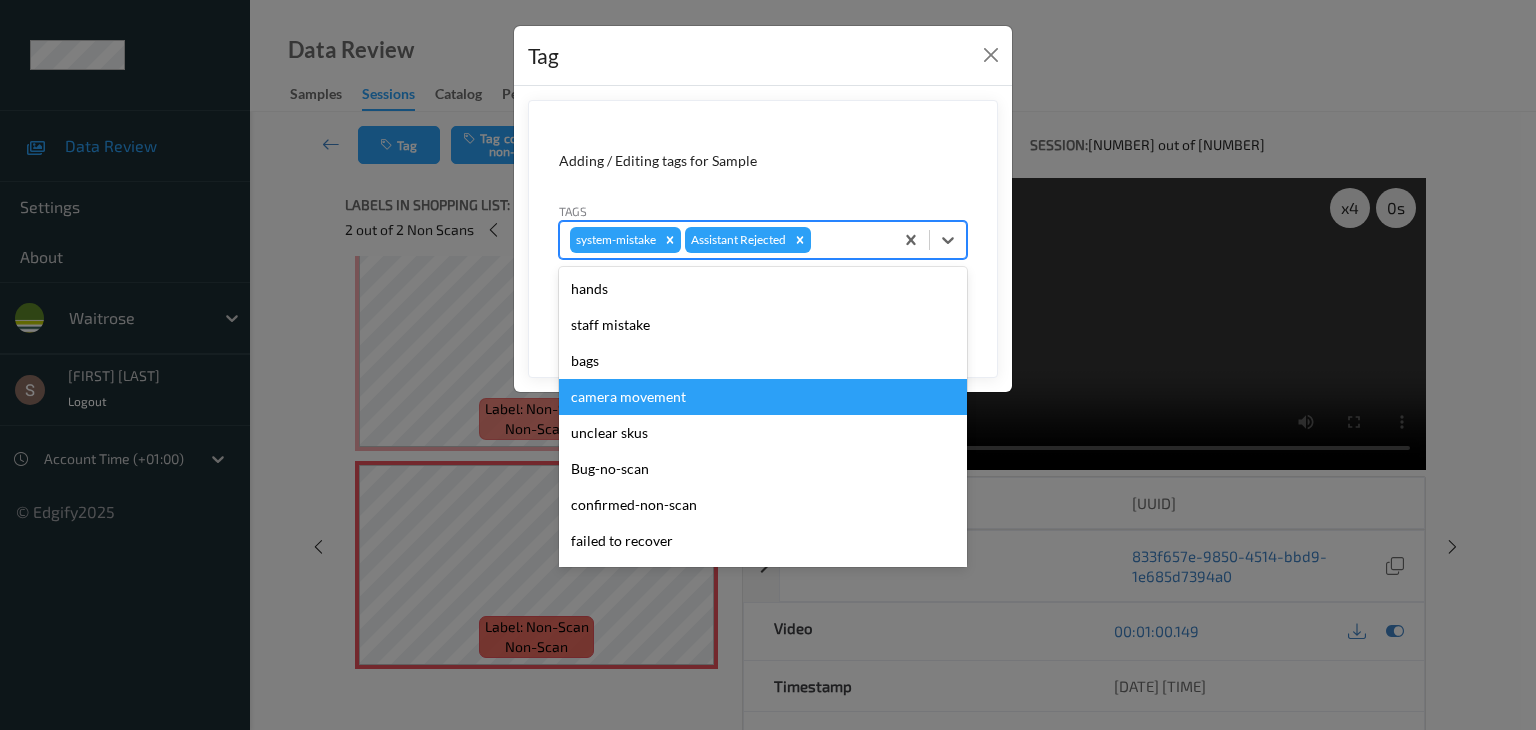 scroll, scrollTop: 320, scrollLeft: 0, axis: vertical 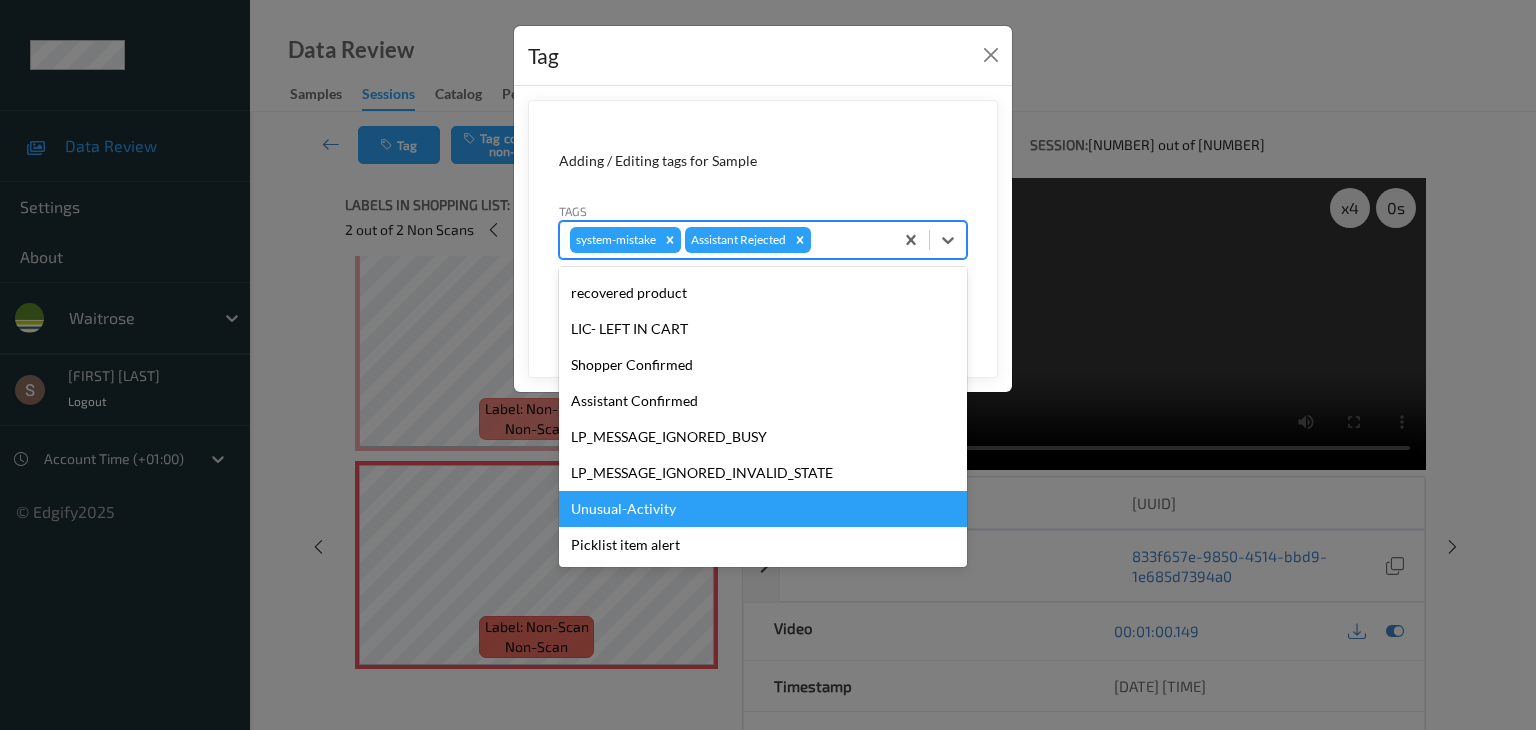 click on "Unusual-Activity" at bounding box center (763, 509) 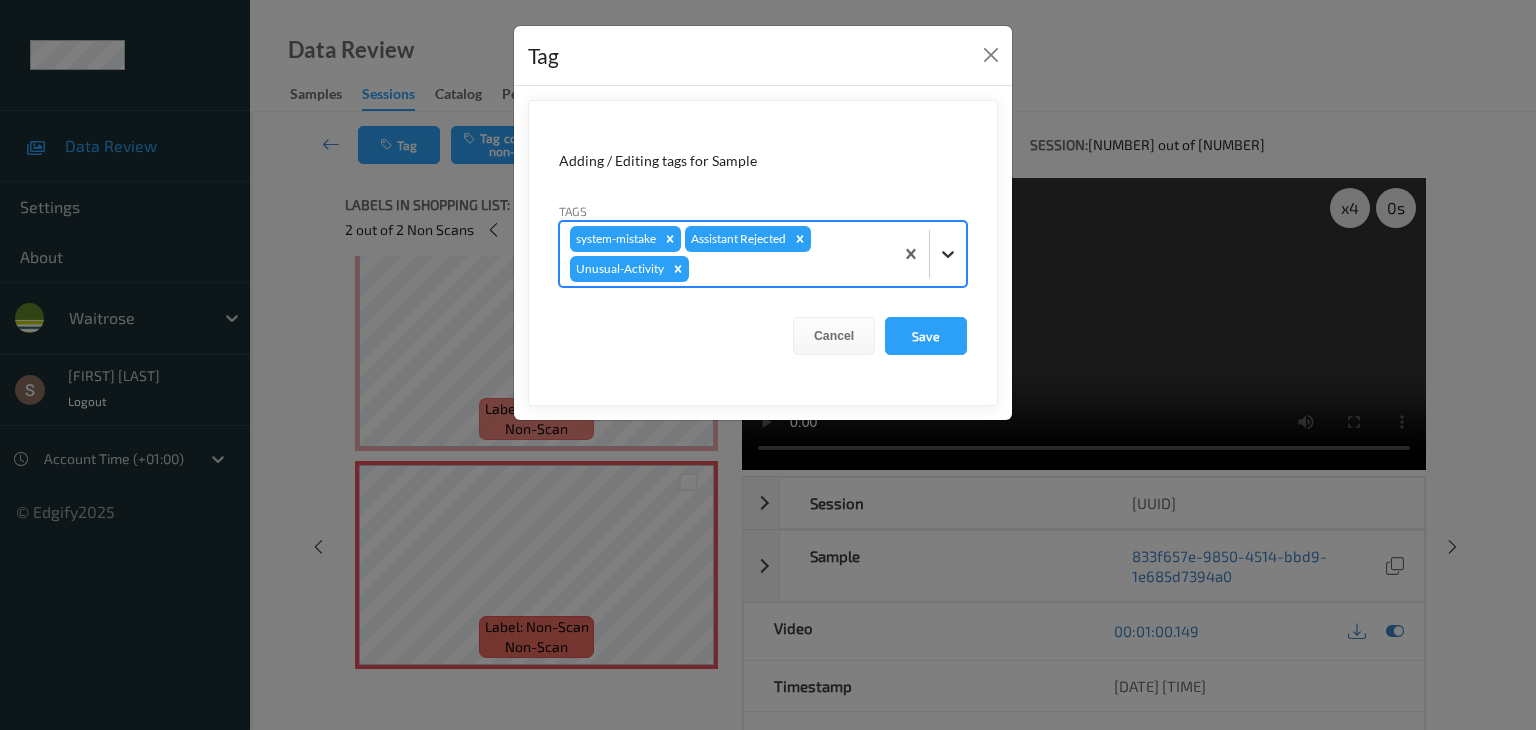 click 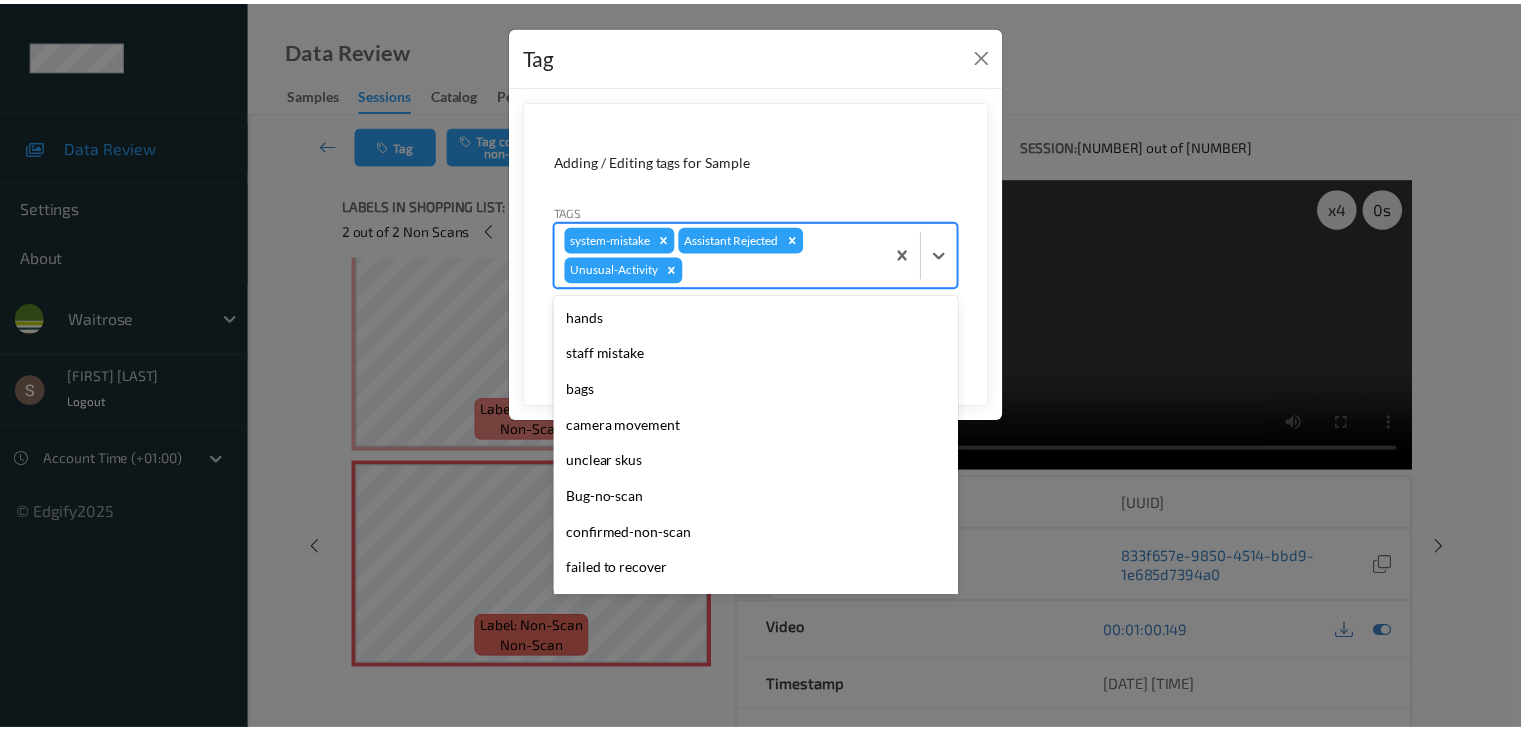 scroll, scrollTop: 284, scrollLeft: 0, axis: vertical 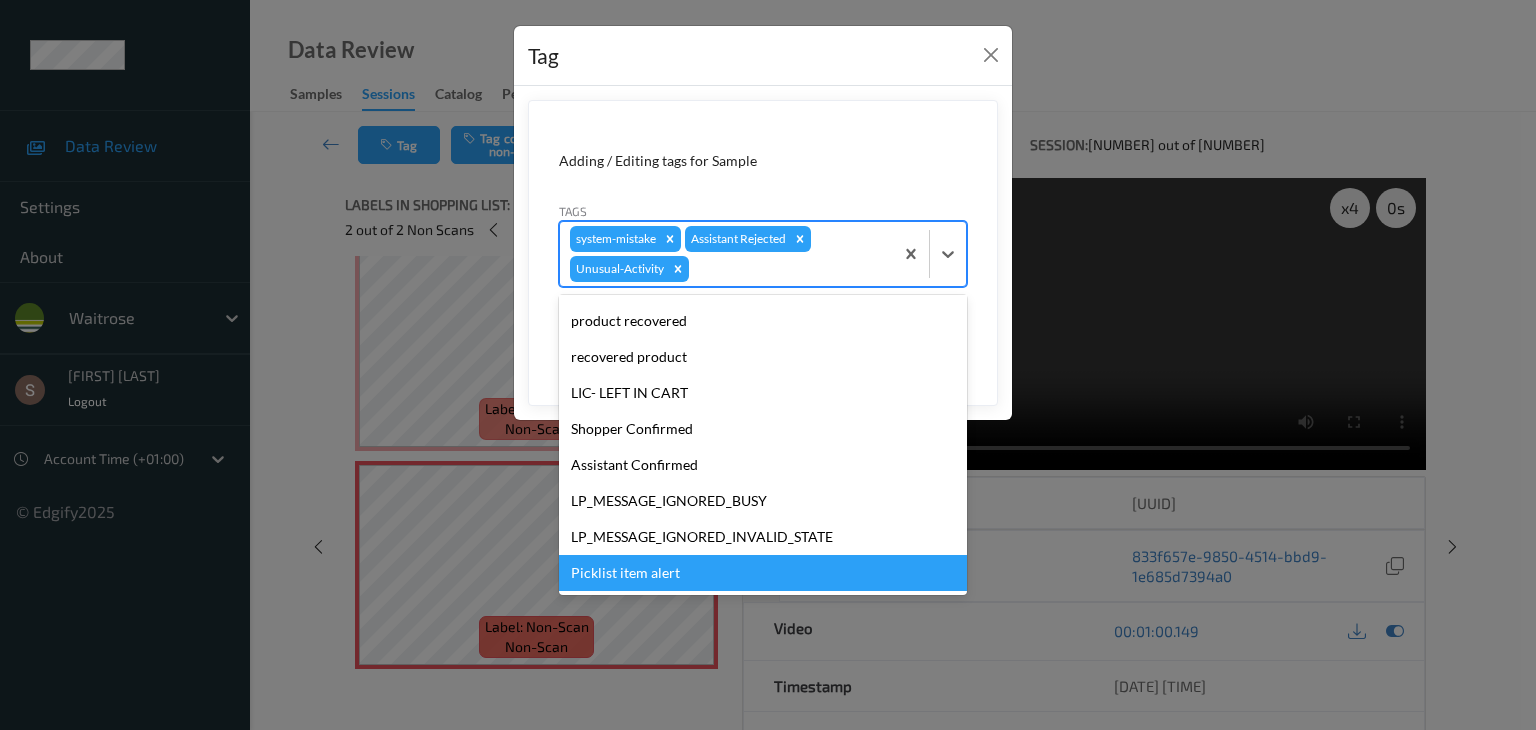 click on "Picklist item alert" at bounding box center [763, 573] 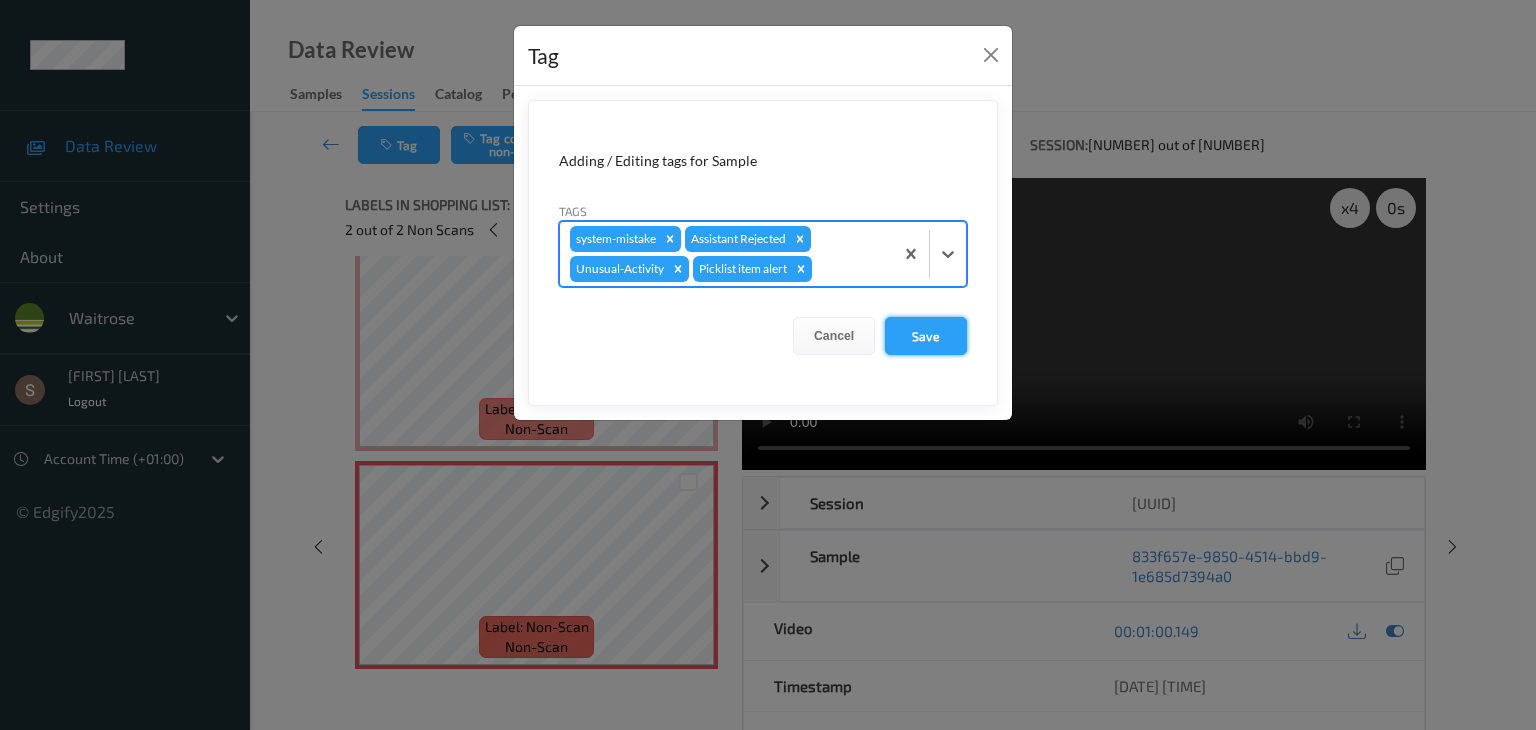 click on "Save" at bounding box center [926, 336] 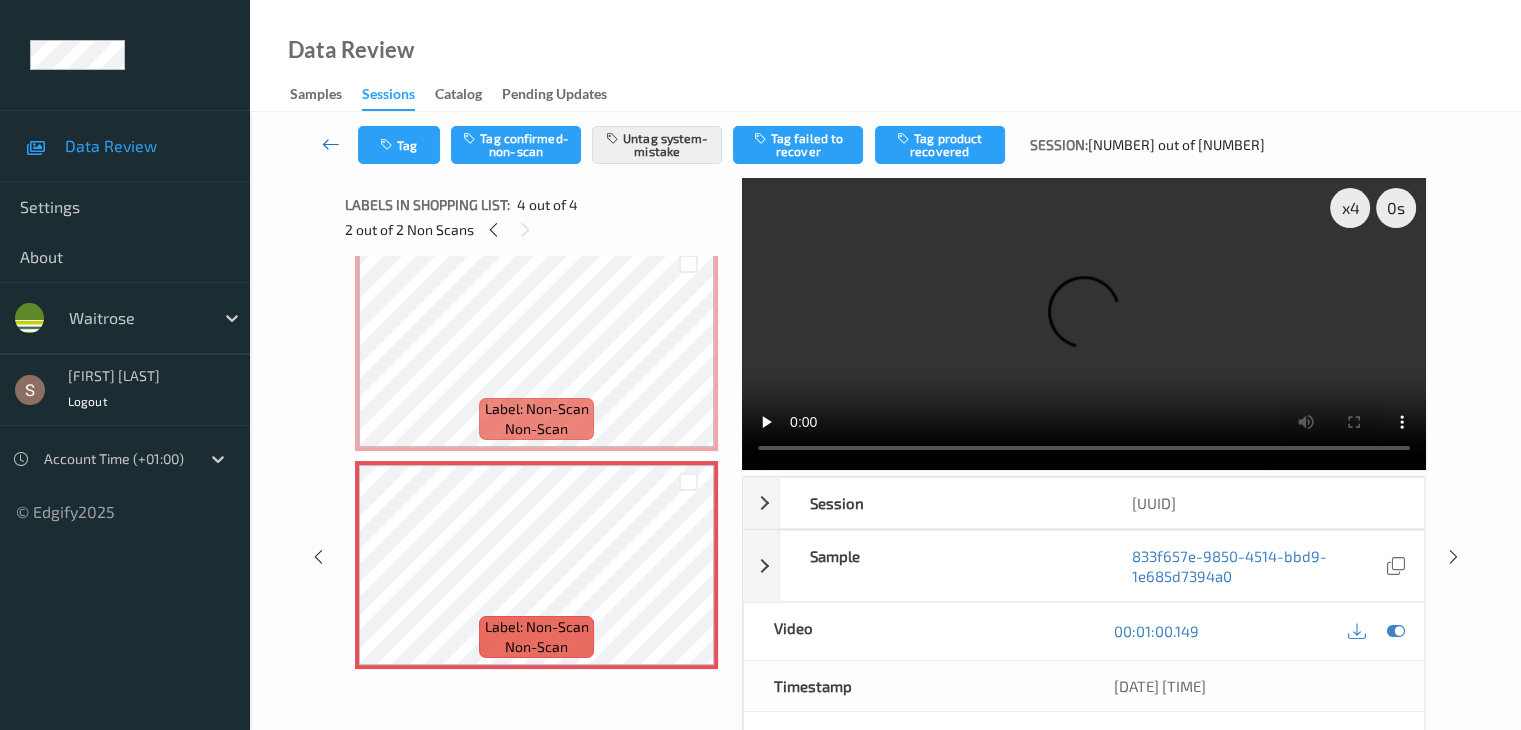 click at bounding box center [331, 144] 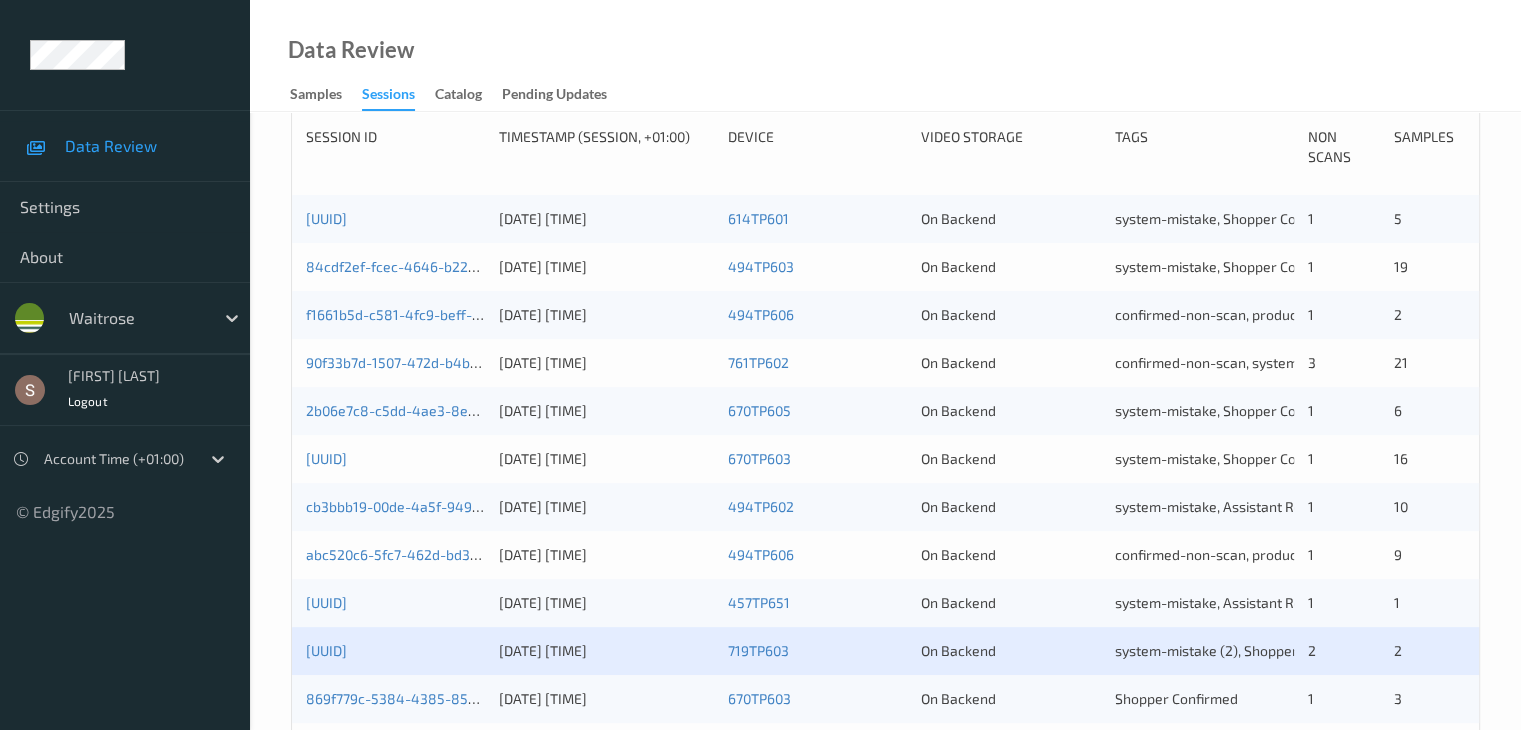 scroll, scrollTop: 700, scrollLeft: 0, axis: vertical 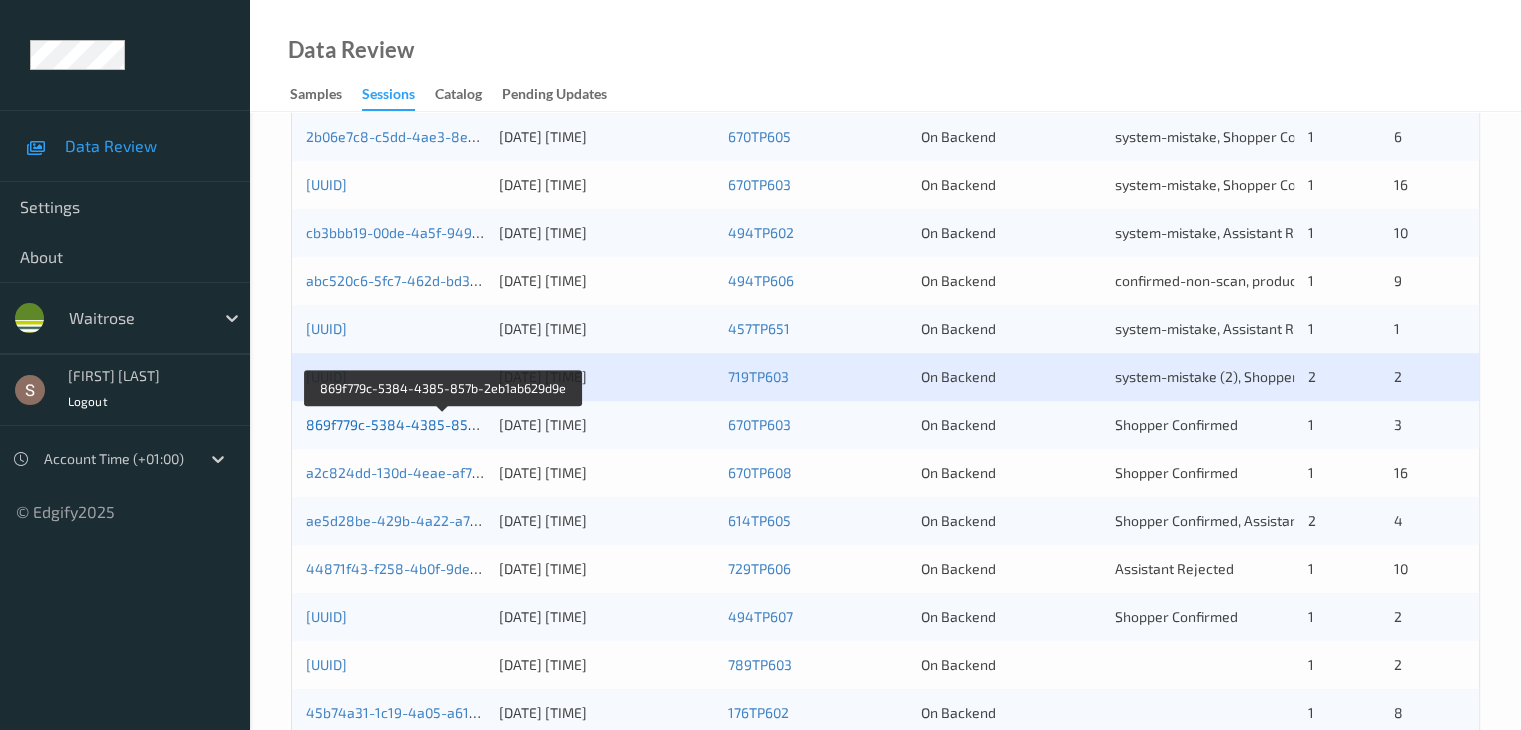 click on "869f779c-5384-4385-857b-2eb1ab629d9e" at bounding box center (444, 424) 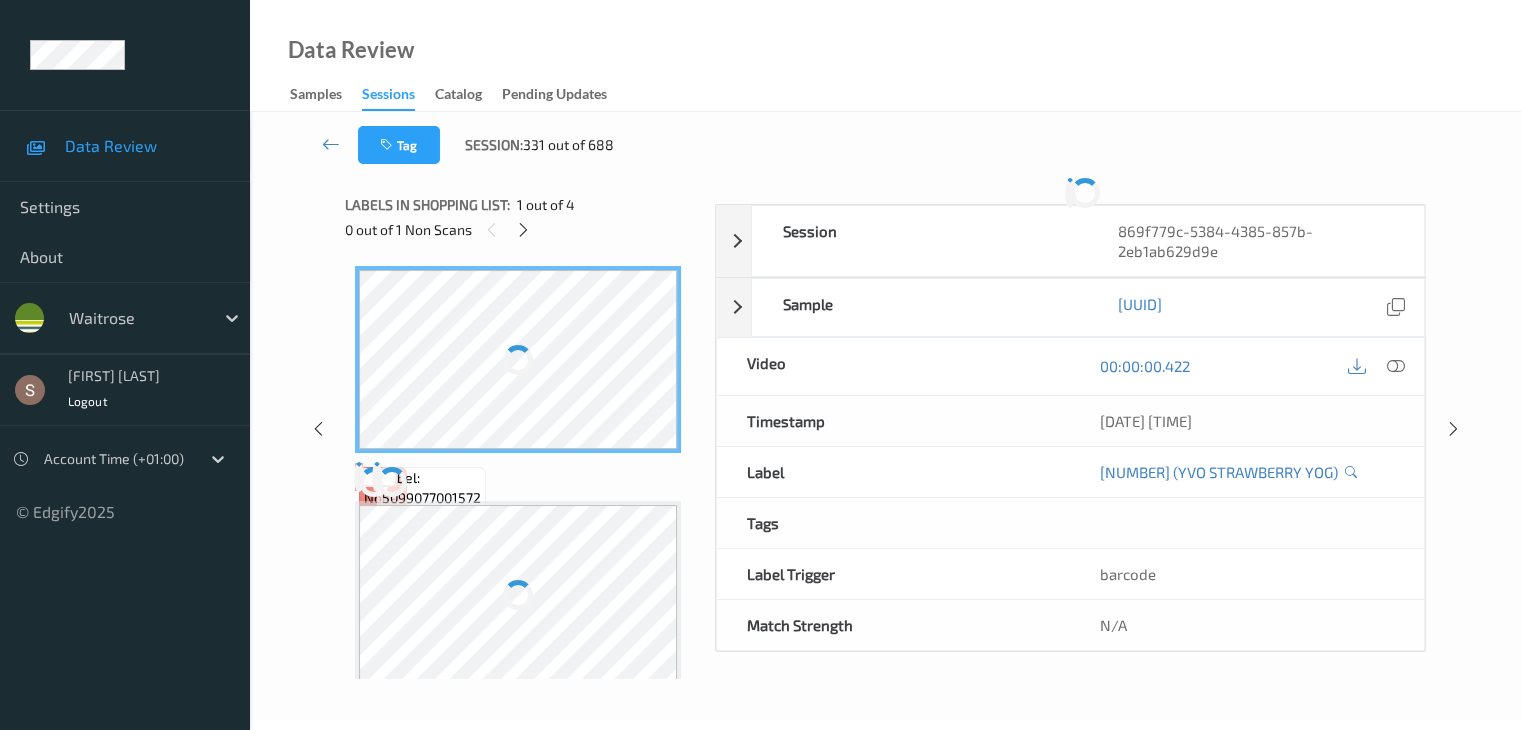 scroll, scrollTop: 0, scrollLeft: 0, axis: both 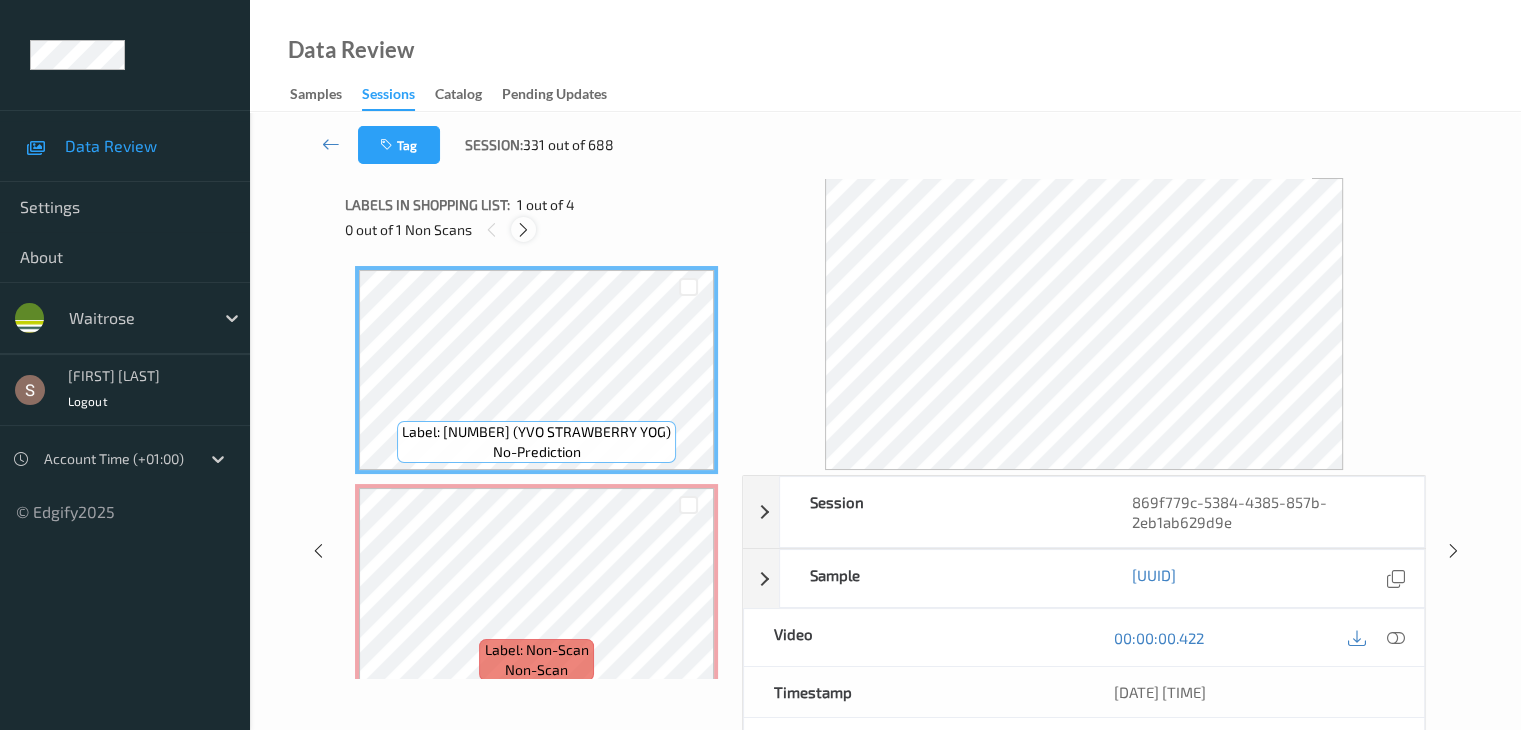 click at bounding box center (523, 230) 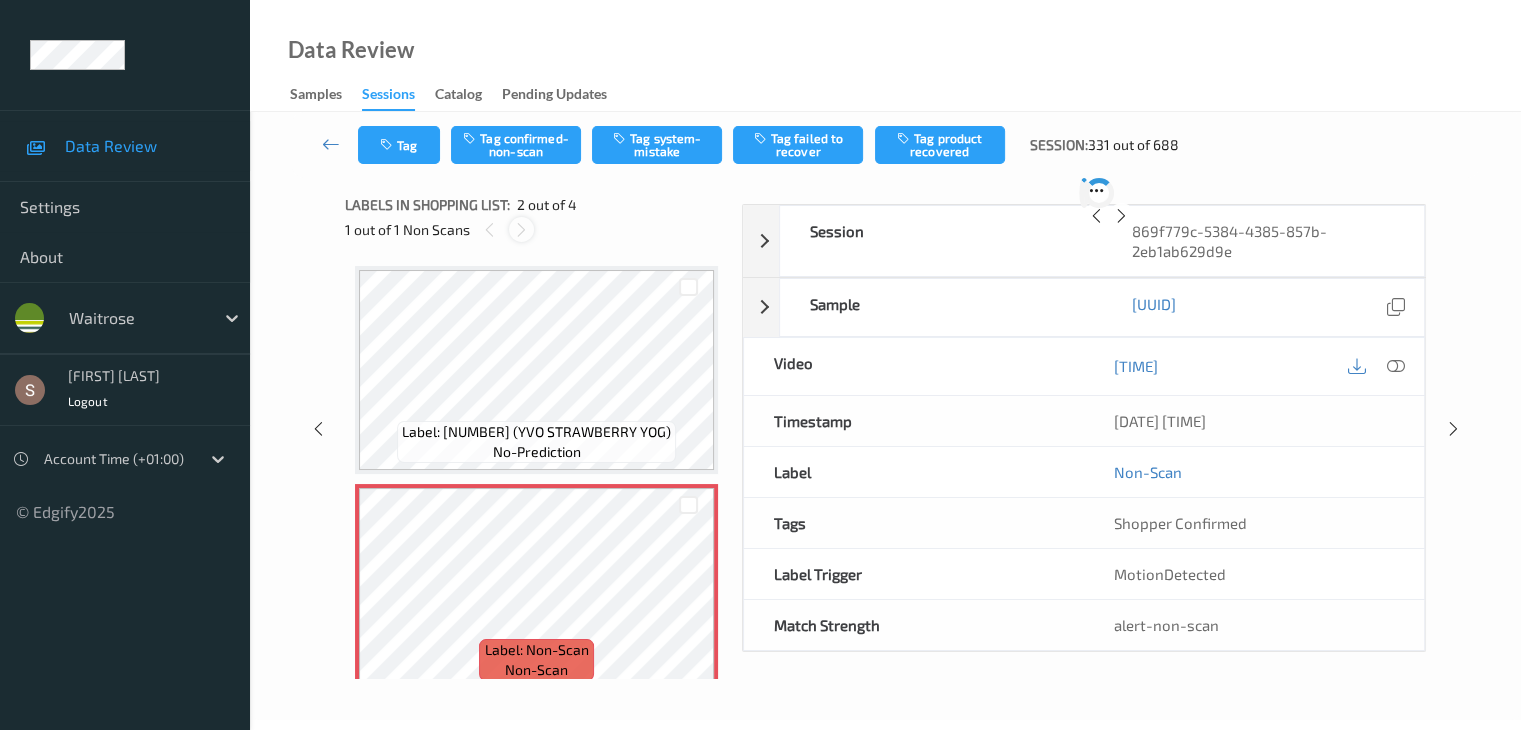 scroll, scrollTop: 10, scrollLeft: 0, axis: vertical 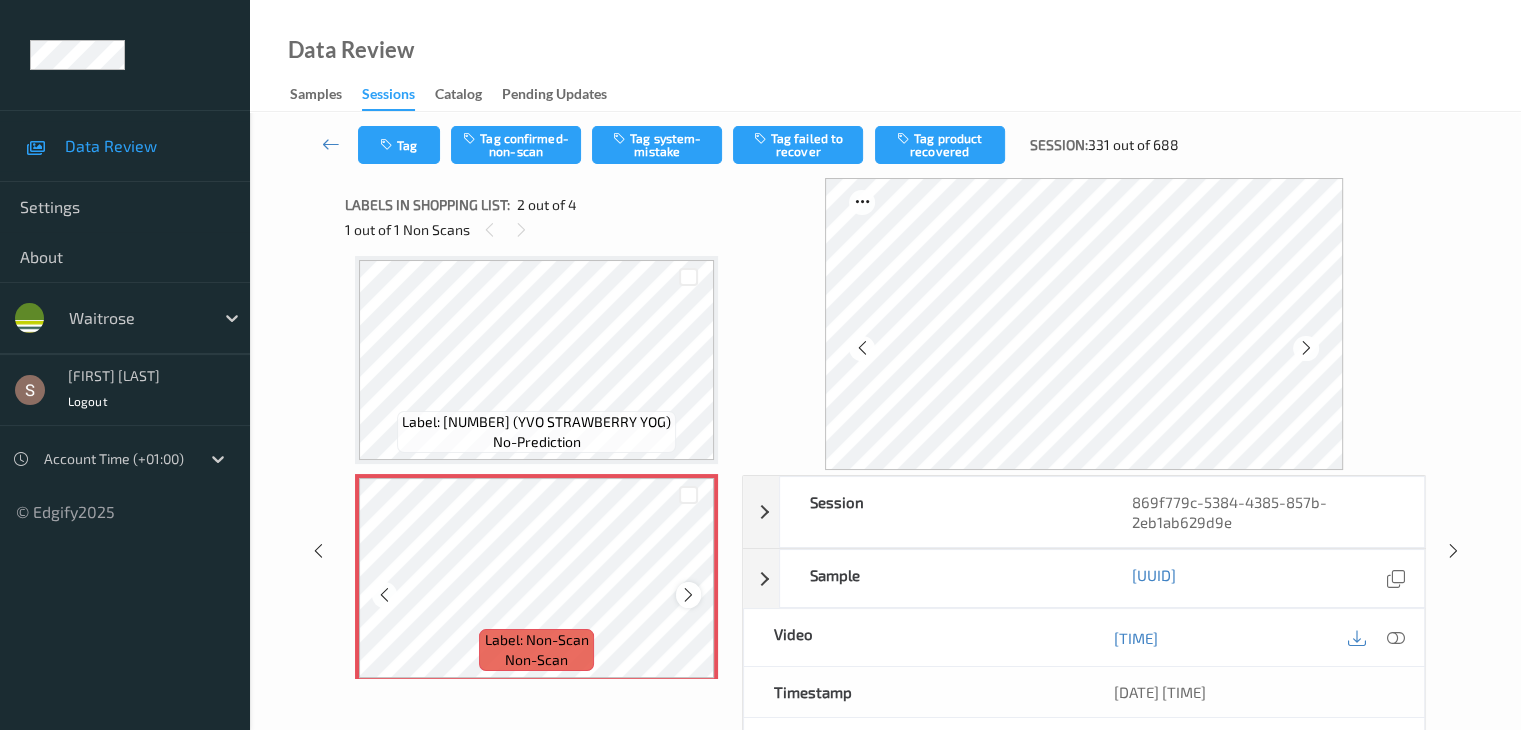 click at bounding box center (688, 595) 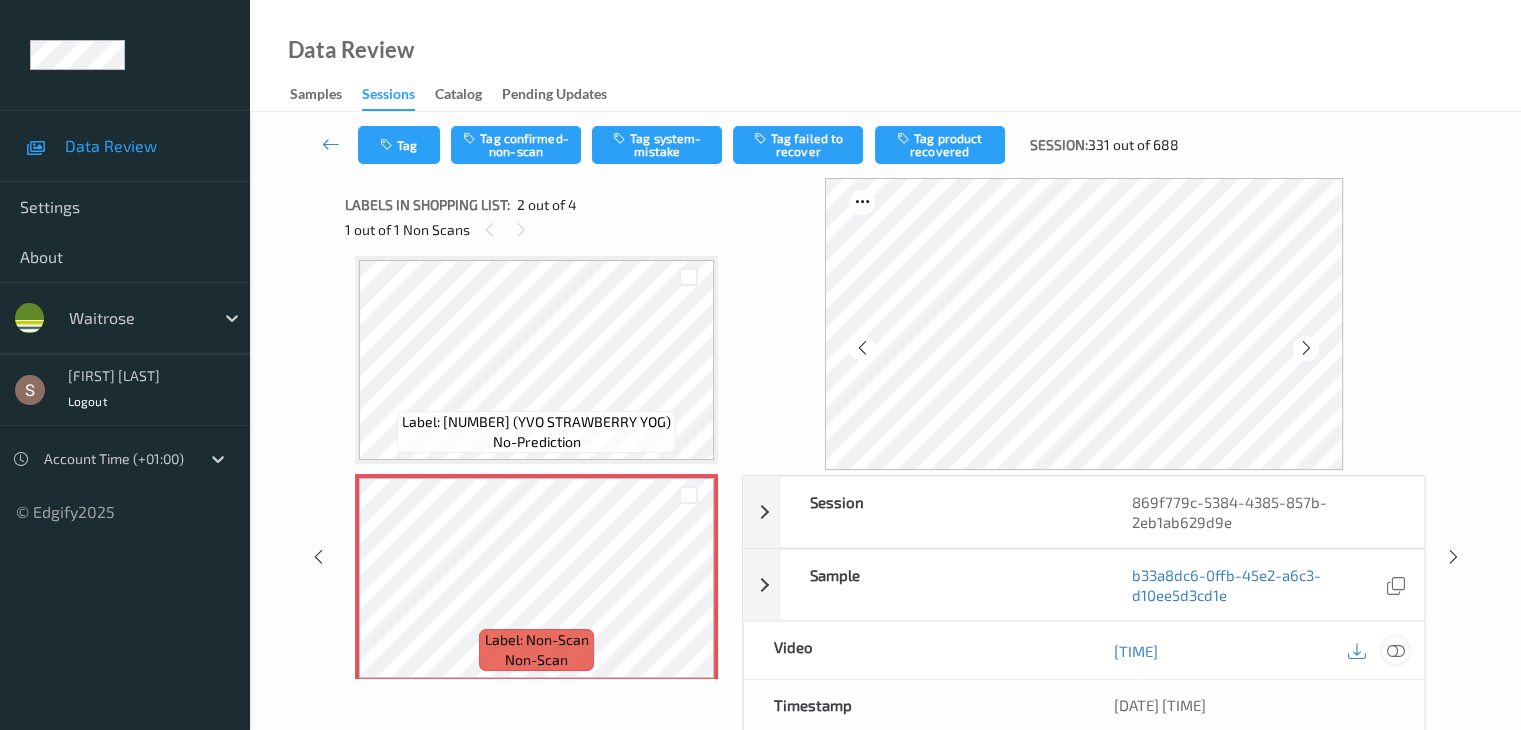 click at bounding box center (1395, 651) 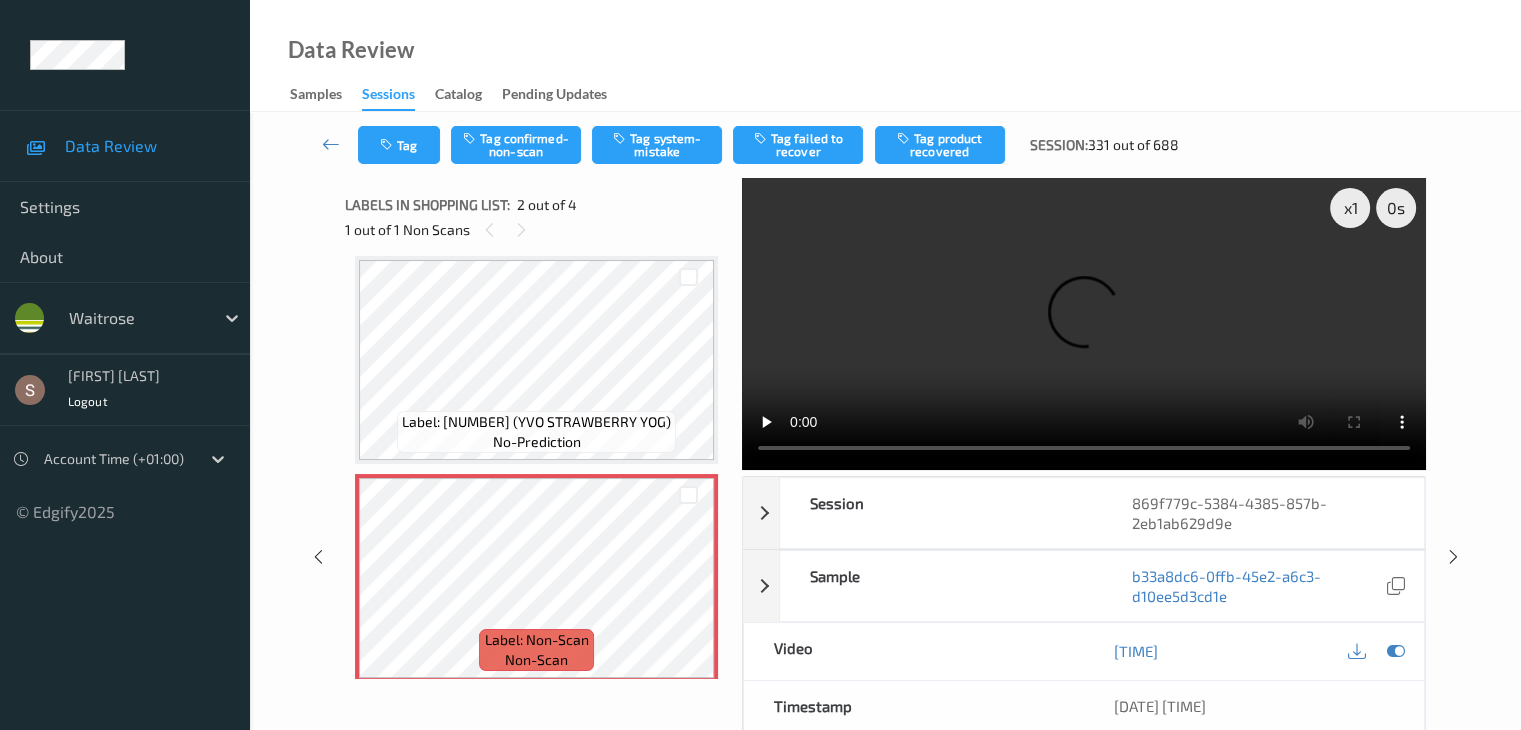click at bounding box center [1084, 324] 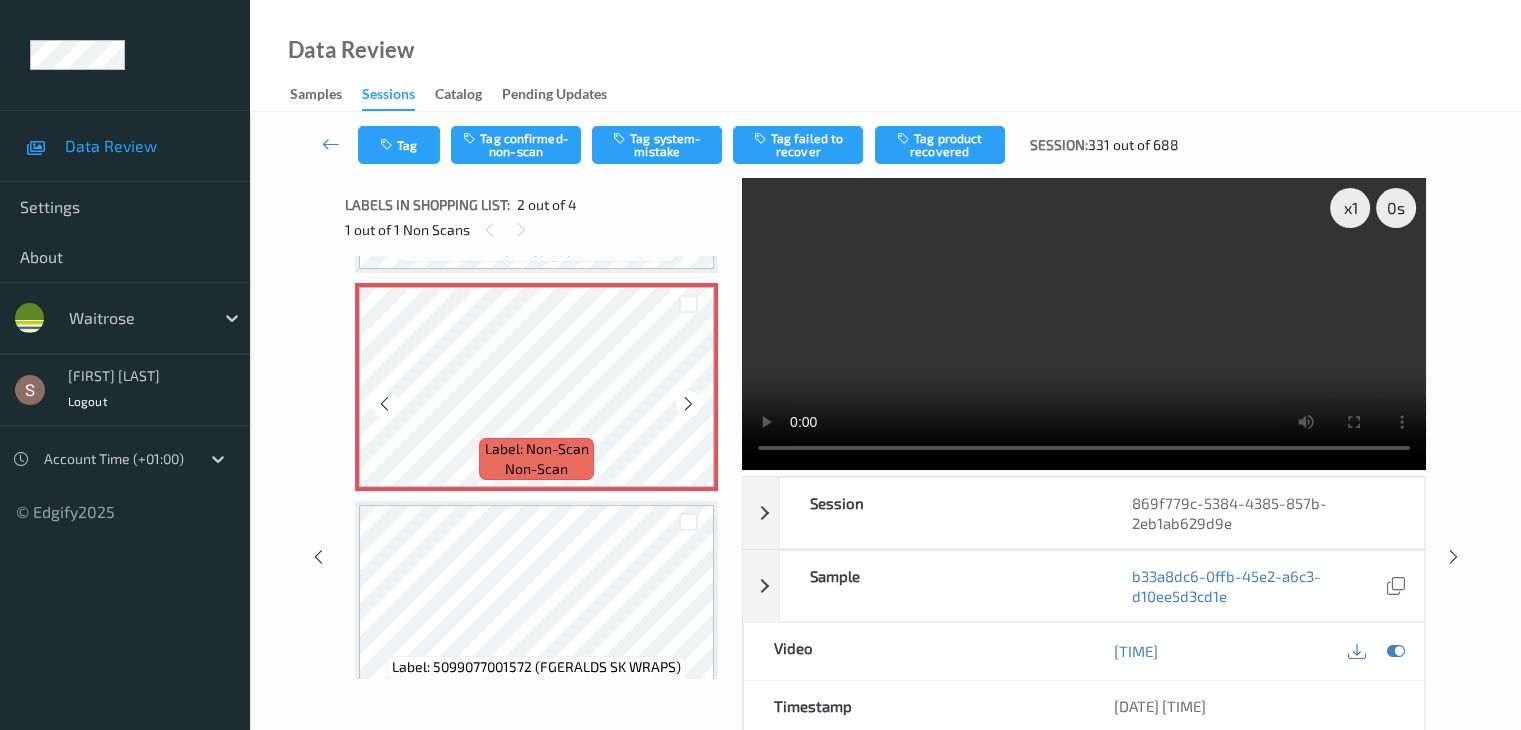 scroll, scrollTop: 310, scrollLeft: 0, axis: vertical 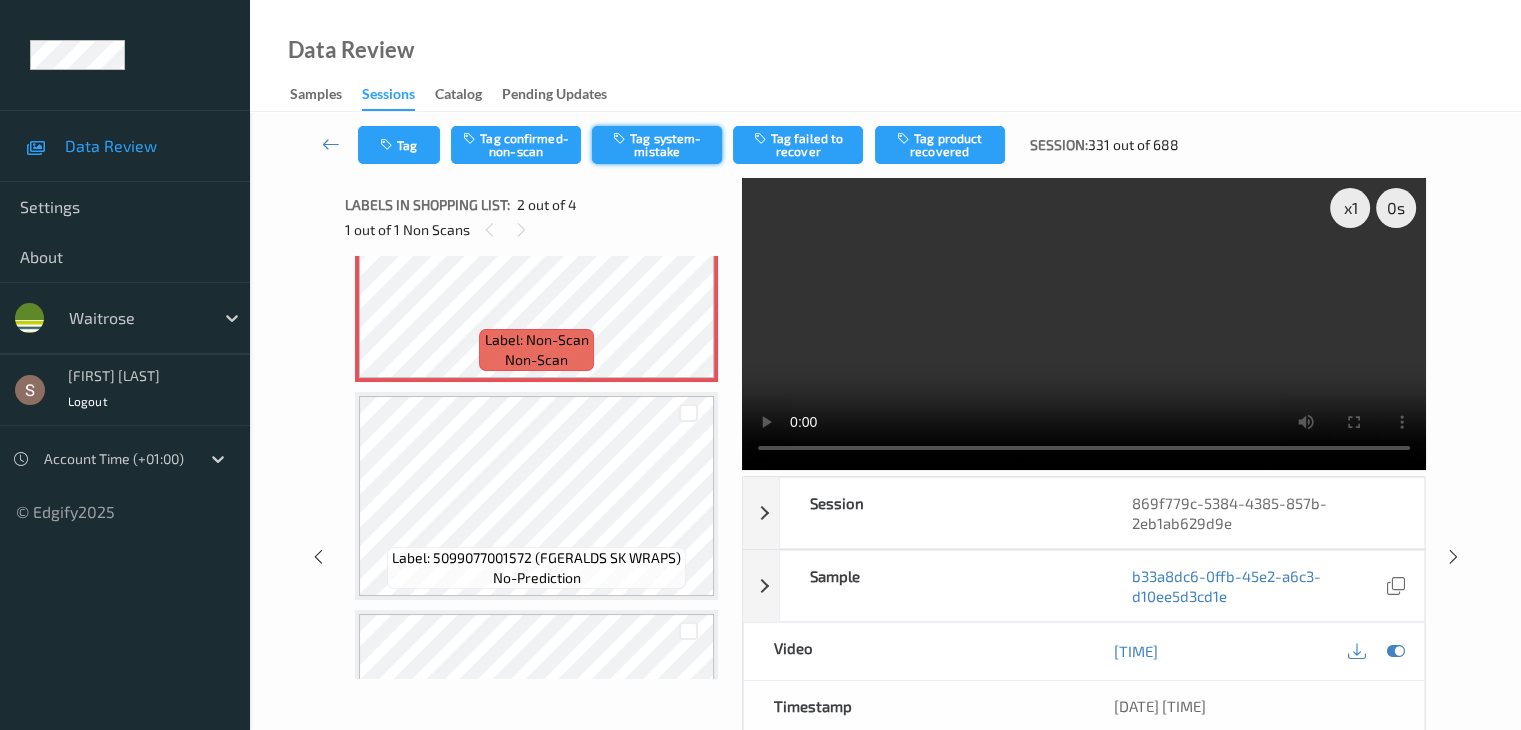 click on "Tag   system-mistake" at bounding box center (657, 145) 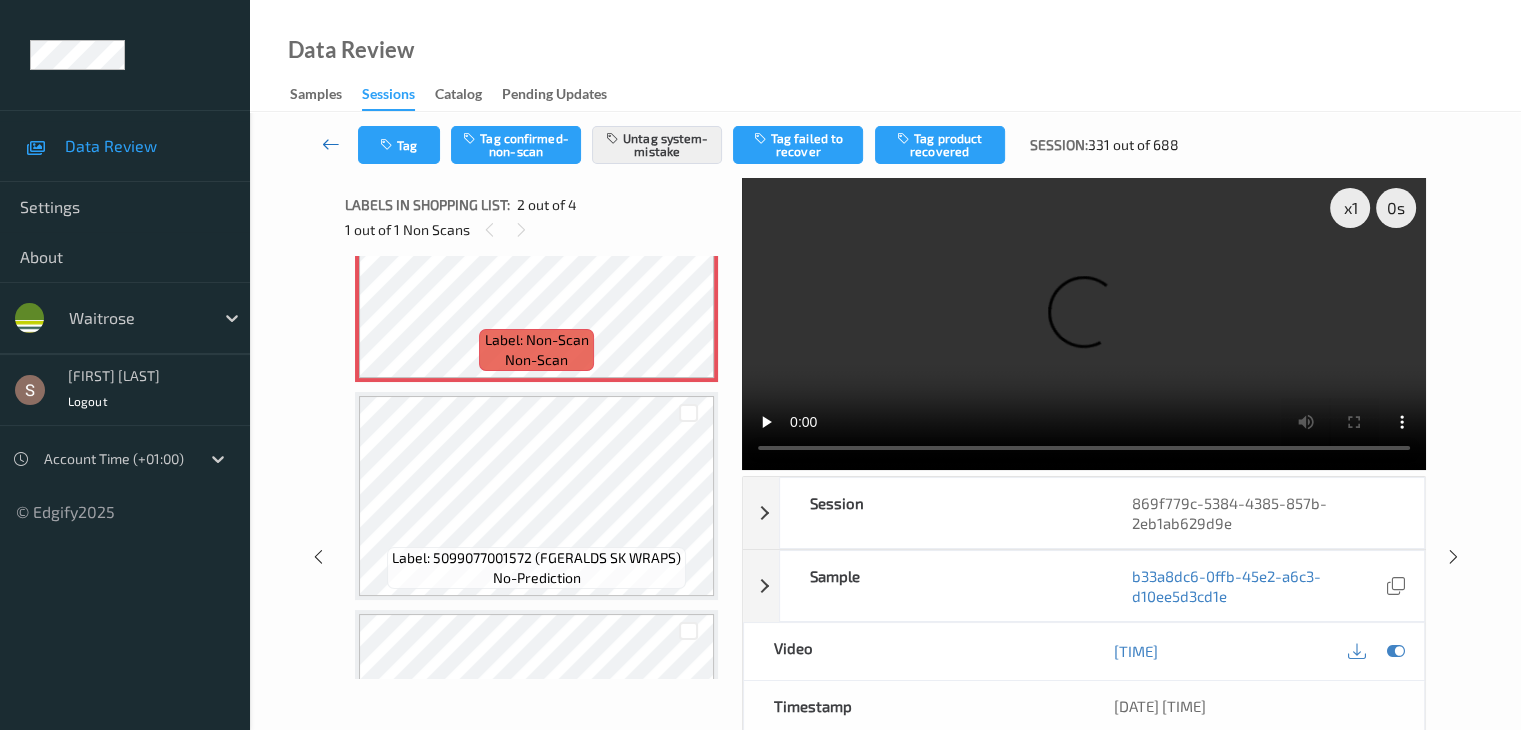click at bounding box center [331, 145] 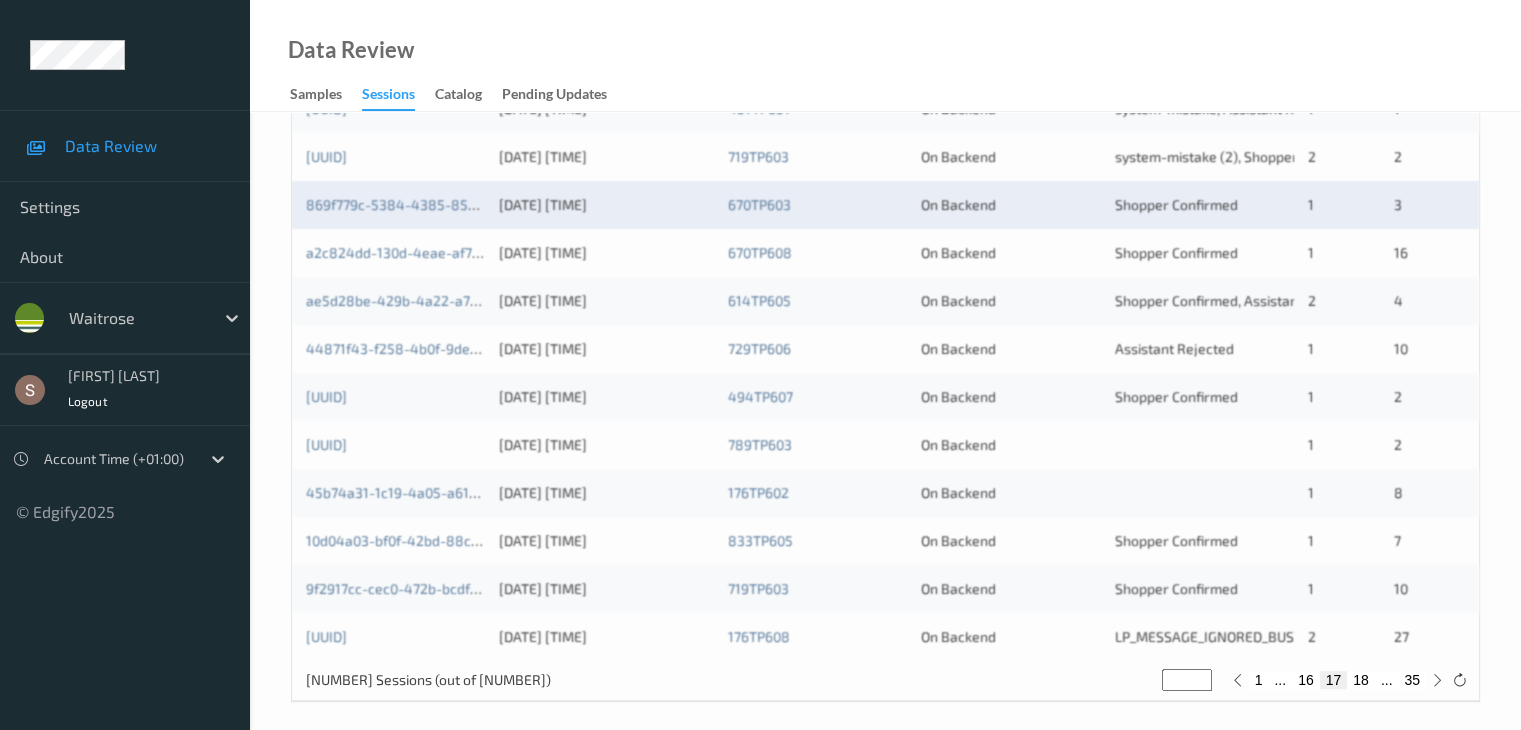 scroll, scrollTop: 932, scrollLeft: 0, axis: vertical 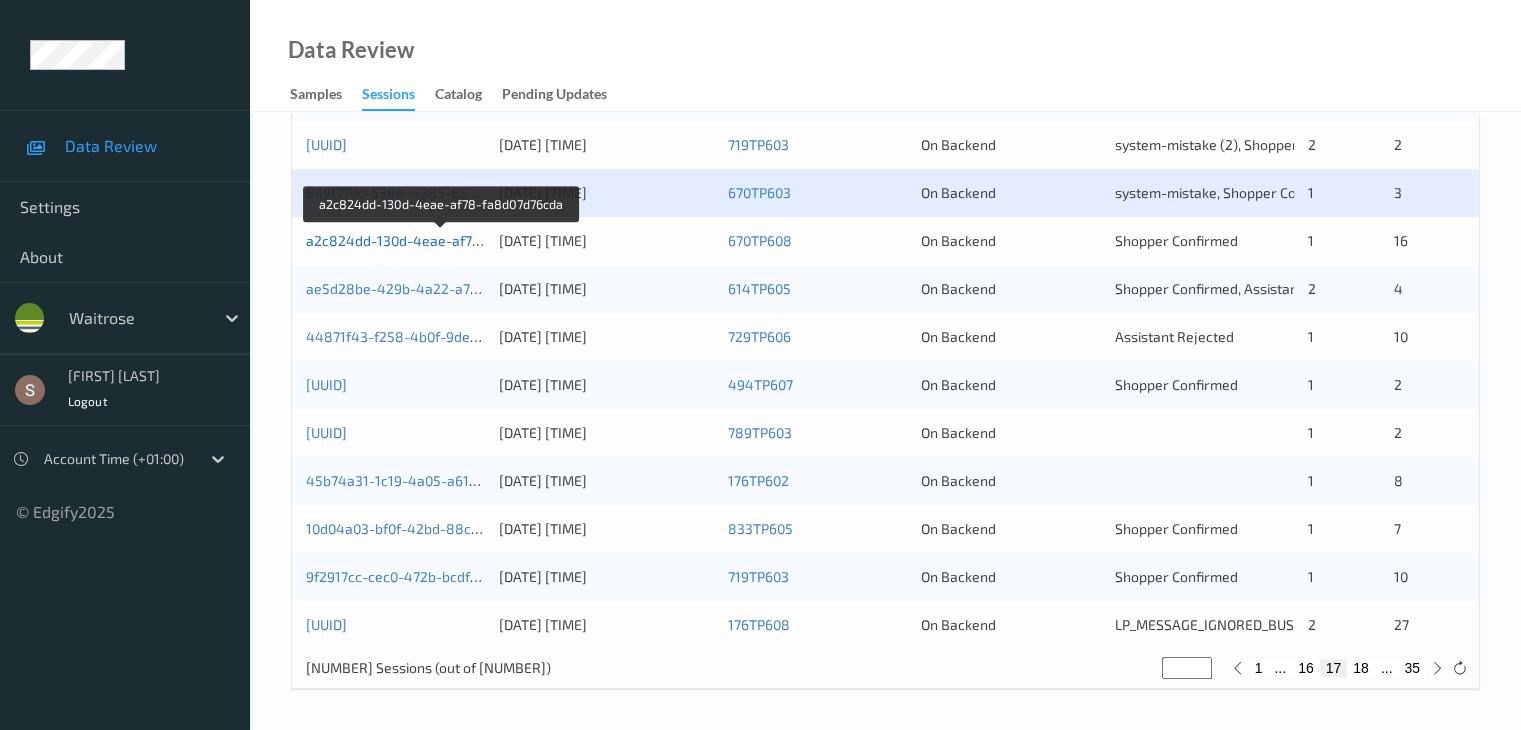 click on "a2c824dd-130d-4eae-af78-fa8d07d76cda" at bounding box center [442, 240] 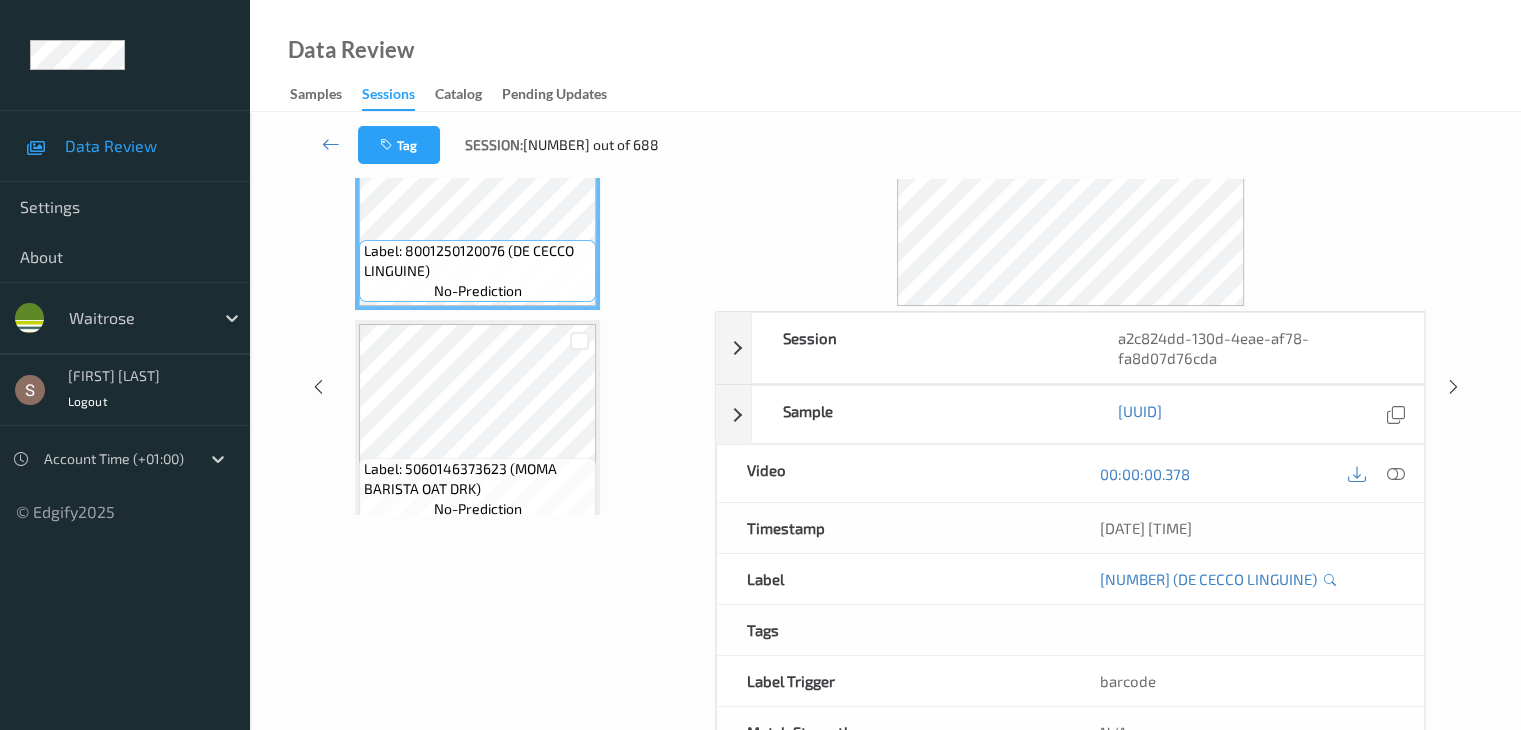 scroll, scrollTop: 0, scrollLeft: 0, axis: both 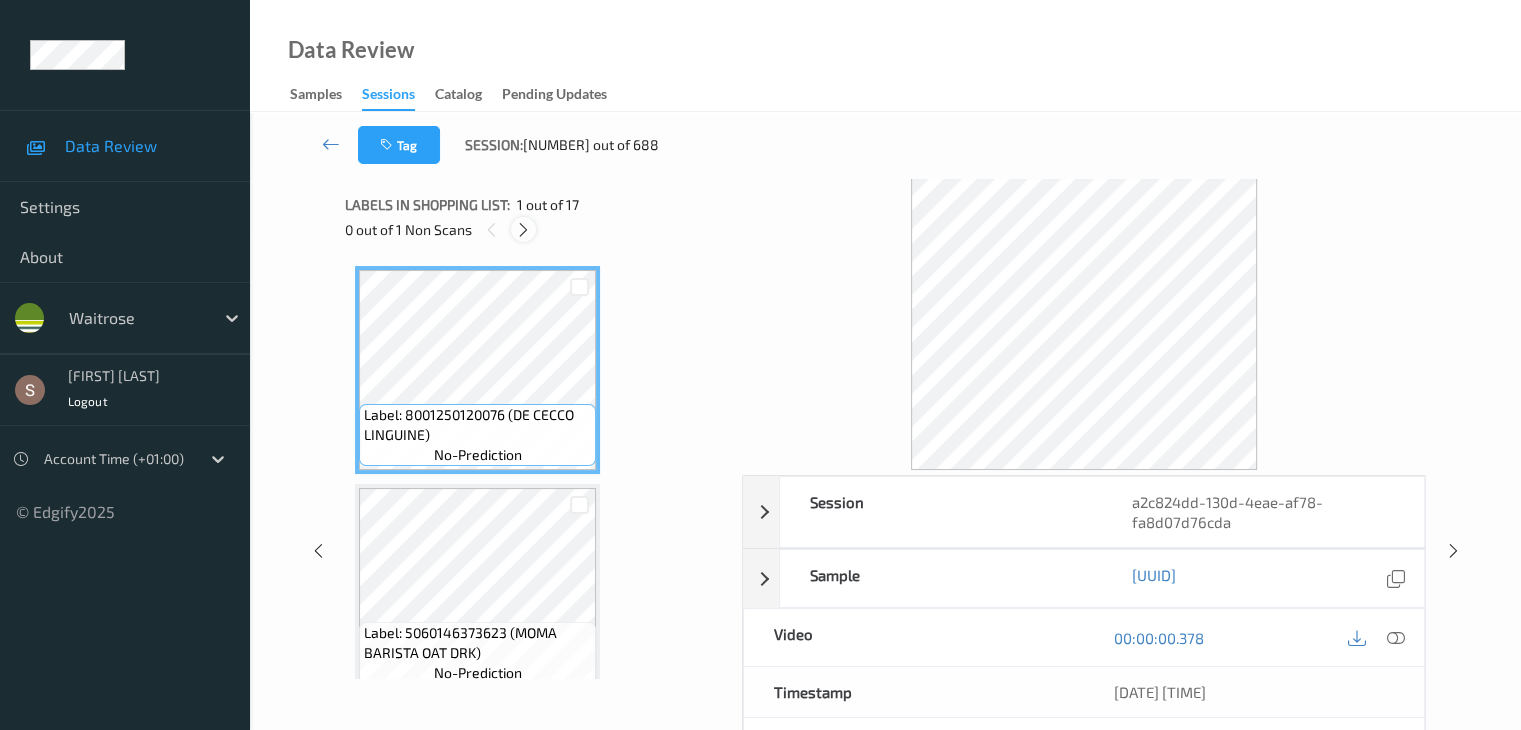 click at bounding box center (523, 230) 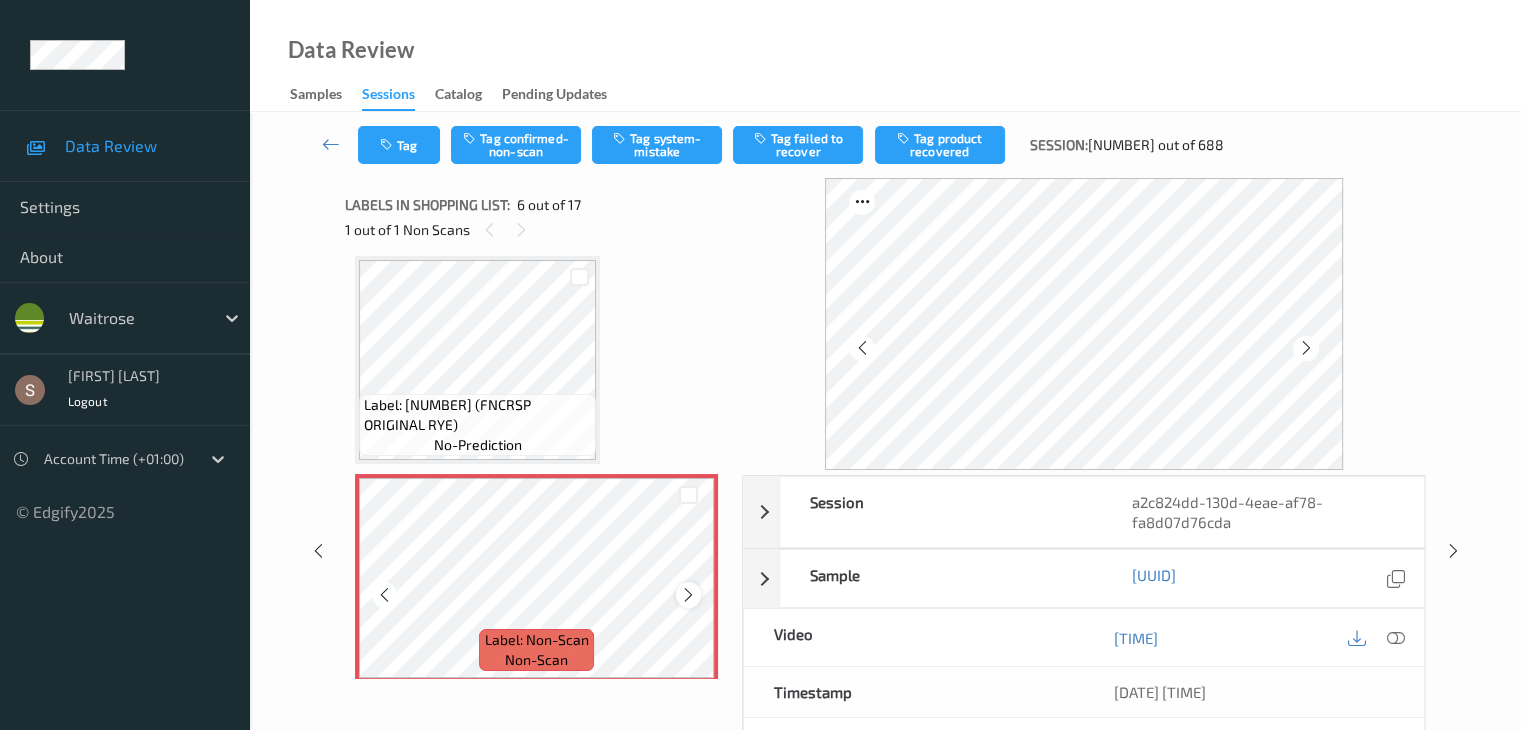 click at bounding box center (688, 595) 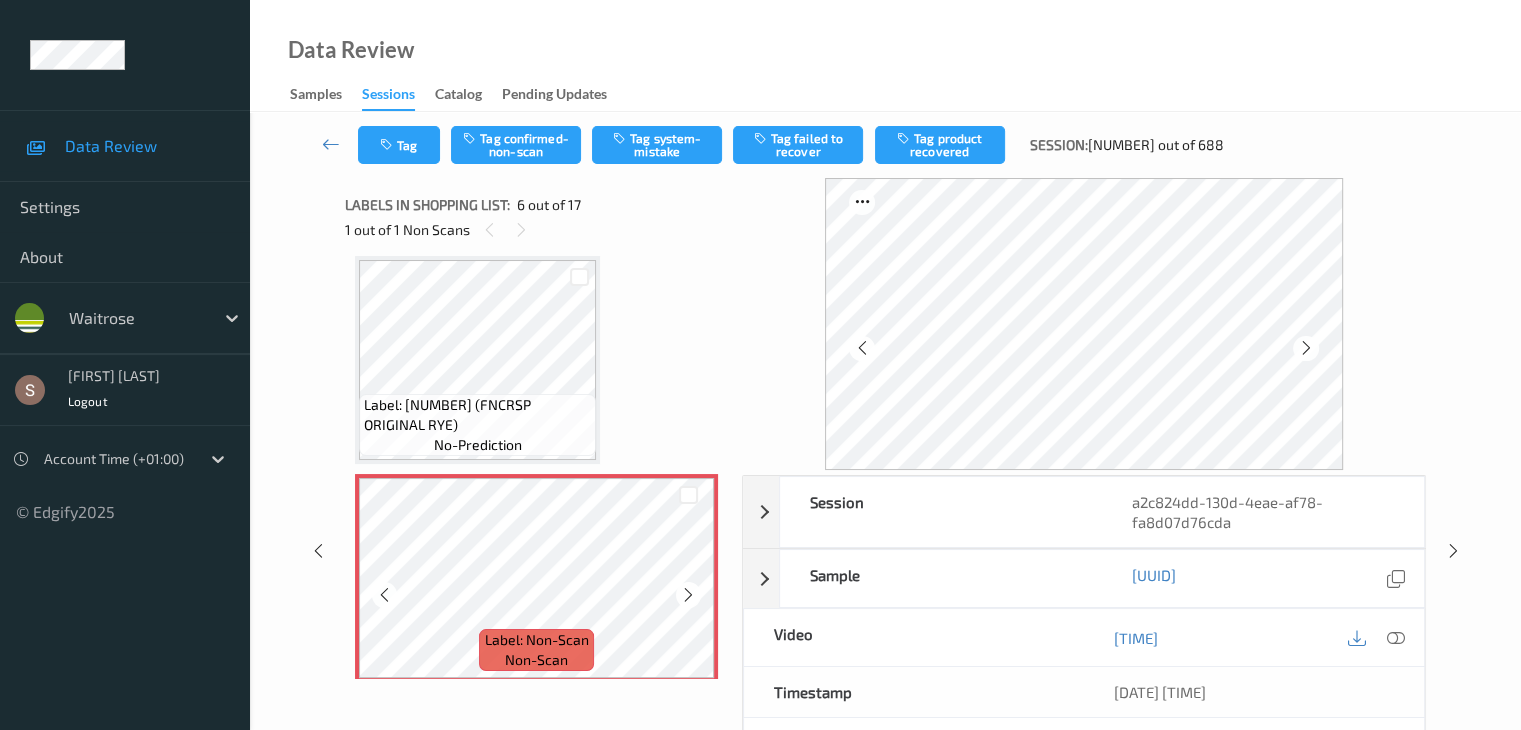 click at bounding box center [688, 595] 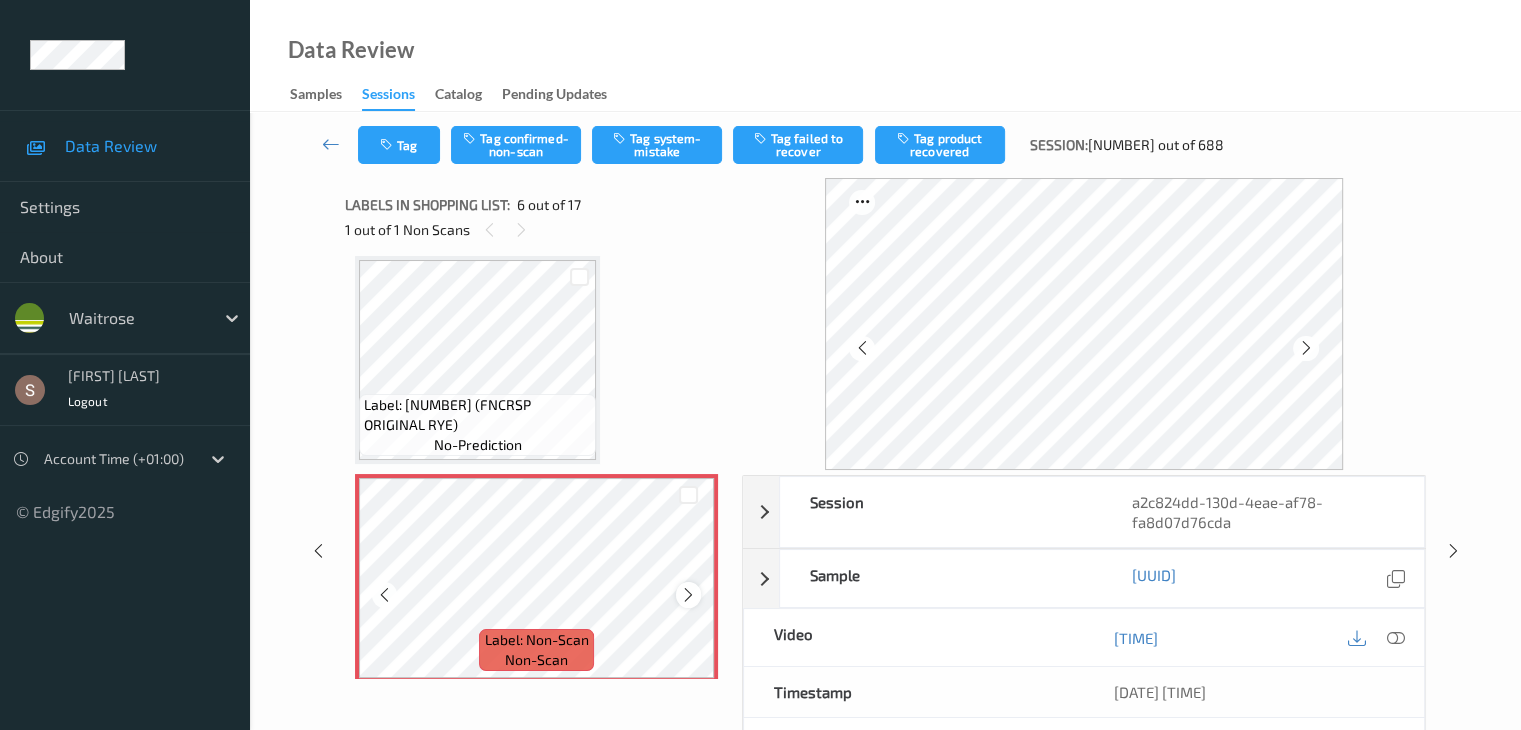 click at bounding box center (688, 595) 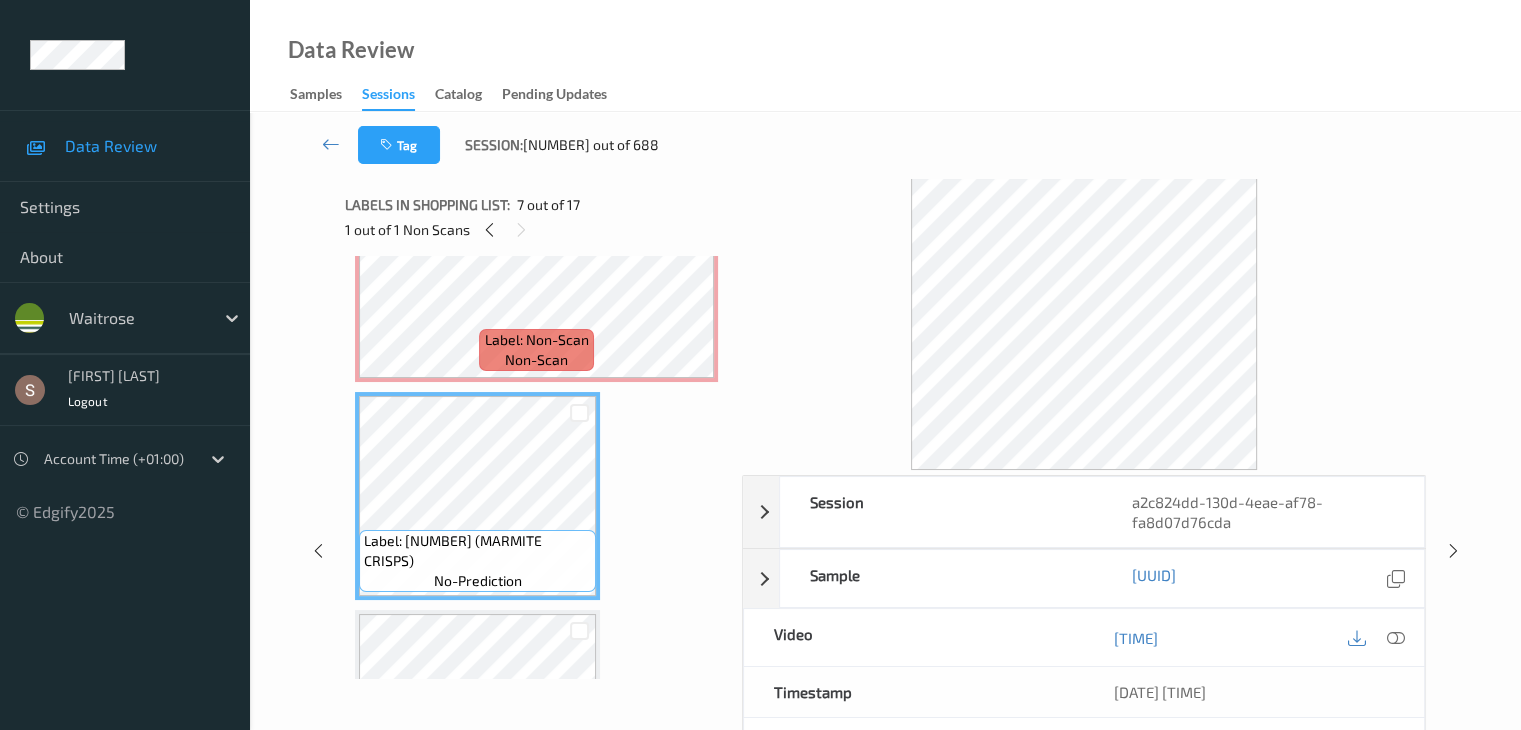 scroll, scrollTop: 1082, scrollLeft: 0, axis: vertical 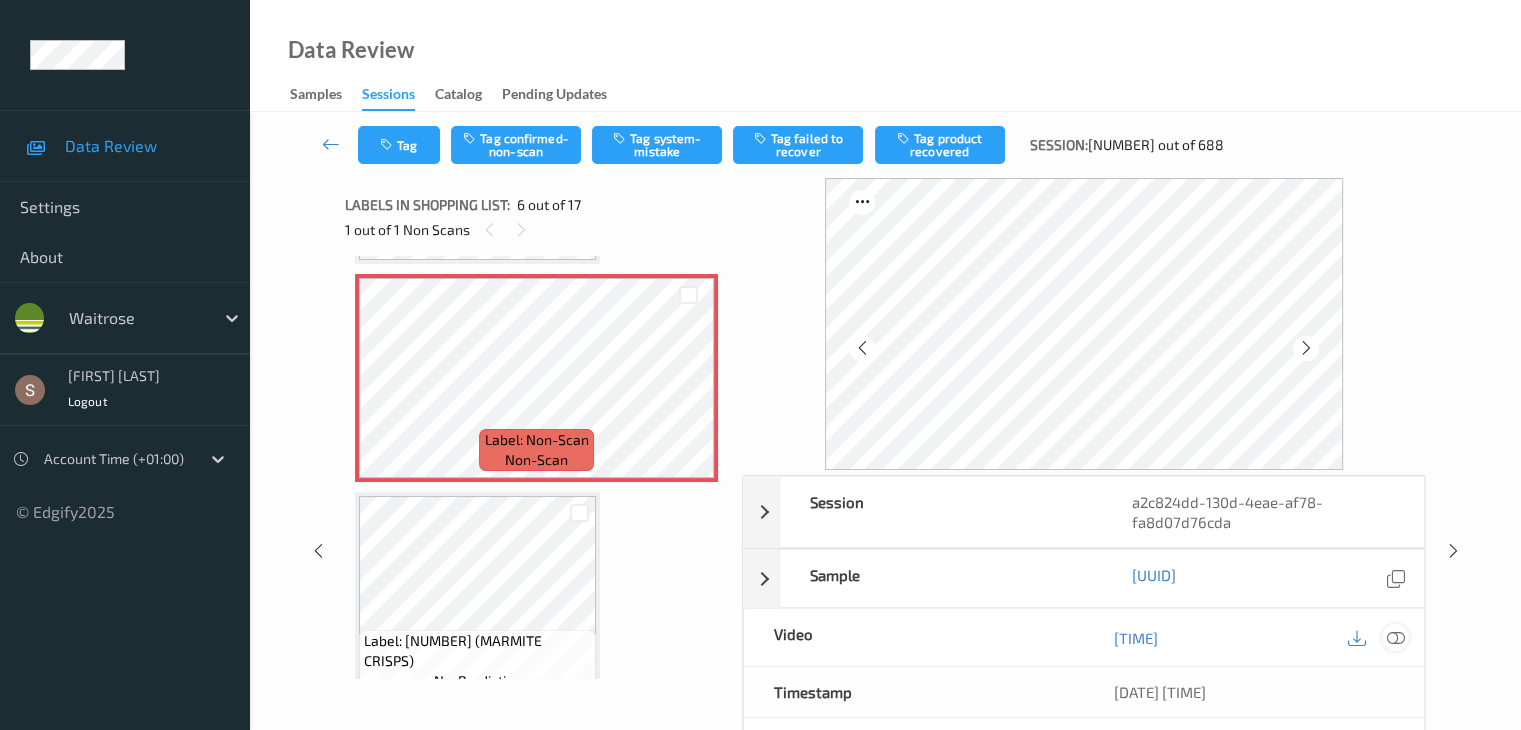 click at bounding box center (1395, 638) 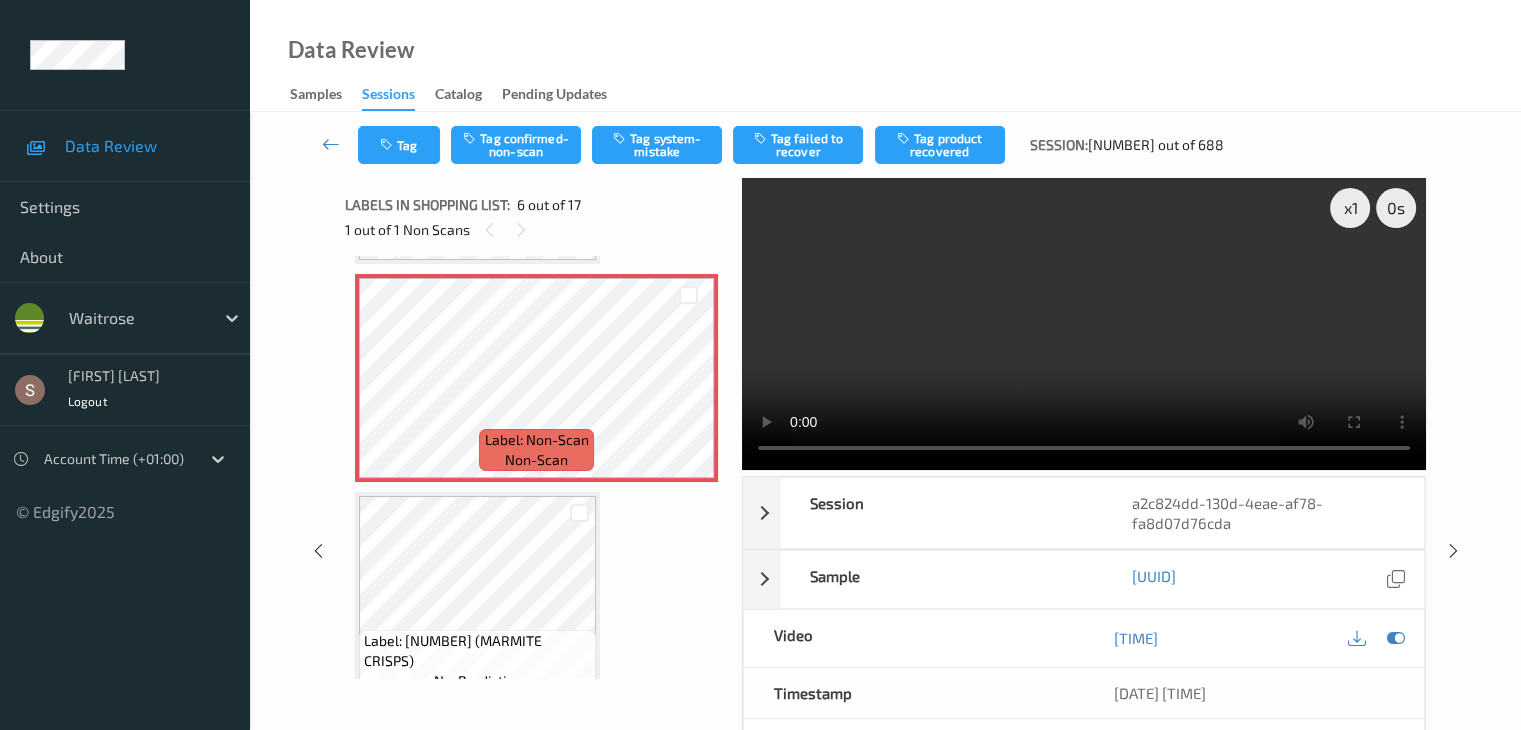 click at bounding box center [1084, 324] 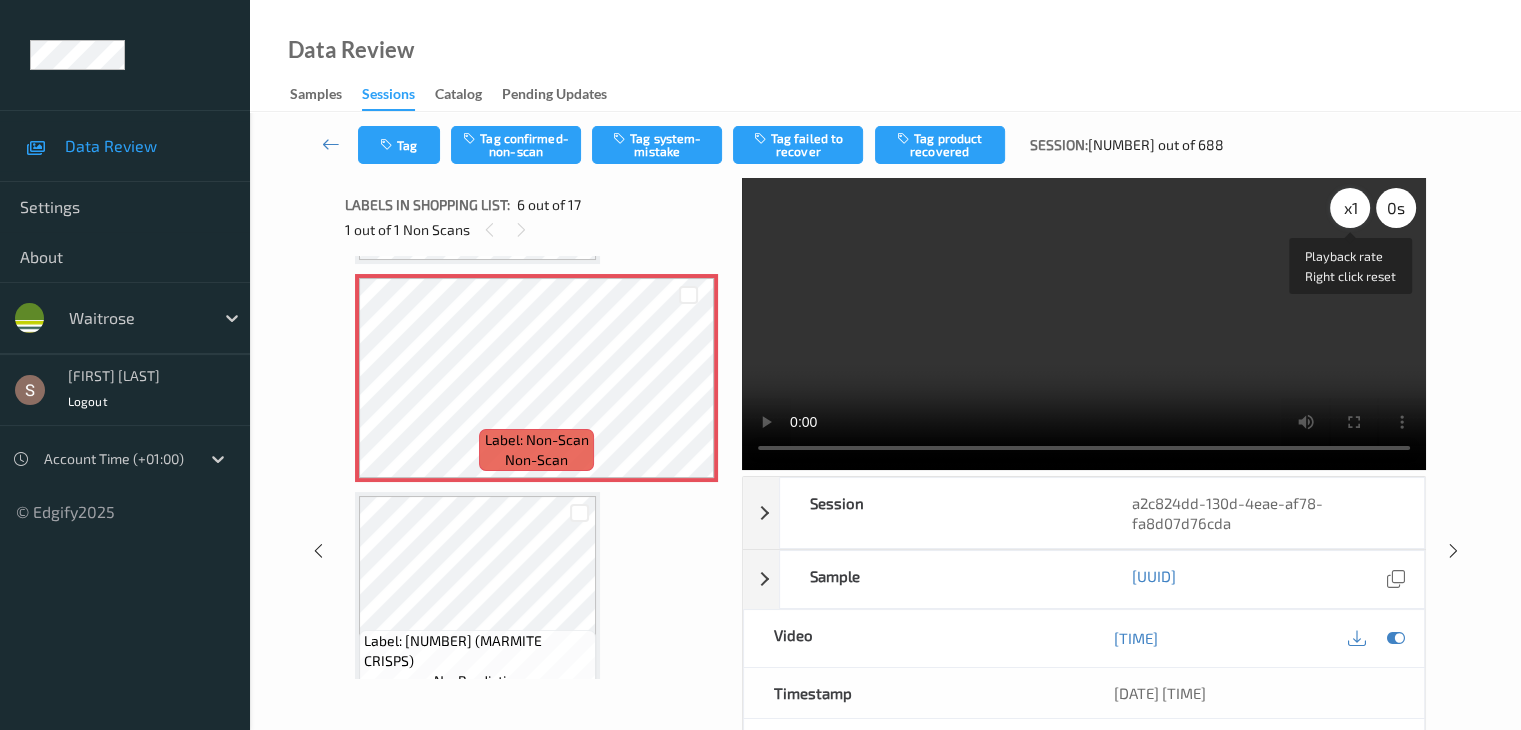 click on "x 1" at bounding box center [1350, 208] 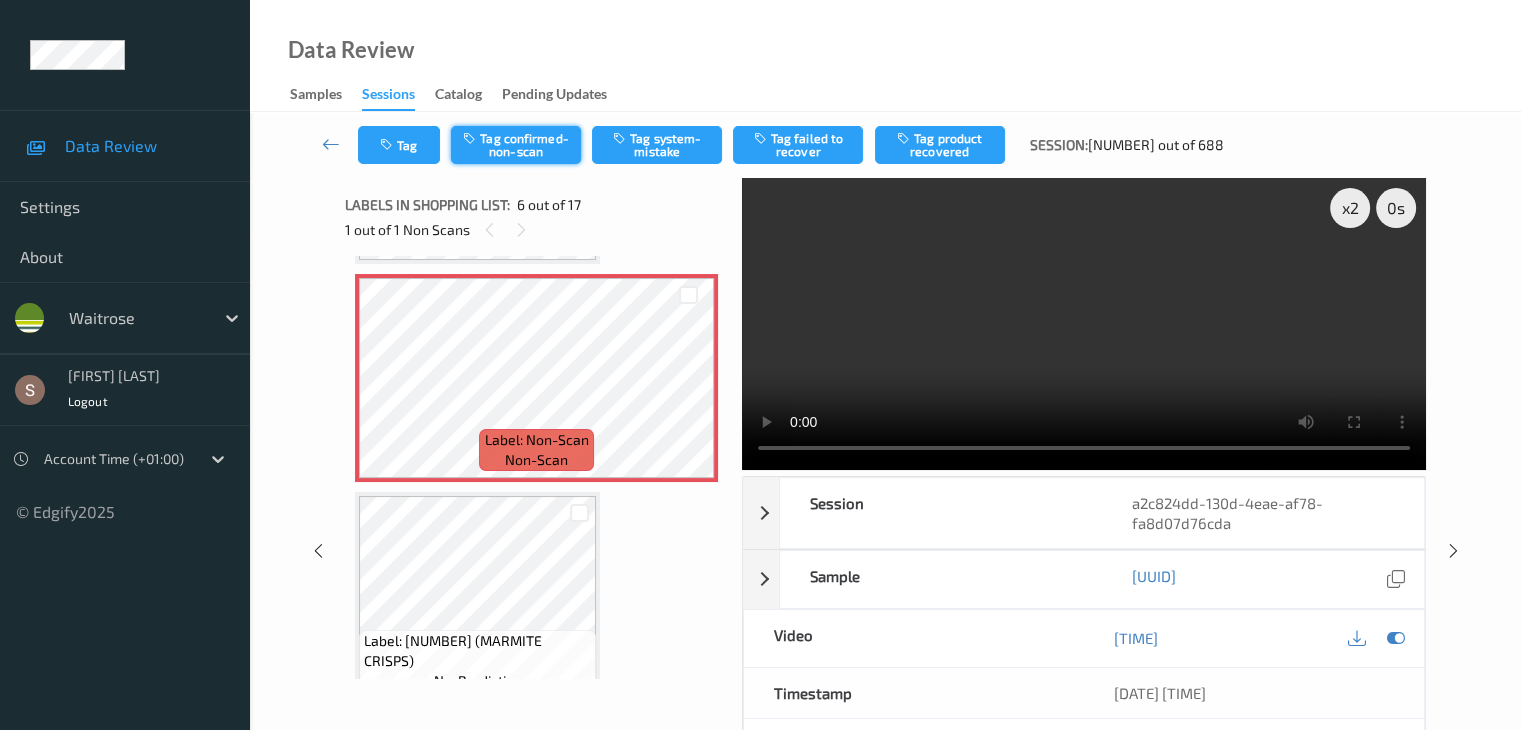 click on "Tag   confirmed-non-scan" at bounding box center (516, 145) 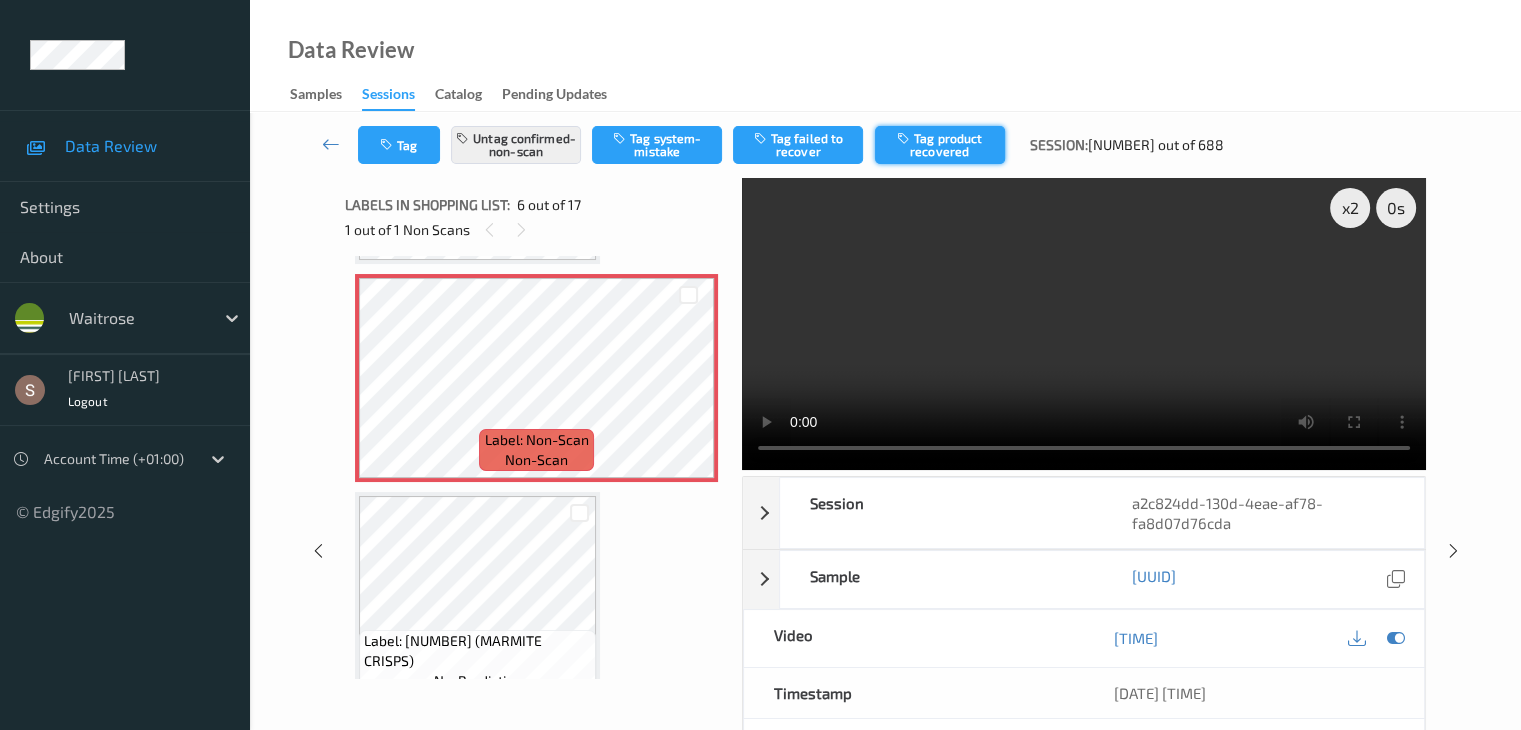 click on "Tag   product recovered" at bounding box center (940, 145) 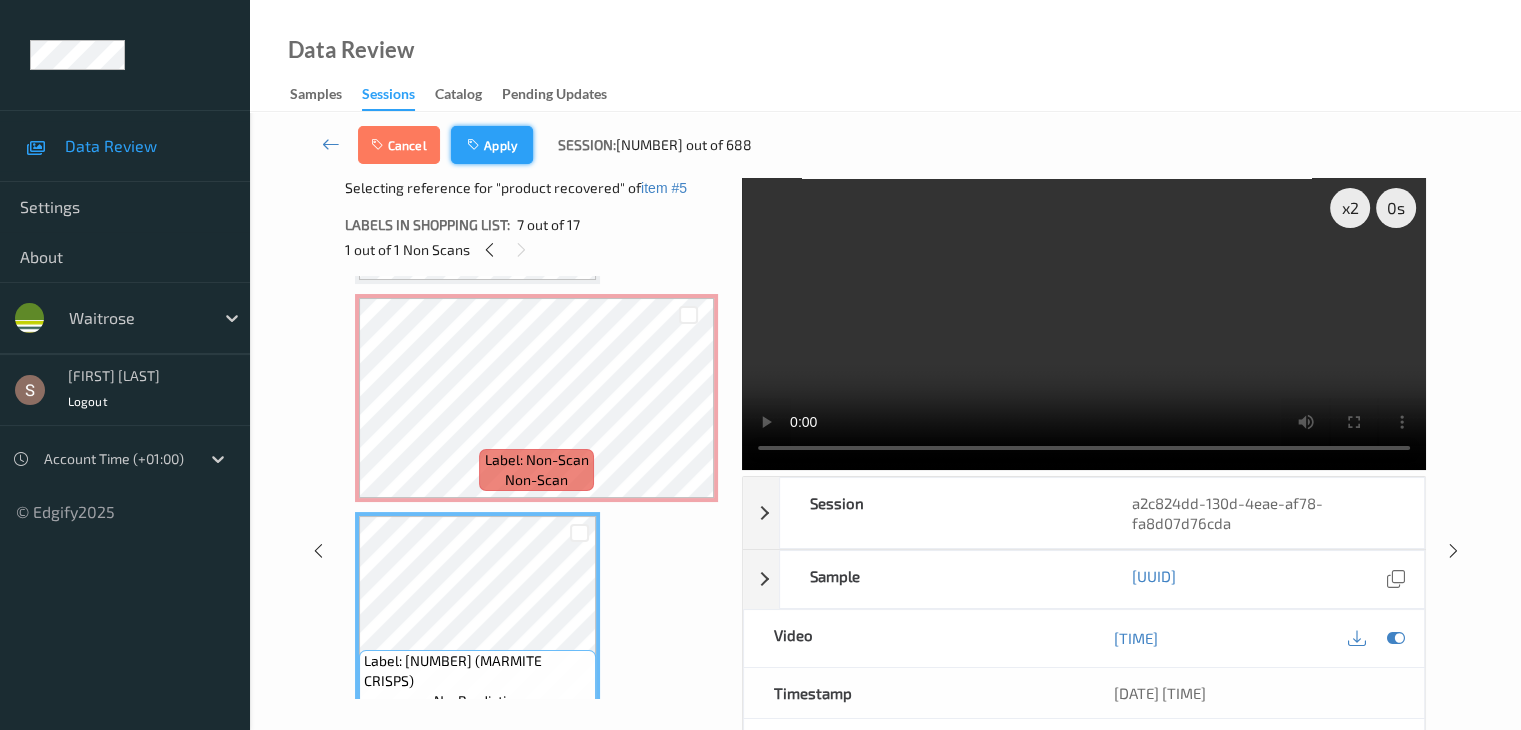 click on "Cancel Apply Session: 332 out of 688" at bounding box center [885, 145] 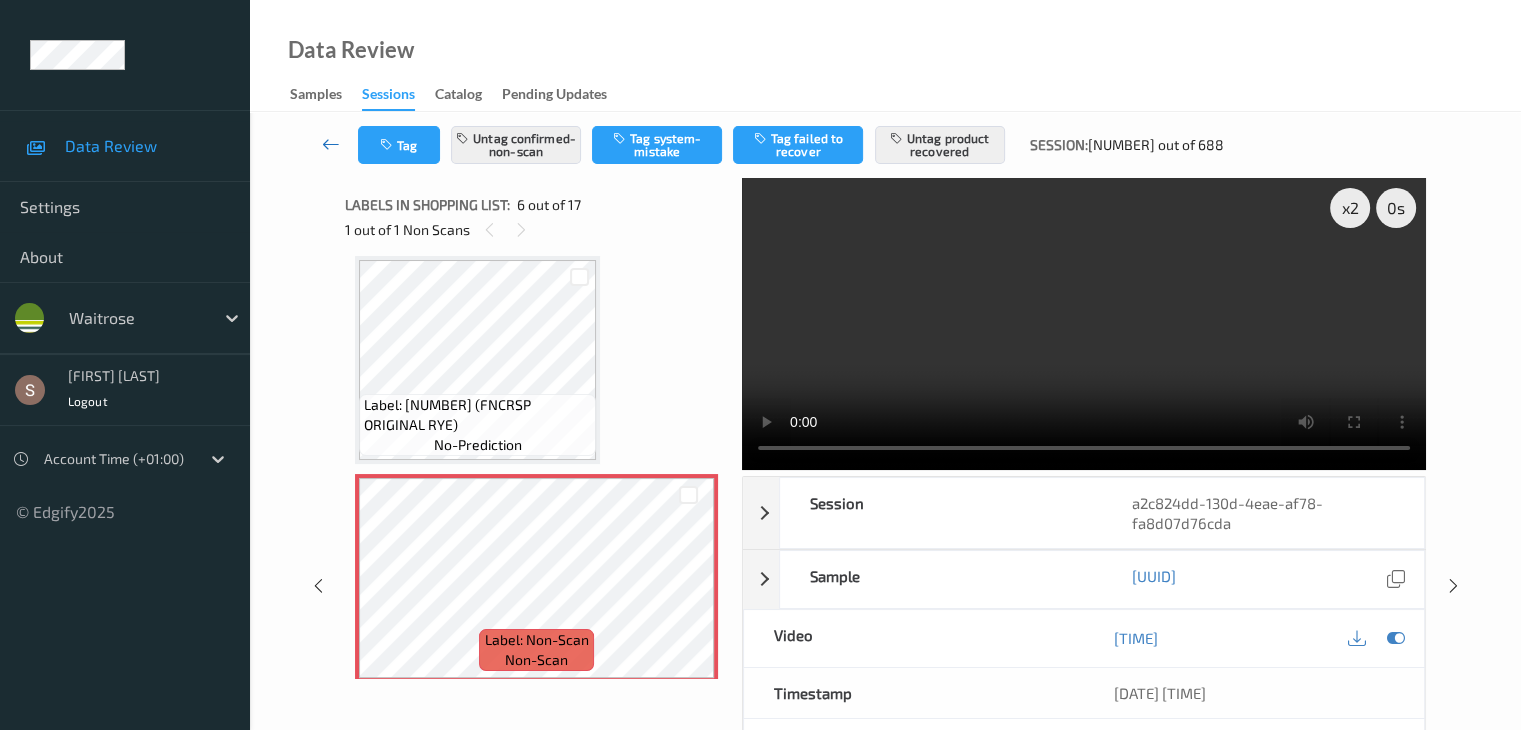 click at bounding box center [331, 144] 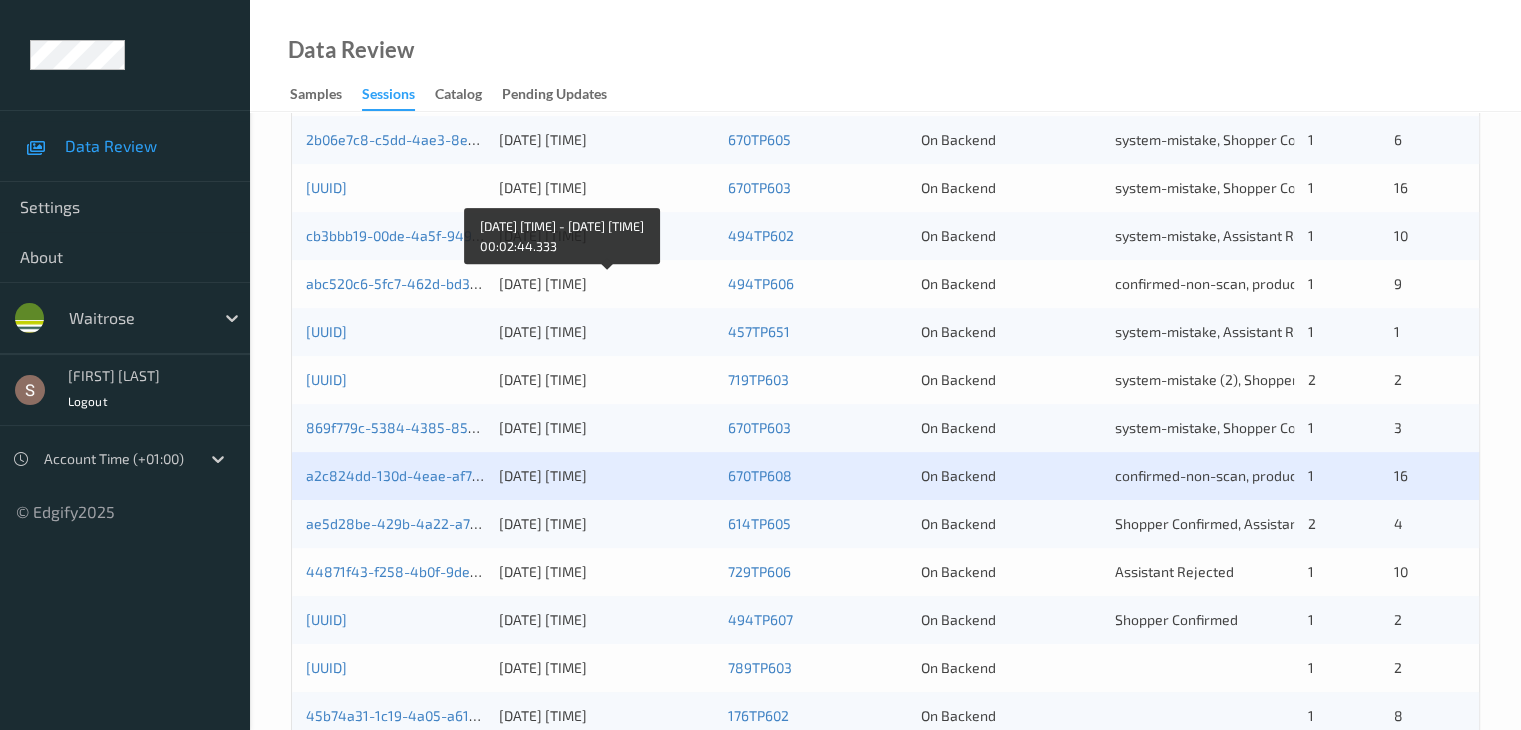 scroll, scrollTop: 800, scrollLeft: 0, axis: vertical 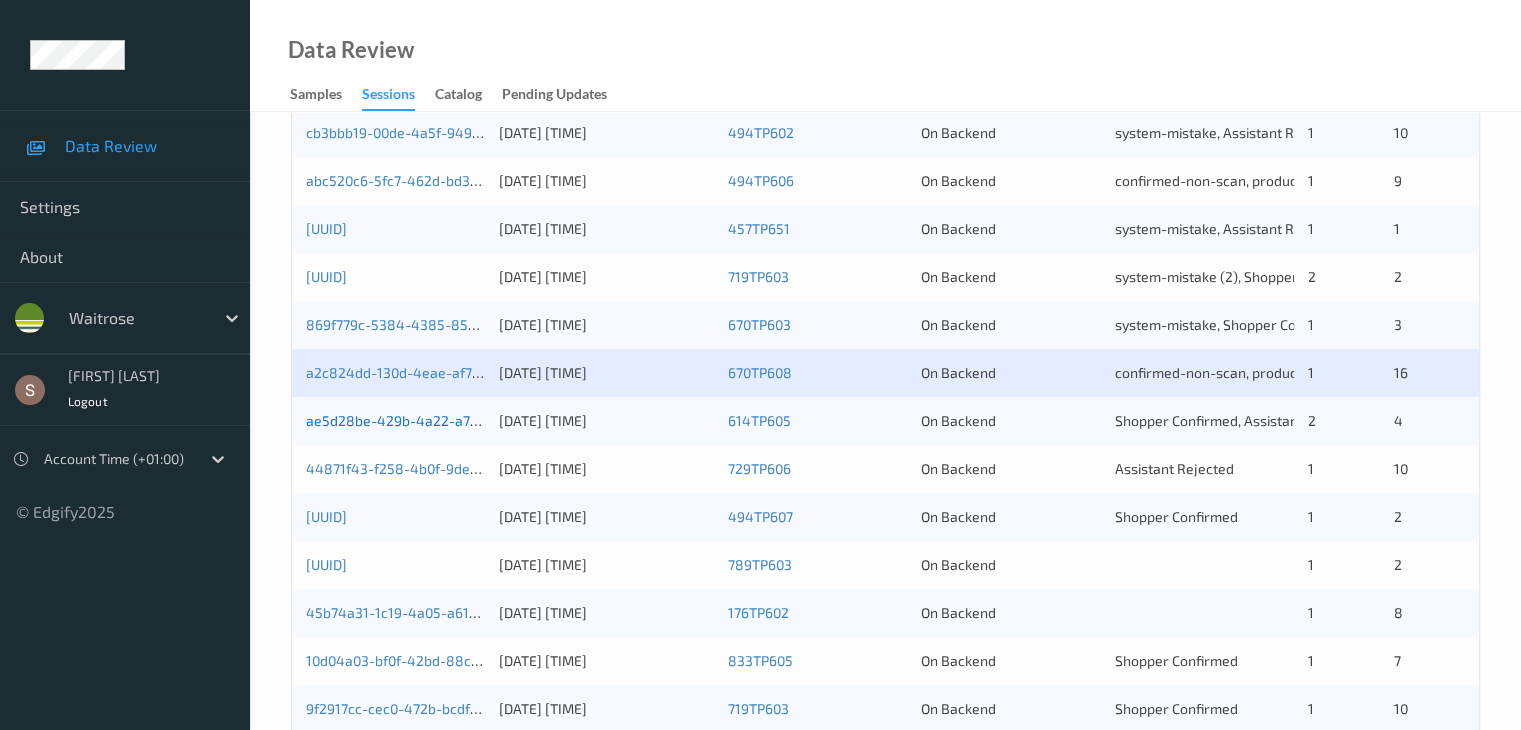 click on "ae5d28be-429b-4a22-a73e-fead535153d1" at bounding box center (443, 420) 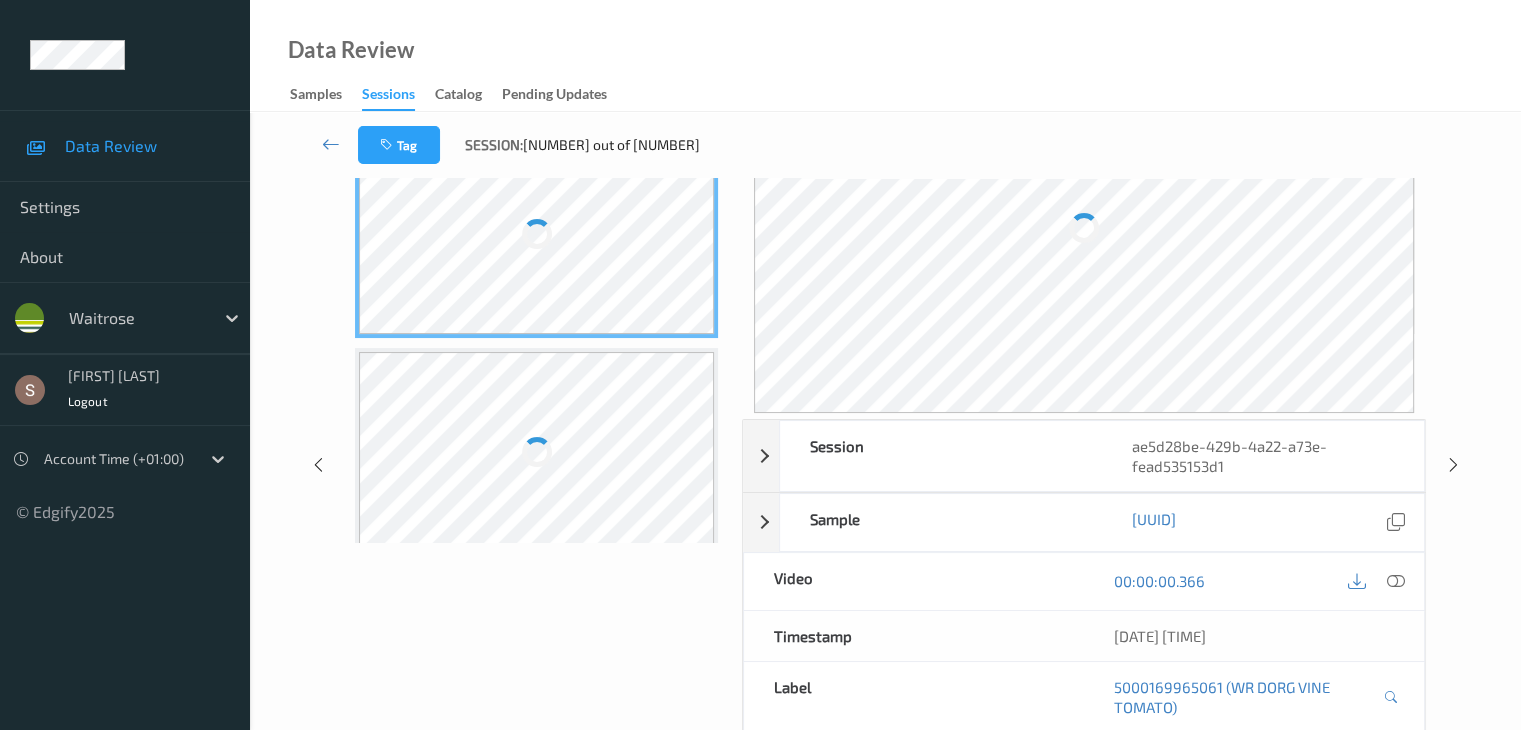 scroll, scrollTop: 0, scrollLeft: 0, axis: both 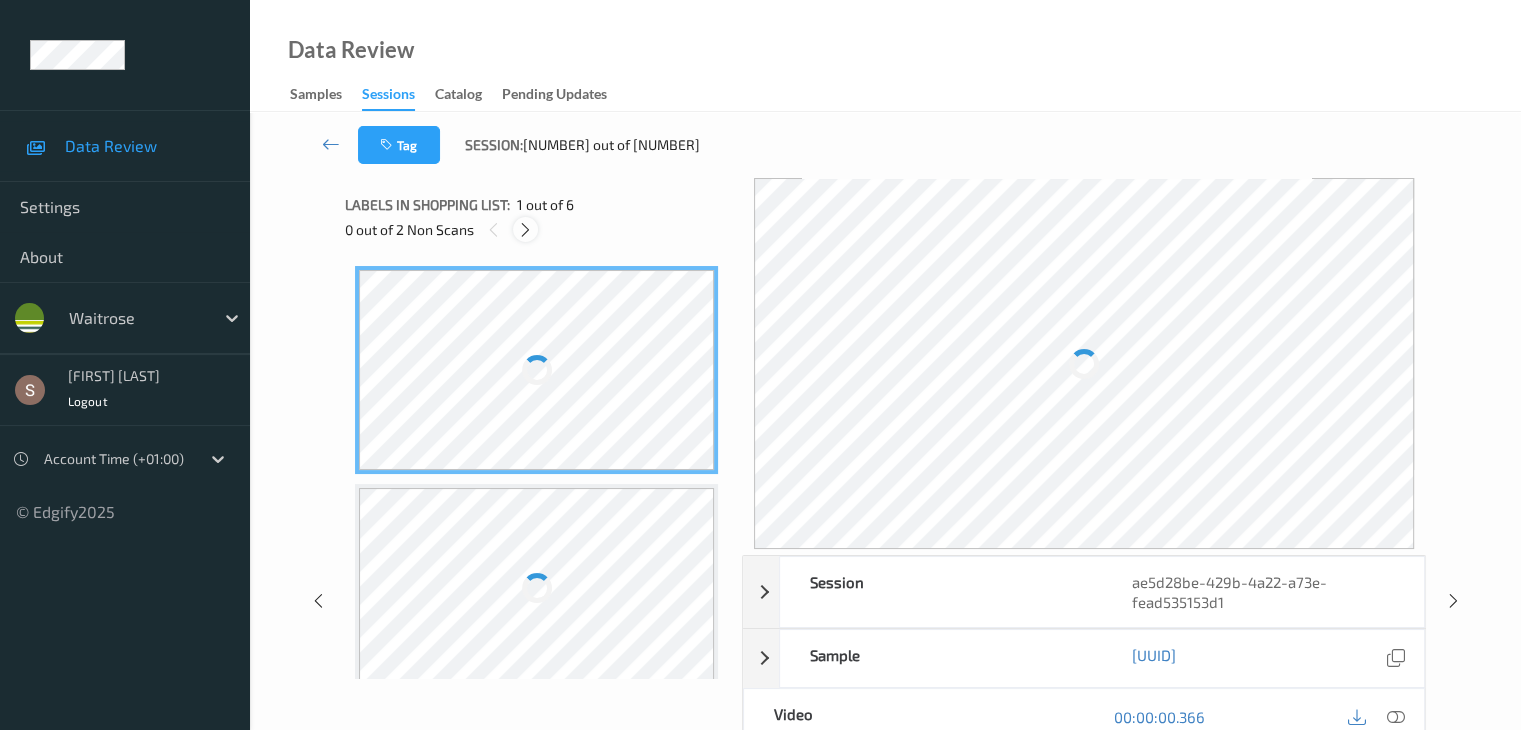 click at bounding box center (525, 230) 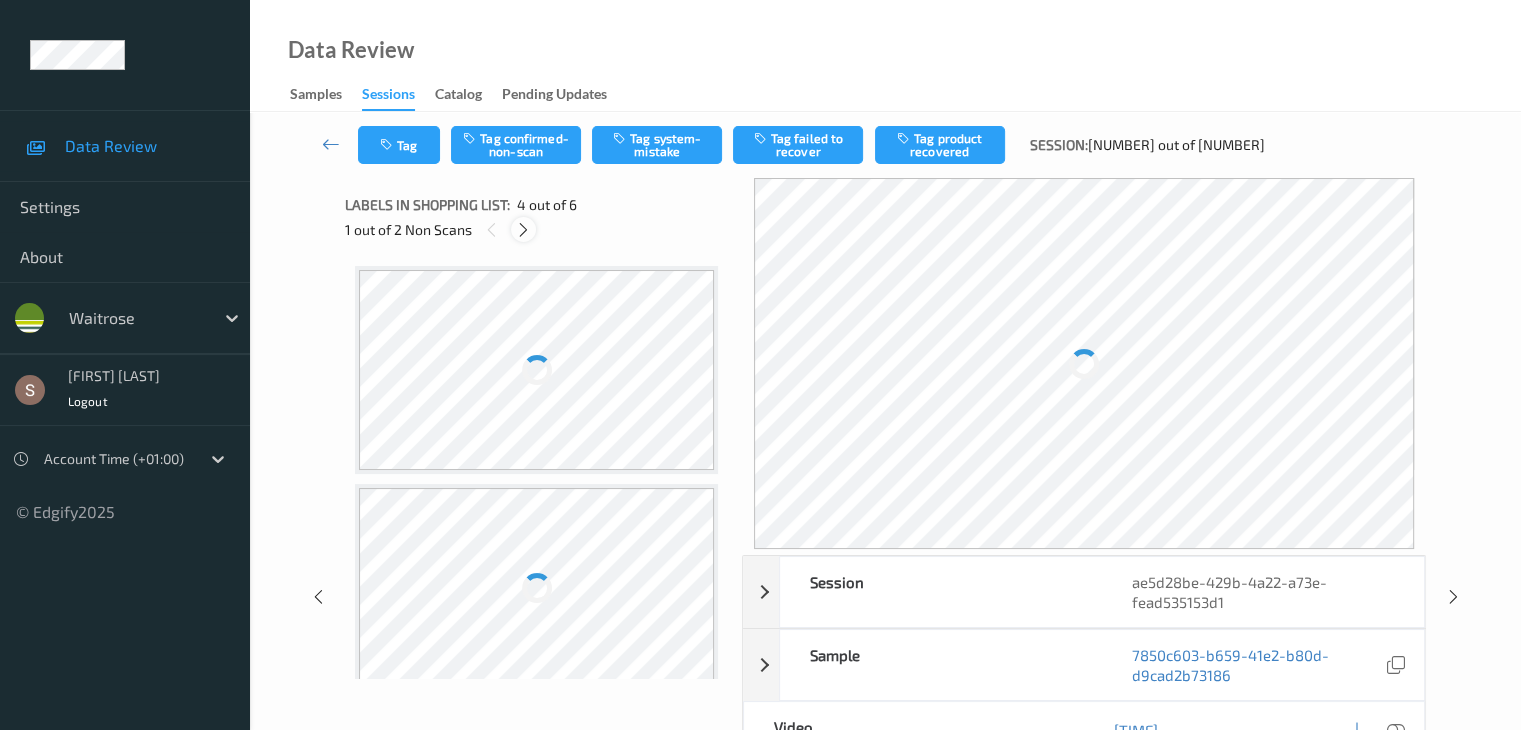 scroll, scrollTop: 444, scrollLeft: 0, axis: vertical 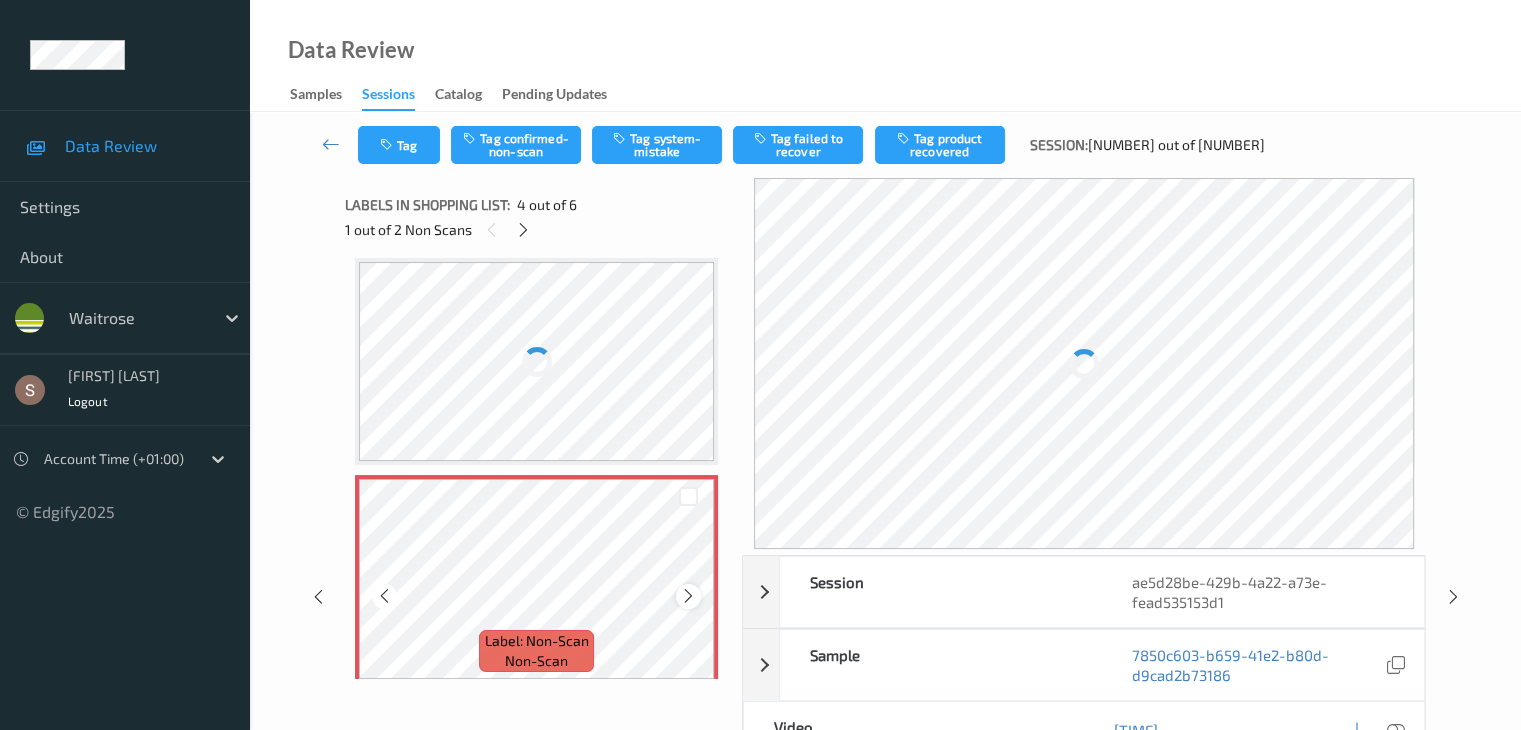 click at bounding box center [688, 596] 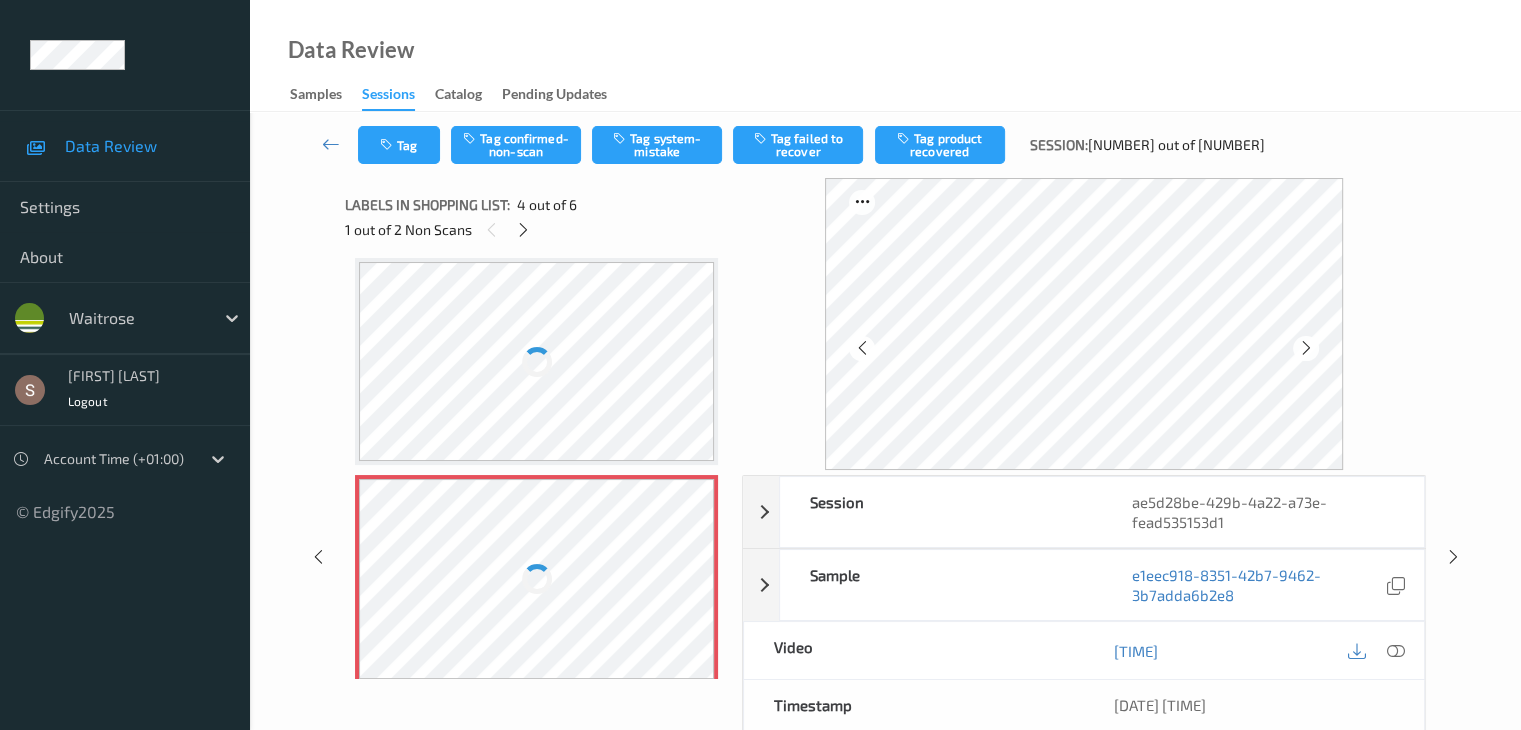 click at bounding box center (536, 579) 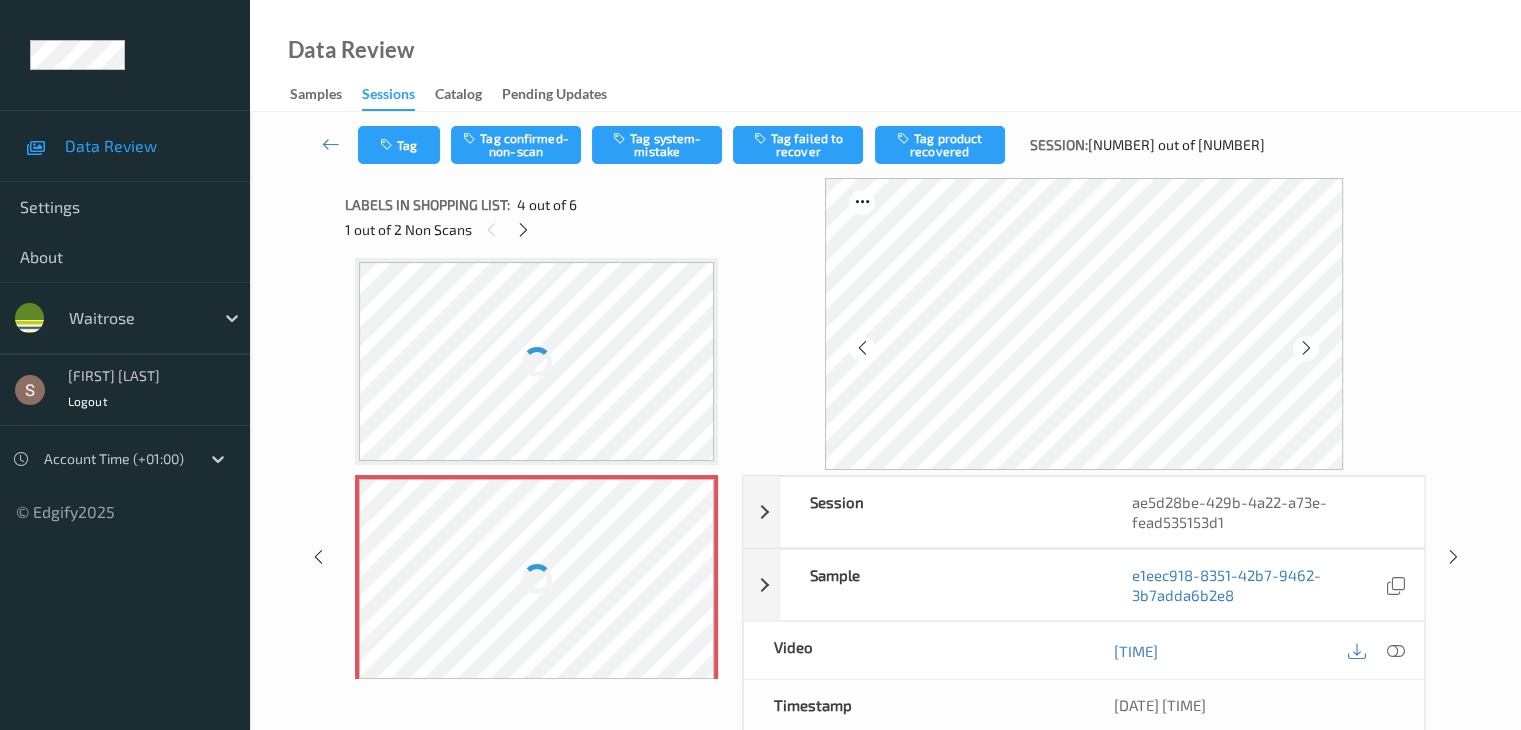 click at bounding box center (536, 579) 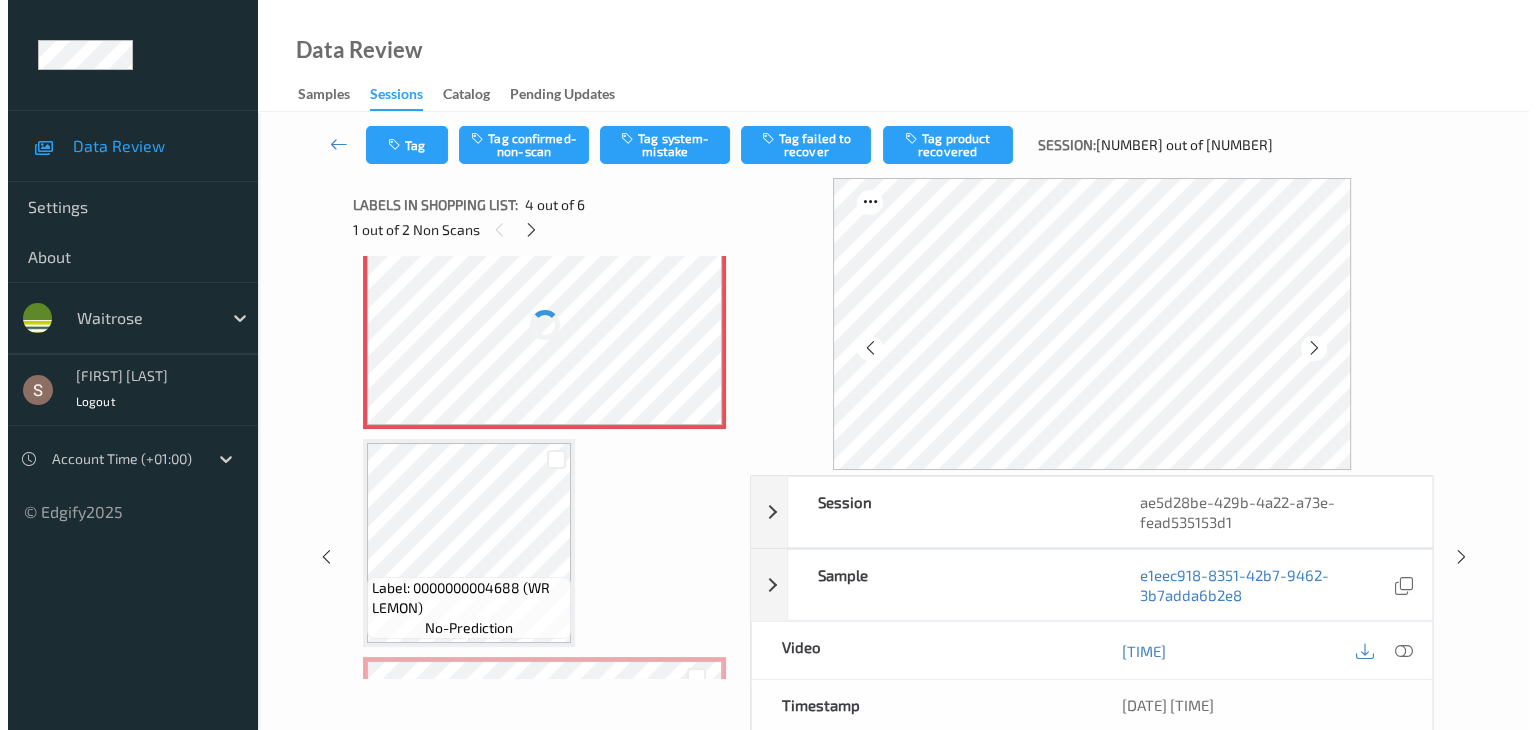 scroll, scrollTop: 844, scrollLeft: 0, axis: vertical 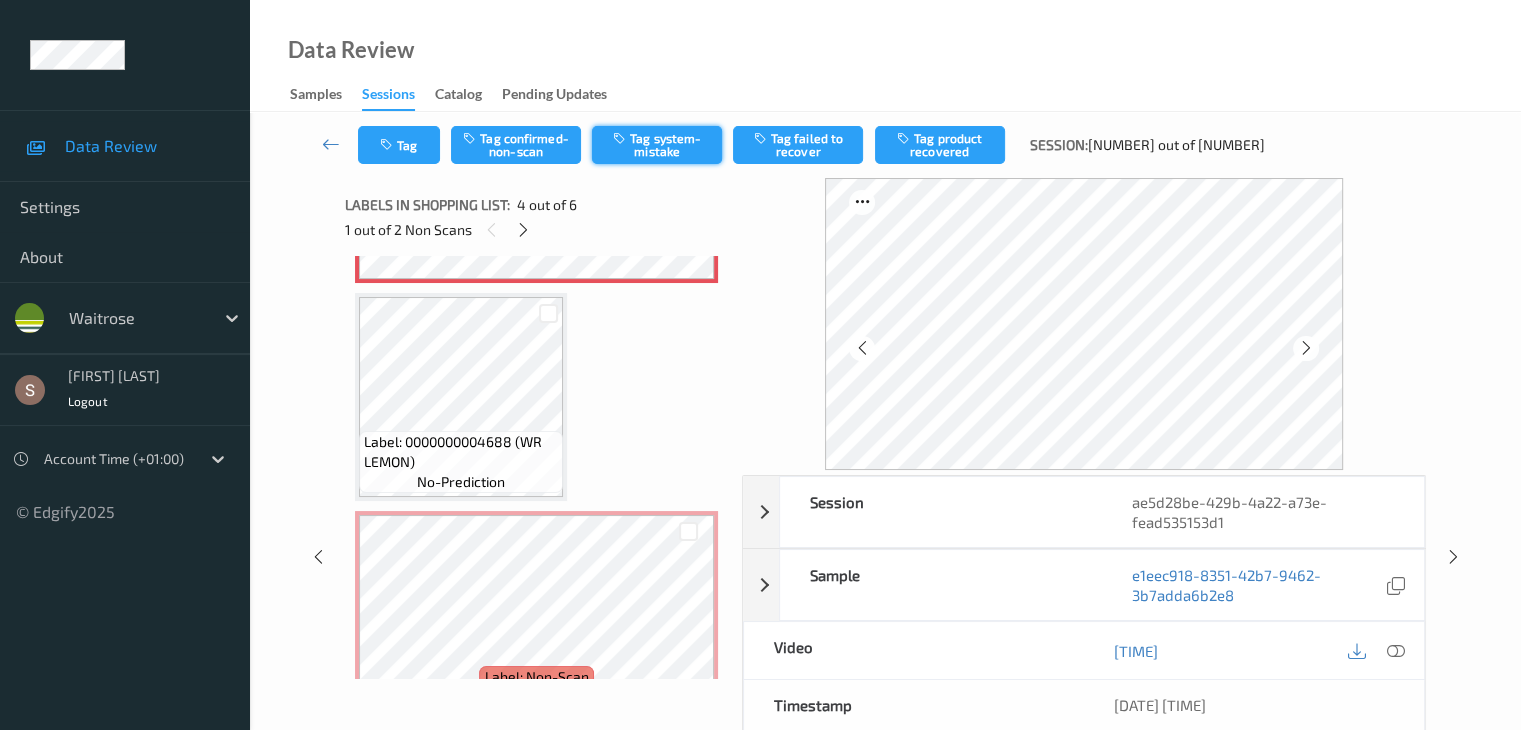 click on "Tag   system-mistake" at bounding box center (657, 145) 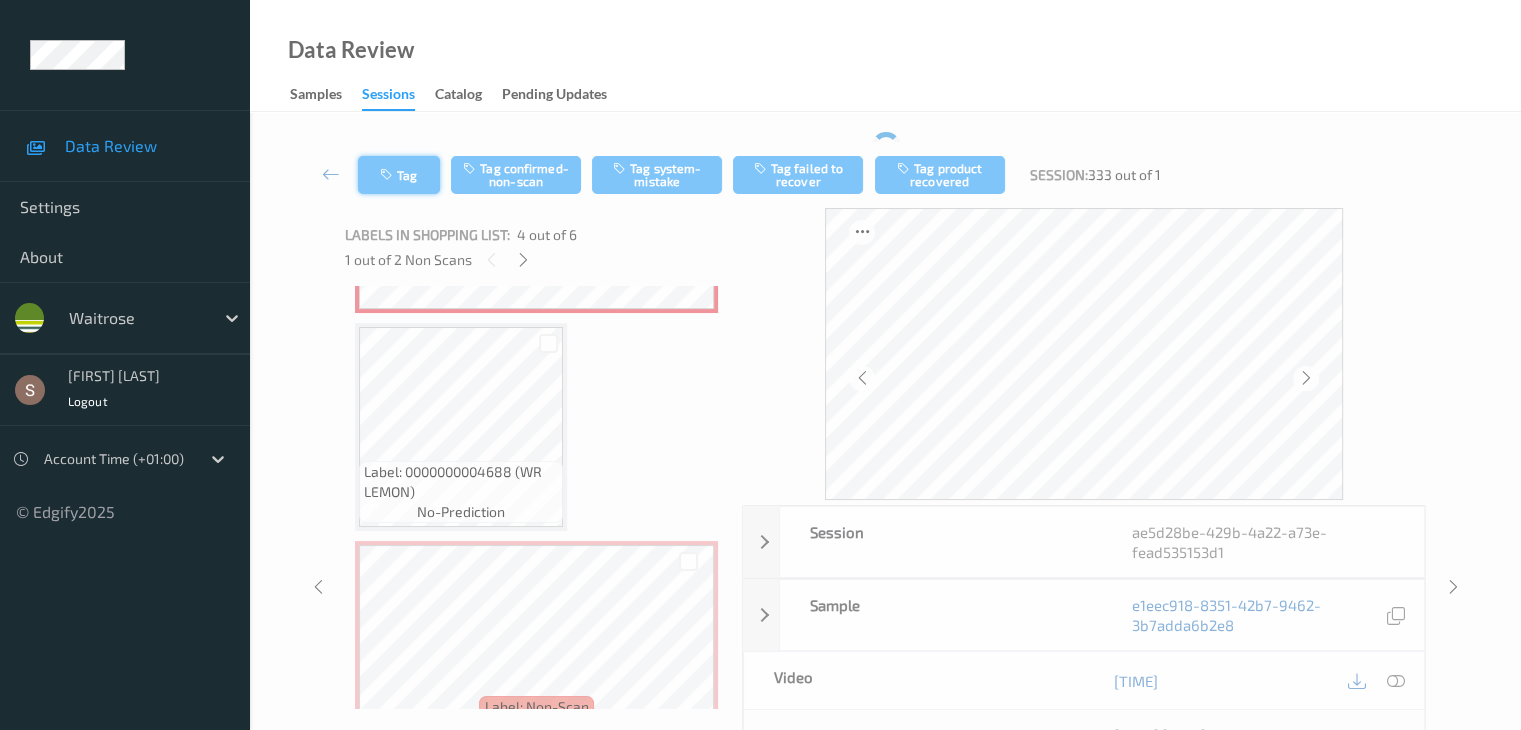 click on "Tag" at bounding box center (399, 175) 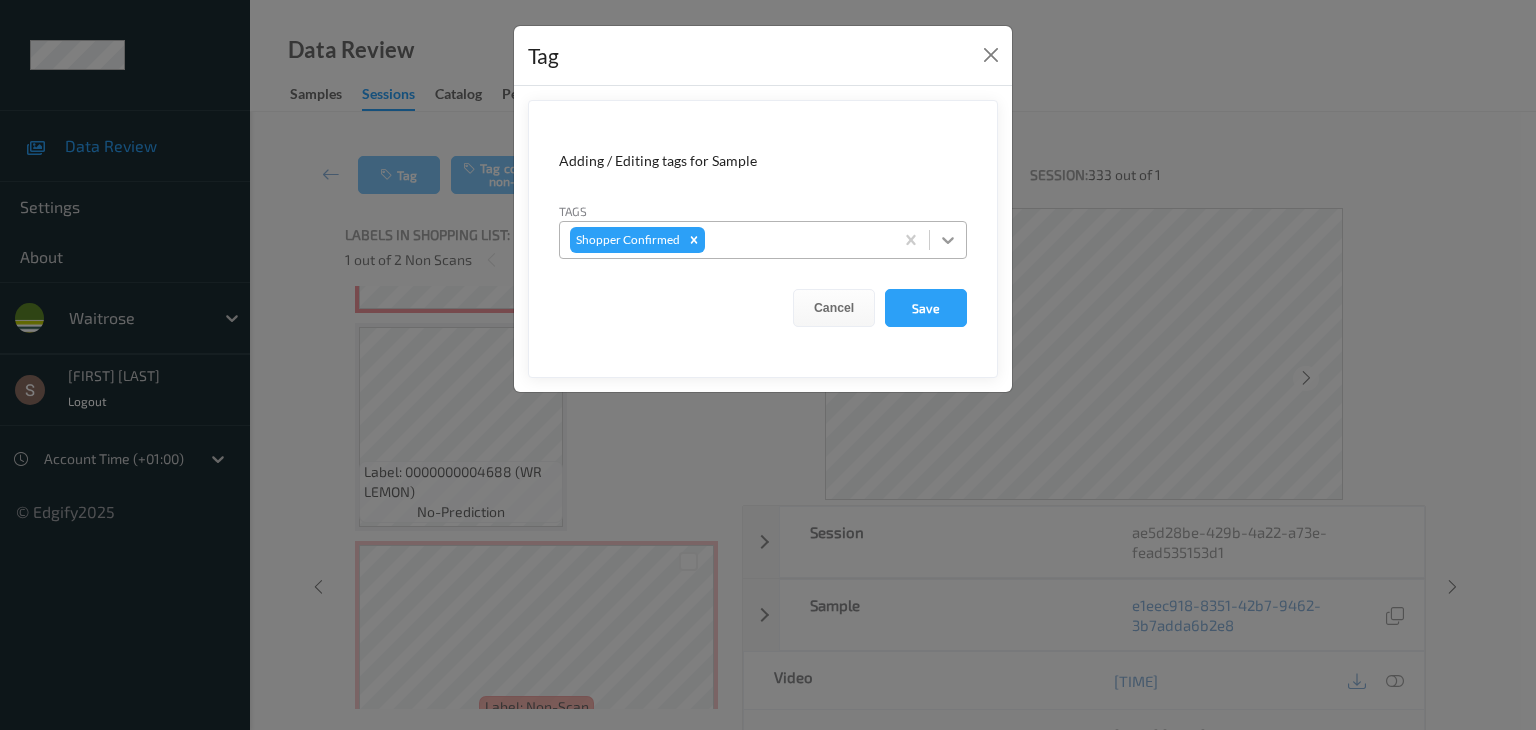 click 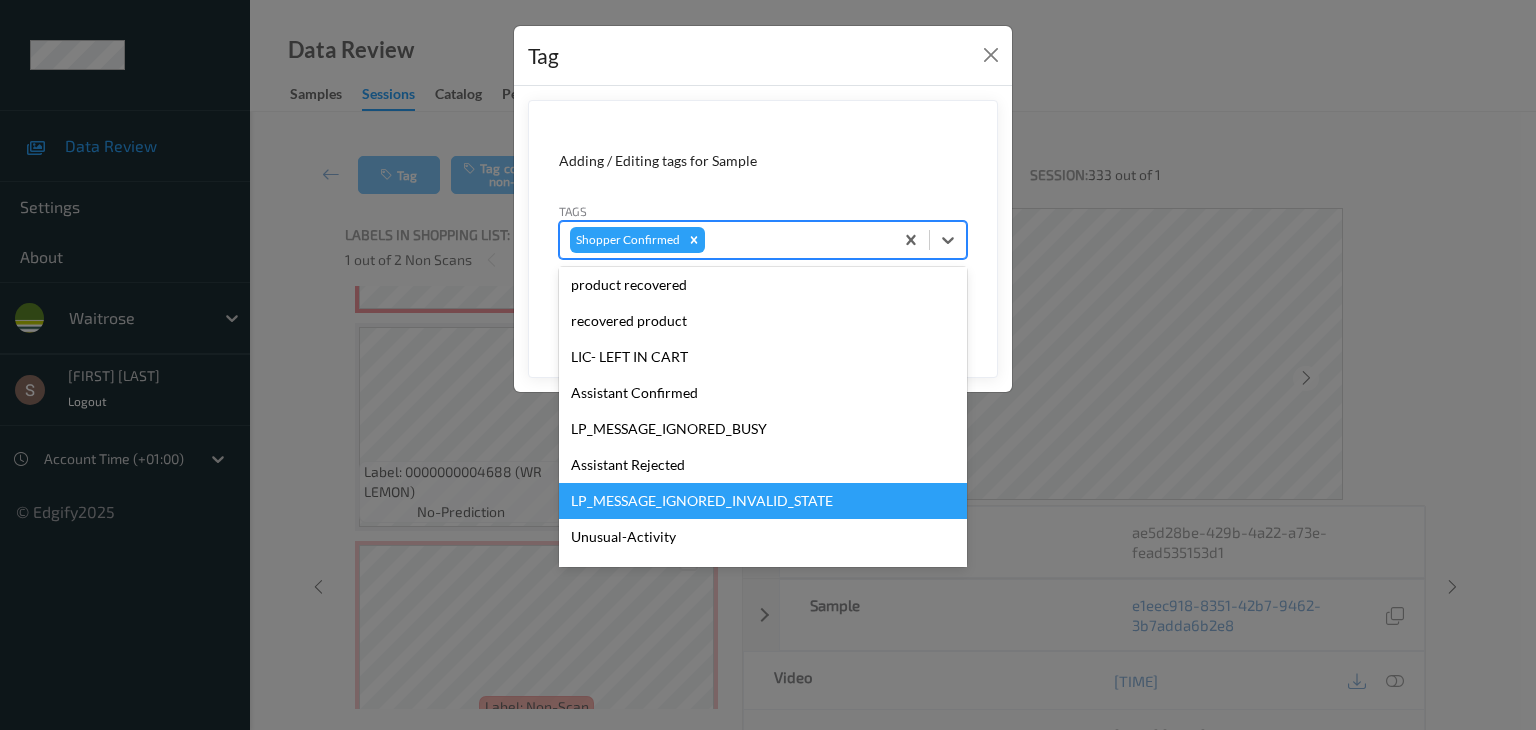 scroll, scrollTop: 356, scrollLeft: 0, axis: vertical 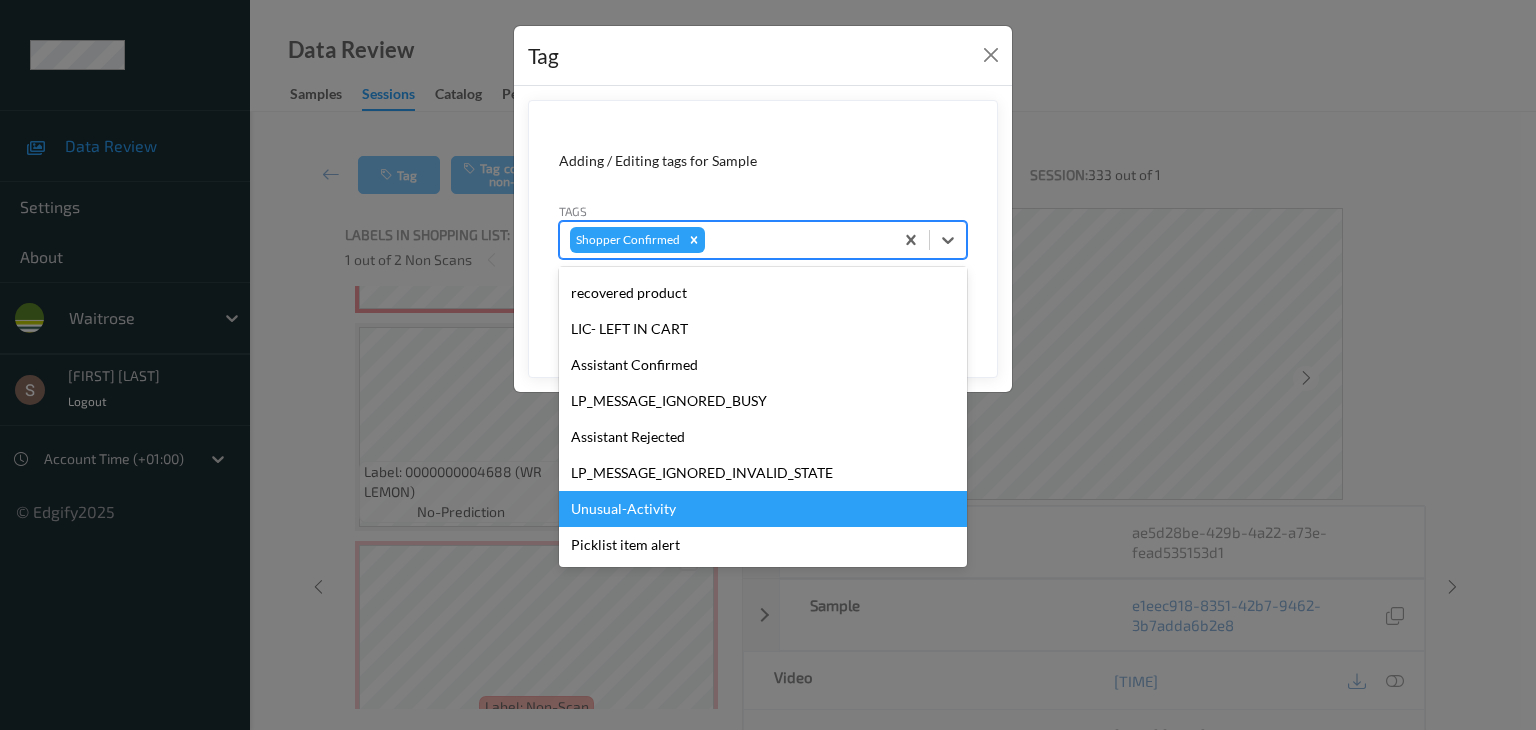 click on "Unusual-Activity" at bounding box center (763, 509) 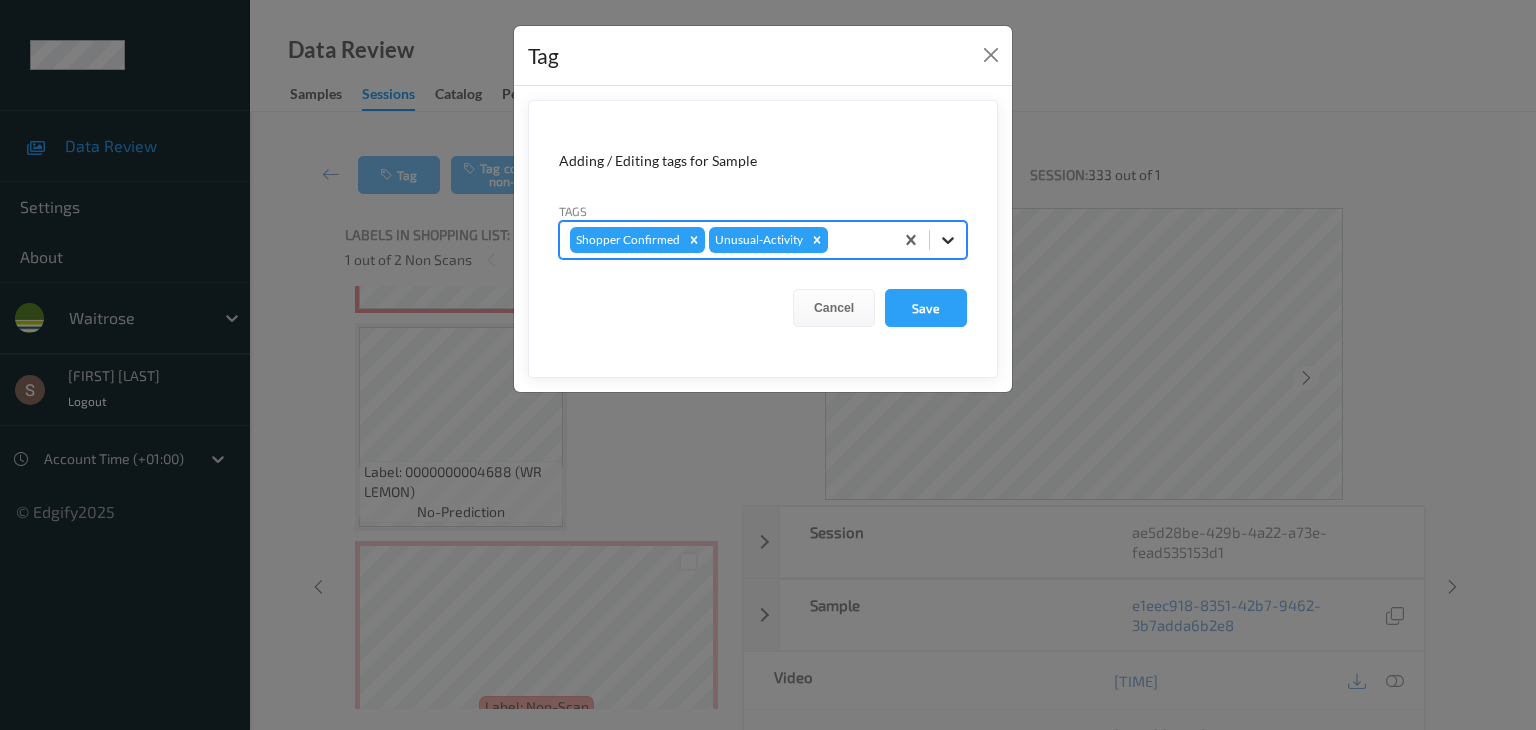 click at bounding box center (948, 240) 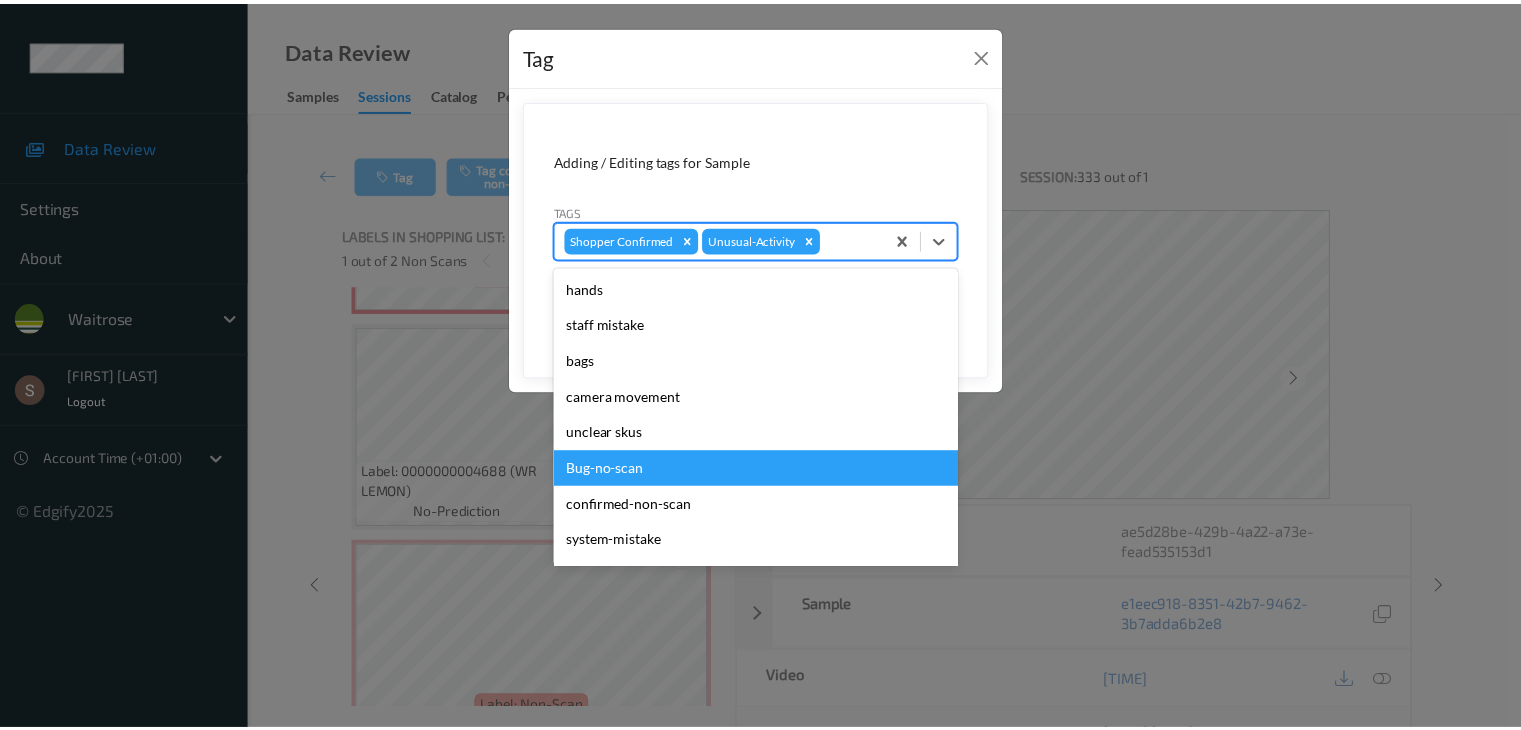 scroll, scrollTop: 320, scrollLeft: 0, axis: vertical 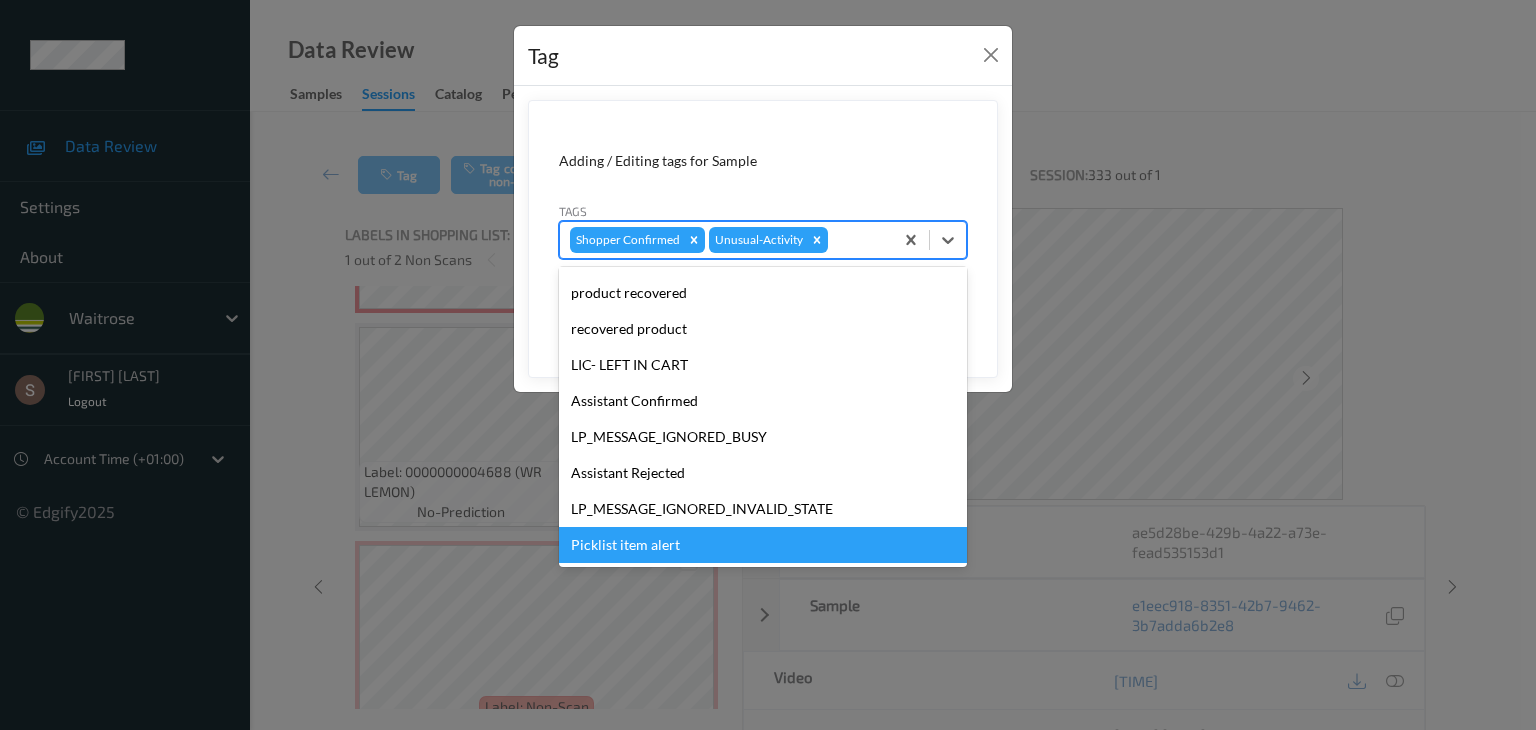 click on "Picklist item alert" at bounding box center (763, 545) 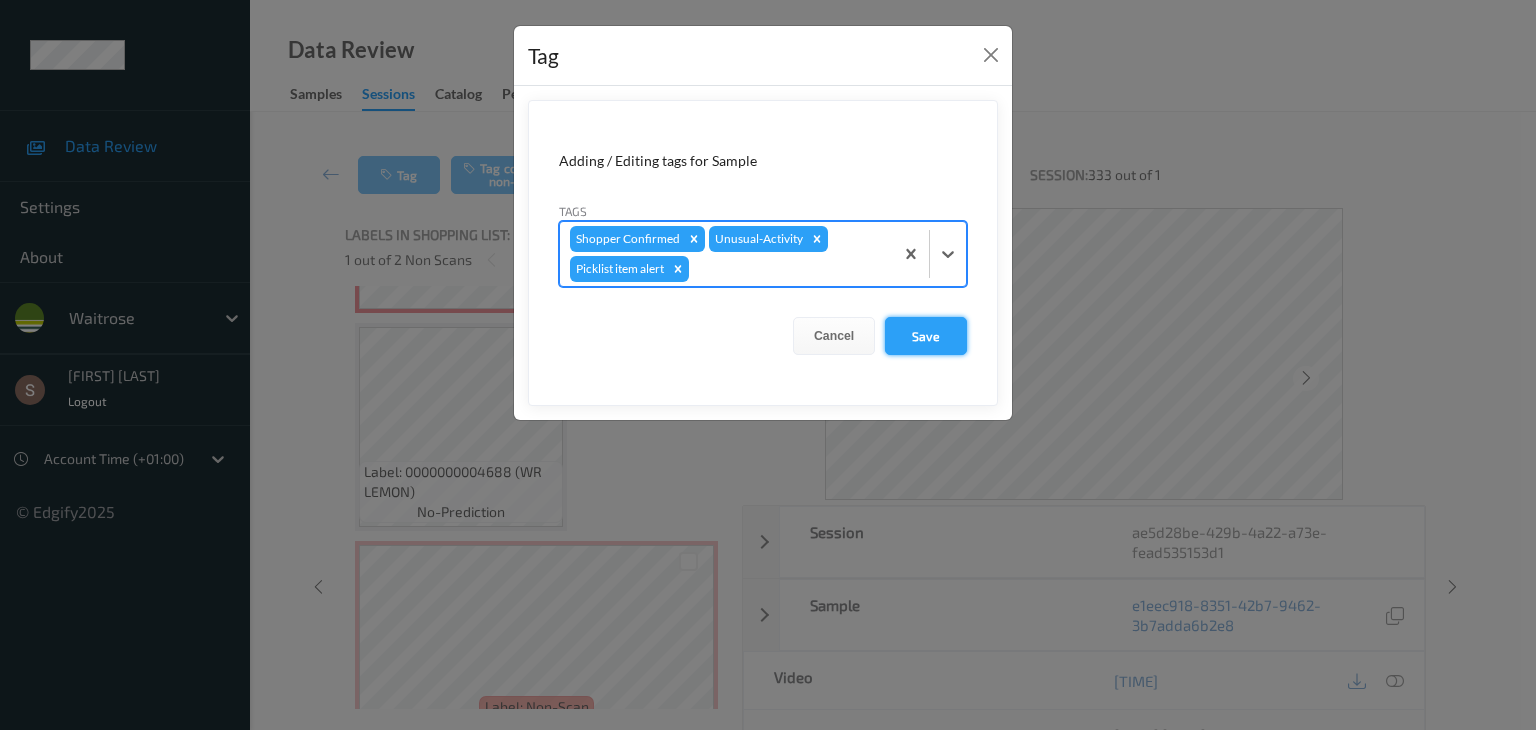 click on "Save" at bounding box center (926, 336) 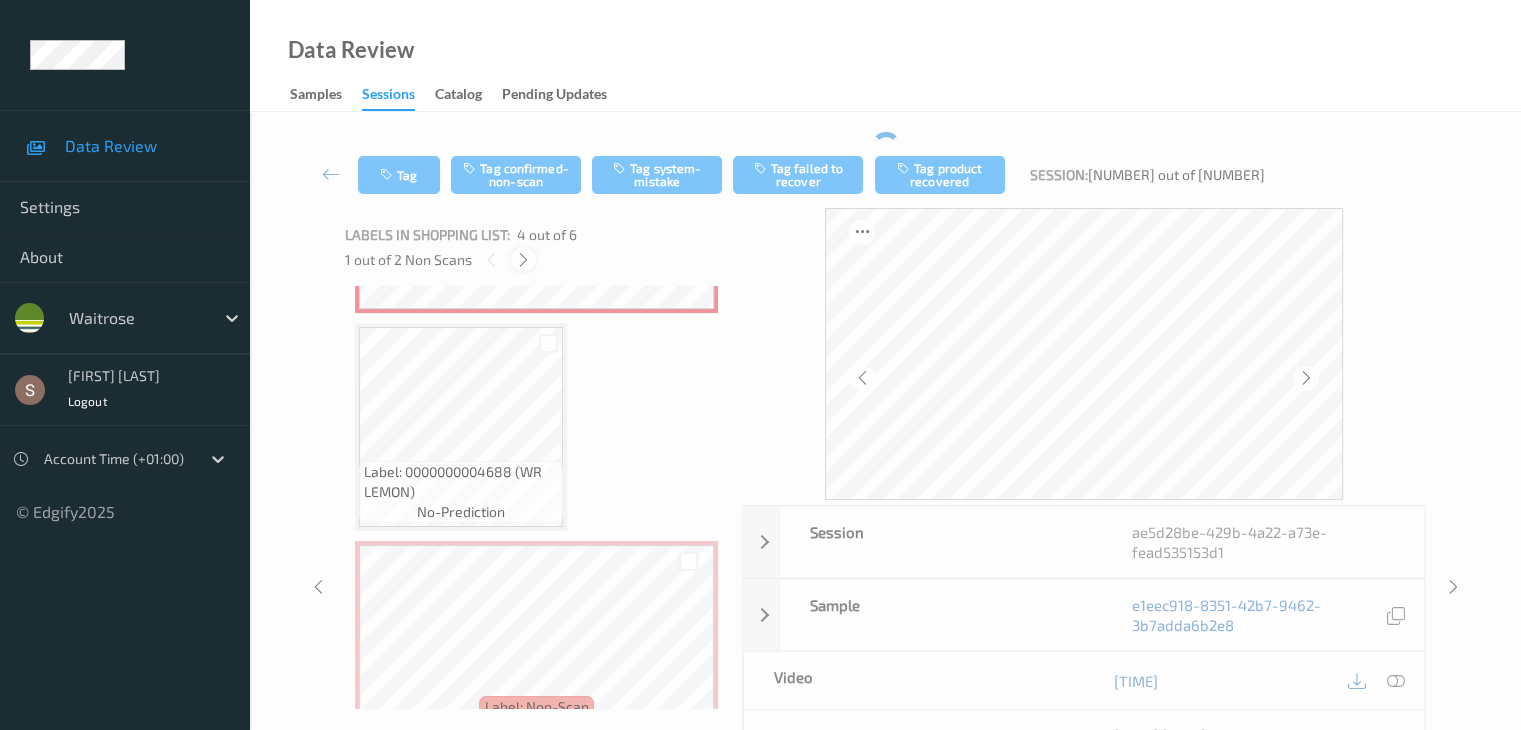 click at bounding box center [523, 260] 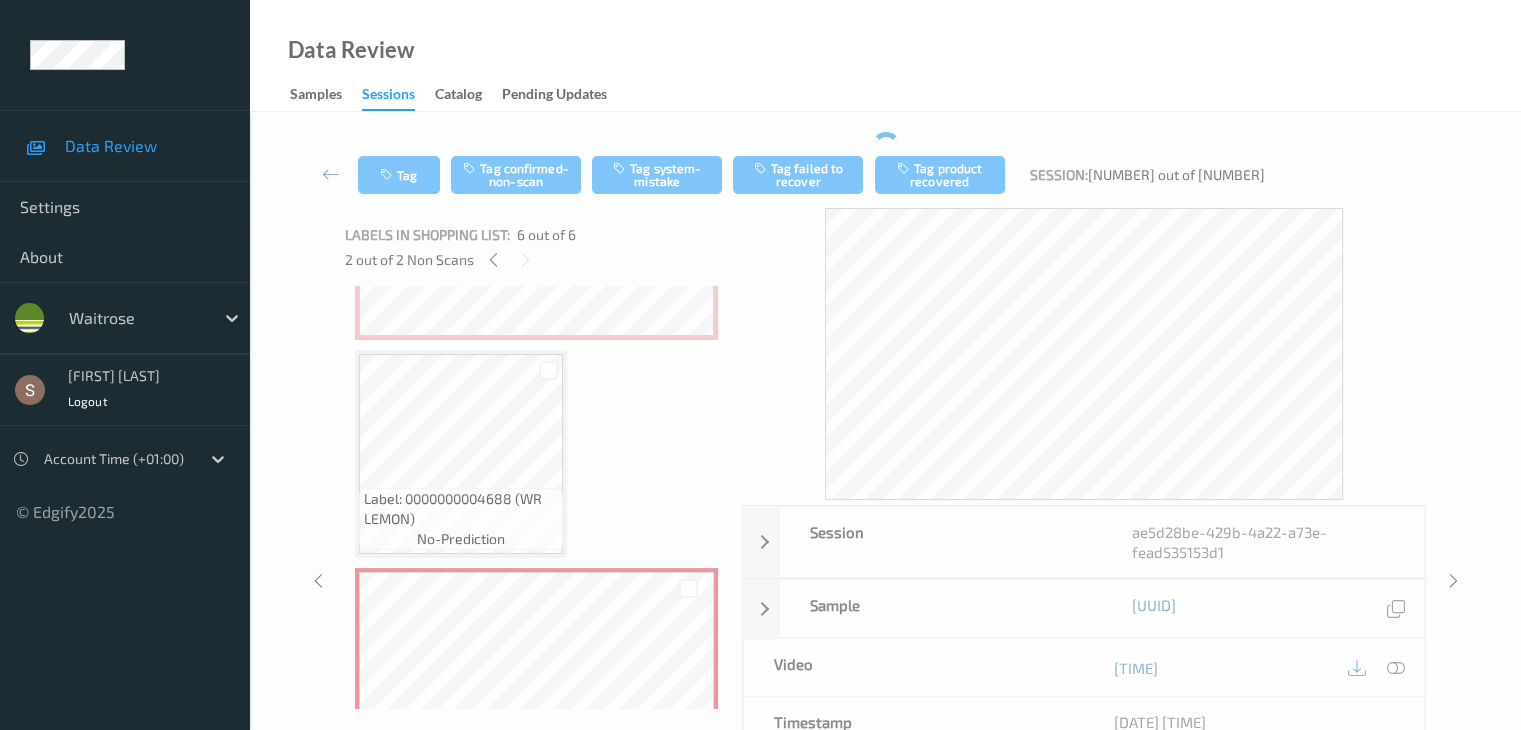 scroll, scrollTop: 894, scrollLeft: 0, axis: vertical 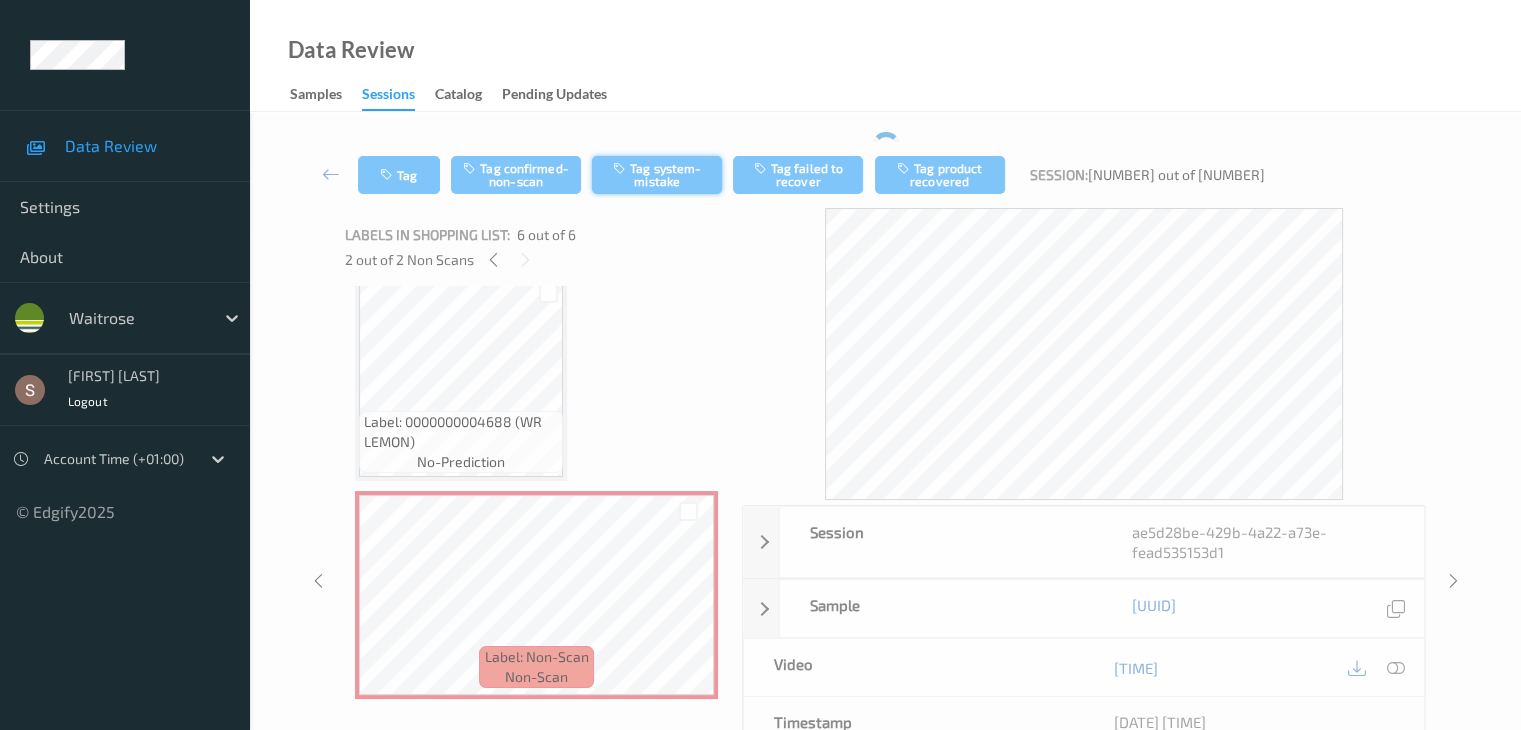 click on "Tag   system-mistake" at bounding box center (657, 175) 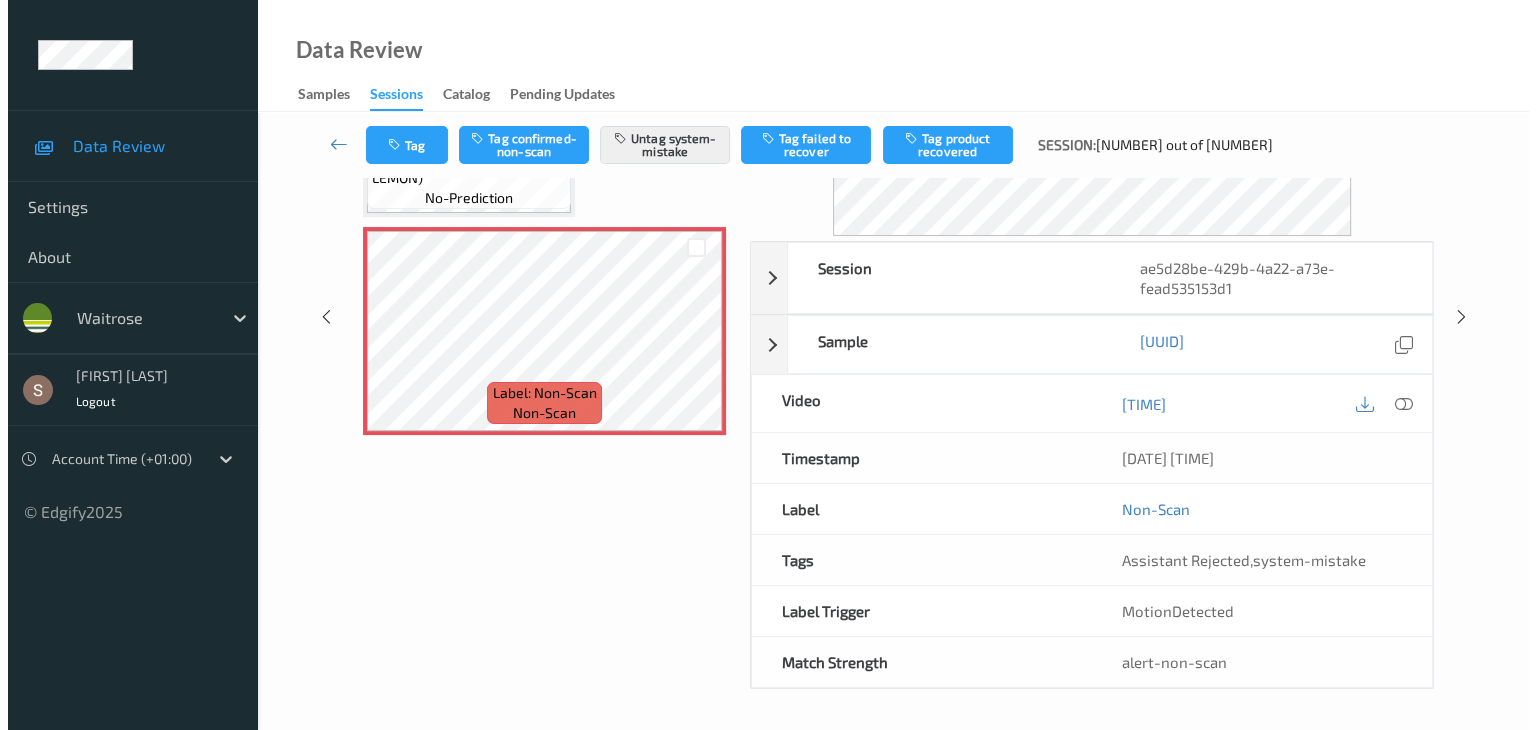 scroll, scrollTop: 0, scrollLeft: 0, axis: both 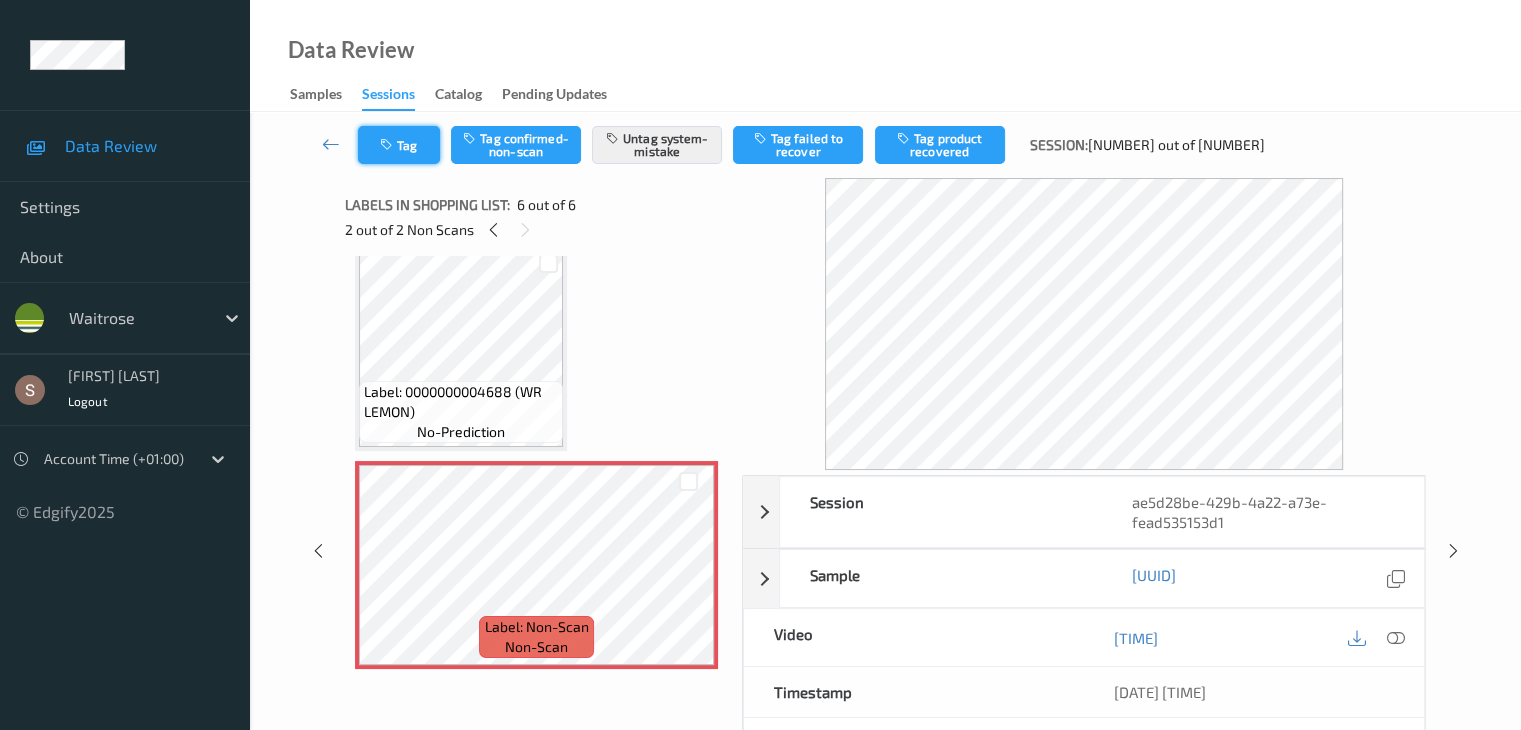 click on "Tag" at bounding box center [399, 145] 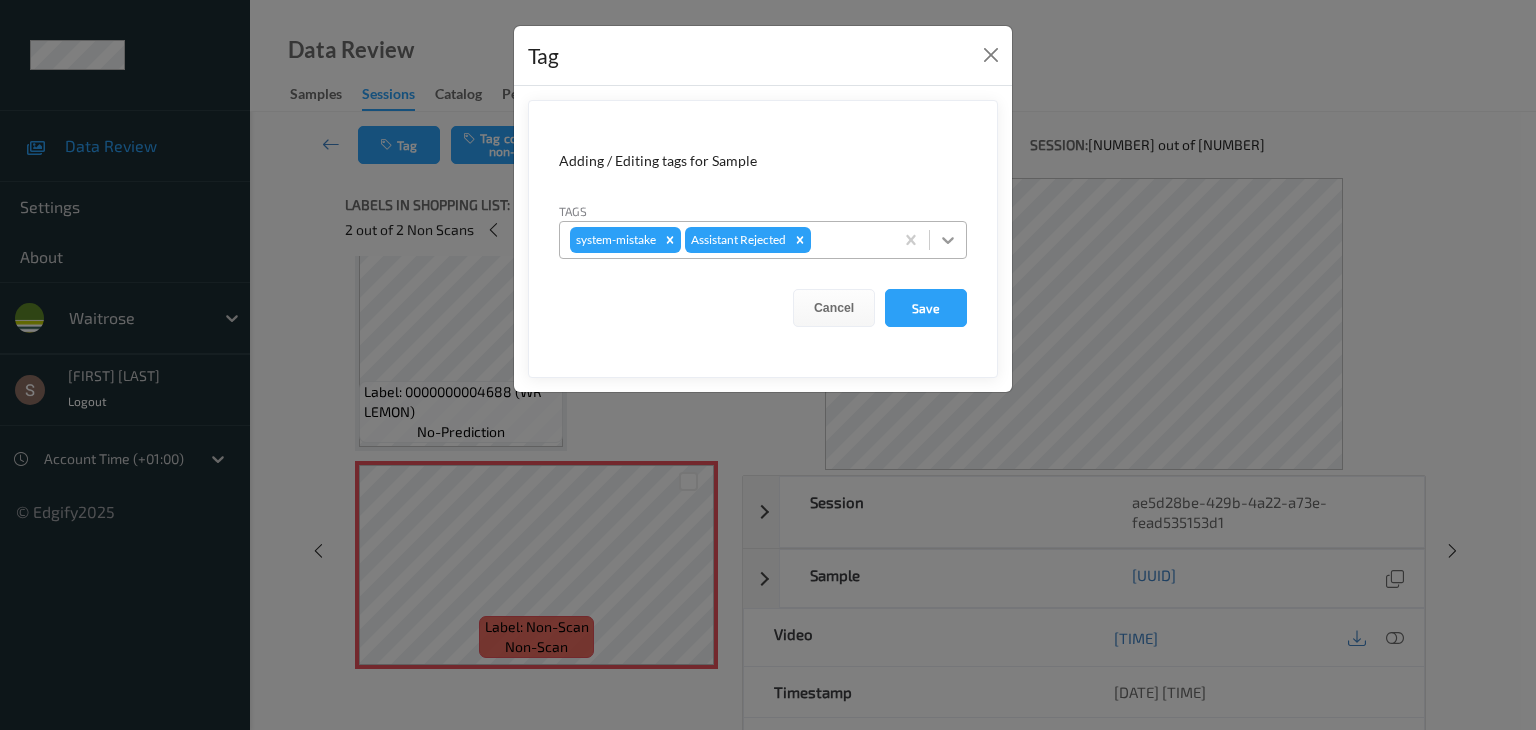 click 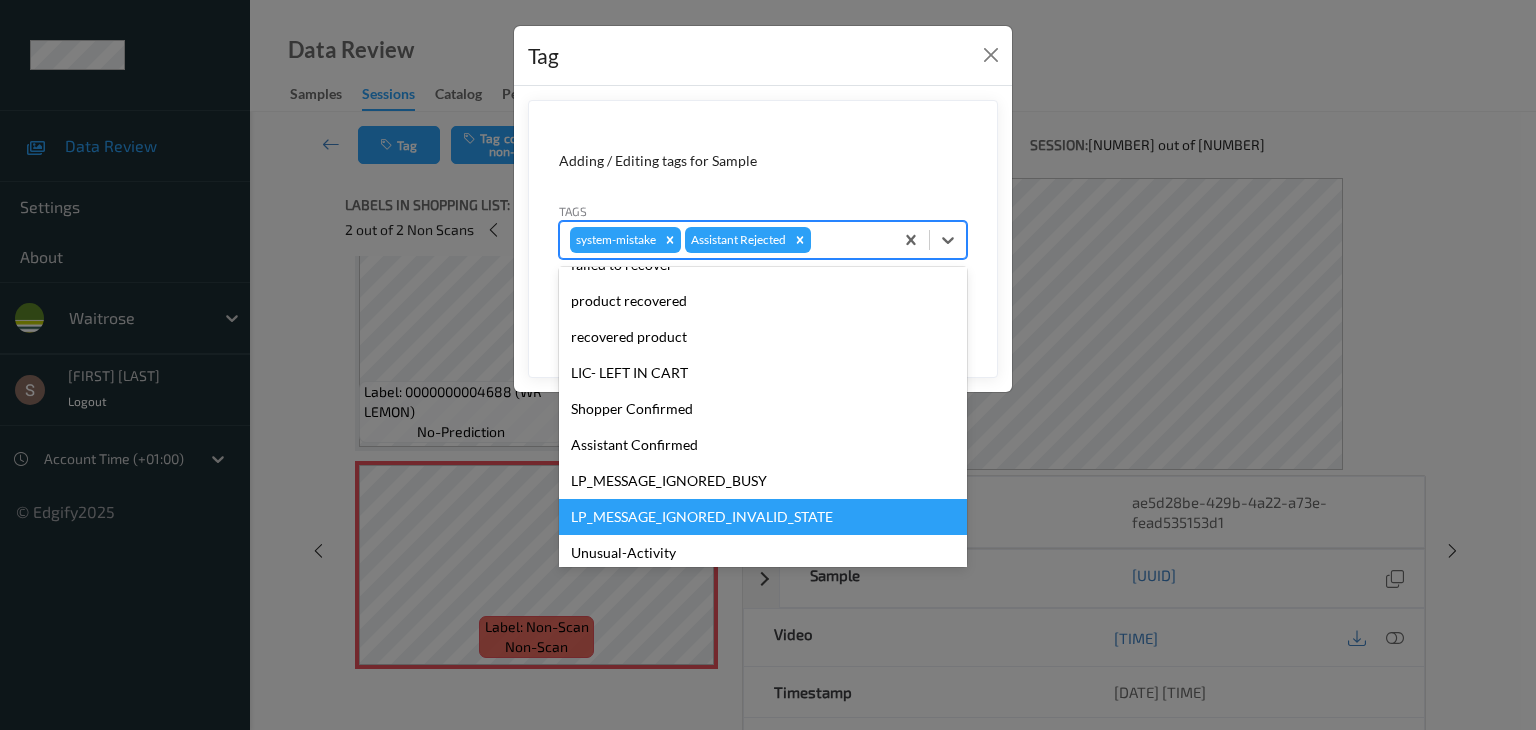scroll, scrollTop: 320, scrollLeft: 0, axis: vertical 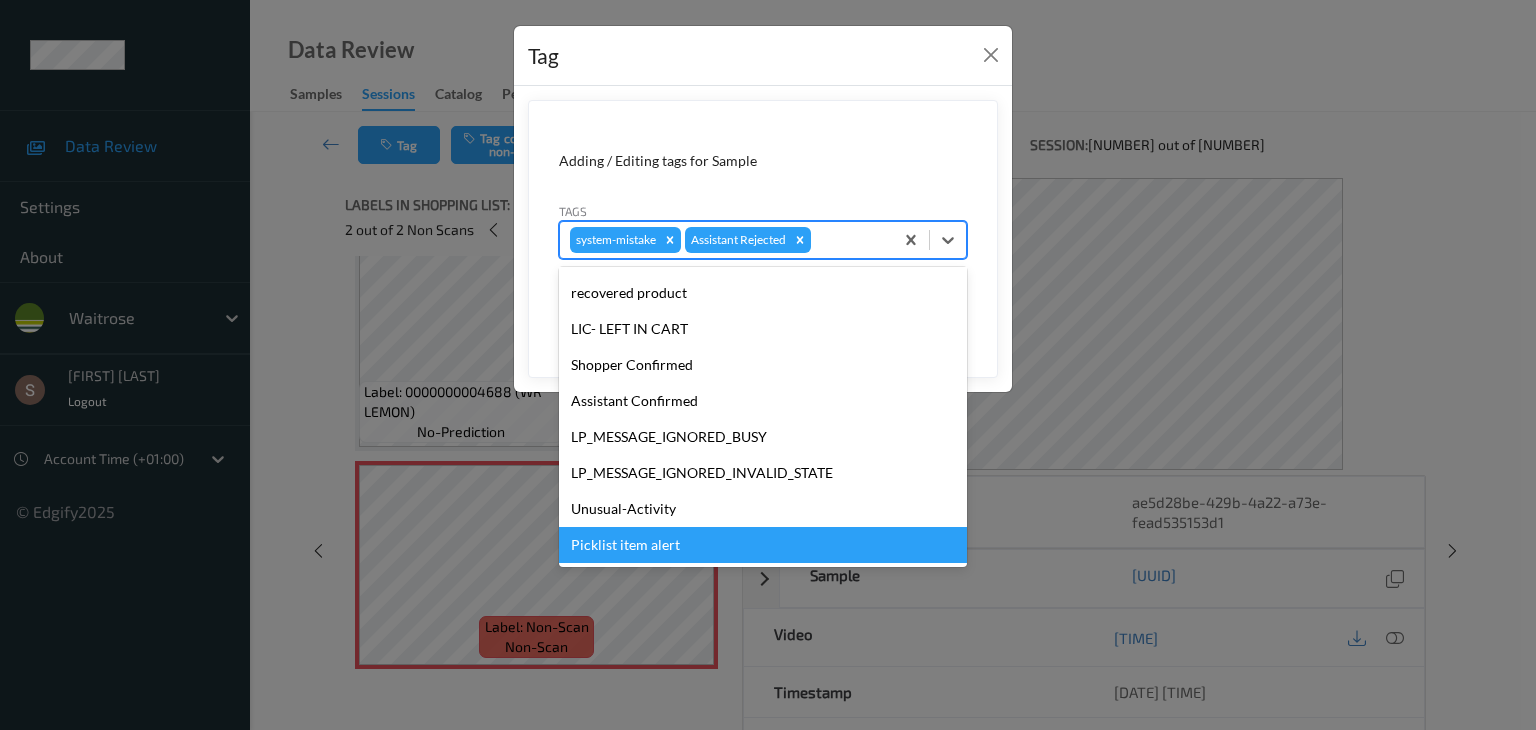 click on "Unusual-Activity" at bounding box center [763, 509] 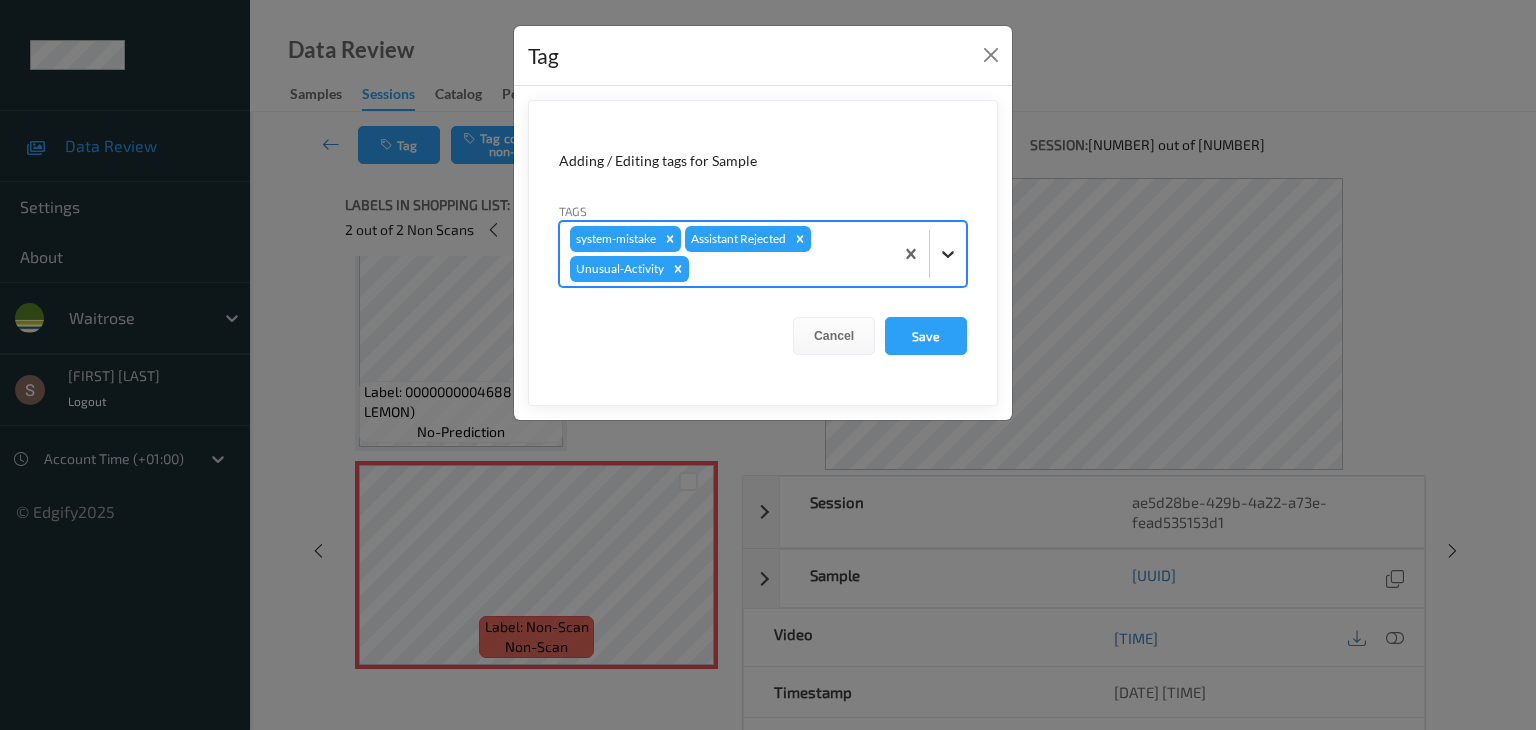 click 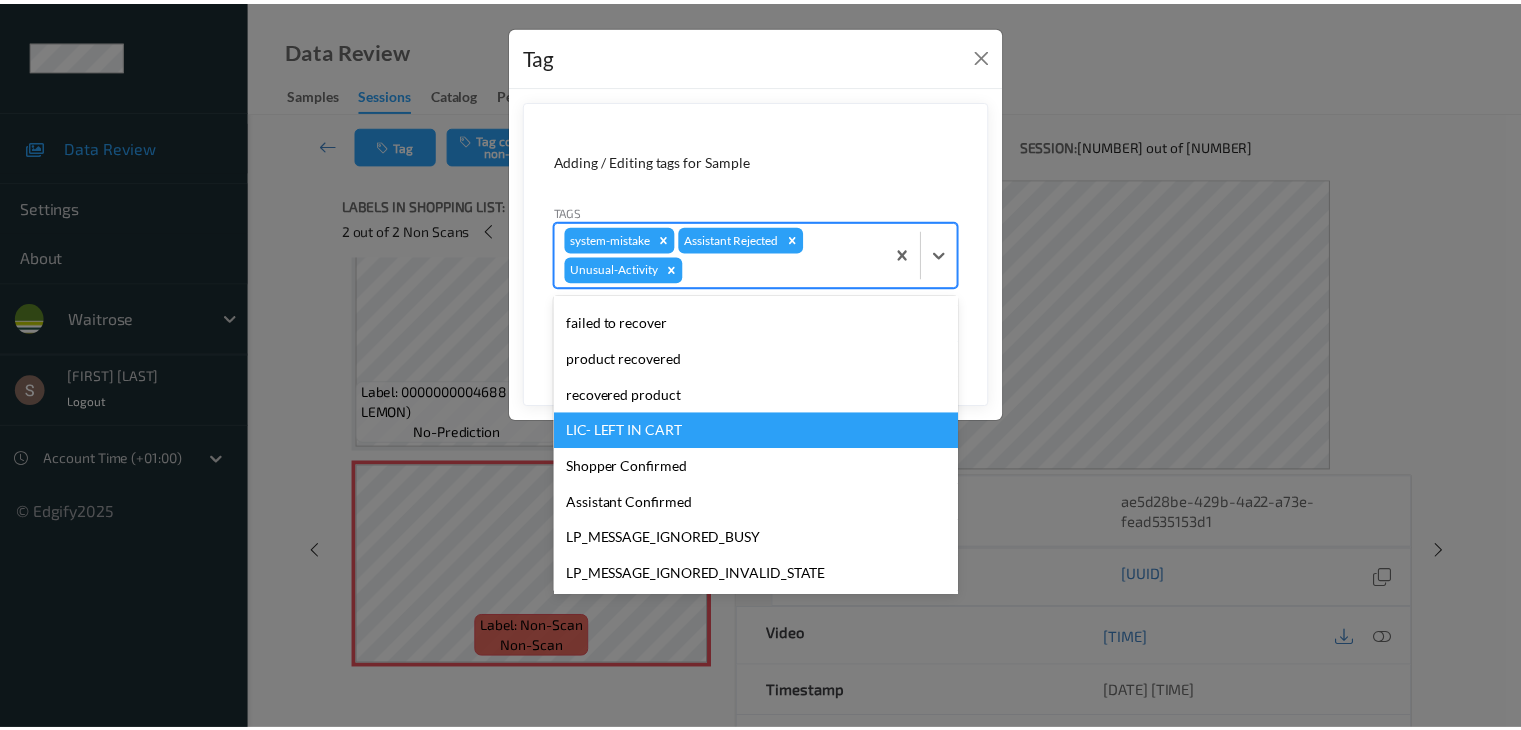 scroll, scrollTop: 284, scrollLeft: 0, axis: vertical 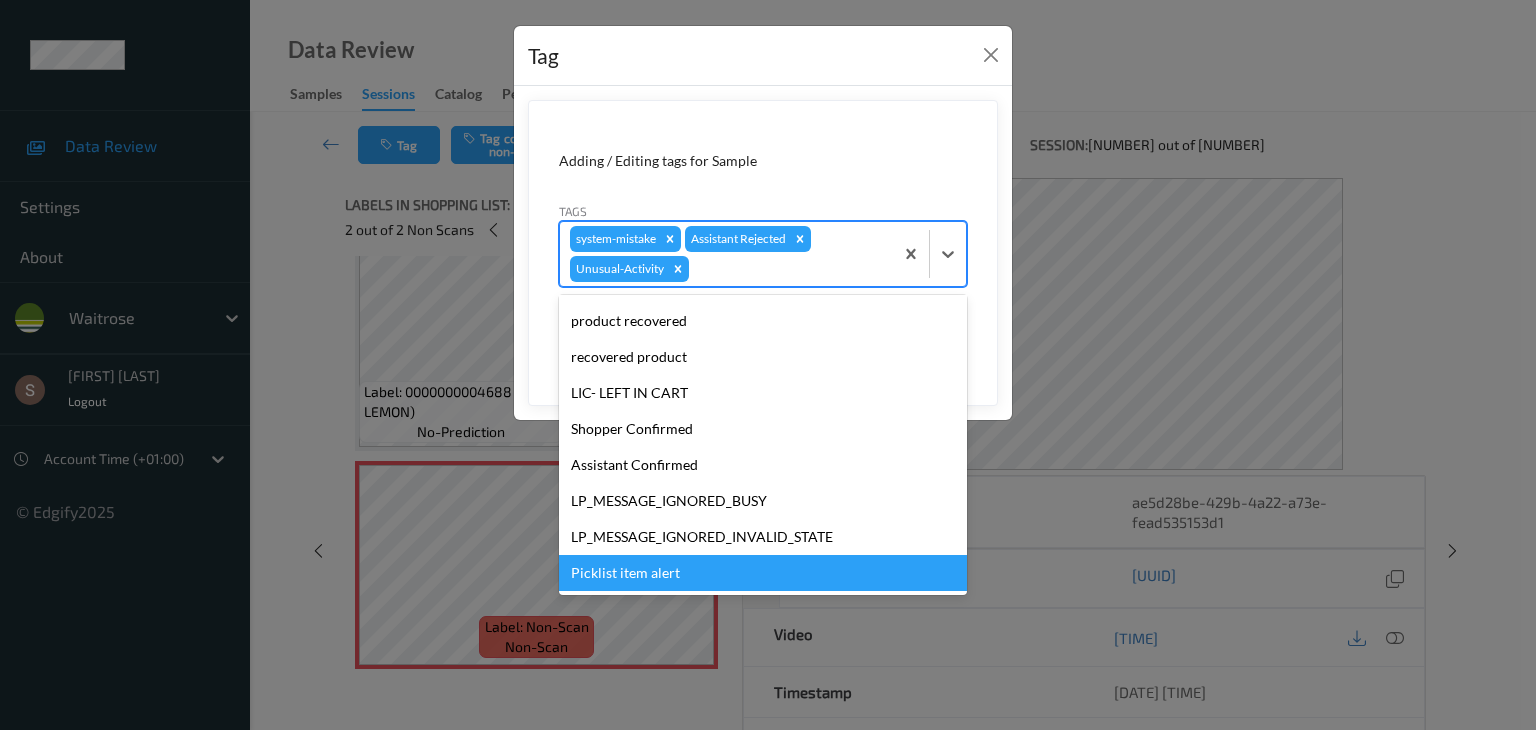 click on "Picklist item alert" at bounding box center [763, 573] 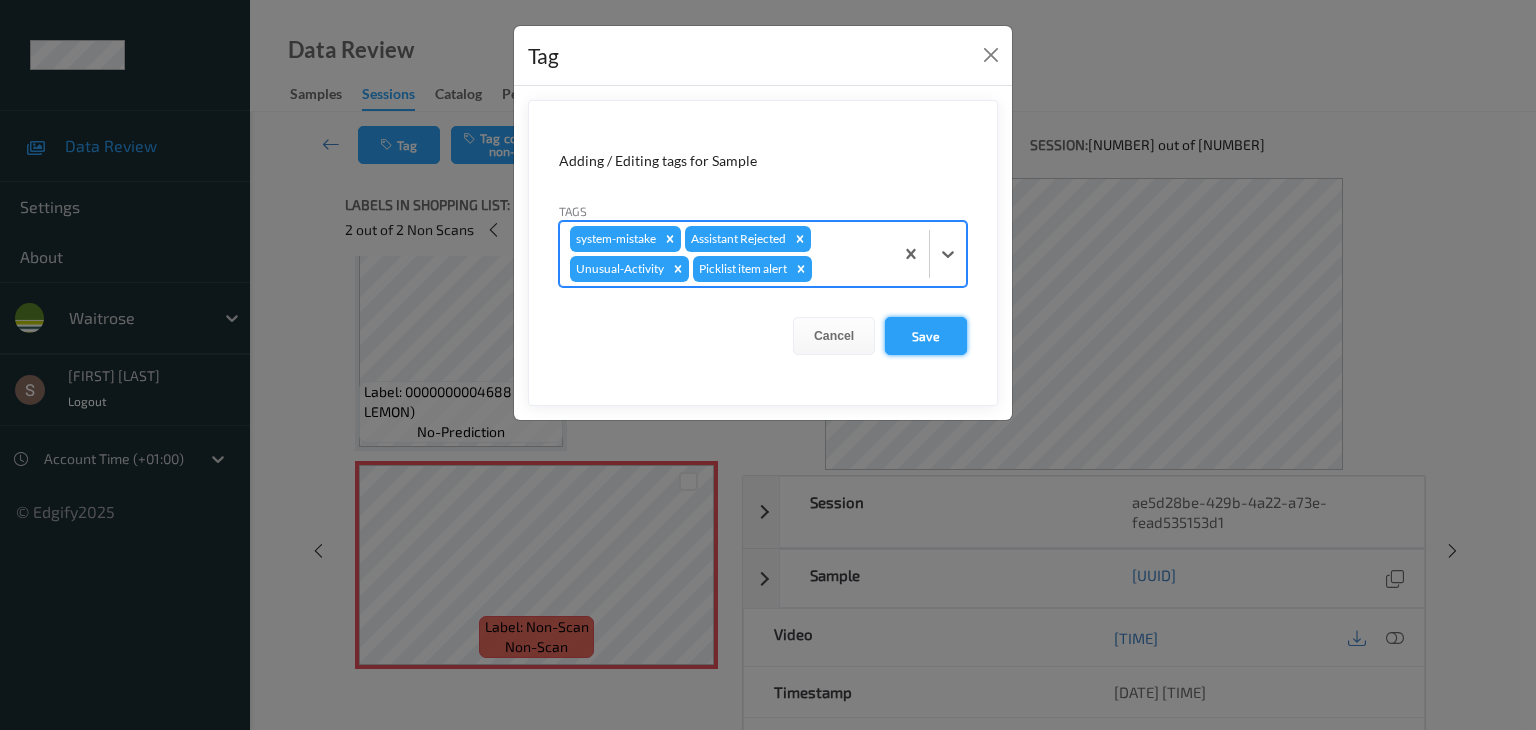 click on "Save" at bounding box center [926, 336] 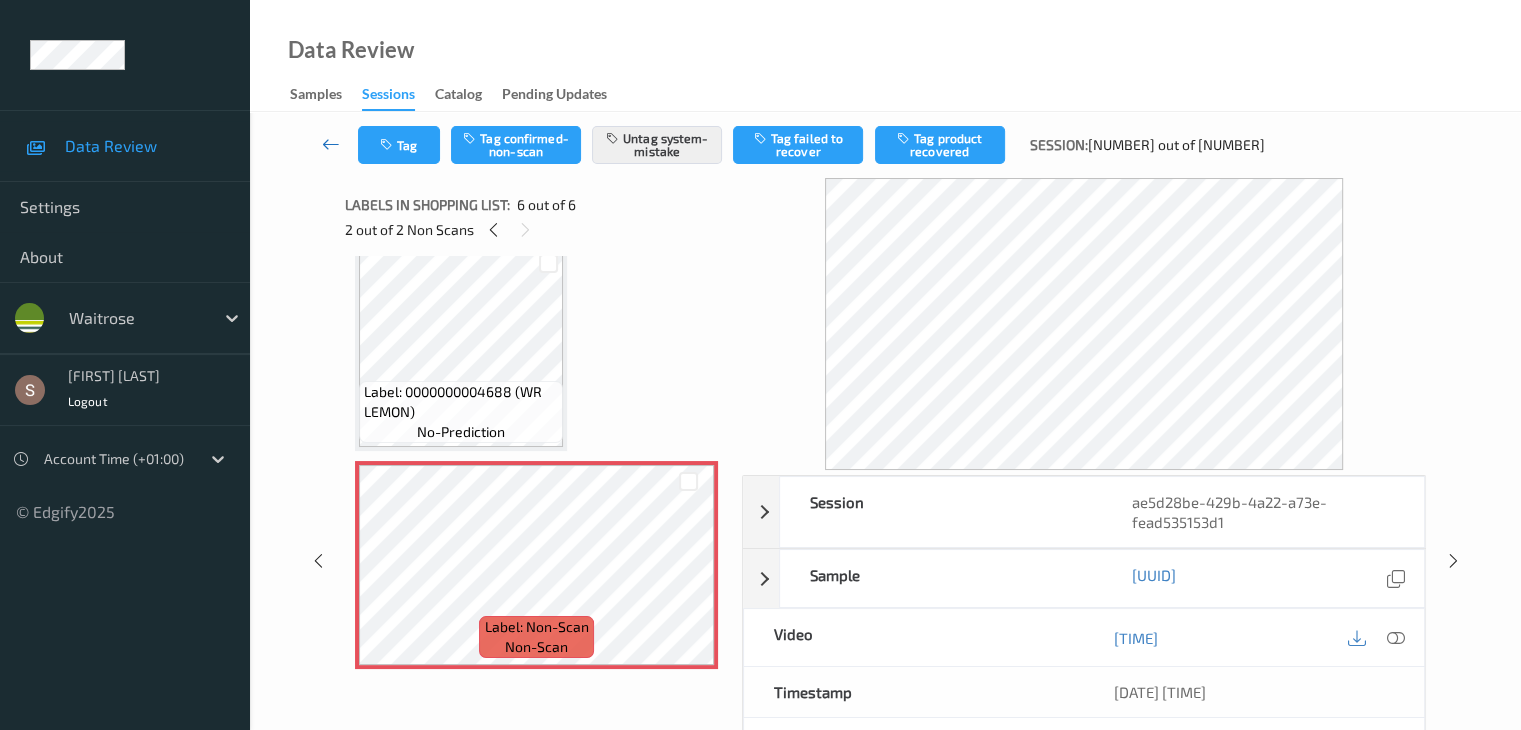click at bounding box center [331, 144] 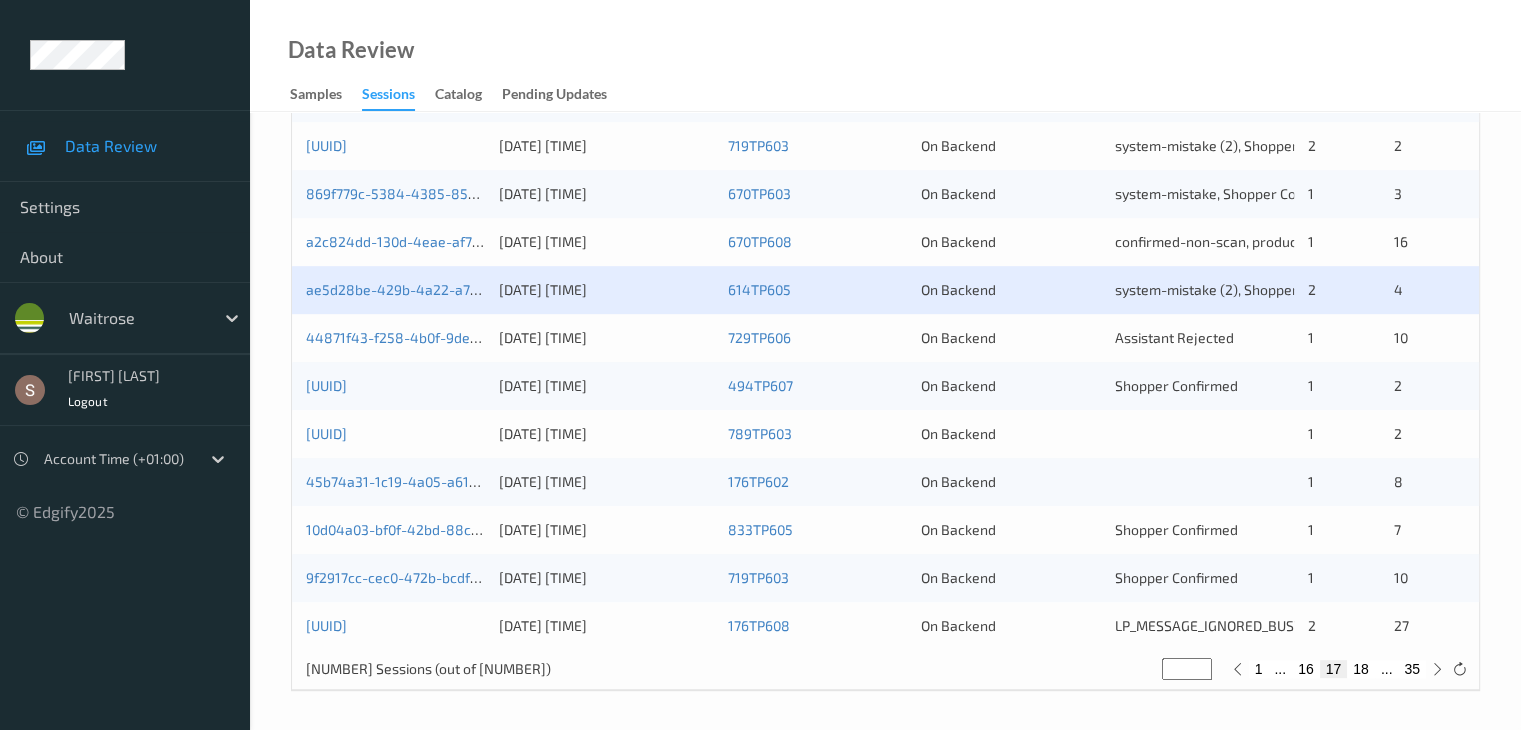 scroll, scrollTop: 932, scrollLeft: 0, axis: vertical 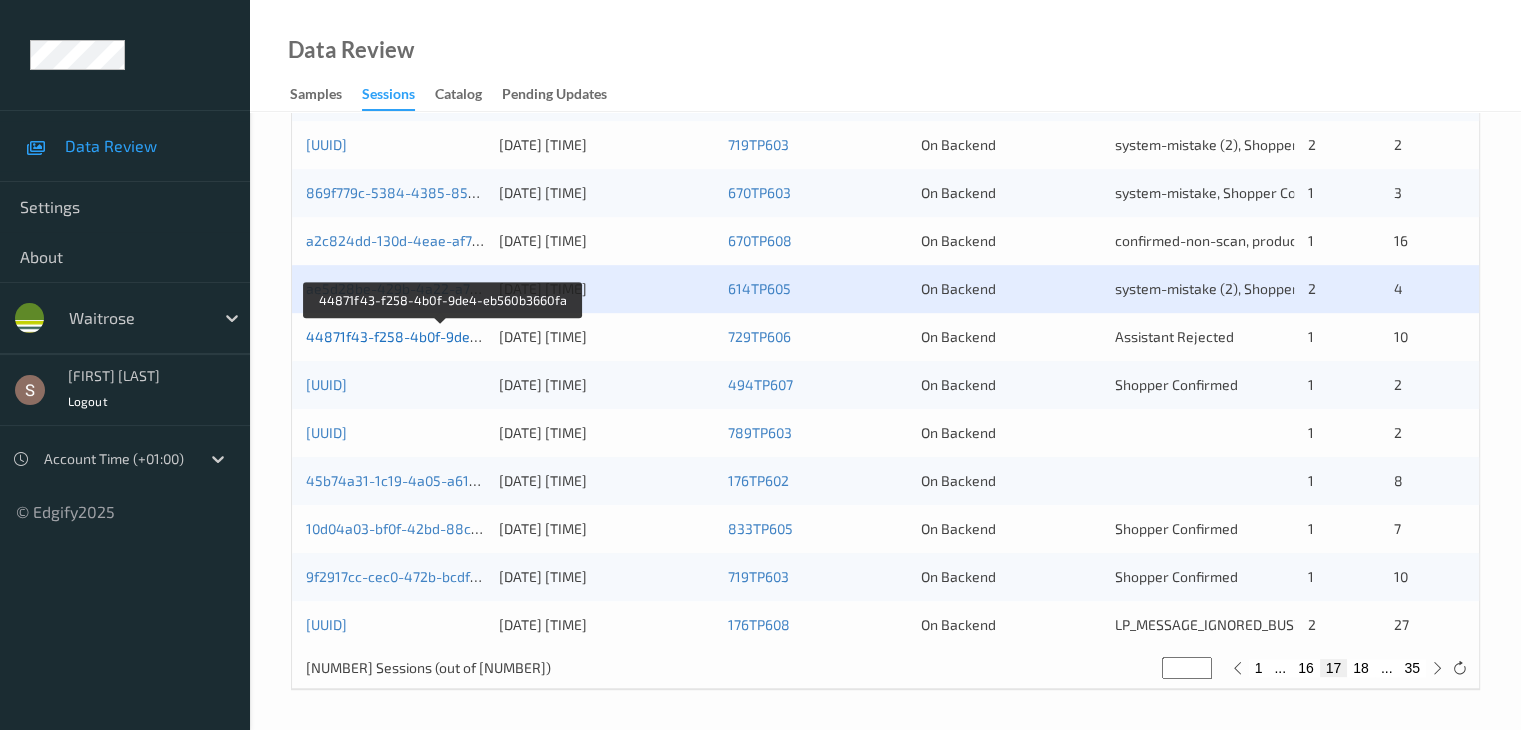 click on "44871f43-f258-4b0f-9de4-eb560b3660fa" at bounding box center (442, 336) 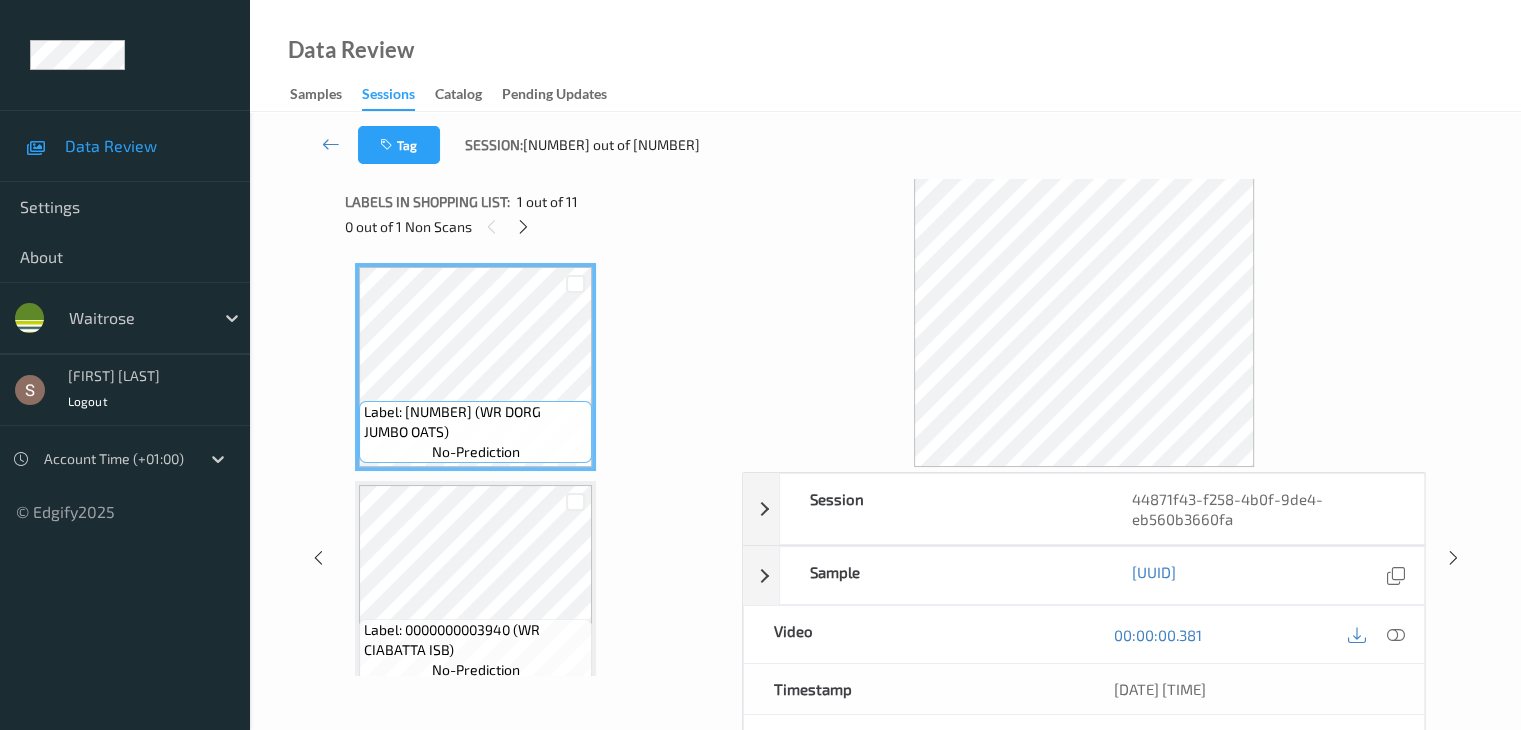 scroll, scrollTop: 0, scrollLeft: 0, axis: both 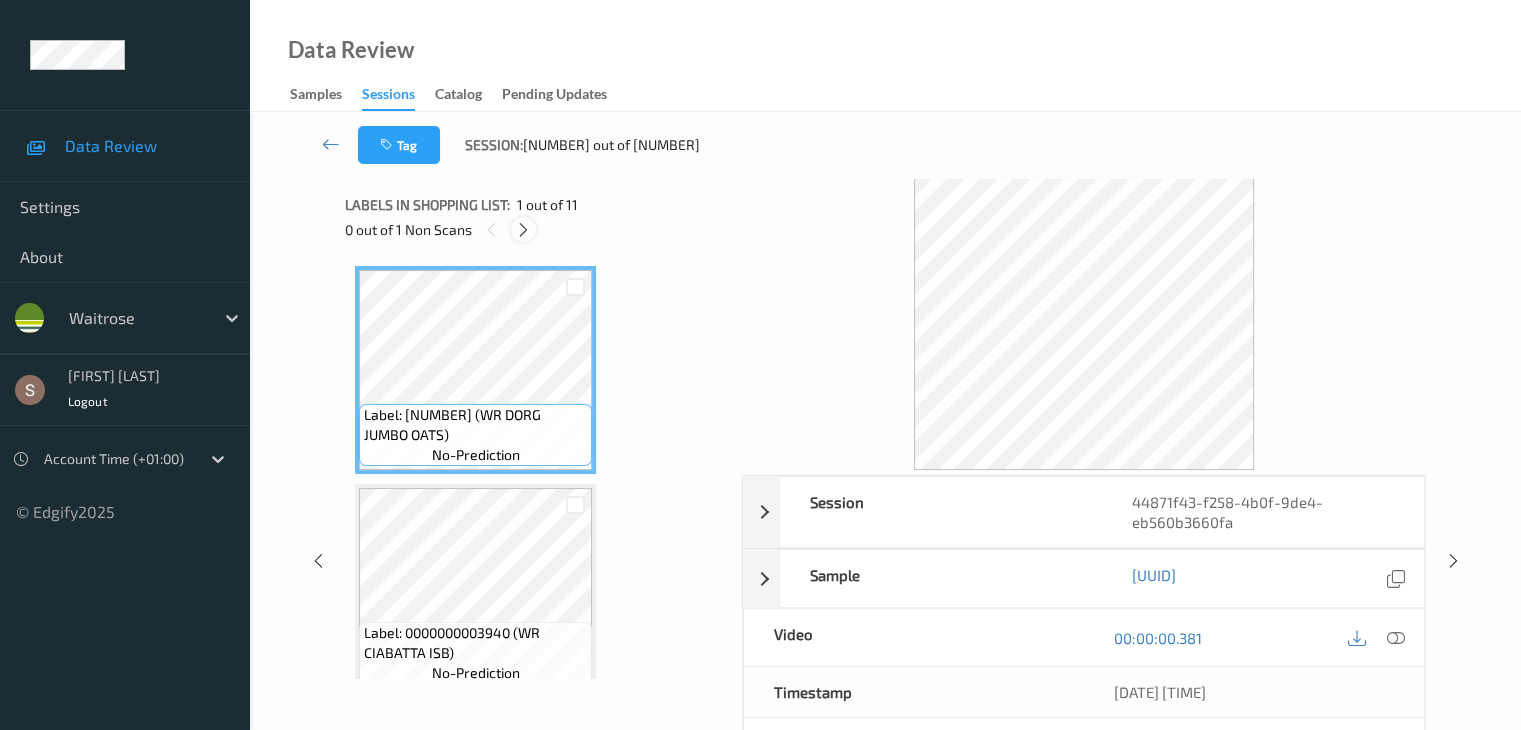 click at bounding box center [523, 229] 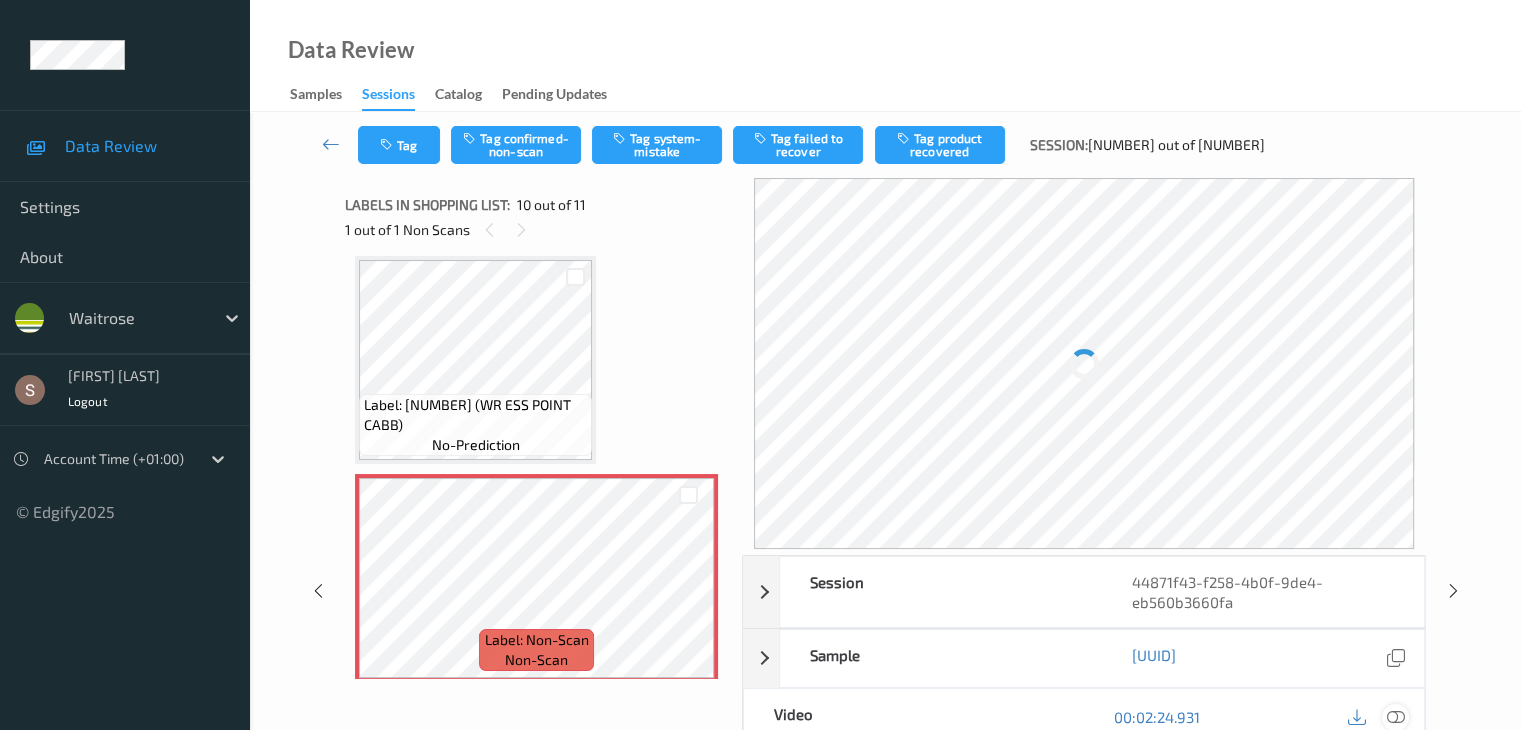 click at bounding box center [1395, 717] 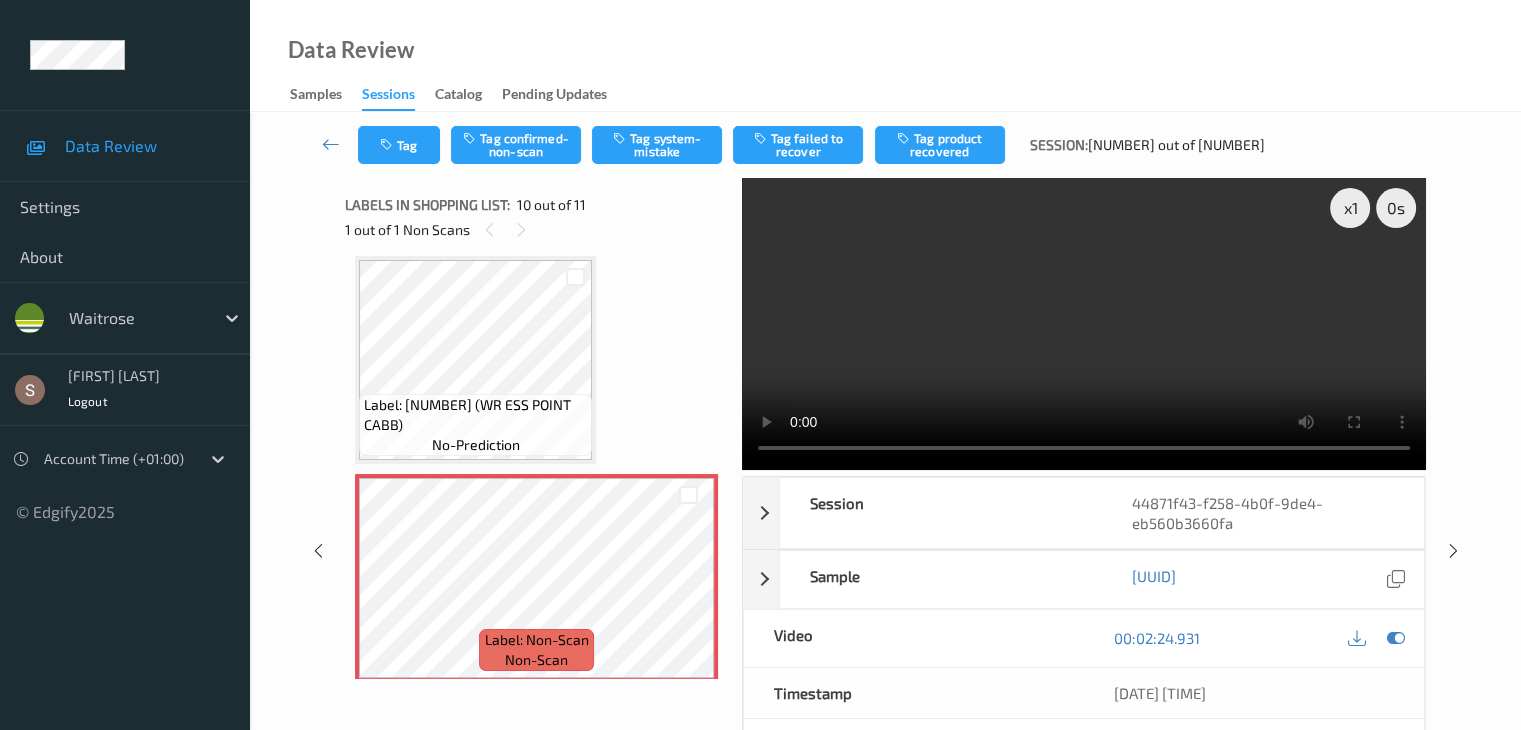 click at bounding box center [1084, 324] 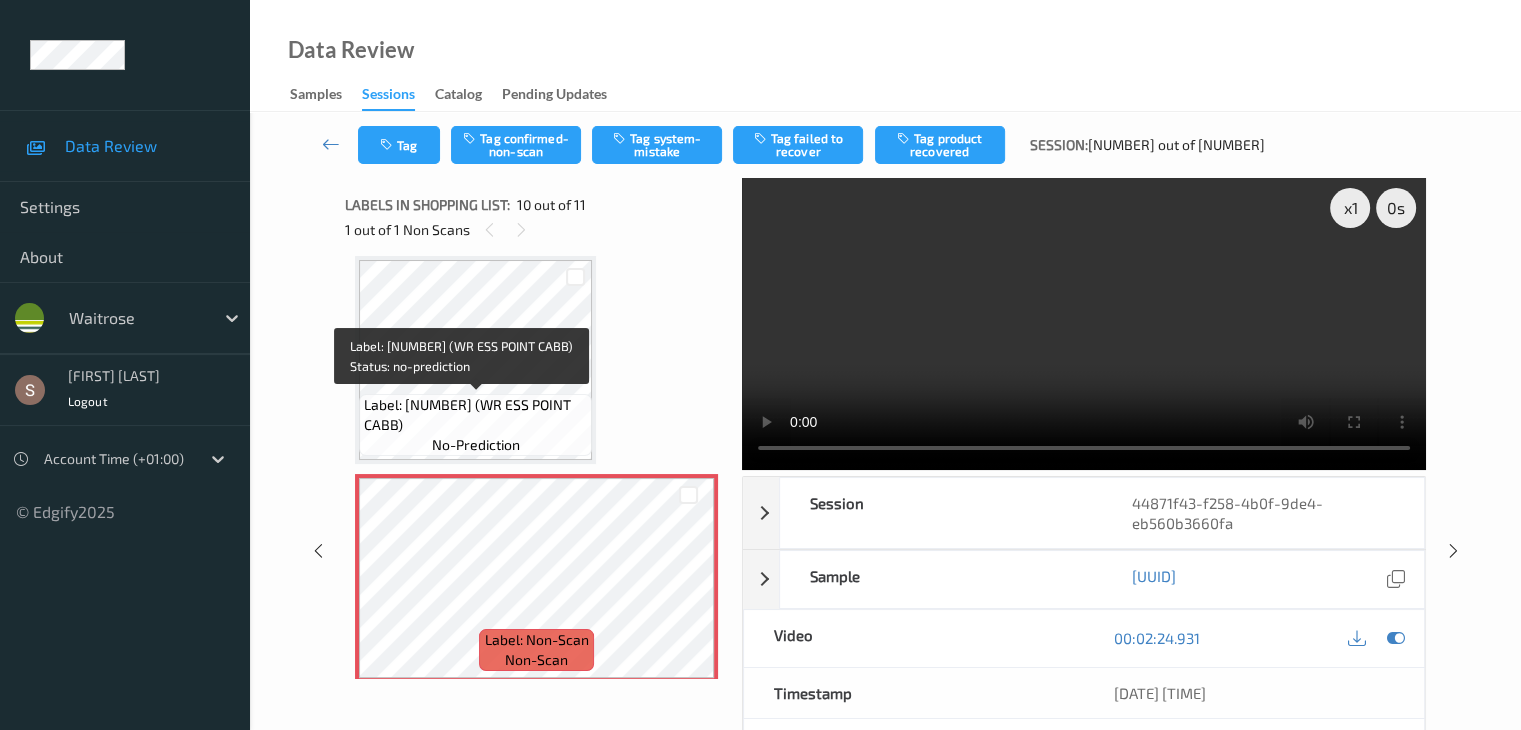 click on "Label: 5000169179352 (WR ESS POINT CABB)" at bounding box center (475, 415) 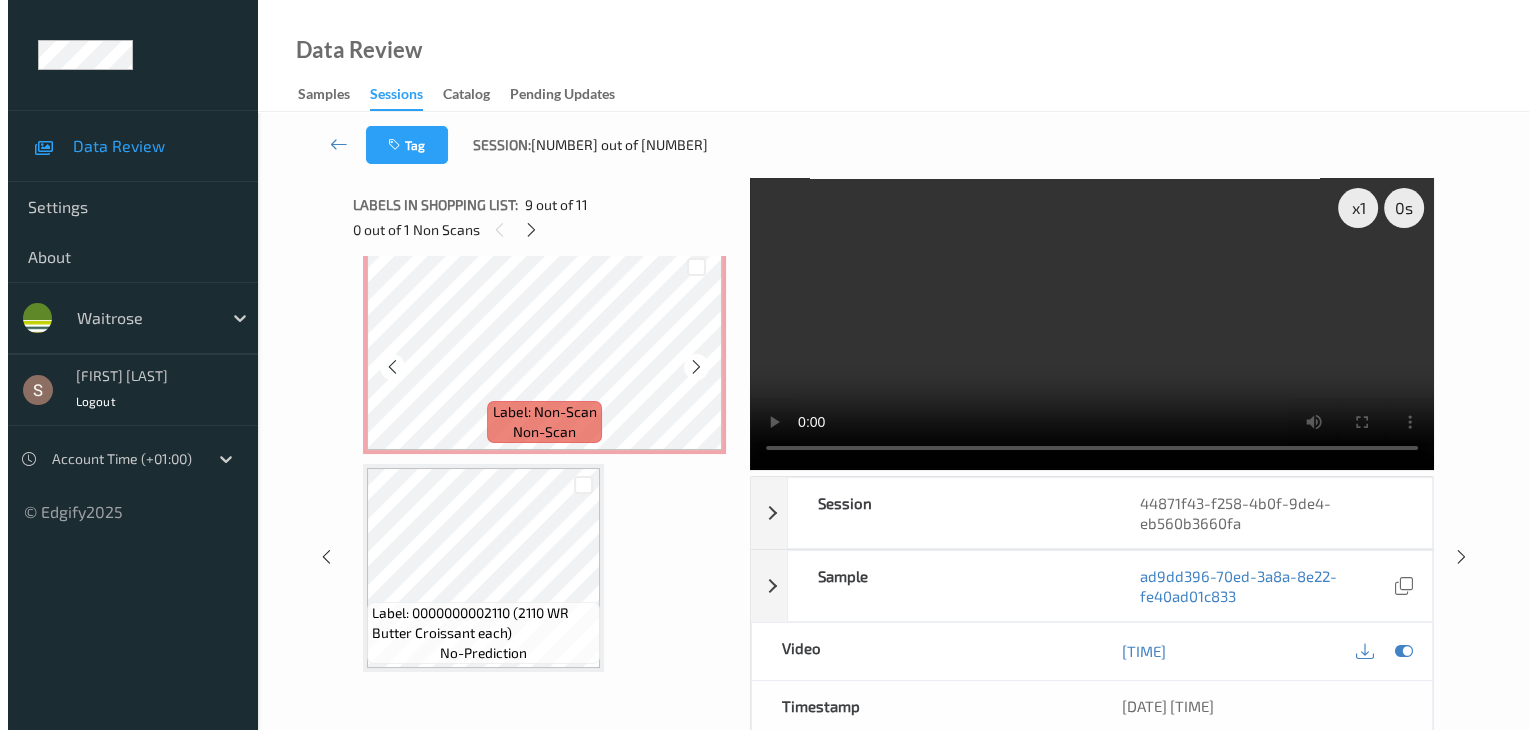 scroll, scrollTop: 1985, scrollLeft: 0, axis: vertical 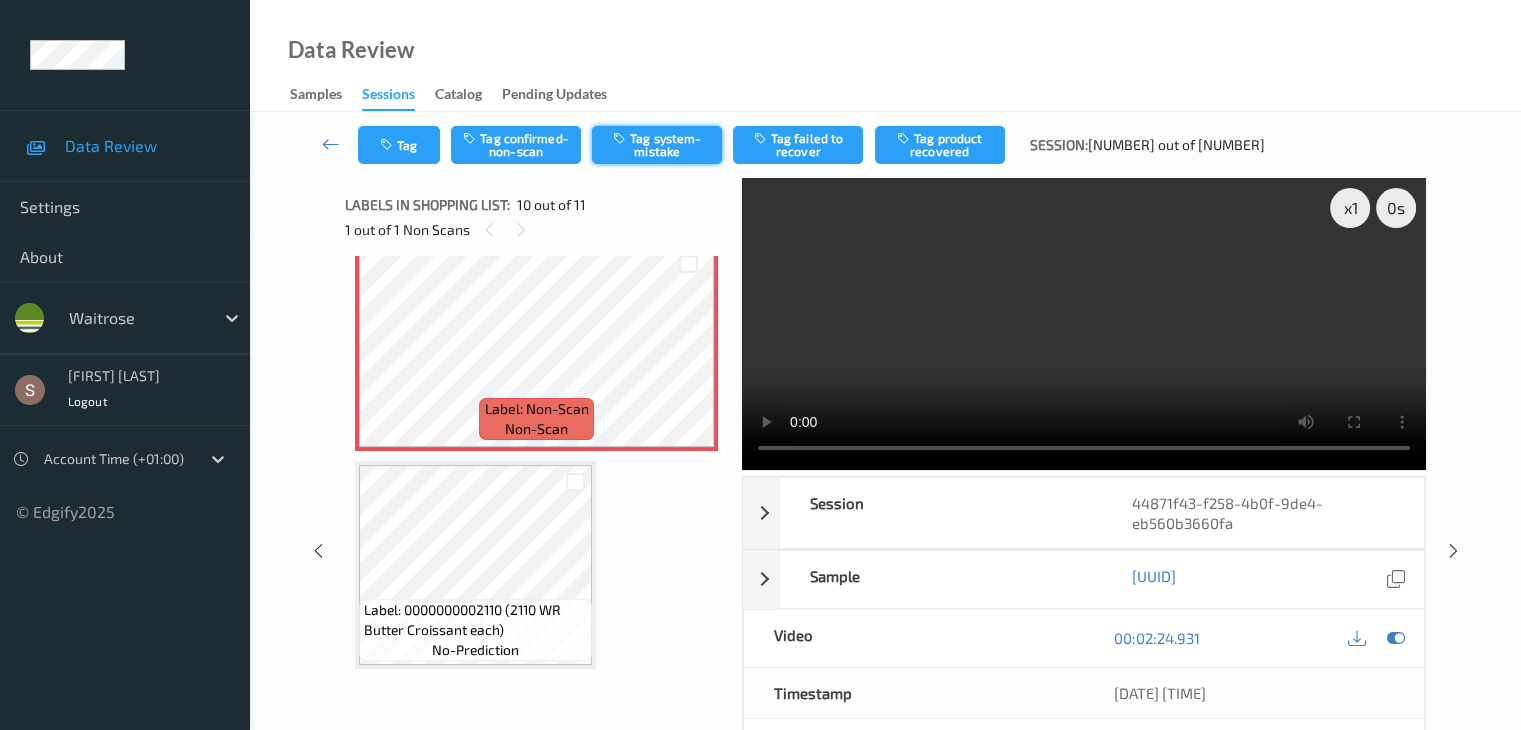 click on "Tag   system-mistake" at bounding box center (657, 145) 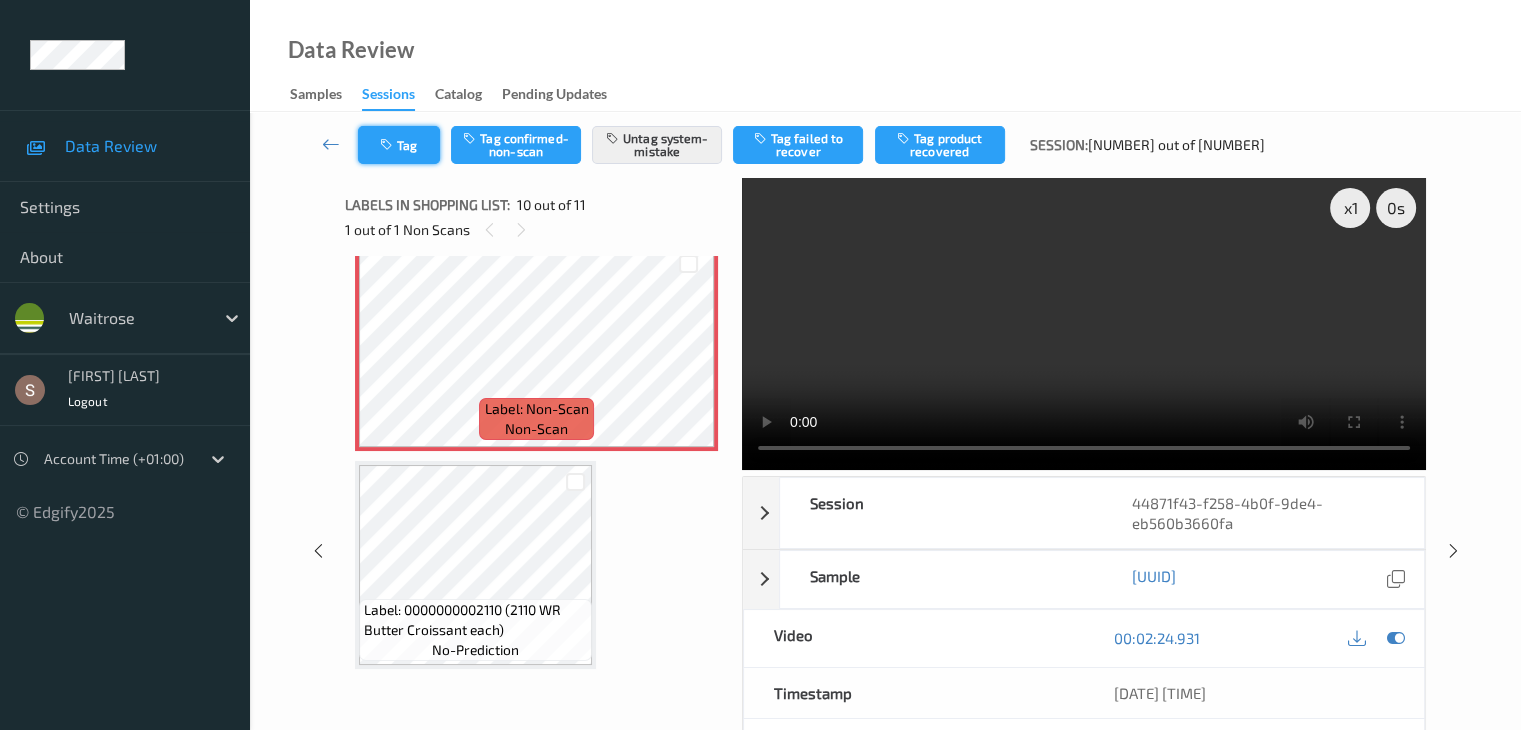 click on "Tag" at bounding box center [399, 145] 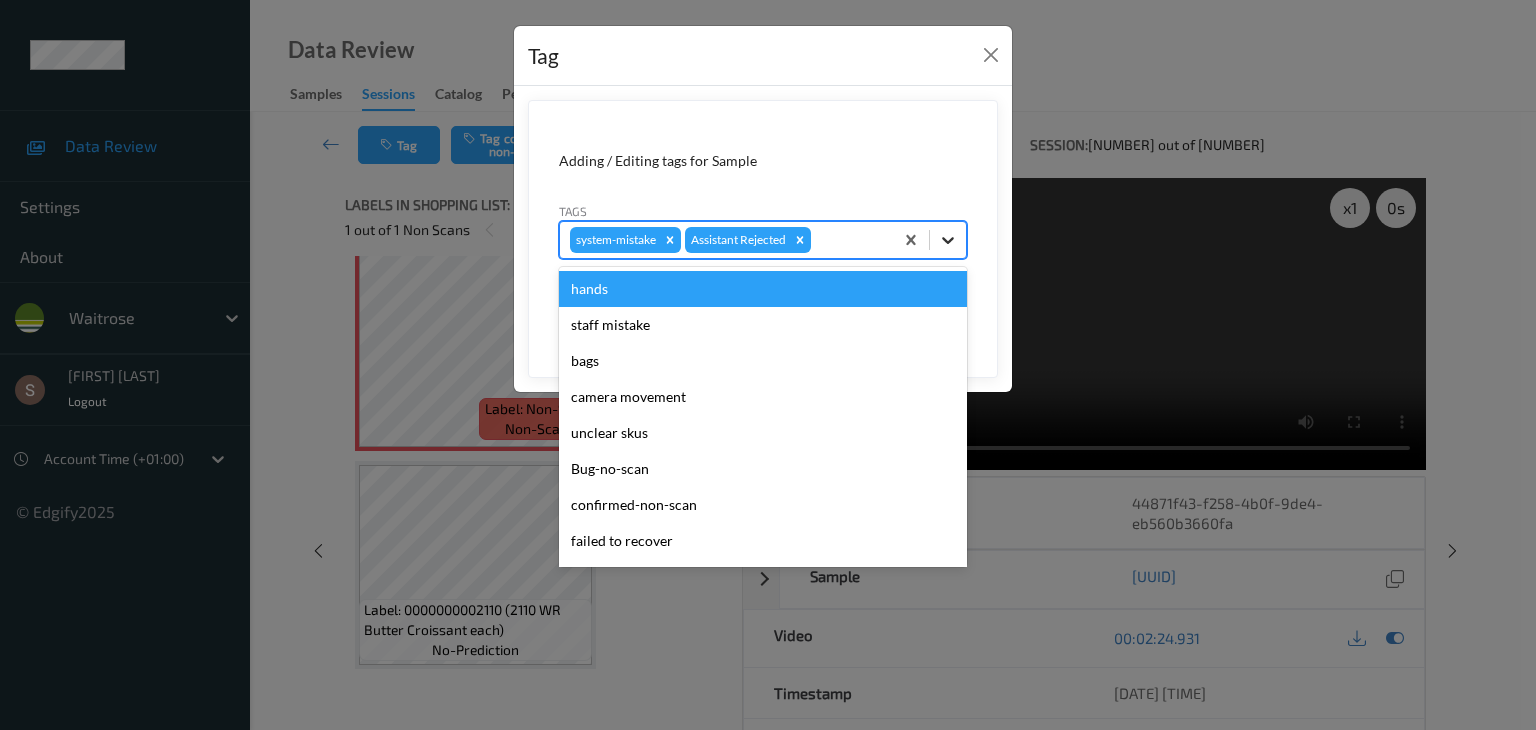 click at bounding box center (948, 240) 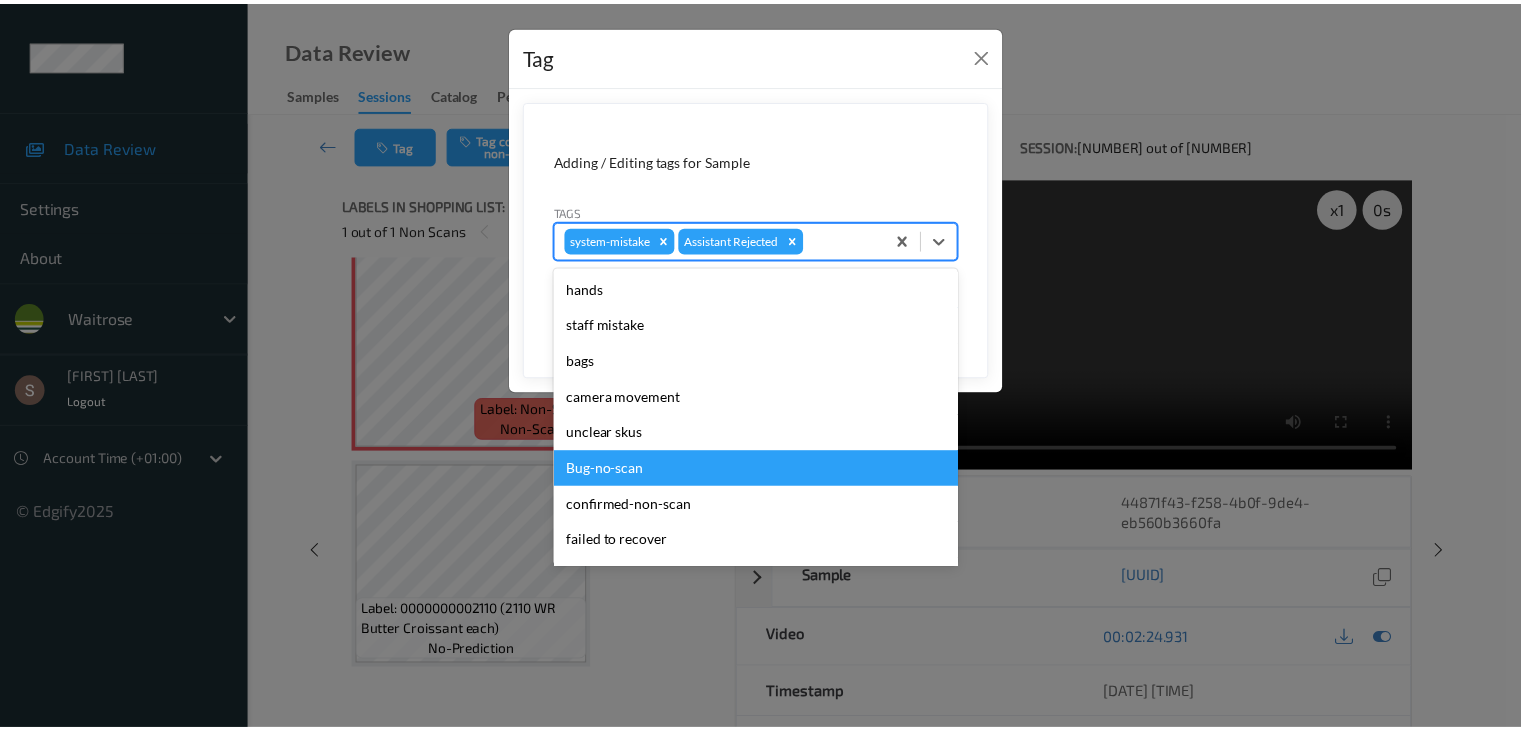 scroll, scrollTop: 320, scrollLeft: 0, axis: vertical 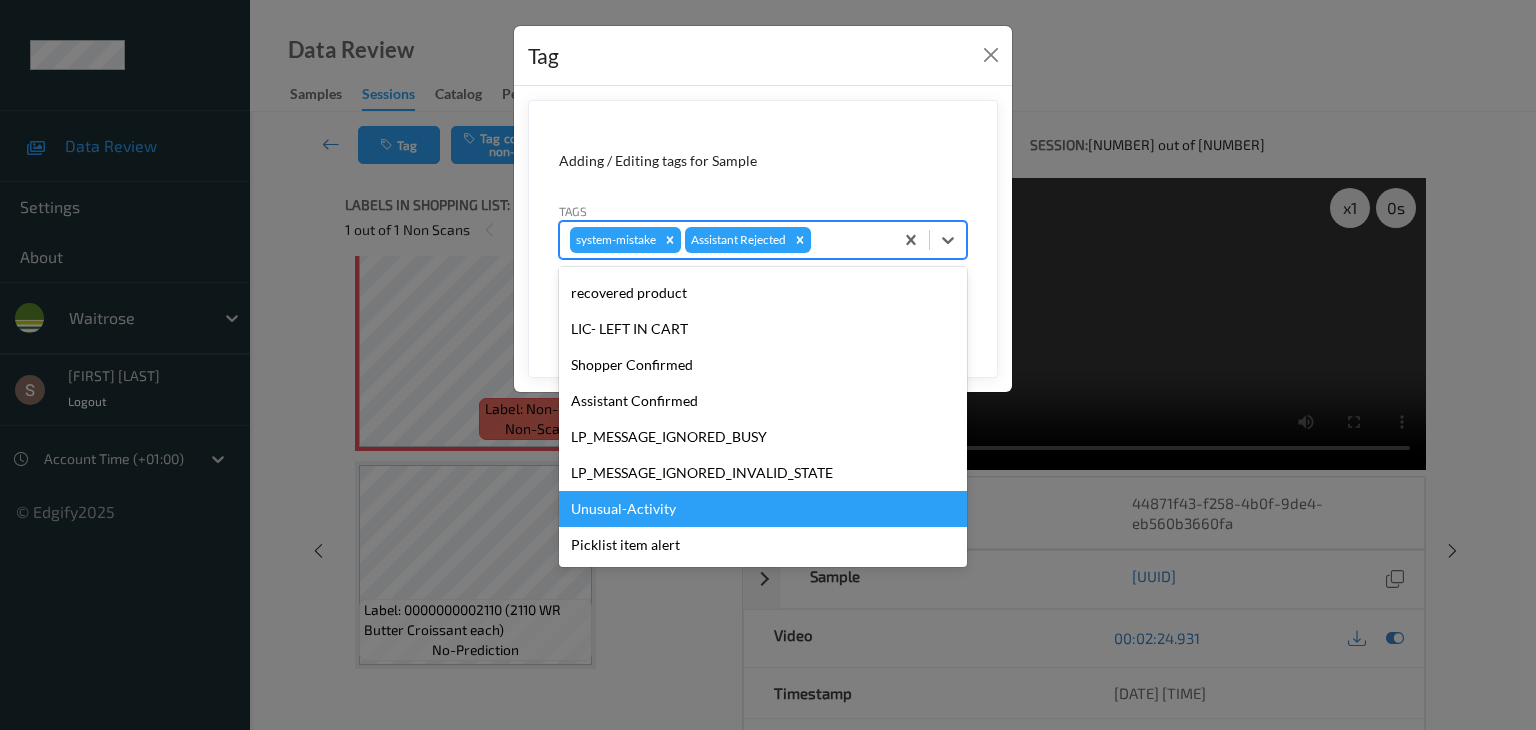 click on "Unusual-Activity" at bounding box center [763, 509] 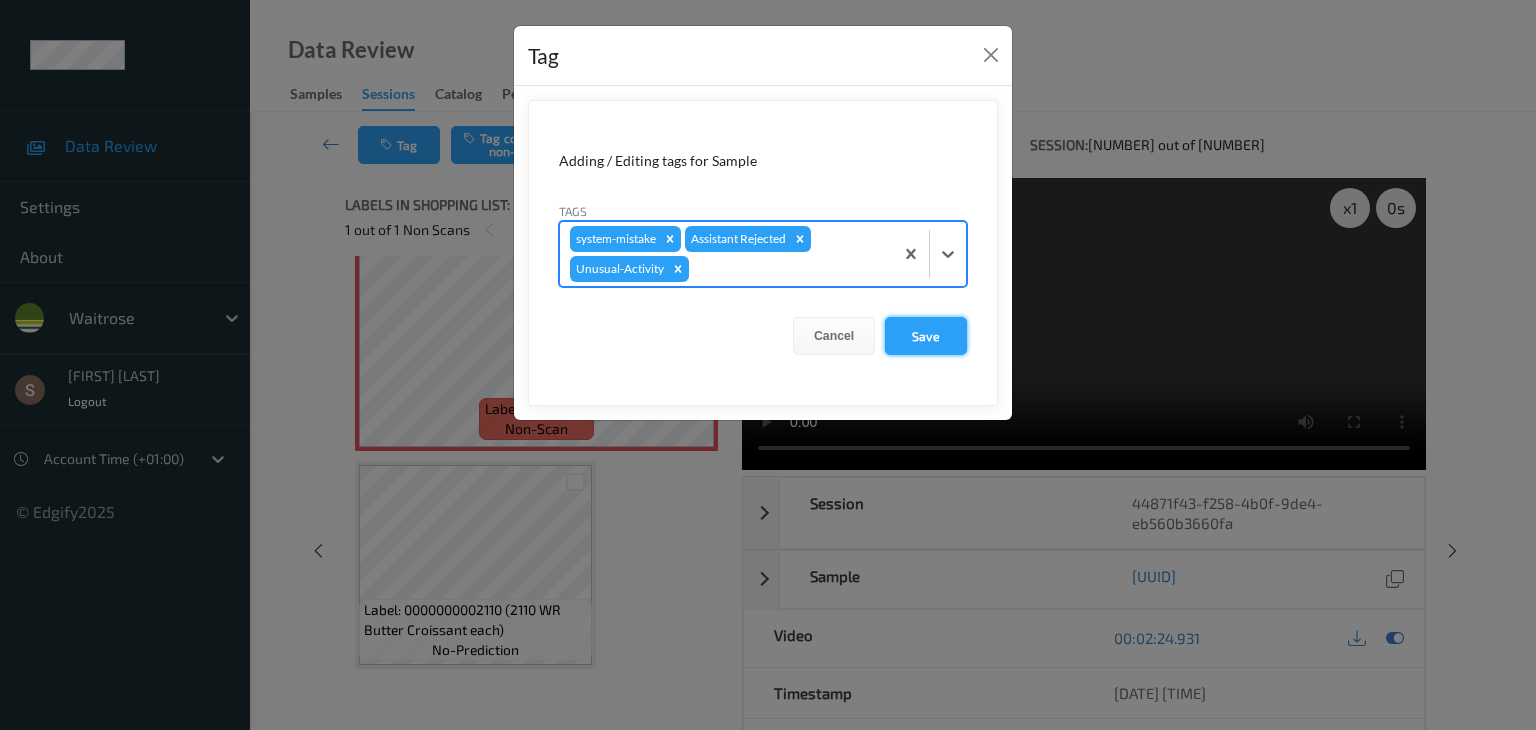 click on "Save" at bounding box center [926, 336] 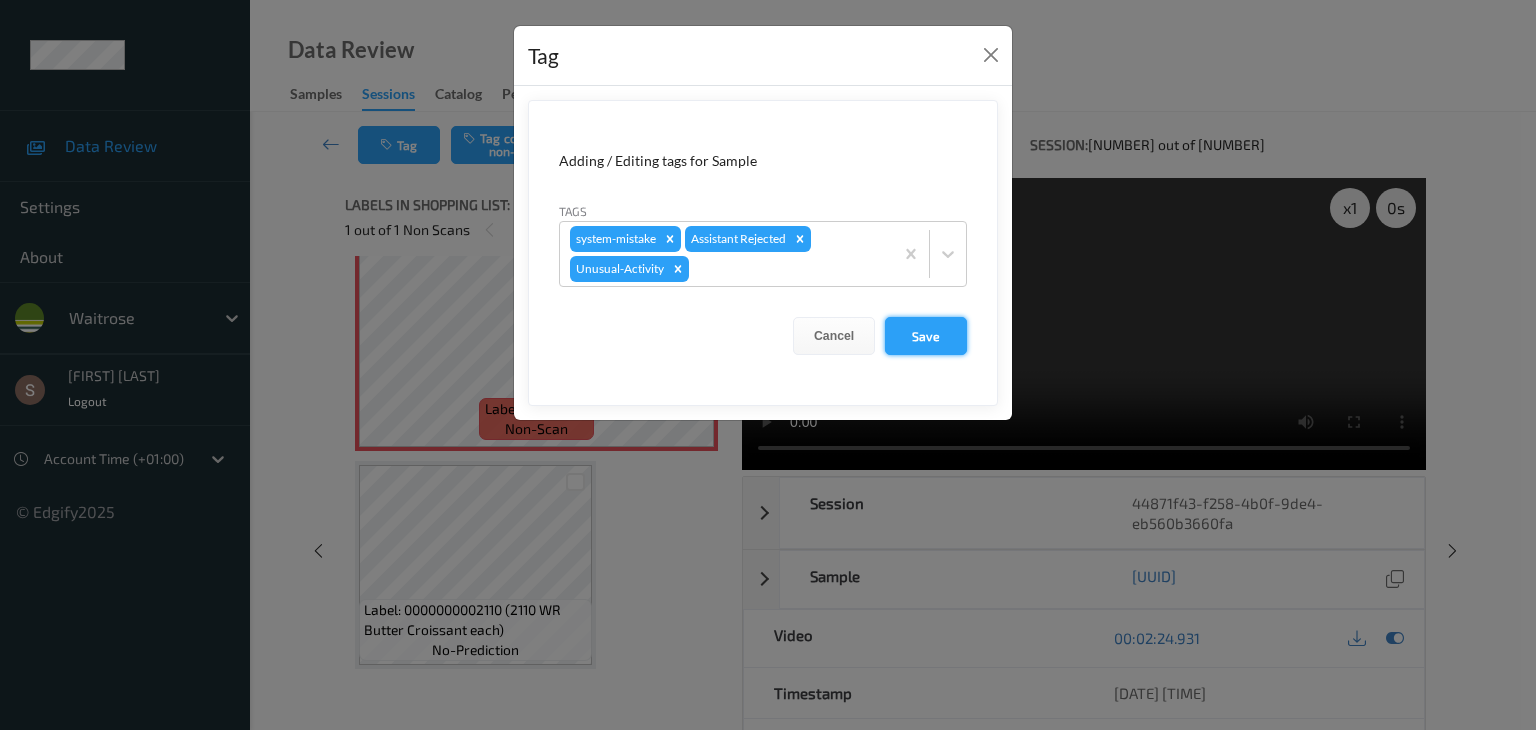 click on "Save" at bounding box center [926, 336] 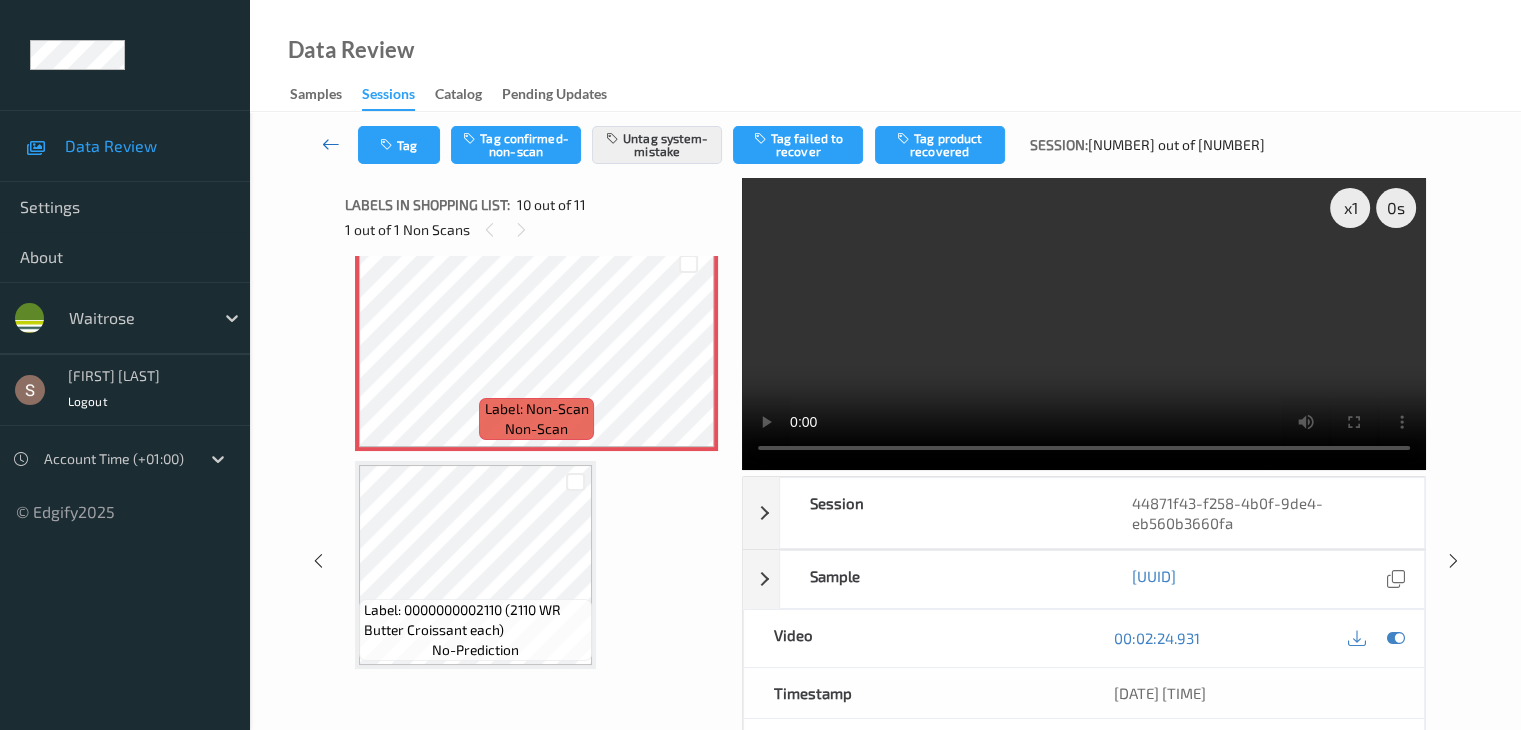 click at bounding box center (331, 144) 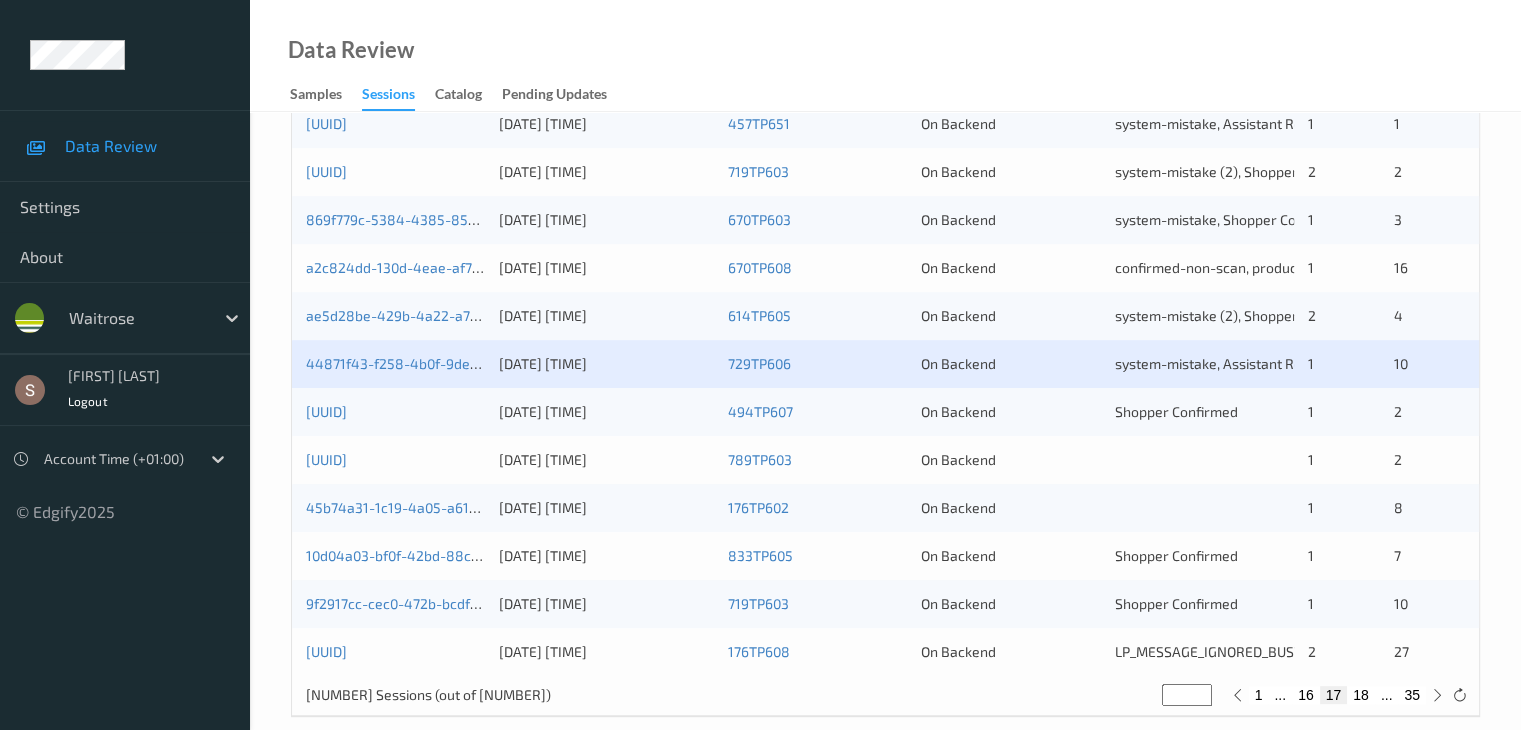 scroll, scrollTop: 932, scrollLeft: 0, axis: vertical 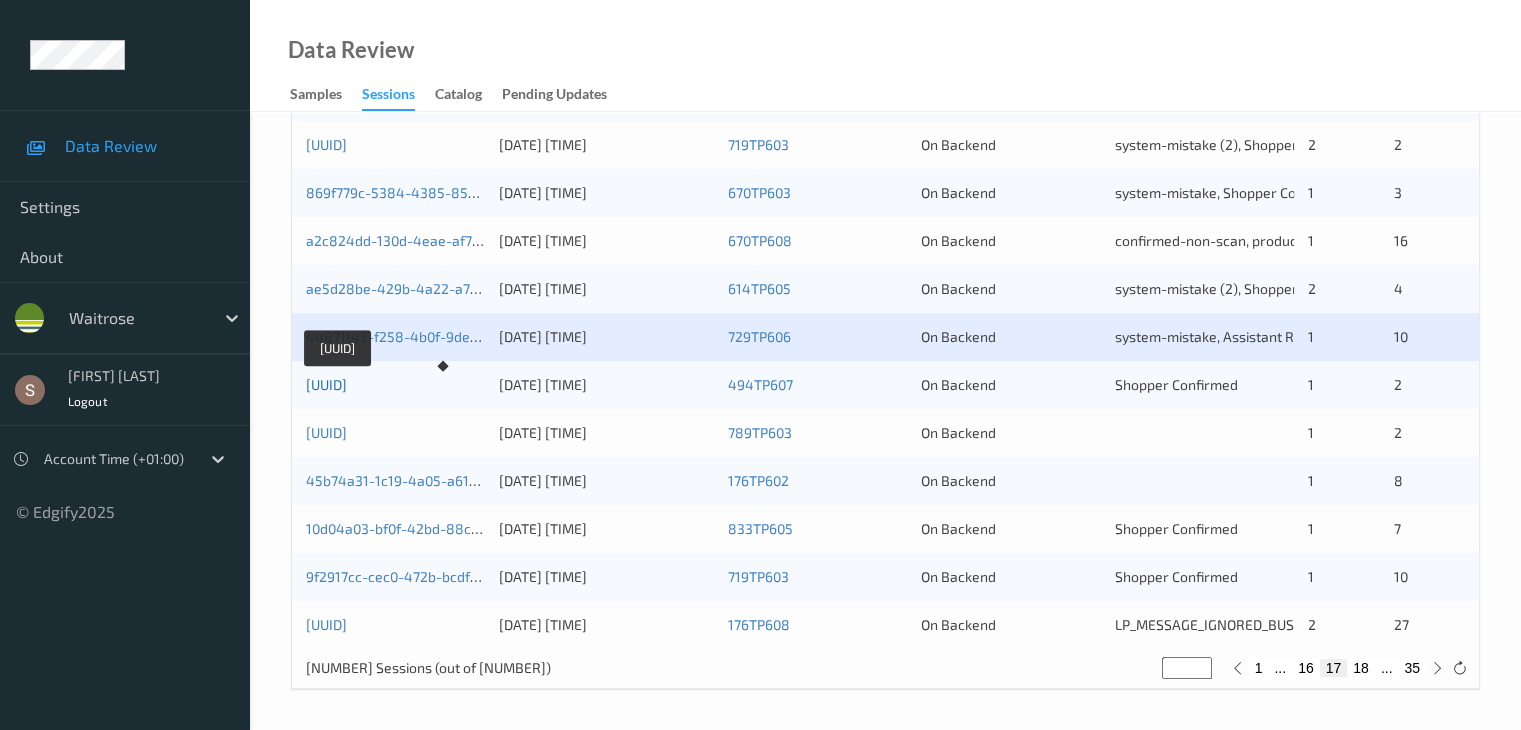 click on "220295ac-ce74-4761-8502-e6c3a03b5428" at bounding box center (326, 384) 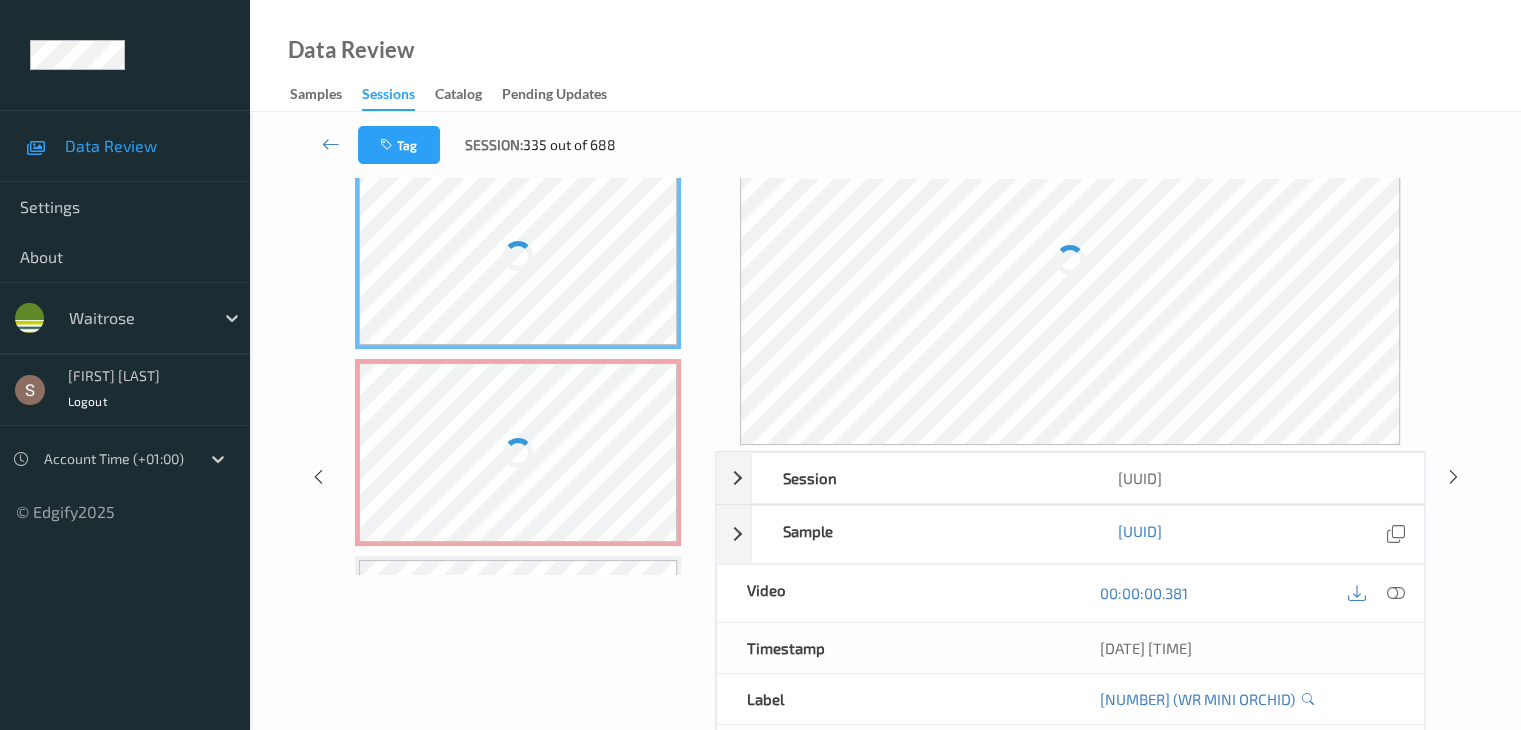scroll, scrollTop: 0, scrollLeft: 0, axis: both 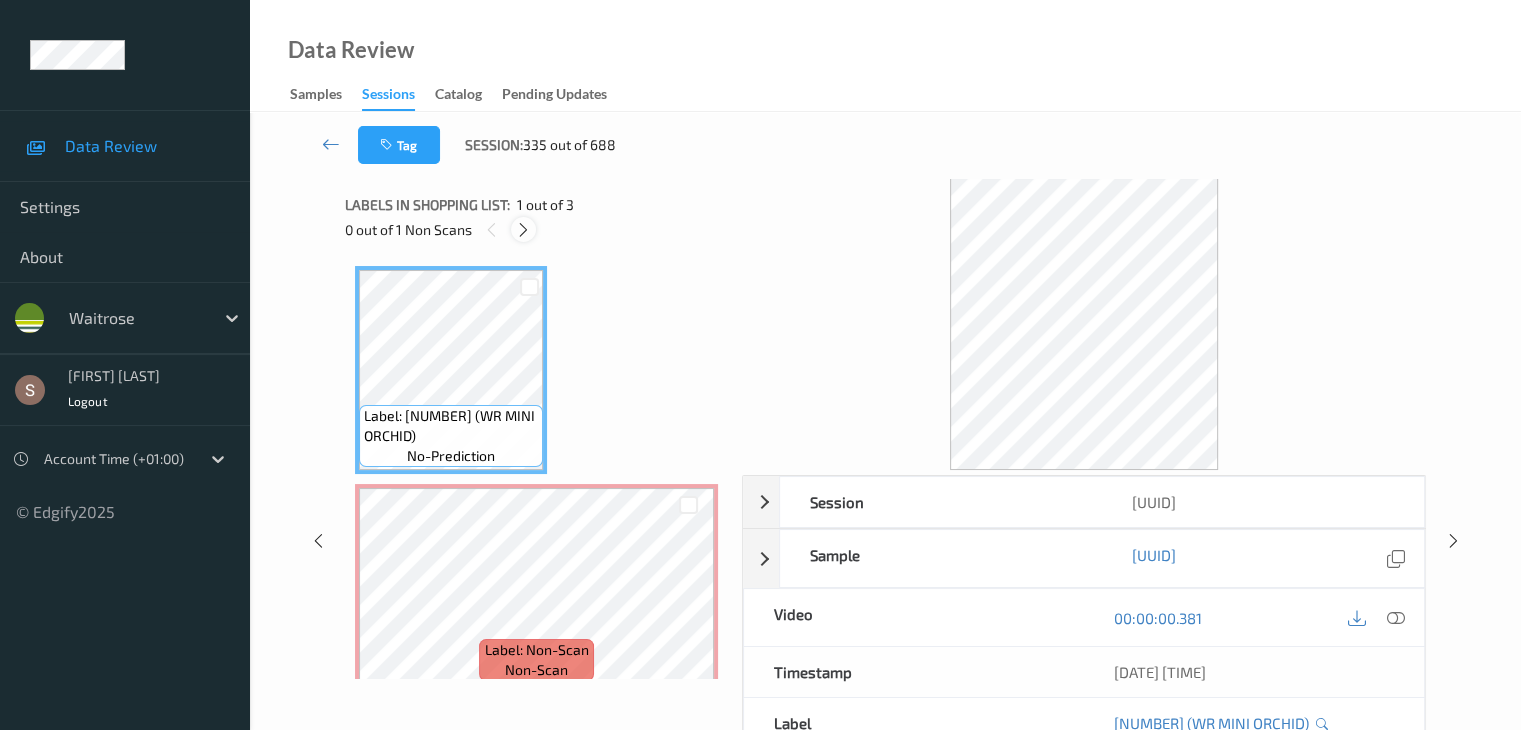 click at bounding box center (523, 229) 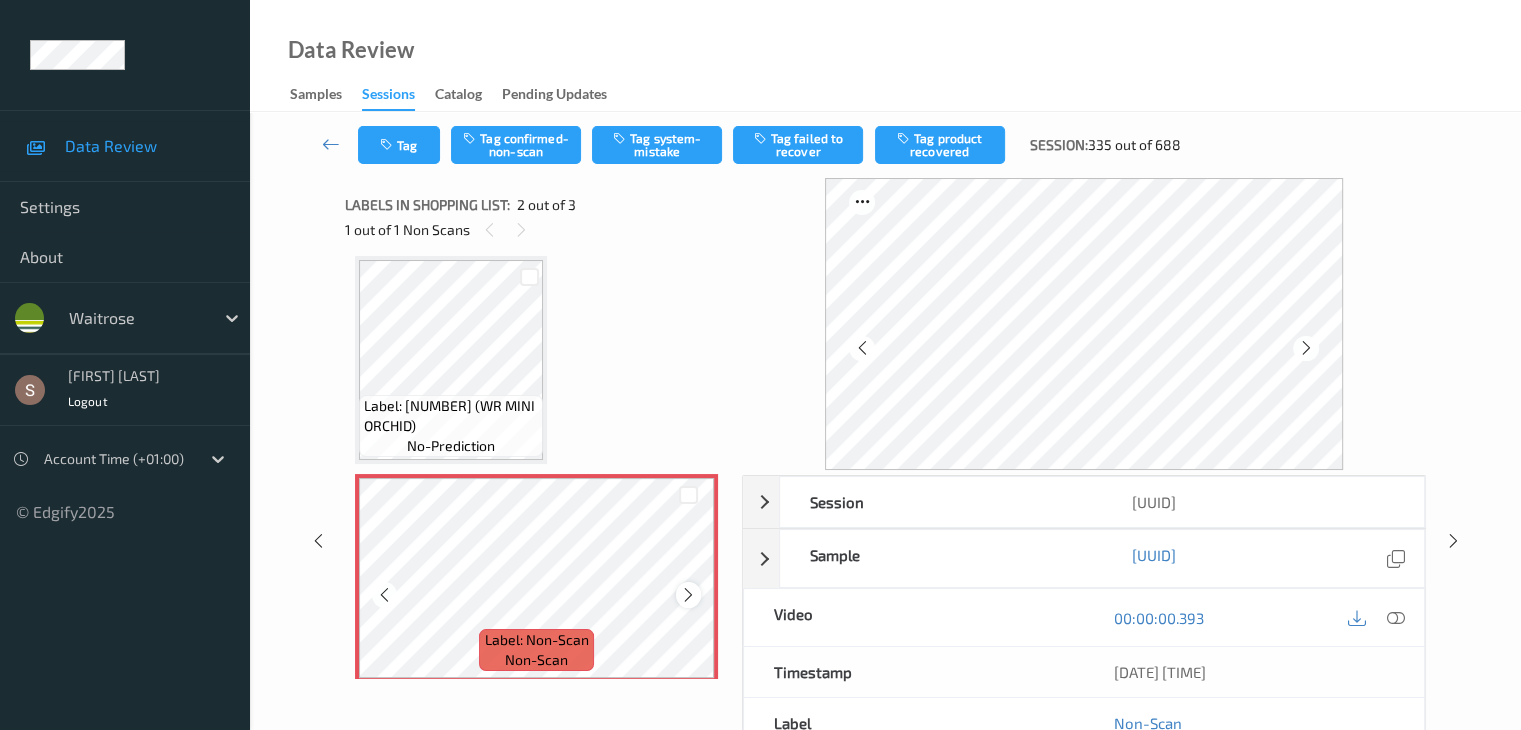 click at bounding box center (688, 595) 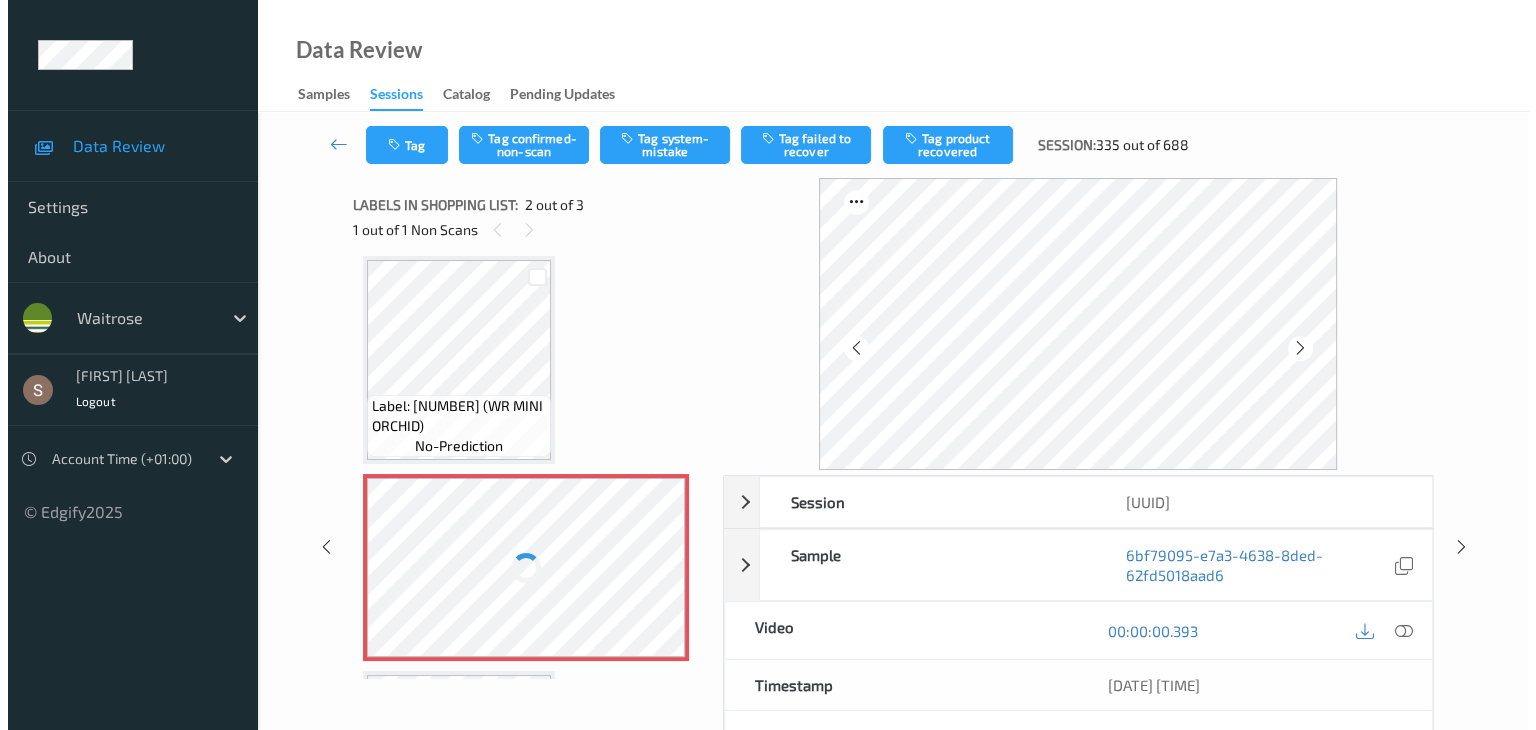 scroll, scrollTop: 229, scrollLeft: 0, axis: vertical 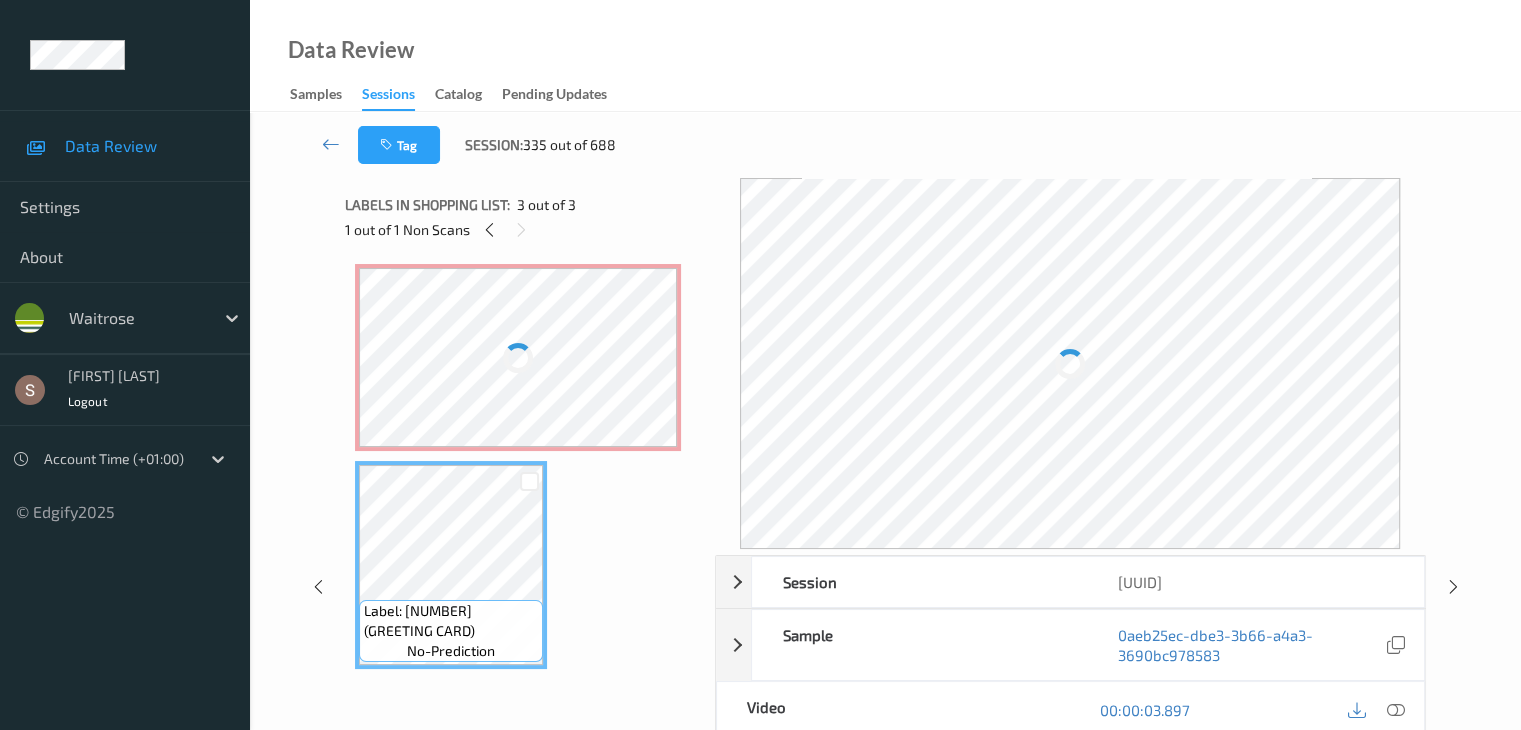 click at bounding box center (518, 357) 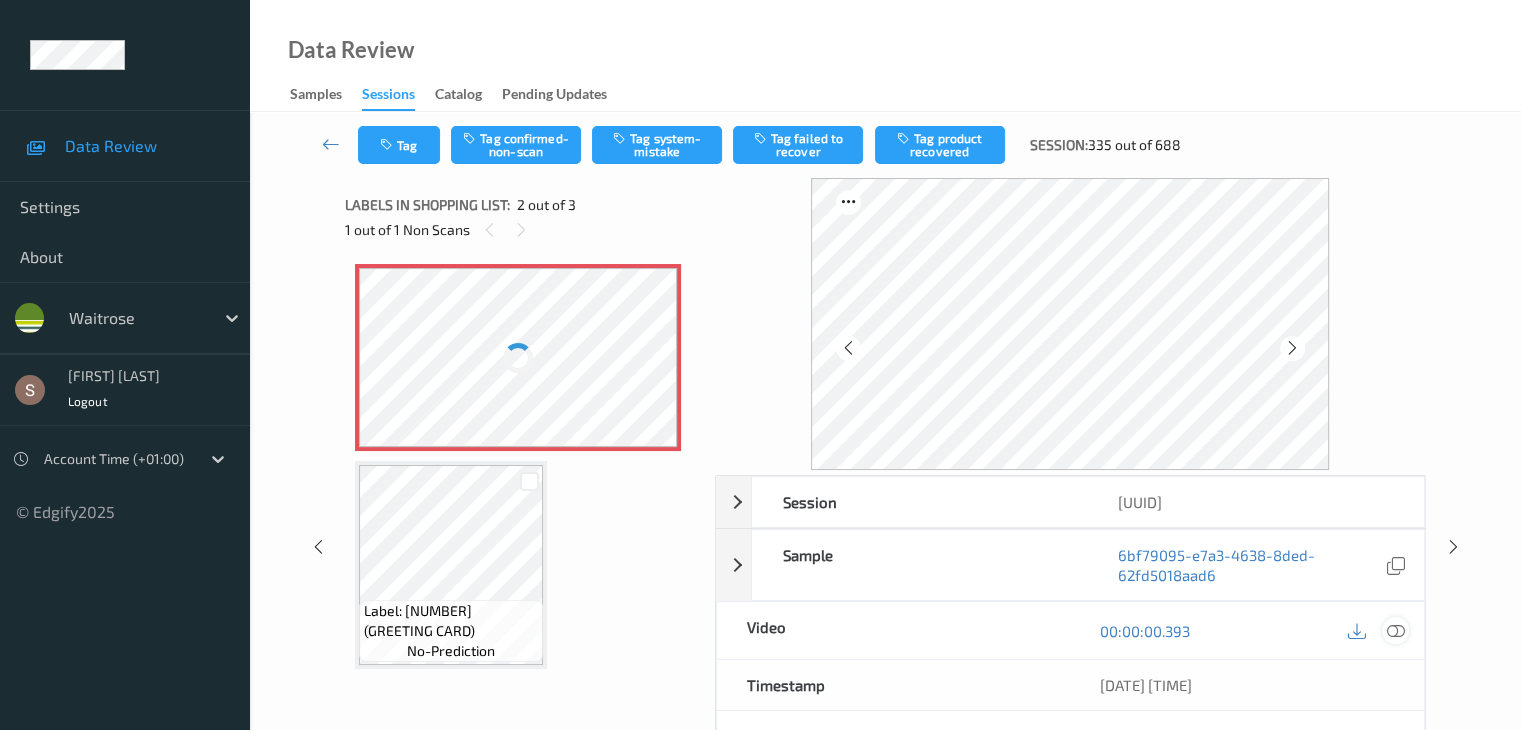 click at bounding box center [1395, 631] 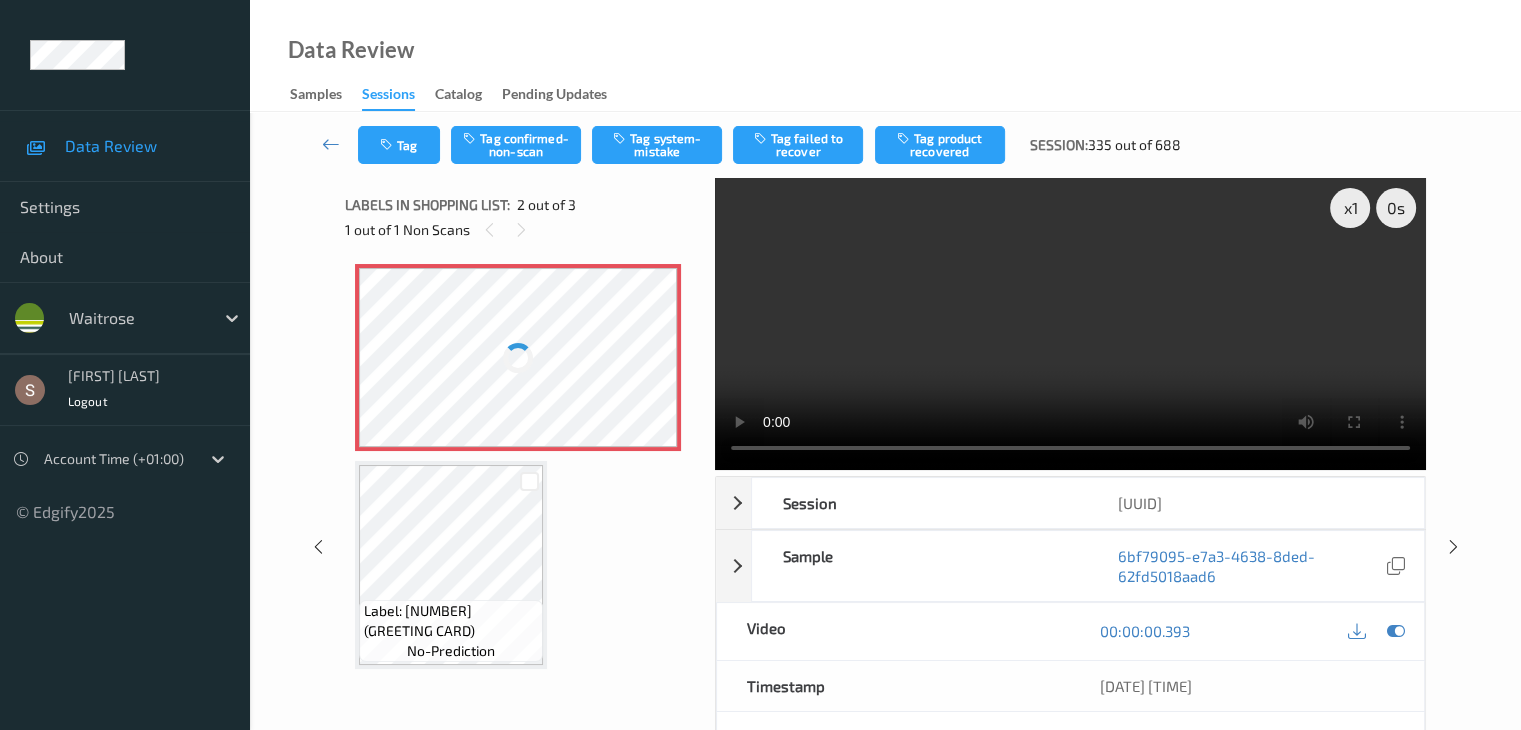 click at bounding box center [1070, 324] 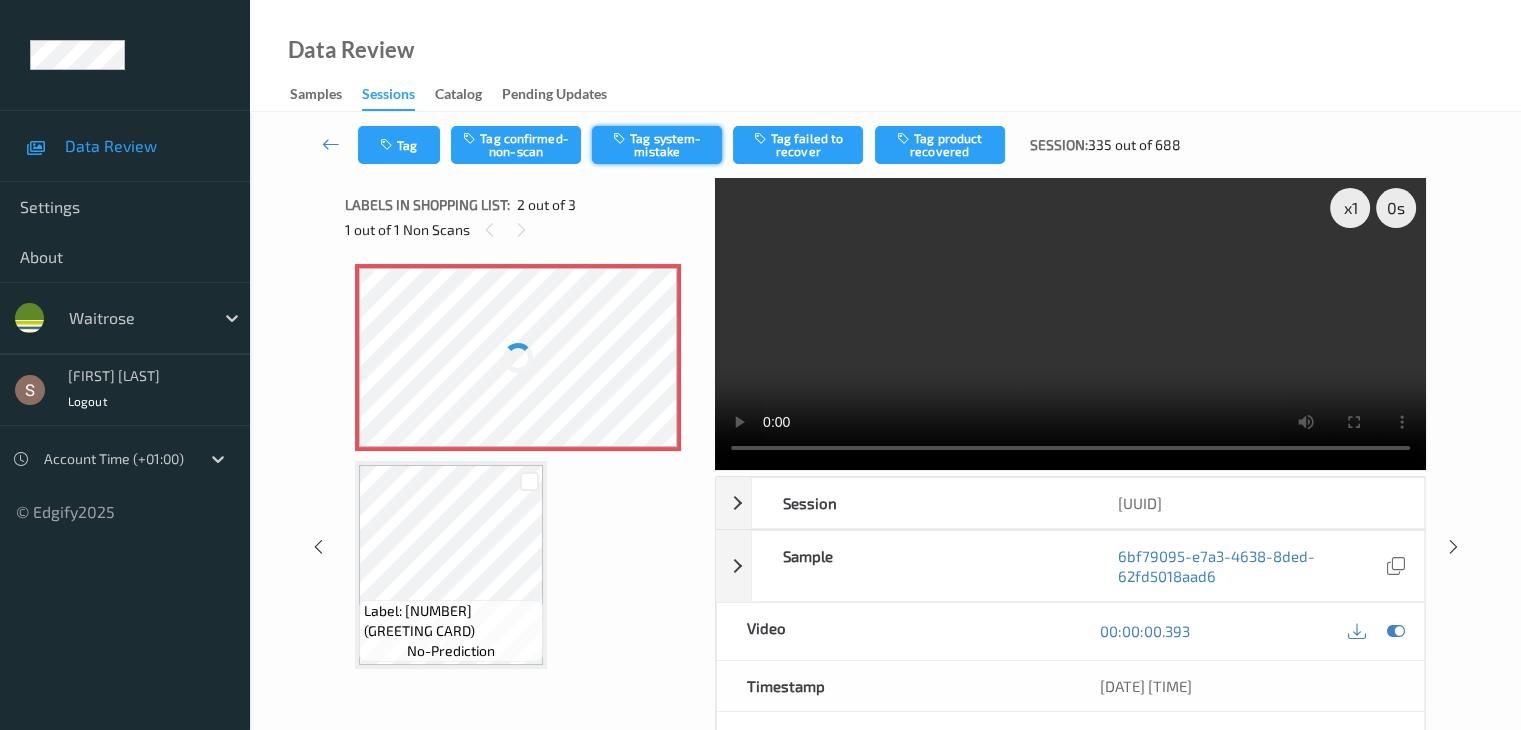 click on "Tag   system-mistake" at bounding box center (657, 145) 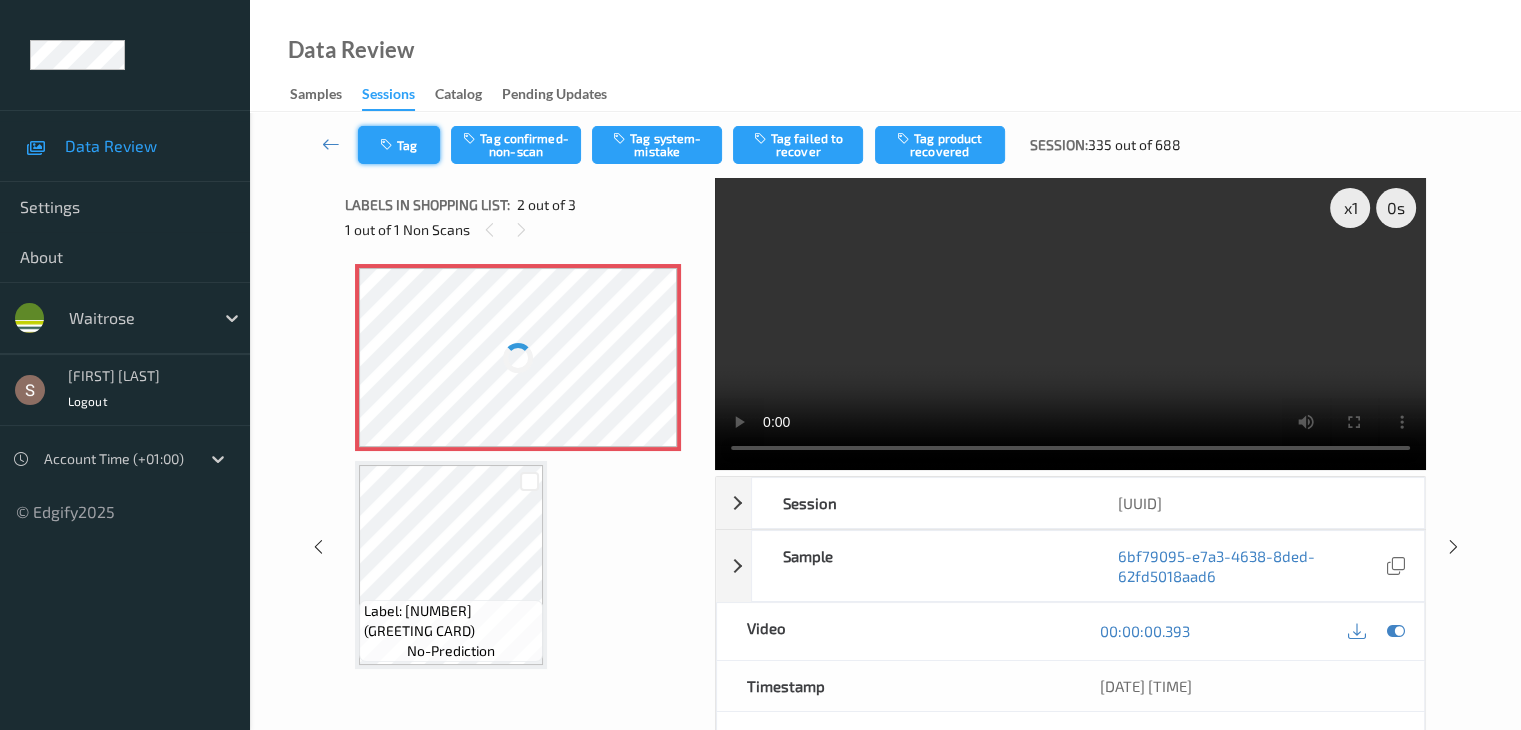 click on "Tag" at bounding box center (399, 145) 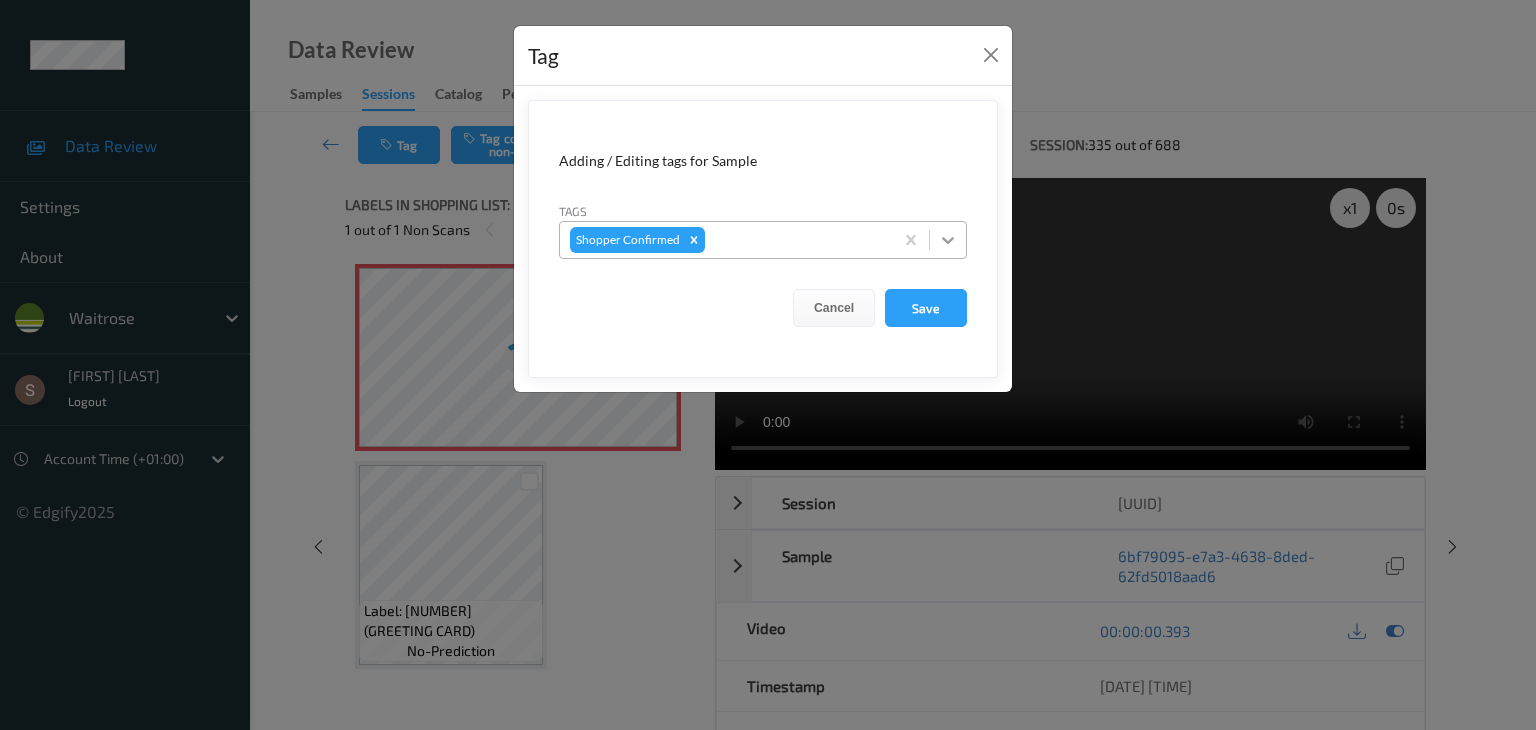 click 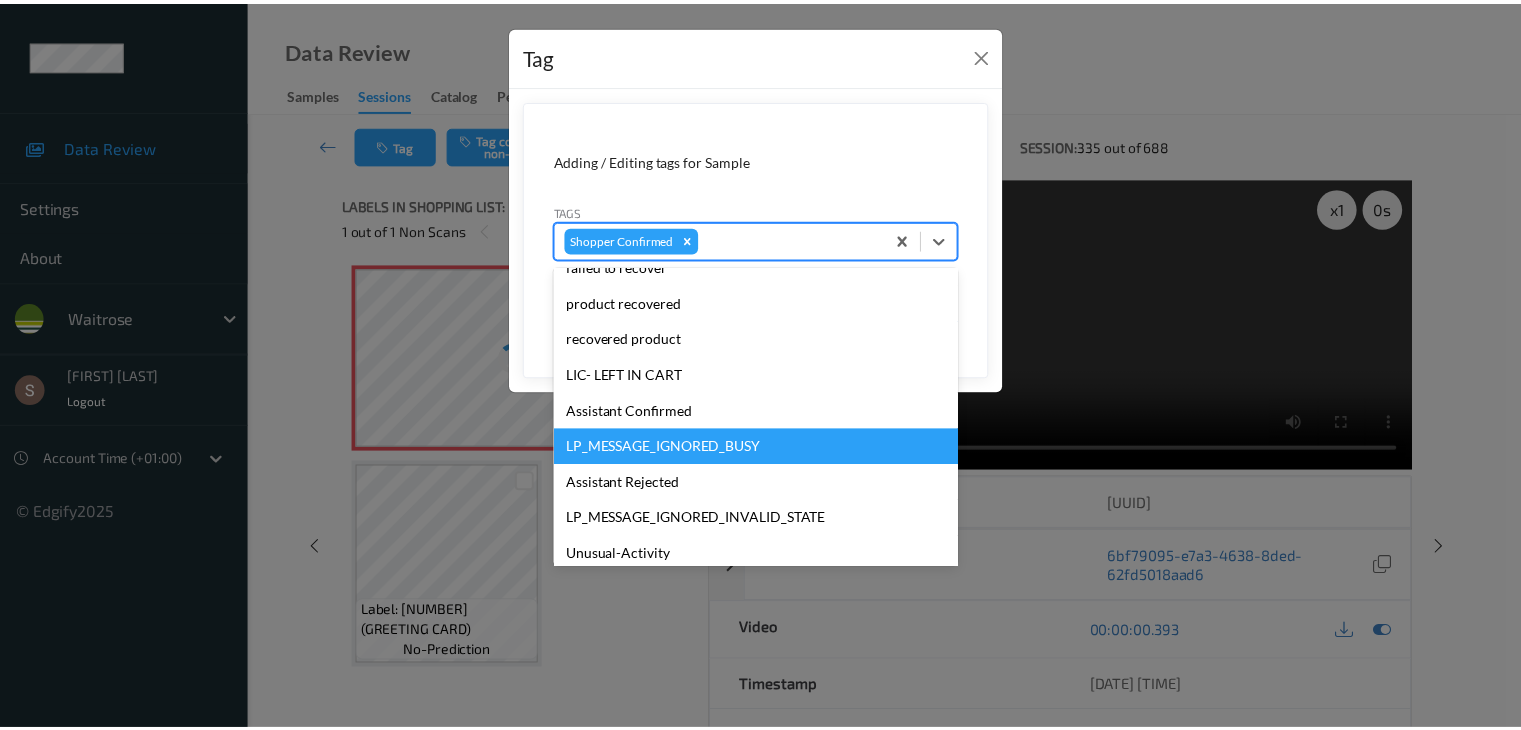 scroll, scrollTop: 356, scrollLeft: 0, axis: vertical 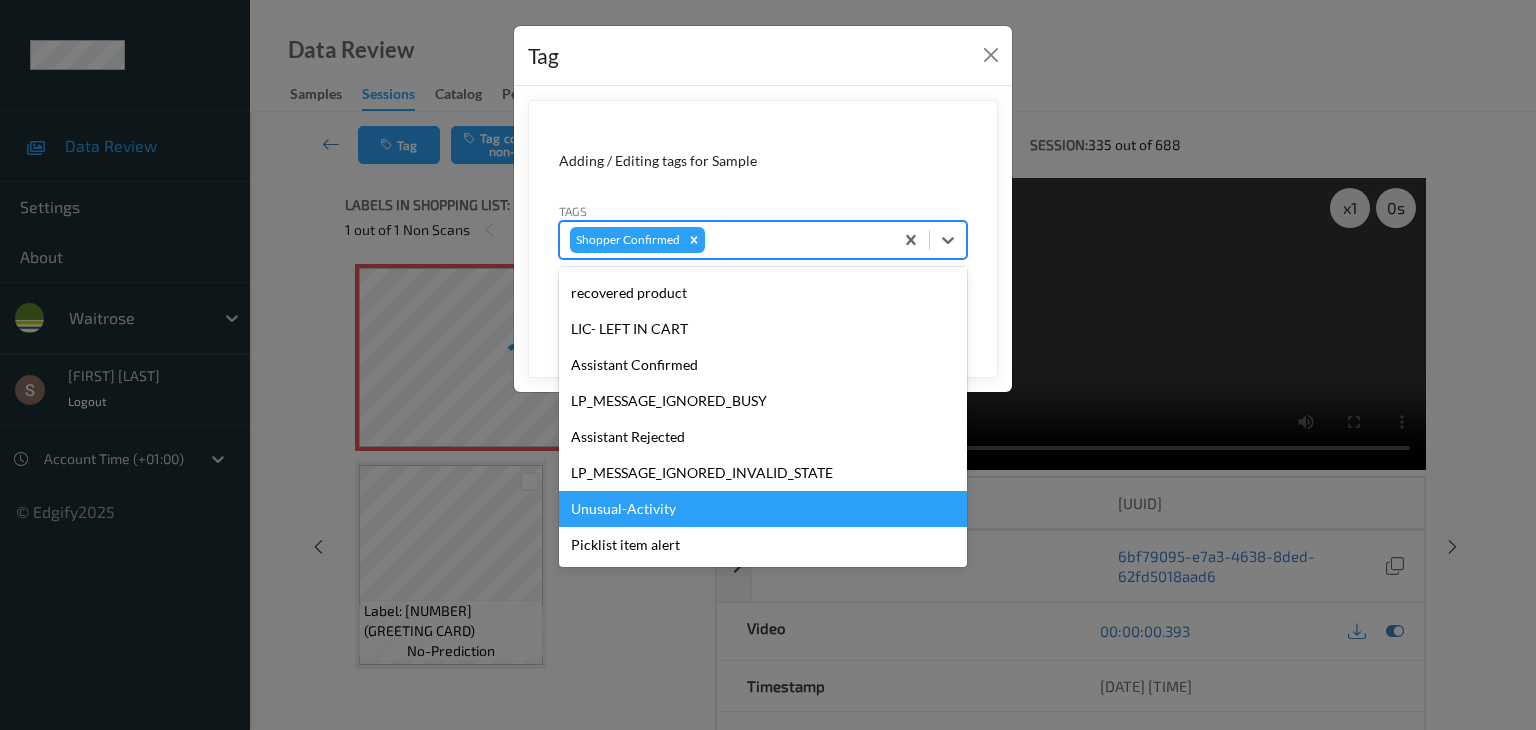 click on "Unusual-Activity" at bounding box center (763, 509) 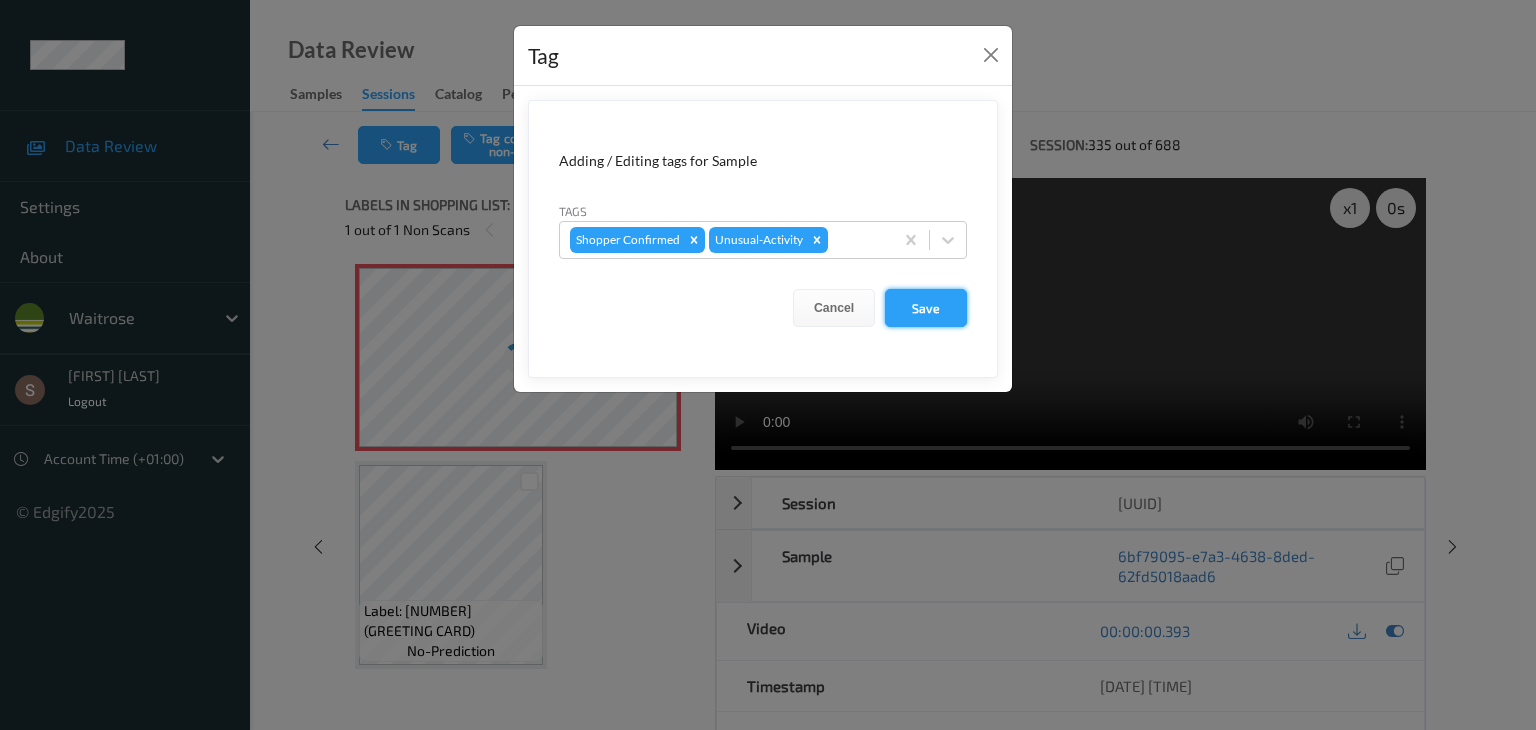 click on "Save" at bounding box center [926, 308] 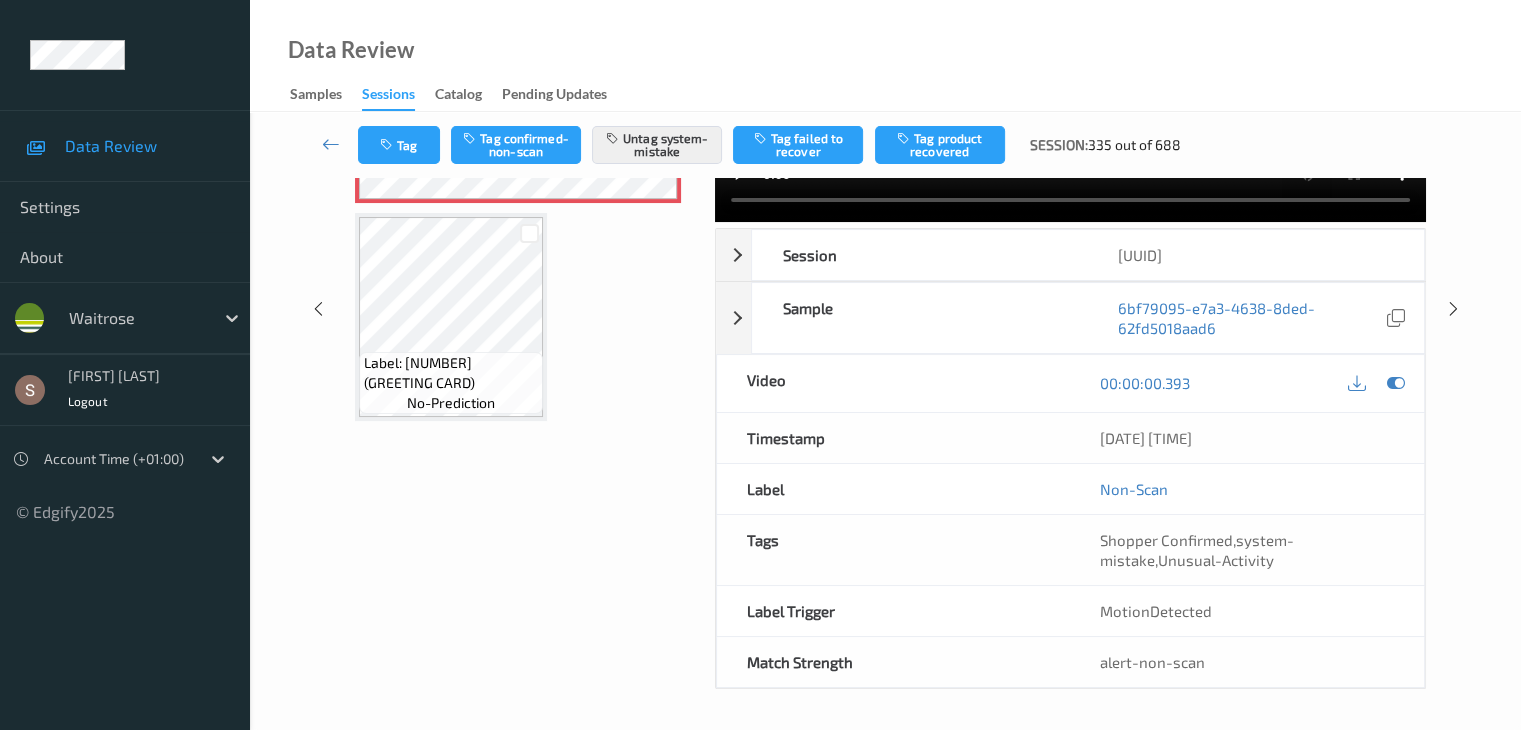 scroll, scrollTop: 0, scrollLeft: 0, axis: both 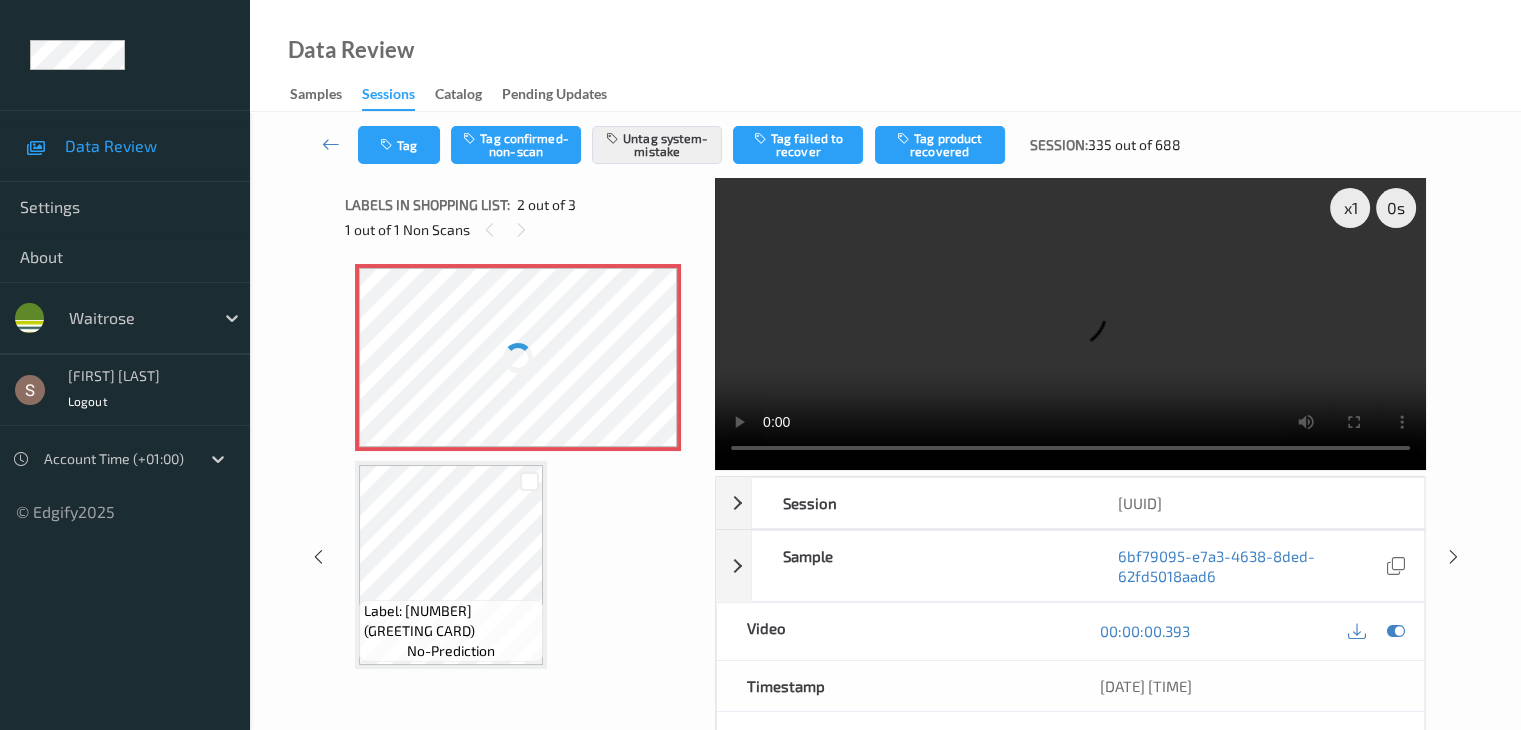 click on "Tag Tag   confirmed-non-scan Untag   system-mistake Tag   failed to recover Tag   product recovered Session: 335 out of 688" at bounding box center (885, 145) 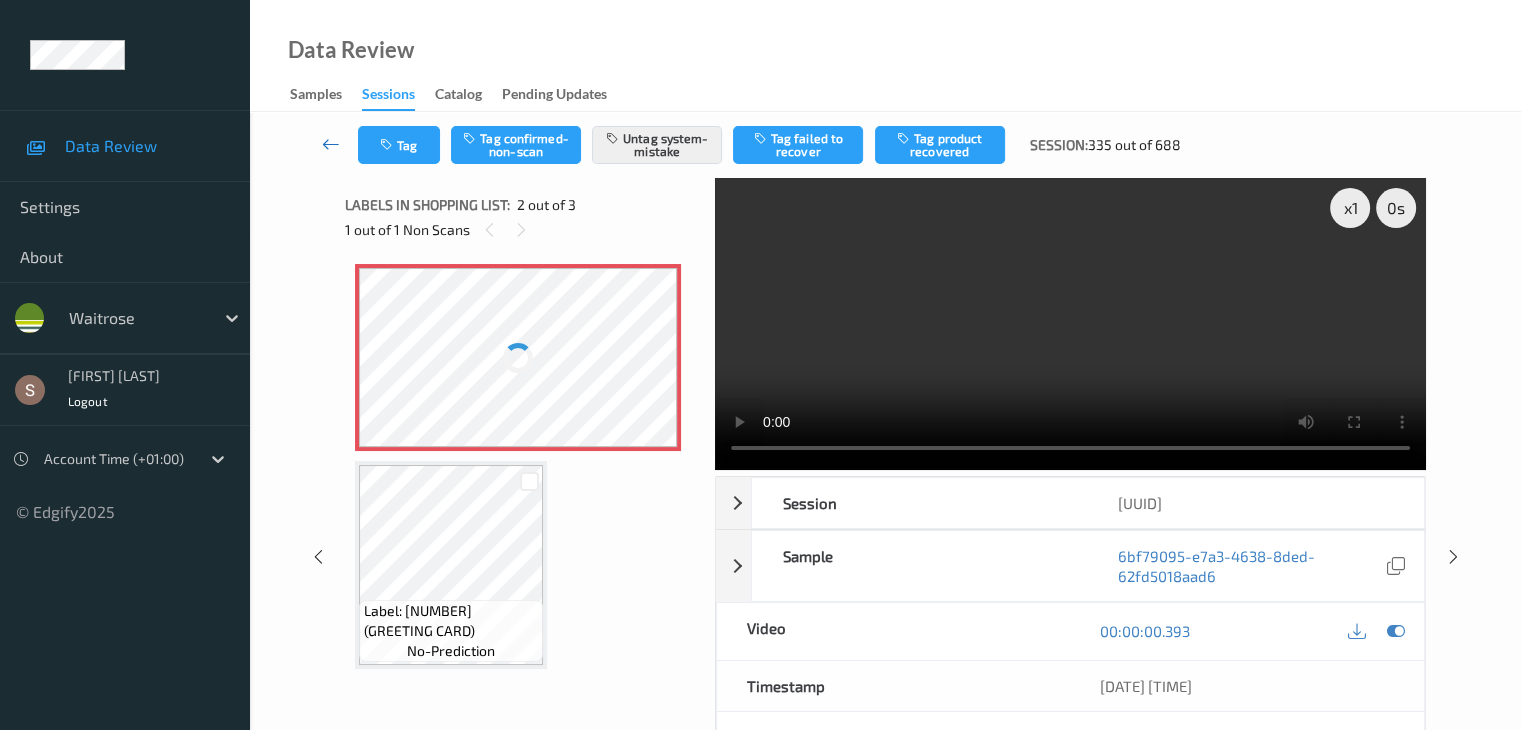 click at bounding box center (331, 144) 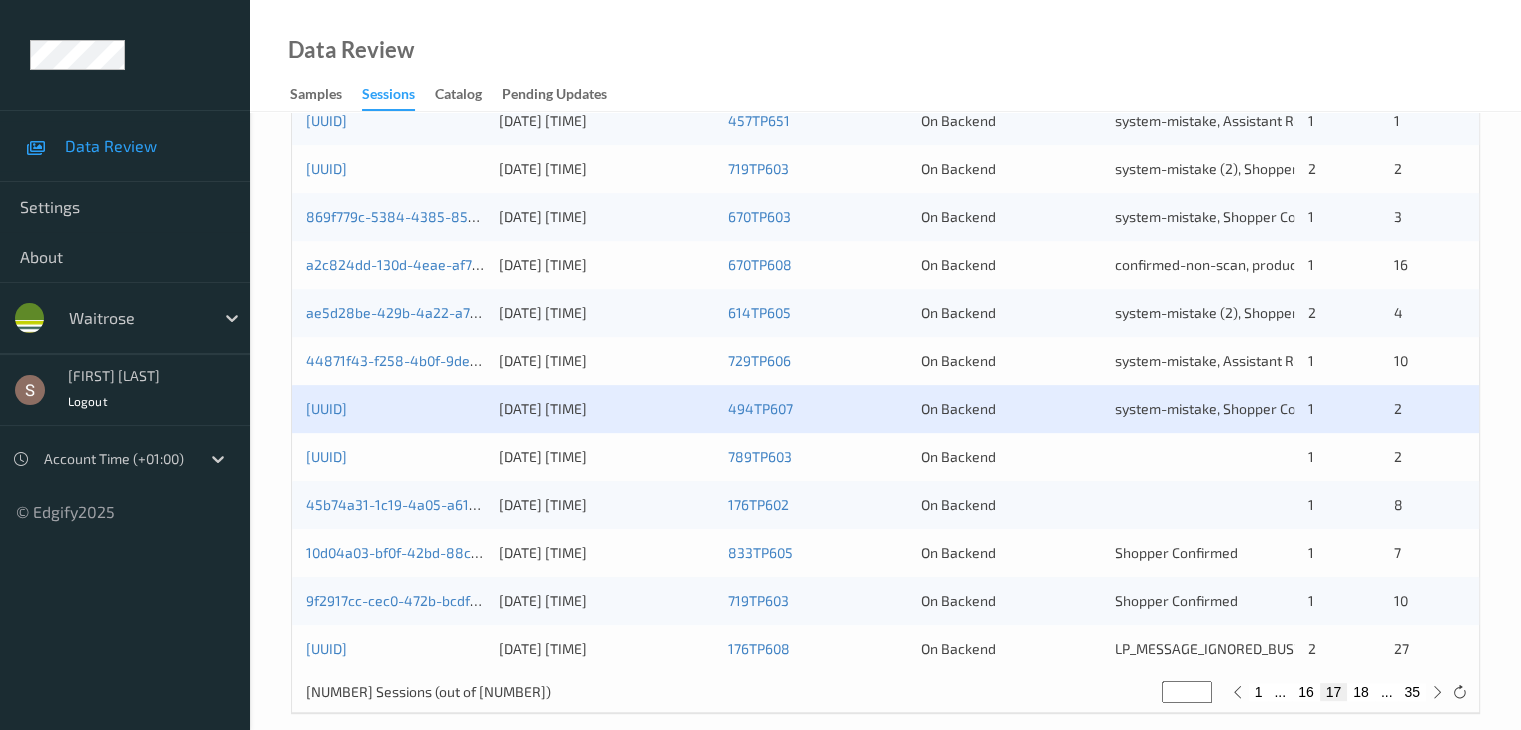 scroll, scrollTop: 932, scrollLeft: 0, axis: vertical 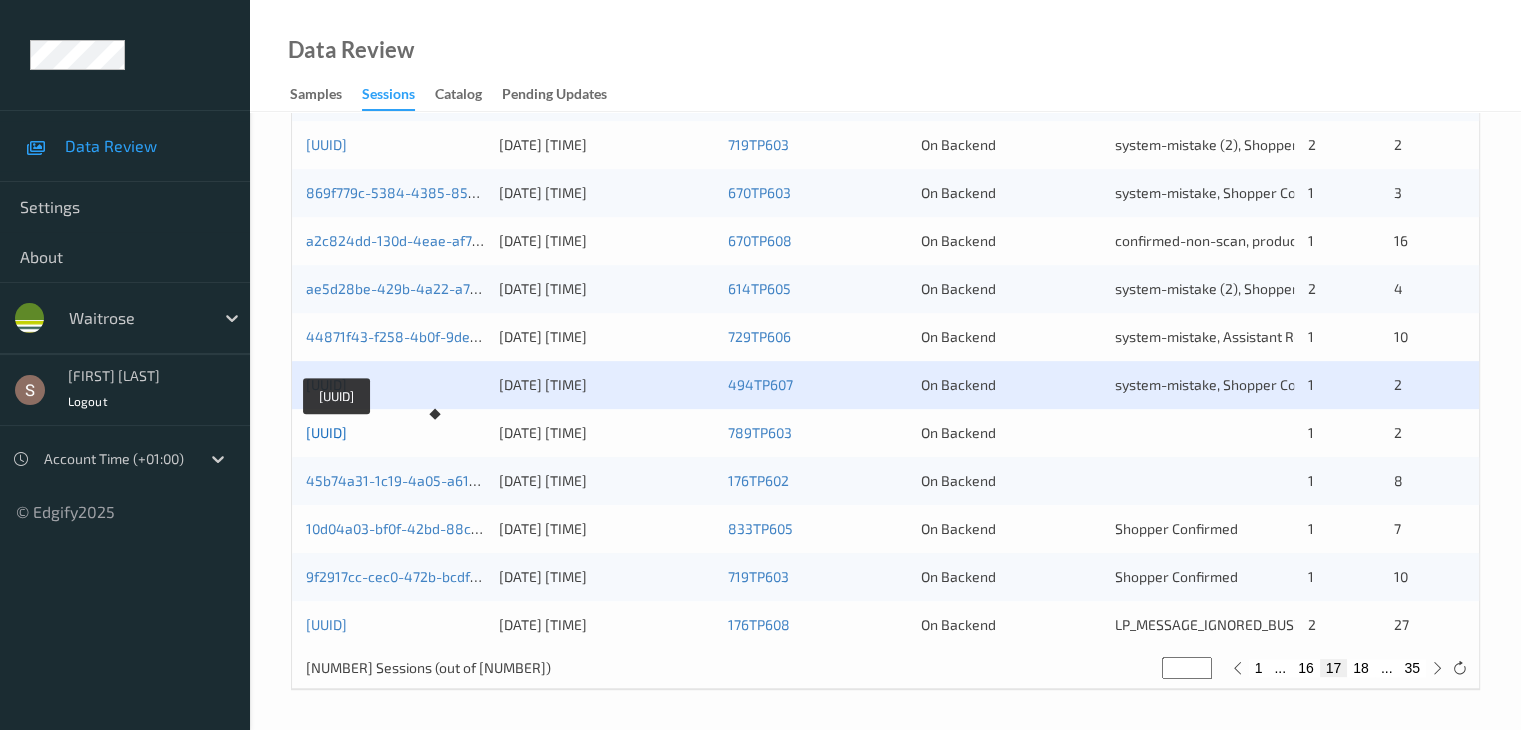 click on "9bfa90ea-8ed2-4f66-8159-d3ff97fef3d1" at bounding box center [326, 432] 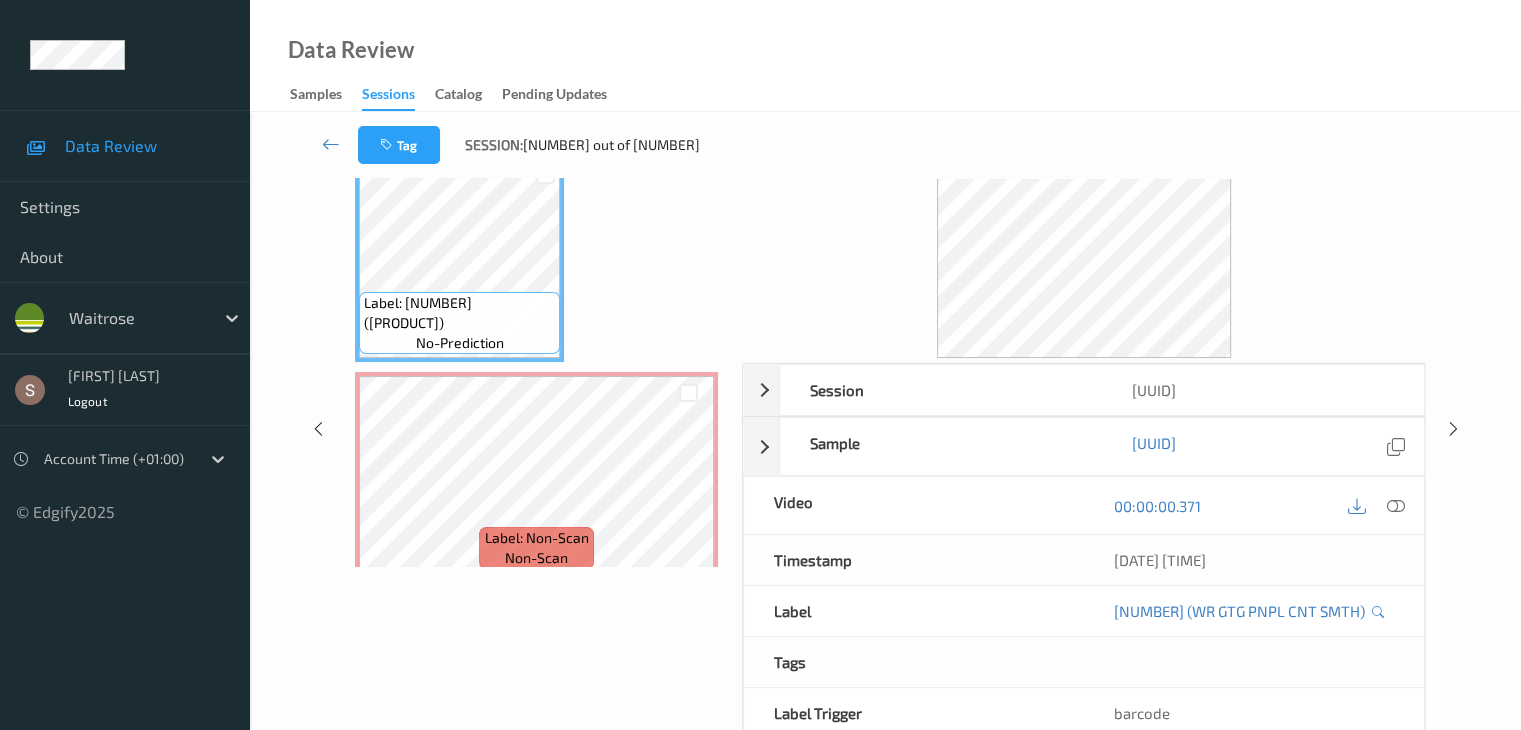 scroll, scrollTop: 0, scrollLeft: 0, axis: both 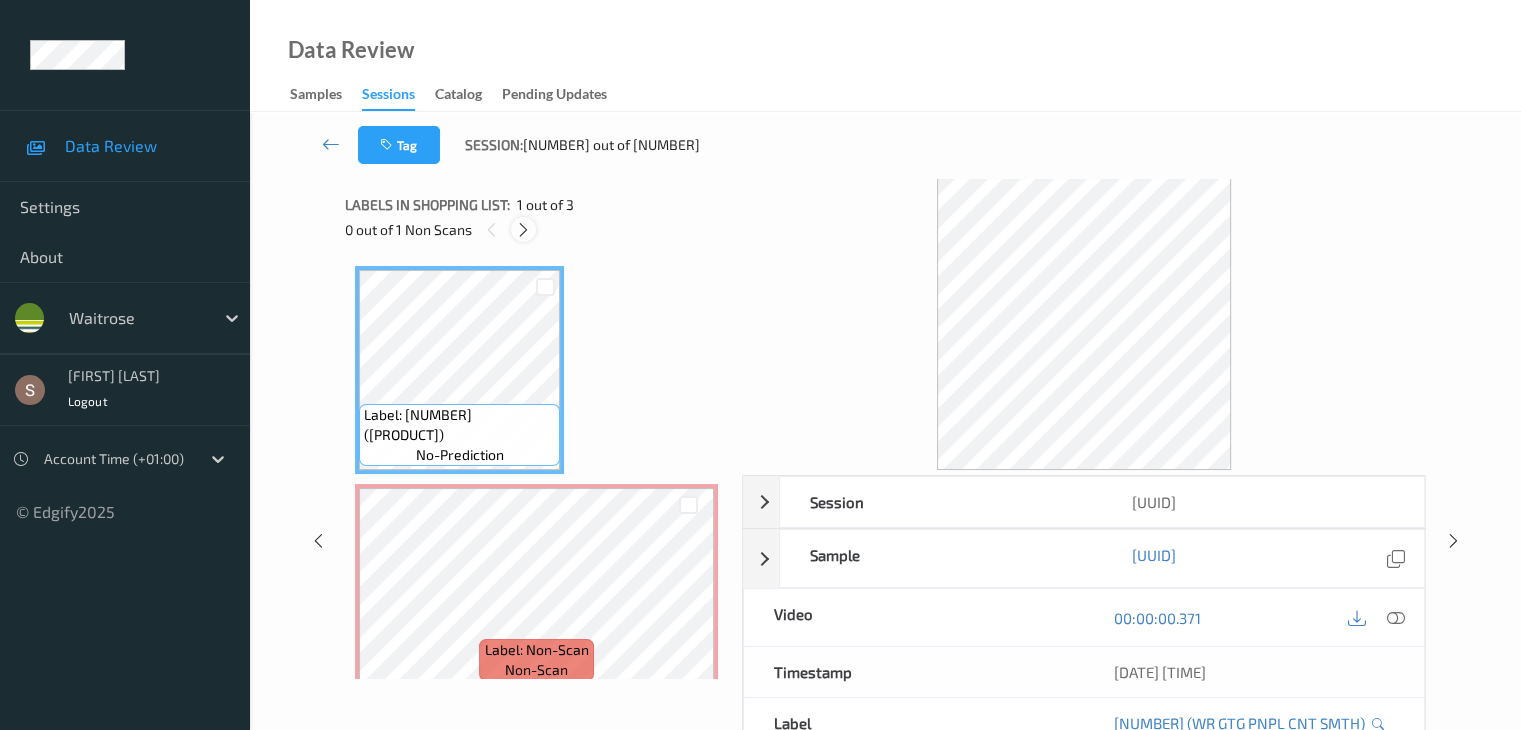 click at bounding box center [523, 230] 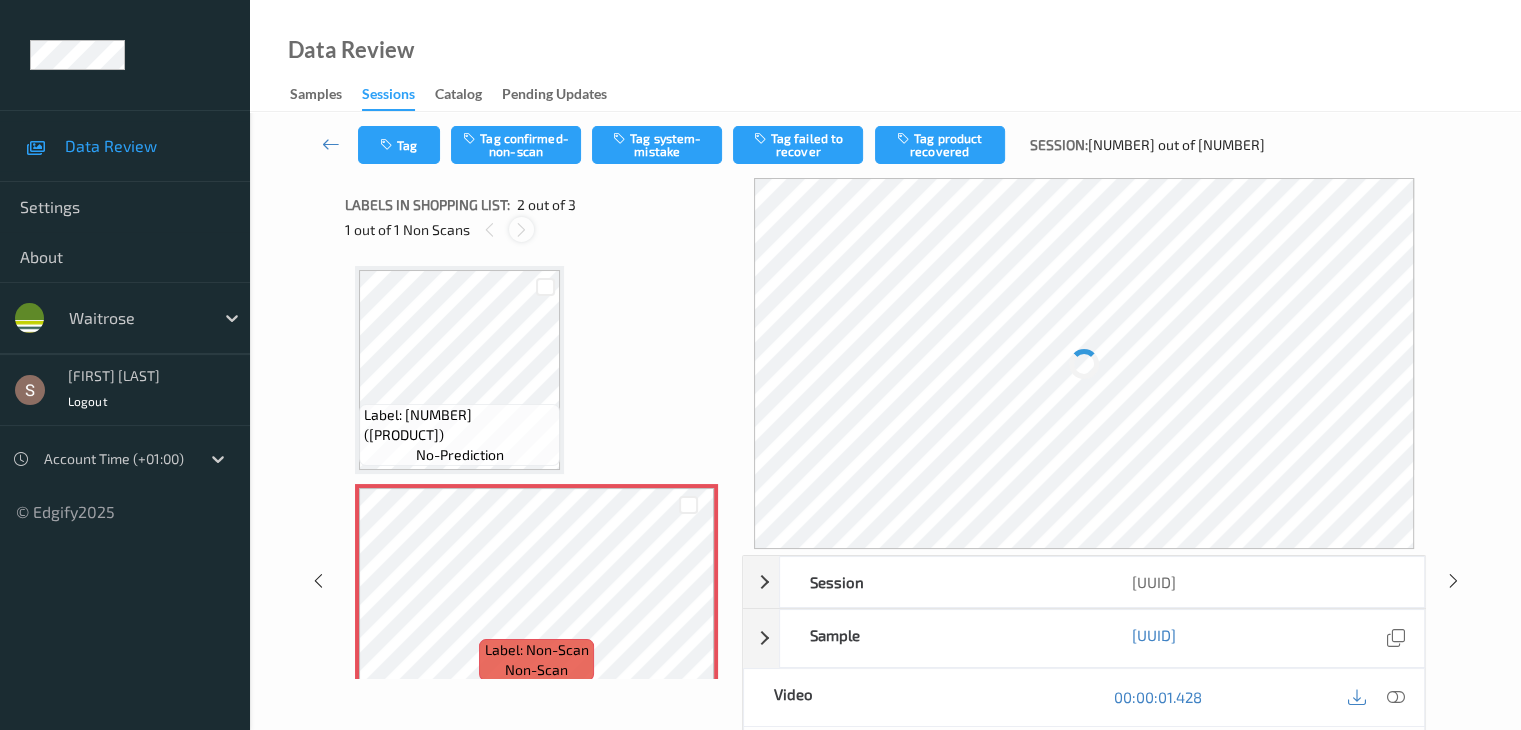scroll, scrollTop: 10, scrollLeft: 0, axis: vertical 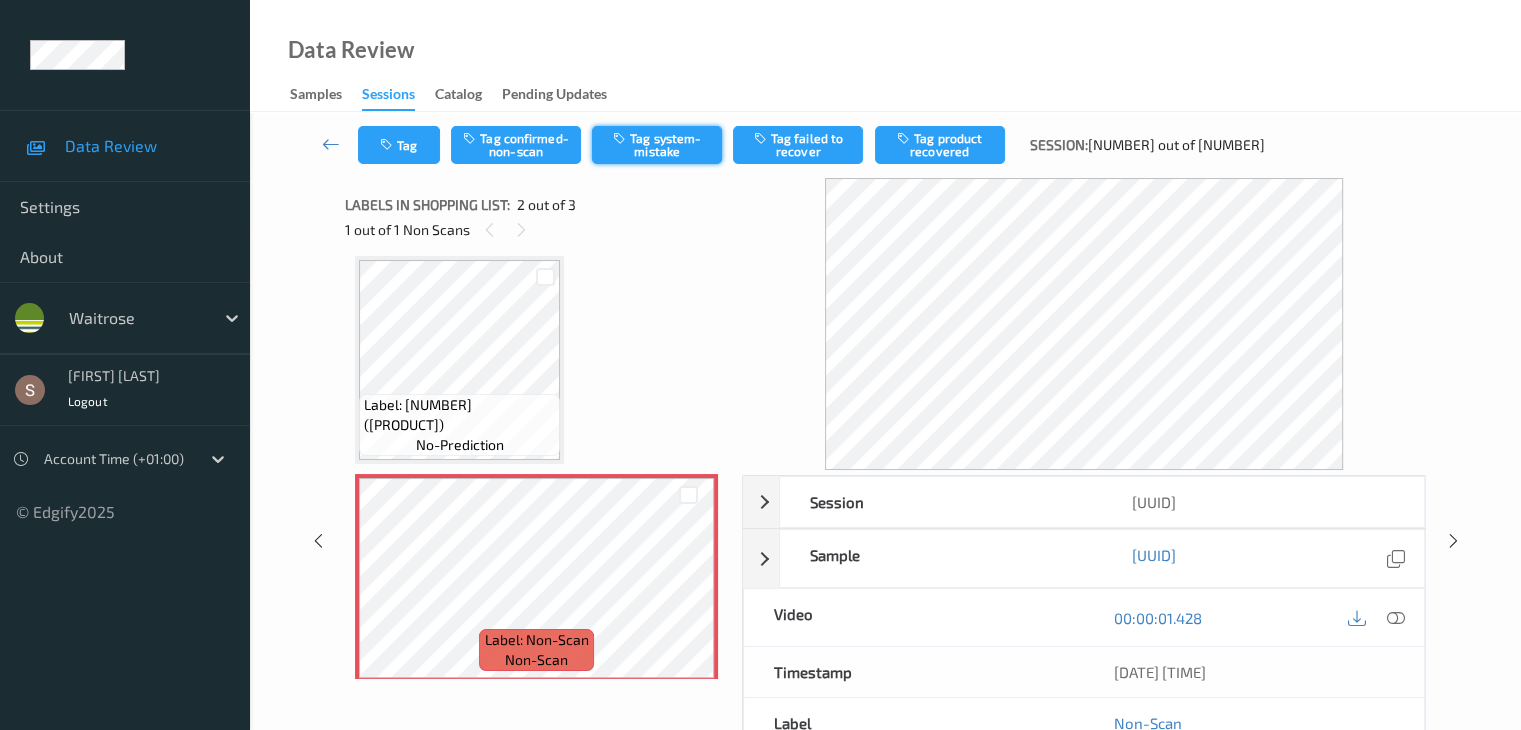 click on "Tag   system-mistake" at bounding box center [657, 145] 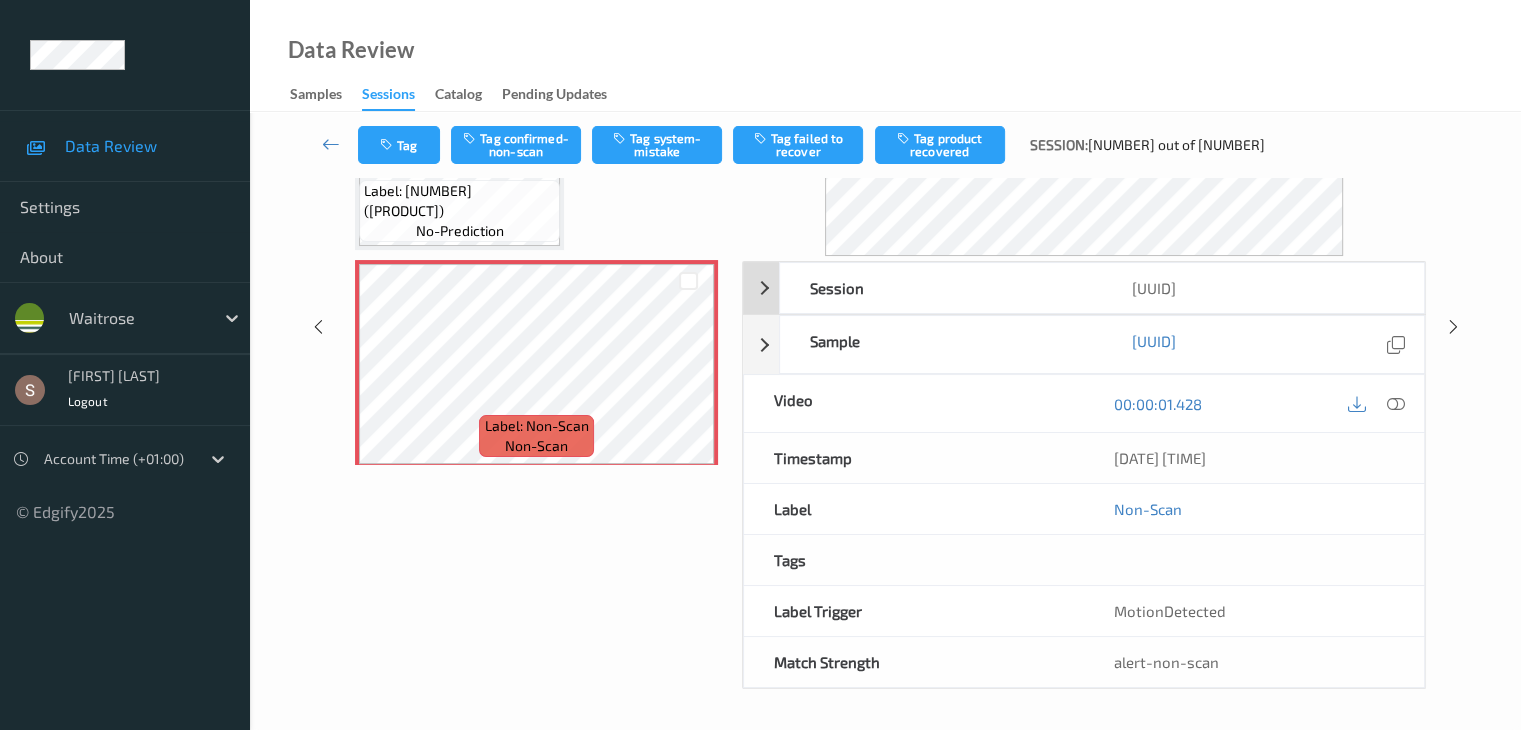 scroll, scrollTop: 0, scrollLeft: 0, axis: both 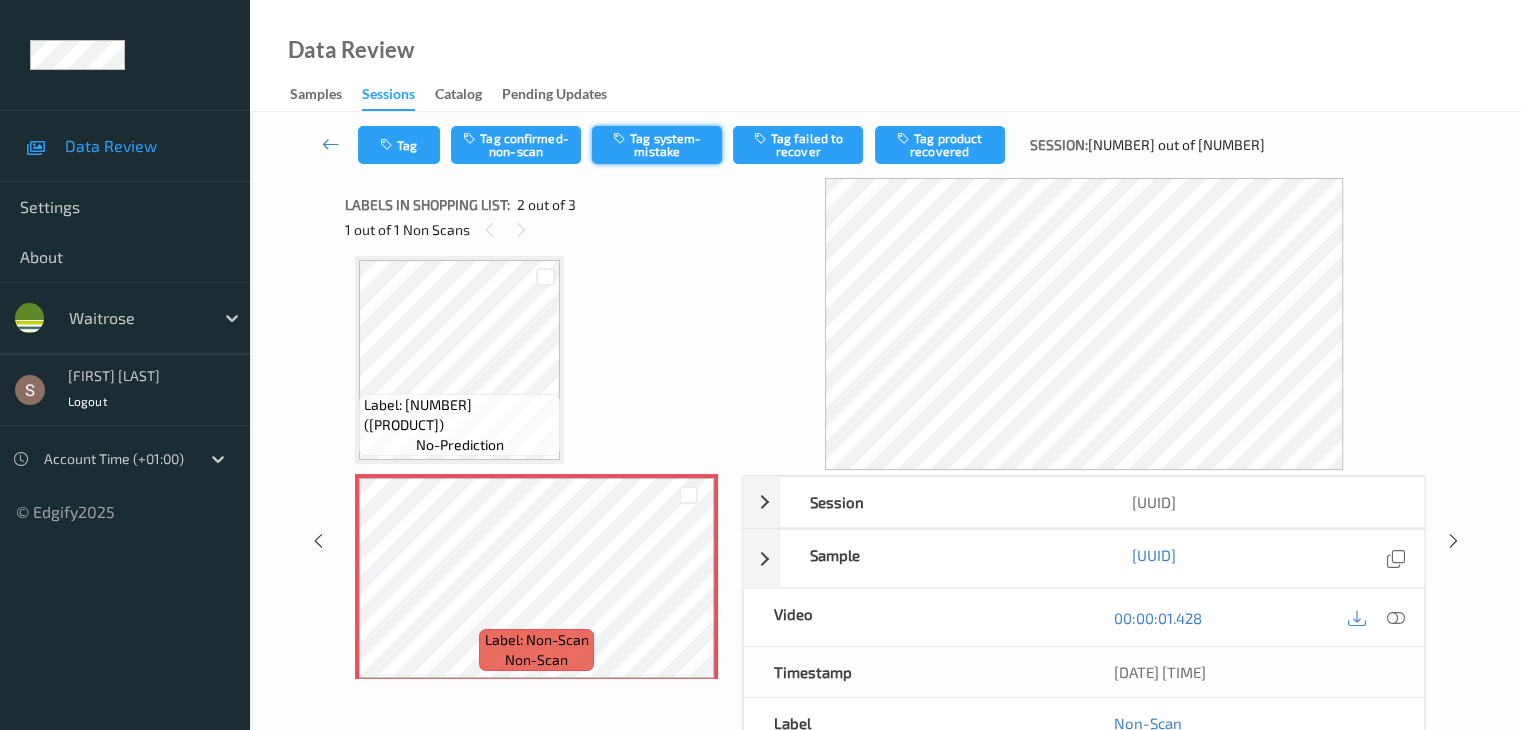 click at bounding box center [621, 138] 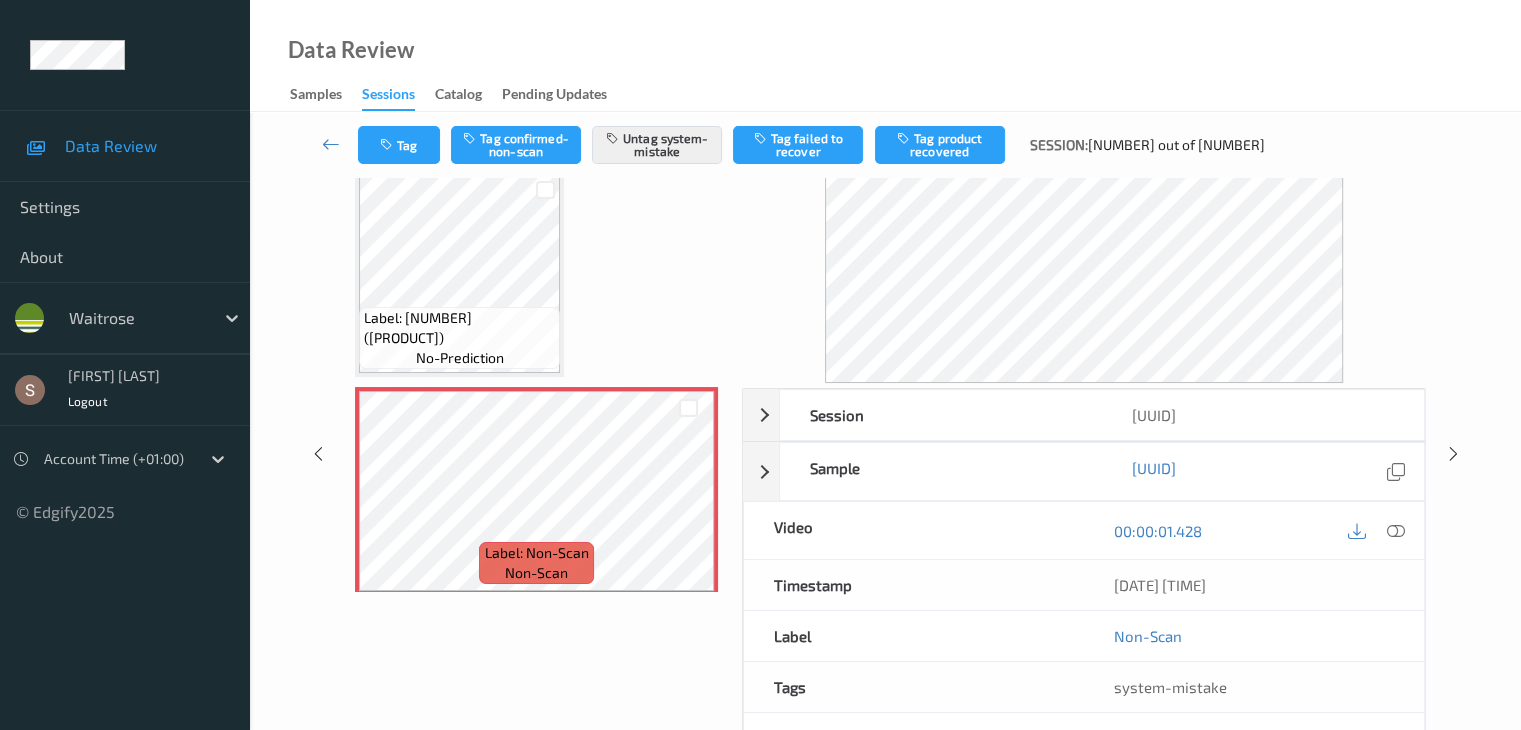 scroll, scrollTop: 0, scrollLeft: 0, axis: both 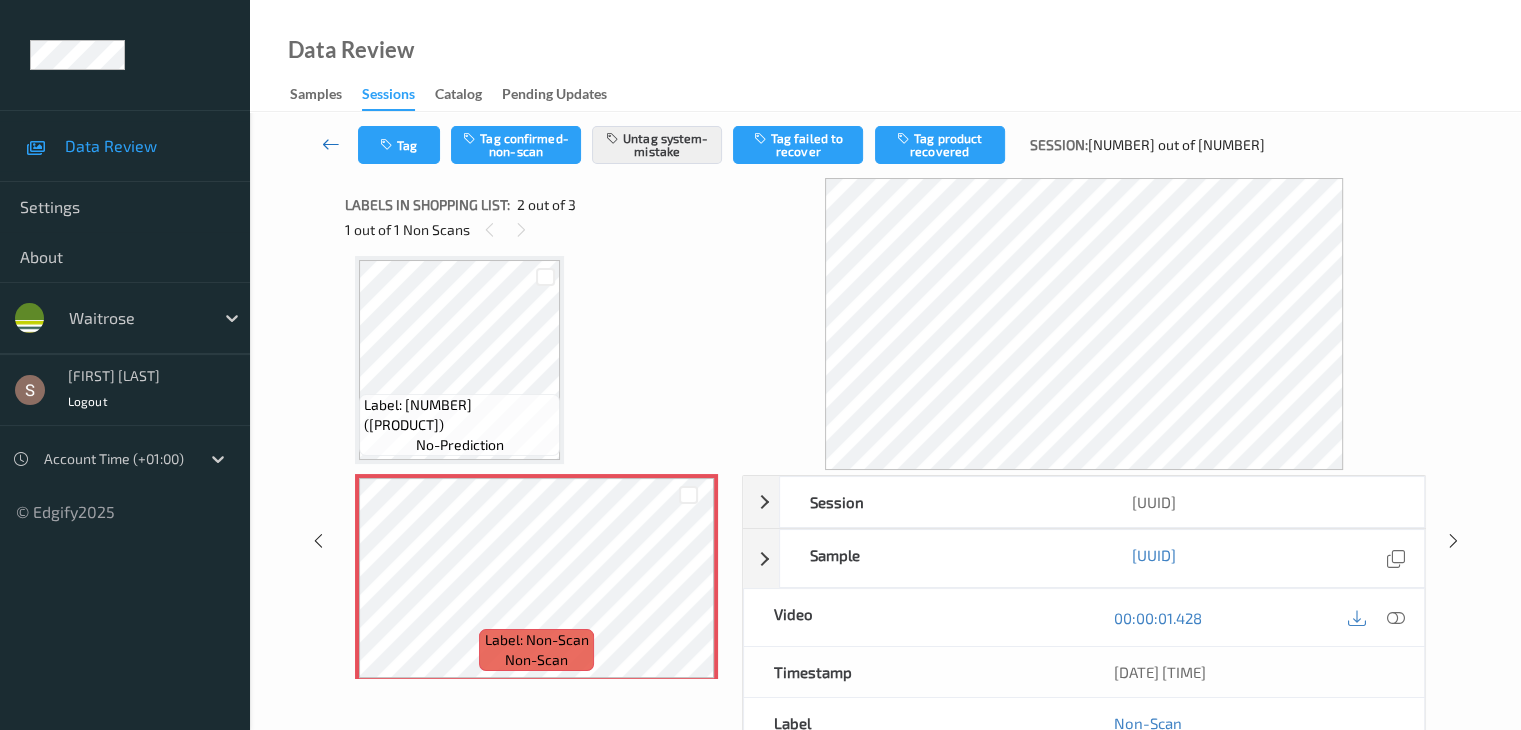 click at bounding box center (331, 144) 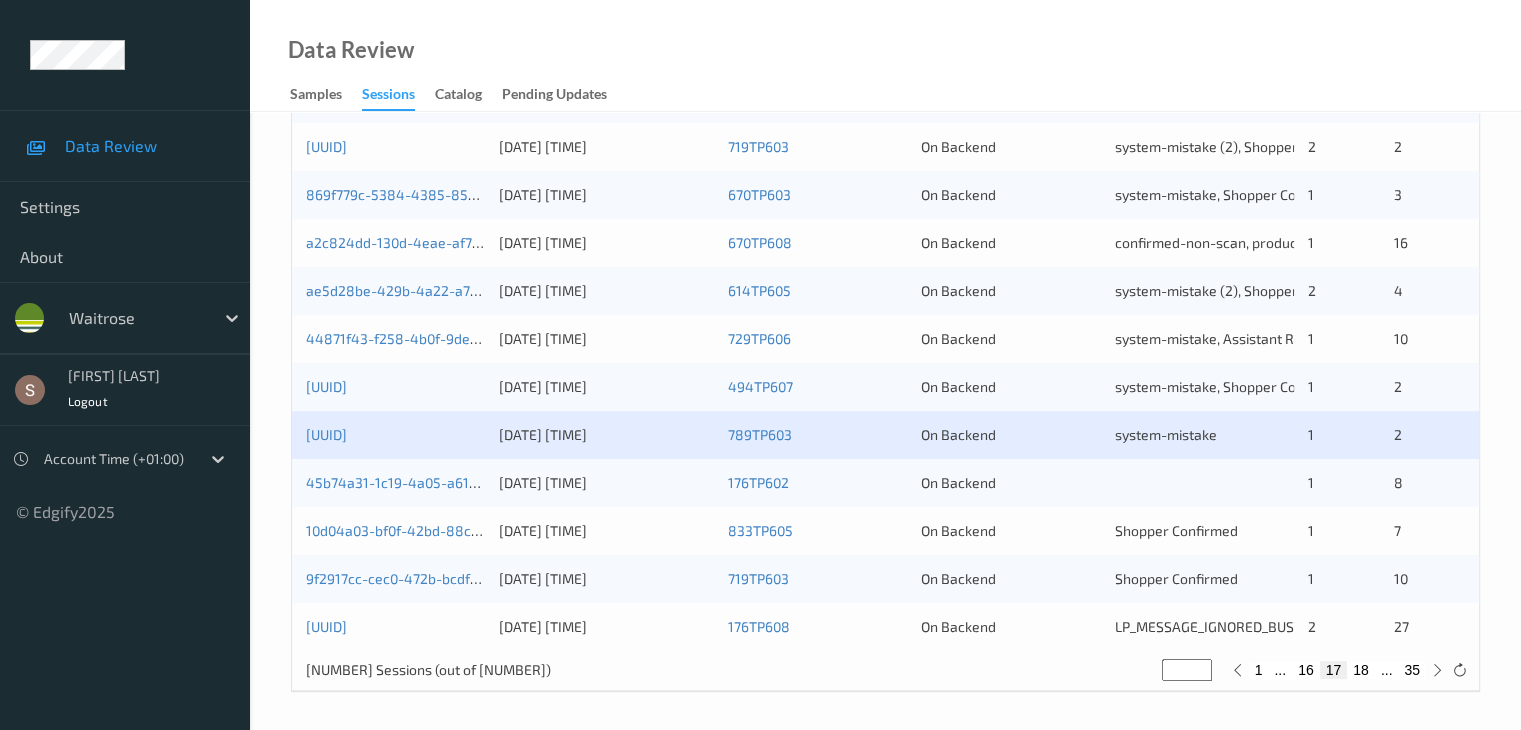 scroll, scrollTop: 932, scrollLeft: 0, axis: vertical 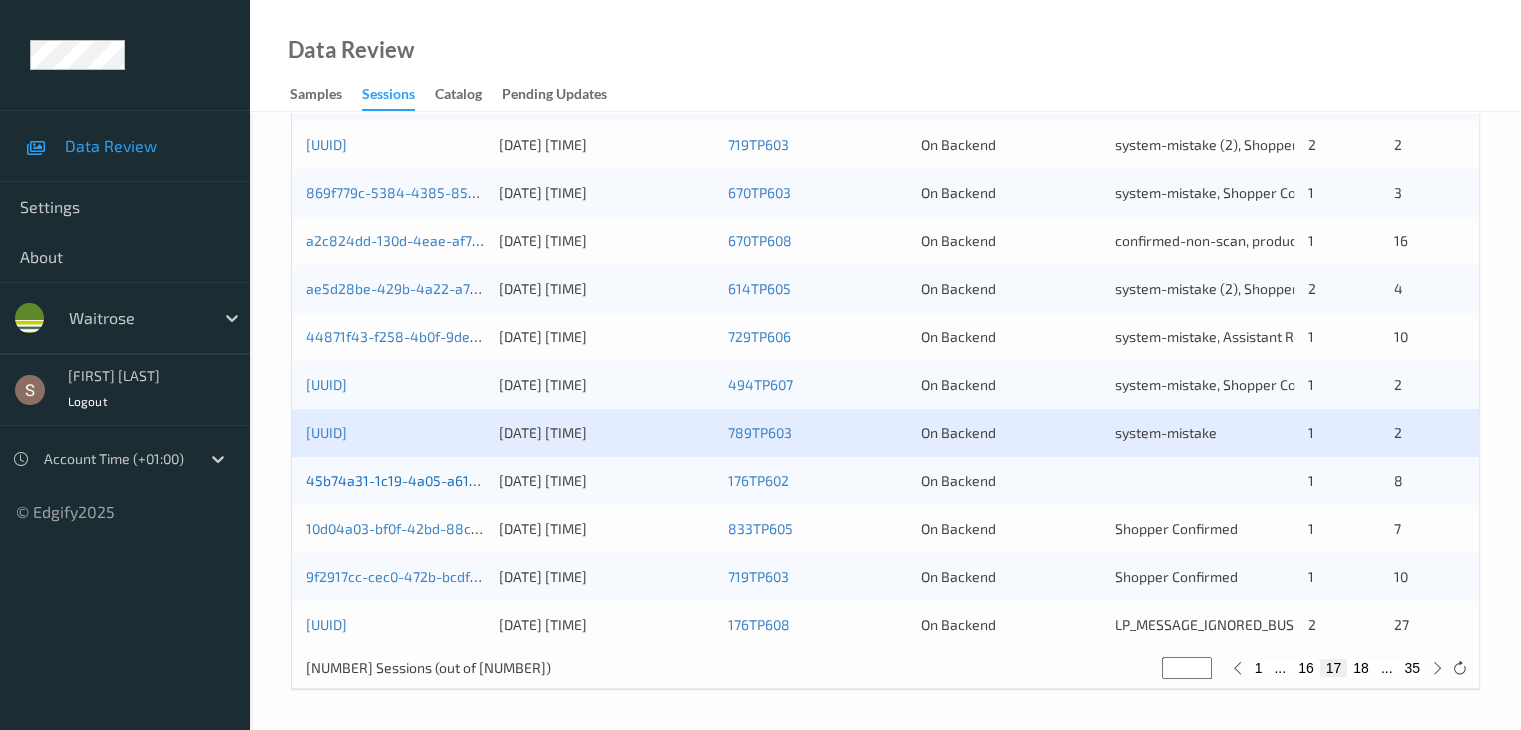 click on "45b74a31-1c19-4a05-a613-15524c420300" at bounding box center (442, 480) 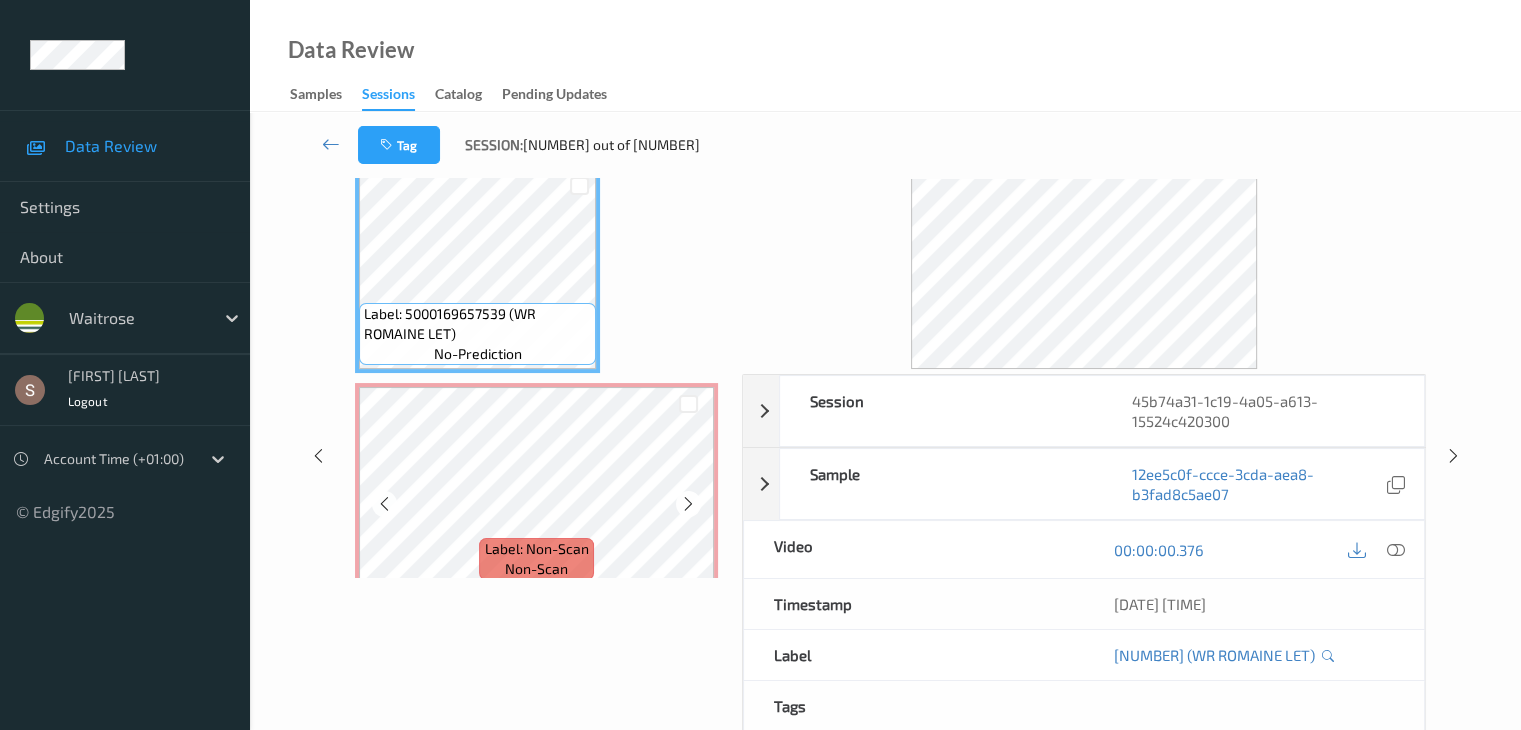 scroll, scrollTop: 0, scrollLeft: 0, axis: both 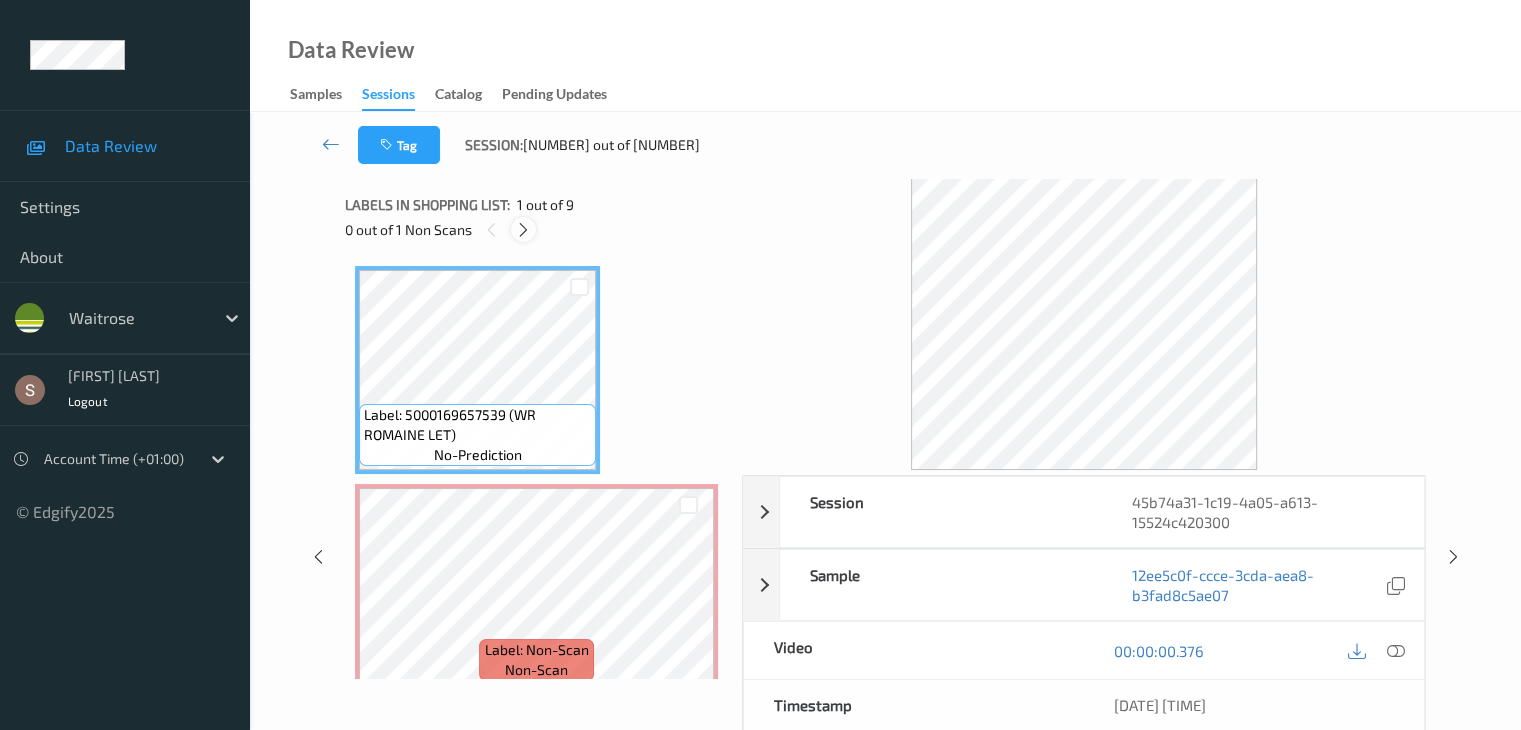 click at bounding box center (523, 230) 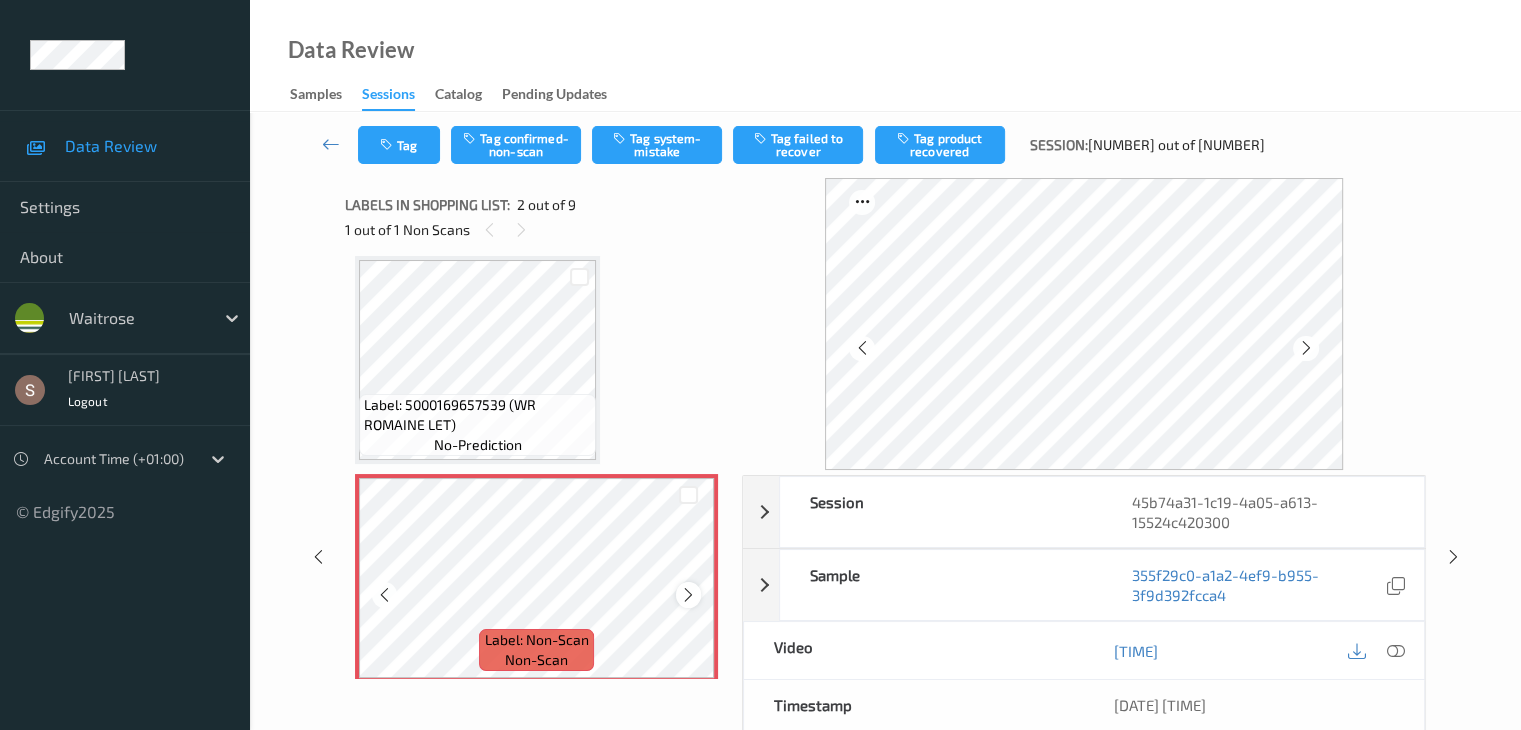 click at bounding box center (688, 595) 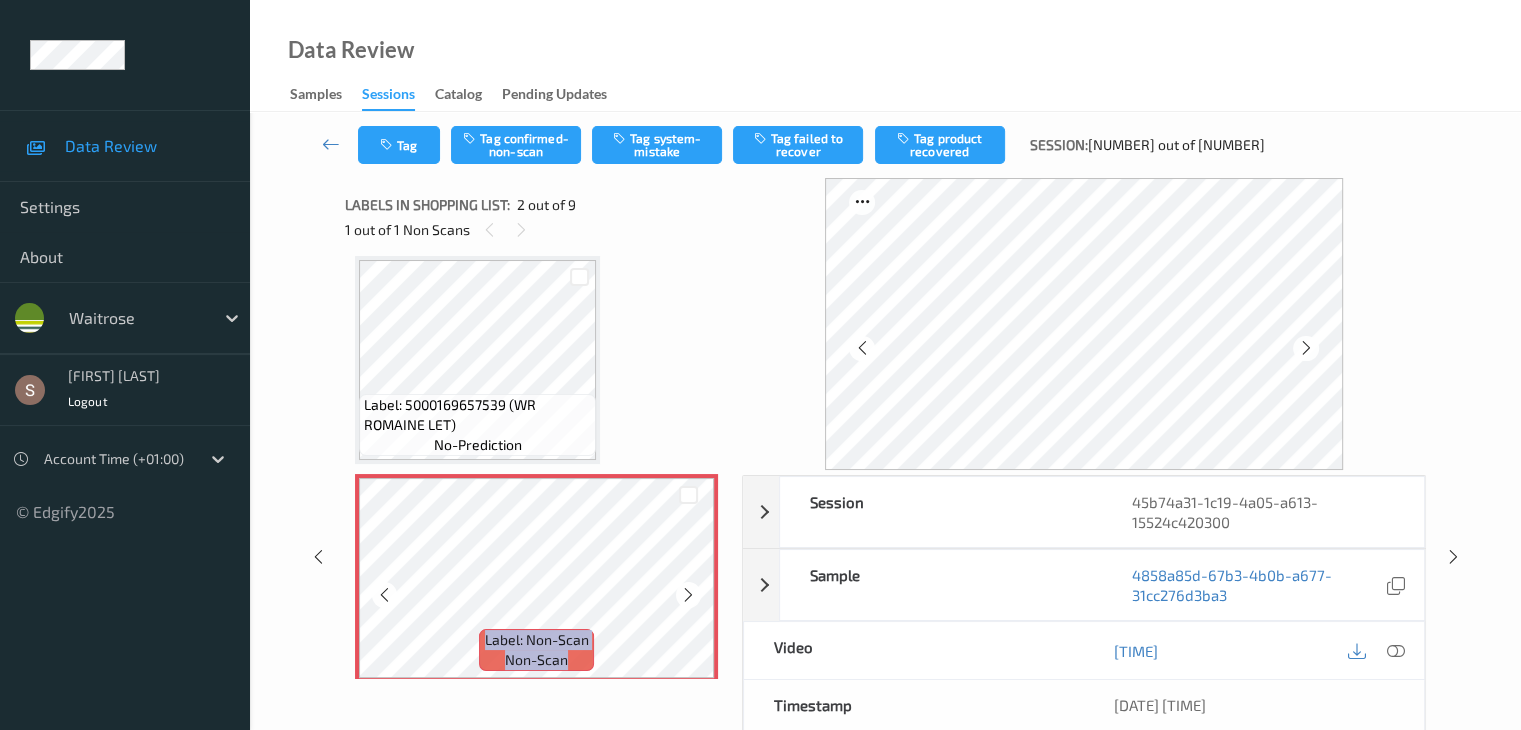 click at bounding box center [688, 595] 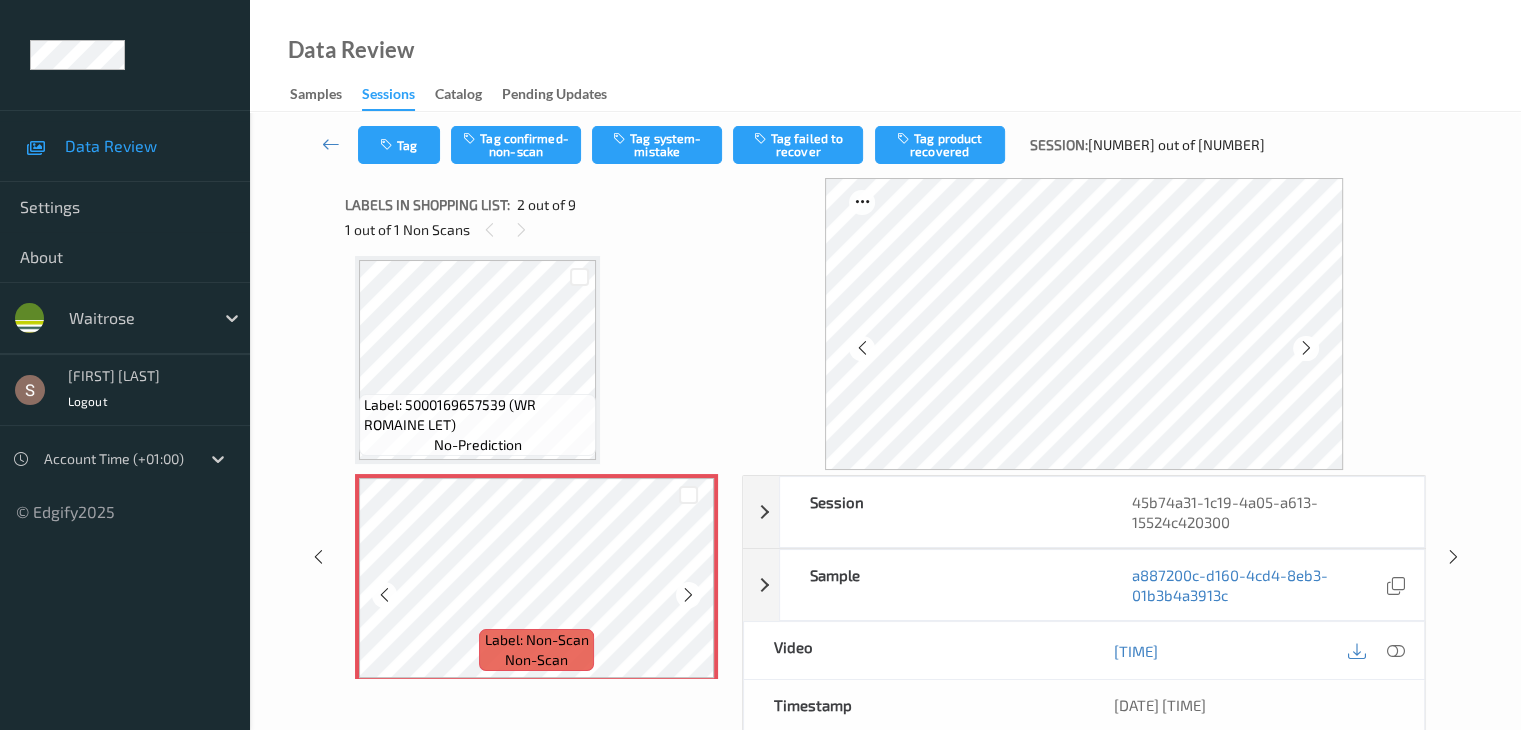 click at bounding box center (688, 595) 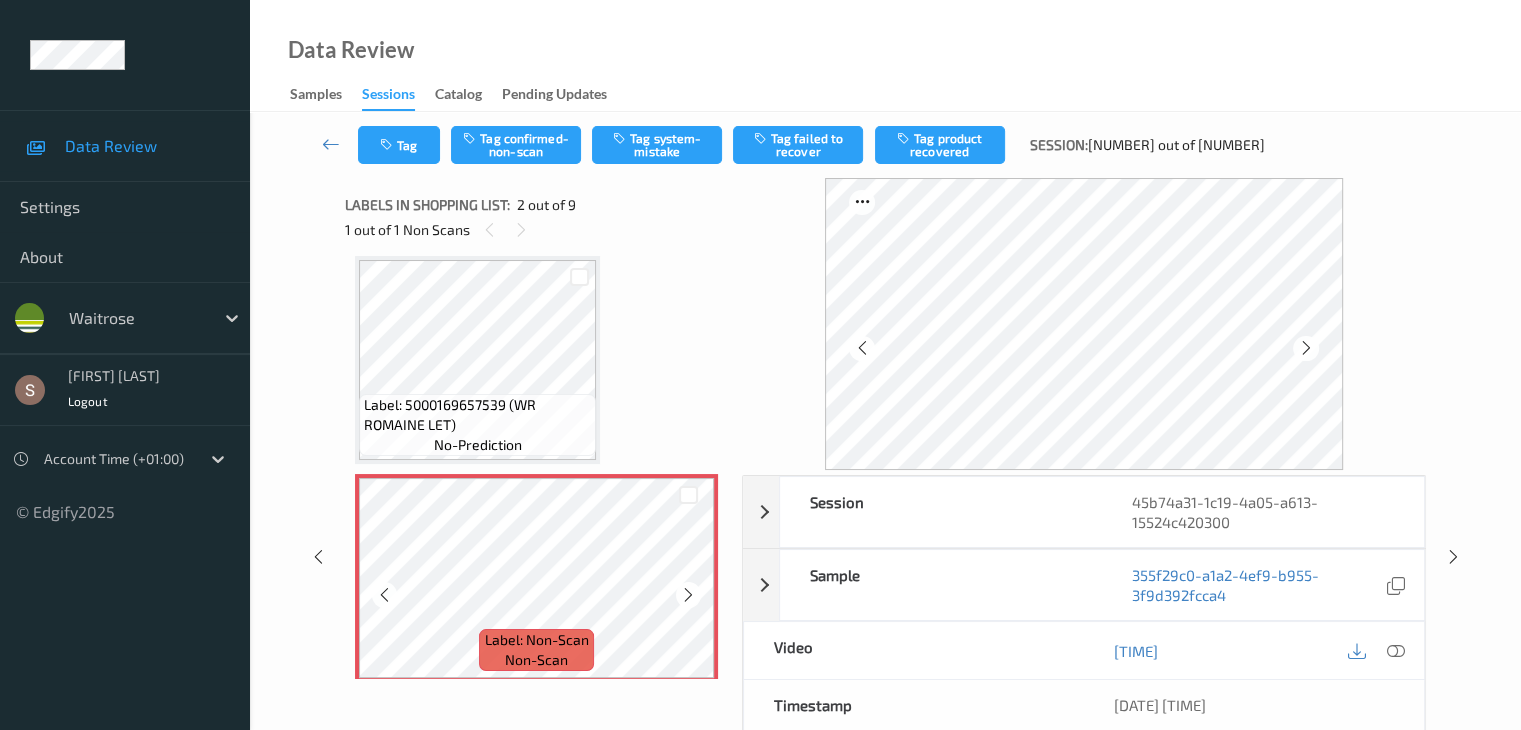click at bounding box center (688, 595) 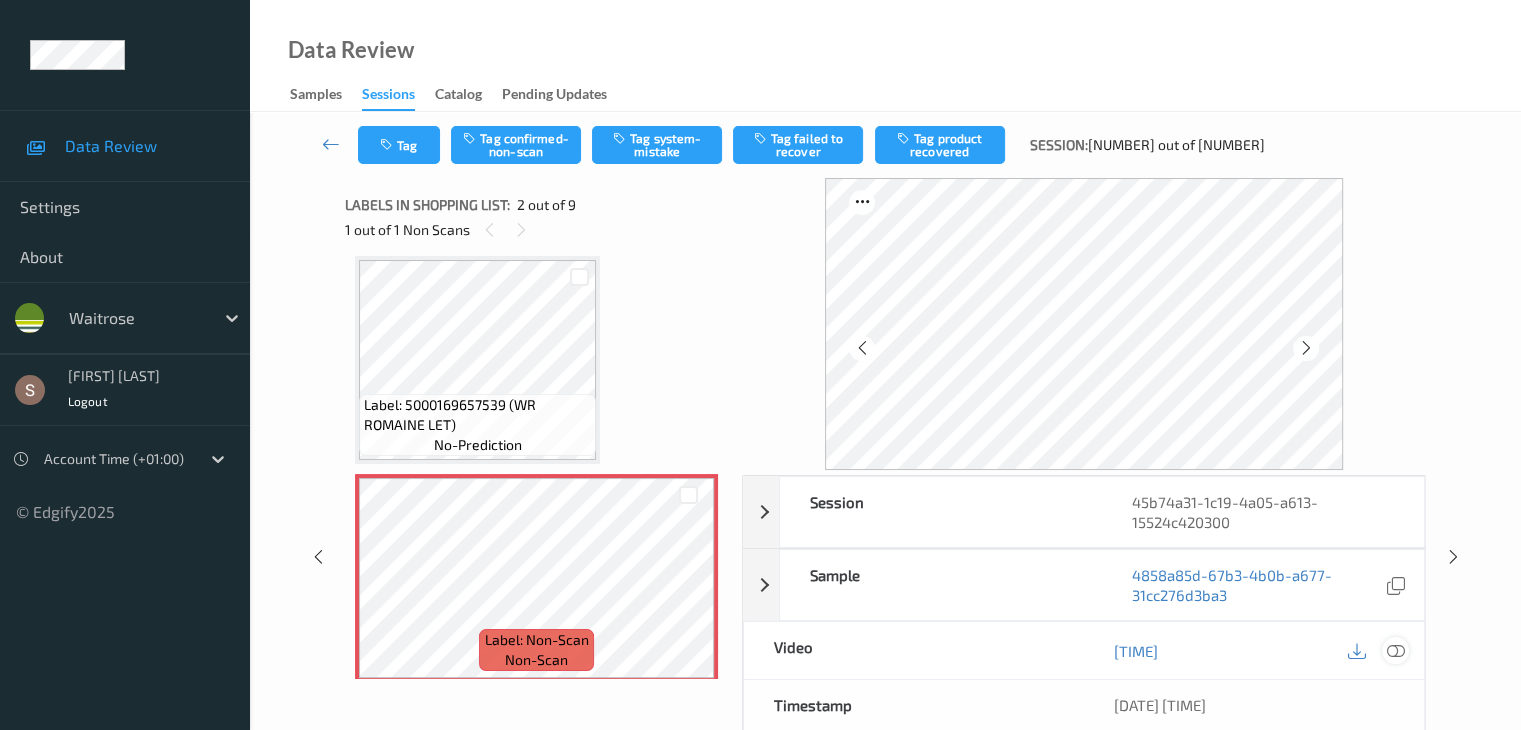 click at bounding box center [1395, 651] 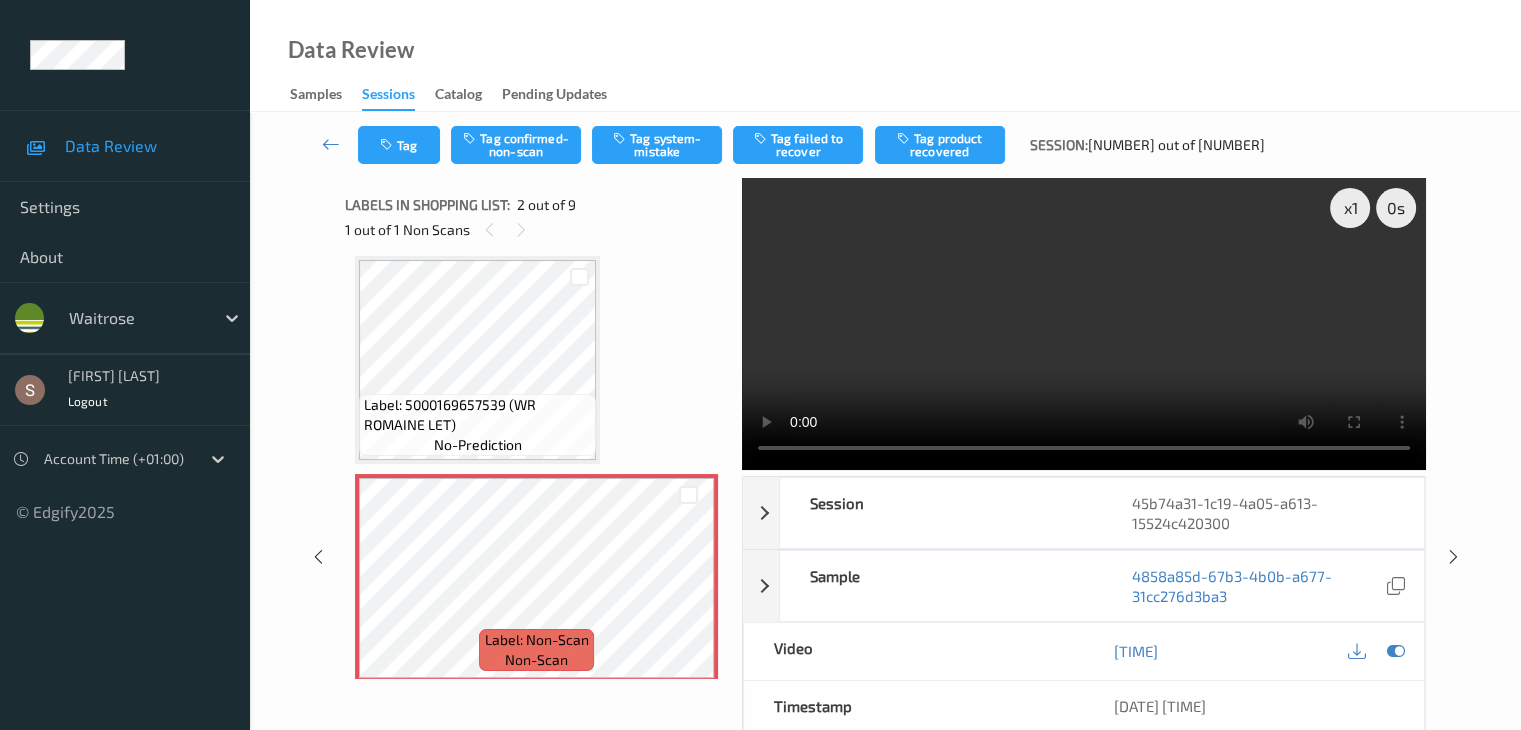 click at bounding box center [1084, 324] 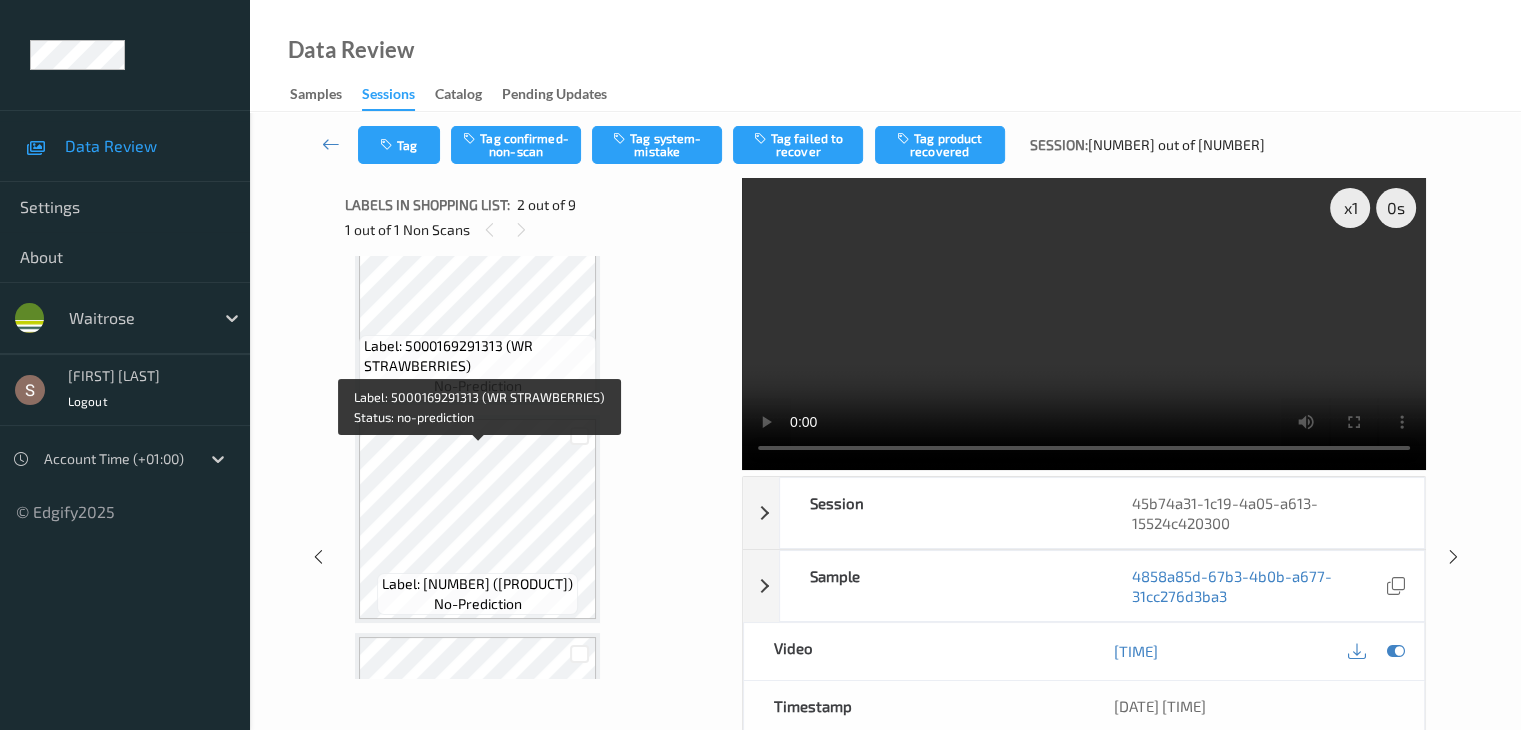 scroll, scrollTop: 610, scrollLeft: 0, axis: vertical 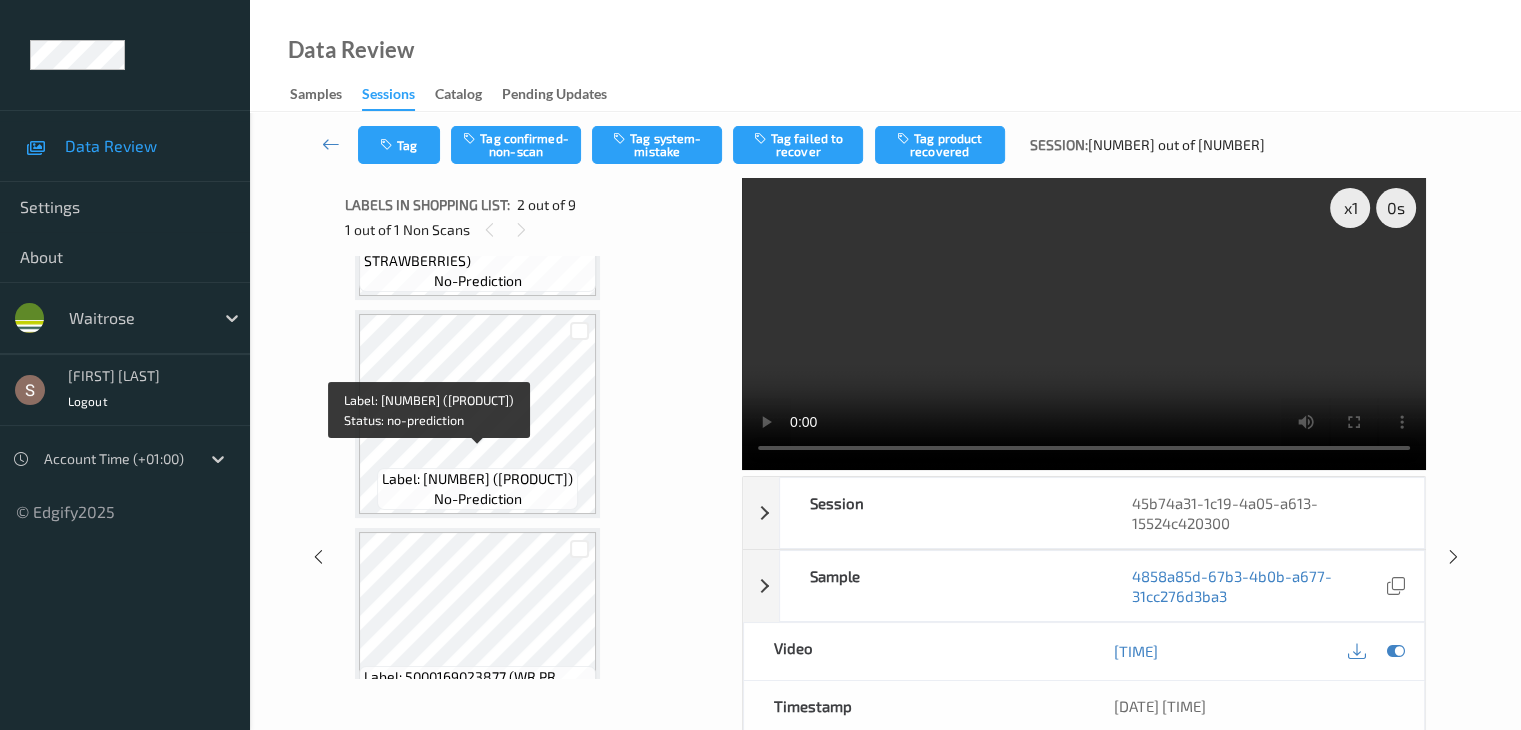 click on "Label: 8445291686069 (NESCAFE CONC BLACK)" at bounding box center [477, 479] 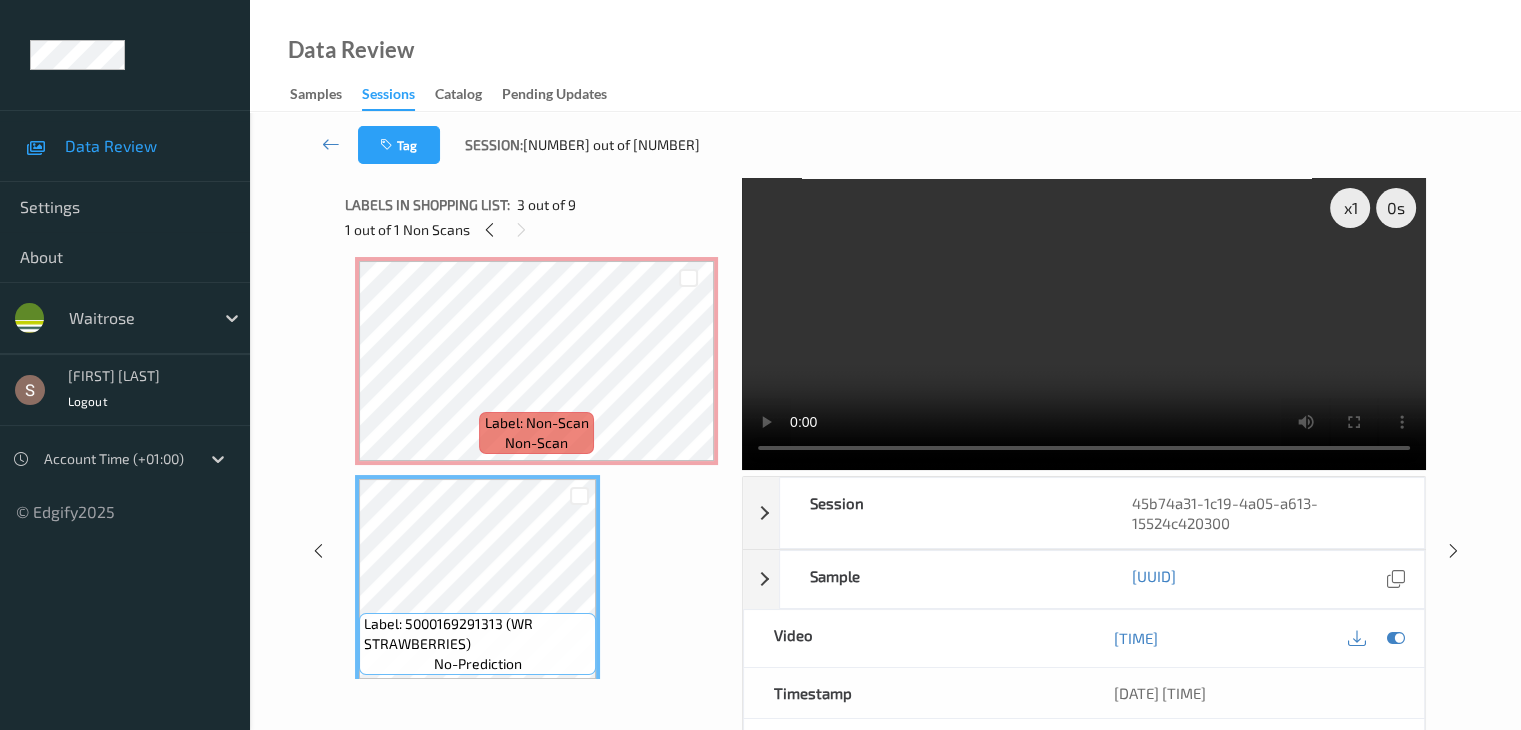 scroll, scrollTop: 110, scrollLeft: 0, axis: vertical 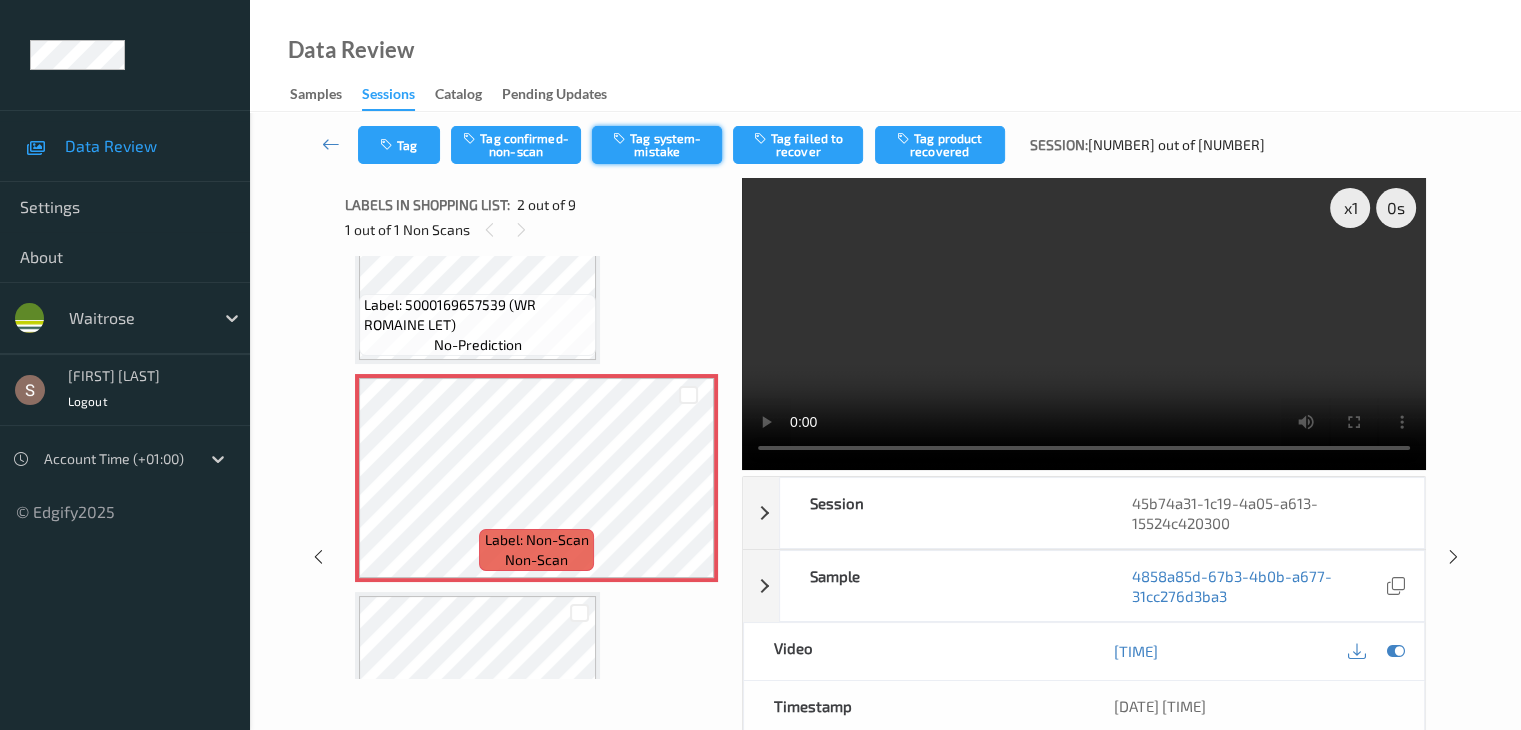 click on "Tag   system-mistake" at bounding box center [657, 145] 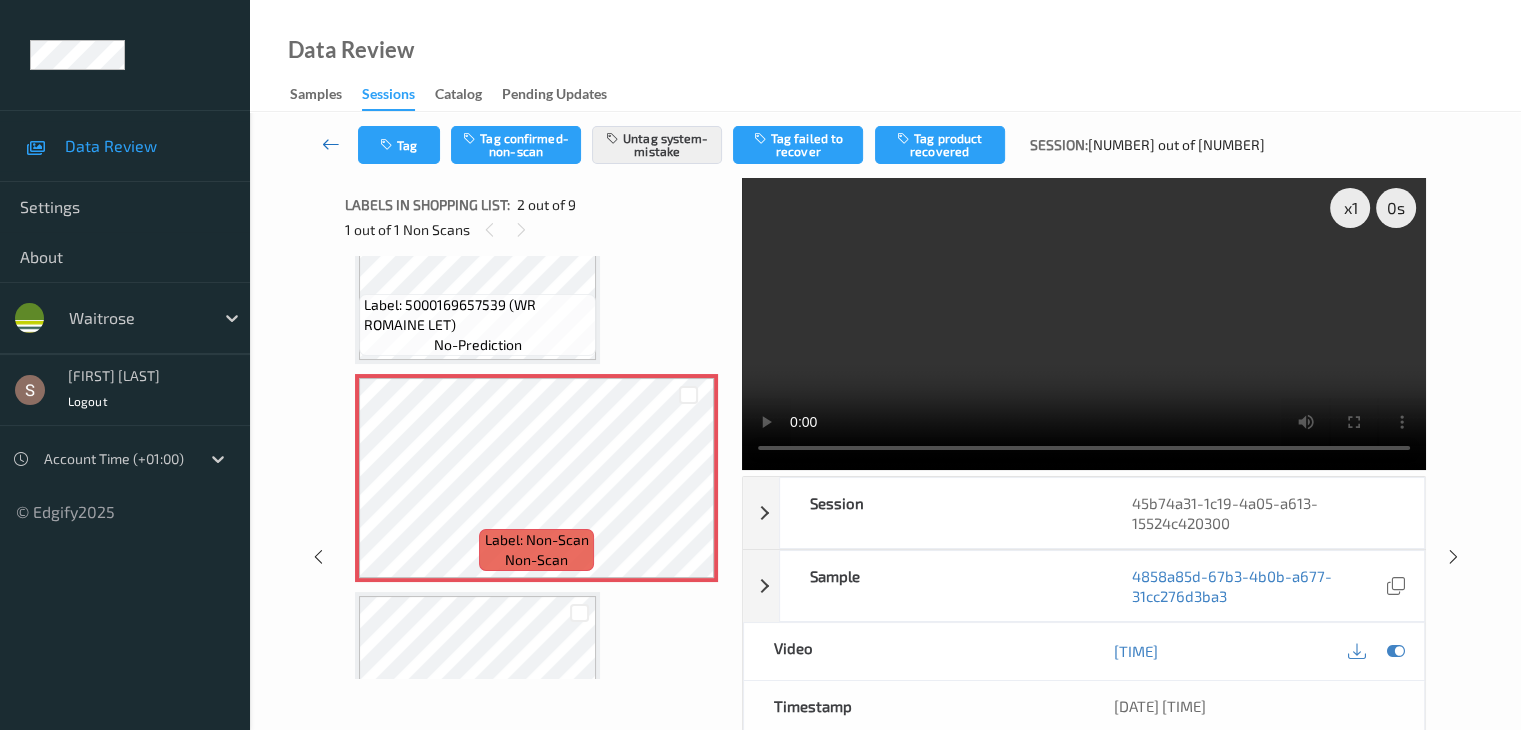 click at bounding box center (331, 144) 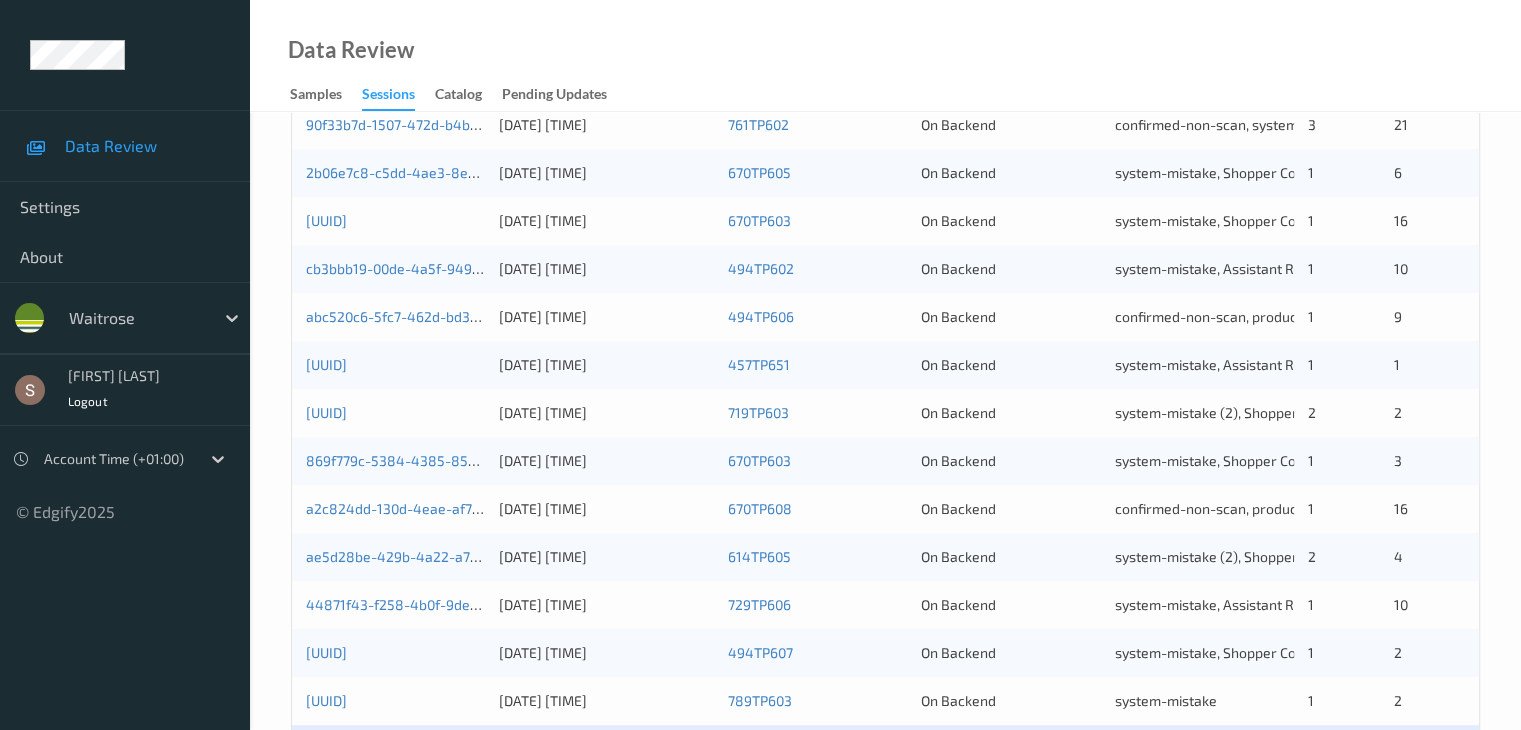 scroll, scrollTop: 932, scrollLeft: 0, axis: vertical 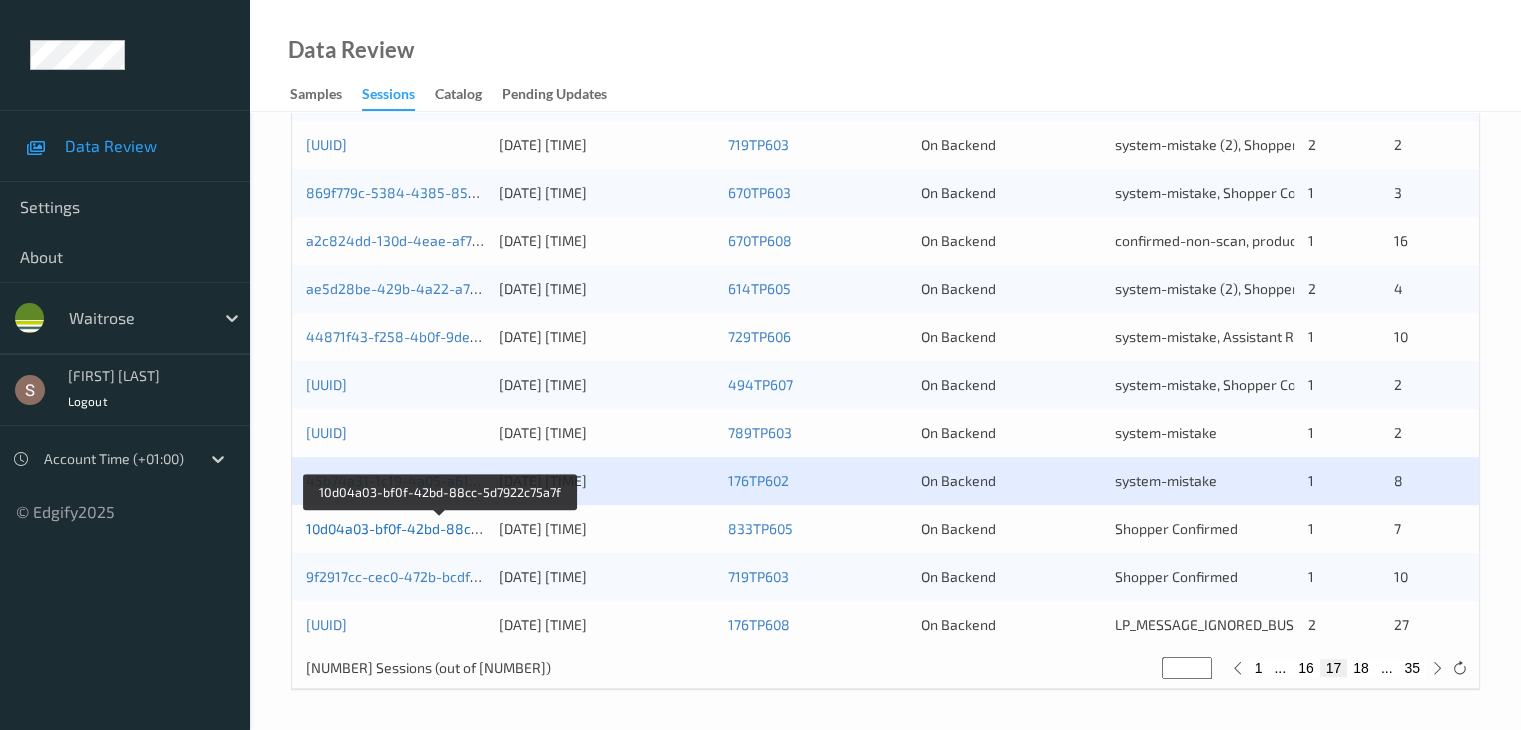click on "10d04a03-bf0f-42bd-88cc-5d7922c75a7f" at bounding box center (439, 528) 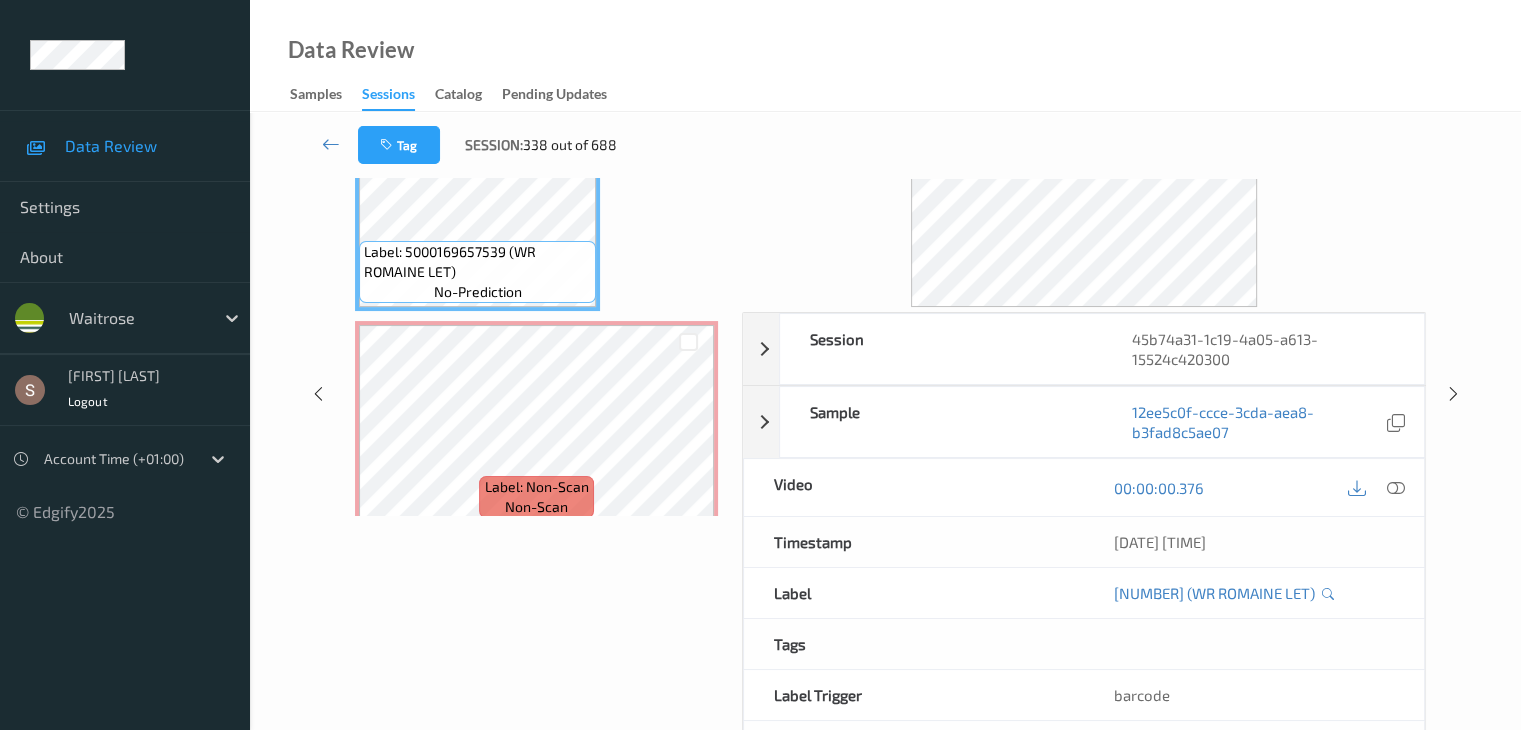 scroll, scrollTop: 0, scrollLeft: 0, axis: both 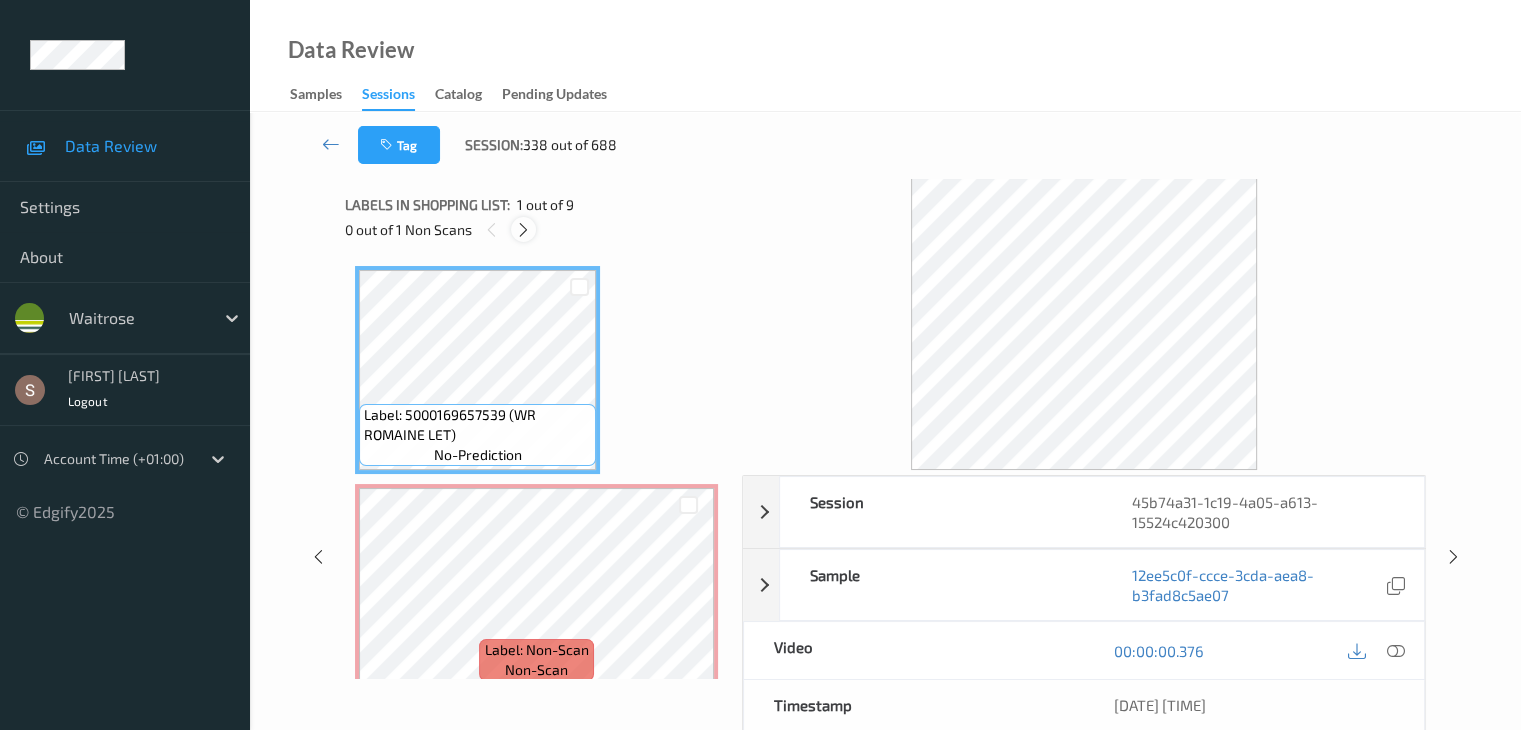 click at bounding box center (523, 230) 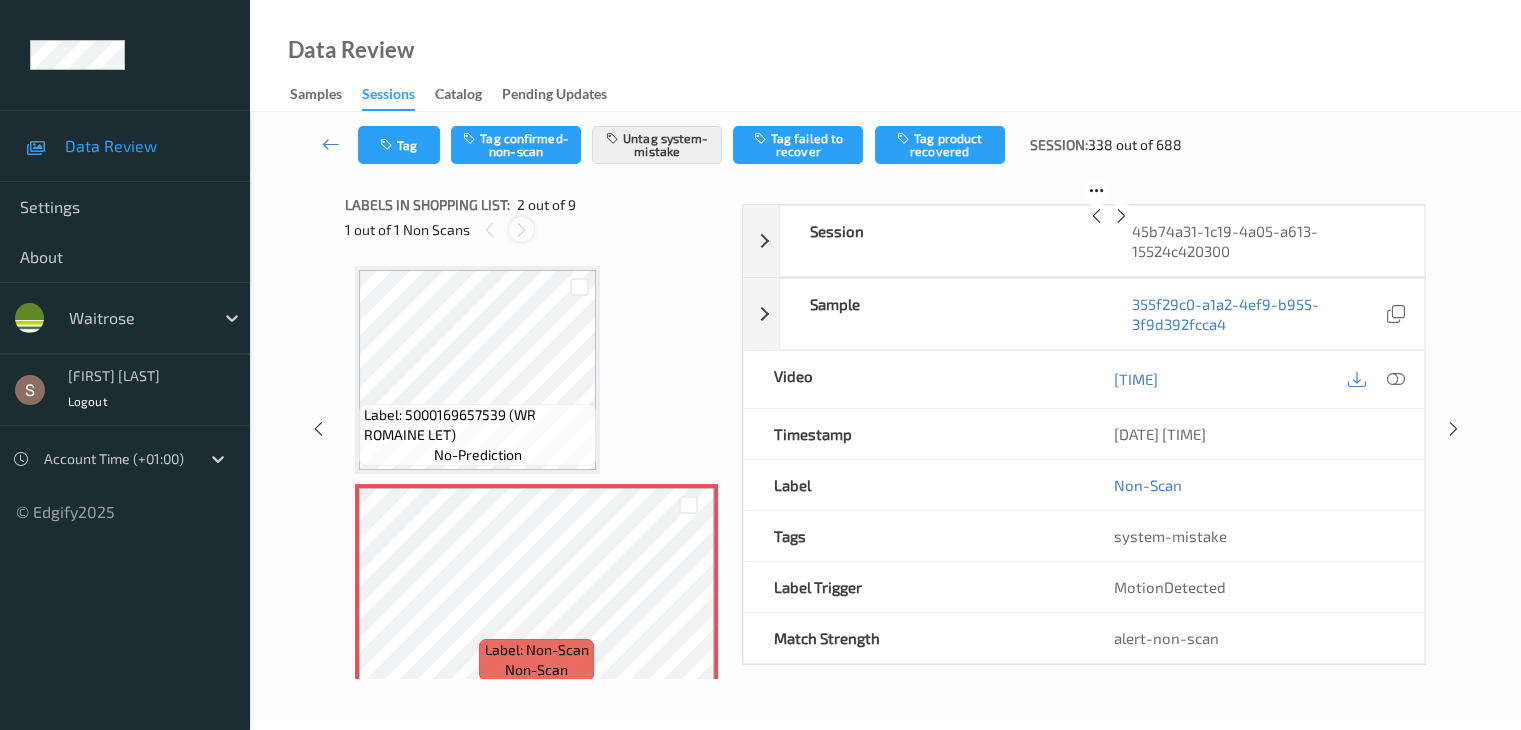 scroll, scrollTop: 10, scrollLeft: 0, axis: vertical 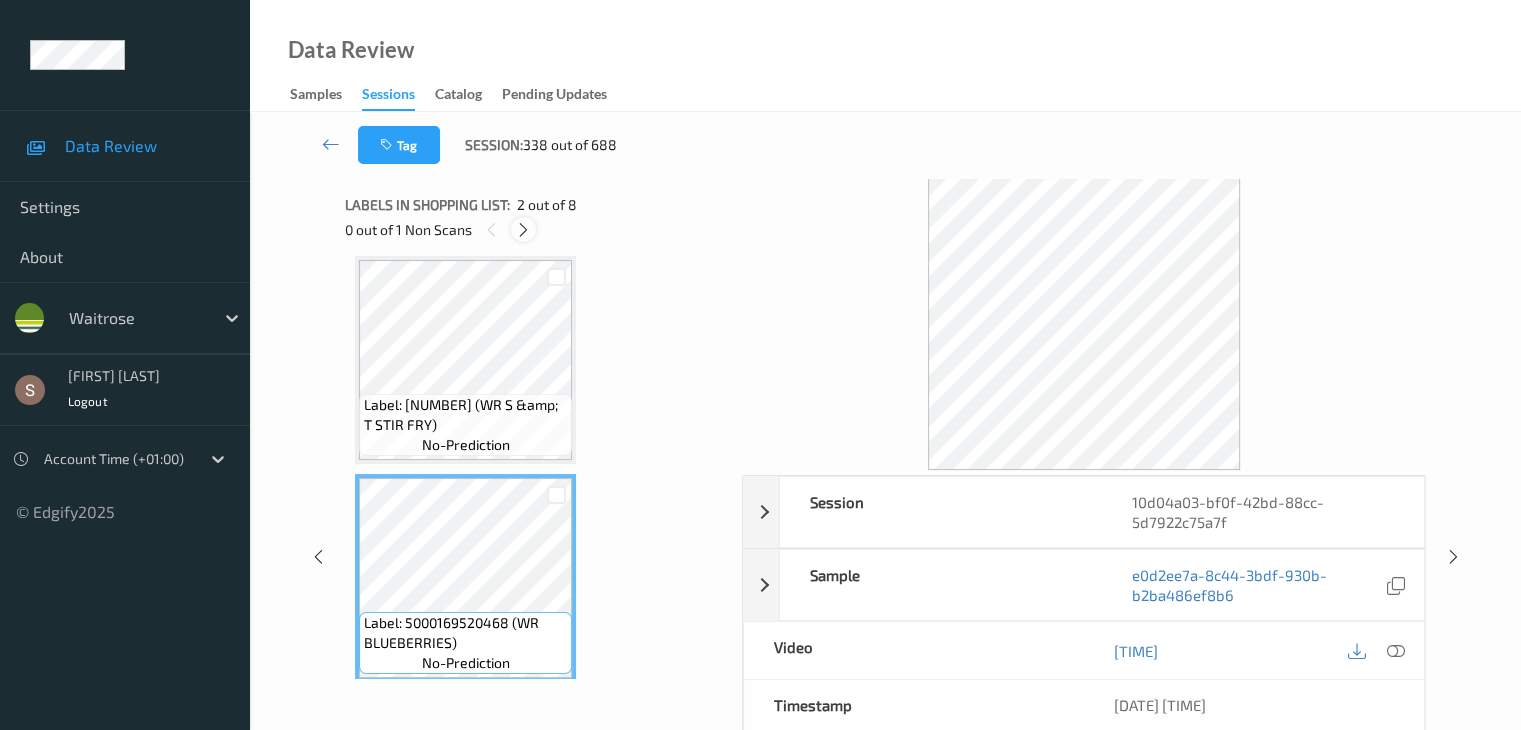 click at bounding box center (523, 230) 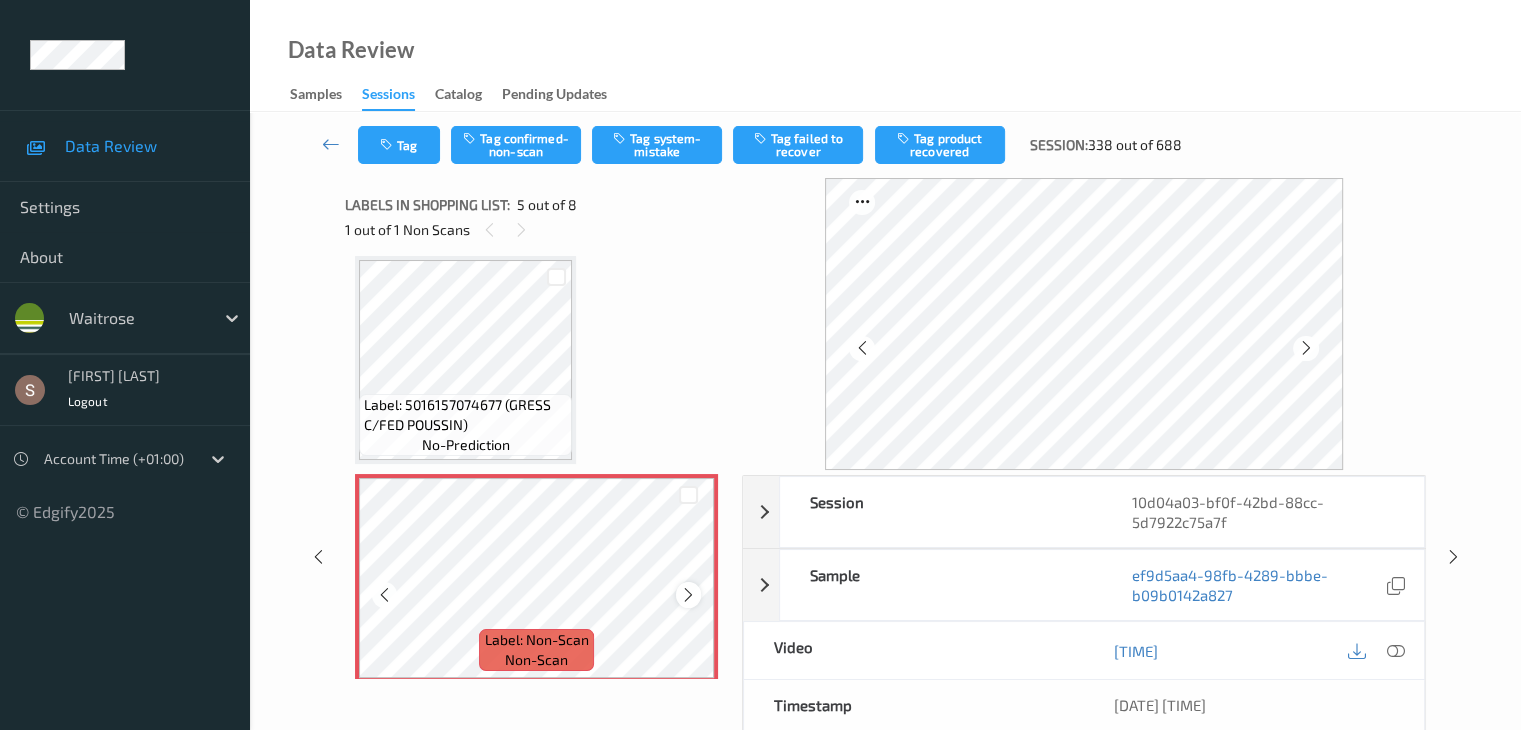 click at bounding box center (688, 595) 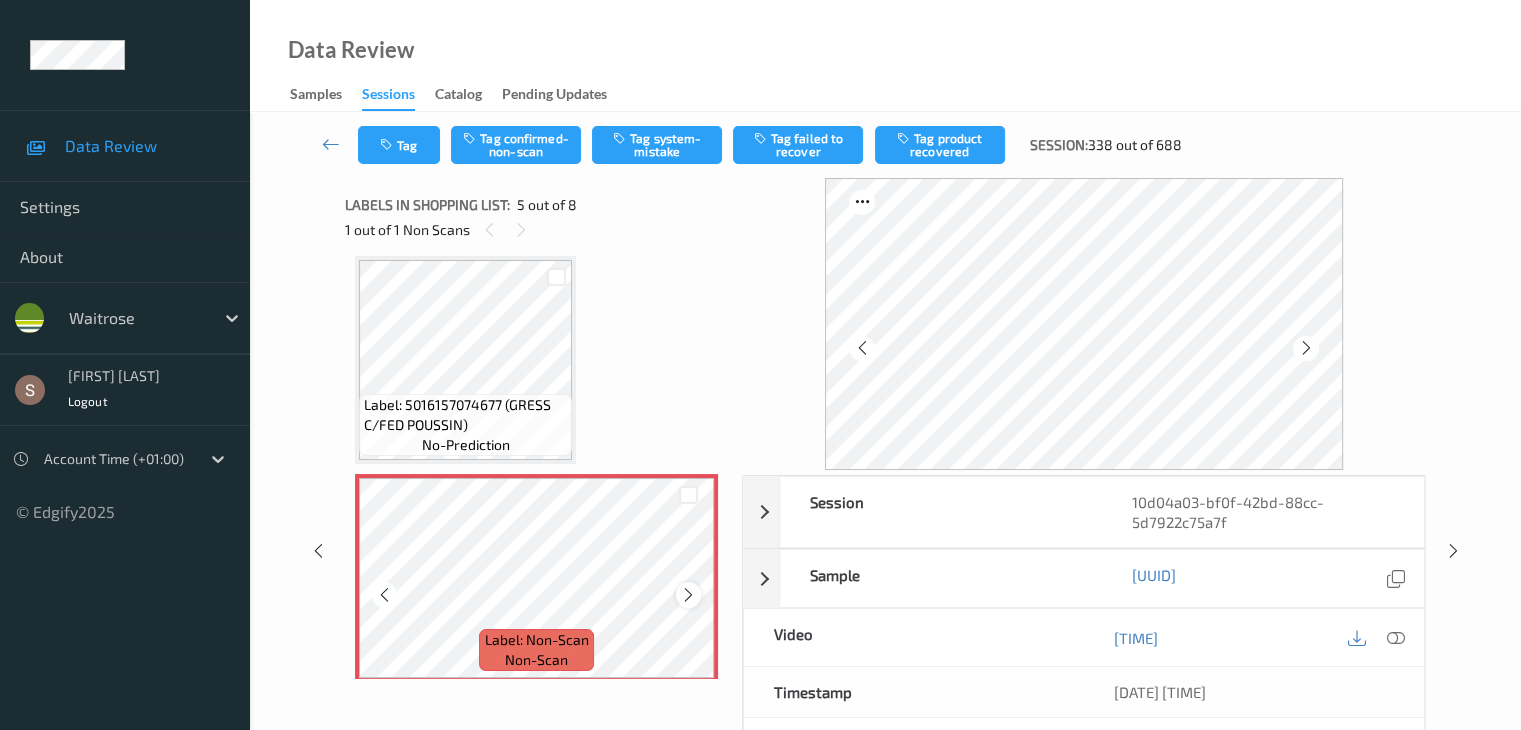 click at bounding box center [688, 595] 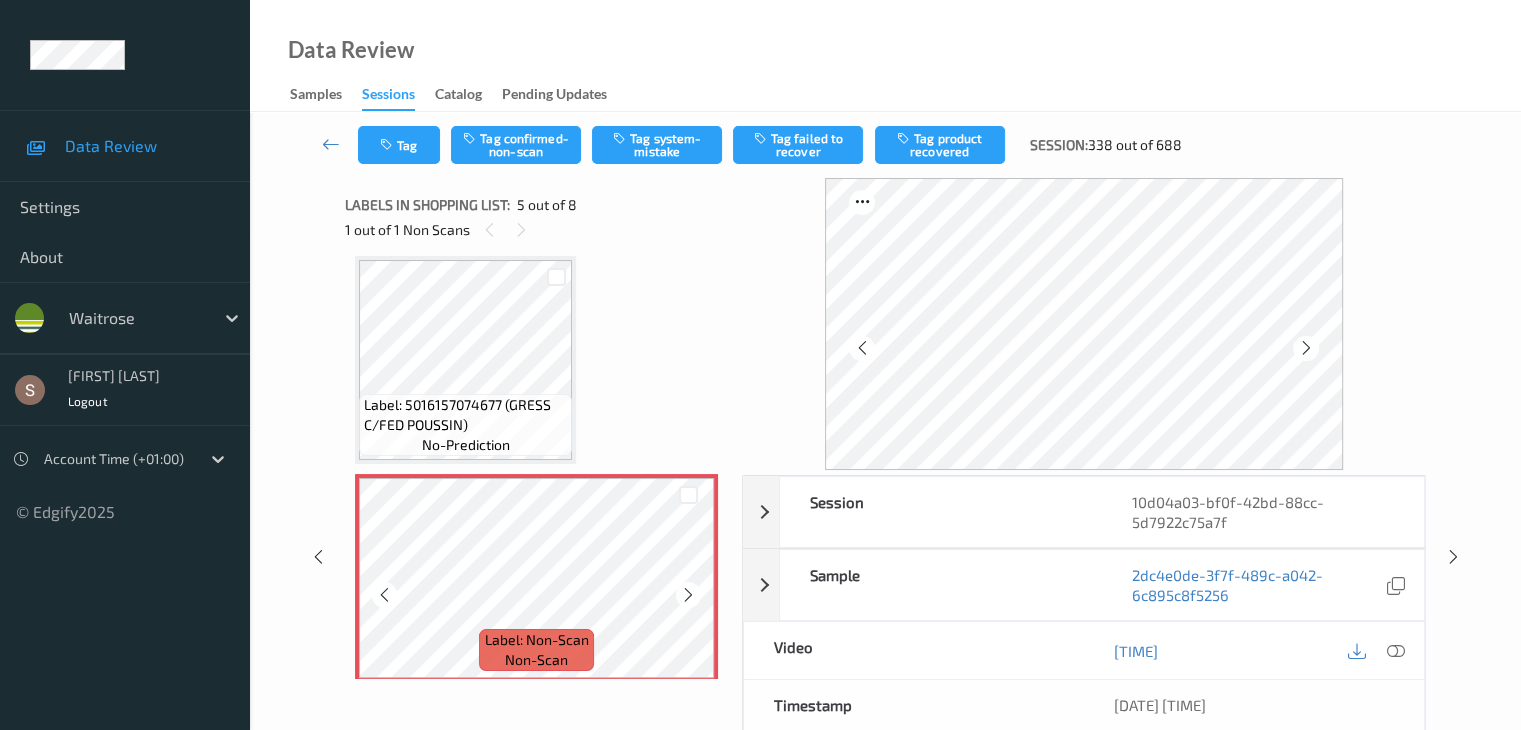 click at bounding box center [688, 595] 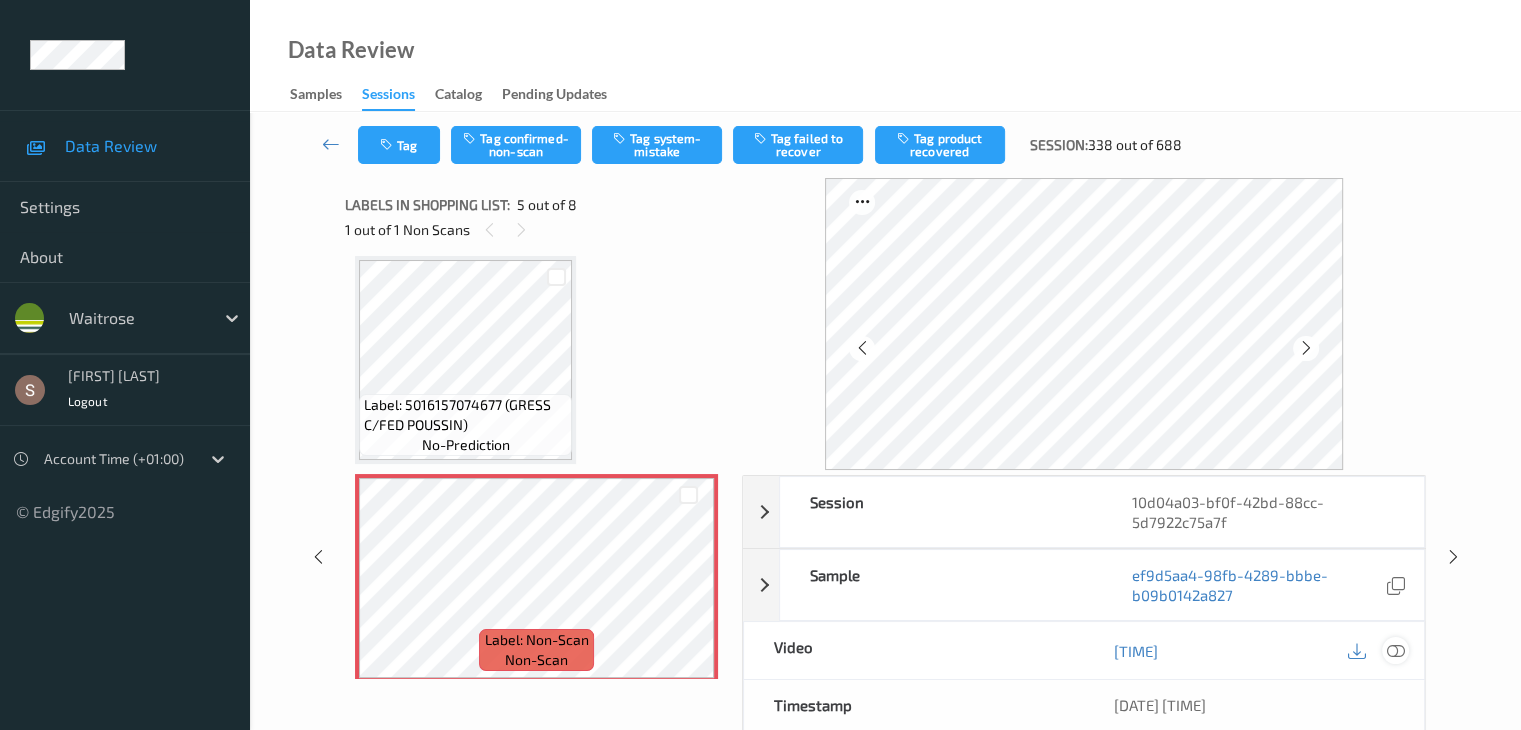 click at bounding box center [1395, 651] 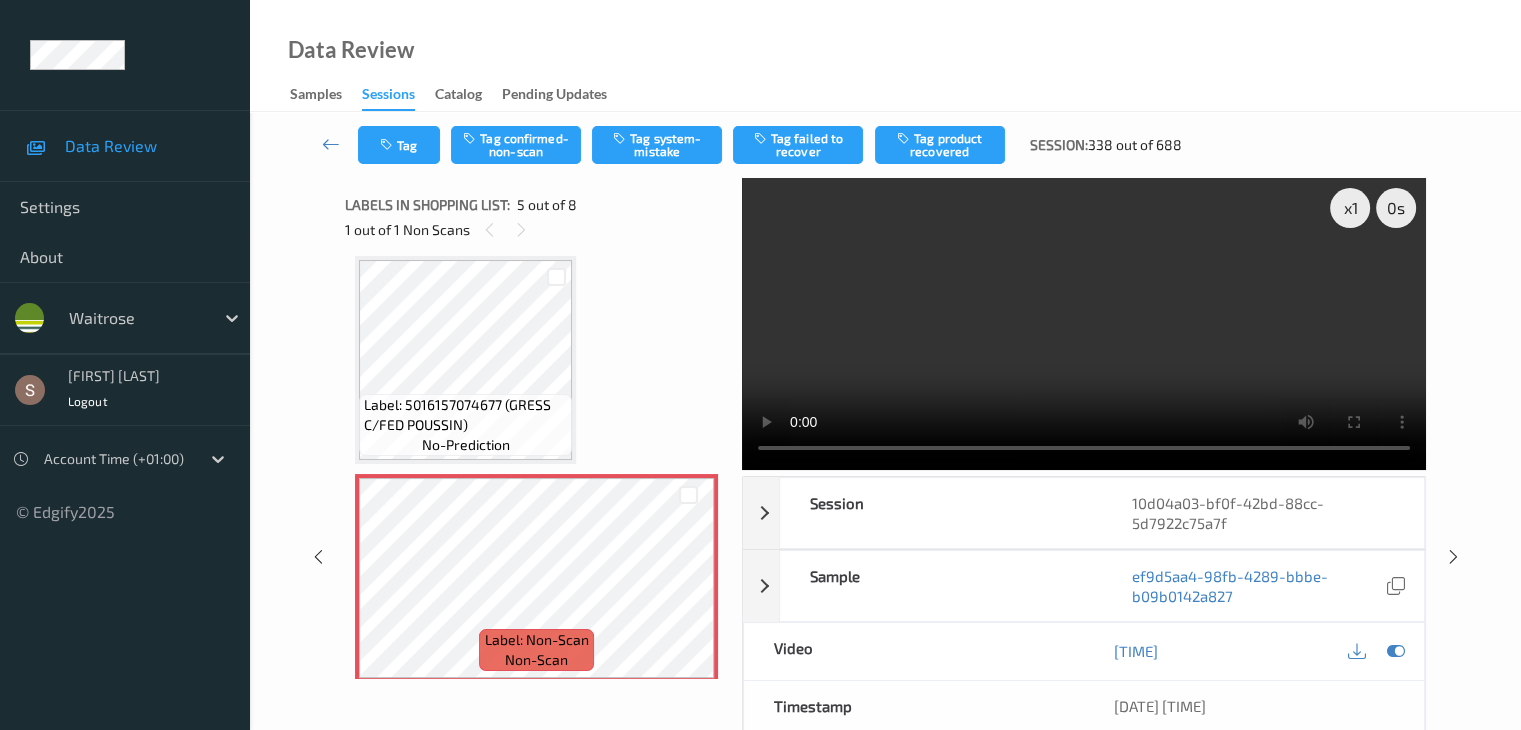 click at bounding box center [1084, 324] 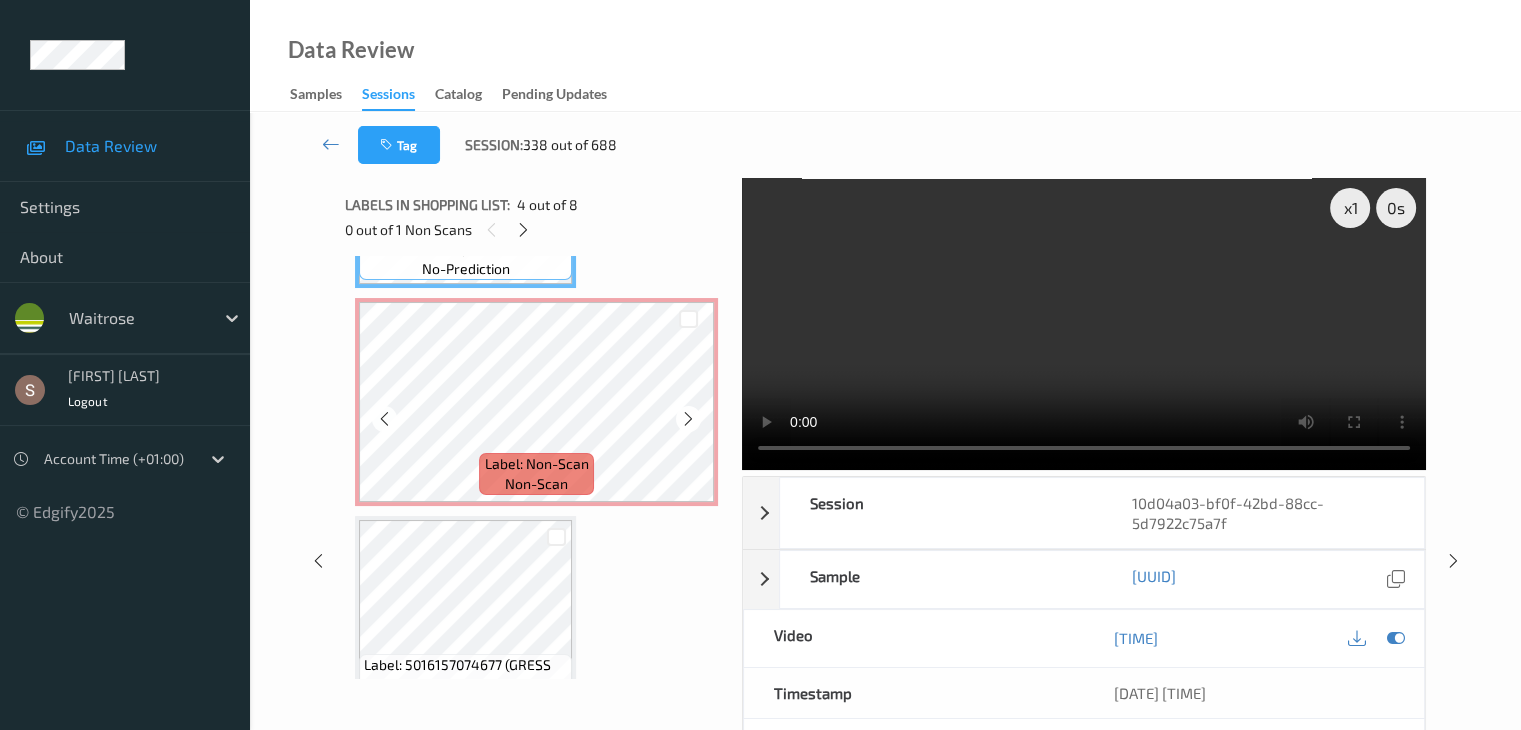 scroll, scrollTop: 864, scrollLeft: 0, axis: vertical 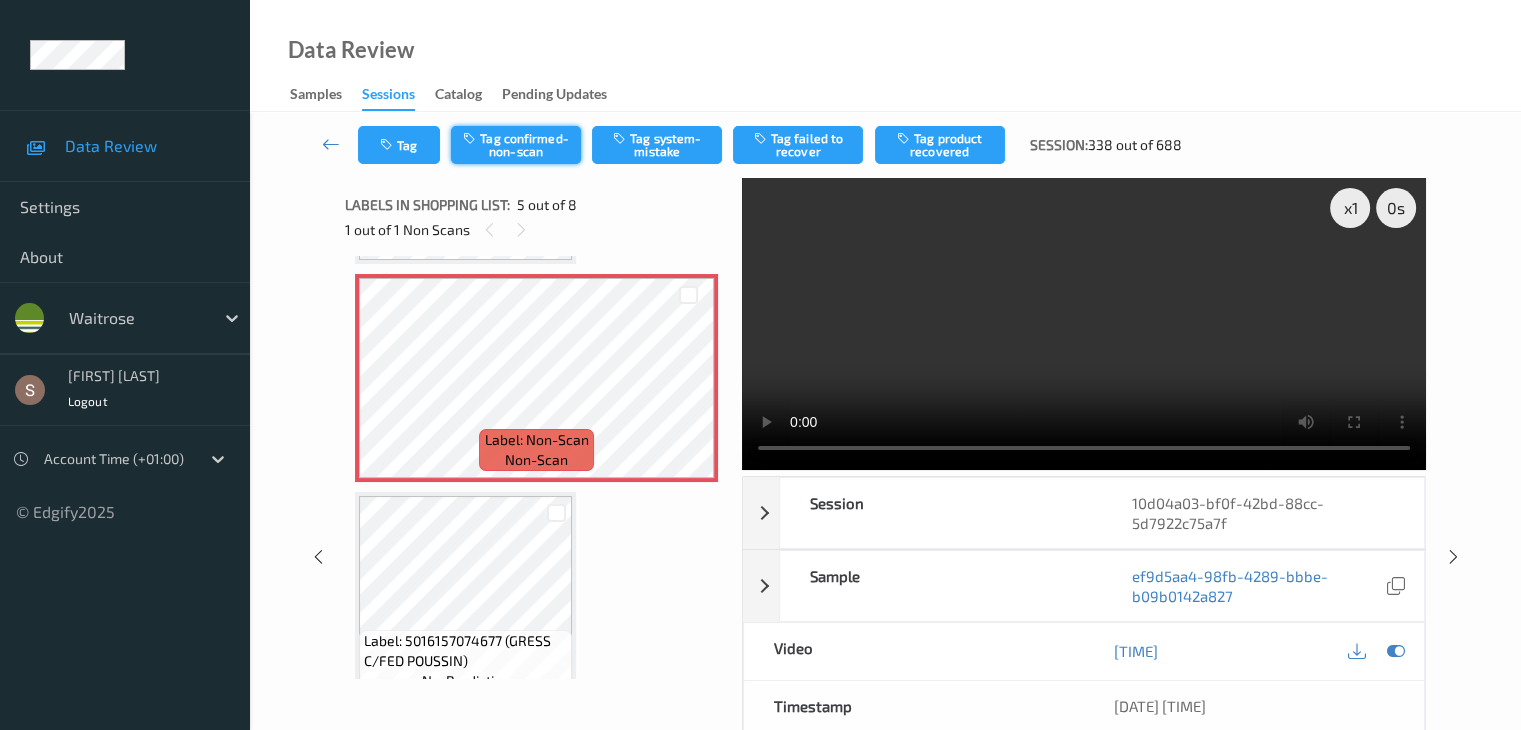 click on "Tag   confirmed-non-scan" at bounding box center (516, 145) 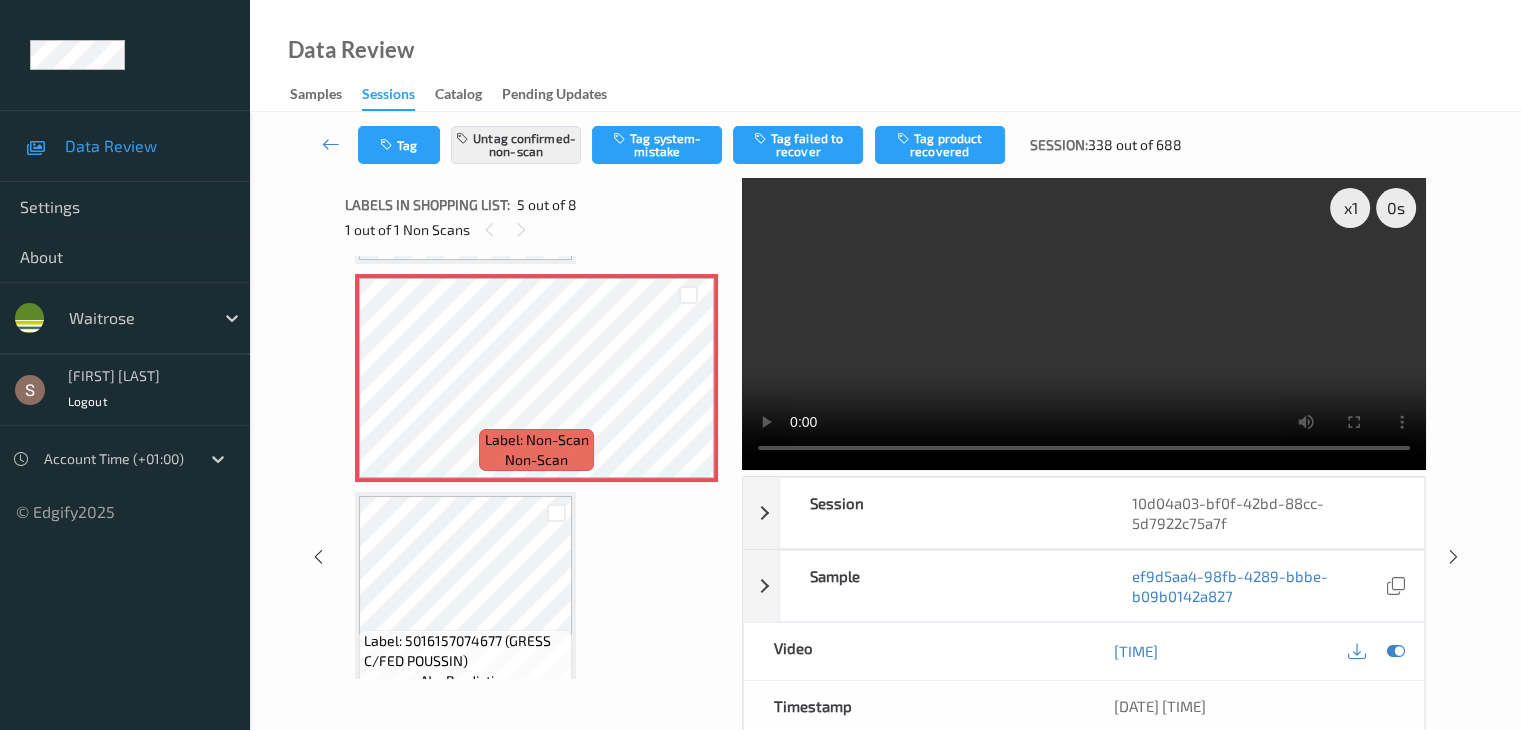 click on "Tag   product recovered" at bounding box center (940, 145) 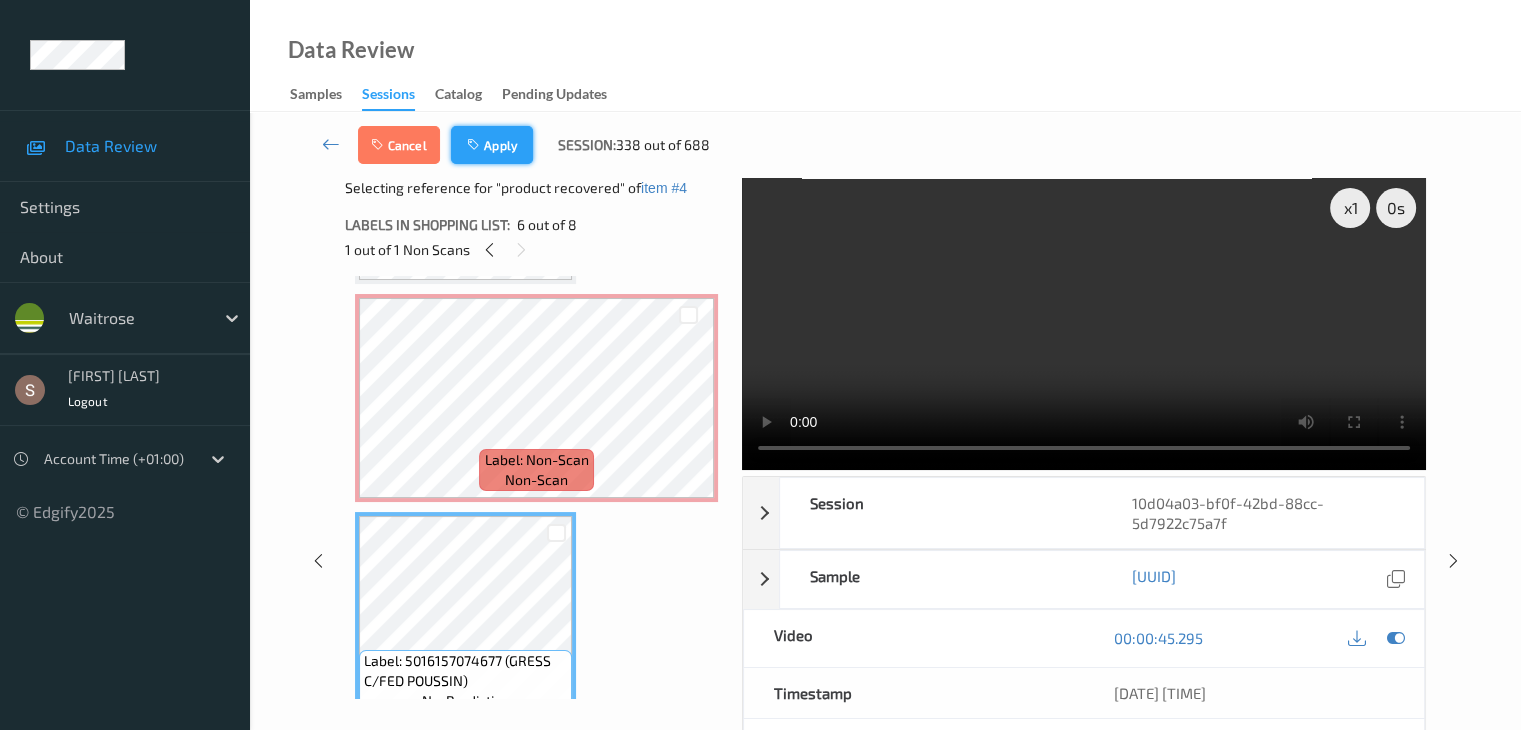 click on "Apply" at bounding box center (492, 145) 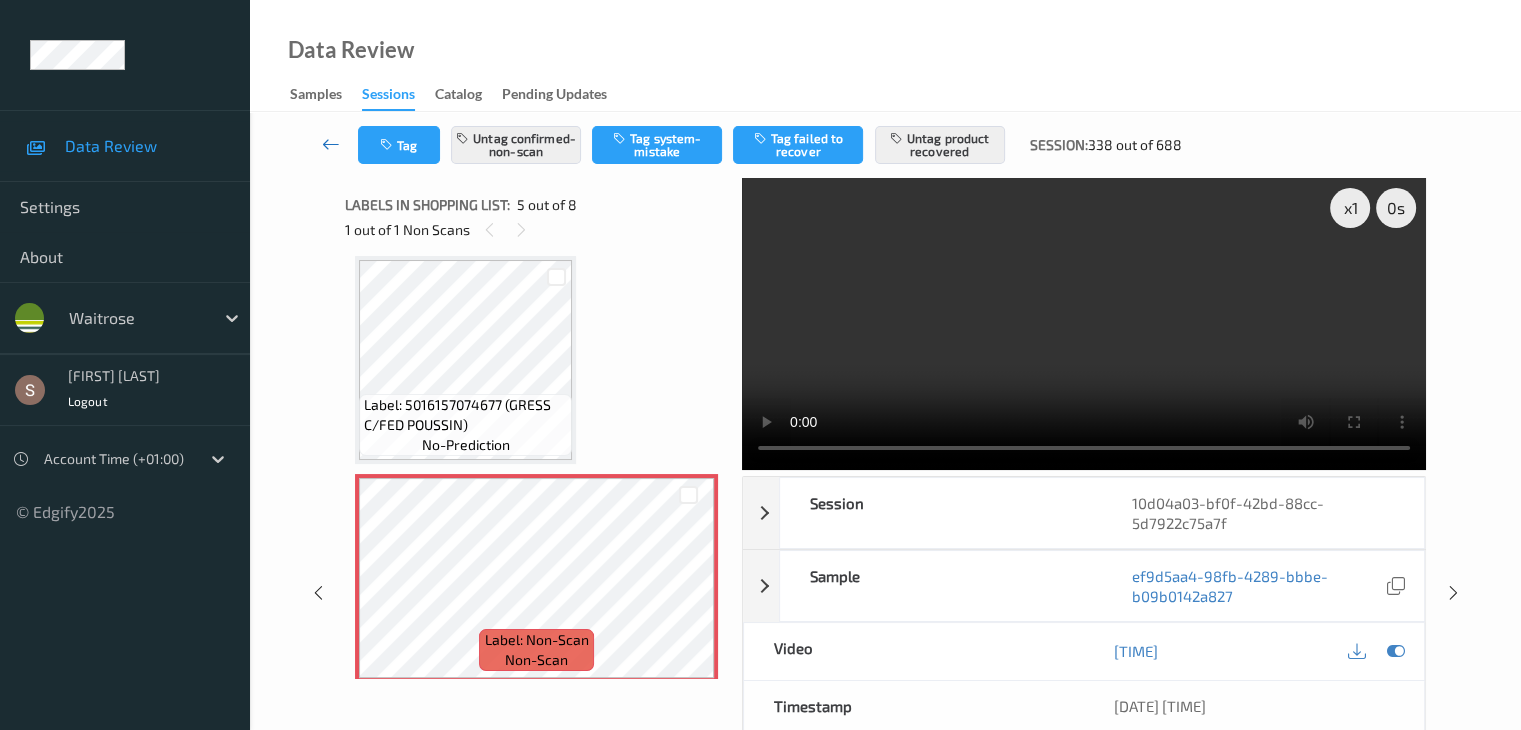 click at bounding box center (331, 144) 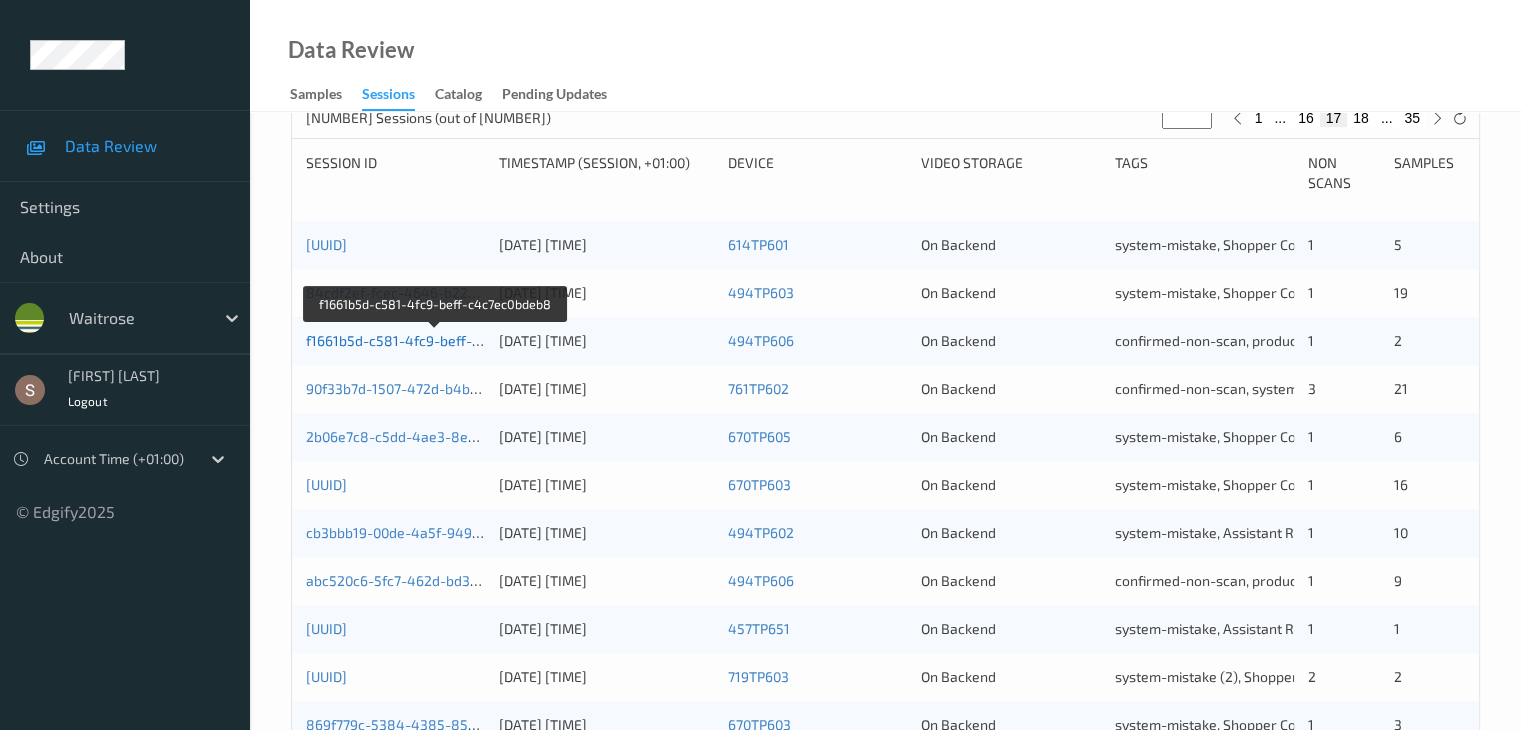 scroll, scrollTop: 932, scrollLeft: 0, axis: vertical 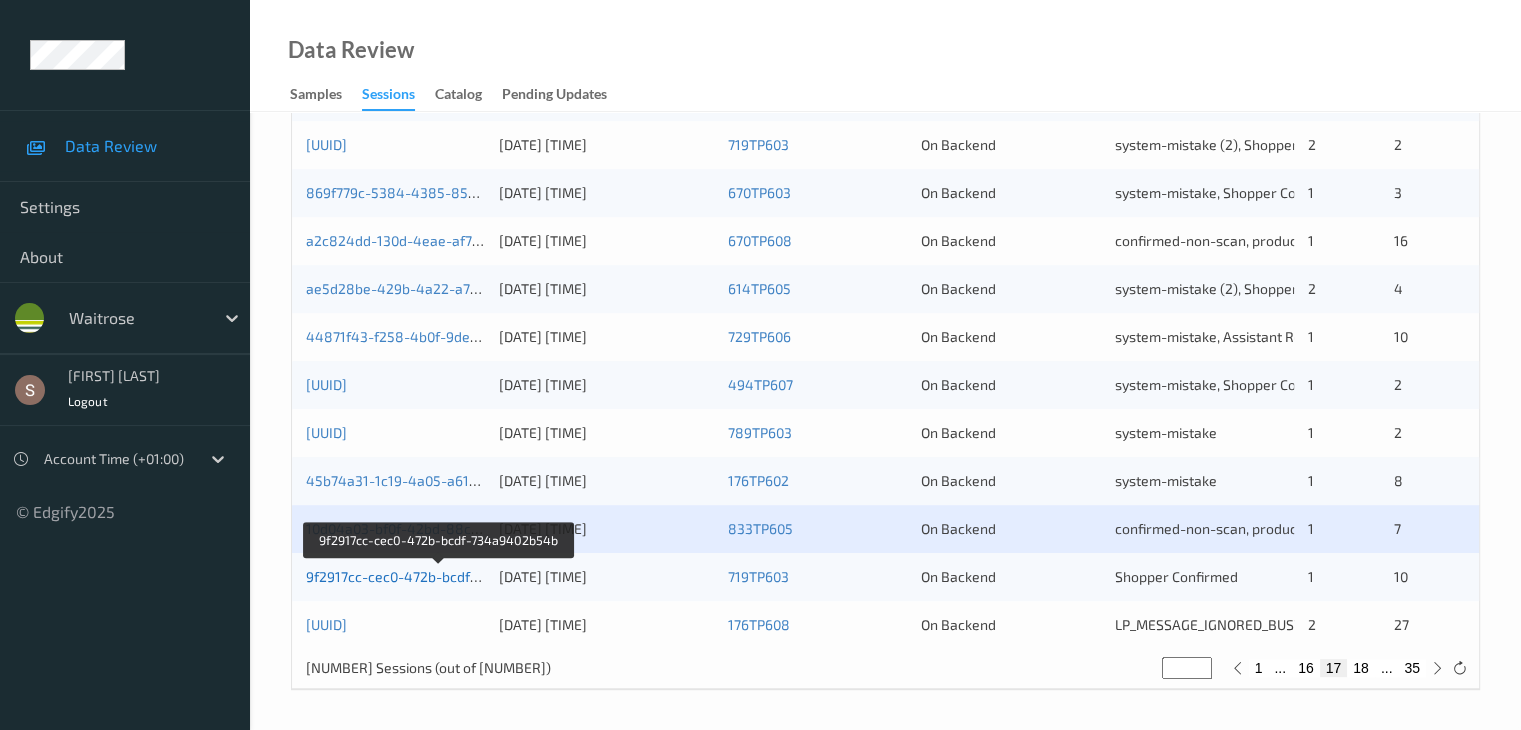 click on "9f2917cc-cec0-472b-bcdf-734a9402b54b" at bounding box center [439, 576] 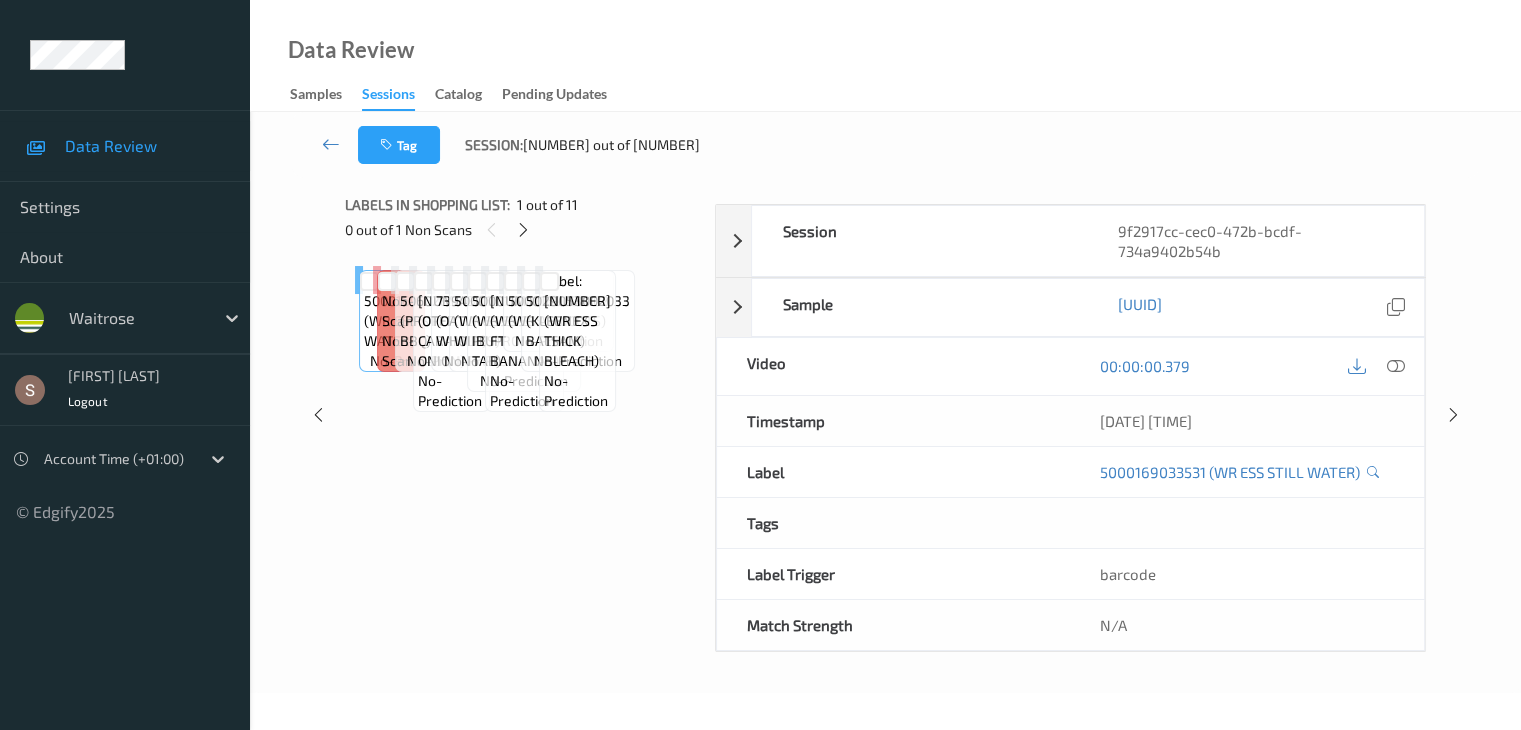 scroll, scrollTop: 0, scrollLeft: 0, axis: both 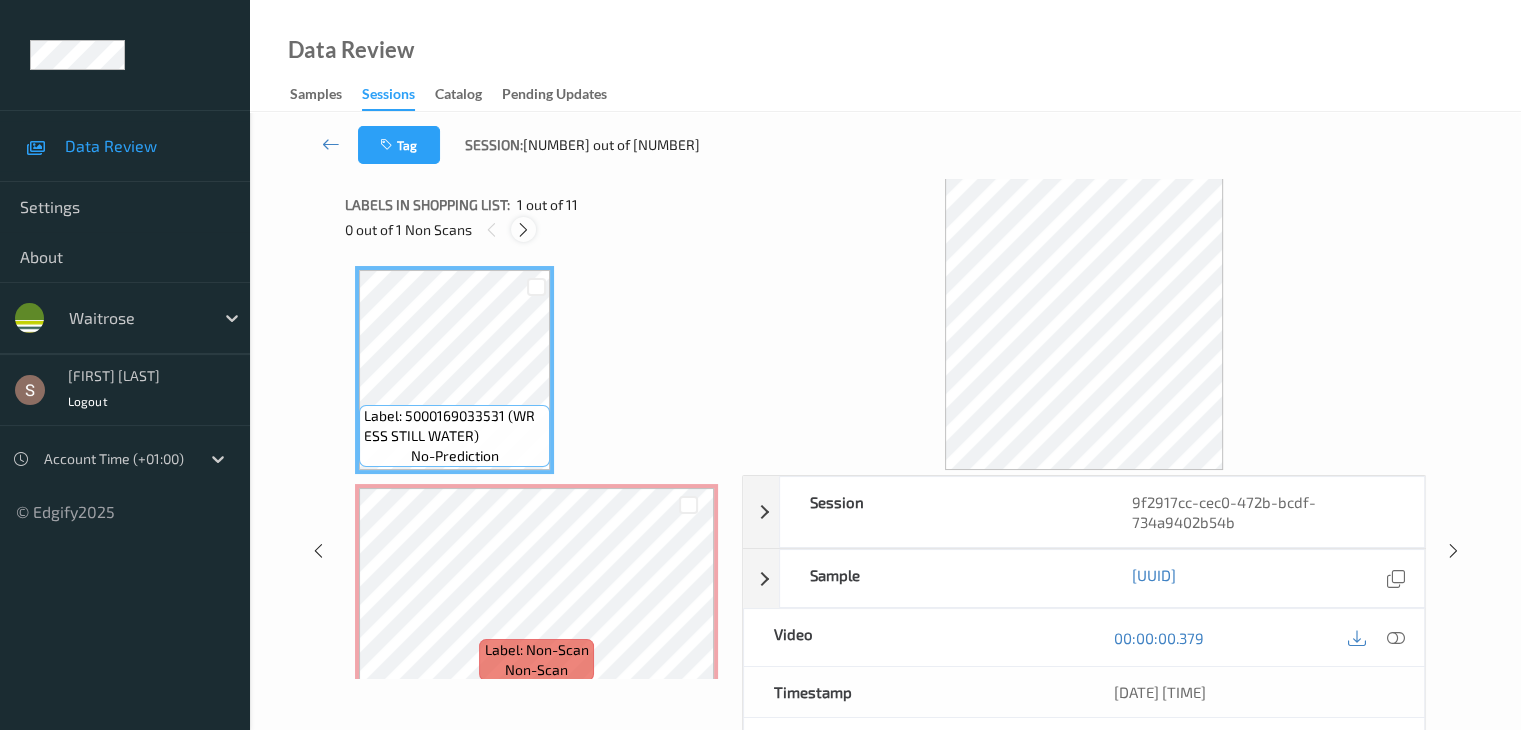 click at bounding box center (523, 230) 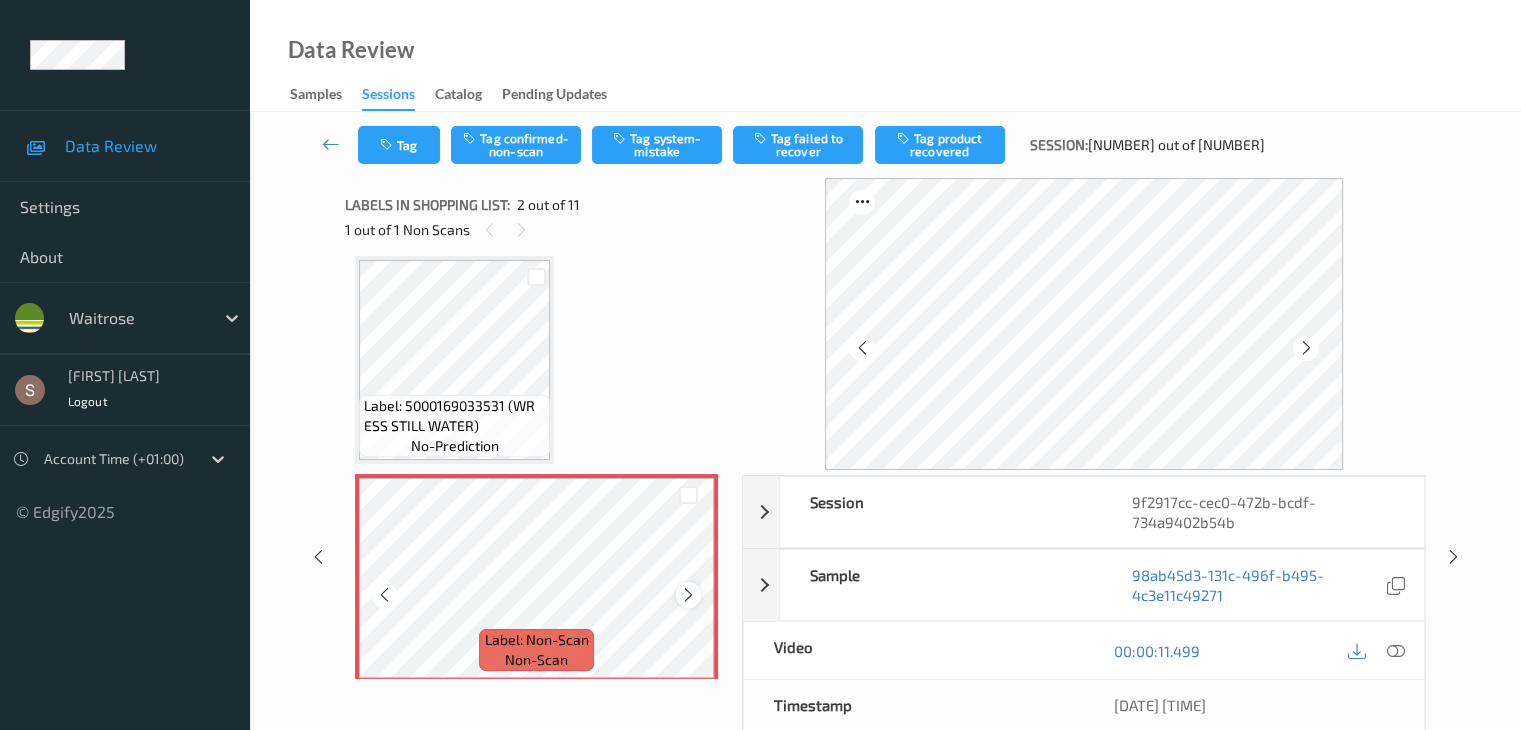 click at bounding box center [688, 595] 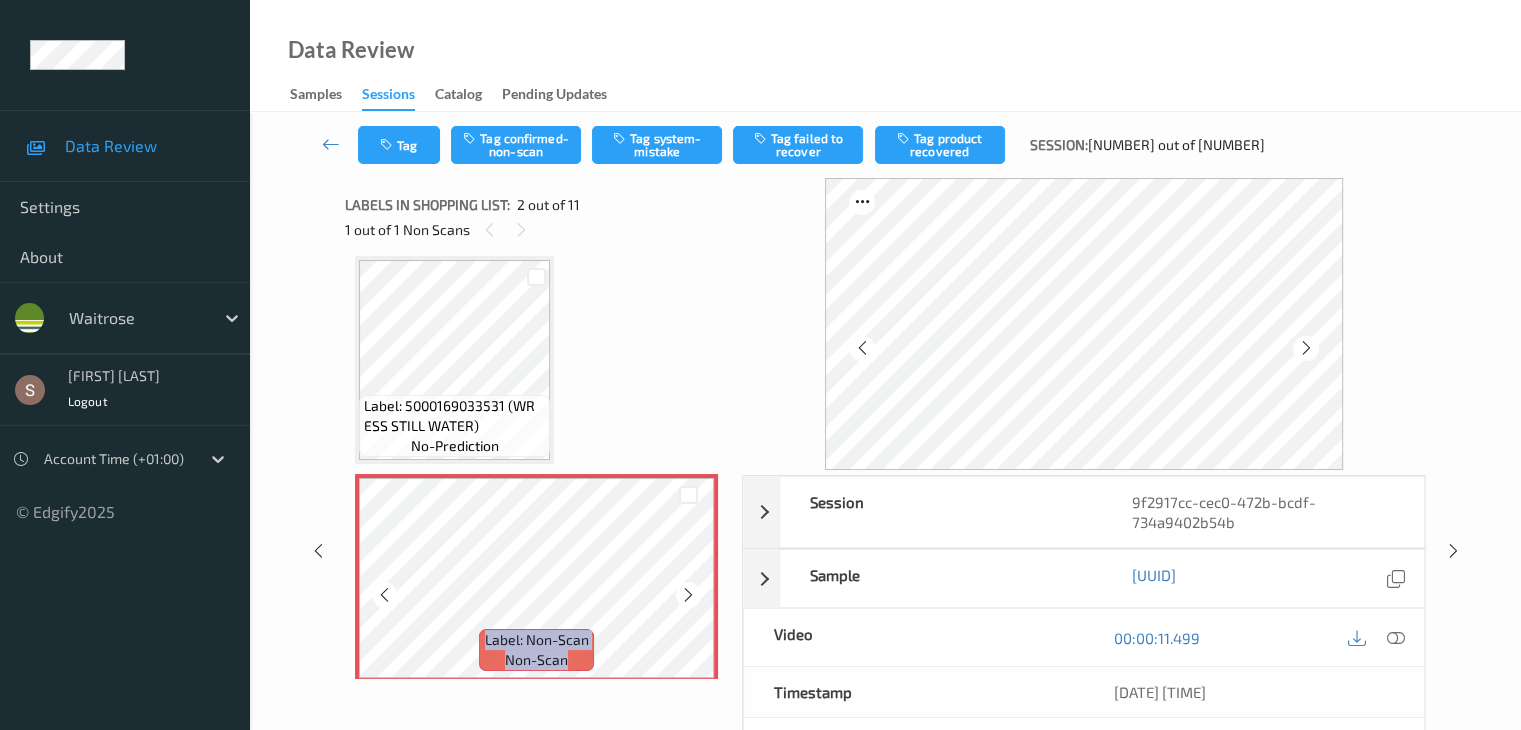 click at bounding box center (688, 595) 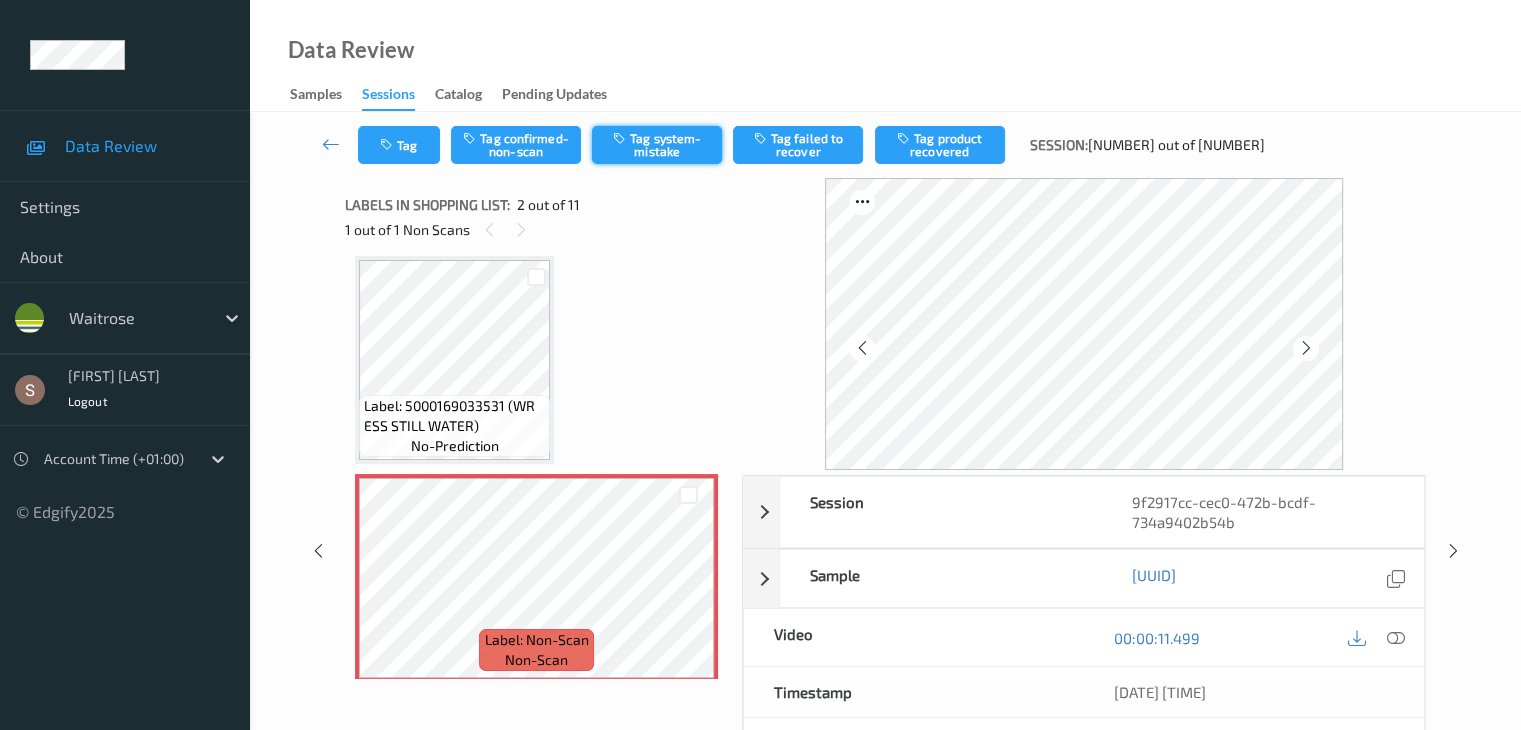click on "Tag   system-mistake" at bounding box center [657, 145] 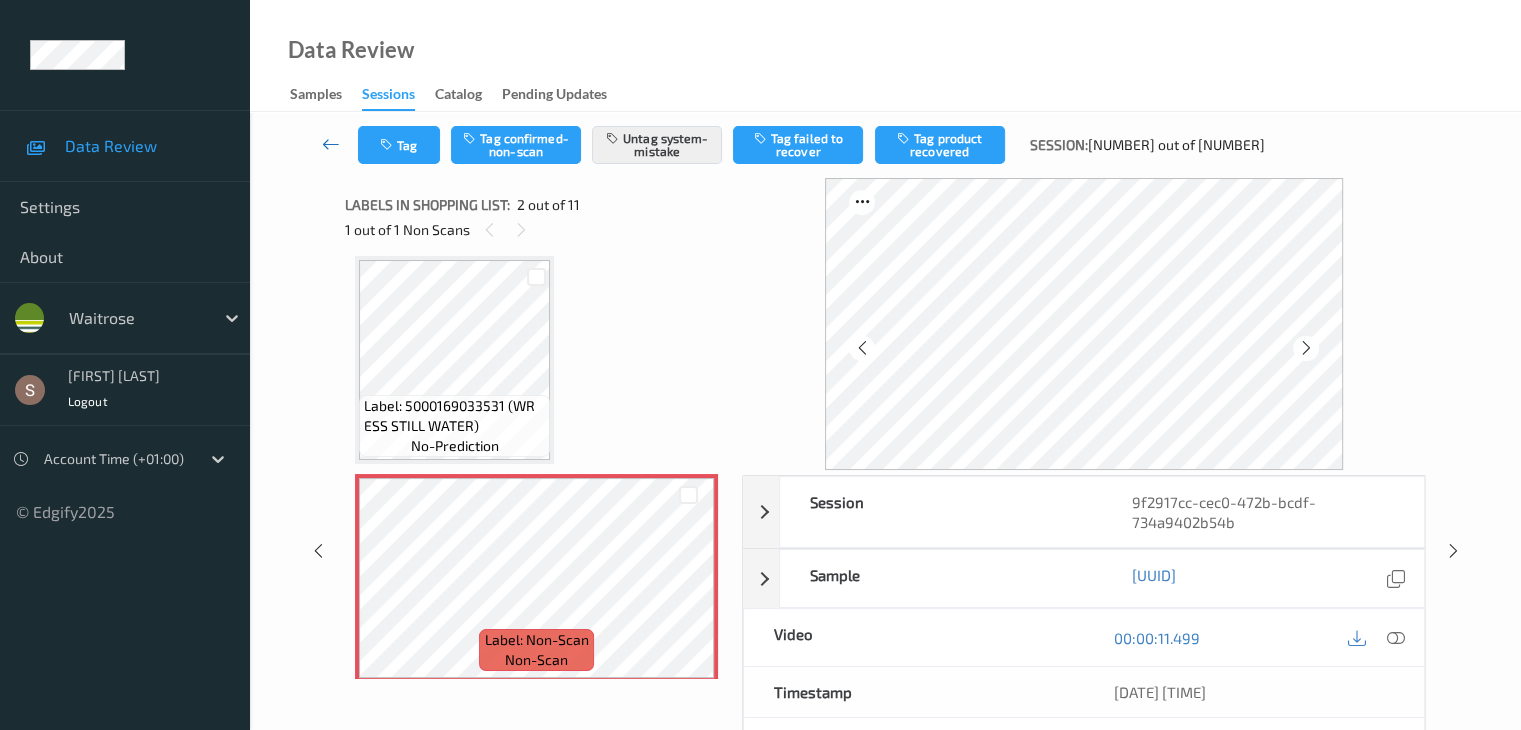 click at bounding box center [331, 144] 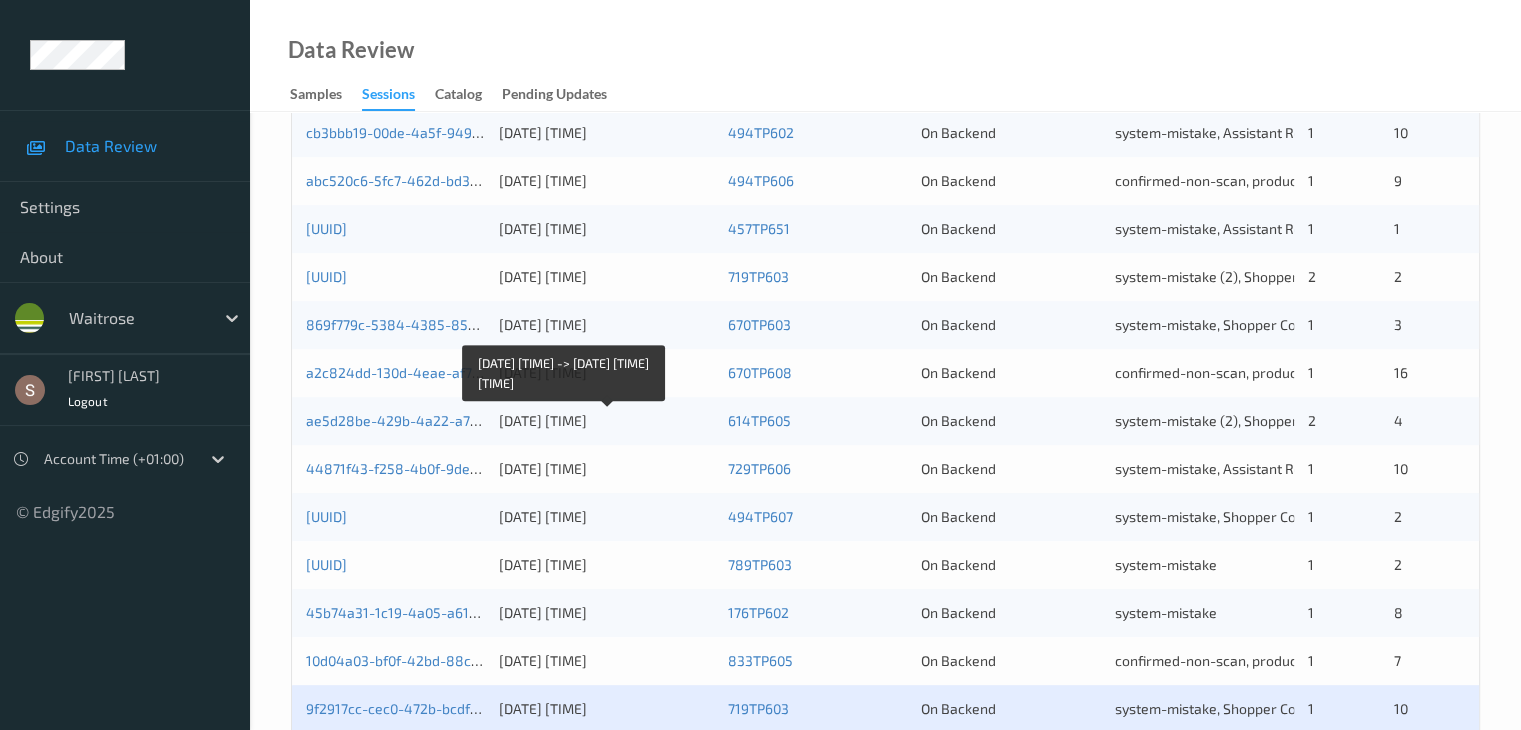 scroll, scrollTop: 932, scrollLeft: 0, axis: vertical 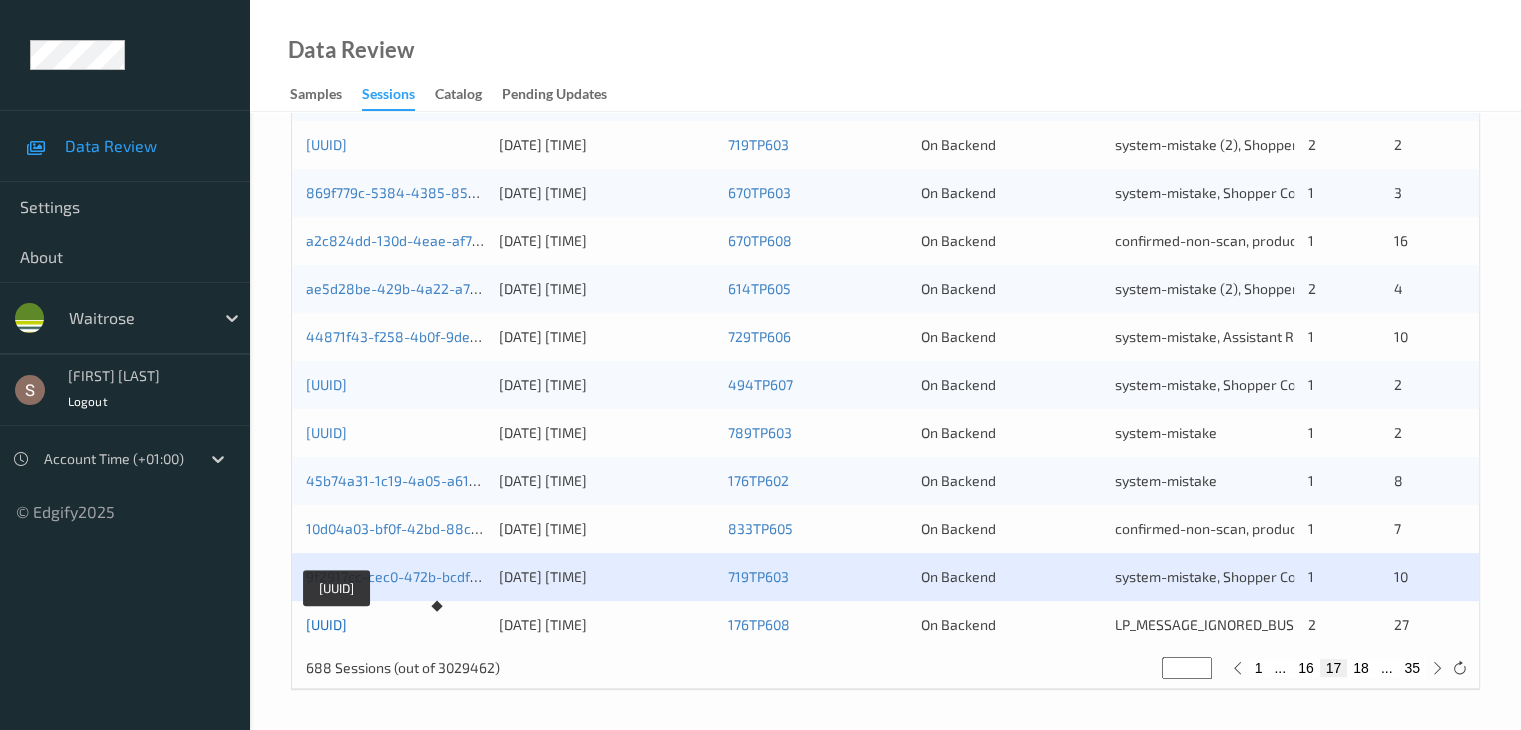 click on "eb0f3b95-e7f2-42a4-aba0-e16513a71318" at bounding box center (326, 624) 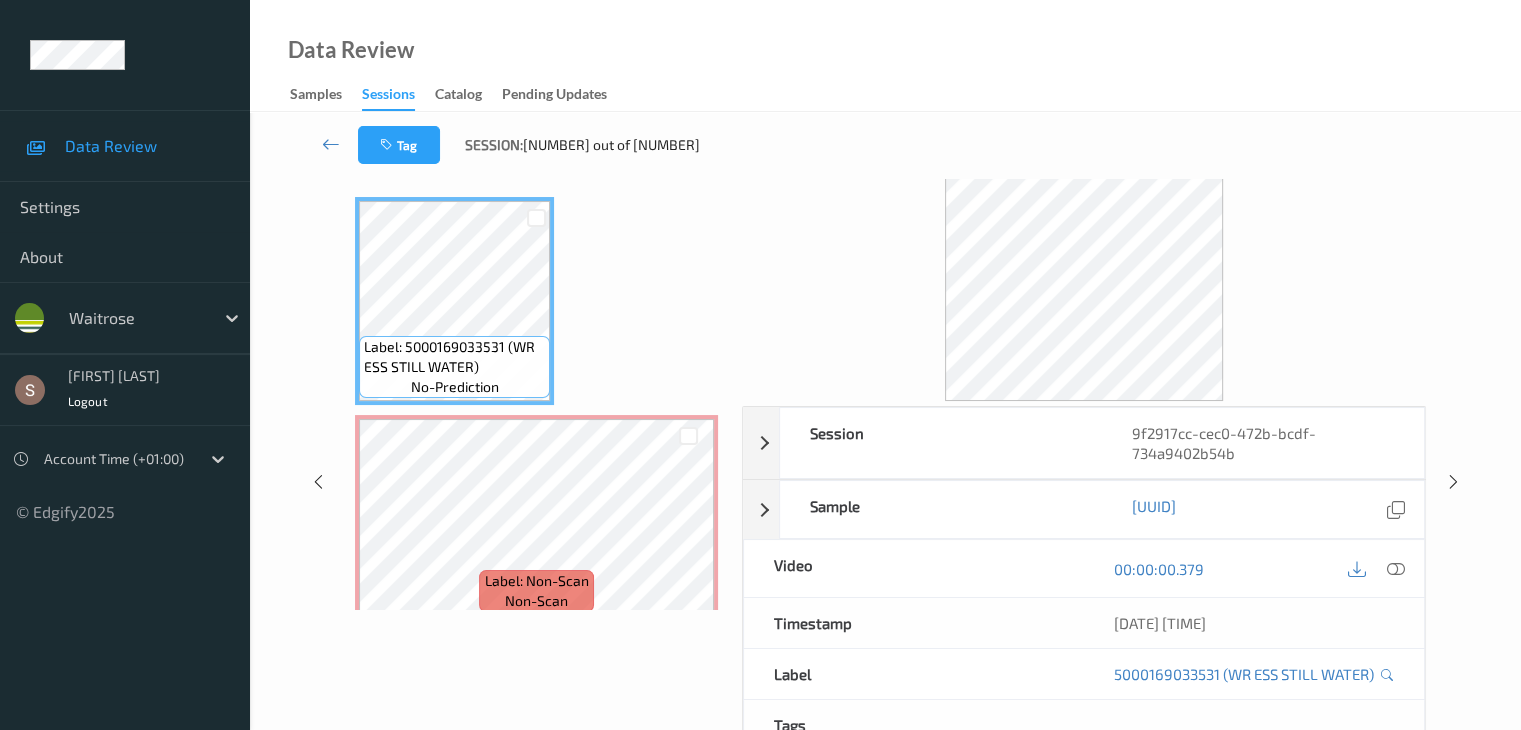 scroll, scrollTop: 0, scrollLeft: 0, axis: both 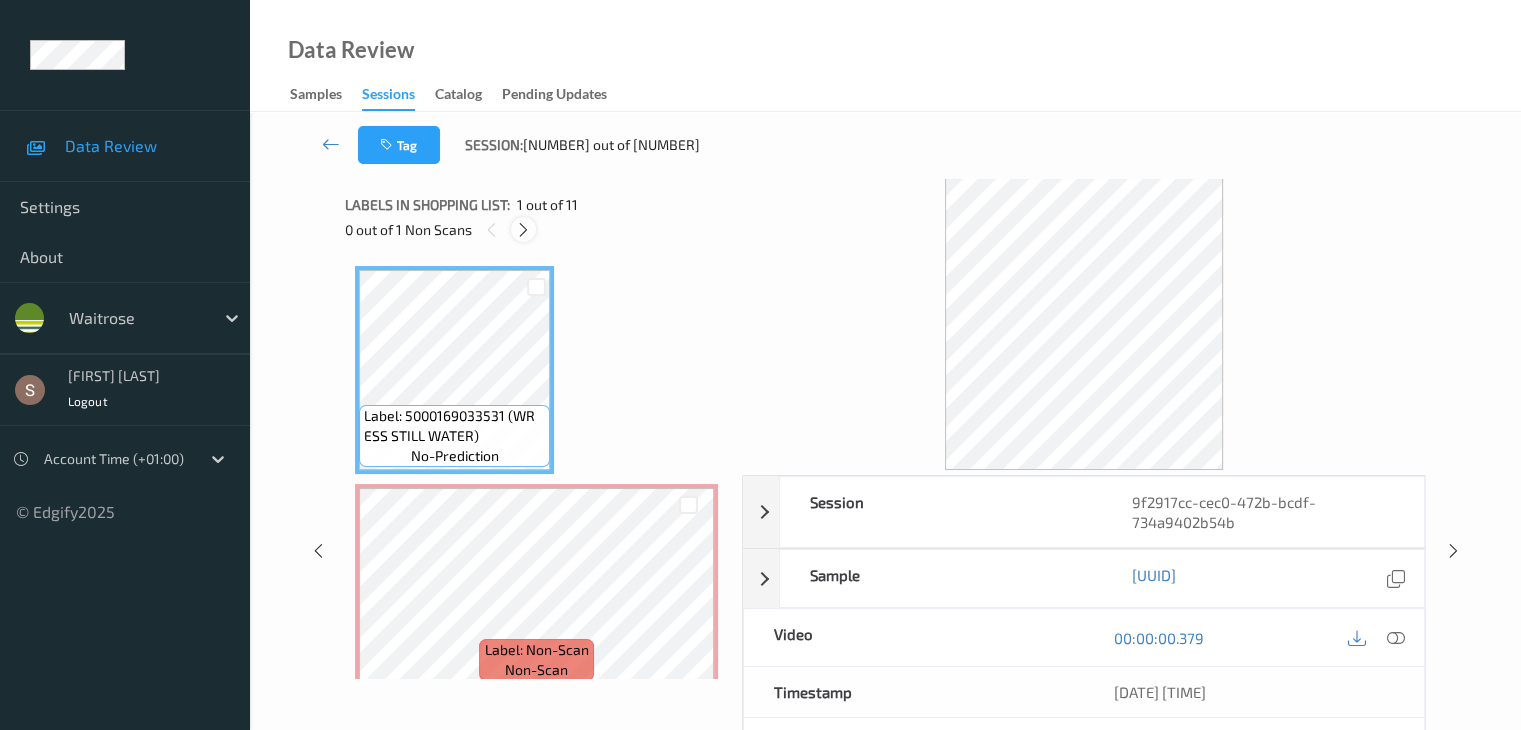 click at bounding box center (523, 229) 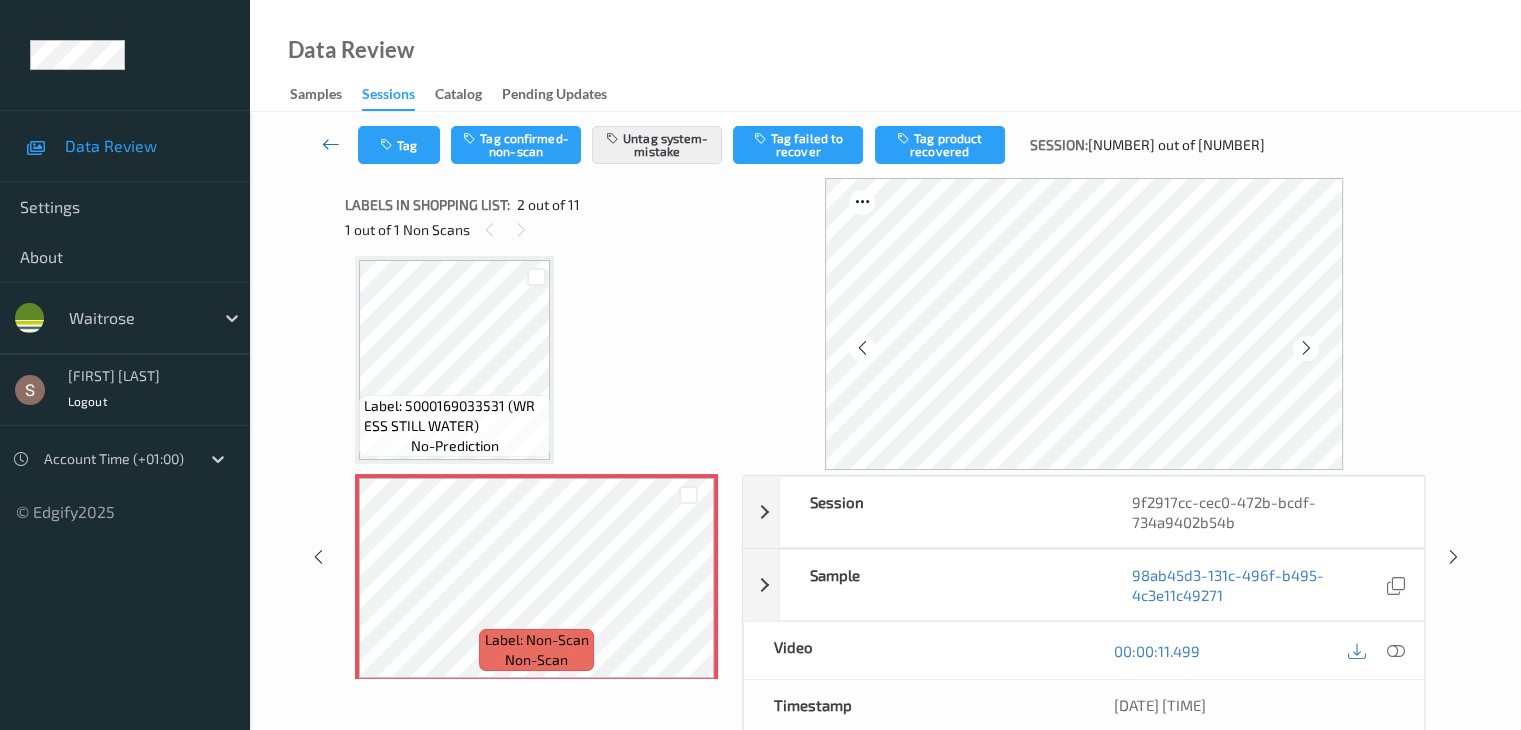 click at bounding box center (331, 144) 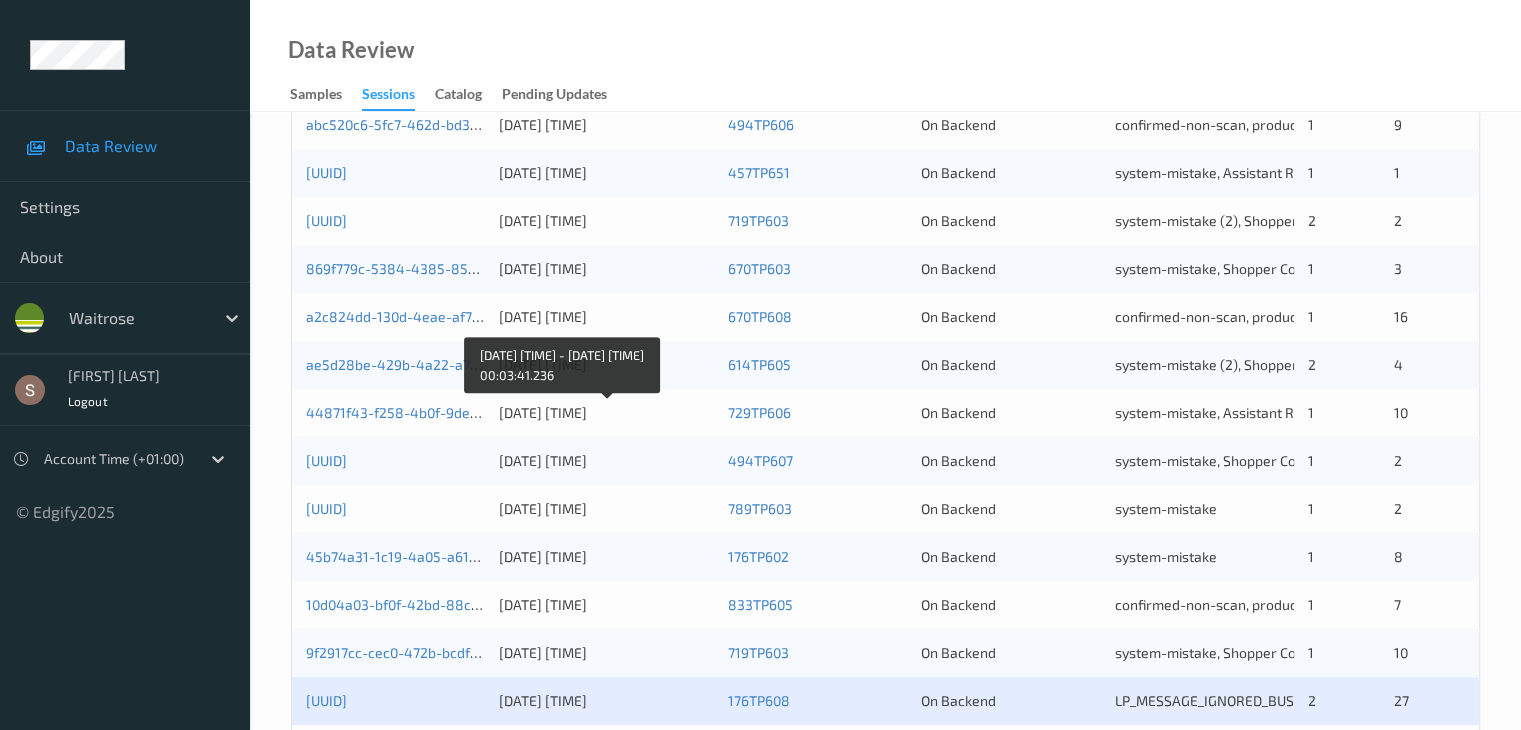 scroll, scrollTop: 932, scrollLeft: 0, axis: vertical 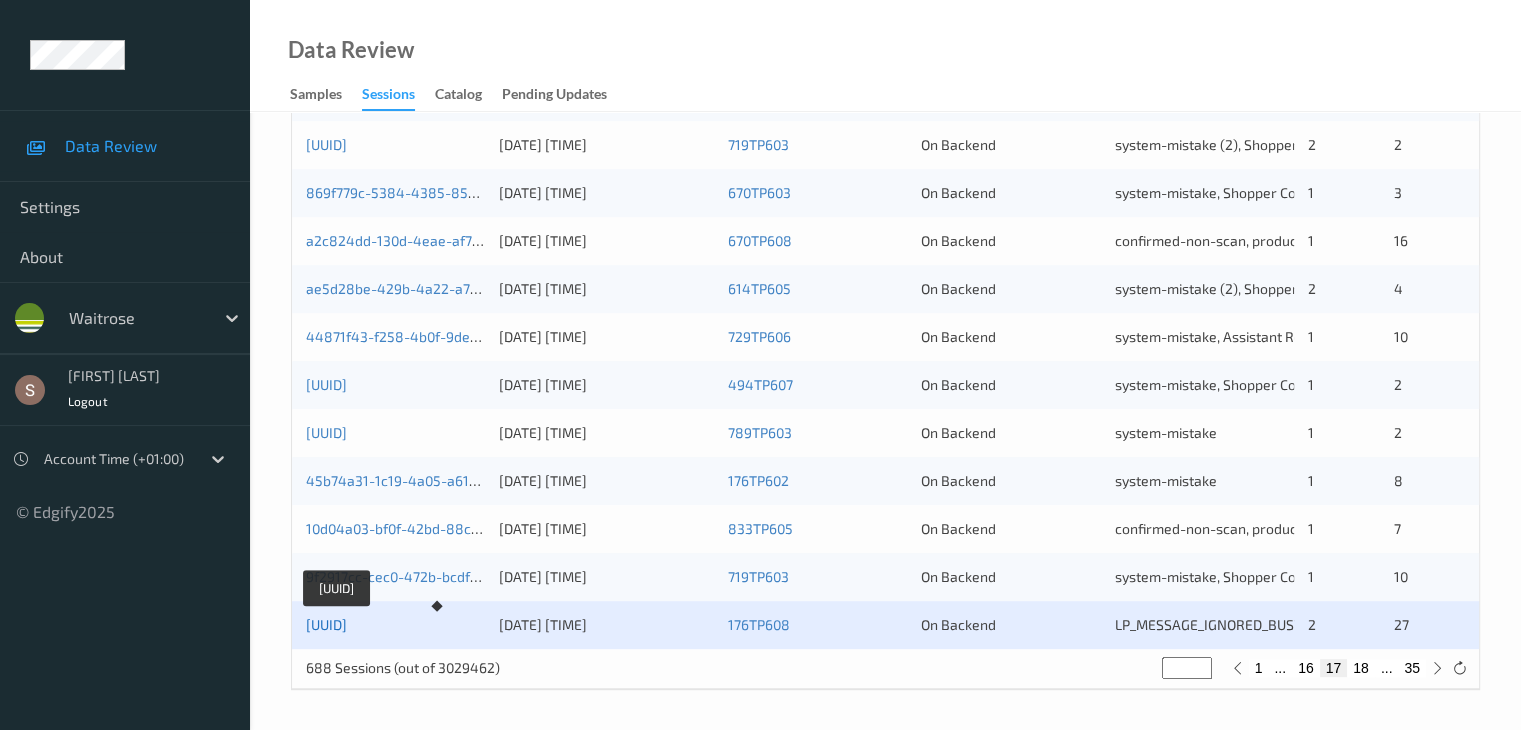 click on "eb0f3b95-e7f2-42a4-aba0-e16513a71318" at bounding box center [326, 624] 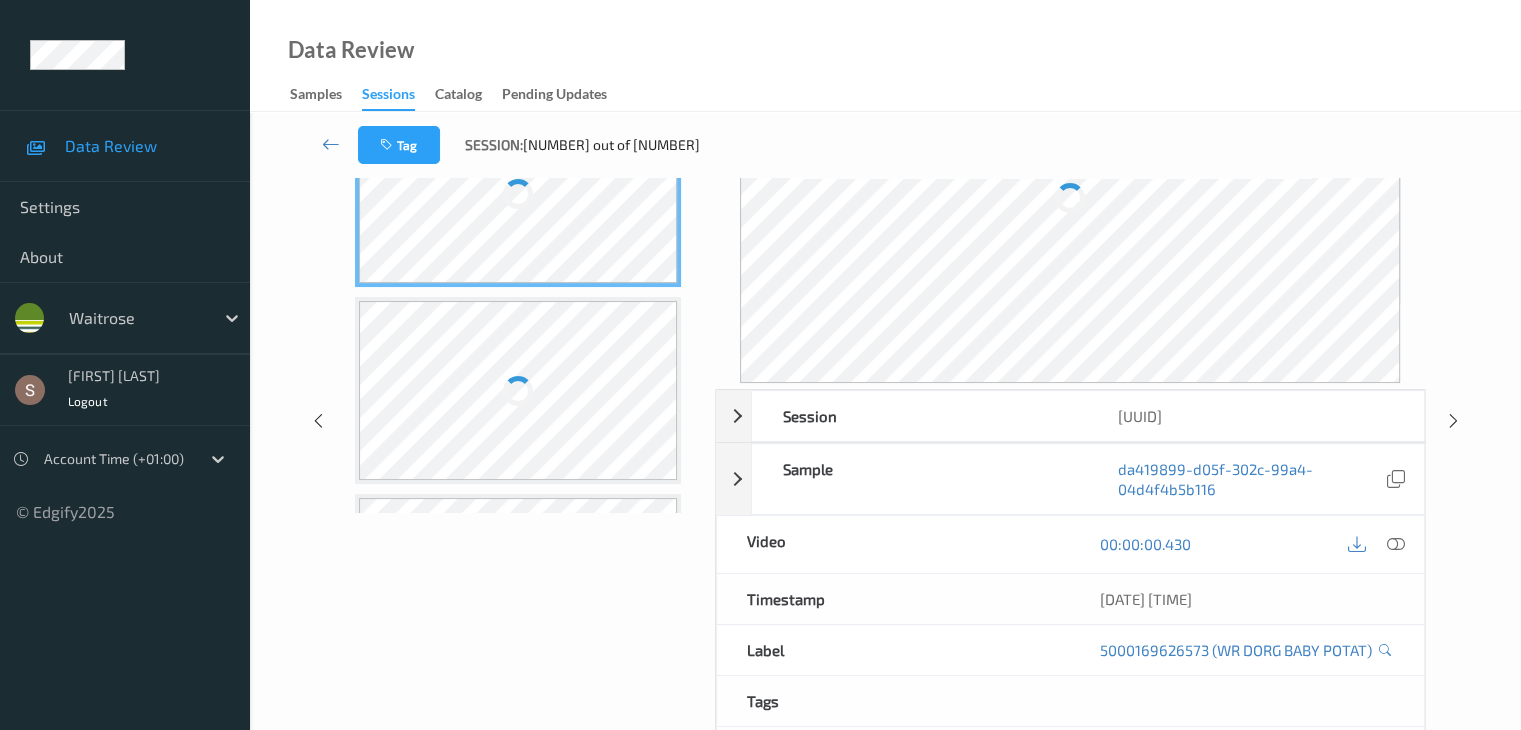 scroll, scrollTop: 0, scrollLeft: 0, axis: both 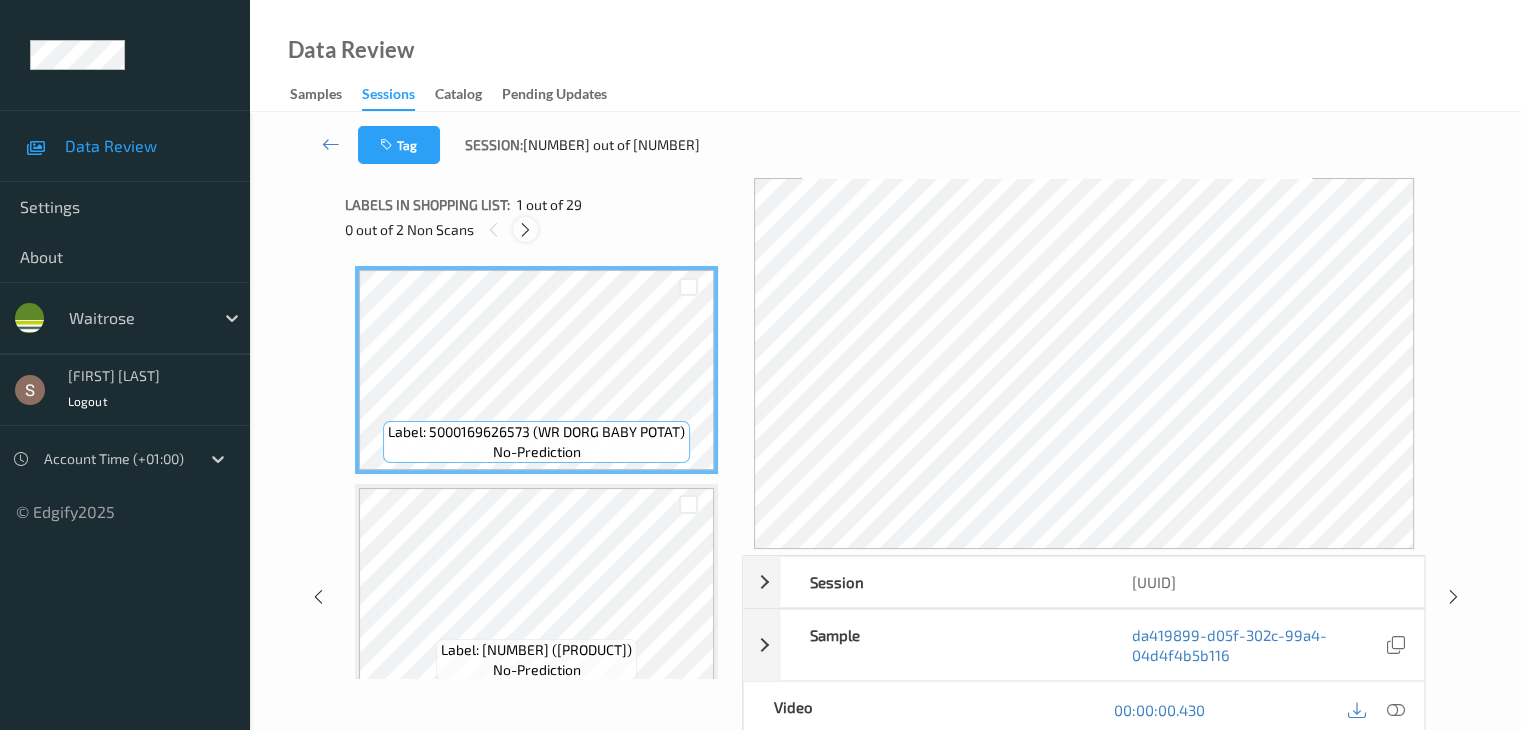 click at bounding box center [525, 230] 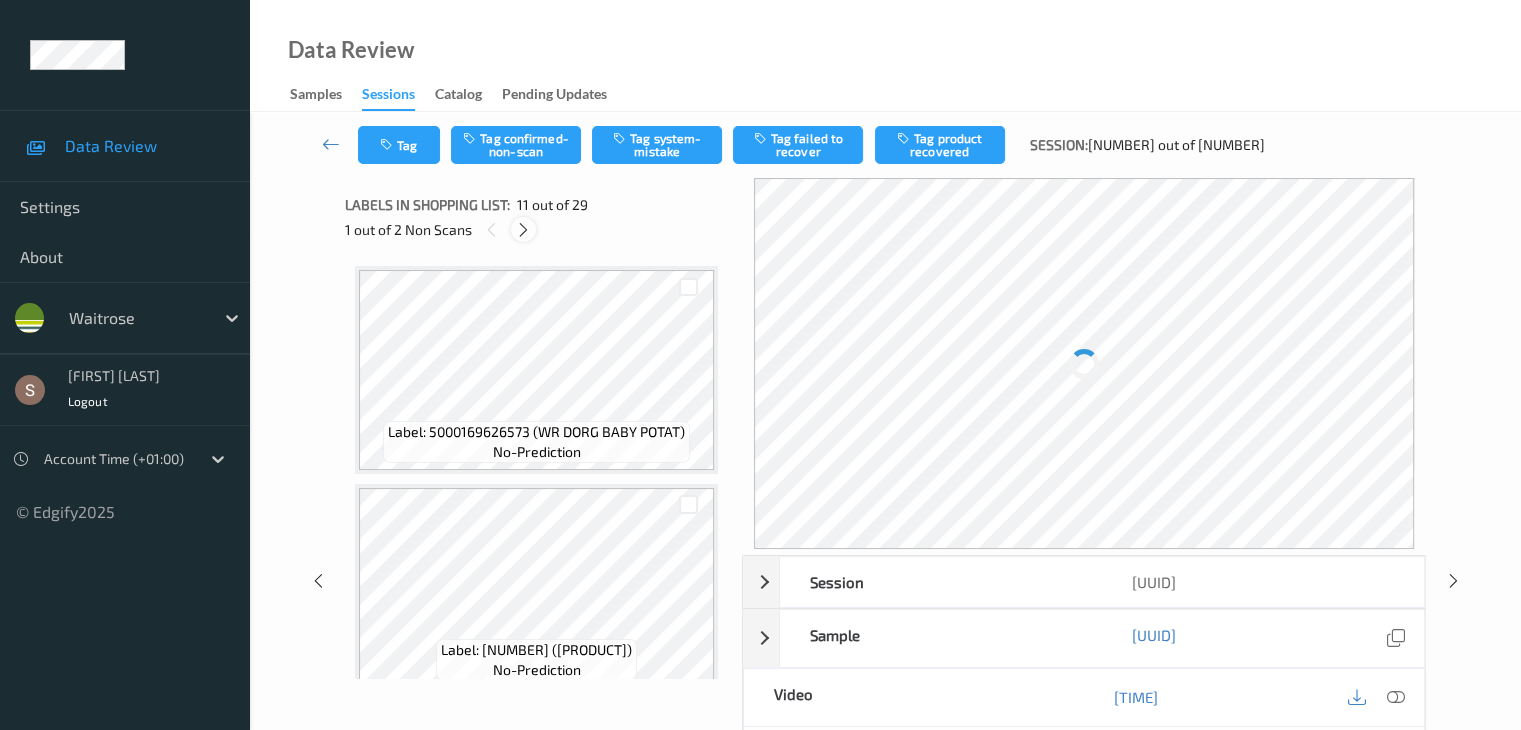 scroll, scrollTop: 1970, scrollLeft: 0, axis: vertical 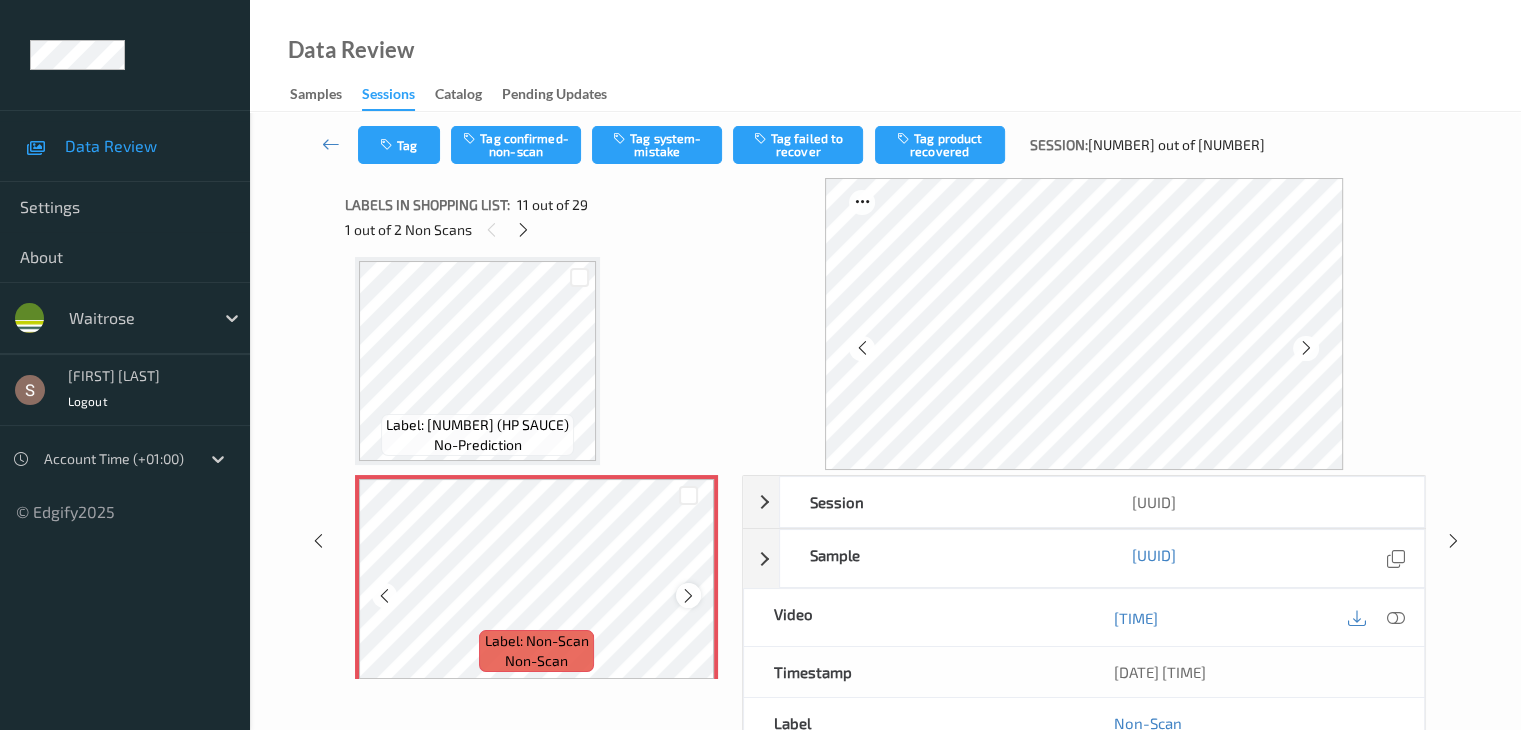 click at bounding box center [688, 595] 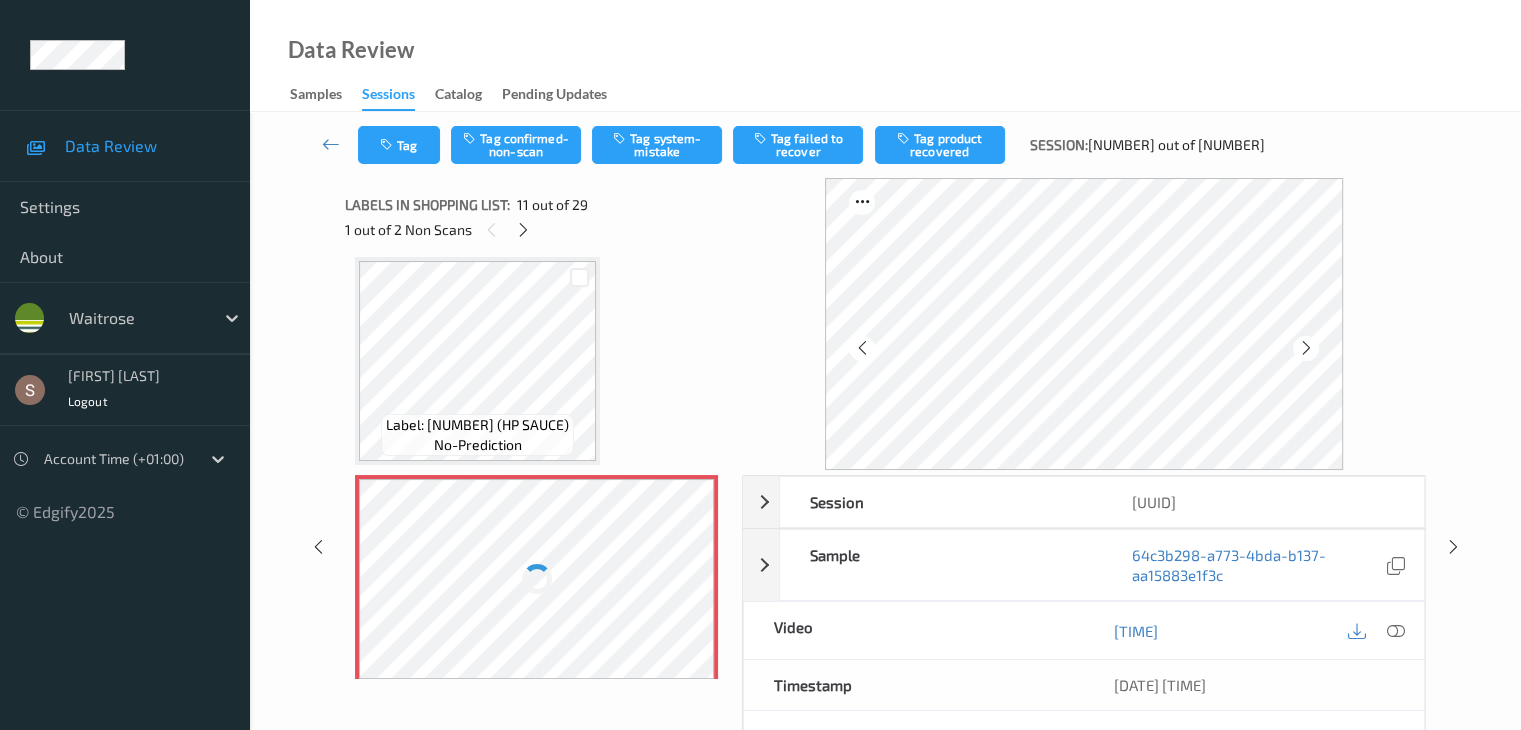 click at bounding box center [536, 579] 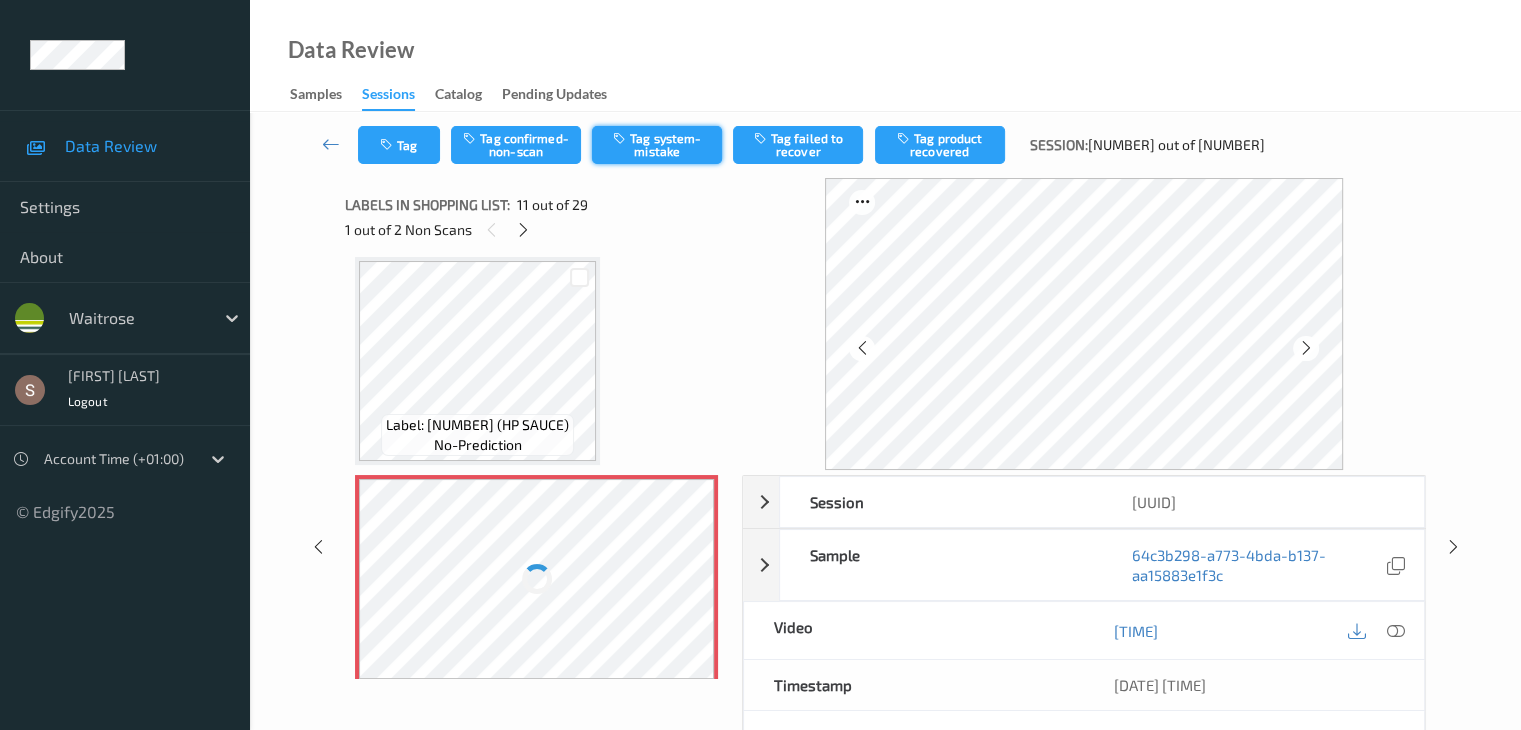 click on "Tag   system-mistake" at bounding box center (657, 145) 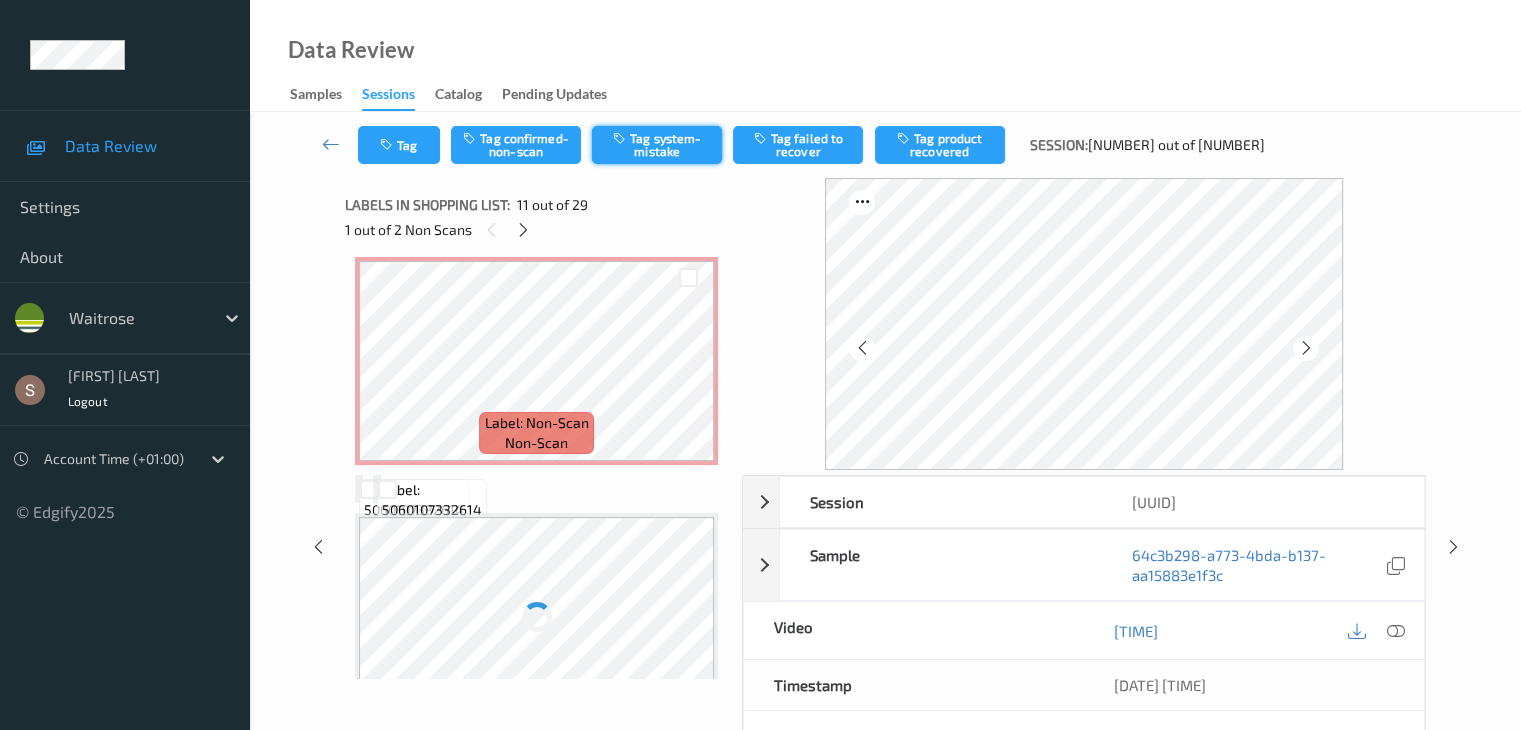 scroll, scrollTop: 1971, scrollLeft: 0, axis: vertical 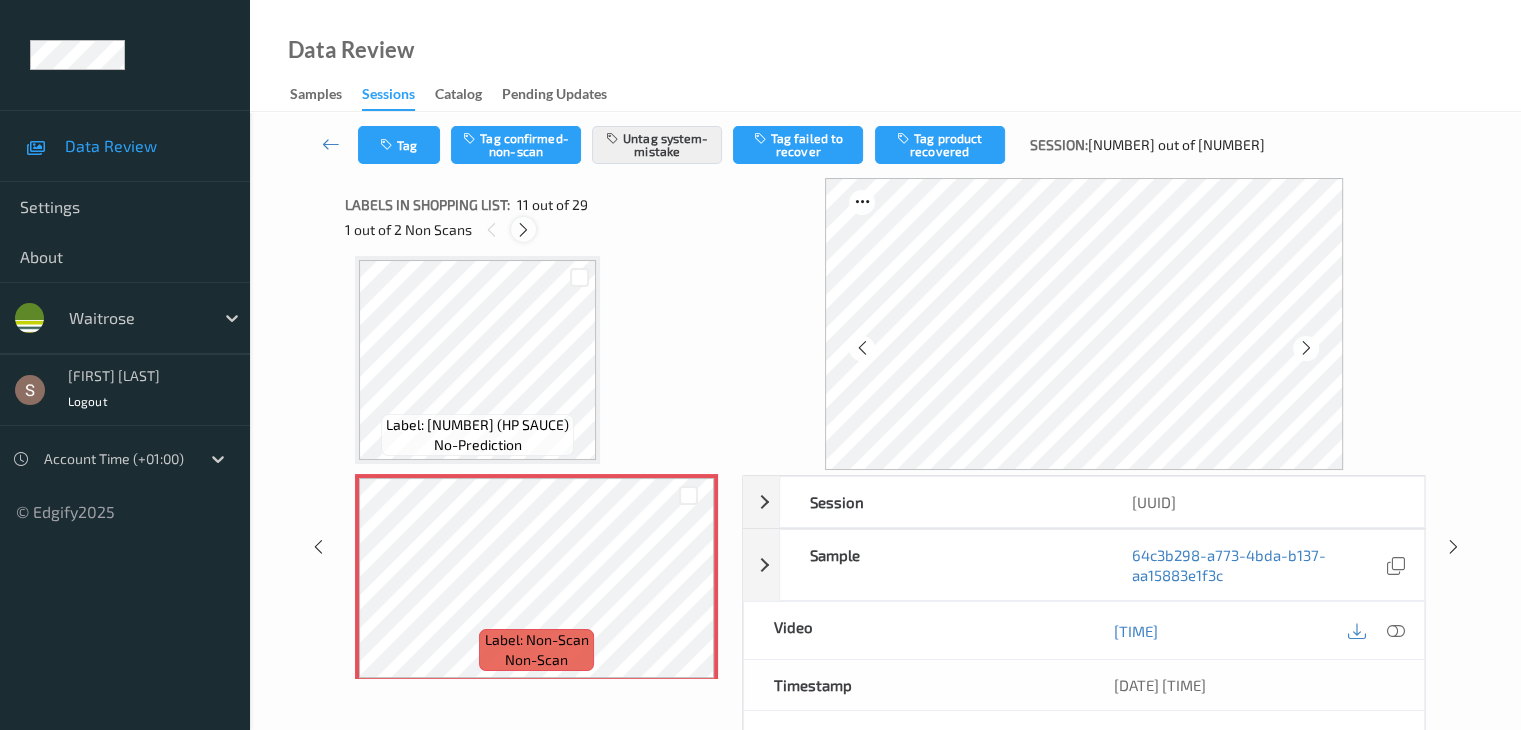 click at bounding box center [523, 230] 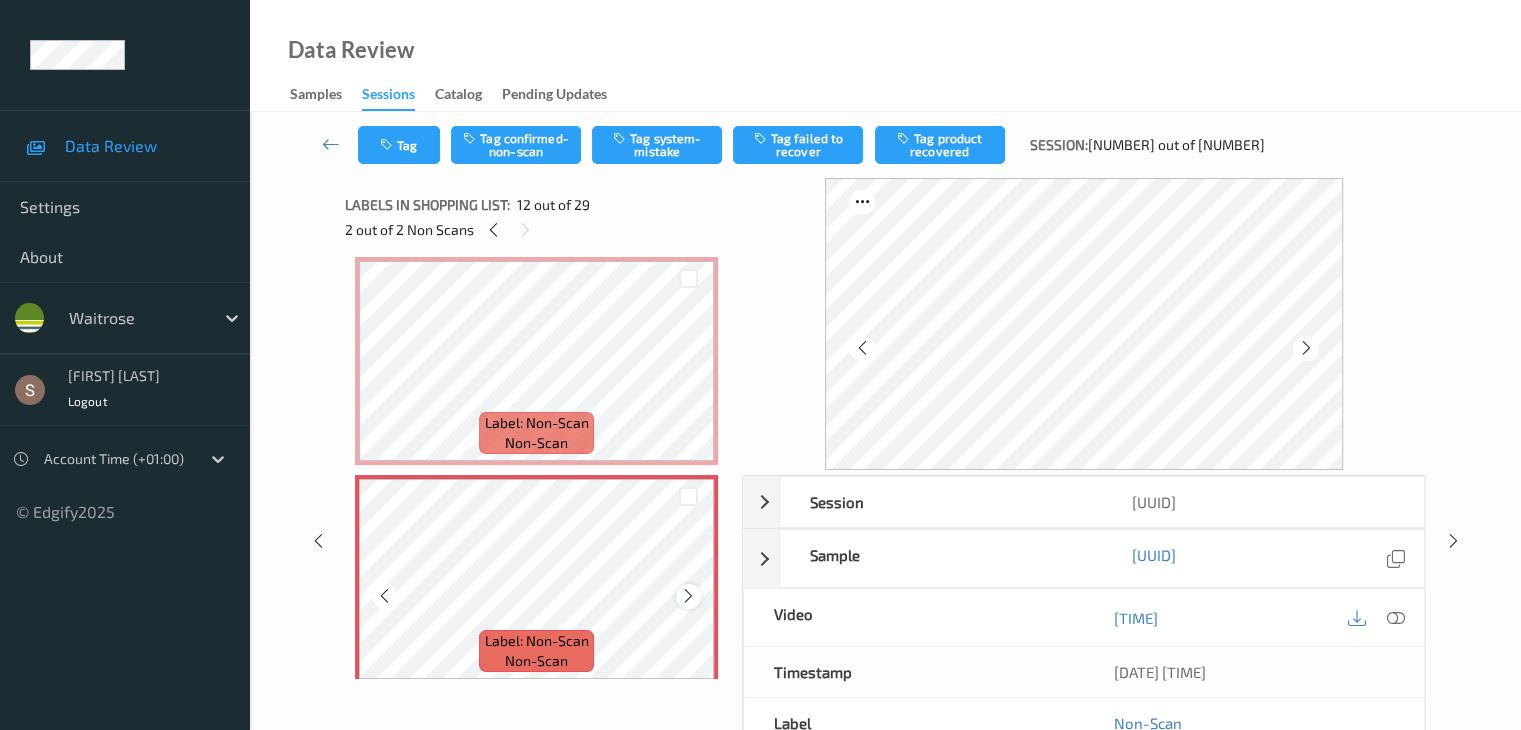 click at bounding box center [688, 596] 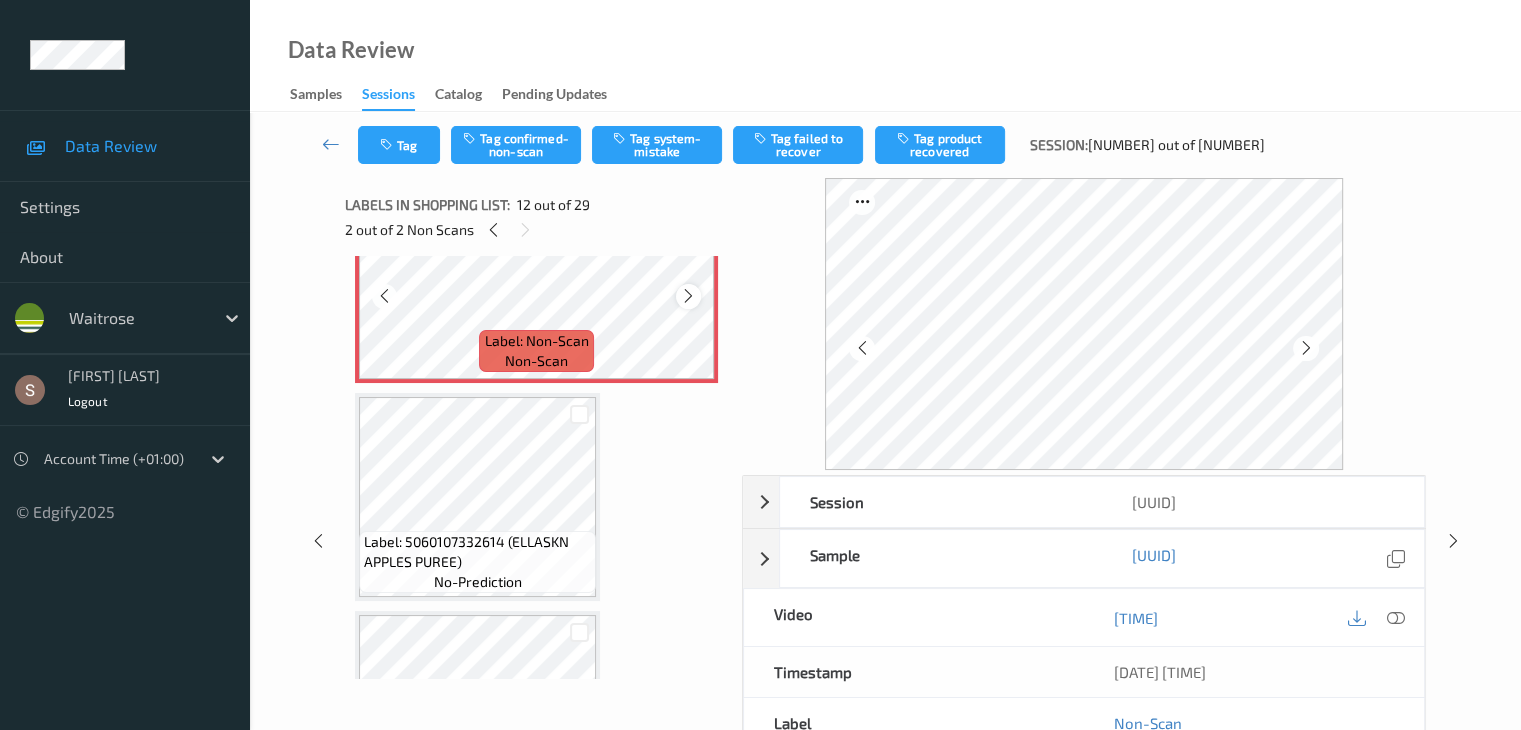 scroll, scrollTop: 2588, scrollLeft: 0, axis: vertical 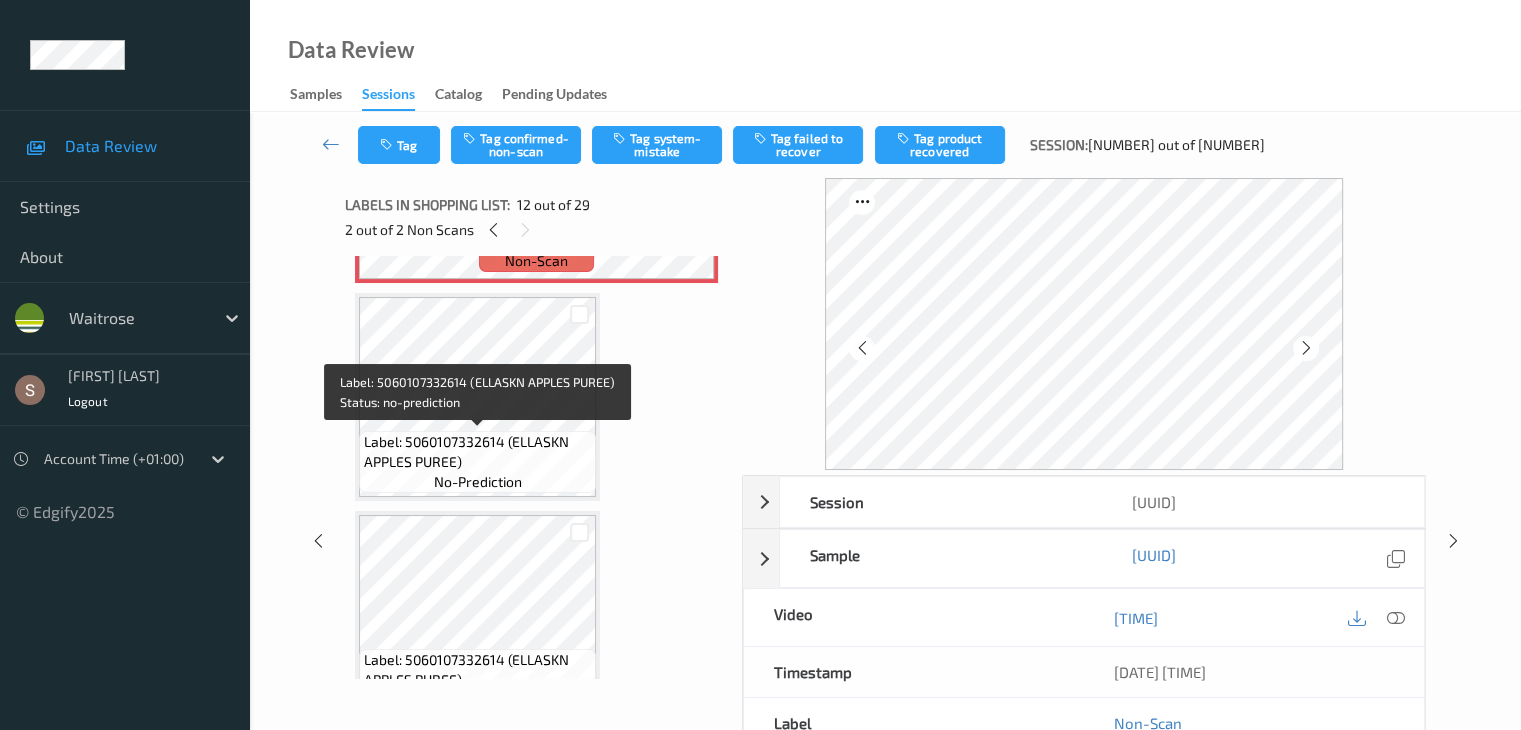 click on "Label: 5060107332614 (ELLASKN APPLES PUREE)" at bounding box center [477, 452] 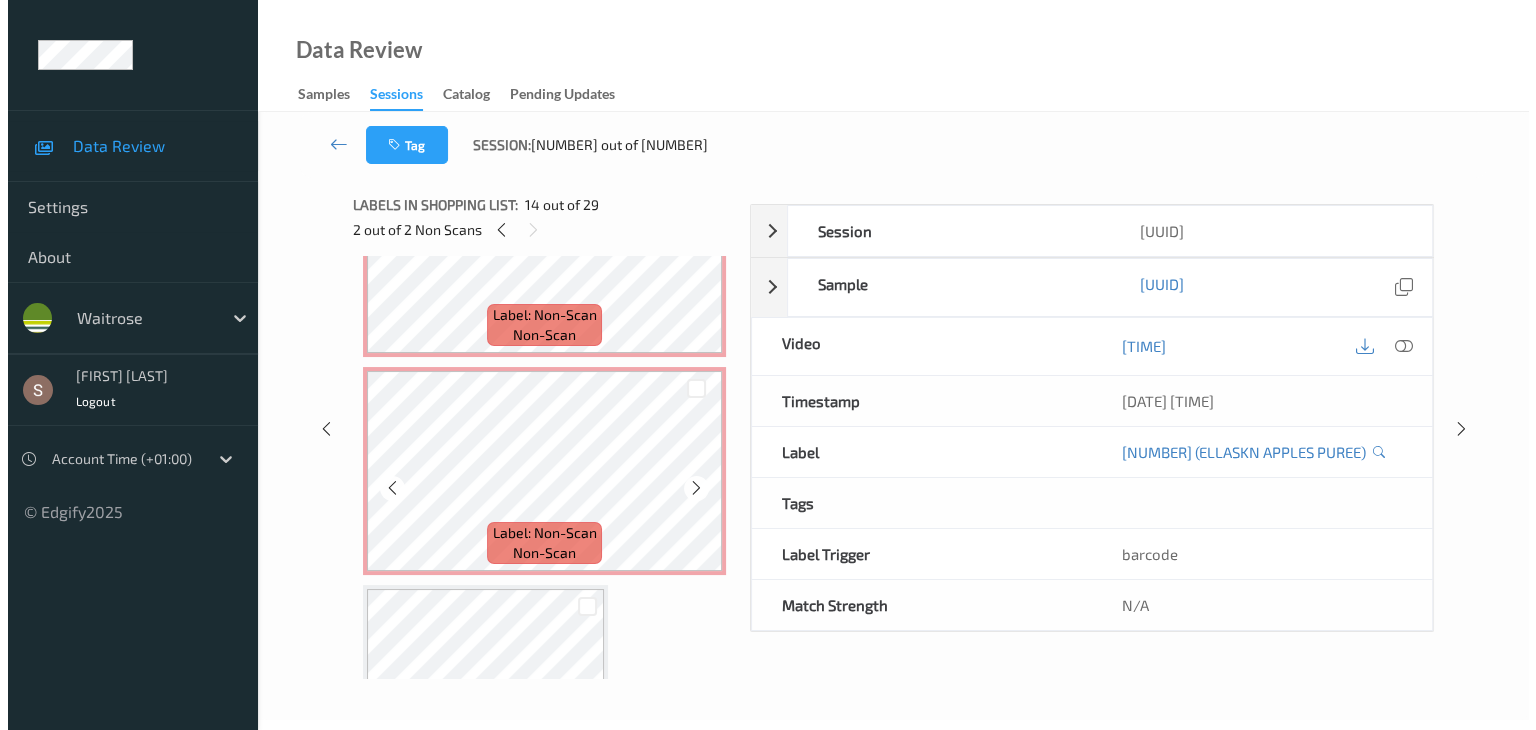 scroll, scrollTop: 2288, scrollLeft: 0, axis: vertical 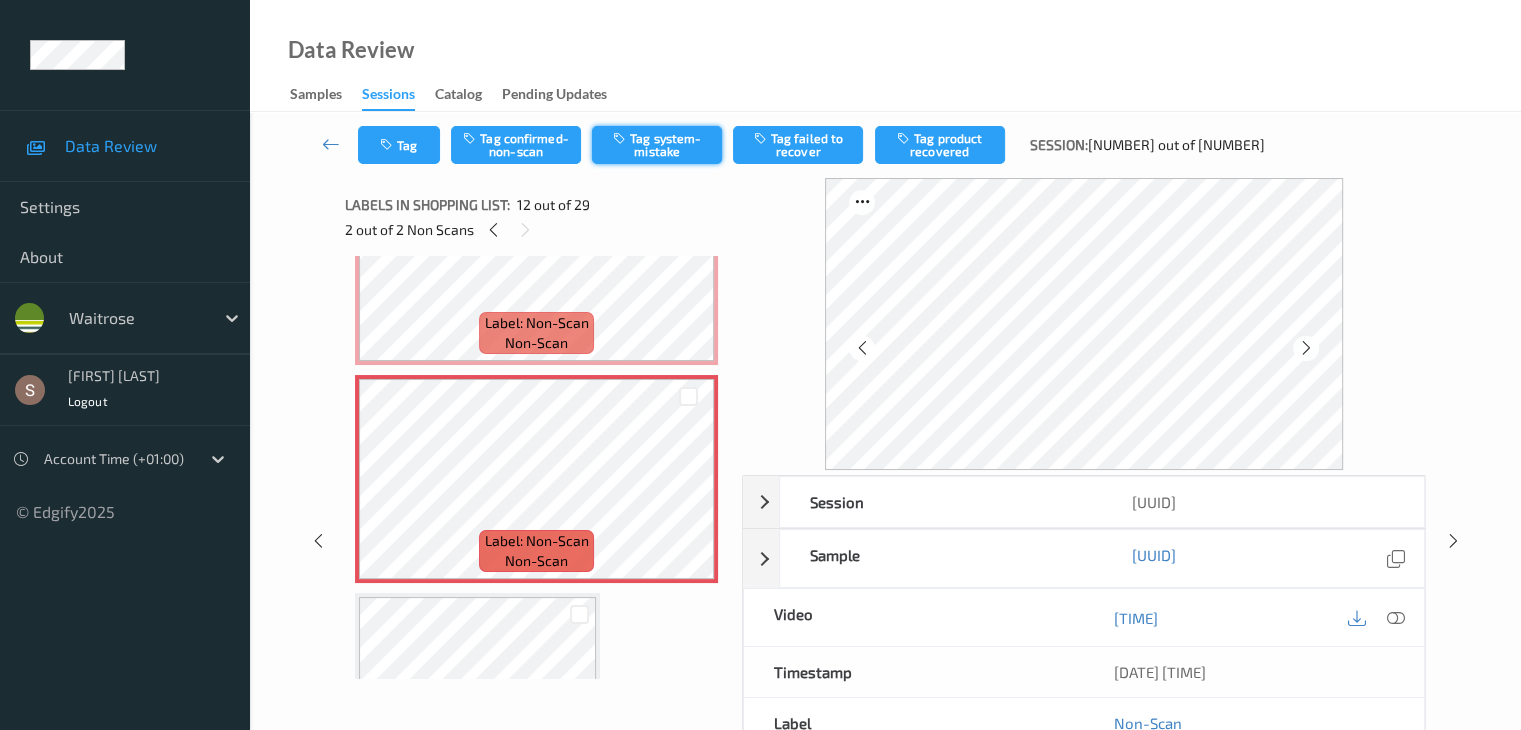 click on "Tag   system-mistake" at bounding box center [657, 145] 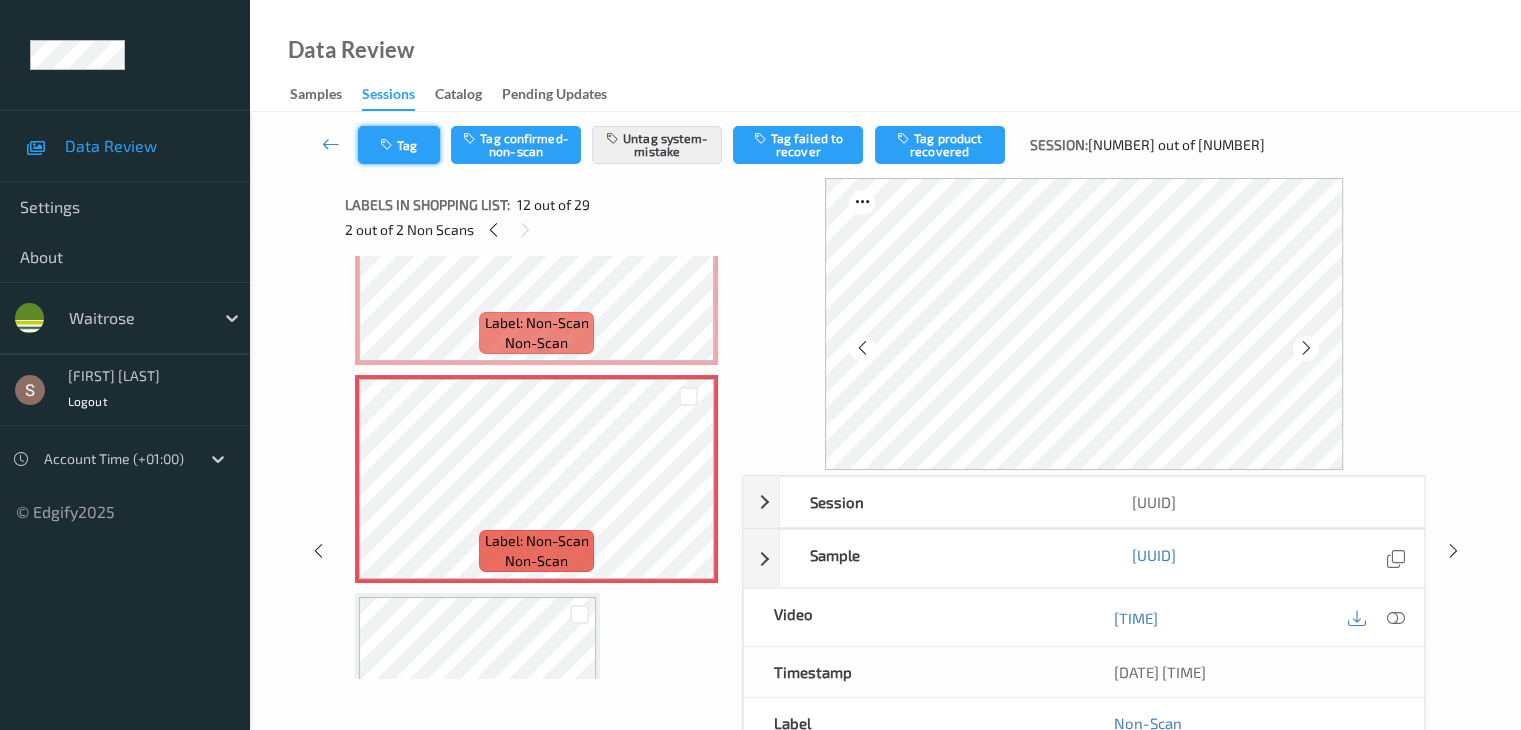 click at bounding box center (388, 145) 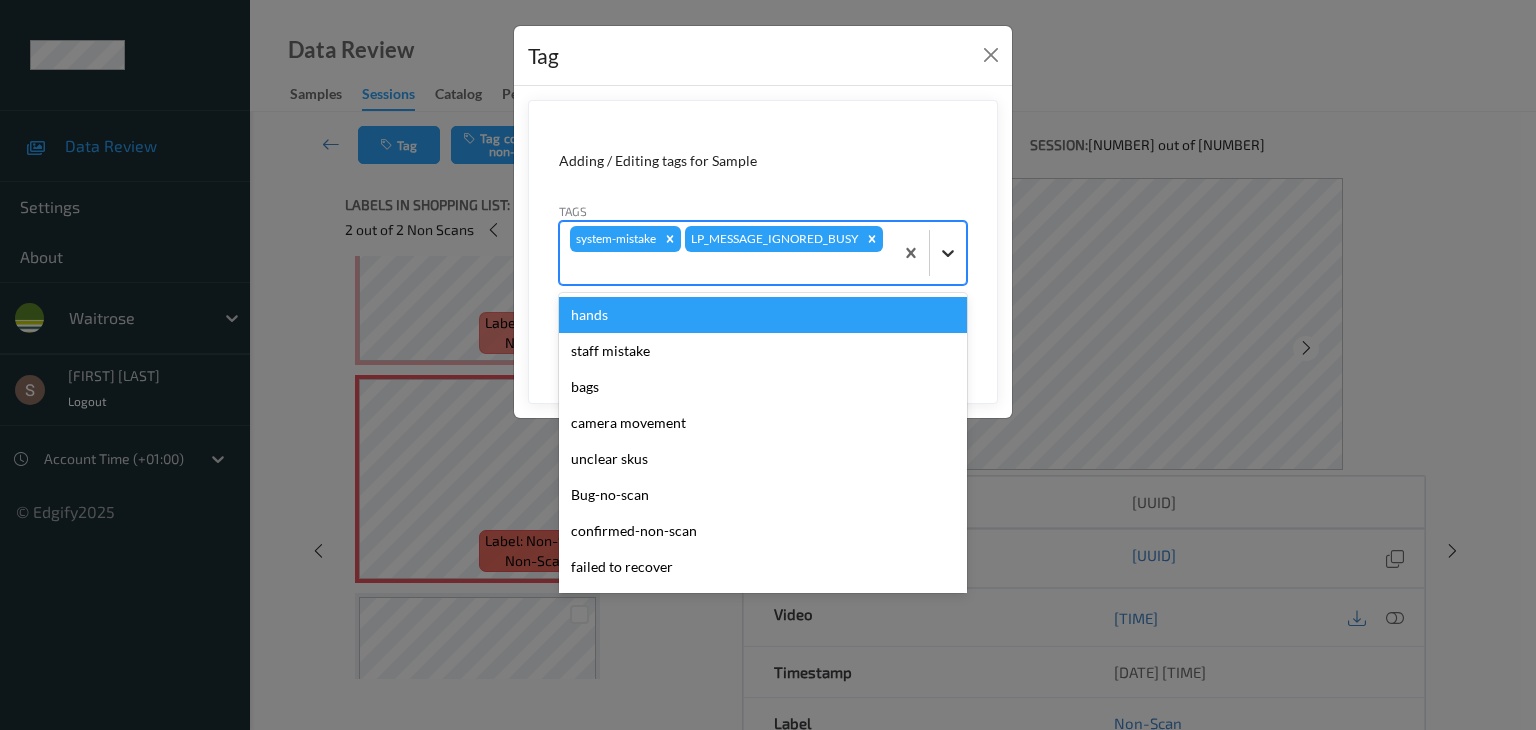 click 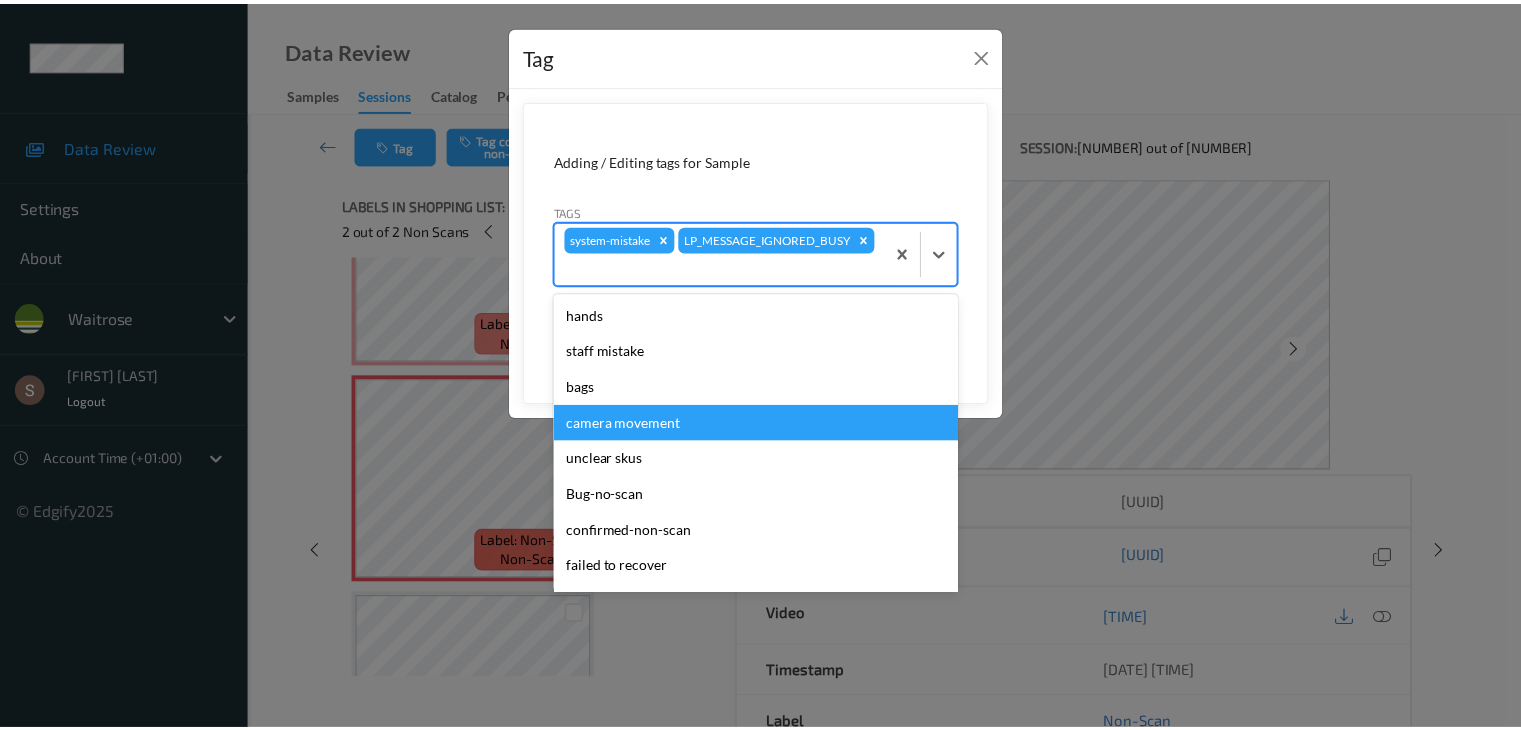 scroll, scrollTop: 320, scrollLeft: 0, axis: vertical 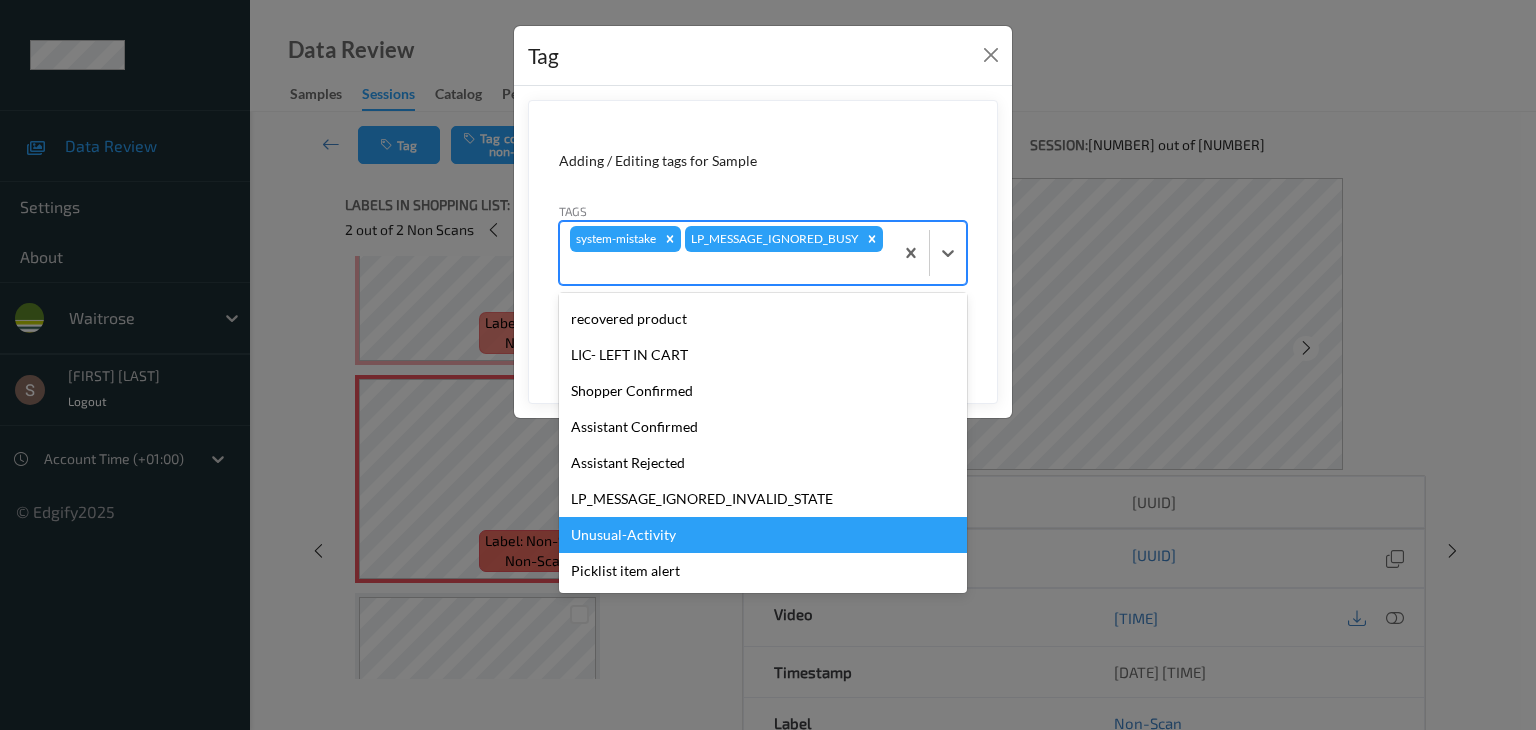 click on "Unusual-Activity" at bounding box center [763, 535] 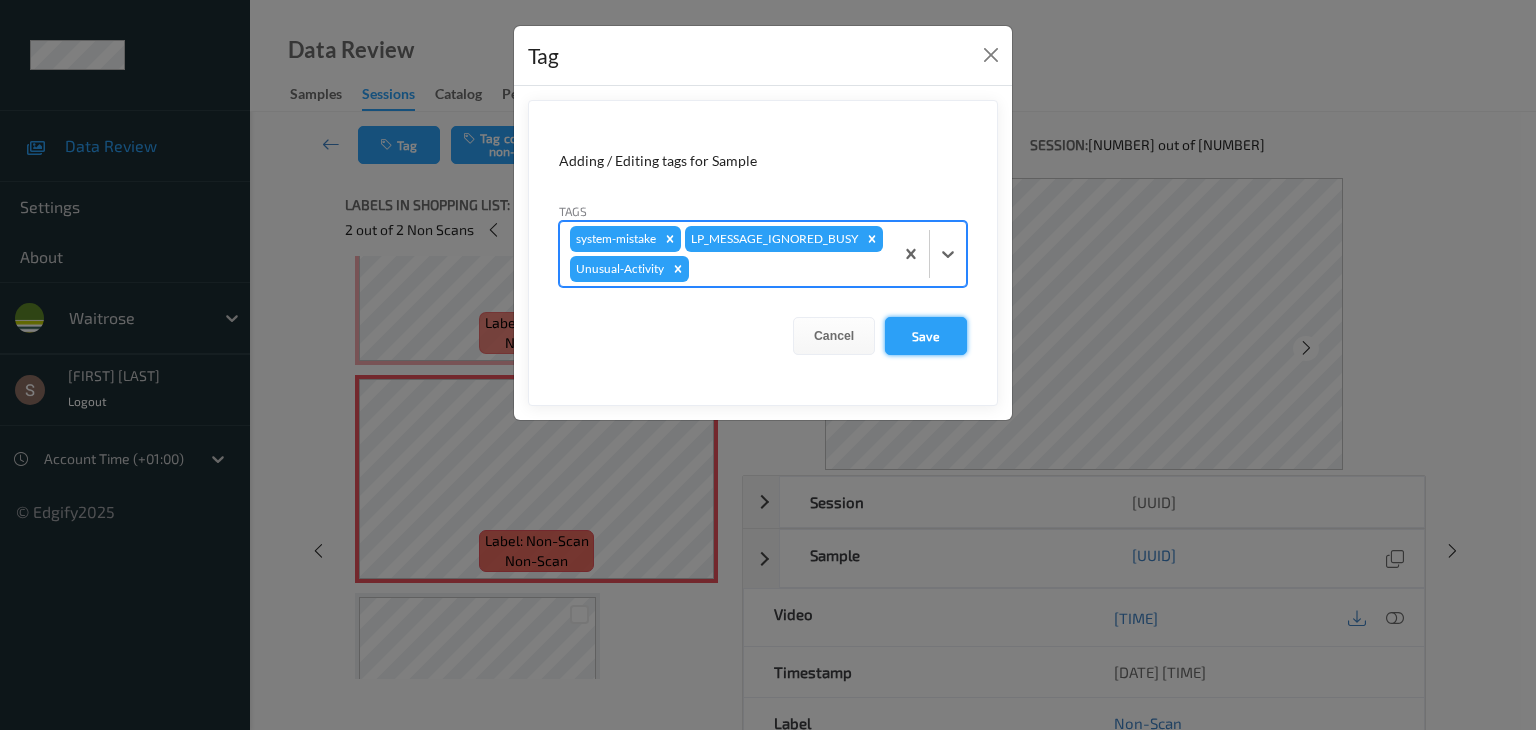 click on "Save" at bounding box center [926, 336] 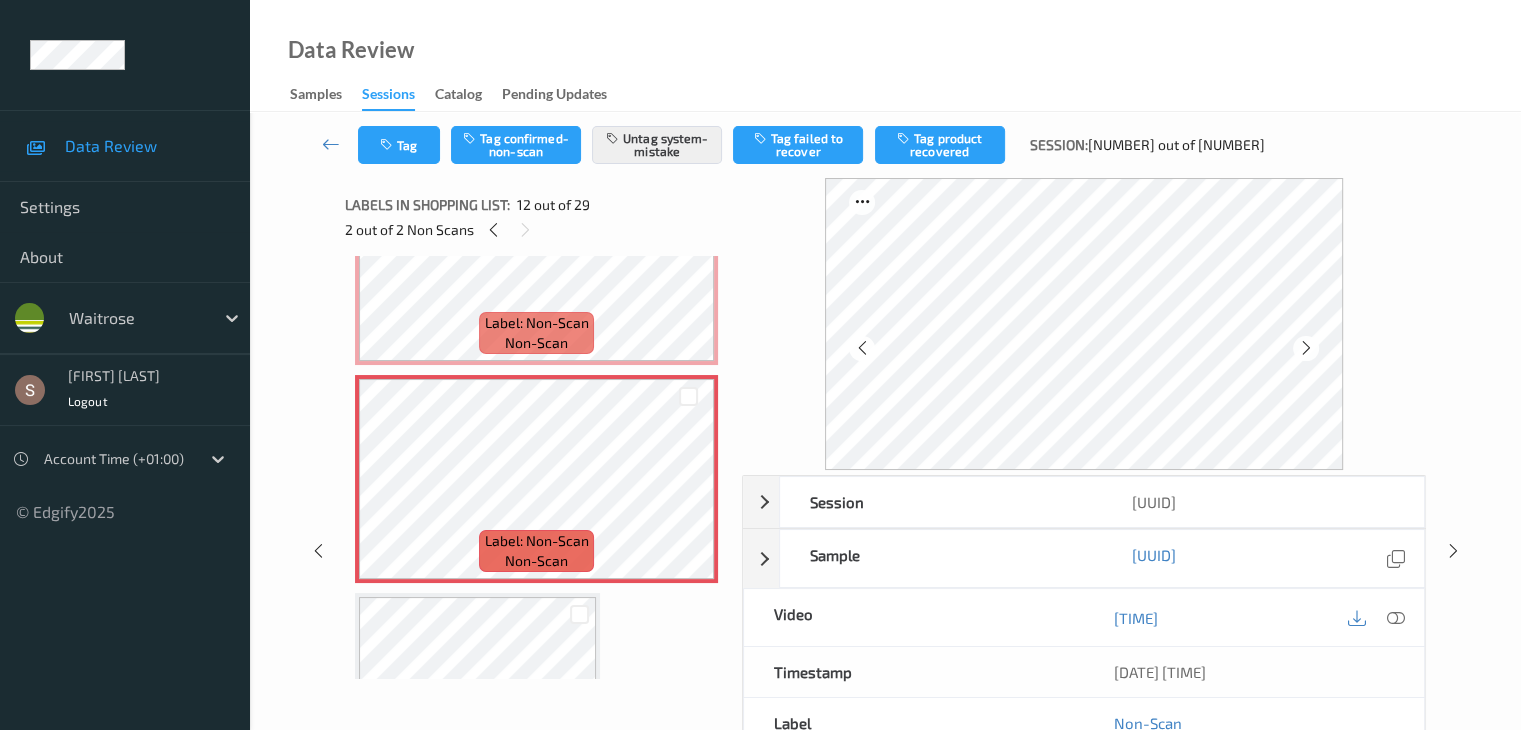 drag, startPoint x: 332, startPoint y: 135, endPoint x: 356, endPoint y: 113, distance: 32.55764 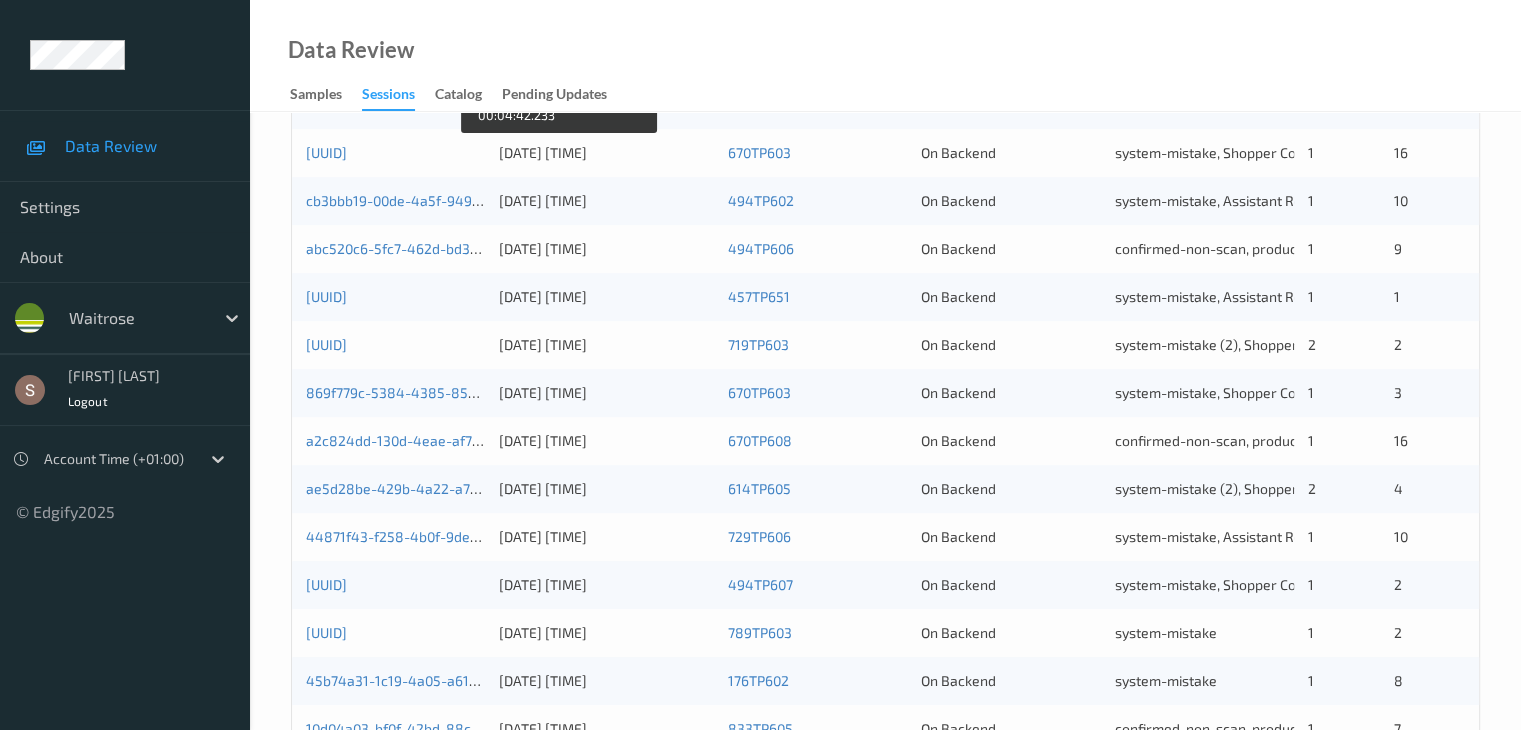 scroll, scrollTop: 932, scrollLeft: 0, axis: vertical 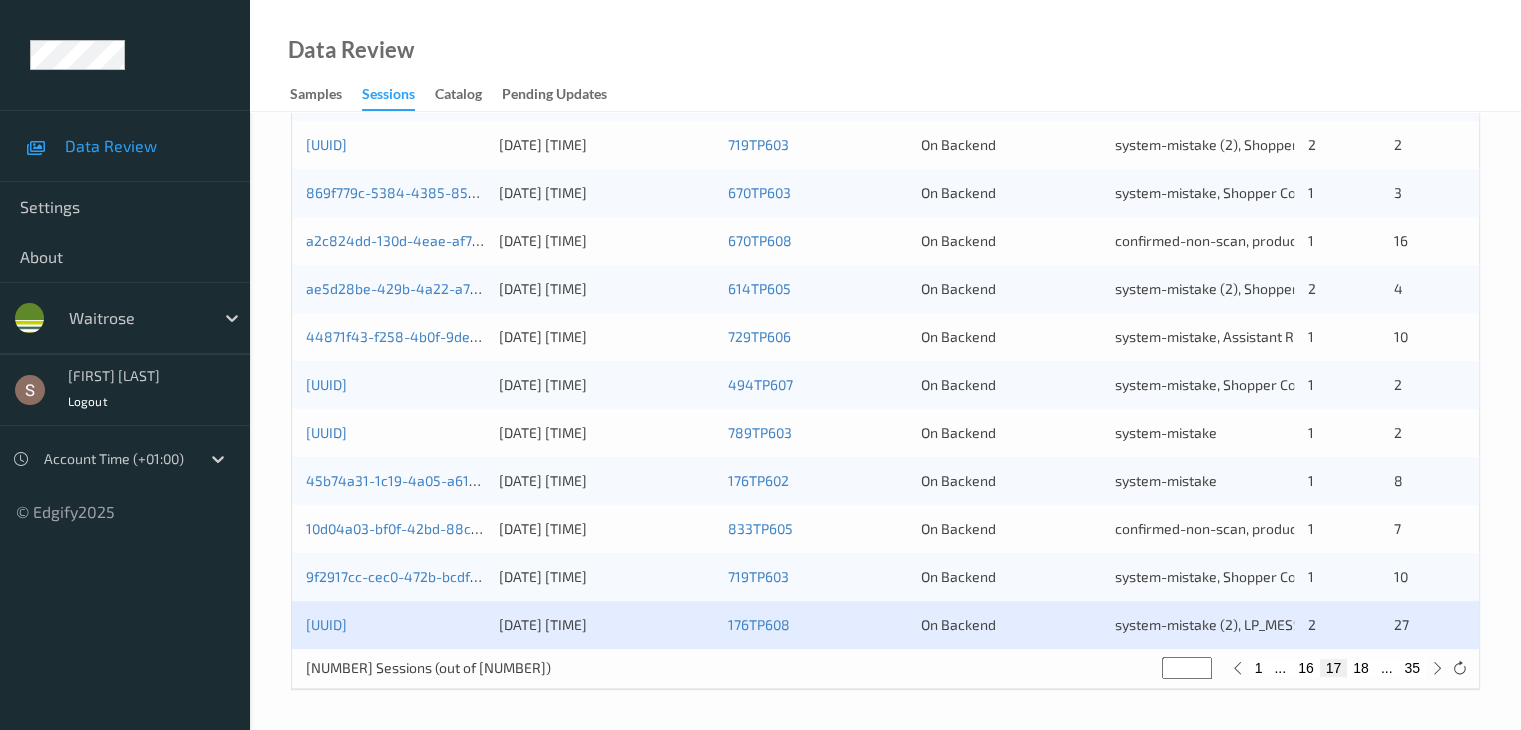 click on "18" at bounding box center [1361, 668] 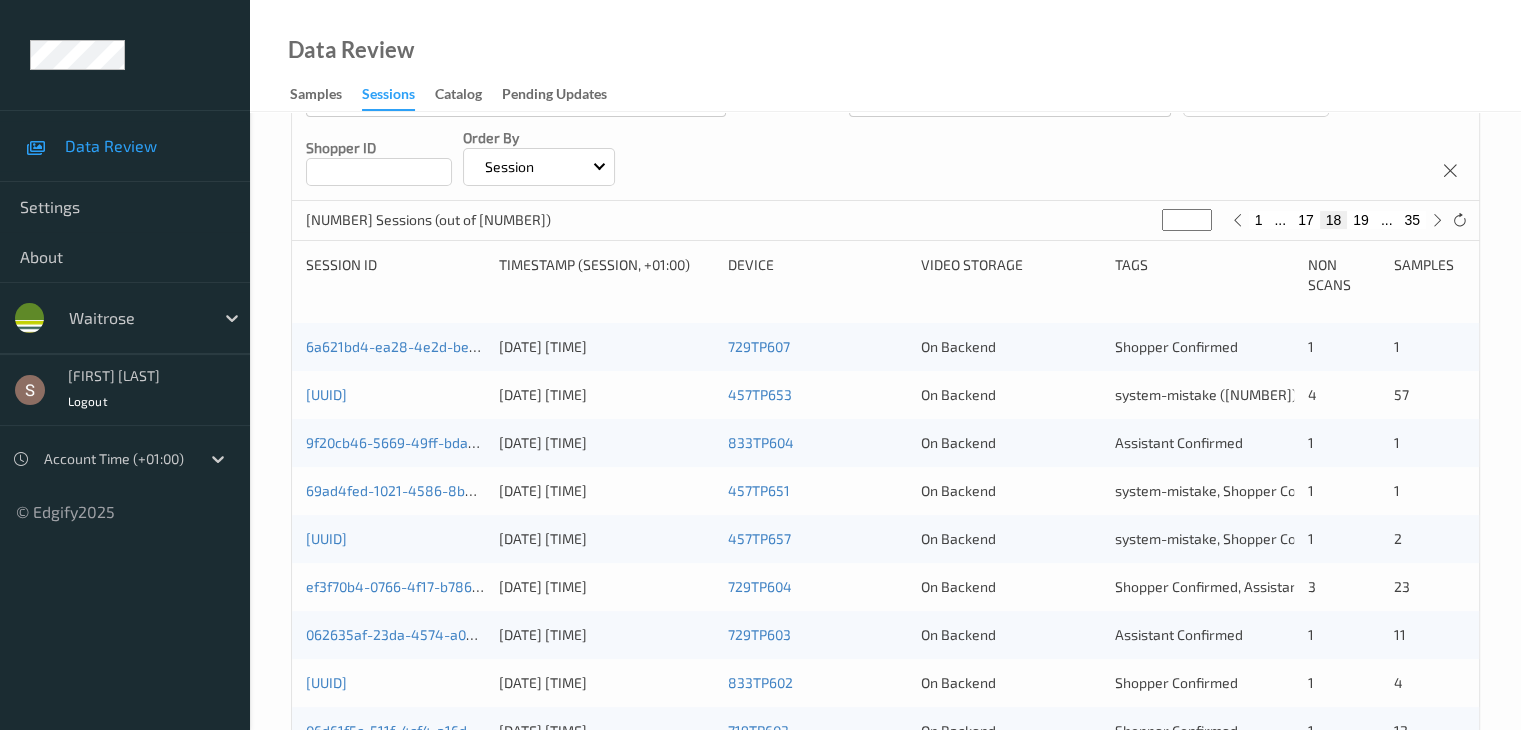scroll, scrollTop: 300, scrollLeft: 0, axis: vertical 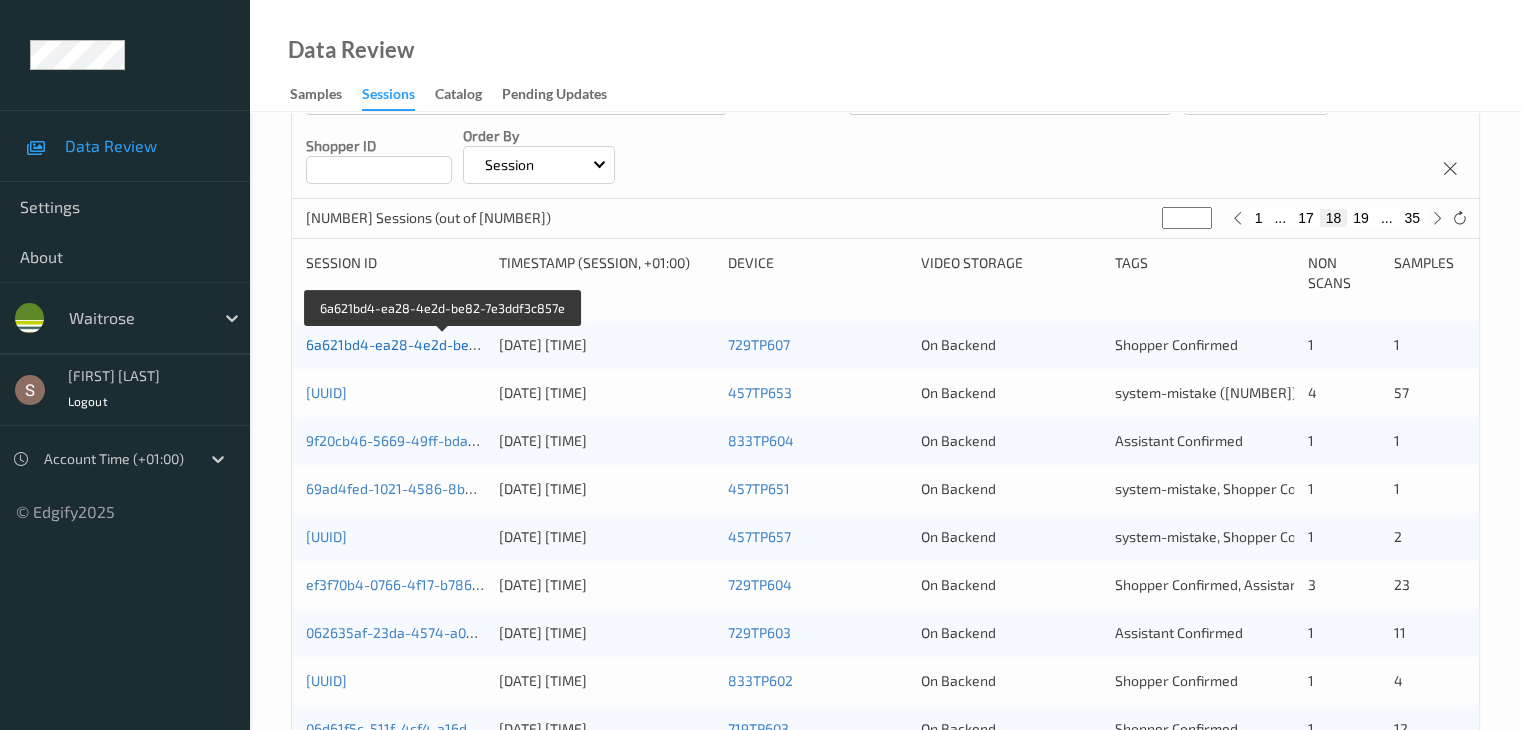 click on "6a621bd4-ea28-4e2d-be82-7e3ddf3c857e" at bounding box center (444, 344) 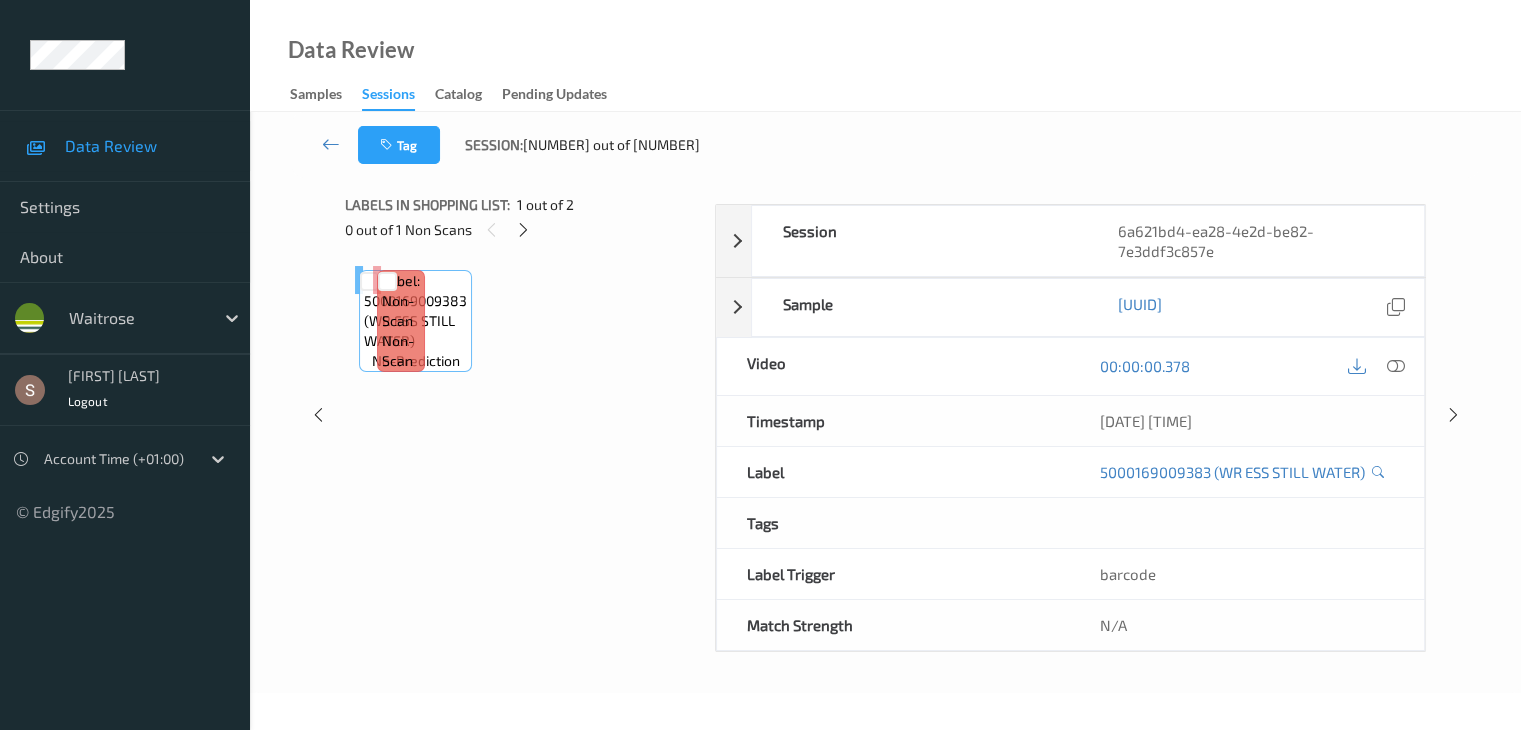 scroll, scrollTop: 0, scrollLeft: 0, axis: both 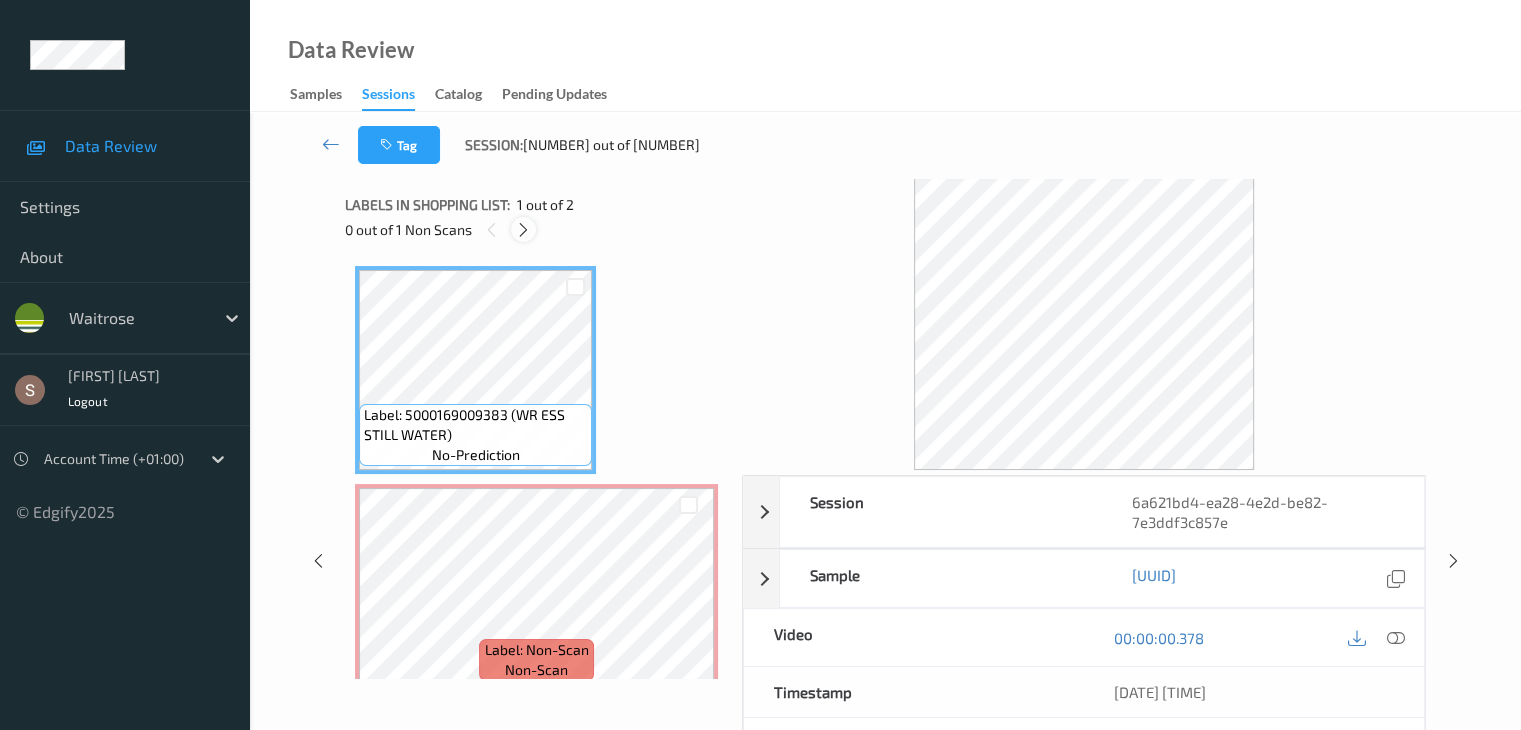 click at bounding box center [523, 230] 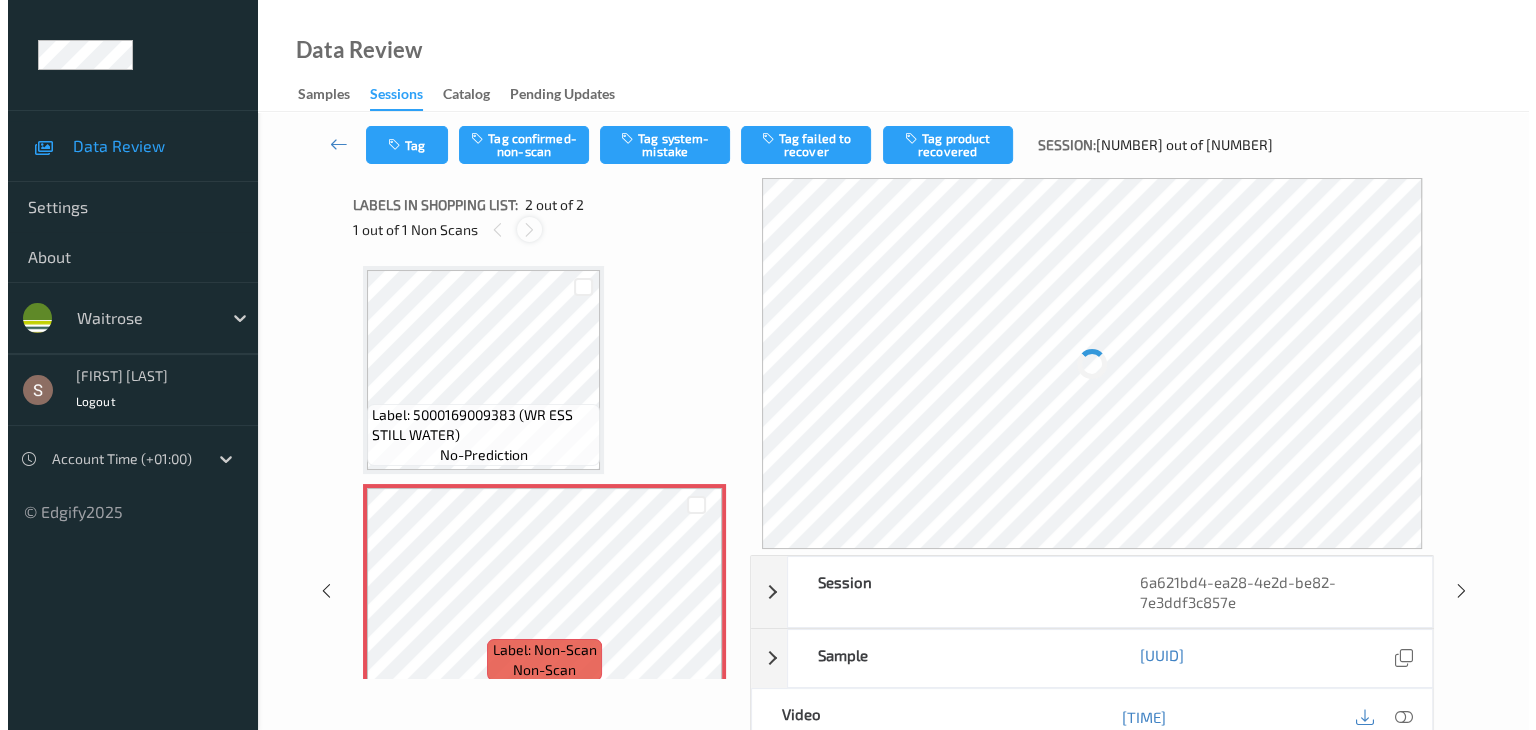 scroll, scrollTop: 10, scrollLeft: 0, axis: vertical 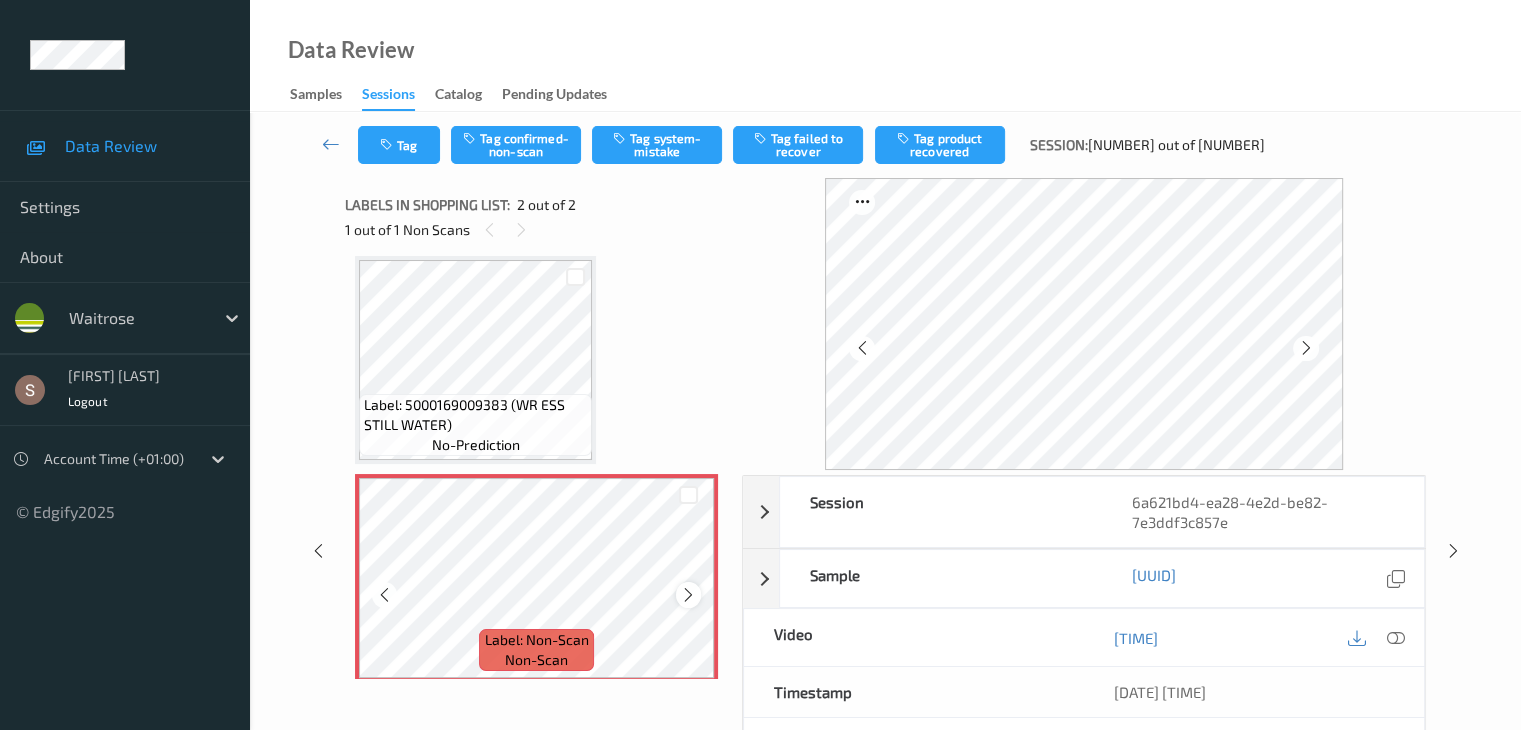 click at bounding box center (688, 595) 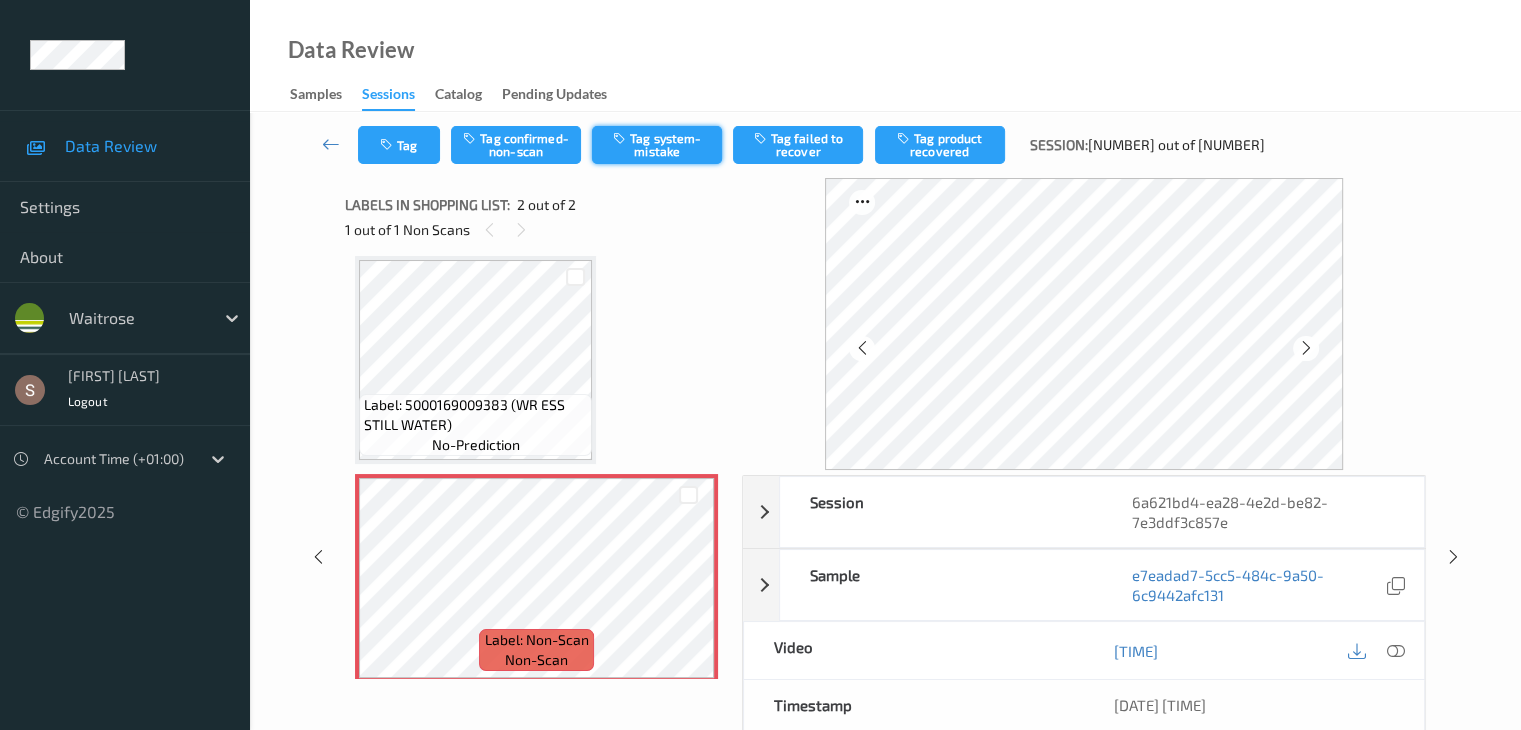 click on "Tag   system-mistake" at bounding box center (657, 145) 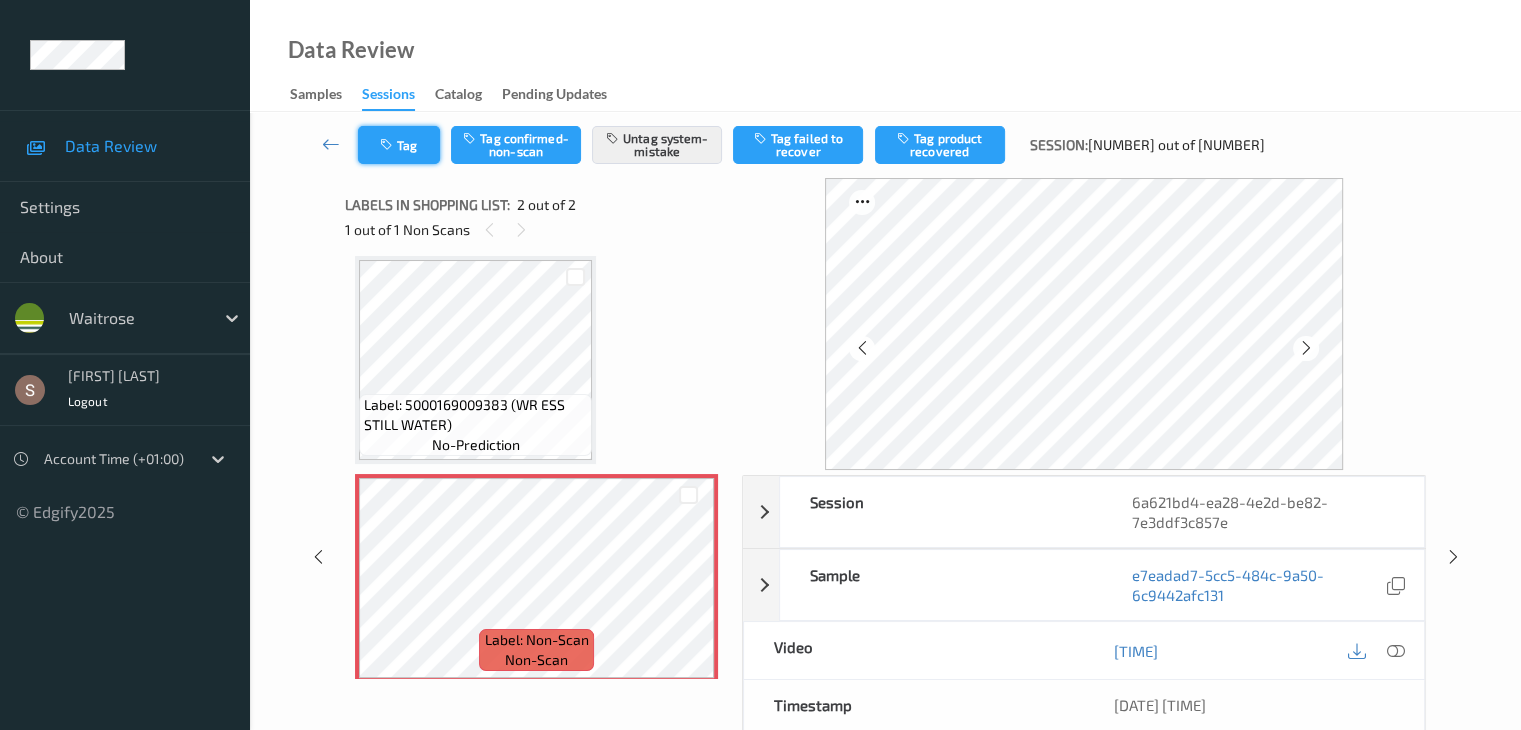 click at bounding box center (388, 145) 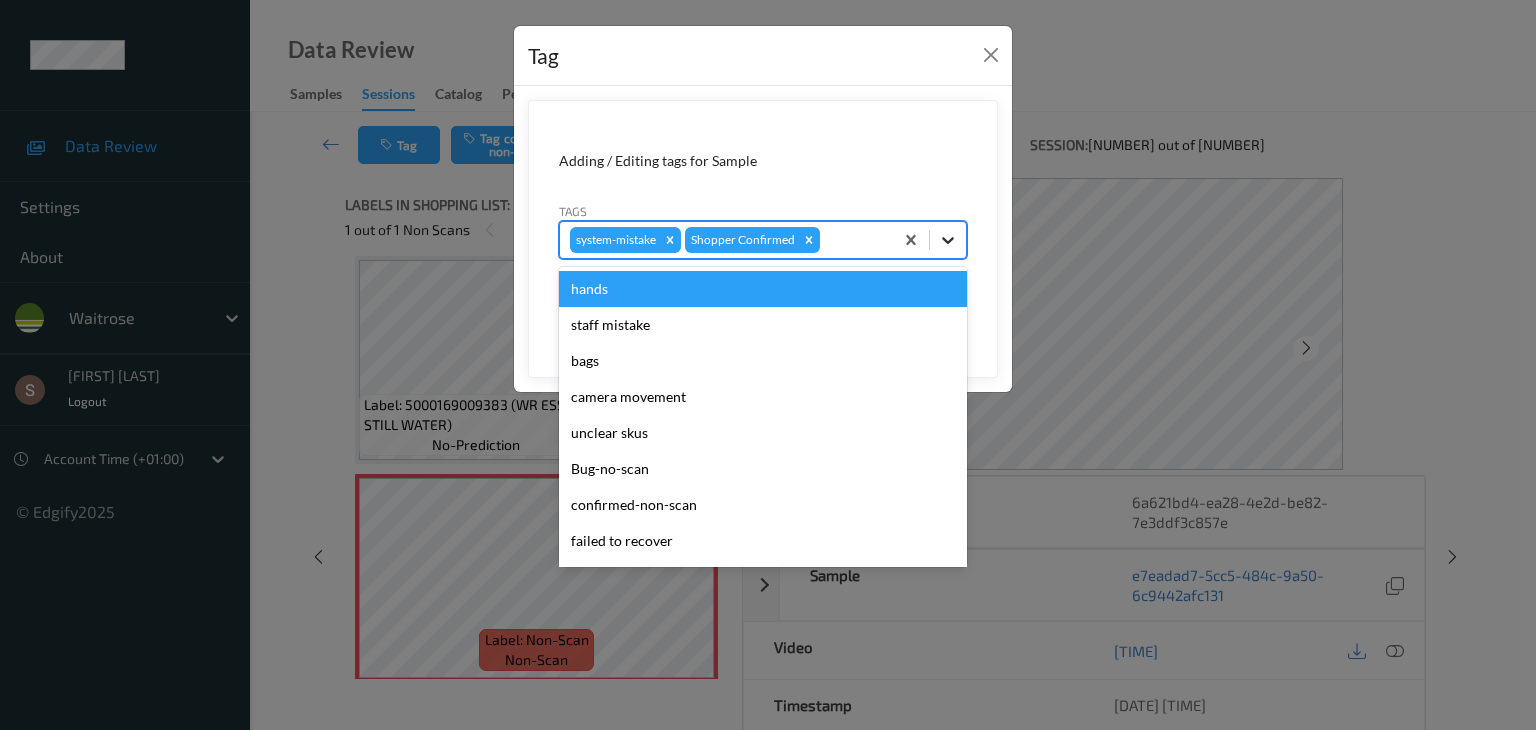 click at bounding box center (948, 240) 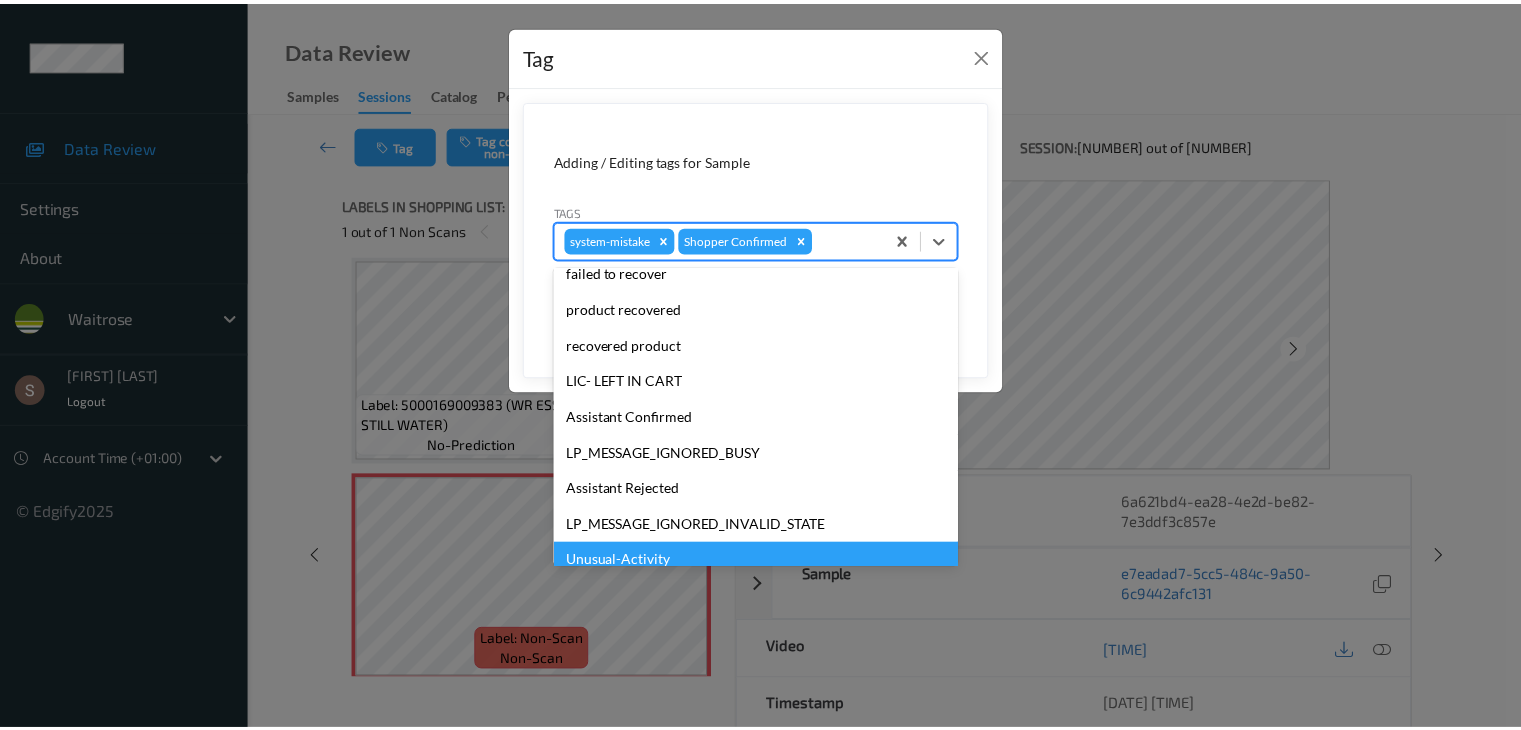 scroll, scrollTop: 320, scrollLeft: 0, axis: vertical 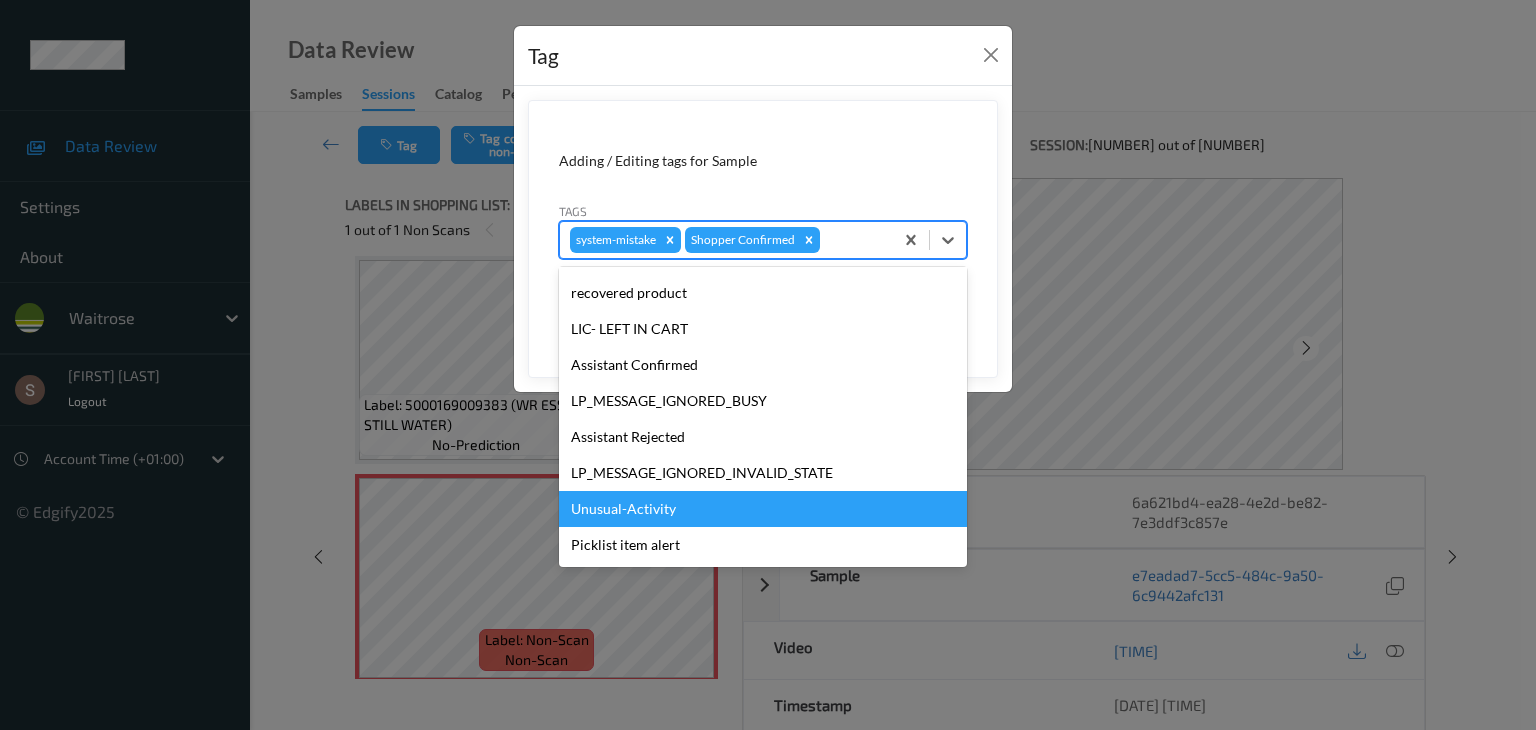 click on "Unusual-Activity" at bounding box center (763, 509) 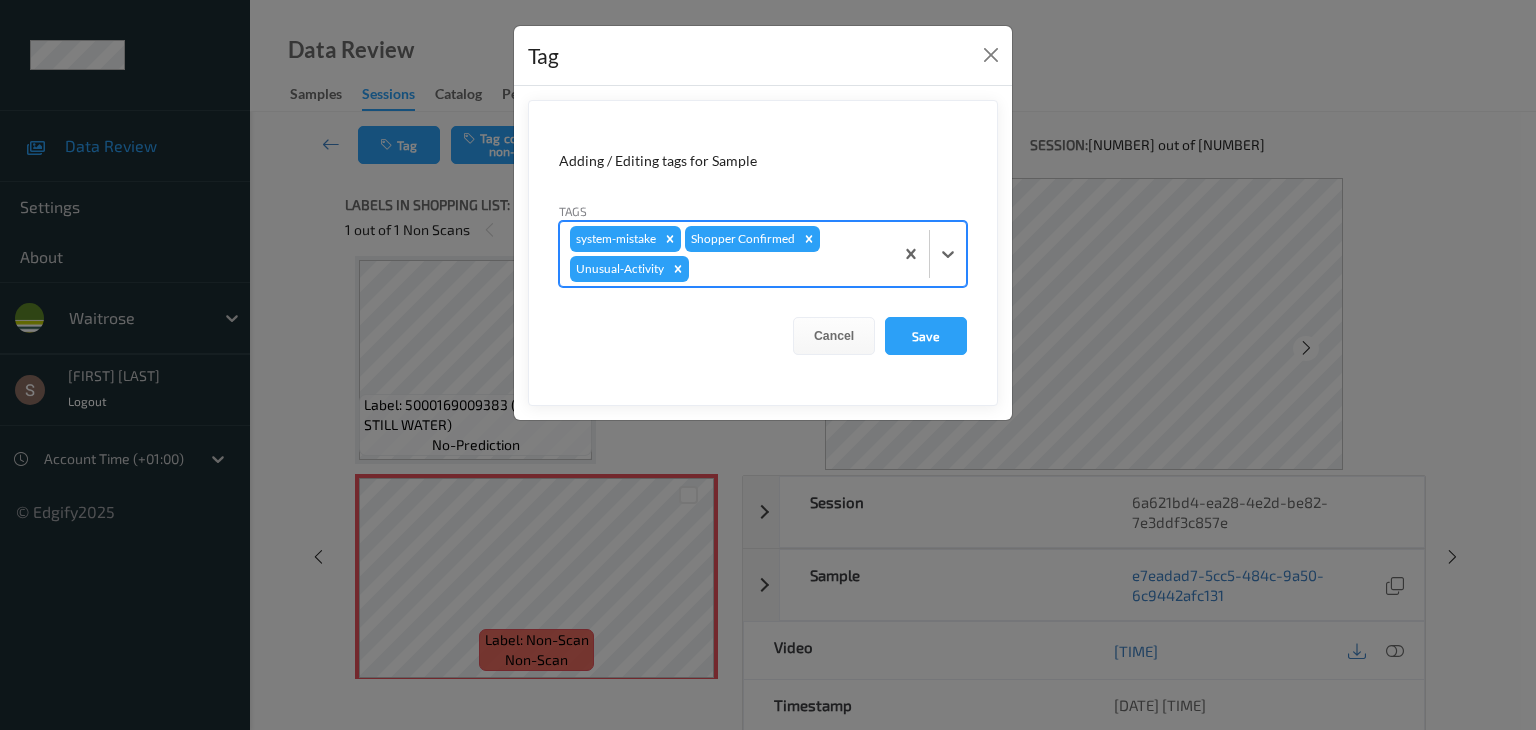 click on "Adding / Editing tags for Sample   Tags option Unusual-Activity, selected.   Select is focused ,type to refine list, press Down to open the menu,  press left to focus selected values system-mistake Shopper Confirmed Unusual-Activity Cancel Save" at bounding box center (763, 253) 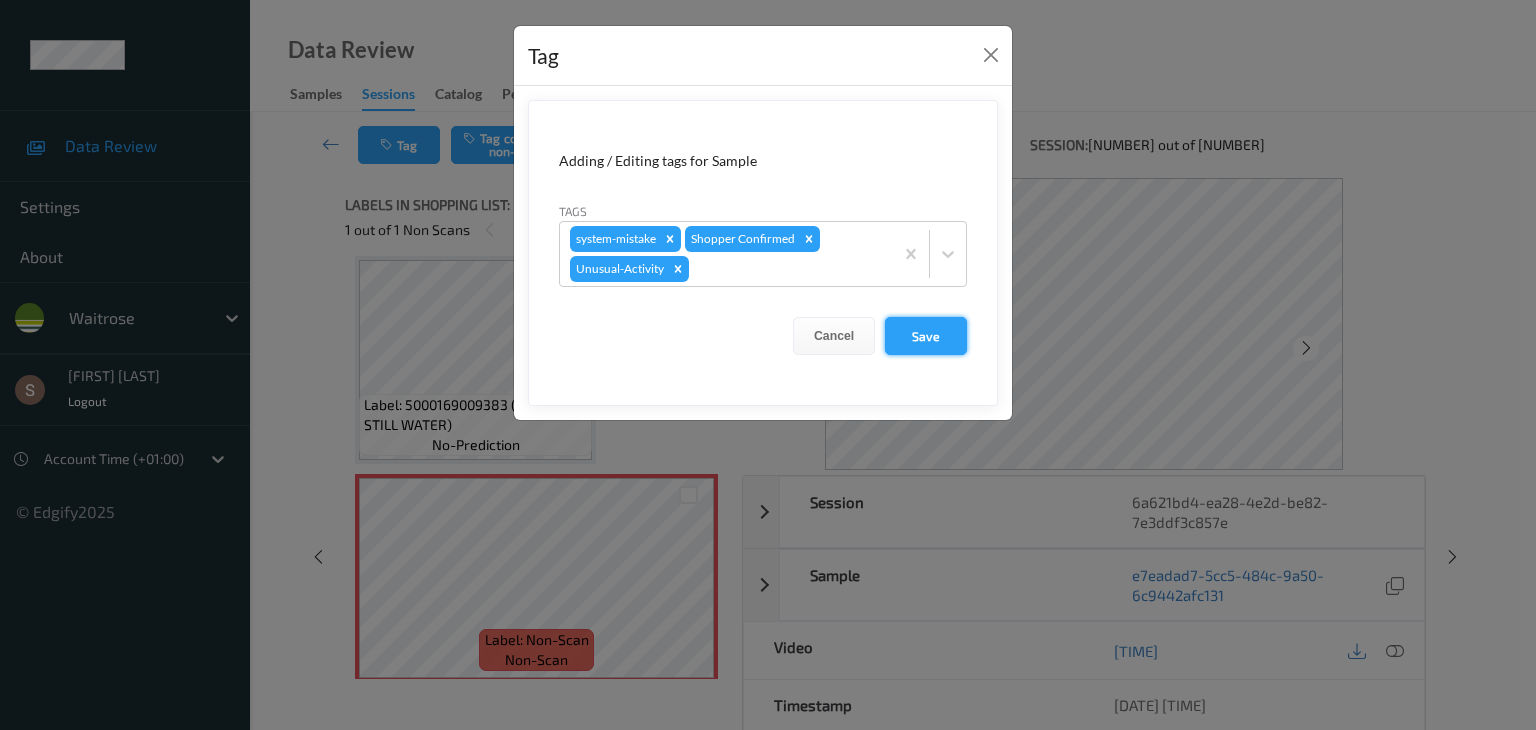 click on "Save" at bounding box center (926, 336) 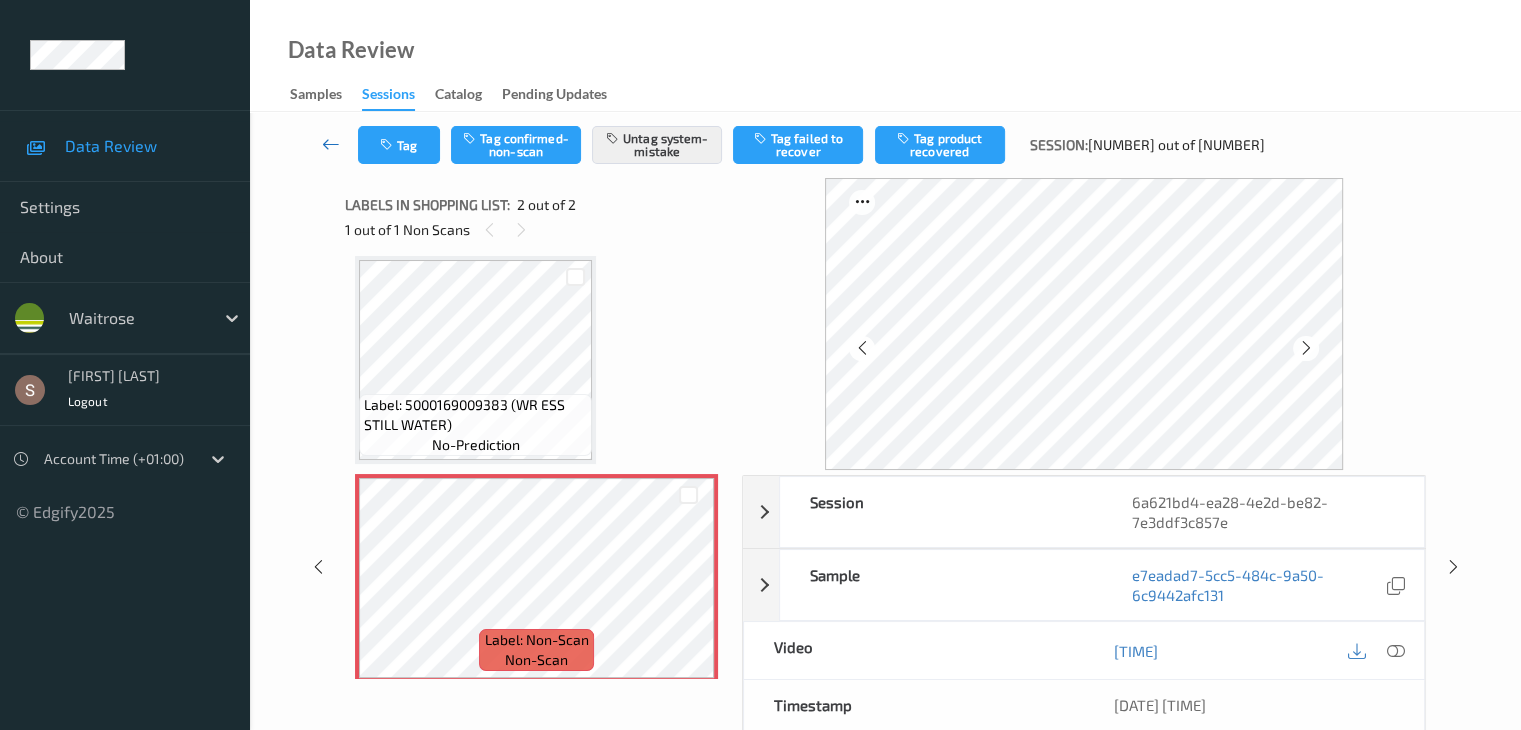 click at bounding box center (331, 144) 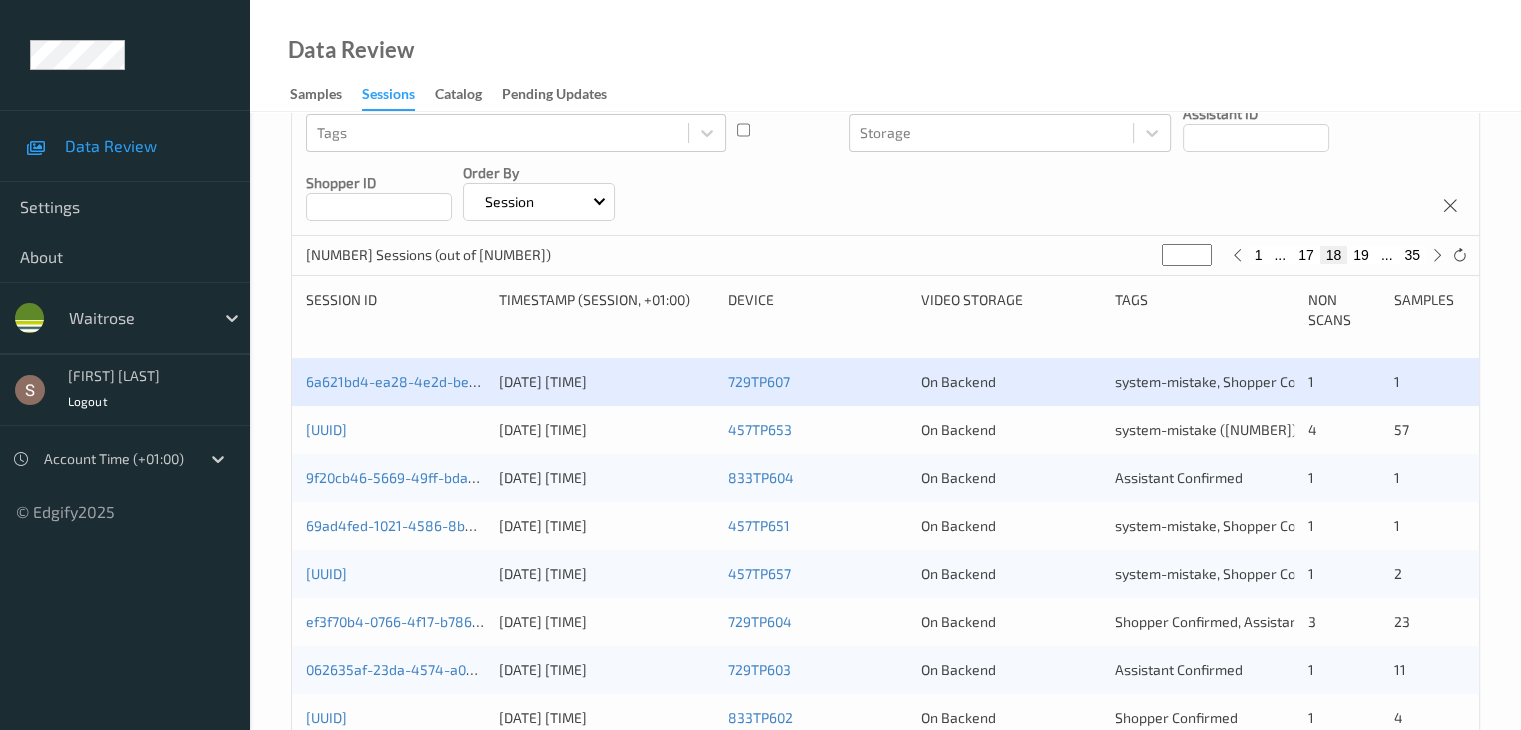 scroll, scrollTop: 300, scrollLeft: 0, axis: vertical 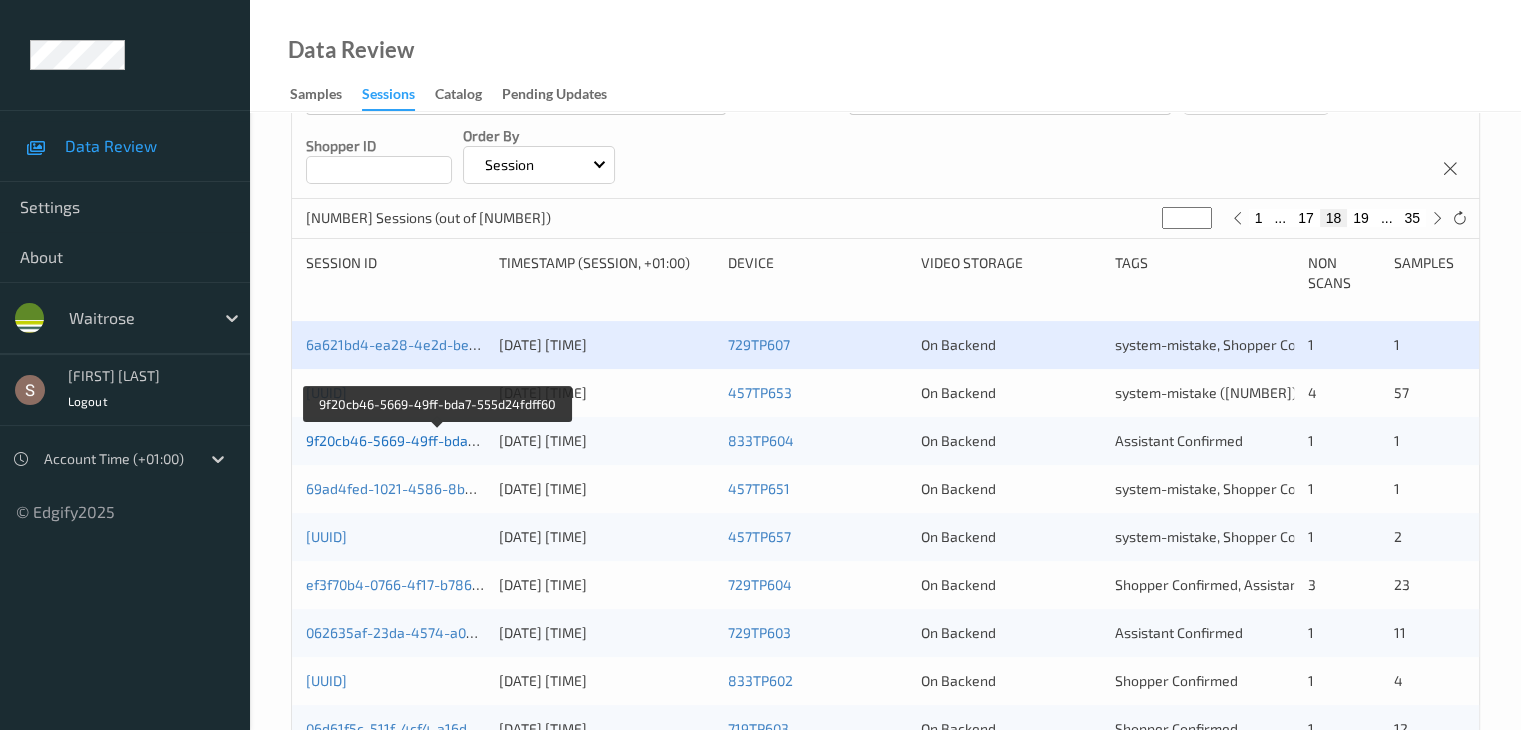 click on "9f20cb46-5669-49ff-bda7-555d24fdff60" at bounding box center (437, 440) 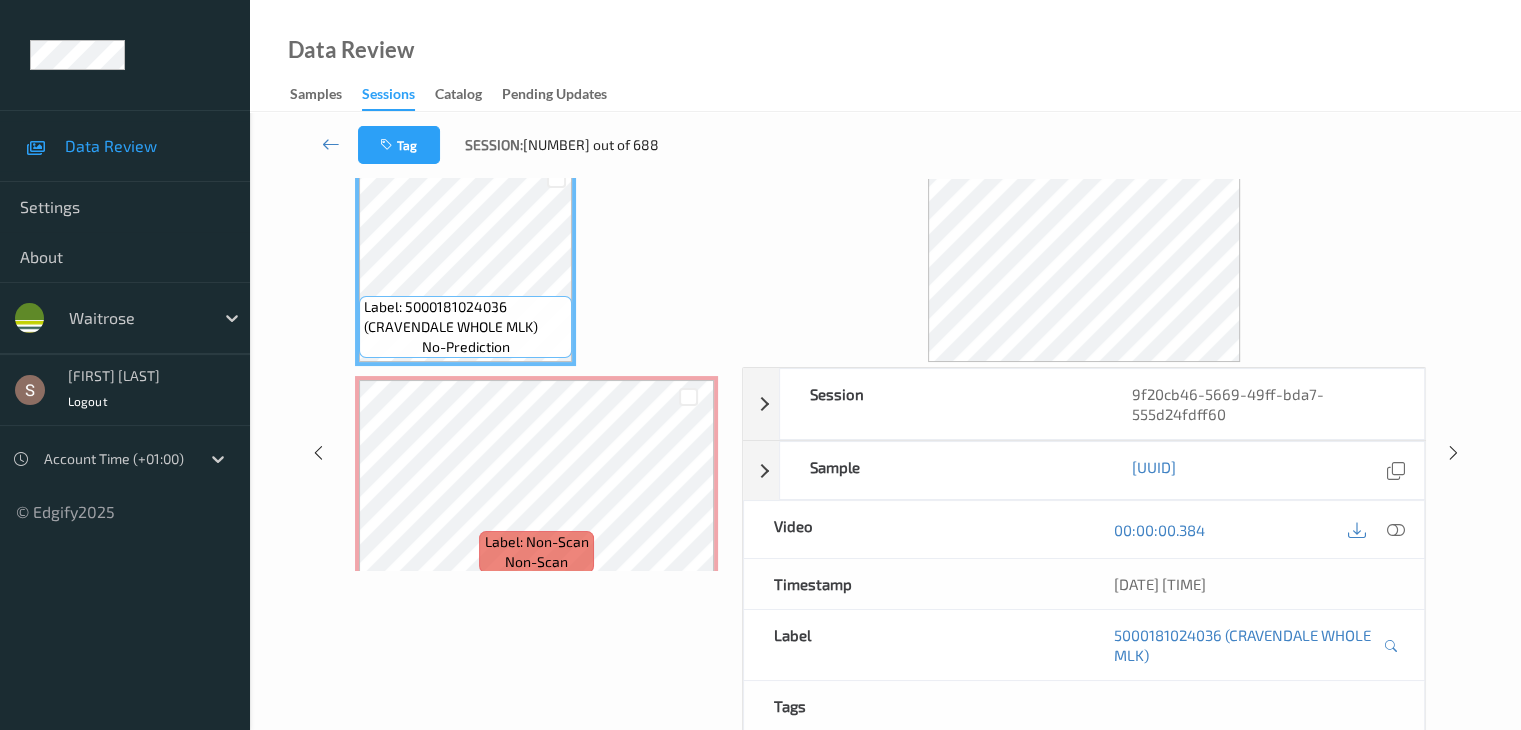 scroll, scrollTop: 0, scrollLeft: 0, axis: both 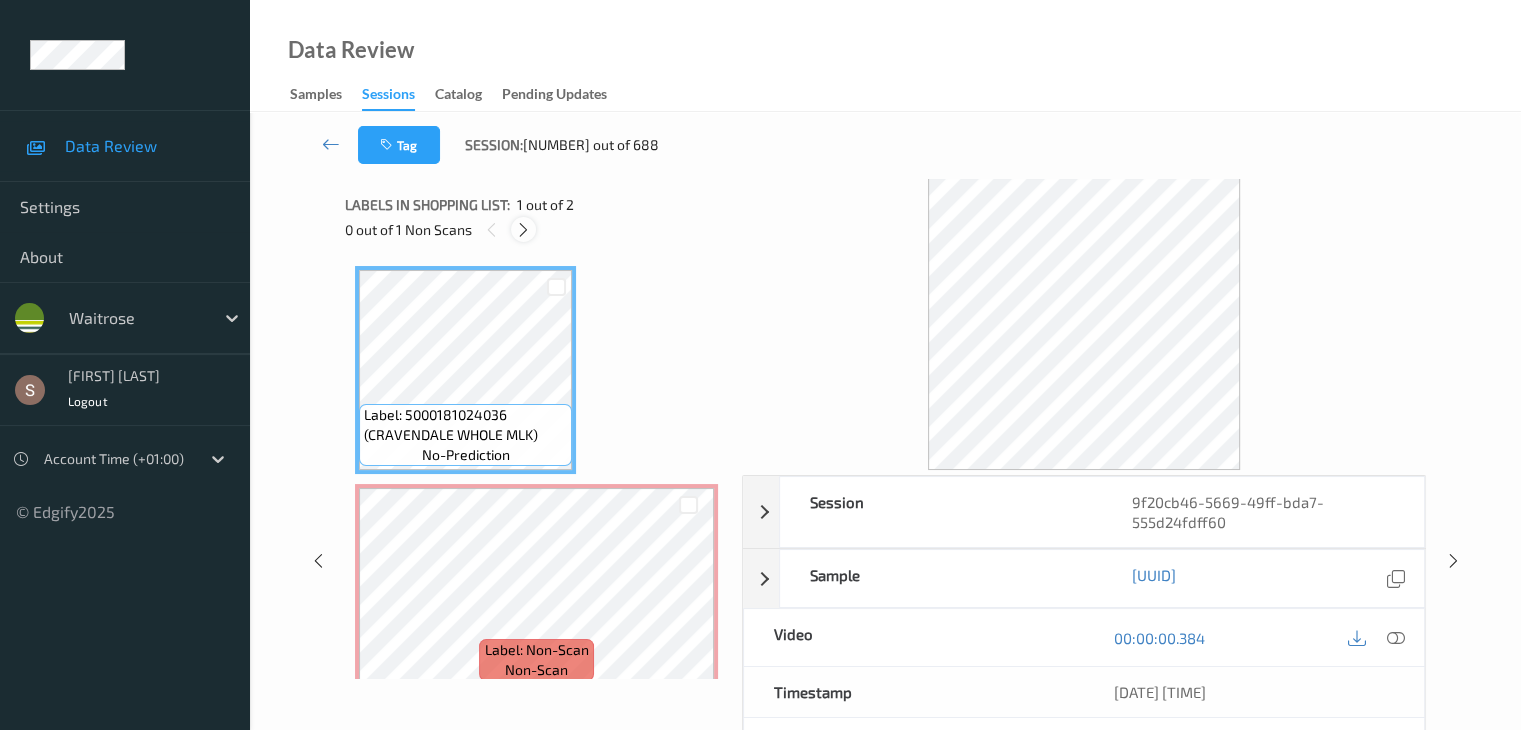 click at bounding box center (523, 230) 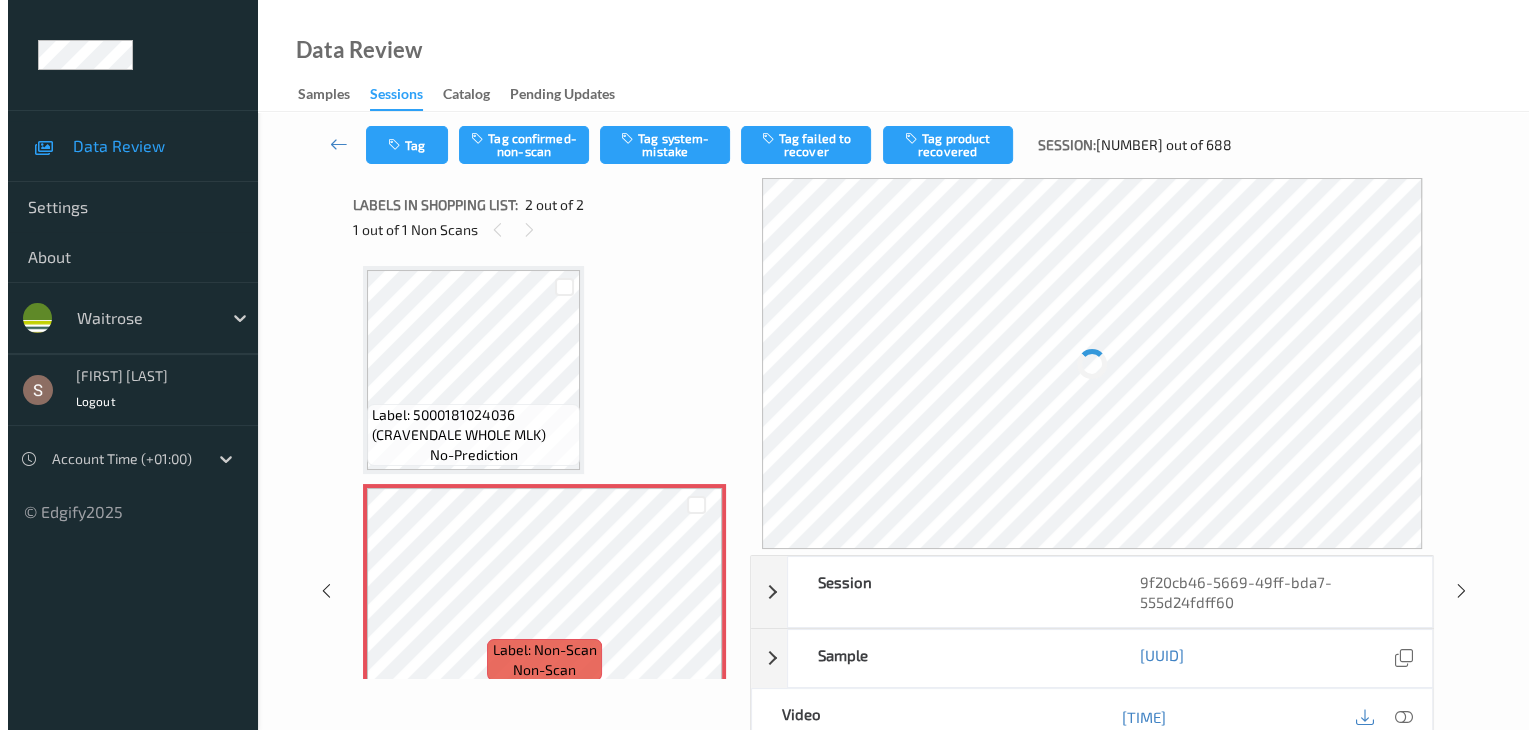 scroll, scrollTop: 10, scrollLeft: 0, axis: vertical 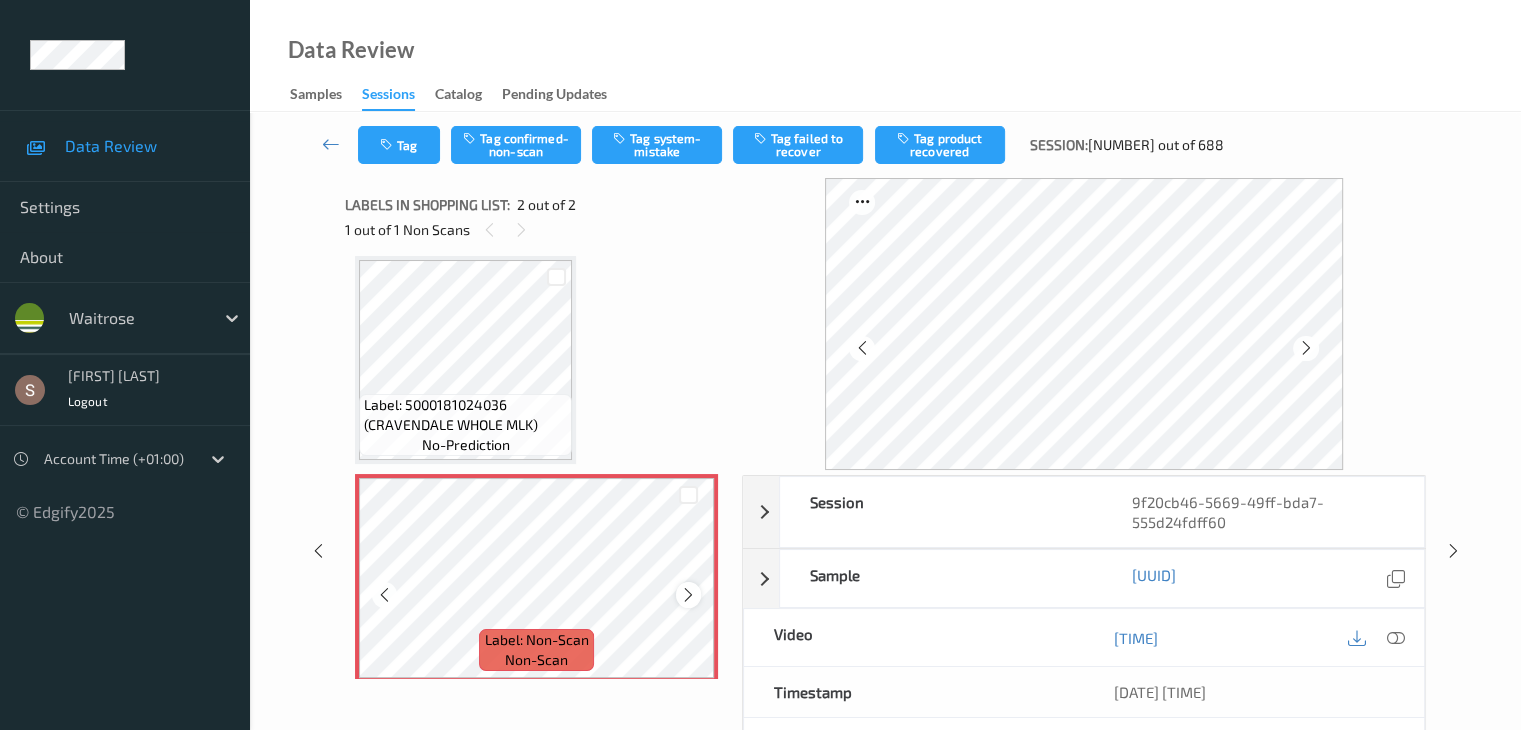 click at bounding box center [688, 595] 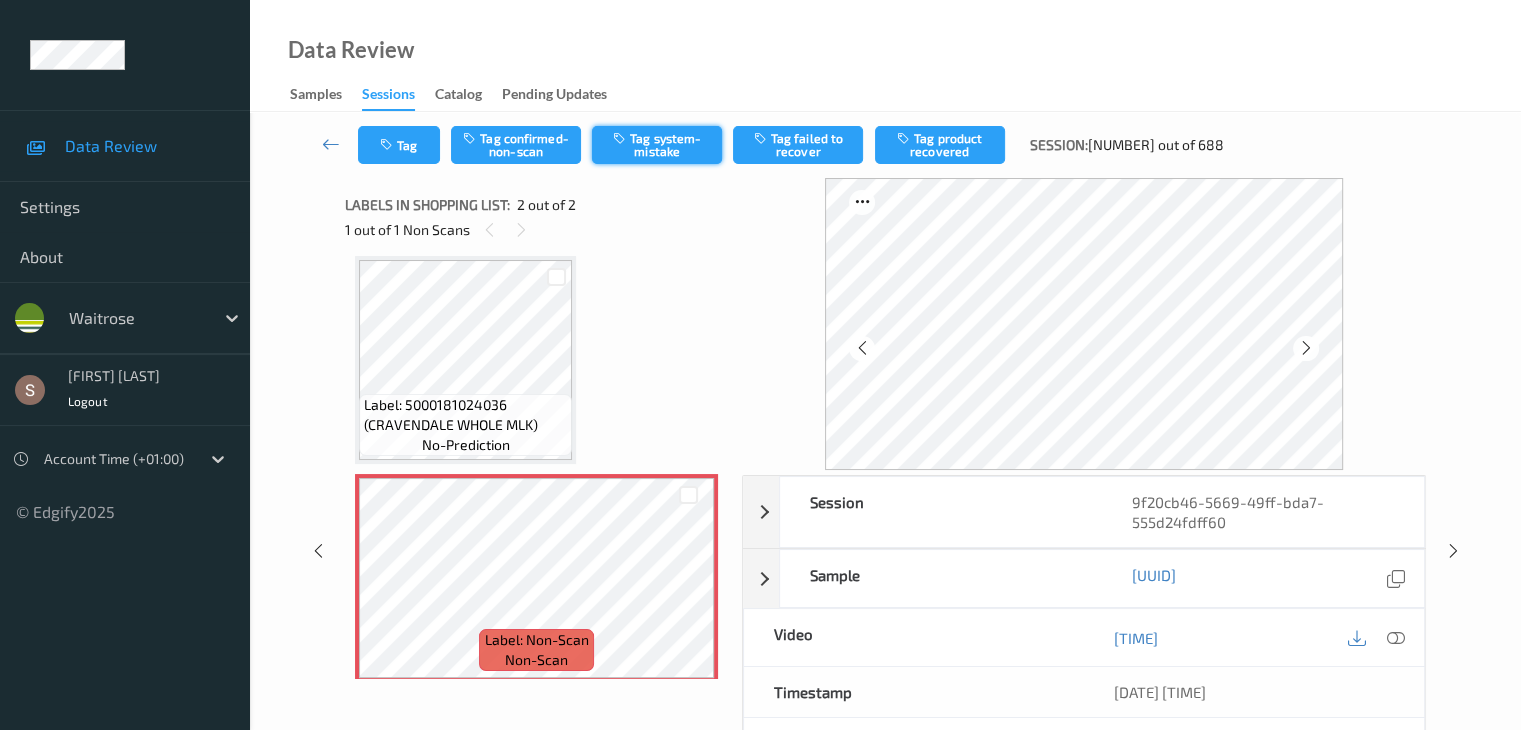 click on "Tag   system-mistake" at bounding box center [657, 145] 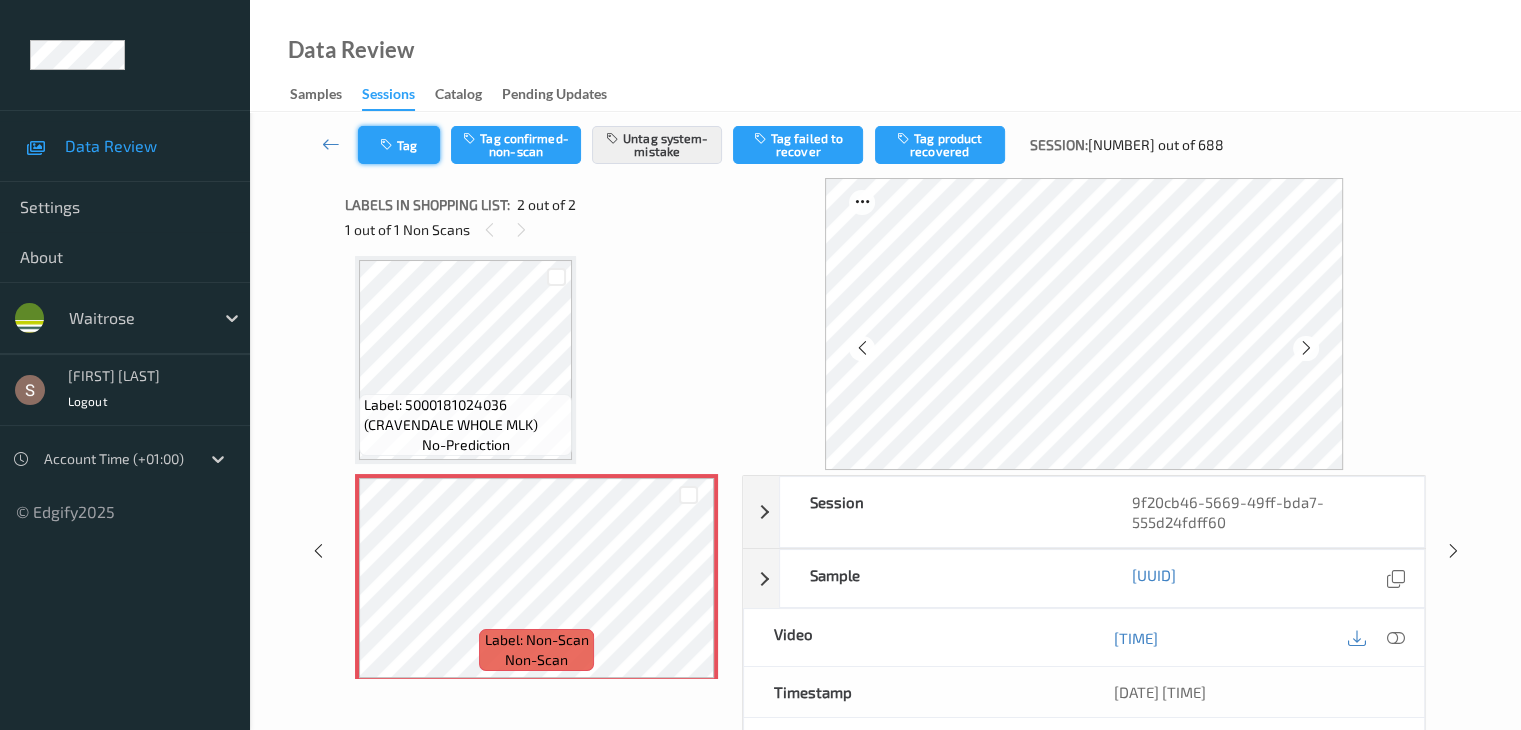 click on "Tag" at bounding box center [399, 145] 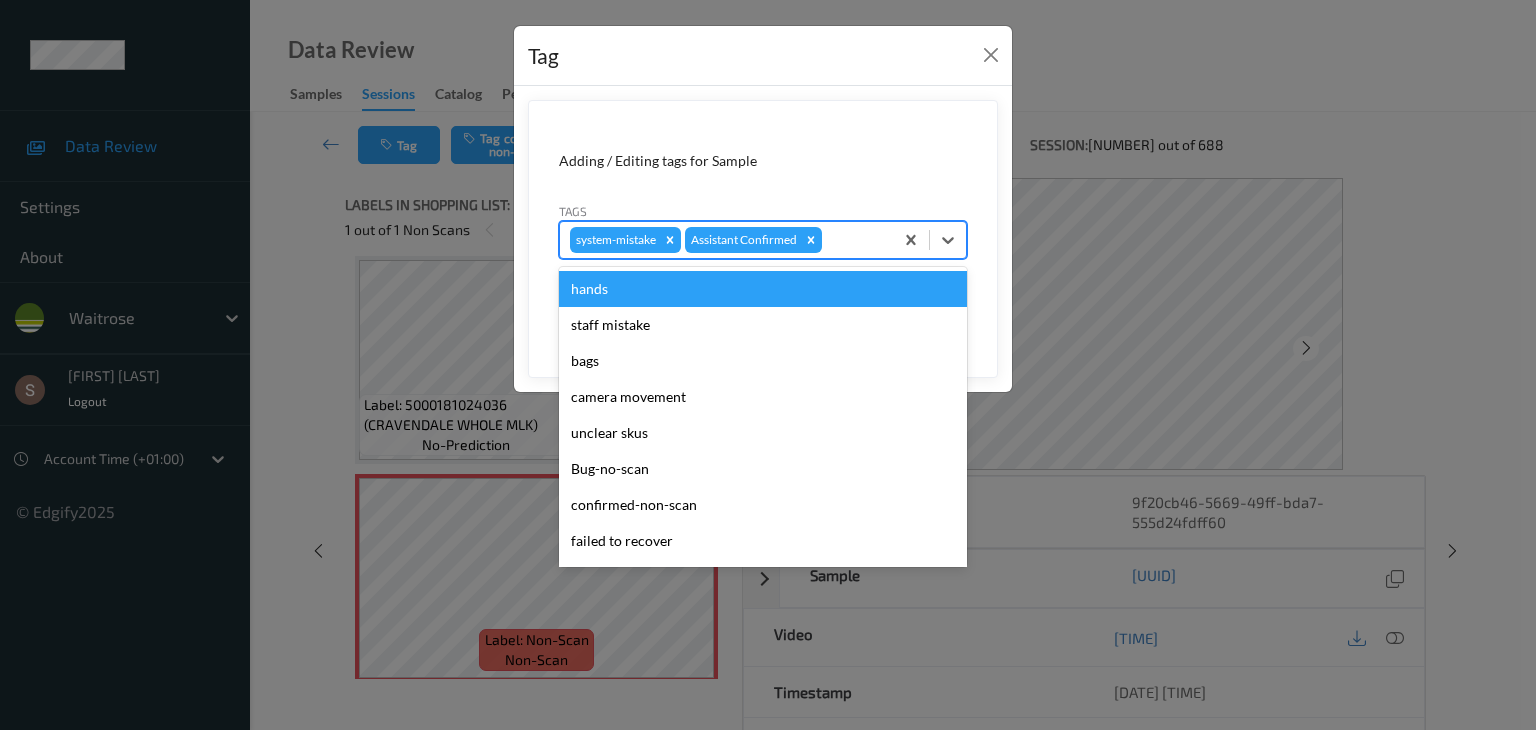 drag, startPoint x: 948, startPoint y: 245, endPoint x: 946, endPoint y: 267, distance: 22.090721 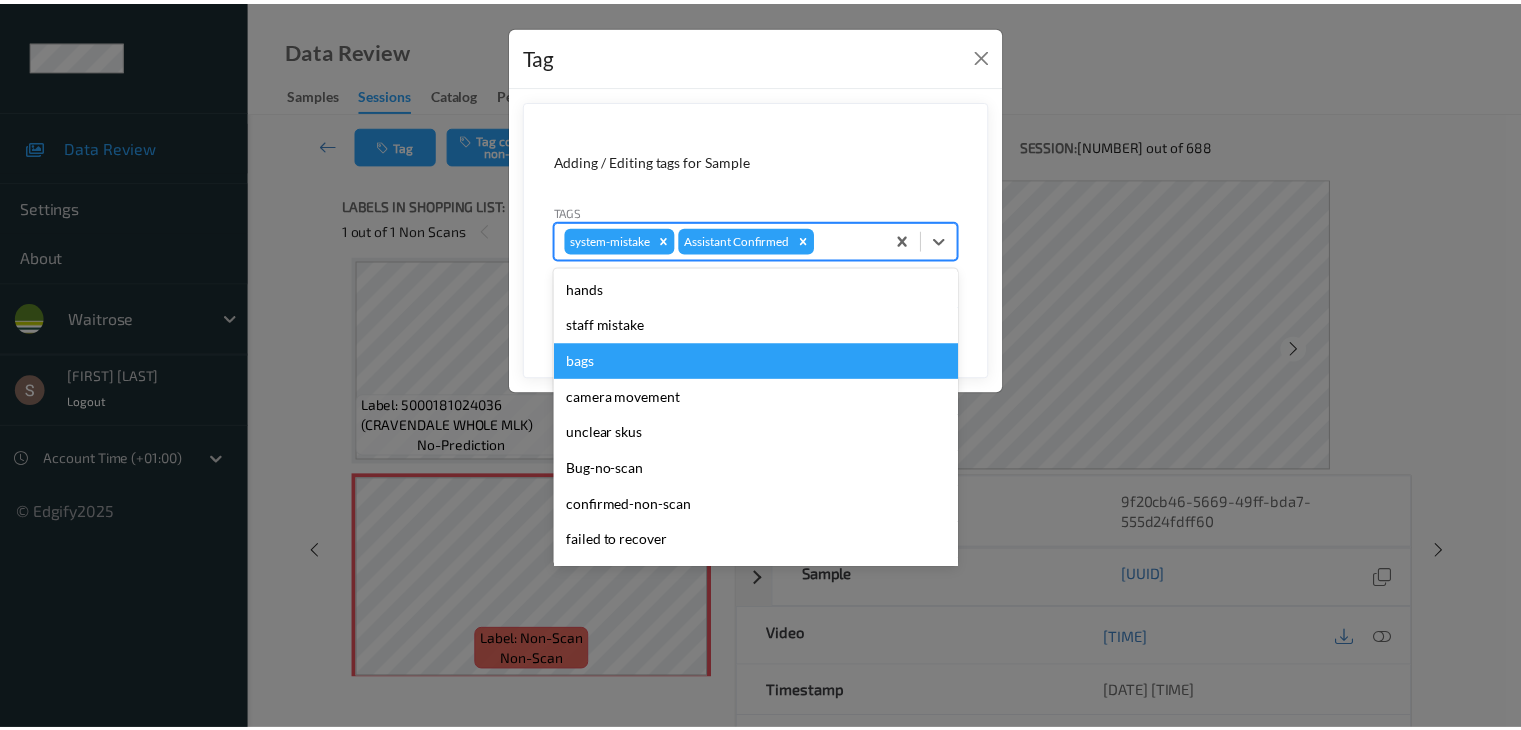 scroll, scrollTop: 320, scrollLeft: 0, axis: vertical 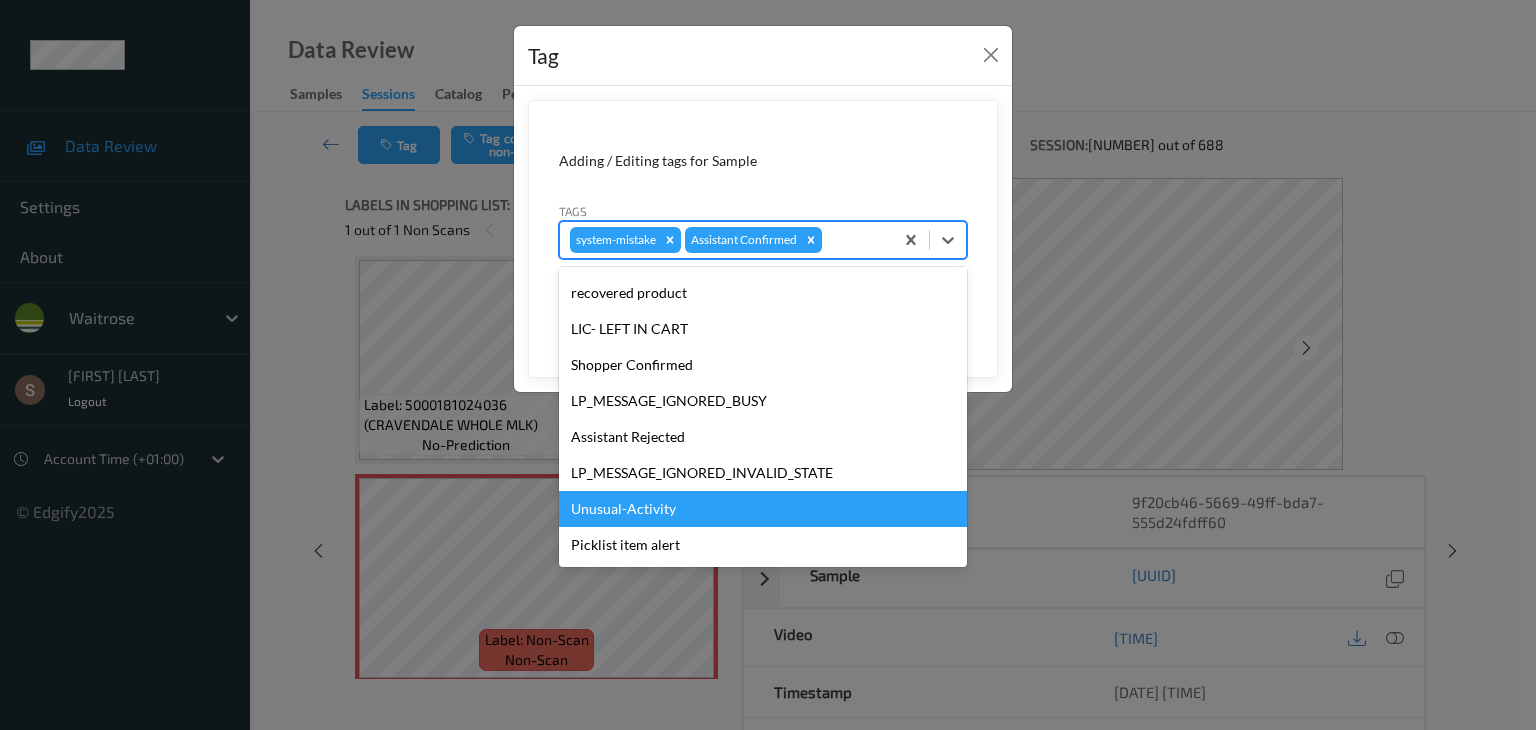 drag, startPoint x: 758, startPoint y: 504, endPoint x: 763, endPoint y: 493, distance: 12.083046 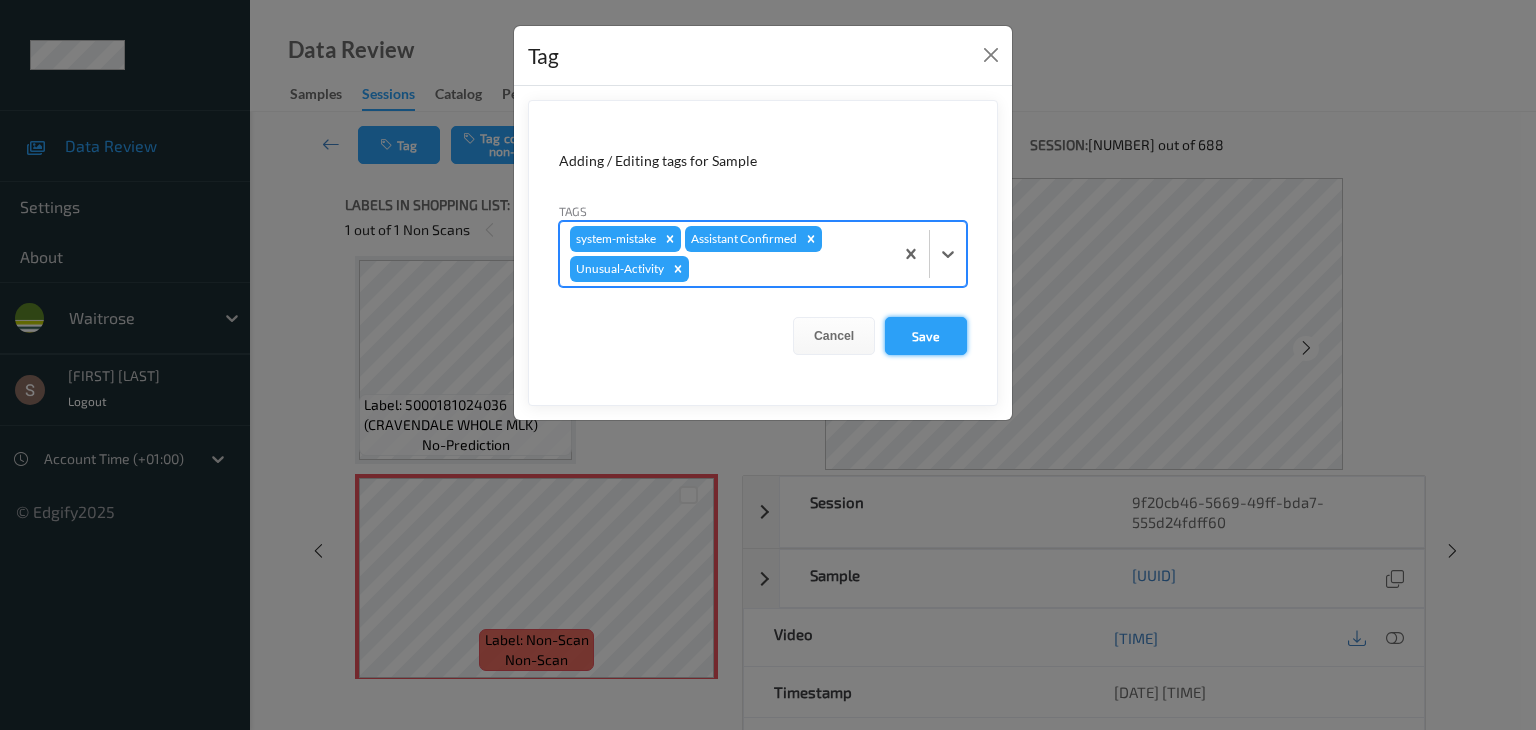 click on "Save" at bounding box center [926, 336] 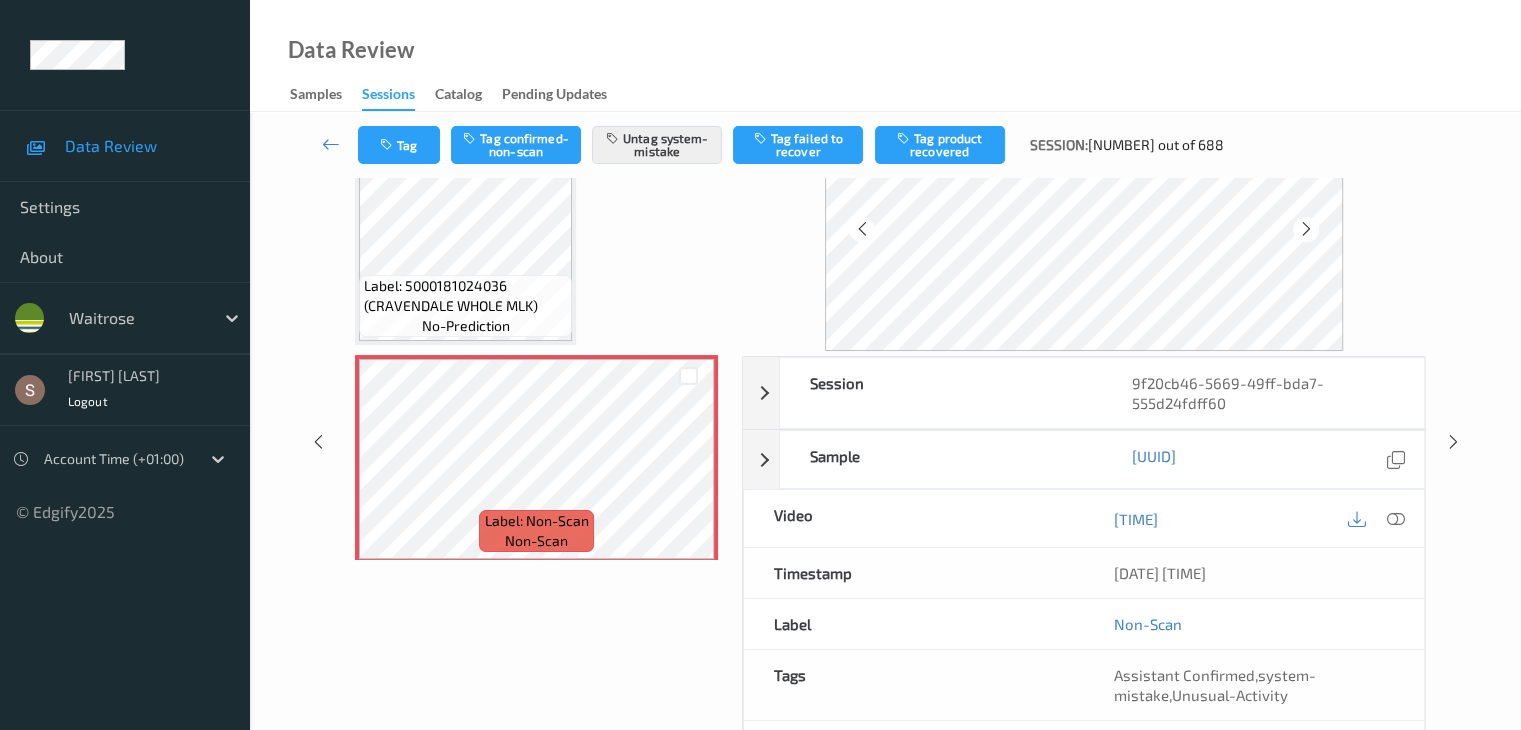 scroll, scrollTop: 0, scrollLeft: 0, axis: both 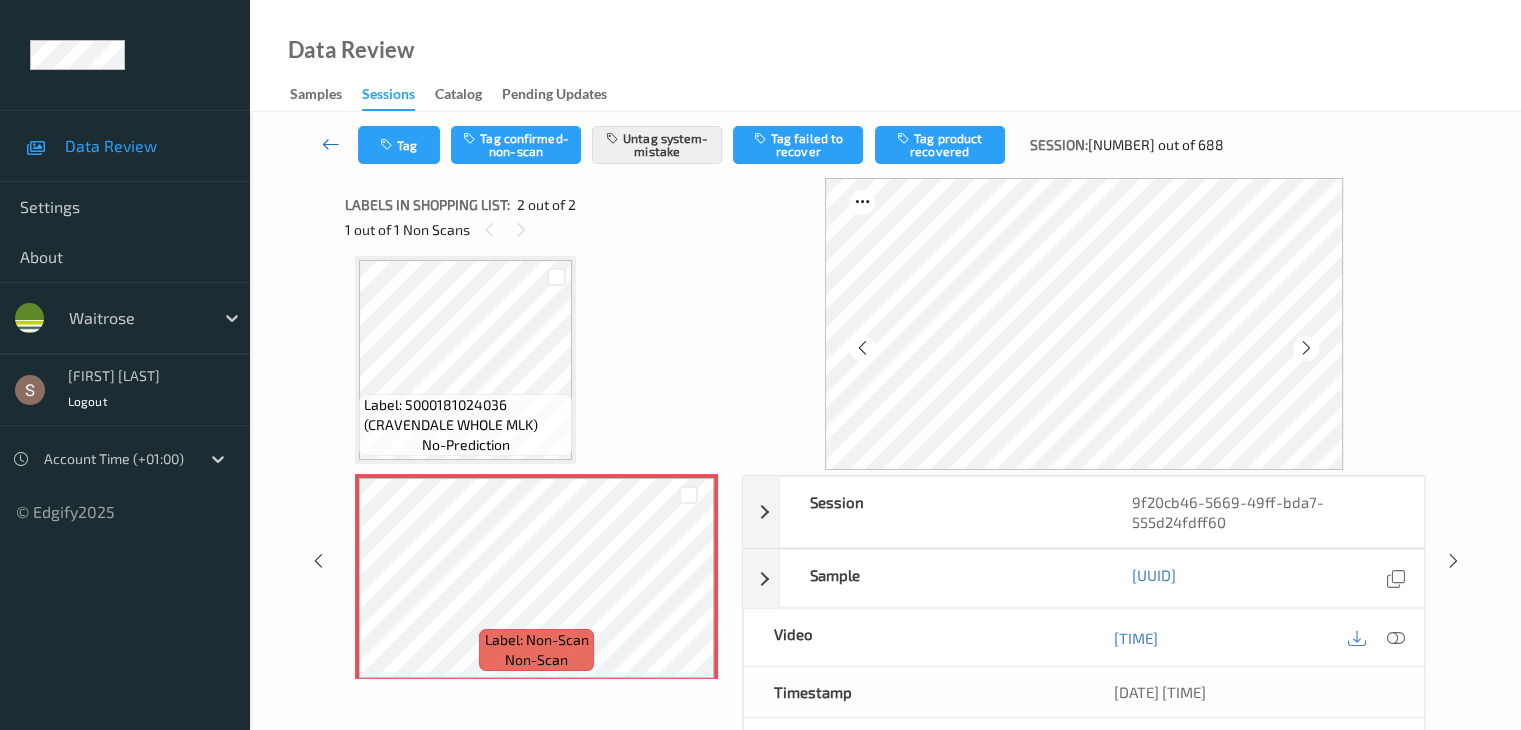 click at bounding box center (331, 144) 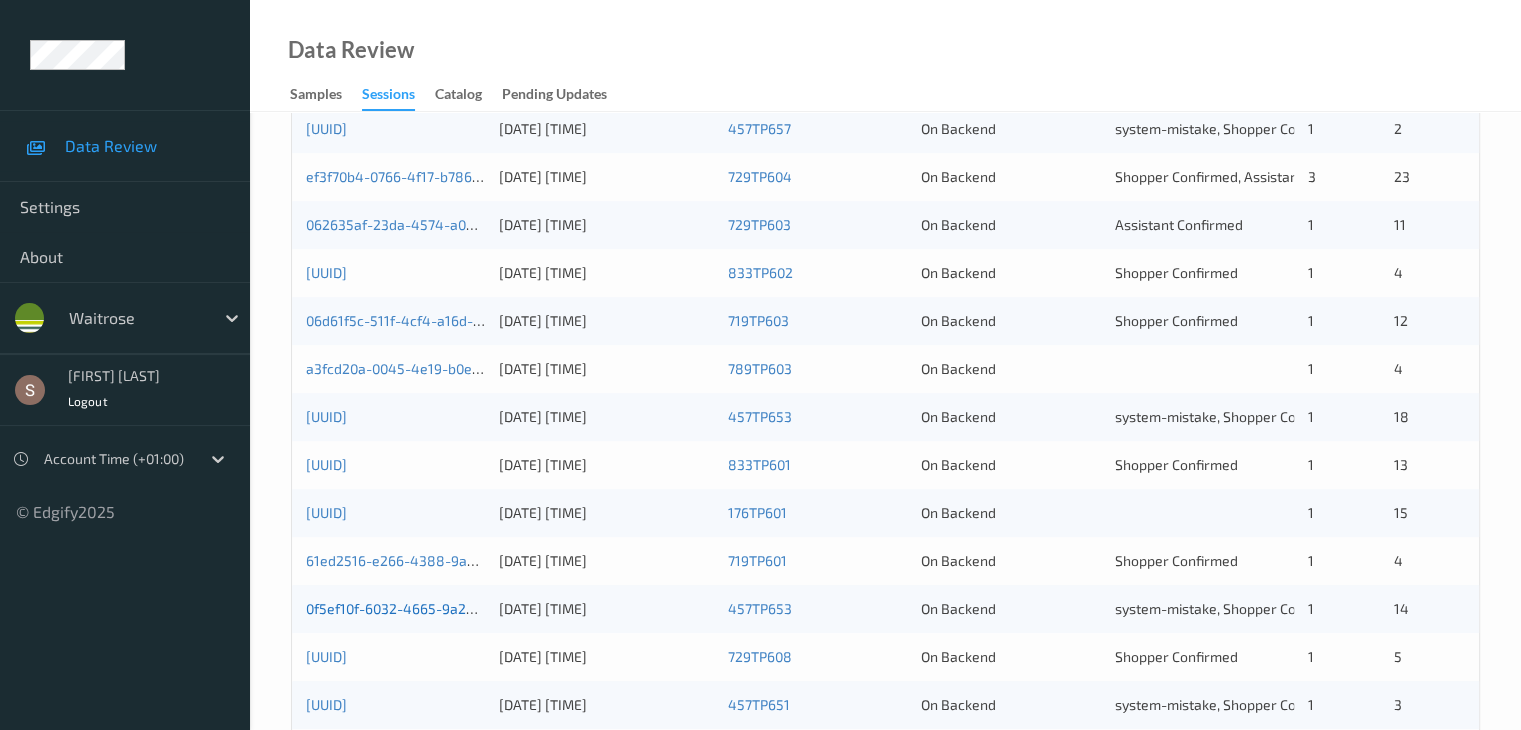 scroll, scrollTop: 332, scrollLeft: 0, axis: vertical 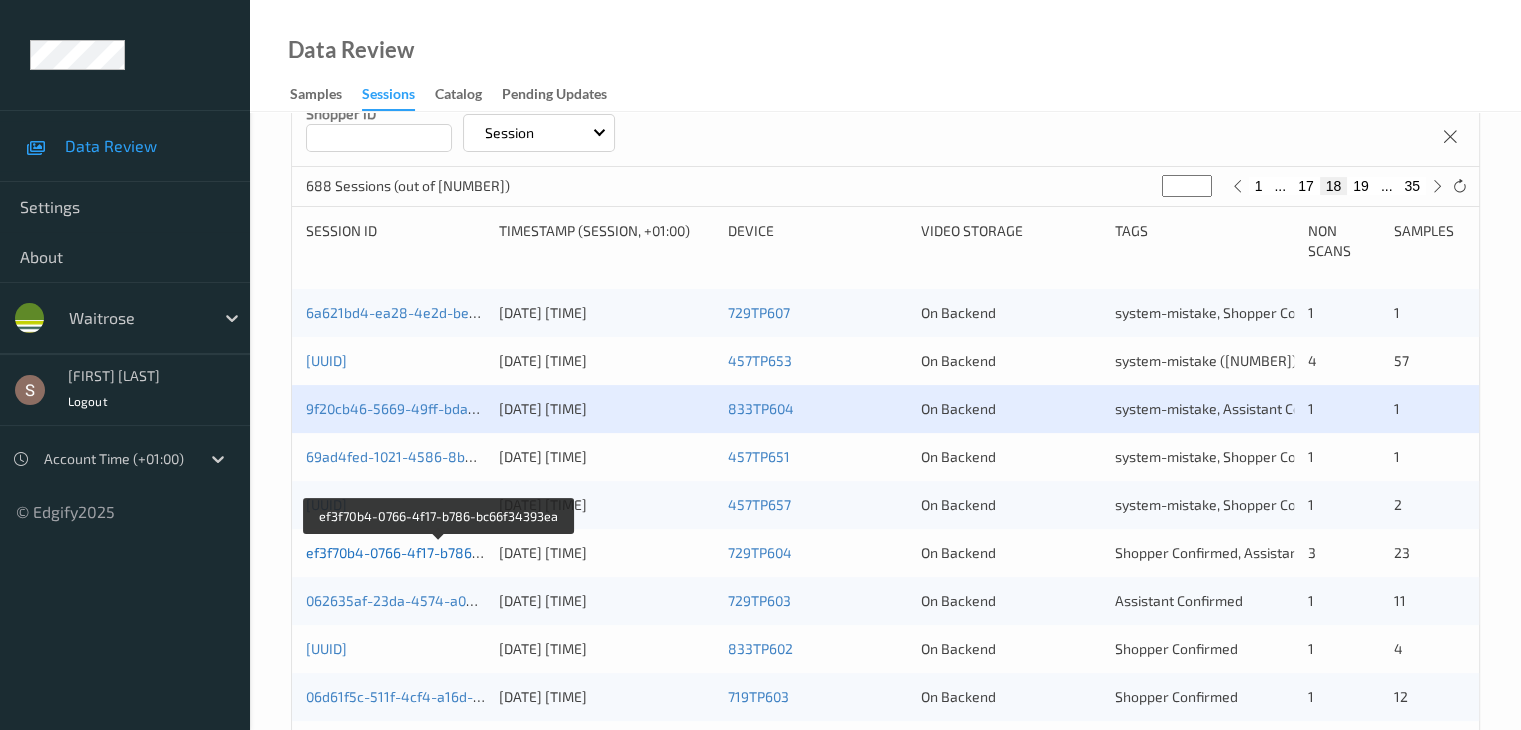 click on "ef3f70b4-0766-4f17-b786-bc66f34393ea" at bounding box center [438, 552] 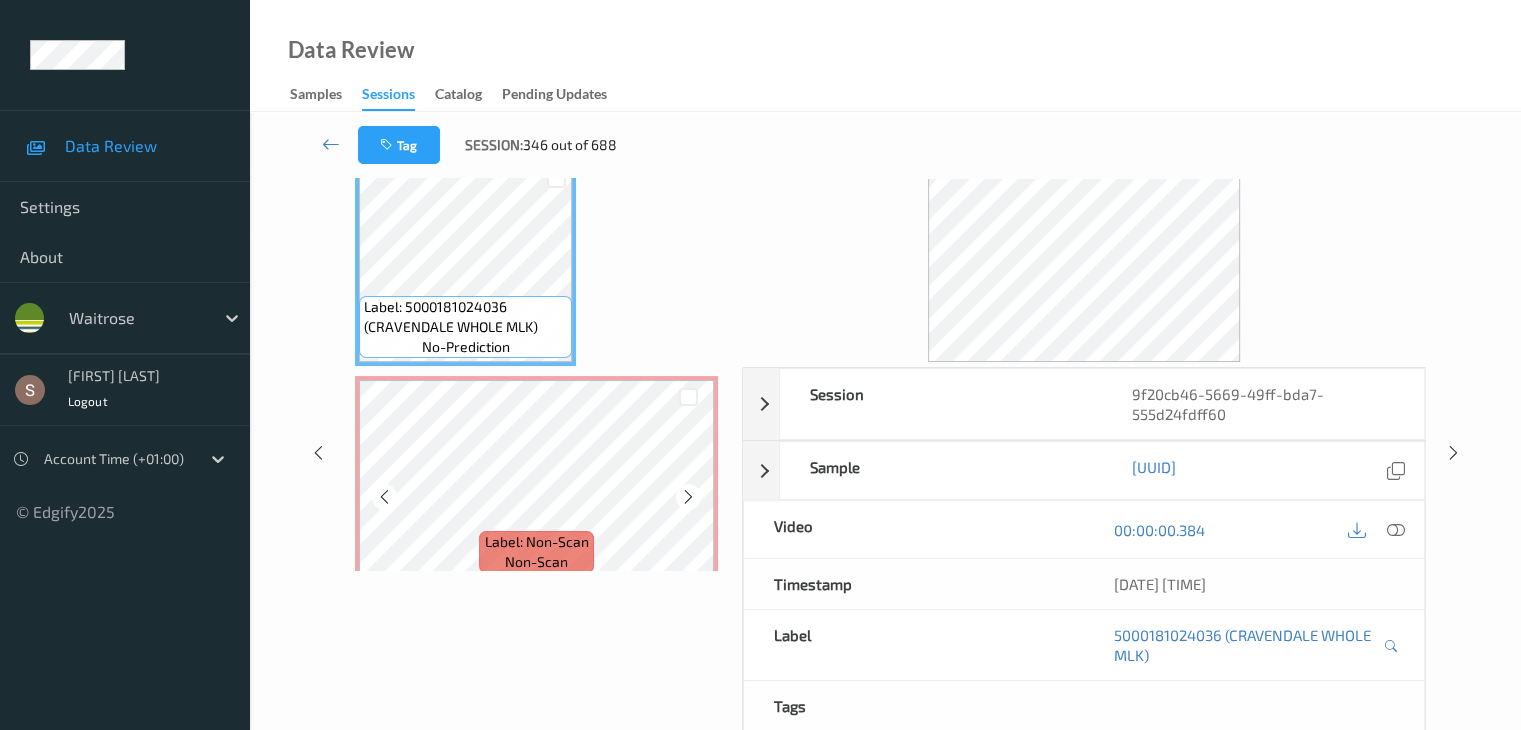 scroll, scrollTop: 0, scrollLeft: 0, axis: both 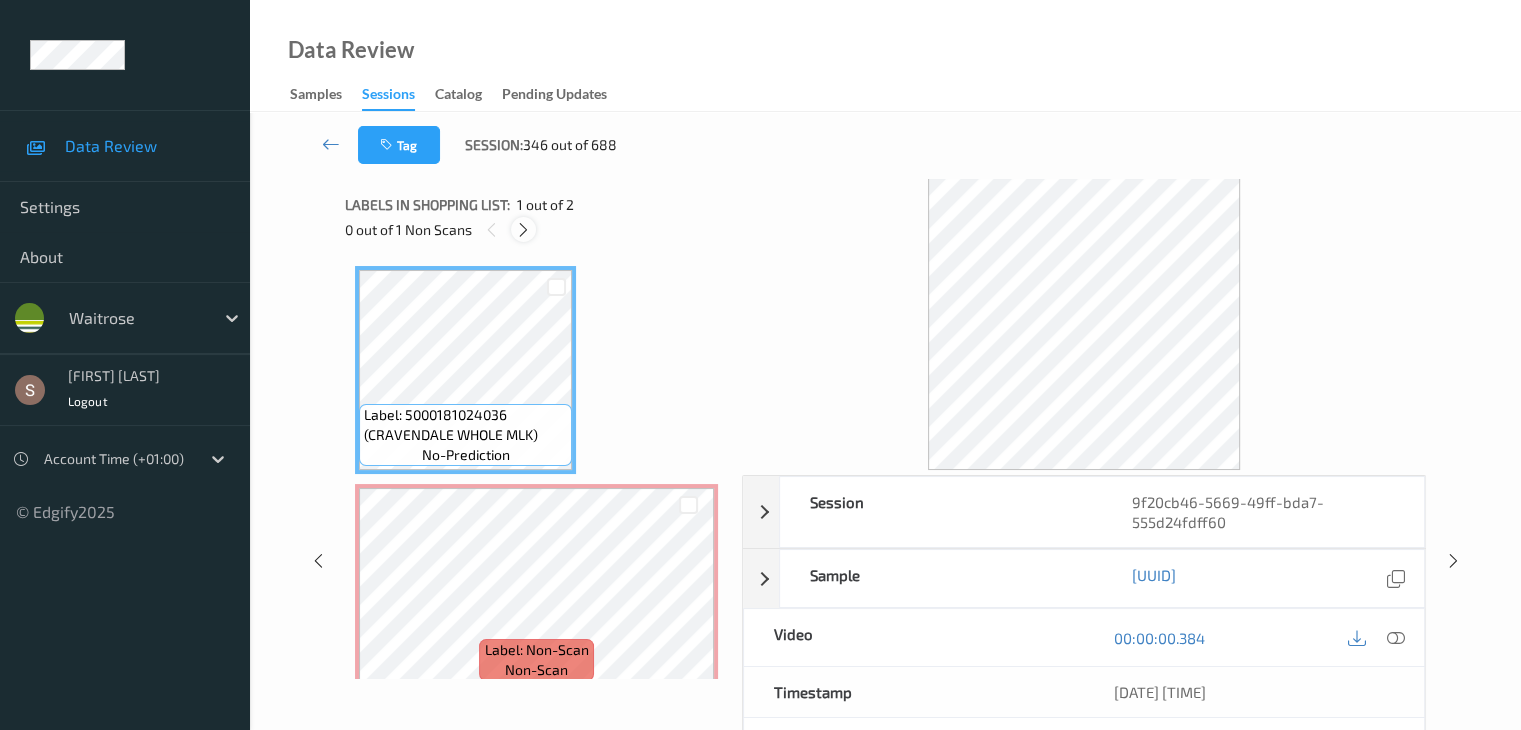 click at bounding box center [523, 230] 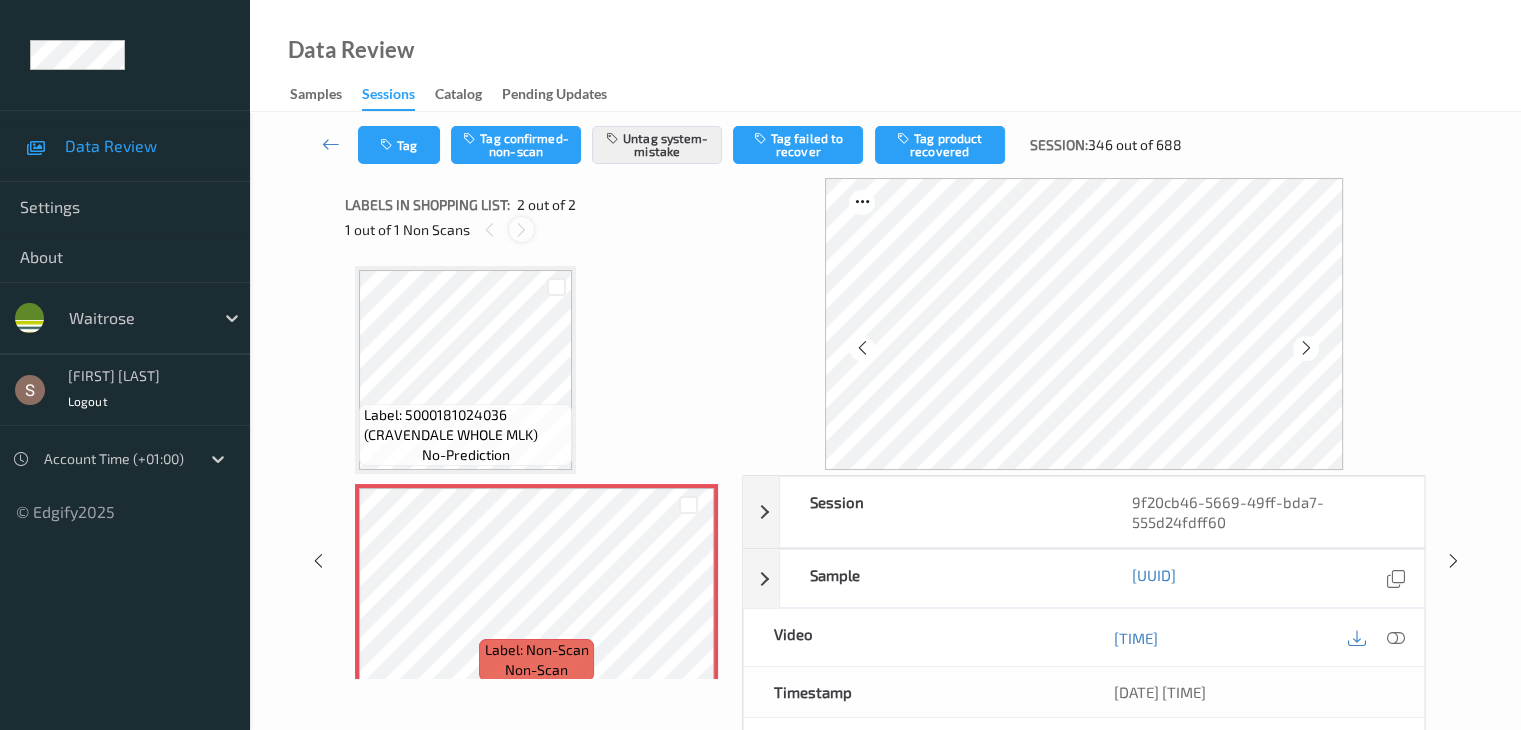 scroll, scrollTop: 10, scrollLeft: 0, axis: vertical 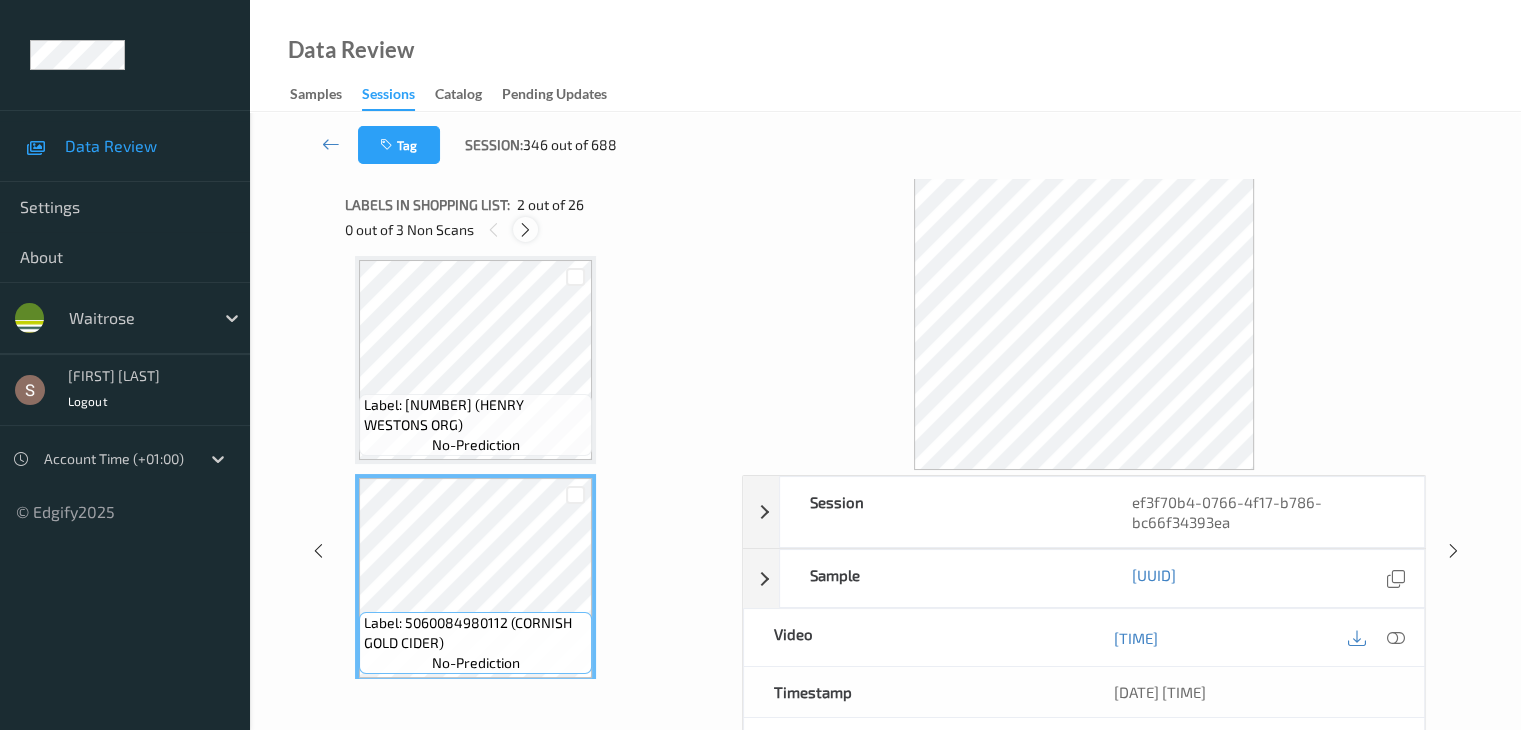 click at bounding box center [525, 230] 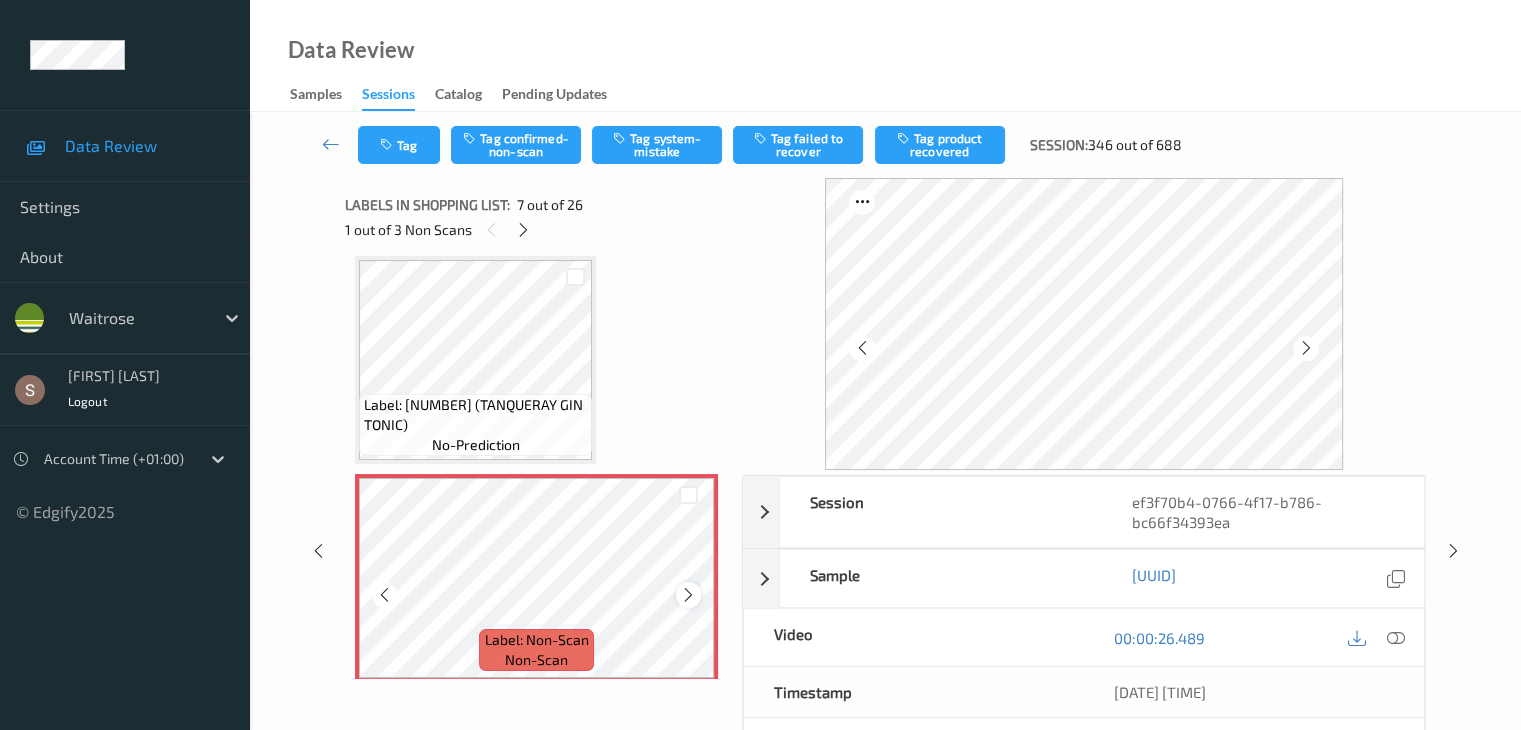 click at bounding box center [688, 595] 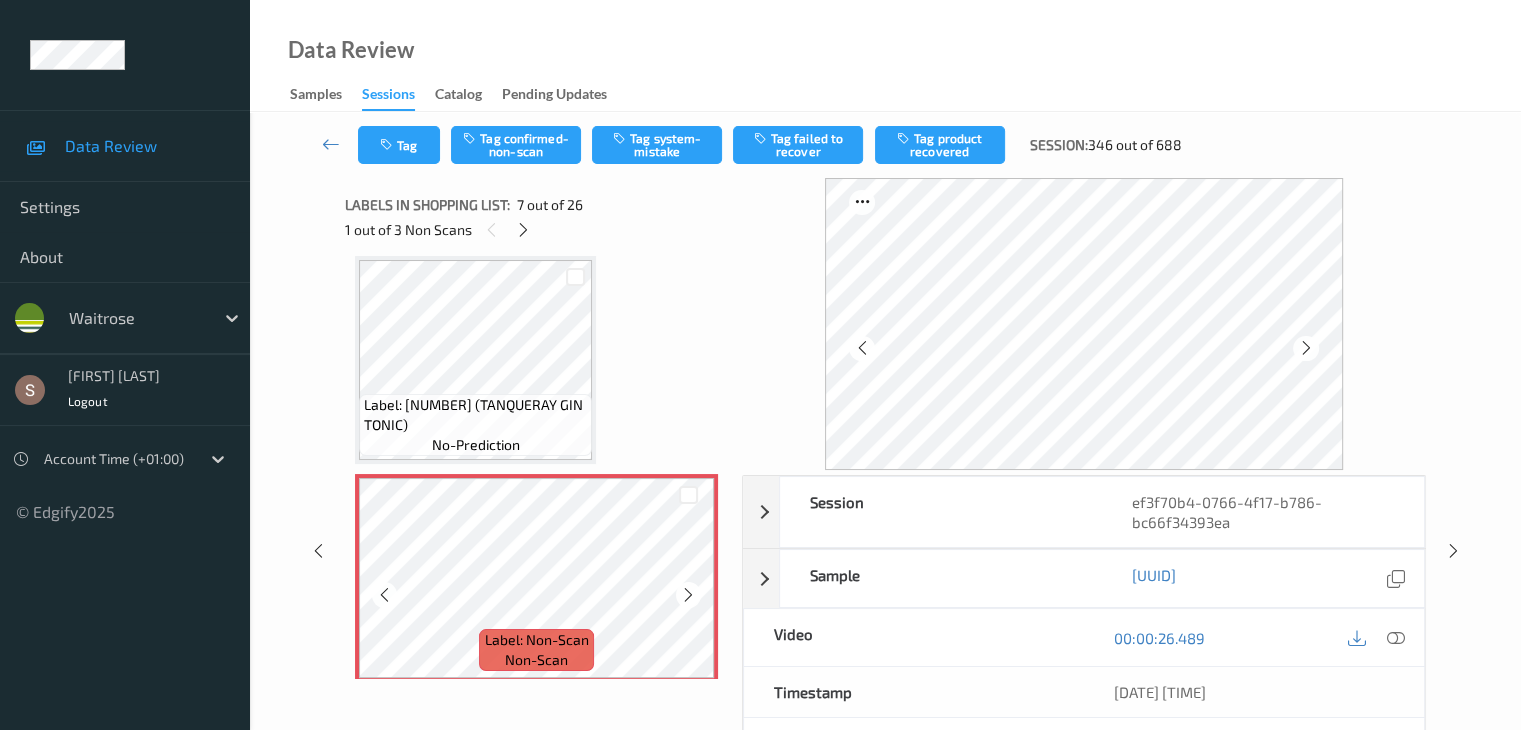 click at bounding box center [688, 595] 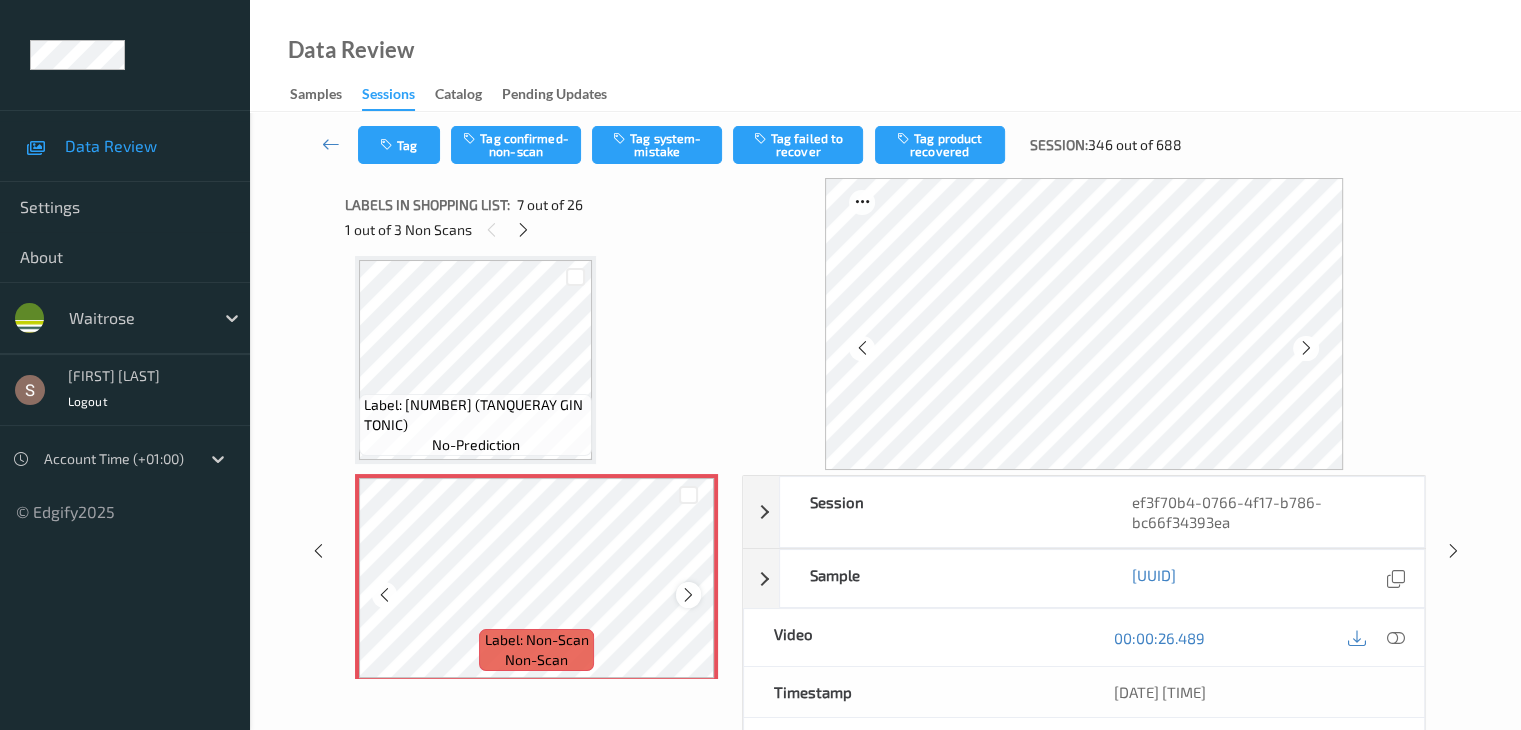 click at bounding box center (688, 595) 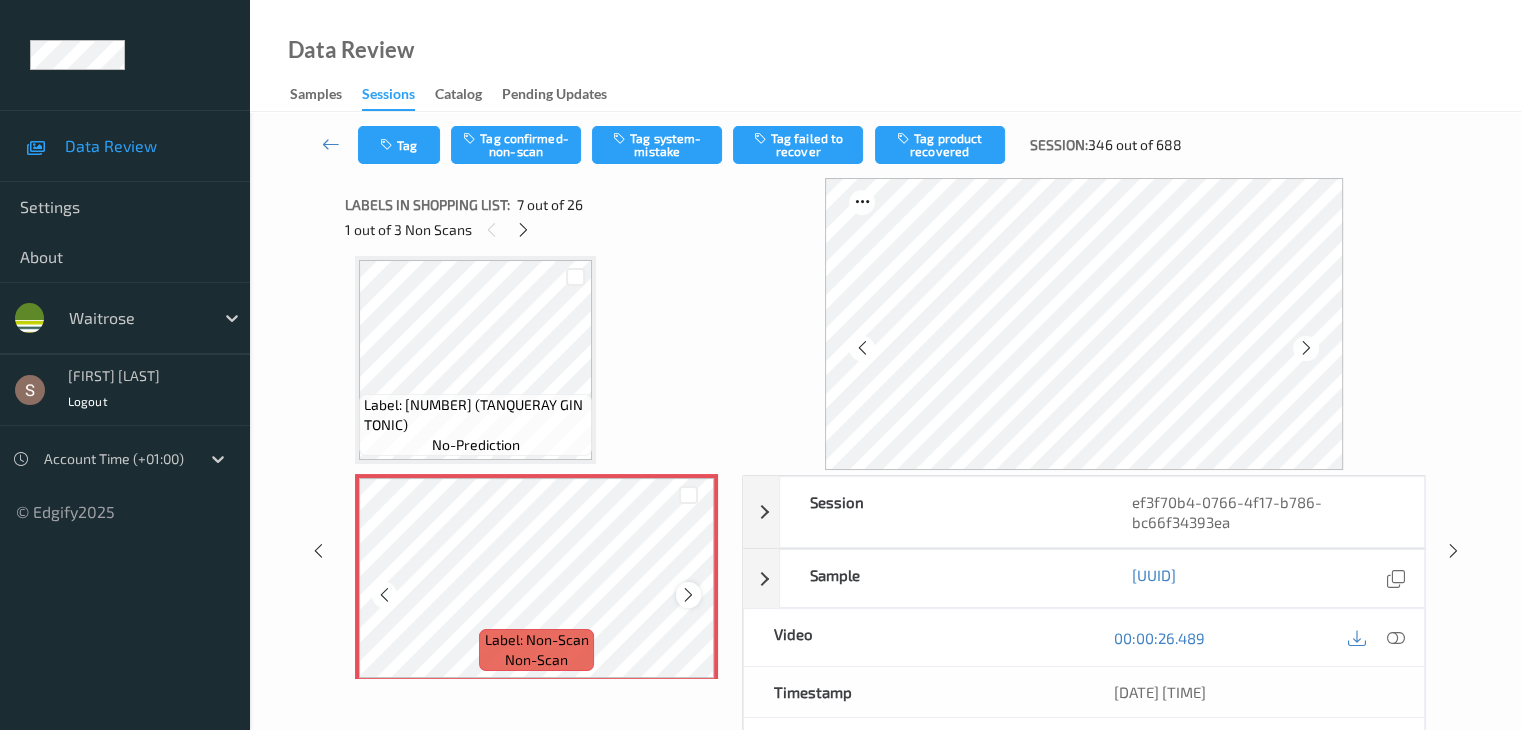 click at bounding box center (688, 595) 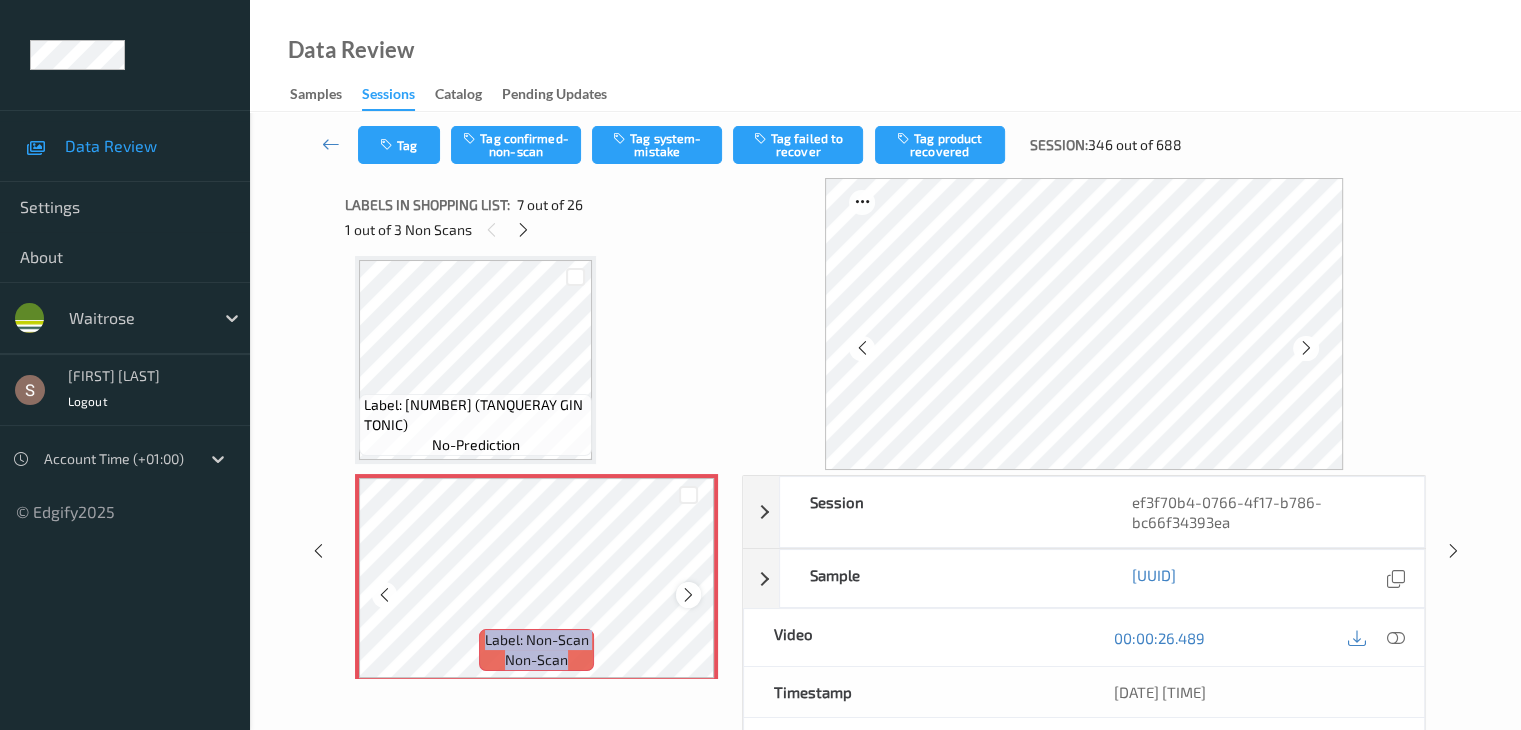 click at bounding box center (688, 595) 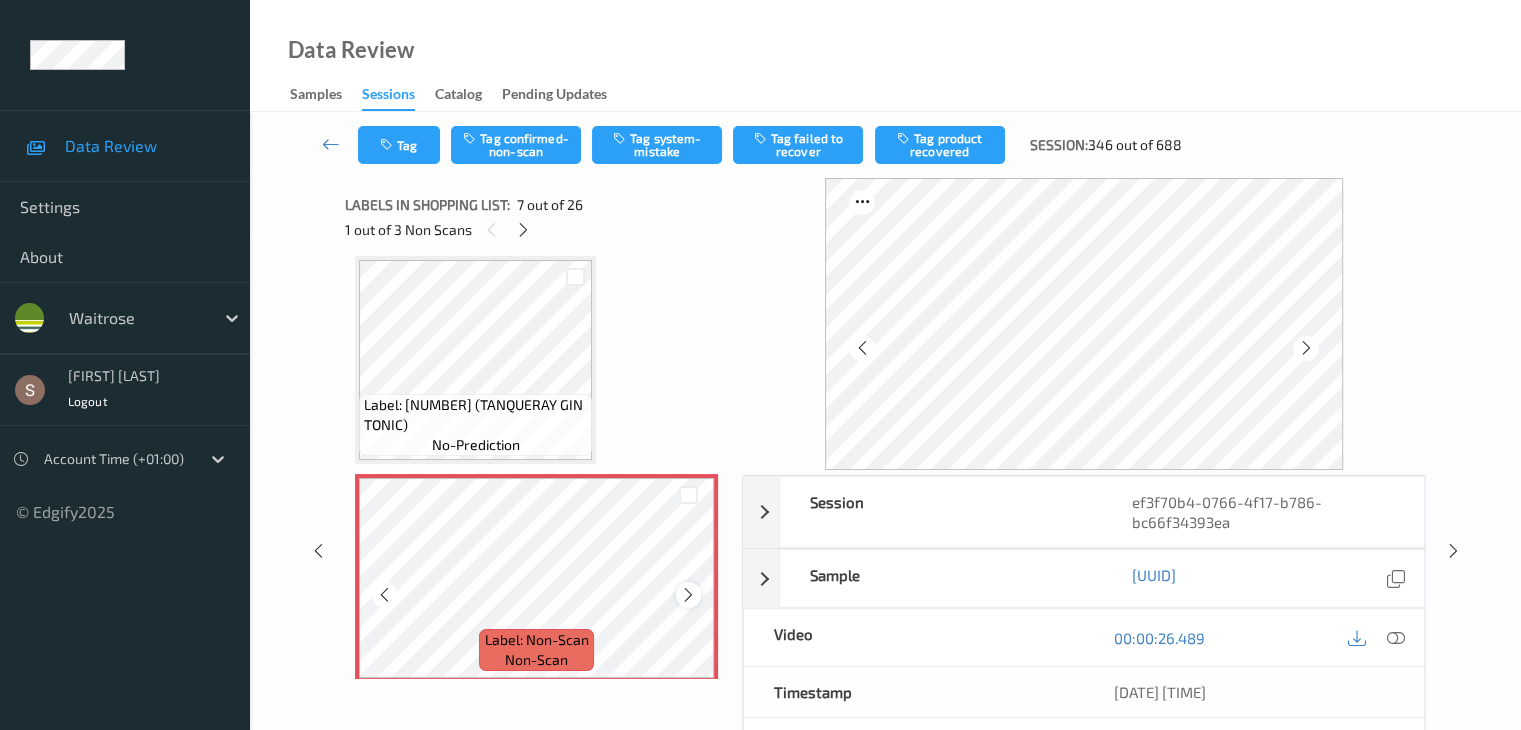 click at bounding box center [688, 595] 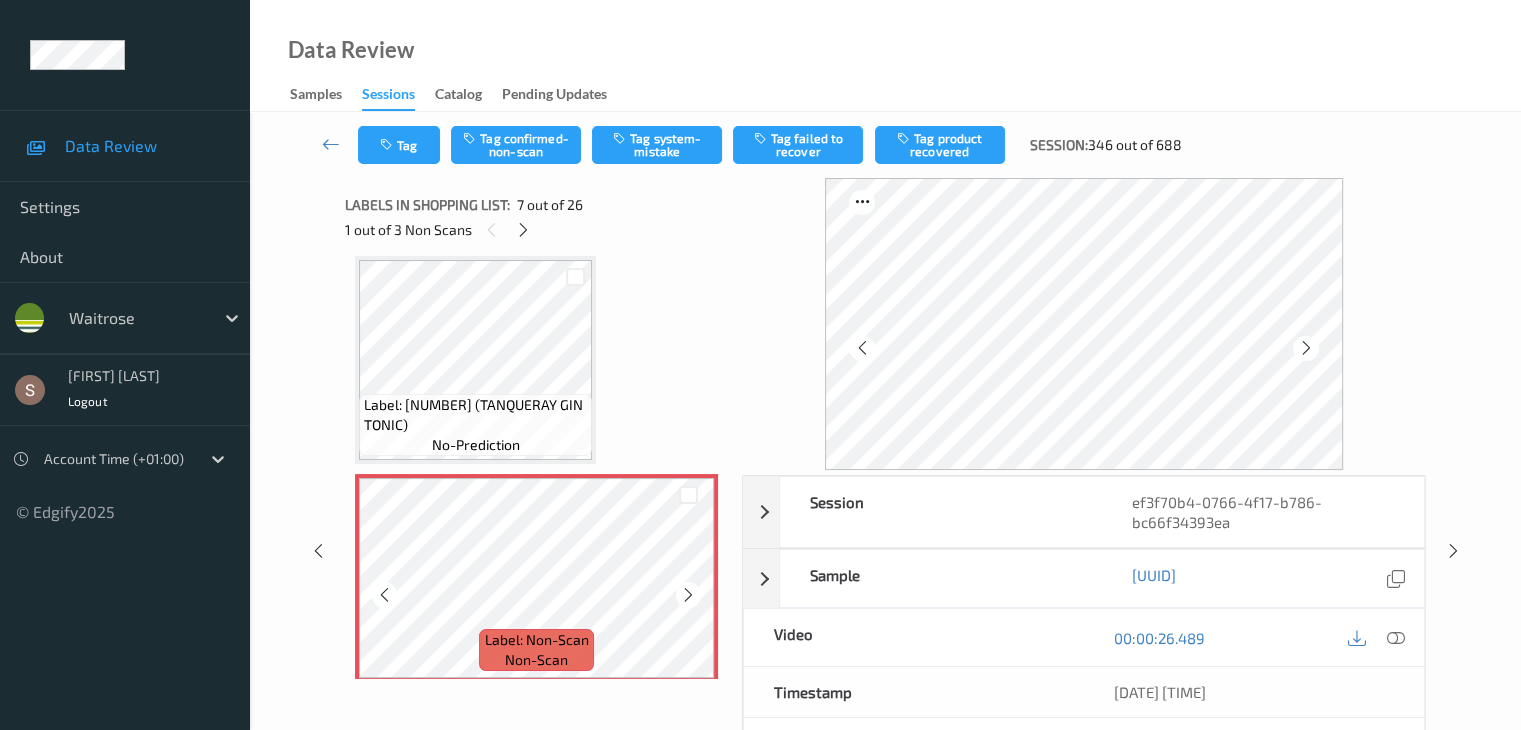 click at bounding box center (688, 595) 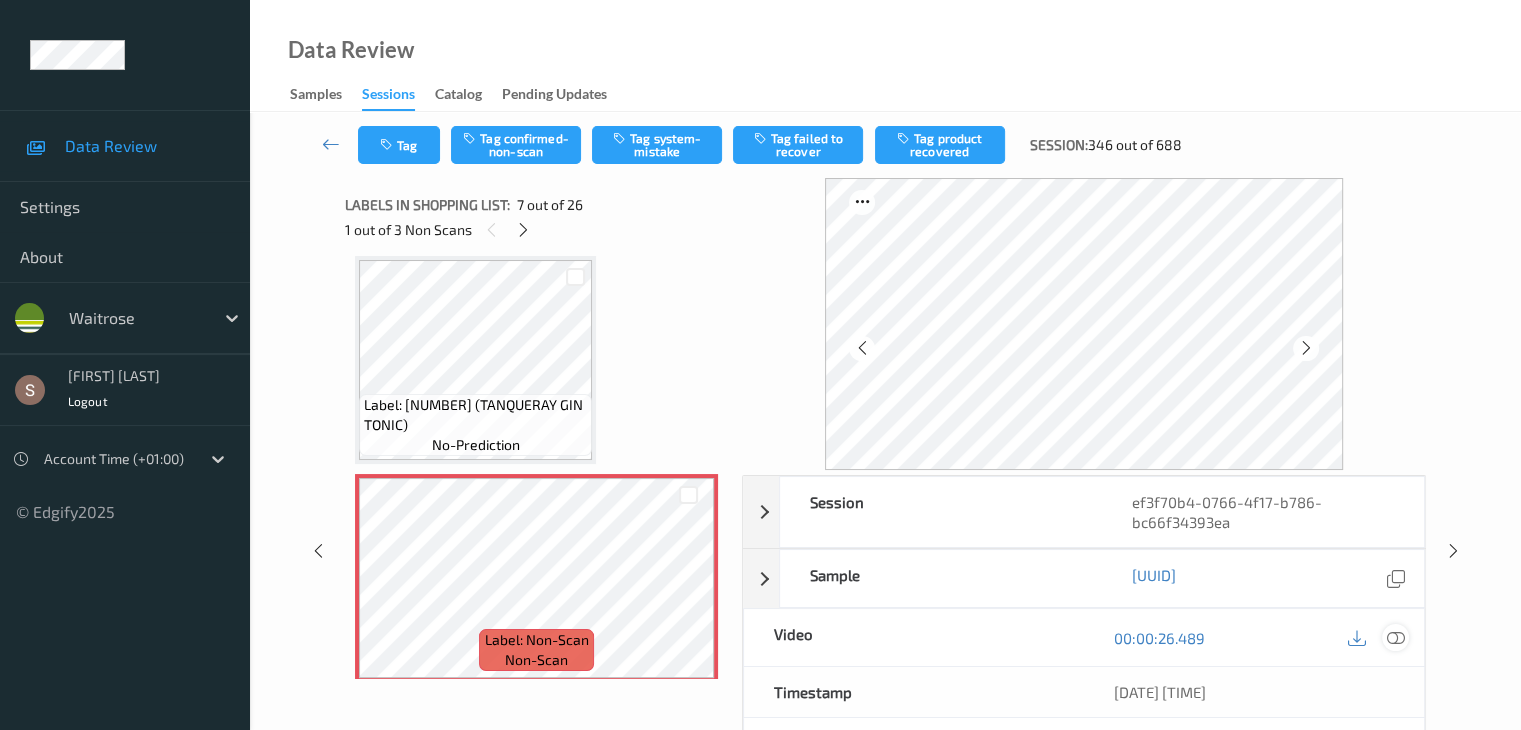 click at bounding box center (1395, 638) 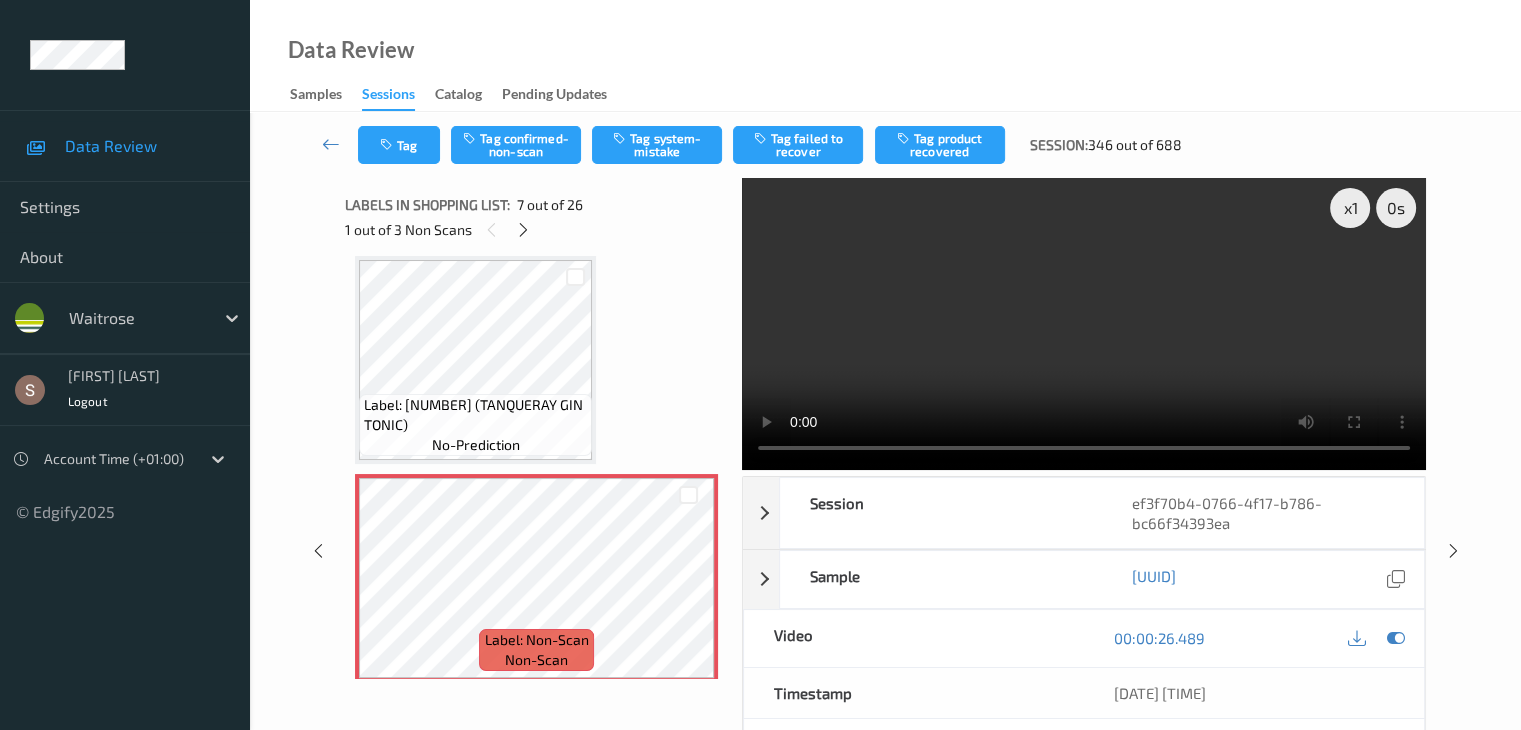 click at bounding box center [1084, 324] 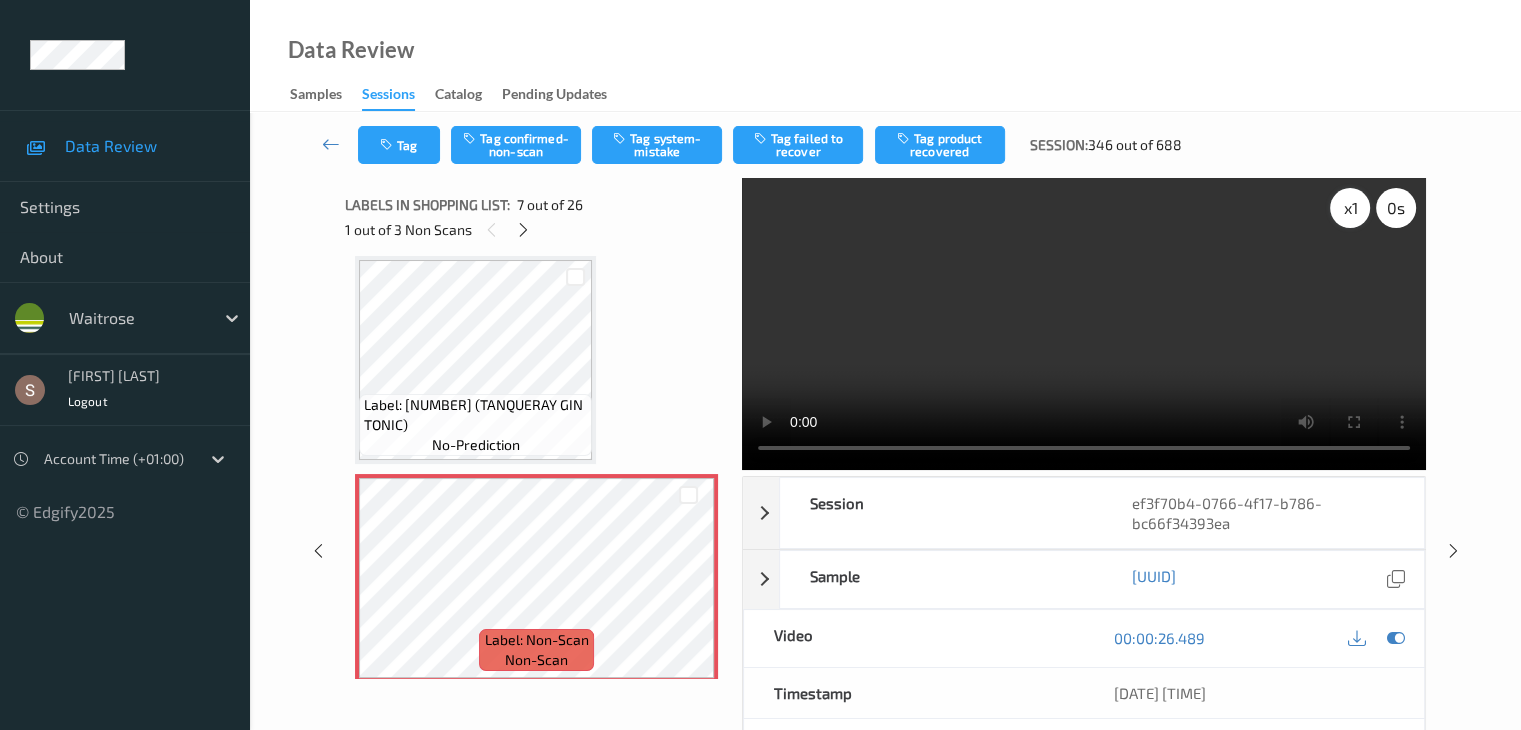 click on "x 1" at bounding box center [1350, 208] 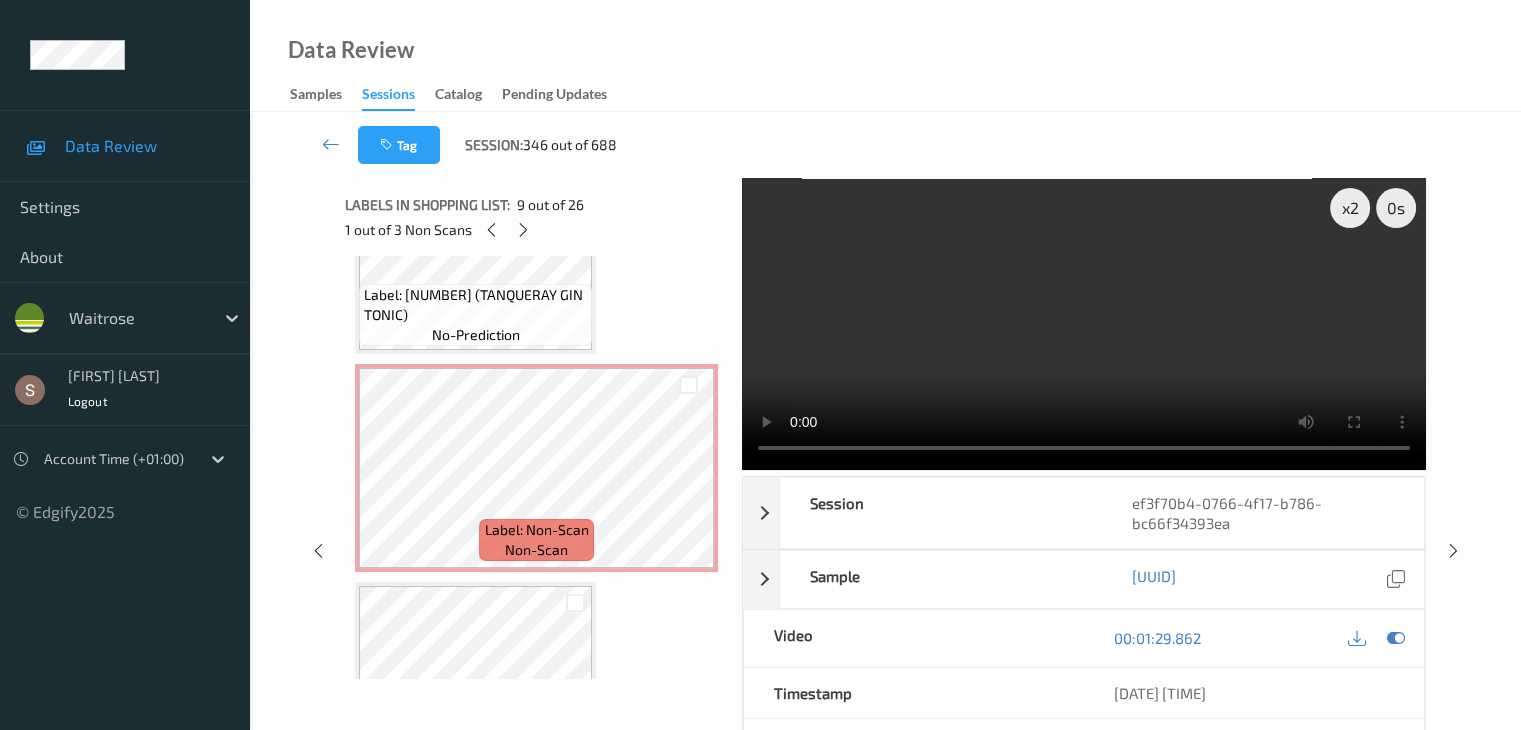 scroll, scrollTop: 1200, scrollLeft: 0, axis: vertical 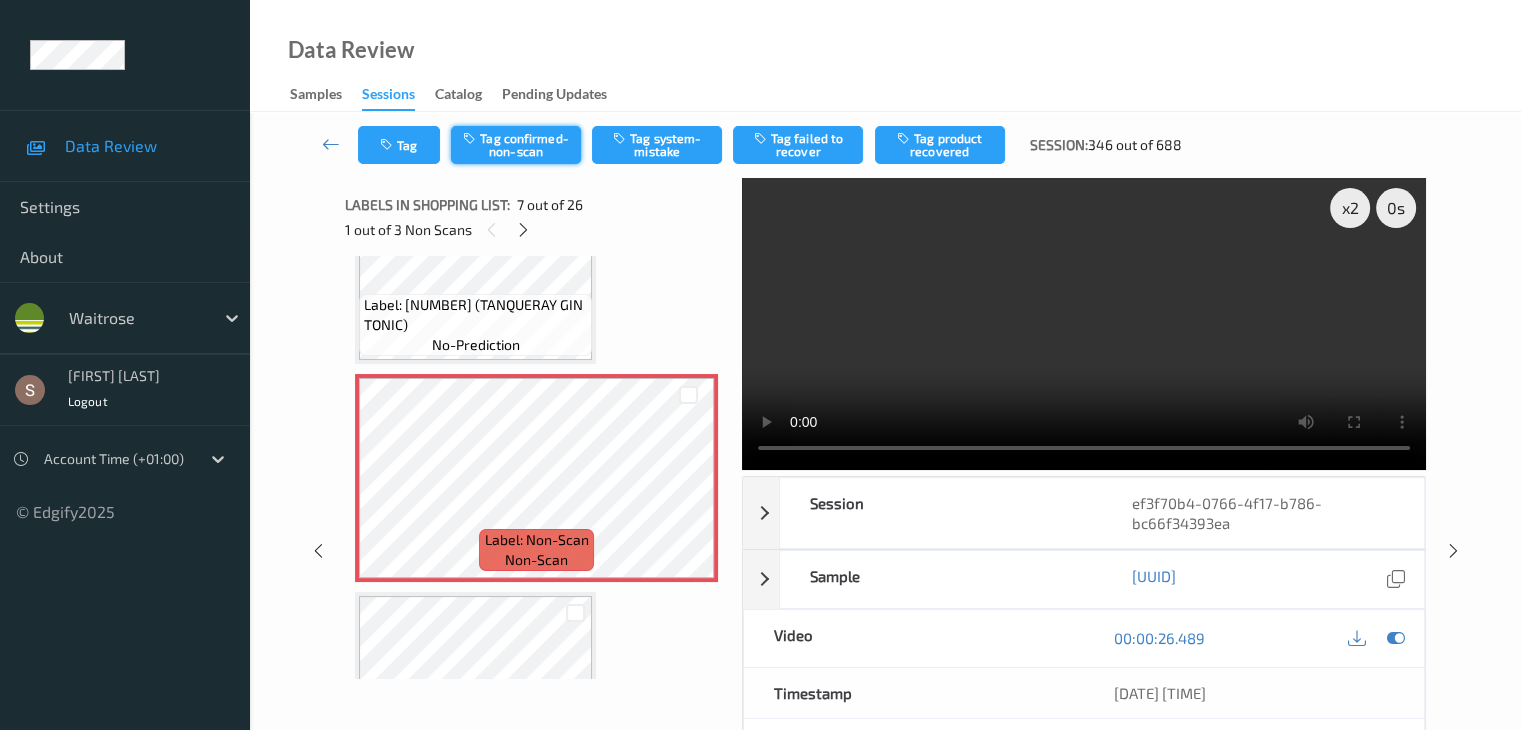 click on "Tag   confirmed-non-scan" at bounding box center [516, 145] 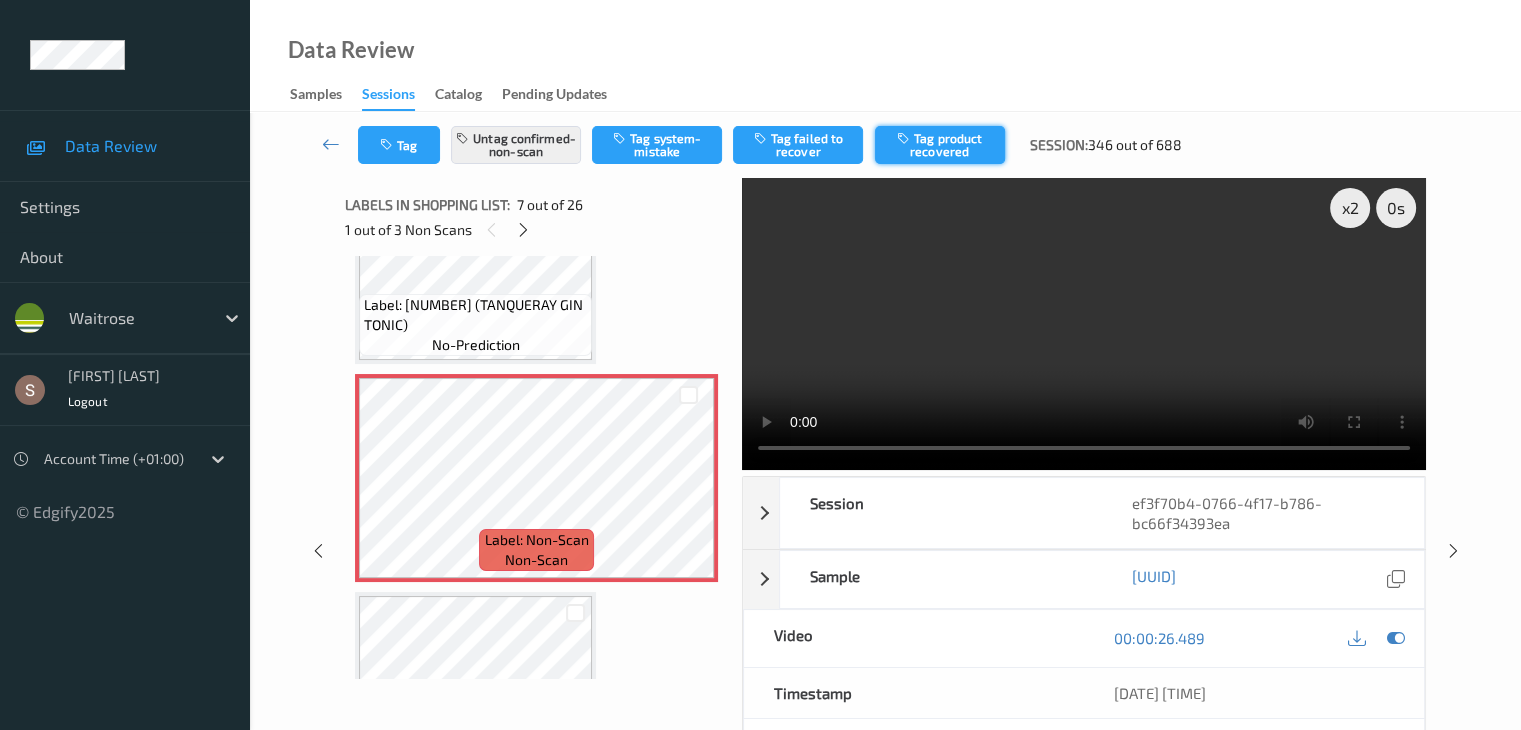 click on "Tag   product recovered" at bounding box center (940, 145) 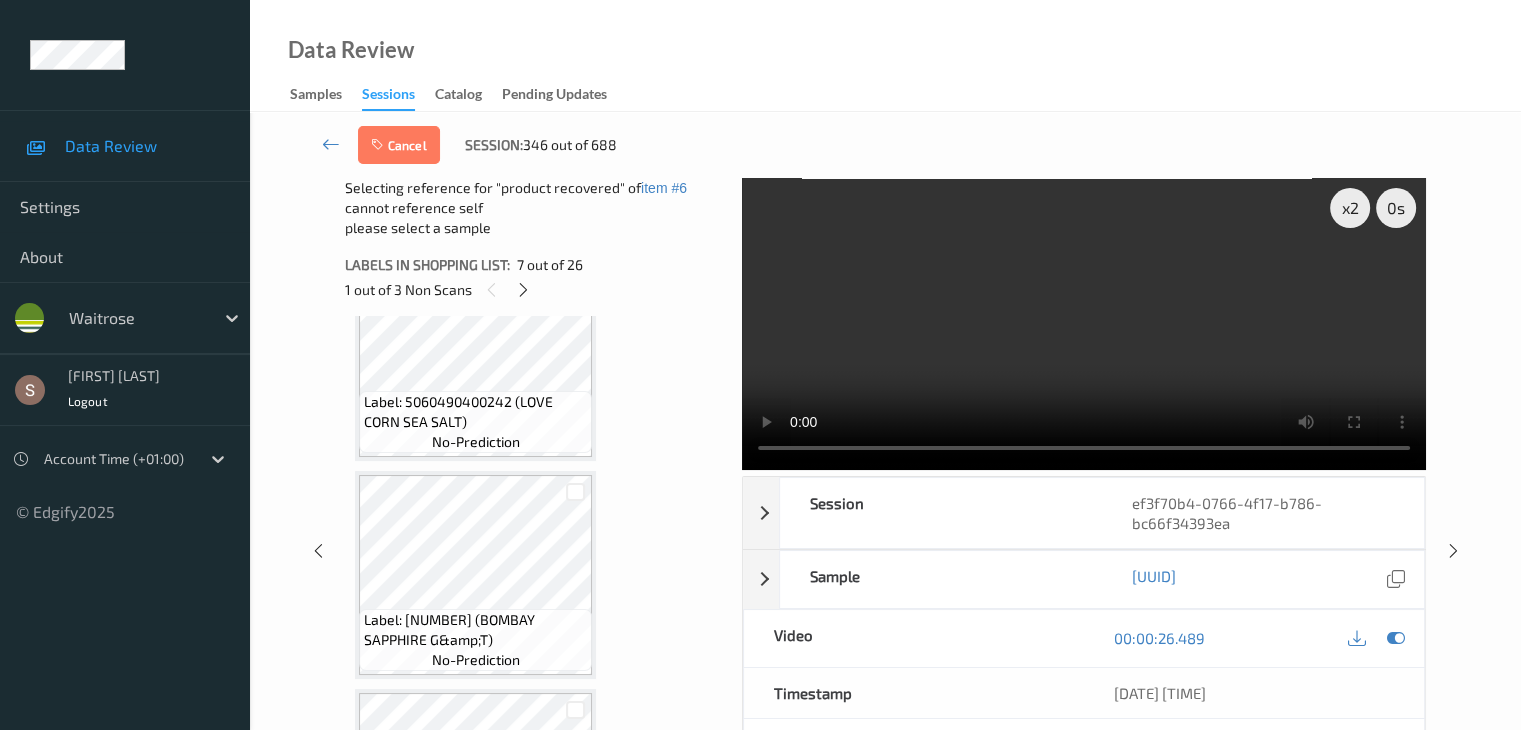scroll, scrollTop: 1600, scrollLeft: 0, axis: vertical 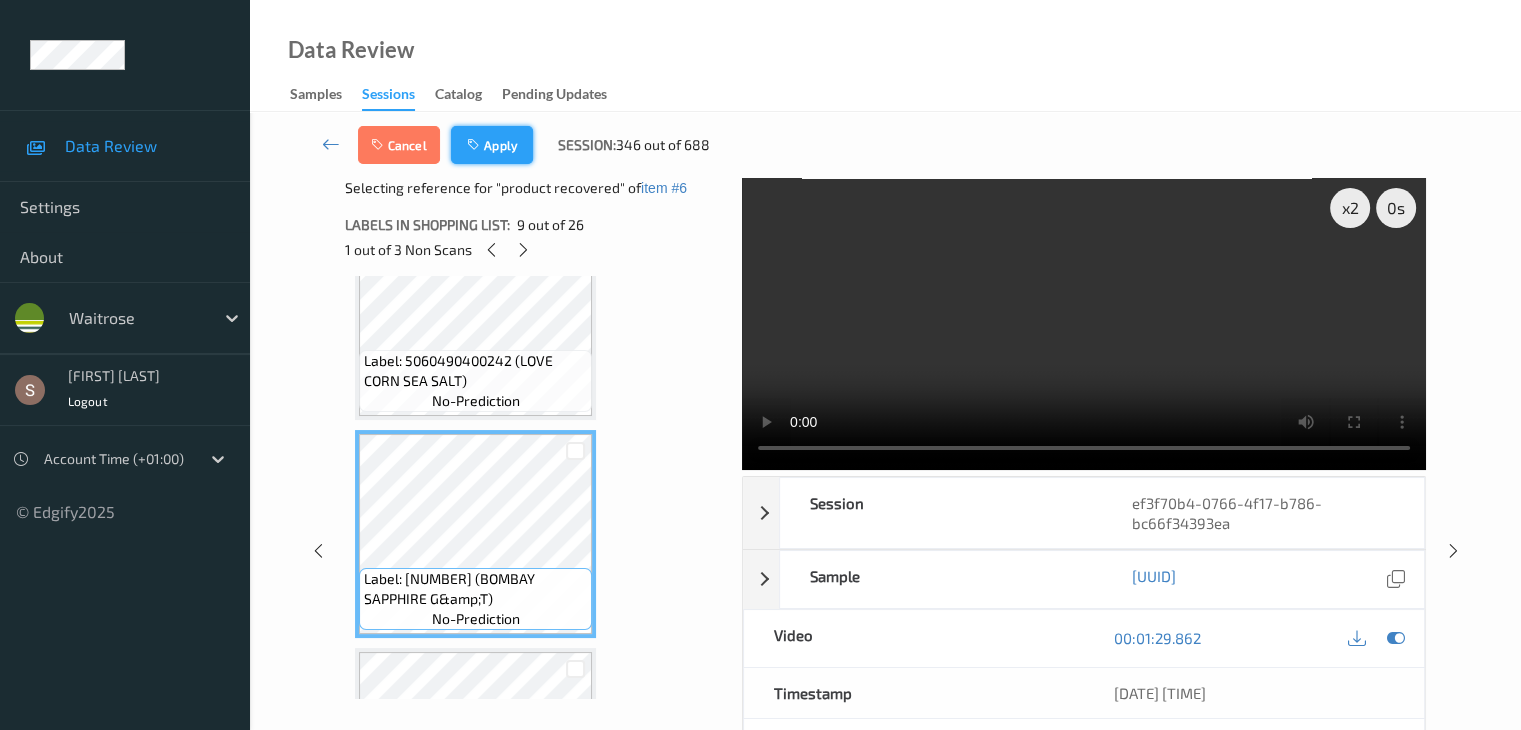 click on "Apply" at bounding box center [492, 145] 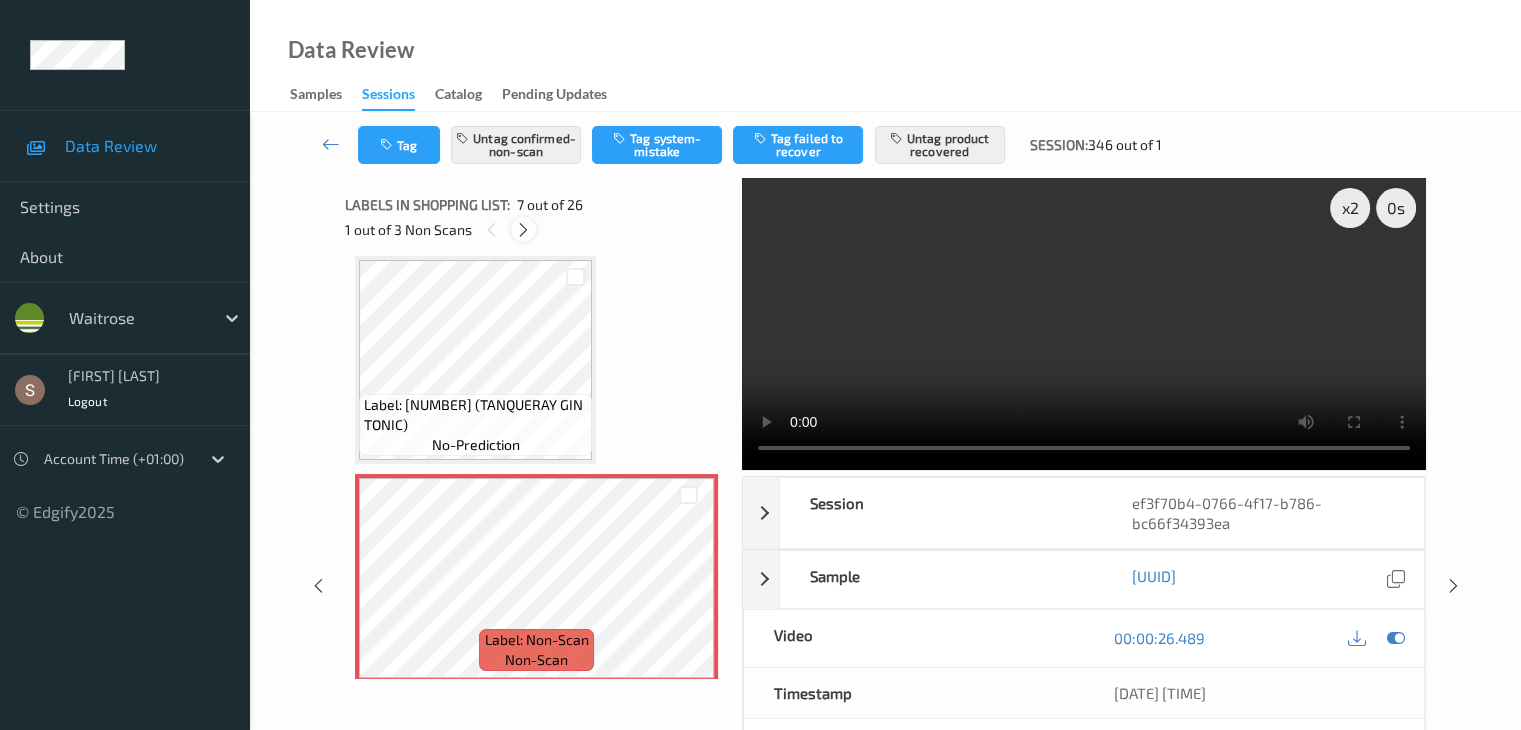 click at bounding box center [523, 230] 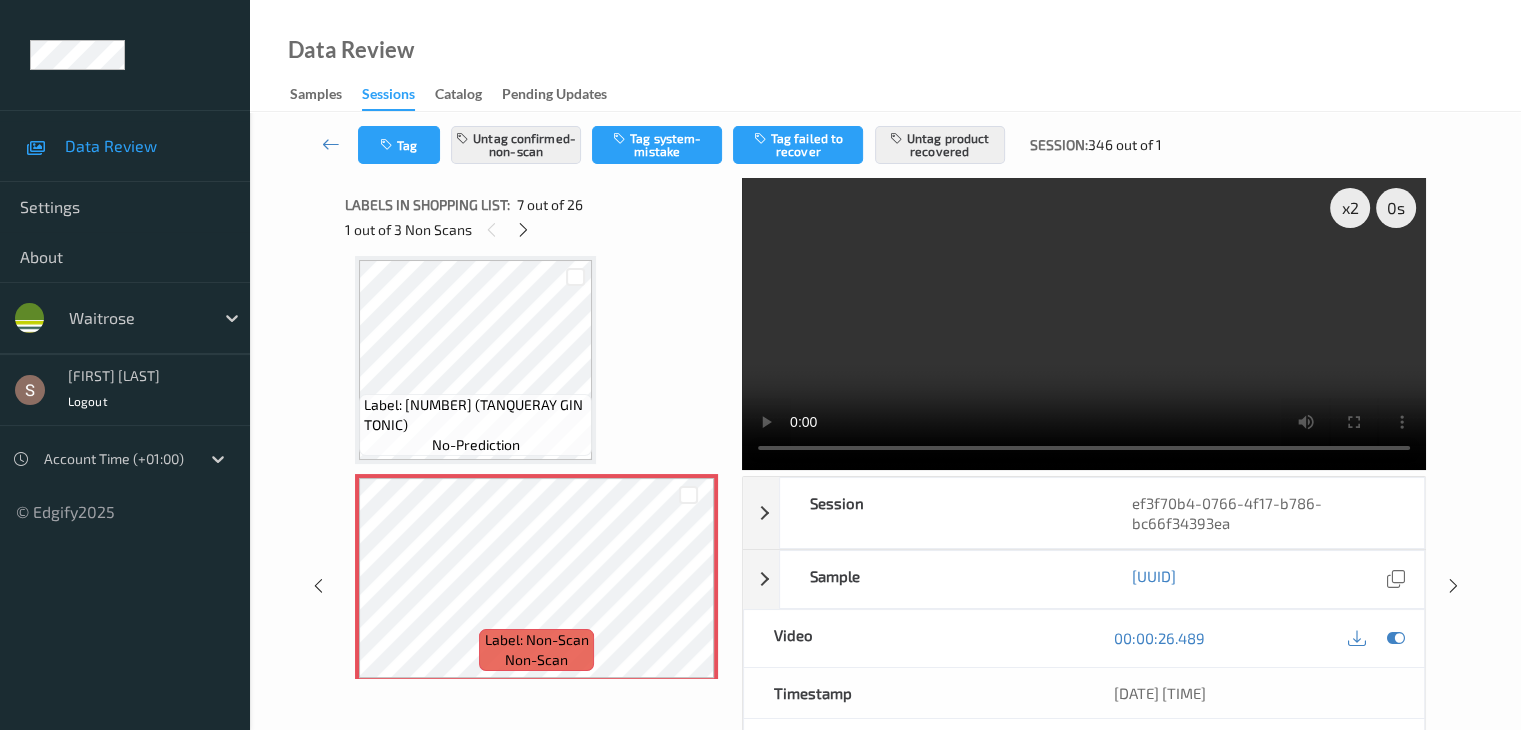 scroll, scrollTop: 3280, scrollLeft: 0, axis: vertical 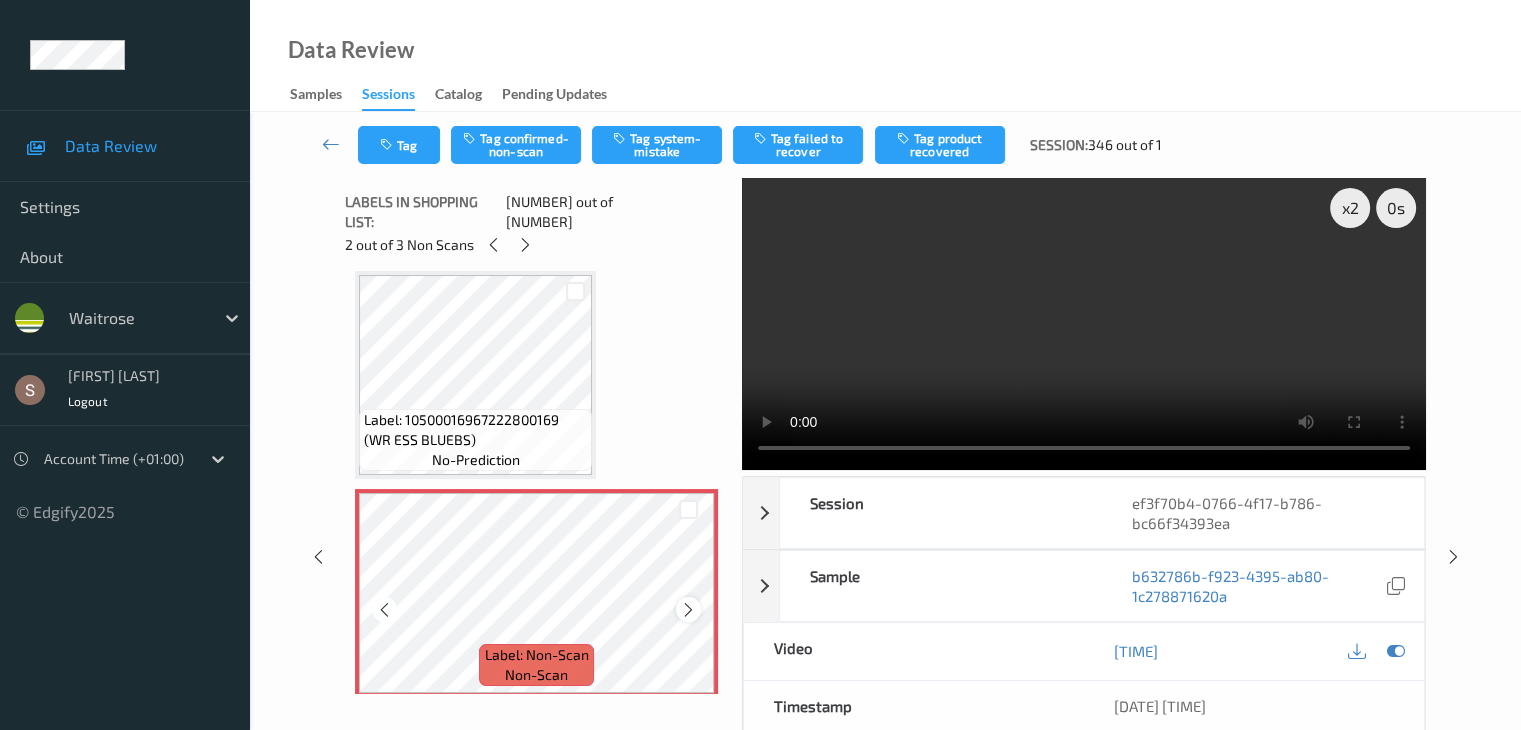 click at bounding box center (688, 610) 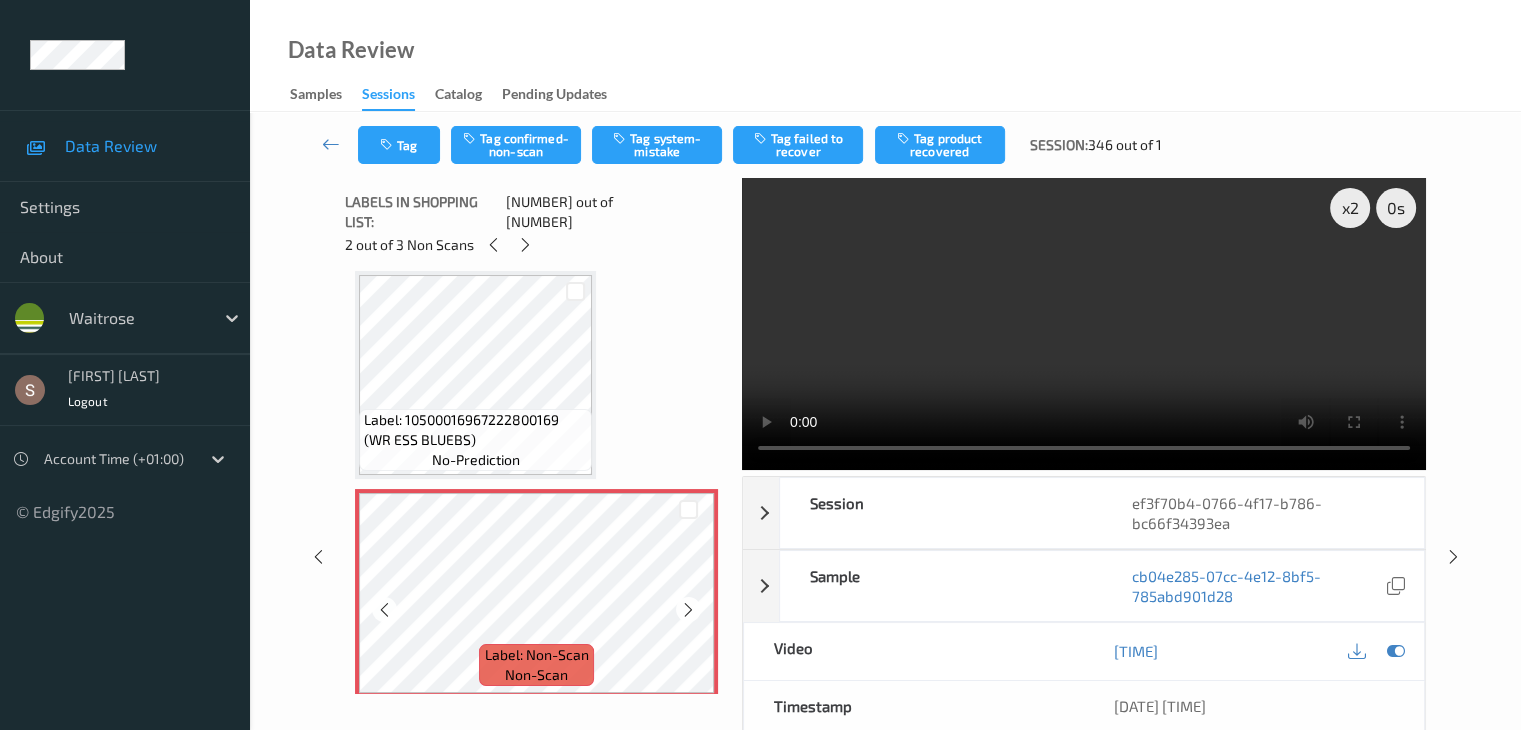 click at bounding box center [688, 610] 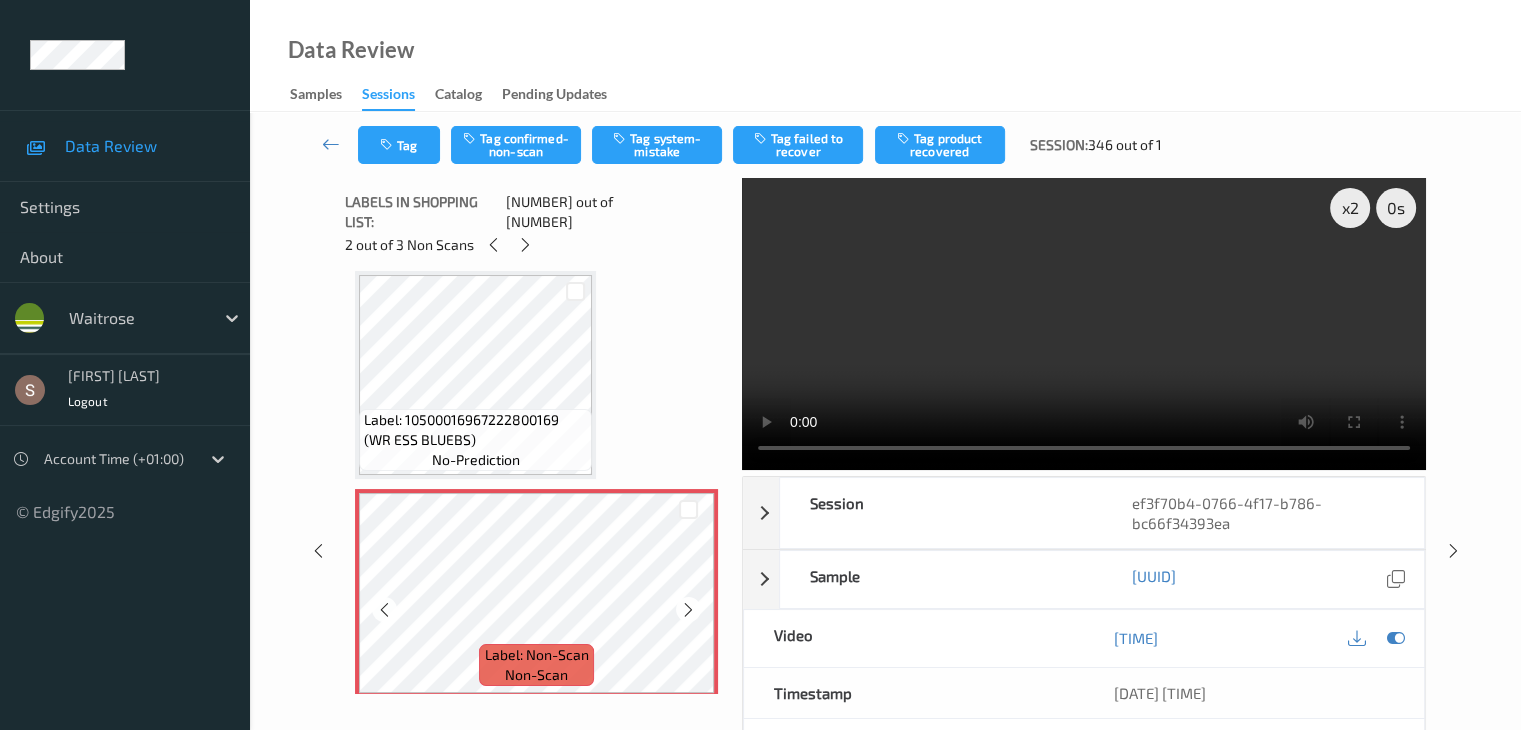 click at bounding box center (688, 610) 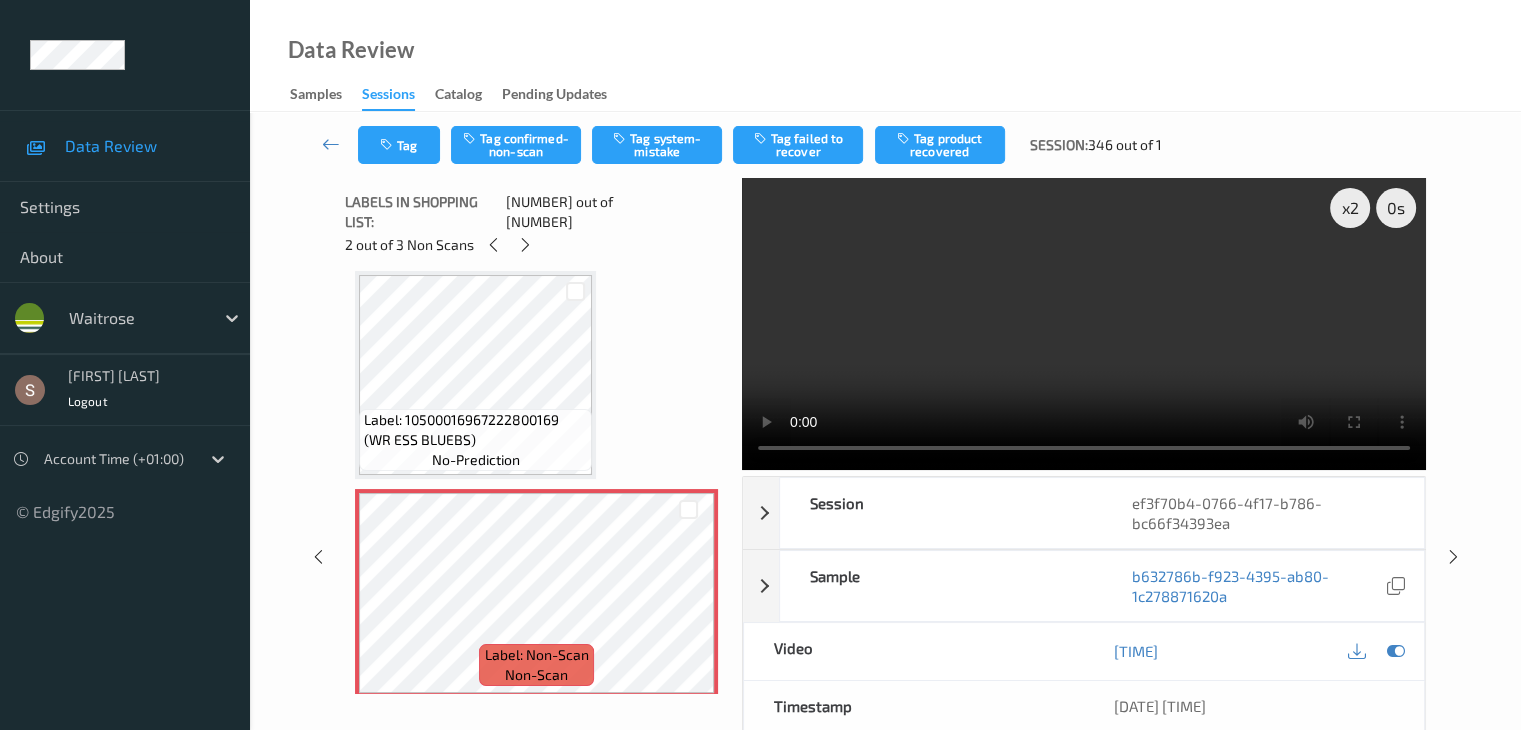 click at bounding box center [1084, 324] 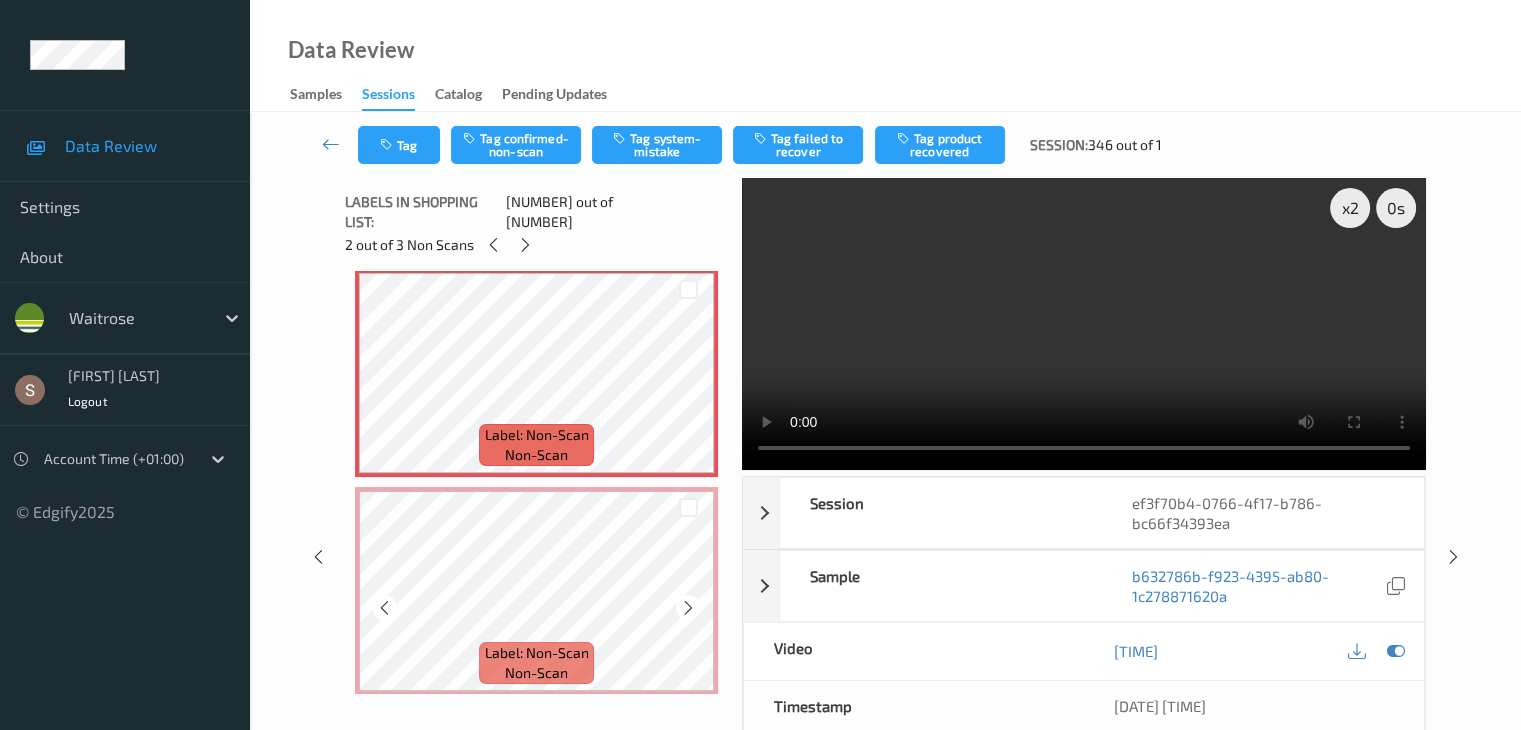 scroll, scrollTop: 3380, scrollLeft: 0, axis: vertical 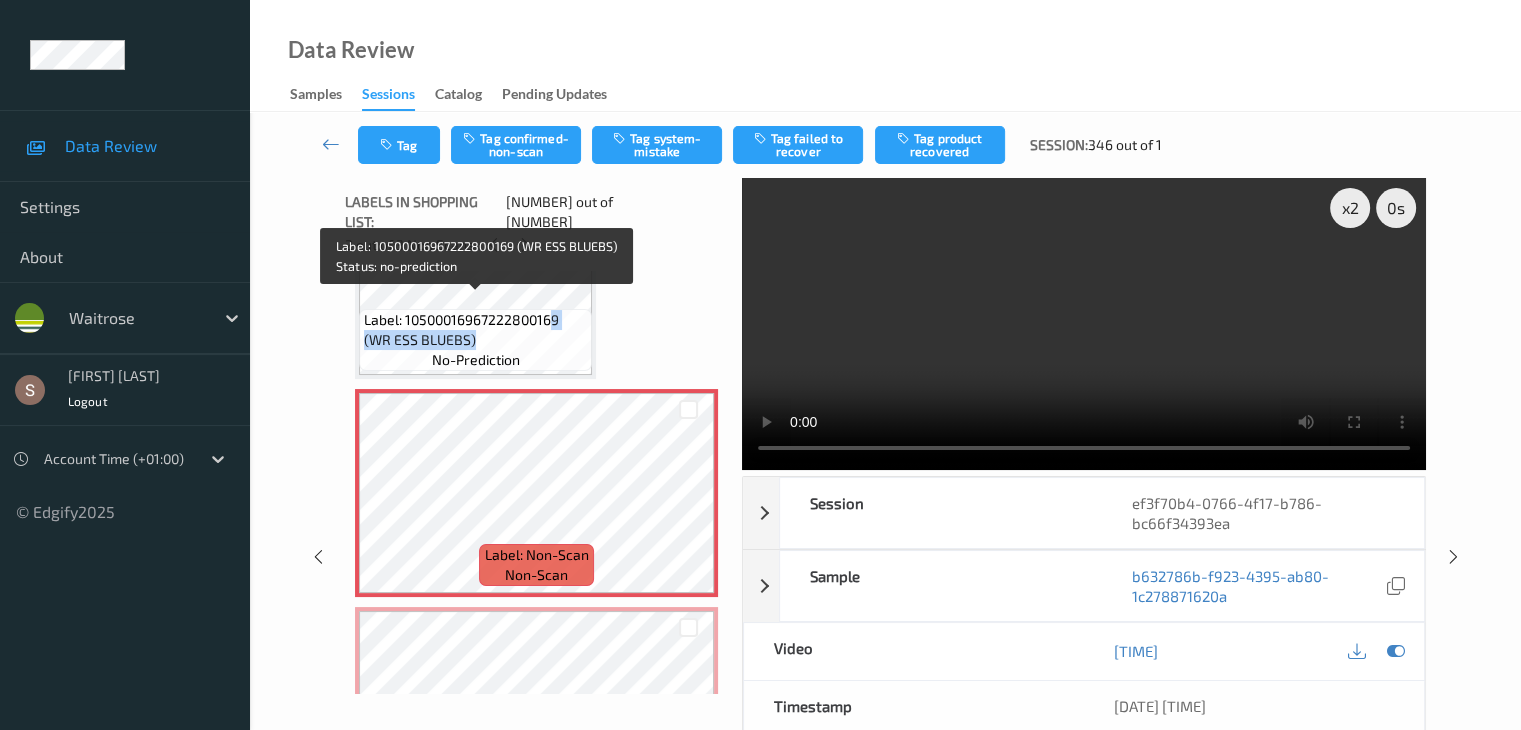 click on "Label: 10500016967222800169 (WR ESS BLUEBS)" at bounding box center (475, 330) 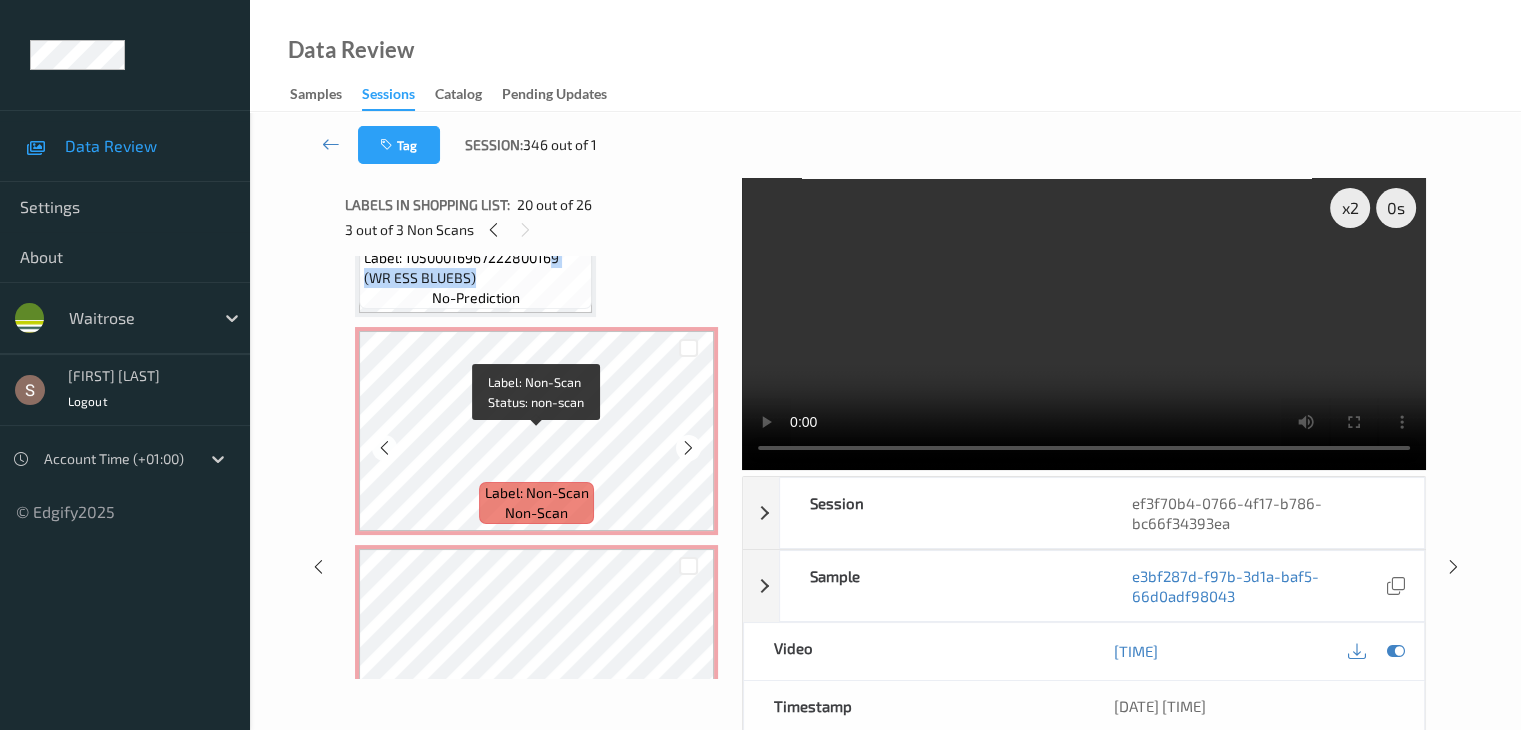 scroll, scrollTop: 3380, scrollLeft: 0, axis: vertical 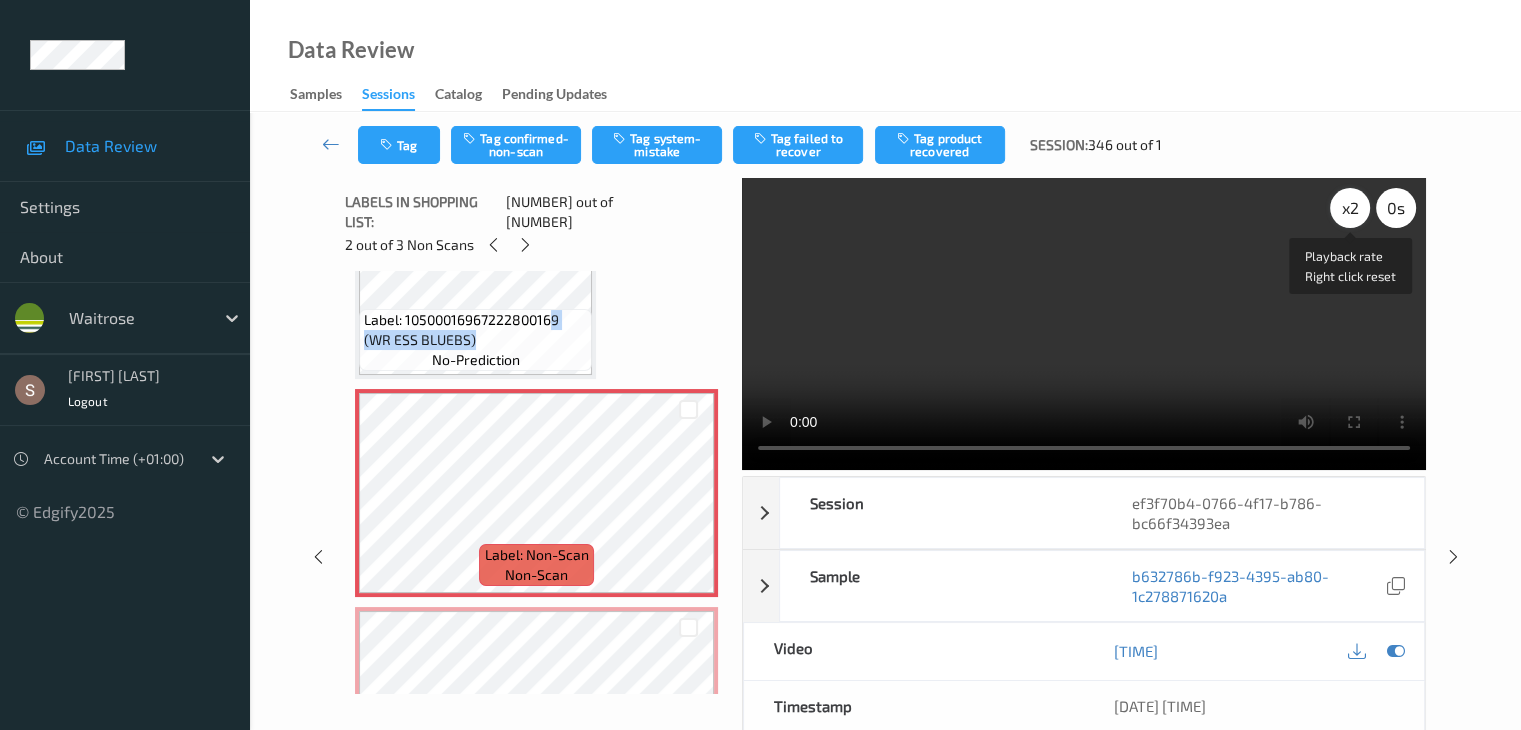 click on "x 2" at bounding box center (1350, 208) 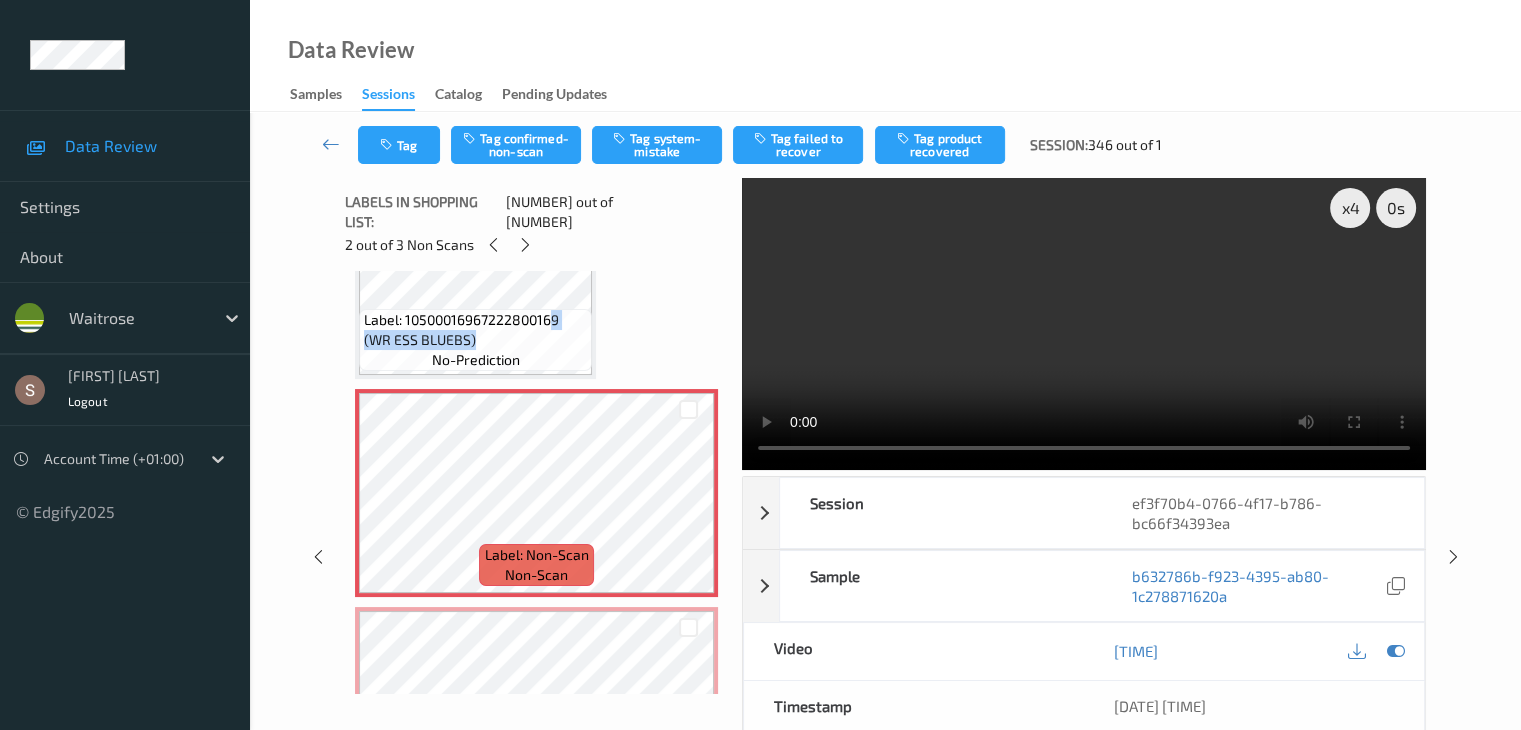 type 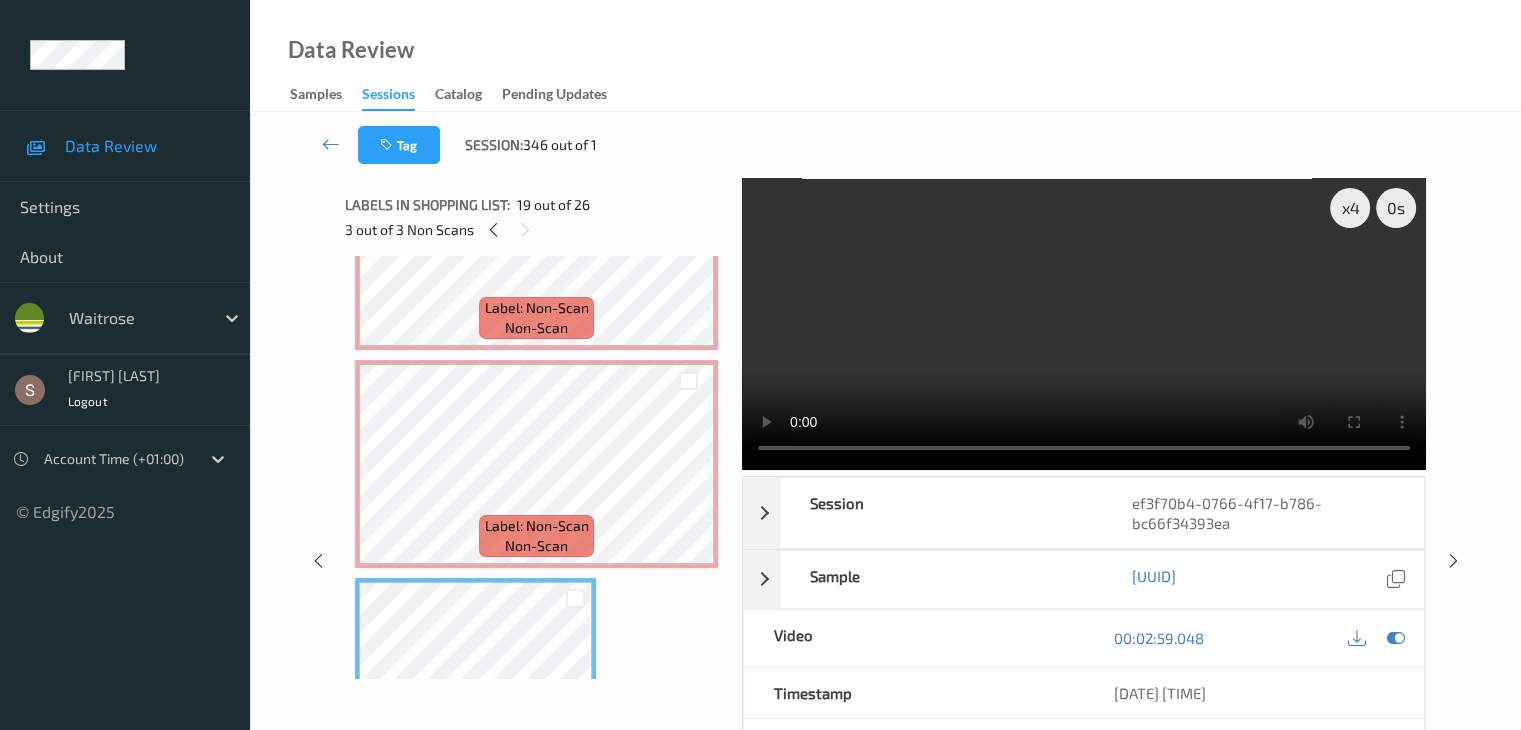 scroll, scrollTop: 3580, scrollLeft: 0, axis: vertical 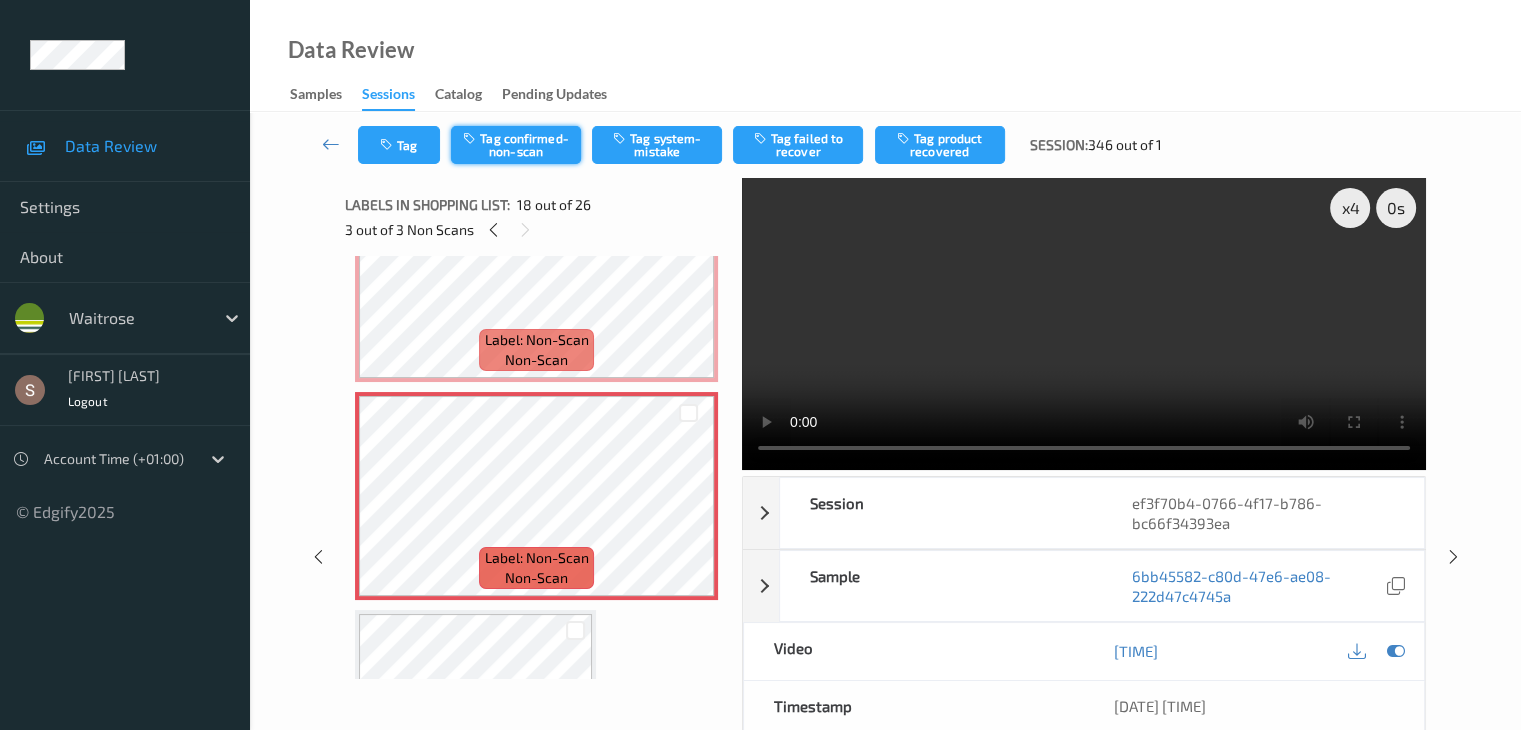 click on "Tag   confirmed-non-scan" at bounding box center [516, 145] 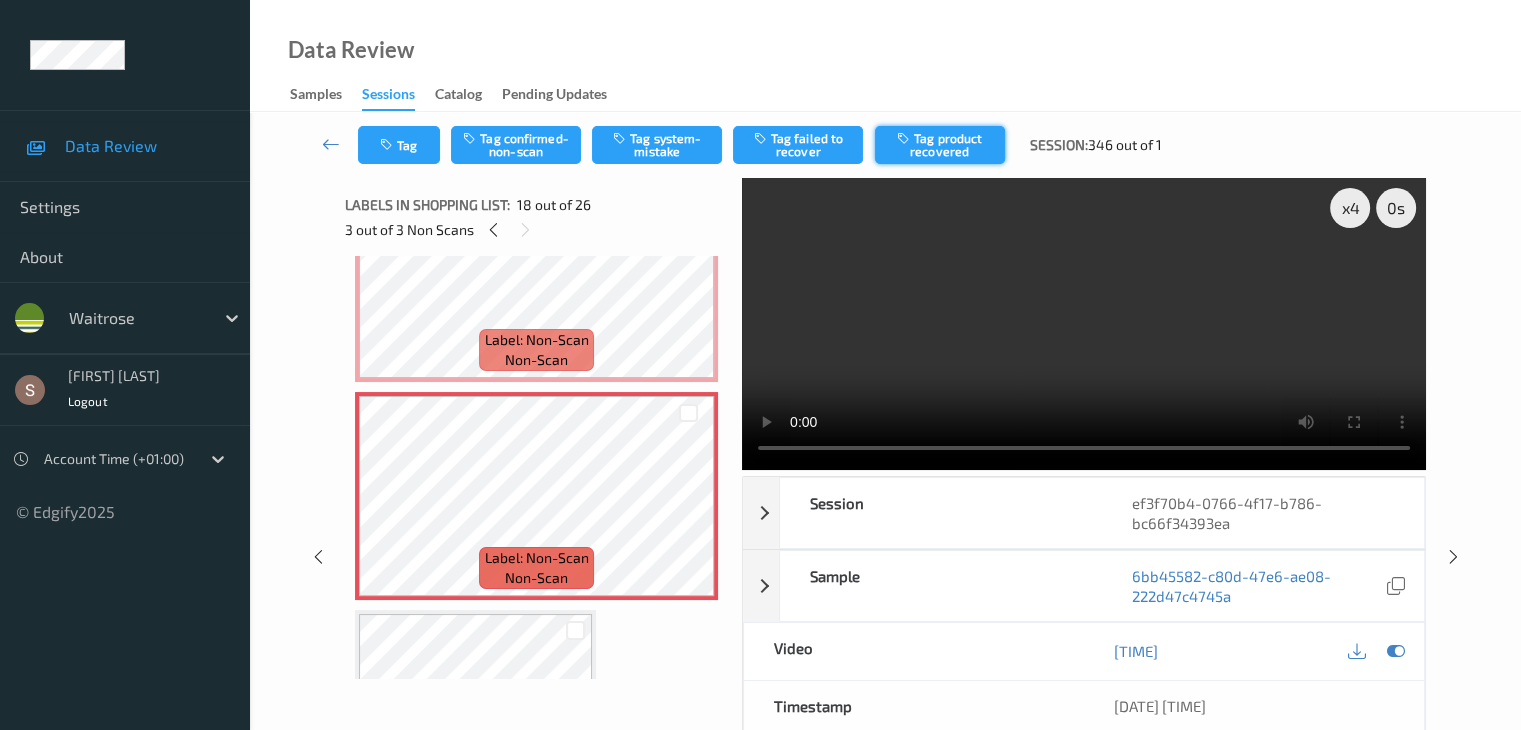 click on "Tag   product recovered" at bounding box center [940, 145] 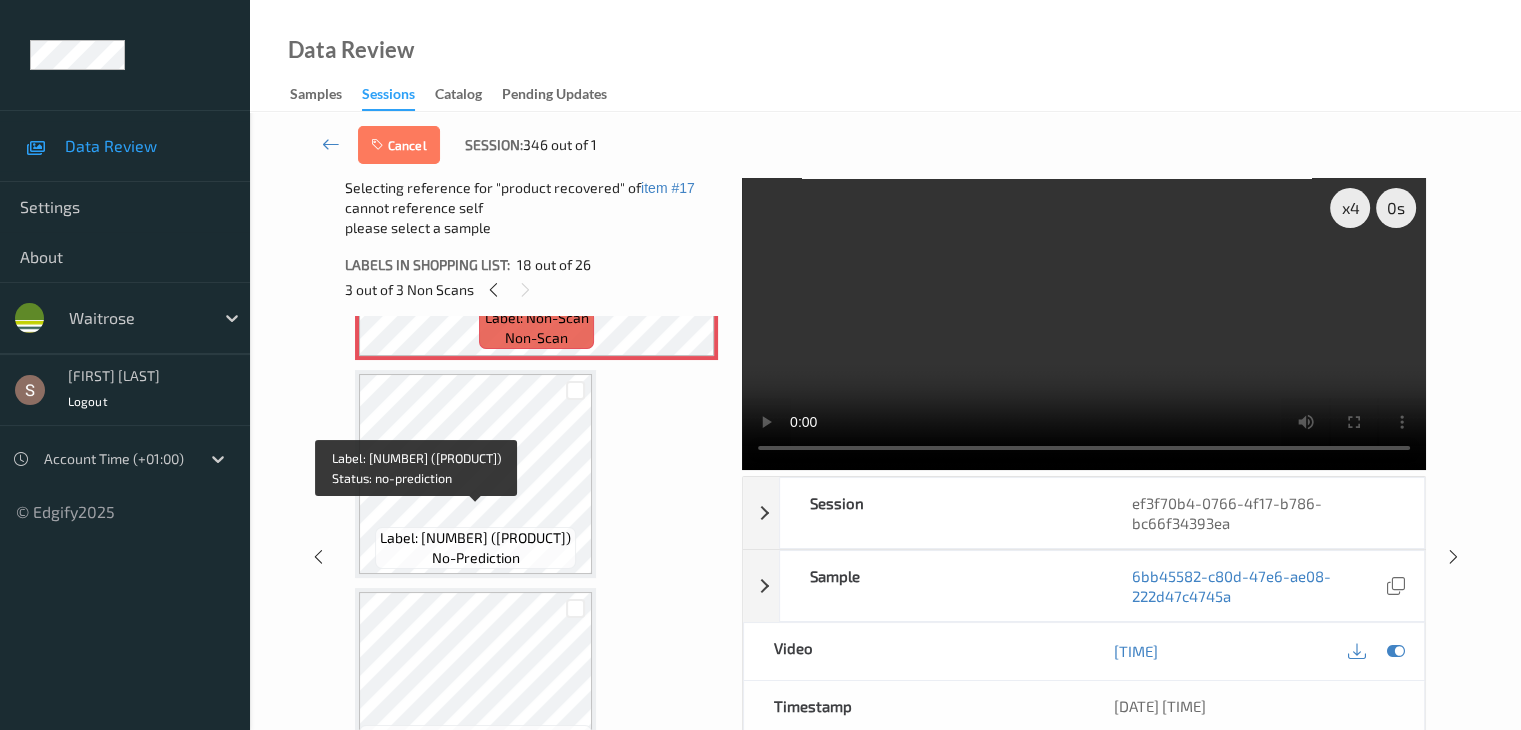 scroll, scrollTop: 3980, scrollLeft: 0, axis: vertical 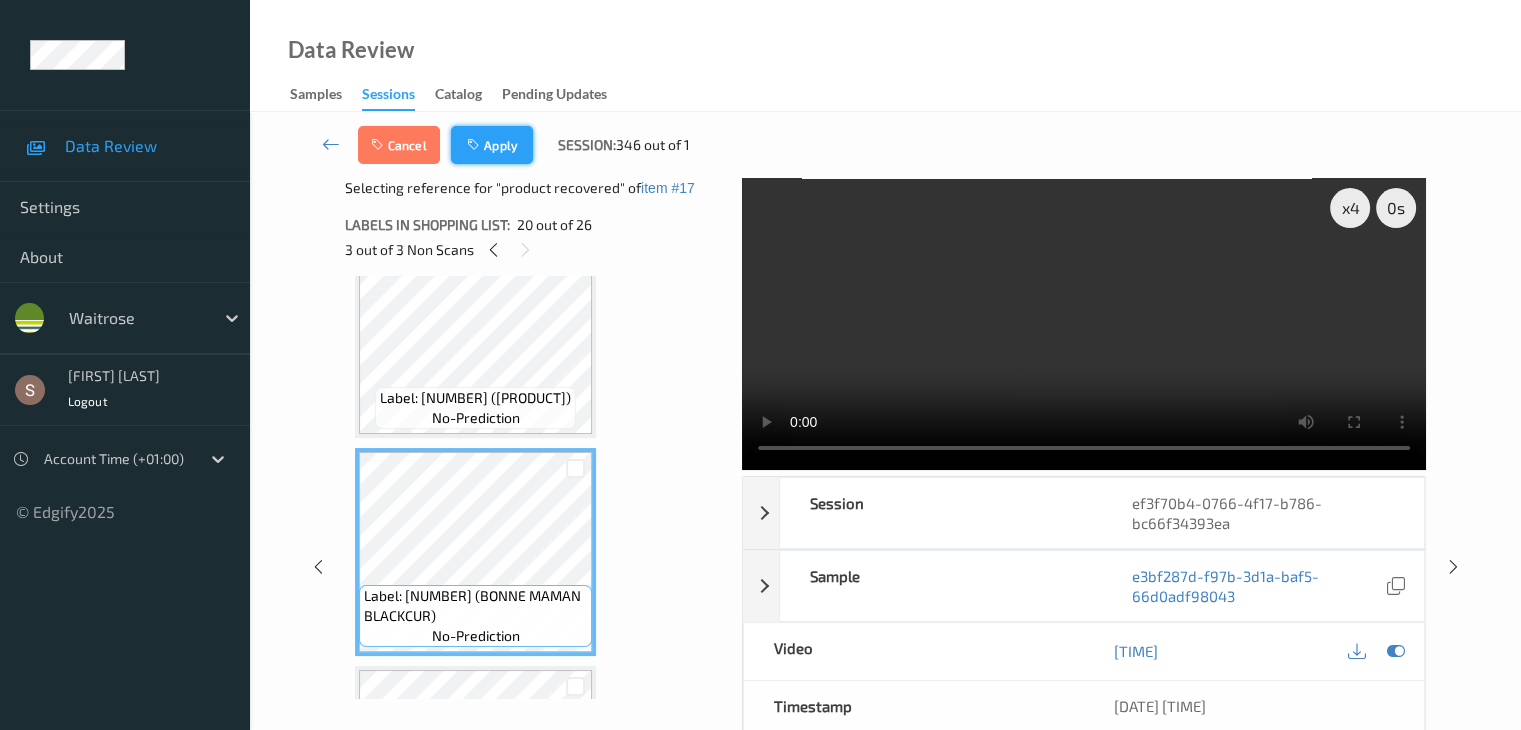 click on "Apply" at bounding box center (492, 145) 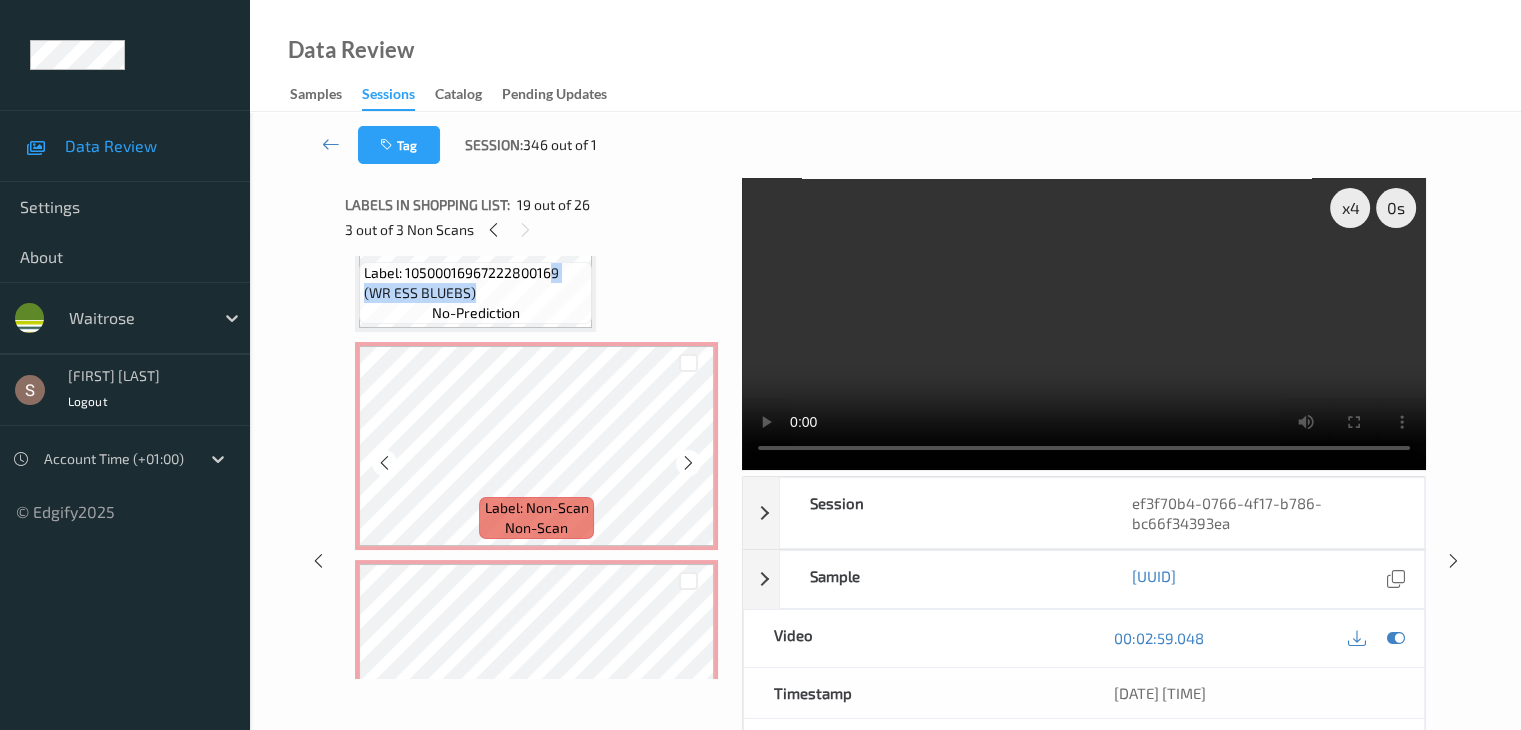 scroll, scrollTop: 3398, scrollLeft: 0, axis: vertical 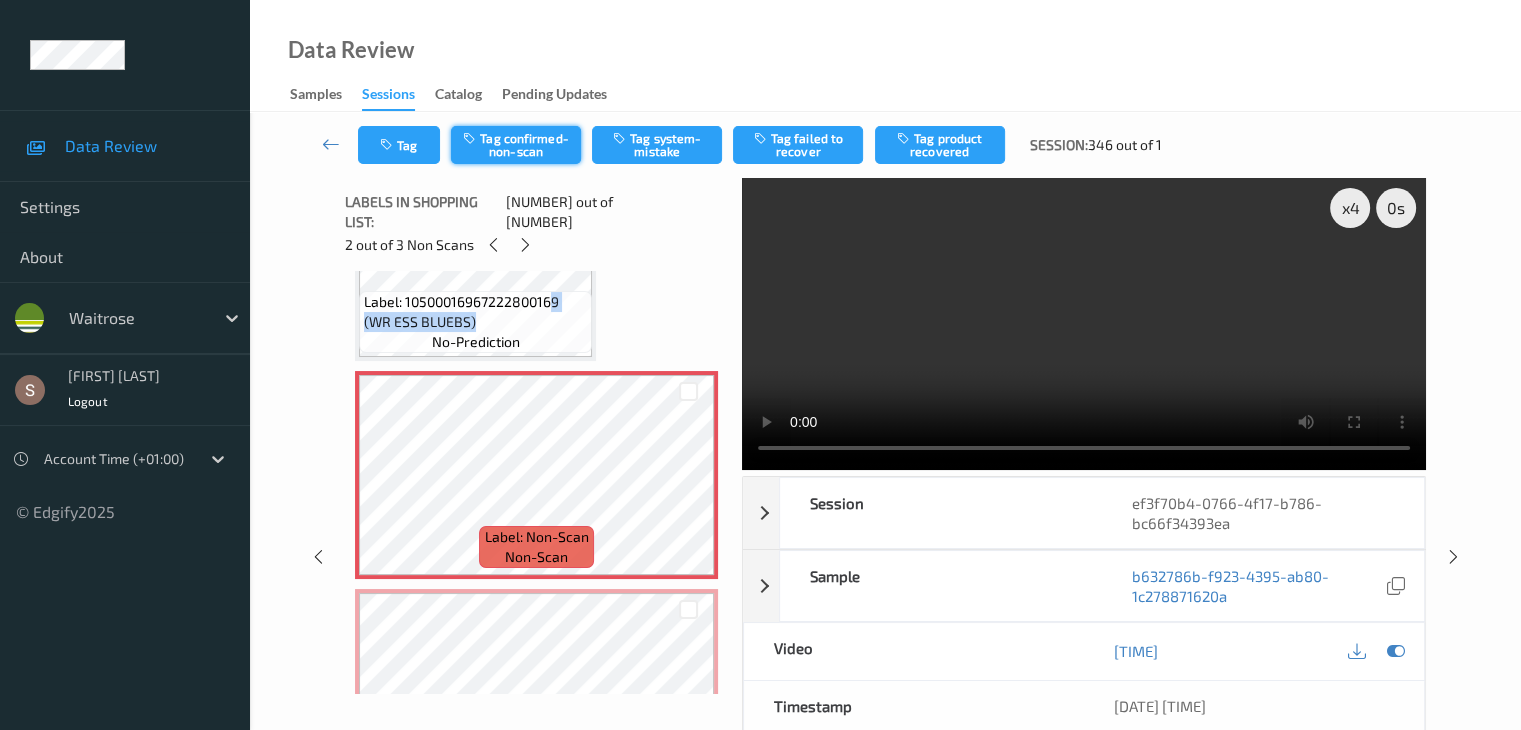 click on "Tag   confirmed-non-scan" at bounding box center [516, 145] 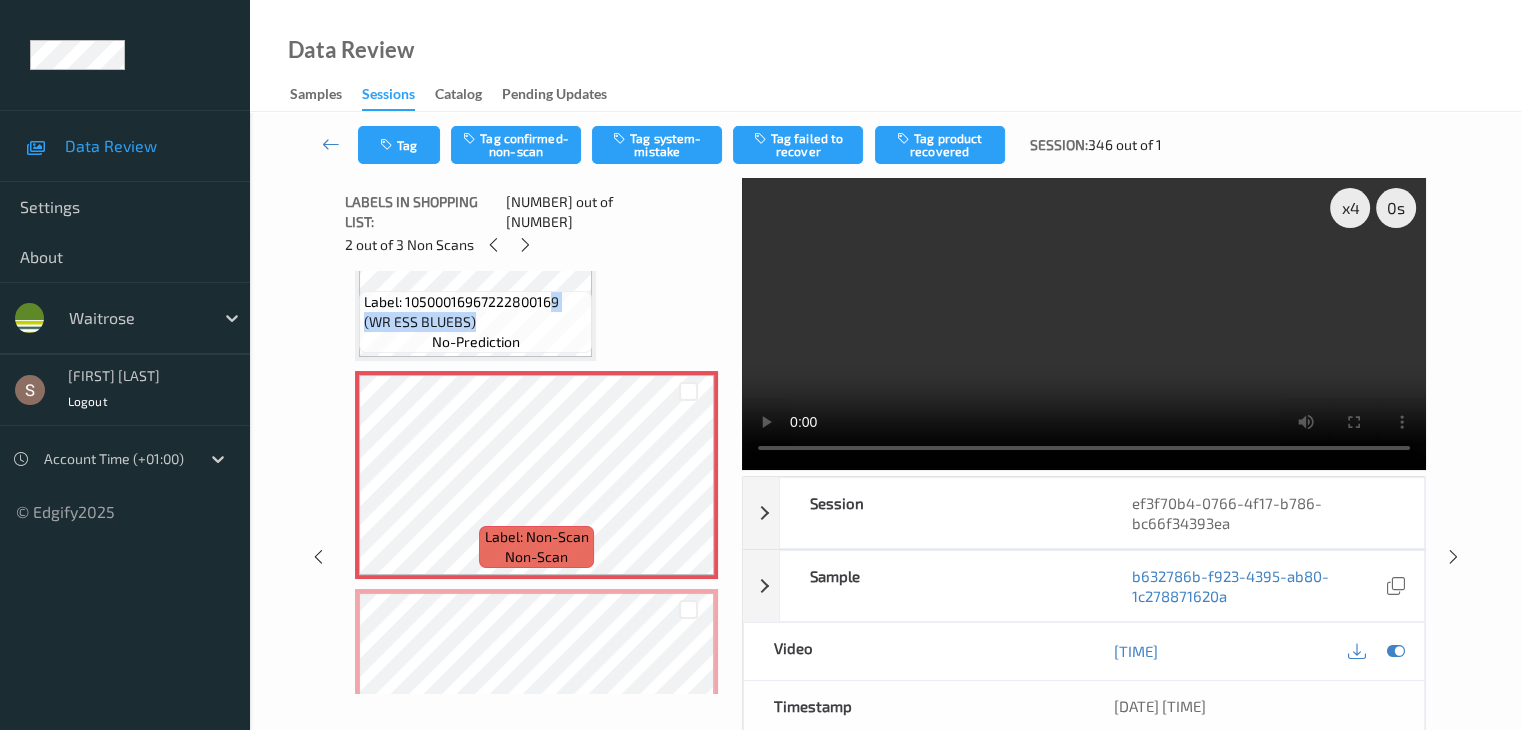 drag, startPoint x: 927, startPoint y: 133, endPoint x: 922, endPoint y: 145, distance: 13 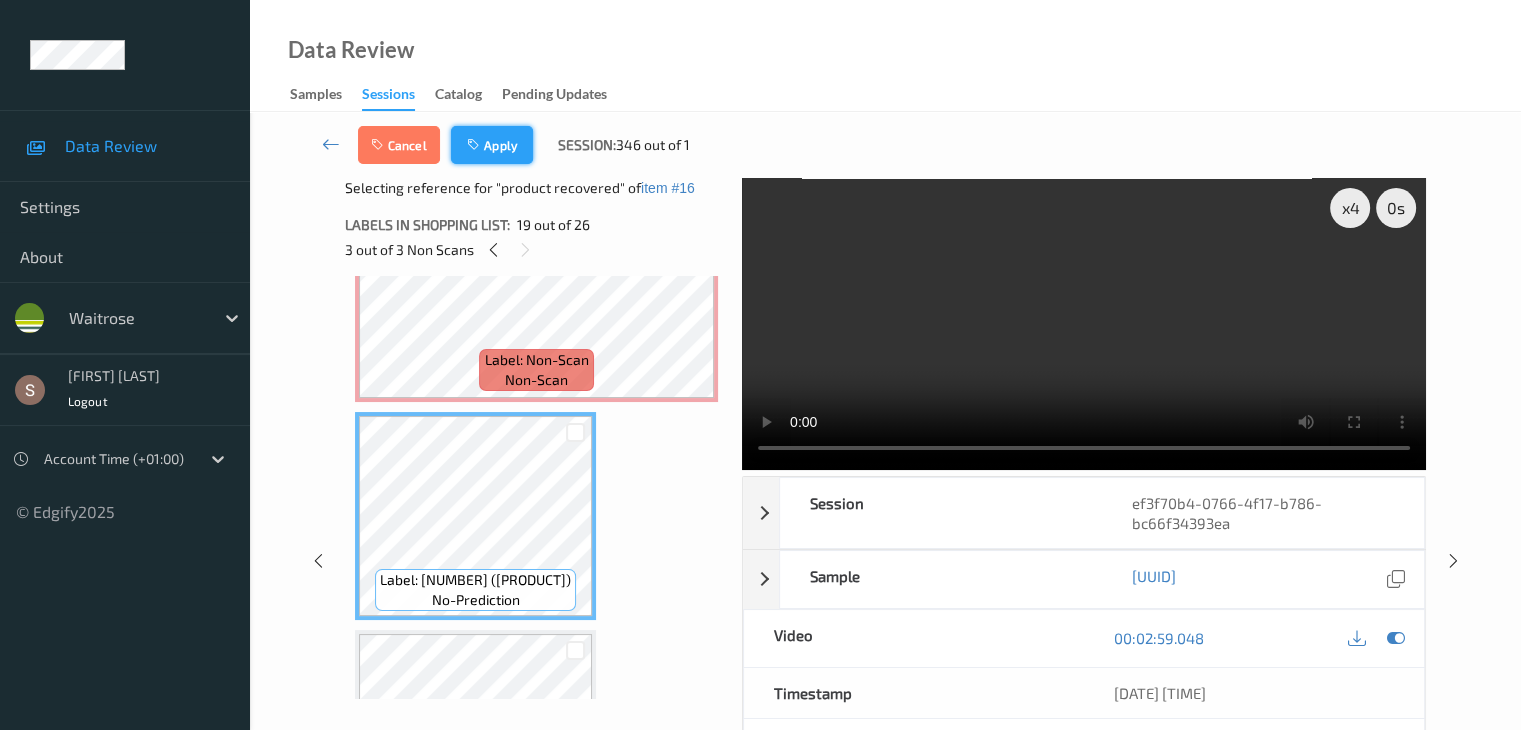 click on "Apply" at bounding box center [492, 145] 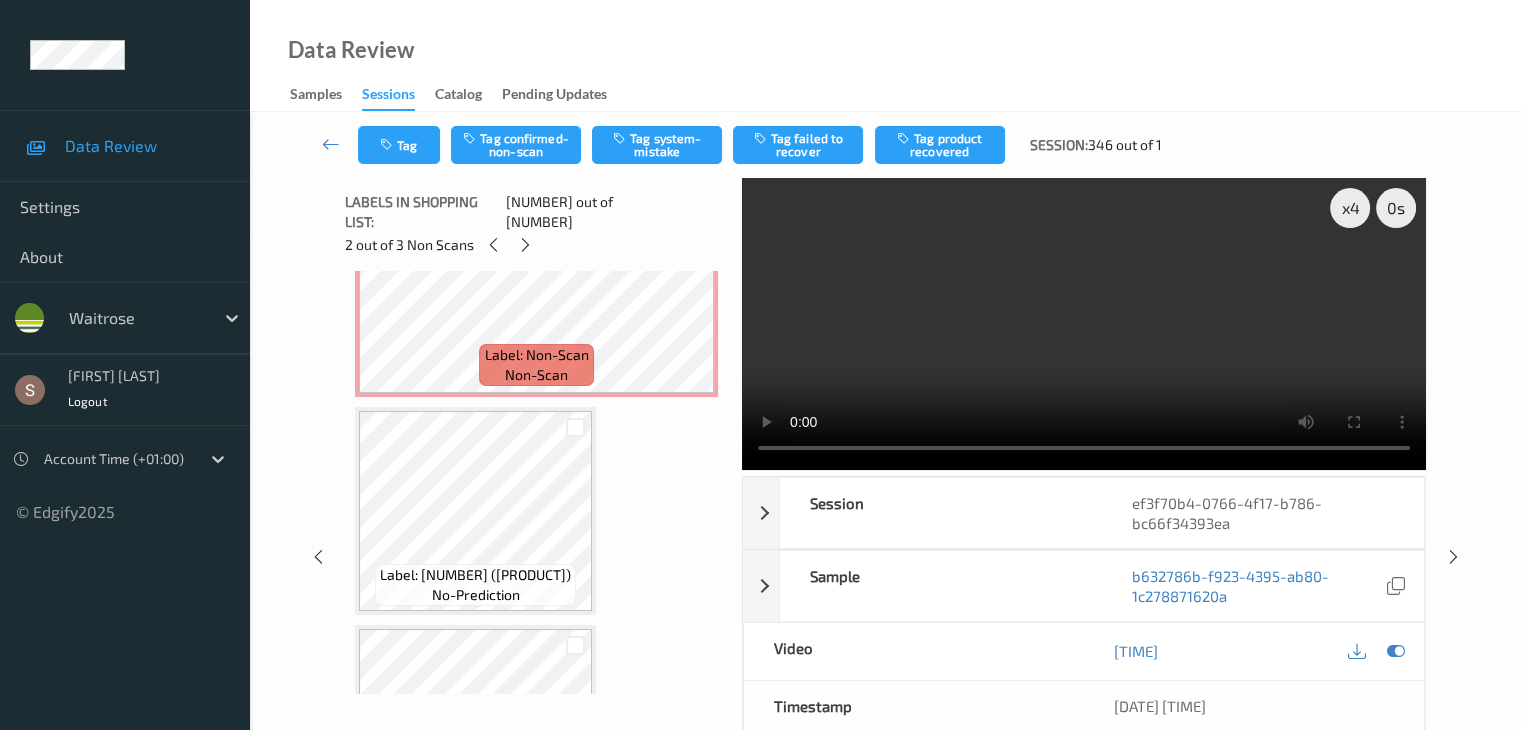scroll, scrollTop: 3280, scrollLeft: 0, axis: vertical 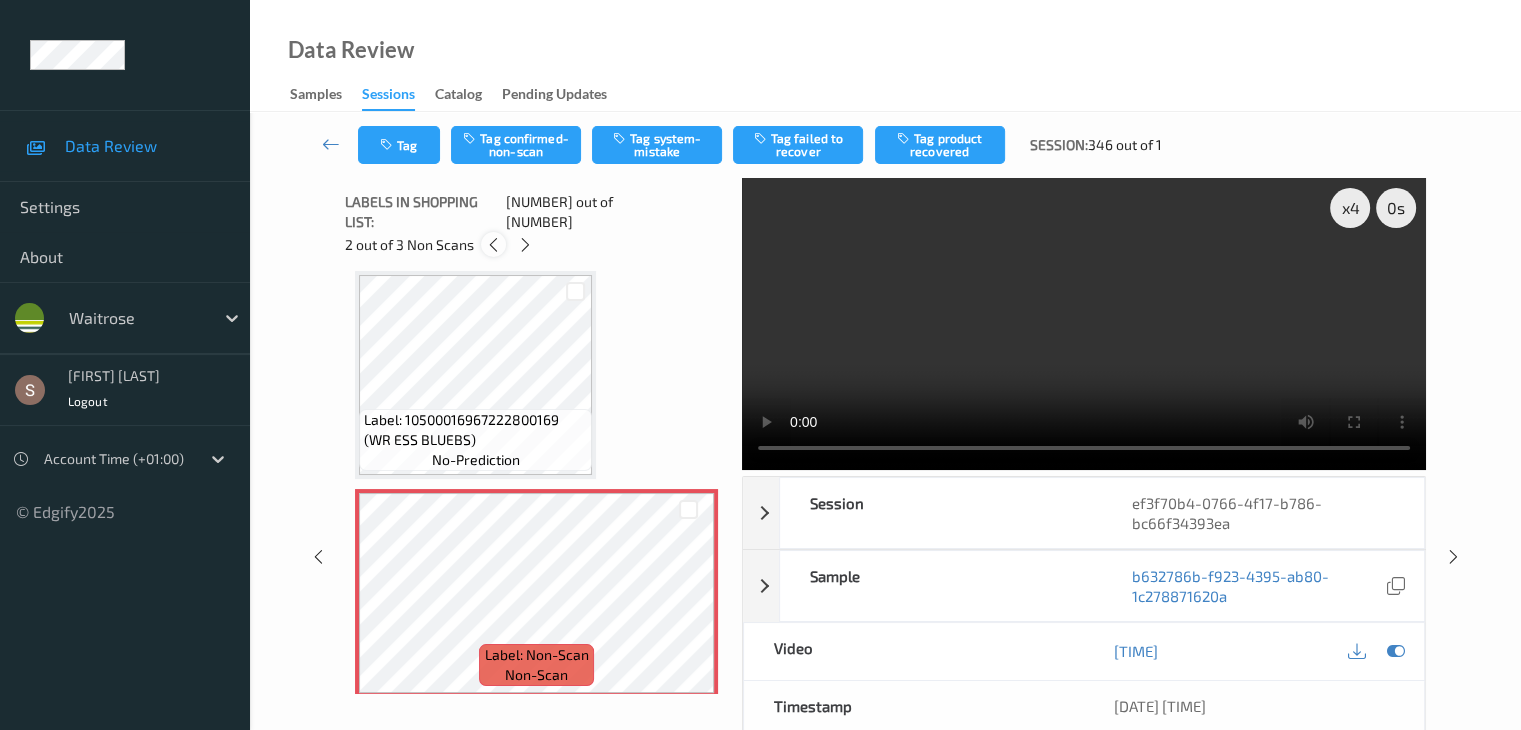 click at bounding box center [493, 245] 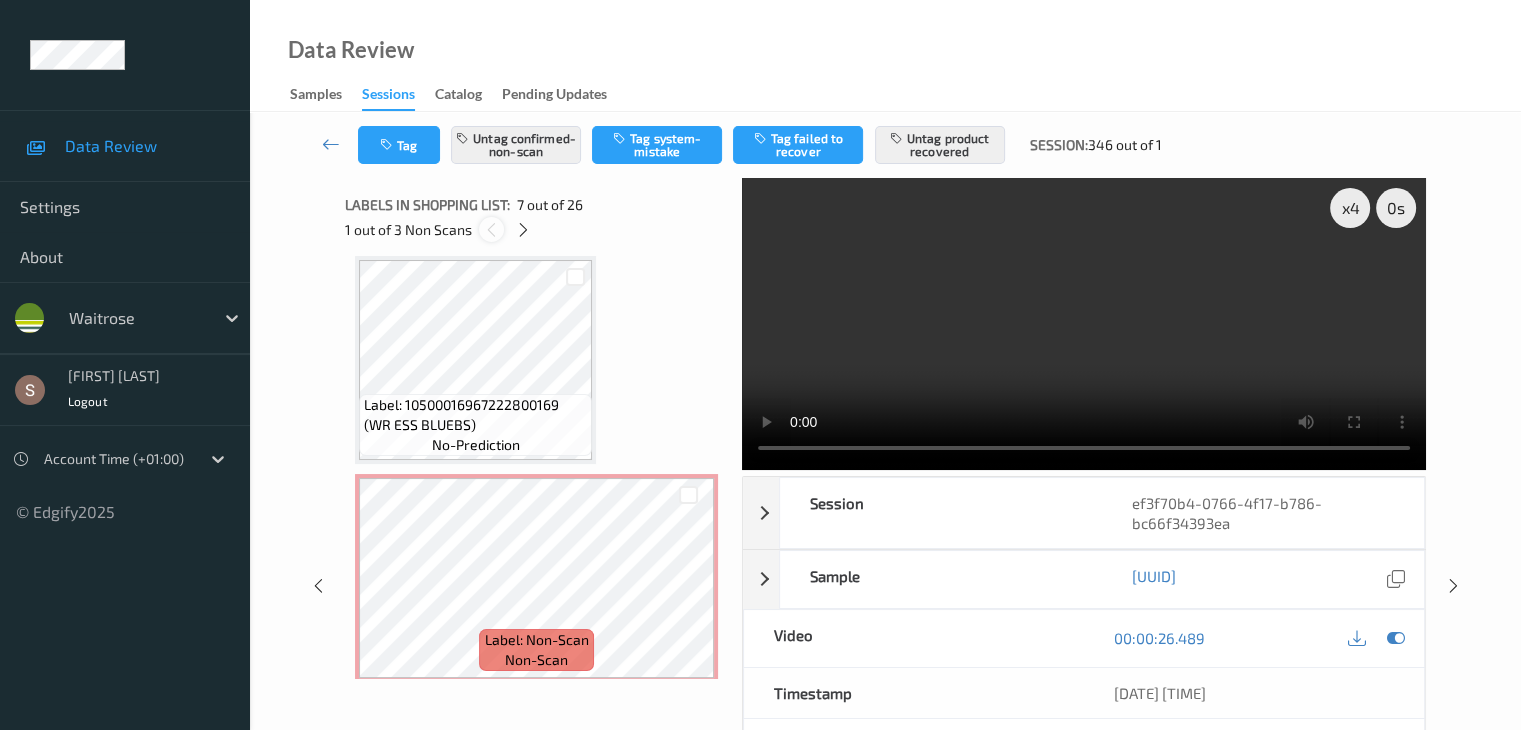 scroll, scrollTop: 1100, scrollLeft: 0, axis: vertical 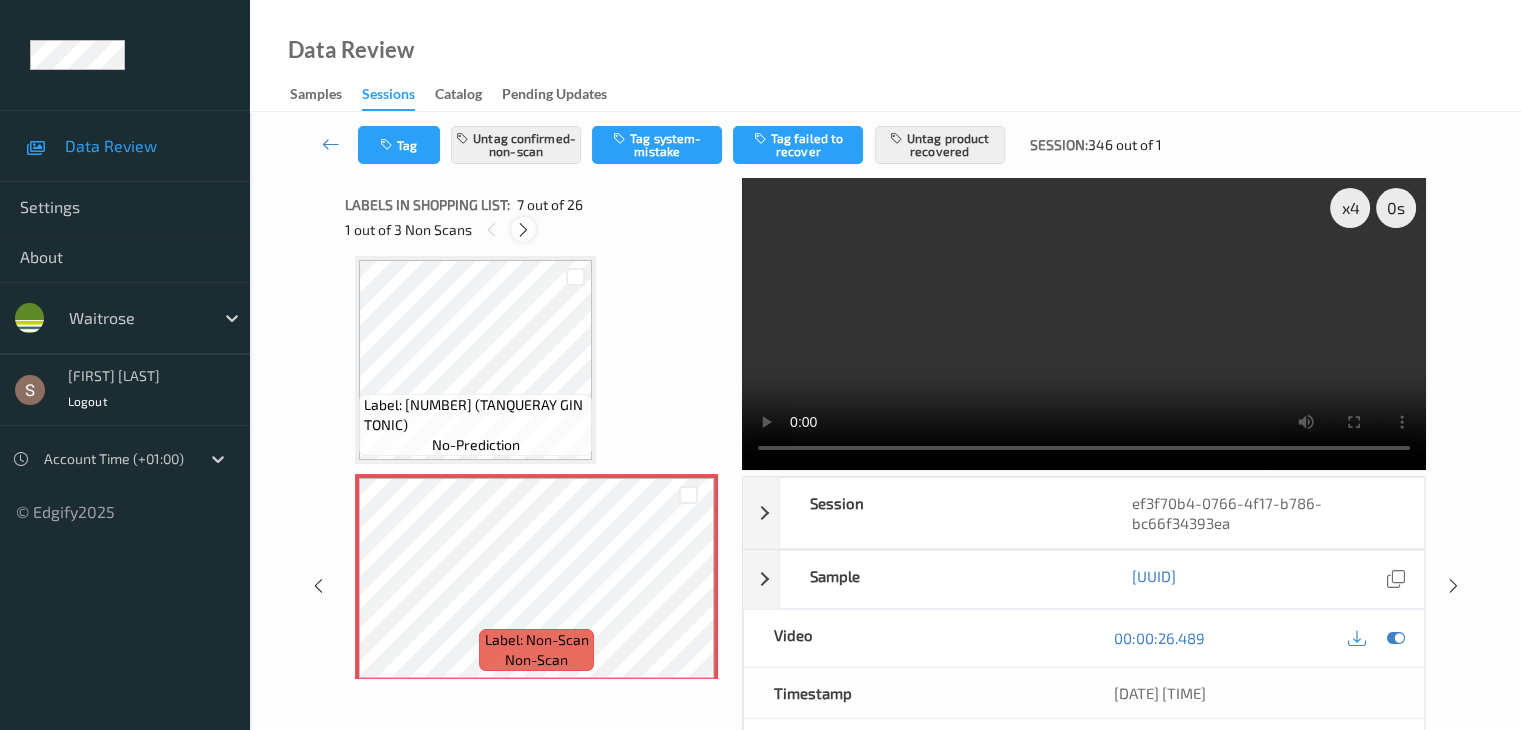 click at bounding box center (523, 230) 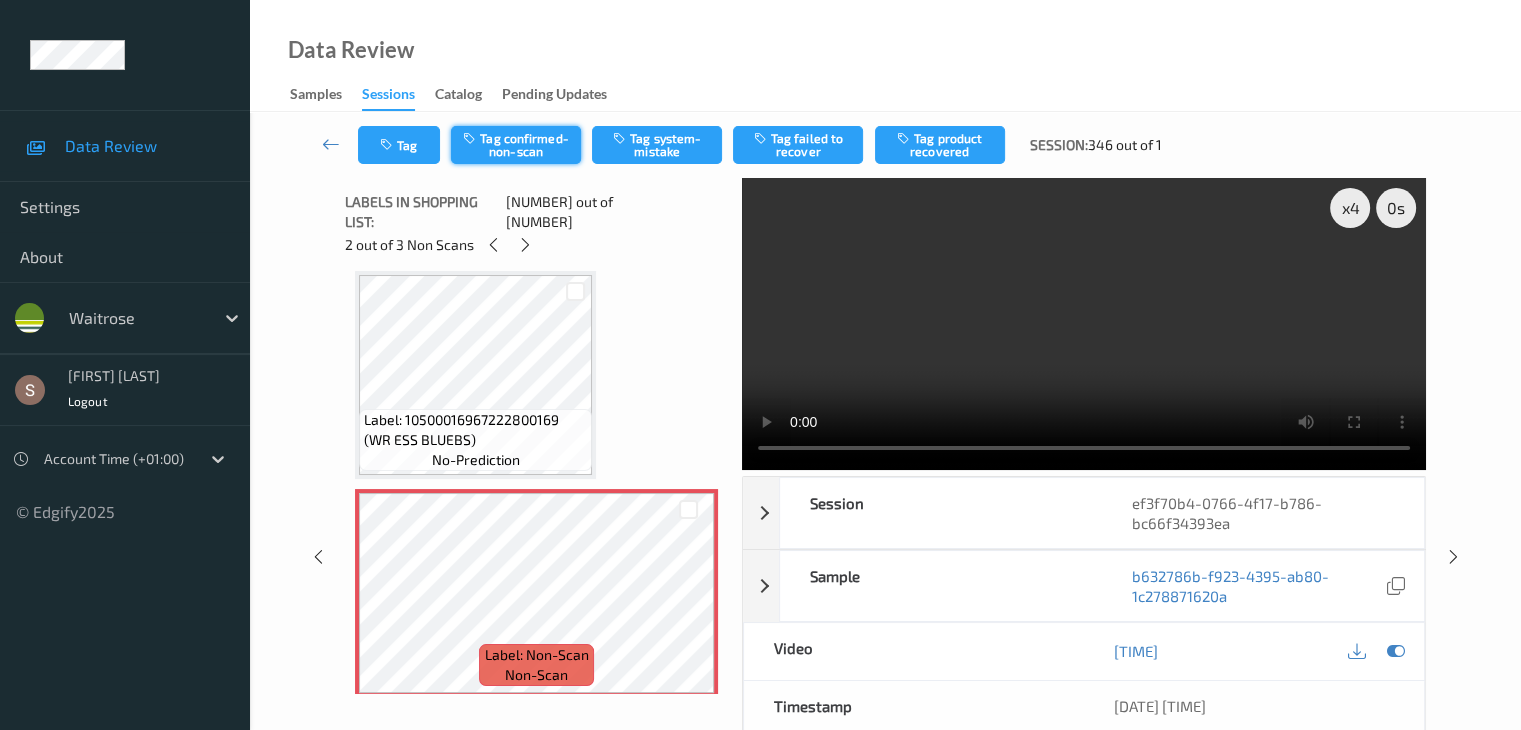 click on "Tag   confirmed-non-scan" at bounding box center [516, 145] 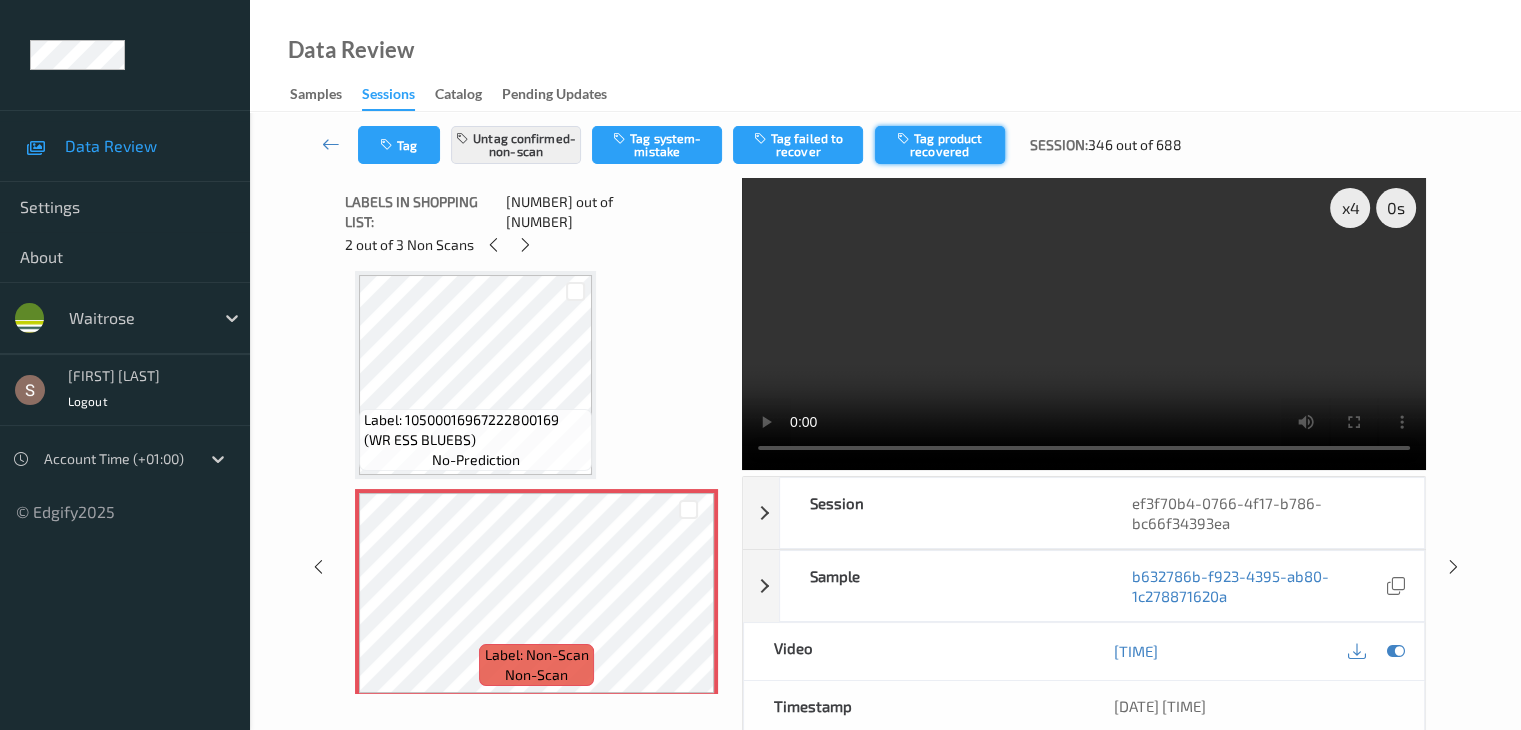 click on "Tag   product recovered" at bounding box center [940, 145] 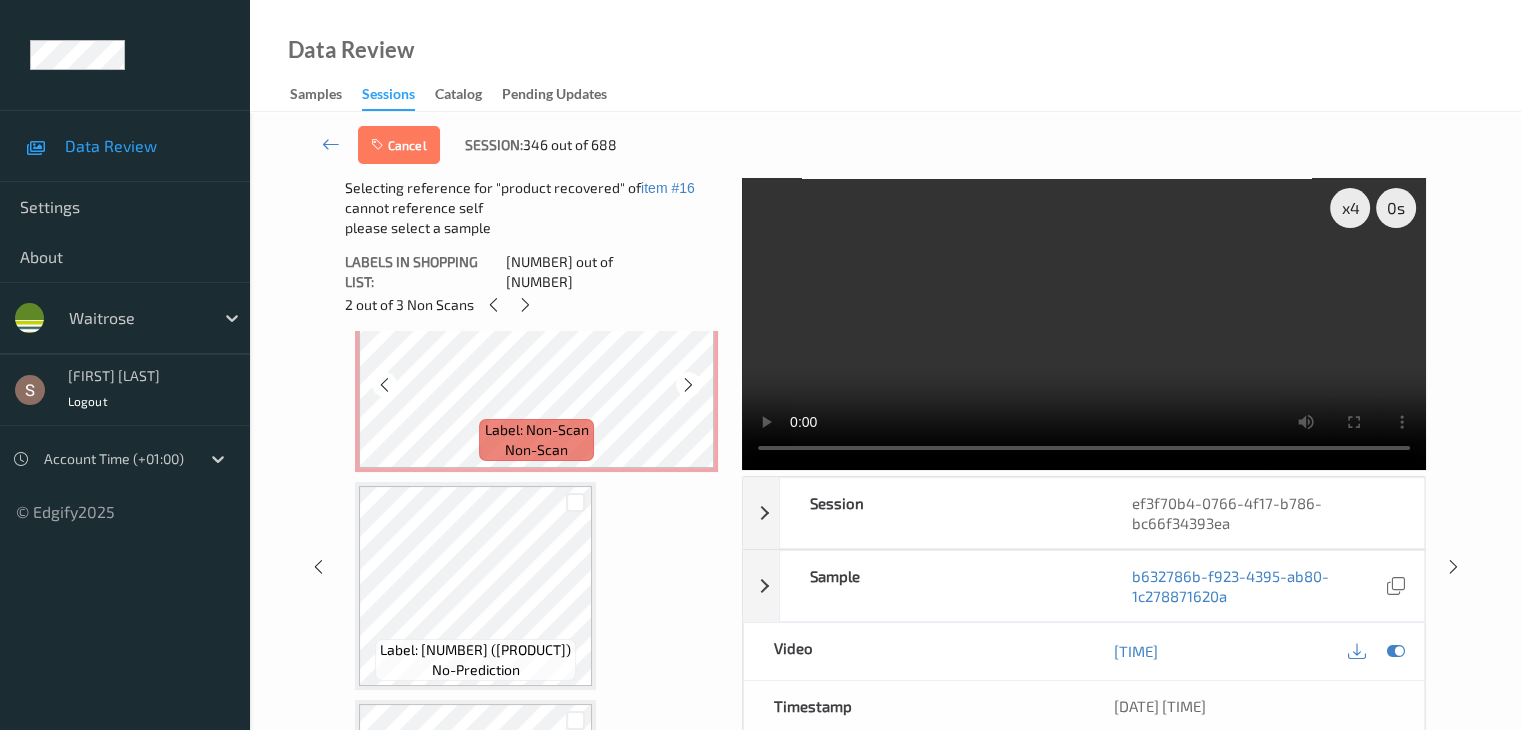 scroll, scrollTop: 3784, scrollLeft: 0, axis: vertical 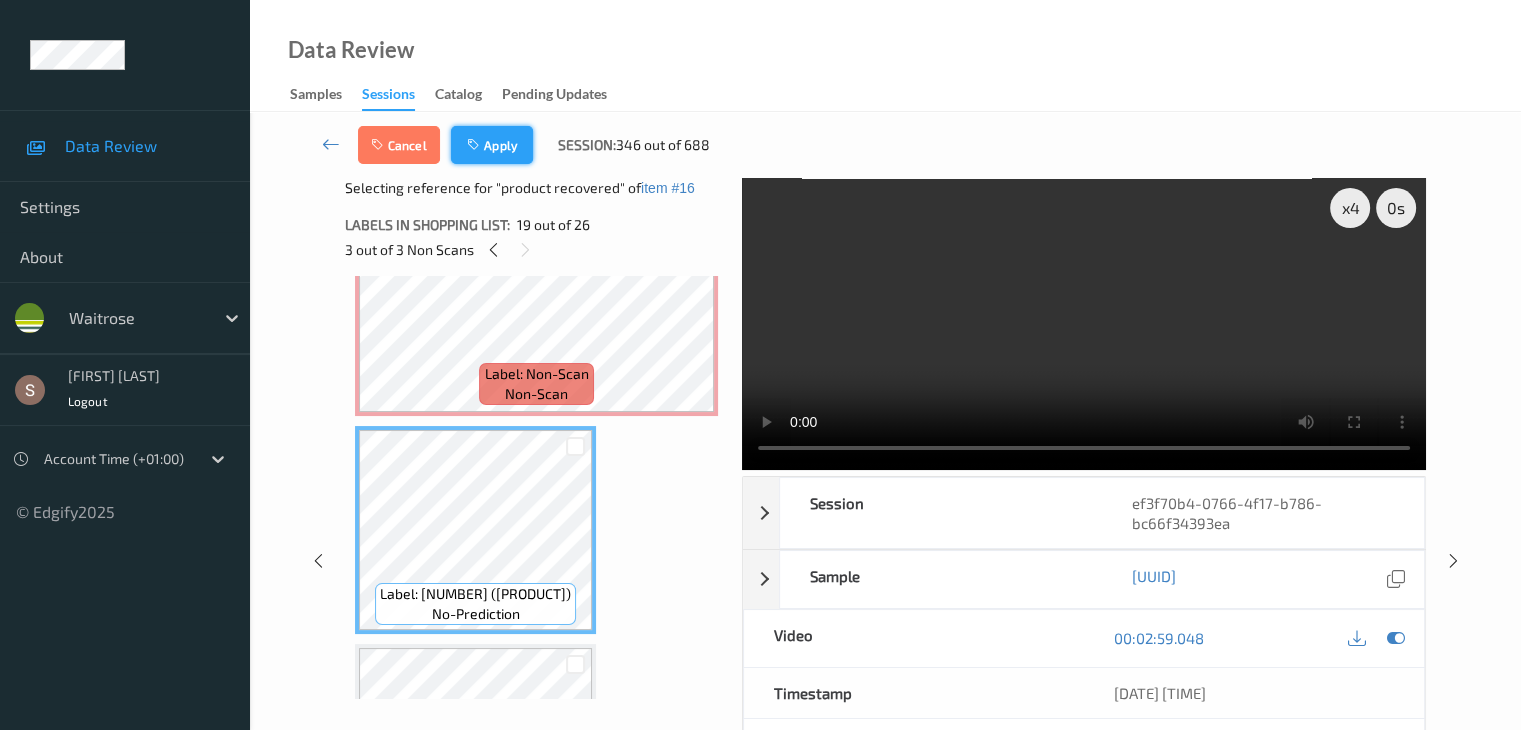 click on "Apply" at bounding box center (492, 145) 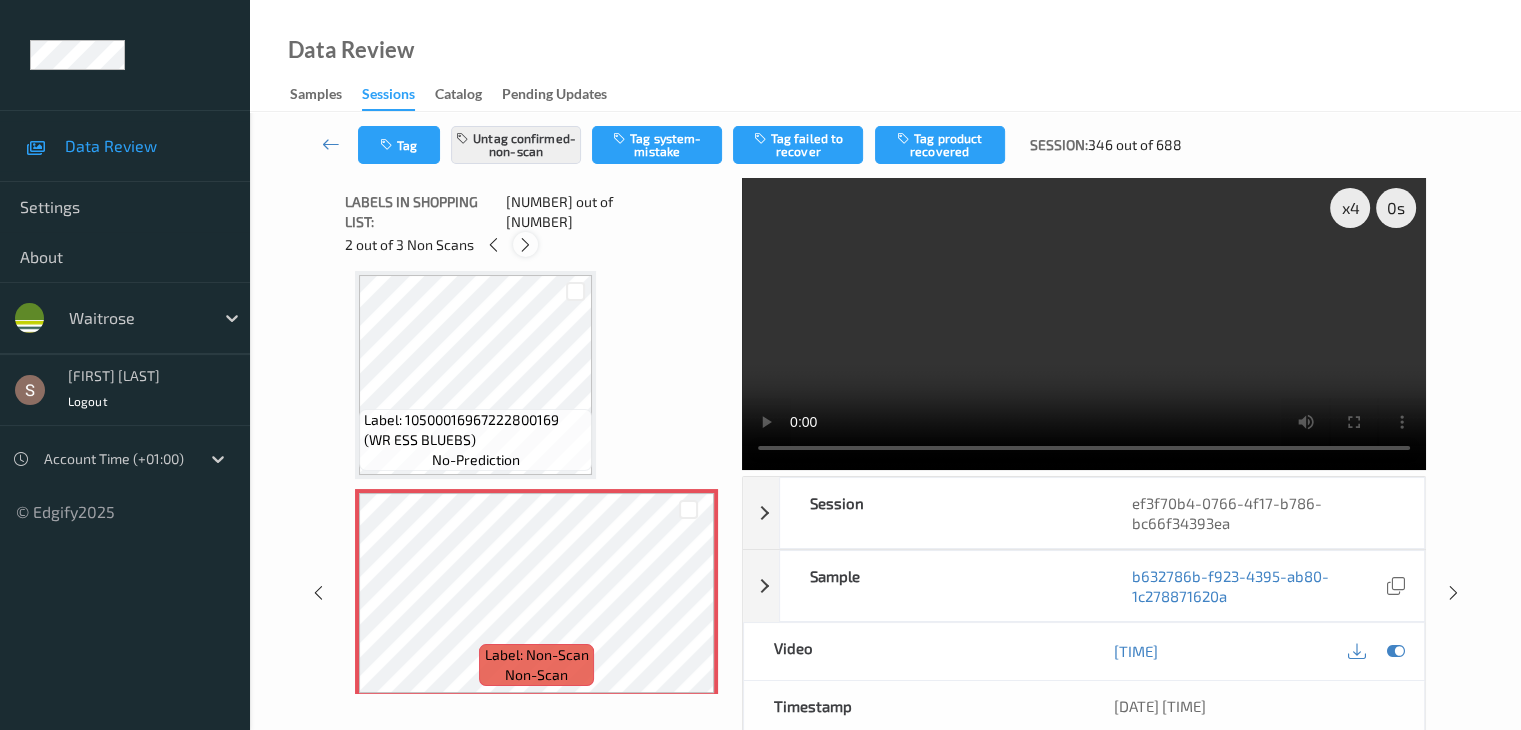 click at bounding box center [525, 245] 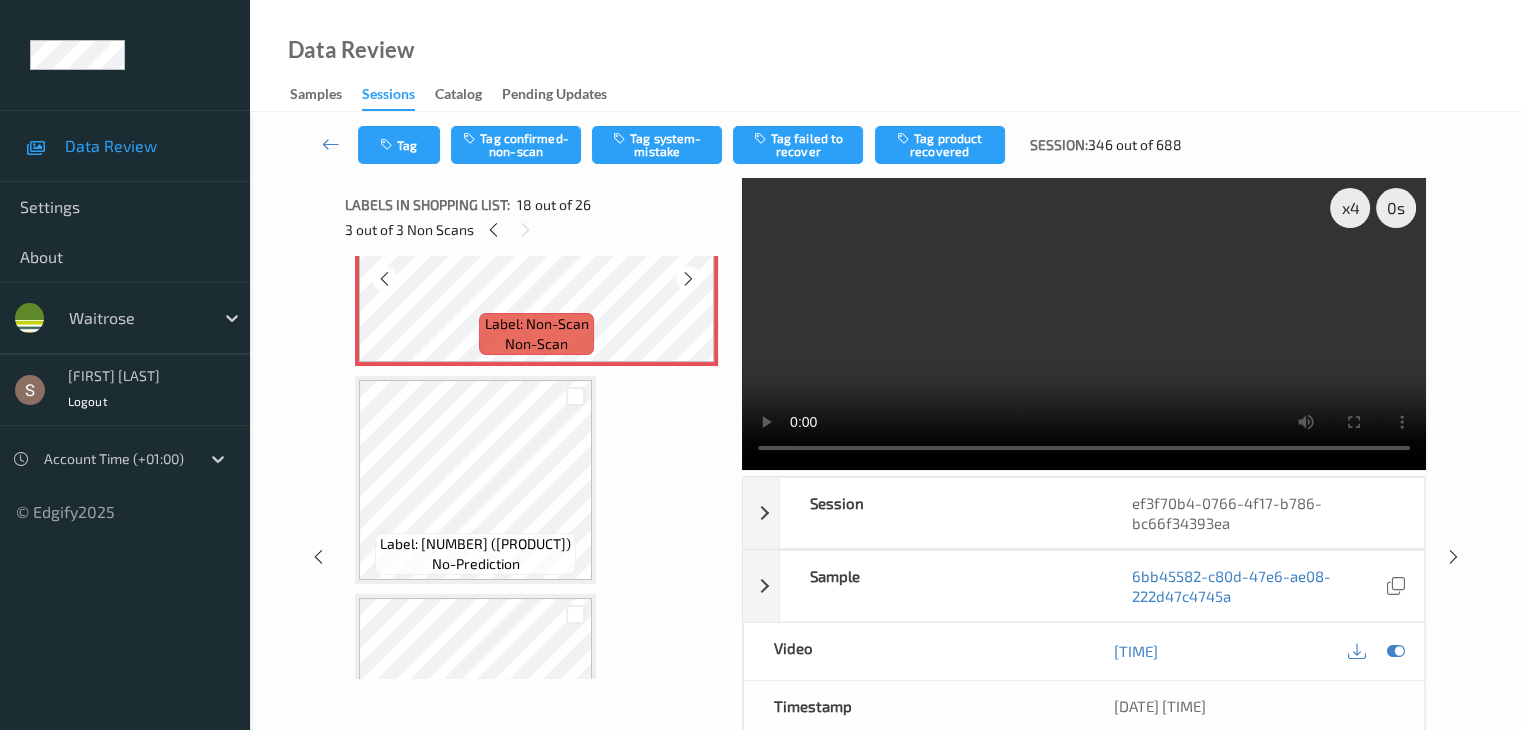 scroll, scrollTop: 3814, scrollLeft: 0, axis: vertical 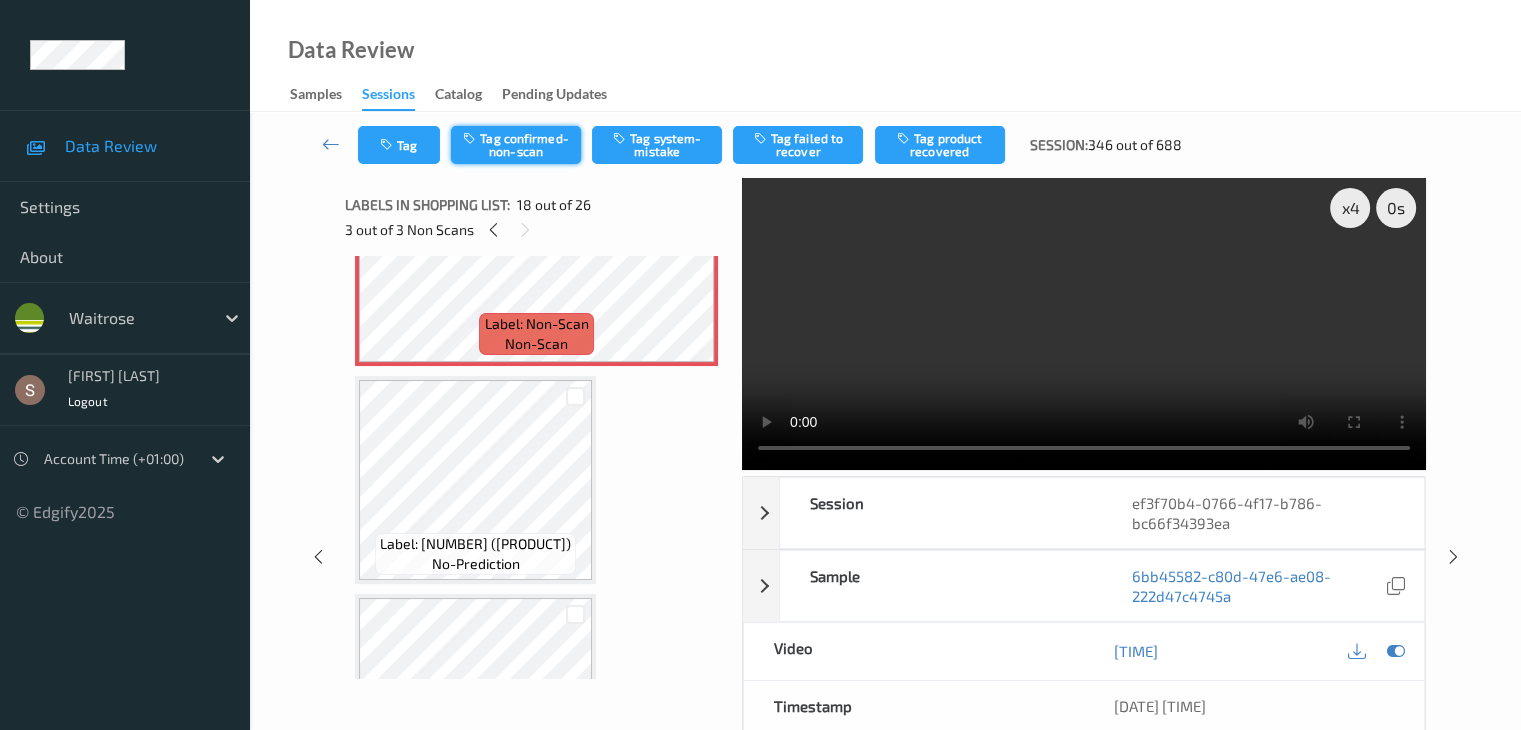 click on "Tag   confirmed-non-scan" at bounding box center (516, 145) 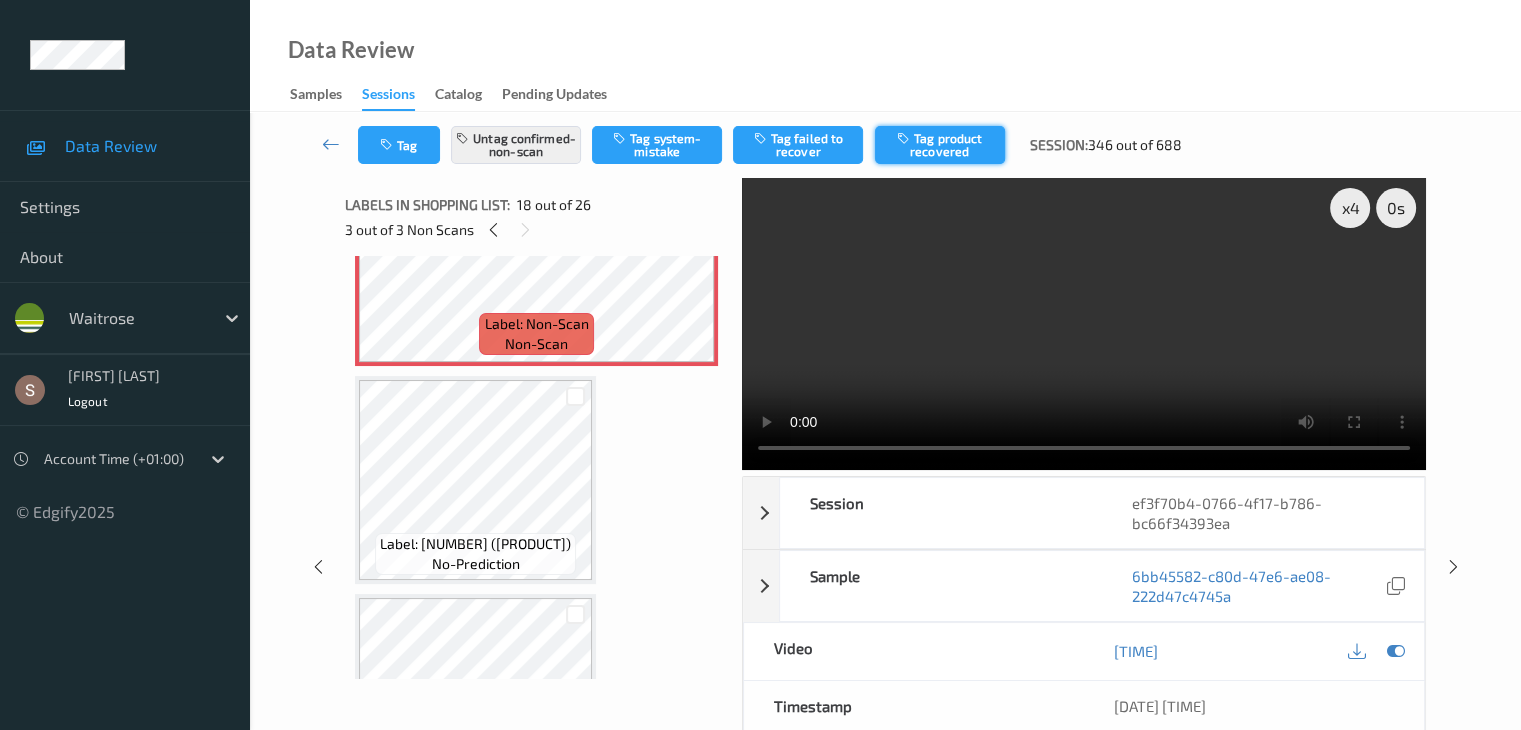 click on "Tag   product recovered" at bounding box center [940, 145] 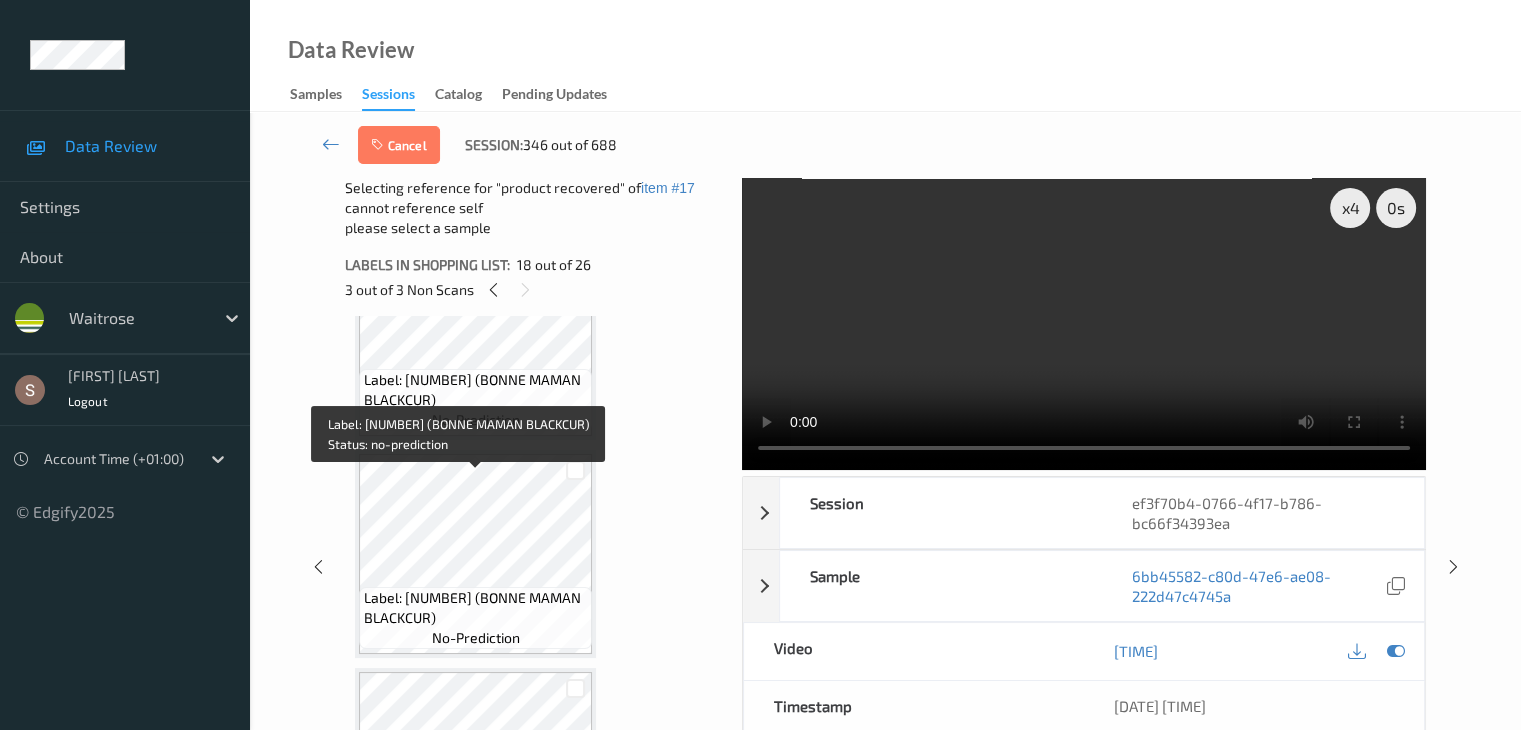 scroll, scrollTop: 4238, scrollLeft: 0, axis: vertical 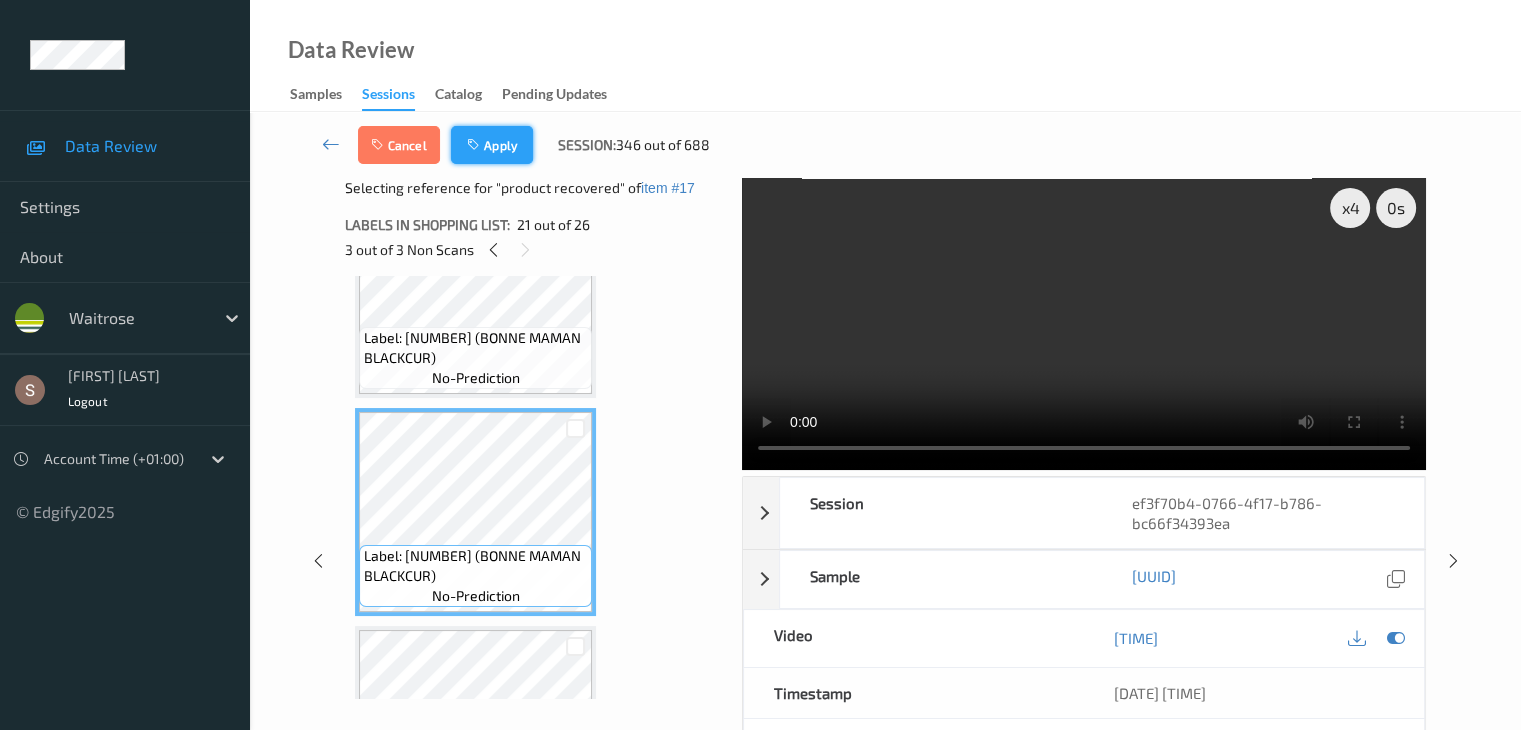 click on "Apply" at bounding box center [492, 145] 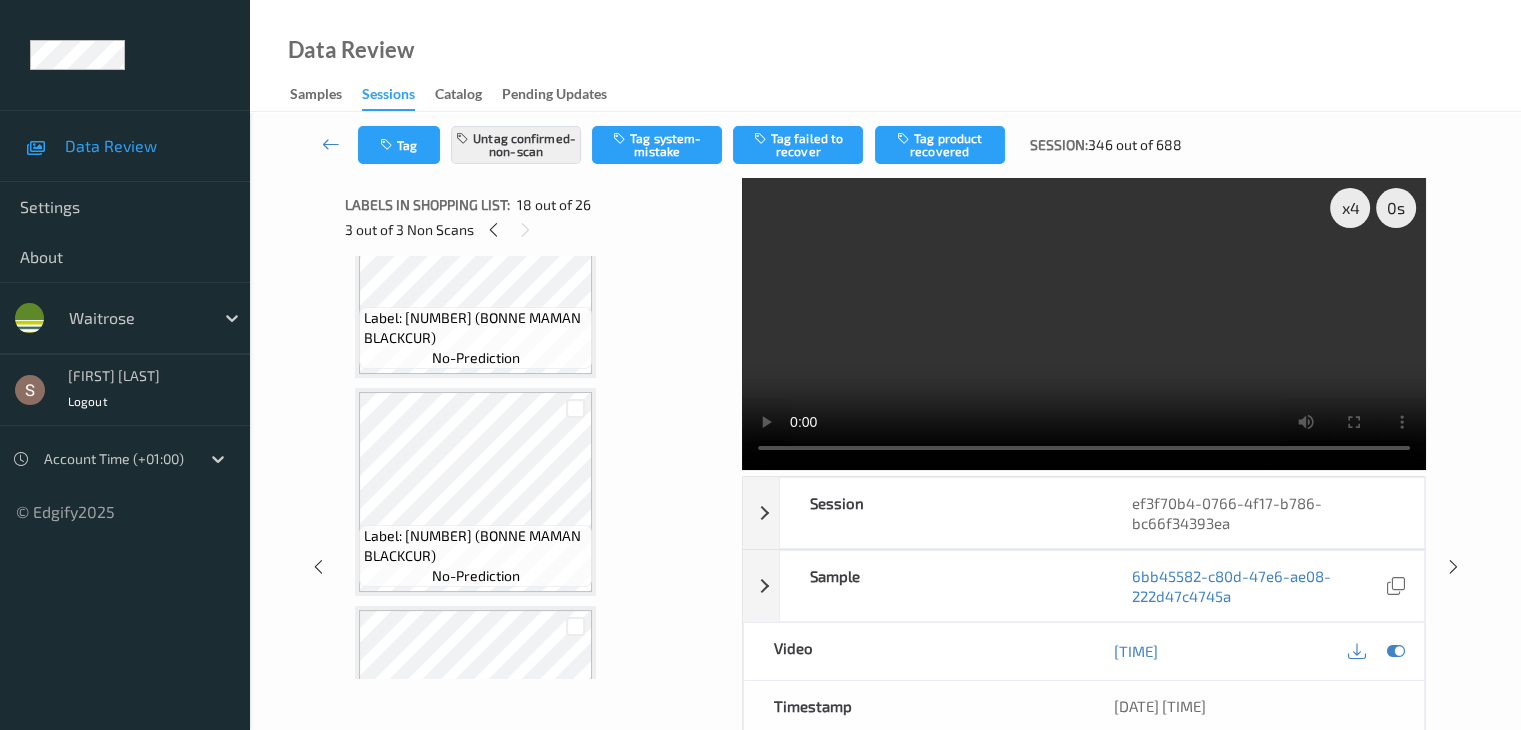 scroll, scrollTop: 3498, scrollLeft: 0, axis: vertical 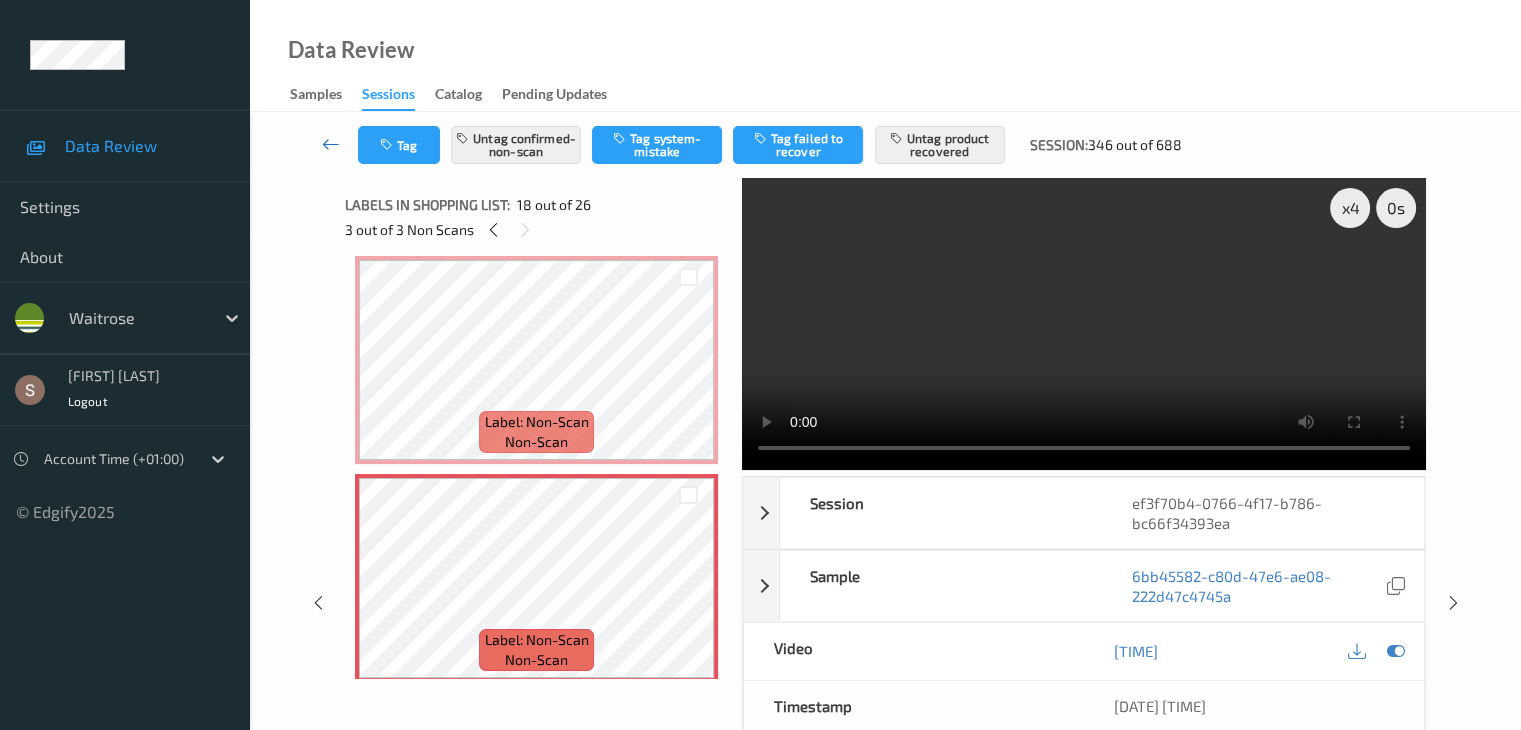 click at bounding box center (331, 144) 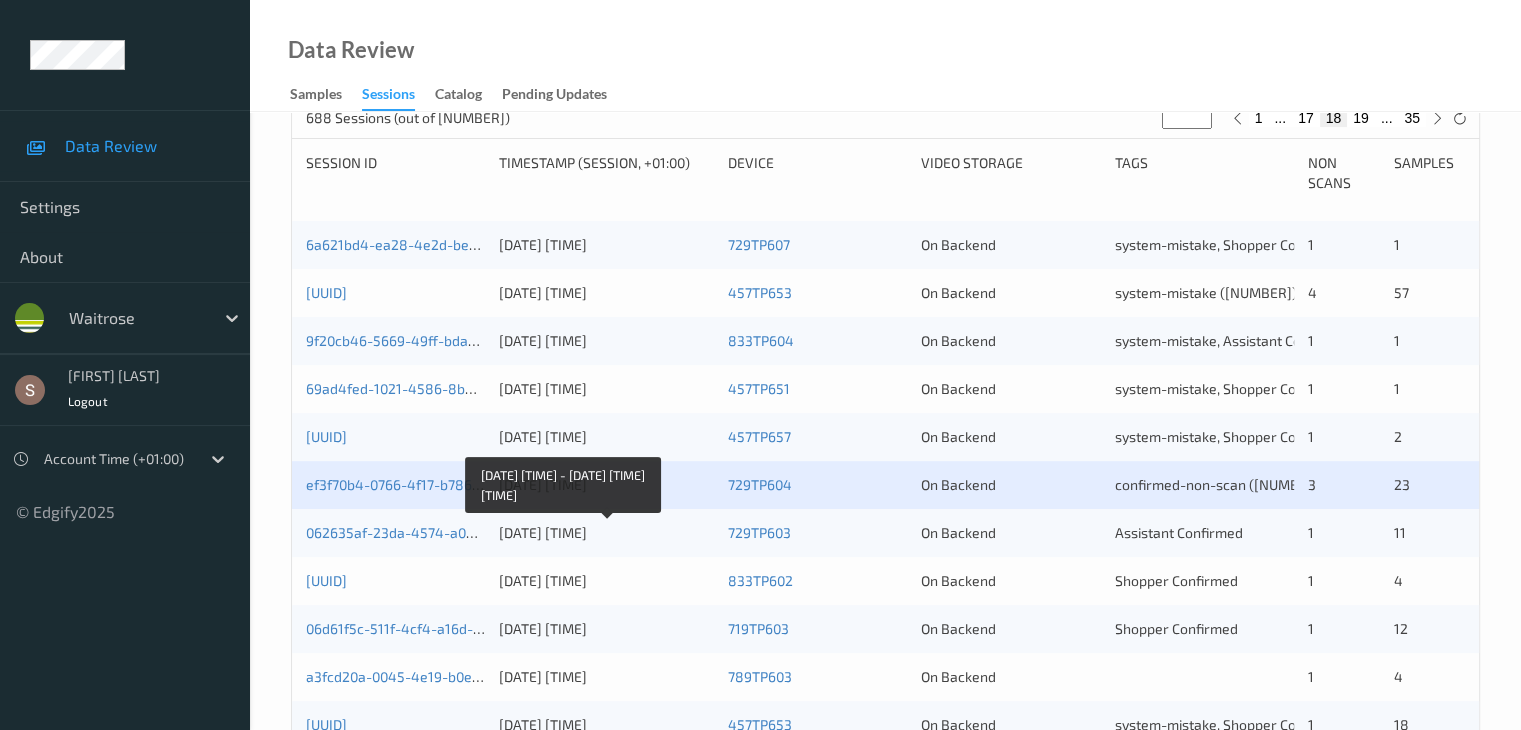 scroll, scrollTop: 432, scrollLeft: 0, axis: vertical 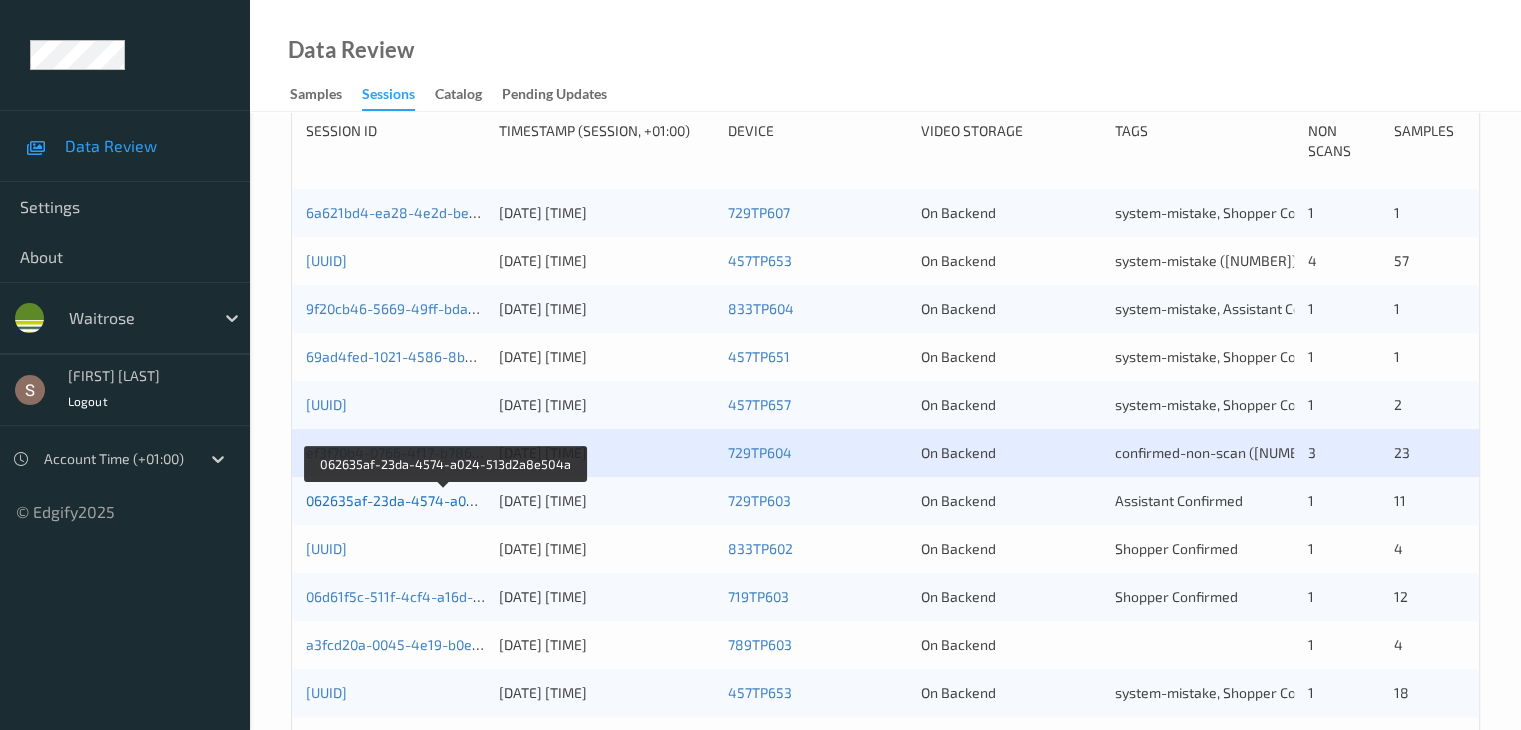 click on "[UUID]" at bounding box center [445, 500] 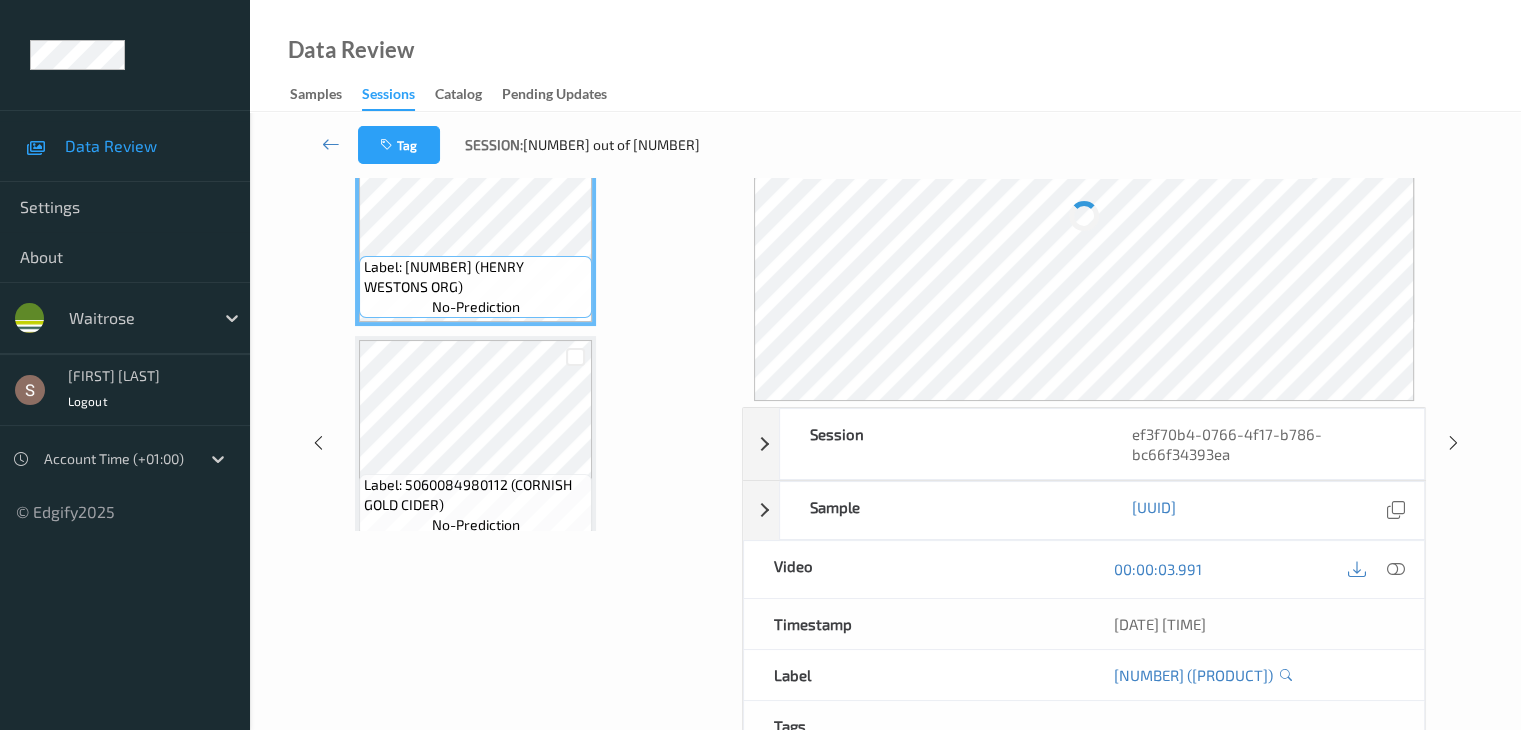 scroll, scrollTop: 0, scrollLeft: 0, axis: both 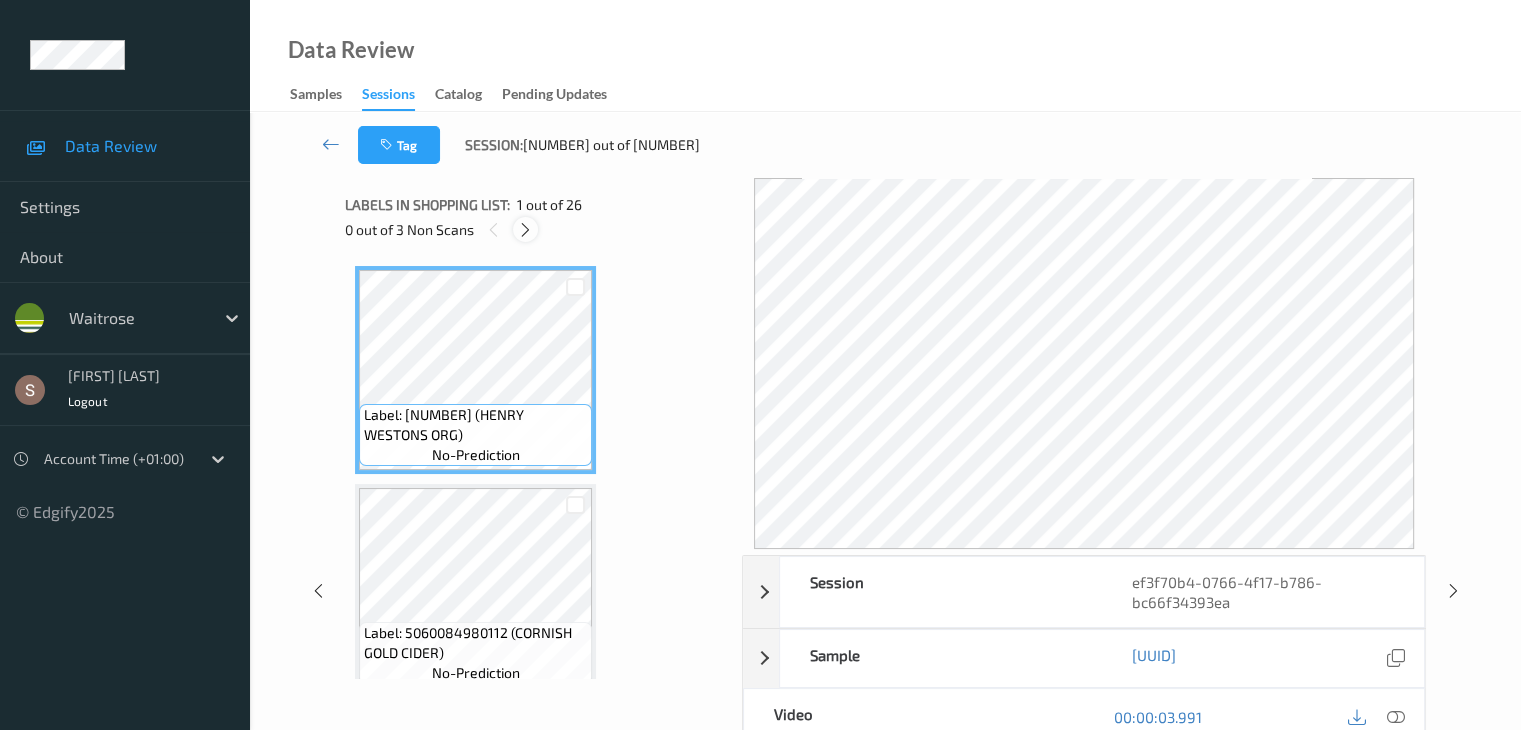 click at bounding box center (525, 230) 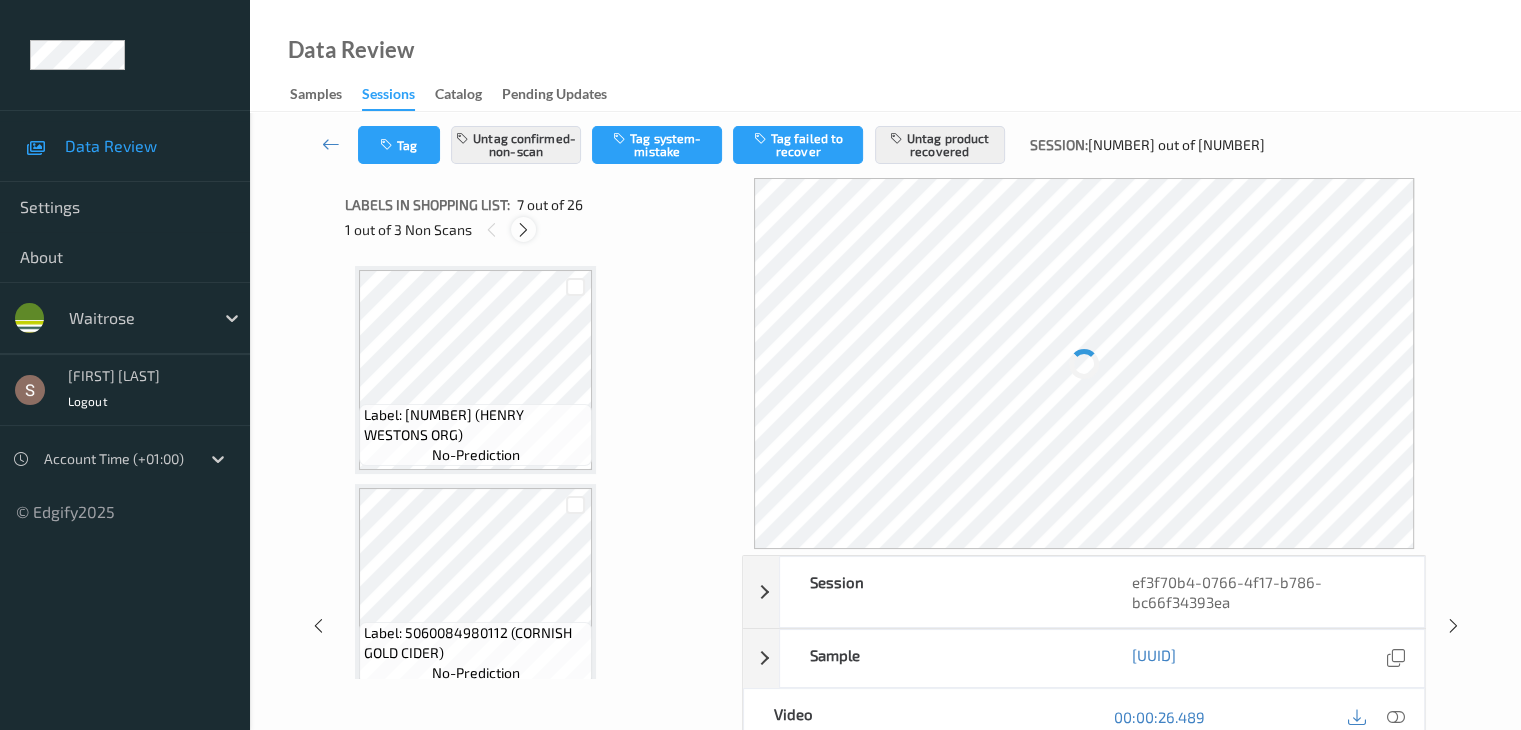 scroll, scrollTop: 1100, scrollLeft: 0, axis: vertical 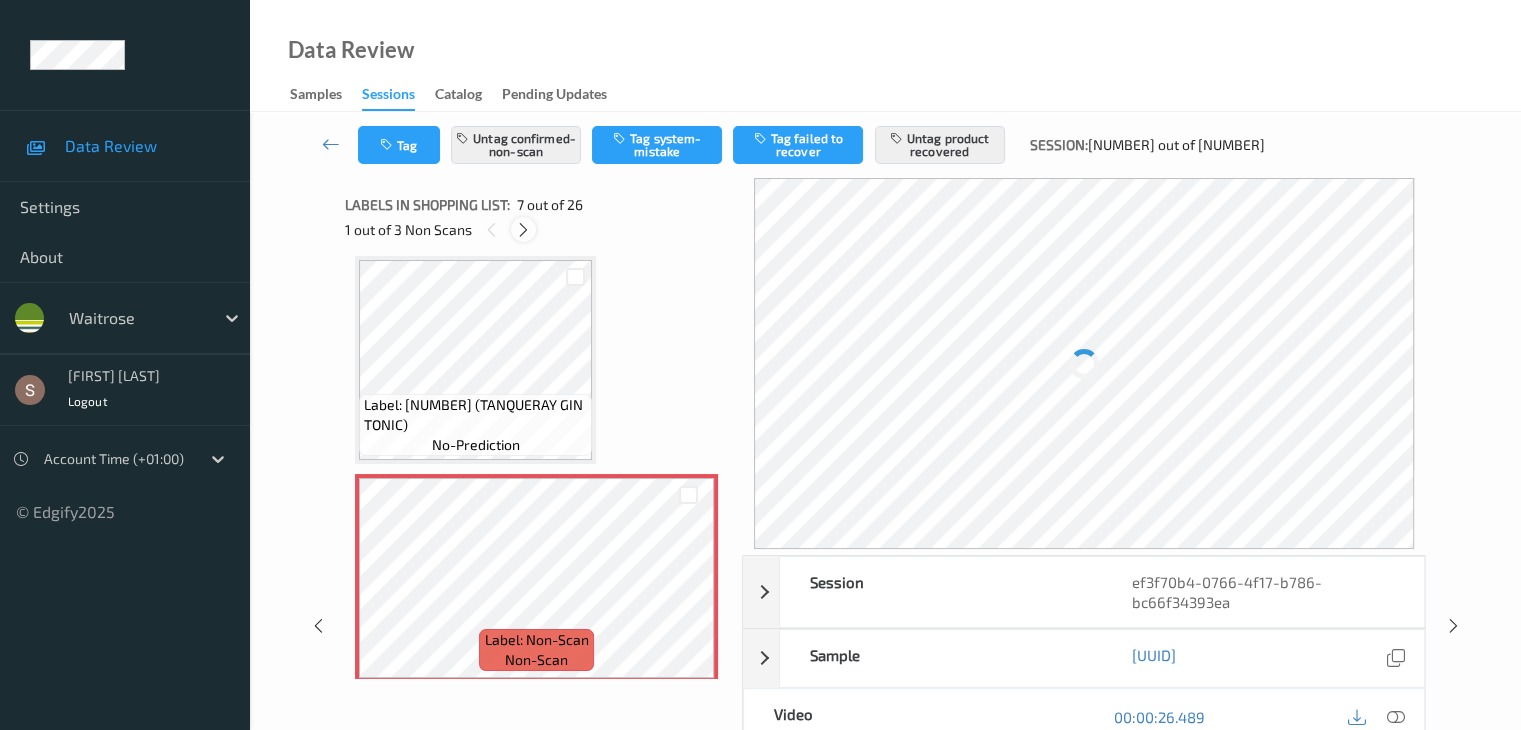 click at bounding box center (523, 229) 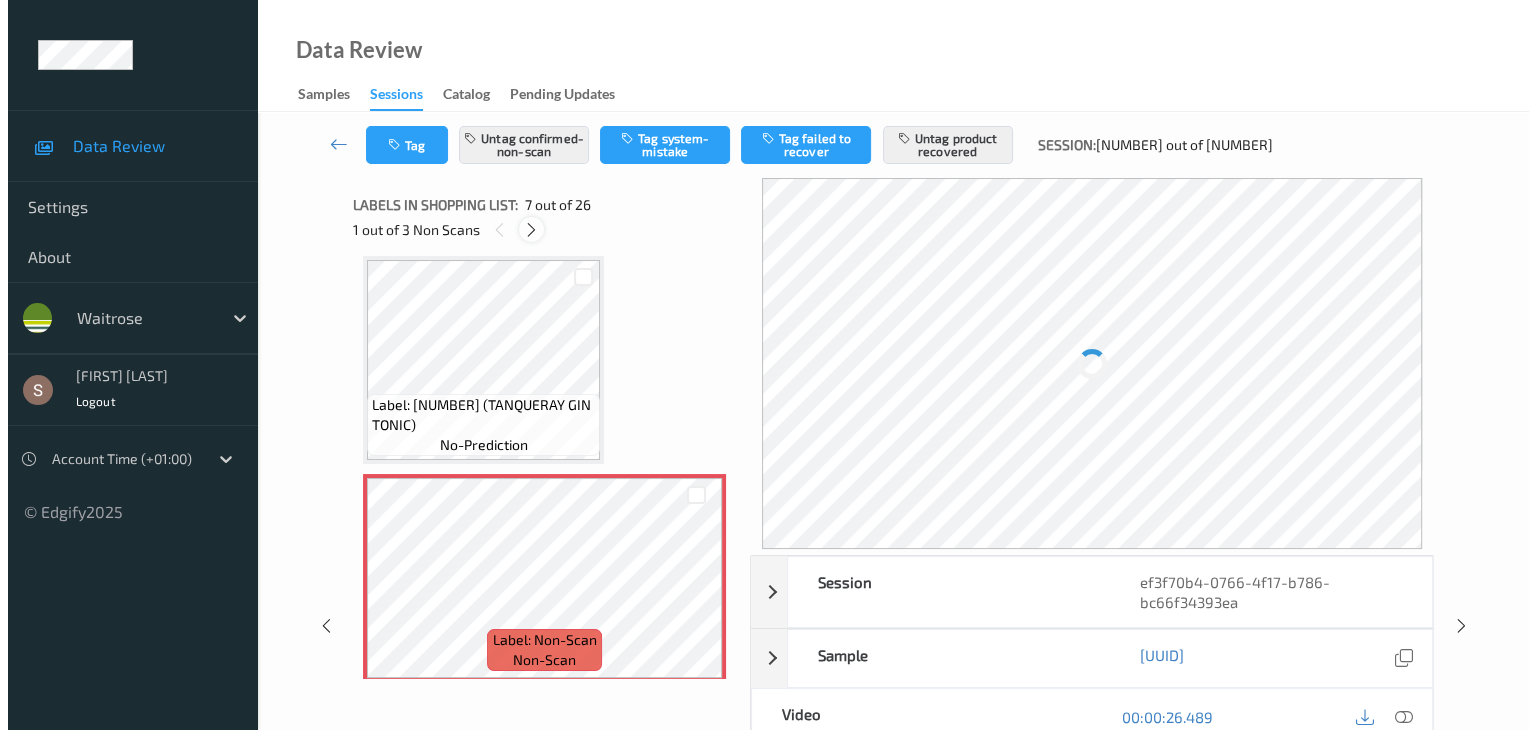 scroll, scrollTop: 3280, scrollLeft: 0, axis: vertical 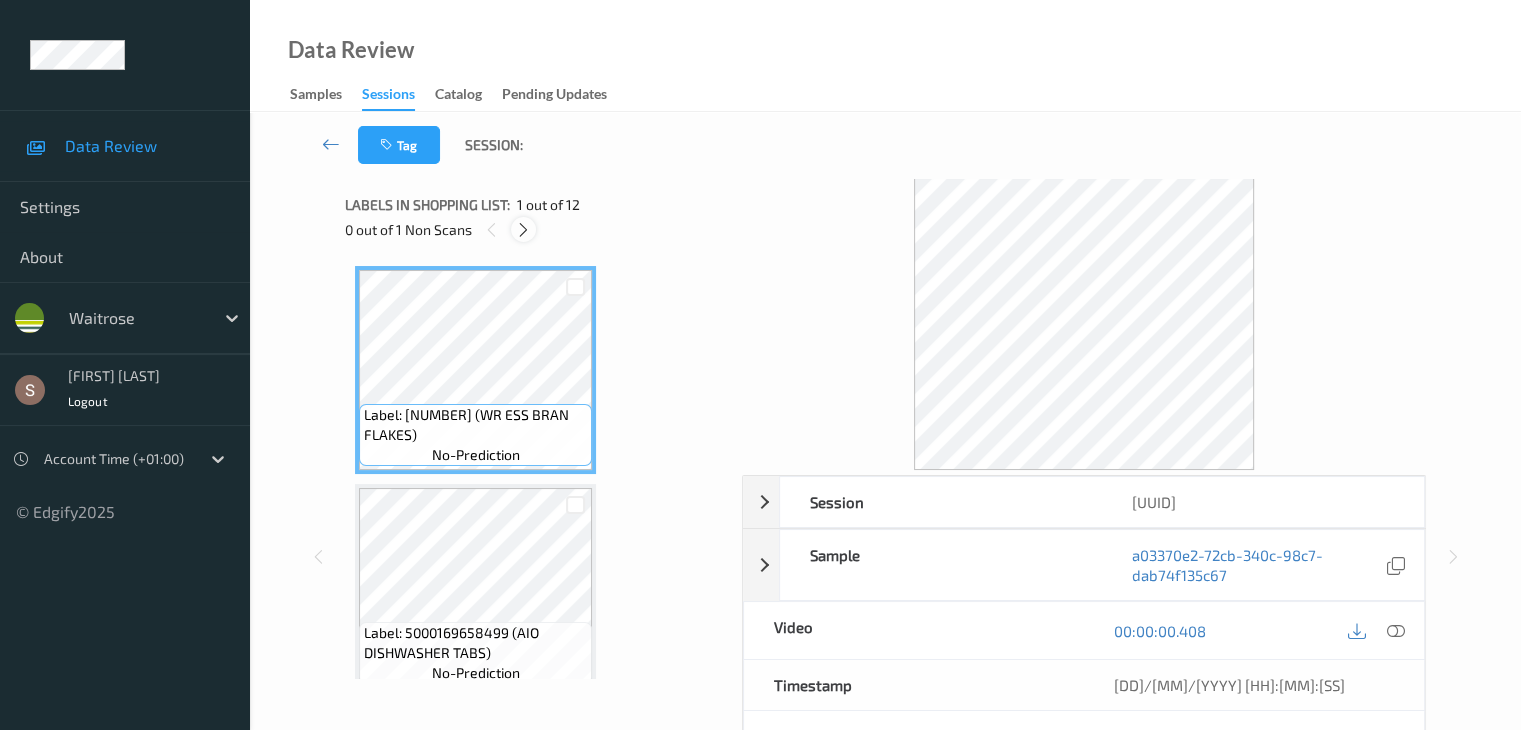 click at bounding box center (523, 230) 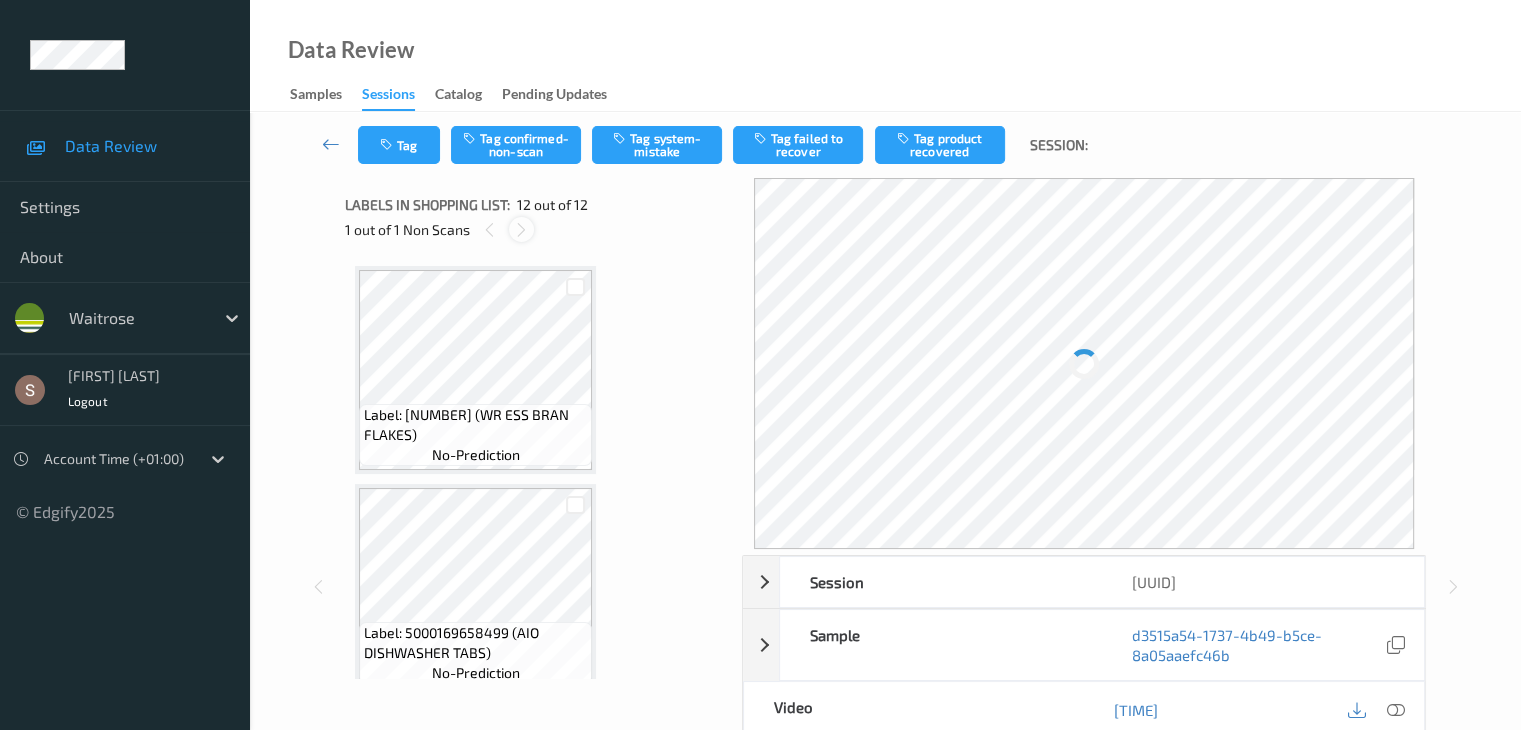scroll, scrollTop: 2190, scrollLeft: 0, axis: vertical 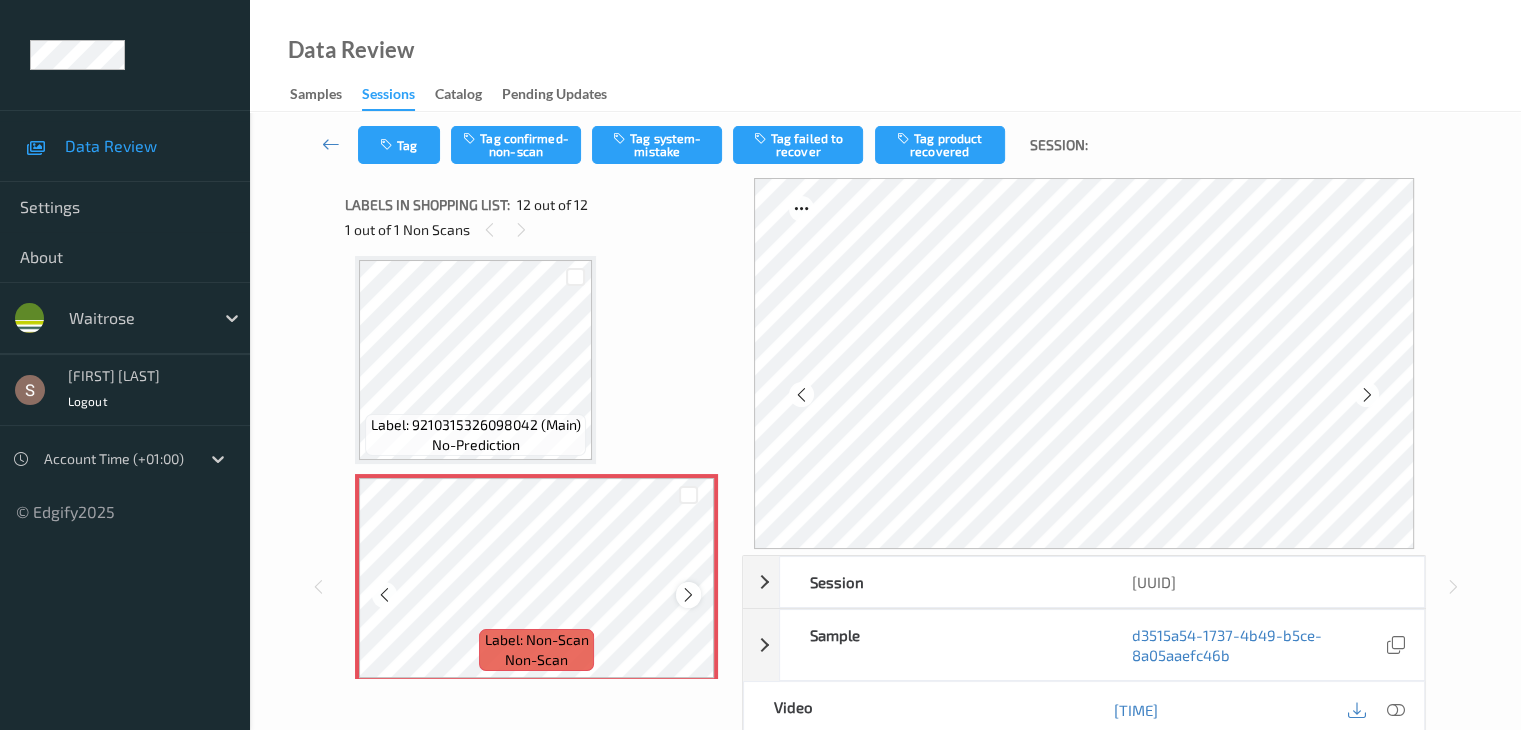 click at bounding box center [688, 595] 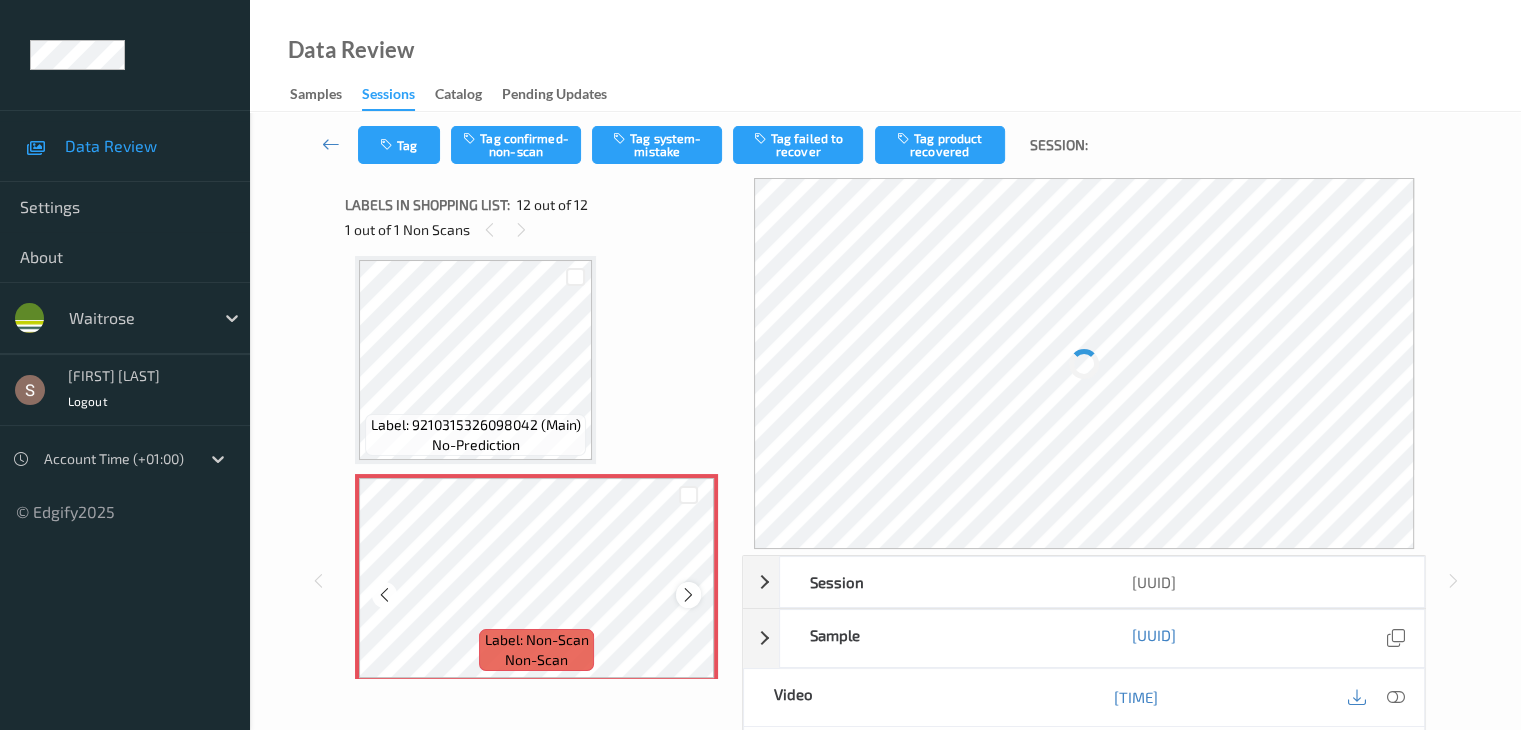 click at bounding box center (688, 595) 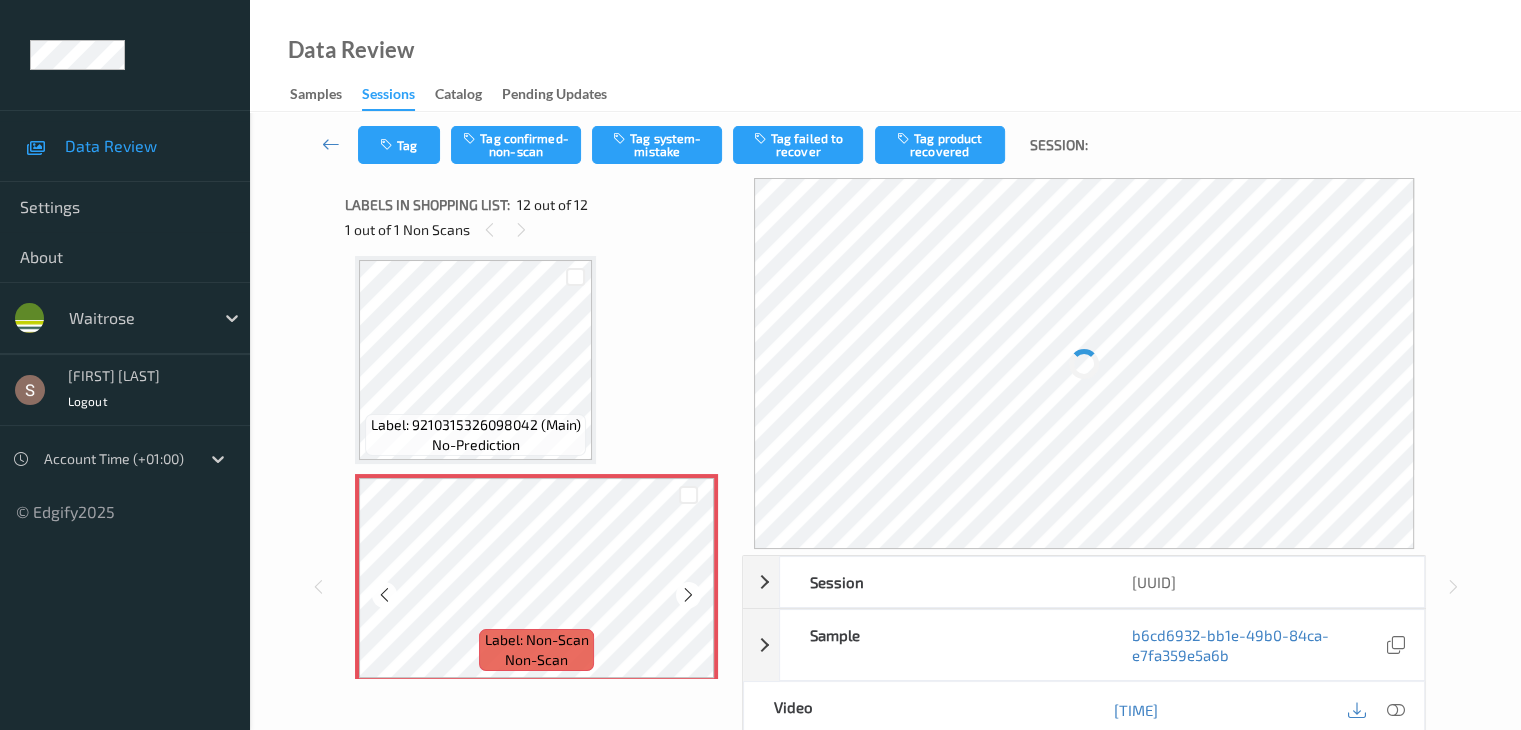 click at bounding box center [688, 595] 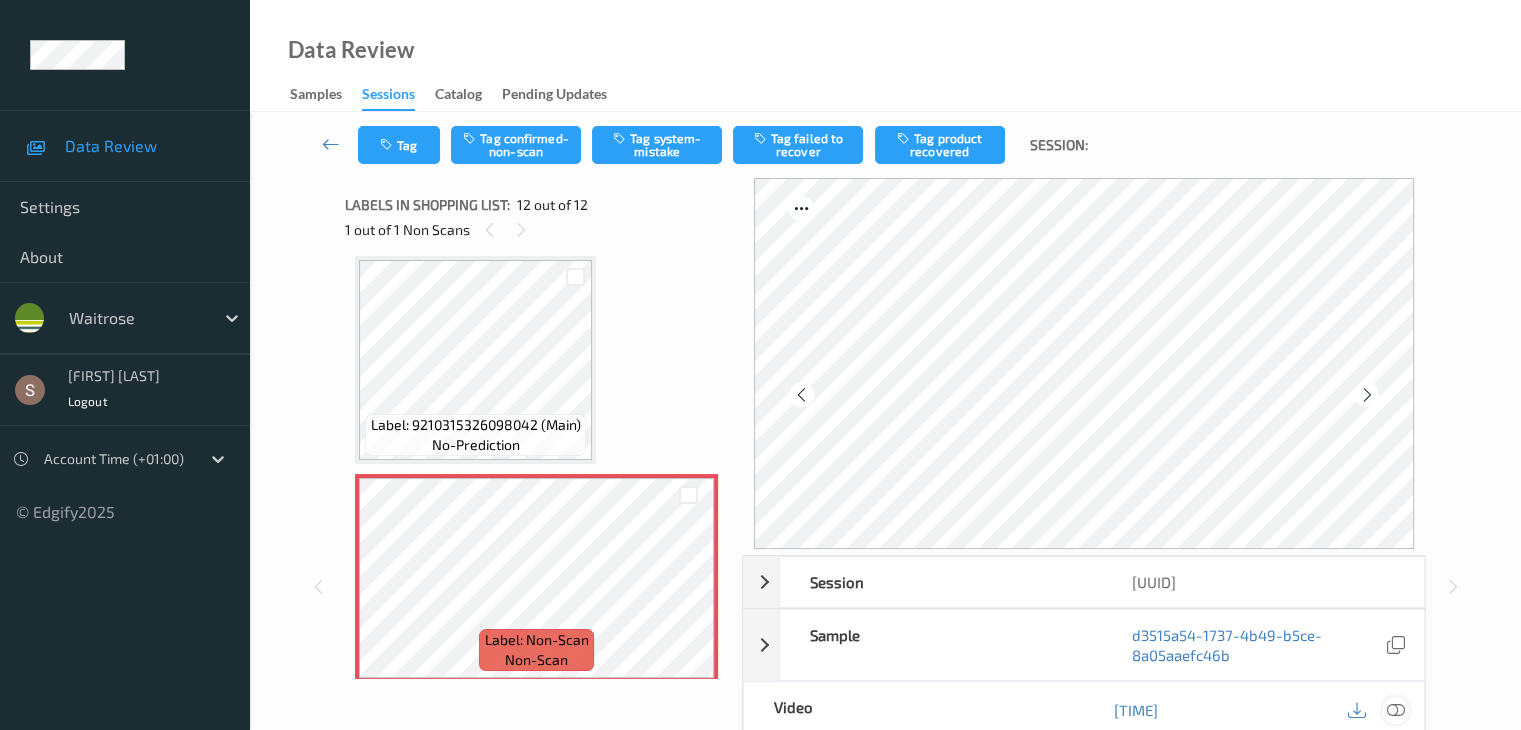 click at bounding box center [1395, 710] 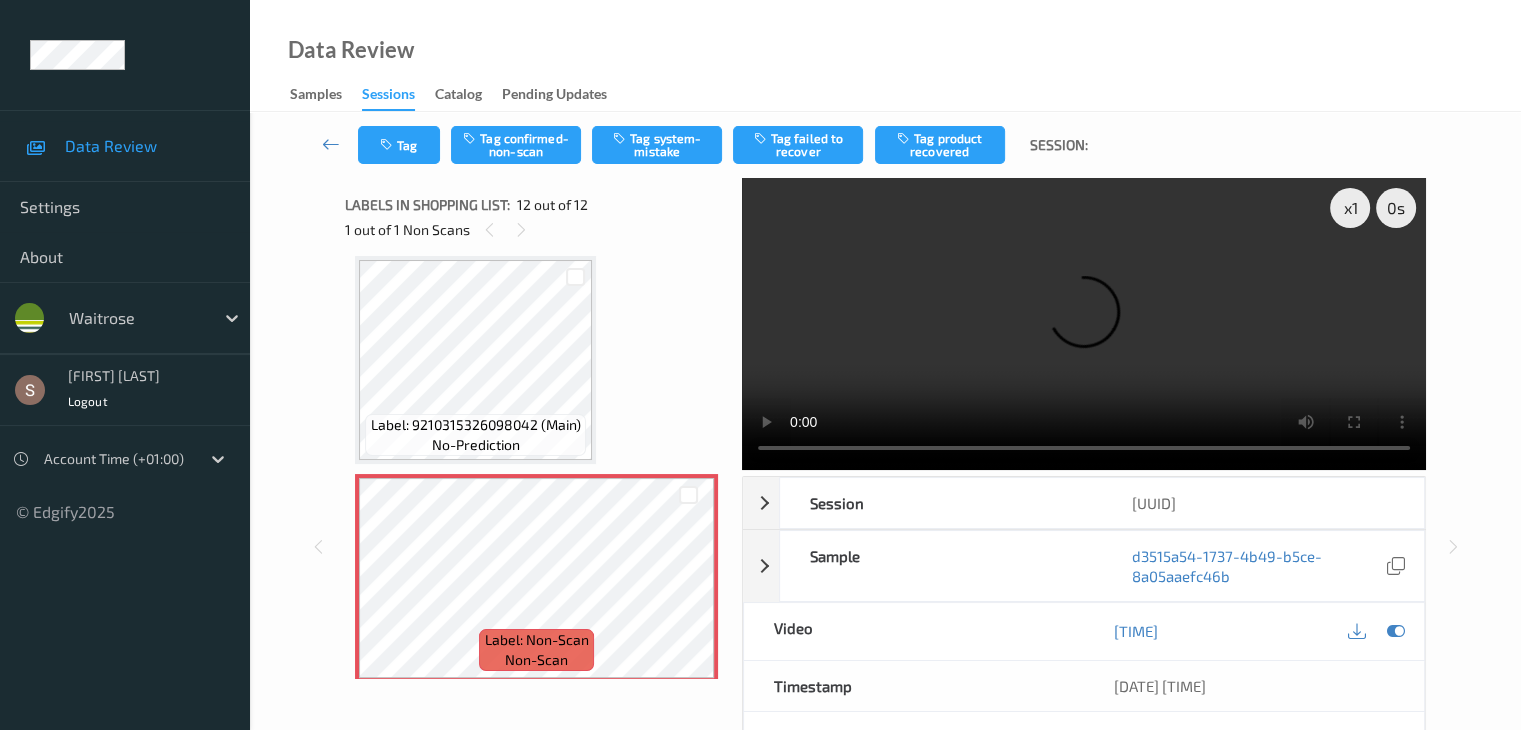 click at bounding box center [1084, 324] 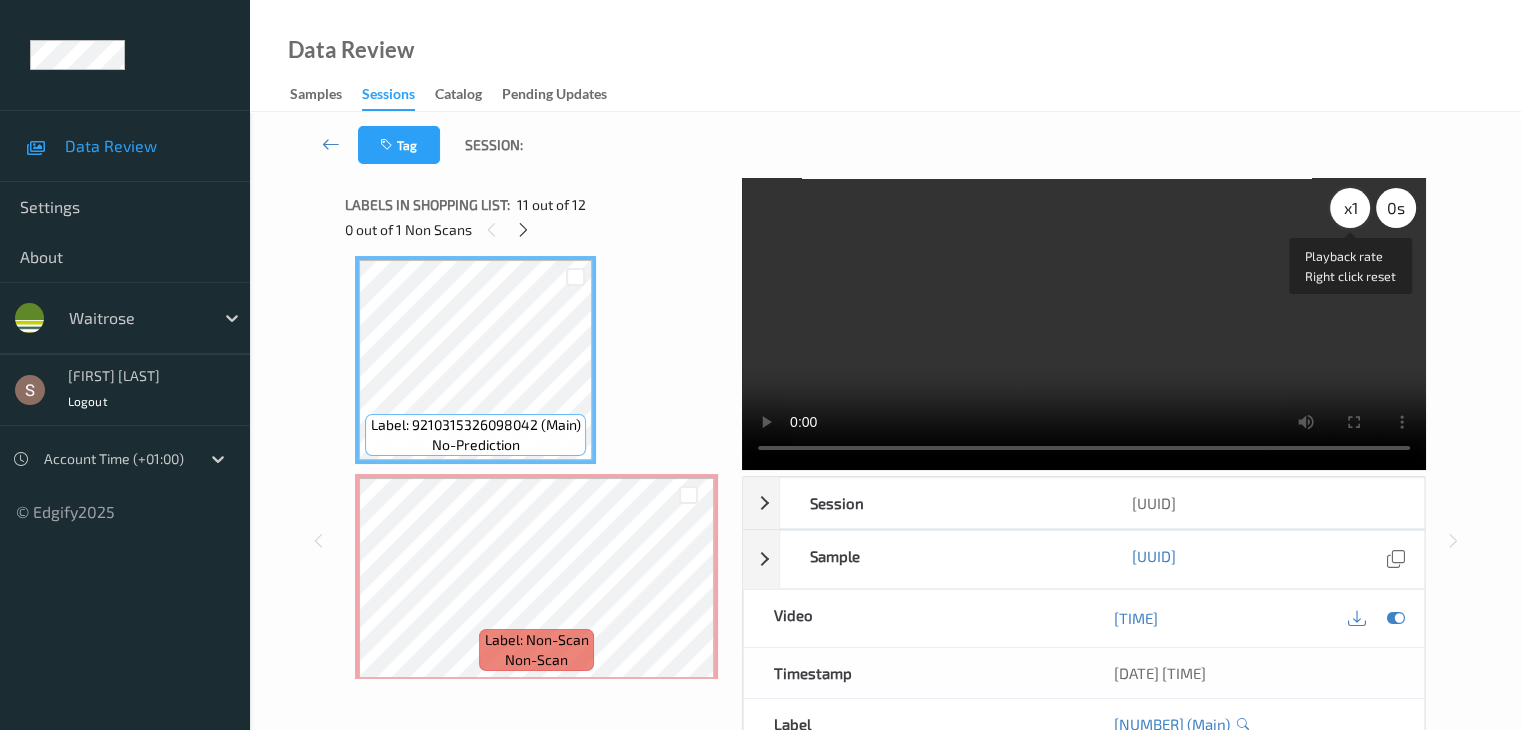 click on "x 1" at bounding box center (1350, 208) 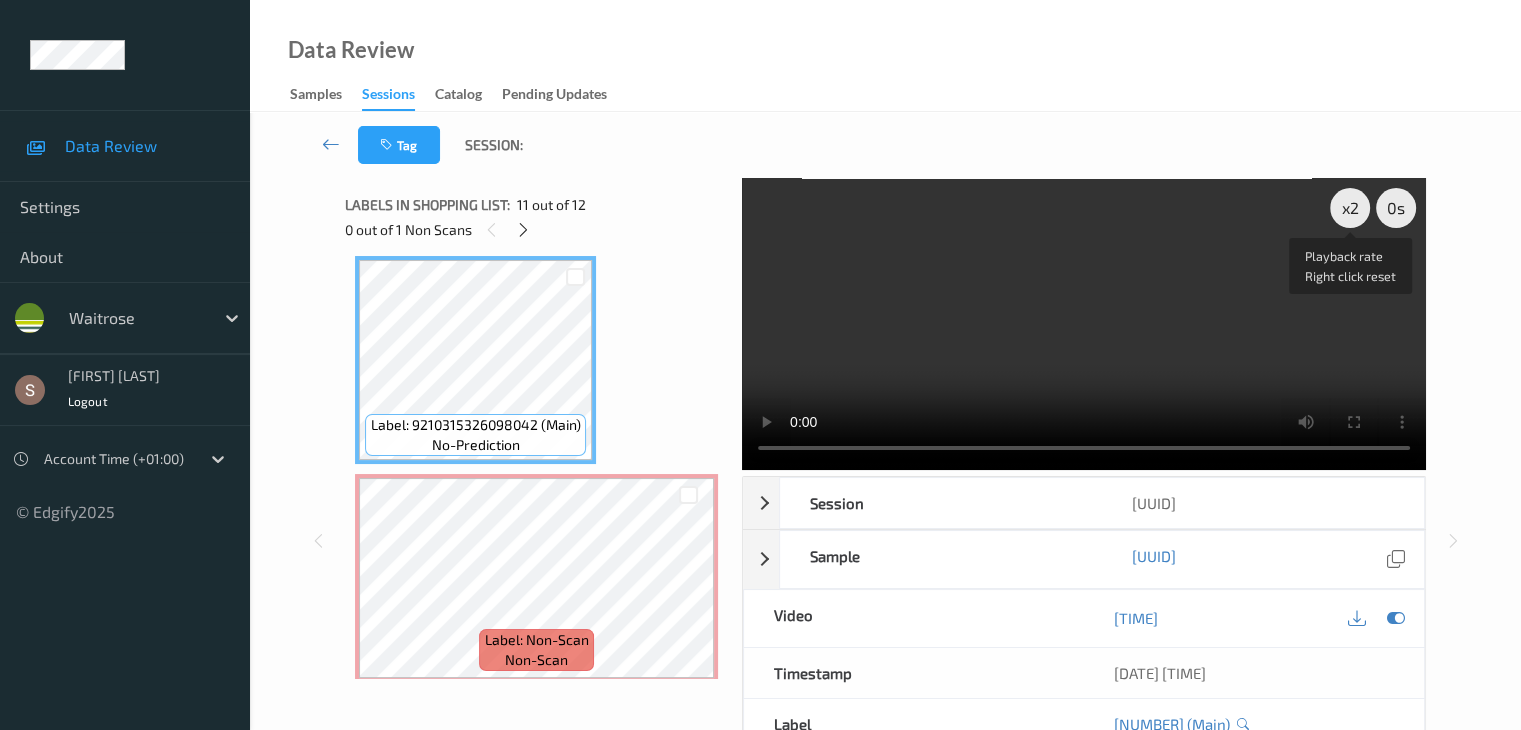 click at bounding box center (1084, 324) 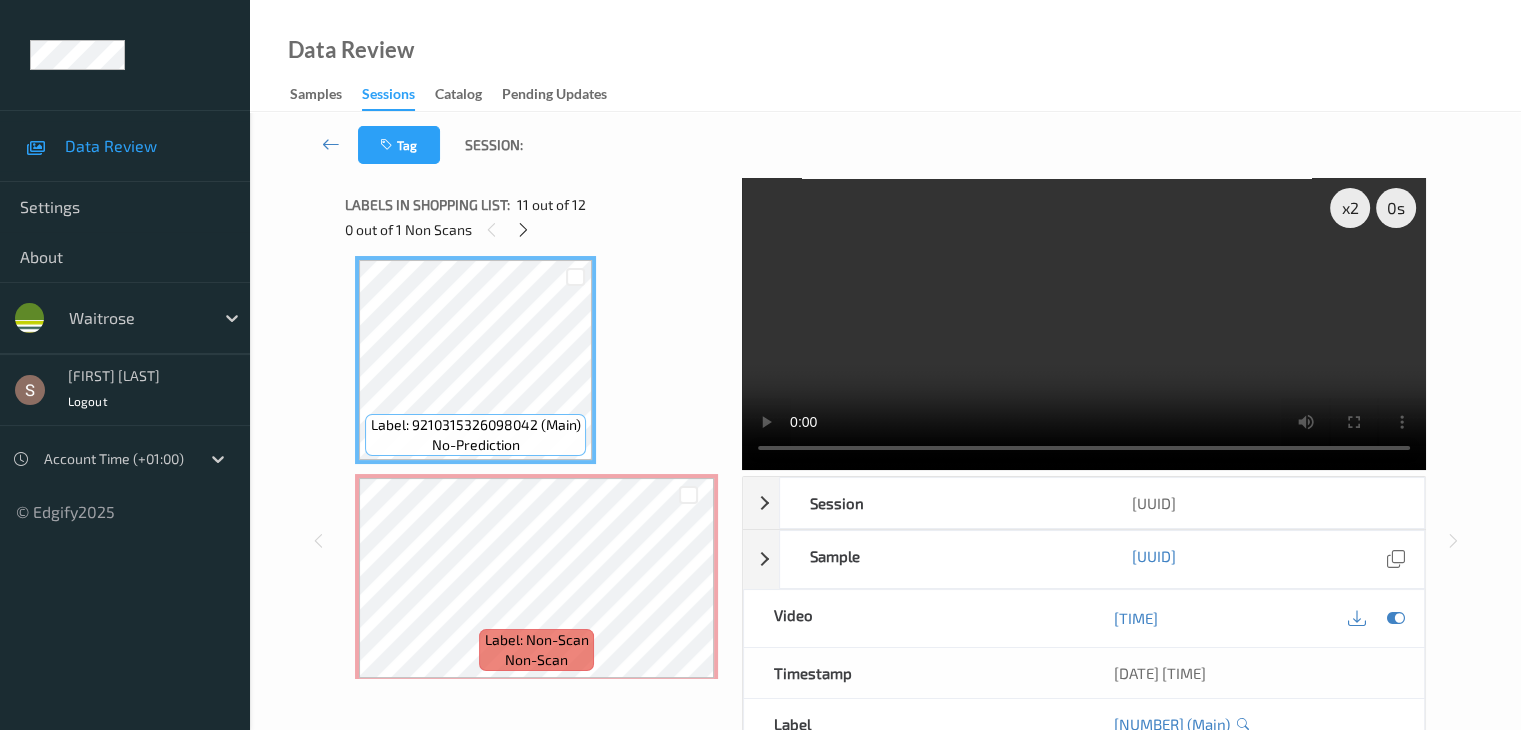 click at bounding box center [1084, 324] 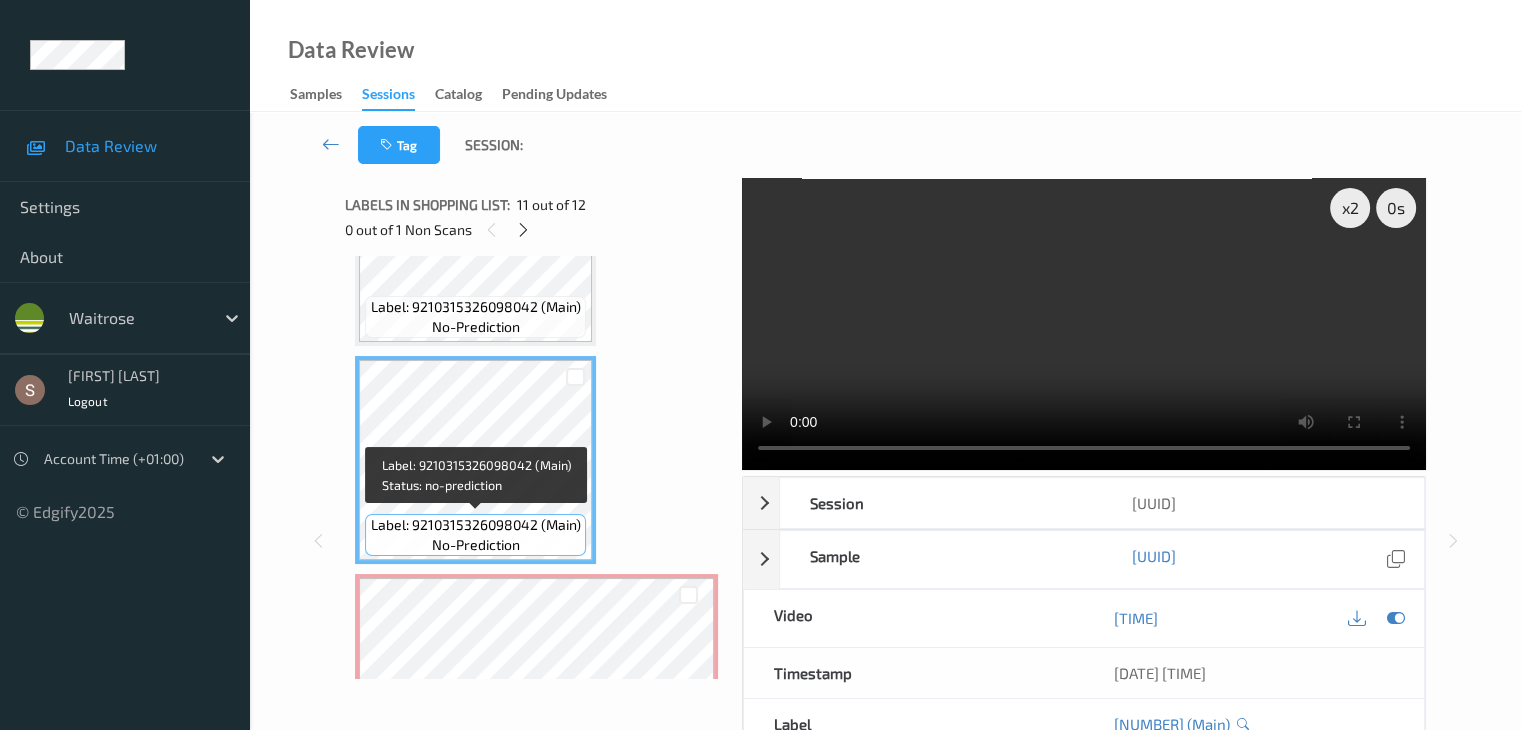 scroll, scrollTop: 1990, scrollLeft: 0, axis: vertical 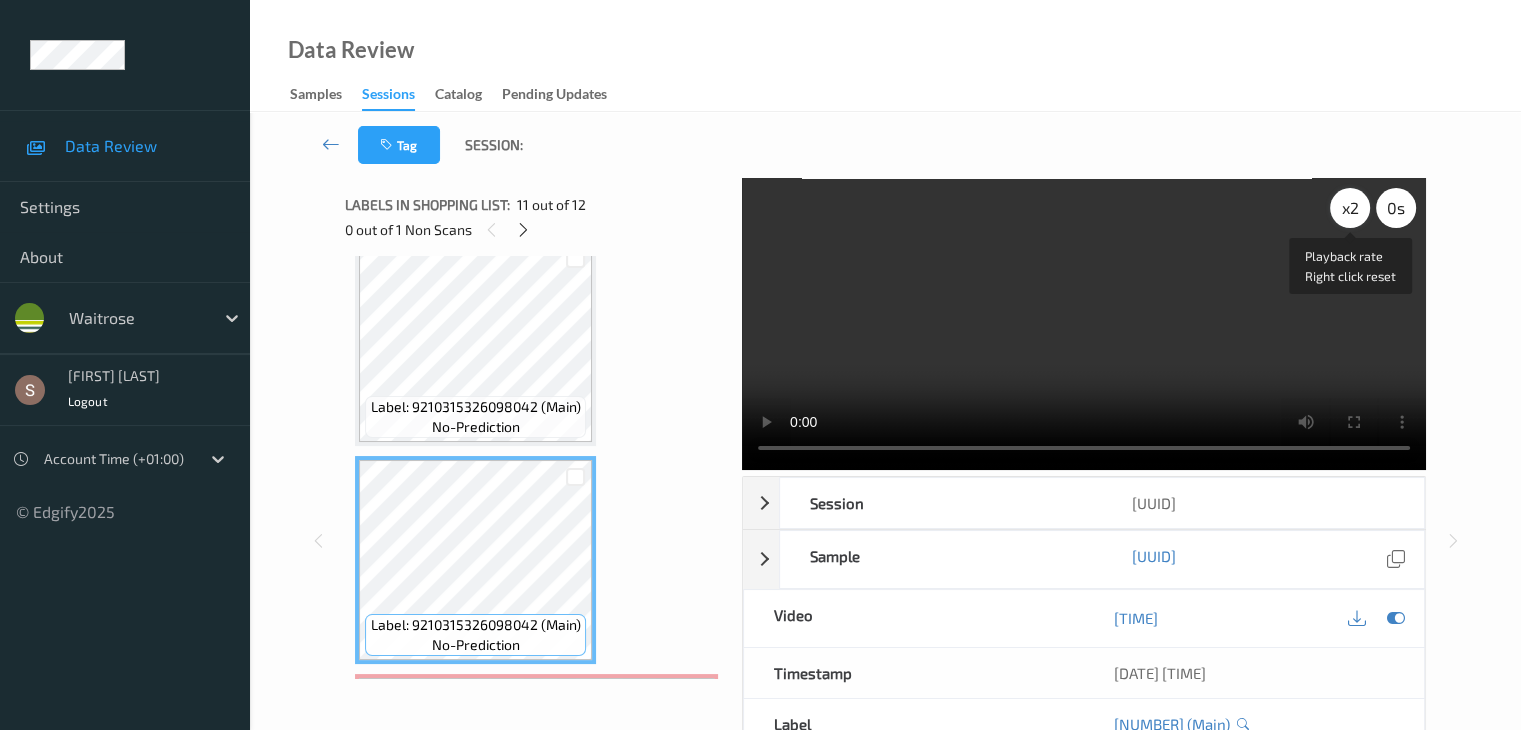 click on "x 2" at bounding box center [1350, 208] 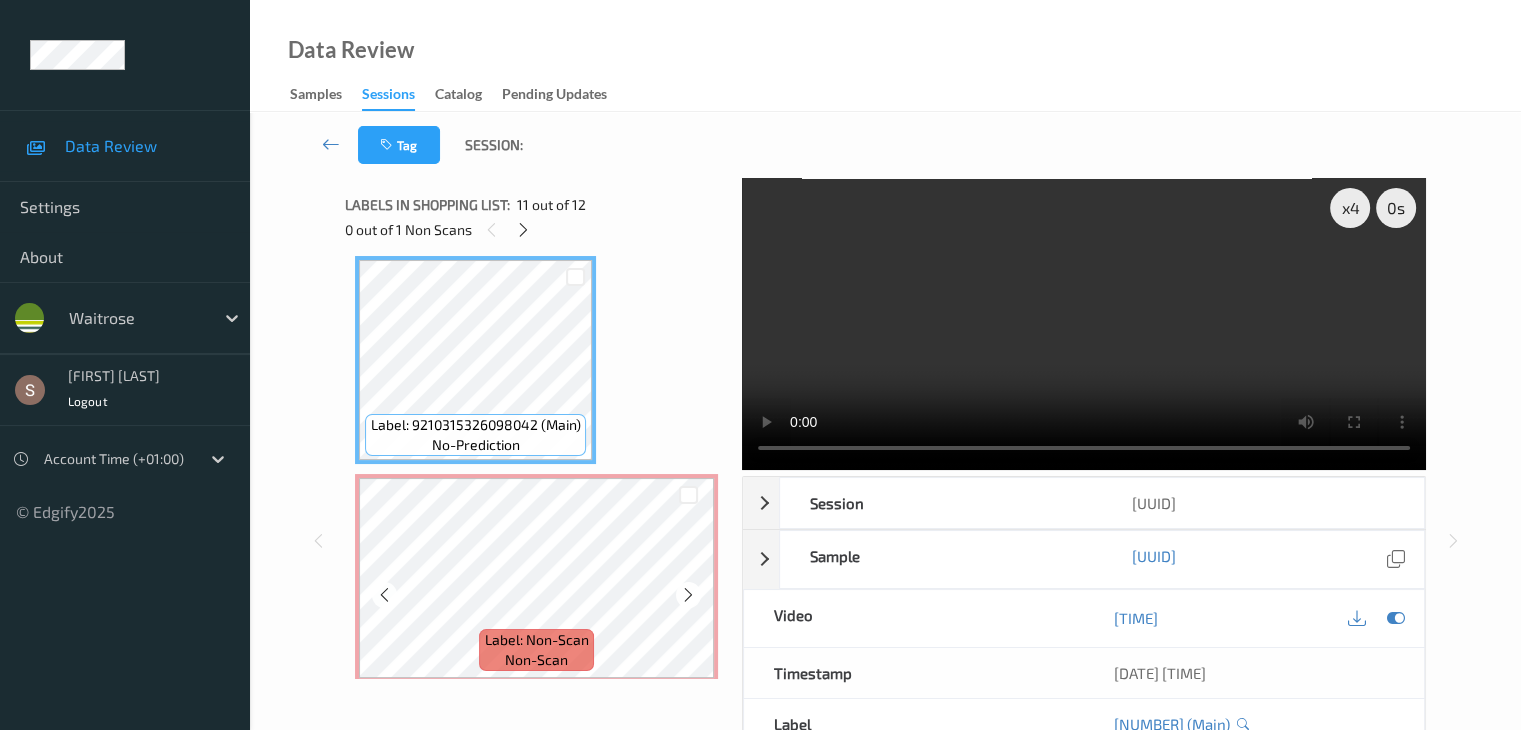 scroll, scrollTop: 2203, scrollLeft: 0, axis: vertical 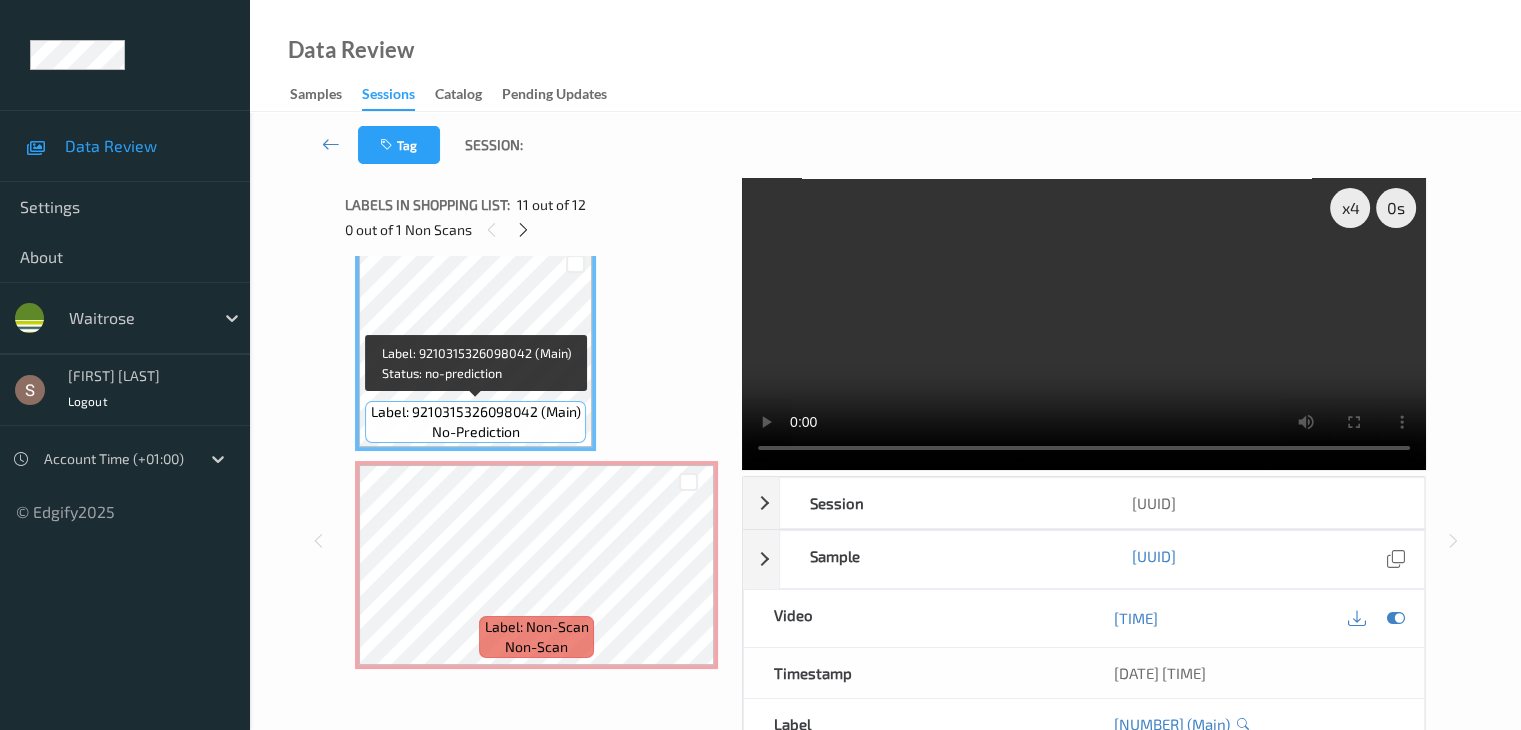 click on "Label: 9210315326098042 (Main)" at bounding box center (476, 412) 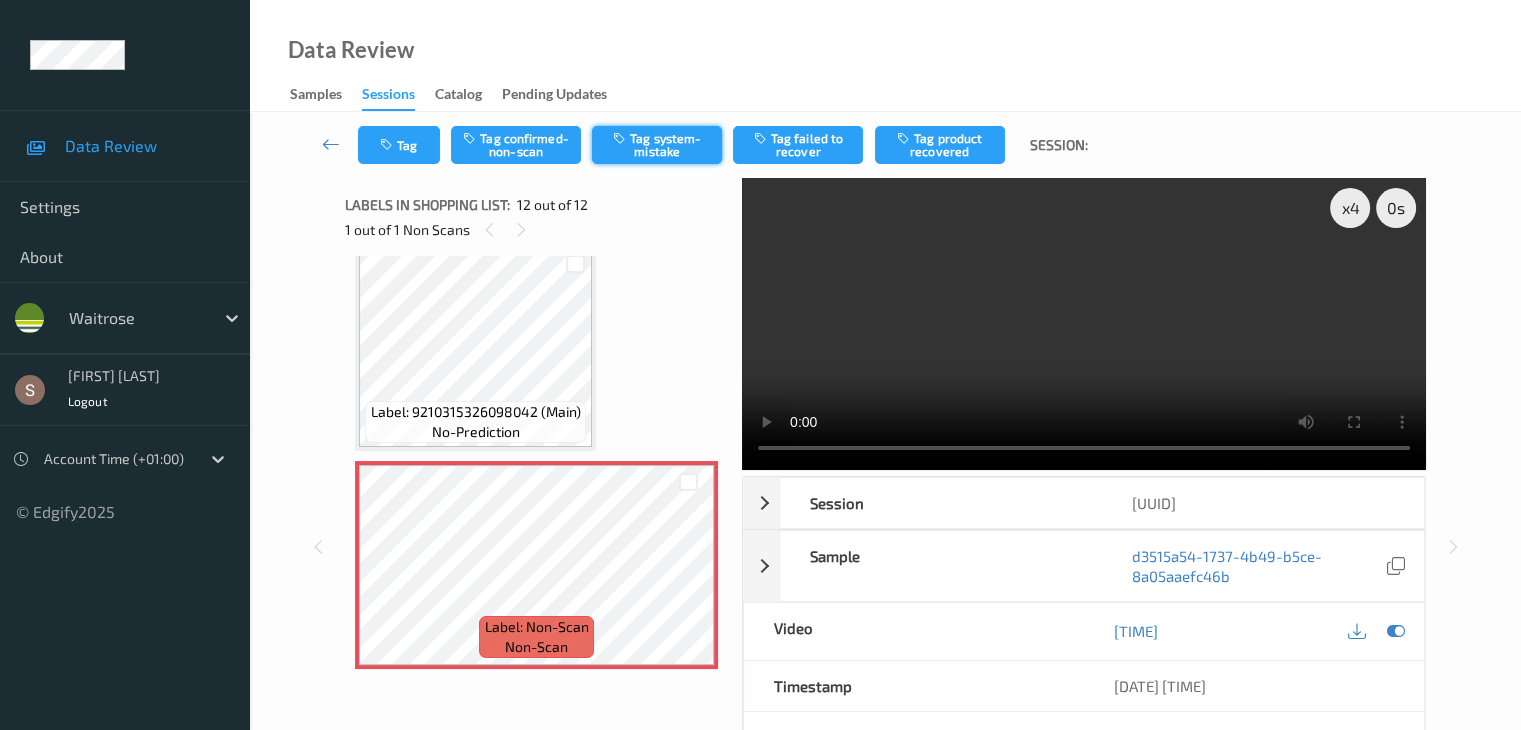 click on "Tag   system-mistake" at bounding box center [657, 145] 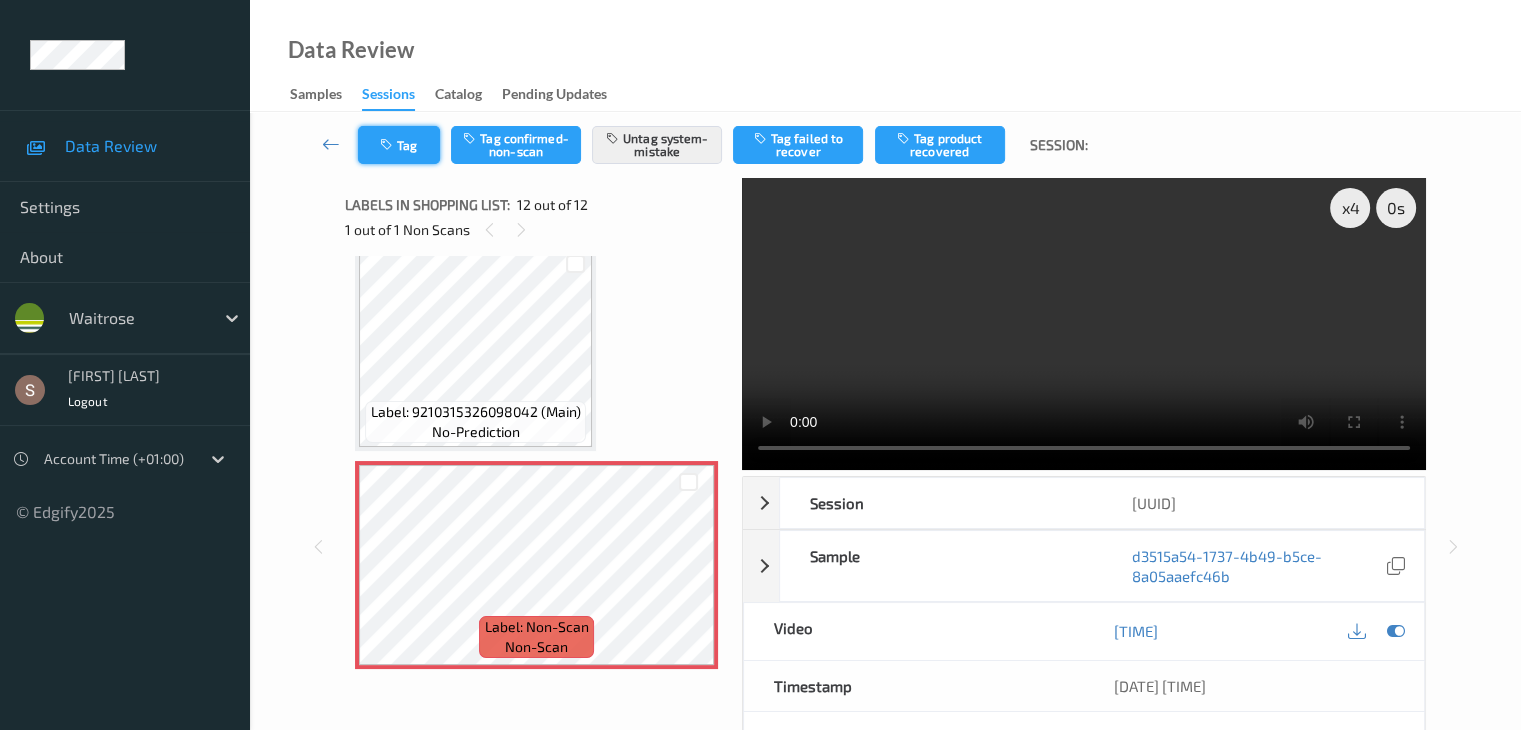 click at bounding box center [388, 145] 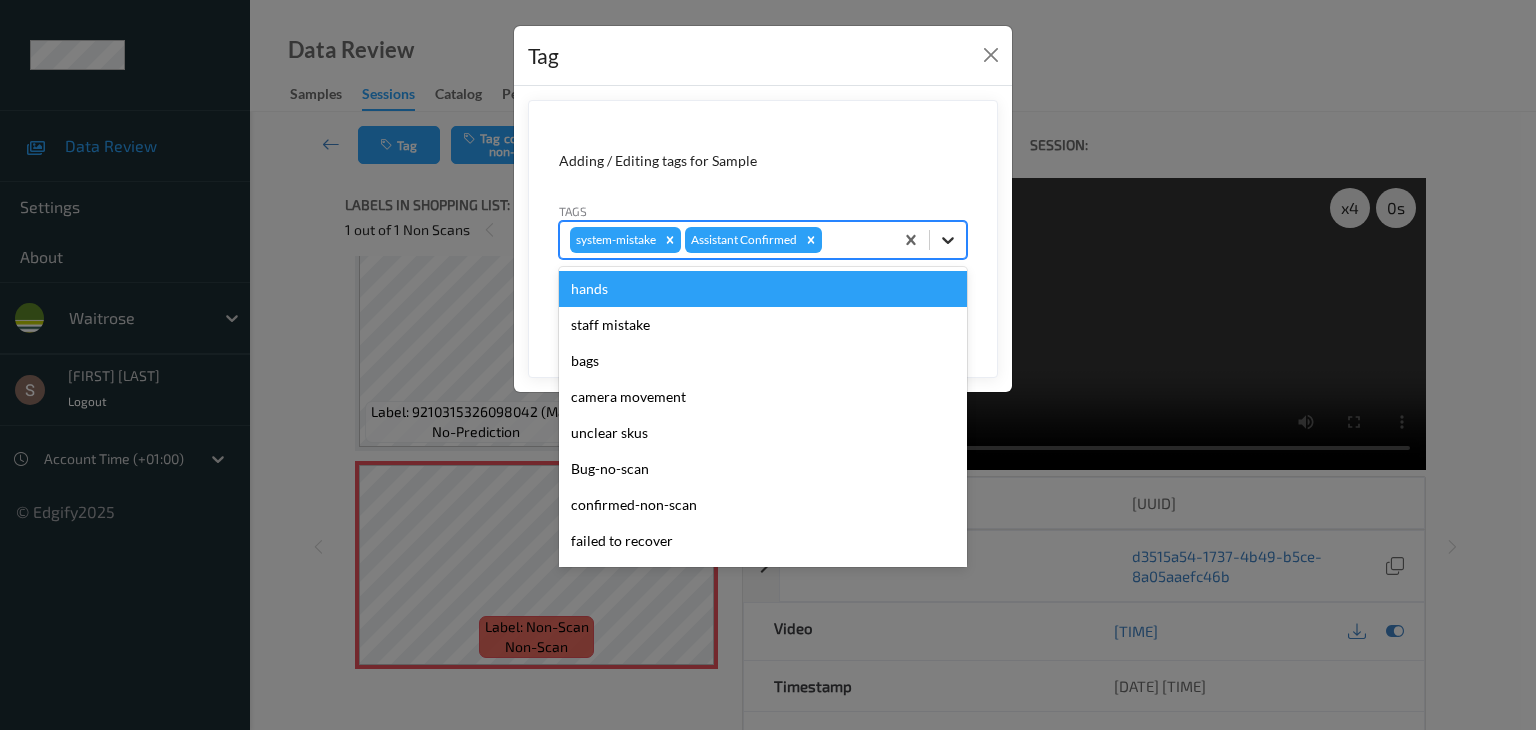click 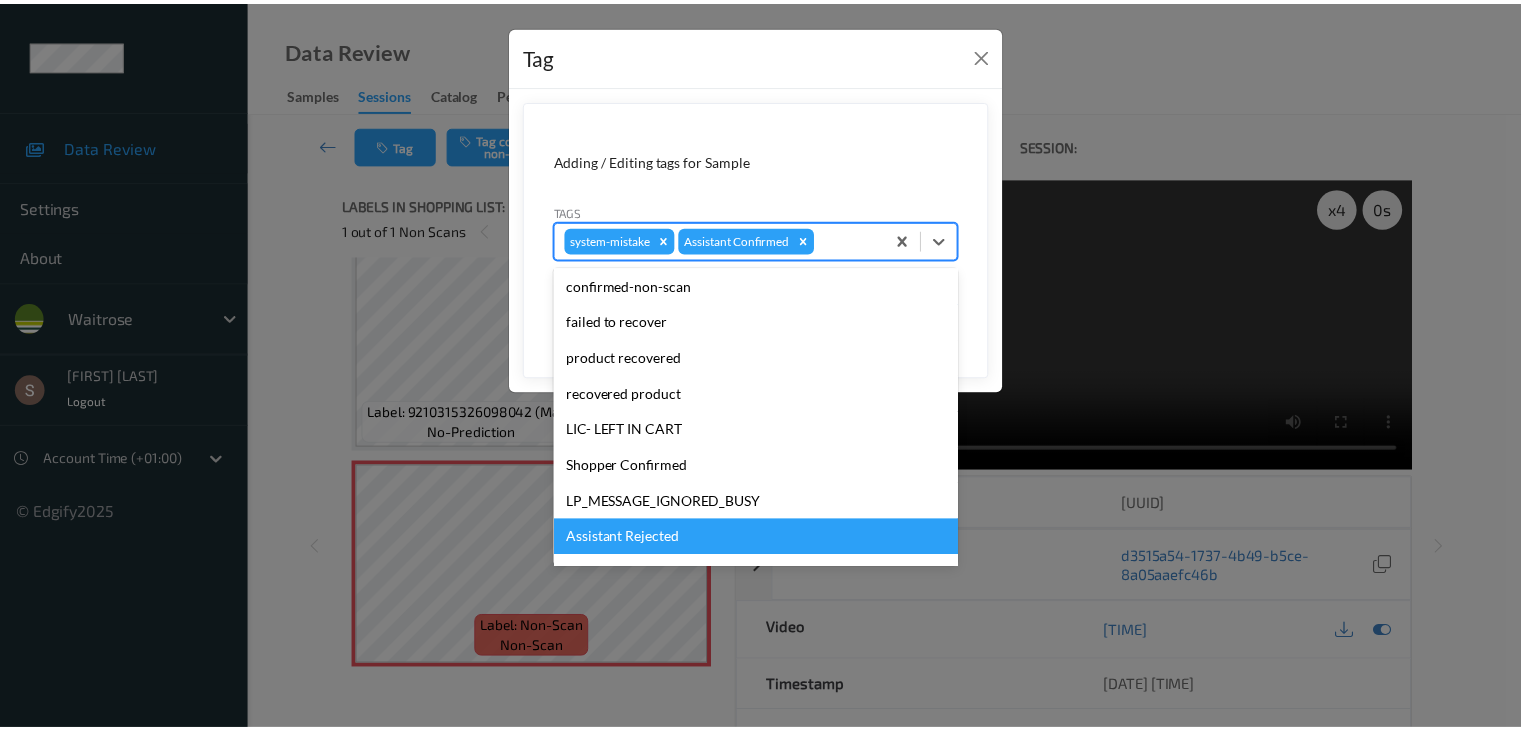 scroll, scrollTop: 320, scrollLeft: 0, axis: vertical 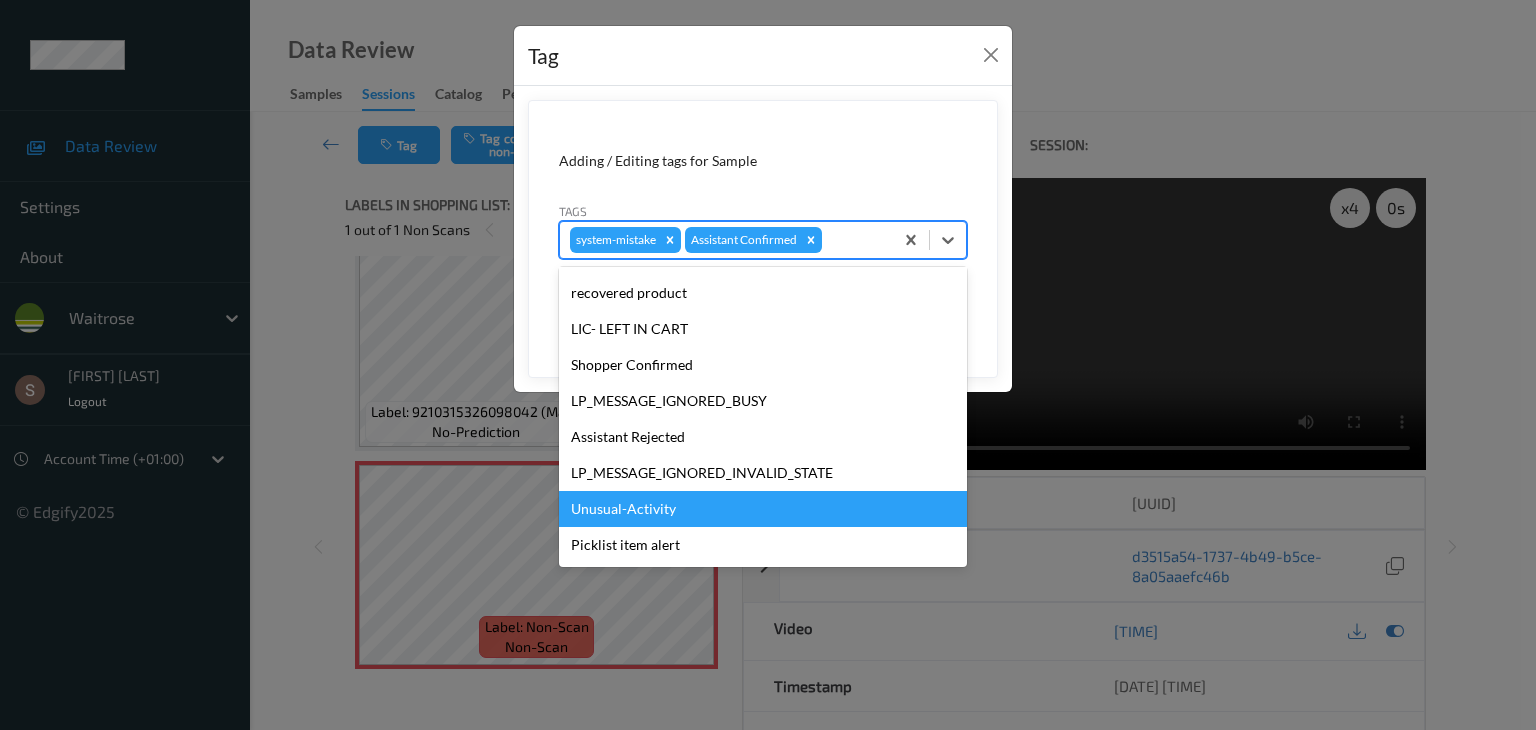 click on "Unusual-Activity" at bounding box center (763, 509) 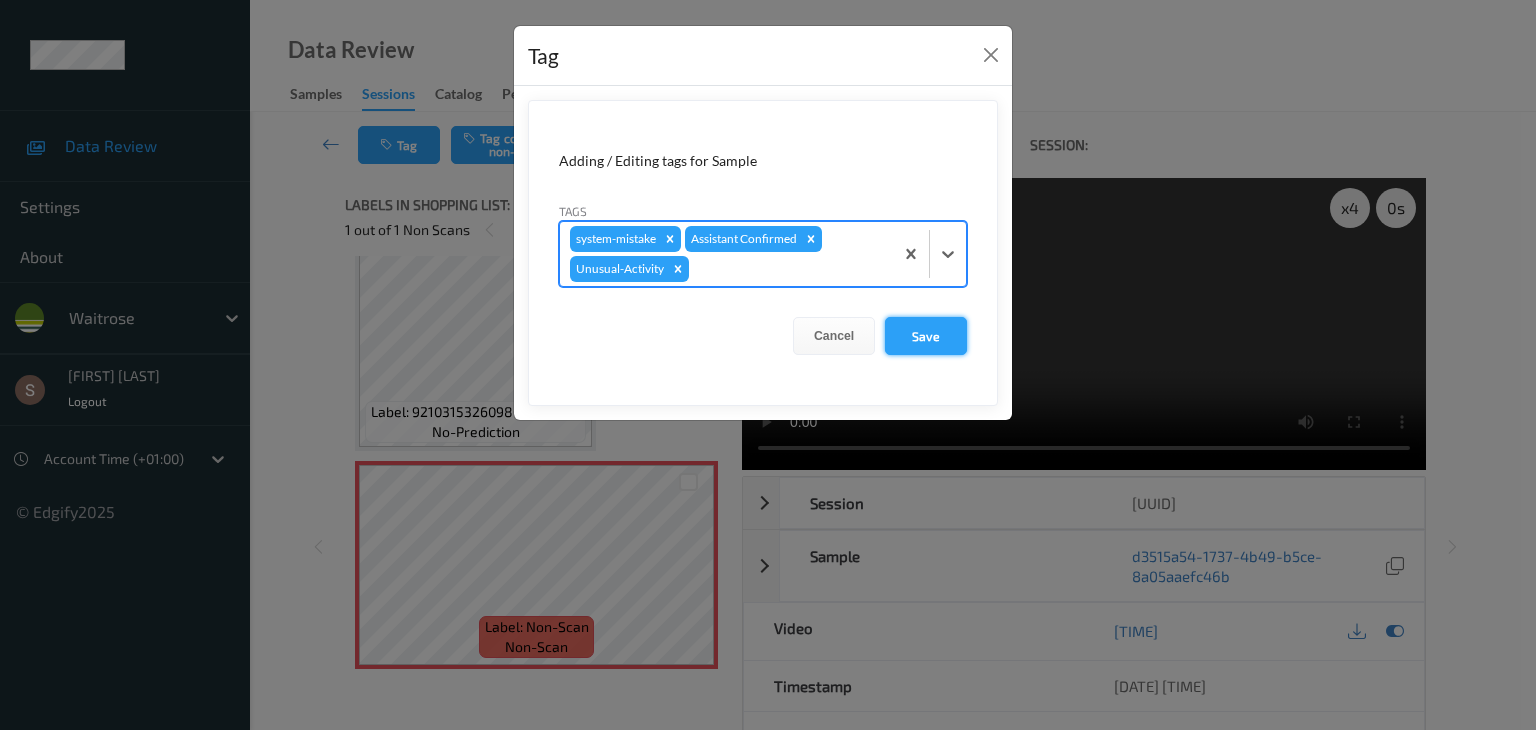 click on "Save" at bounding box center [926, 336] 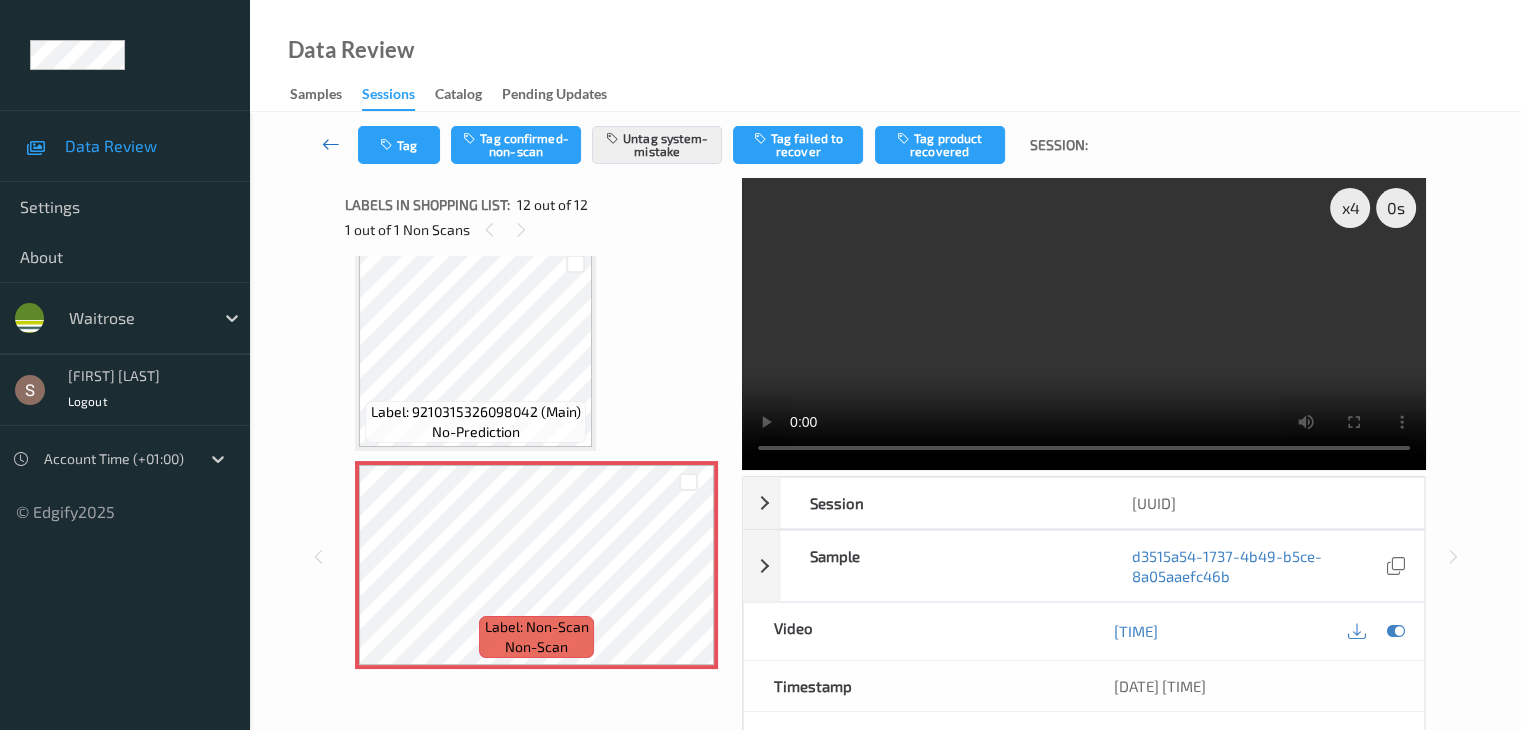 click at bounding box center [331, 144] 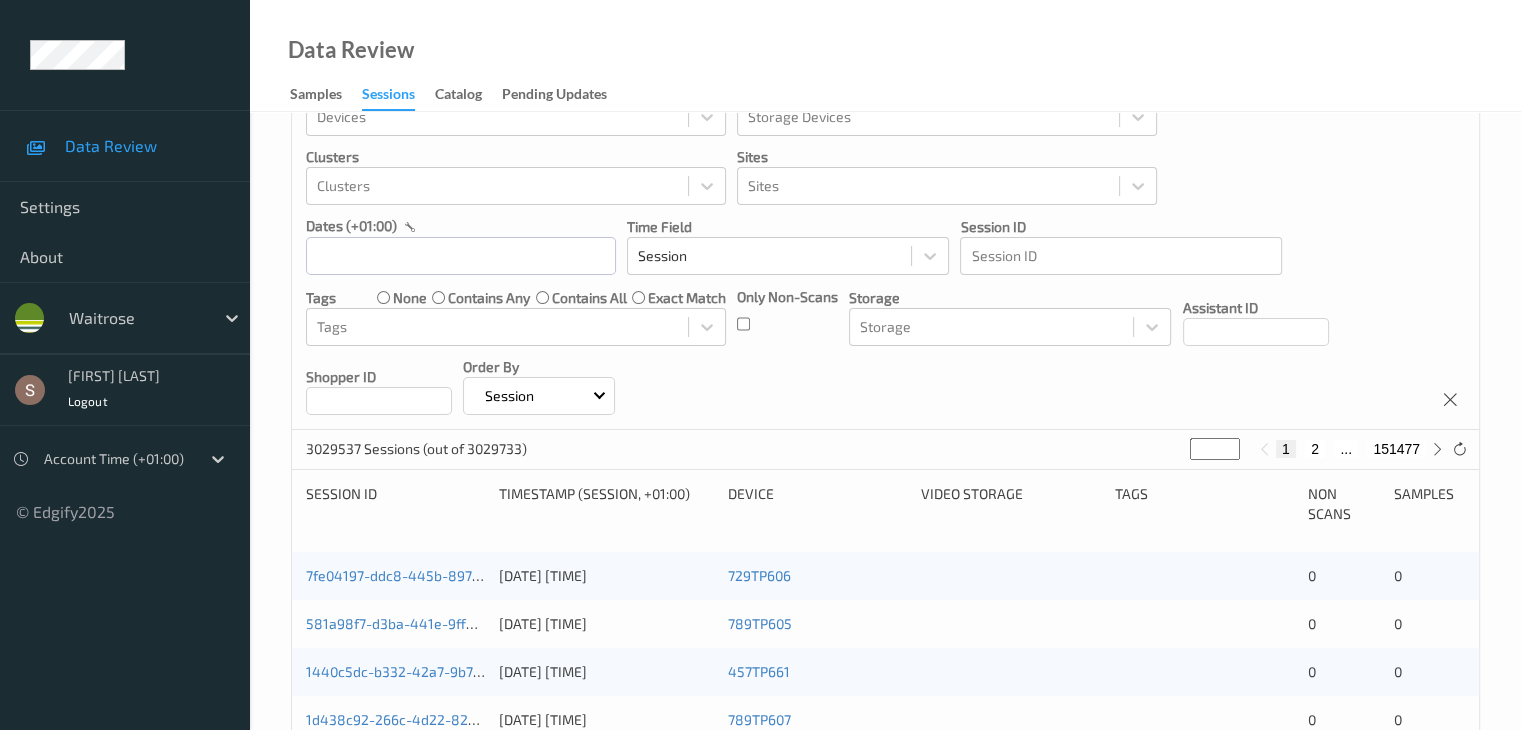 scroll, scrollTop: 0, scrollLeft: 0, axis: both 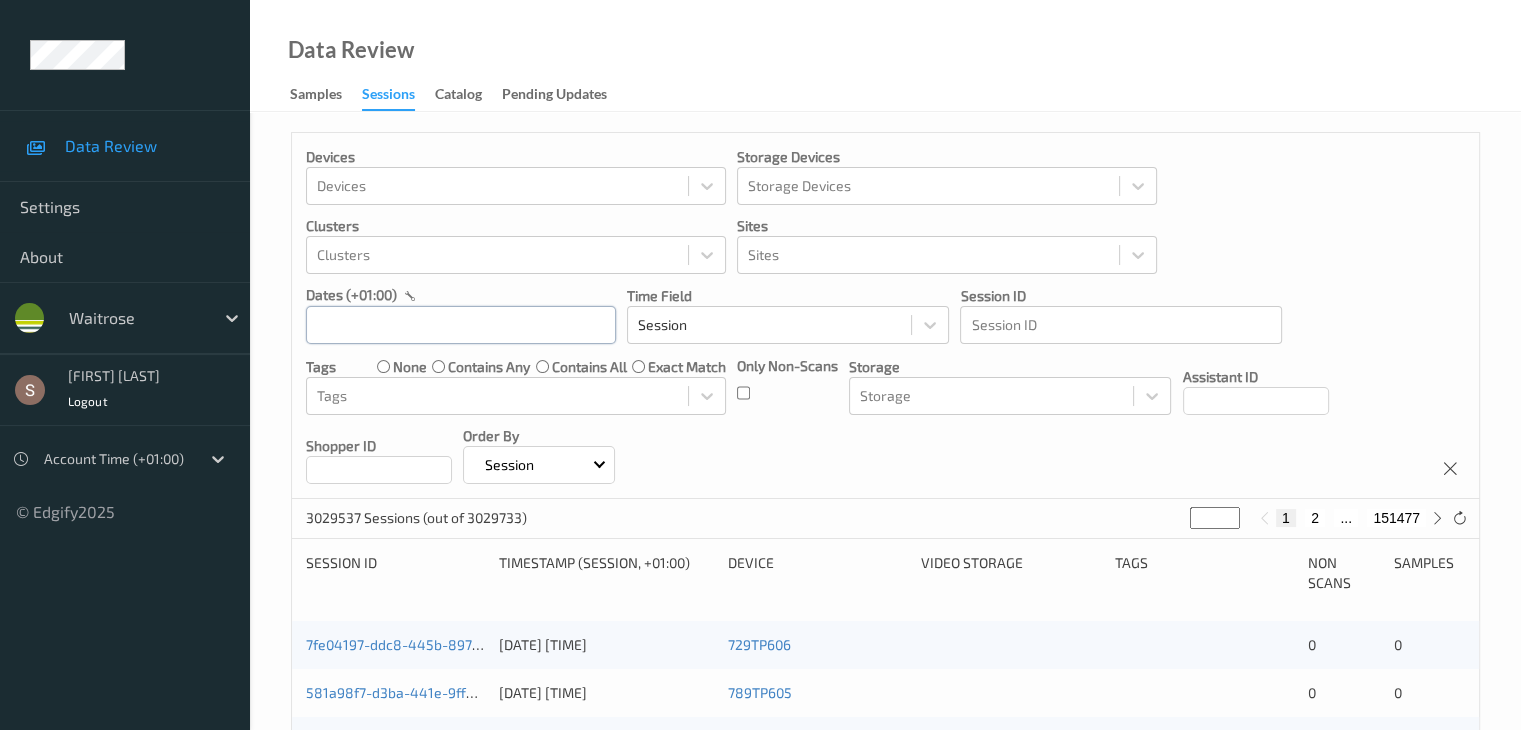 click at bounding box center (461, 325) 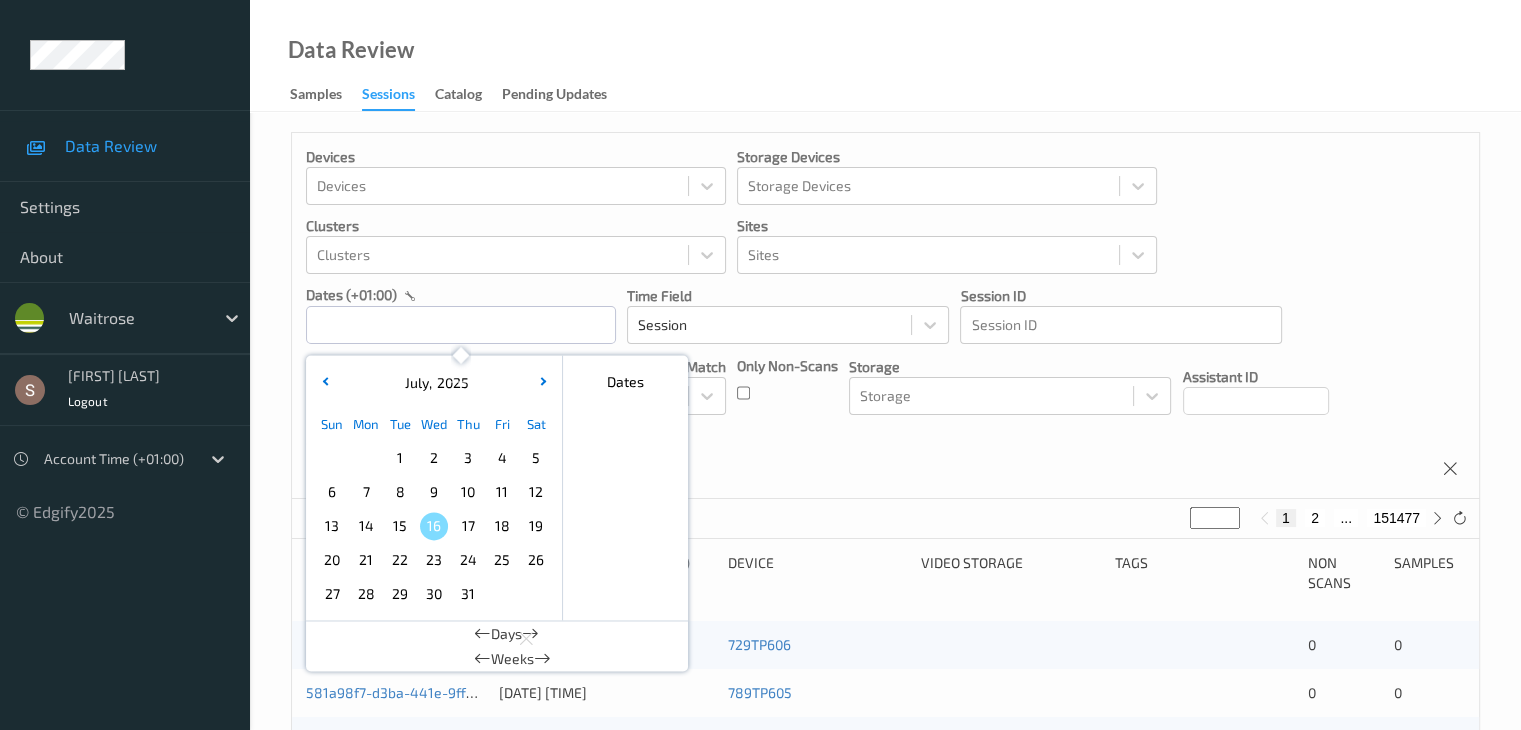 click on "9" at bounding box center [434, 492] 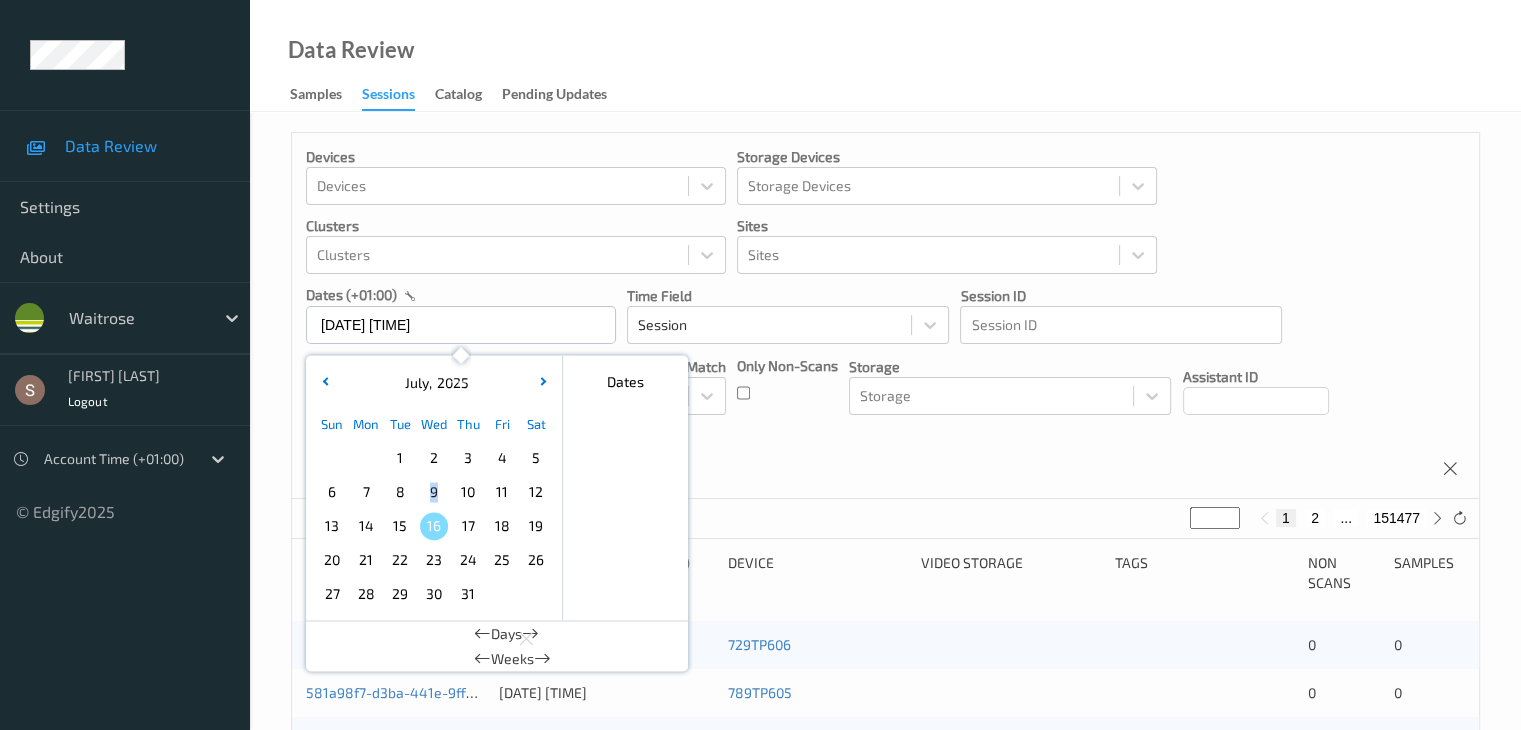 click on "9" at bounding box center (434, 492) 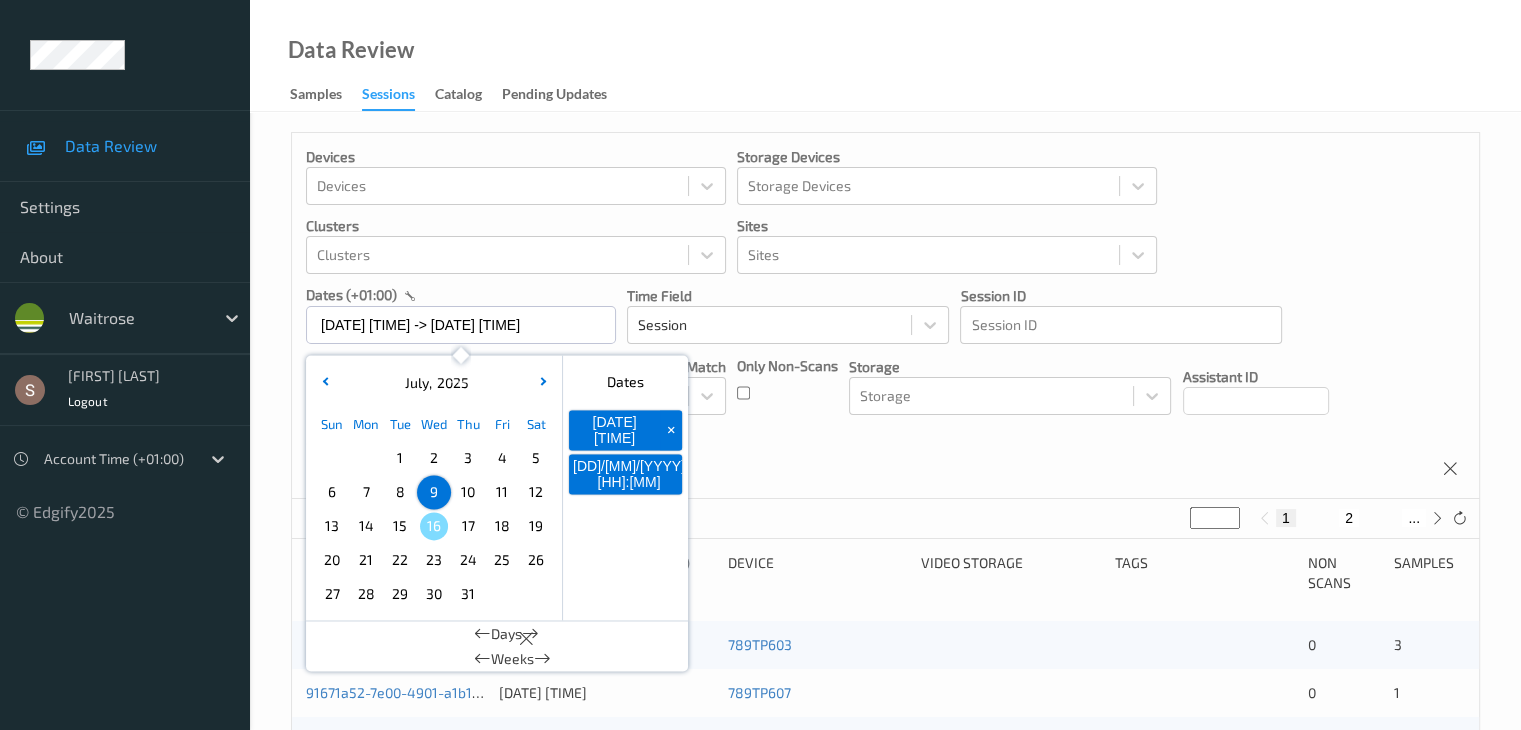 click on "Devices Devices Storage Devices Storage Devices Clusters Clusters Sites Sites dates (+[OFFSET]) [DATE] [TIME] -&gt; [DATE] [TIME] July , 2025 Sun Mon Tue Wed Thu Fri Sat 1 2 3 4 5 6 7 8 9 10 11 12 13 14 15 16 17 18 19 20 21 22 23 24 25 26 27 28 29 30 31 January February March April May June July August September October November December 2021 2022 2023 2024 2025 2026 2027 2028 2029 2030 2031 2032 Dates [DATE] [TIME] + [DATE] [TIME] + Days Weeks Time Field Session Session ID Session ID Tags none contains any contains all exact match Tags Only Non-Scans Storage Storage Assistant ID Shopper ID Order By Session" at bounding box center [885, 316] 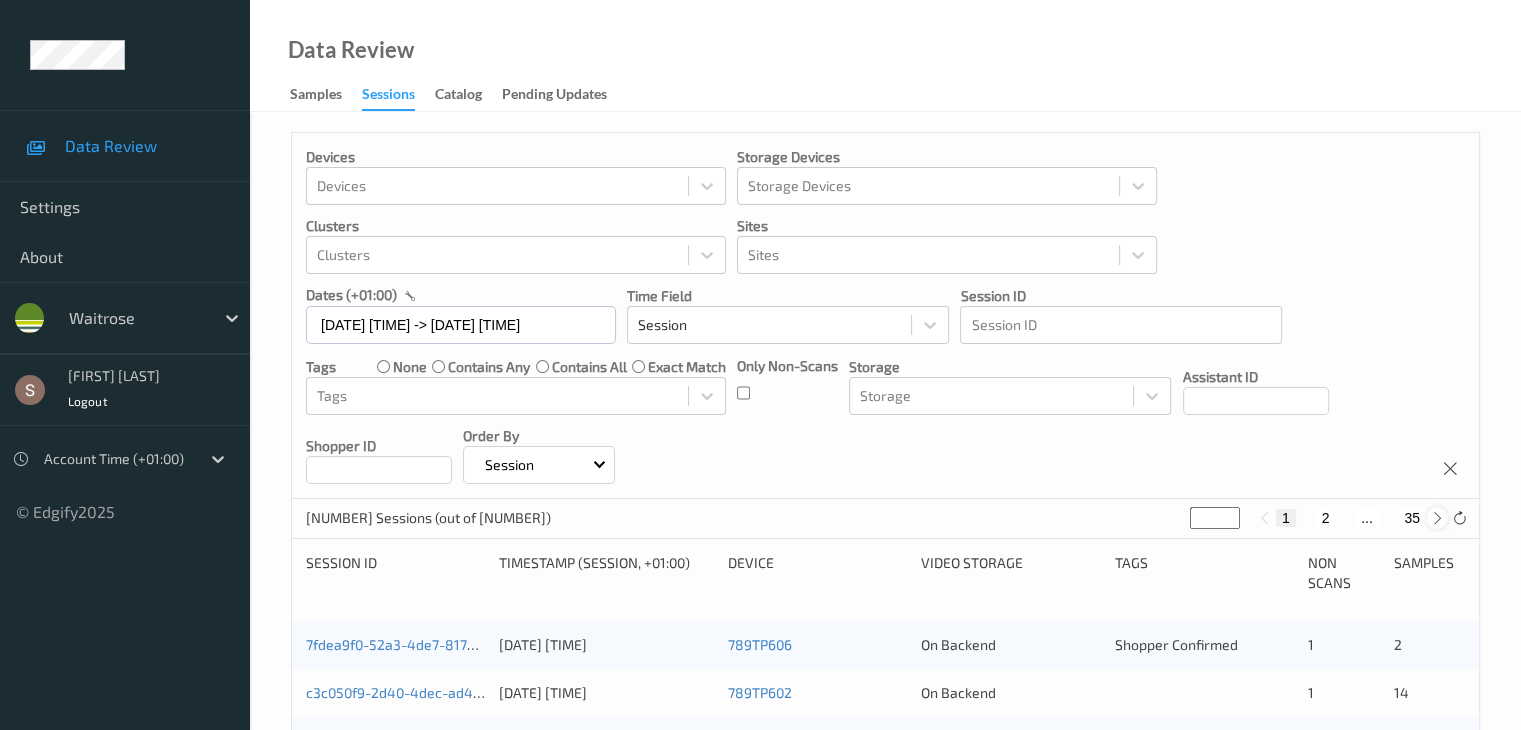 click at bounding box center (1437, 518) 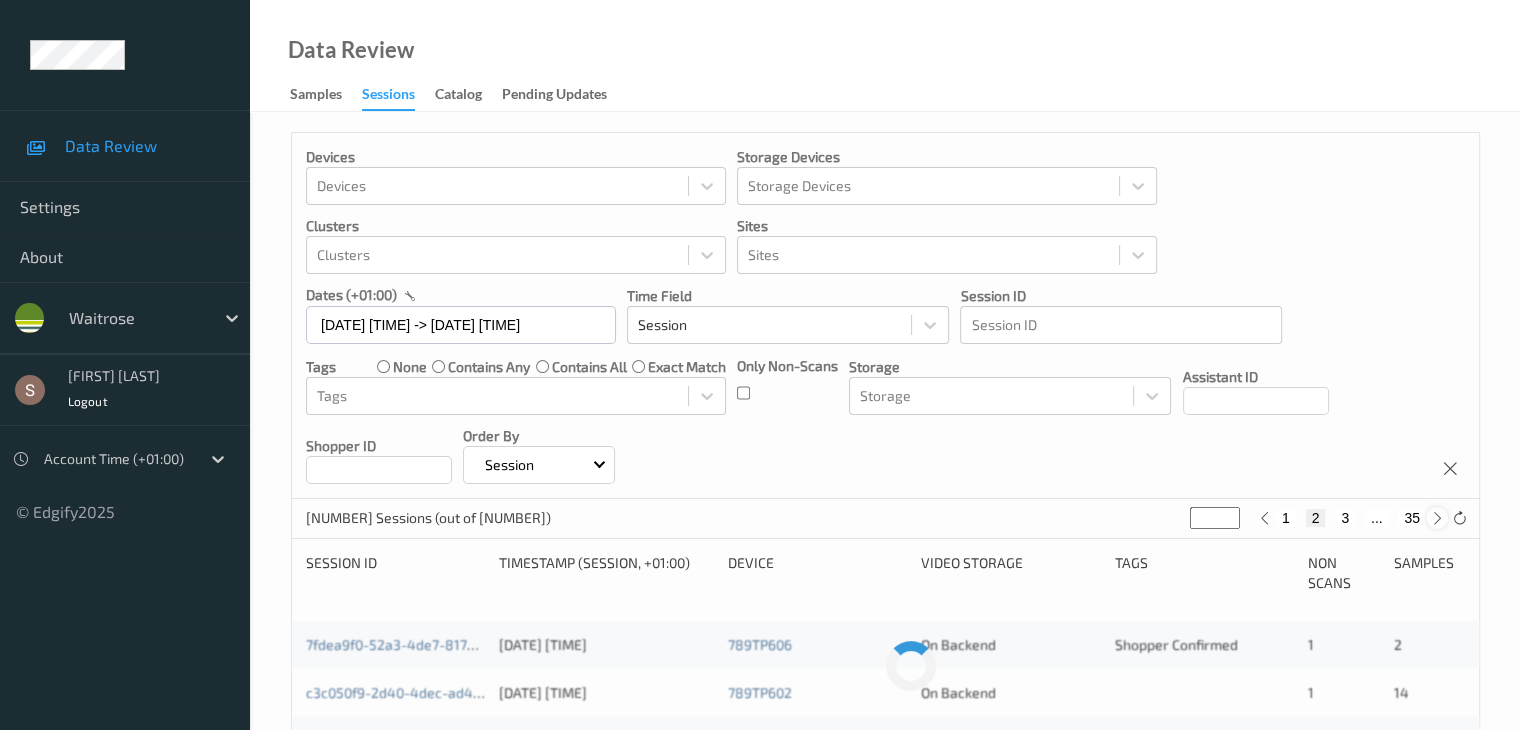 click at bounding box center (1437, 518) 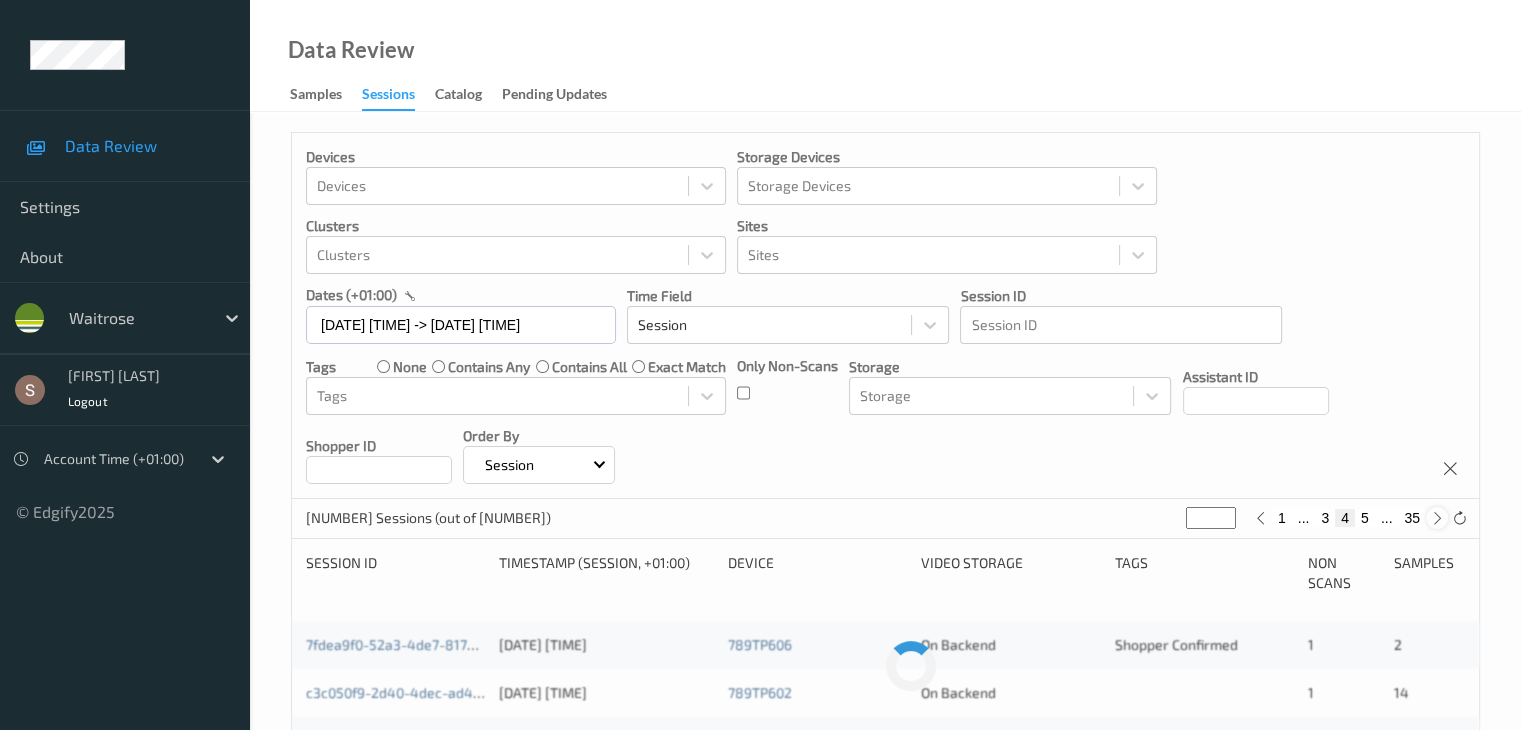 click at bounding box center [1437, 518] 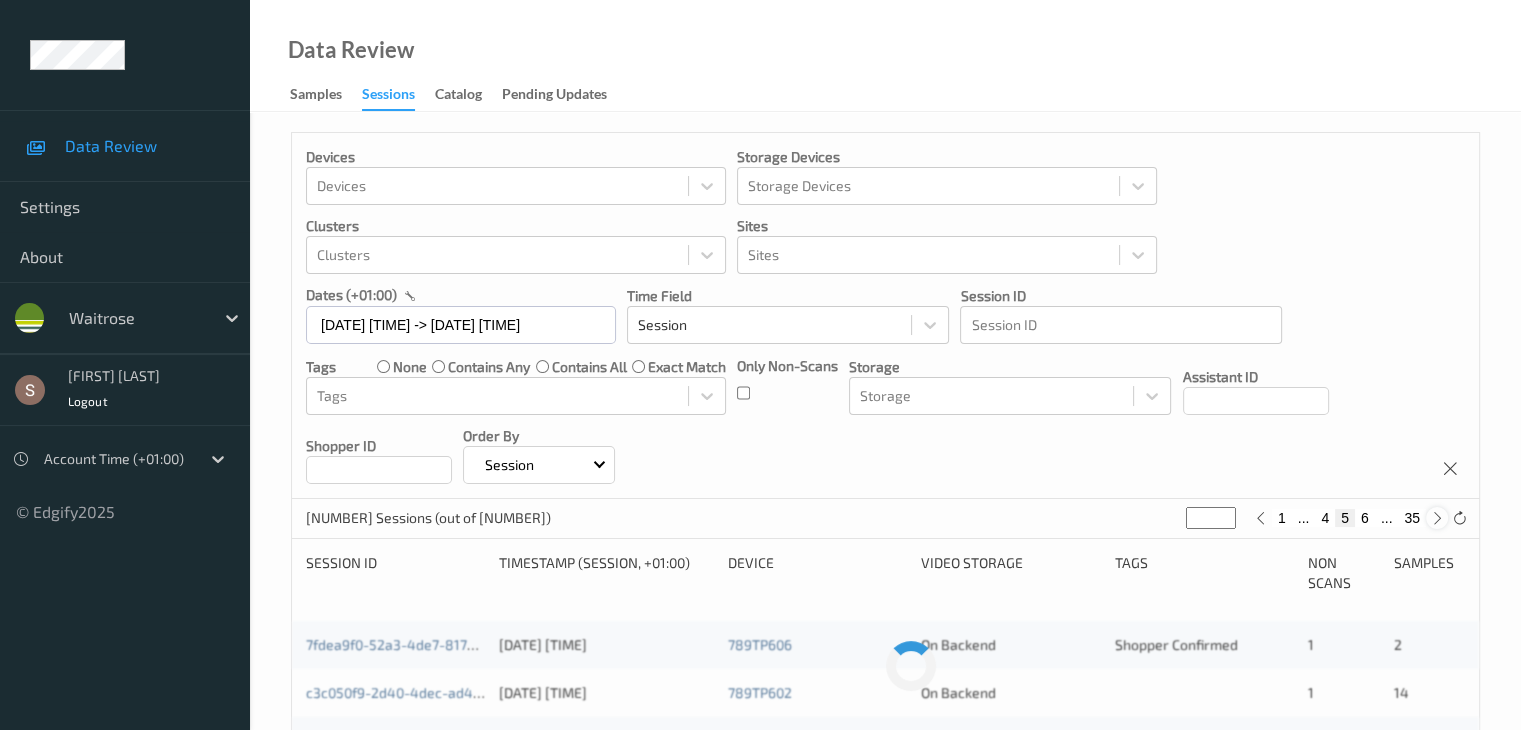 click at bounding box center (1437, 518) 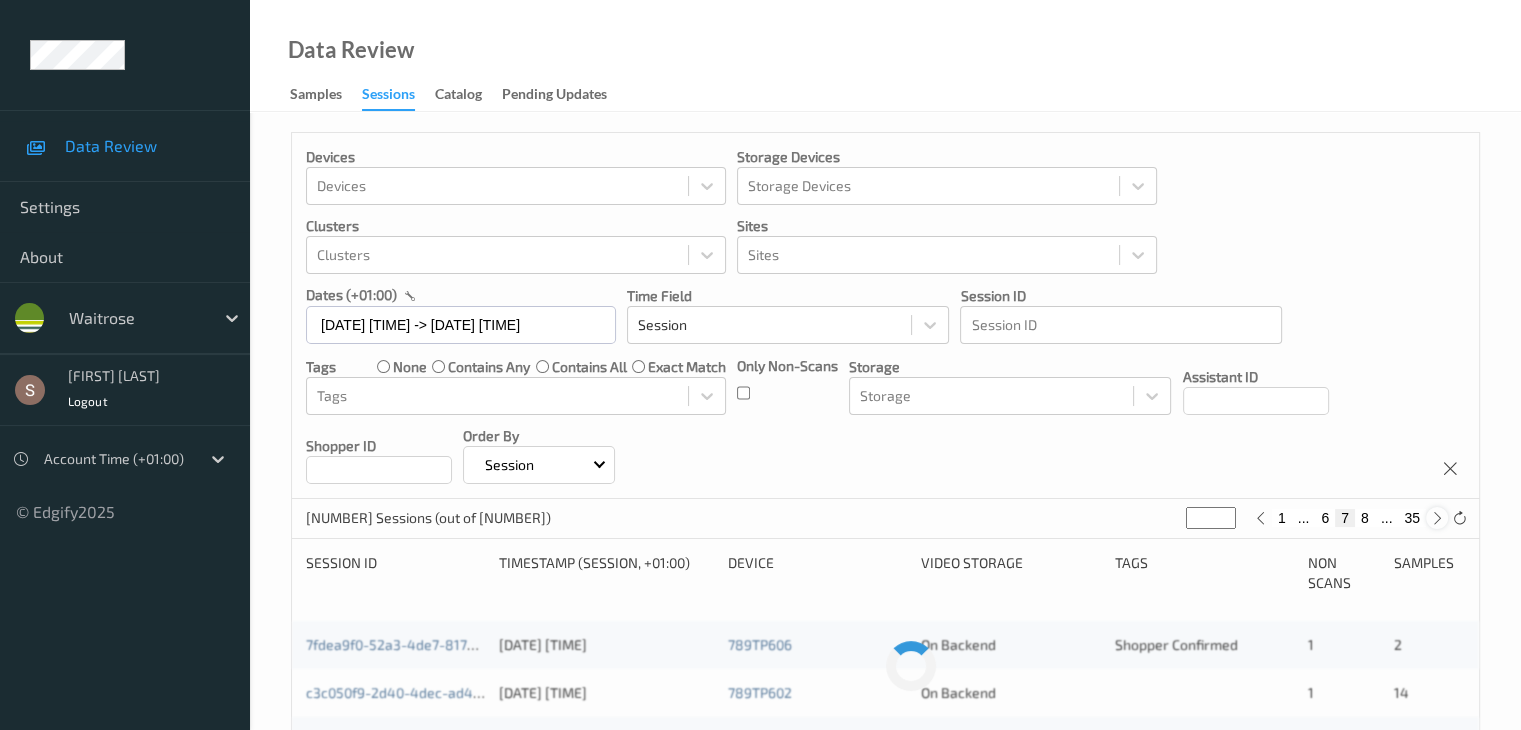 click at bounding box center (1437, 518) 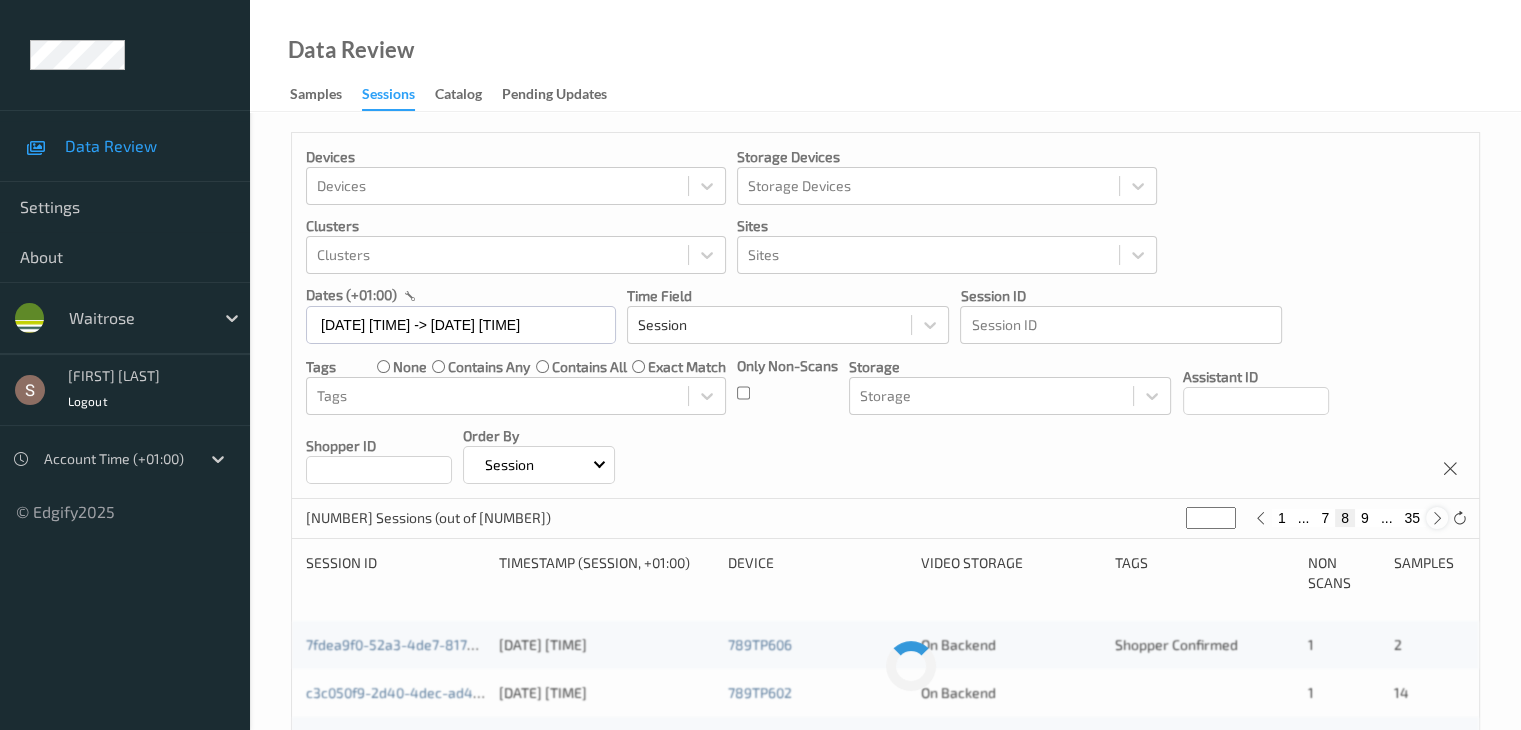 click at bounding box center [1437, 518] 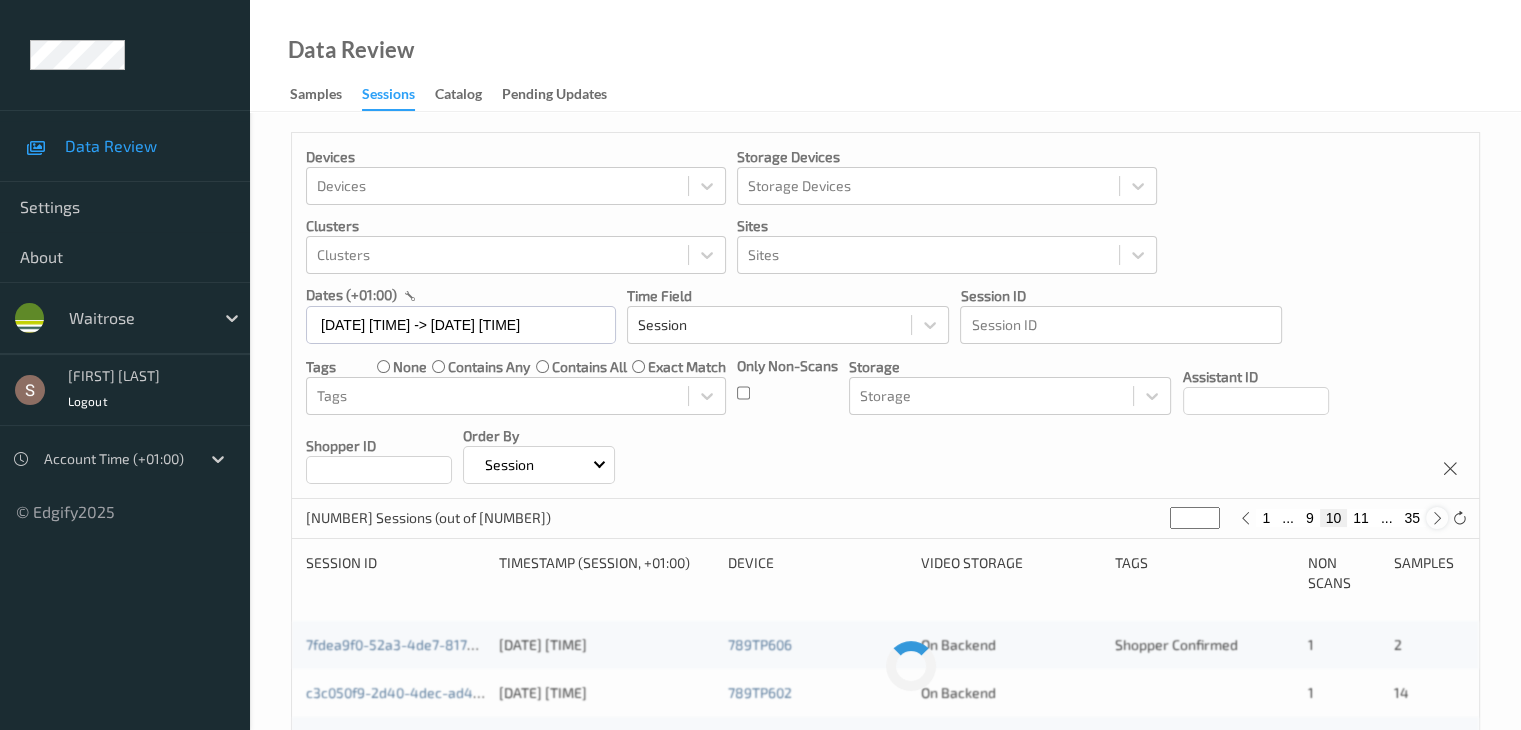 click at bounding box center (1437, 518) 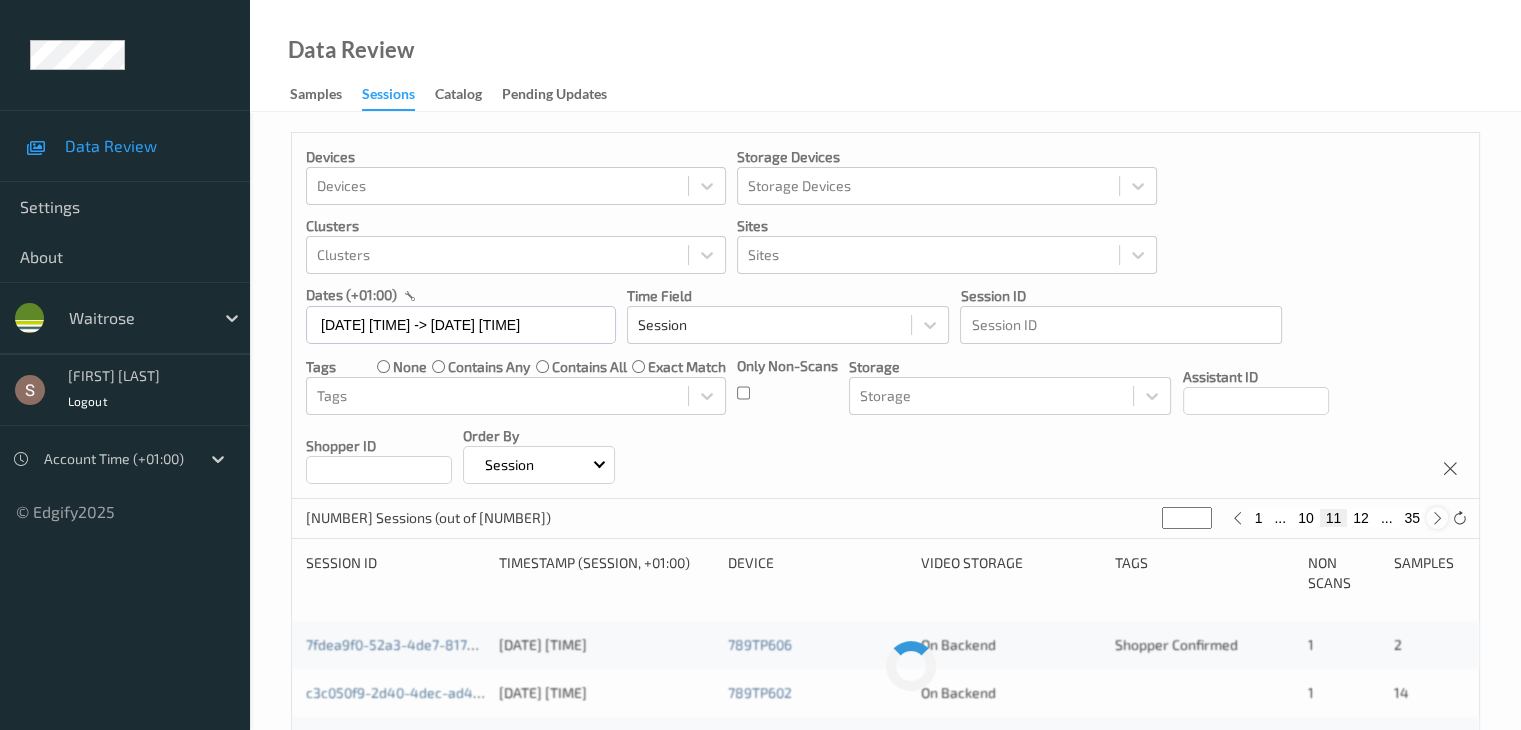 click at bounding box center [1437, 518] 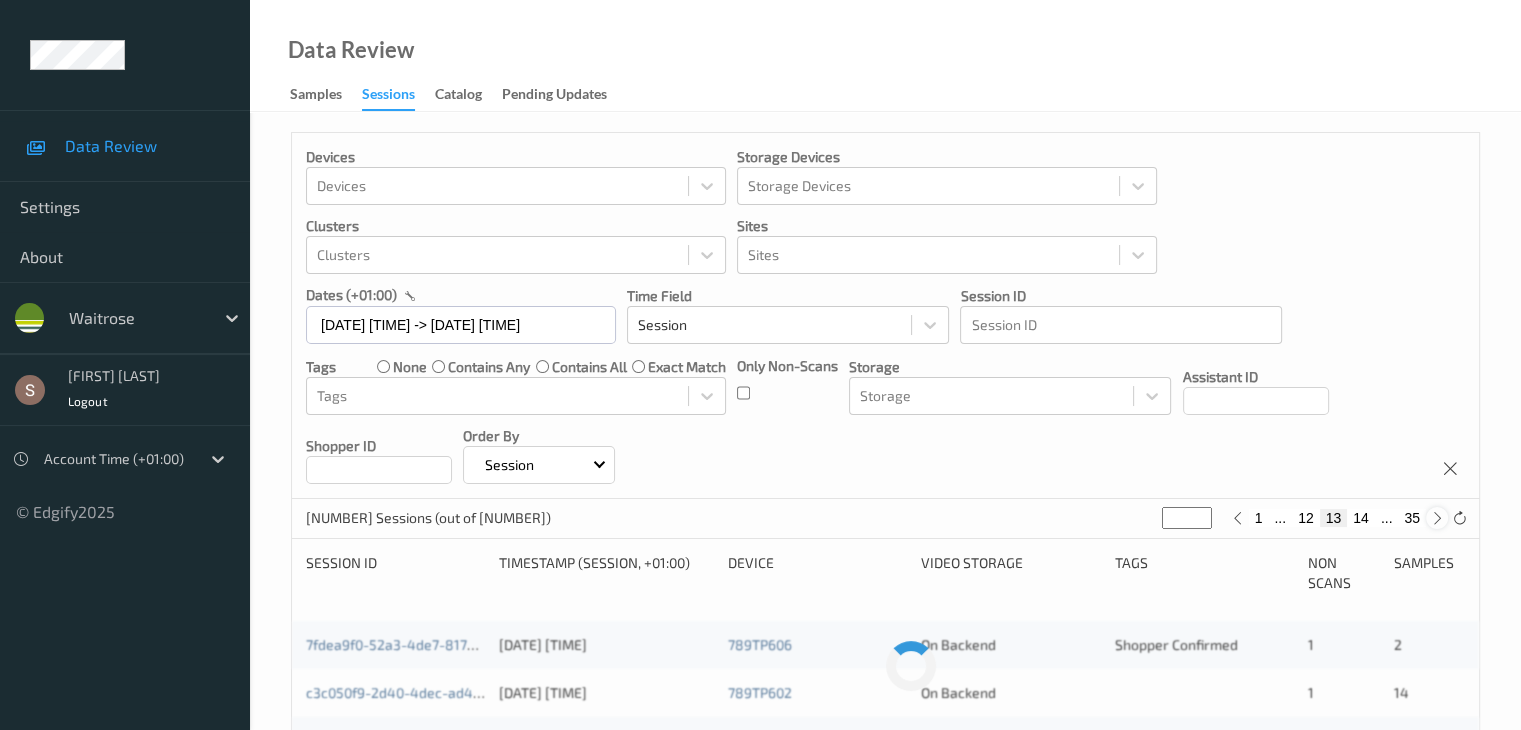 click at bounding box center [1437, 518] 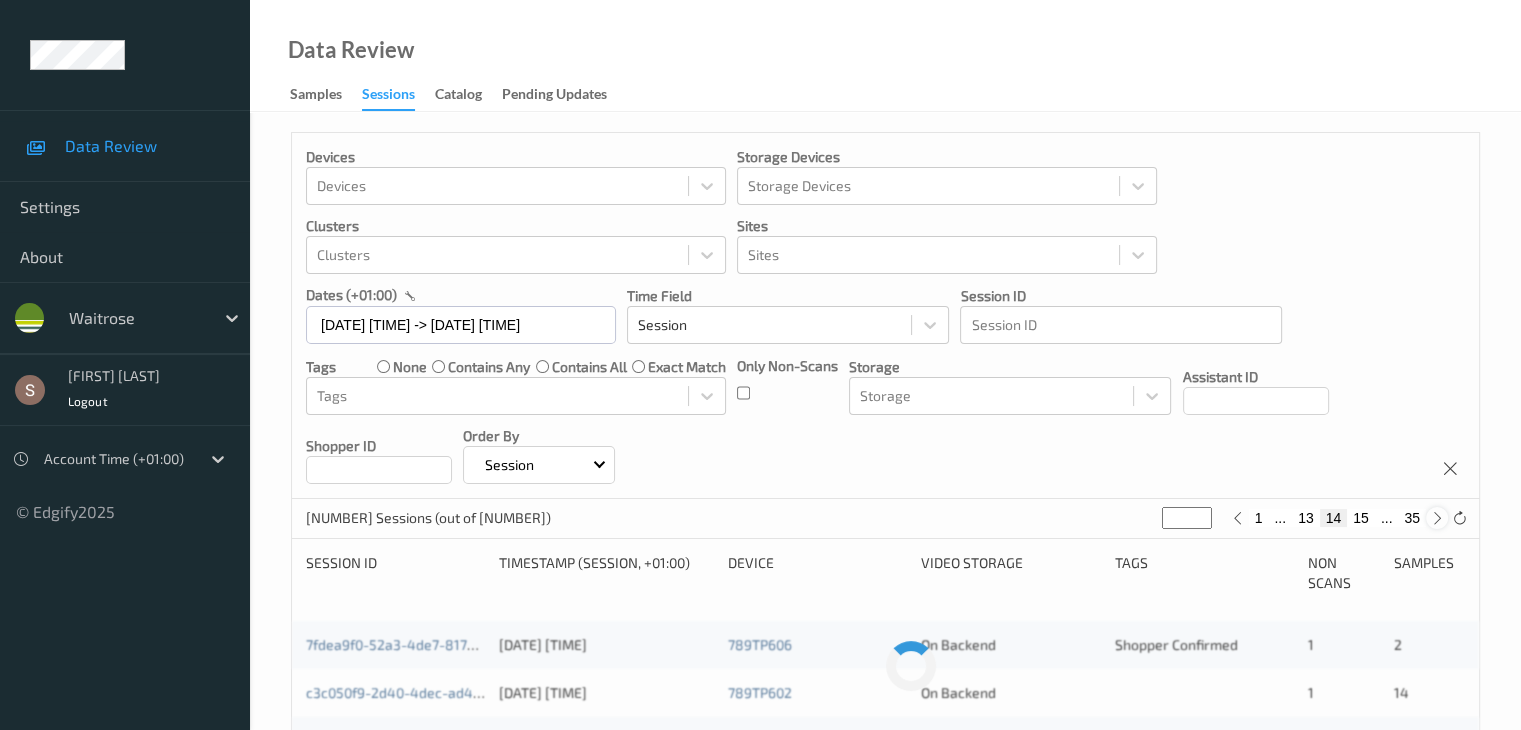 click at bounding box center (1437, 518) 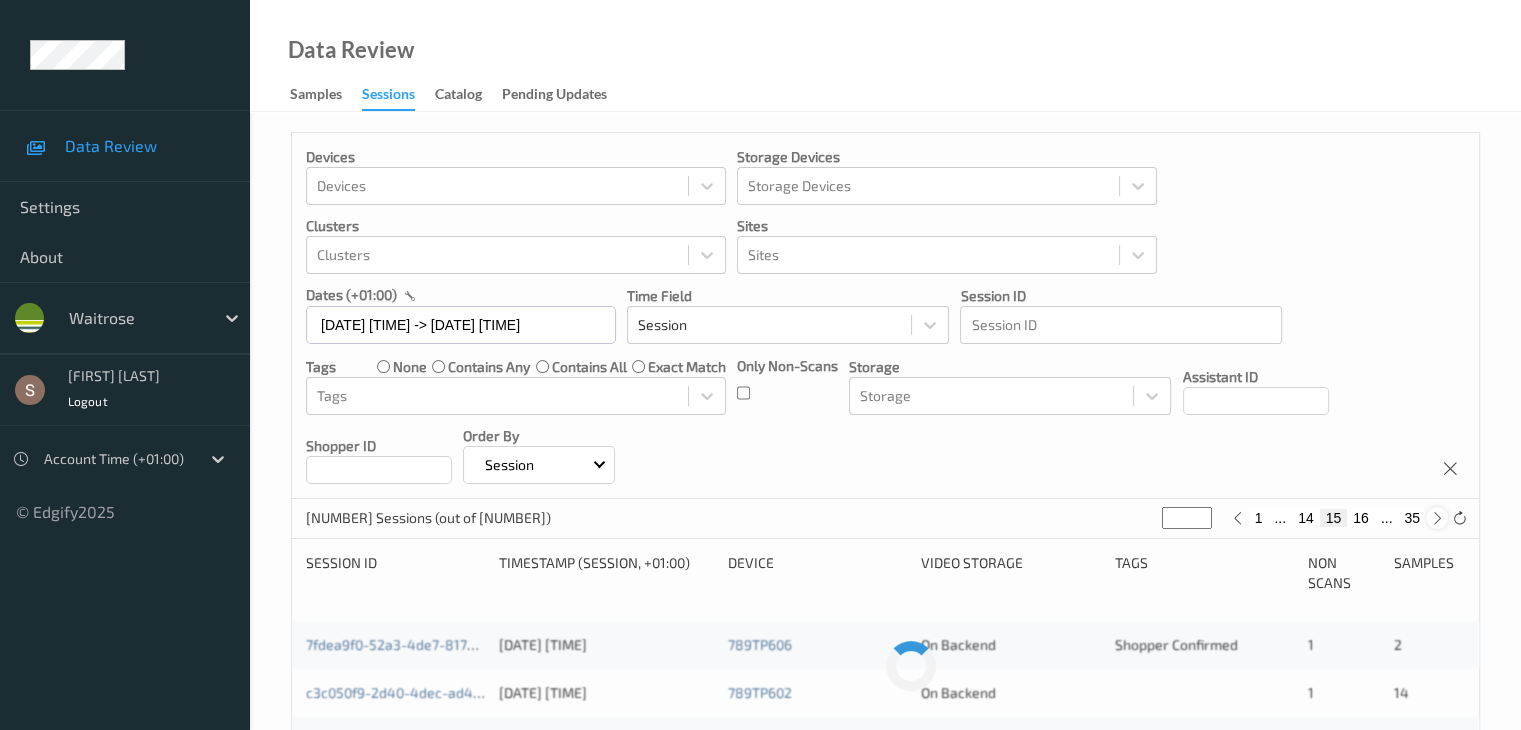 click at bounding box center (1437, 518) 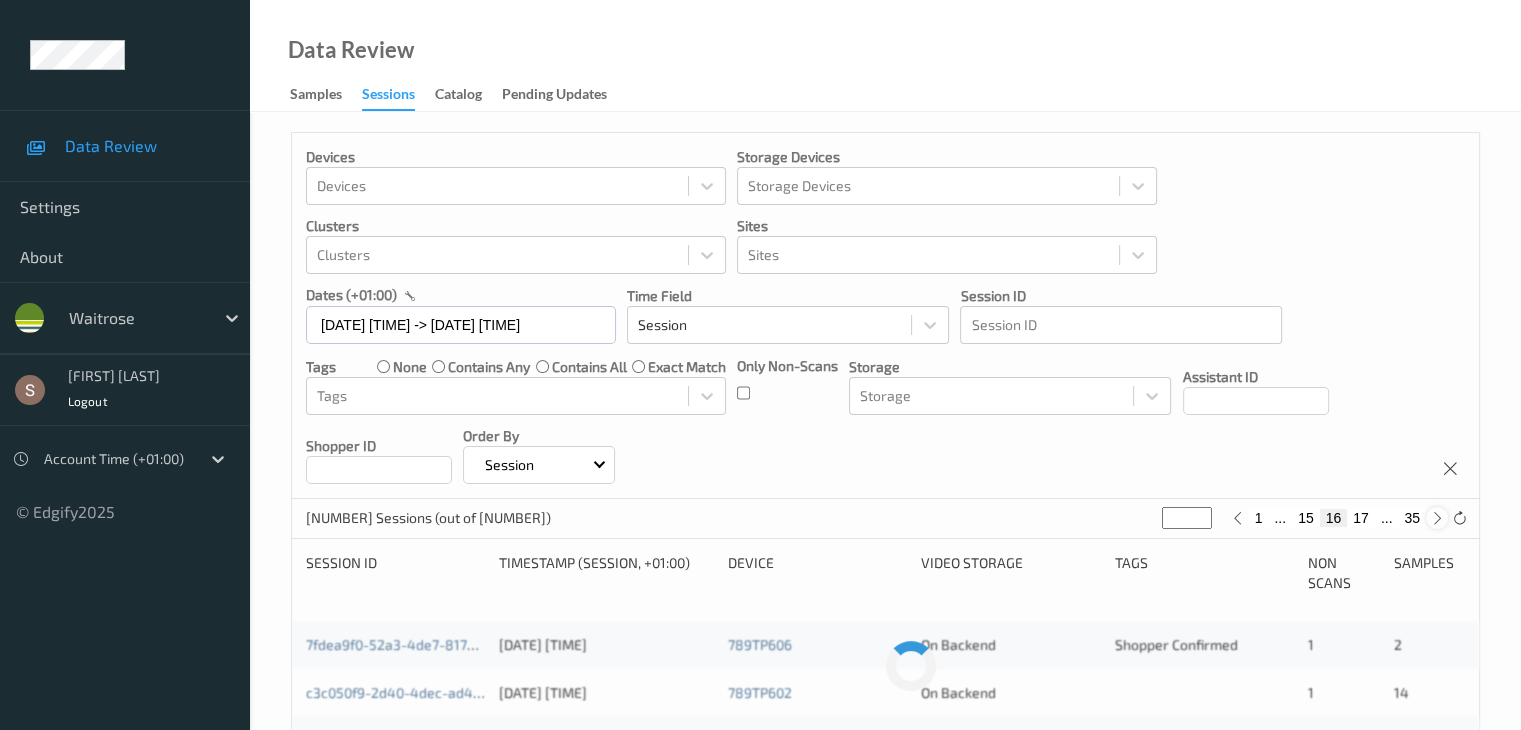 click at bounding box center [1437, 518] 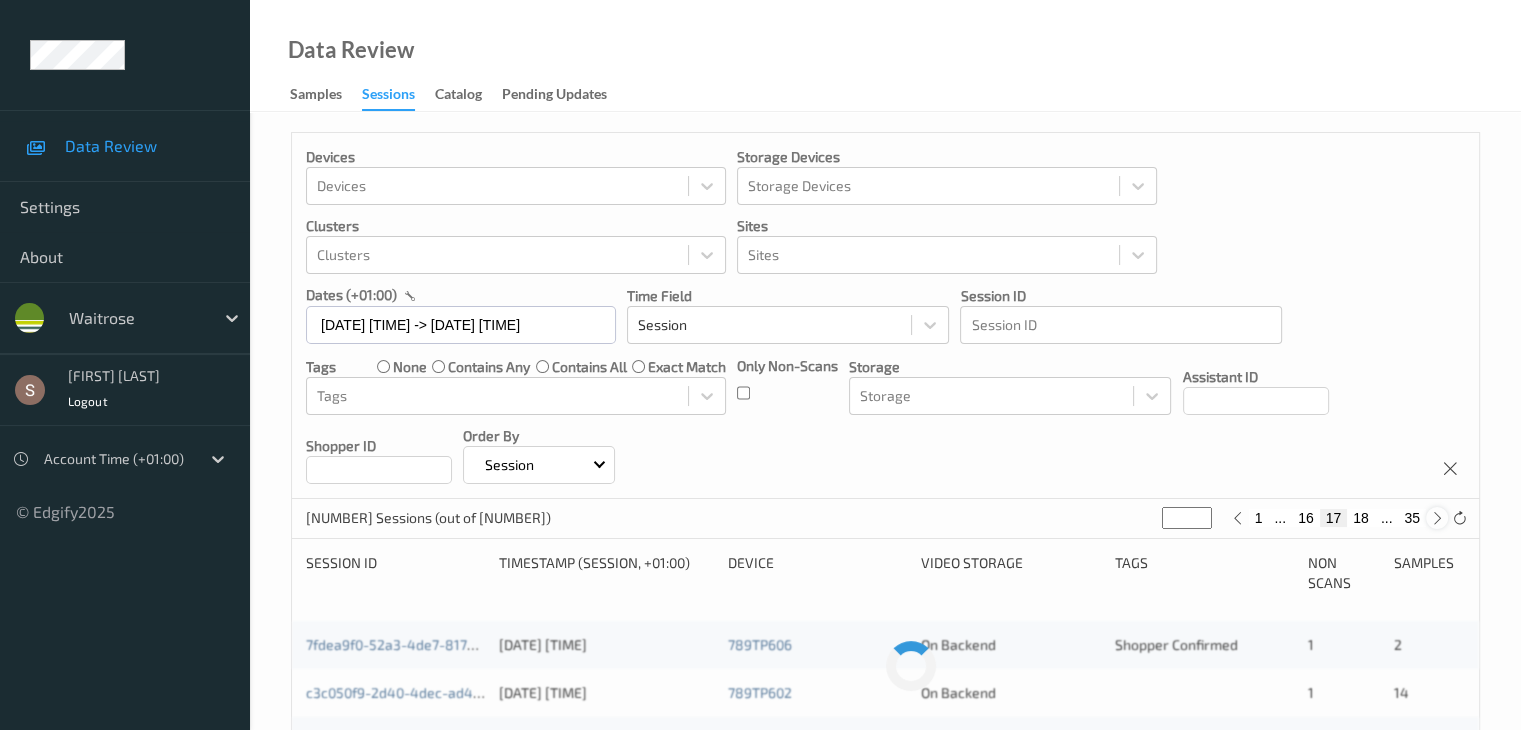 click at bounding box center [1437, 518] 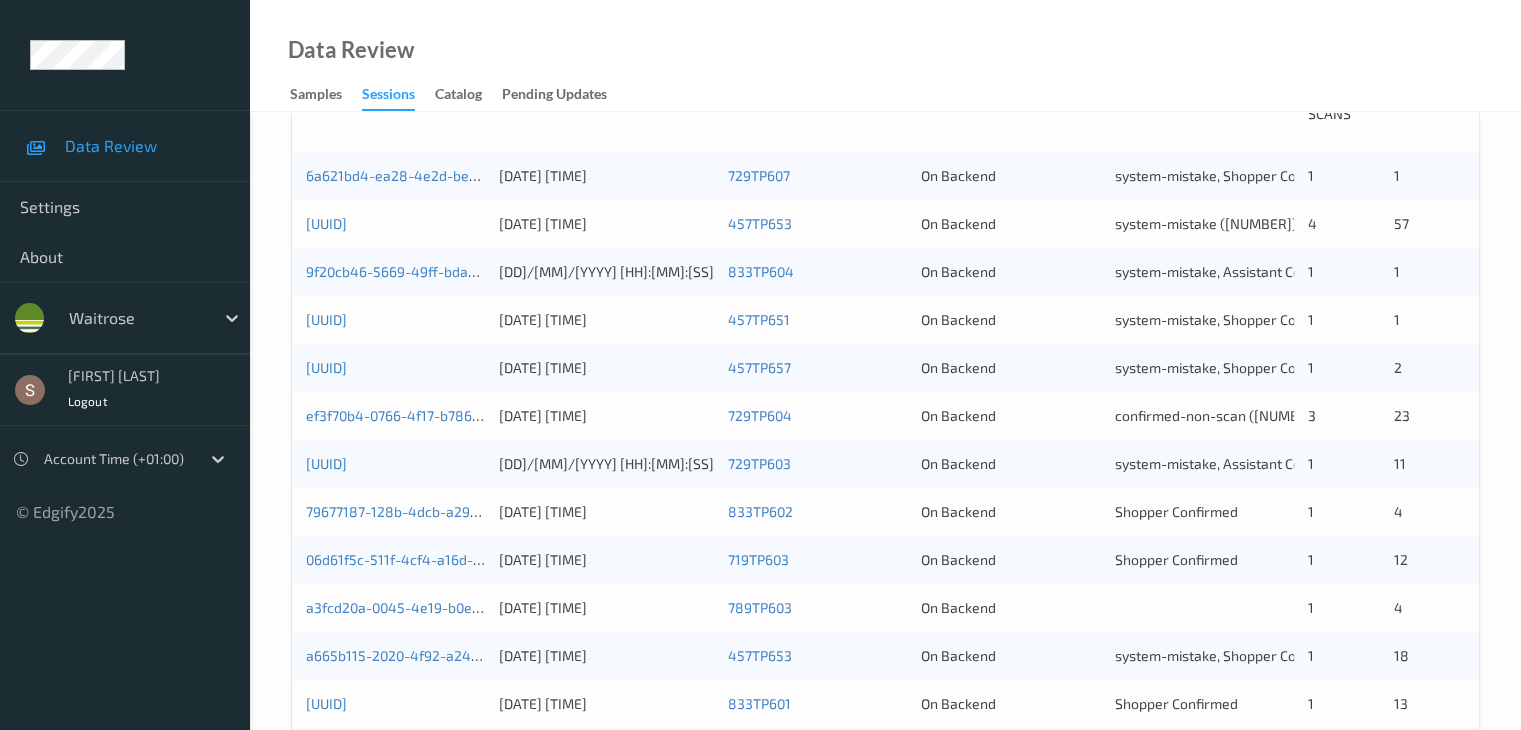 scroll, scrollTop: 500, scrollLeft: 0, axis: vertical 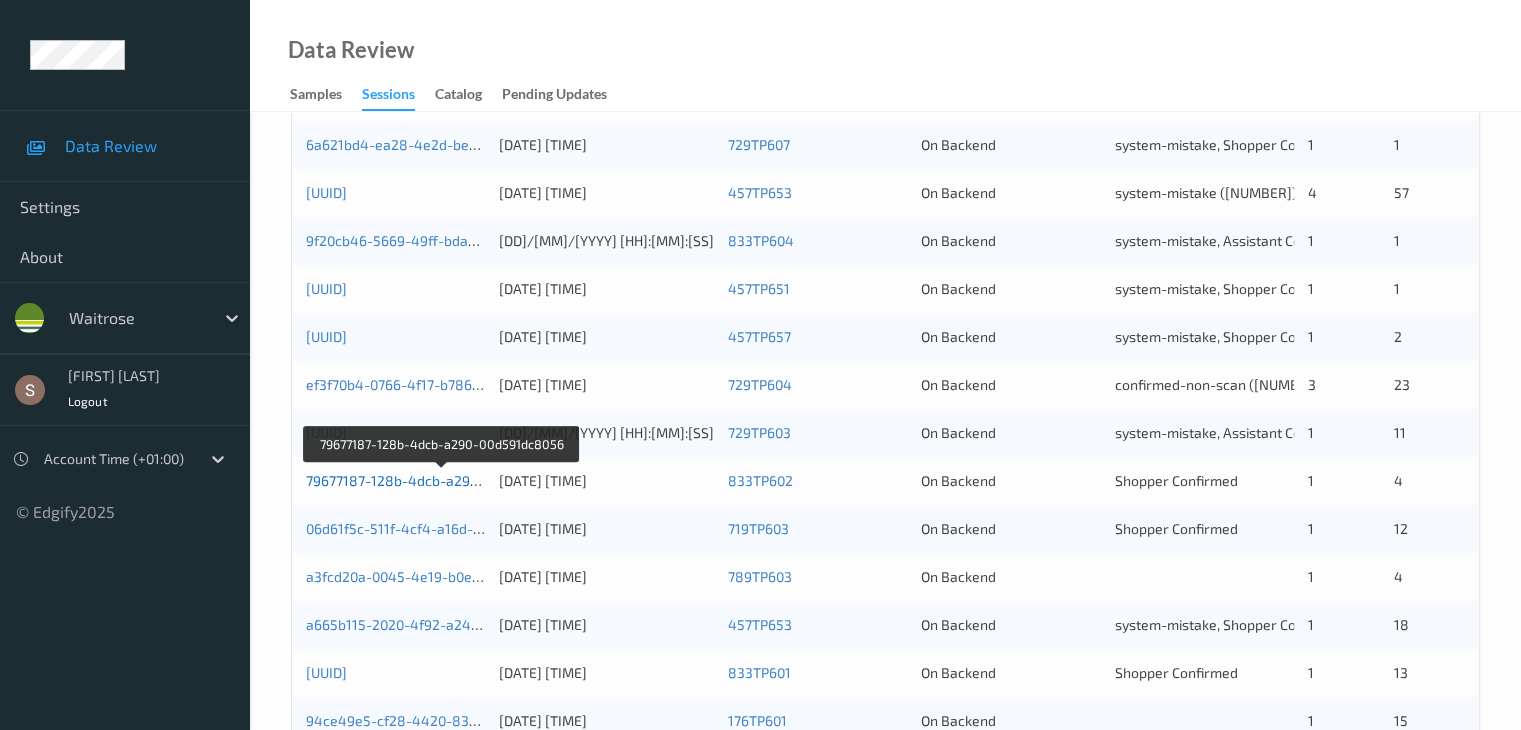 click on "79677187-128b-4dcb-a290-00d591dc8056" at bounding box center (442, 480) 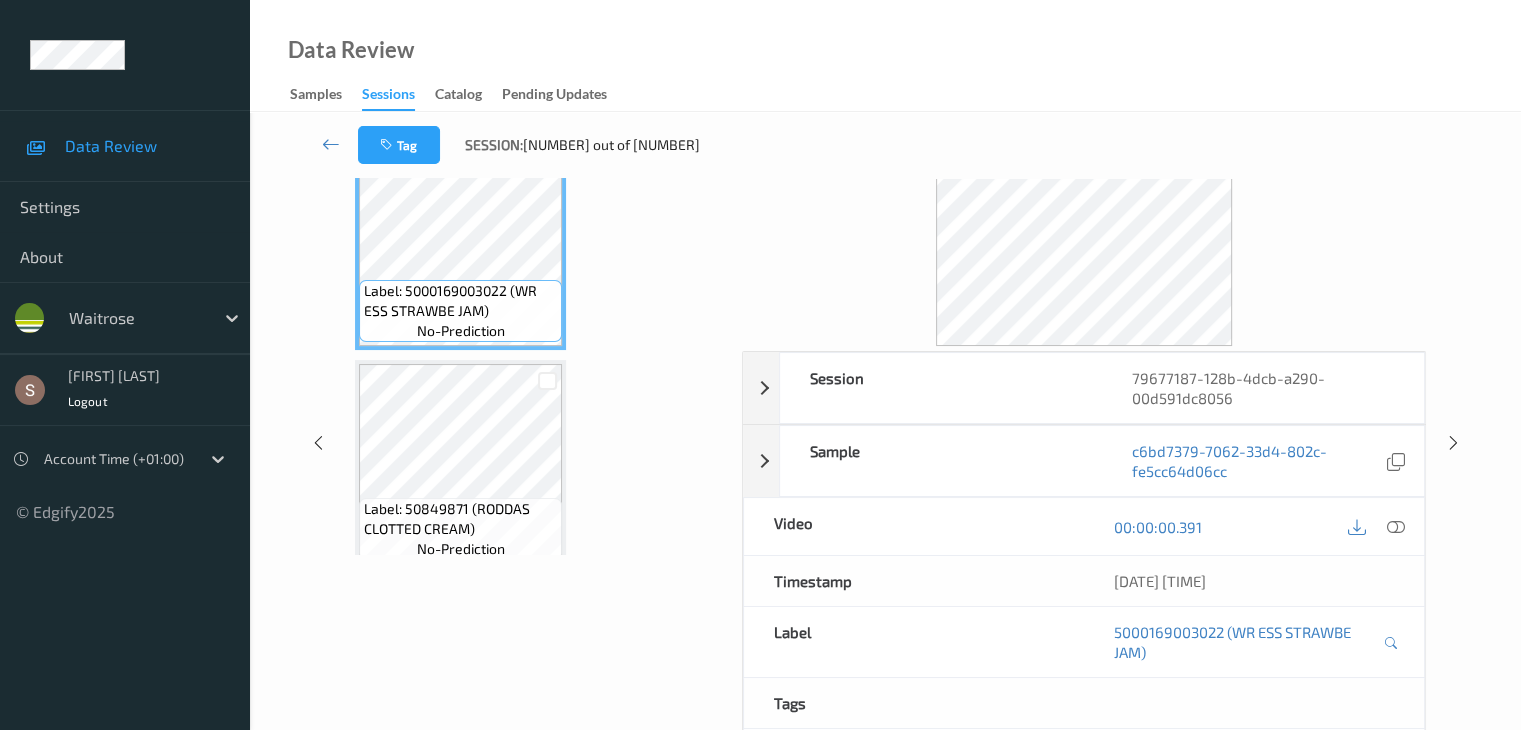 scroll, scrollTop: 0, scrollLeft: 0, axis: both 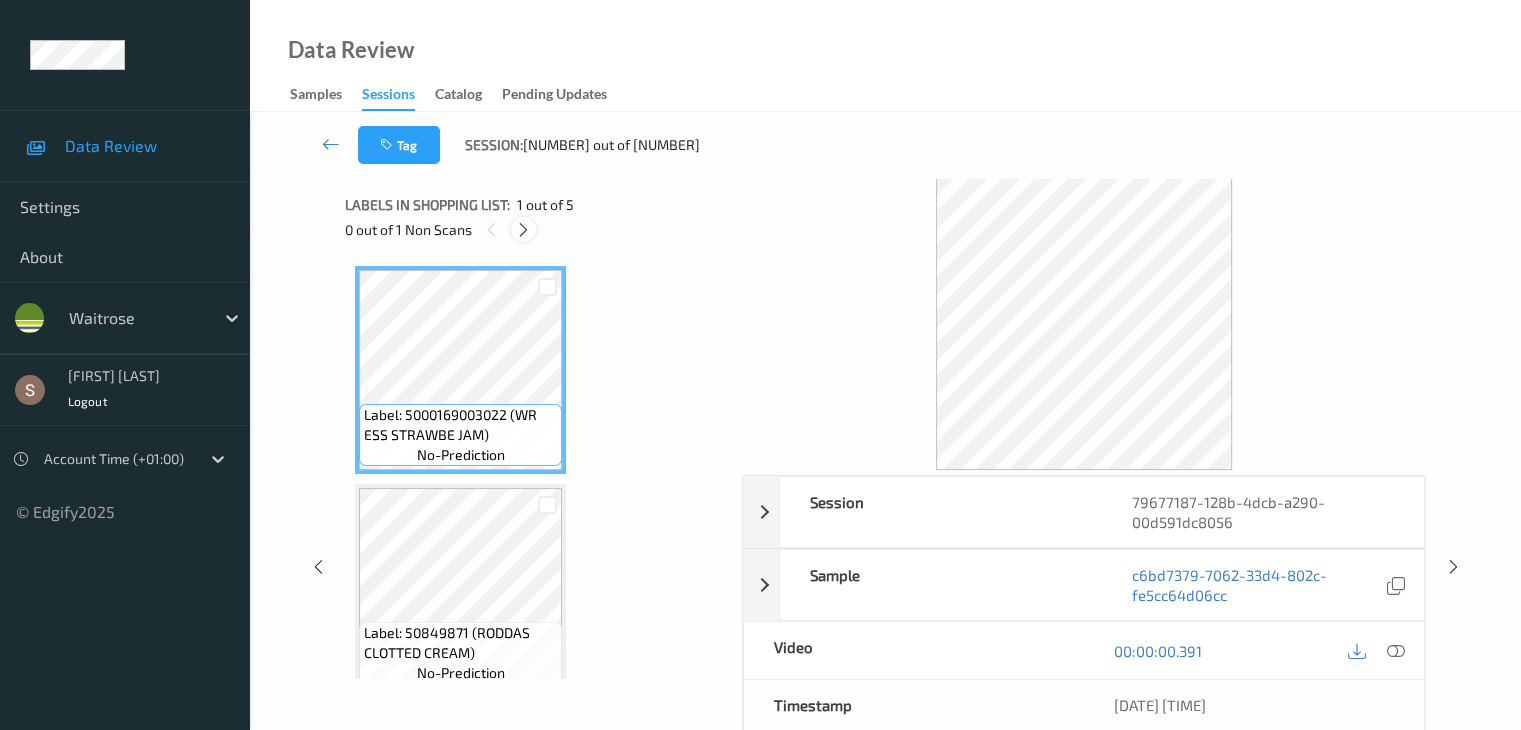 click at bounding box center (523, 230) 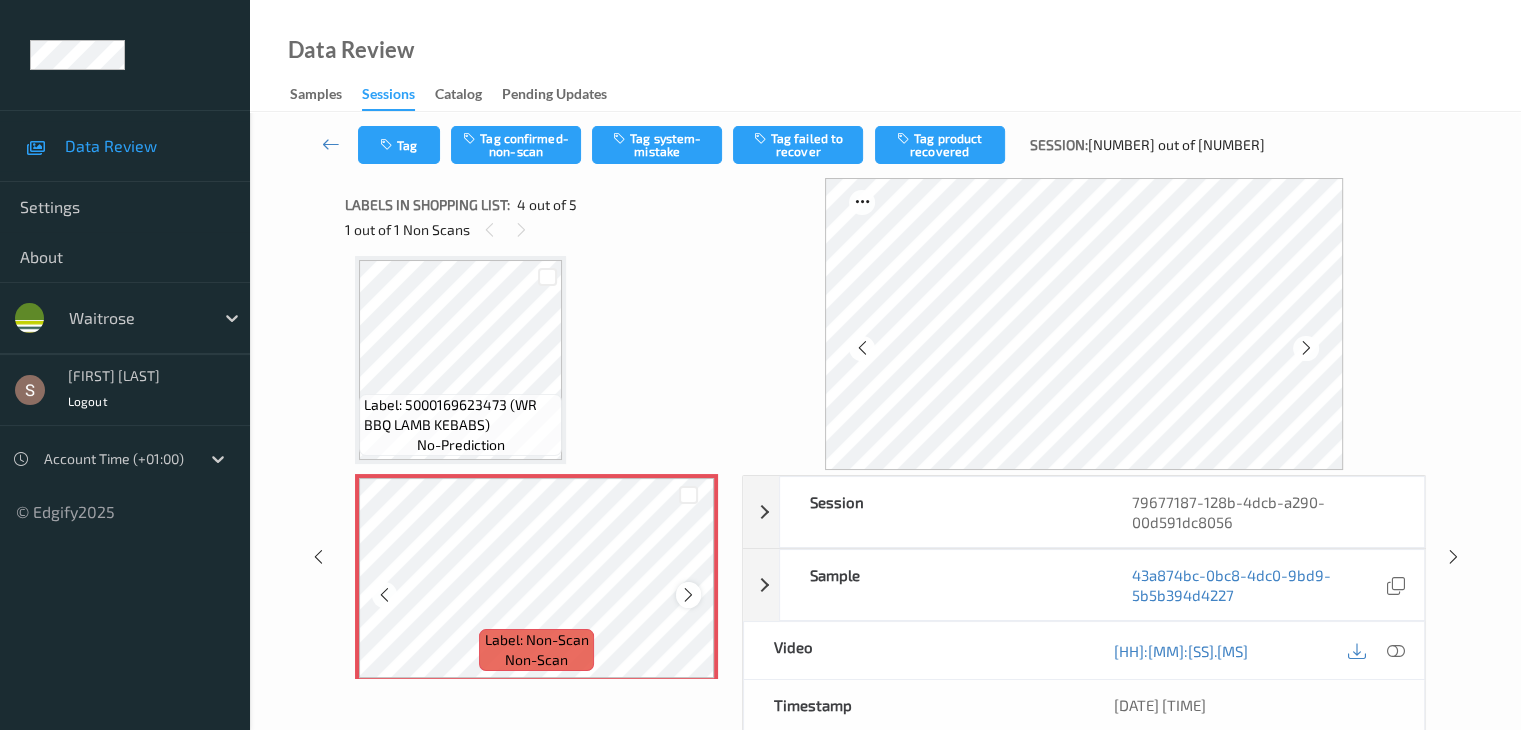click at bounding box center [688, 595] 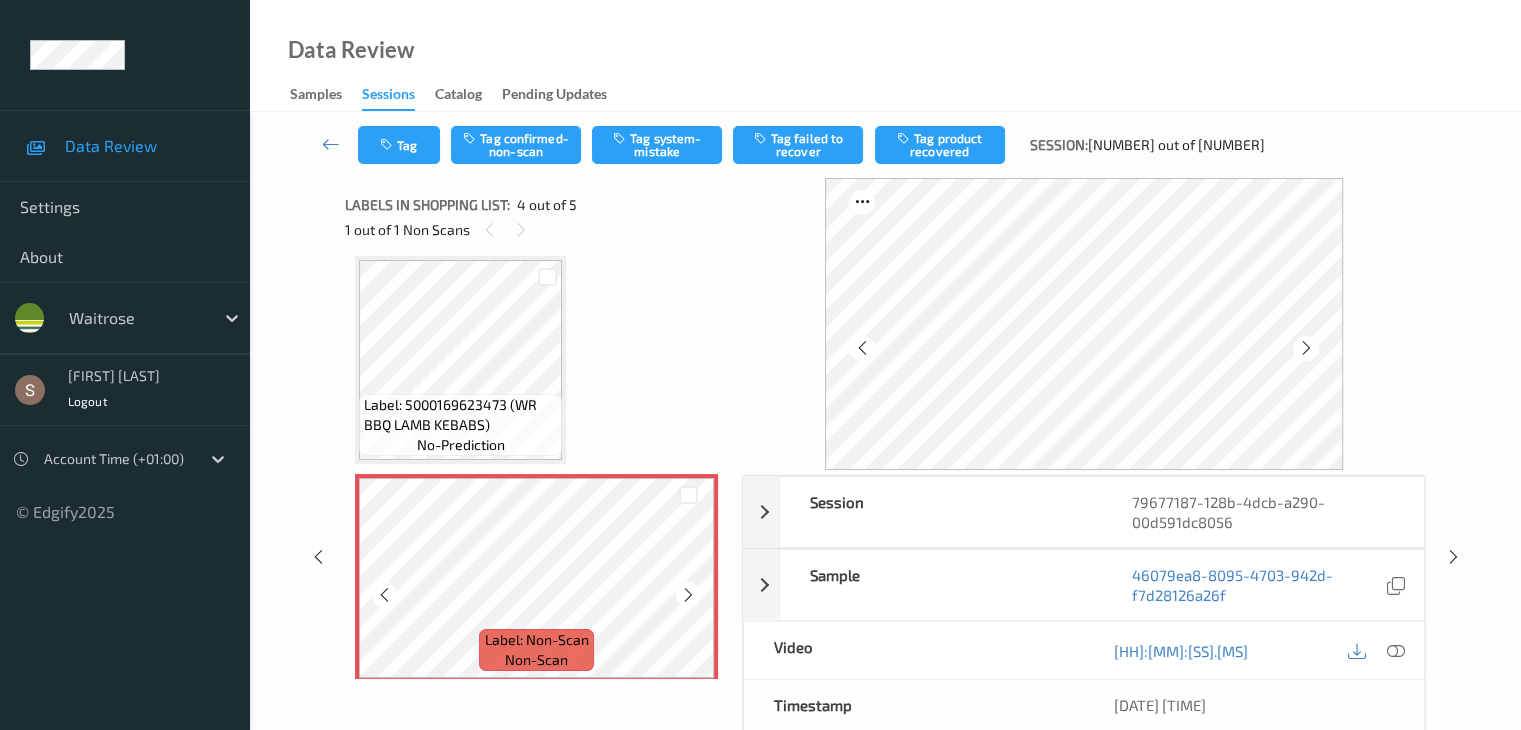 click at bounding box center (688, 595) 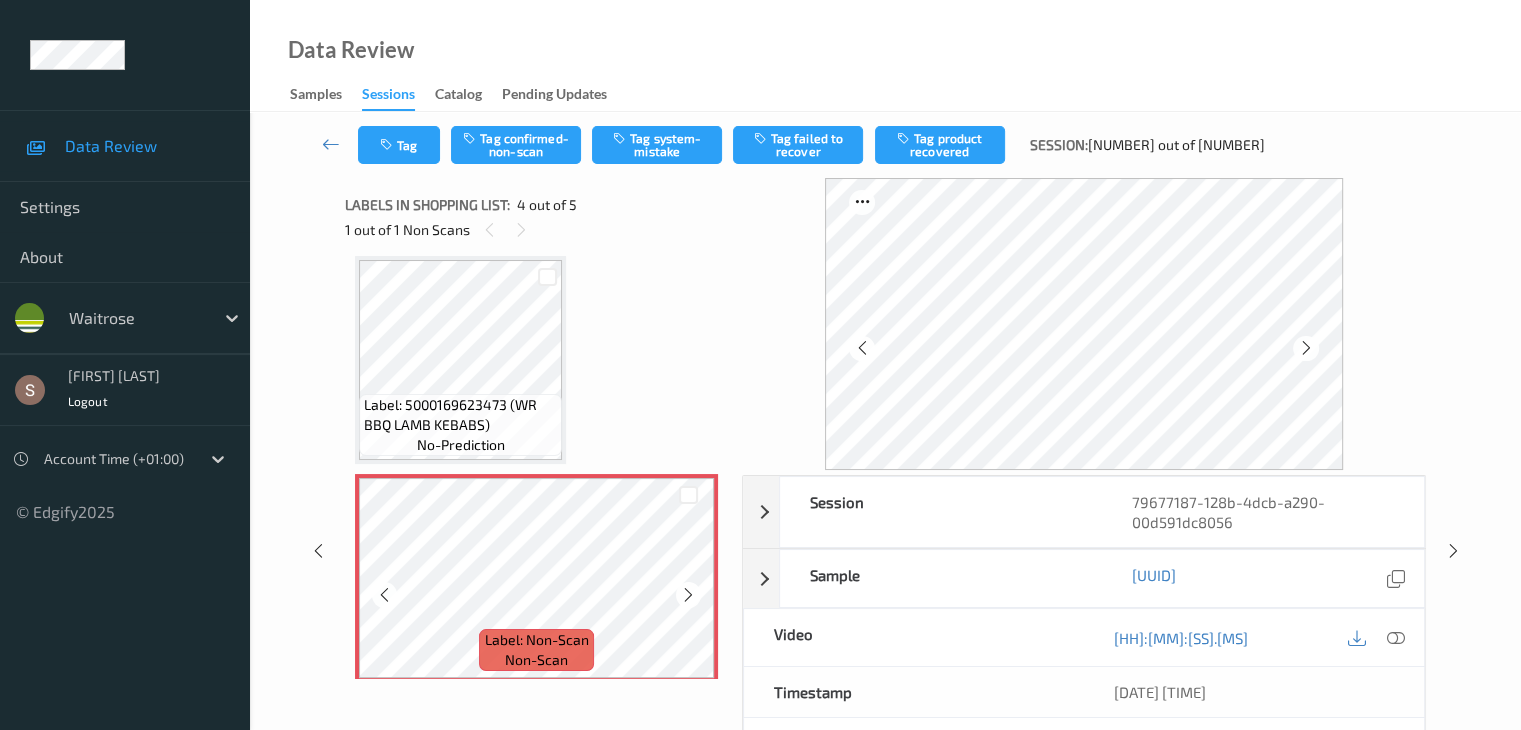 click at bounding box center (688, 595) 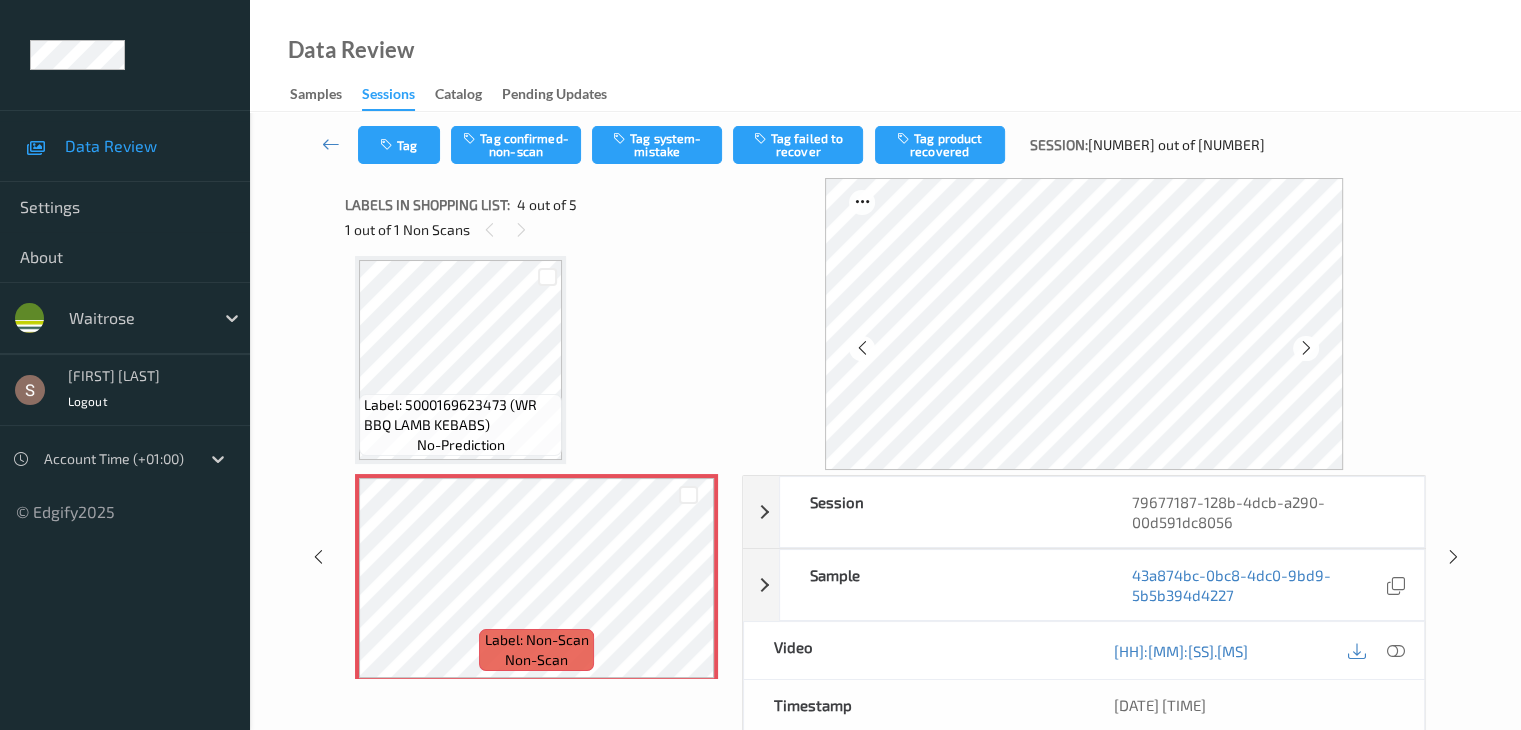 click on "[HH]:[MM]:[SS].[MS]" at bounding box center (1254, 650) 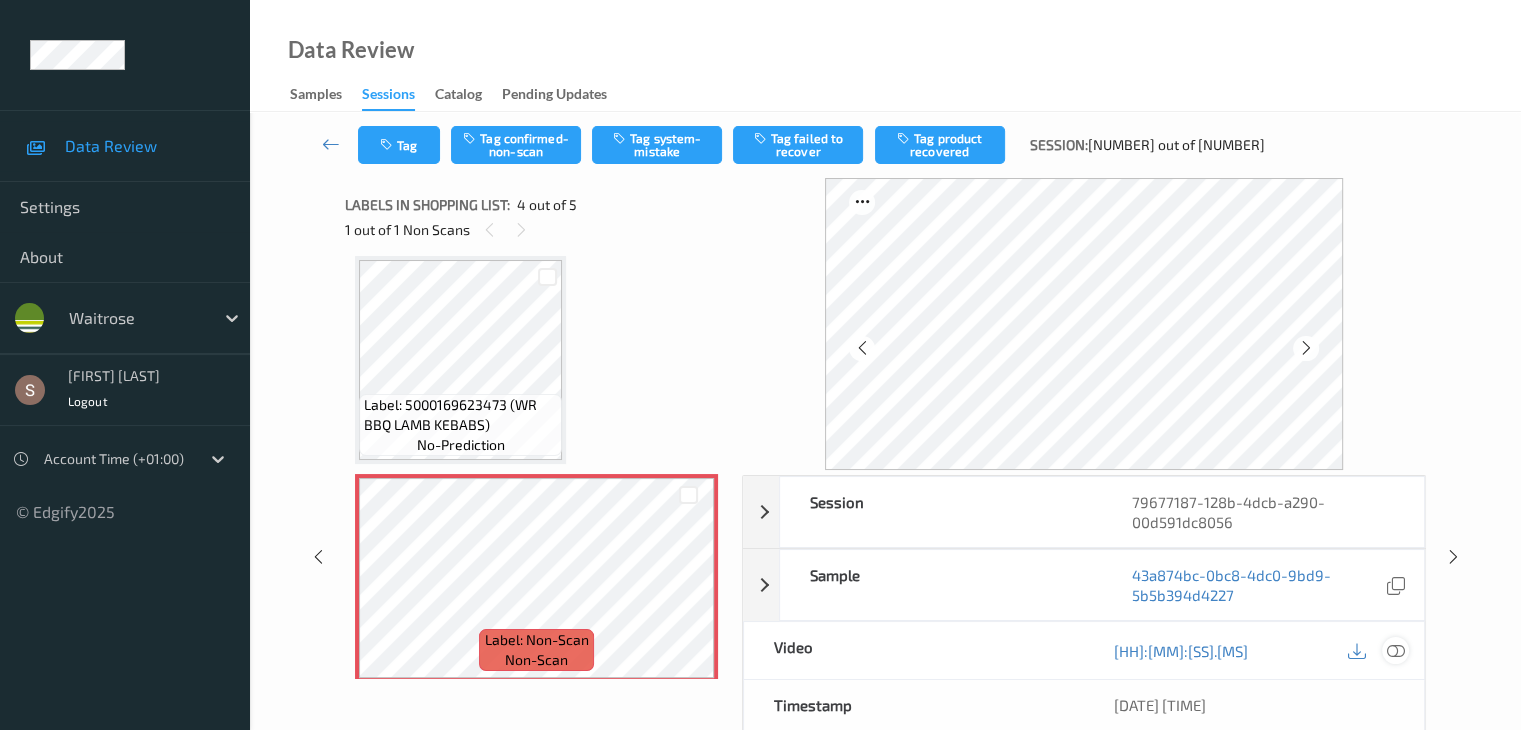 click at bounding box center [1395, 650] 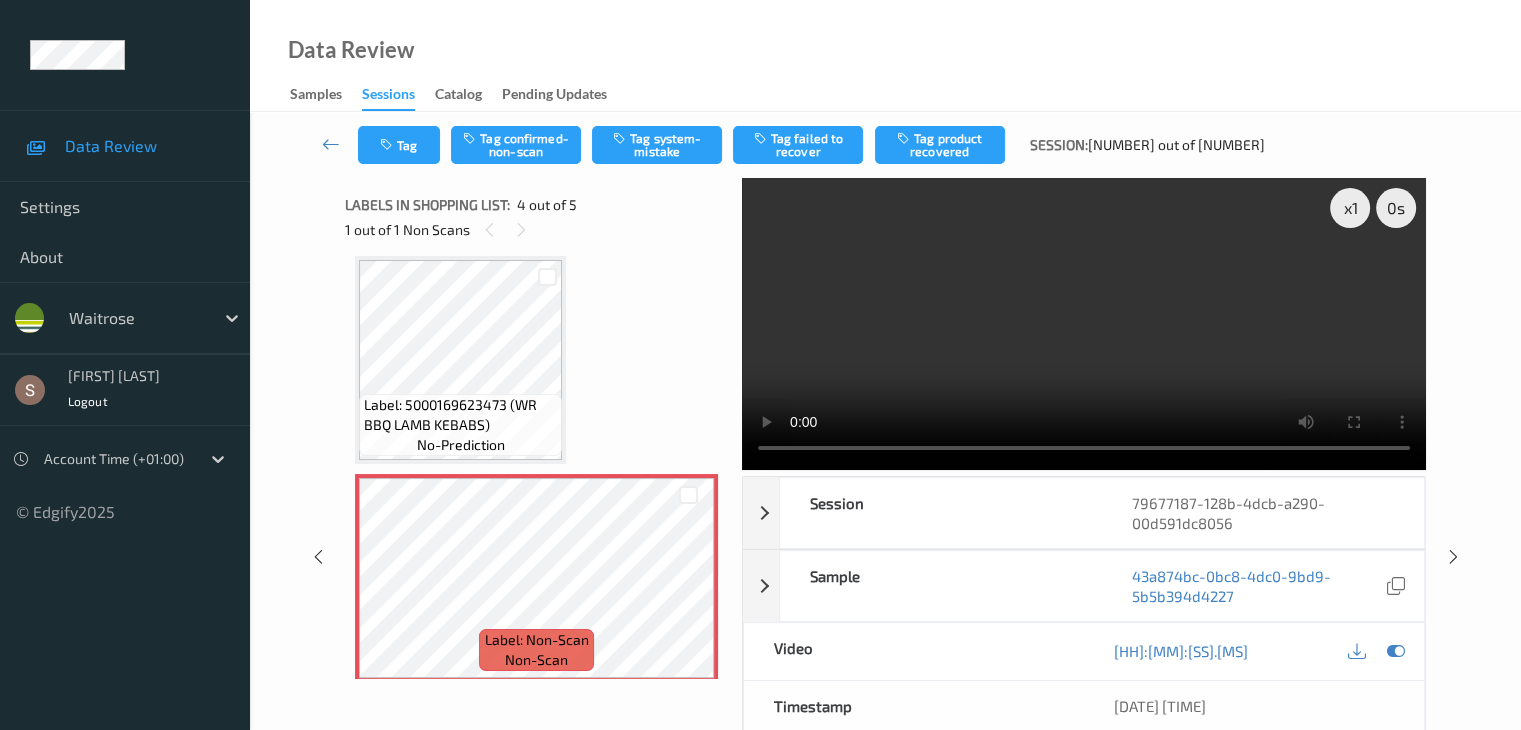 click at bounding box center [1084, 324] 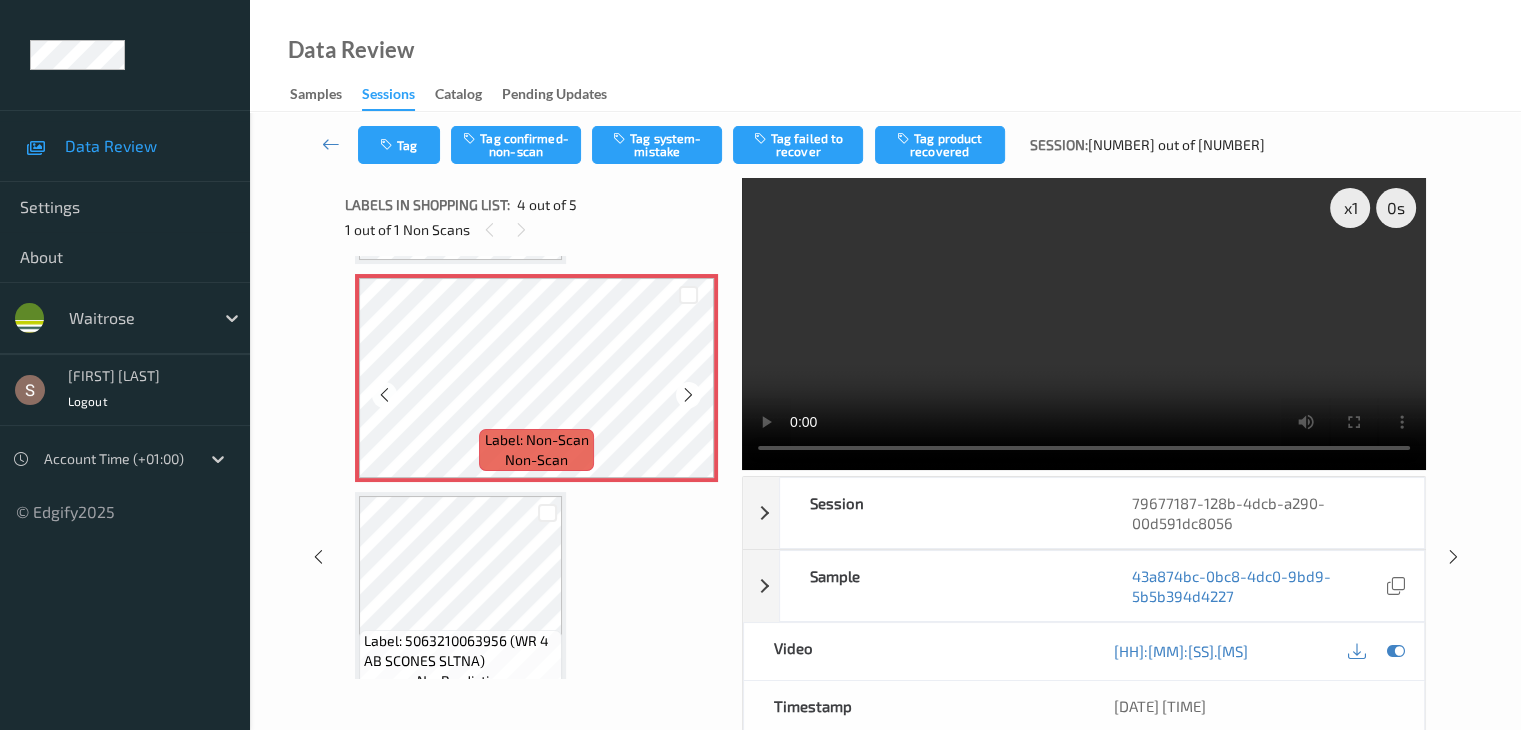 scroll, scrollTop: 677, scrollLeft: 0, axis: vertical 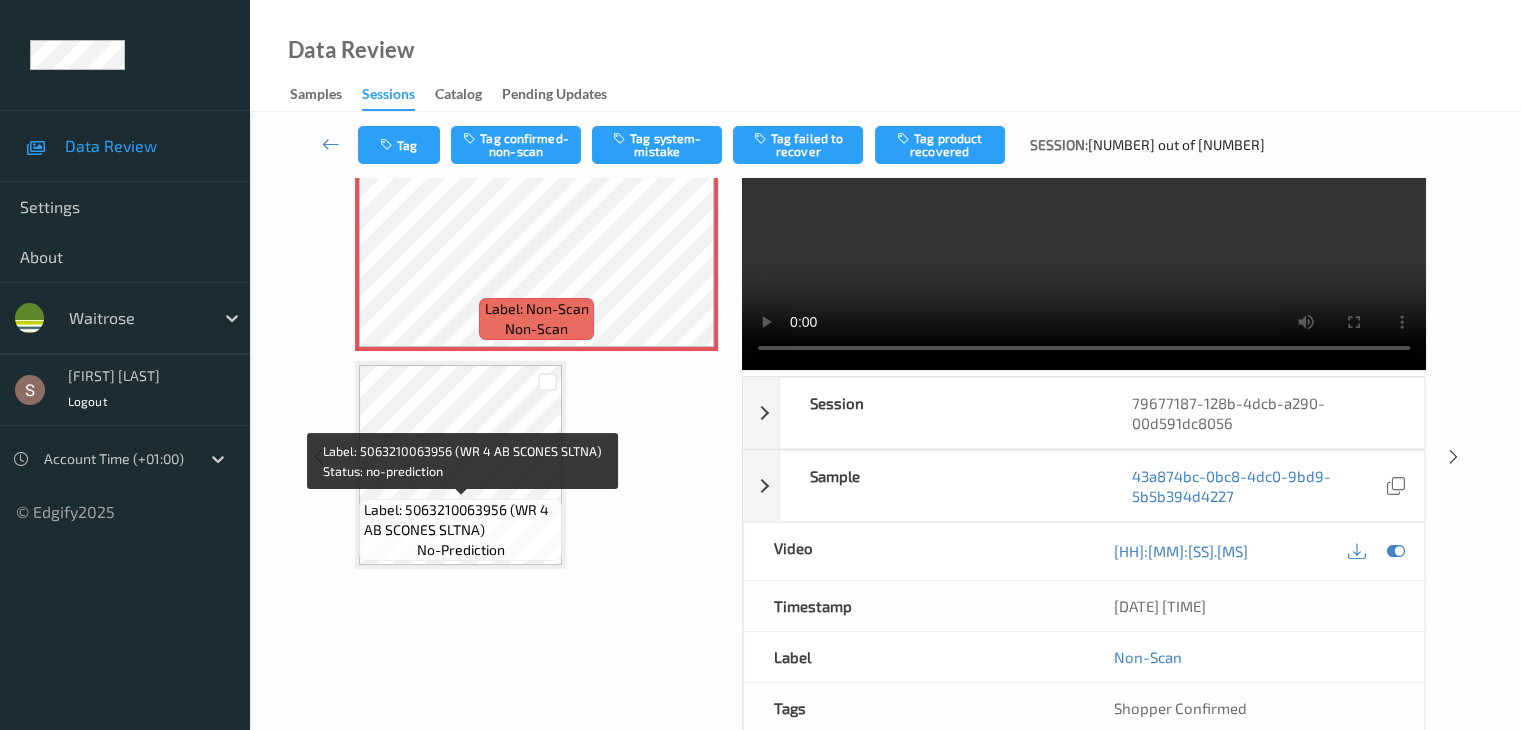 click on "Label: 5063210063956 (WR 4 AB SCONES SLTNA)" at bounding box center (460, 520) 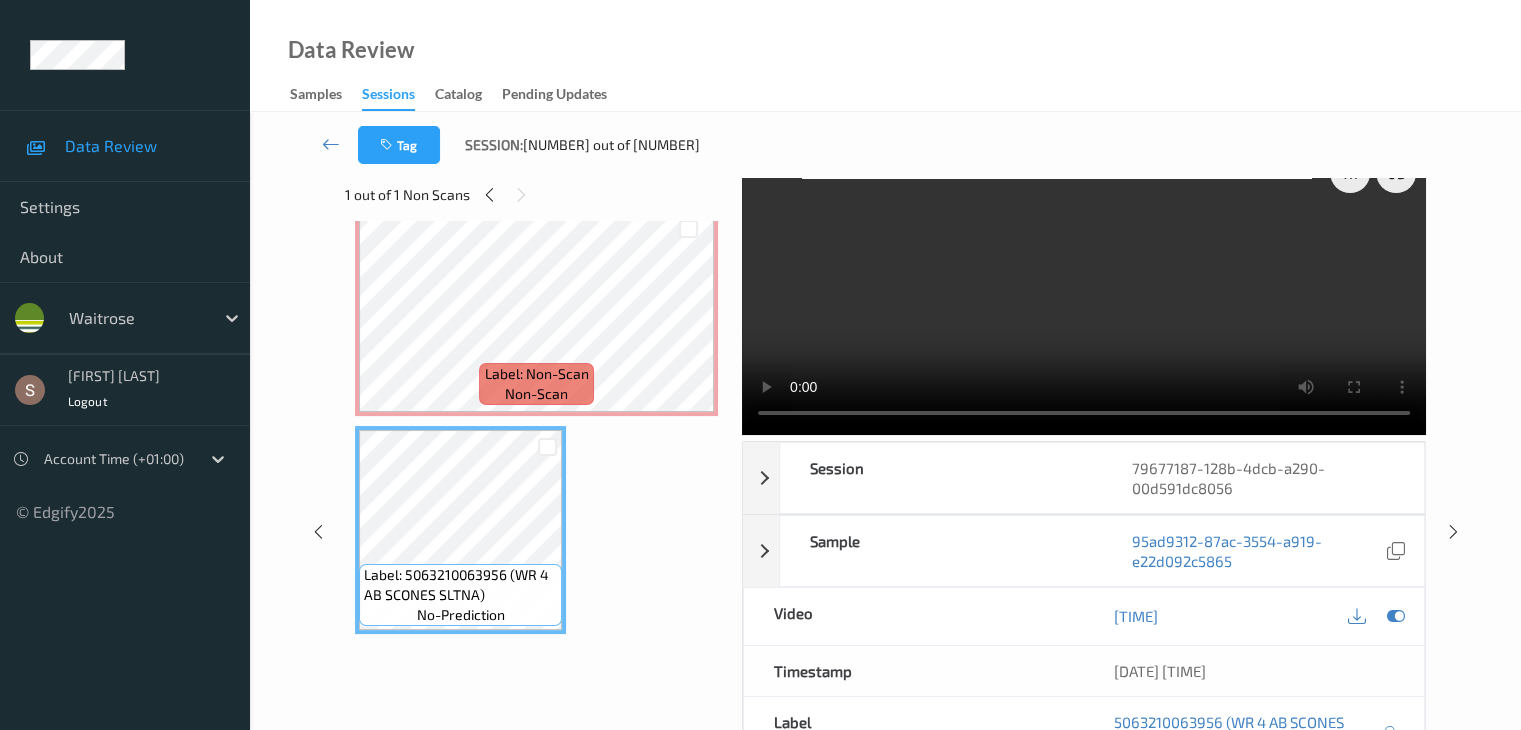 scroll, scrollTop: 0, scrollLeft: 0, axis: both 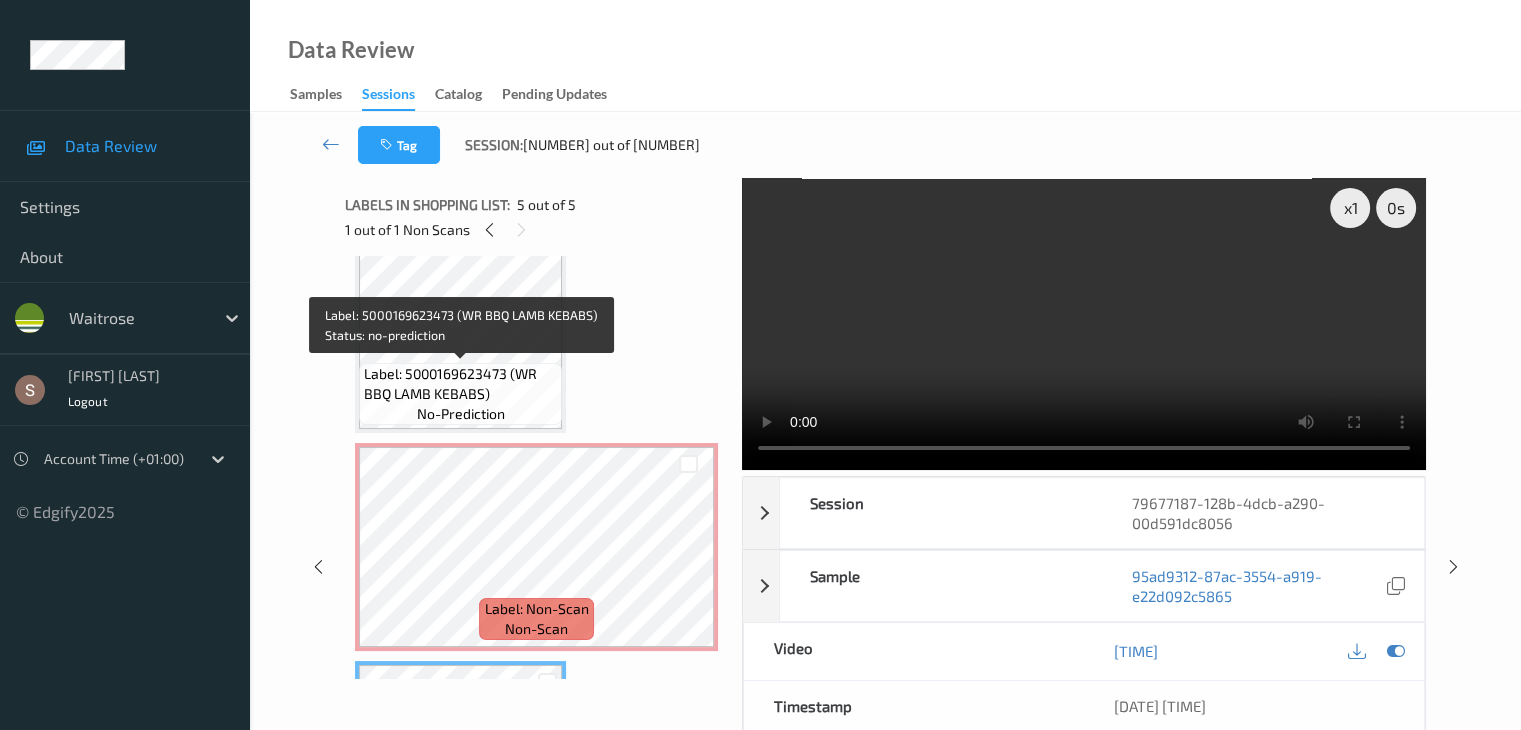 click on "Label: 5000169623473 (WR BBQ LAMB KEBABS)" at bounding box center (460, 384) 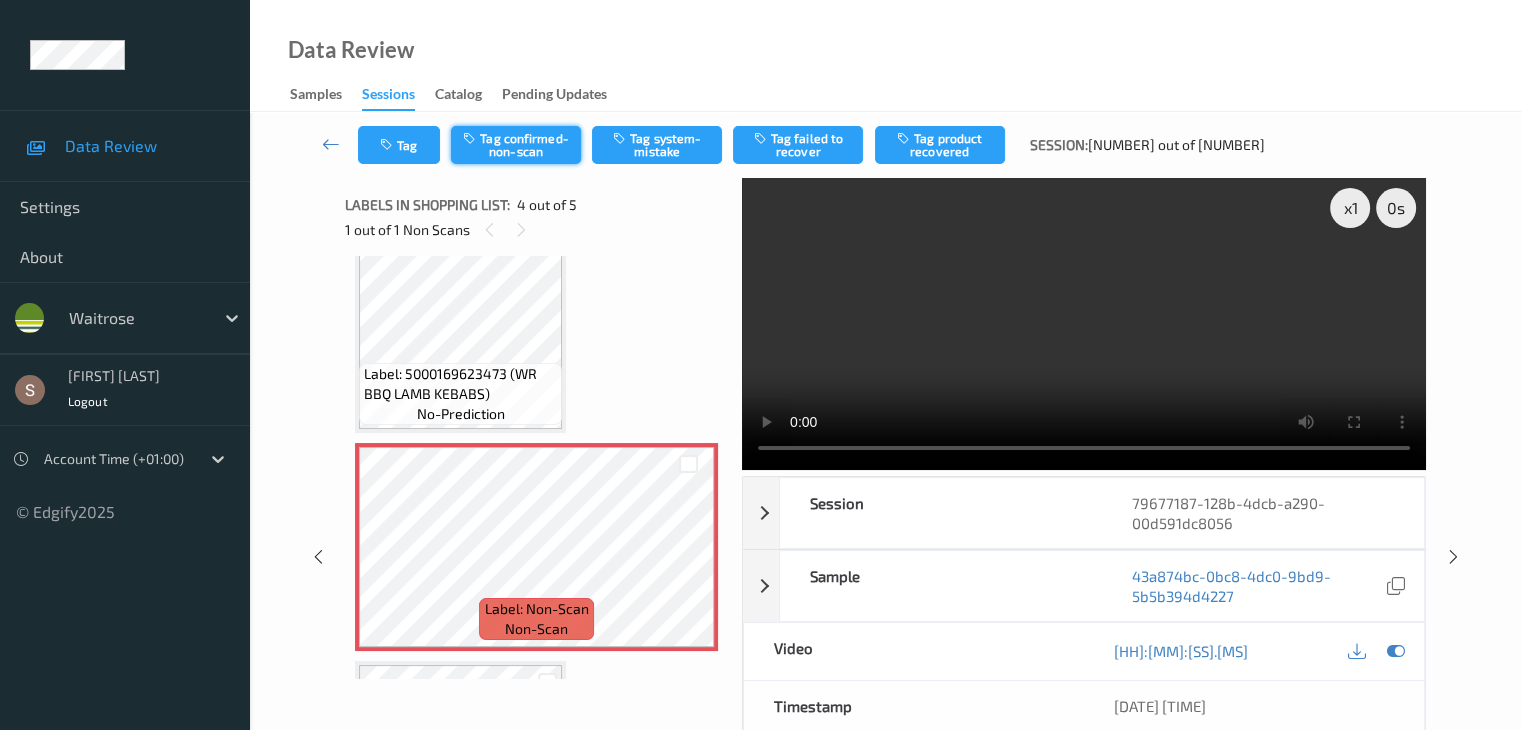click on "Tag   confirmed-non-scan" at bounding box center [516, 145] 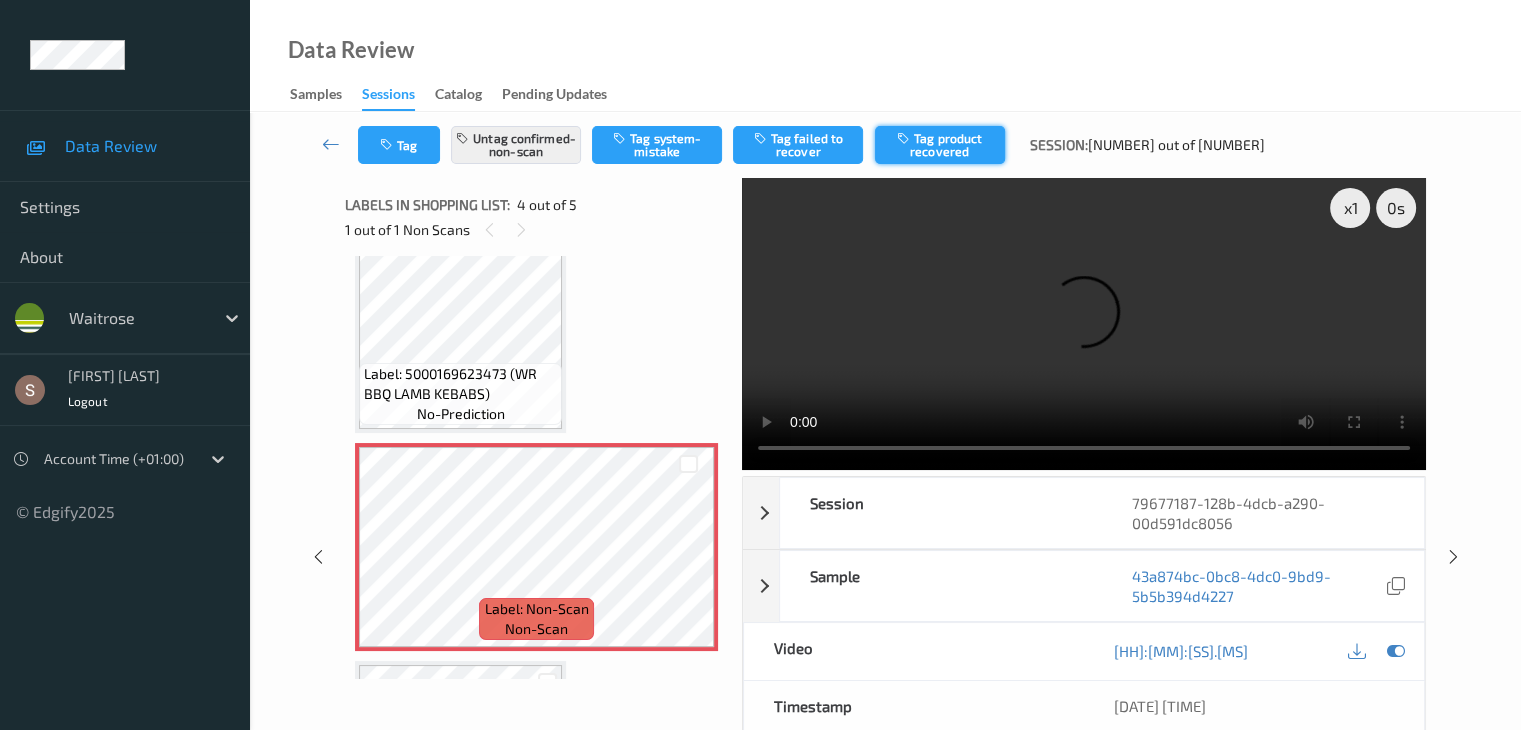 click on "Tag   product recovered" at bounding box center [940, 145] 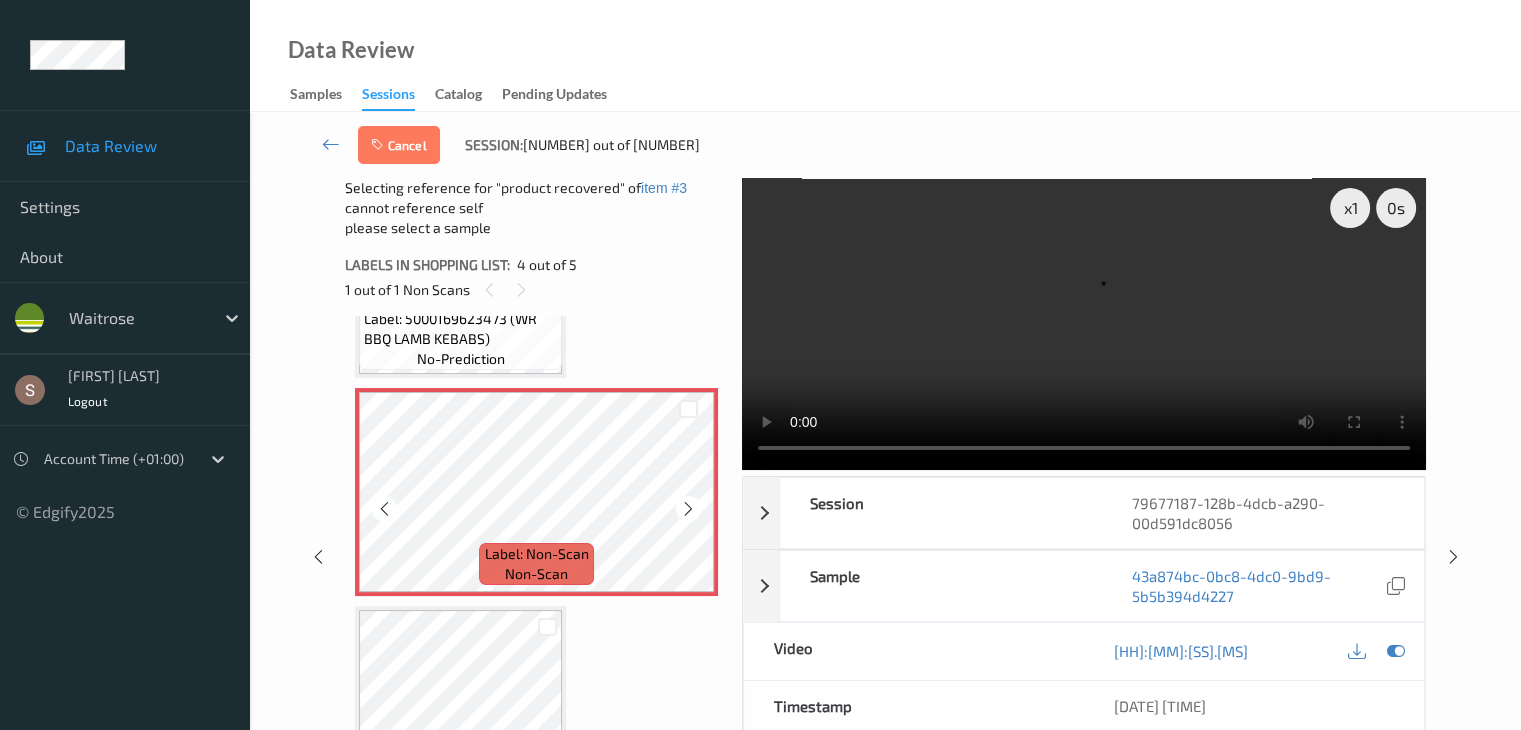 scroll, scrollTop: 677, scrollLeft: 0, axis: vertical 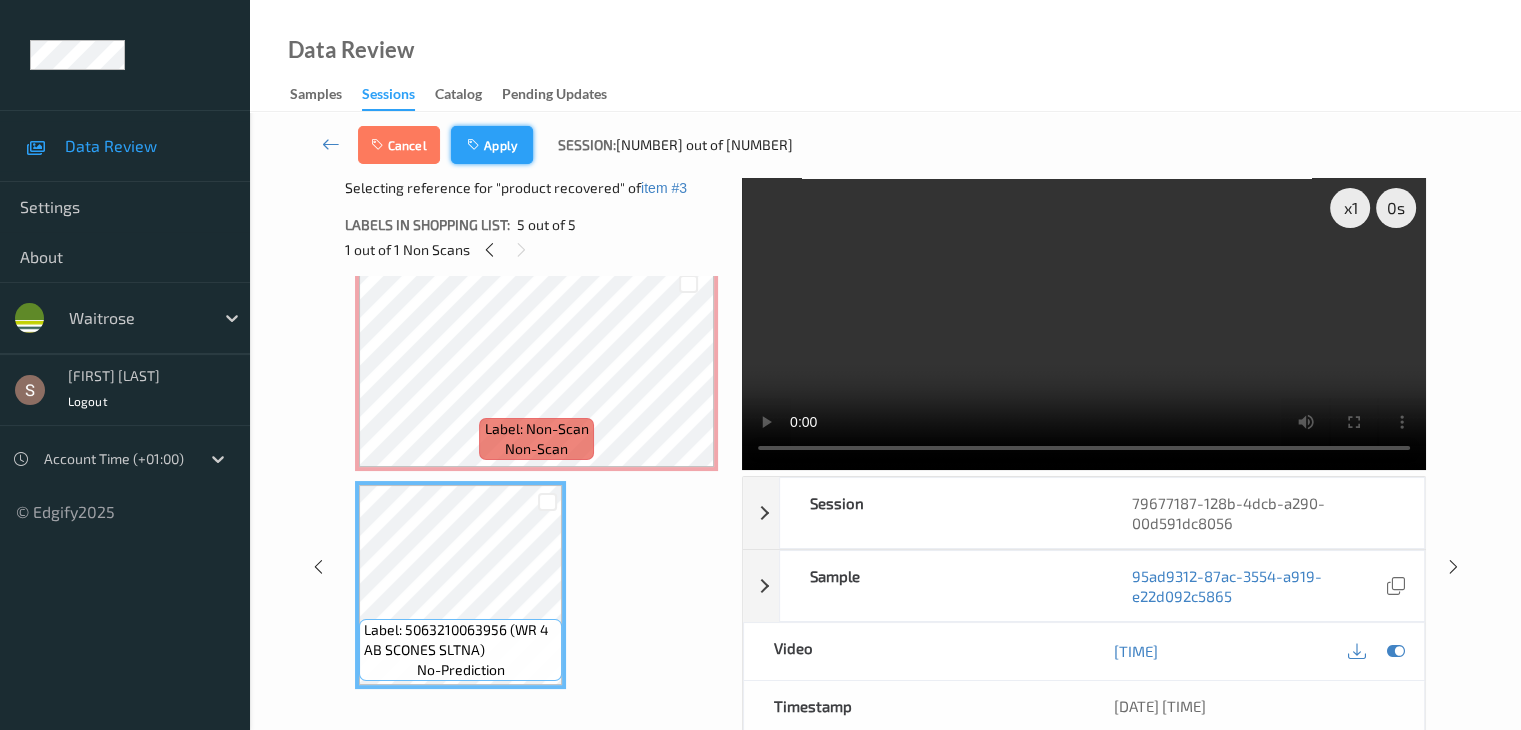 click on "Apply" at bounding box center (492, 145) 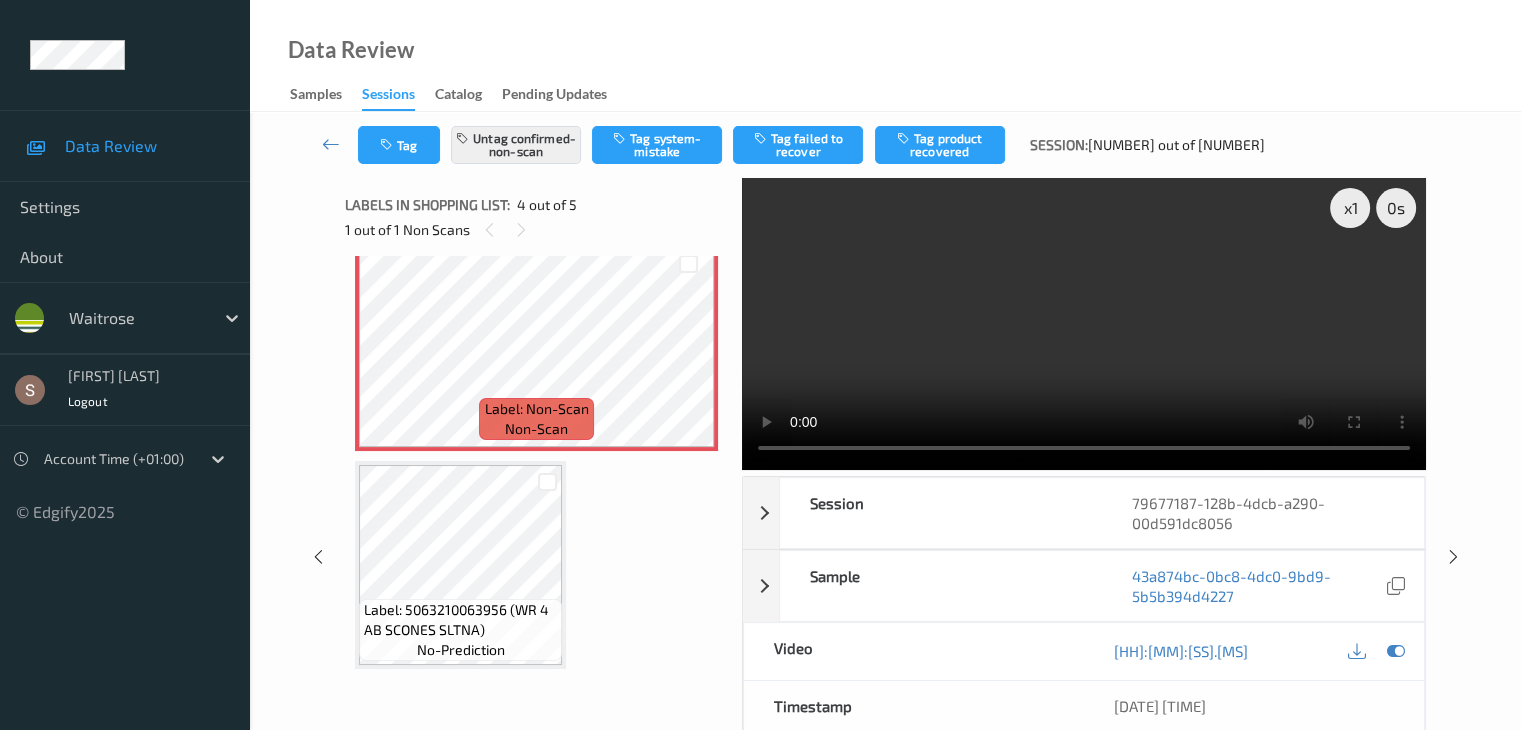 scroll, scrollTop: 446, scrollLeft: 0, axis: vertical 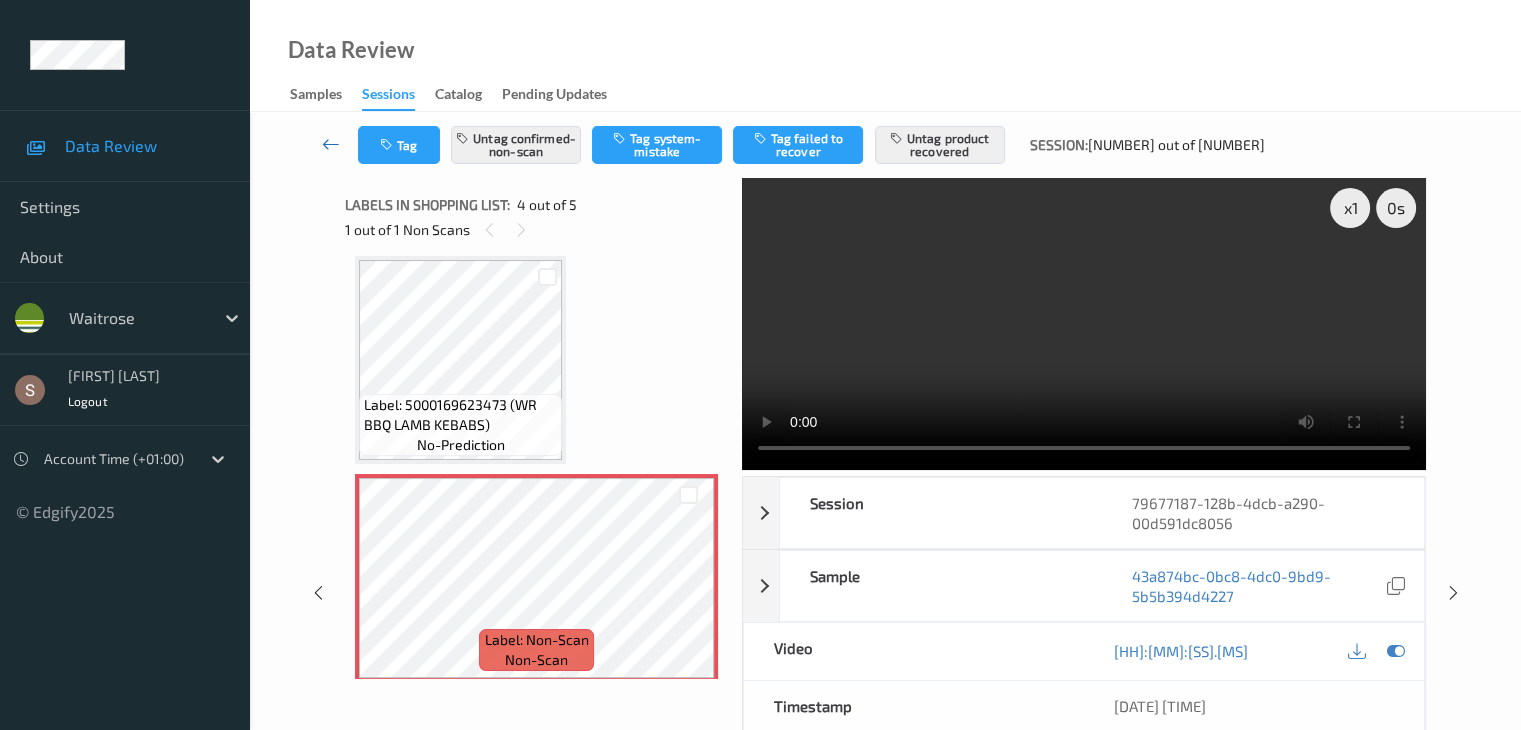 click at bounding box center (331, 144) 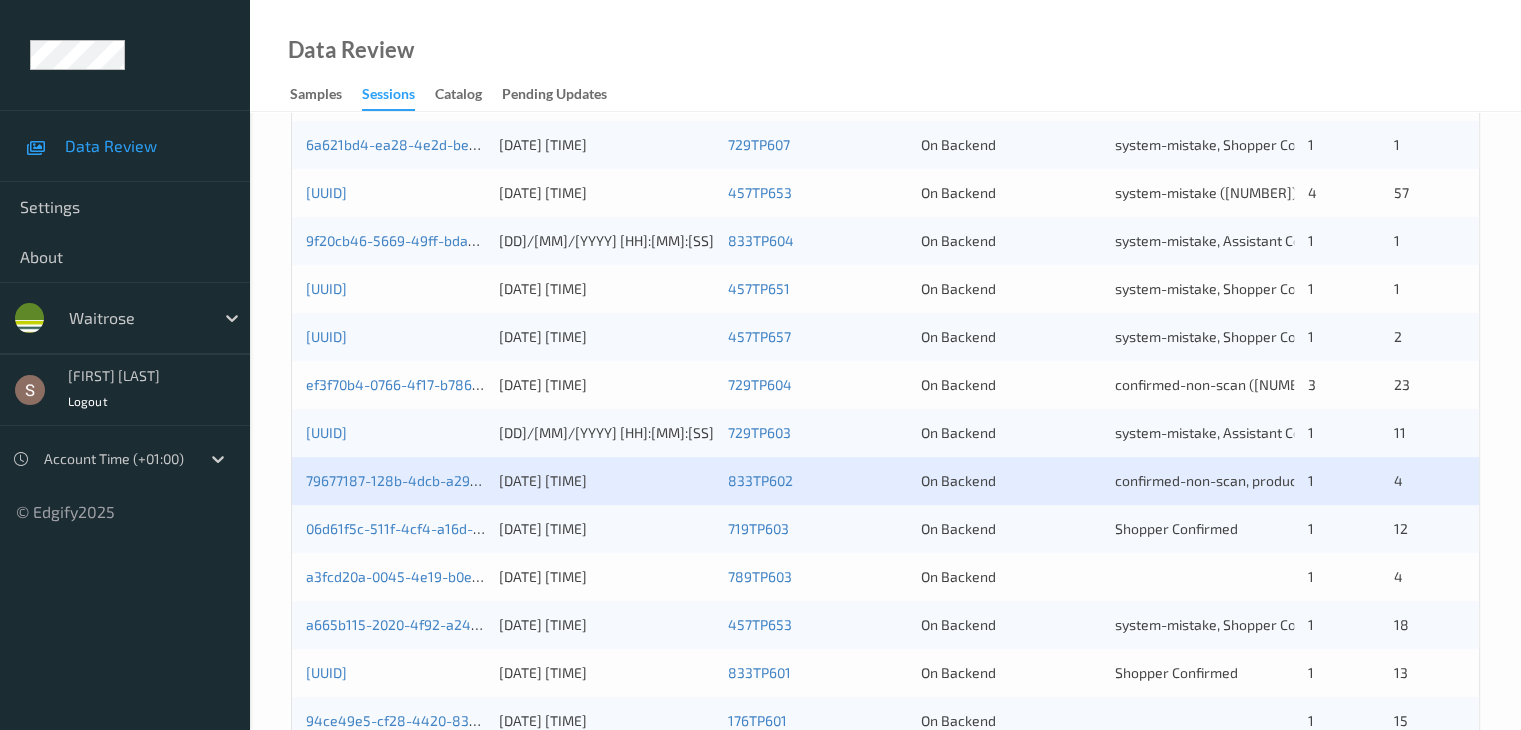 scroll, scrollTop: 600, scrollLeft: 0, axis: vertical 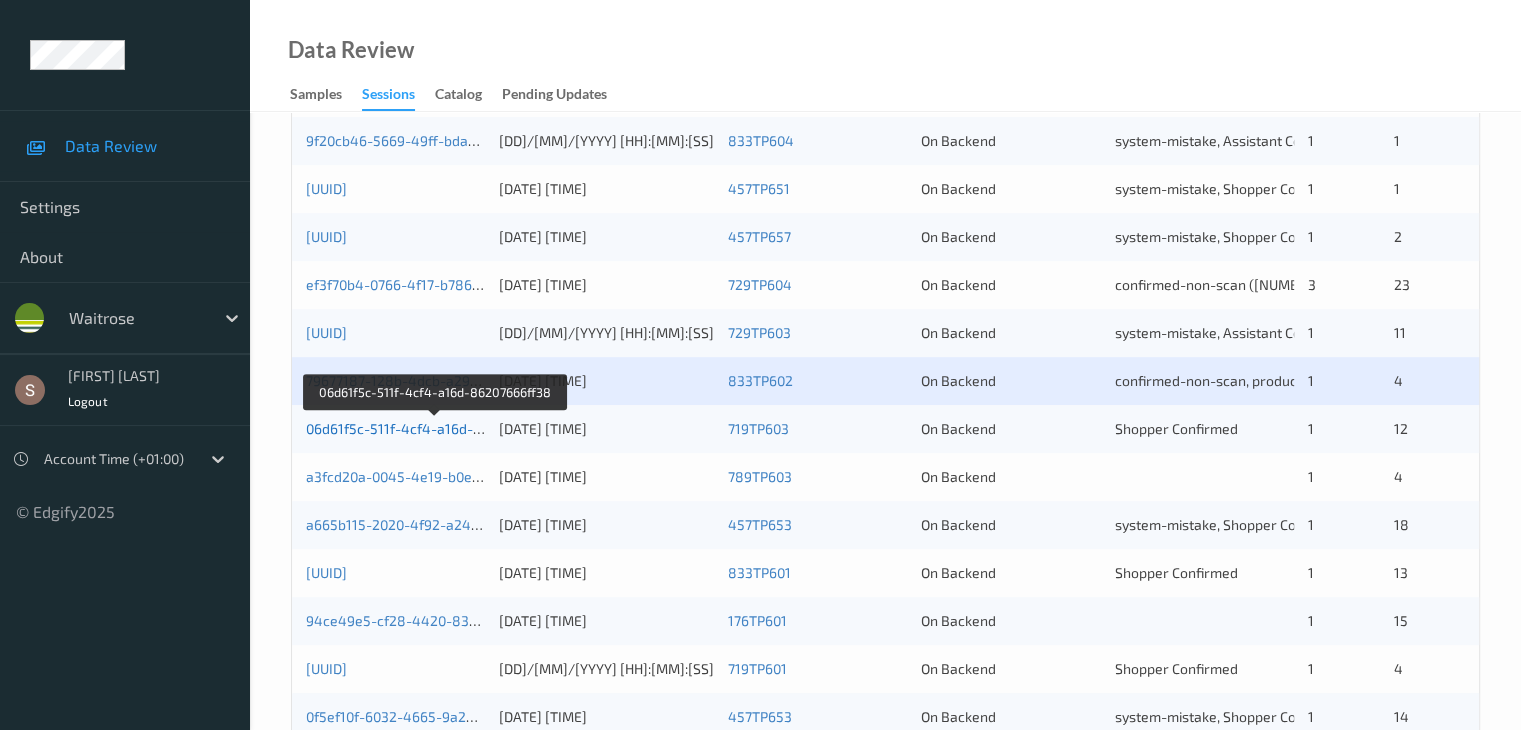 click on "06d61f5c-511f-4cf4-a16d-86207666ff38" at bounding box center (435, 428) 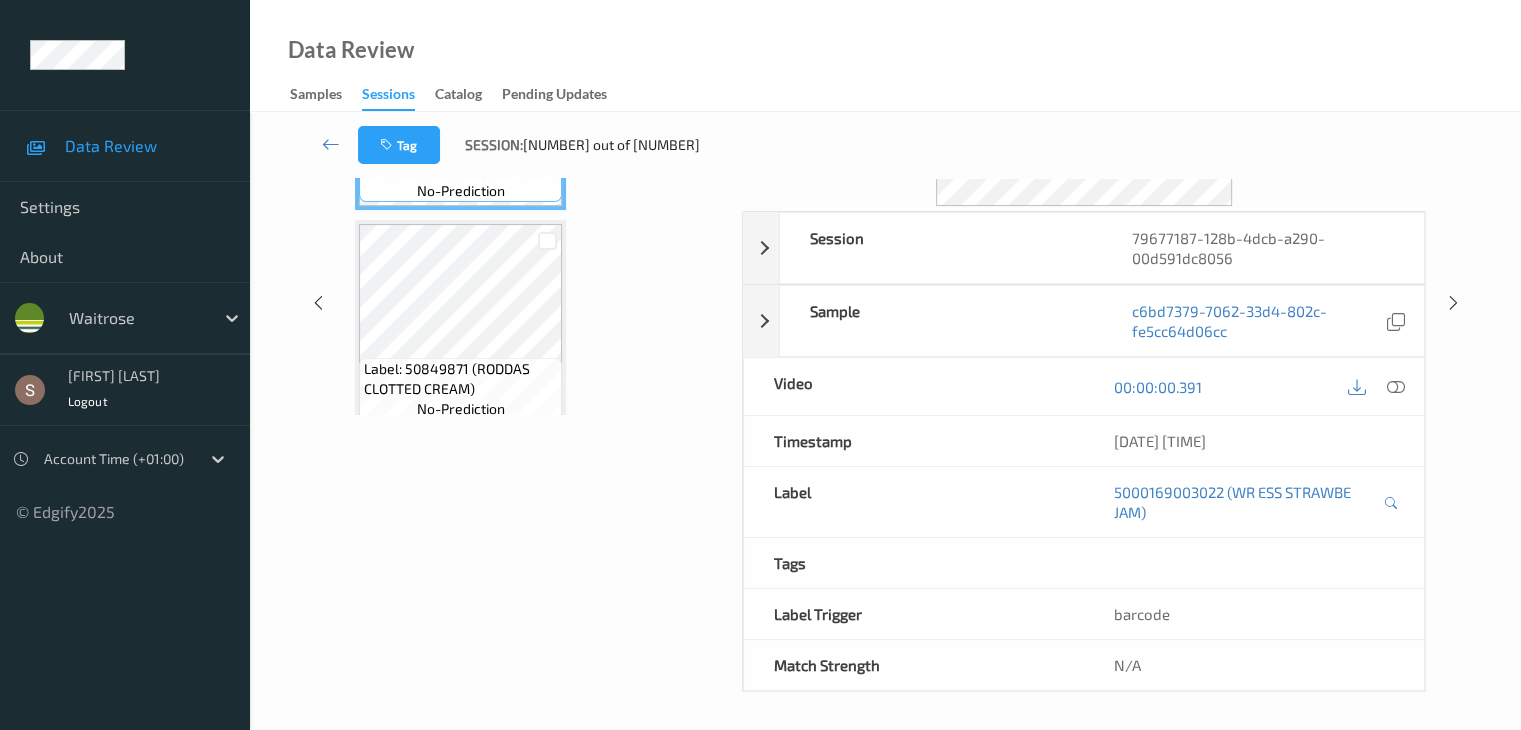scroll, scrollTop: 0, scrollLeft: 0, axis: both 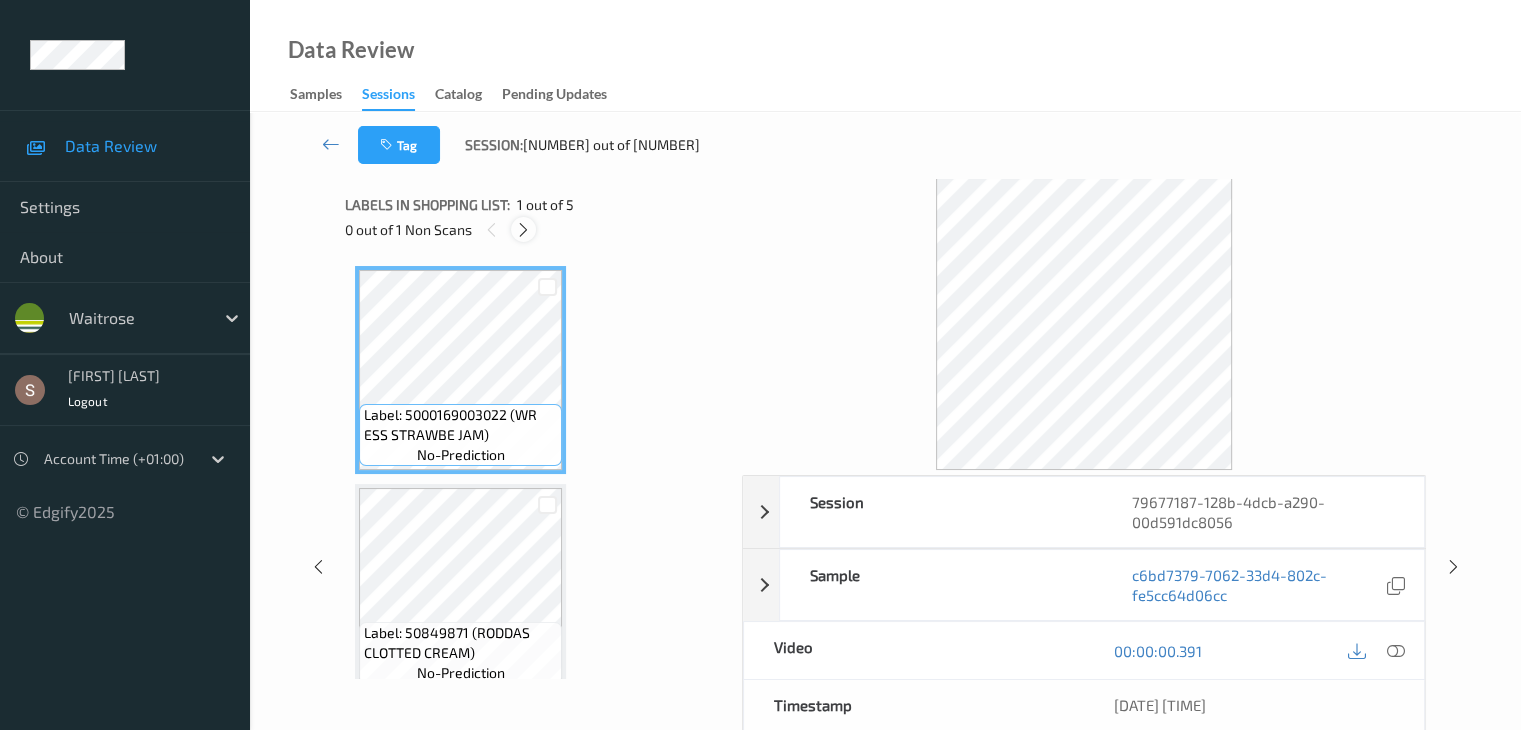 click at bounding box center [523, 230] 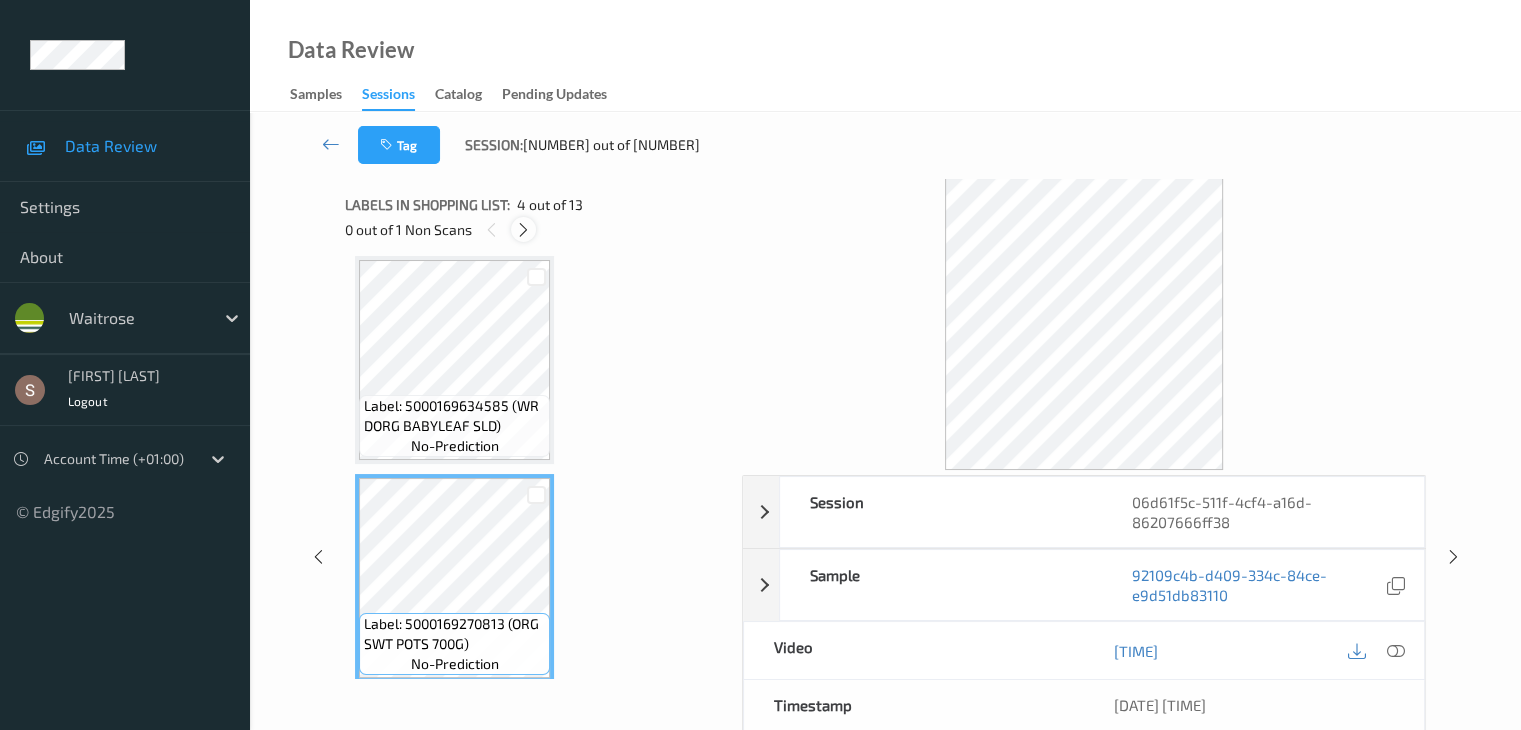 click at bounding box center (523, 230) 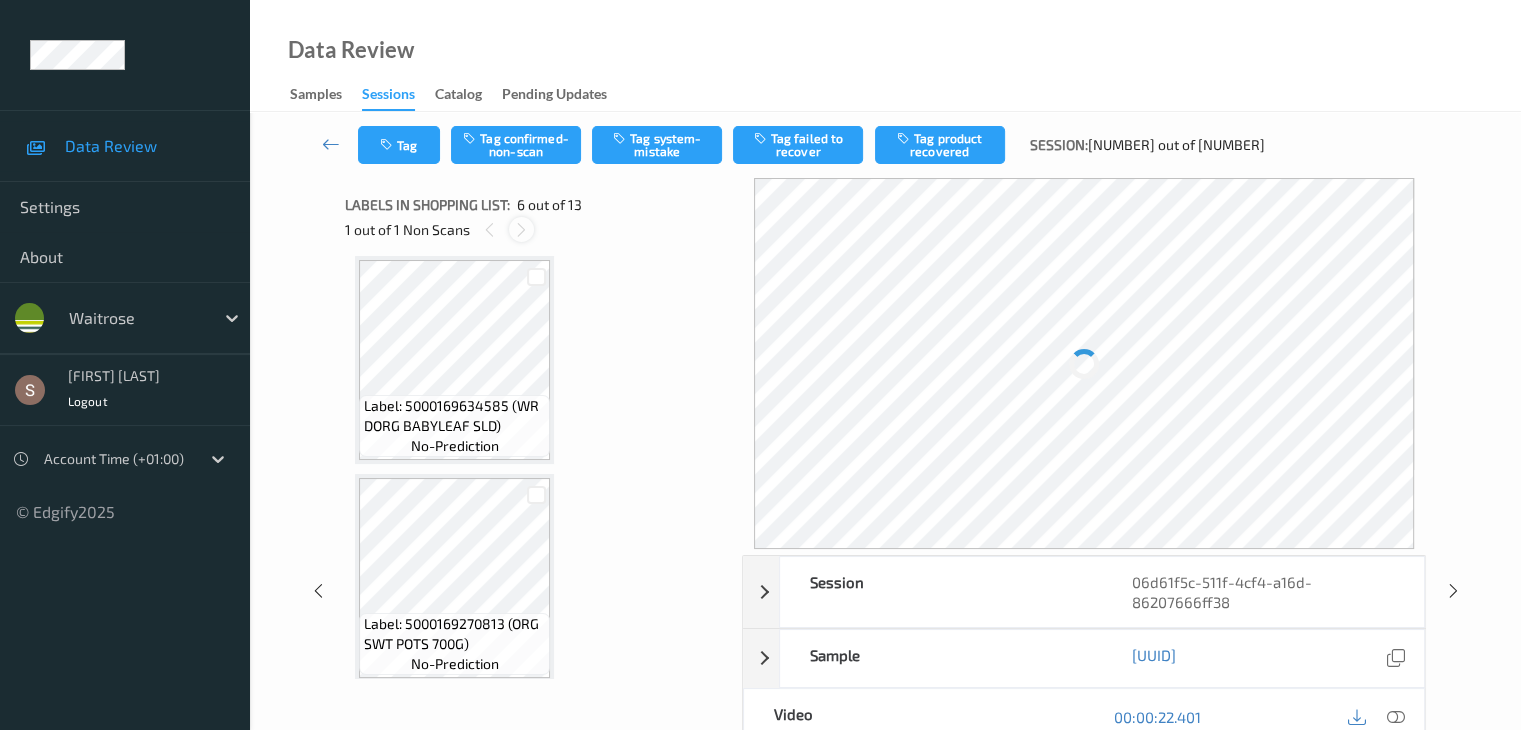 scroll, scrollTop: 882, scrollLeft: 0, axis: vertical 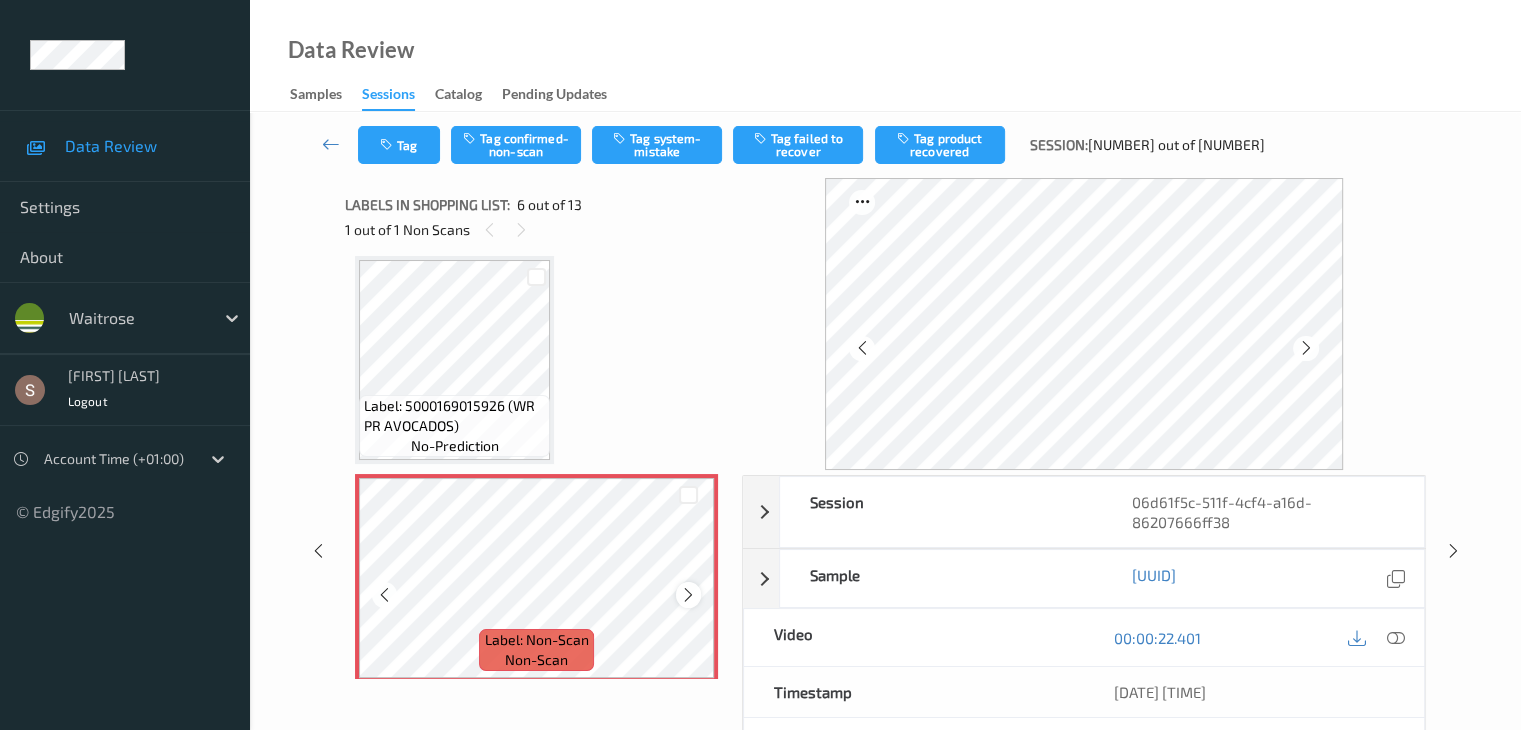 click at bounding box center (688, 595) 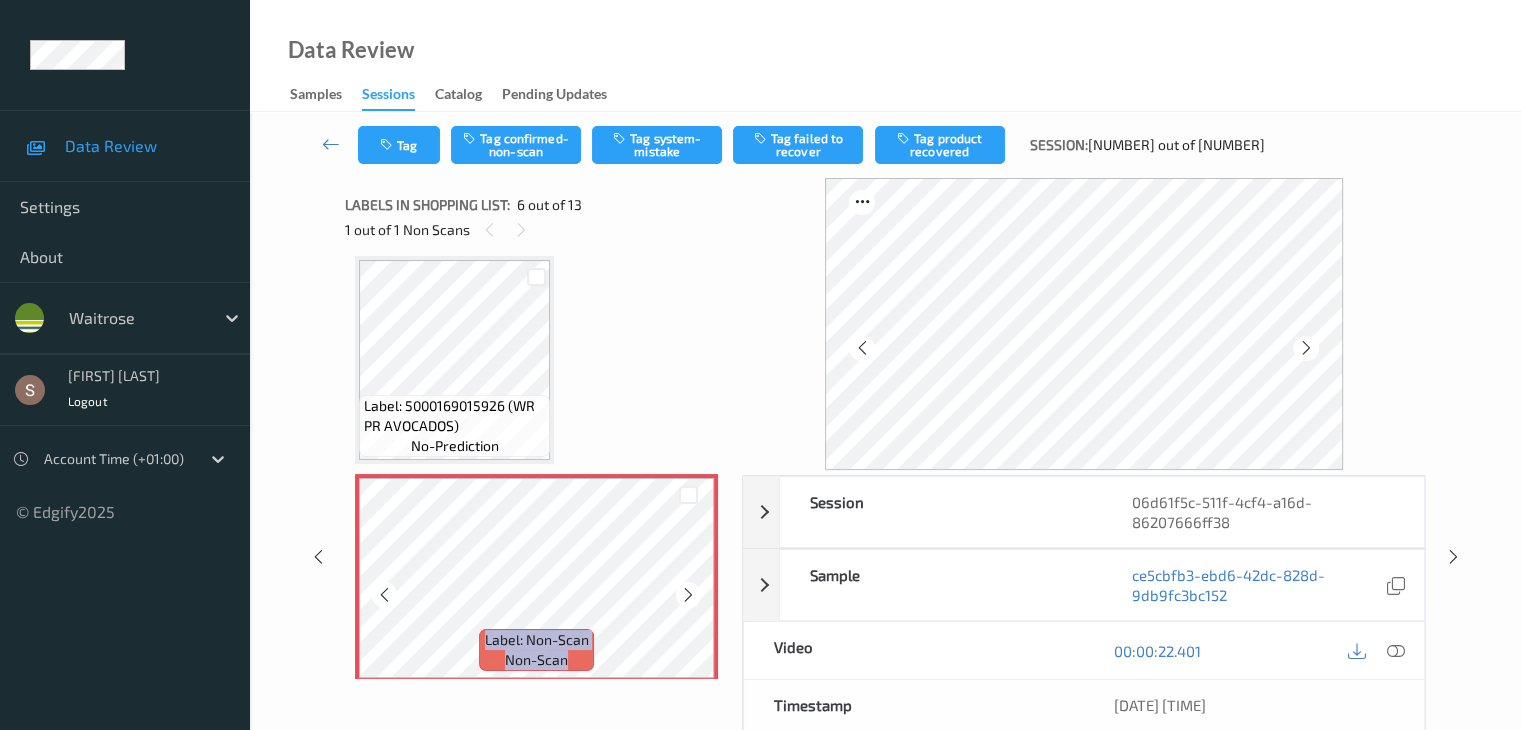 click at bounding box center (688, 595) 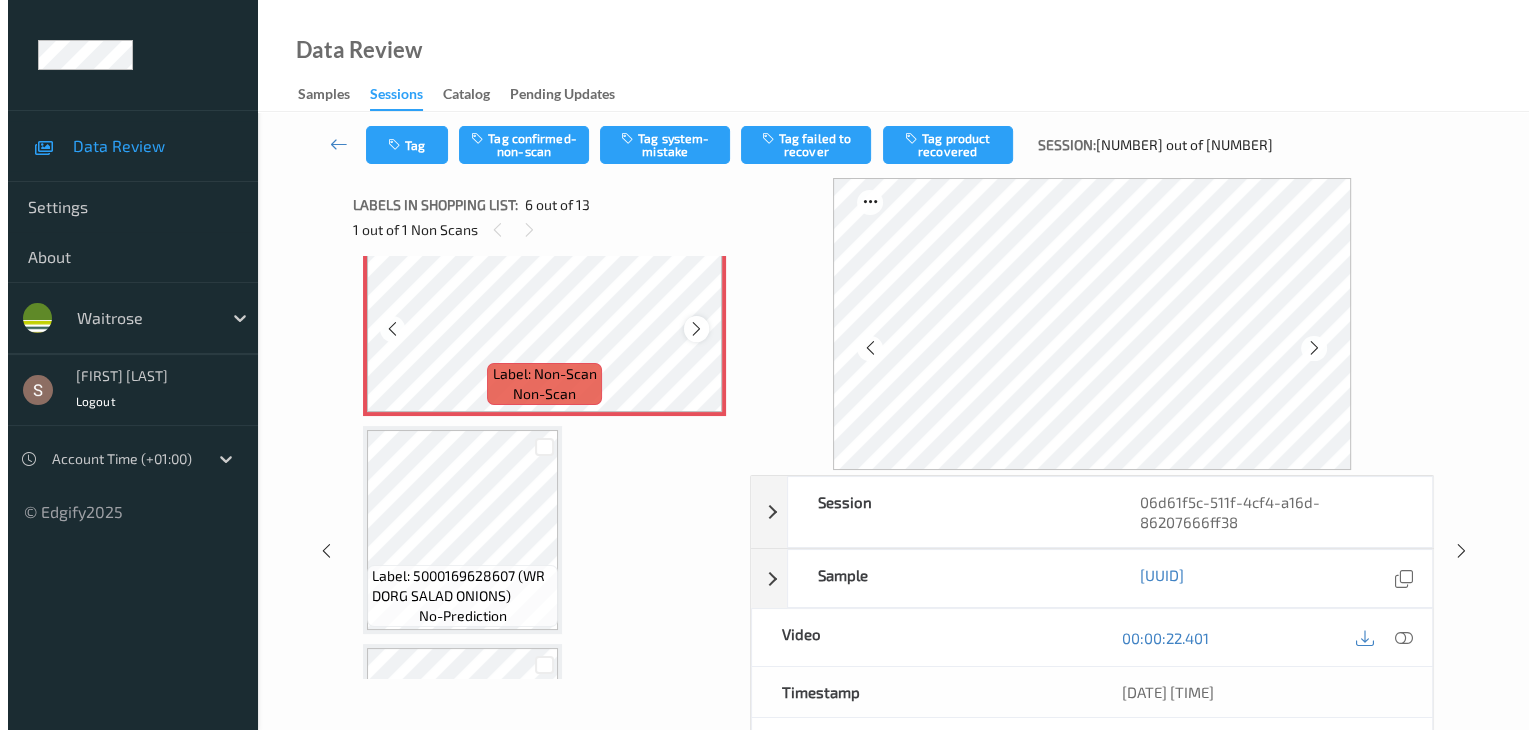 scroll, scrollTop: 1182, scrollLeft: 0, axis: vertical 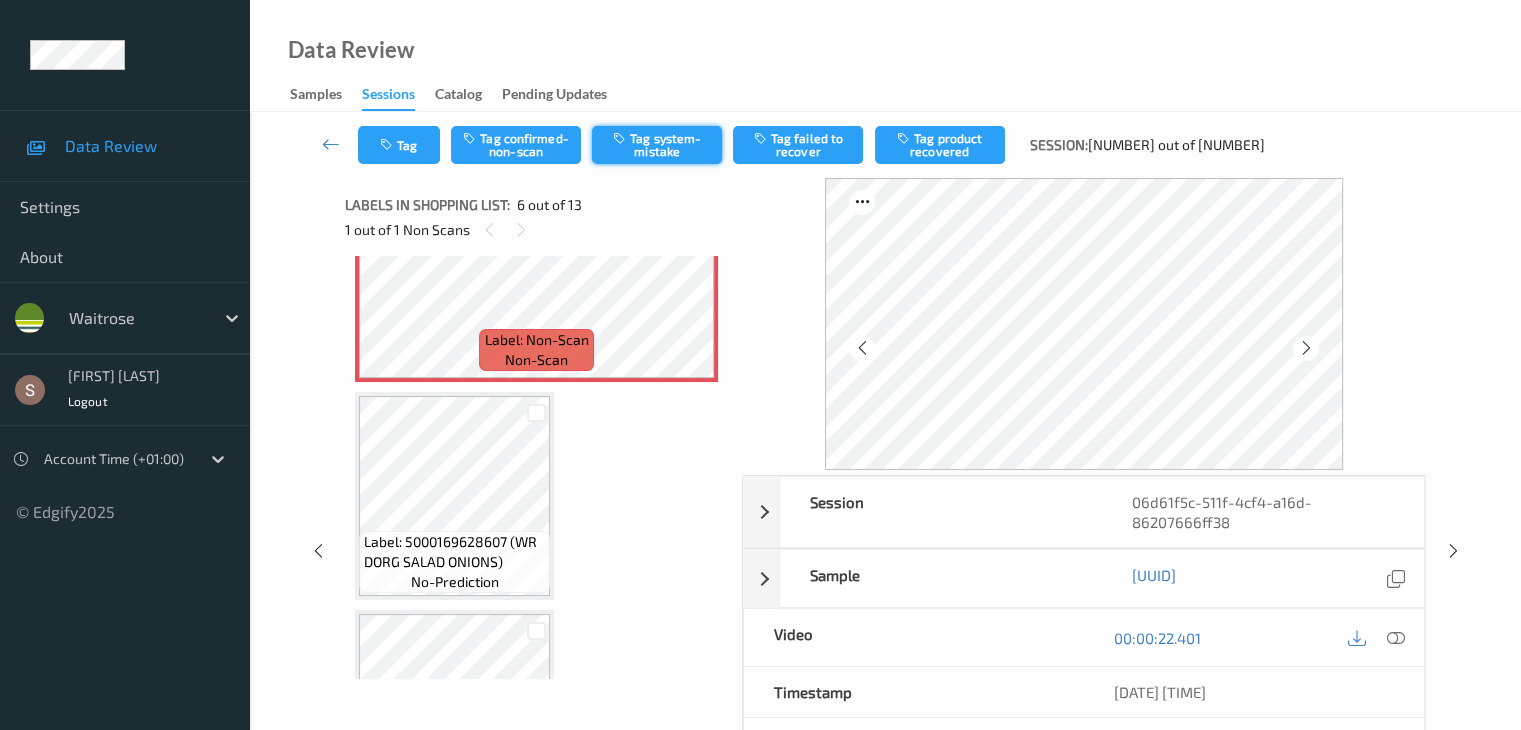click on "Tag   system-mistake" at bounding box center [657, 145] 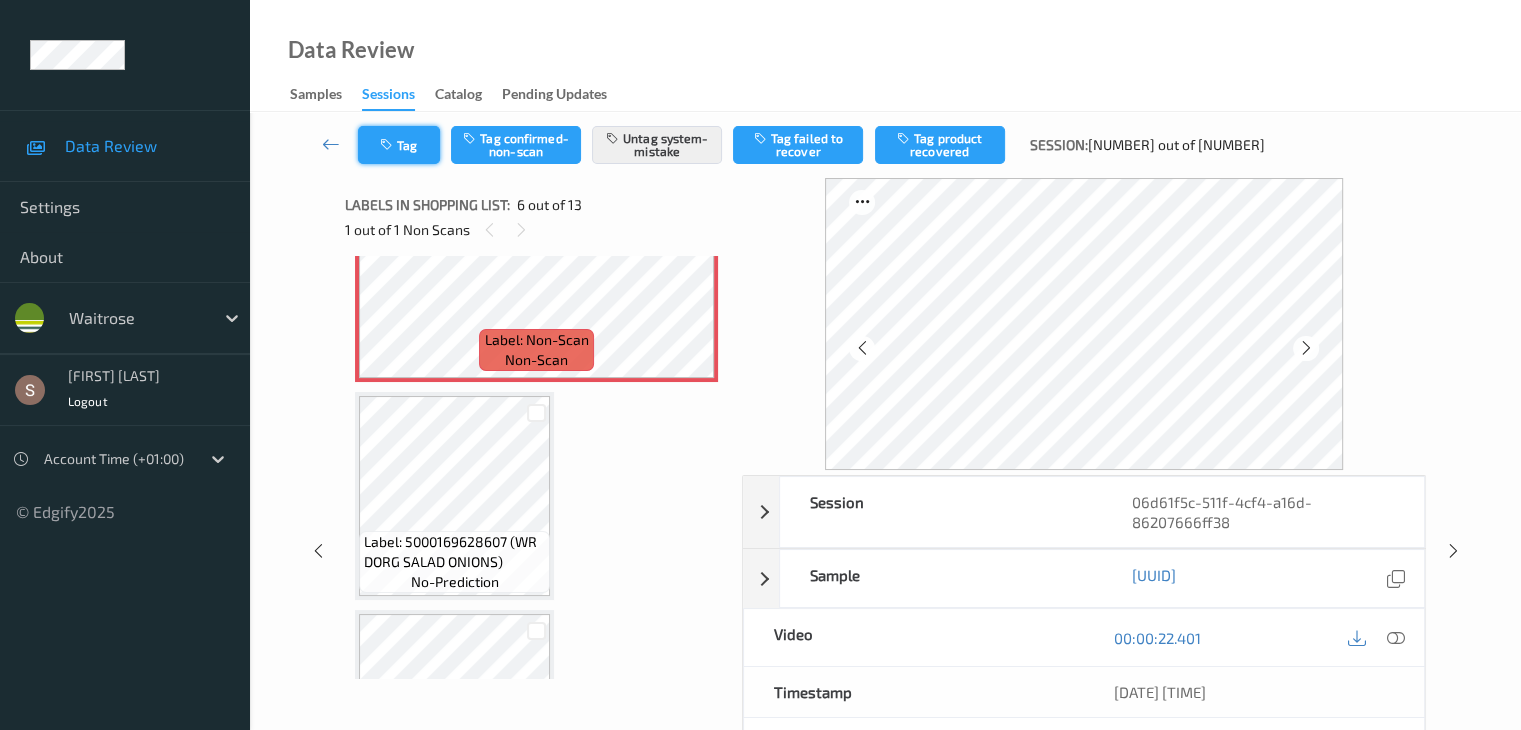 click on "Tag" at bounding box center (399, 145) 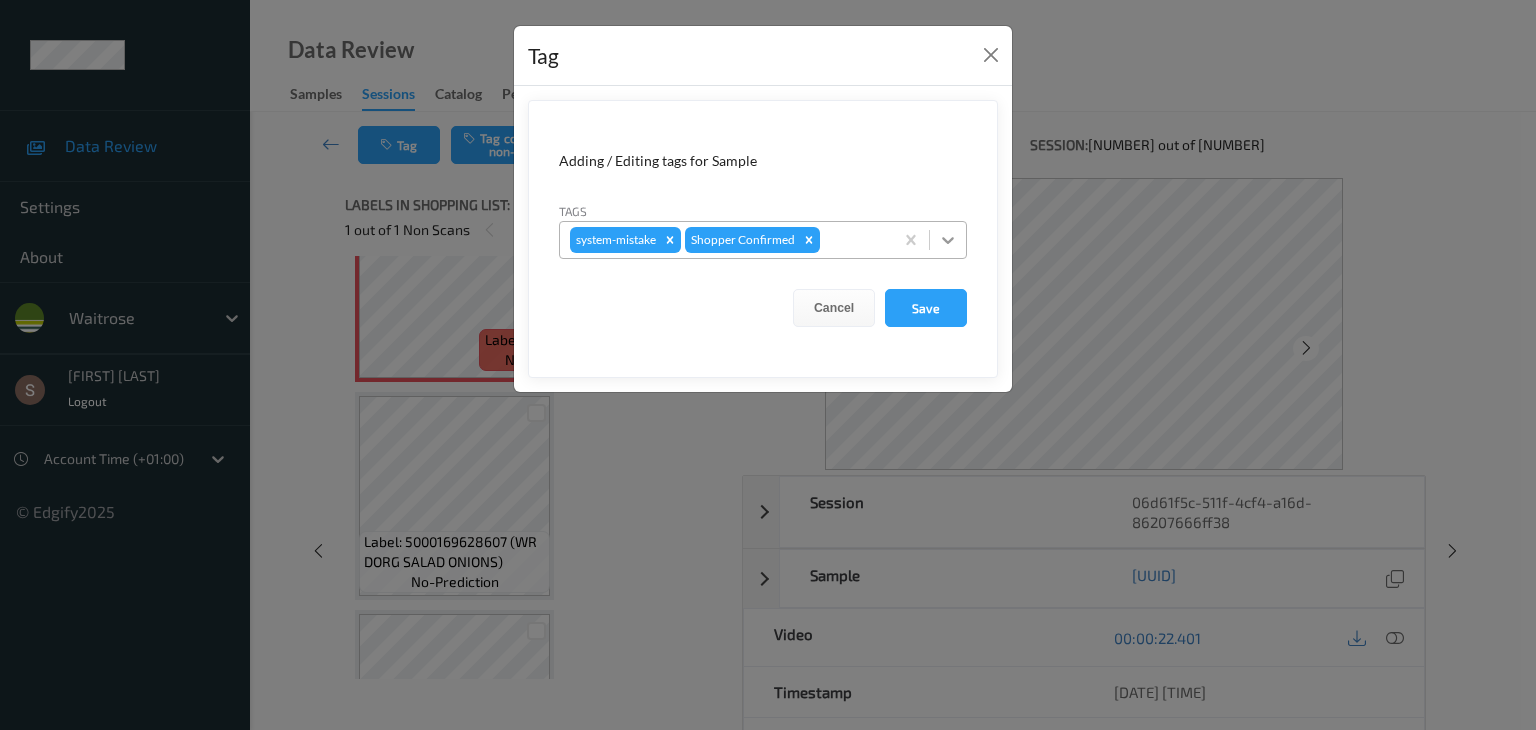click at bounding box center (948, 240) 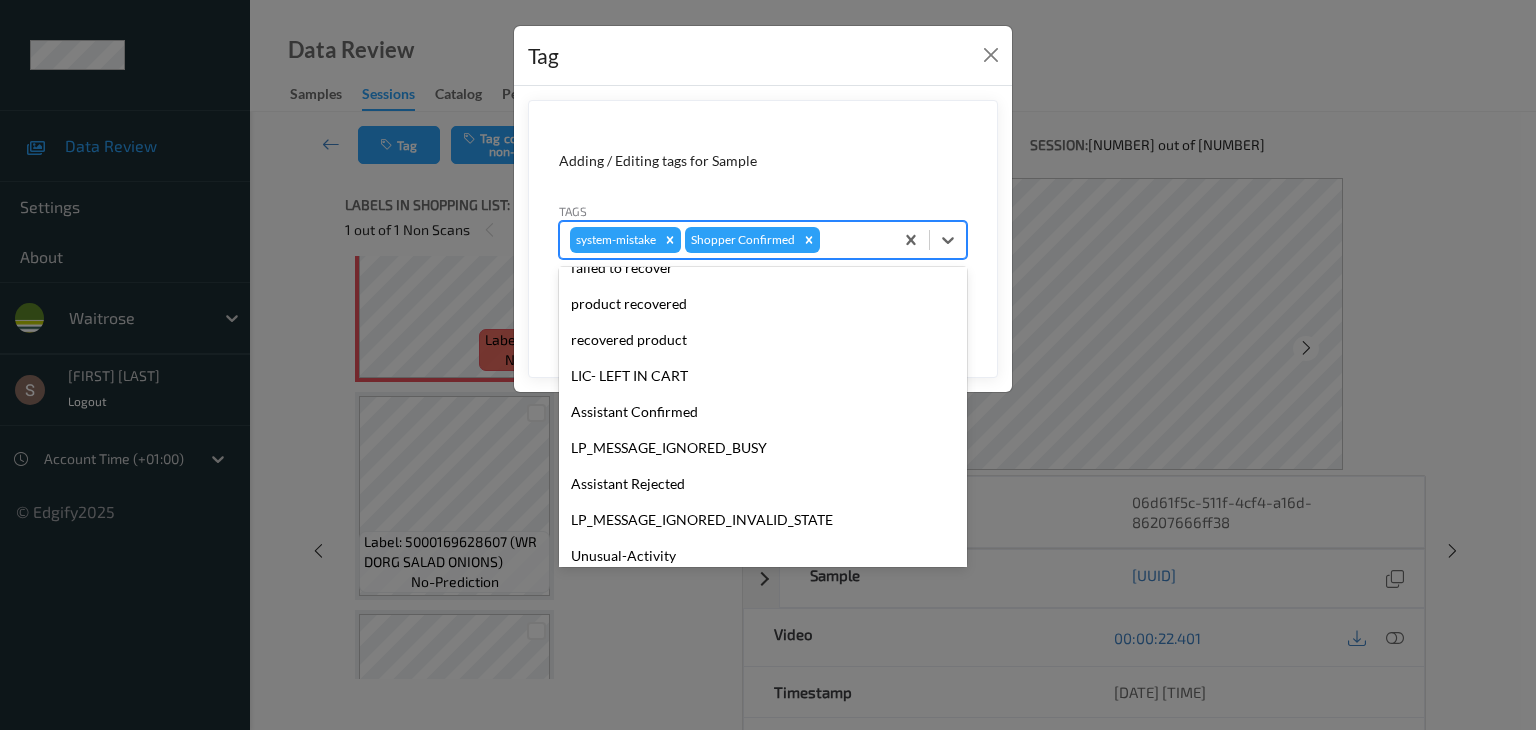 scroll, scrollTop: 320, scrollLeft: 0, axis: vertical 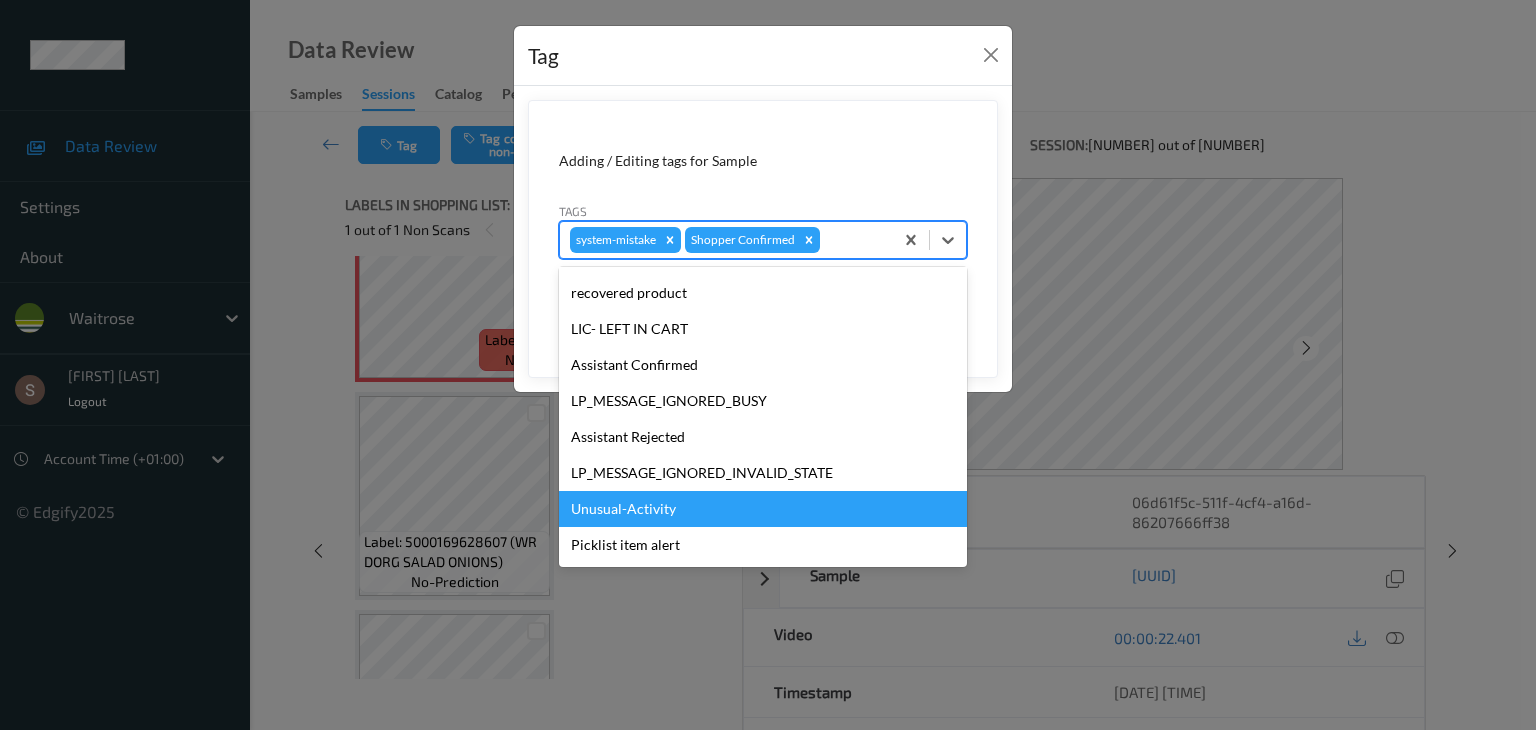 click on "Unusual-Activity" at bounding box center (763, 509) 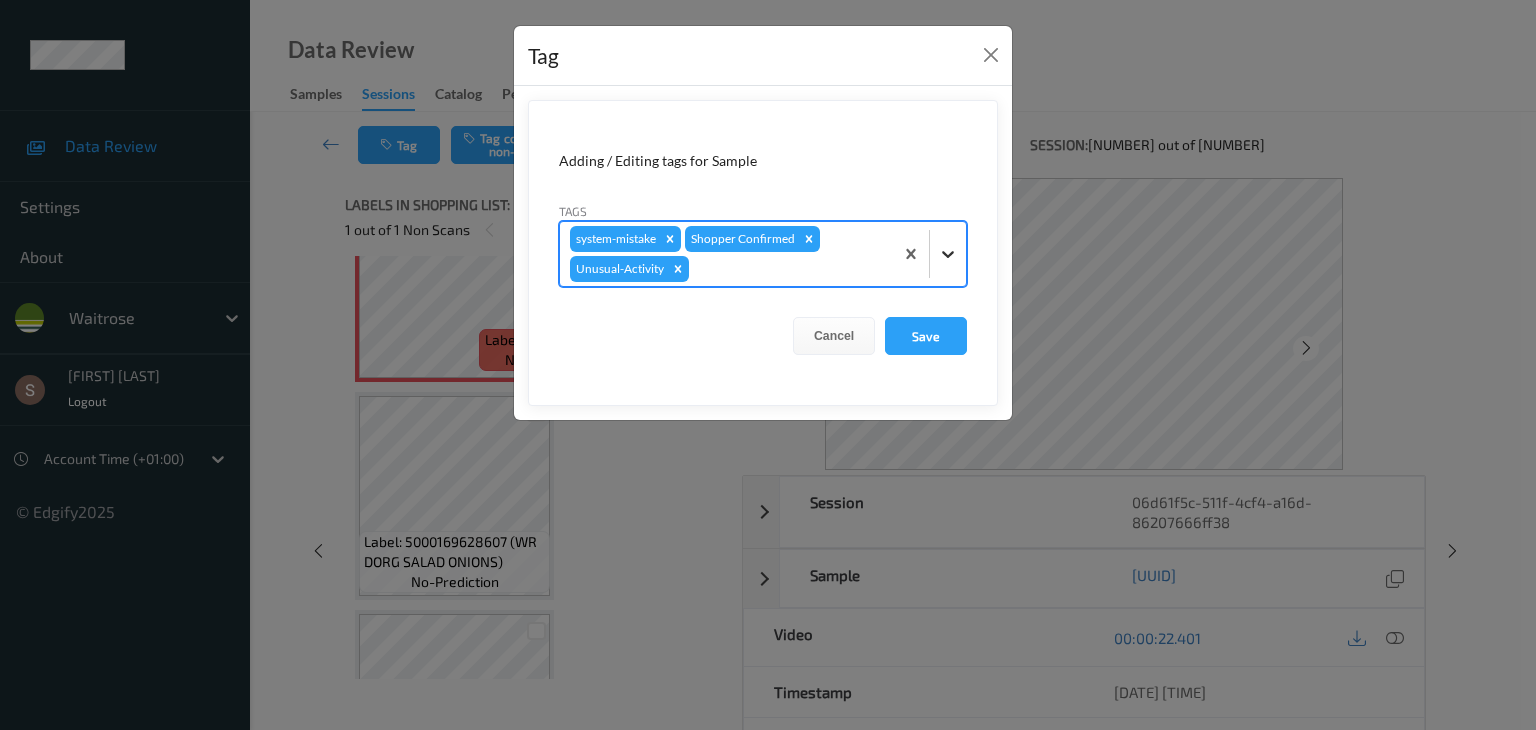 click at bounding box center (948, 254) 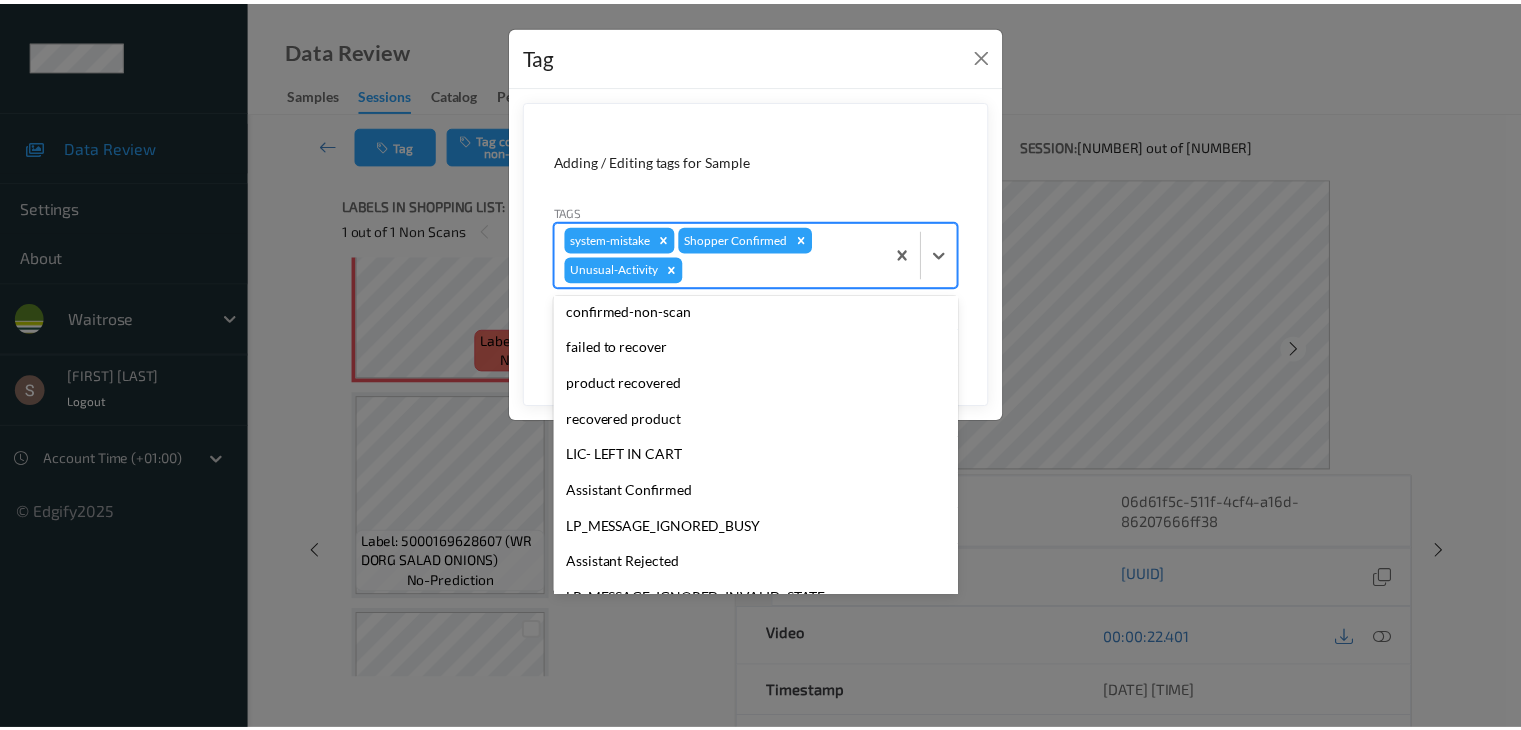 scroll, scrollTop: 284, scrollLeft: 0, axis: vertical 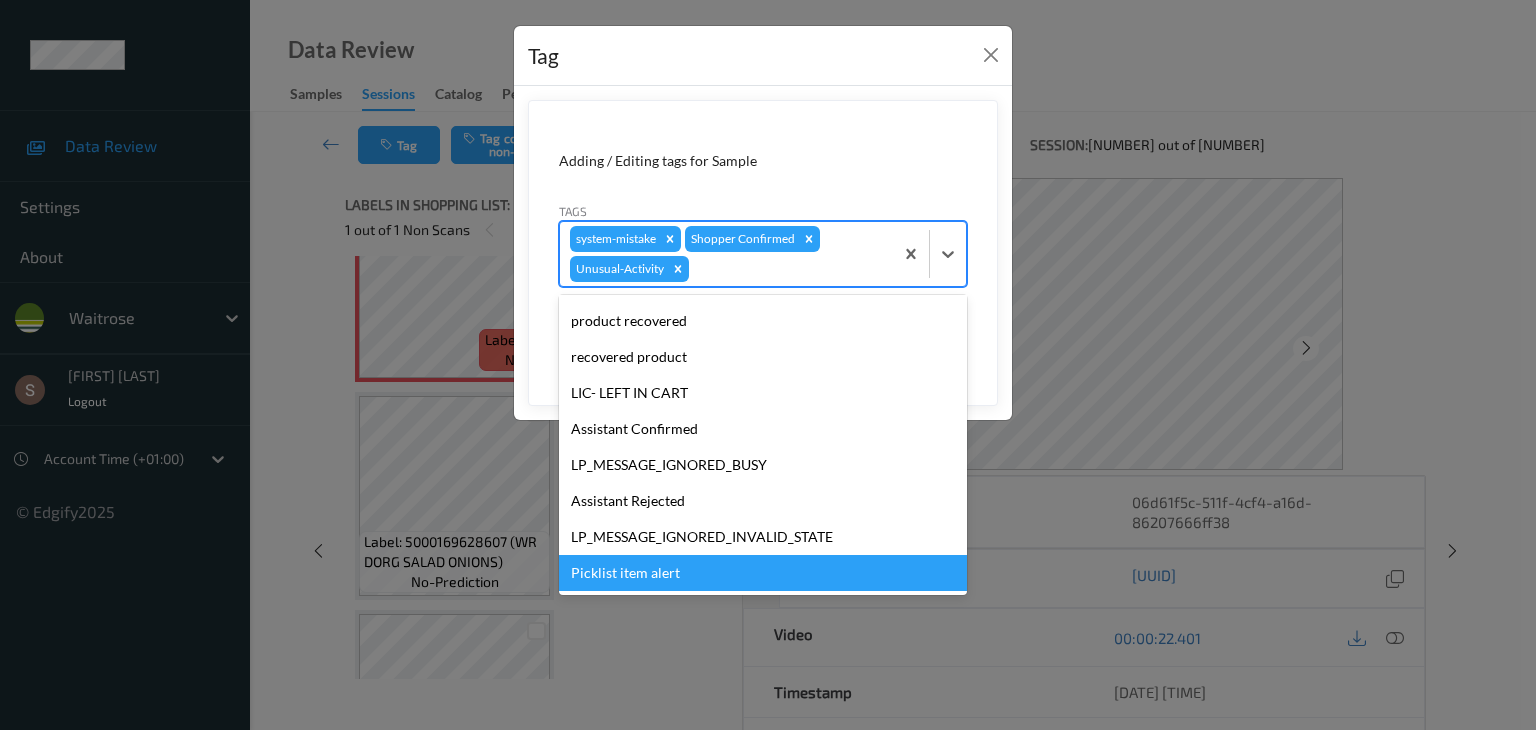 click on "Picklist item alert" at bounding box center (763, 573) 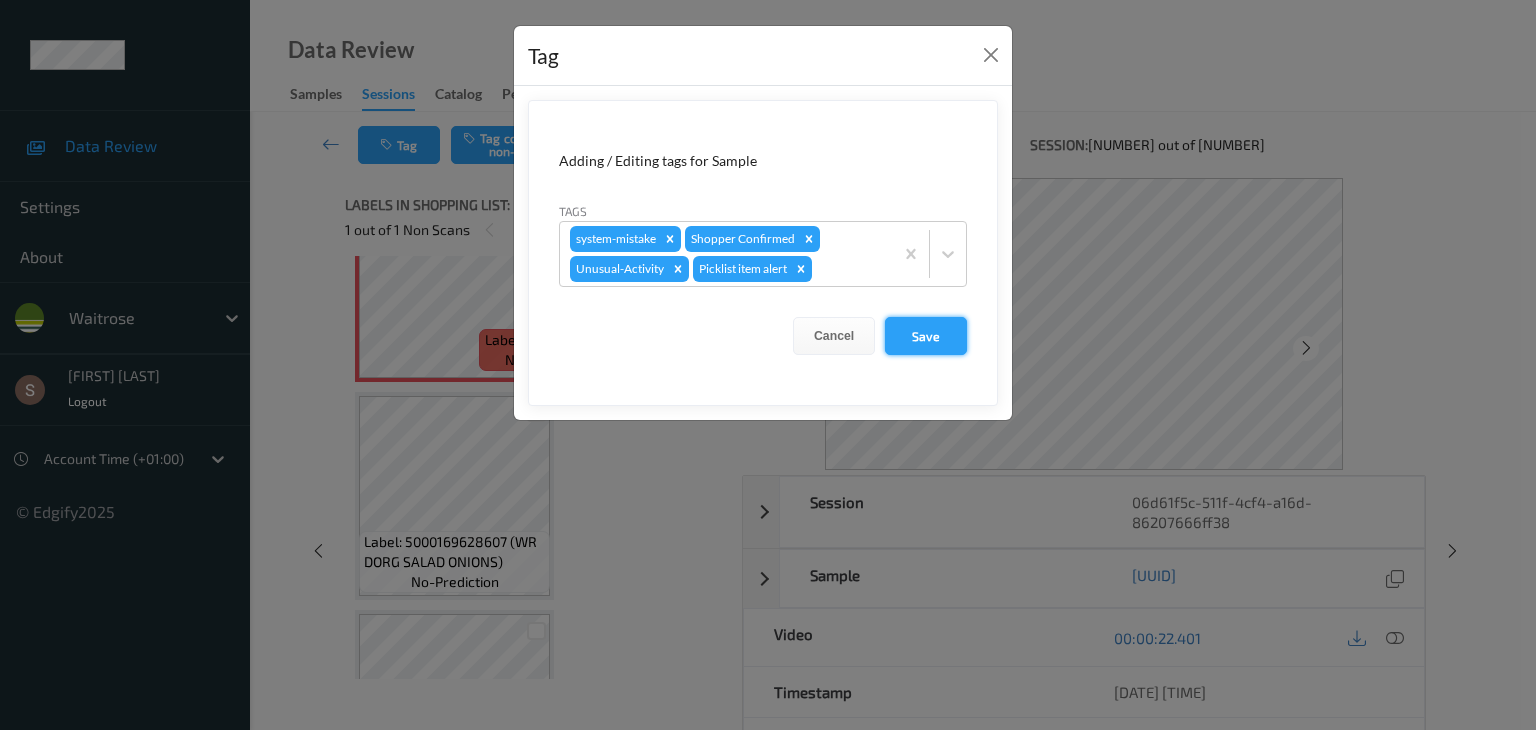 click on "Save" at bounding box center (926, 336) 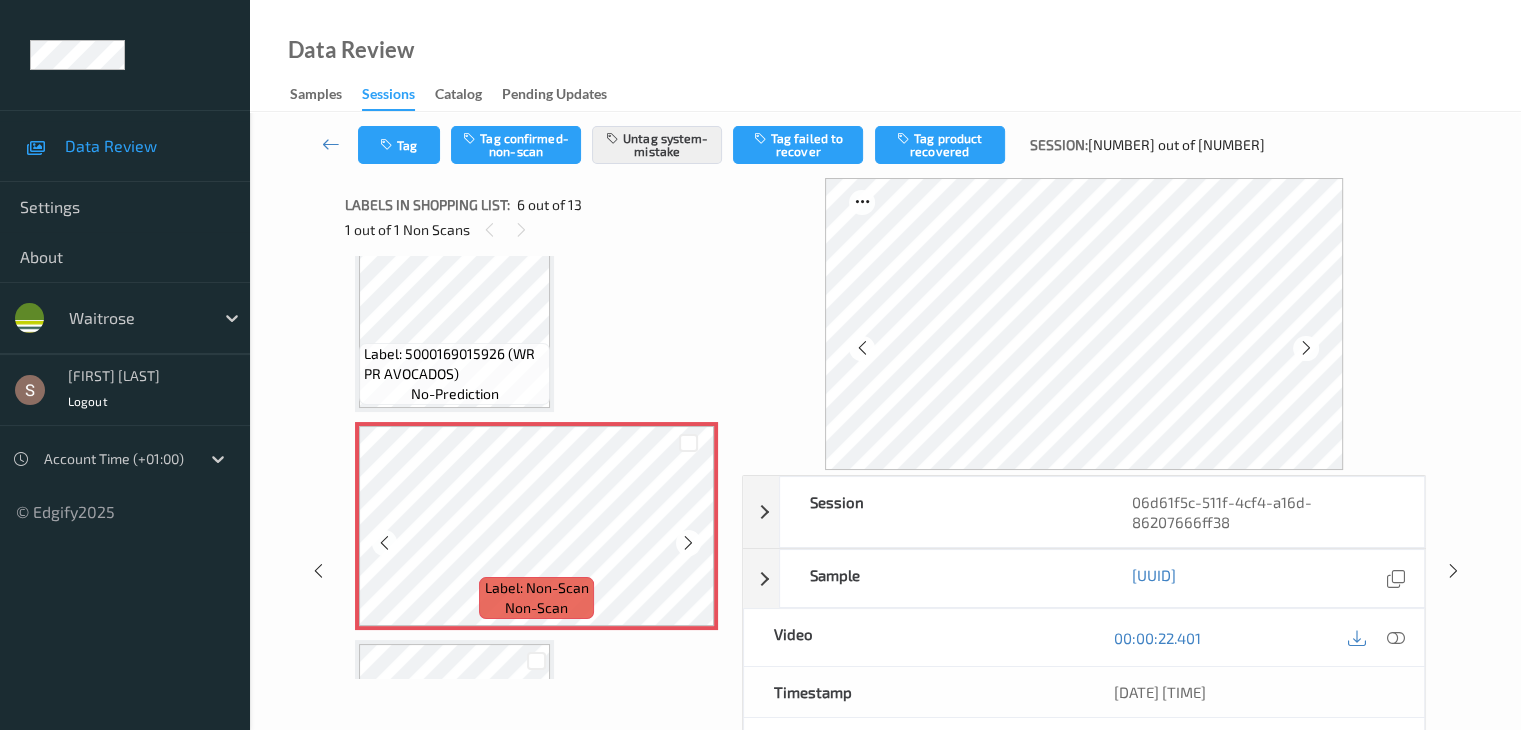 scroll, scrollTop: 882, scrollLeft: 0, axis: vertical 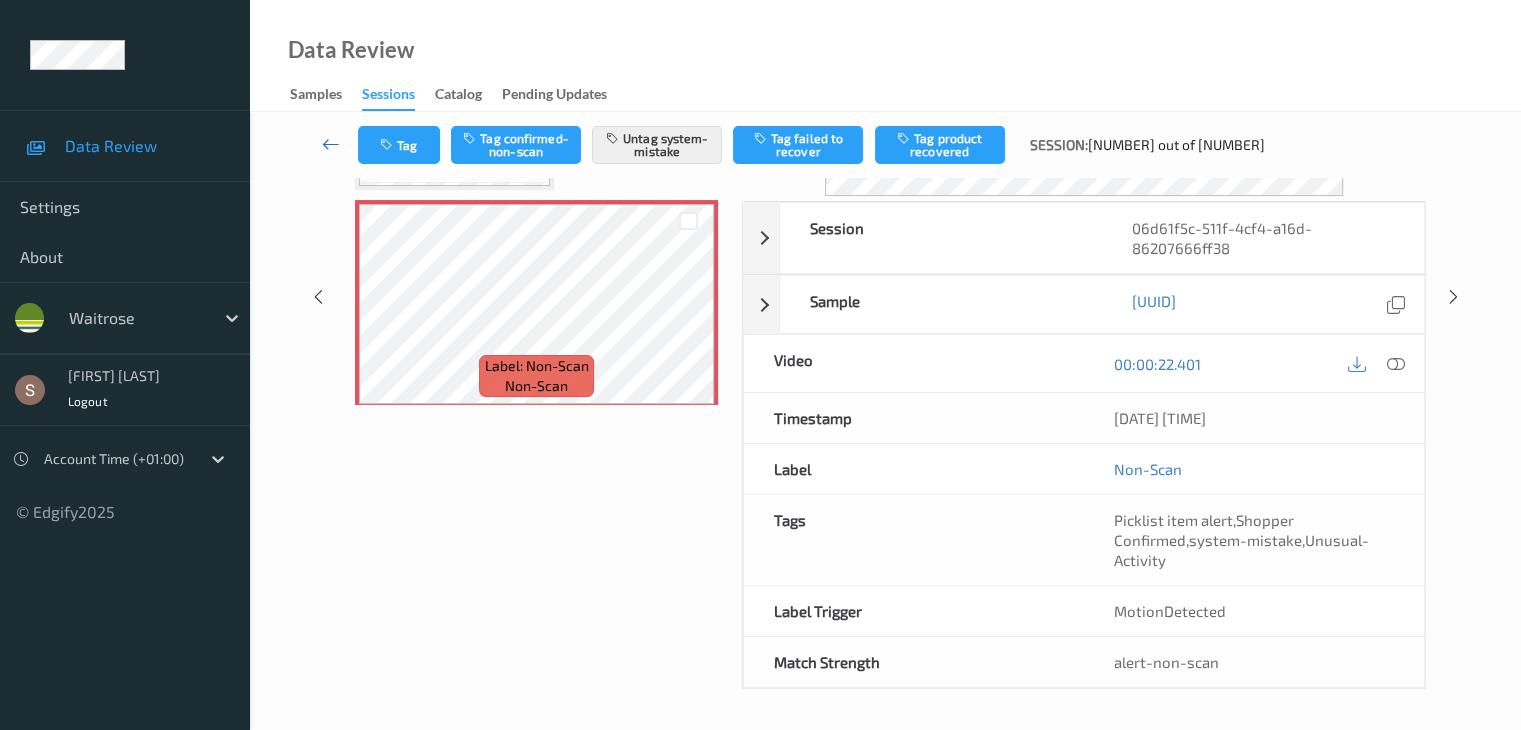 click at bounding box center (331, 144) 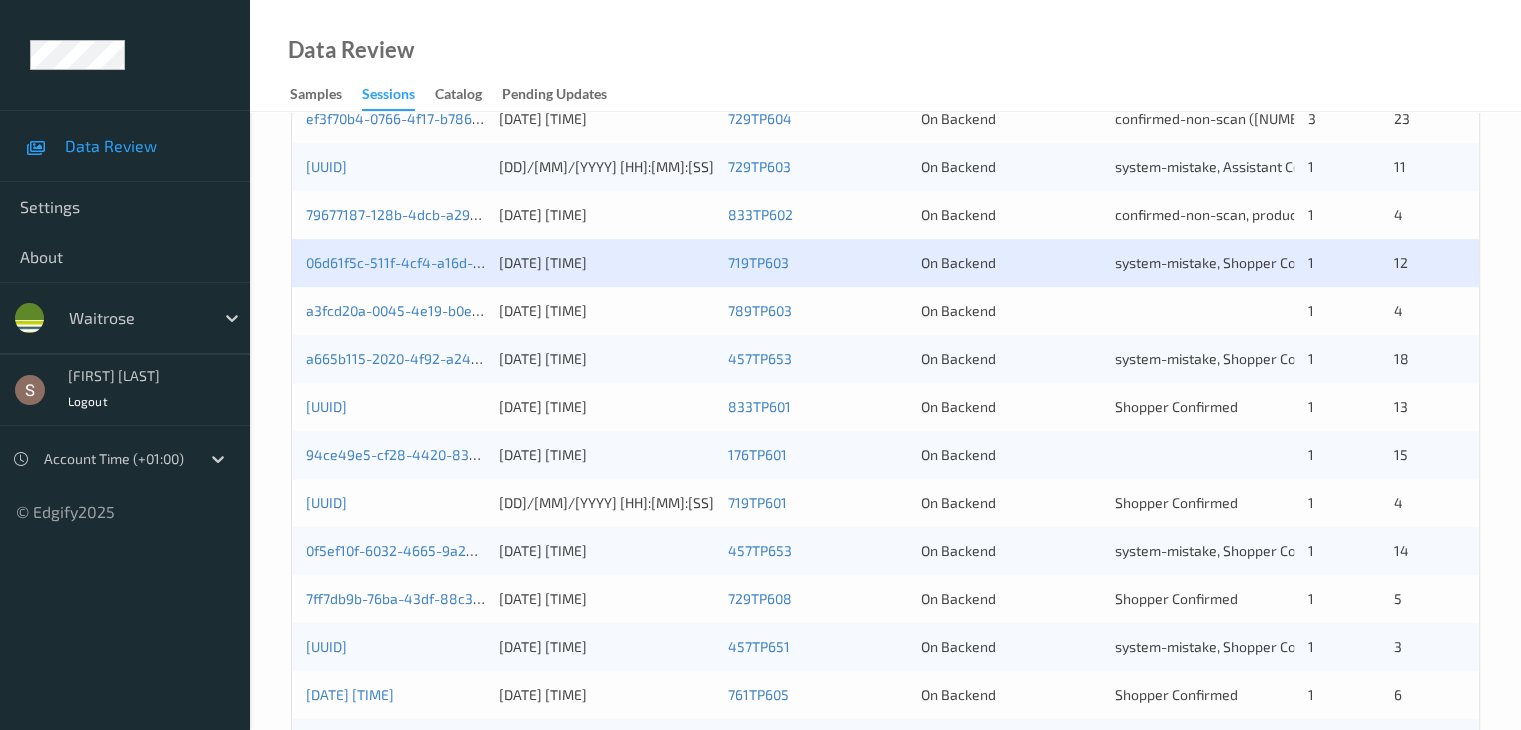 scroll, scrollTop: 800, scrollLeft: 0, axis: vertical 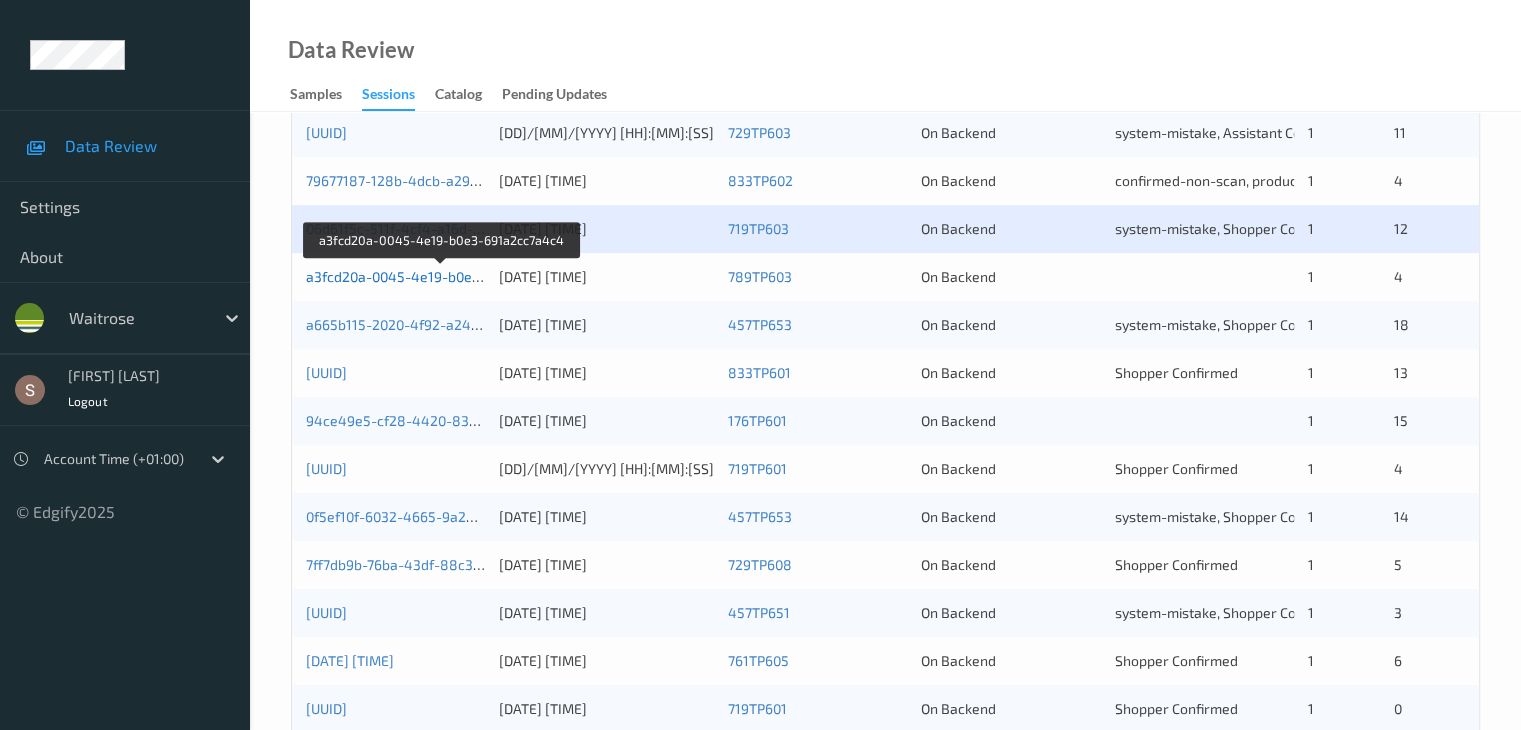 click on "a3fcd20a-0045-4e19-b0e3-691a2cc7a4c4" at bounding box center [442, 276] 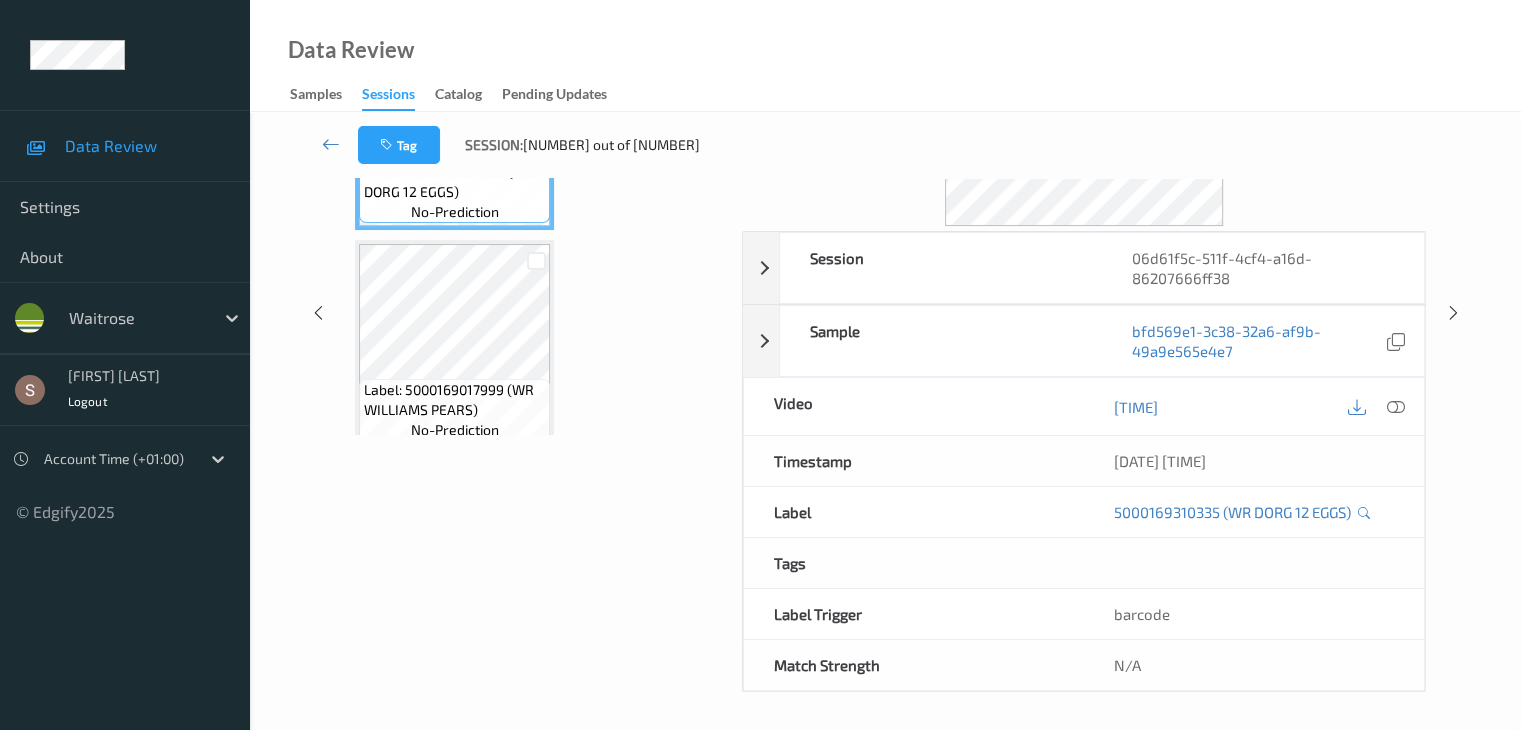 scroll, scrollTop: 0, scrollLeft: 0, axis: both 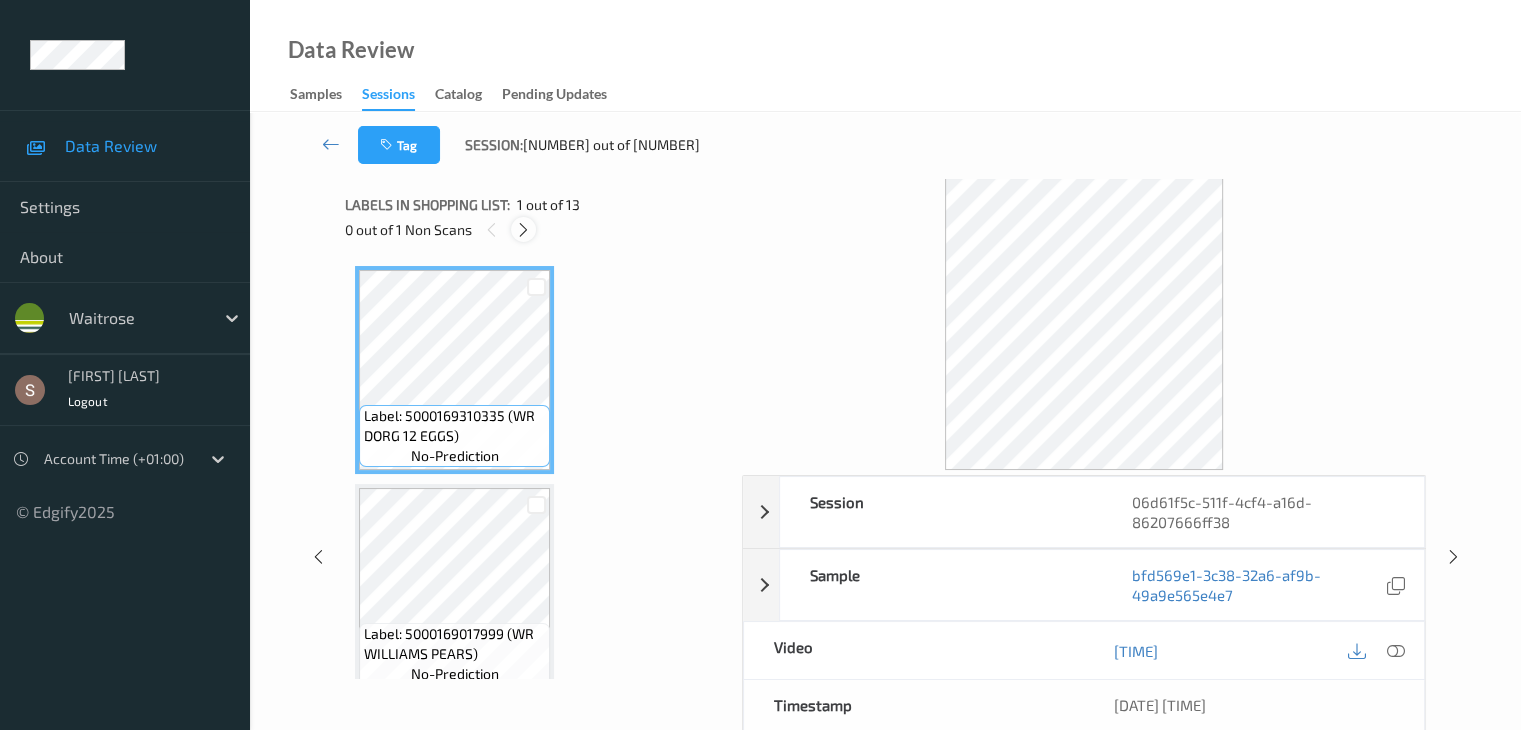 click at bounding box center (523, 229) 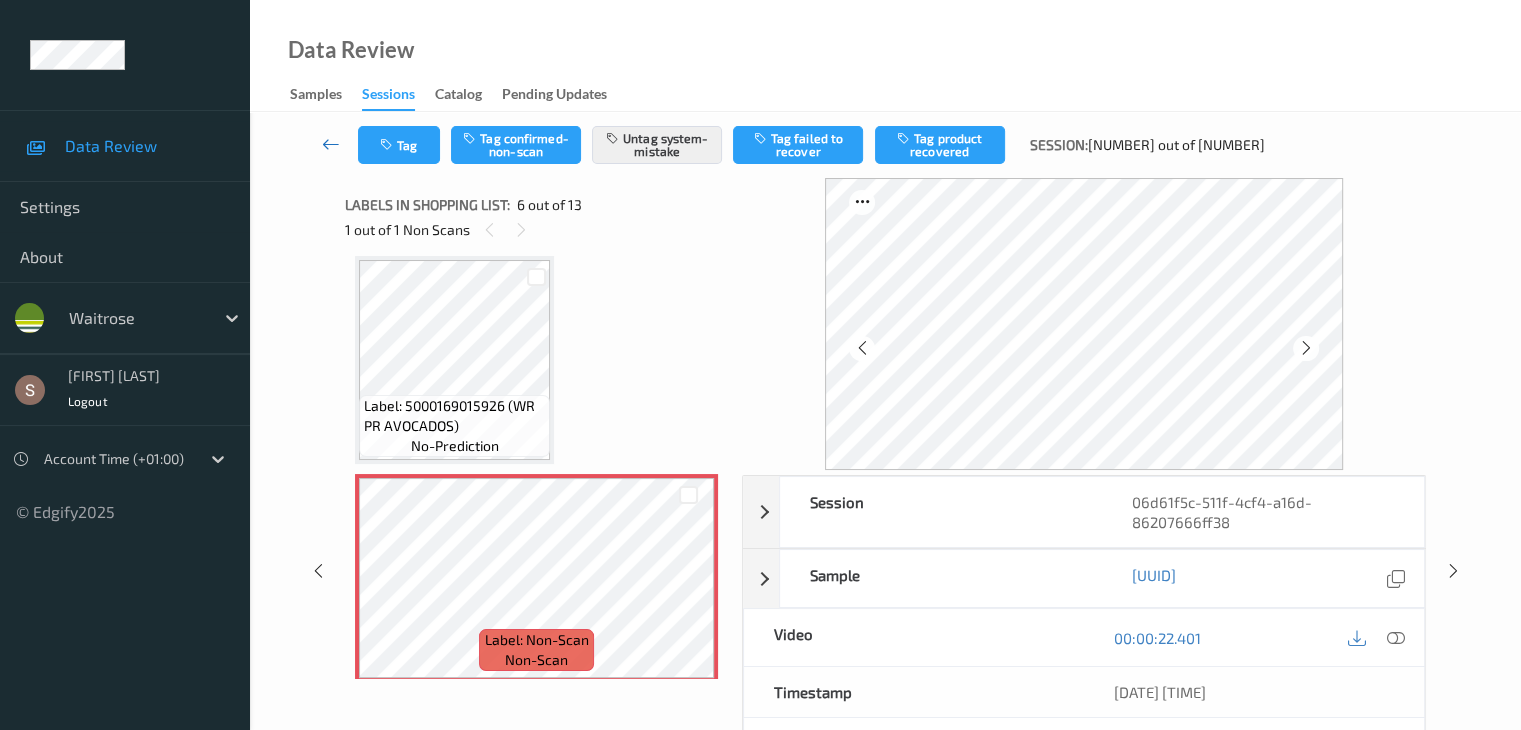 click at bounding box center (331, 144) 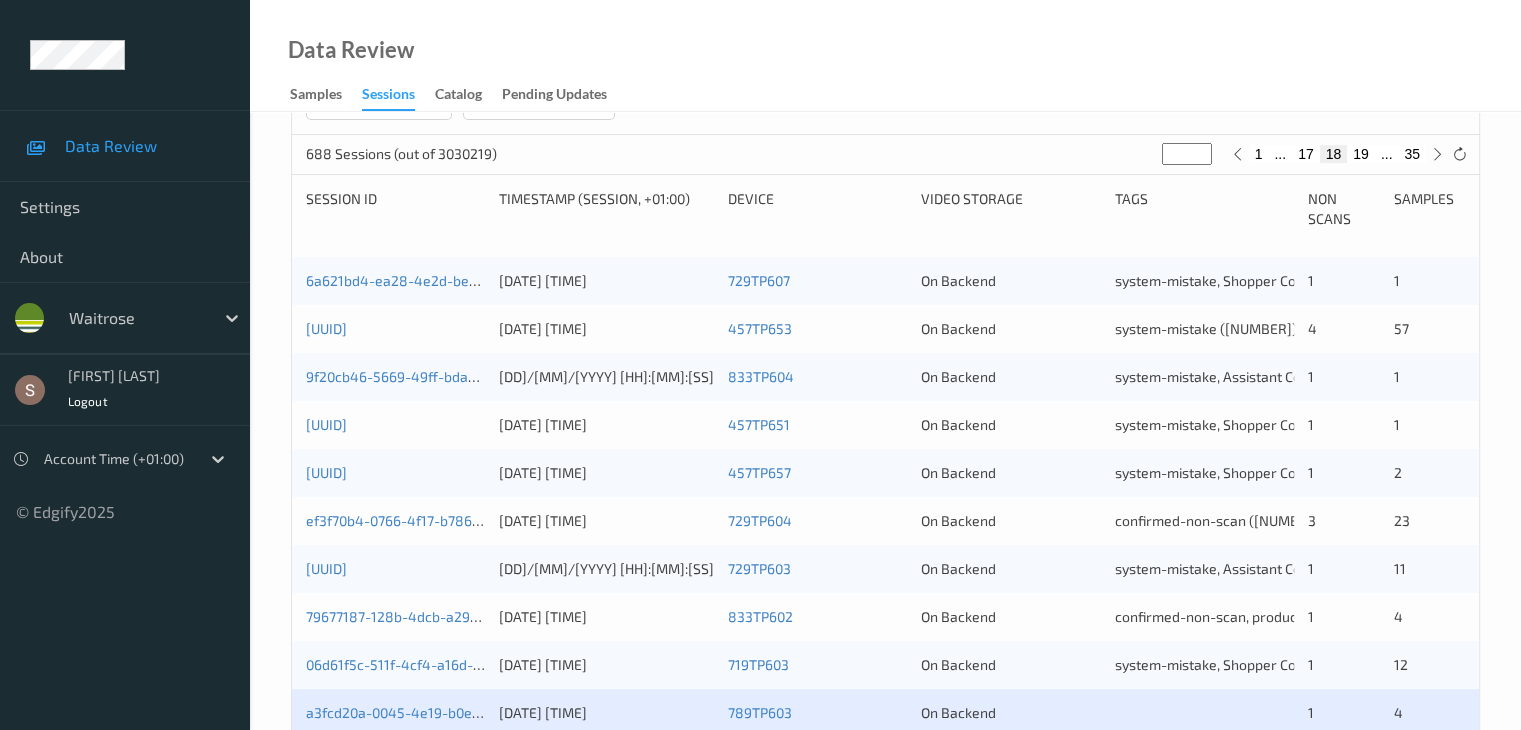 scroll, scrollTop: 600, scrollLeft: 0, axis: vertical 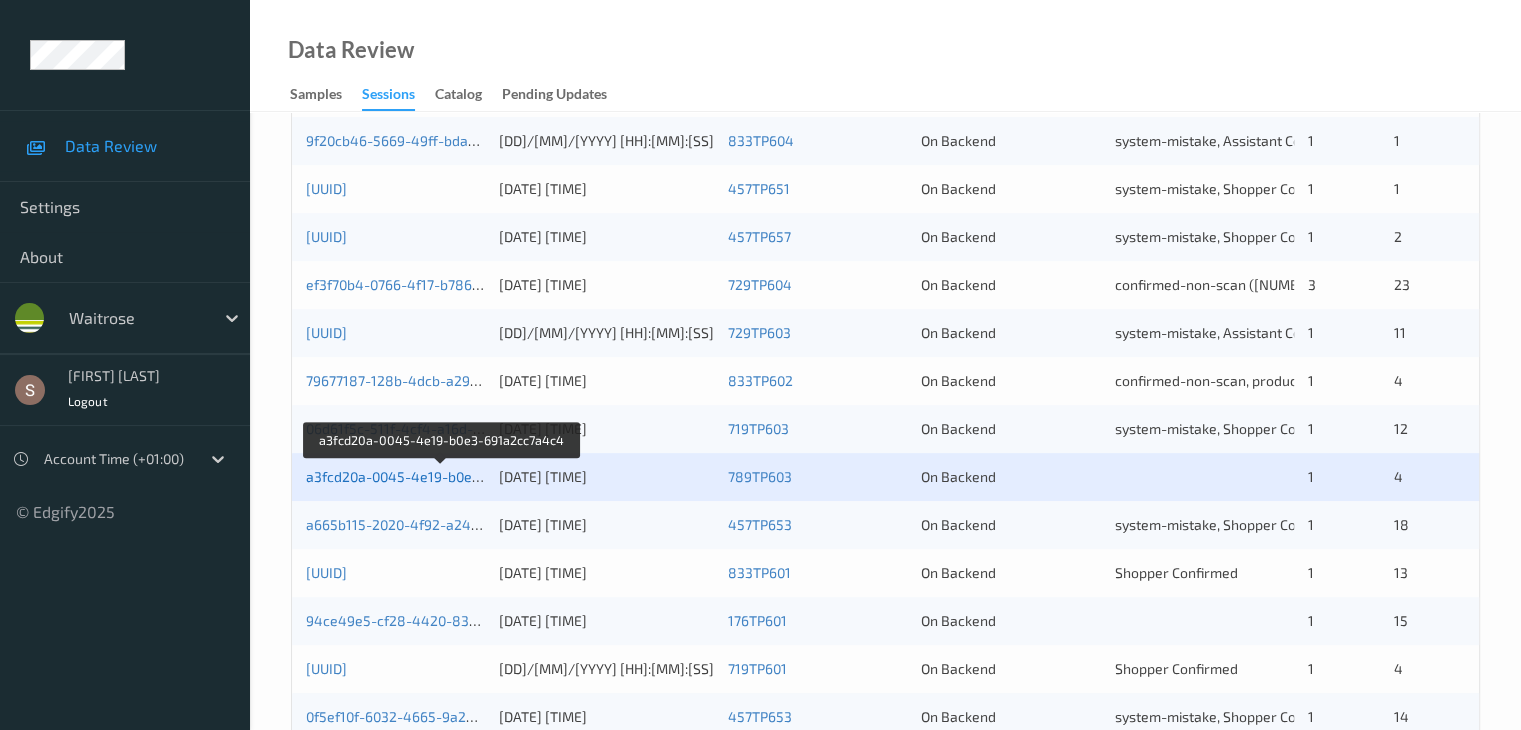 click on "a3fcd20a-0045-4e19-b0e3-691a2cc7a4c4" at bounding box center [442, 476] 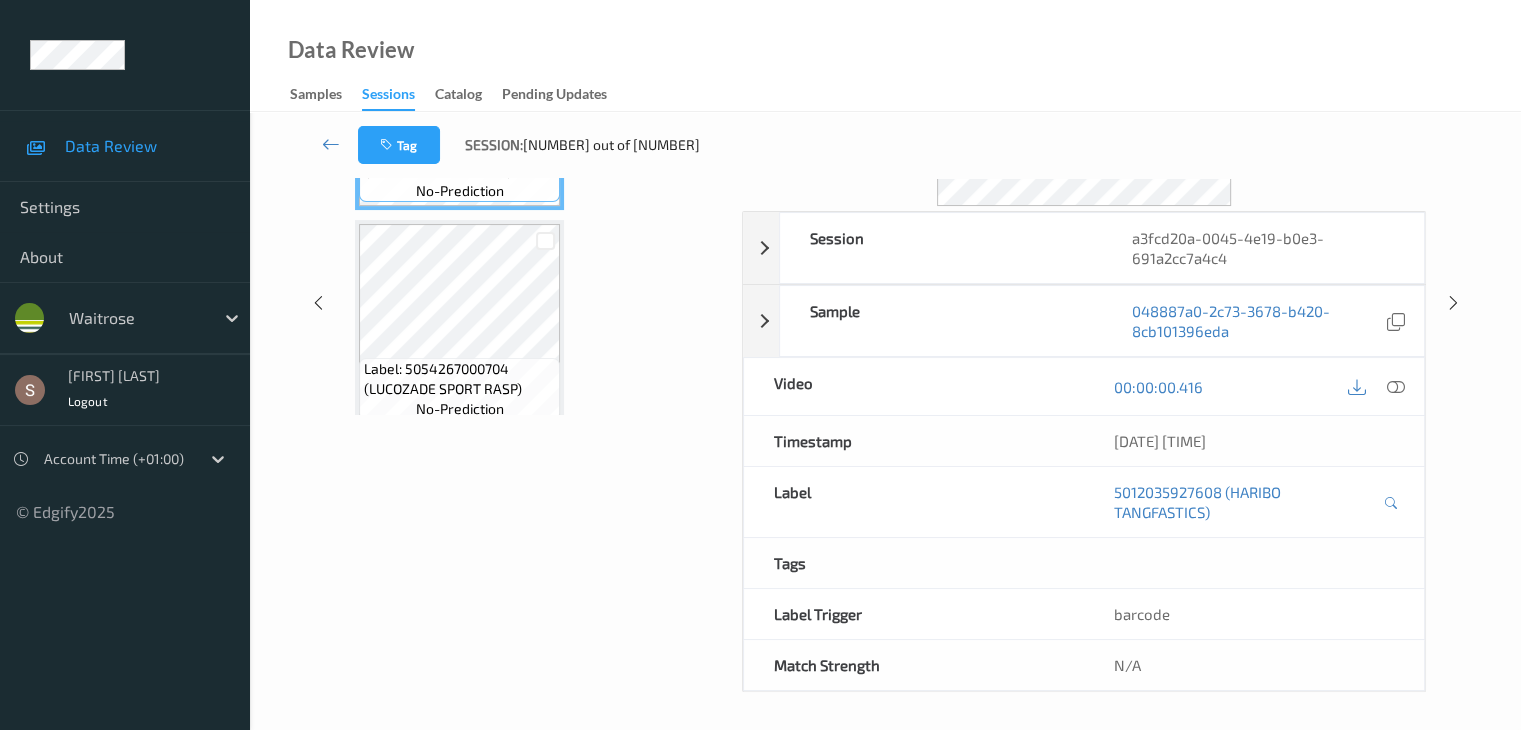 scroll, scrollTop: 0, scrollLeft: 0, axis: both 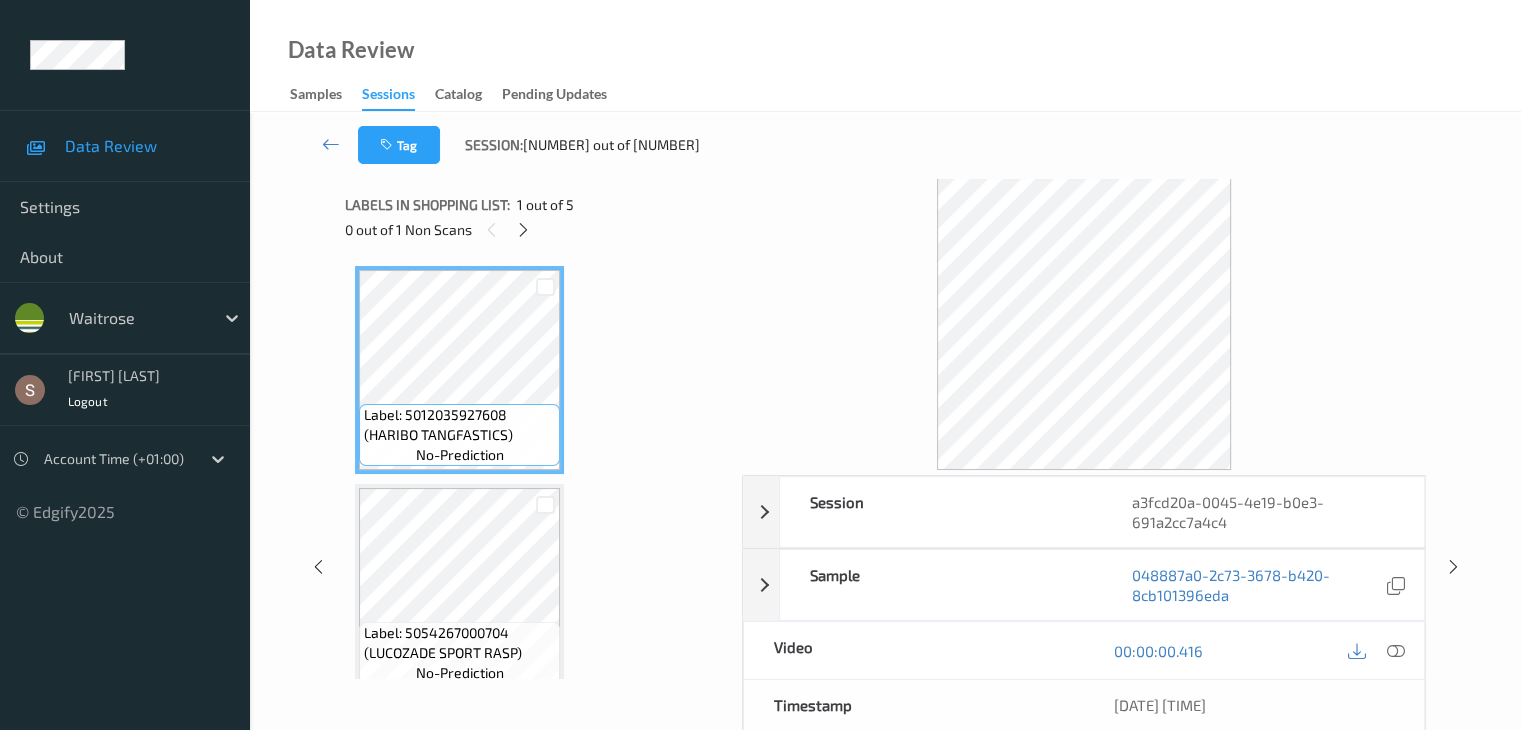 drag, startPoint x: 580, startPoint y: 411, endPoint x: 620, endPoint y: 380, distance: 50.606323 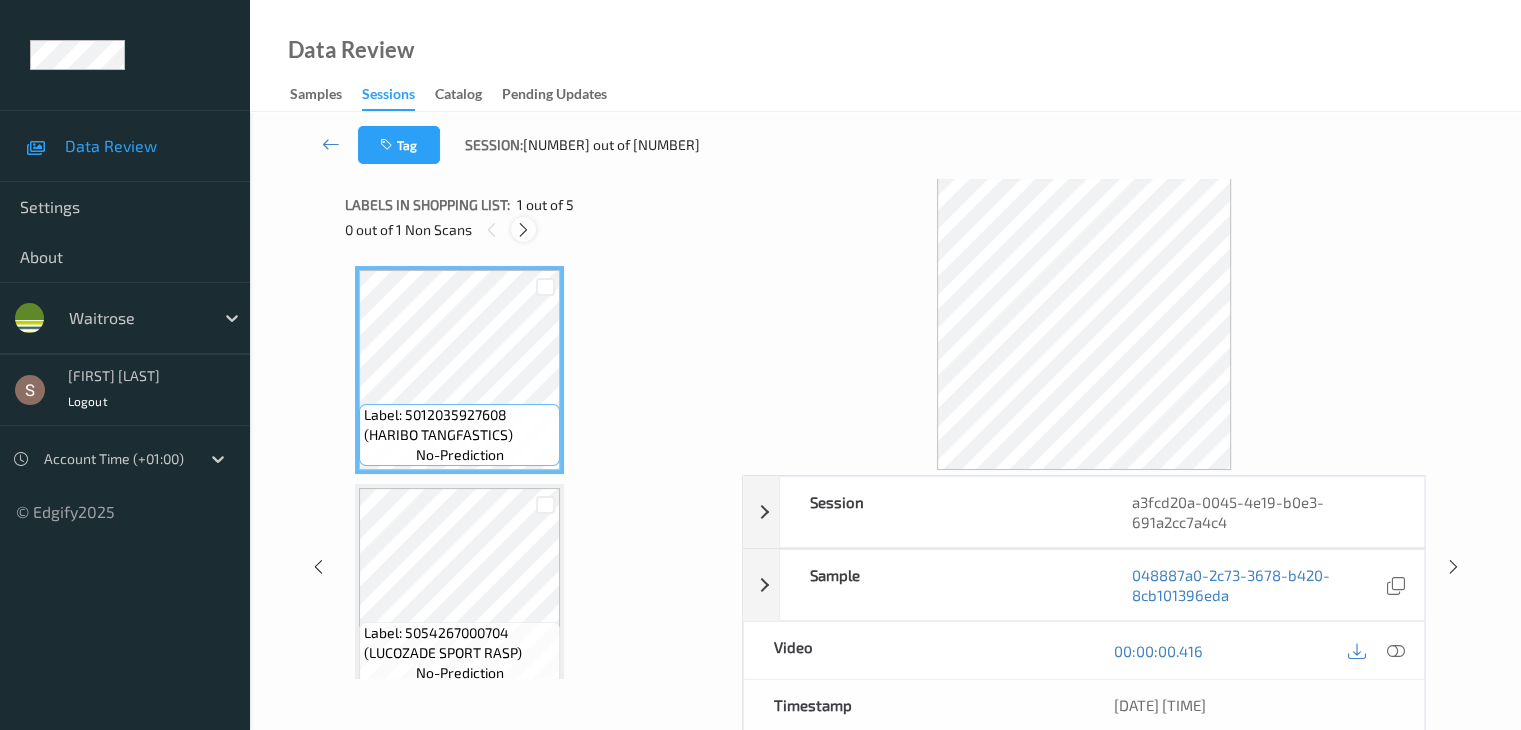 click at bounding box center [523, 230] 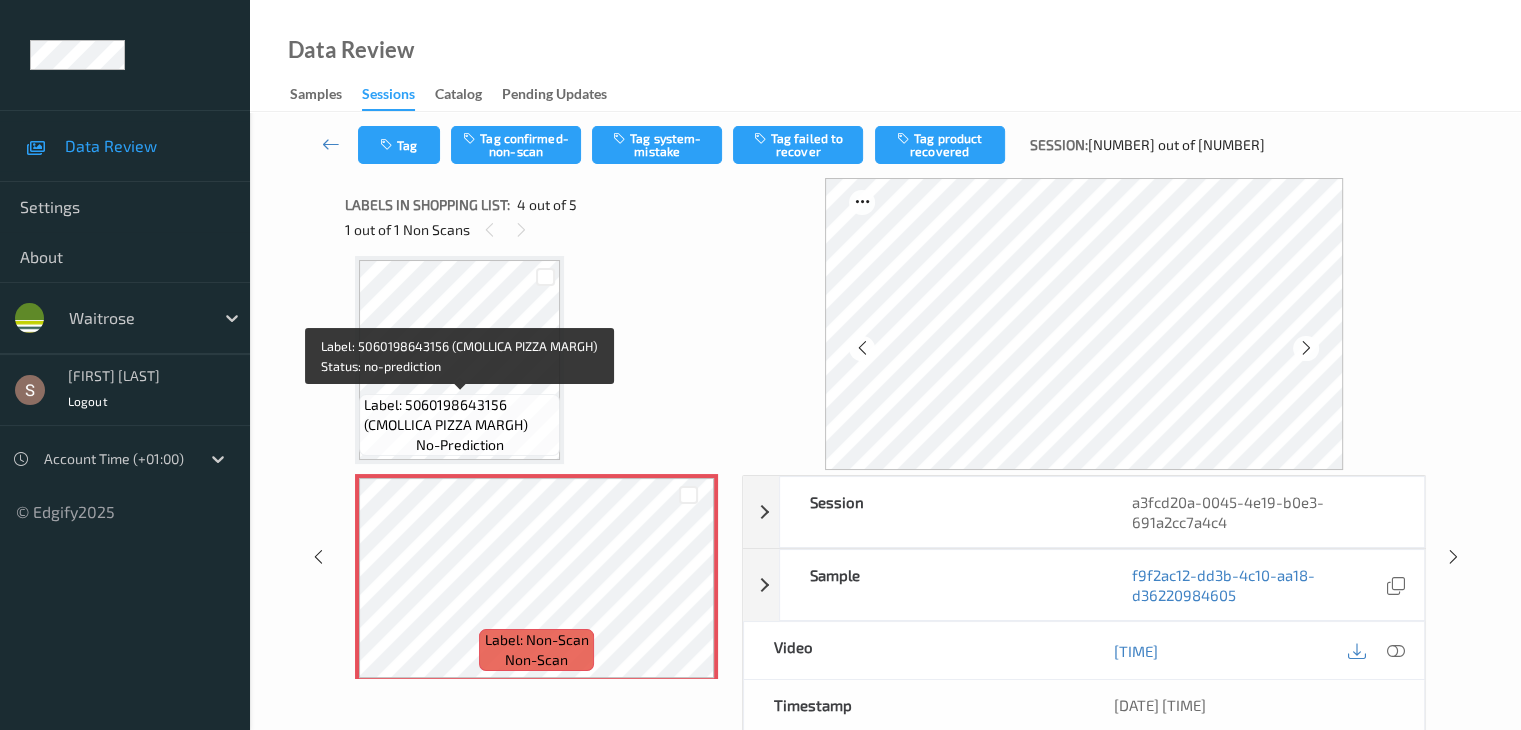 click on "Label: 5060198643156 (CMOLLICA PIZZA MARGH)" at bounding box center (459, 415) 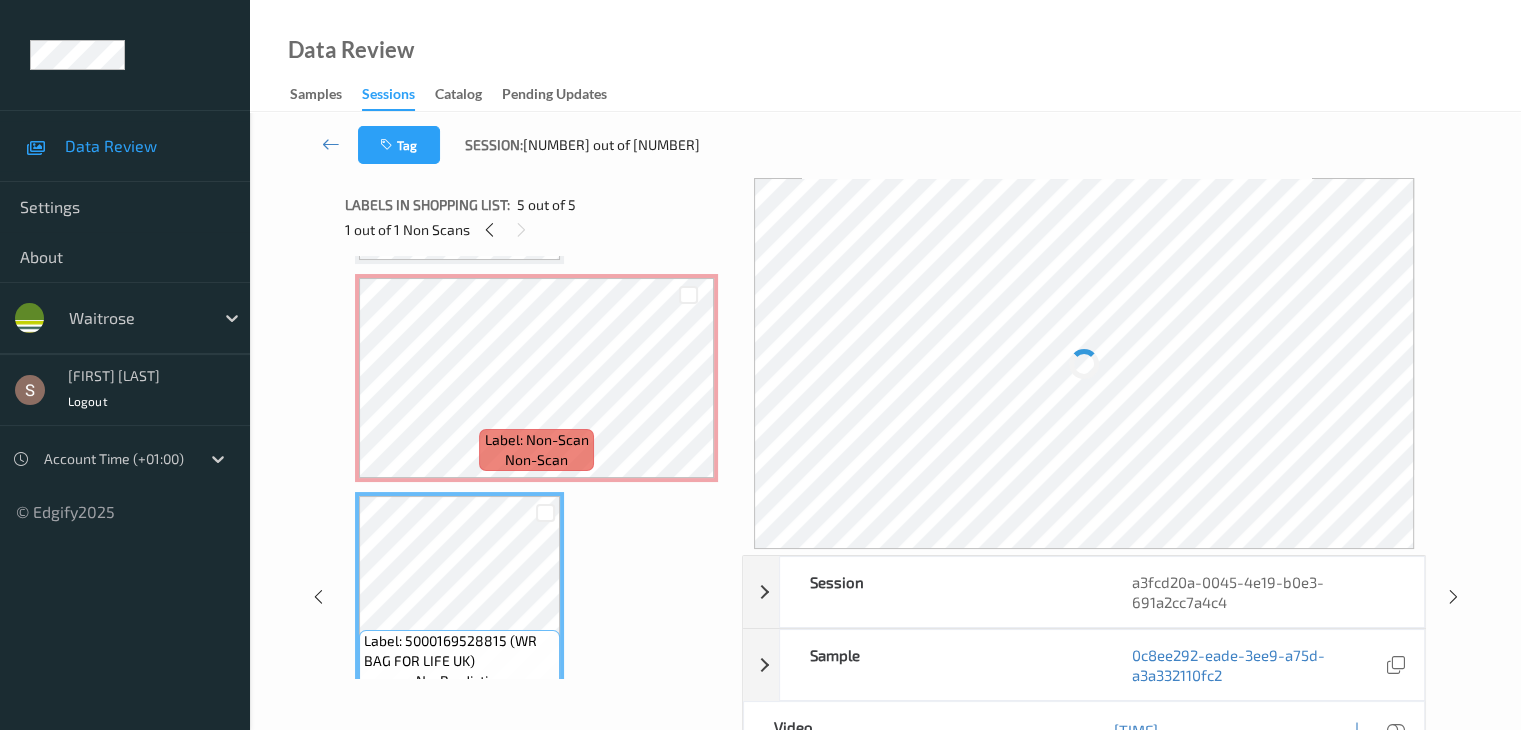 scroll, scrollTop: 546, scrollLeft: 0, axis: vertical 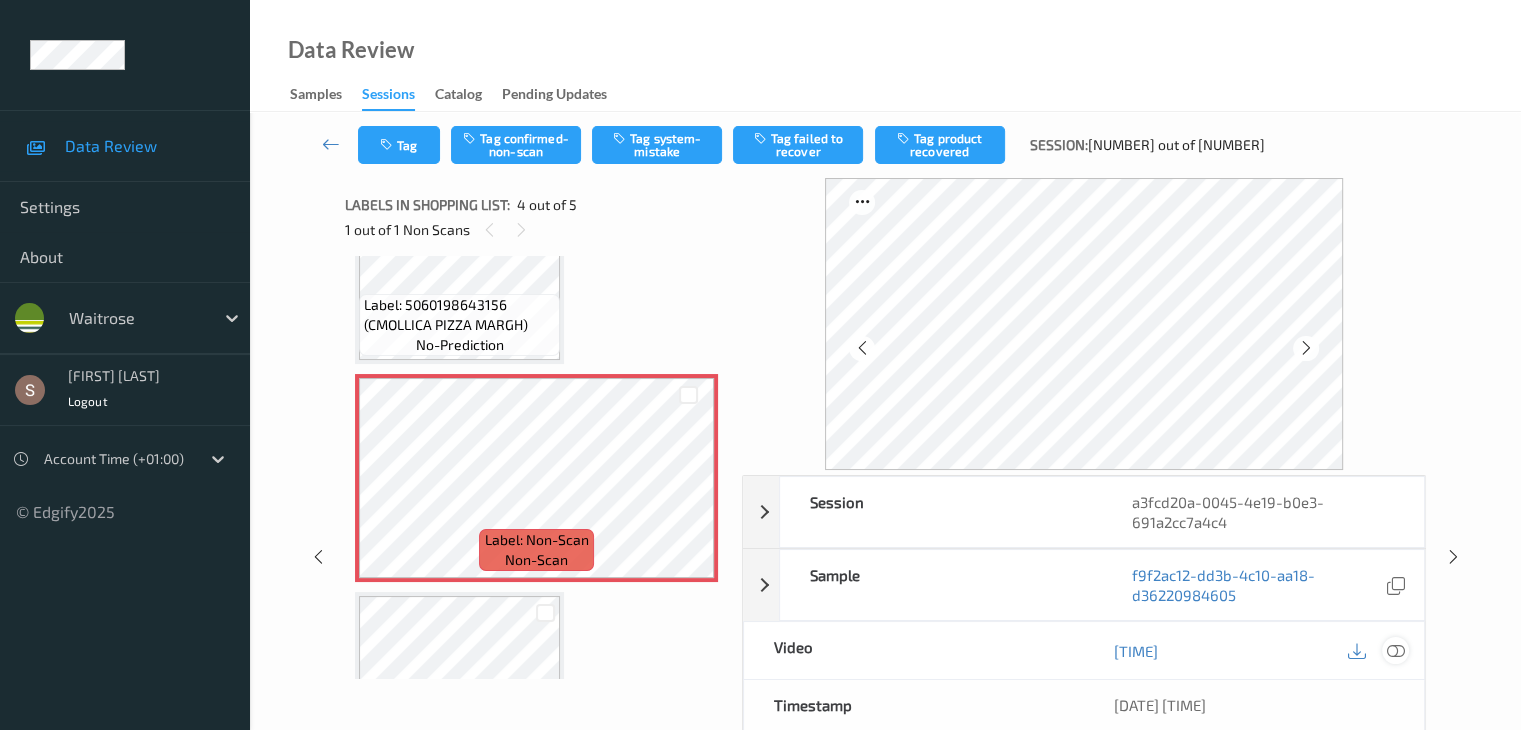 click at bounding box center (1395, 651) 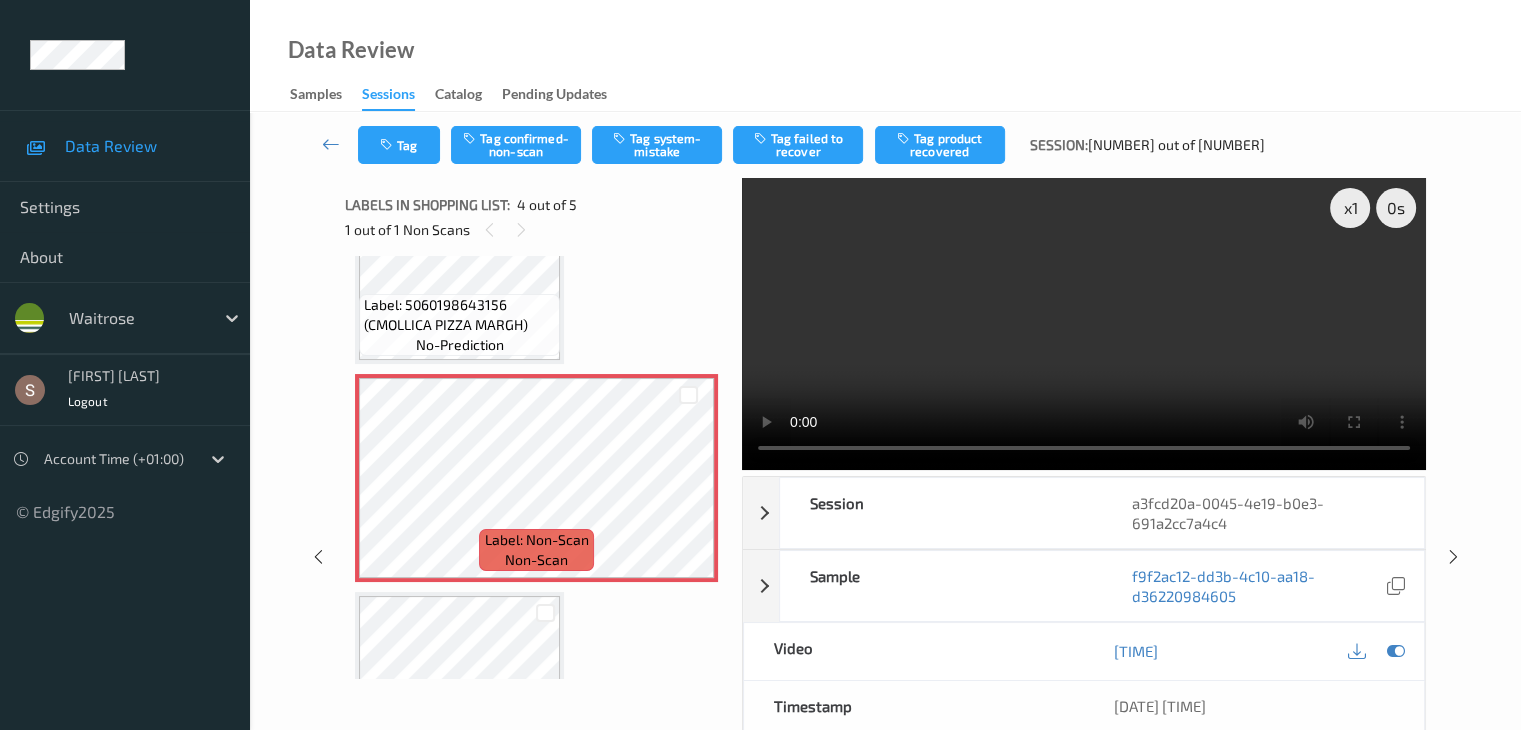 click at bounding box center [1084, 324] 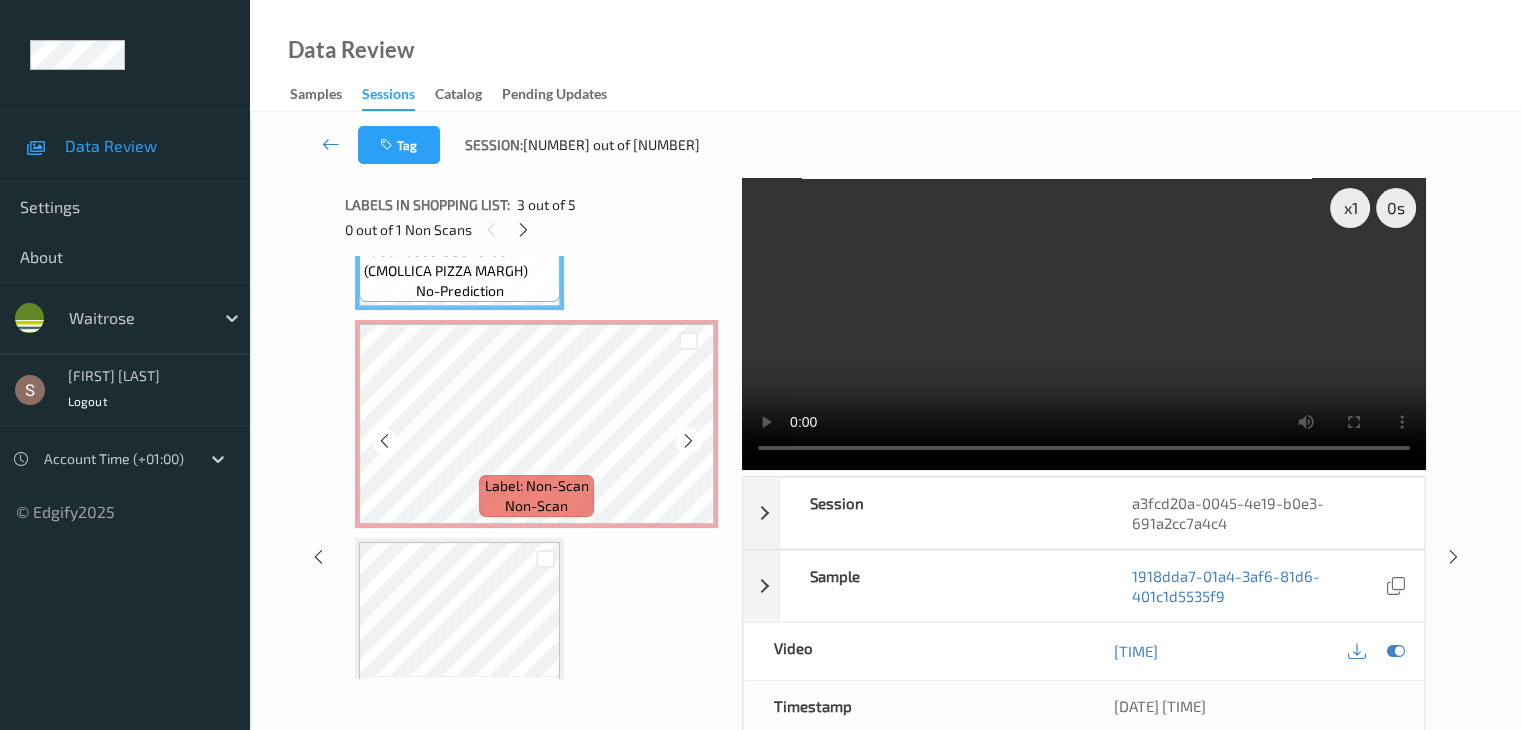 scroll, scrollTop: 677, scrollLeft: 0, axis: vertical 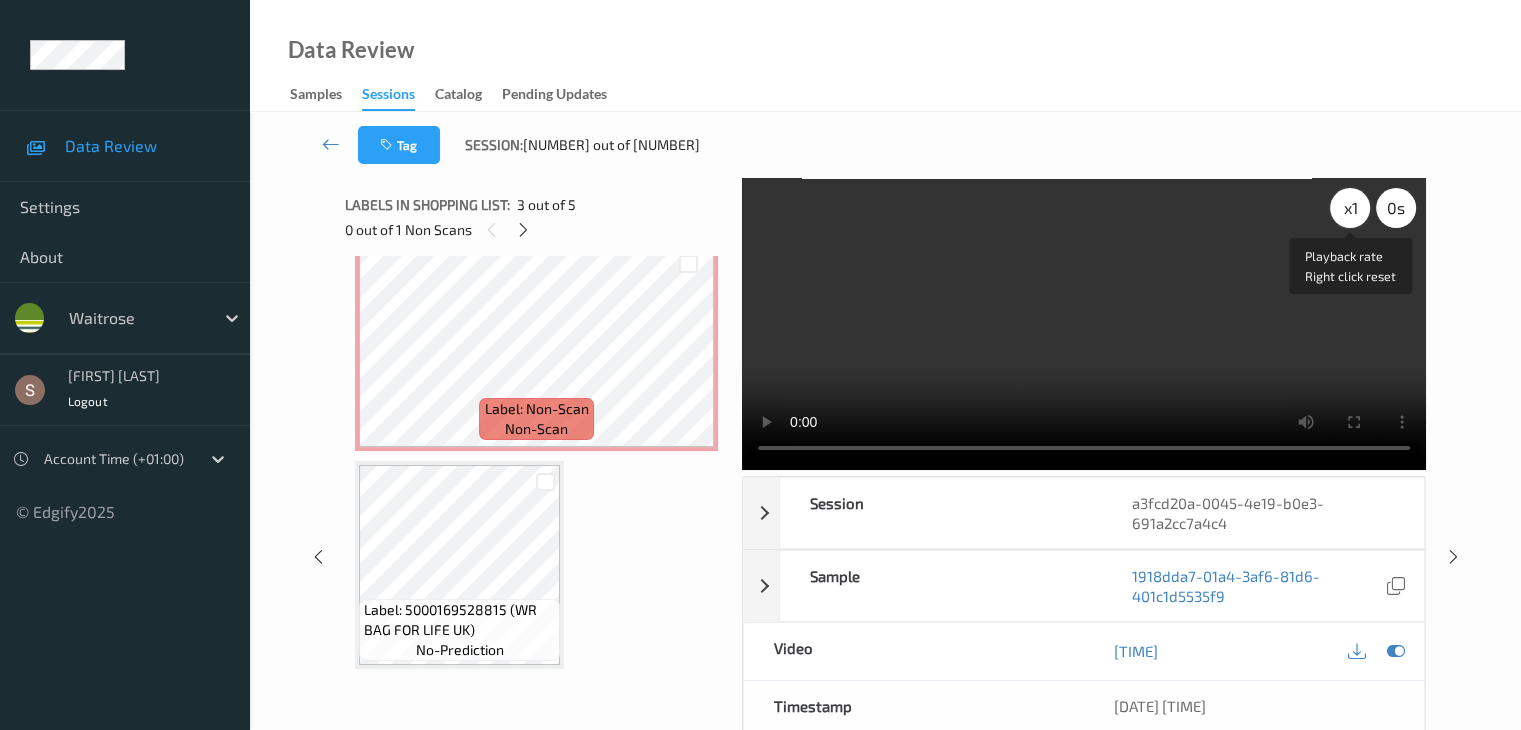 click on "x 1" at bounding box center [1350, 208] 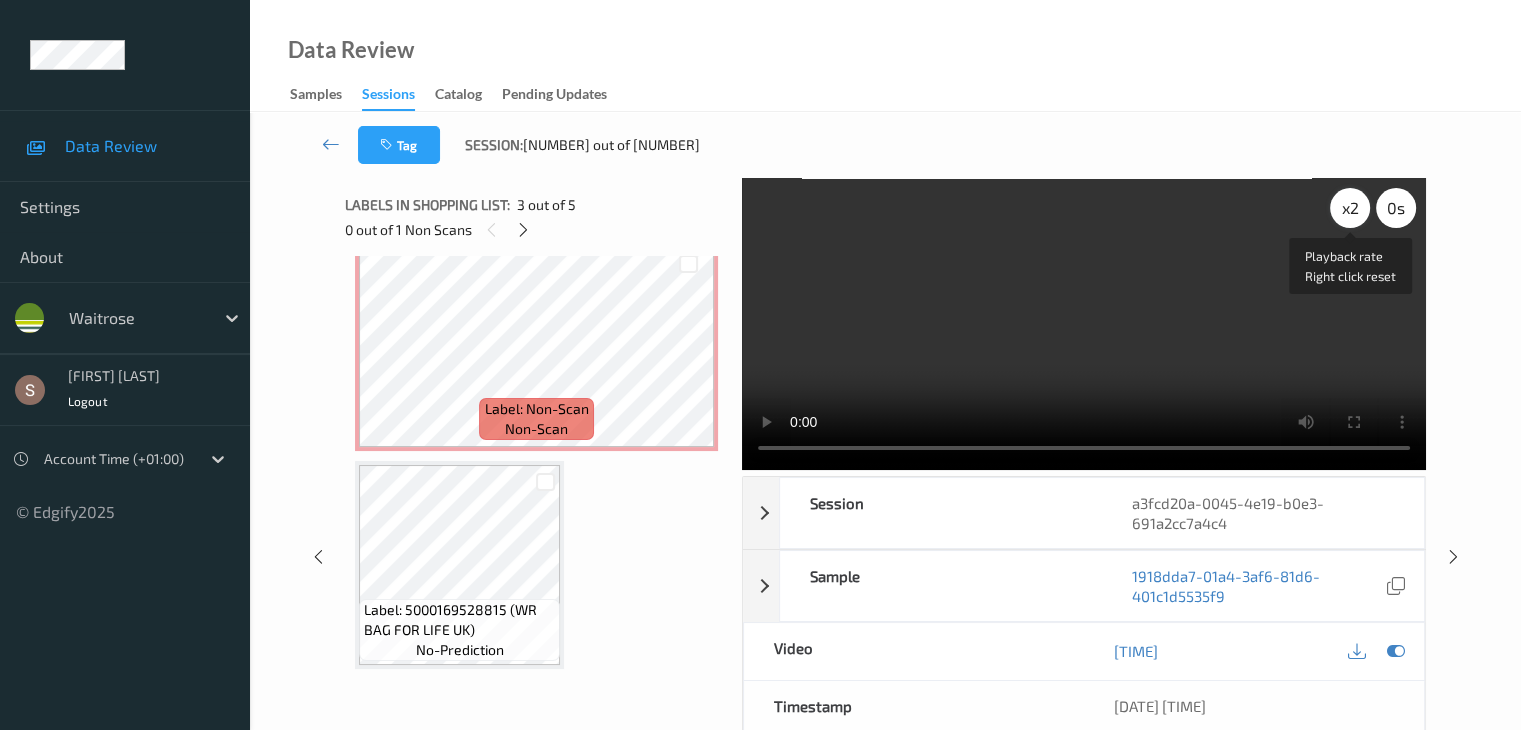 click on "x 2" at bounding box center [1350, 208] 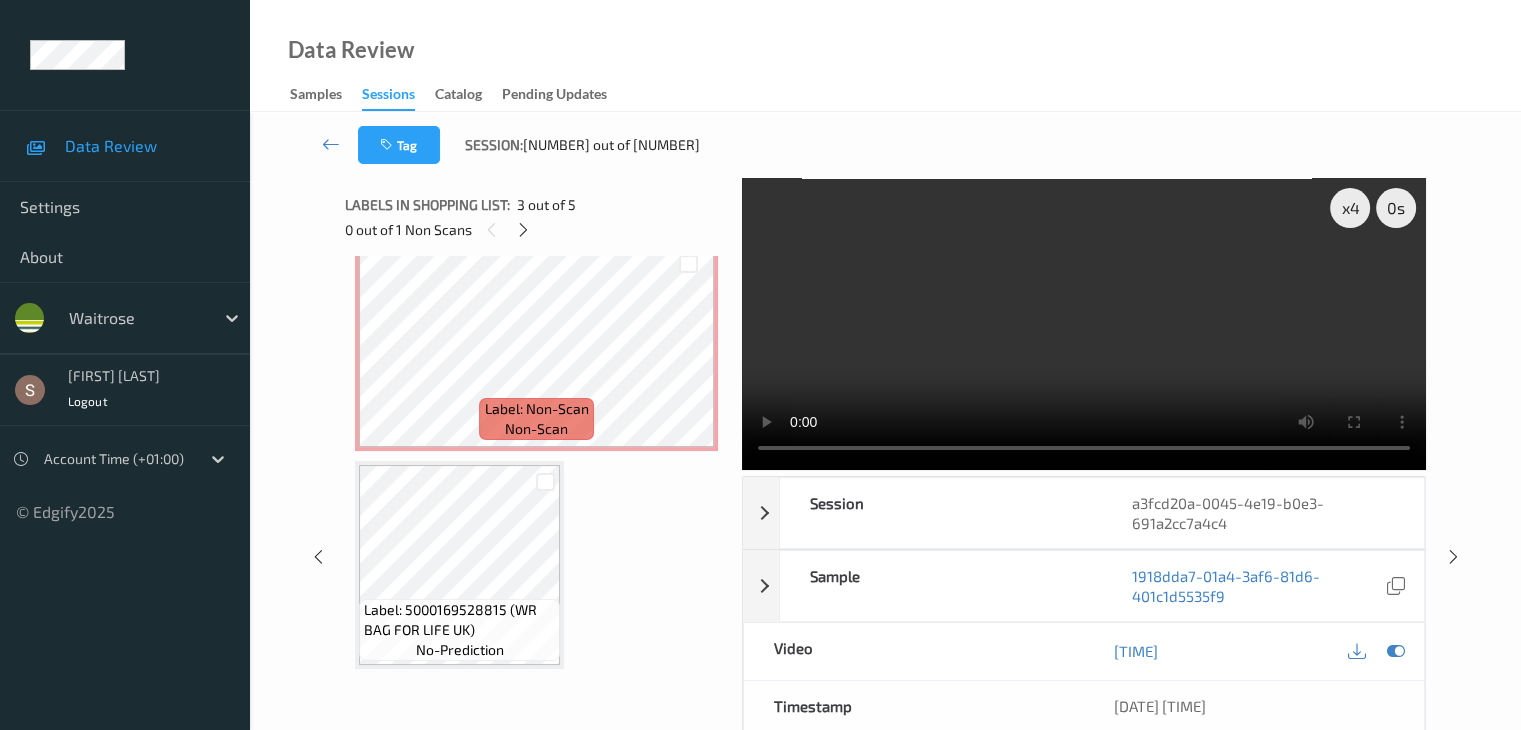 type 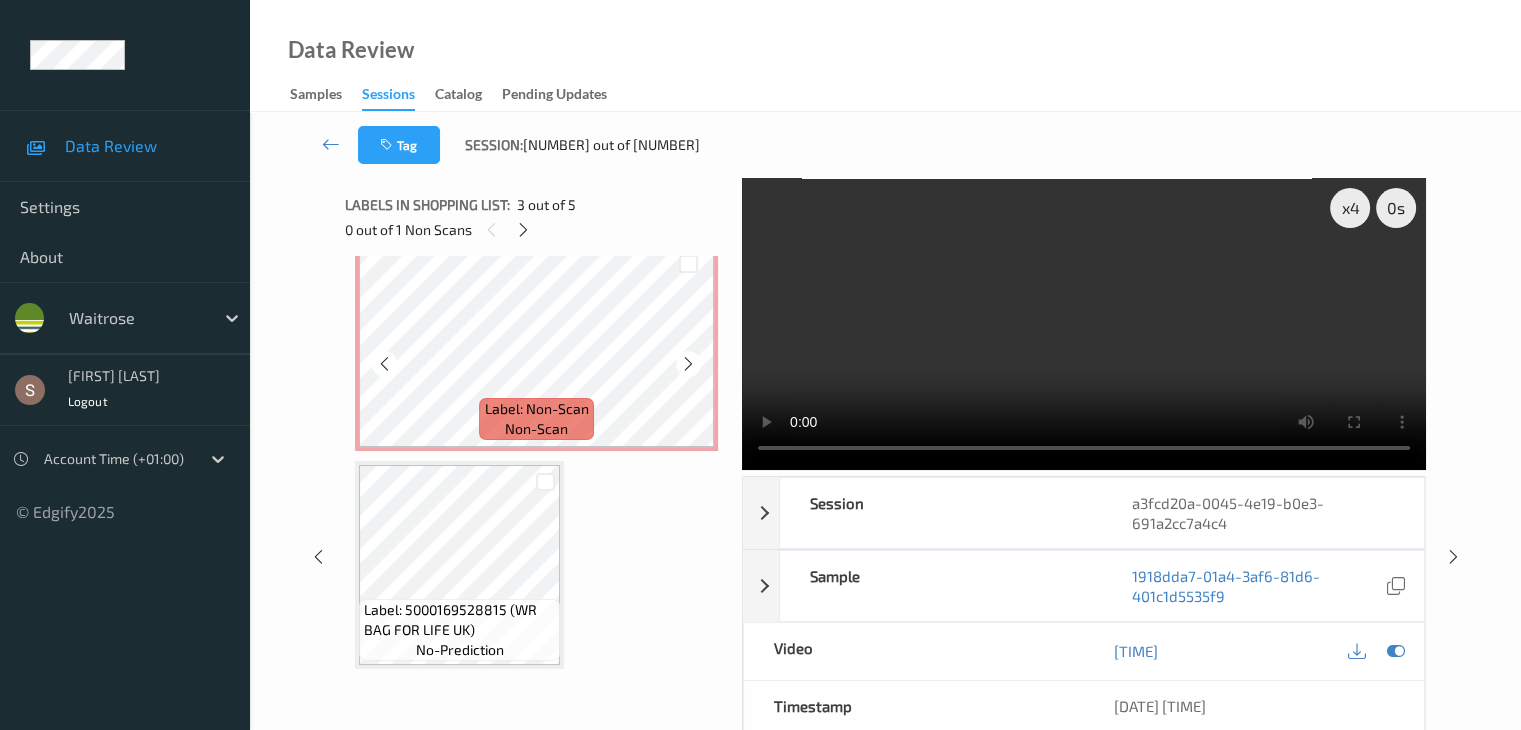 scroll, scrollTop: 577, scrollLeft: 0, axis: vertical 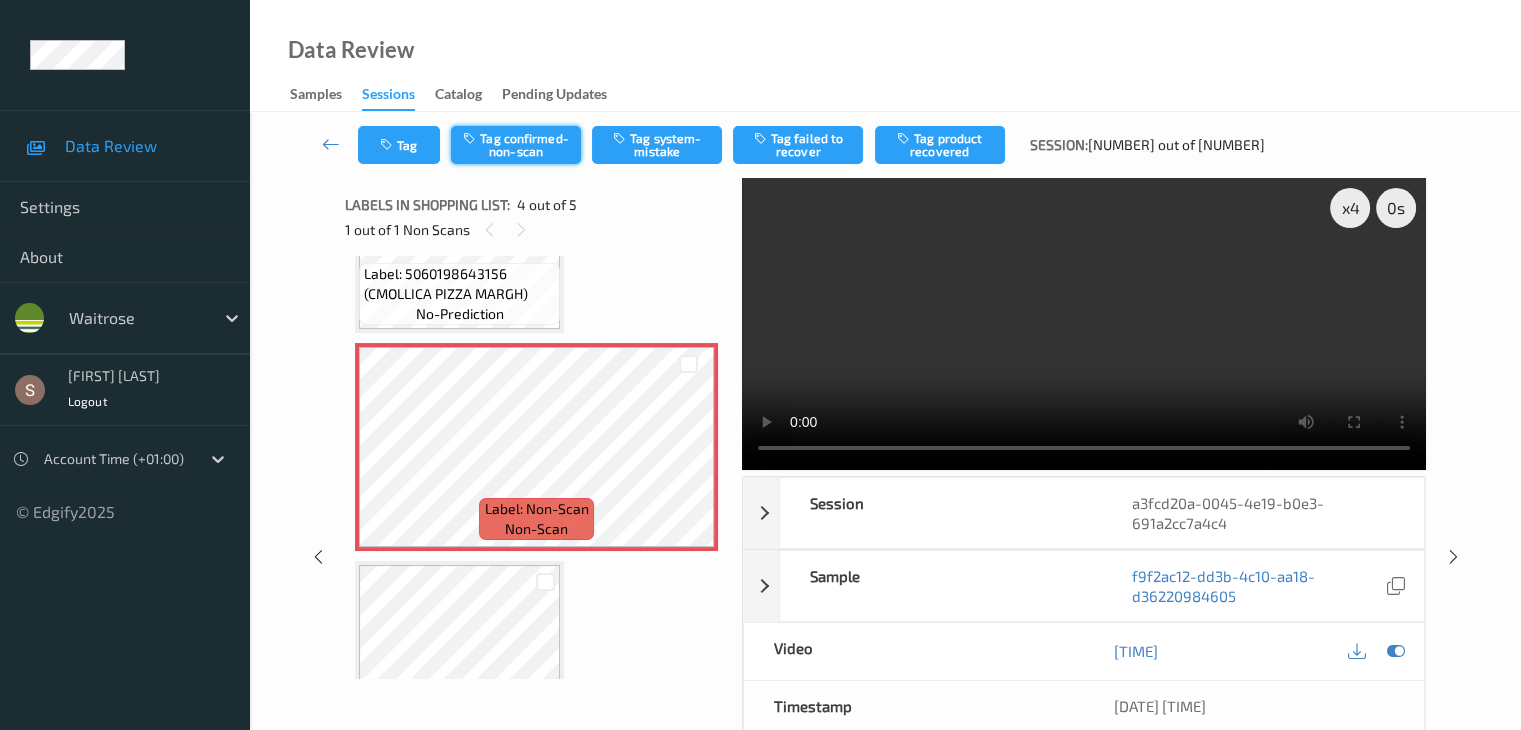 click on "Tag   confirmed-non-scan" at bounding box center (516, 145) 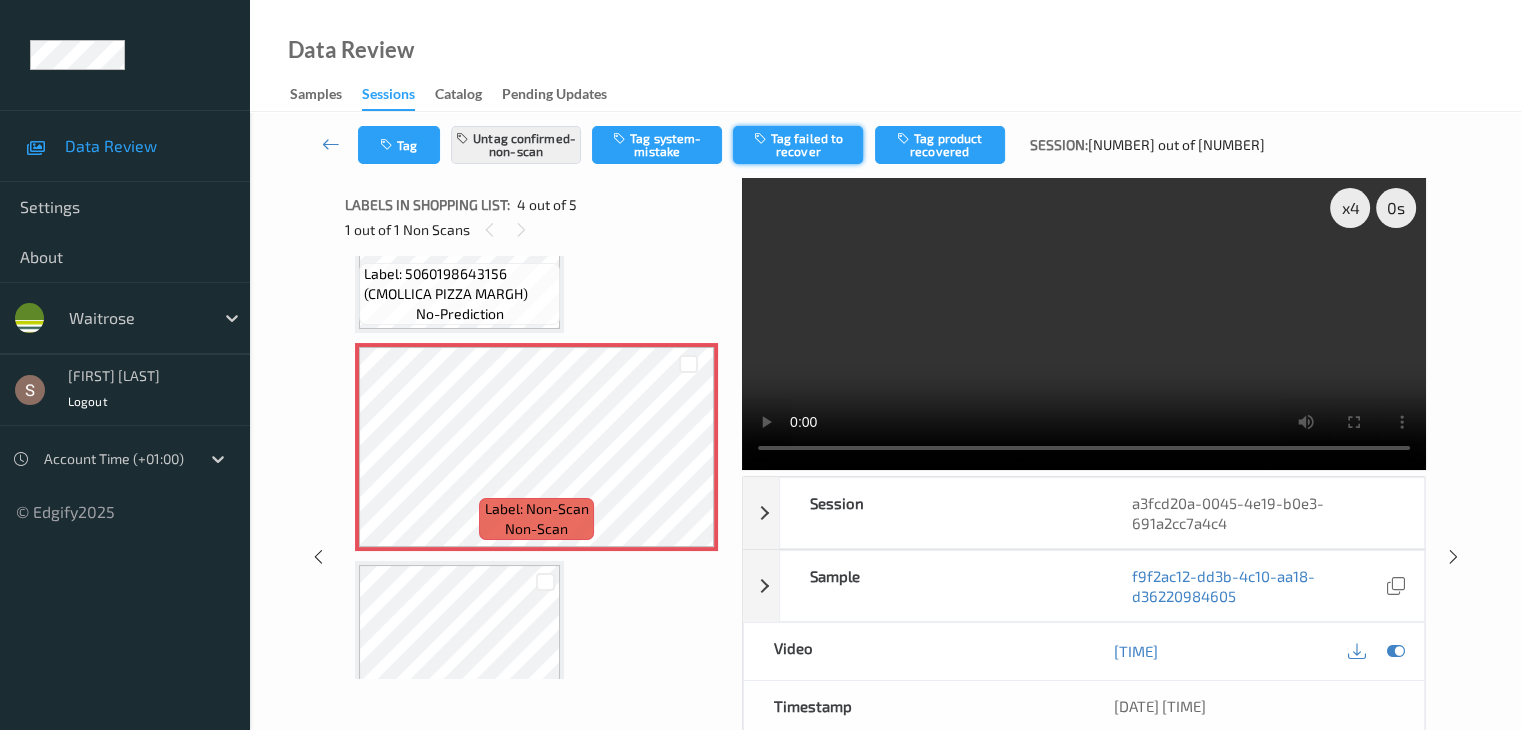 click on "Tag   failed to recover" at bounding box center (798, 145) 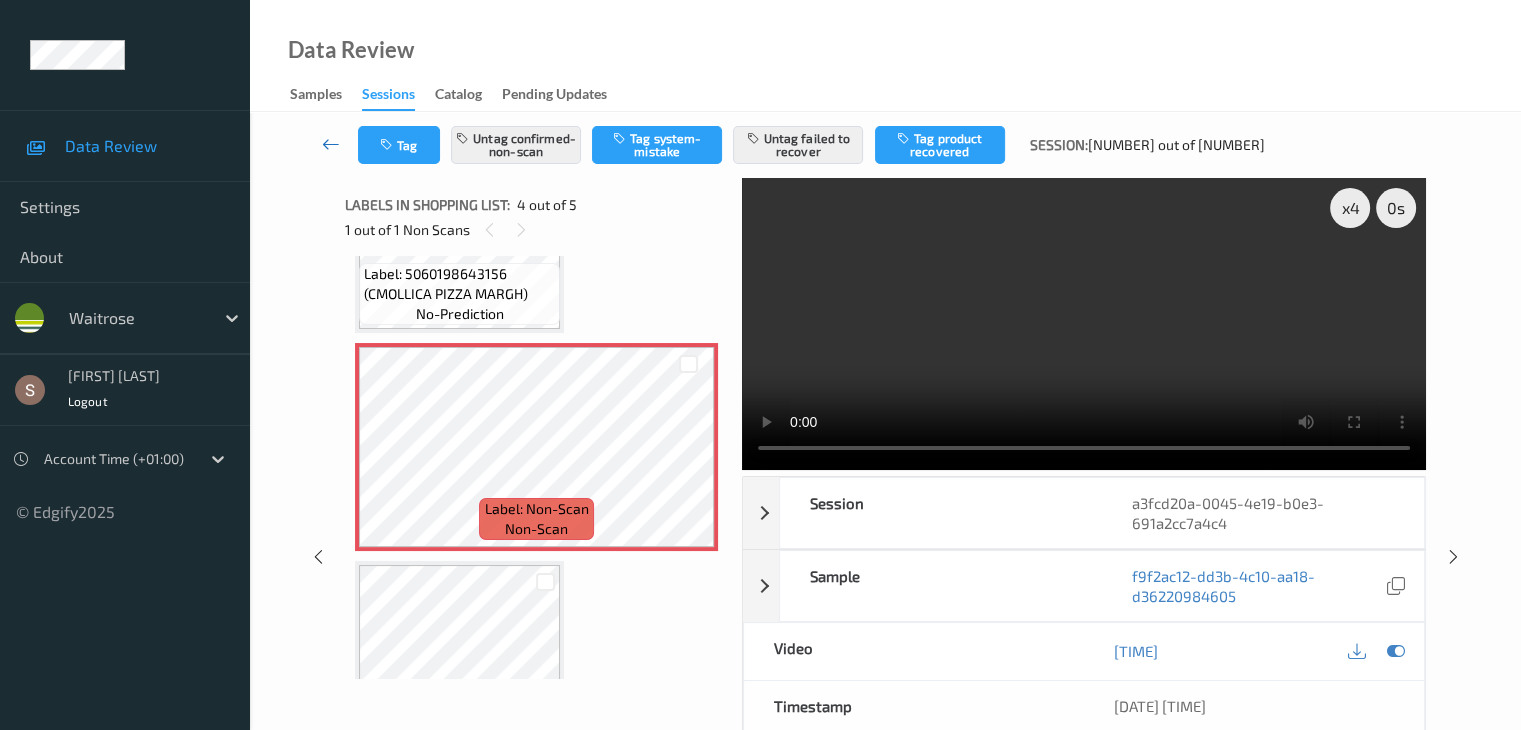 click at bounding box center [331, 144] 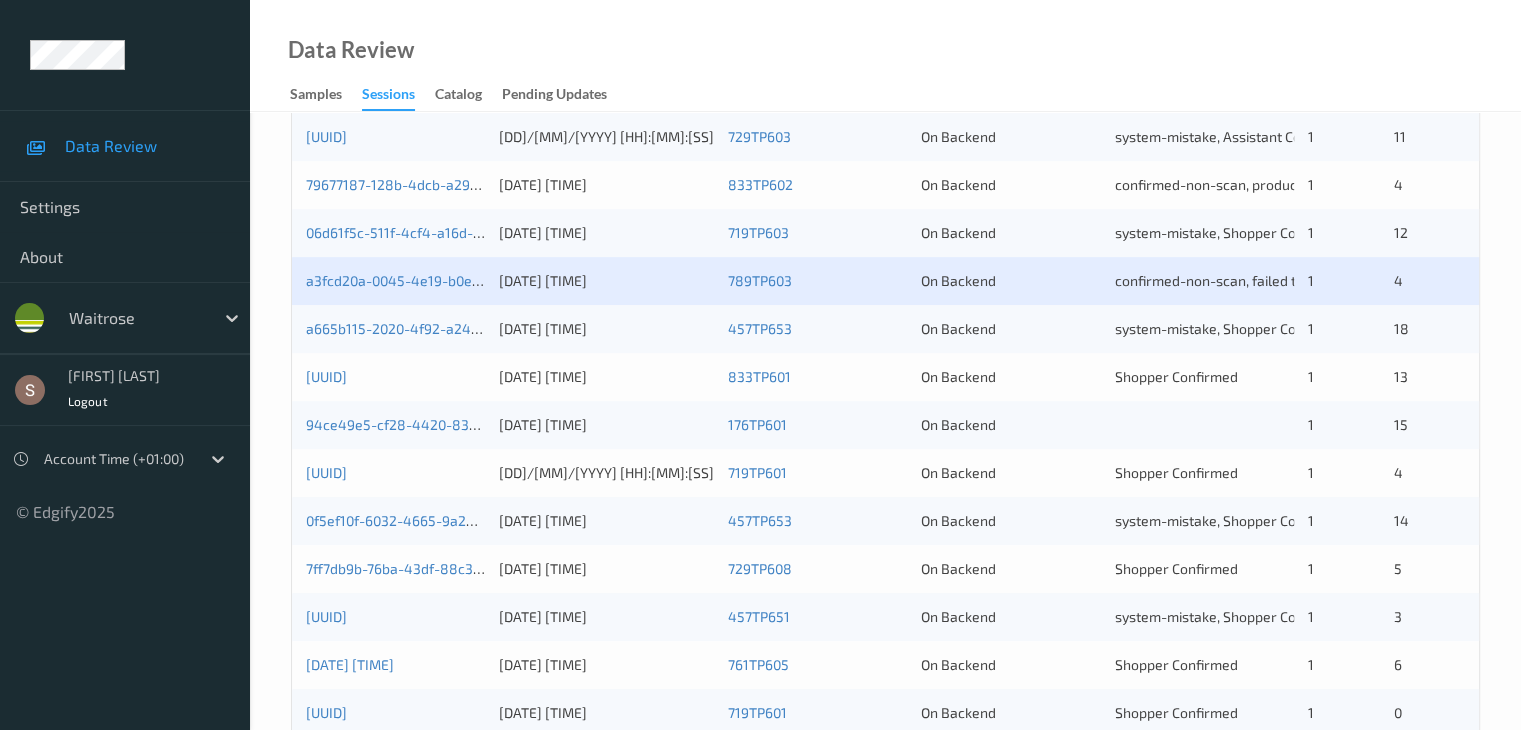 scroll, scrollTop: 800, scrollLeft: 0, axis: vertical 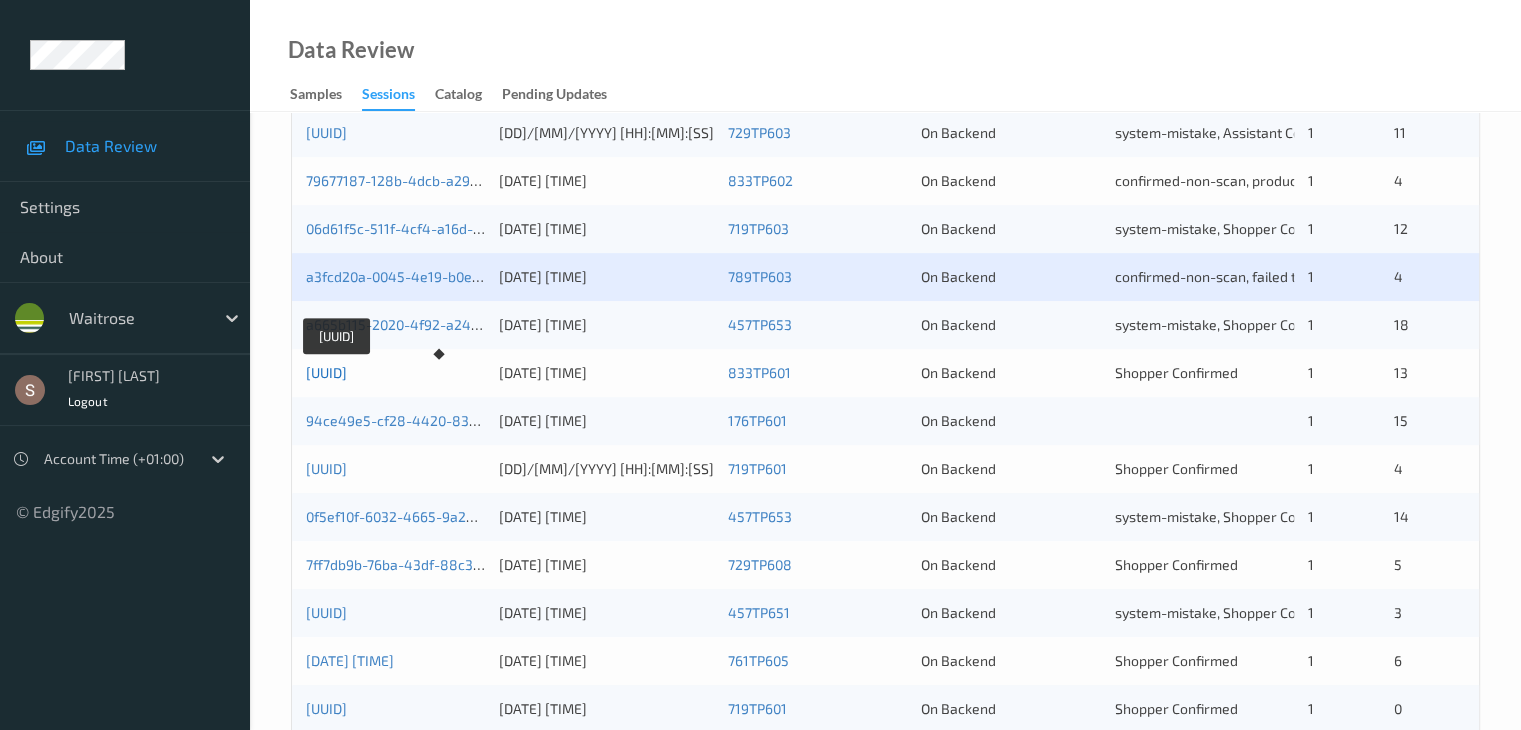 click on "[UUID]" at bounding box center (326, 372) 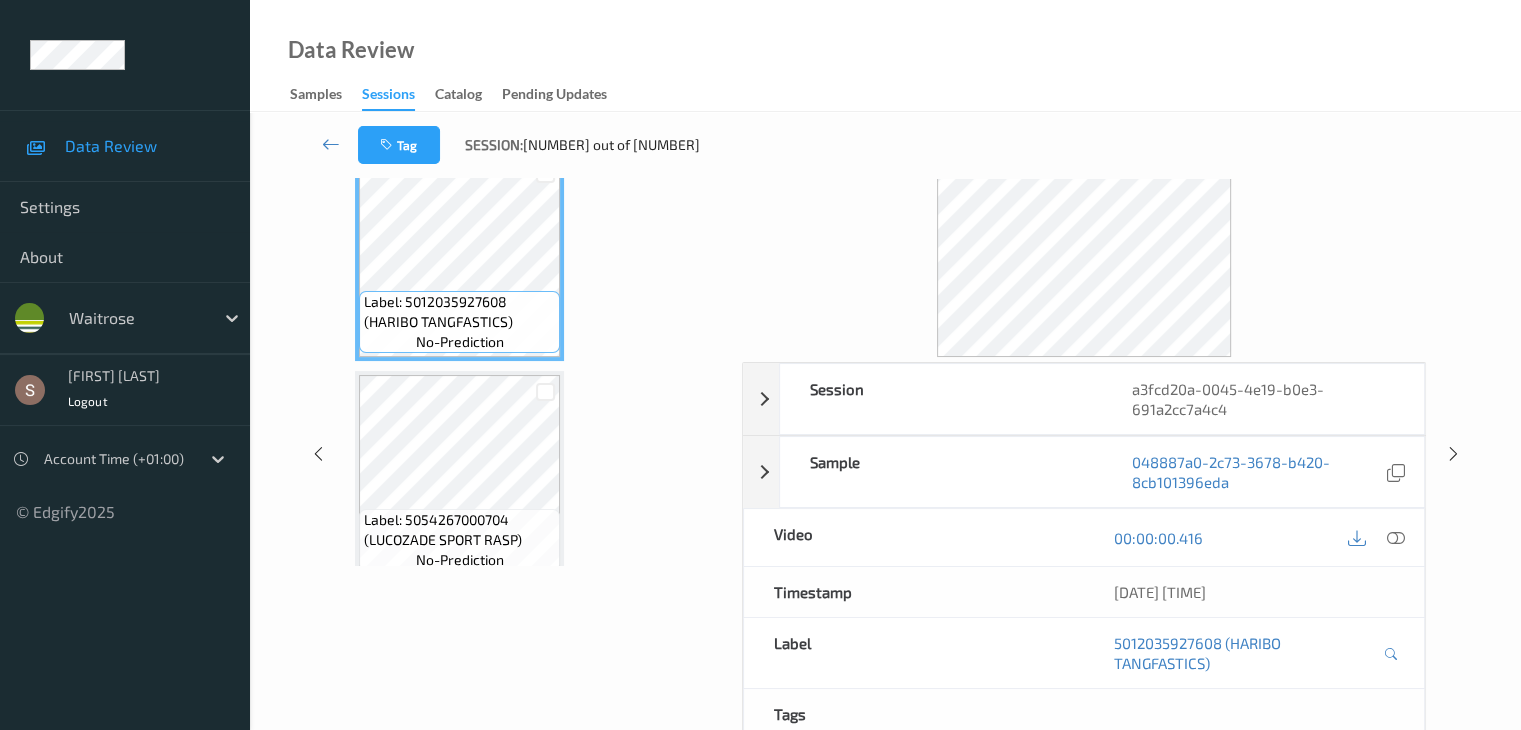 scroll, scrollTop: 0, scrollLeft: 0, axis: both 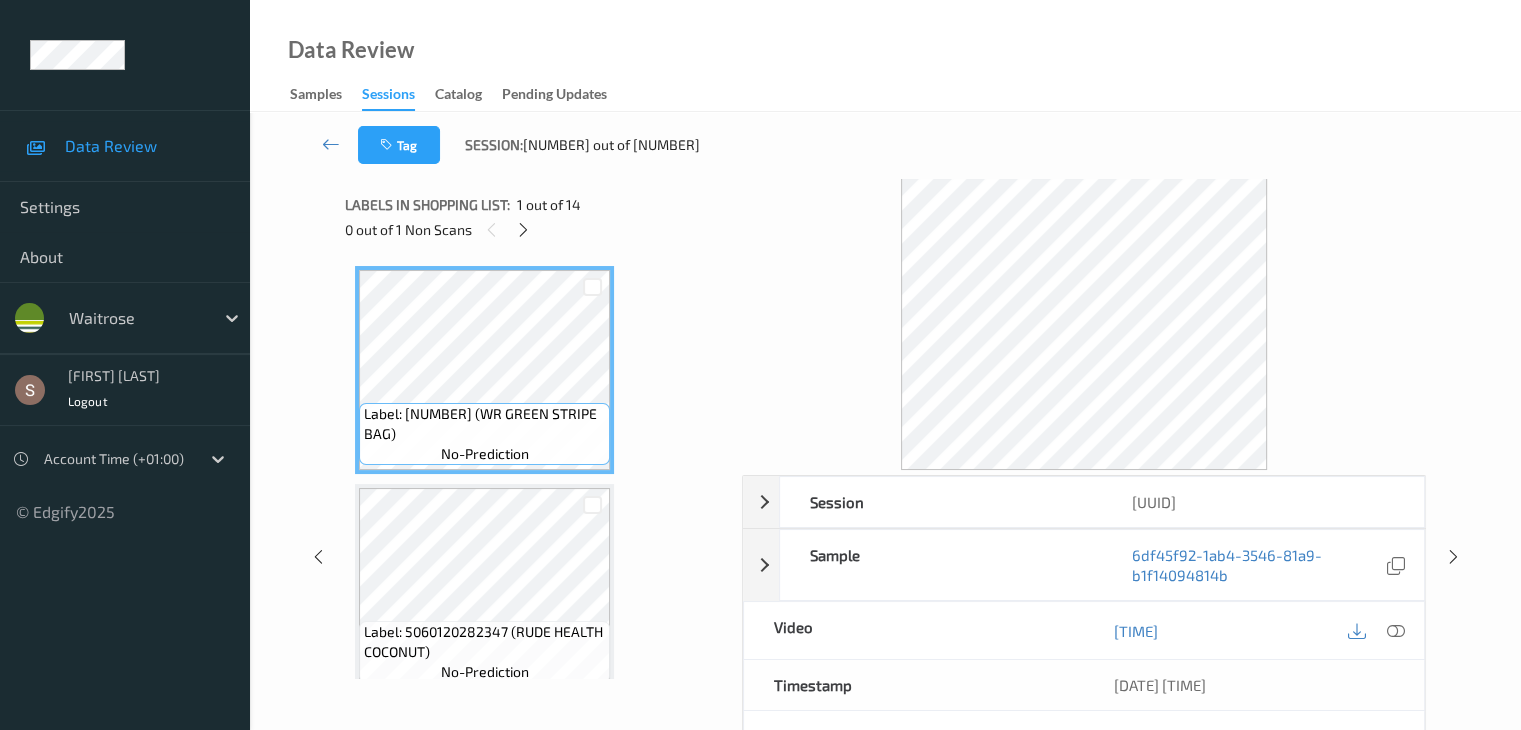 click on "0 out of 1 Non Scans" at bounding box center [536, 229] 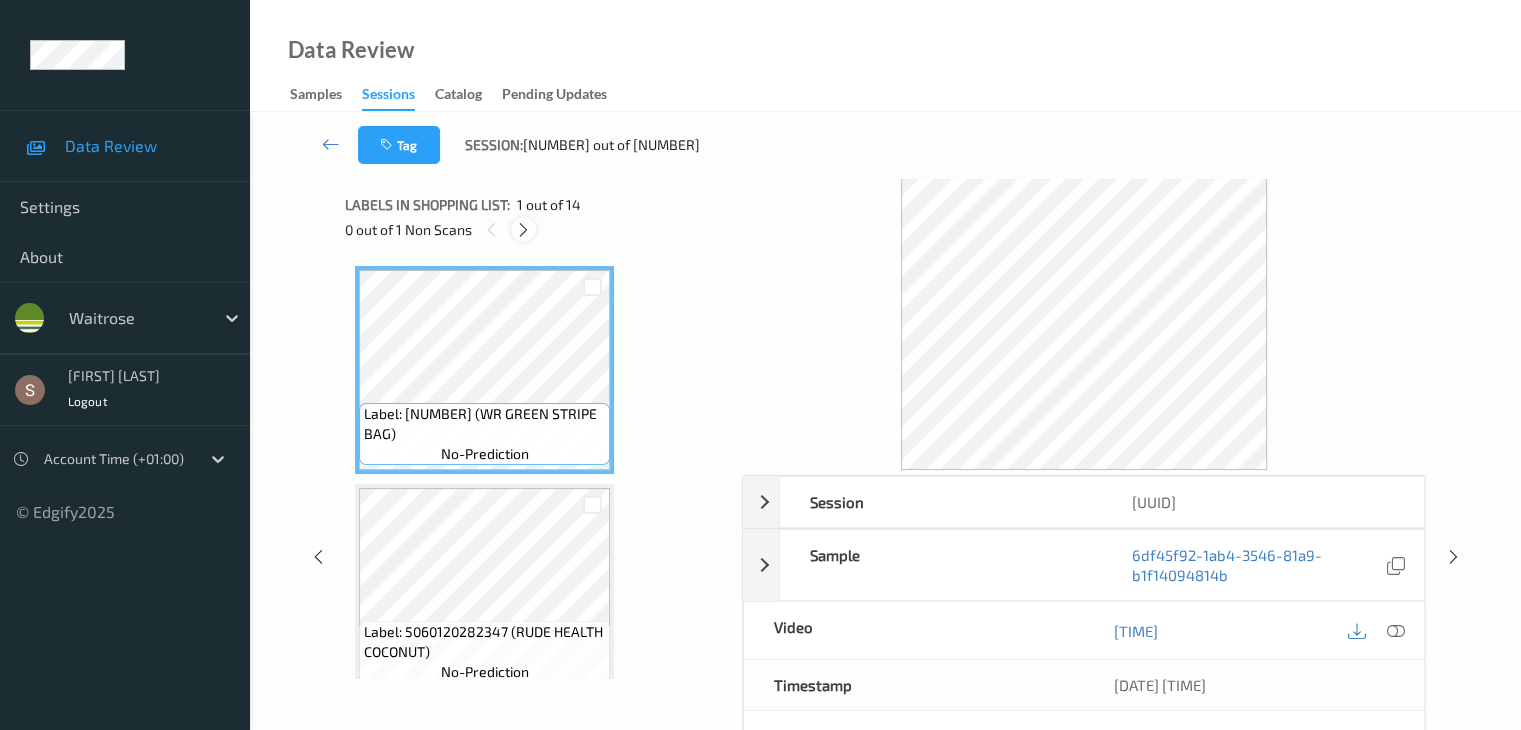 click at bounding box center (523, 230) 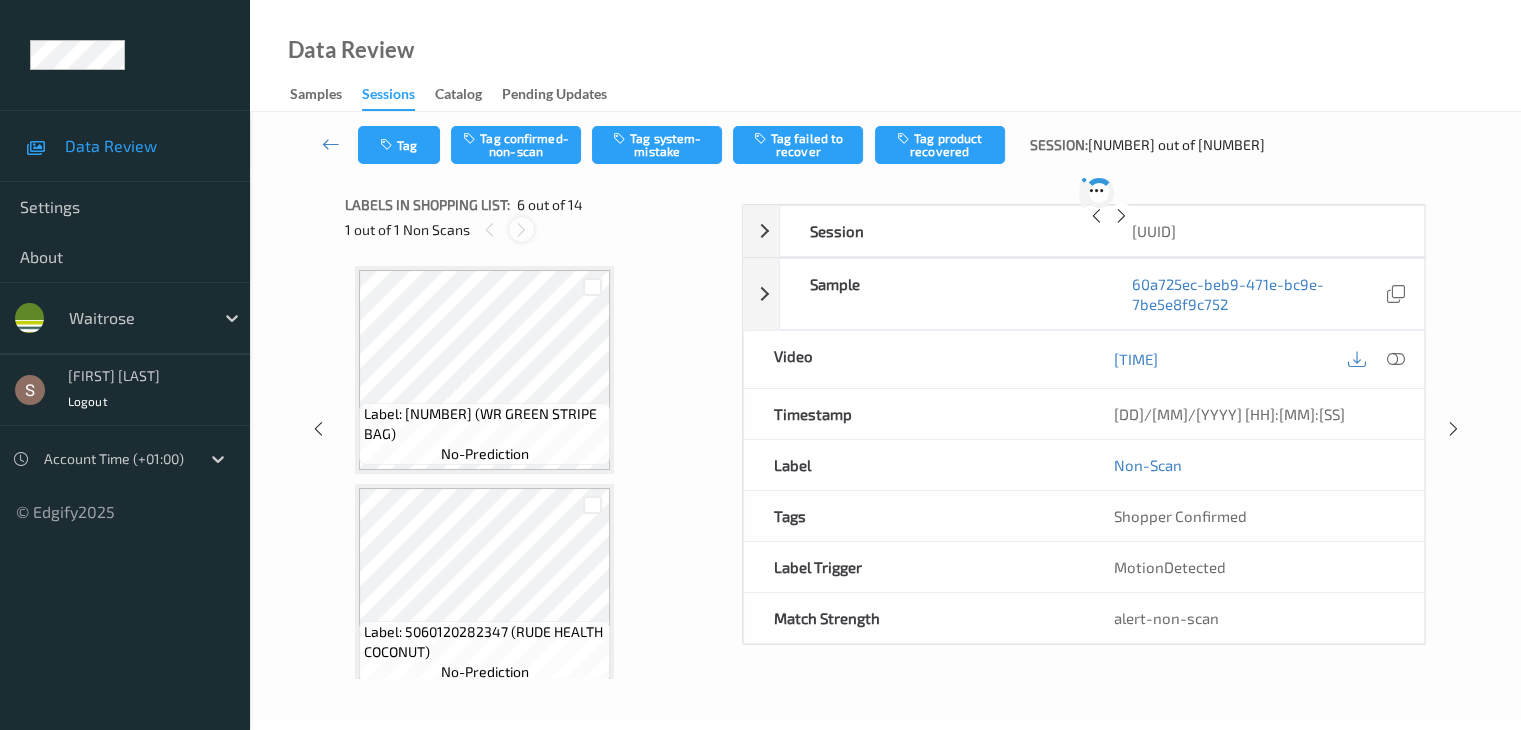 scroll, scrollTop: 882, scrollLeft: 0, axis: vertical 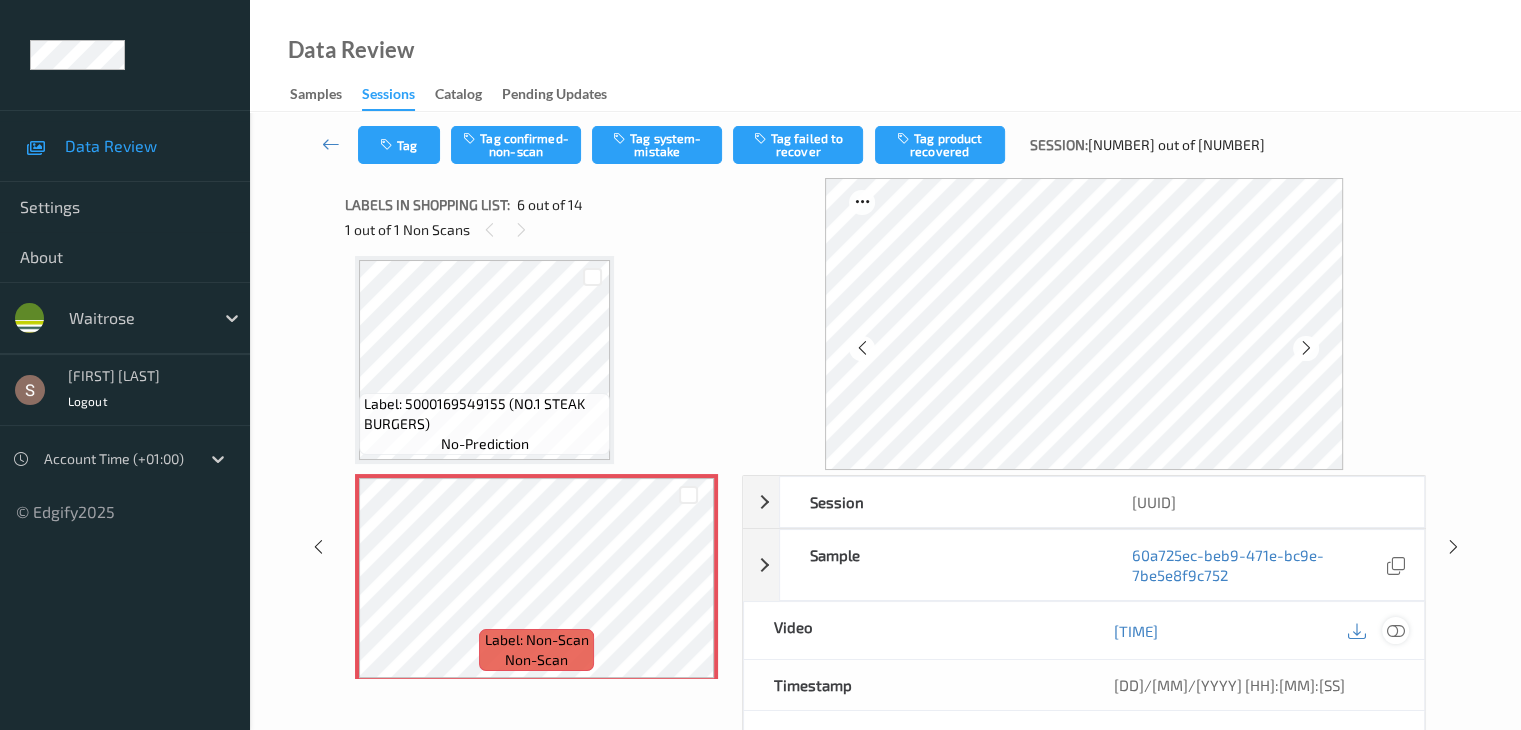 click at bounding box center (1395, 631) 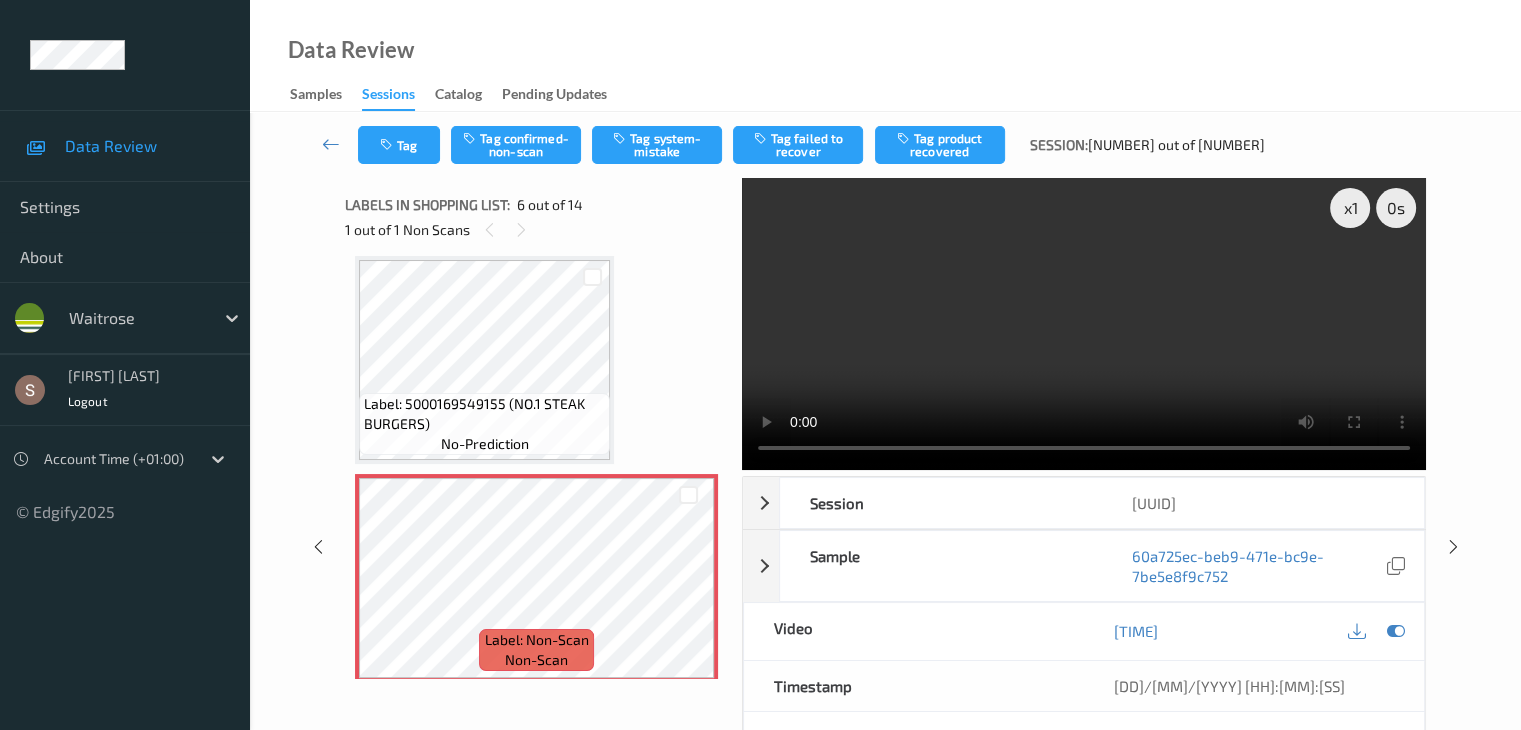 click at bounding box center [1084, 324] 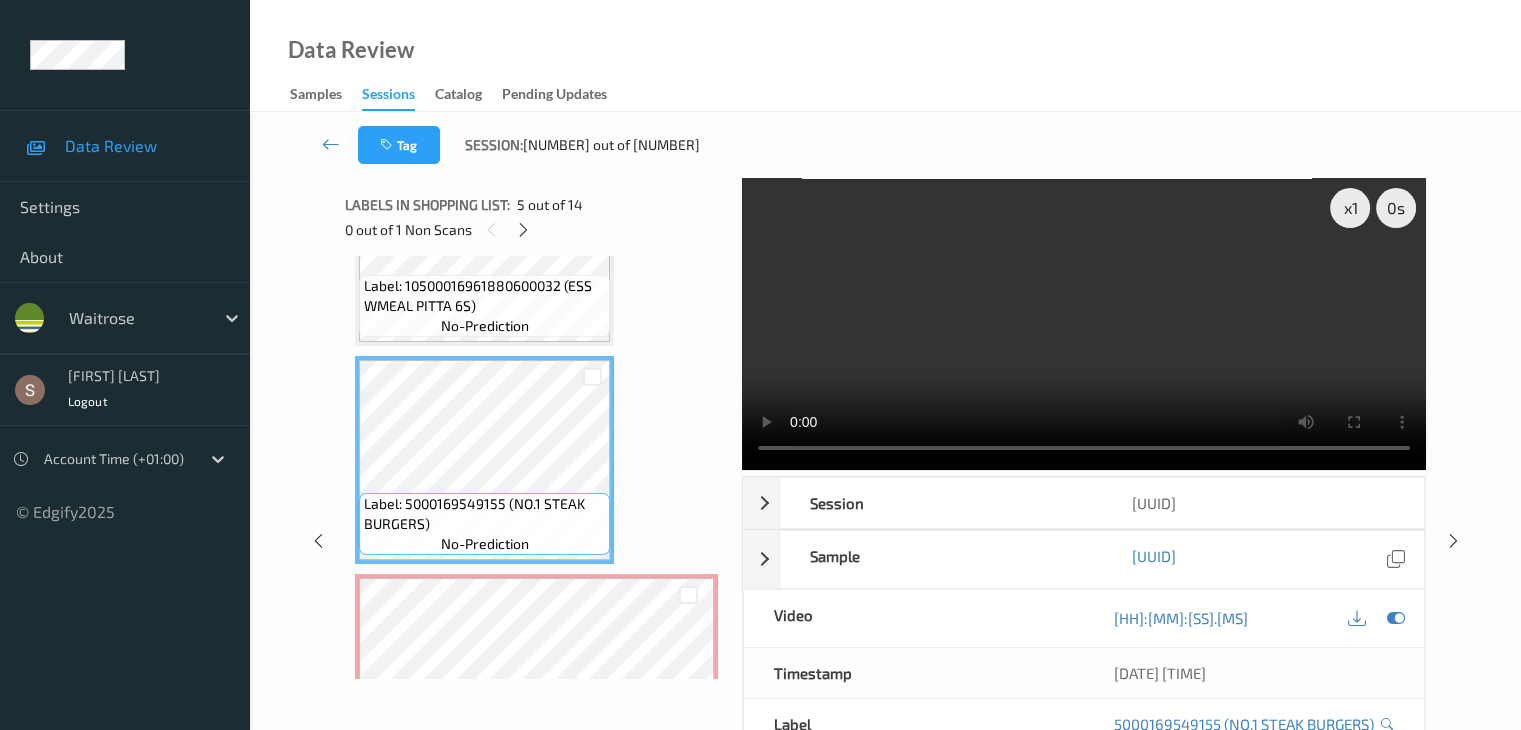 scroll, scrollTop: 682, scrollLeft: 0, axis: vertical 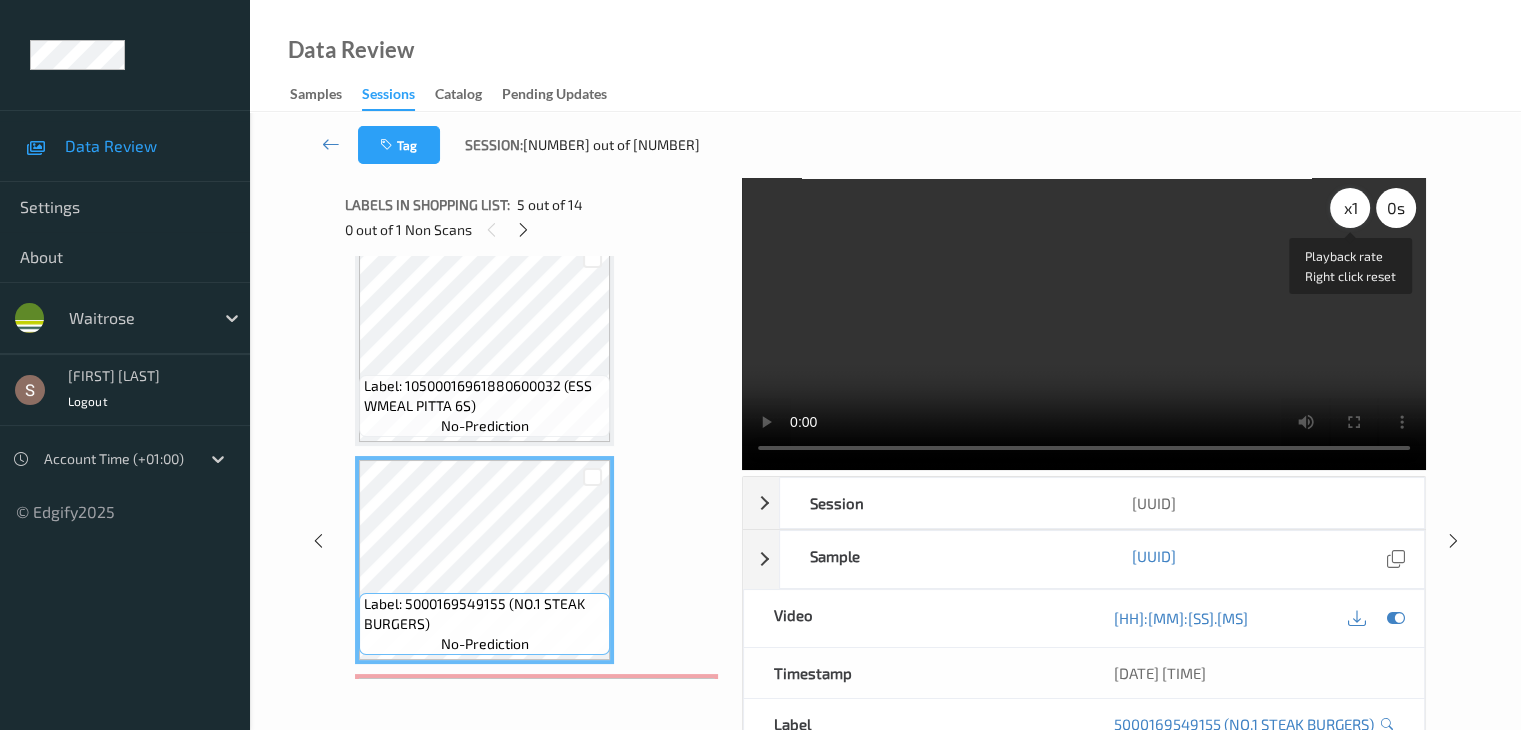 click on "x 1" at bounding box center [1350, 208] 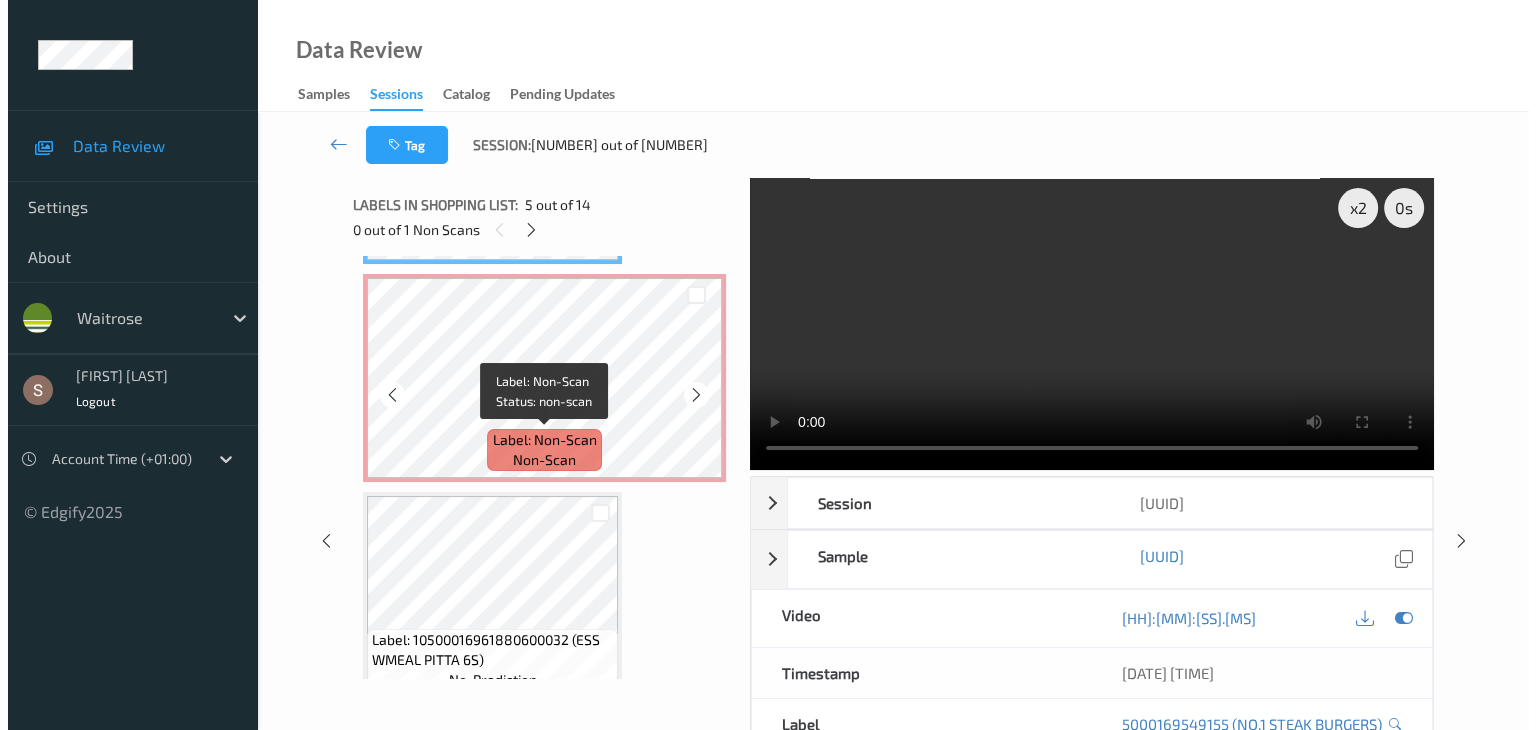 scroll, scrollTop: 982, scrollLeft: 0, axis: vertical 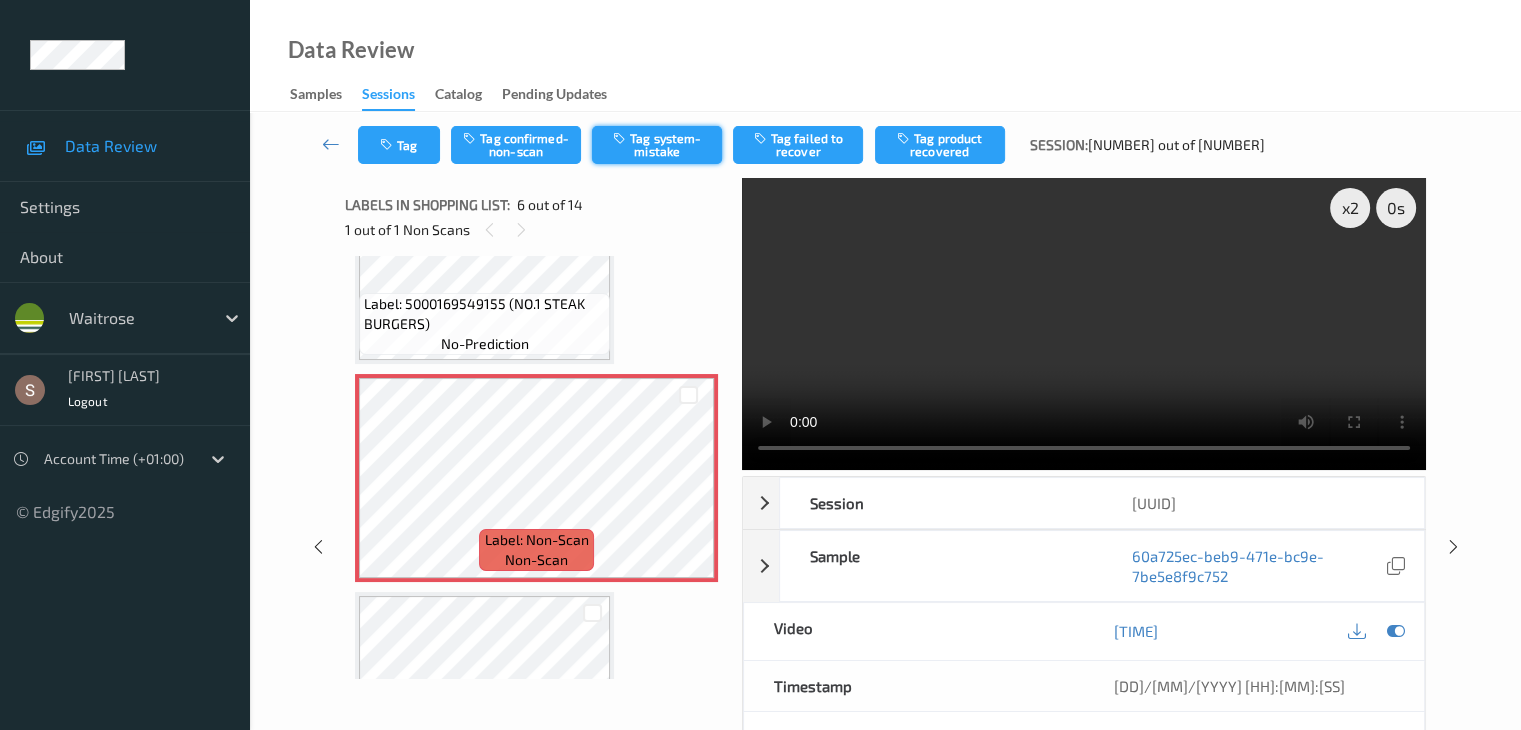click on "Tag   system-mistake" at bounding box center [657, 145] 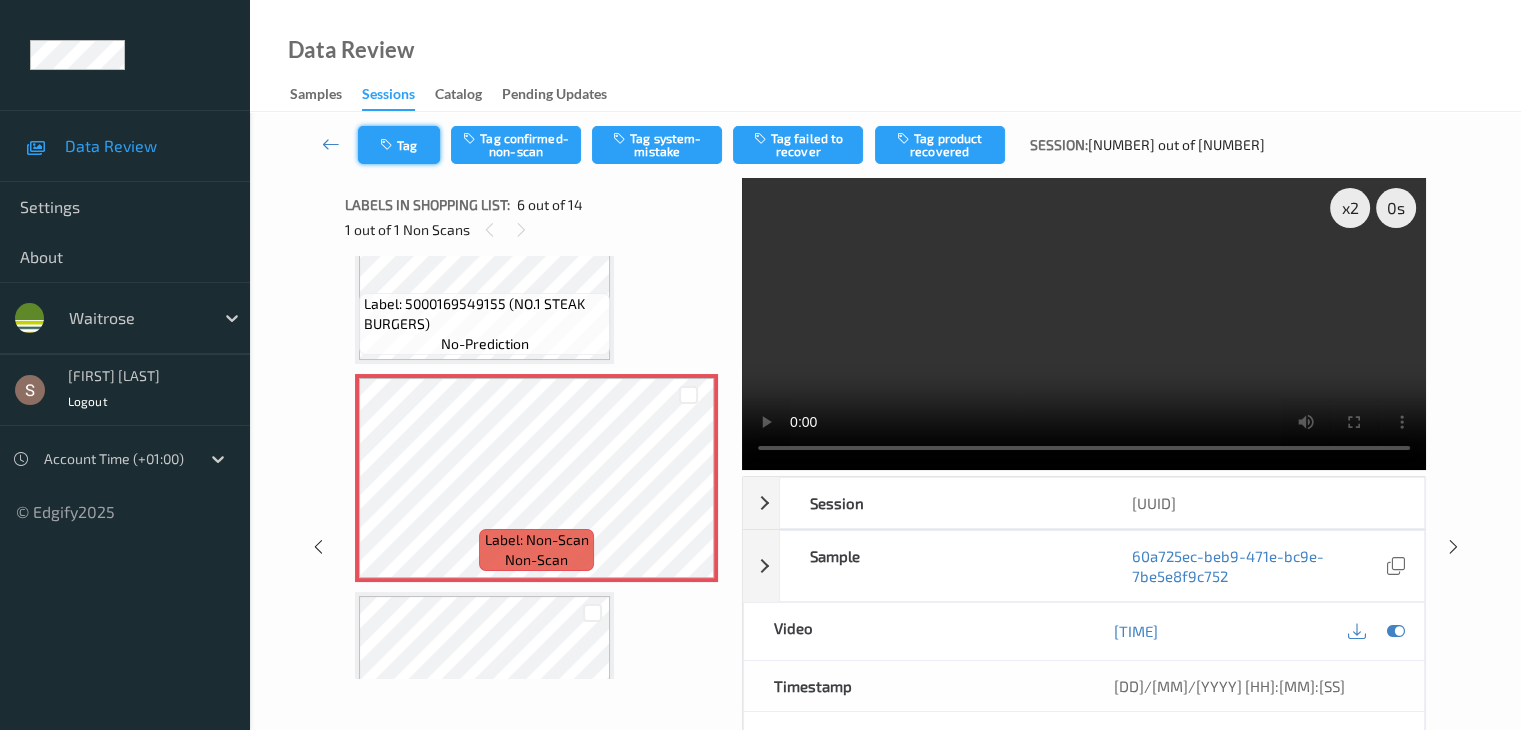 click on "Tag" at bounding box center (399, 145) 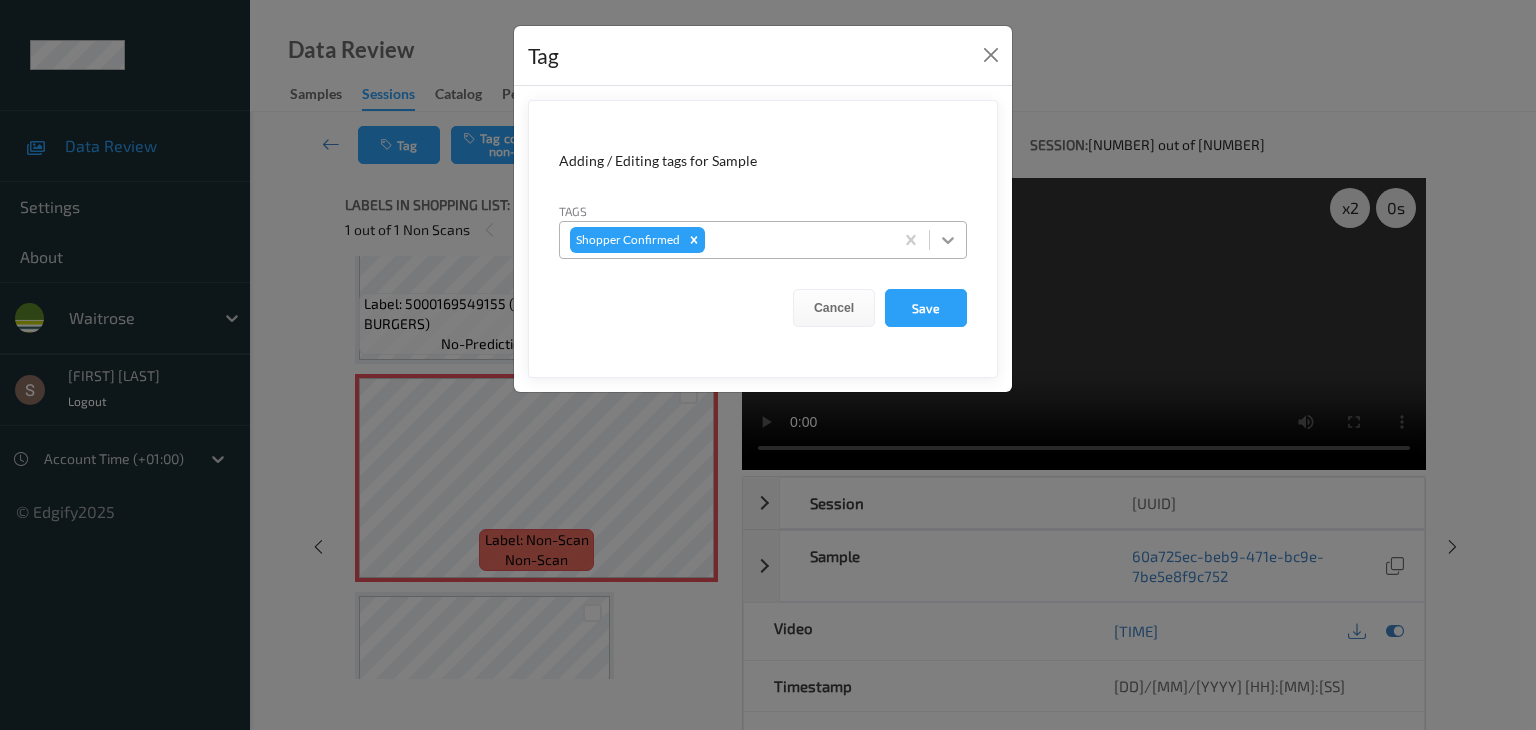 click 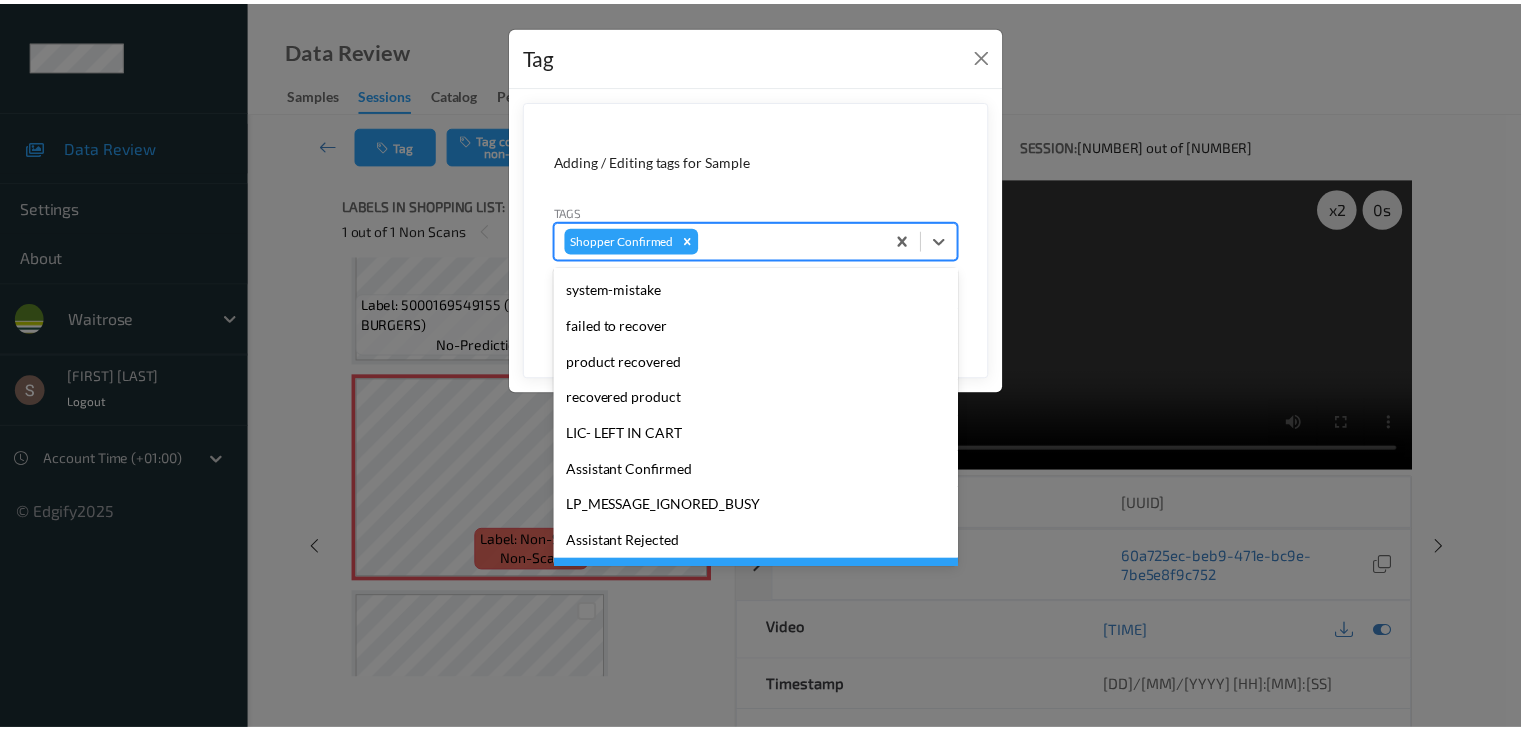 scroll, scrollTop: 356, scrollLeft: 0, axis: vertical 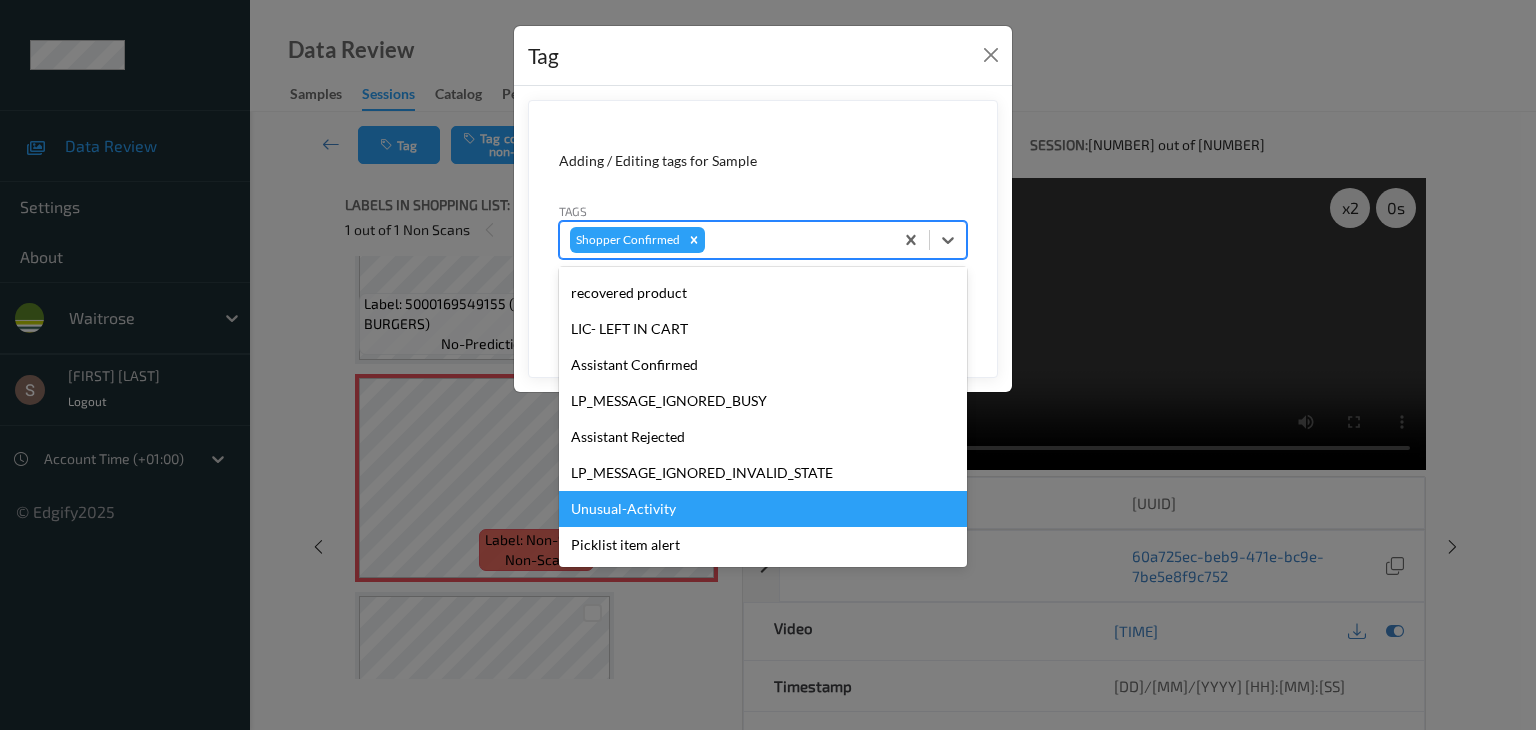 click on "Unusual-Activity" at bounding box center [763, 509] 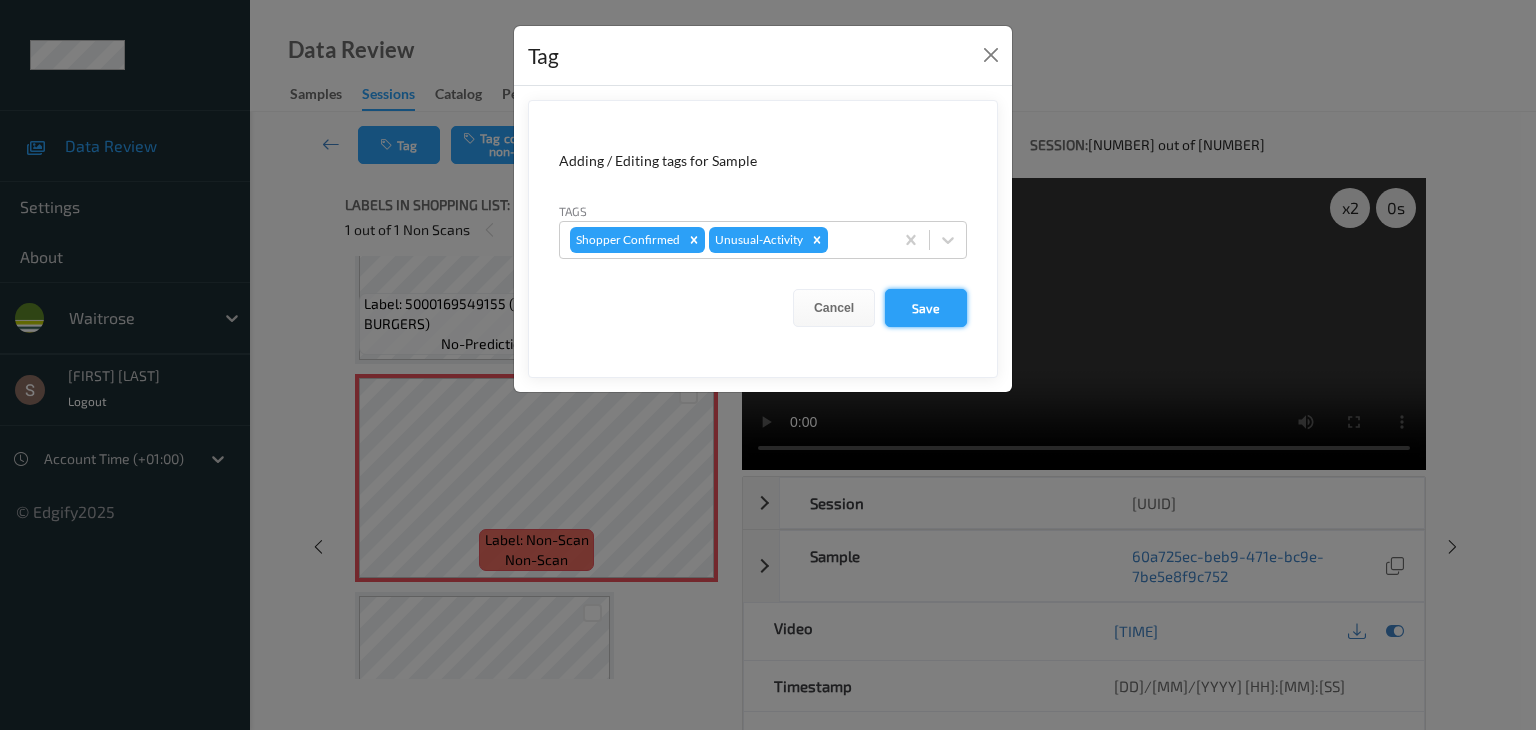 click on "Save" at bounding box center [926, 308] 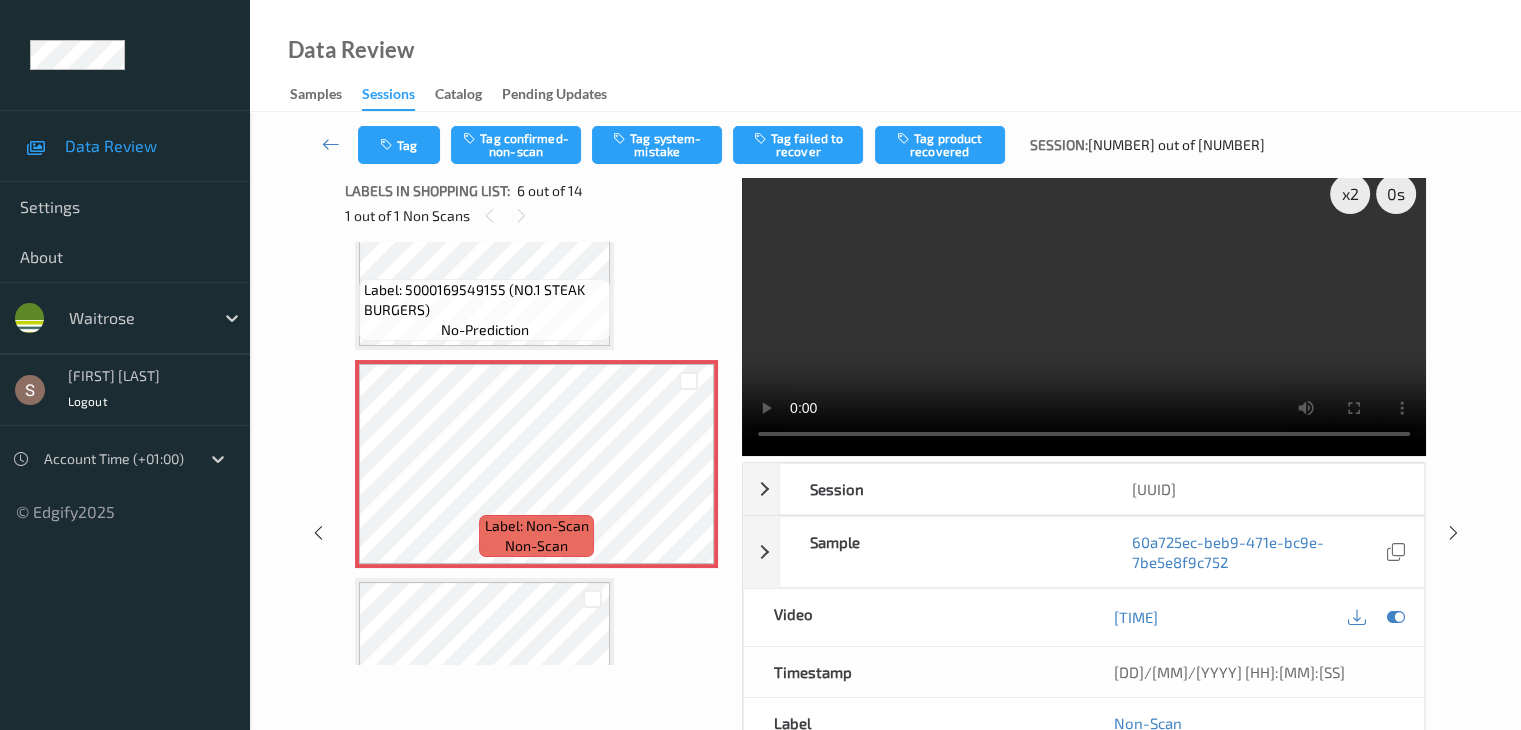scroll, scrollTop: 0, scrollLeft: 0, axis: both 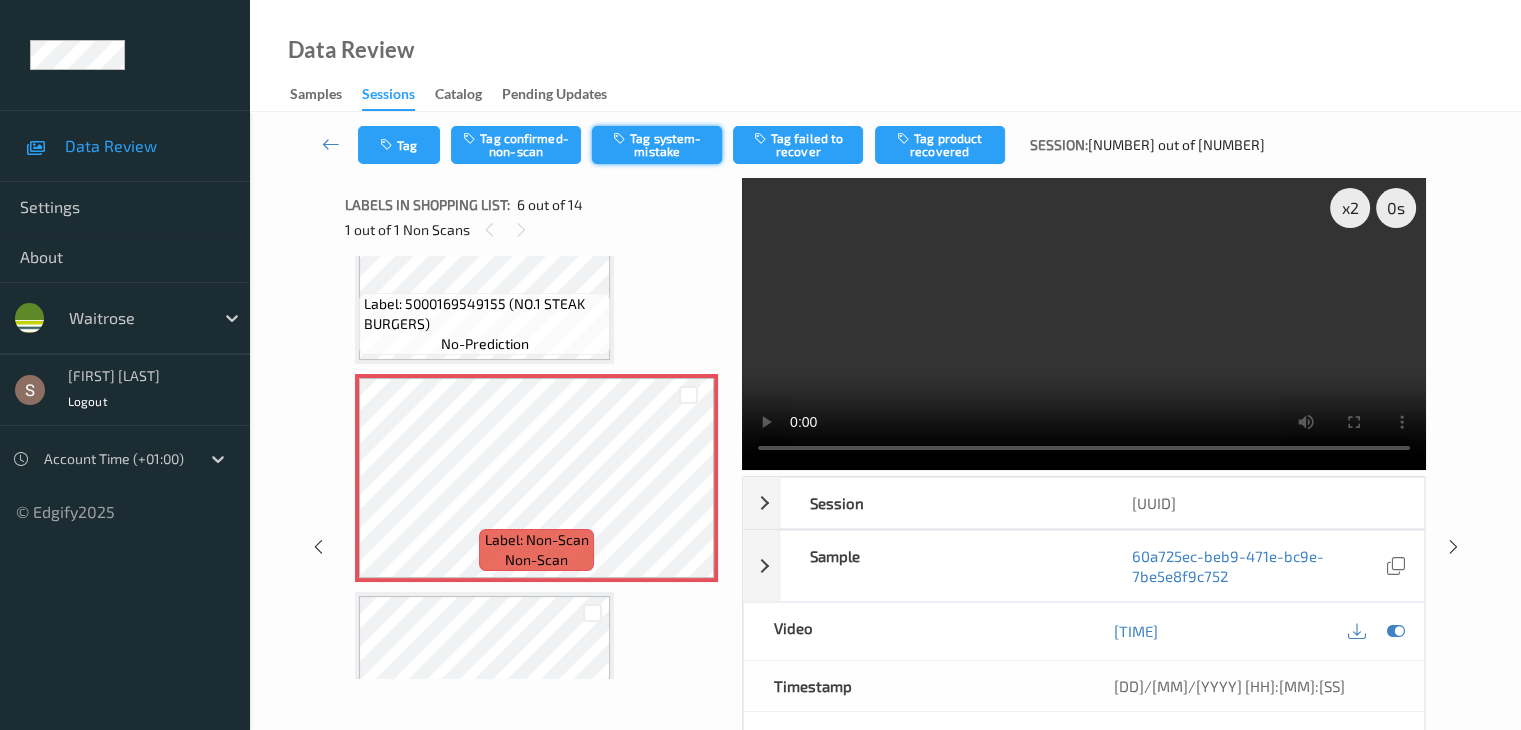 click on "Tag   system-mistake" at bounding box center [657, 145] 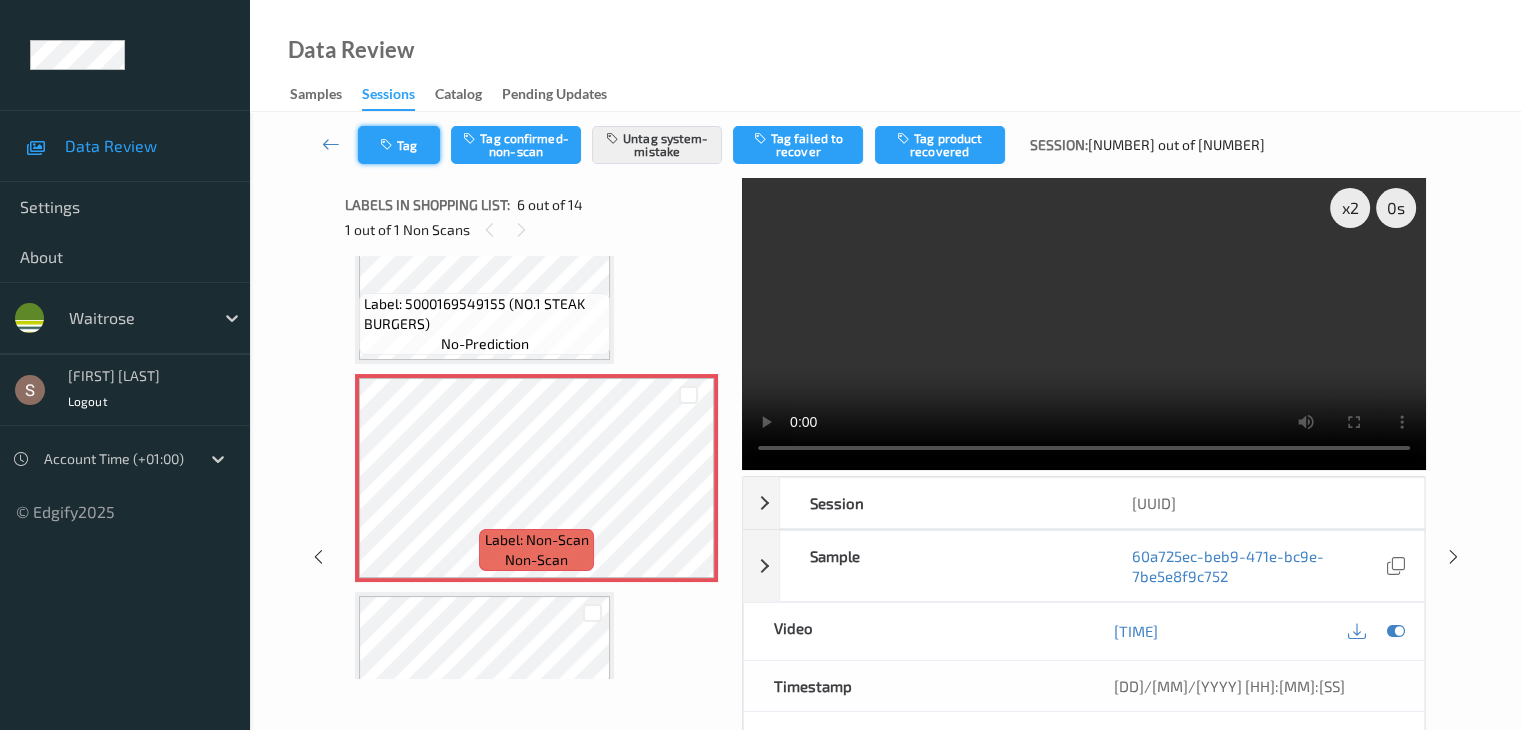 click on "Tag" at bounding box center [399, 145] 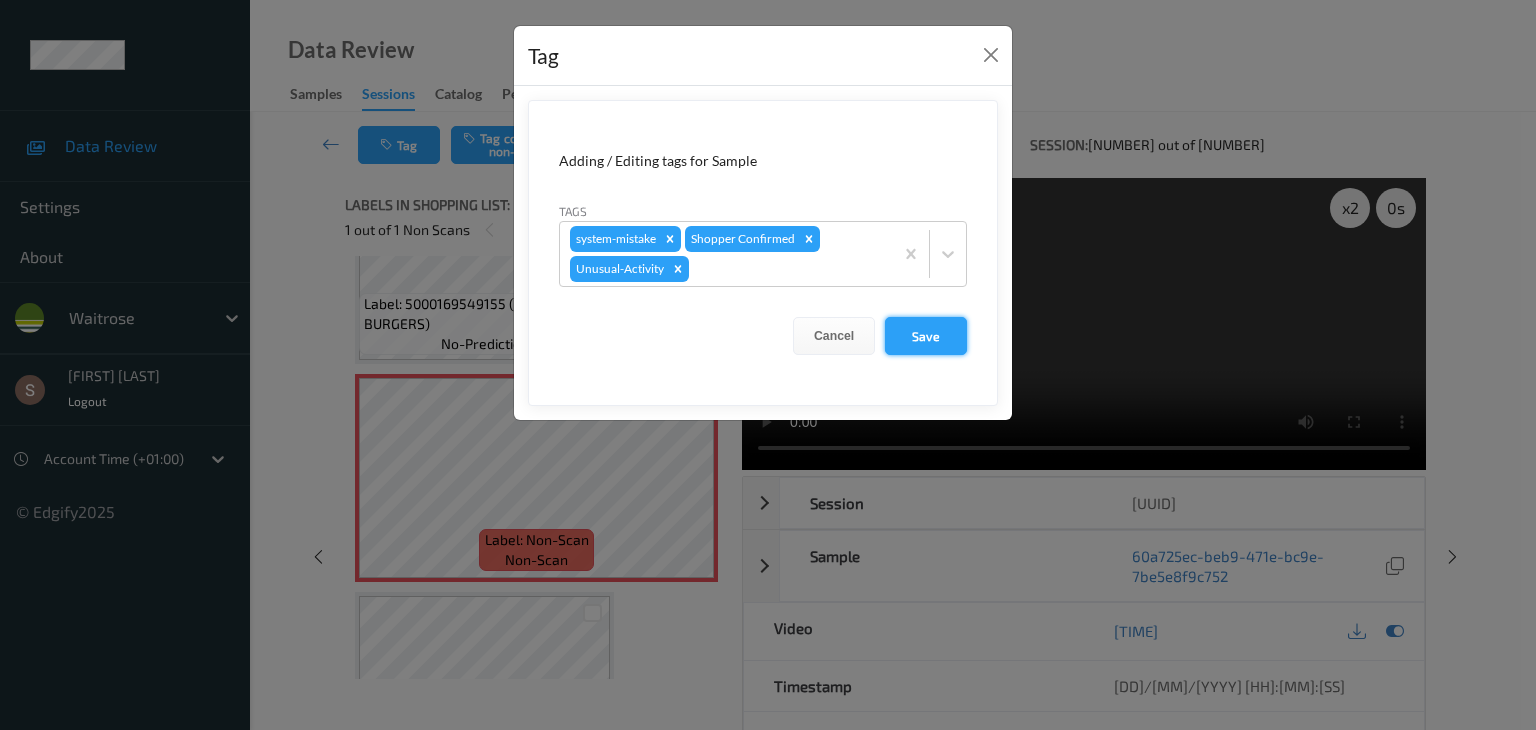 click on "Save" at bounding box center [926, 336] 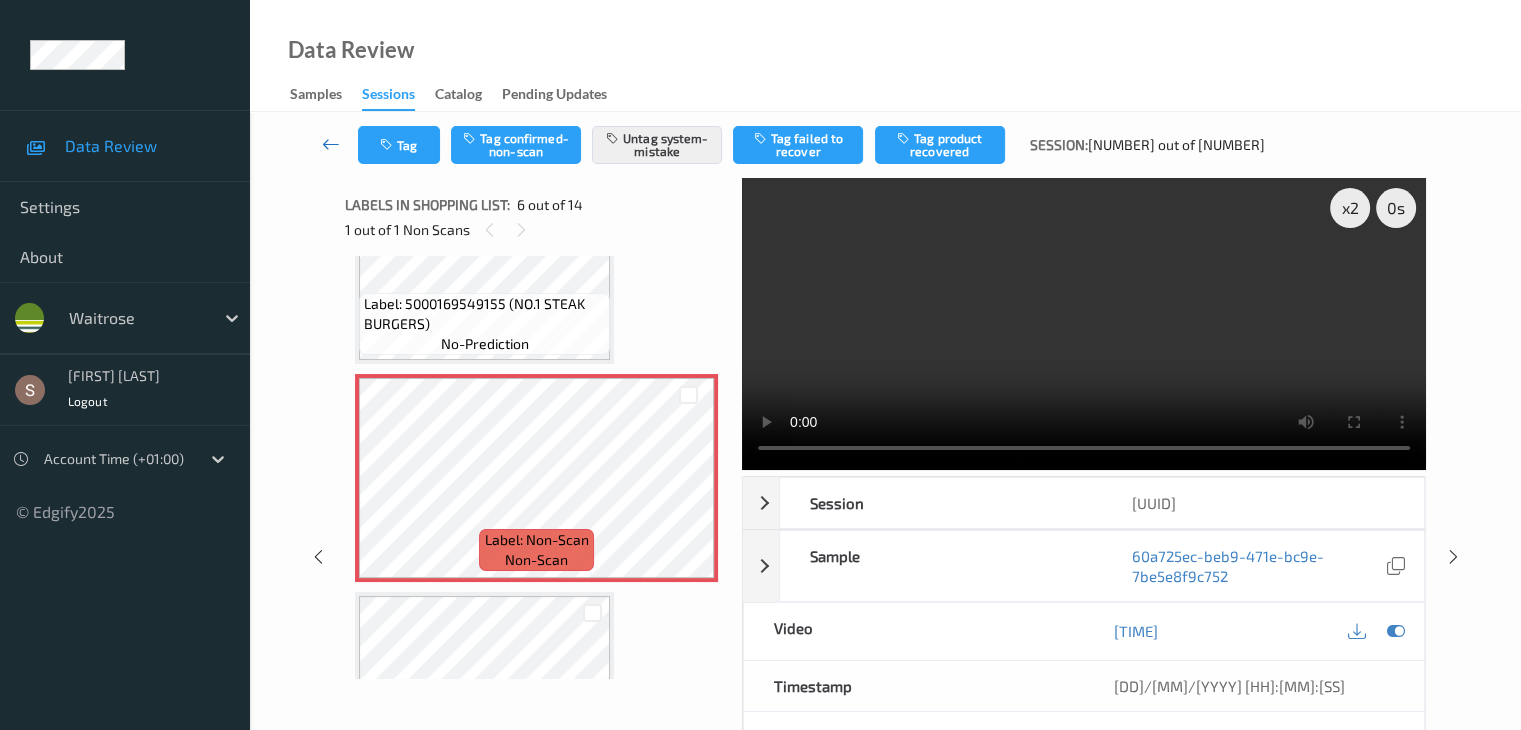 click at bounding box center (331, 144) 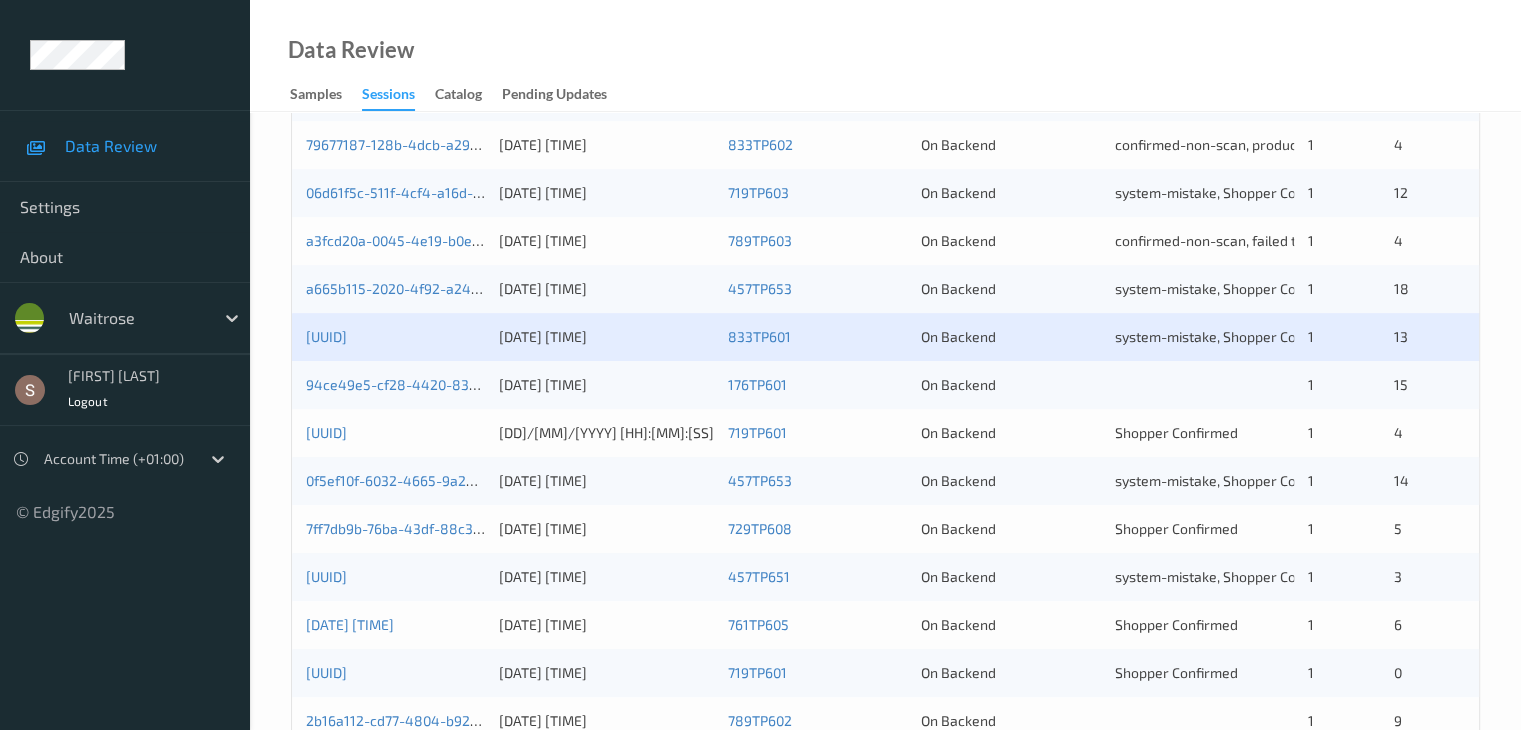 scroll, scrollTop: 900, scrollLeft: 0, axis: vertical 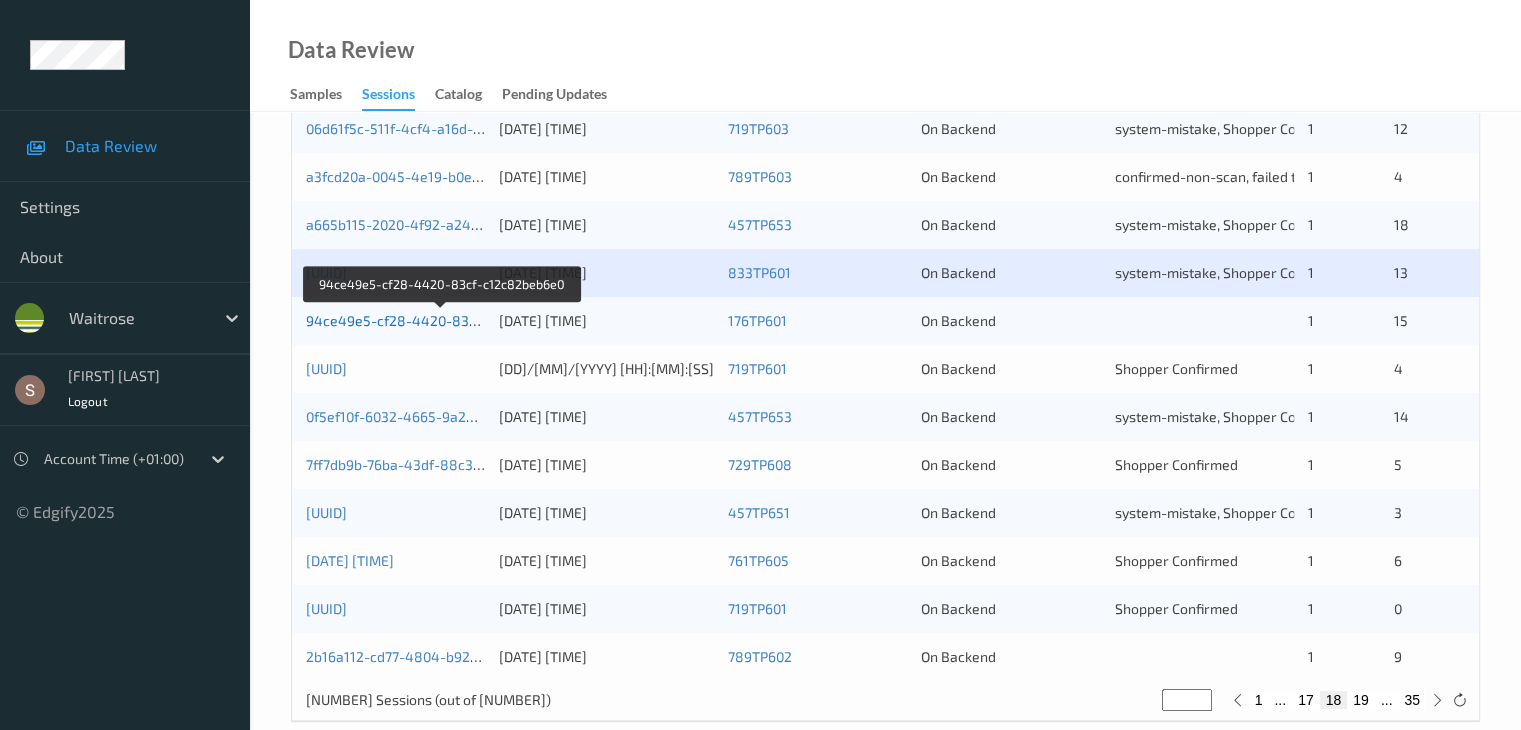 click on "94ce49e5-cf28-4420-83cf-c12c82beb6e0" at bounding box center (443, 320) 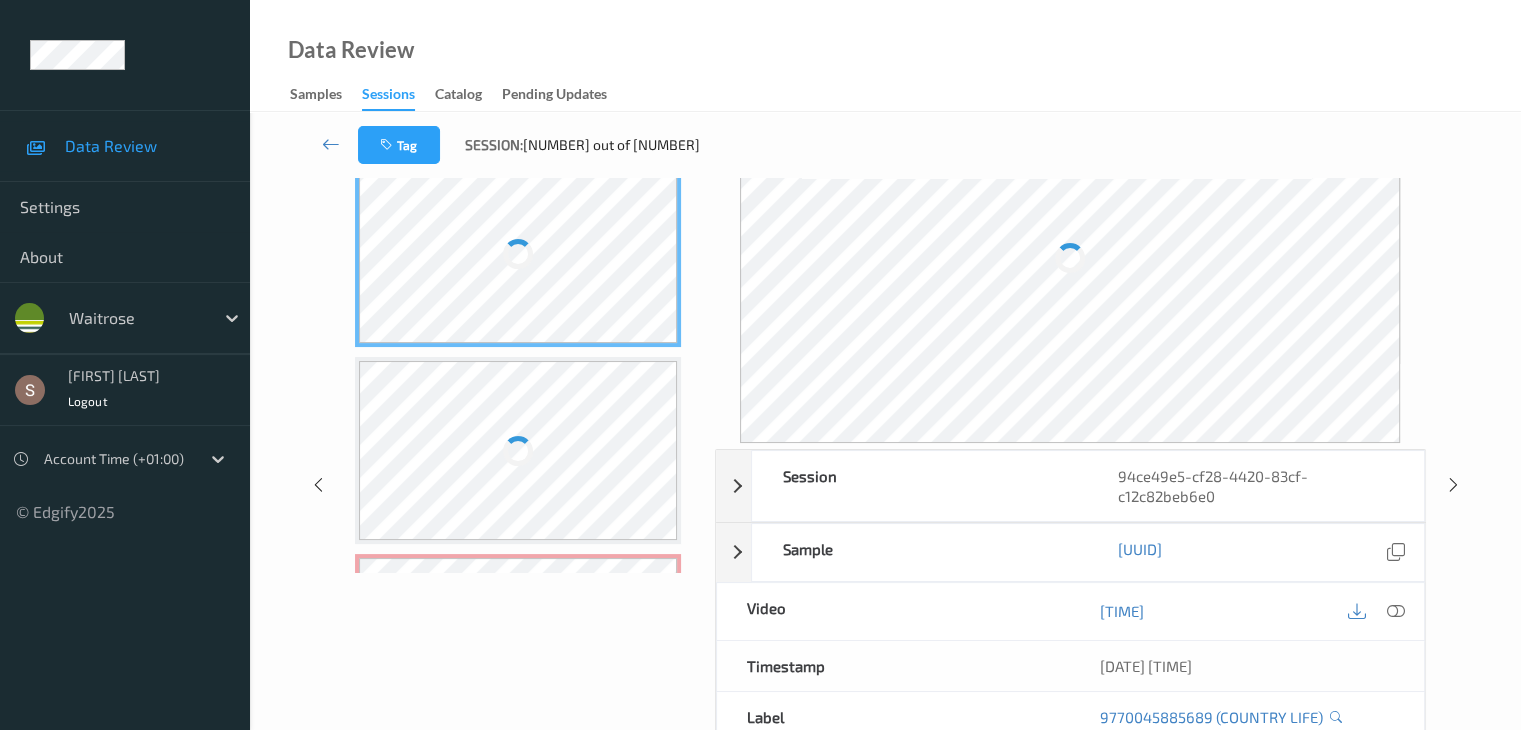 scroll, scrollTop: 0, scrollLeft: 0, axis: both 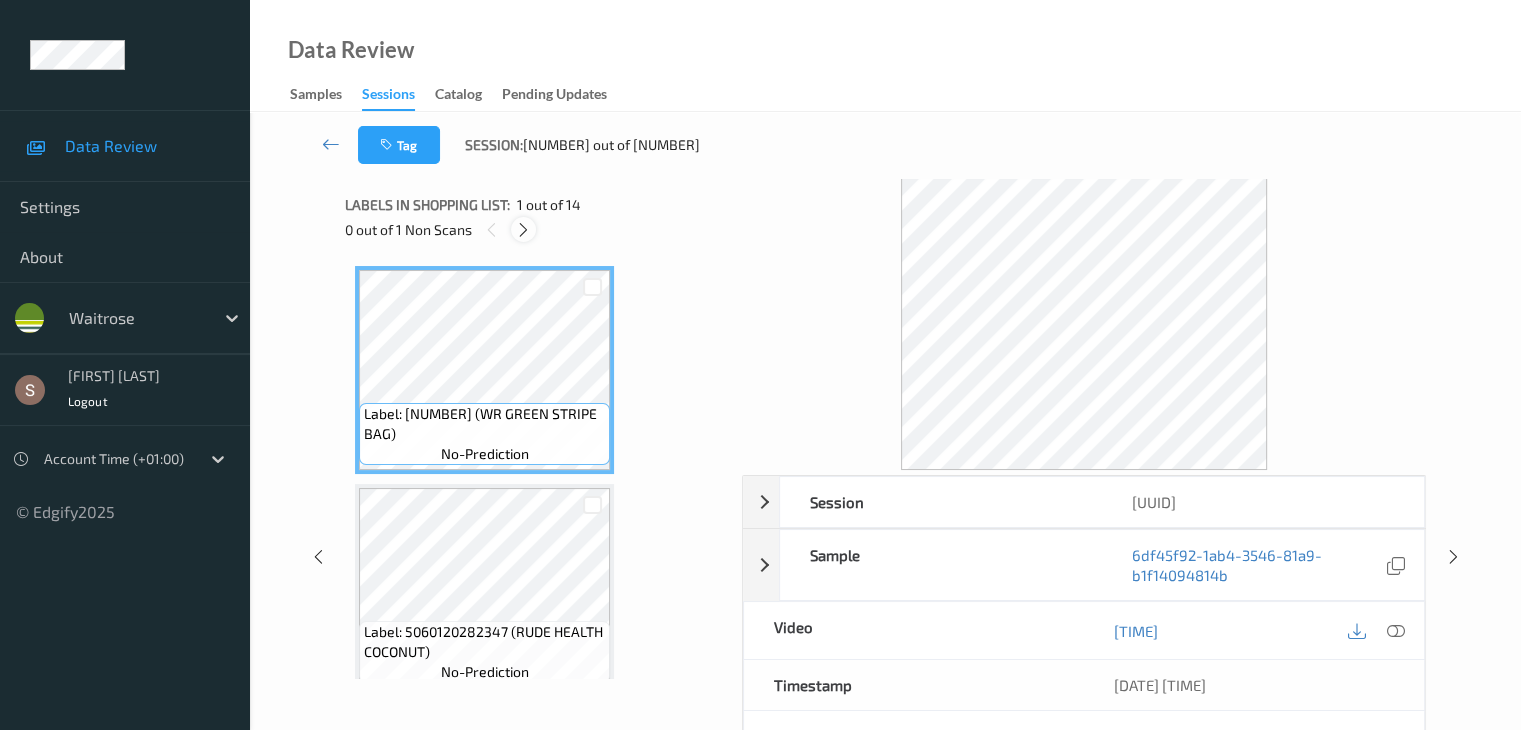 click at bounding box center (523, 229) 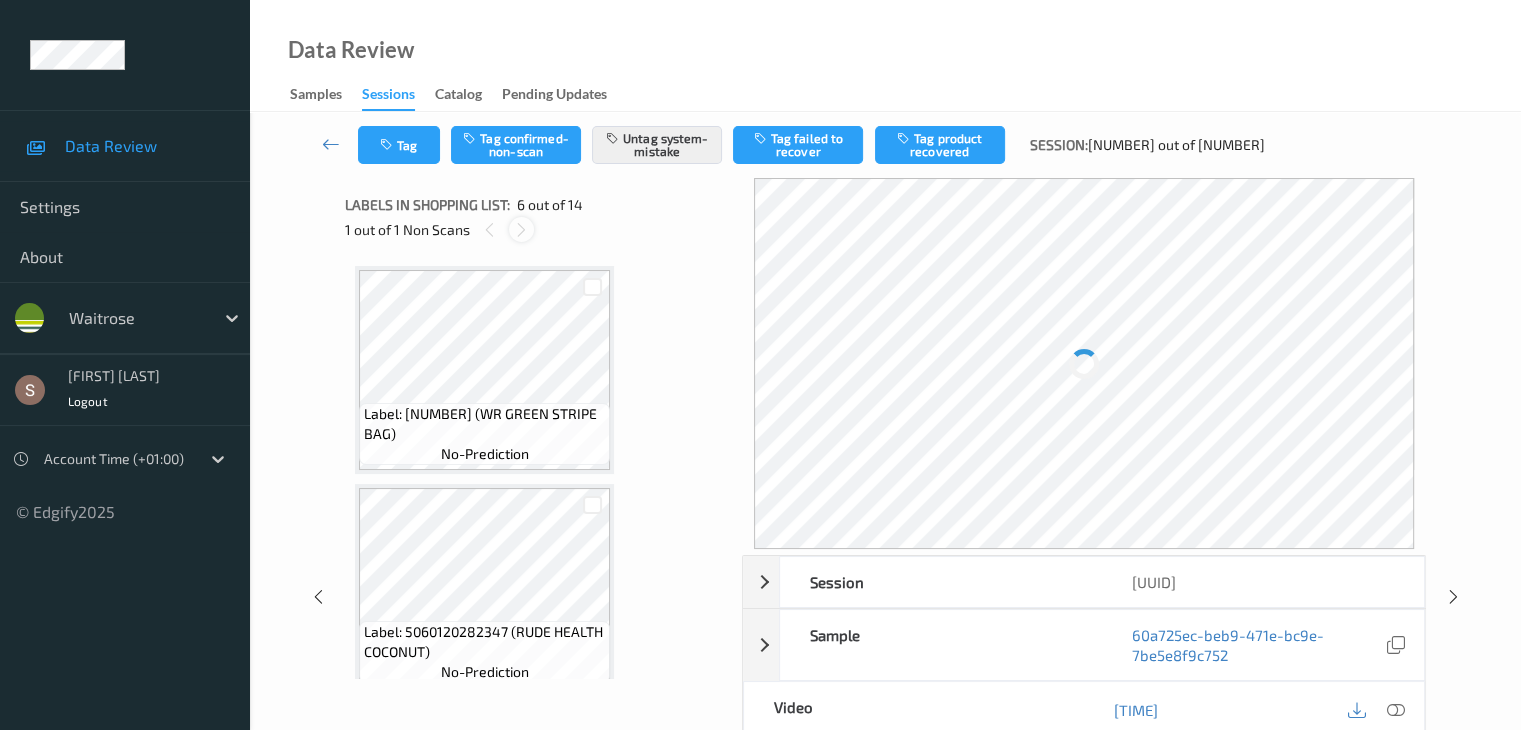 scroll, scrollTop: 882, scrollLeft: 0, axis: vertical 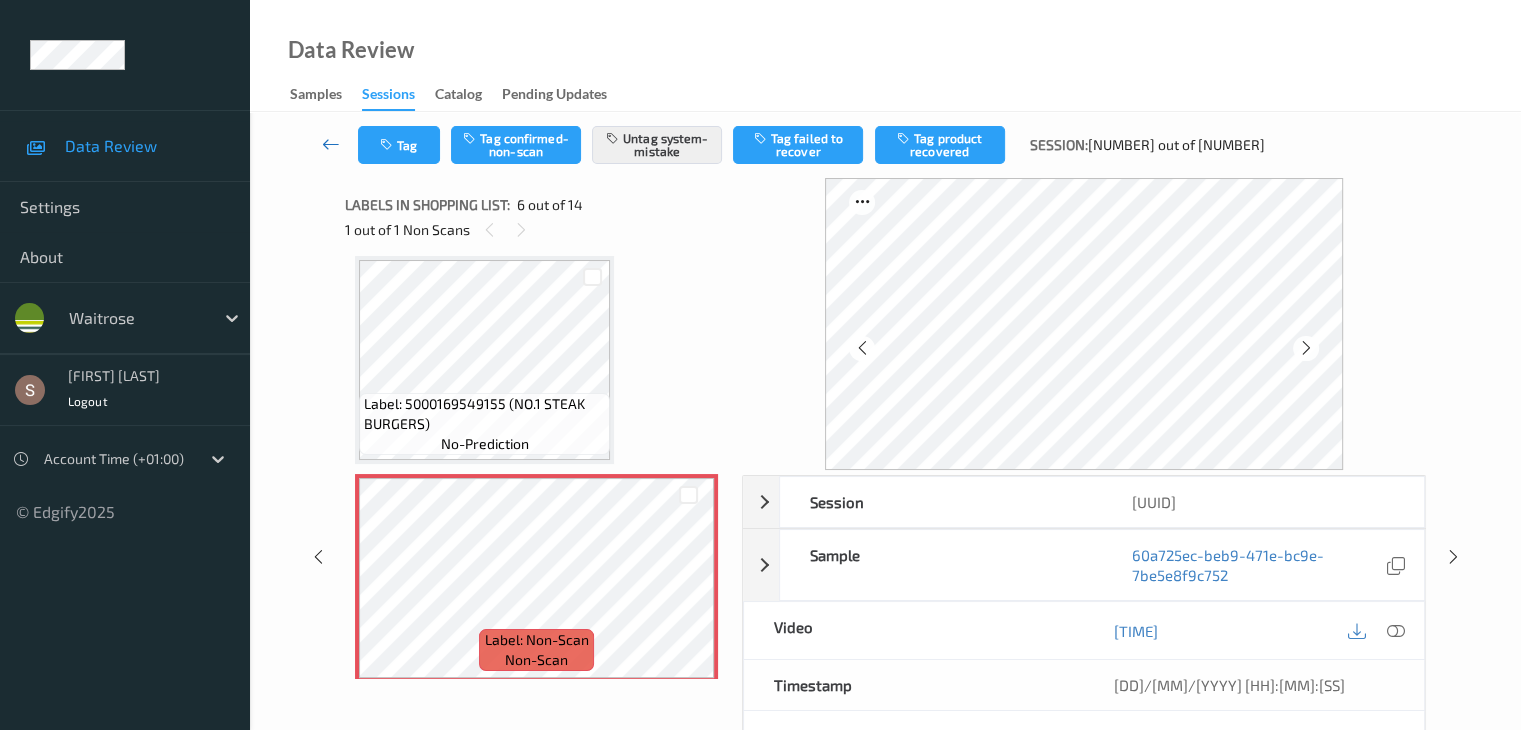 click at bounding box center [331, 144] 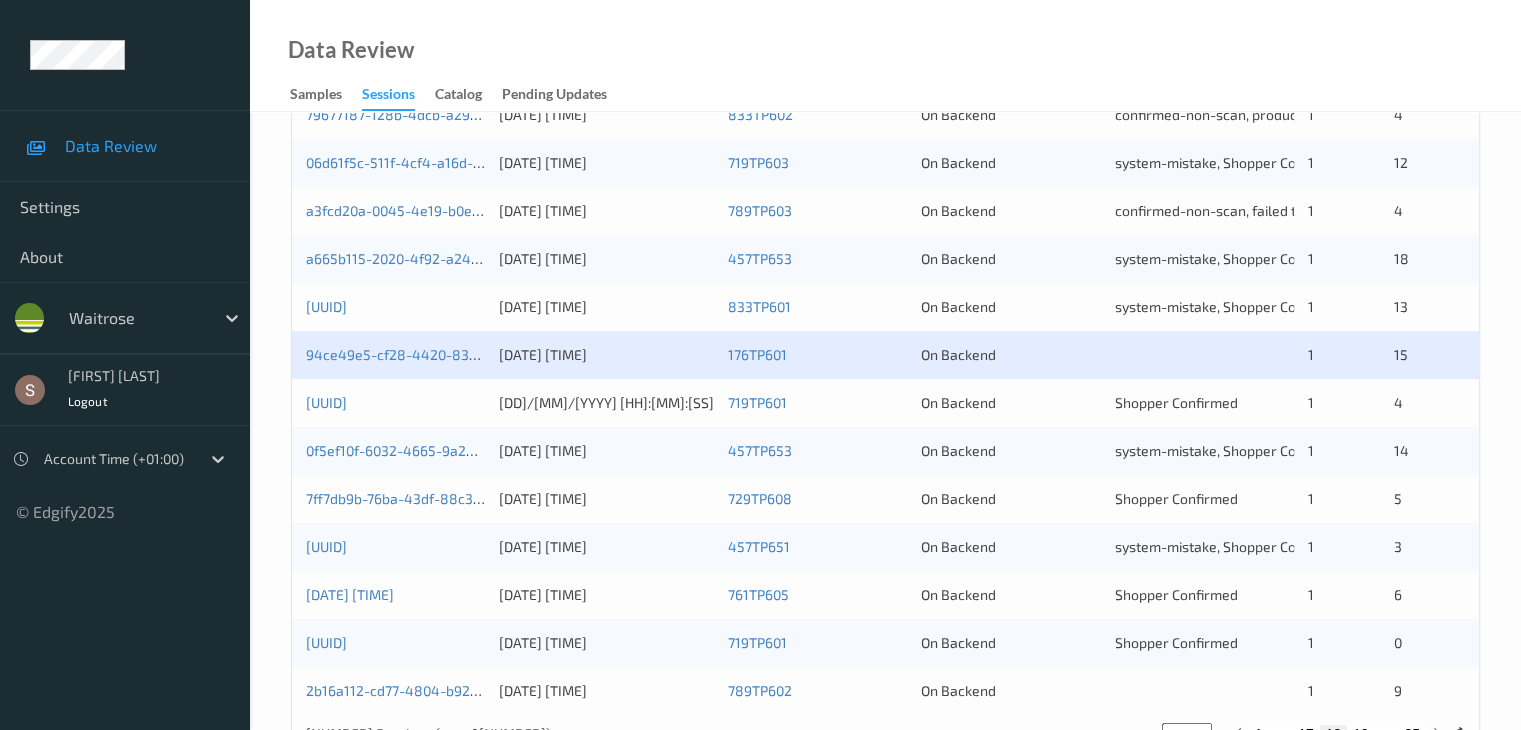 scroll, scrollTop: 932, scrollLeft: 0, axis: vertical 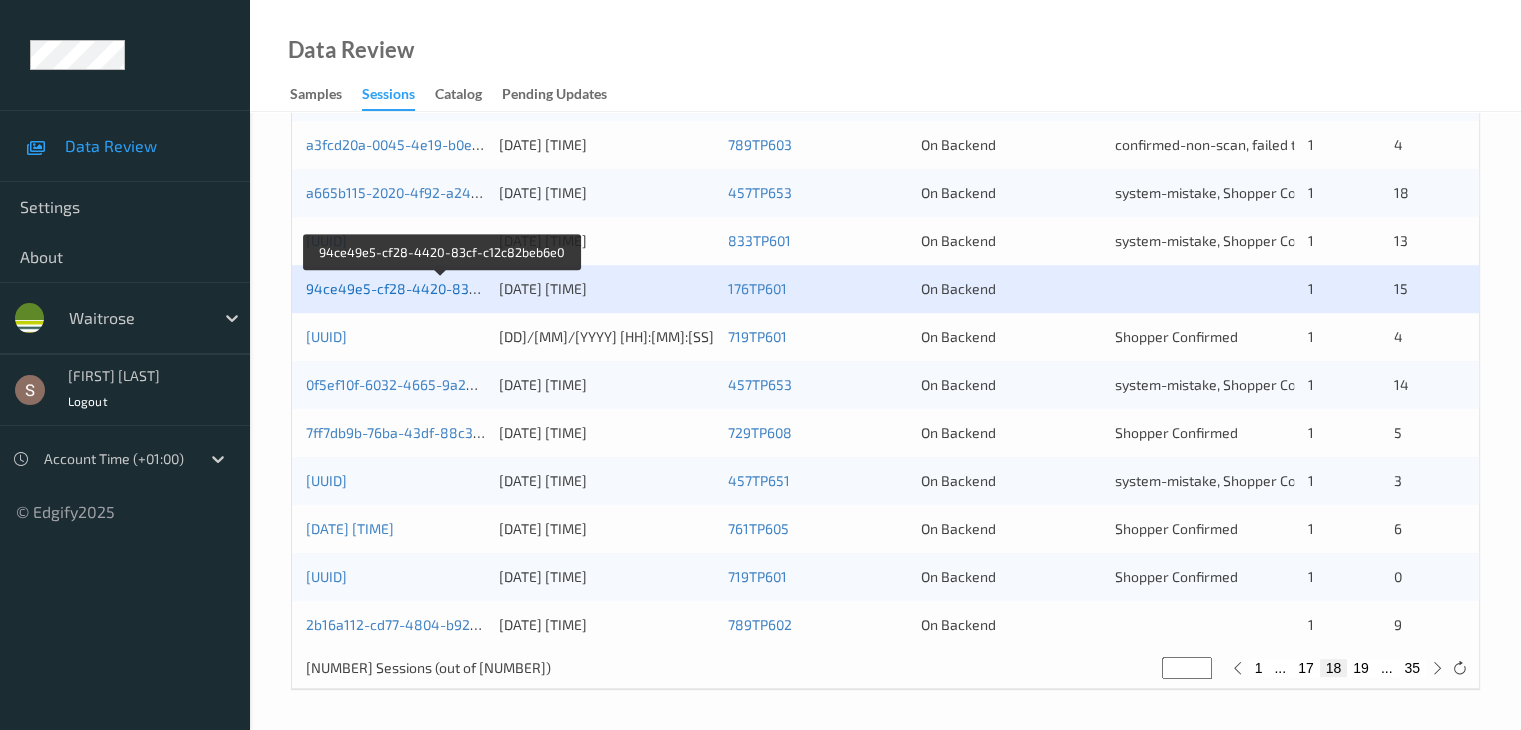 click on "94ce49e5-cf28-4420-83cf-c12c82beb6e0" at bounding box center (443, 288) 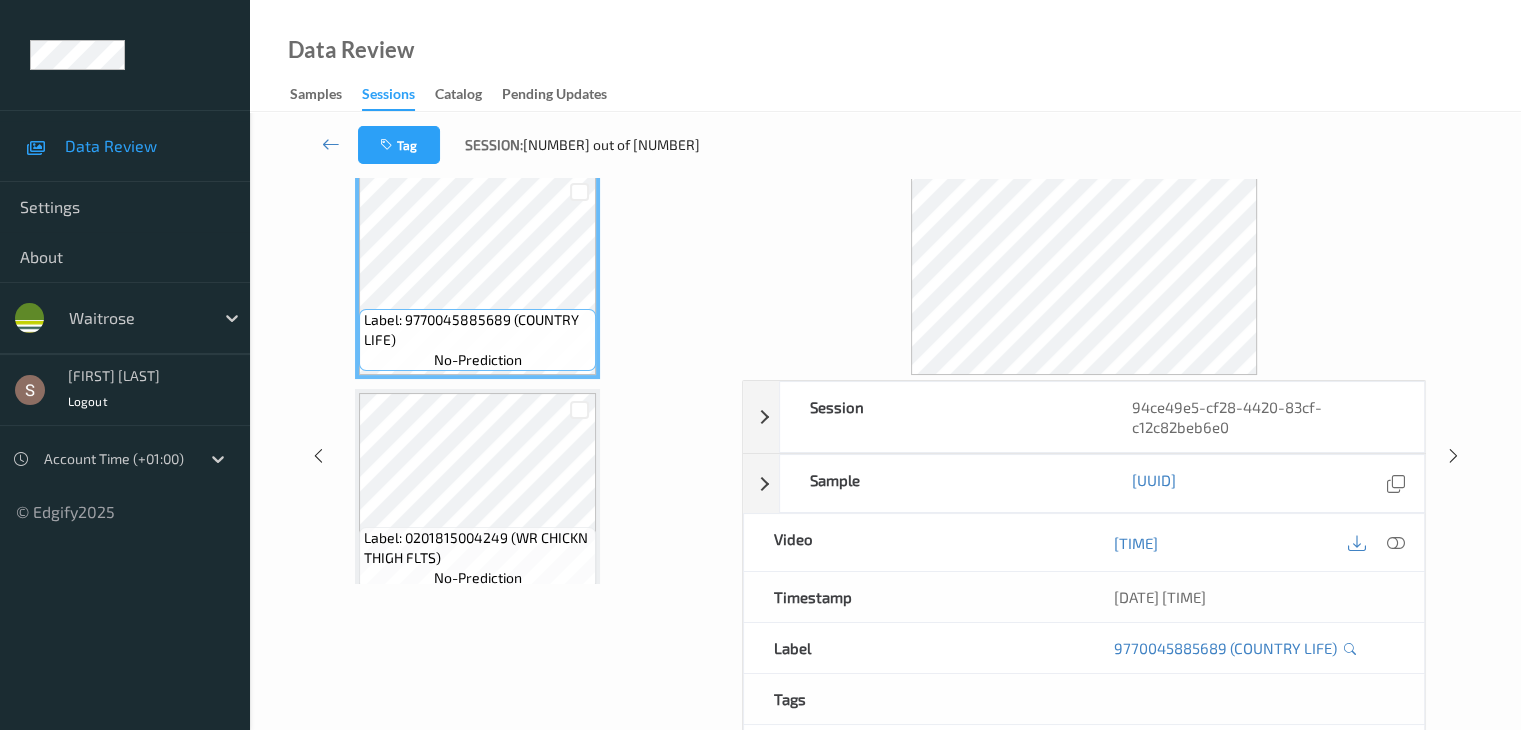 scroll, scrollTop: 0, scrollLeft: 0, axis: both 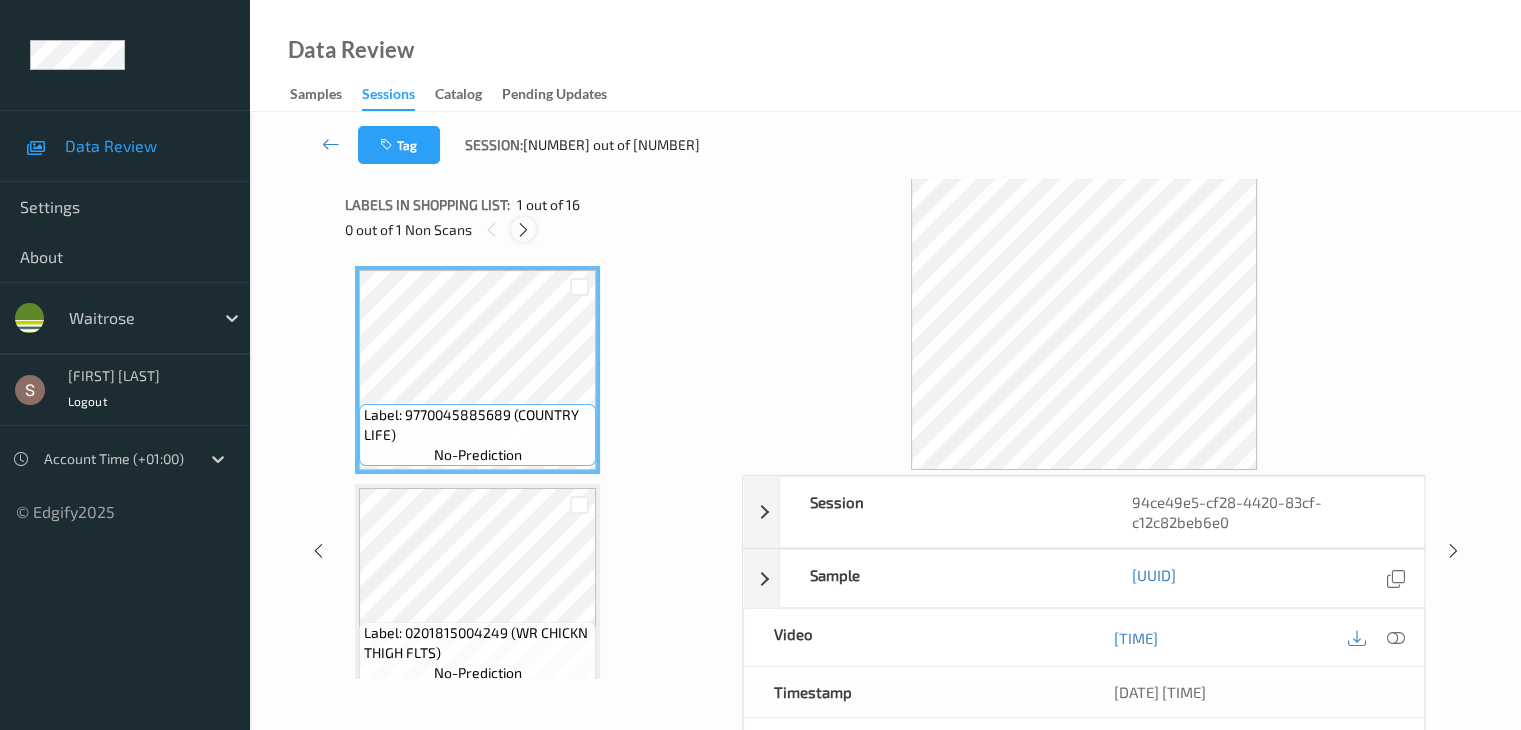 click at bounding box center (523, 230) 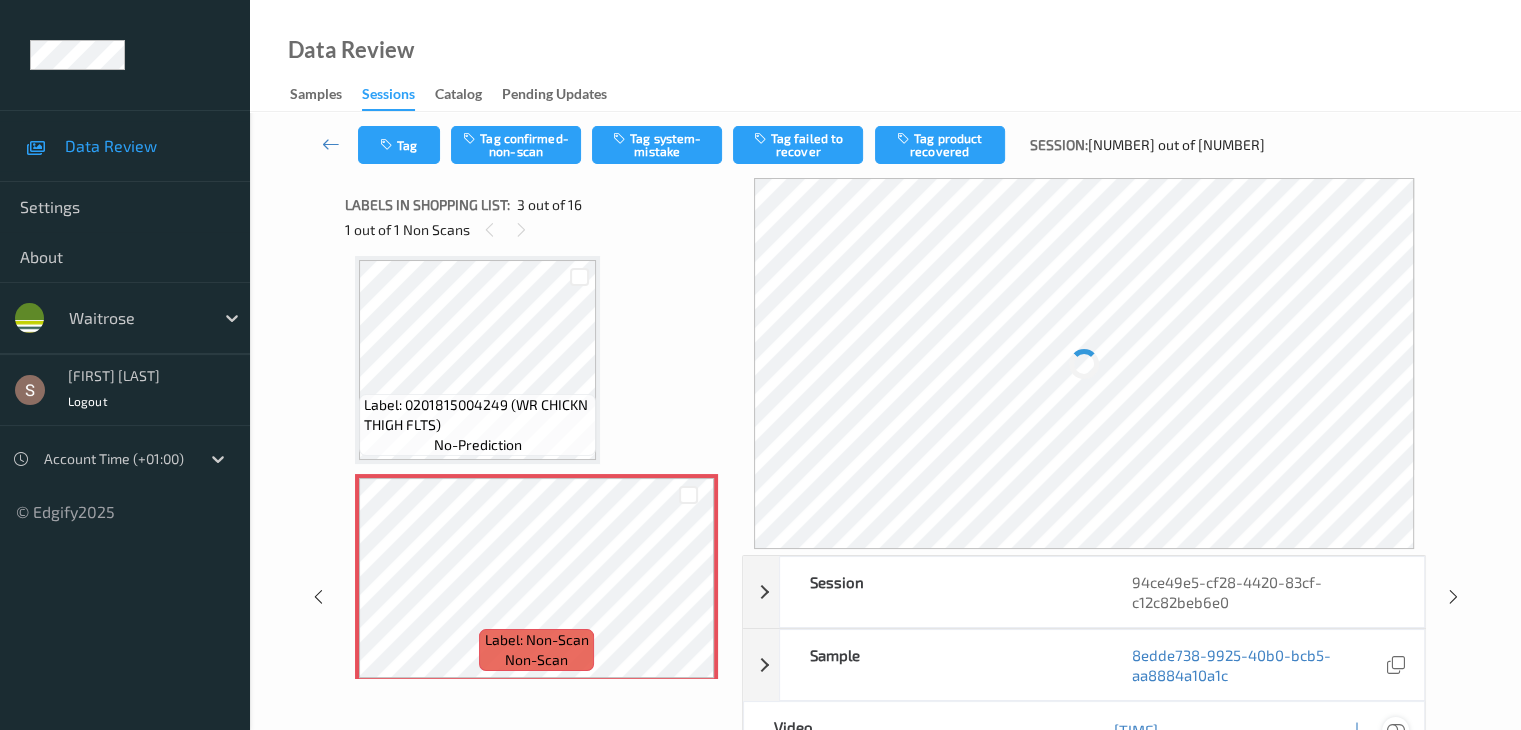 click at bounding box center [1395, 730] 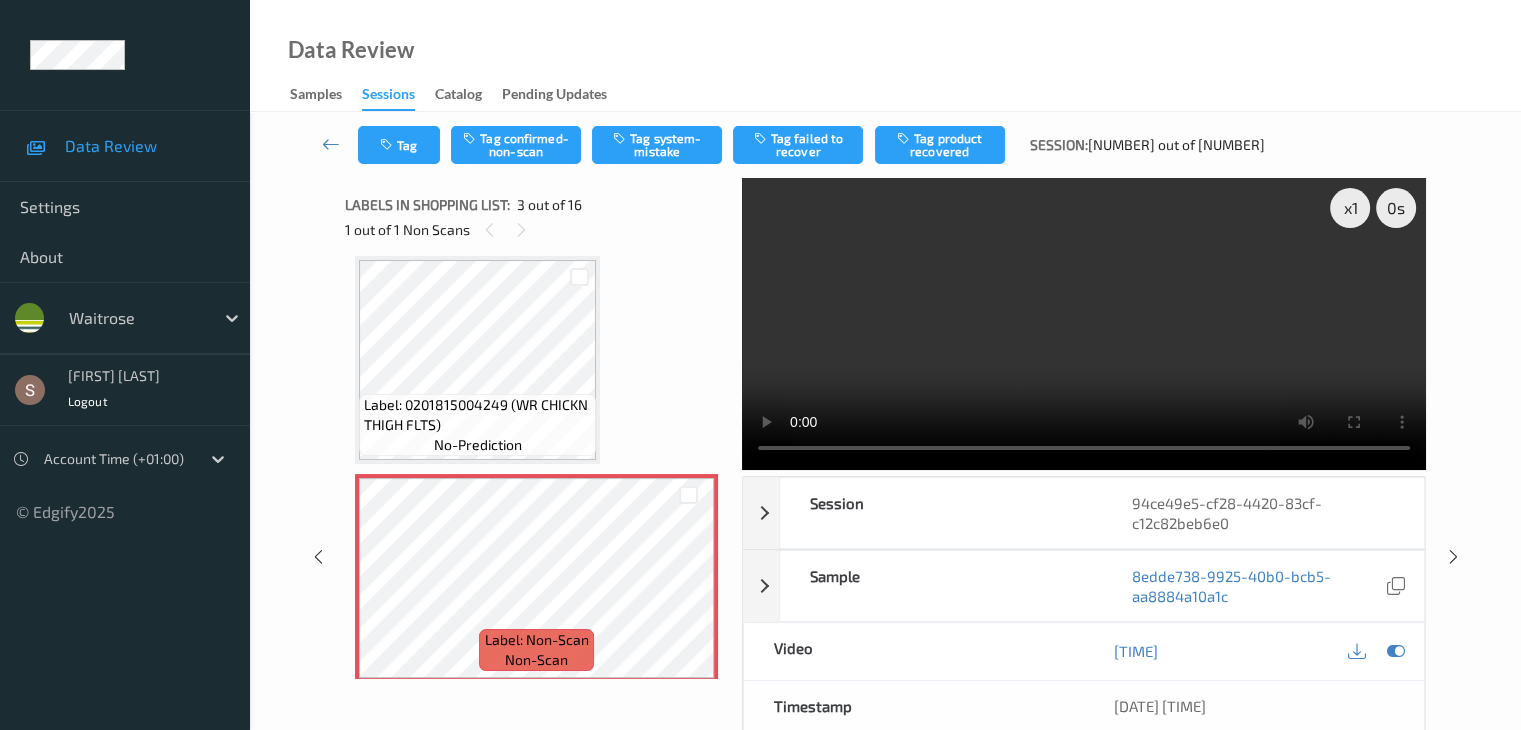 click at bounding box center (1084, 324) 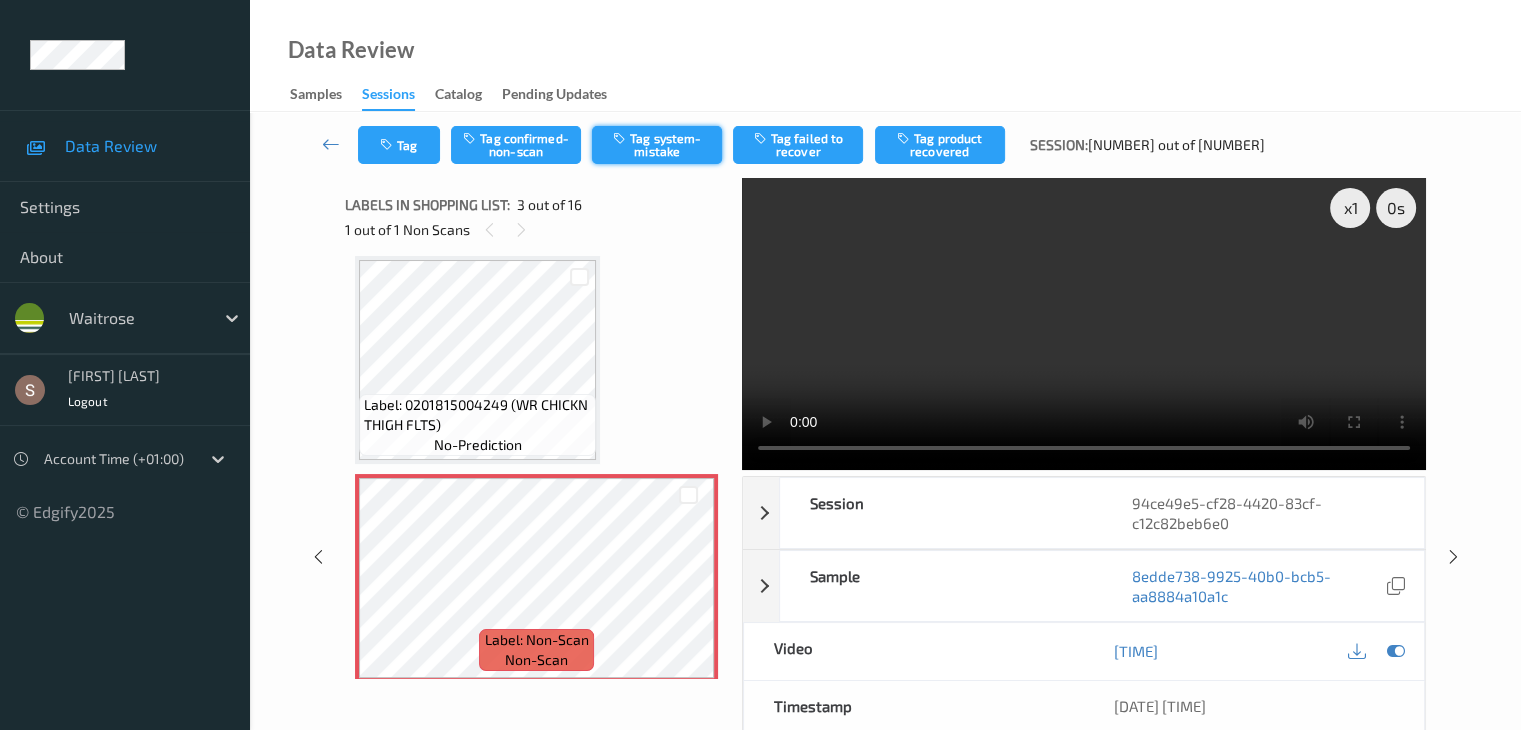 click on "Tag   system-mistake" at bounding box center [657, 145] 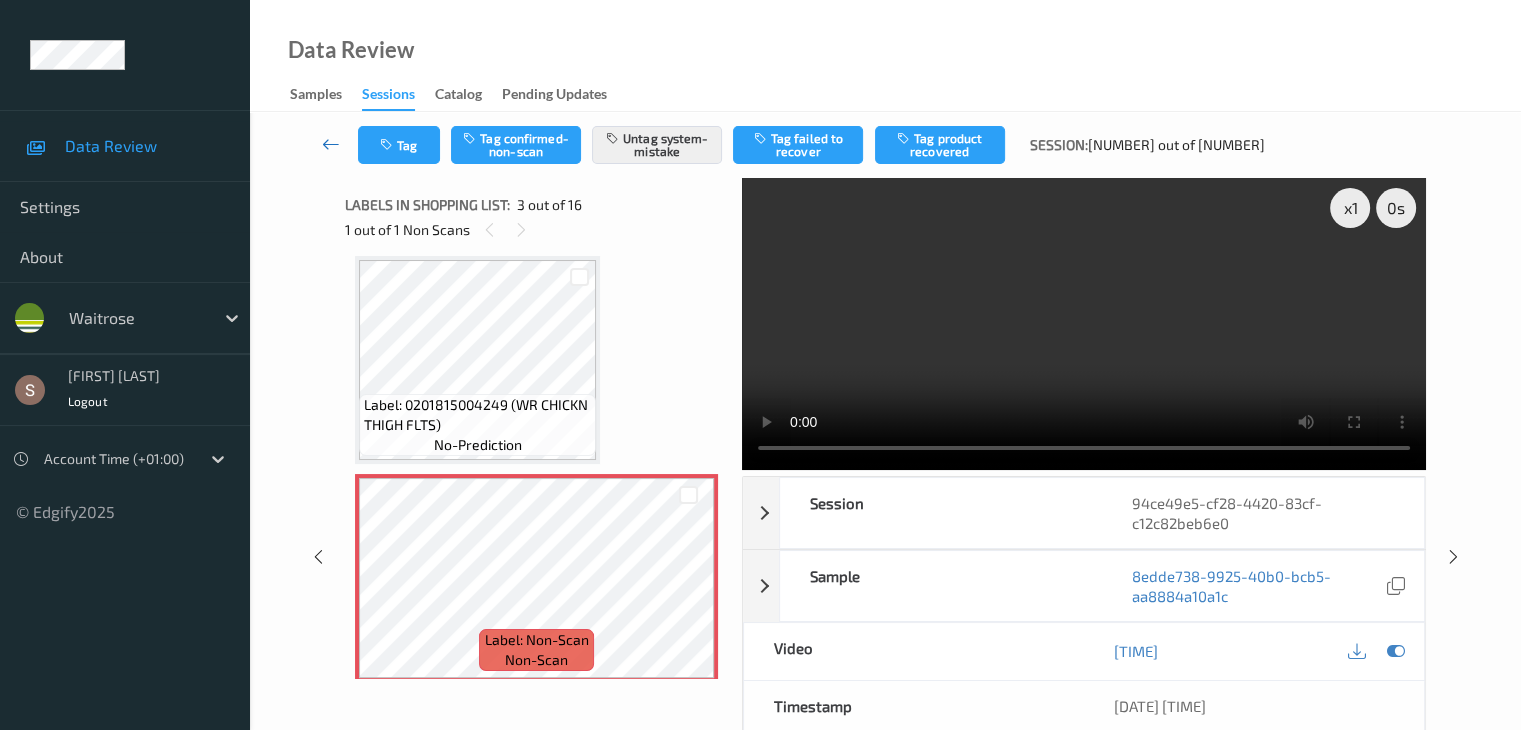 click at bounding box center [331, 144] 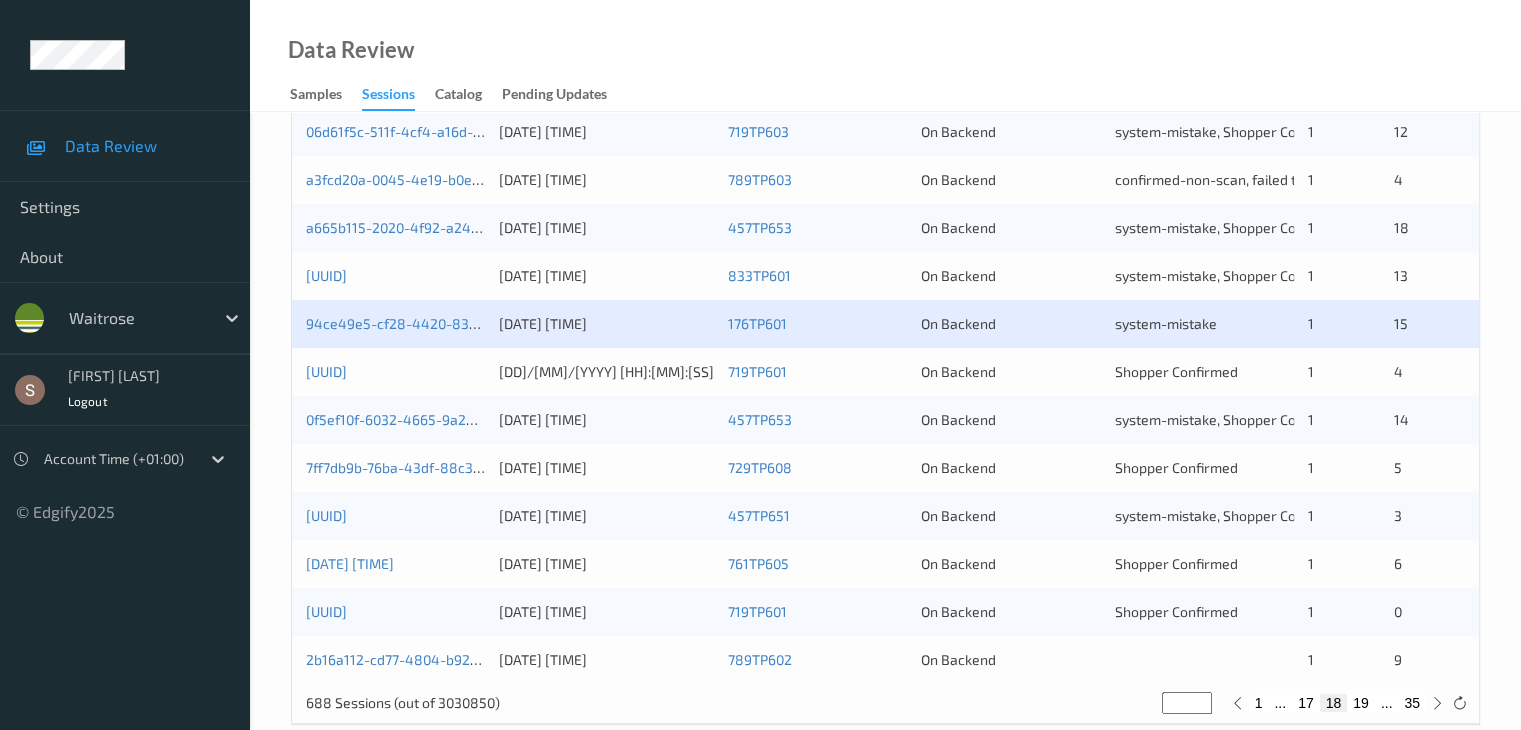 scroll, scrollTop: 932, scrollLeft: 0, axis: vertical 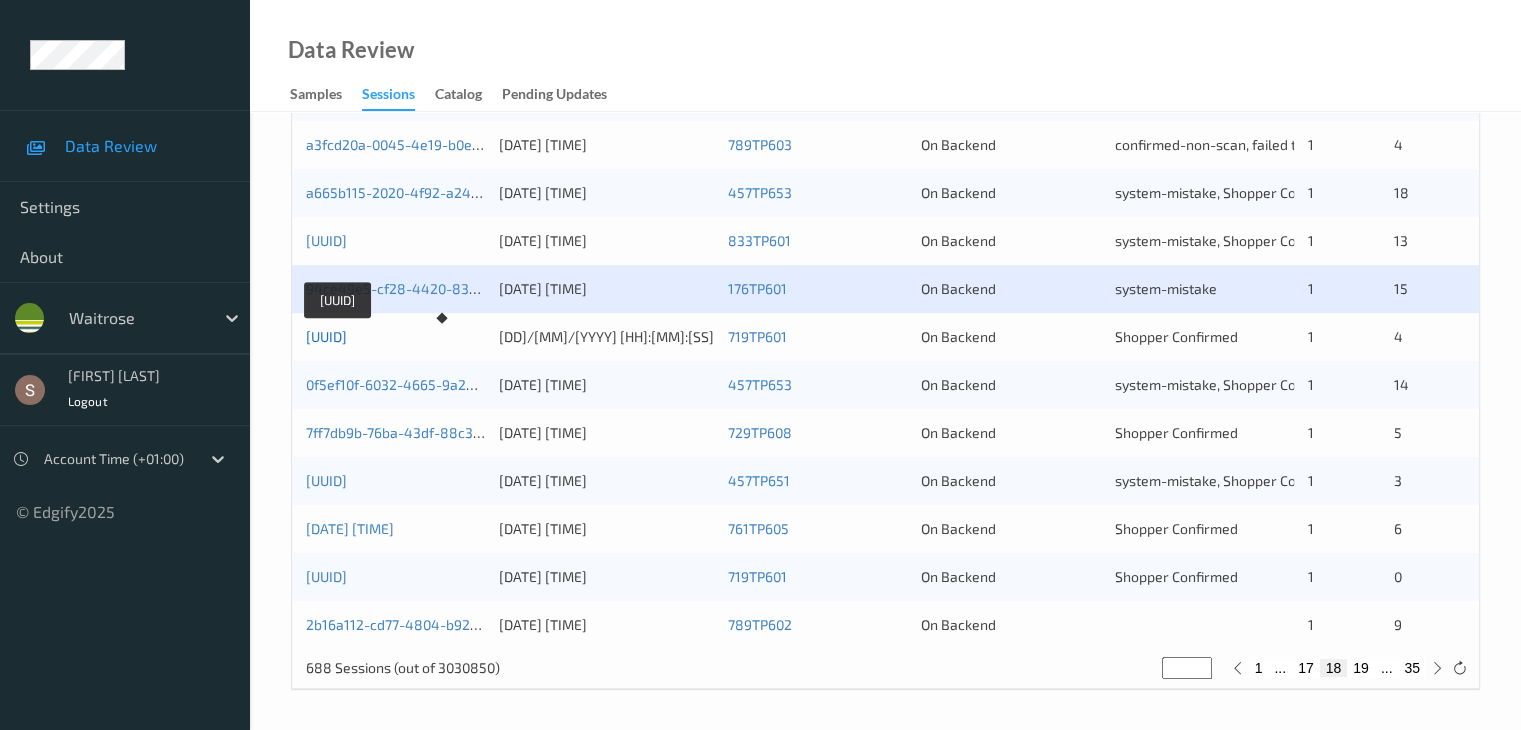 click on "[UUID]" at bounding box center [326, 336] 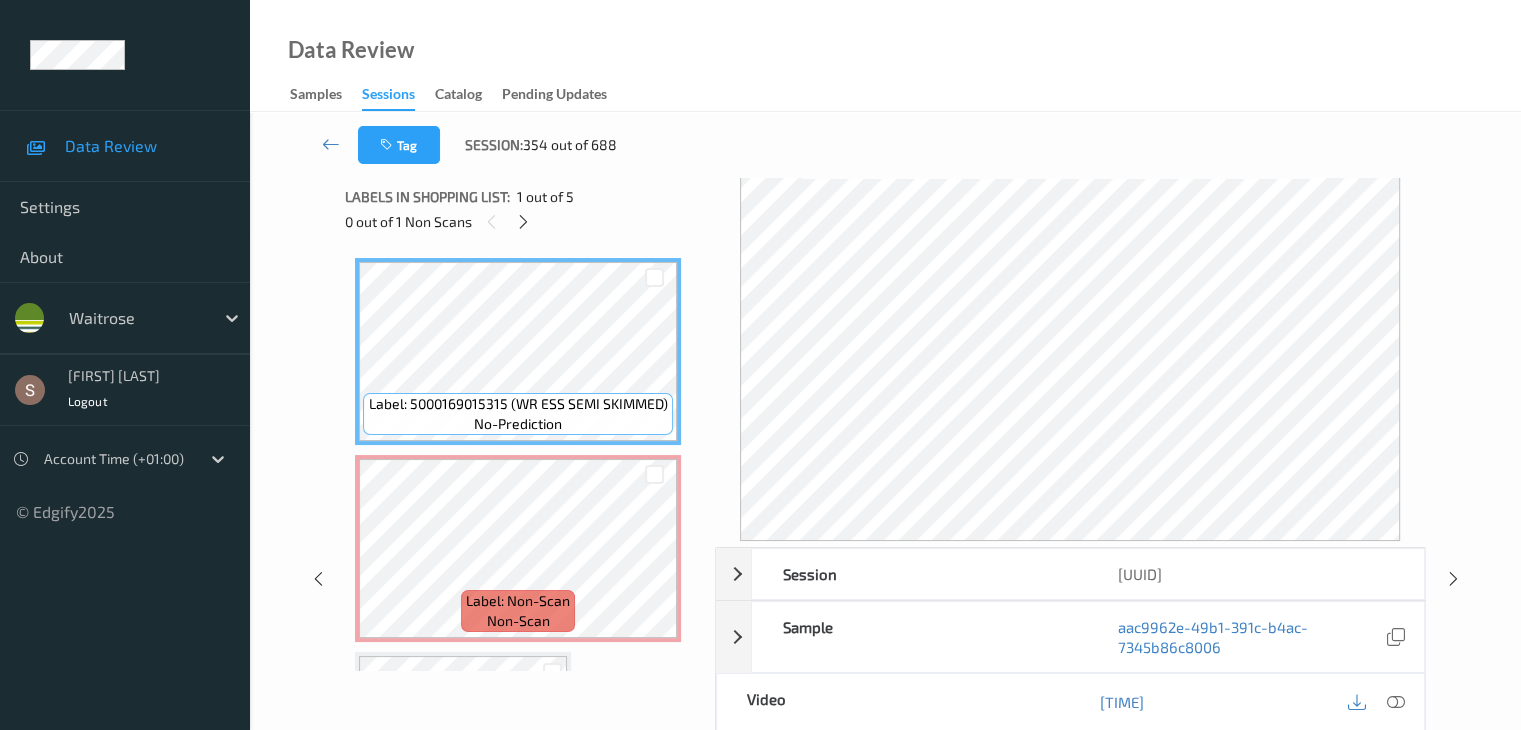 scroll, scrollTop: 0, scrollLeft: 0, axis: both 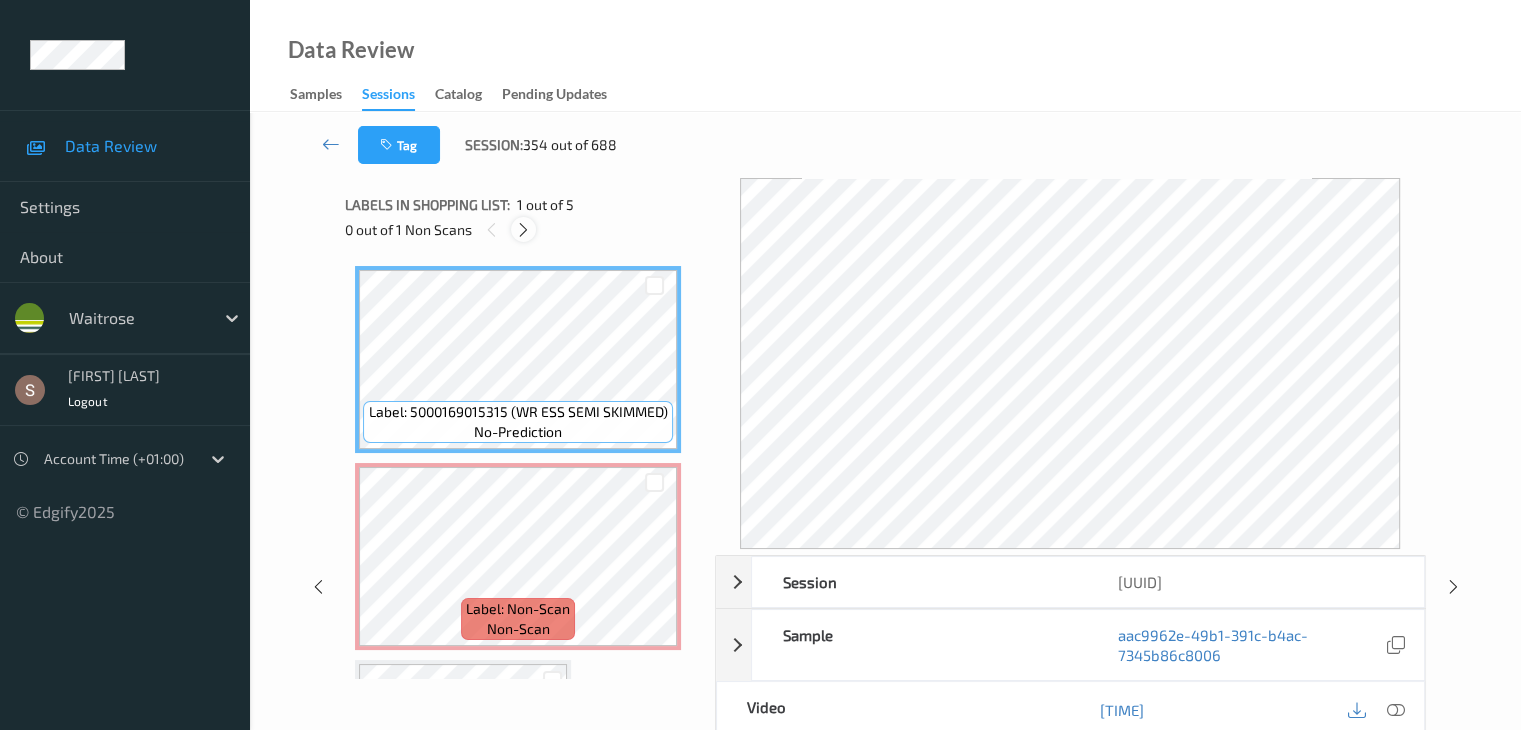 click at bounding box center (523, 229) 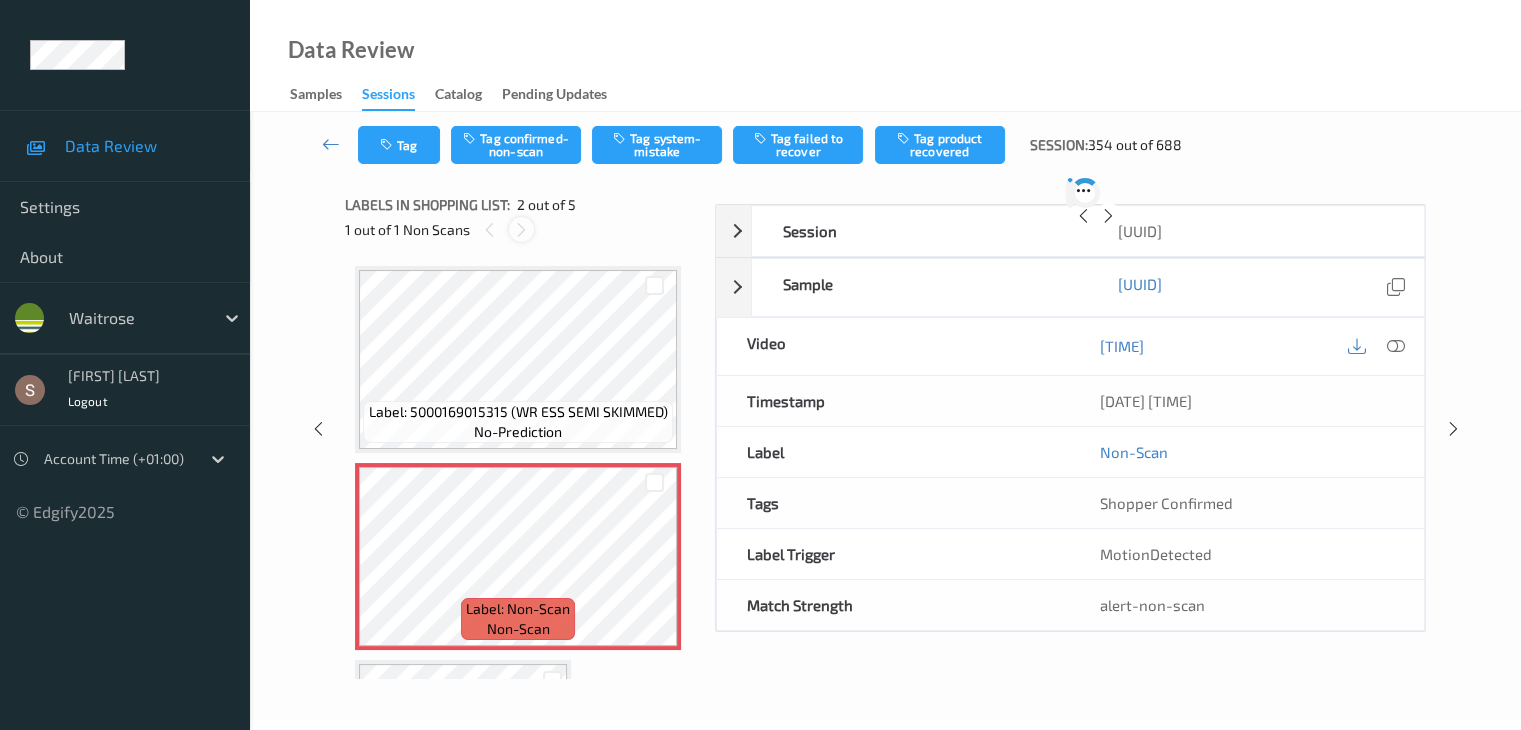 scroll, scrollTop: 10, scrollLeft: 0, axis: vertical 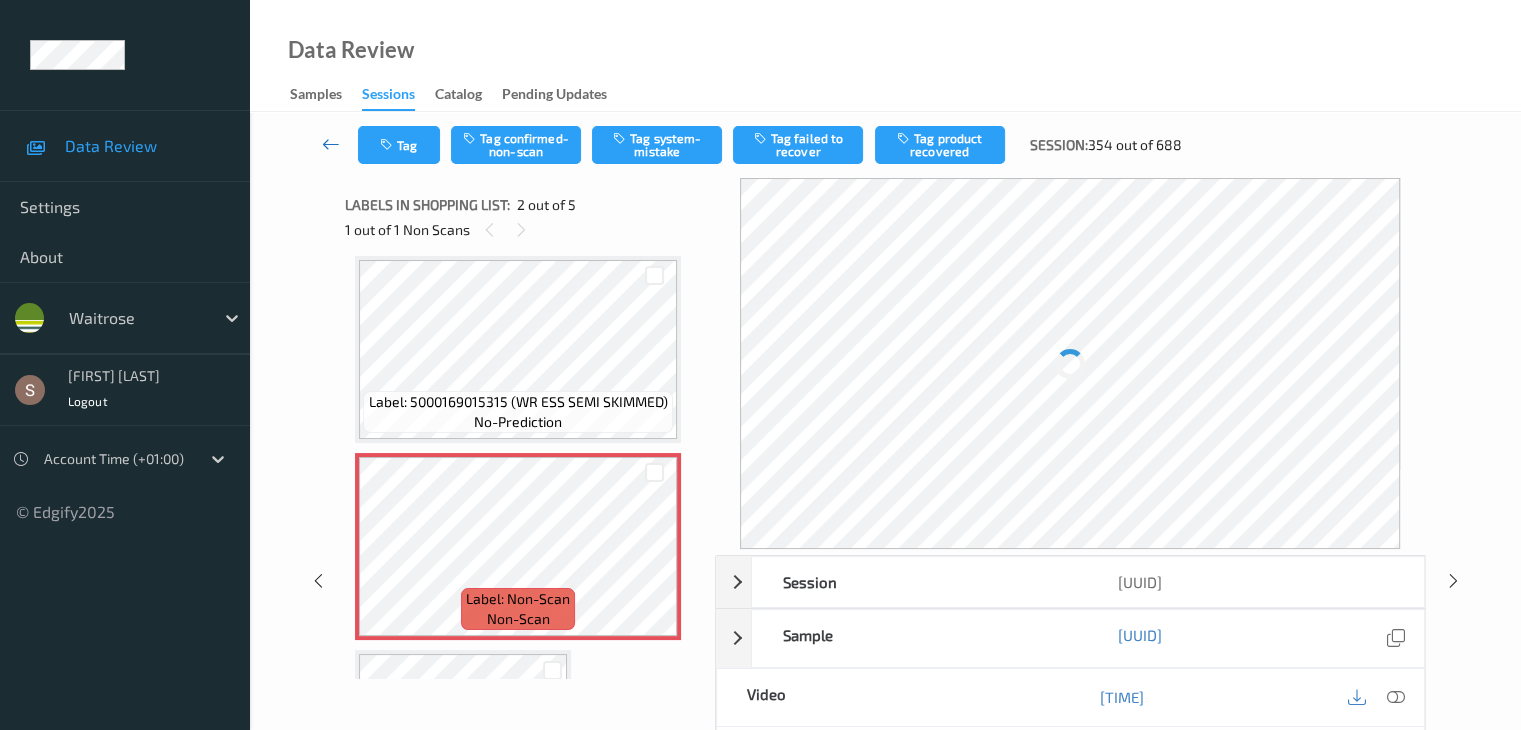 click at bounding box center [331, 144] 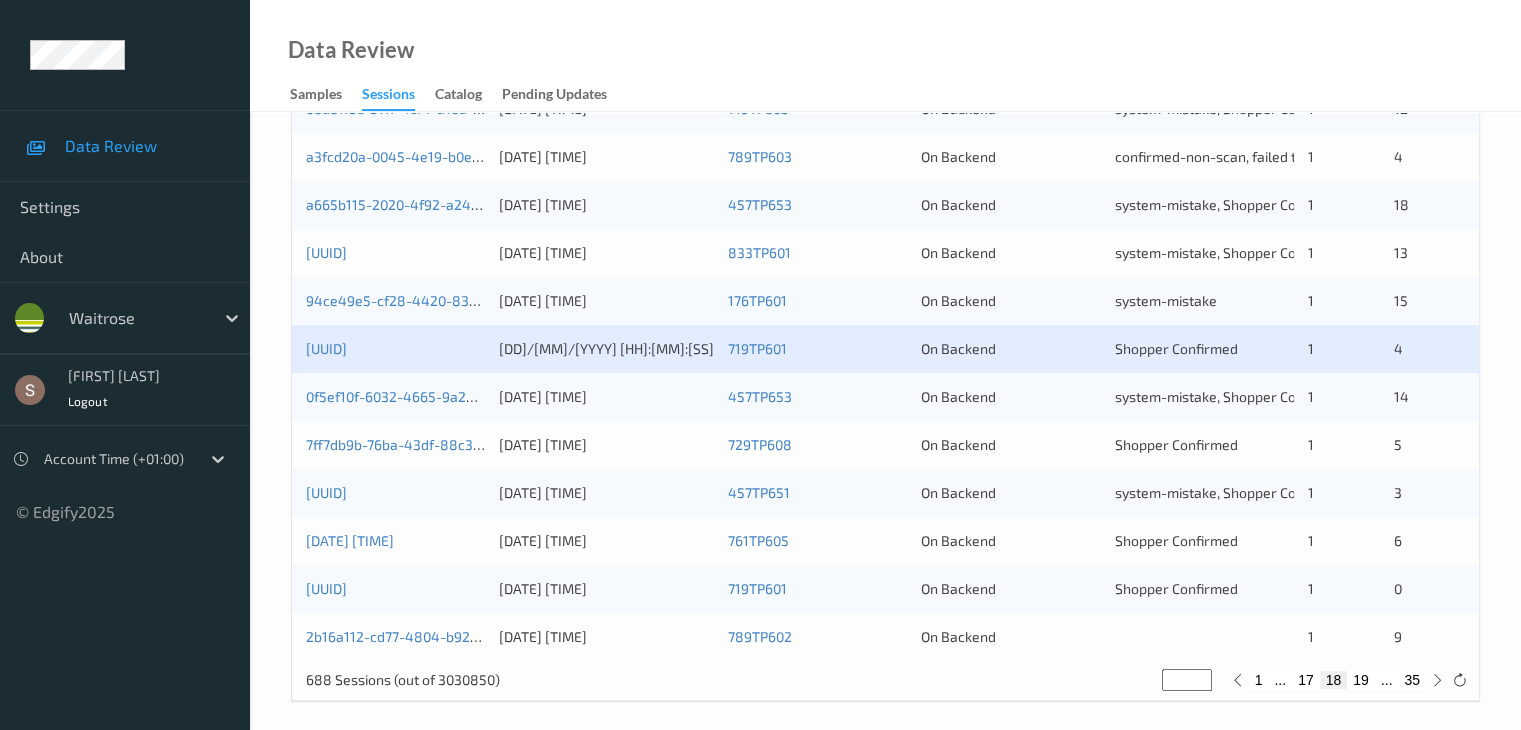 scroll, scrollTop: 932, scrollLeft: 0, axis: vertical 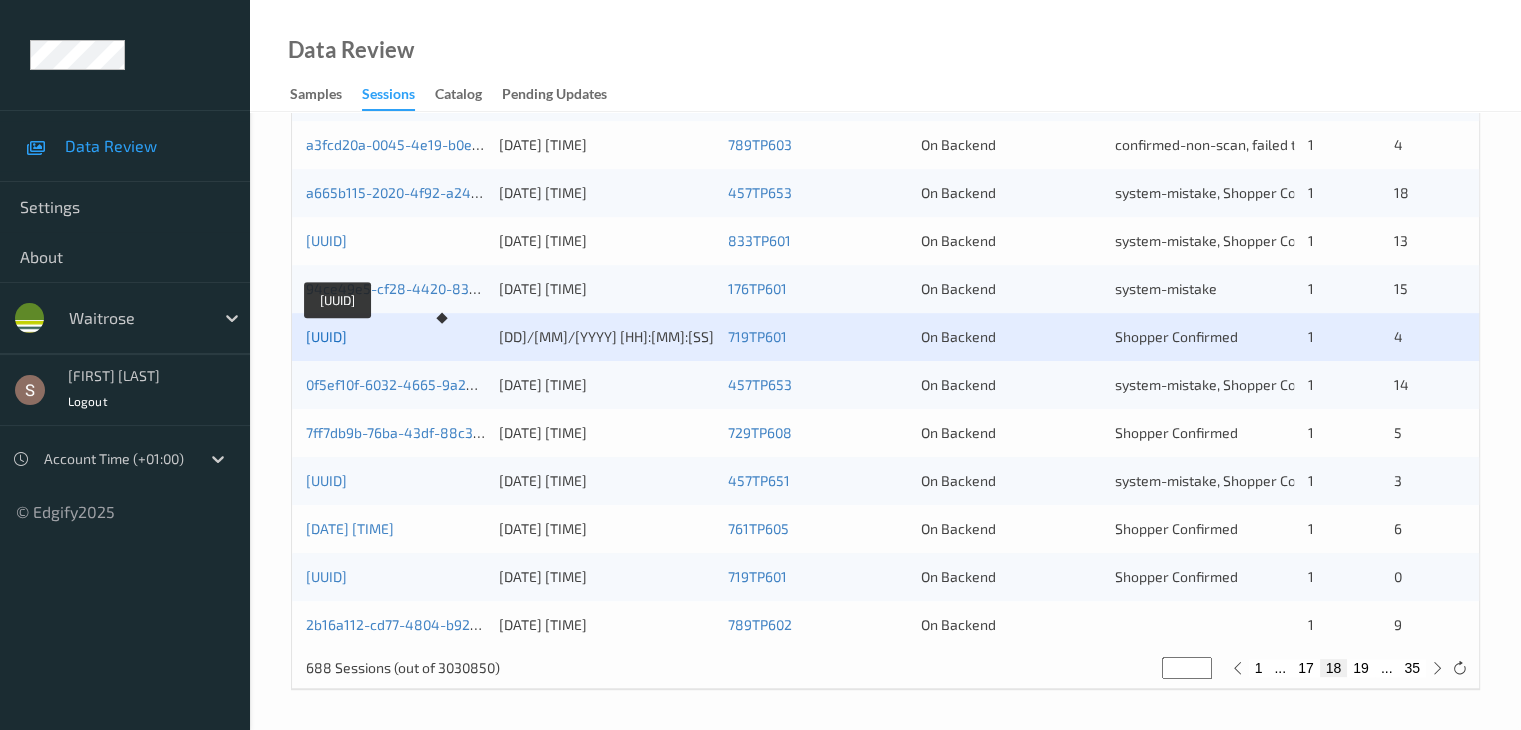 click on "[UUID]" at bounding box center (326, 336) 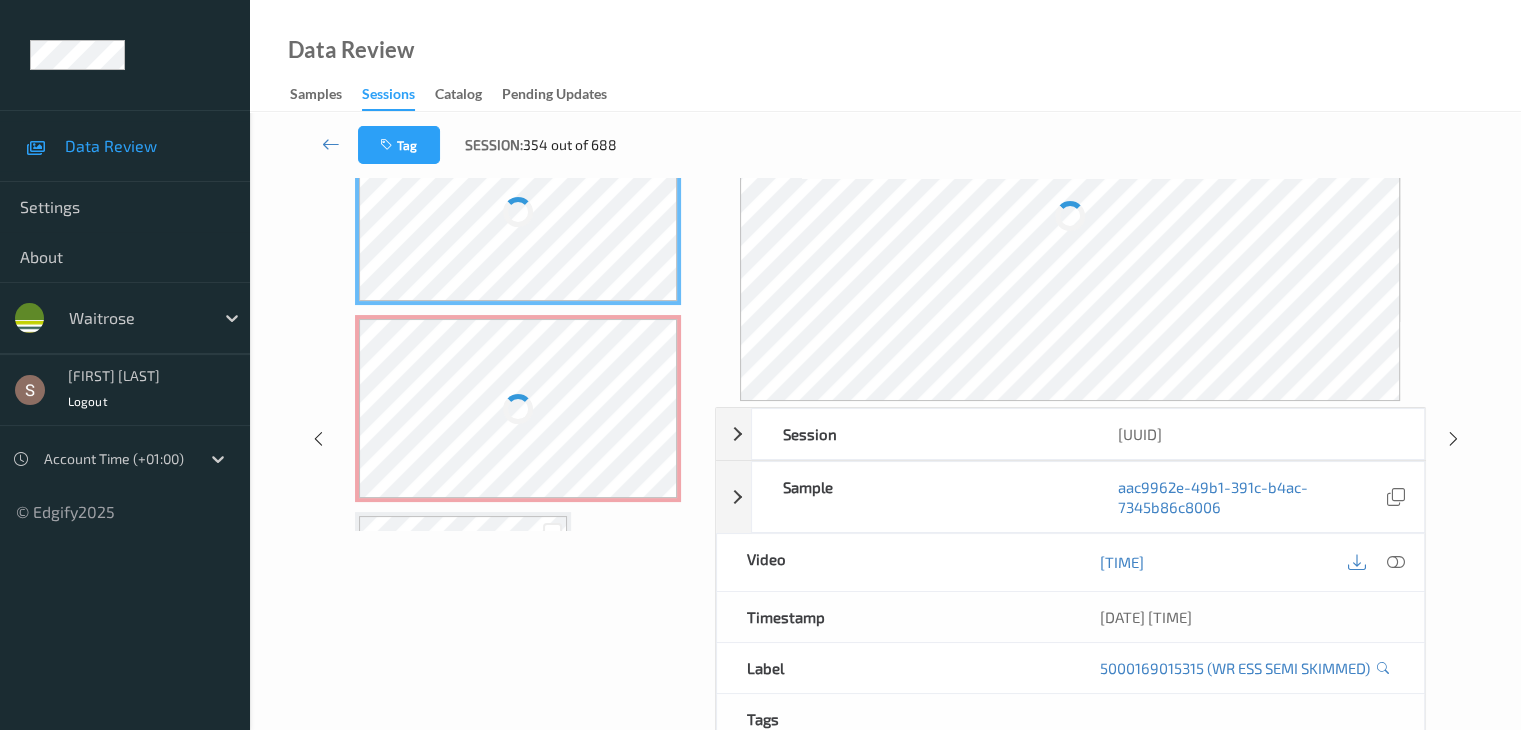 scroll, scrollTop: 0, scrollLeft: 0, axis: both 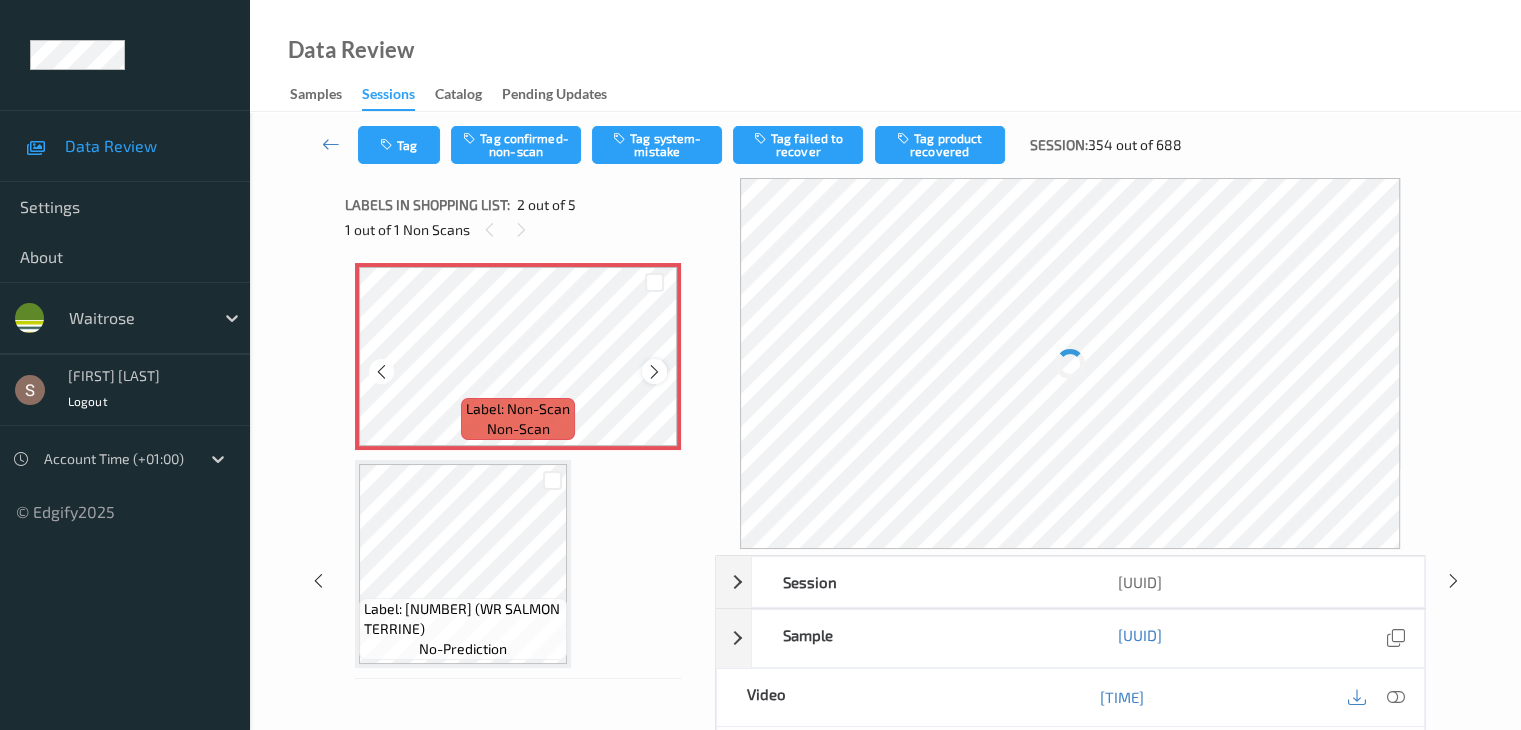 click at bounding box center [654, 371] 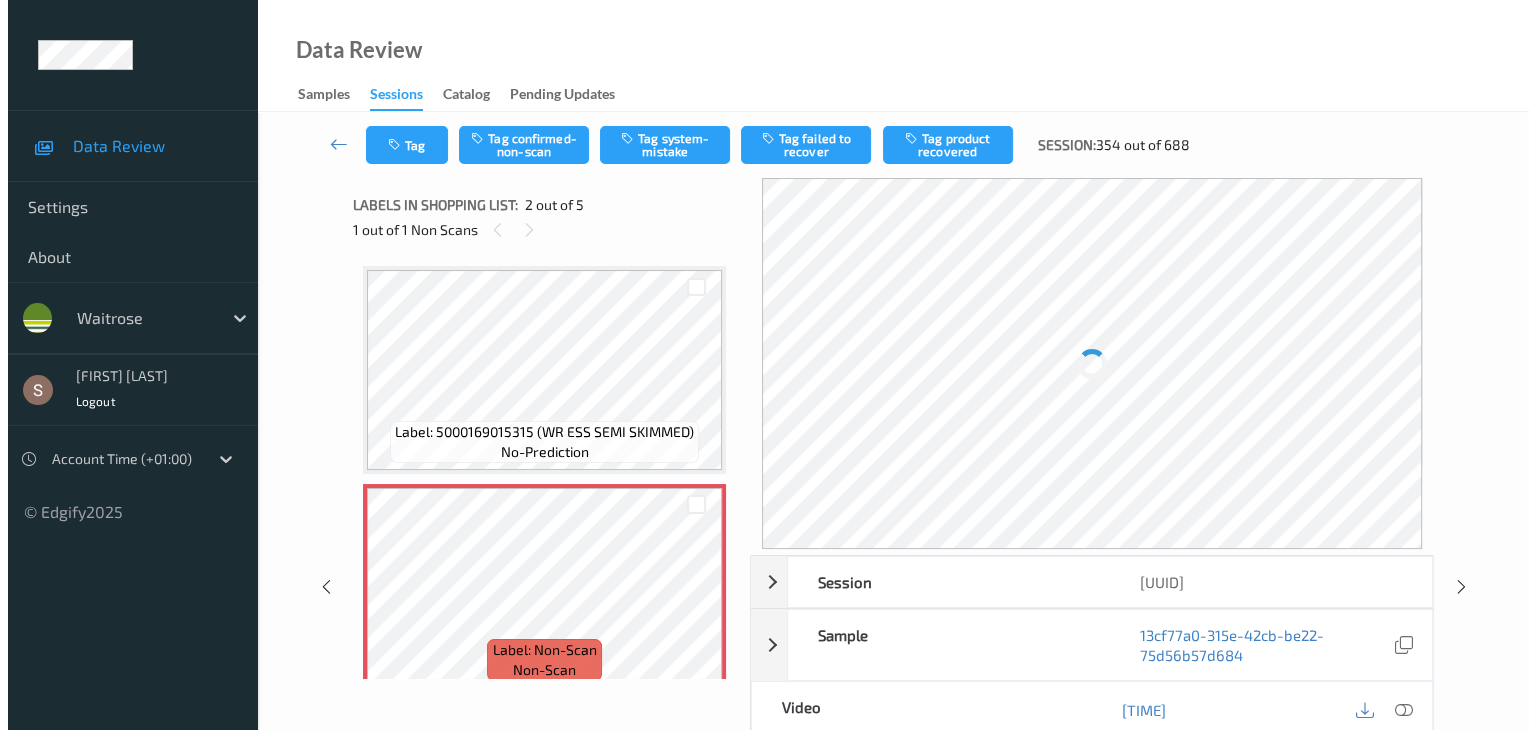 scroll, scrollTop: 100, scrollLeft: 0, axis: vertical 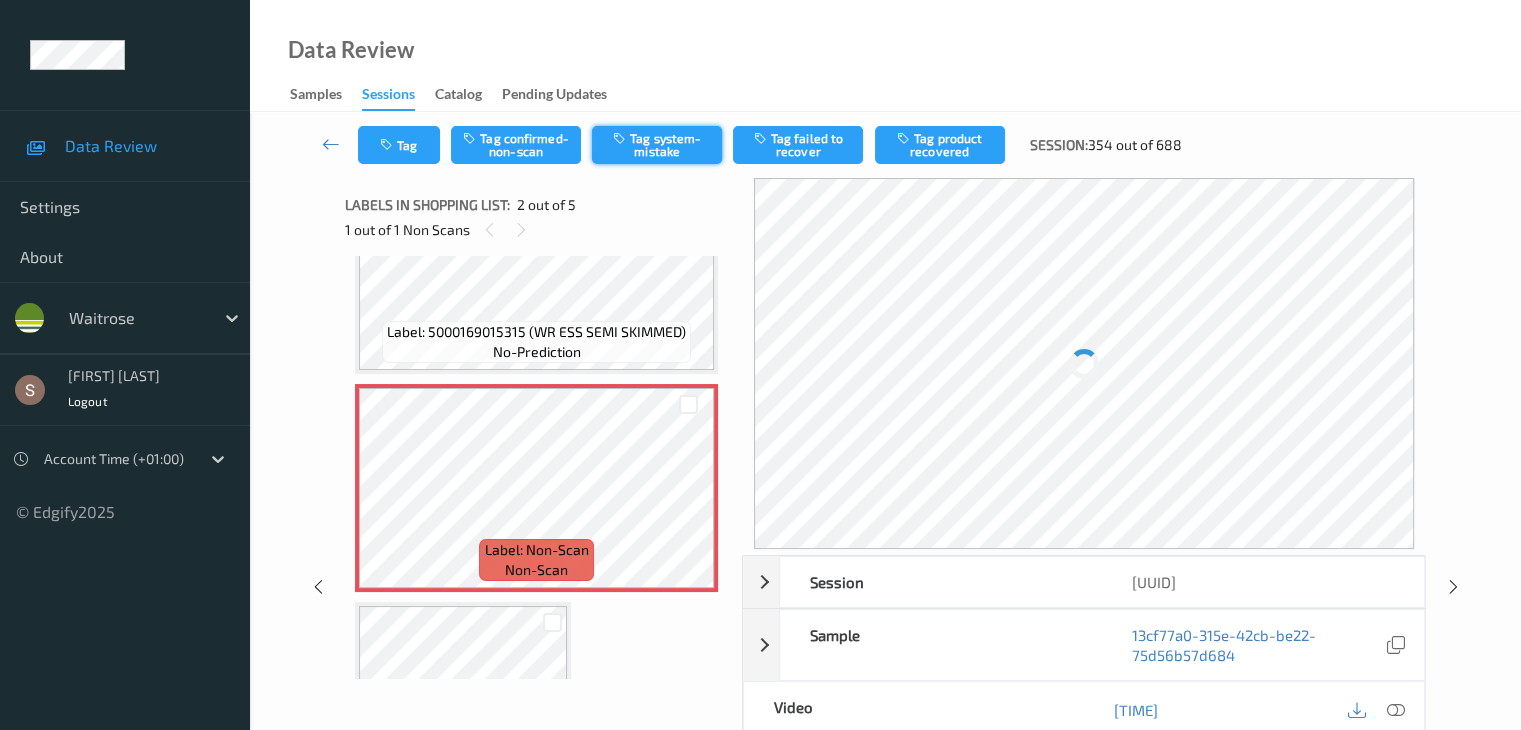 click on "Tag   system-mistake" at bounding box center (657, 145) 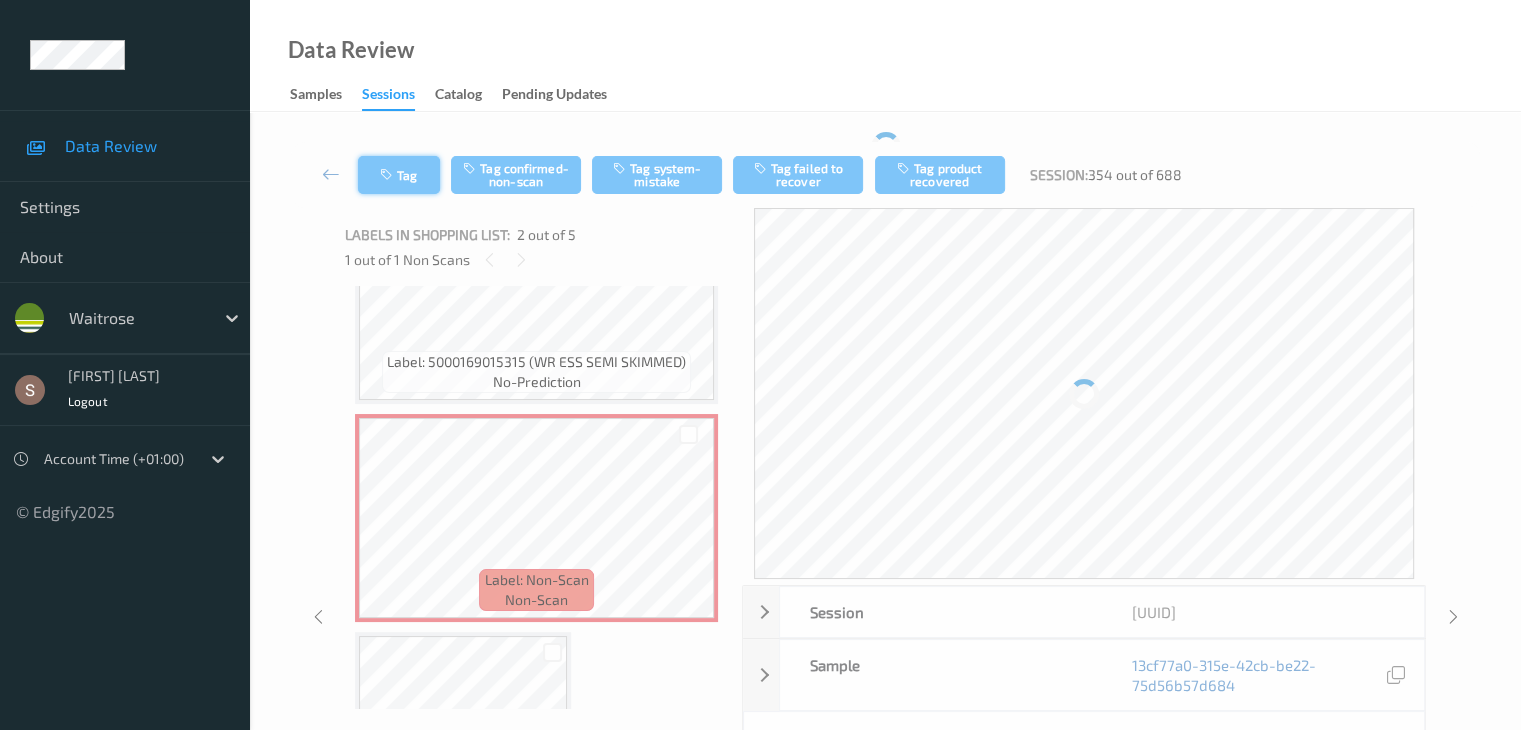 click on "Tag" at bounding box center [399, 175] 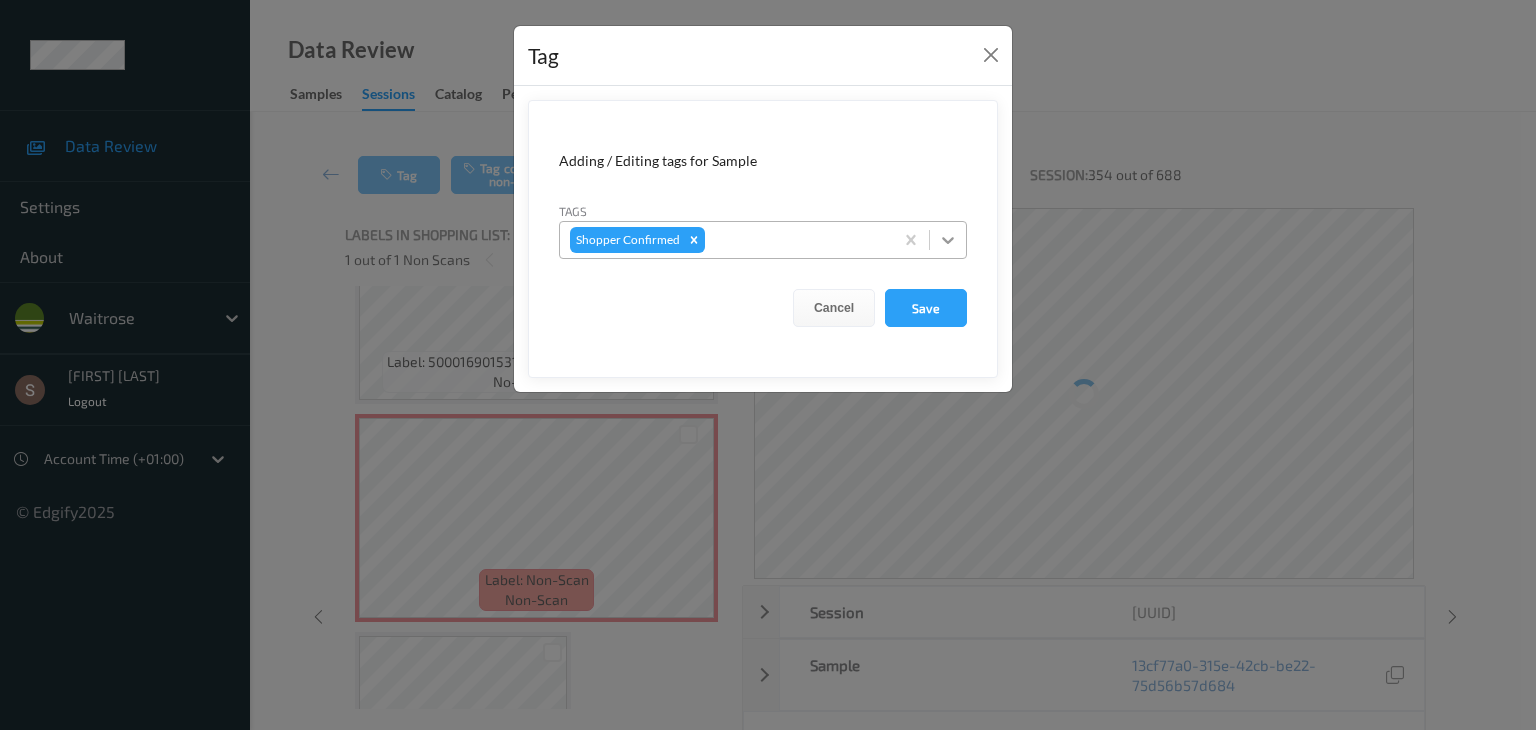 click 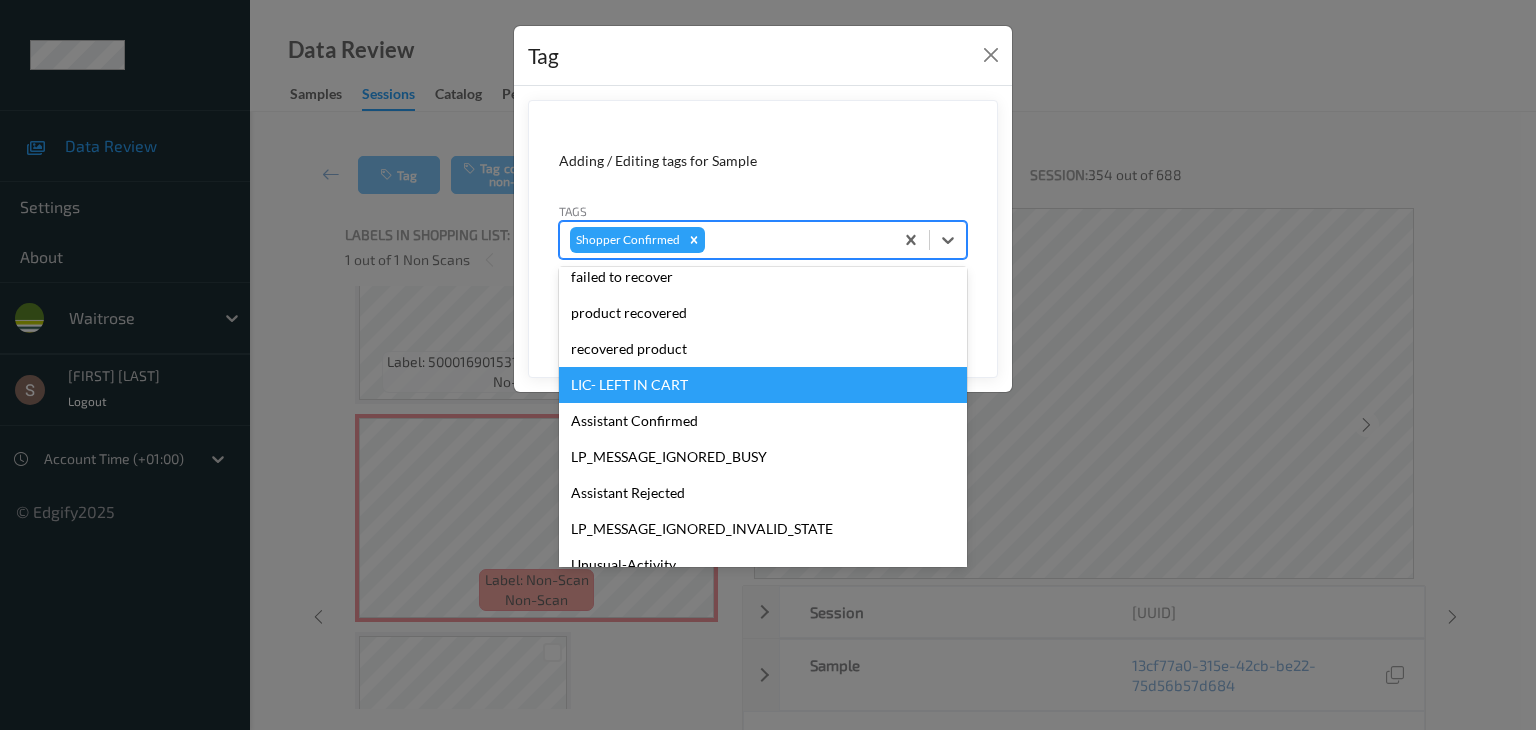 scroll, scrollTop: 356, scrollLeft: 0, axis: vertical 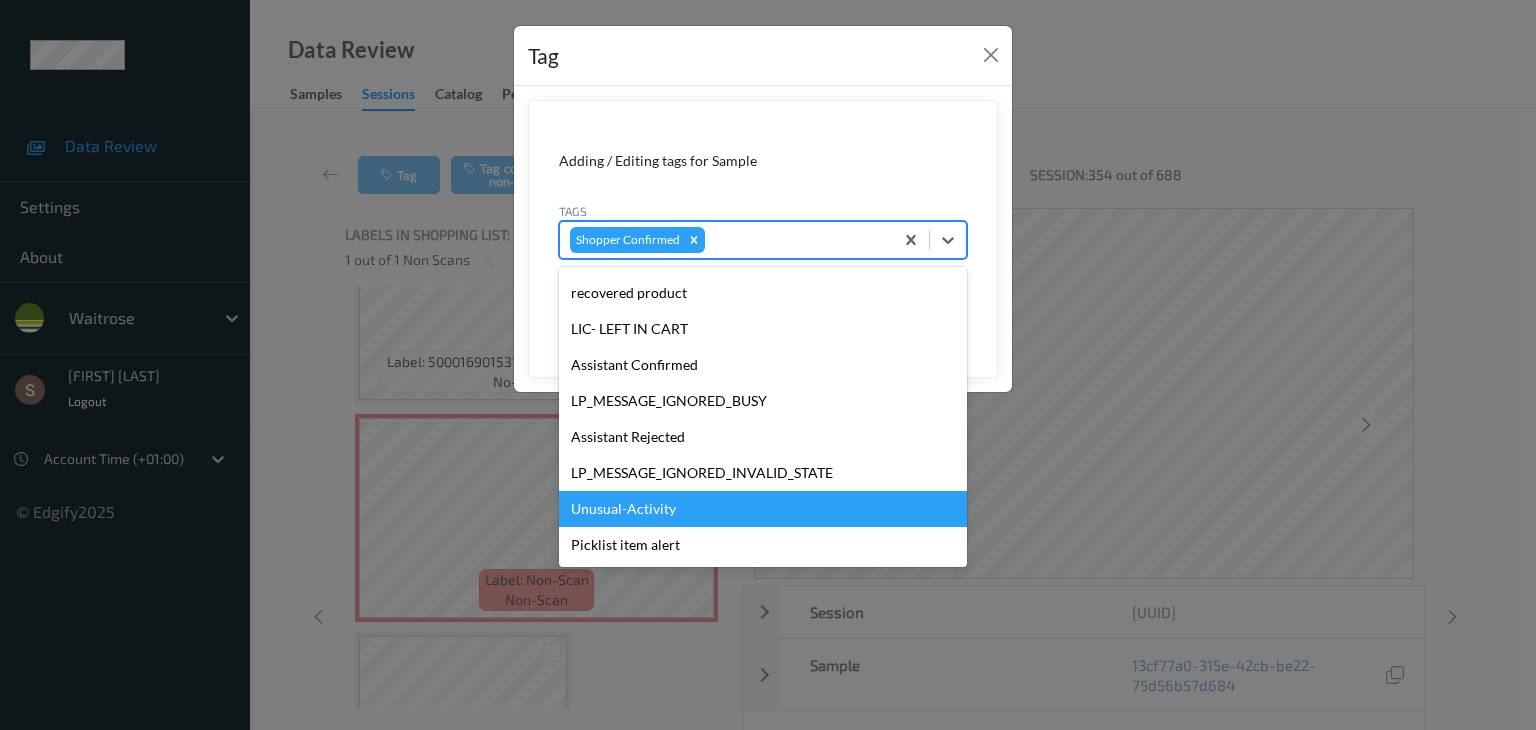 drag, startPoint x: 799, startPoint y: 501, endPoint x: 808, endPoint y: 489, distance: 15 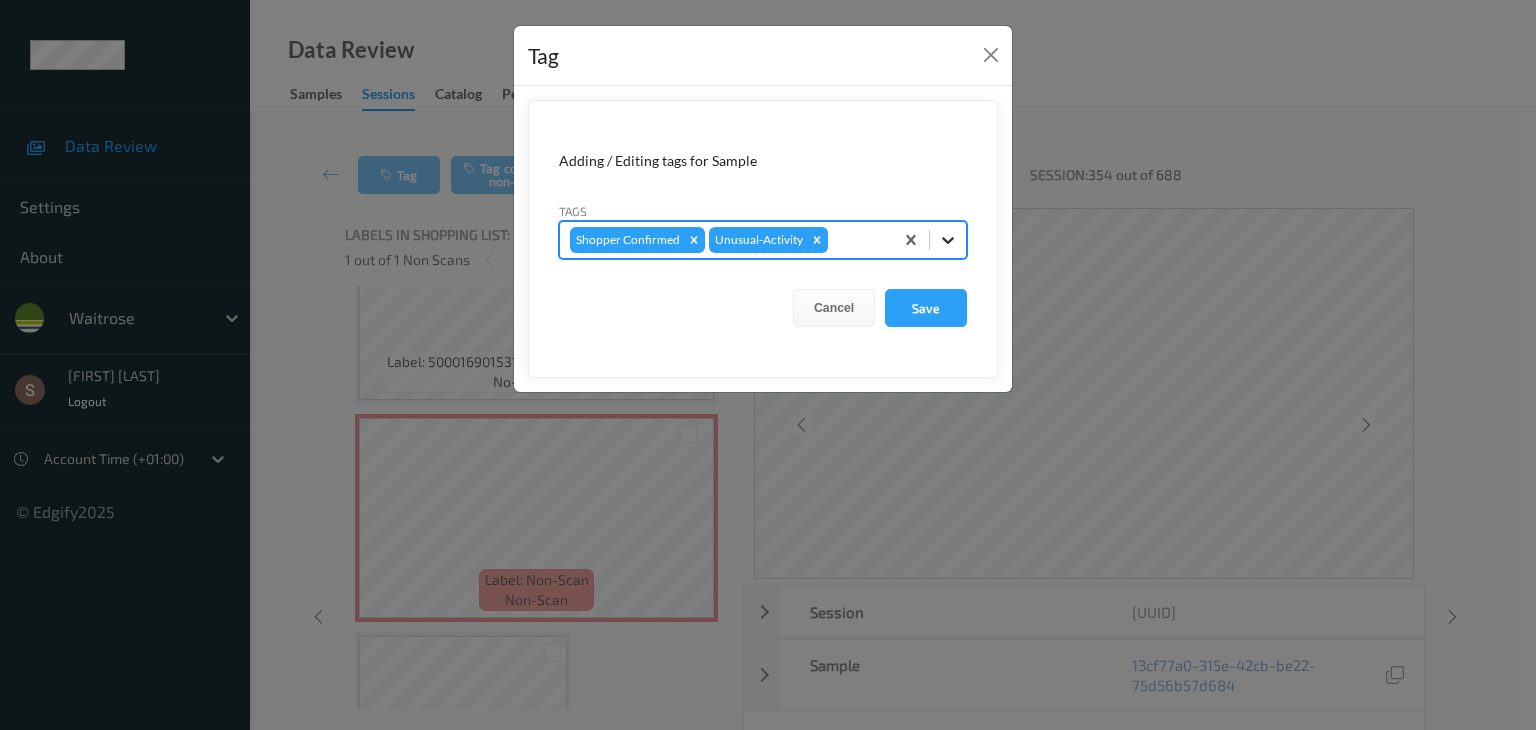 click 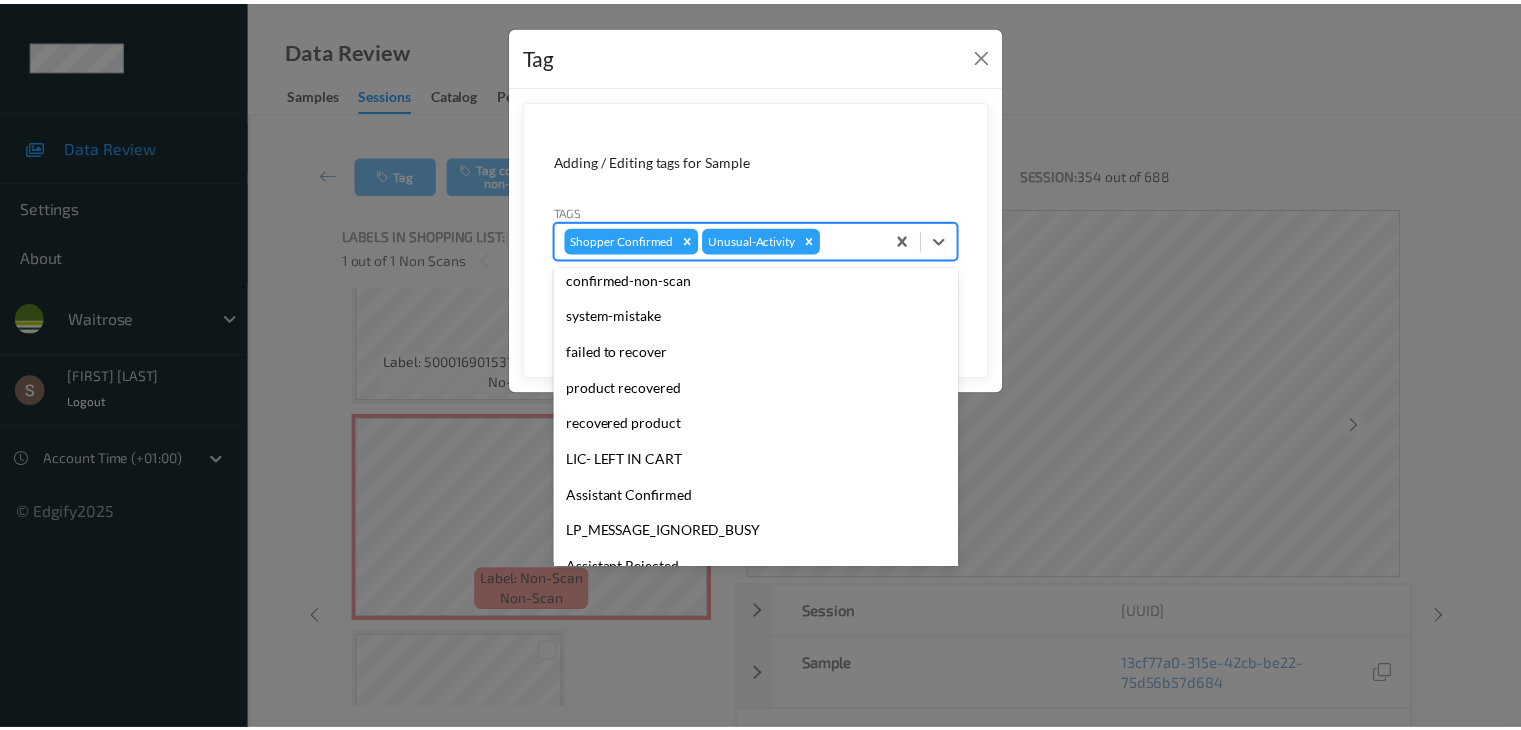 scroll, scrollTop: 320, scrollLeft: 0, axis: vertical 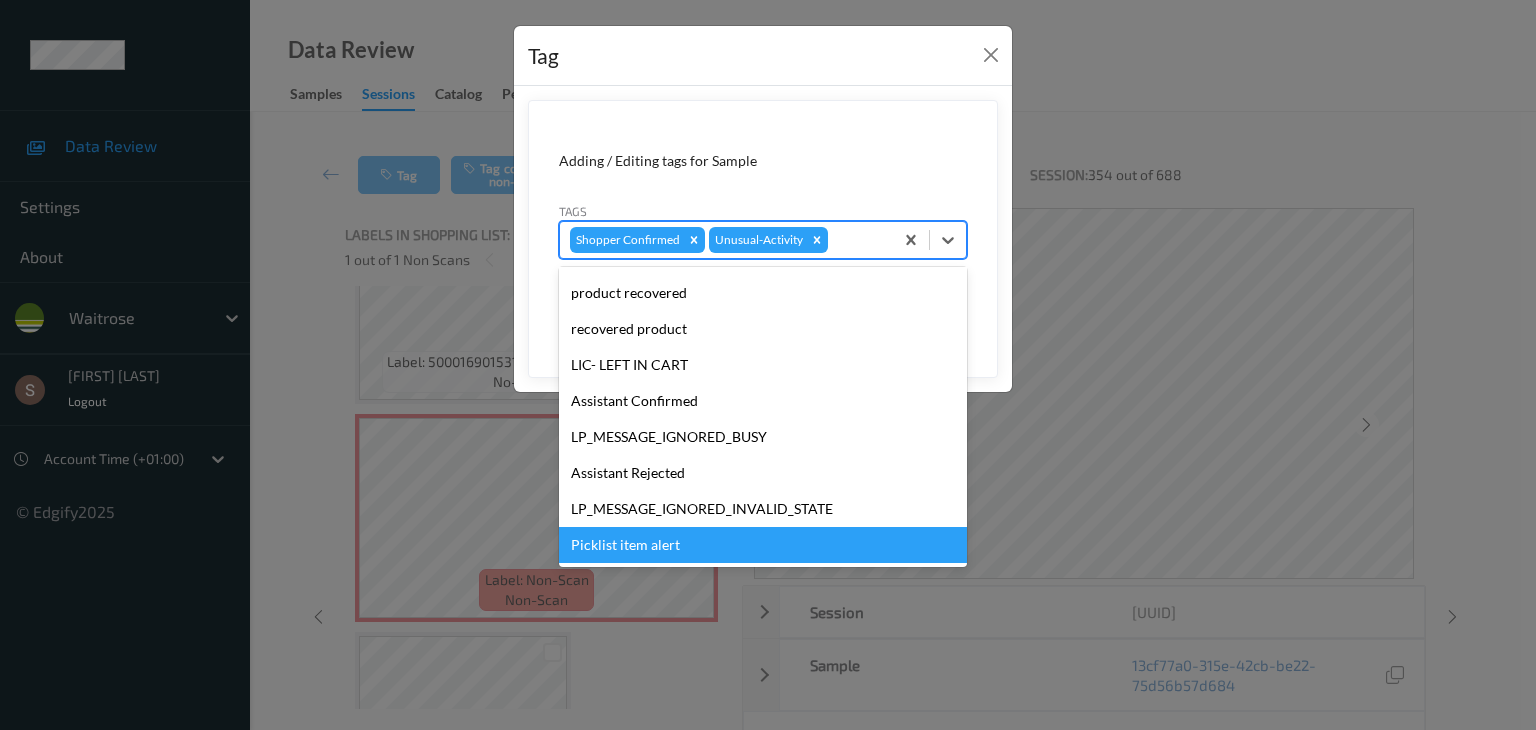 click on "Picklist item alert" at bounding box center (763, 545) 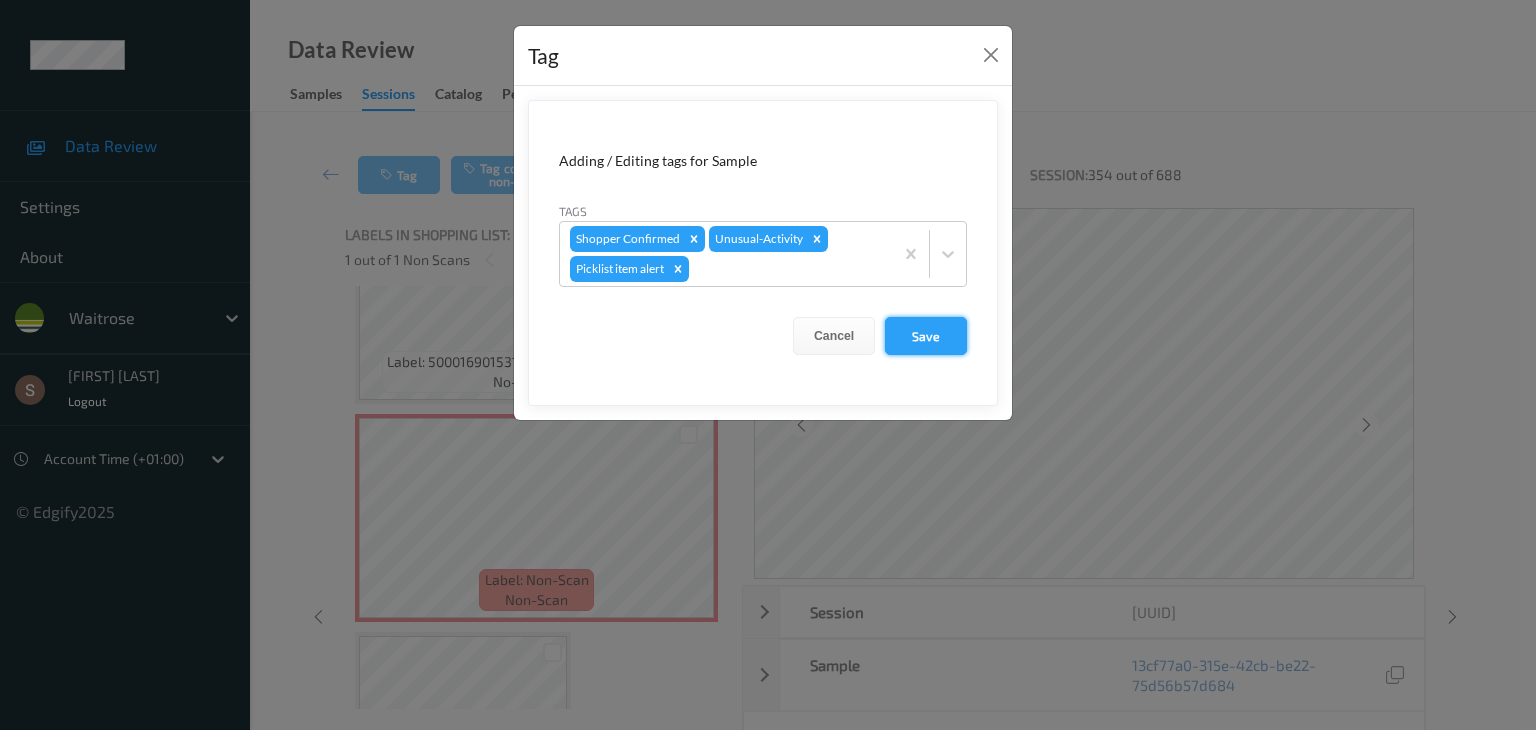 click on "Save" at bounding box center [926, 336] 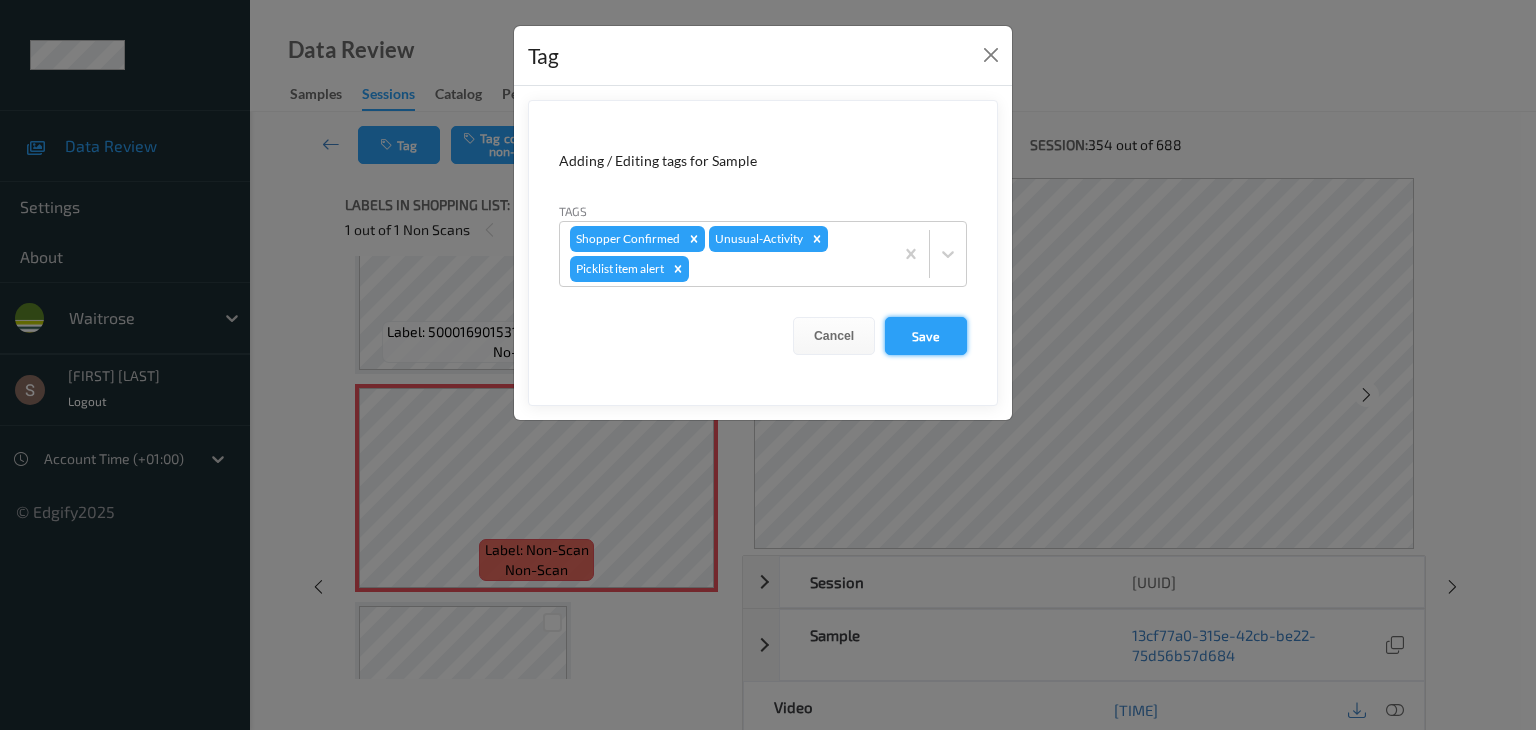 click on "Save" at bounding box center (926, 336) 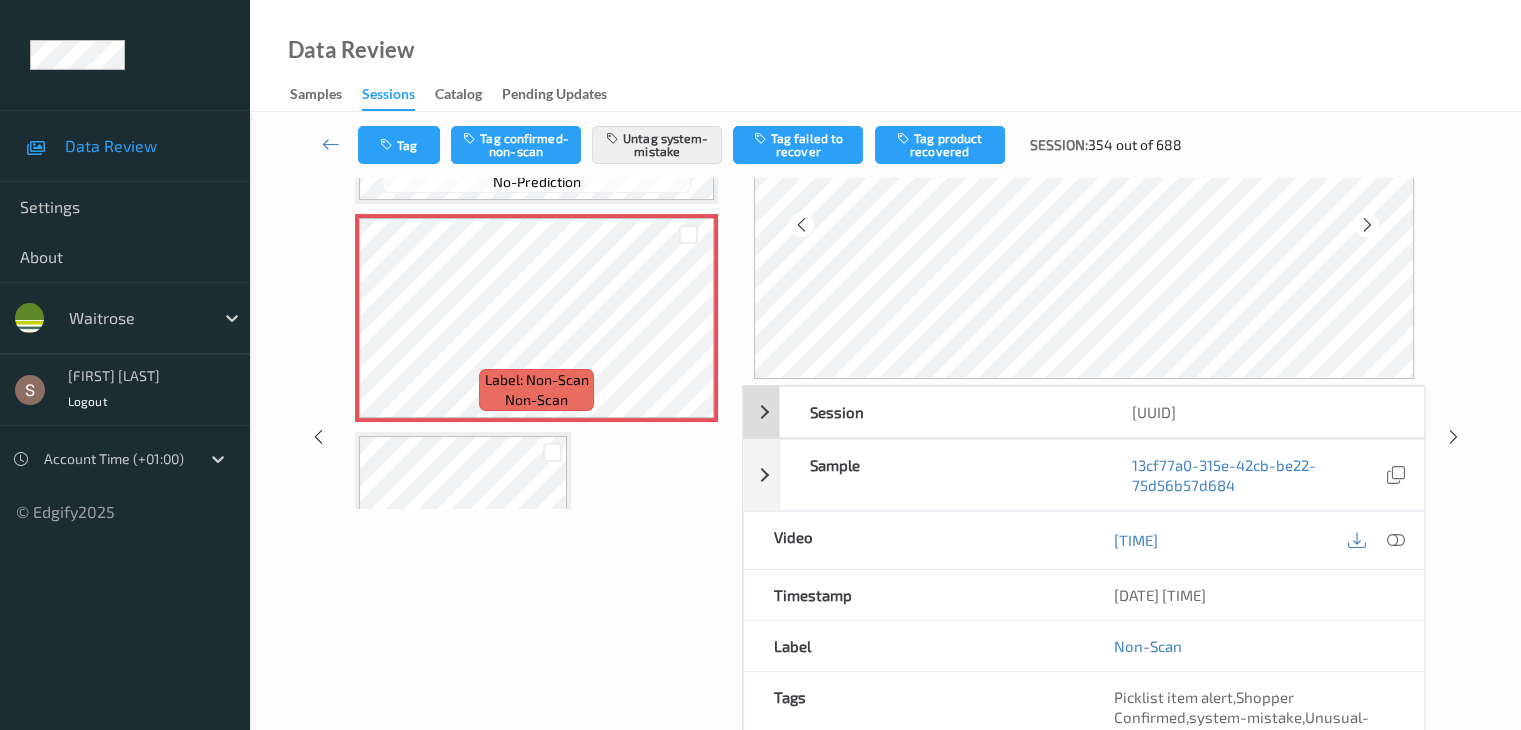 scroll, scrollTop: 0, scrollLeft: 0, axis: both 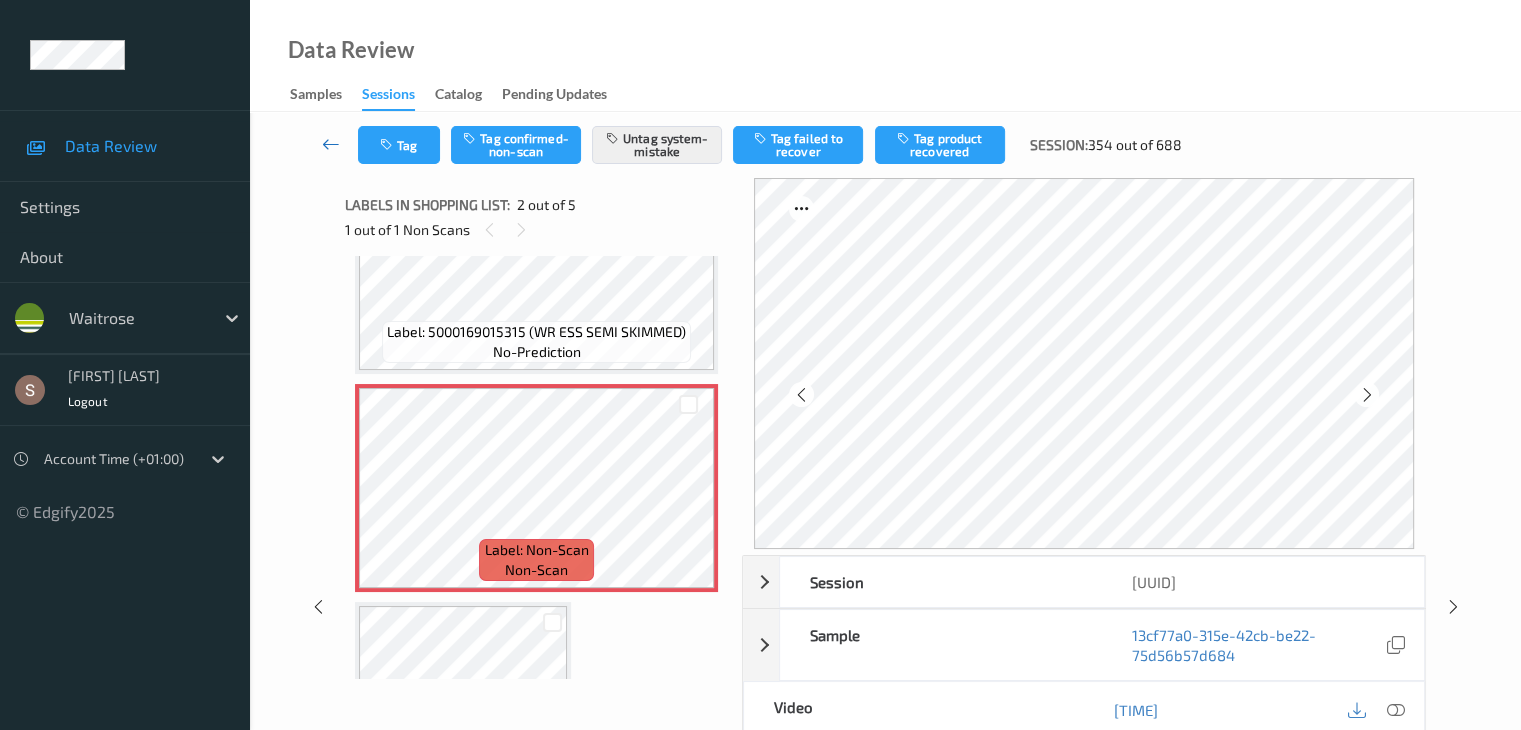 click at bounding box center (331, 144) 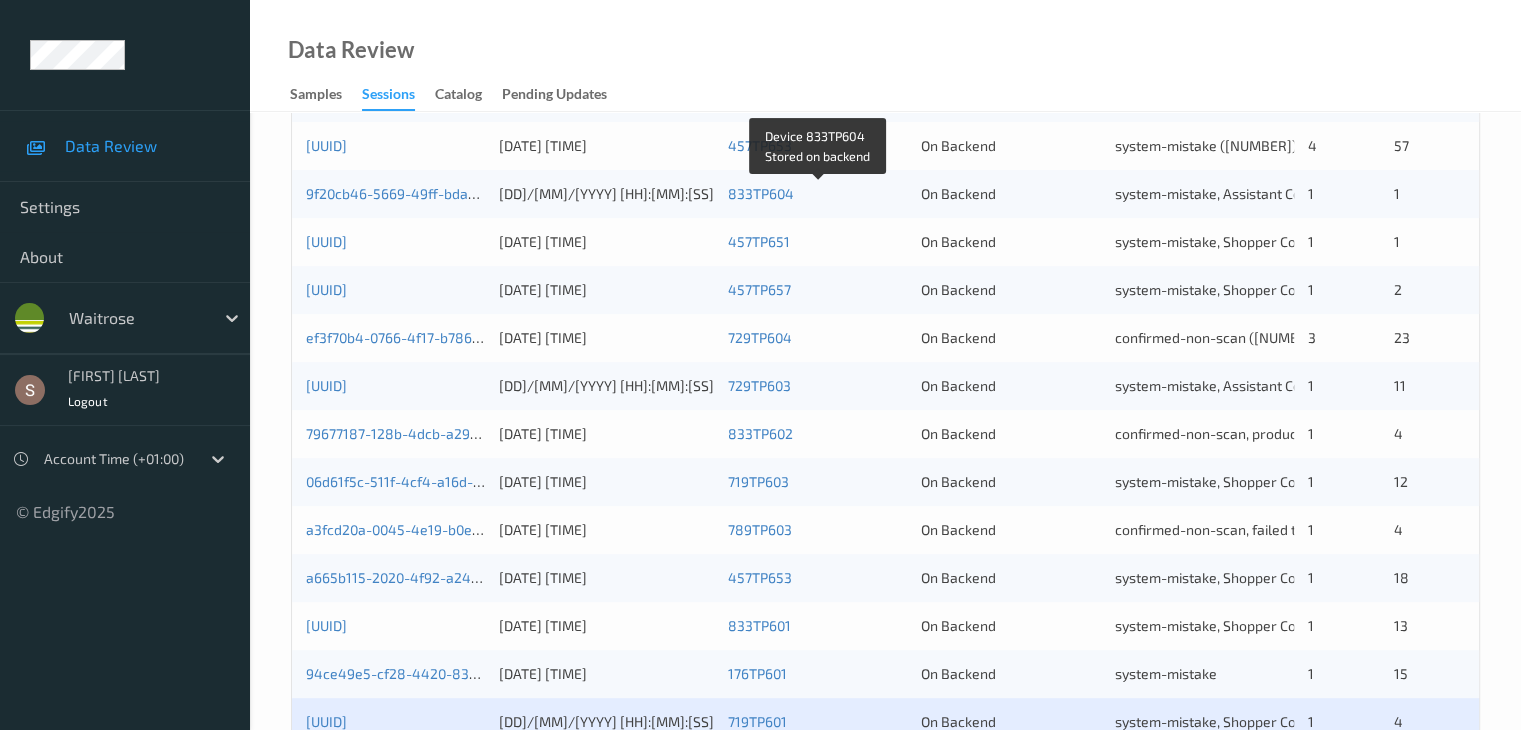 scroll, scrollTop: 932, scrollLeft: 0, axis: vertical 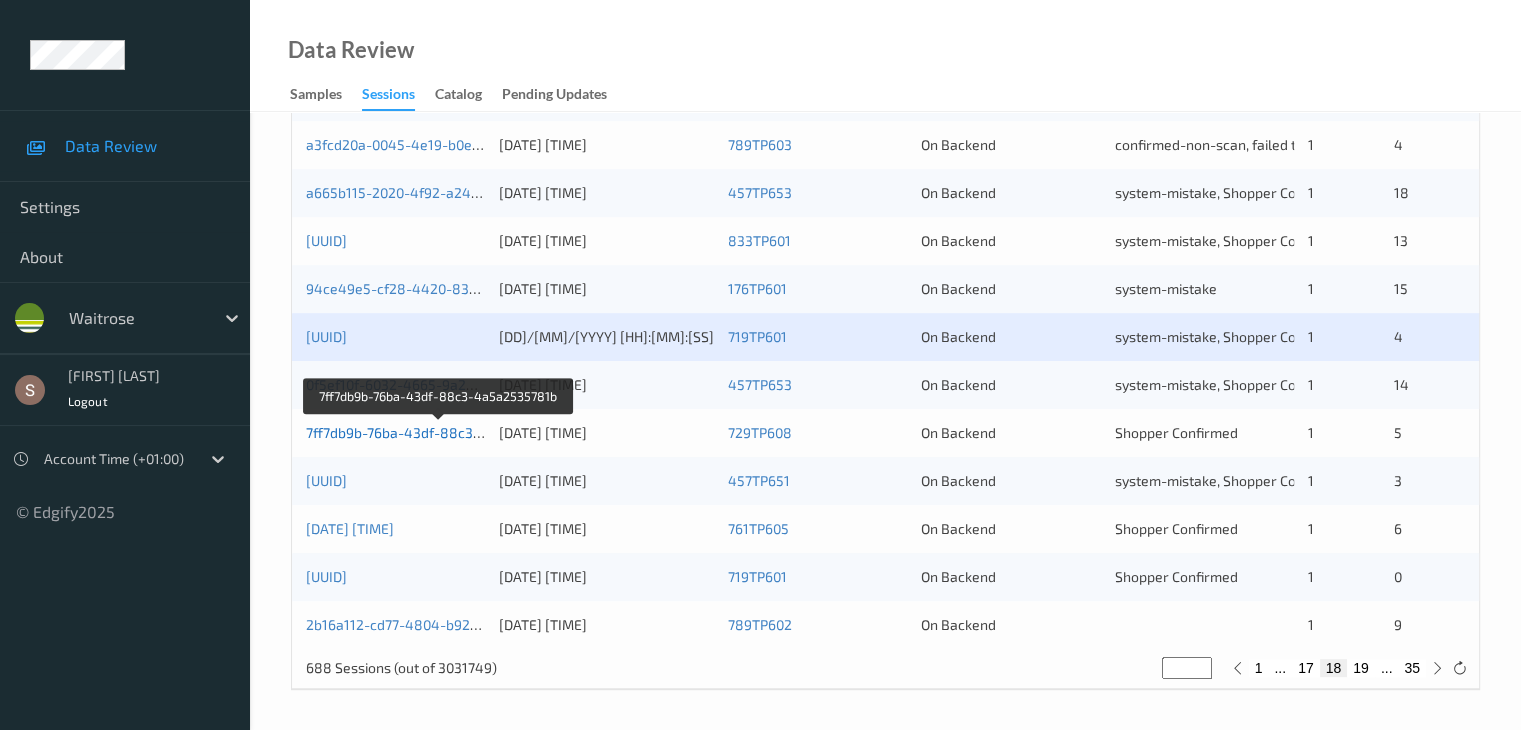 click on "7ff7db9b-76ba-43df-88c3-4a5a2535781b" at bounding box center (440, 432) 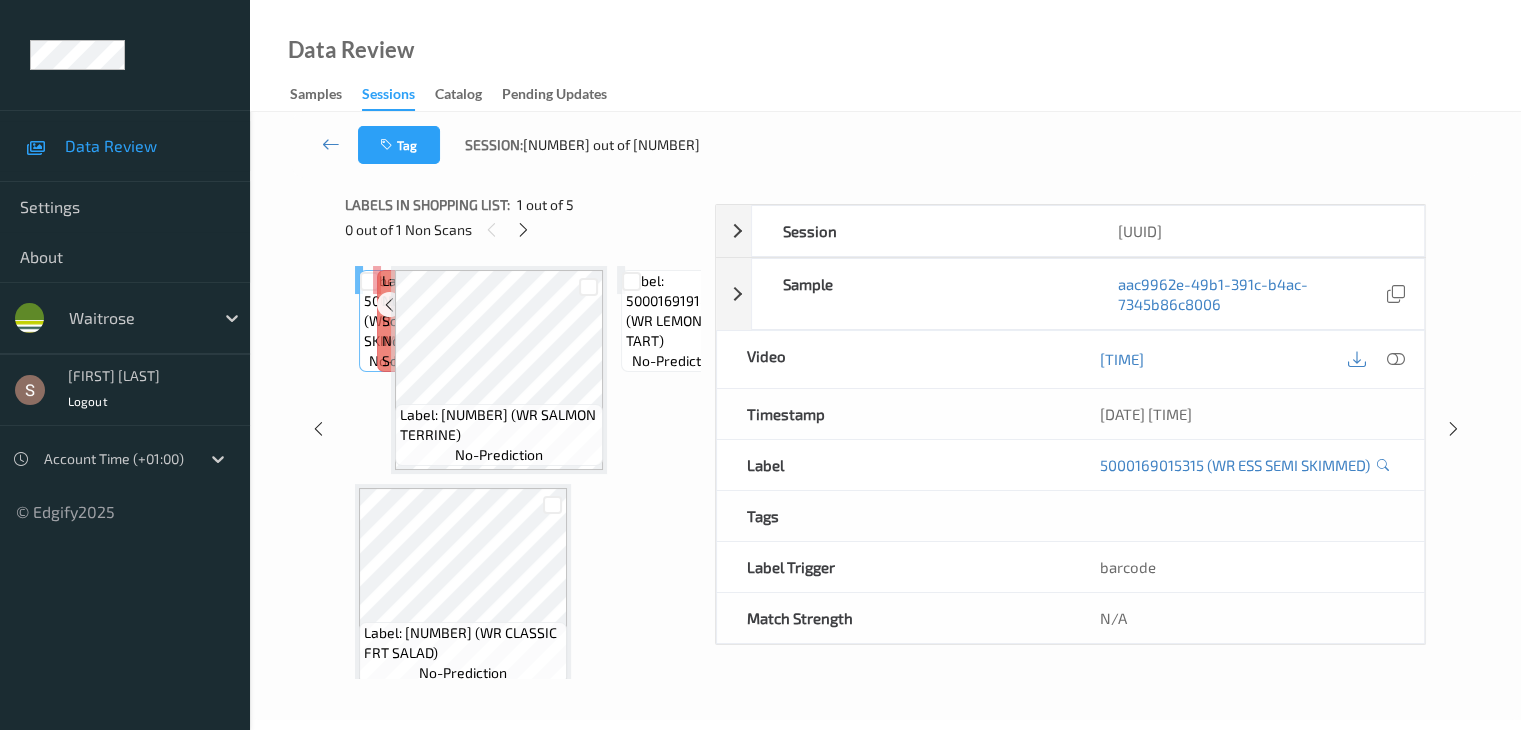 scroll, scrollTop: 0, scrollLeft: 0, axis: both 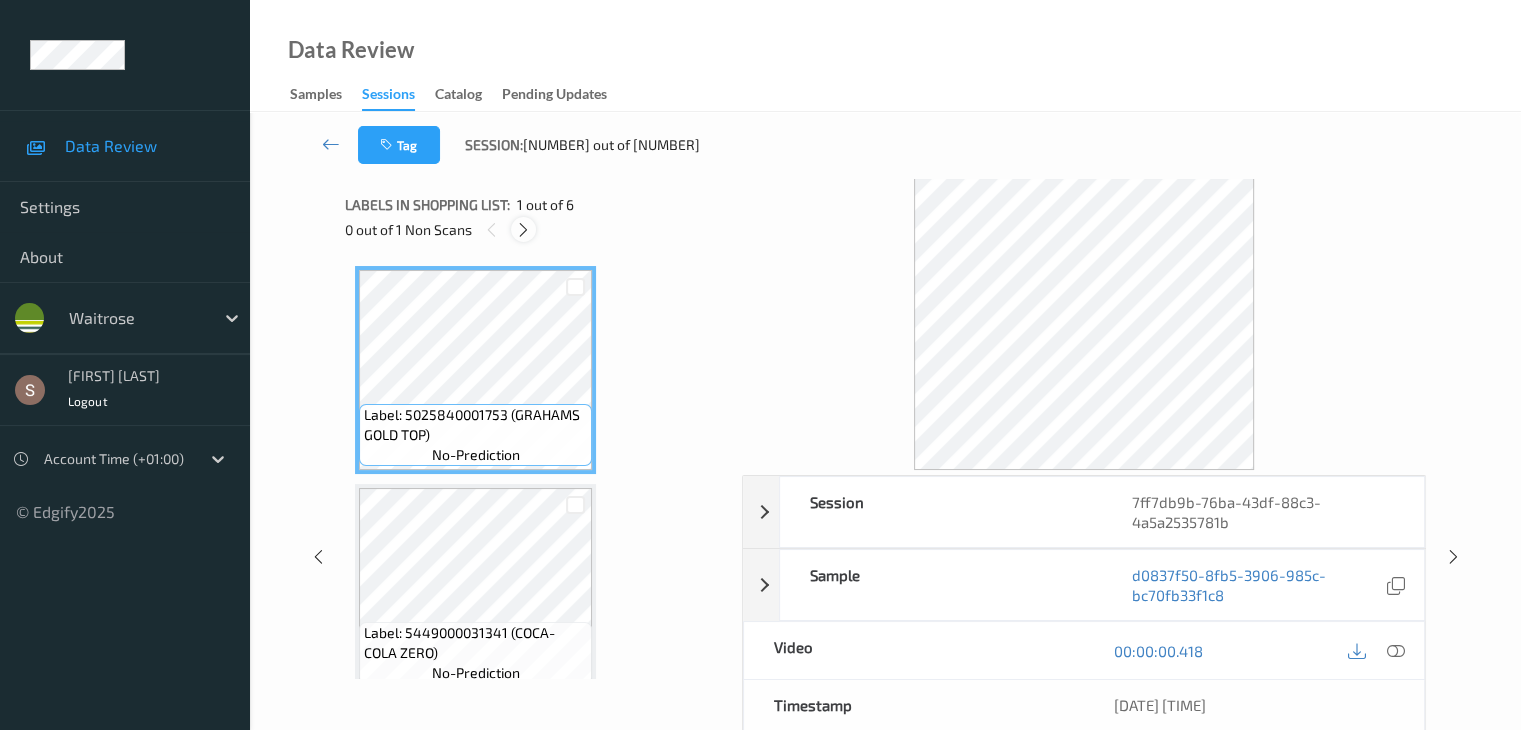 click at bounding box center (523, 230) 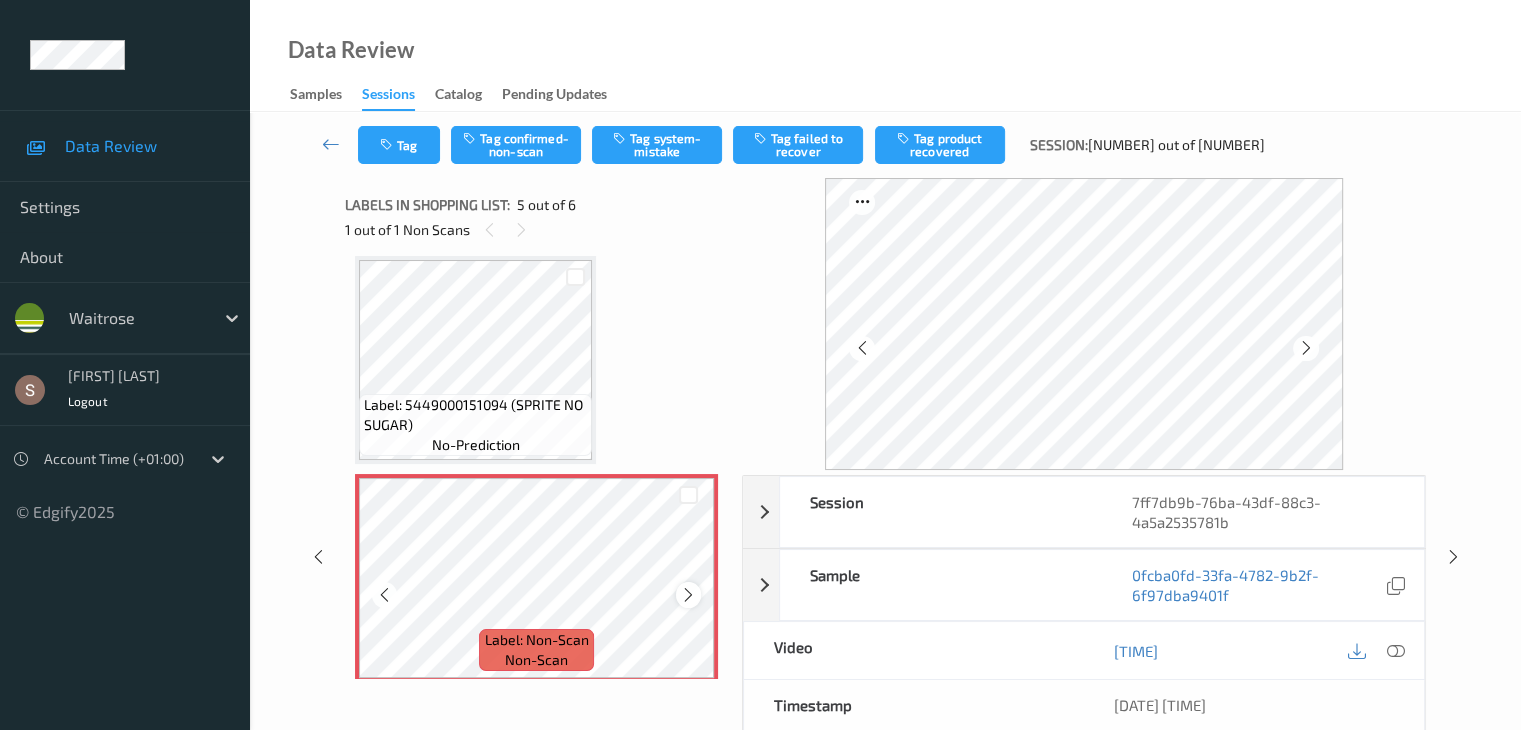 click at bounding box center (688, 595) 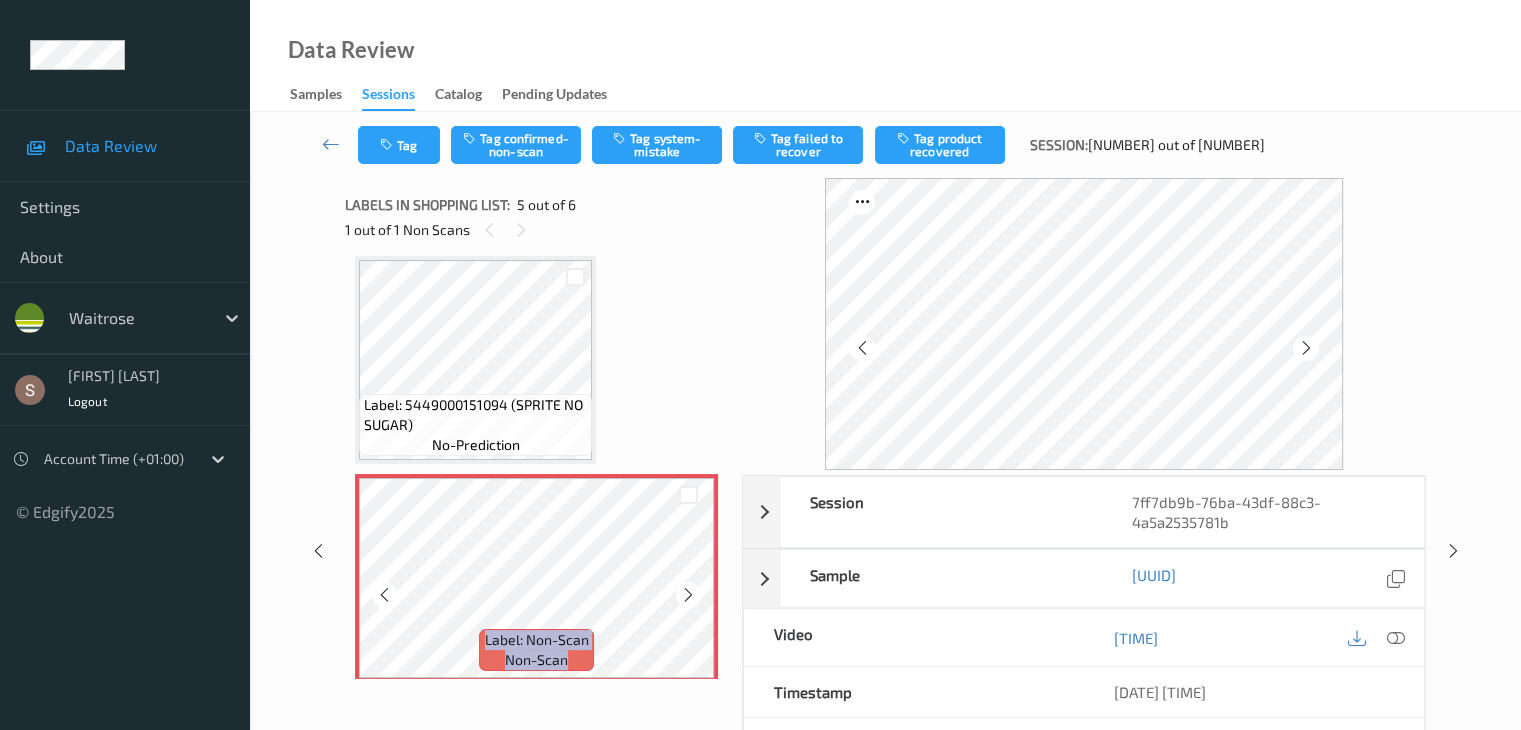 click at bounding box center [688, 595] 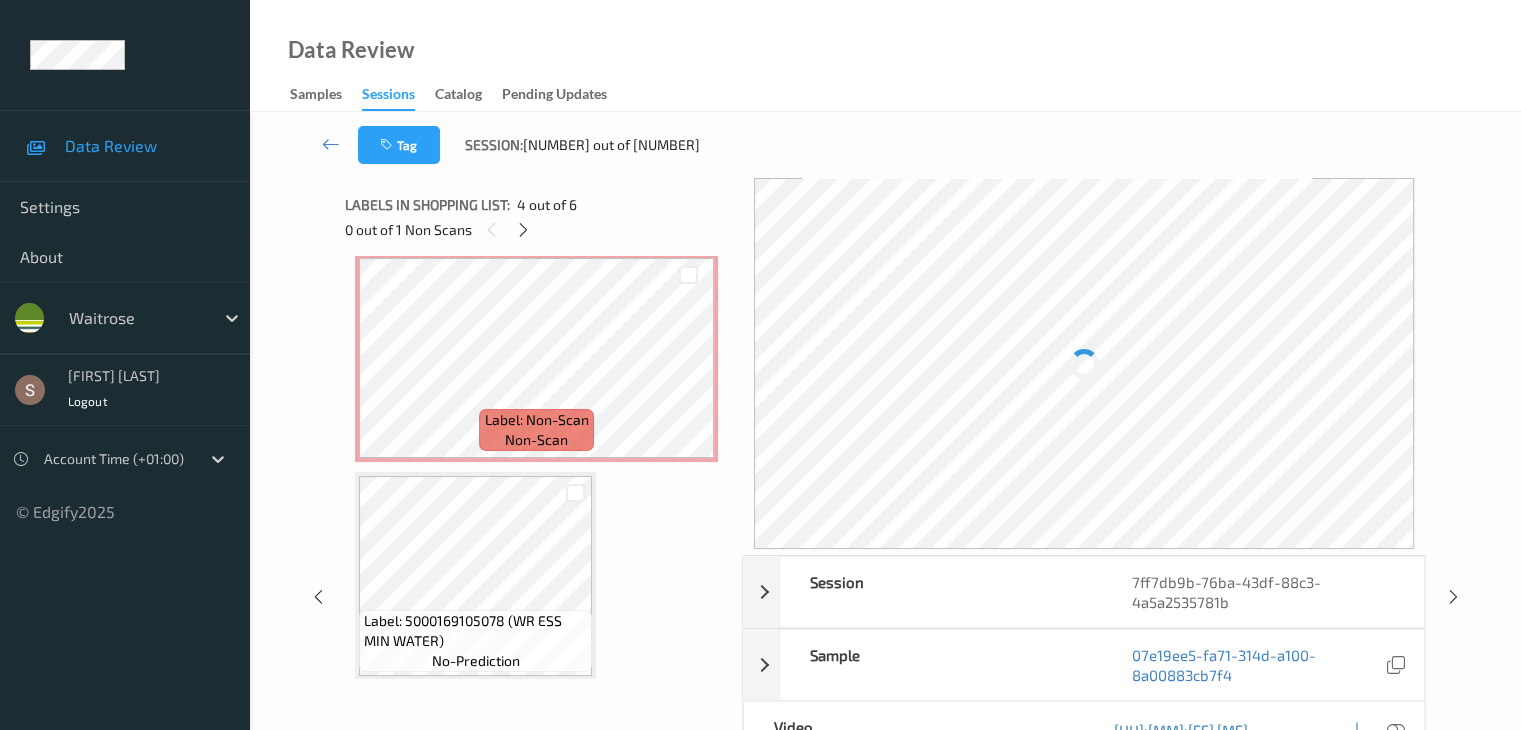 scroll, scrollTop: 895, scrollLeft: 0, axis: vertical 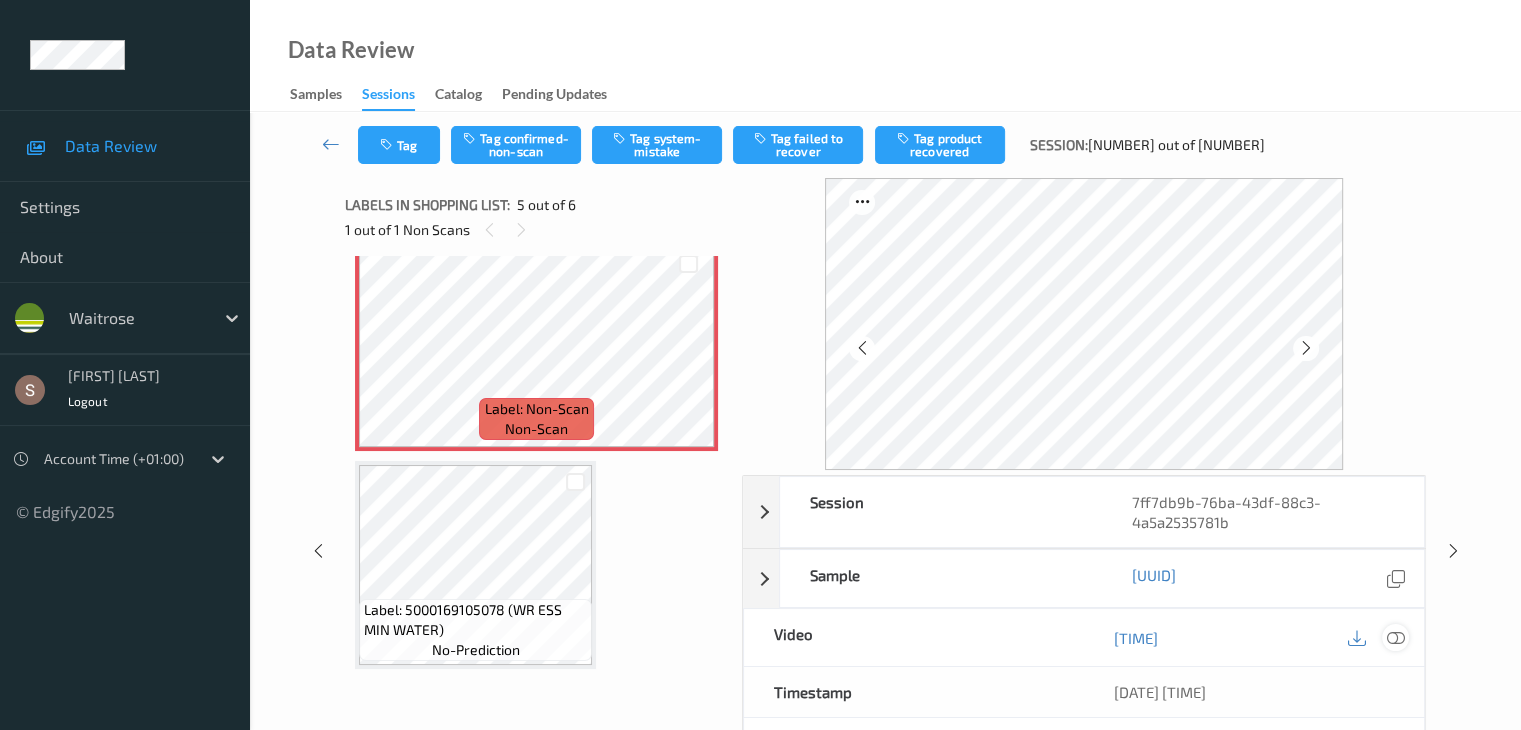 click at bounding box center (1395, 638) 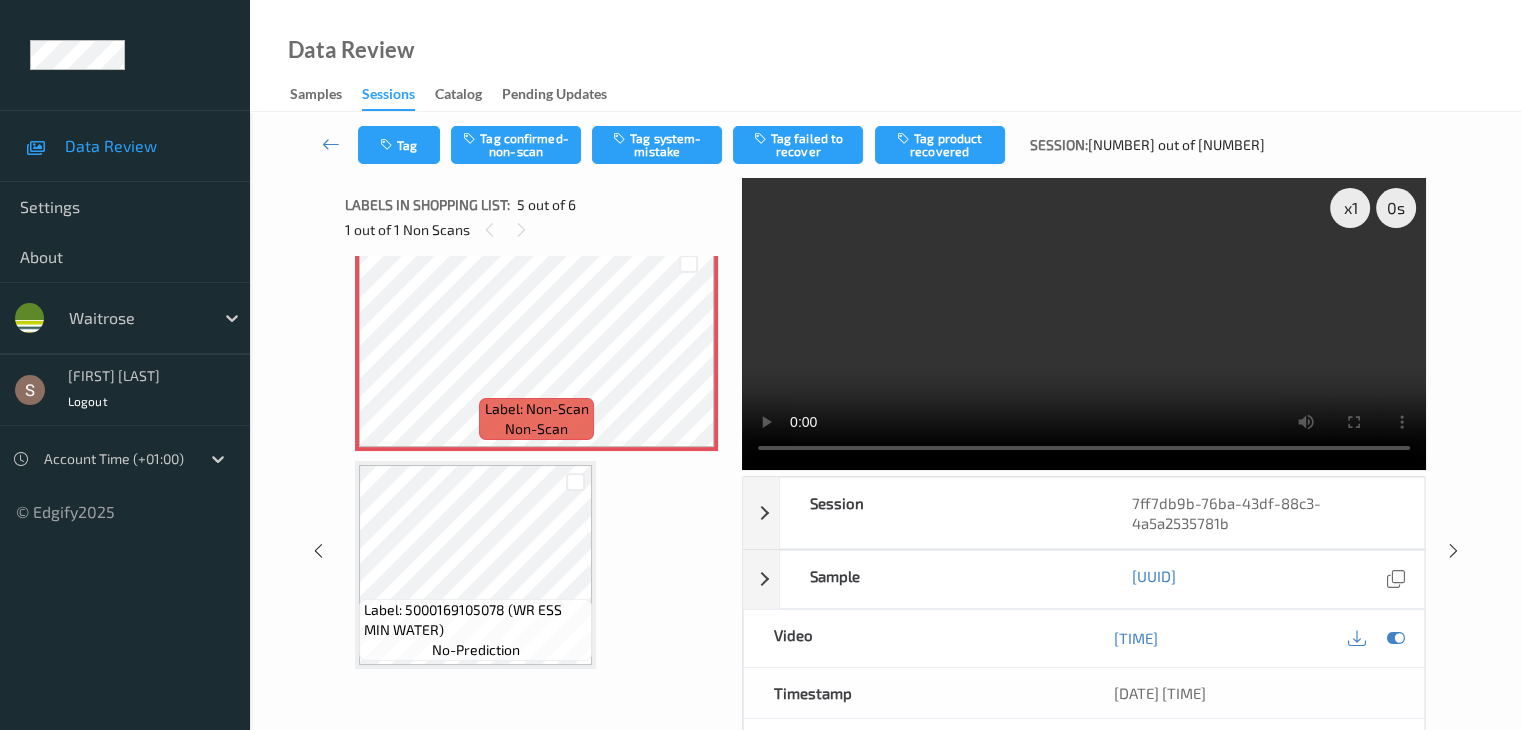 click at bounding box center (1084, 324) 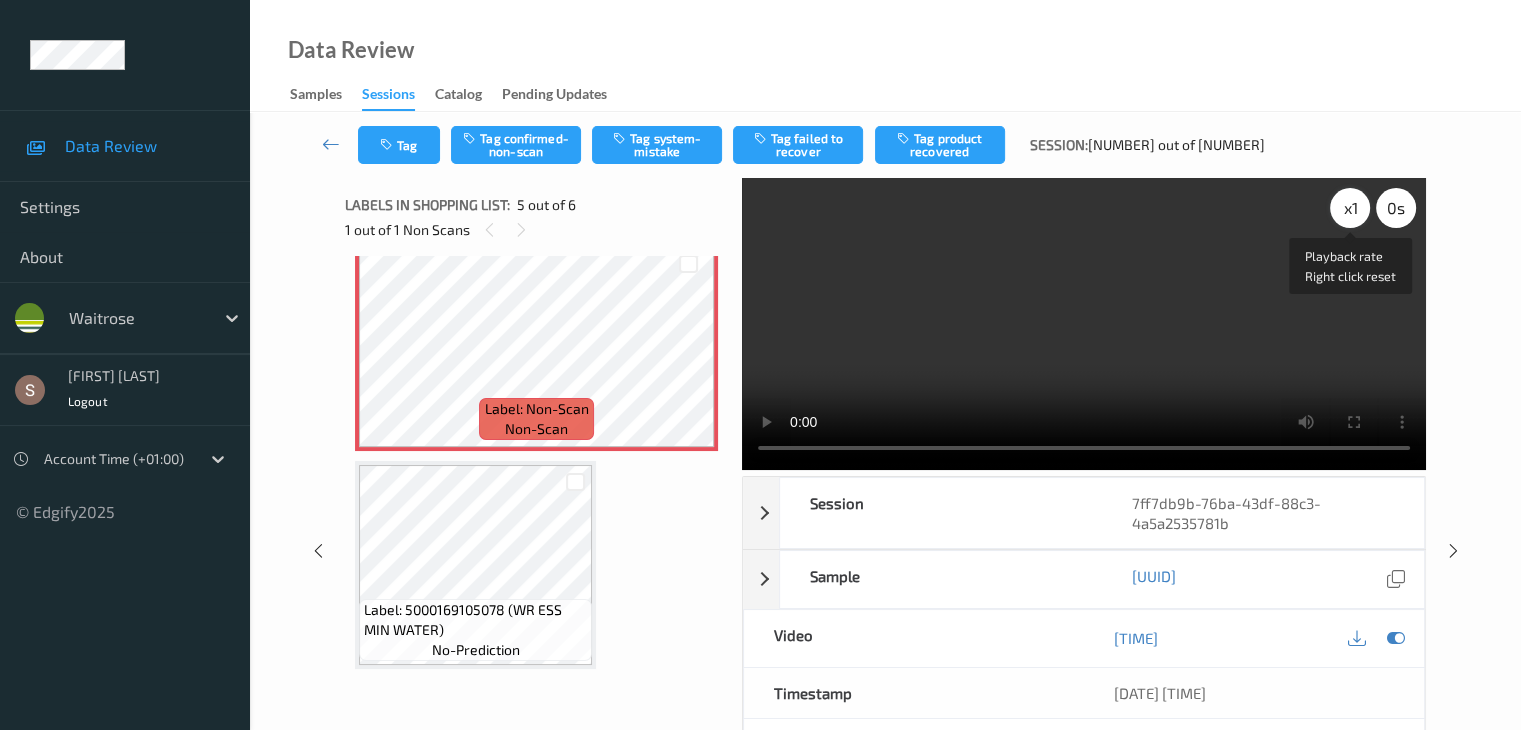 click on "x 1" at bounding box center [1350, 208] 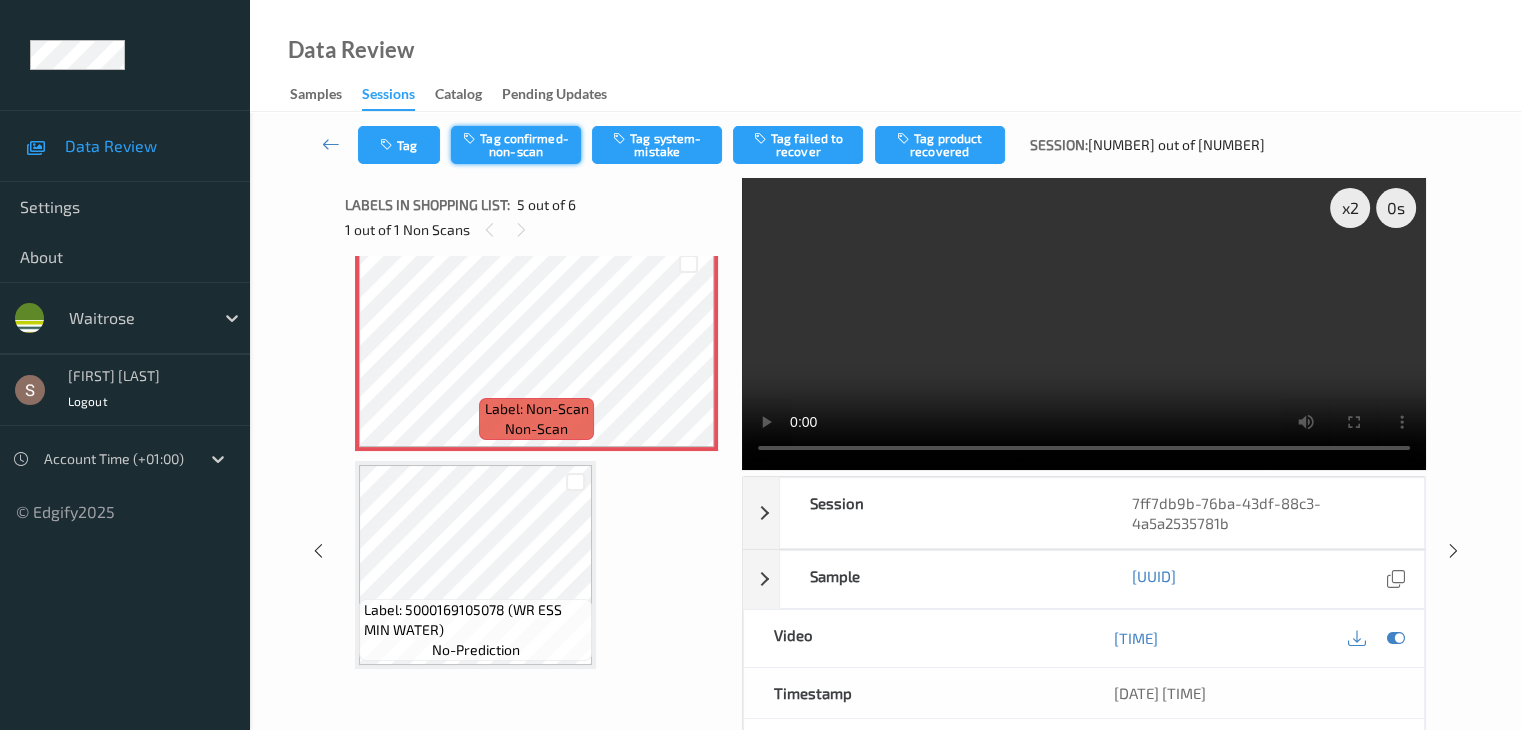 click on "Tag   confirmed-non-scan" at bounding box center (516, 145) 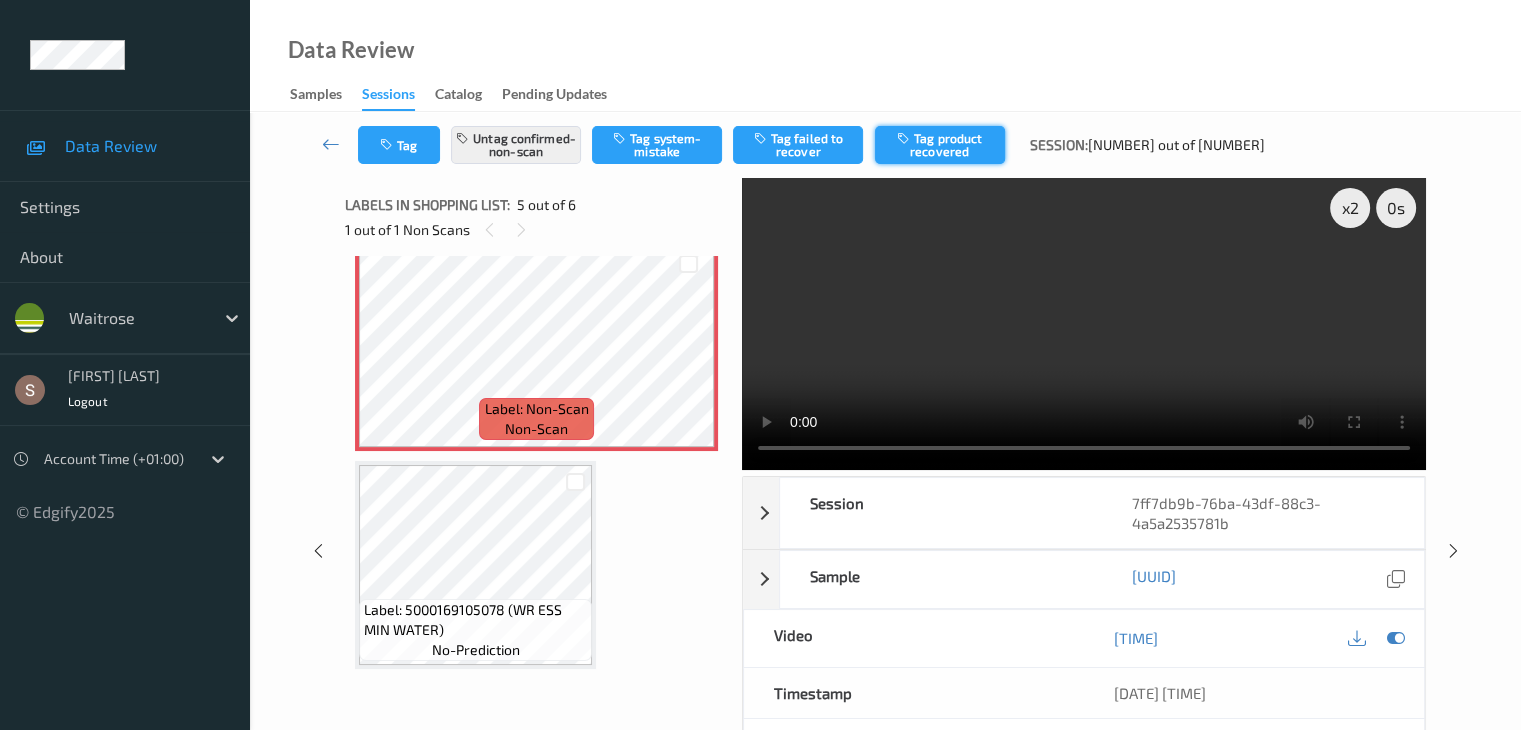 click on "Tag   product recovered" at bounding box center [940, 145] 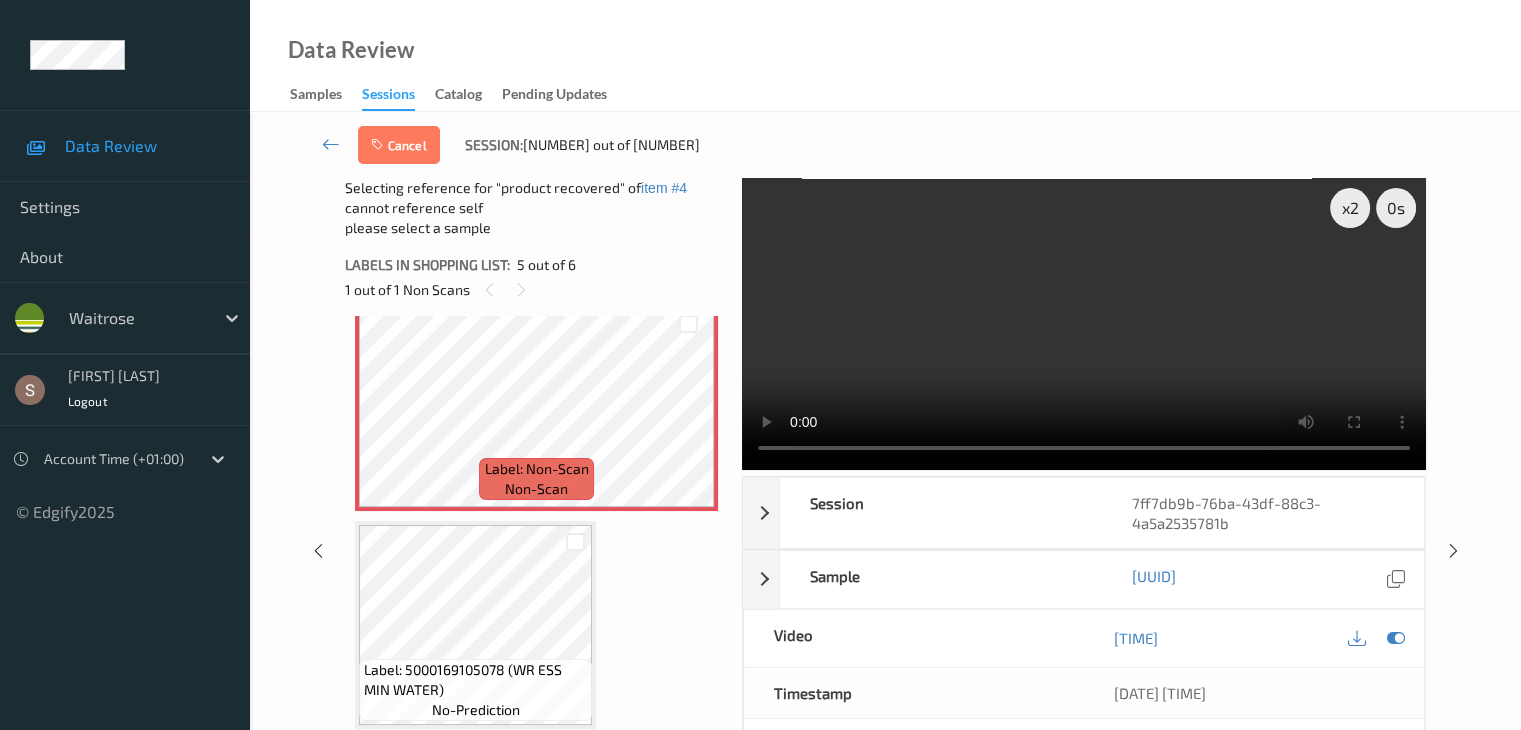 click on "Label: 5000169105078 (WR ESS  MIN WATER)" at bounding box center (475, 680) 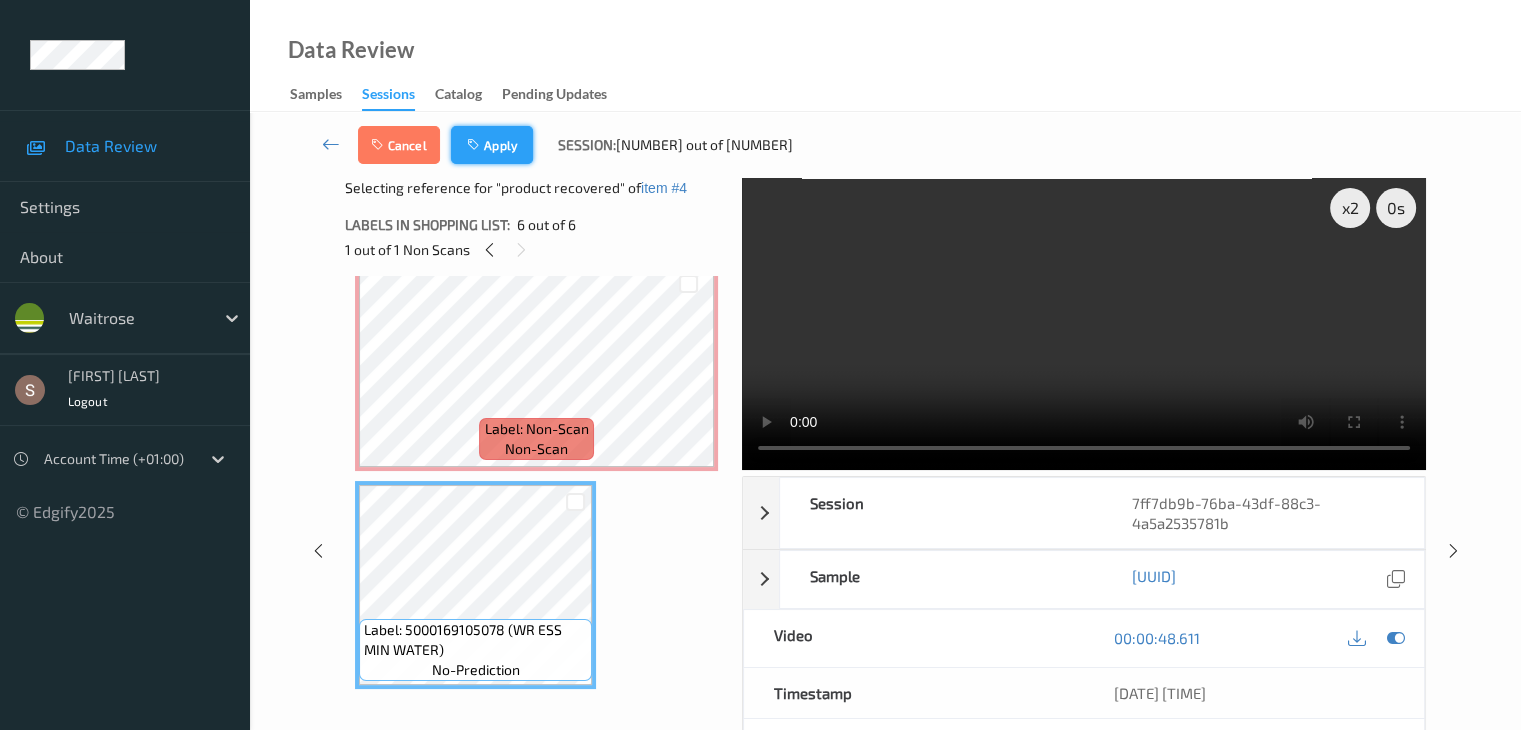 click on "Apply" at bounding box center (492, 145) 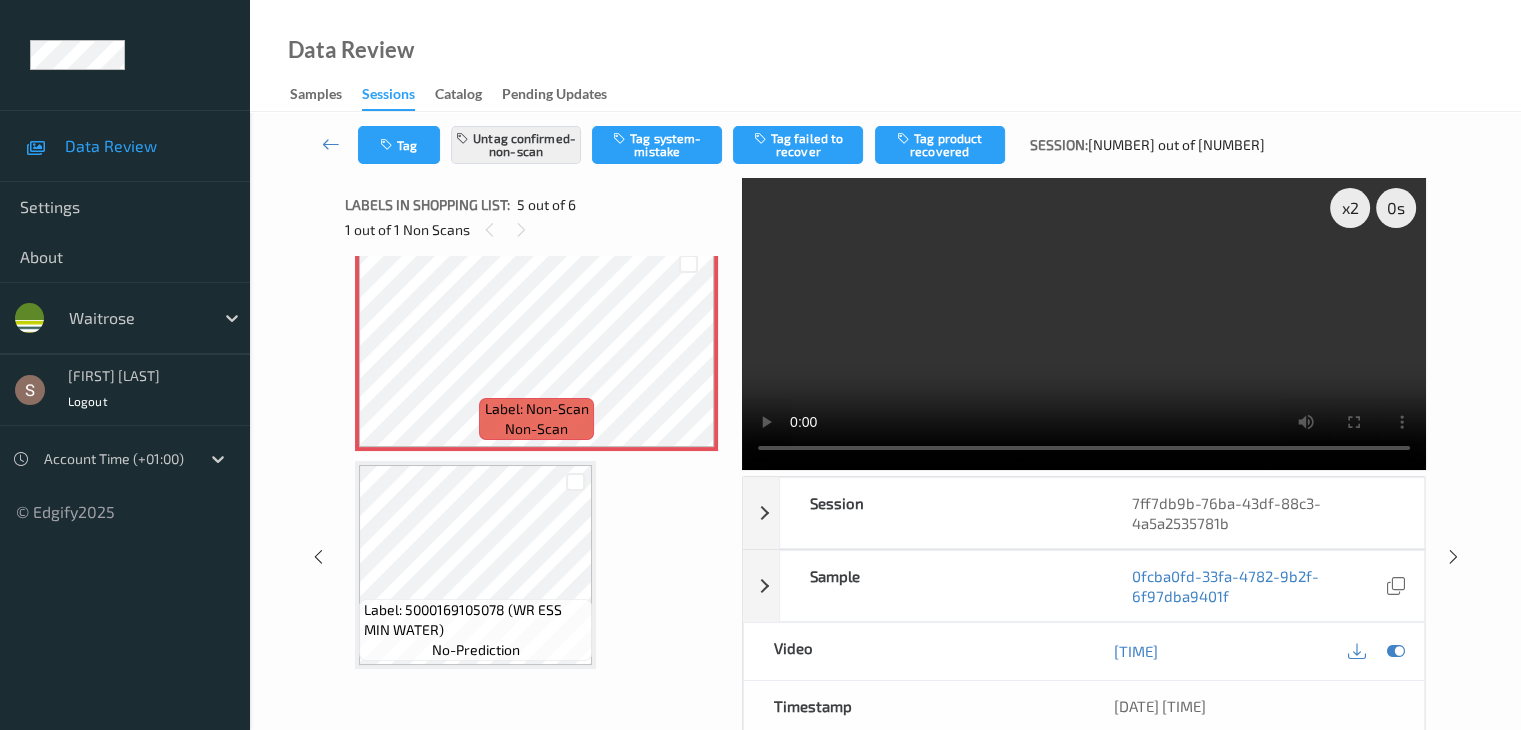 scroll, scrollTop: 664, scrollLeft: 0, axis: vertical 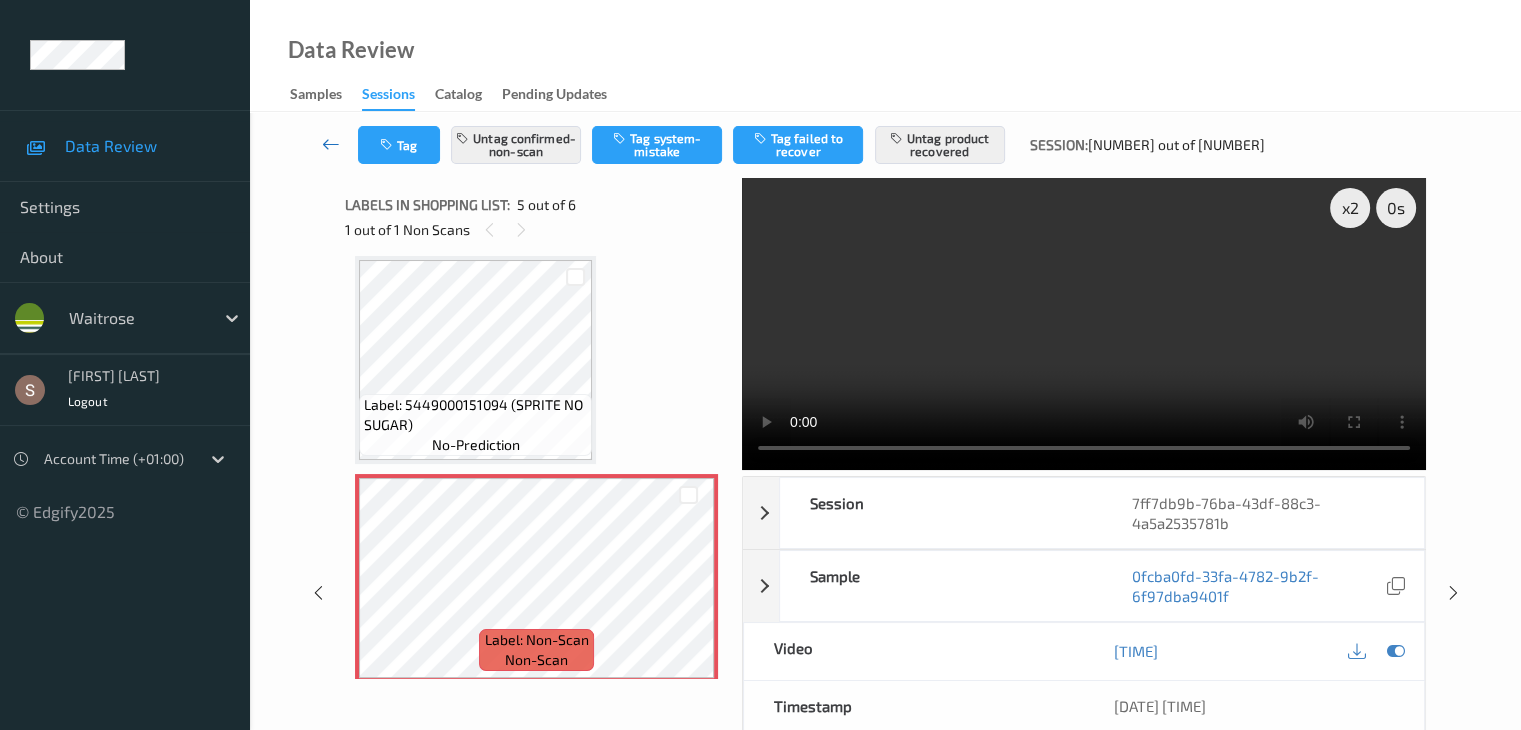 click at bounding box center (331, 144) 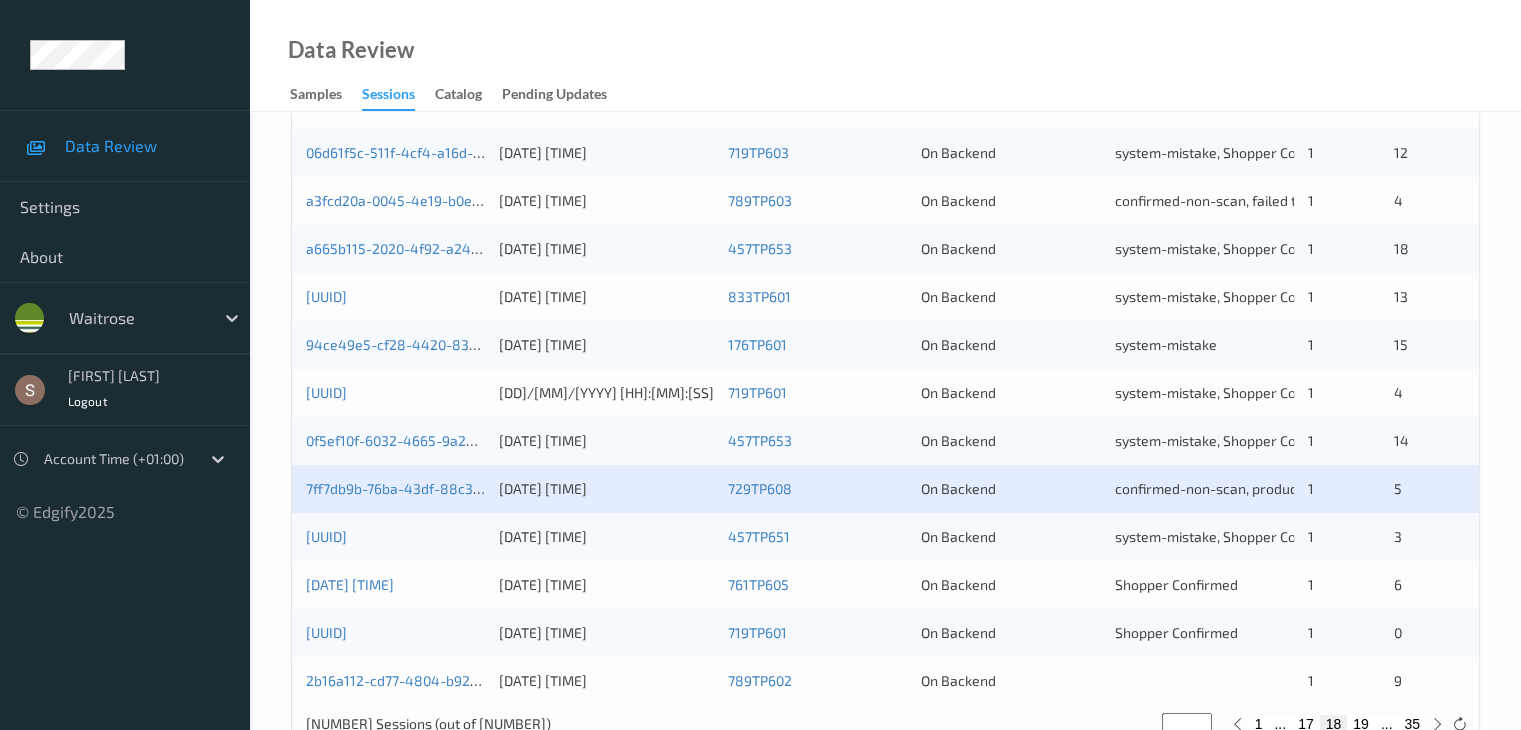 scroll, scrollTop: 932, scrollLeft: 0, axis: vertical 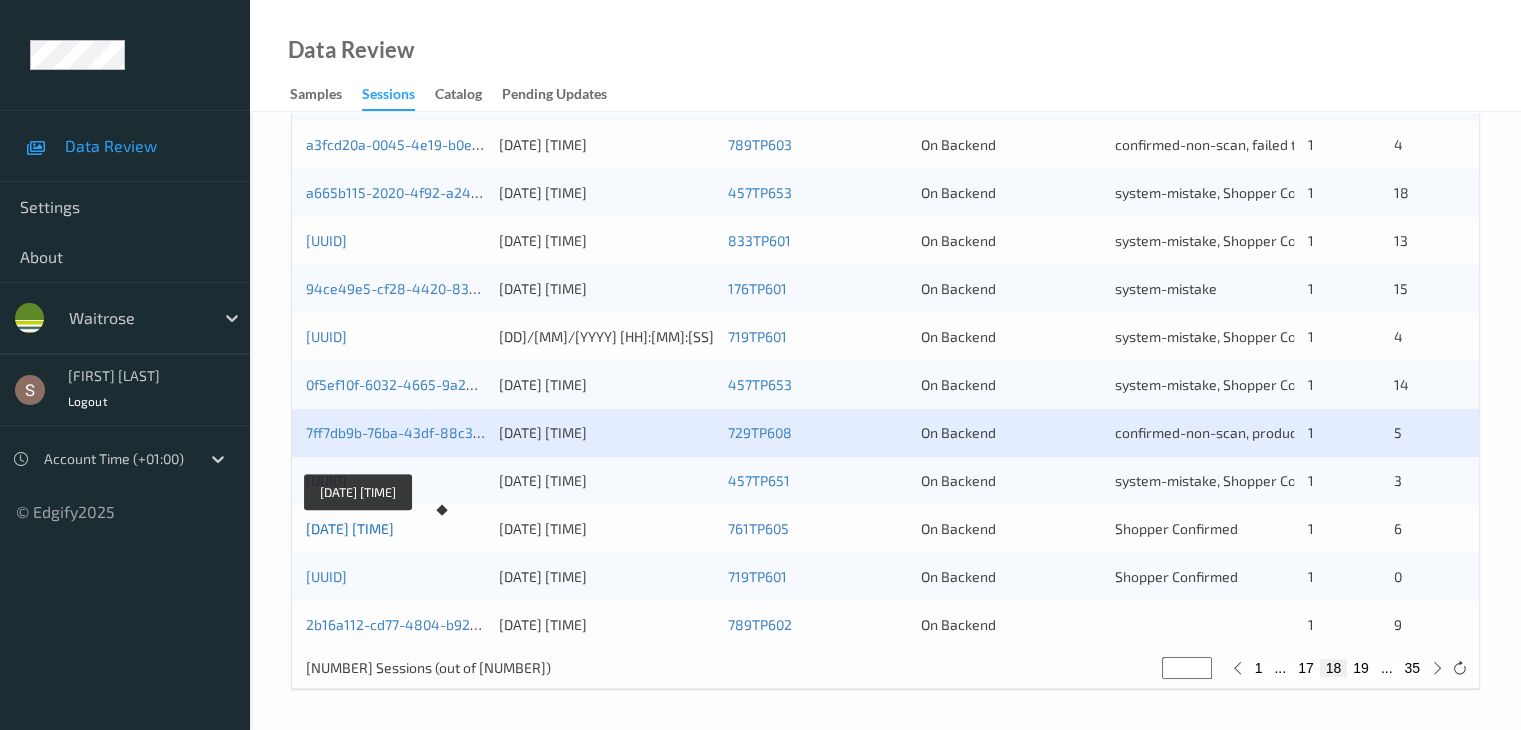 click on "[DATE] [TIME]" at bounding box center (350, 528) 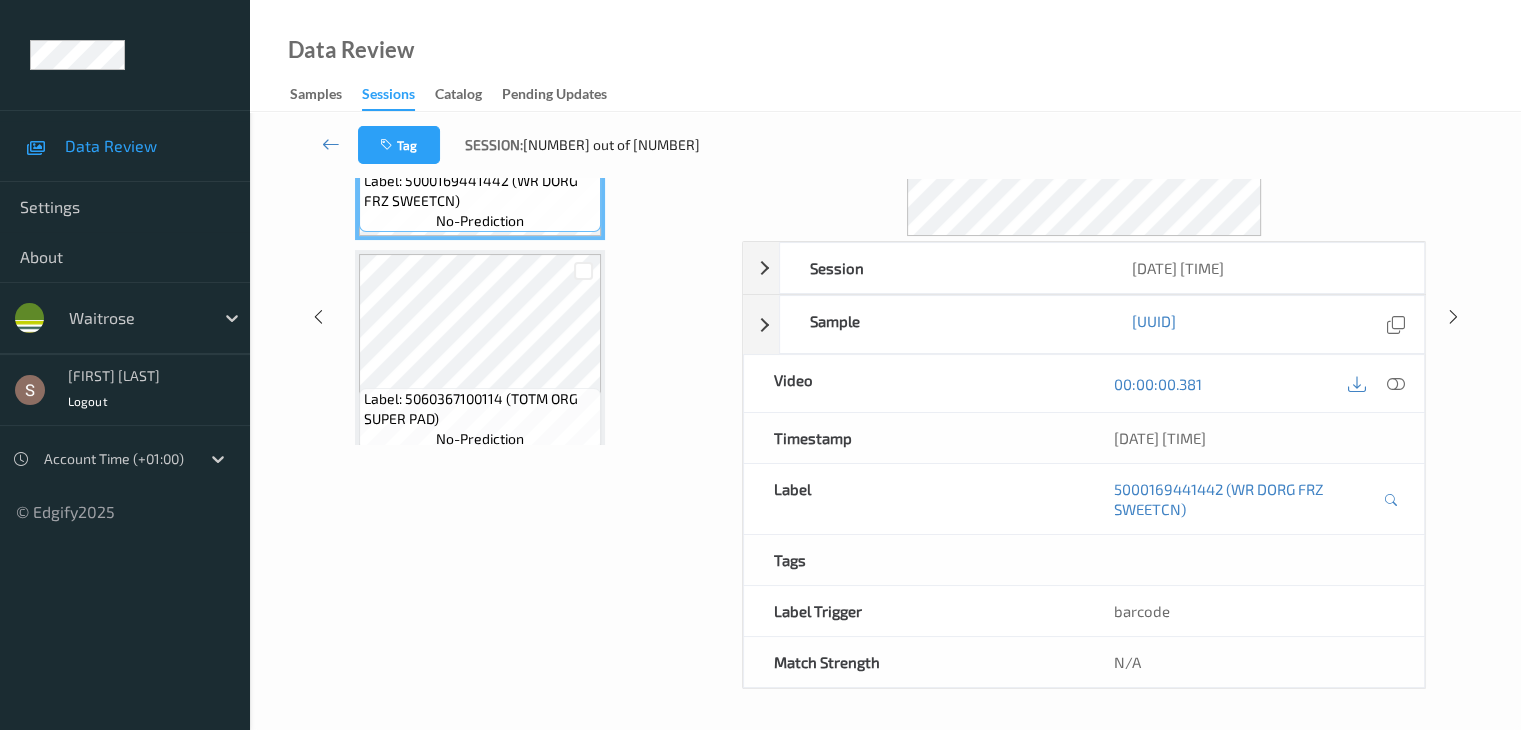 scroll, scrollTop: 0, scrollLeft: 0, axis: both 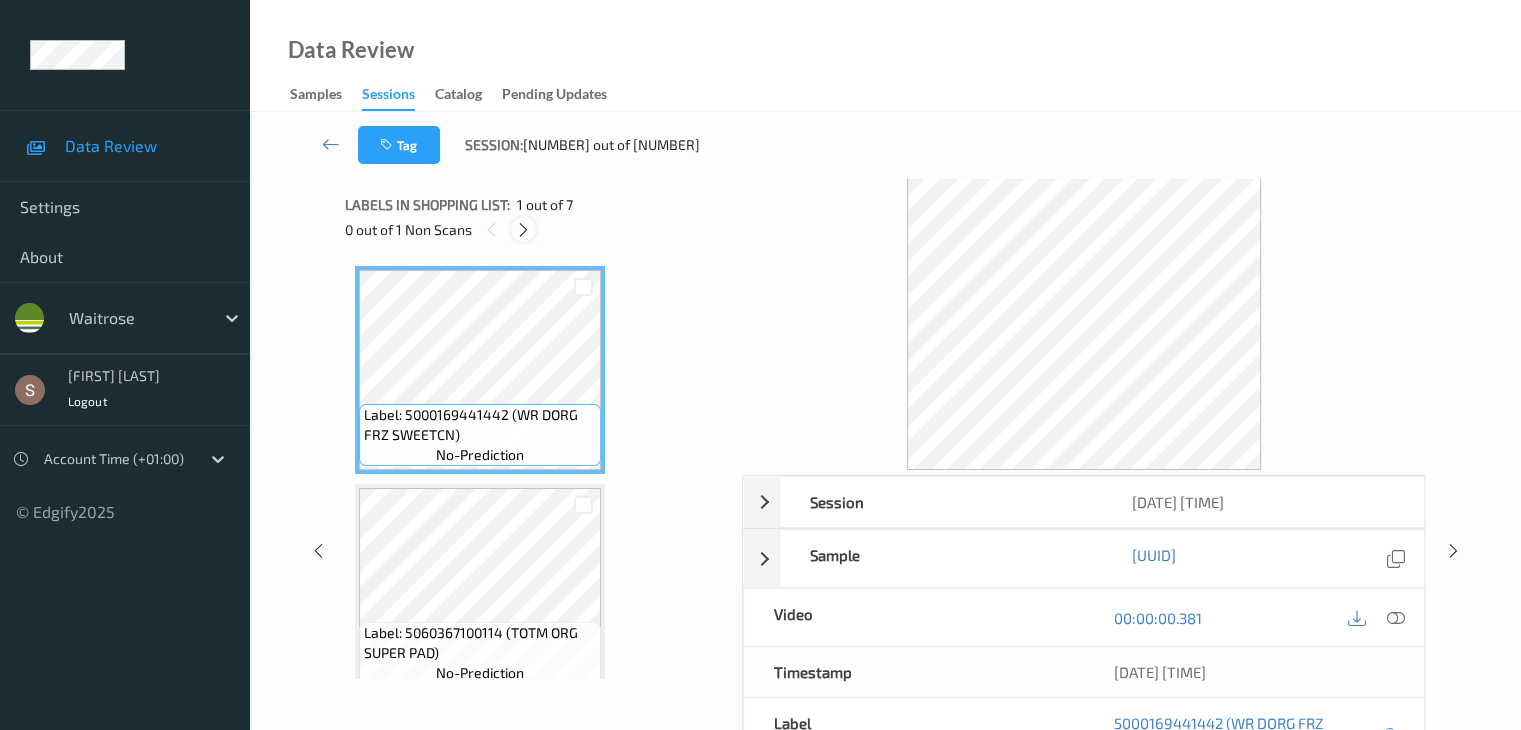 click at bounding box center [523, 229] 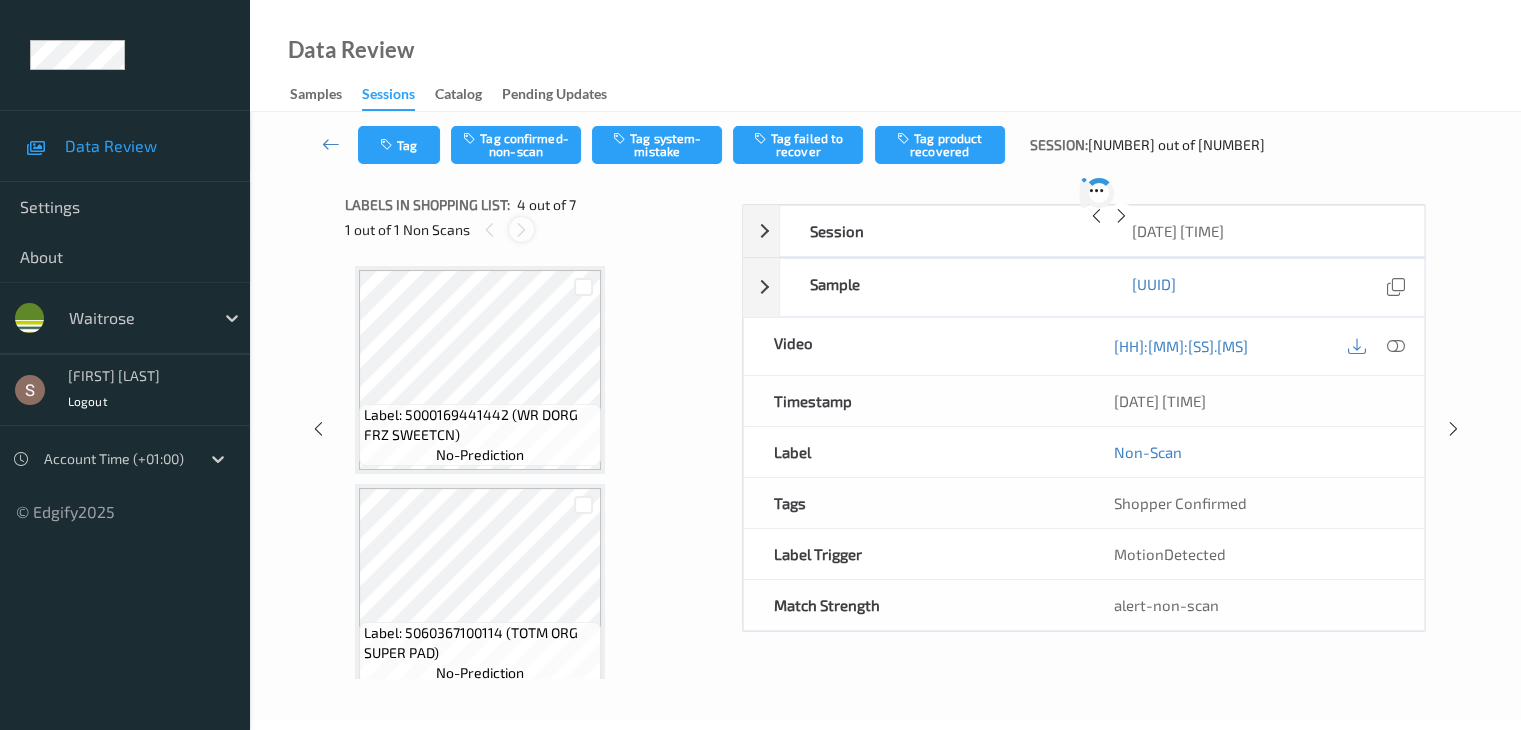 scroll, scrollTop: 446, scrollLeft: 0, axis: vertical 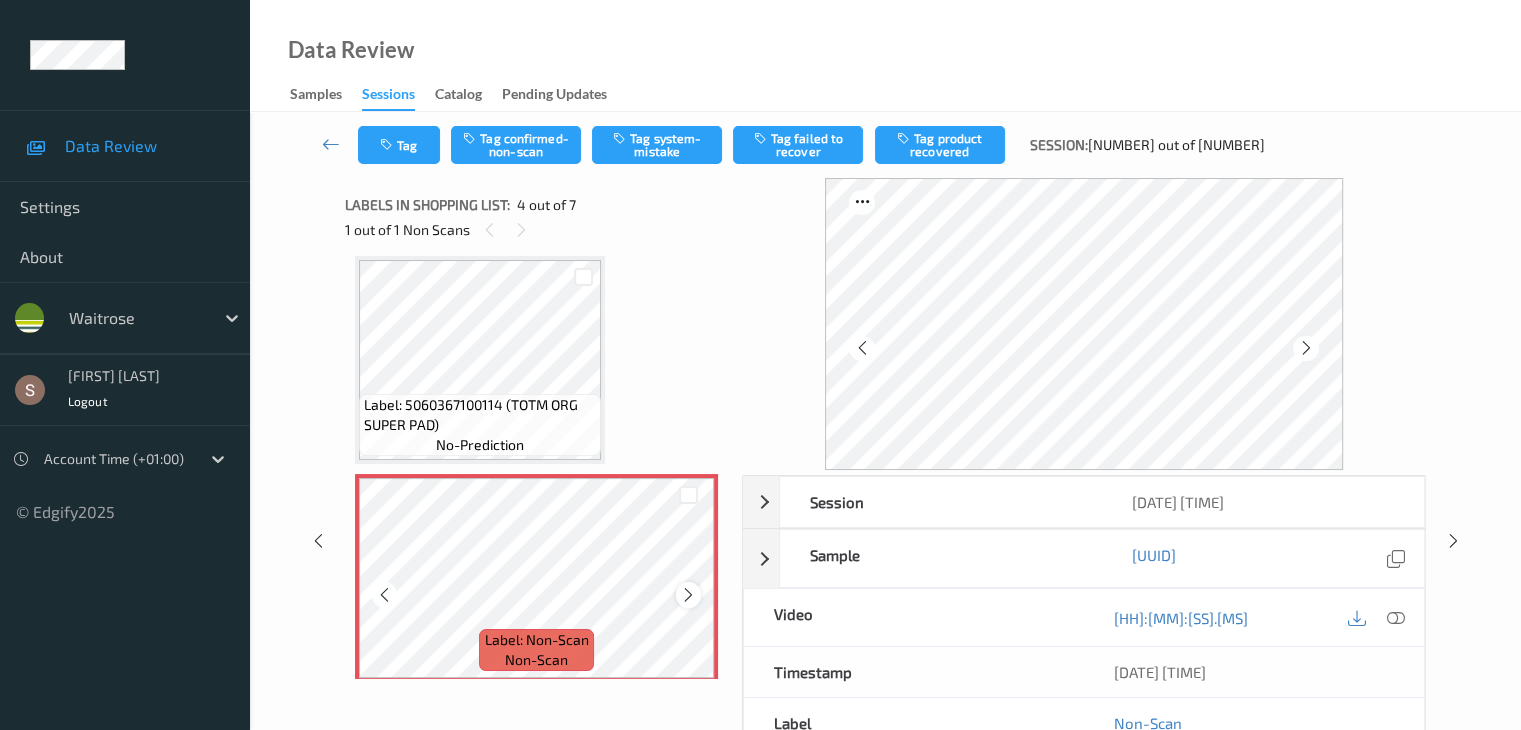click at bounding box center (688, 595) 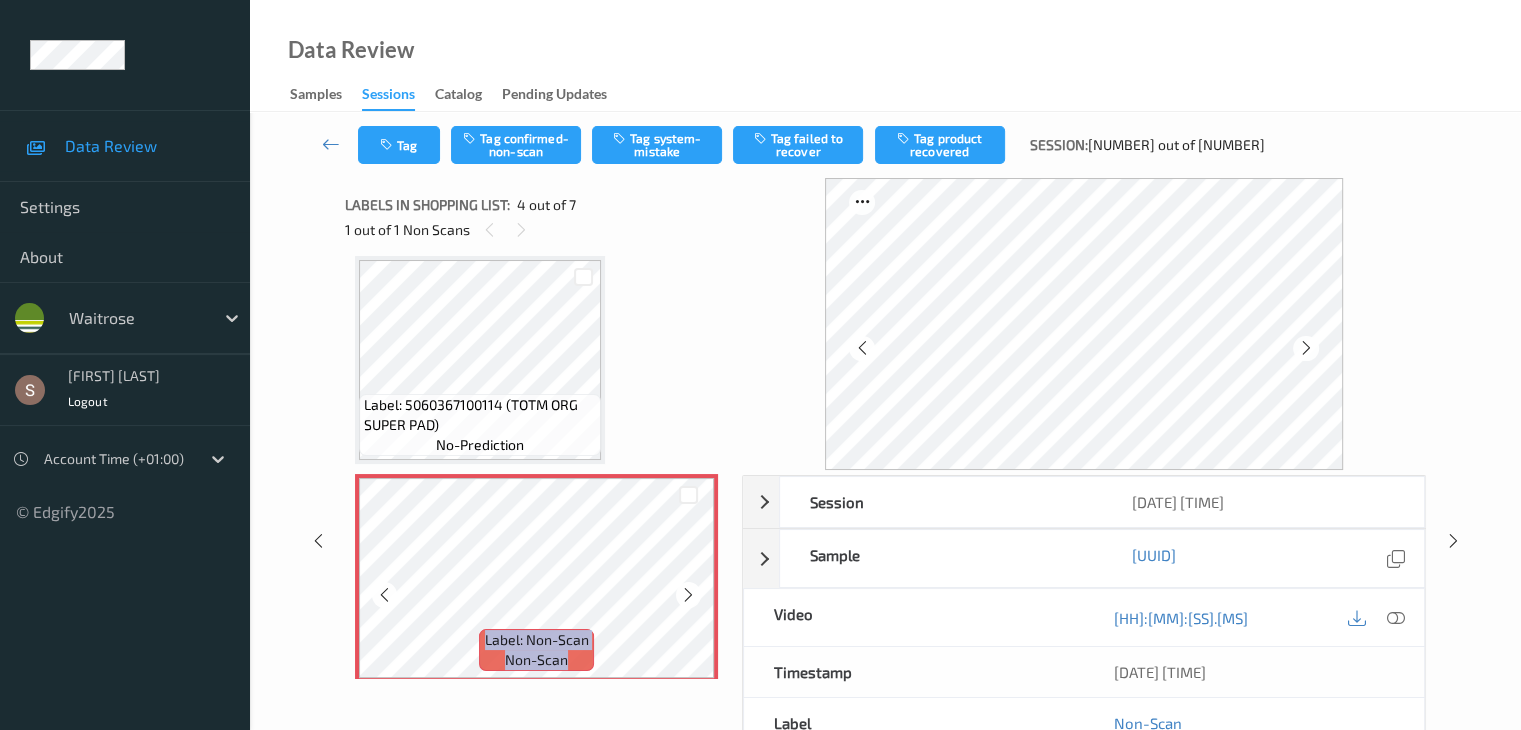 click at bounding box center [688, 595] 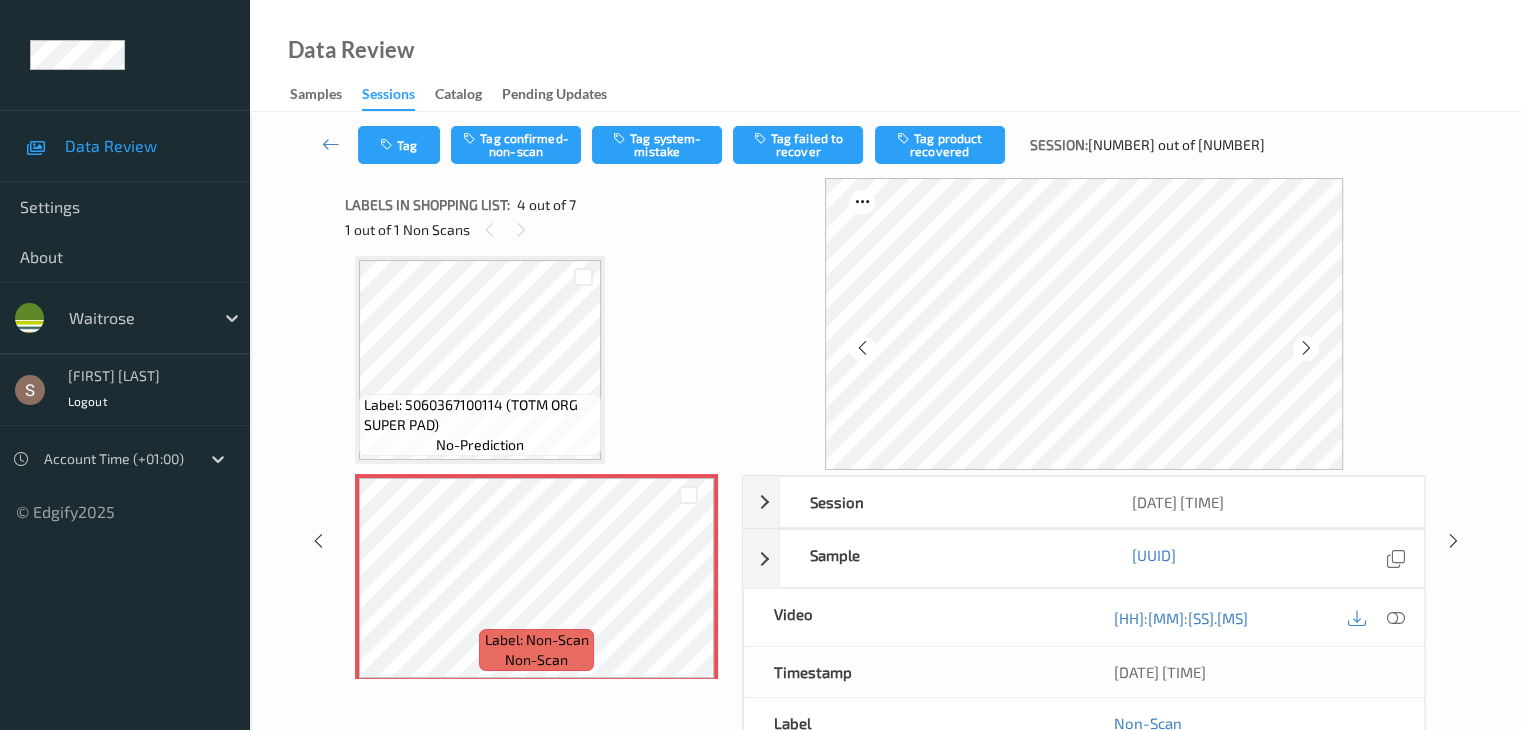 click on "Label: [NUMBER] (WR DORG FRZ SWEETCN) no-prediction Label: [NUMBER] (TOTM ORG SUPER PAD) no-prediction Label: [NUMBER] (TOTM ORG SUPER PAD) no-prediction Label: Non-Scan non-scan Label: Non-Scan non-scan Label: [NUMBER] (WR DORG TSTEM BROCLI) no-prediction Label: [NUMBER] no-prediction Label: [NUMBER] no-prediction" at bounding box center (536, 578) 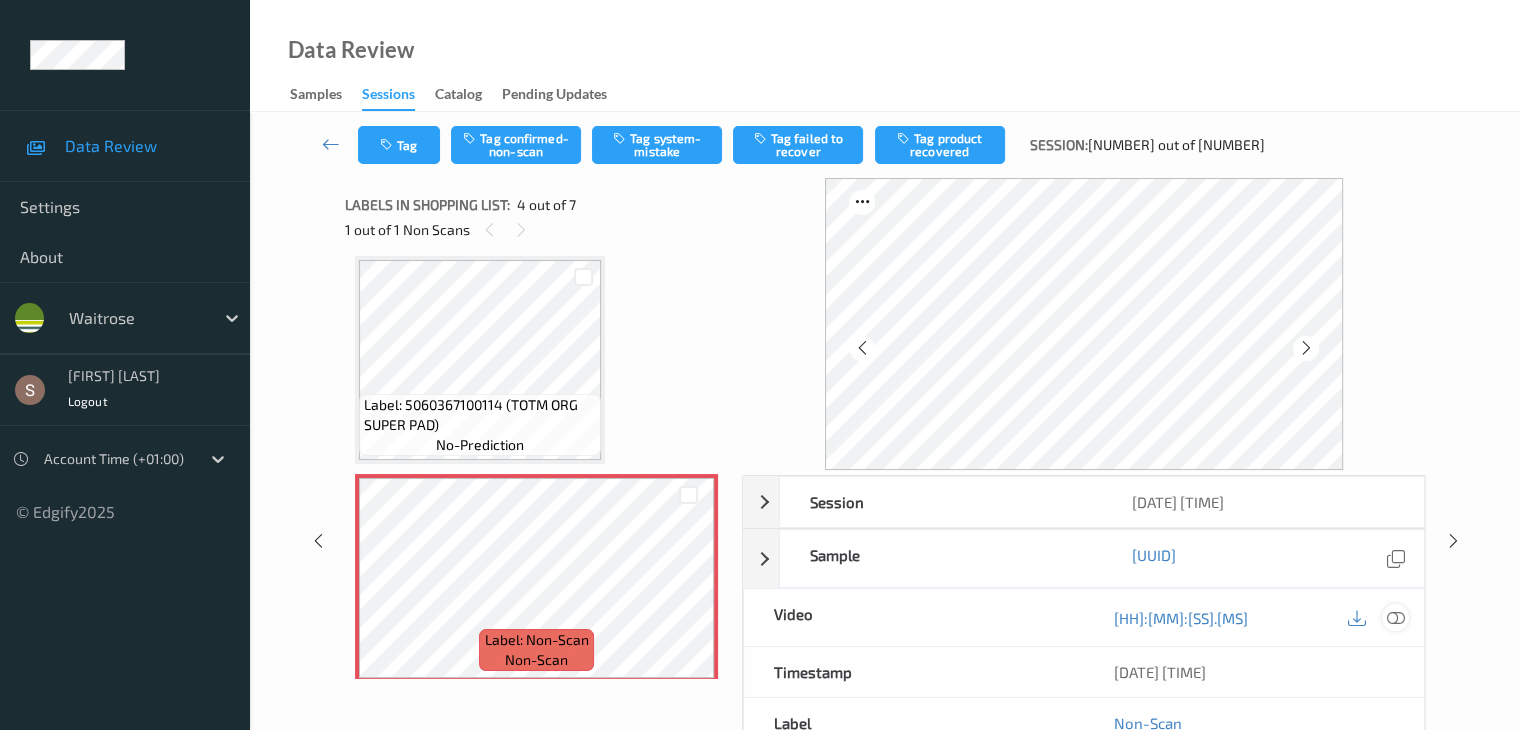 click at bounding box center [1395, 618] 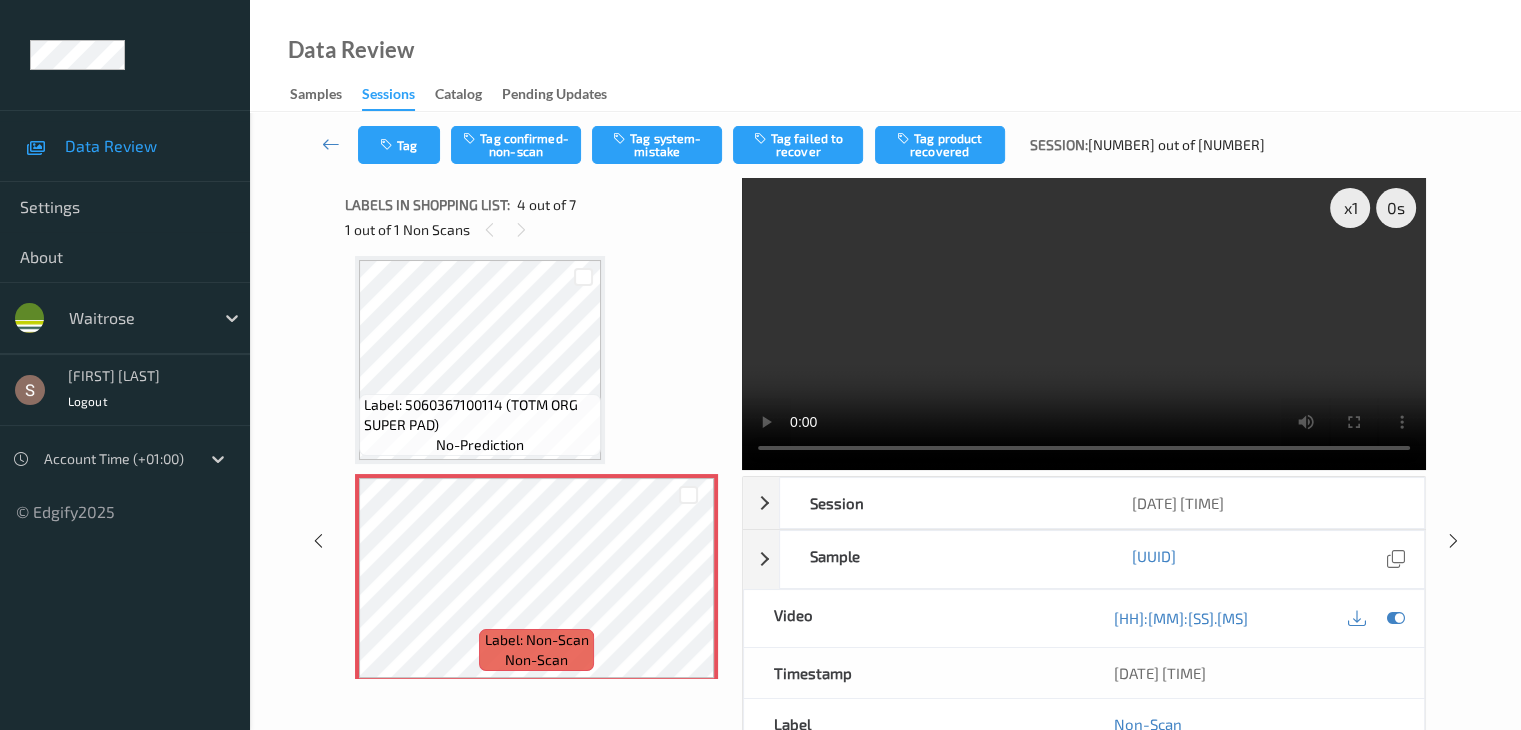 click at bounding box center [1084, 324] 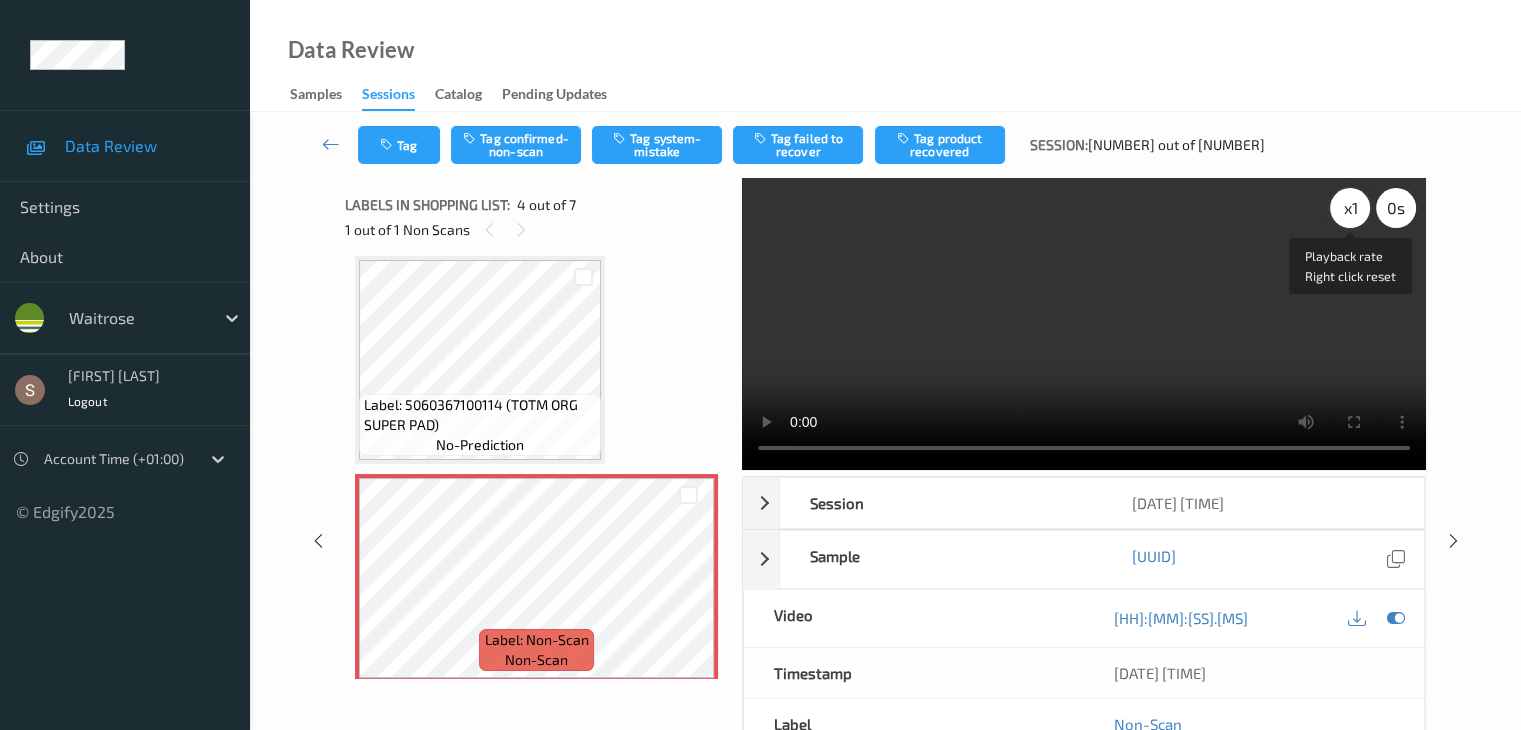 click on "x 1" at bounding box center [1350, 208] 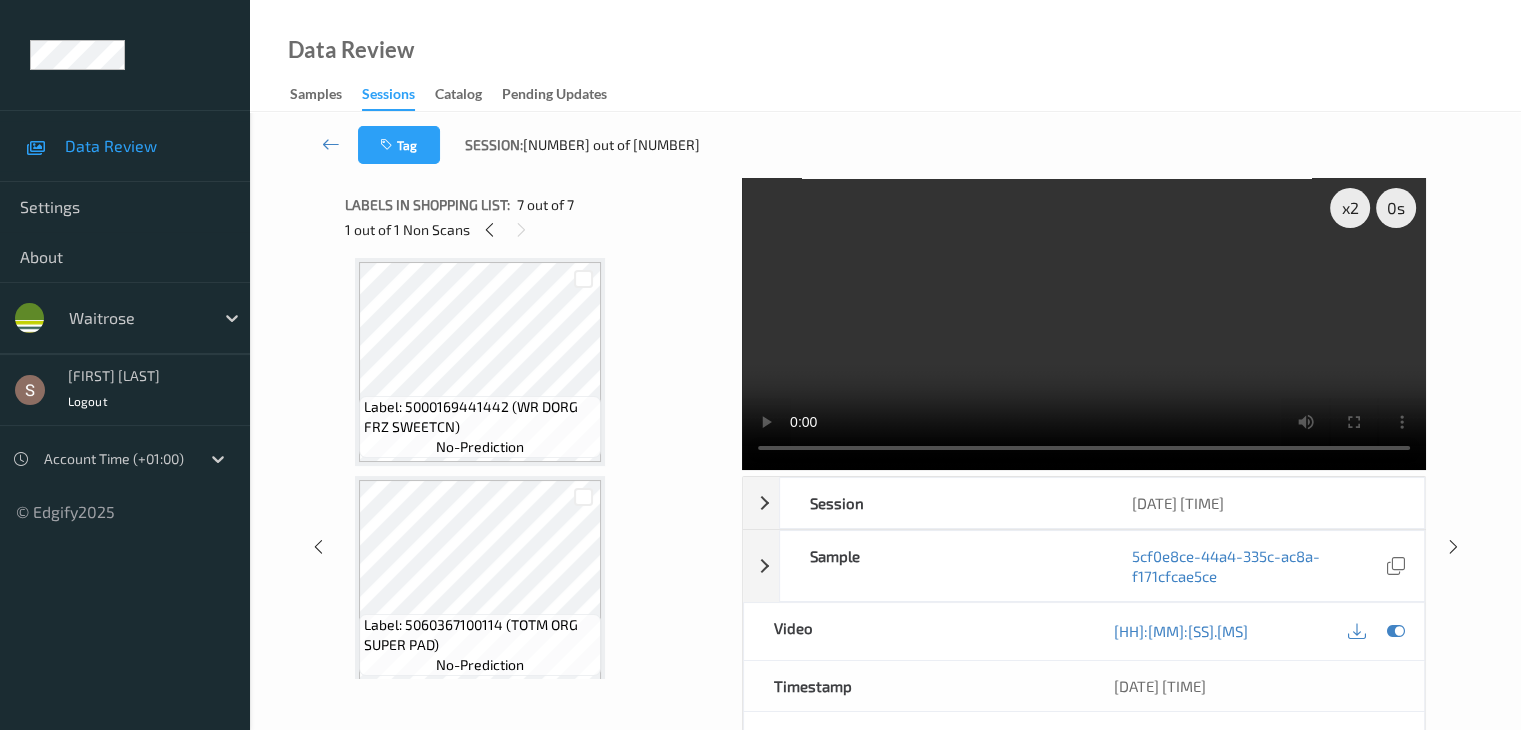 scroll, scrollTop: 0, scrollLeft: 0, axis: both 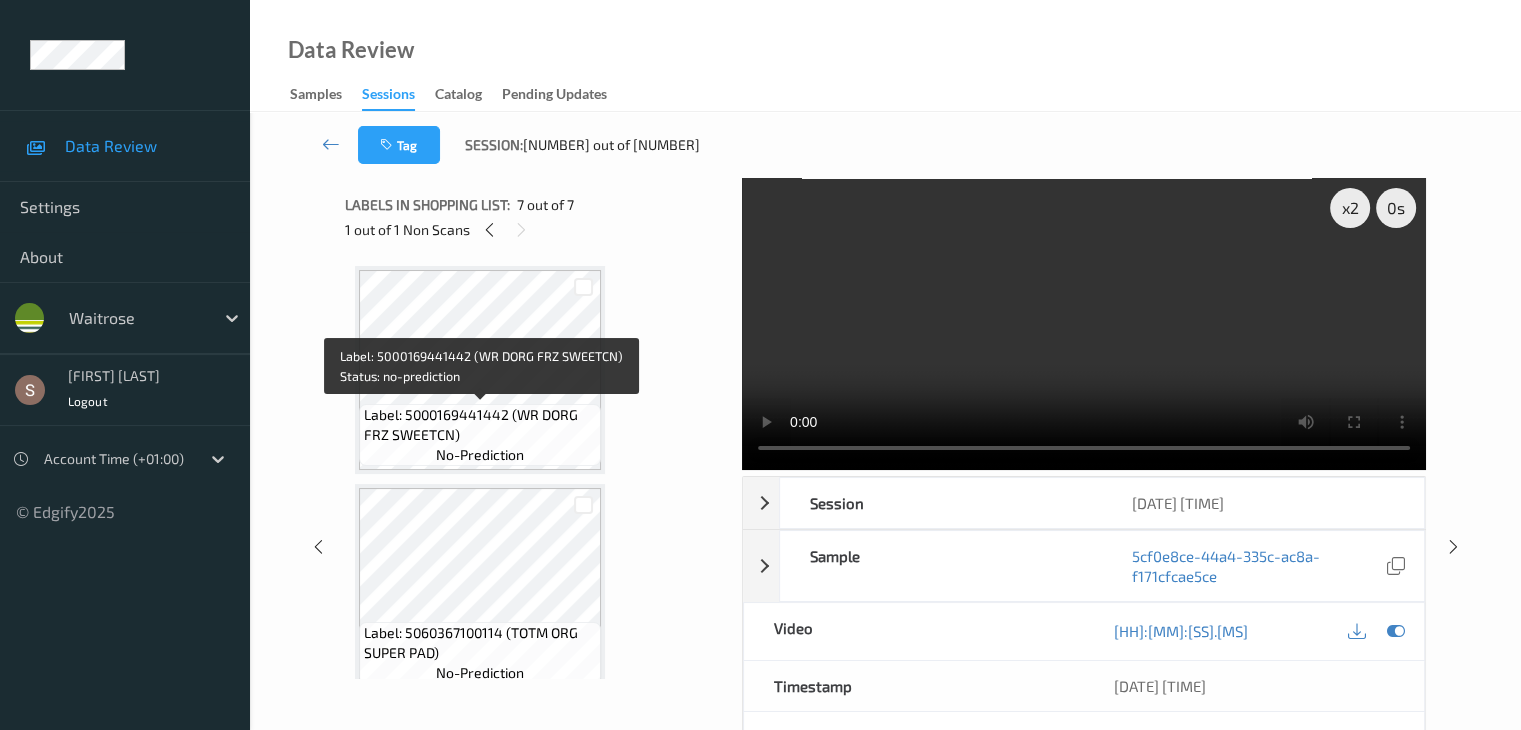 click on "Label: 5000169441442 (WR DORG FRZ SWEETCN)" at bounding box center (480, 425) 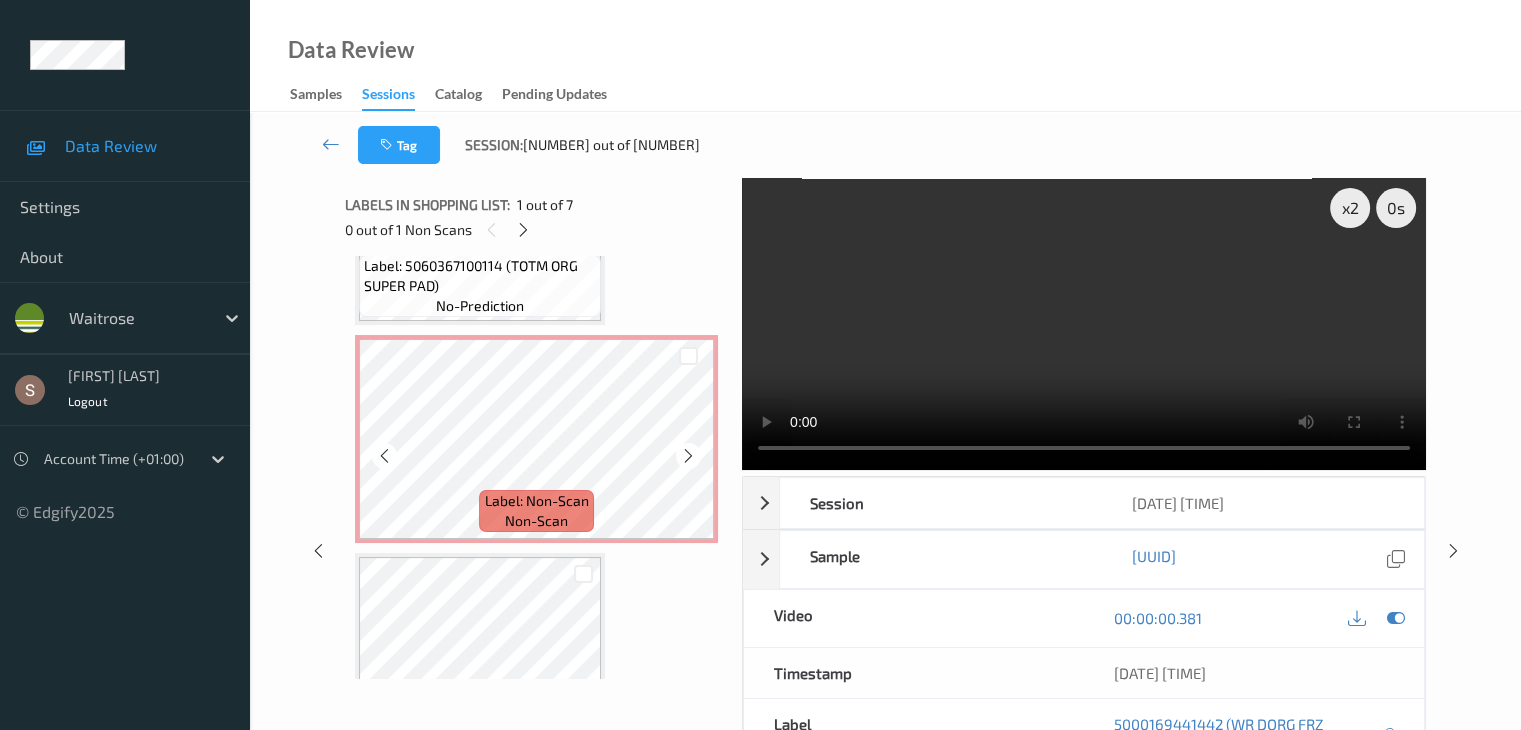 scroll, scrollTop: 500, scrollLeft: 0, axis: vertical 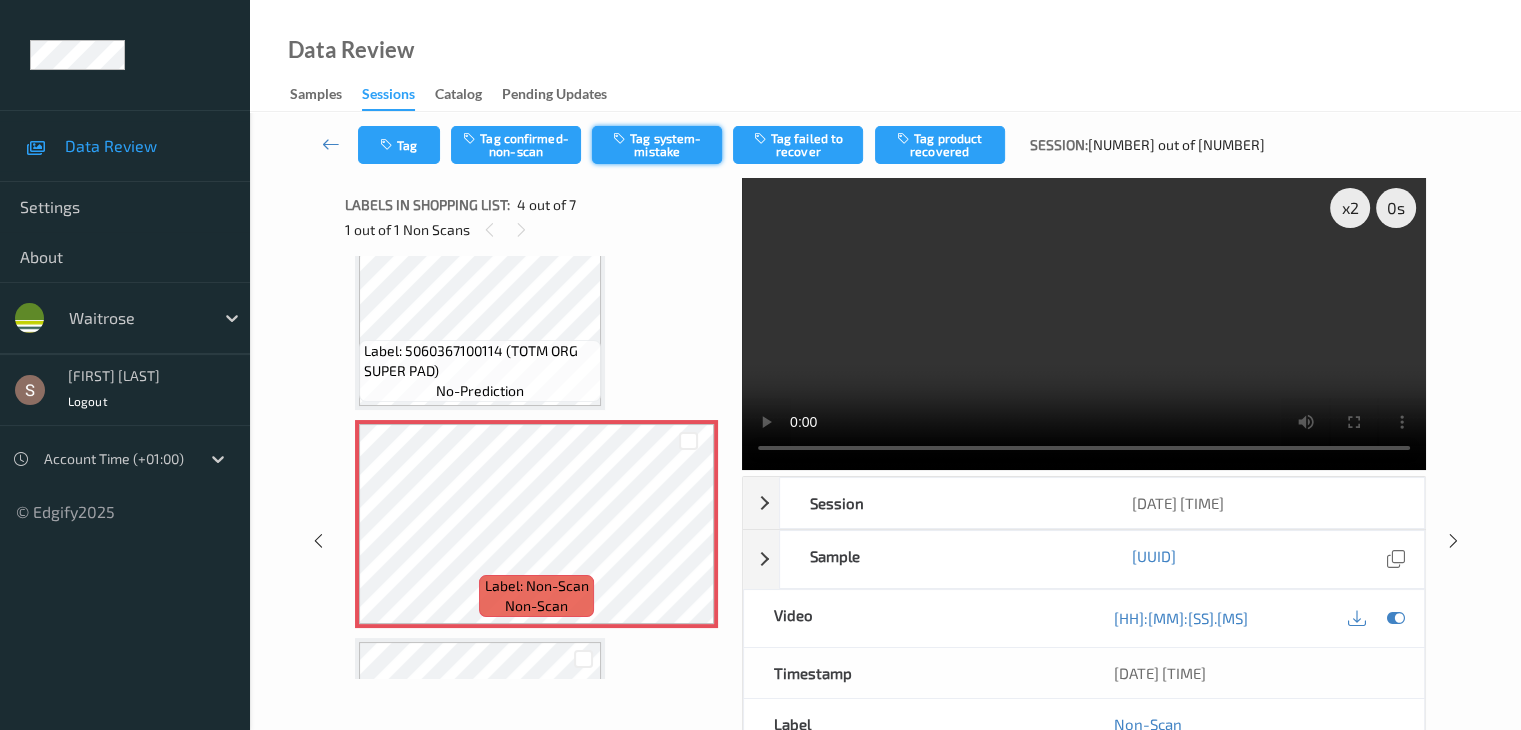 click on "Tag   system-mistake" at bounding box center [657, 145] 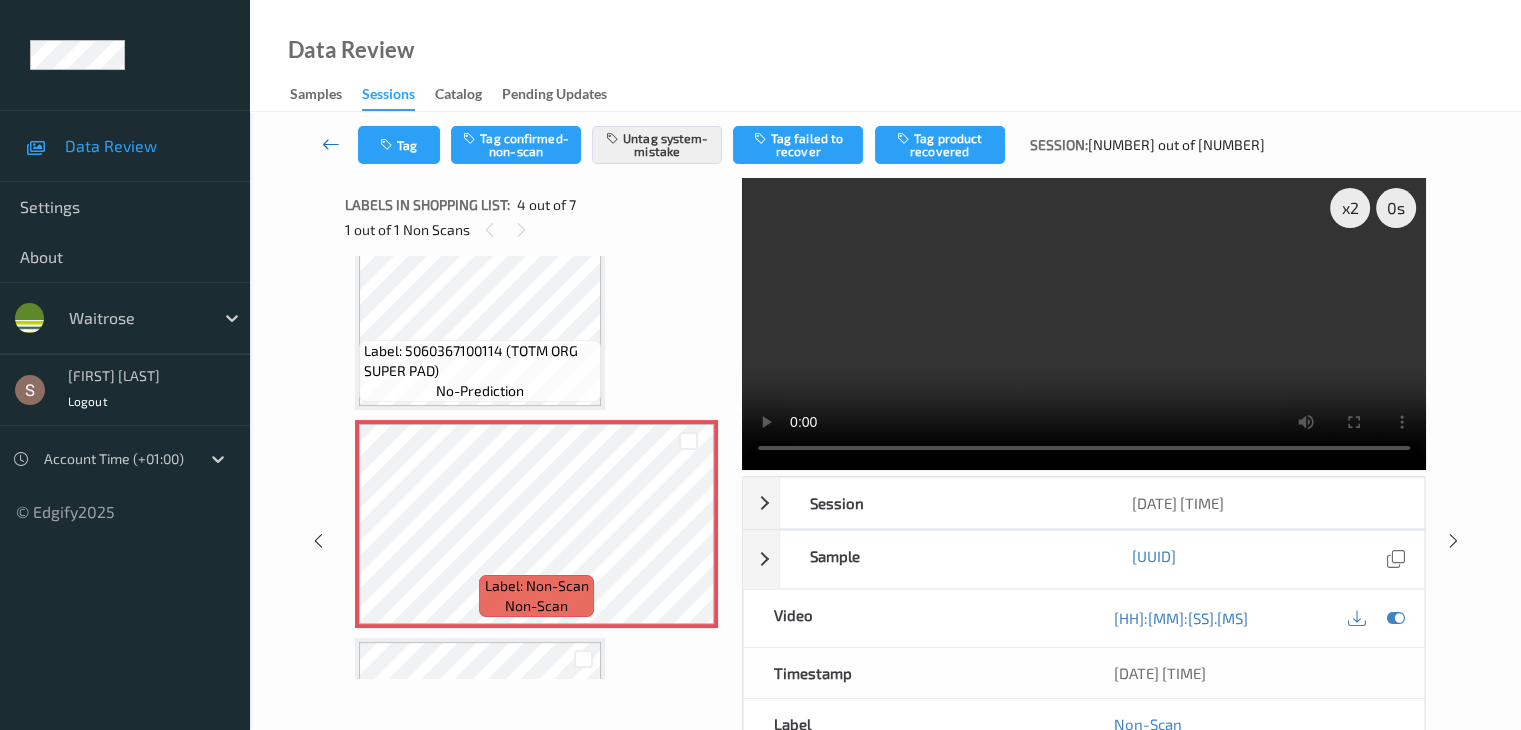 click at bounding box center [331, 144] 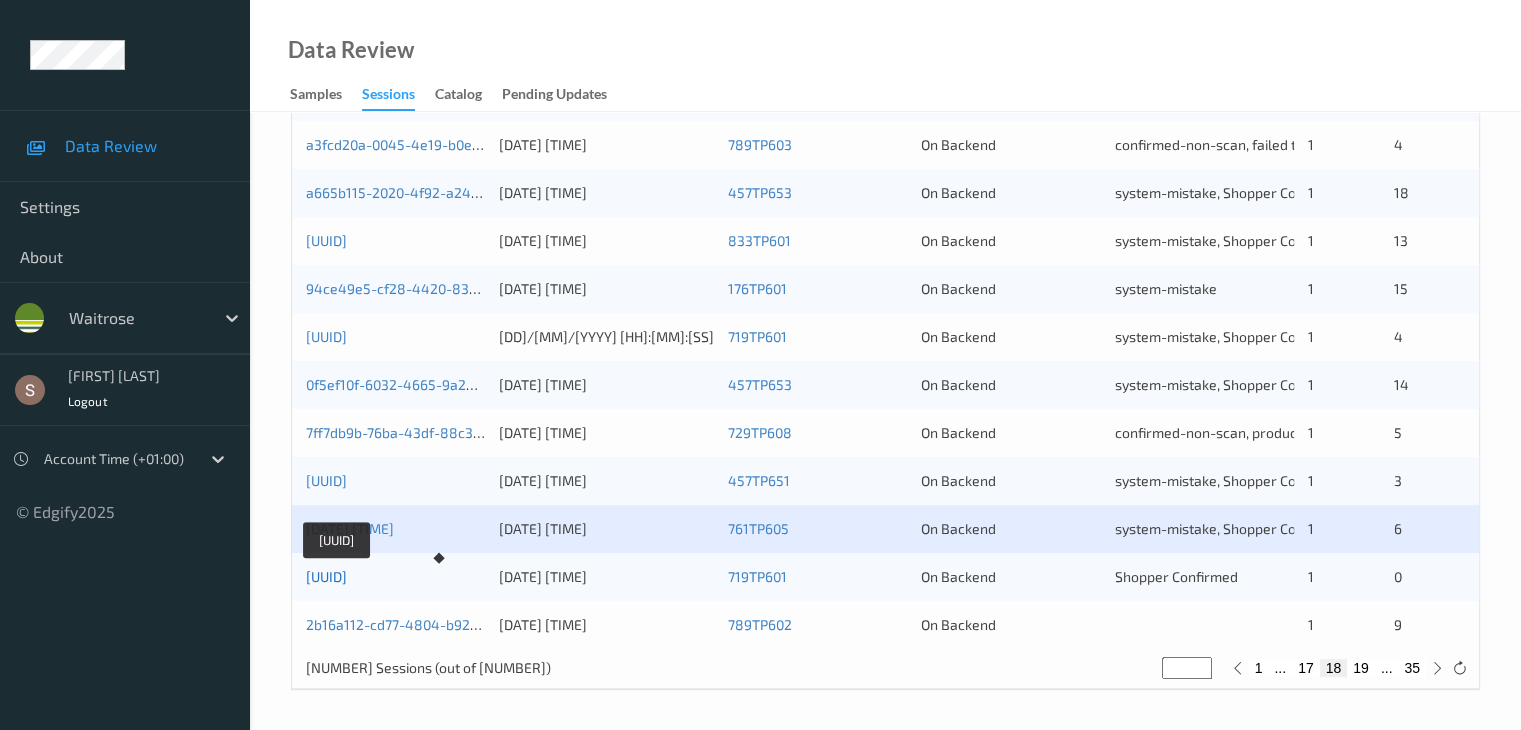 click on "[UUID]" at bounding box center (326, 576) 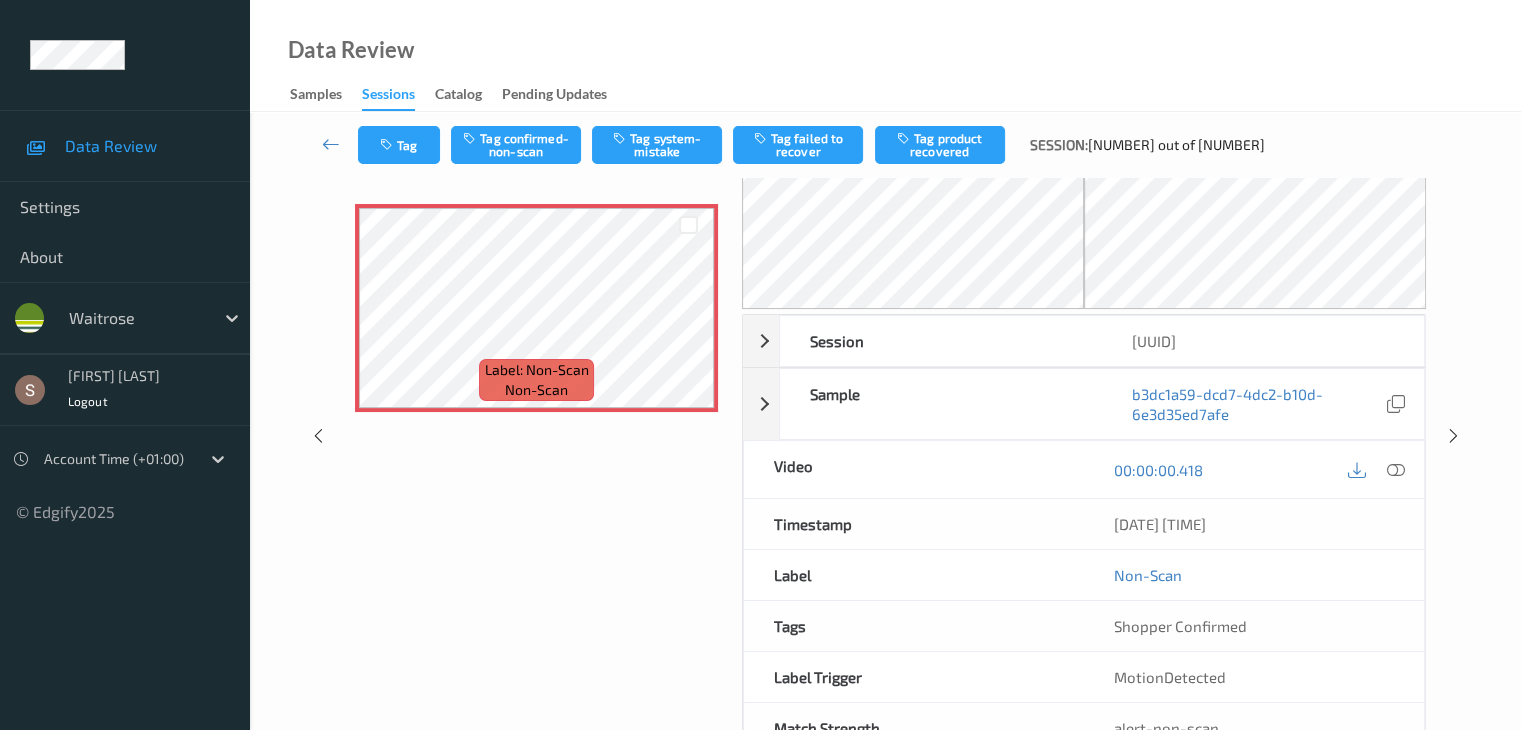 scroll, scrollTop: 0, scrollLeft: 0, axis: both 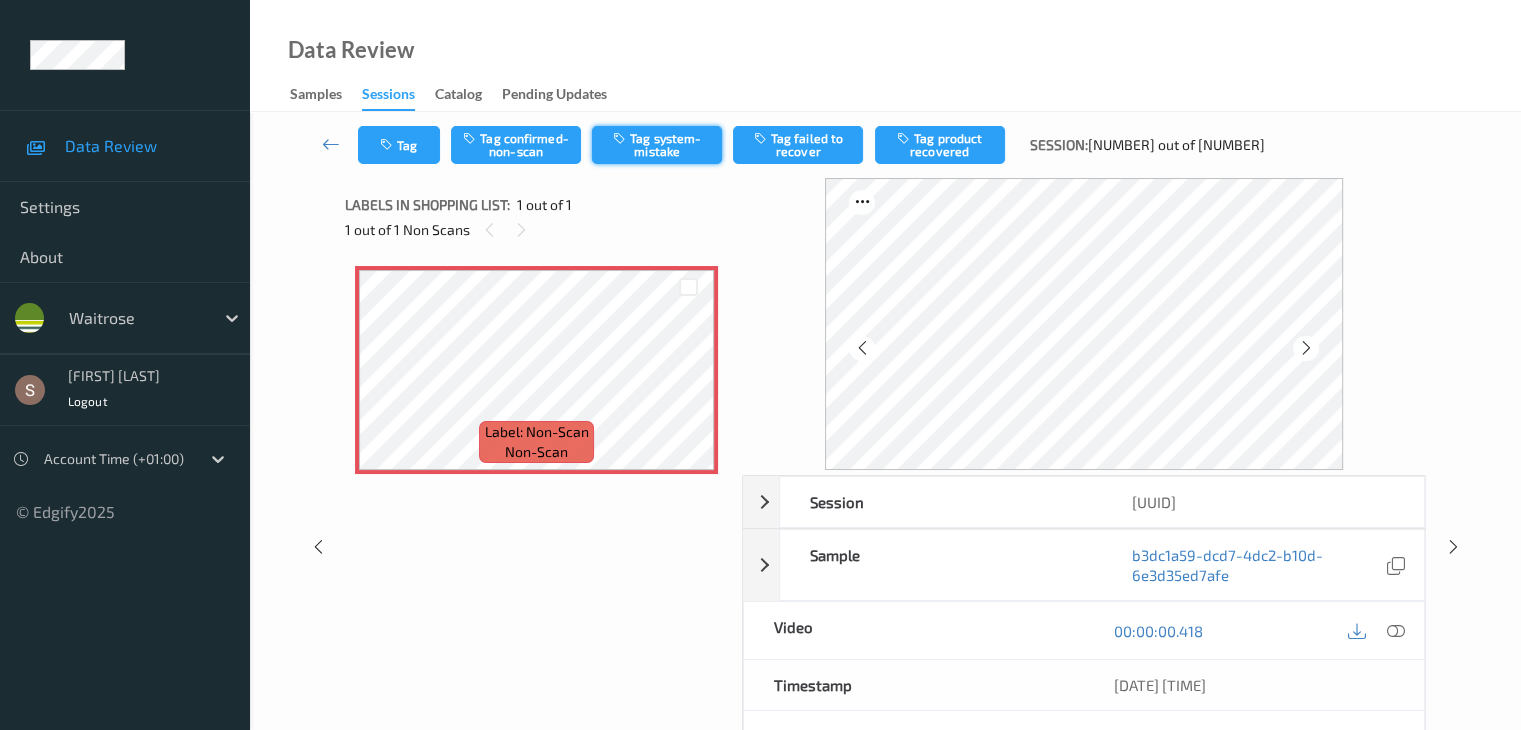 click on "Tag   system-mistake" at bounding box center [657, 145] 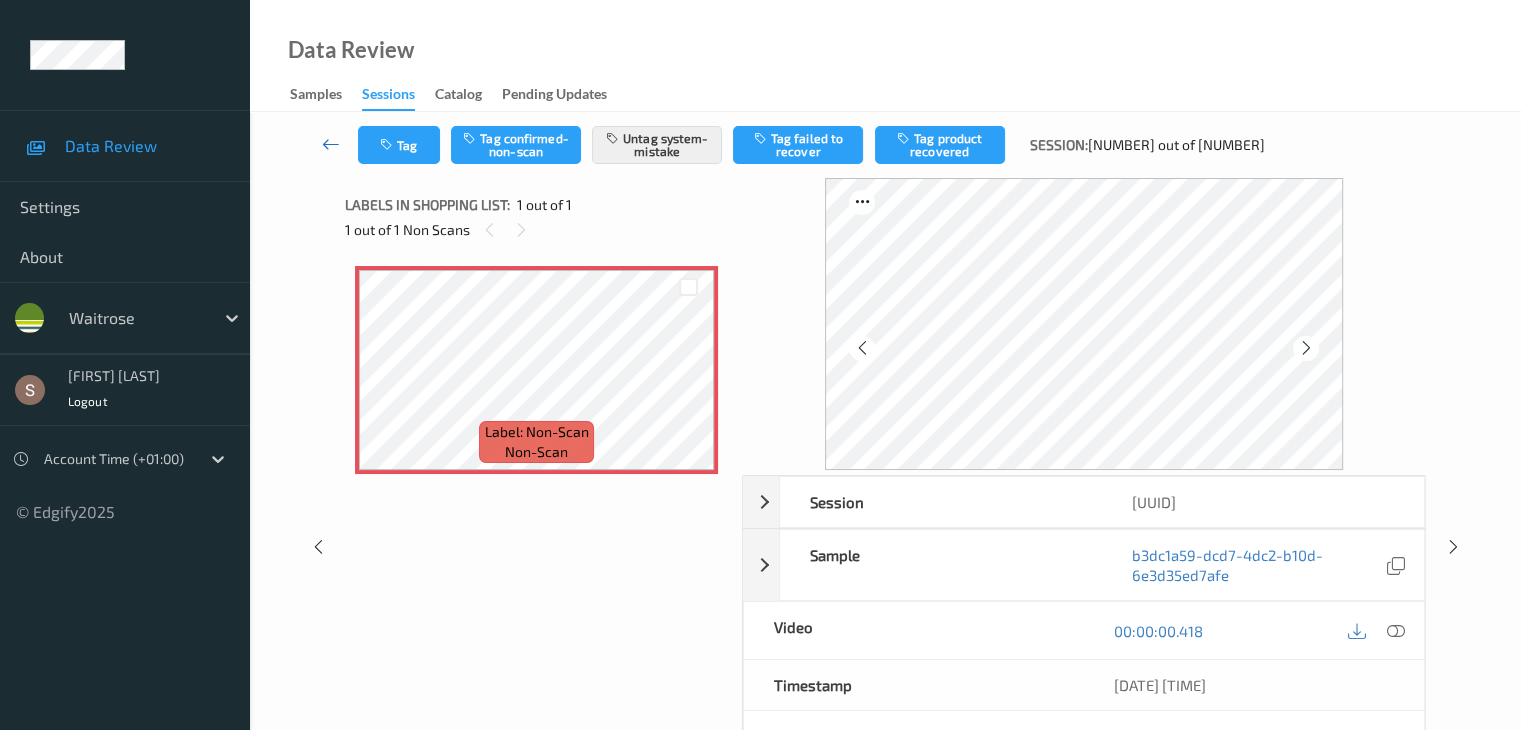 click at bounding box center (331, 144) 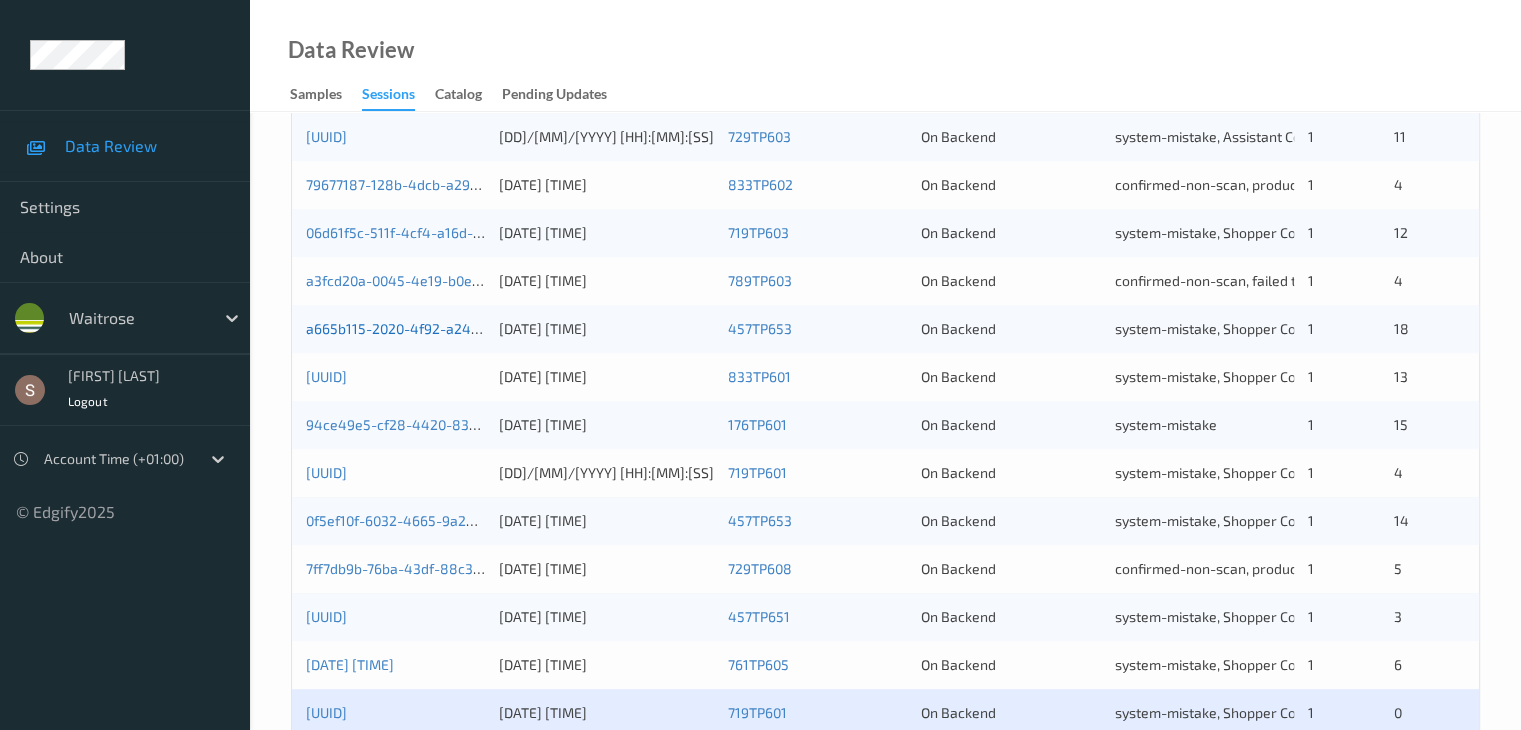 scroll, scrollTop: 932, scrollLeft: 0, axis: vertical 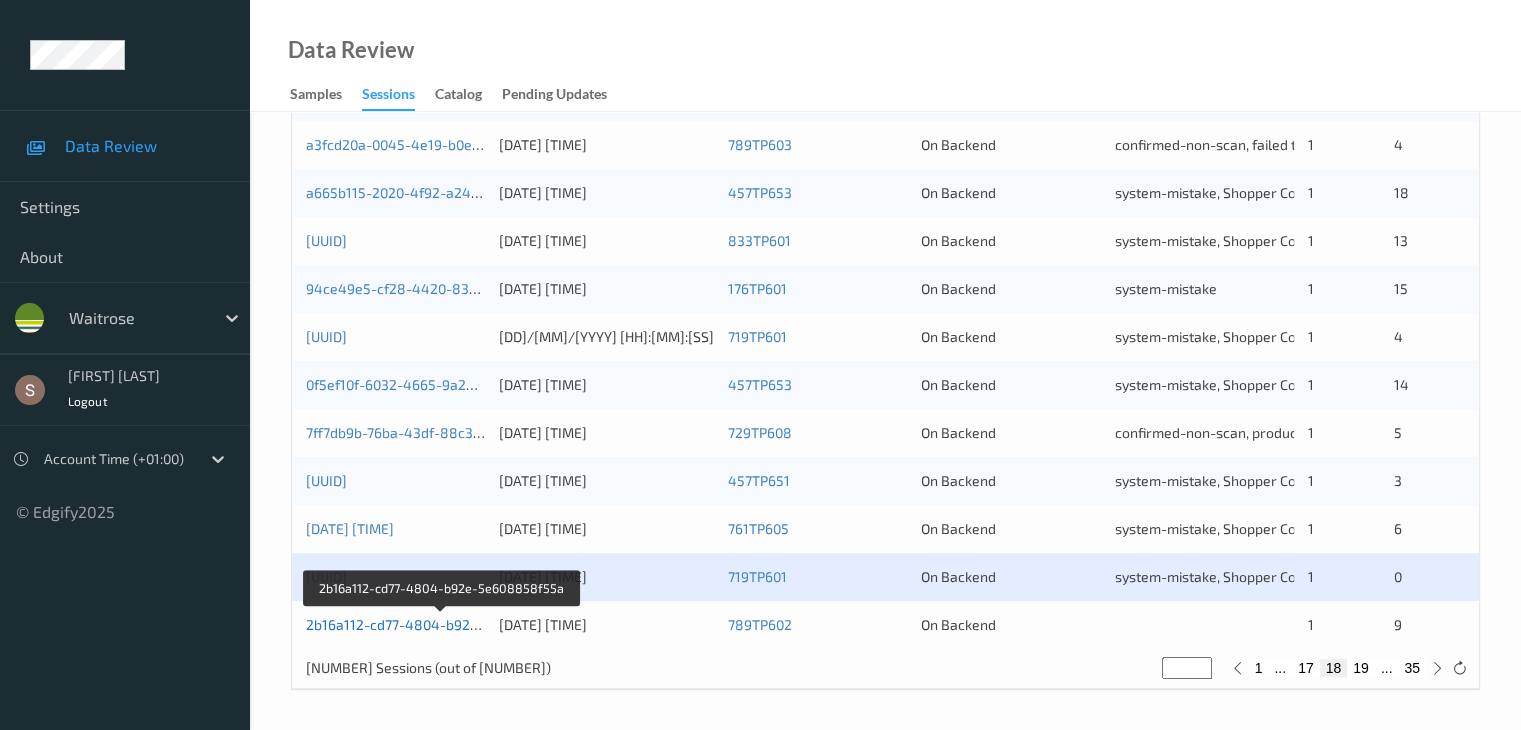click on "2b16a112-cd77-4804-b92e-5e608858f55a" at bounding box center [443, 624] 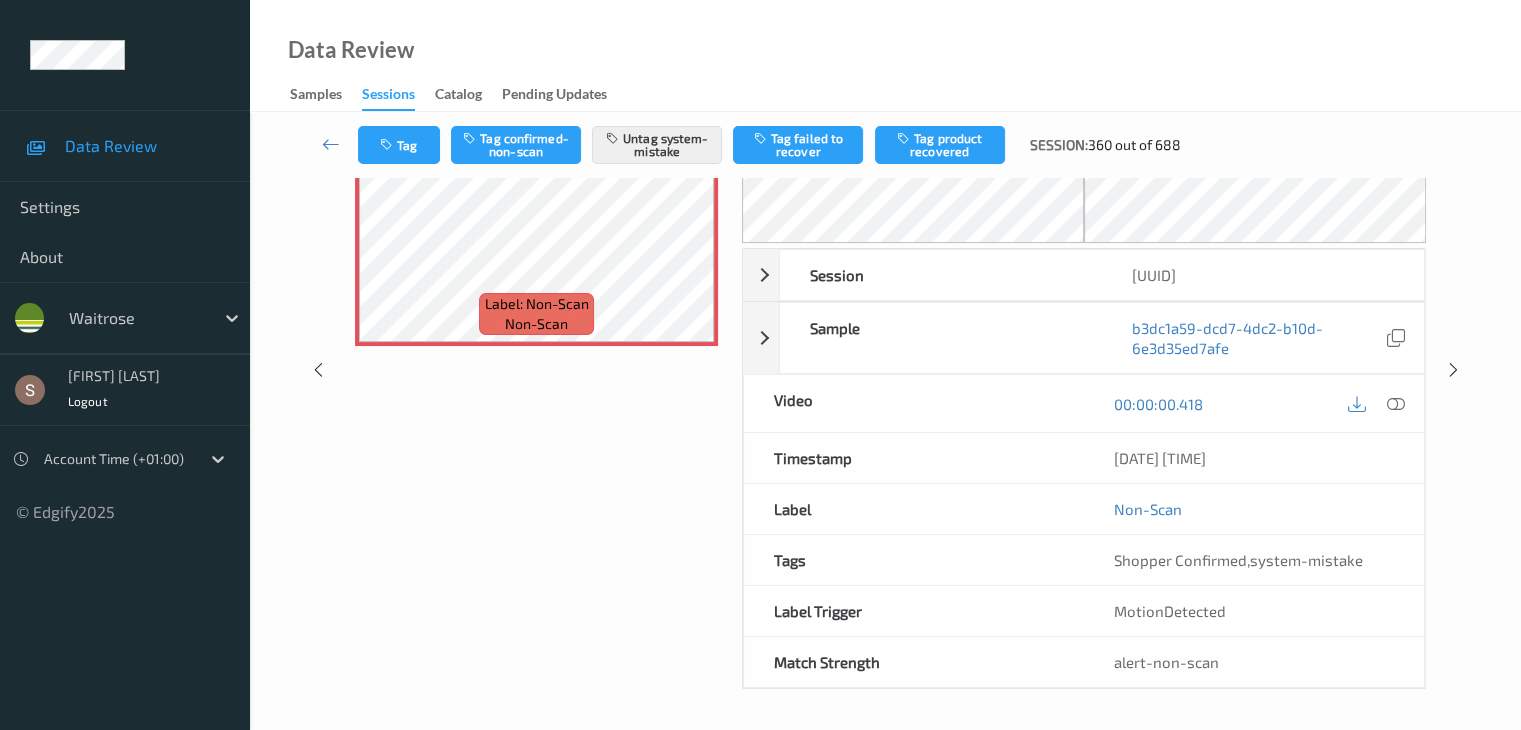 scroll, scrollTop: 0, scrollLeft: 0, axis: both 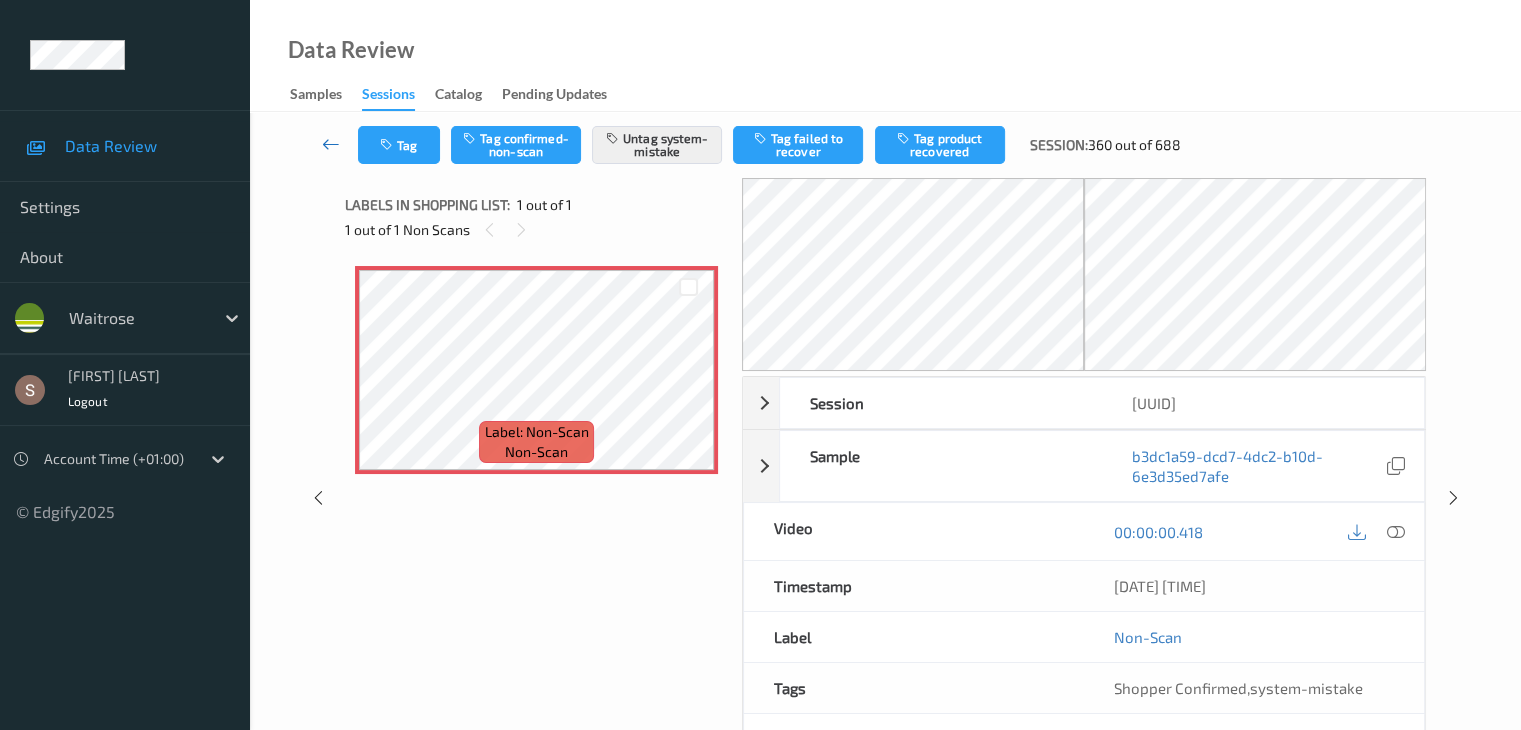 click at bounding box center (331, 144) 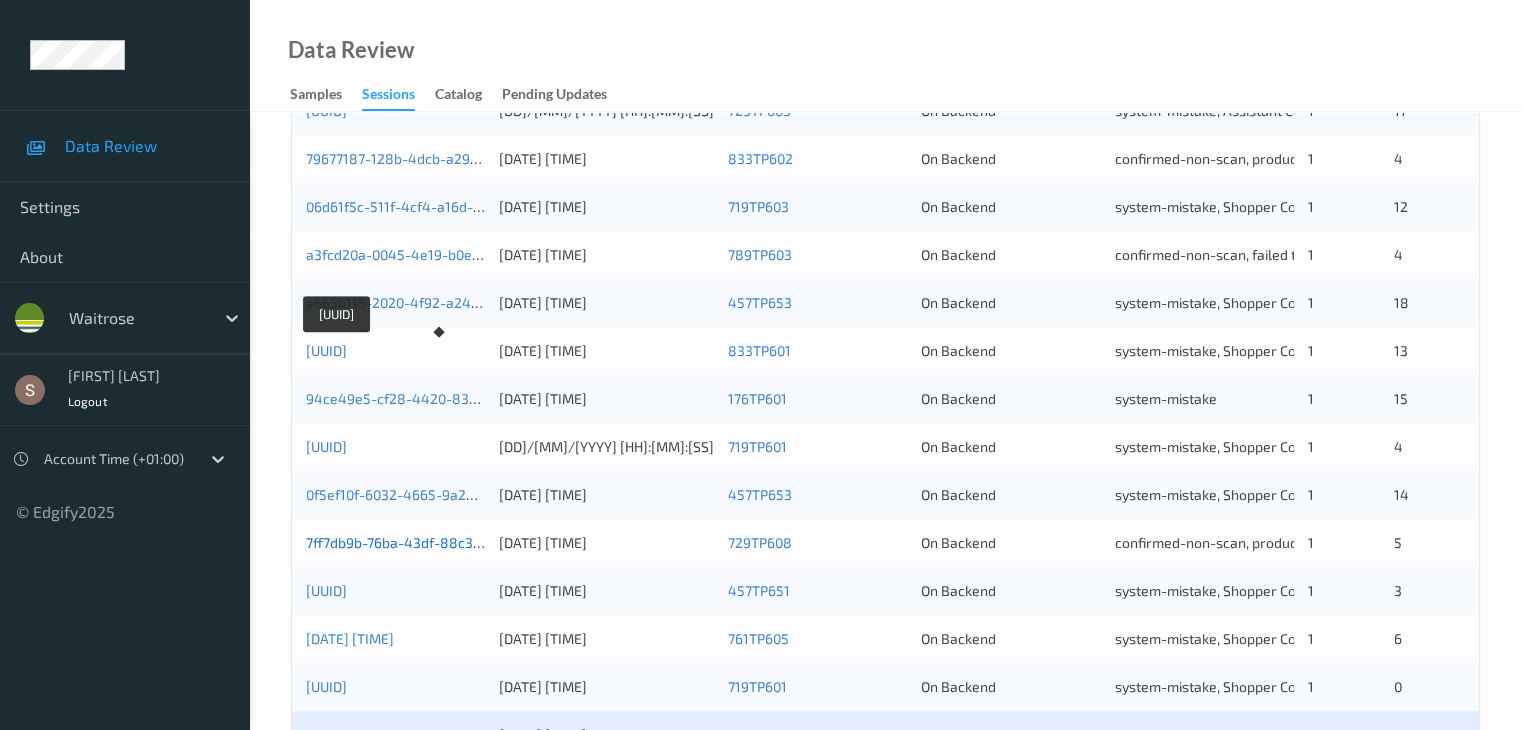 scroll, scrollTop: 932, scrollLeft: 0, axis: vertical 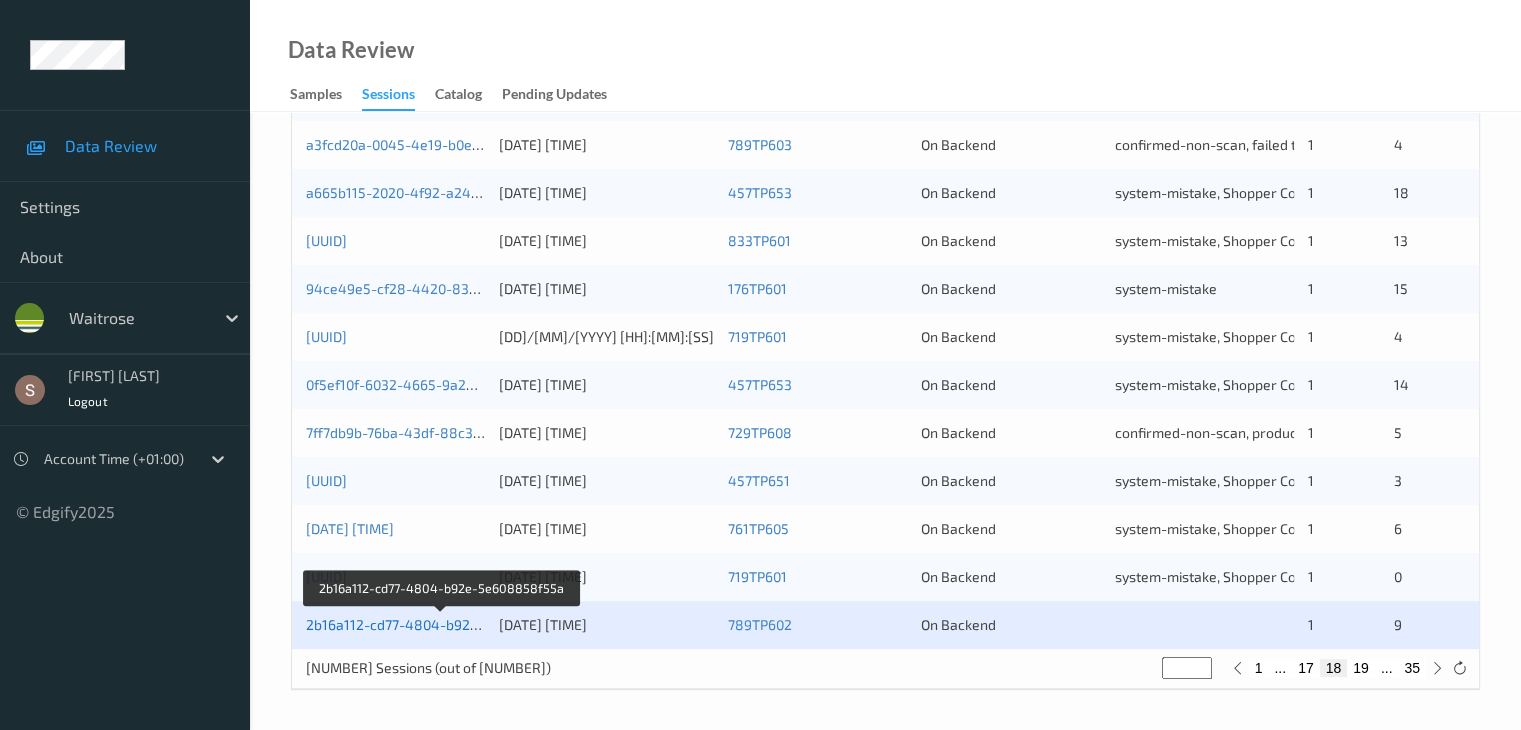 click on "2b16a112-cd77-4804-b92e-5e608858f55a" at bounding box center [443, 624] 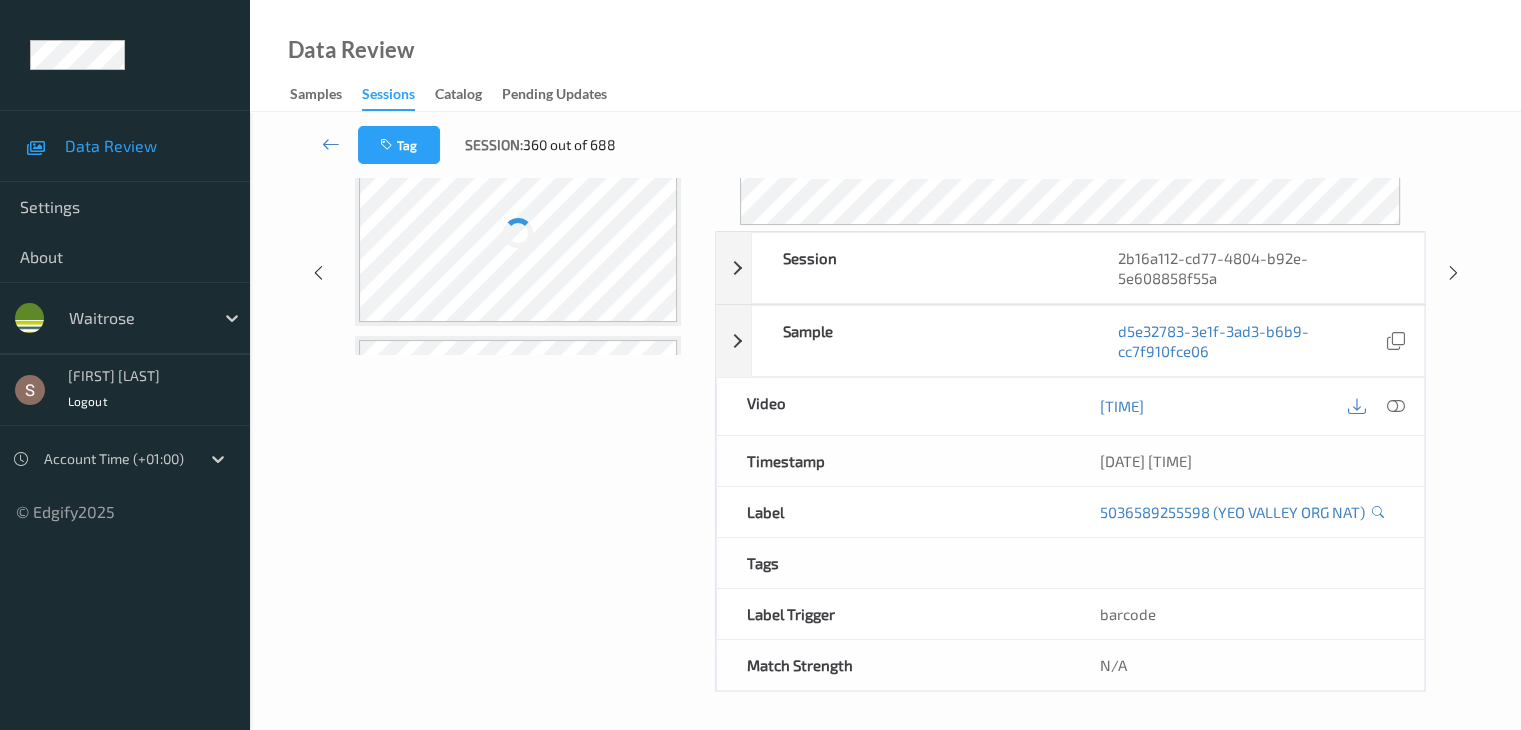 scroll, scrollTop: 0, scrollLeft: 0, axis: both 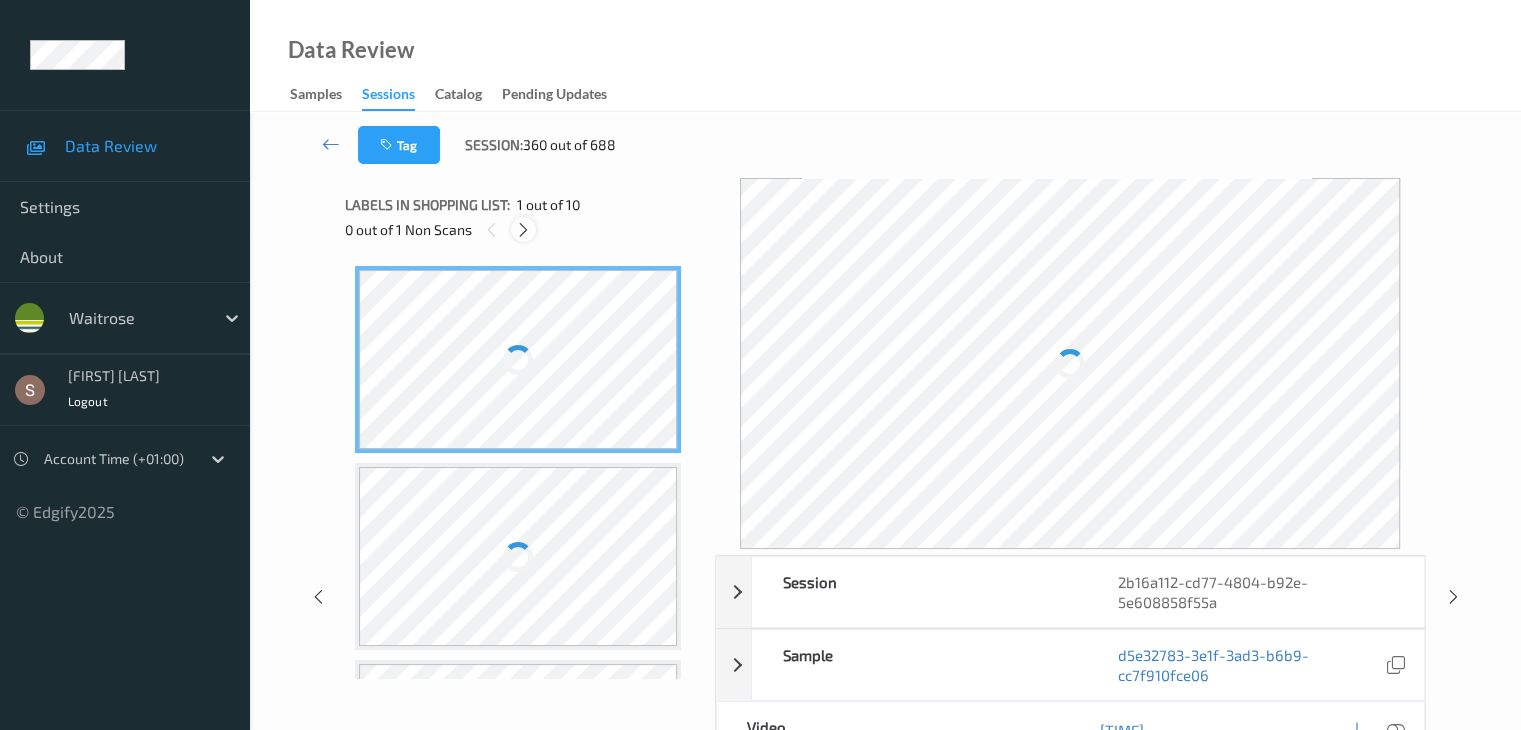 click at bounding box center (523, 230) 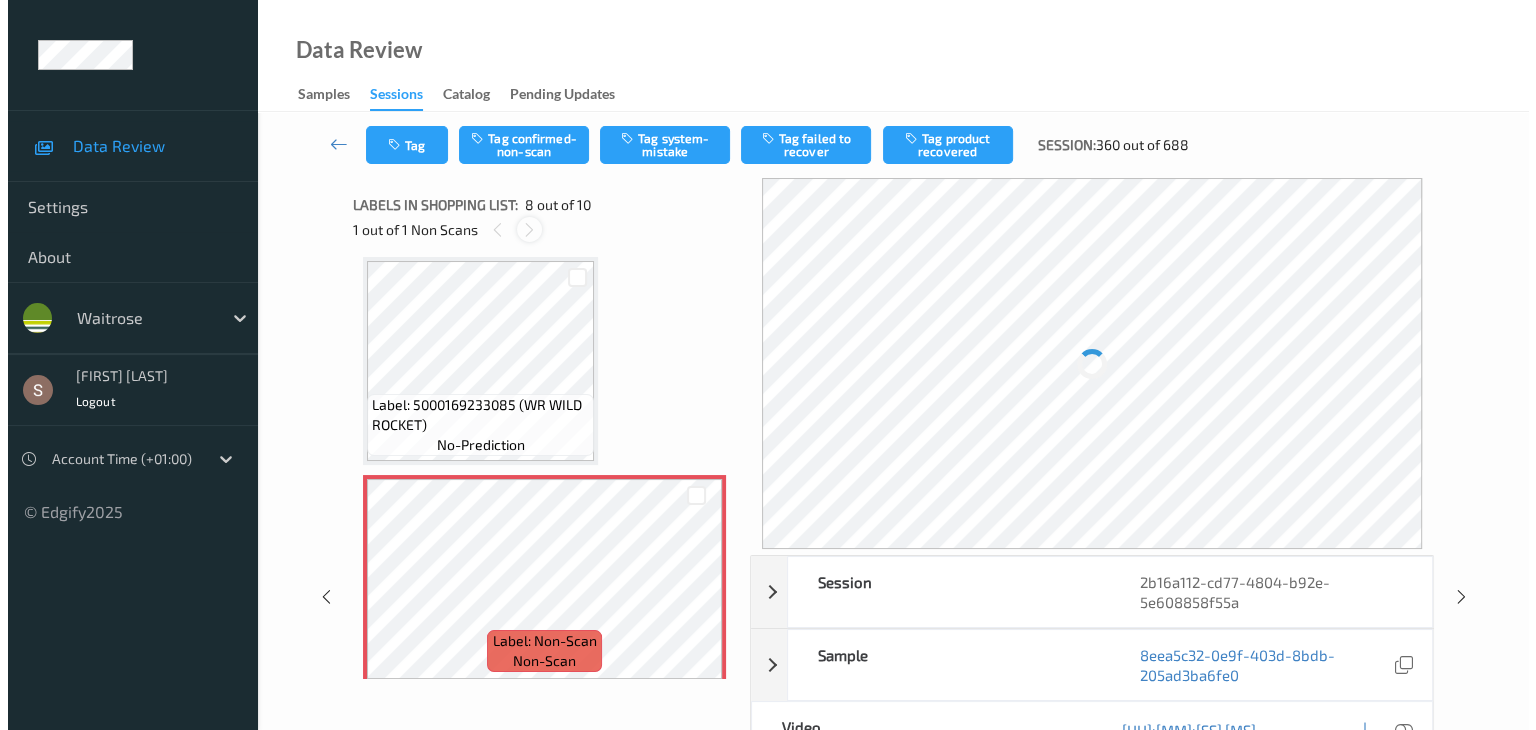 scroll, scrollTop: 1318, scrollLeft: 0, axis: vertical 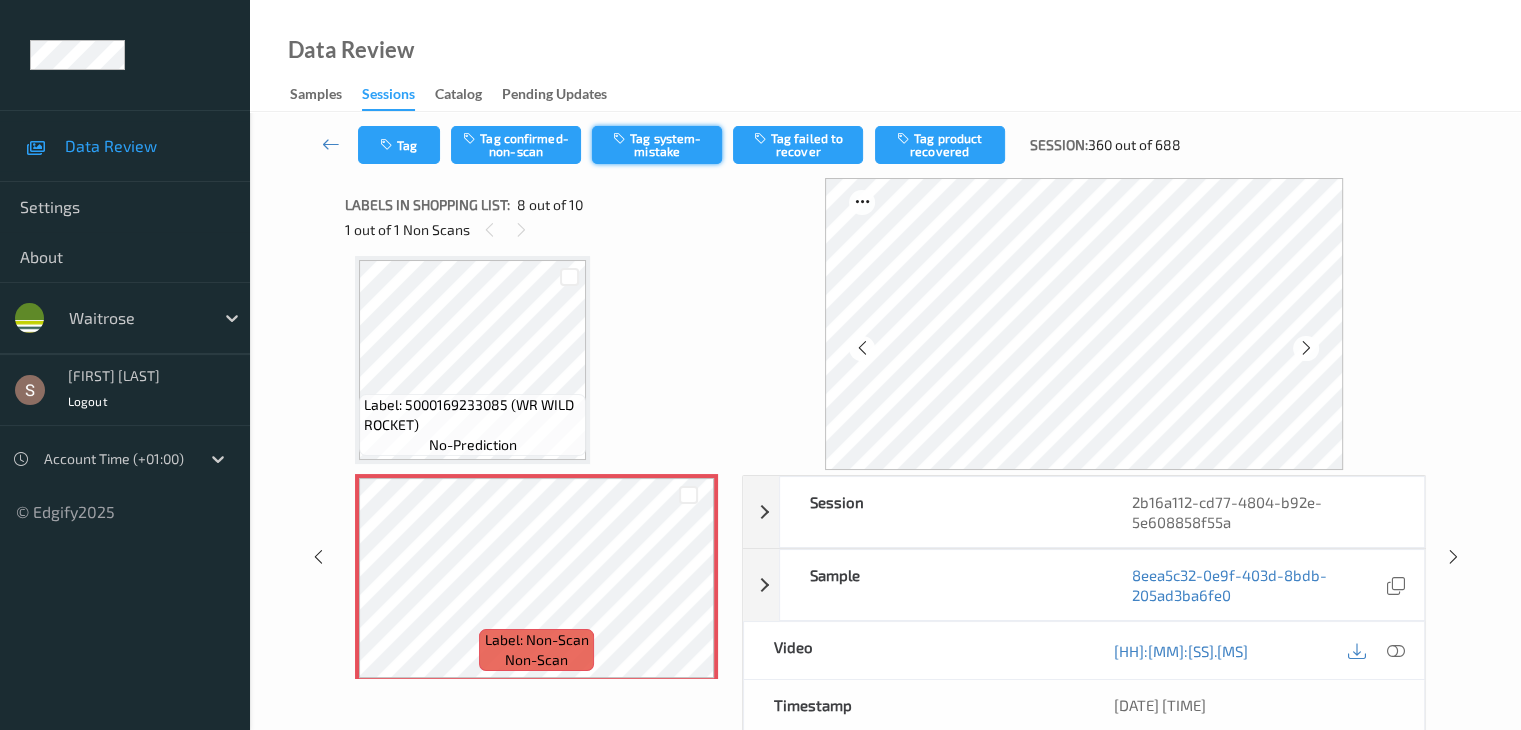 click on "Tag   system-mistake" at bounding box center (657, 145) 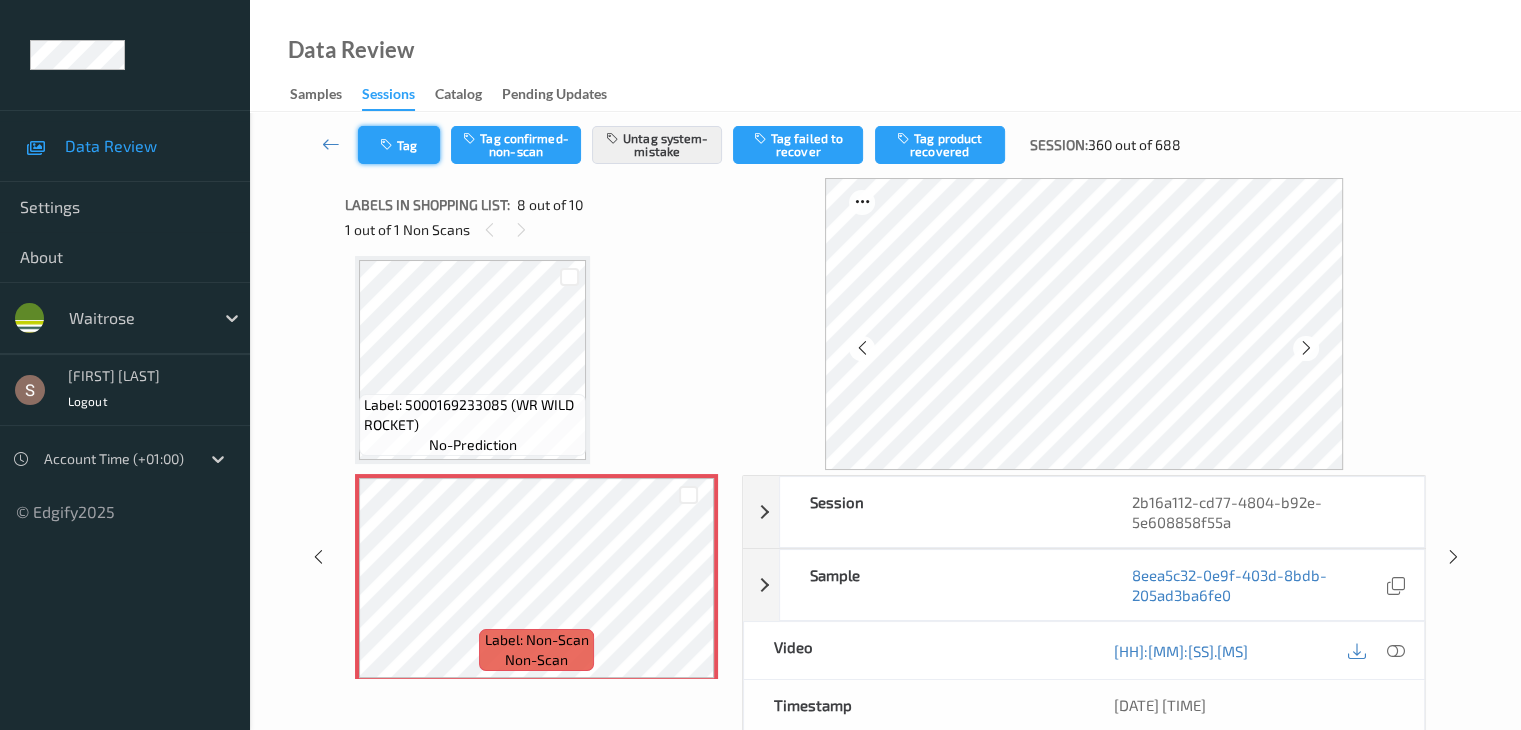 click on "Tag" at bounding box center [399, 145] 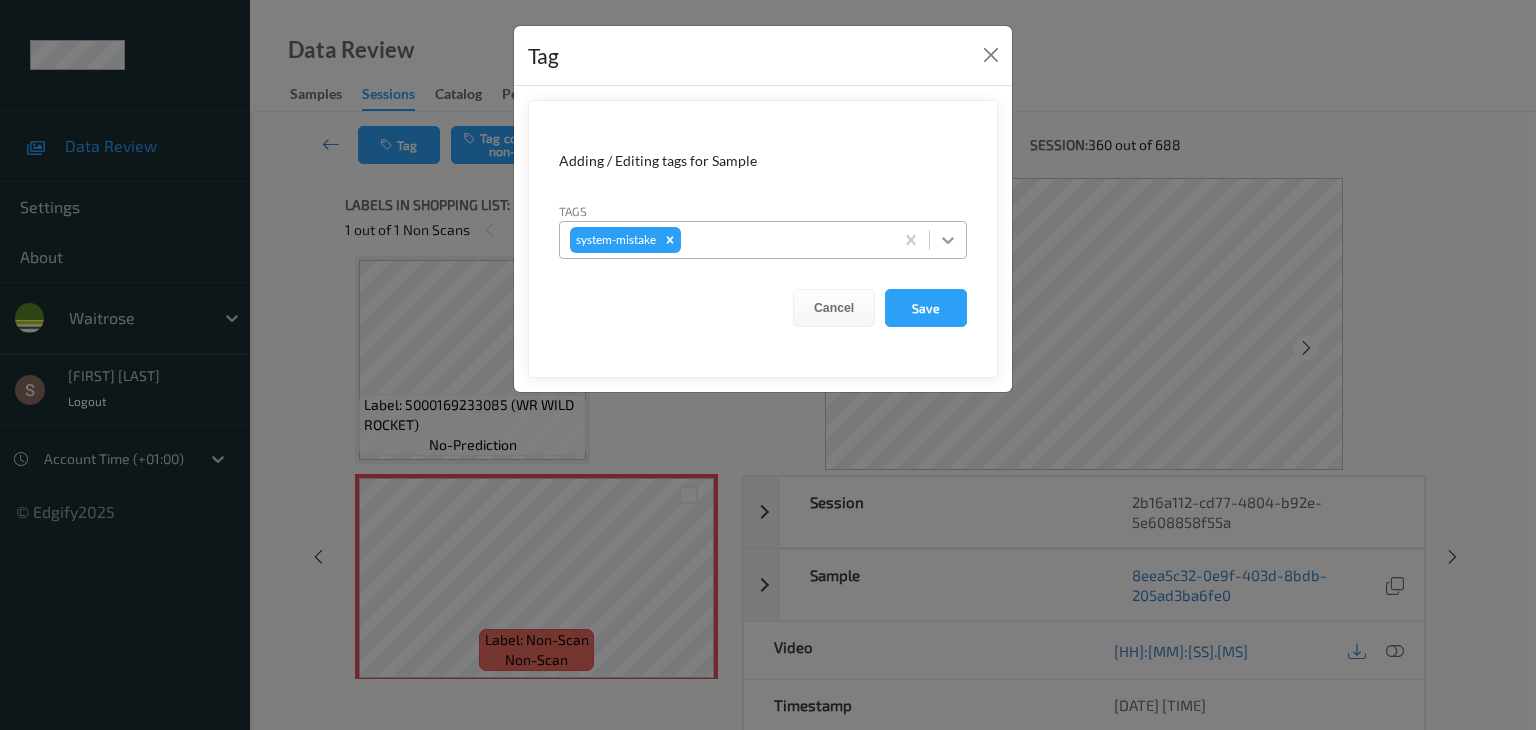 click 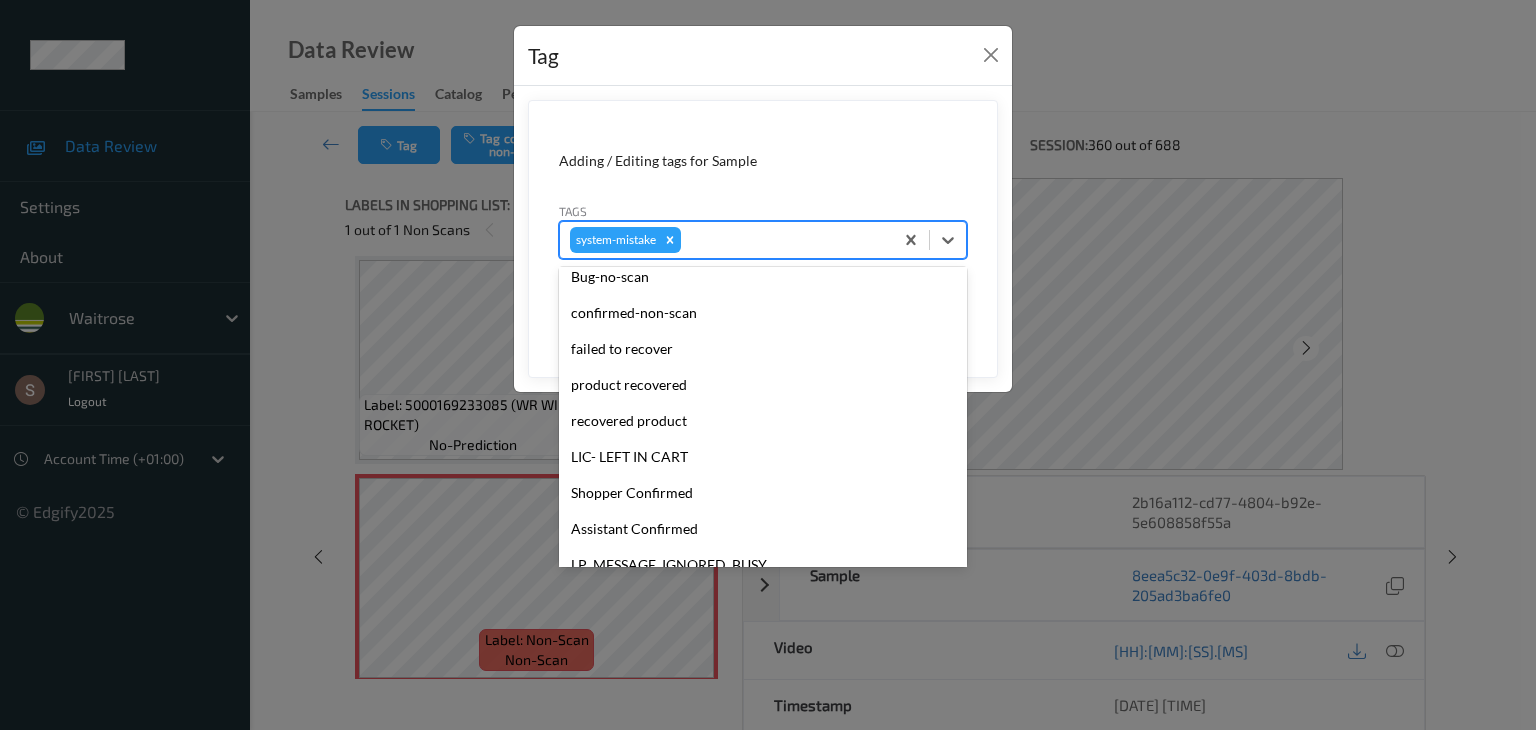 scroll, scrollTop: 356, scrollLeft: 0, axis: vertical 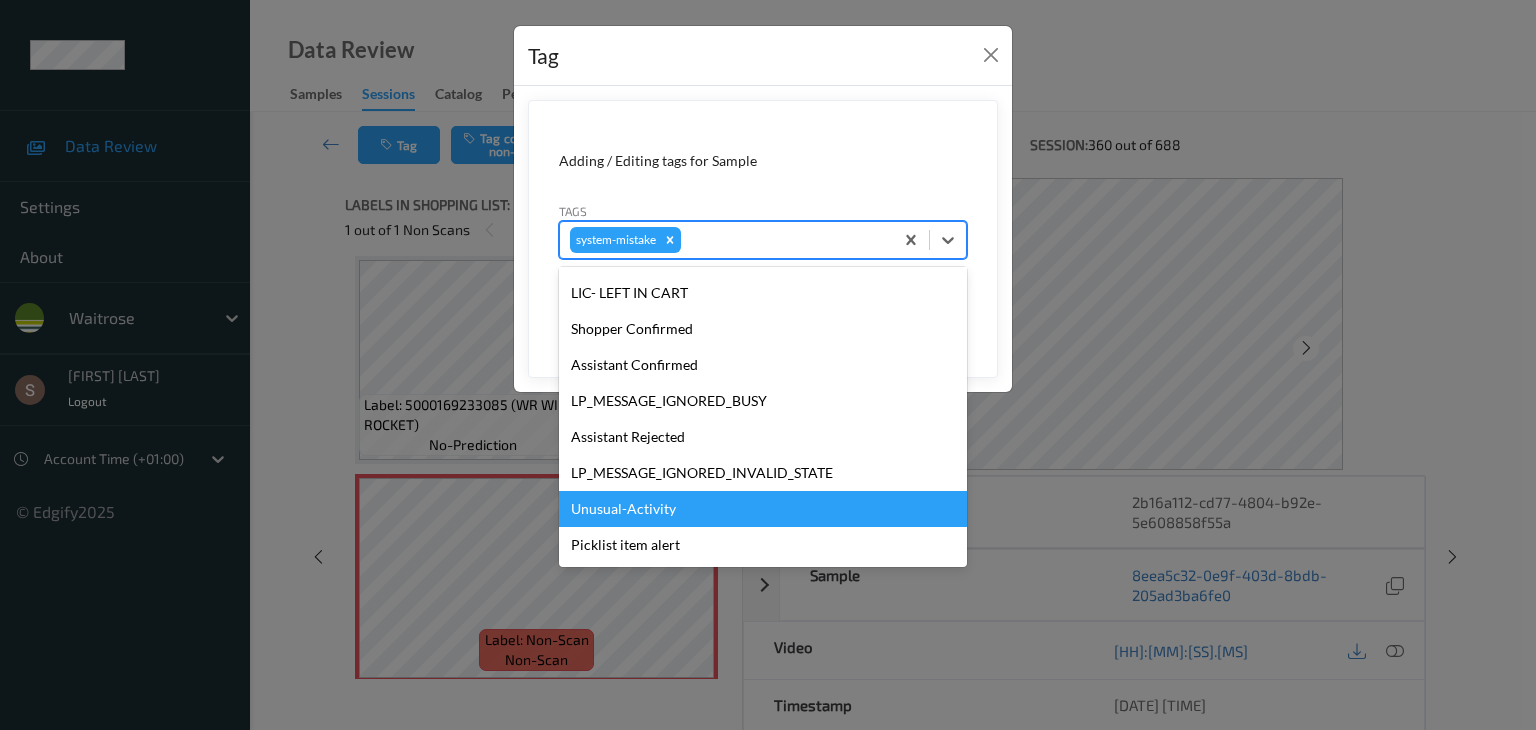 click on "Unusual-Activity" at bounding box center [763, 509] 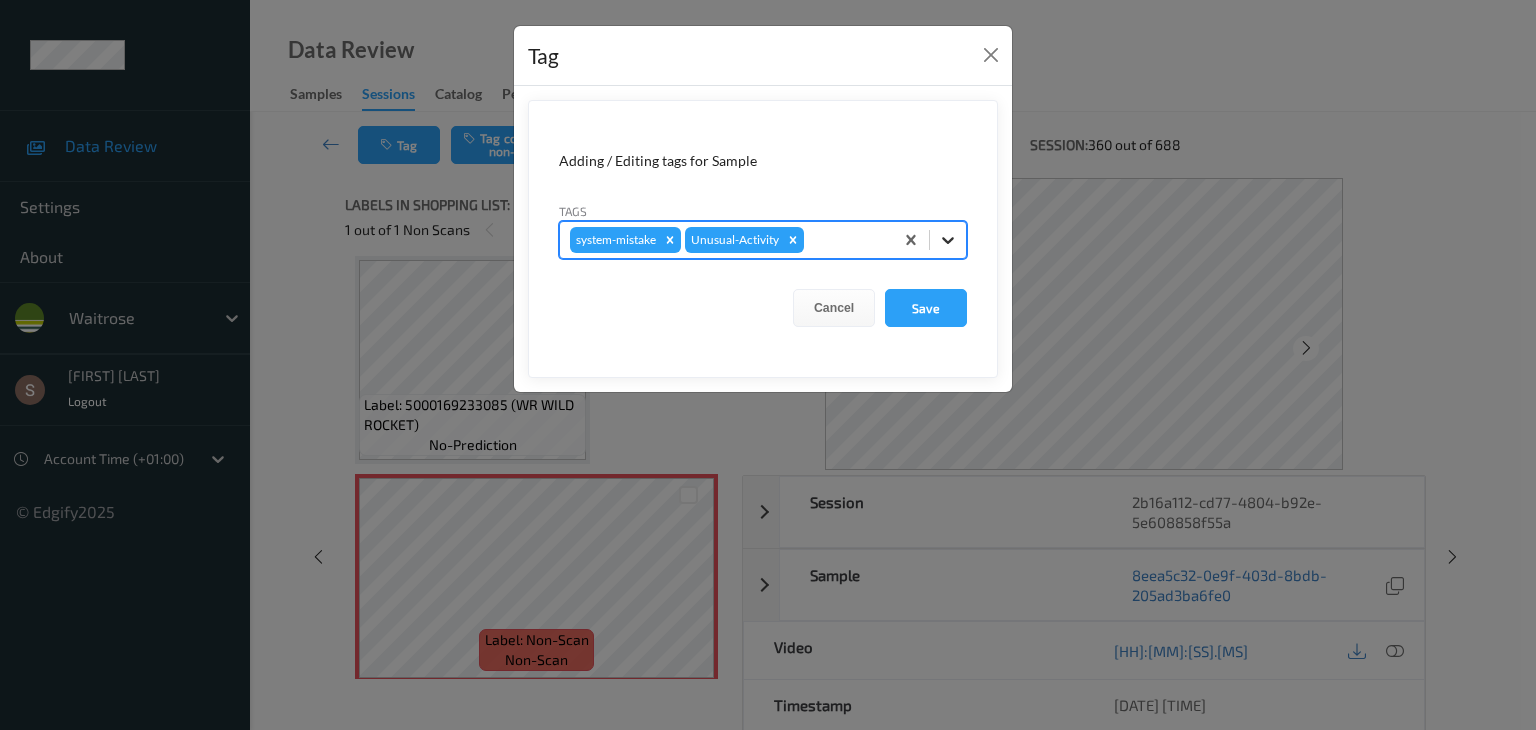 click 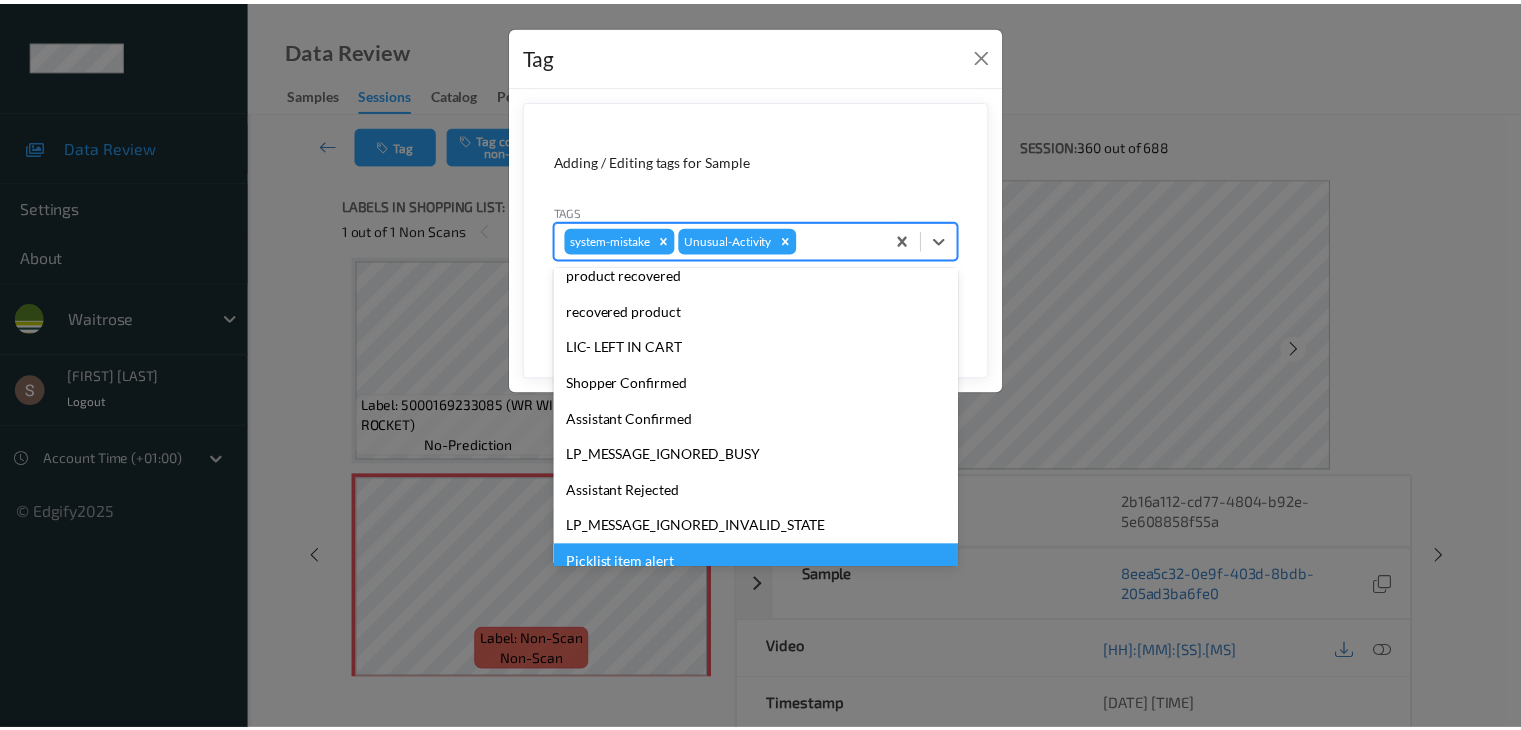 scroll, scrollTop: 320, scrollLeft: 0, axis: vertical 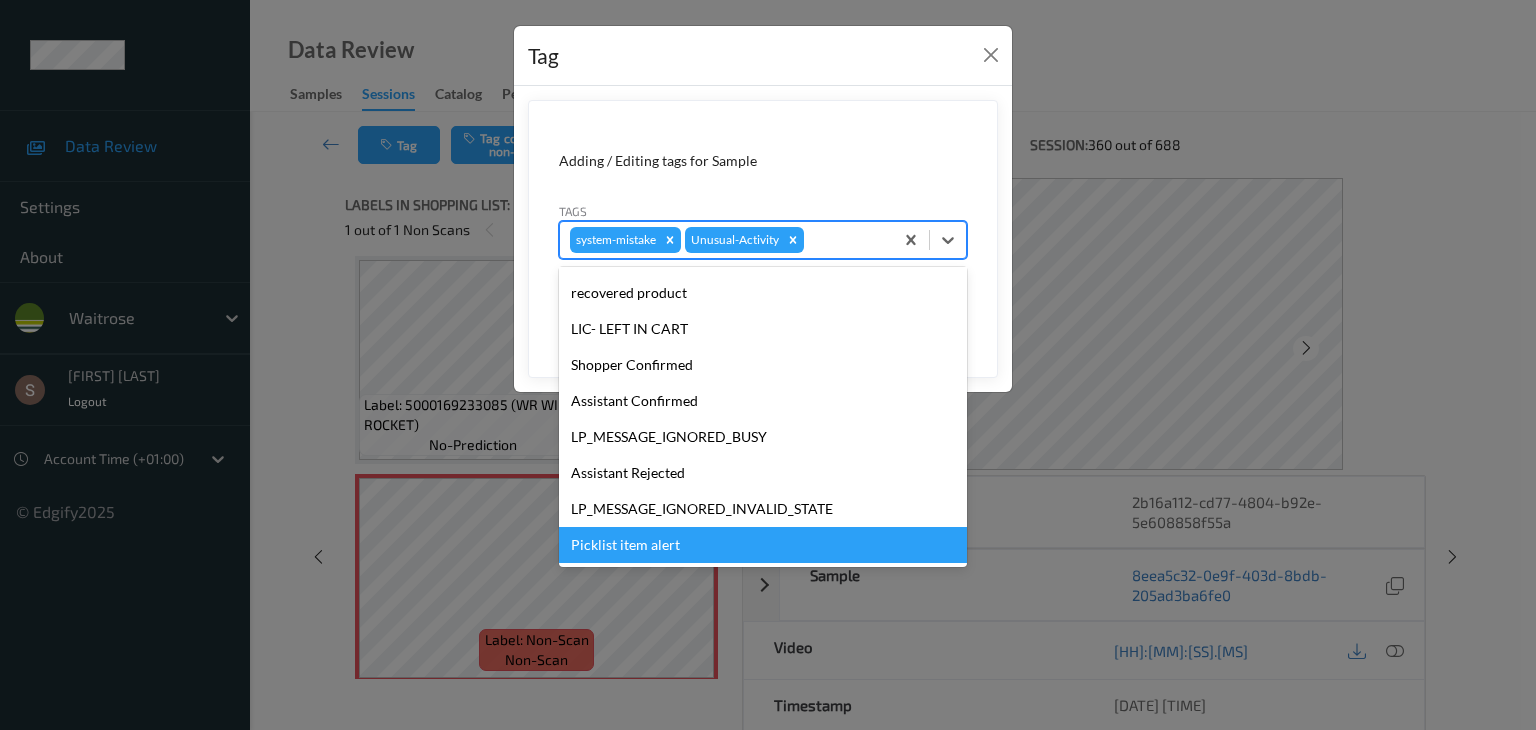 click on "Picklist item alert" at bounding box center (763, 545) 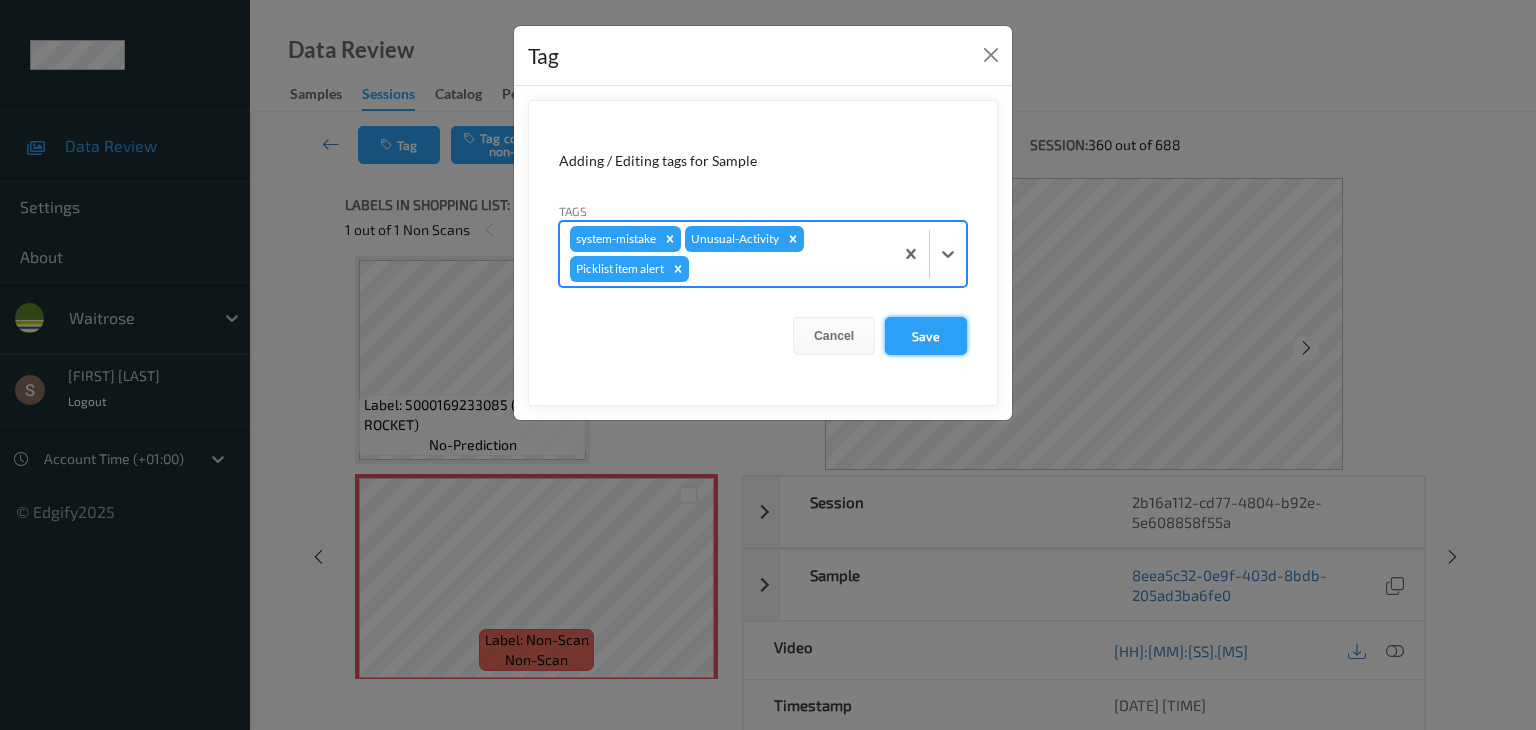 click on "Save" at bounding box center [926, 336] 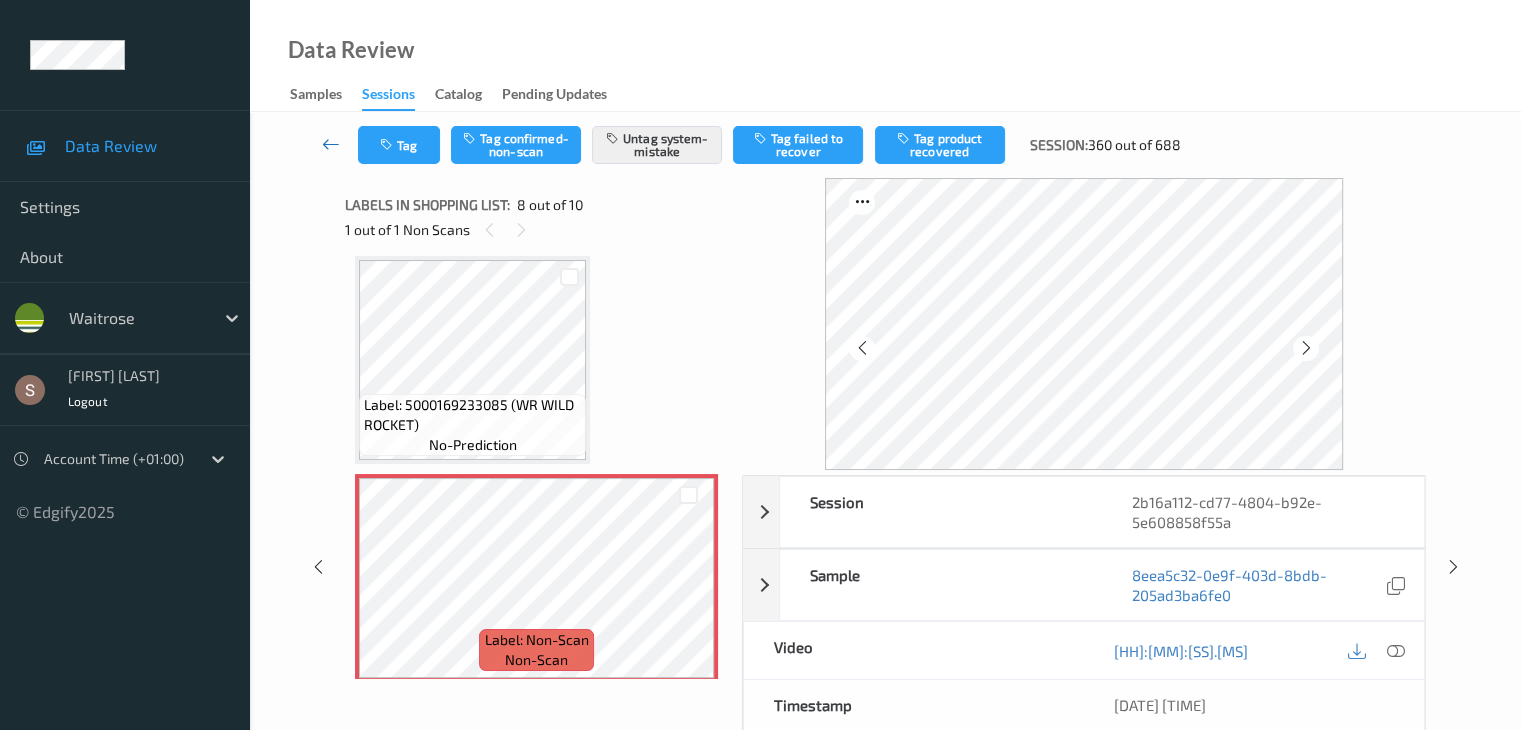 click at bounding box center [331, 144] 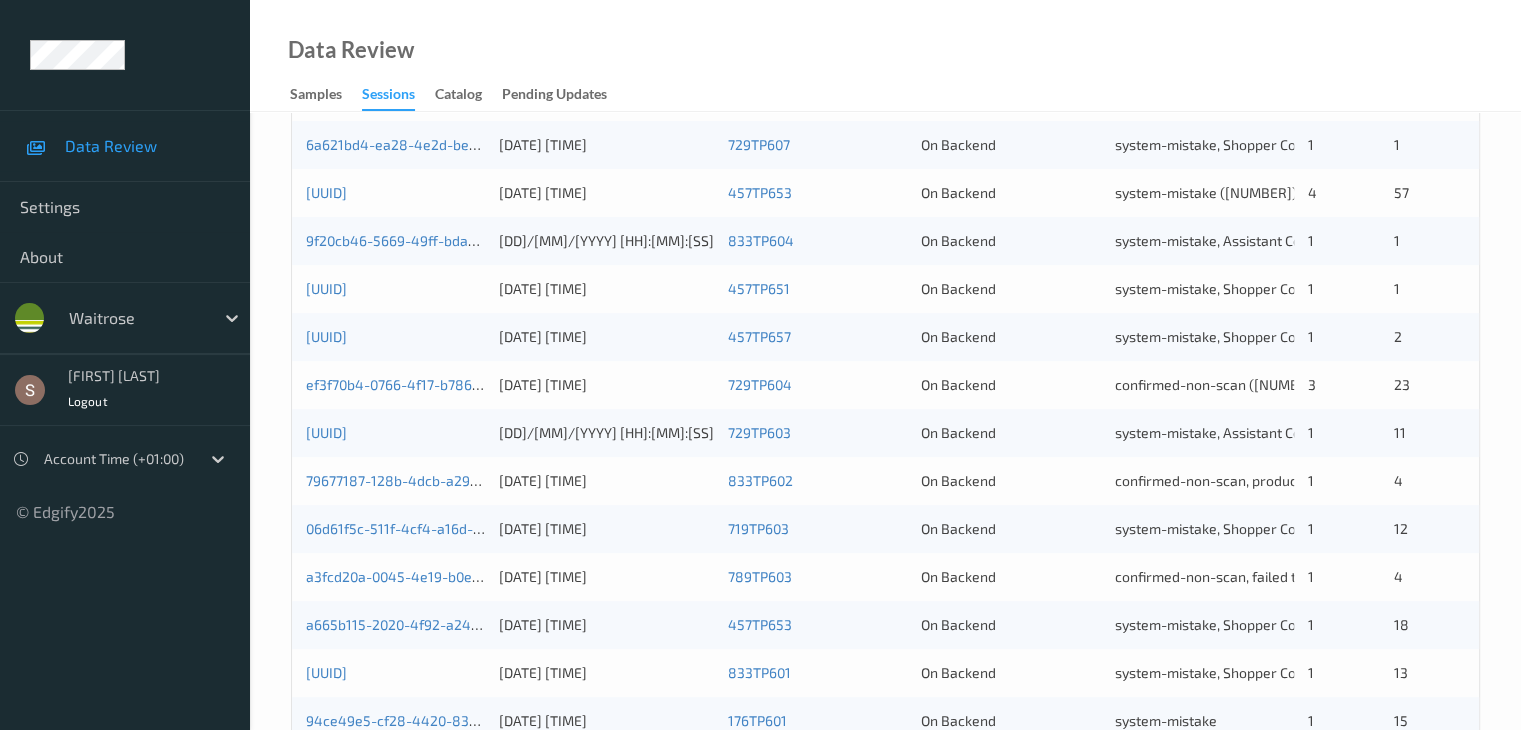 scroll, scrollTop: 932, scrollLeft: 0, axis: vertical 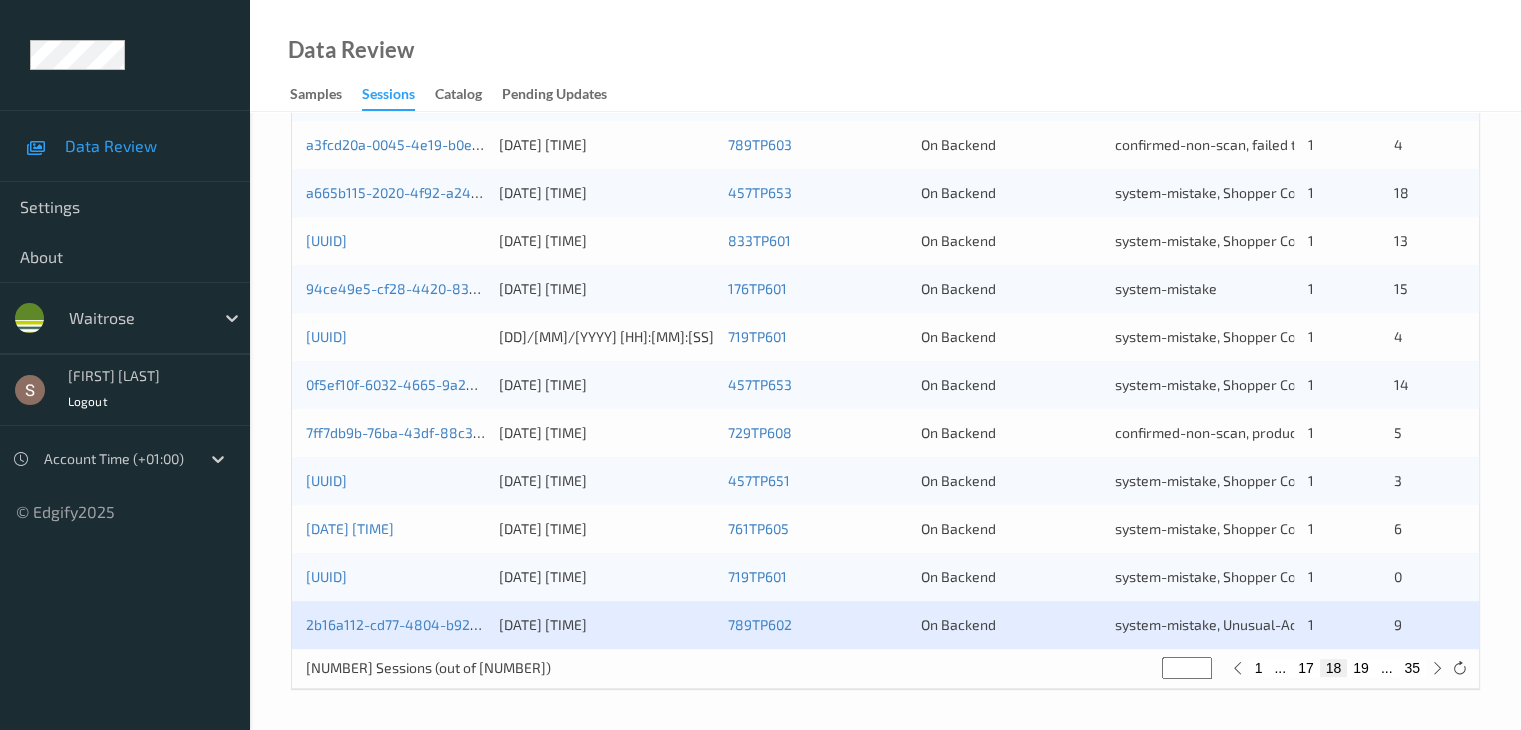 click on "19" at bounding box center (1361, 668) 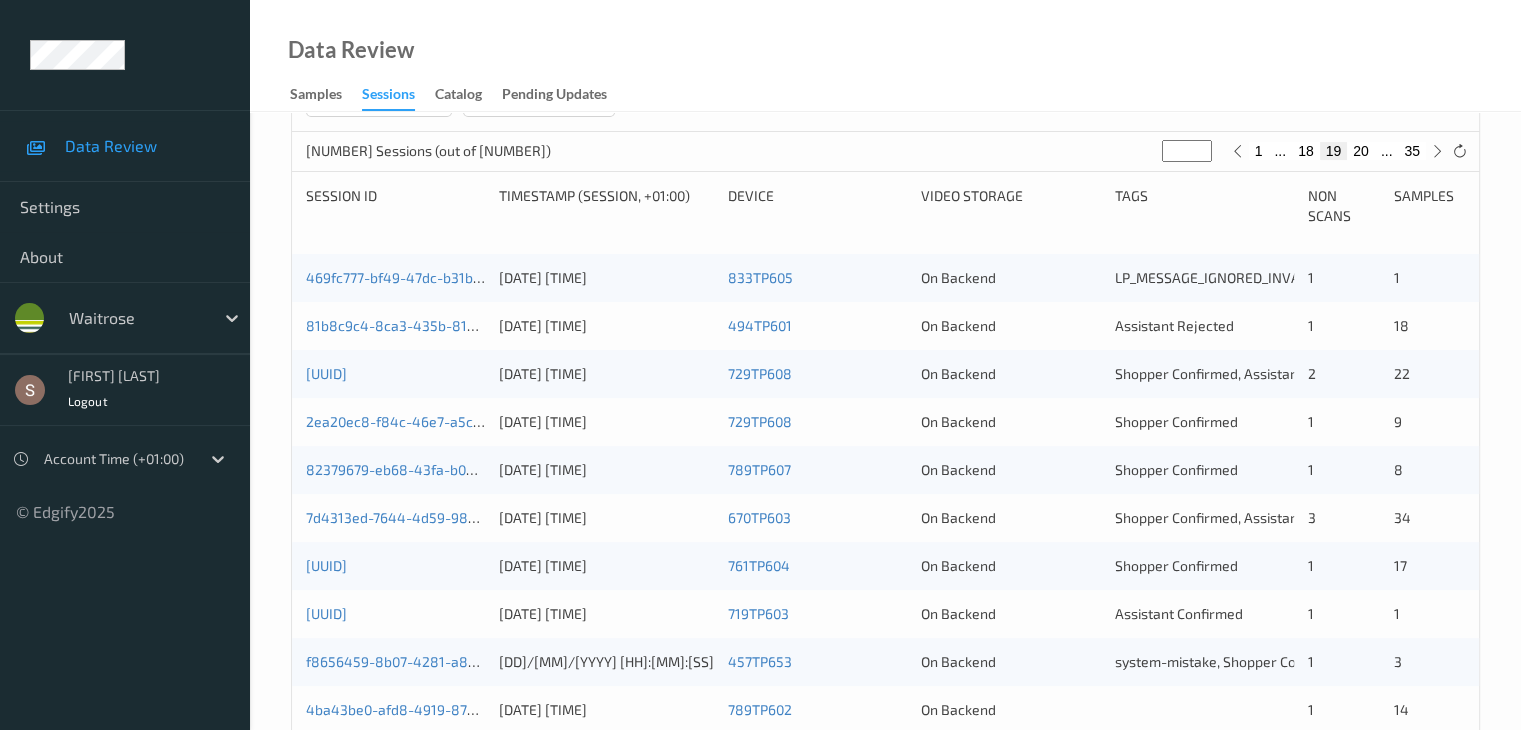 scroll, scrollTop: 332, scrollLeft: 0, axis: vertical 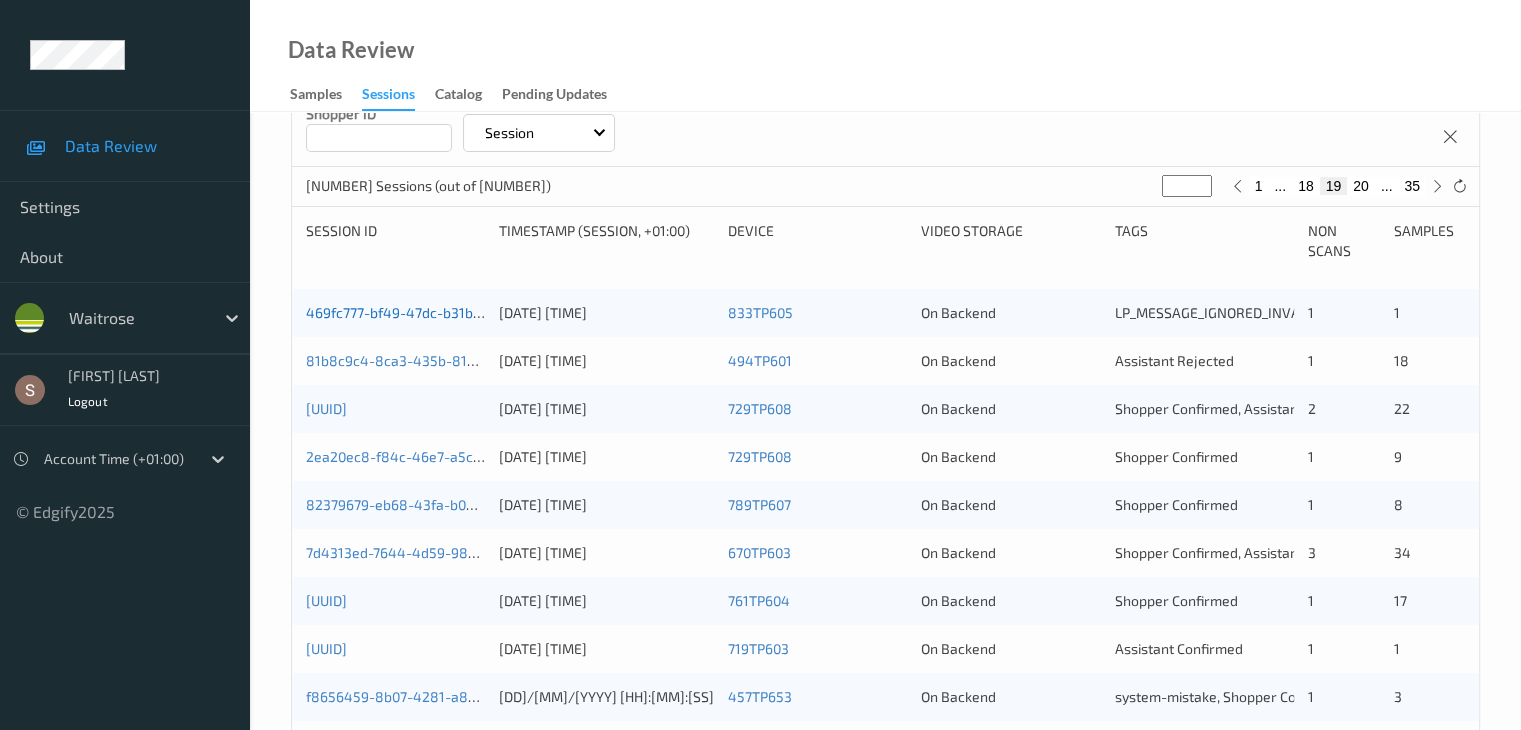 click on "469fc777-bf49-47dc-b31b-6ae2fa60390b" at bounding box center [439, 312] 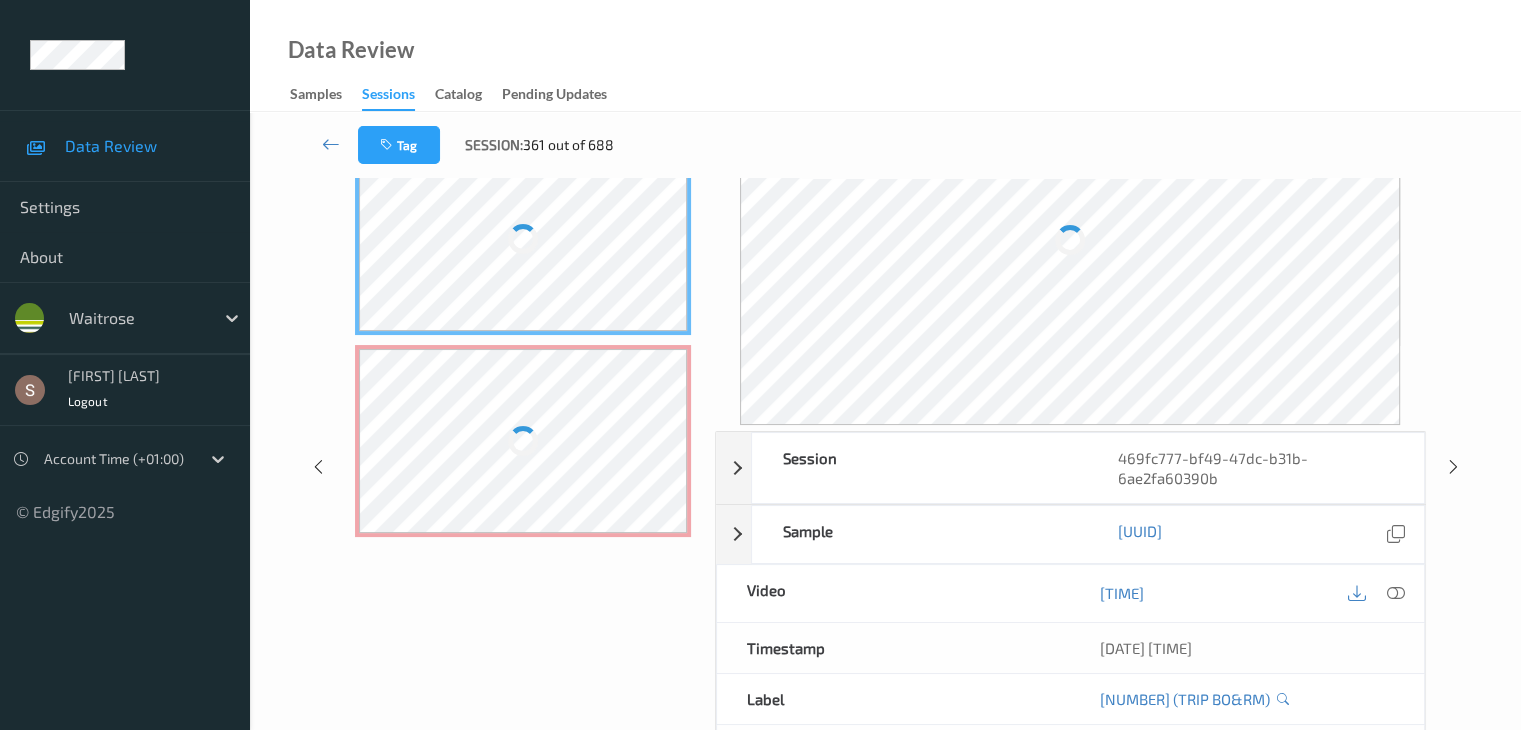 scroll, scrollTop: 0, scrollLeft: 0, axis: both 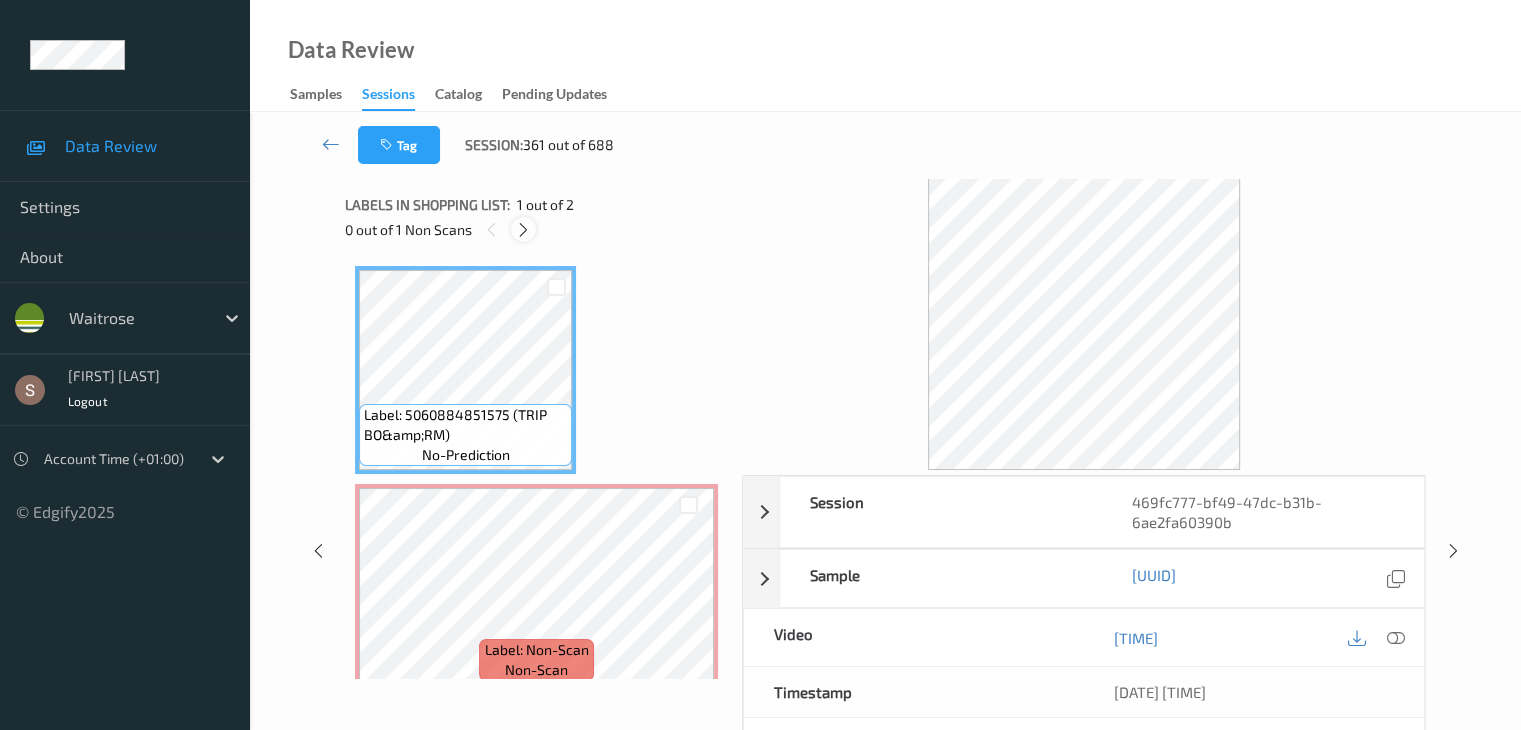 click at bounding box center [523, 230] 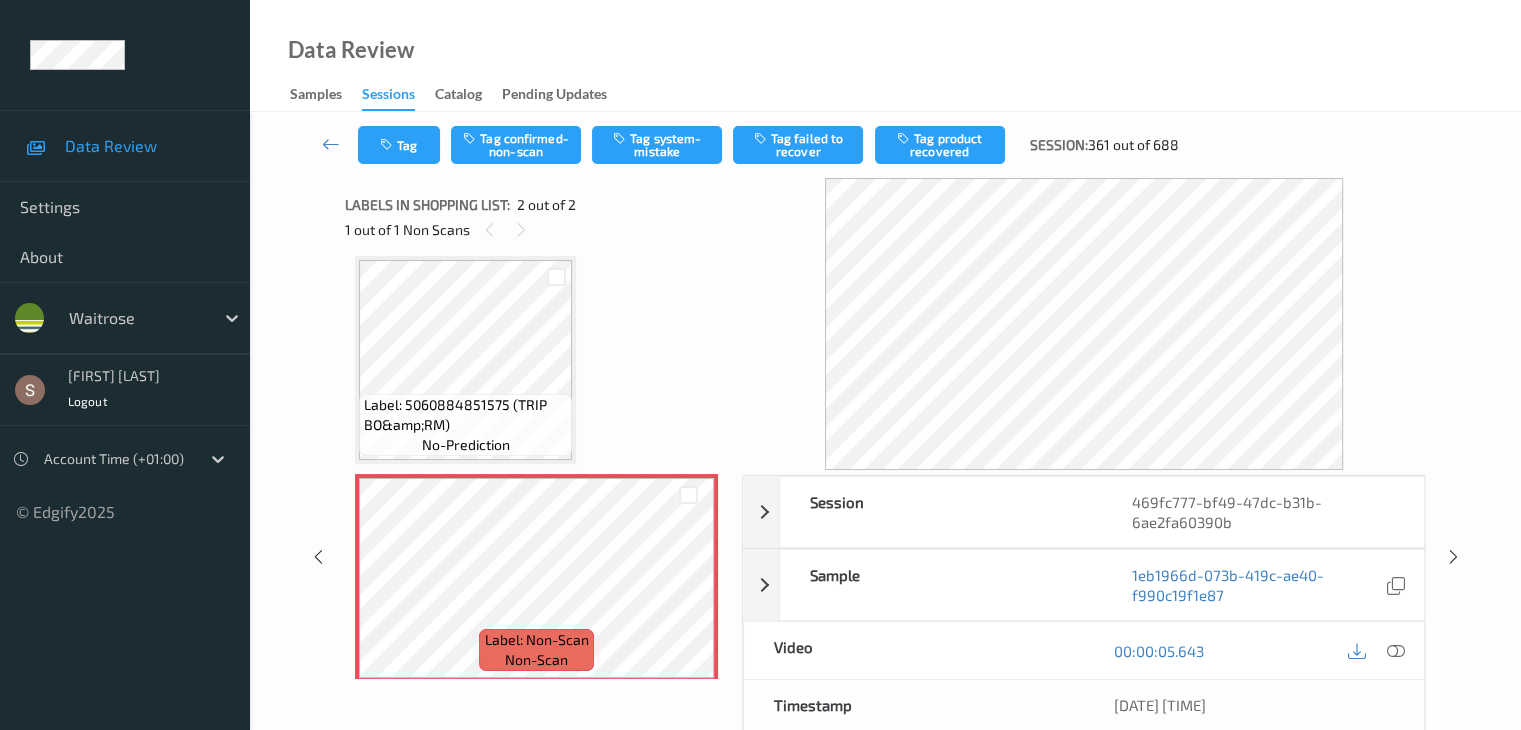 scroll, scrollTop: 23, scrollLeft: 0, axis: vertical 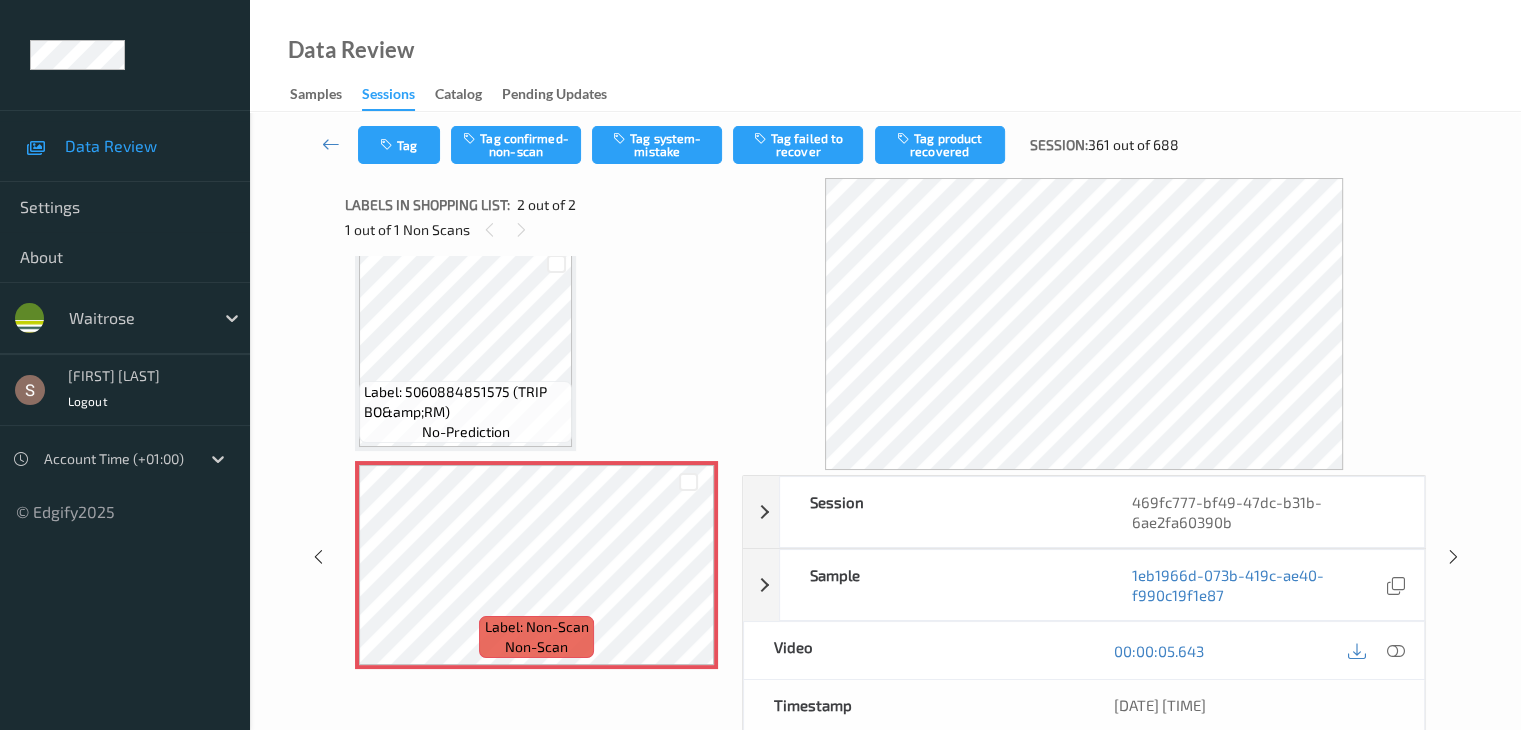 click on "Label: 5060884851575 (TRIP BO&amp;RM)" at bounding box center [465, 402] 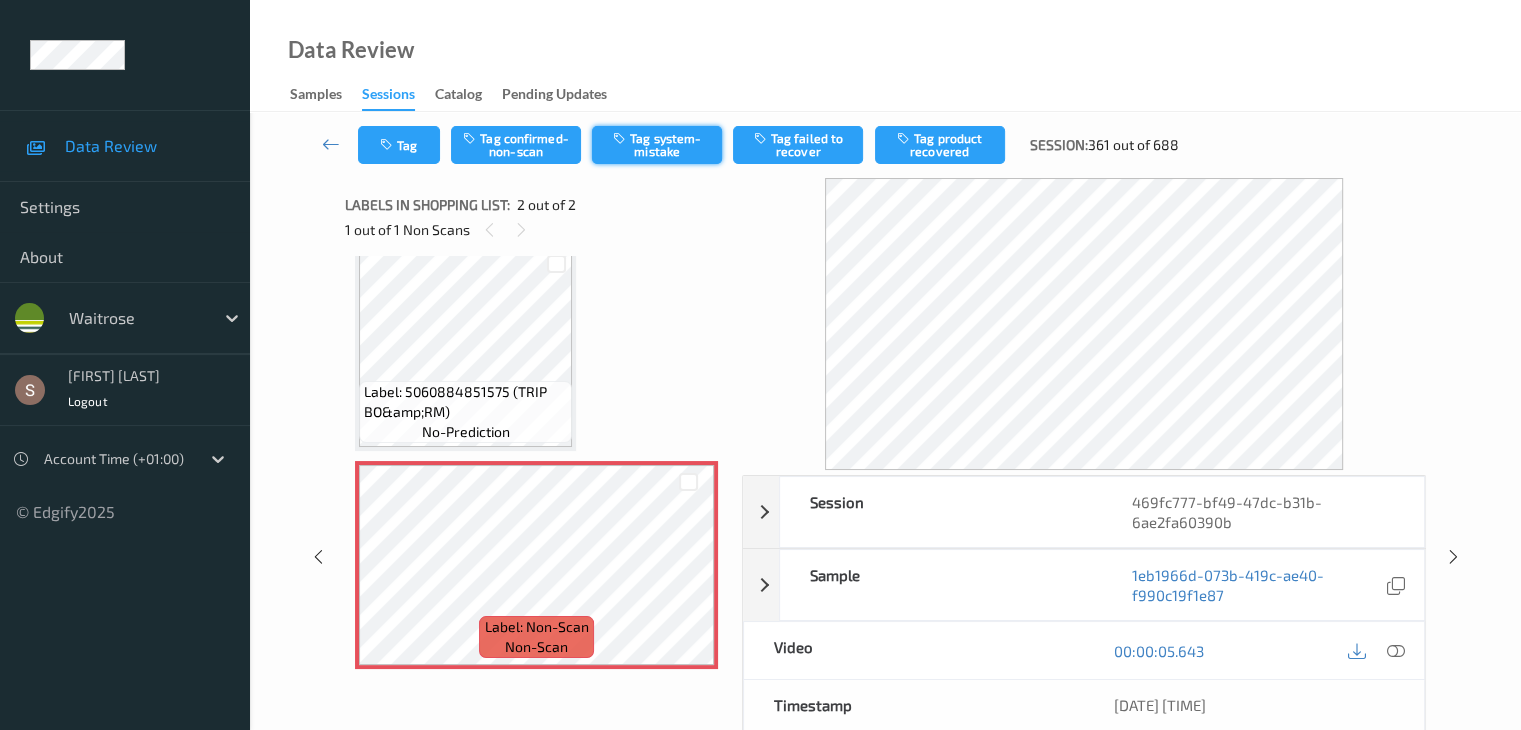 click on "Tag   system-mistake" at bounding box center [657, 145] 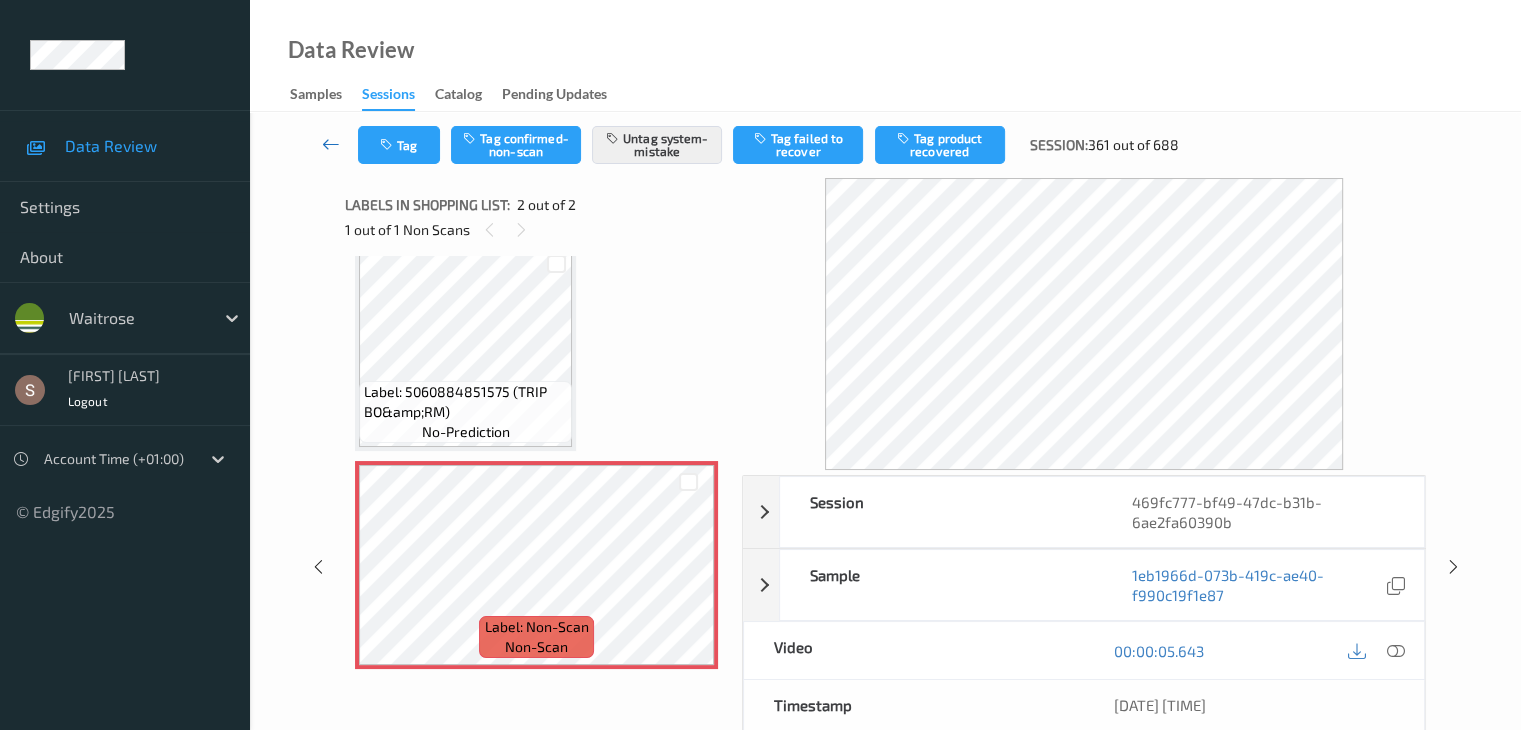 click at bounding box center [331, 144] 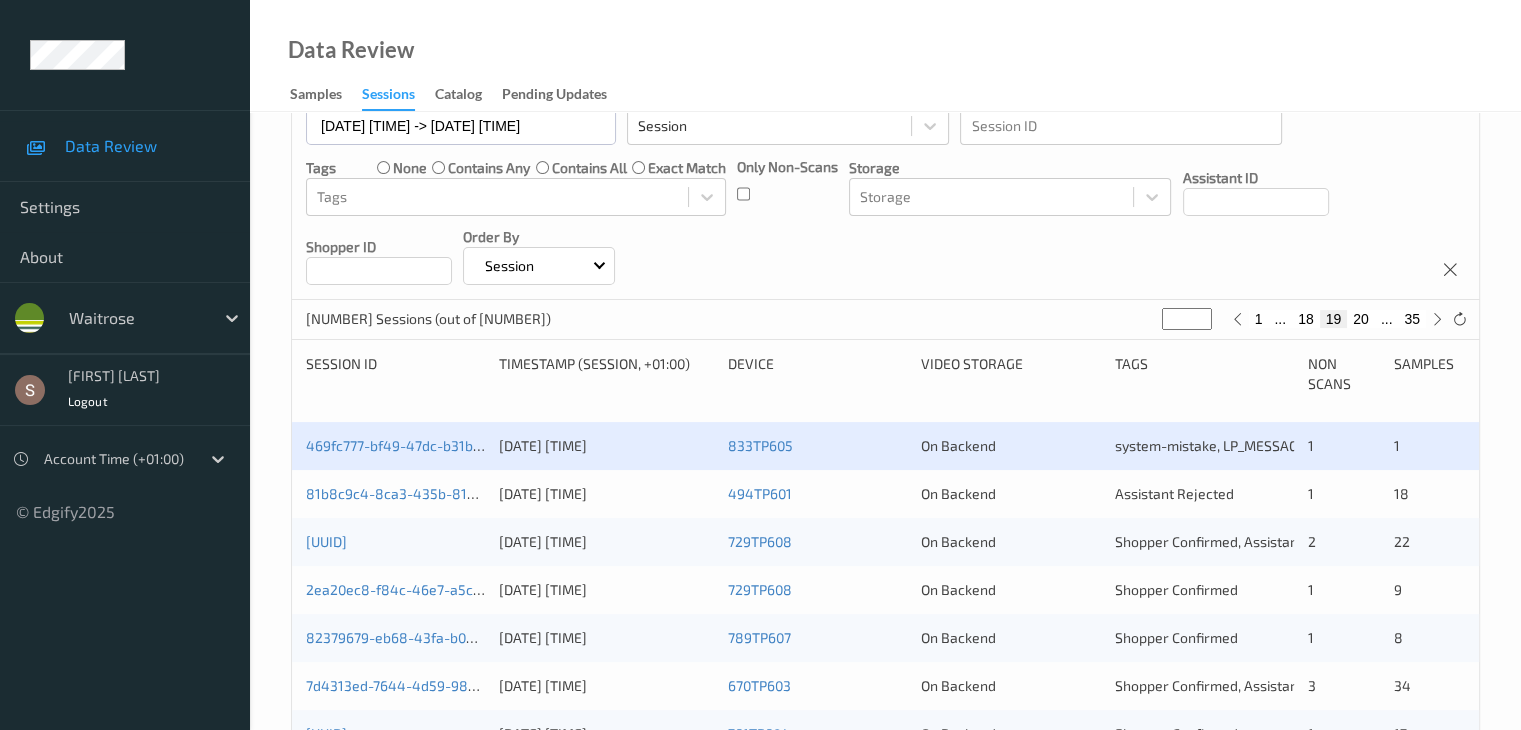 scroll, scrollTop: 200, scrollLeft: 0, axis: vertical 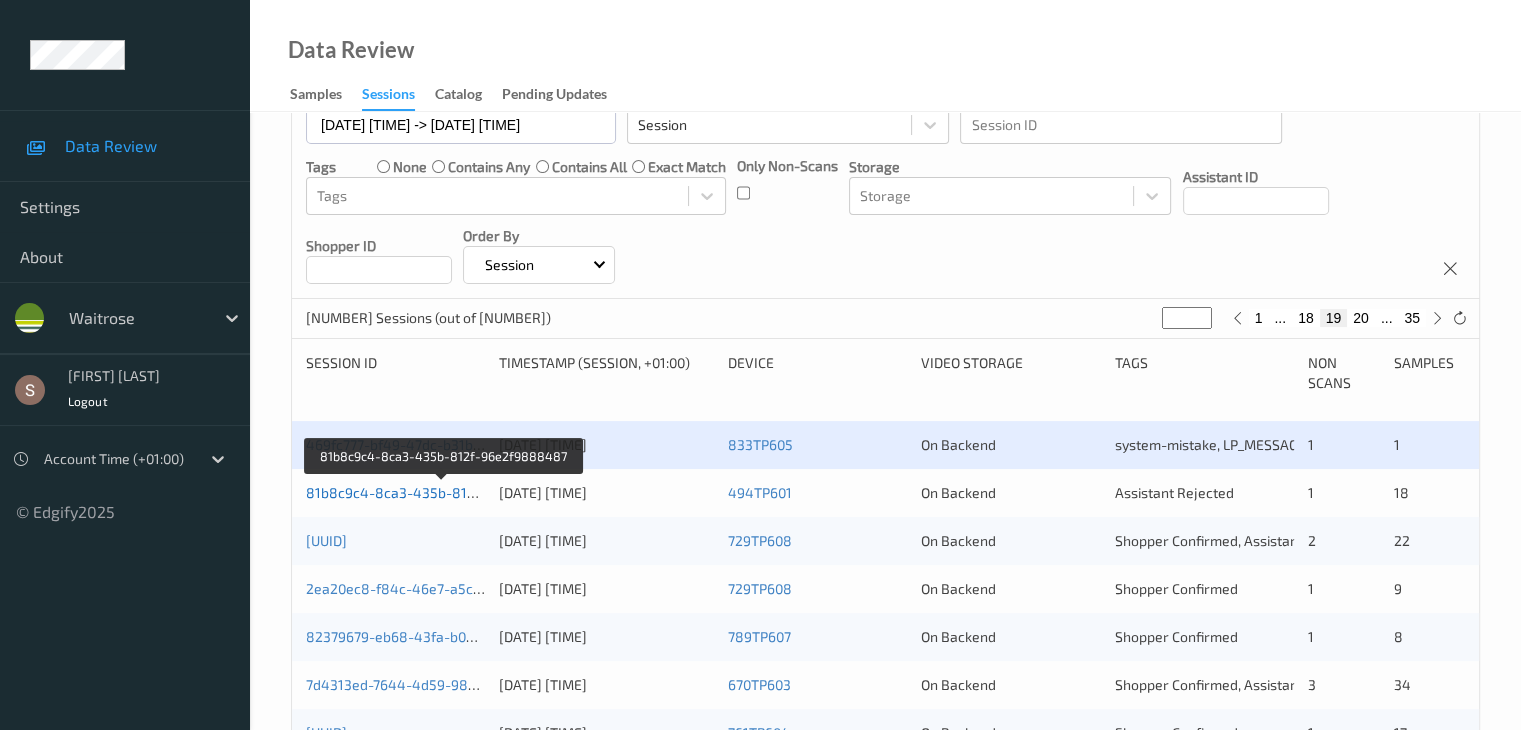 click on "81b8c9c4-8ca3-435b-812f-96e2f9888487" at bounding box center (444, 492) 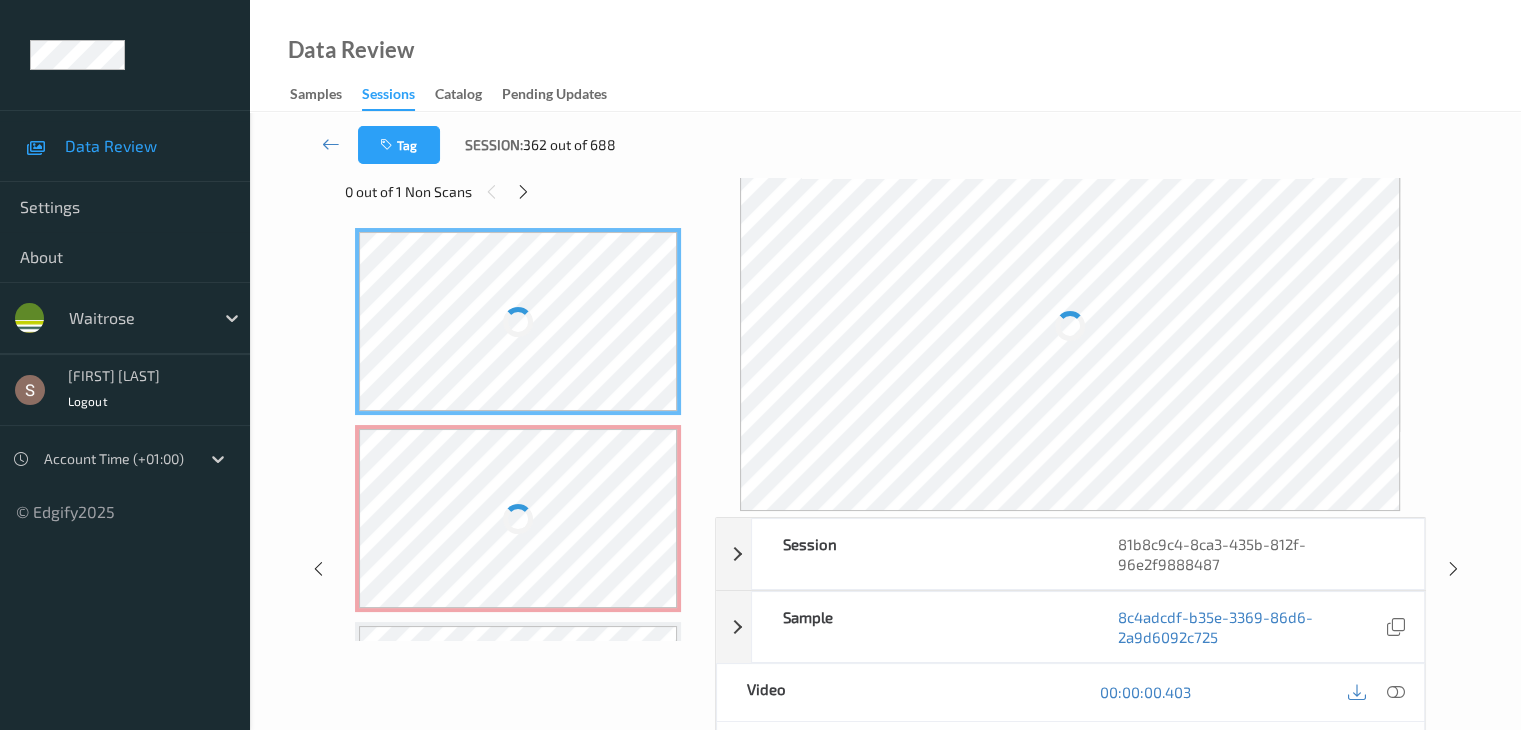 scroll, scrollTop: 0, scrollLeft: 0, axis: both 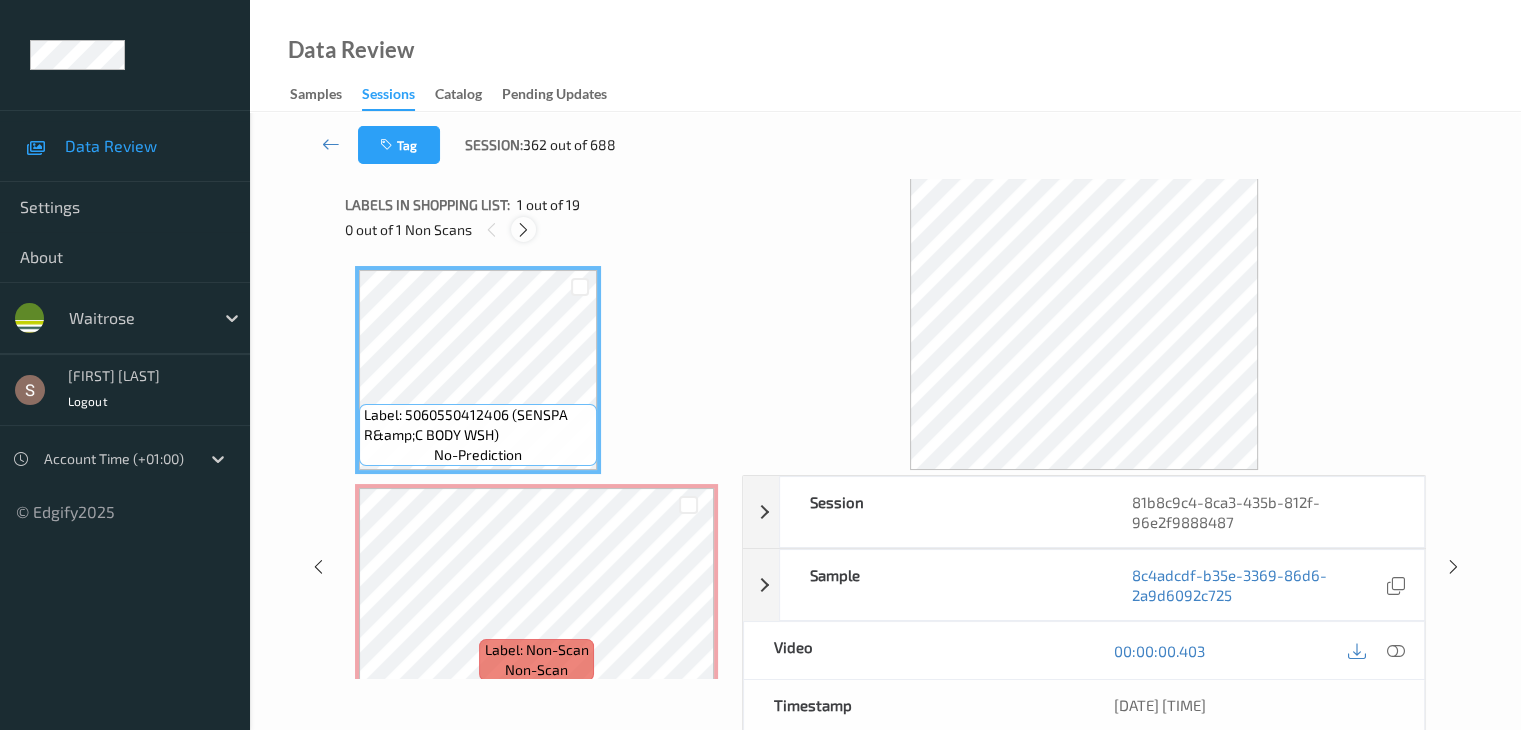 click at bounding box center (523, 229) 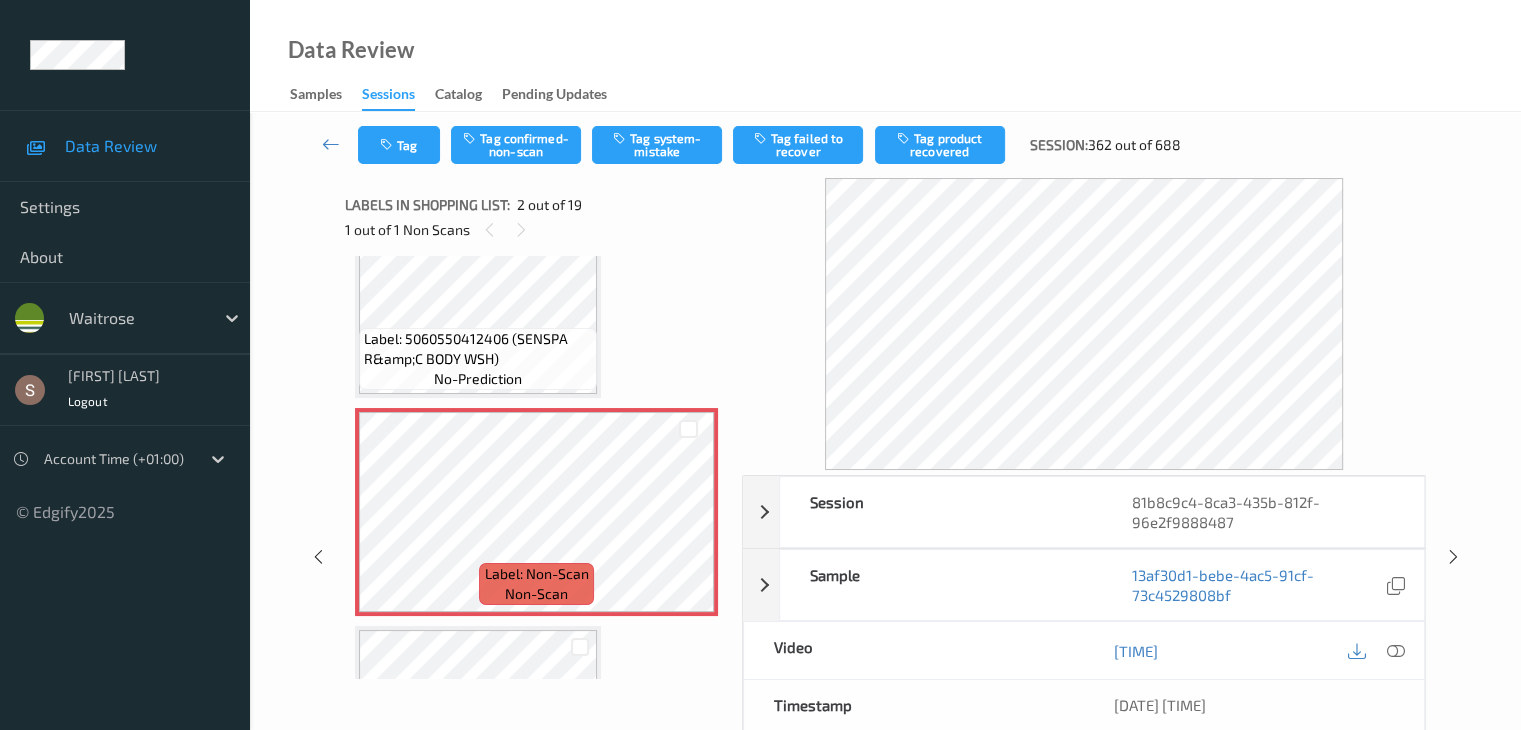 scroll, scrollTop: 110, scrollLeft: 0, axis: vertical 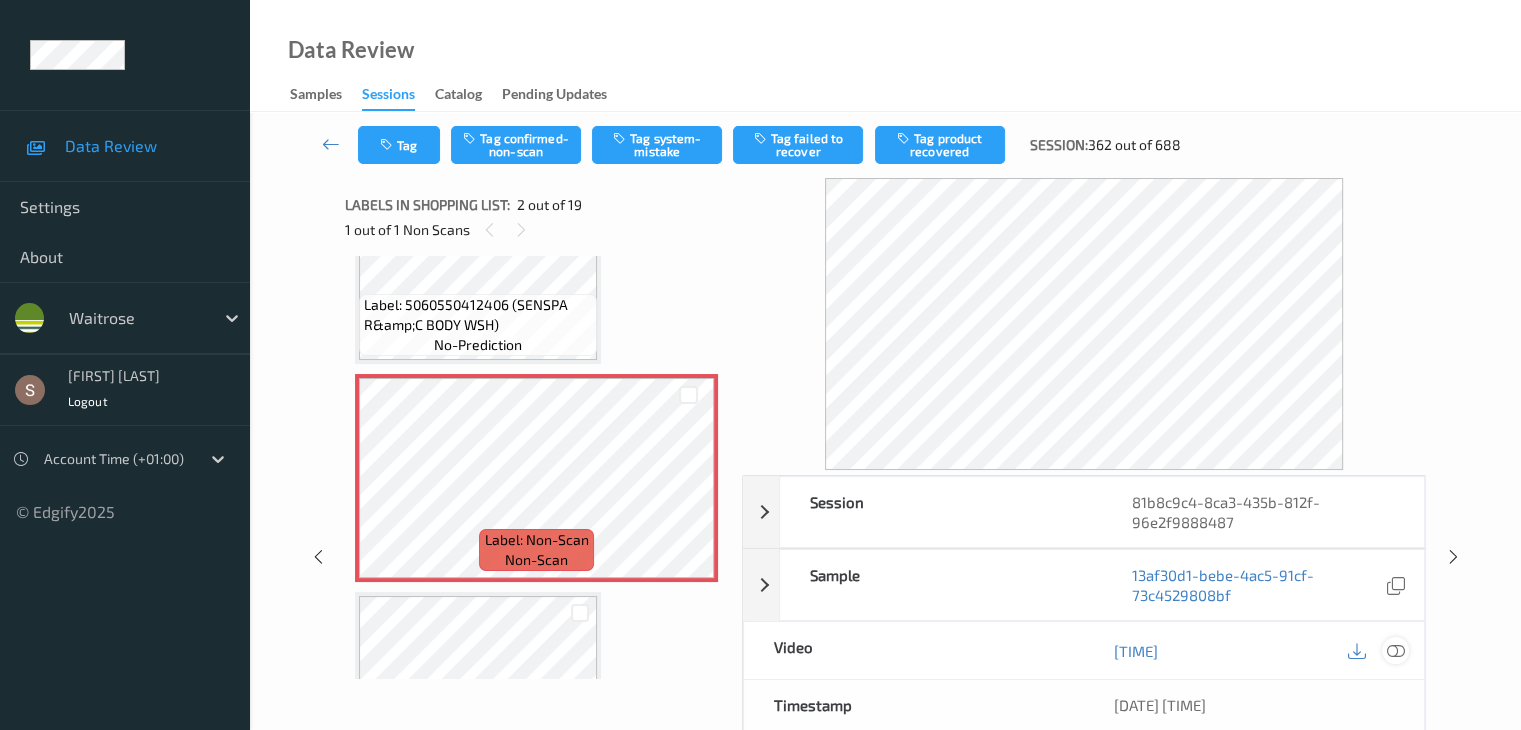 click at bounding box center (1395, 651) 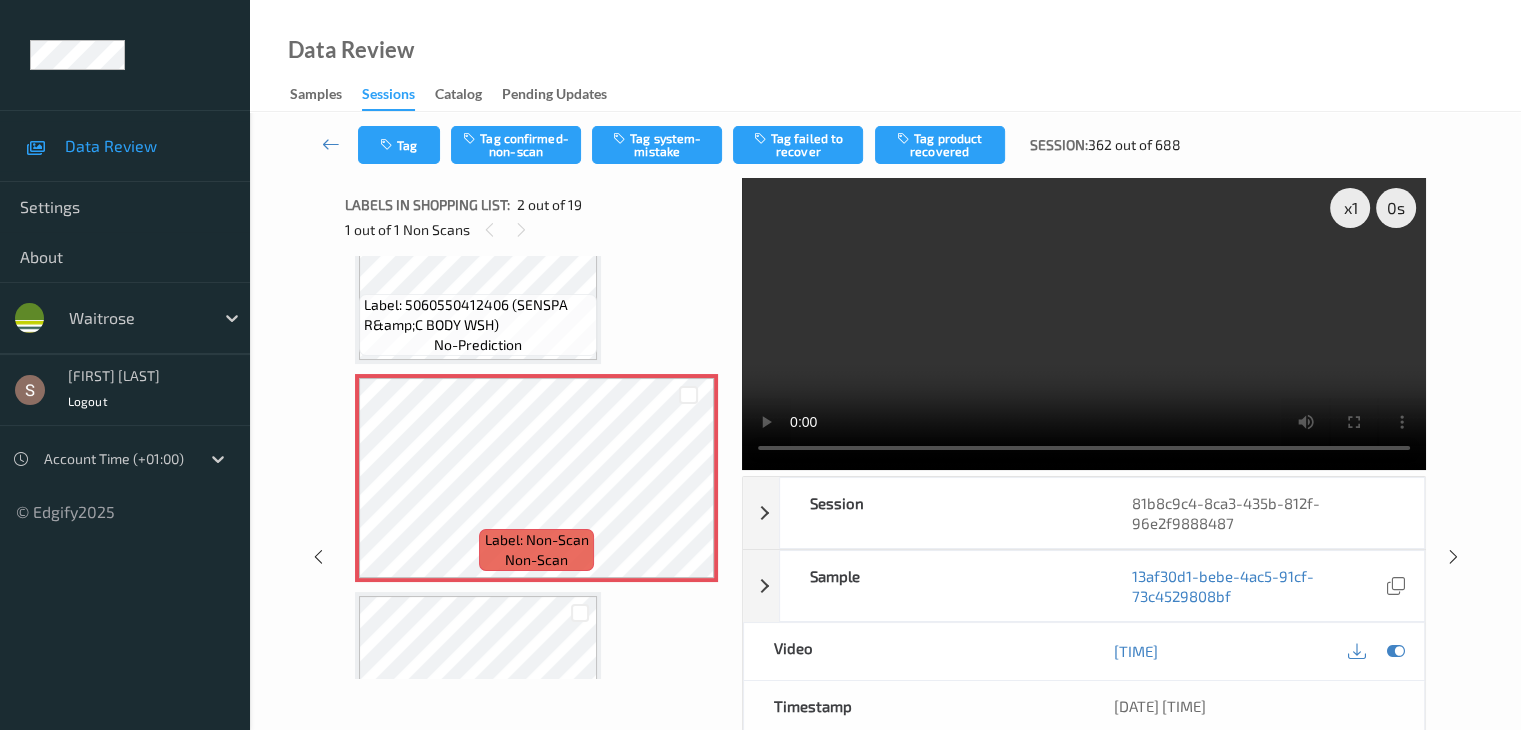 click at bounding box center [1084, 324] 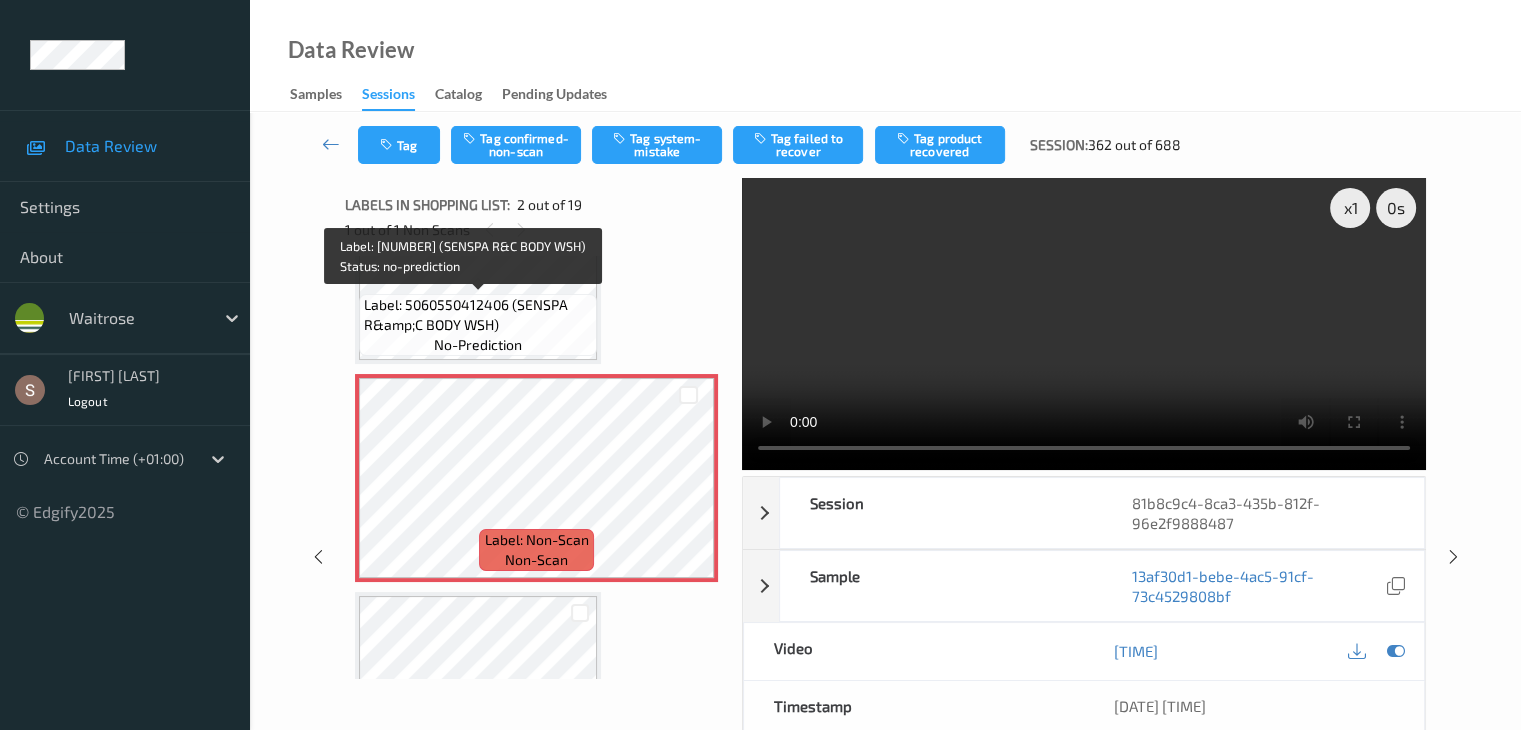 click on "Label: 5060550412406 (SENSPA R&amp;C BODY WSH)" at bounding box center [478, 315] 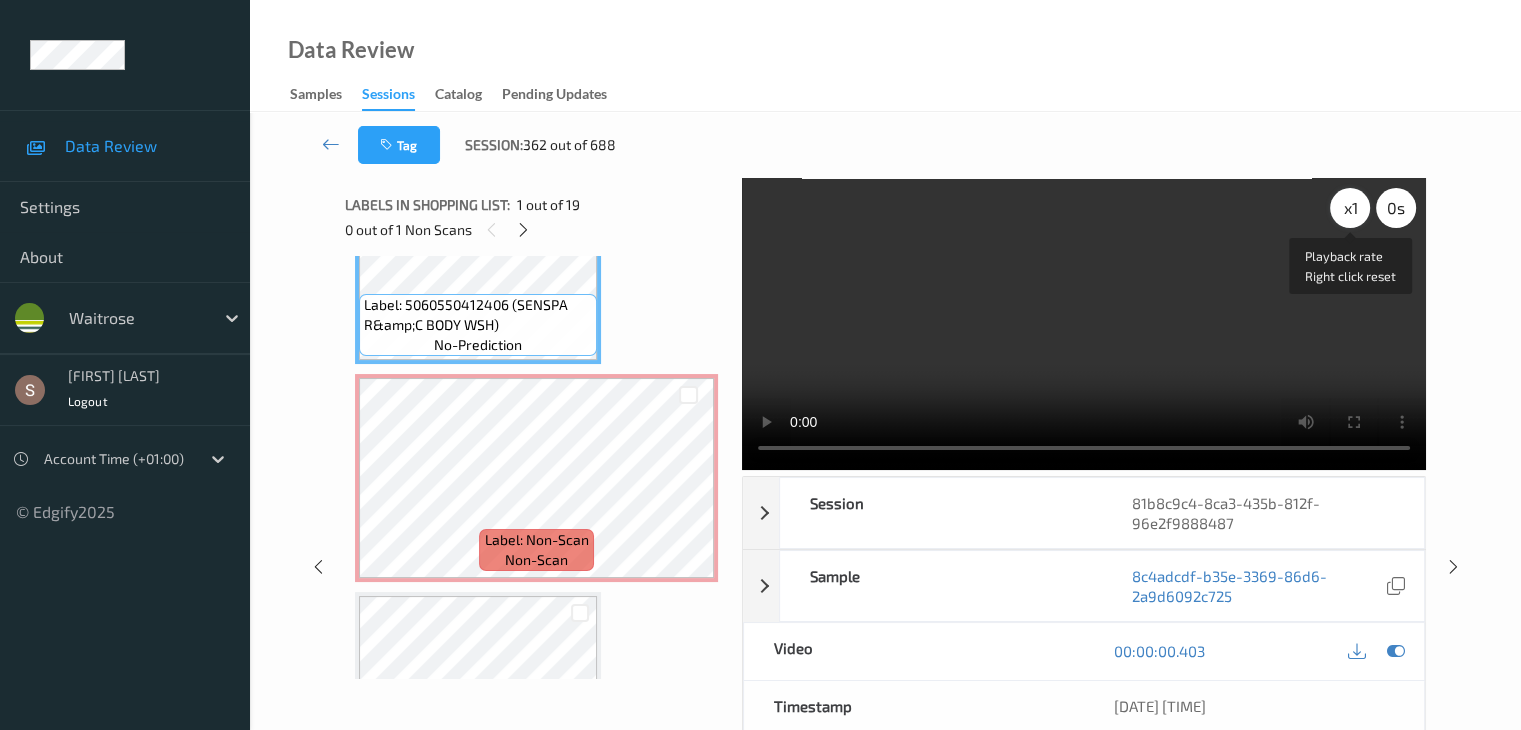 click on "x 1" at bounding box center (1350, 208) 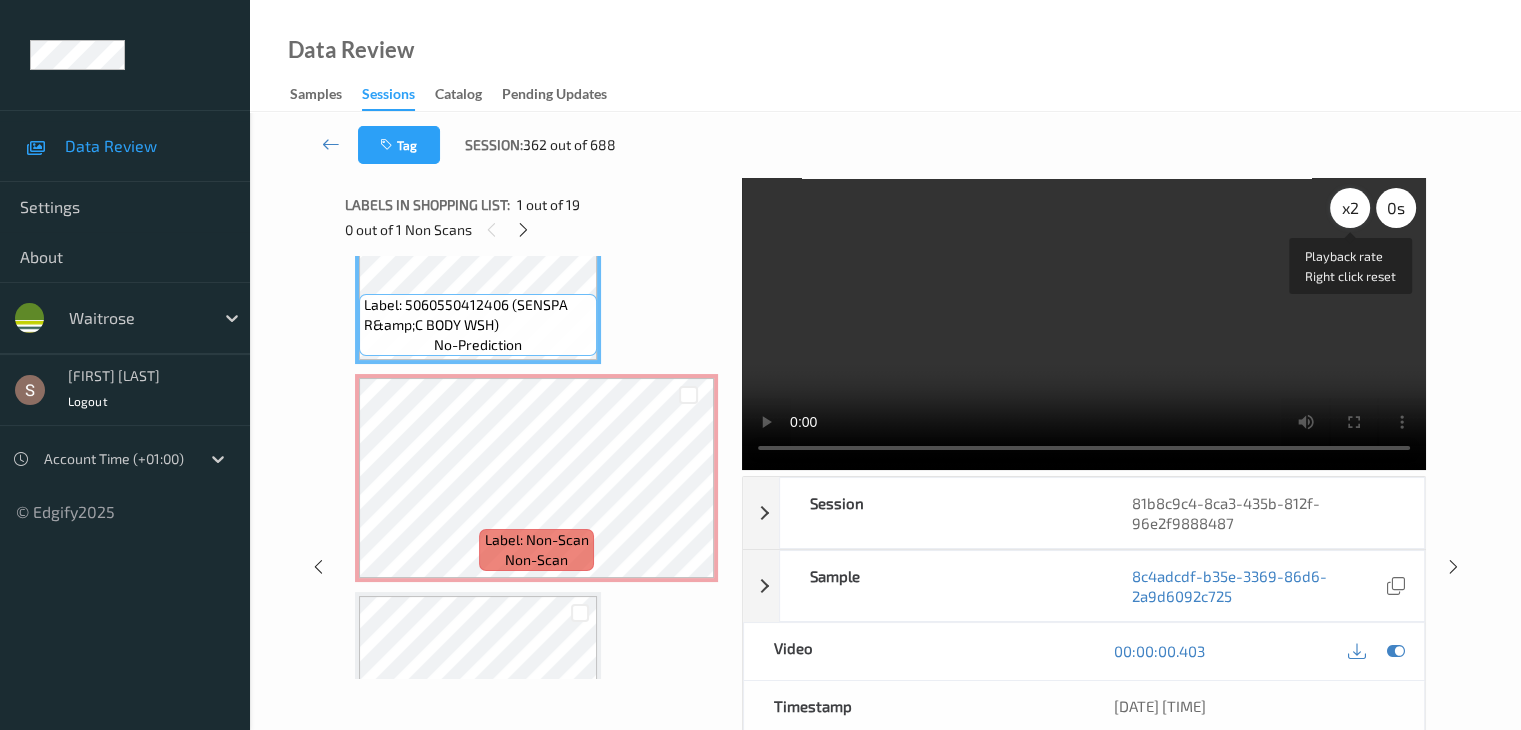 click on "x 2" at bounding box center [1350, 208] 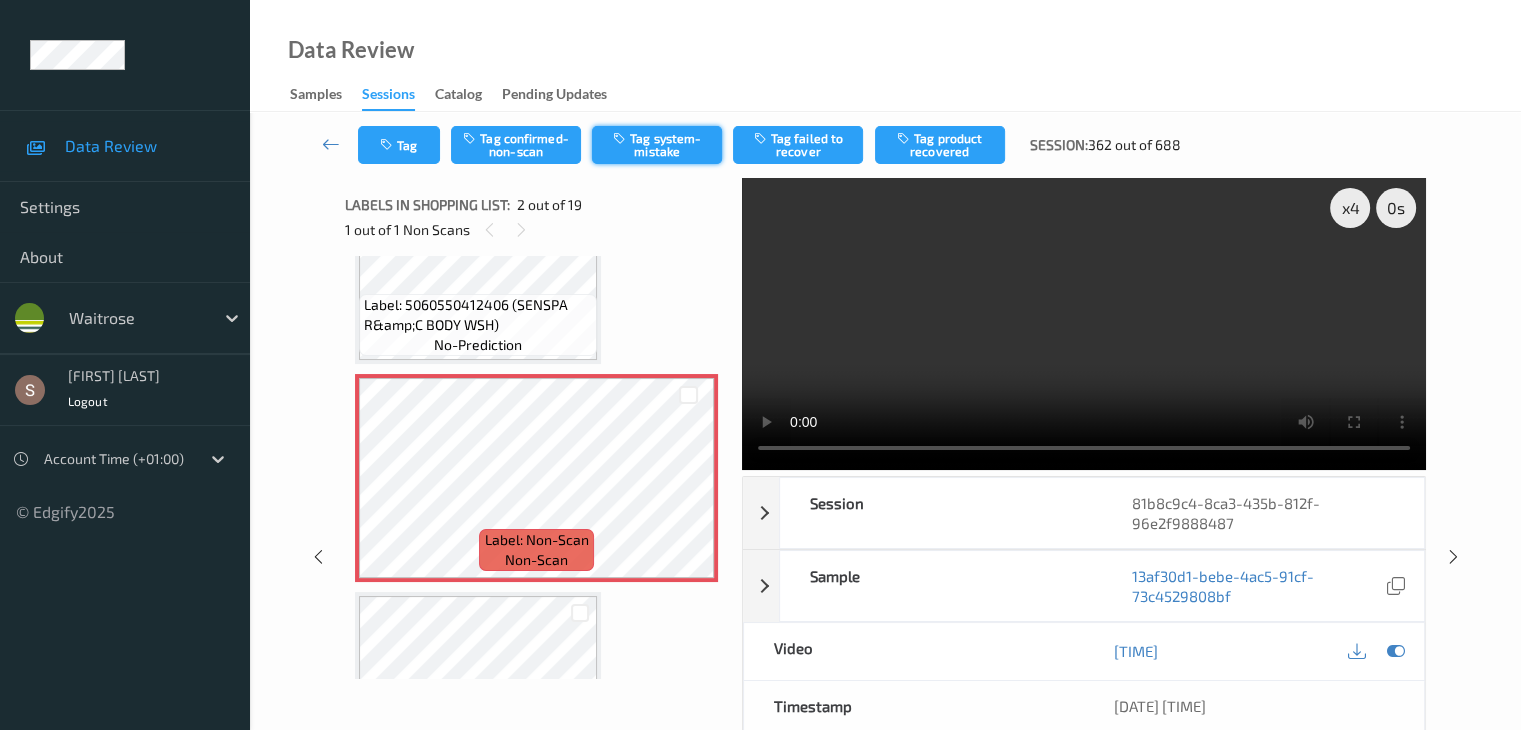 click on "Tag   system-mistake" at bounding box center [657, 145] 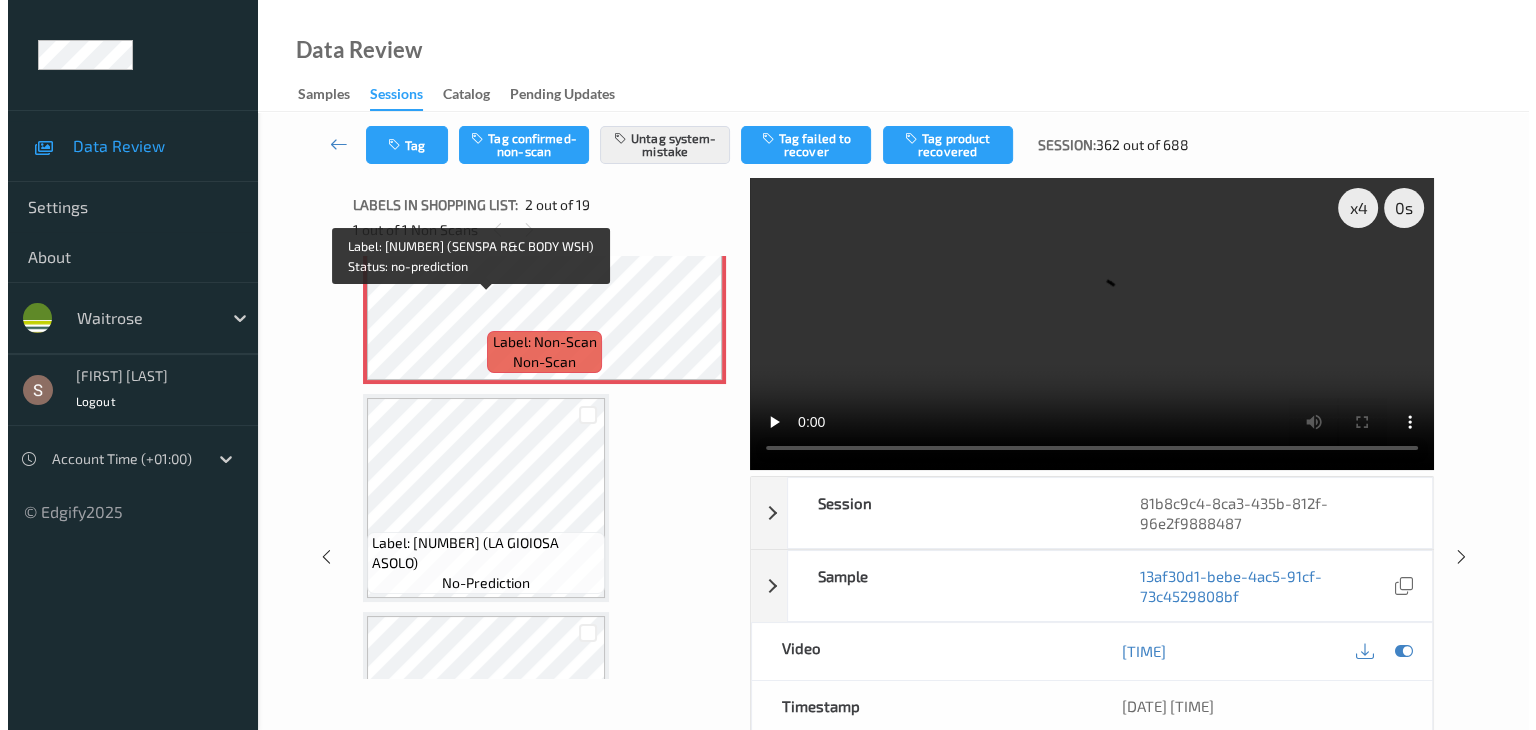 scroll, scrollTop: 310, scrollLeft: 0, axis: vertical 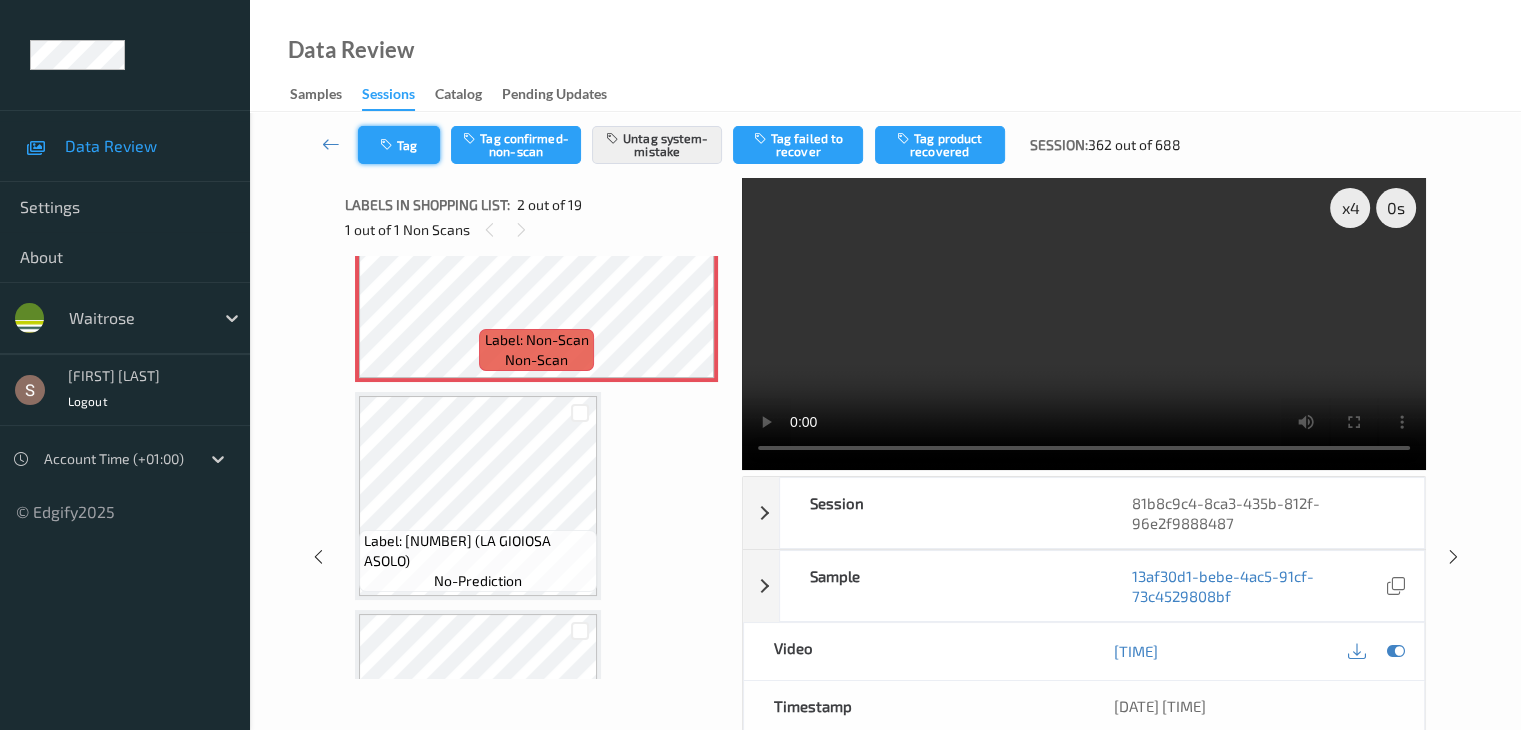 click at bounding box center (388, 145) 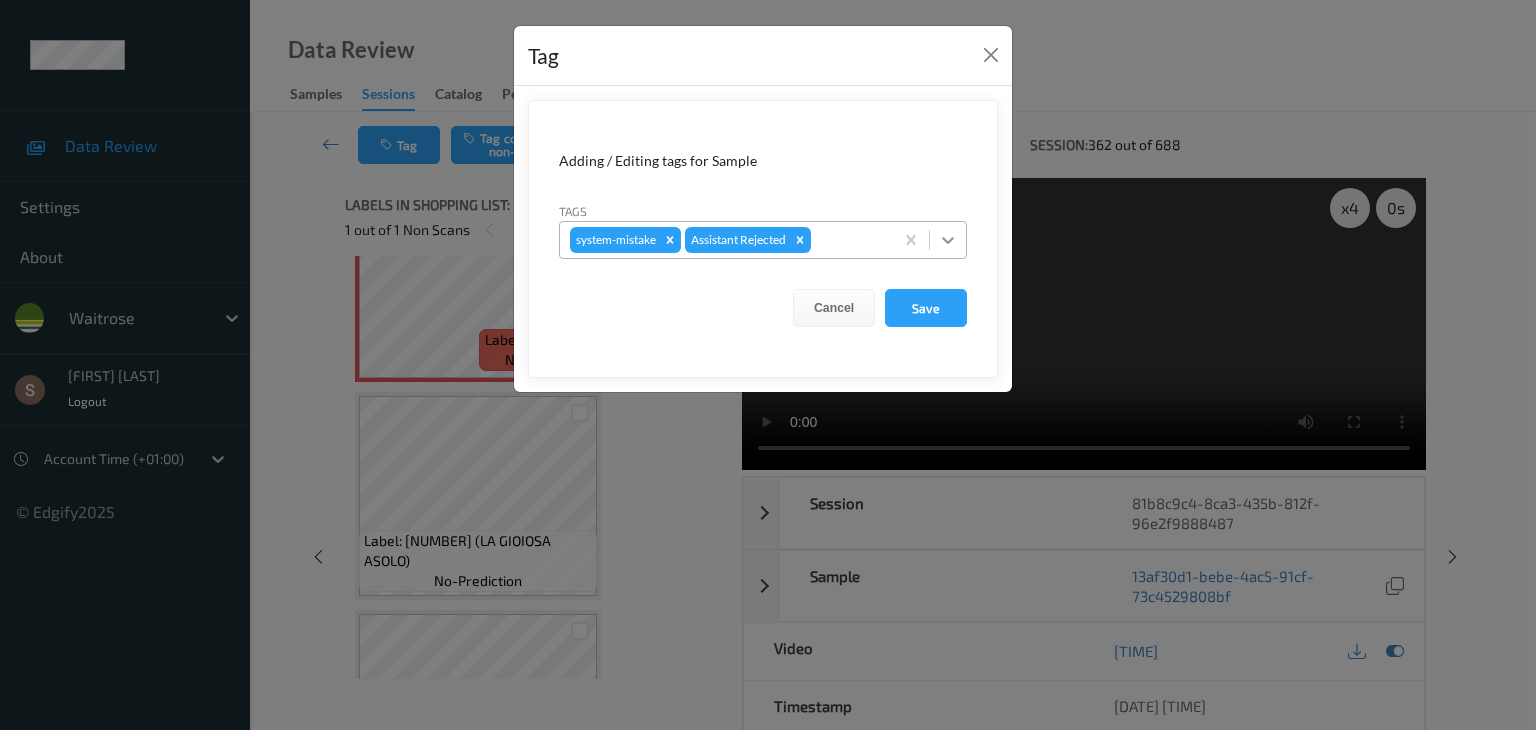 click 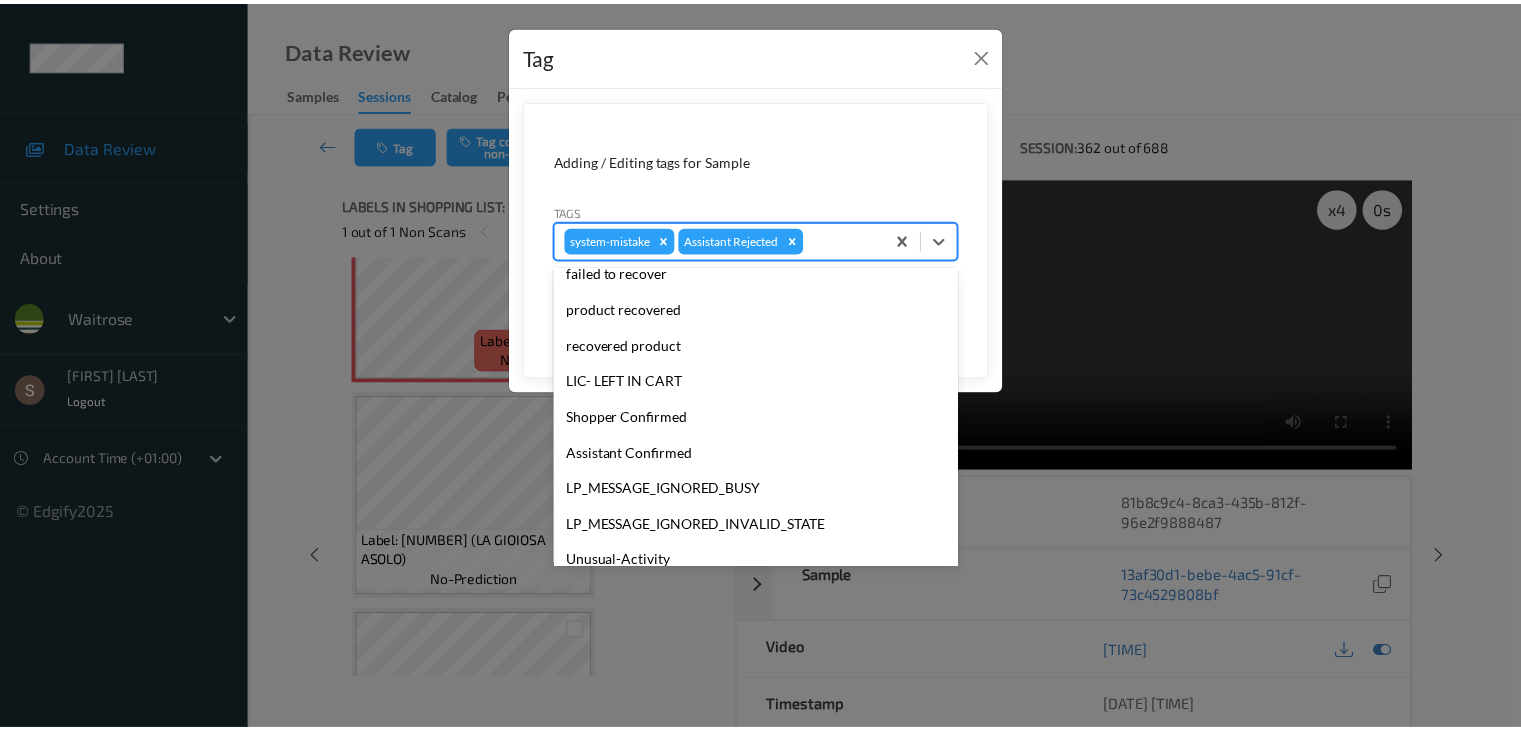 scroll, scrollTop: 320, scrollLeft: 0, axis: vertical 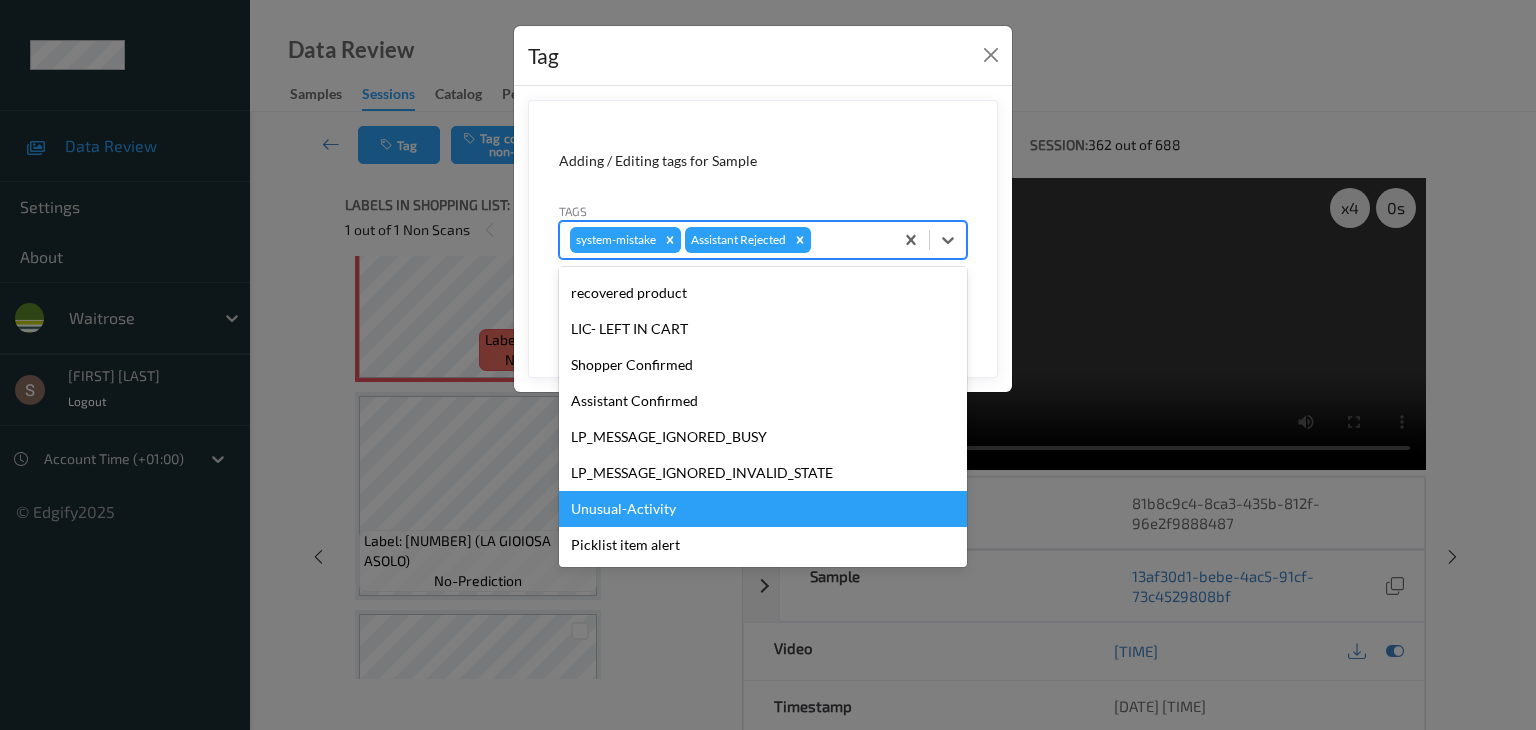 click on "Unusual-Activity" at bounding box center [763, 509] 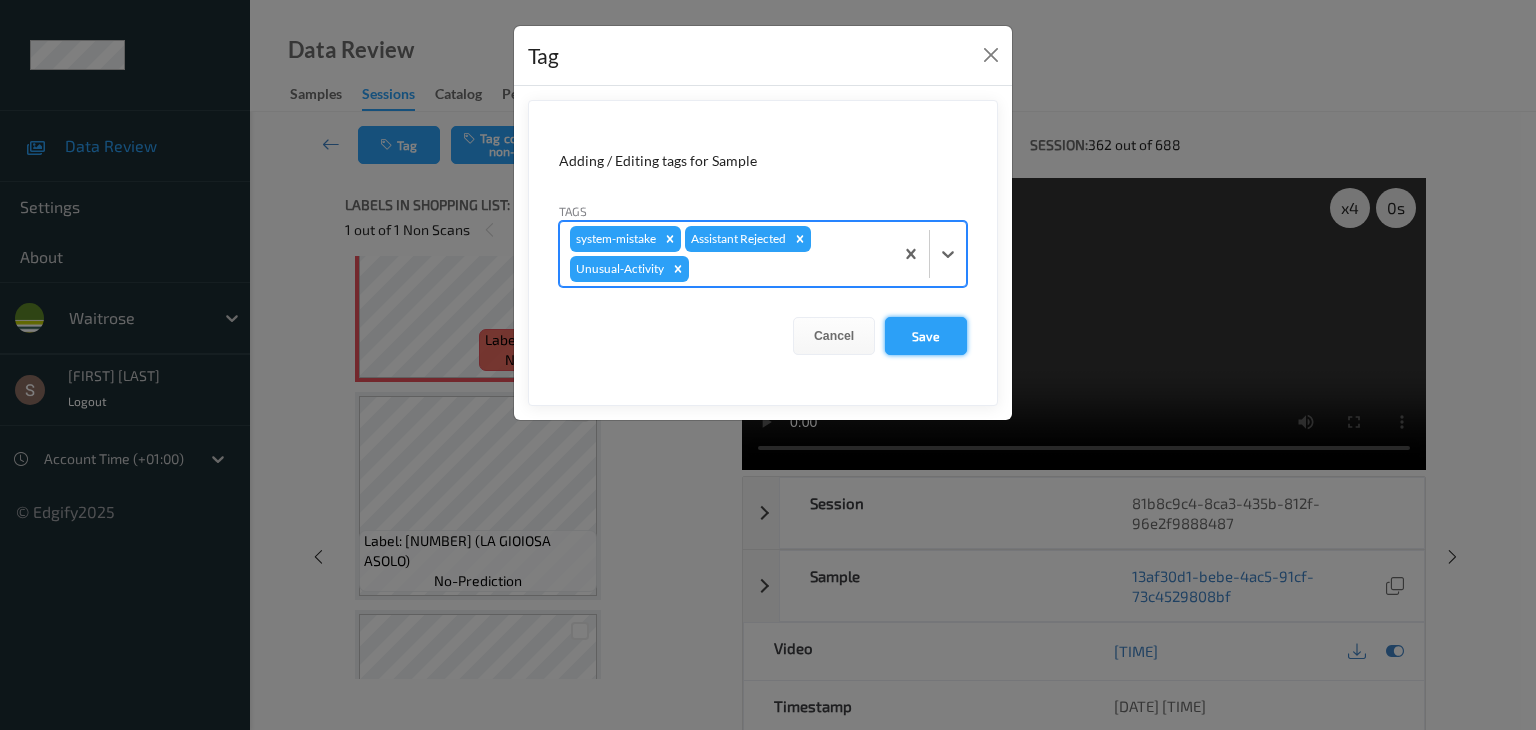 click on "Save" at bounding box center (926, 336) 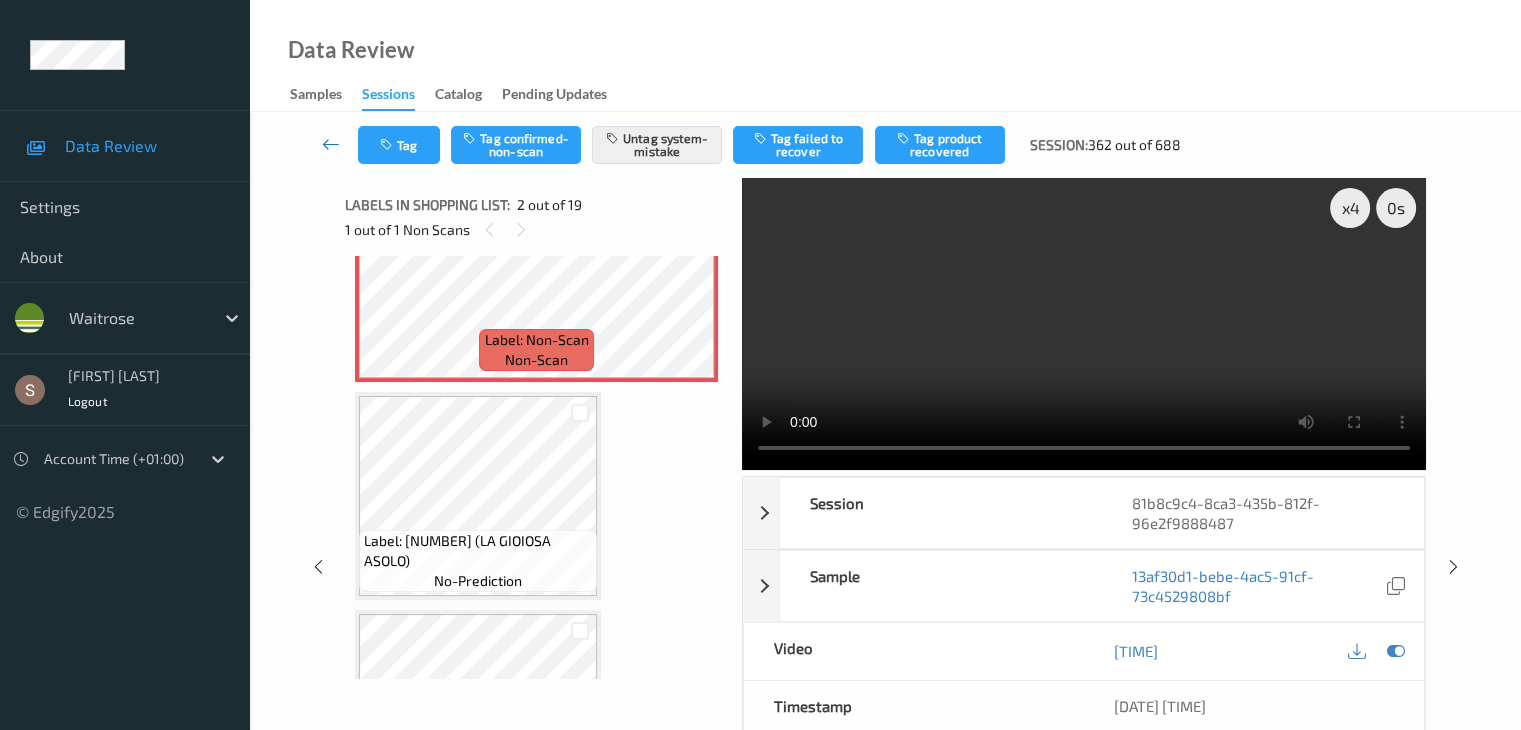 click at bounding box center (331, 144) 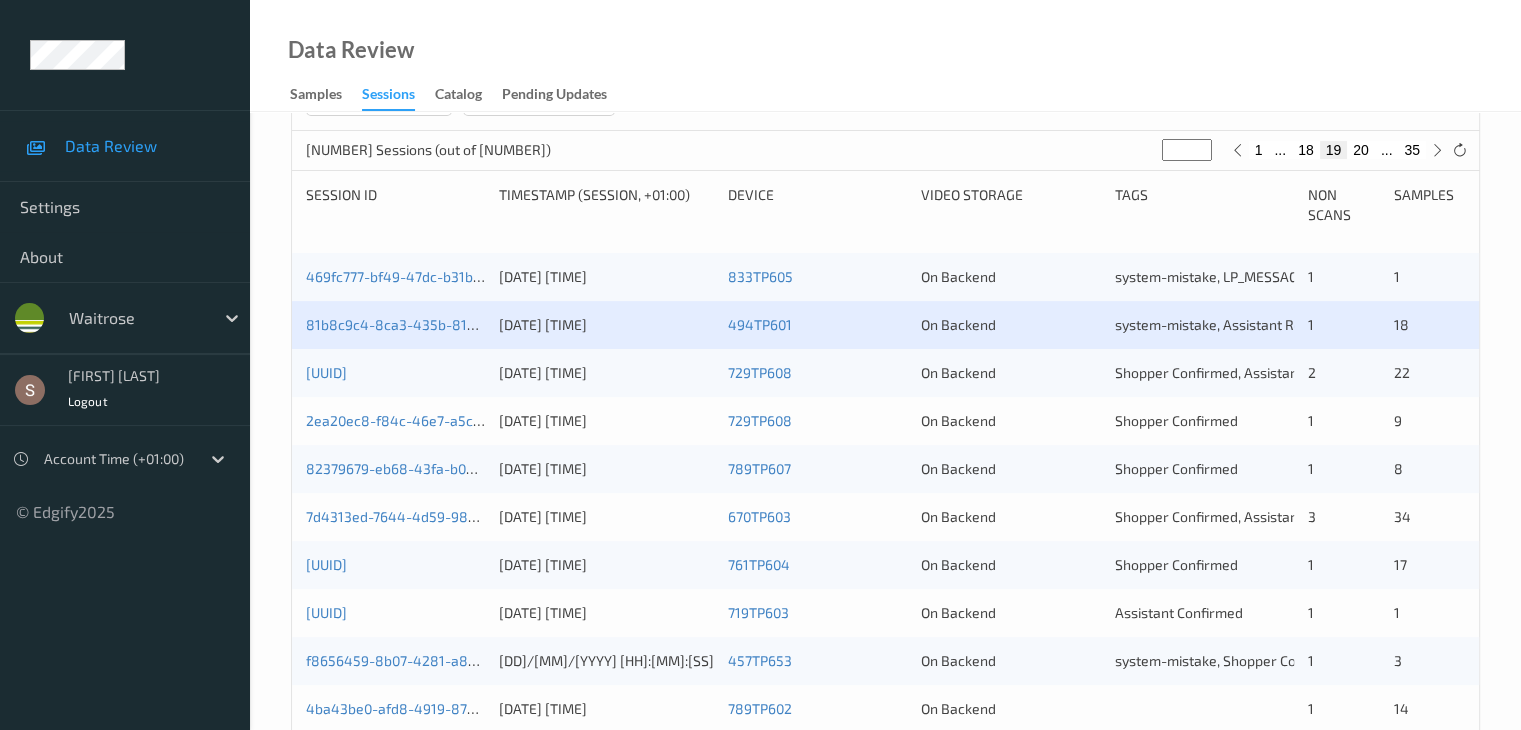scroll, scrollTop: 400, scrollLeft: 0, axis: vertical 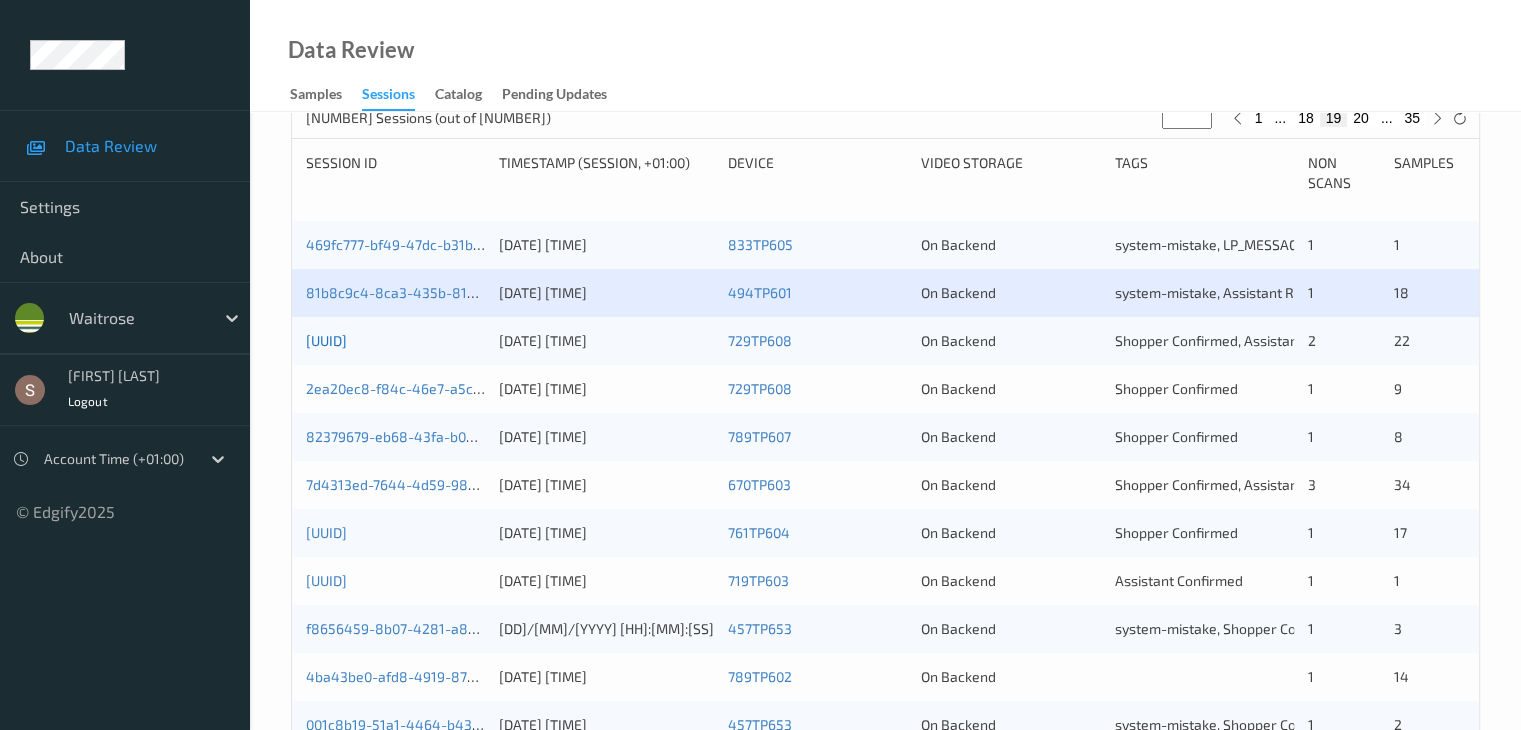 click on "[UUID]" at bounding box center (326, 340) 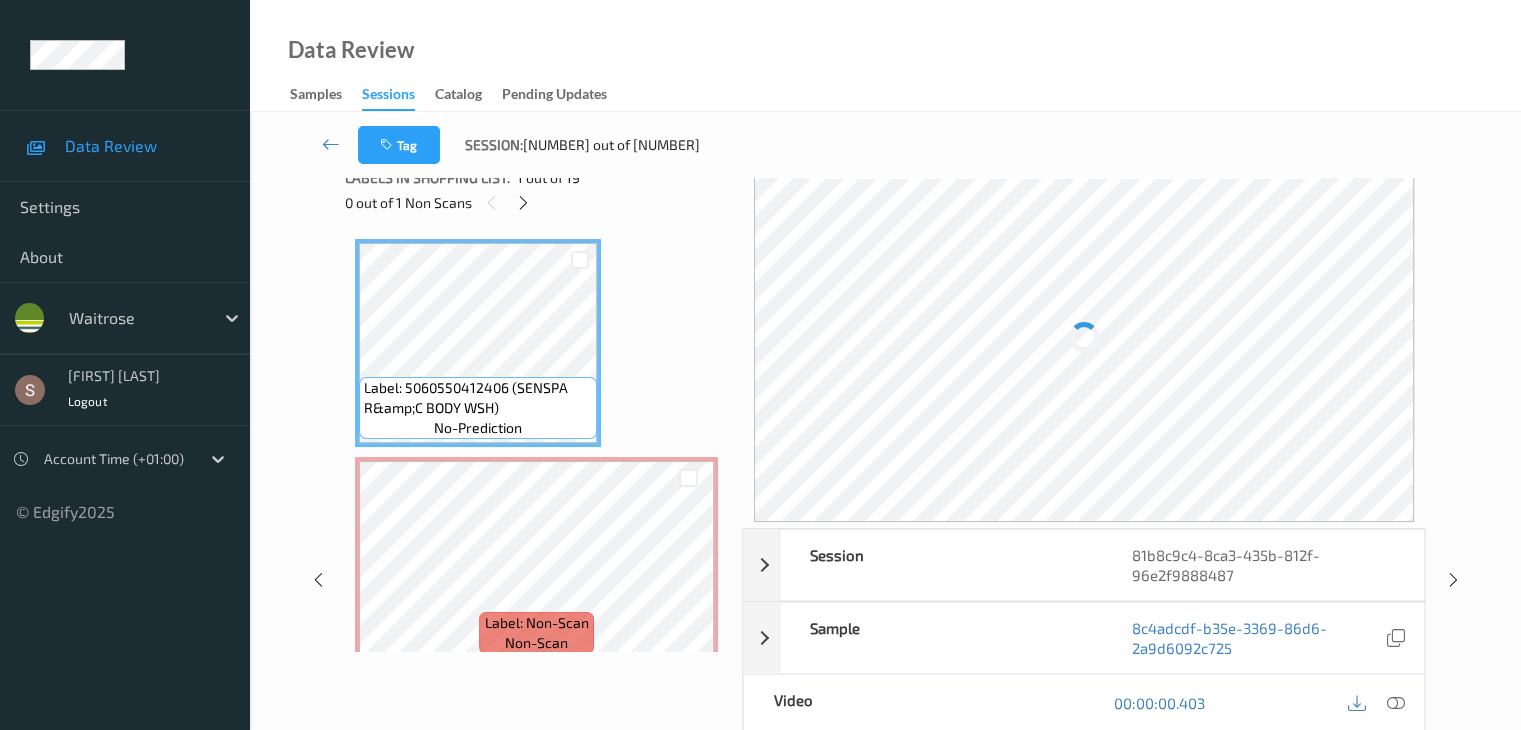 scroll, scrollTop: 0, scrollLeft: 0, axis: both 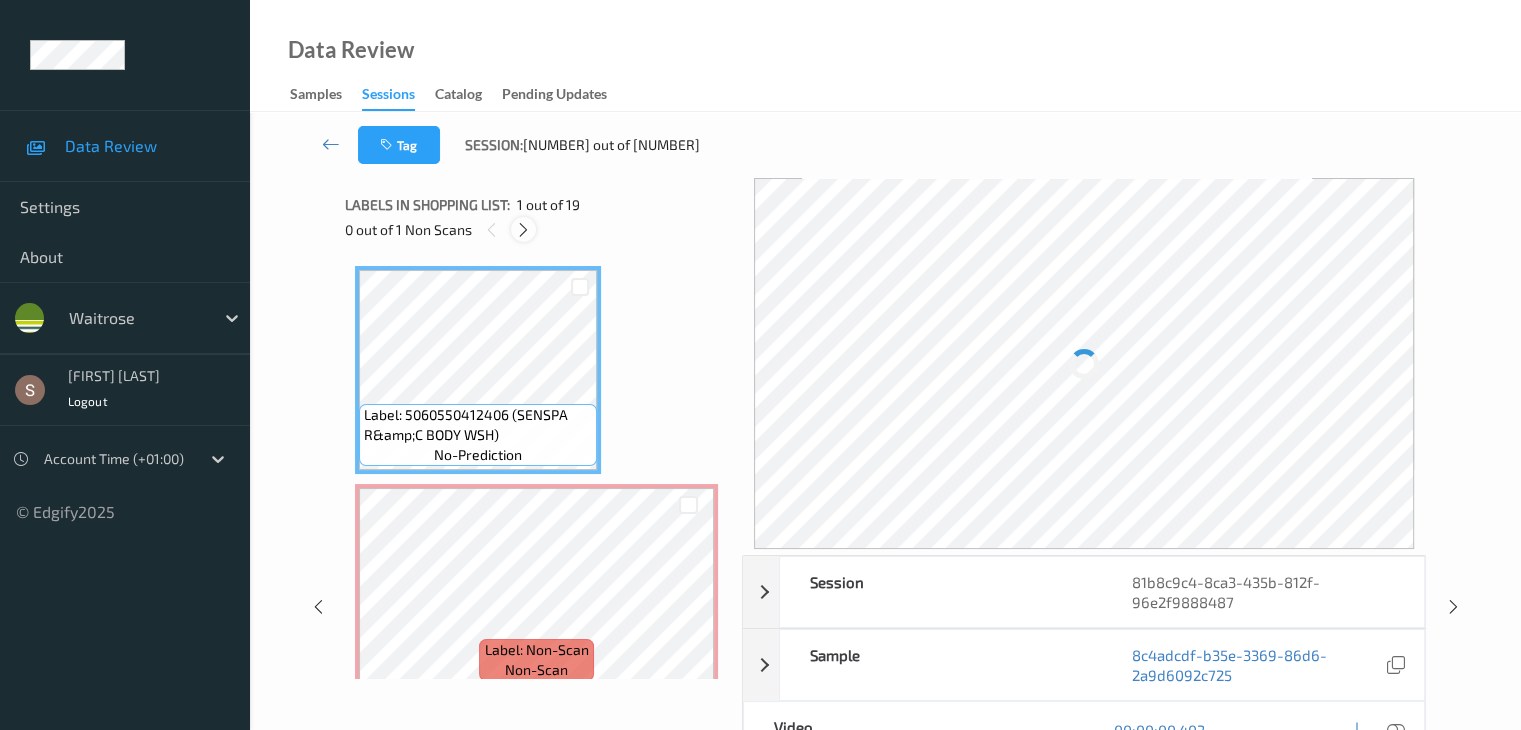 click at bounding box center [523, 230] 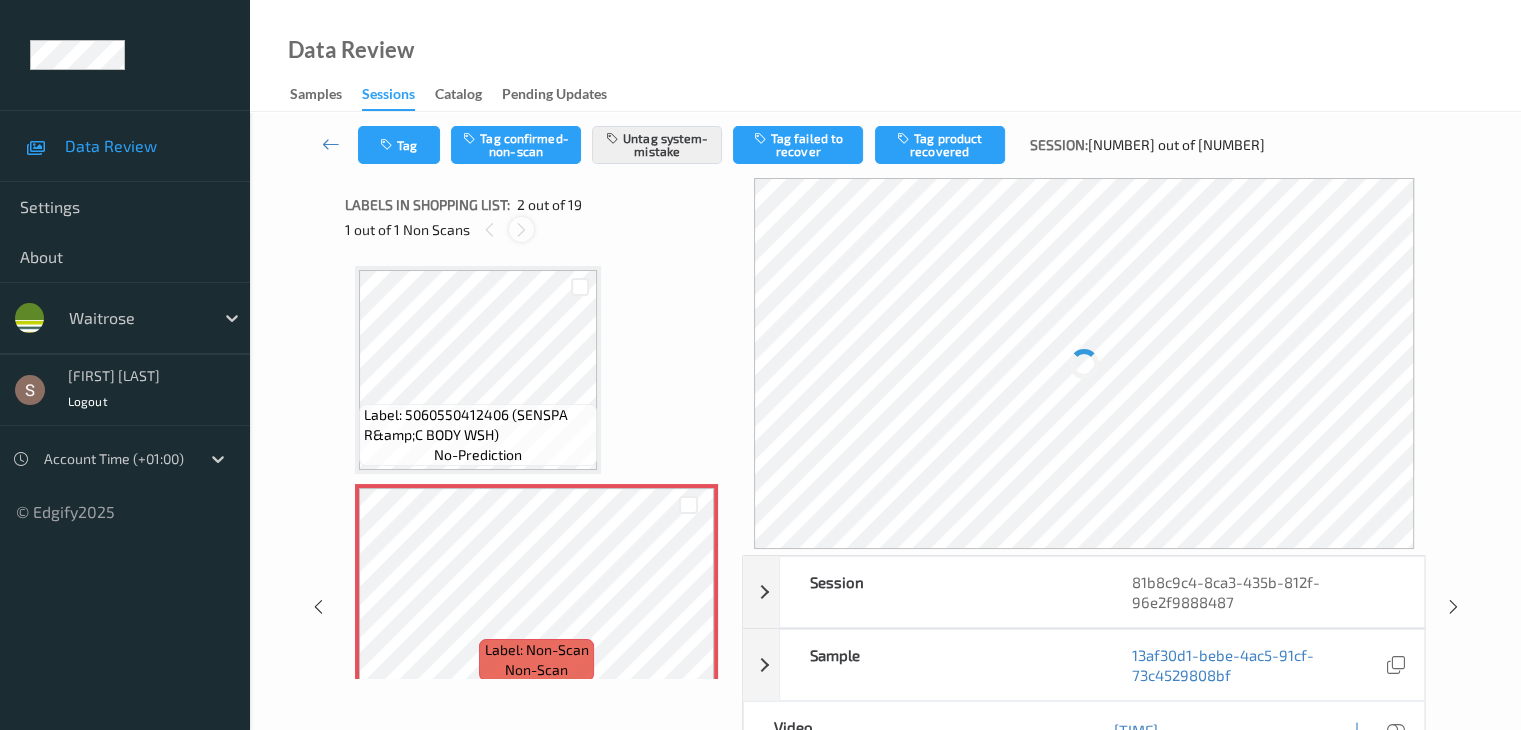 scroll, scrollTop: 10, scrollLeft: 0, axis: vertical 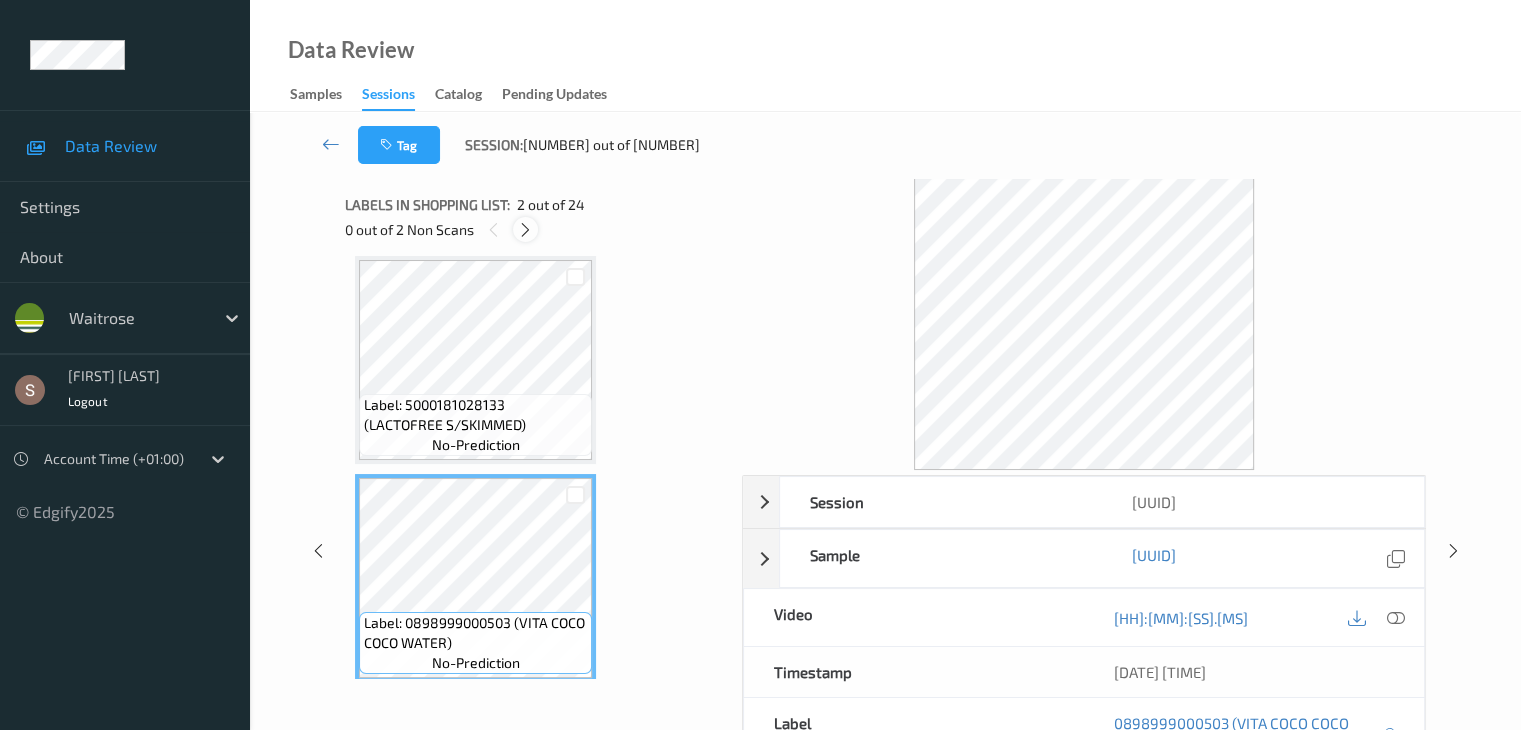 click at bounding box center [525, 230] 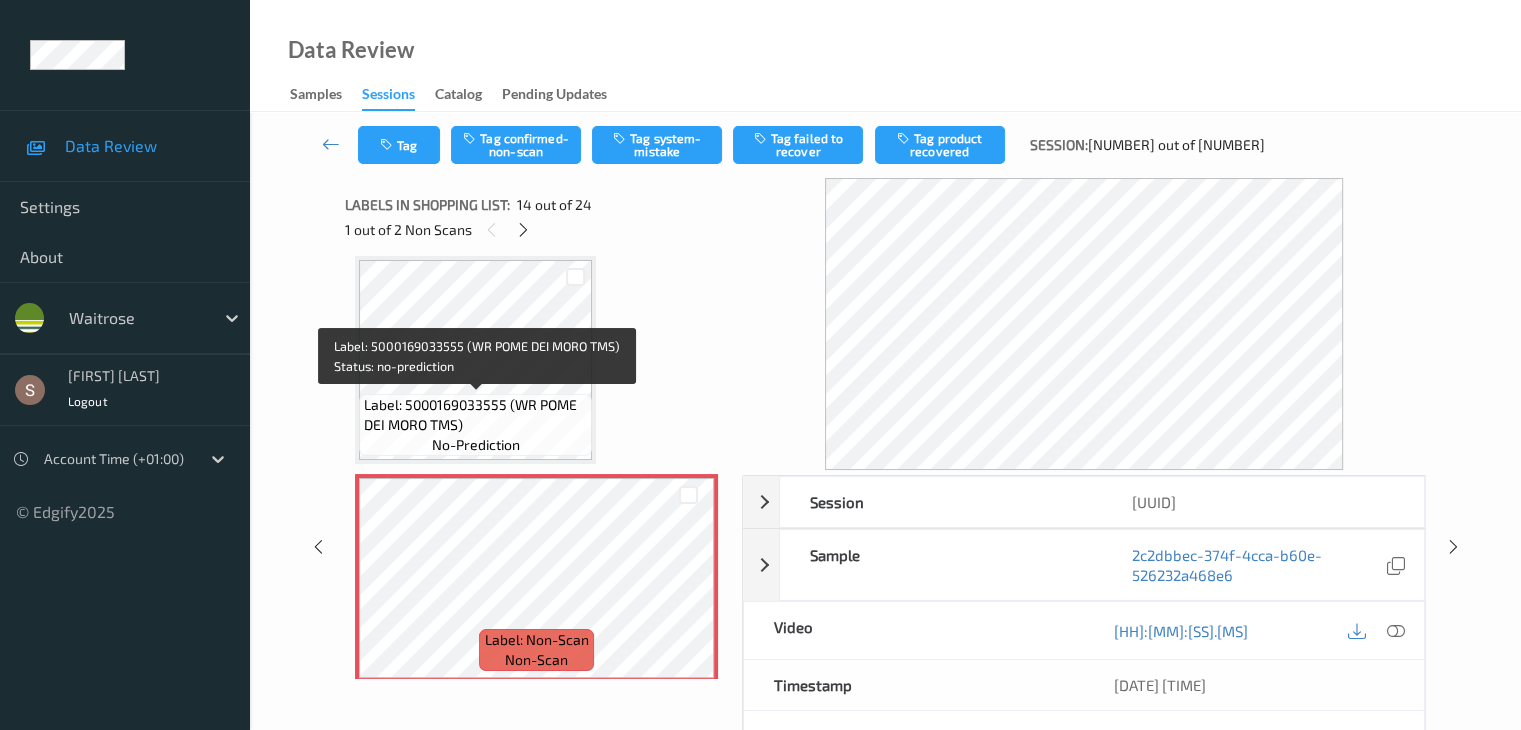 click on "Label: 5000169033555 (WR POME DEI MORO TMS)" at bounding box center (475, 415) 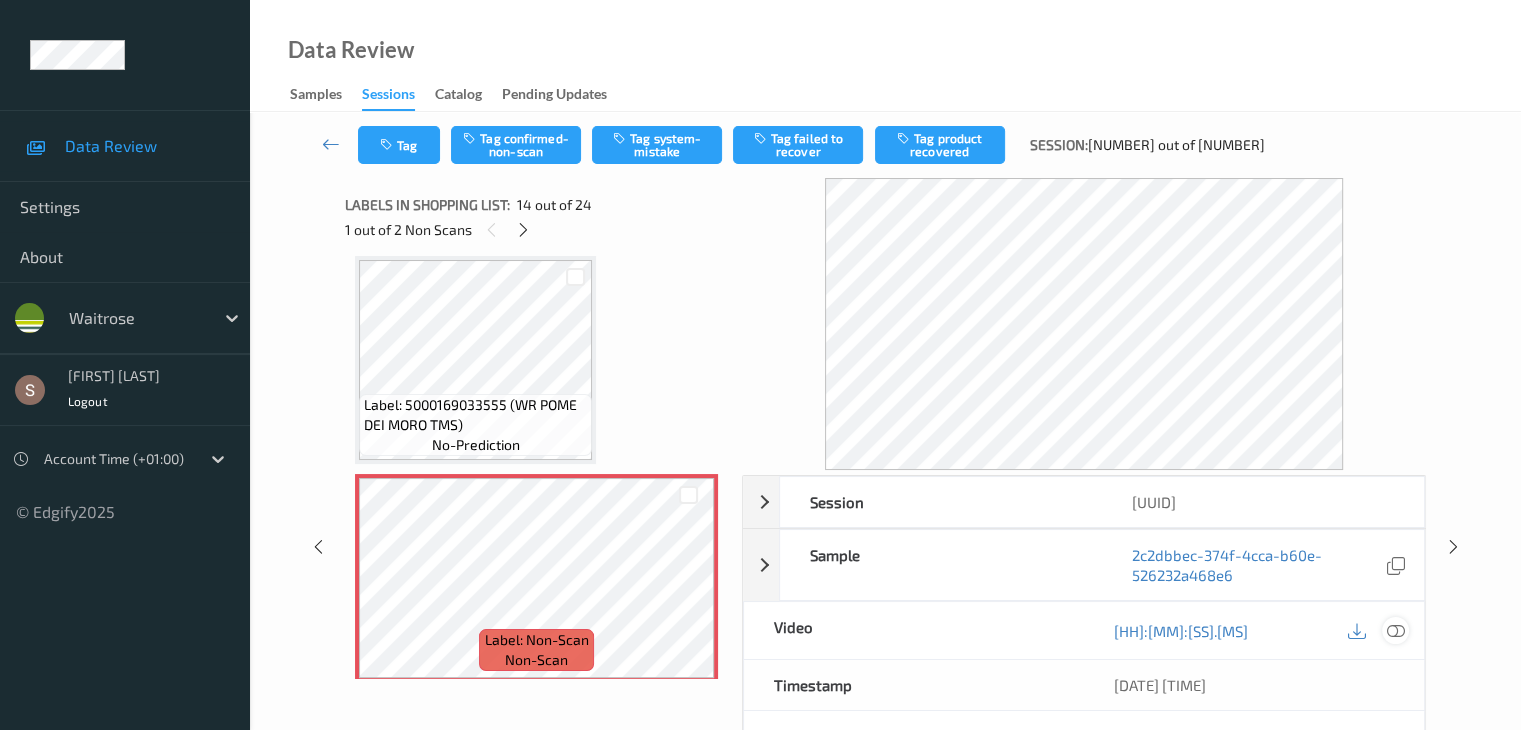 click at bounding box center [1395, 631] 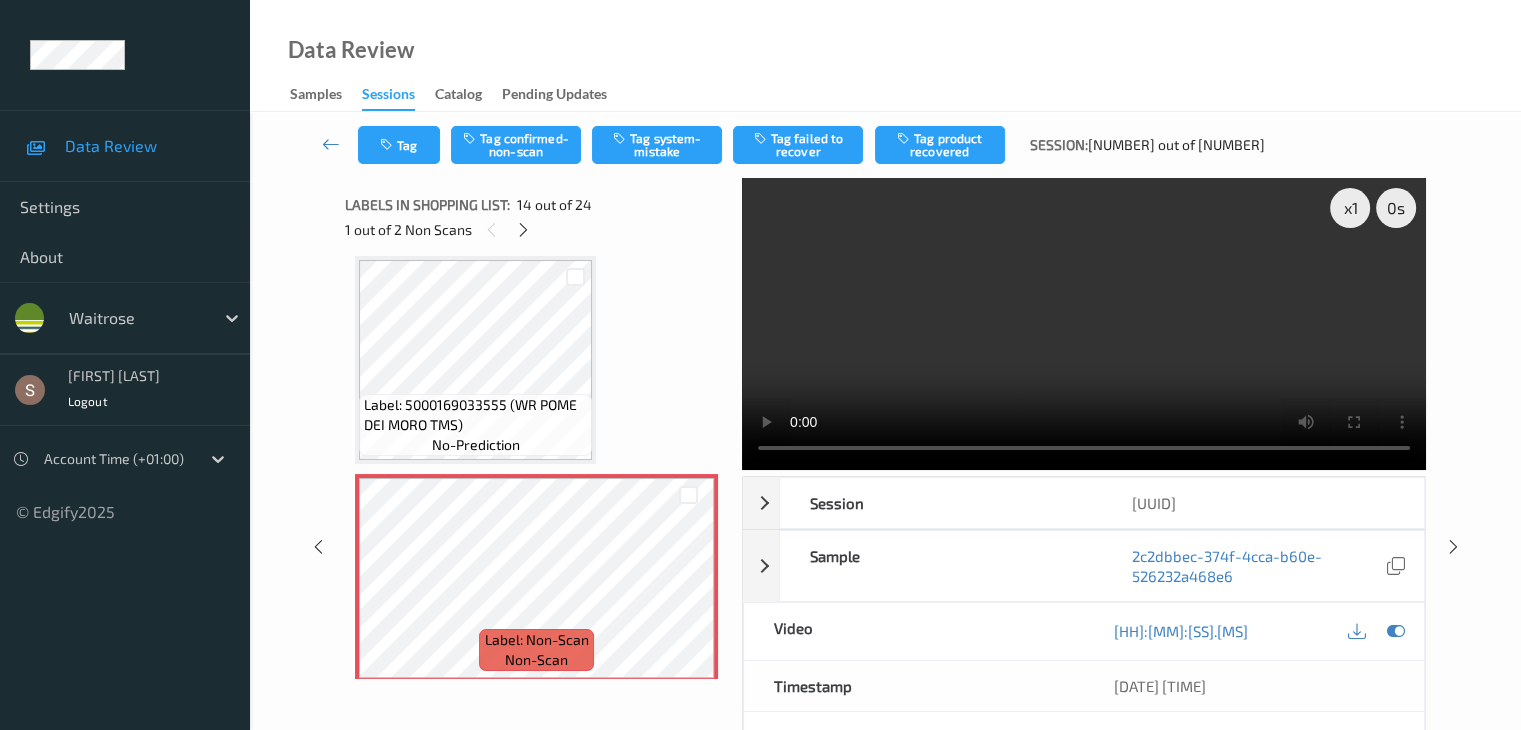 click at bounding box center [1084, 324] 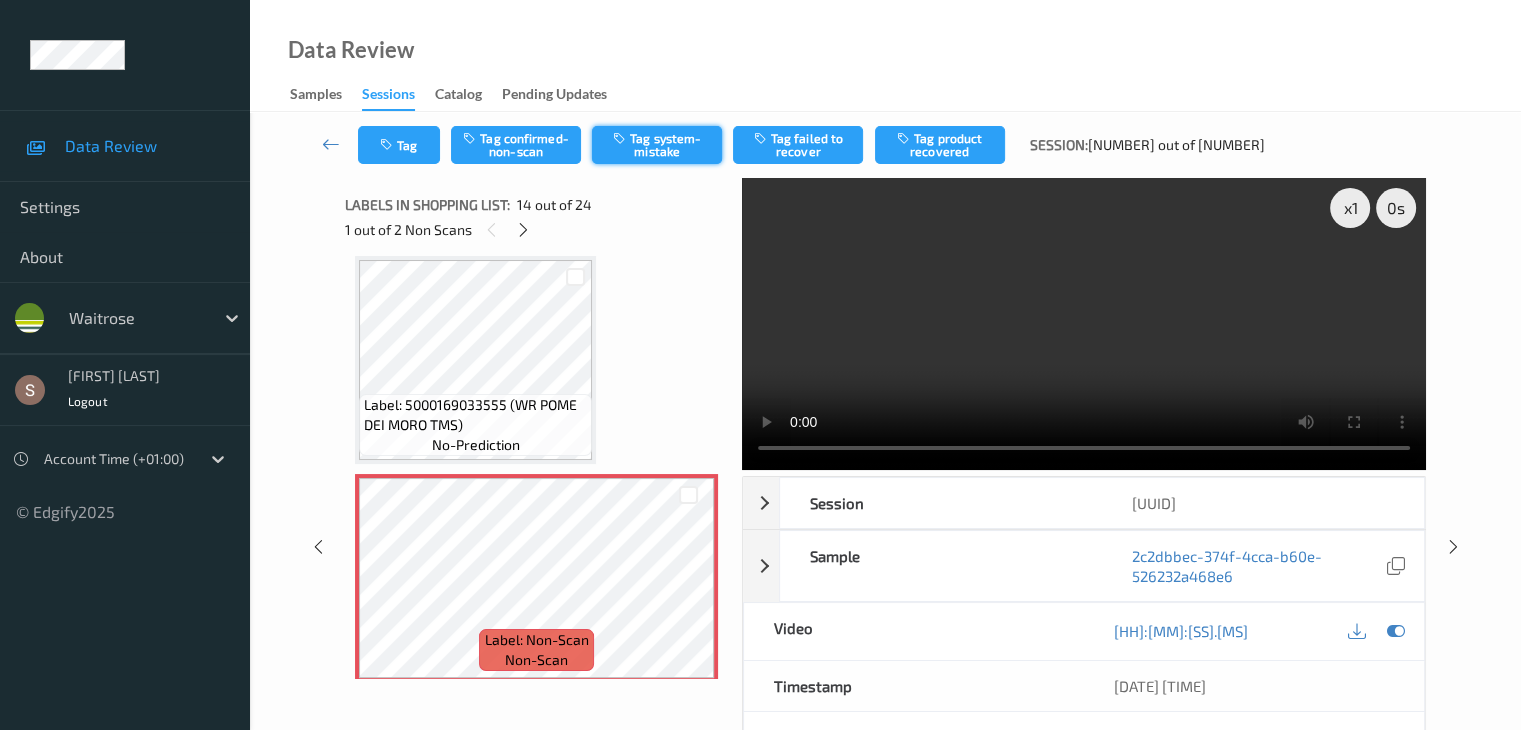 click on "Tag   system-mistake" at bounding box center (657, 145) 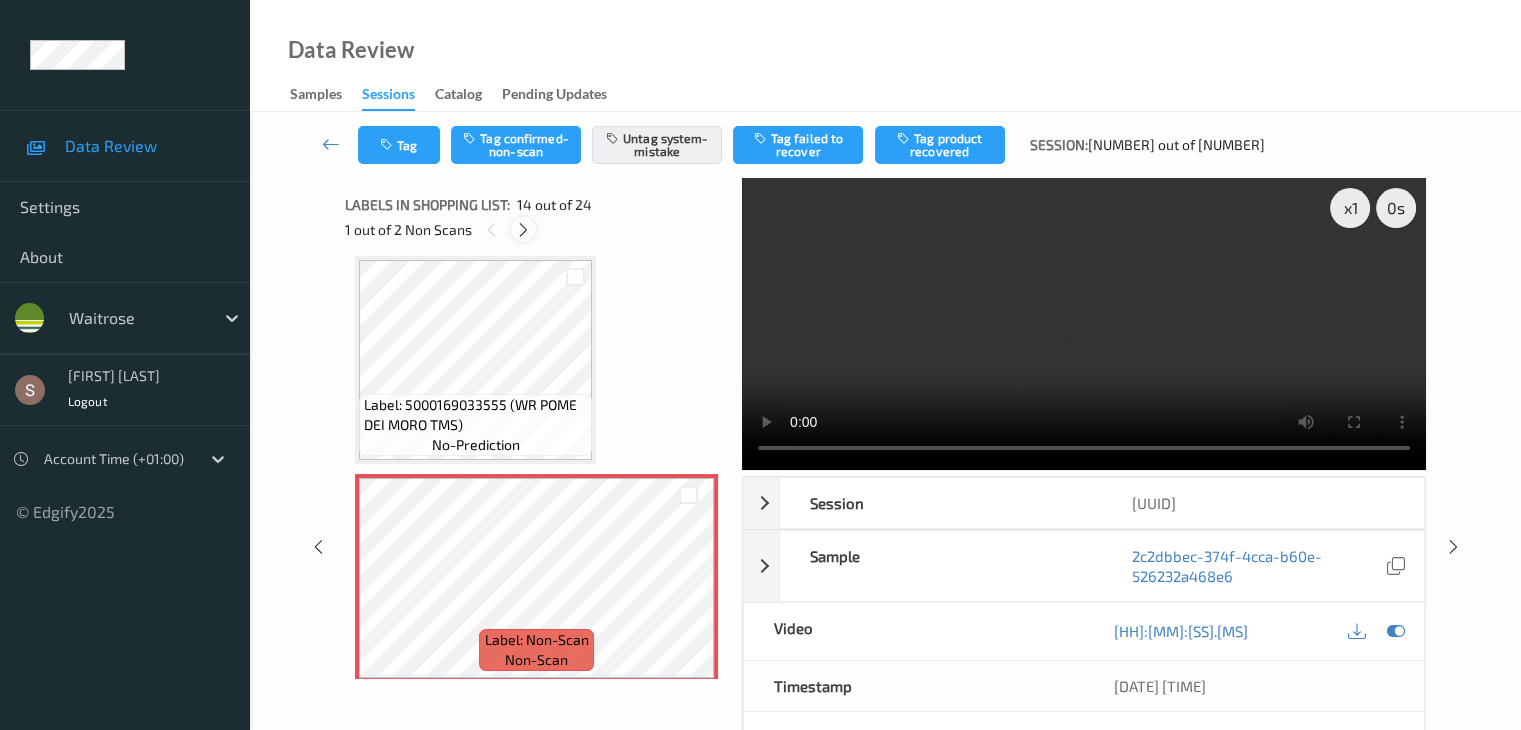 click at bounding box center [523, 230] 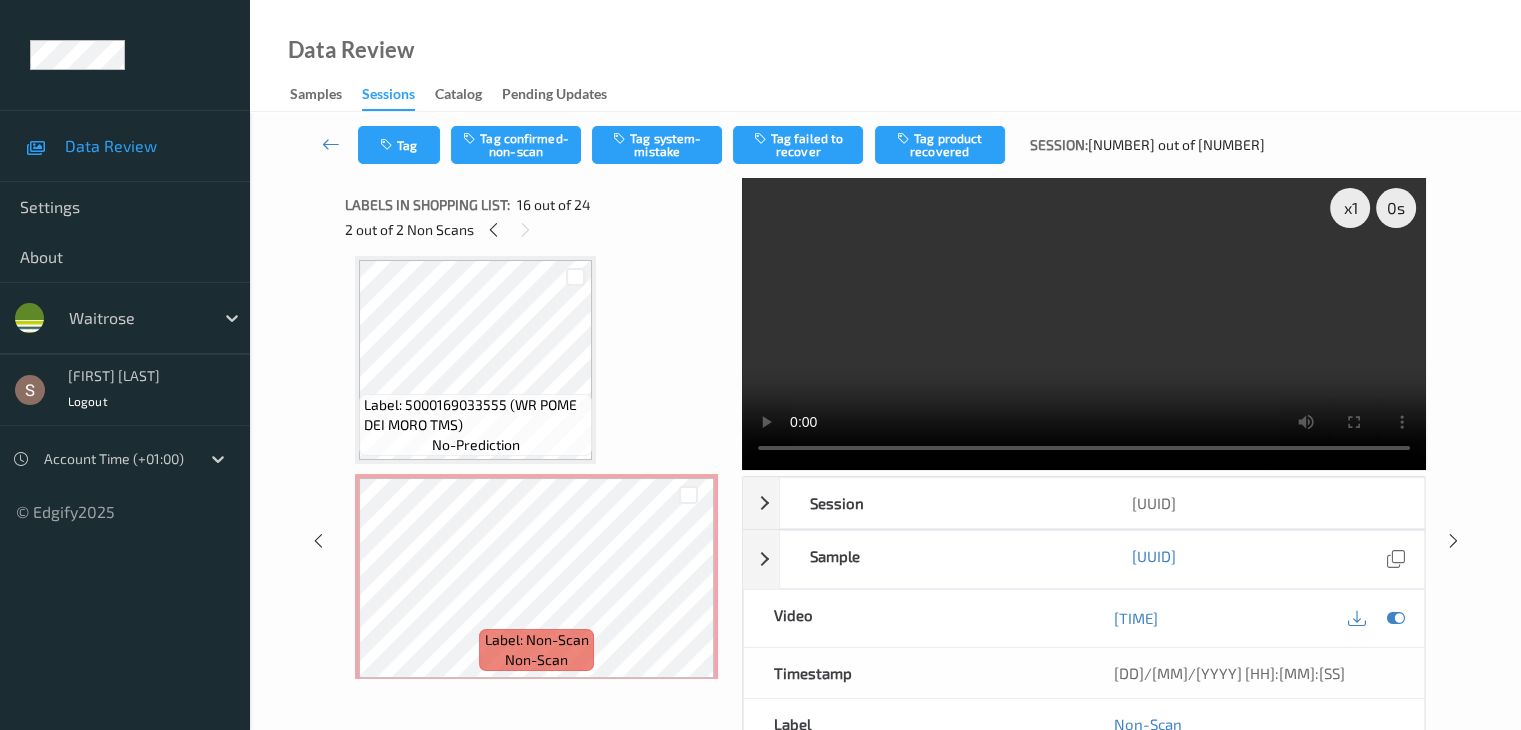 scroll, scrollTop: 3062, scrollLeft: 0, axis: vertical 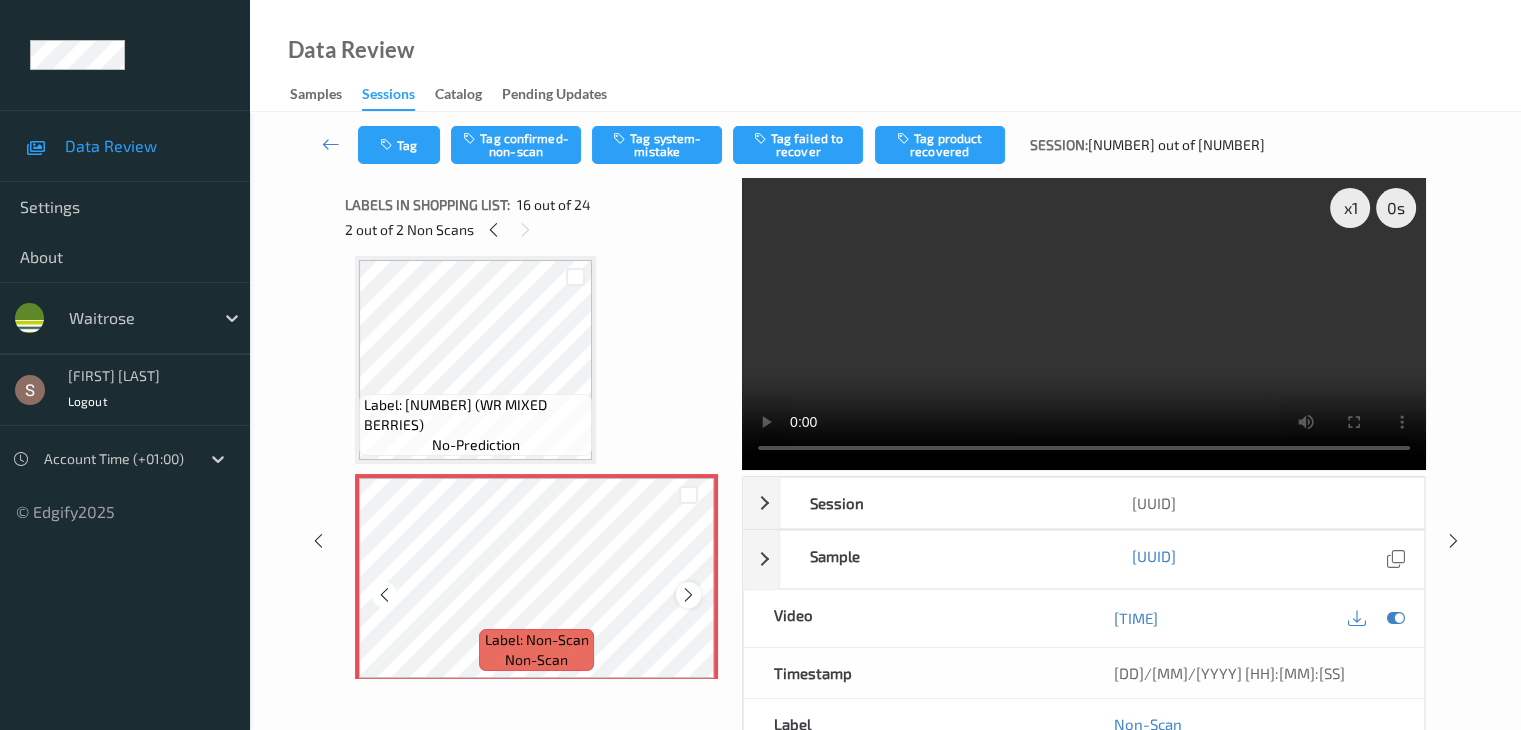 click at bounding box center [688, 595] 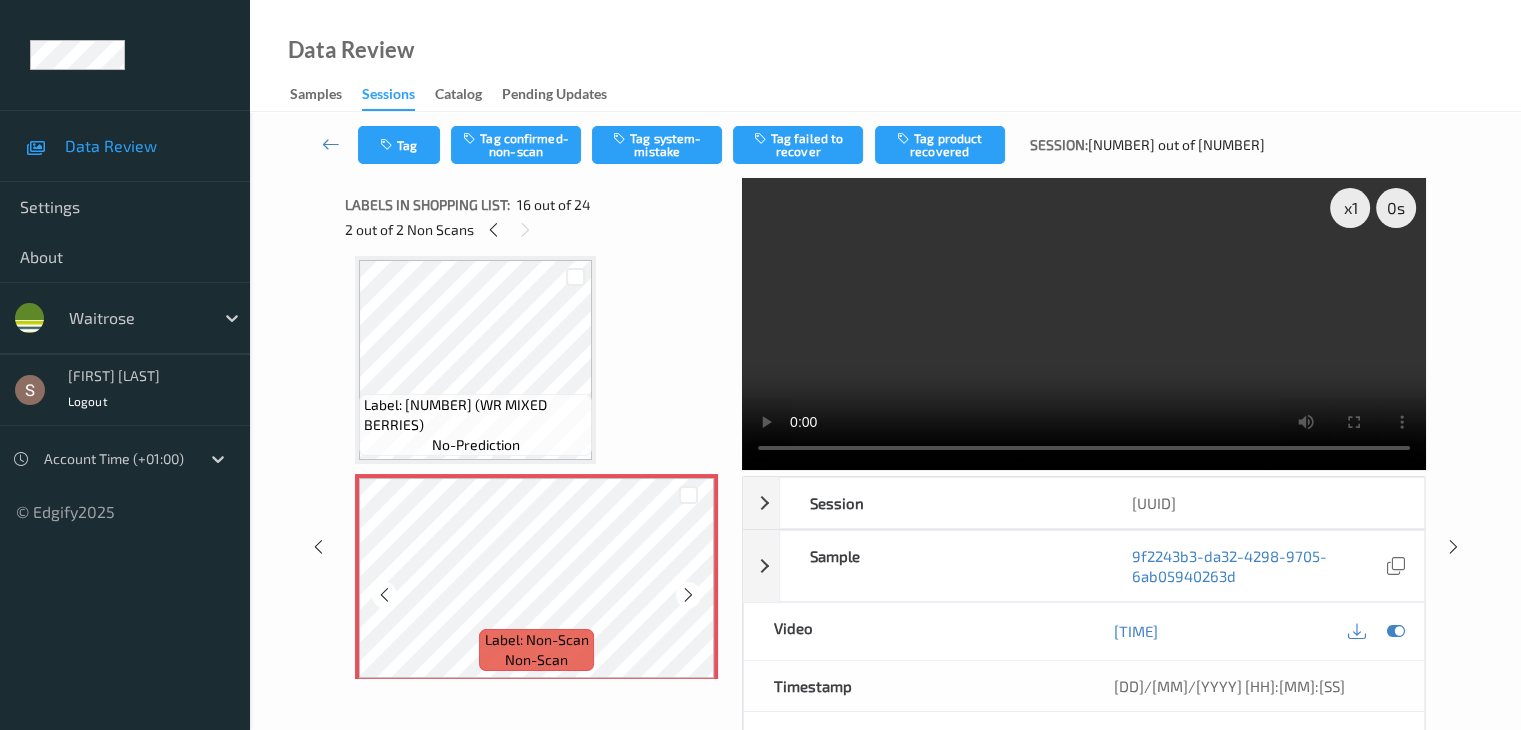 click at bounding box center (688, 595) 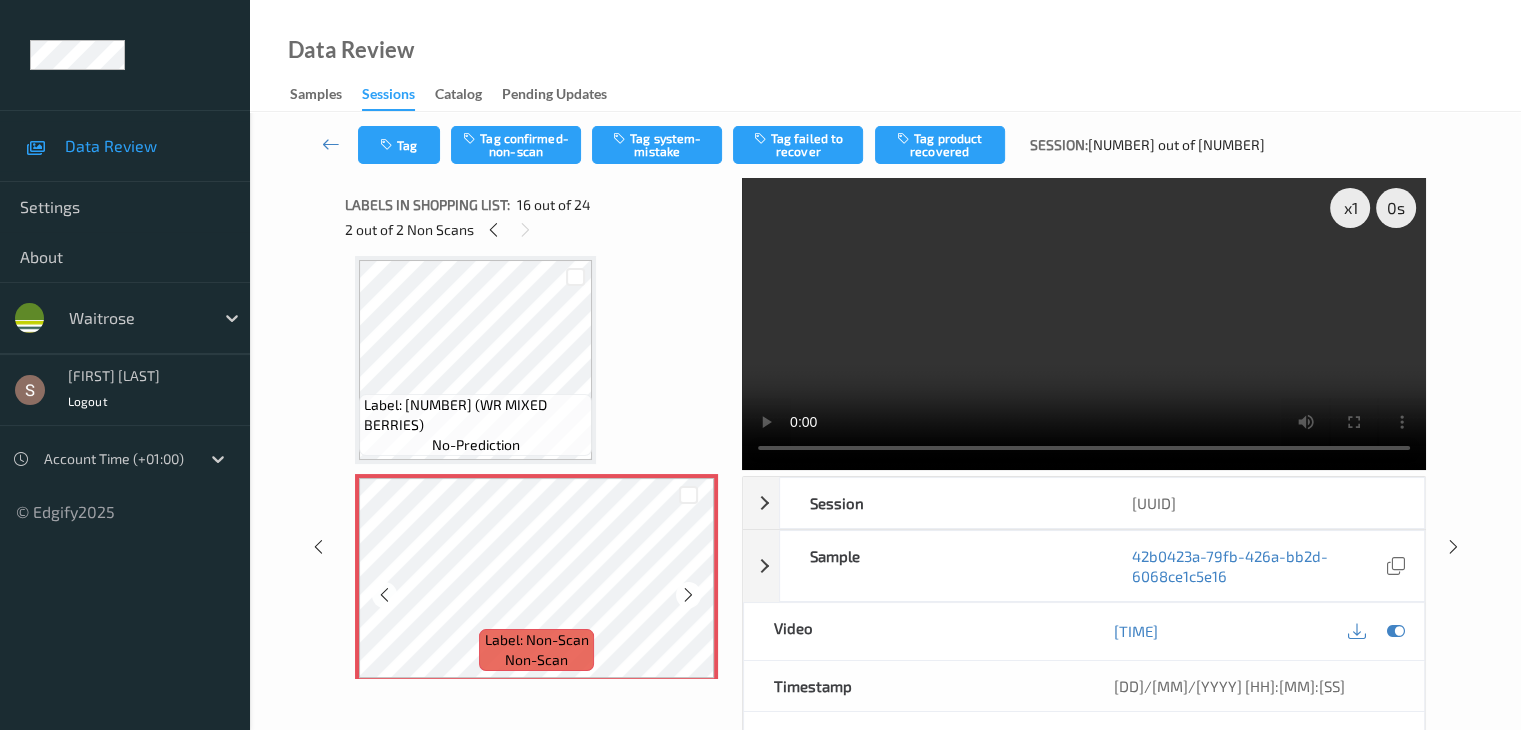click at bounding box center [688, 595] 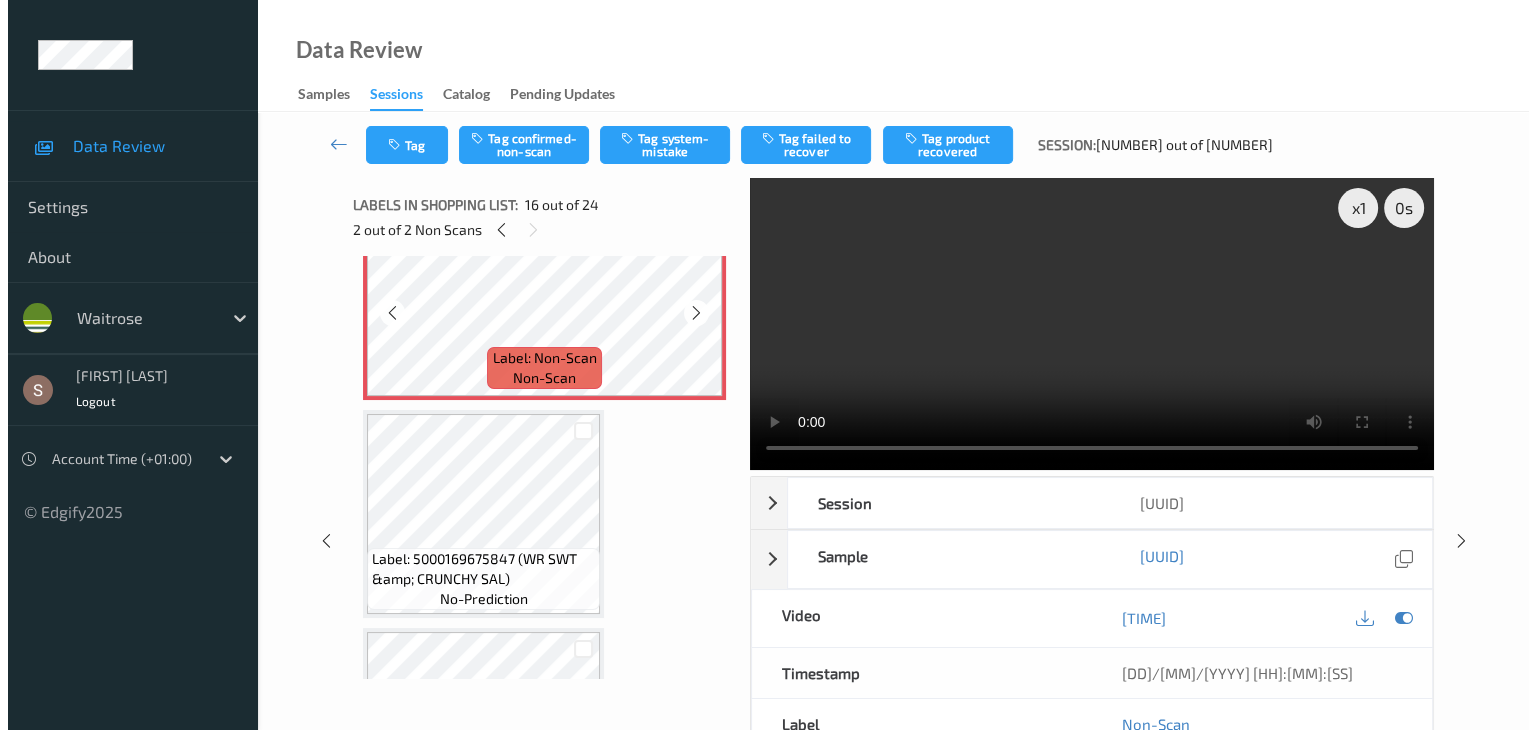 scroll, scrollTop: 3362, scrollLeft: 0, axis: vertical 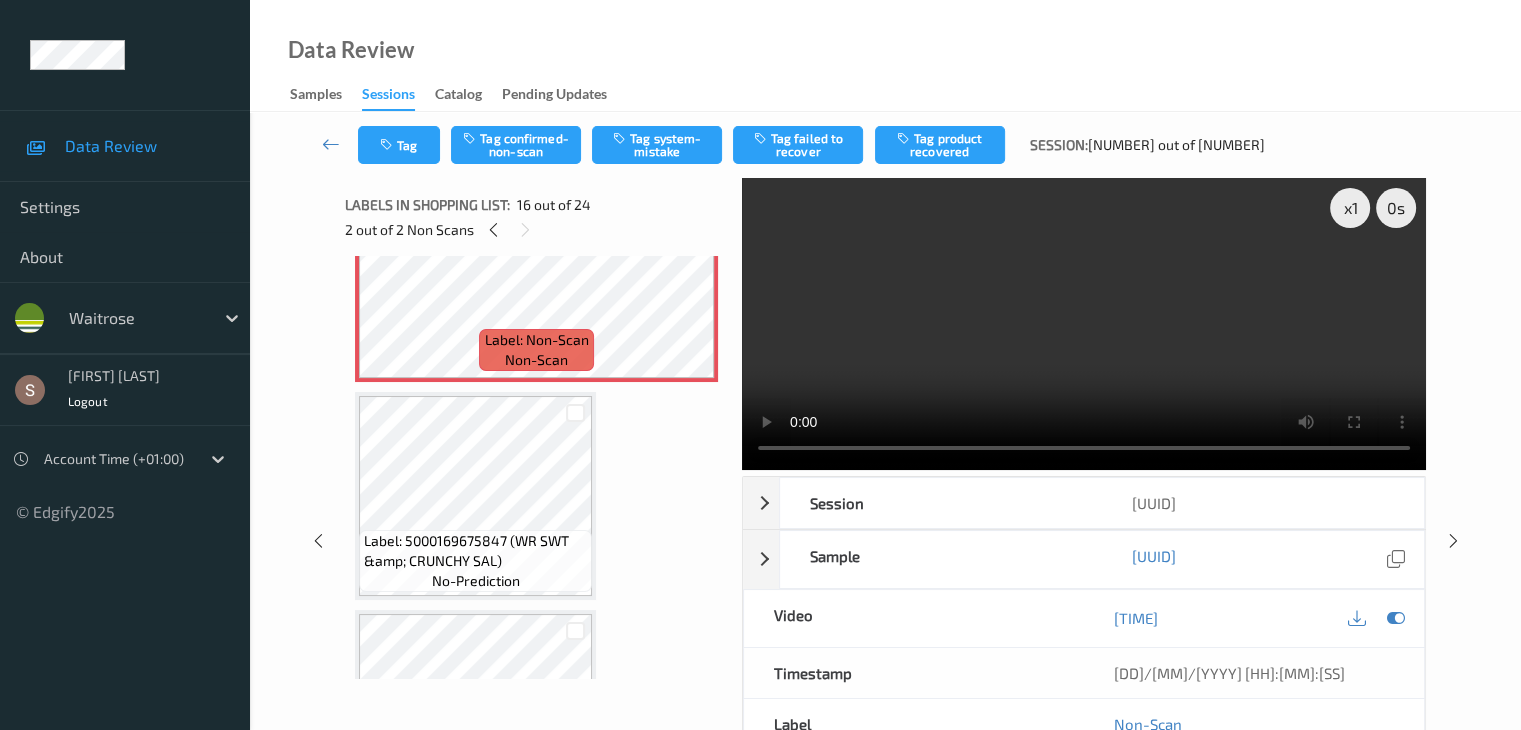 click at bounding box center (1084, 324) 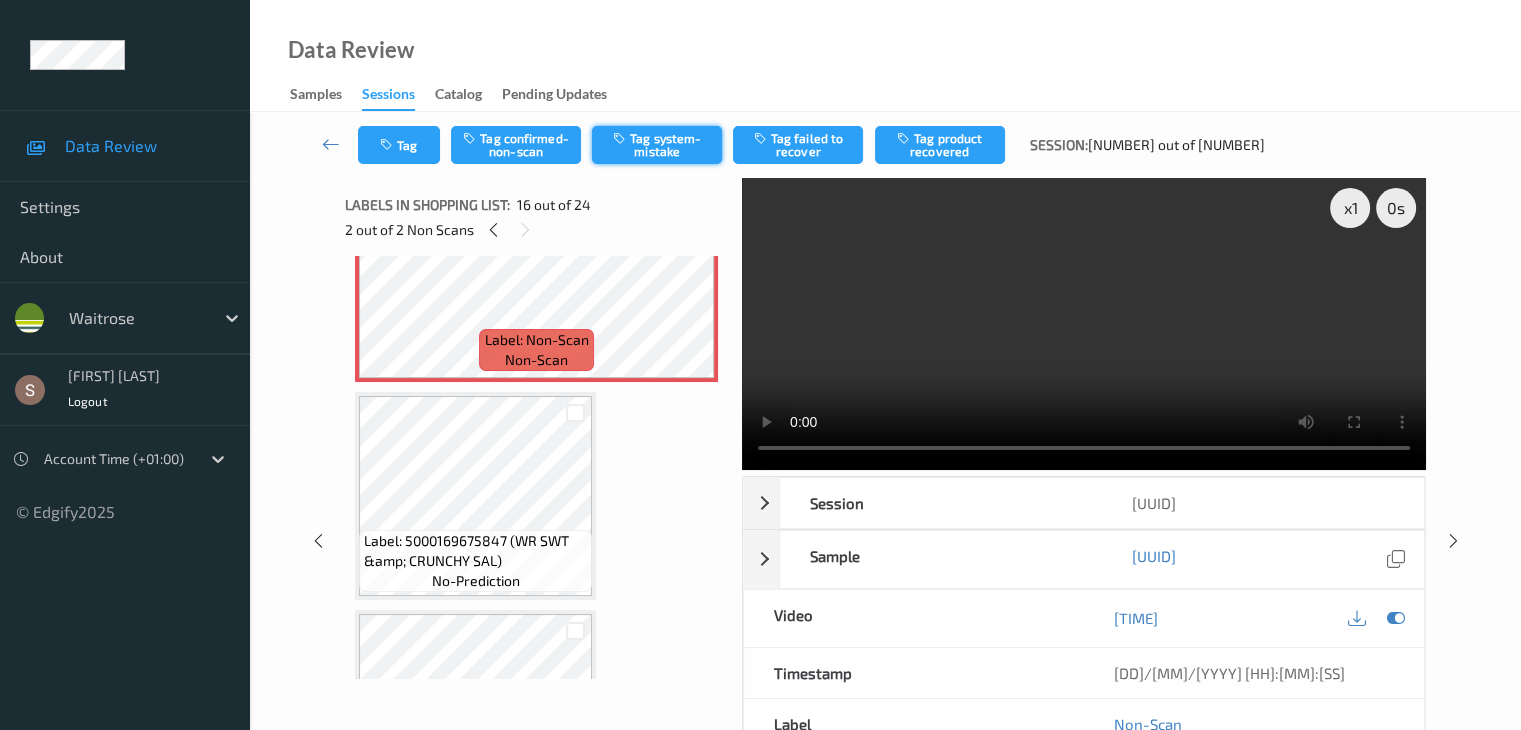 click on "Tag   system-mistake" at bounding box center (657, 145) 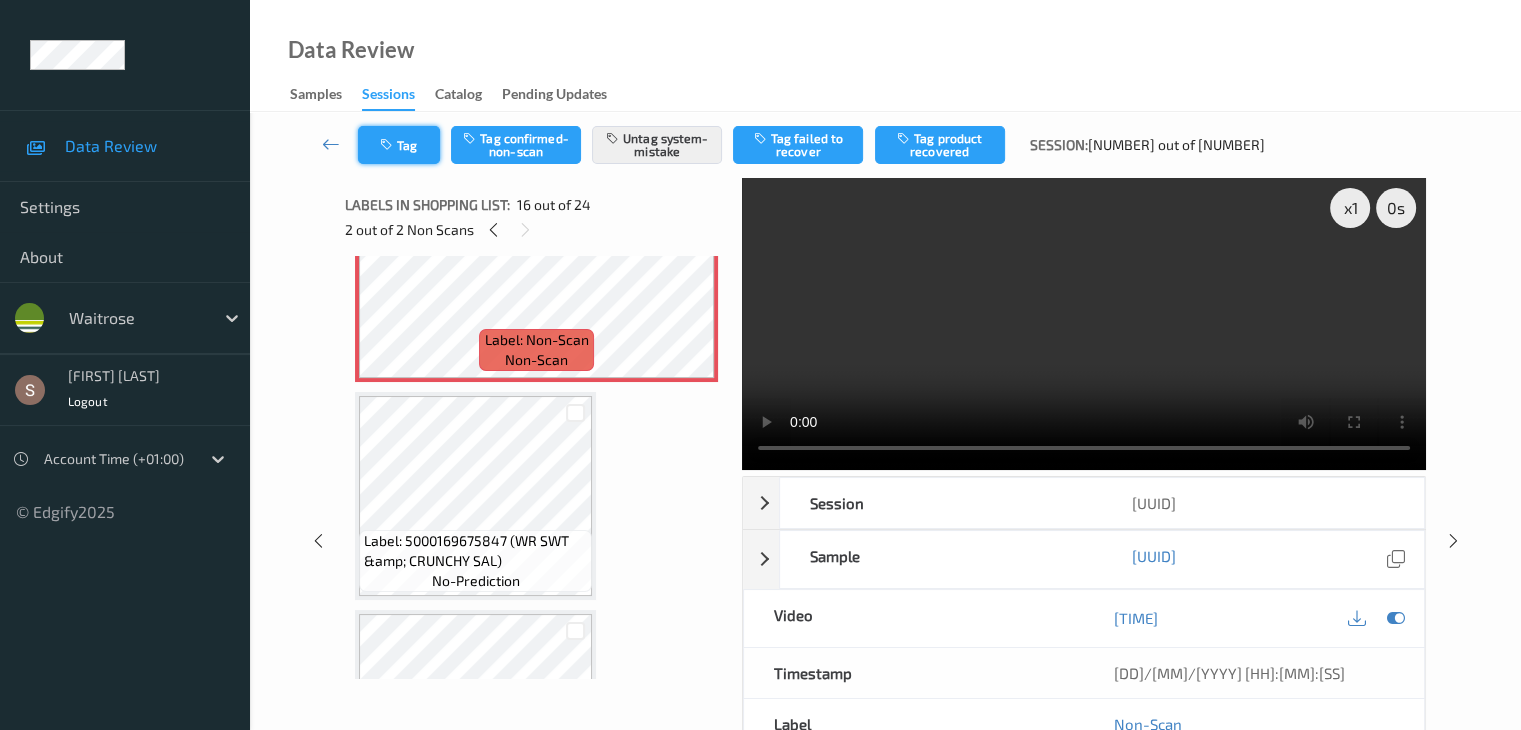 click on "Tag" at bounding box center (399, 145) 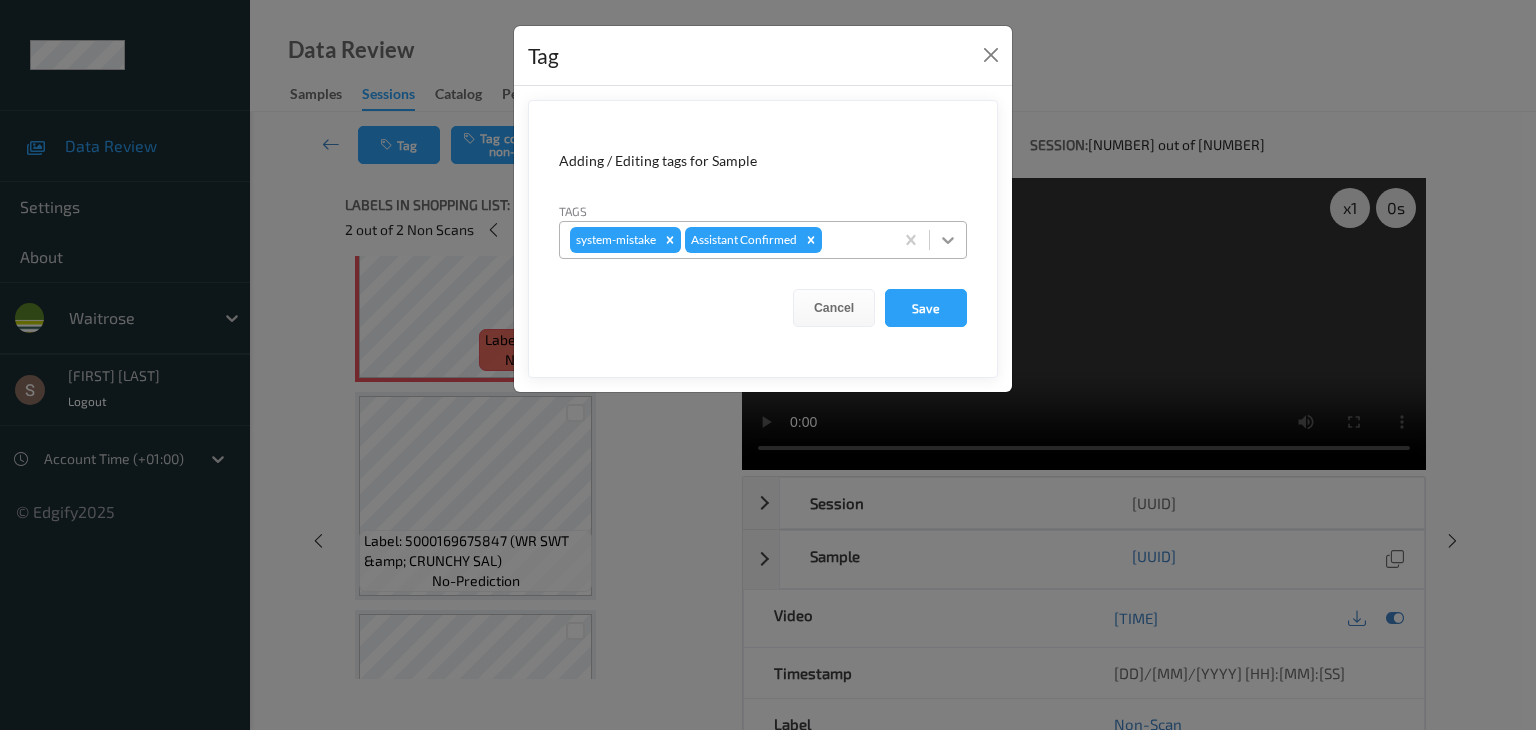 click 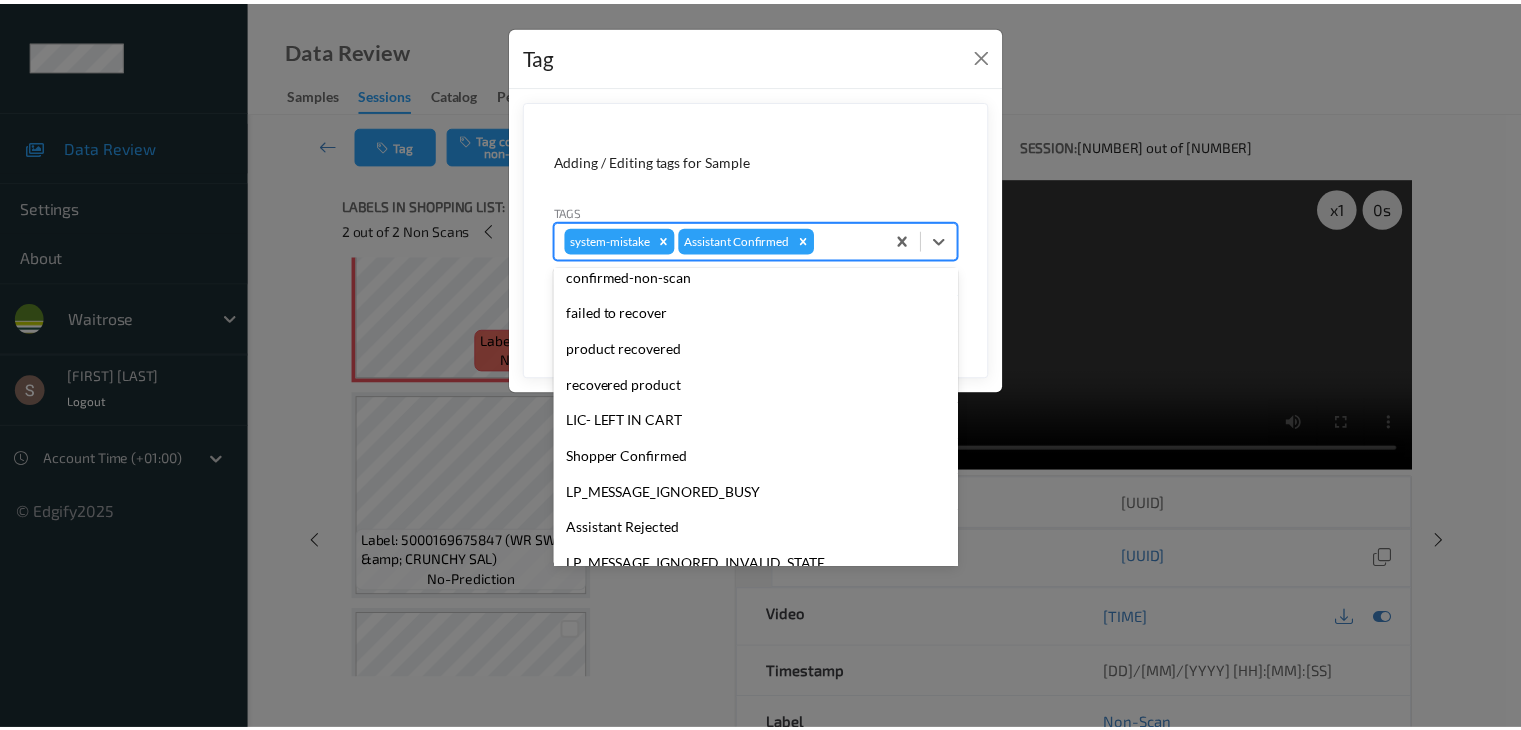 scroll, scrollTop: 320, scrollLeft: 0, axis: vertical 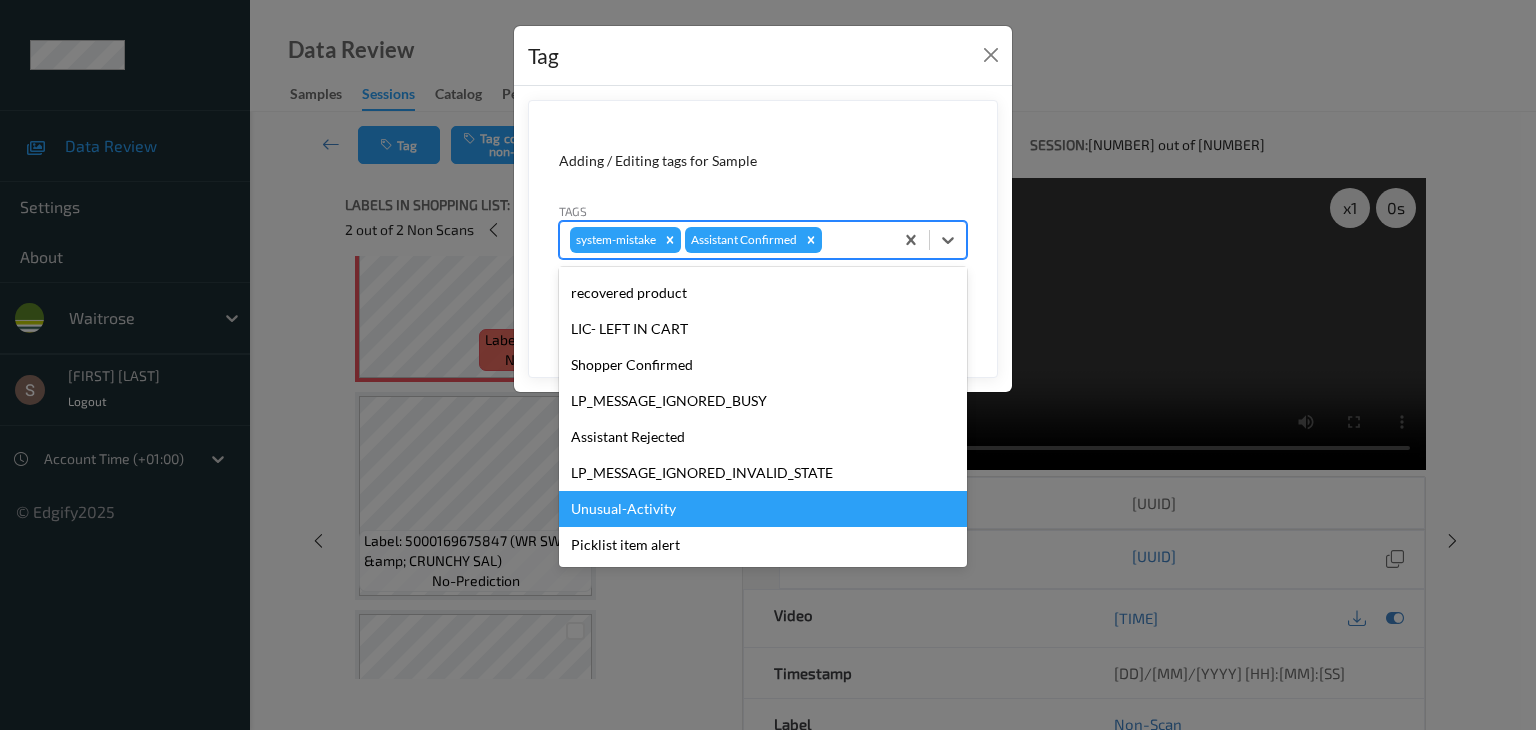 click on "Unusual-Activity" at bounding box center (763, 509) 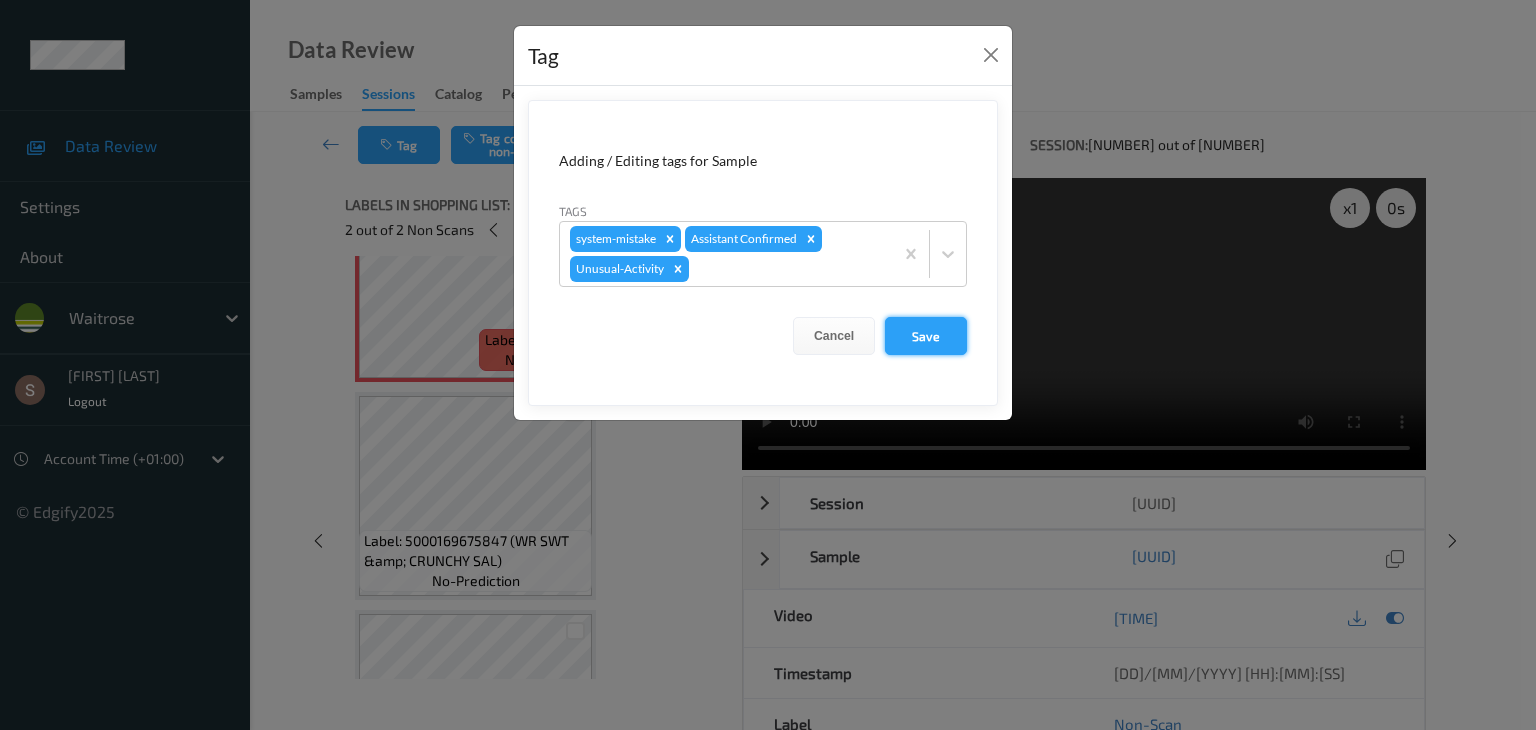 click on "Save" at bounding box center [926, 336] 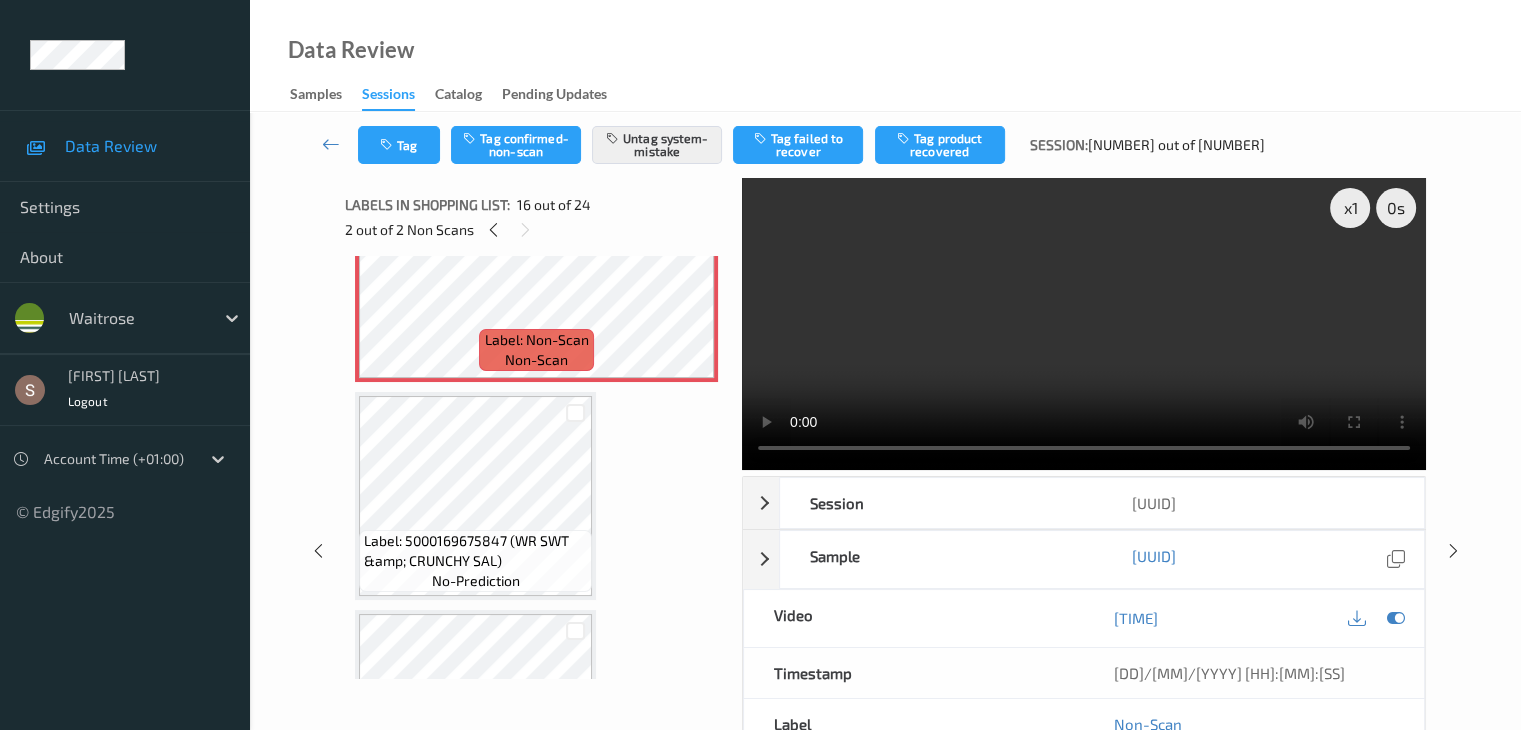 click at bounding box center (1084, 324) 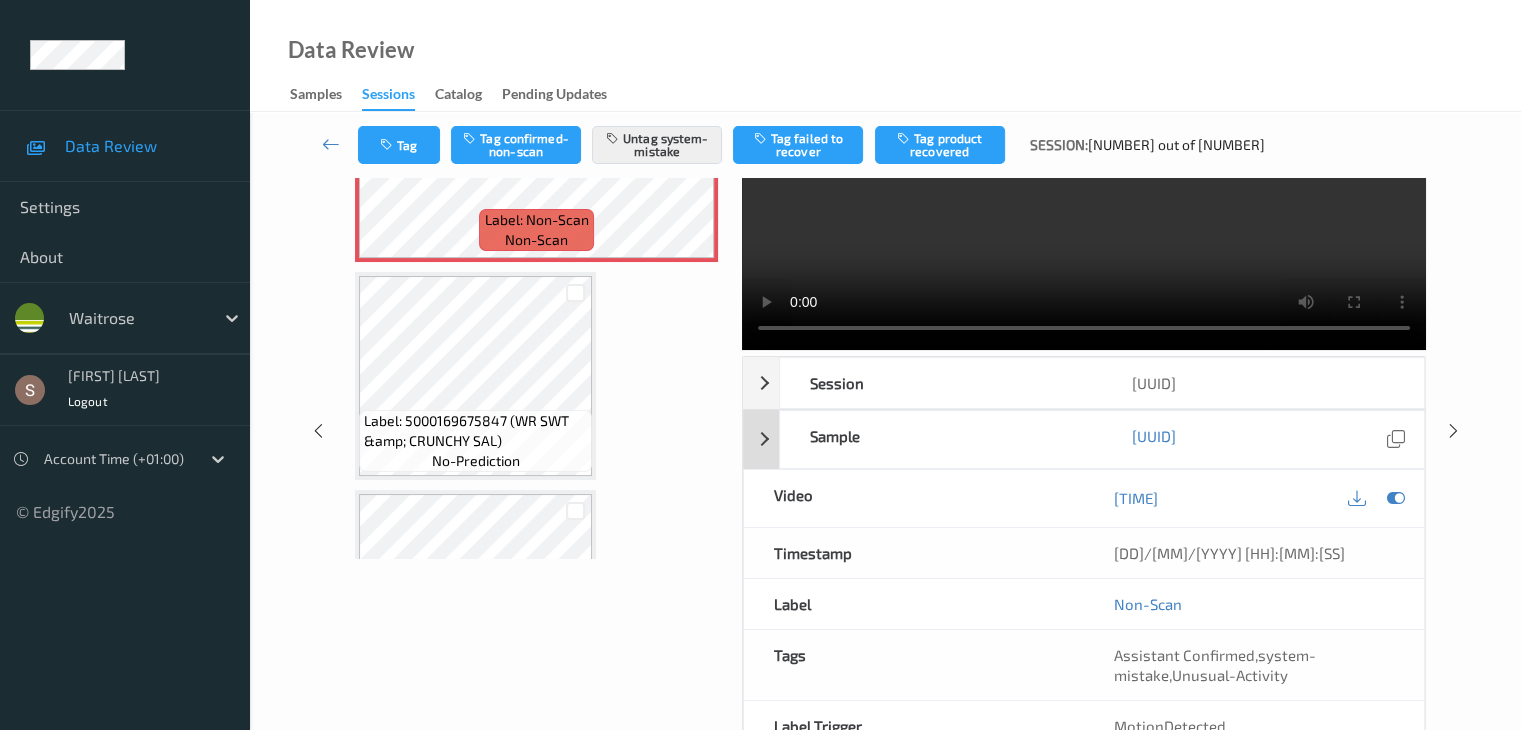 scroll, scrollTop: 264, scrollLeft: 0, axis: vertical 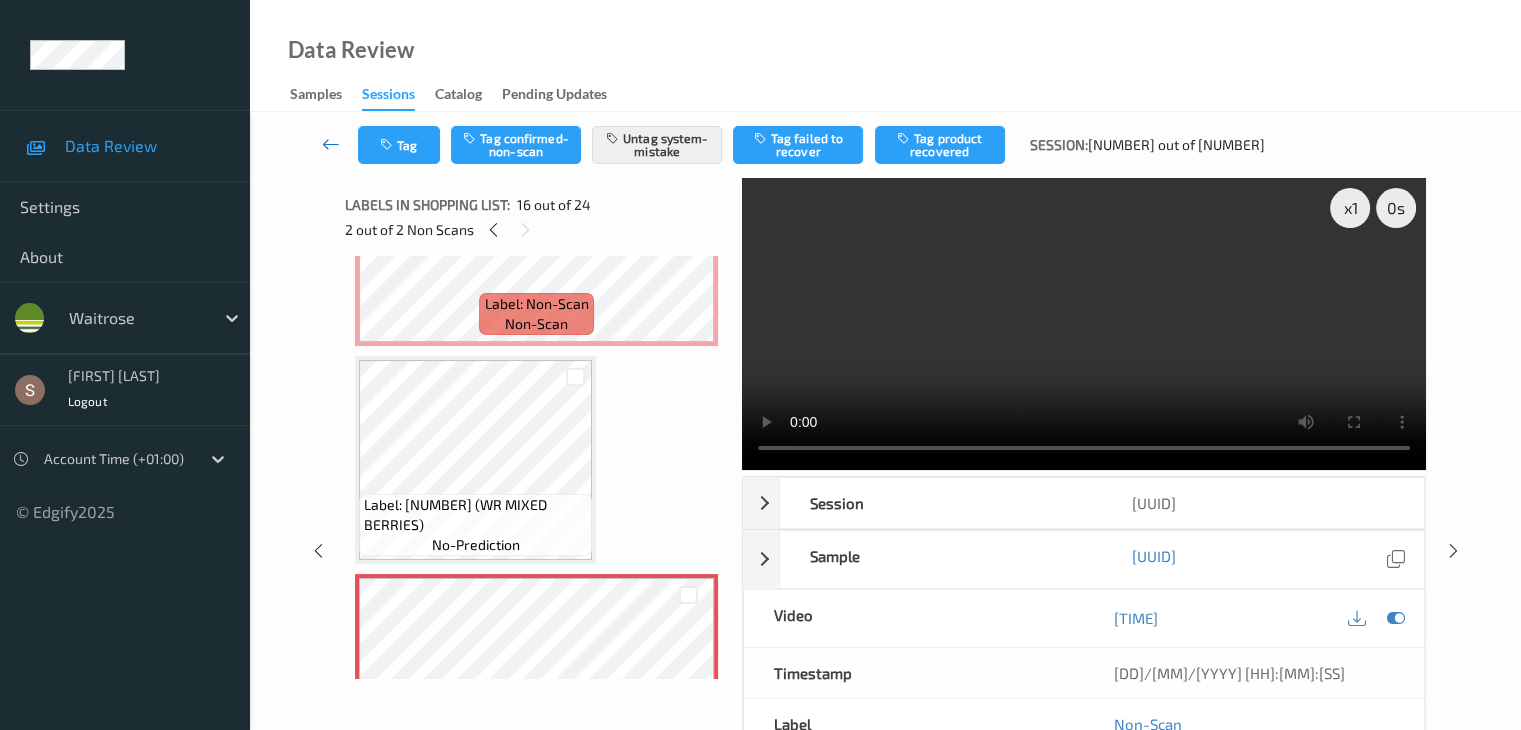 click at bounding box center [331, 144] 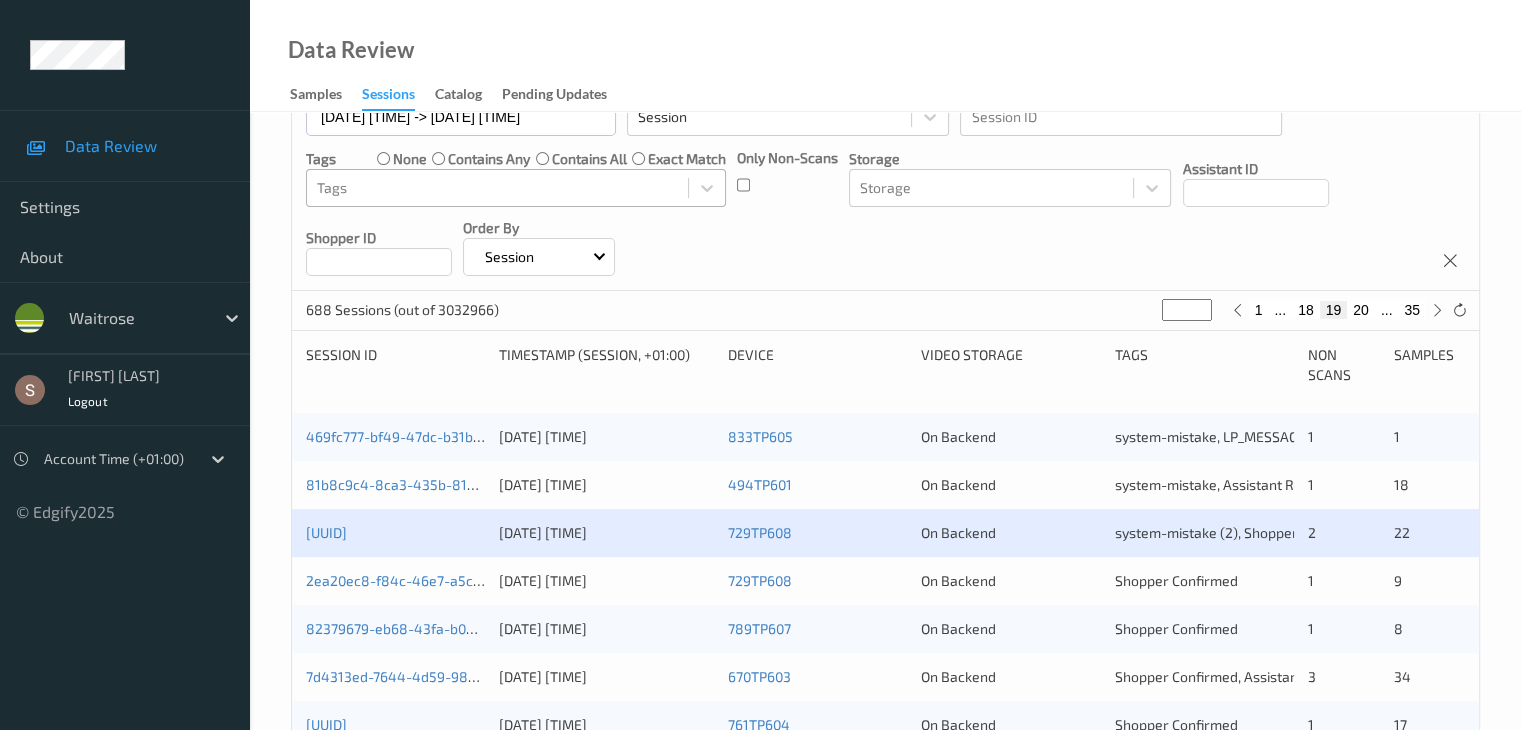 scroll, scrollTop: 600, scrollLeft: 0, axis: vertical 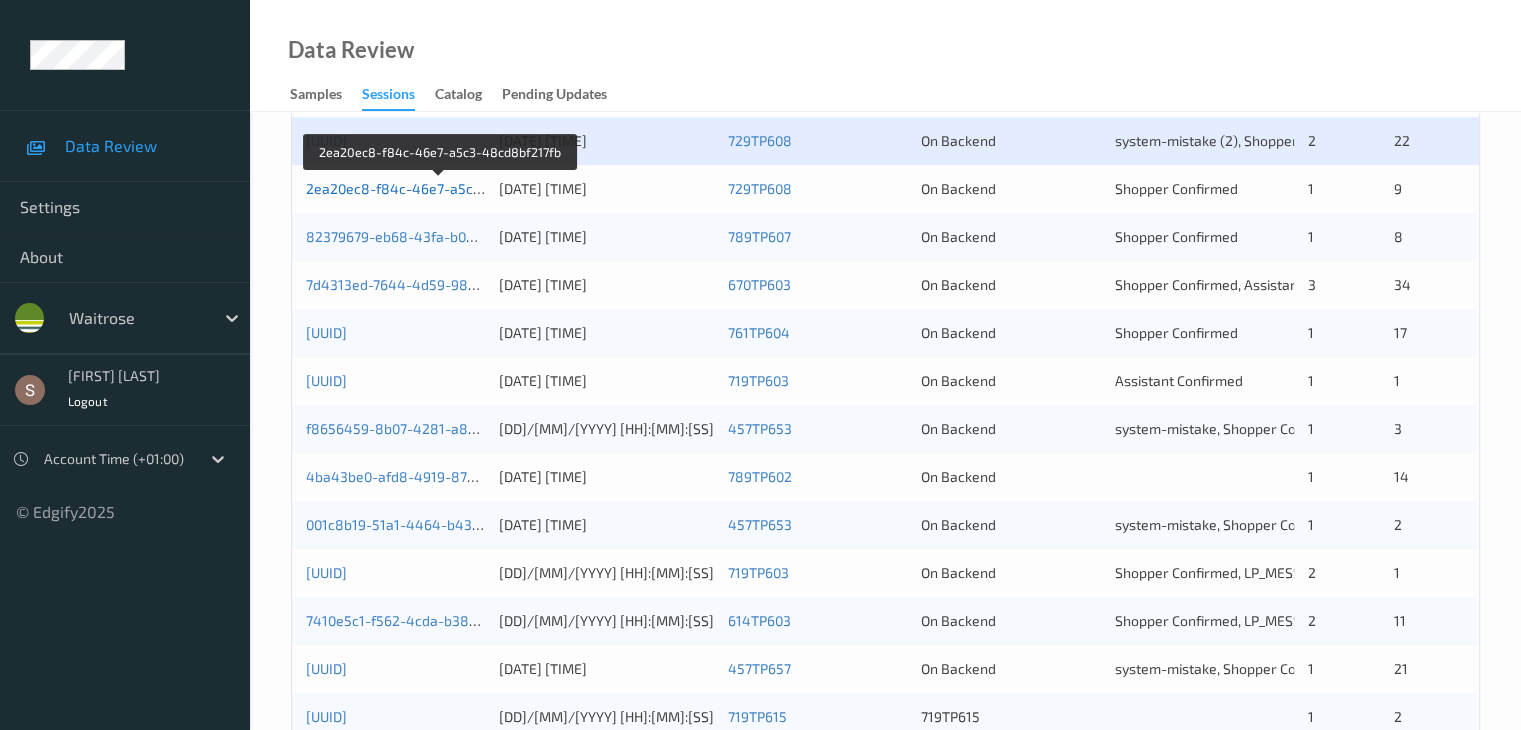 click on "2ea20ec8-f84c-46e7-a5c3-48cd8bf217fb" at bounding box center [441, 188] 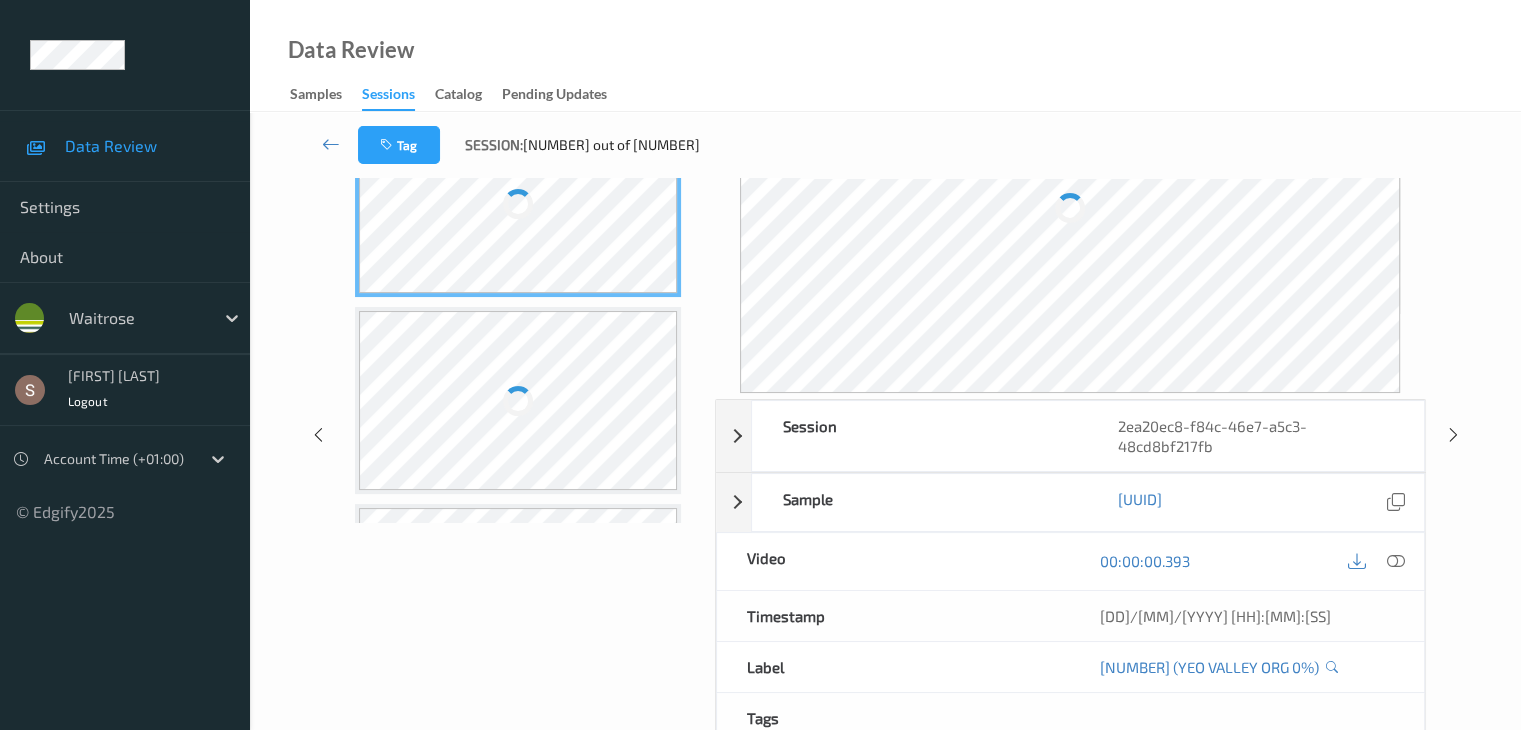 scroll, scrollTop: 0, scrollLeft: 0, axis: both 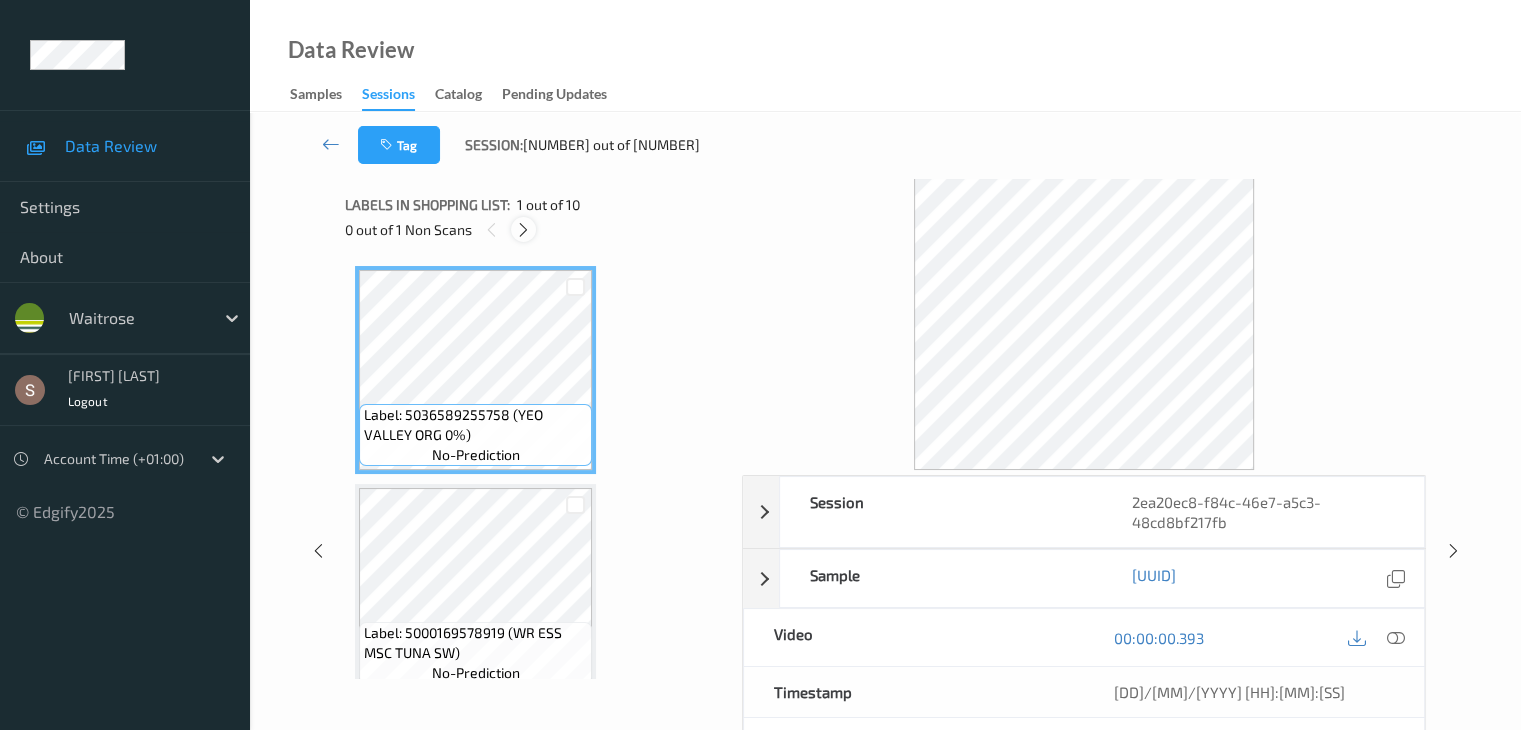 click at bounding box center [523, 230] 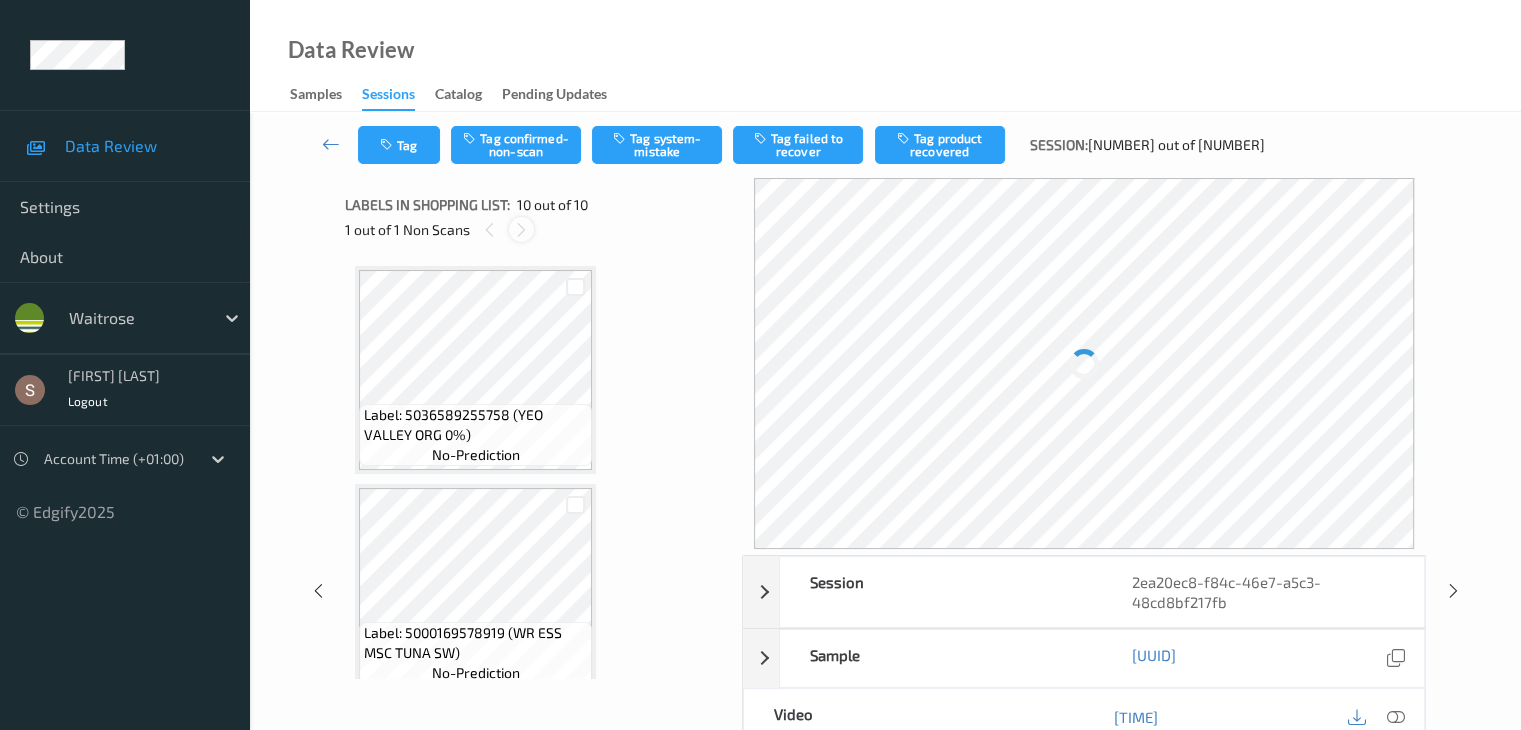 scroll, scrollTop: 1754, scrollLeft: 0, axis: vertical 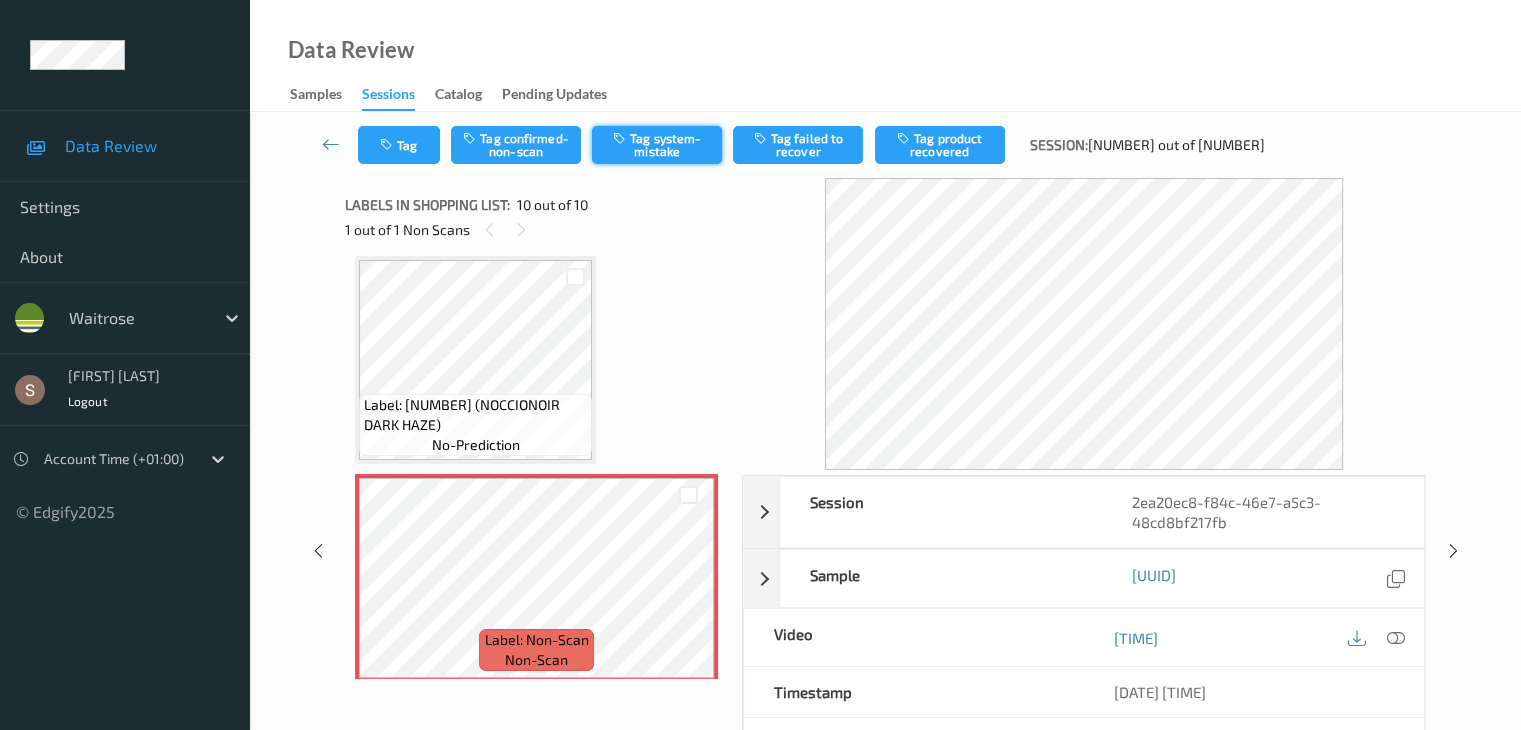 click on "Tag   system-mistake" at bounding box center [657, 145] 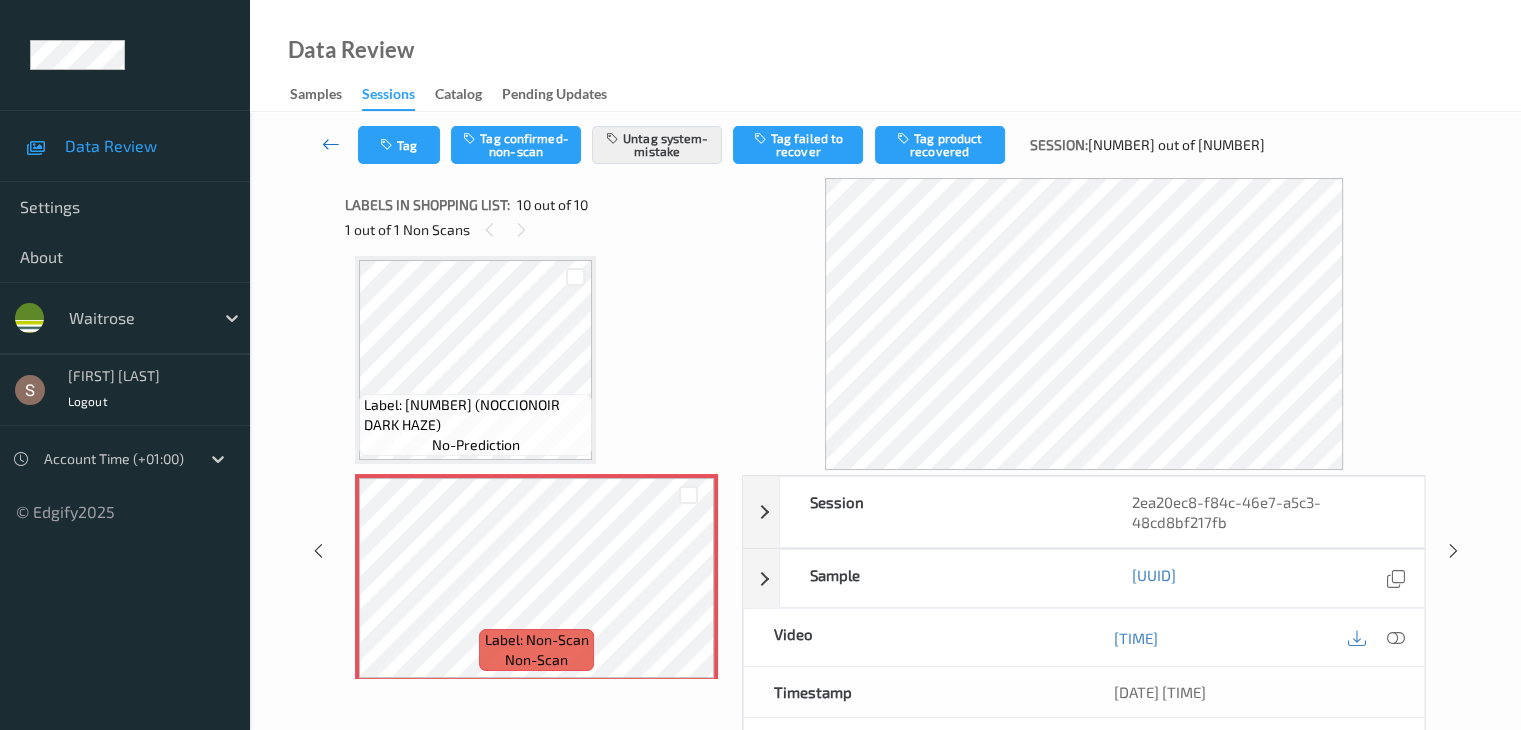click at bounding box center [331, 145] 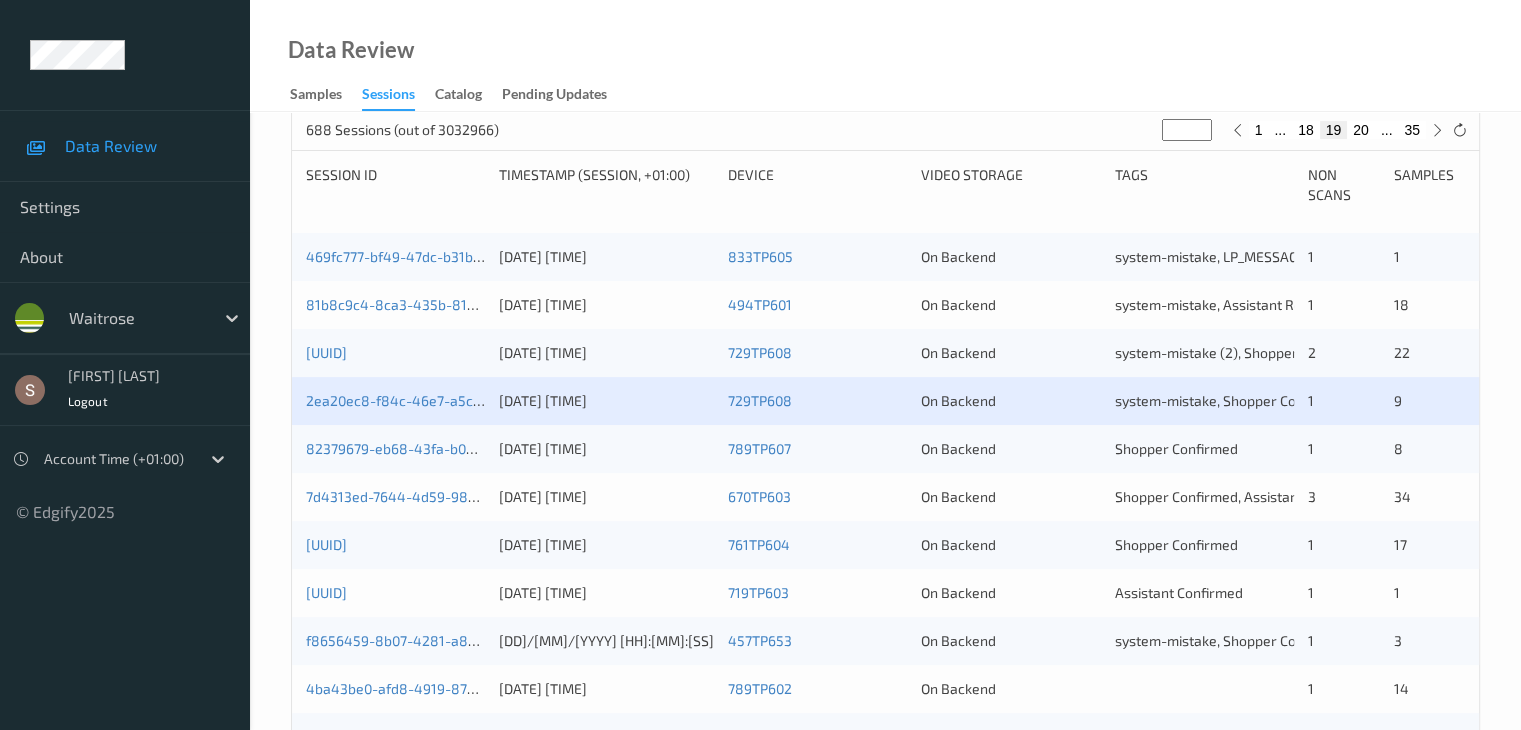scroll, scrollTop: 500, scrollLeft: 0, axis: vertical 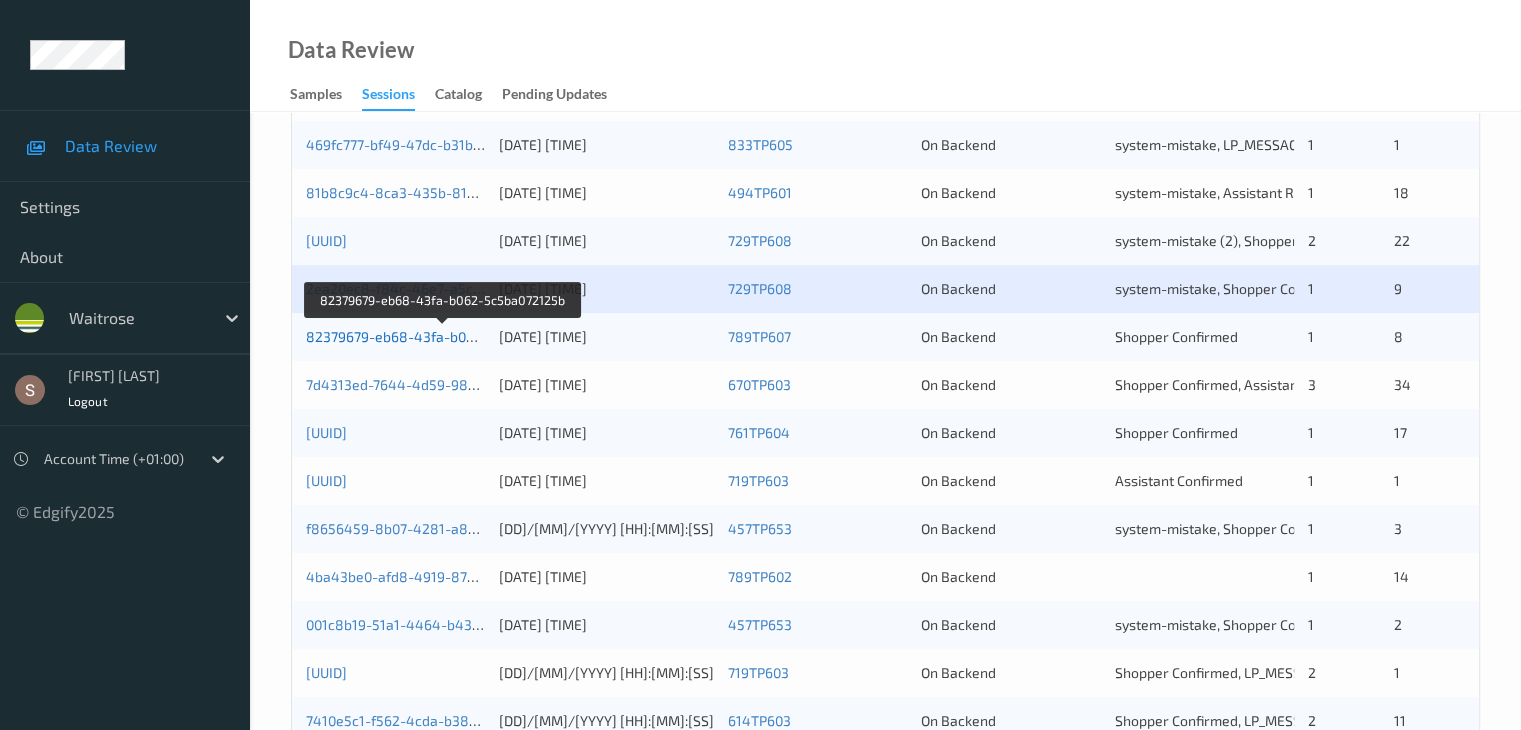 click on "82379679-eb68-43fa-b062-5c5ba072125b" at bounding box center (443, 336) 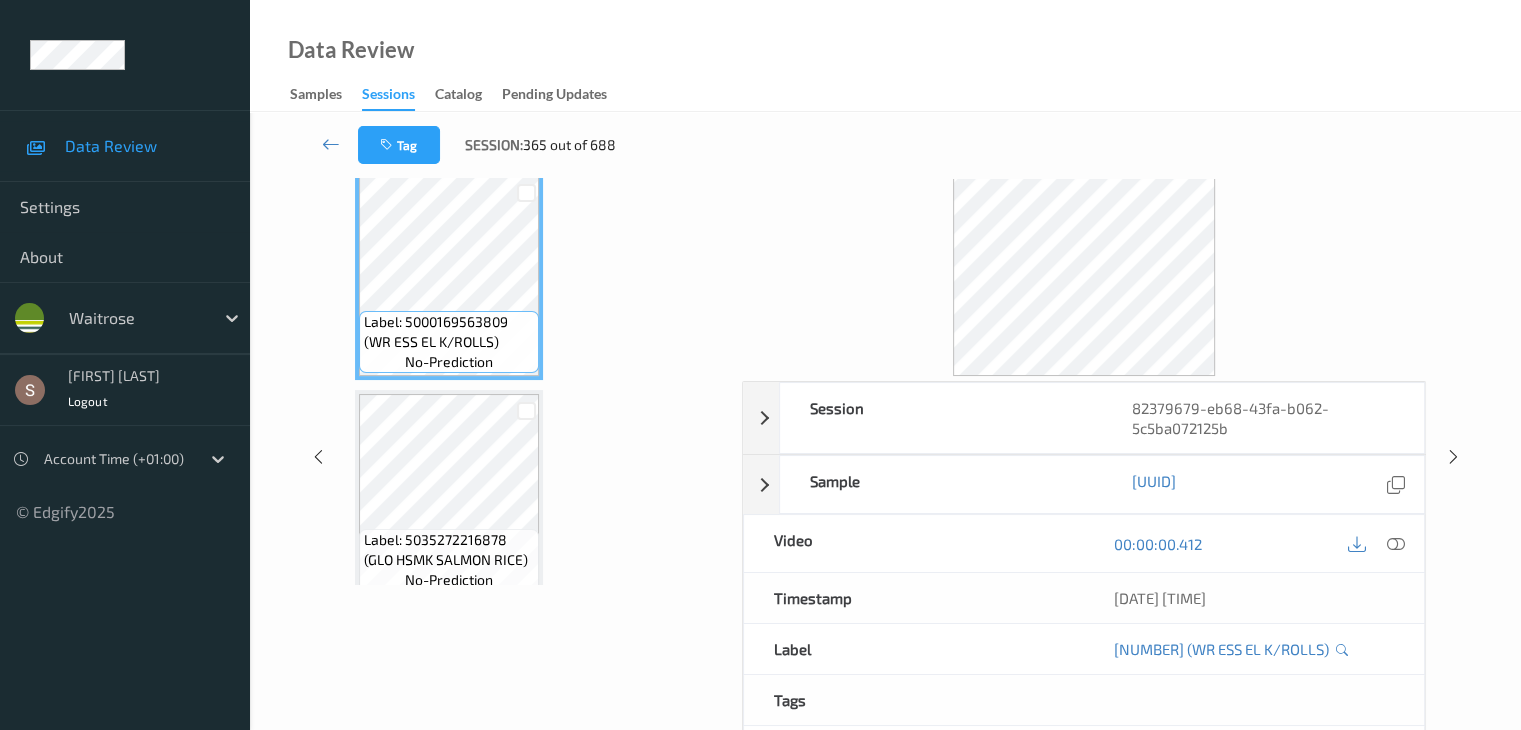 scroll, scrollTop: 0, scrollLeft: 0, axis: both 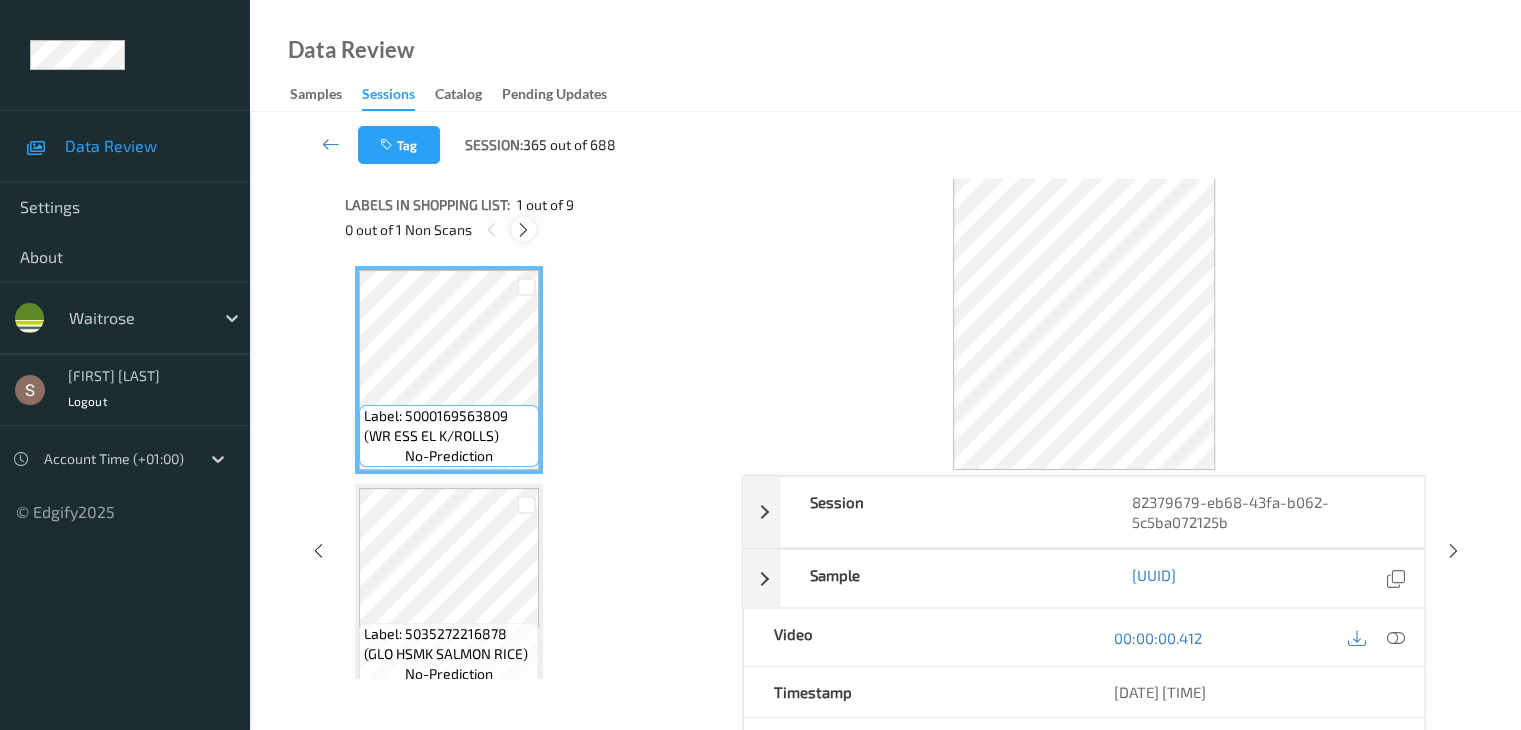 click at bounding box center (523, 230) 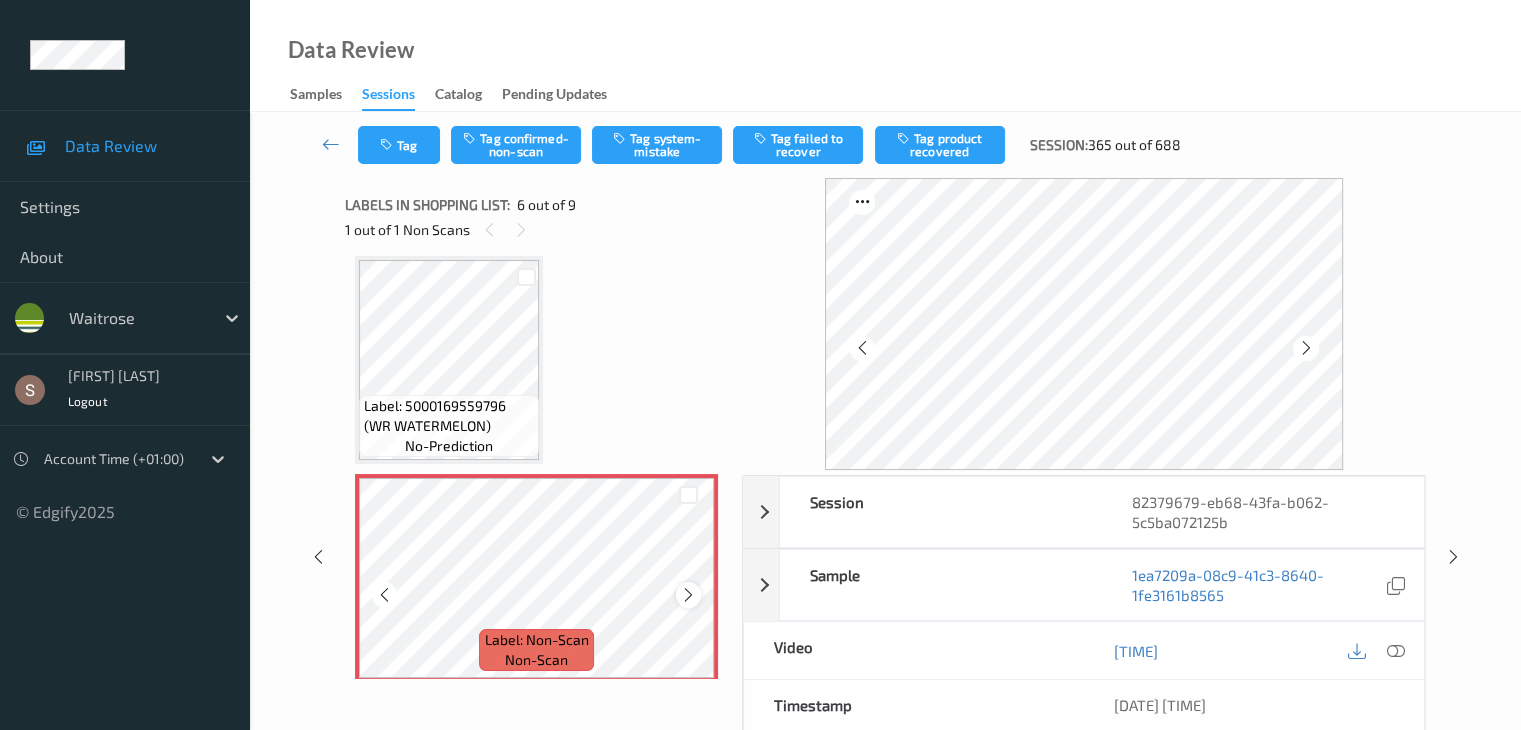 click at bounding box center [688, 595] 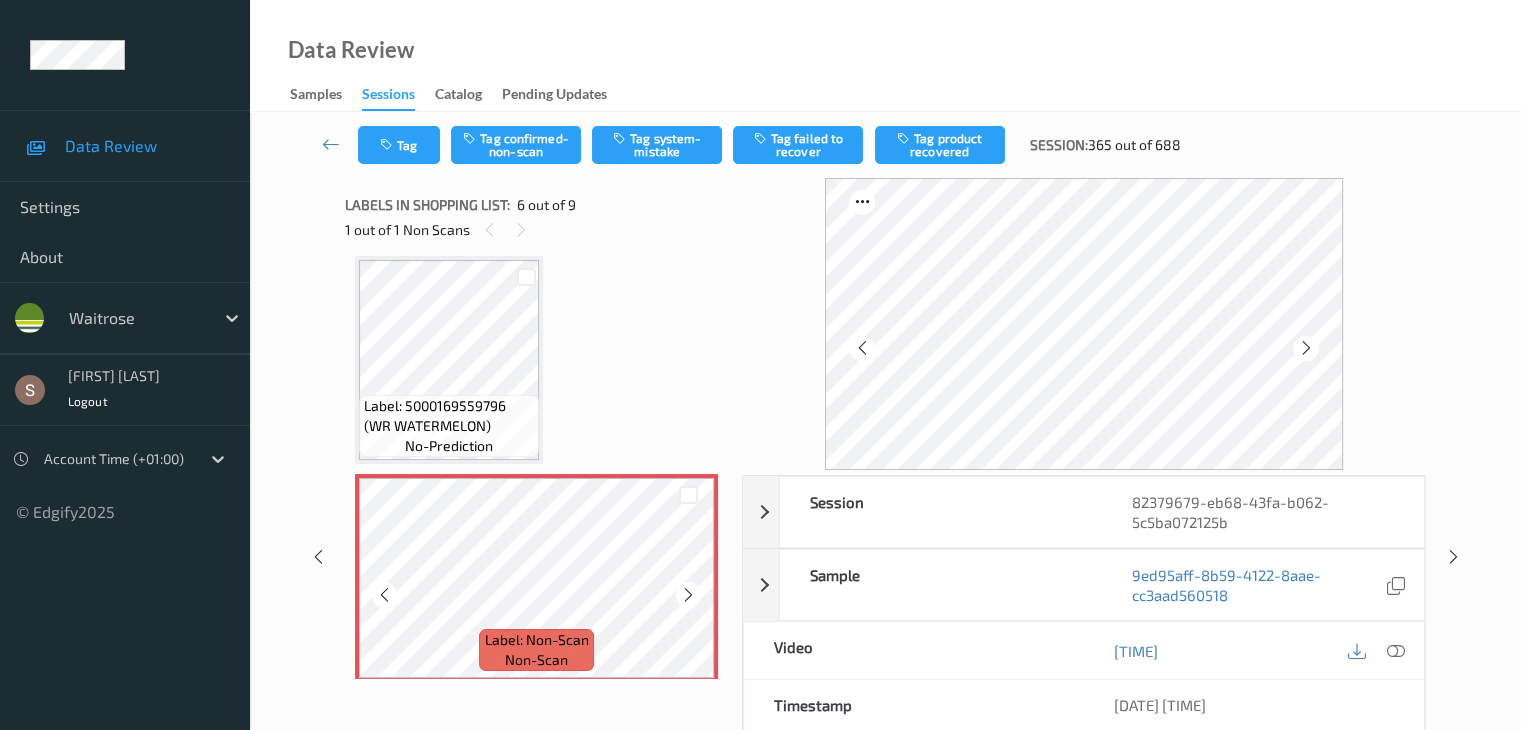 click at bounding box center [688, 595] 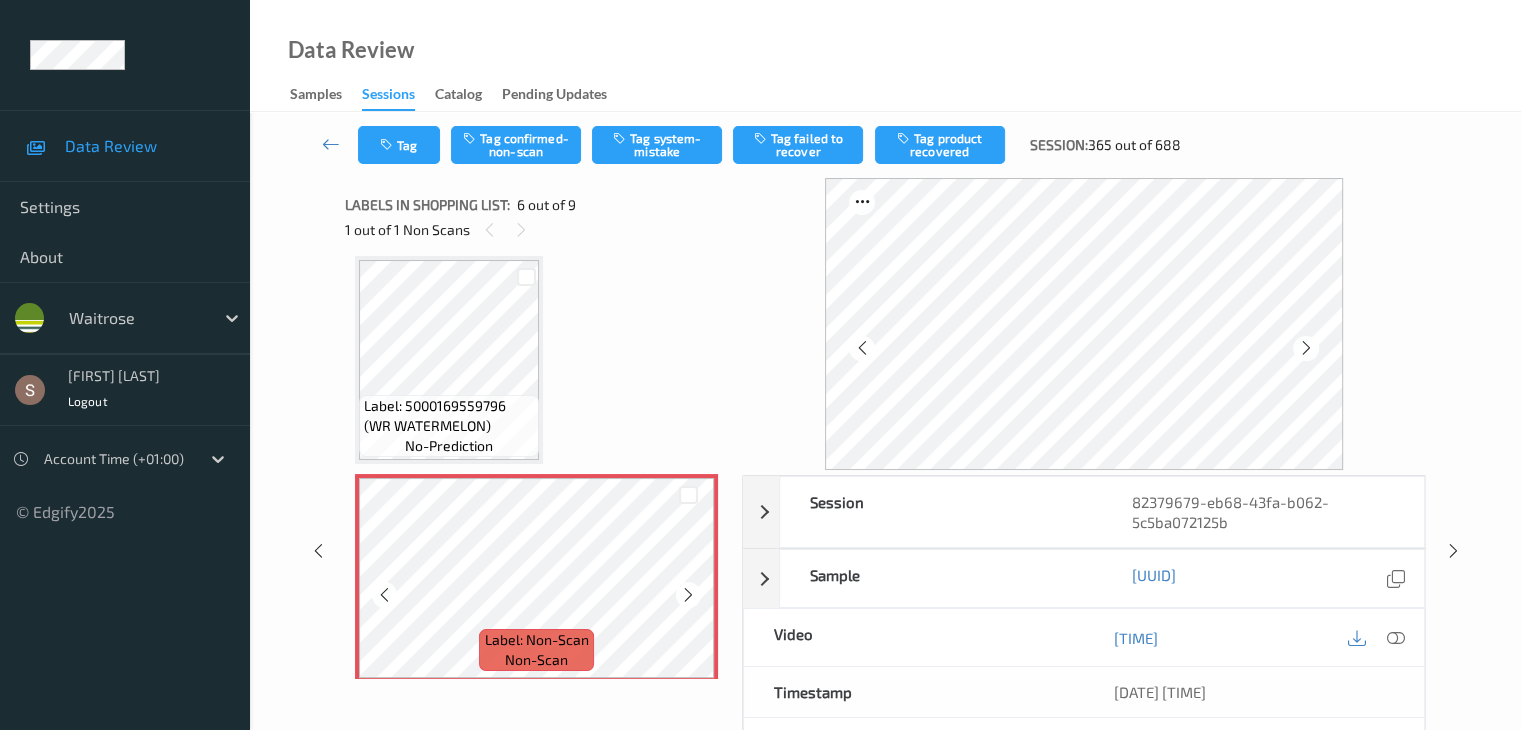click at bounding box center [688, 595] 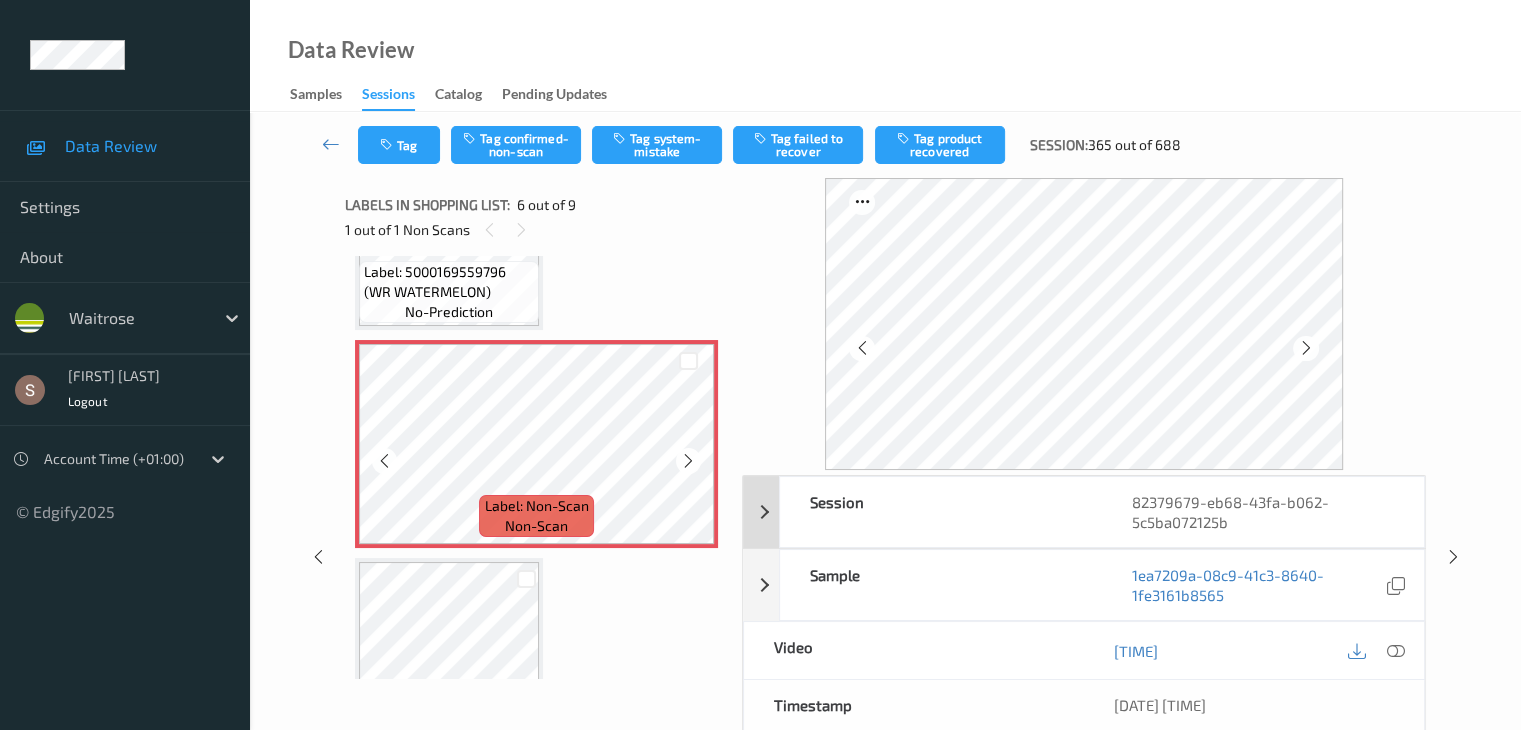 scroll, scrollTop: 982, scrollLeft: 0, axis: vertical 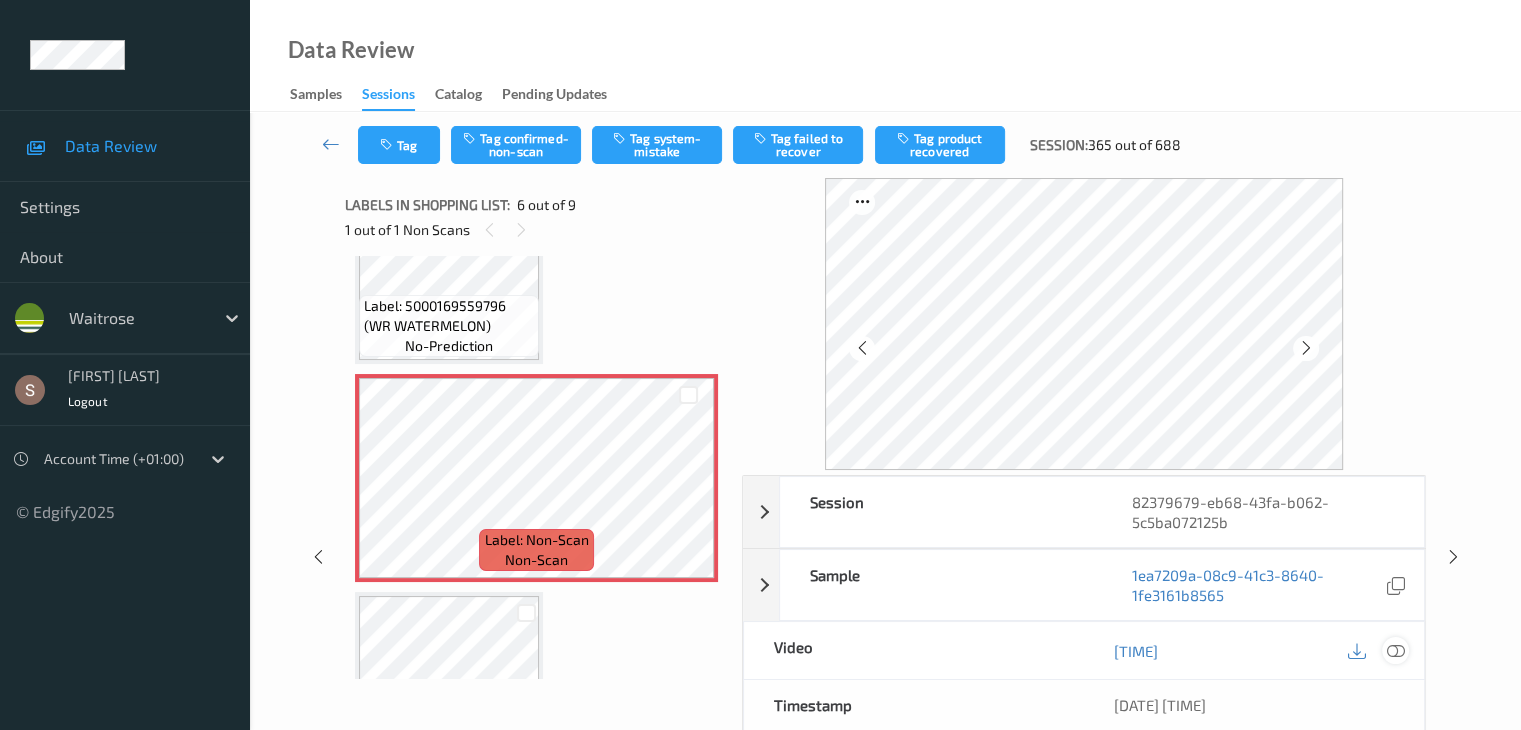 click at bounding box center (1395, 651) 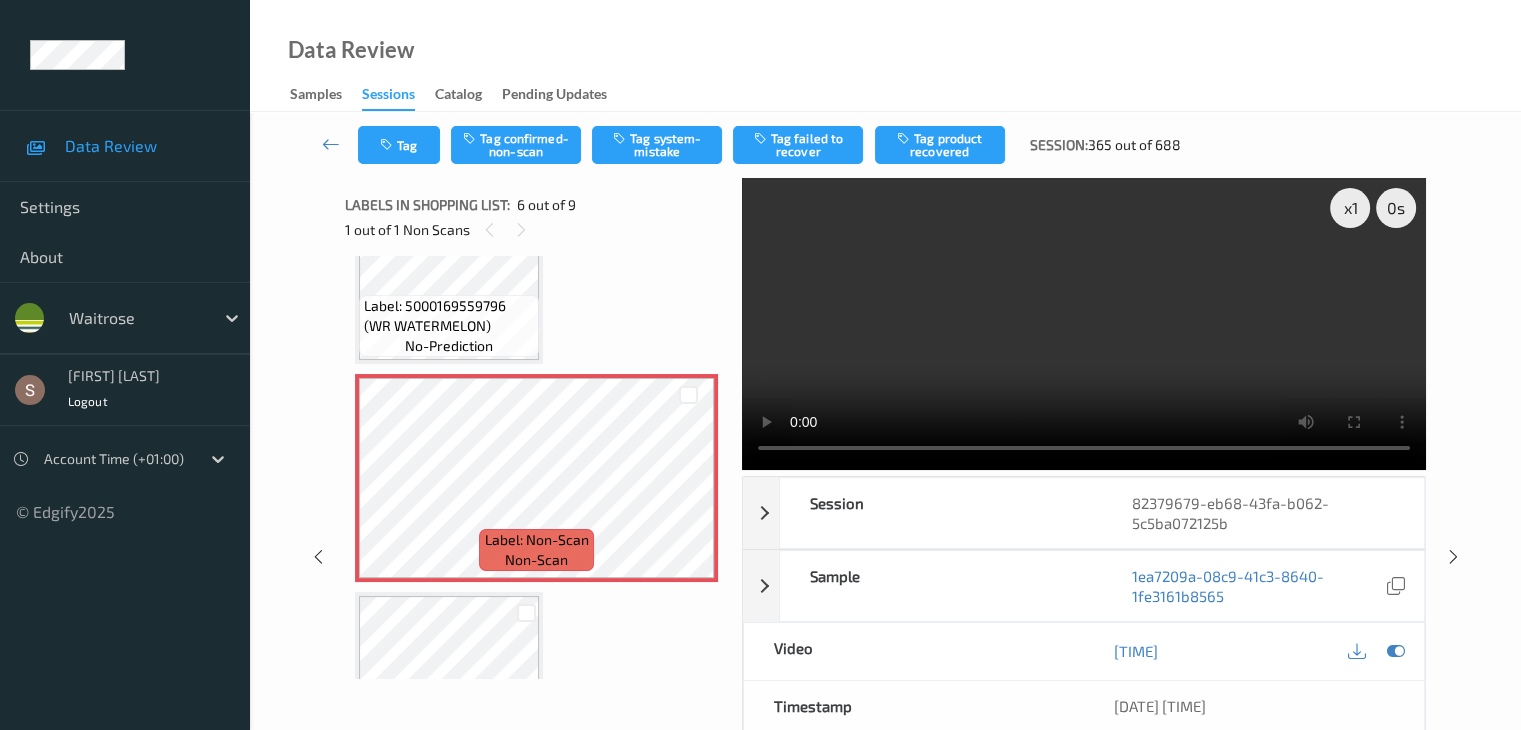 click at bounding box center (1084, 324) 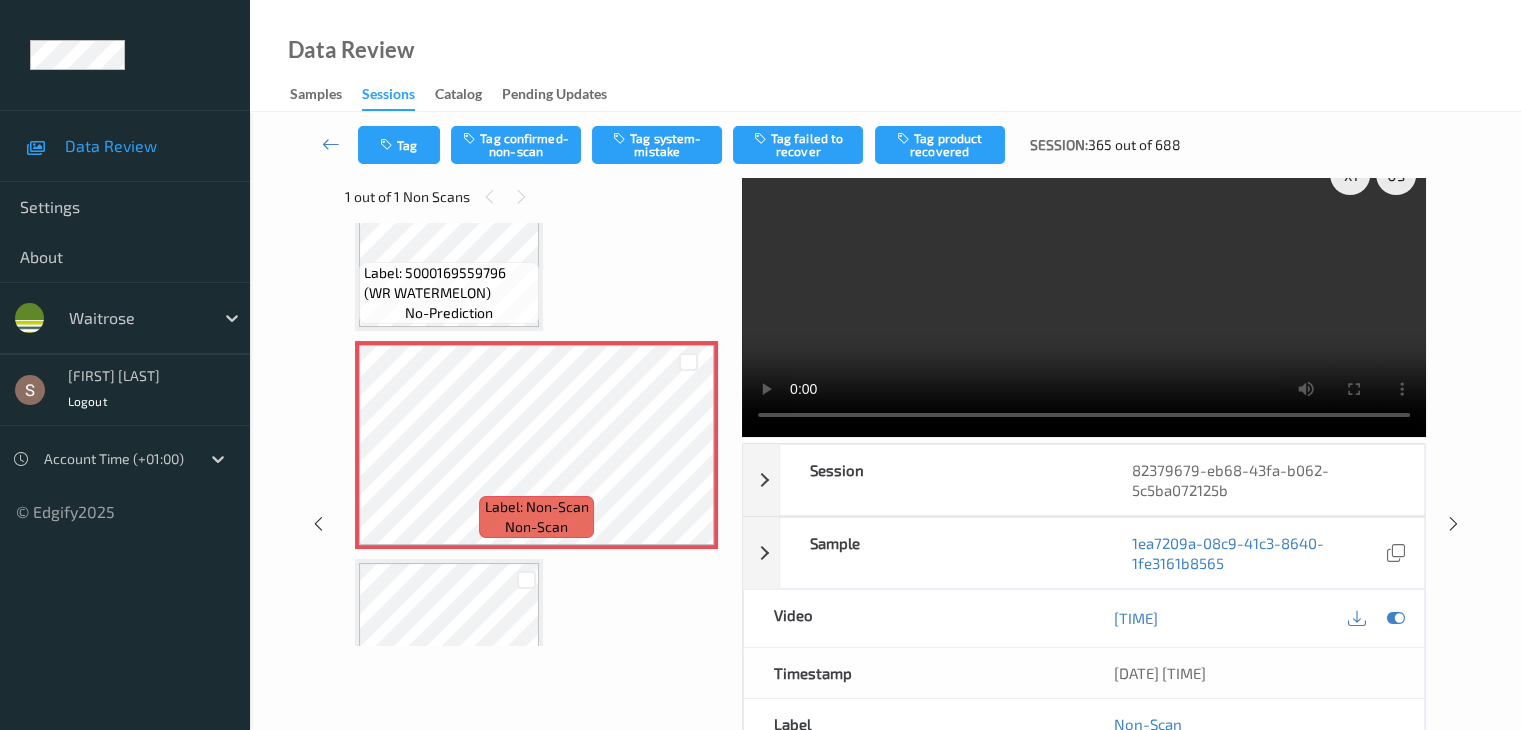 scroll, scrollTop: 0, scrollLeft: 0, axis: both 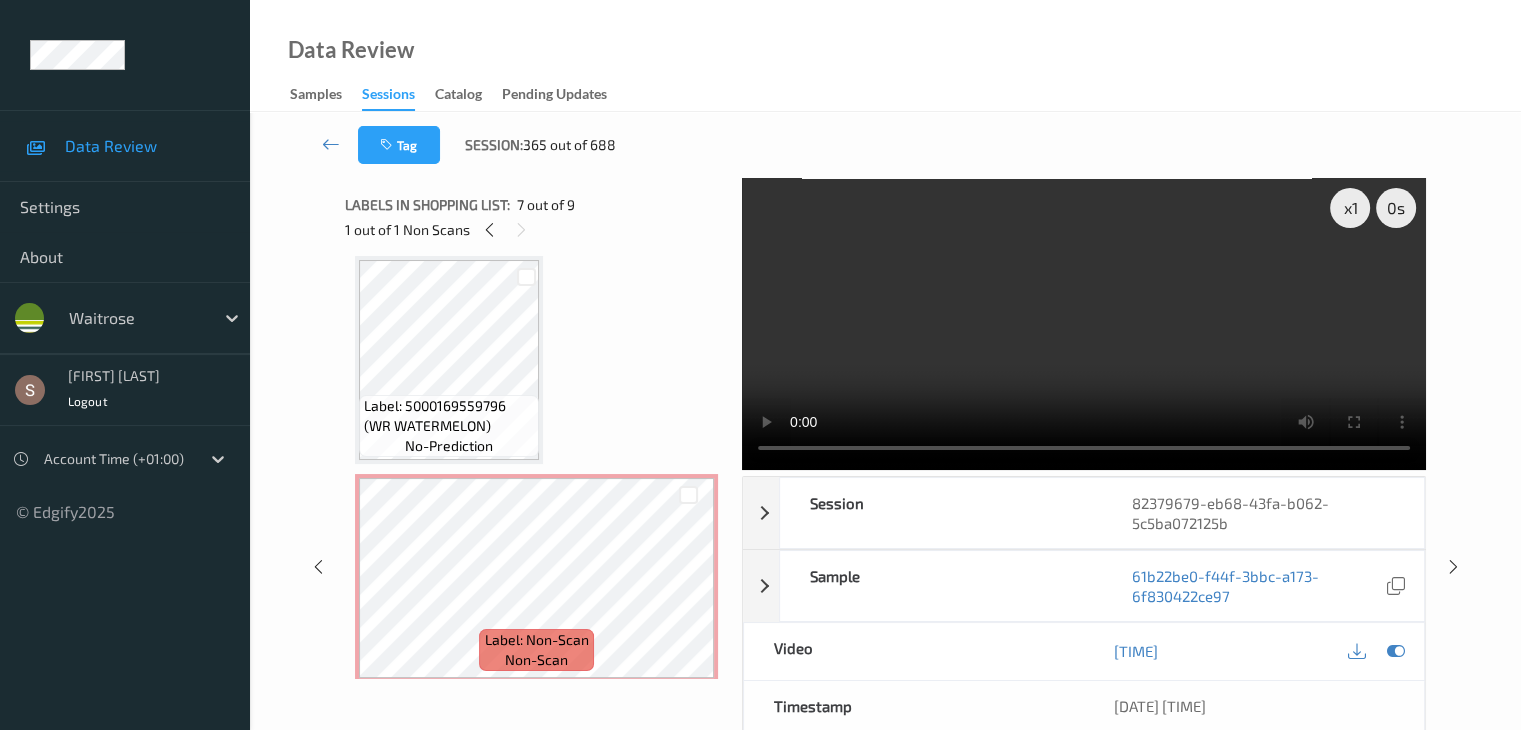 click on "Label: 5000169559796 (WR WATERMELON)" at bounding box center (449, 416) 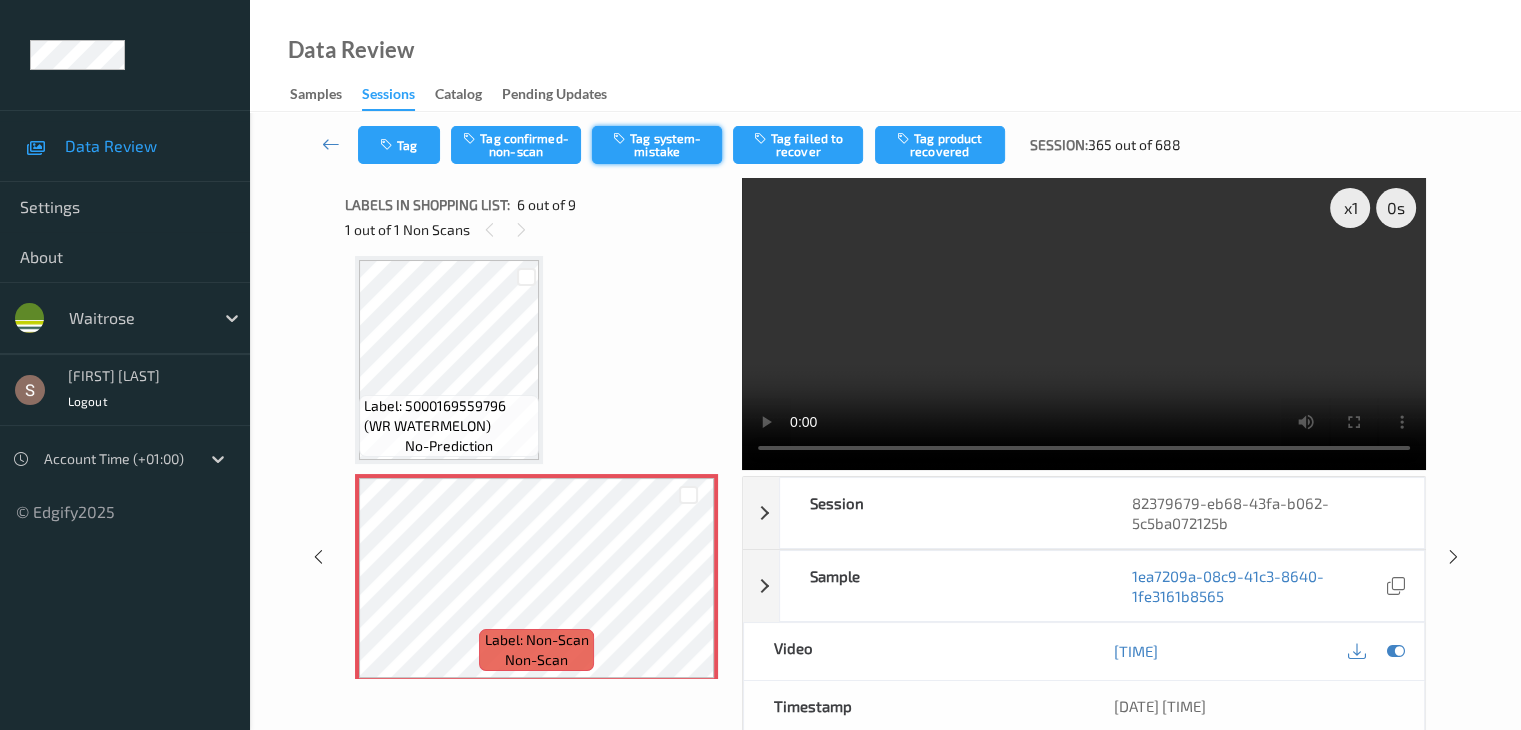 click on "Tag   system-mistake" at bounding box center (657, 145) 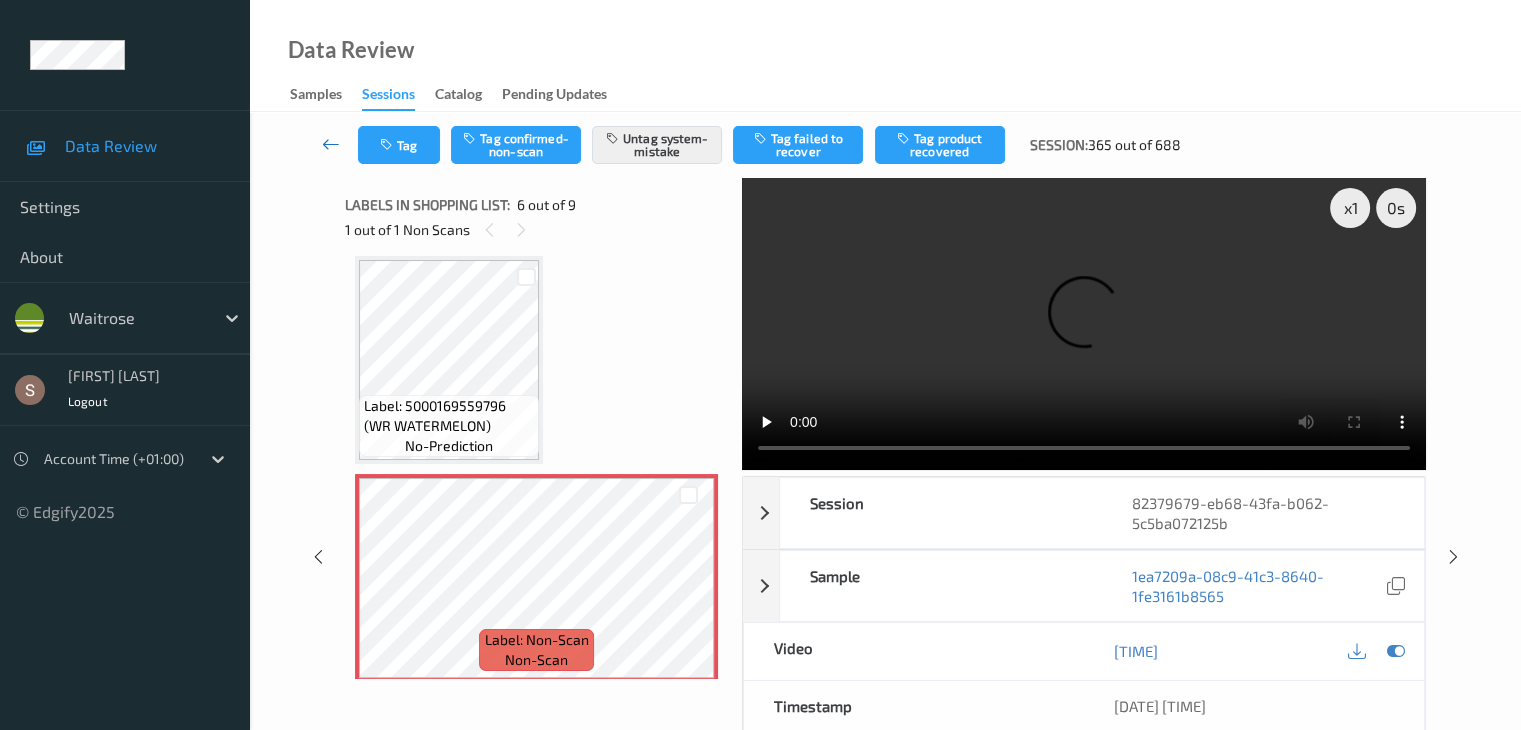 click at bounding box center (331, 144) 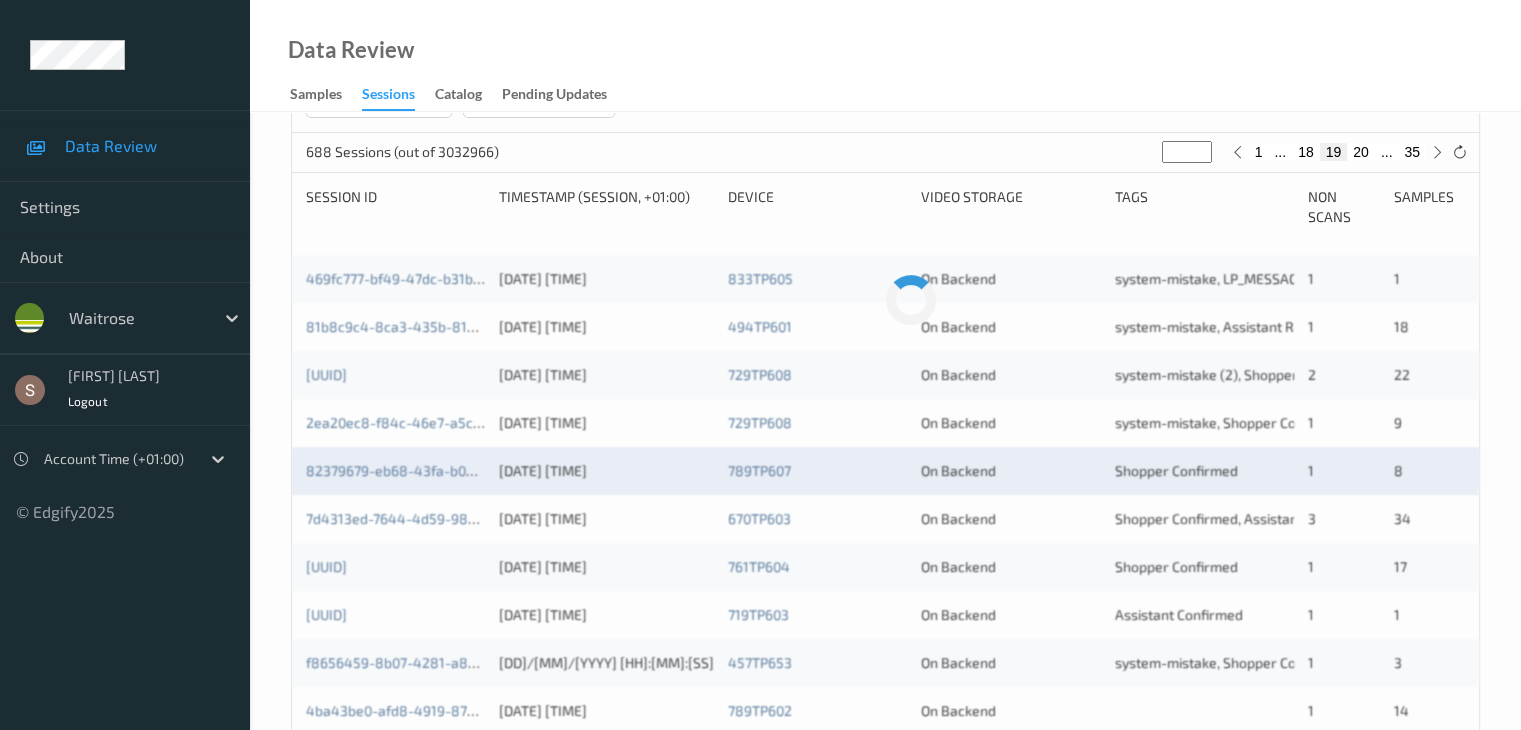 scroll, scrollTop: 400, scrollLeft: 0, axis: vertical 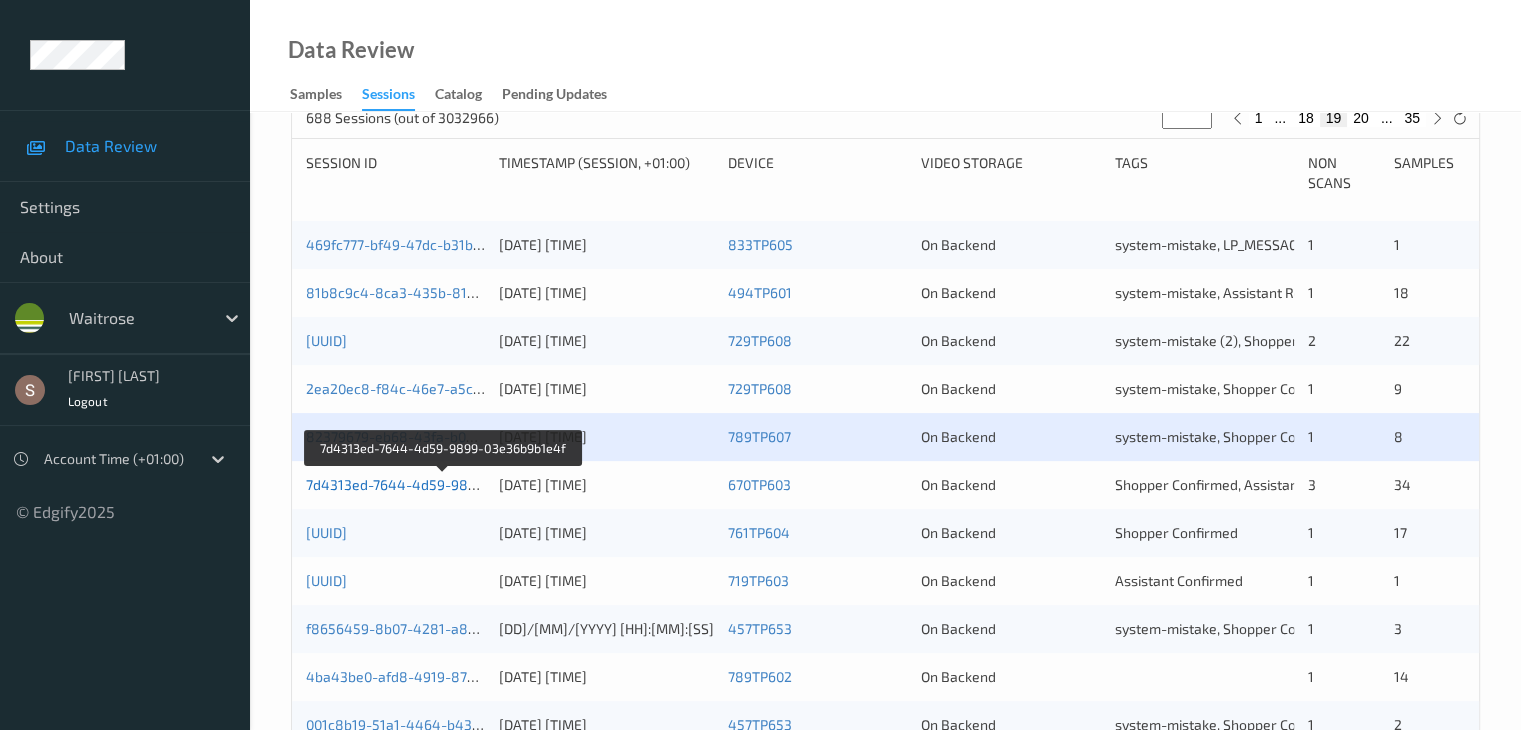 click on "7d4313ed-7644-4d59-9899-03e36b9b1e4f" at bounding box center [444, 484] 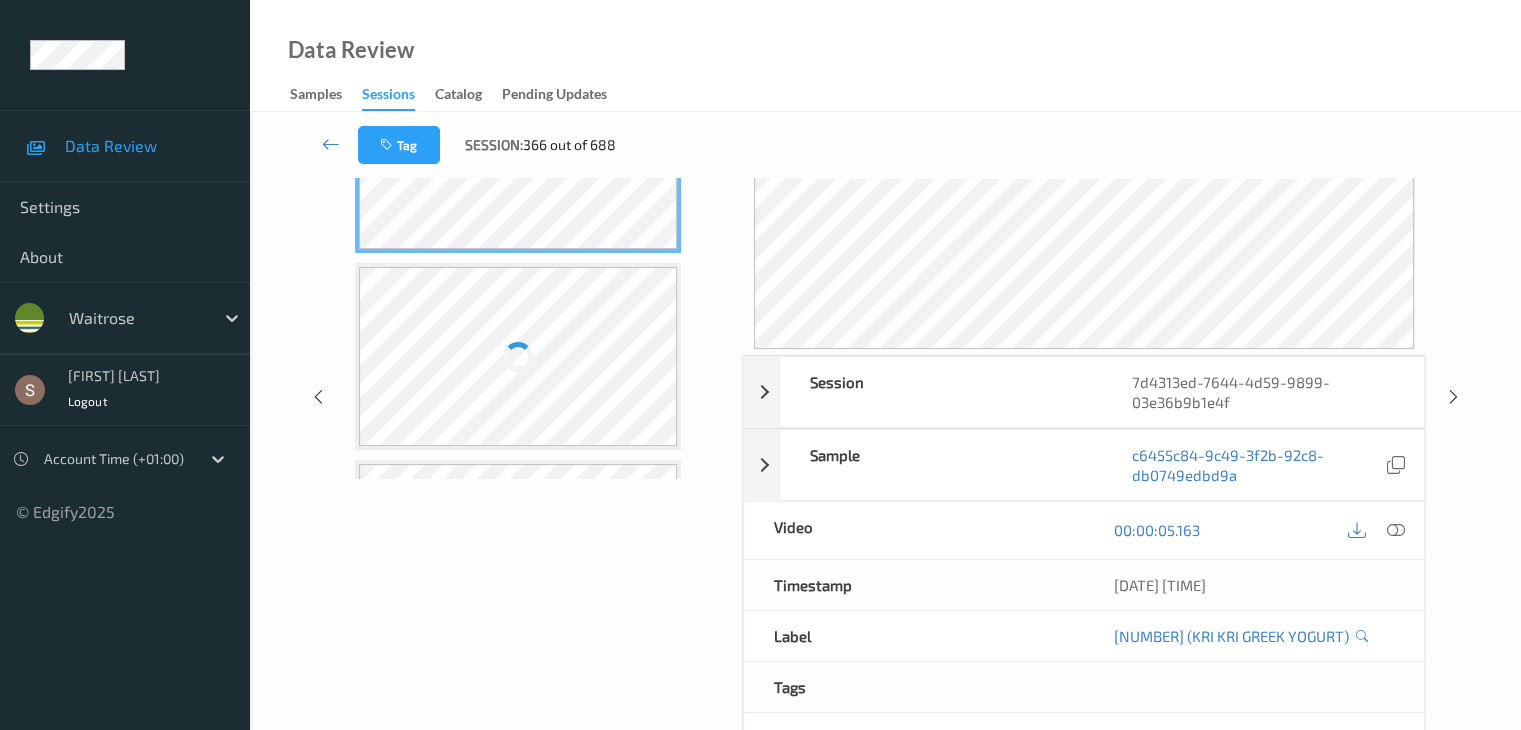 scroll, scrollTop: 0, scrollLeft: 0, axis: both 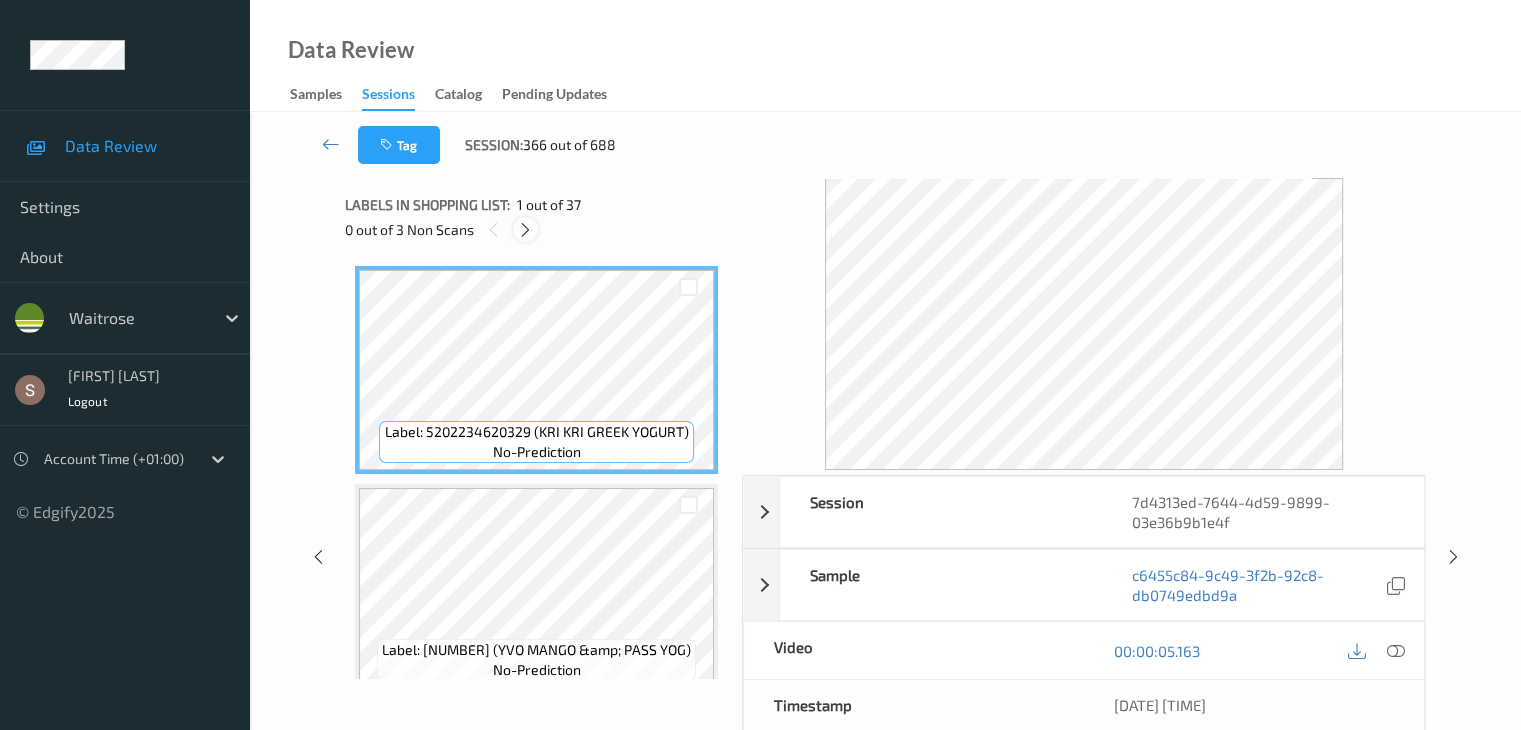 click at bounding box center (525, 230) 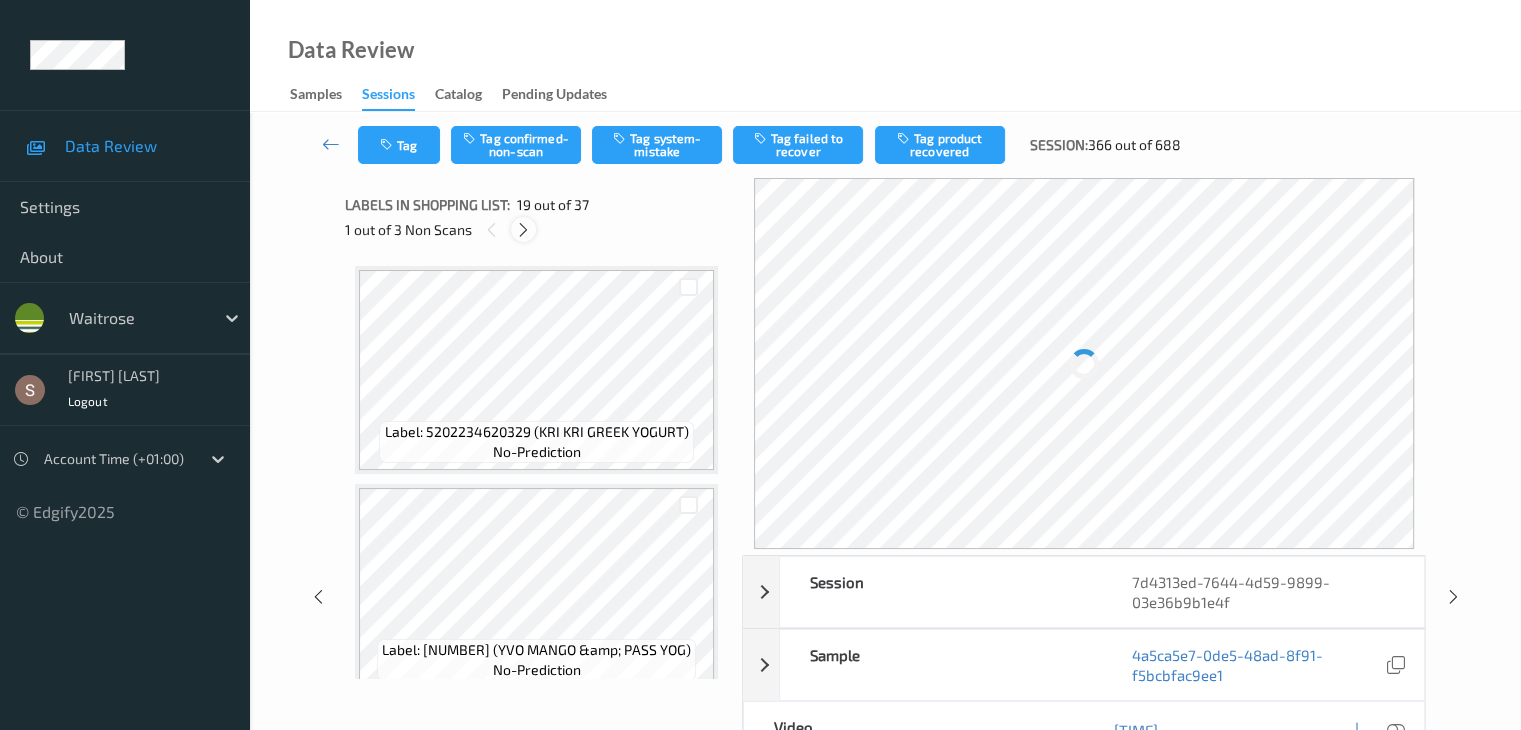 scroll, scrollTop: 3716, scrollLeft: 0, axis: vertical 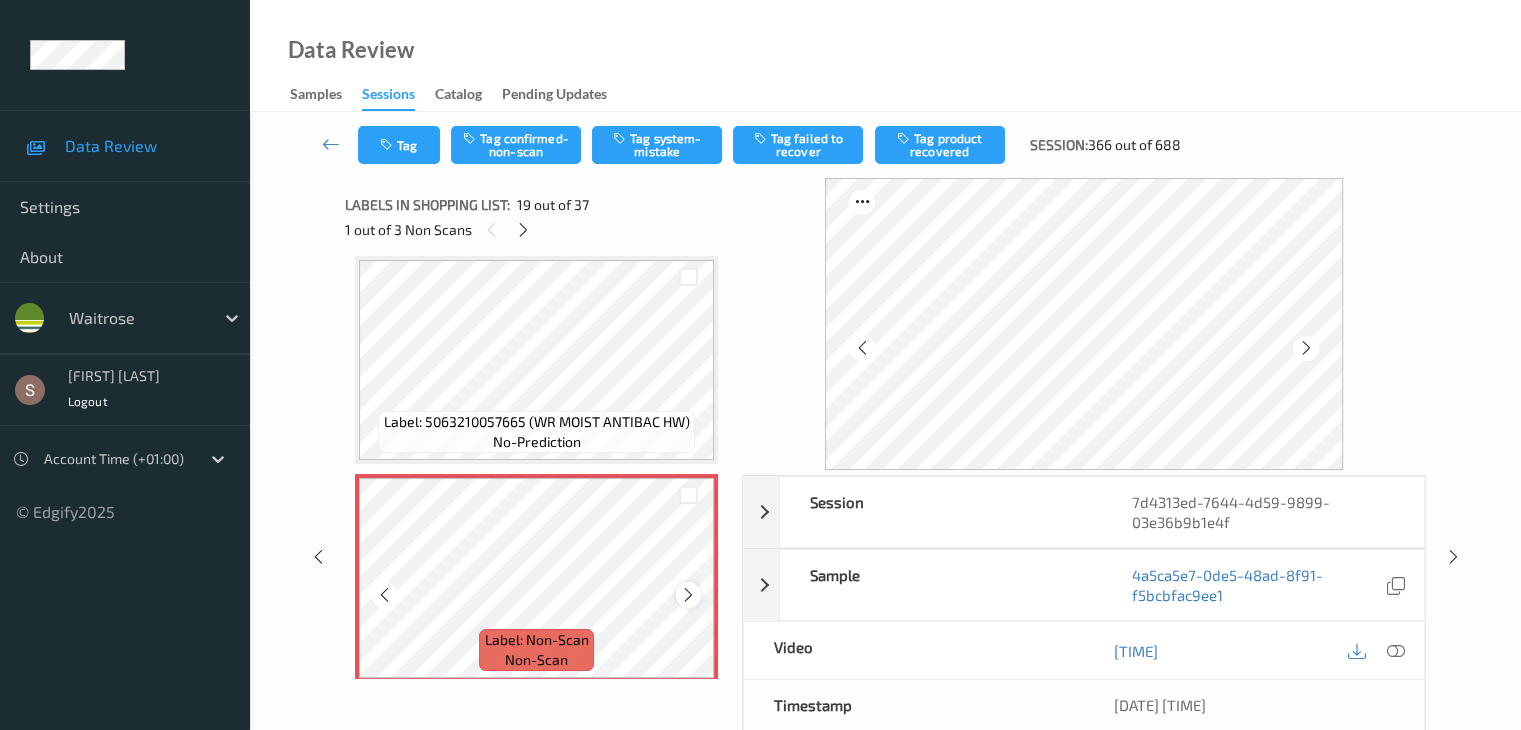 click at bounding box center [688, 595] 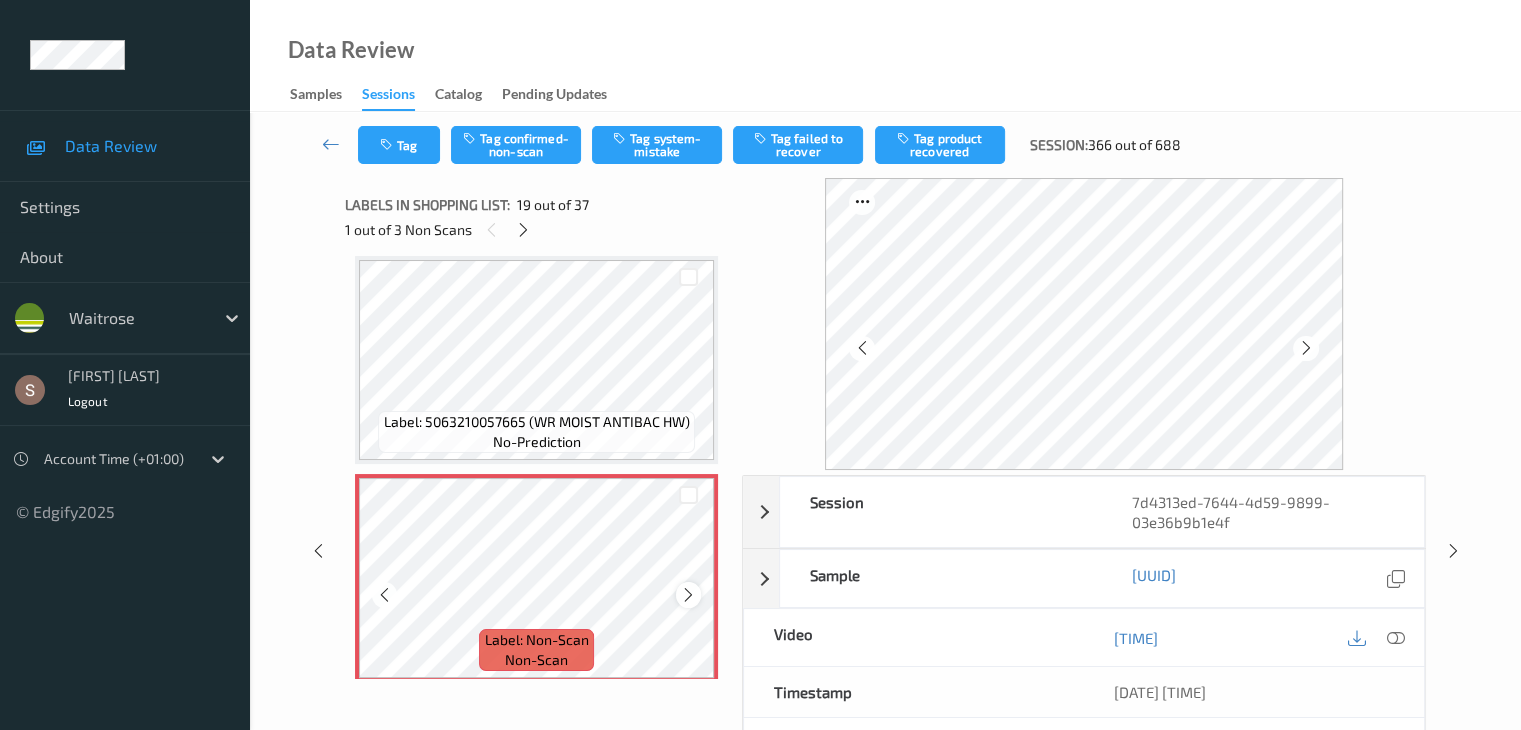 click at bounding box center (688, 595) 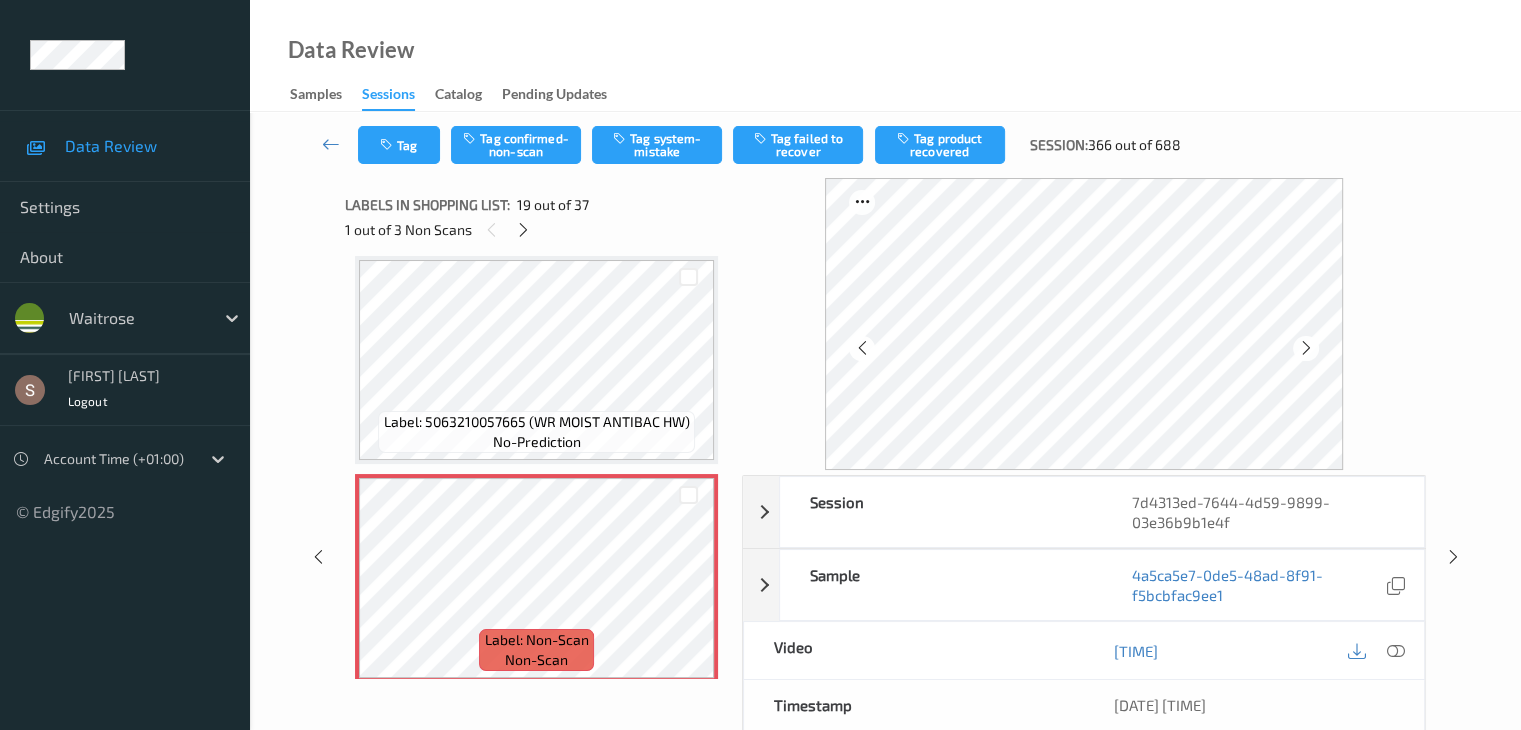 click on "Label: [NUMBER] (WR MOIST ANTIBAC HW) no-prediction" at bounding box center (536, 360) 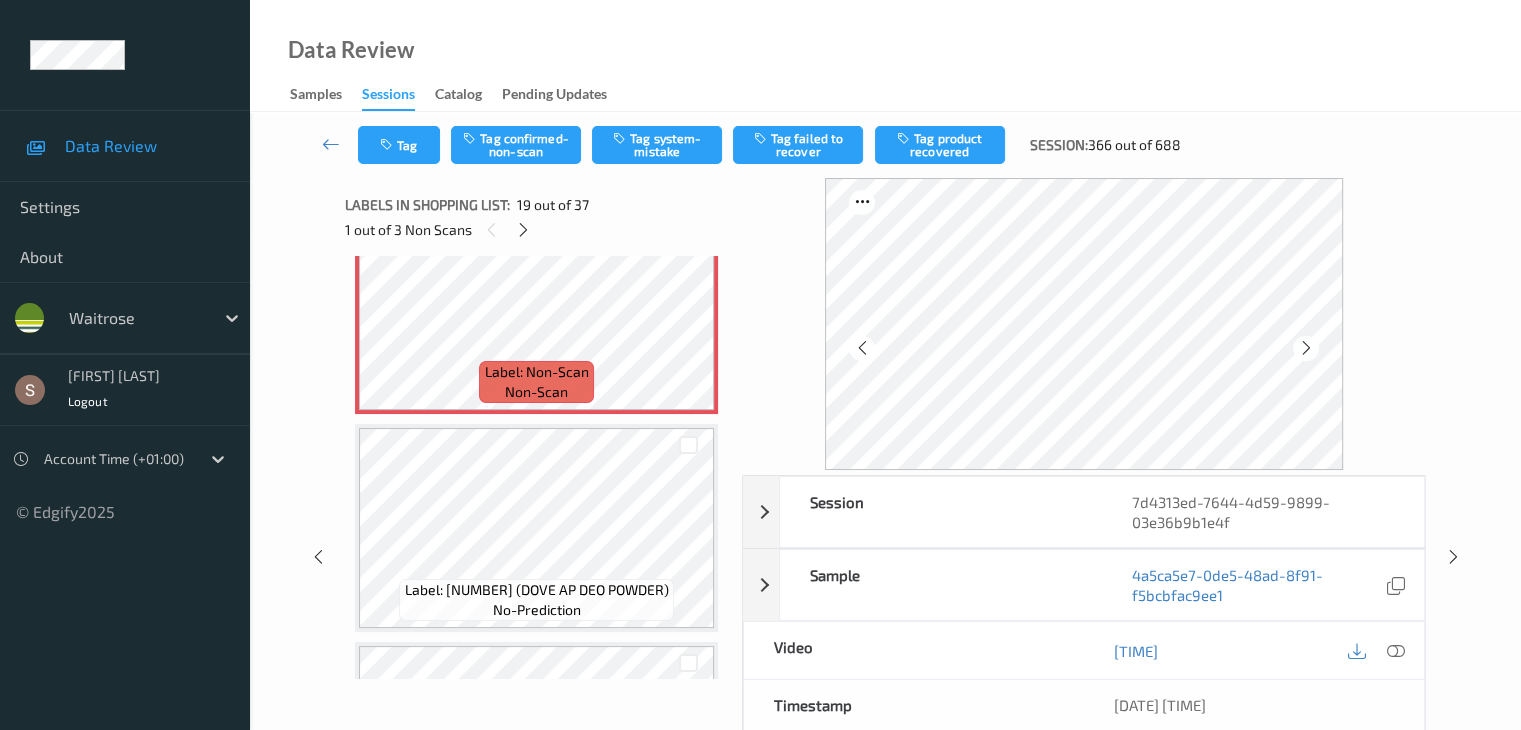scroll, scrollTop: 4016, scrollLeft: 0, axis: vertical 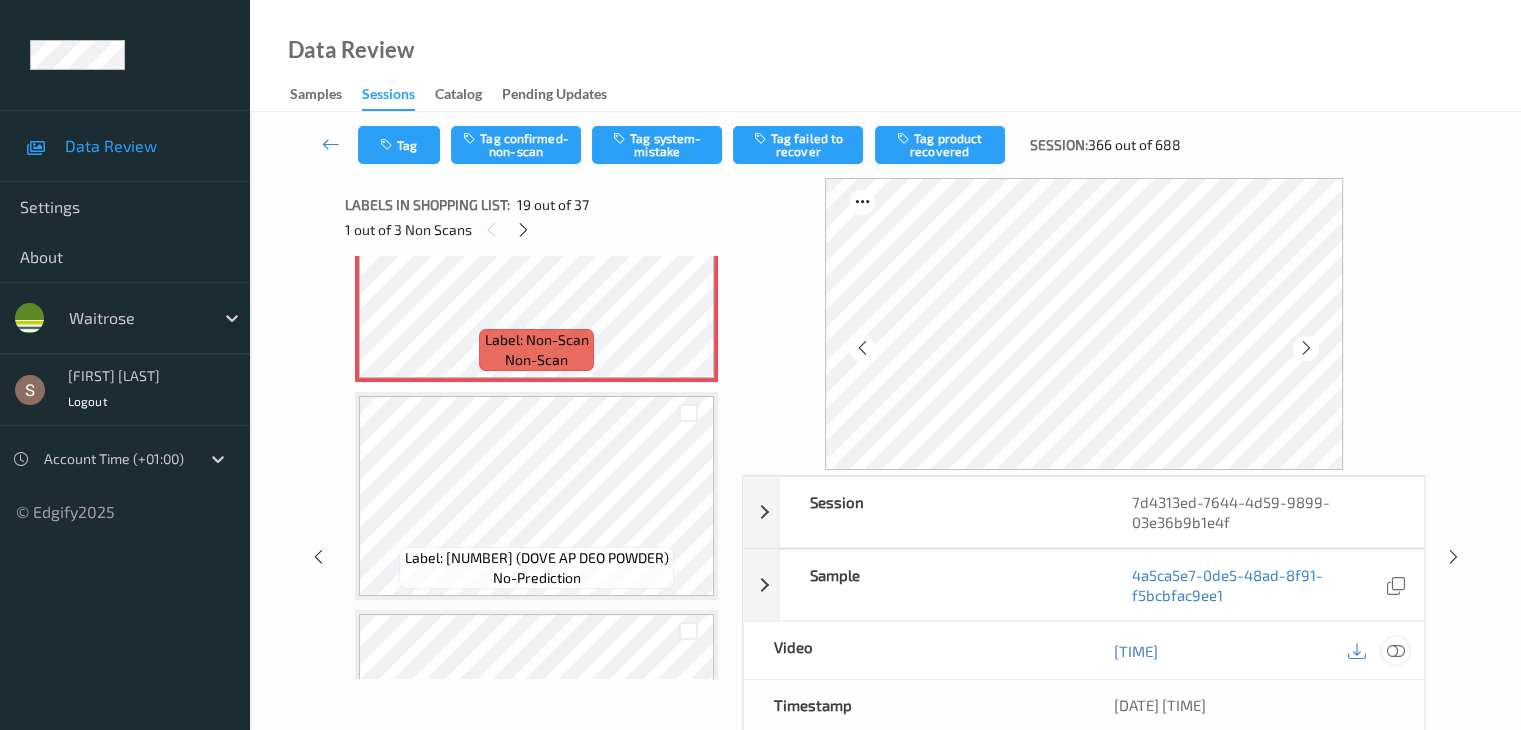 click at bounding box center [1395, 651] 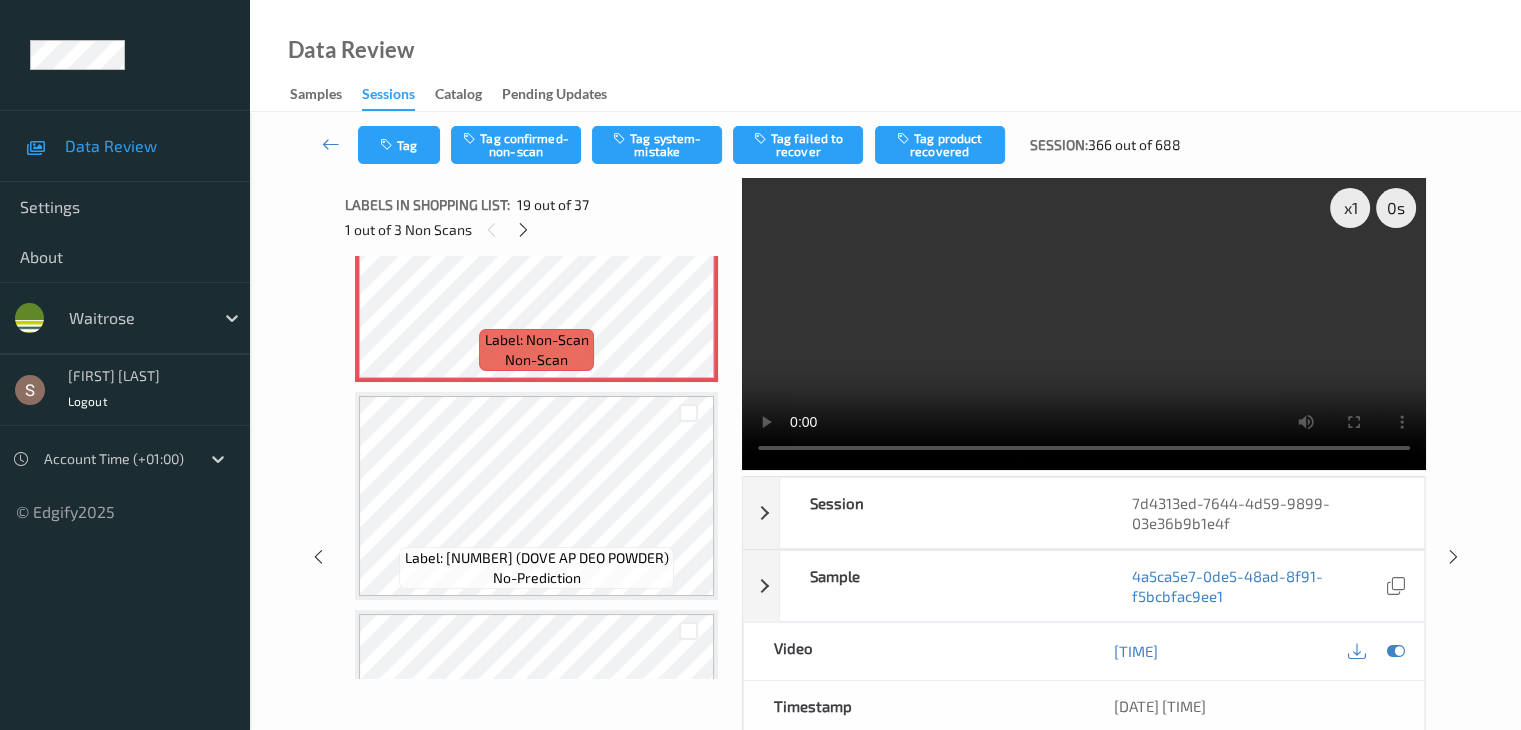 click at bounding box center (1084, 324) 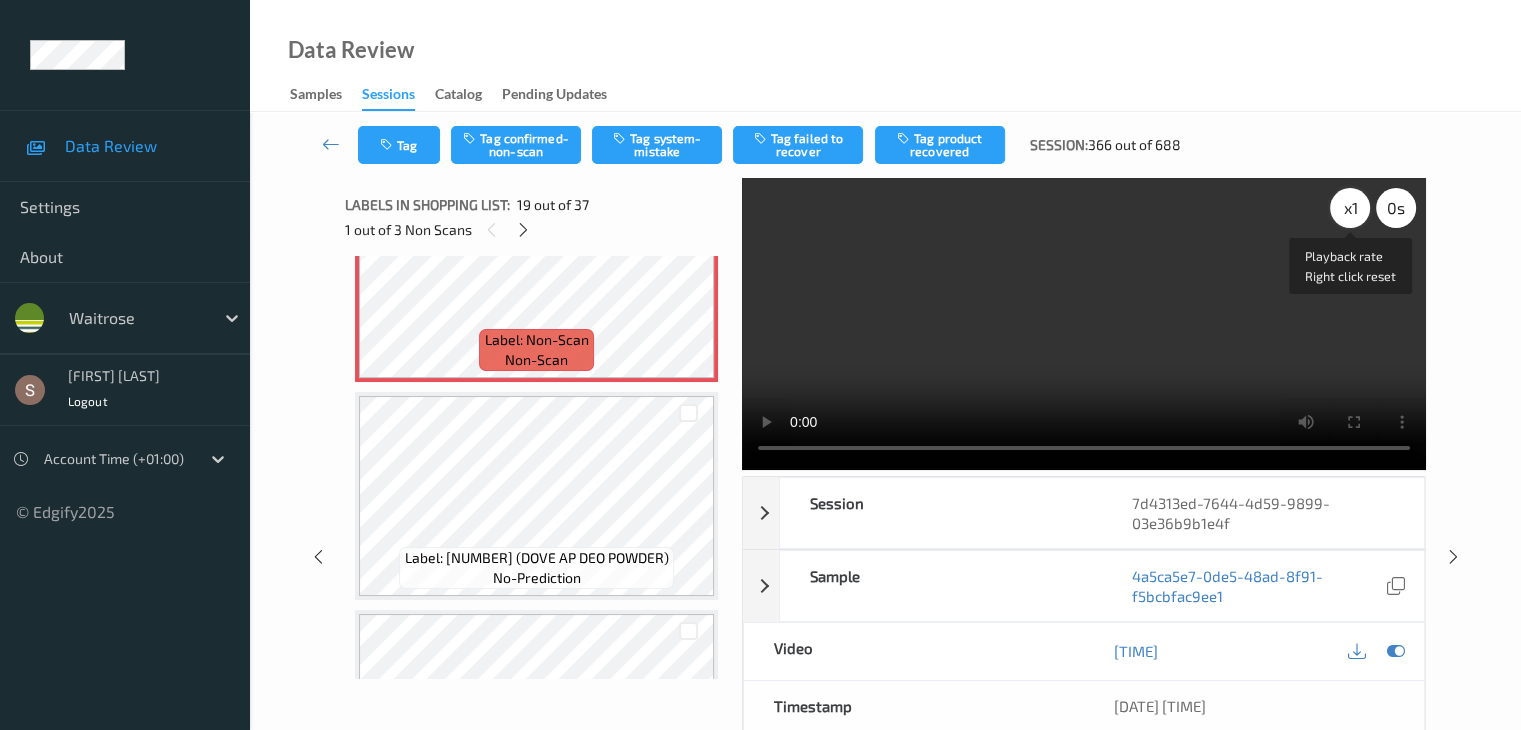 click on "x 1" at bounding box center [1350, 208] 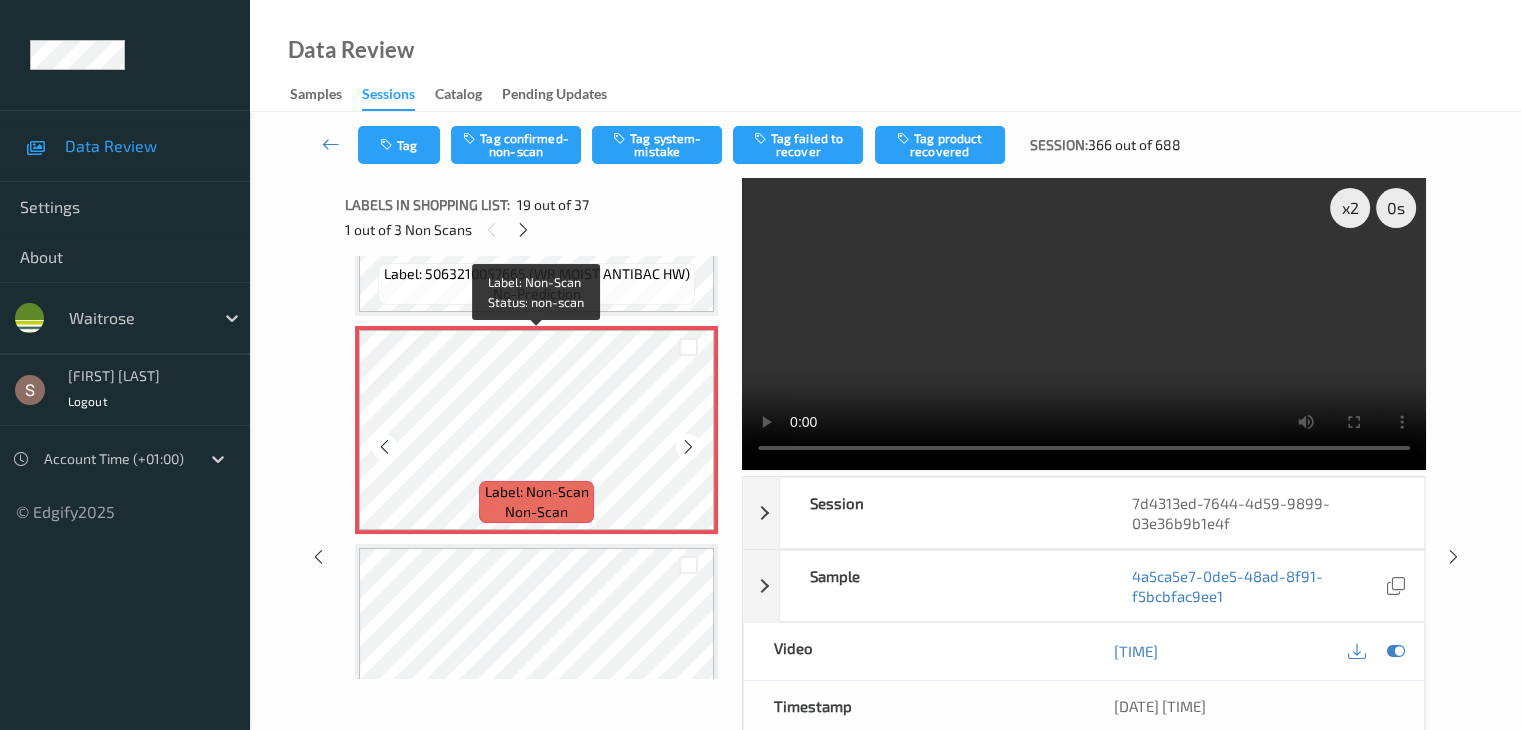 scroll, scrollTop: 3816, scrollLeft: 0, axis: vertical 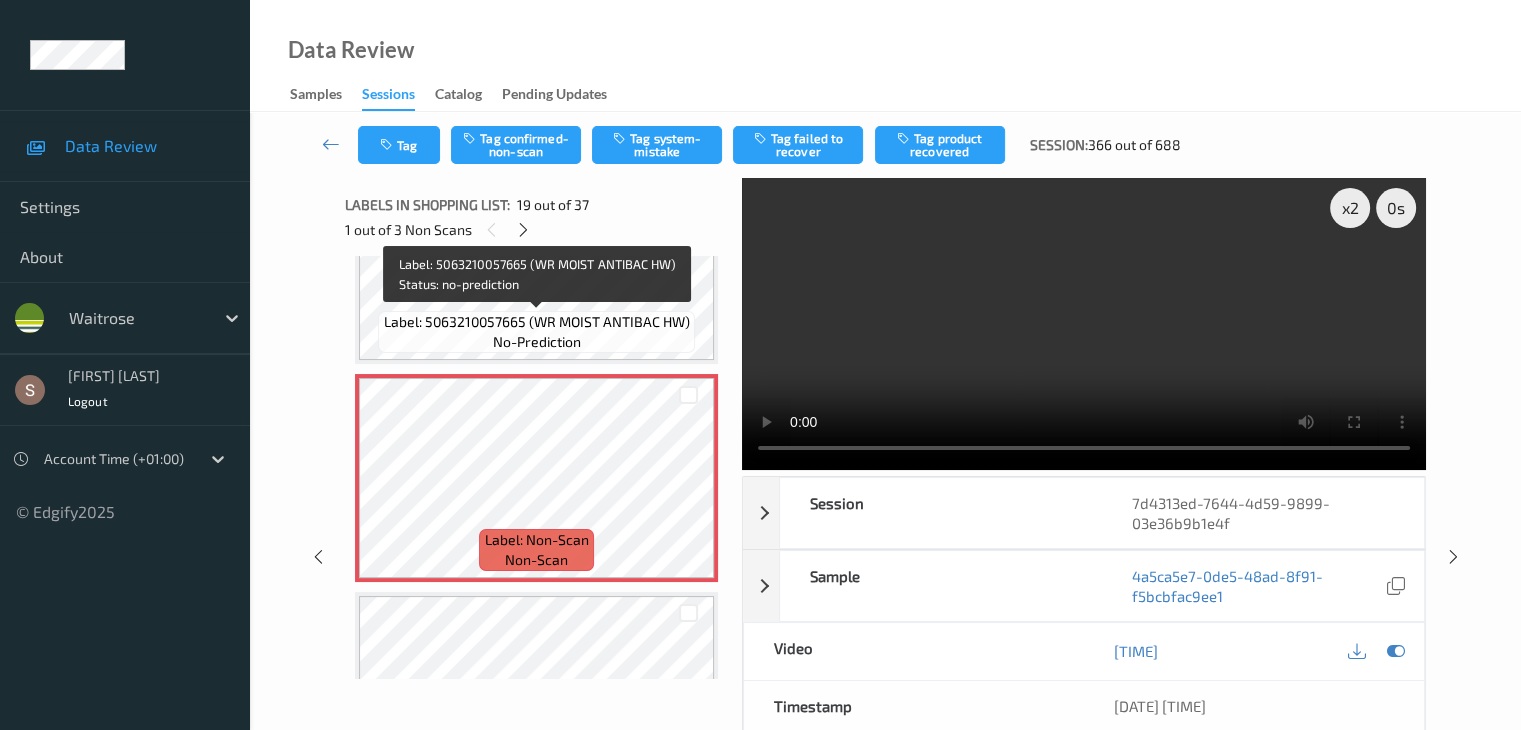 click on "Label: 5063210057665 (WR MOIST ANTIBAC HW)" at bounding box center (537, 322) 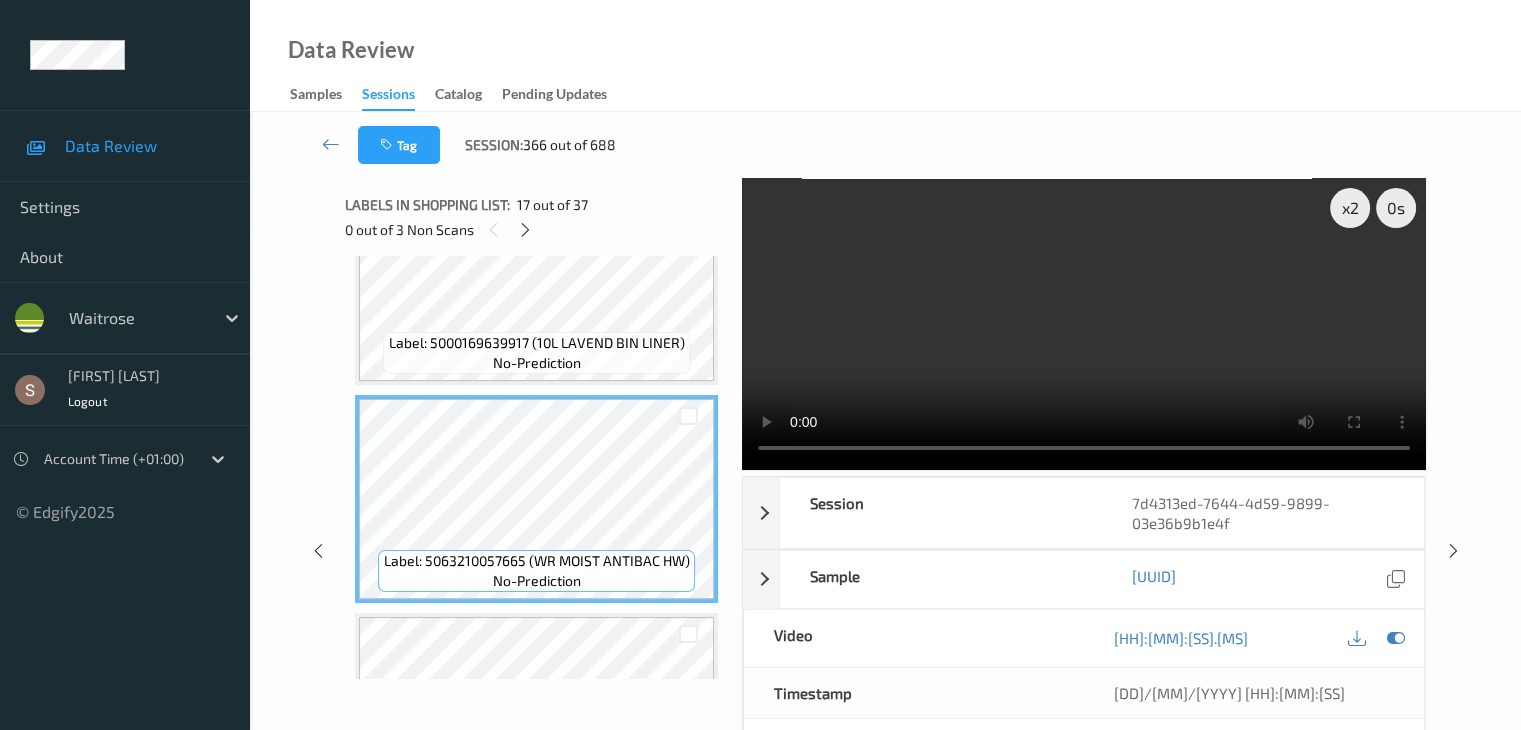 scroll, scrollTop: 3316, scrollLeft: 0, axis: vertical 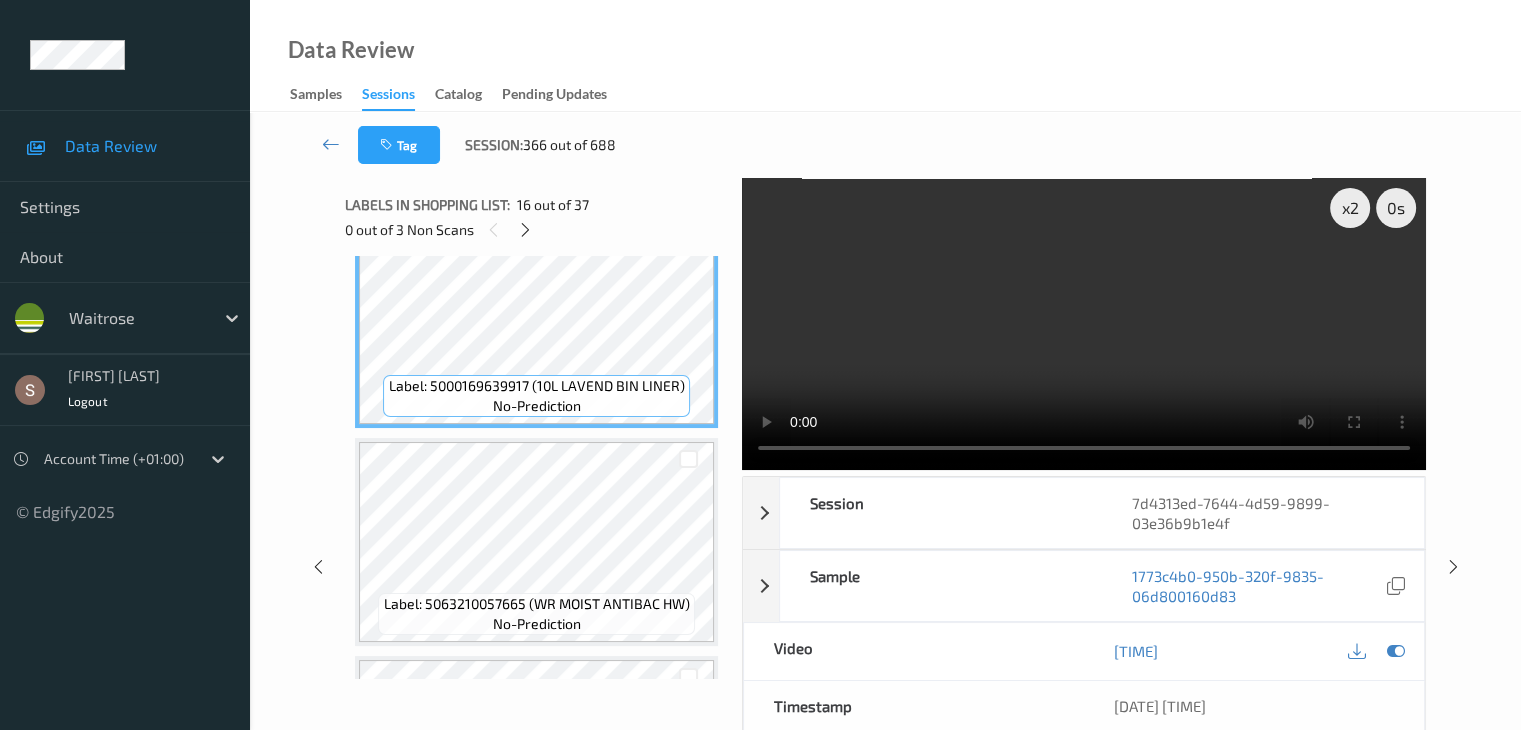 click at bounding box center (1084, 324) 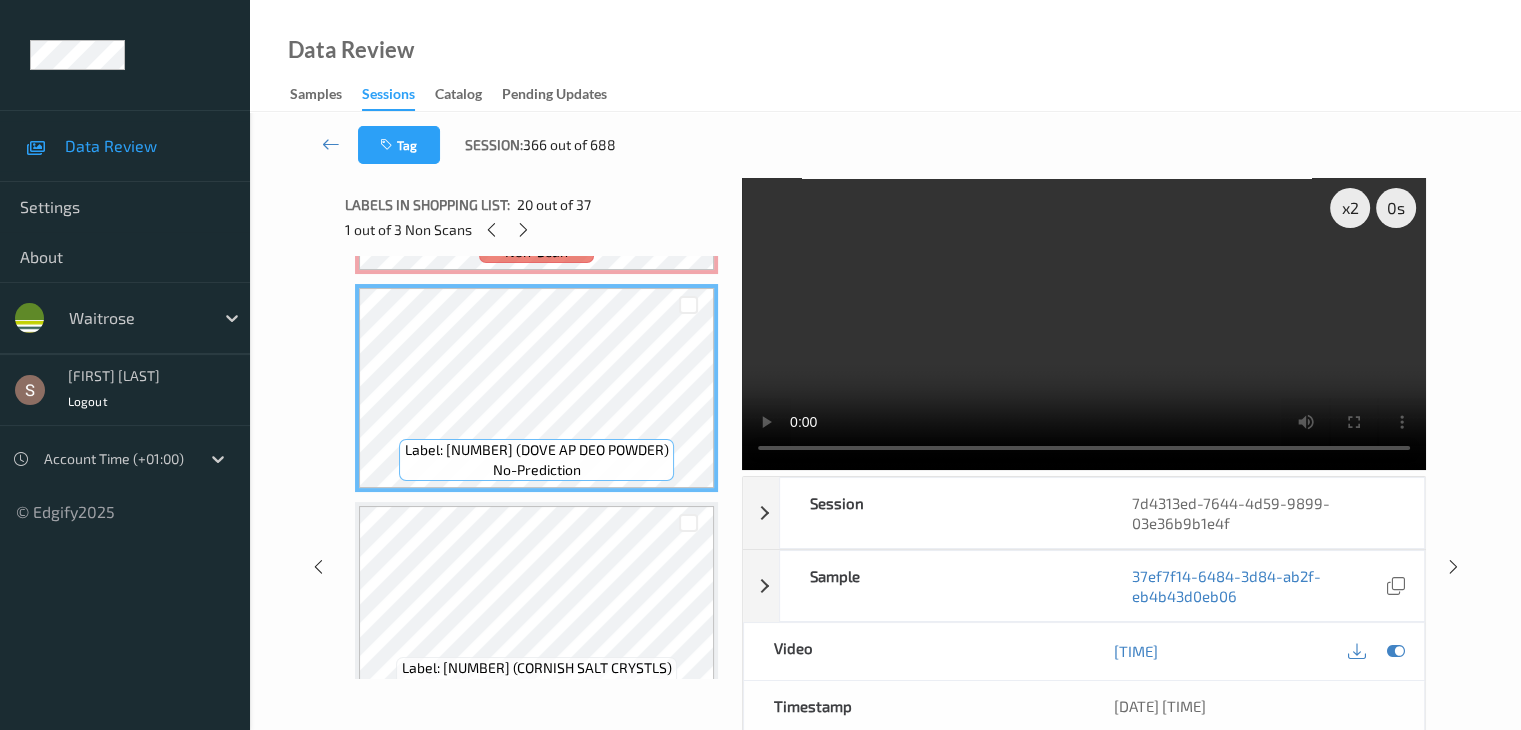 scroll, scrollTop: 4216, scrollLeft: 0, axis: vertical 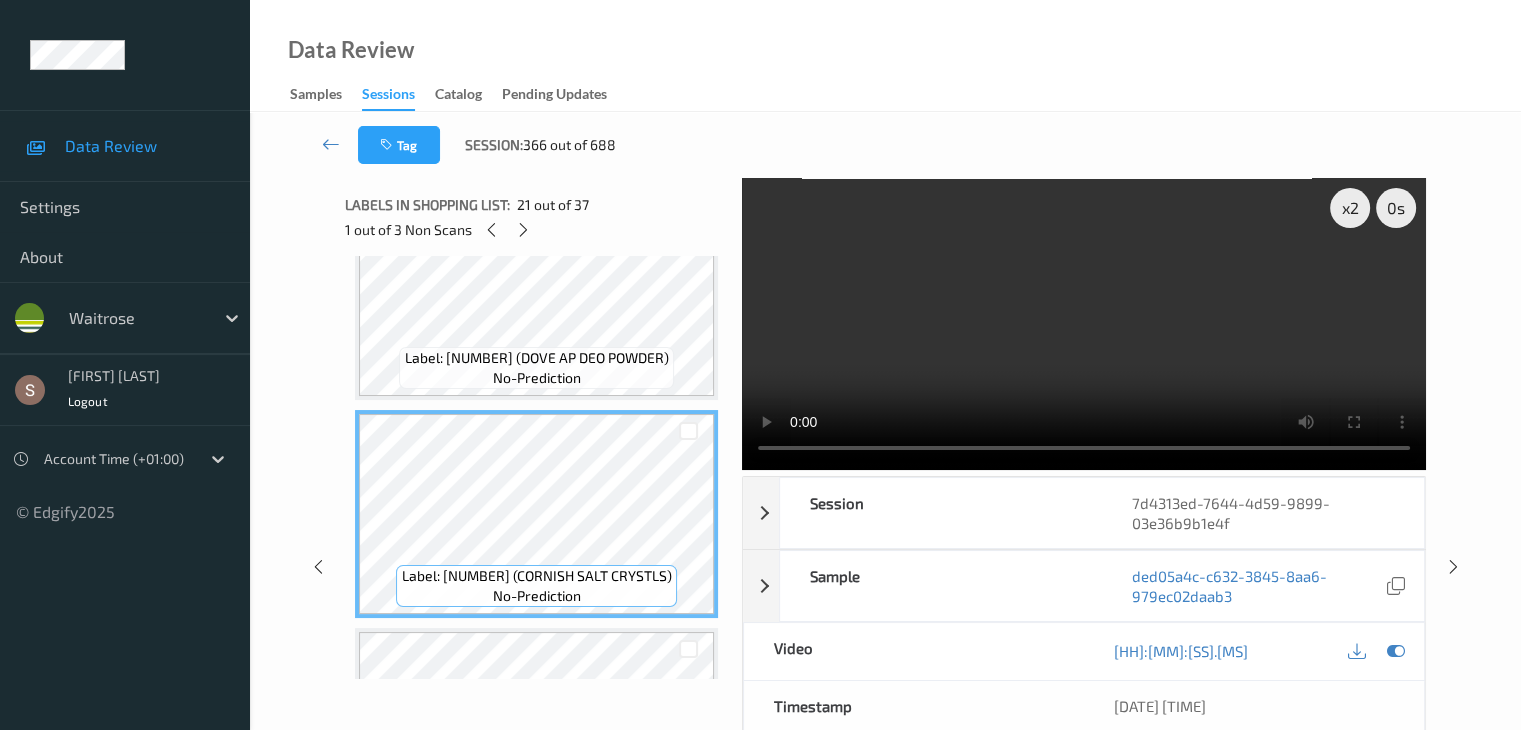 click at bounding box center (1084, 324) 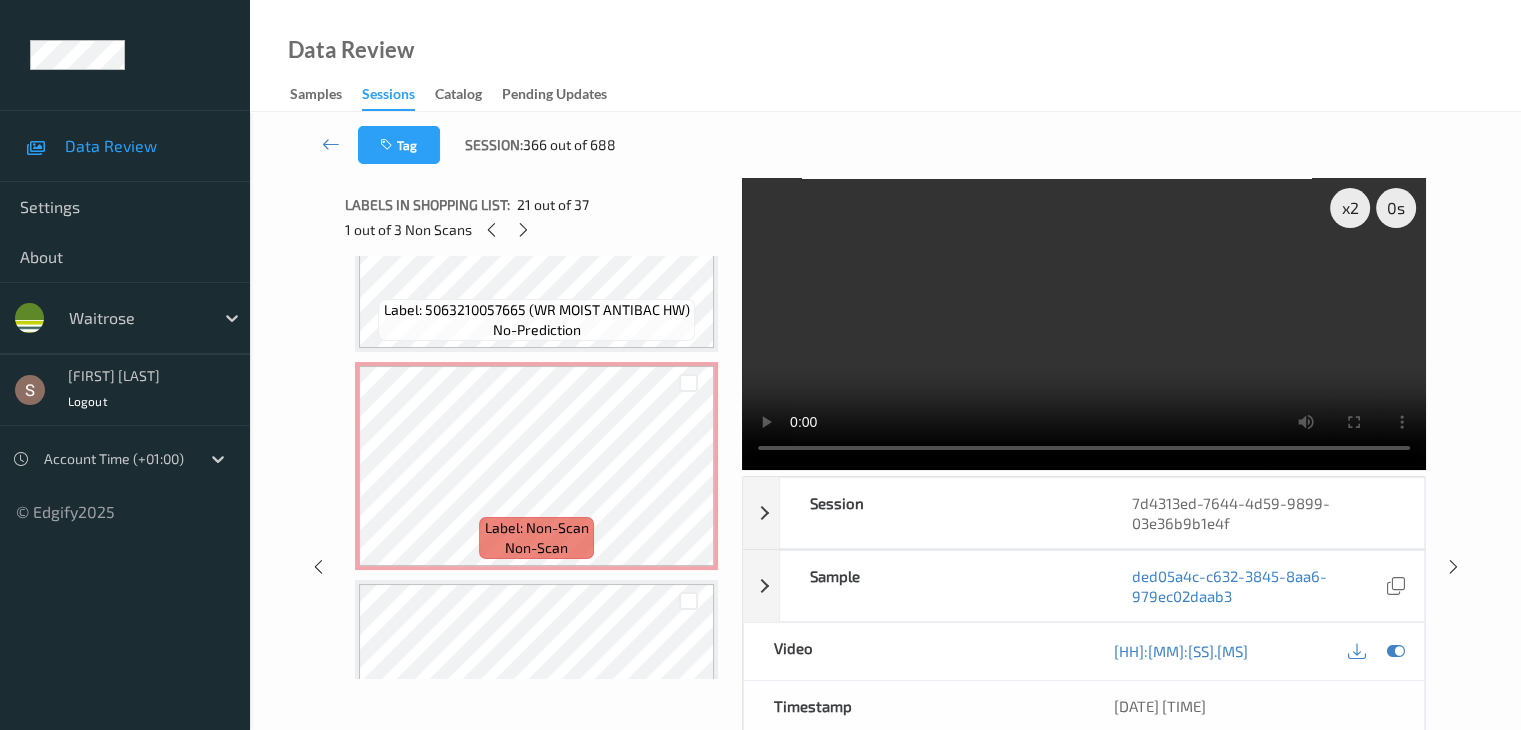 scroll, scrollTop: 3816, scrollLeft: 0, axis: vertical 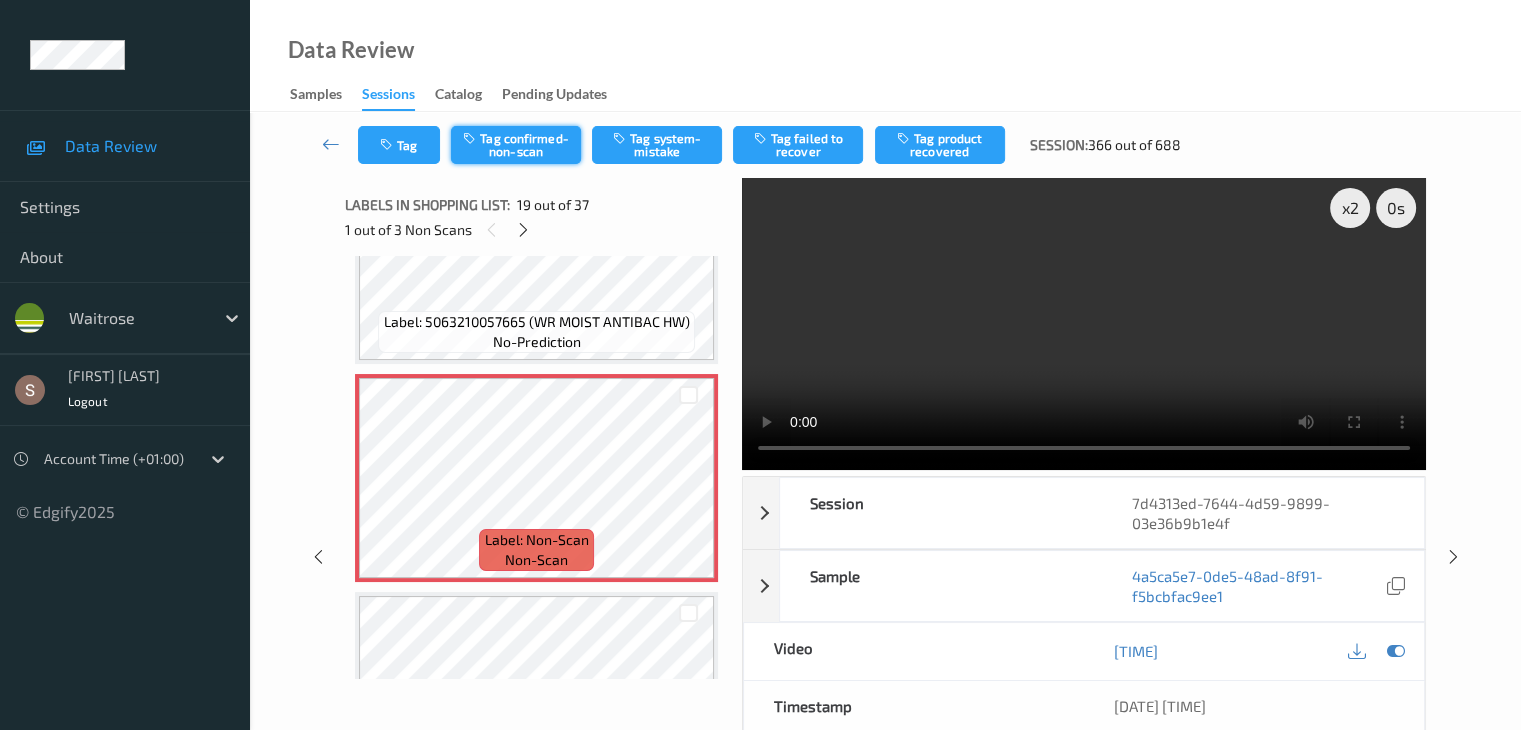 click on "Tag   confirmed-non-scan" at bounding box center [516, 145] 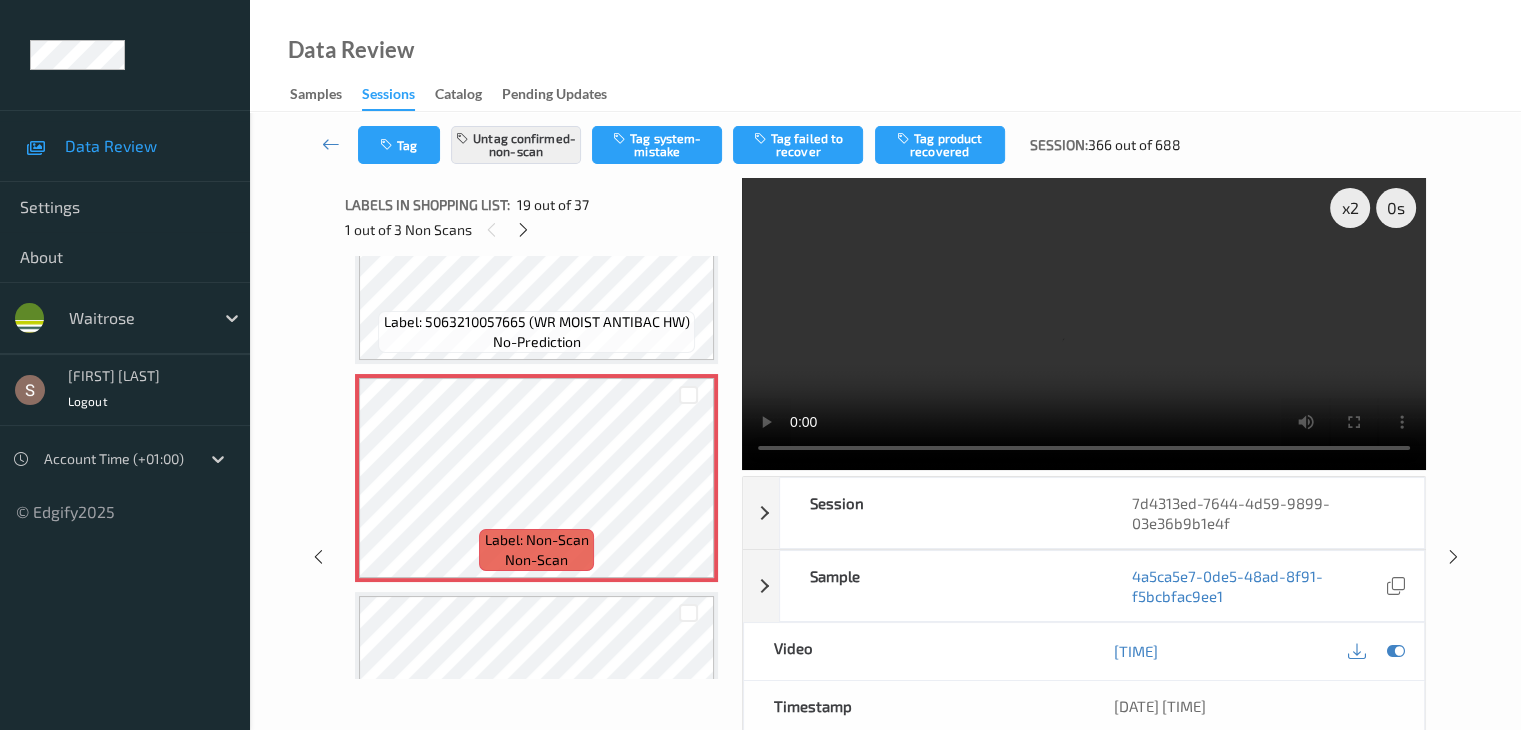 drag, startPoint x: 942, startPoint y: 145, endPoint x: 844, endPoint y: 258, distance: 149.57607 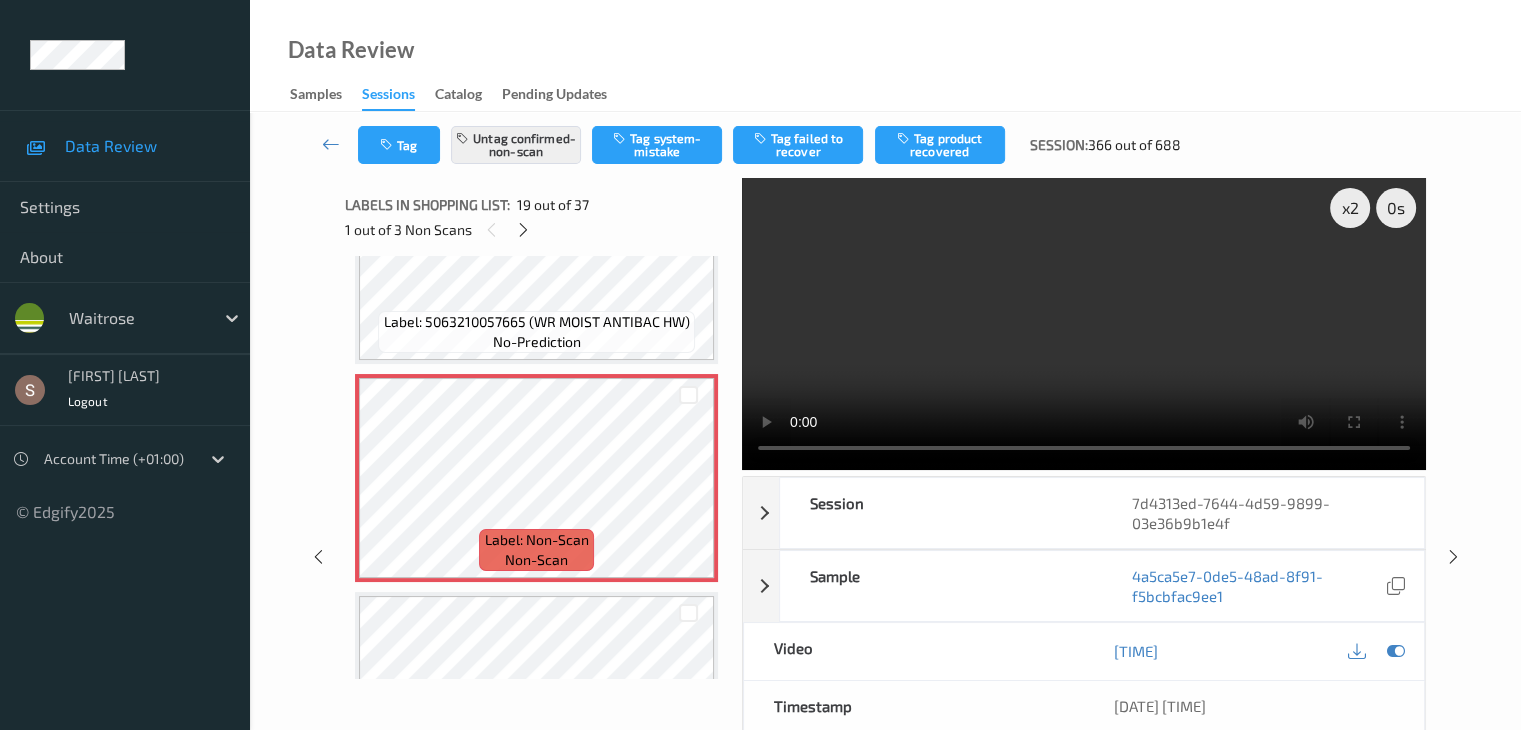 click on "Tag   product recovered" at bounding box center [940, 145] 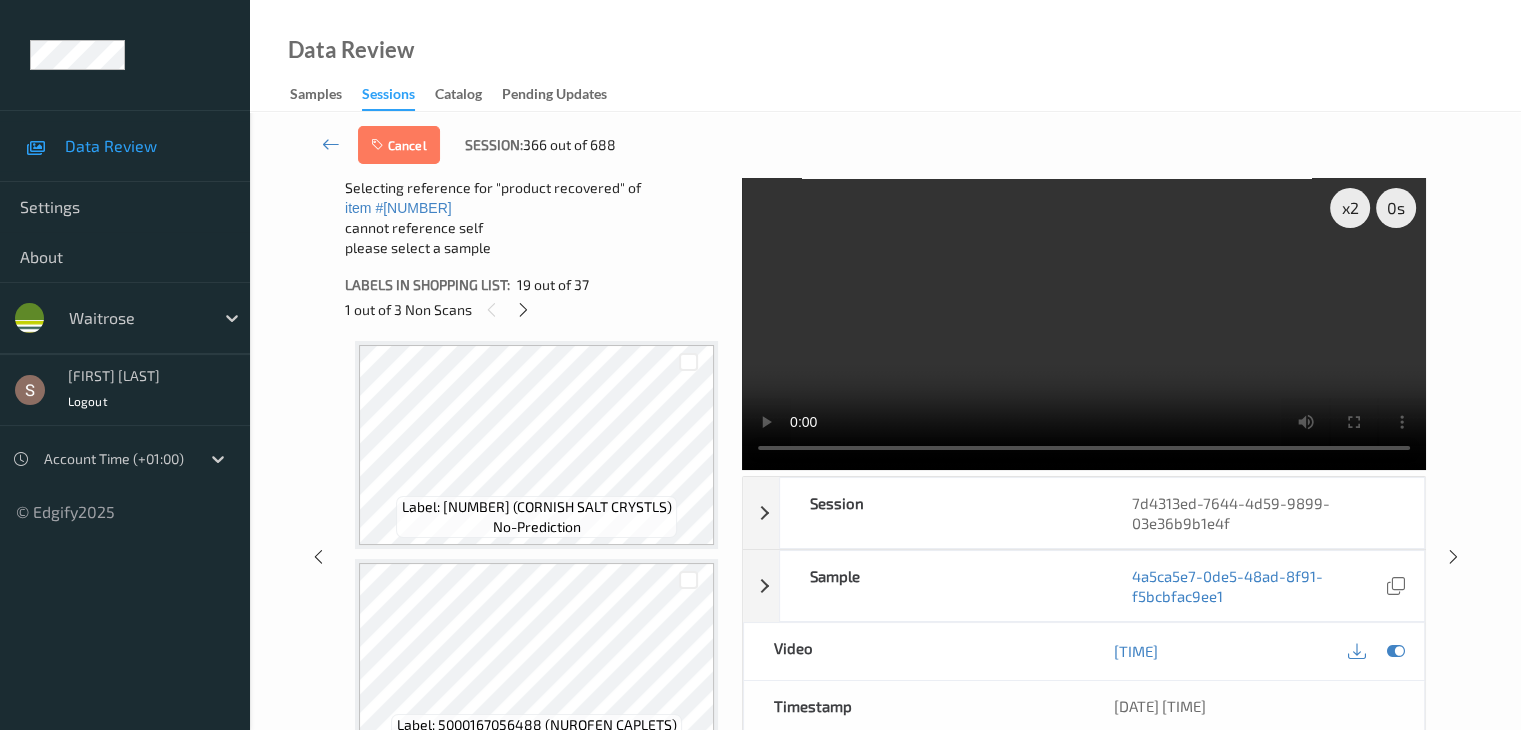 scroll, scrollTop: 4416, scrollLeft: 0, axis: vertical 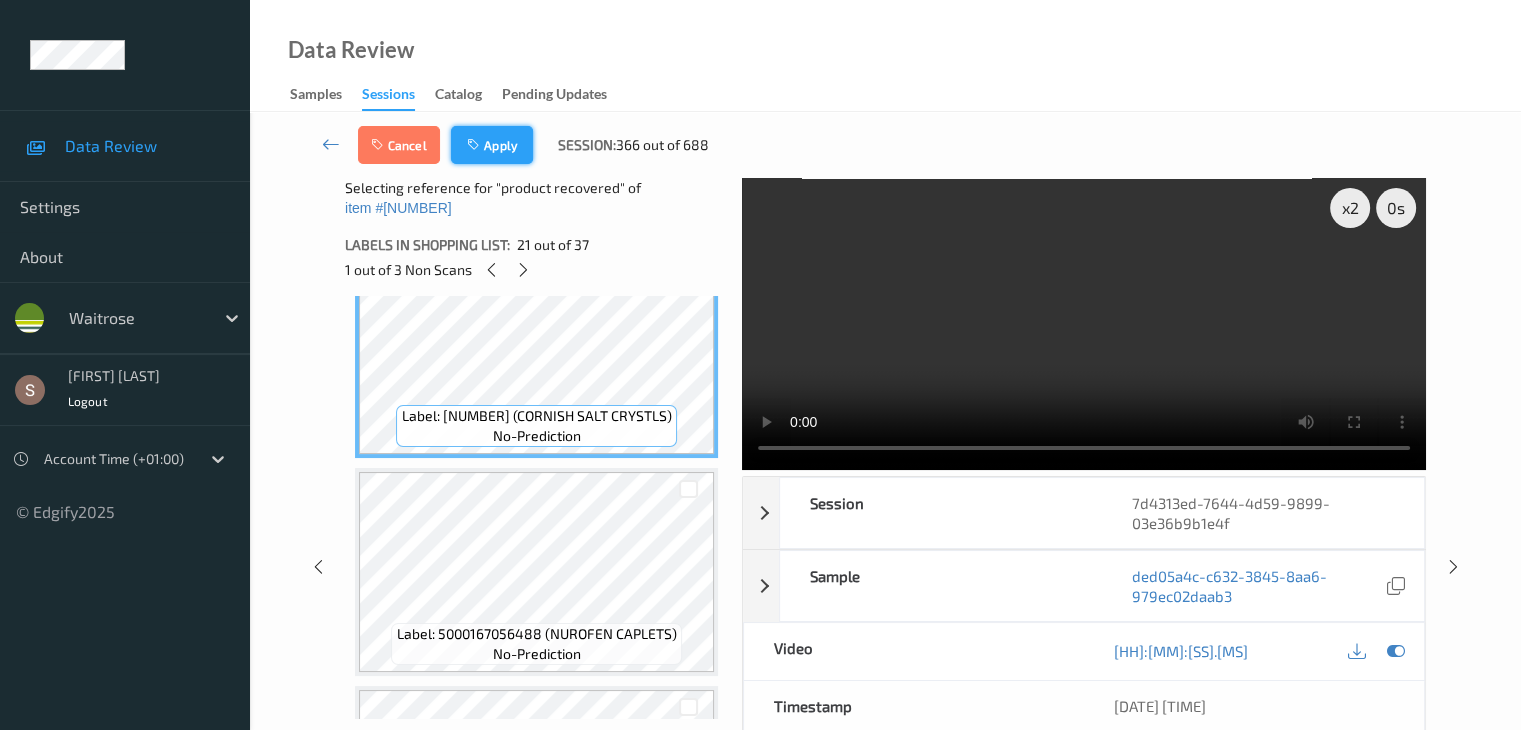 click on "Apply" at bounding box center (492, 145) 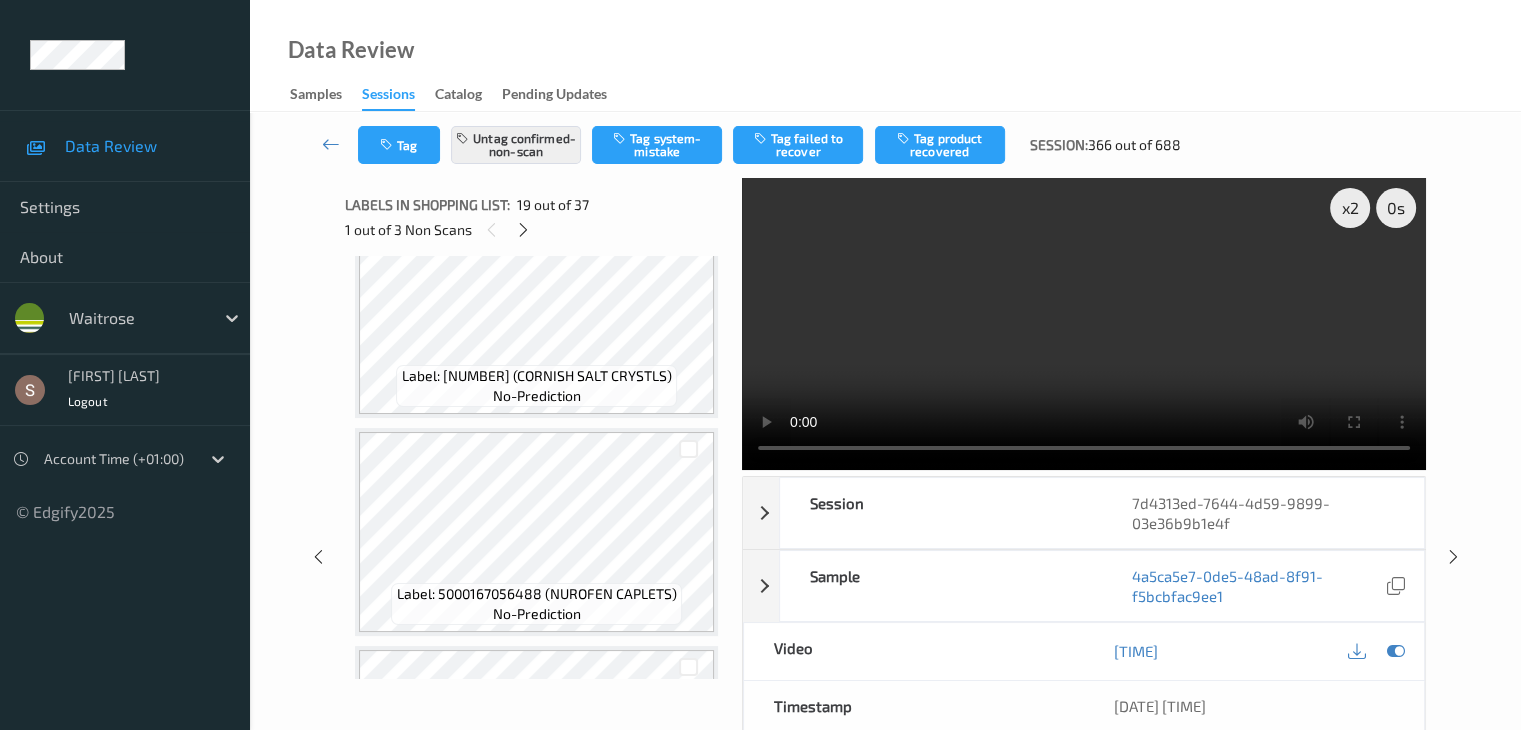 scroll, scrollTop: 3716, scrollLeft: 0, axis: vertical 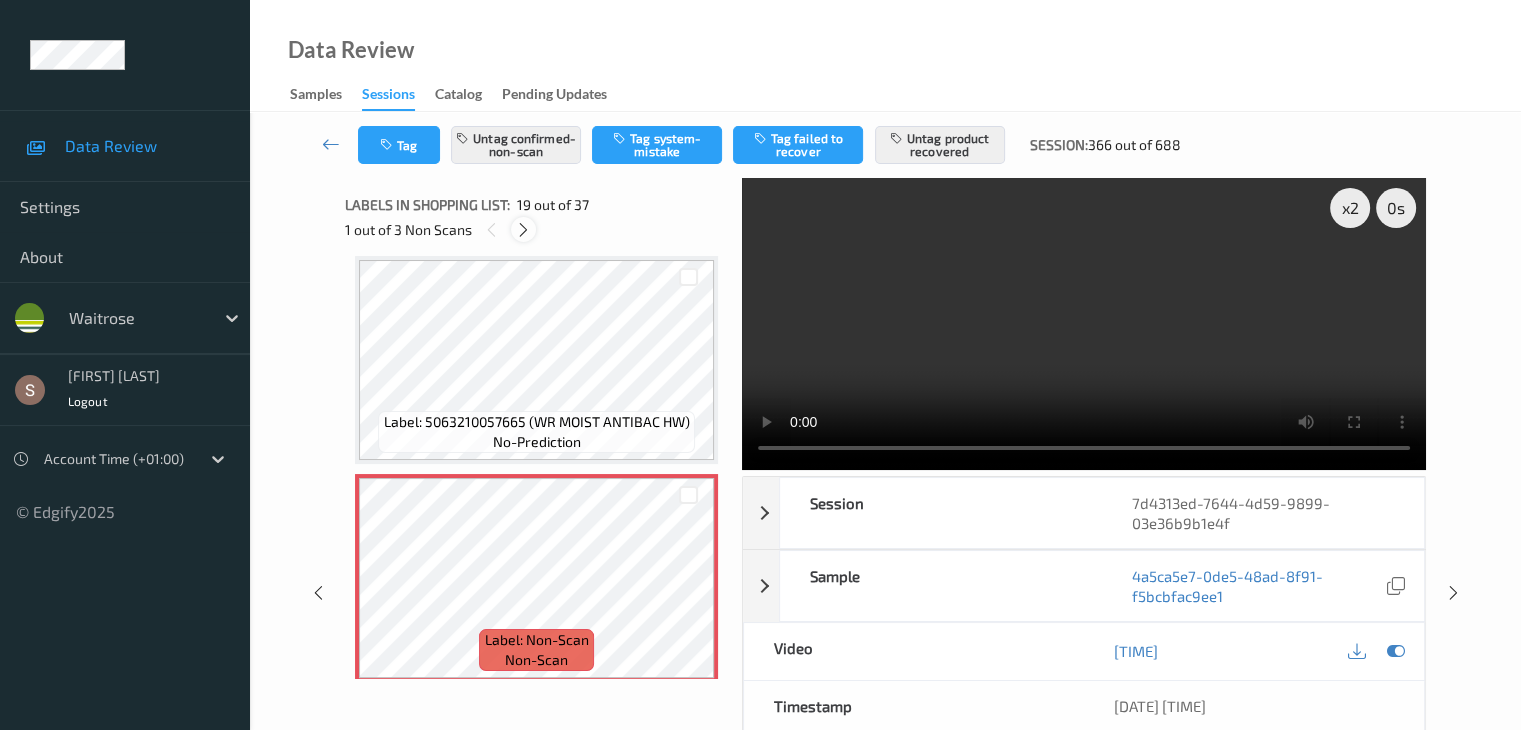 click at bounding box center (523, 230) 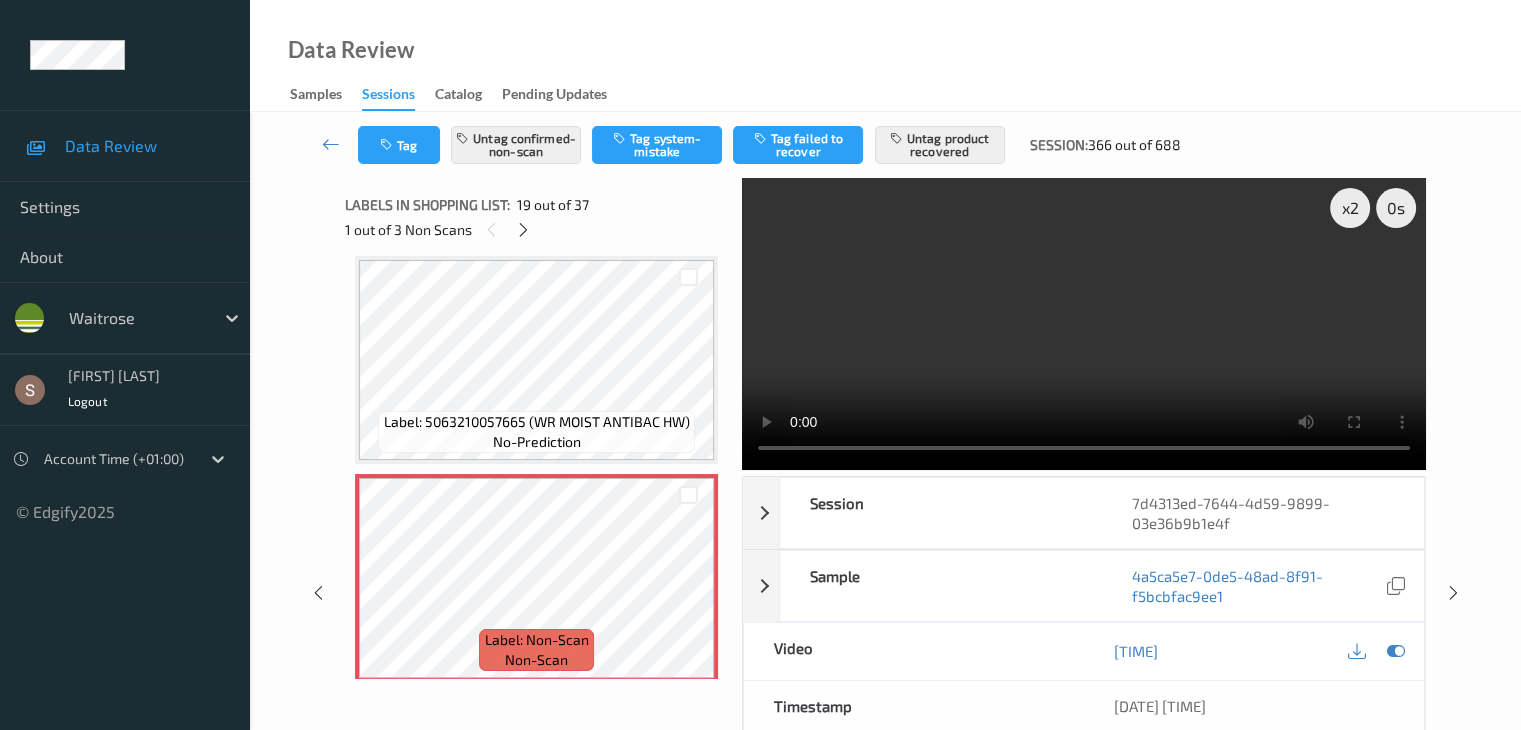 scroll, scrollTop: 6986, scrollLeft: 0, axis: vertical 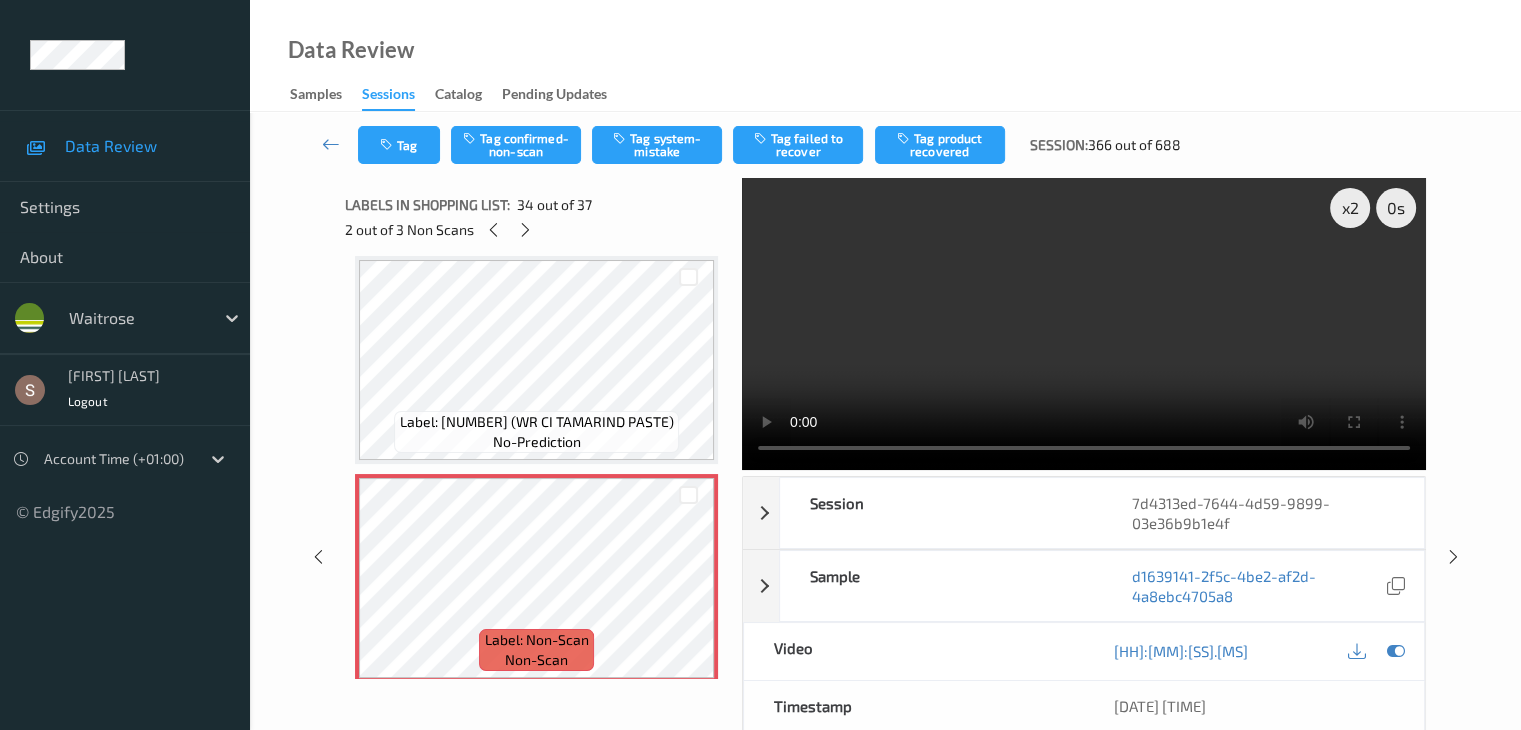 click at bounding box center [1084, 324] 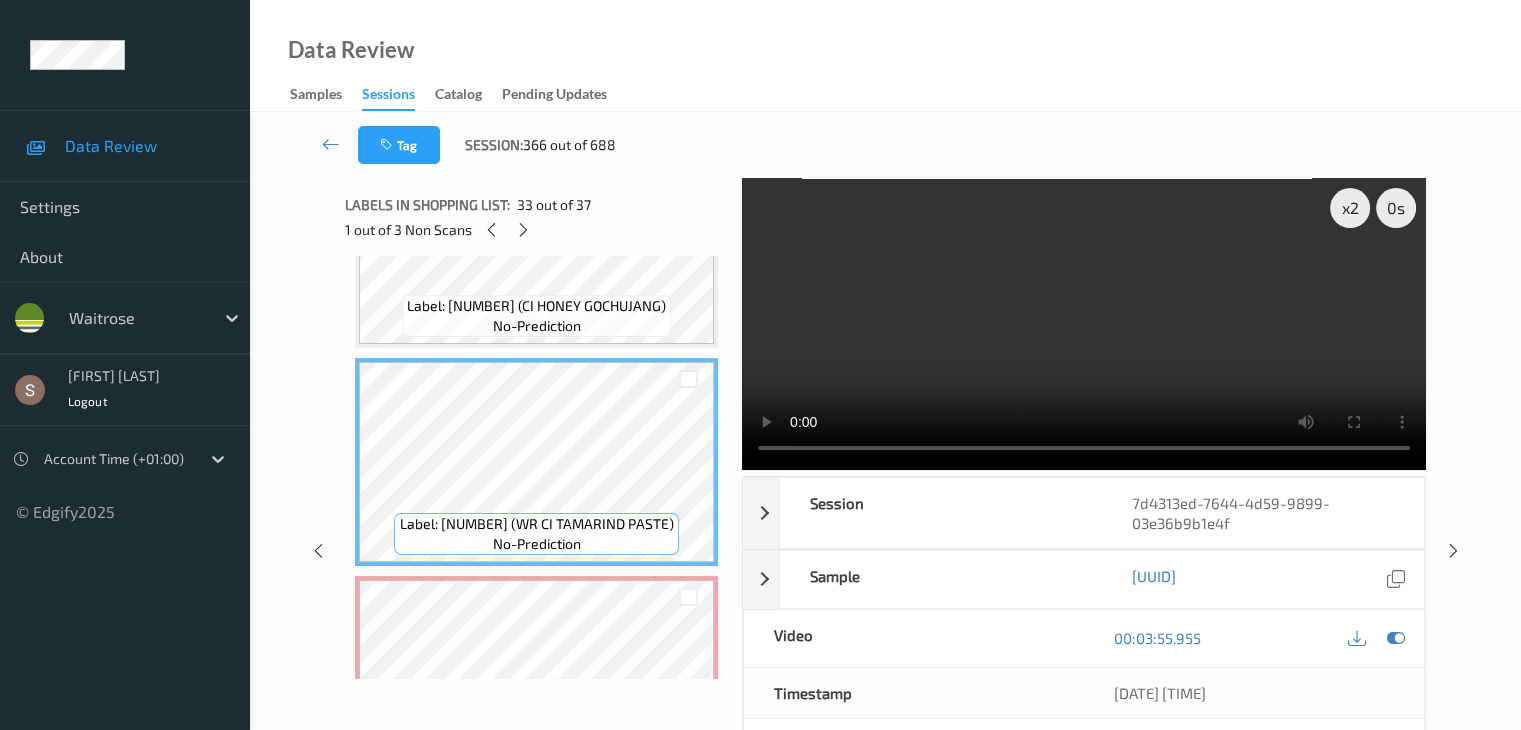 scroll, scrollTop: 6786, scrollLeft: 0, axis: vertical 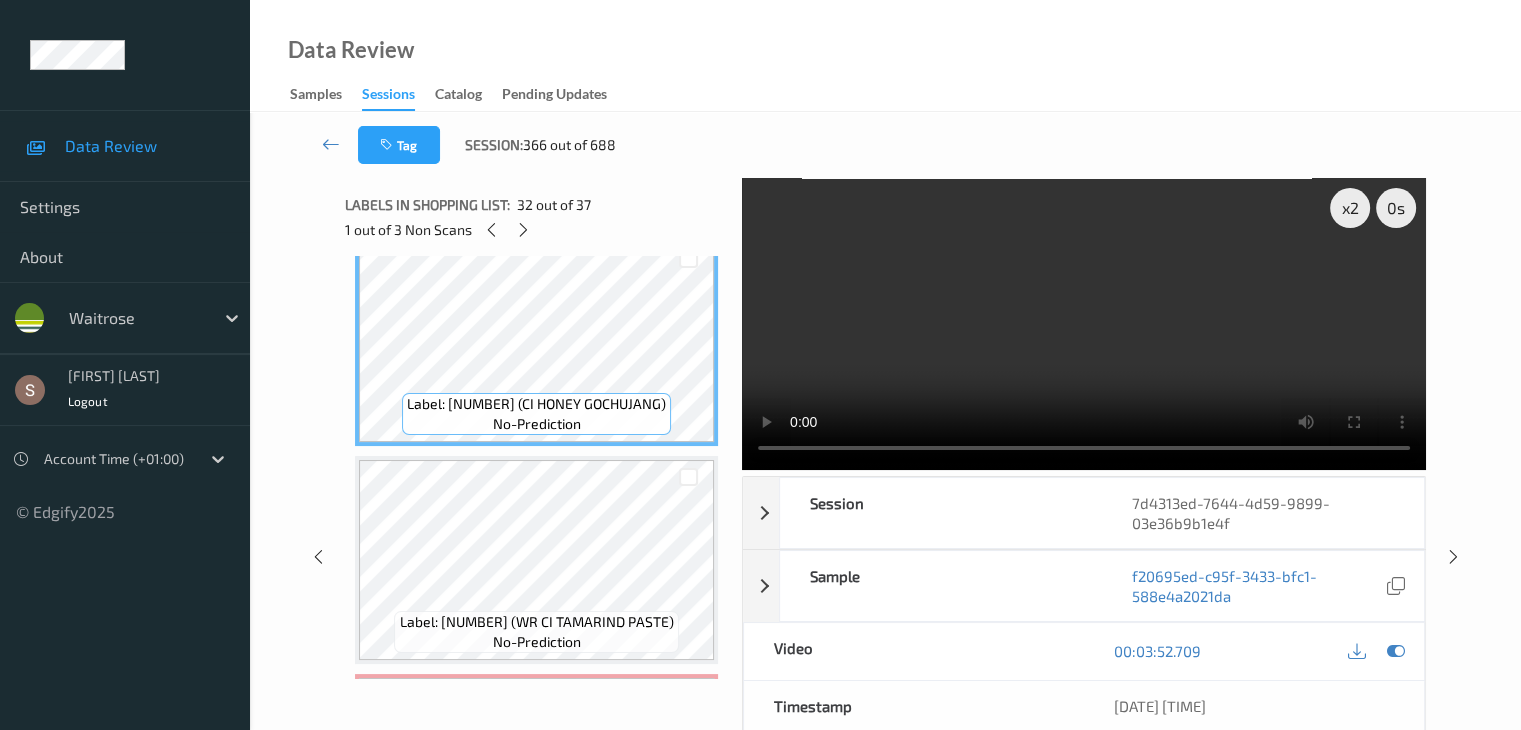click at bounding box center (1084, 324) 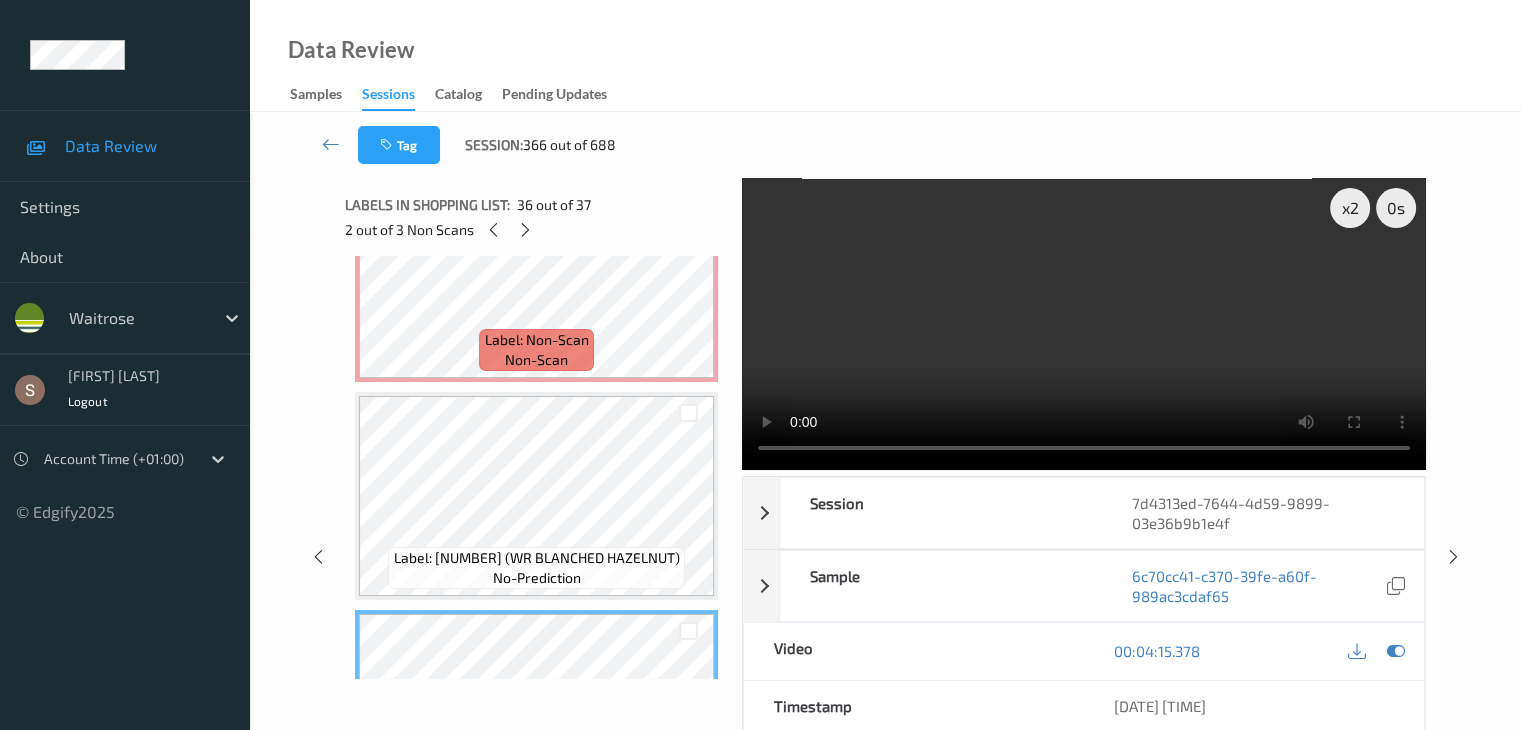 scroll, scrollTop: 7186, scrollLeft: 0, axis: vertical 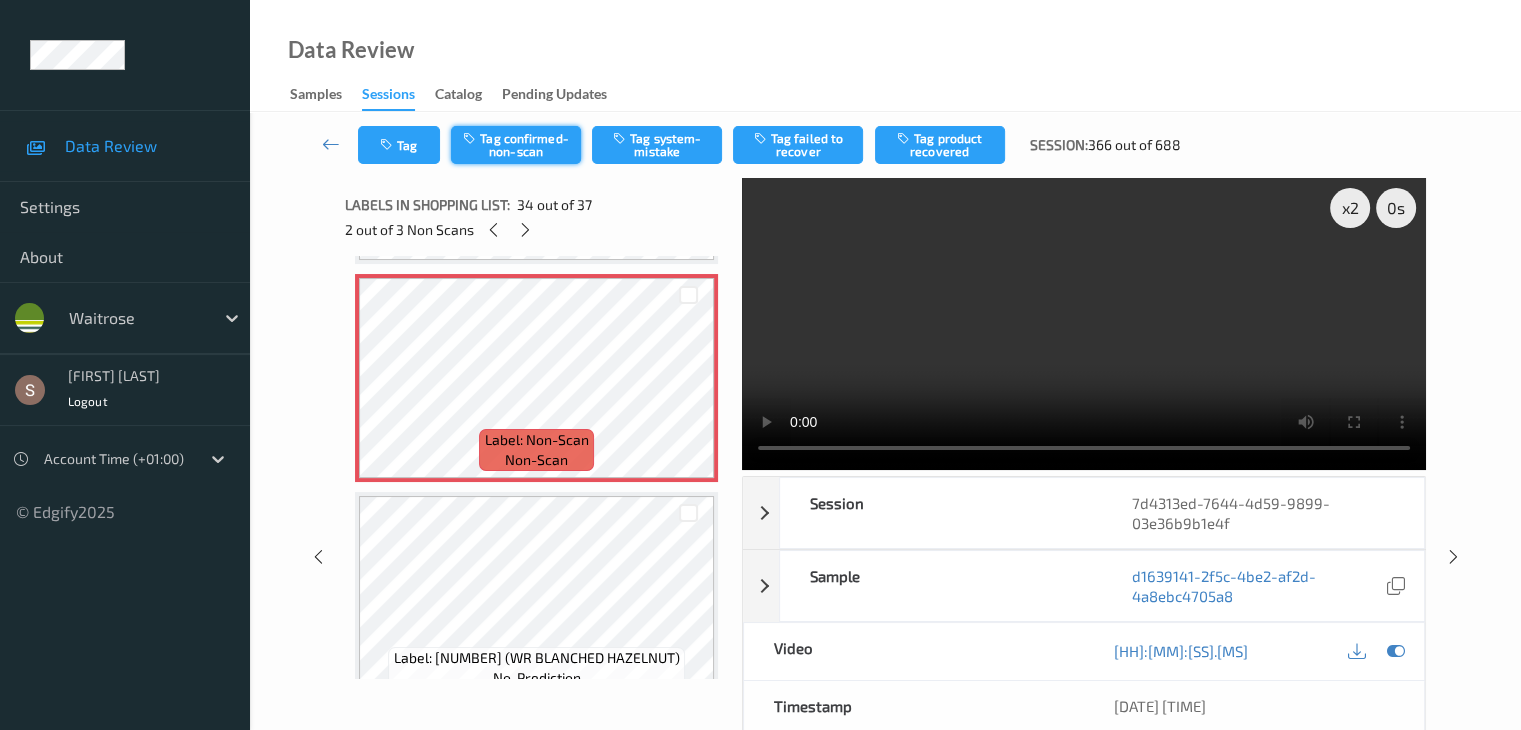 click on "Tag   confirmed-non-scan" at bounding box center [516, 145] 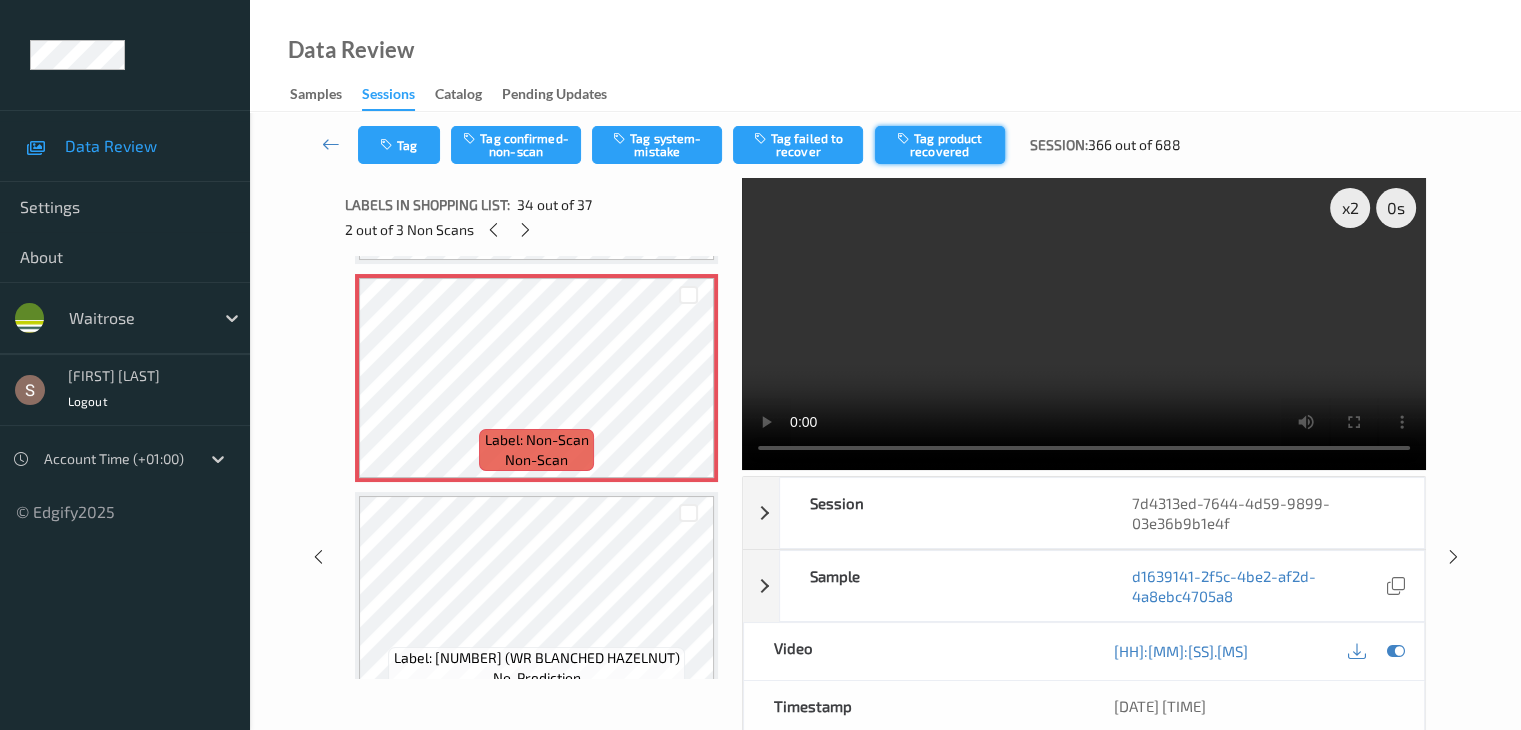 click on "Tag   product recovered" at bounding box center [940, 145] 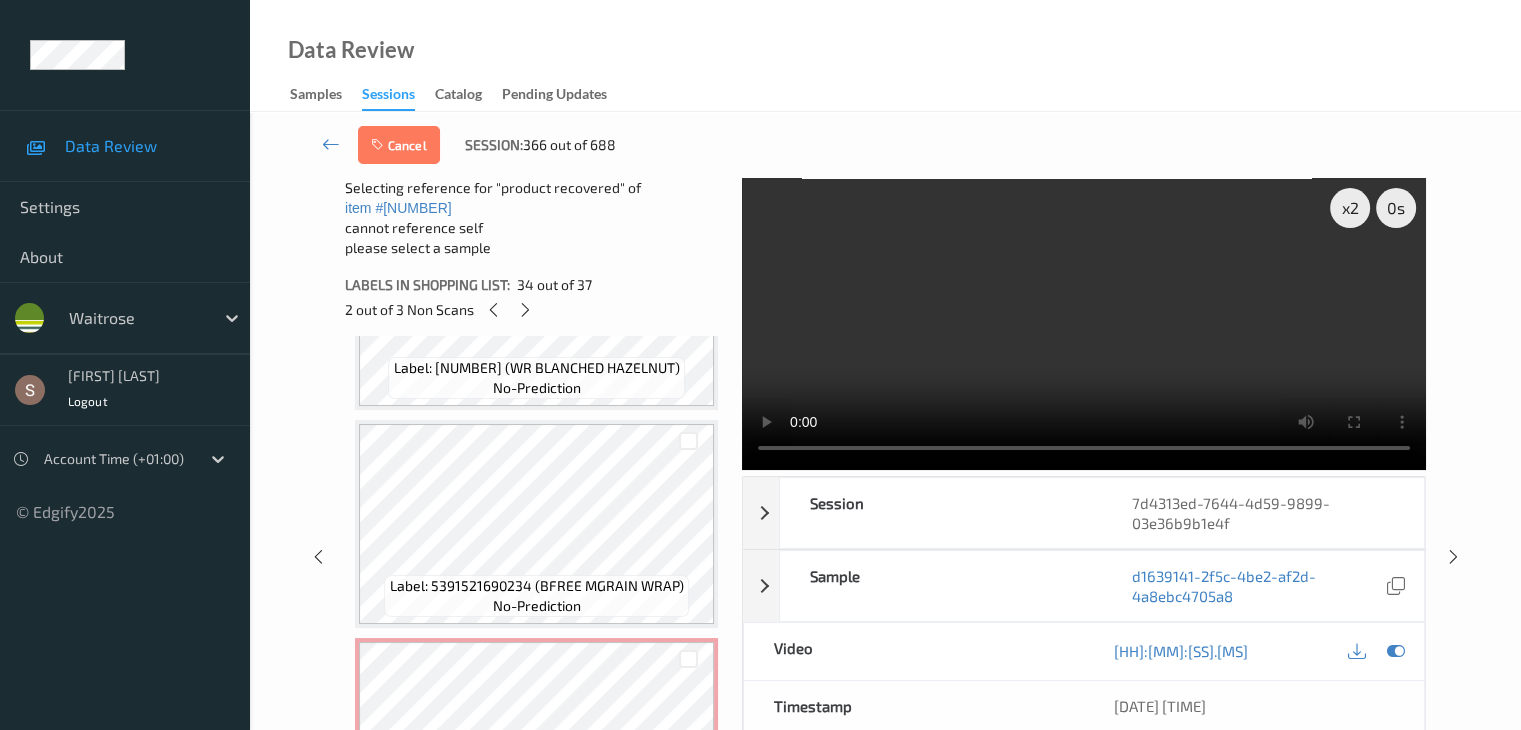 scroll, scrollTop: 7586, scrollLeft: 0, axis: vertical 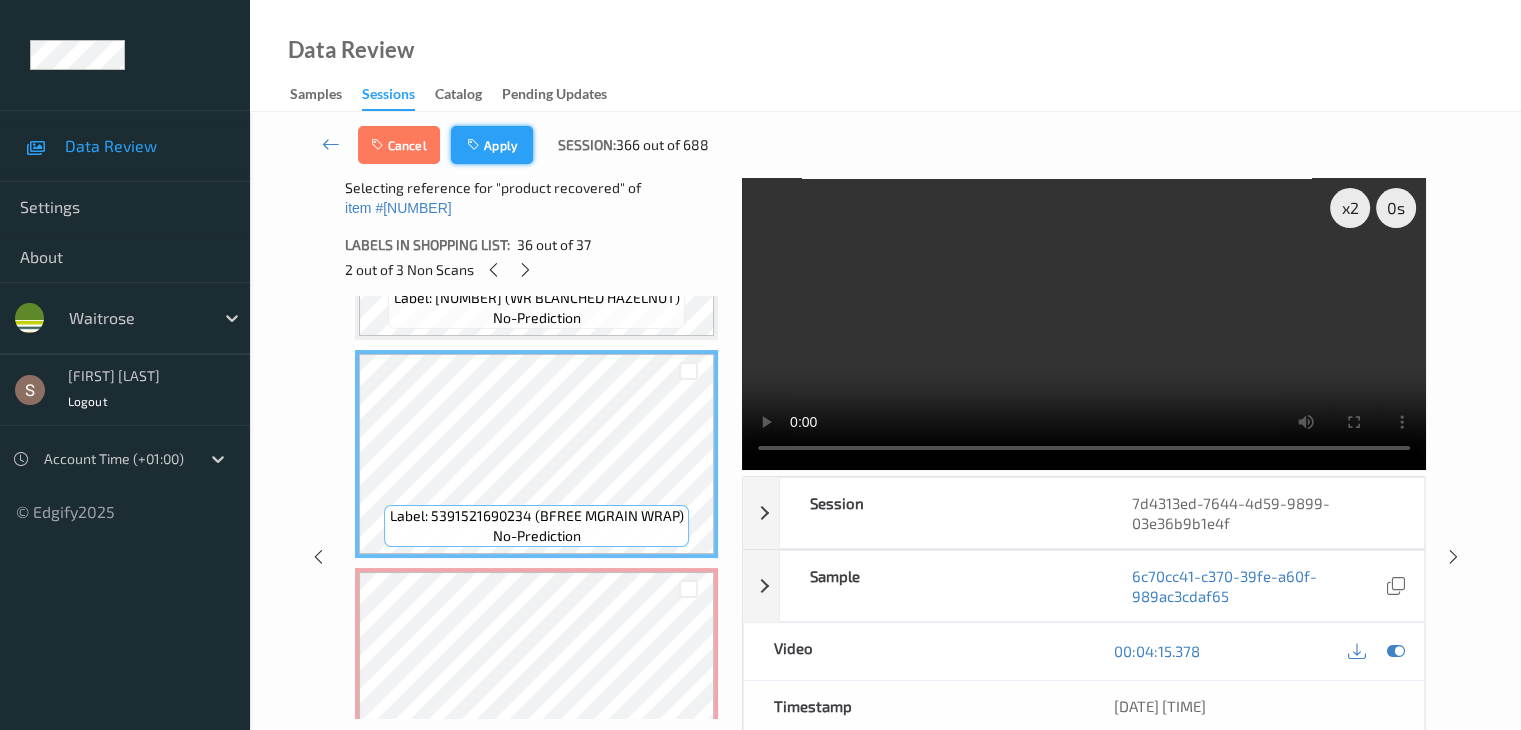 click on "Apply" at bounding box center [492, 145] 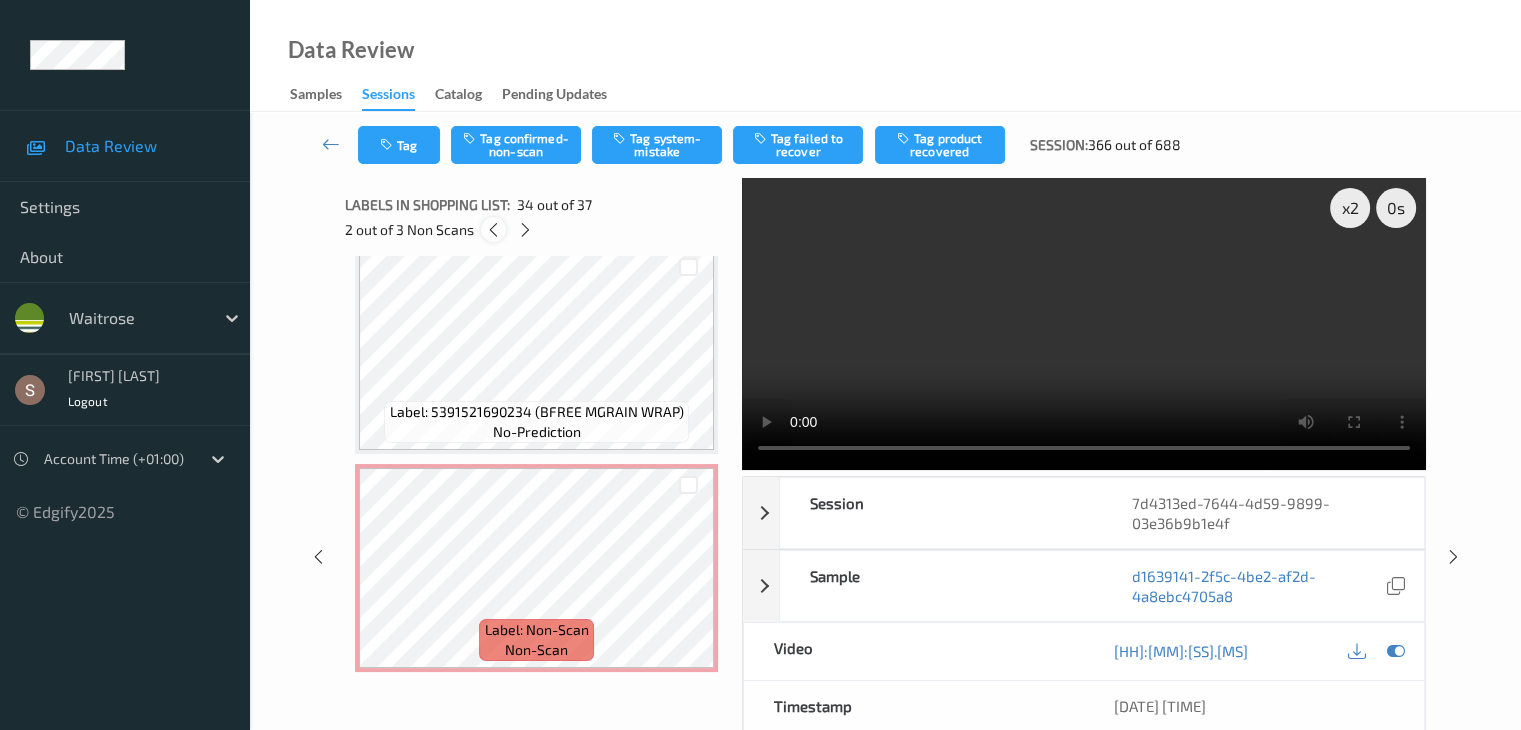 scroll, scrollTop: 7653, scrollLeft: 0, axis: vertical 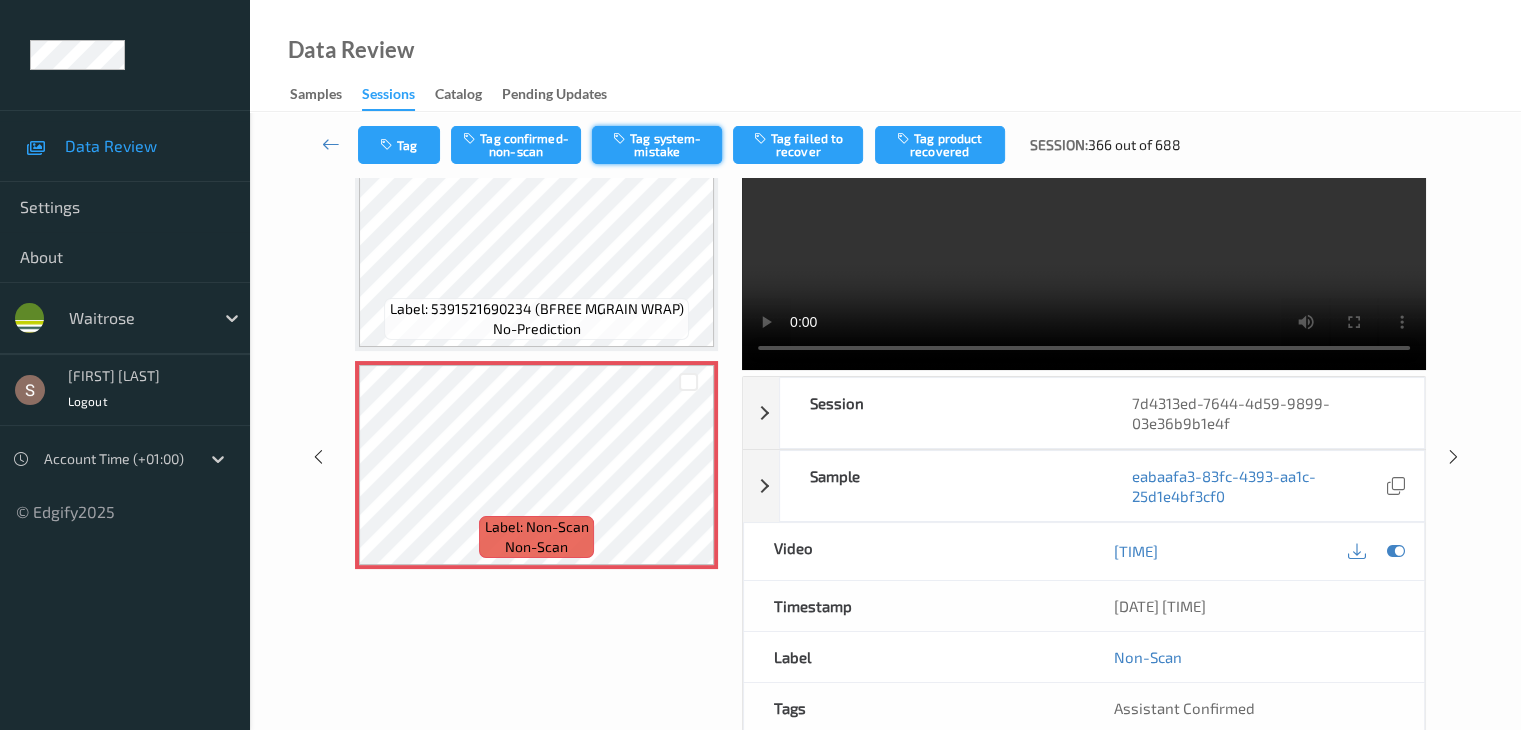 click on "Tag   system-mistake" at bounding box center (657, 145) 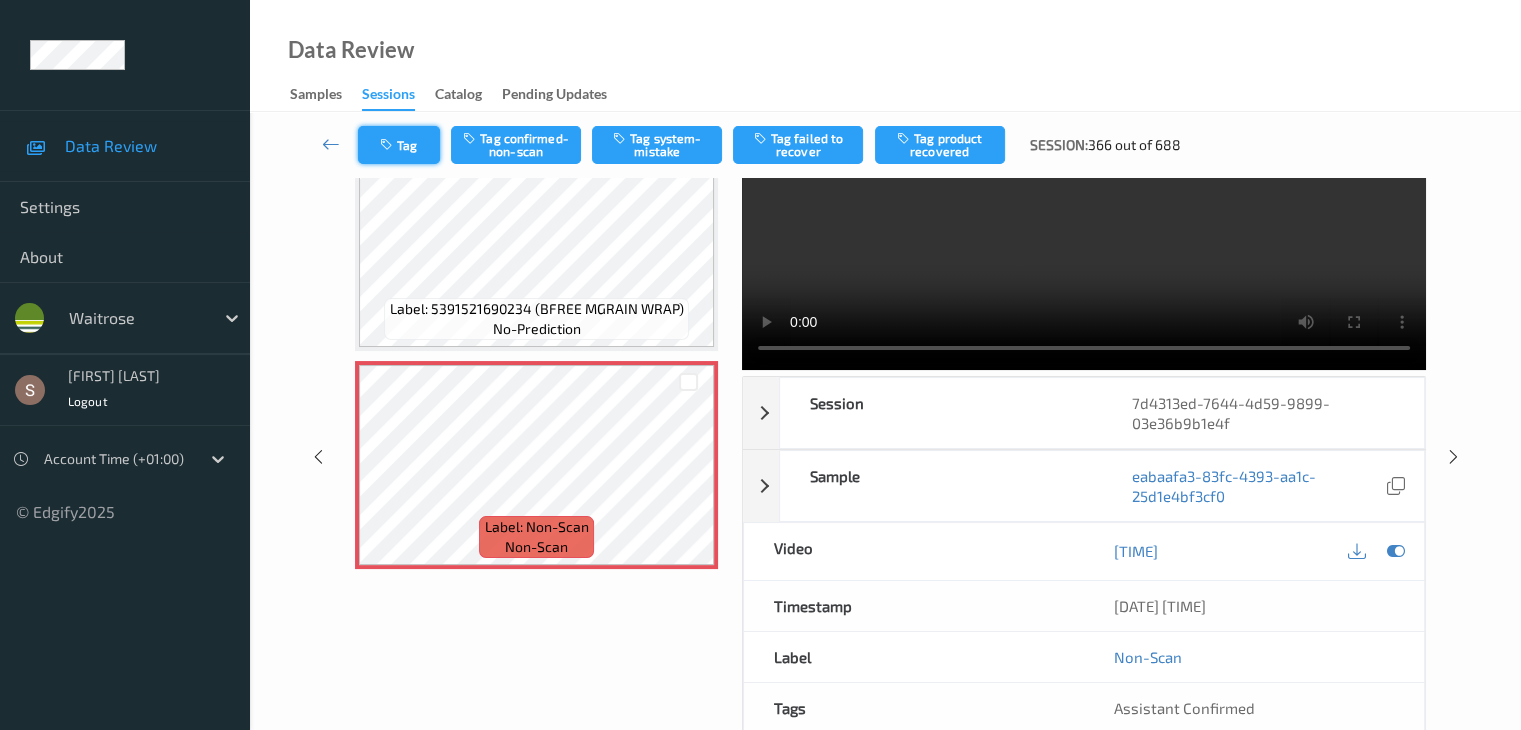 click on "Tag" at bounding box center [399, 145] 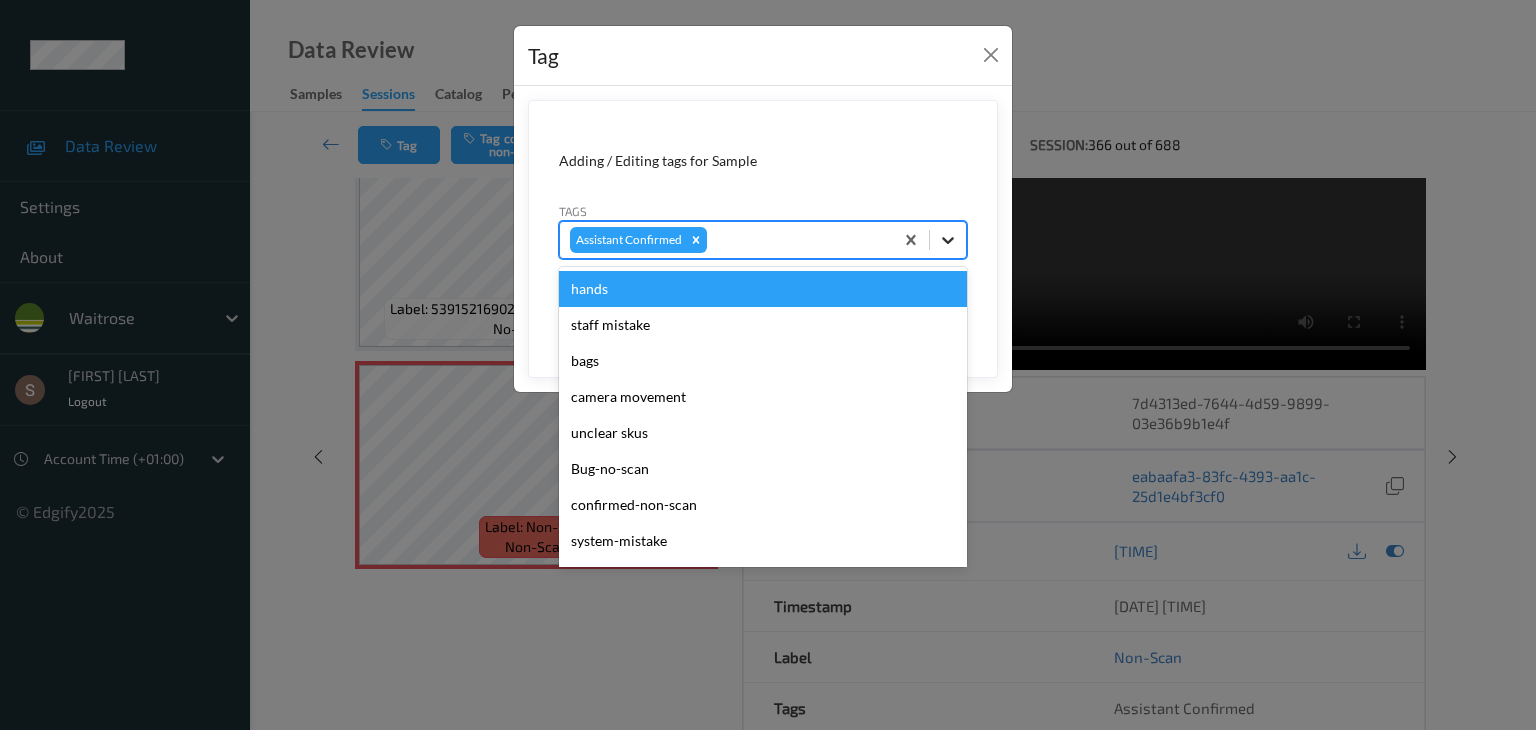 click 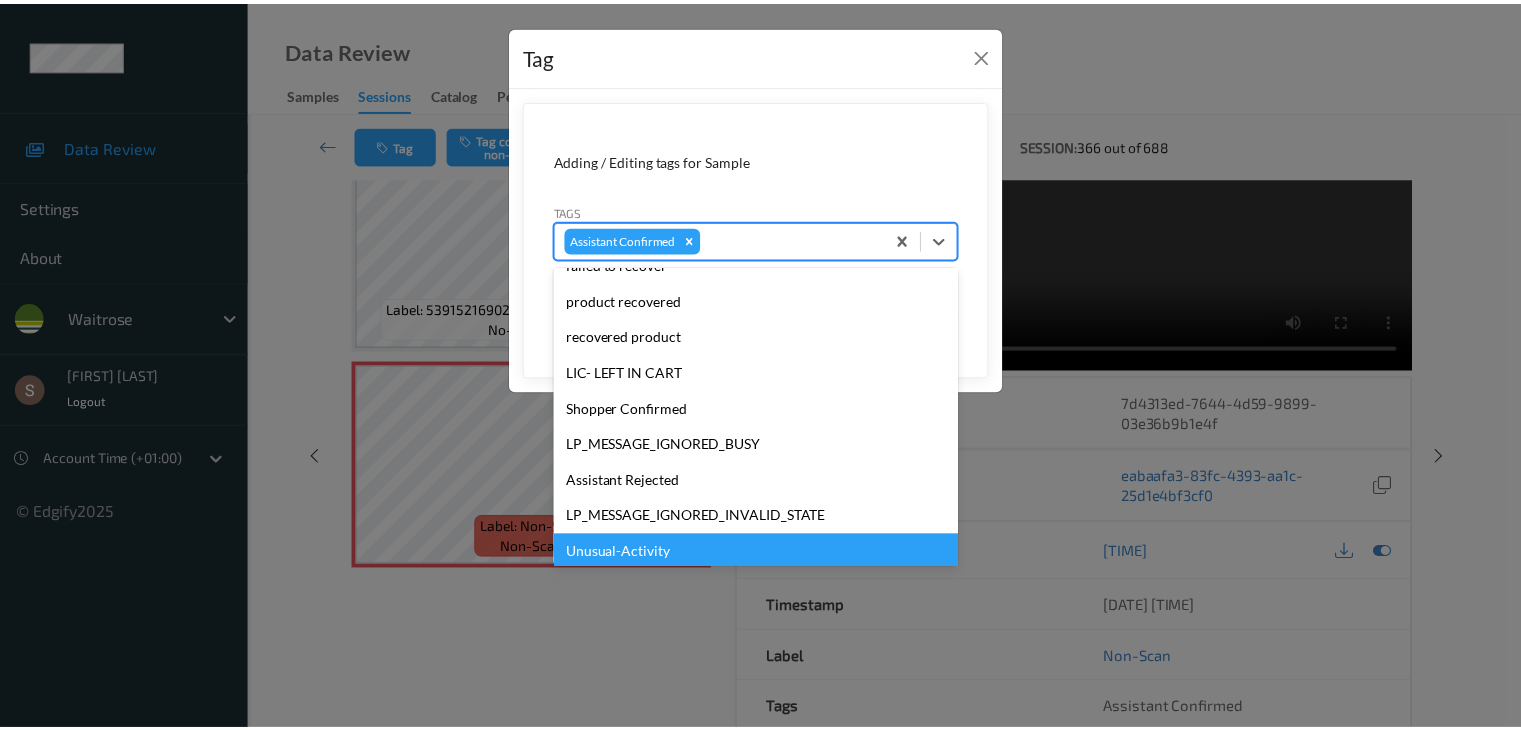 scroll, scrollTop: 356, scrollLeft: 0, axis: vertical 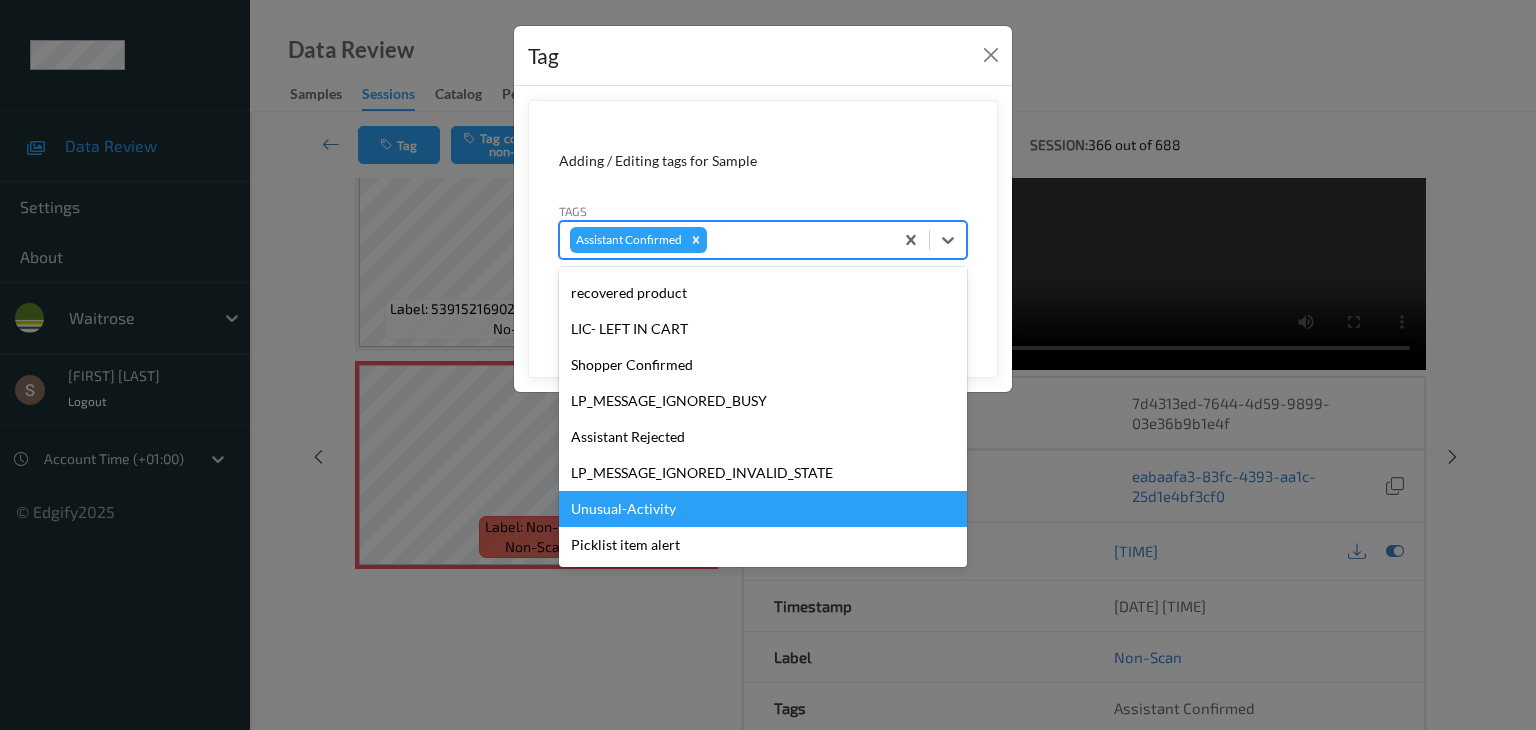 click on "Unusual-Activity" at bounding box center [763, 509] 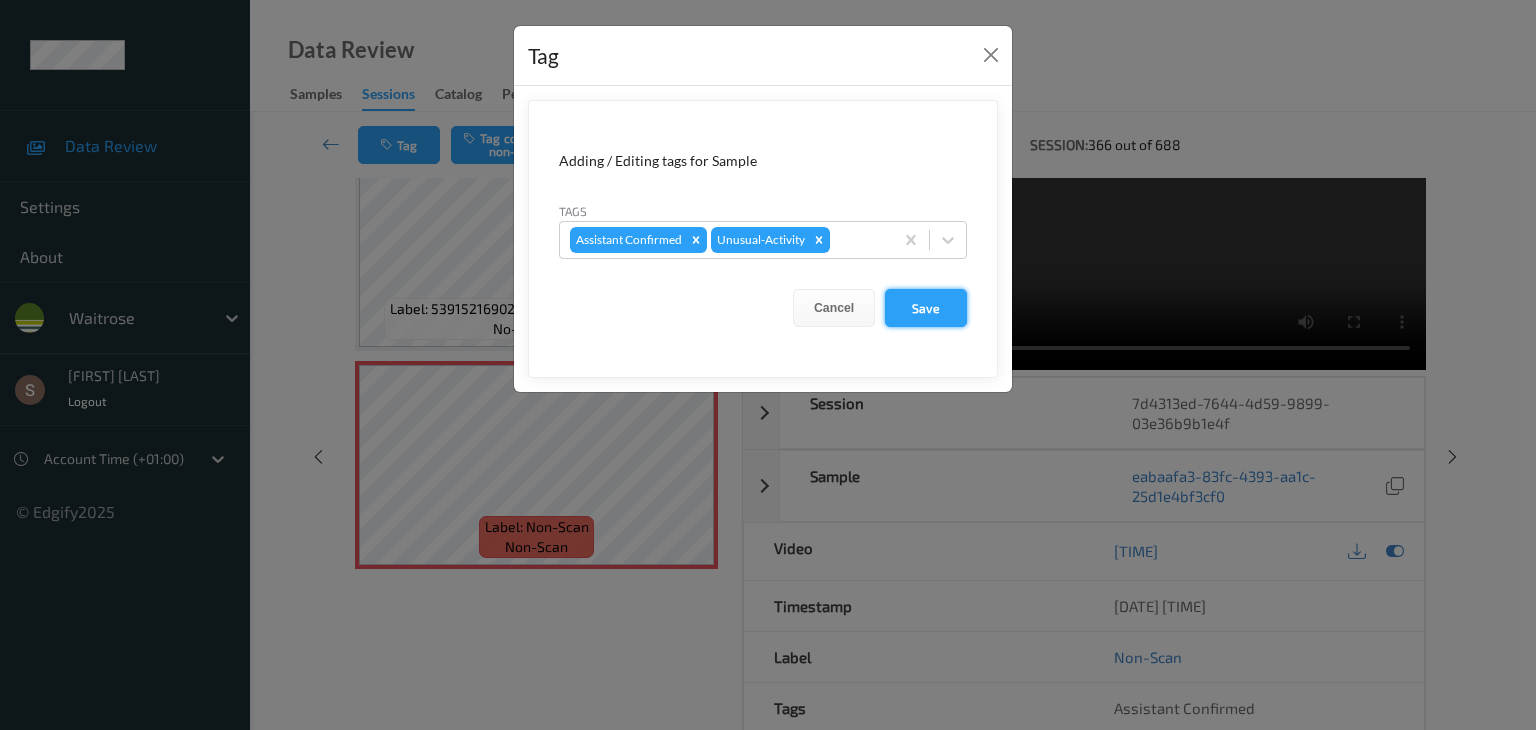click on "Save" at bounding box center (926, 308) 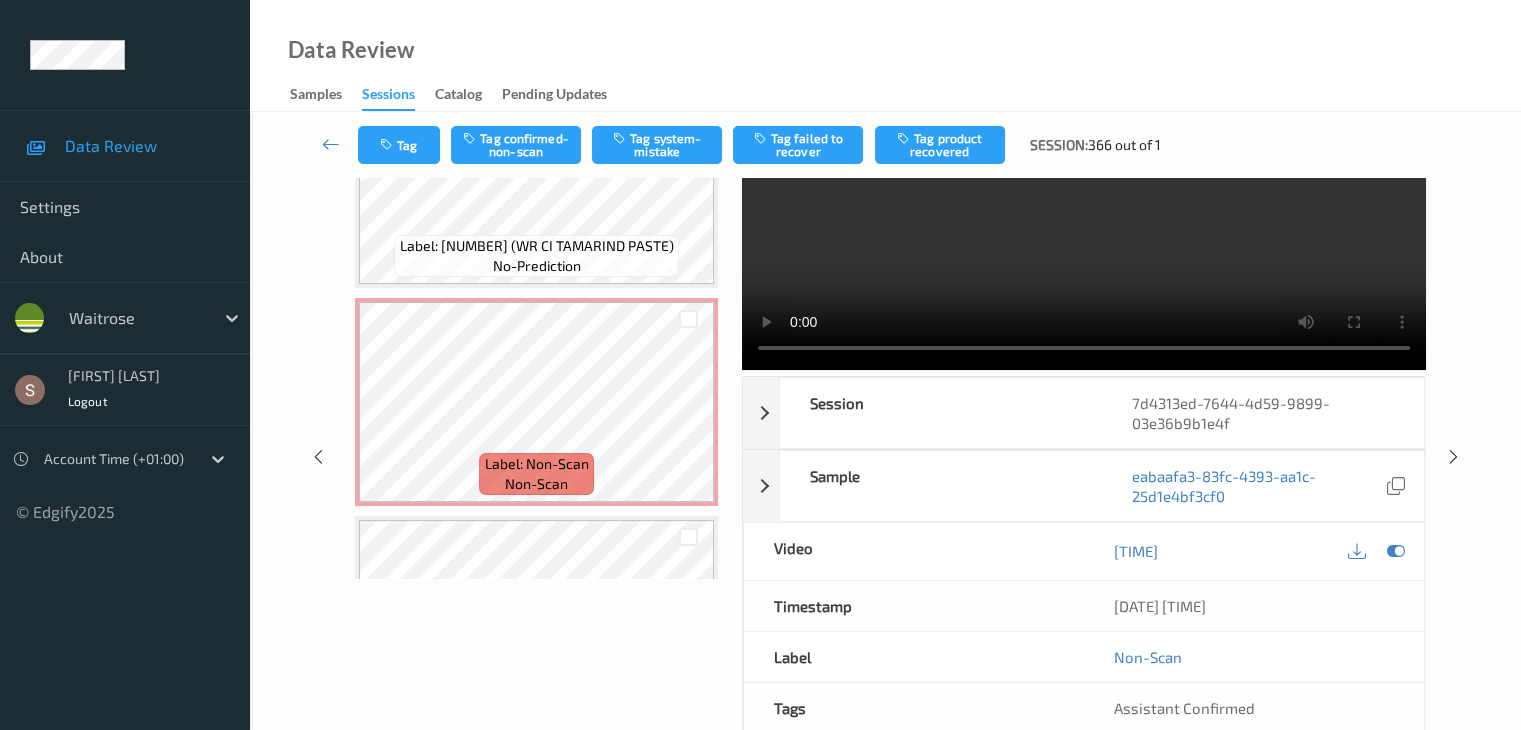 scroll, scrollTop: 7053, scrollLeft: 0, axis: vertical 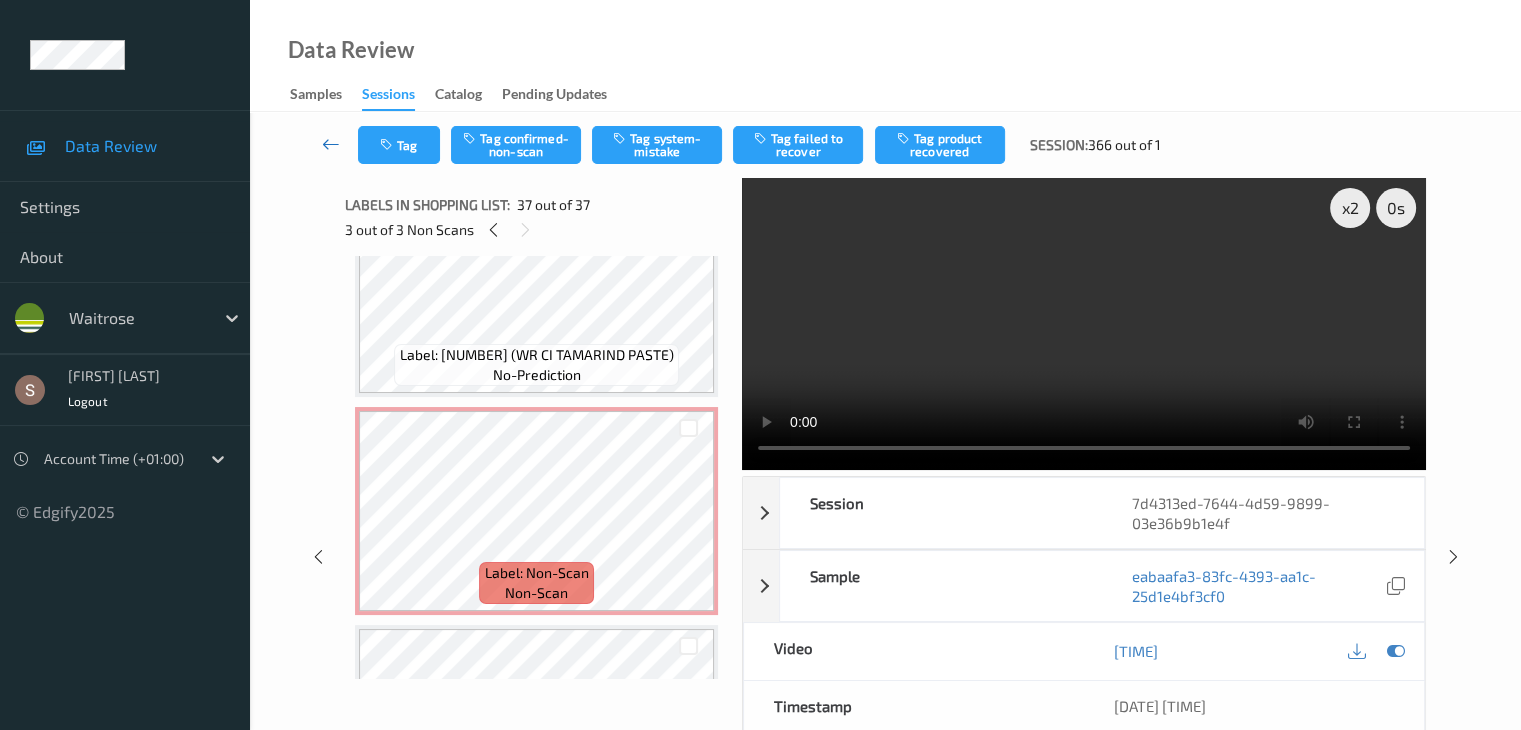 click at bounding box center (331, 145) 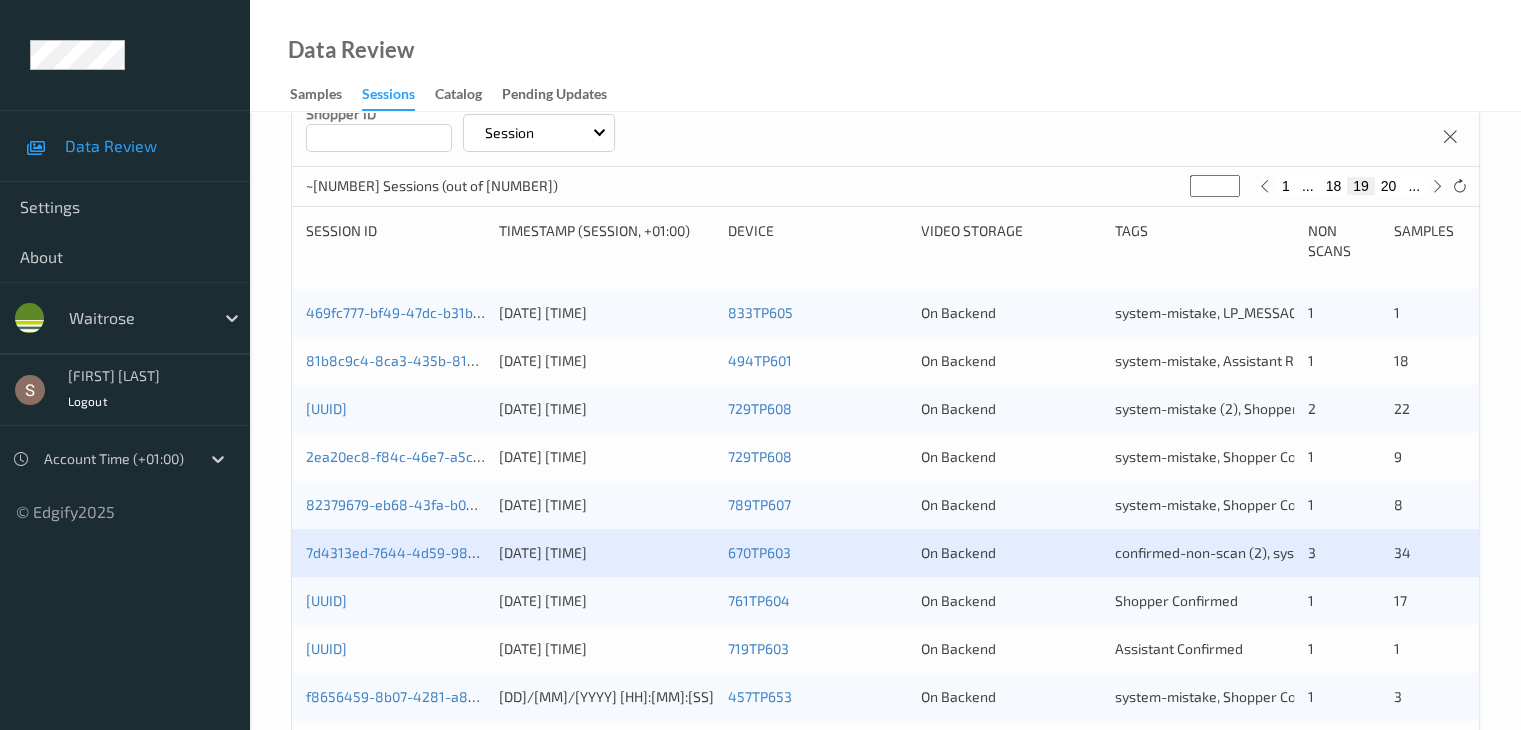 scroll, scrollTop: 400, scrollLeft: 0, axis: vertical 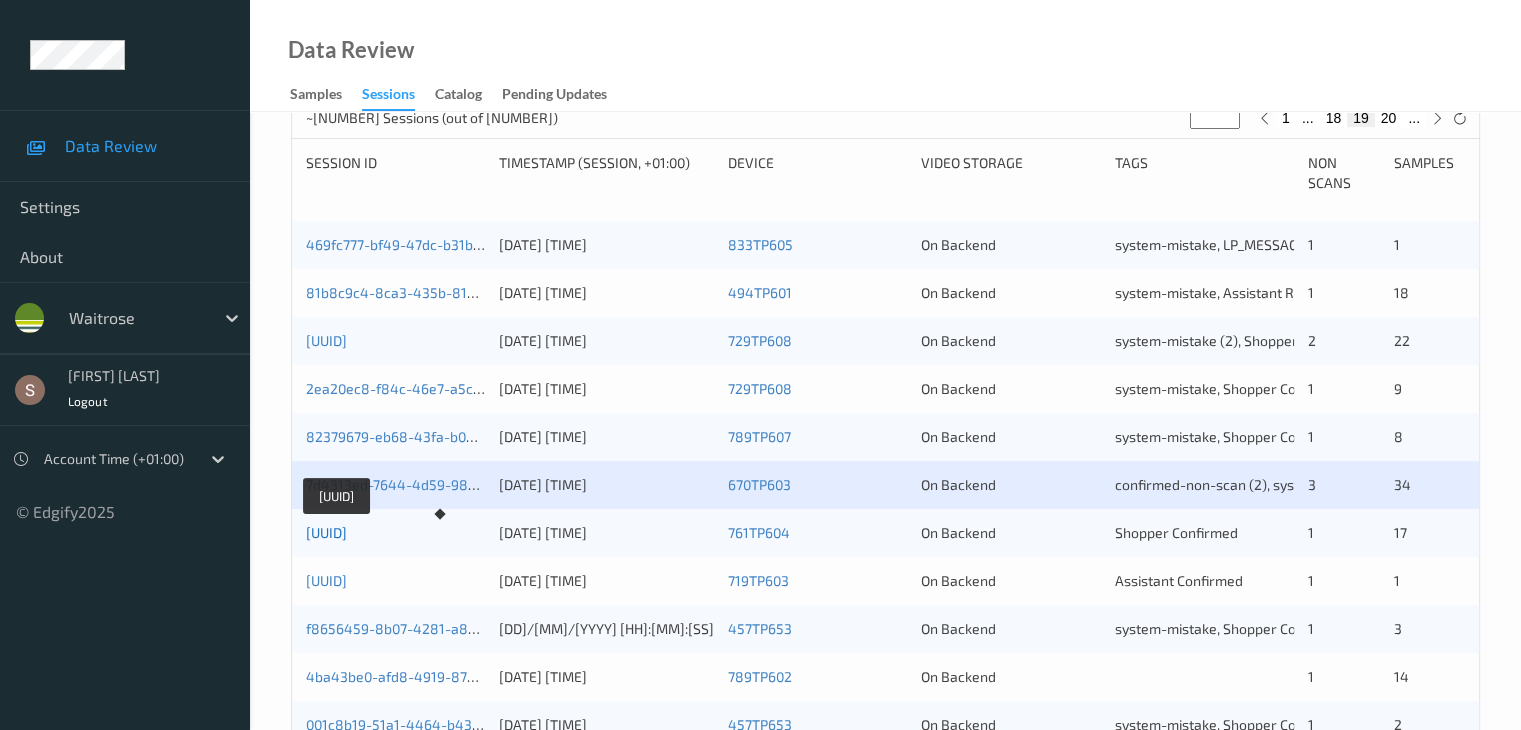 click on "[UUID]" at bounding box center (326, 532) 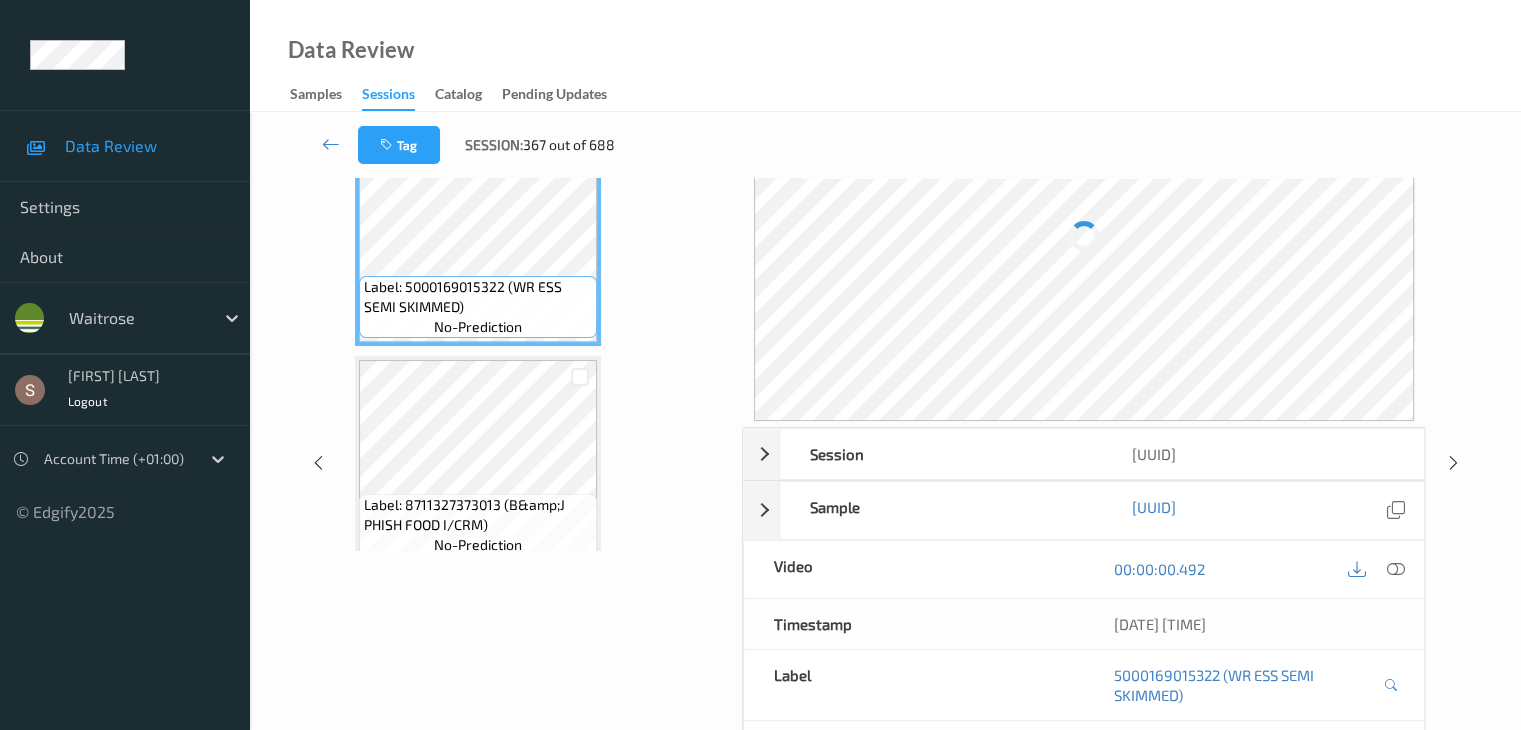 scroll, scrollTop: 0, scrollLeft: 0, axis: both 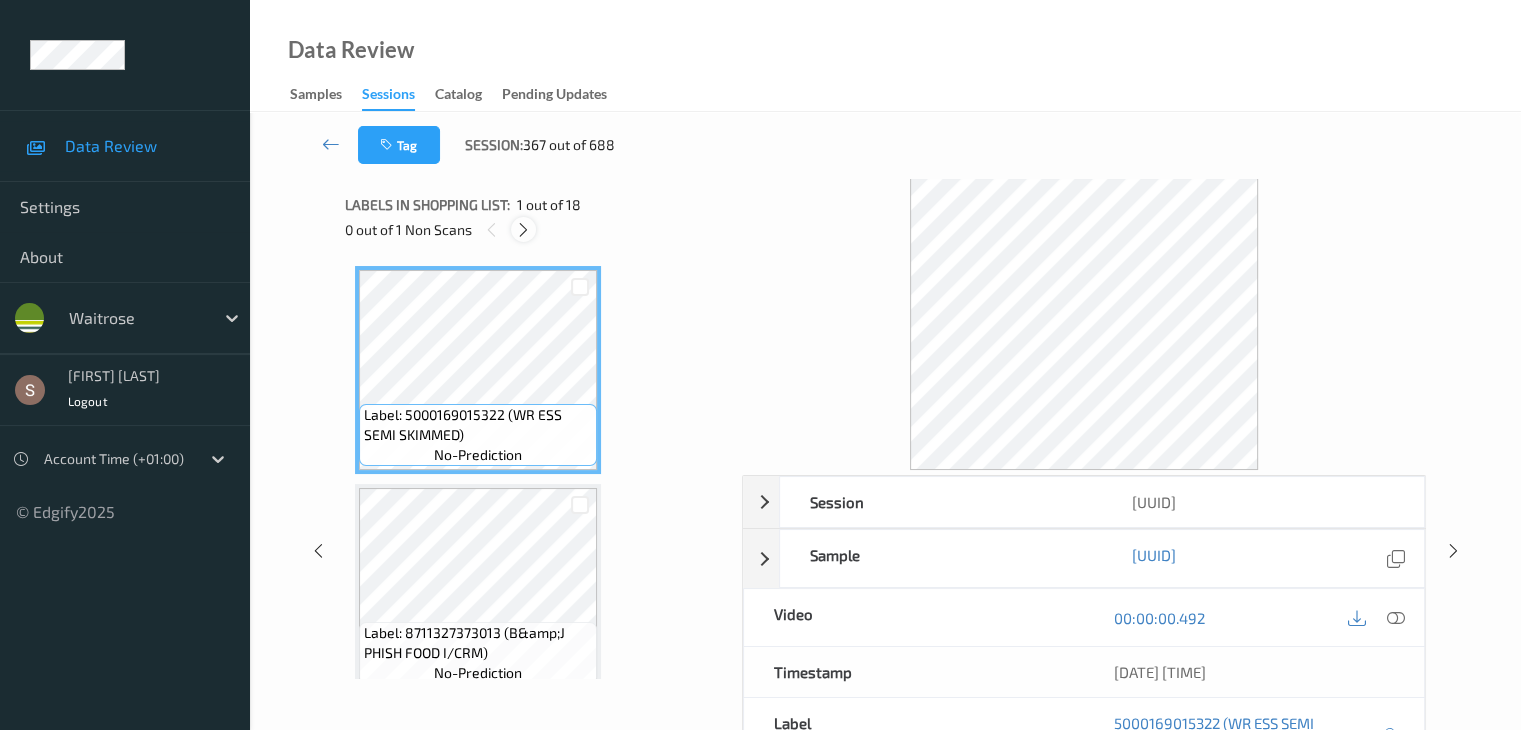 click at bounding box center [523, 230] 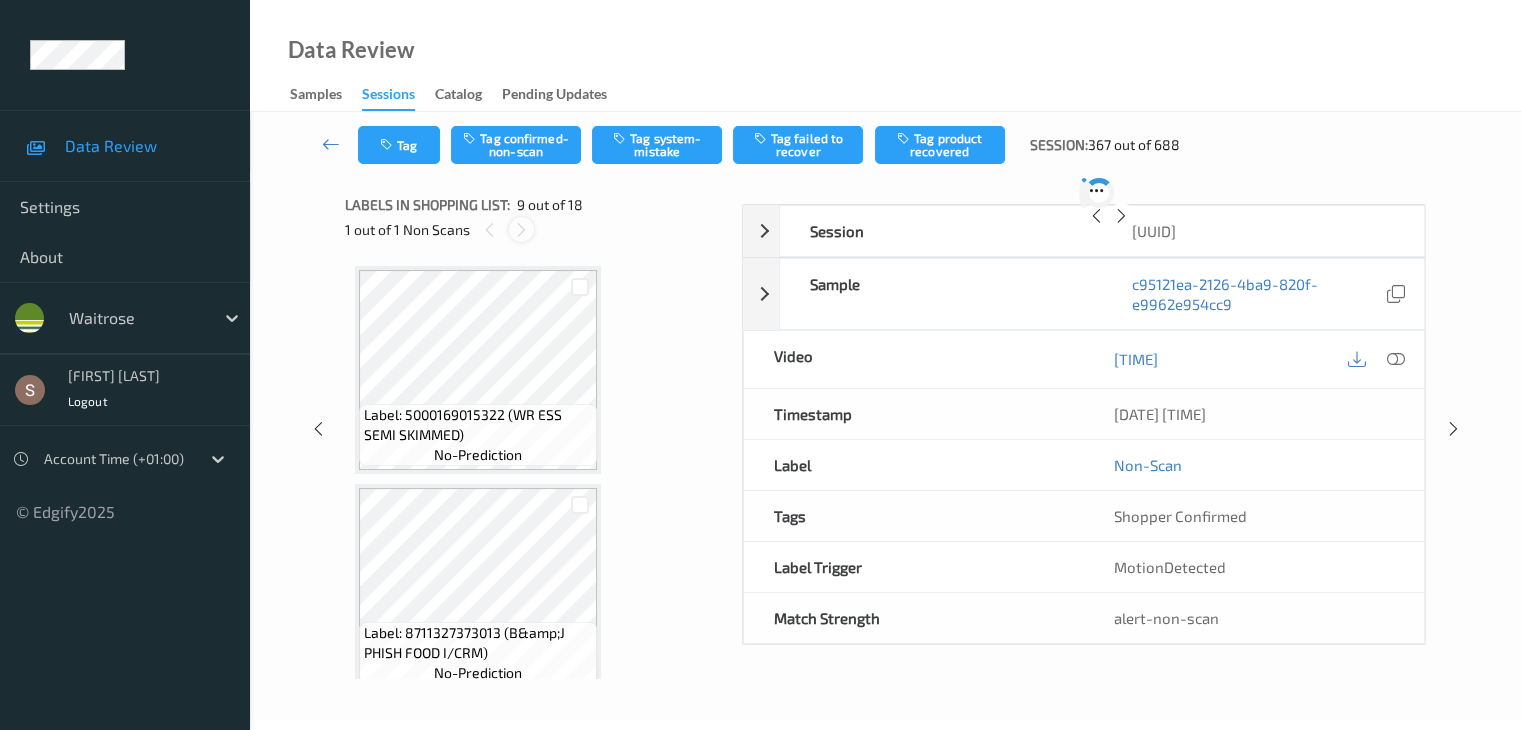 scroll, scrollTop: 1536, scrollLeft: 0, axis: vertical 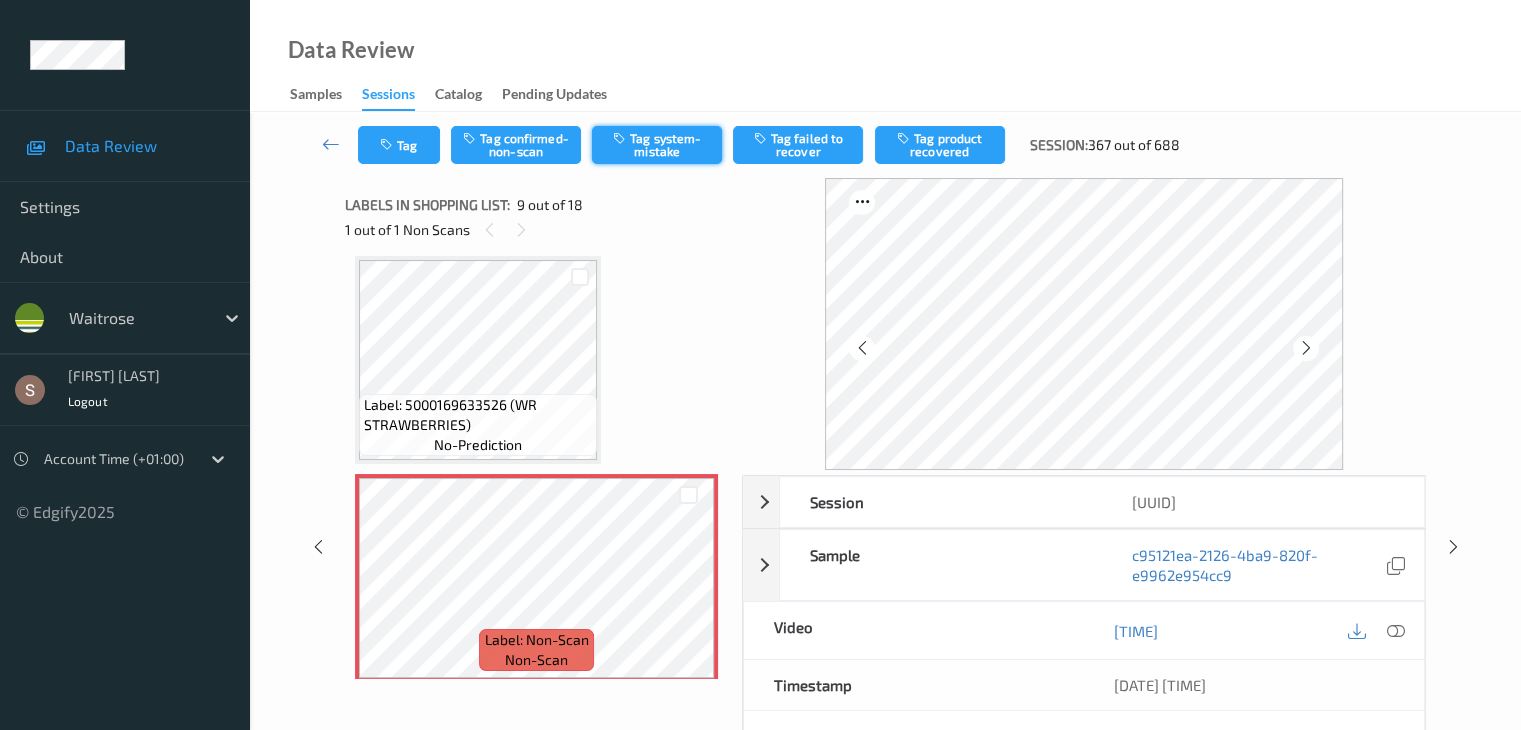 click at bounding box center [621, 138] 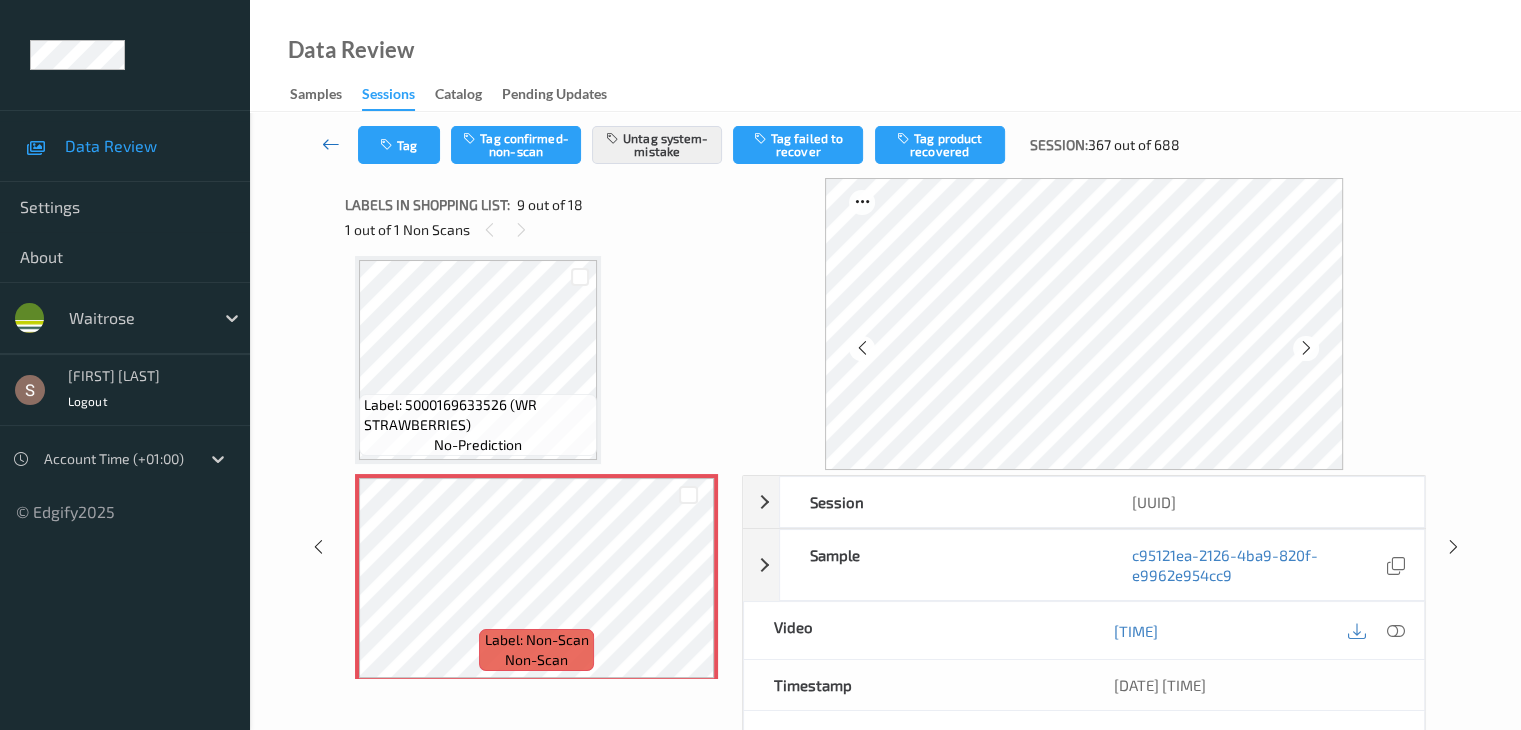 click at bounding box center [331, 144] 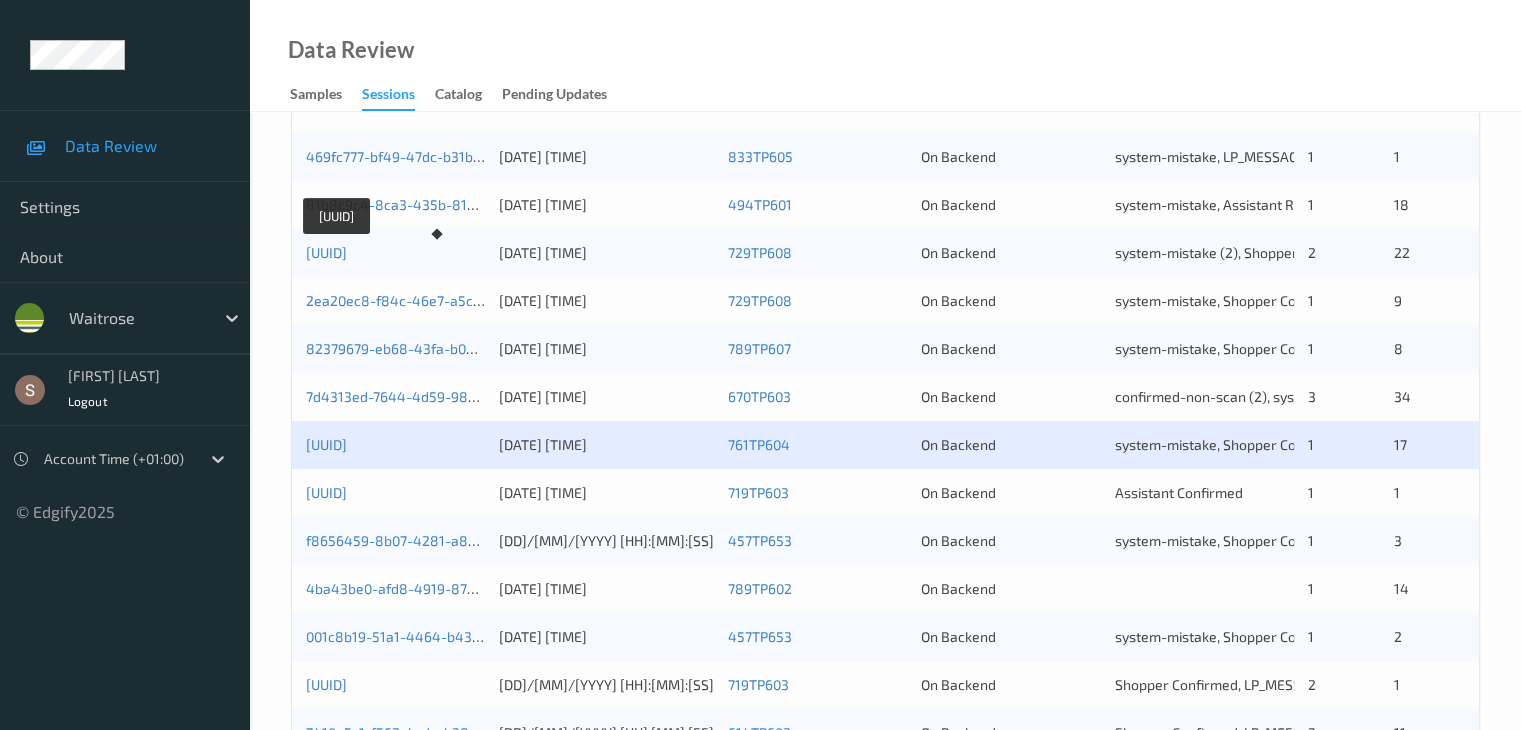 scroll, scrollTop: 600, scrollLeft: 0, axis: vertical 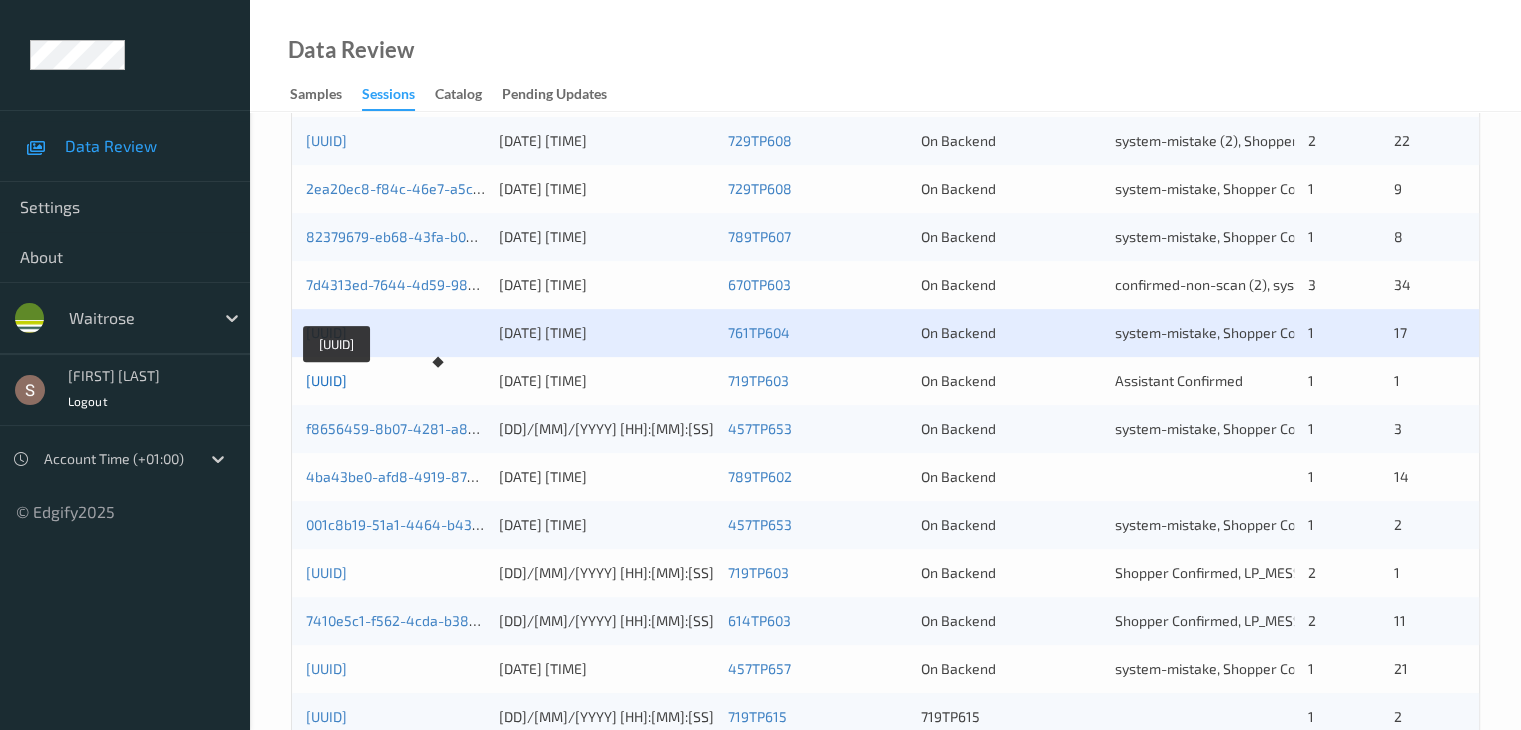 click on "[UUID]" at bounding box center (326, 380) 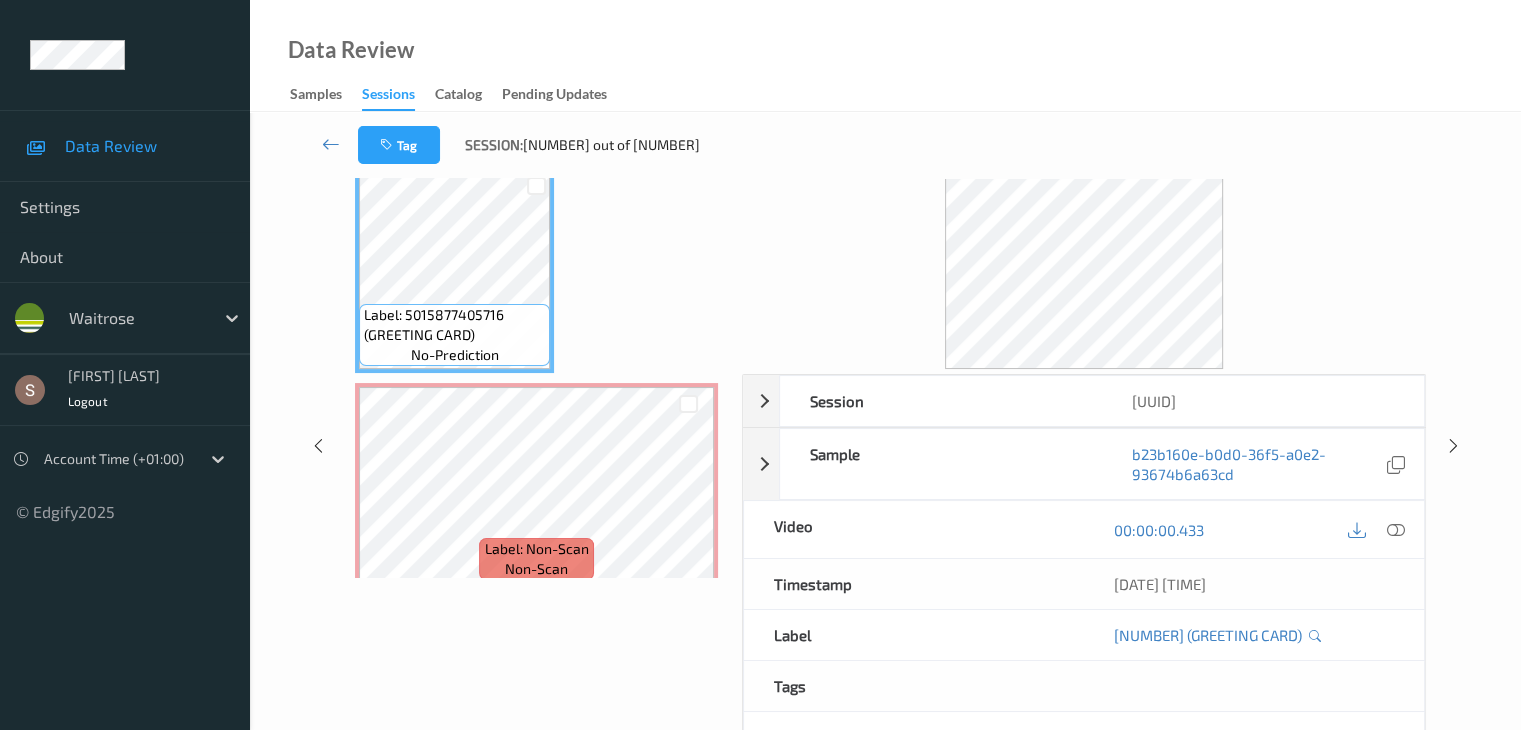 scroll, scrollTop: 0, scrollLeft: 0, axis: both 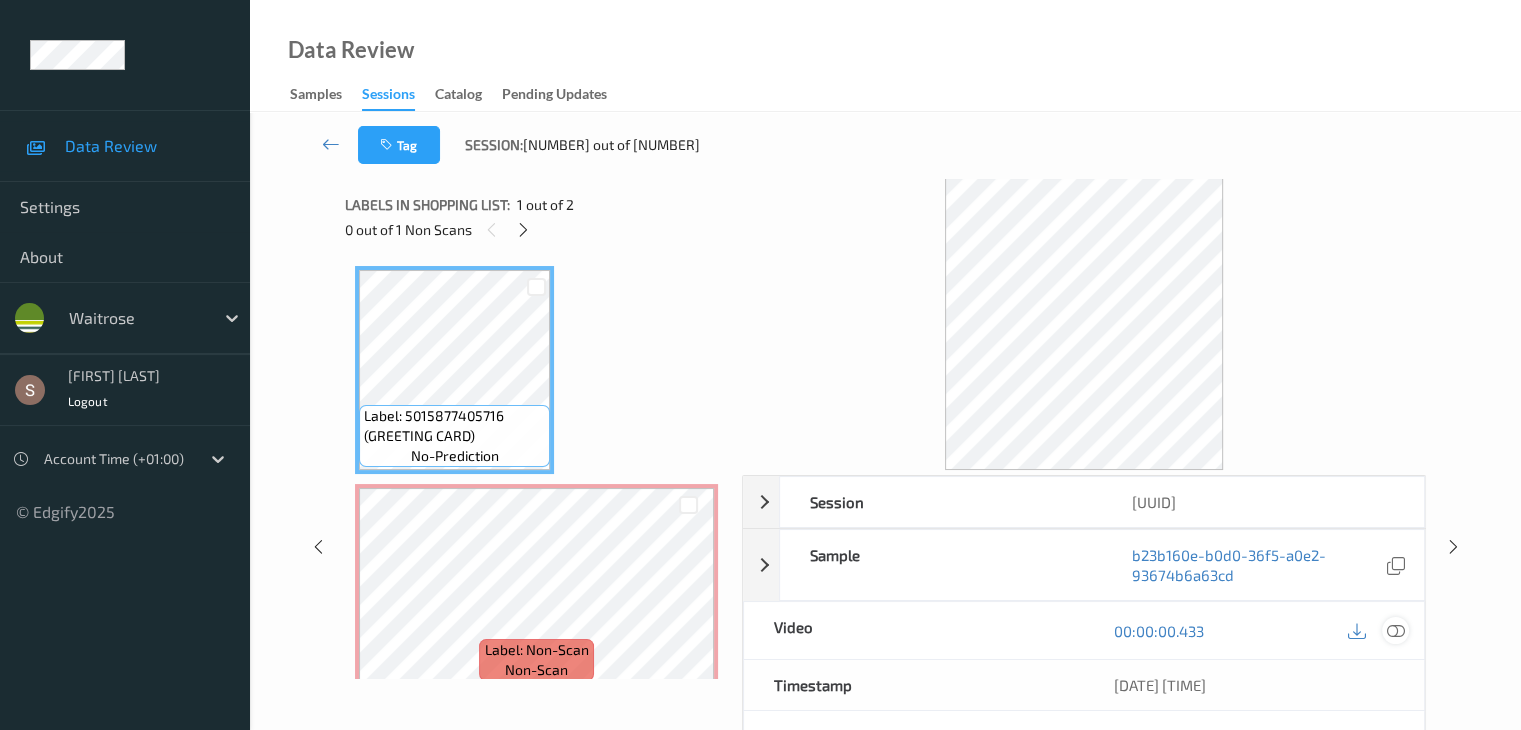 click at bounding box center [1395, 631] 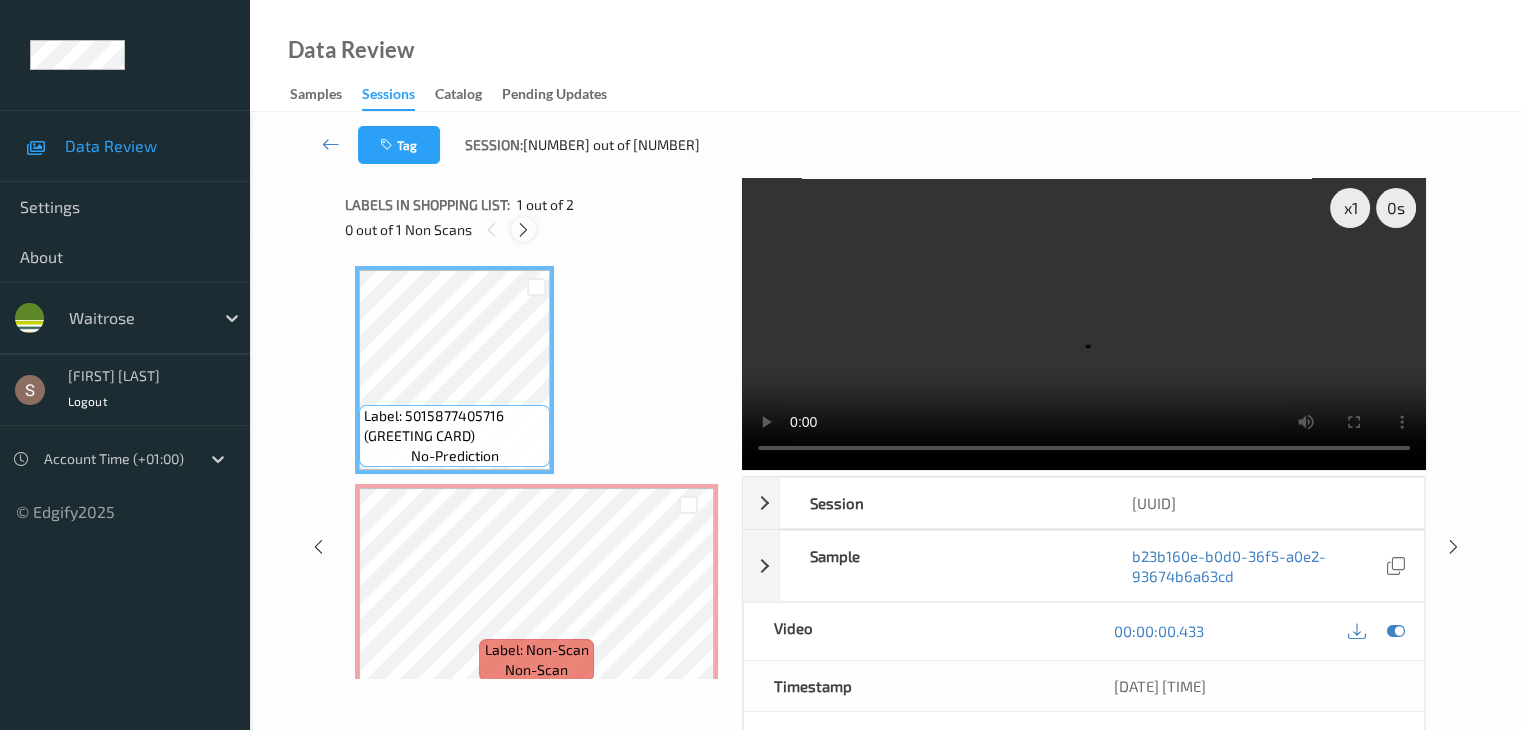 click at bounding box center [523, 230] 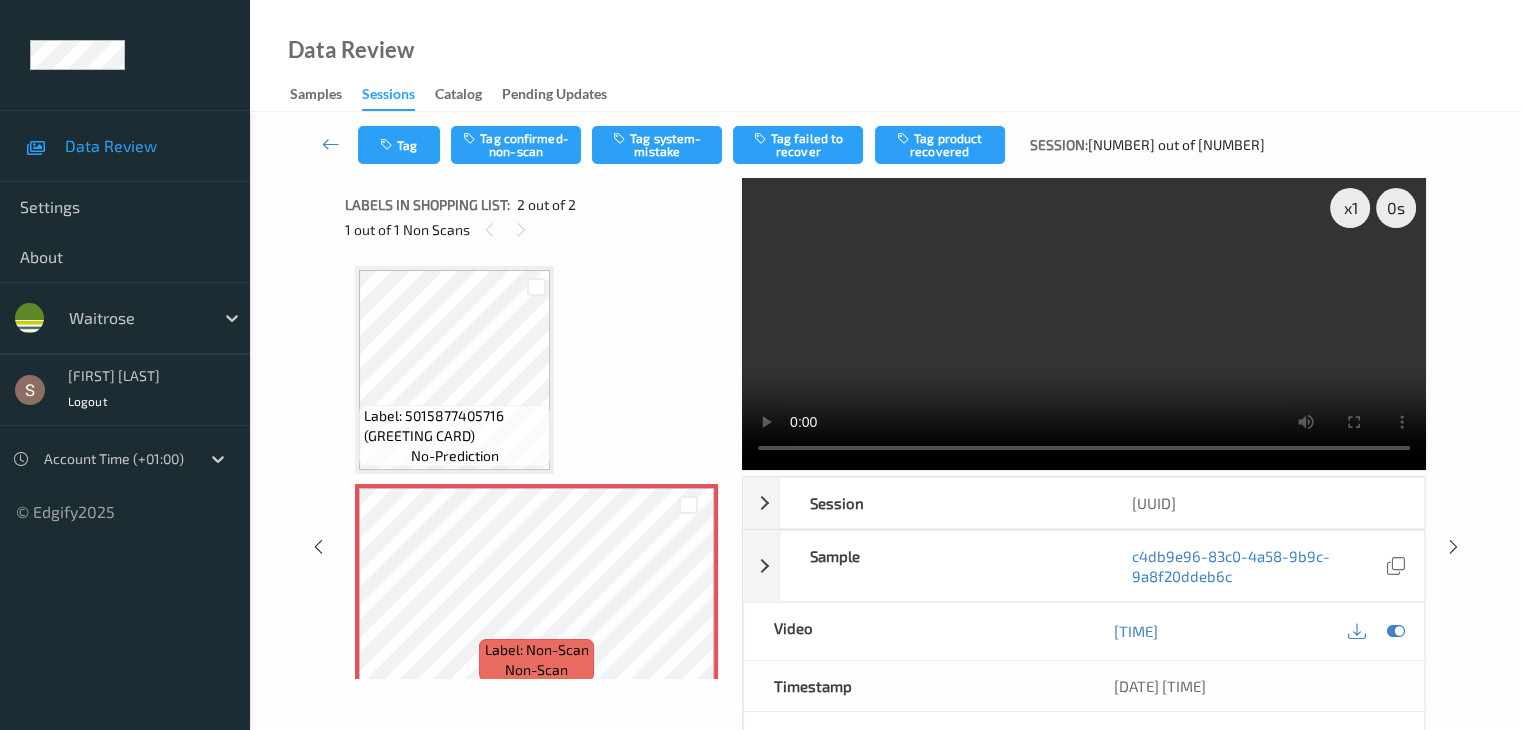 scroll, scrollTop: 10, scrollLeft: 0, axis: vertical 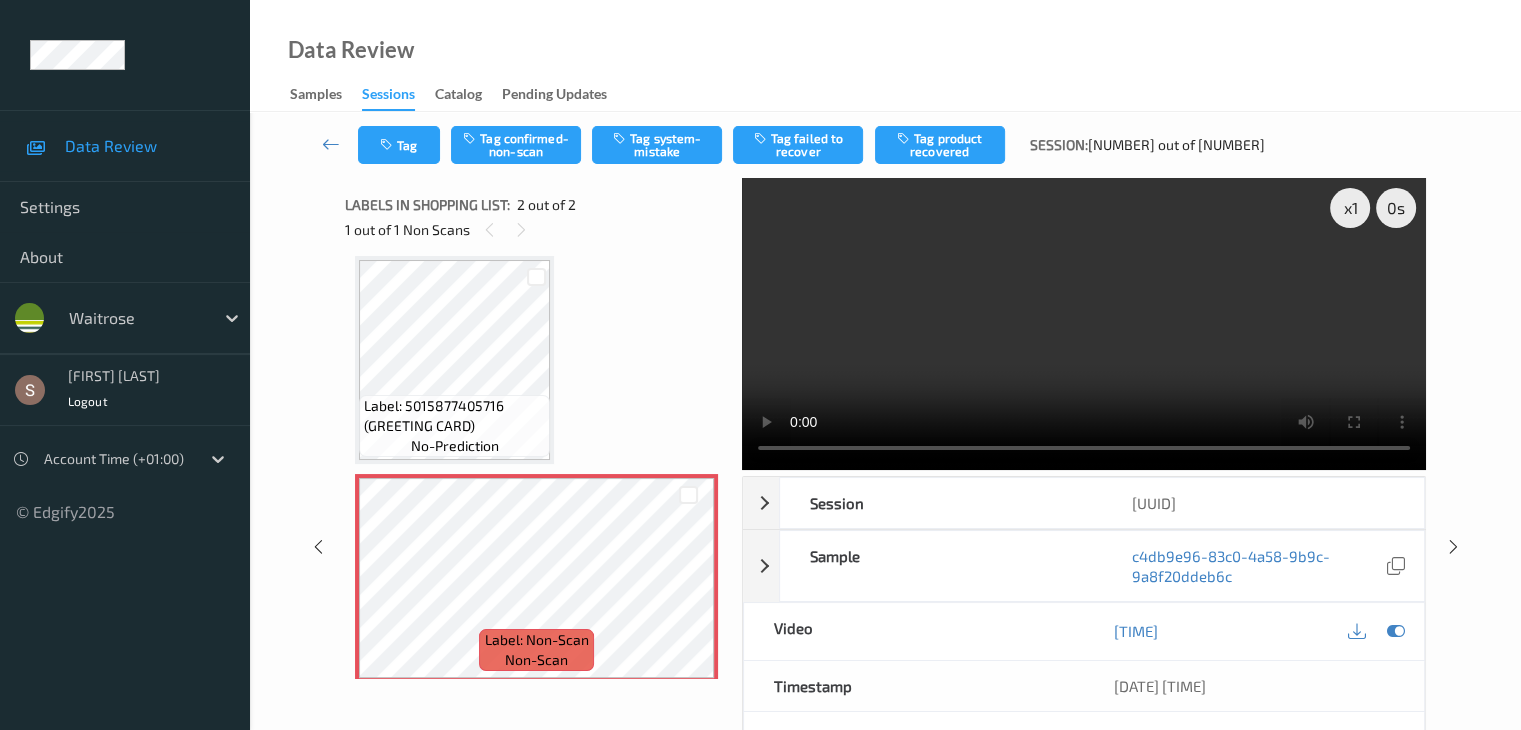 click at bounding box center [1084, 324] 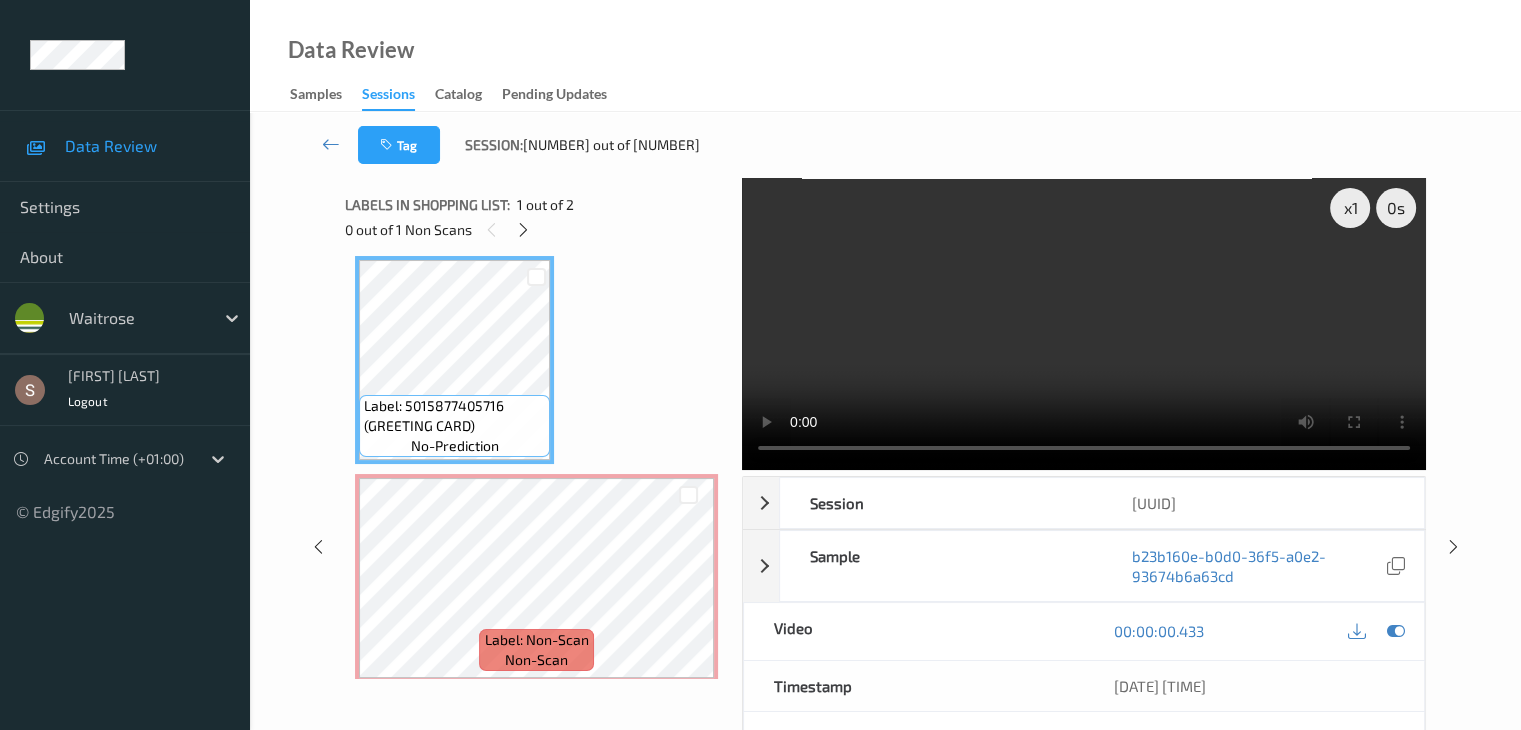click at bounding box center (1084, 324) 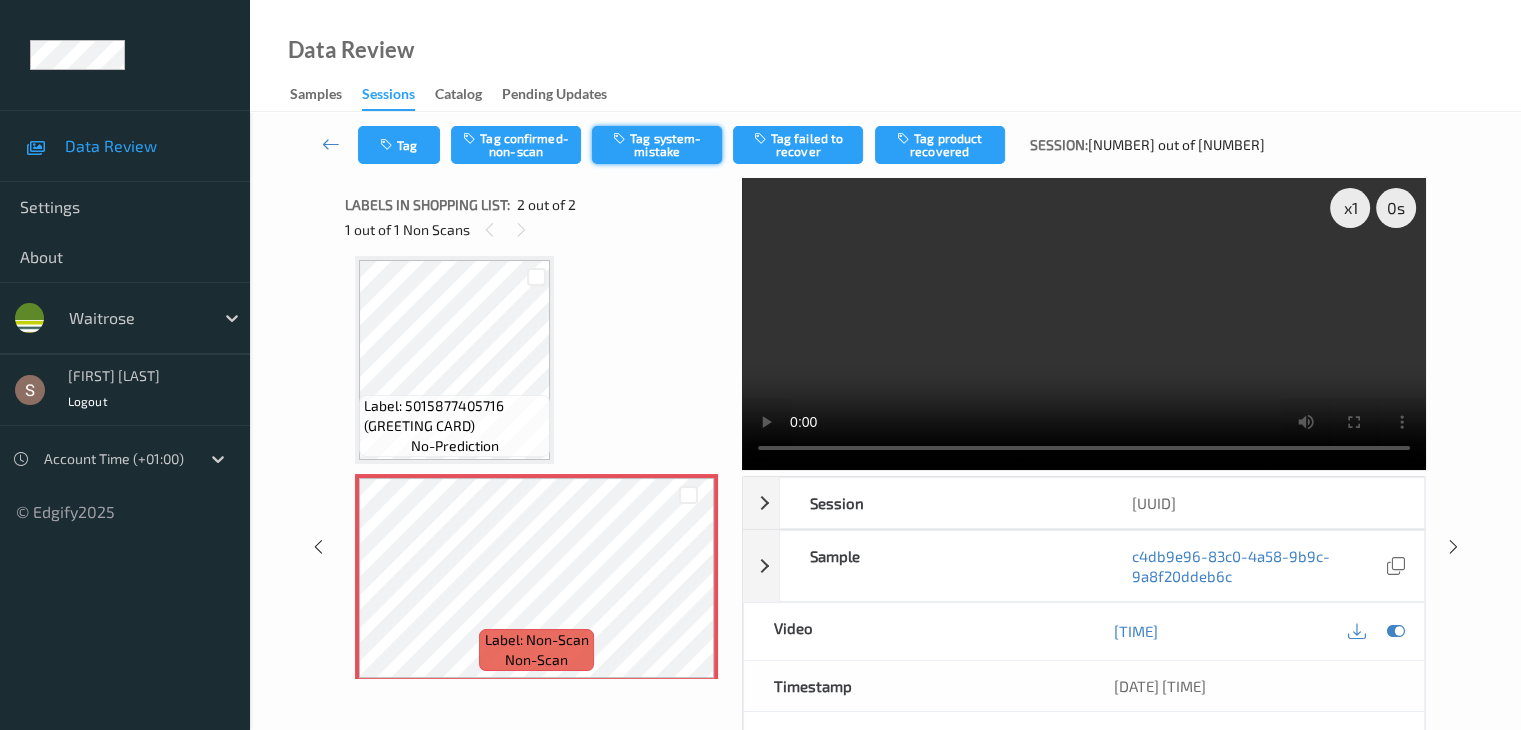 click at bounding box center [621, 138] 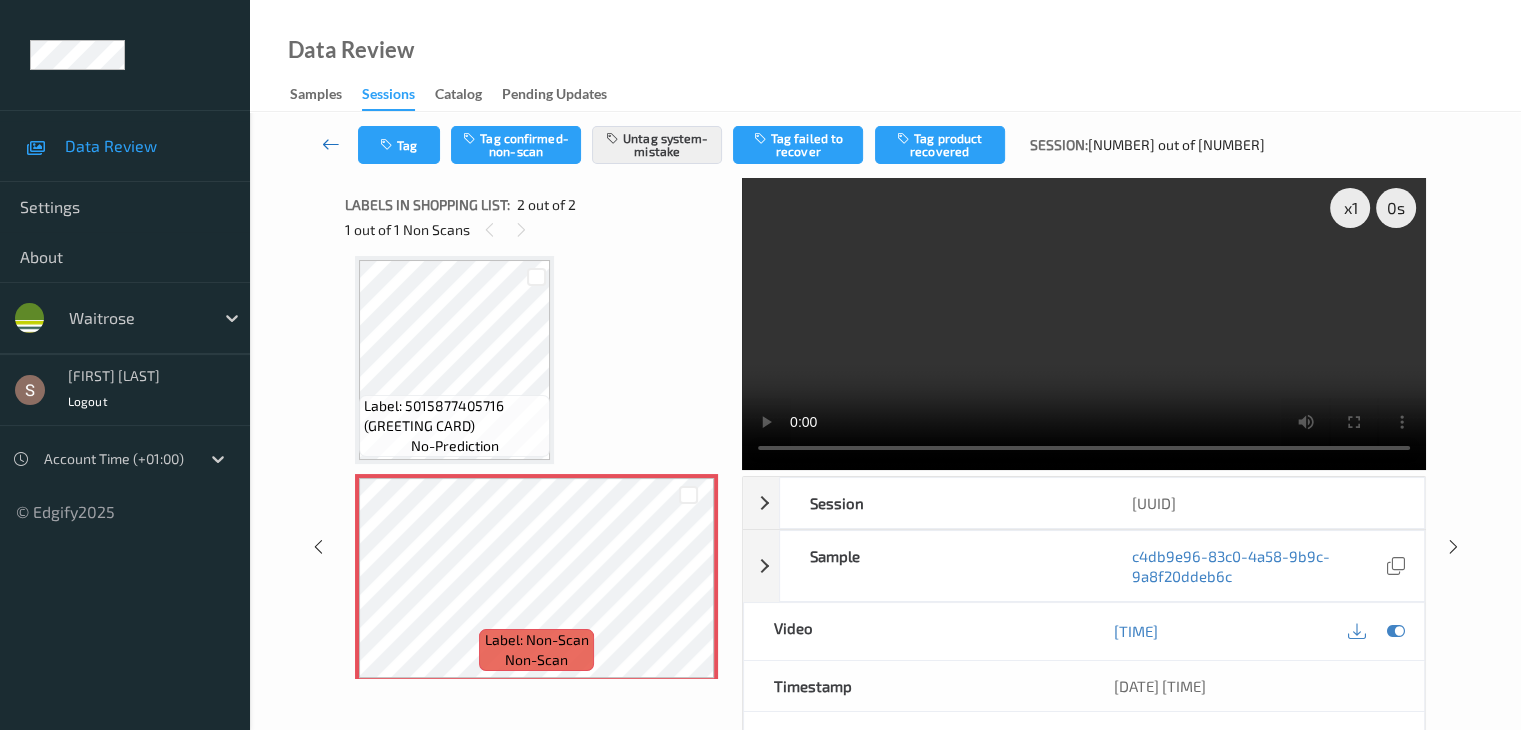click at bounding box center [331, 144] 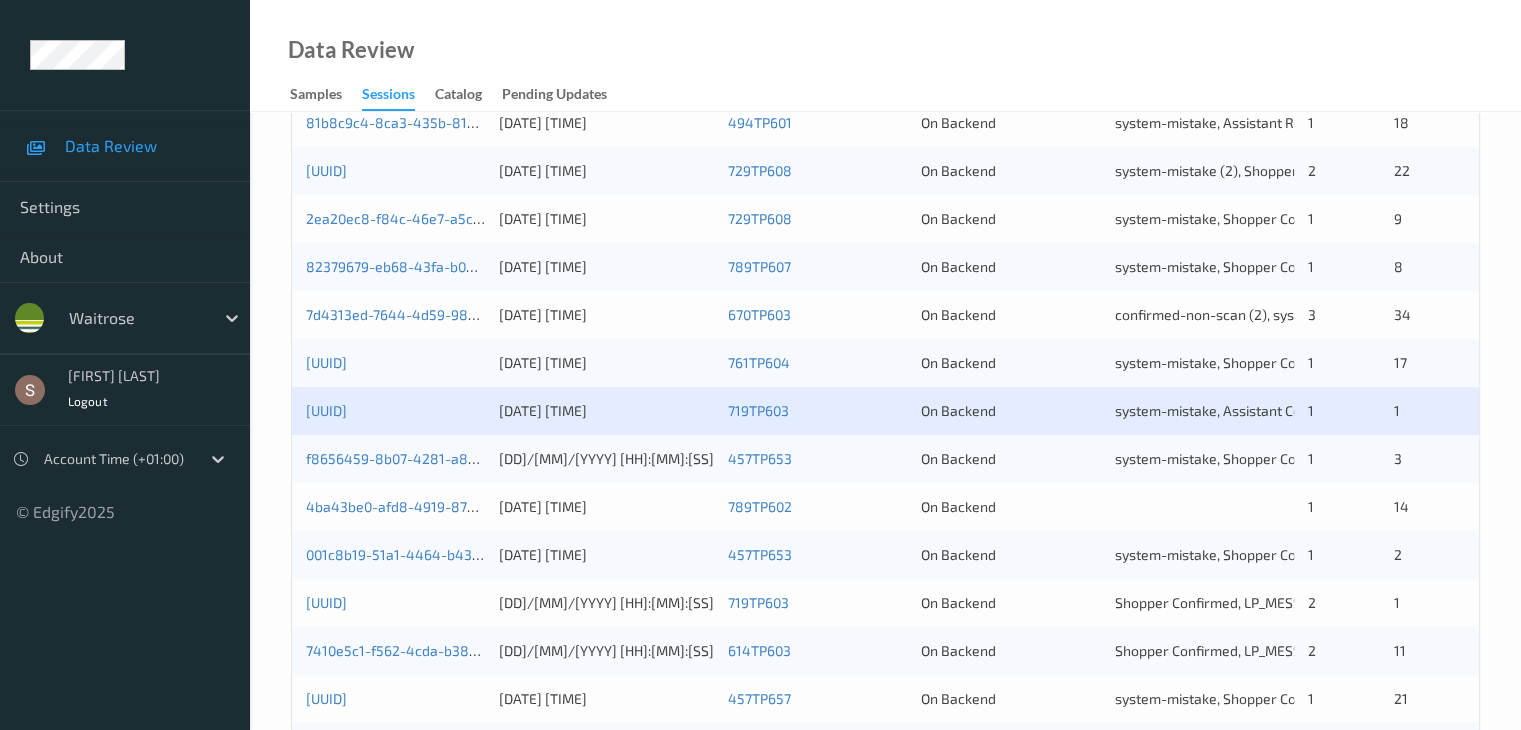 scroll, scrollTop: 600, scrollLeft: 0, axis: vertical 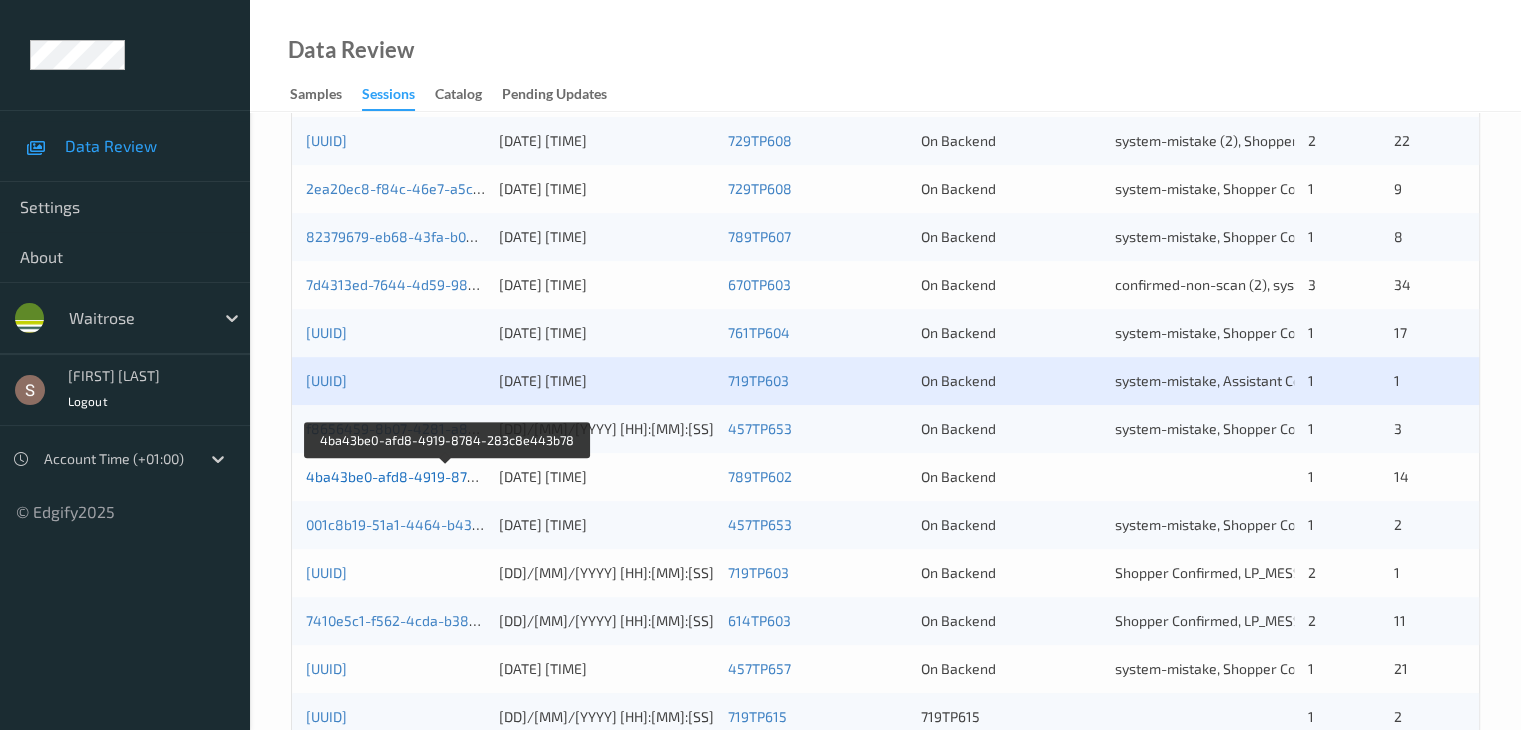 click on "4ba43be0-afd8-4919-8784-283c8e443b78" at bounding box center (448, 476) 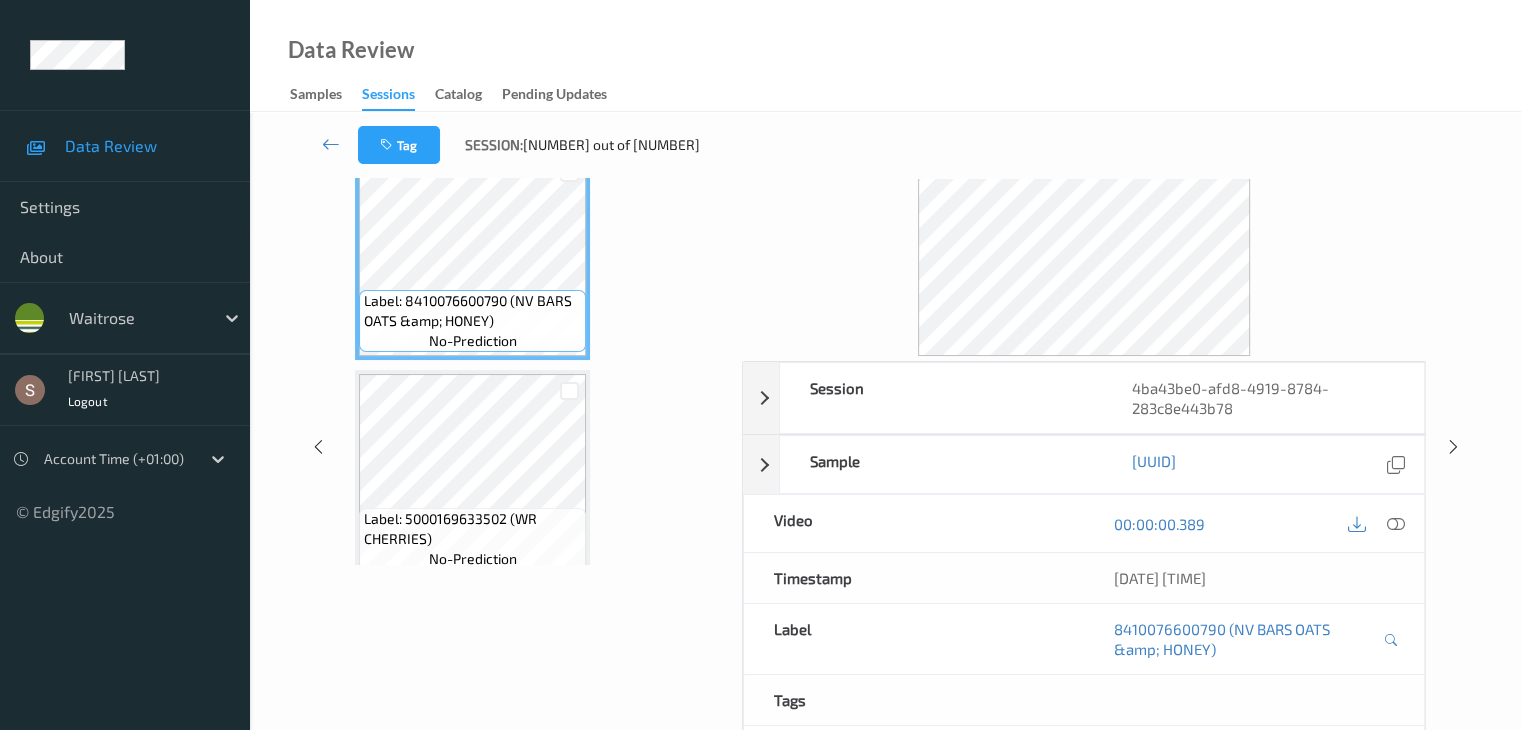 scroll, scrollTop: 0, scrollLeft: 0, axis: both 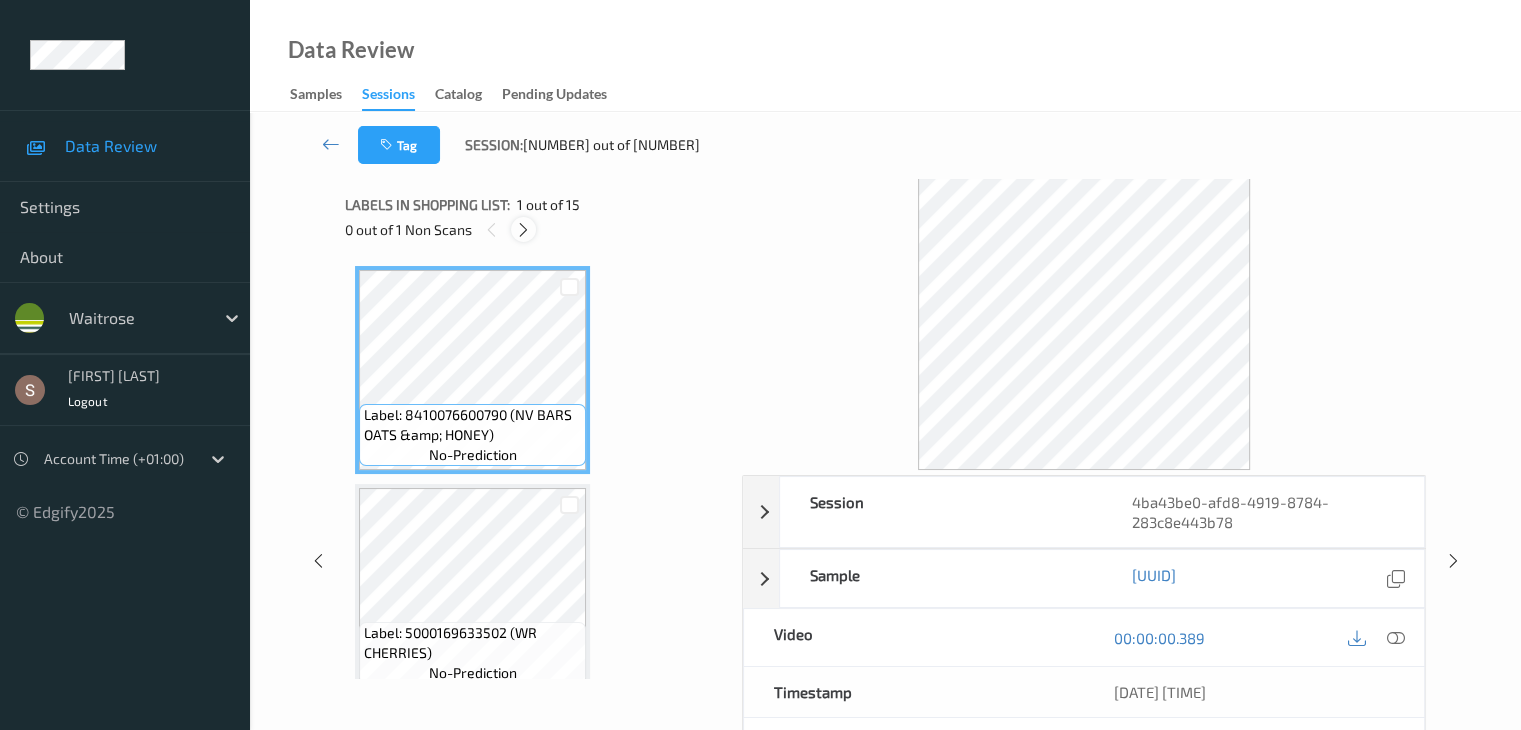click at bounding box center [523, 230] 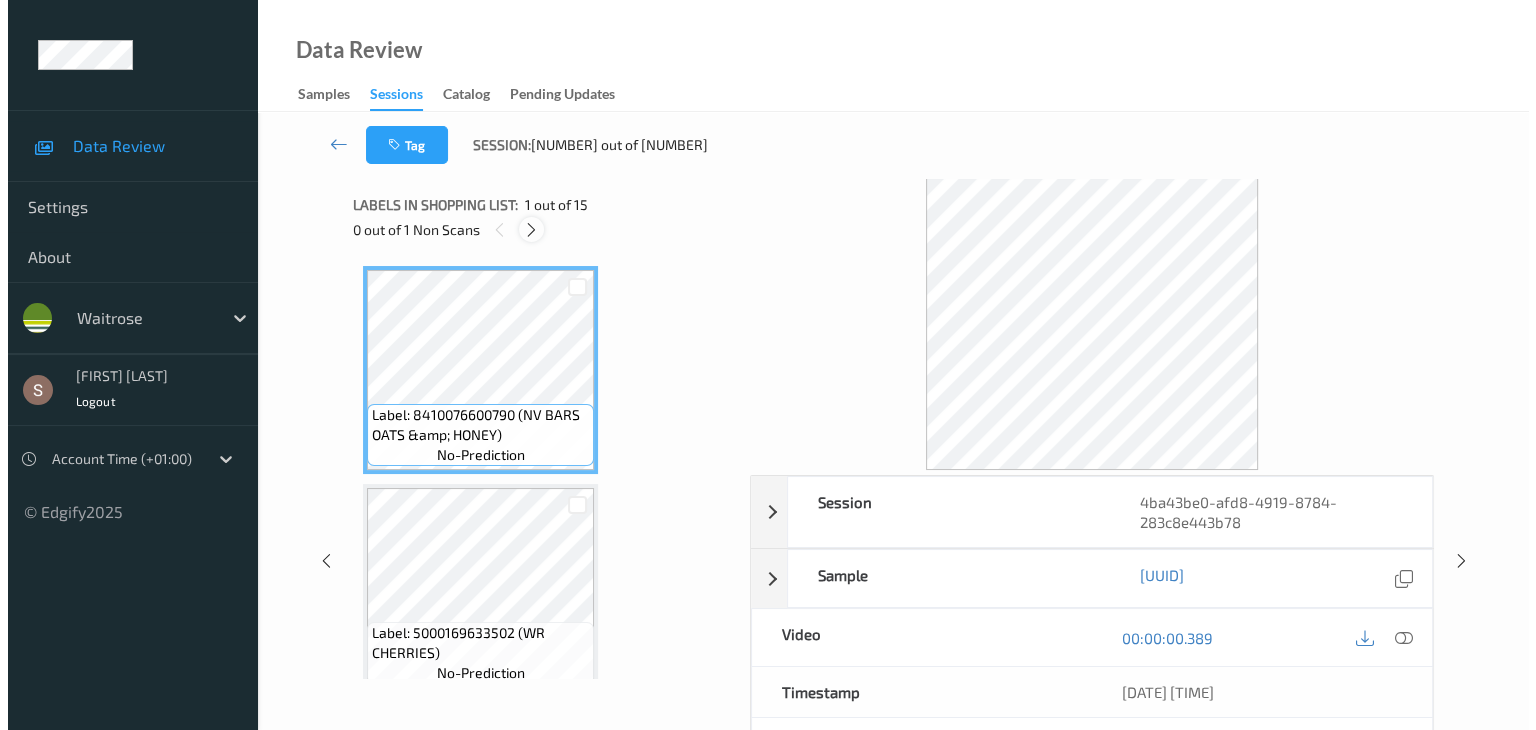scroll, scrollTop: 1536, scrollLeft: 0, axis: vertical 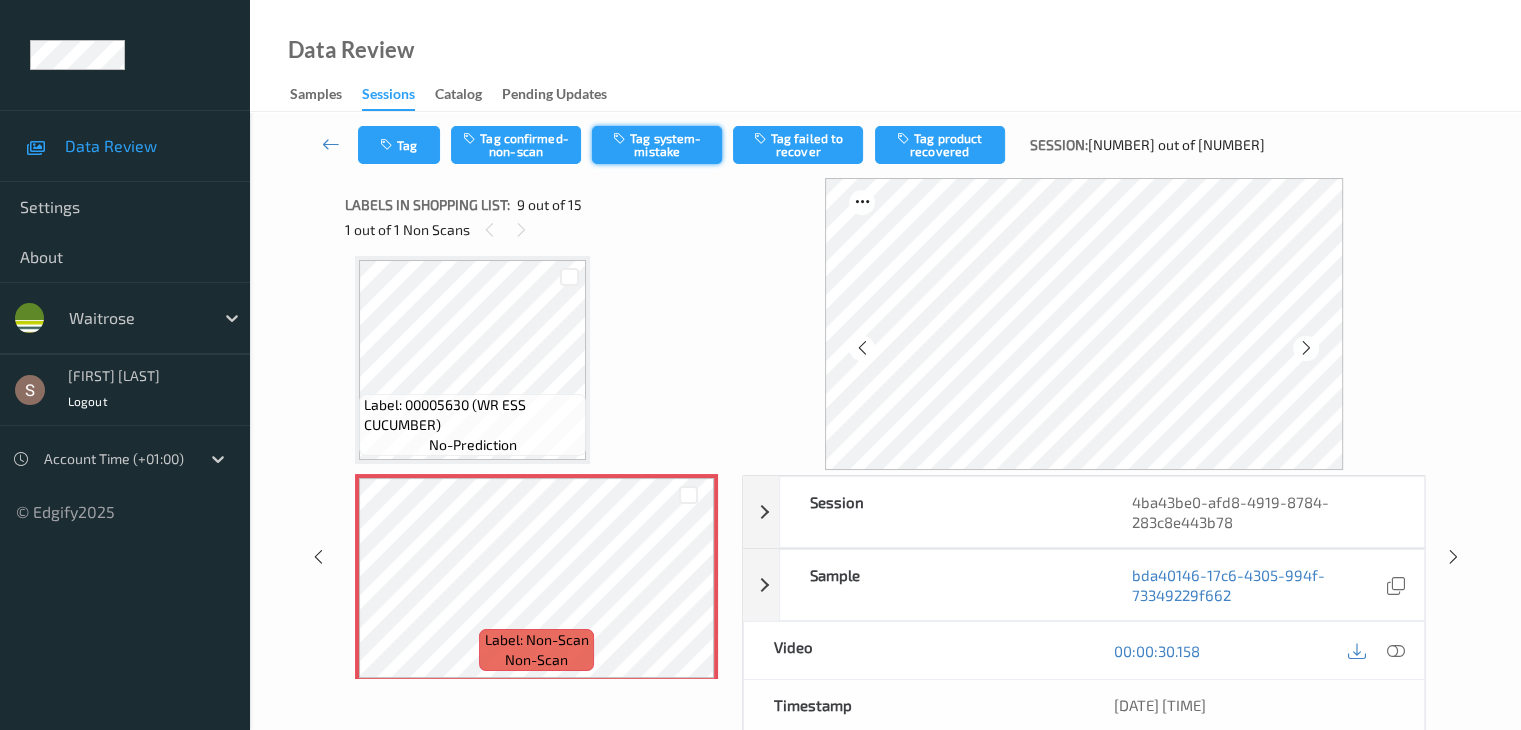 click on "Tag   system-mistake" at bounding box center [657, 145] 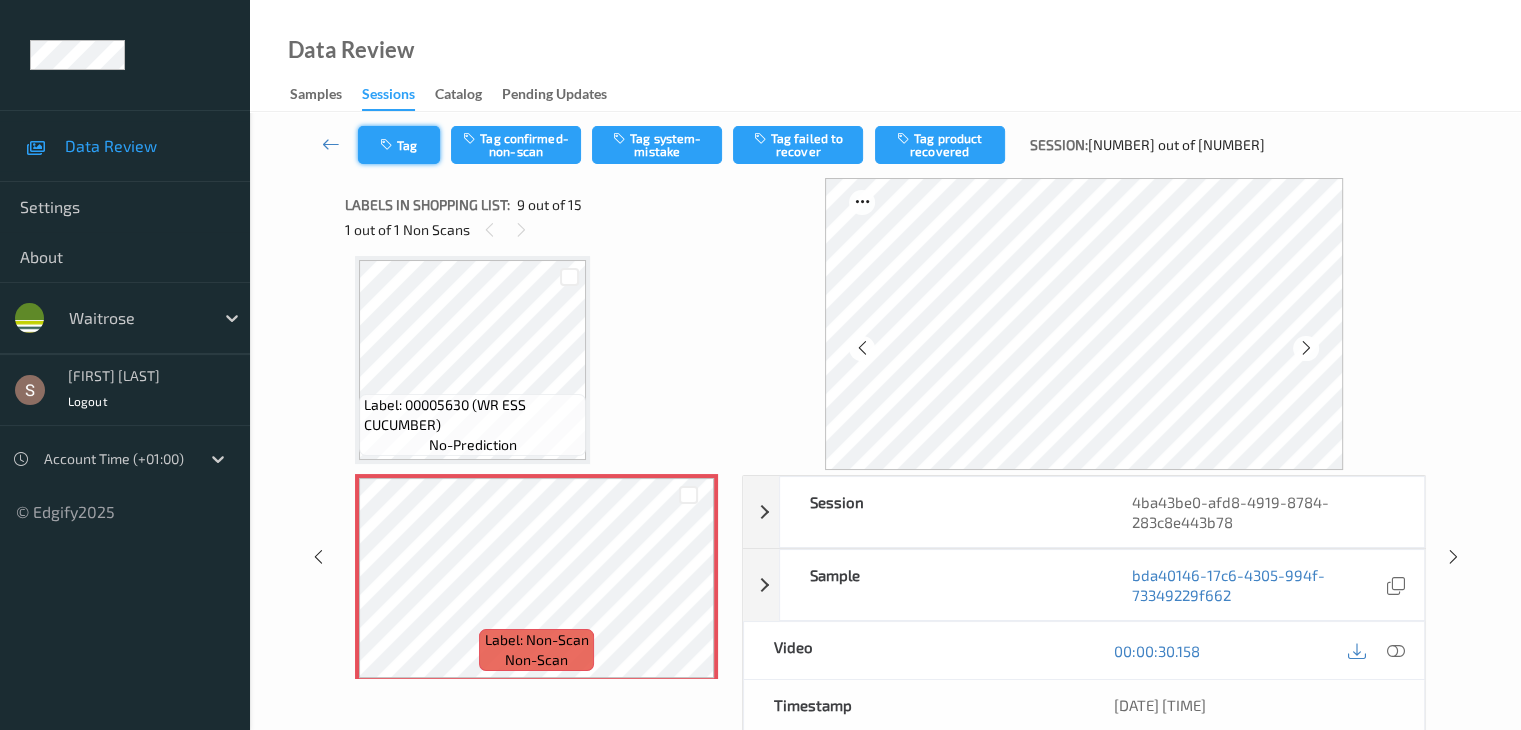 click on "Tag" at bounding box center (399, 145) 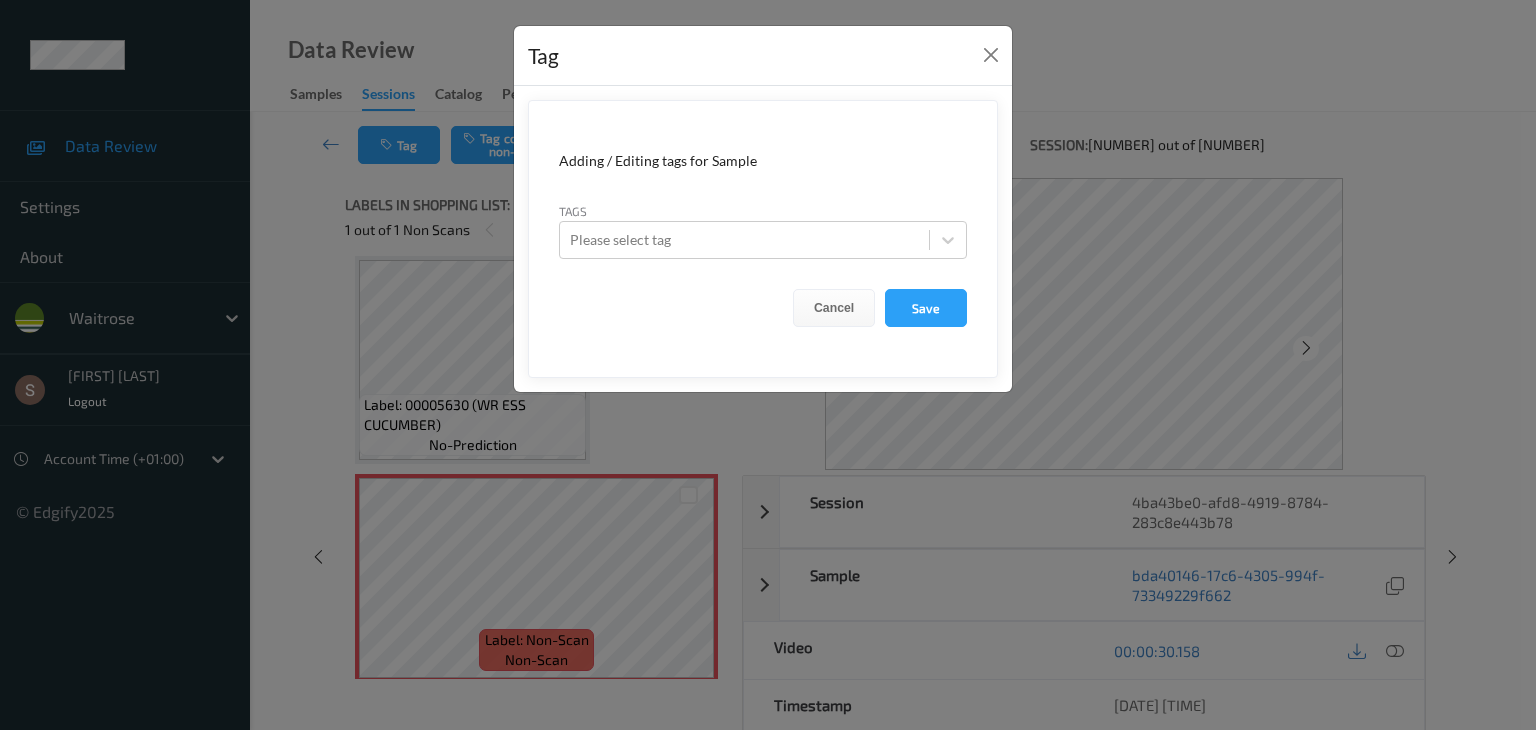 click at bounding box center (948, 240) 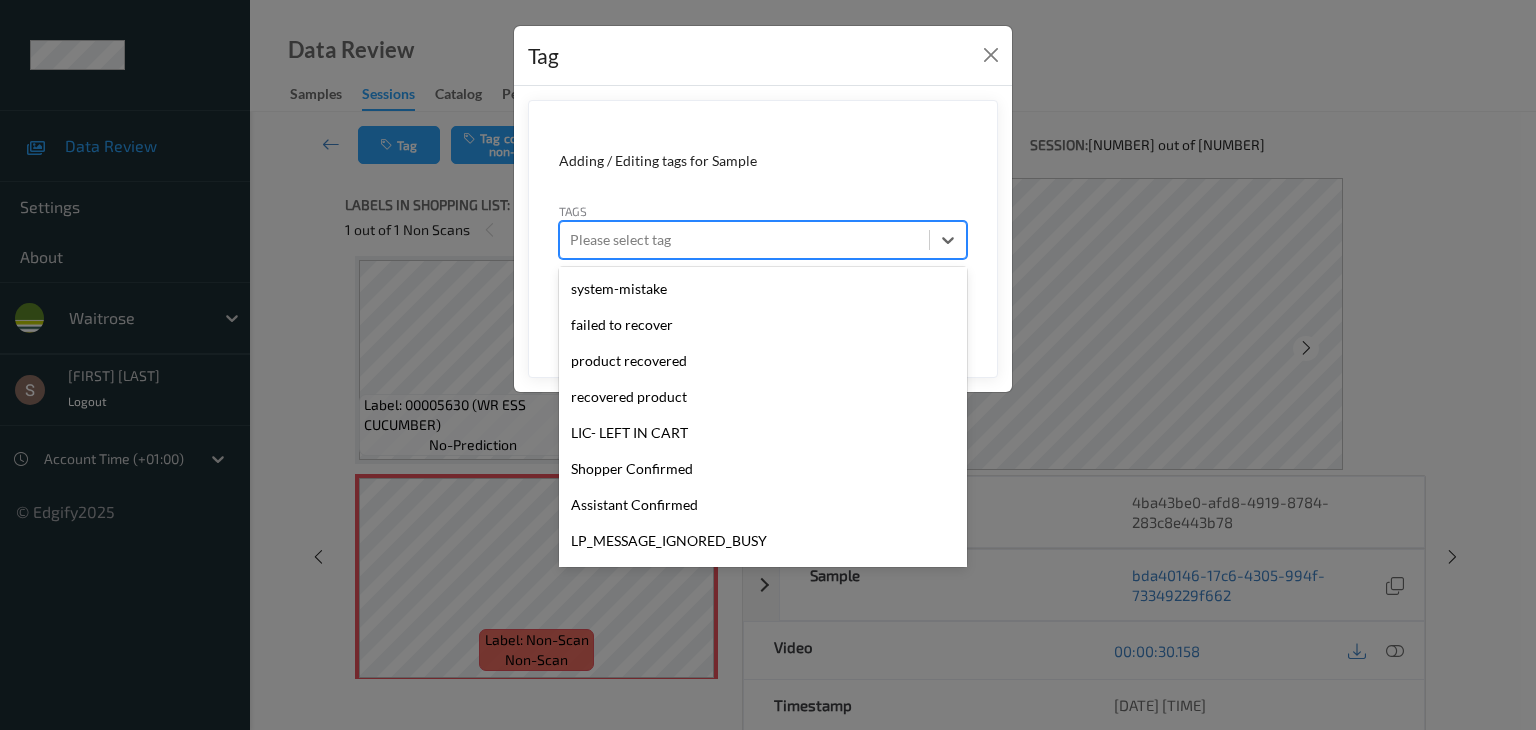 scroll, scrollTop: 392, scrollLeft: 0, axis: vertical 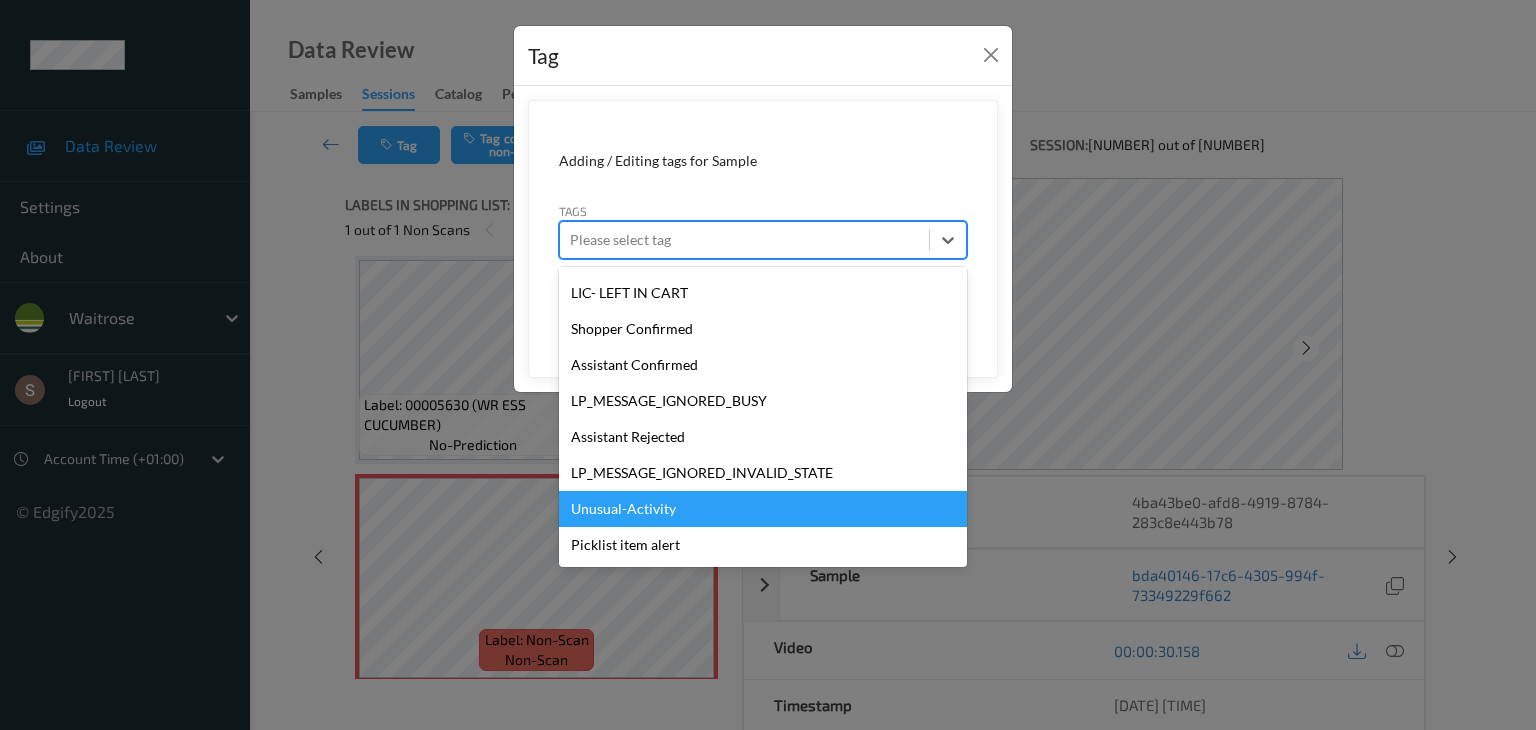 click on "Unusual-Activity" at bounding box center (763, 509) 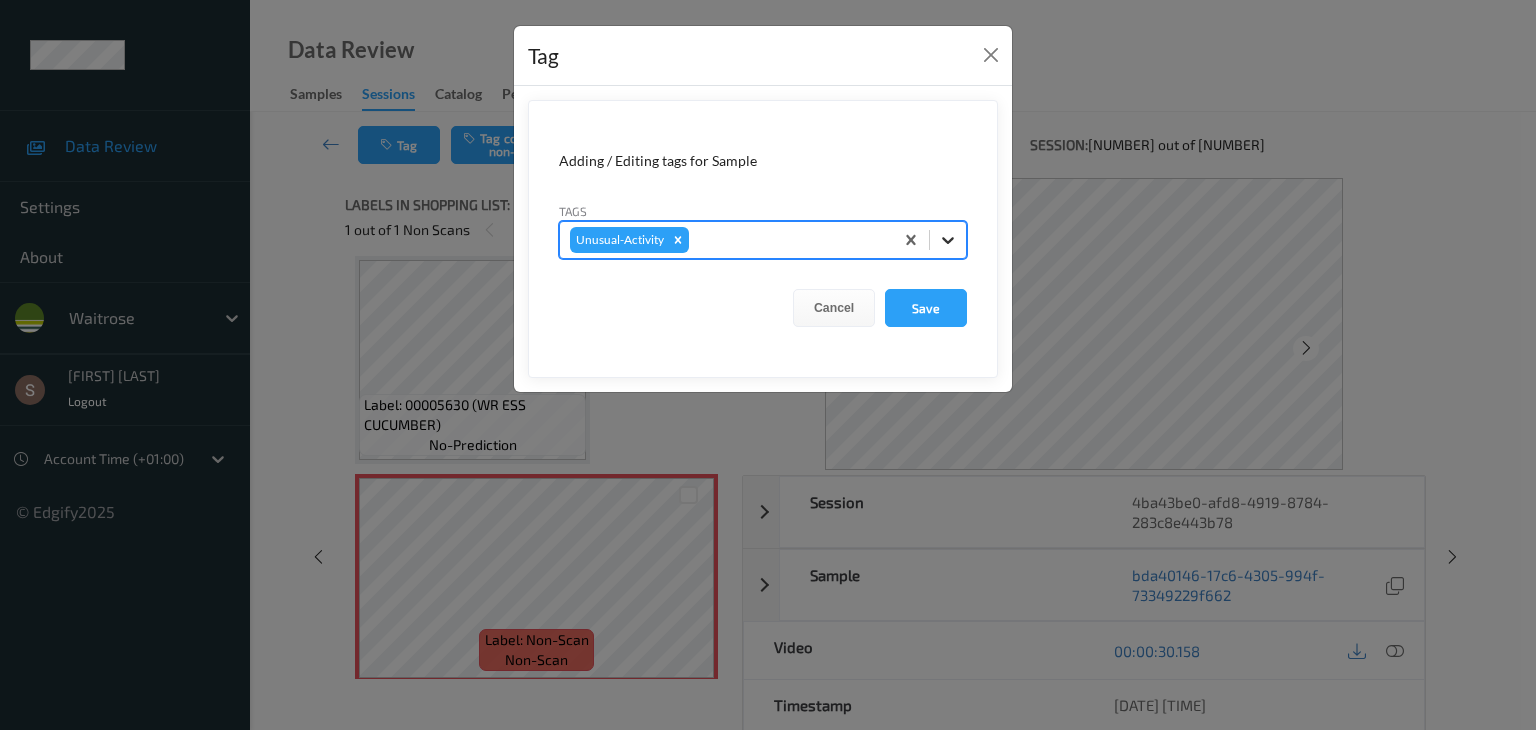 drag, startPoint x: 944, startPoint y: 240, endPoint x: 935, endPoint y: 253, distance: 15.811388 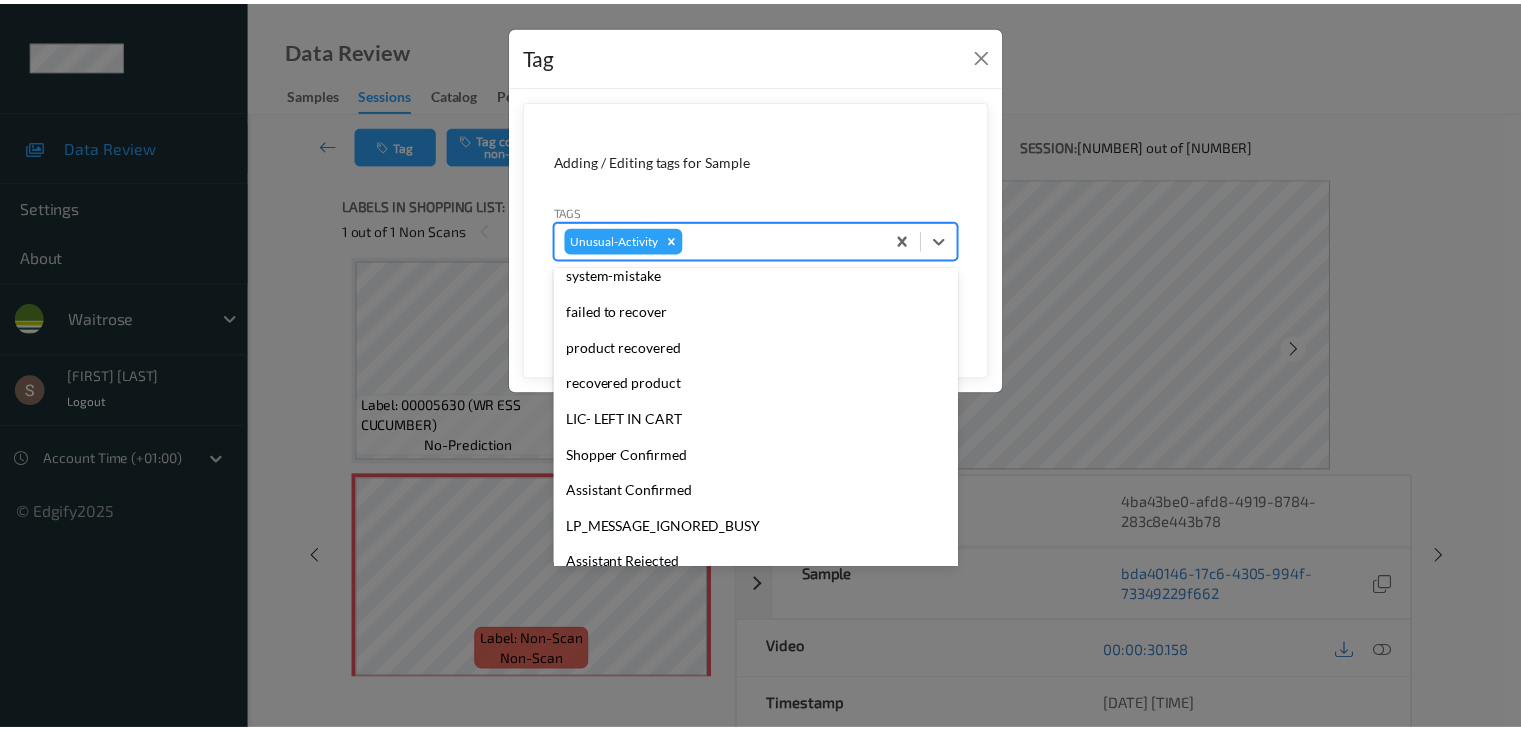 scroll, scrollTop: 356, scrollLeft: 0, axis: vertical 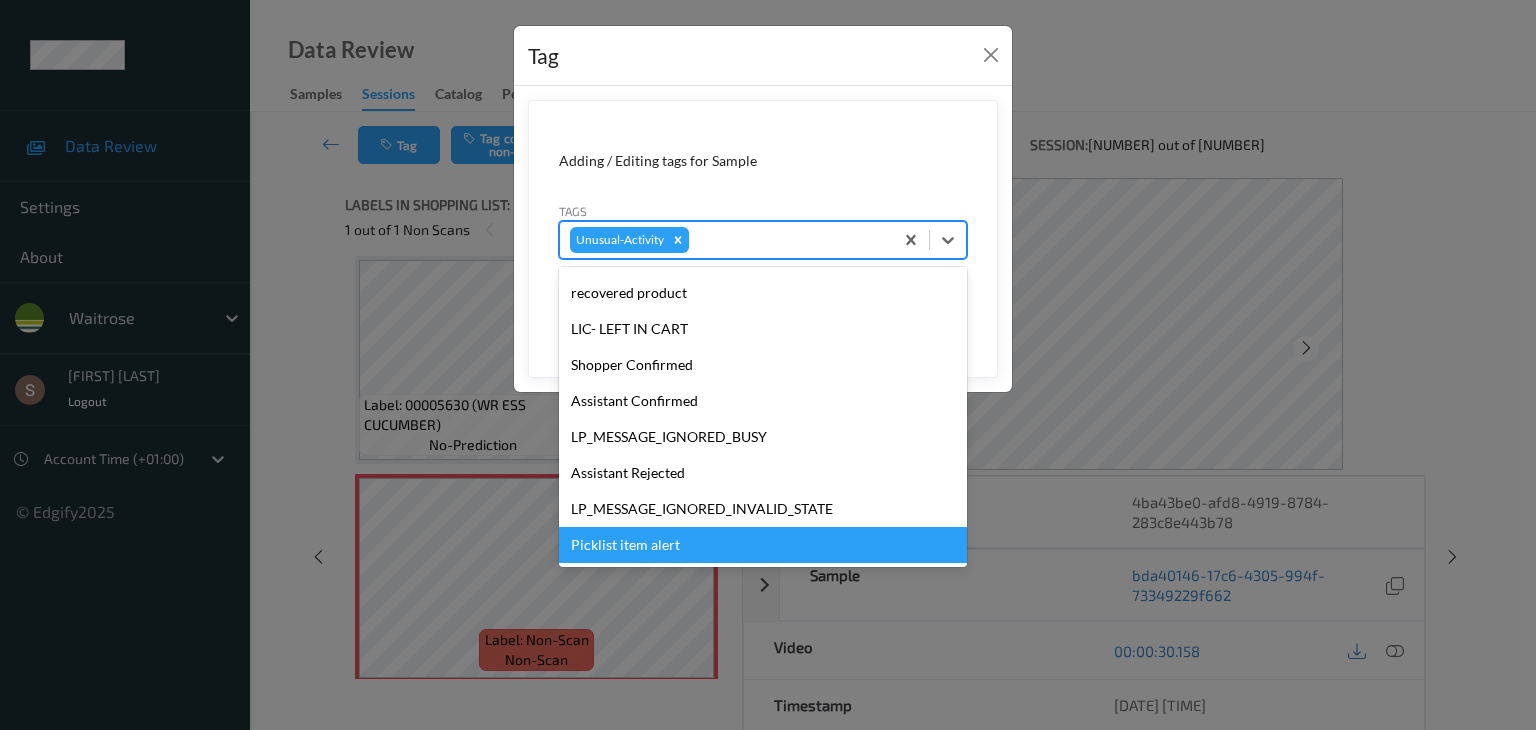 click on "Picklist item alert" at bounding box center (763, 545) 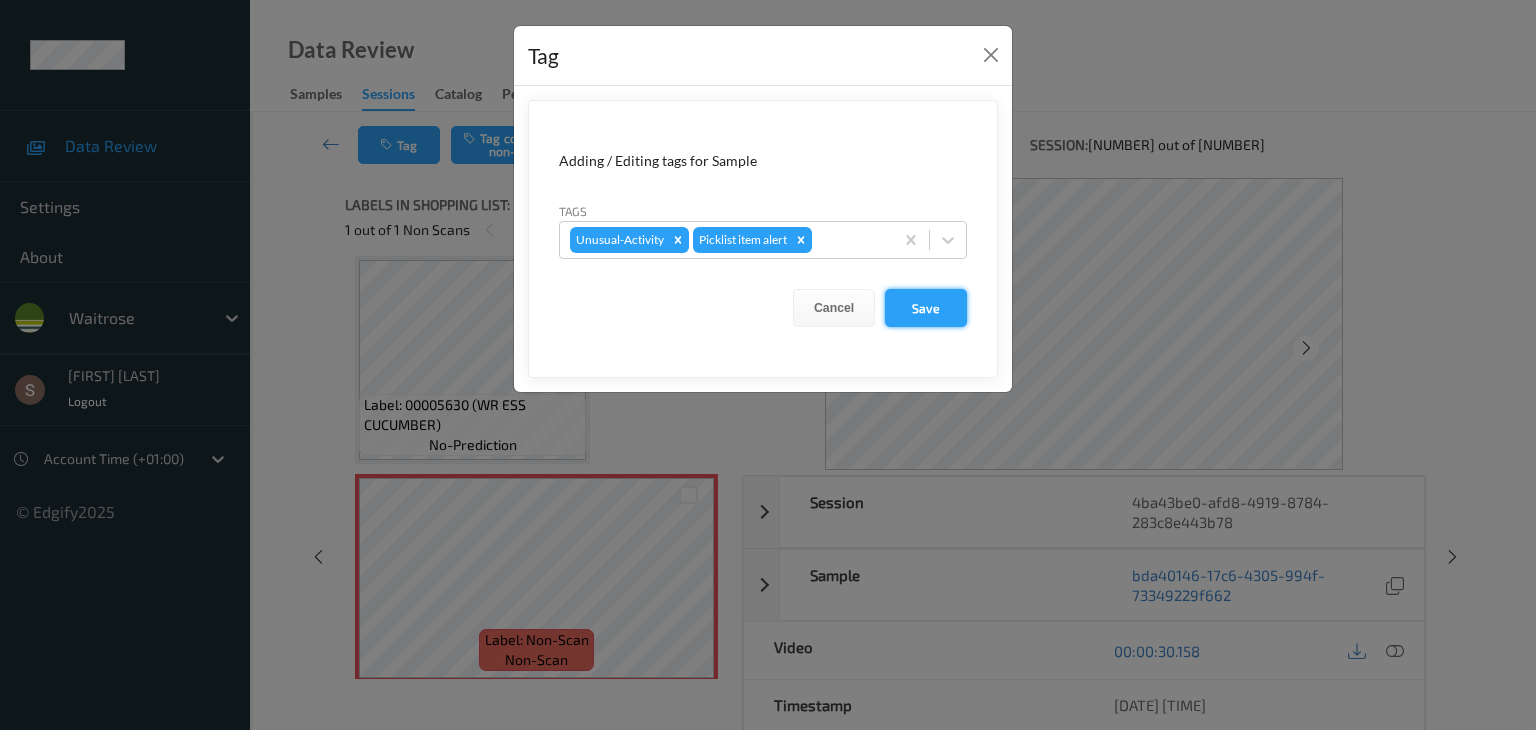 click on "Save" at bounding box center [926, 308] 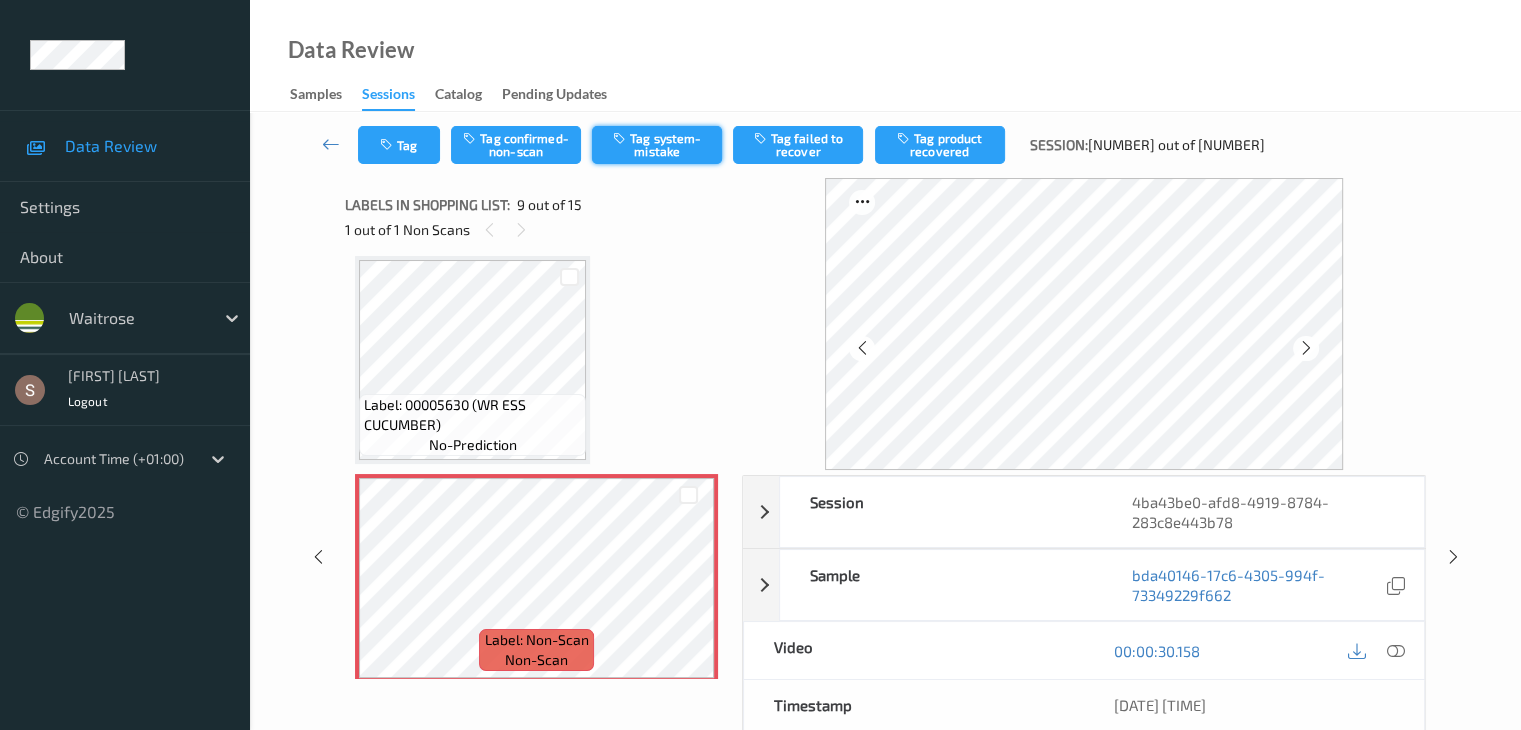 click on "Tag   system-mistake" at bounding box center (657, 145) 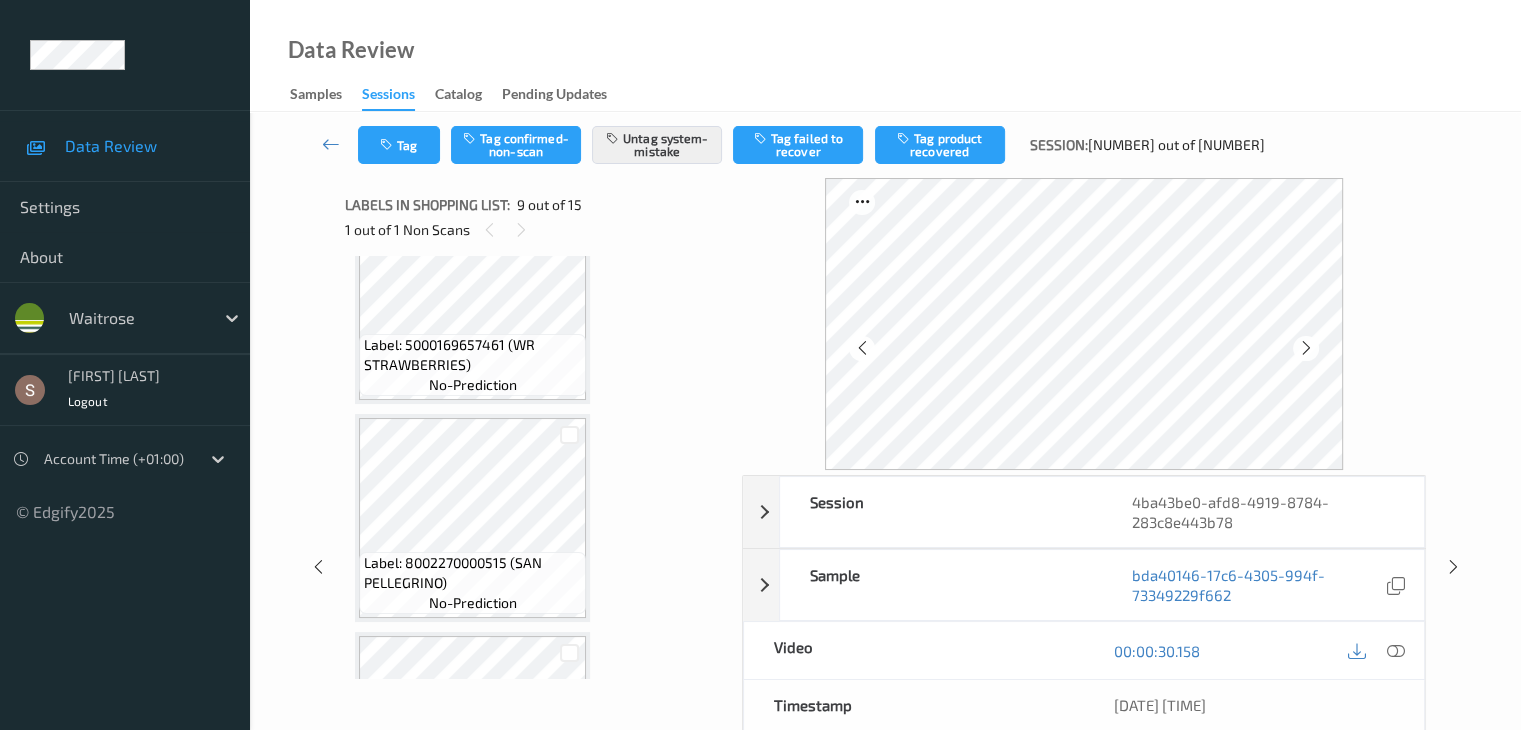 scroll, scrollTop: 2036, scrollLeft: 0, axis: vertical 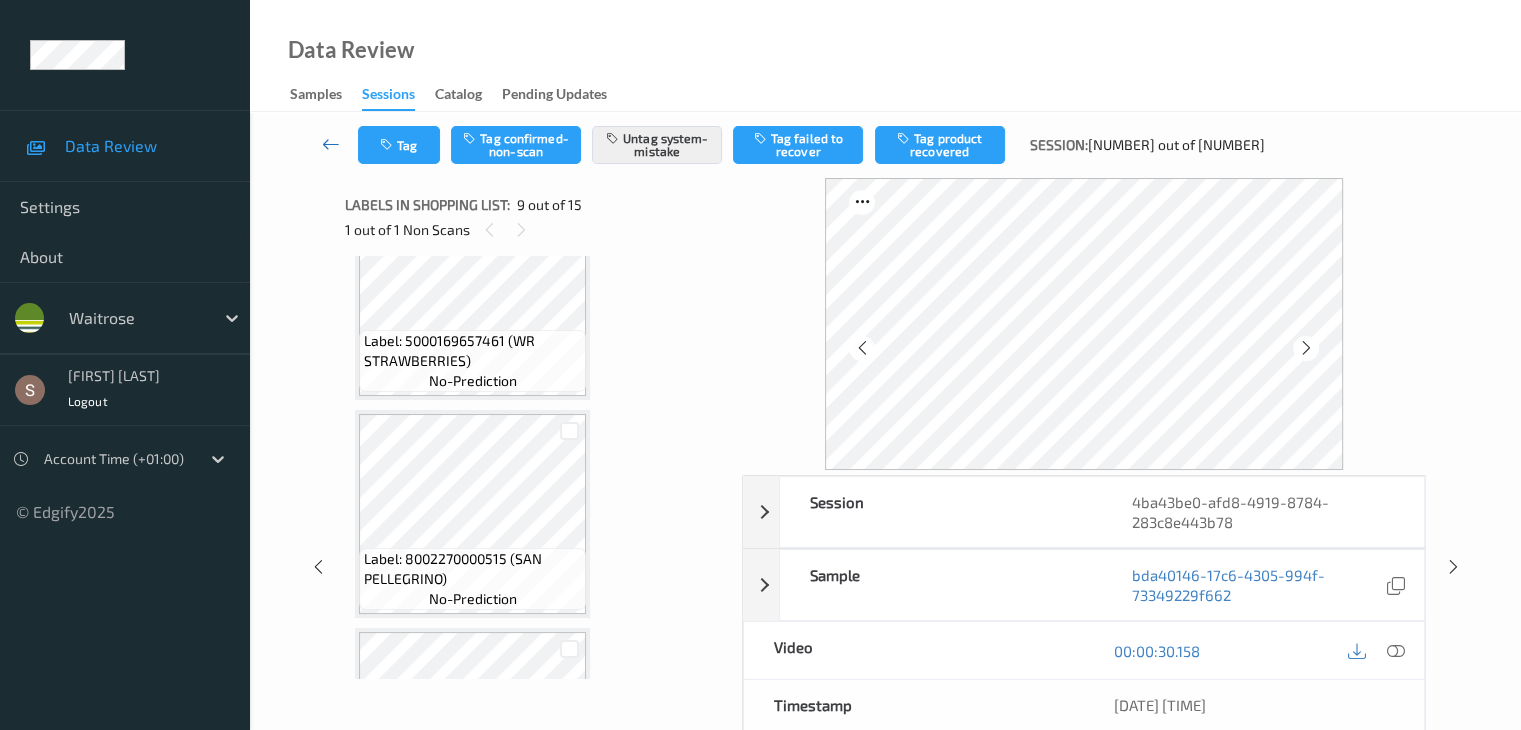 click at bounding box center [331, 144] 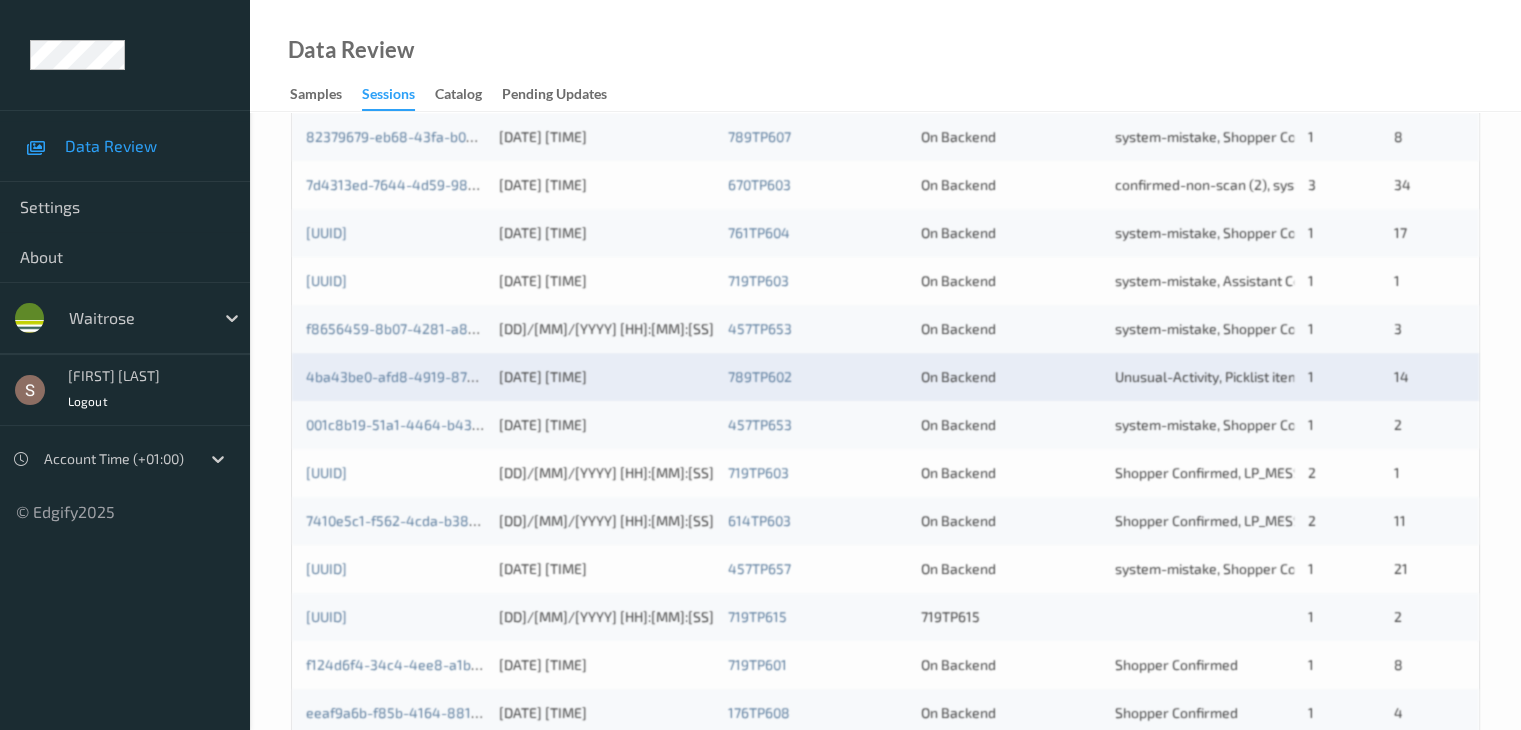 scroll, scrollTop: 800, scrollLeft: 0, axis: vertical 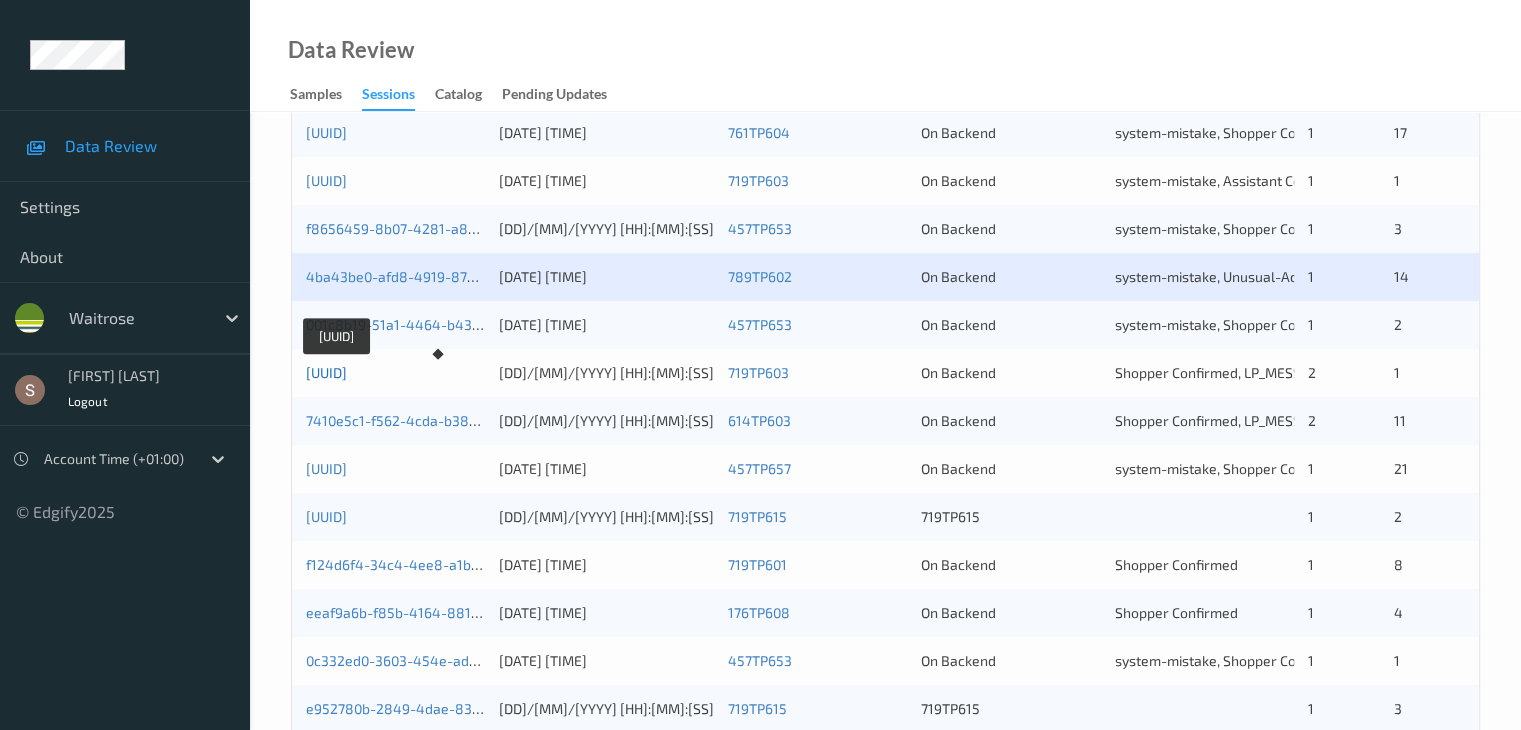 click on "[UUID]" at bounding box center [326, 372] 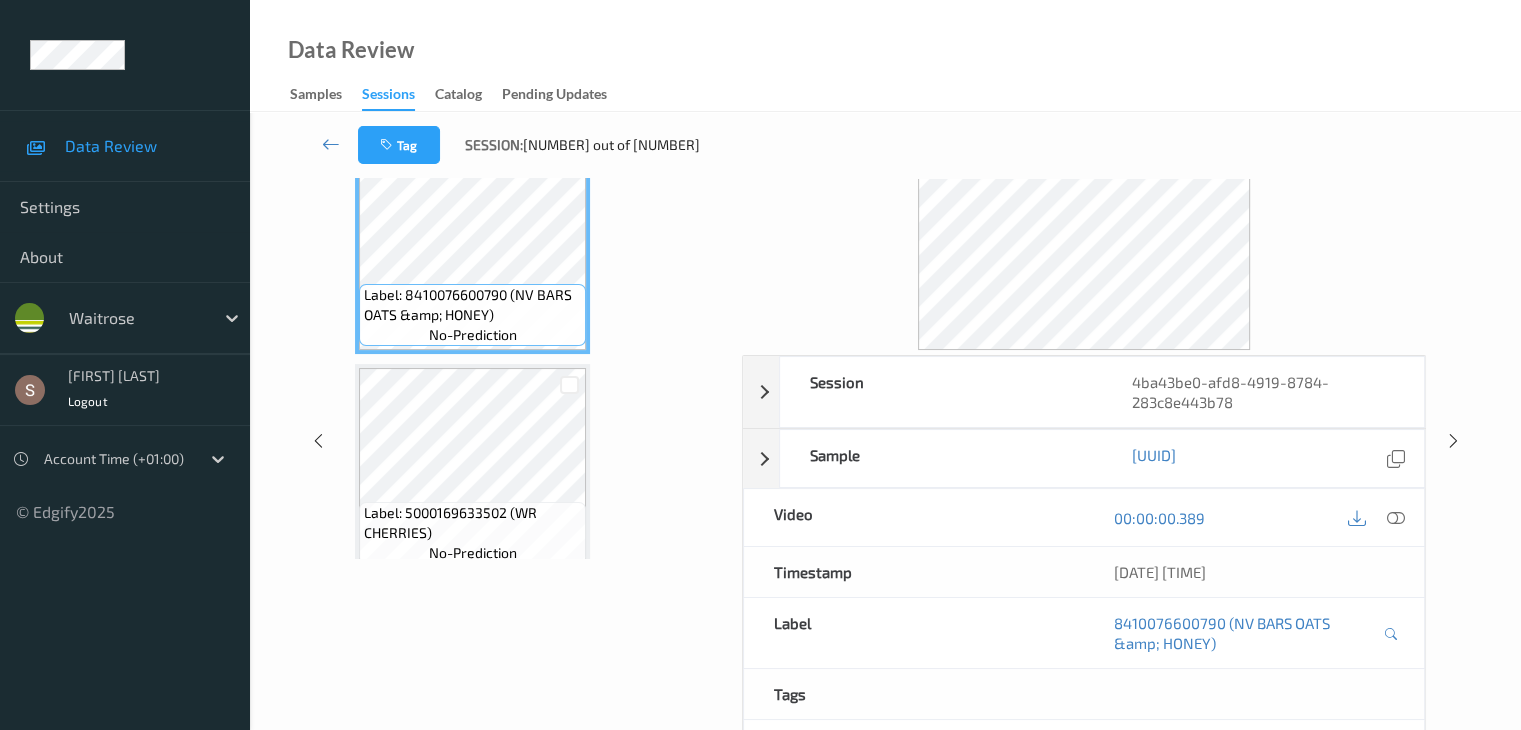 scroll, scrollTop: 0, scrollLeft: 0, axis: both 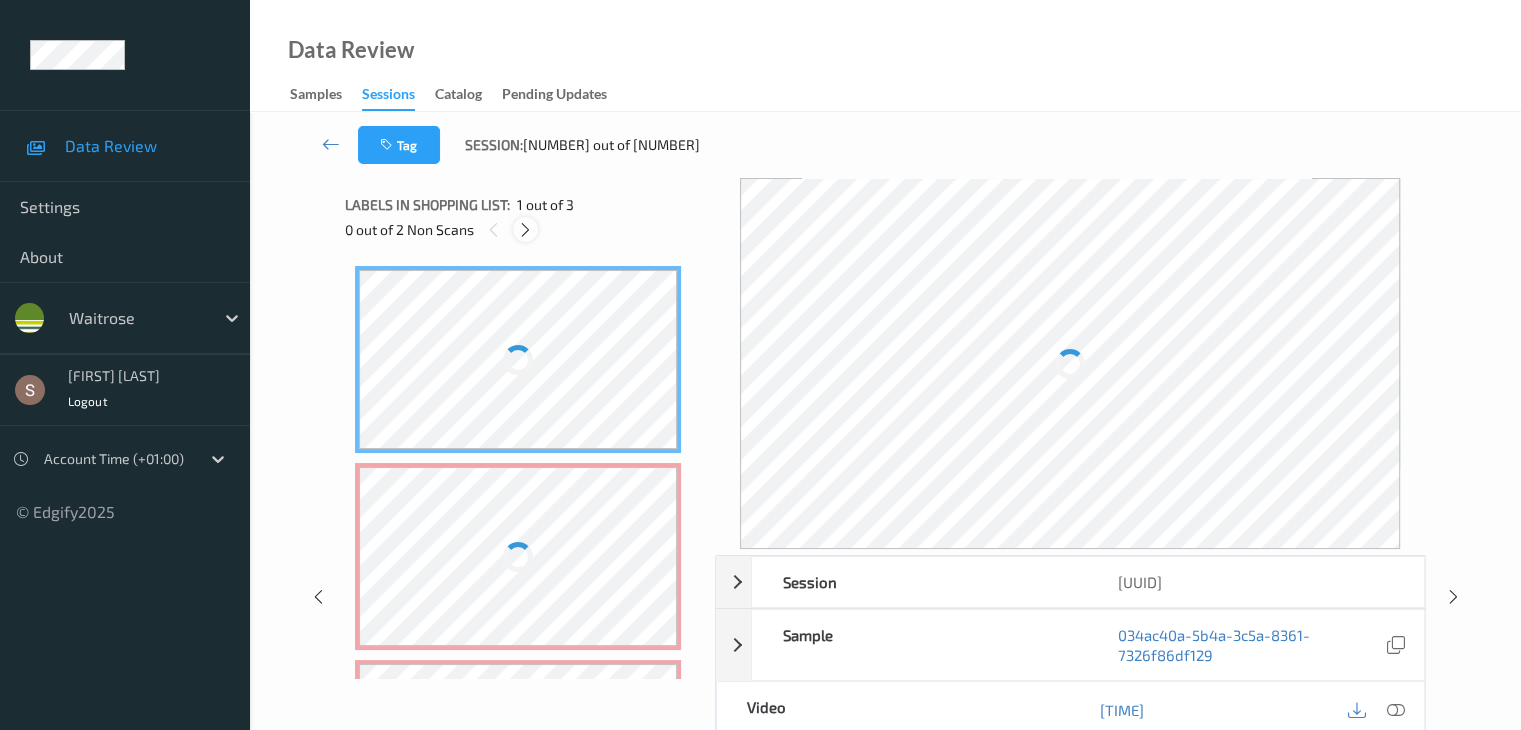 click at bounding box center (525, 230) 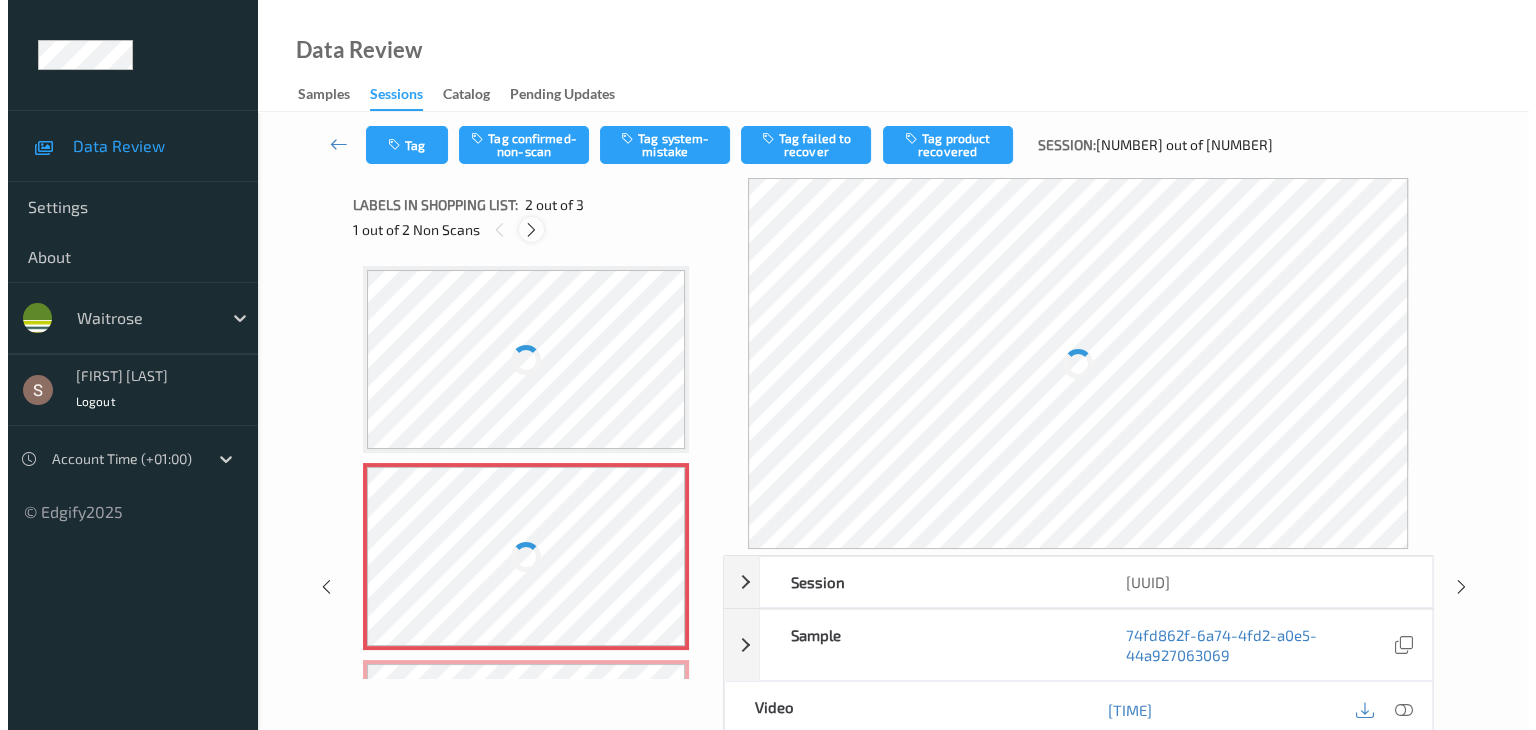 scroll, scrollTop: 10, scrollLeft: 0, axis: vertical 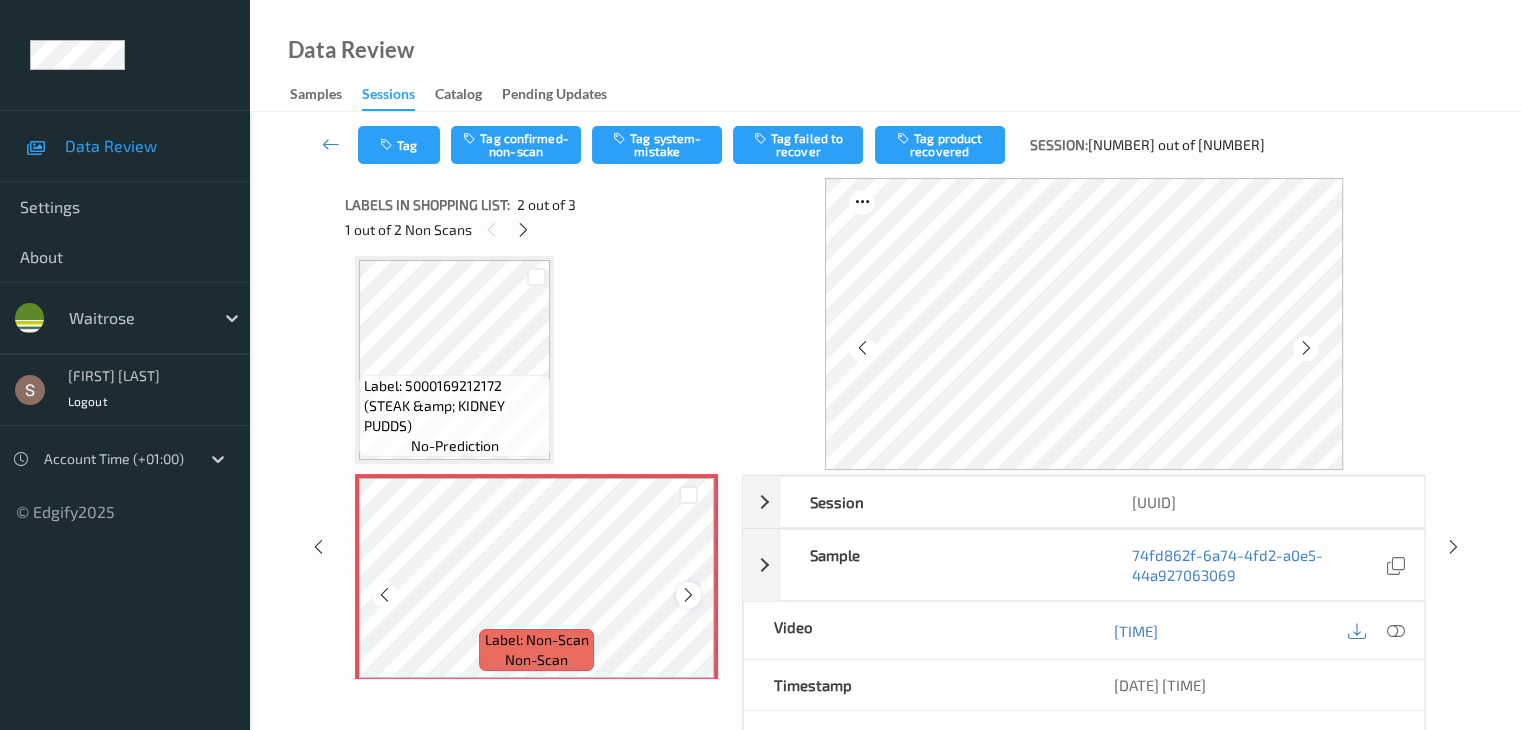 click at bounding box center (688, 595) 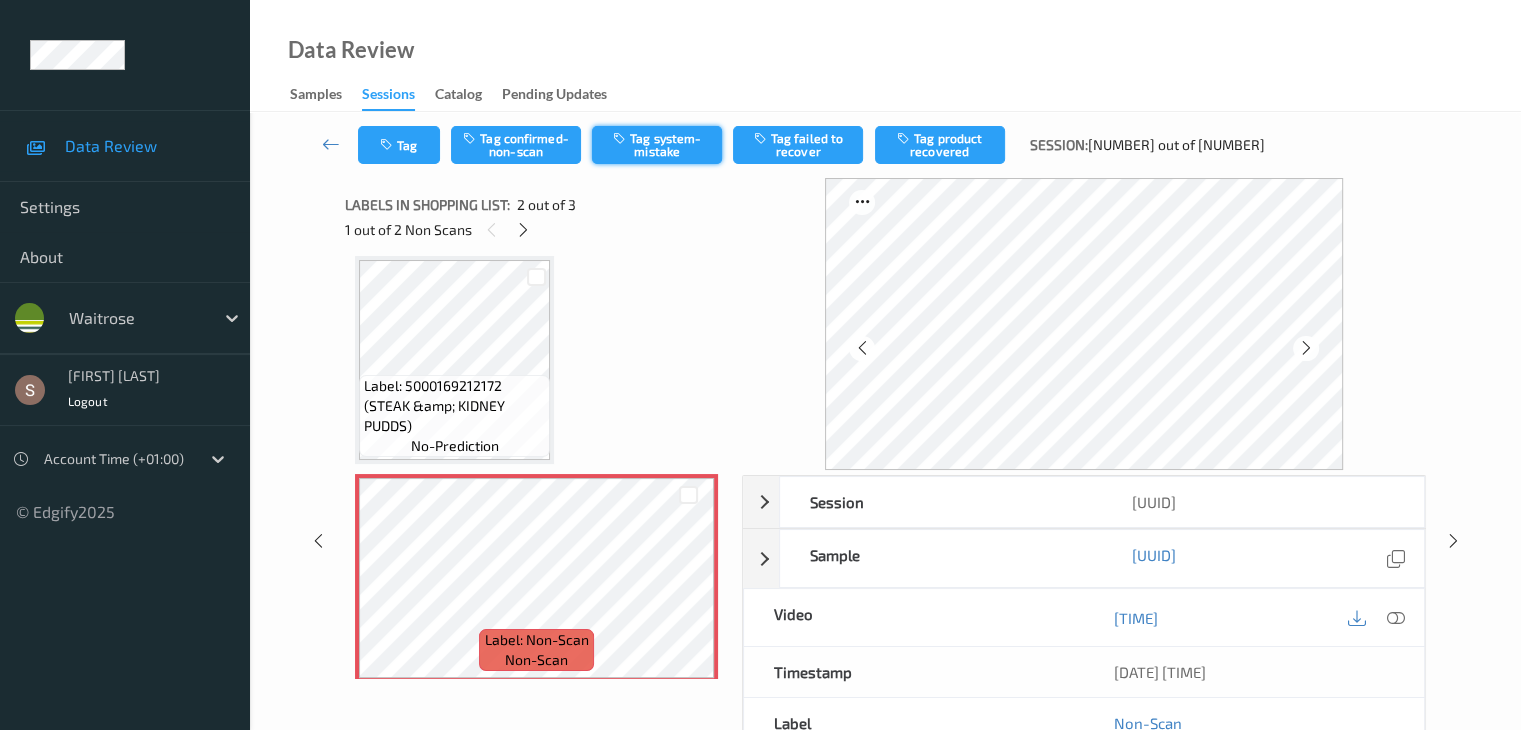 click on "Tag   system-mistake" at bounding box center (657, 145) 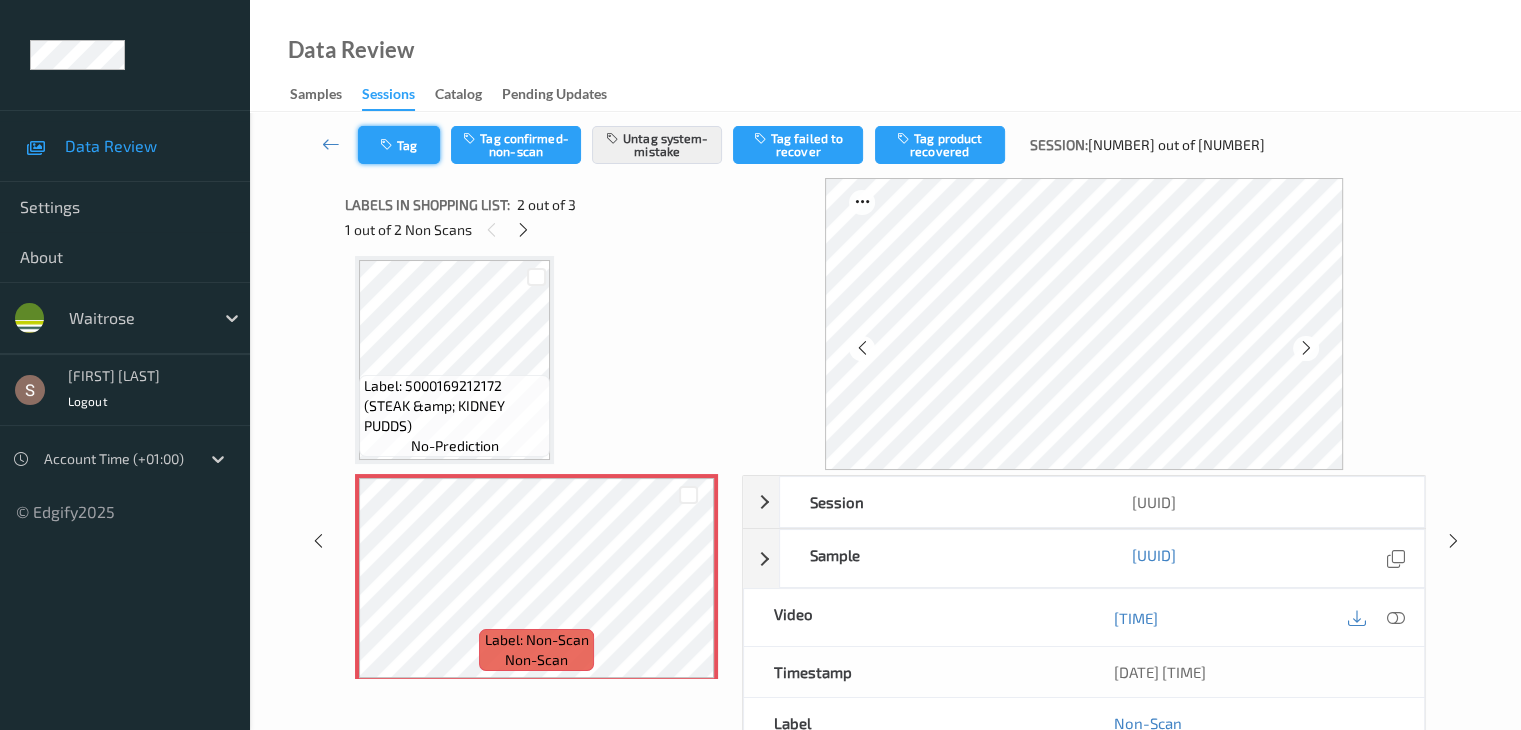 click on "Tag" at bounding box center [399, 145] 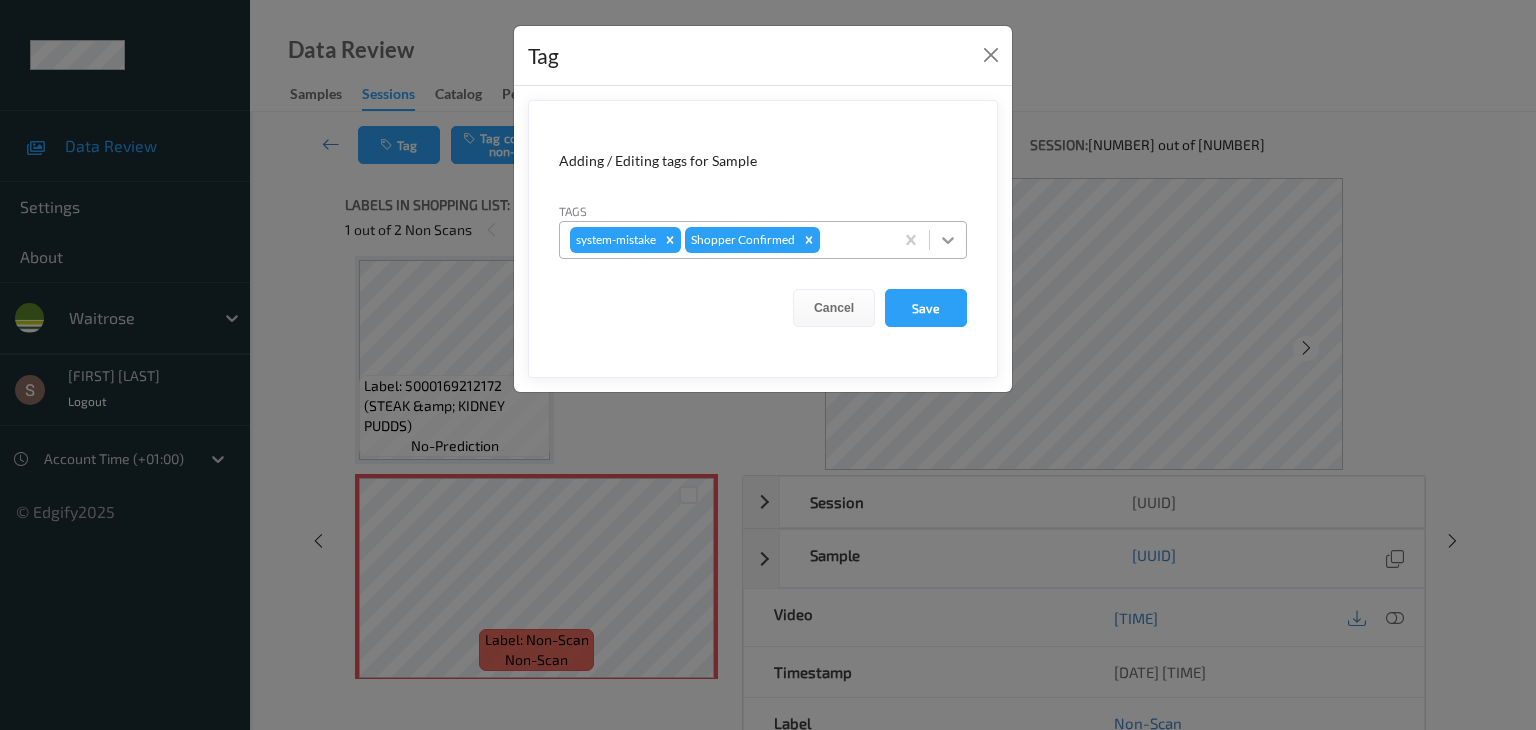 click 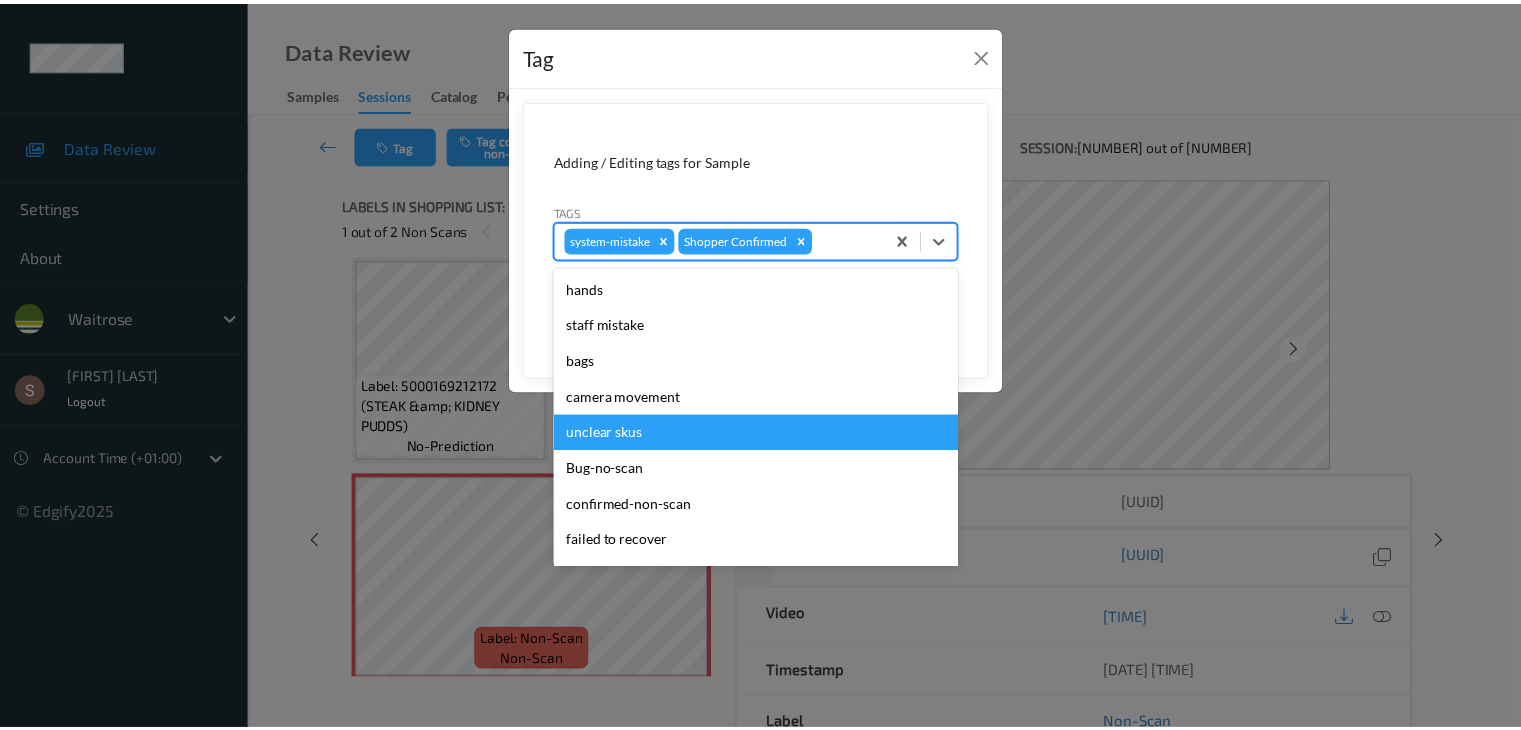 scroll, scrollTop: 320, scrollLeft: 0, axis: vertical 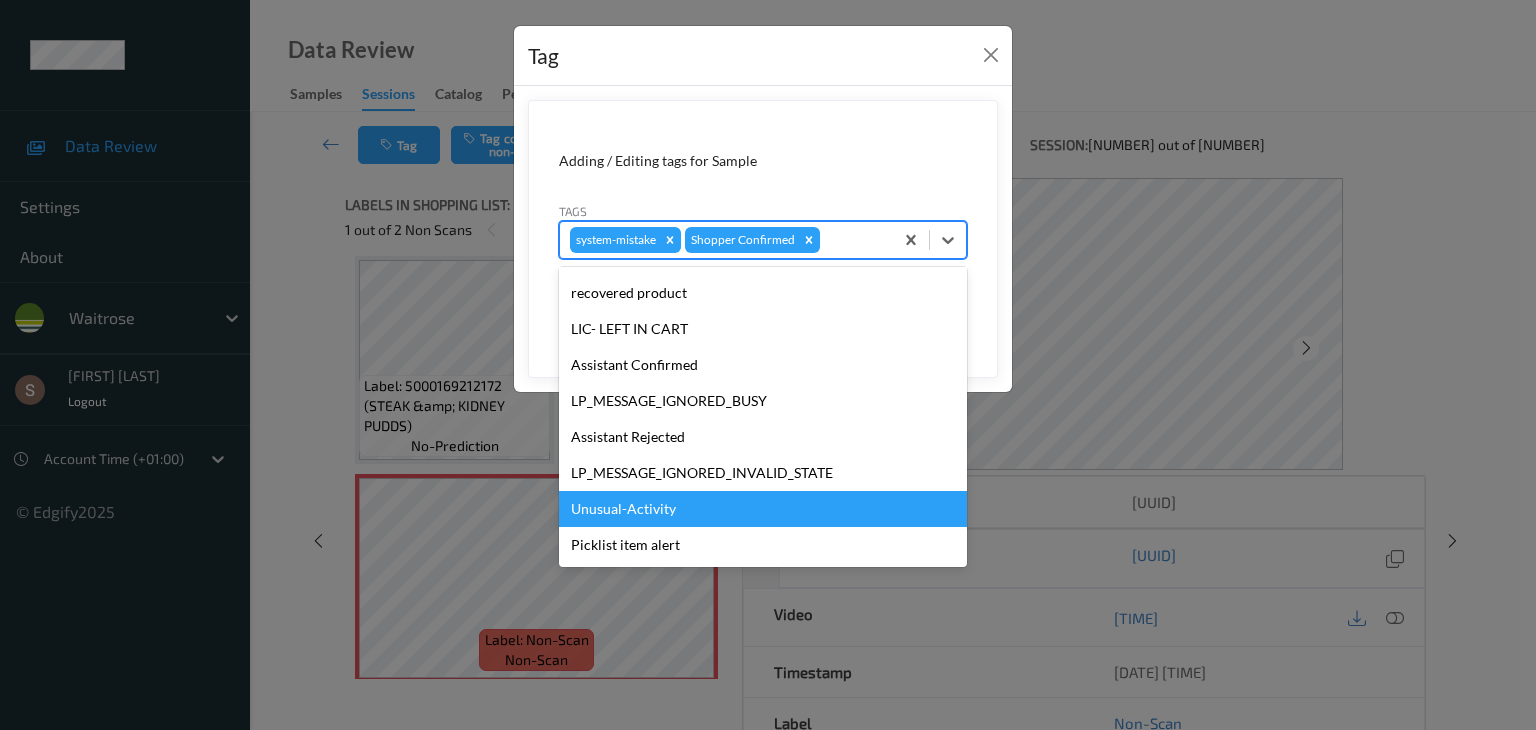 click on "Unusual-Activity" at bounding box center (763, 509) 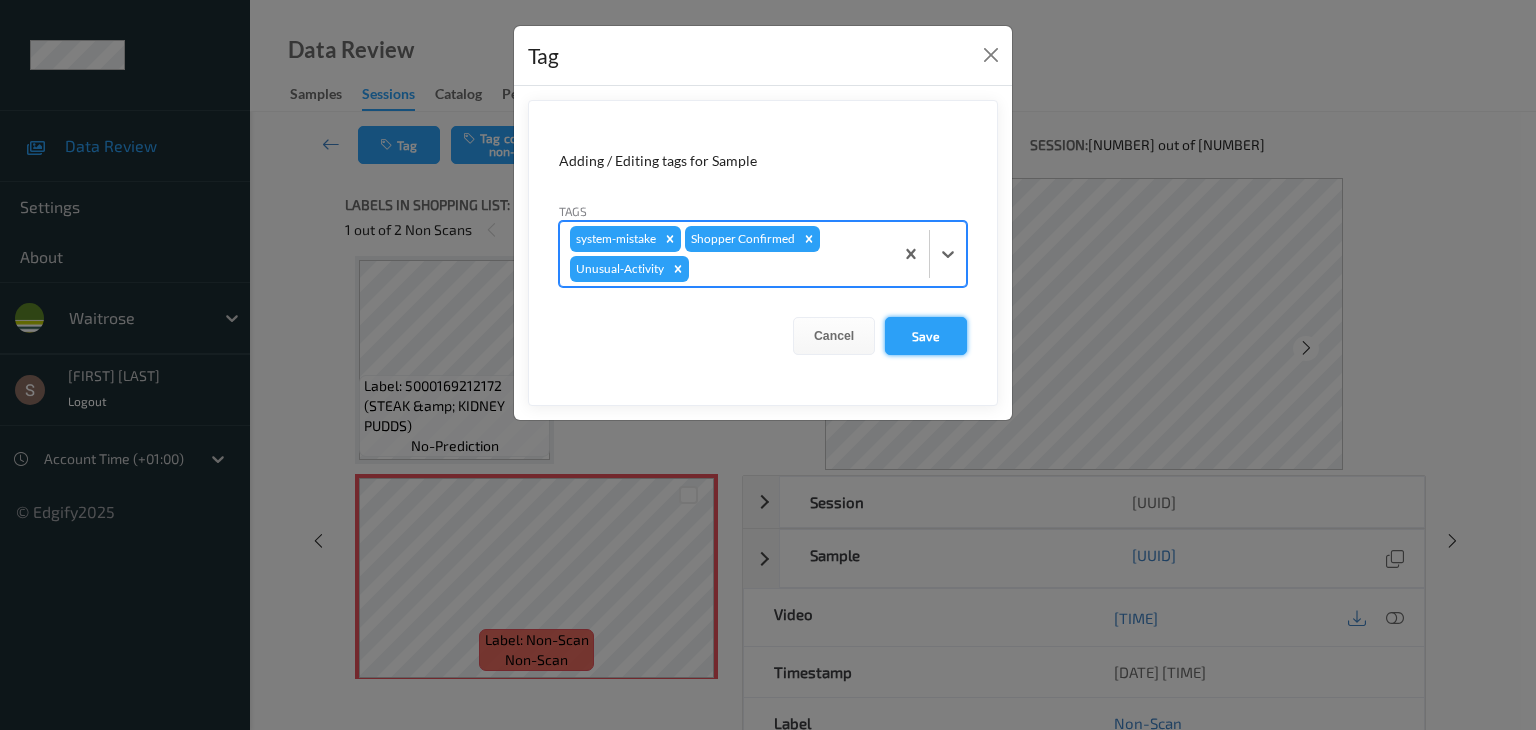 click on "Save" at bounding box center [926, 336] 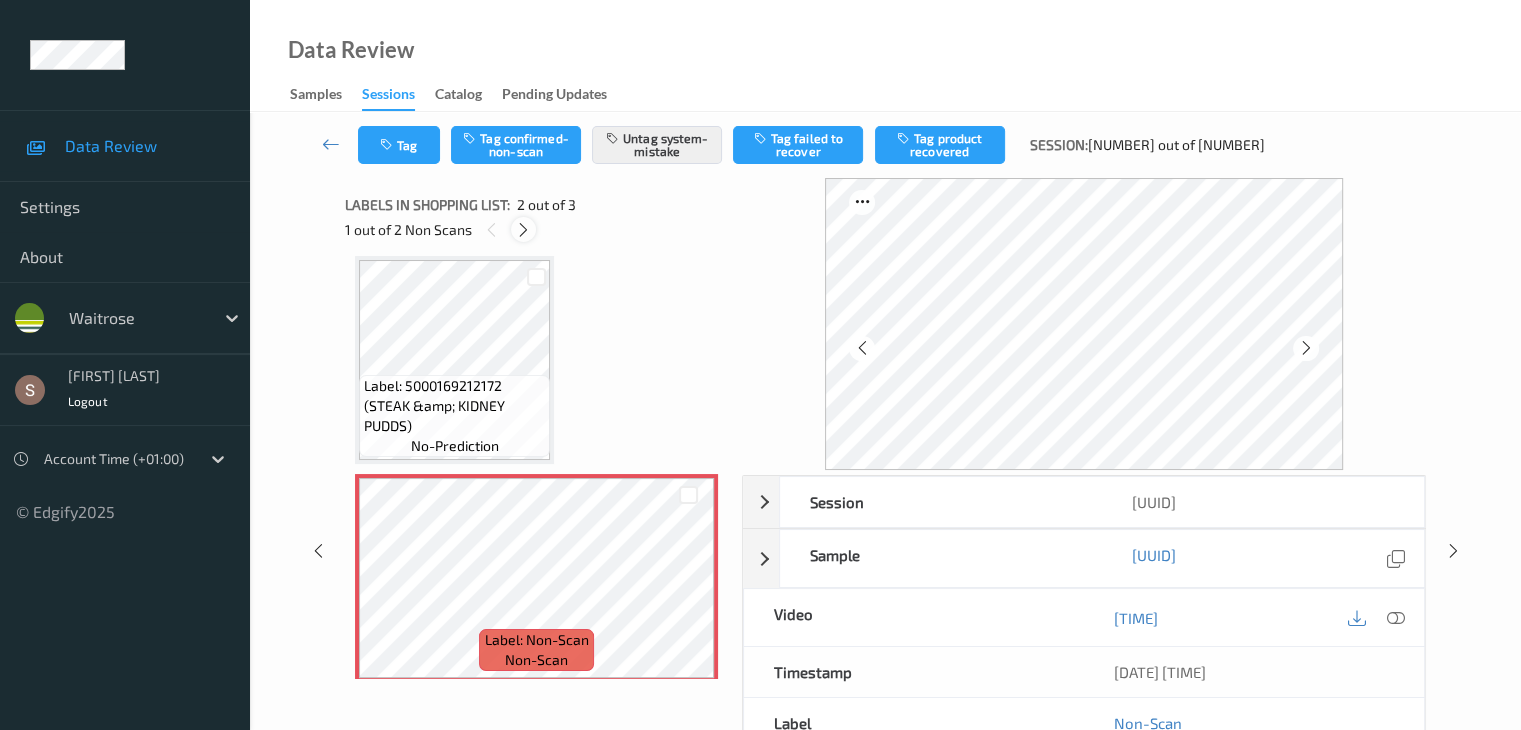 click at bounding box center (523, 230) 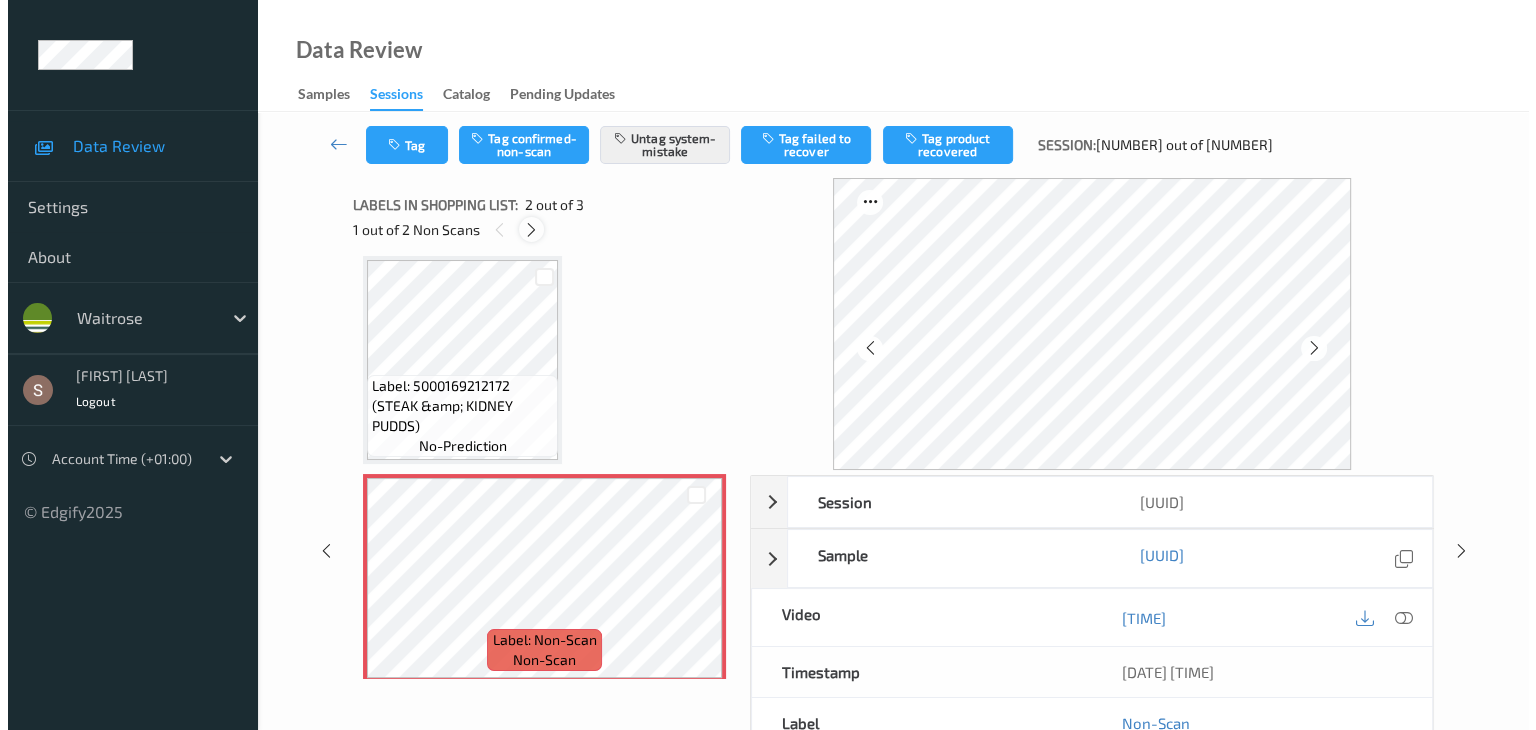 scroll, scrollTop: 228, scrollLeft: 0, axis: vertical 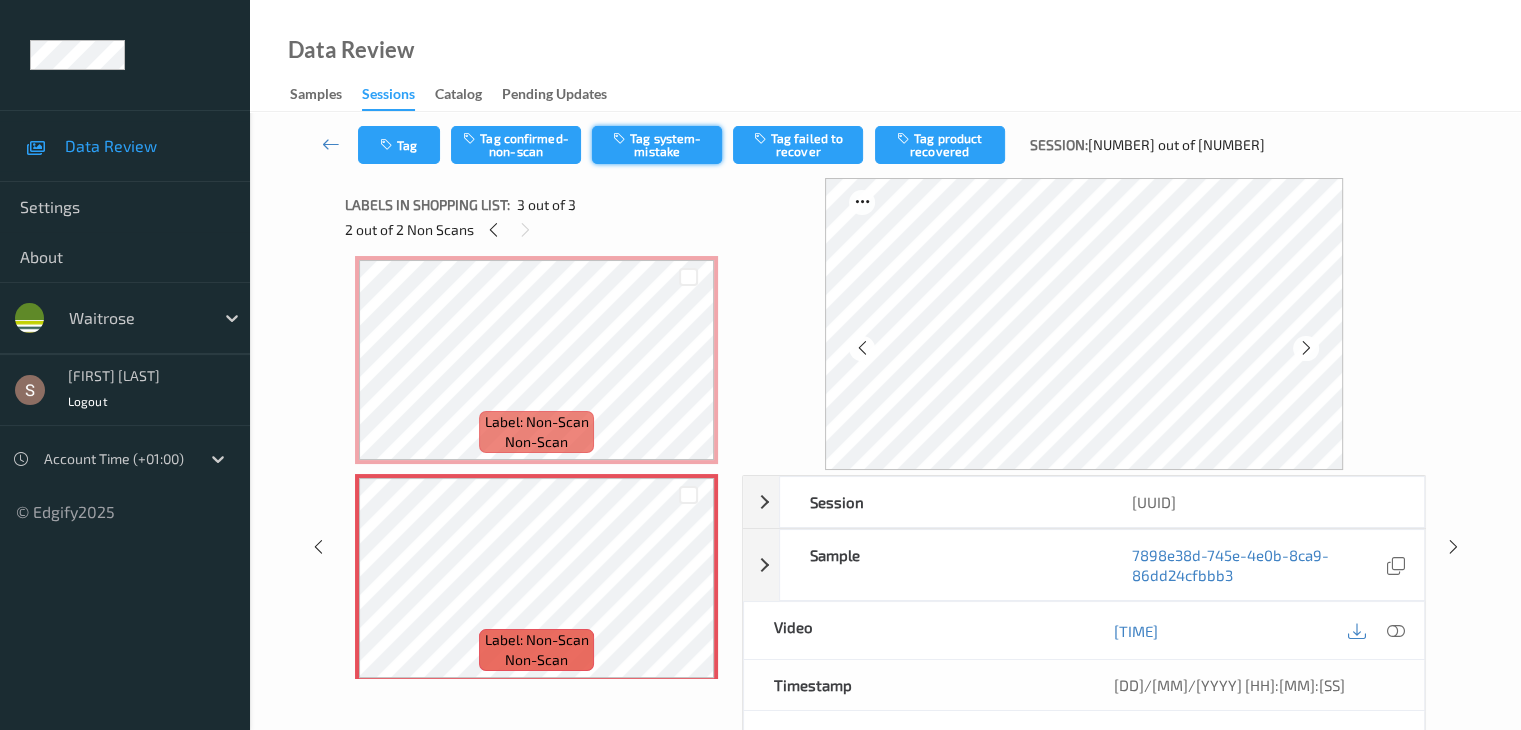 click at bounding box center [621, 138] 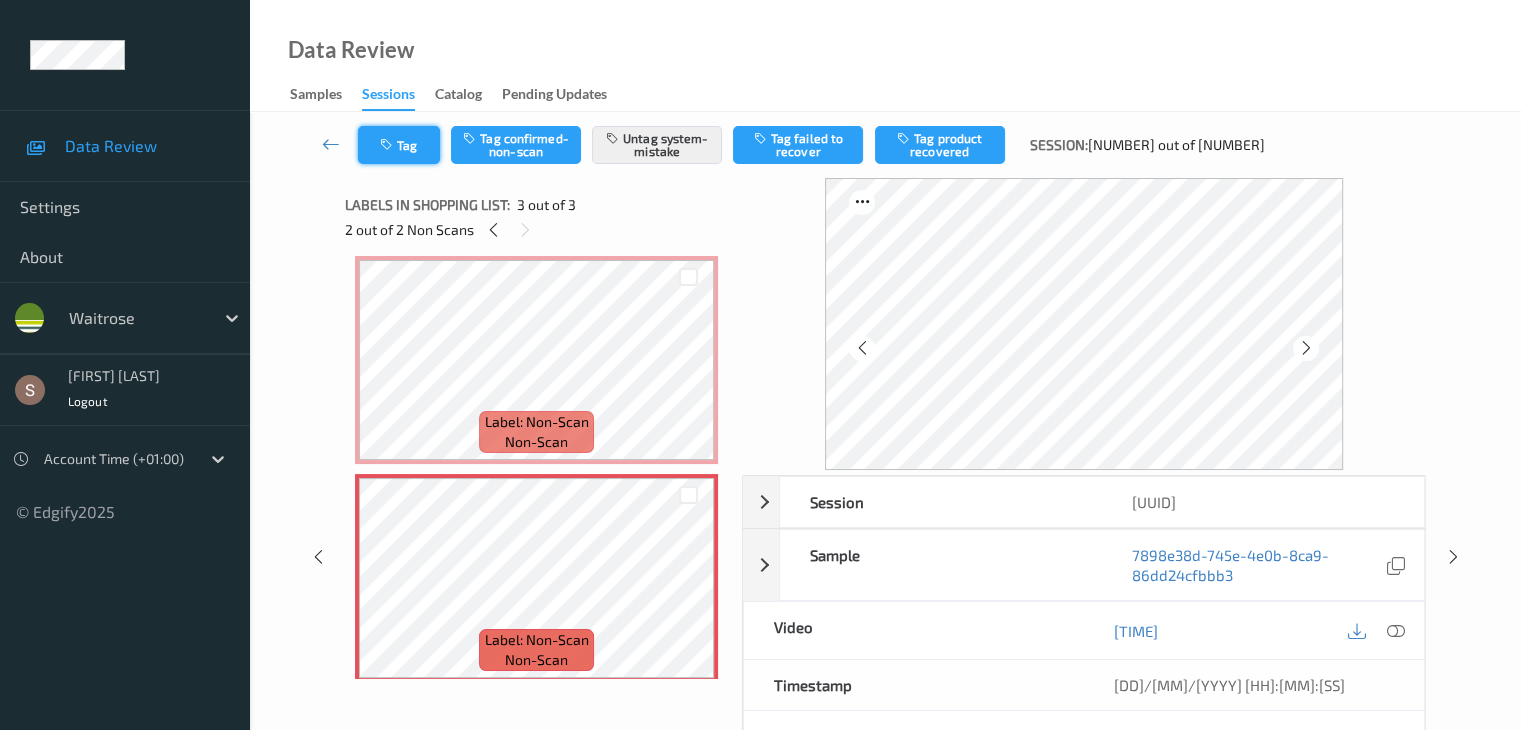 click on "Tag" at bounding box center (399, 145) 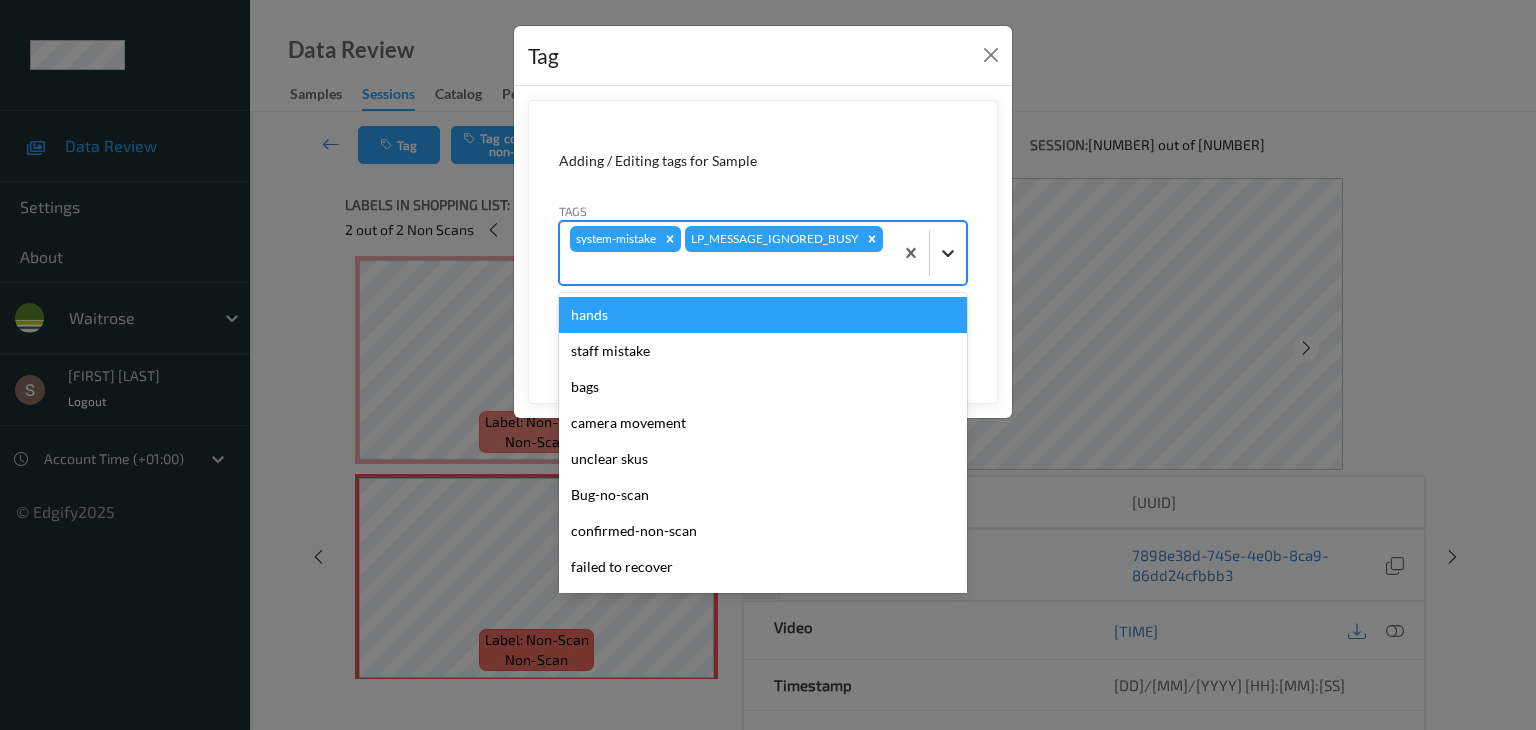 click 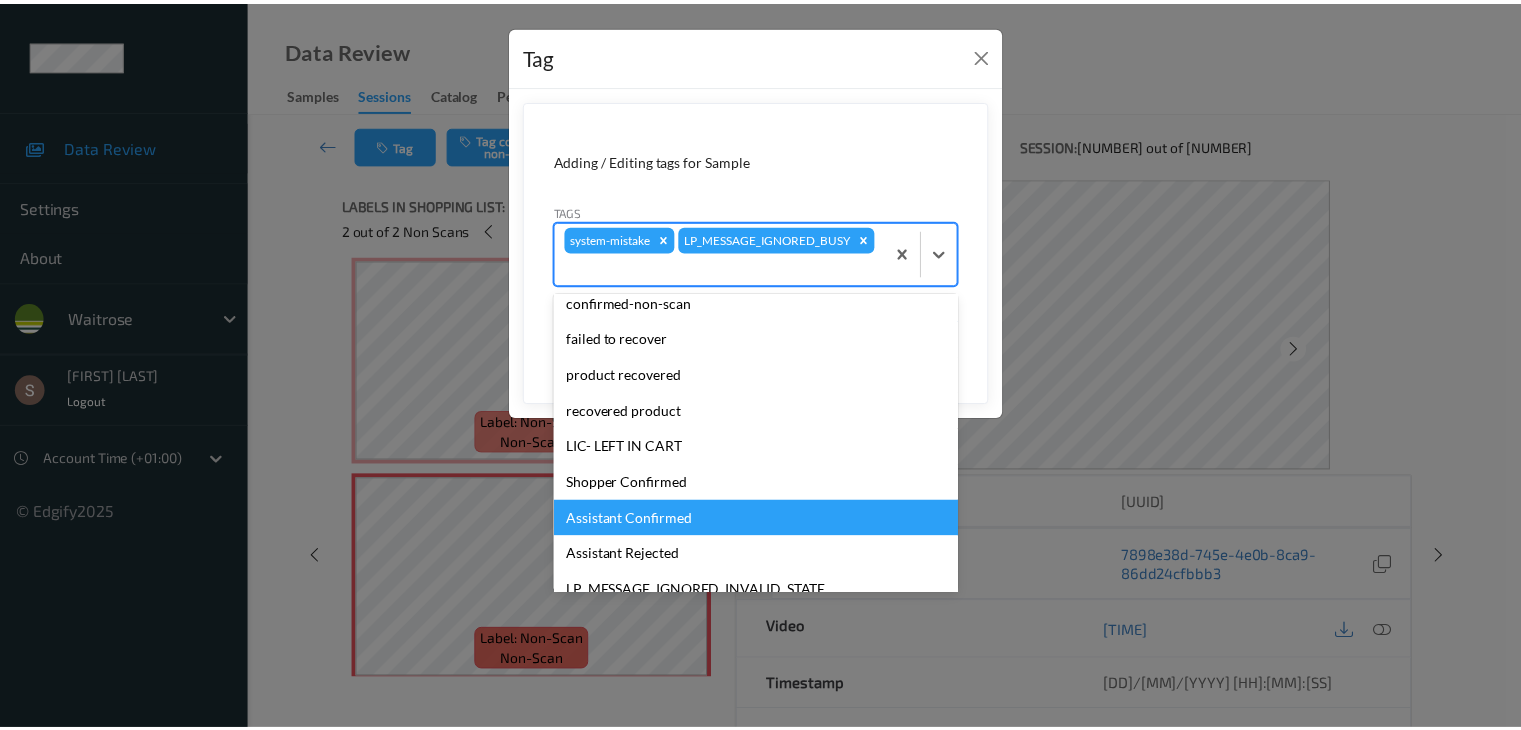 scroll, scrollTop: 320, scrollLeft: 0, axis: vertical 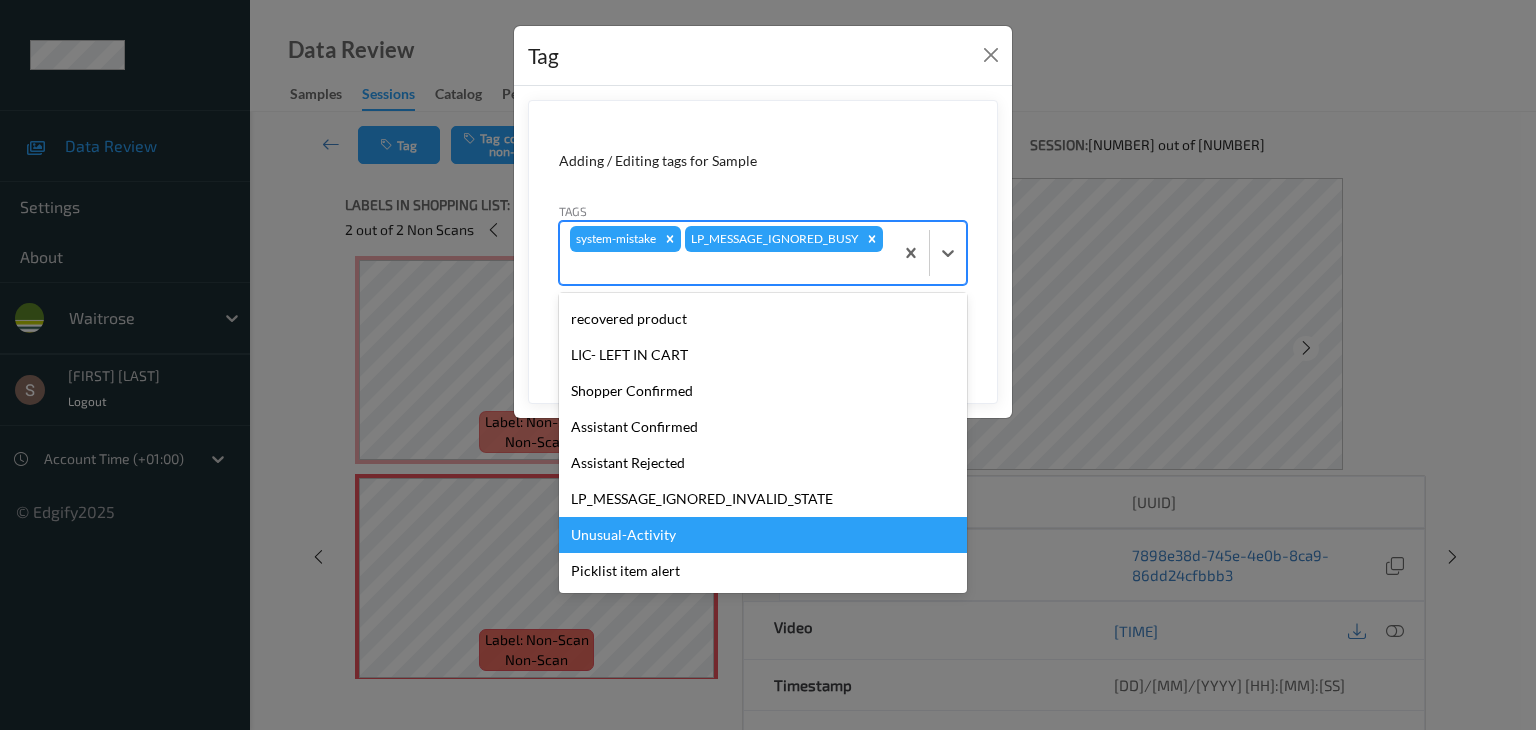 click on "Unusual-Activity" at bounding box center (763, 535) 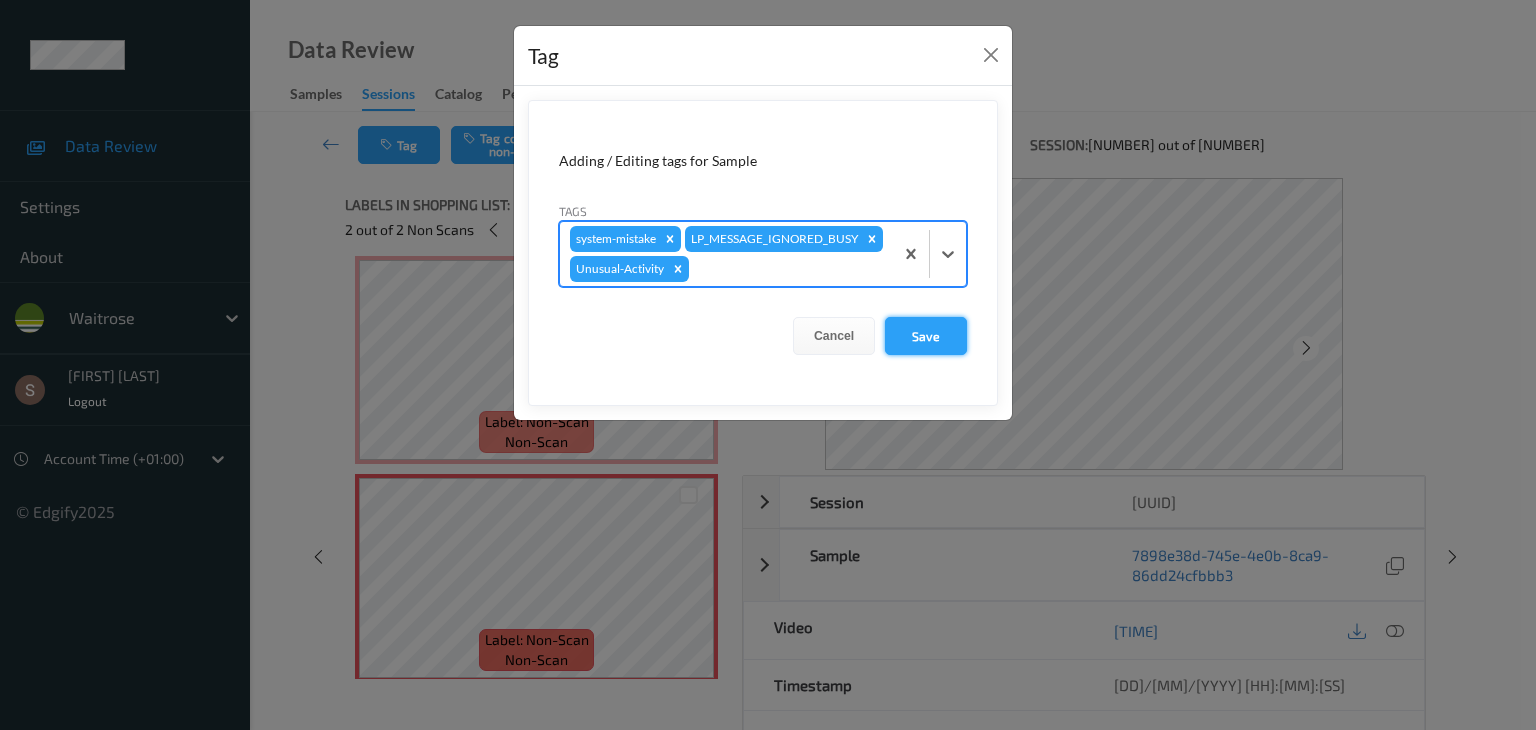 click on "Save" at bounding box center (926, 336) 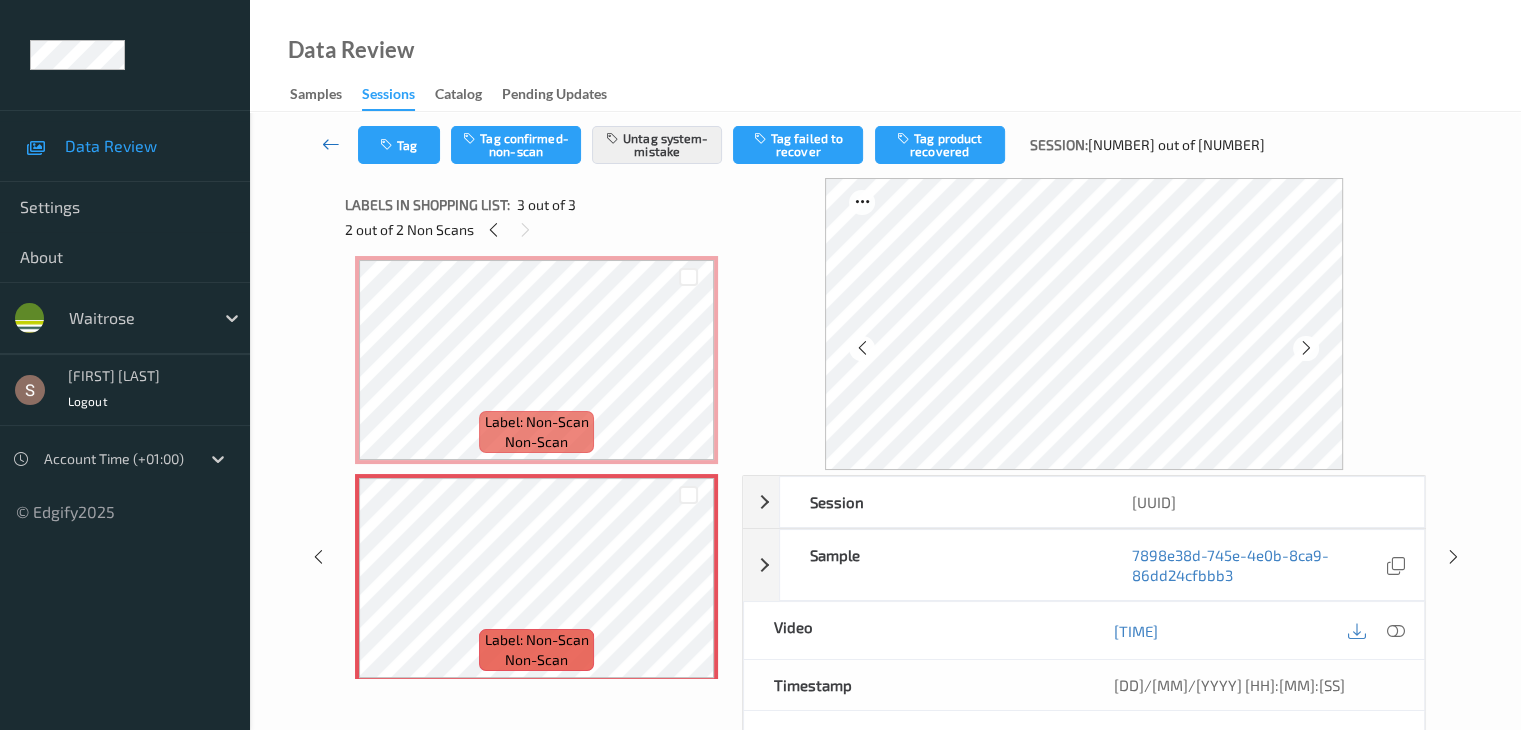 click at bounding box center (331, 144) 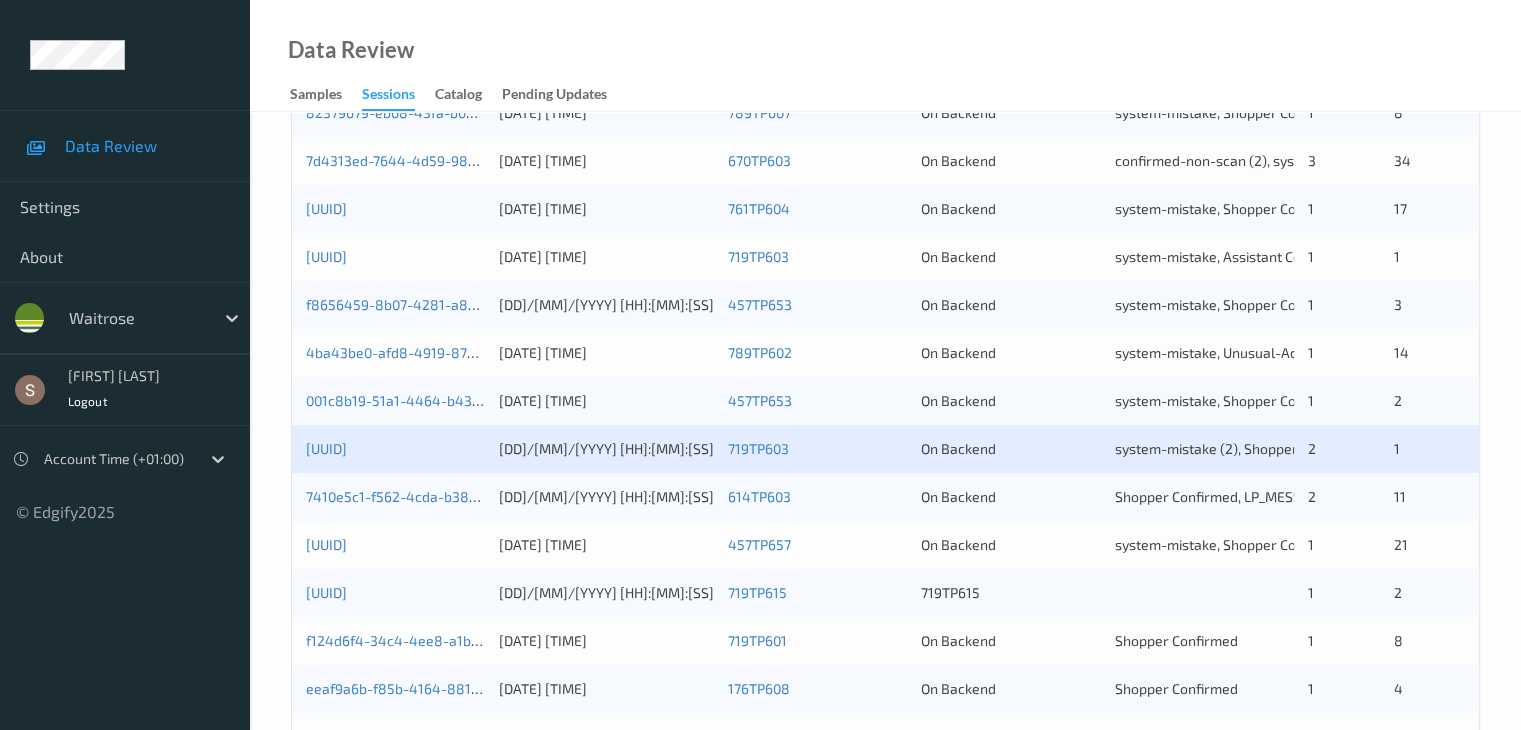 scroll, scrollTop: 900, scrollLeft: 0, axis: vertical 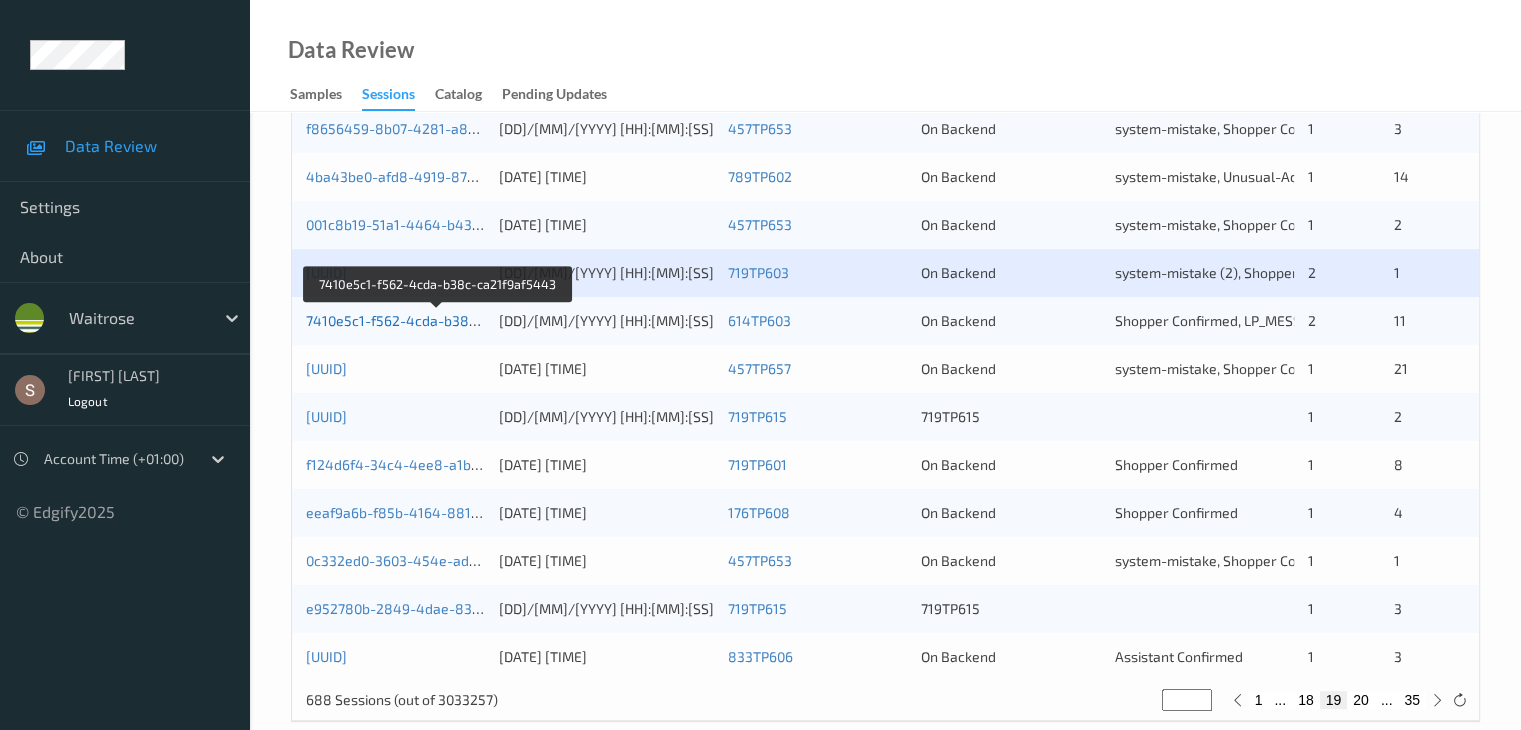 click on "7410e5c1-f562-4cda-b38c-ca21f9af5443" at bounding box center (438, 320) 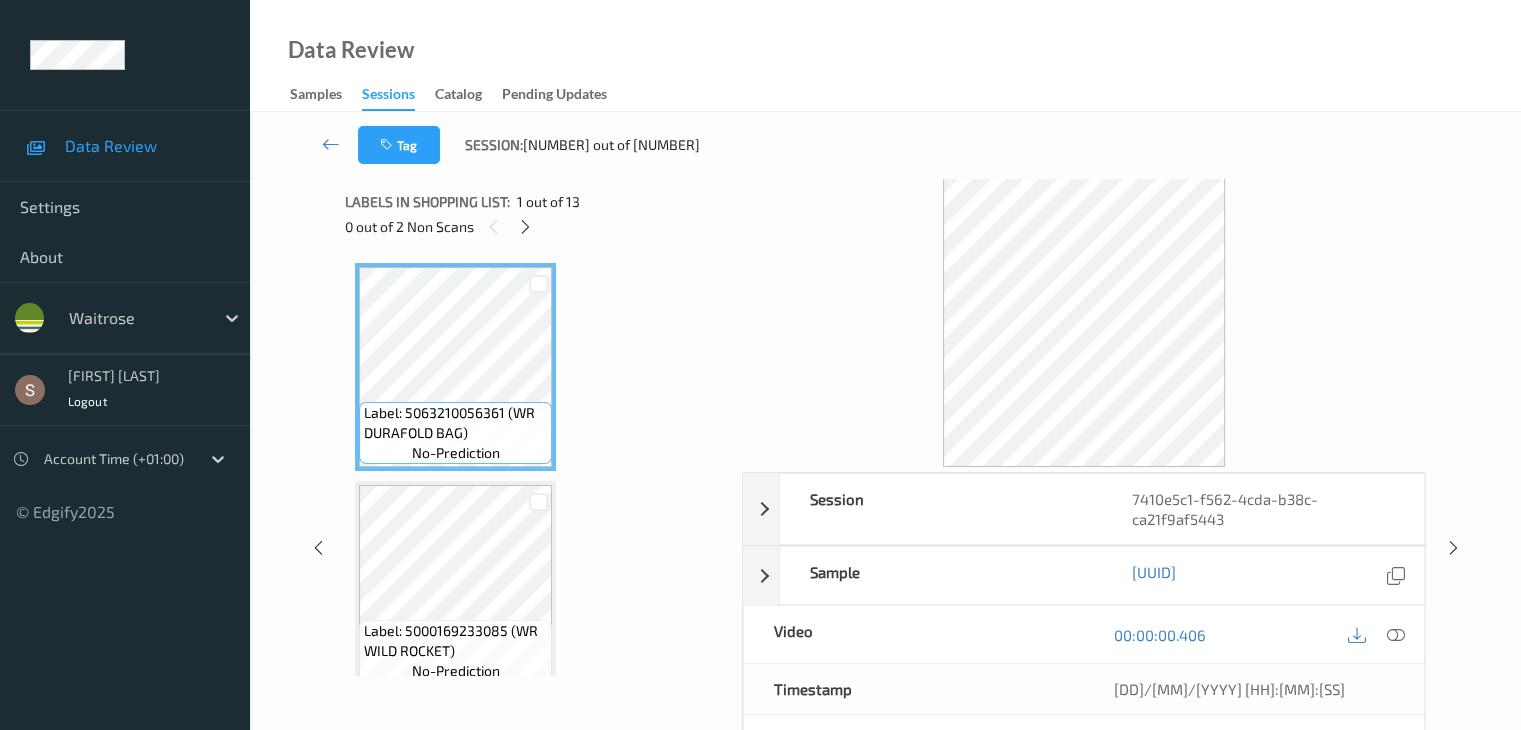 scroll, scrollTop: 0, scrollLeft: 0, axis: both 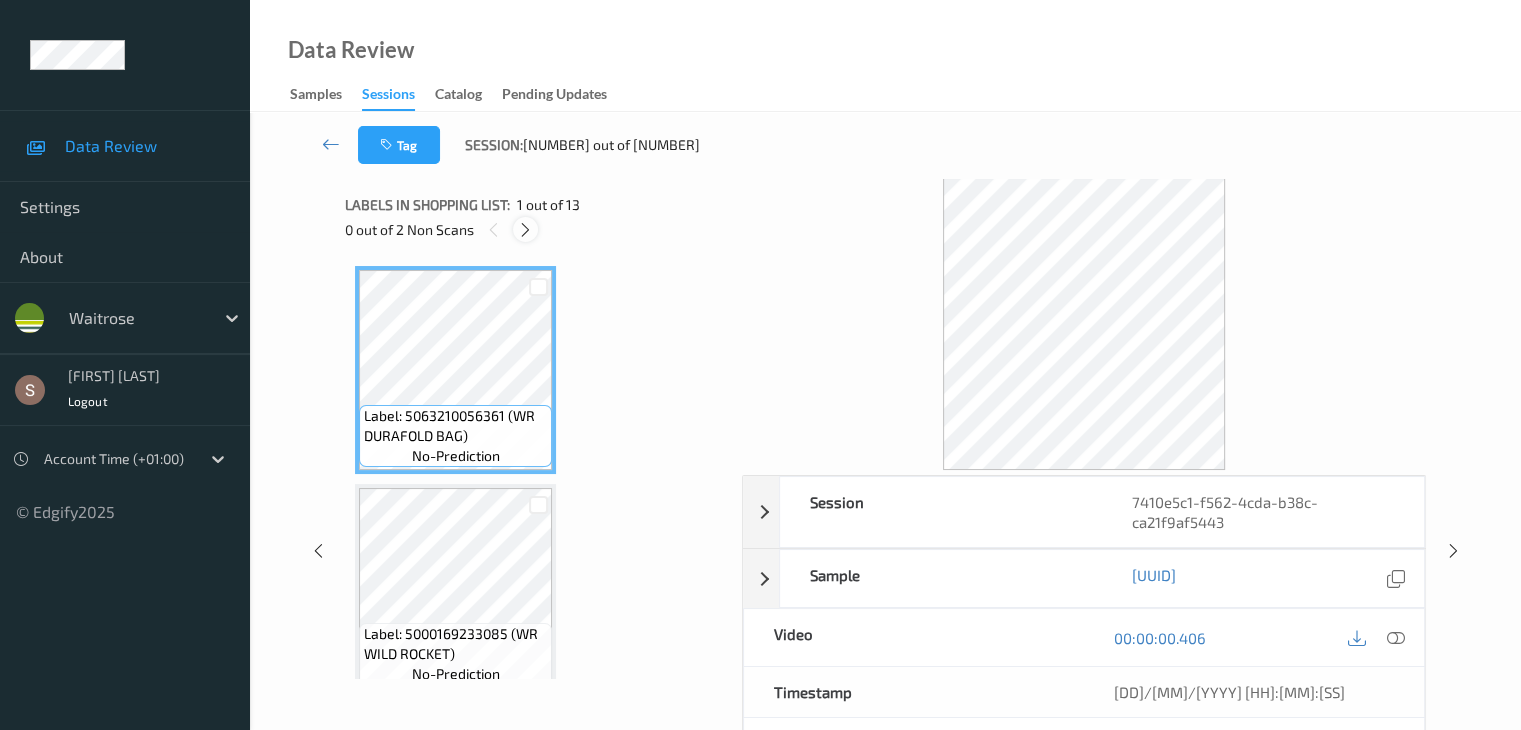 click at bounding box center [525, 229] 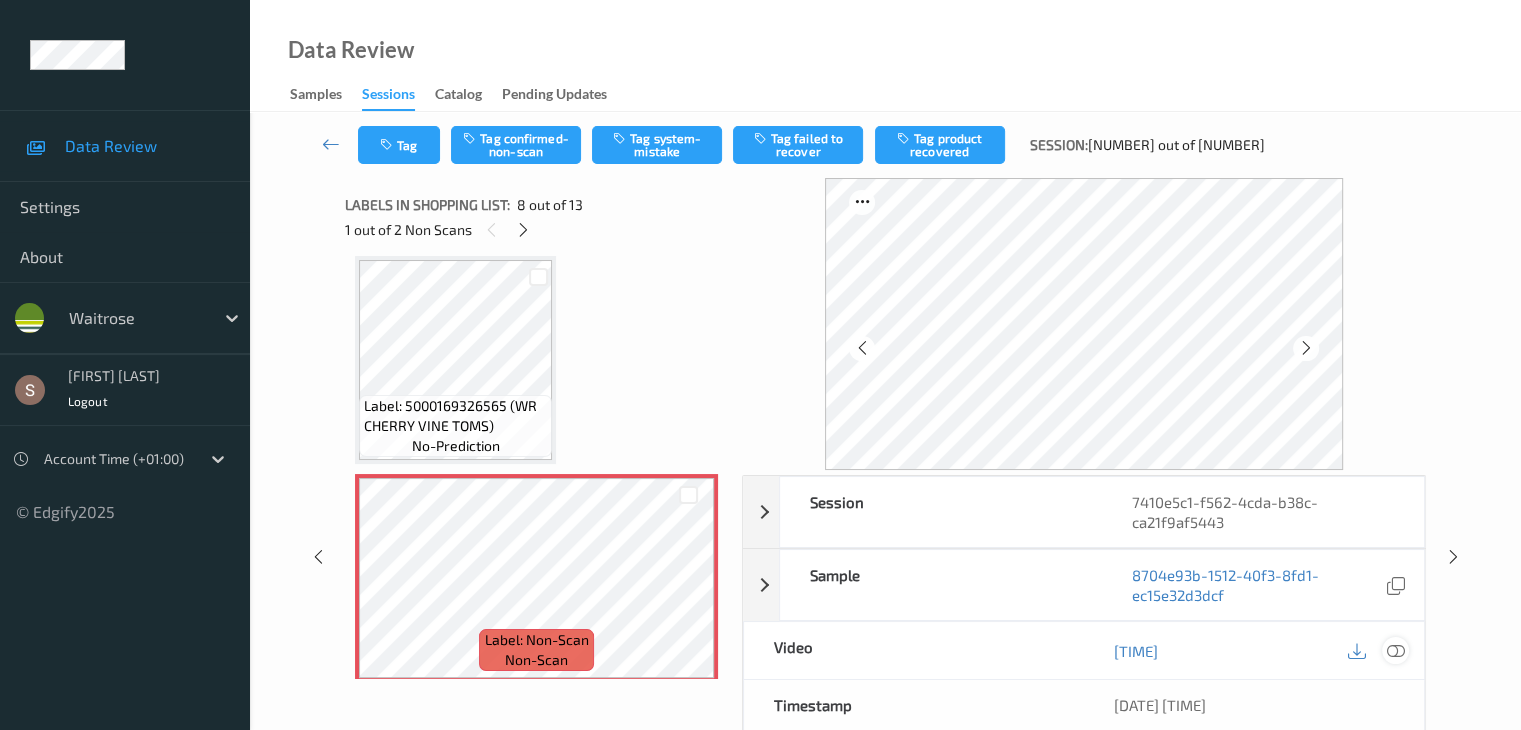 click at bounding box center (1395, 651) 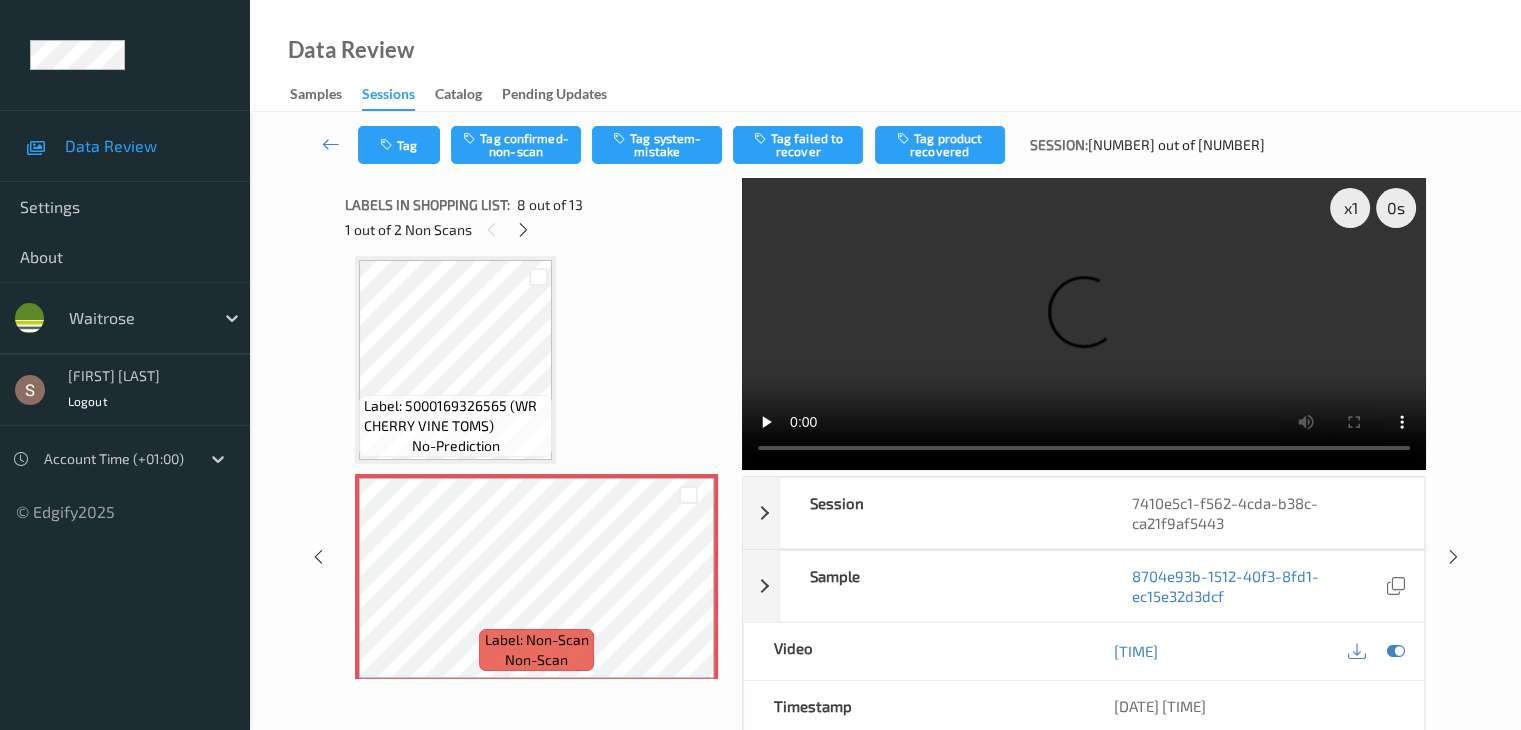 click at bounding box center [1084, 324] 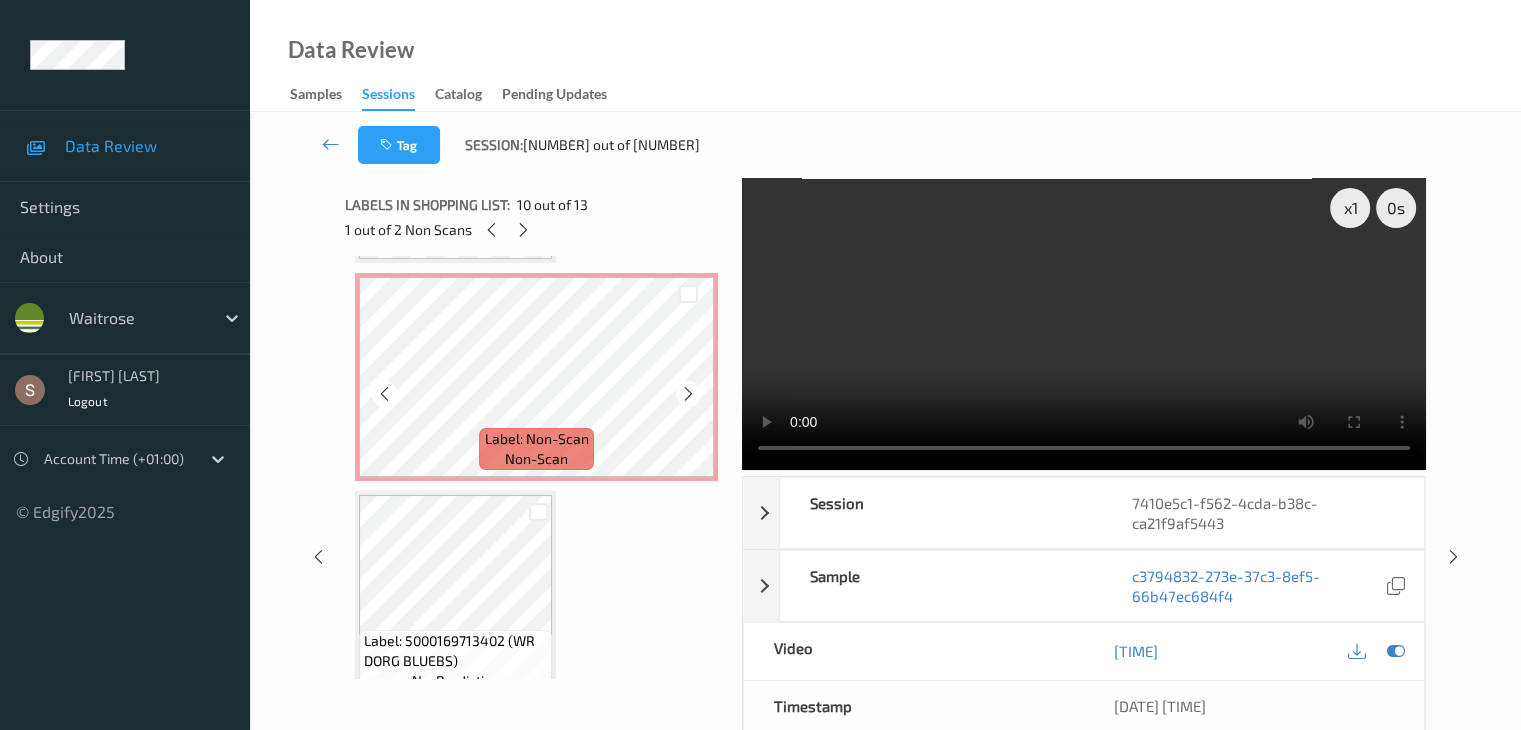 scroll, scrollTop: 1518, scrollLeft: 0, axis: vertical 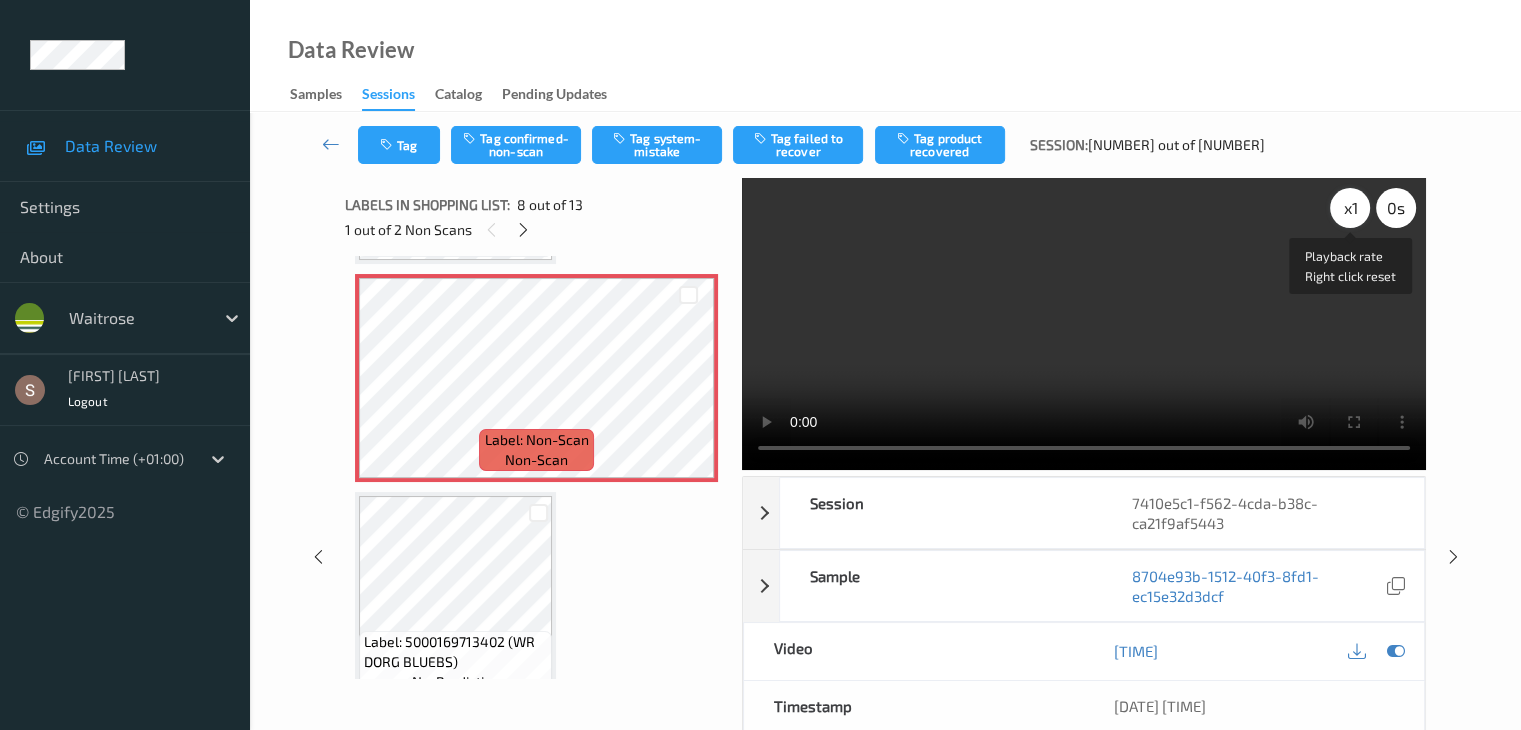 click on "x 1" at bounding box center [1350, 208] 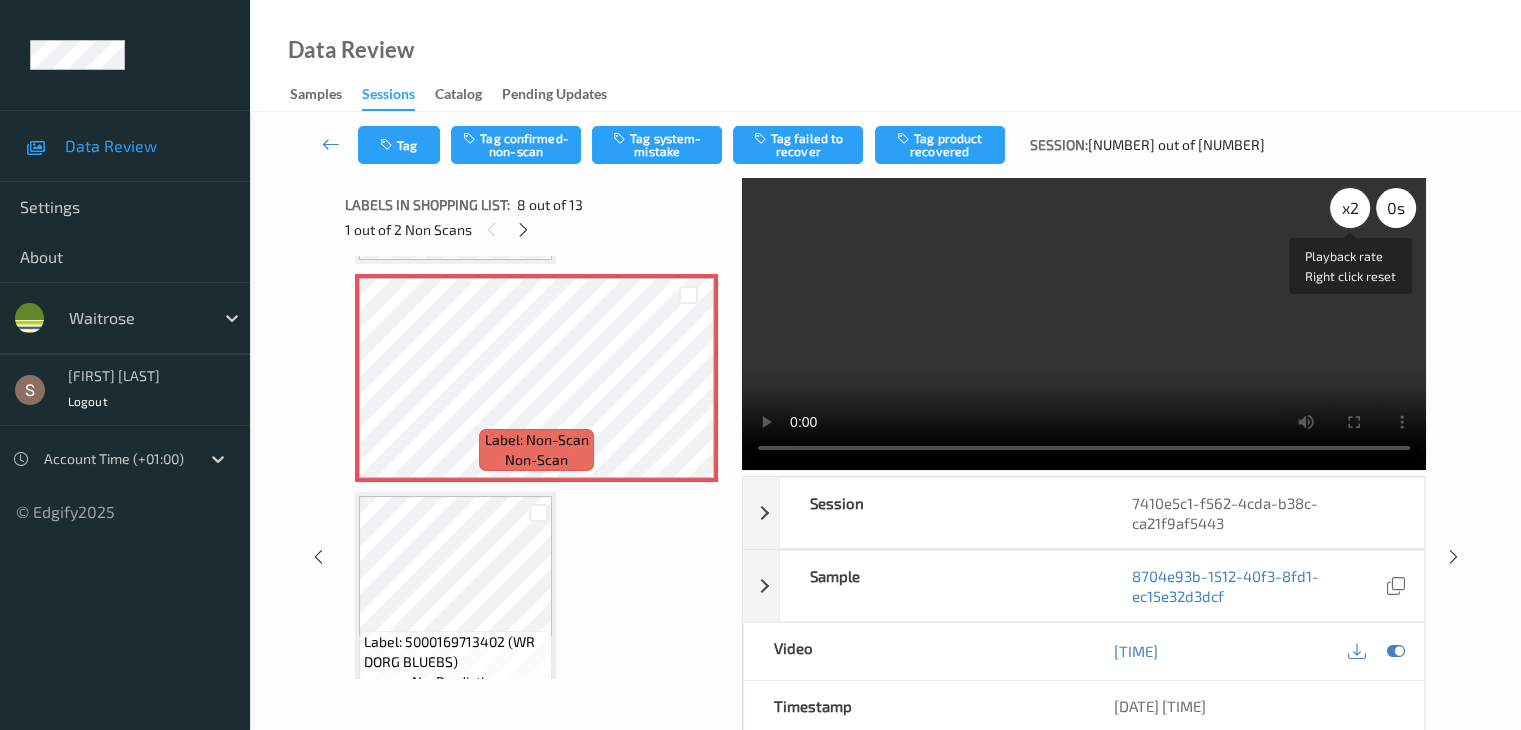 click on "x 2" at bounding box center (1350, 208) 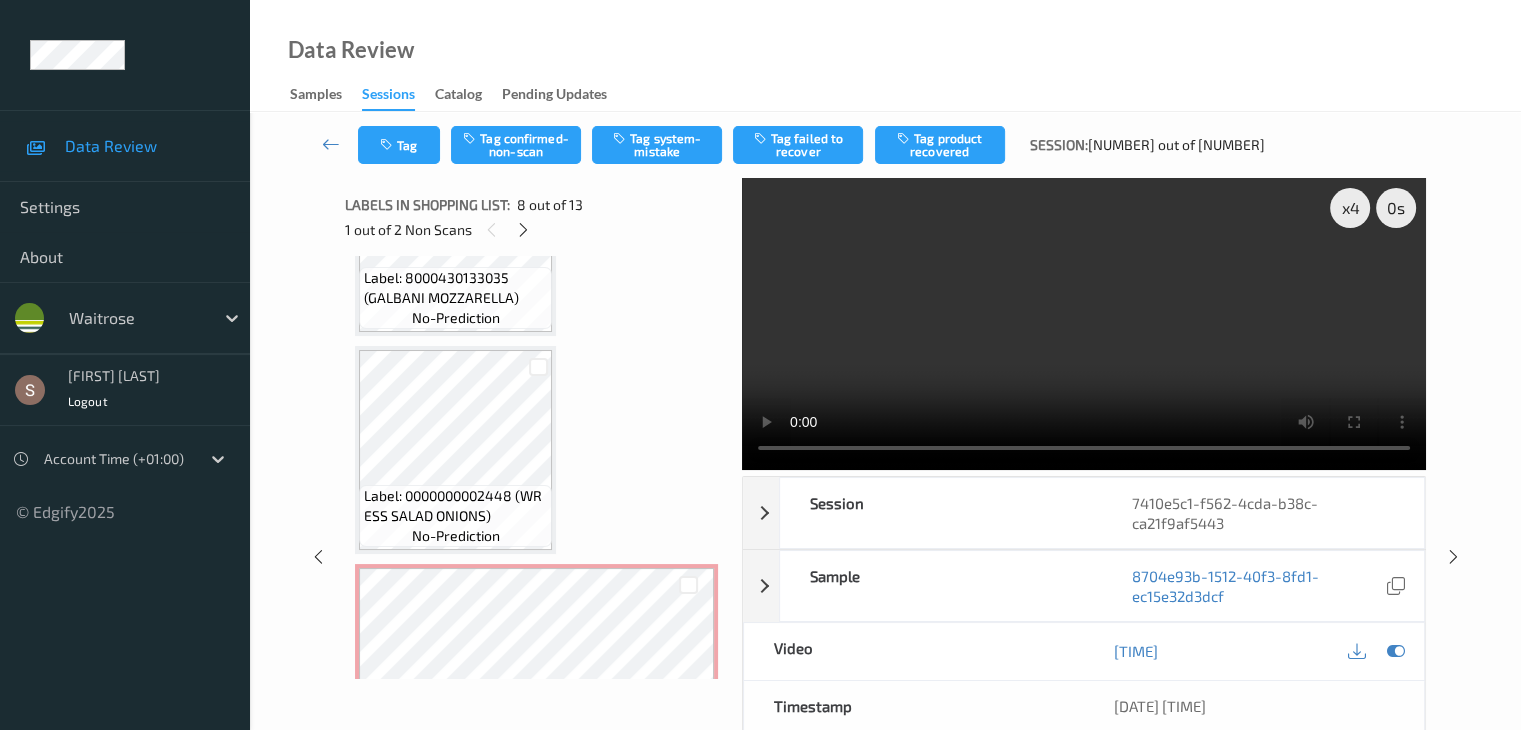 scroll, scrollTop: 2421, scrollLeft: 0, axis: vertical 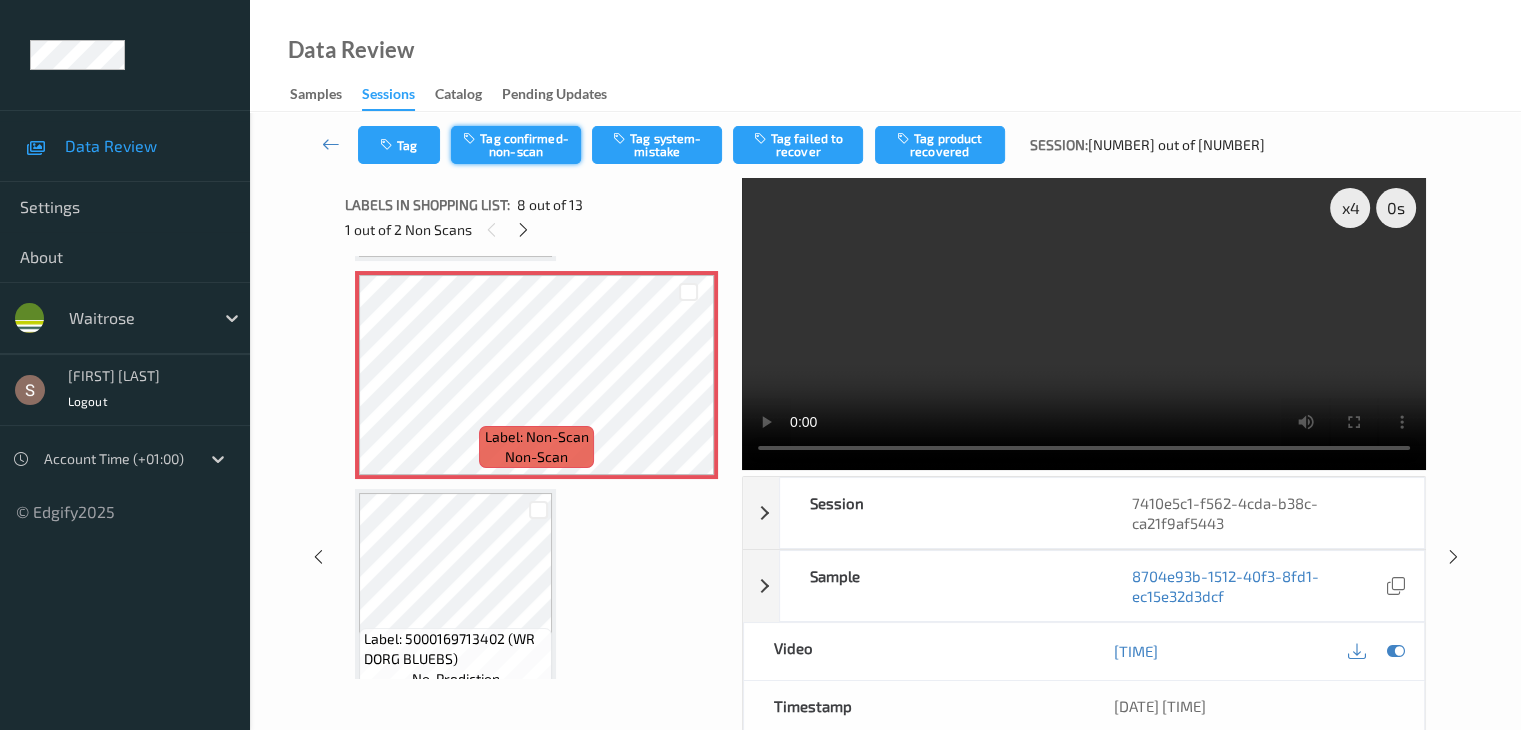 click on "Tag   confirmed-non-scan" at bounding box center (516, 145) 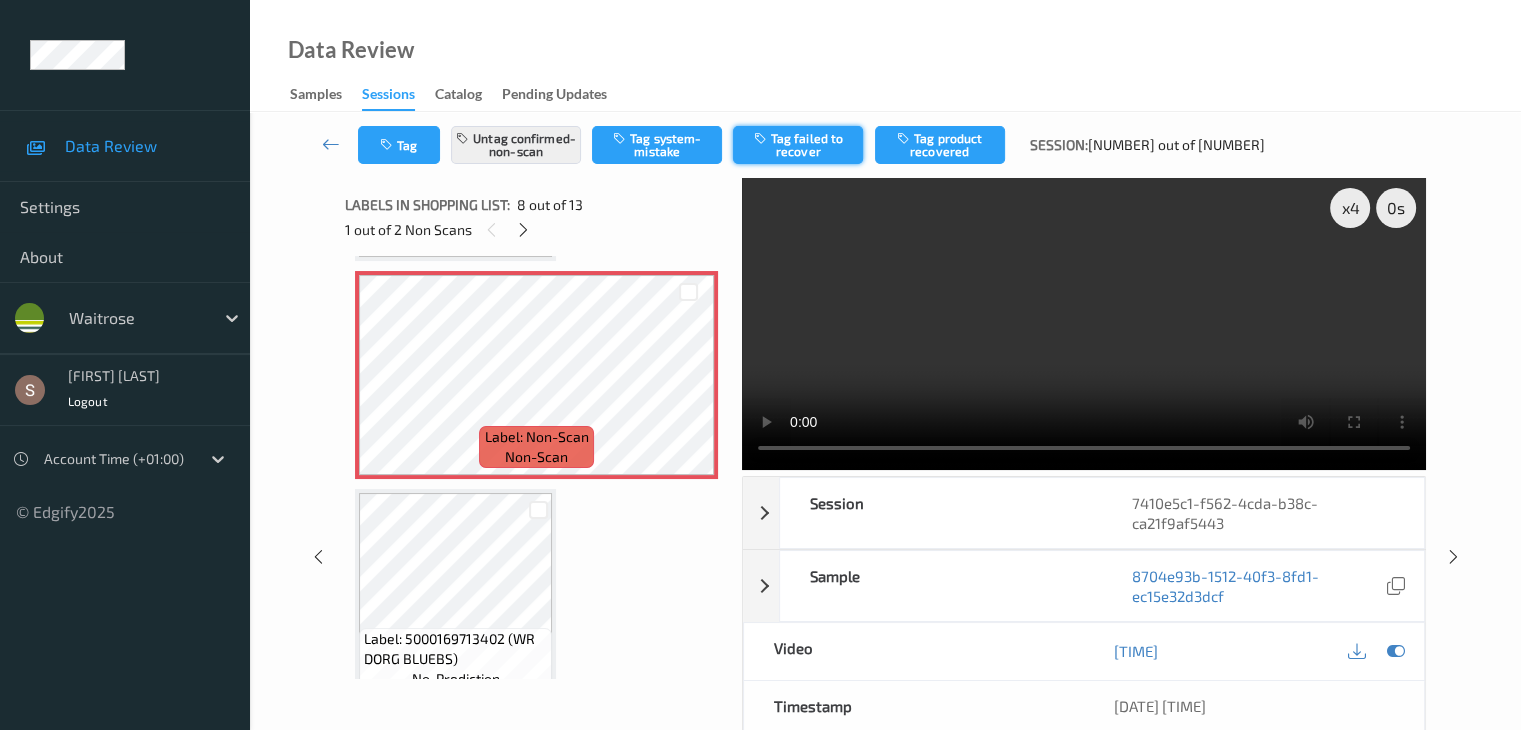 click on "Tag   failed to recover" at bounding box center [798, 145] 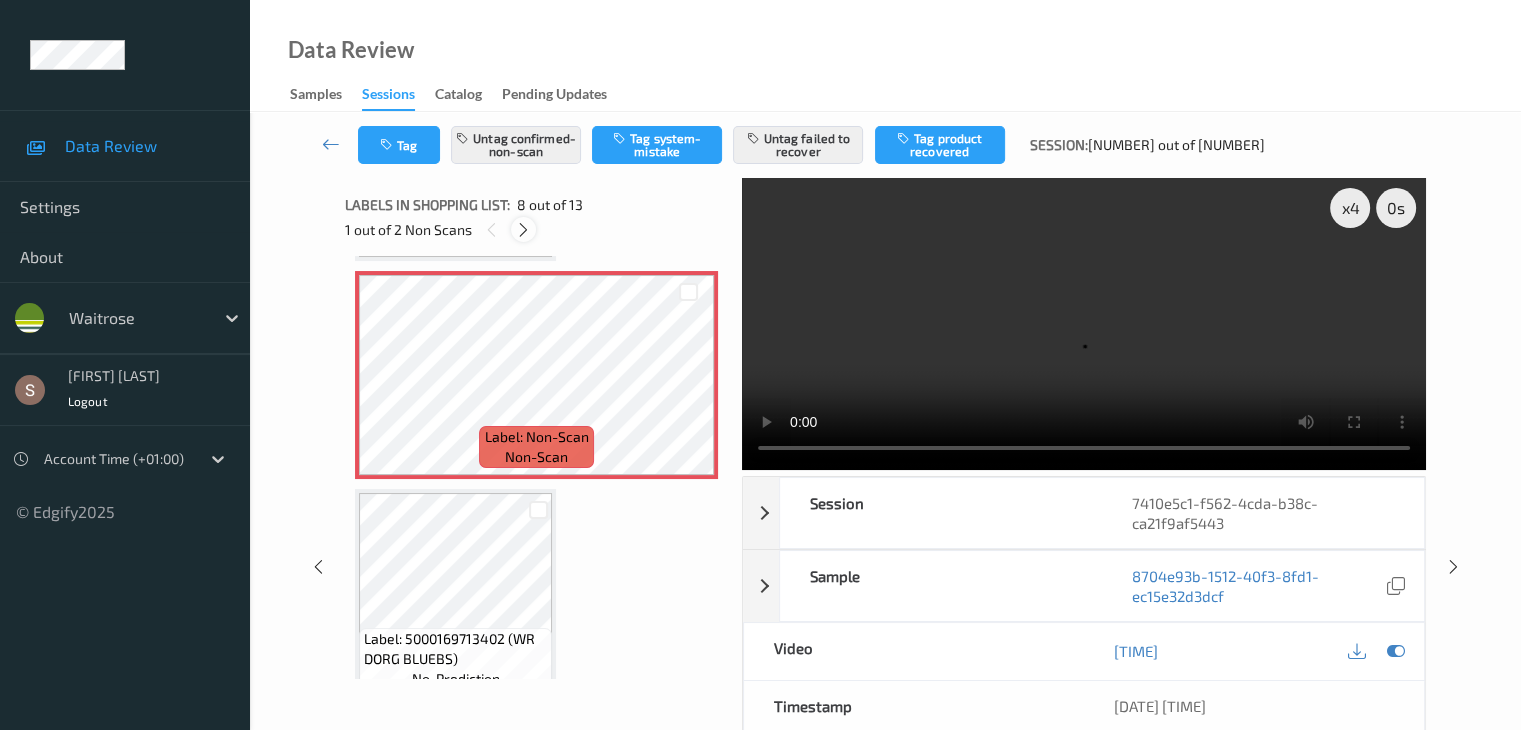 click at bounding box center [523, 229] 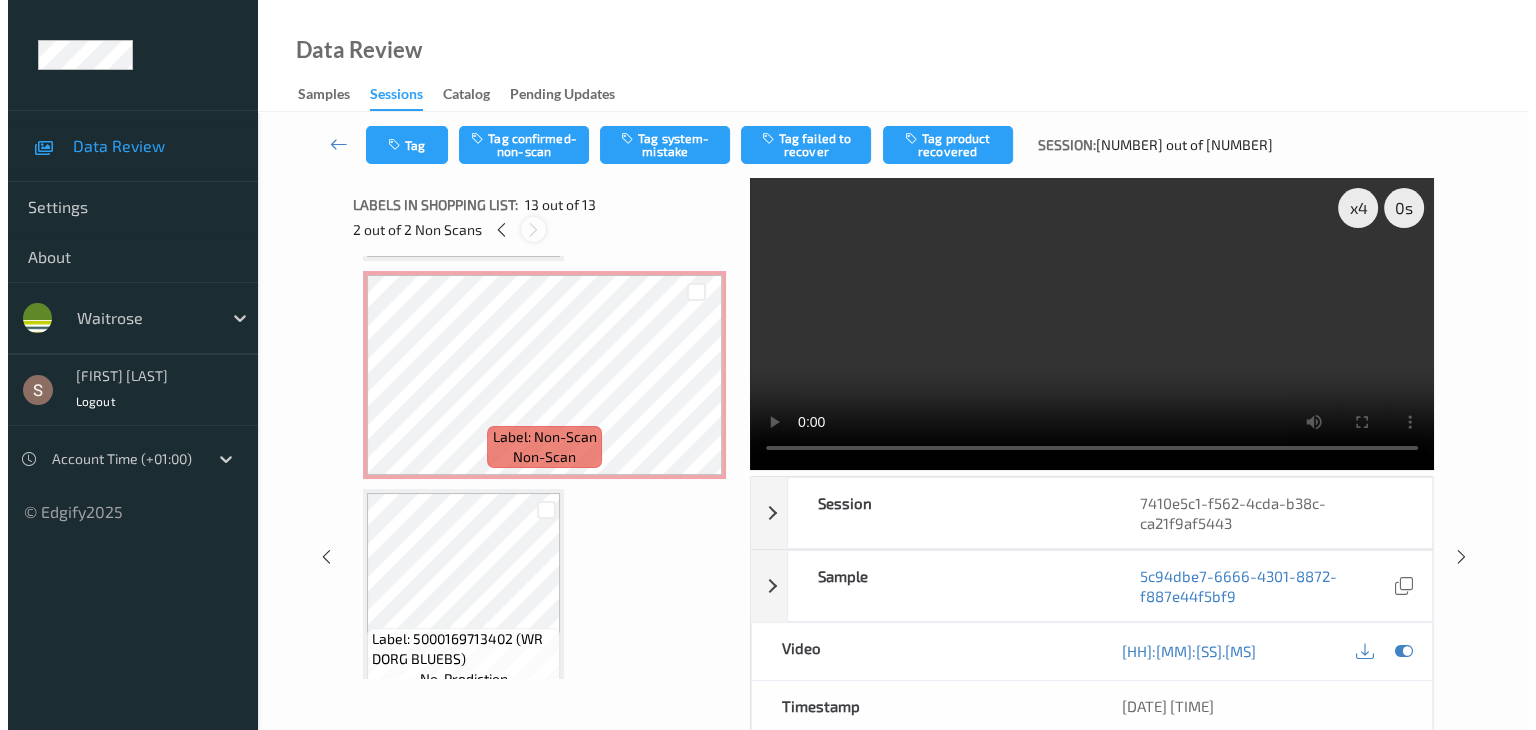 scroll, scrollTop: 2408, scrollLeft: 0, axis: vertical 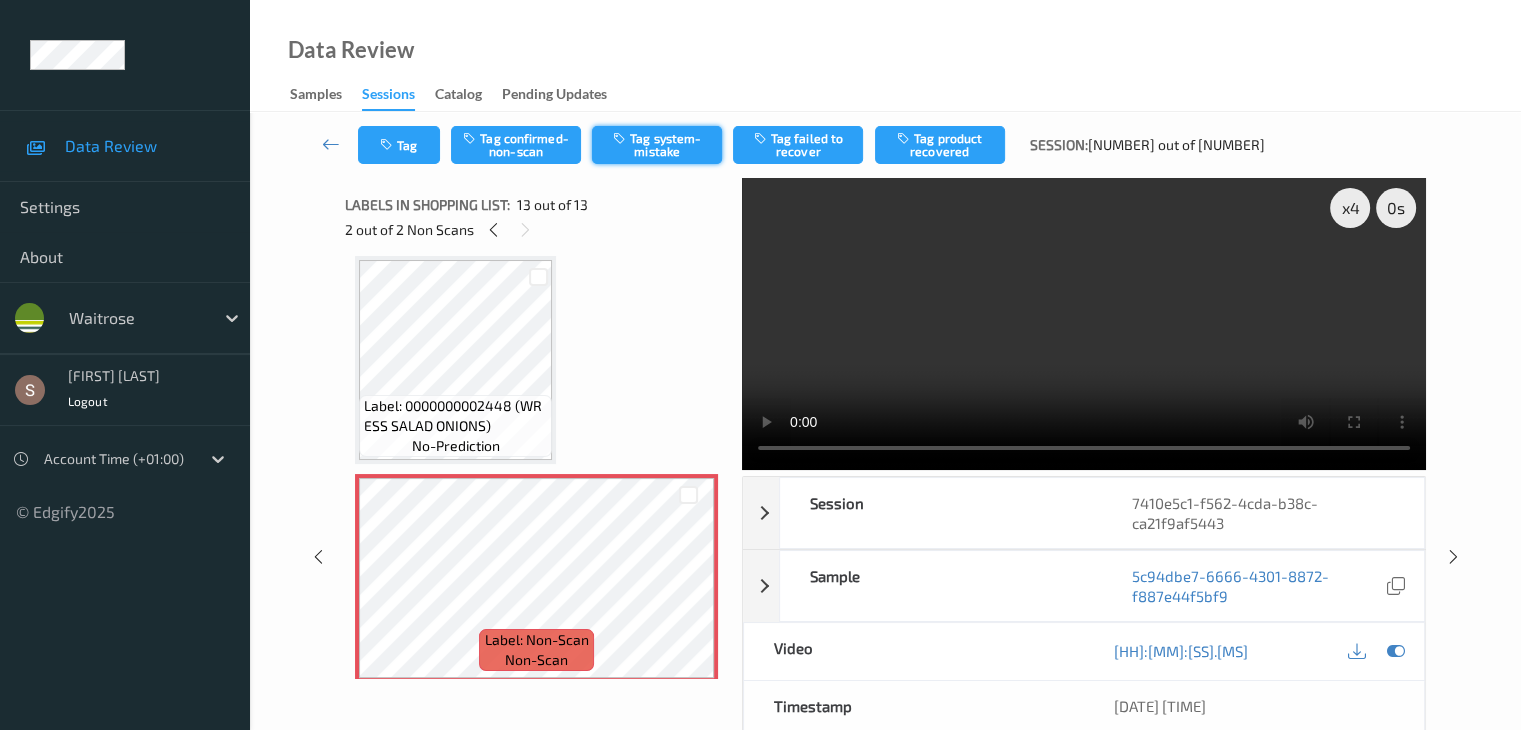 click on "Tag   system-mistake" at bounding box center [657, 145] 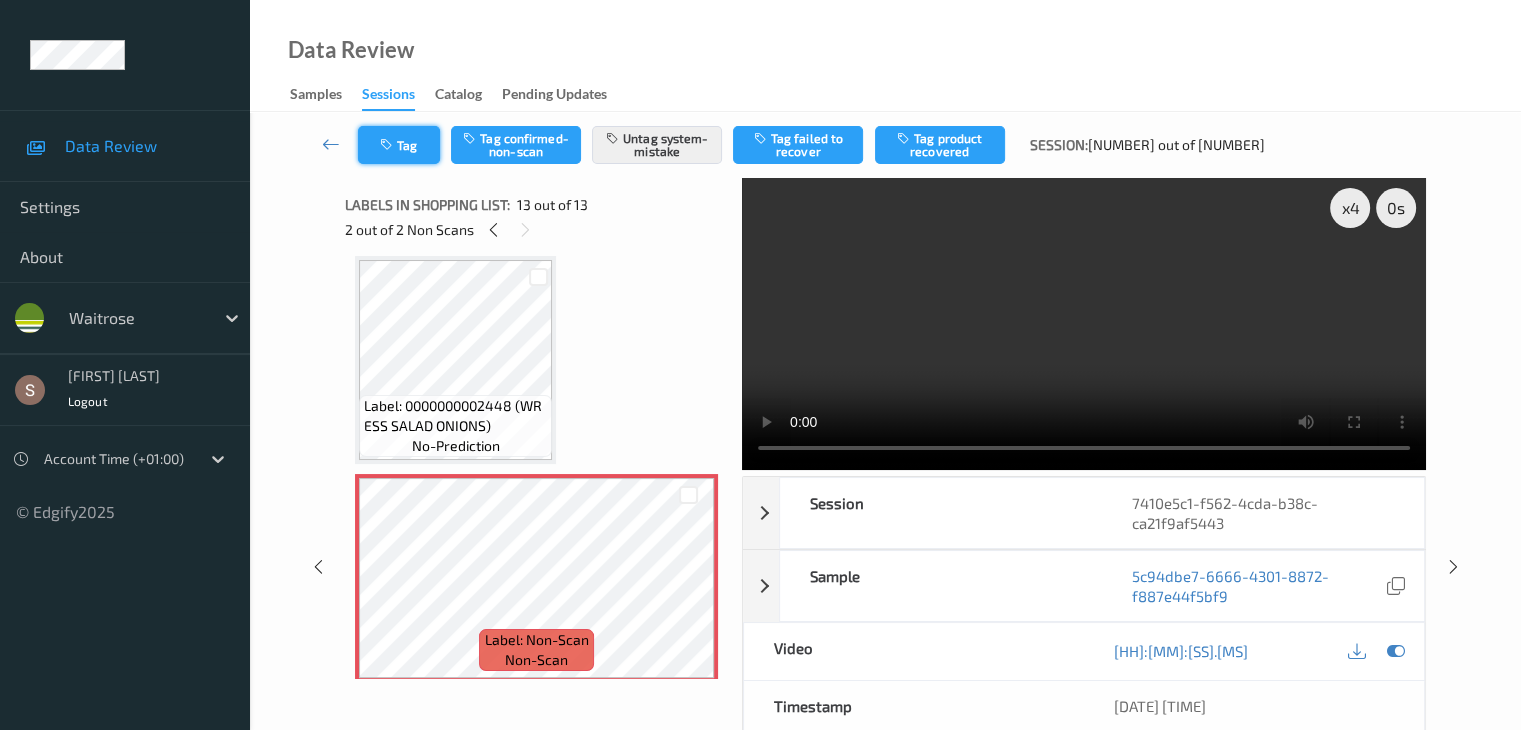 click on "Tag" at bounding box center [399, 145] 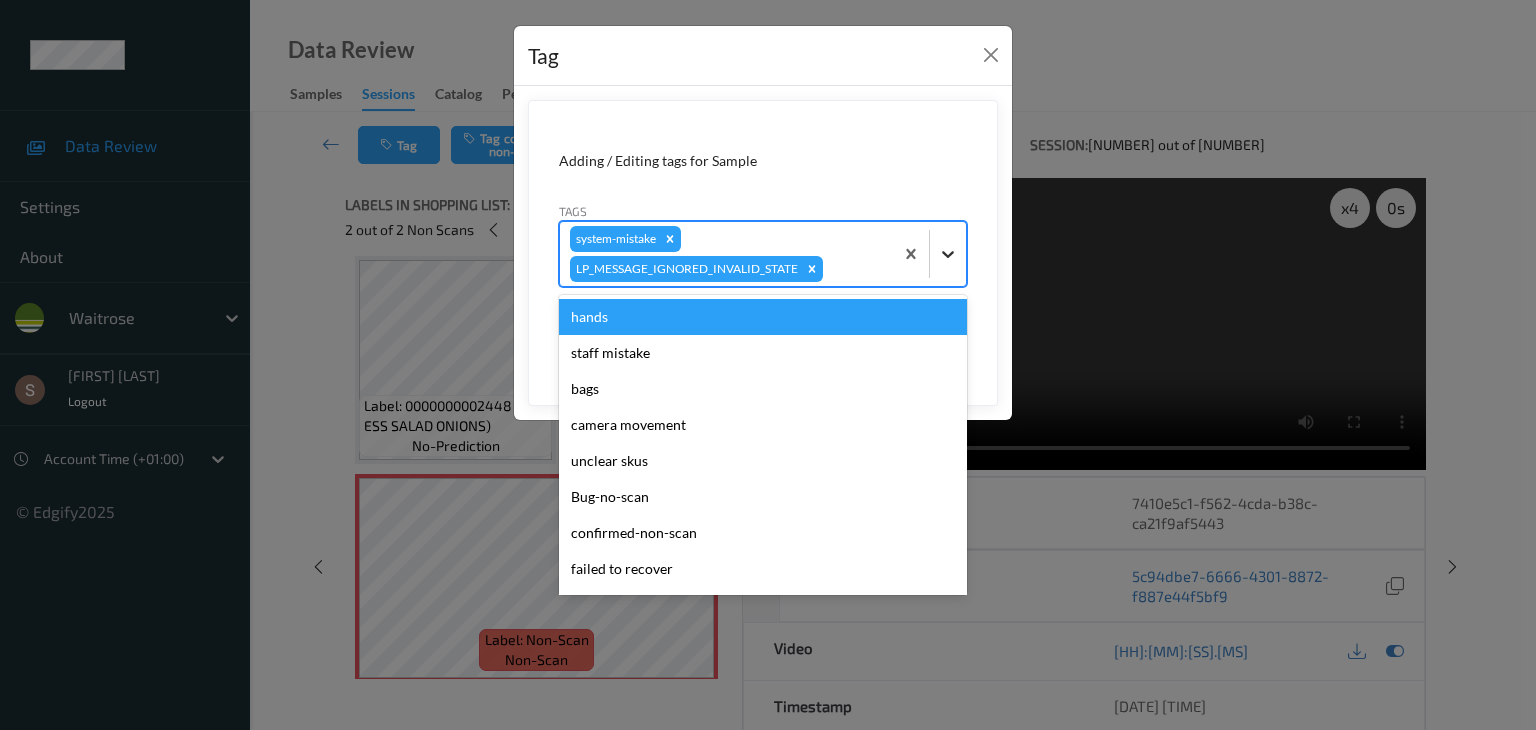 click 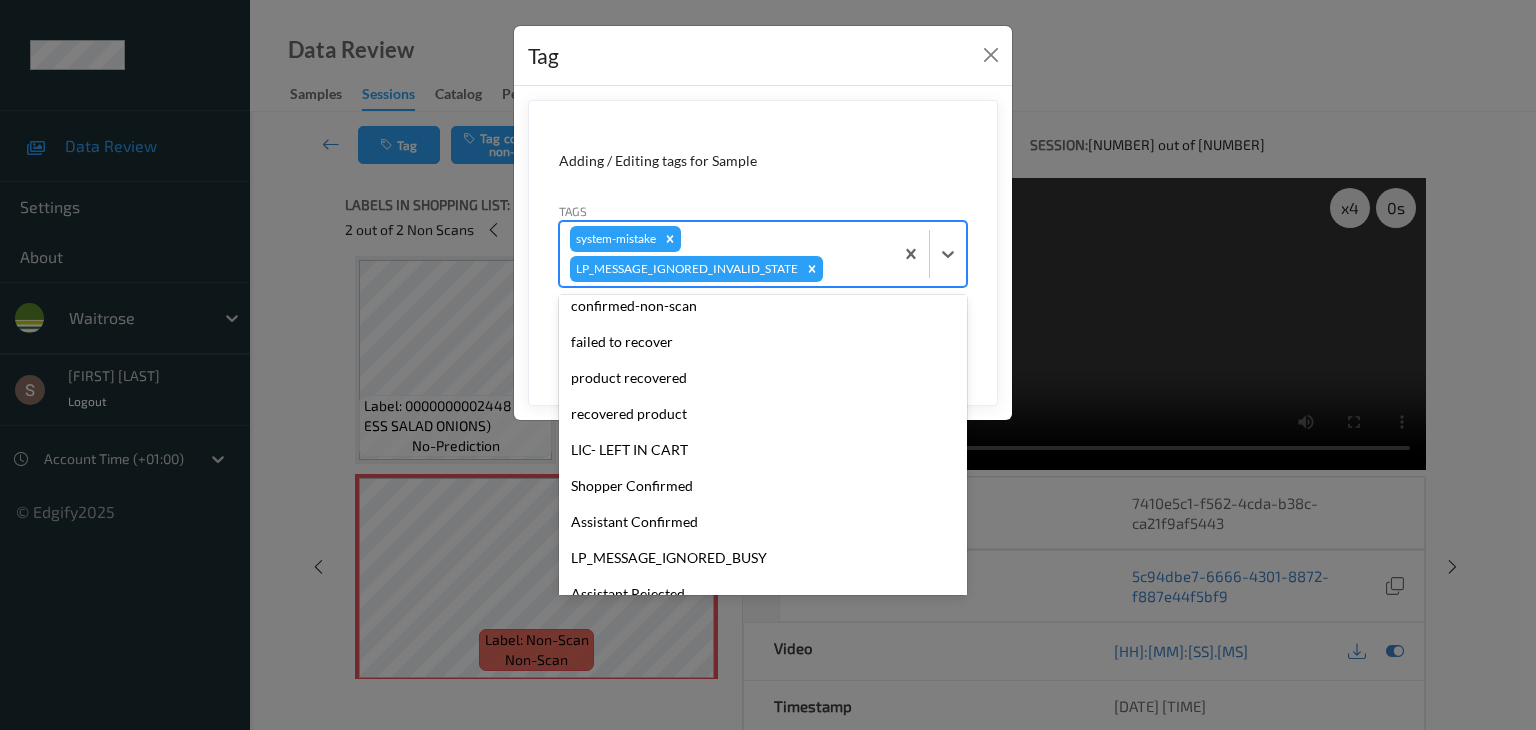scroll, scrollTop: 320, scrollLeft: 0, axis: vertical 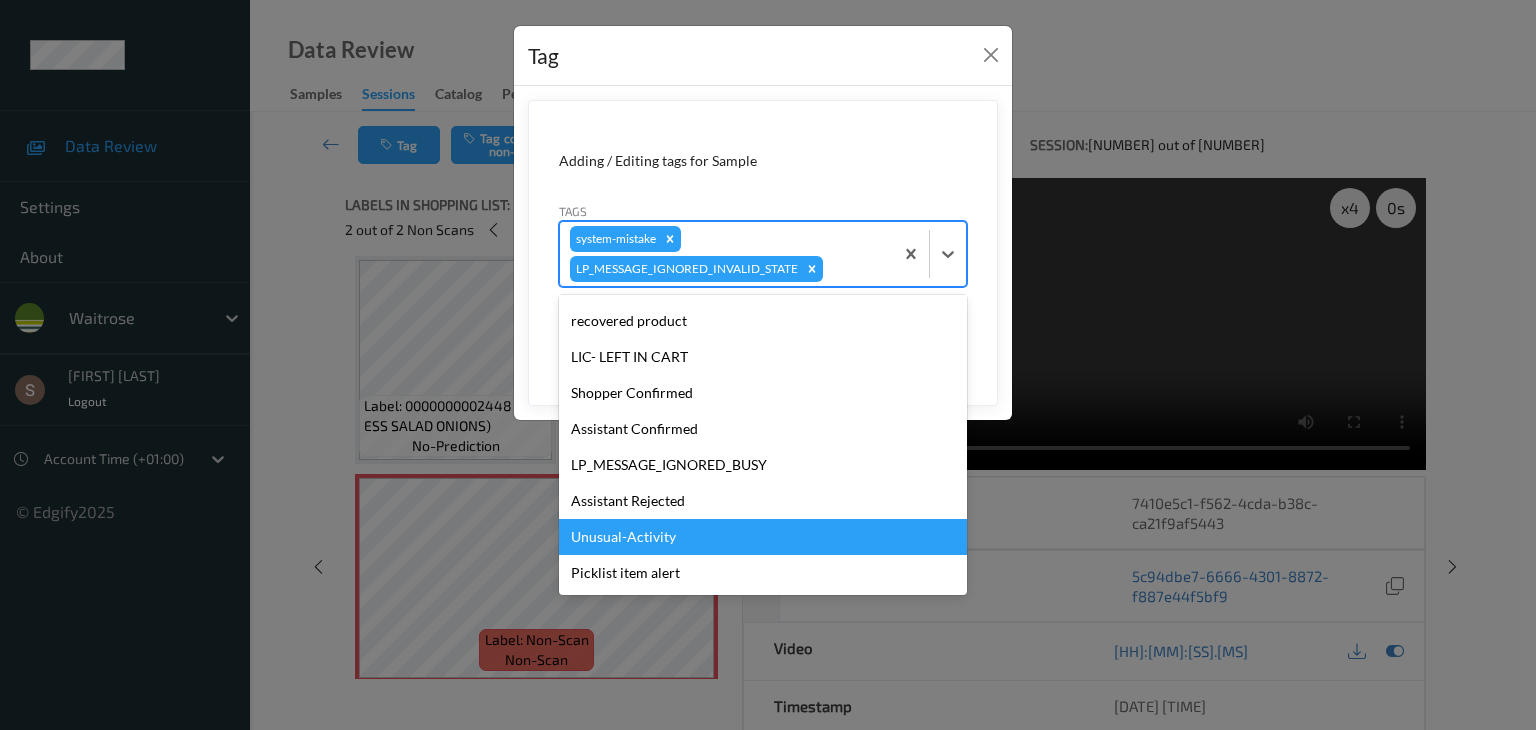 click on "Unusual-Activity" at bounding box center [763, 537] 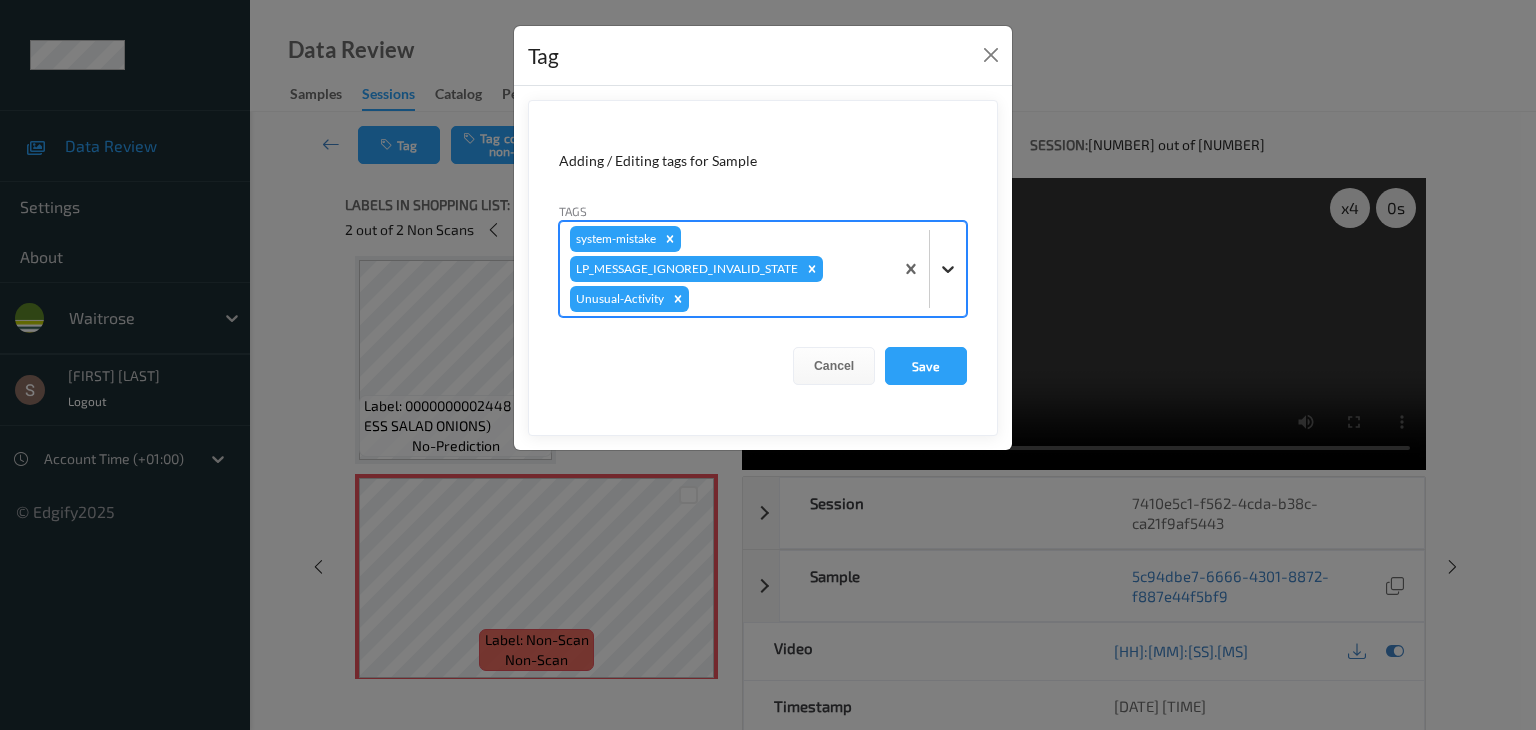 click at bounding box center (948, 269) 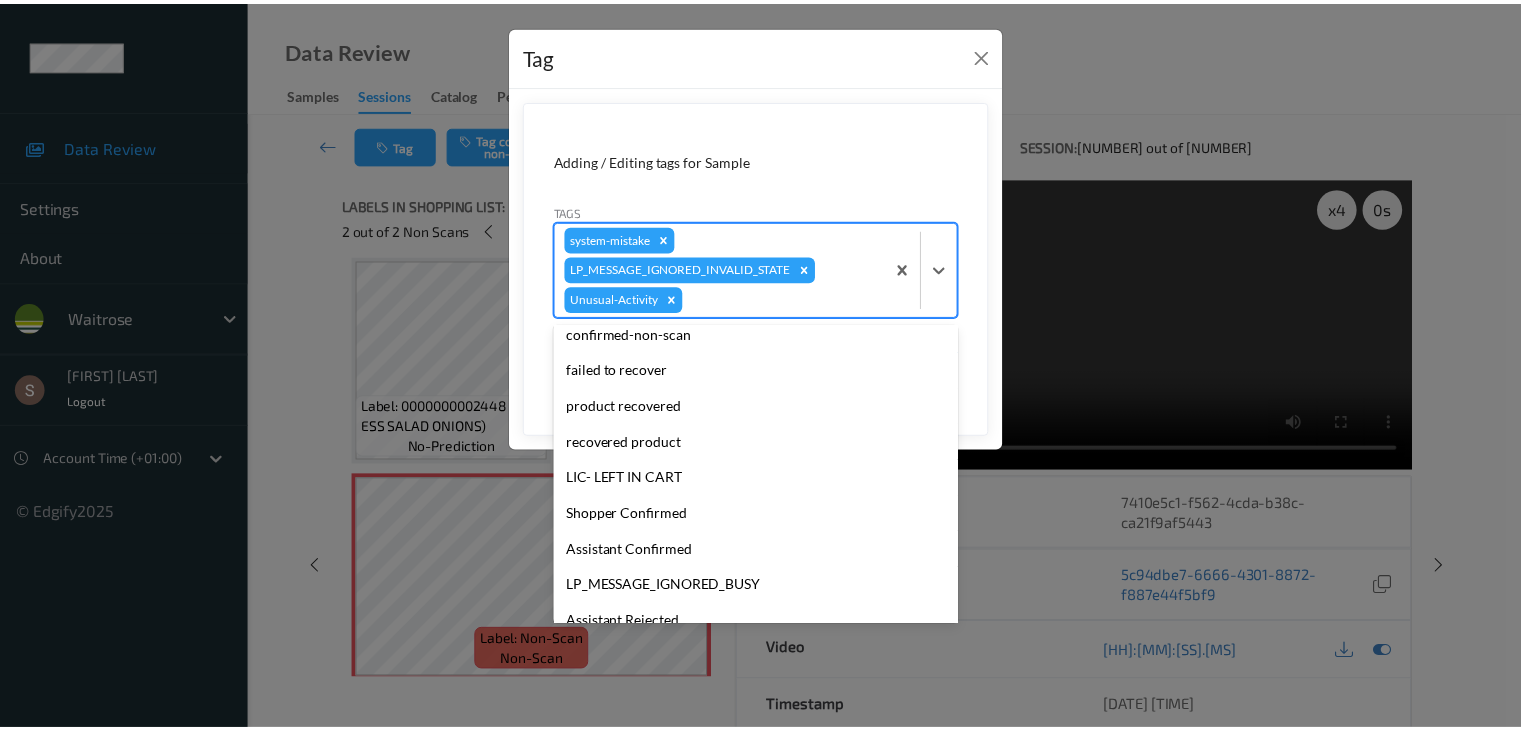 scroll, scrollTop: 284, scrollLeft: 0, axis: vertical 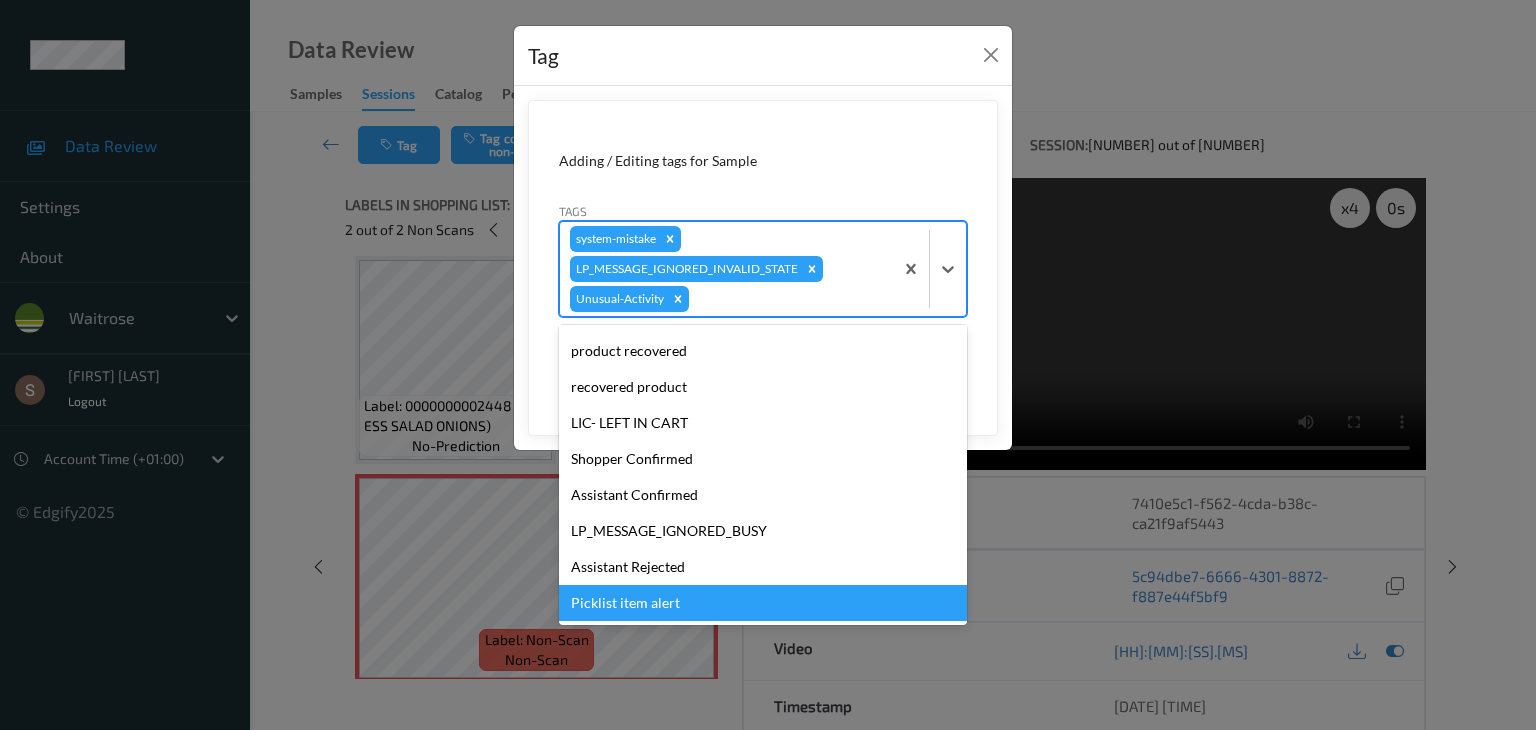 click on "Picklist item alert" at bounding box center [763, 603] 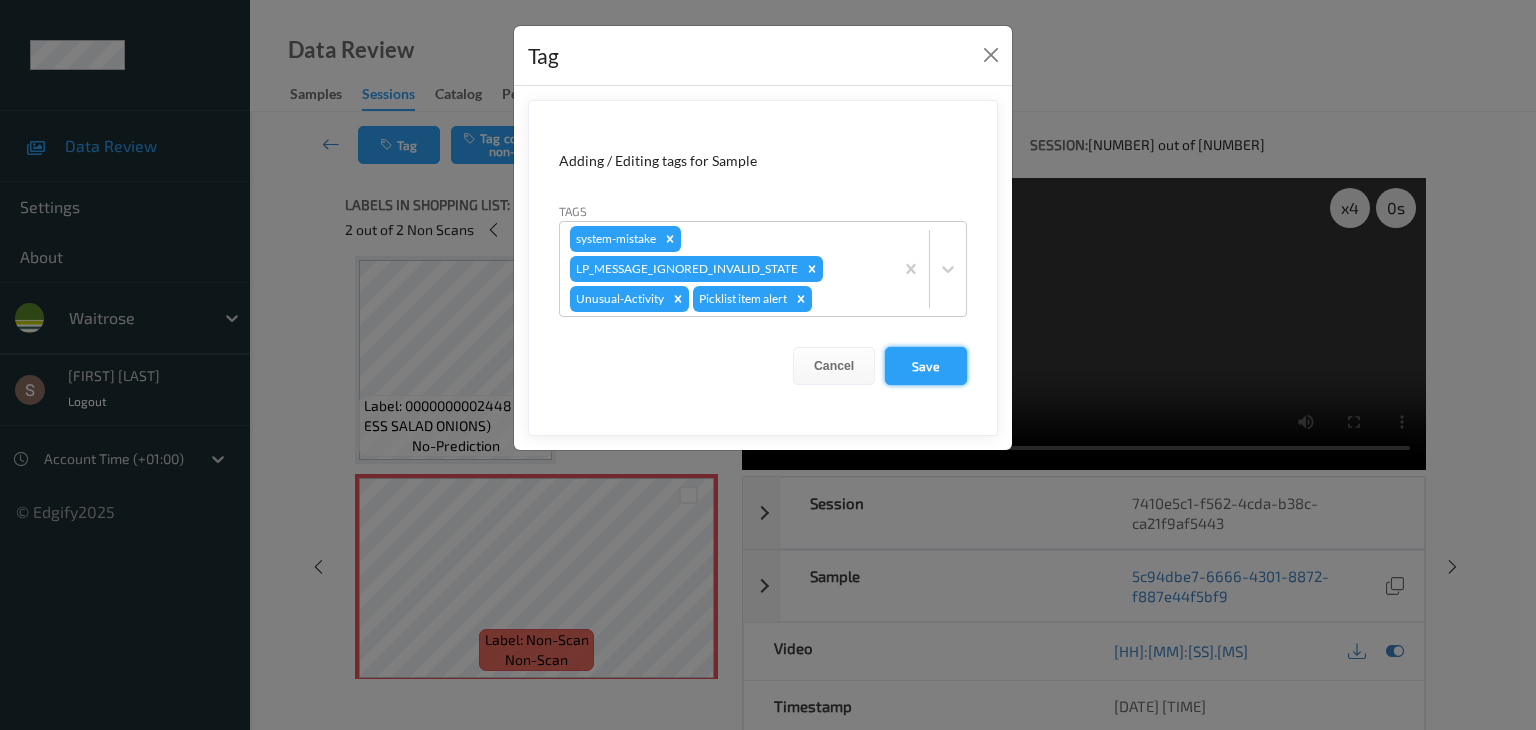click on "Save" at bounding box center (926, 366) 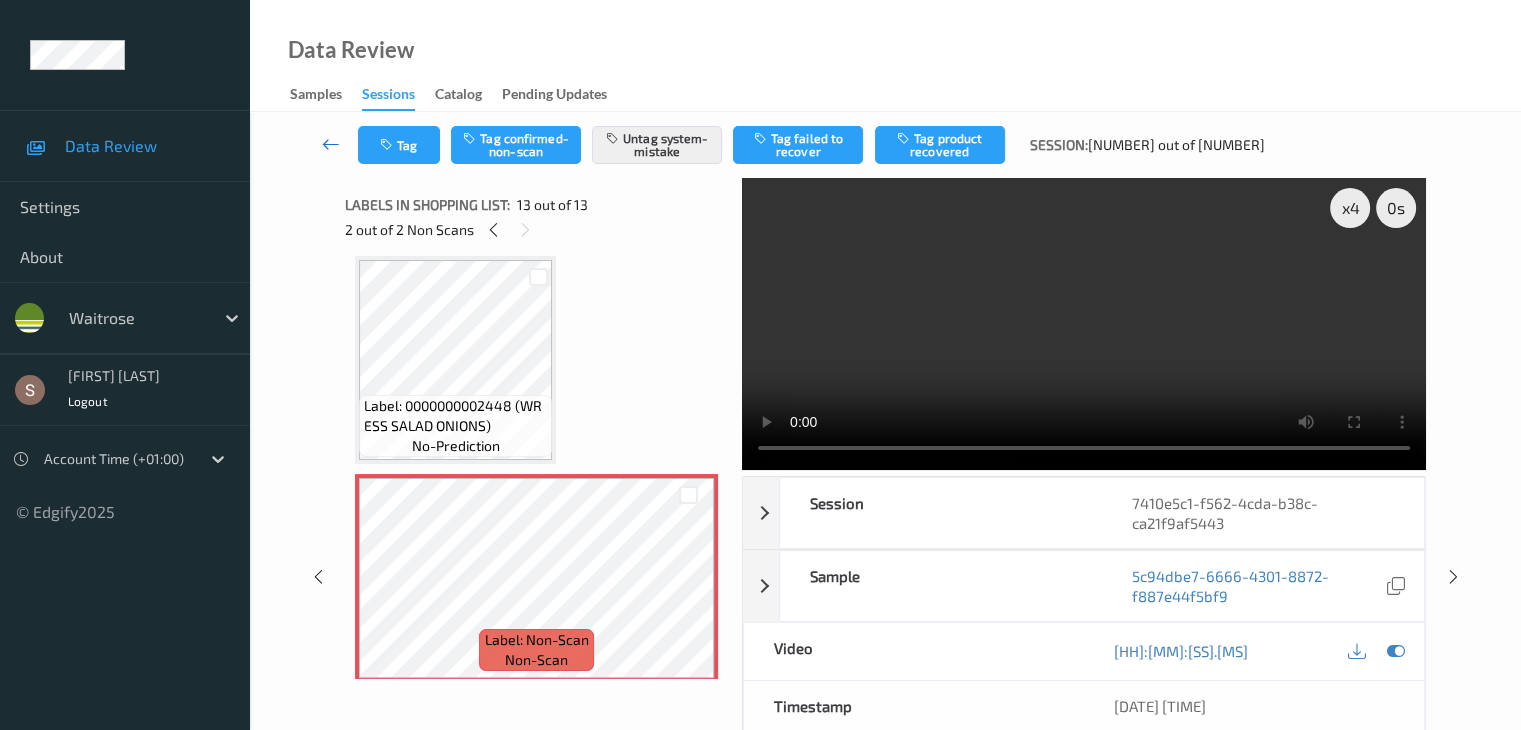 click at bounding box center (331, 144) 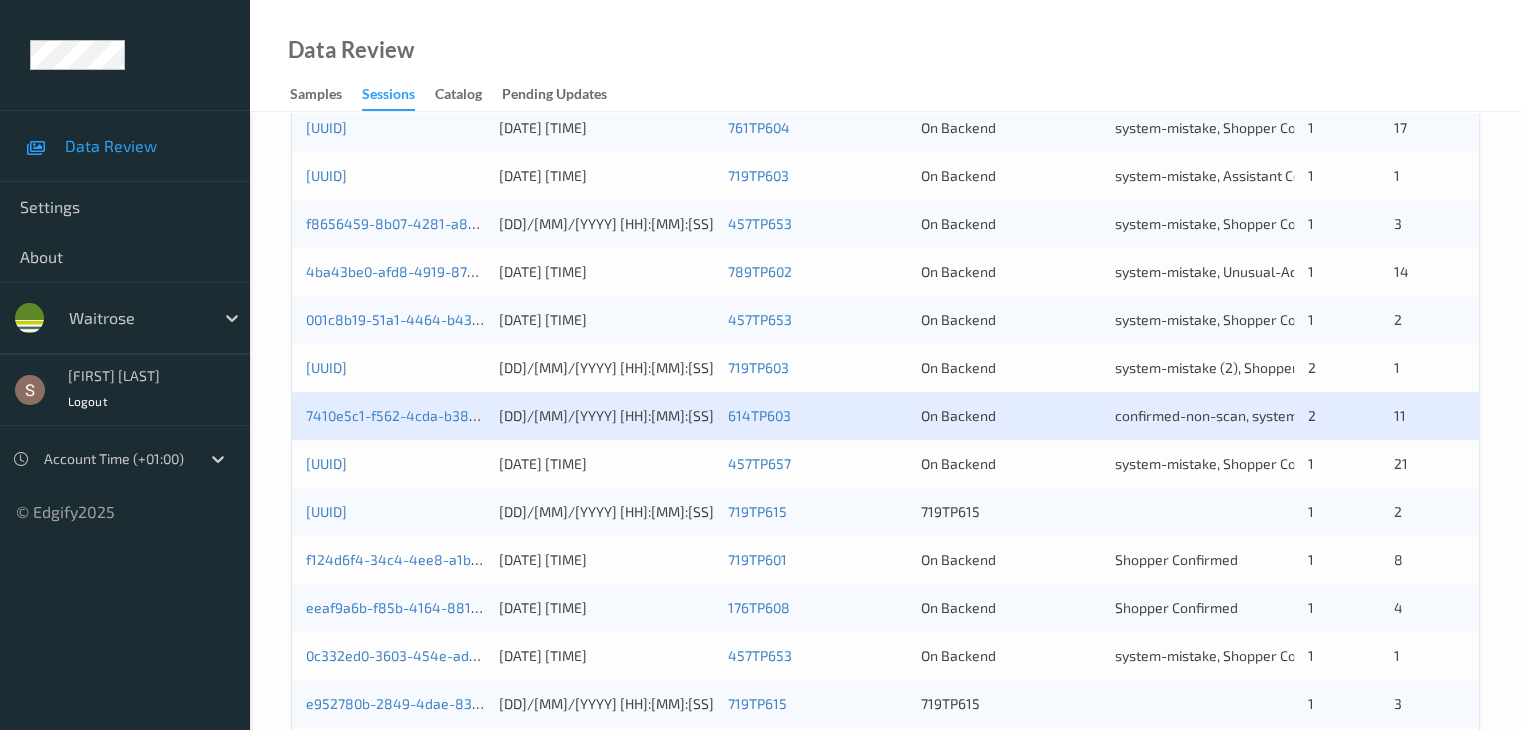 scroll, scrollTop: 932, scrollLeft: 0, axis: vertical 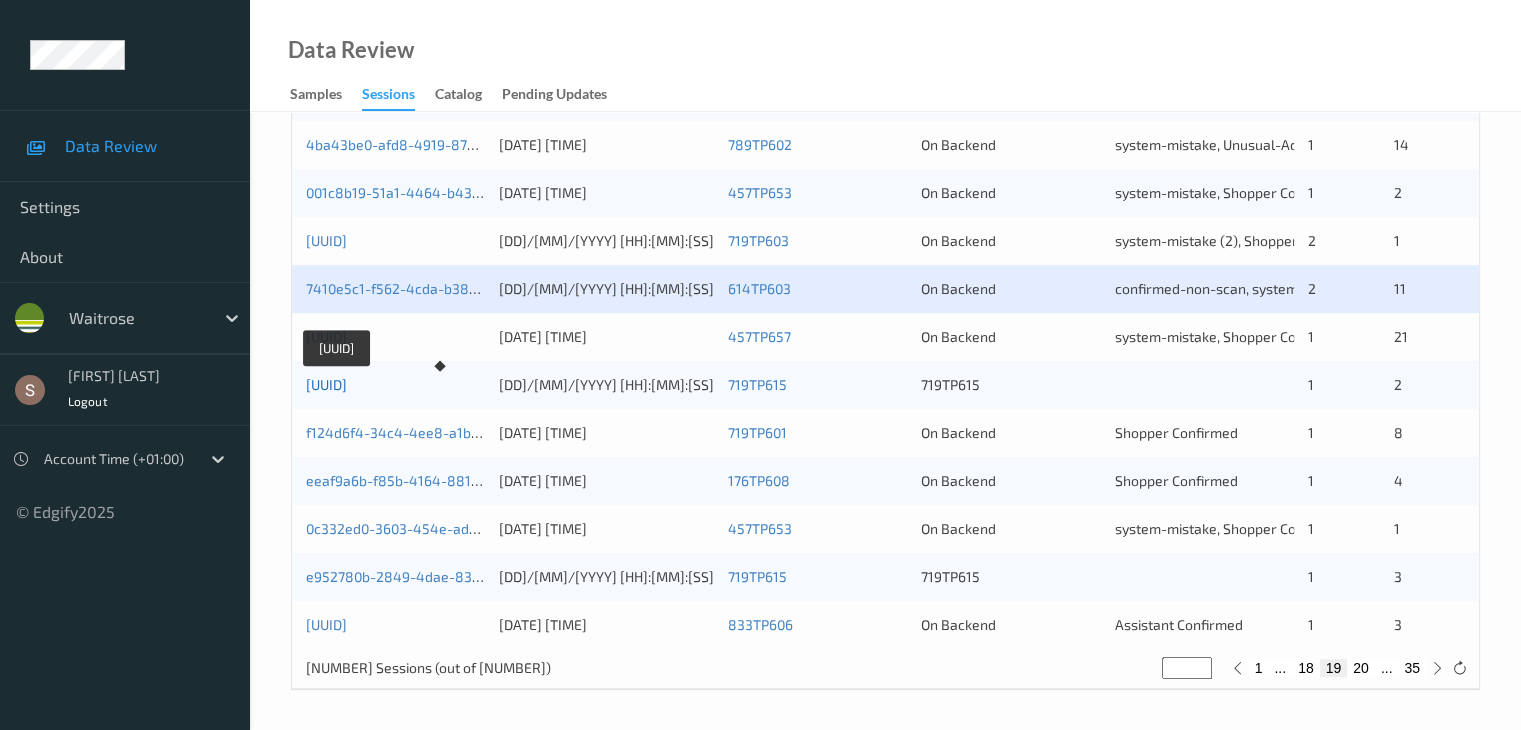 click on "[UUID]" at bounding box center (326, 384) 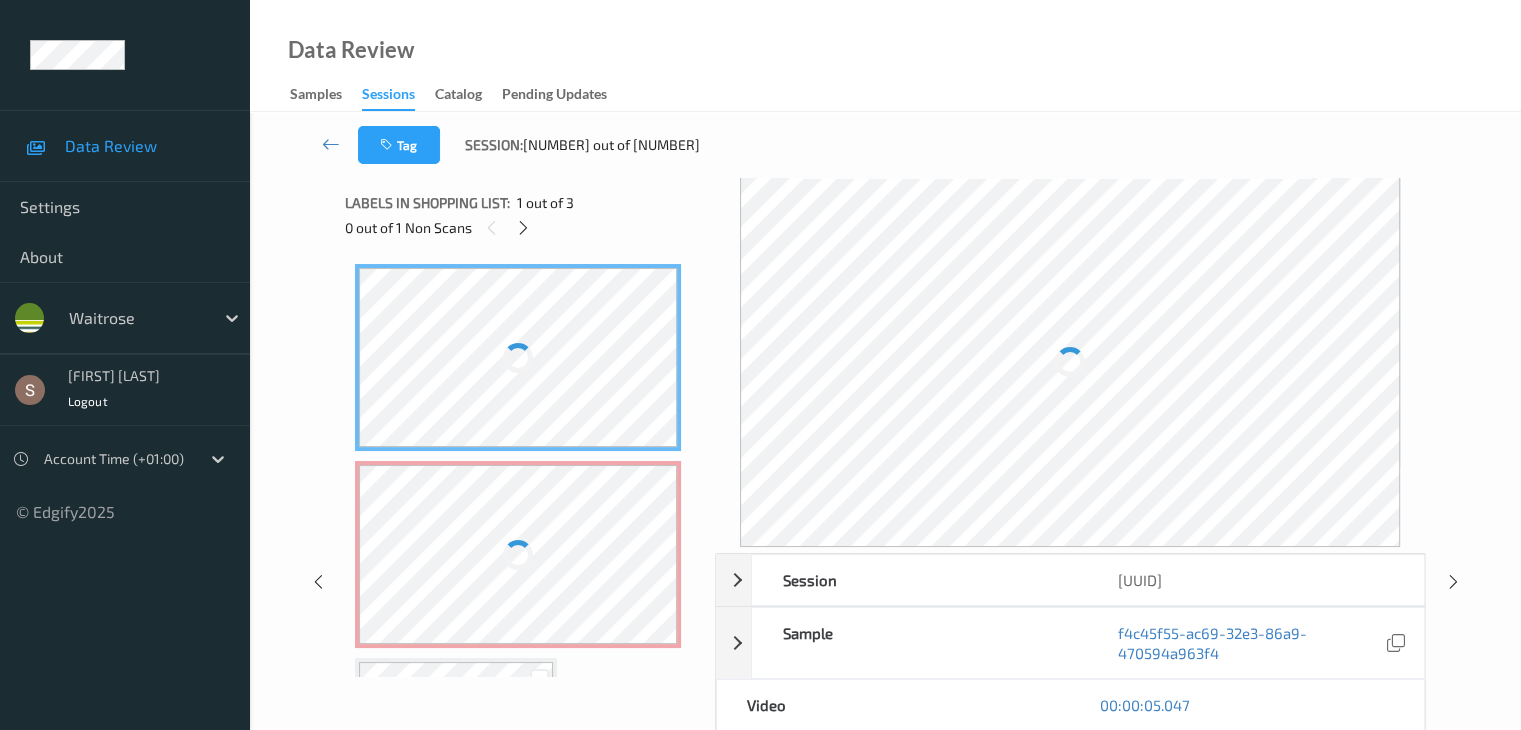 scroll, scrollTop: 0, scrollLeft: 0, axis: both 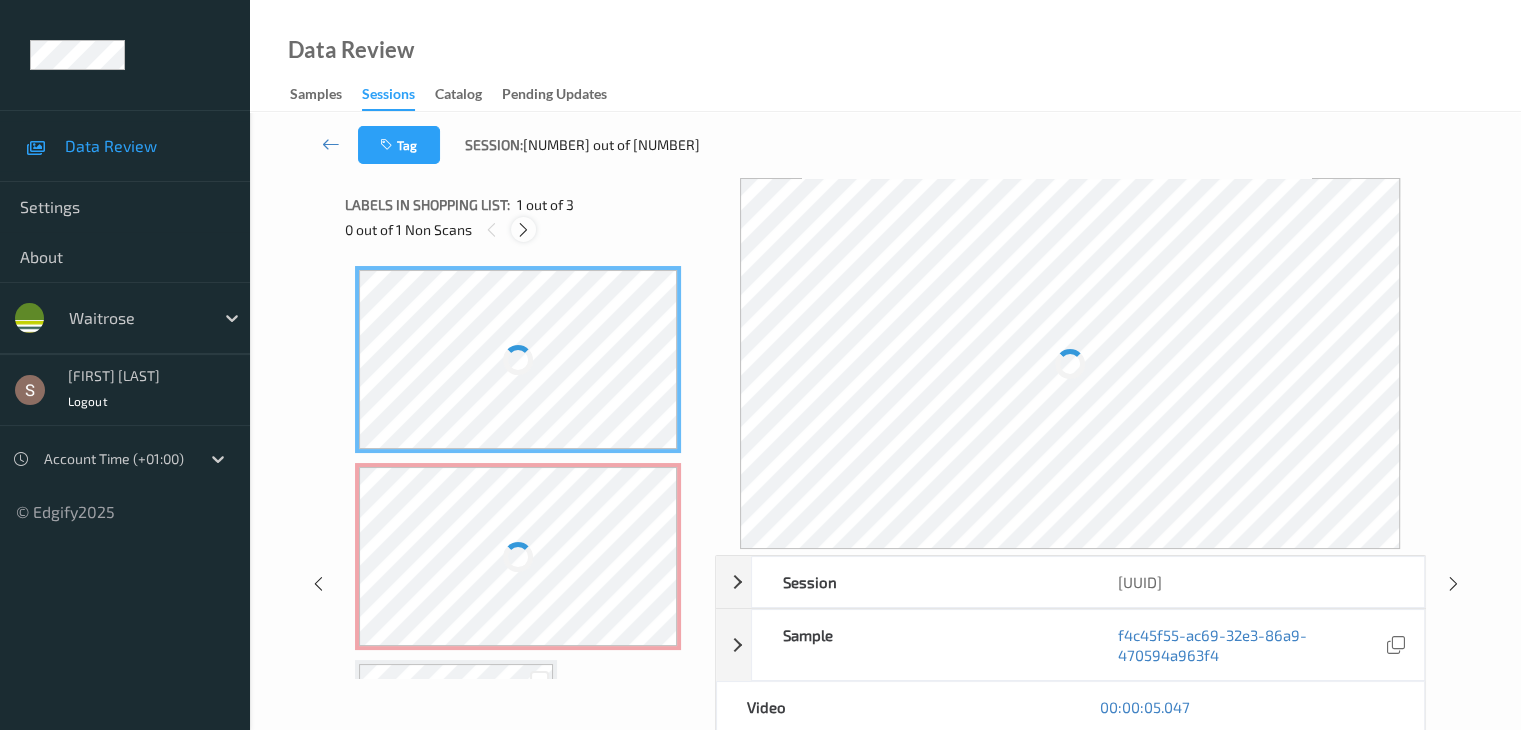 click at bounding box center [523, 230] 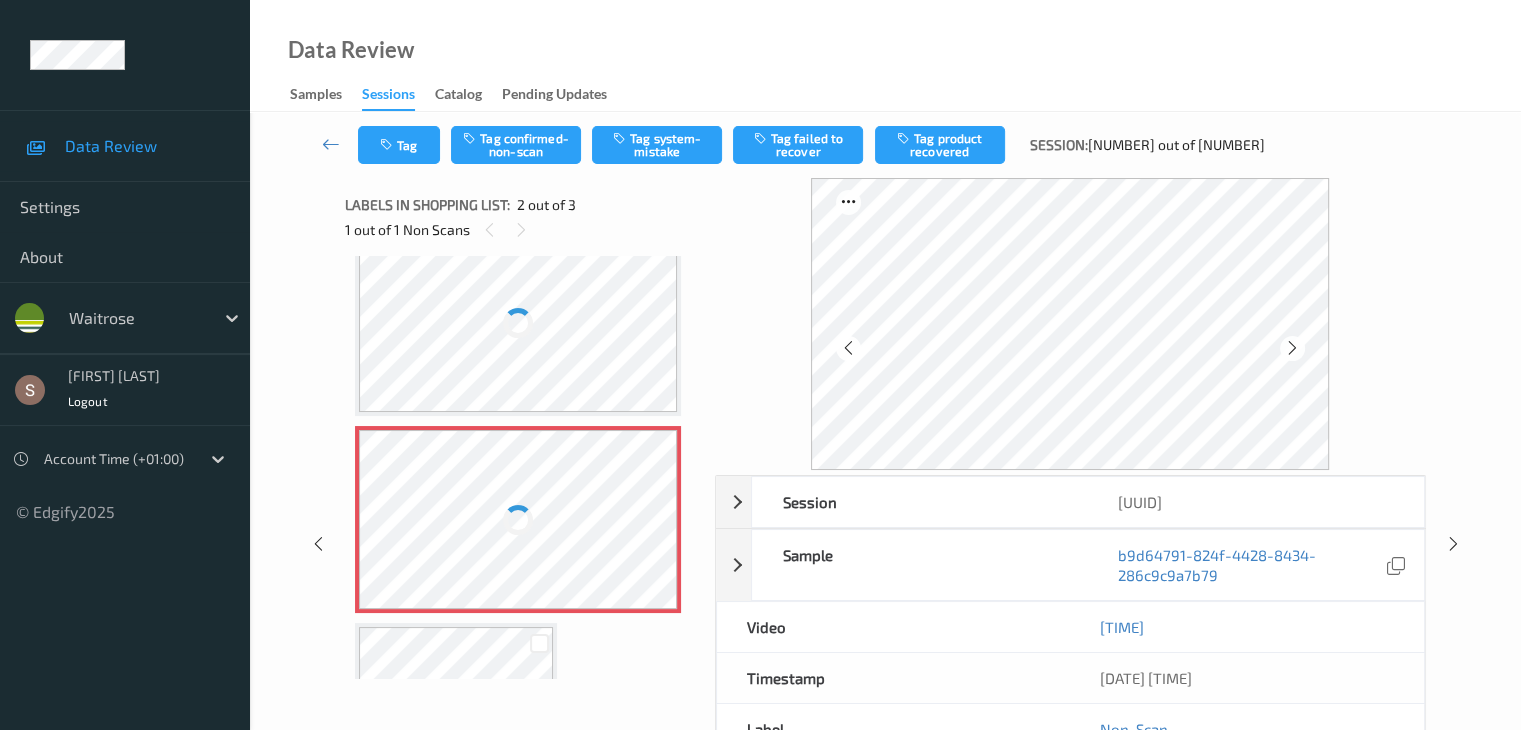 scroll, scrollTop: 0, scrollLeft: 0, axis: both 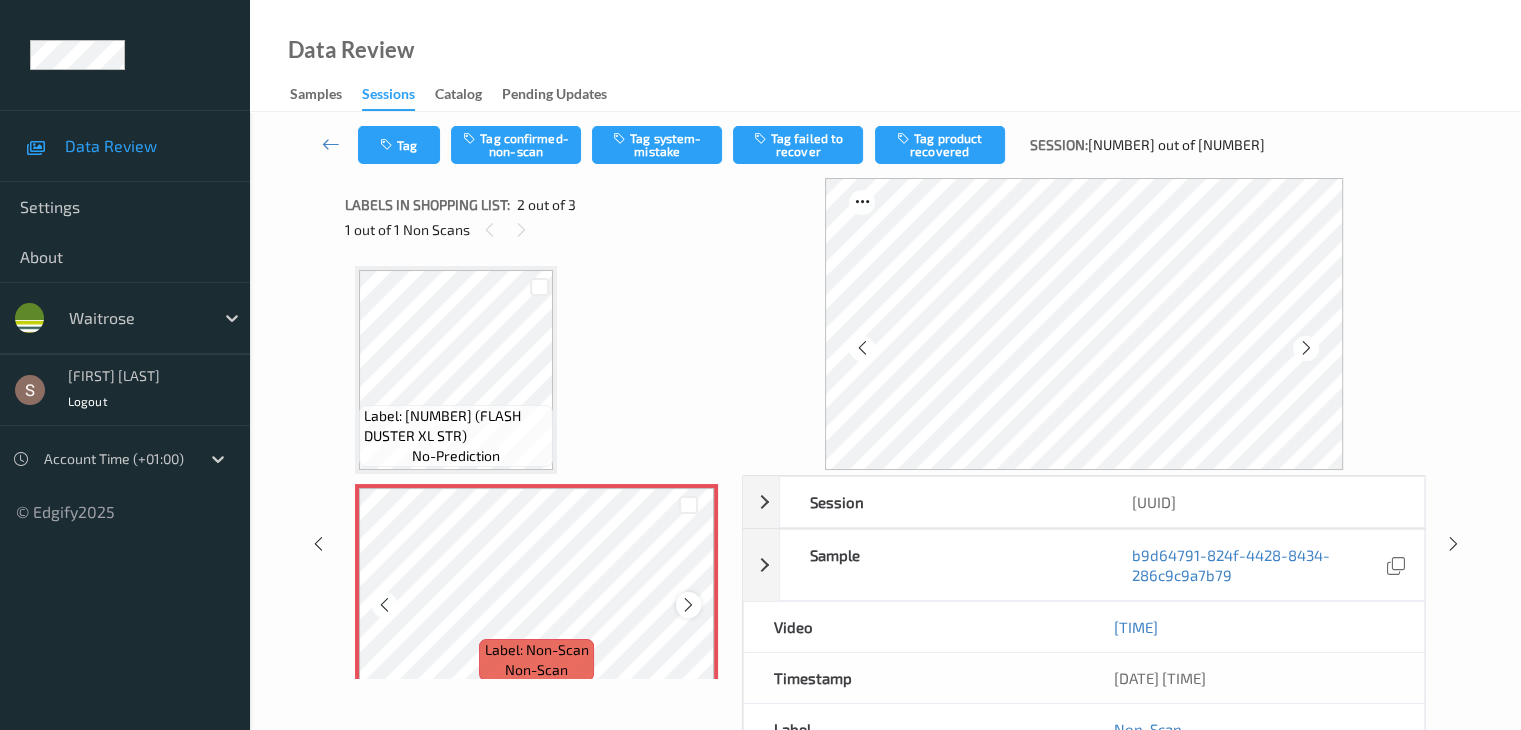 click at bounding box center [688, 605] 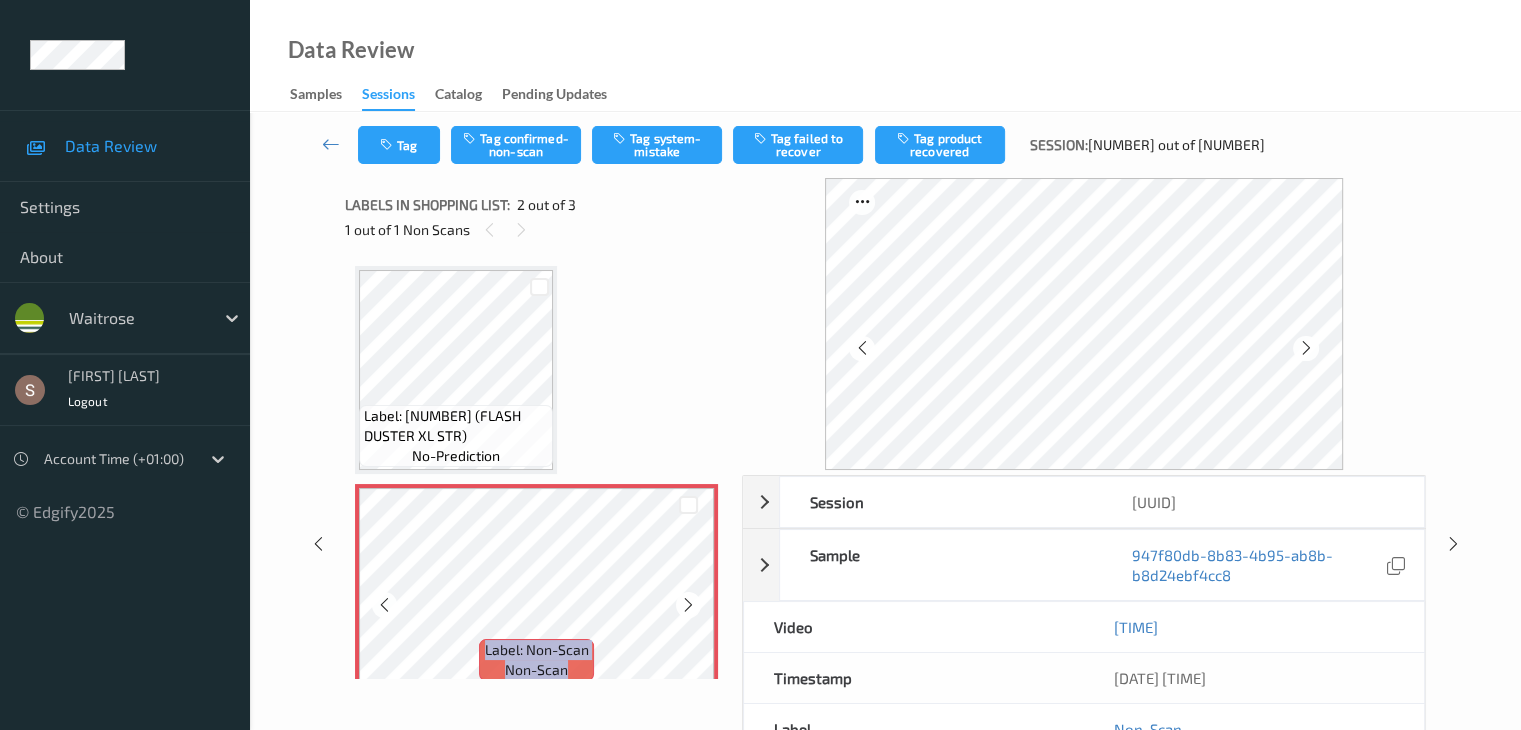 click at bounding box center (688, 605) 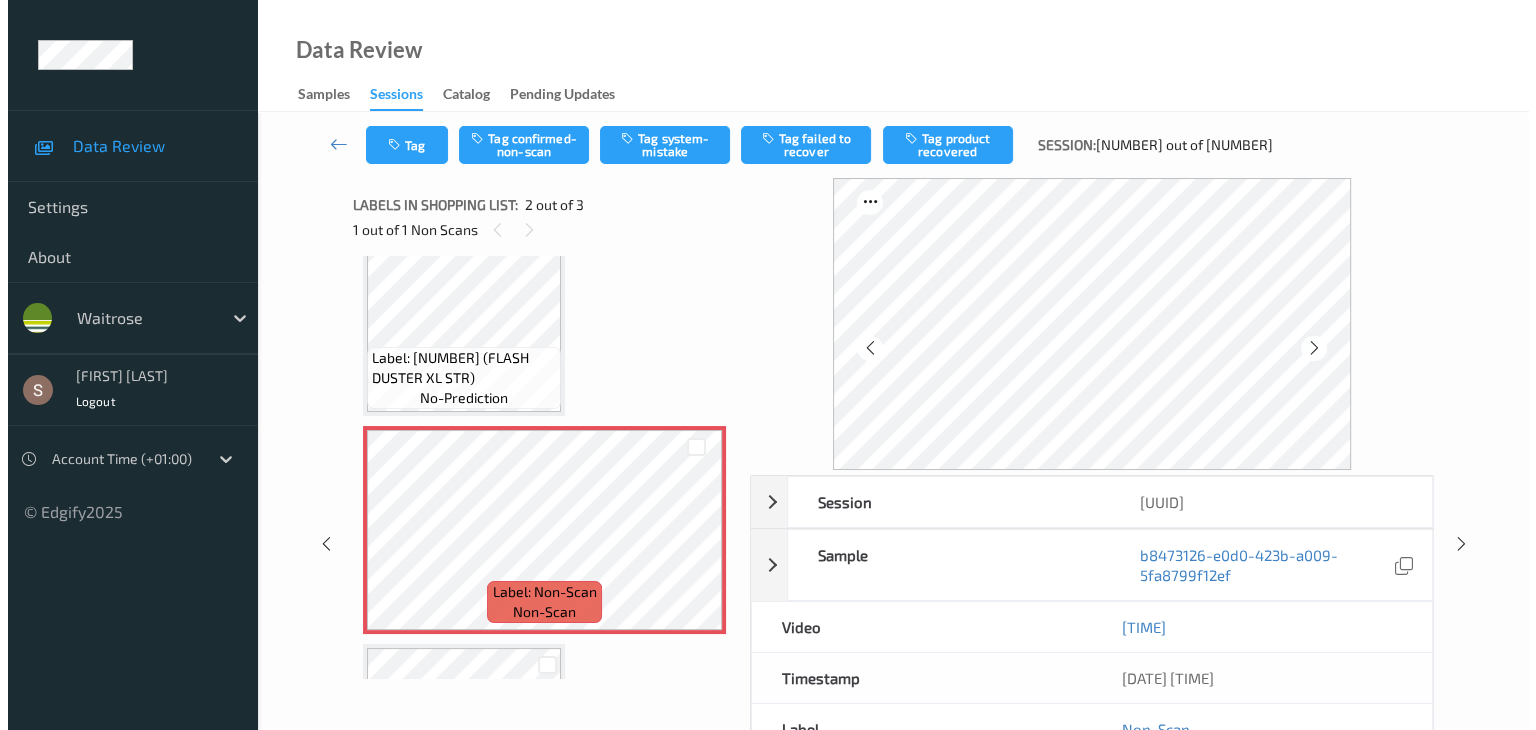 scroll, scrollTop: 41, scrollLeft: 0, axis: vertical 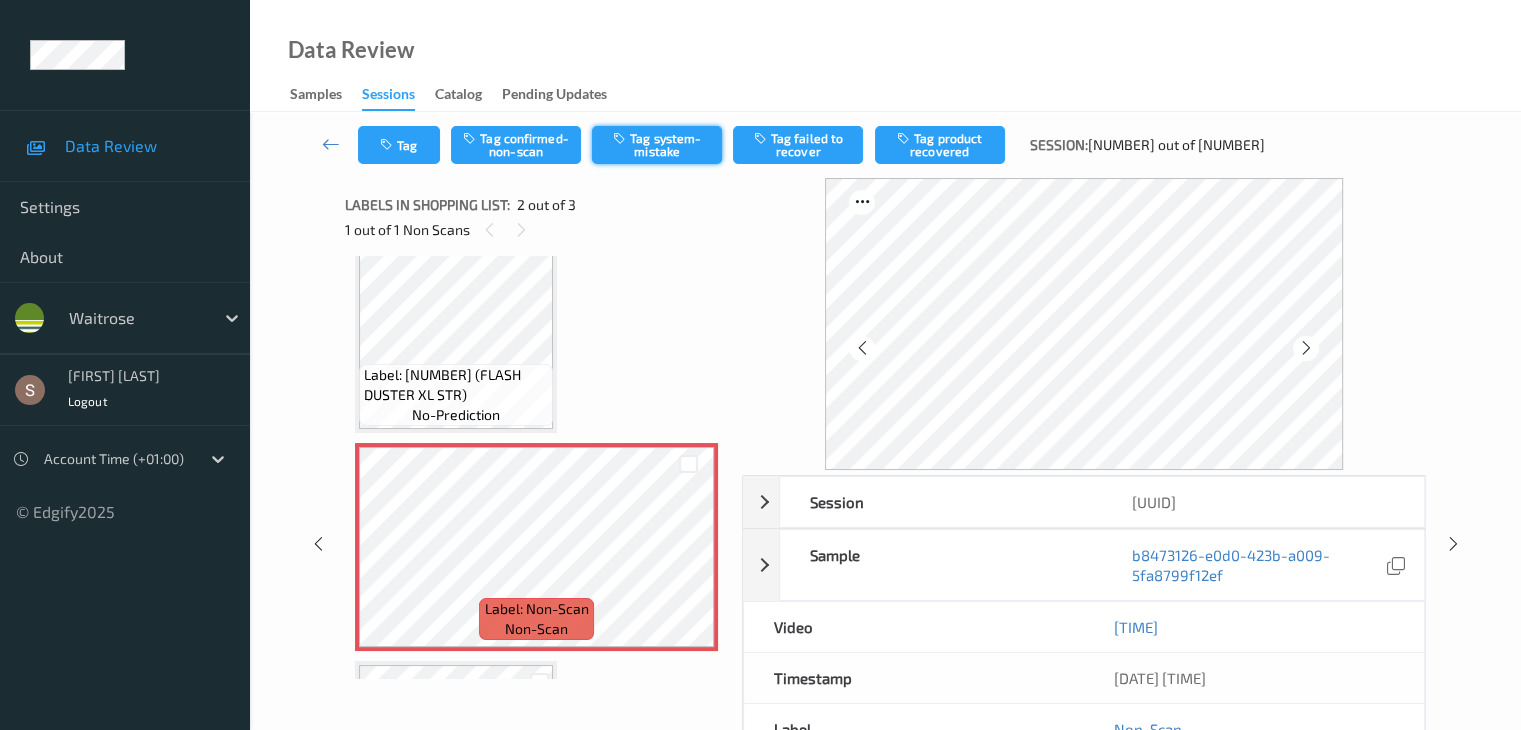 click on "Tag   system-mistake" at bounding box center (657, 145) 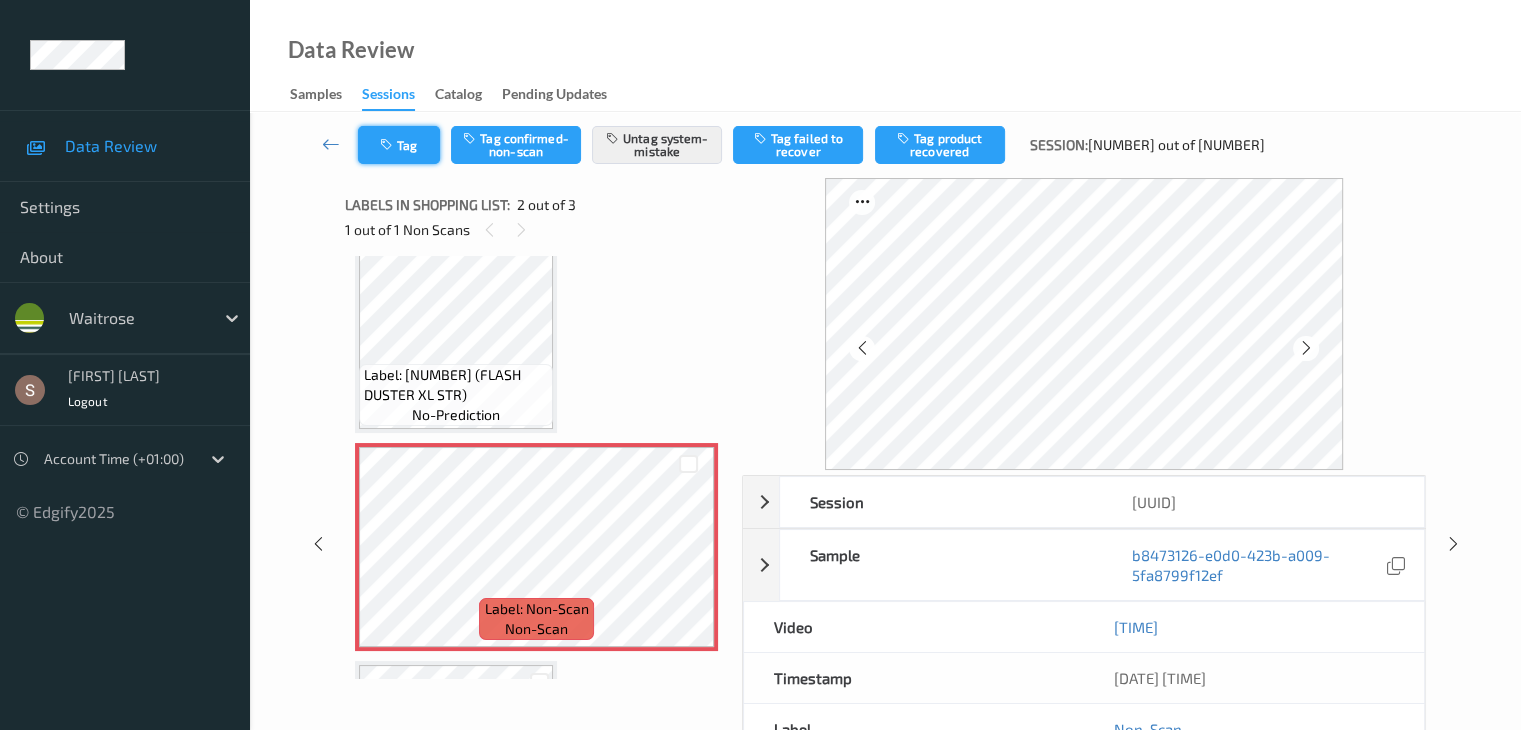 click on "Tag" at bounding box center [399, 145] 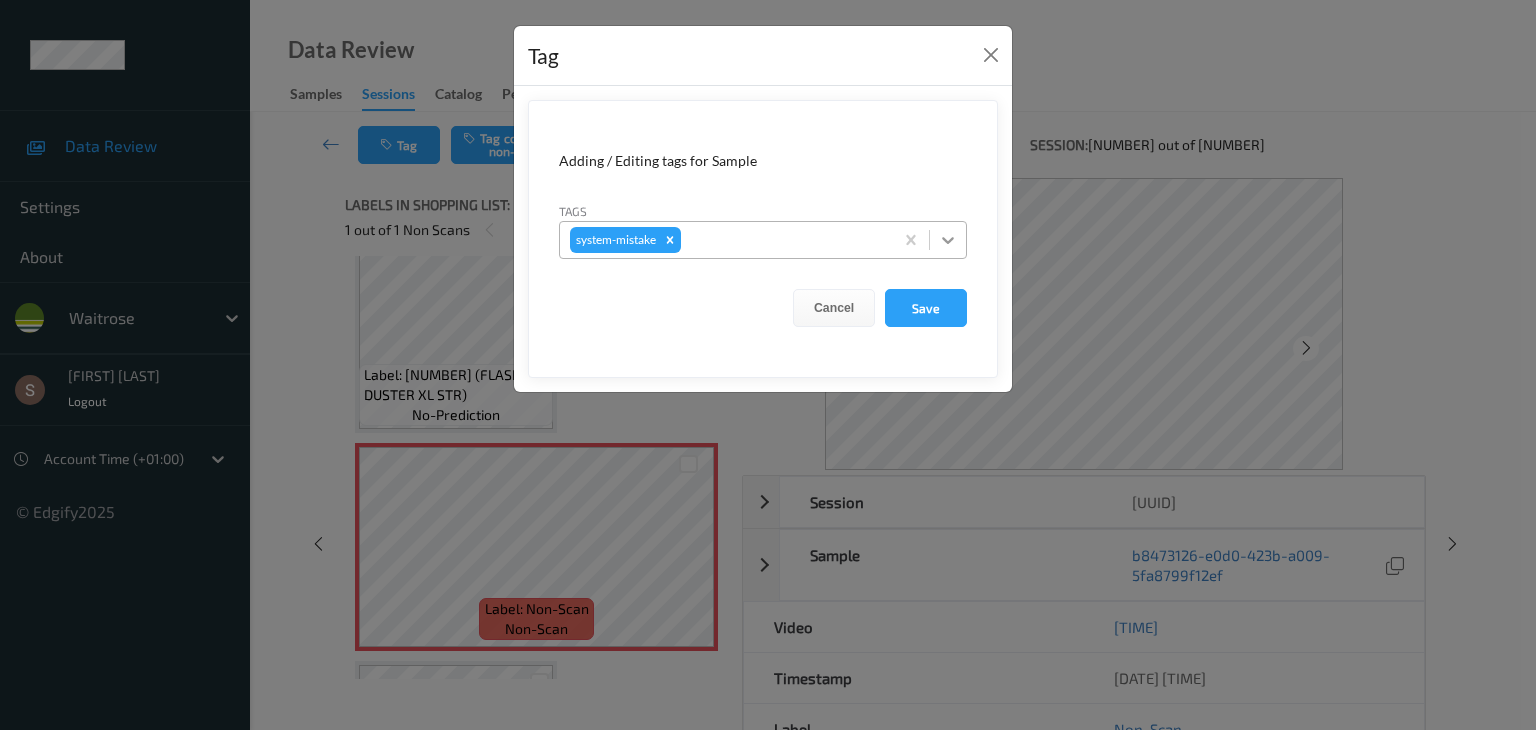 click 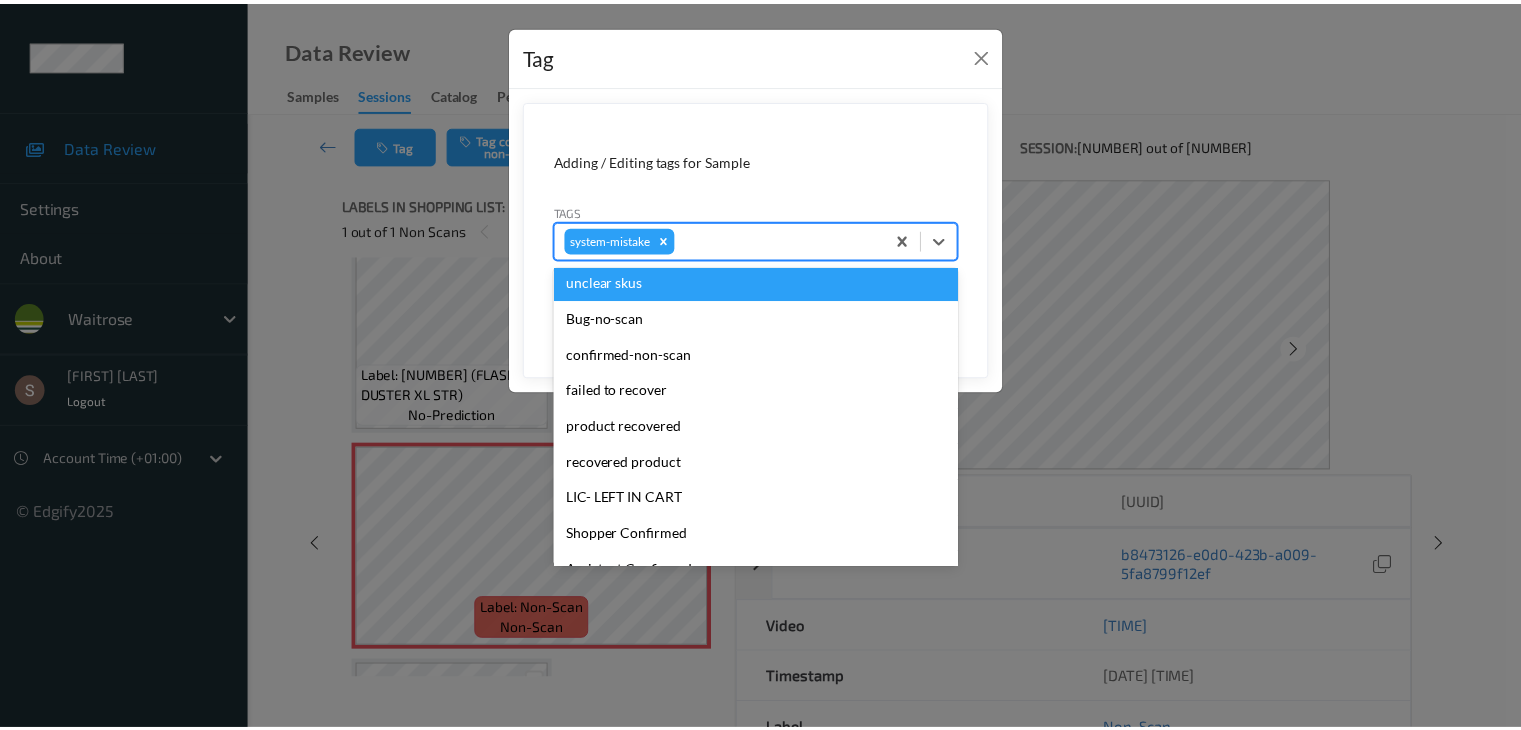 scroll, scrollTop: 356, scrollLeft: 0, axis: vertical 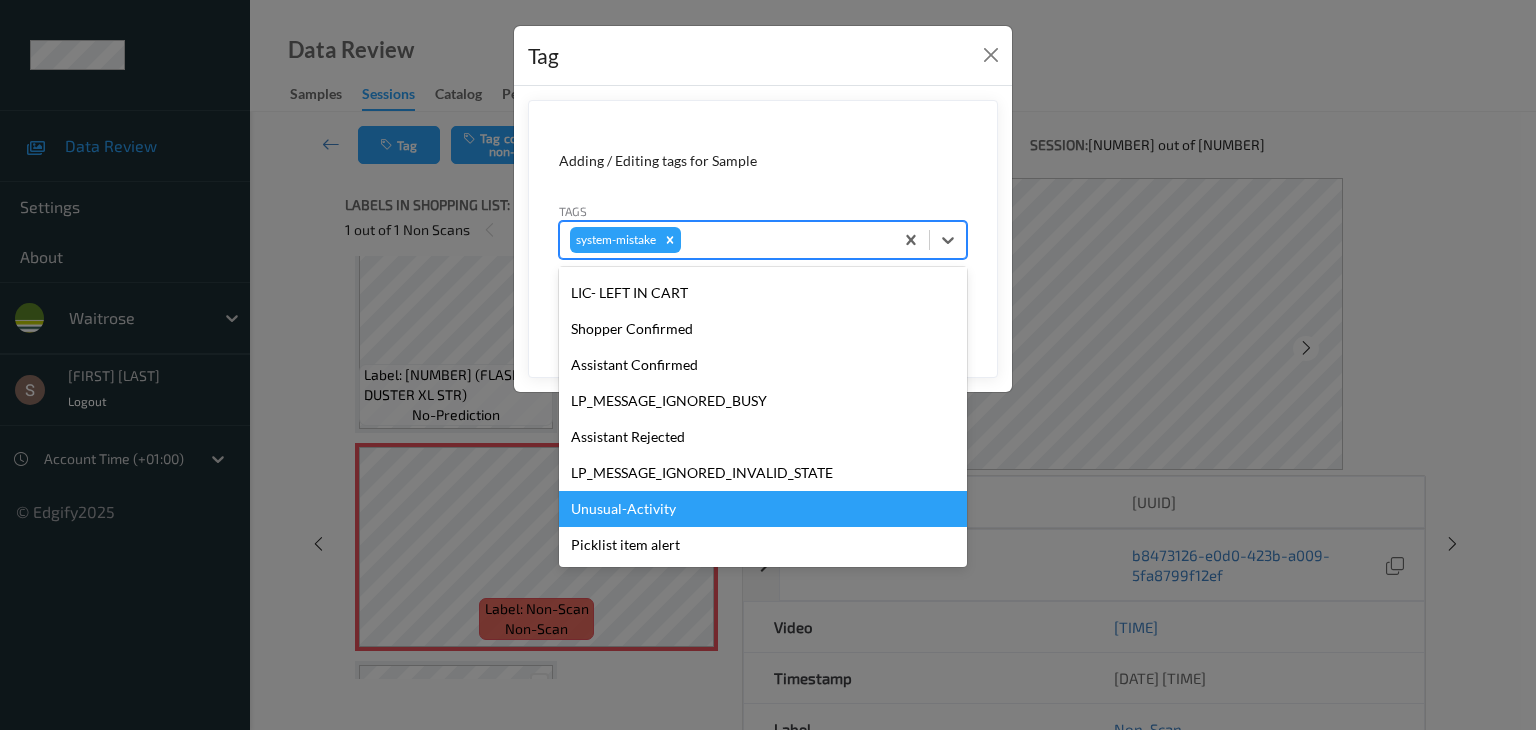 click on "Unusual-Activity" at bounding box center (763, 509) 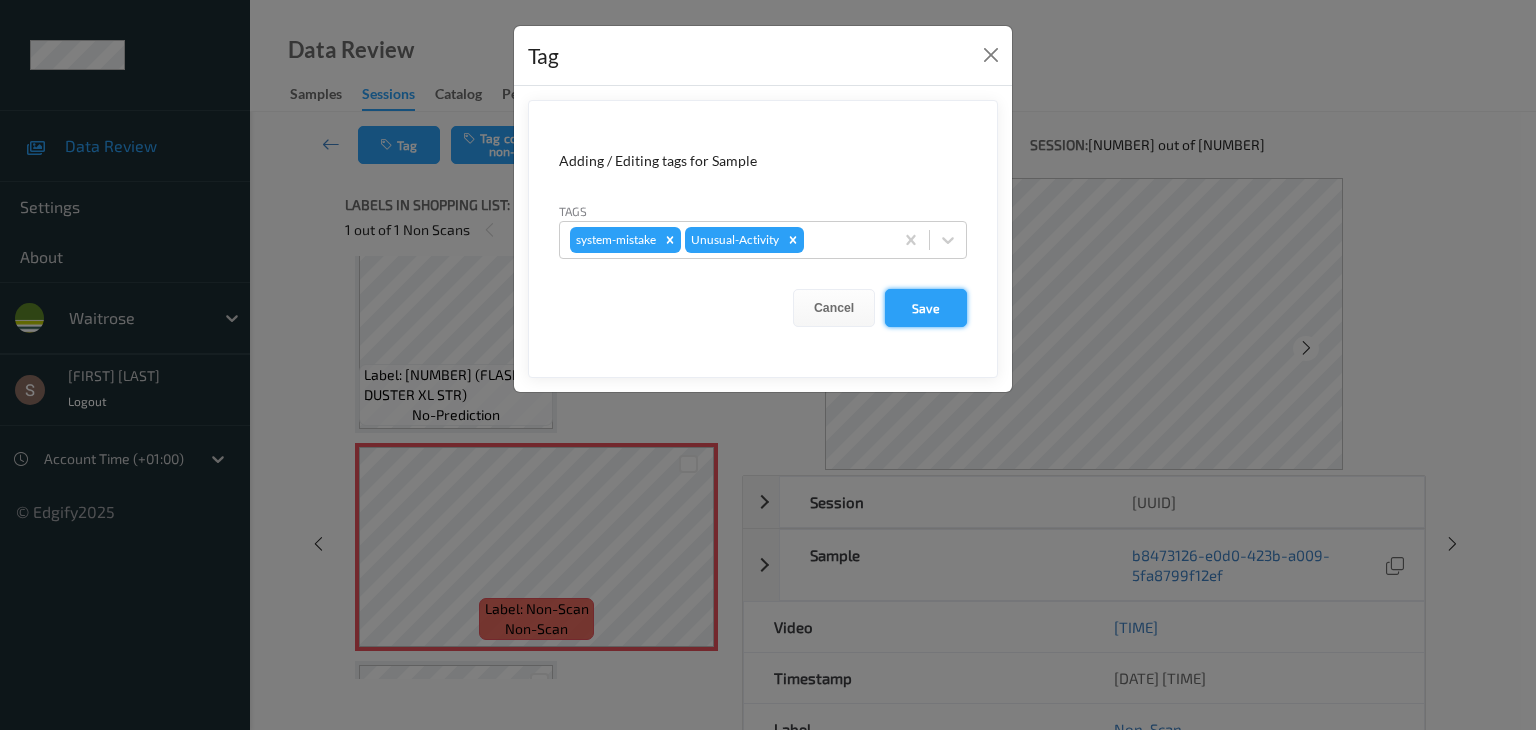 click on "Save" at bounding box center (926, 308) 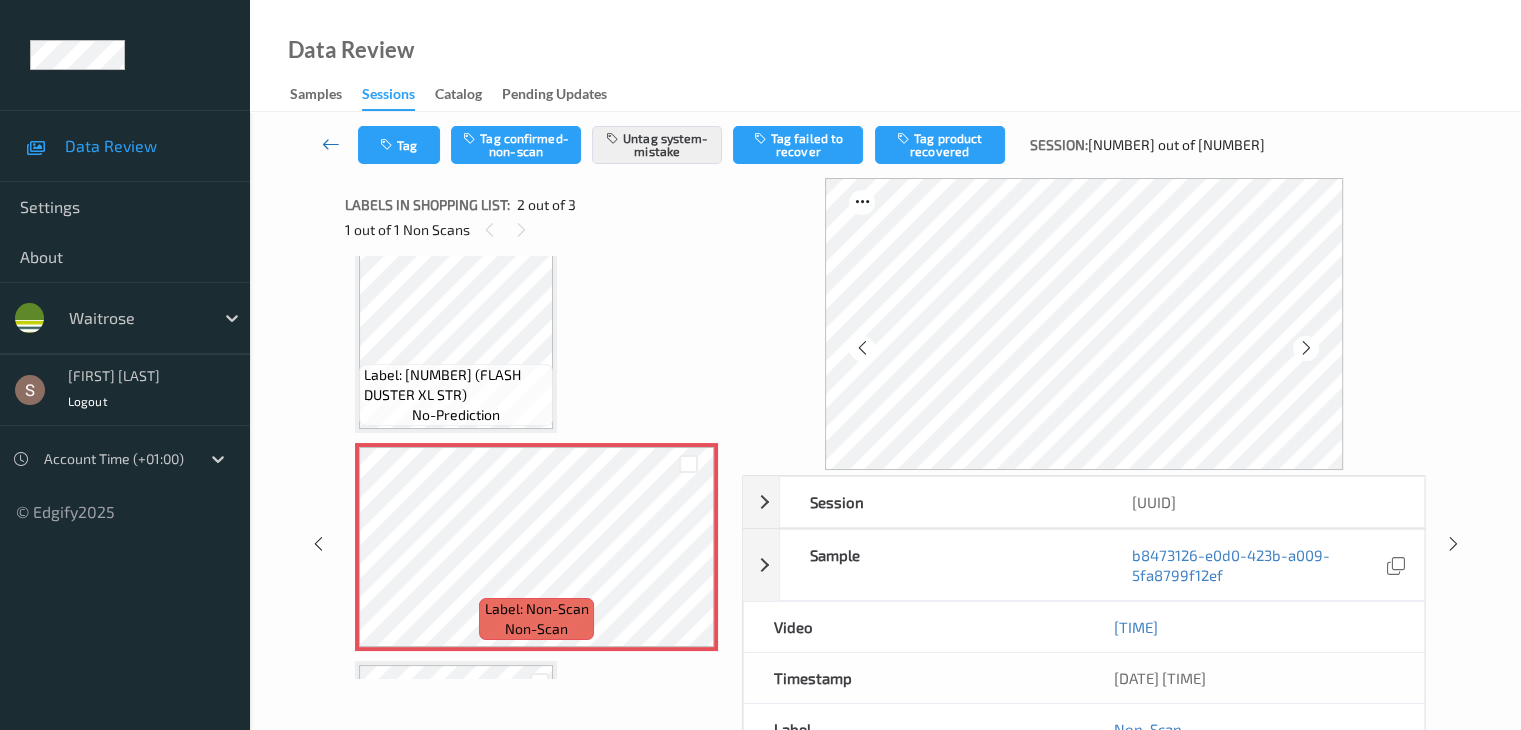 click at bounding box center [331, 144] 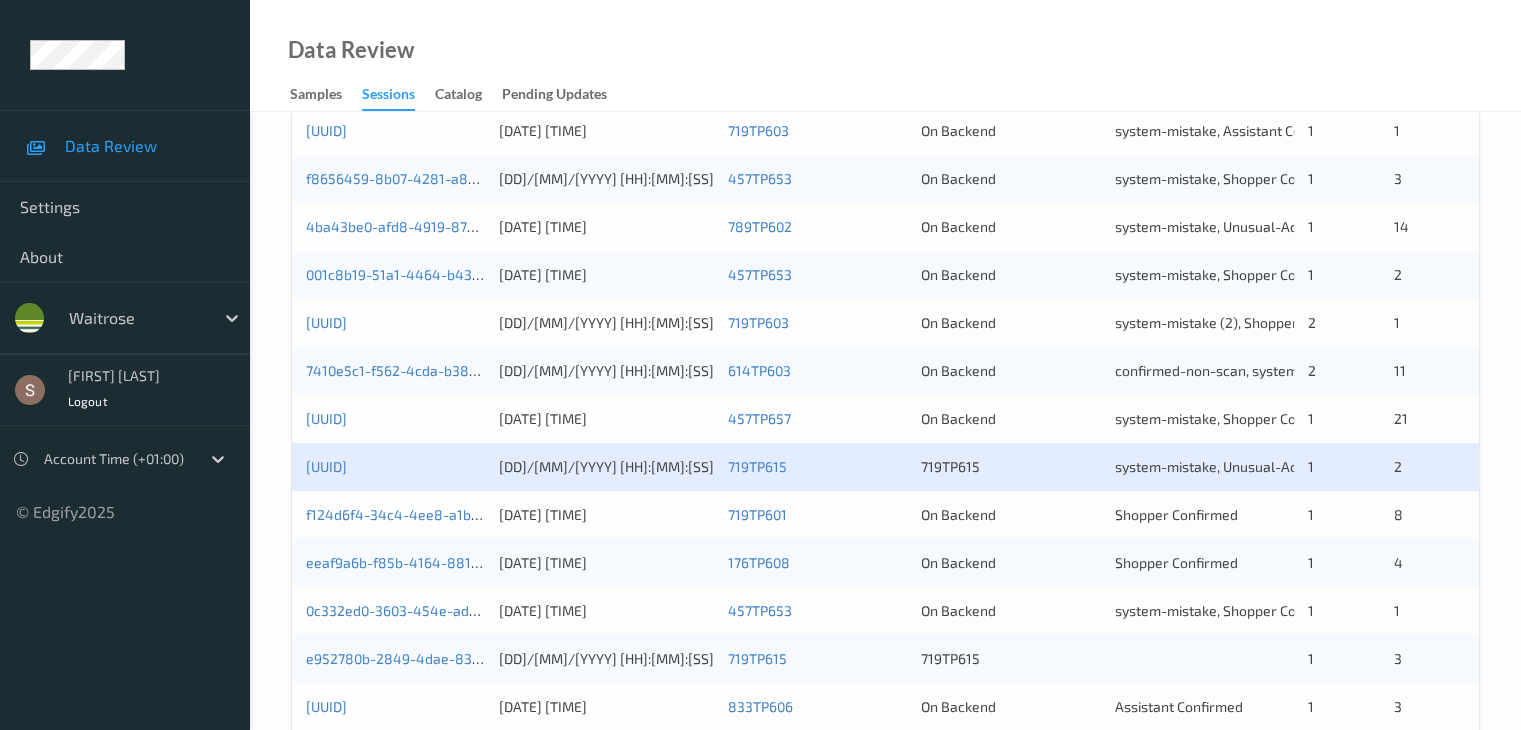 scroll, scrollTop: 932, scrollLeft: 0, axis: vertical 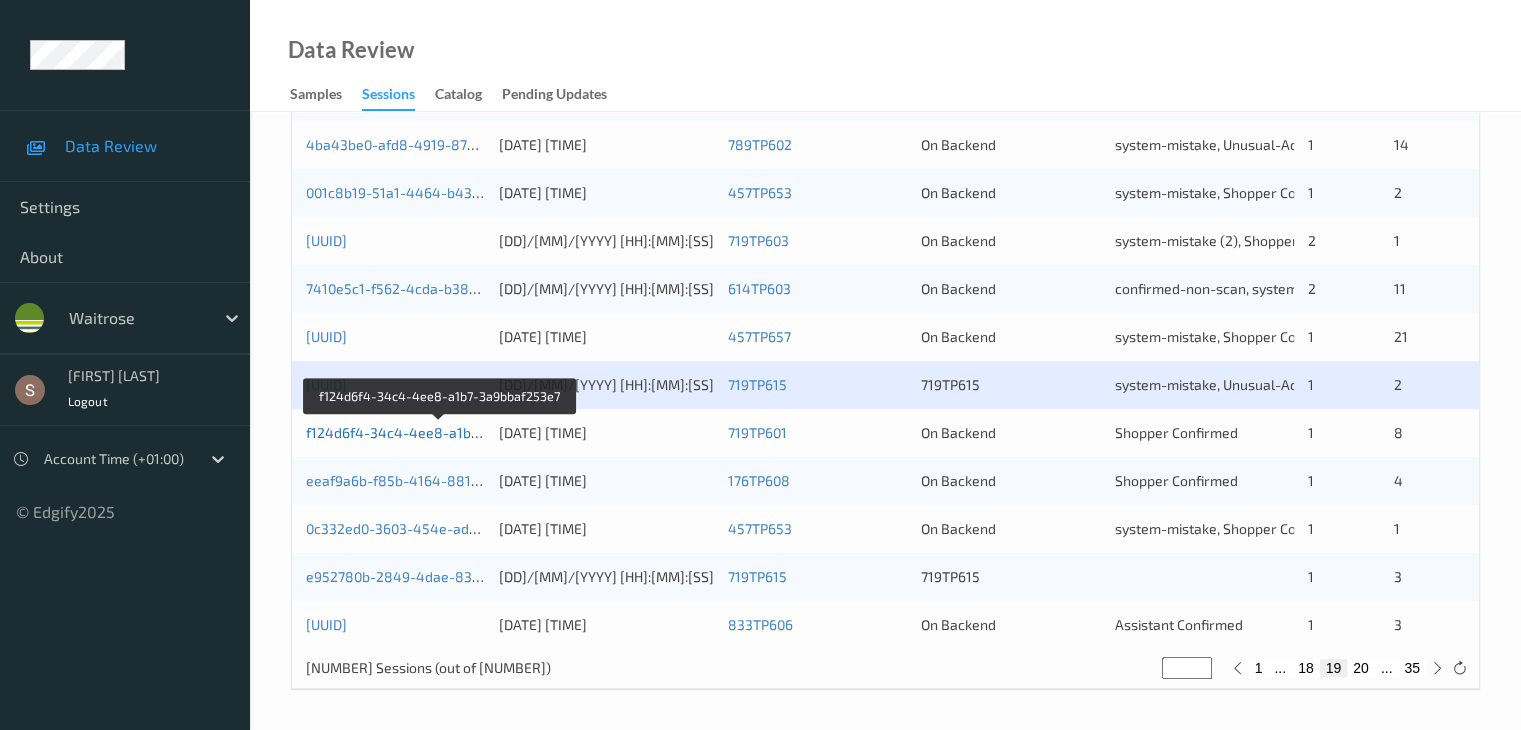 click on "f124d6f4-34c4-4ee8-a1b7-3a9bbaf253e7" at bounding box center (441, 432) 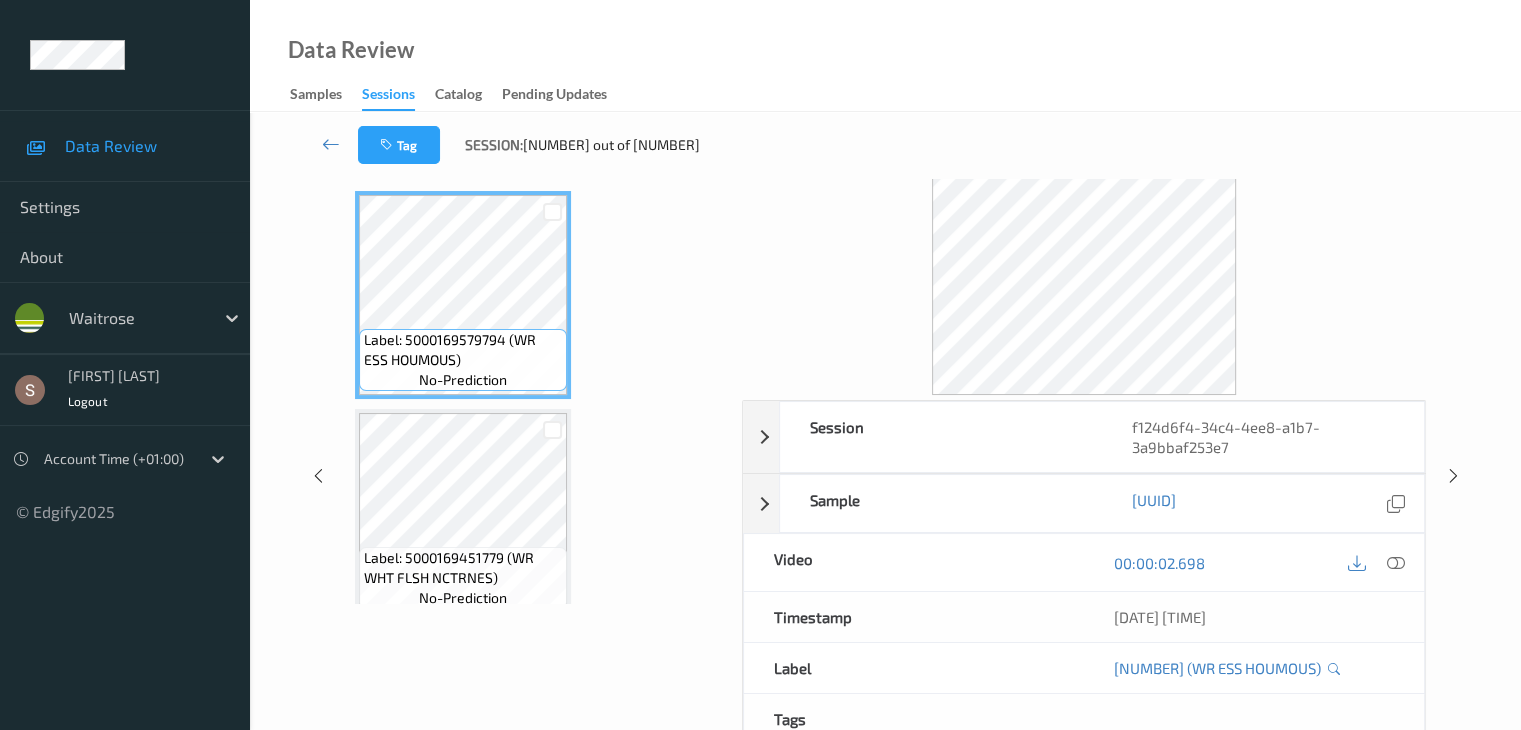 scroll, scrollTop: 0, scrollLeft: 0, axis: both 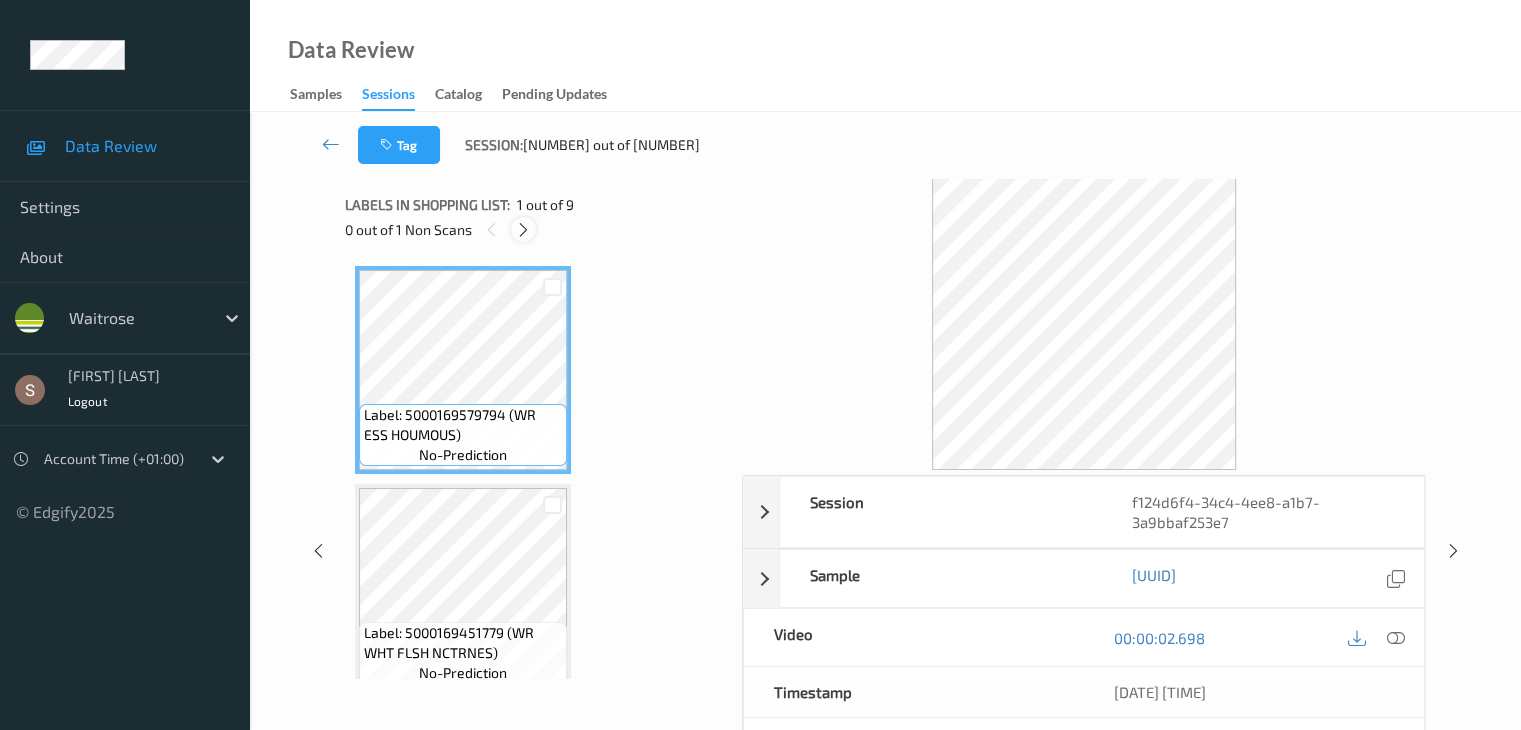 click at bounding box center [523, 230] 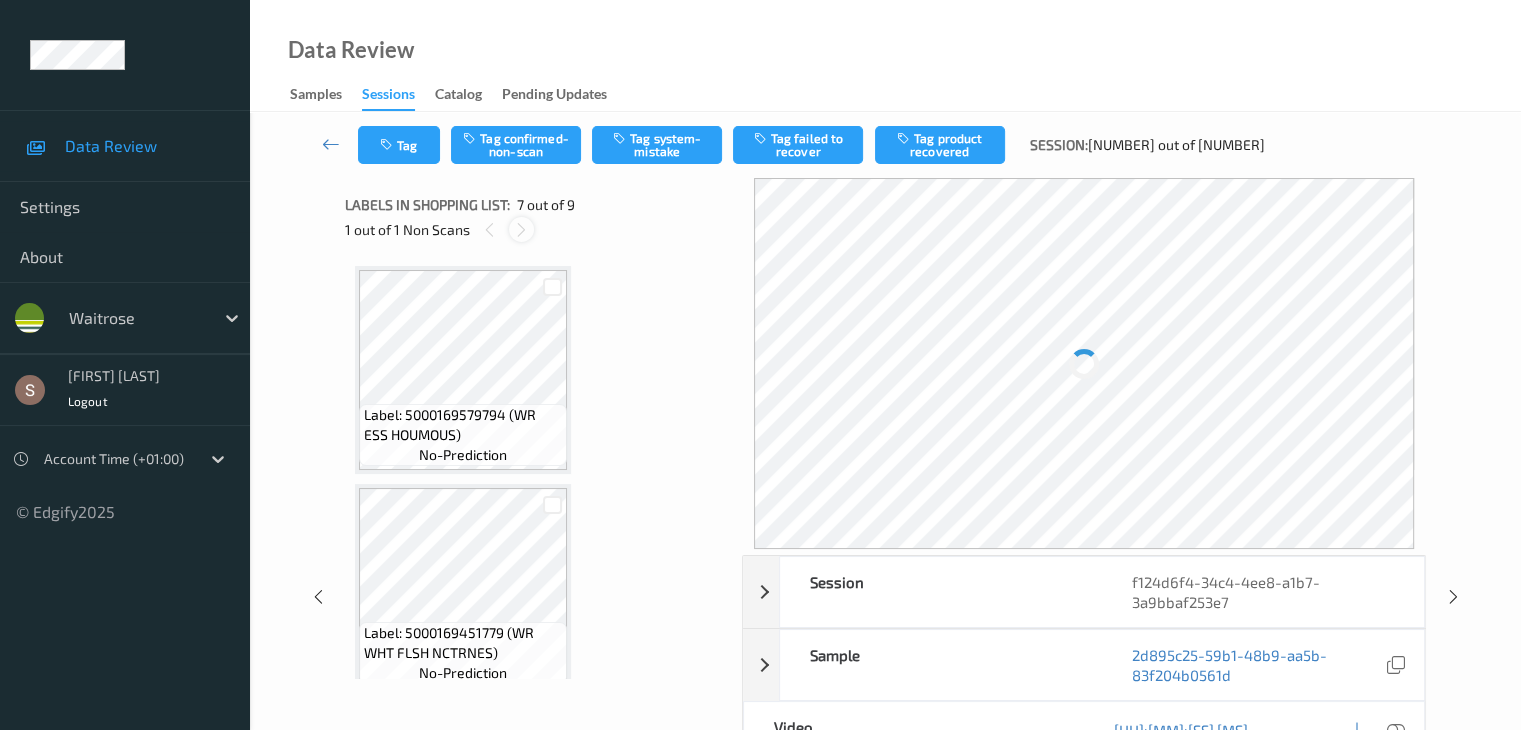 scroll, scrollTop: 1100, scrollLeft: 0, axis: vertical 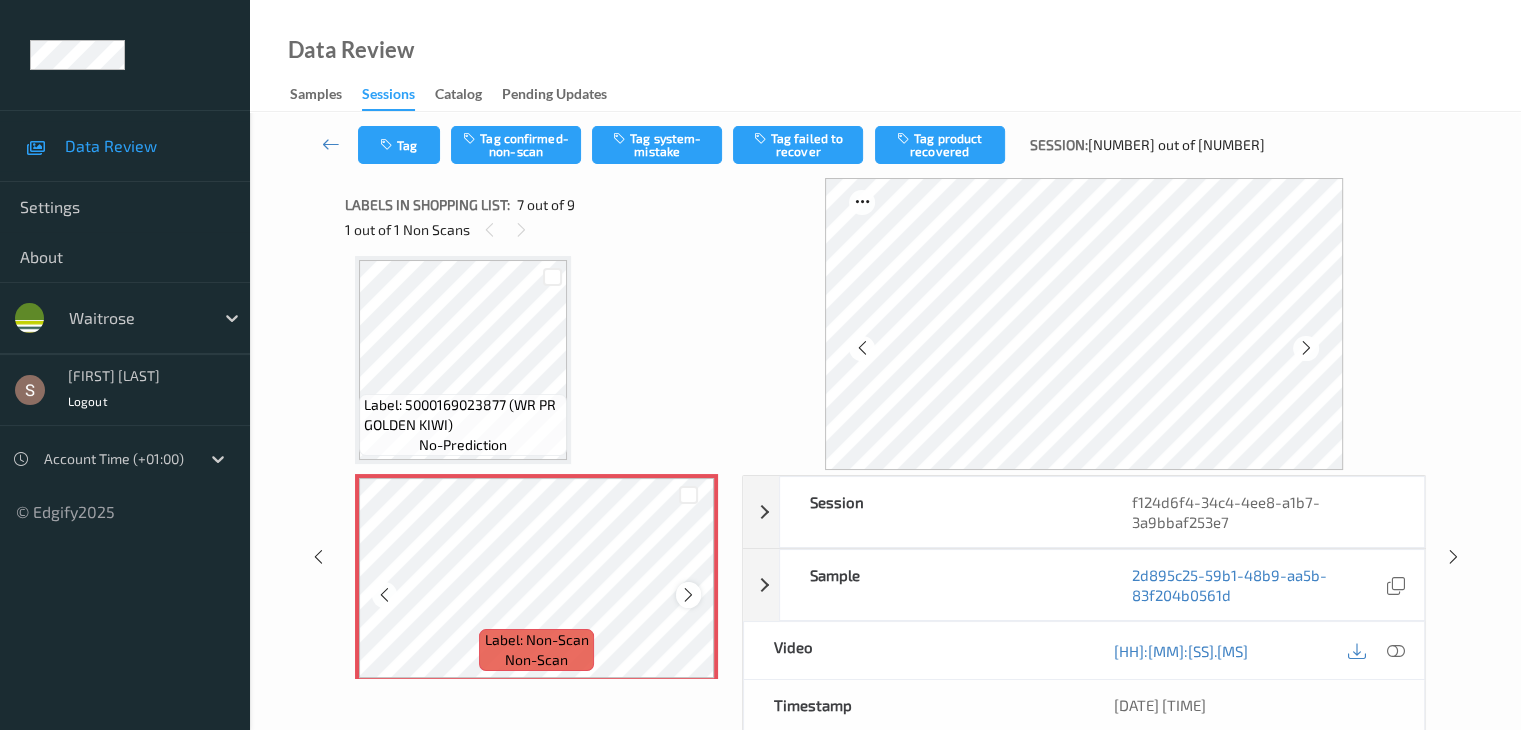 click at bounding box center [688, 594] 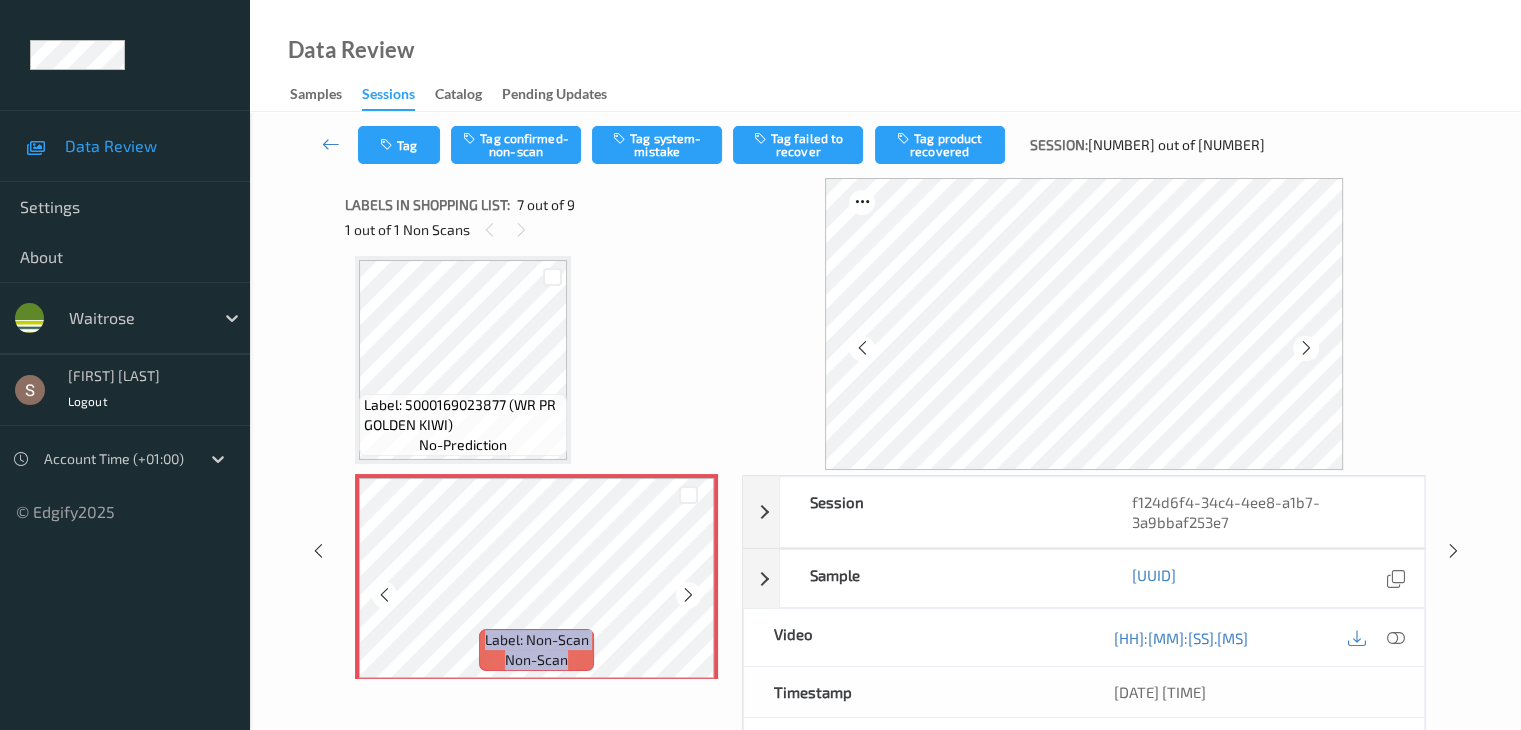 click at bounding box center (688, 595) 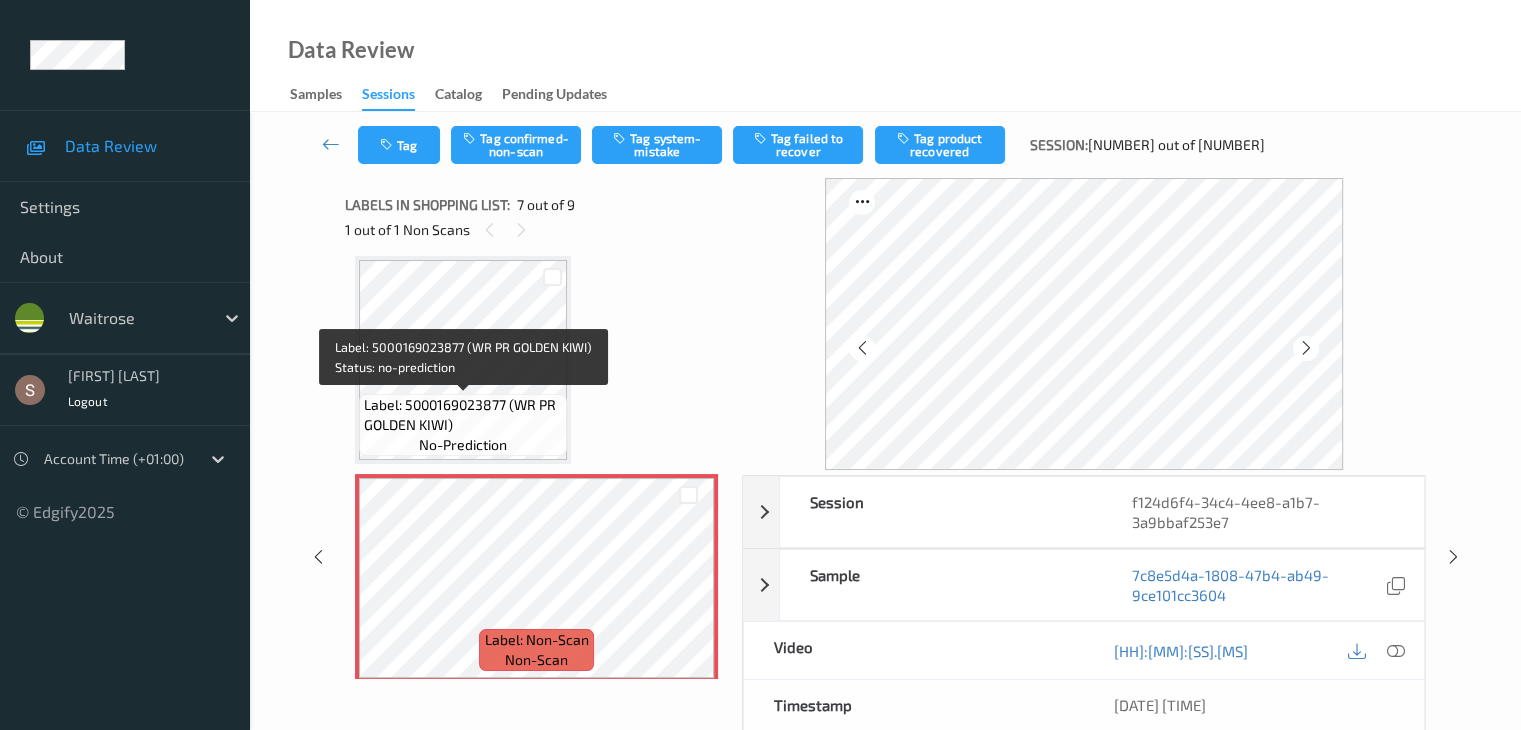click on "Label: 5000169023877 (WR PR GOLDEN KIWI)" at bounding box center (463, 415) 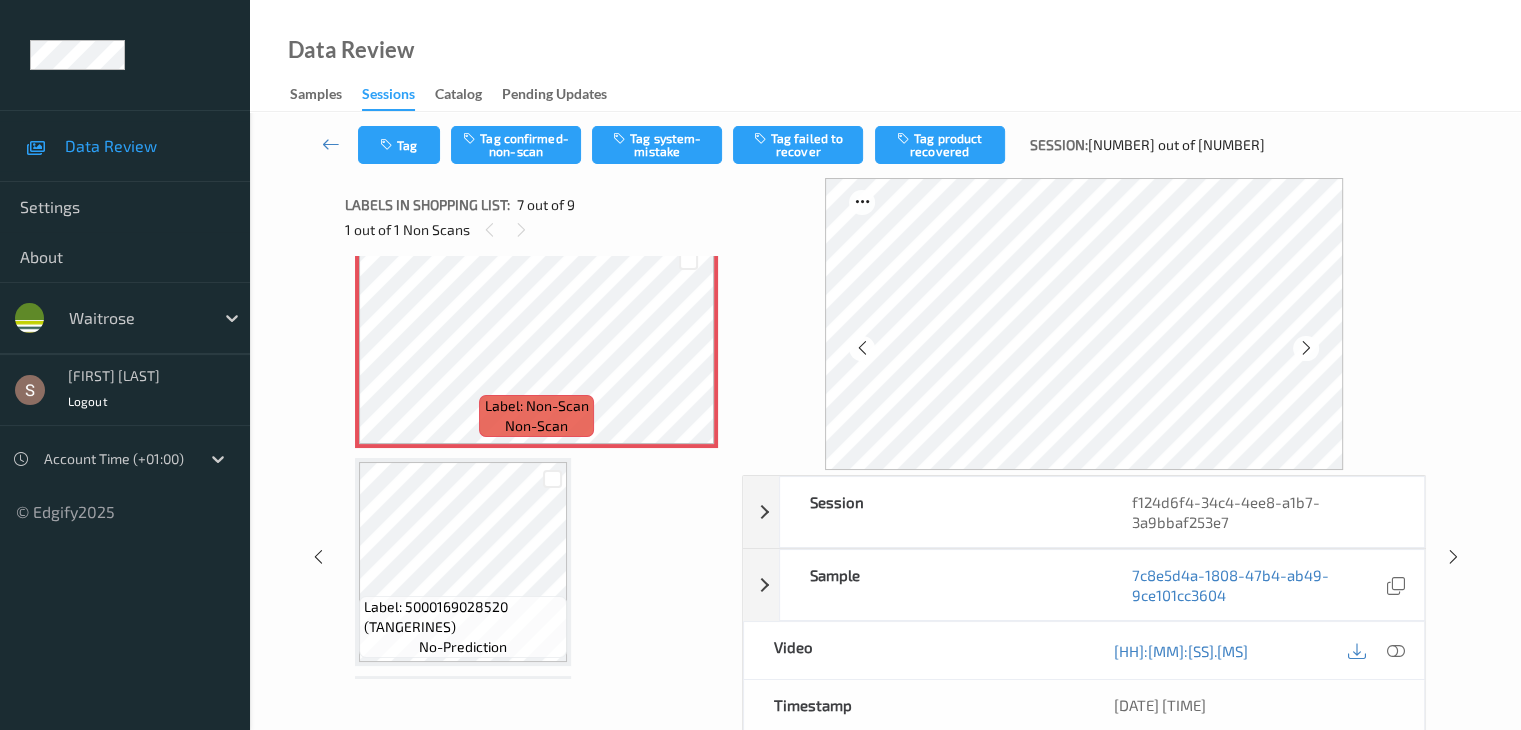 scroll, scrollTop: 1400, scrollLeft: 0, axis: vertical 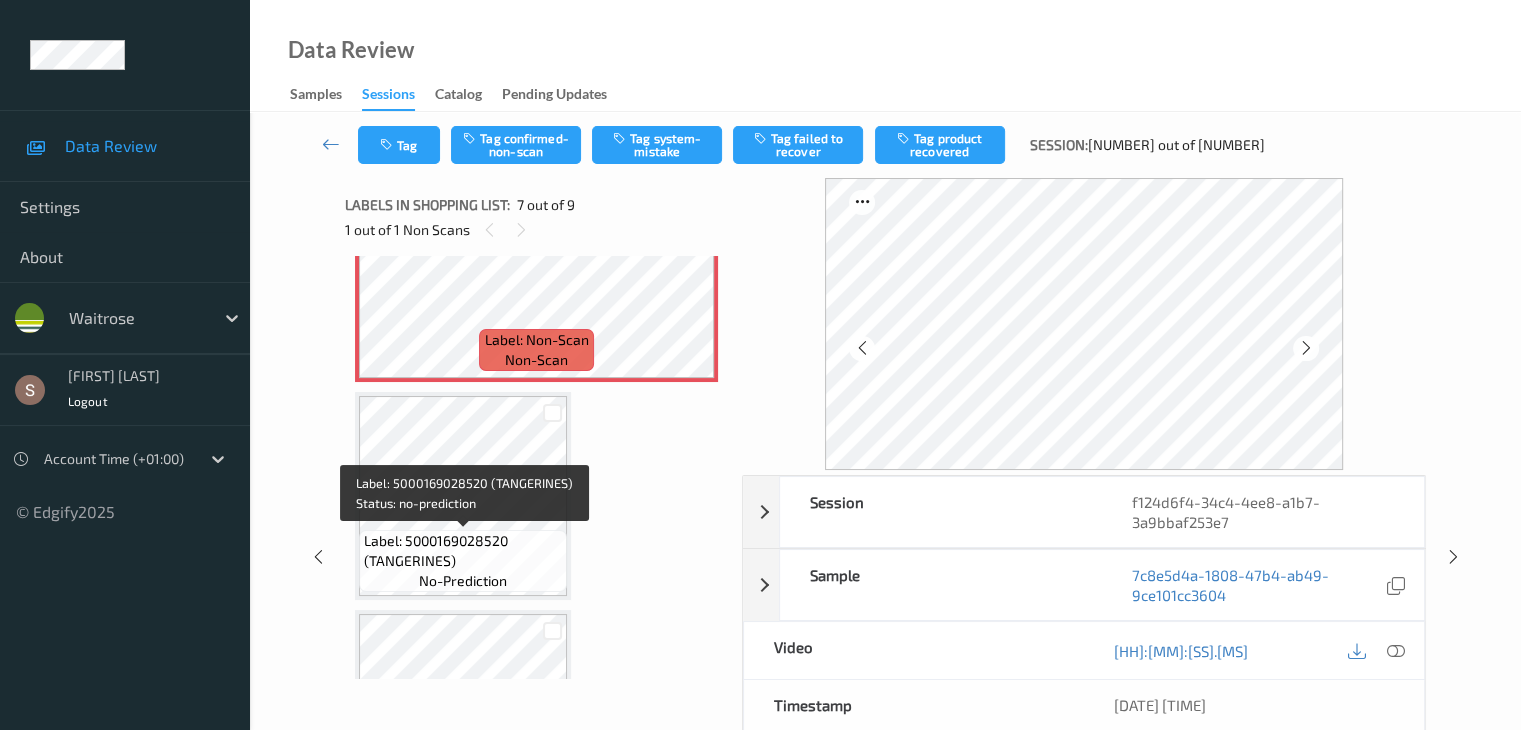 click on "Label: 5000169028520 (TANGERINES)" at bounding box center (463, 551) 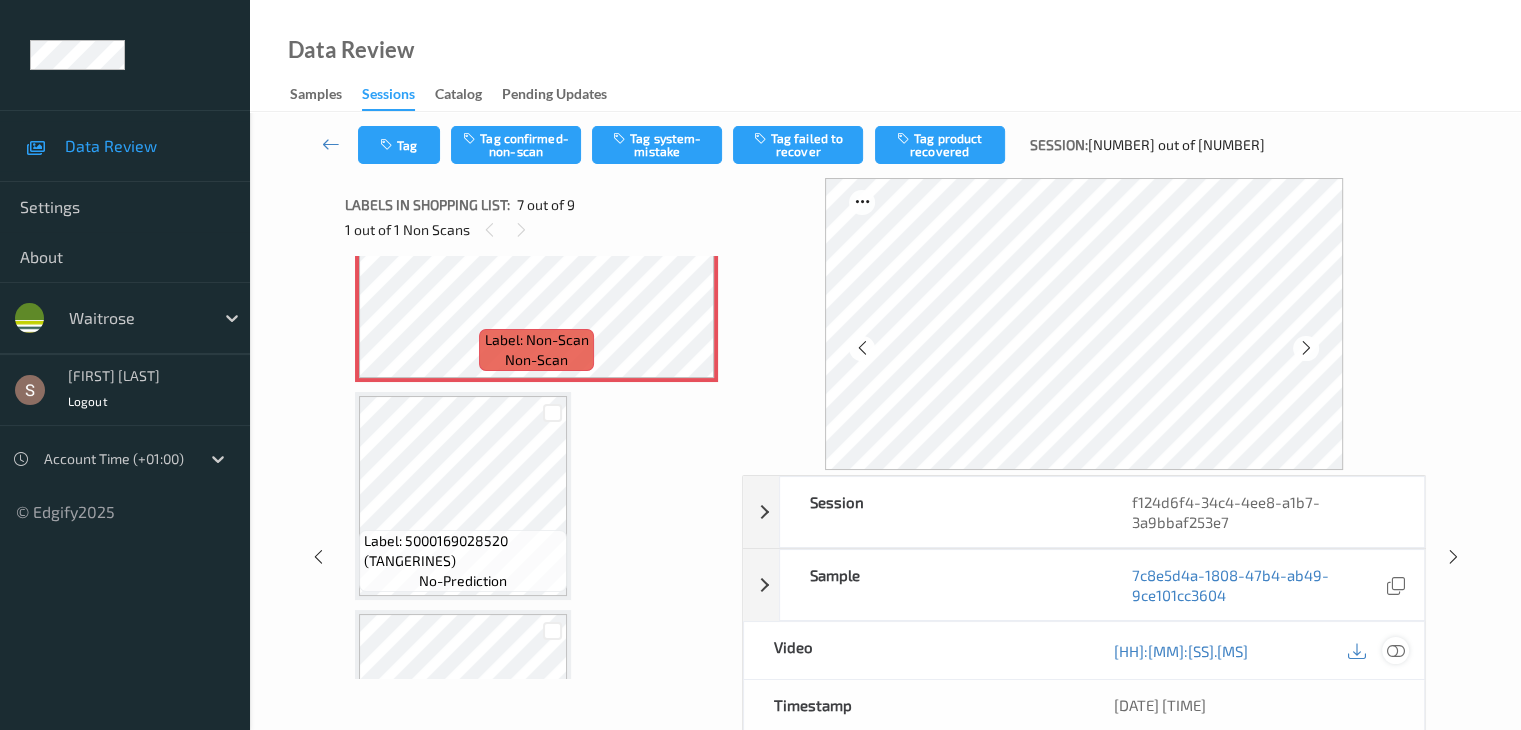 click at bounding box center (1395, 651) 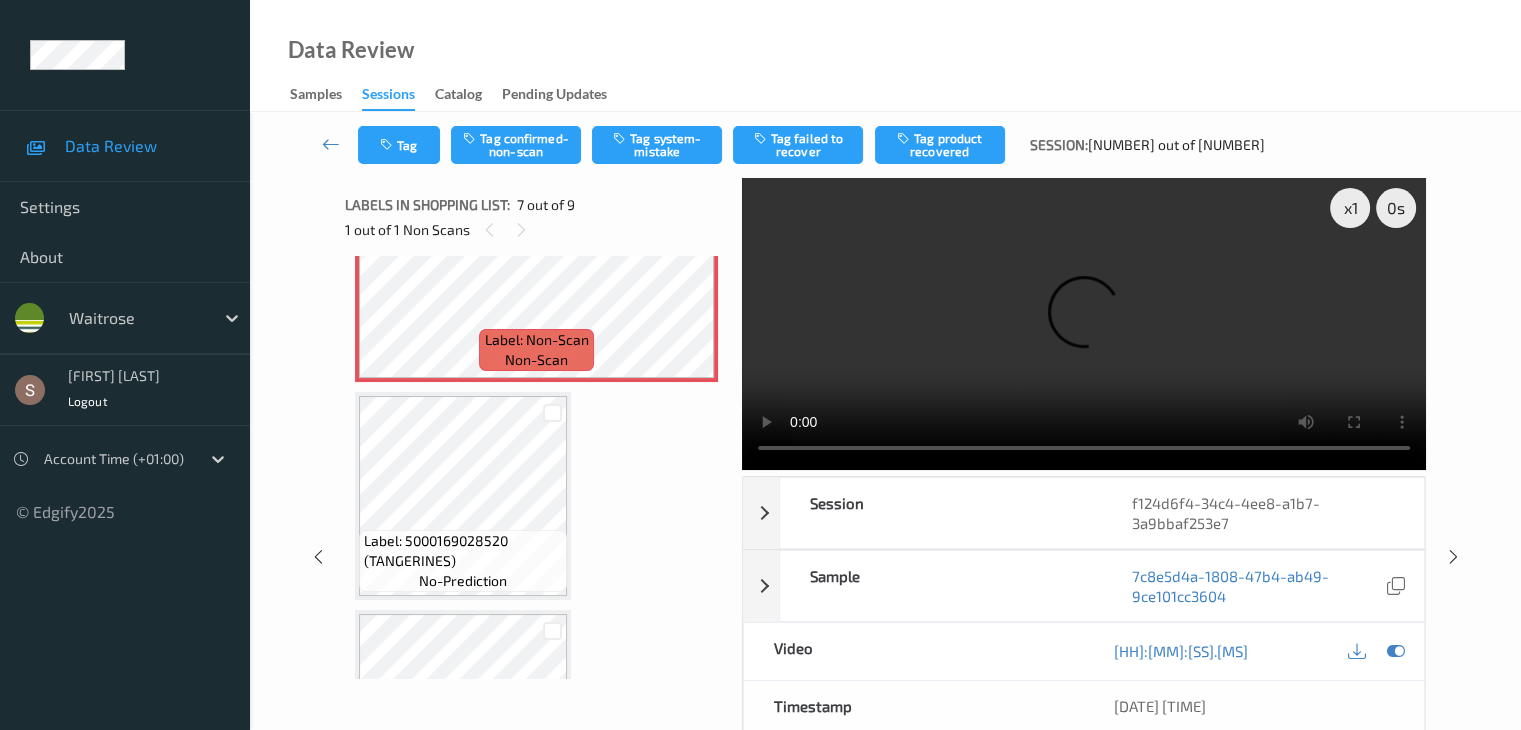click at bounding box center (1084, 324) 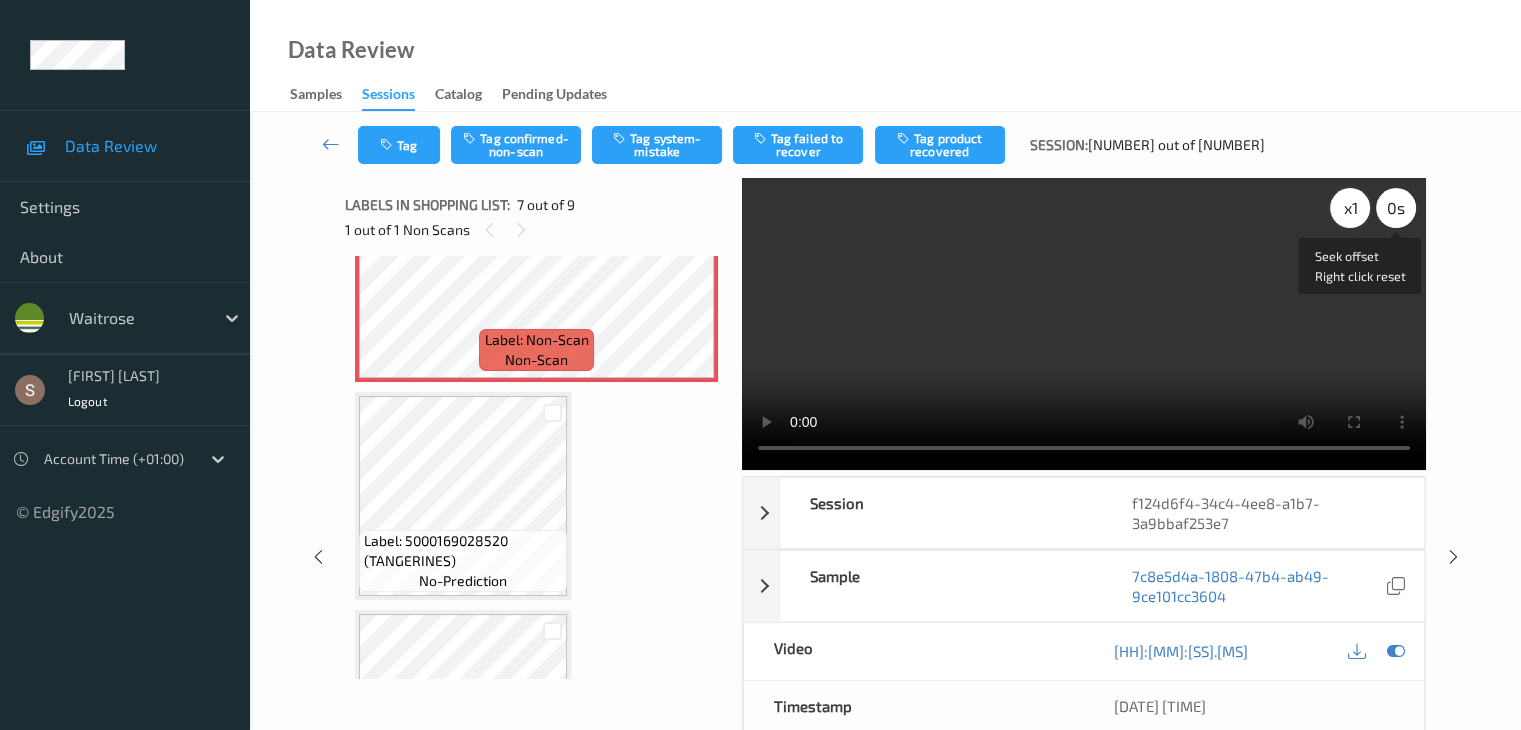 click on "x 1" at bounding box center (1350, 208) 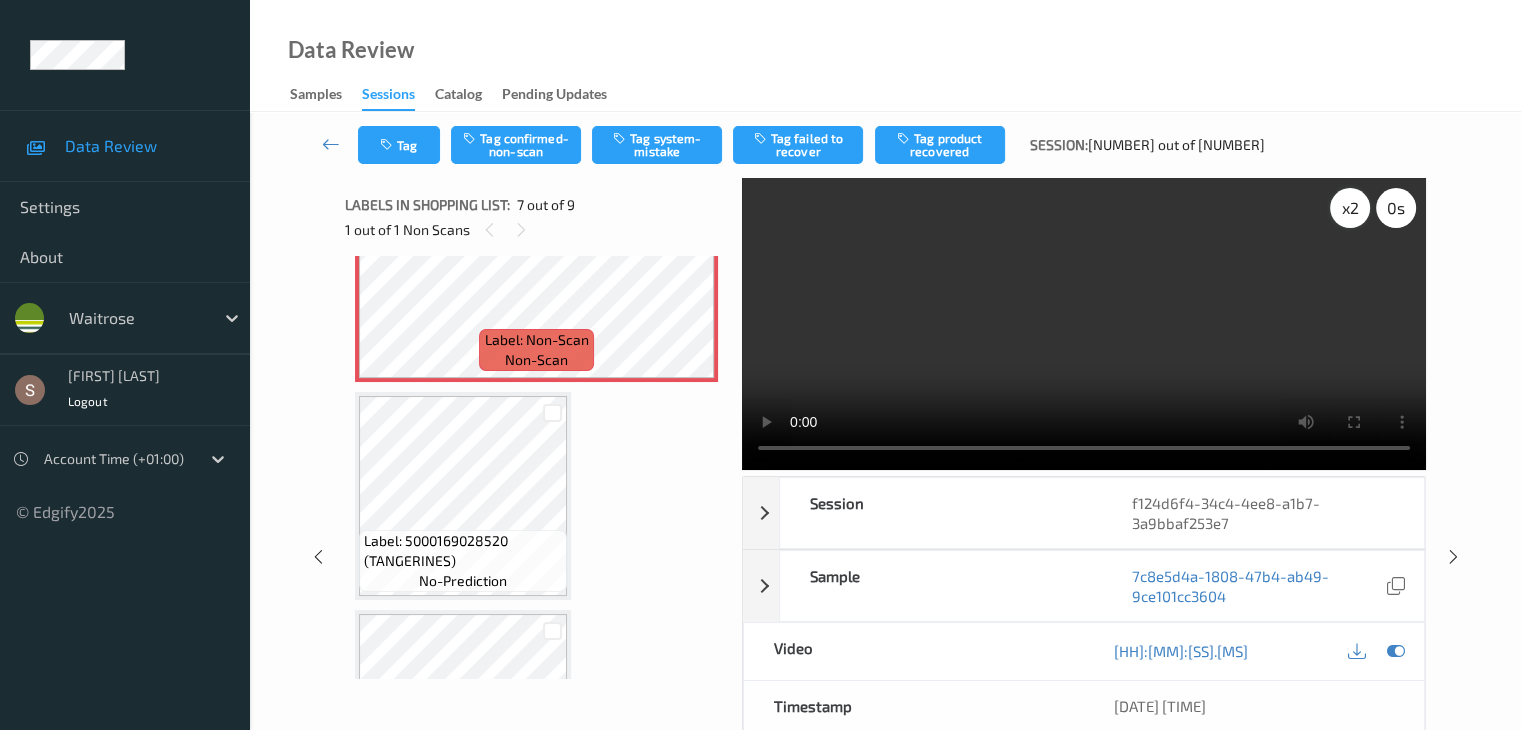click on "x 2" at bounding box center [1350, 208] 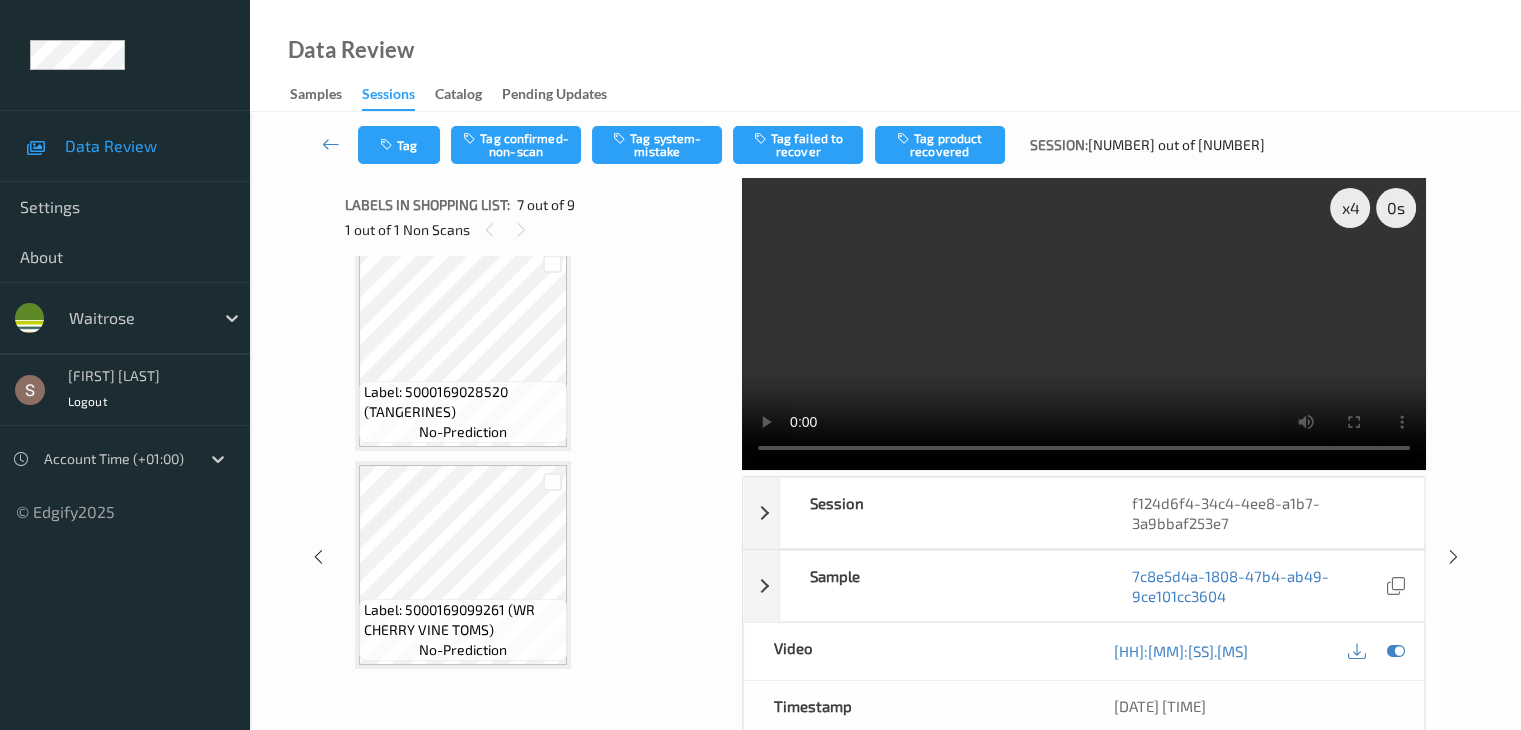 scroll, scrollTop: 1449, scrollLeft: 0, axis: vertical 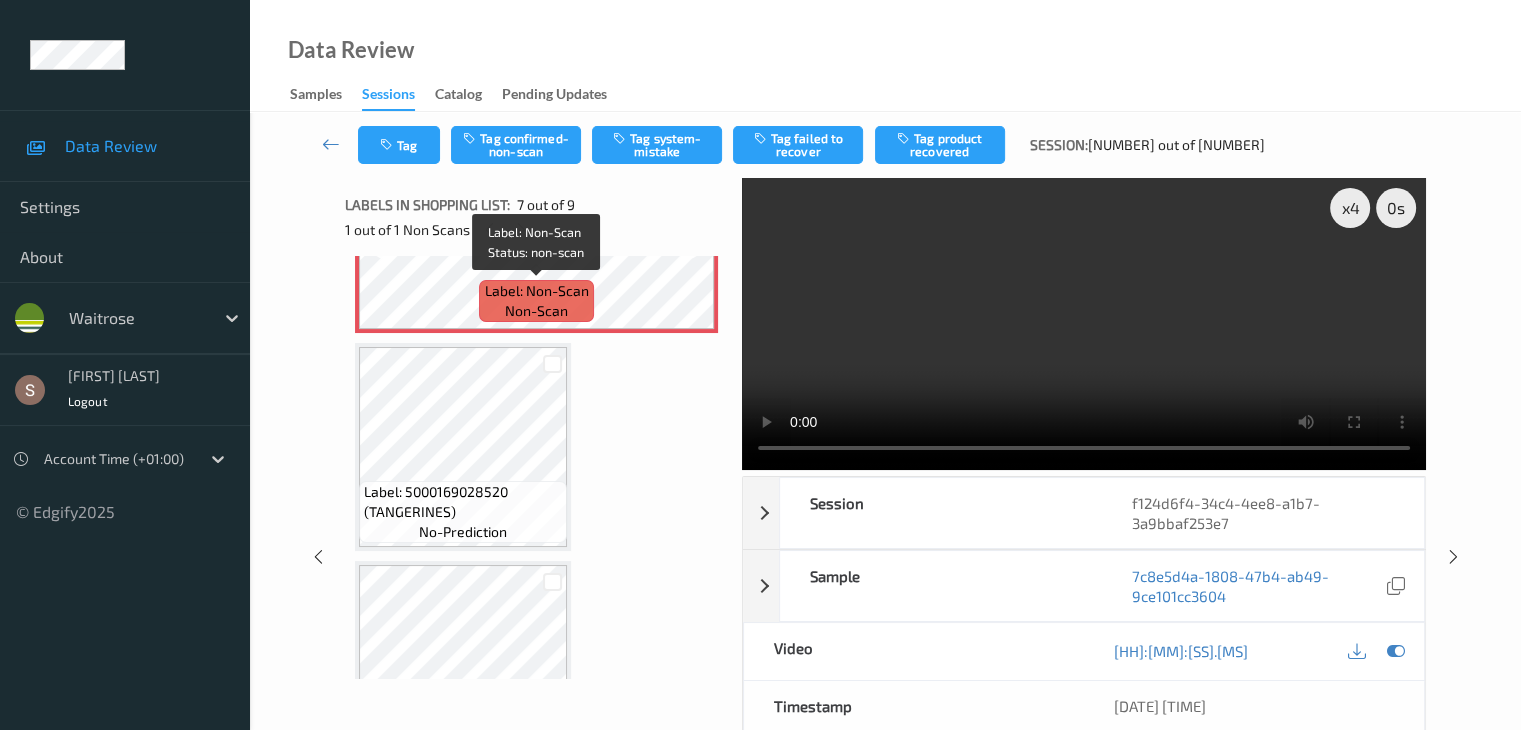 click on "Label: Non-Scan" at bounding box center (537, 291) 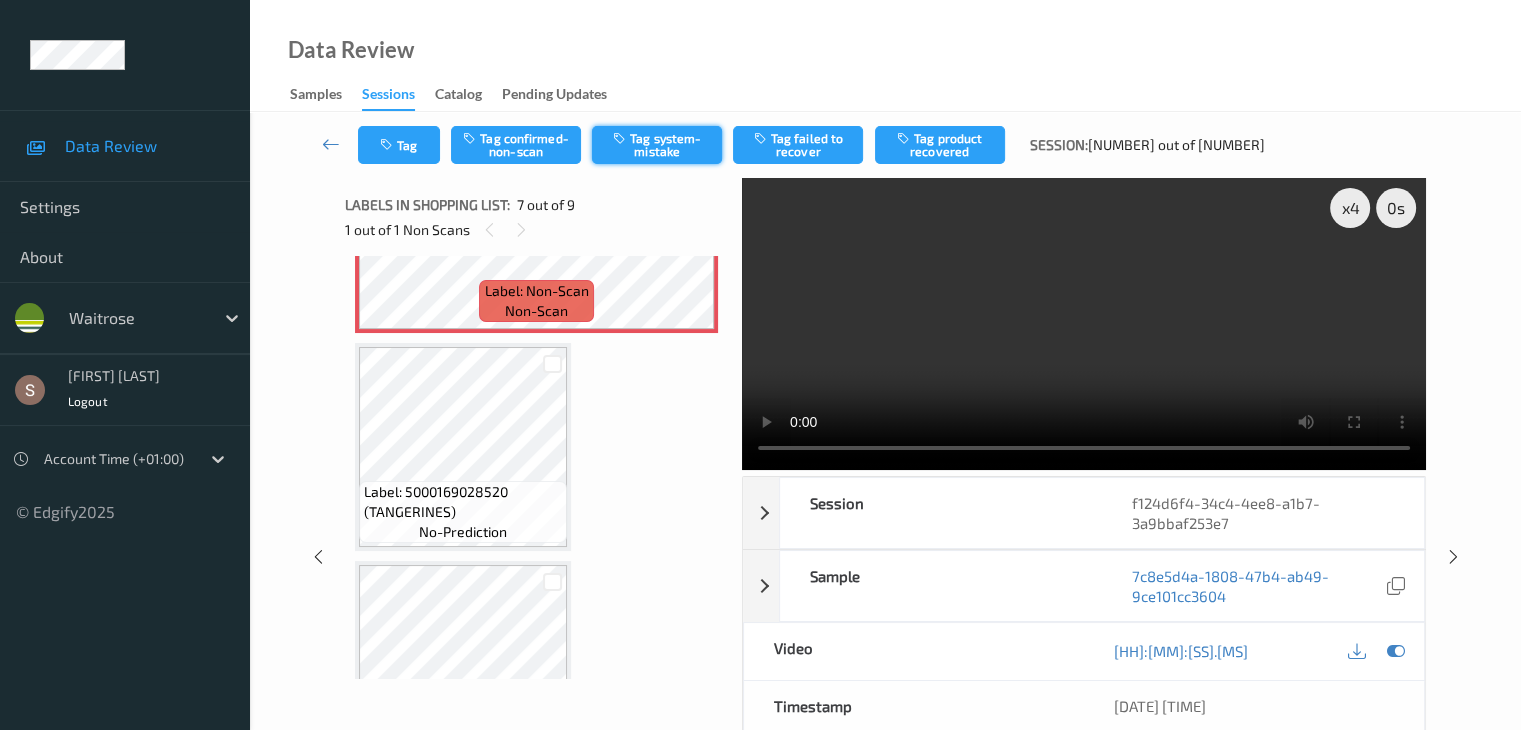 click on "Tag   system-mistake" at bounding box center [657, 145] 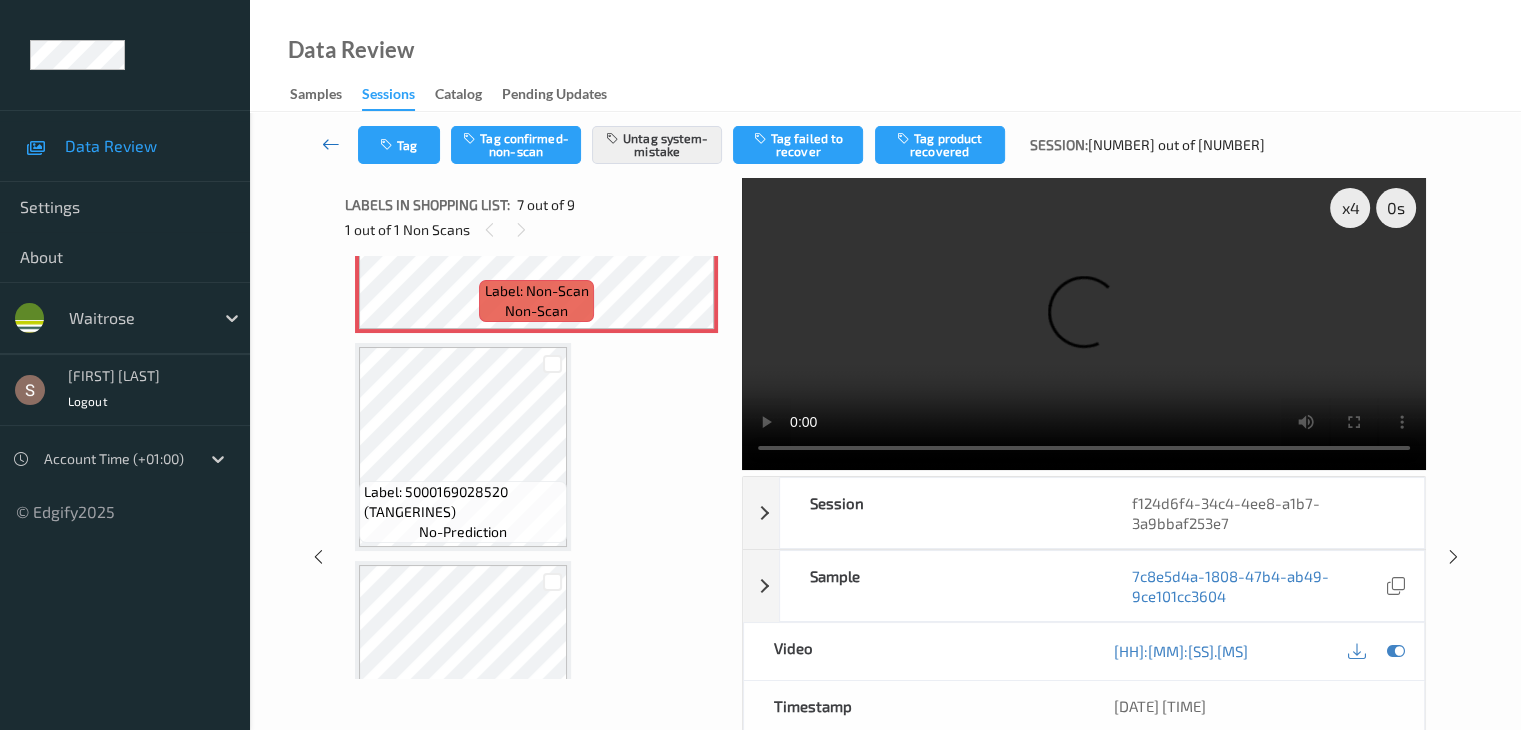 click at bounding box center [331, 144] 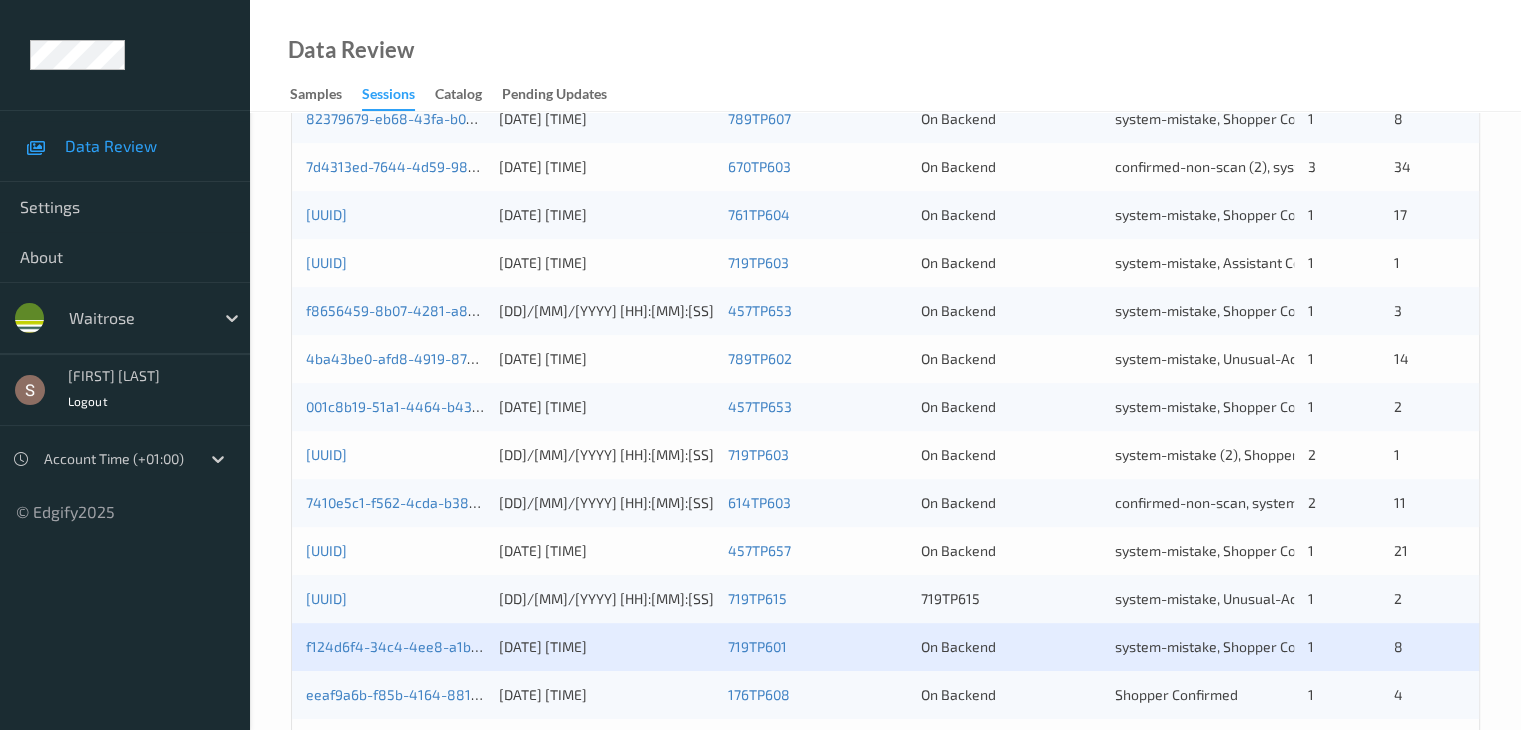 scroll, scrollTop: 932, scrollLeft: 0, axis: vertical 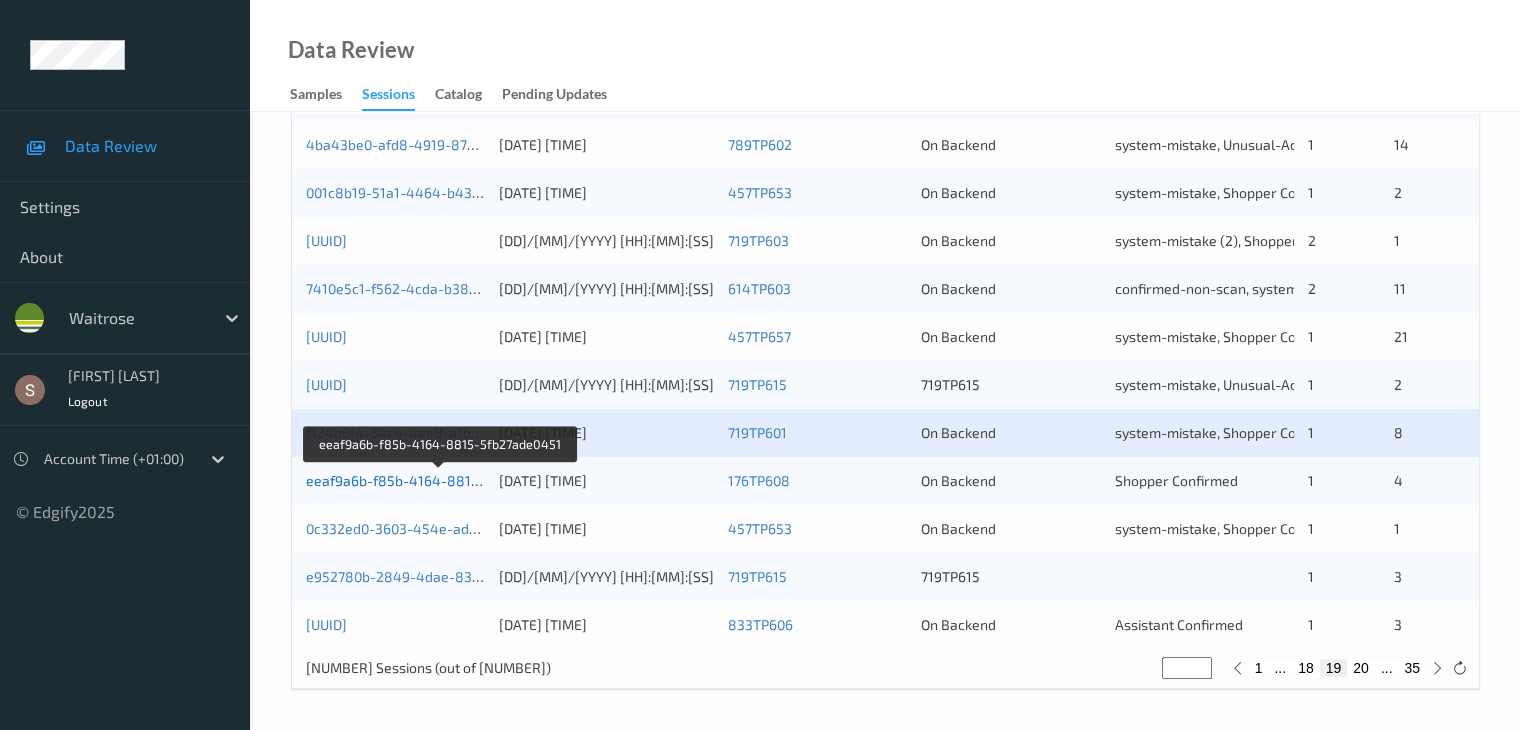 click on "eeaf9a6b-f85b-4164-8815-5fb27ade0451" at bounding box center [441, 480] 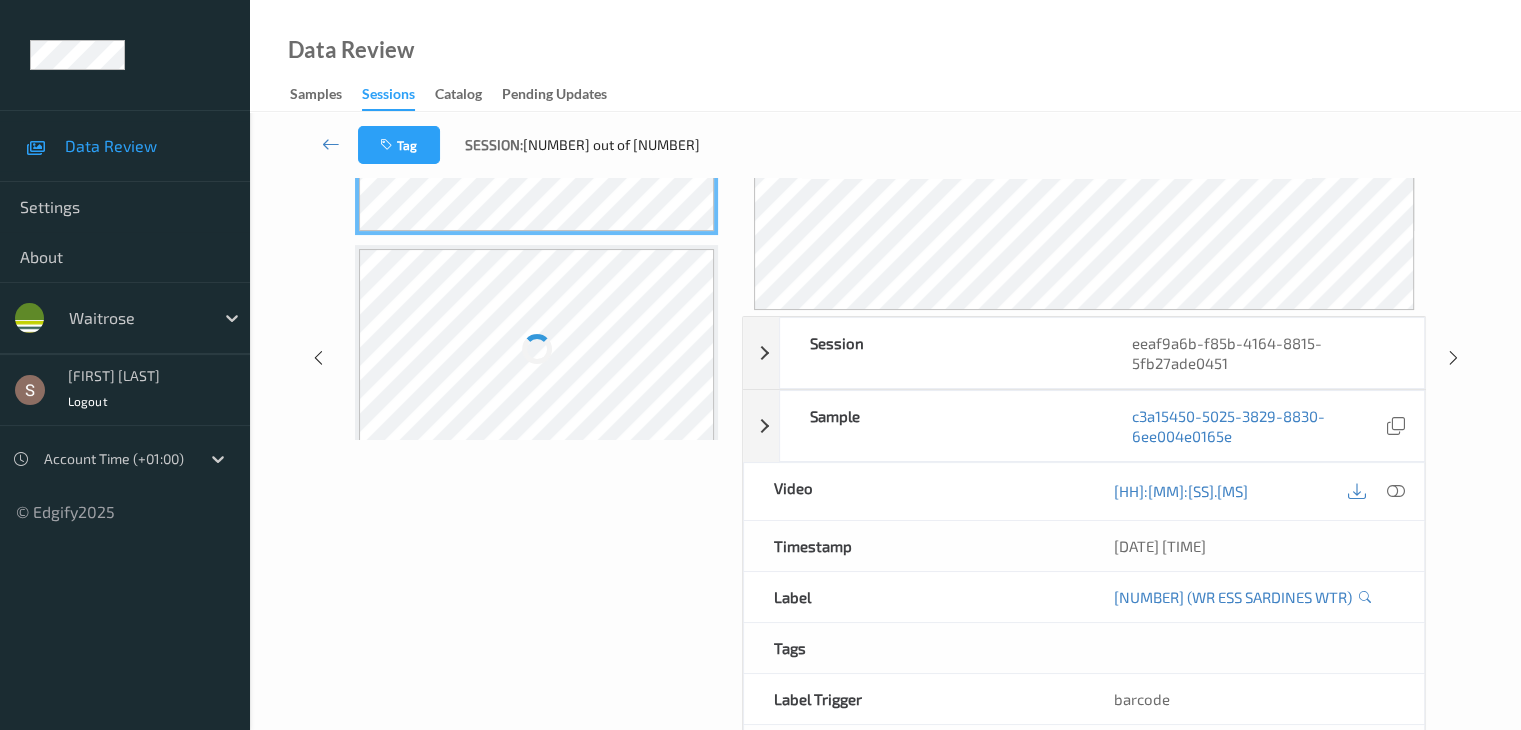 scroll, scrollTop: 0, scrollLeft: 0, axis: both 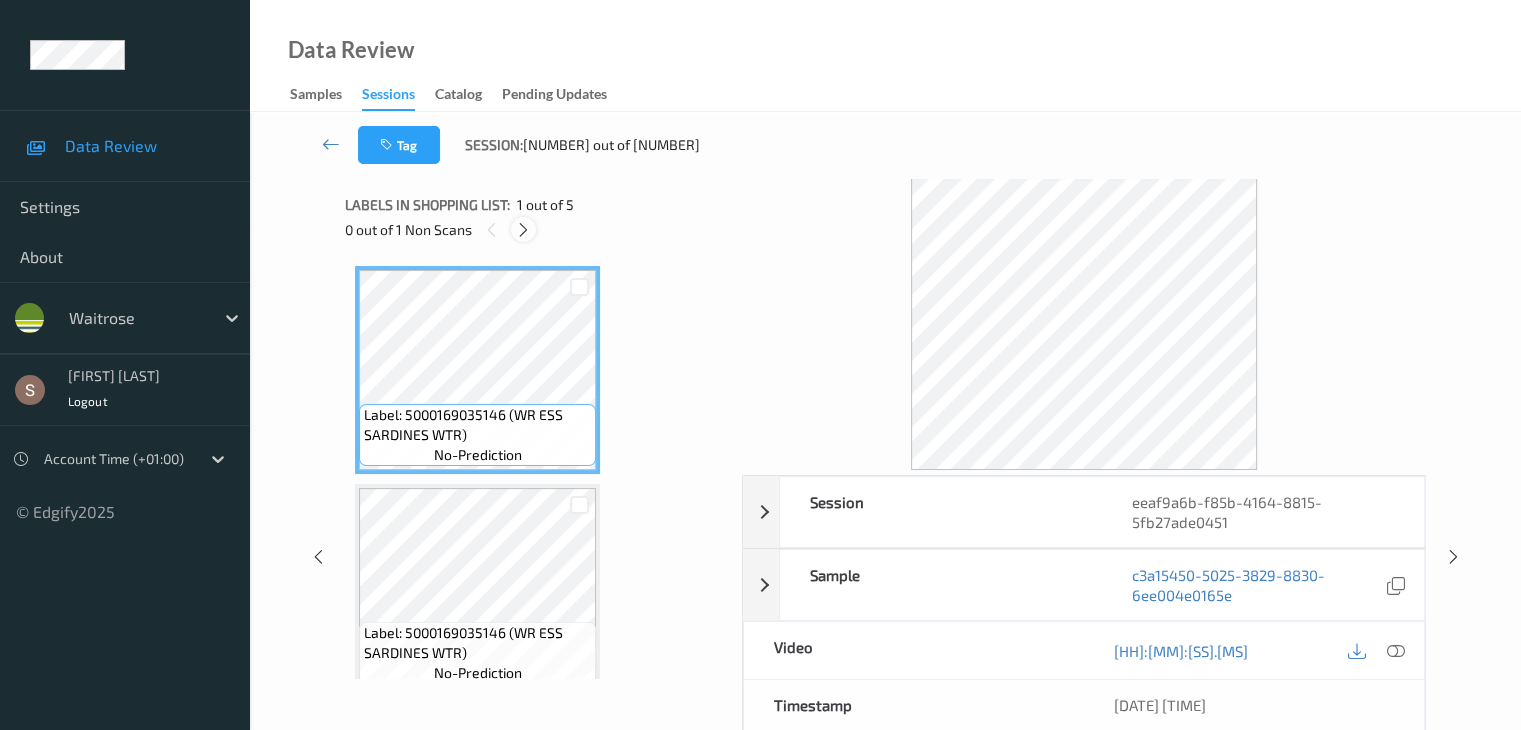 click at bounding box center [523, 230] 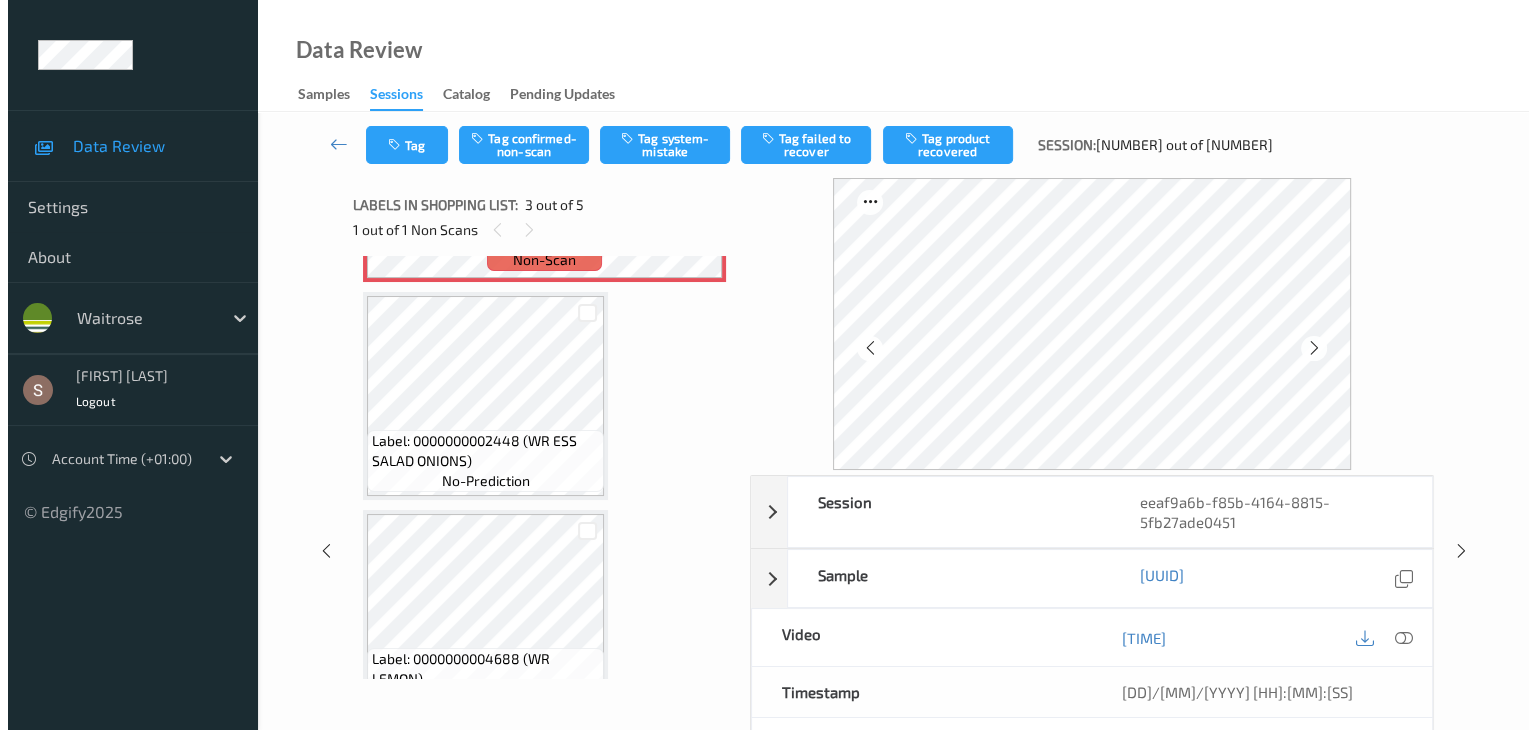 scroll, scrollTop: 677, scrollLeft: 0, axis: vertical 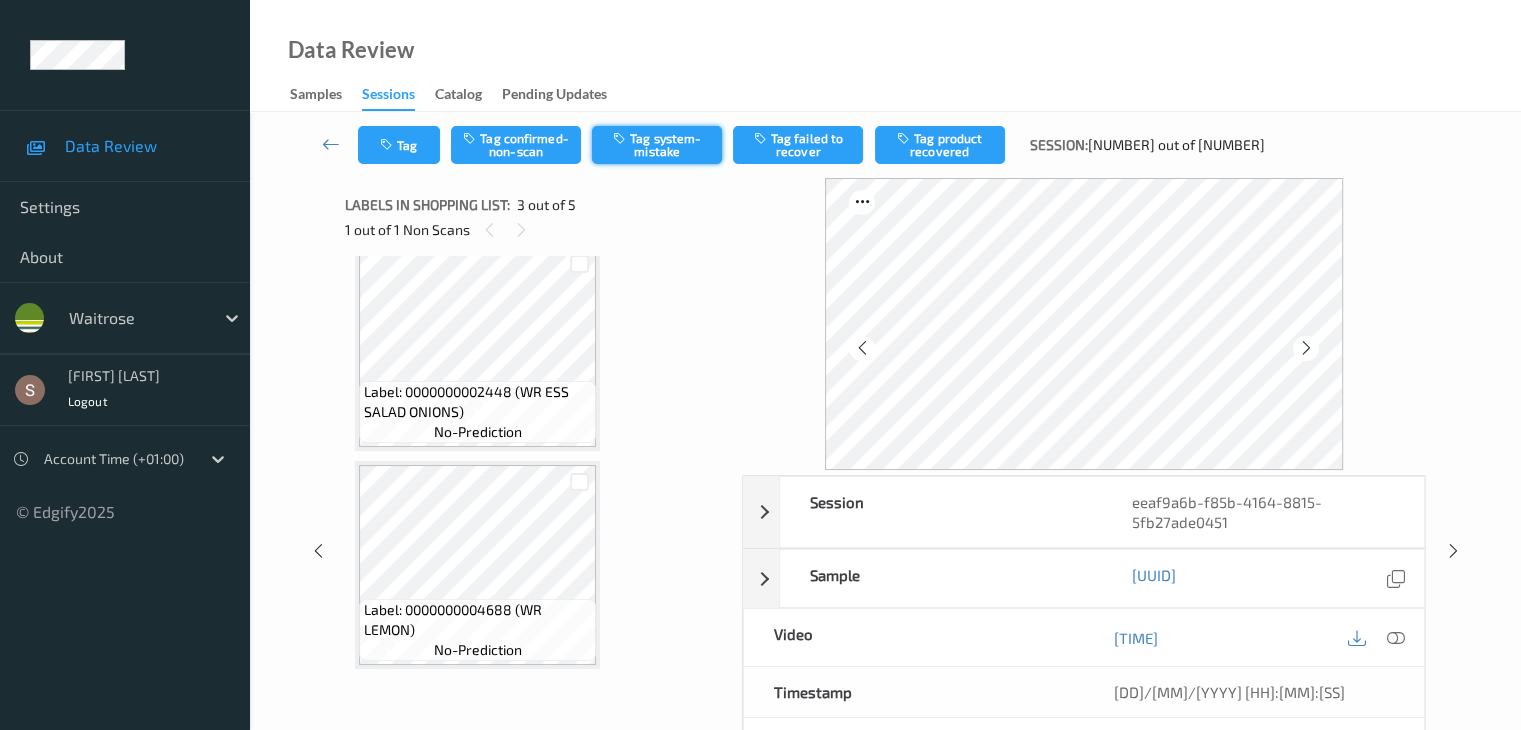 click on "Tag   system-mistake" at bounding box center (657, 145) 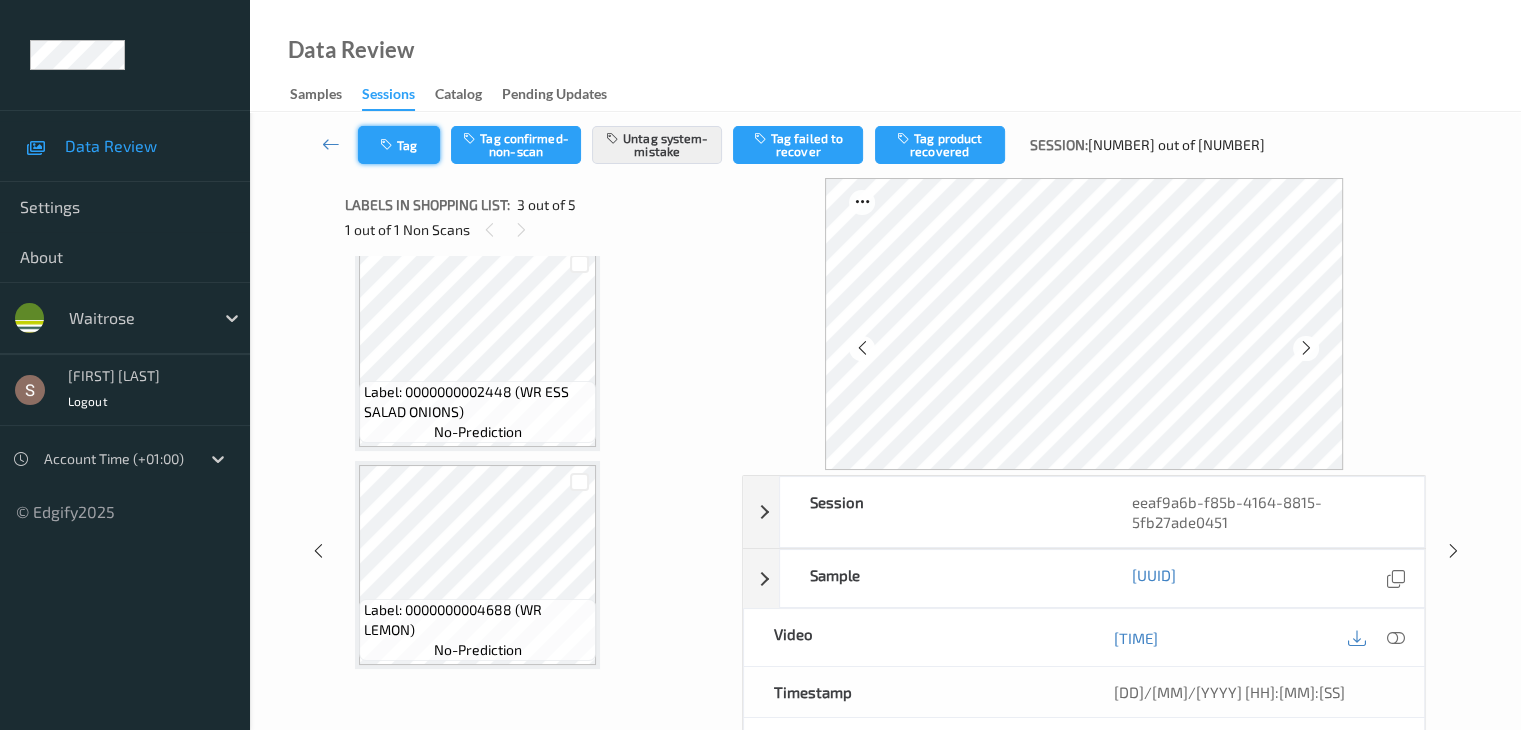 click on "Tag" at bounding box center (399, 145) 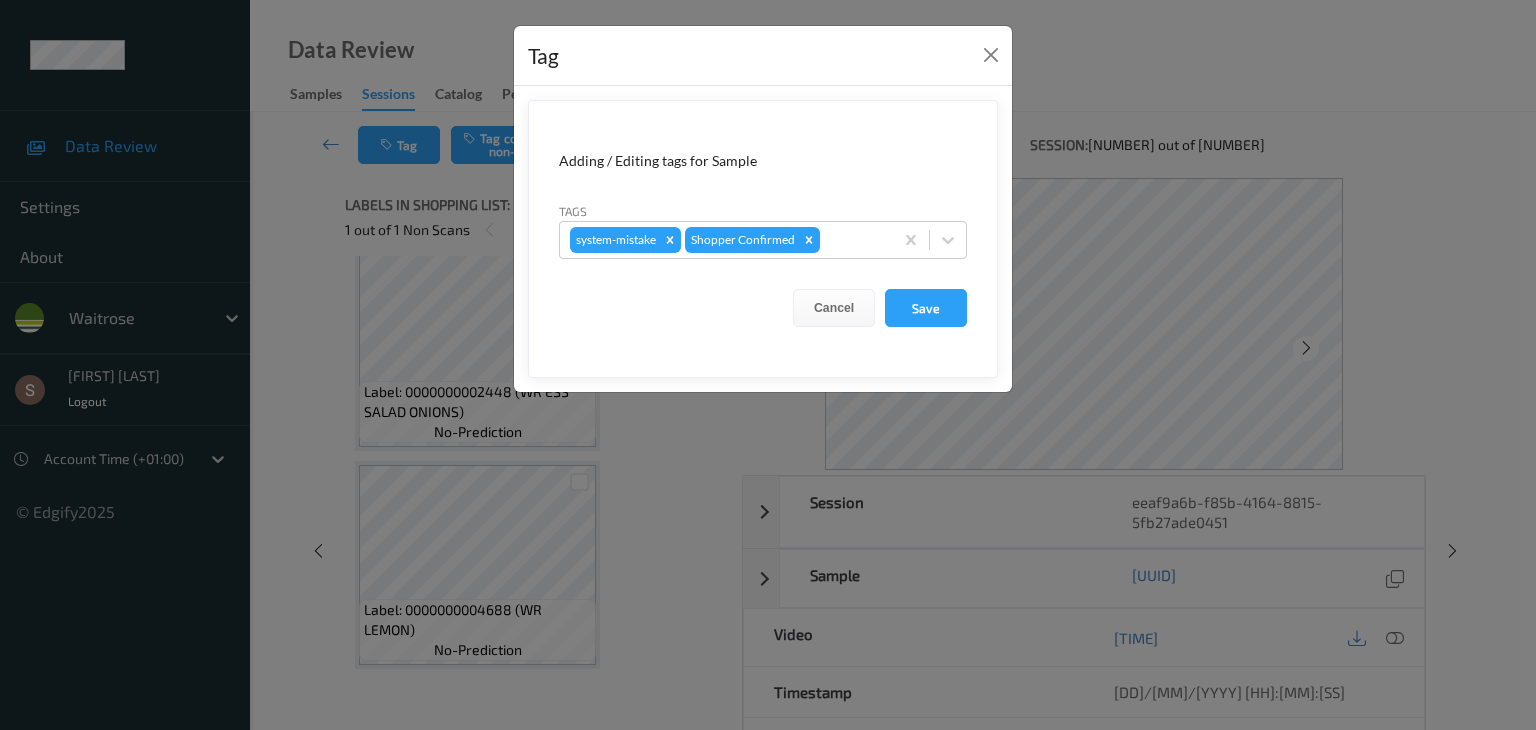 click on "Adding / Editing tags for Sample   Tags system-mistake Shopper Confirmed Cancel Save" at bounding box center (763, 239) 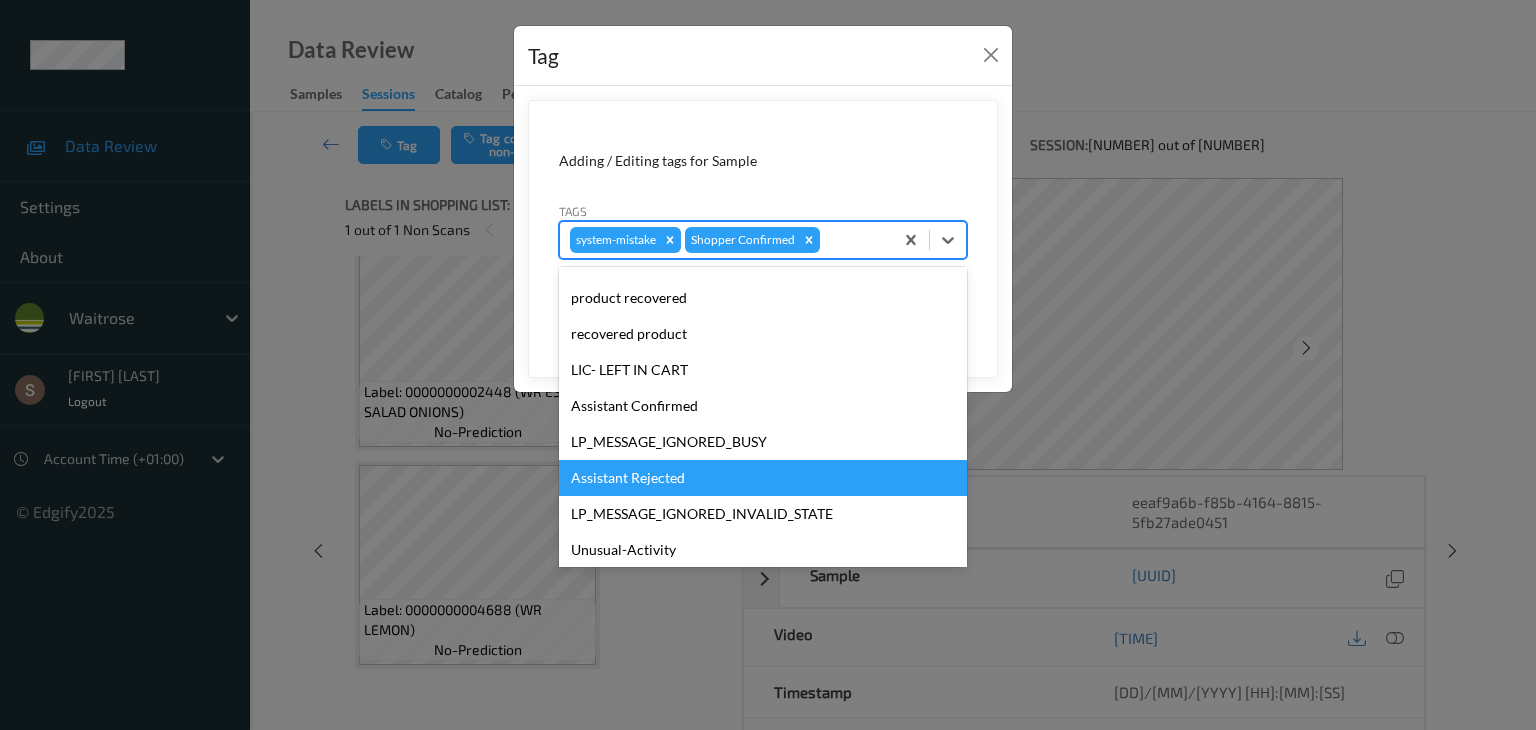 scroll, scrollTop: 320, scrollLeft: 0, axis: vertical 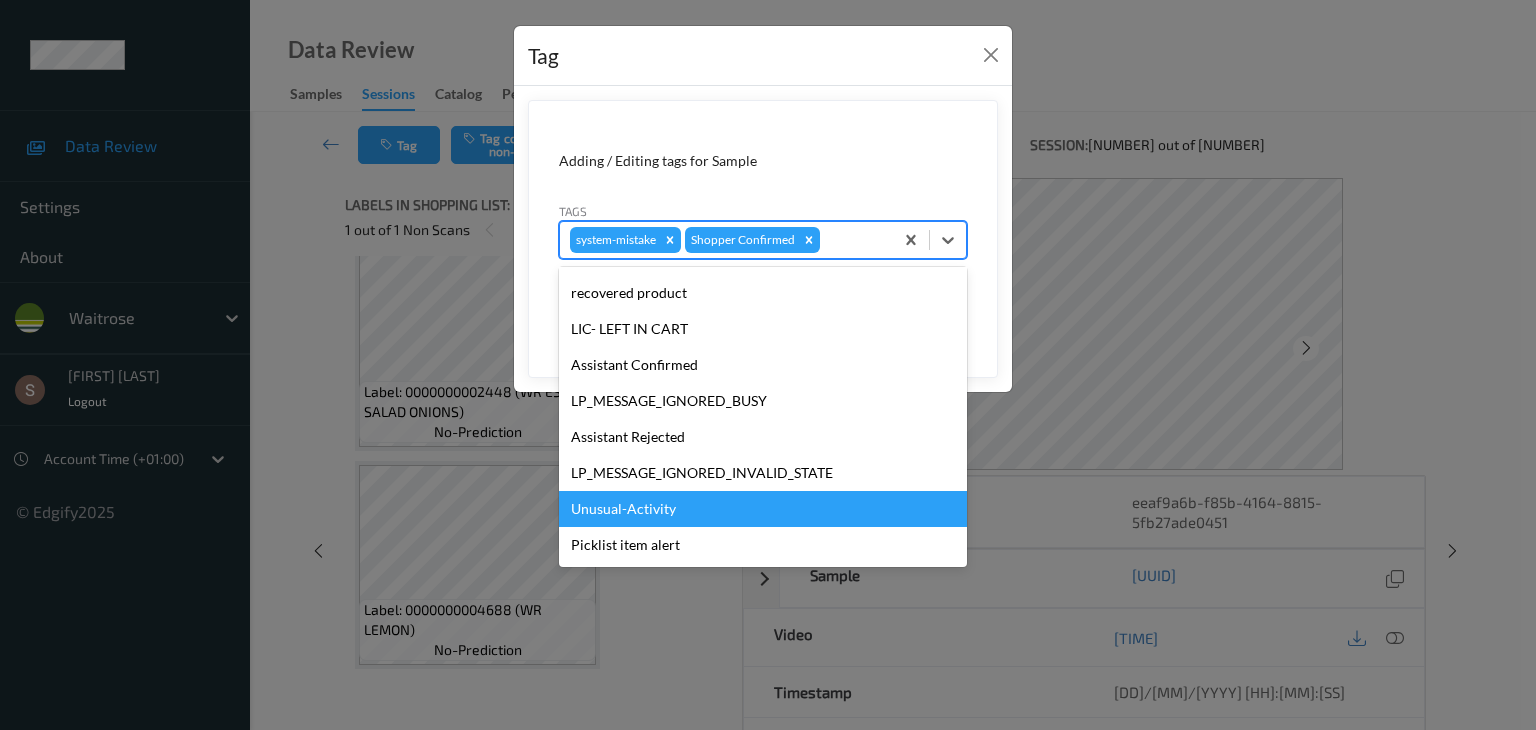 click on "Unusual-Activity" at bounding box center [763, 509] 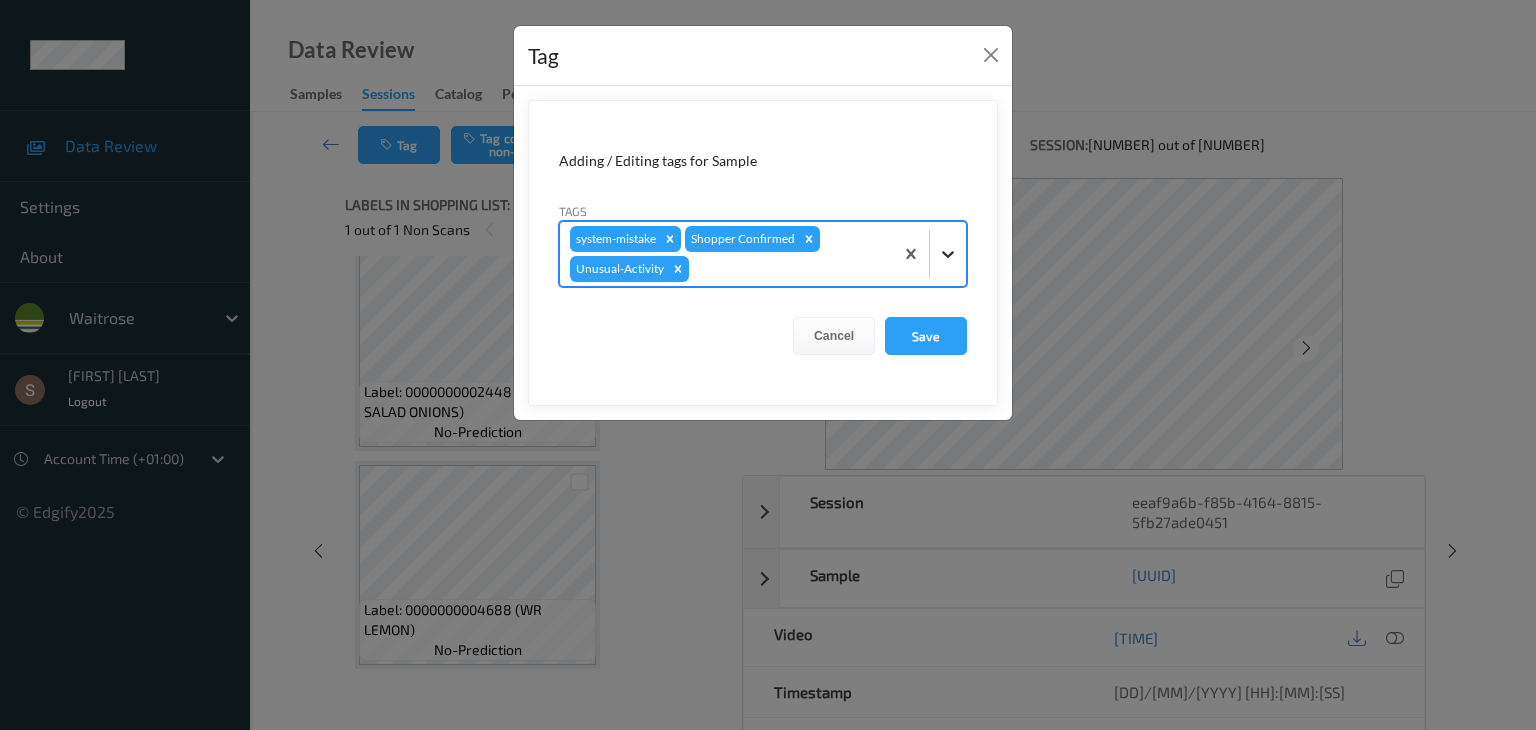 click at bounding box center (948, 254) 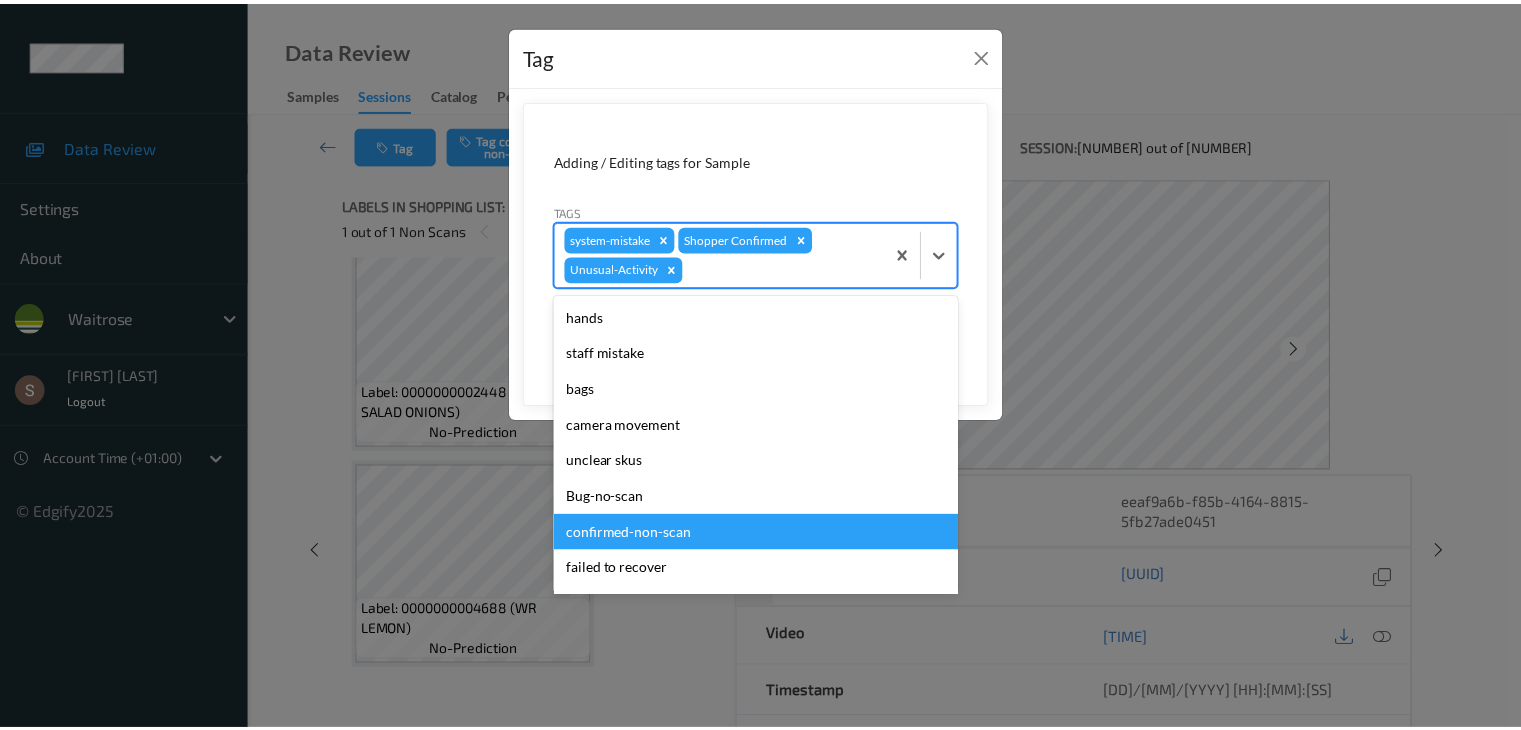 scroll, scrollTop: 284, scrollLeft: 0, axis: vertical 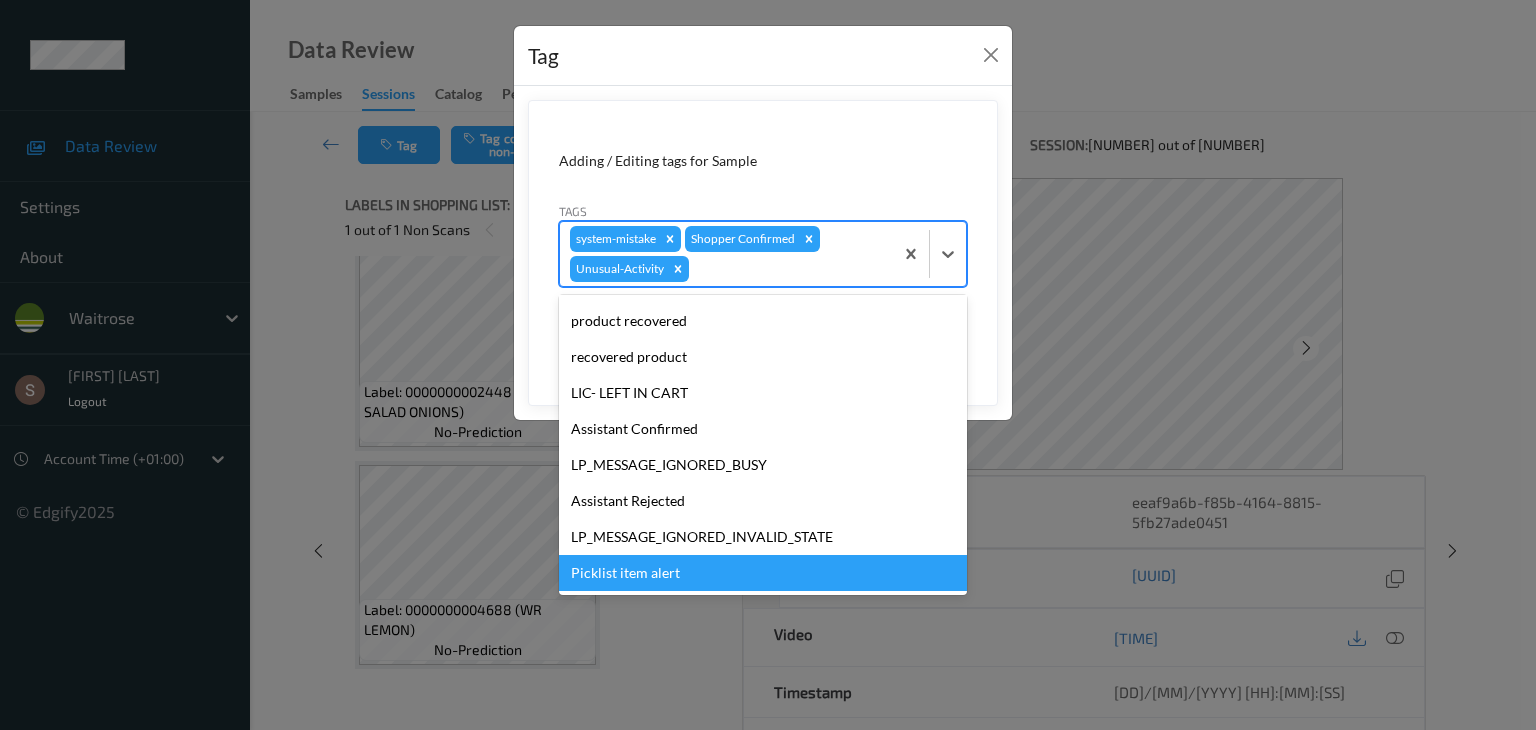 click on "Picklist item alert" at bounding box center (763, 573) 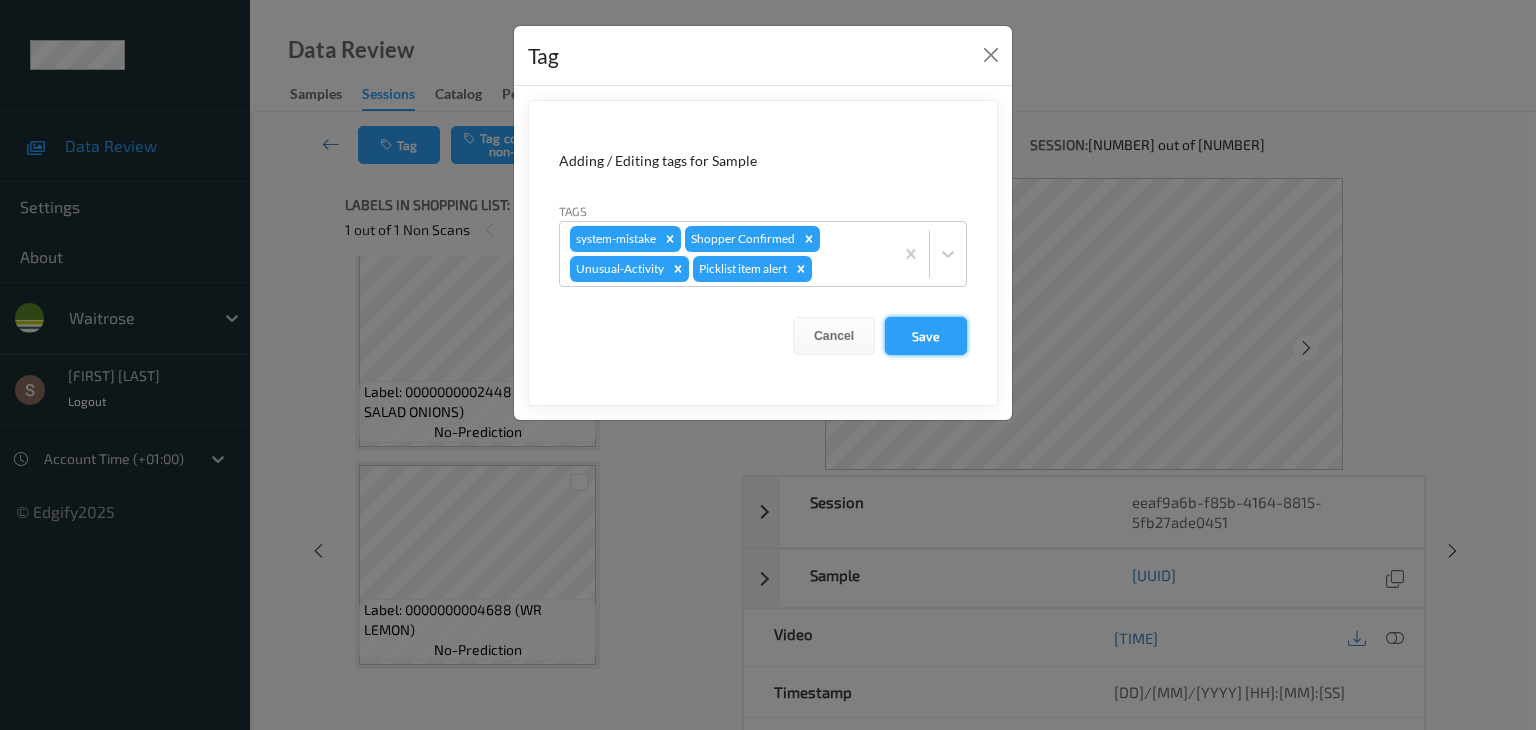 click on "Save" at bounding box center [926, 336] 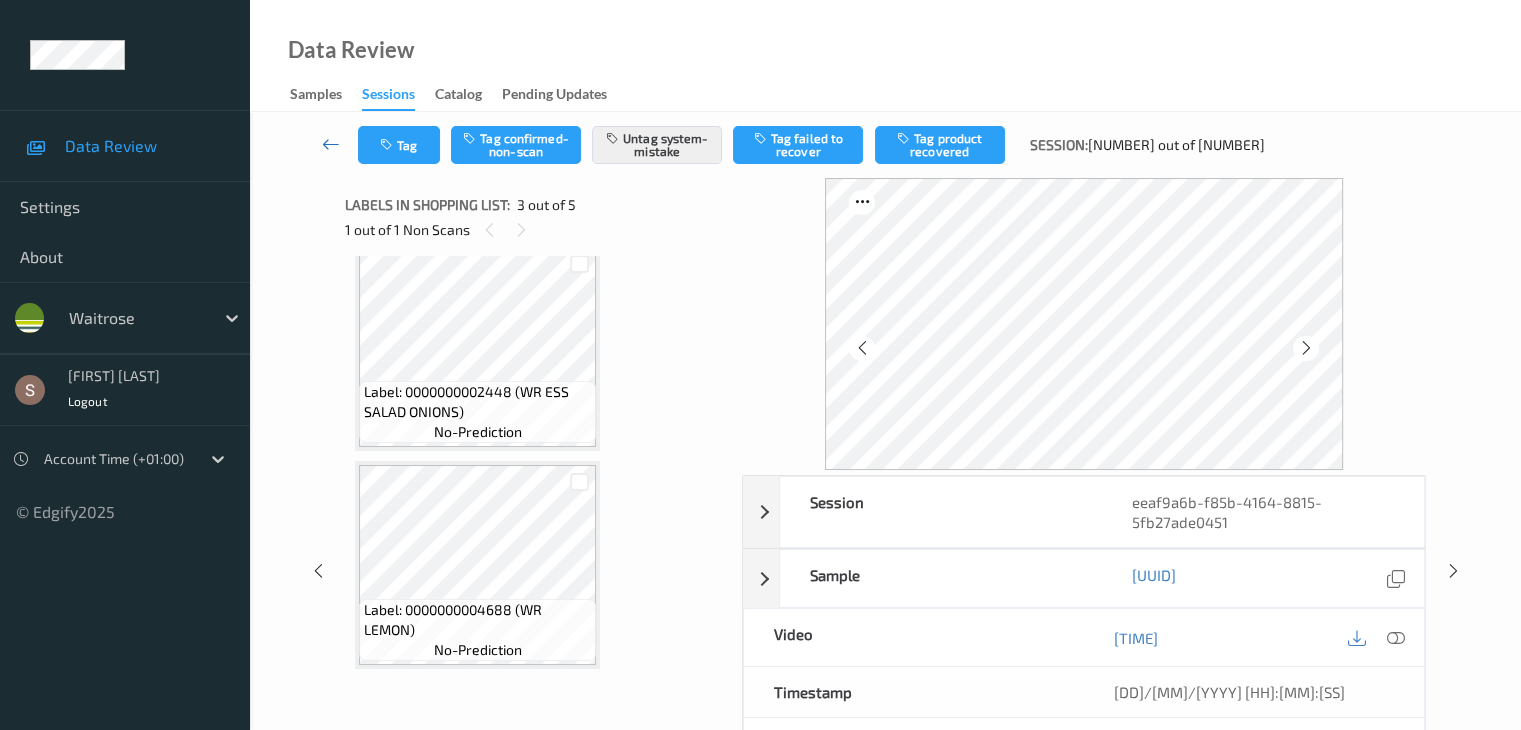 click at bounding box center [331, 145] 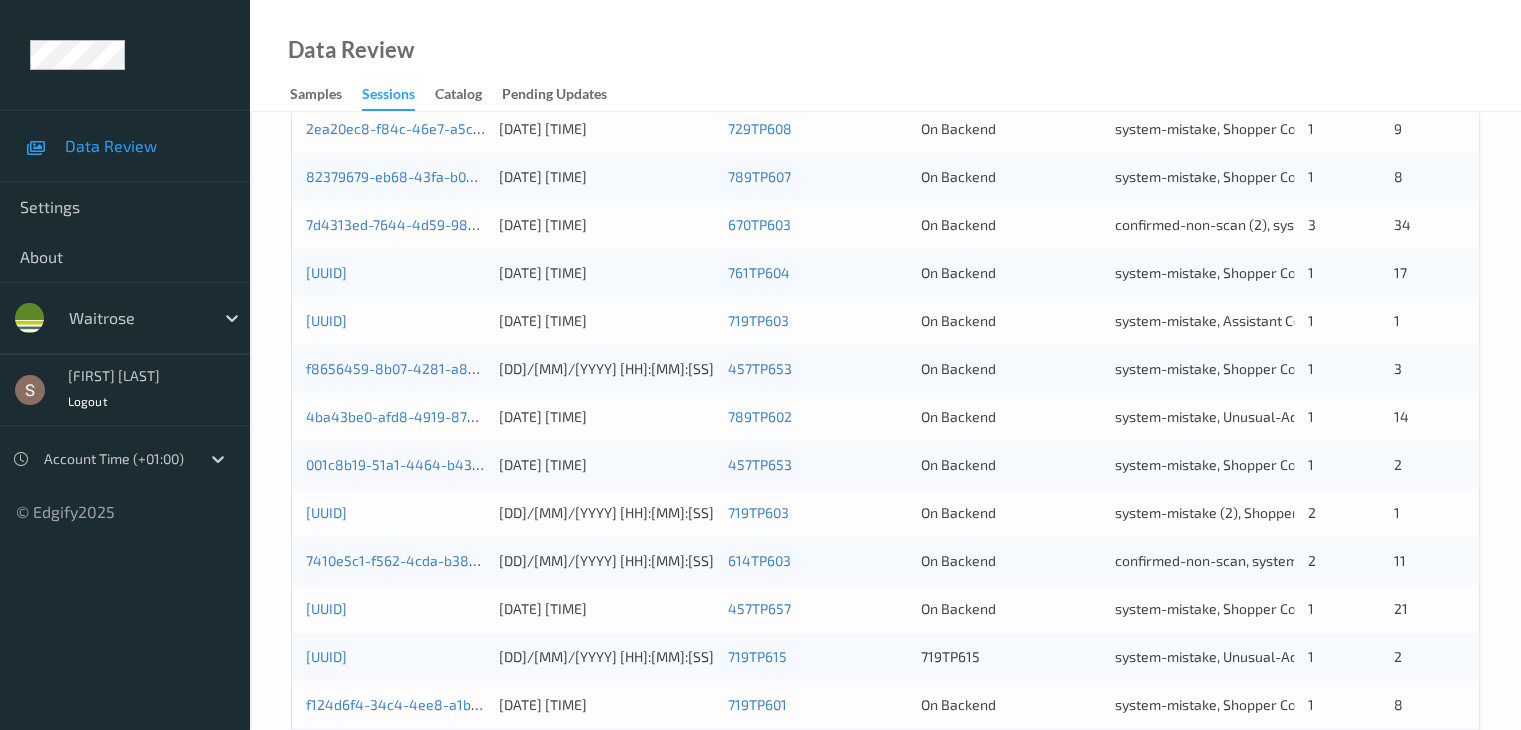 scroll, scrollTop: 932, scrollLeft: 0, axis: vertical 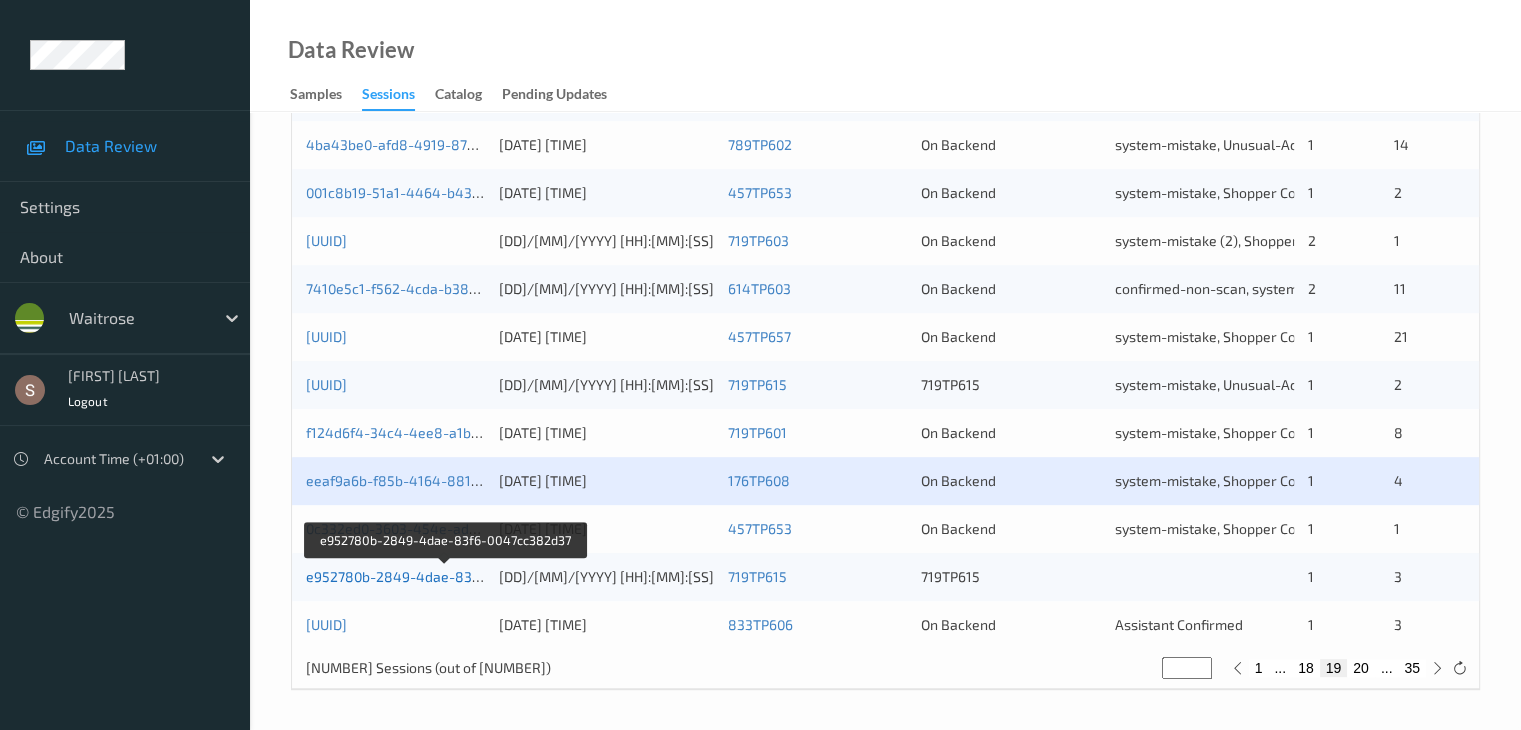 click on "e952780b-2849-4dae-83f6-0047cc382d37" at bounding box center [445, 576] 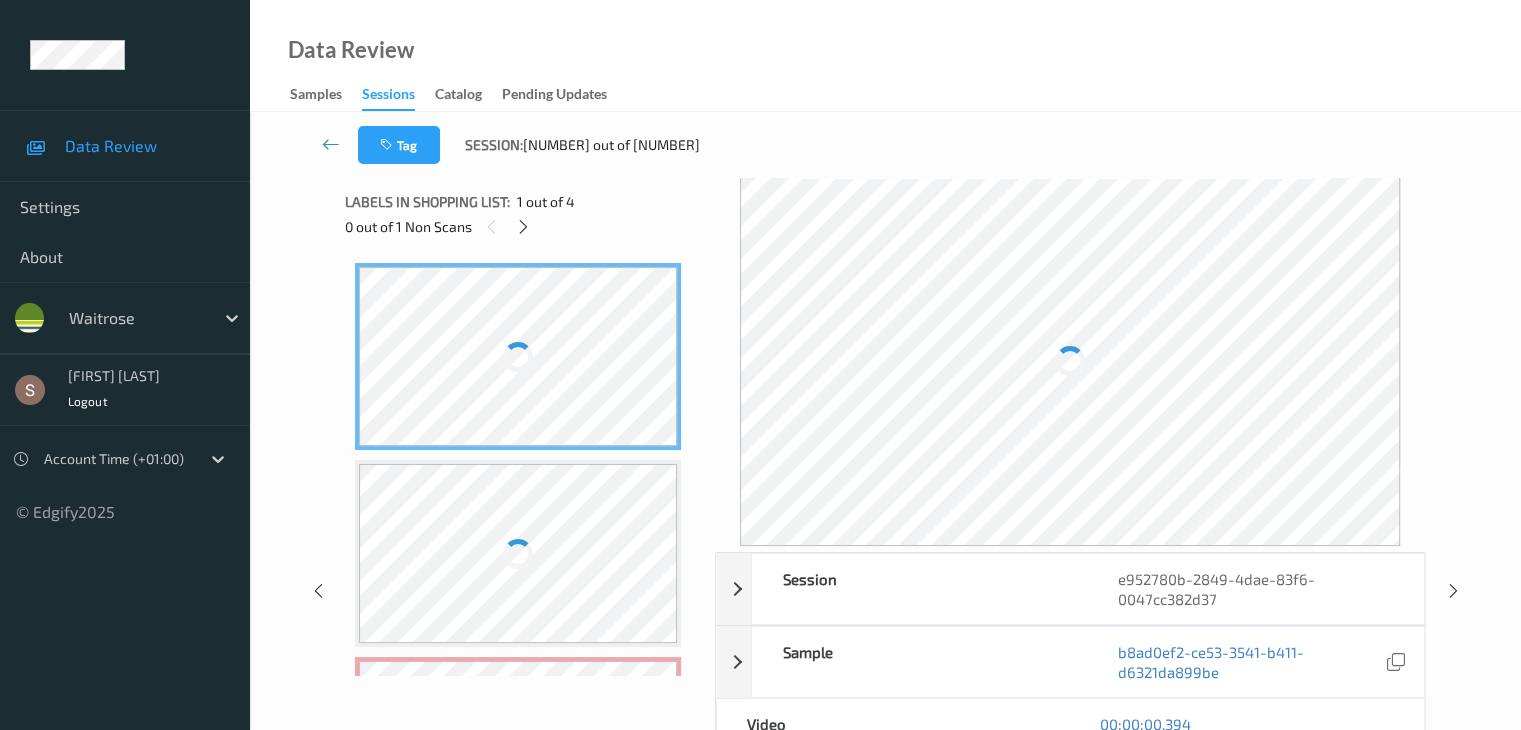scroll, scrollTop: 0, scrollLeft: 0, axis: both 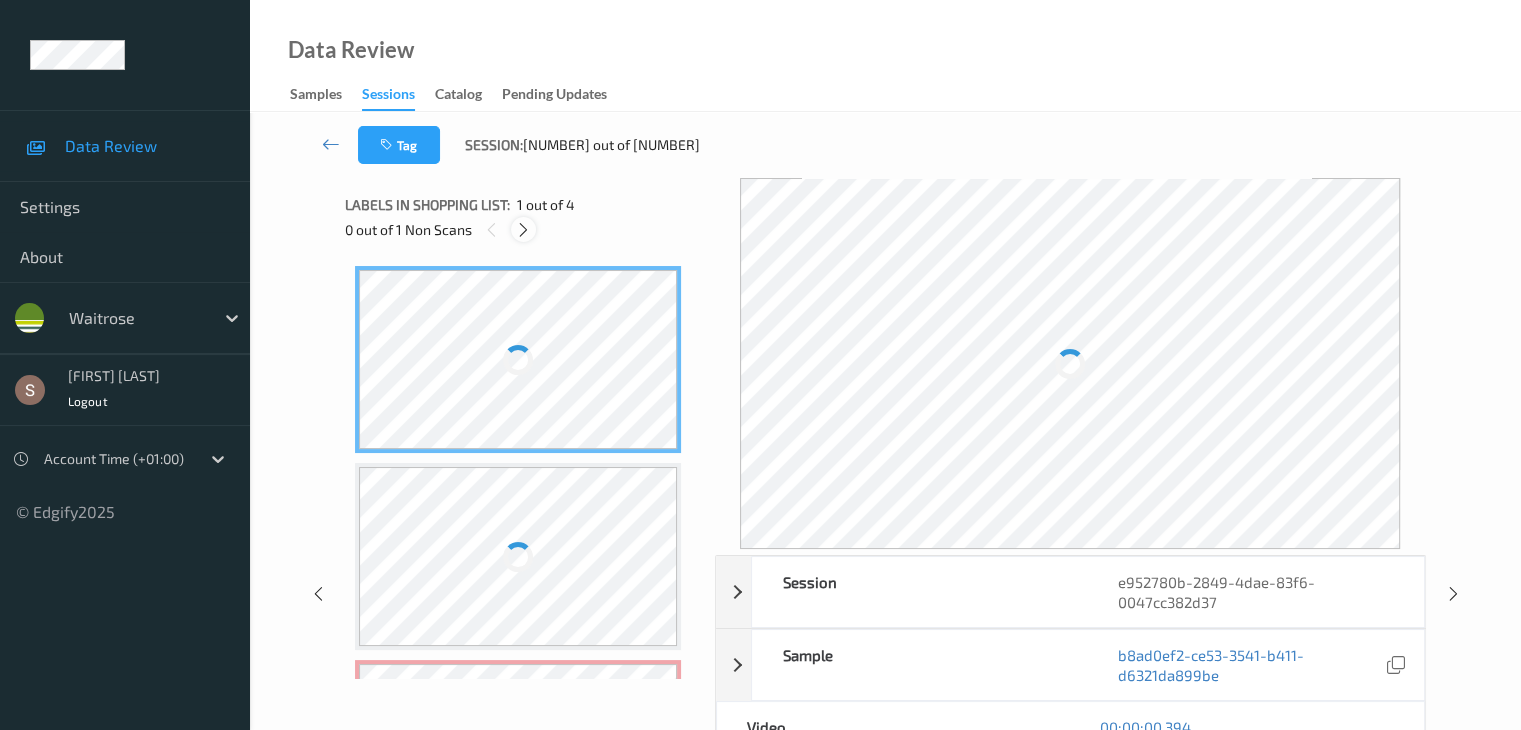 click at bounding box center (523, 230) 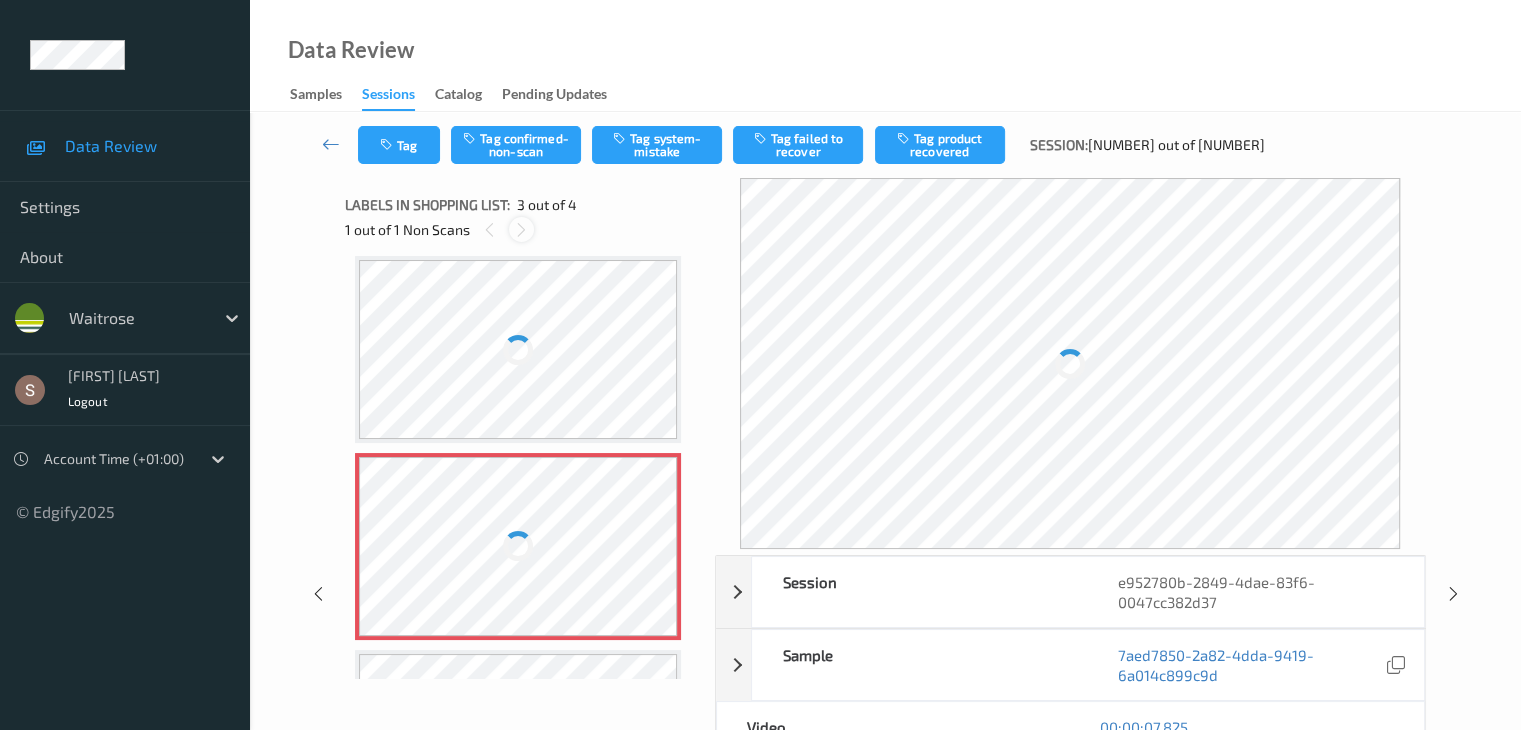 scroll, scrollTop: 228, scrollLeft: 0, axis: vertical 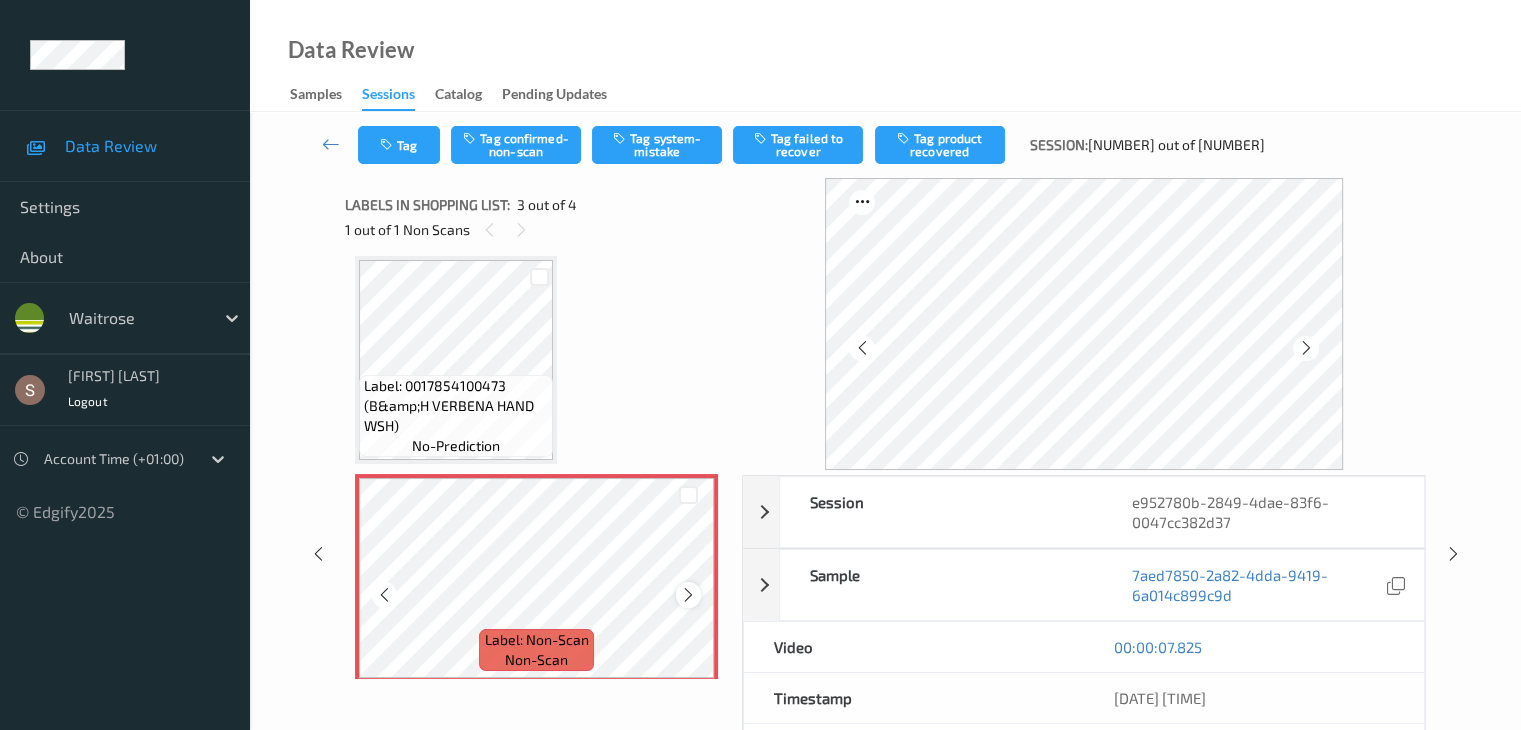 click at bounding box center (688, 595) 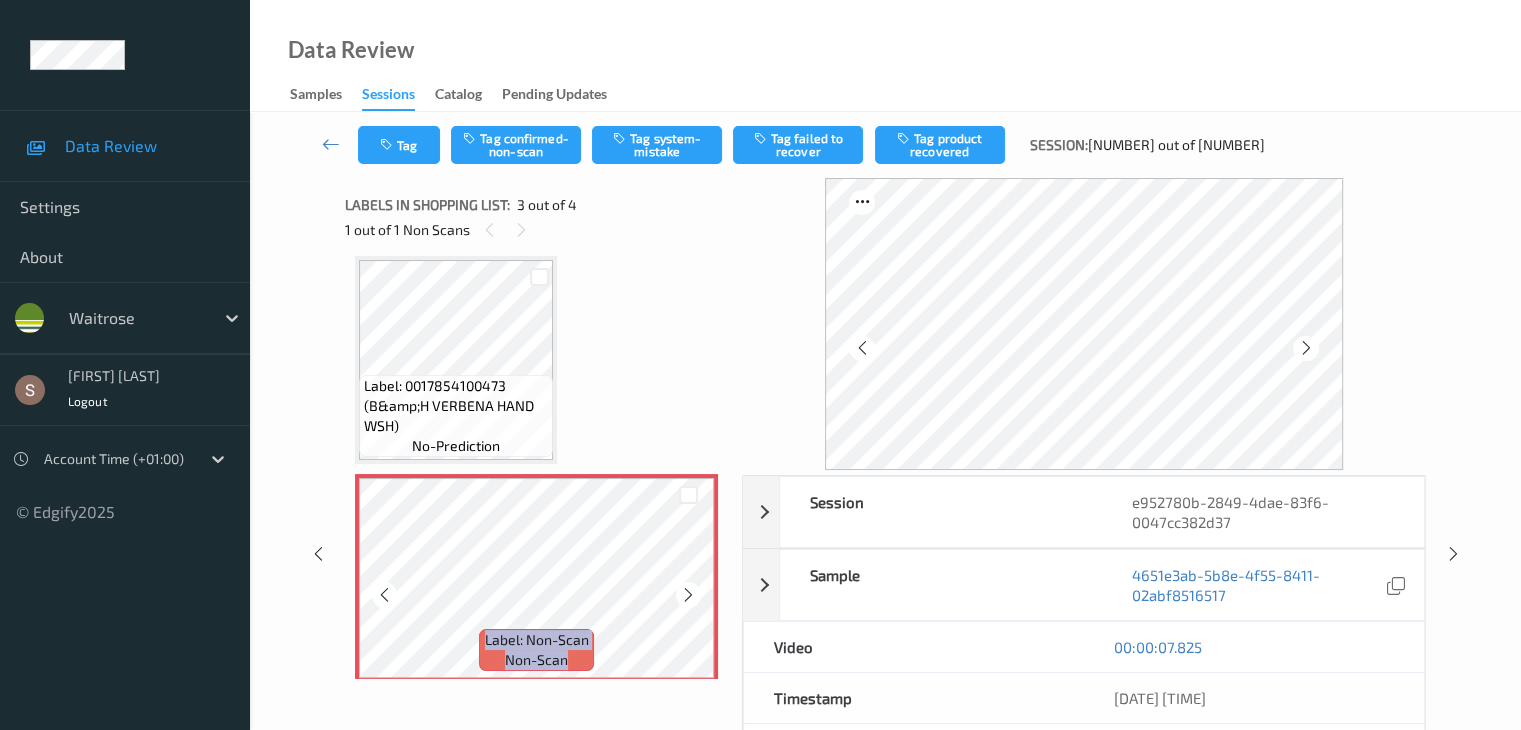 click at bounding box center [688, 595] 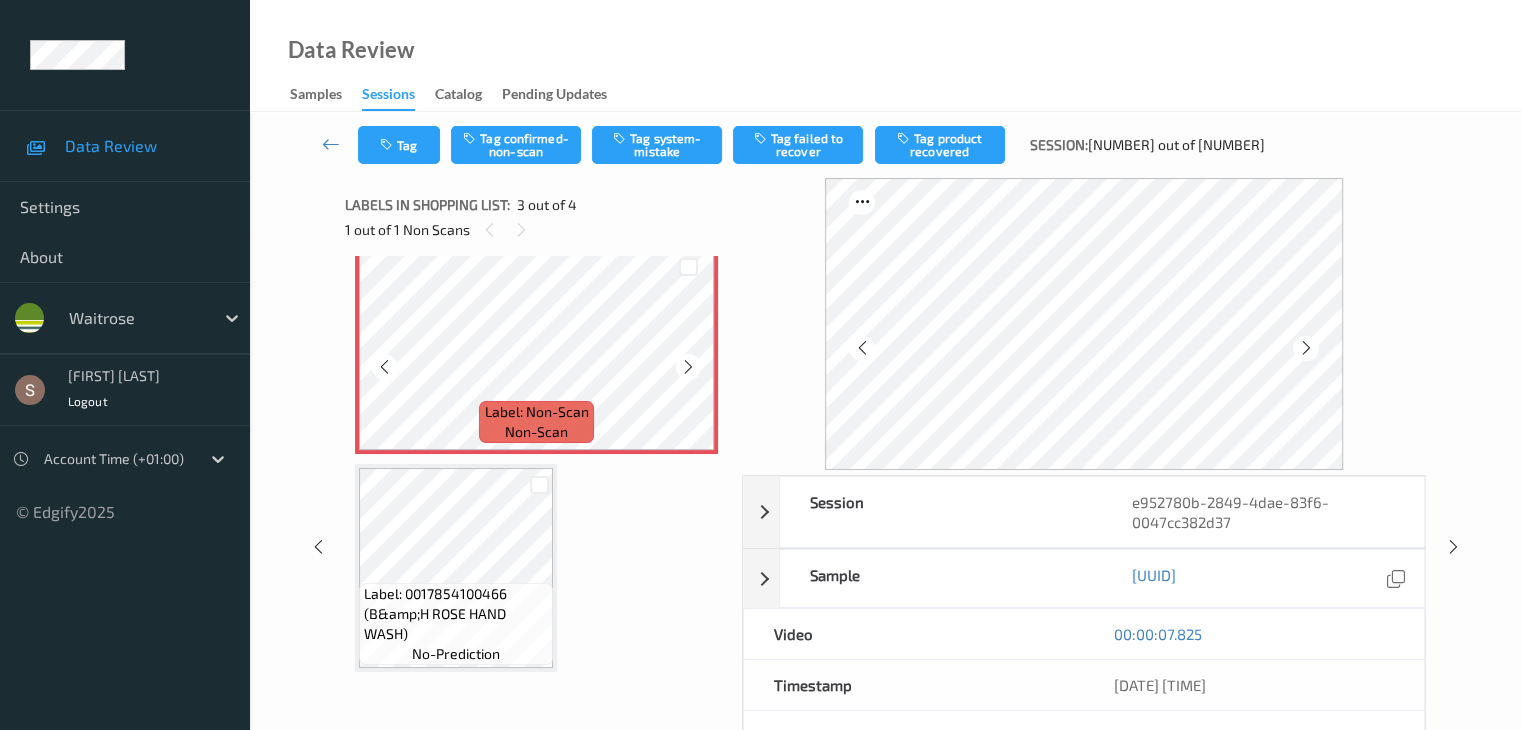 scroll, scrollTop: 459, scrollLeft: 0, axis: vertical 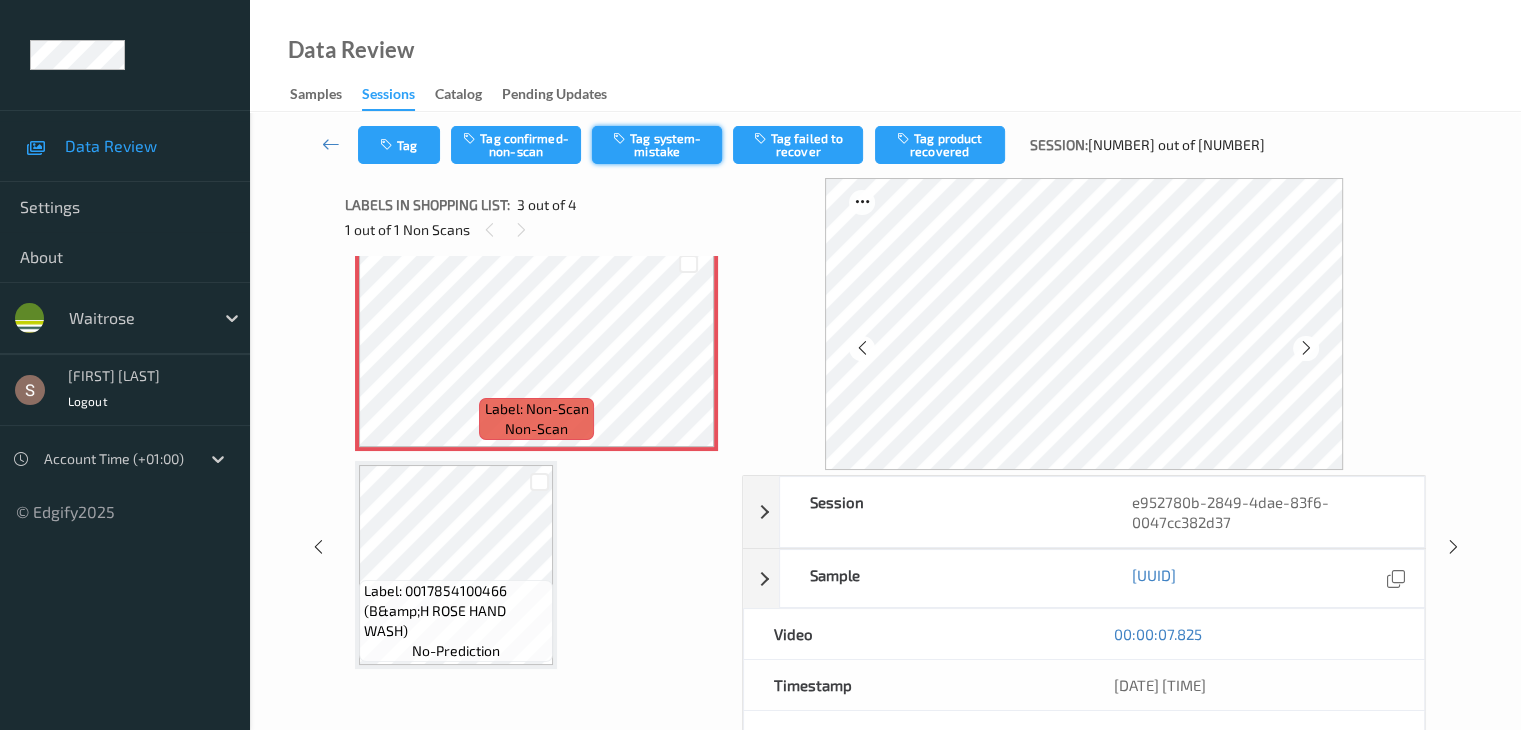 click on "Tag   system-mistake" at bounding box center [657, 145] 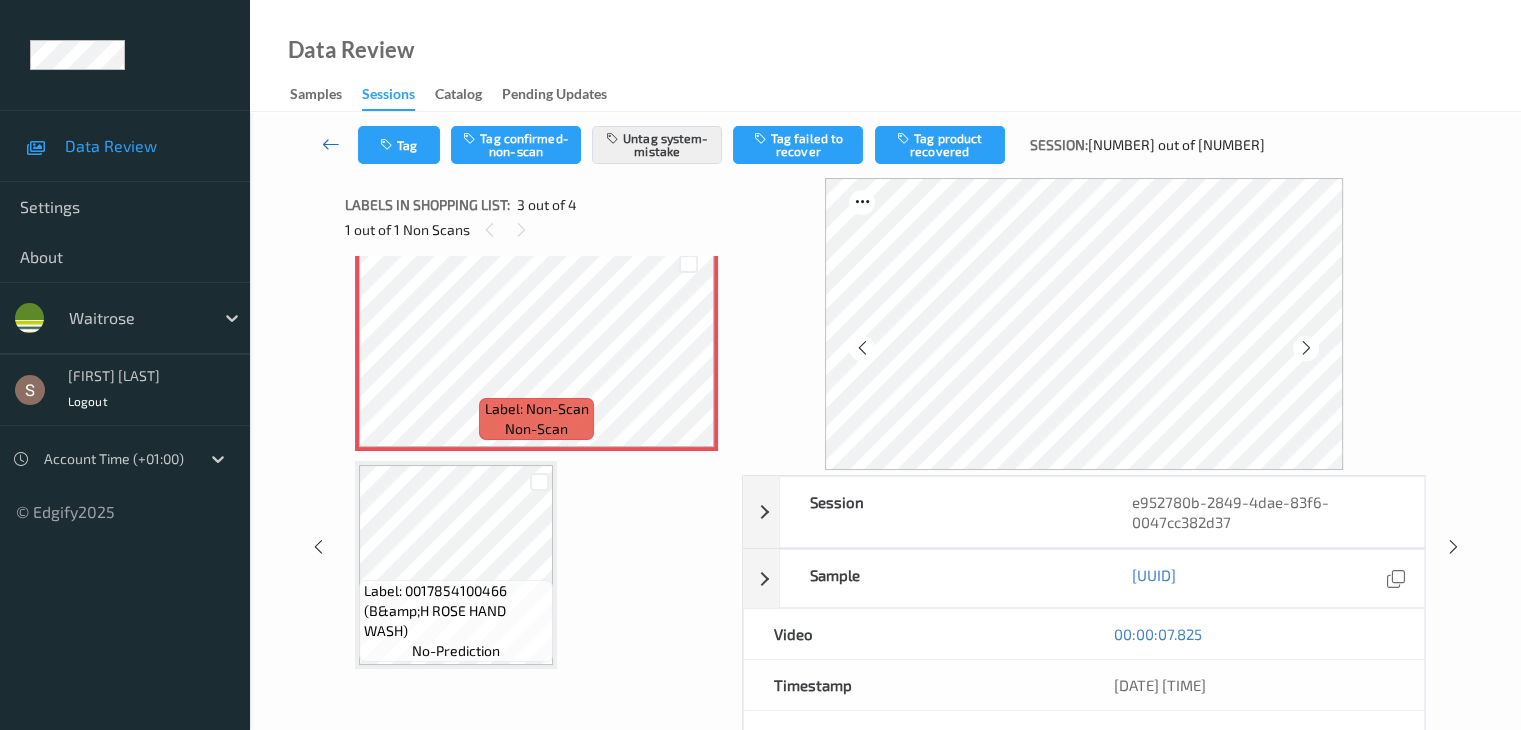 click at bounding box center (331, 144) 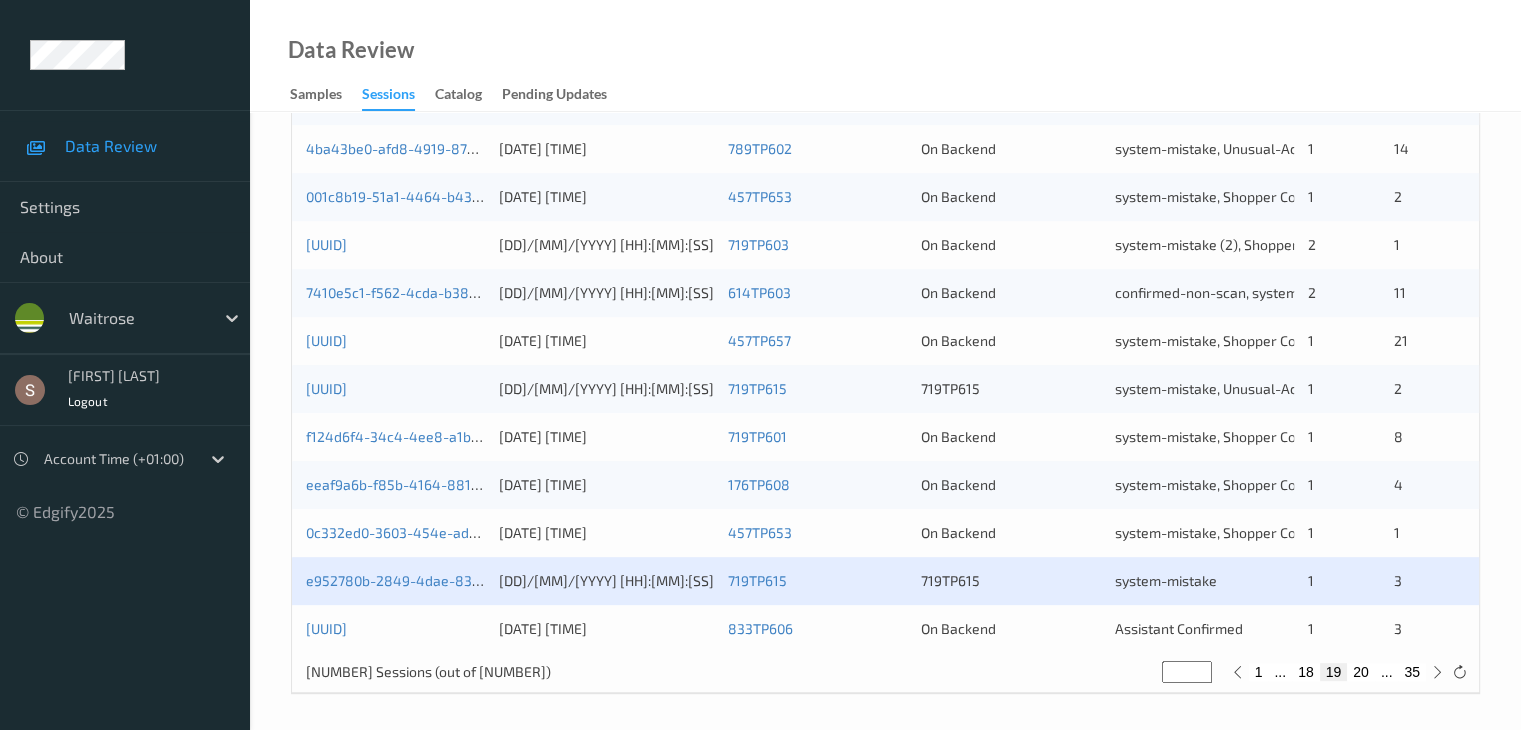scroll, scrollTop: 932, scrollLeft: 0, axis: vertical 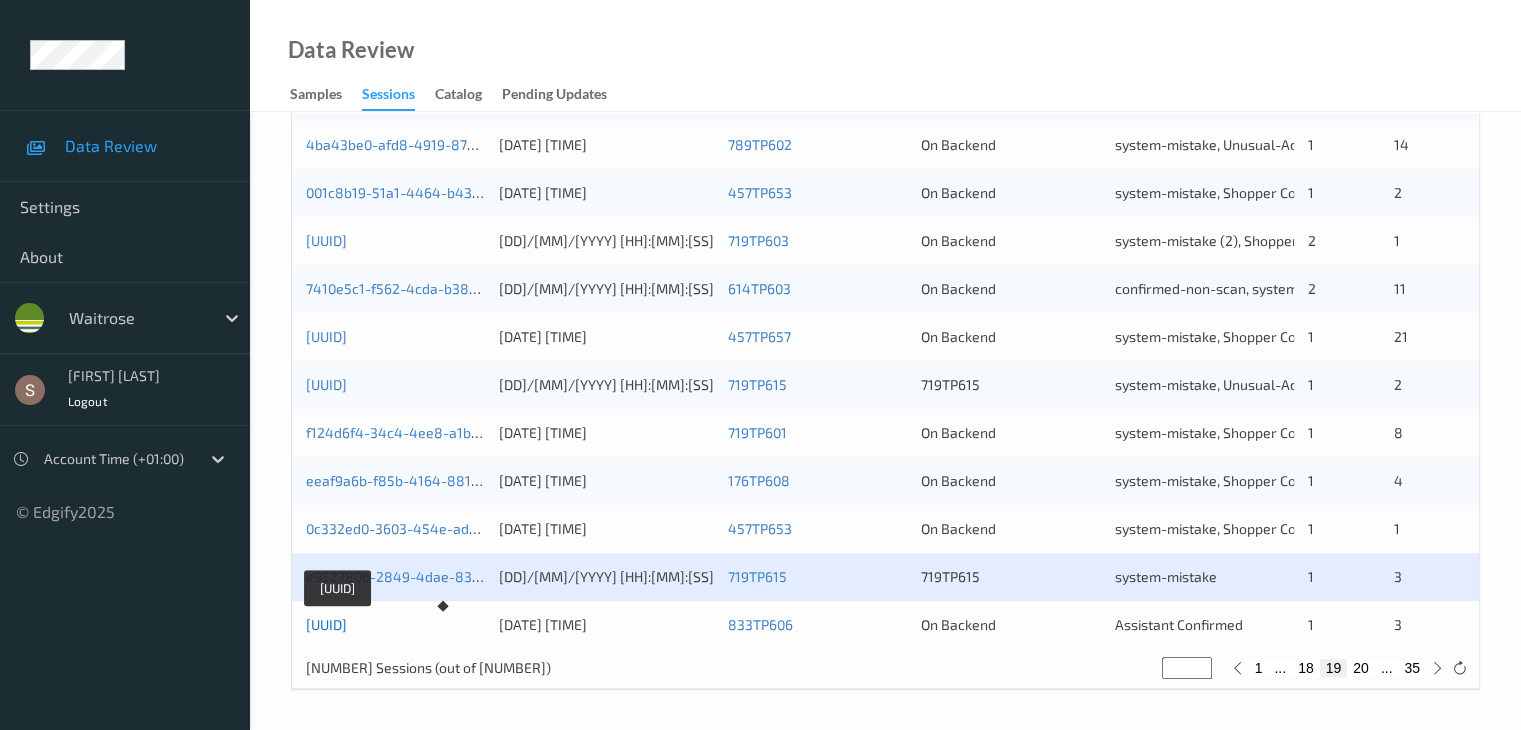 click on "[UUID]" at bounding box center [326, 624] 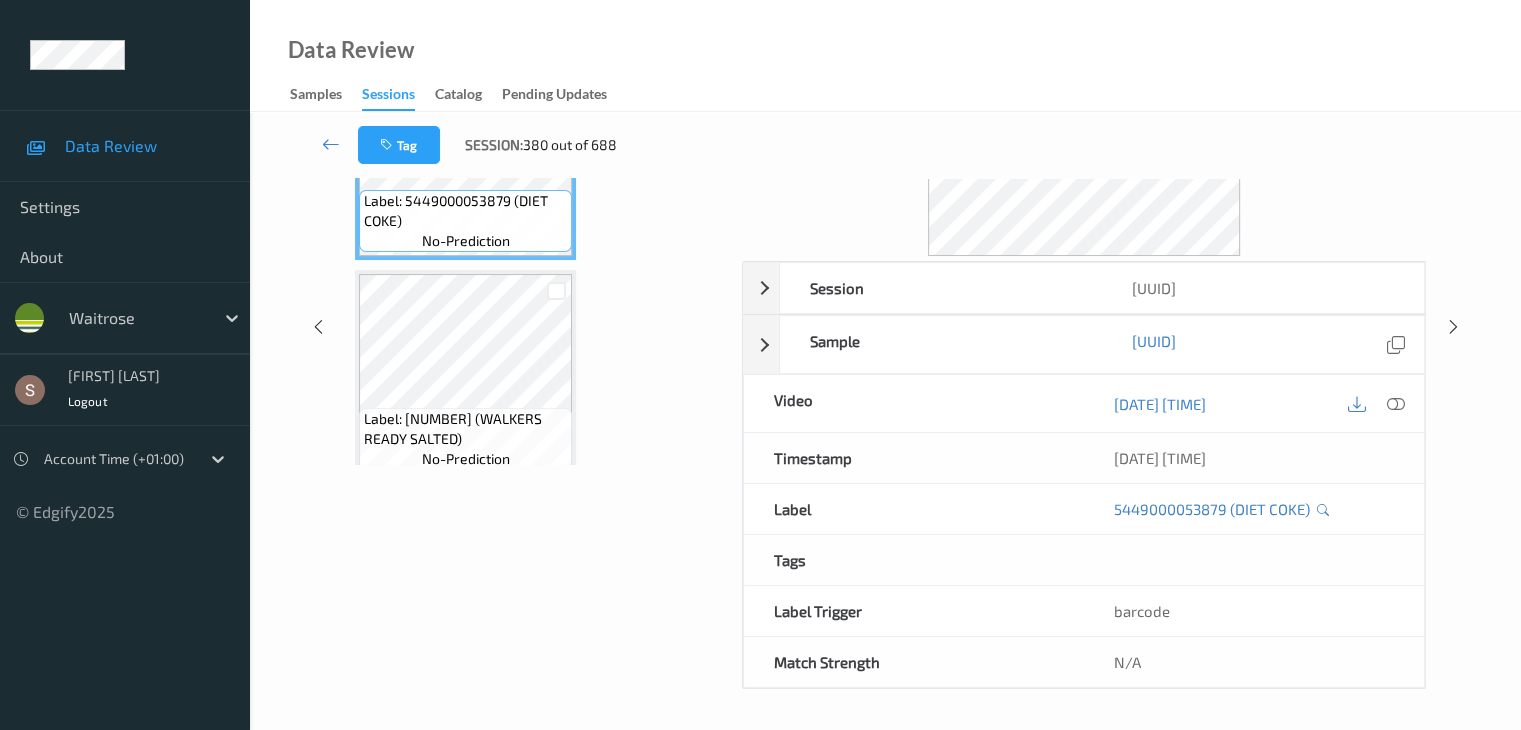scroll, scrollTop: 0, scrollLeft: 0, axis: both 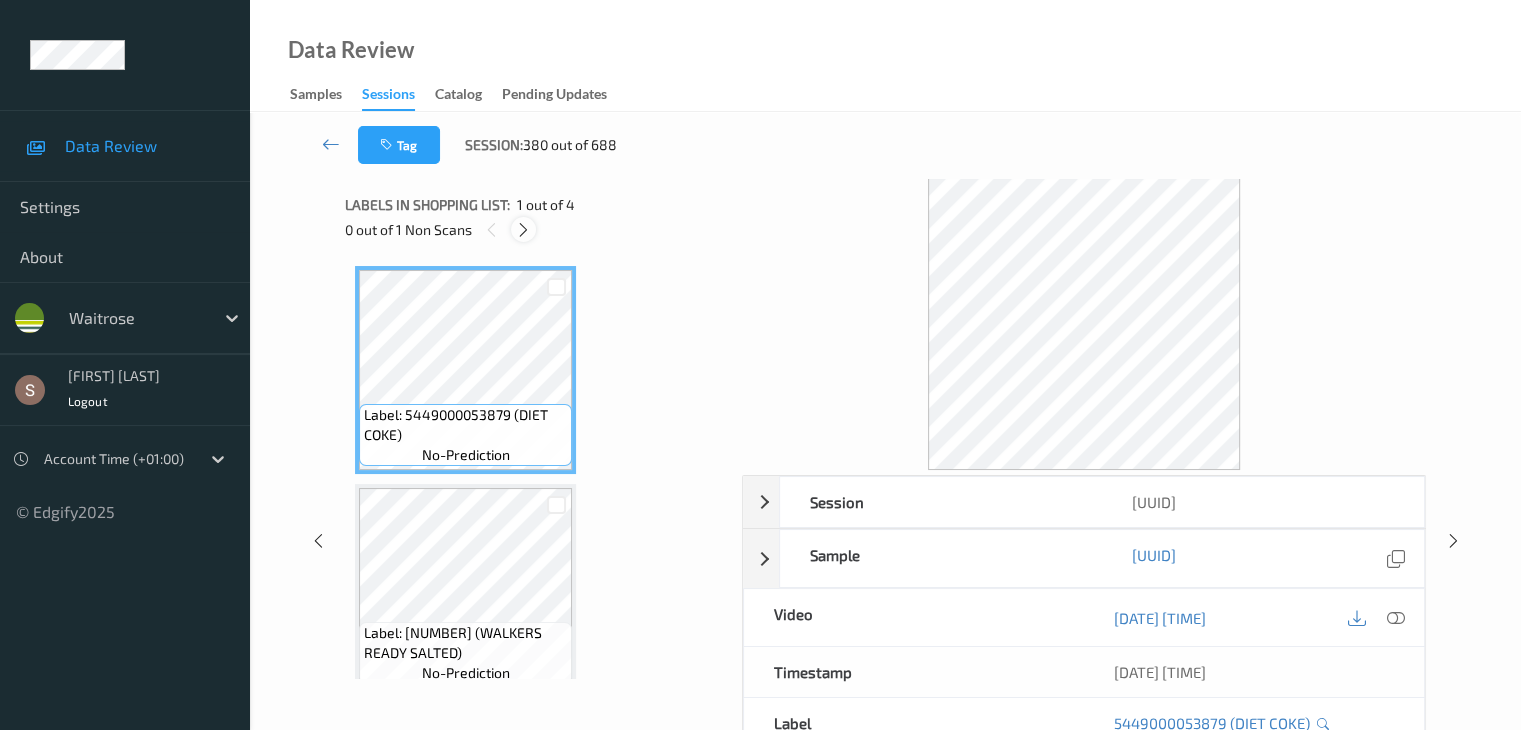 click at bounding box center (523, 229) 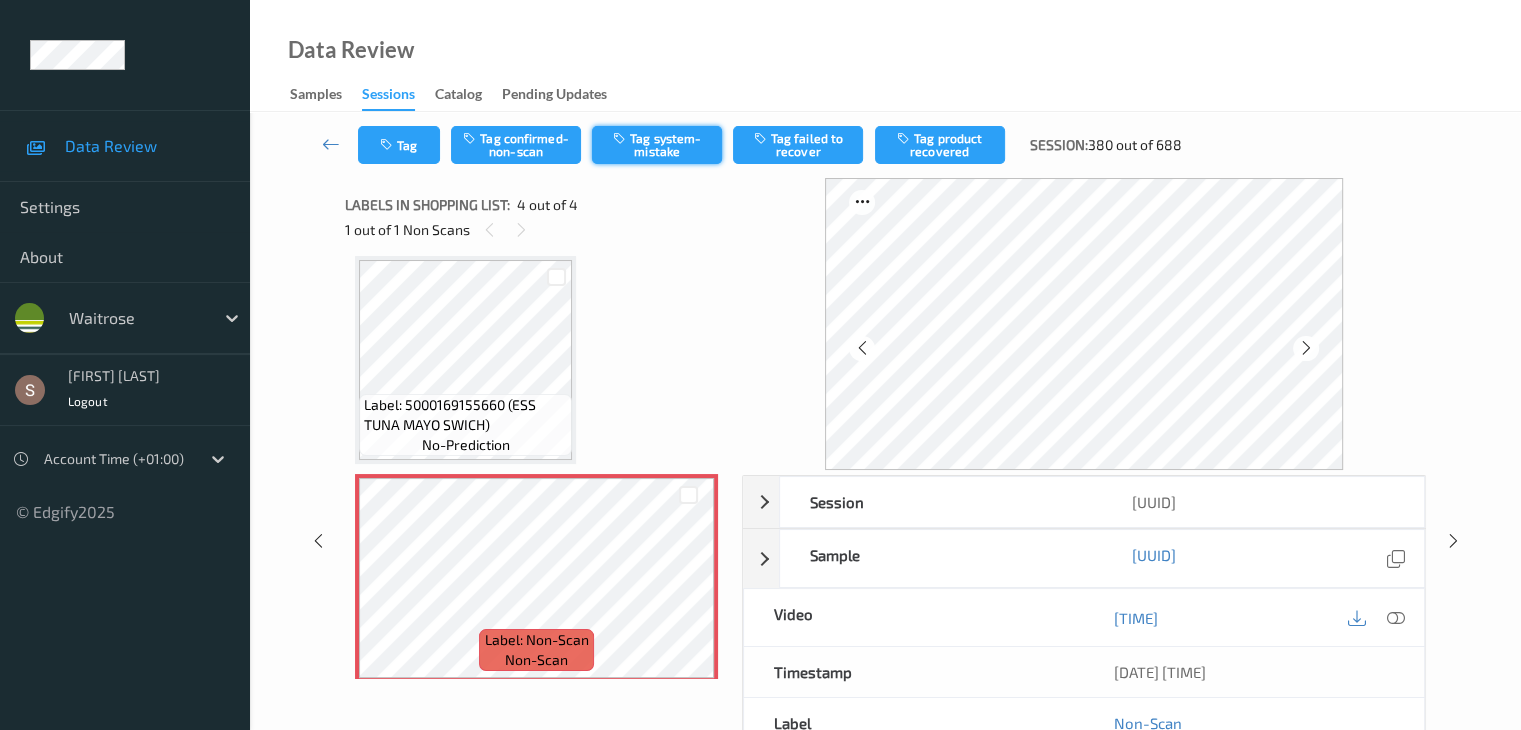 click on "Tag   system-mistake" at bounding box center [657, 145] 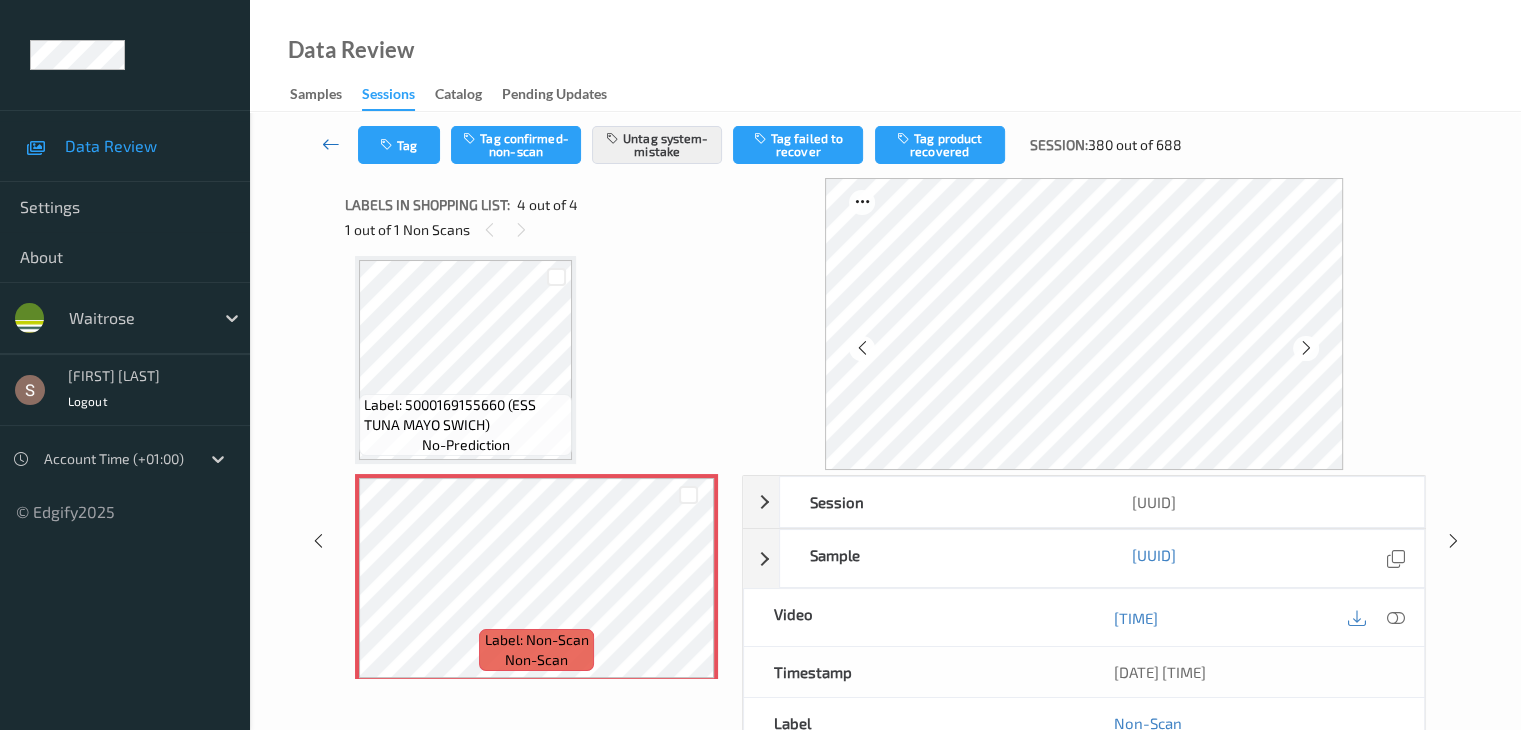 click at bounding box center (331, 144) 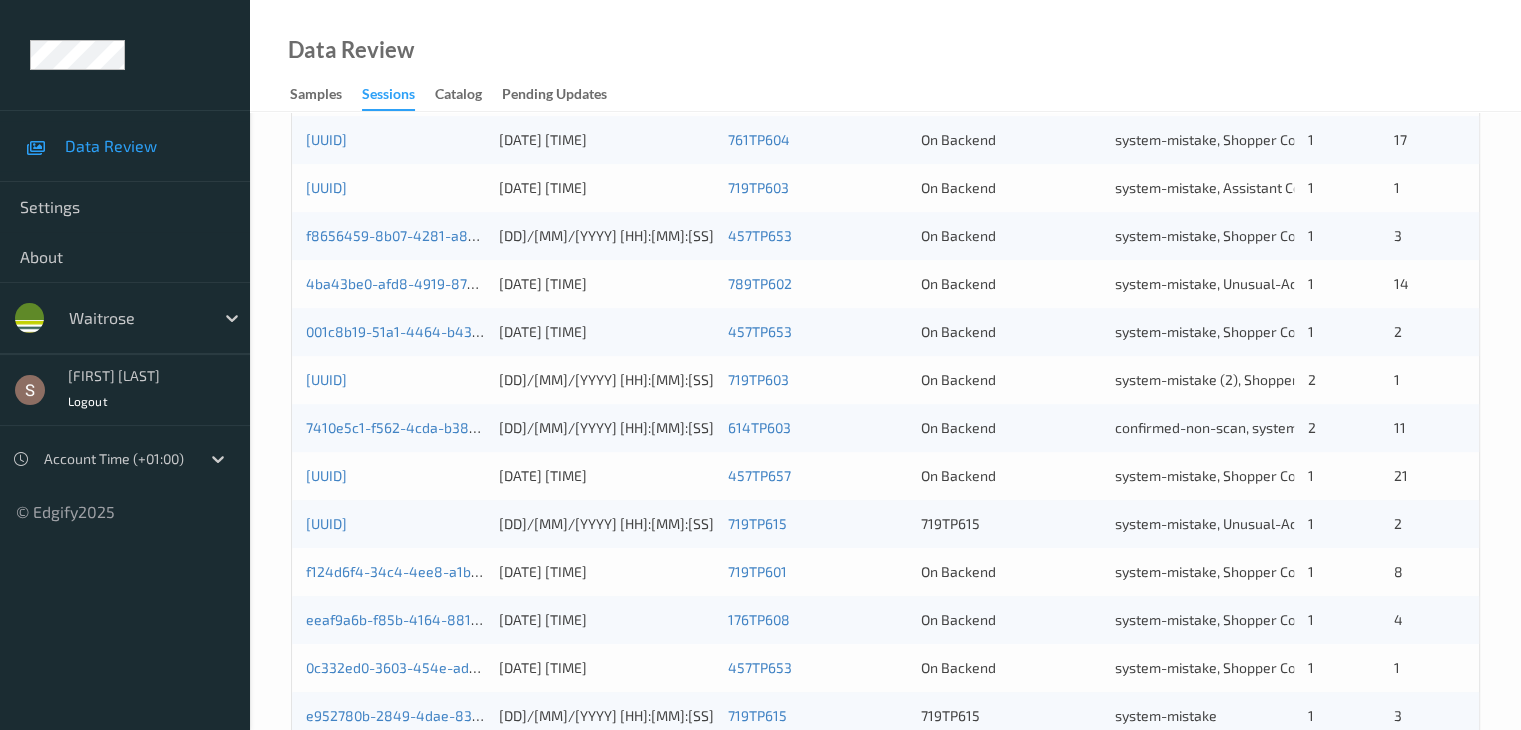 scroll, scrollTop: 932, scrollLeft: 0, axis: vertical 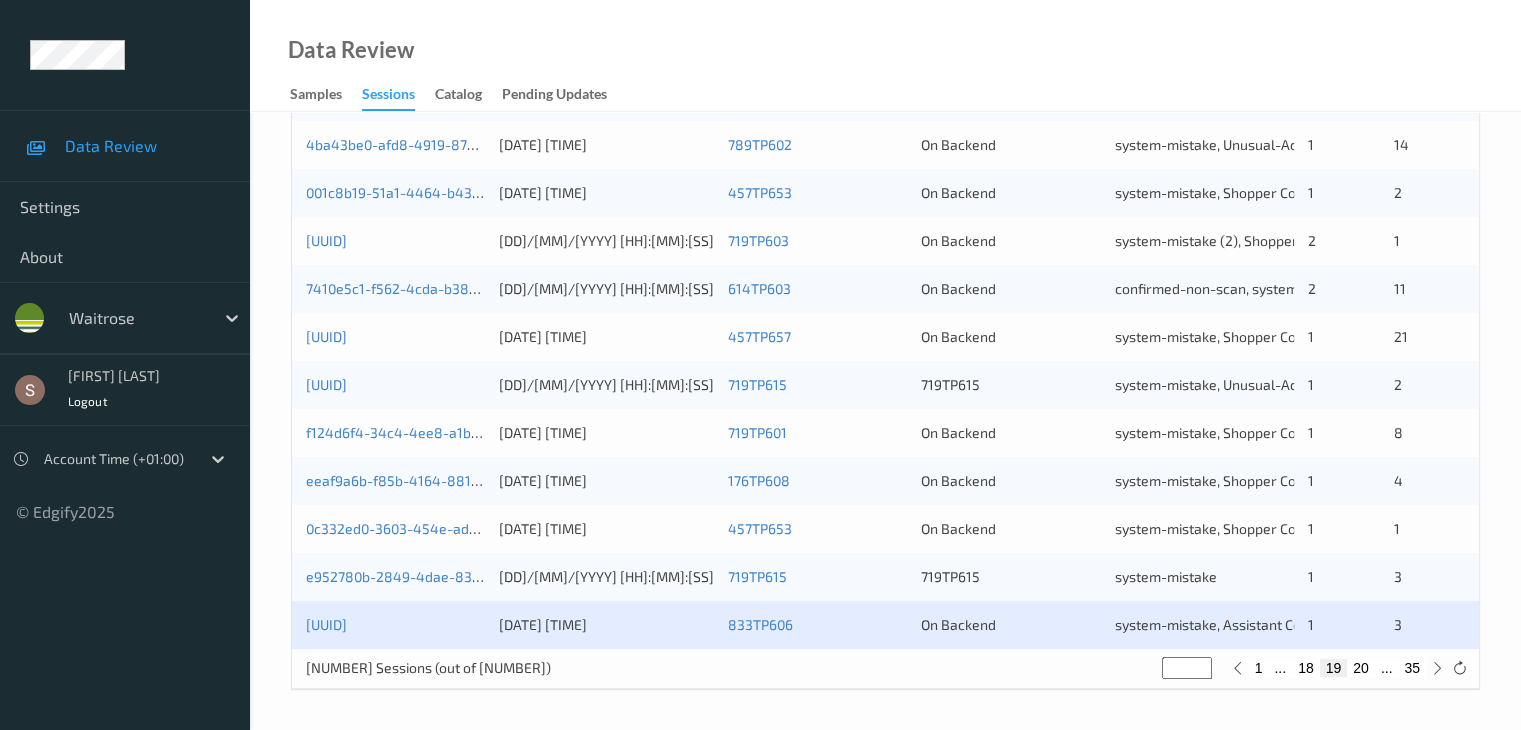 click on "20" at bounding box center [1361, 668] 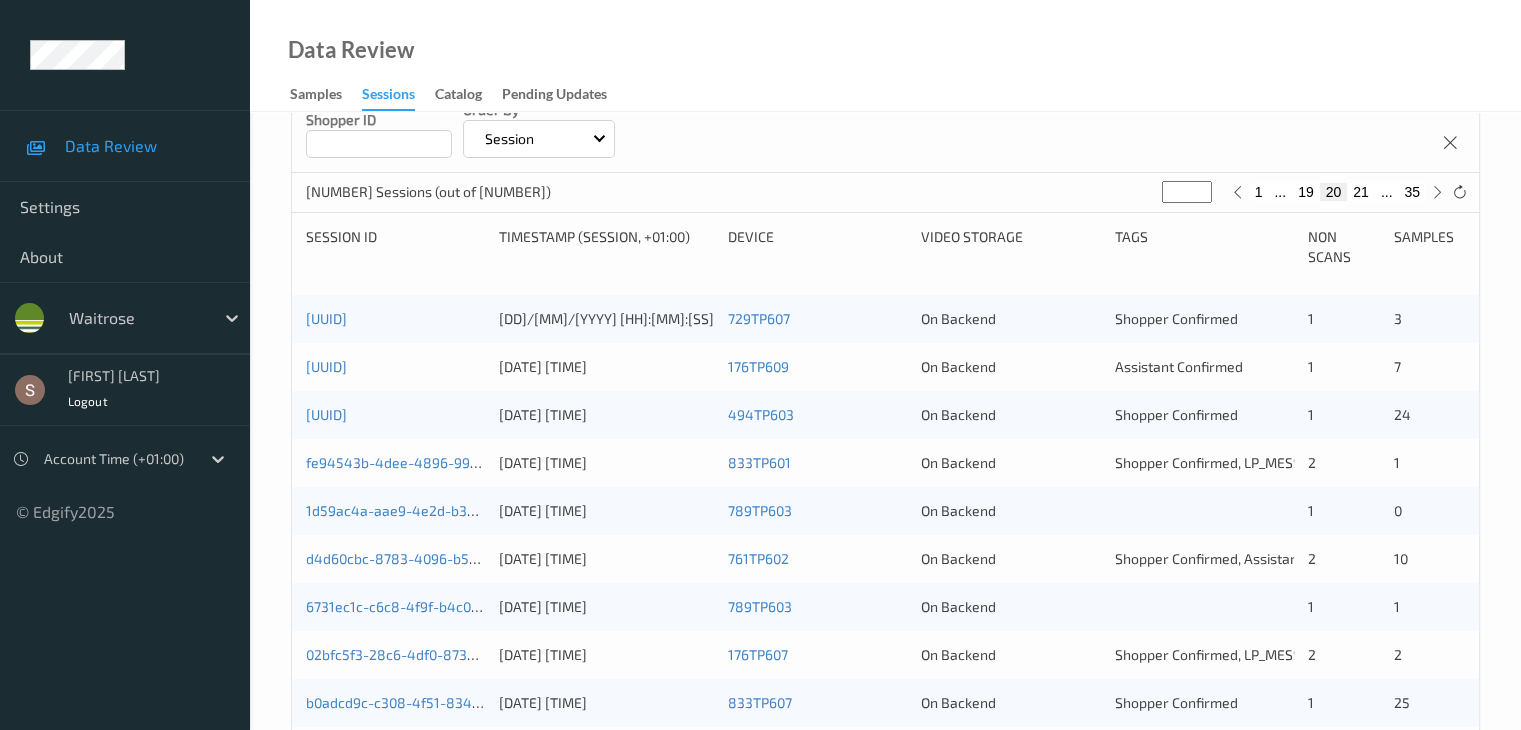 scroll, scrollTop: 400, scrollLeft: 0, axis: vertical 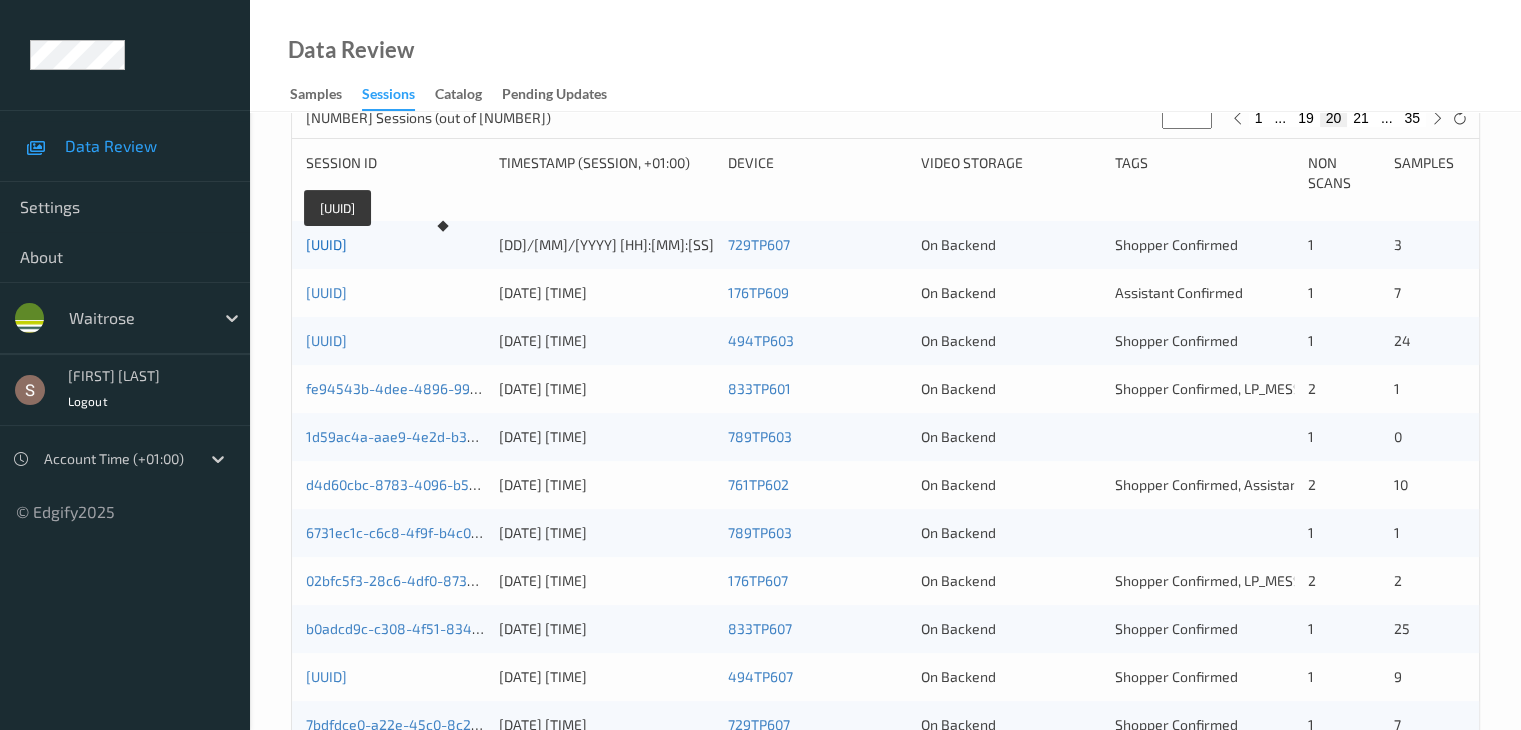 click on "[UUID]" at bounding box center [326, 244] 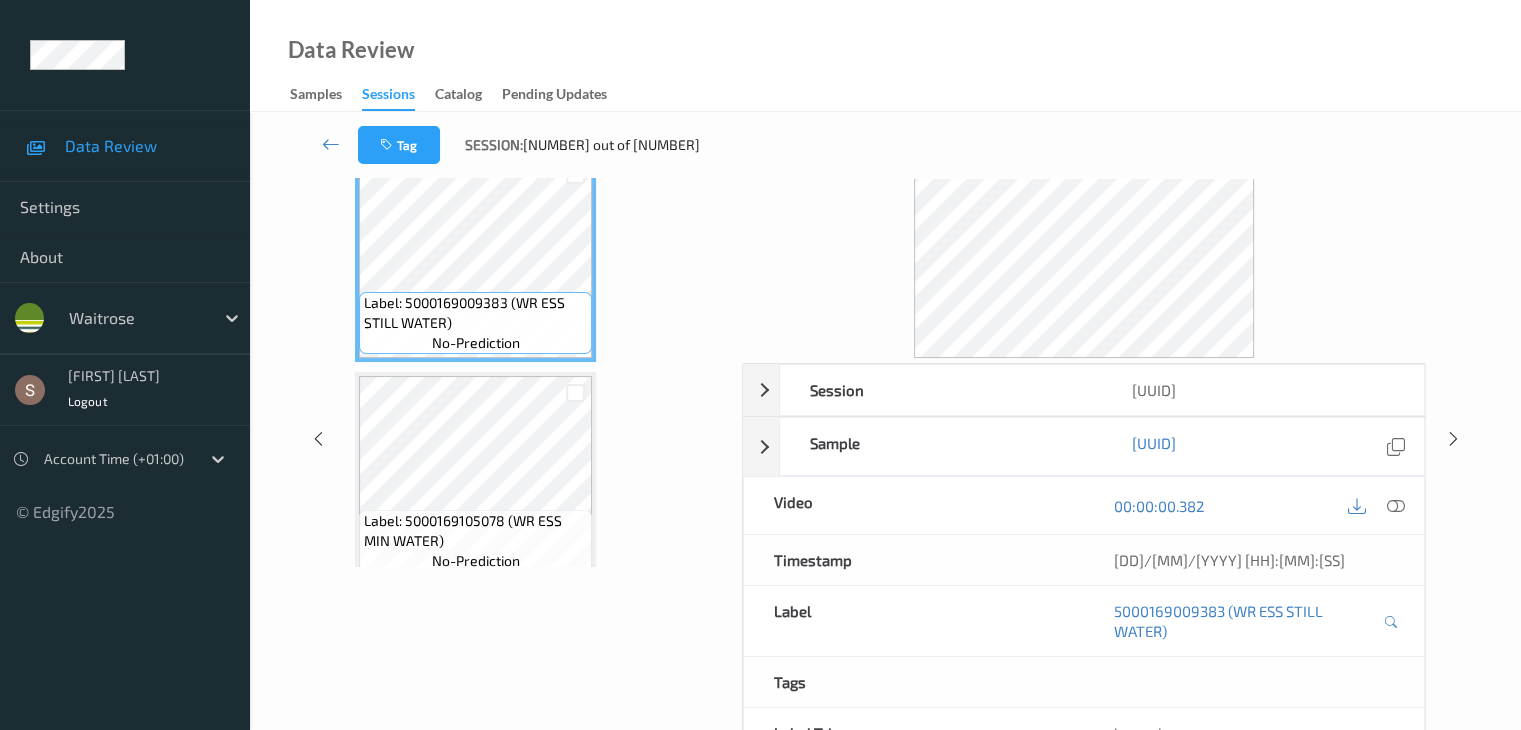 scroll, scrollTop: 0, scrollLeft: 0, axis: both 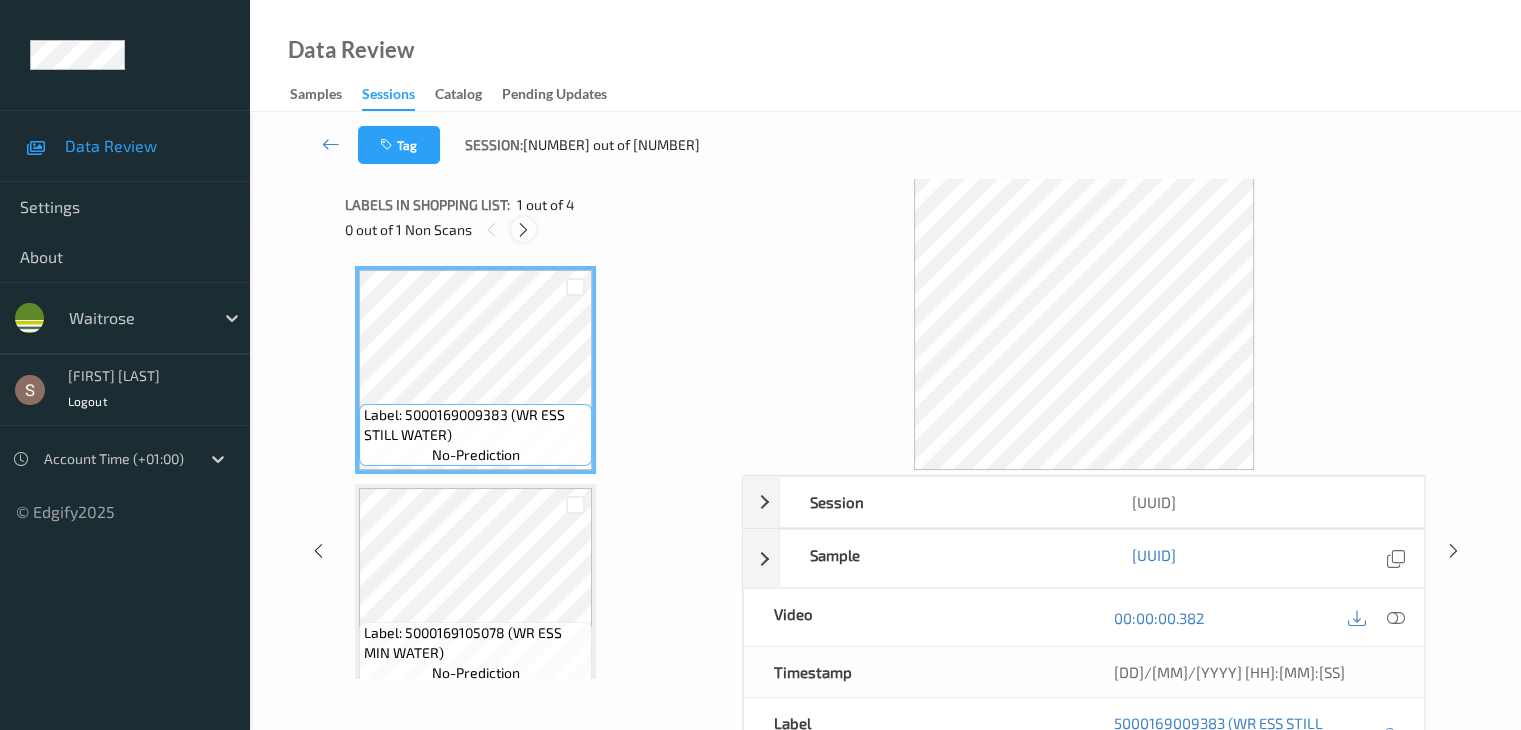 click at bounding box center (523, 230) 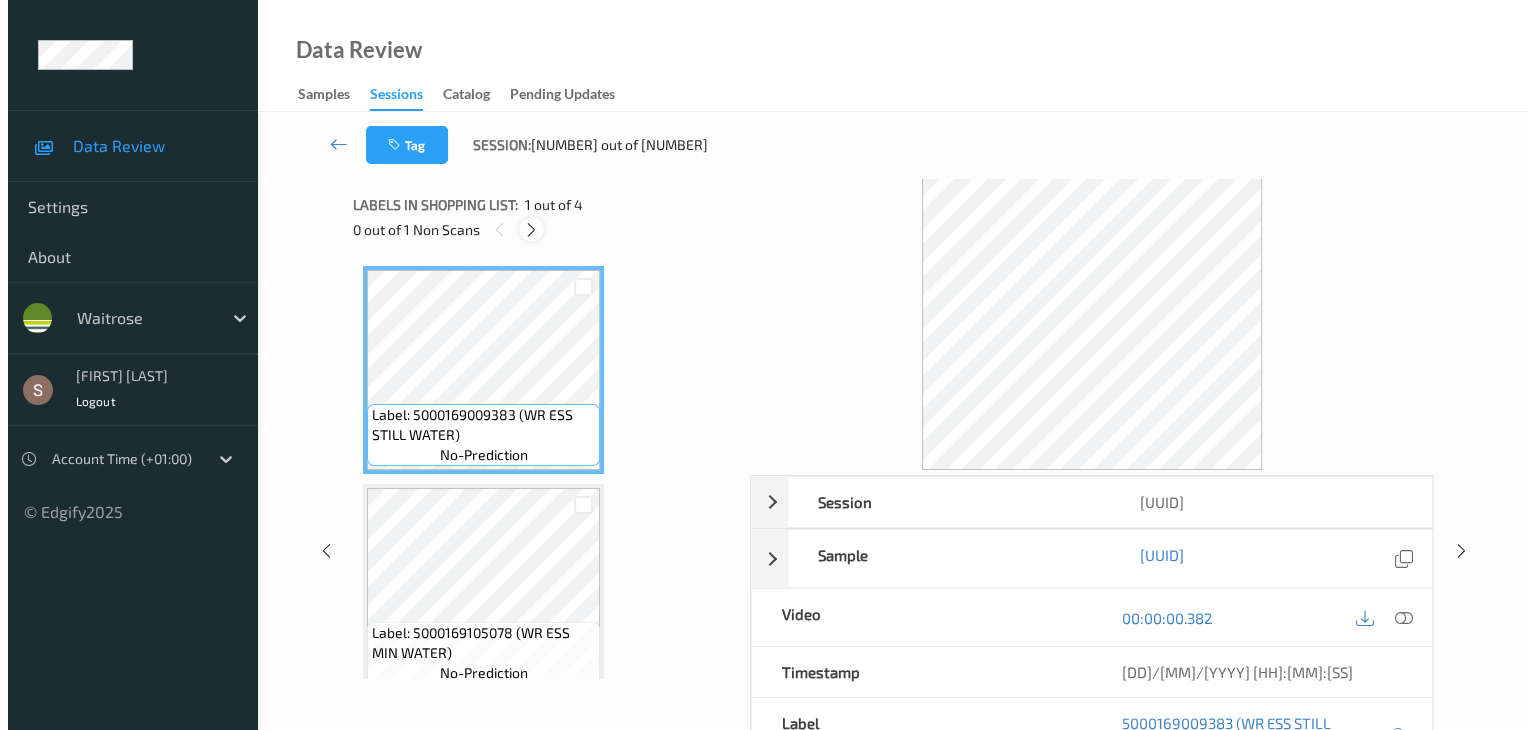 scroll, scrollTop: 228, scrollLeft: 0, axis: vertical 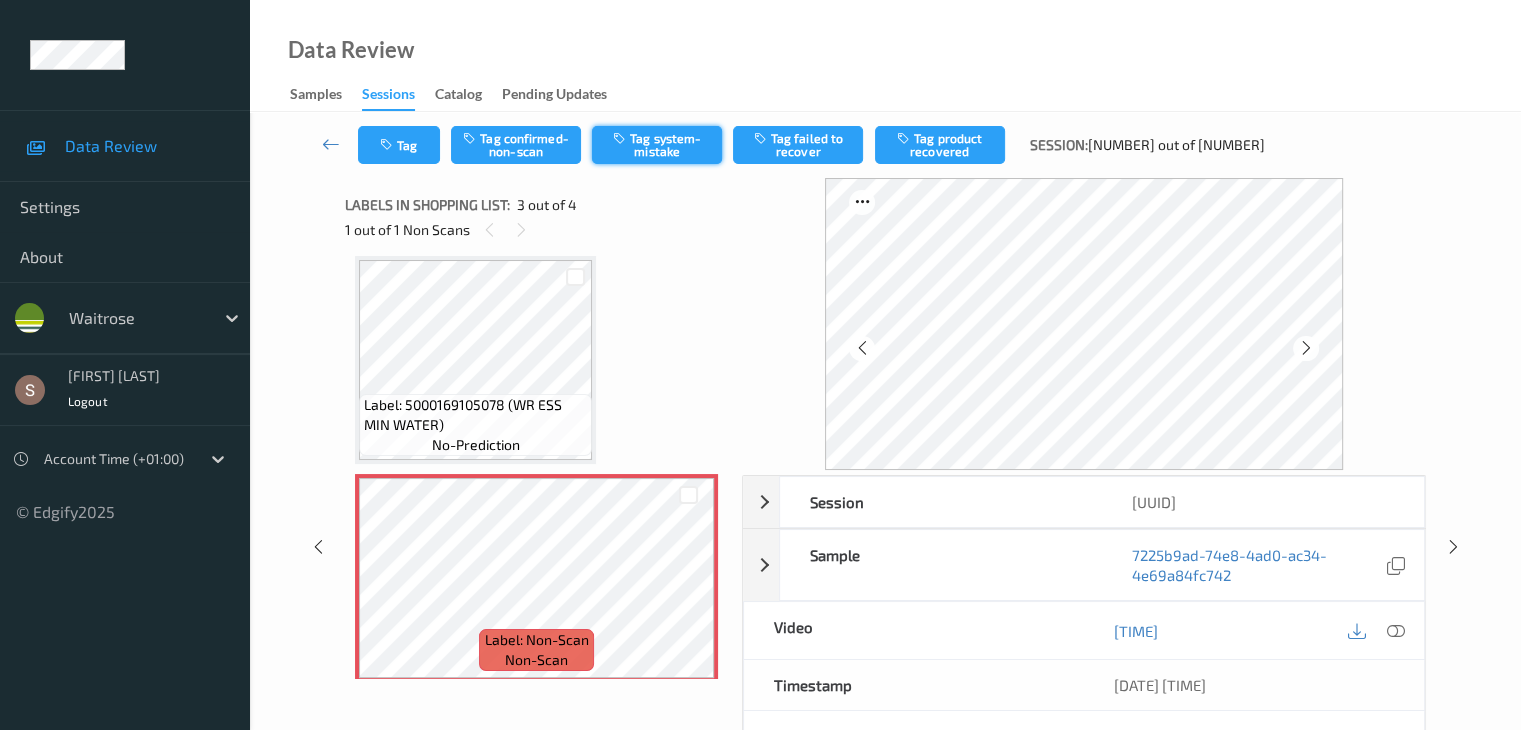 click on "Tag   system-mistake" at bounding box center [657, 145] 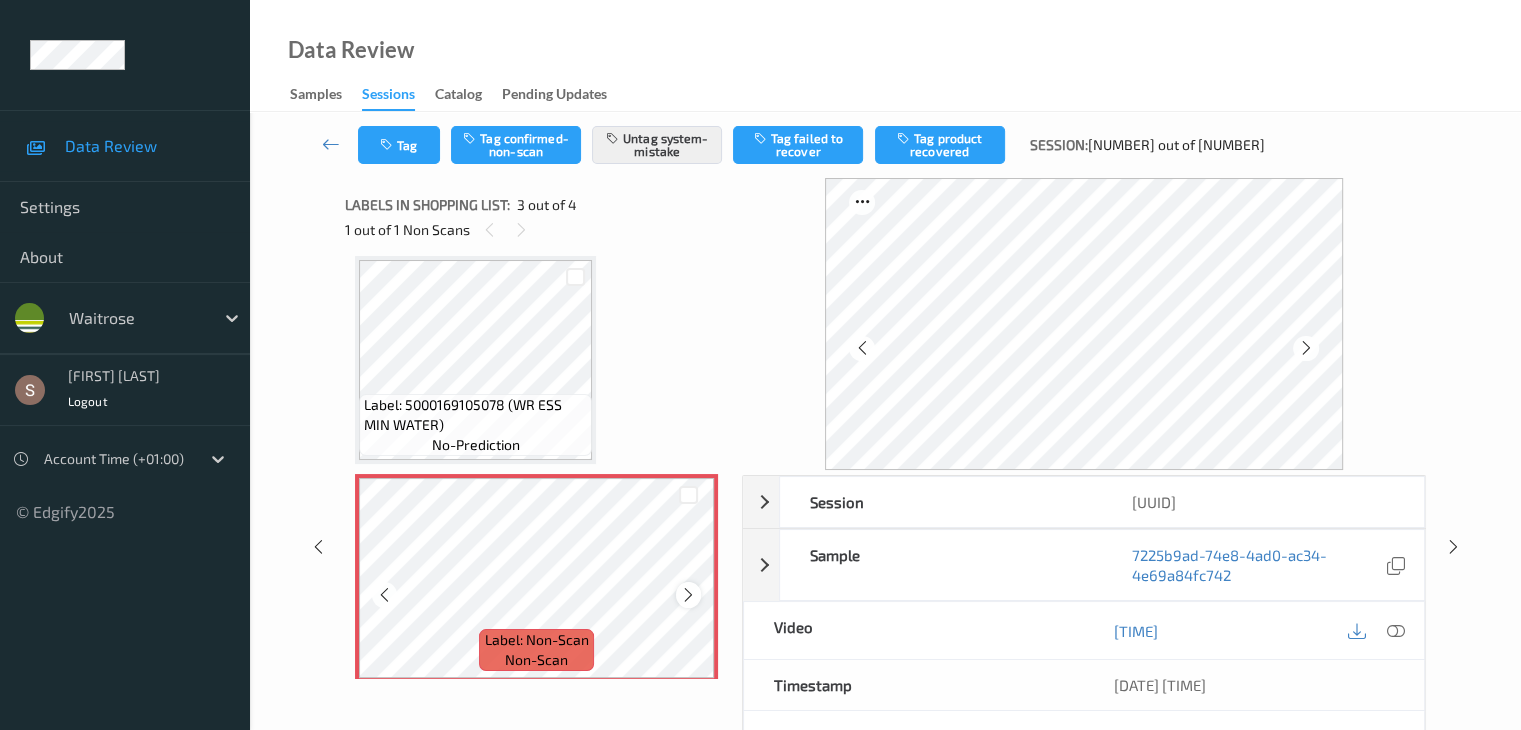 click at bounding box center (688, 595) 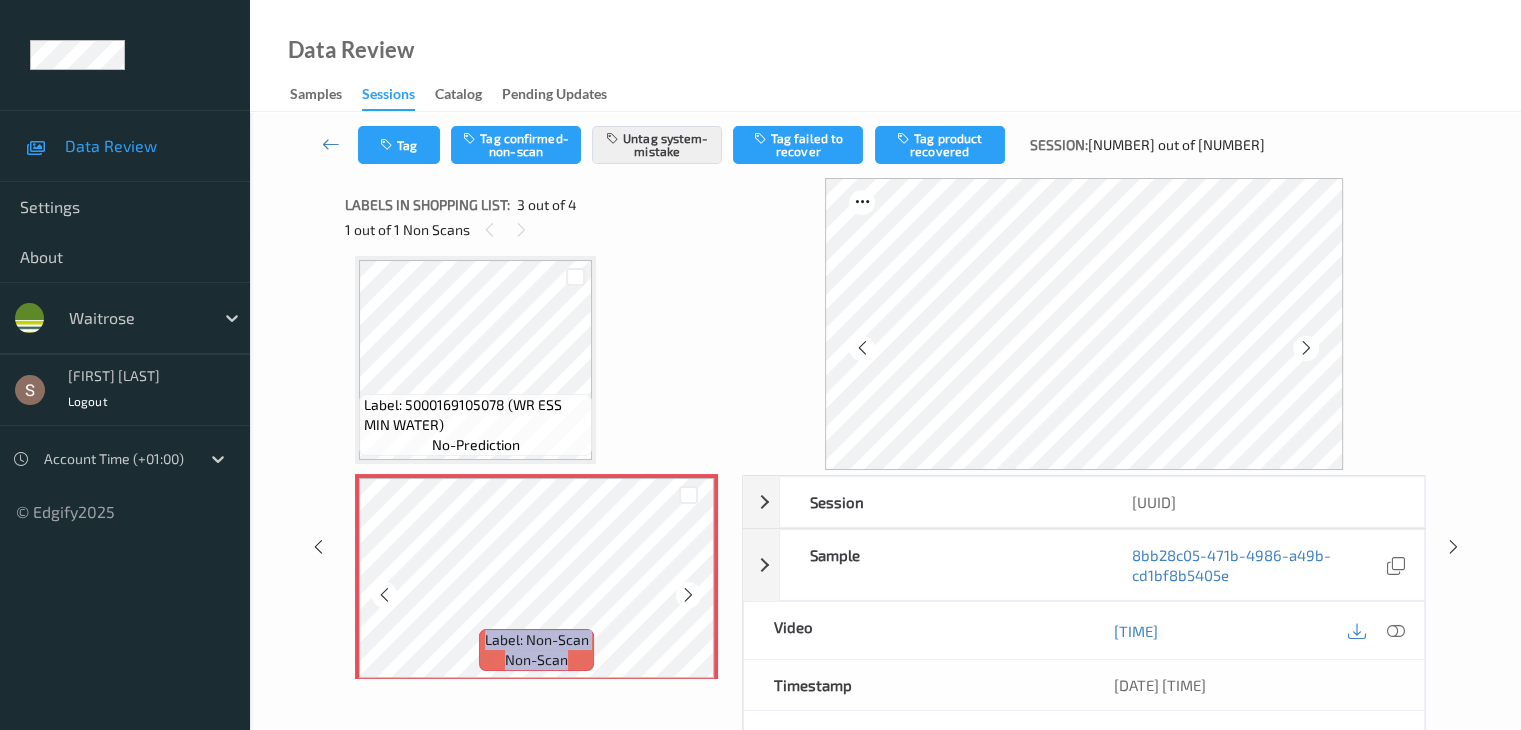 click at bounding box center [688, 595] 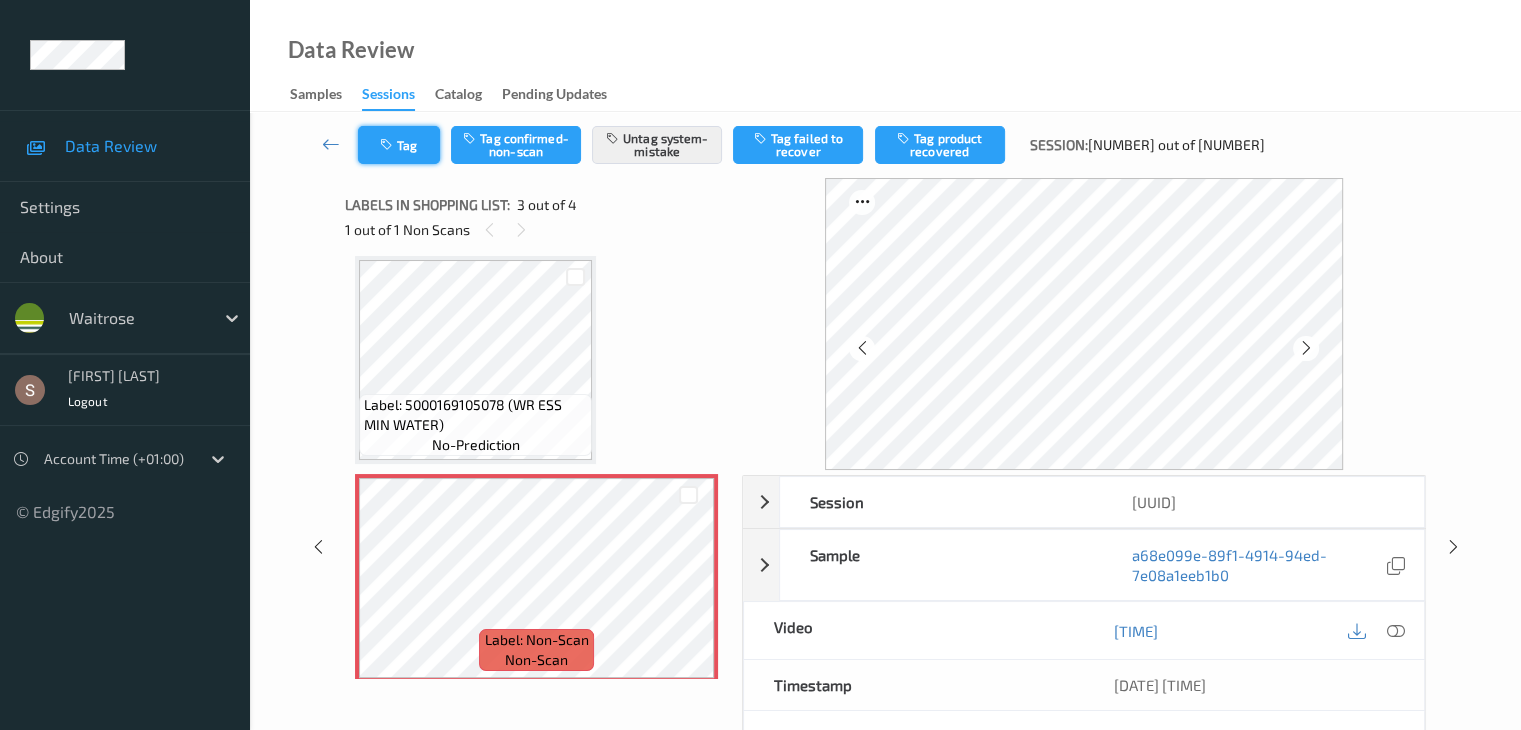 click at bounding box center [388, 145] 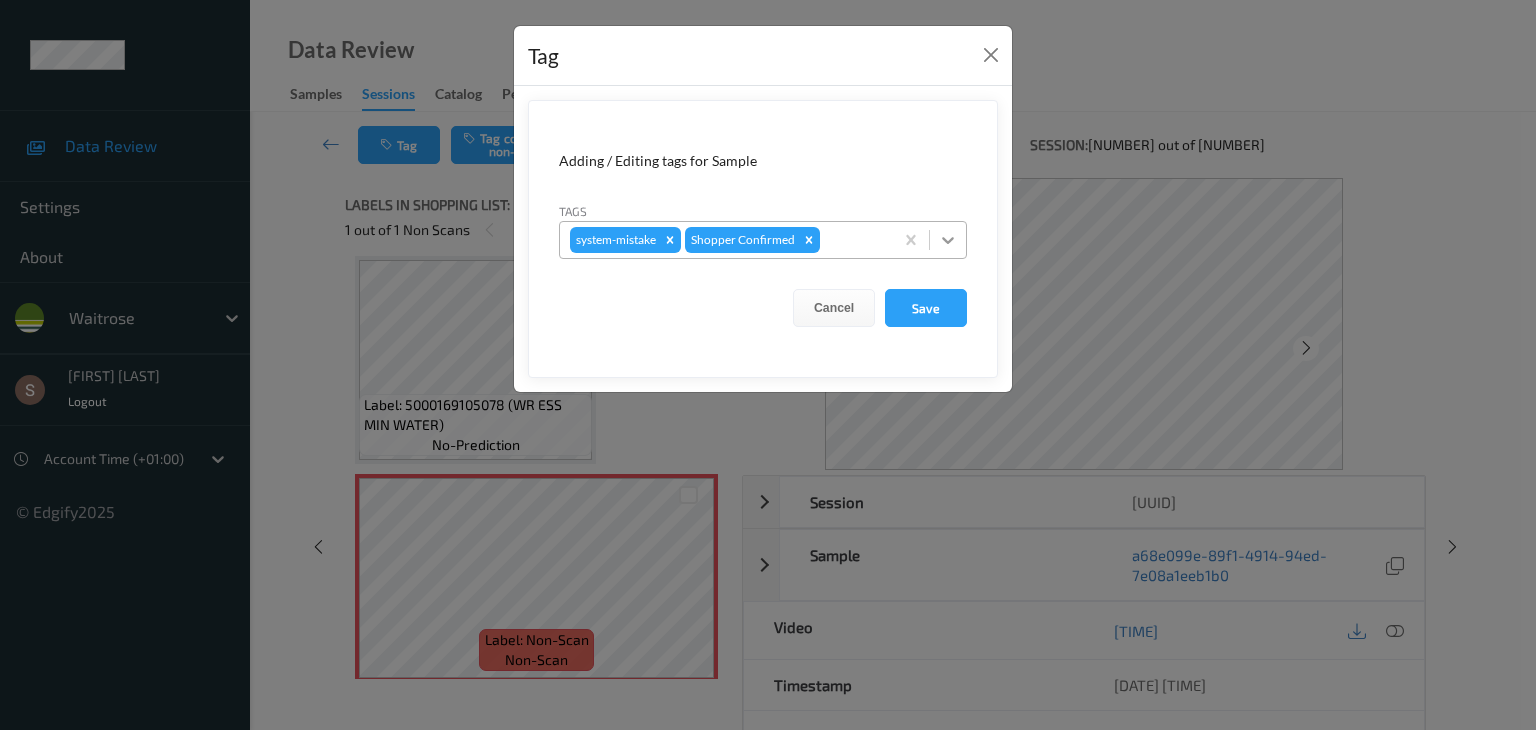 click 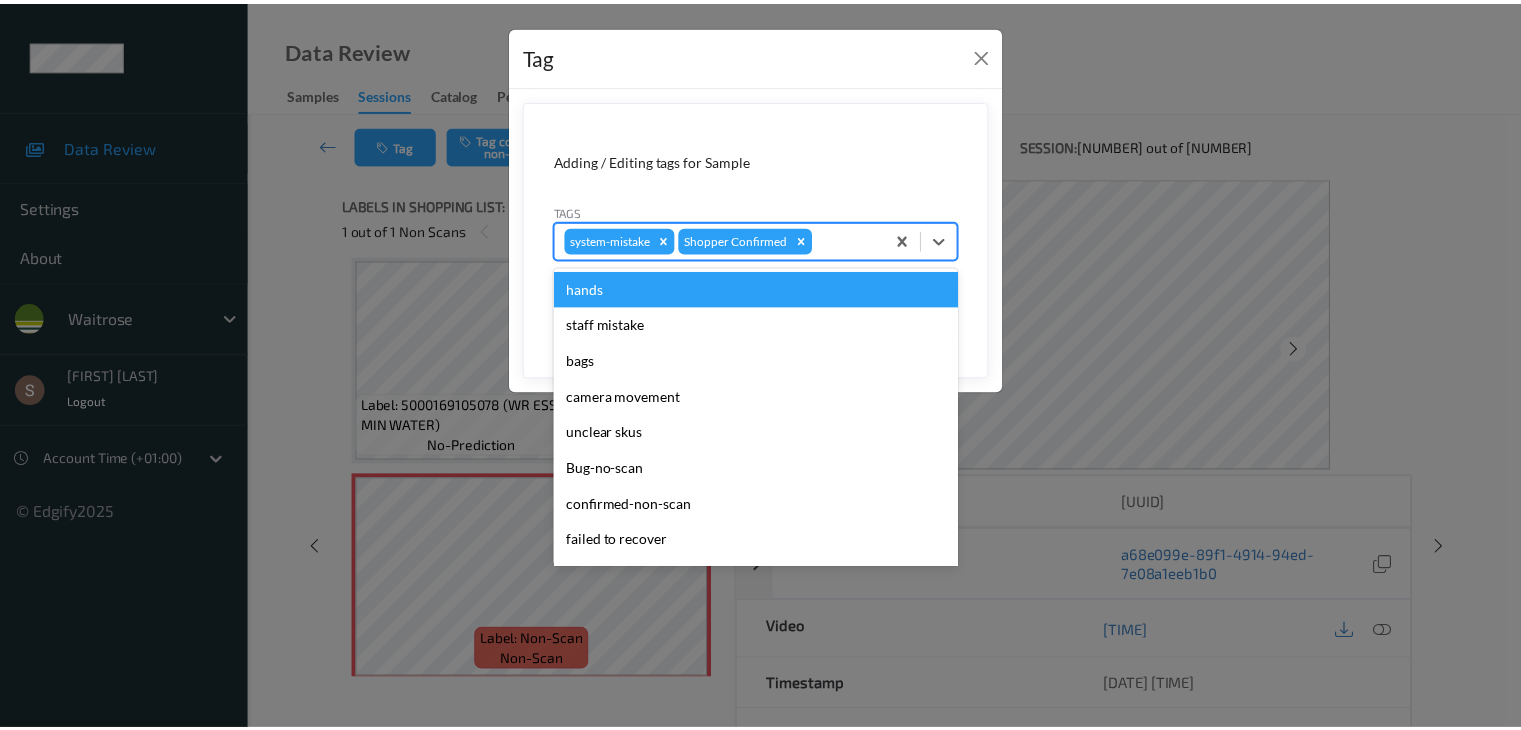 scroll, scrollTop: 320, scrollLeft: 0, axis: vertical 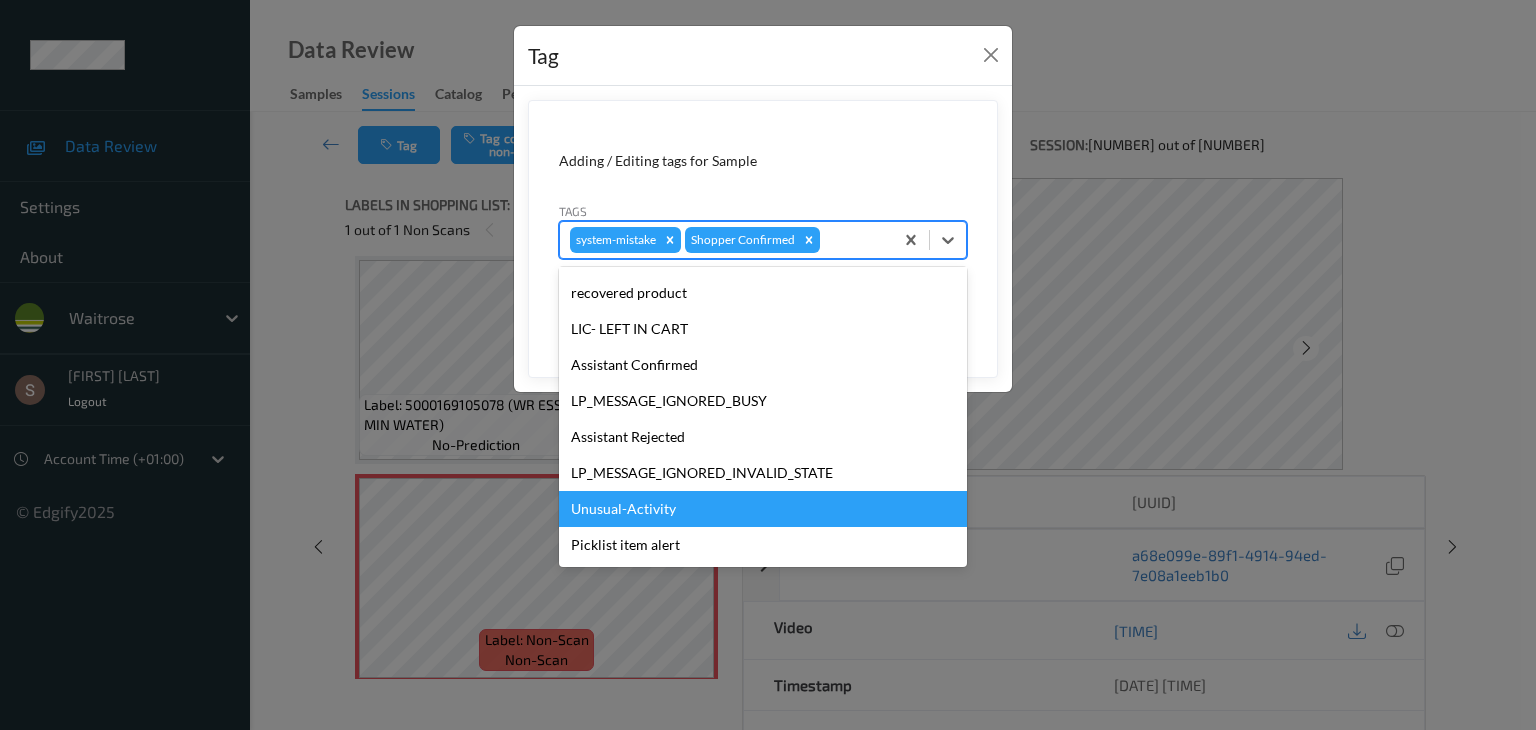 click on "Unusual-Activity" at bounding box center (763, 509) 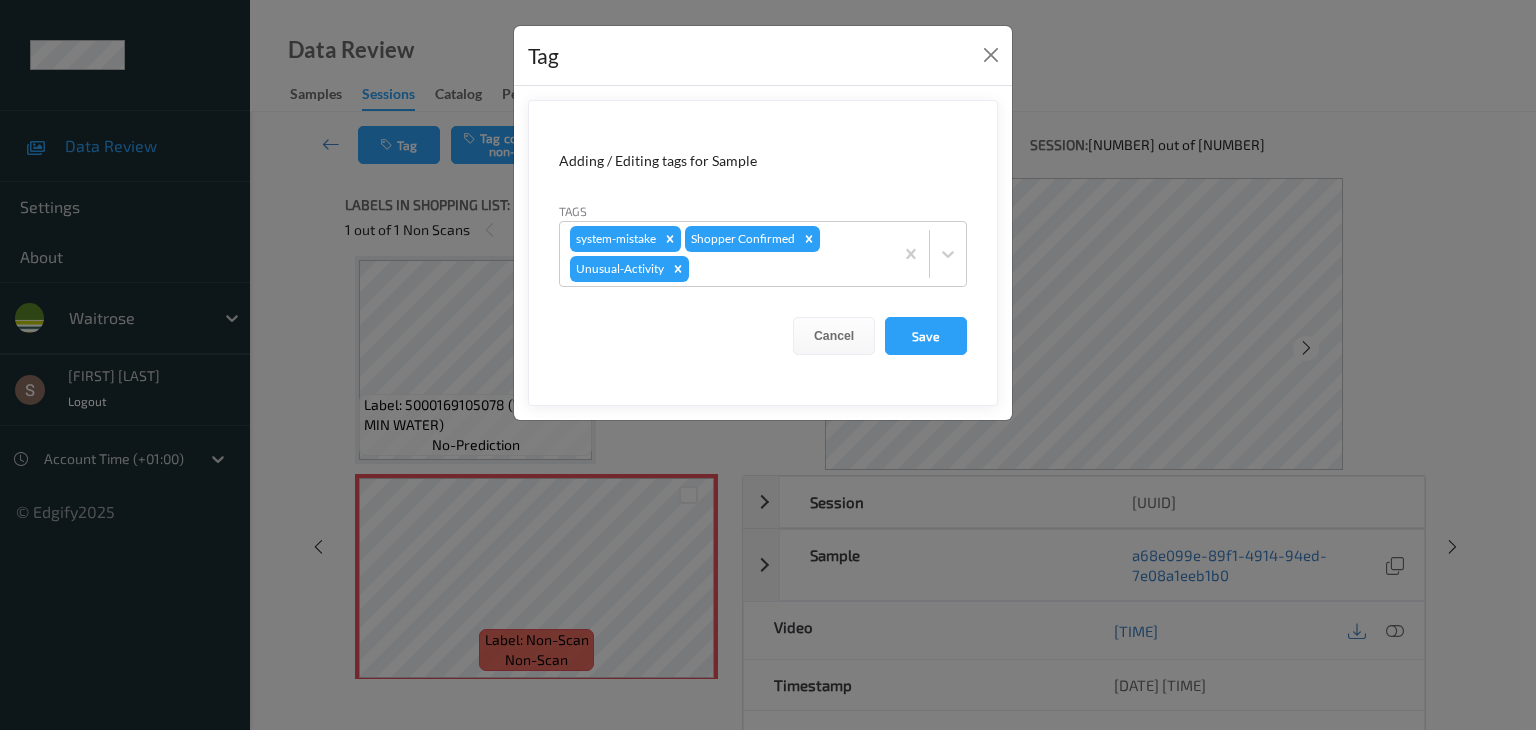 click on "Adding / Editing tags for Sample   Tags system-mistake Shopper Confirmed Unusual-Activity Cancel Save" at bounding box center (763, 253) 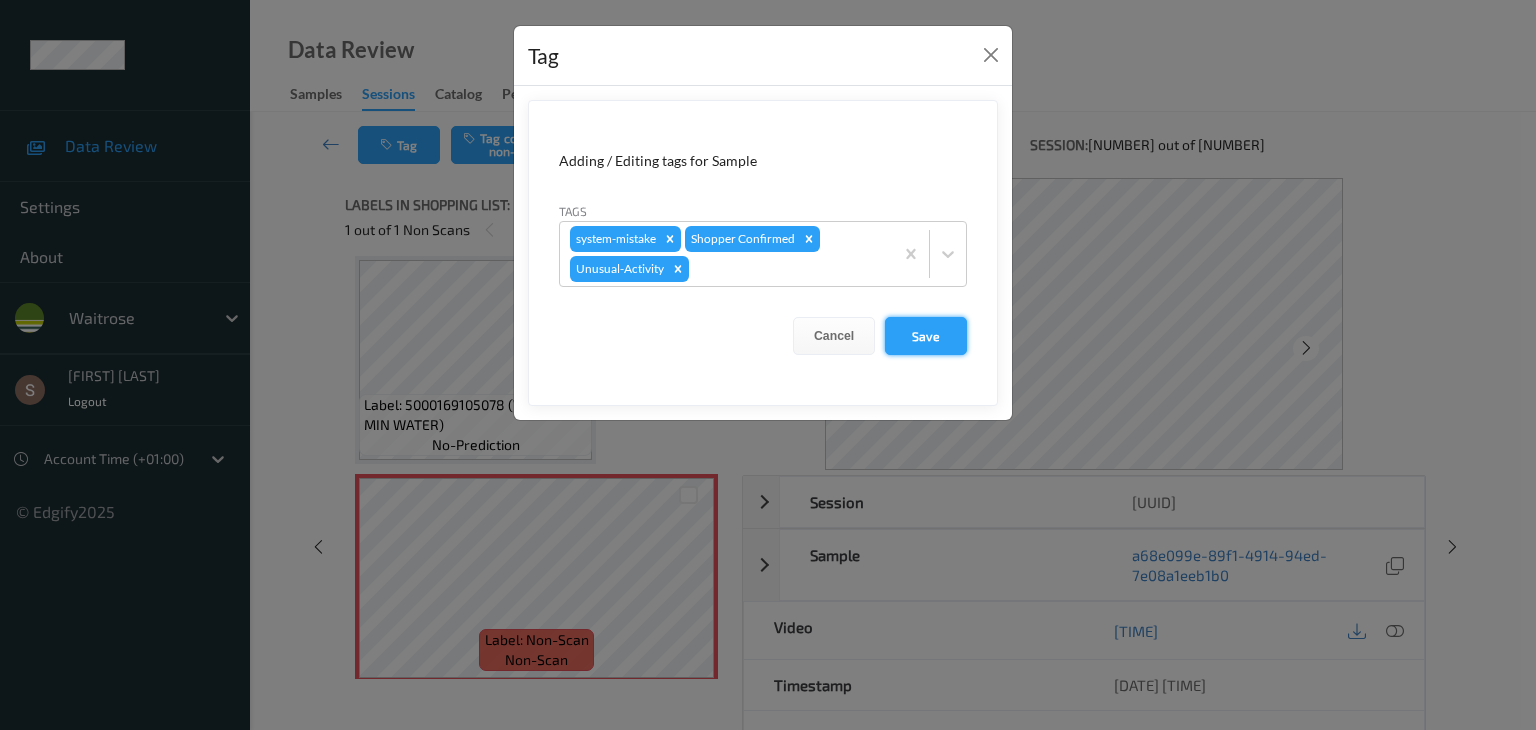 click on "Save" at bounding box center [926, 336] 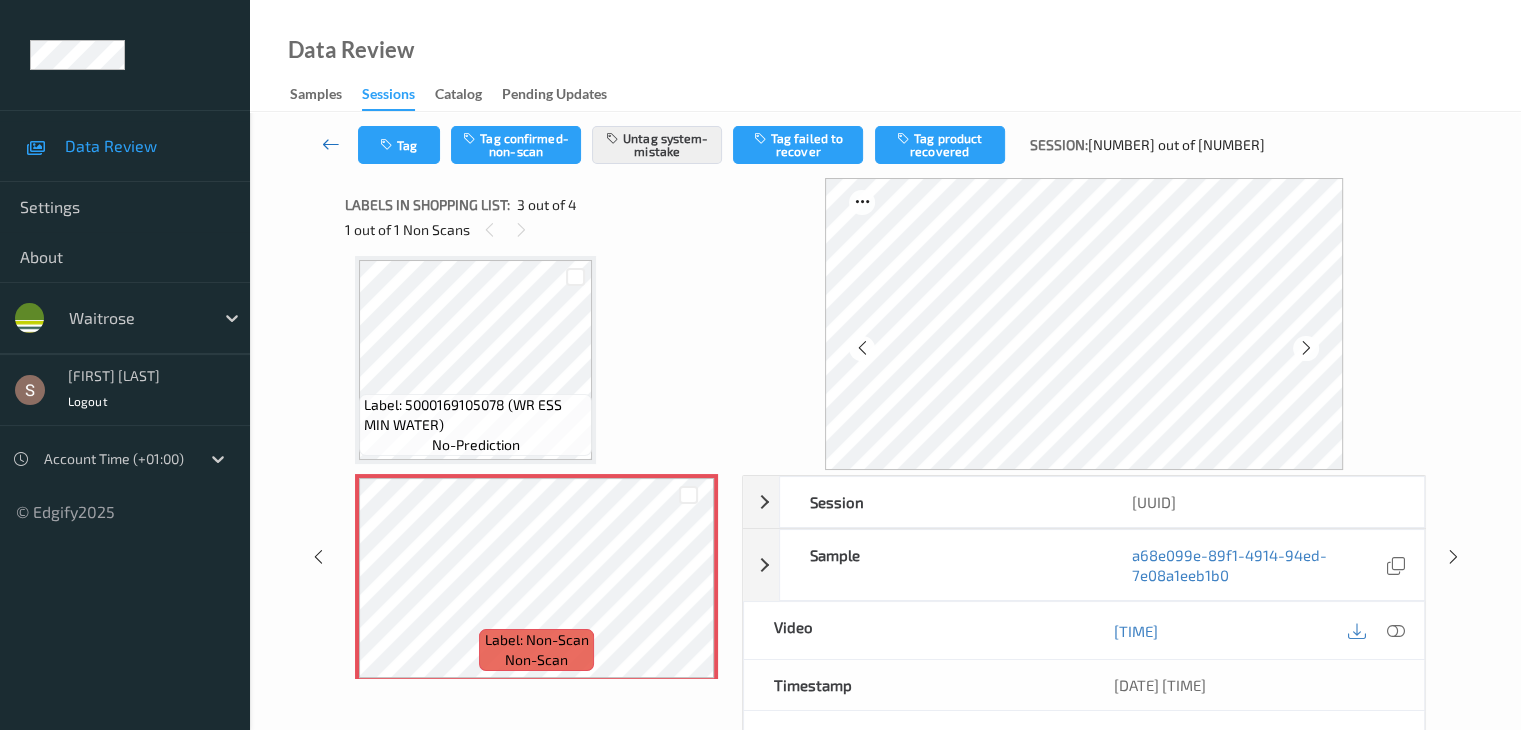 click at bounding box center (331, 144) 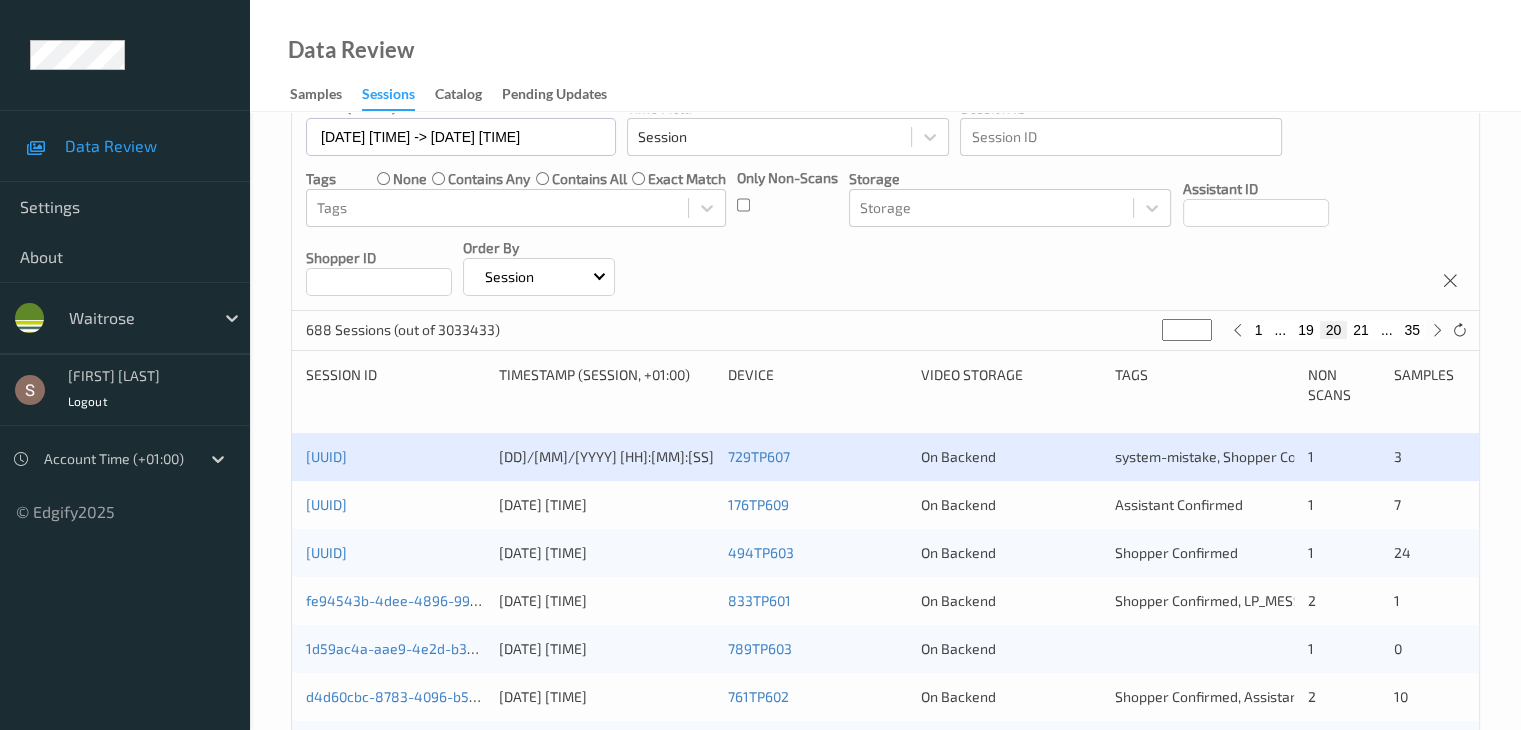 scroll, scrollTop: 200, scrollLeft: 0, axis: vertical 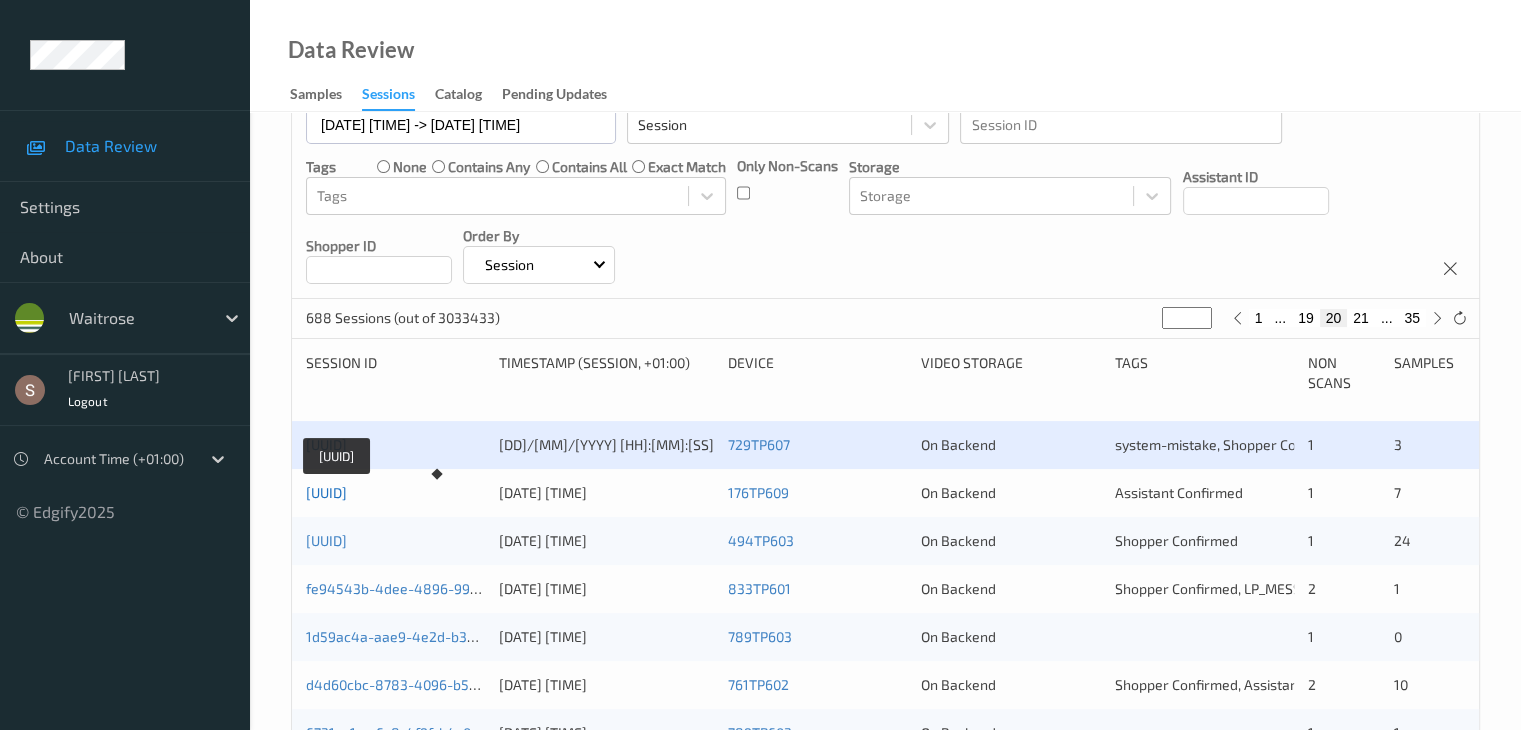 click on "[UUID]" at bounding box center [326, 492] 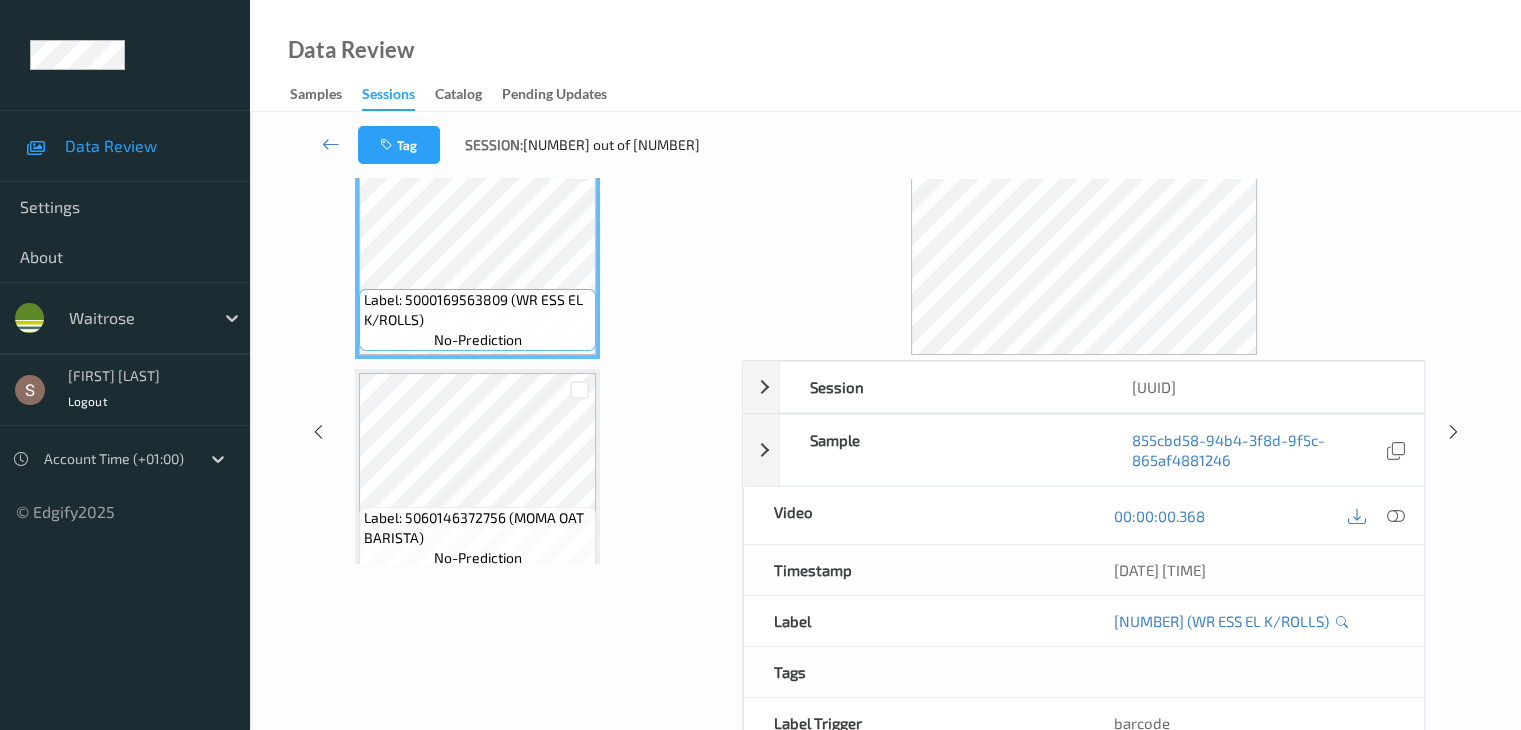 scroll, scrollTop: 0, scrollLeft: 0, axis: both 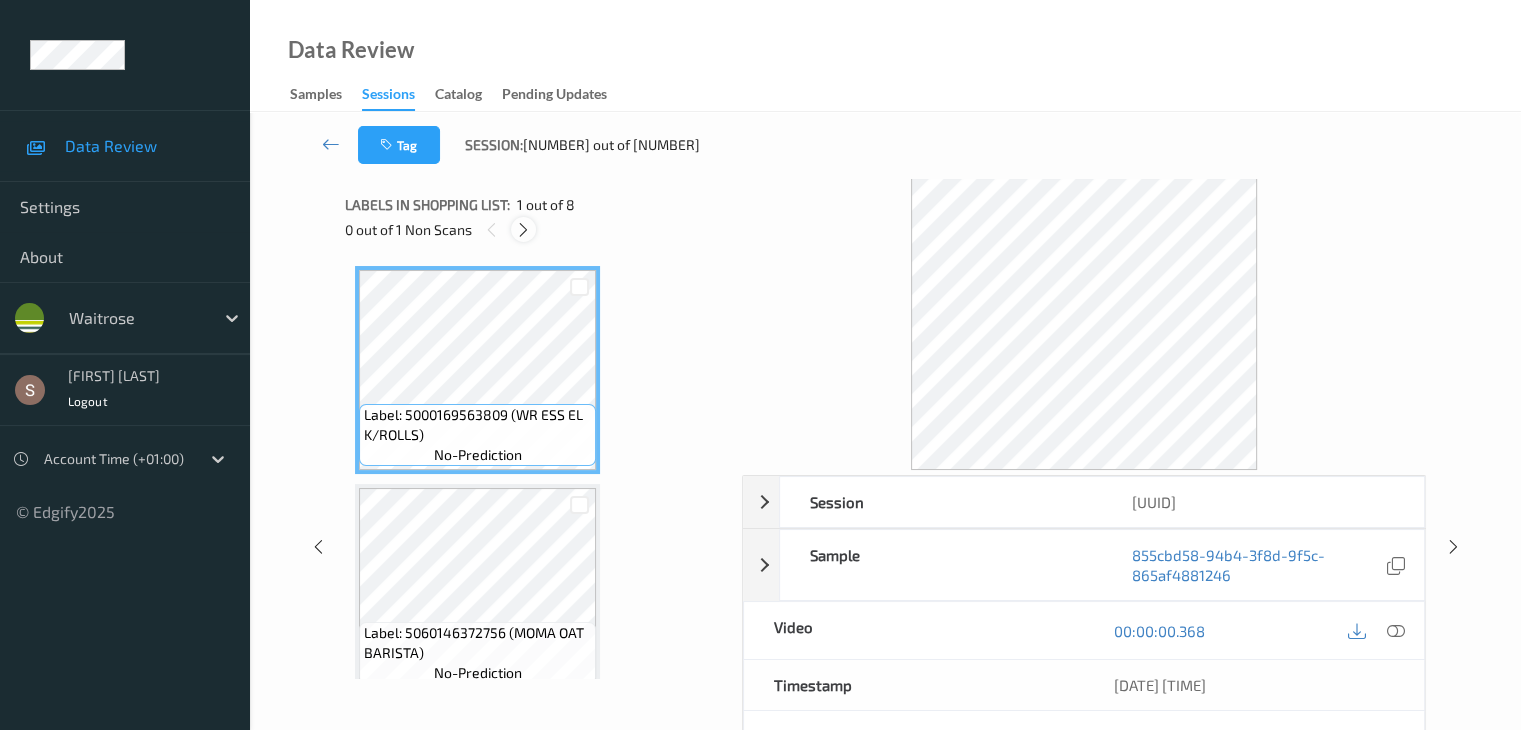 click at bounding box center [523, 230] 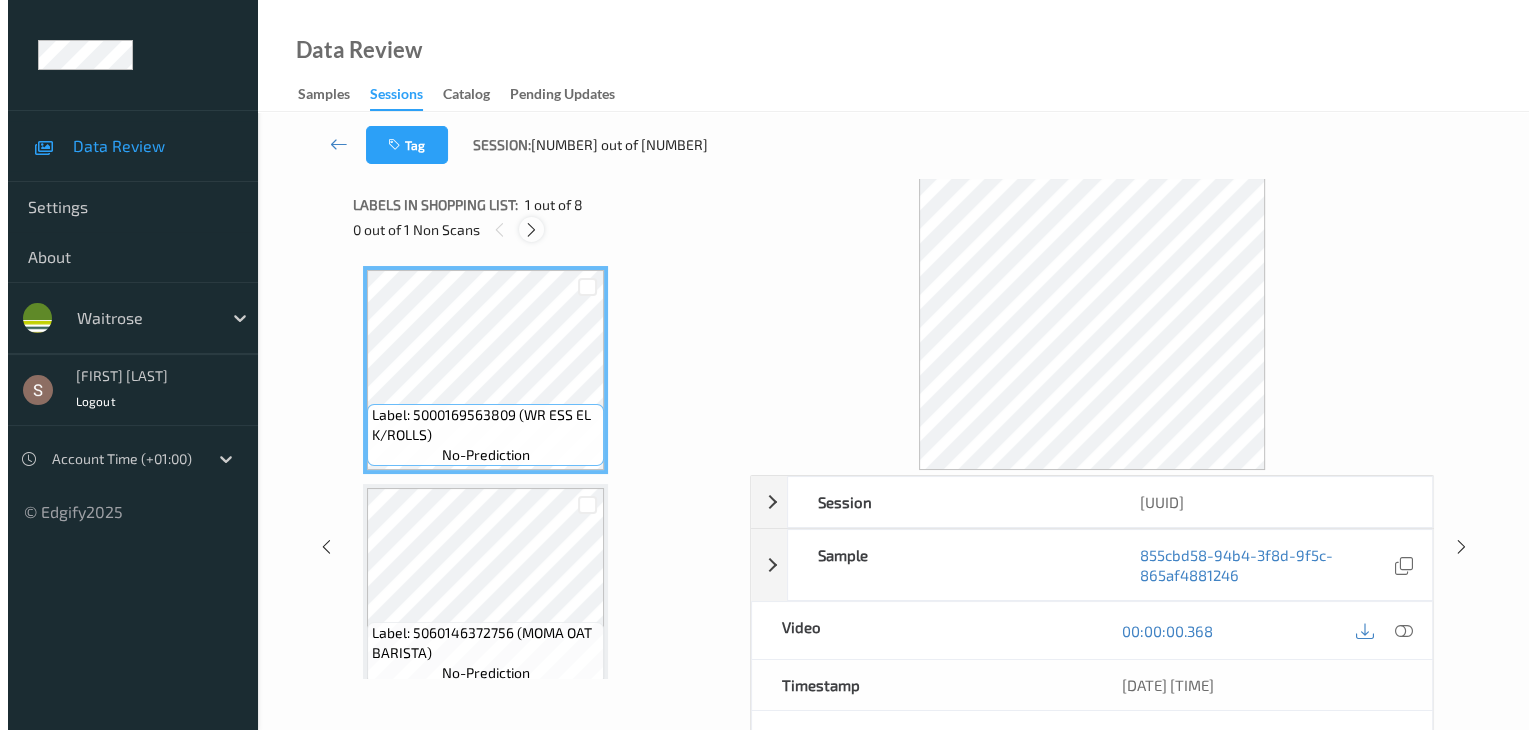 scroll, scrollTop: 228, scrollLeft: 0, axis: vertical 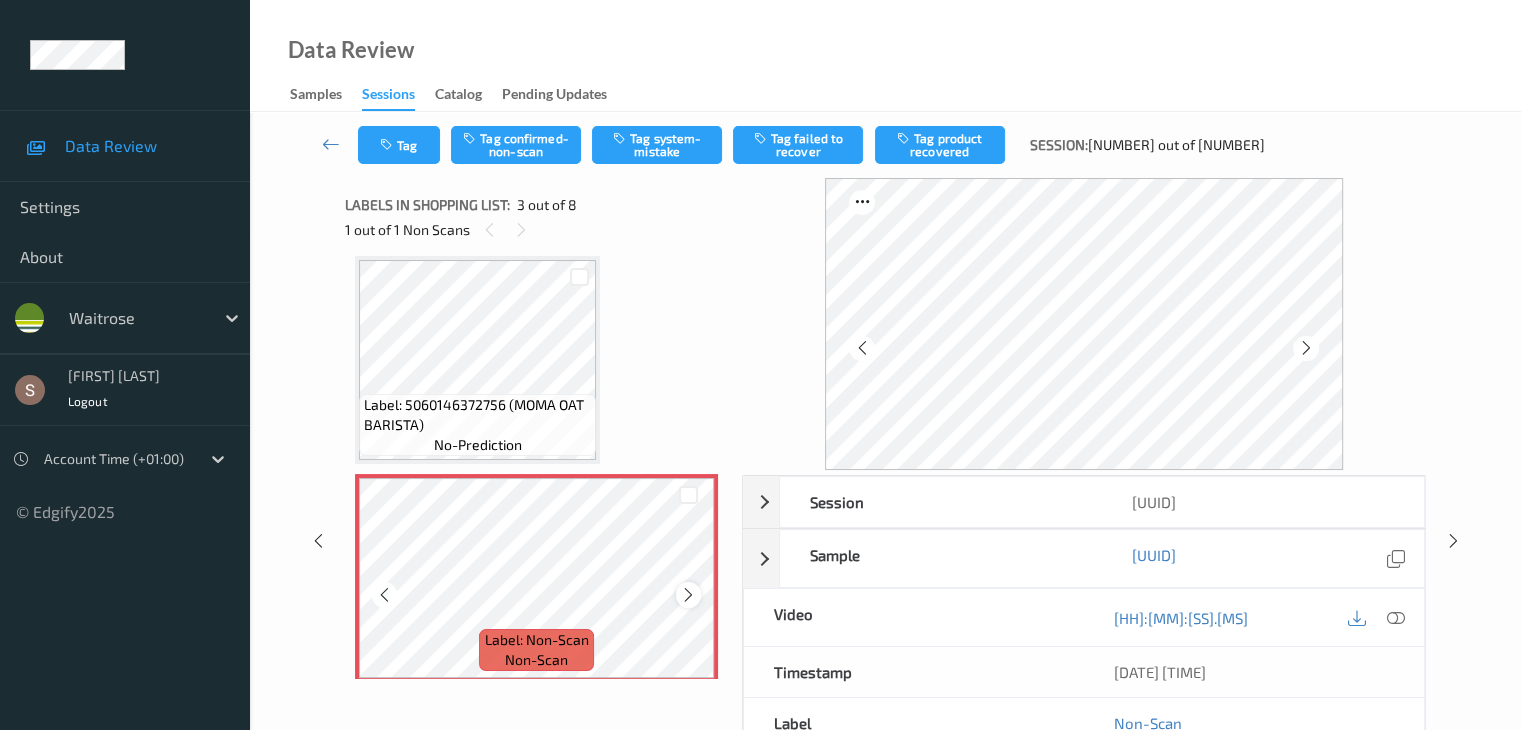 click at bounding box center (688, 595) 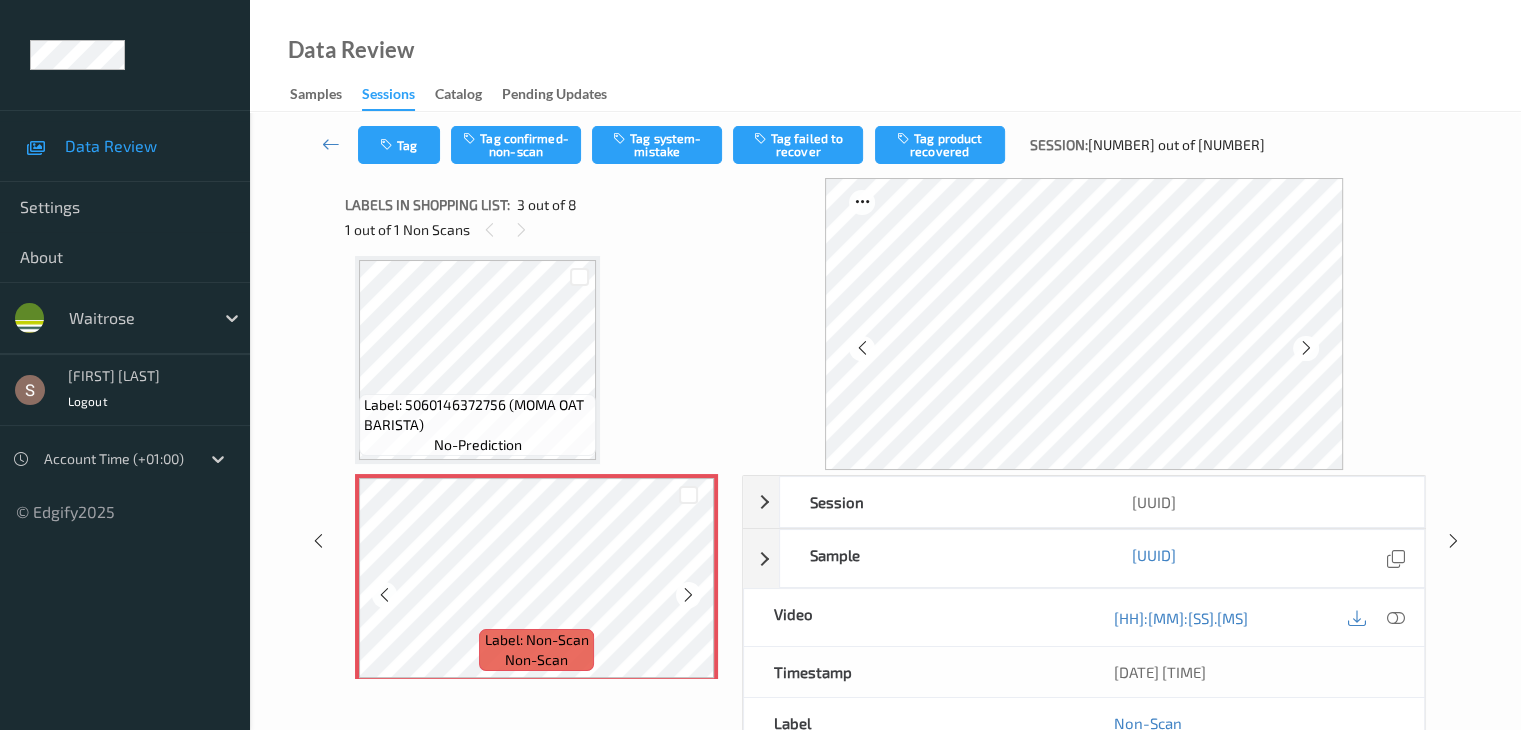 click at bounding box center [688, 595] 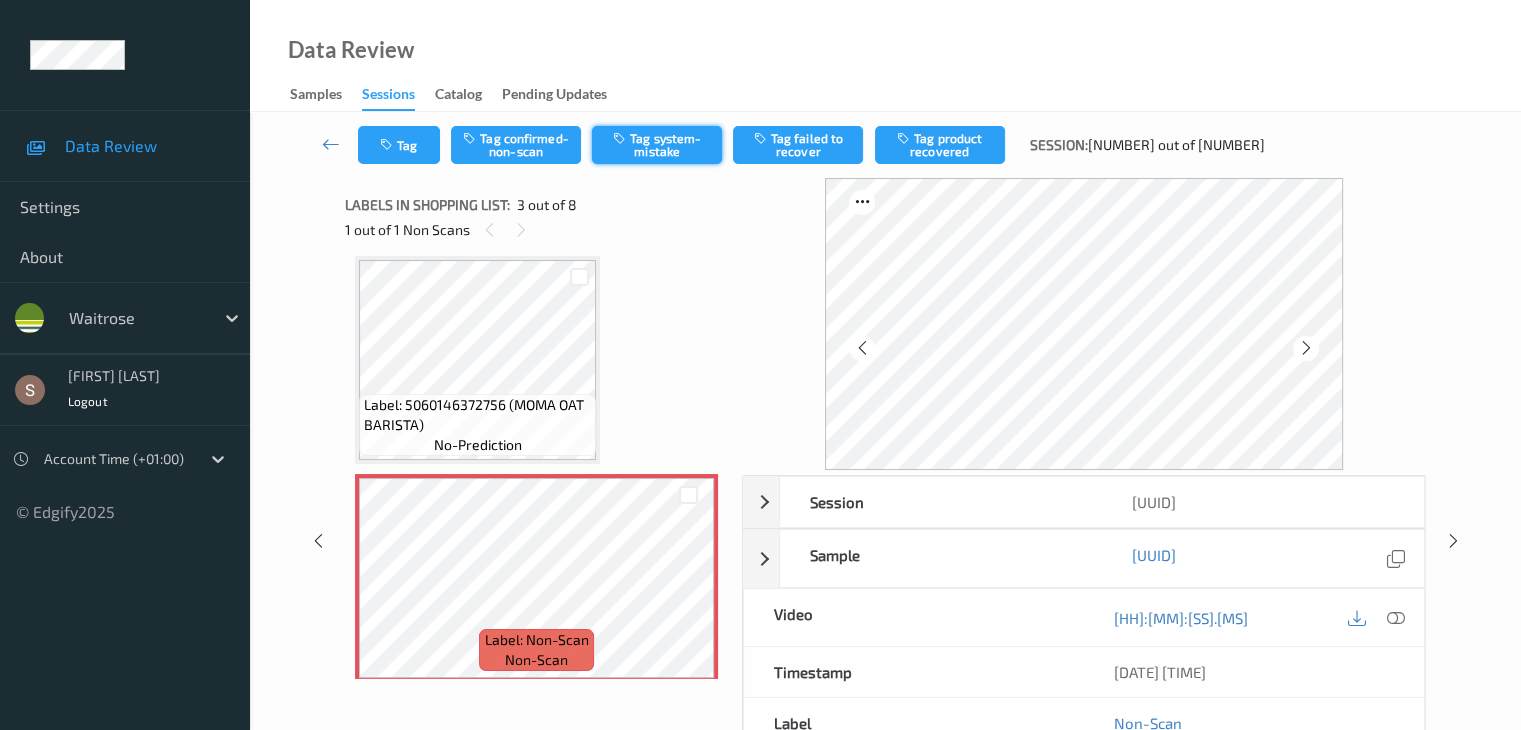 click at bounding box center [621, 138] 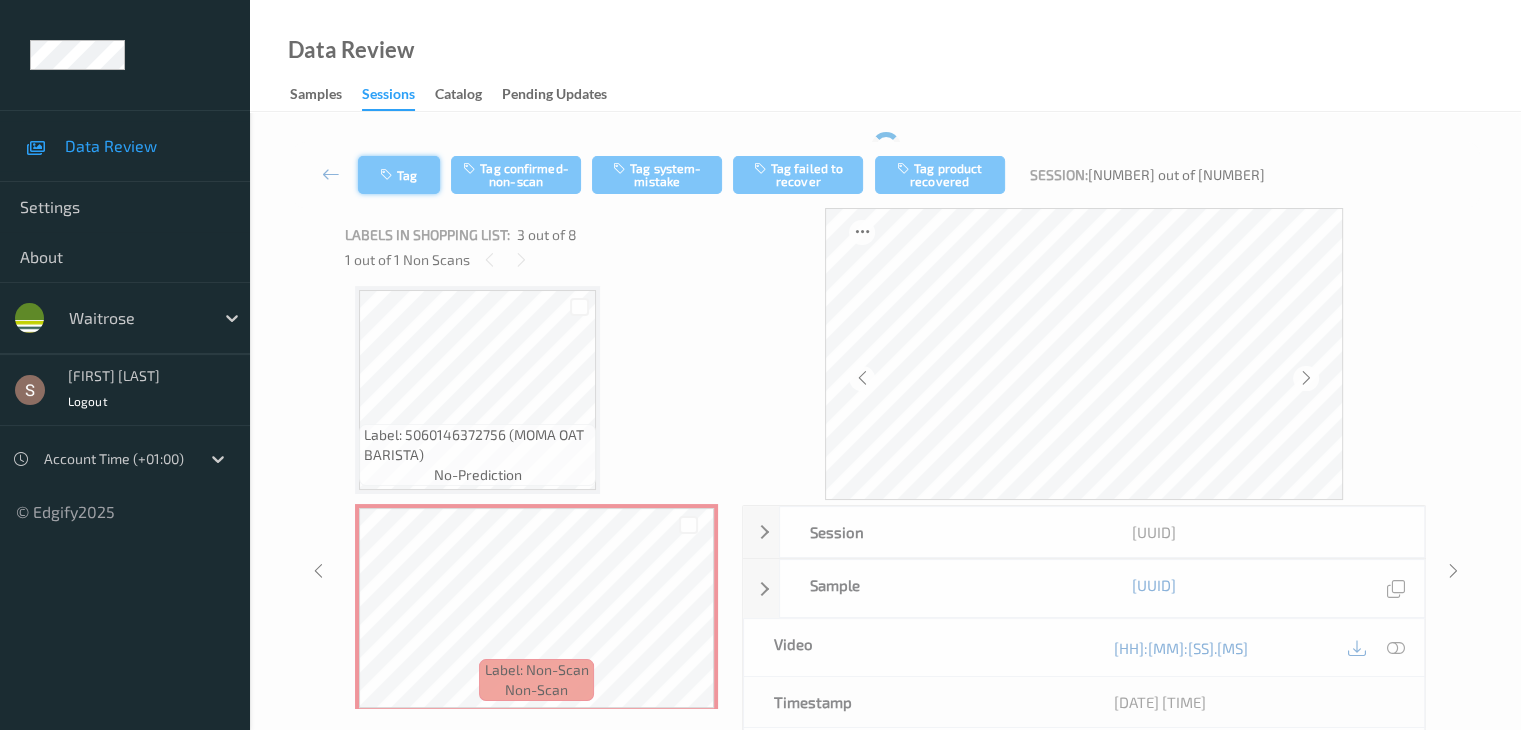 click on "Tag" at bounding box center (399, 175) 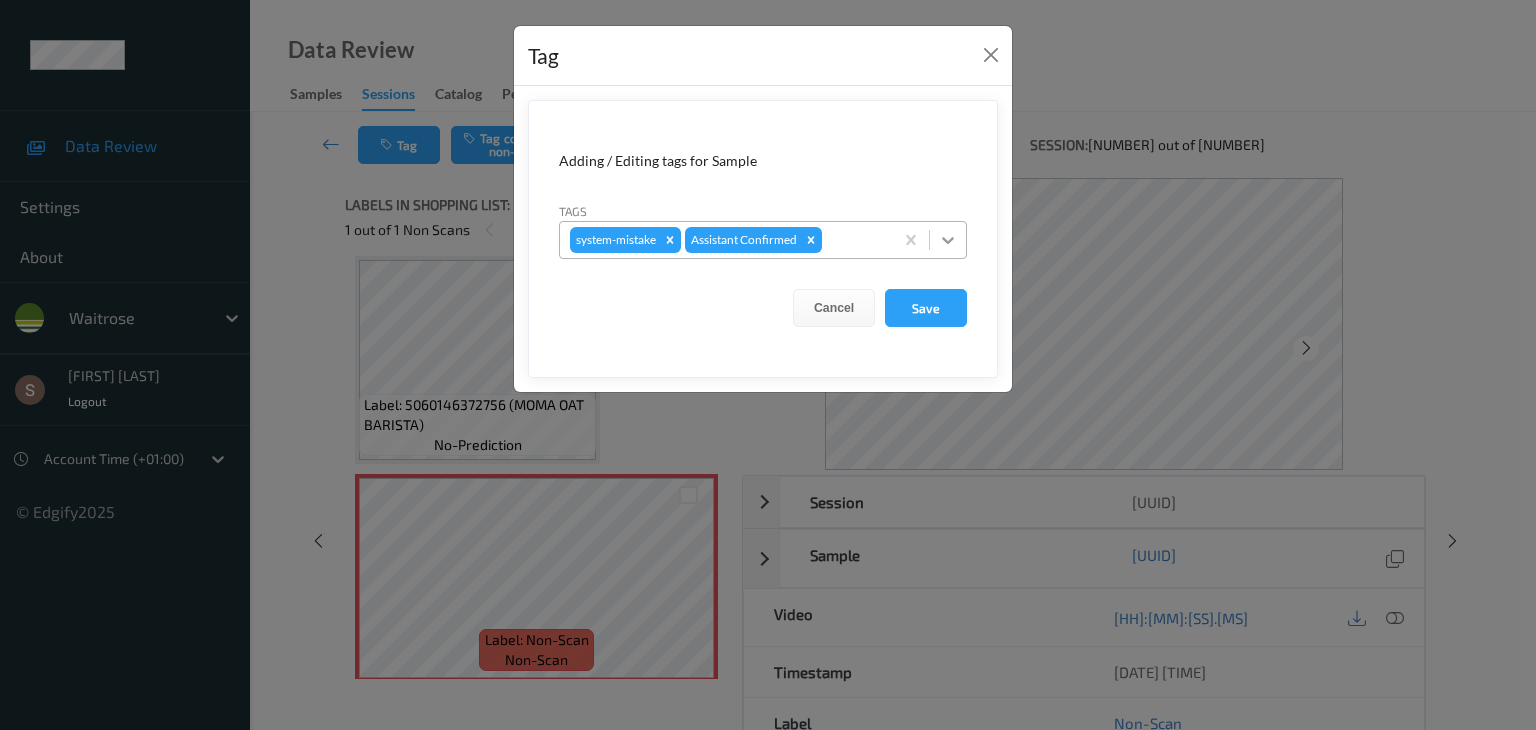 click 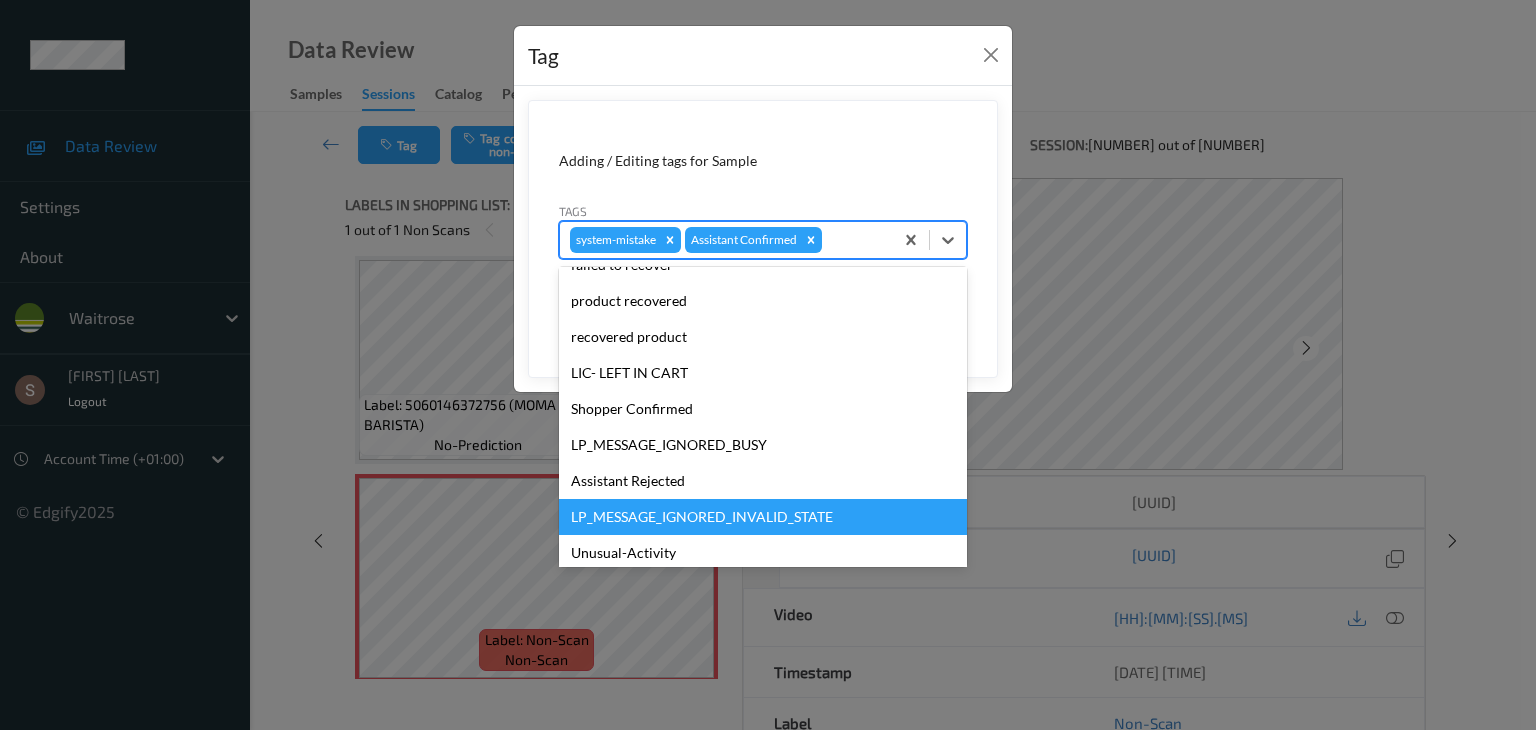 scroll, scrollTop: 320, scrollLeft: 0, axis: vertical 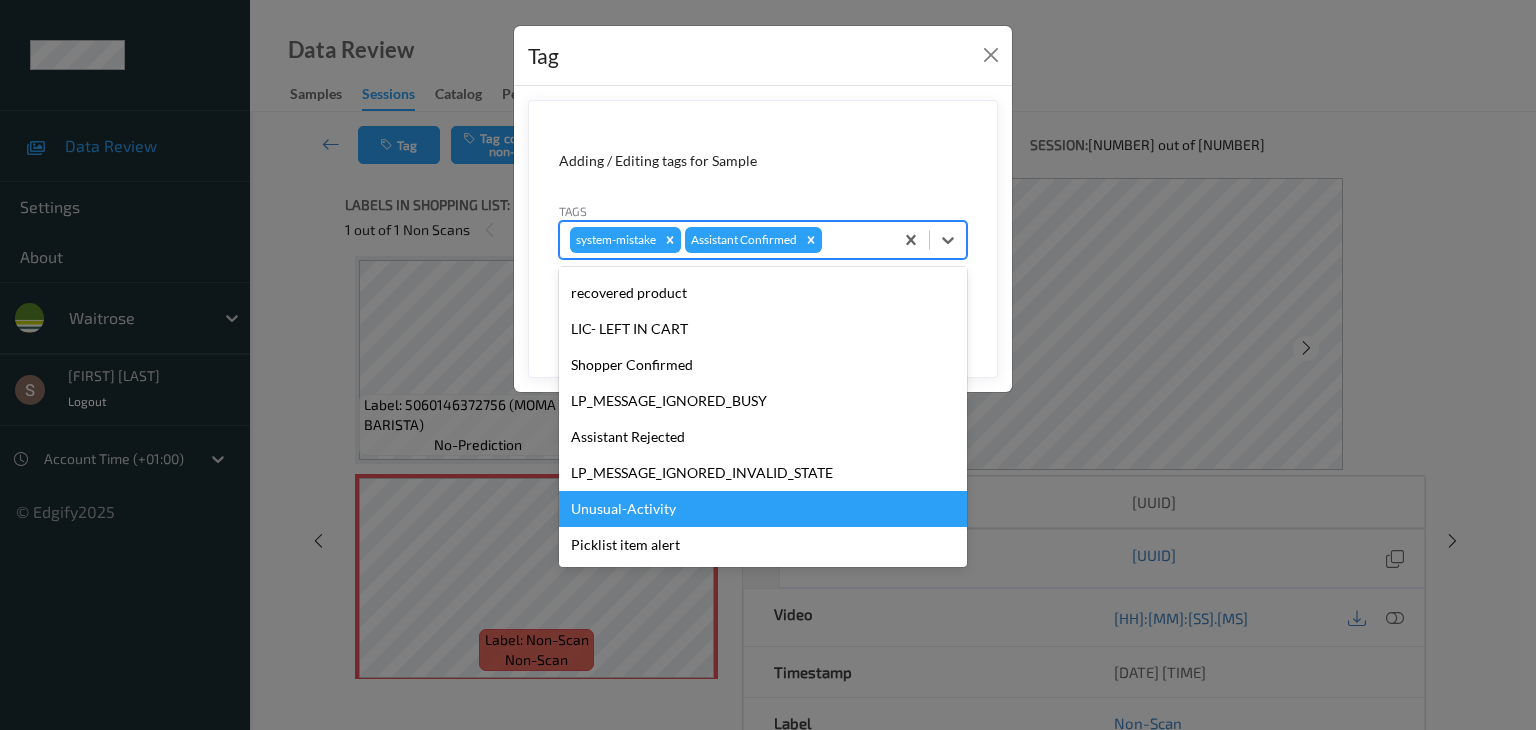 click on "Unusual-Activity" at bounding box center [763, 509] 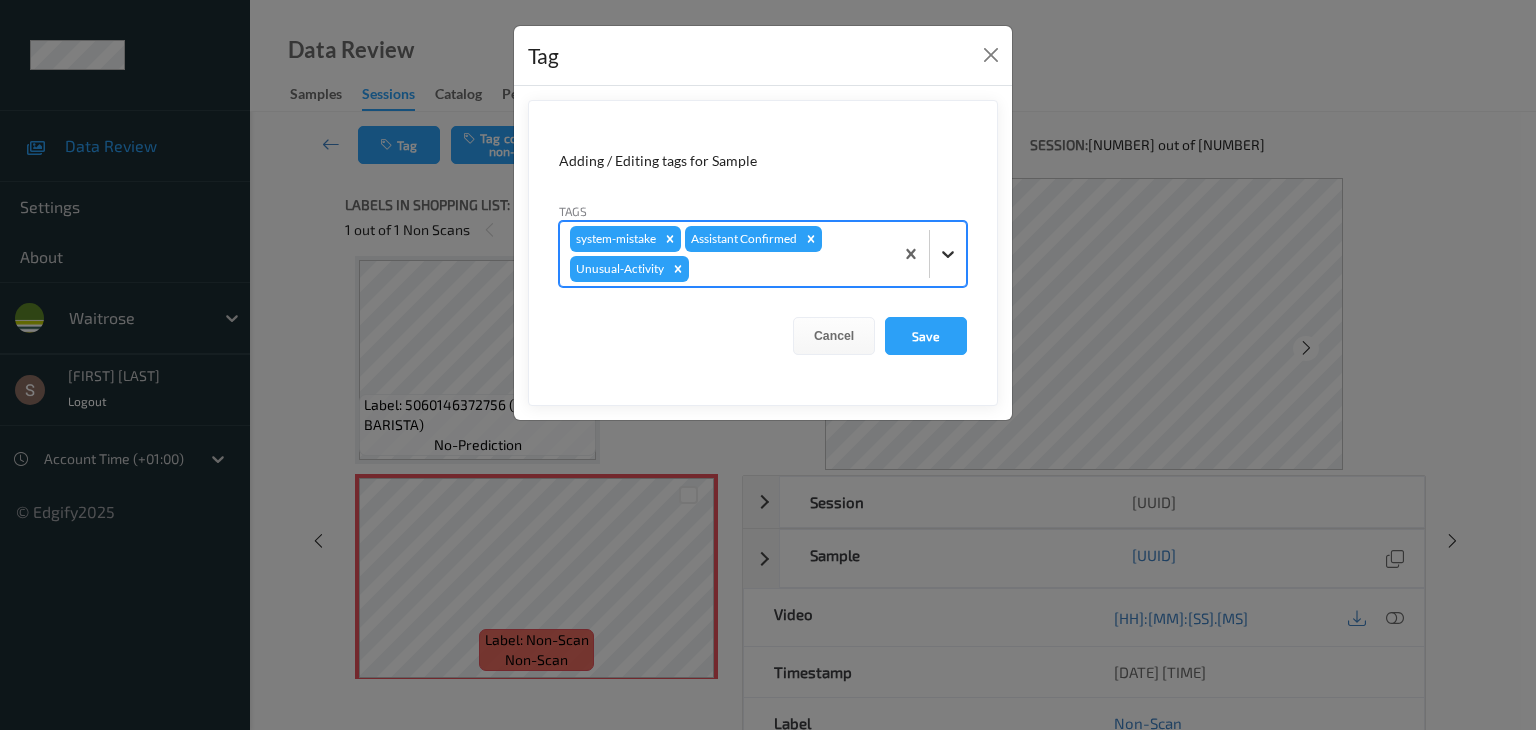 click 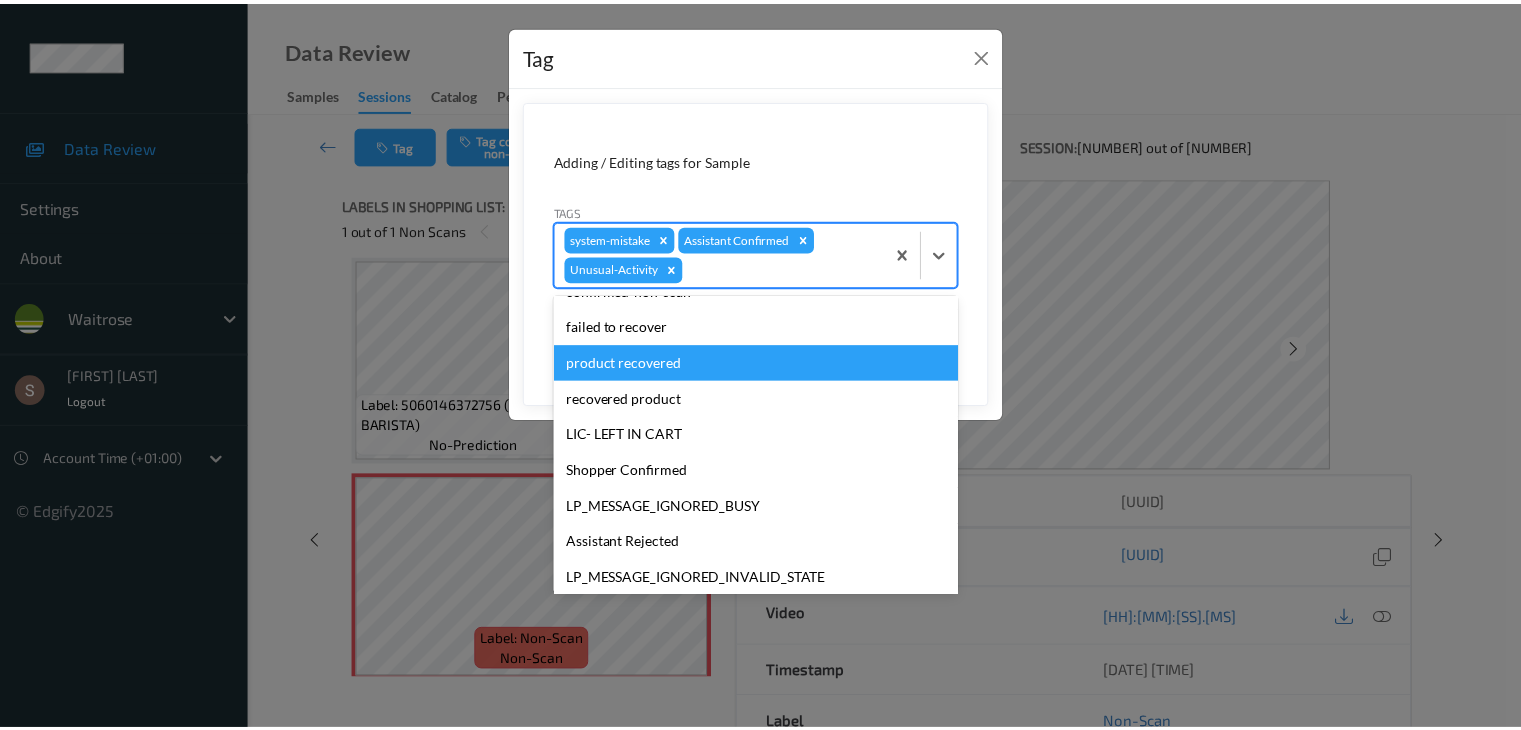 scroll, scrollTop: 284, scrollLeft: 0, axis: vertical 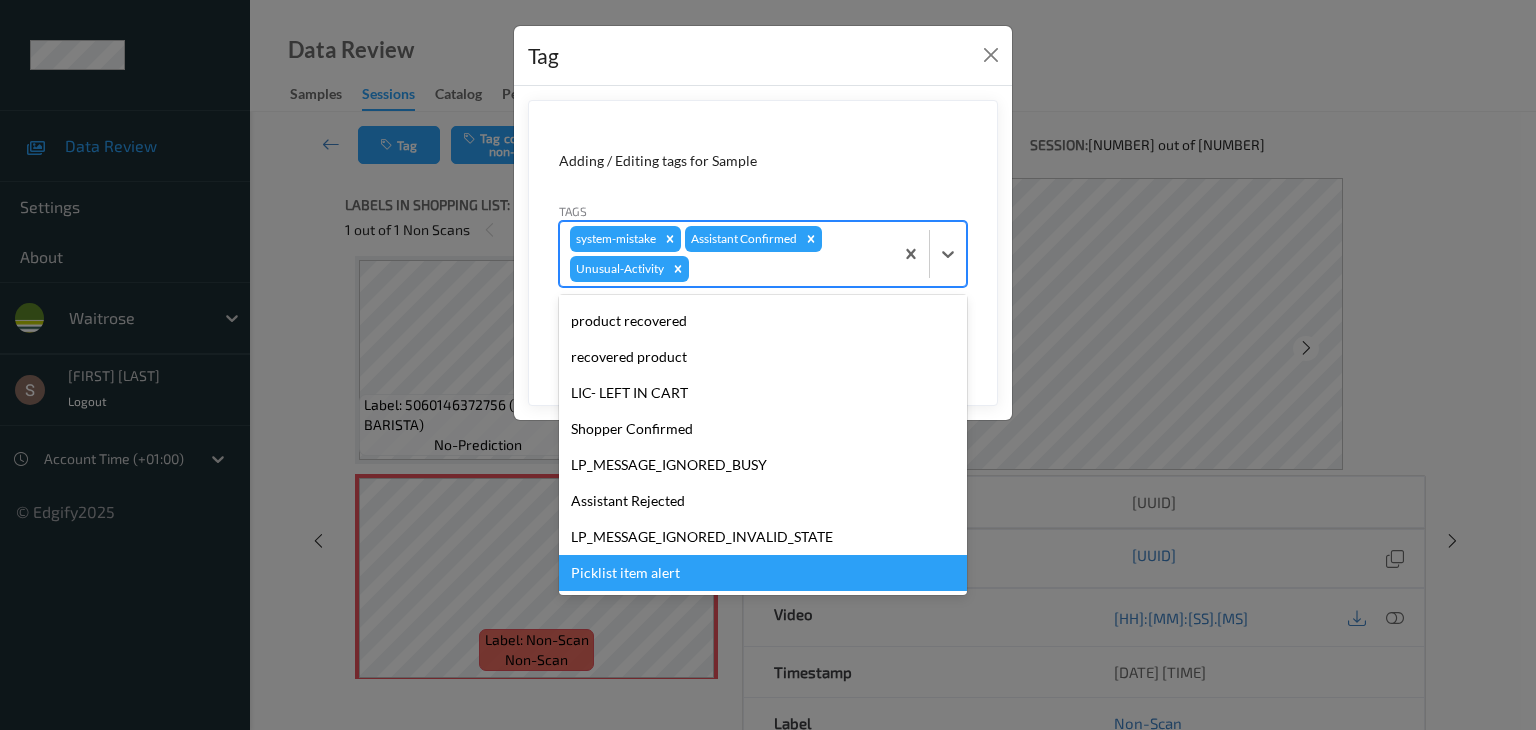 click on "Picklist item alert" at bounding box center [763, 573] 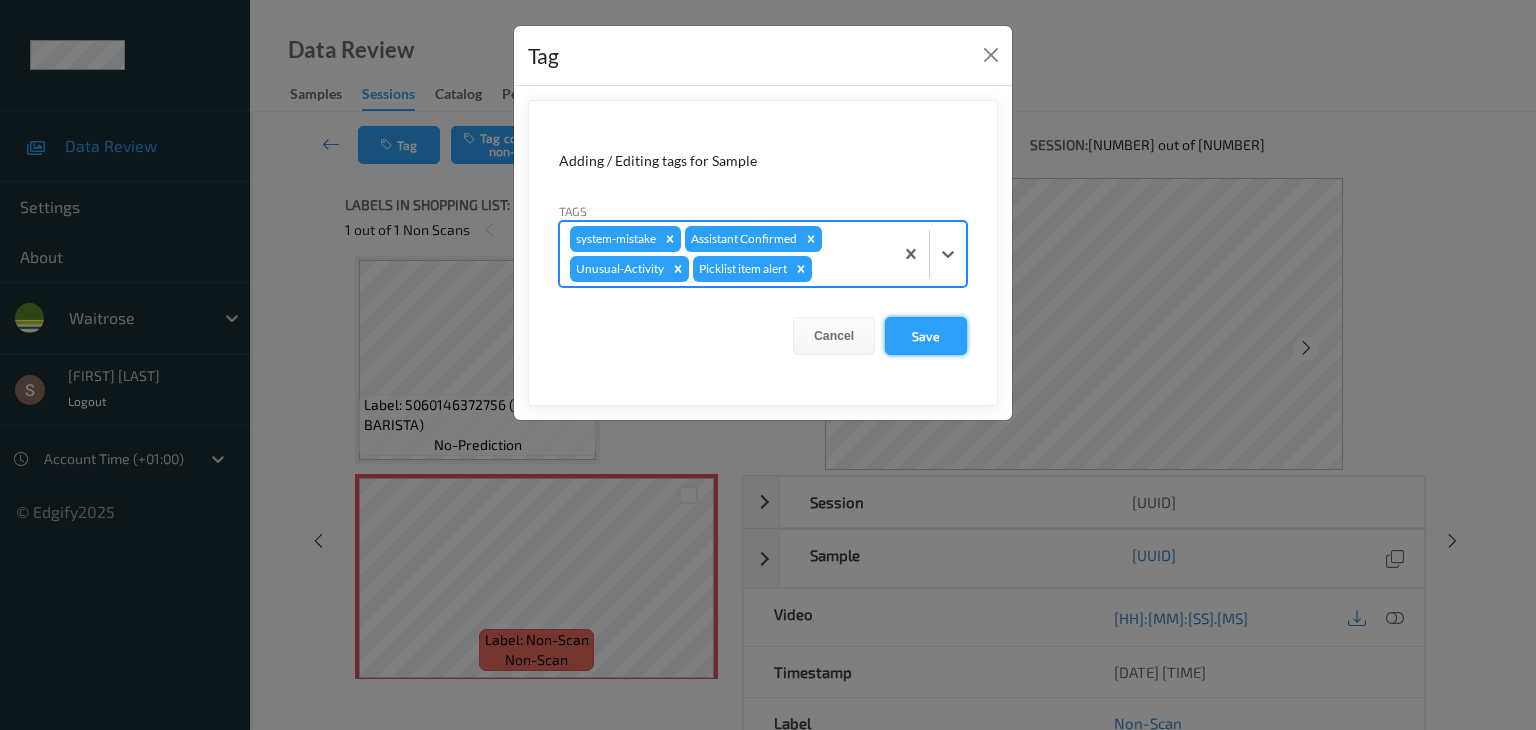 click on "Save" at bounding box center (926, 336) 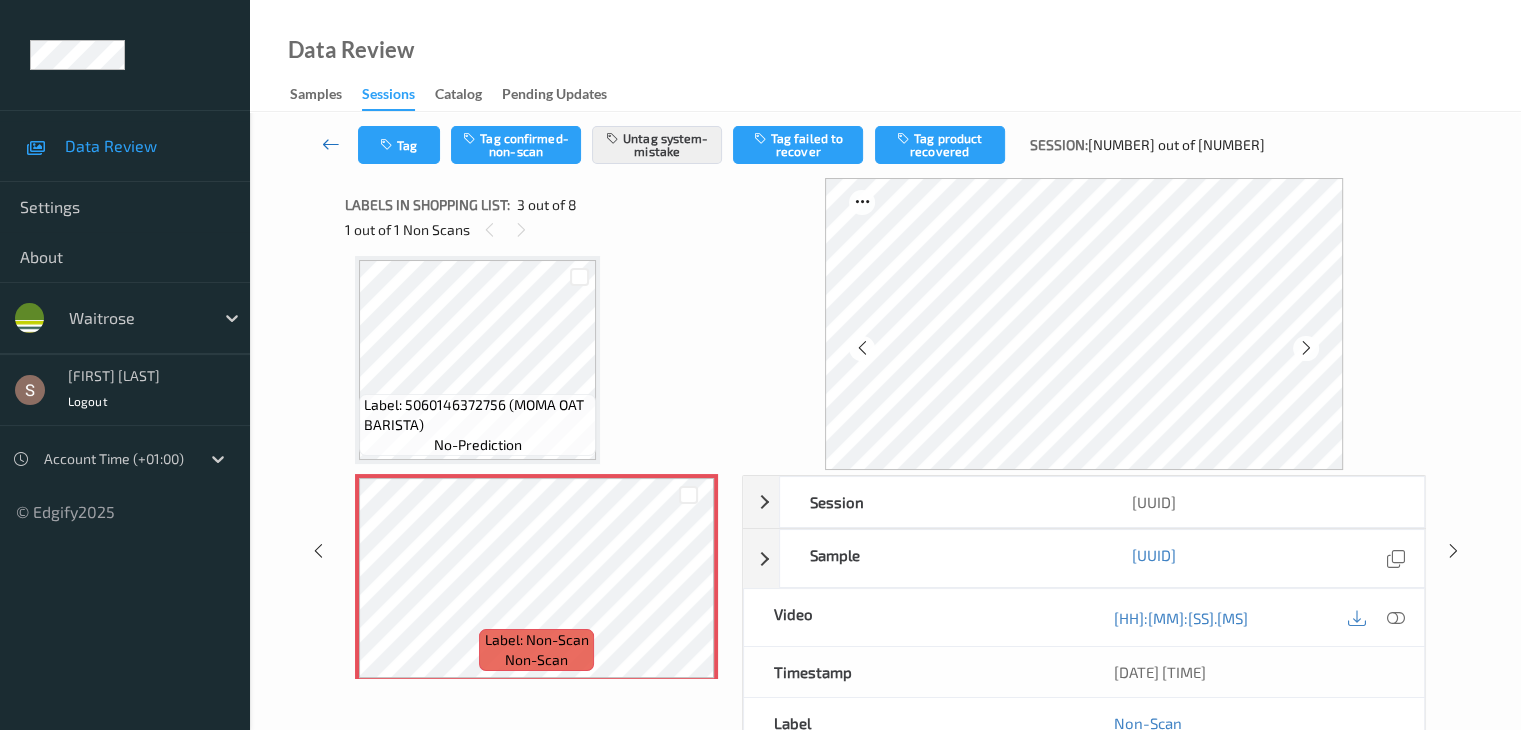 click at bounding box center (331, 144) 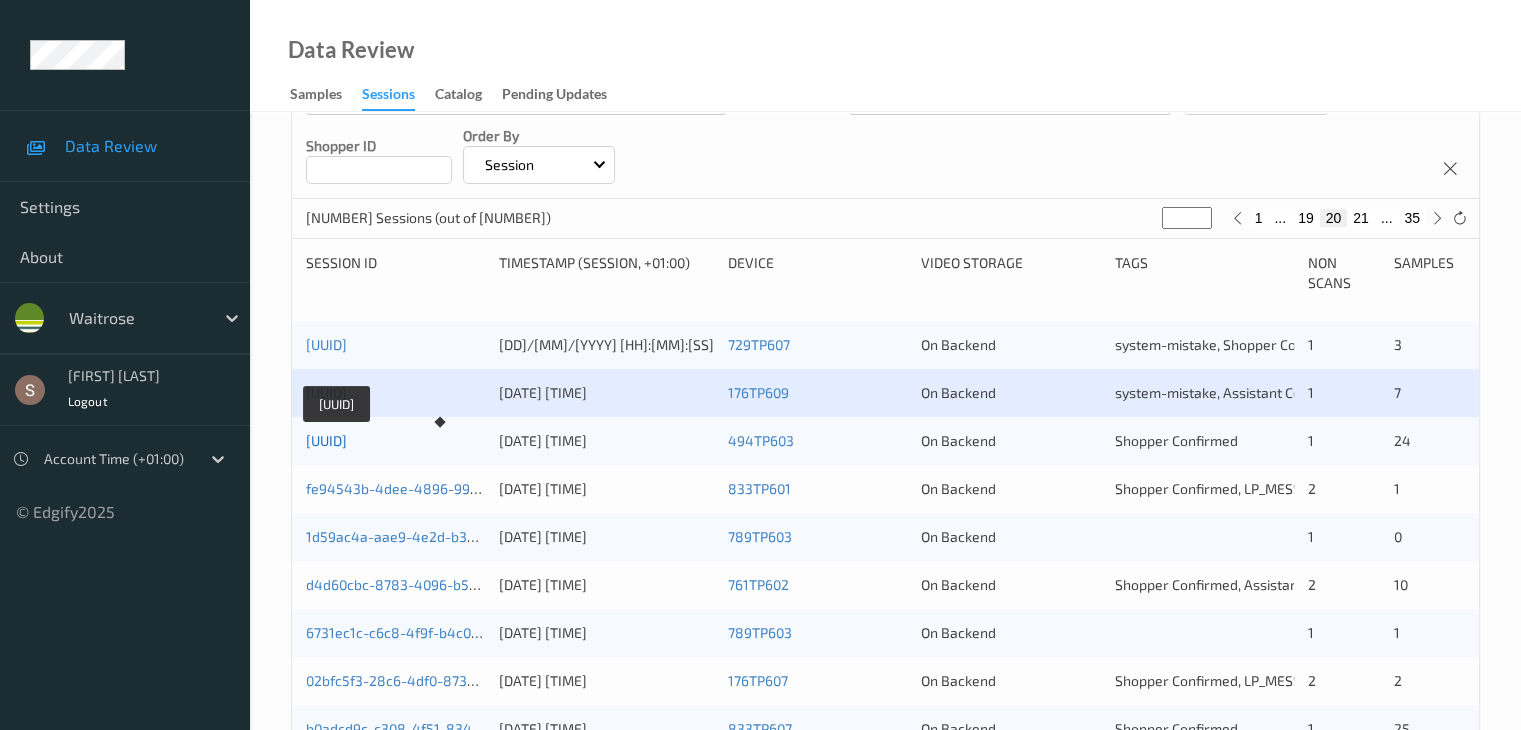 click on "[UUID]" at bounding box center (326, 440) 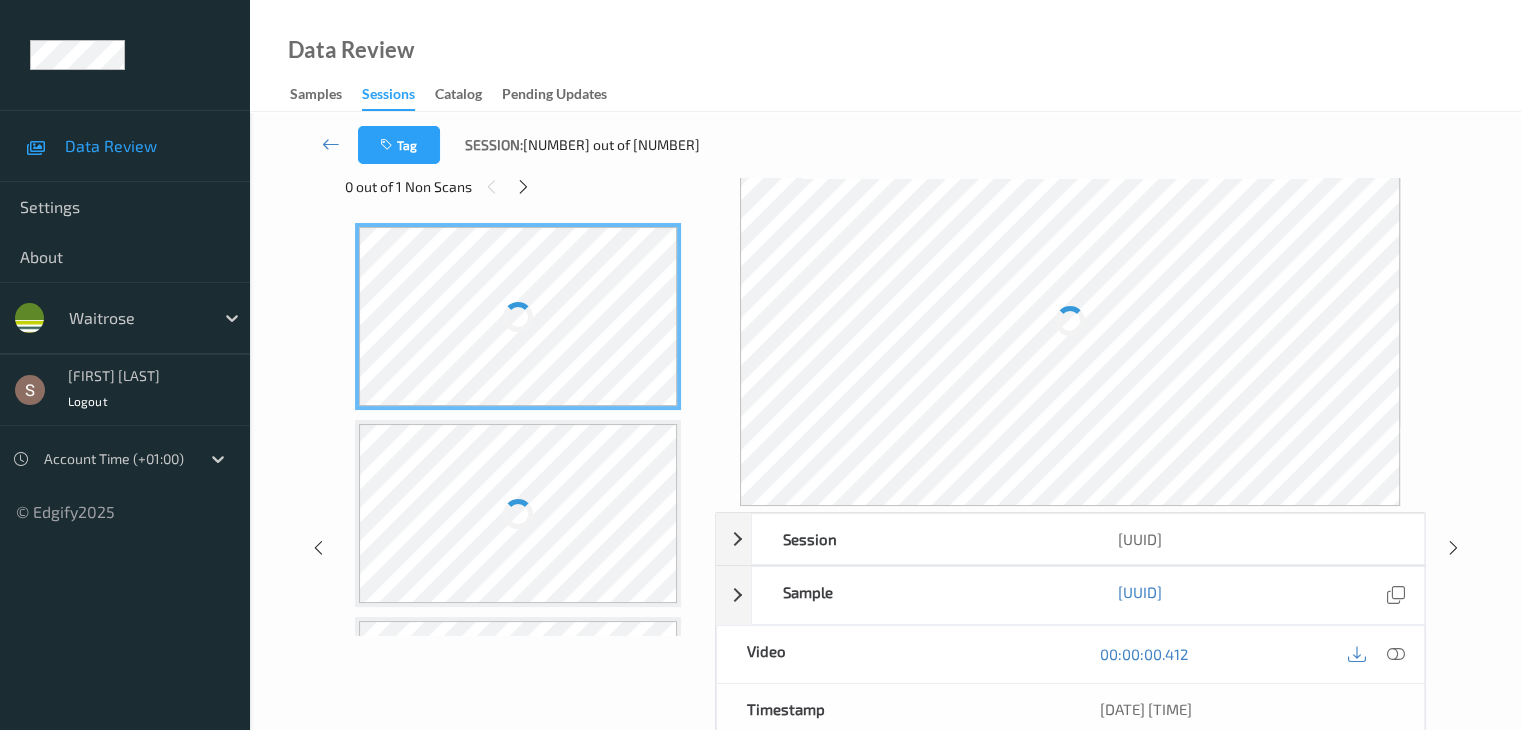 scroll, scrollTop: 0, scrollLeft: 0, axis: both 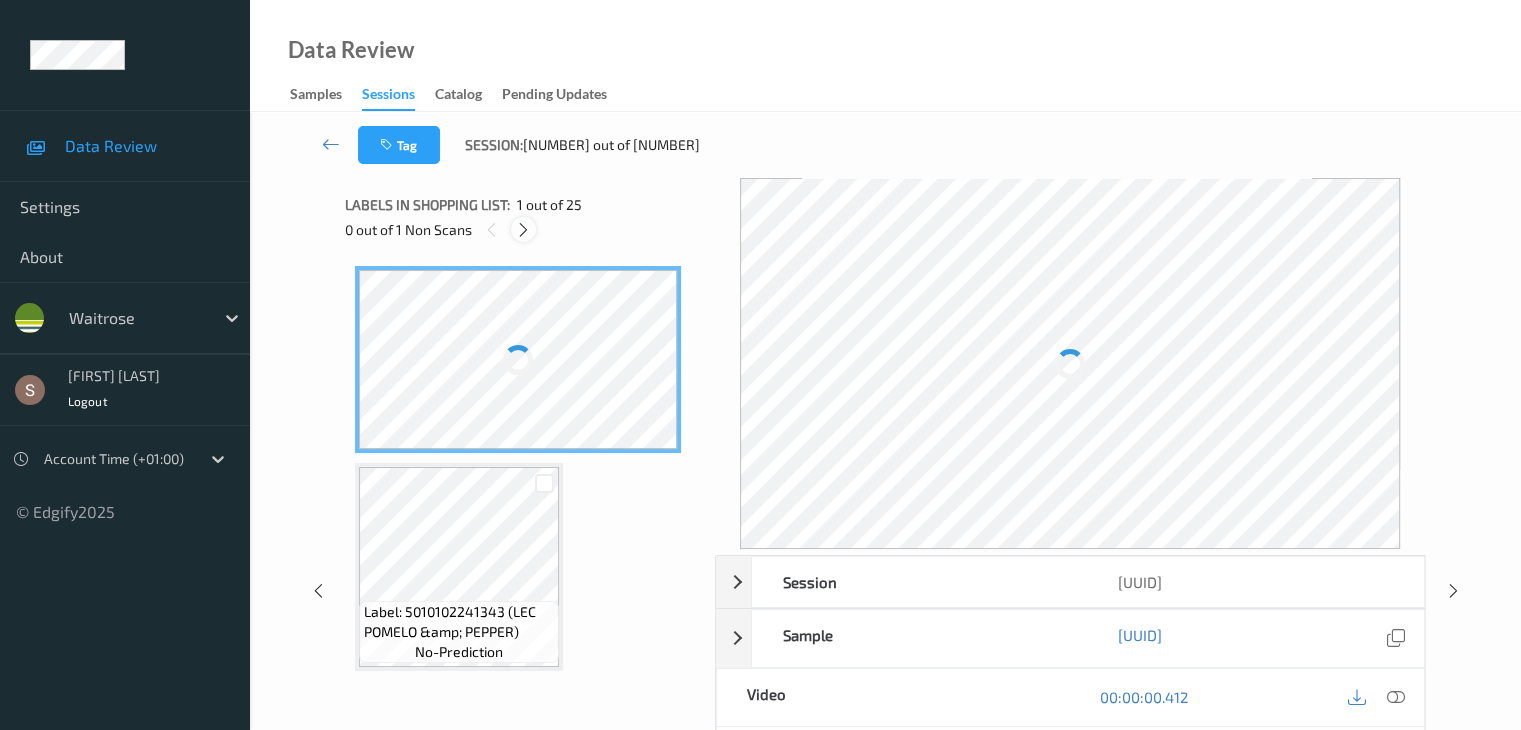 click at bounding box center (523, 229) 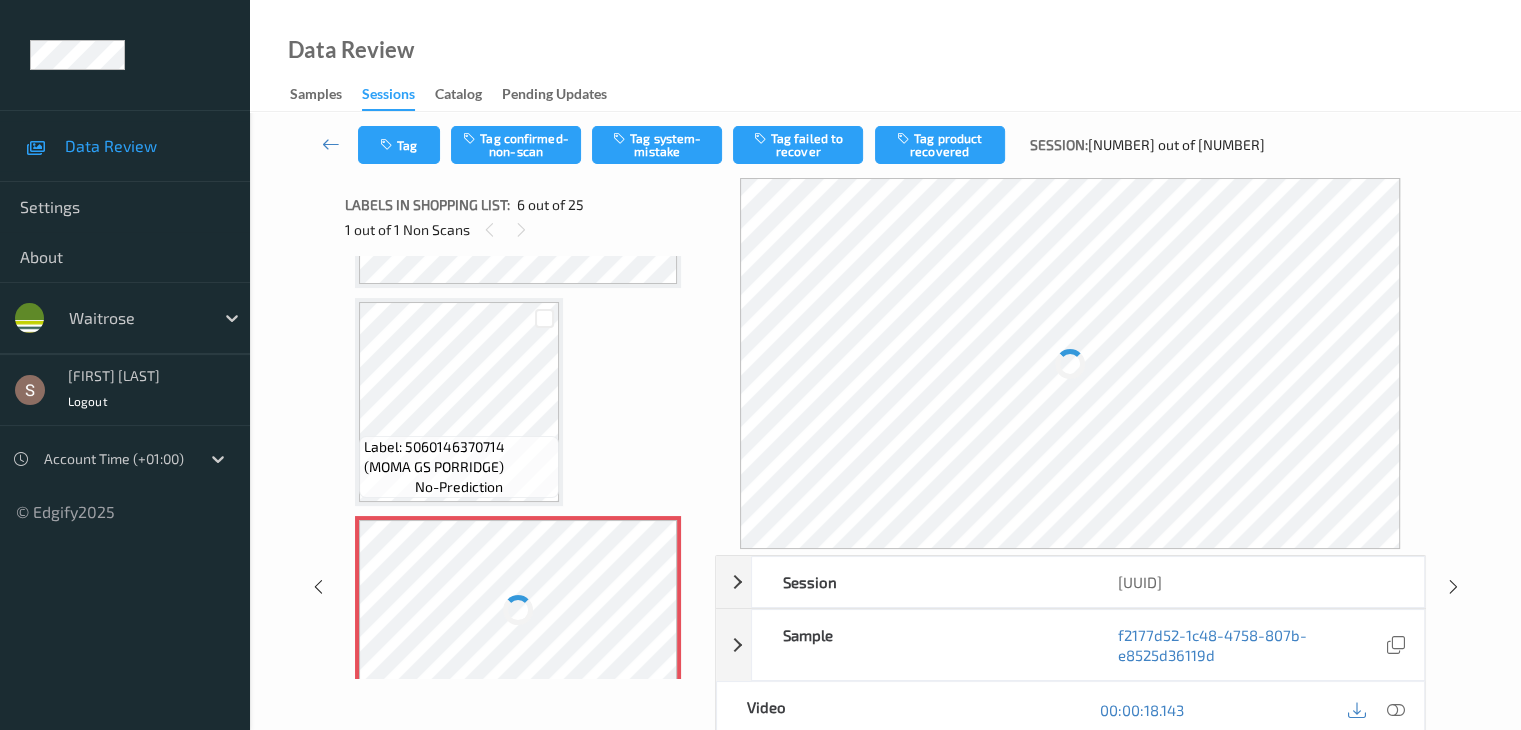 scroll, scrollTop: 883, scrollLeft: 0, axis: vertical 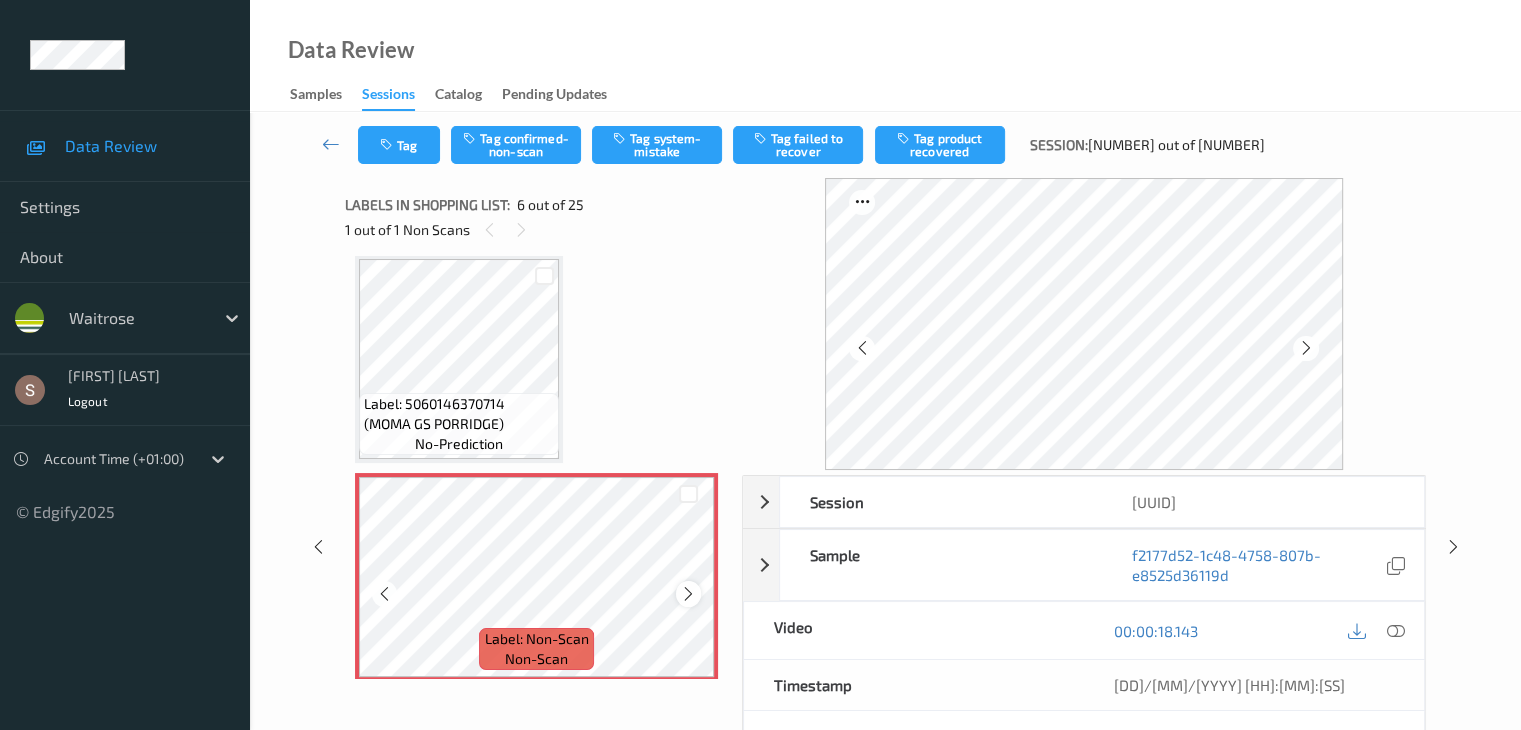 click at bounding box center [688, 594] 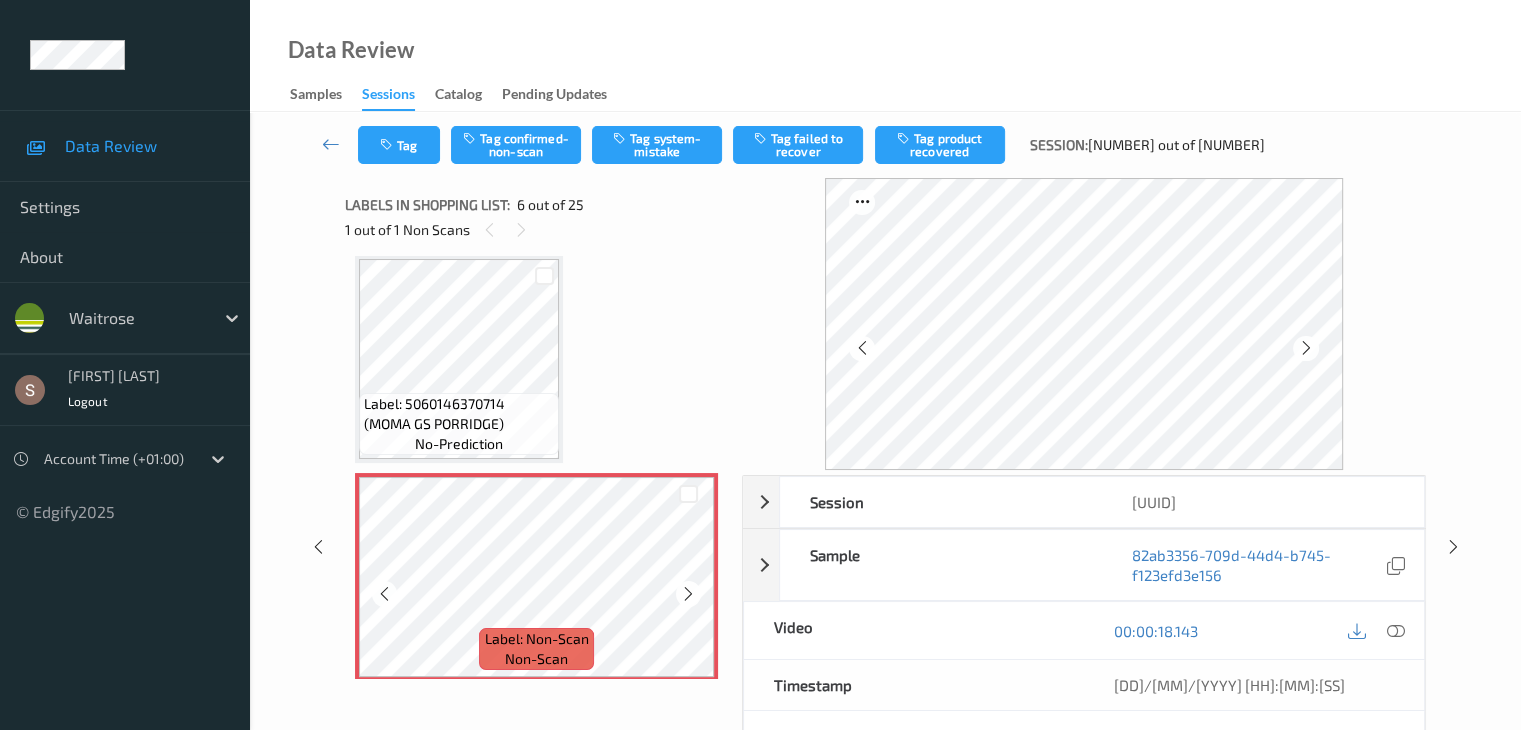 click at bounding box center (688, 594) 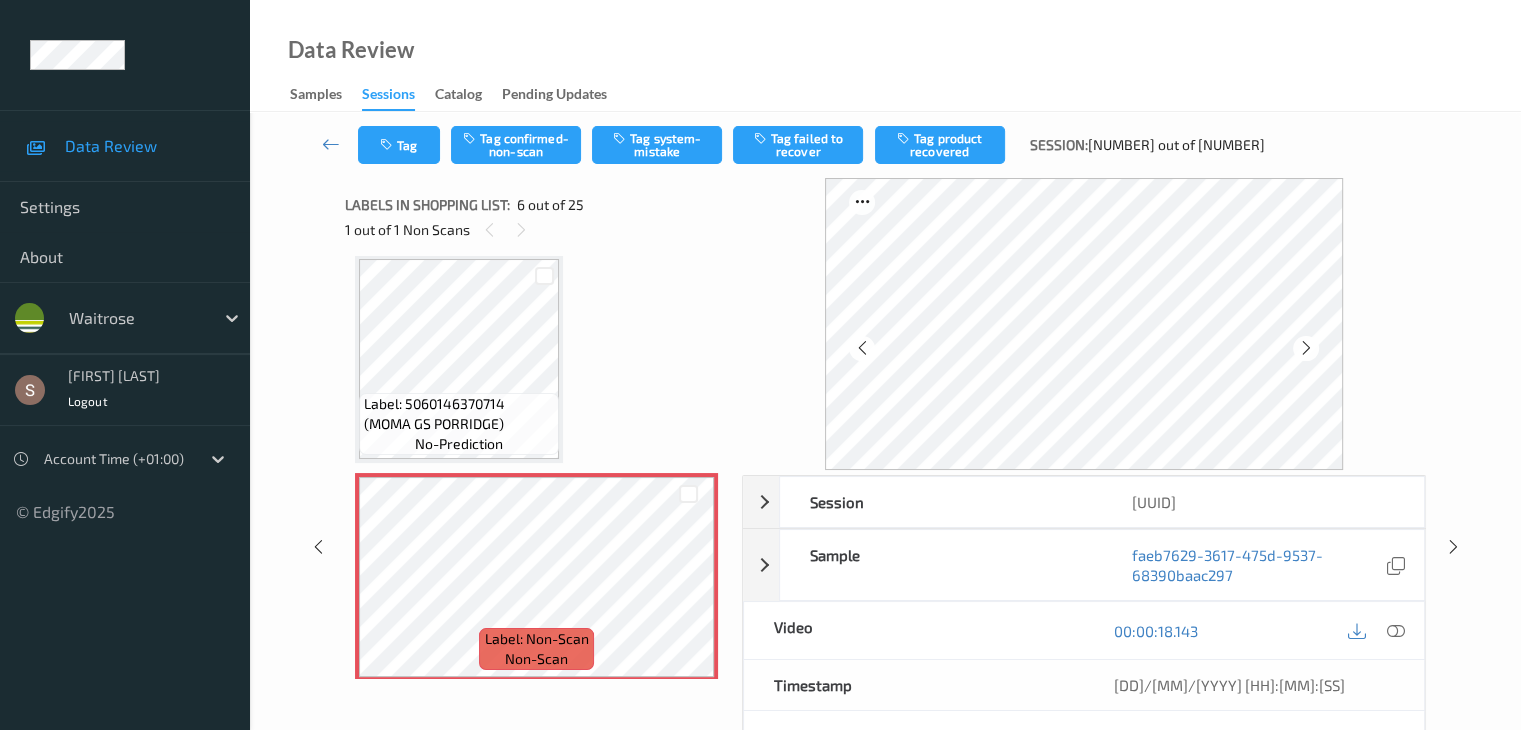 click on "Label: 5060146370714 (MOMA GS PORRIDGE)" at bounding box center (459, 414) 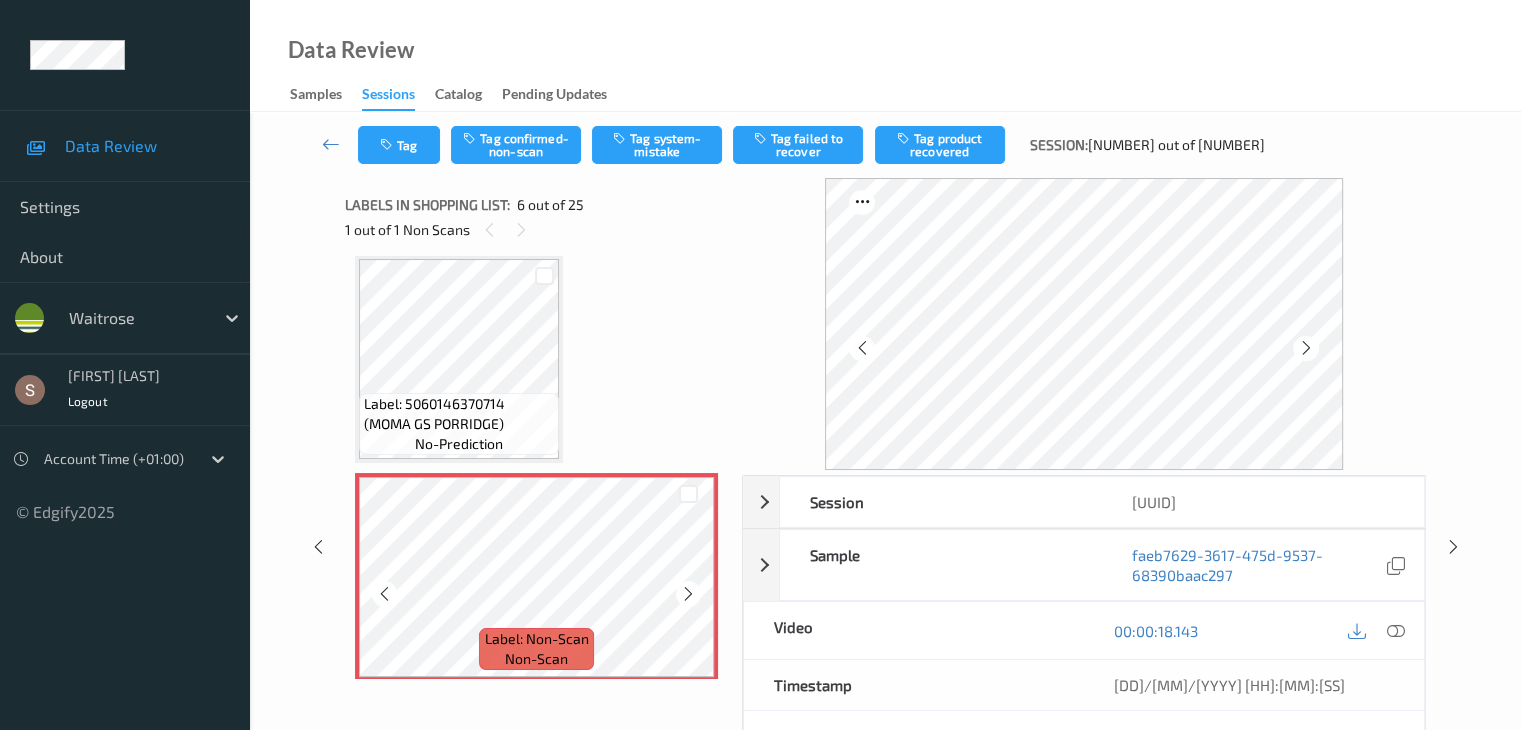 scroll, scrollTop: 1083, scrollLeft: 0, axis: vertical 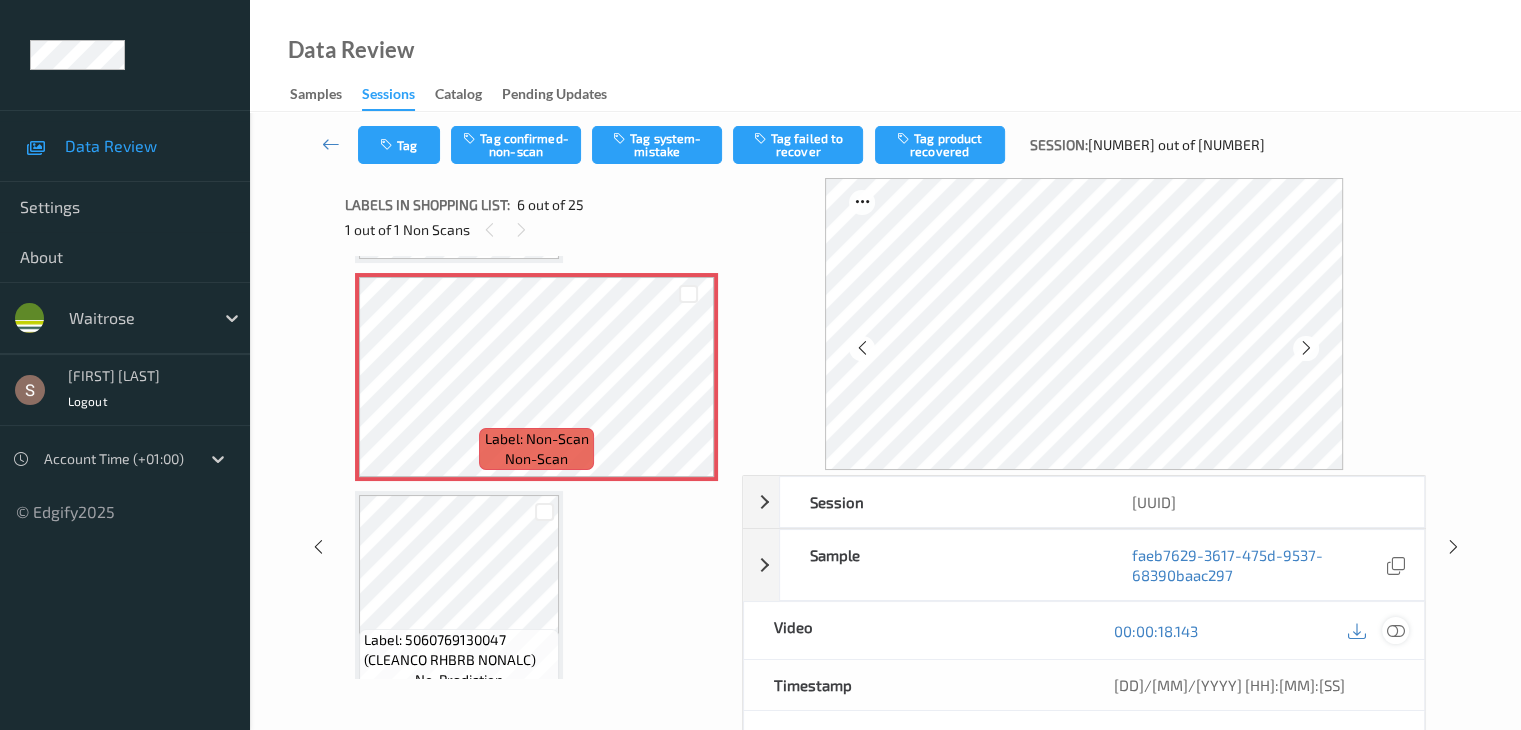 click at bounding box center [1395, 631] 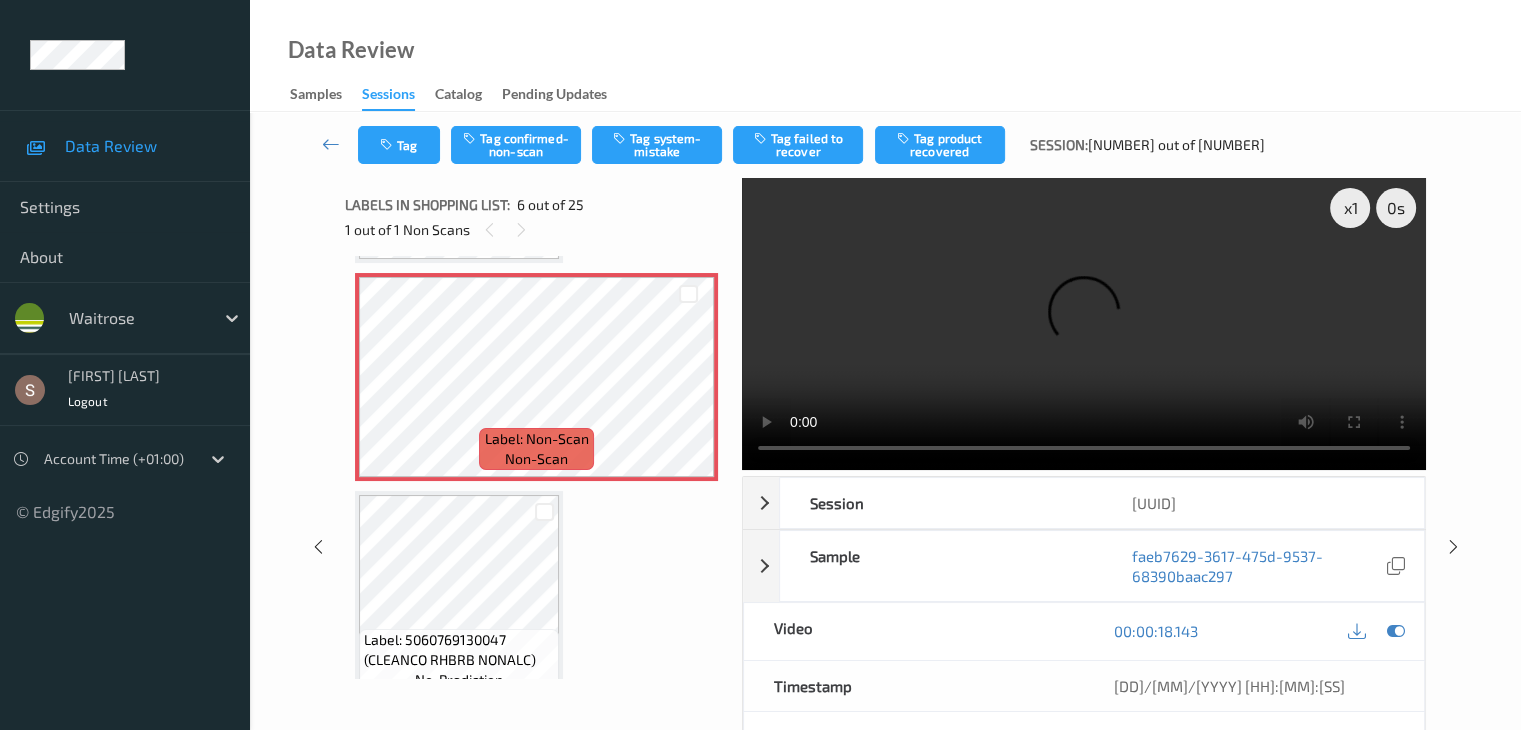 click at bounding box center [1084, 324] 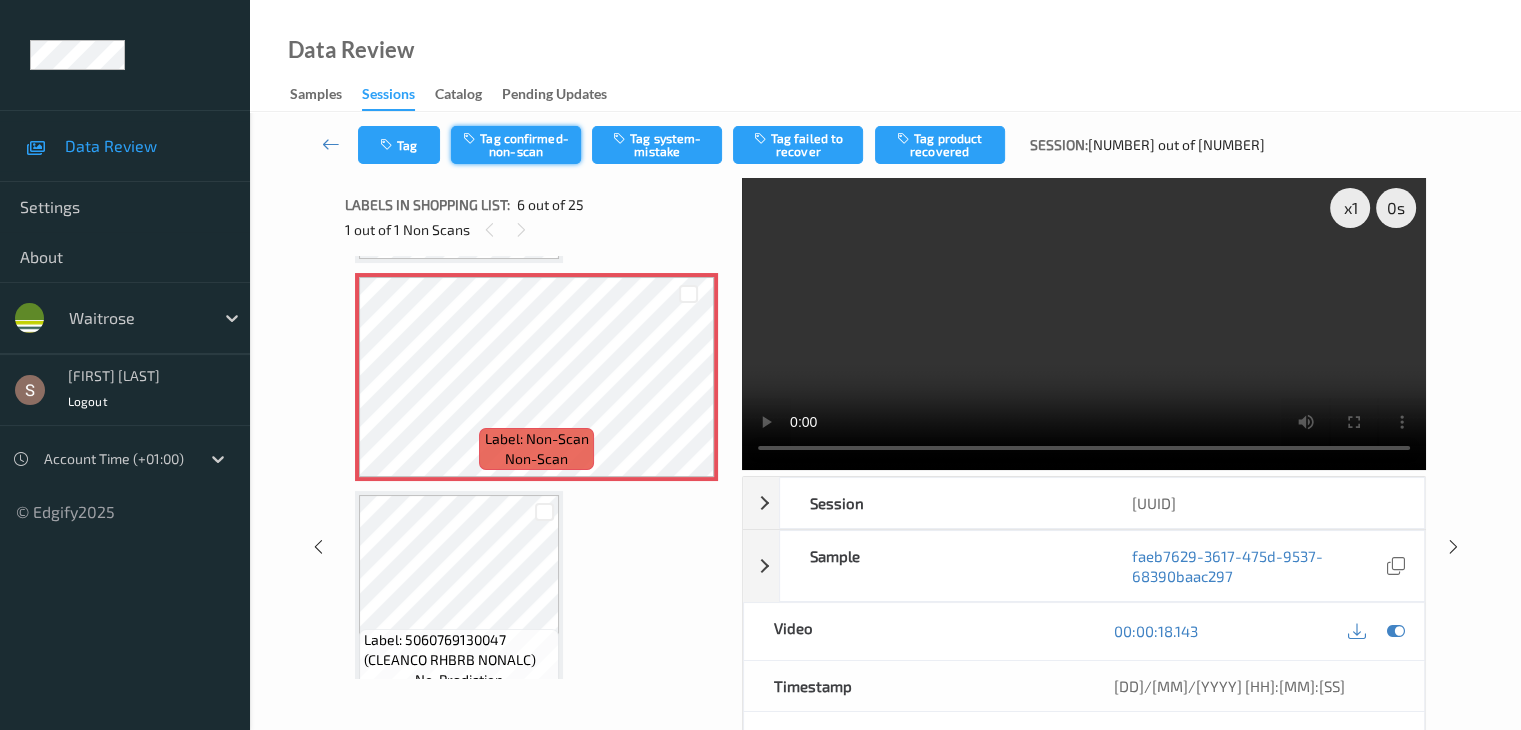 click on "Tag   confirmed-non-scan" at bounding box center [516, 145] 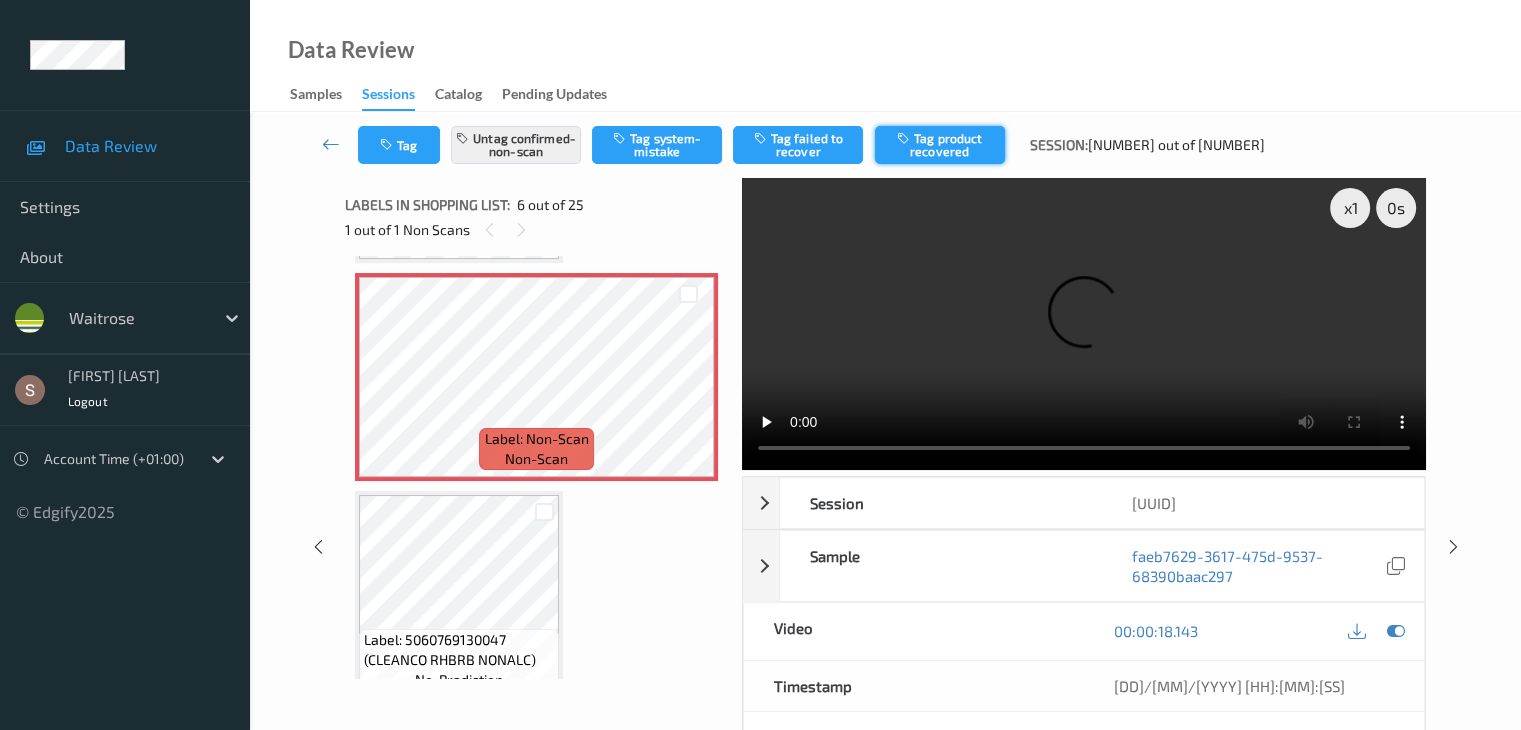 click on "Tag   product recovered" at bounding box center [940, 145] 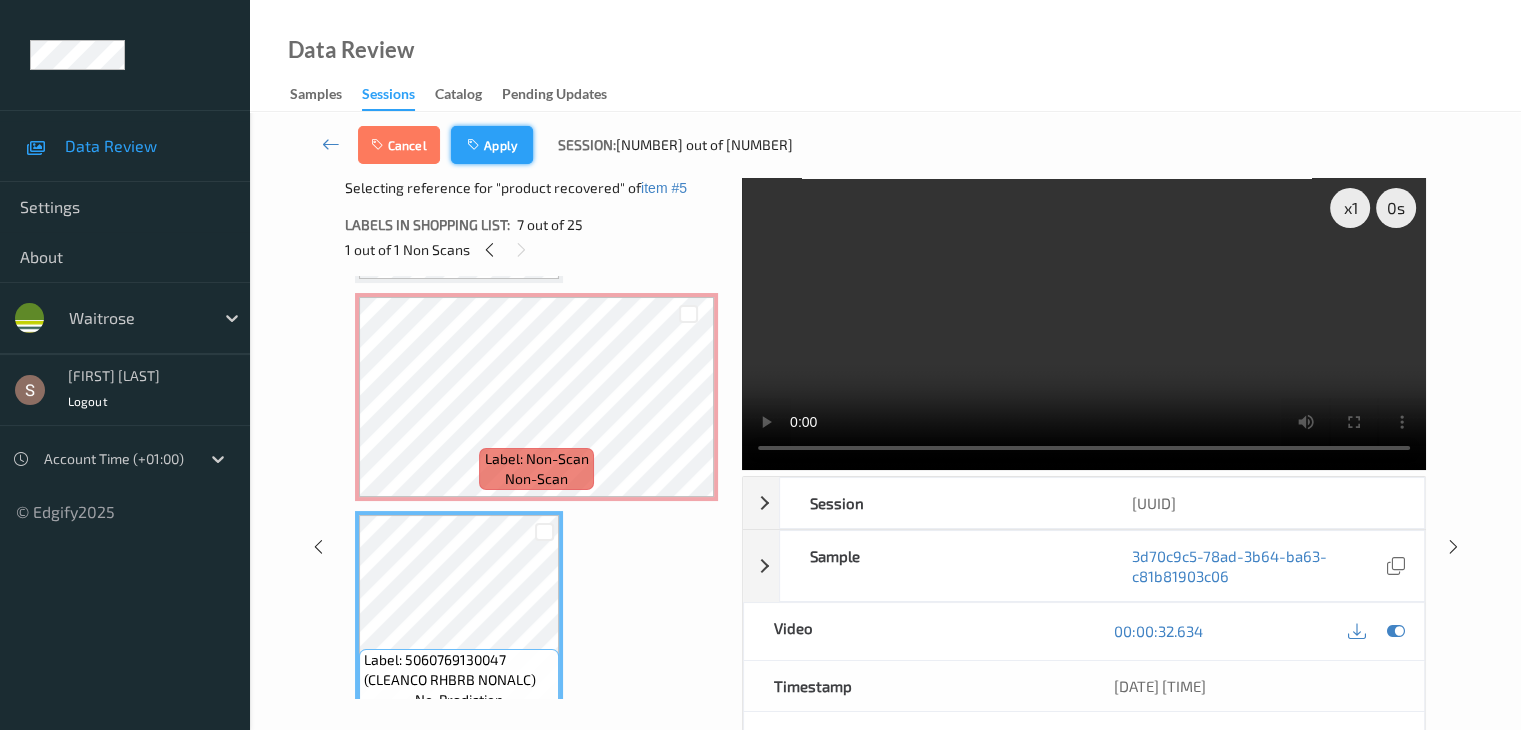 click on "Apply" at bounding box center (492, 145) 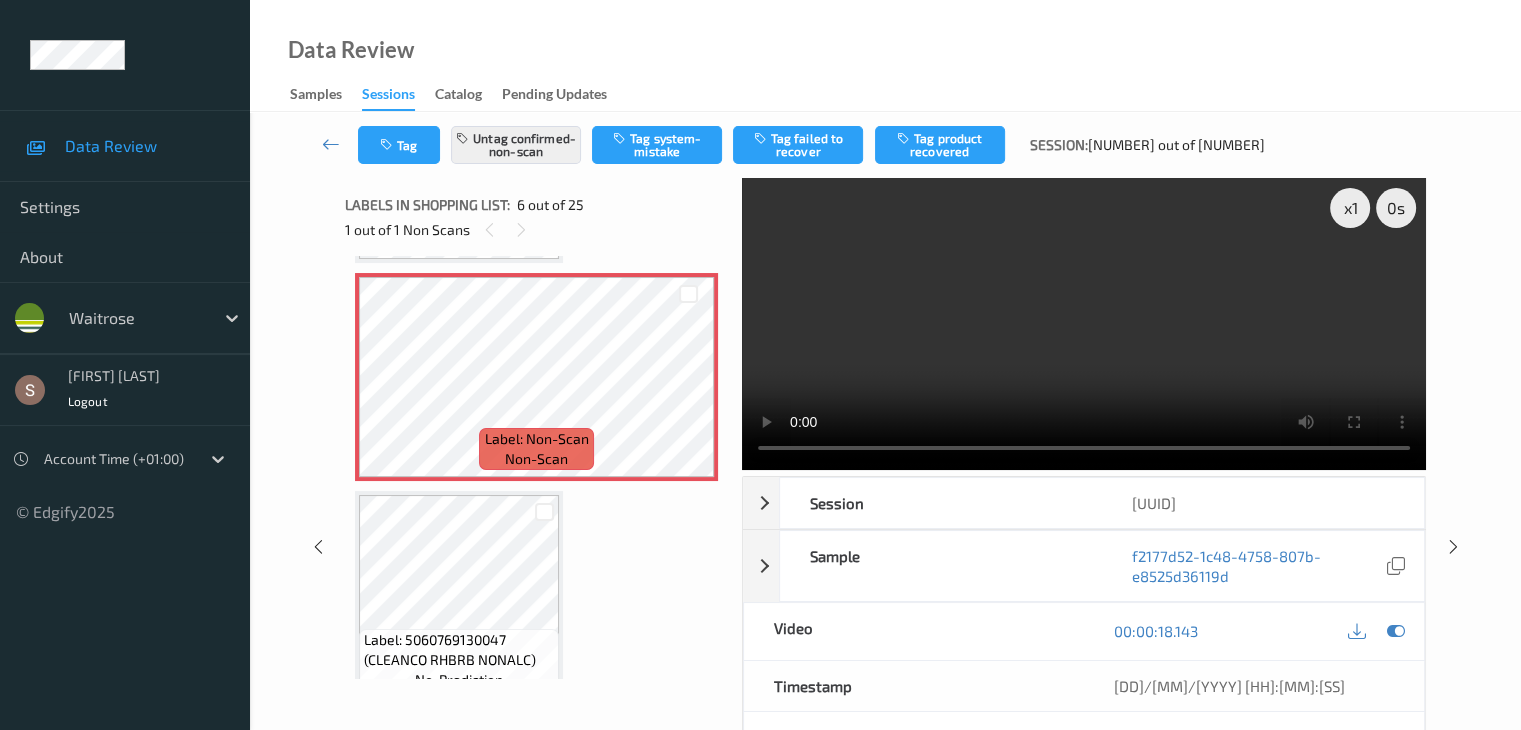 scroll, scrollTop: 882, scrollLeft: 0, axis: vertical 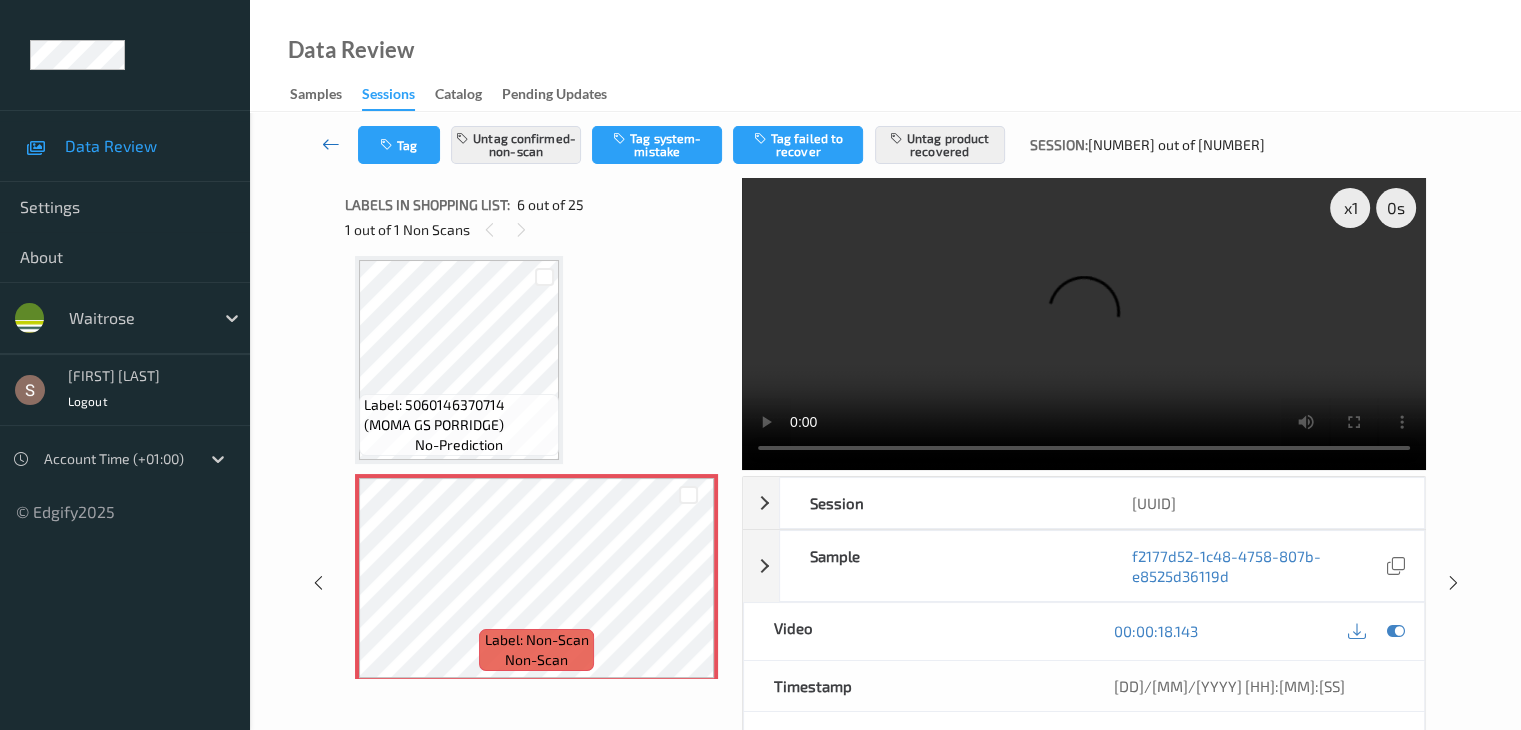 click at bounding box center (331, 144) 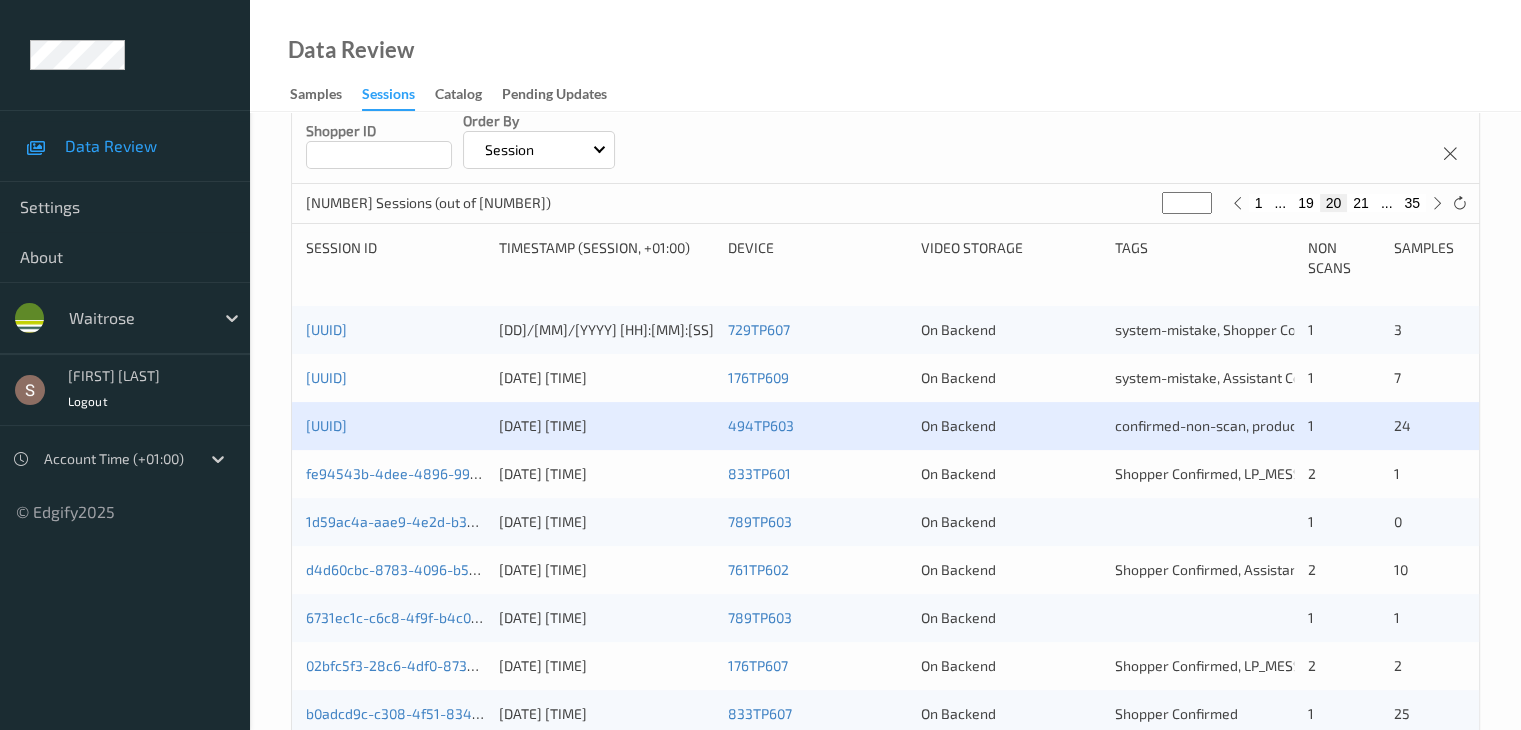 scroll, scrollTop: 500, scrollLeft: 0, axis: vertical 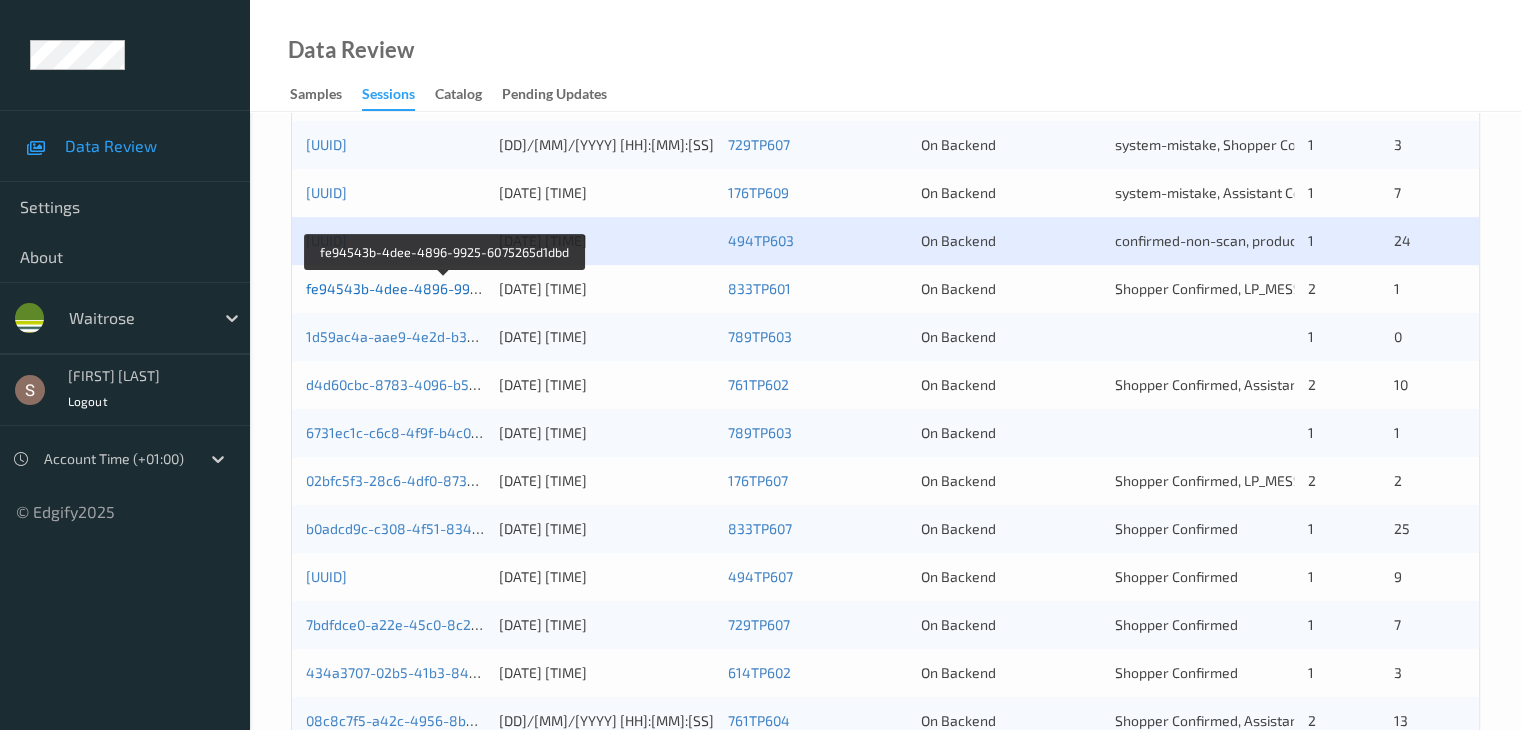 click on "fe94543b-4dee-4896-9925-6075265d1dbd" at bounding box center [445, 288] 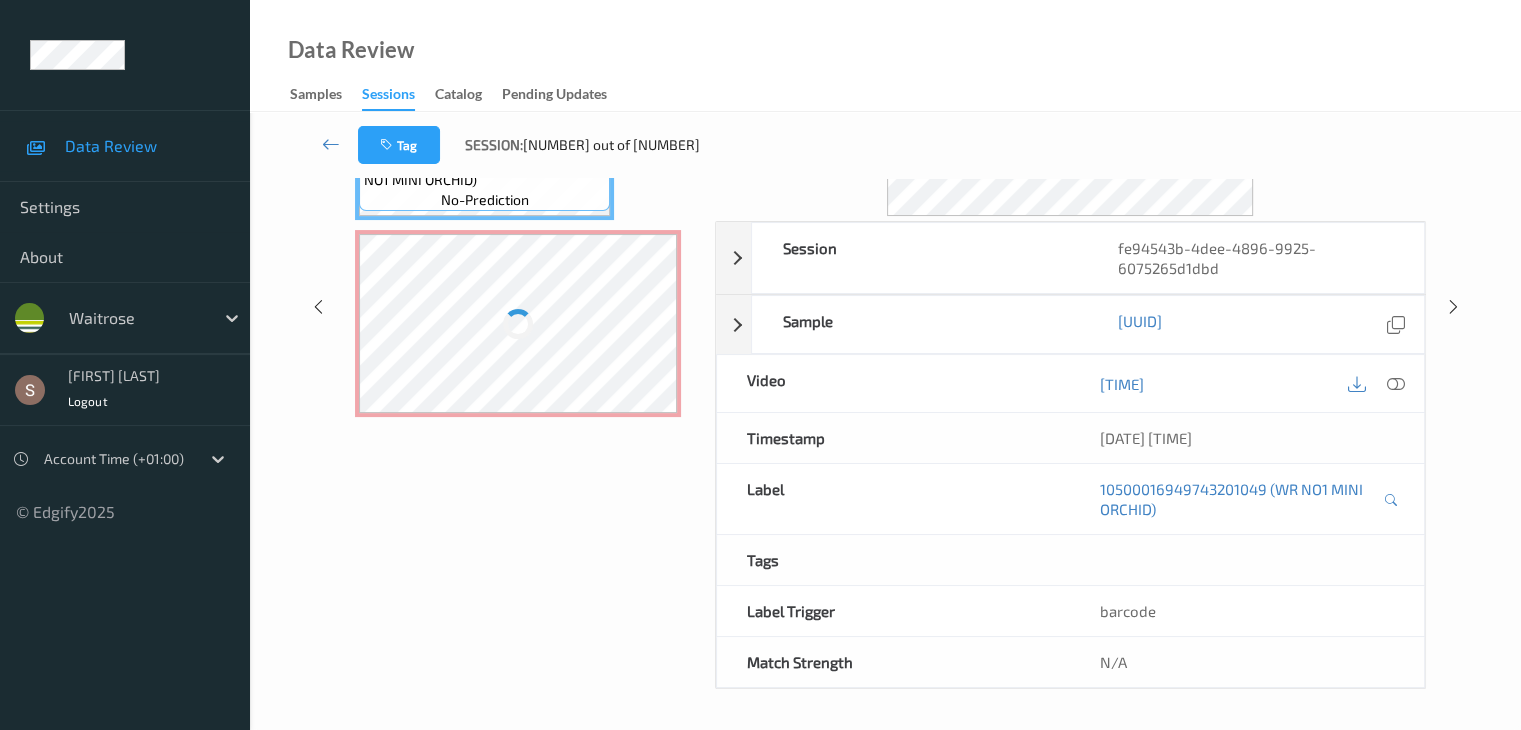 scroll, scrollTop: 0, scrollLeft: 0, axis: both 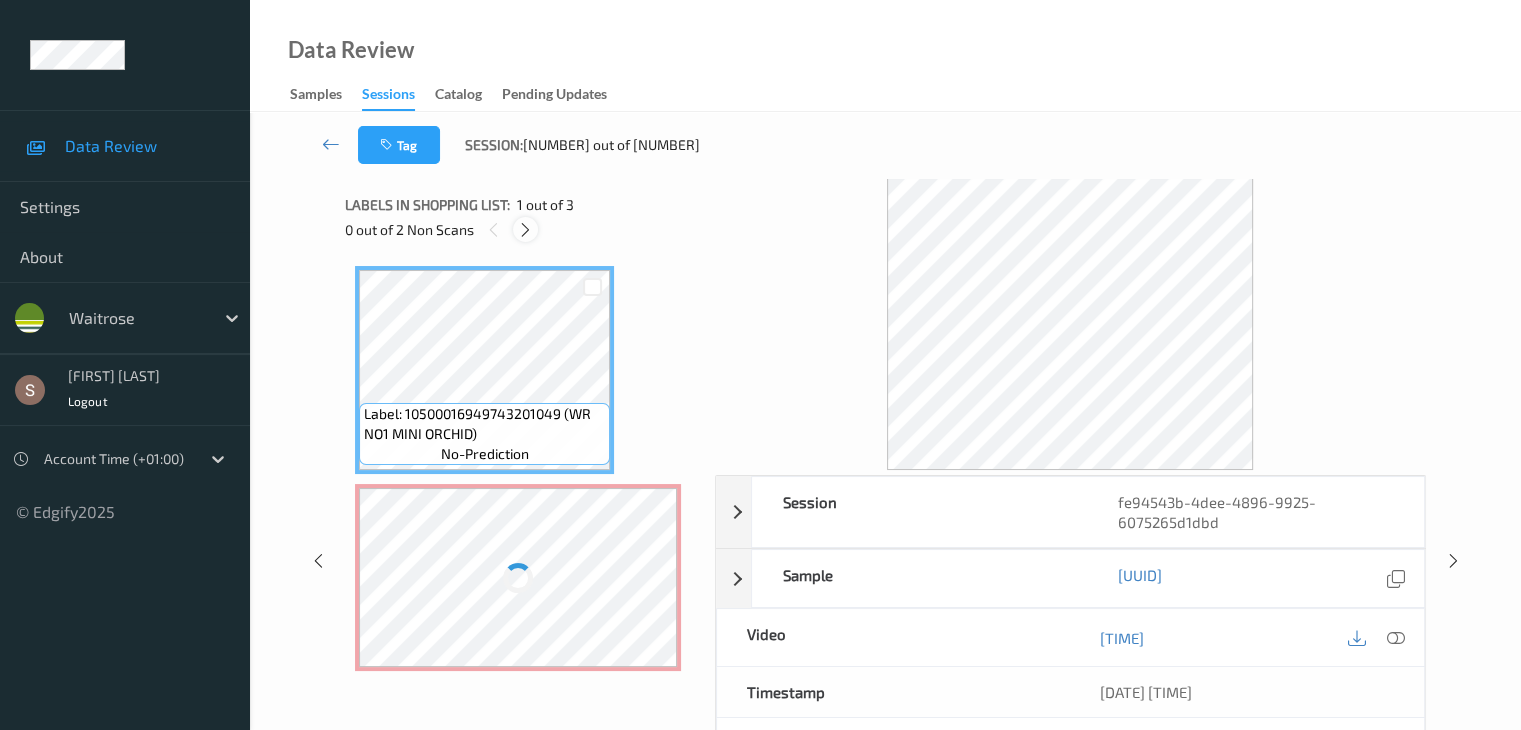 click at bounding box center (525, 230) 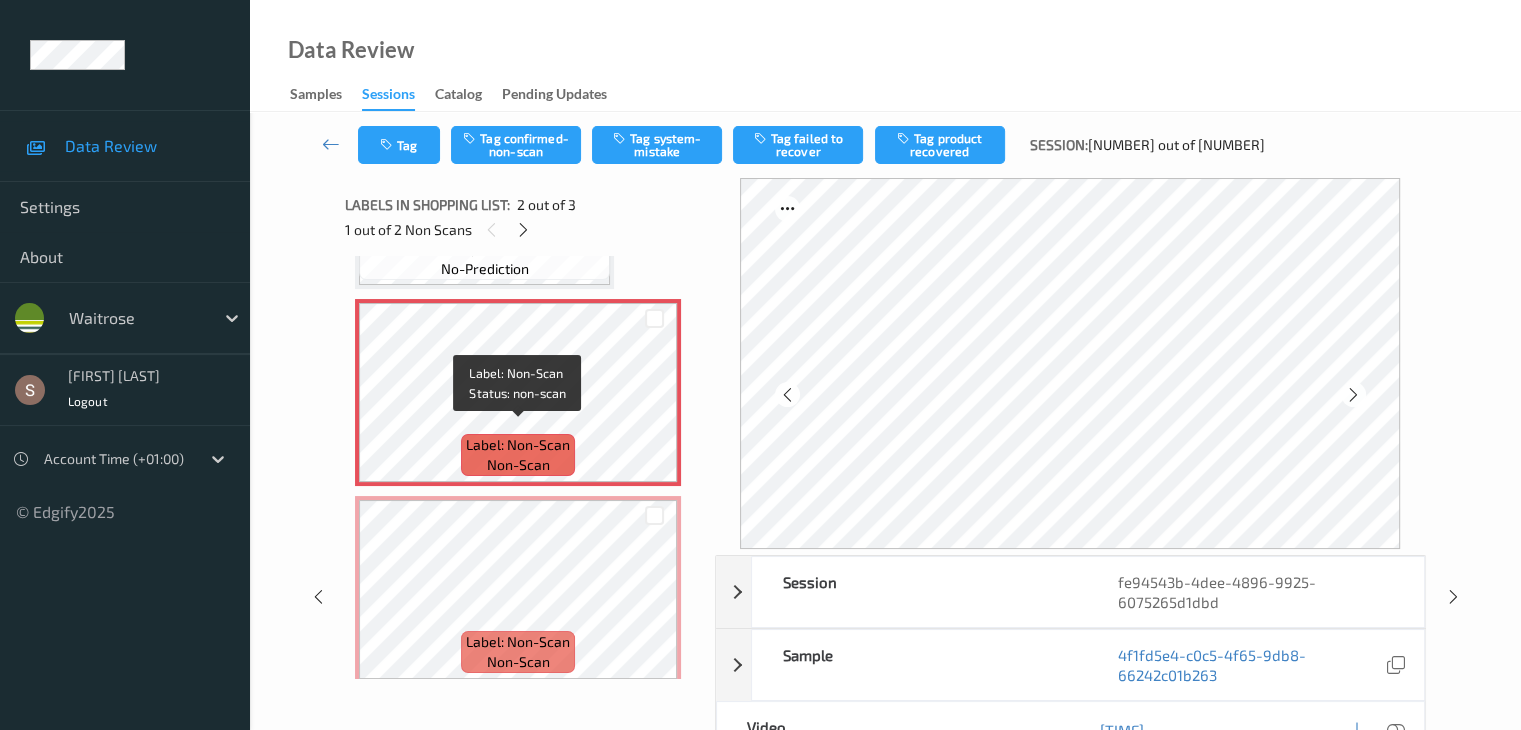 scroll, scrollTop: 199, scrollLeft: 0, axis: vertical 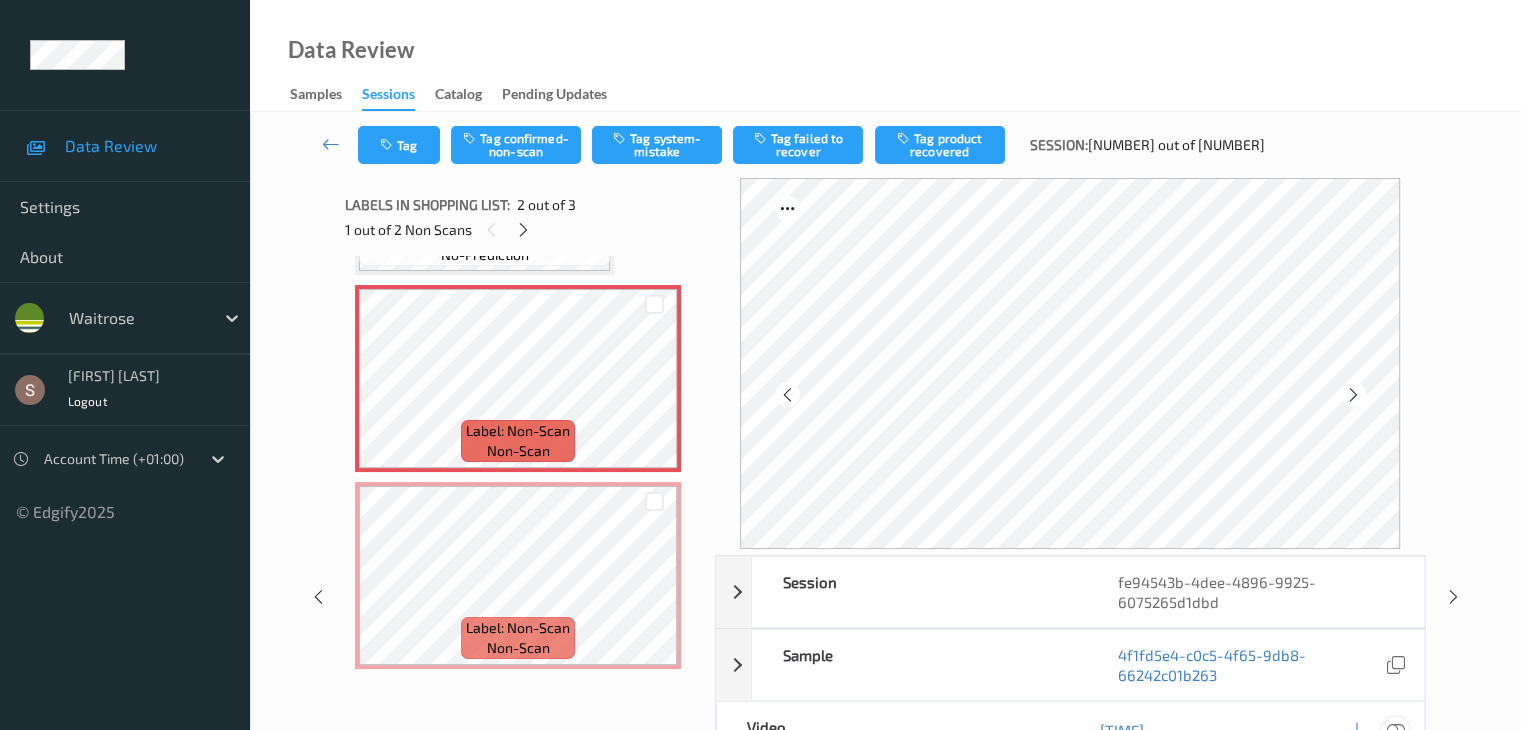 click at bounding box center [1395, 730] 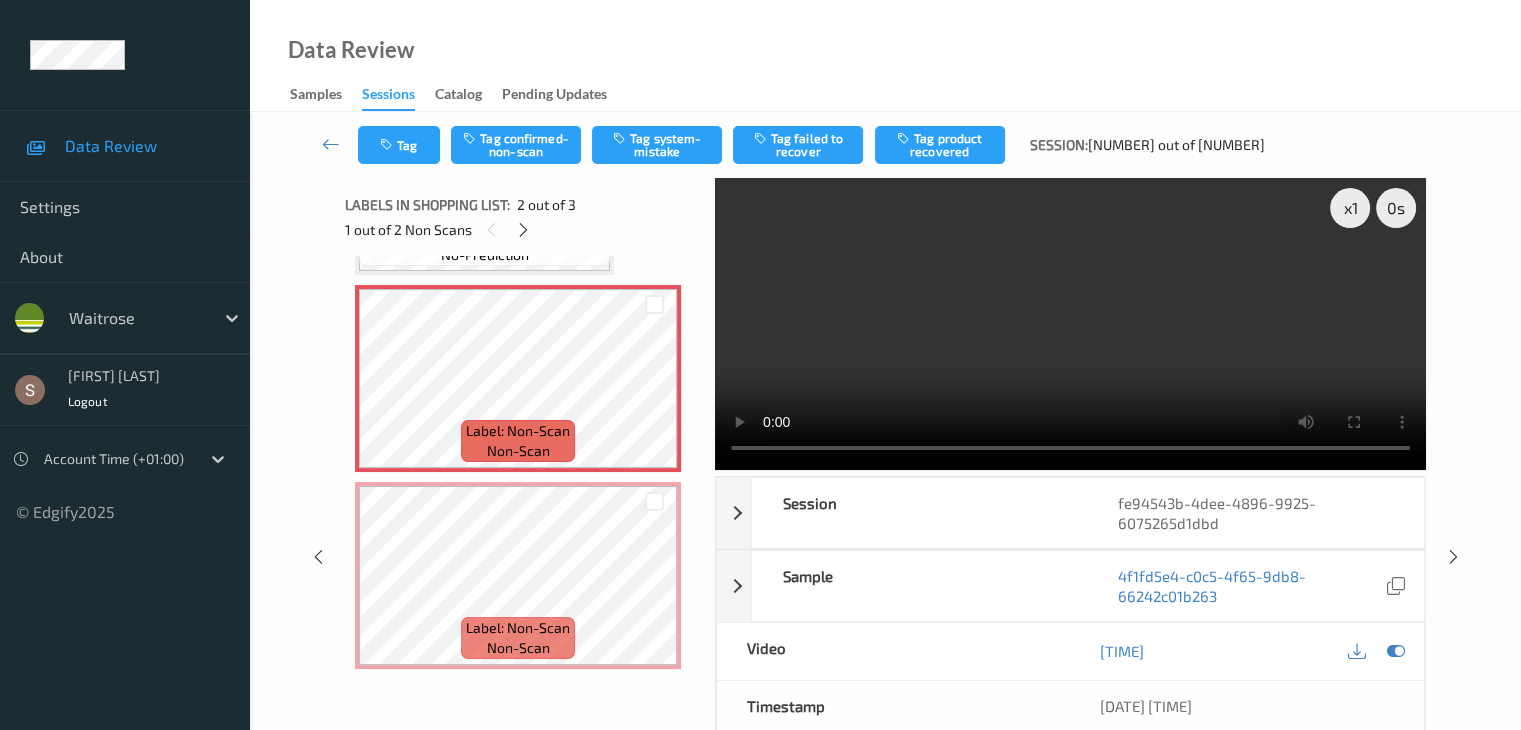 click at bounding box center (1070, 324) 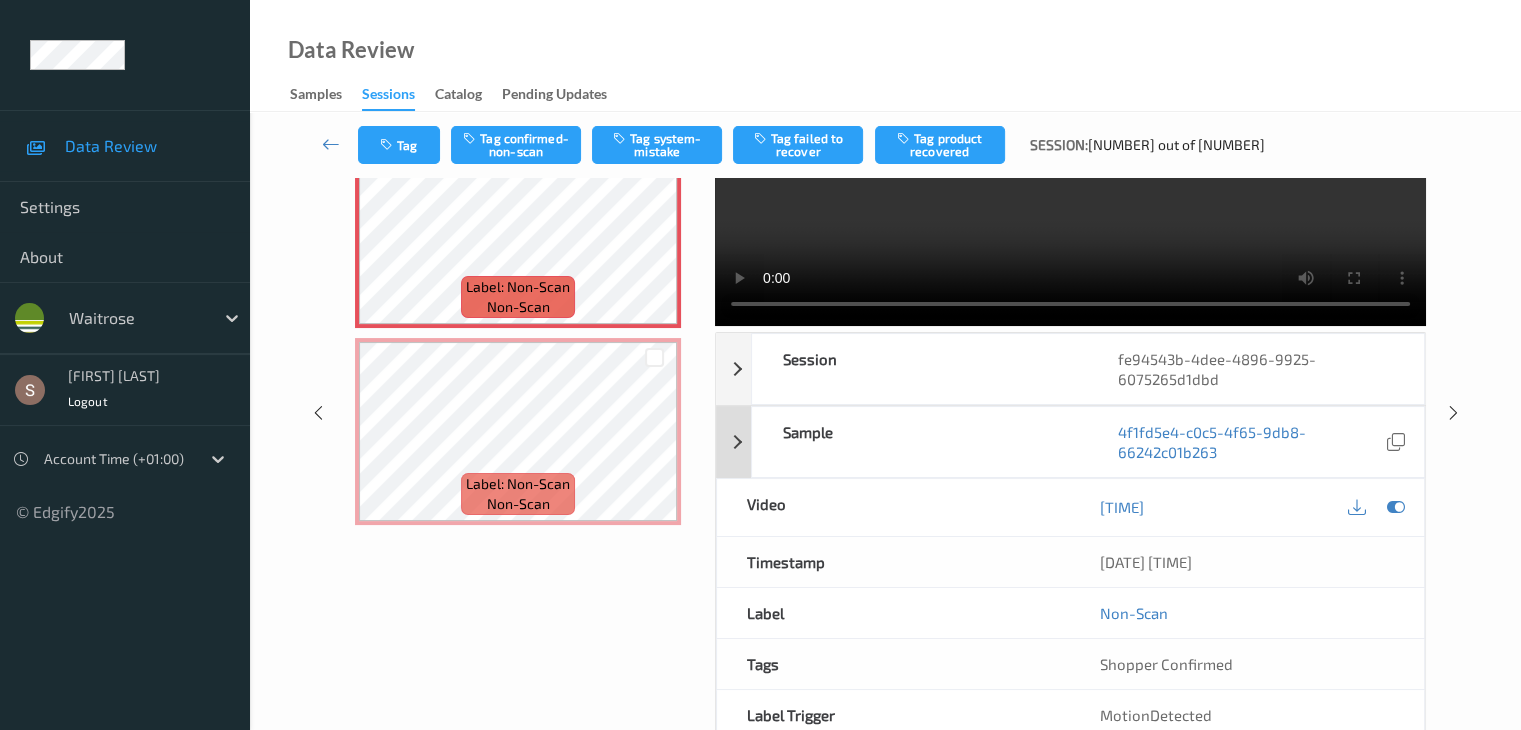 scroll, scrollTop: 0, scrollLeft: 0, axis: both 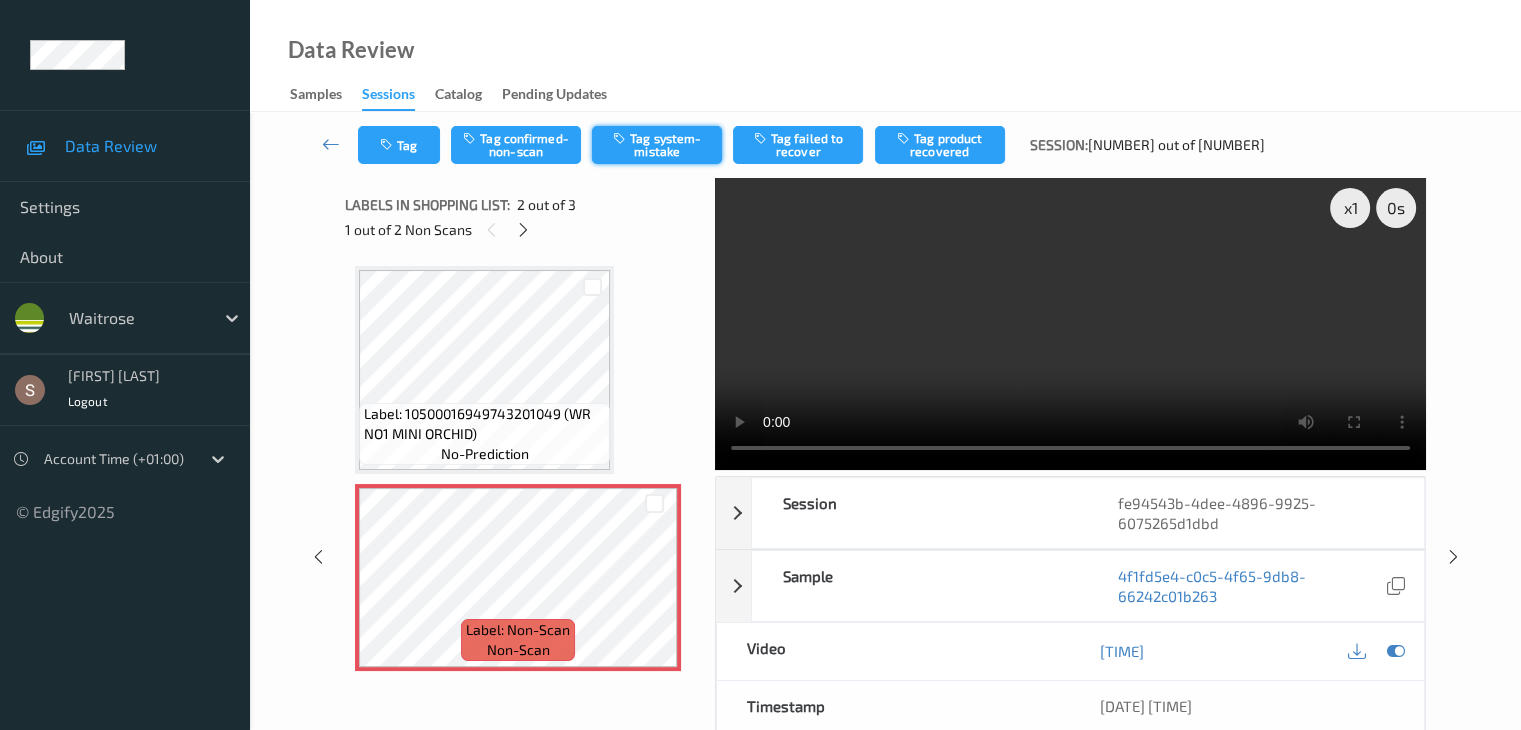 click on "Tag   system-mistake" at bounding box center [657, 145] 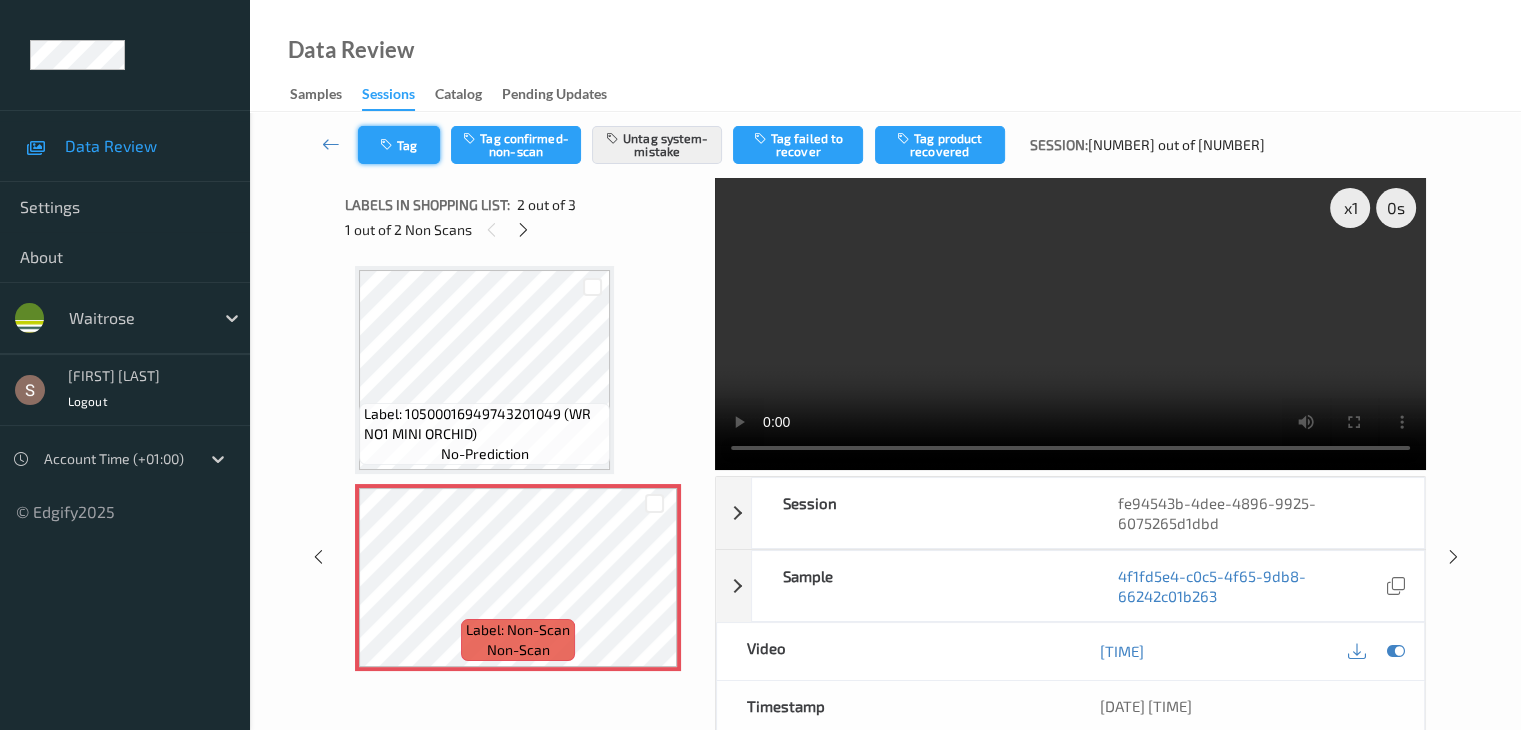 click on "Tag" at bounding box center [399, 145] 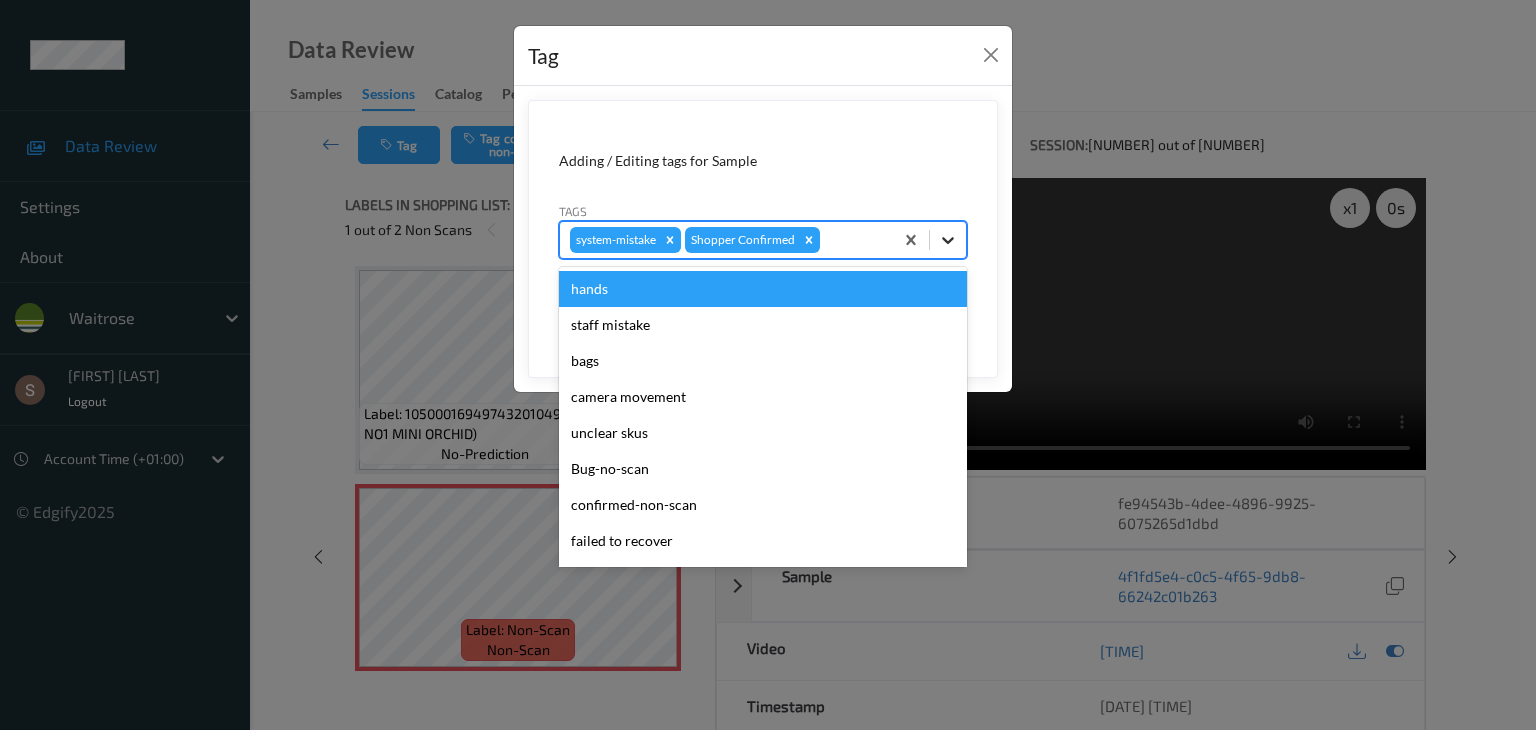 click at bounding box center [948, 240] 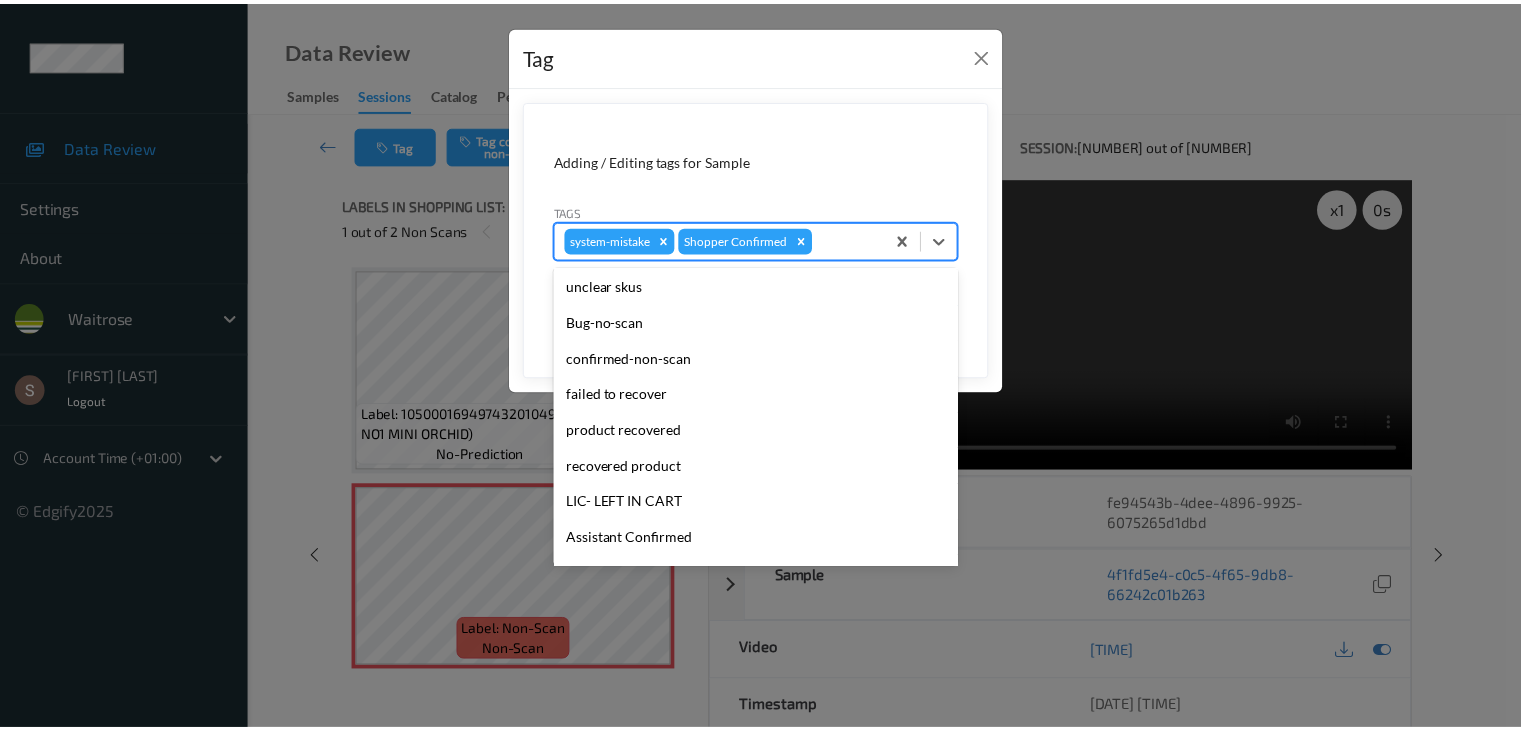 scroll, scrollTop: 320, scrollLeft: 0, axis: vertical 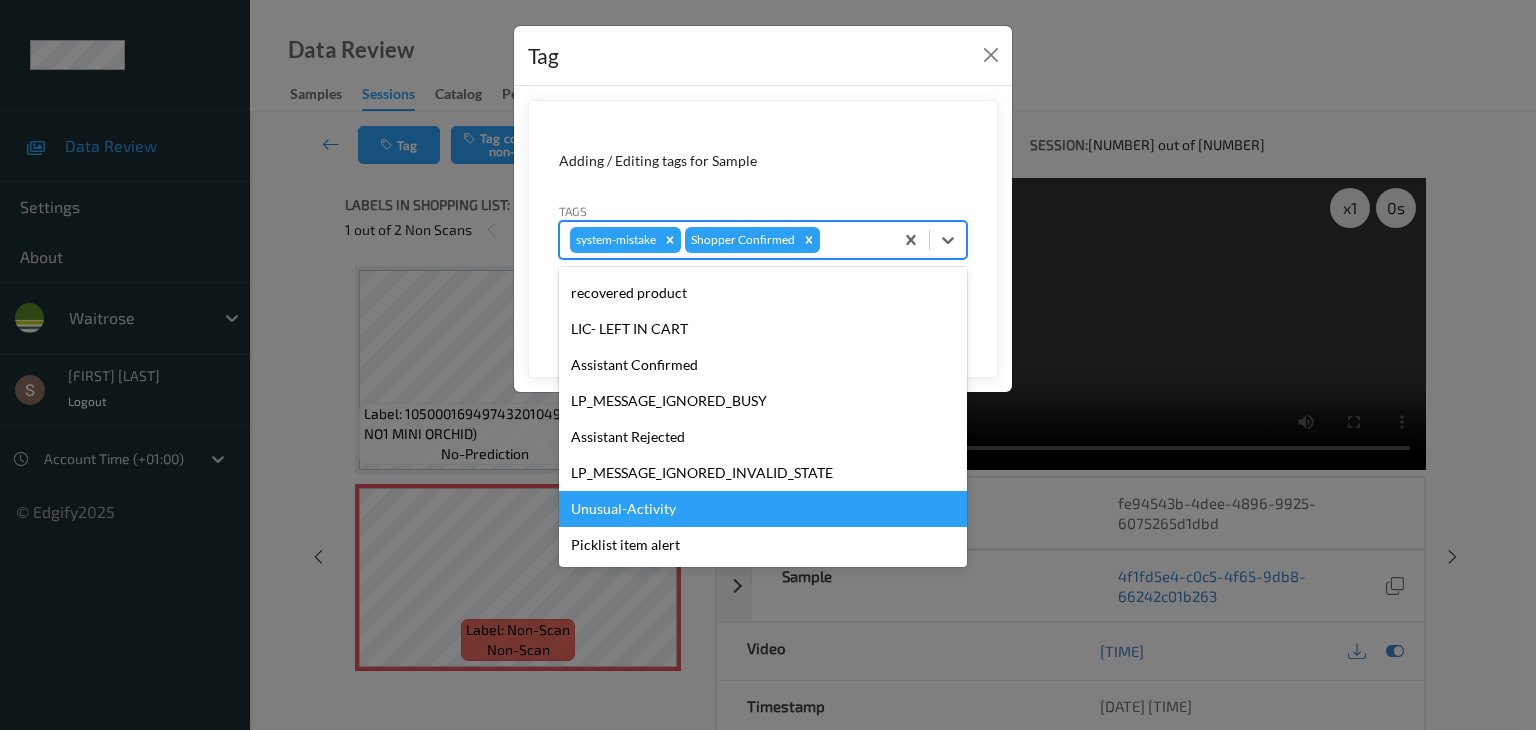 click on "Unusual-Activity" at bounding box center [763, 509] 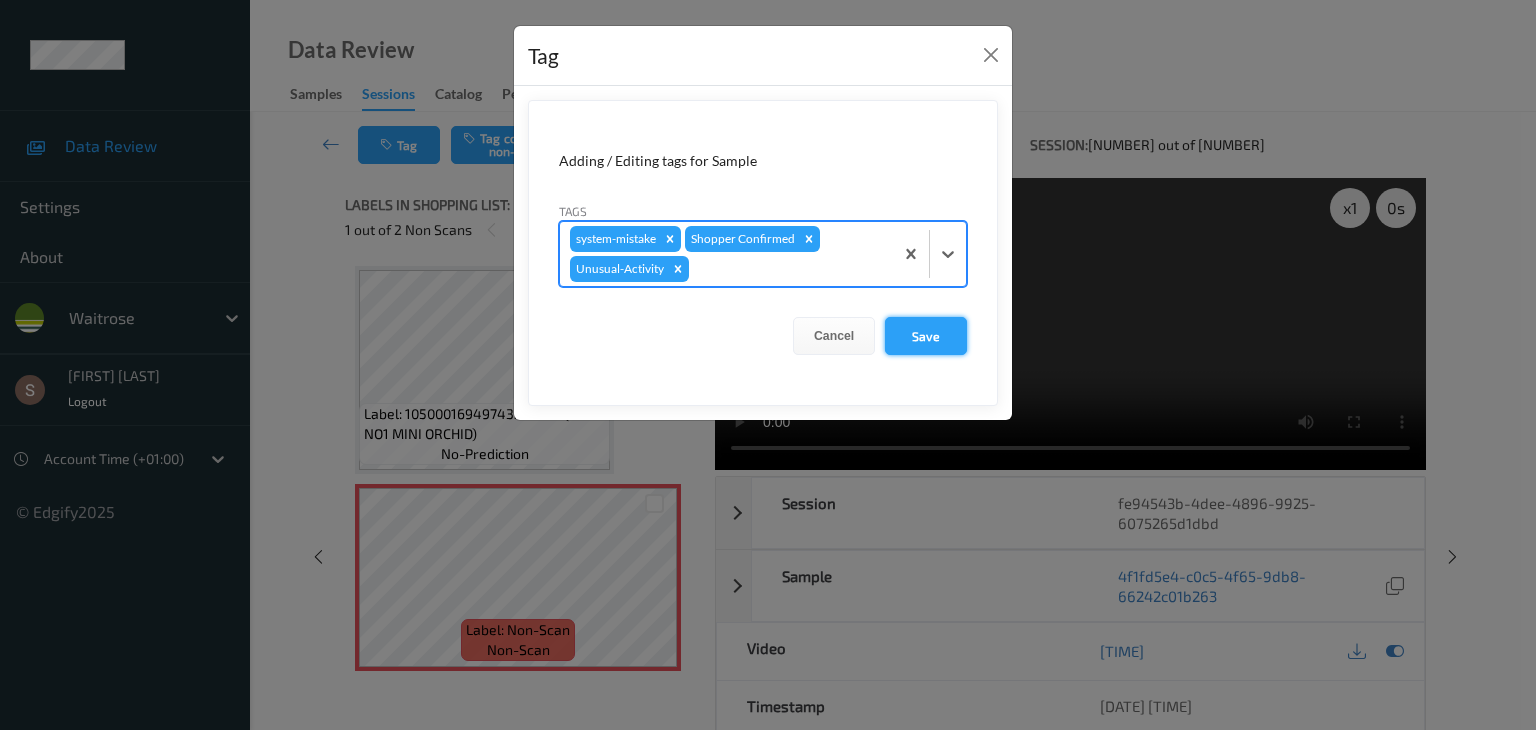 click on "Save" at bounding box center (926, 336) 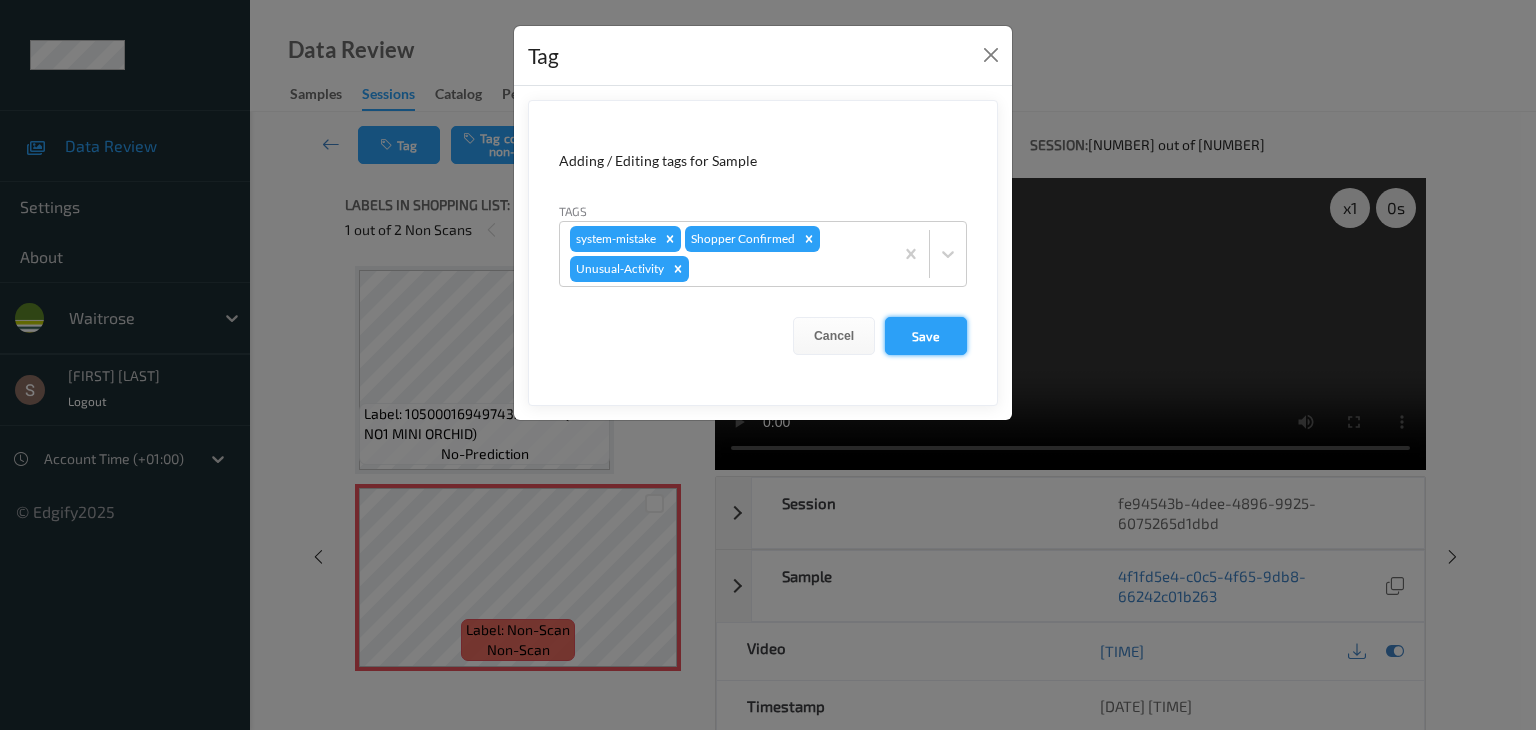 click on "Save" at bounding box center (926, 336) 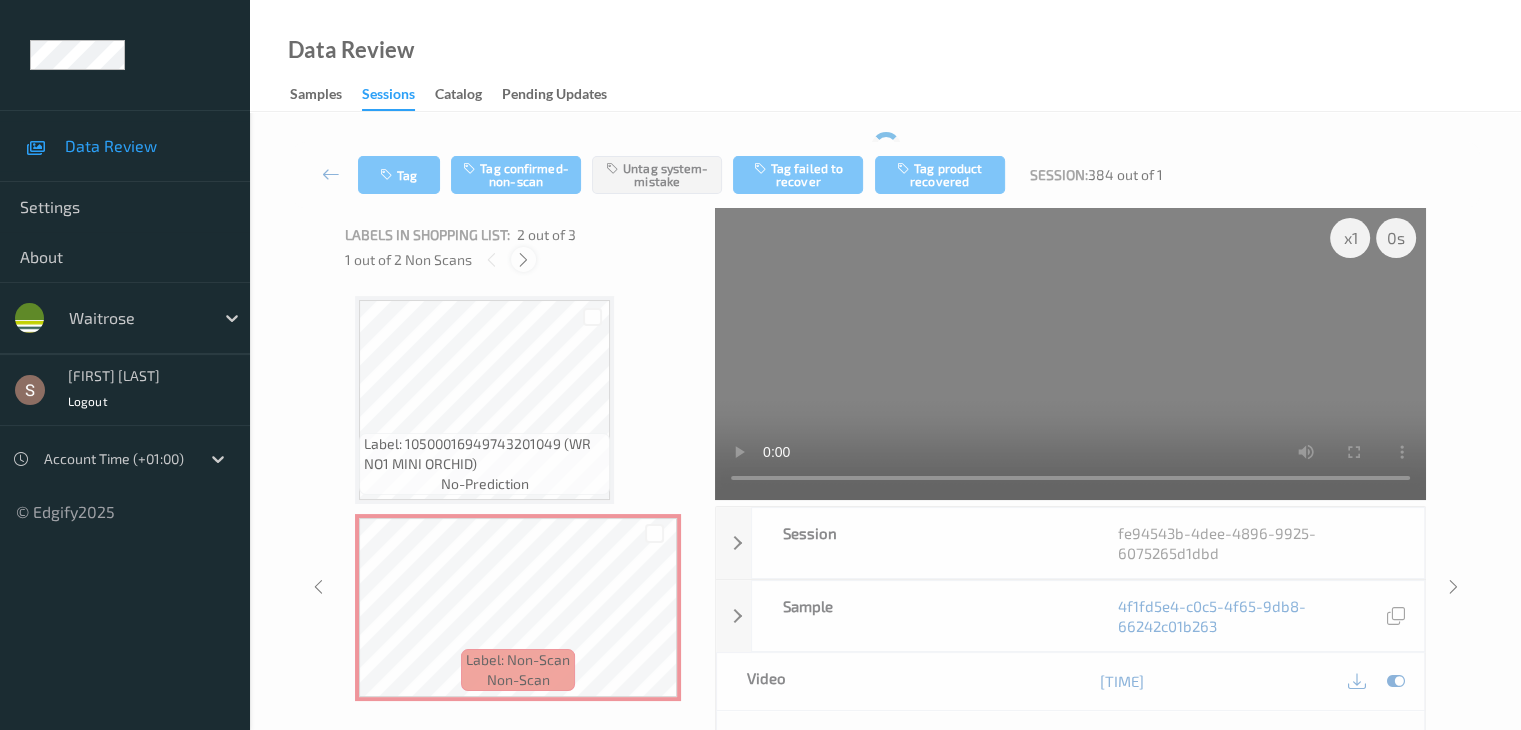 click at bounding box center (523, 260) 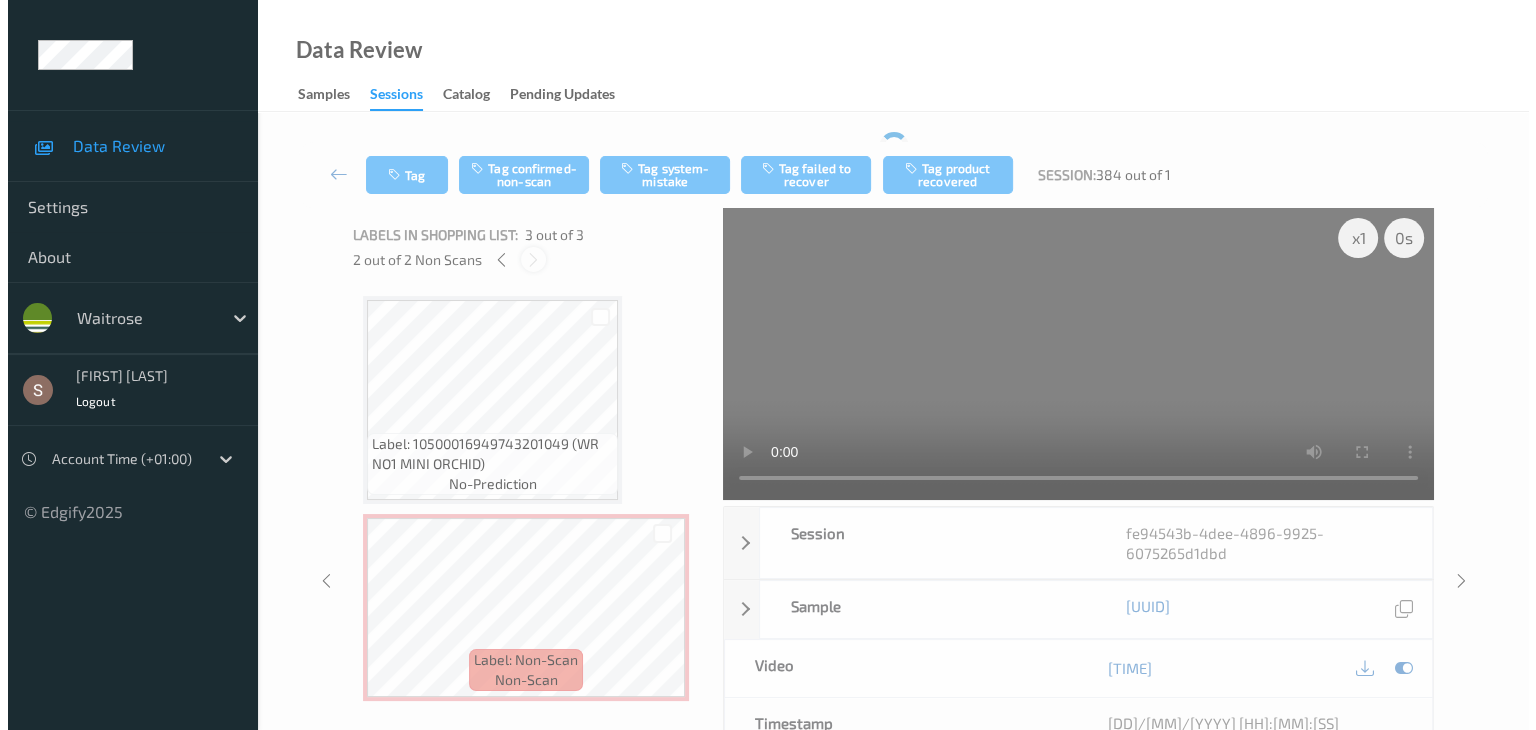 scroll, scrollTop: 199, scrollLeft: 0, axis: vertical 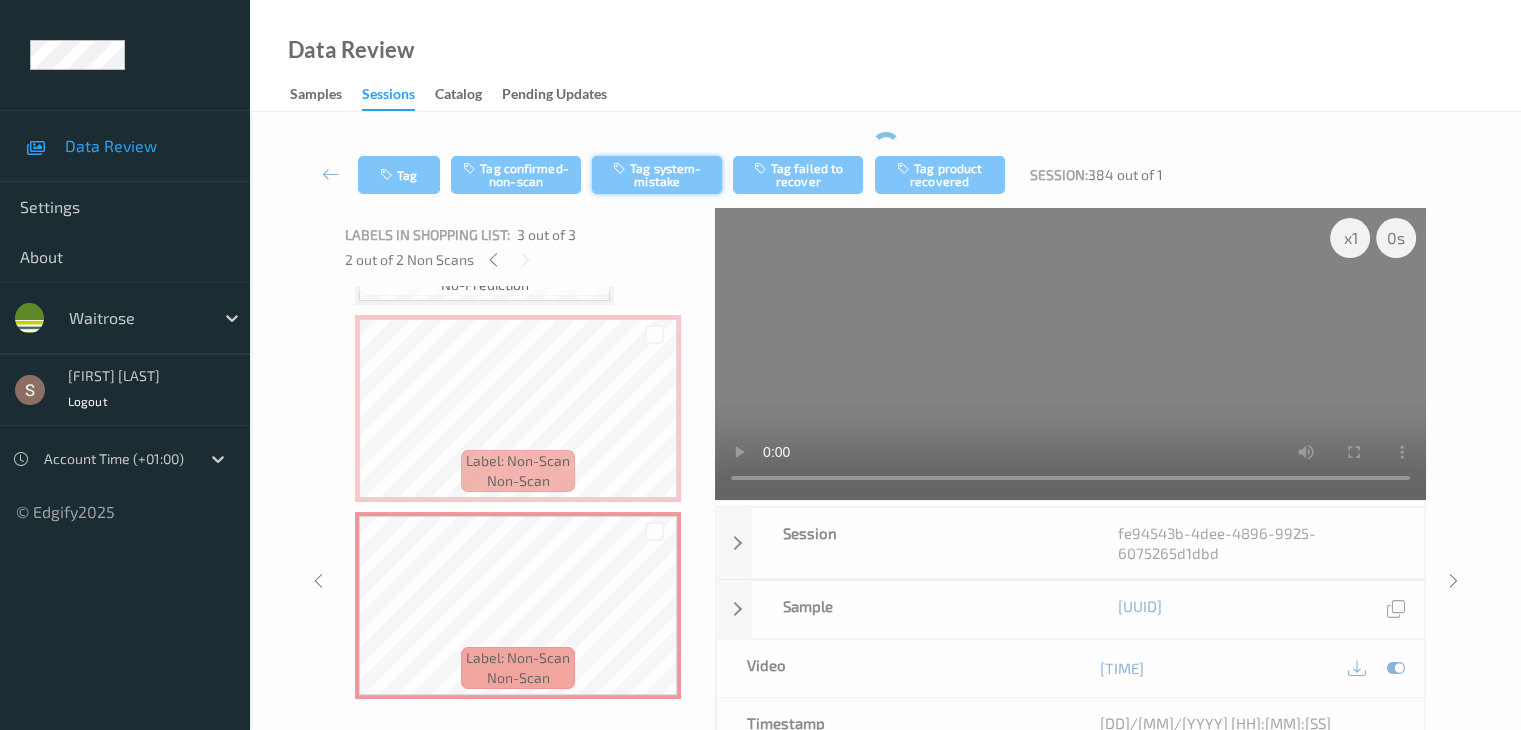 click on "Tag   system-mistake" at bounding box center (657, 175) 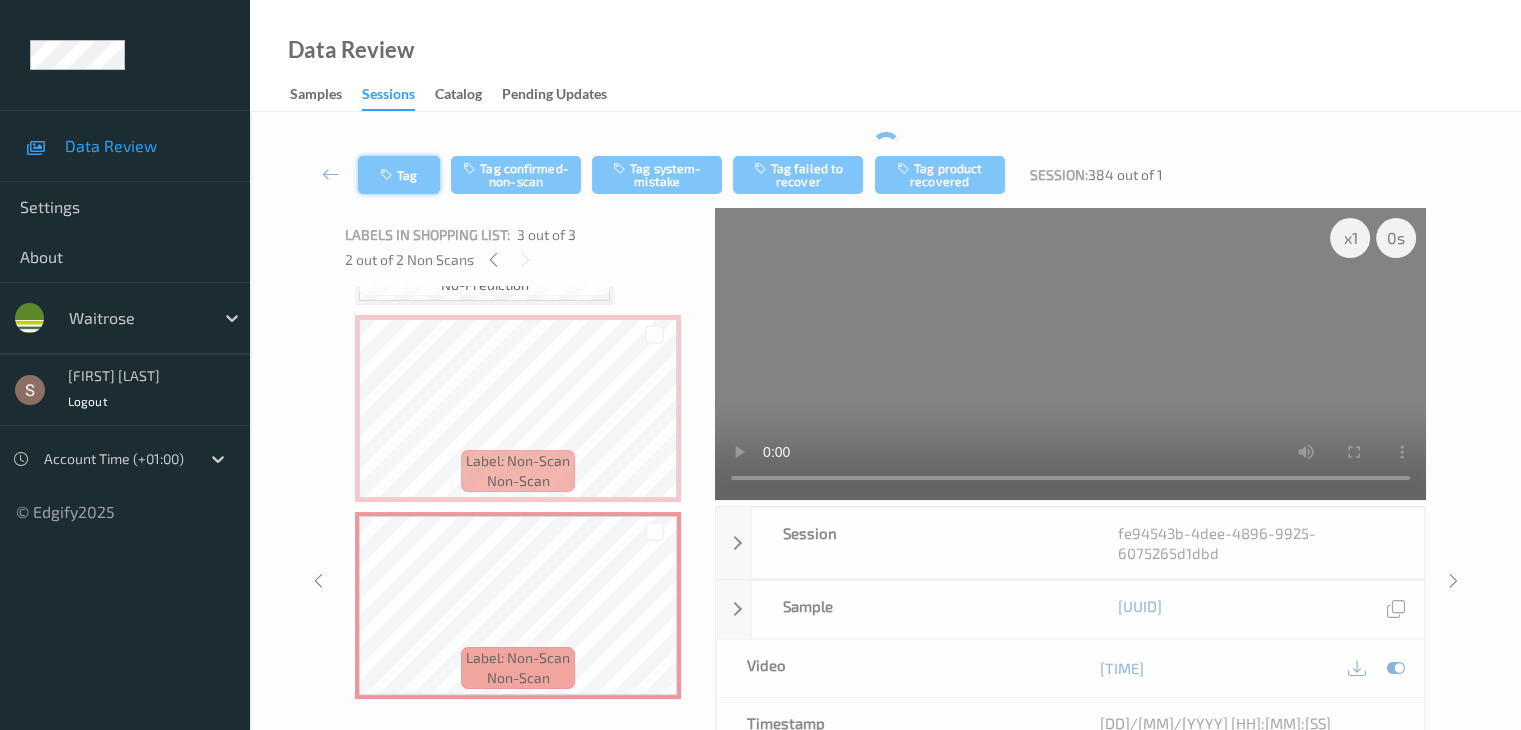 click on "Tag" at bounding box center [399, 175] 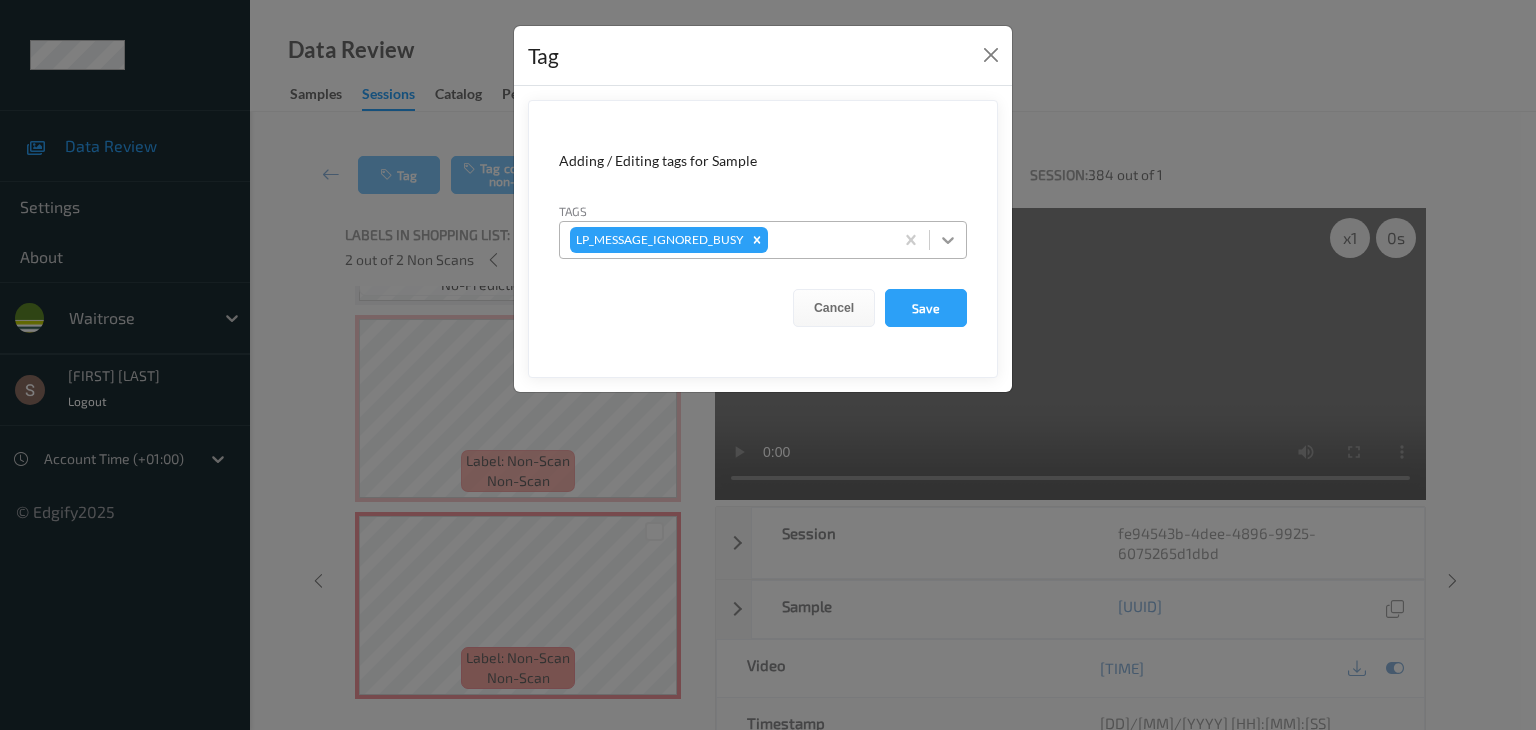 click at bounding box center [948, 240] 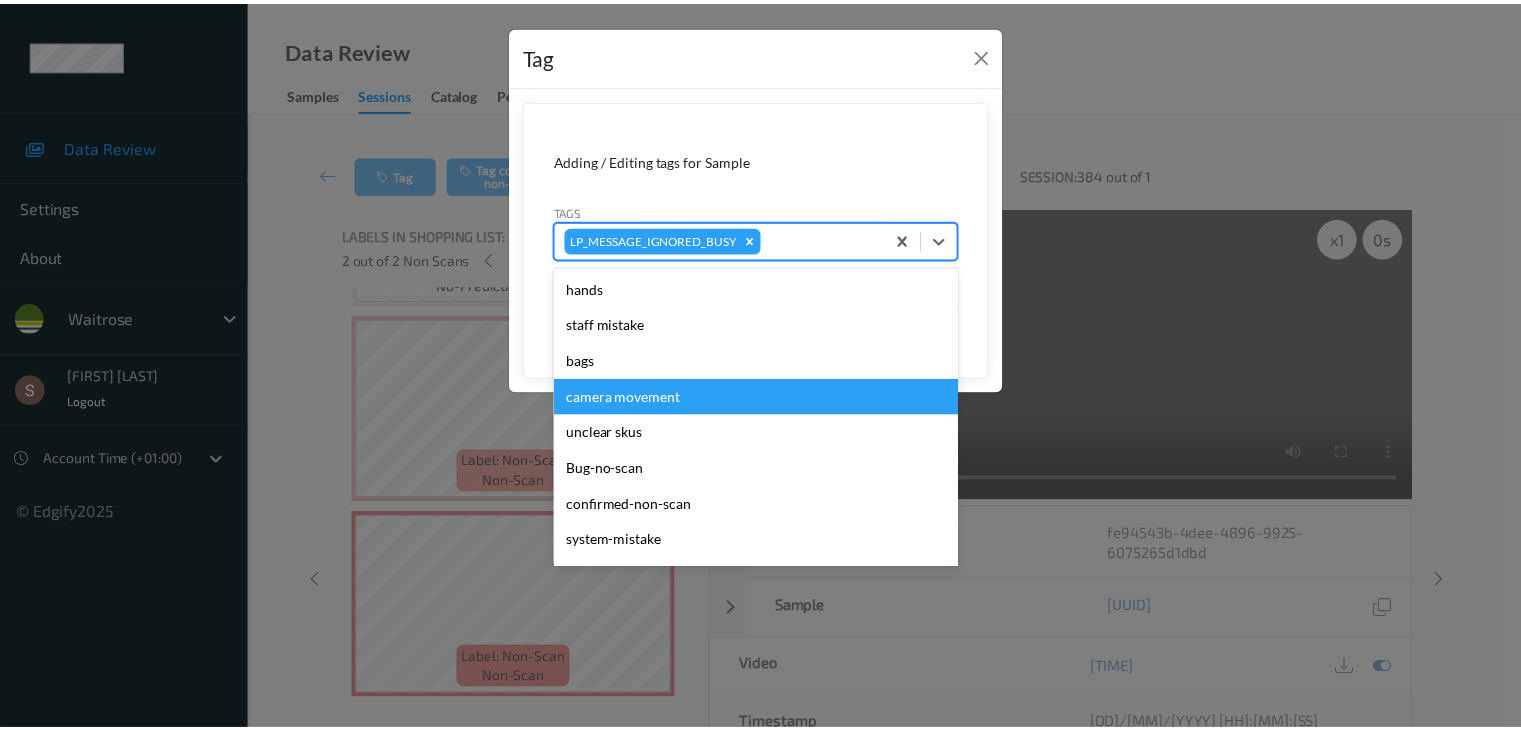scroll, scrollTop: 356, scrollLeft: 0, axis: vertical 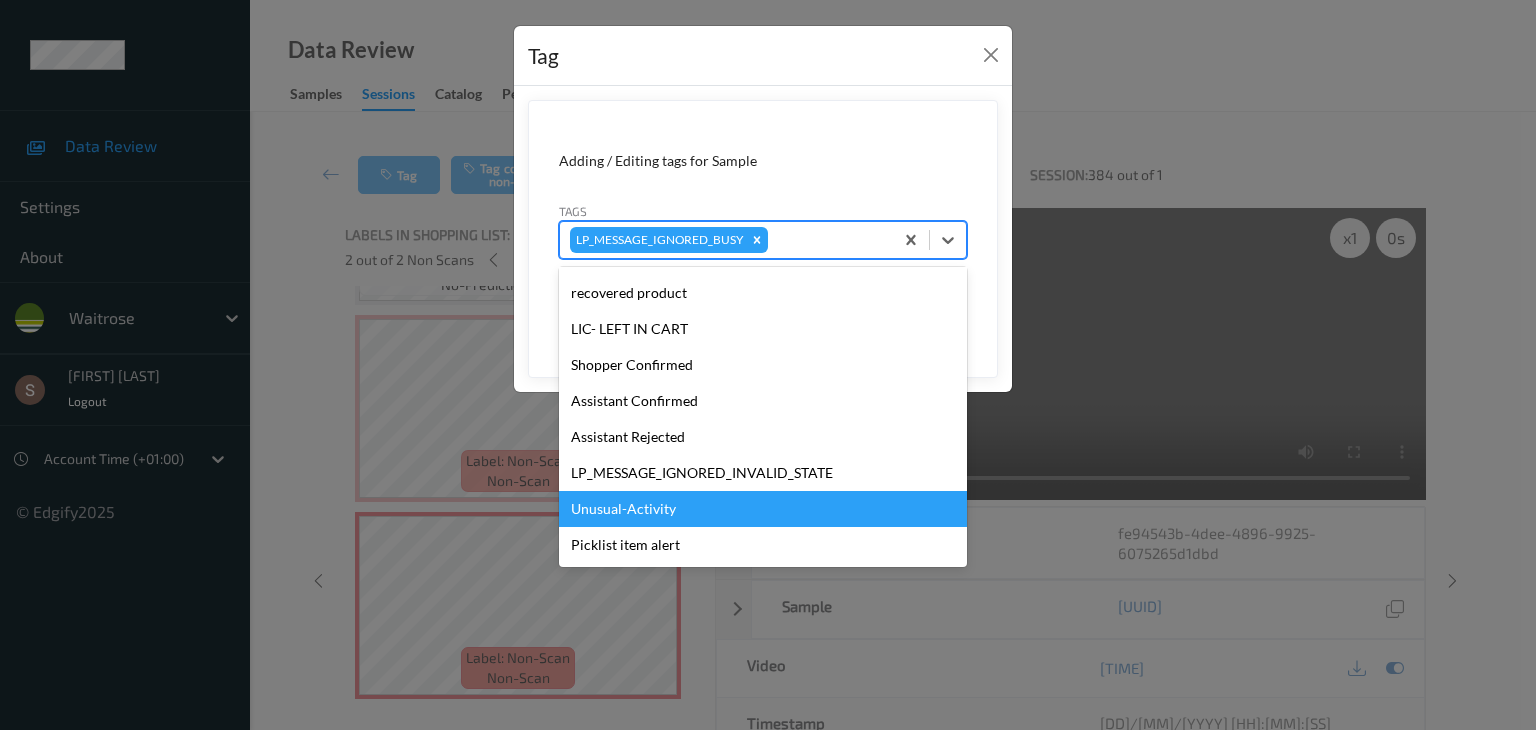 click on "Unusual-Activity" at bounding box center [763, 509] 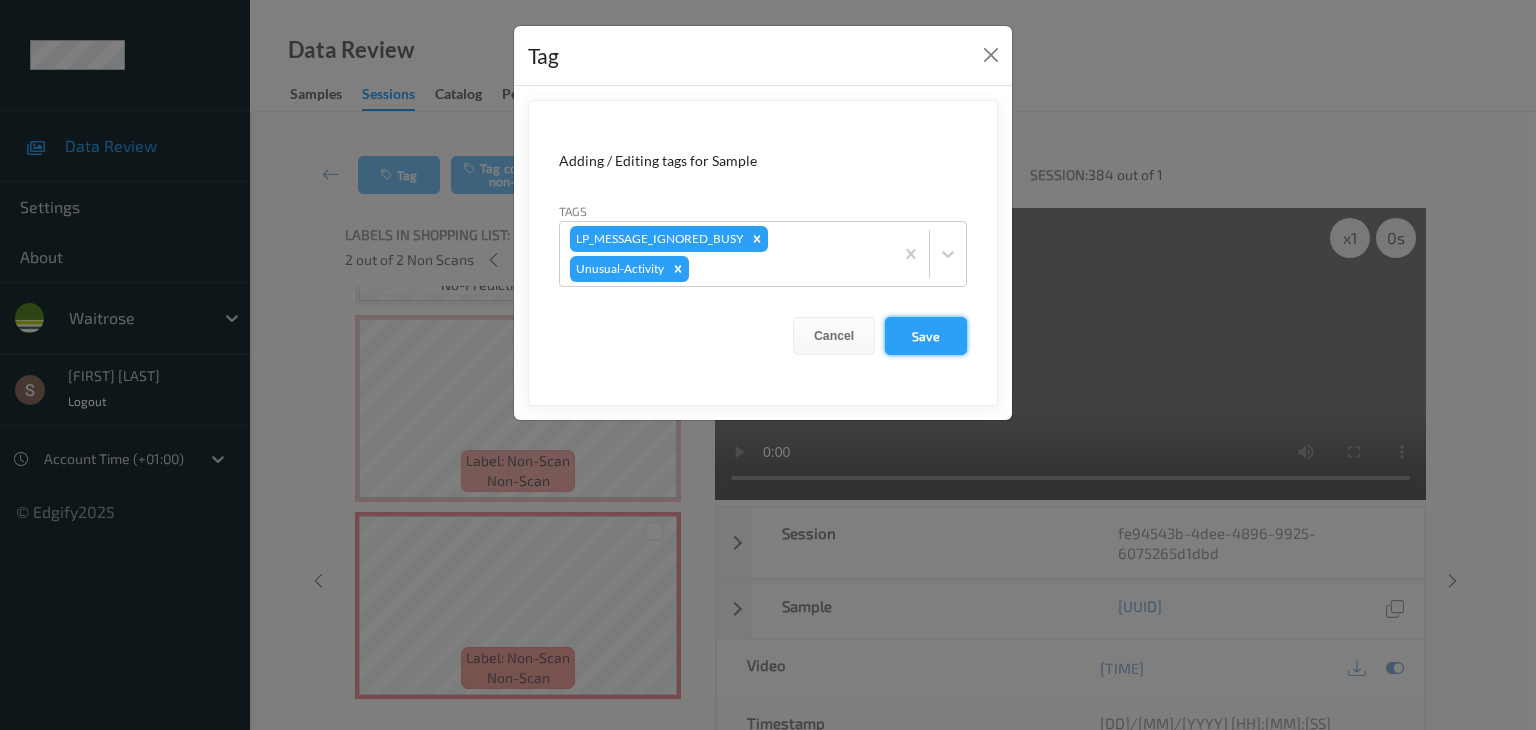 click on "Save" at bounding box center [926, 336] 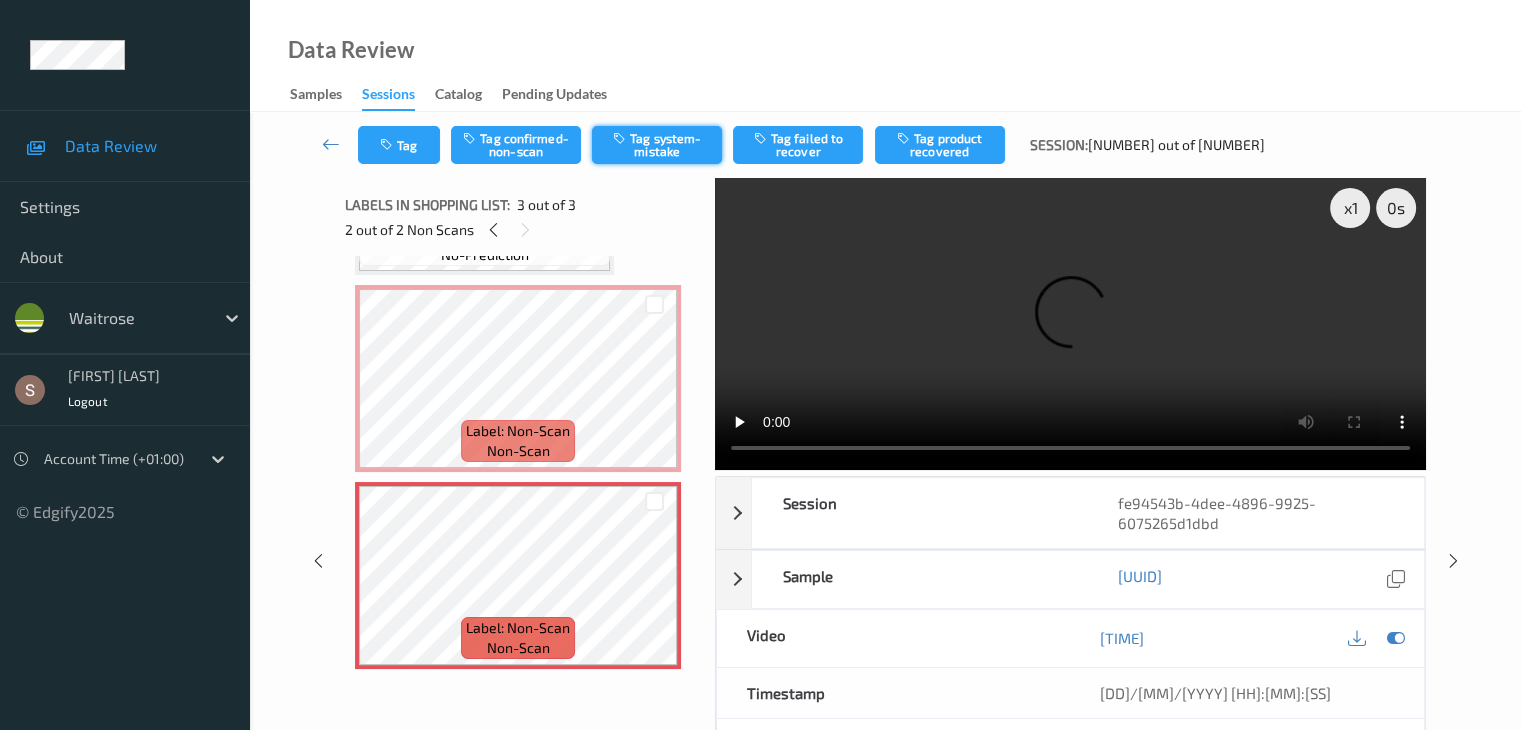 click on "Tag   system-mistake" at bounding box center (657, 145) 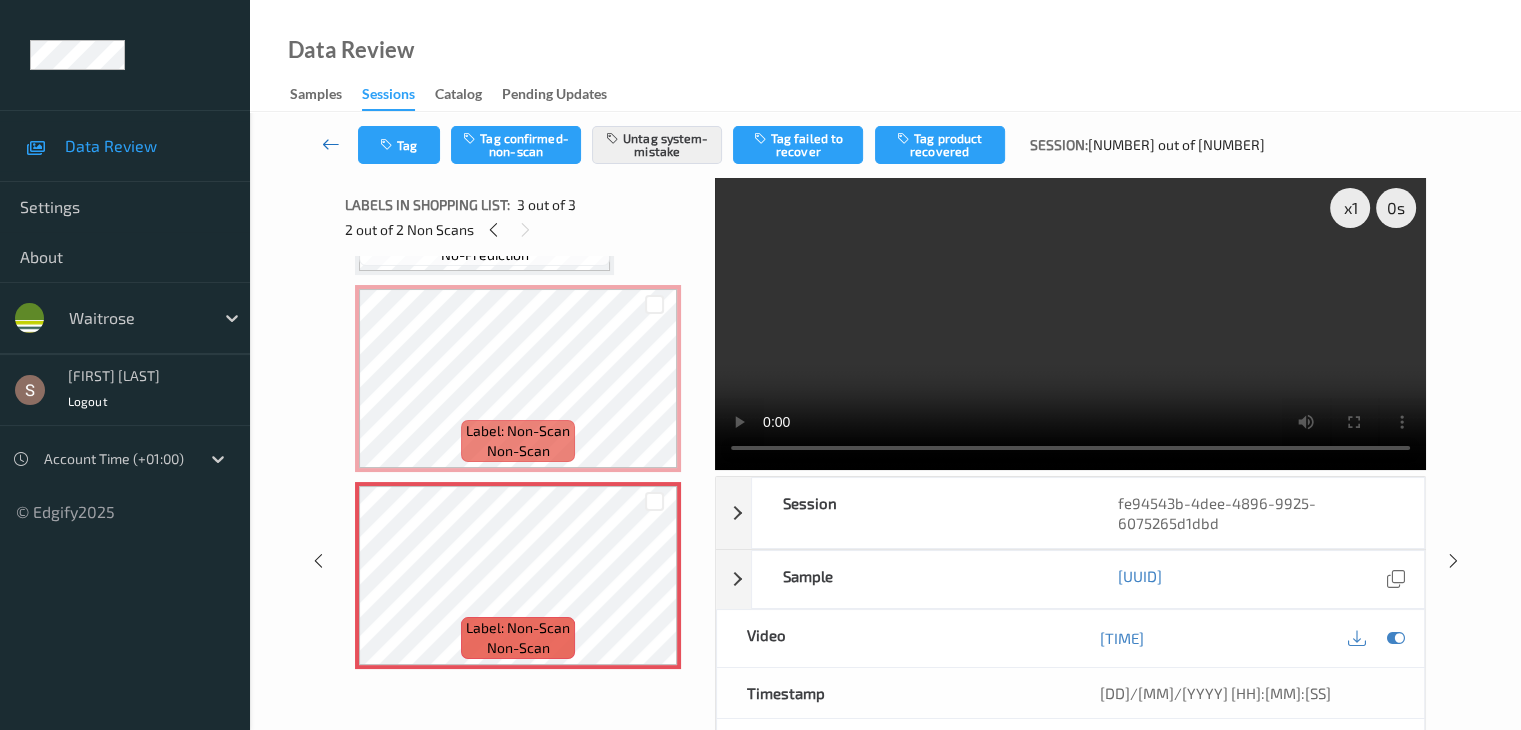 click at bounding box center [331, 144] 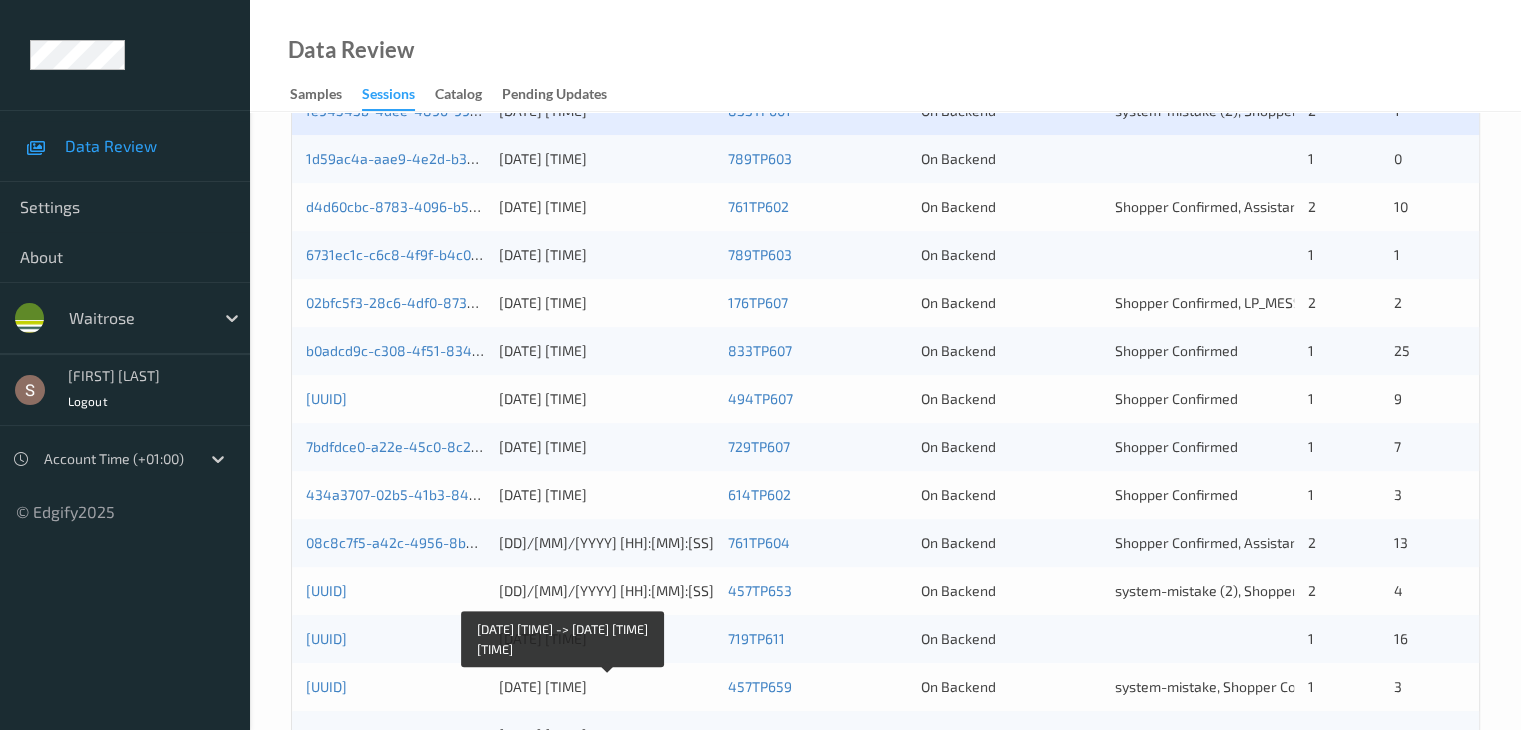 scroll, scrollTop: 332, scrollLeft: 0, axis: vertical 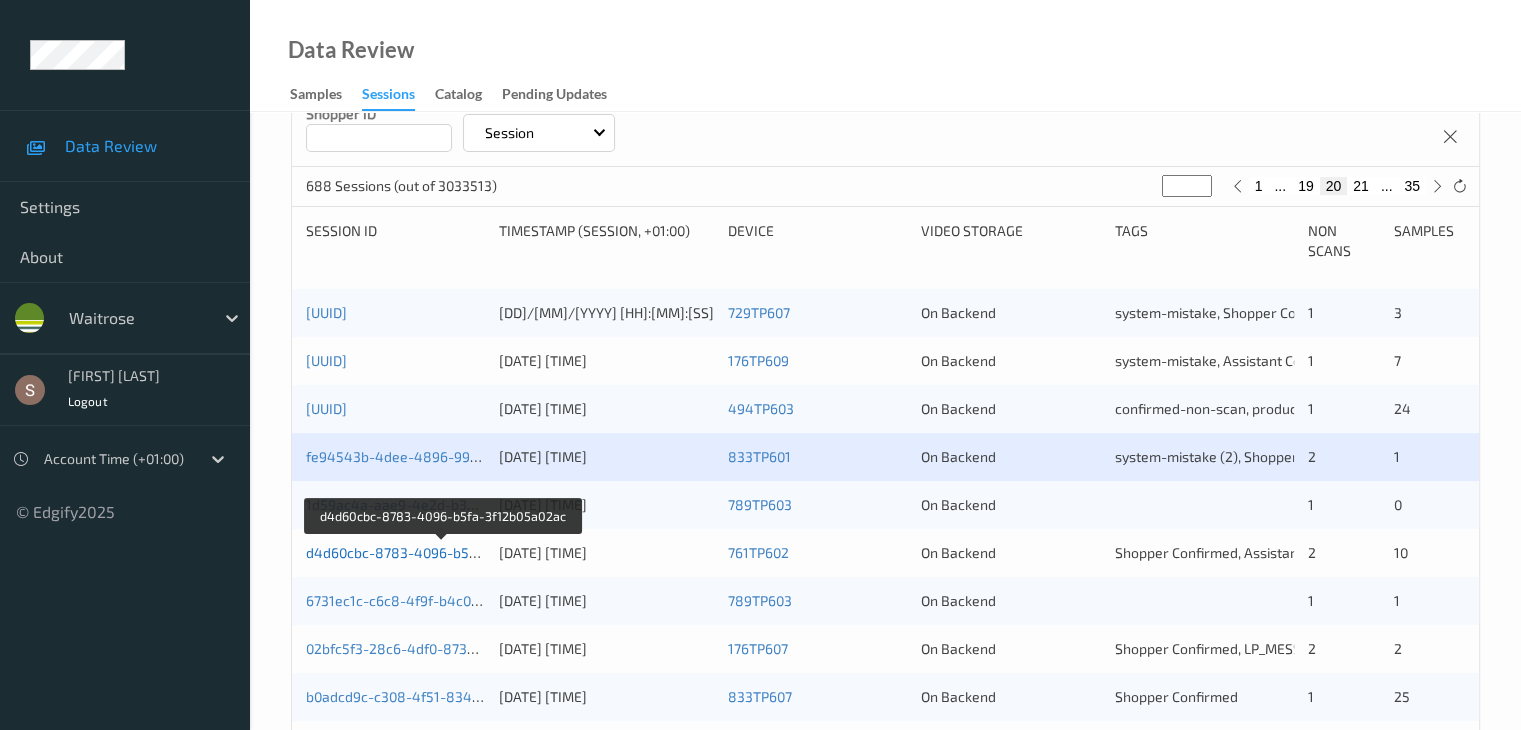 click on "d4d60cbc-8783-4096-b5fa-3f12b05a02ac" at bounding box center (442, 552) 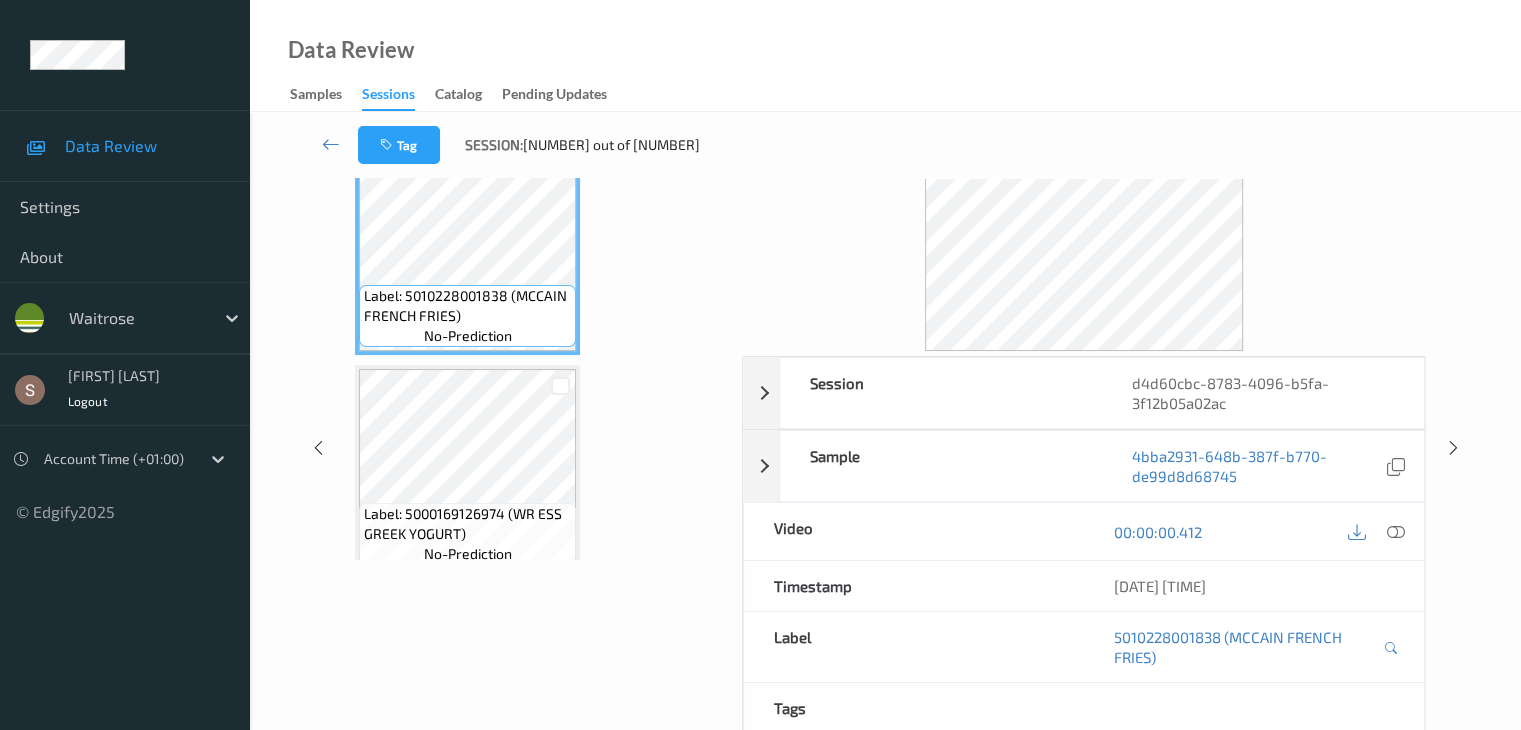 scroll, scrollTop: 0, scrollLeft: 0, axis: both 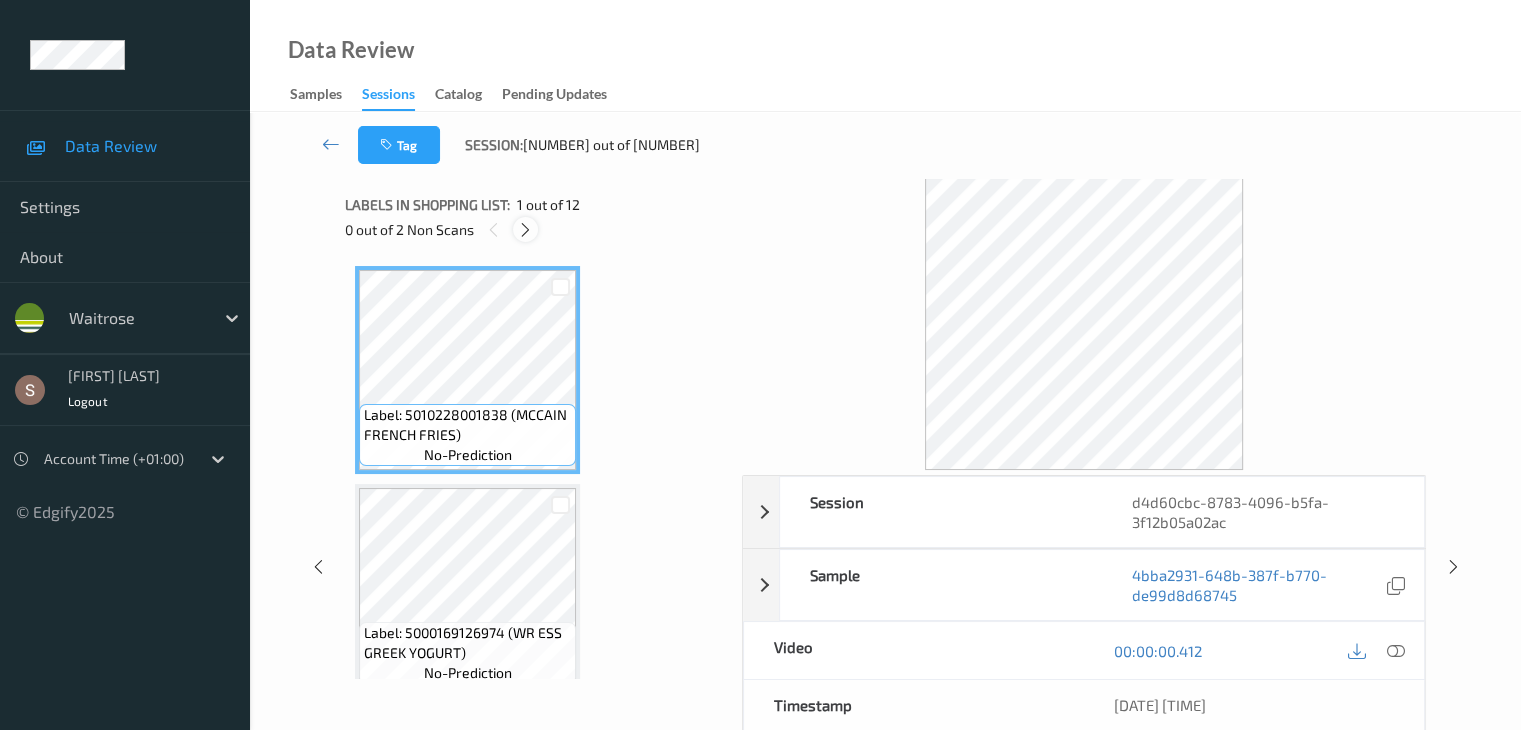 click at bounding box center (525, 230) 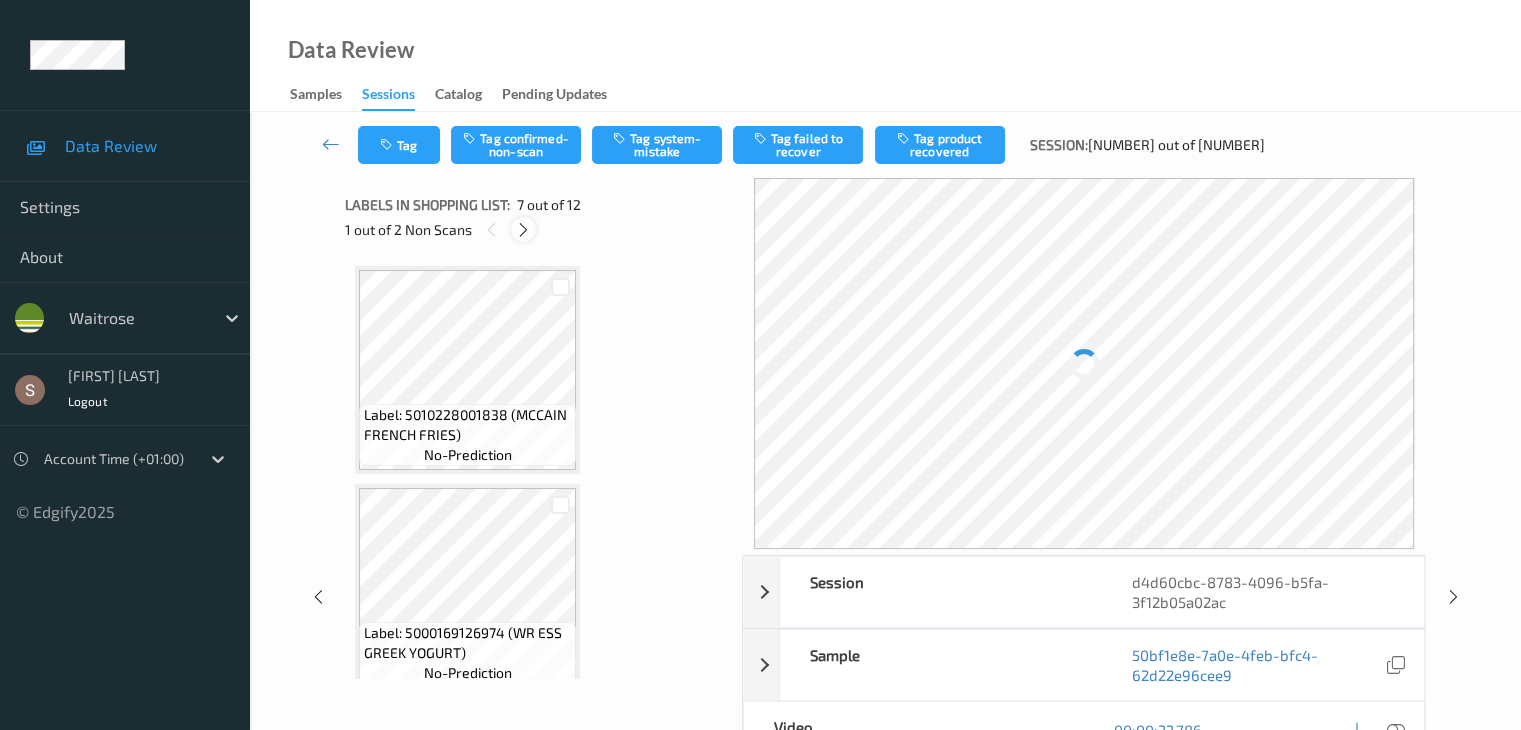 scroll, scrollTop: 1100, scrollLeft: 0, axis: vertical 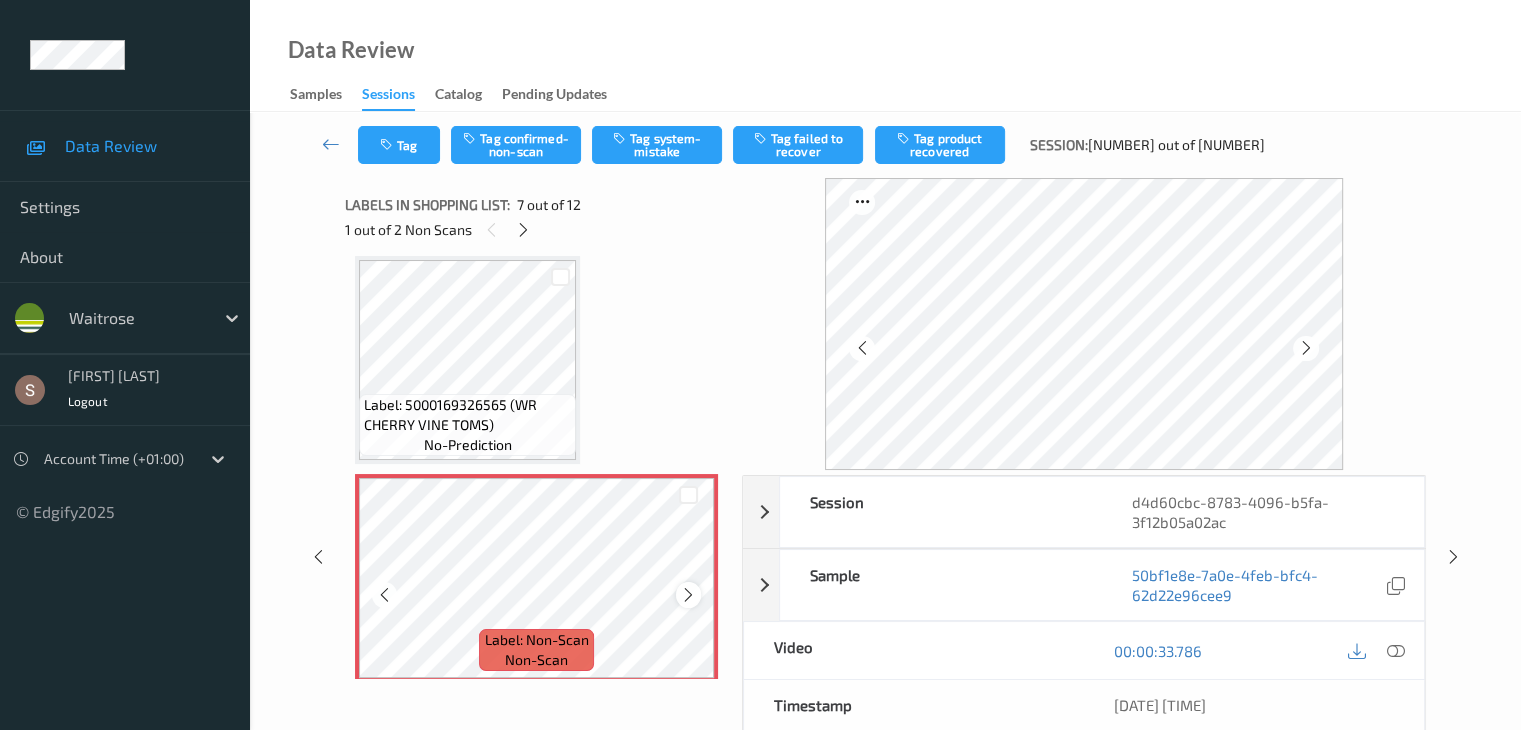 click at bounding box center (688, 595) 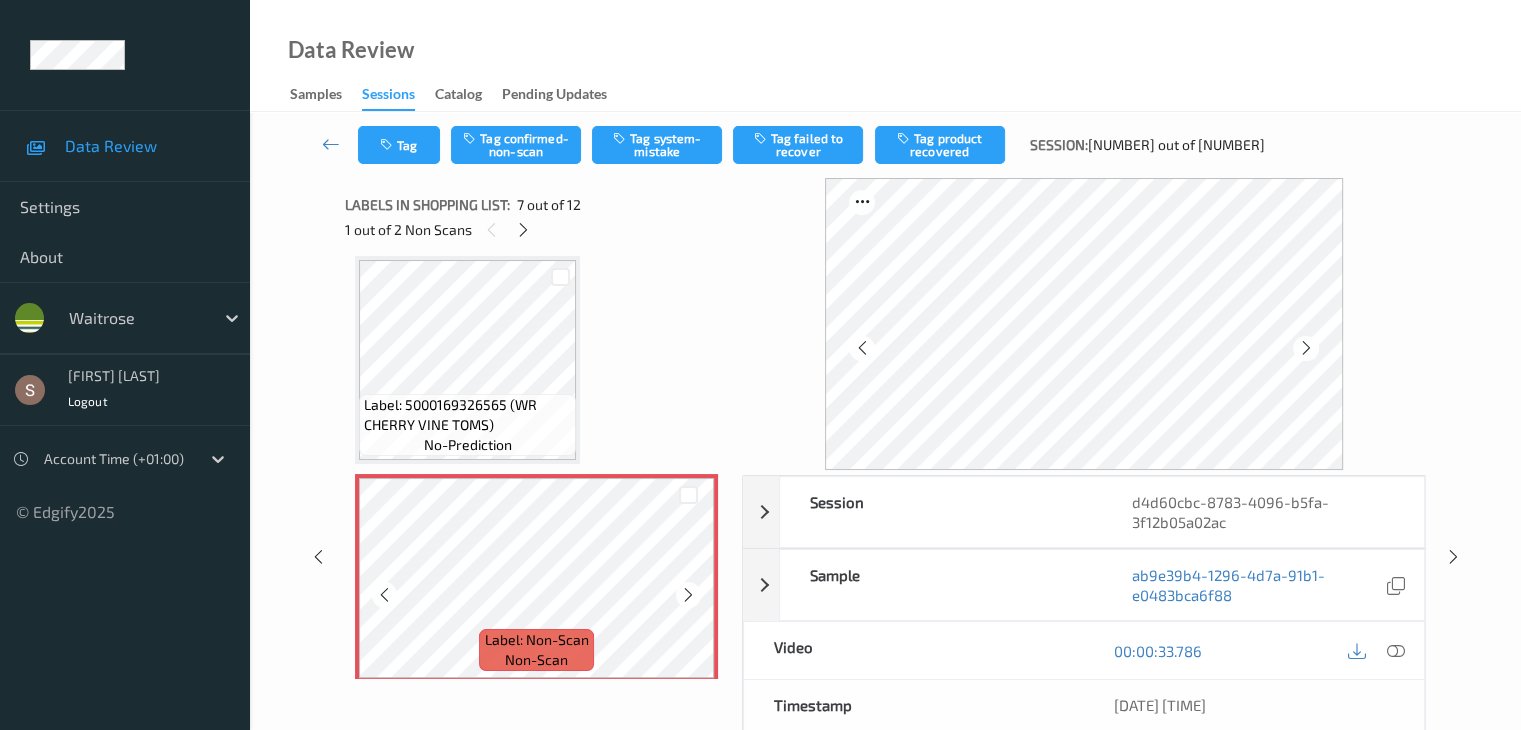 click at bounding box center (688, 595) 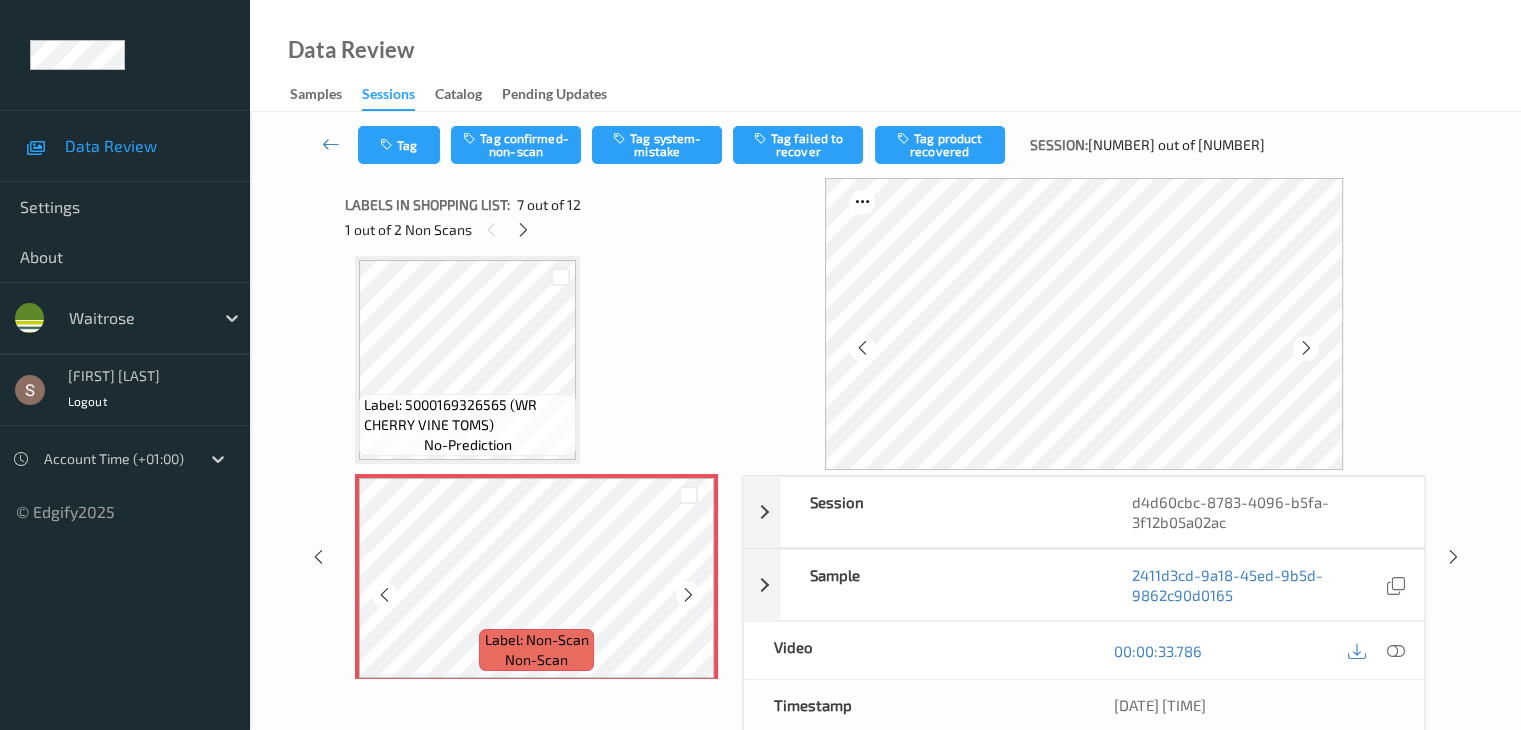 click at bounding box center [688, 595] 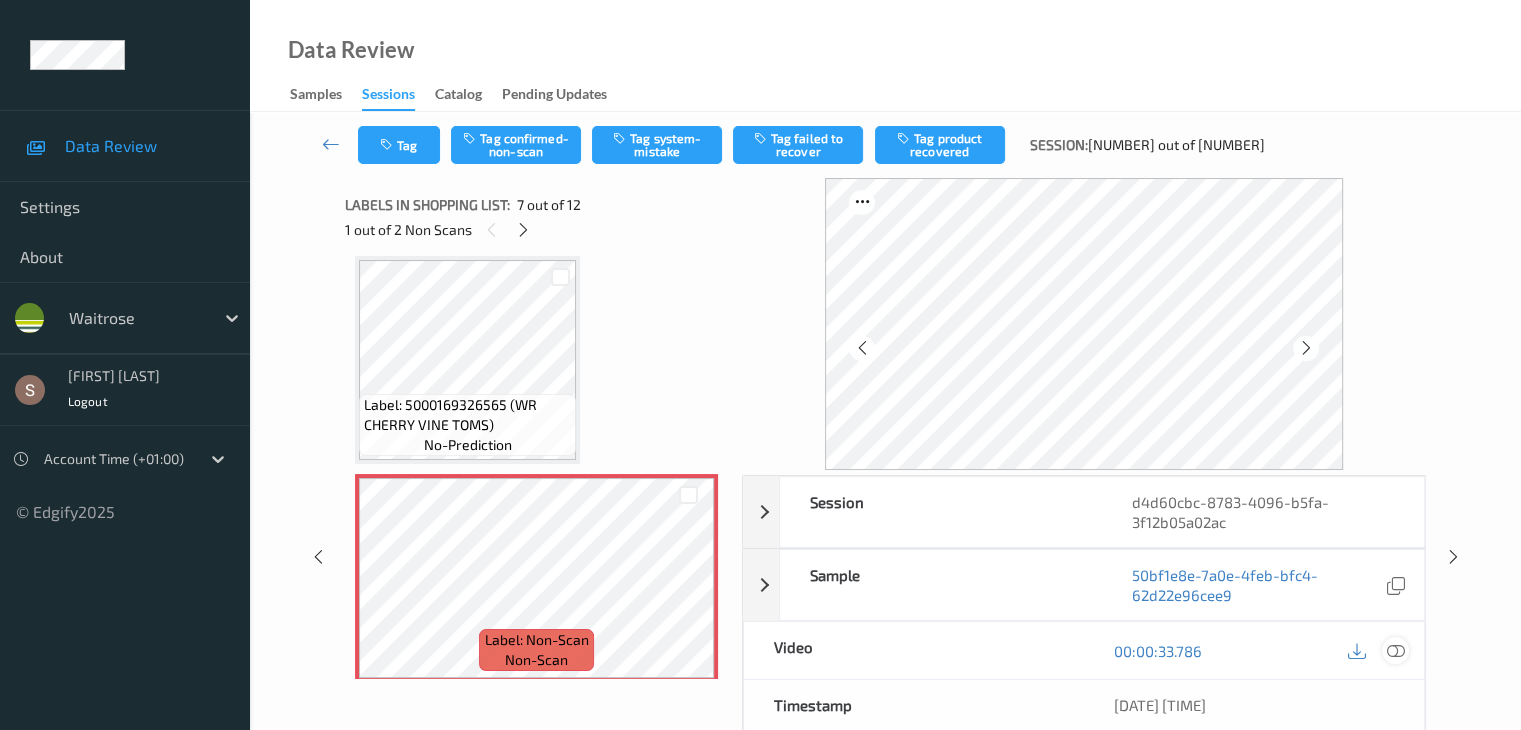 click at bounding box center (1395, 651) 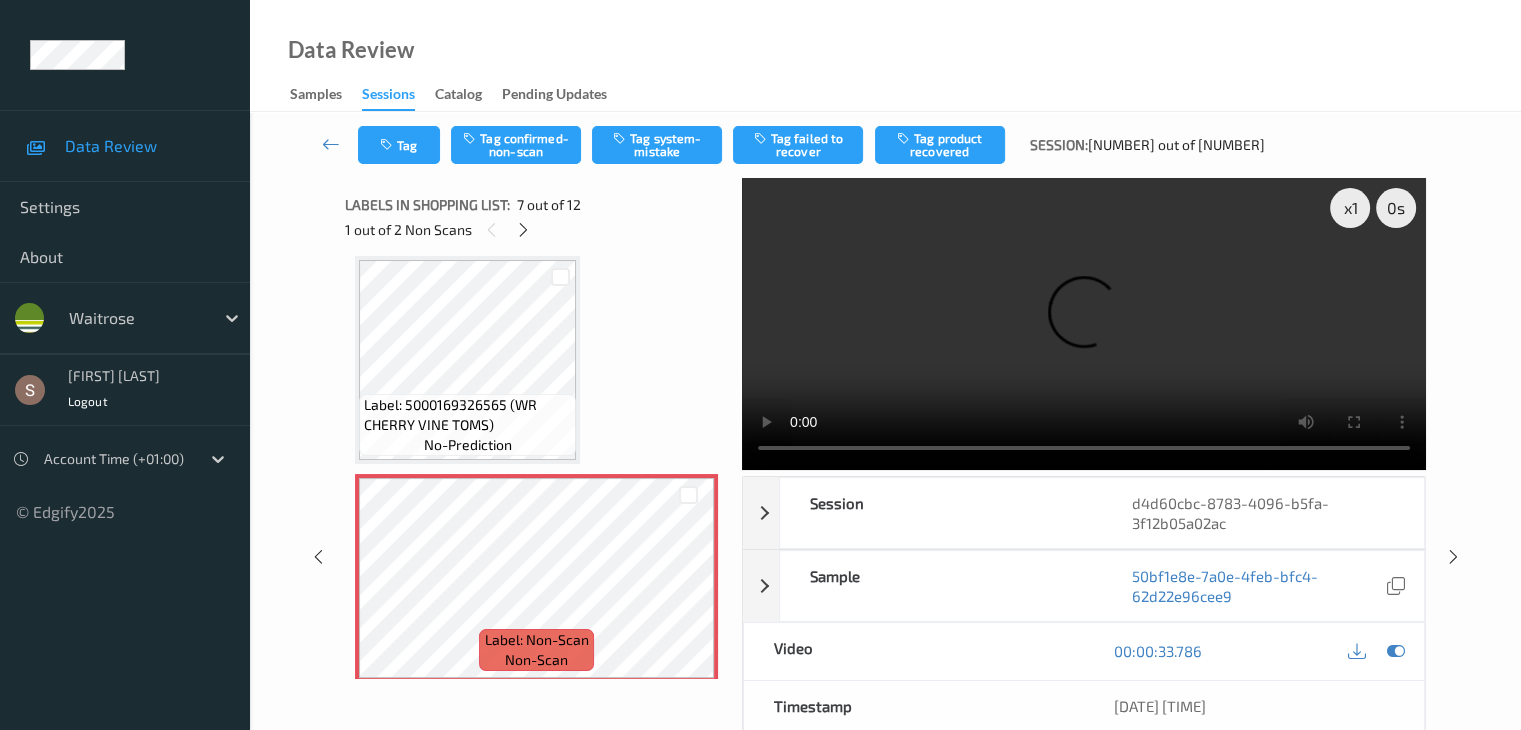 click at bounding box center (1084, 324) 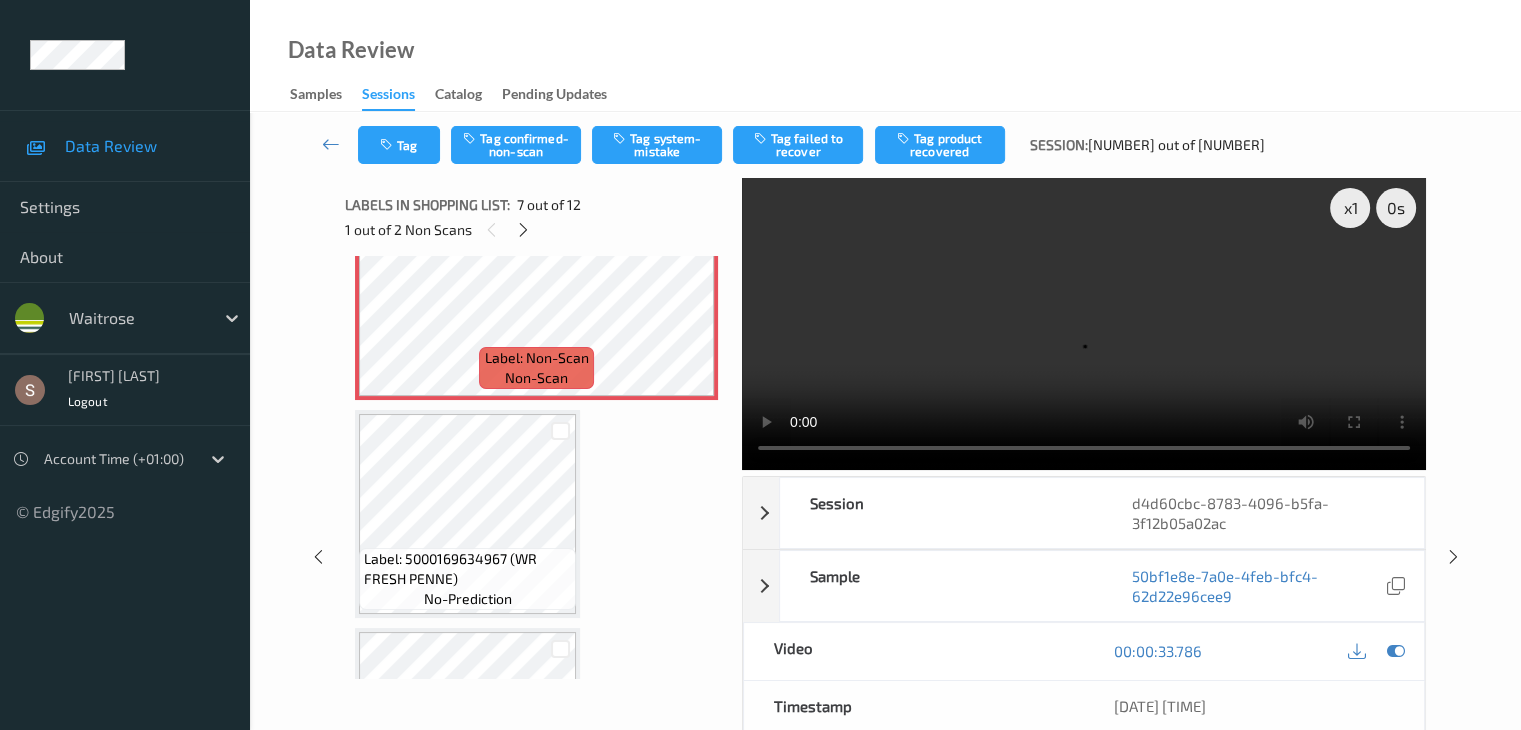 scroll, scrollTop: 1400, scrollLeft: 0, axis: vertical 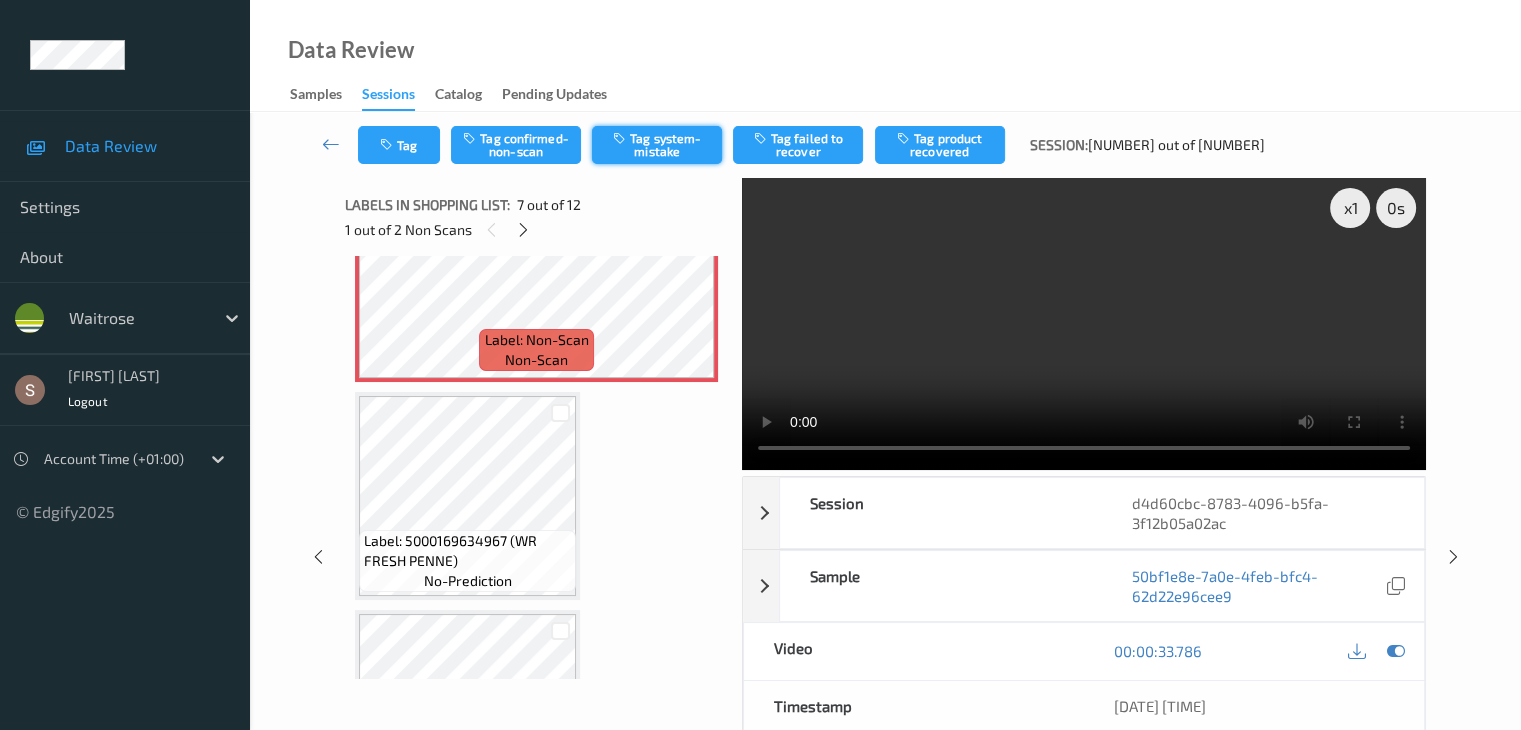 click on "Tag   system-mistake" at bounding box center [657, 145] 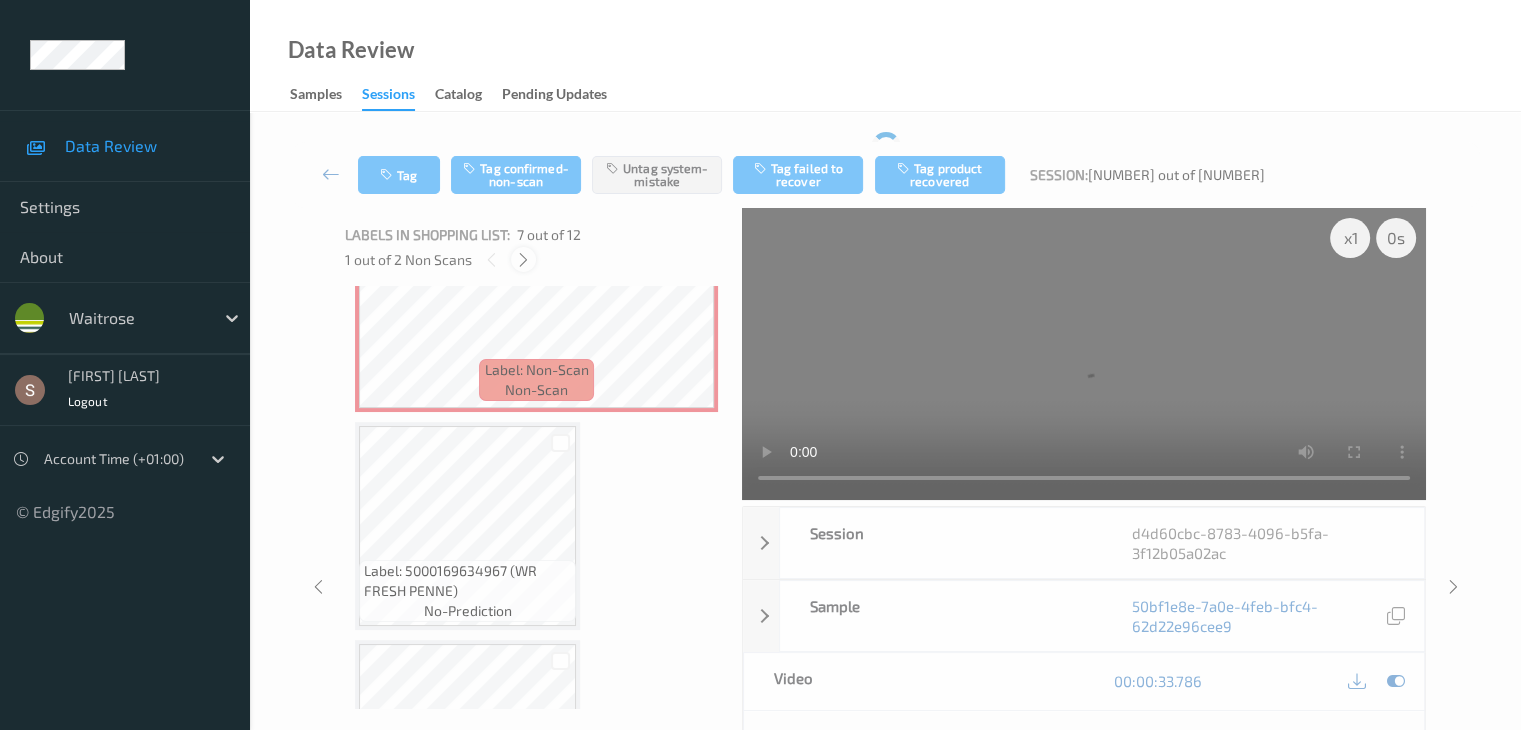 click on "7 out of 12" at bounding box center (549, 235) 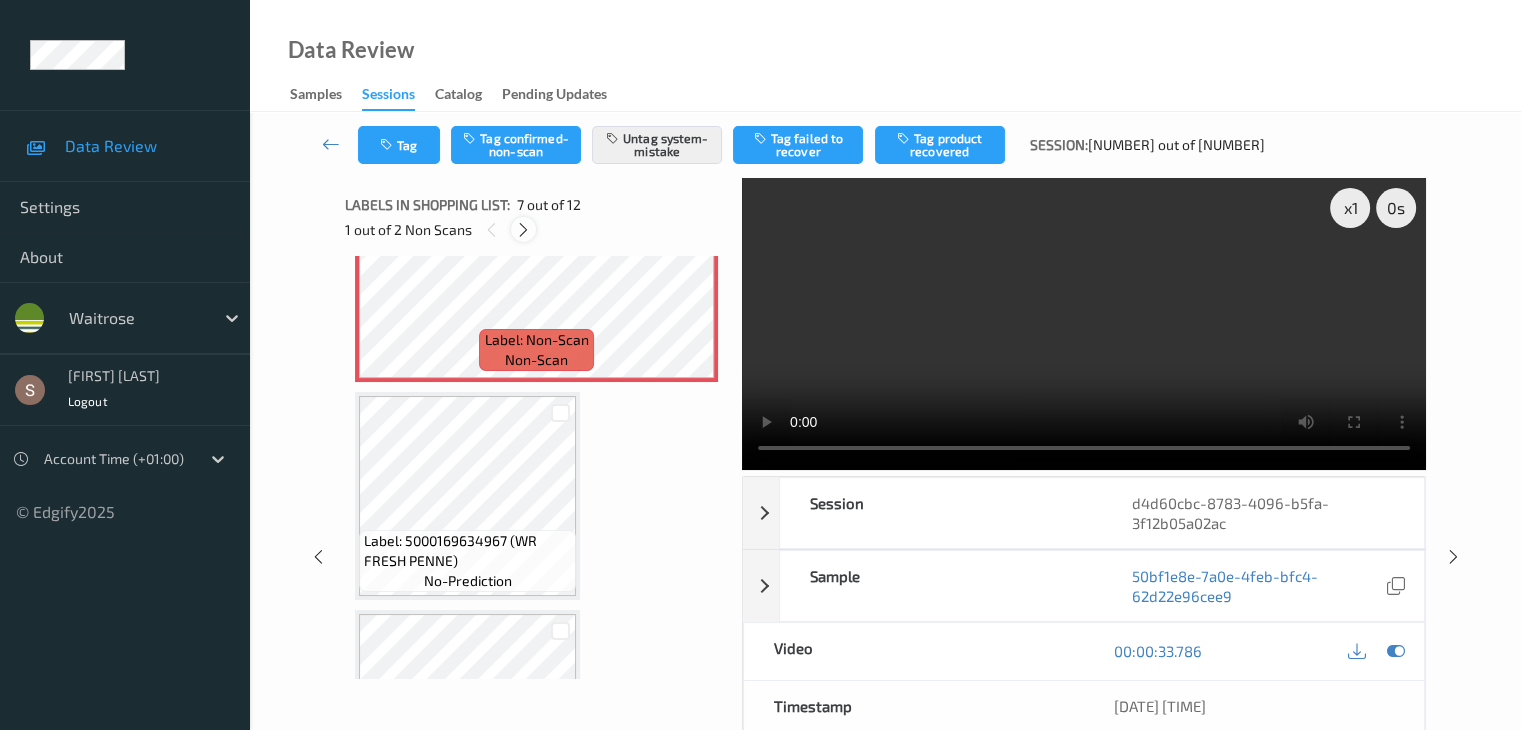 click at bounding box center (523, 230) 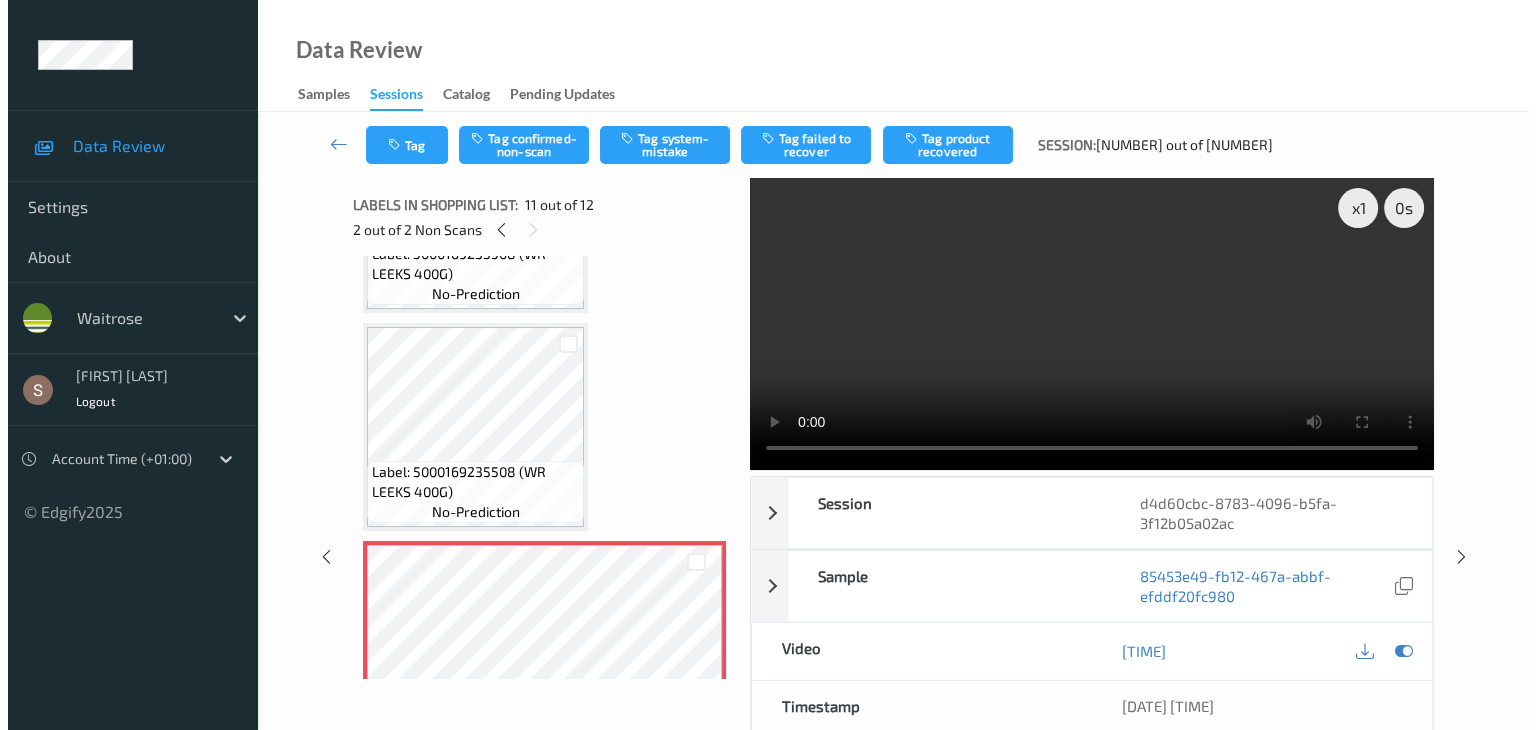 scroll, scrollTop: 1903, scrollLeft: 0, axis: vertical 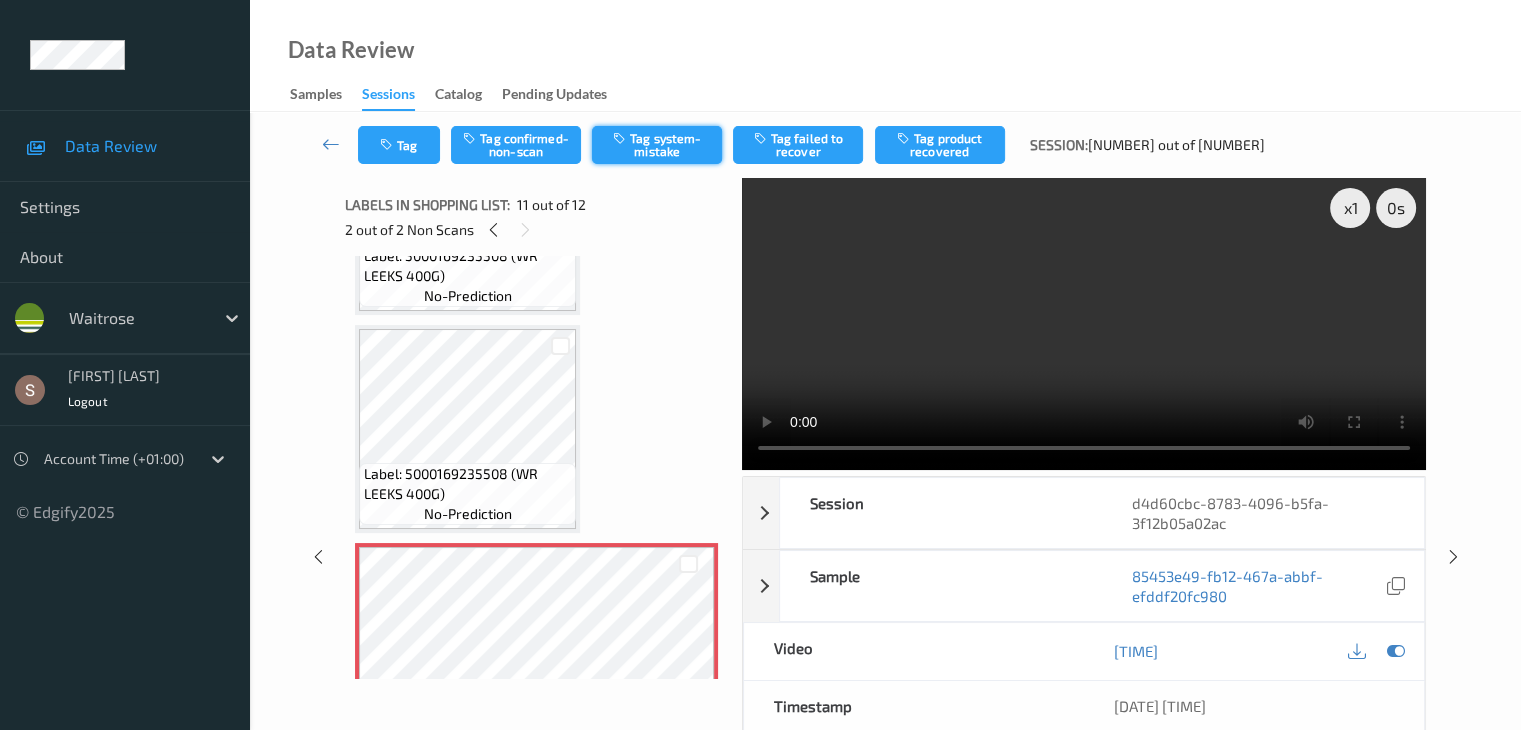 click on "Tag   system-mistake" at bounding box center [657, 145] 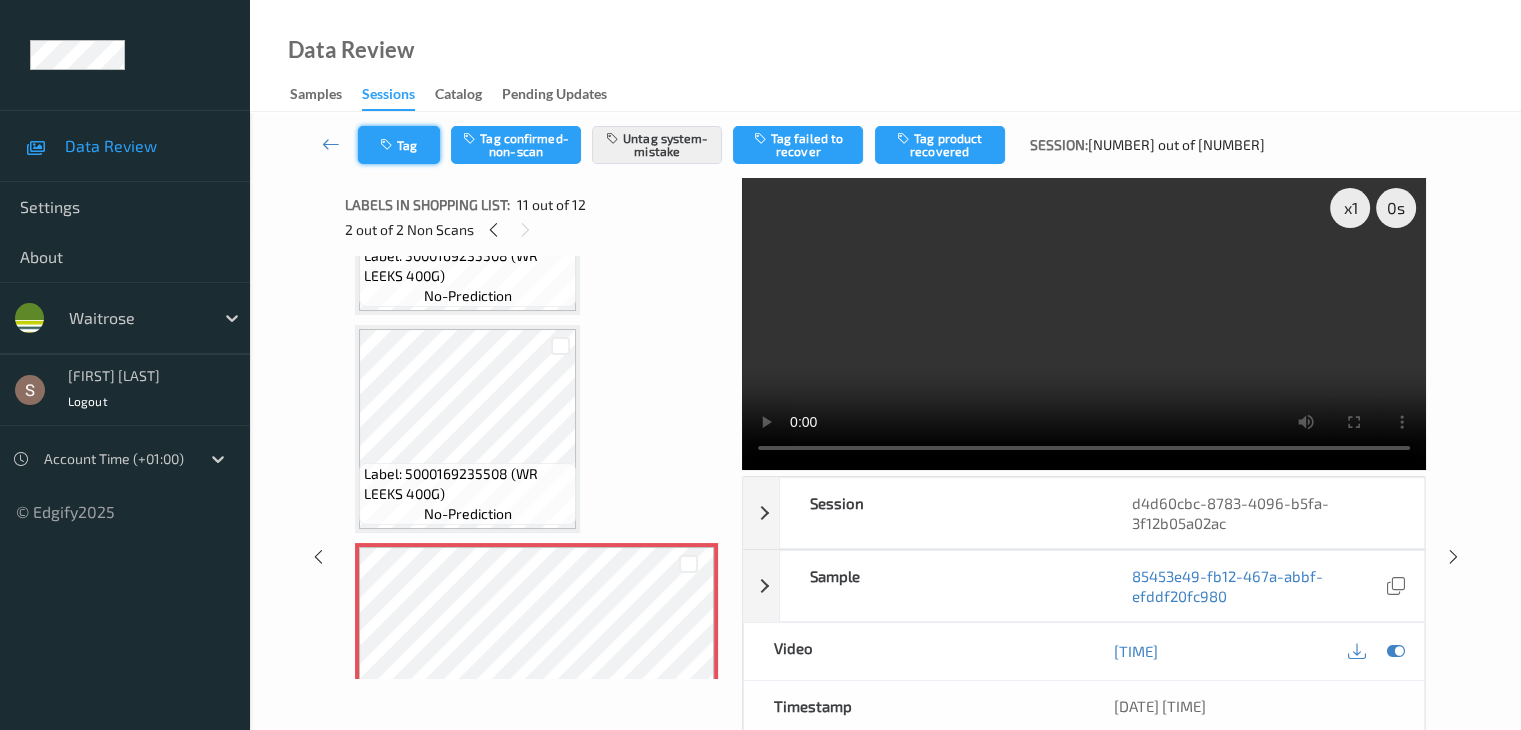 click on "Tag" at bounding box center (399, 145) 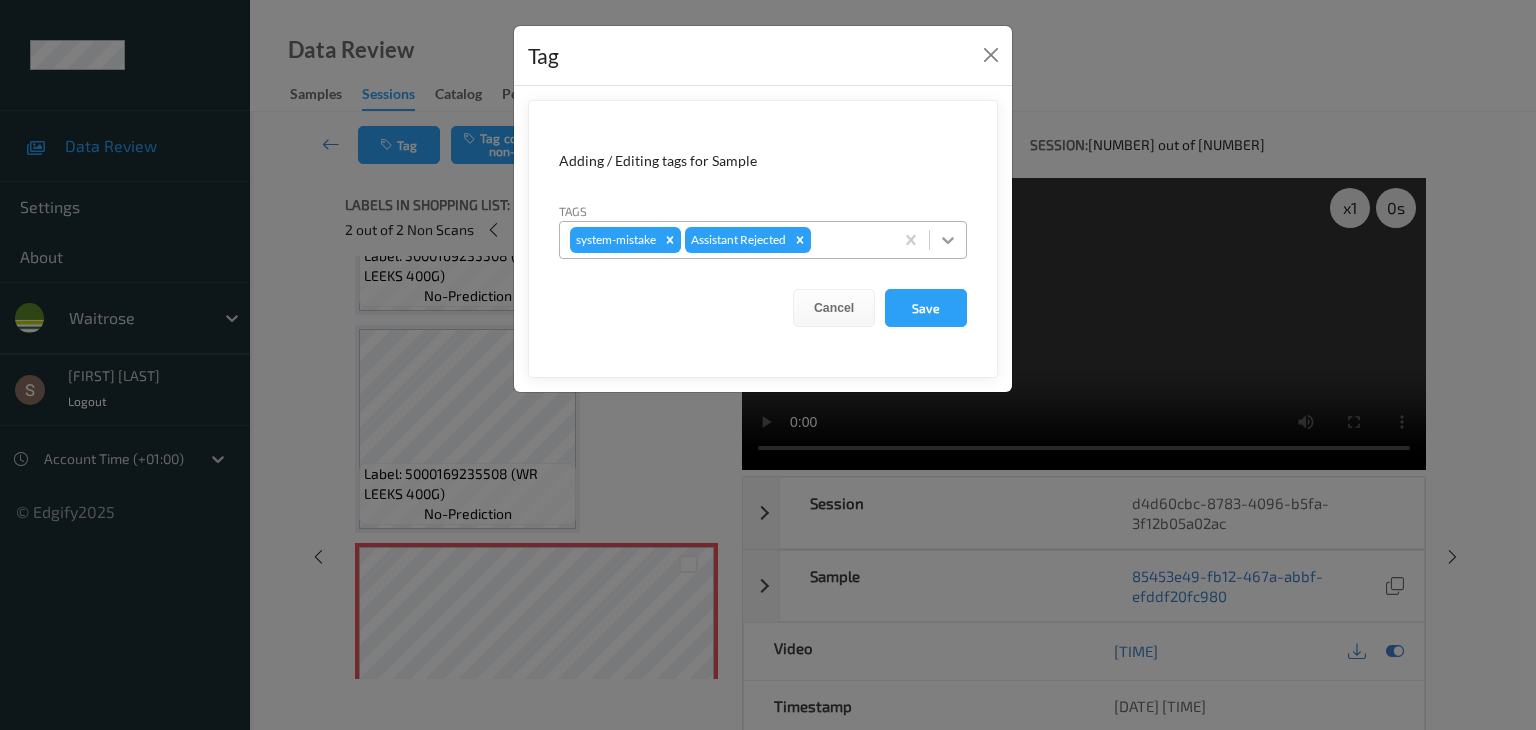 click 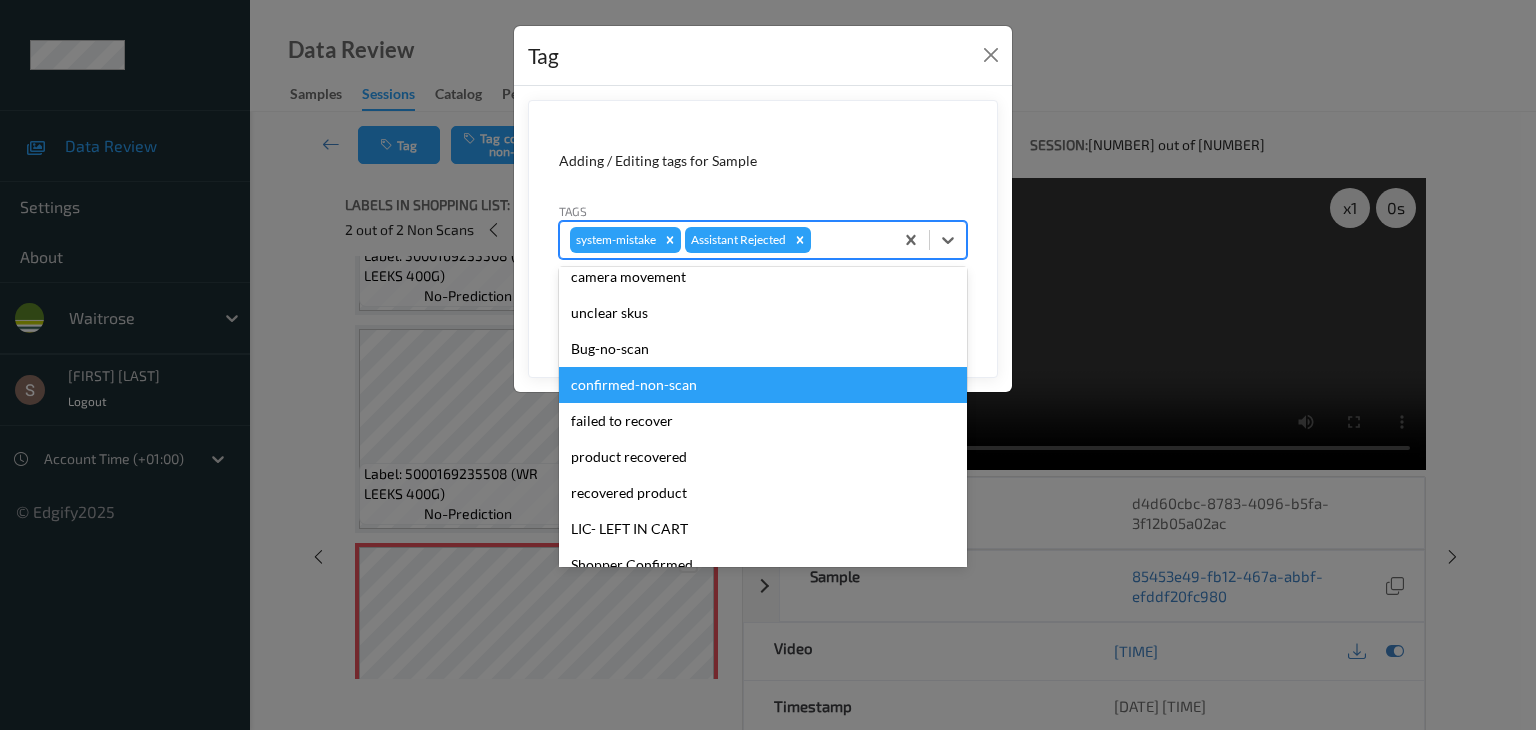 scroll, scrollTop: 320, scrollLeft: 0, axis: vertical 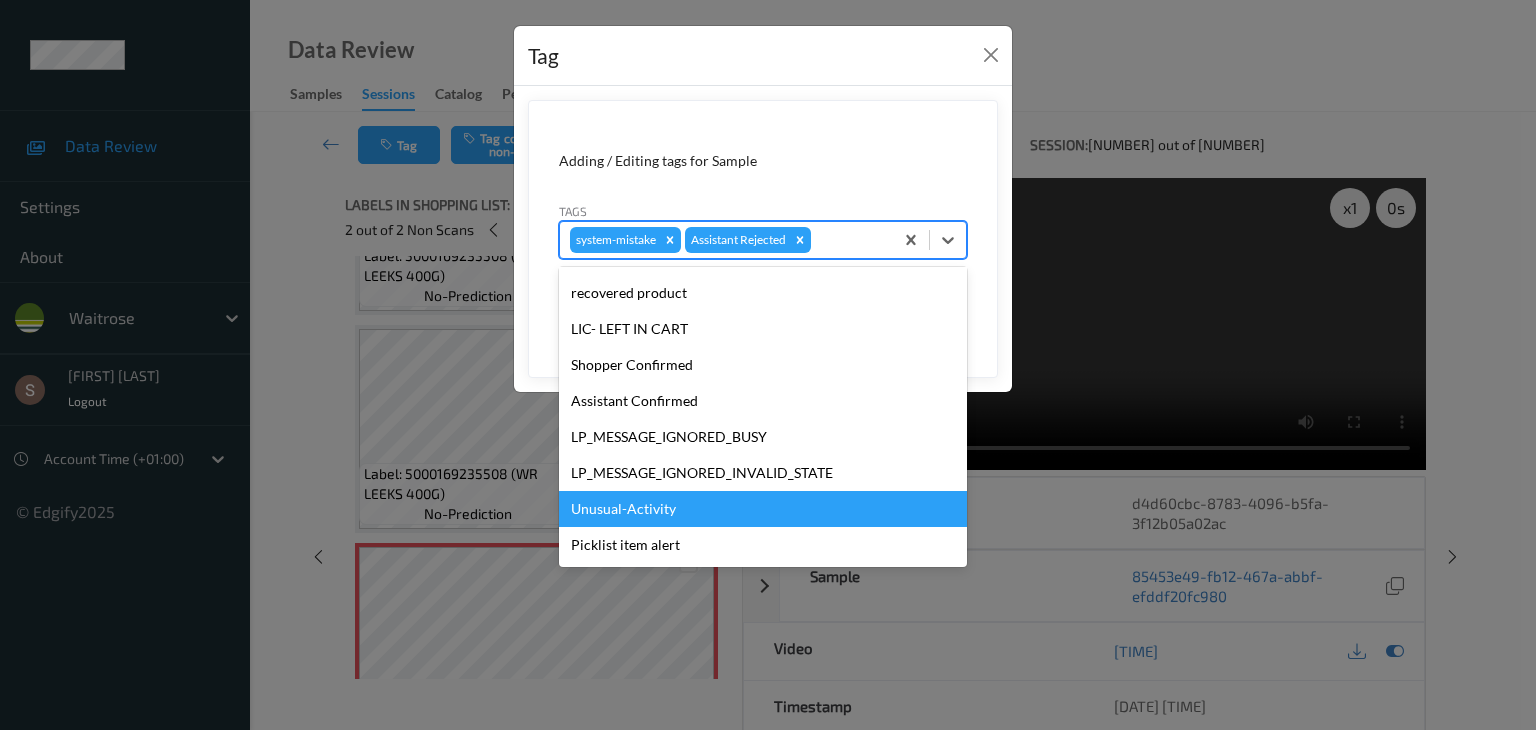 click on "Unusual-Activity" at bounding box center (763, 509) 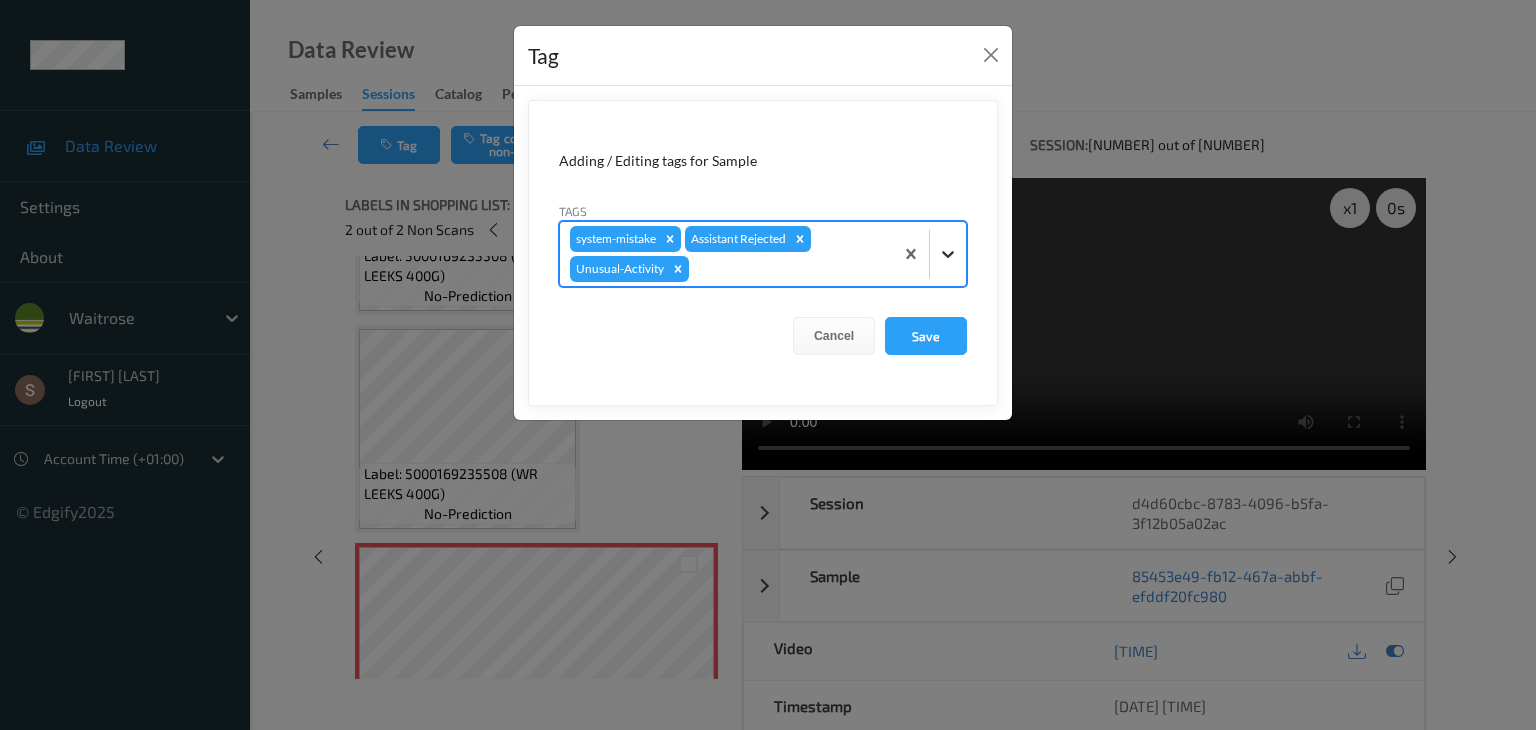 click at bounding box center [948, 254] 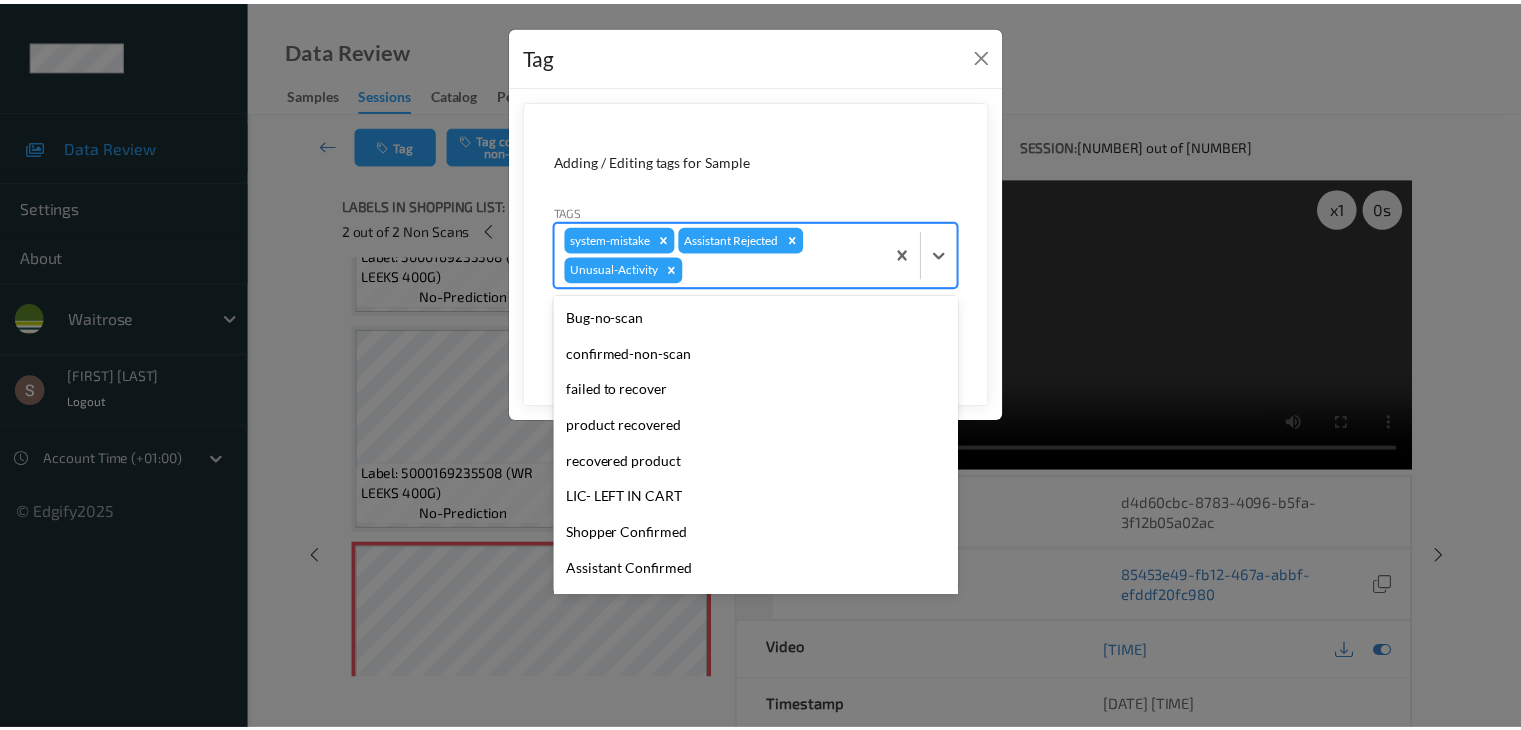 scroll, scrollTop: 284, scrollLeft: 0, axis: vertical 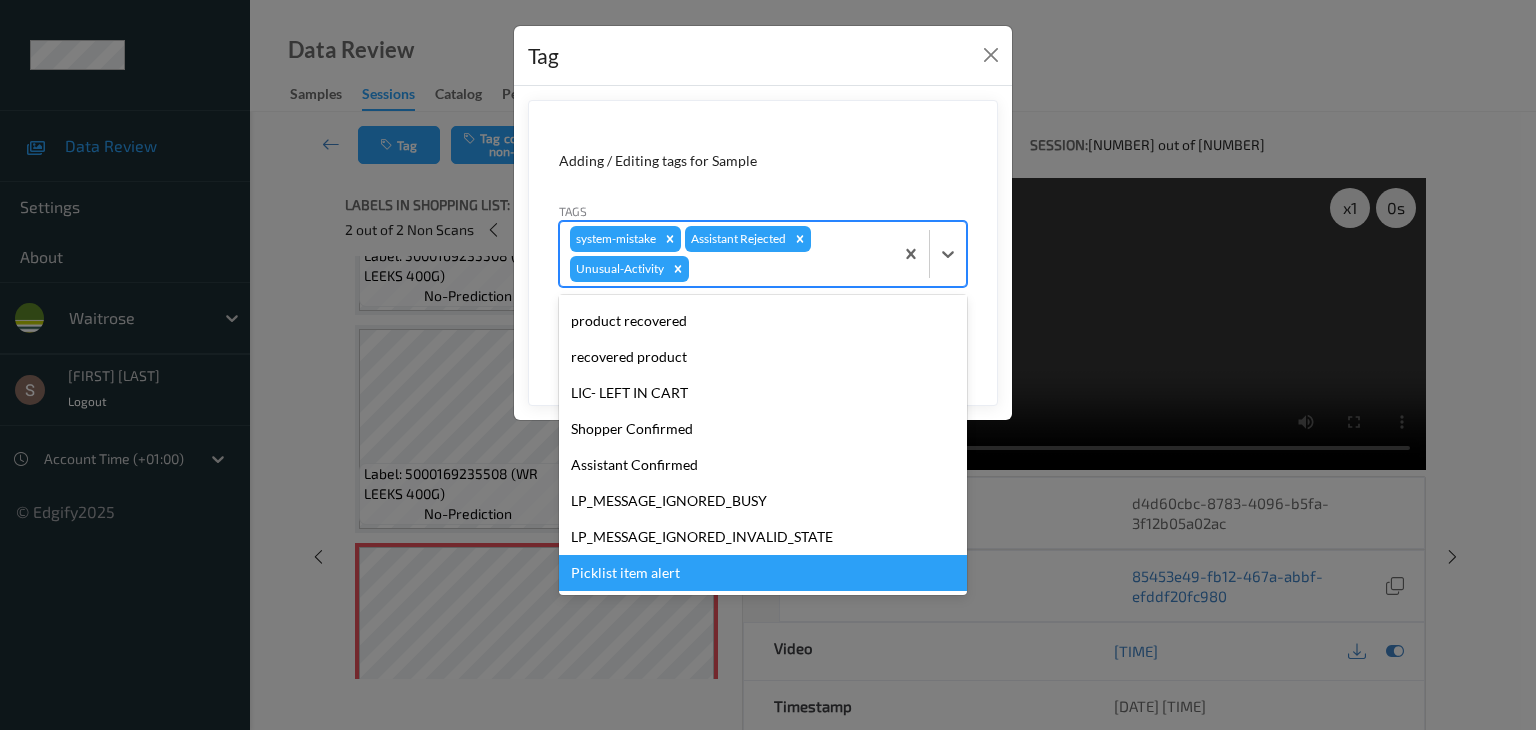 click on "Picklist item alert" at bounding box center [763, 573] 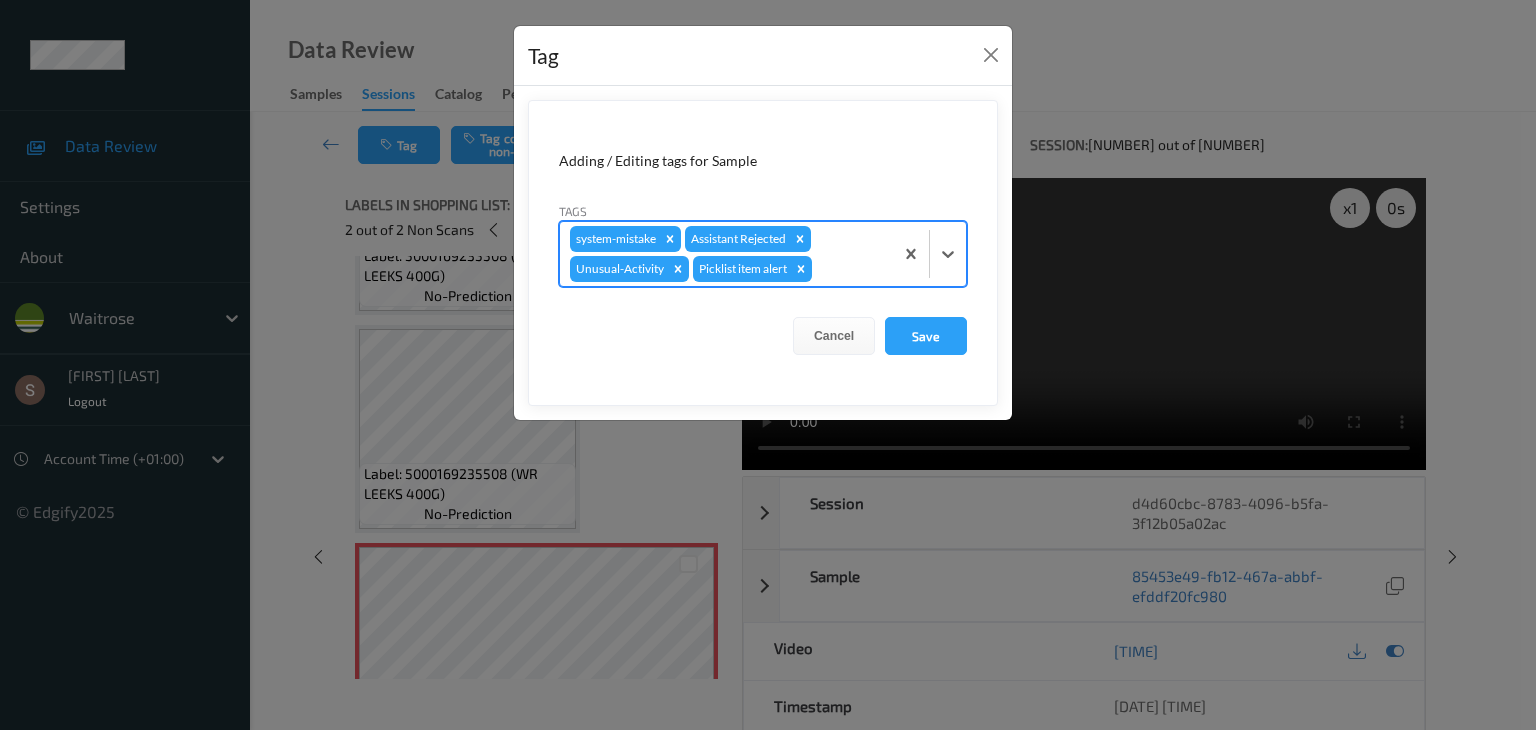 drag, startPoint x: 928, startPoint y: 362, endPoint x: 932, endPoint y: 350, distance: 12.649111 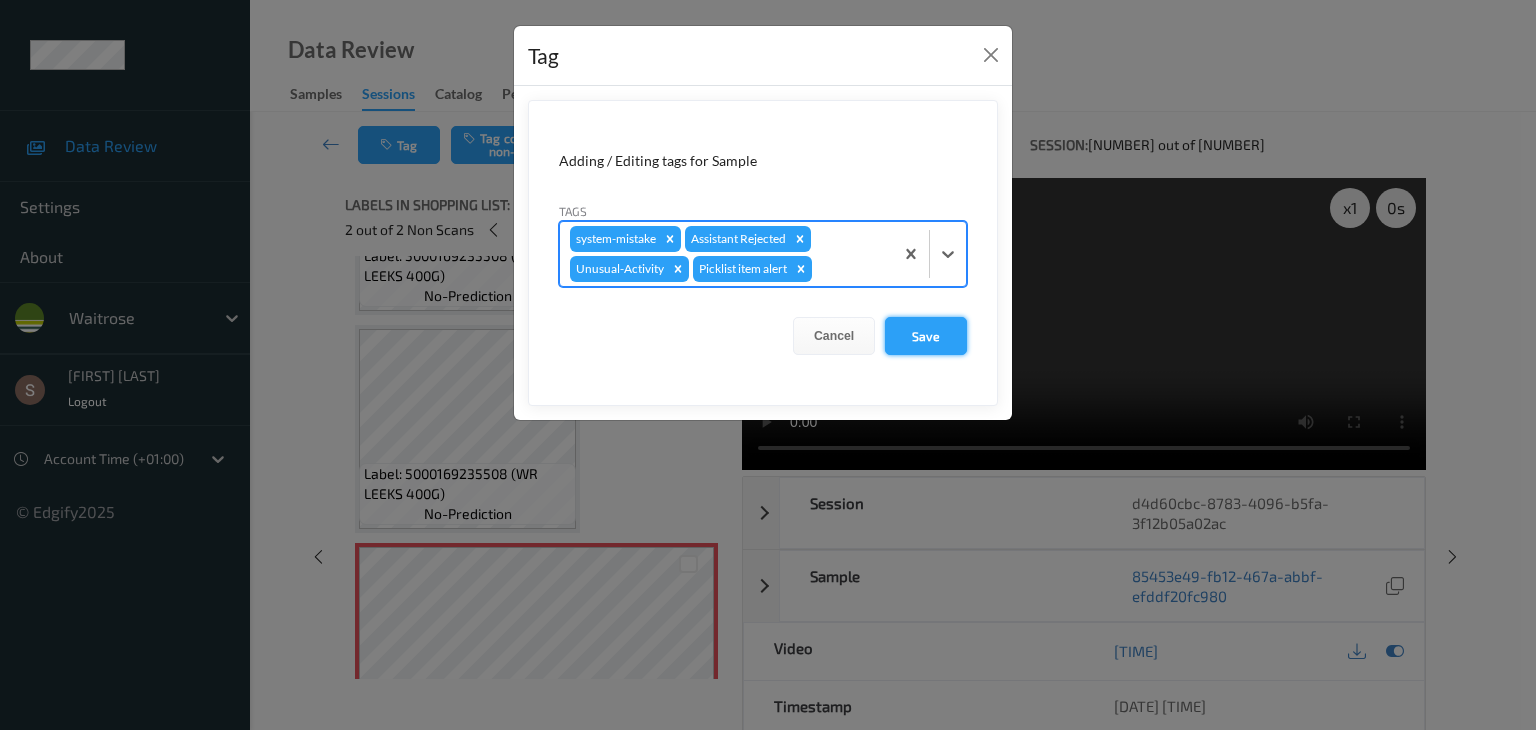 click on "Adding / Editing tags for Sample   Tags option Picklist item alert, selected.   Select is focused ,type to refine list, press Down to open the menu,  press left to focus selected values system-mistake Assistant Rejected Unusual-Activity Picklist item alert Cancel Save" at bounding box center [763, 253] 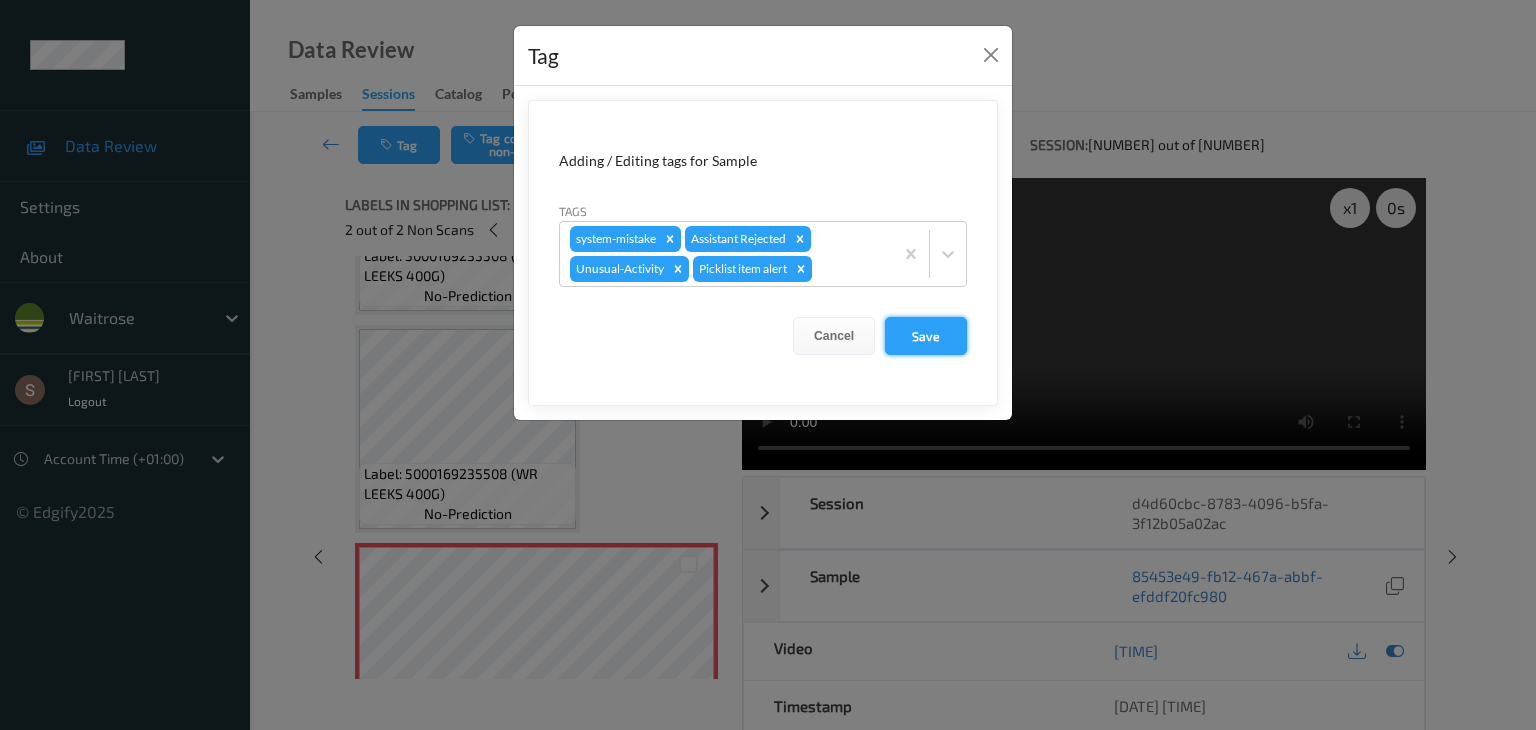 click on "Save" at bounding box center (926, 336) 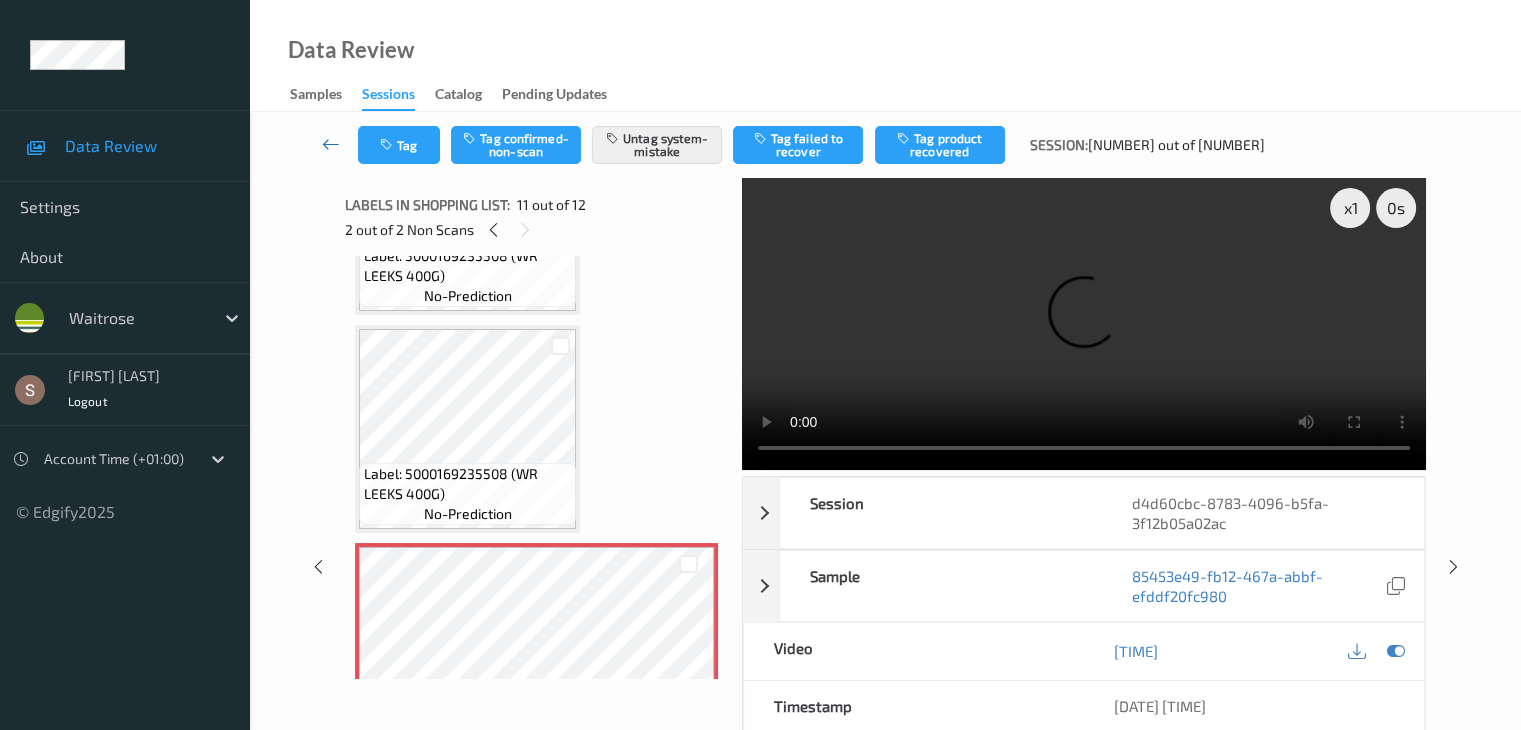 click at bounding box center (331, 145) 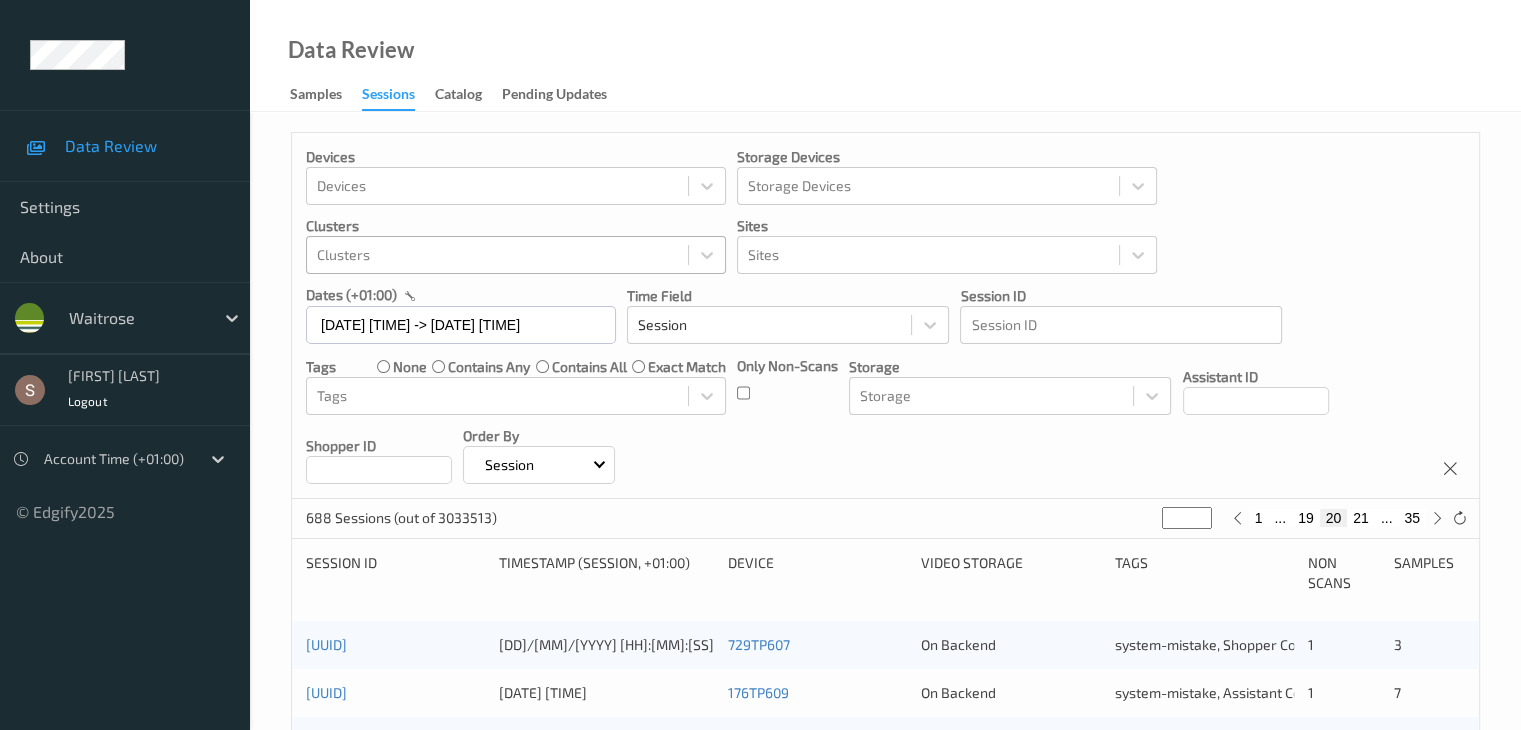 scroll, scrollTop: 500, scrollLeft: 0, axis: vertical 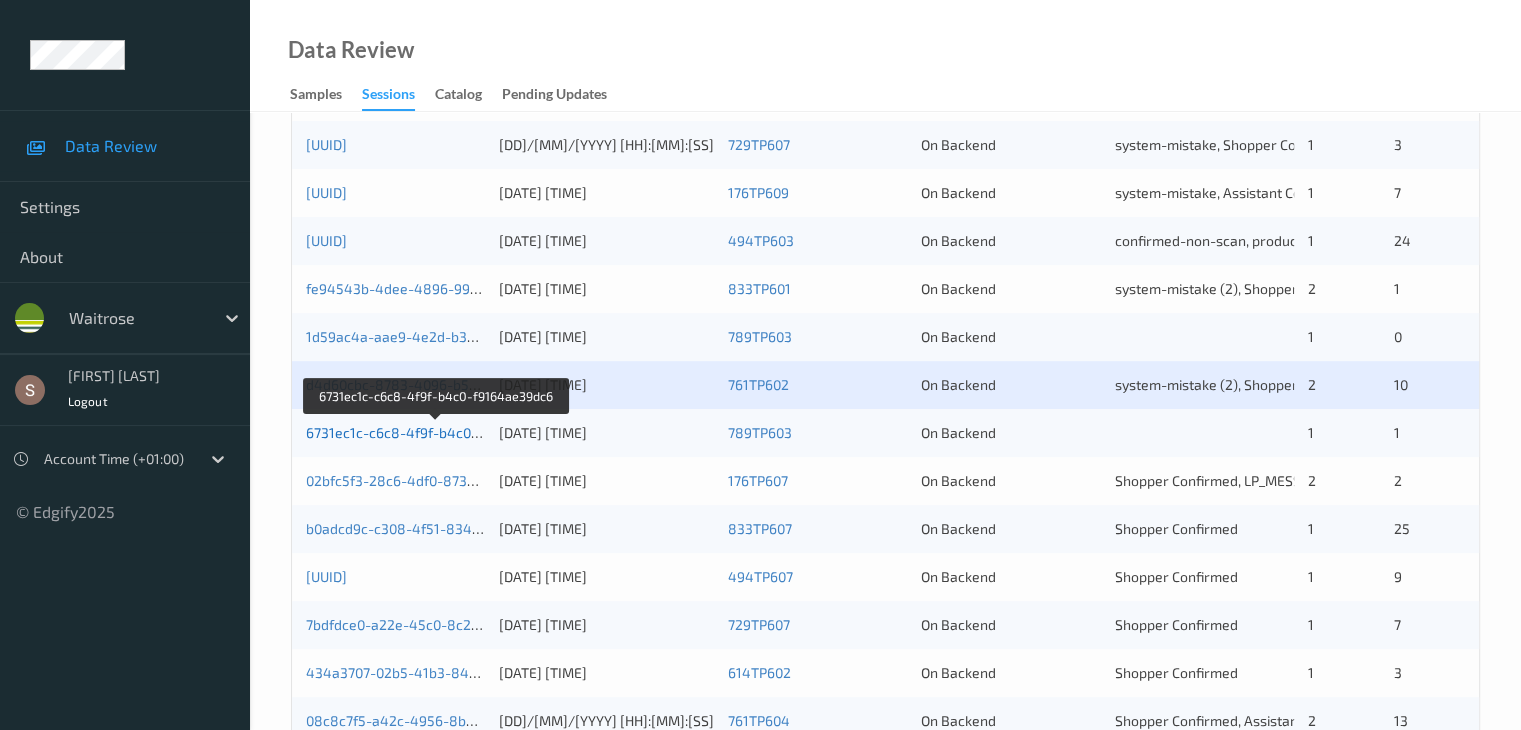 click on "6731ec1c-c6c8-4f9f-b4c0-f9164ae39dc6" at bounding box center (437, 432) 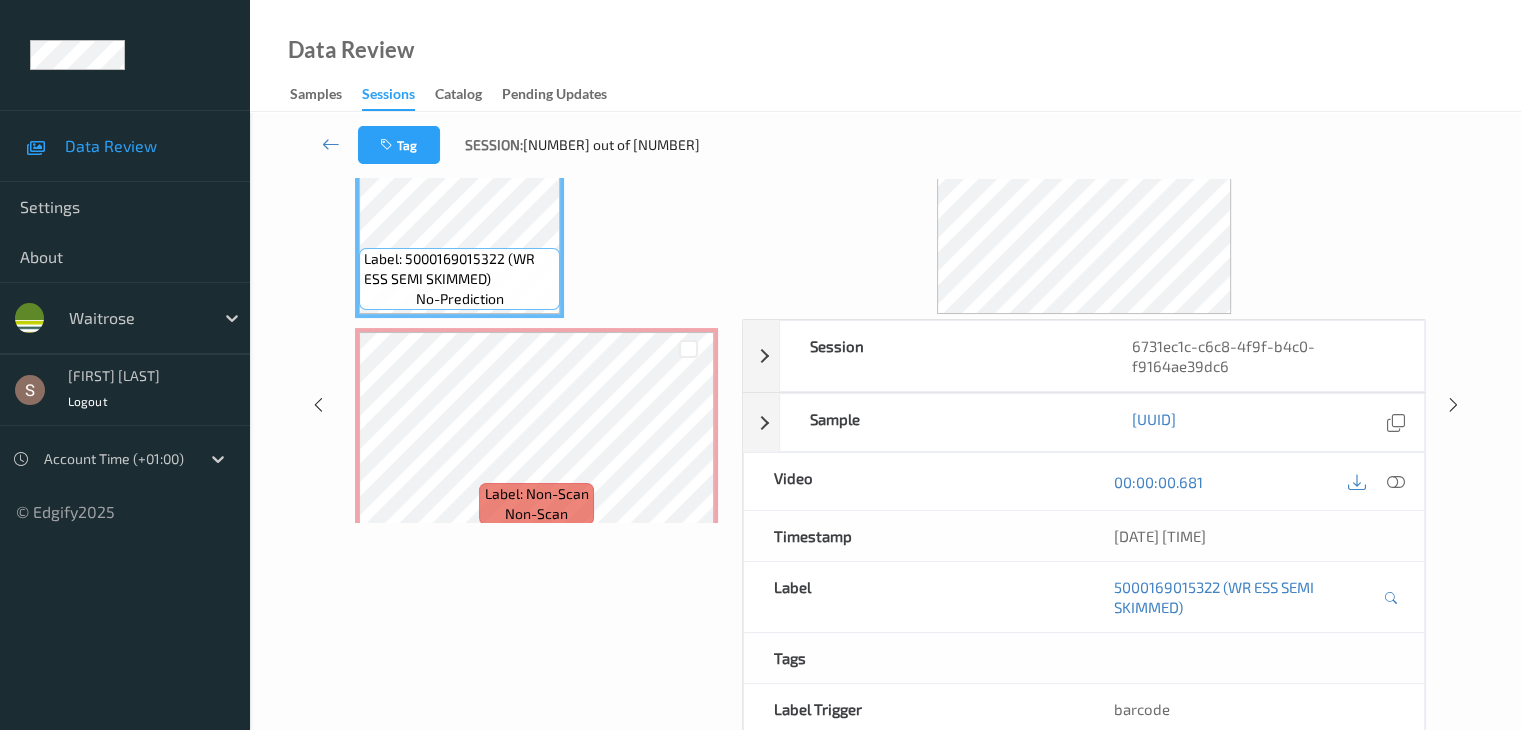 scroll, scrollTop: 0, scrollLeft: 0, axis: both 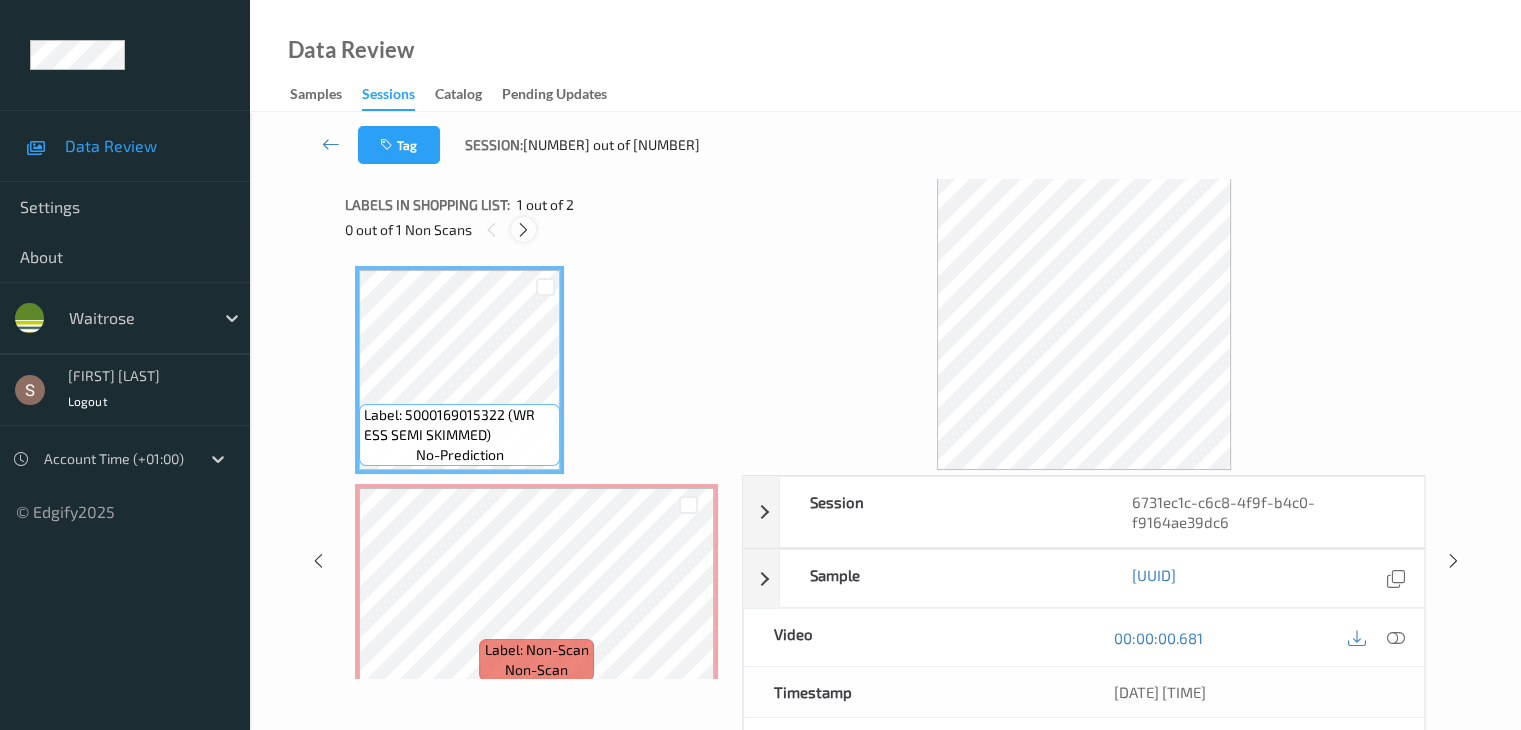 click at bounding box center (523, 230) 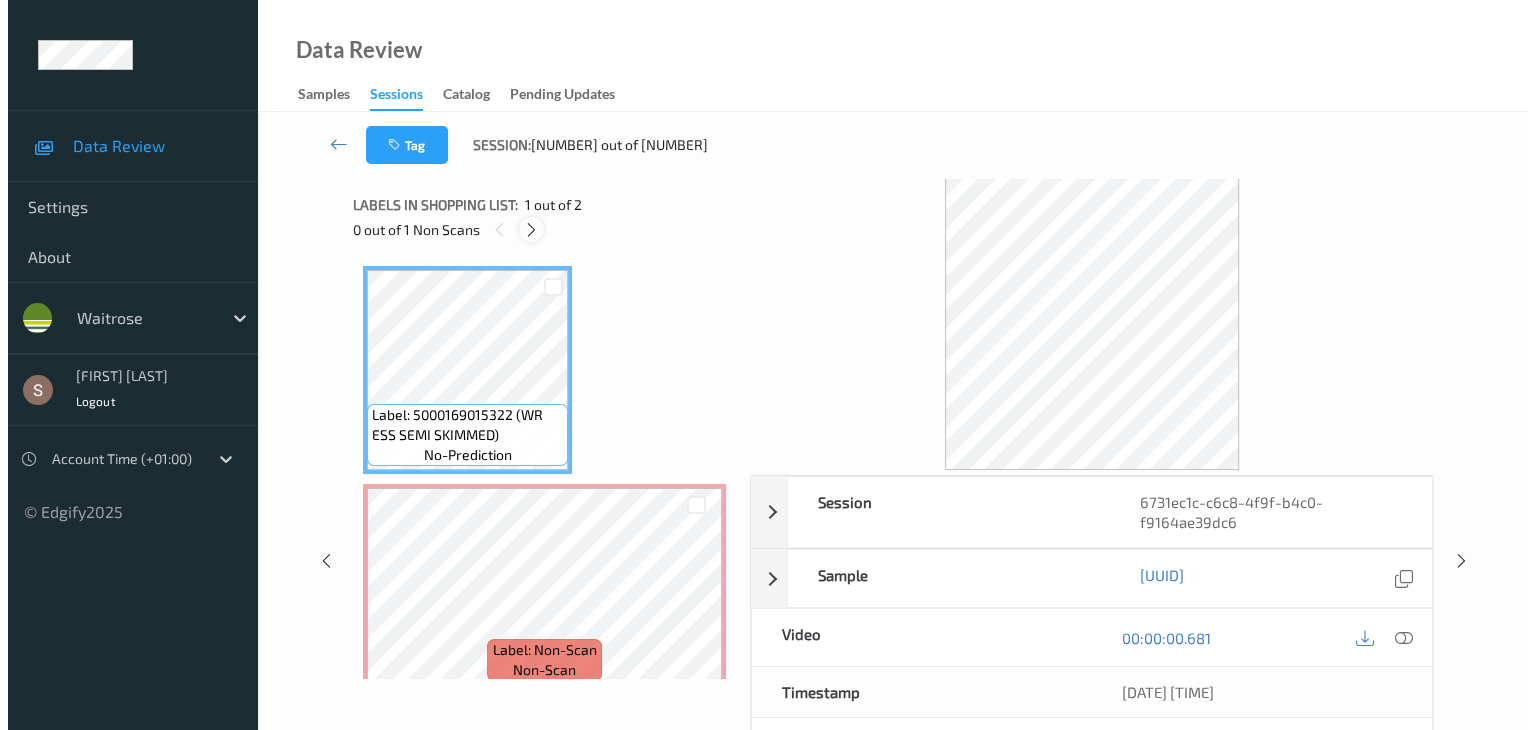 scroll, scrollTop: 10, scrollLeft: 0, axis: vertical 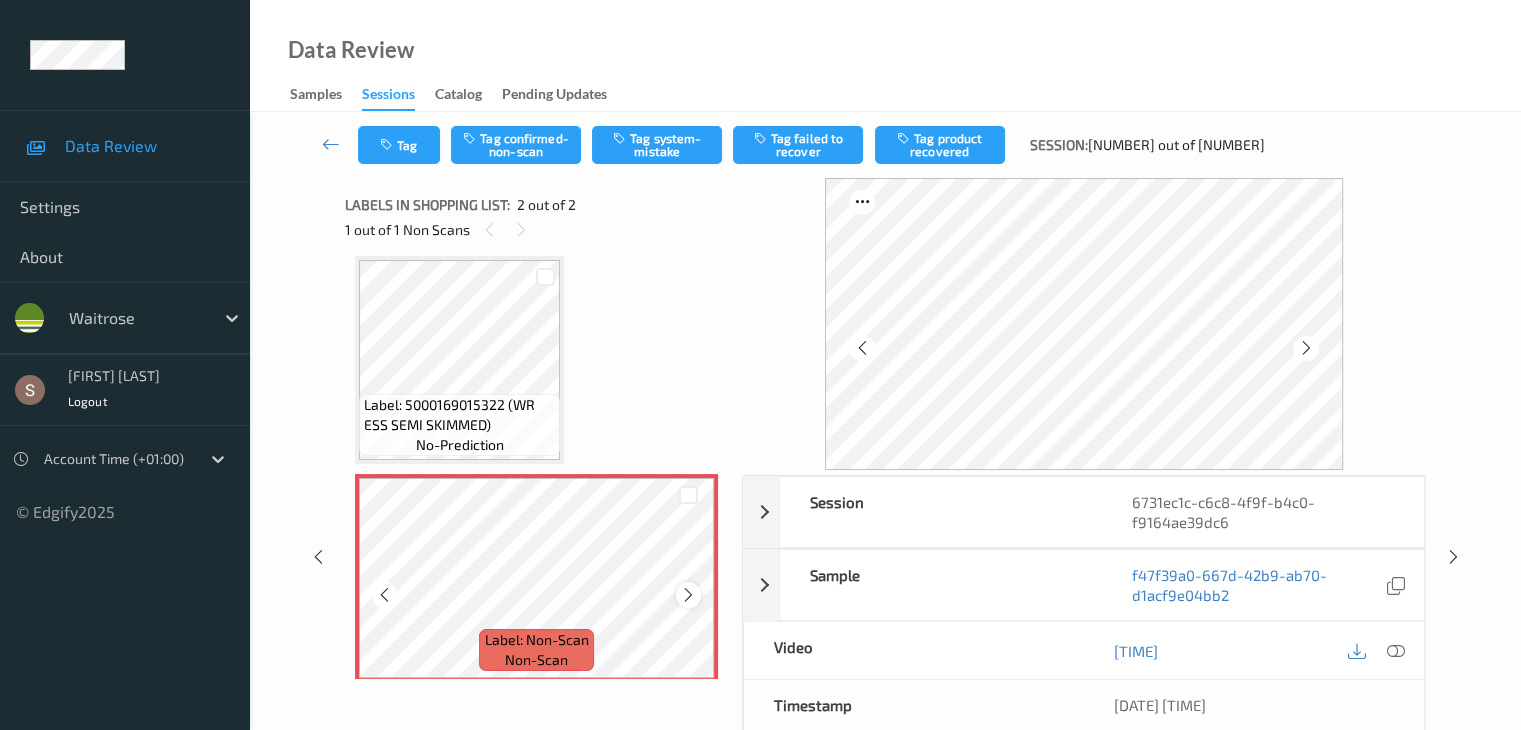 click at bounding box center (688, 595) 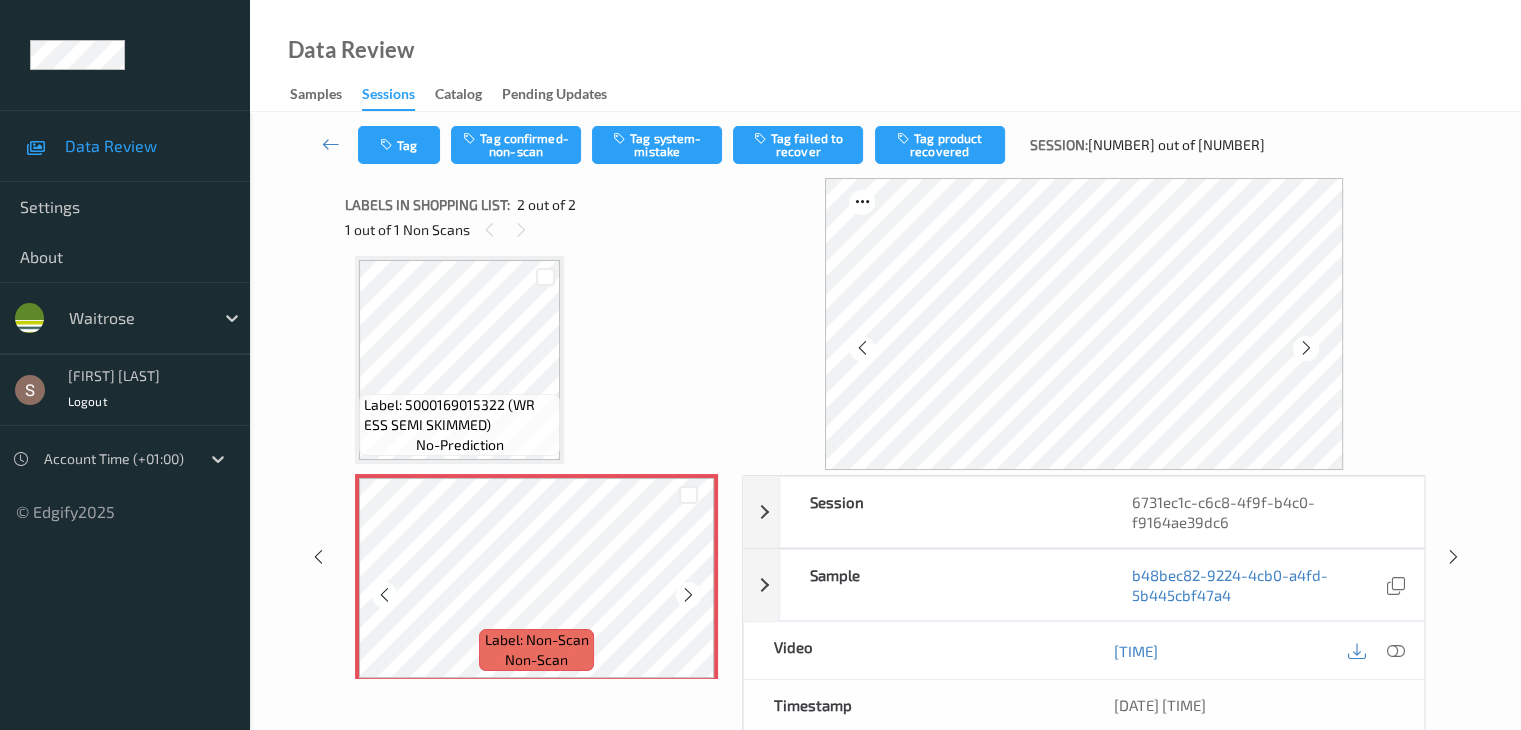click at bounding box center [688, 595] 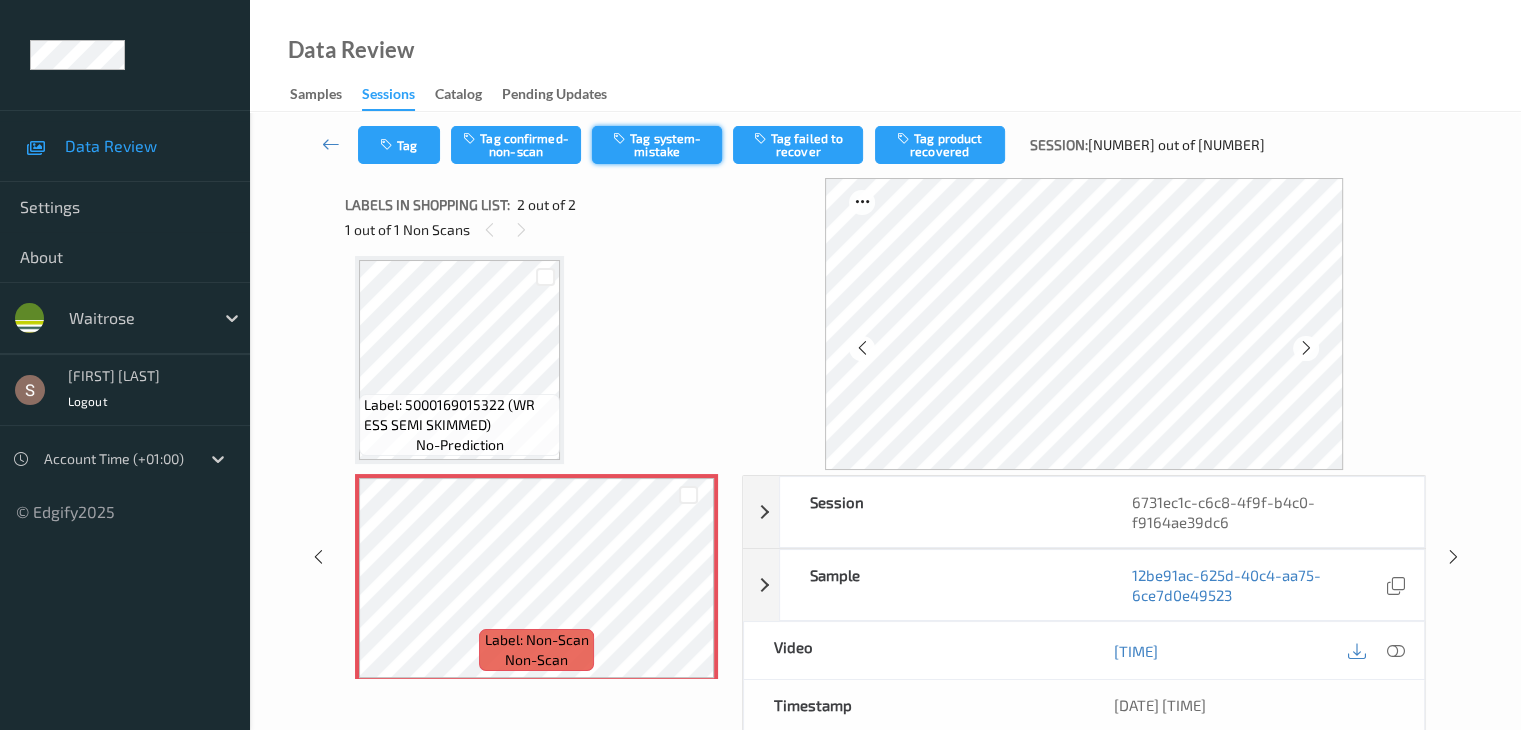 click on "Tag   system-mistake" at bounding box center [657, 145] 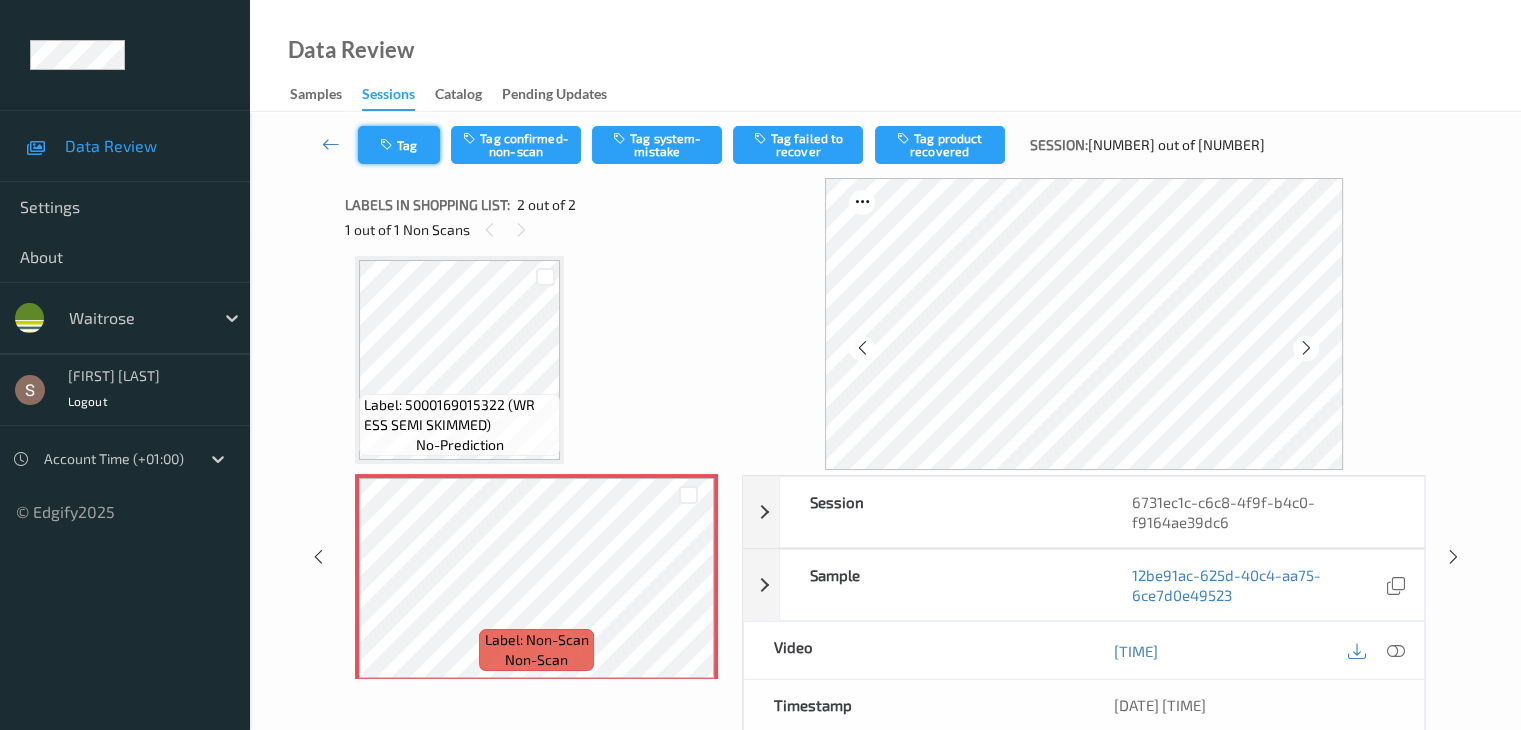 click at bounding box center [388, 145] 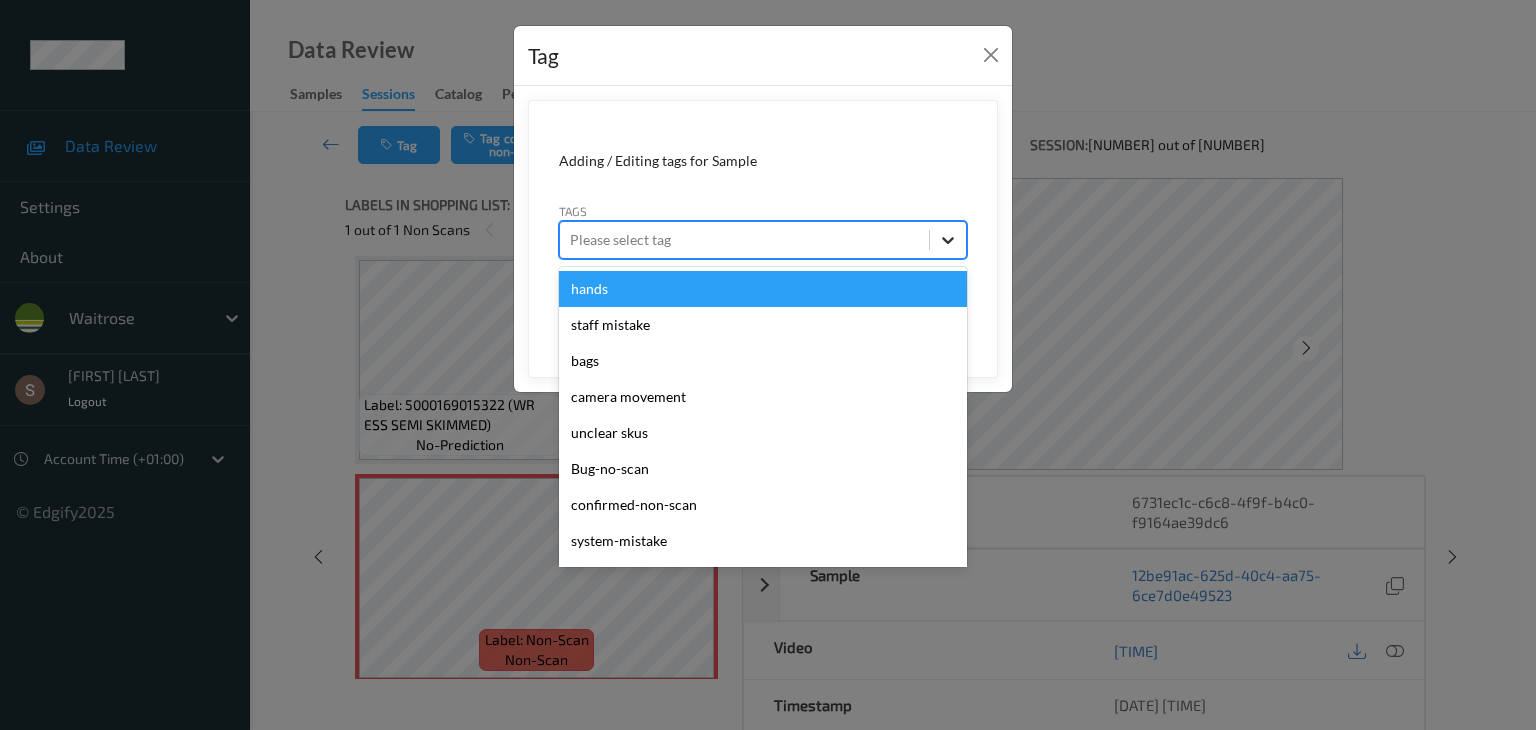 click at bounding box center (948, 240) 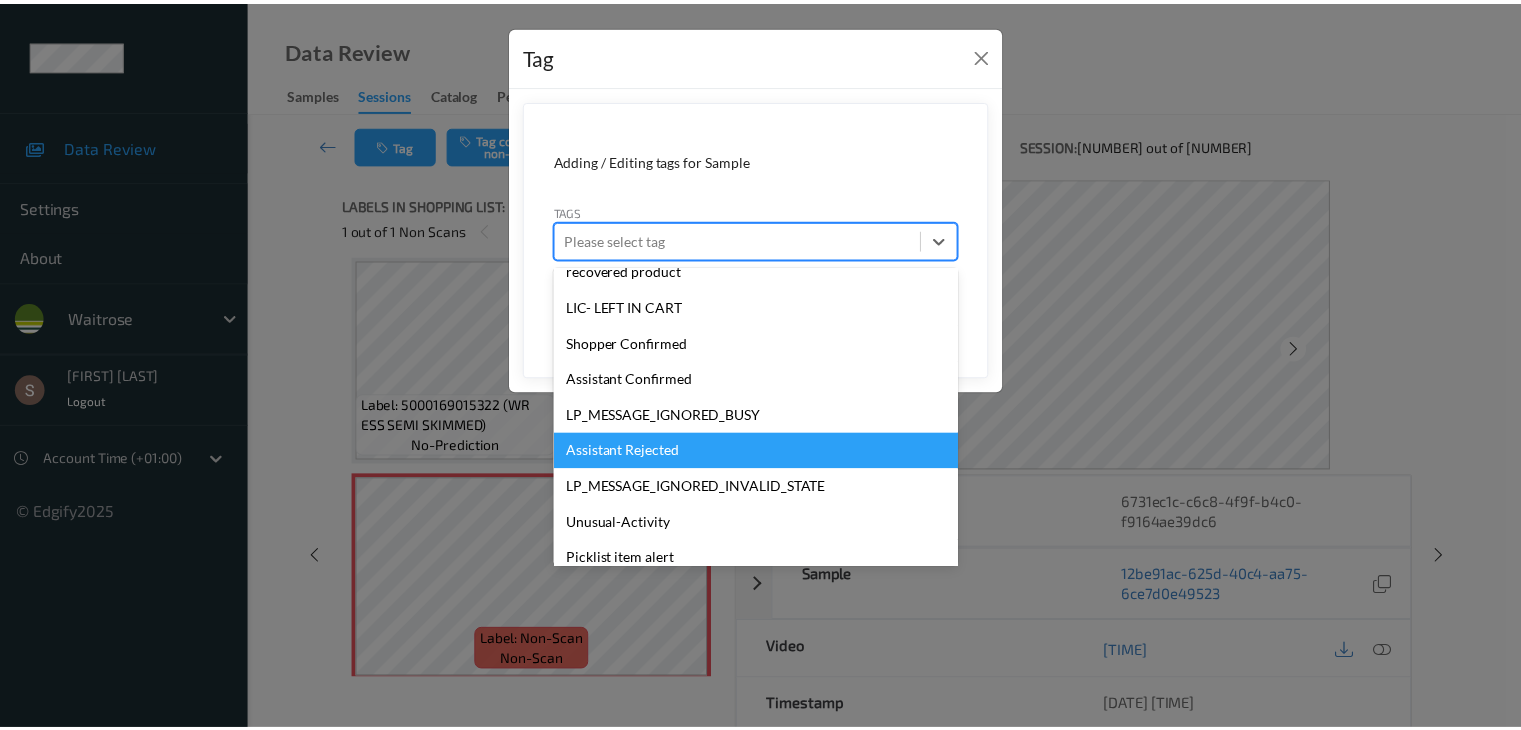 scroll, scrollTop: 392, scrollLeft: 0, axis: vertical 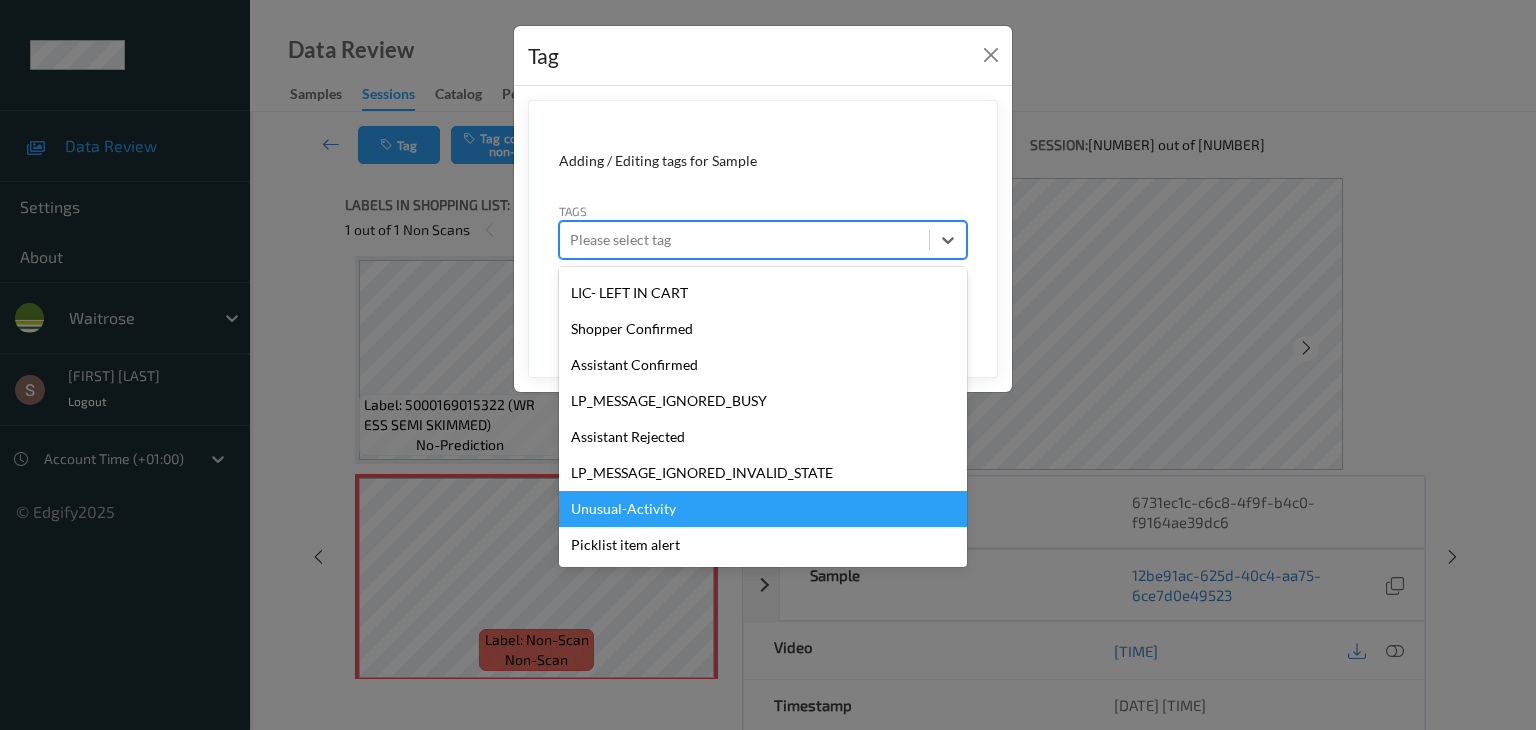 click on "Unusual-Activity" at bounding box center [763, 509] 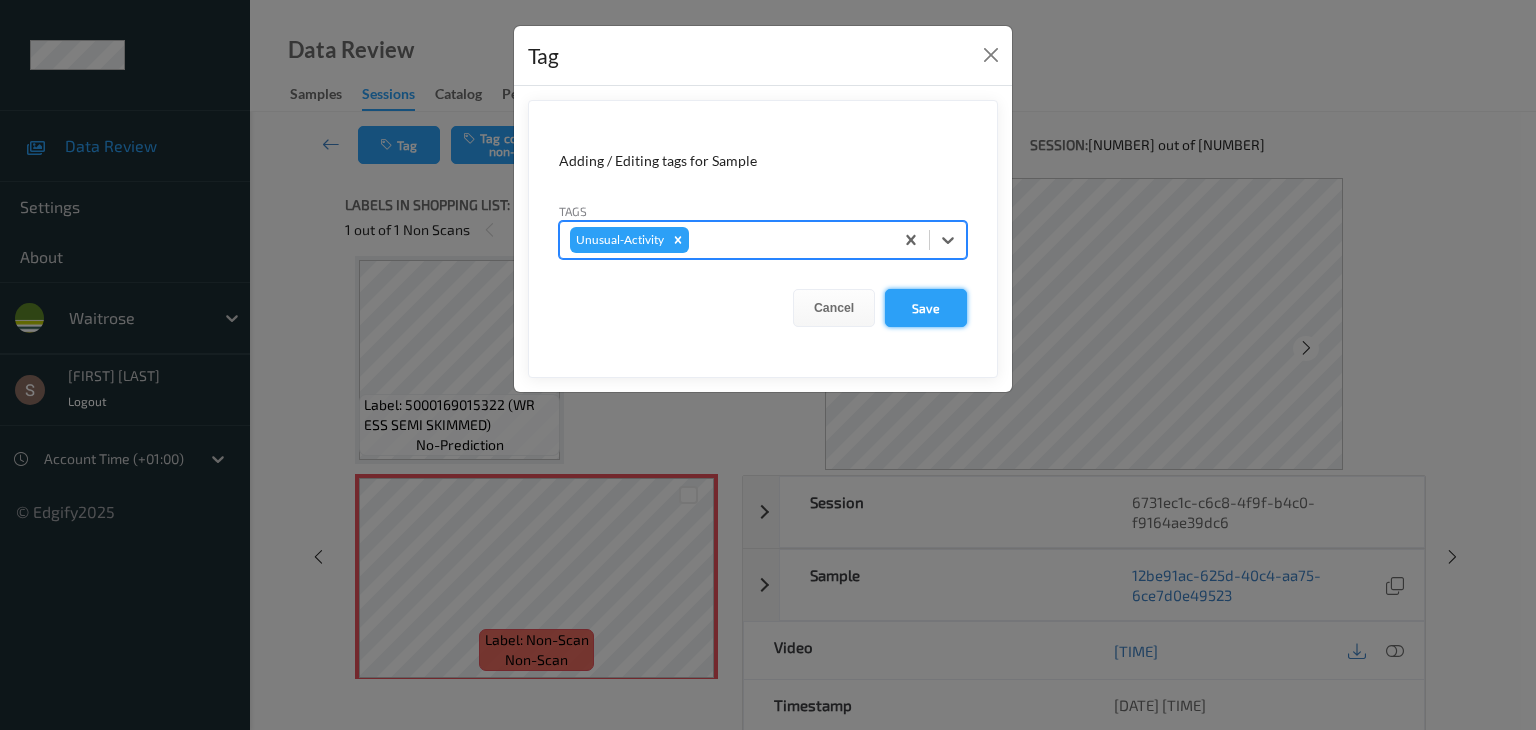 click on "Save" at bounding box center [926, 308] 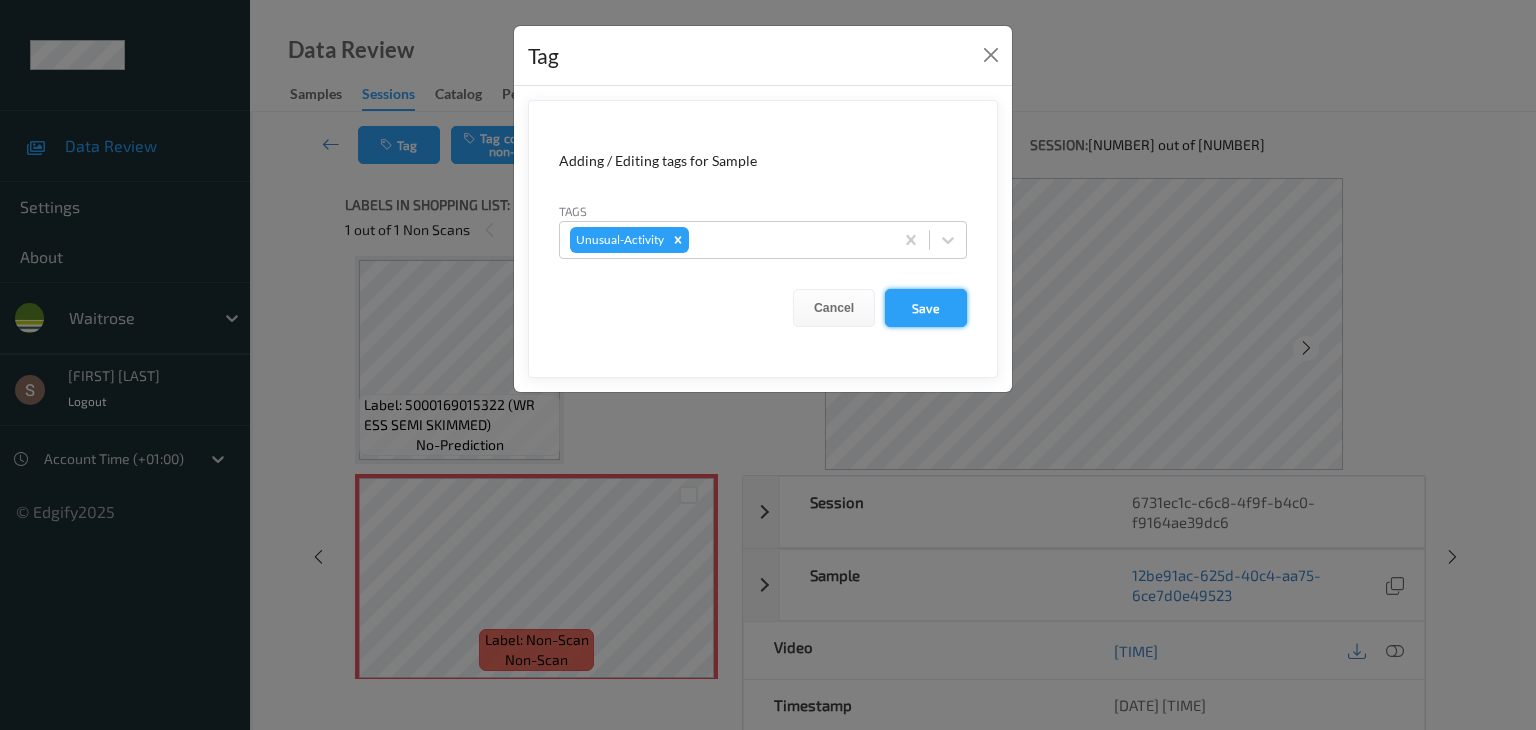 click on "Save" at bounding box center [926, 308] 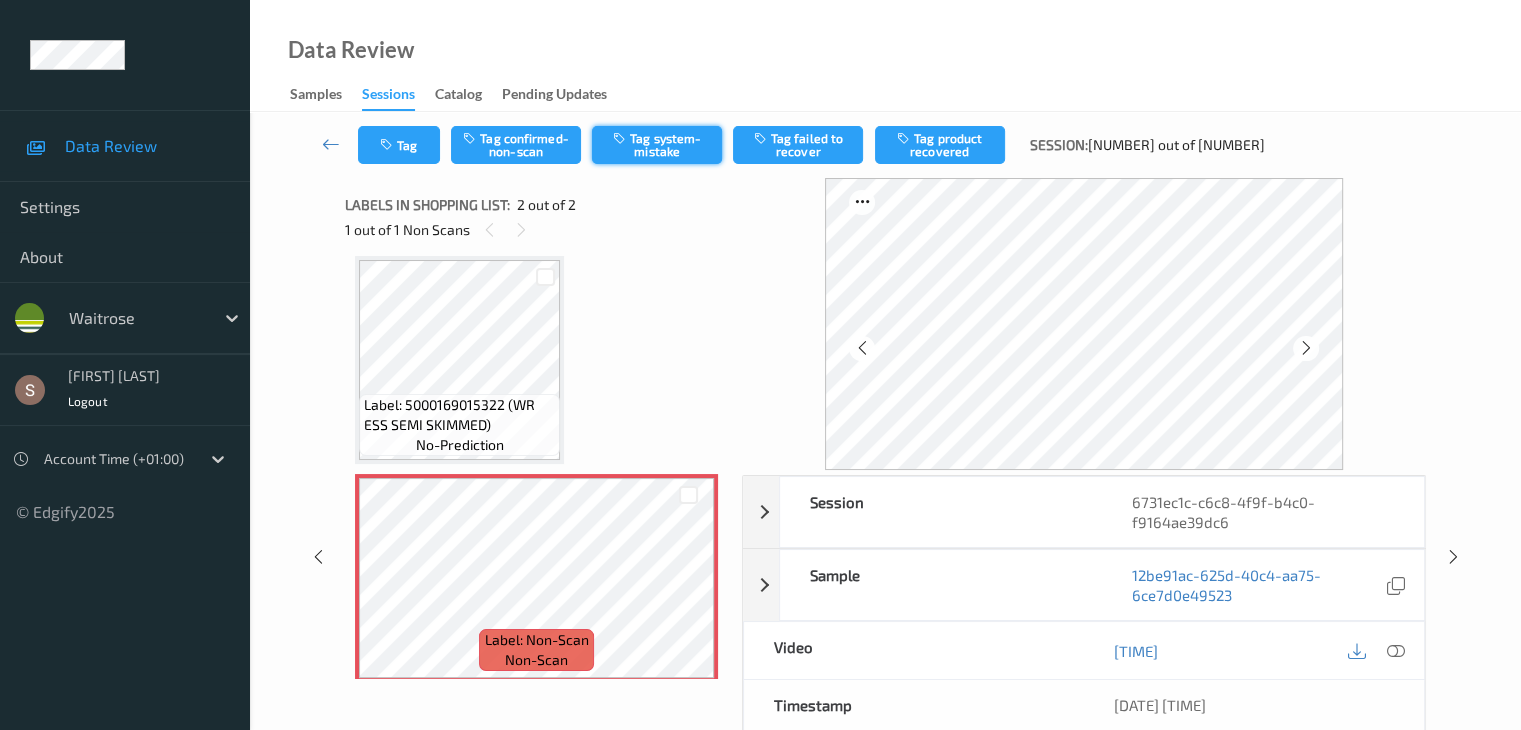 click on "Tag   system-mistake" at bounding box center [657, 145] 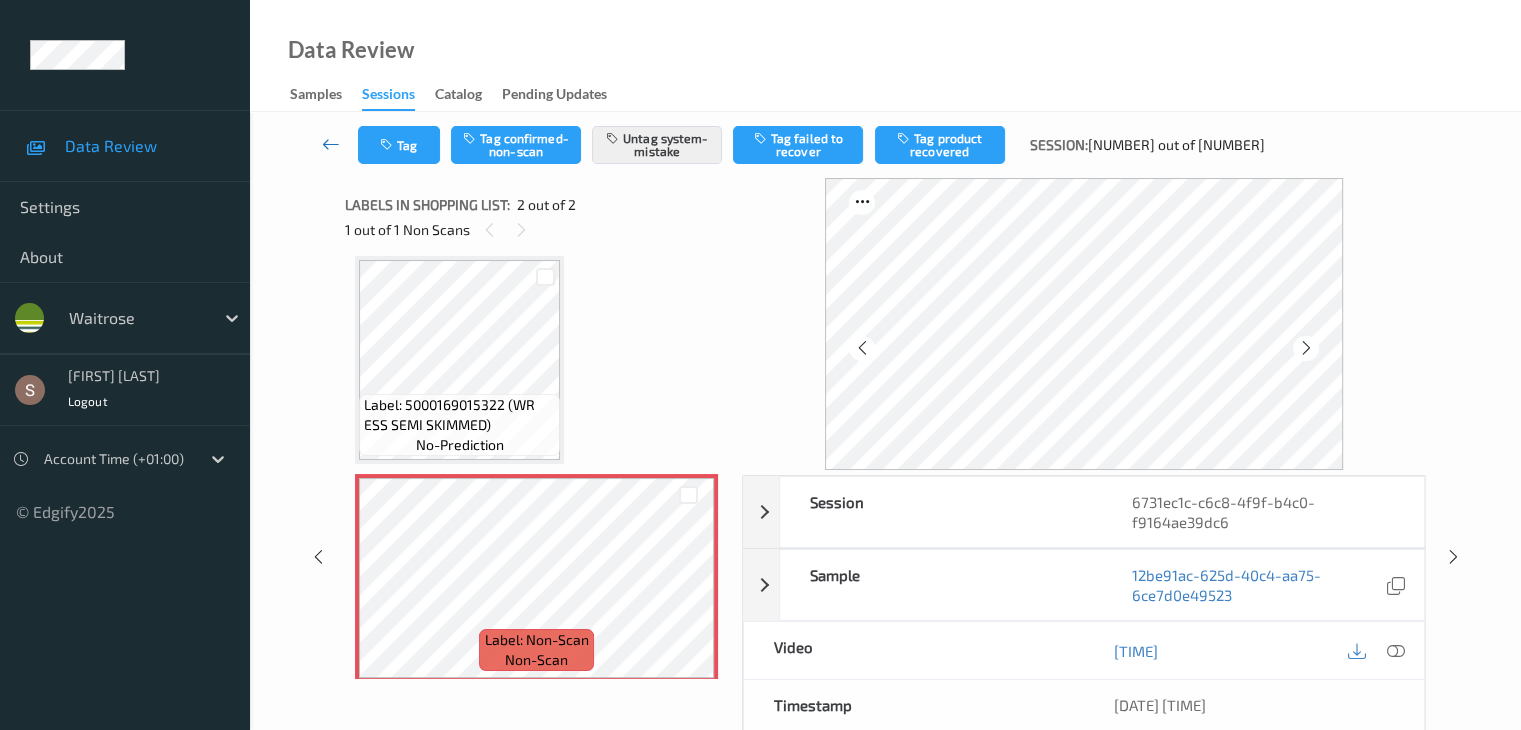 click at bounding box center [331, 144] 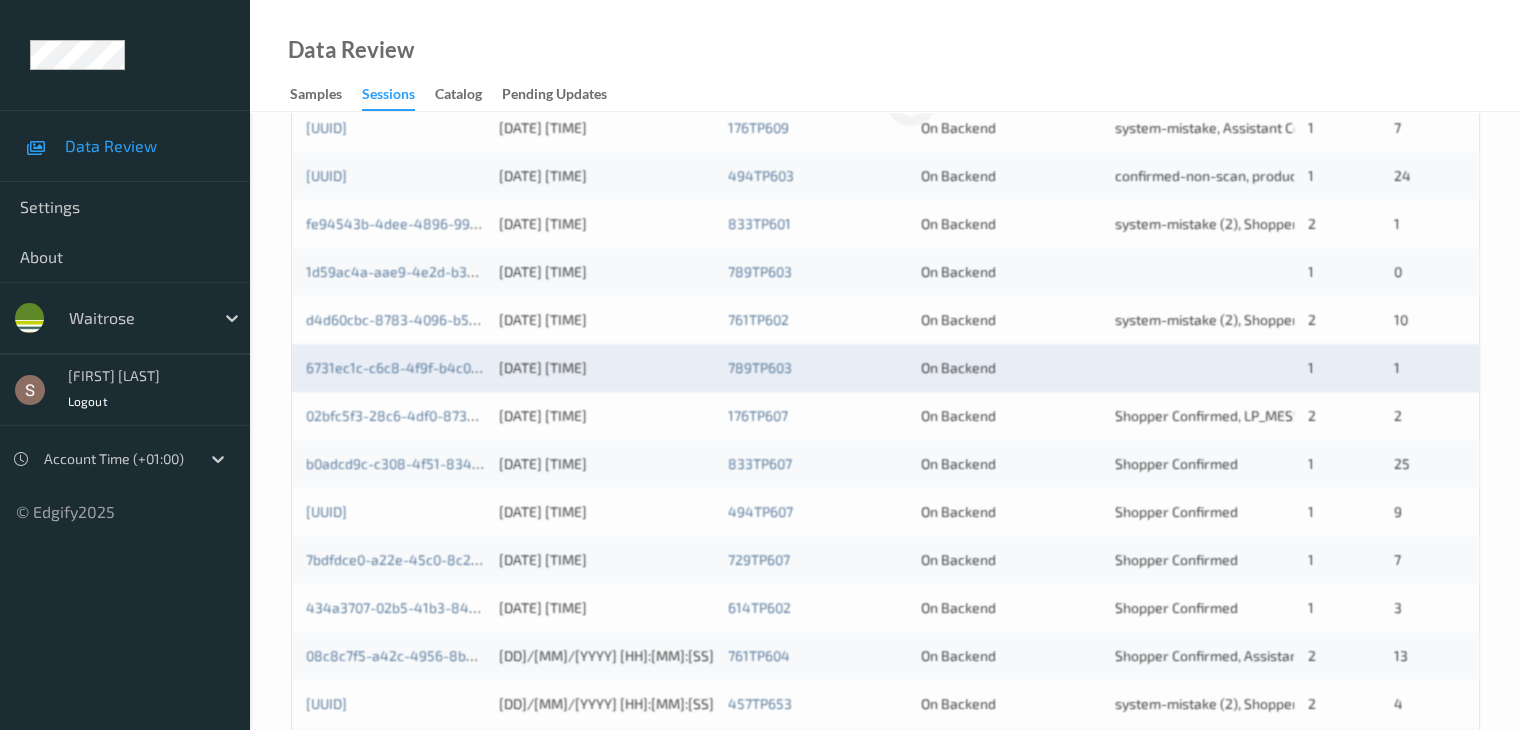 scroll, scrollTop: 600, scrollLeft: 0, axis: vertical 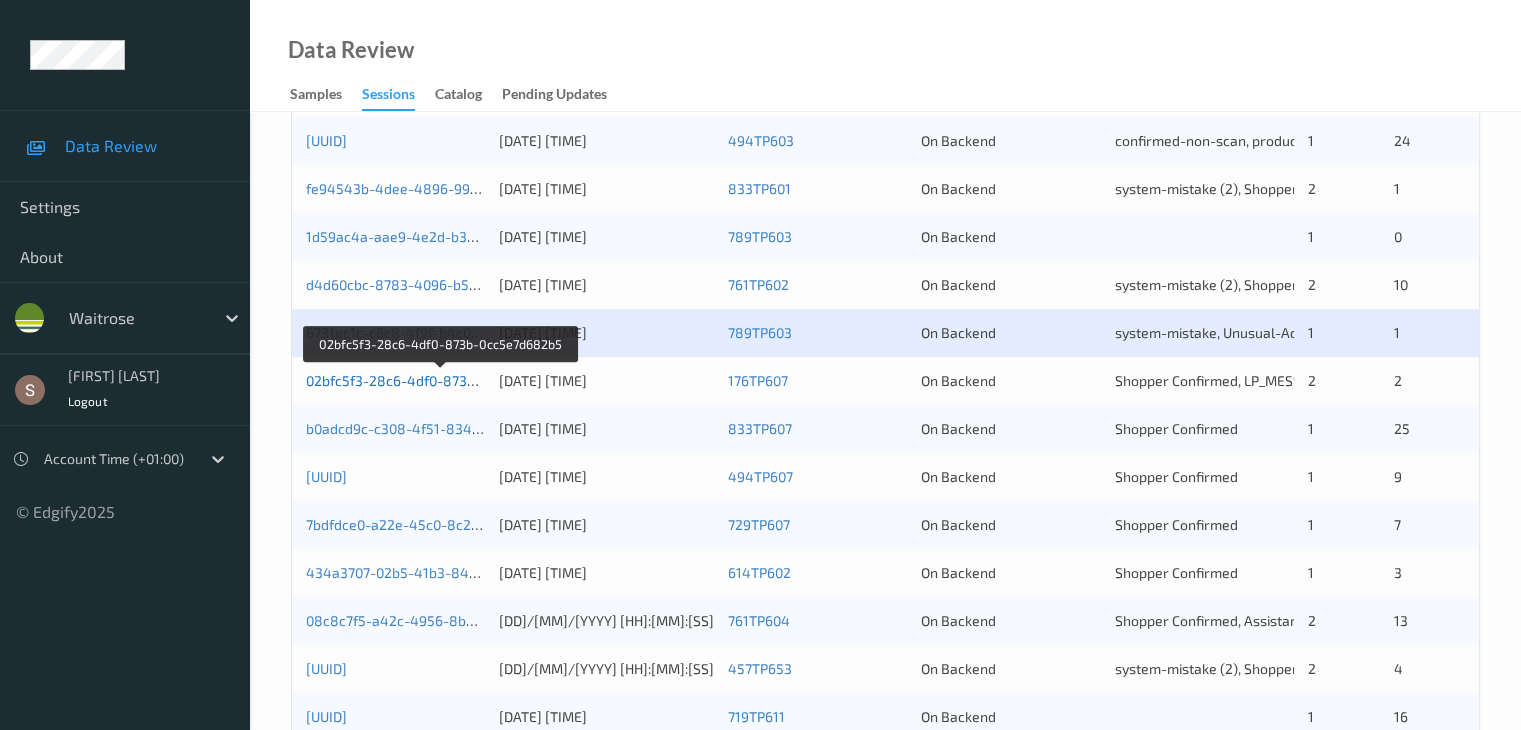 click on "02bfc5f3-28c6-4df0-873b-0cc5e7d682b5" at bounding box center [440, 380] 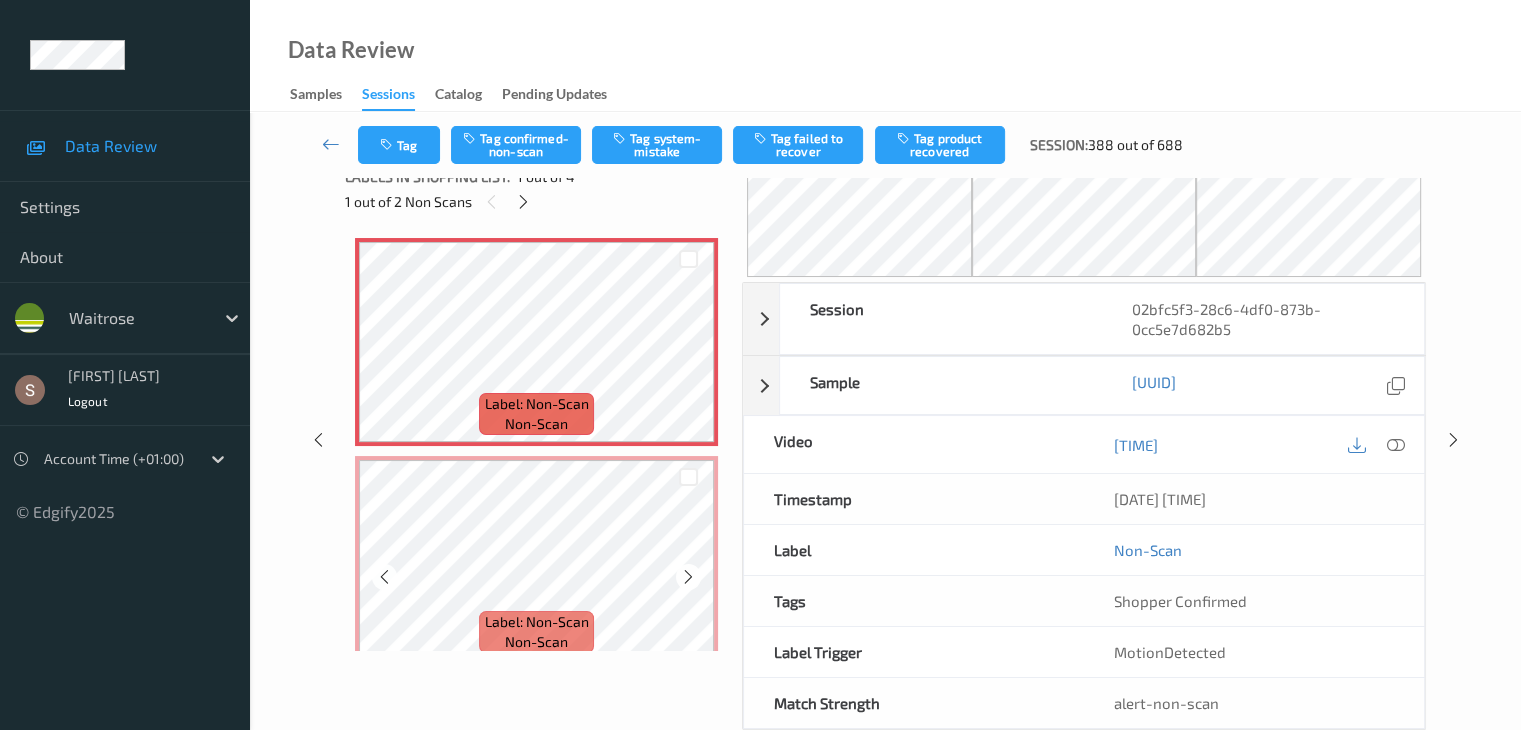 scroll, scrollTop: 0, scrollLeft: 0, axis: both 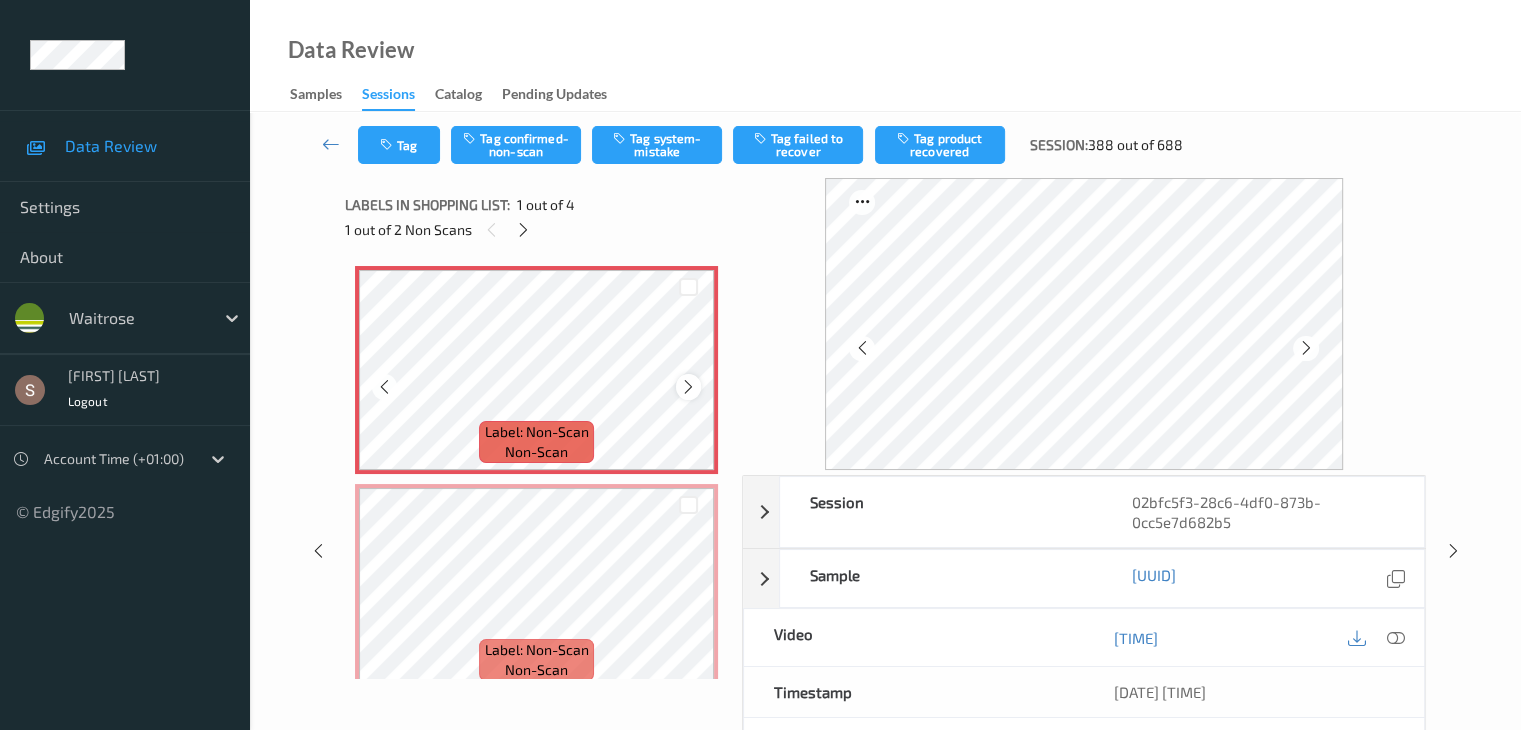 click at bounding box center (688, 386) 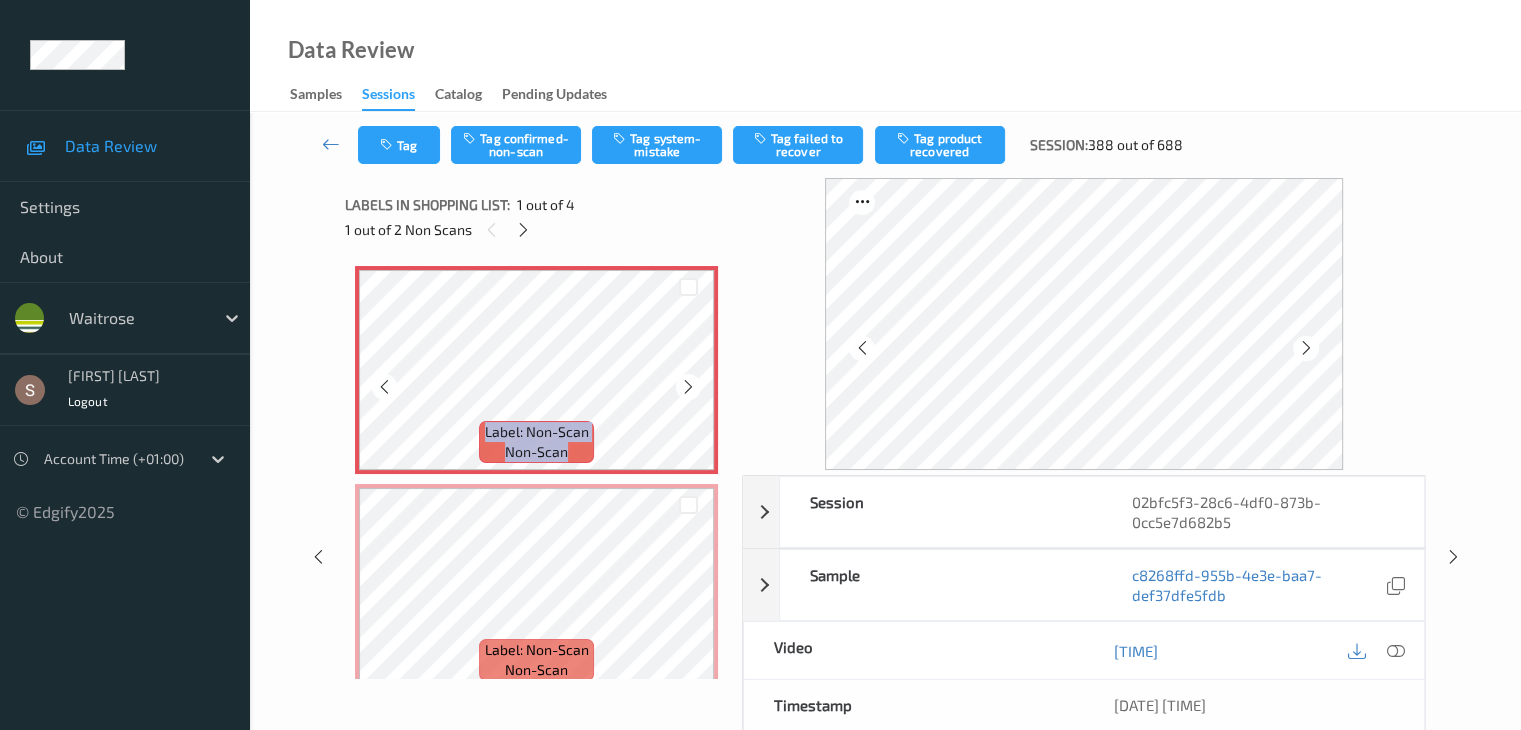 click at bounding box center (688, 386) 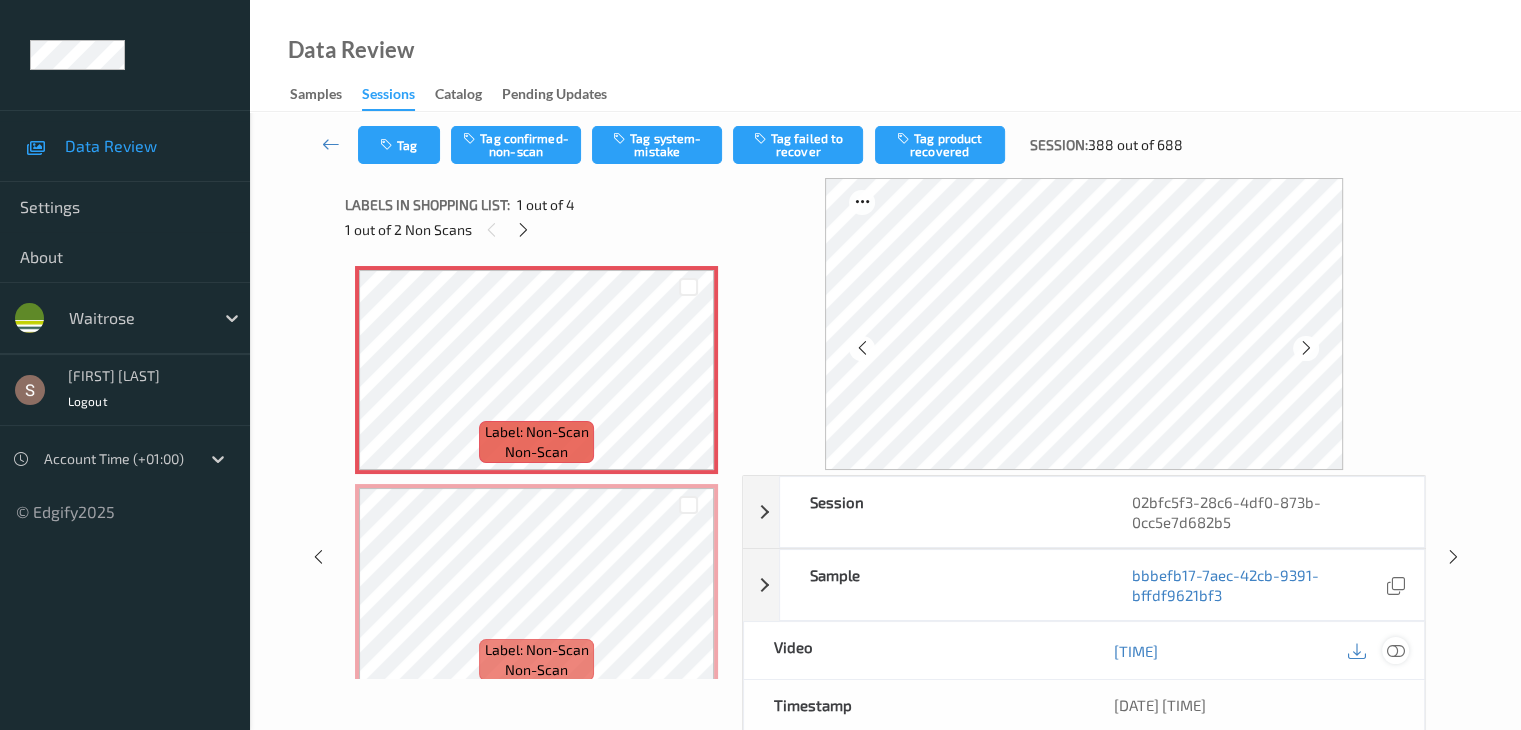 click at bounding box center (1395, 651) 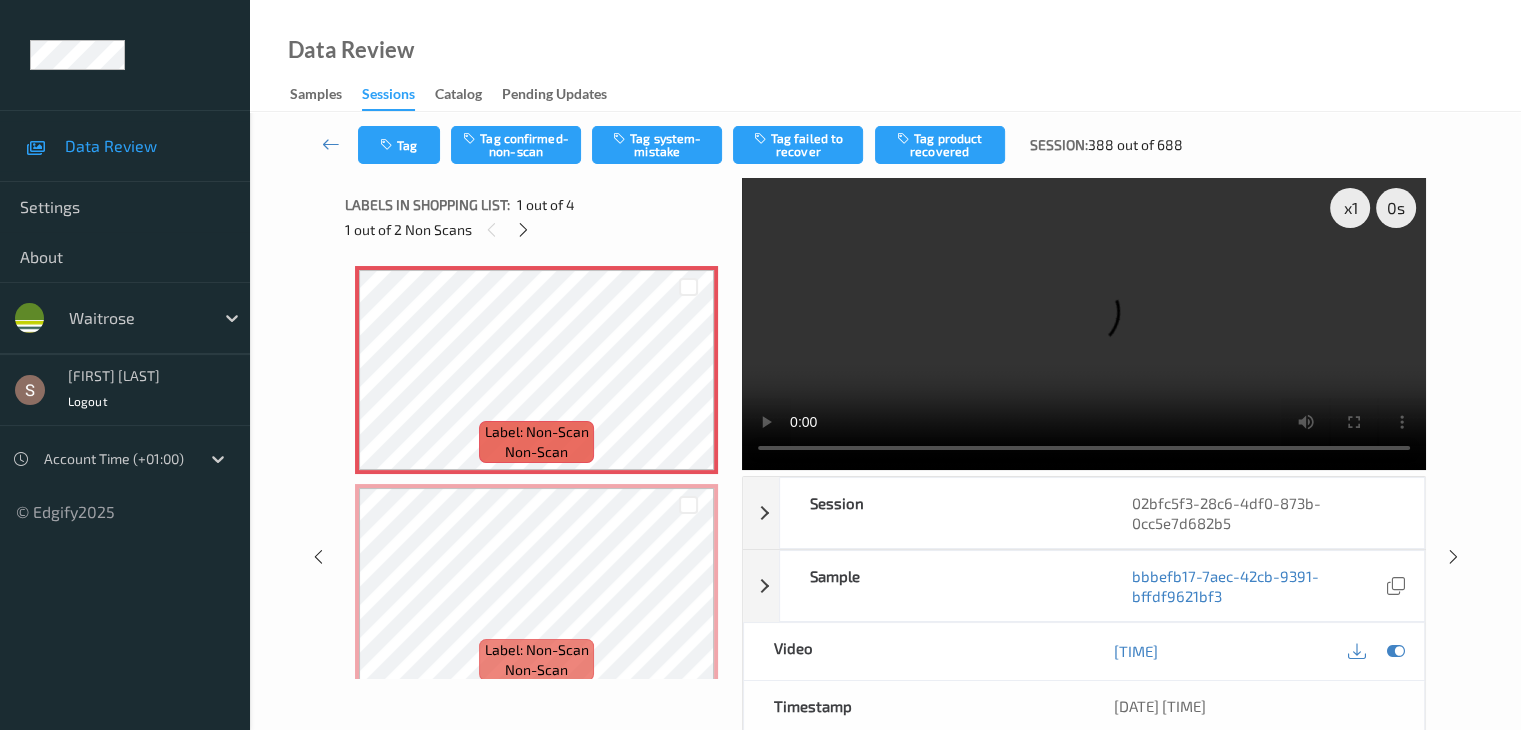 click at bounding box center [1084, 324] 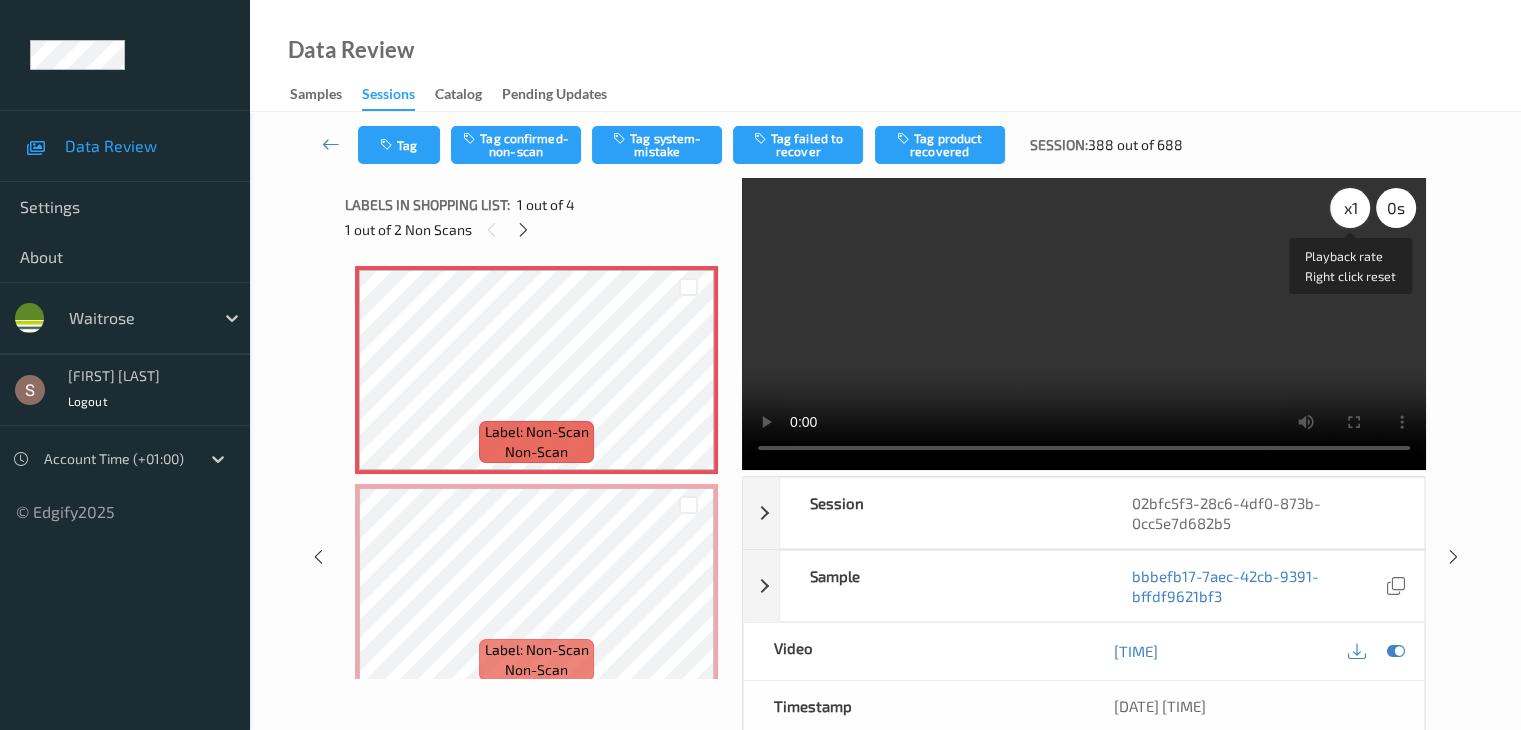 click on "x 1" at bounding box center [1350, 208] 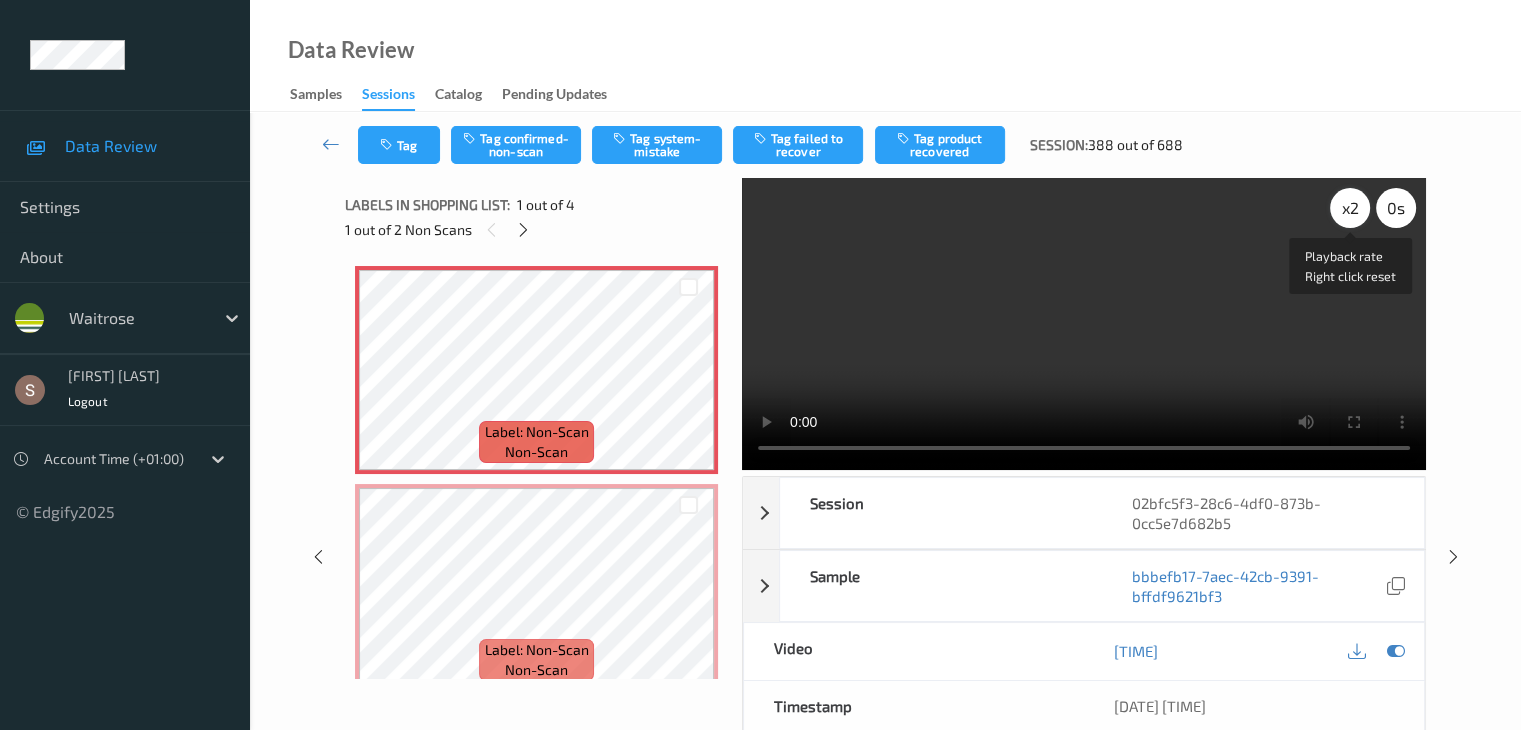 click on "x 2" at bounding box center (1350, 208) 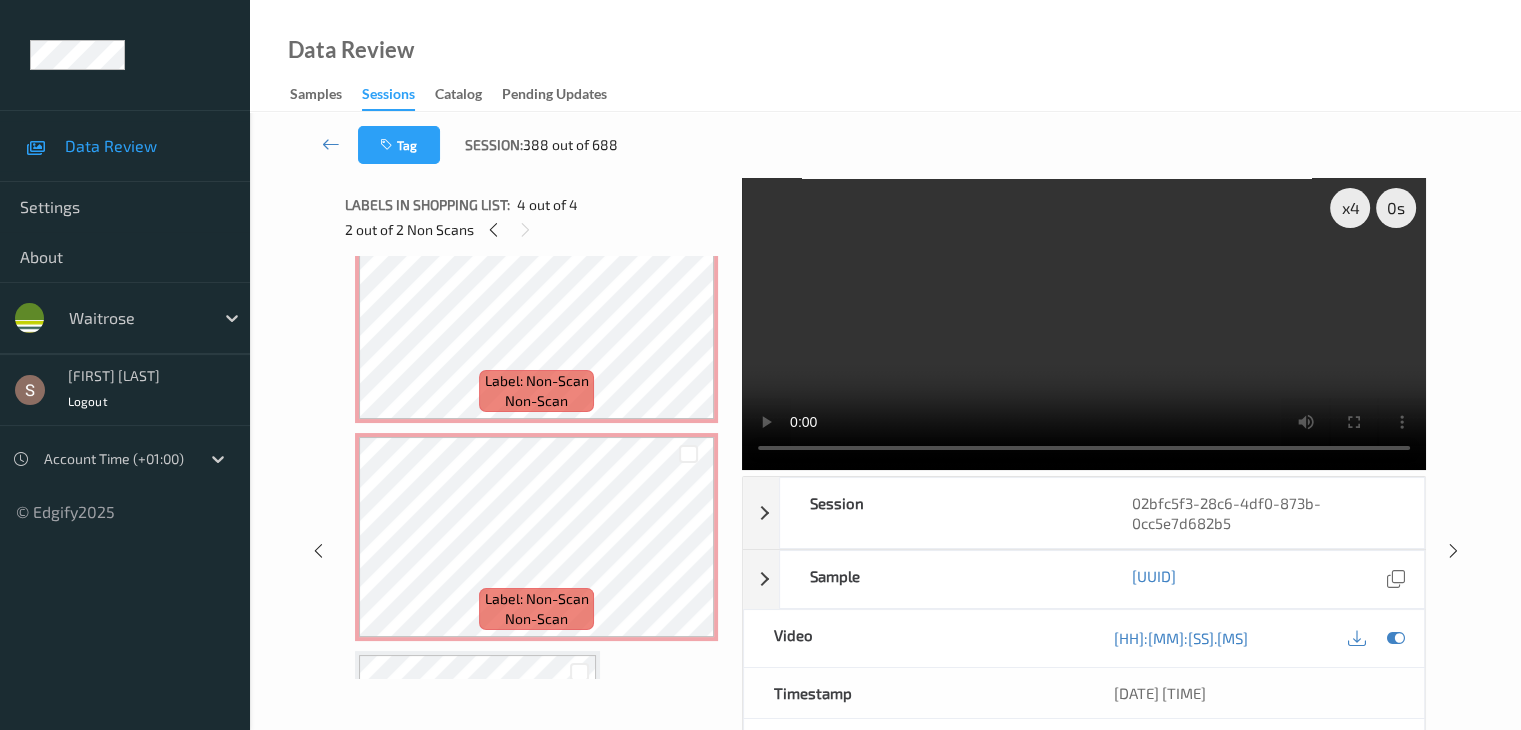 scroll, scrollTop: 0, scrollLeft: 0, axis: both 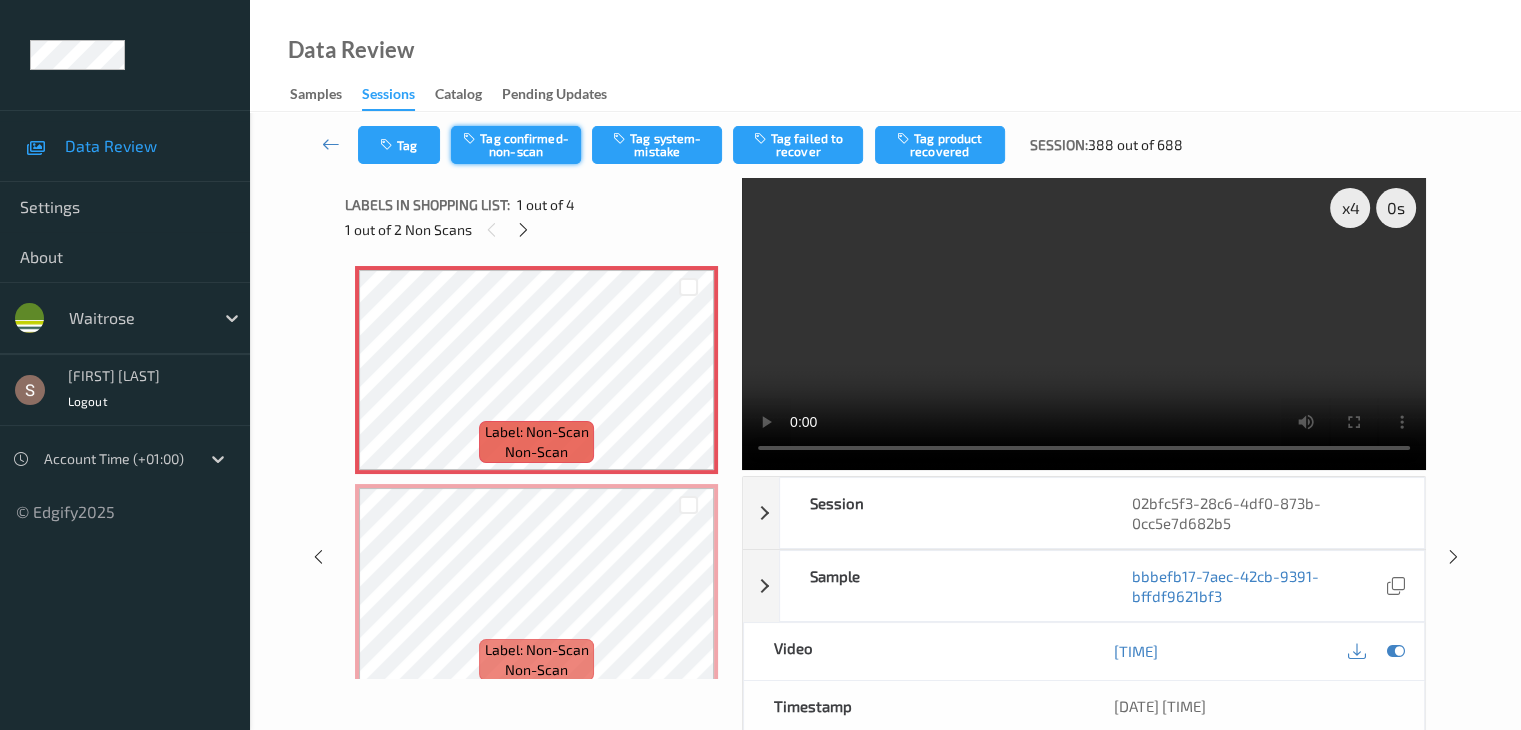 click on "Tag   confirmed-non-scan" at bounding box center (516, 145) 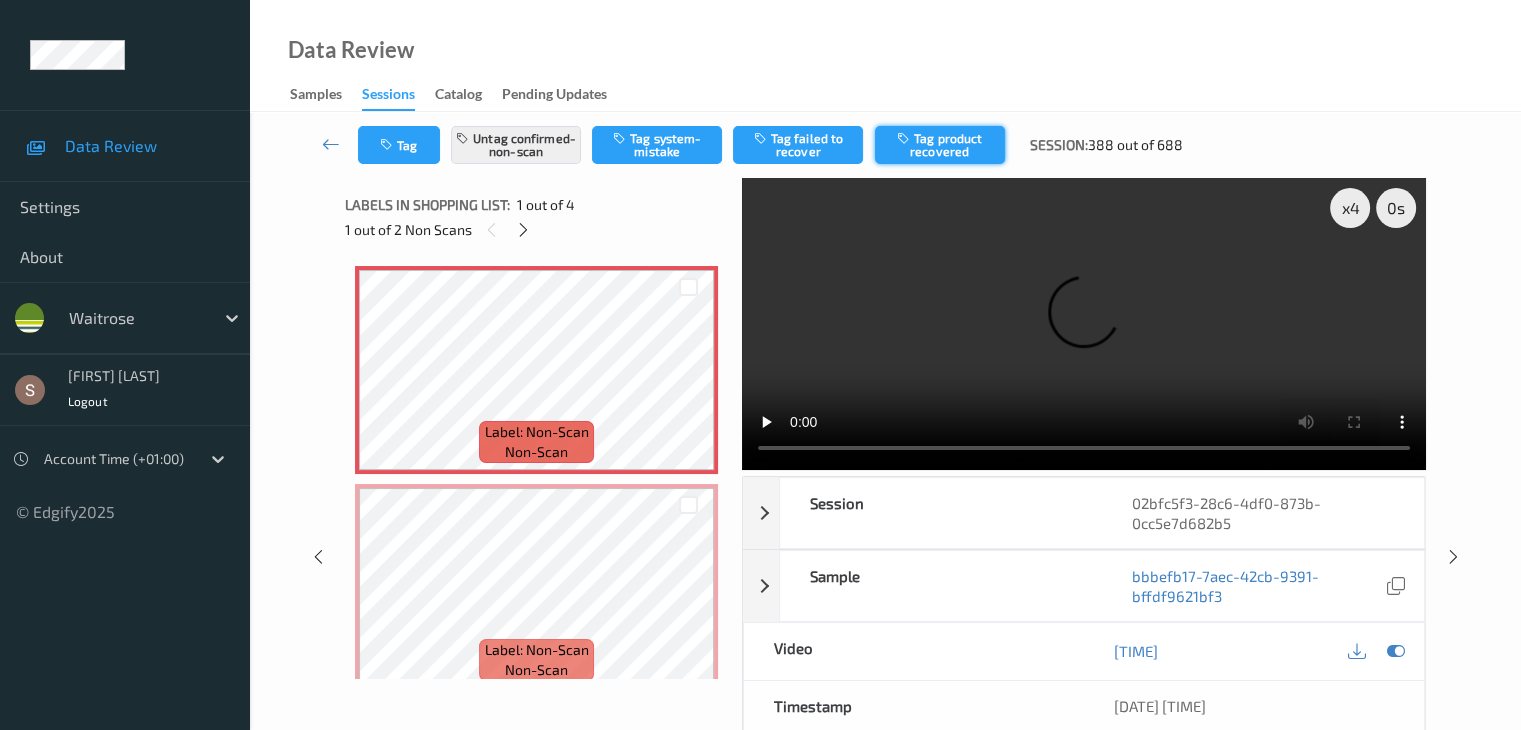 click on "Tag   product recovered" at bounding box center [940, 145] 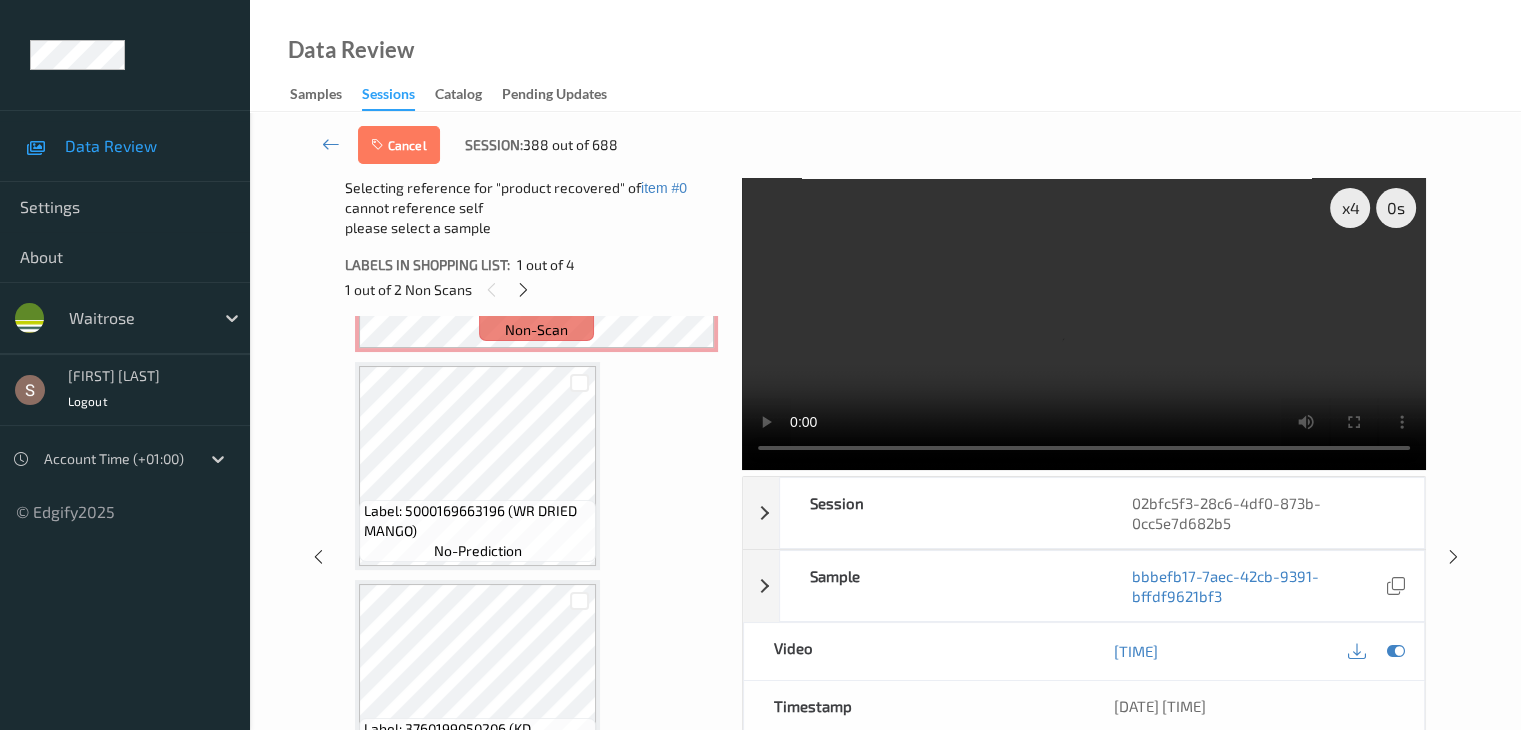 scroll, scrollTop: 459, scrollLeft: 0, axis: vertical 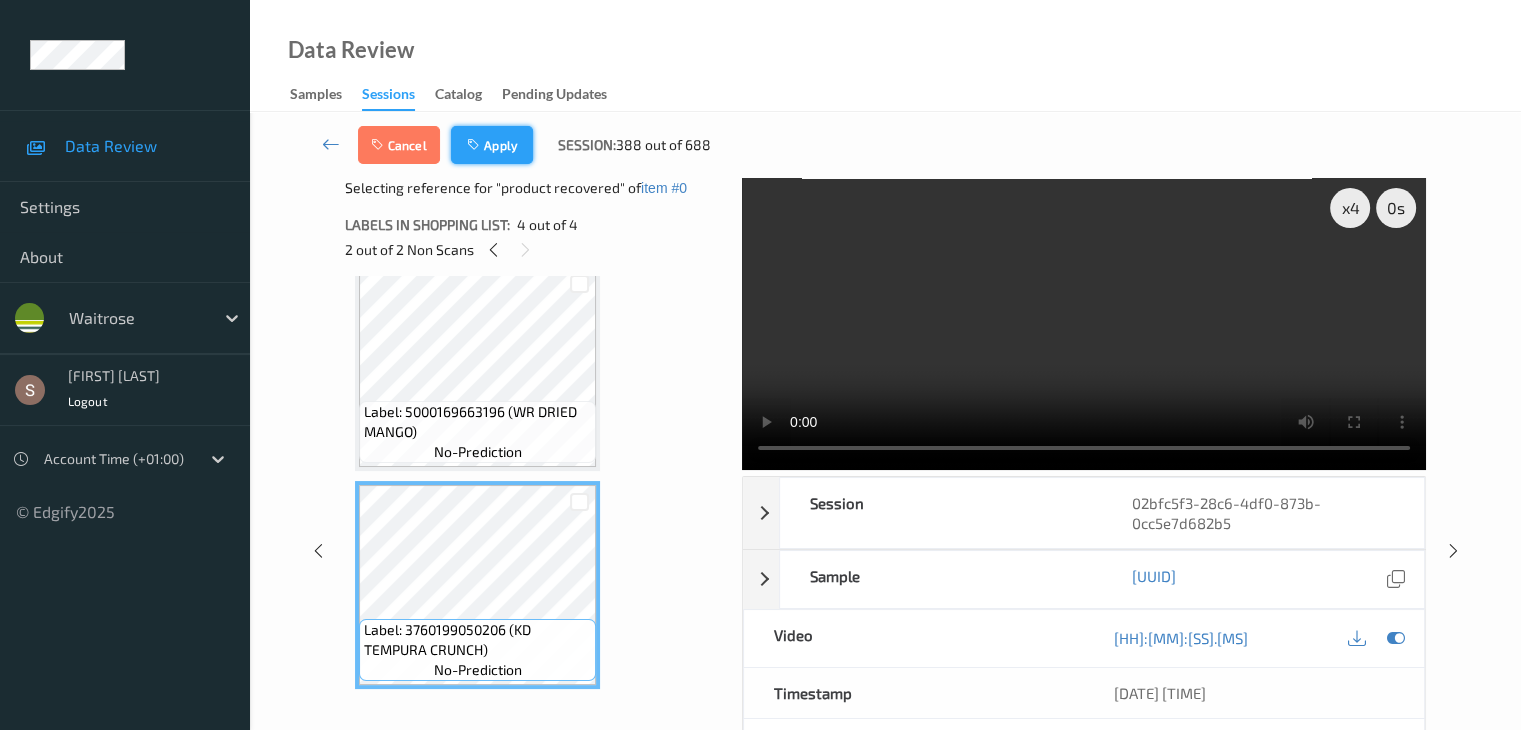 click on "Apply" at bounding box center (492, 145) 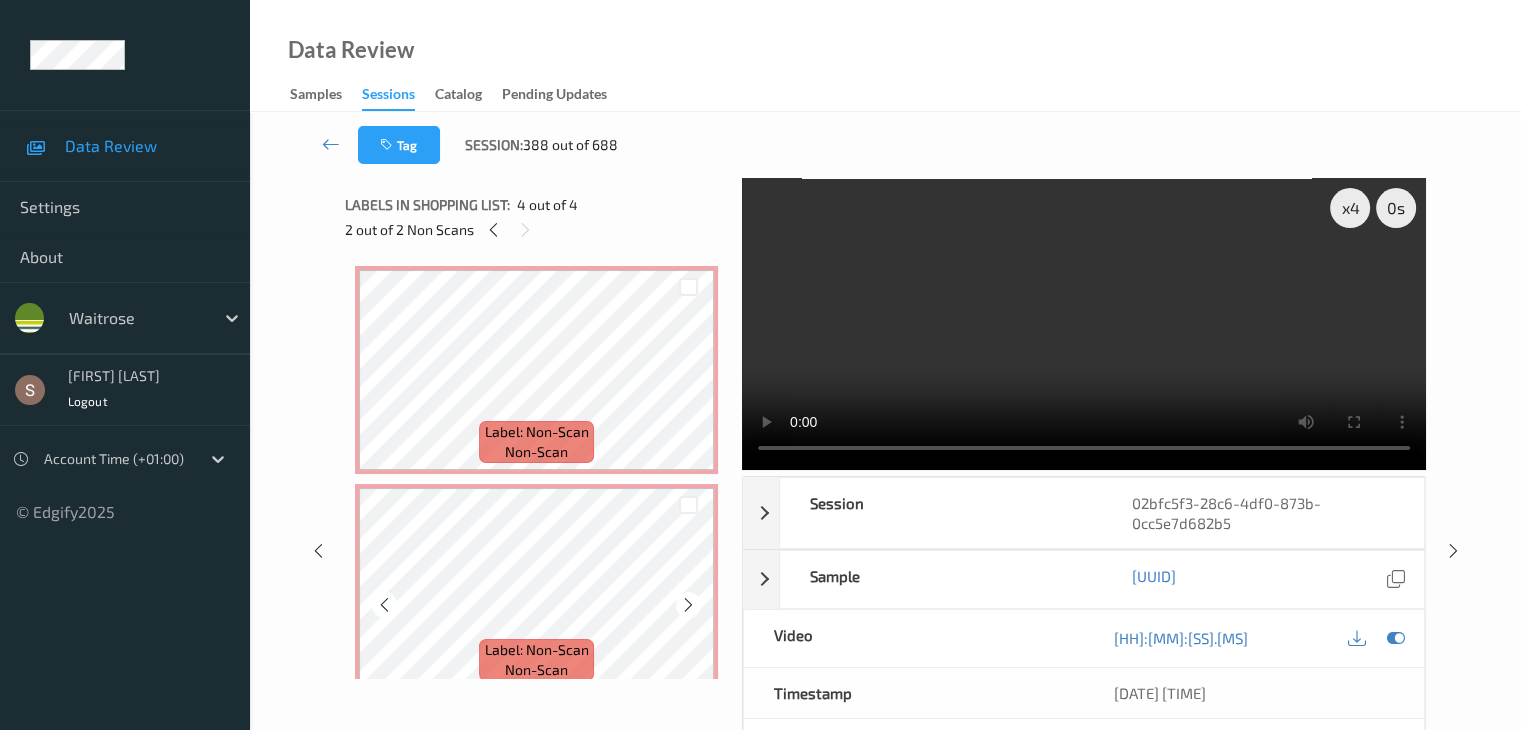 scroll, scrollTop: 100, scrollLeft: 0, axis: vertical 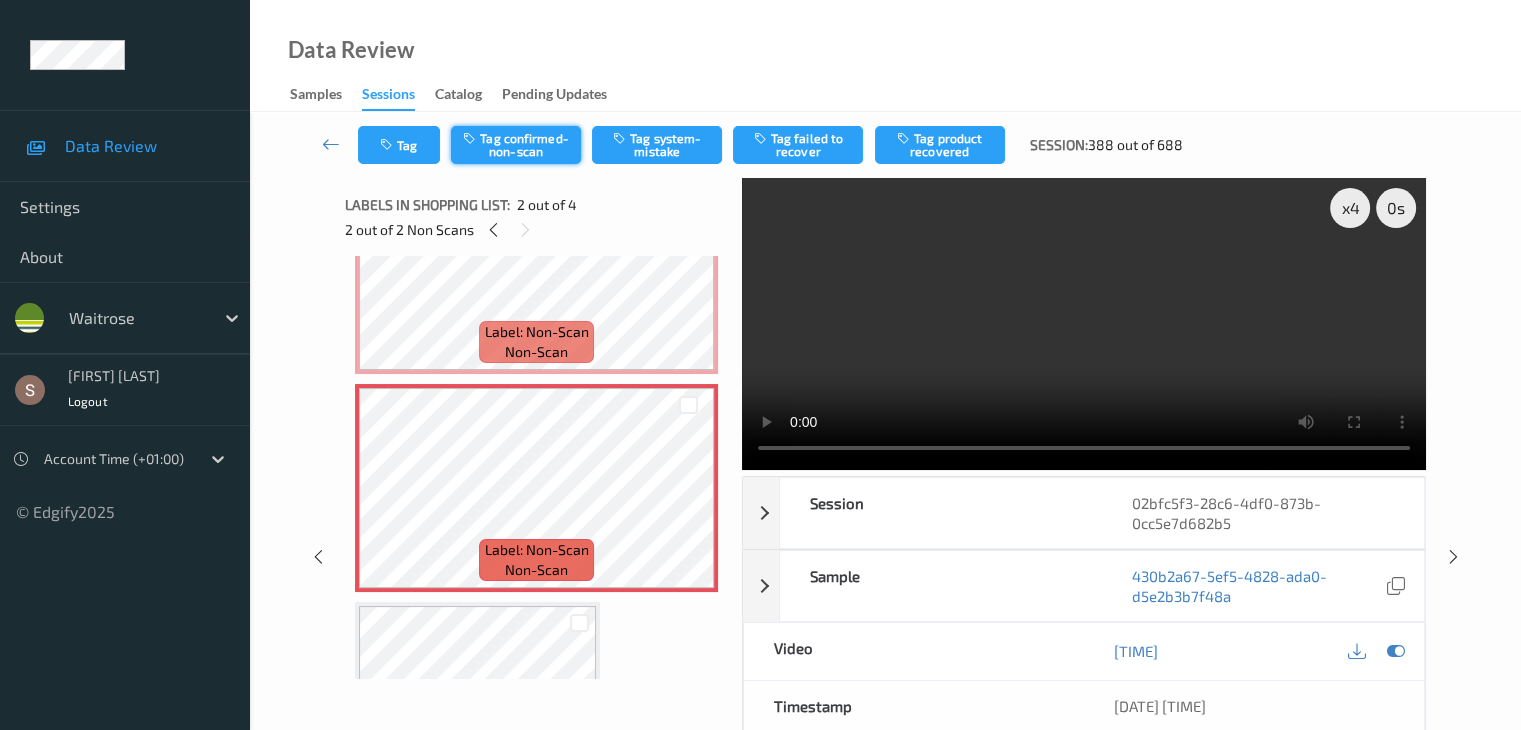 click on "Tag   confirmed-non-scan" at bounding box center (516, 145) 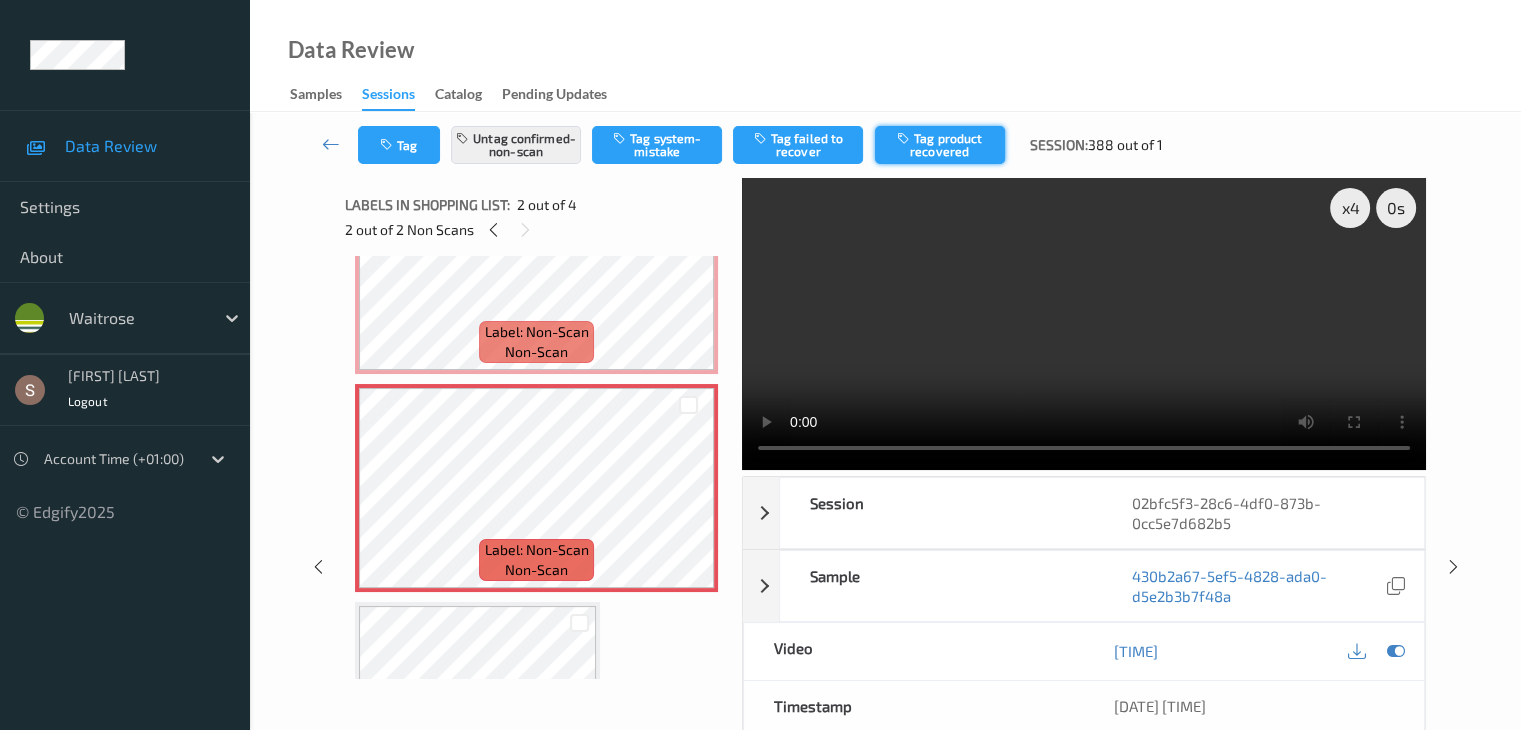 click on "Tag   product recovered" at bounding box center (940, 145) 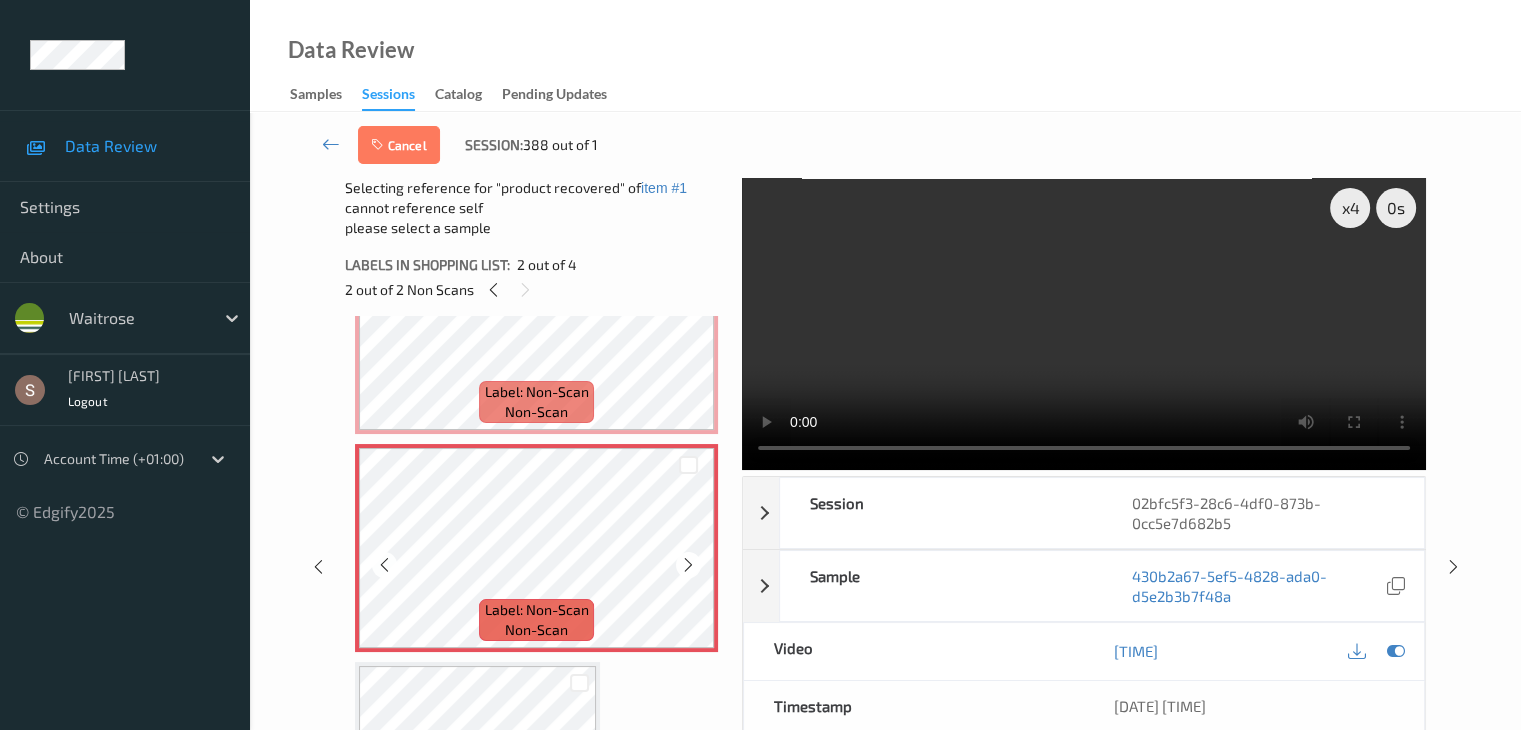 scroll, scrollTop: 200, scrollLeft: 0, axis: vertical 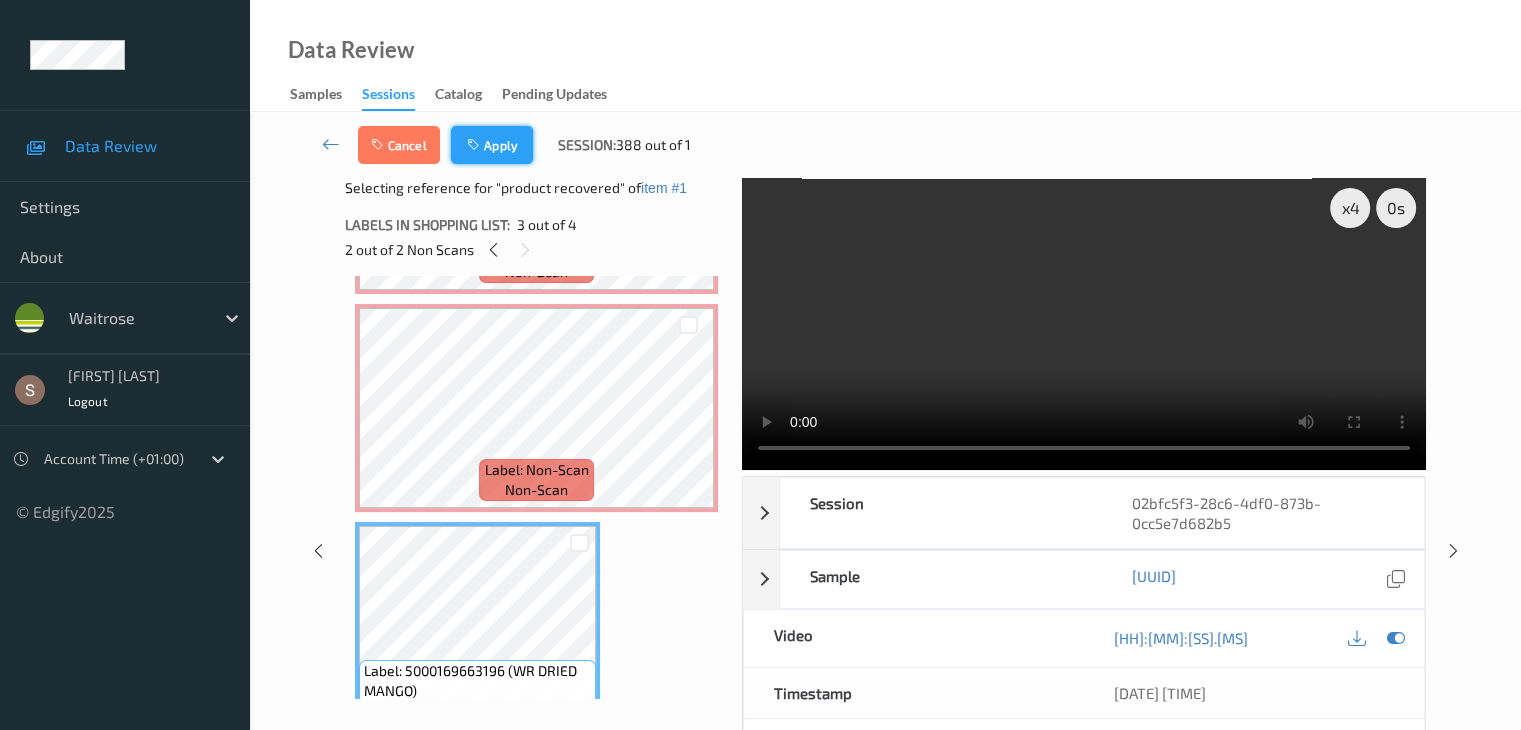 click on "Apply" at bounding box center [492, 145] 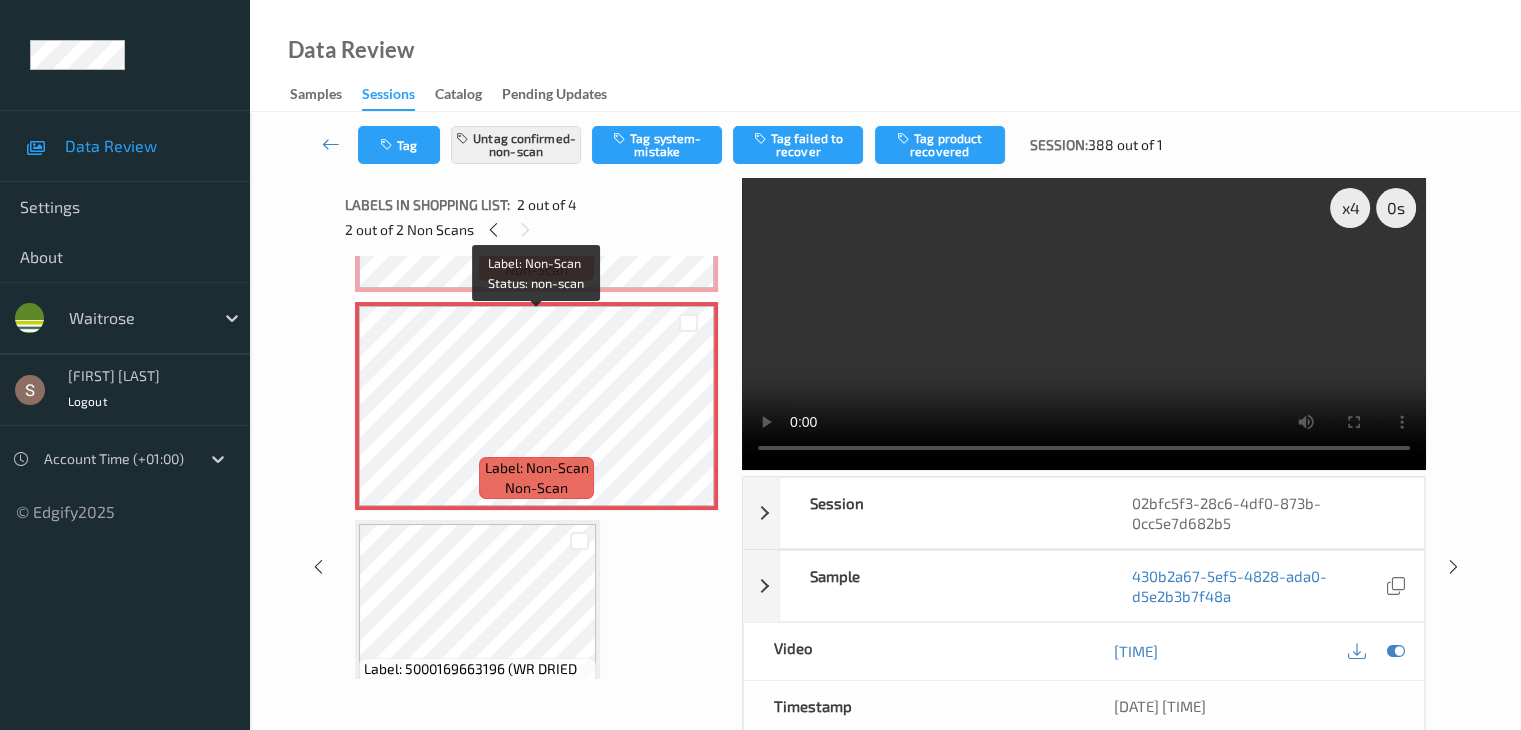 scroll, scrollTop: 210, scrollLeft: 0, axis: vertical 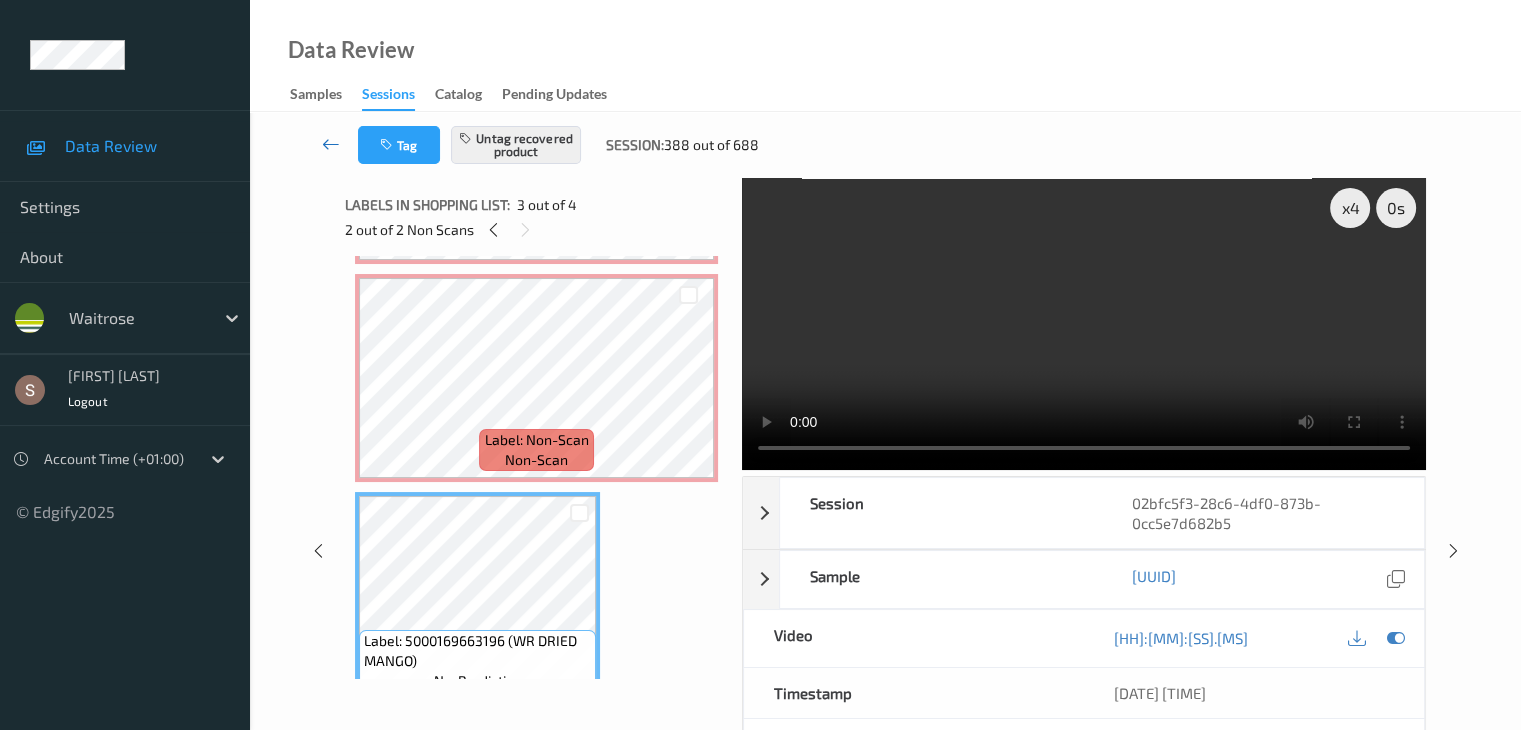 click at bounding box center (331, 144) 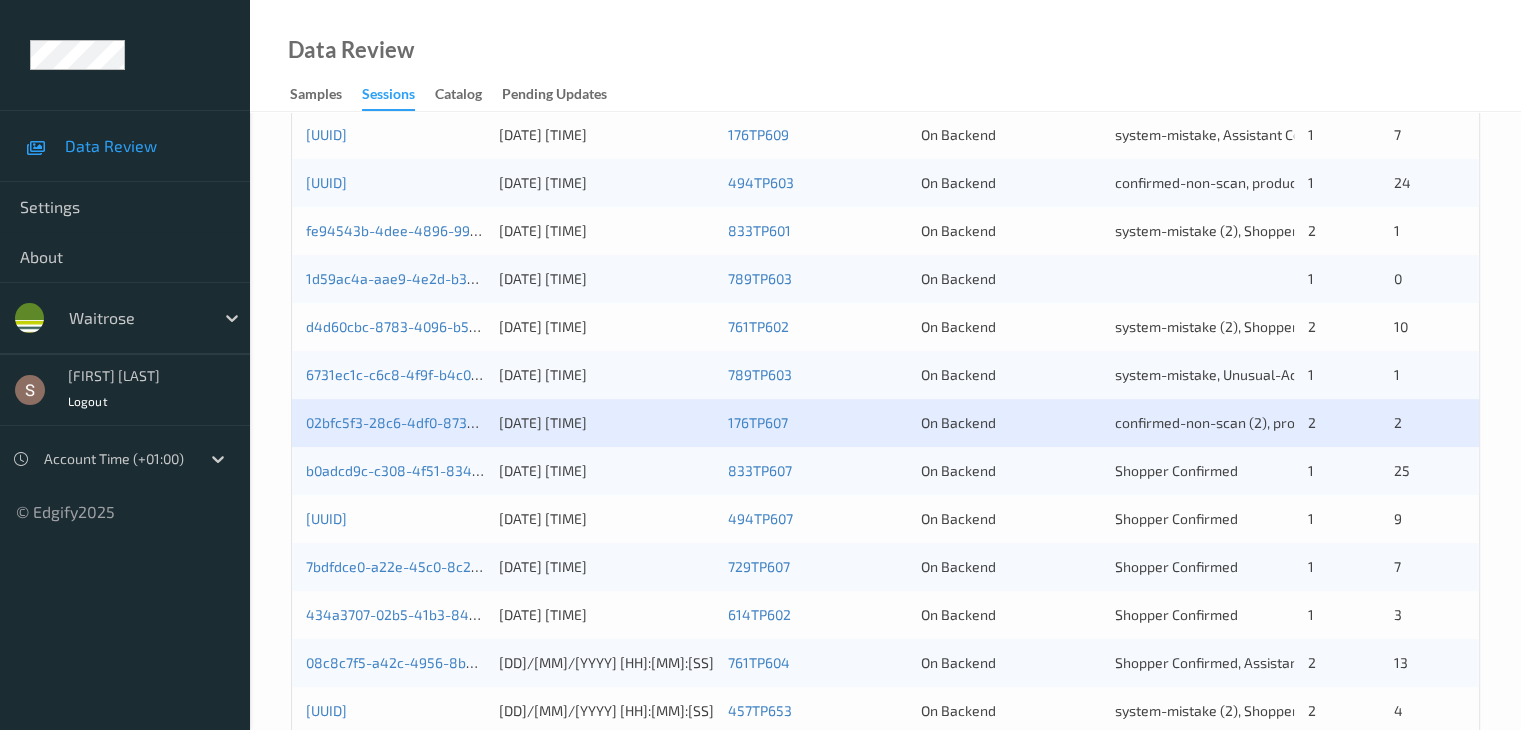 scroll, scrollTop: 600, scrollLeft: 0, axis: vertical 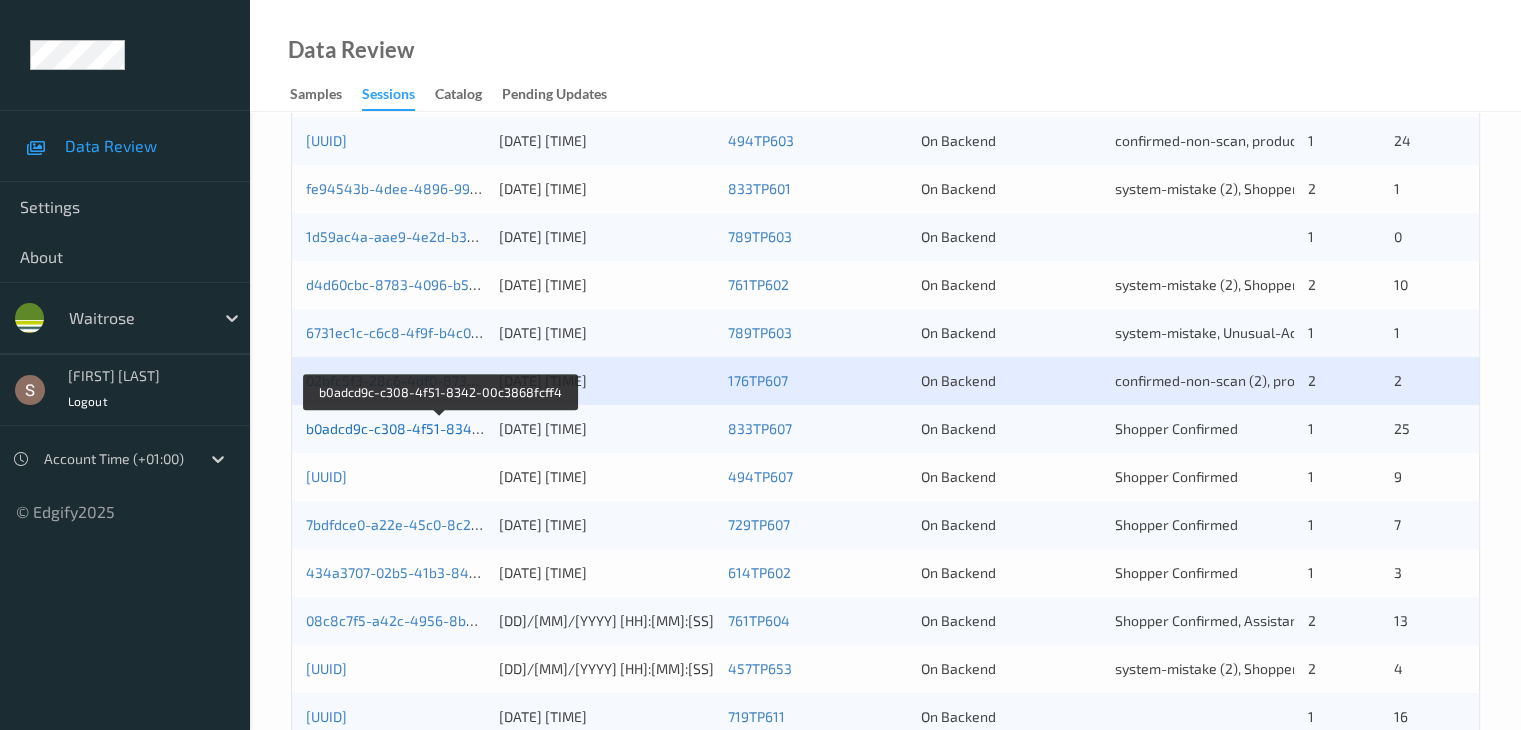 click on "b0adcd9c-c308-4f51-8342-00c3868fcff4" at bounding box center [440, 428] 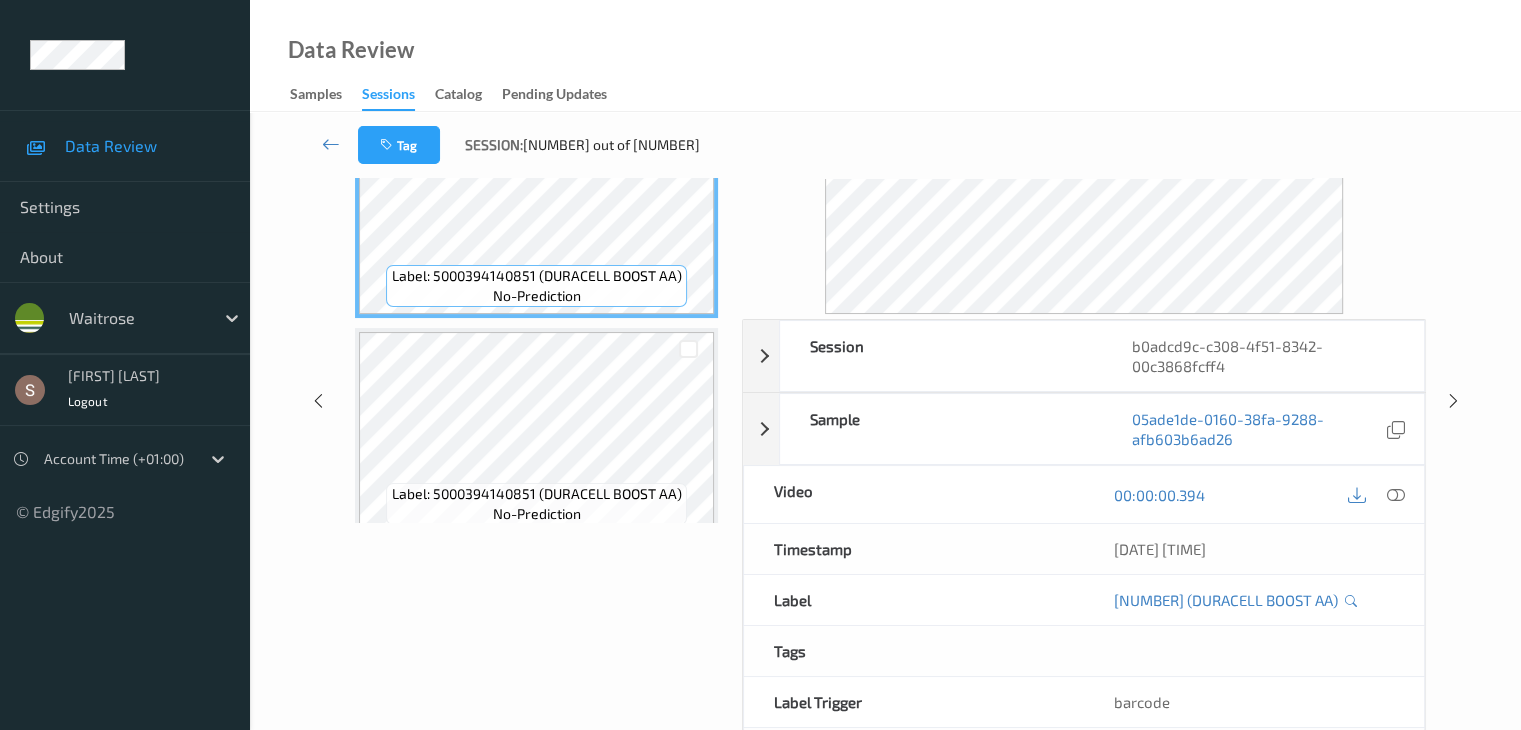 scroll, scrollTop: 0, scrollLeft: 0, axis: both 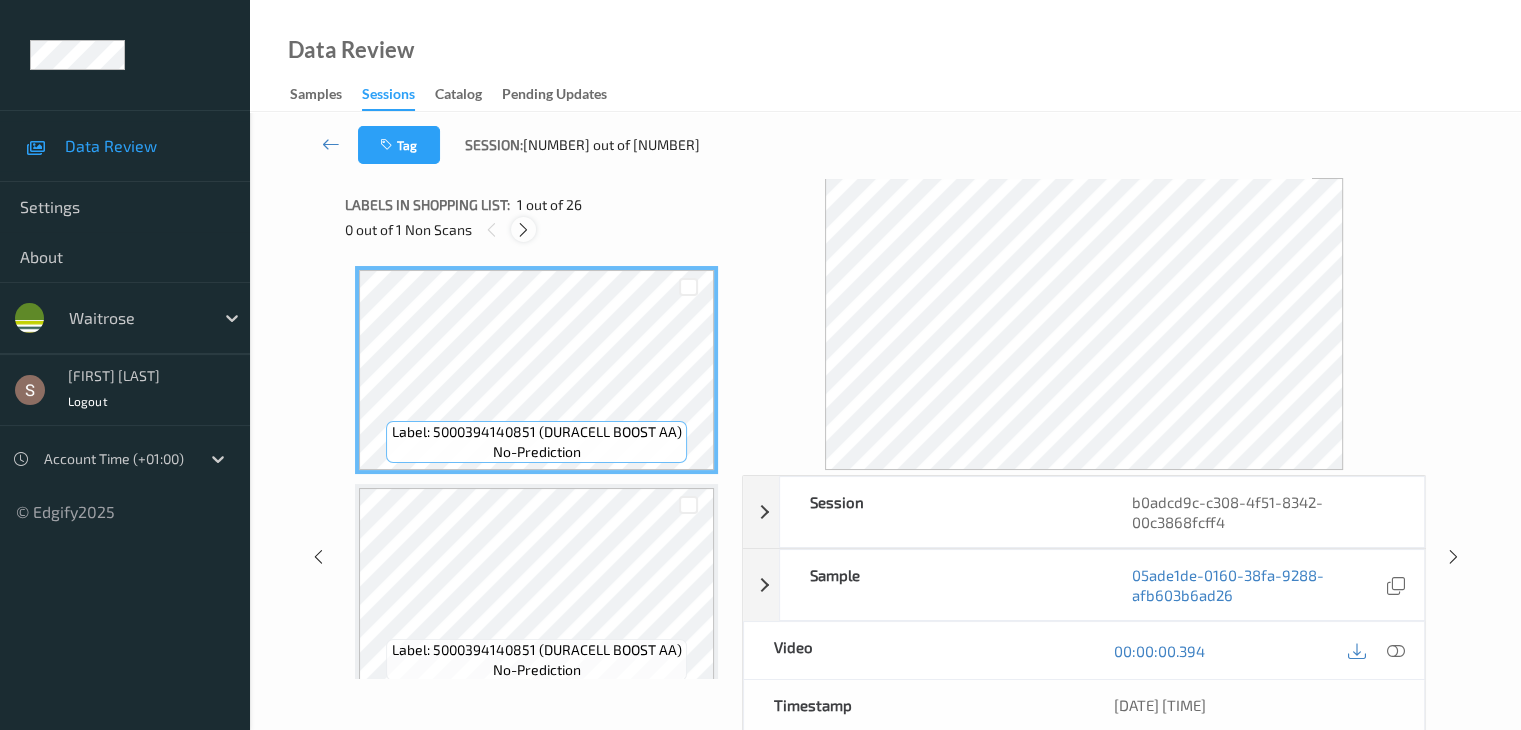 click at bounding box center (523, 230) 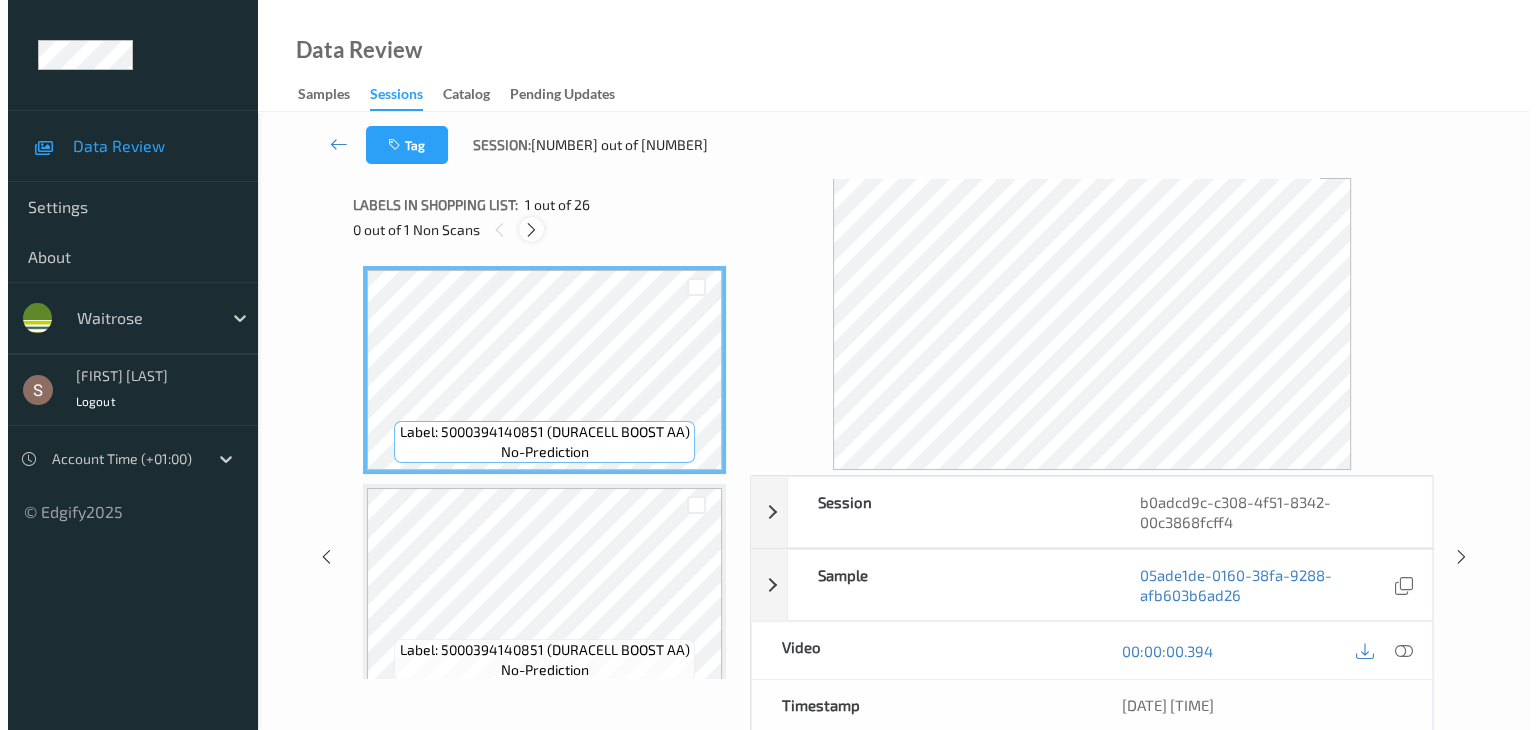 scroll, scrollTop: 5024, scrollLeft: 0, axis: vertical 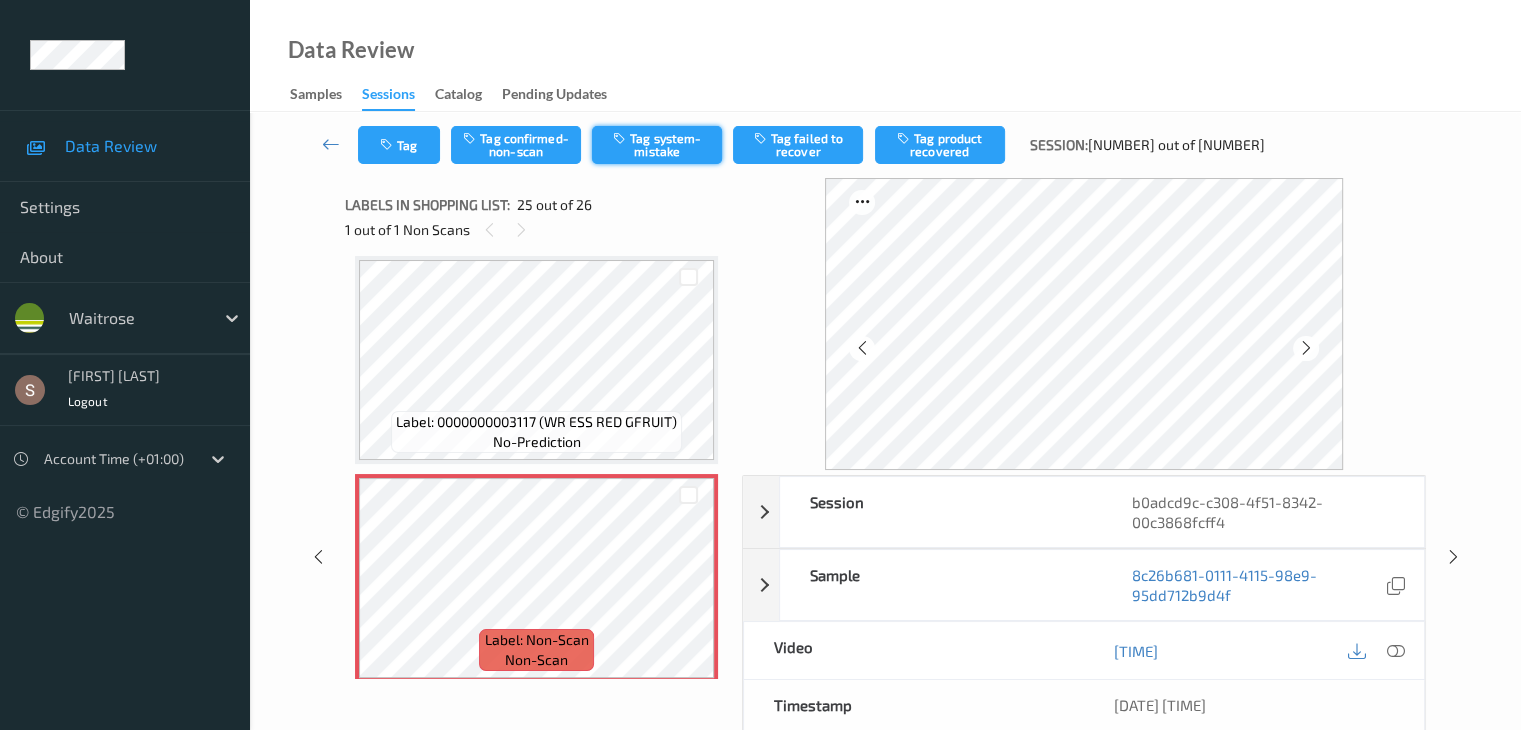 click on "Tag   system-mistake" at bounding box center [657, 145] 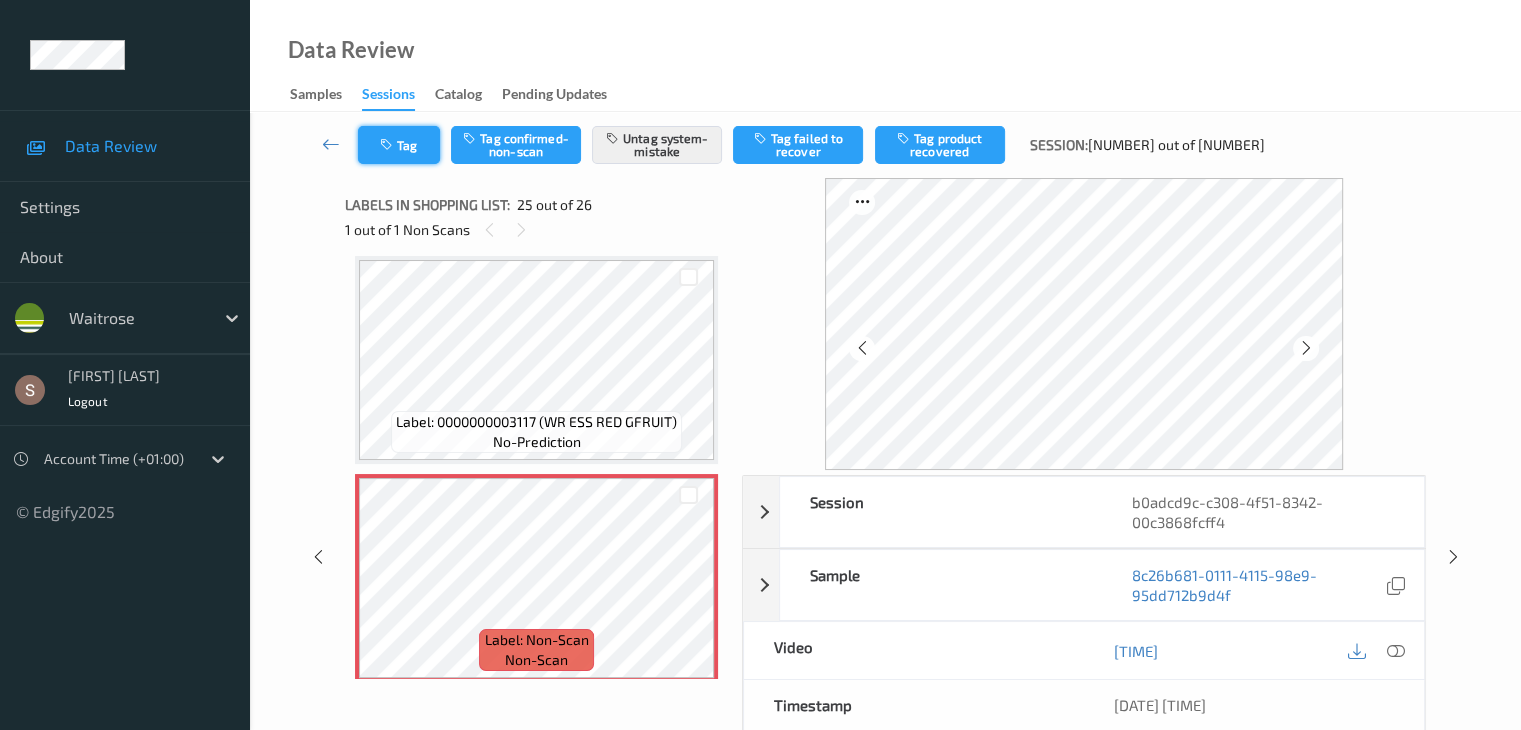 click on "Tag" at bounding box center (399, 145) 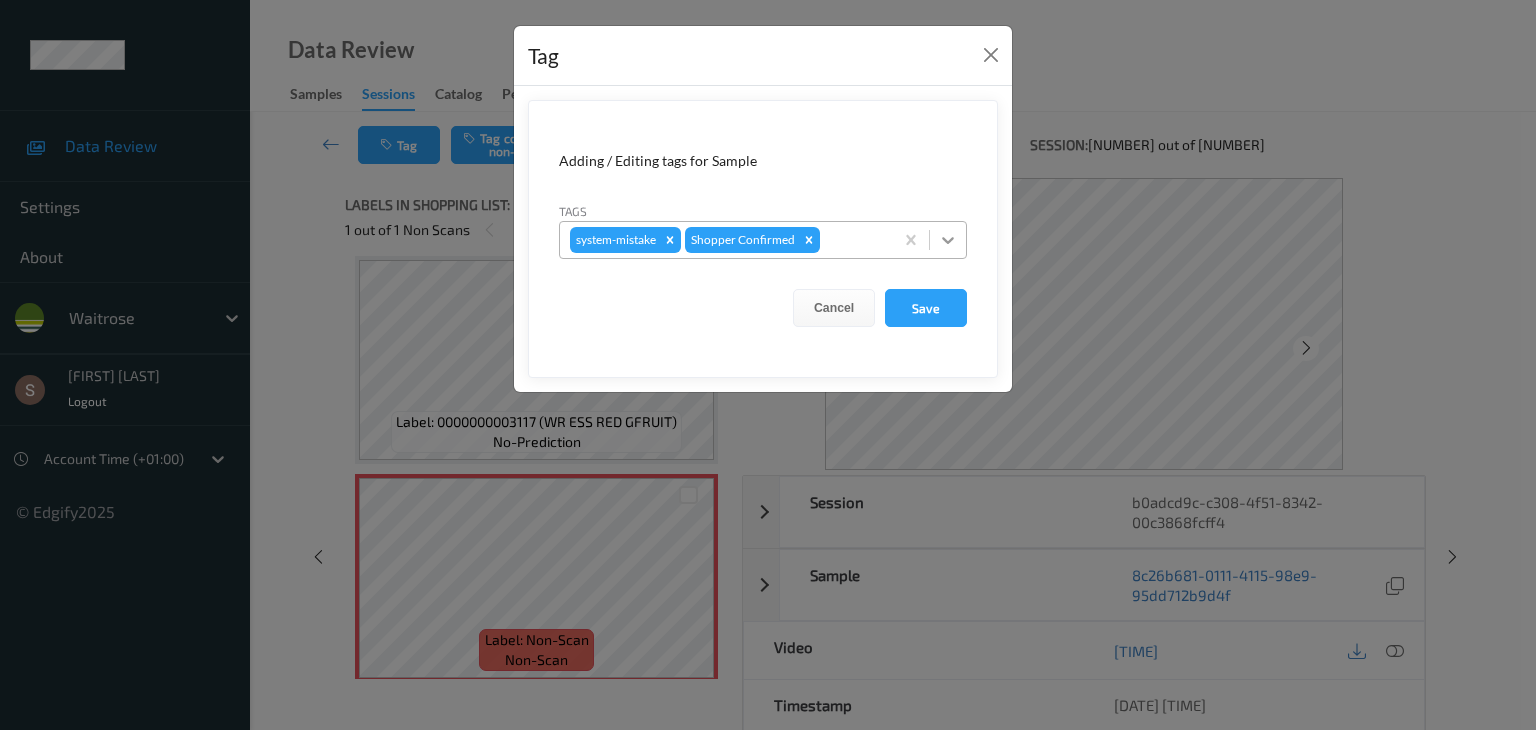 click 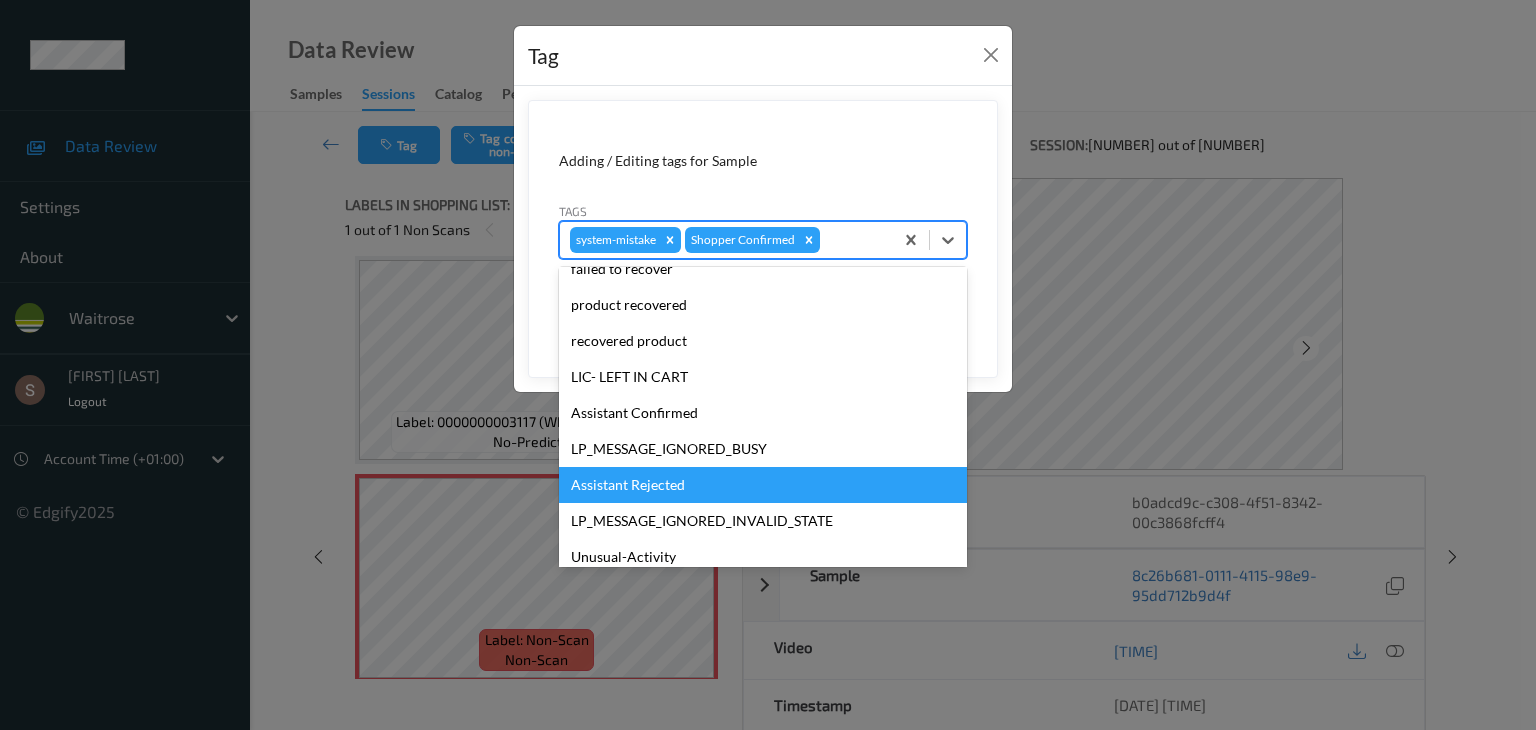 scroll, scrollTop: 320, scrollLeft: 0, axis: vertical 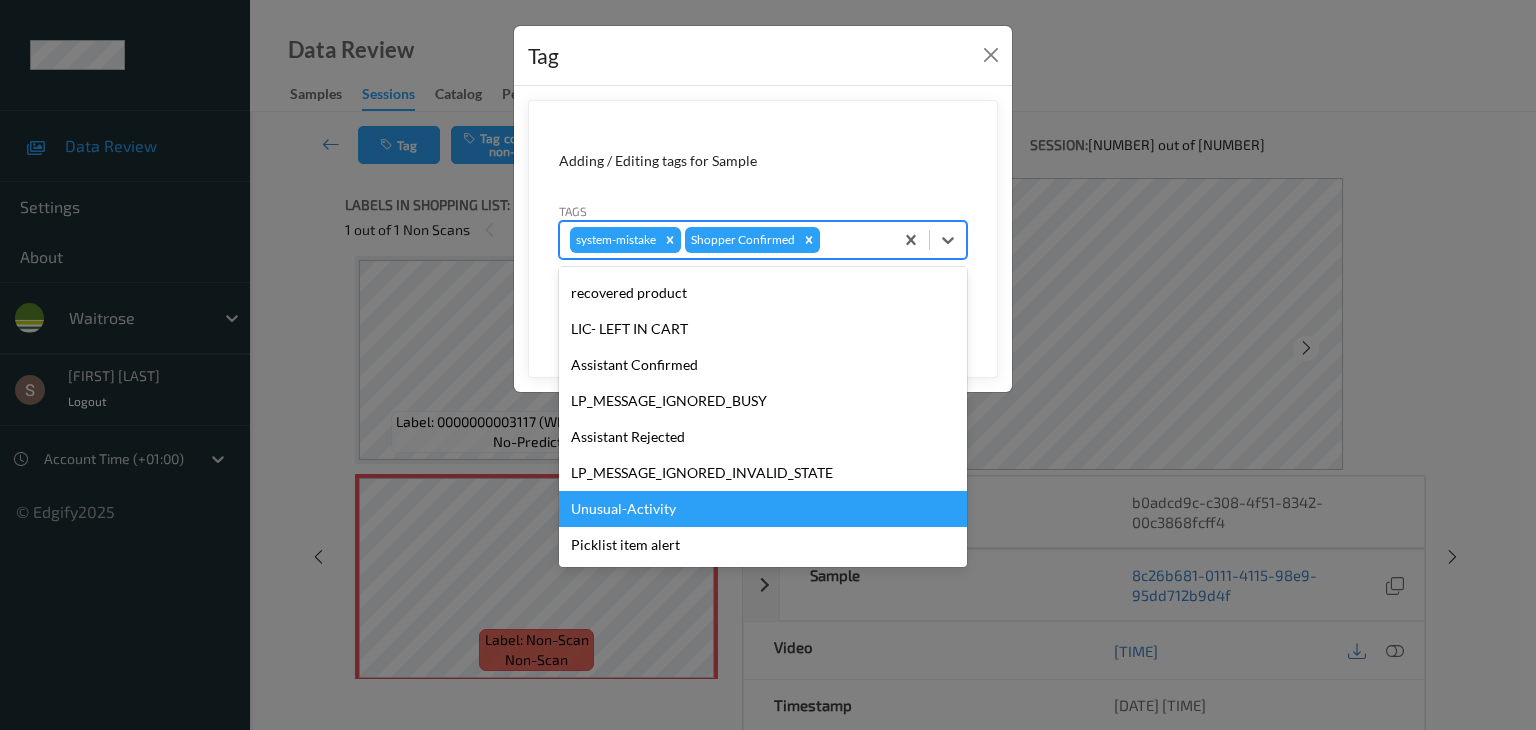 click on "Unusual-Activity" at bounding box center [763, 509] 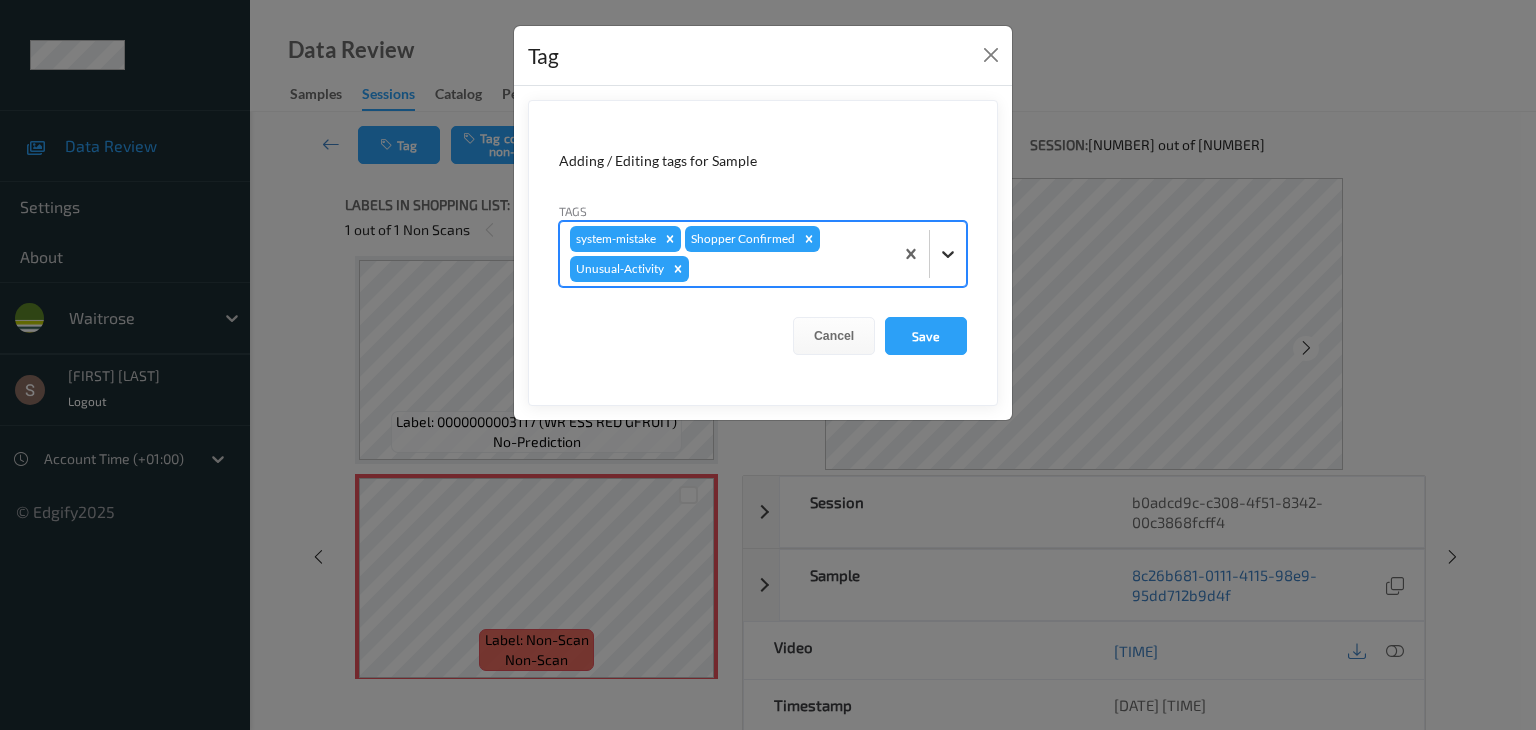 click 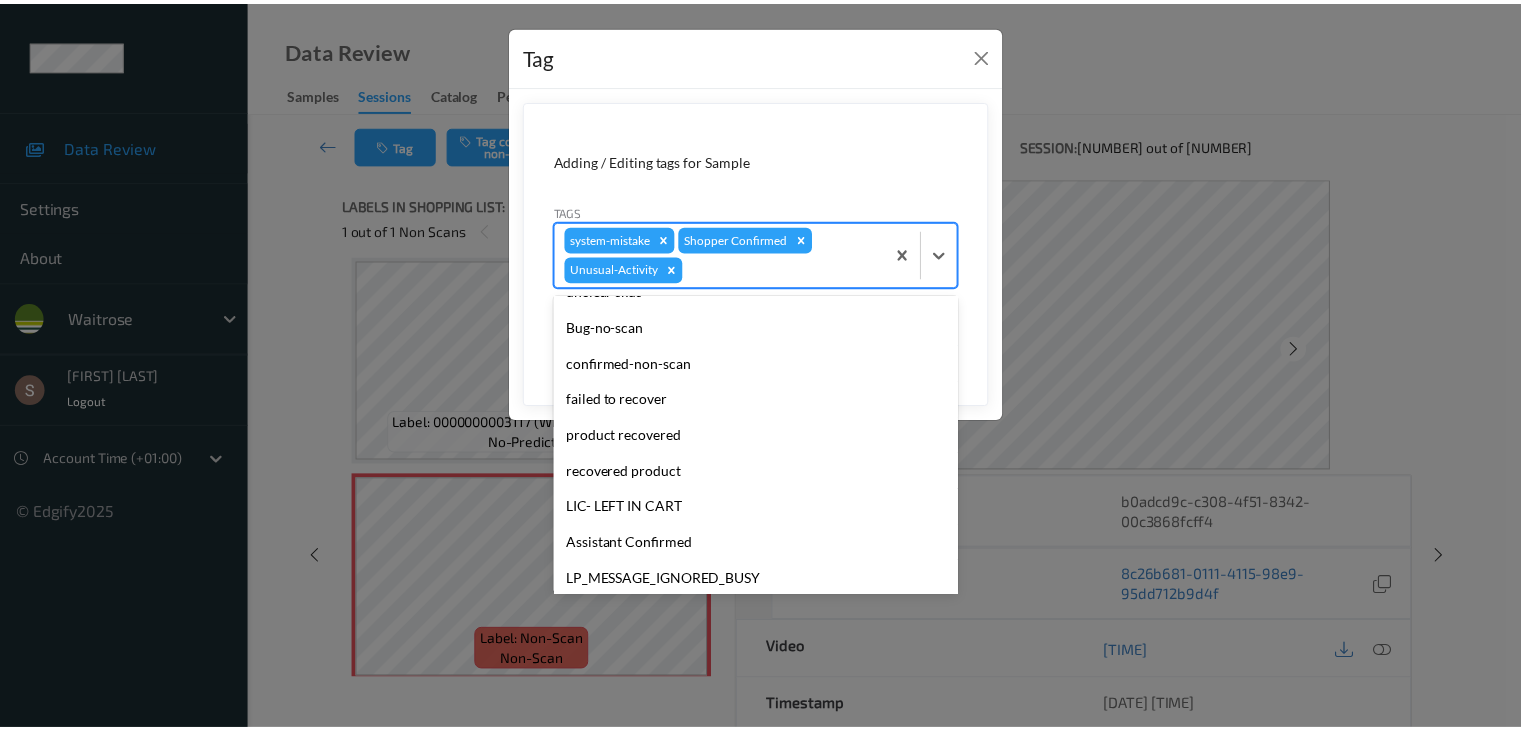 scroll, scrollTop: 284, scrollLeft: 0, axis: vertical 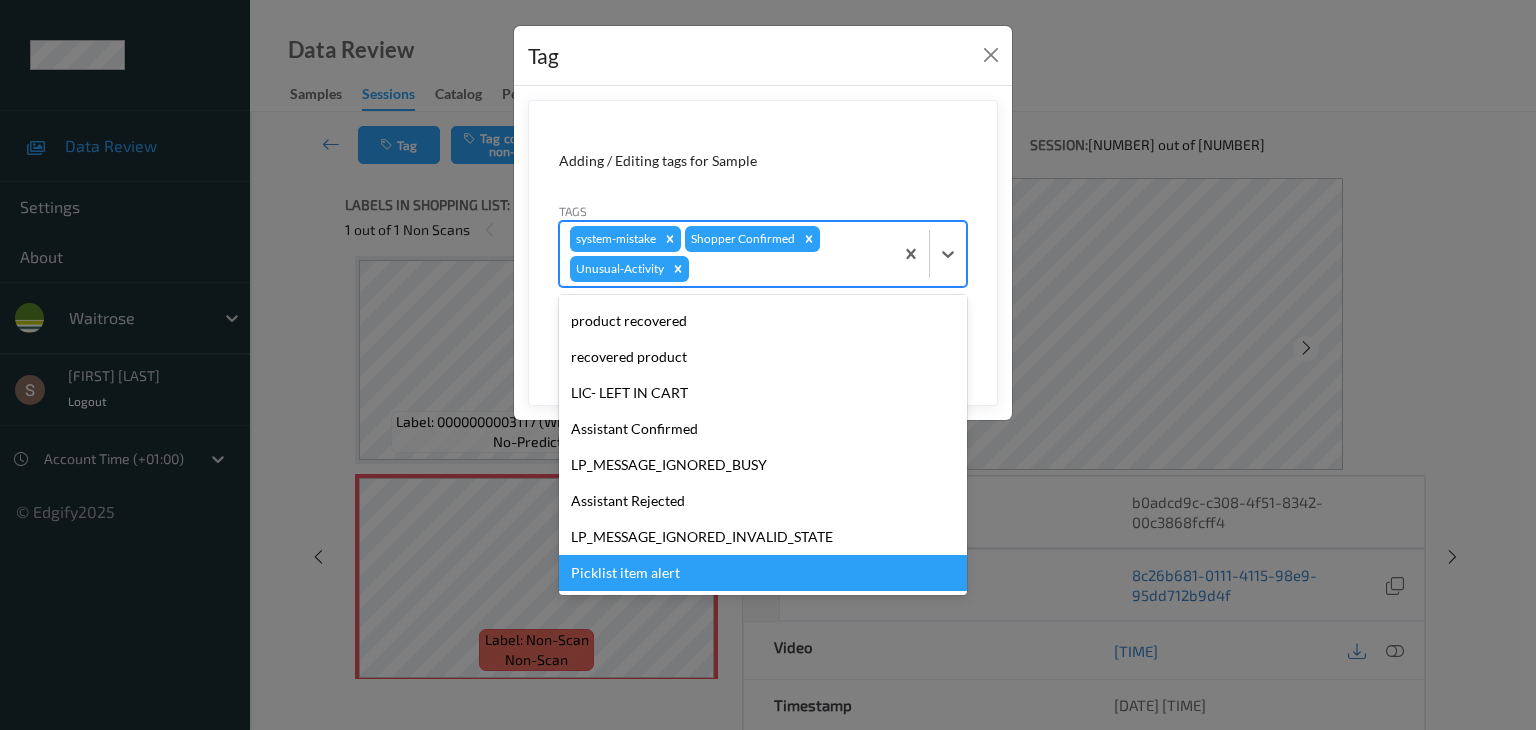 click on "Picklist item alert" at bounding box center (763, 573) 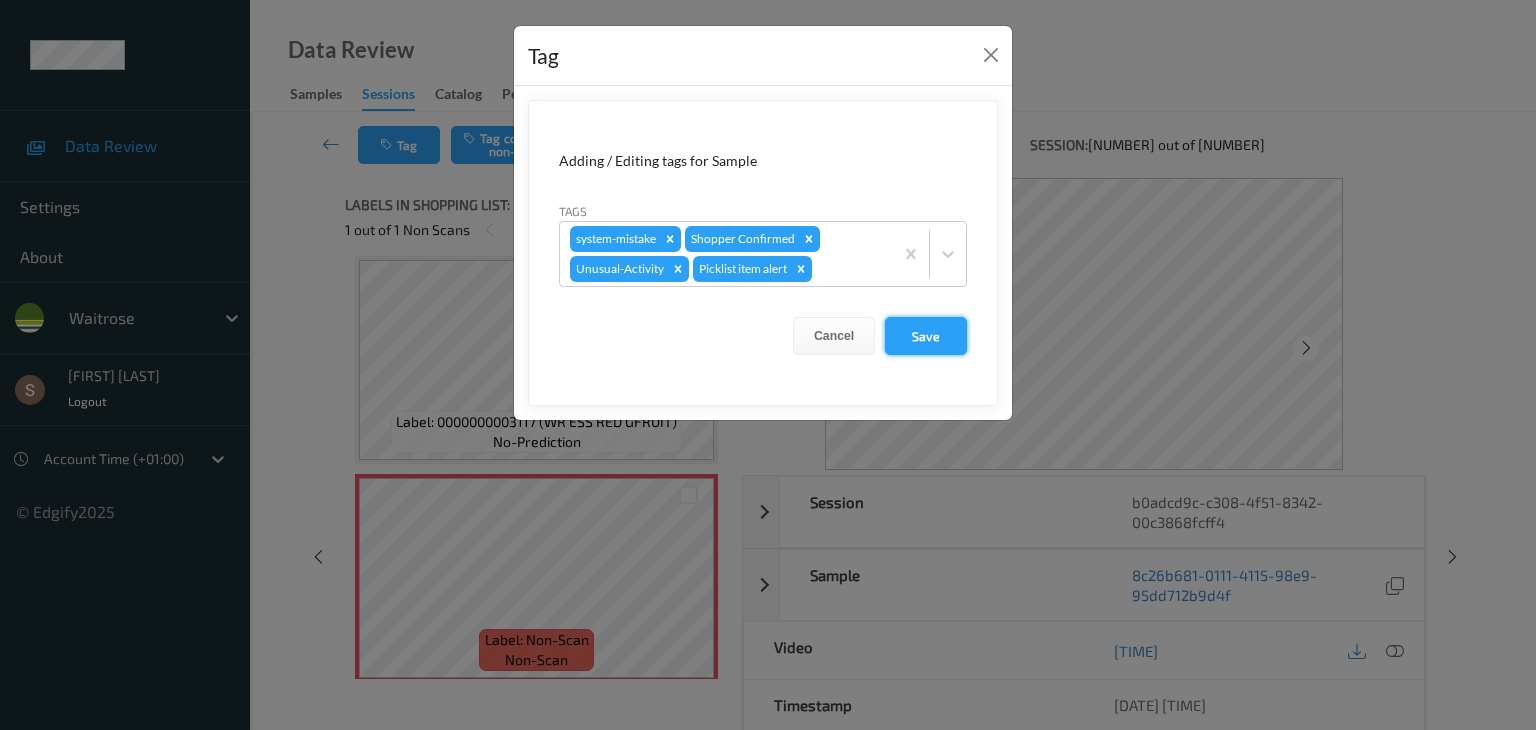 click on "Save" at bounding box center [926, 336] 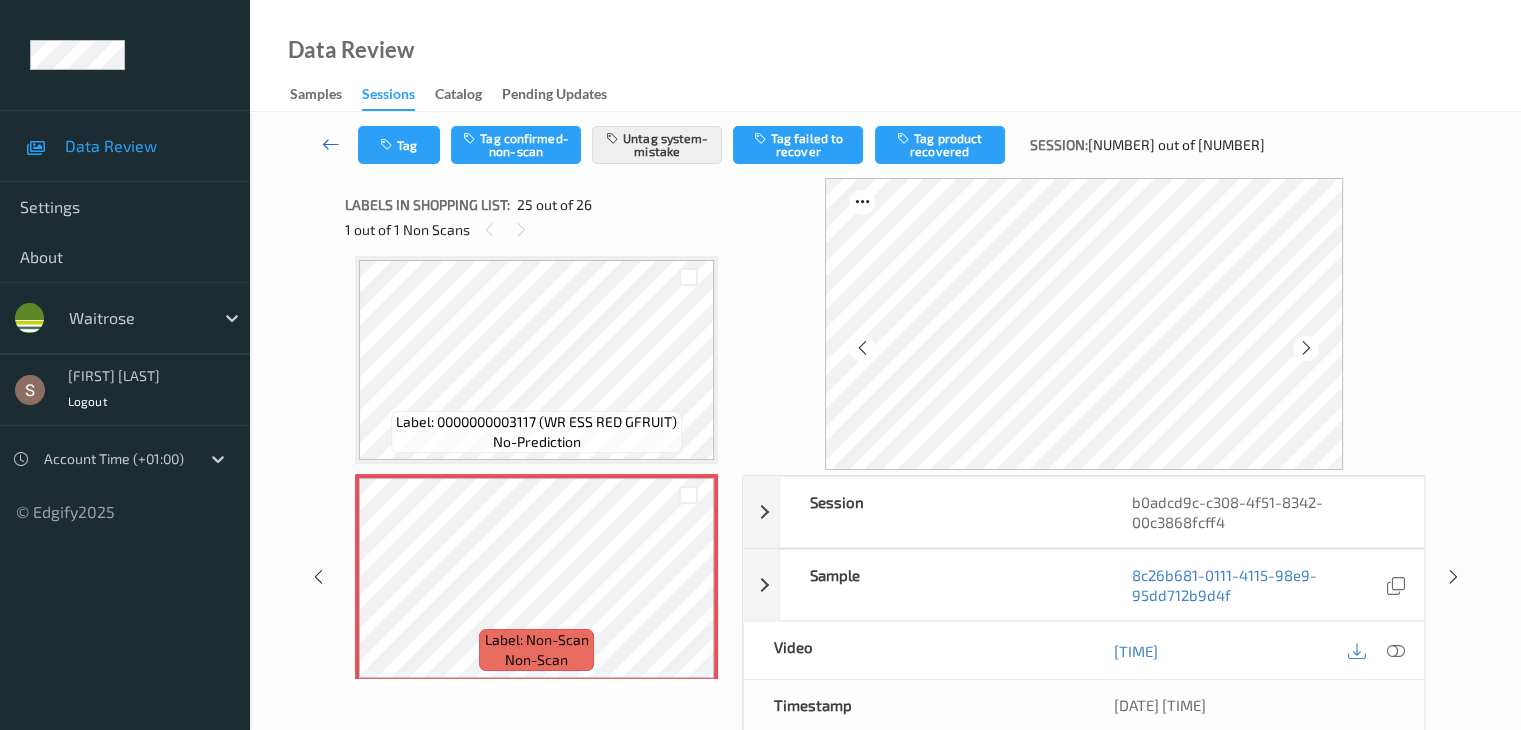 click at bounding box center (331, 144) 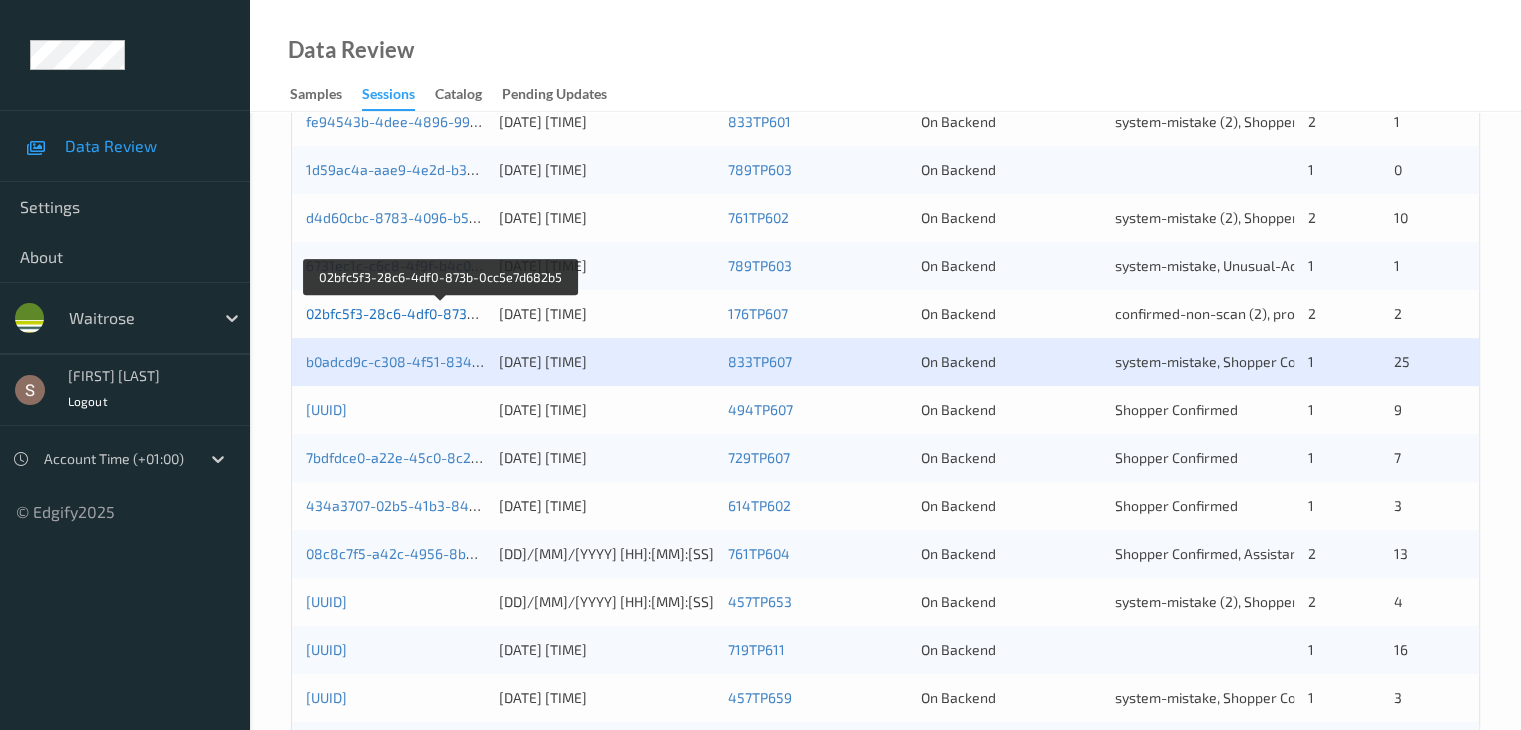 scroll, scrollTop: 700, scrollLeft: 0, axis: vertical 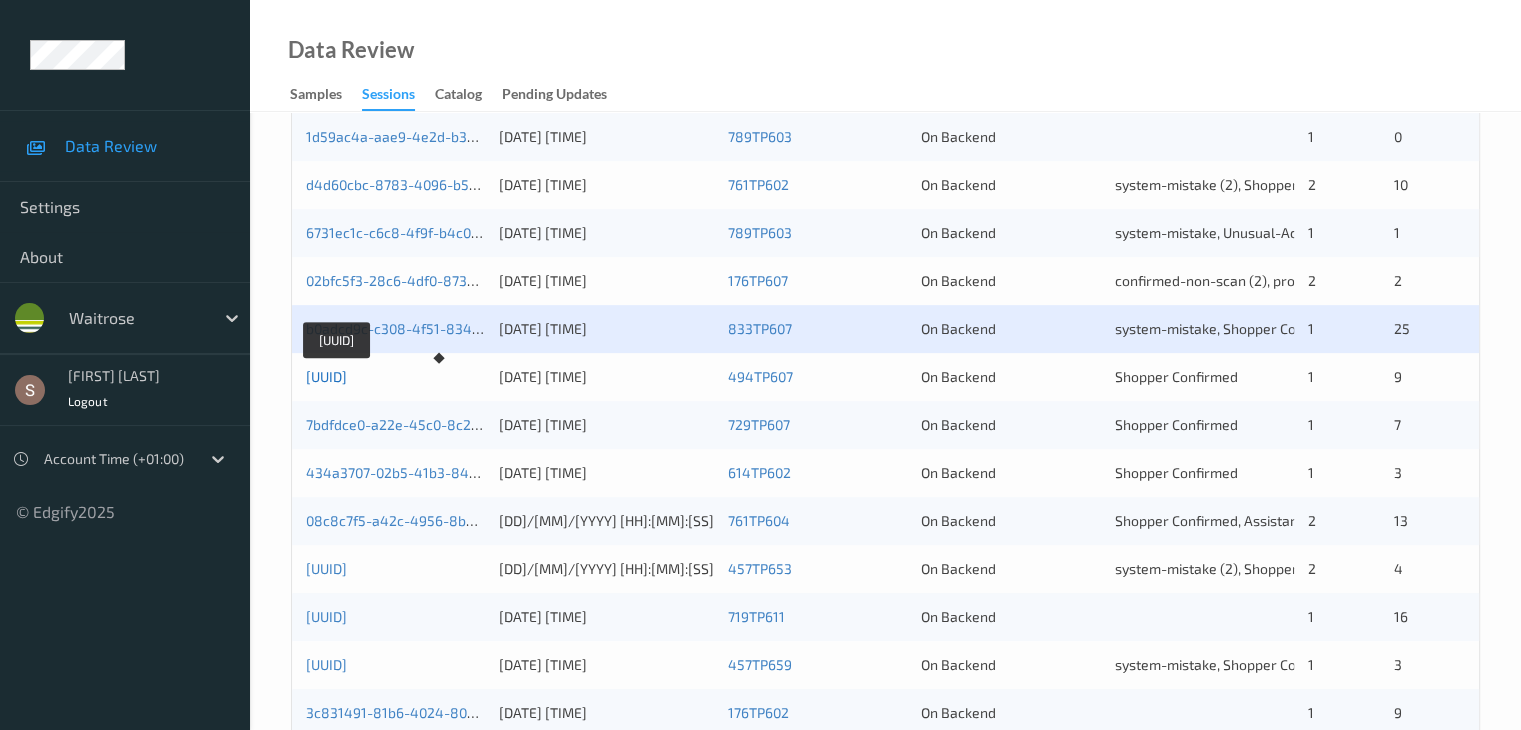 click on "[UUID]" at bounding box center [326, 376] 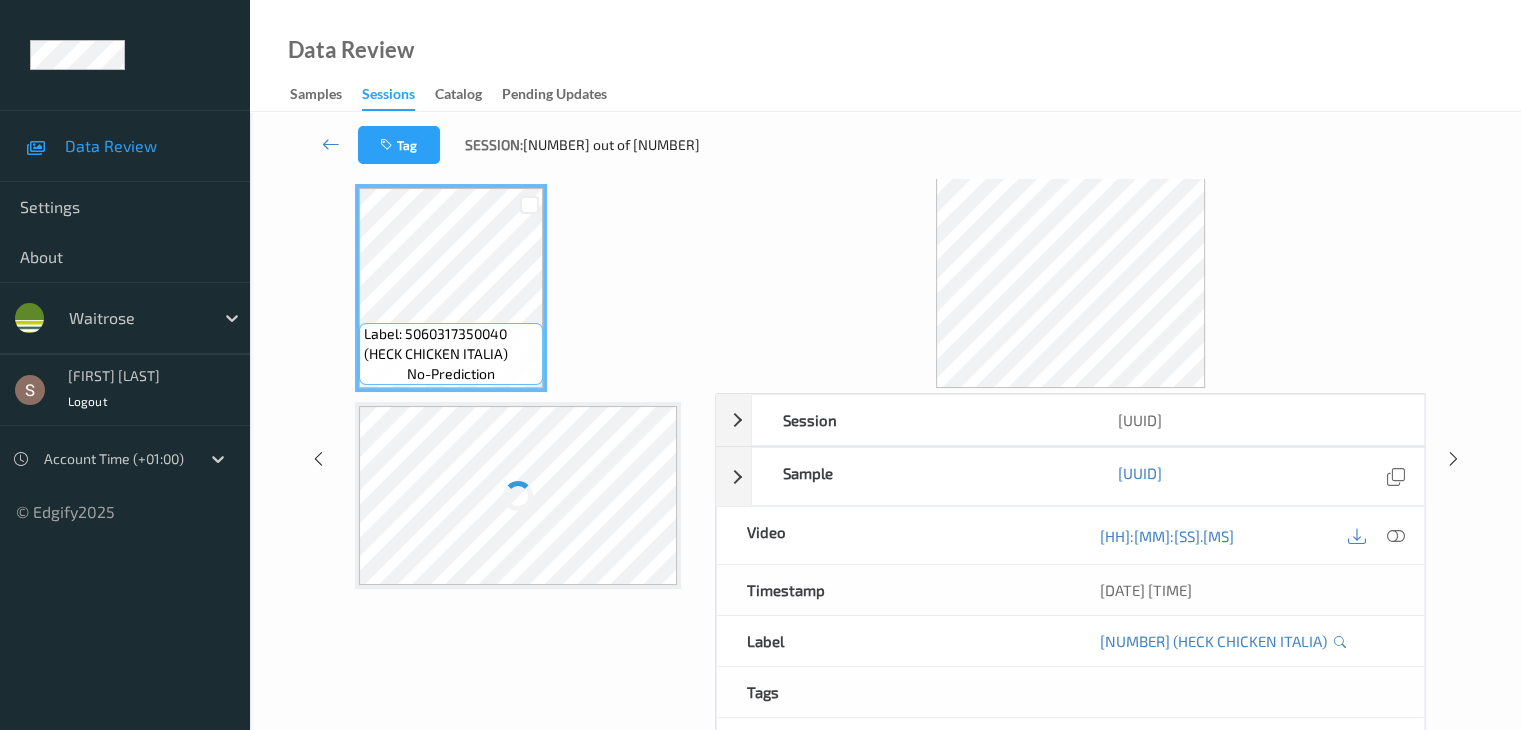 scroll, scrollTop: 0, scrollLeft: 0, axis: both 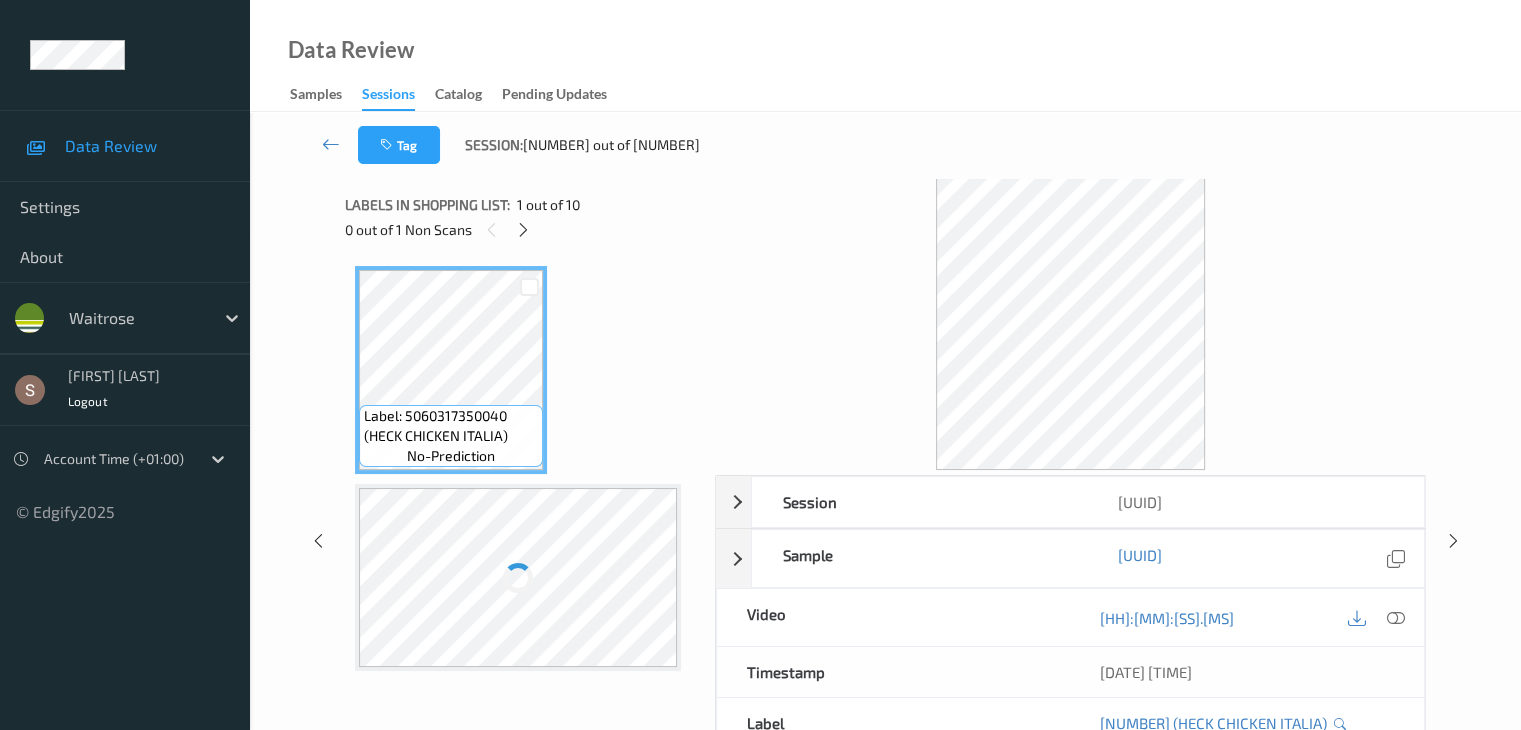 click on "0 out of 1 Non Scans" at bounding box center (523, 229) 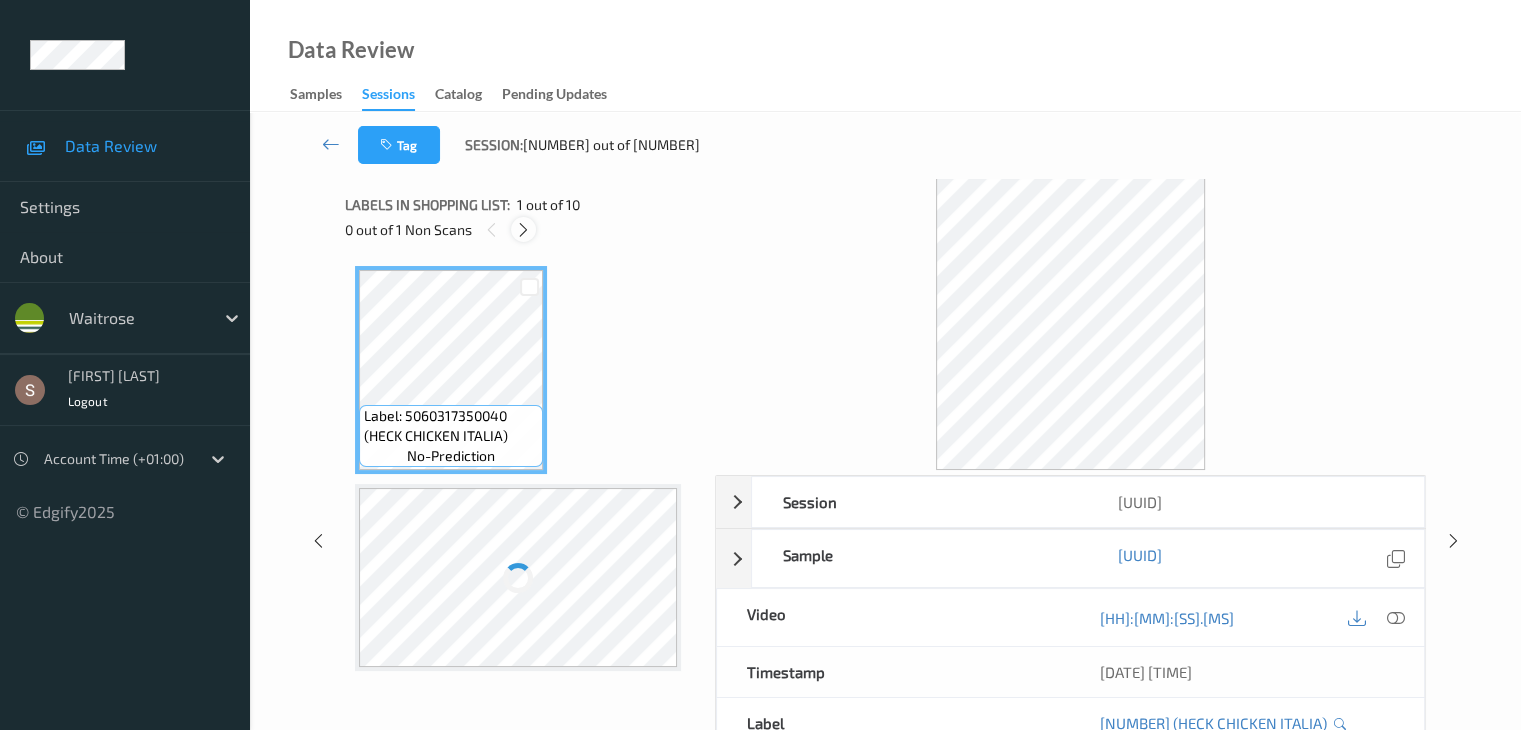 click at bounding box center (523, 230) 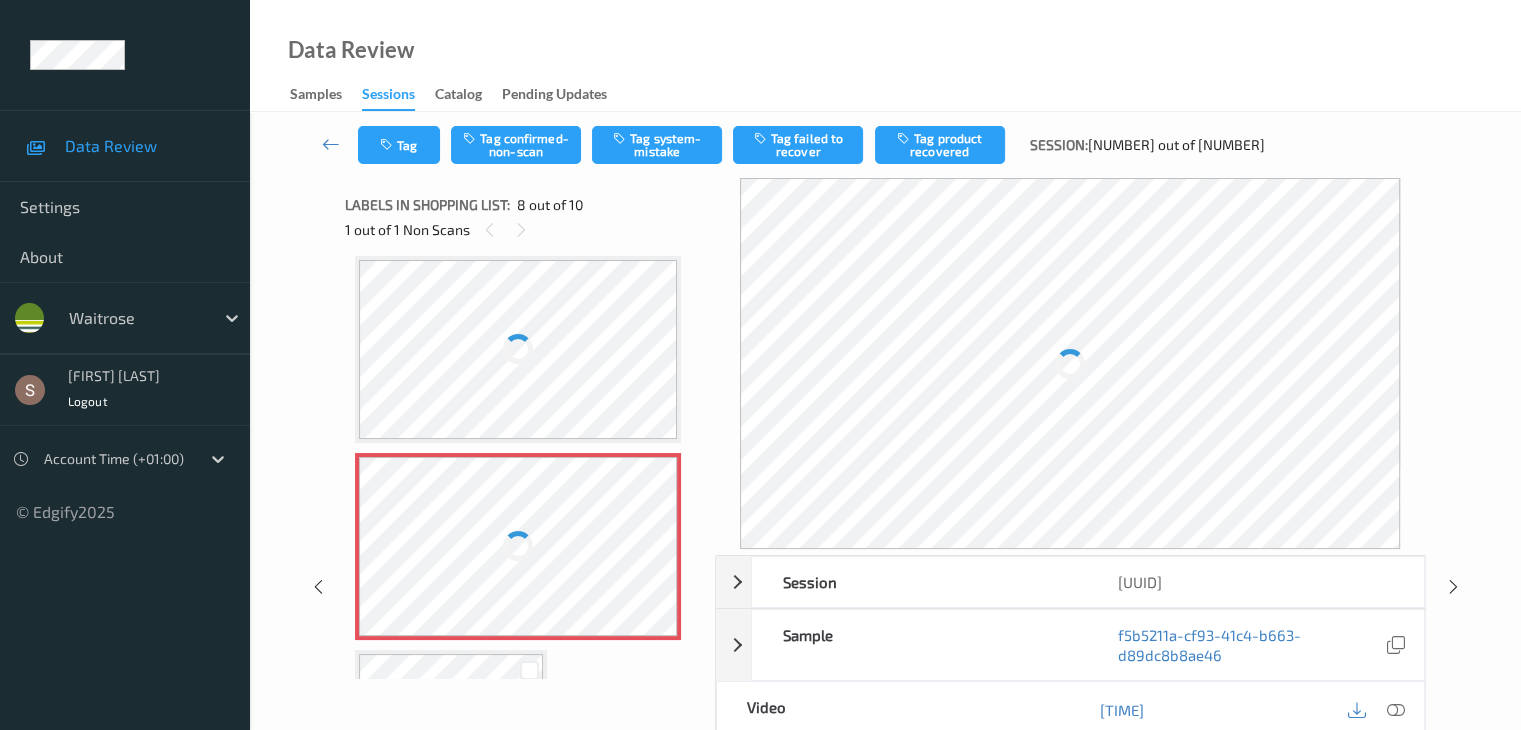 scroll, scrollTop: 1318, scrollLeft: 0, axis: vertical 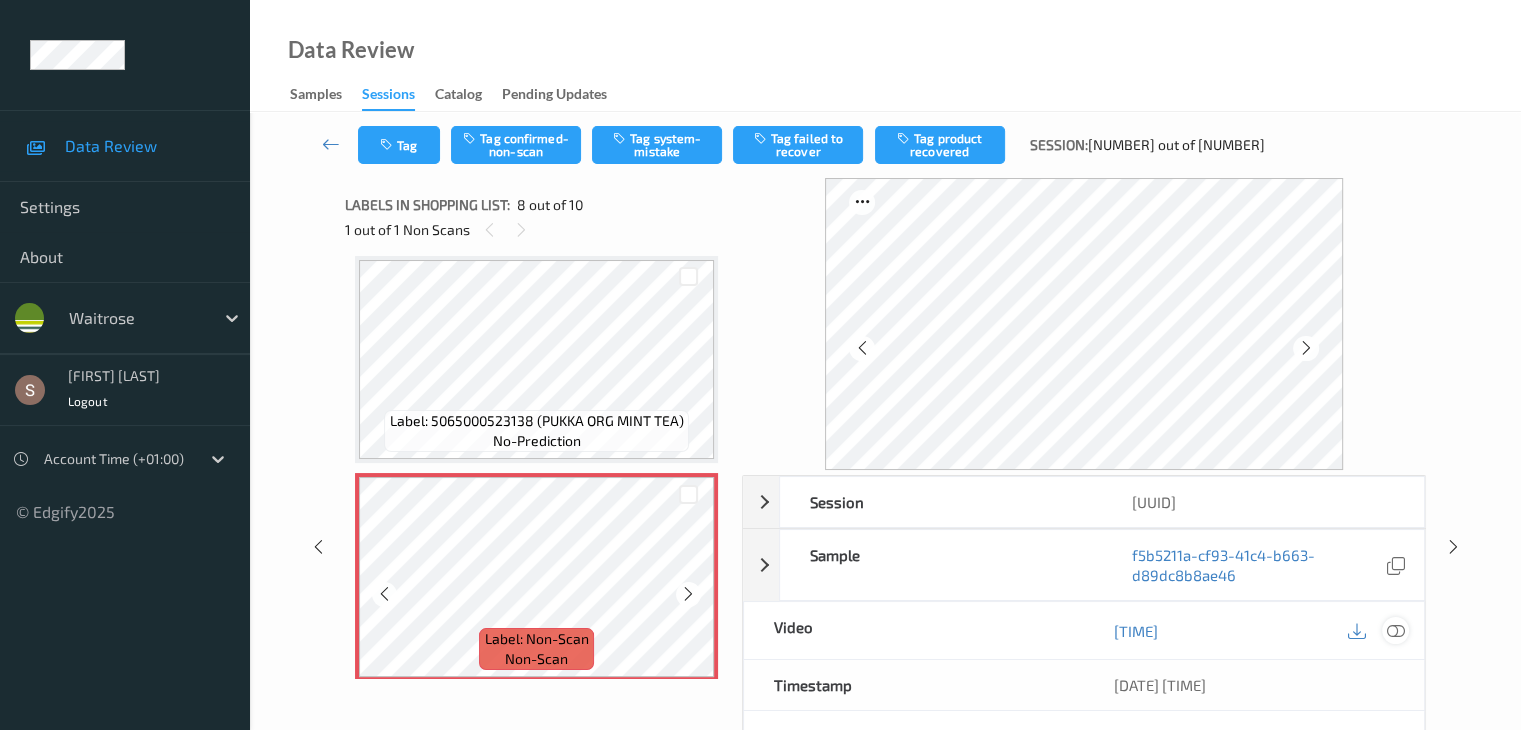 click at bounding box center (1395, 631) 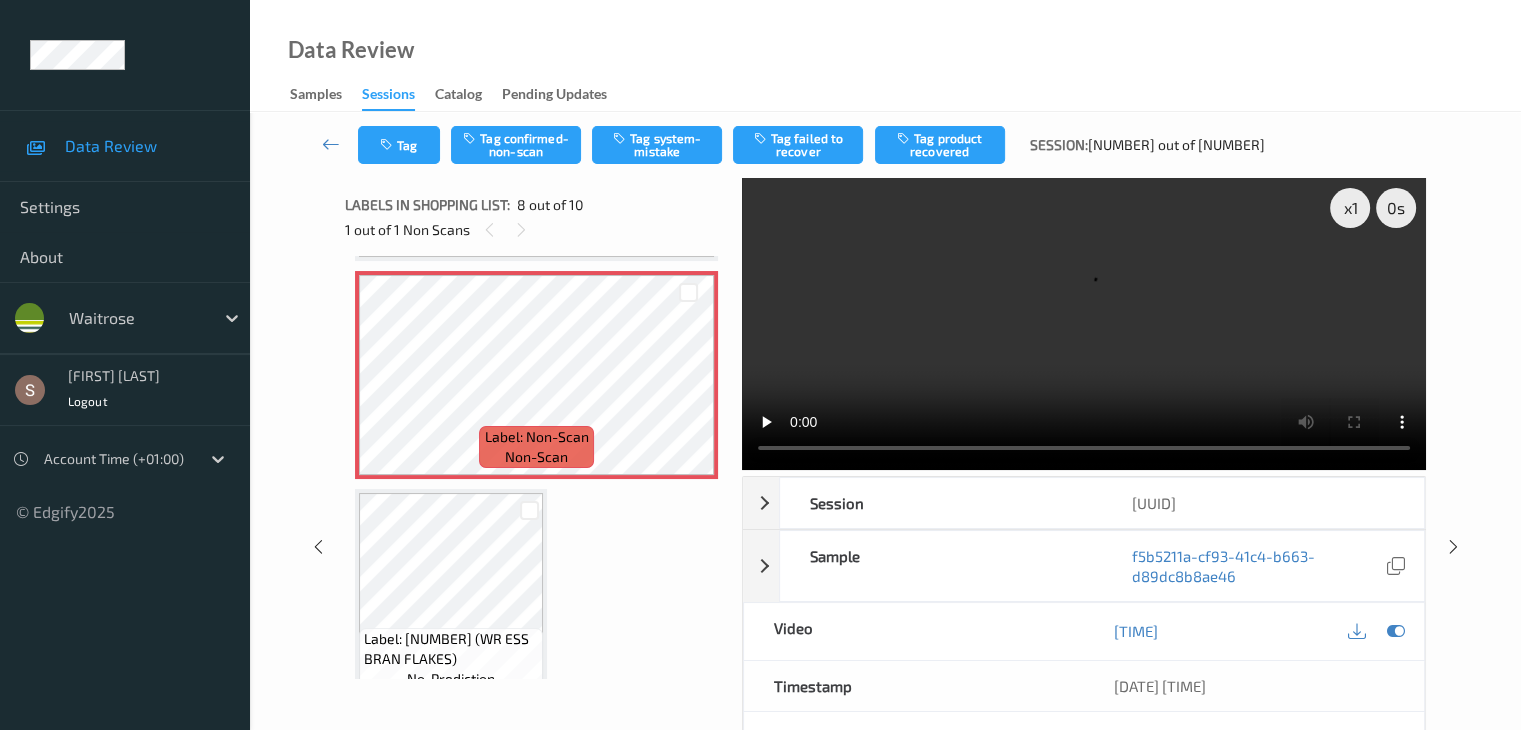 scroll, scrollTop: 1618, scrollLeft: 0, axis: vertical 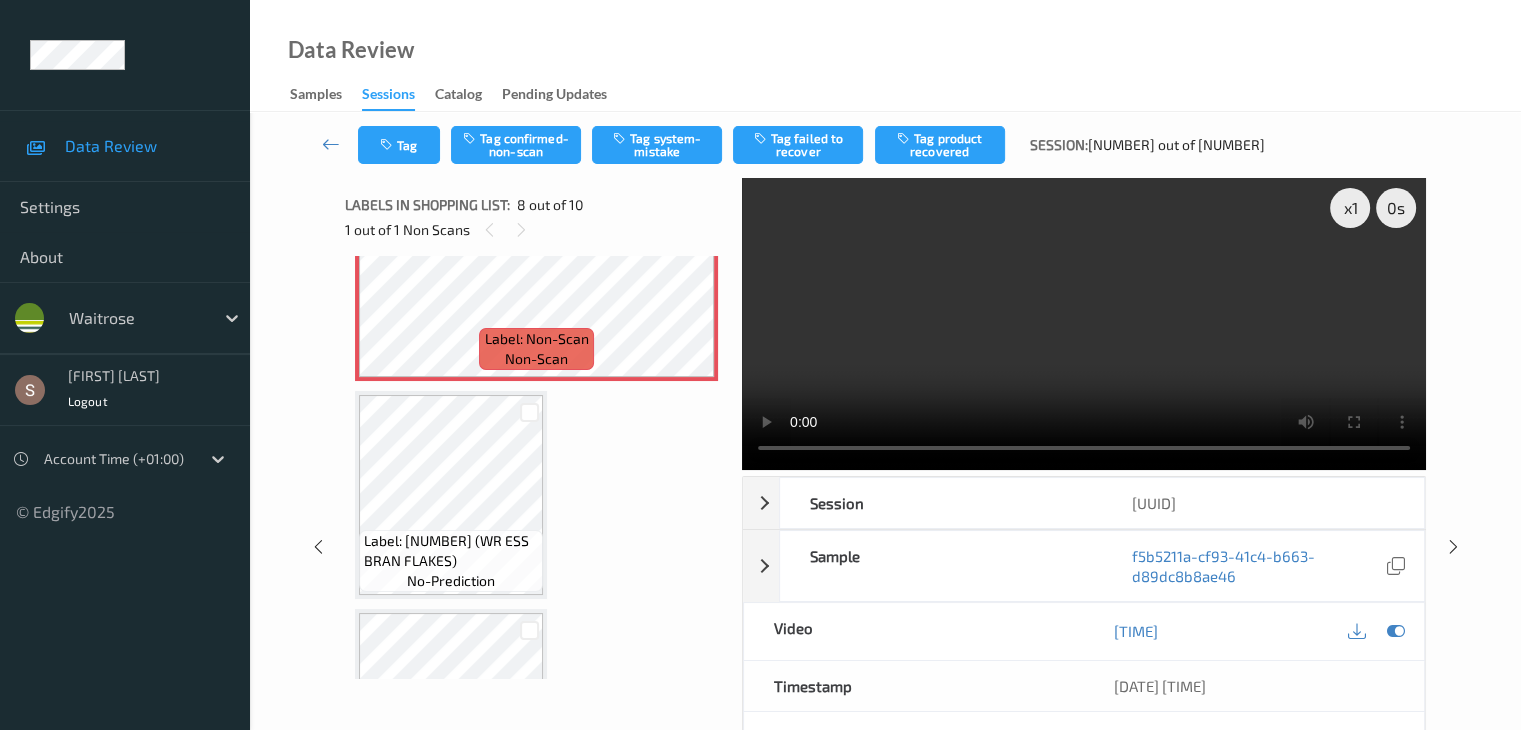 click at bounding box center [1084, 324] 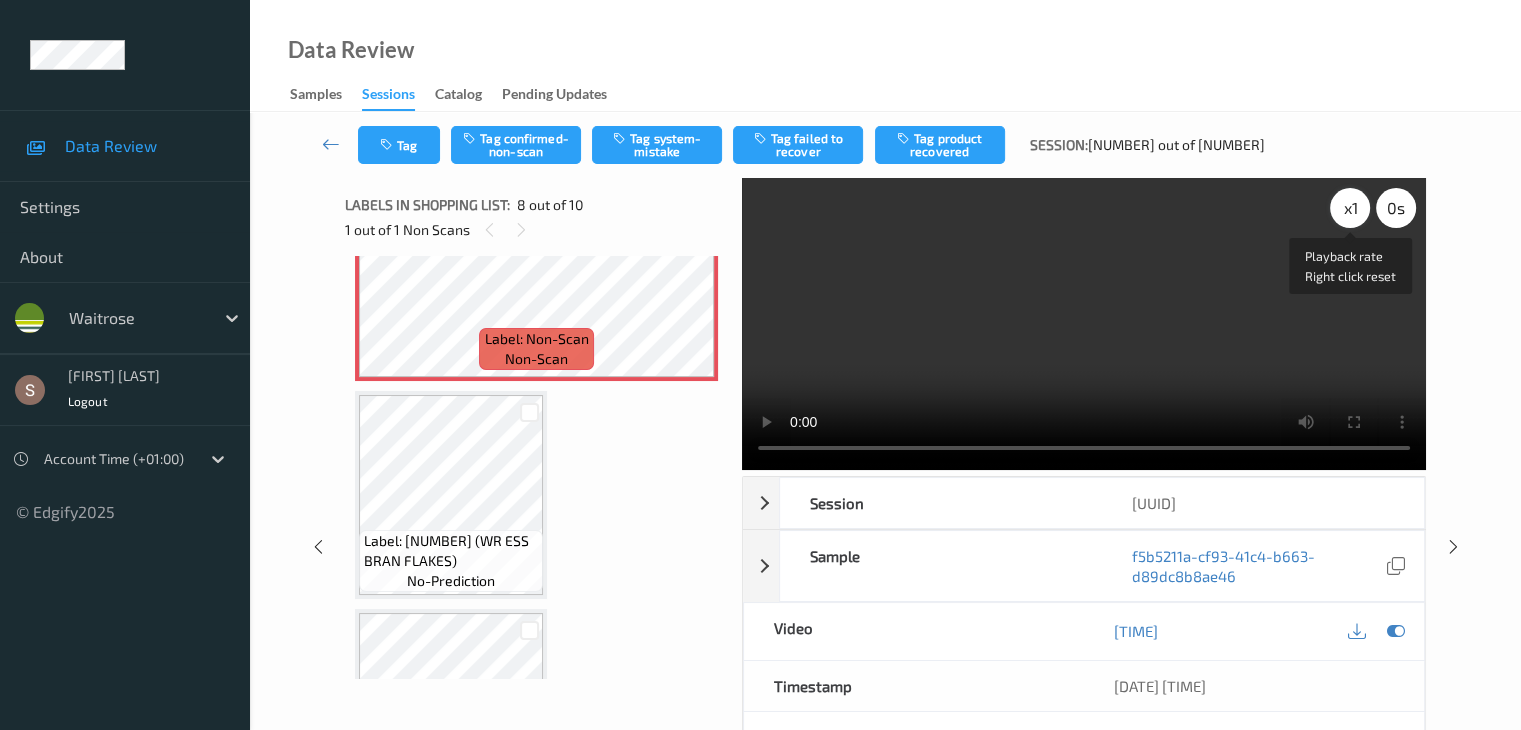 click on "x 1" at bounding box center [1350, 208] 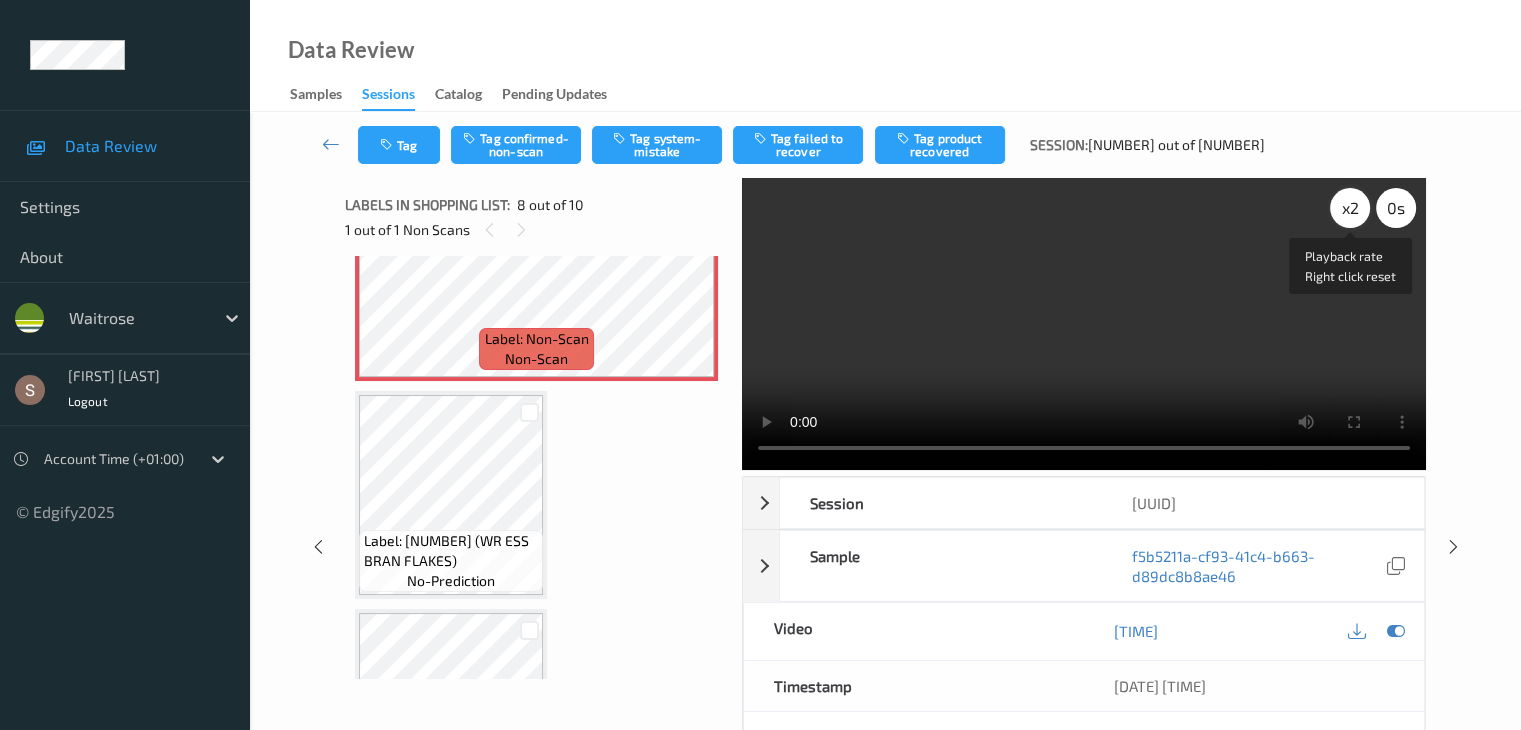 click on "x 2" at bounding box center [1350, 208] 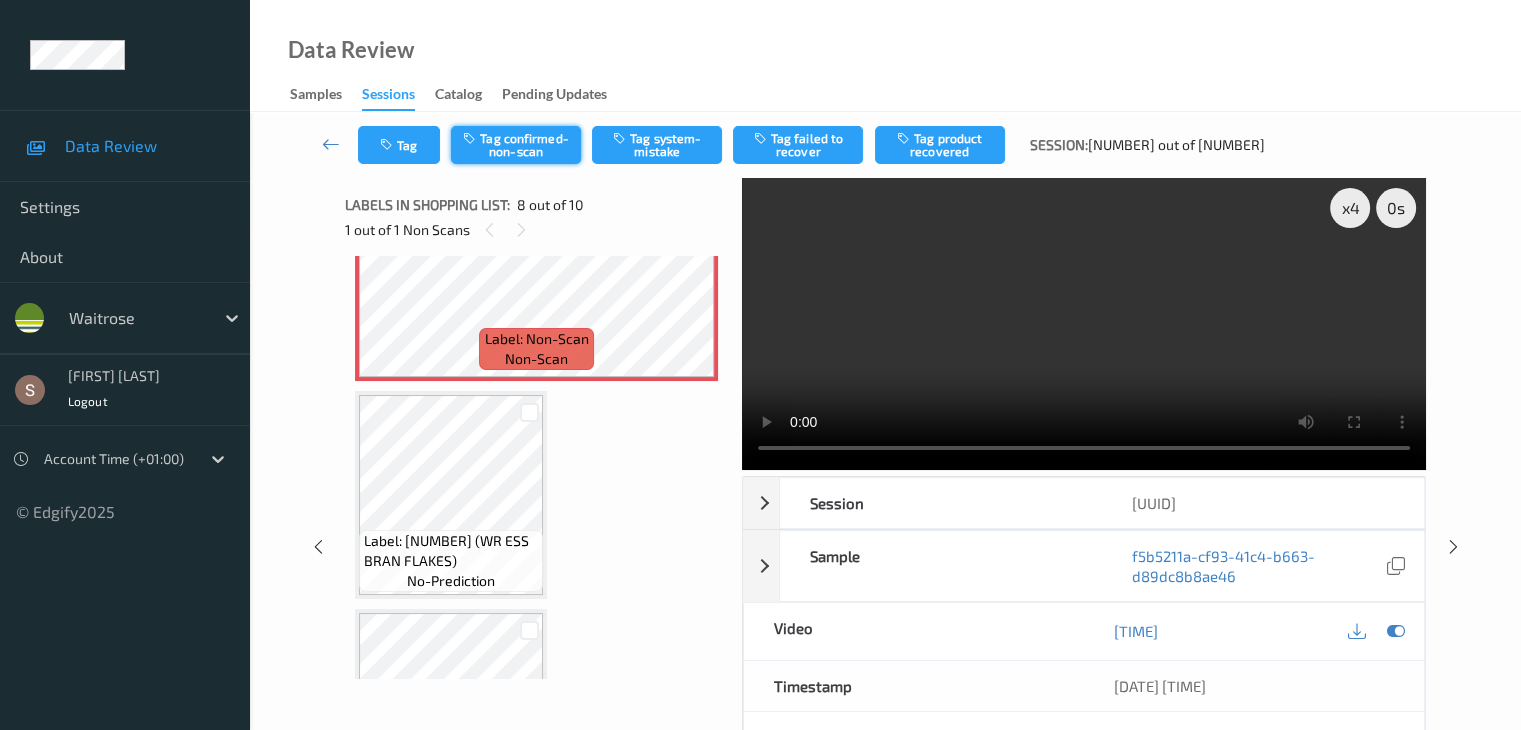click on "Tag   confirmed-non-scan" at bounding box center [516, 145] 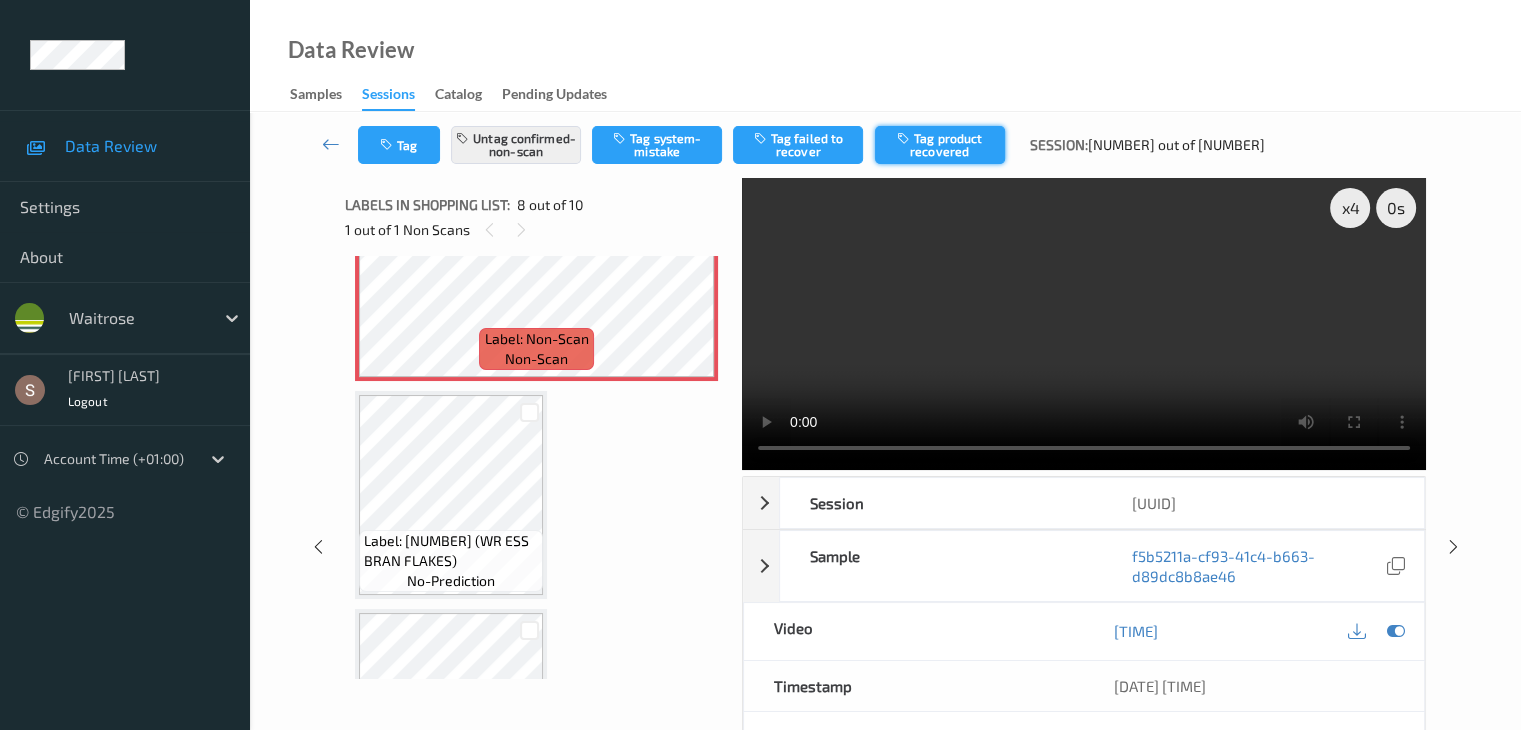 click on "Tag   product recovered" at bounding box center (940, 145) 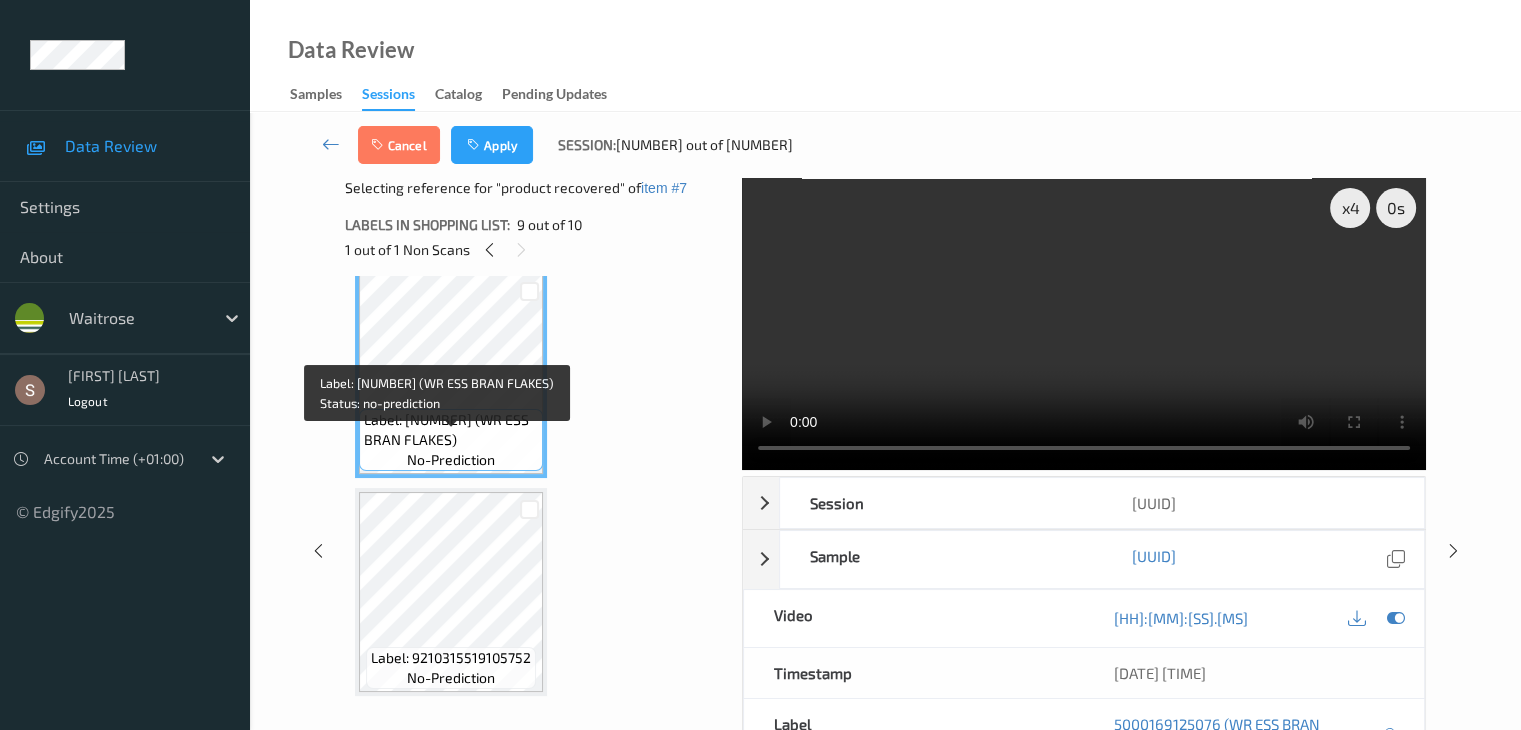 scroll, scrollTop: 1766, scrollLeft: 0, axis: vertical 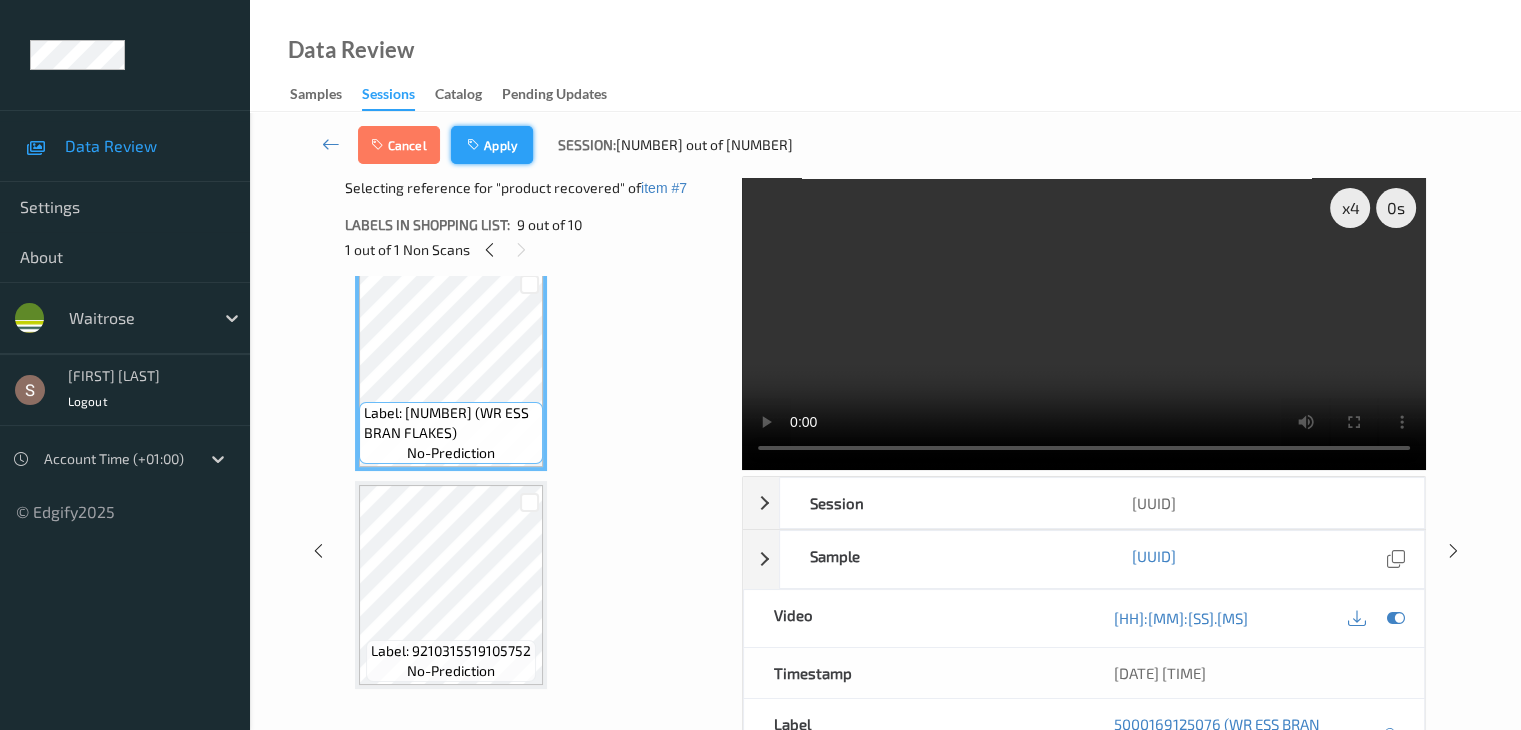 click on "Apply" at bounding box center (492, 145) 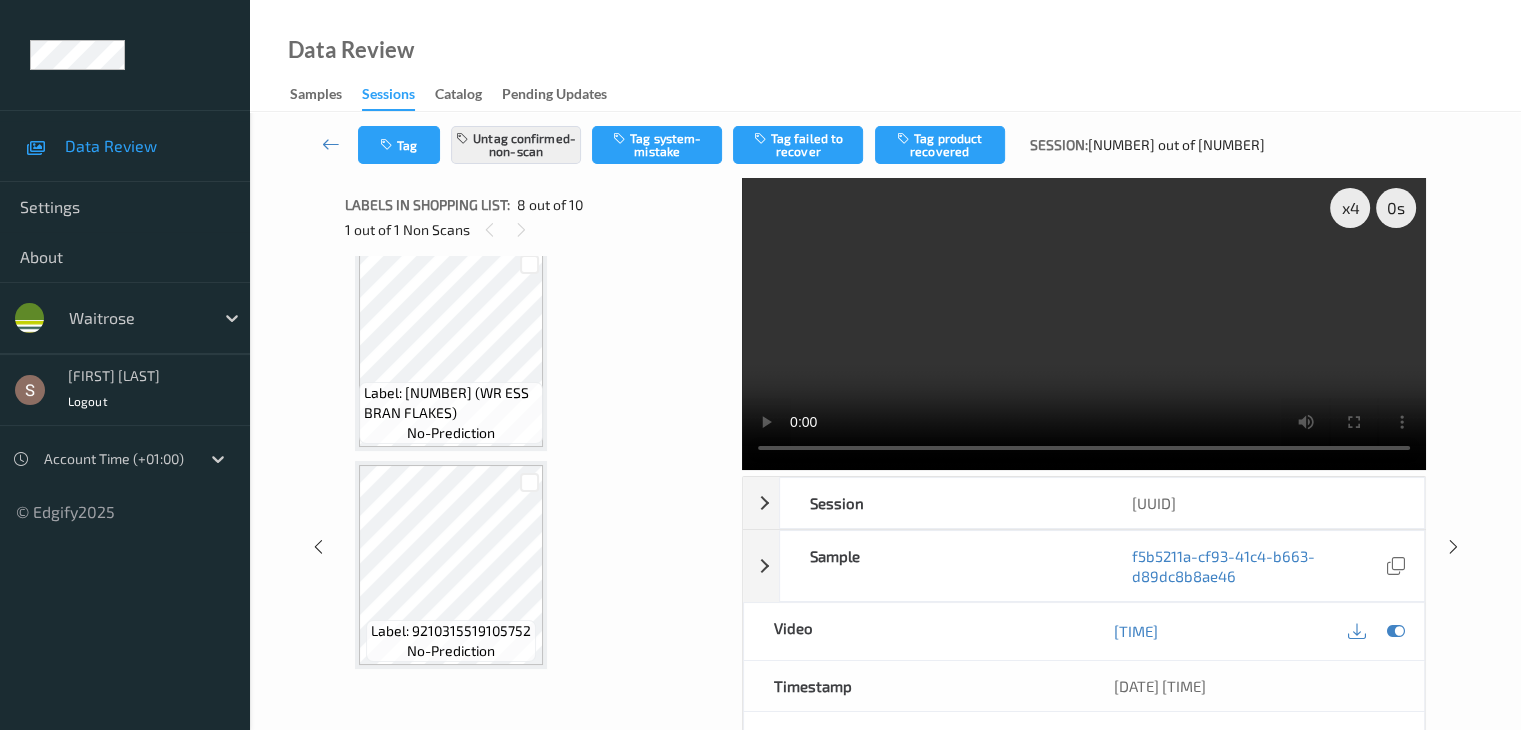 scroll, scrollTop: 1316, scrollLeft: 0, axis: vertical 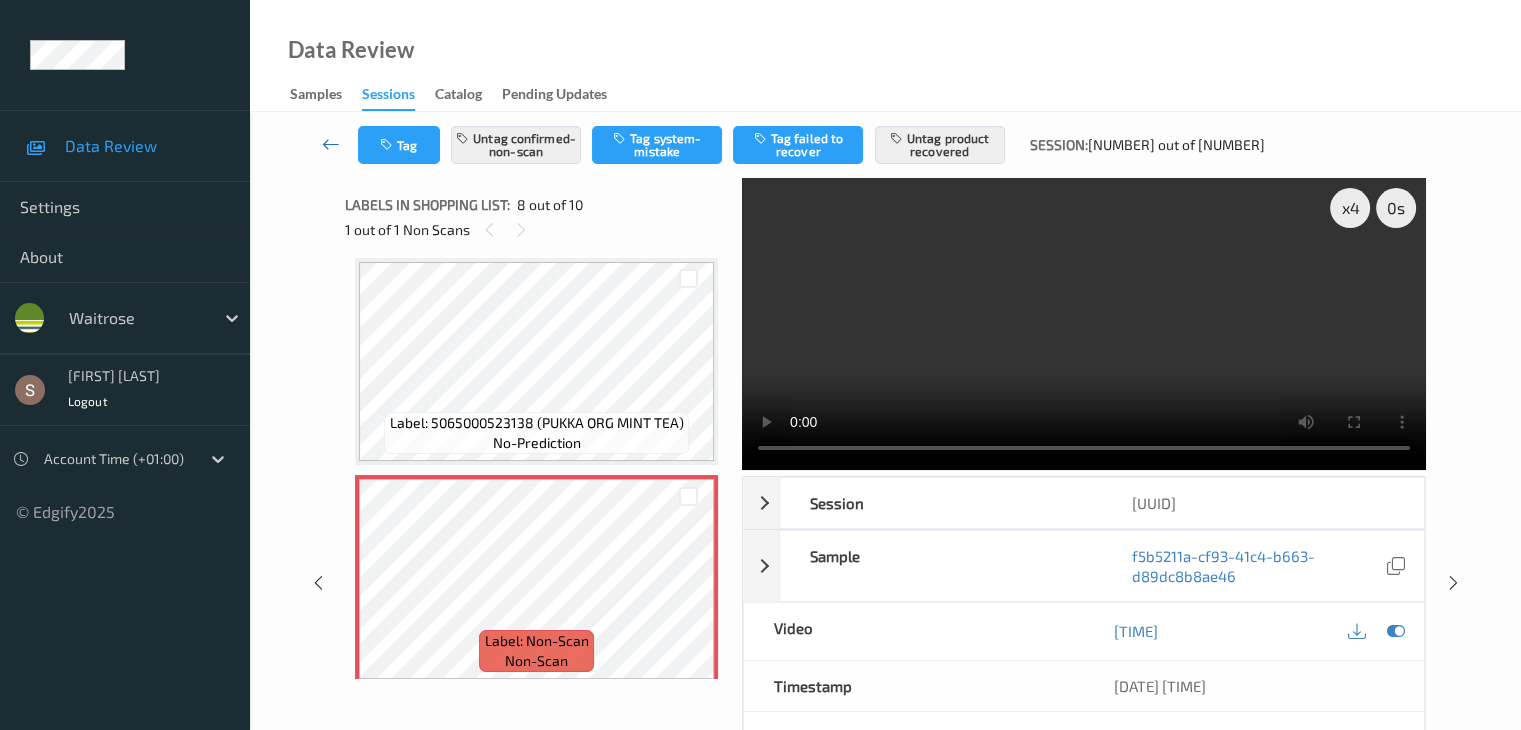 click at bounding box center [331, 144] 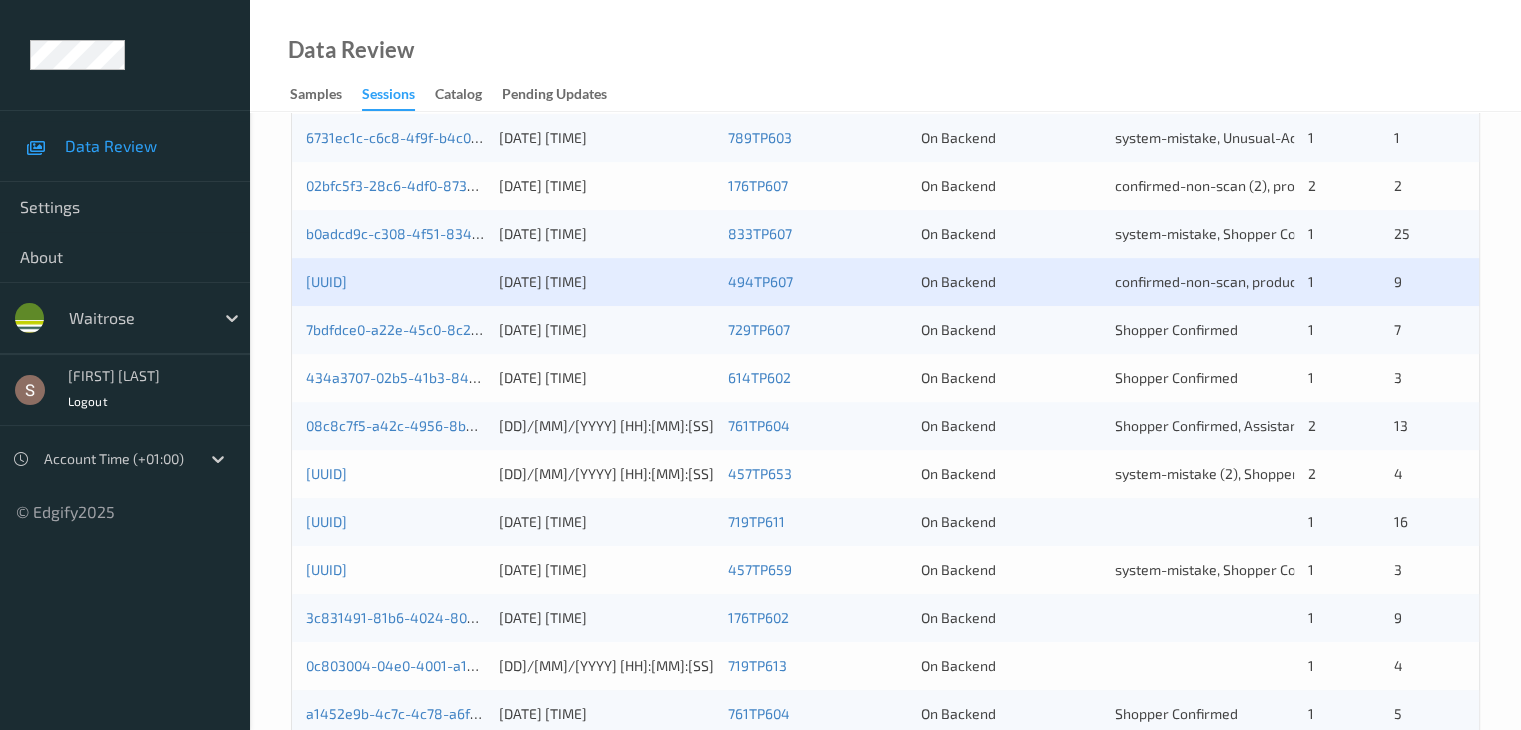 scroll, scrollTop: 900, scrollLeft: 0, axis: vertical 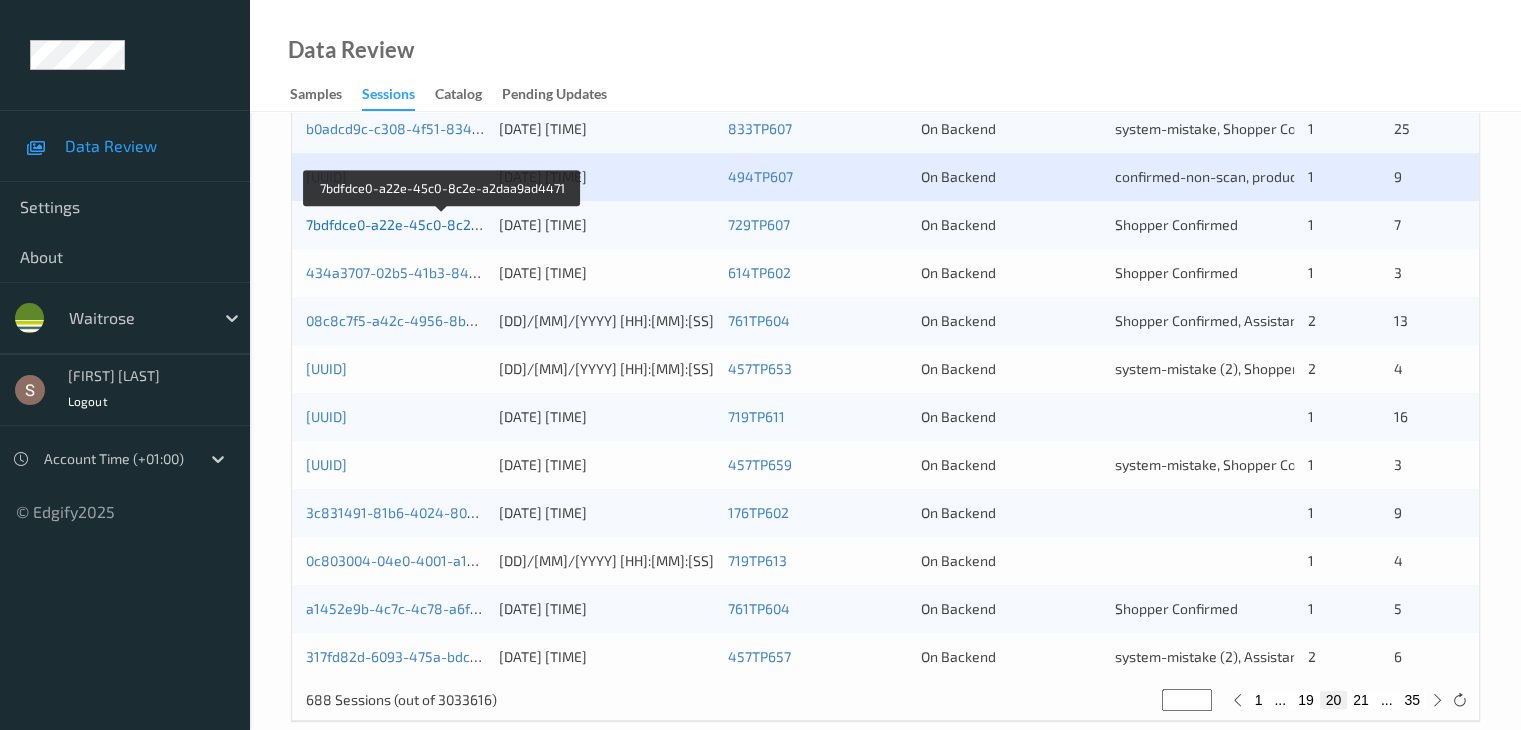 click on "7bdfdce0-a22e-45c0-8c2e-a2daa9ad4471" at bounding box center (443, 224) 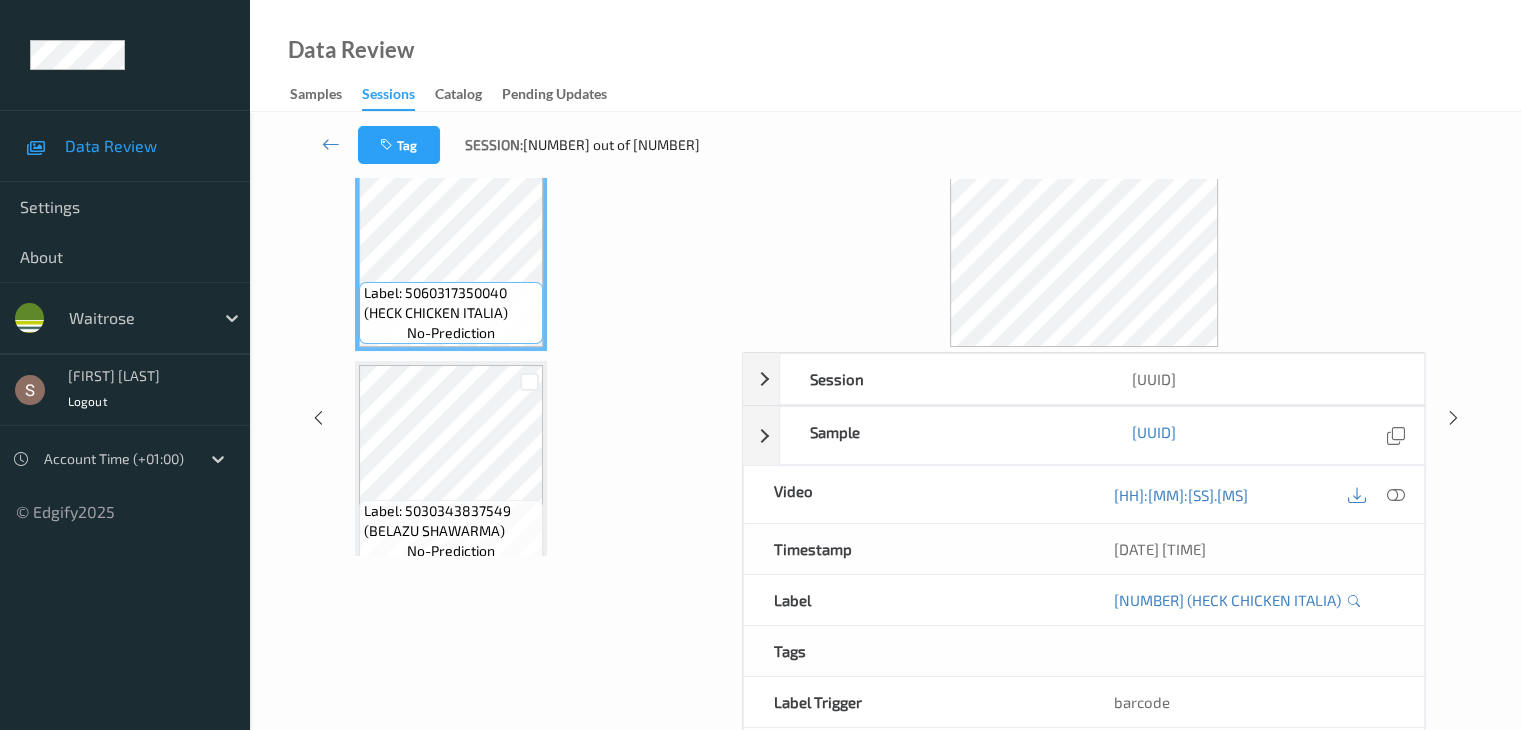 scroll, scrollTop: 0, scrollLeft: 0, axis: both 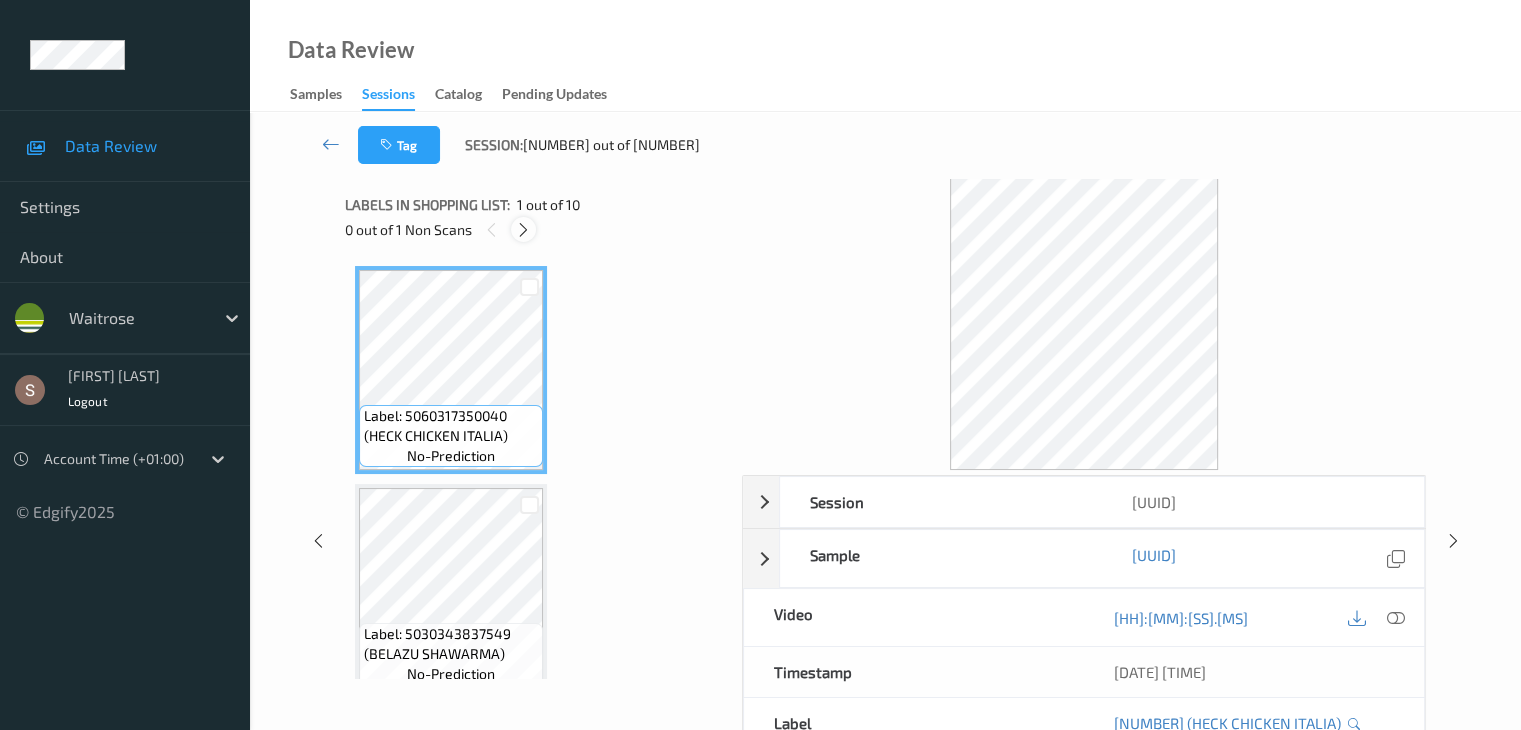 click at bounding box center [523, 230] 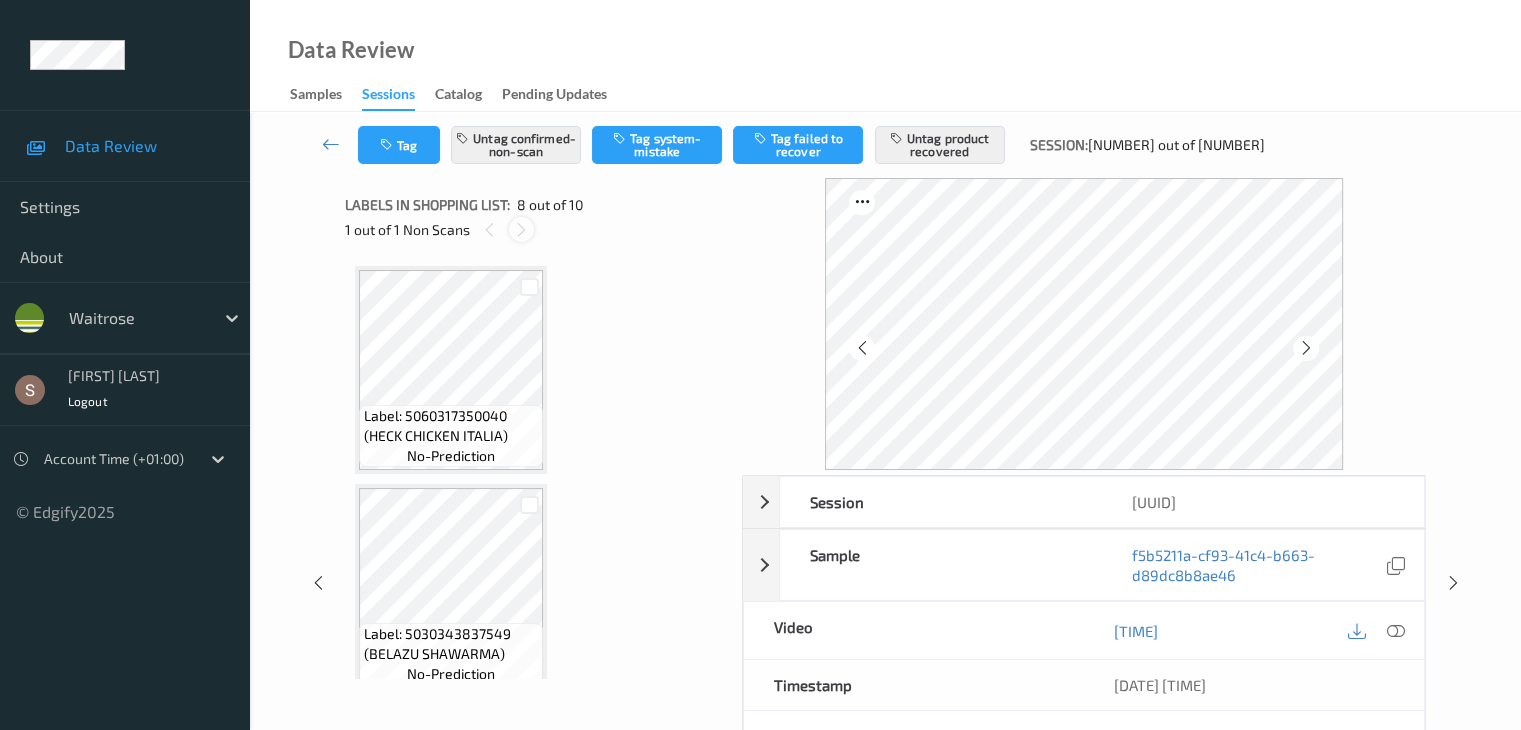 scroll, scrollTop: 1316, scrollLeft: 0, axis: vertical 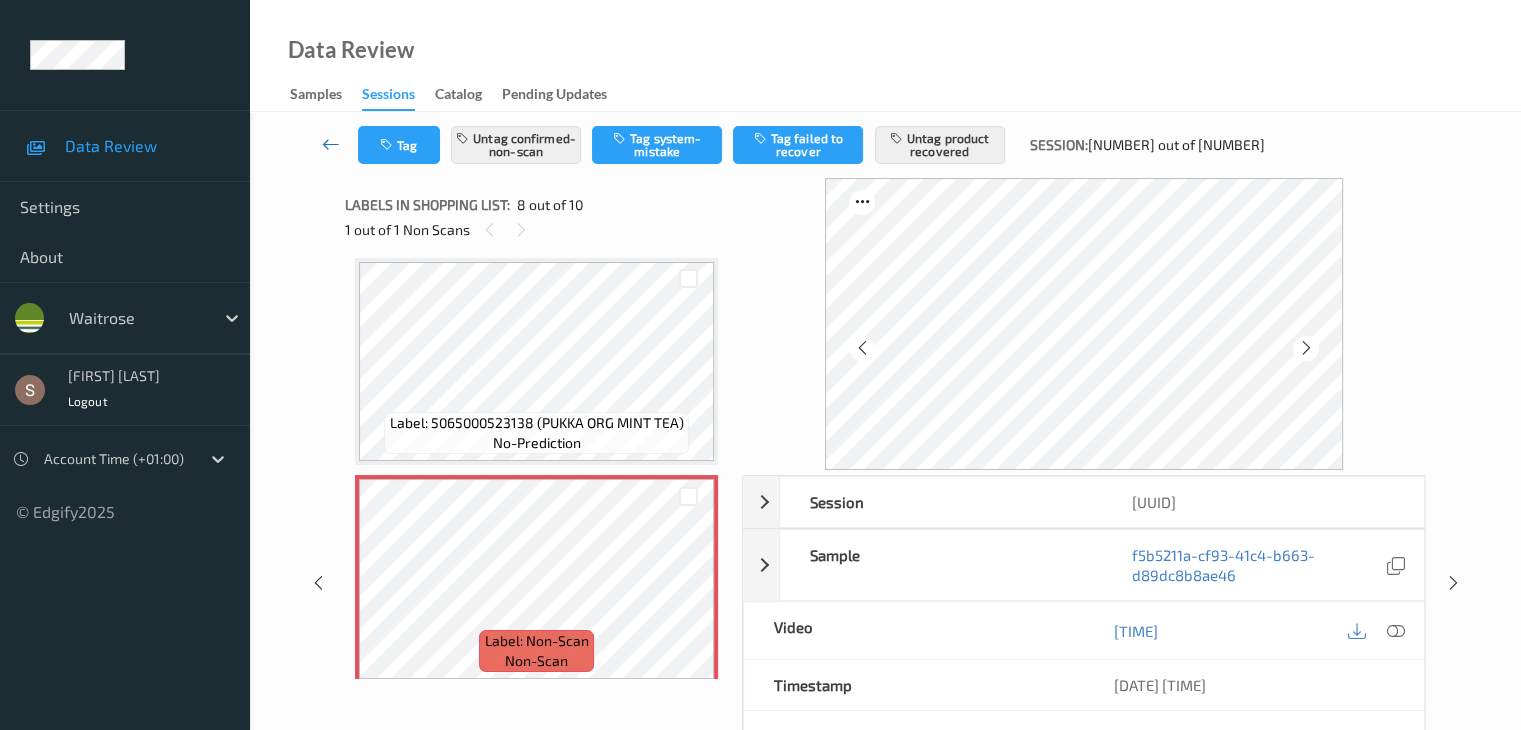 click at bounding box center [331, 144] 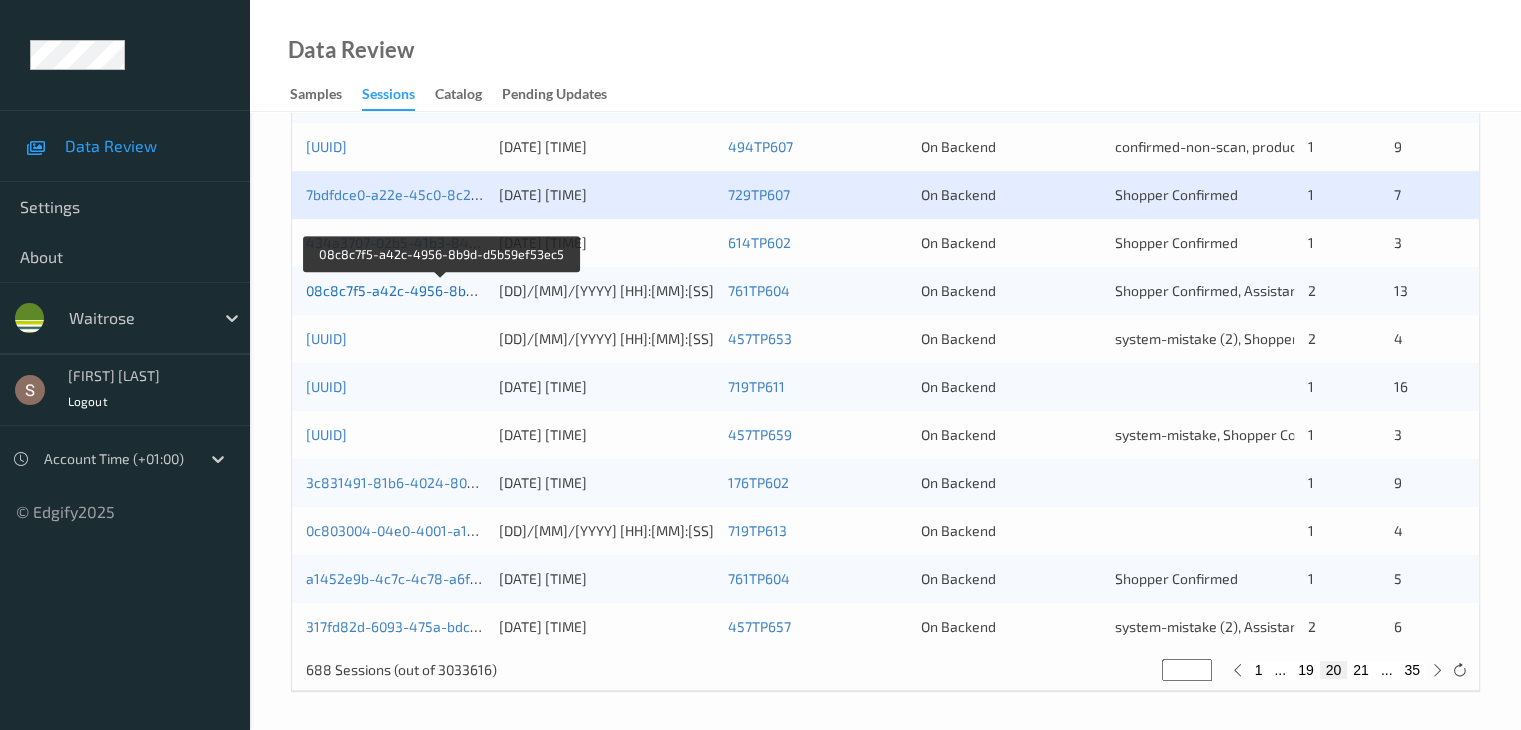 scroll, scrollTop: 932, scrollLeft: 0, axis: vertical 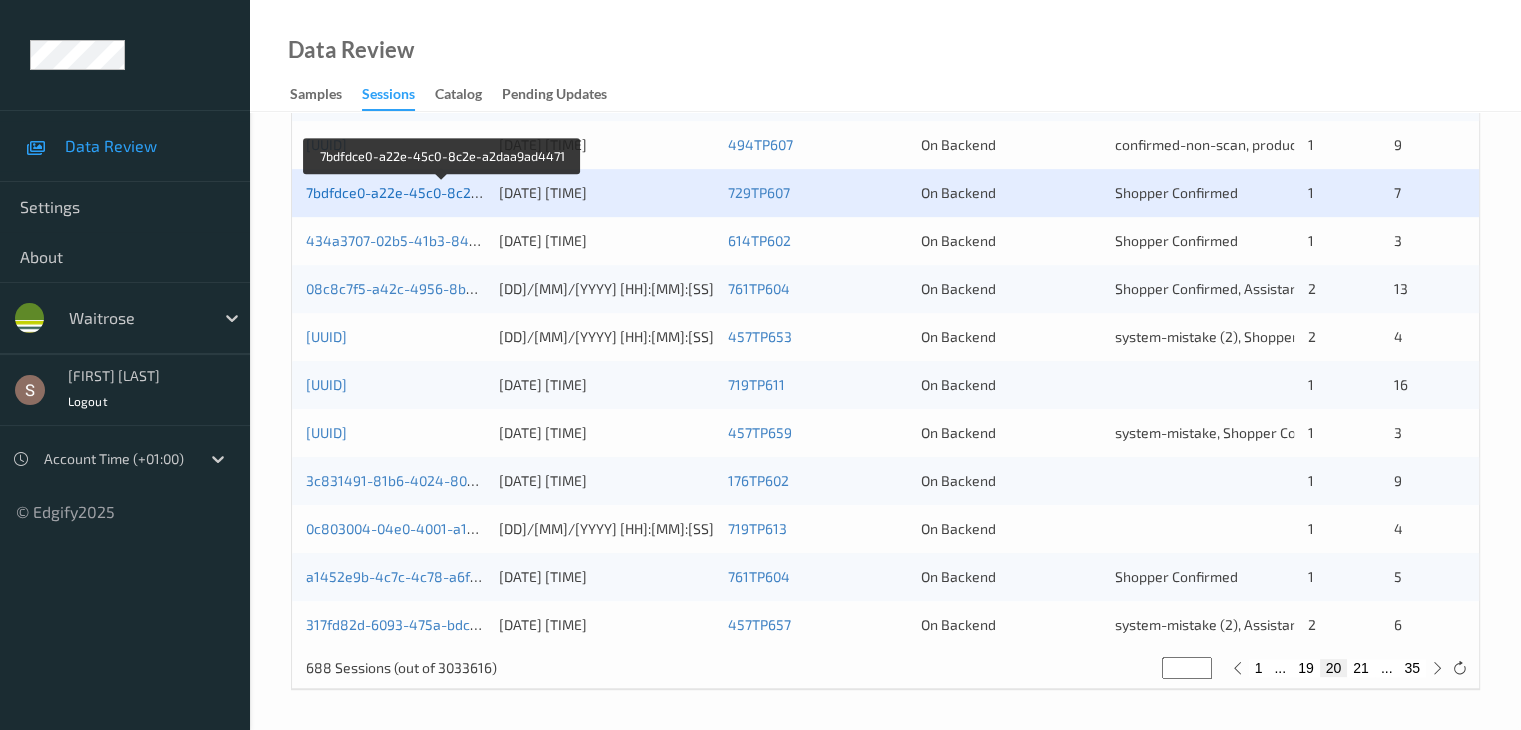 click on "7bdfdce0-a22e-45c0-8c2e-a2daa9ad4471" at bounding box center [443, 192] 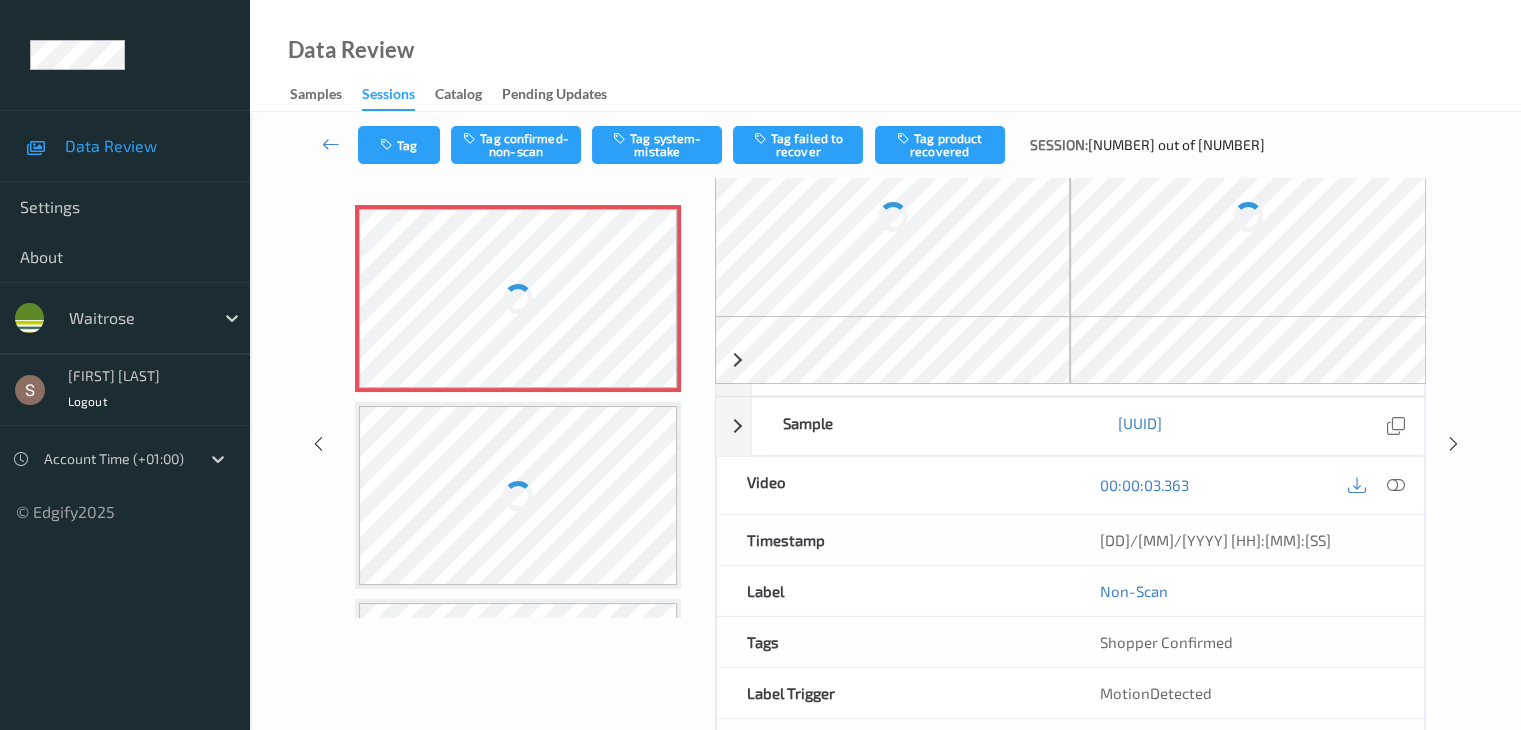 scroll, scrollTop: 0, scrollLeft: 0, axis: both 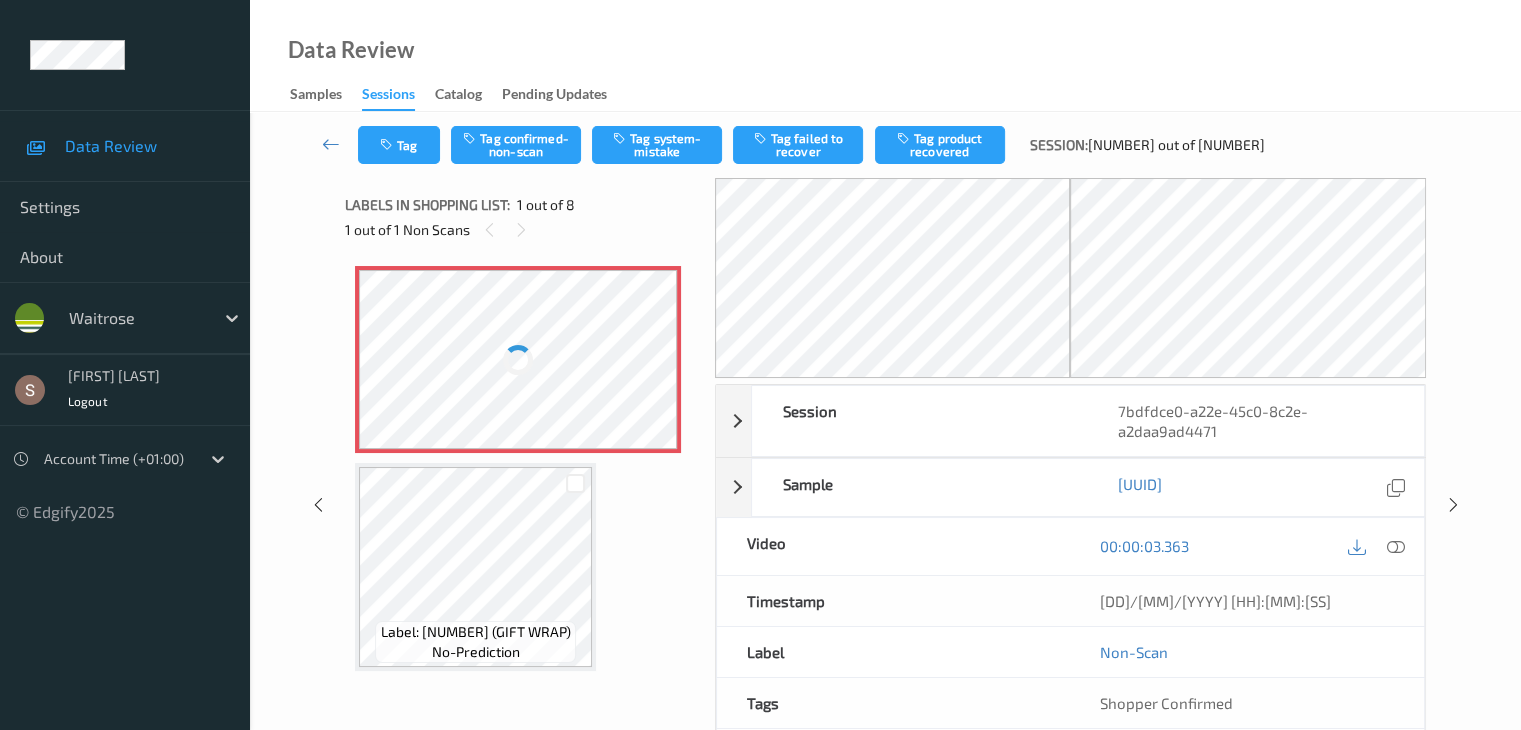click at bounding box center (518, 359) 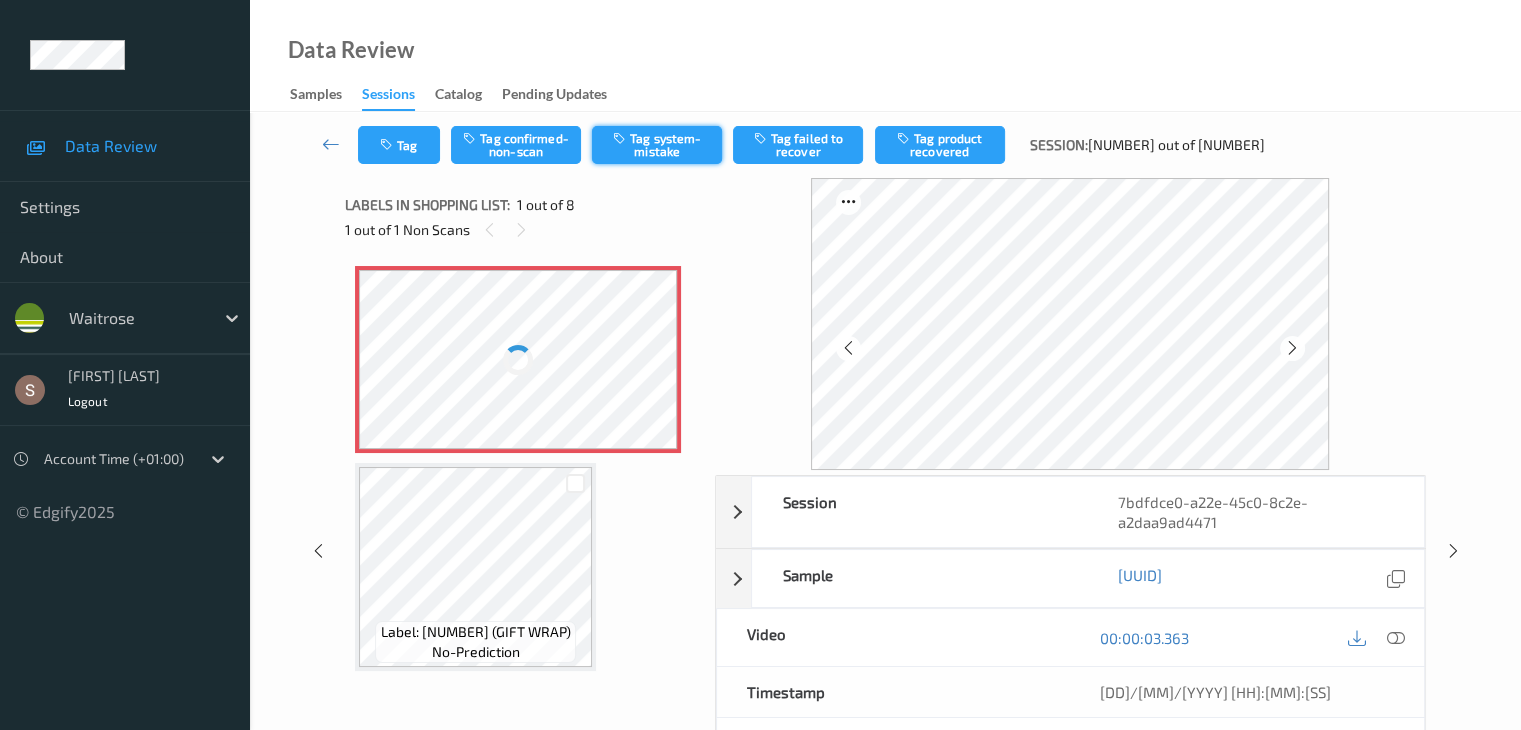 click on "Tag   system-mistake" at bounding box center [657, 145] 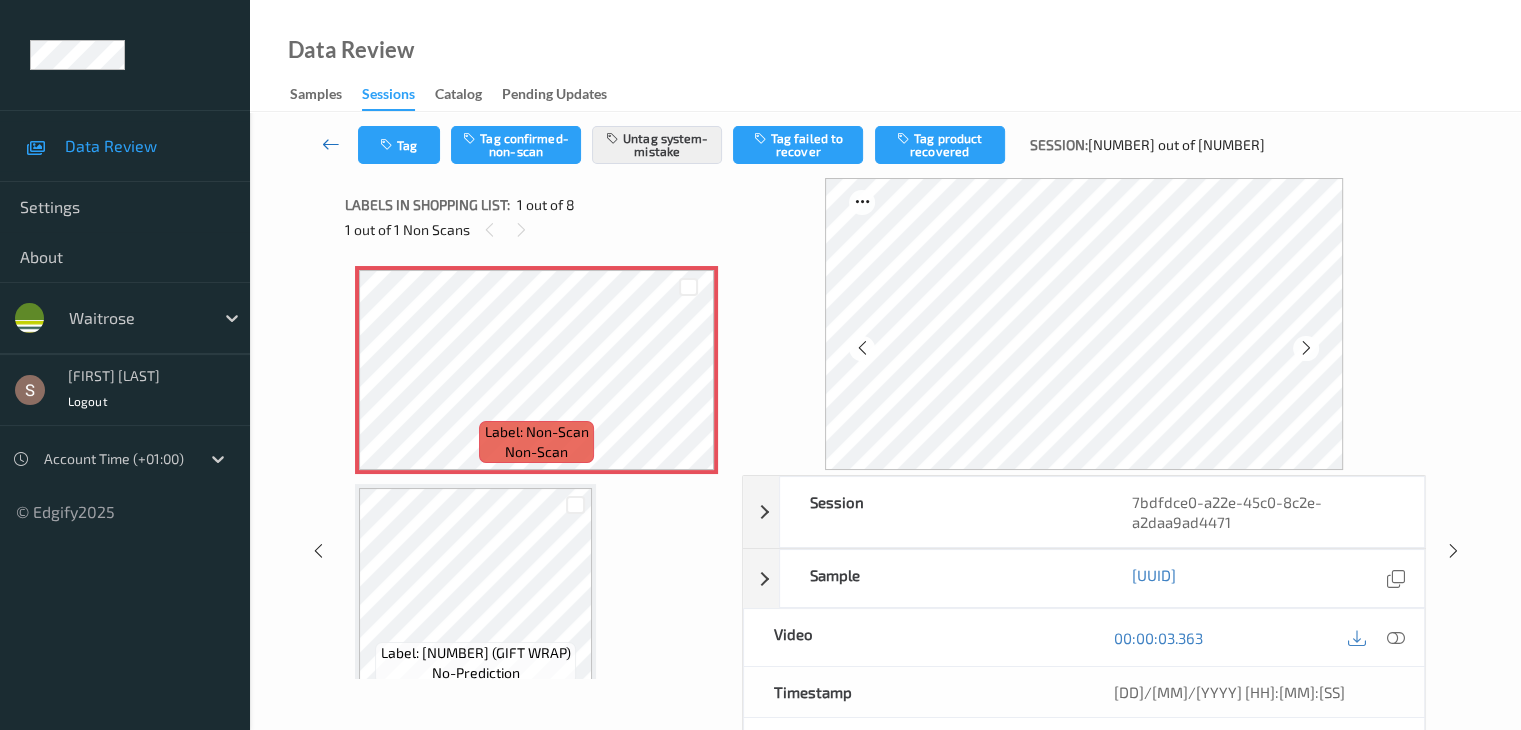 click at bounding box center (331, 144) 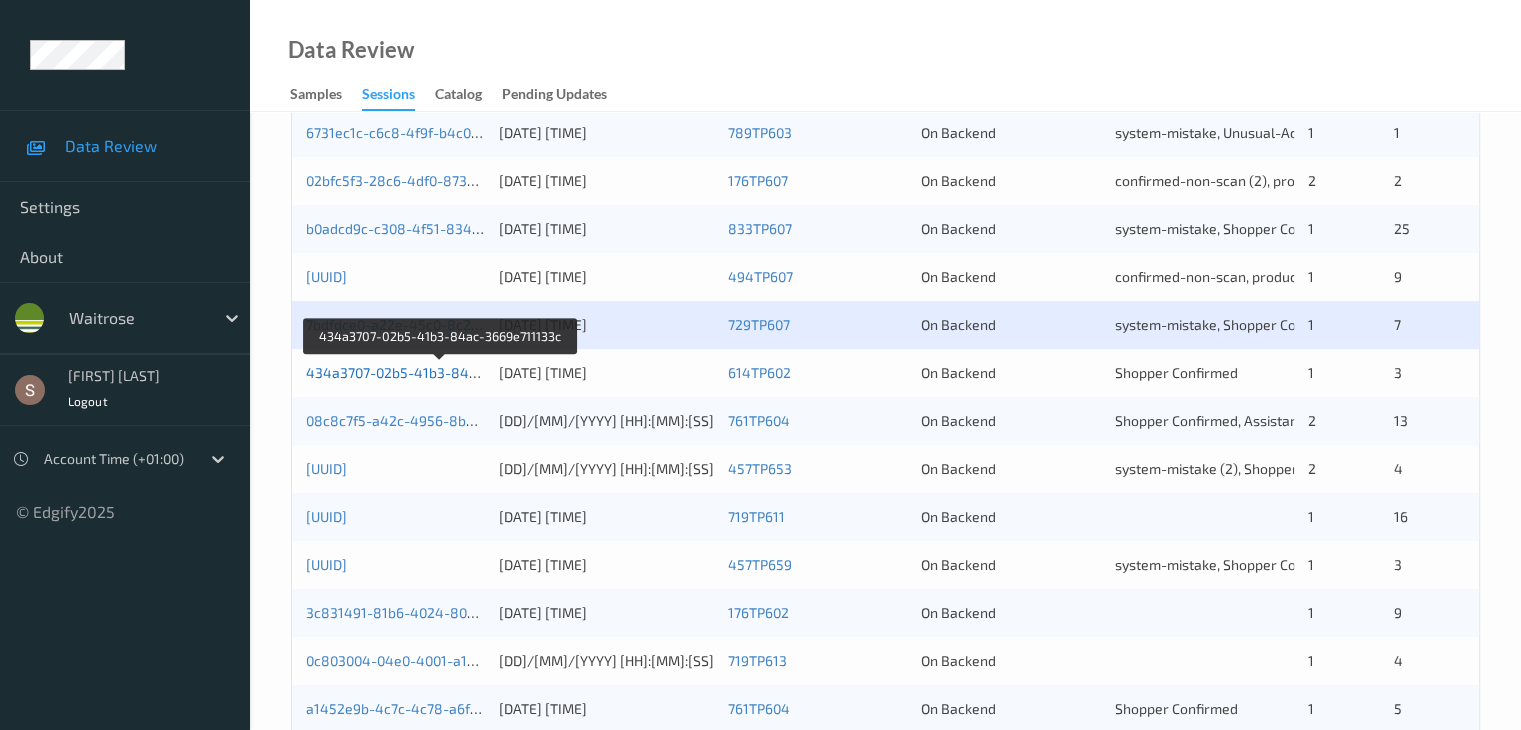 click on "434a3707-02b5-41b3-84ac-3669e711133c" at bounding box center [442, 372] 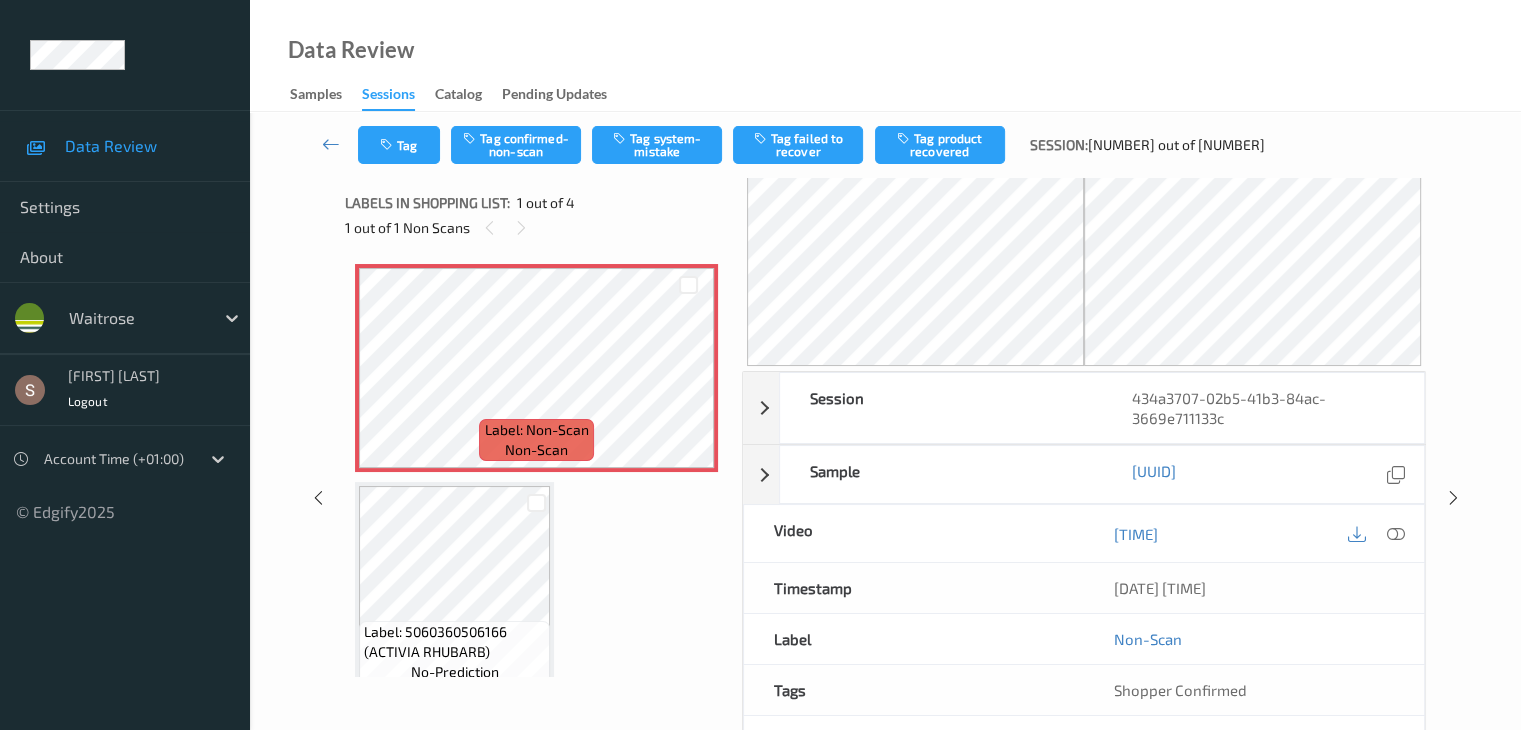 scroll, scrollTop: 0, scrollLeft: 0, axis: both 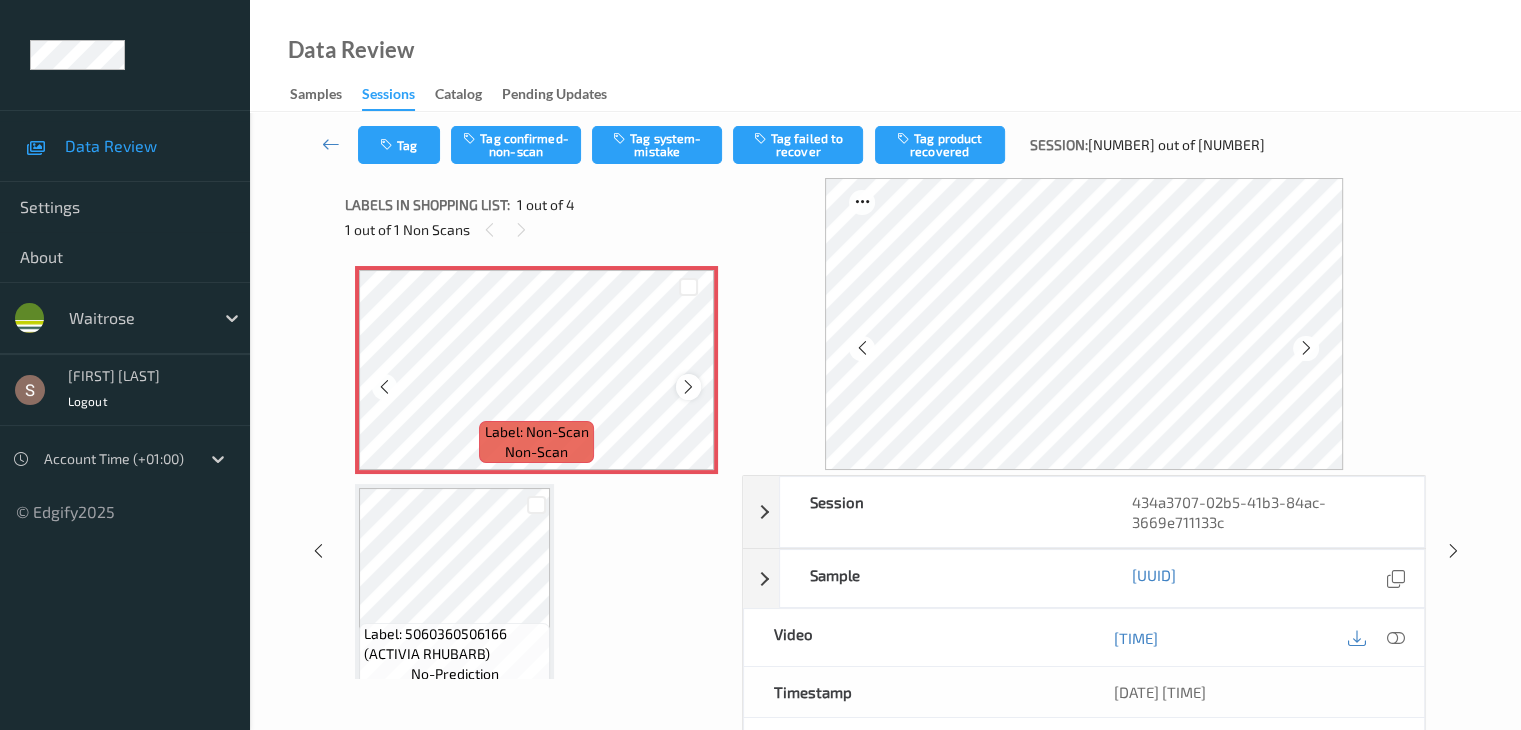 click at bounding box center (688, 387) 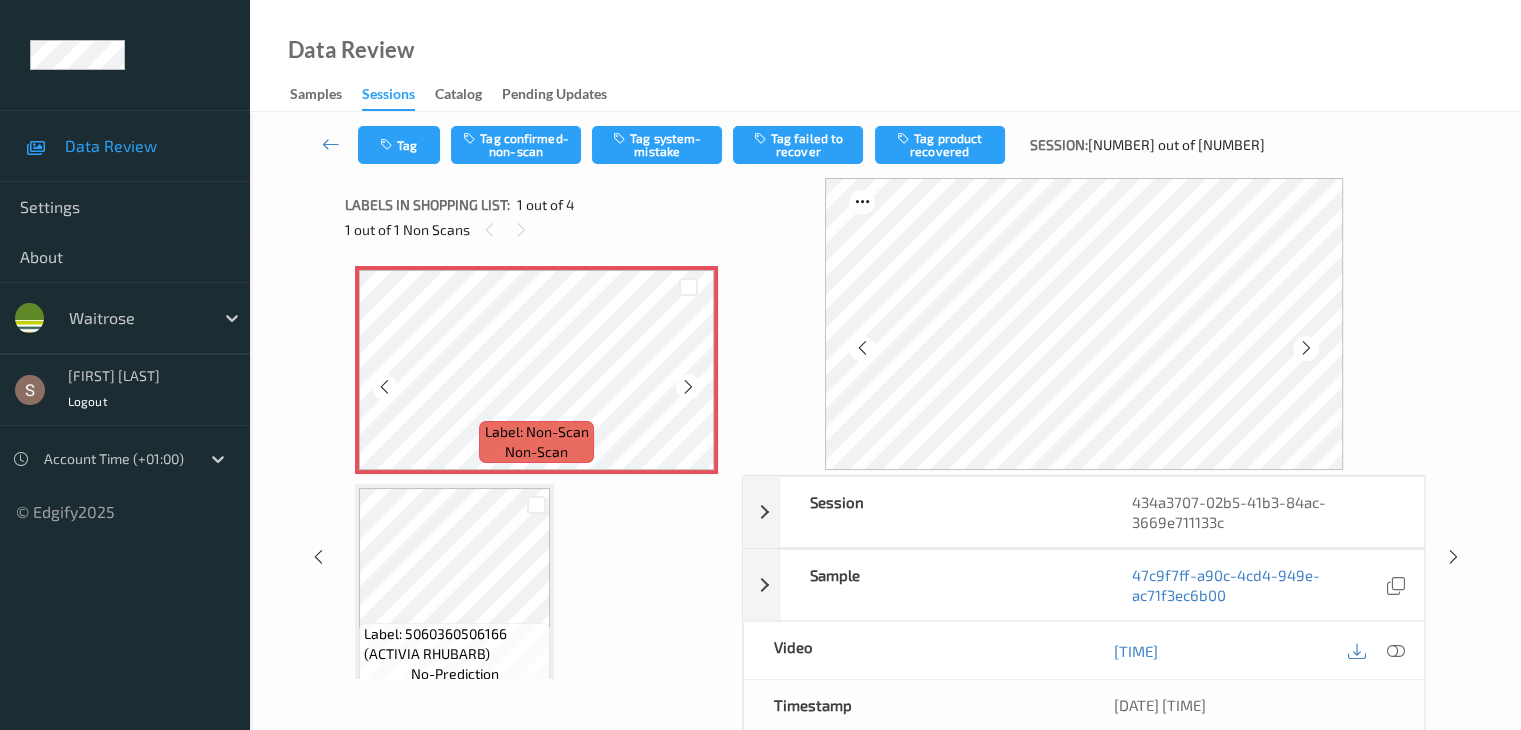 click at bounding box center [688, 387] 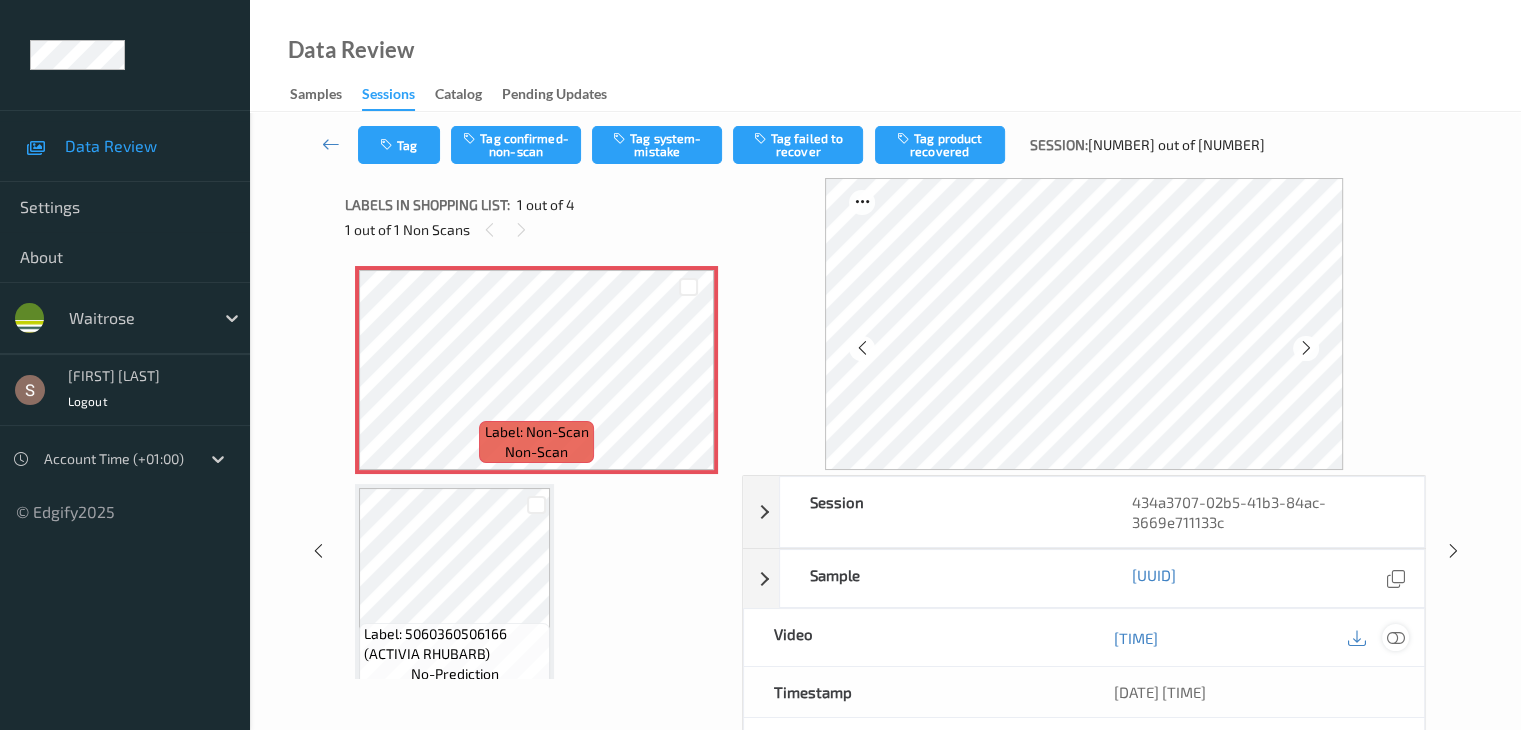 click at bounding box center (1395, 638) 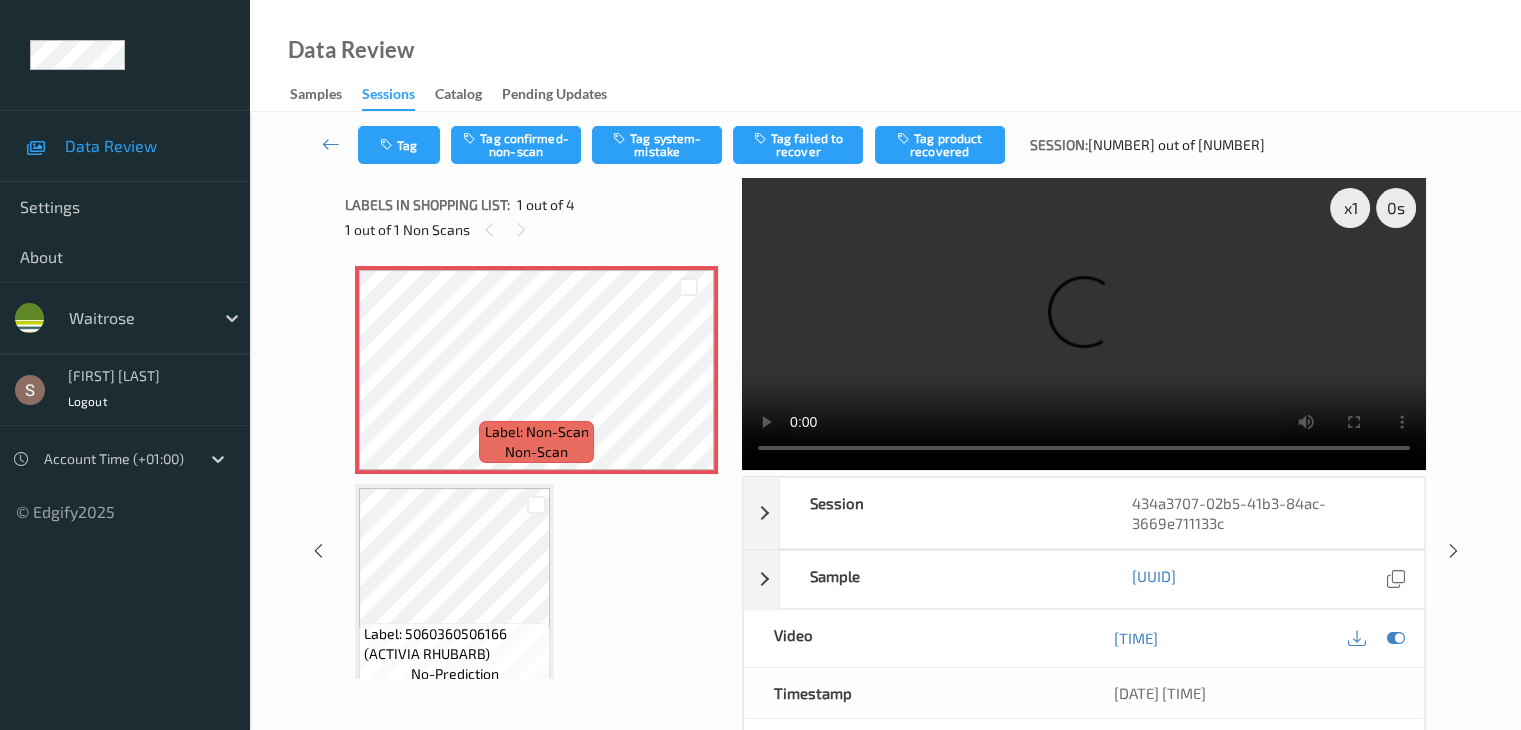 click at bounding box center (1084, 324) 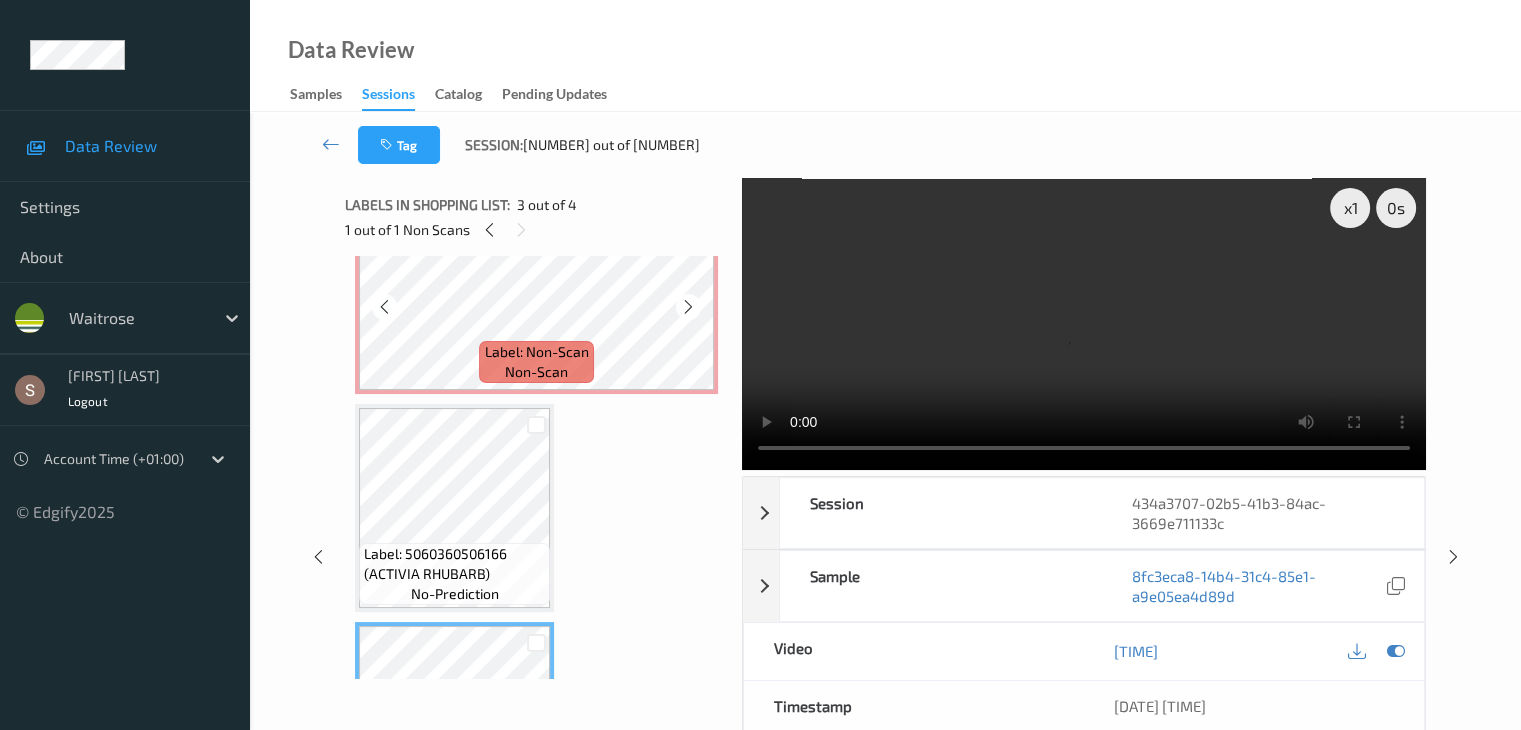 scroll, scrollTop: 0, scrollLeft: 0, axis: both 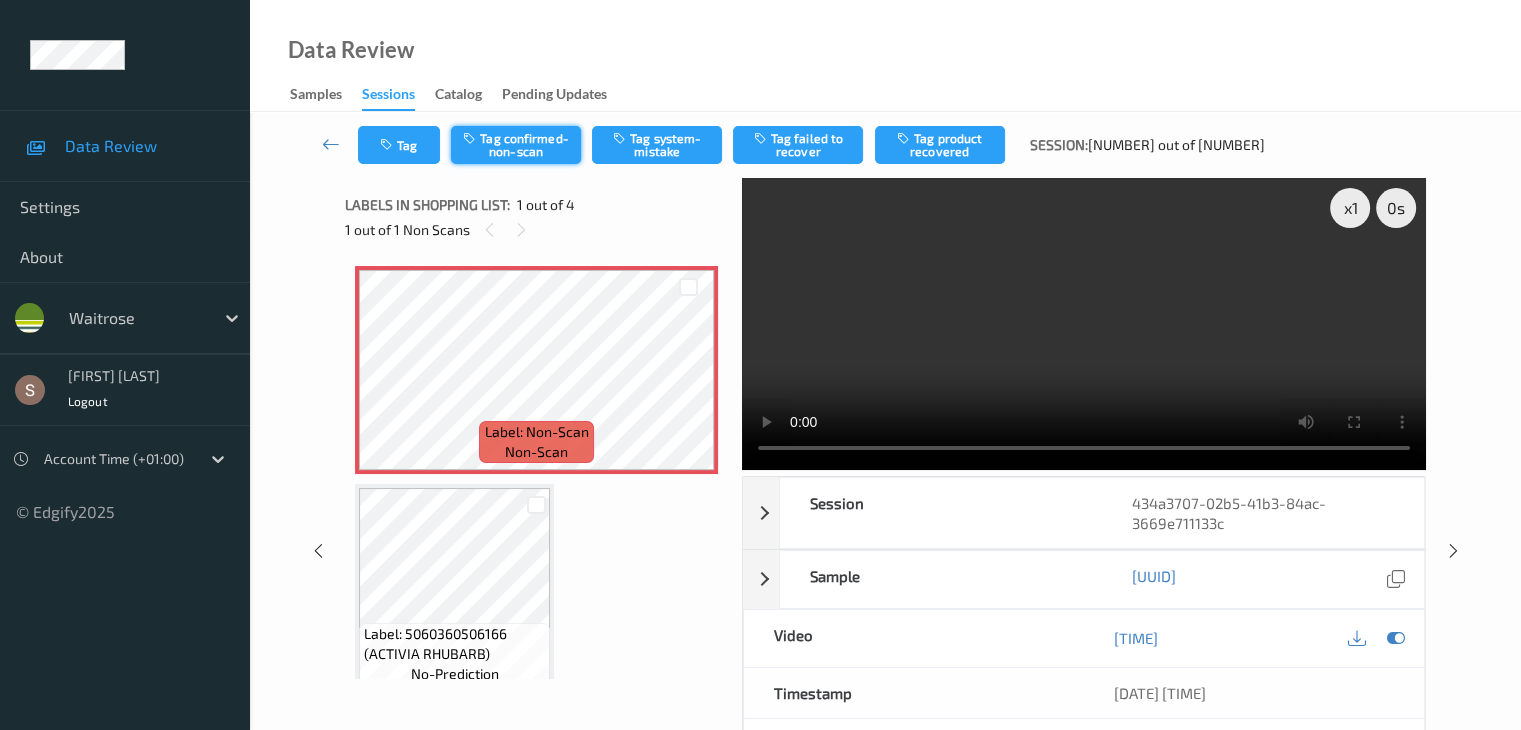 click on "Tag   confirmed-non-scan" at bounding box center (516, 145) 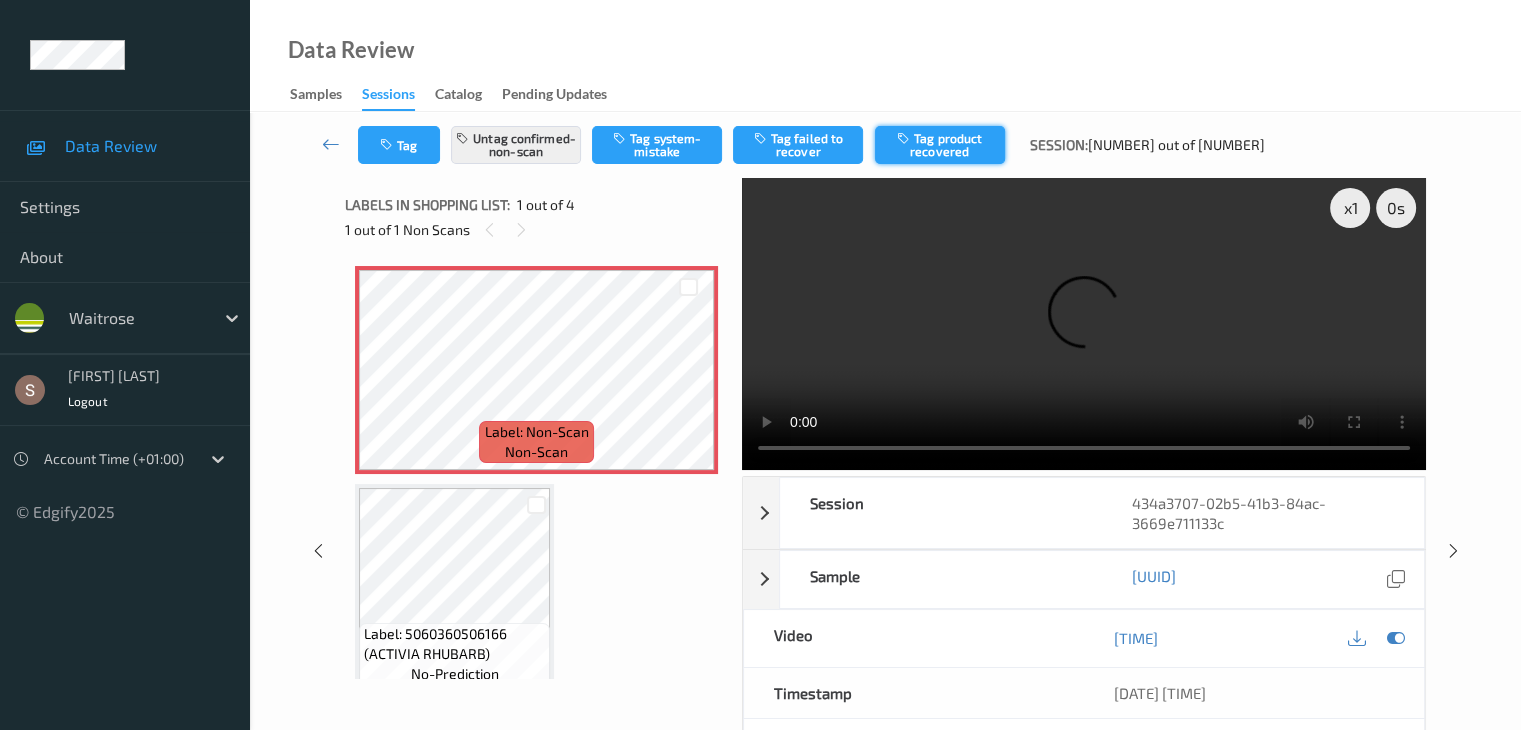 click on "Tag   product recovered" at bounding box center [940, 145] 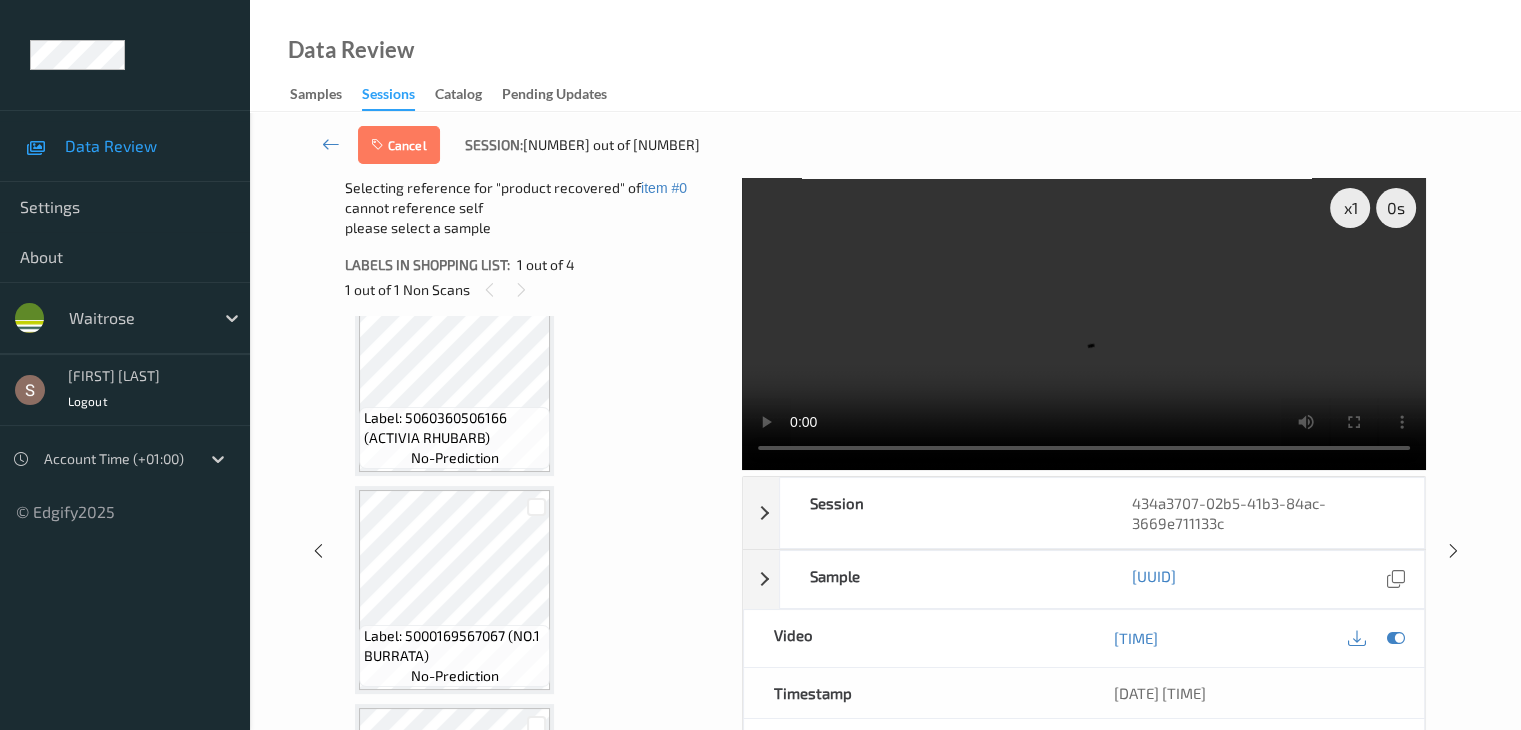 scroll, scrollTop: 300, scrollLeft: 0, axis: vertical 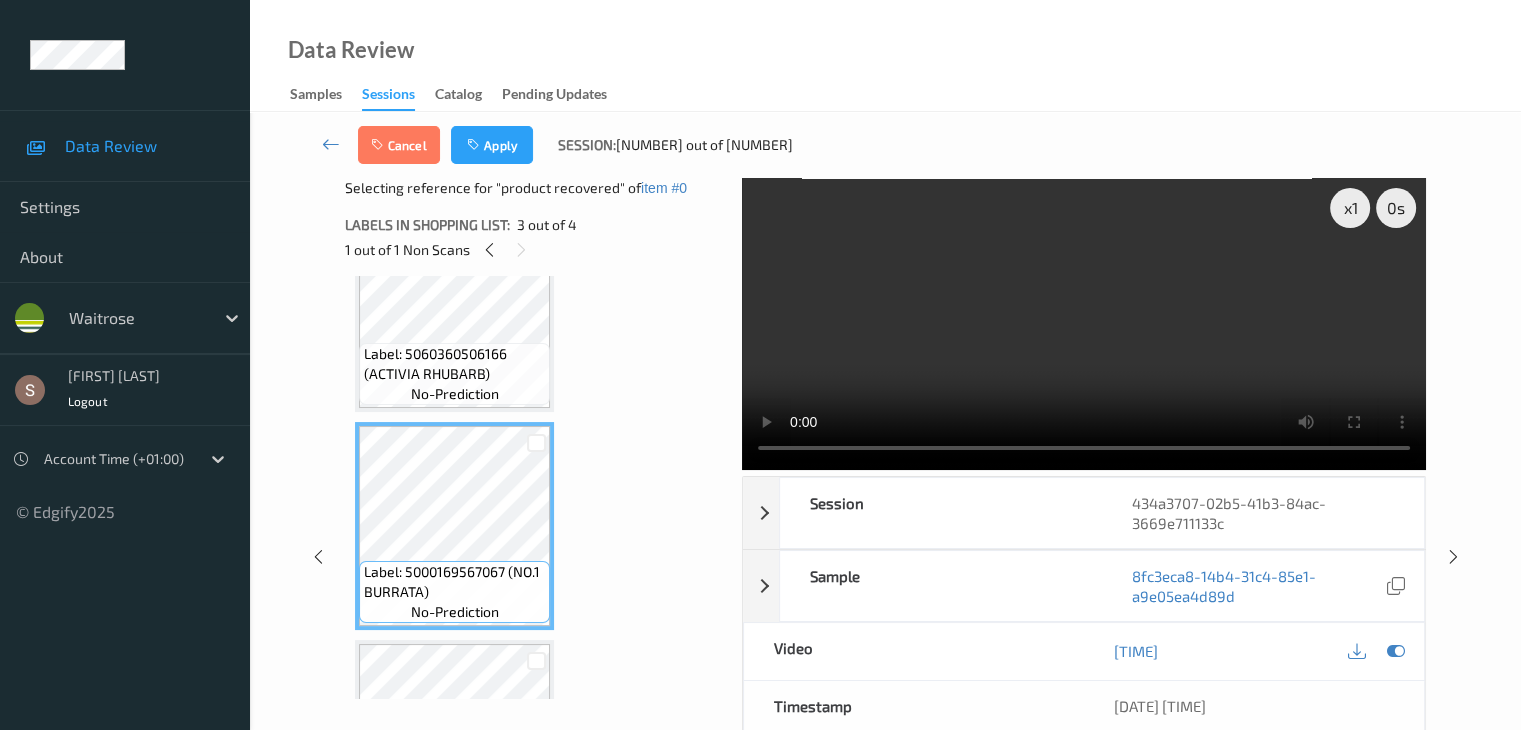 click on "Cancel Apply Session: [NUM] out of [NUM]" at bounding box center (885, 145) 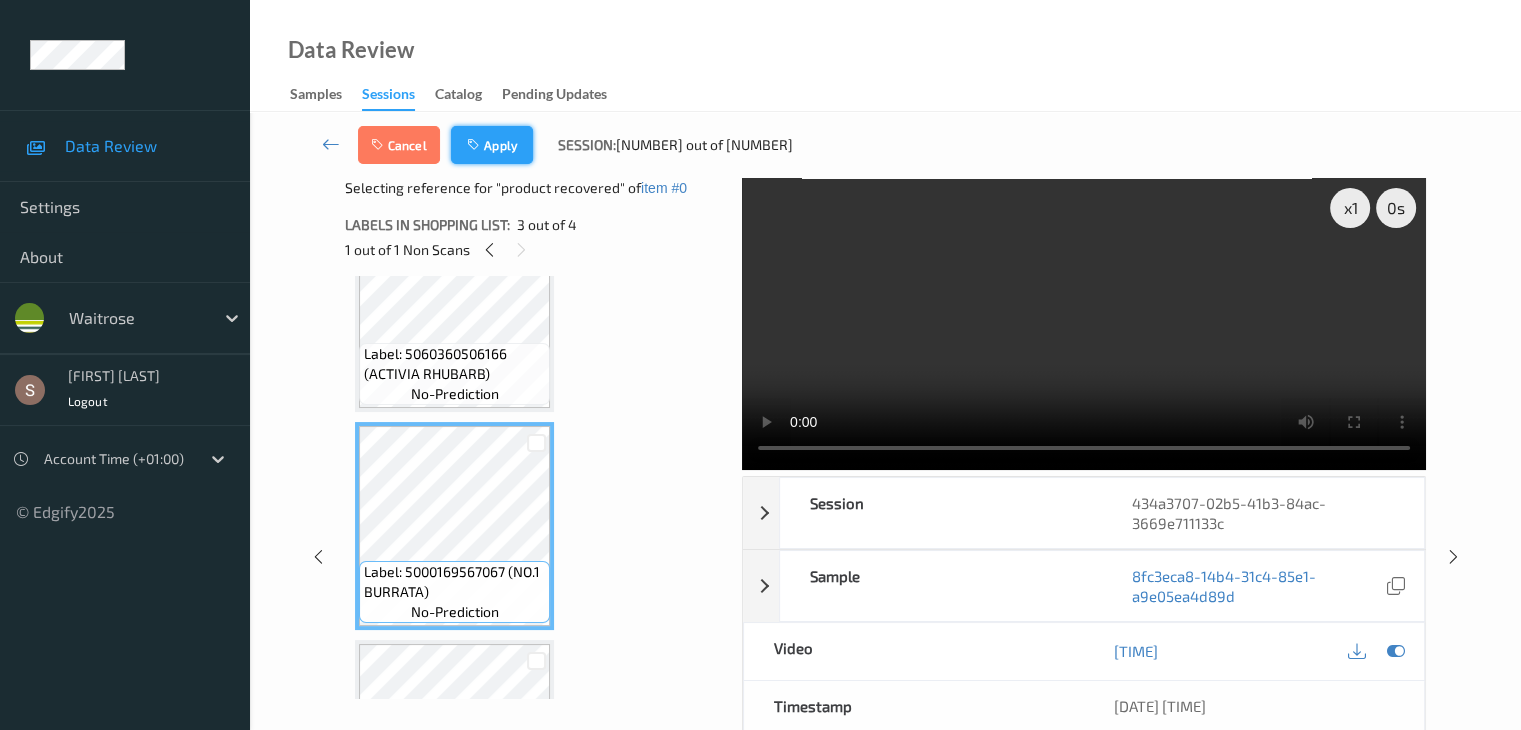 click on "Apply" at bounding box center (492, 145) 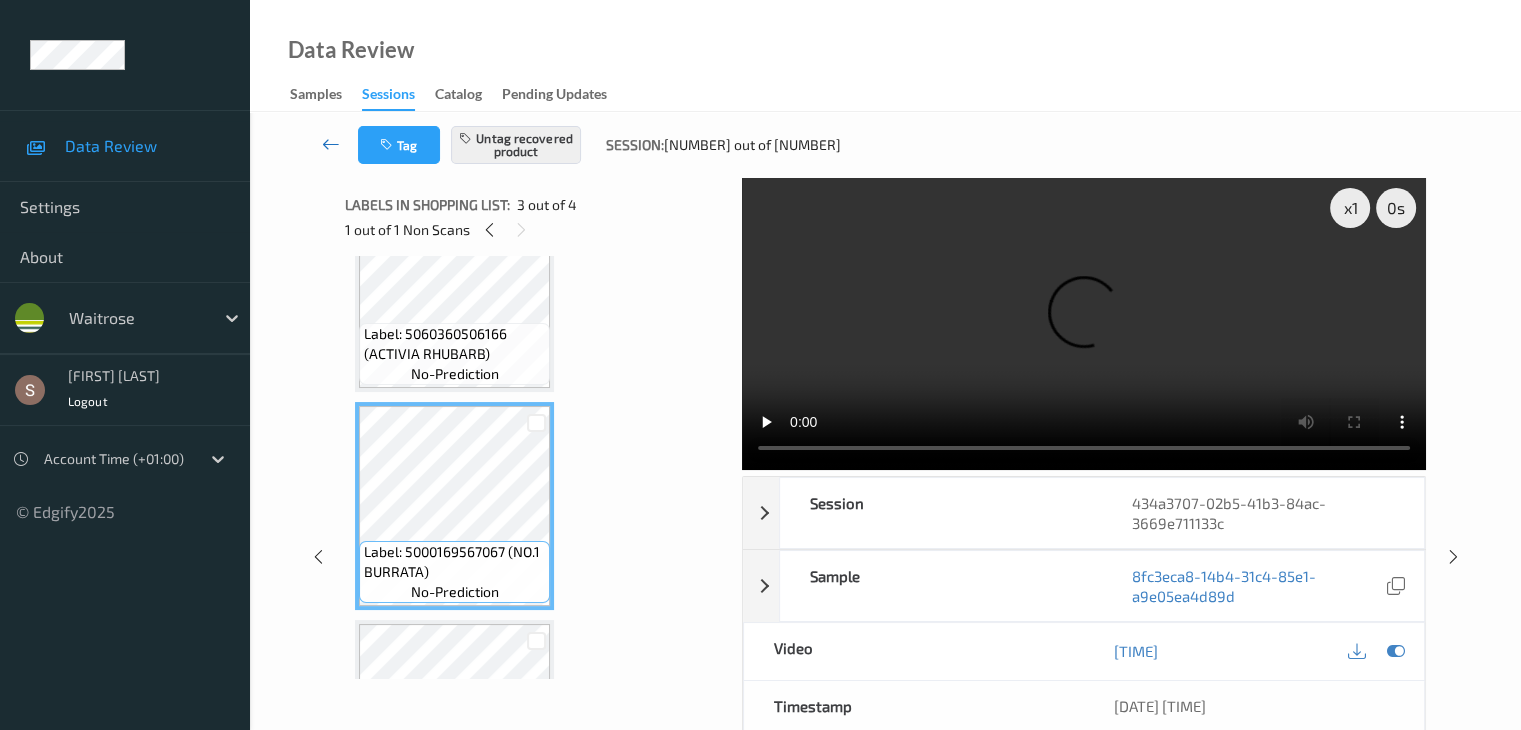 click at bounding box center (331, 144) 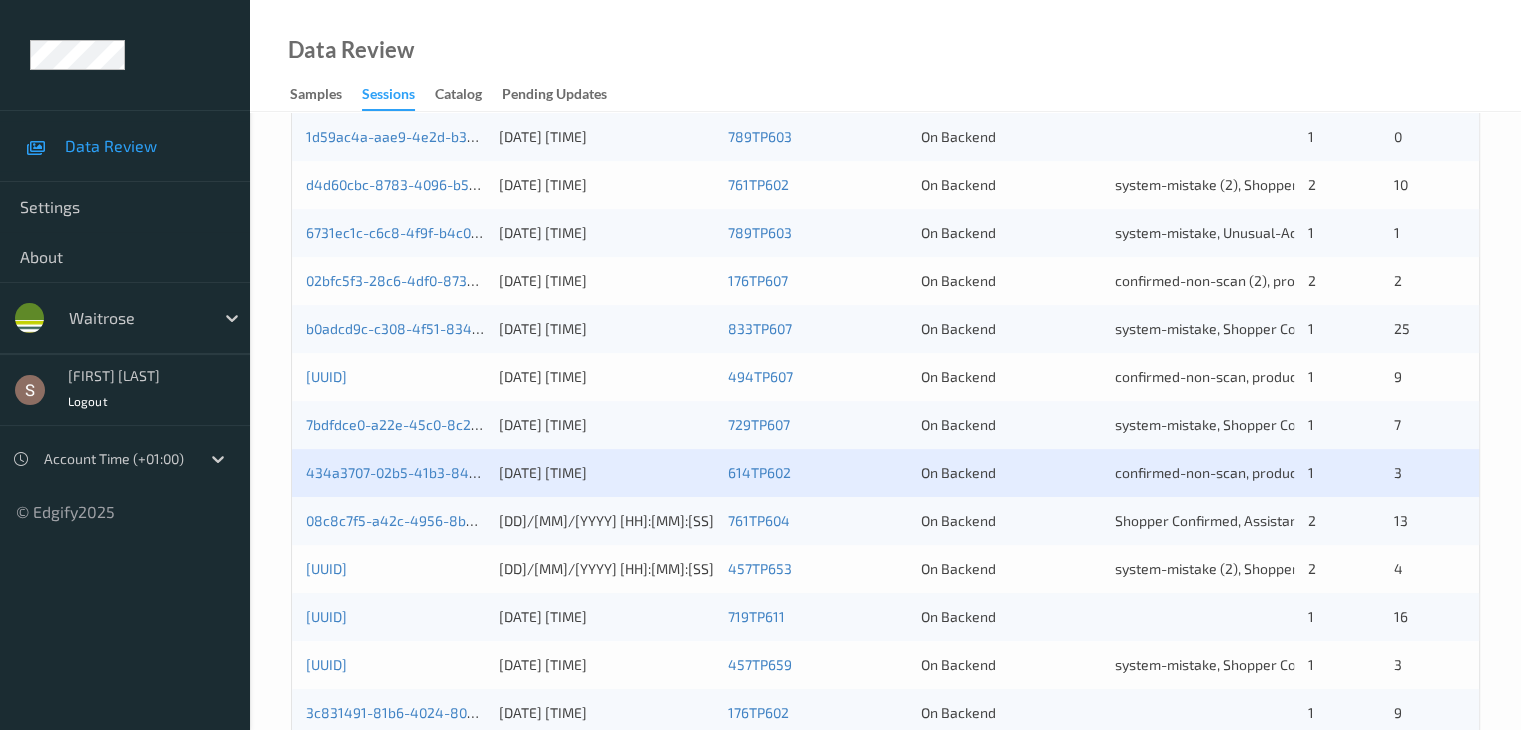 scroll, scrollTop: 932, scrollLeft: 0, axis: vertical 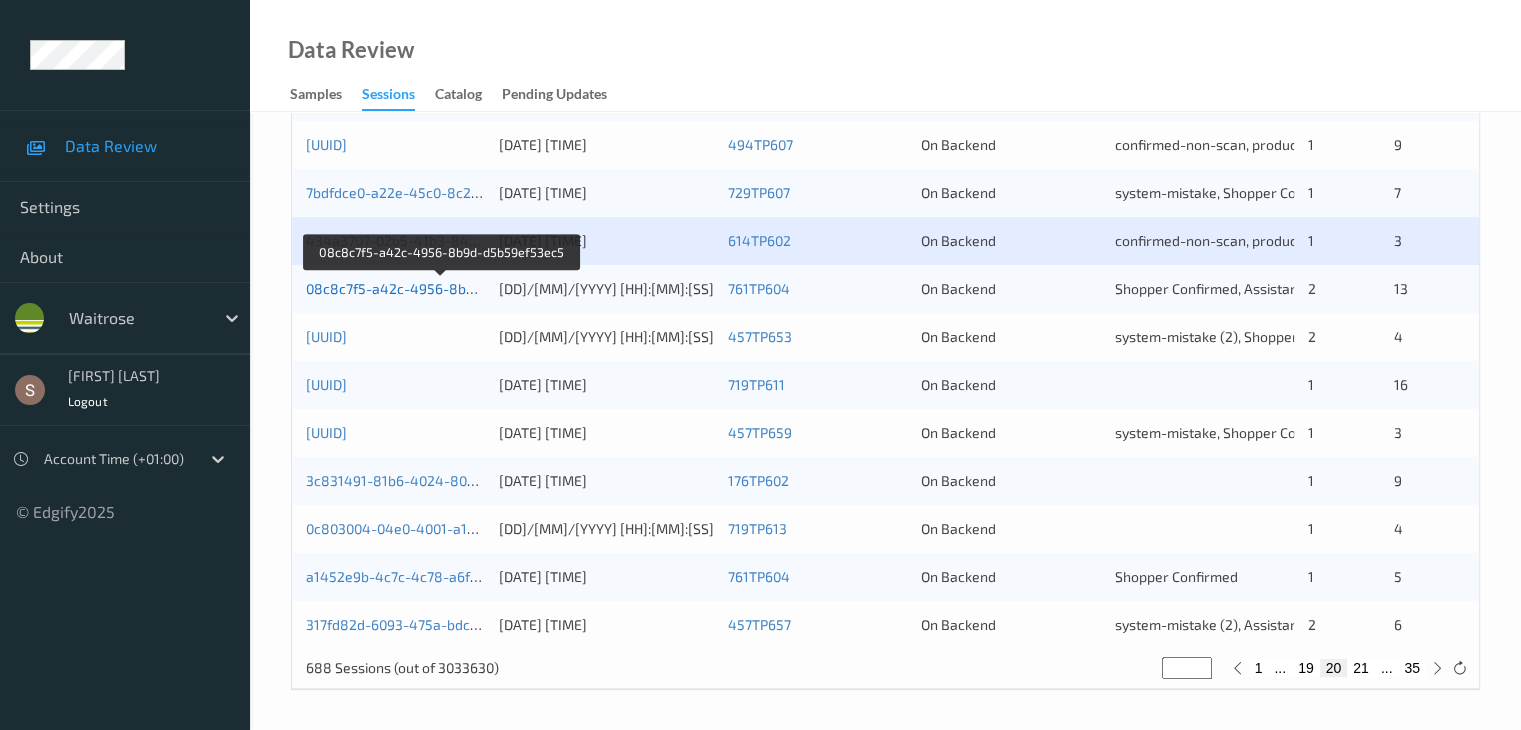 click on "08c8c7f5-a42c-4956-8b9d-d5b59ef53ec5" at bounding box center [443, 288] 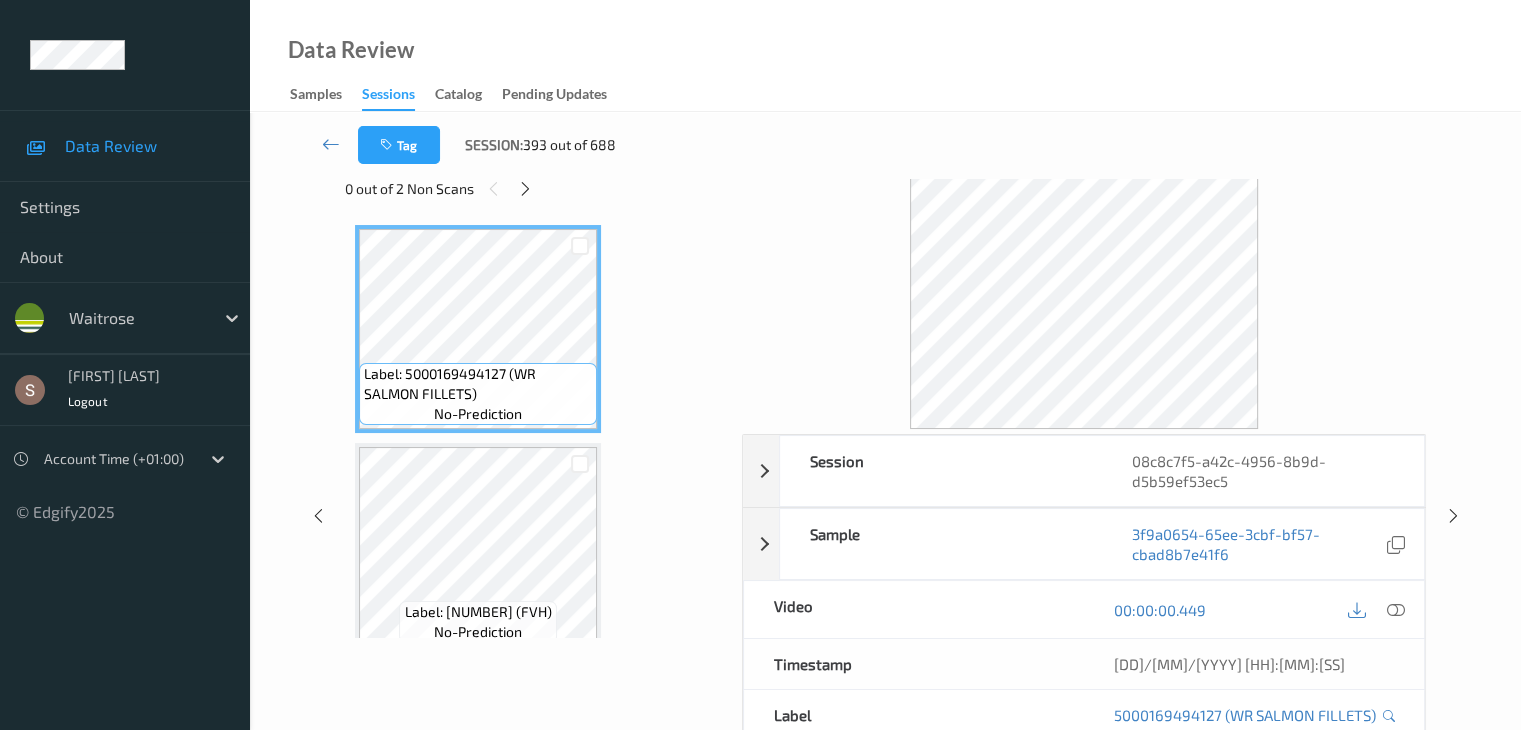 scroll, scrollTop: 0, scrollLeft: 0, axis: both 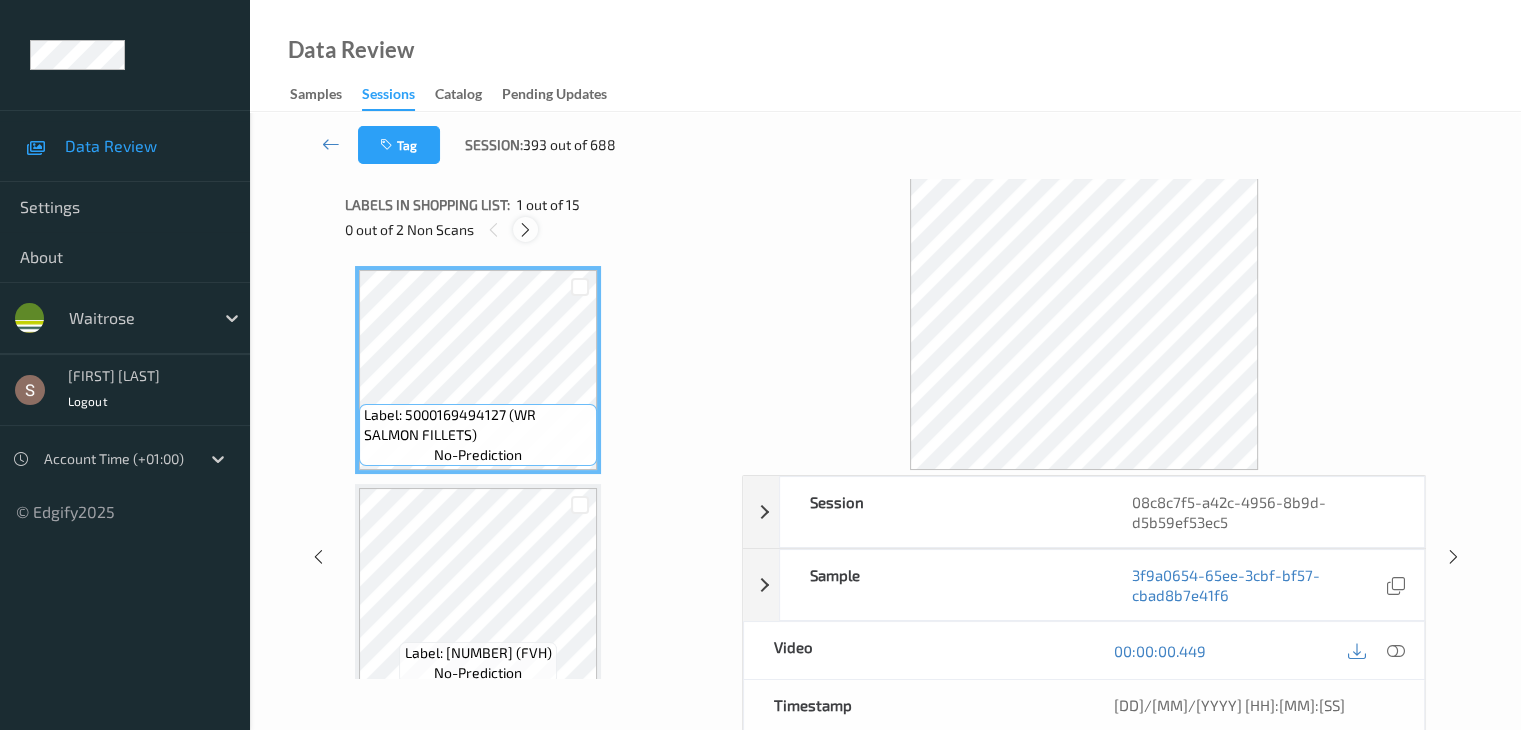 click at bounding box center (525, 230) 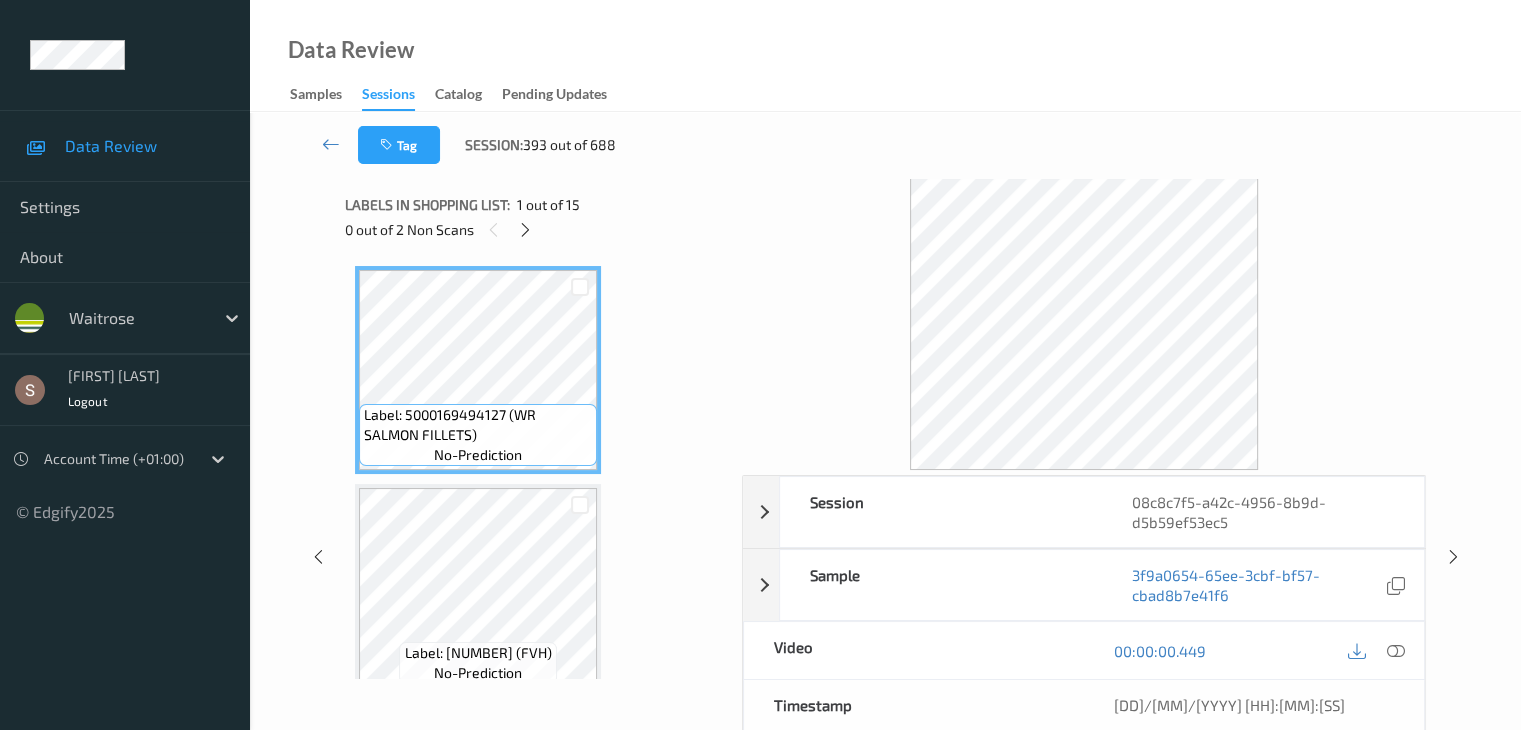 scroll, scrollTop: 228, scrollLeft: 0, axis: vertical 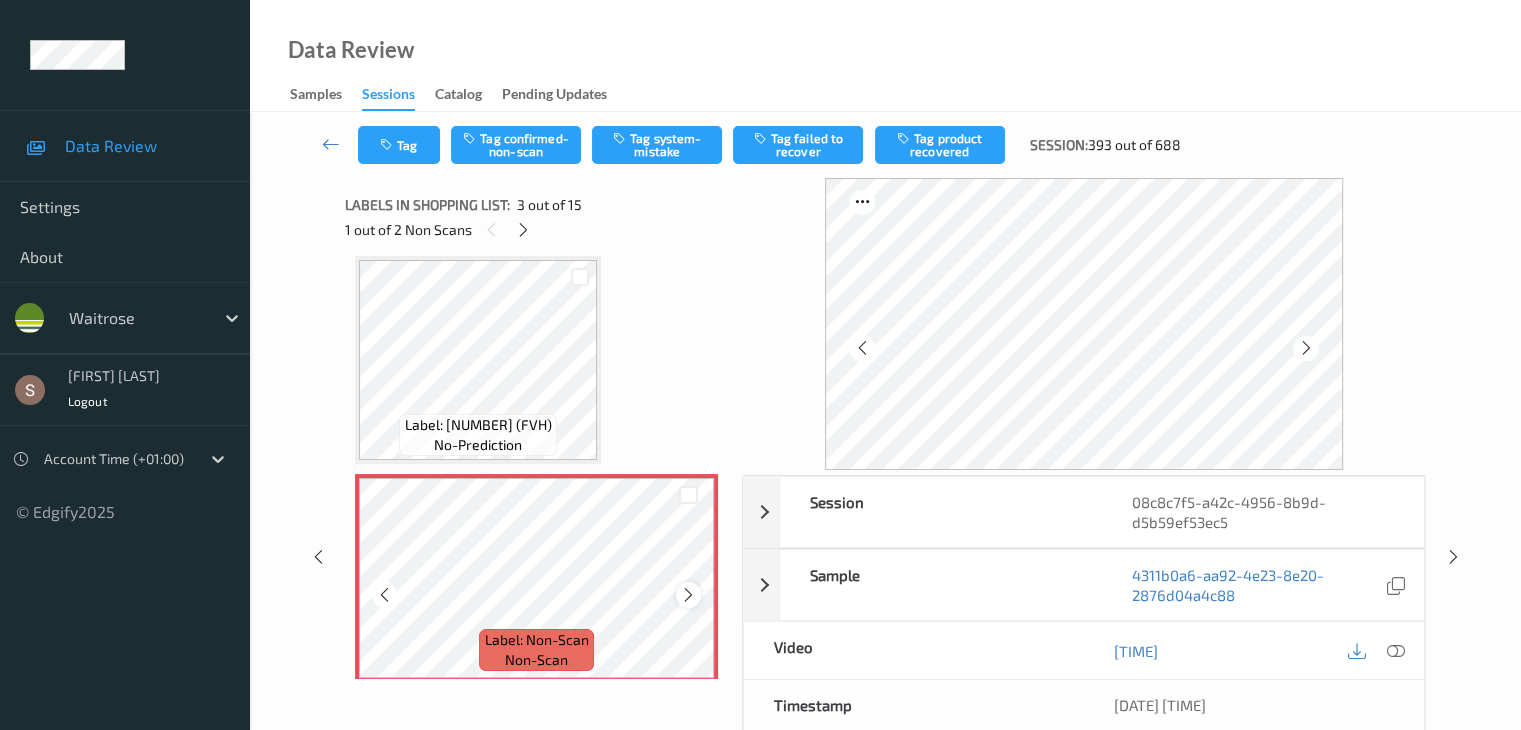 click at bounding box center (688, 595) 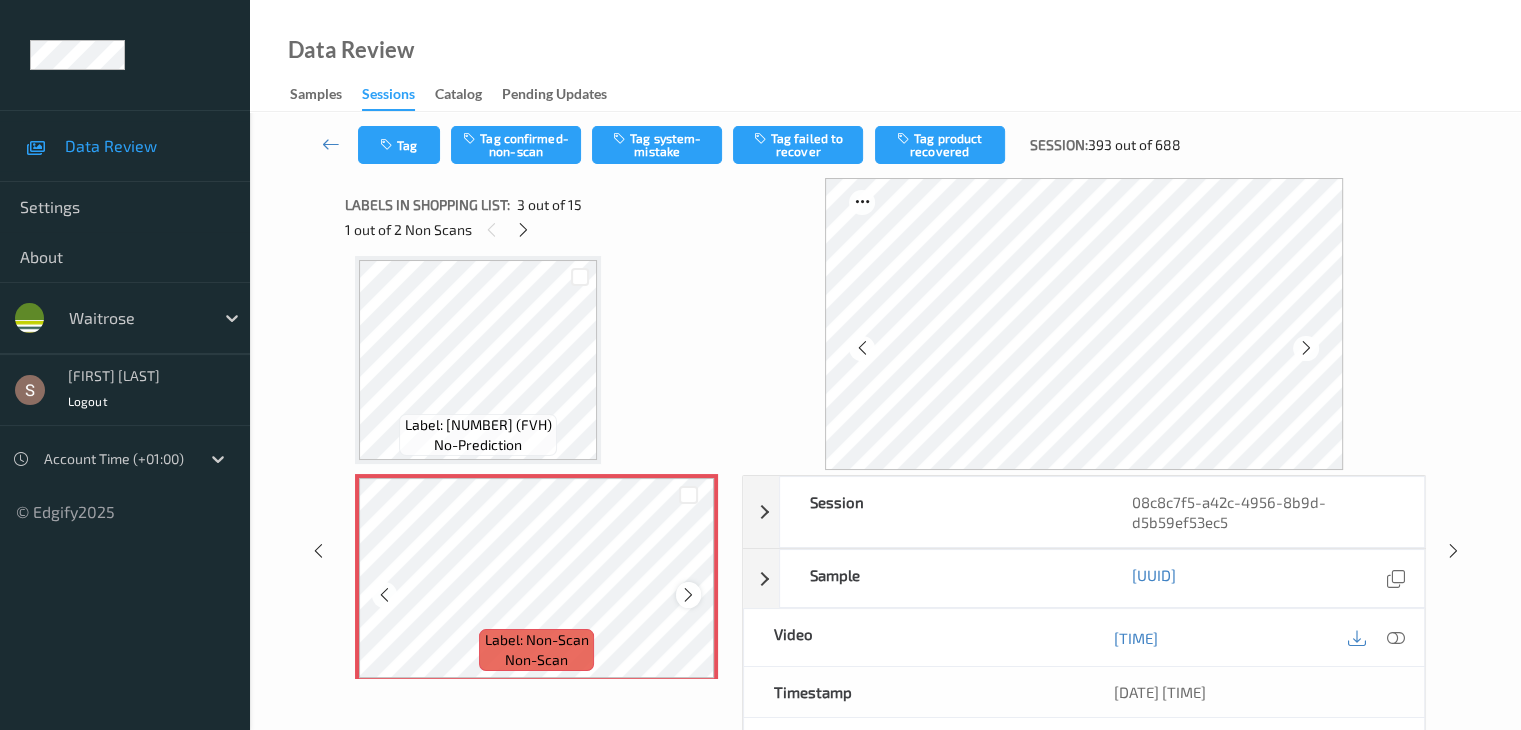 click at bounding box center (688, 595) 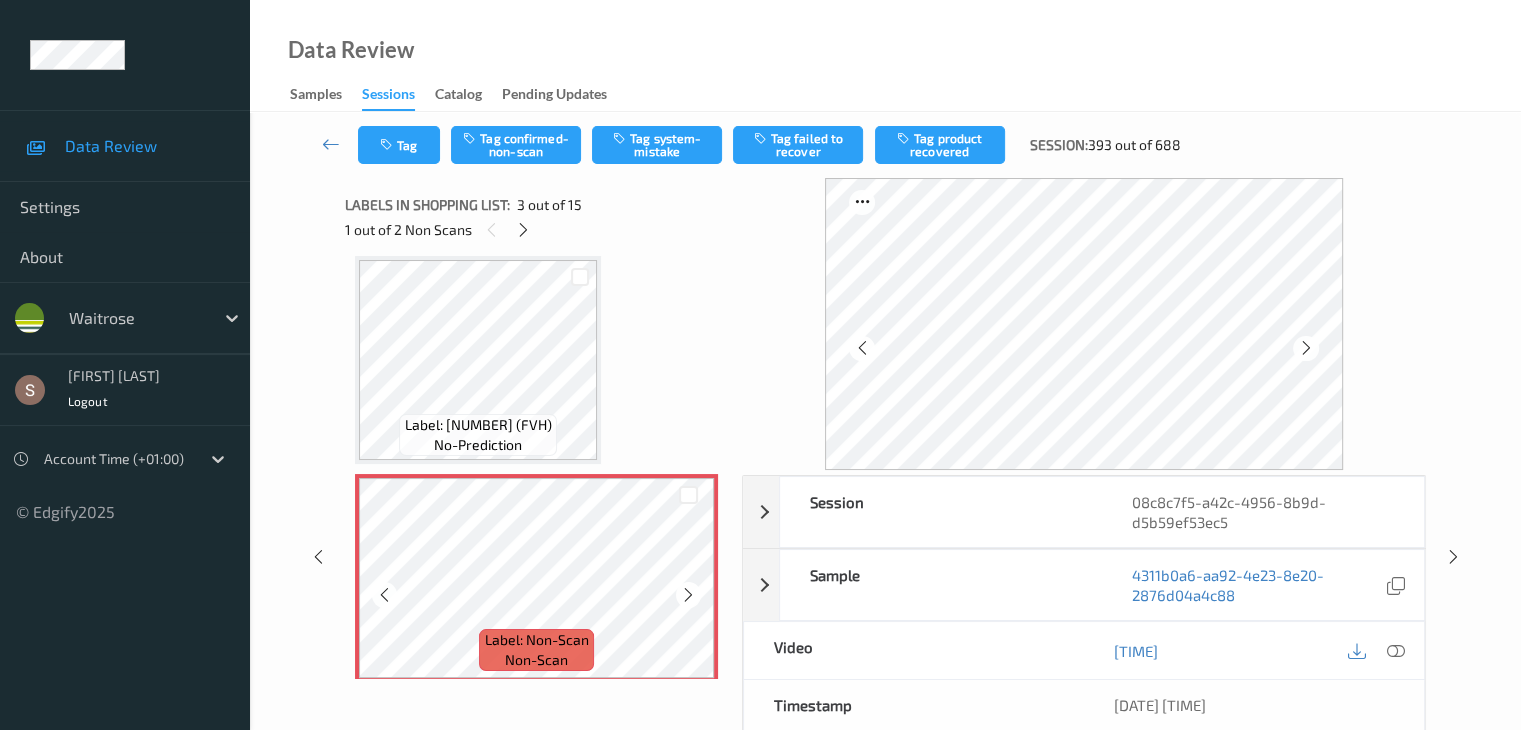 click at bounding box center (688, 595) 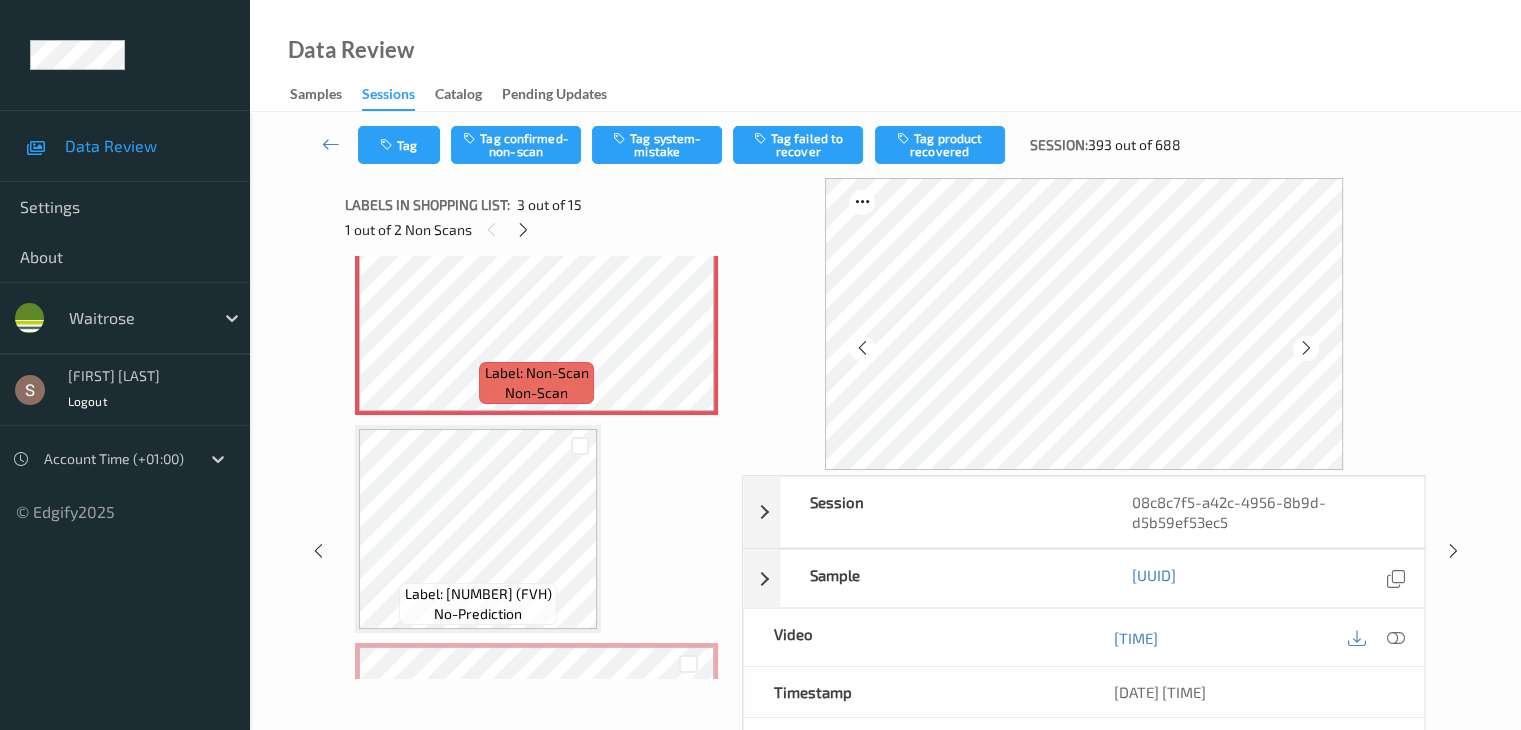 scroll, scrollTop: 528, scrollLeft: 0, axis: vertical 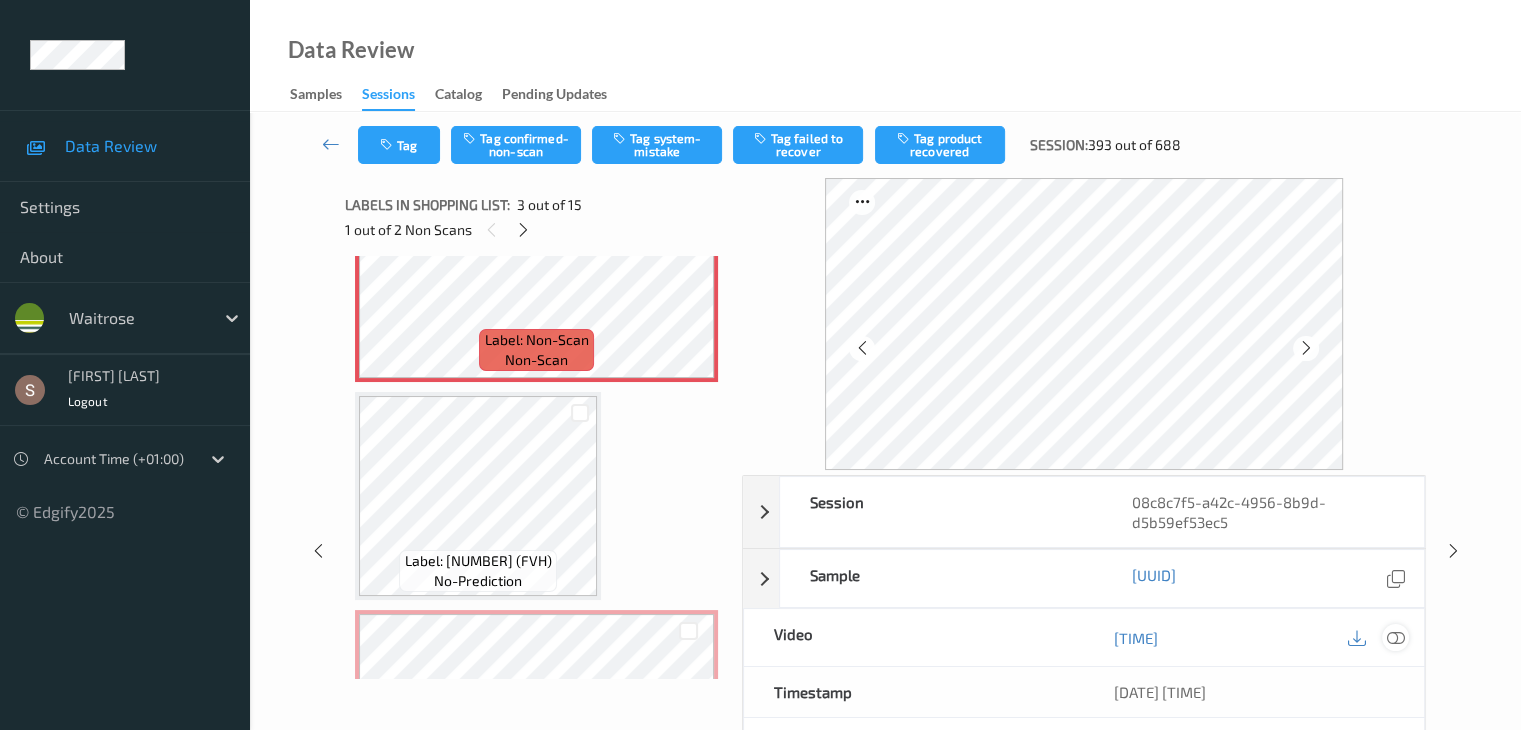 click at bounding box center (1395, 638) 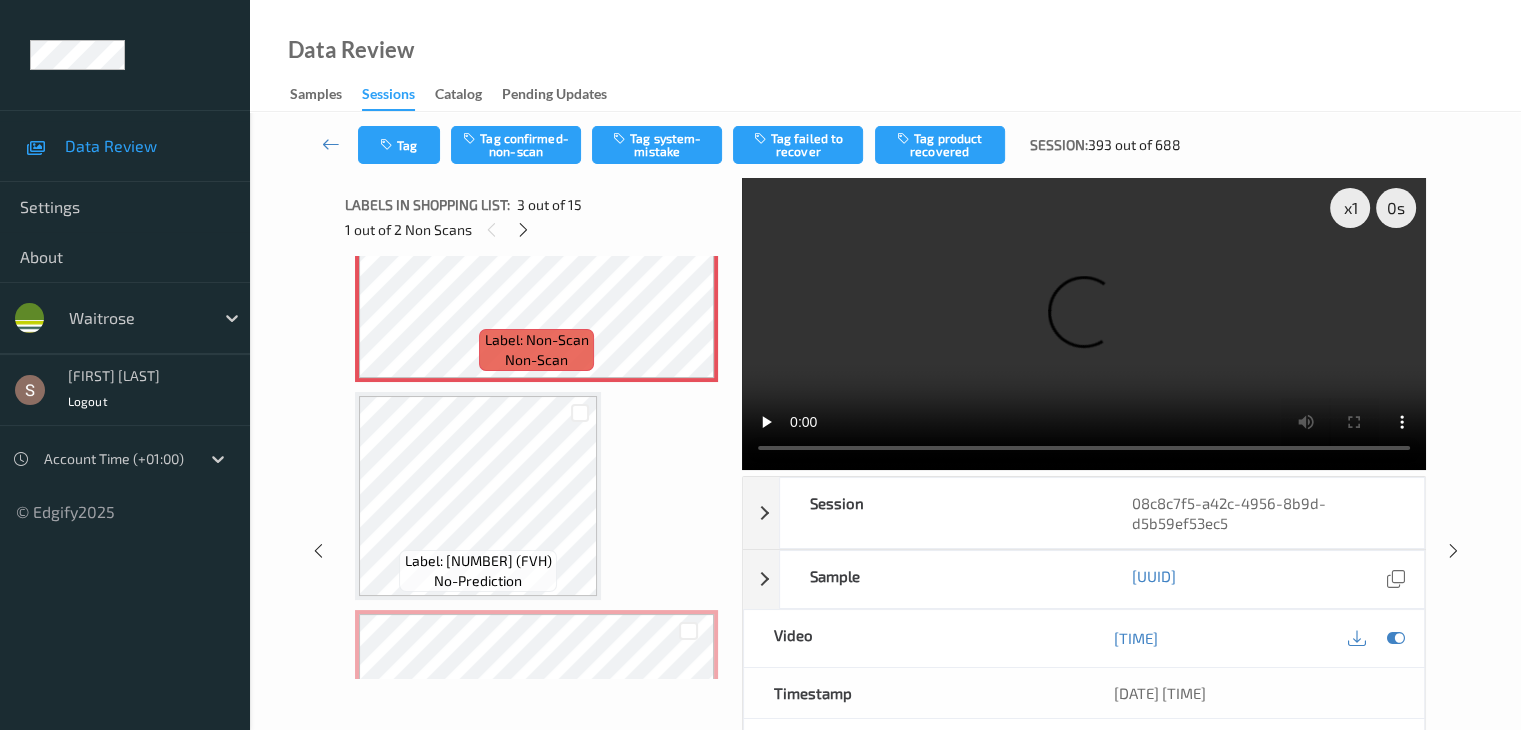 click at bounding box center (1084, 324) 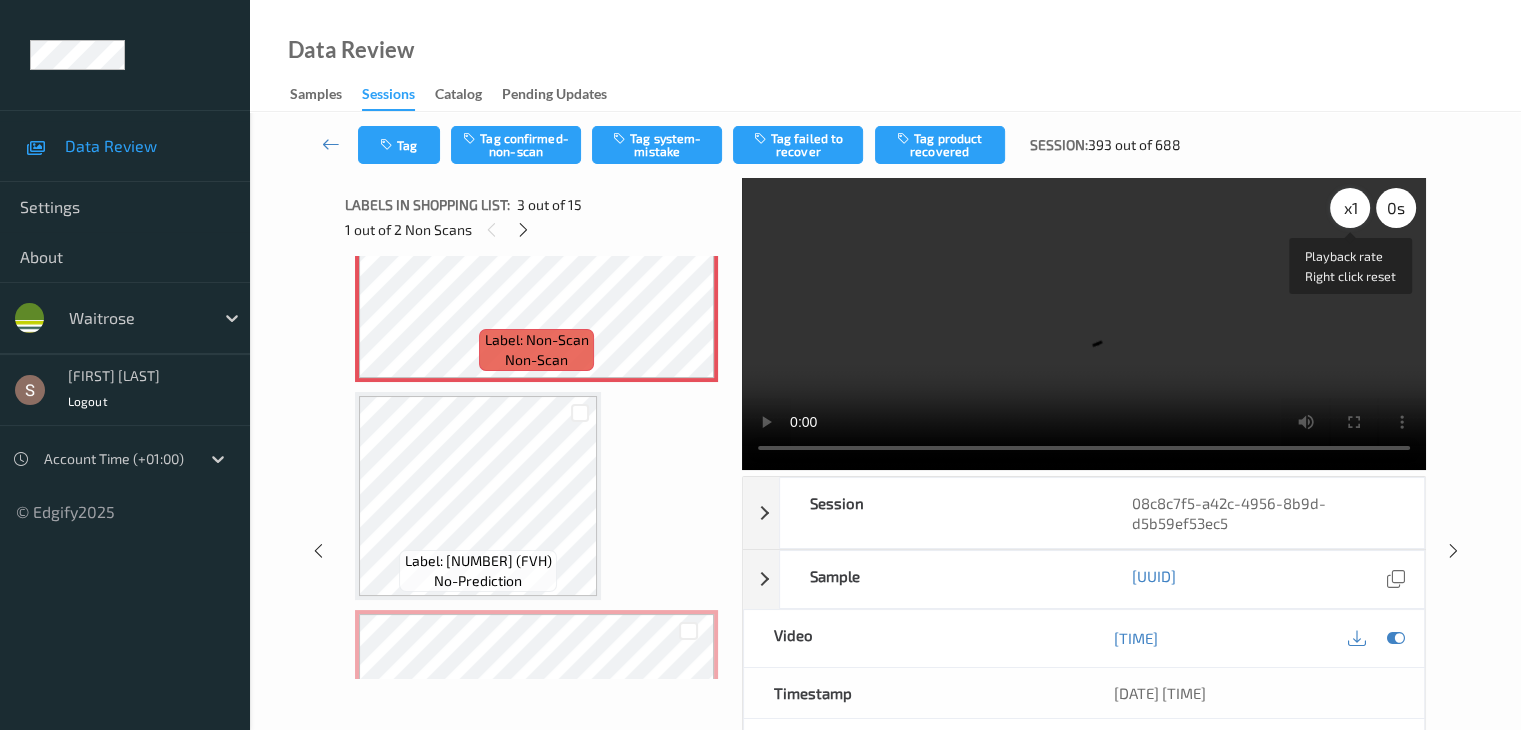click on "x 1" at bounding box center (1350, 208) 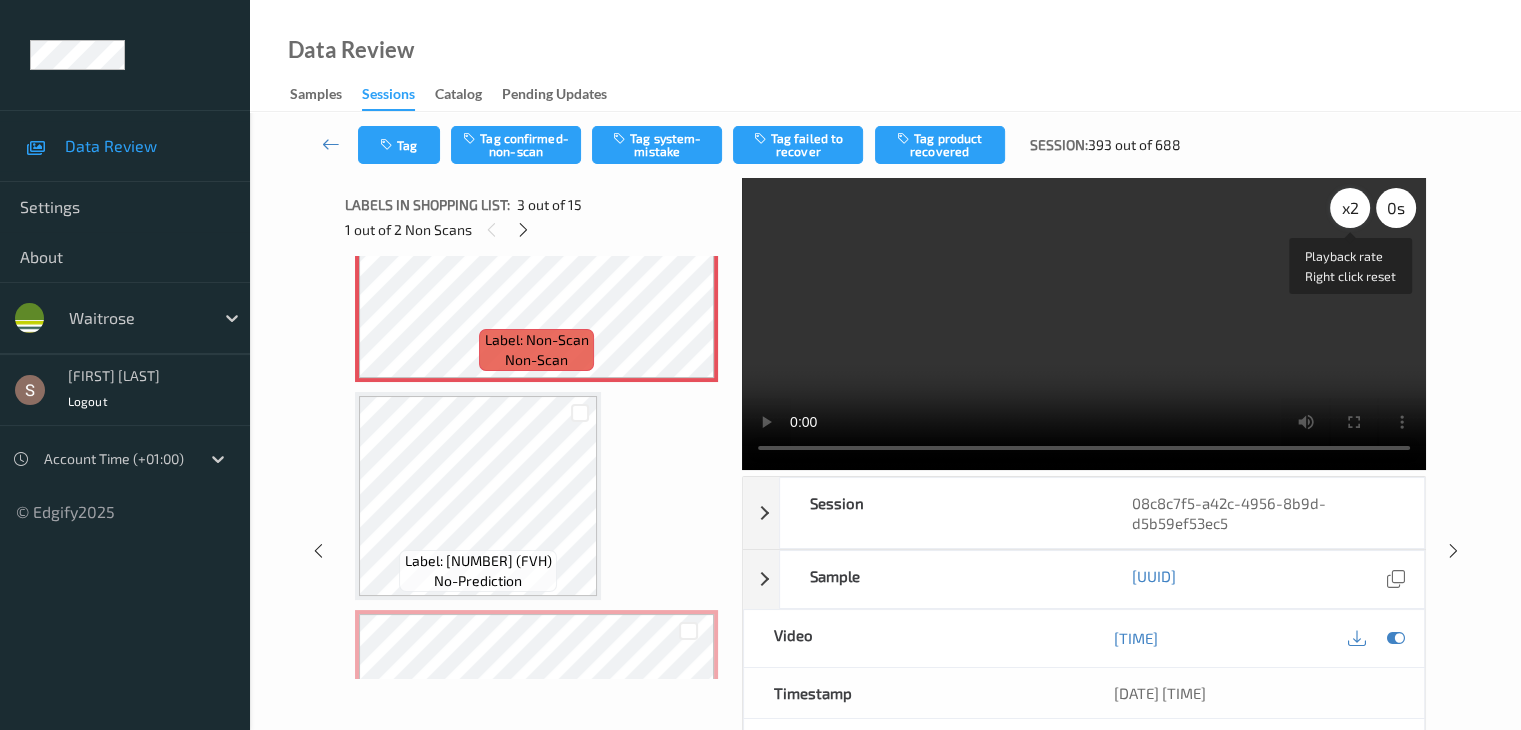 click on "x 2" at bounding box center (1350, 208) 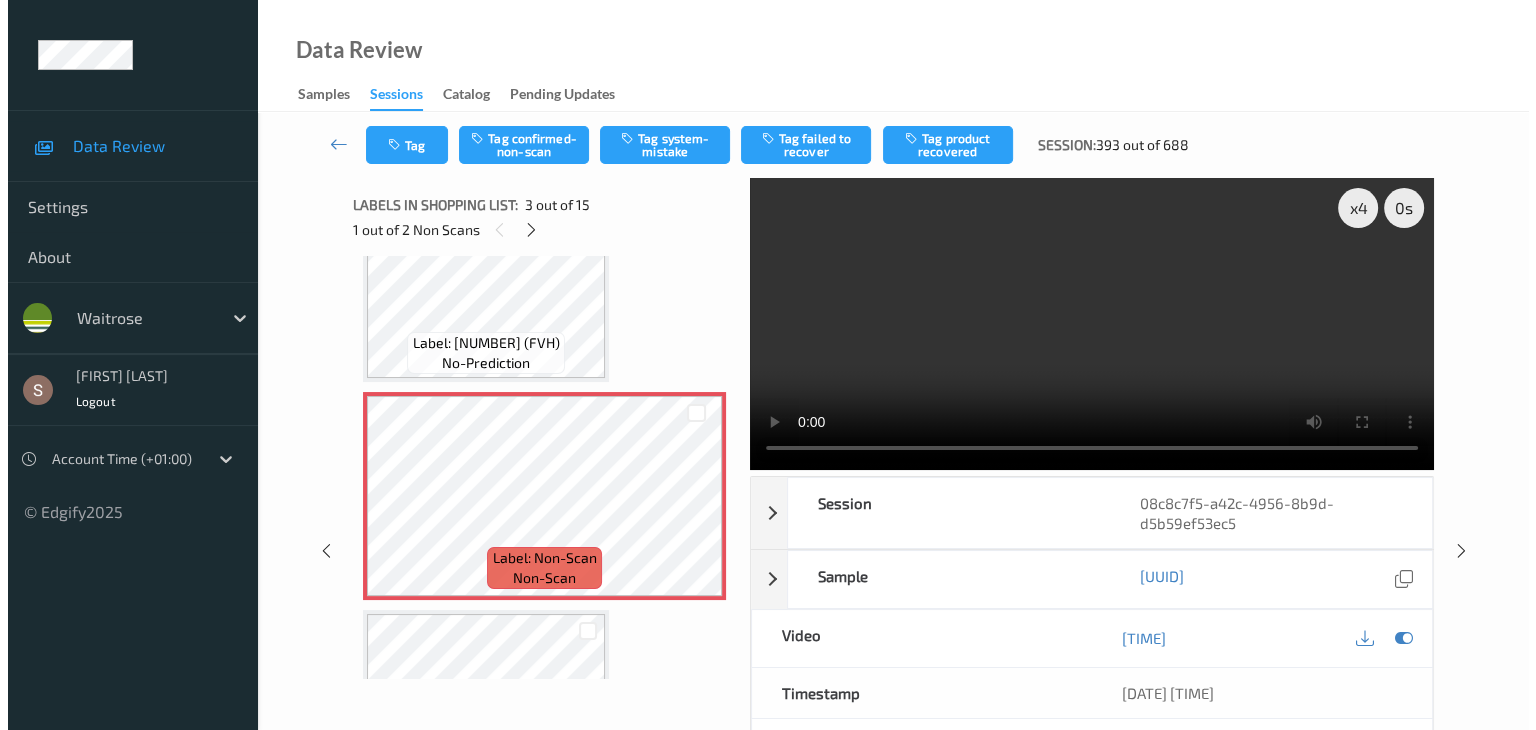 scroll, scrollTop: 228, scrollLeft: 0, axis: vertical 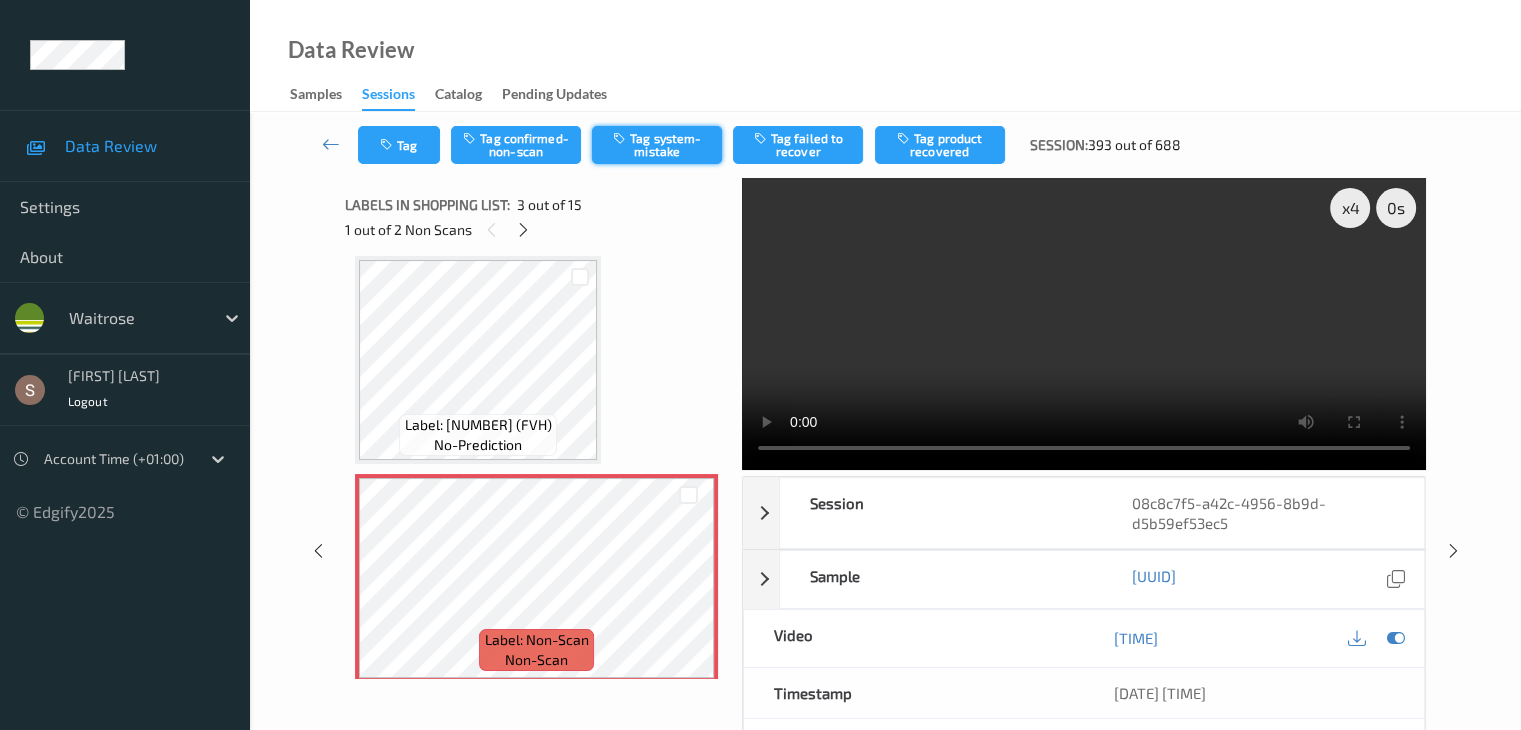 click on "Tag   system-mistake" at bounding box center (657, 145) 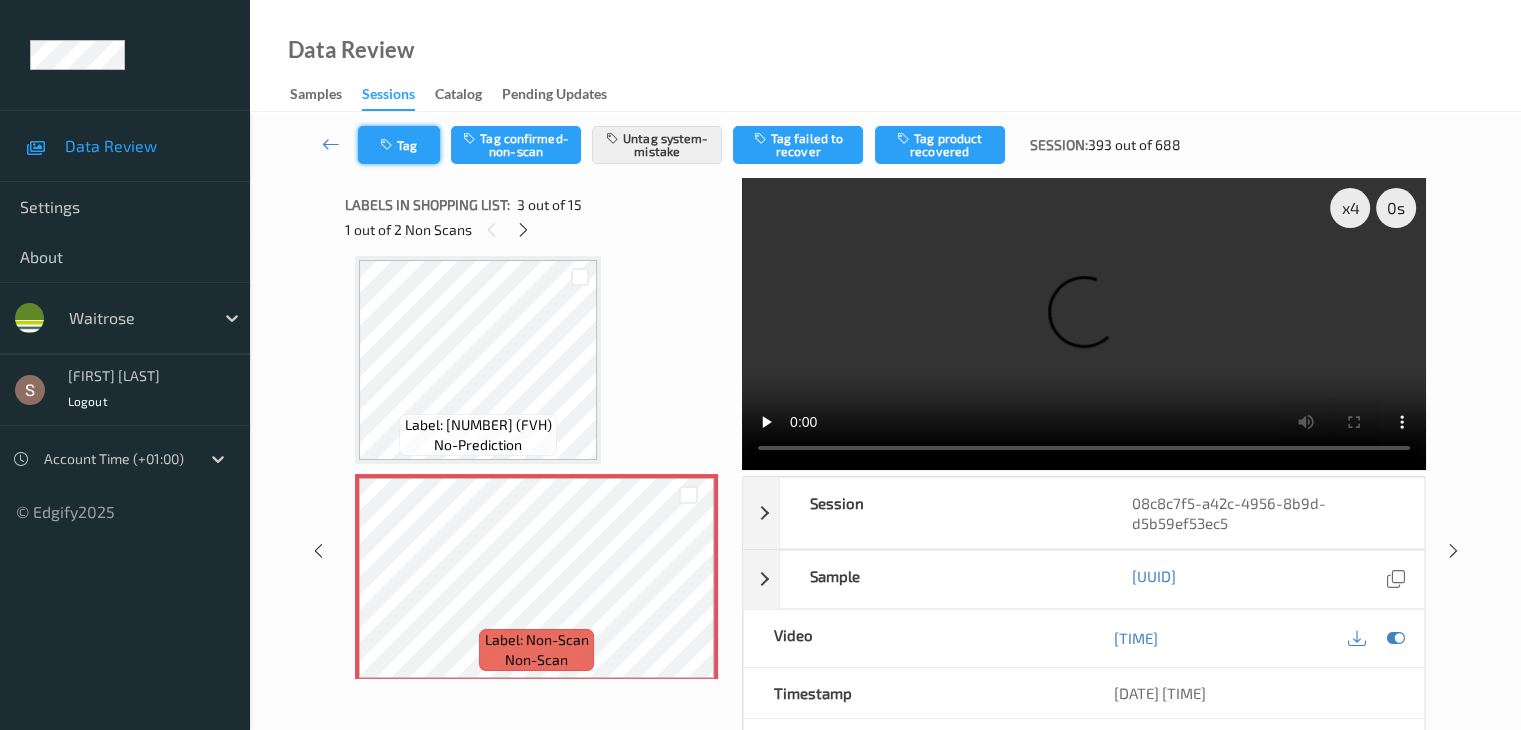 click on "Tag" at bounding box center [399, 145] 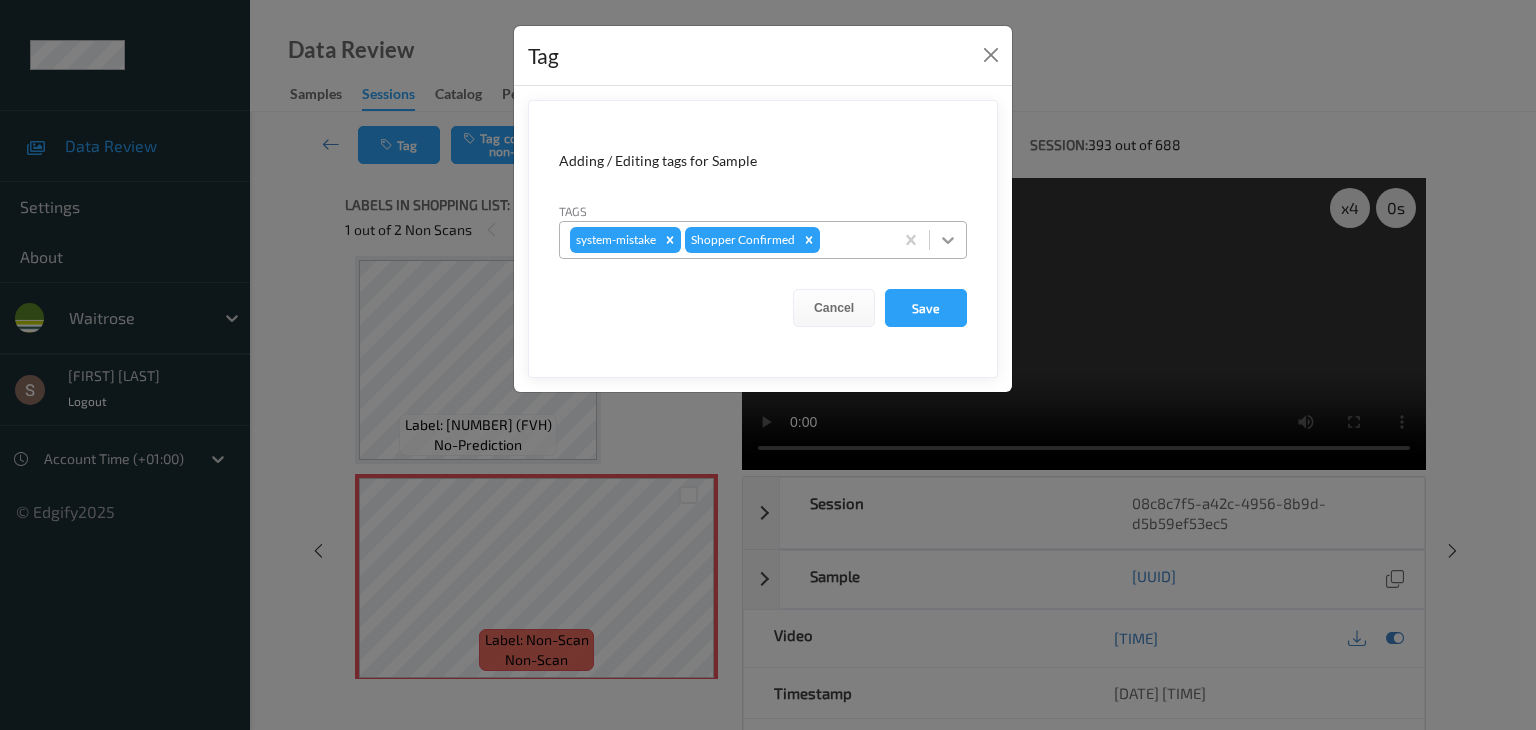 click 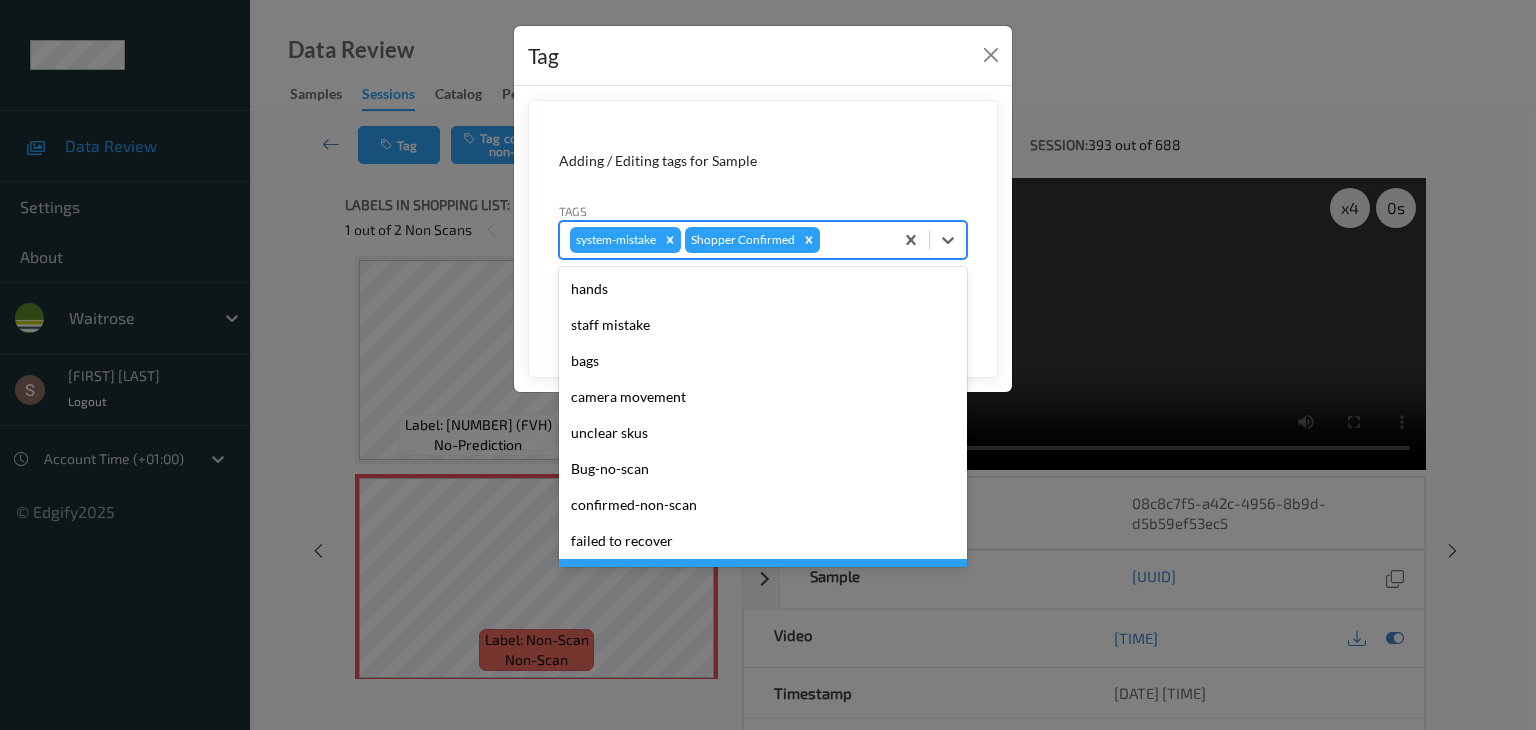 scroll, scrollTop: 320, scrollLeft: 0, axis: vertical 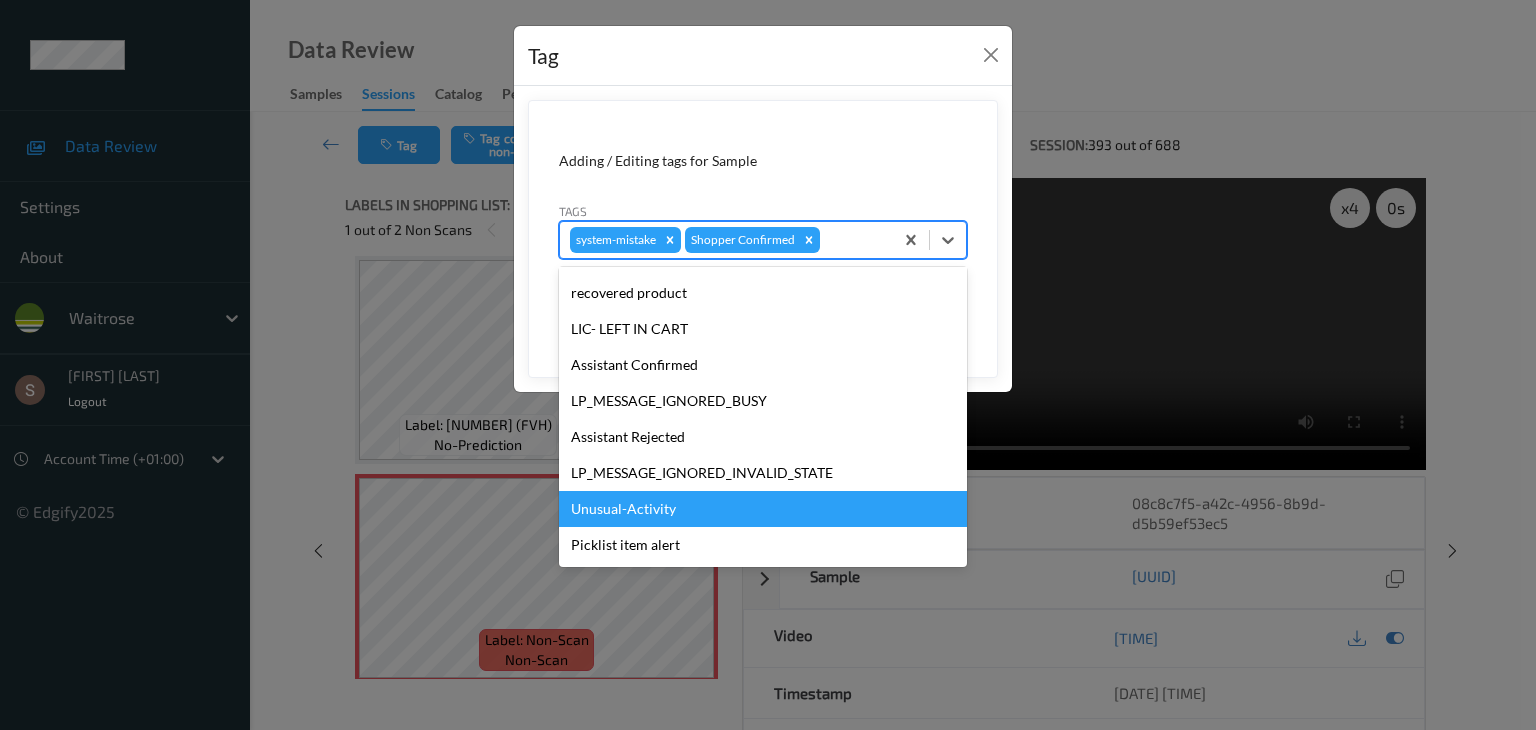 click on "Unusual-Activity" at bounding box center (763, 509) 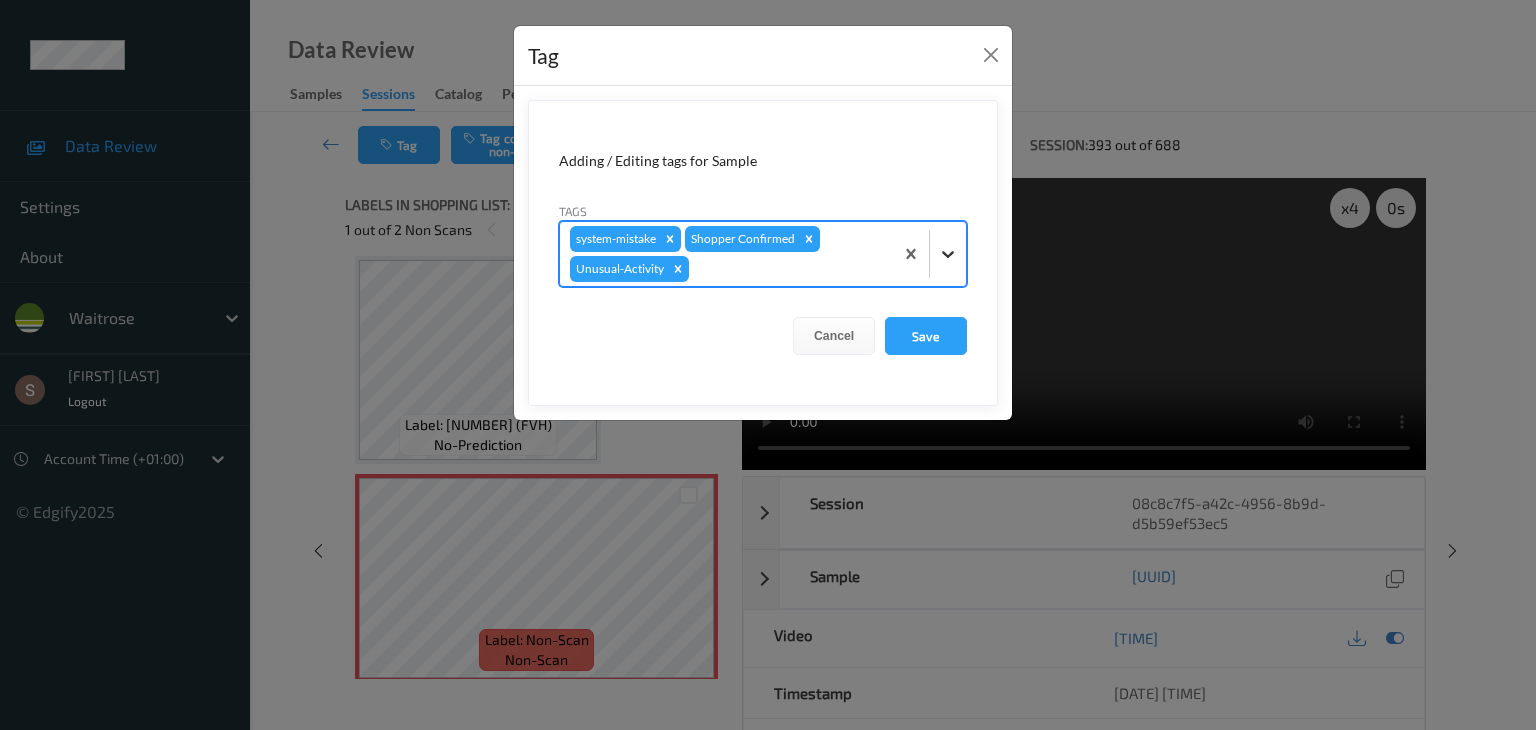 click at bounding box center [948, 254] 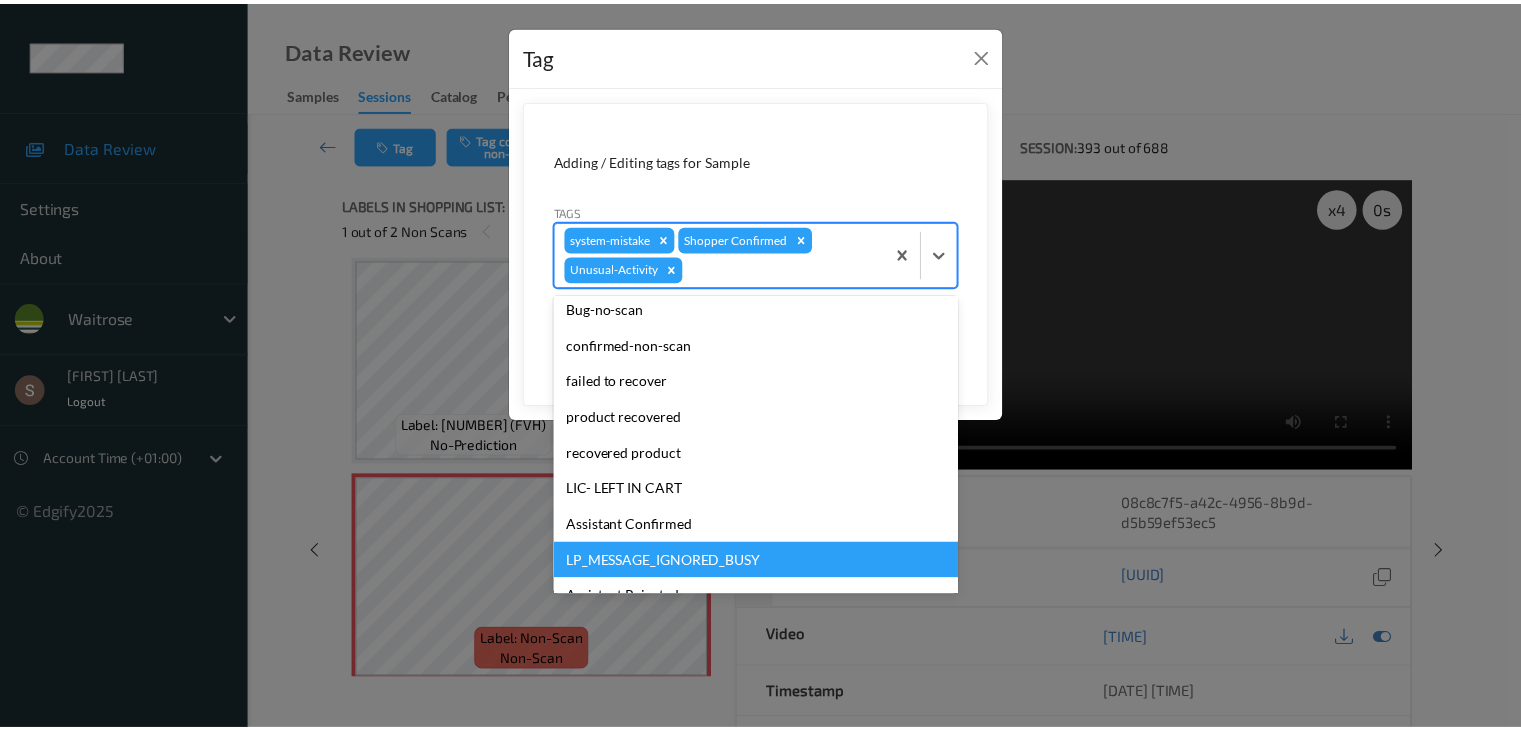 scroll, scrollTop: 284, scrollLeft: 0, axis: vertical 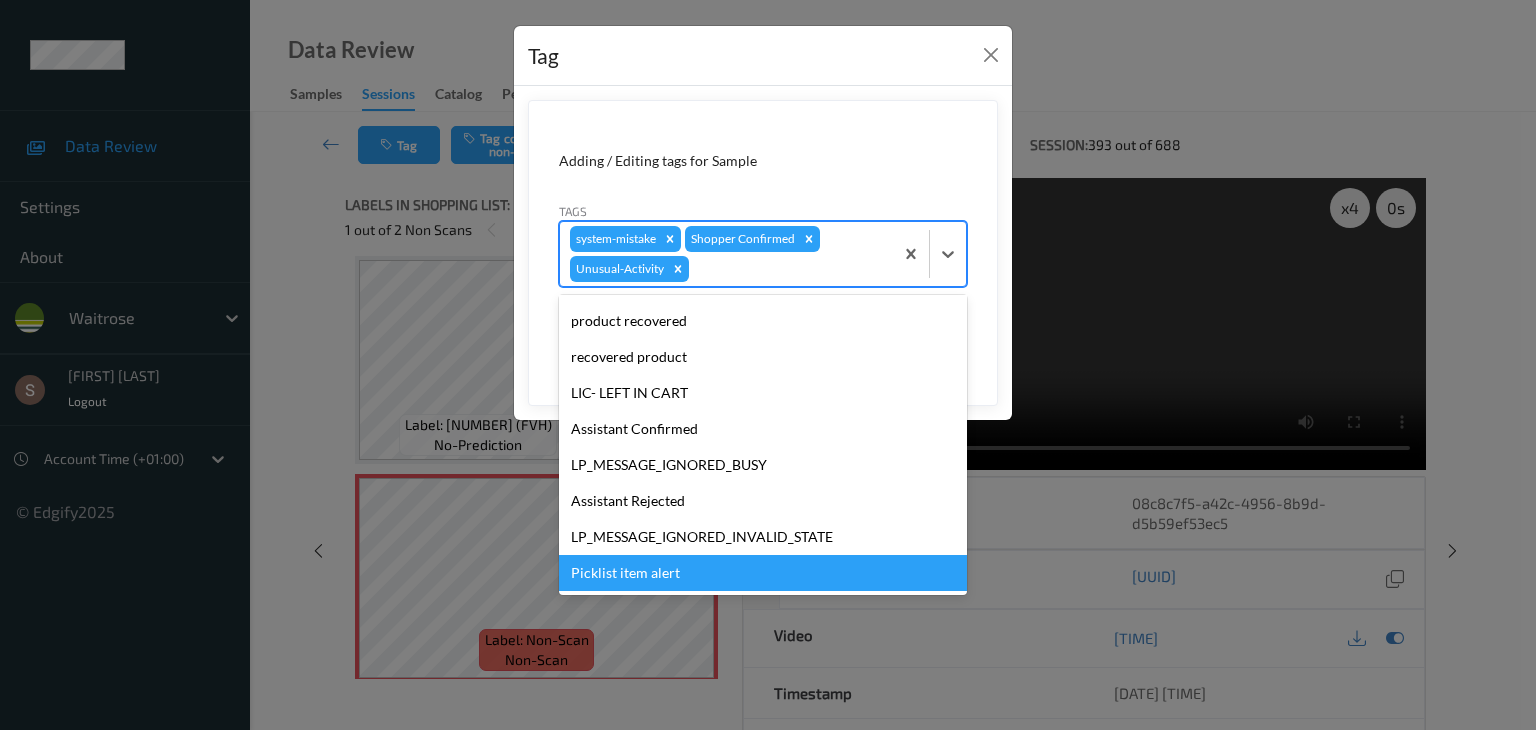 click on "Picklist item alert" at bounding box center (763, 573) 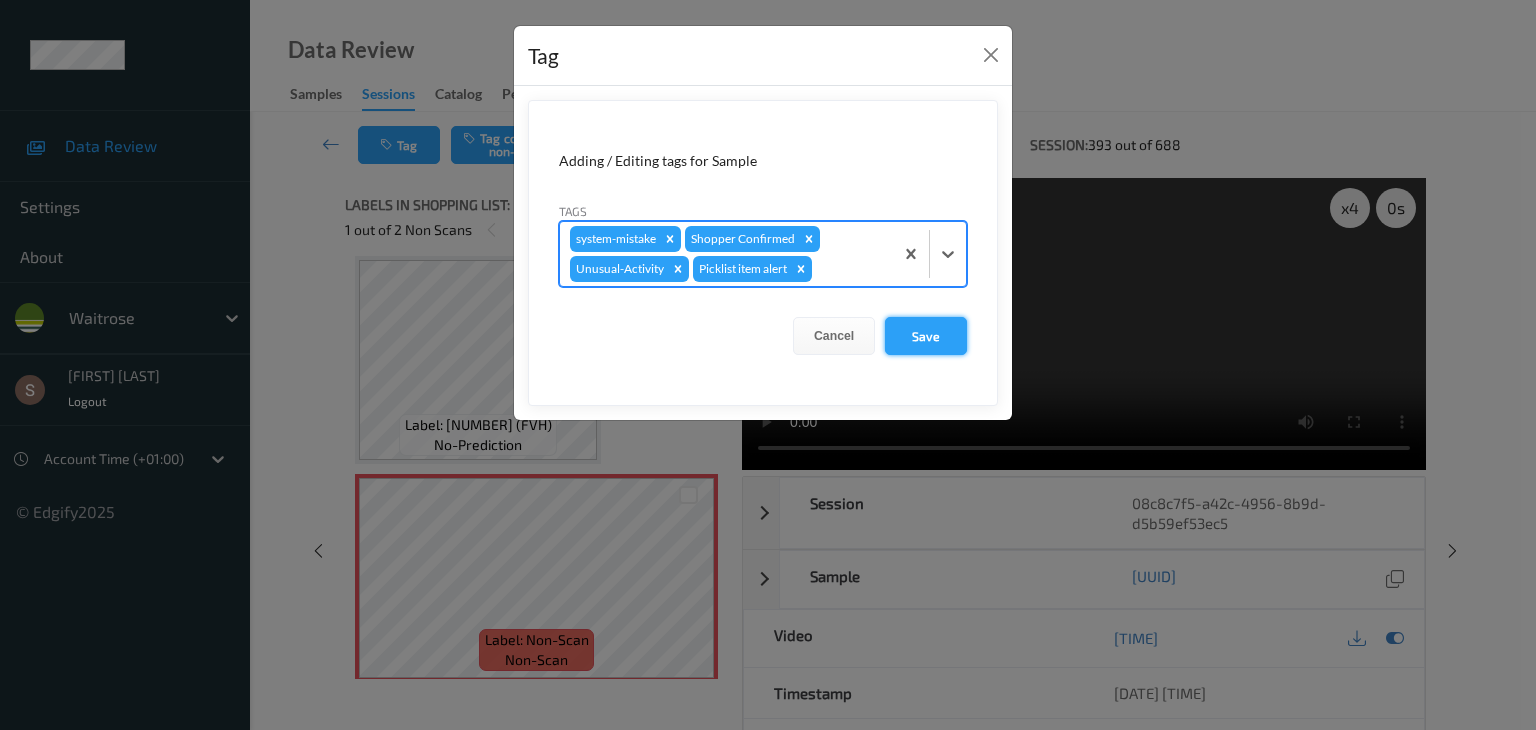click on "Save" at bounding box center [926, 336] 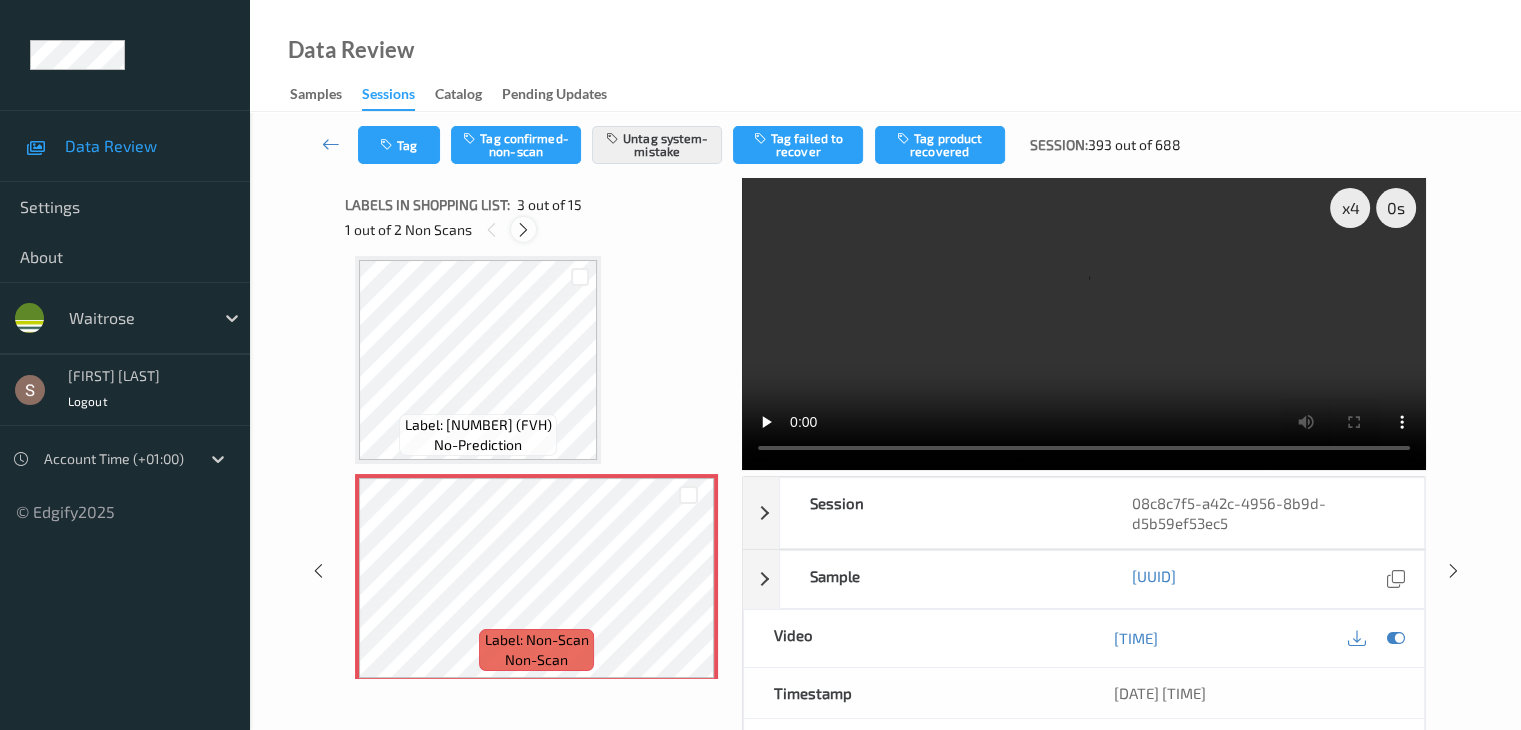 click at bounding box center (523, 230) 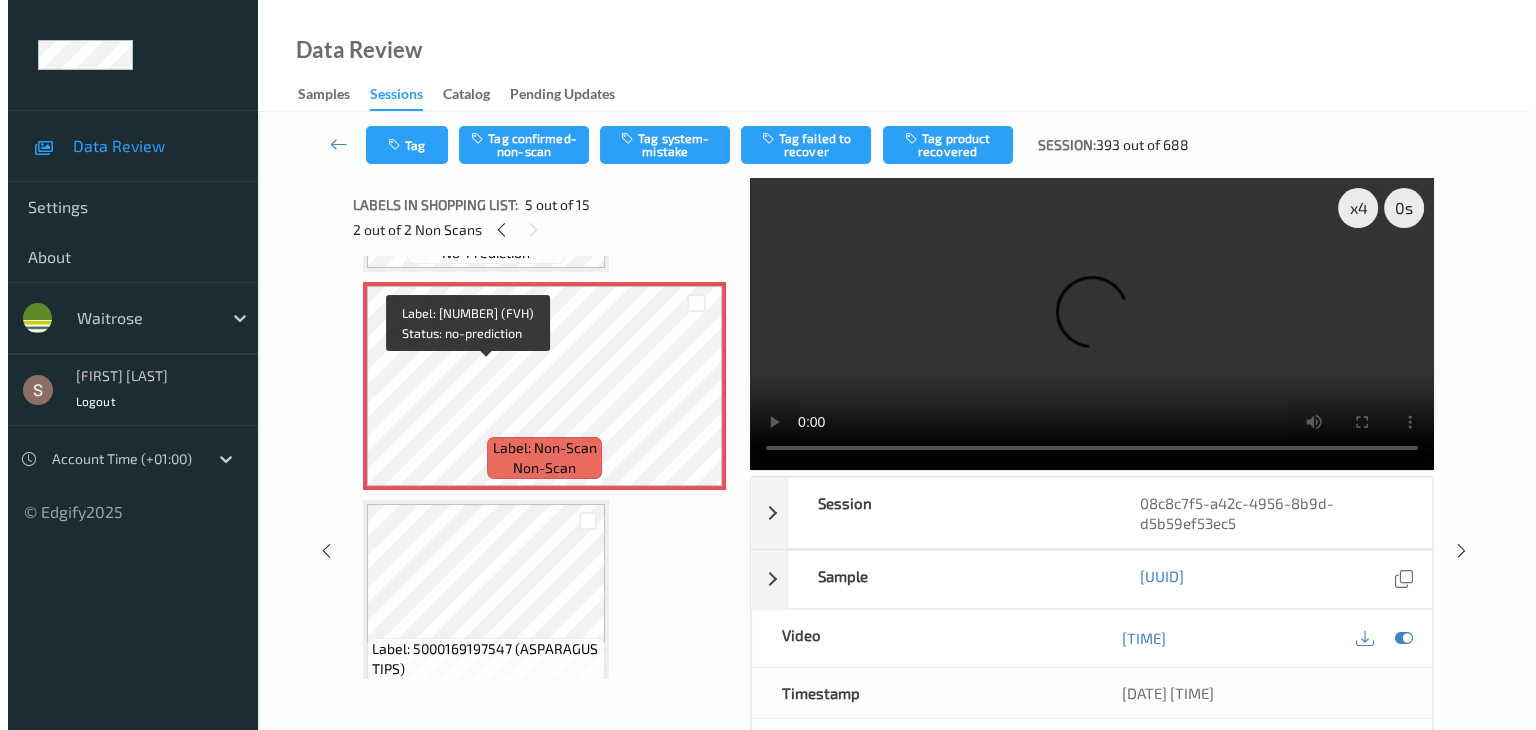 scroll, scrollTop: 864, scrollLeft: 0, axis: vertical 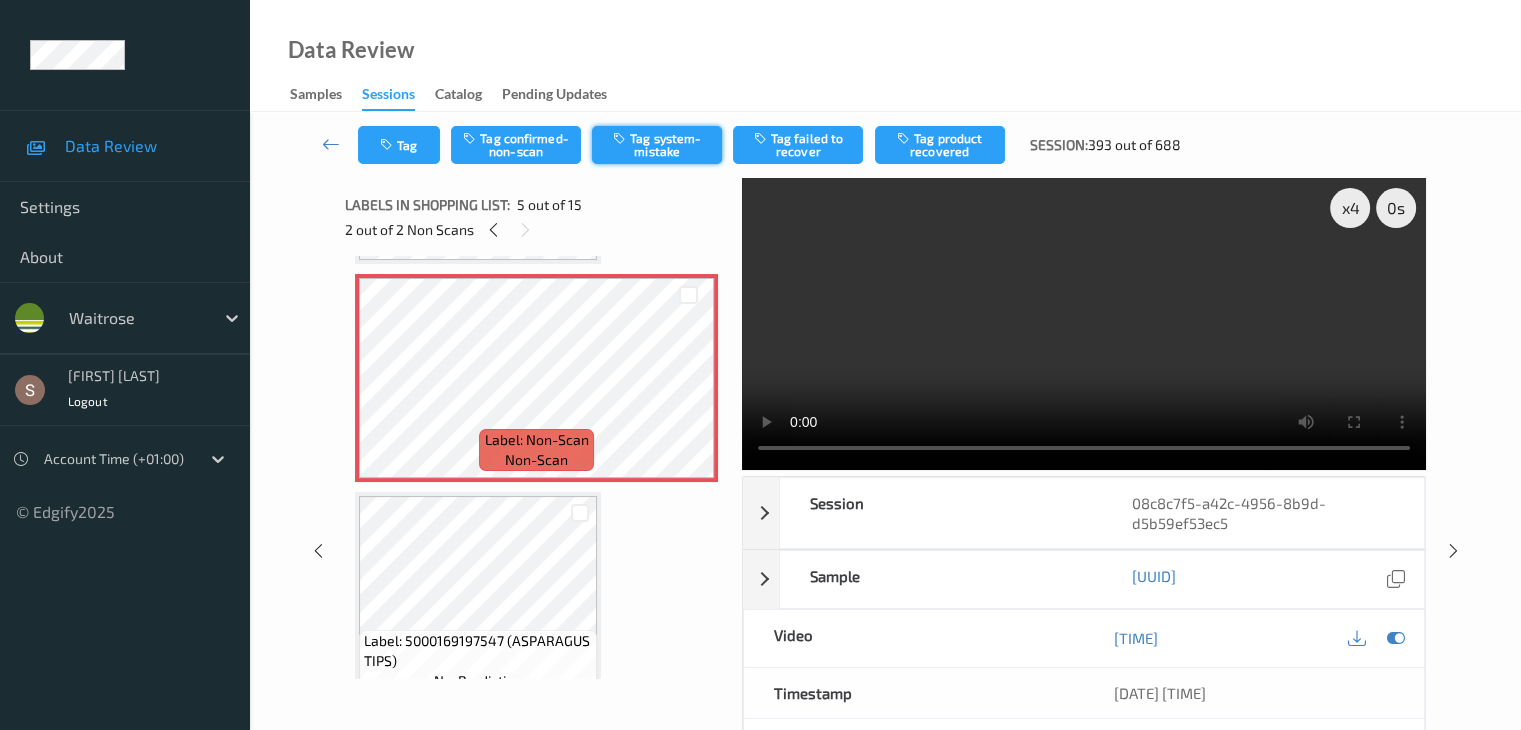 click on "Tag   system-mistake" at bounding box center [657, 145] 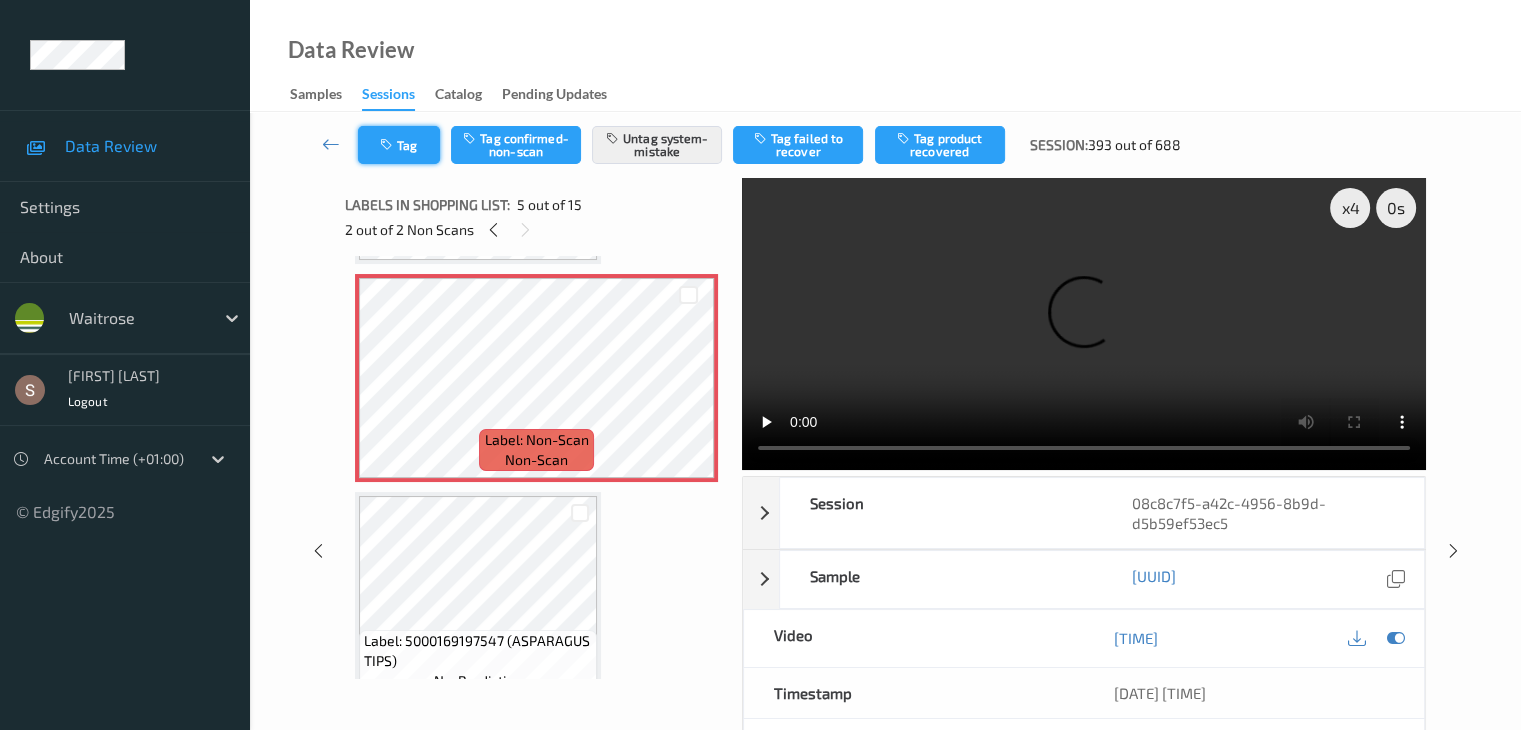 click on "Tag" at bounding box center [399, 145] 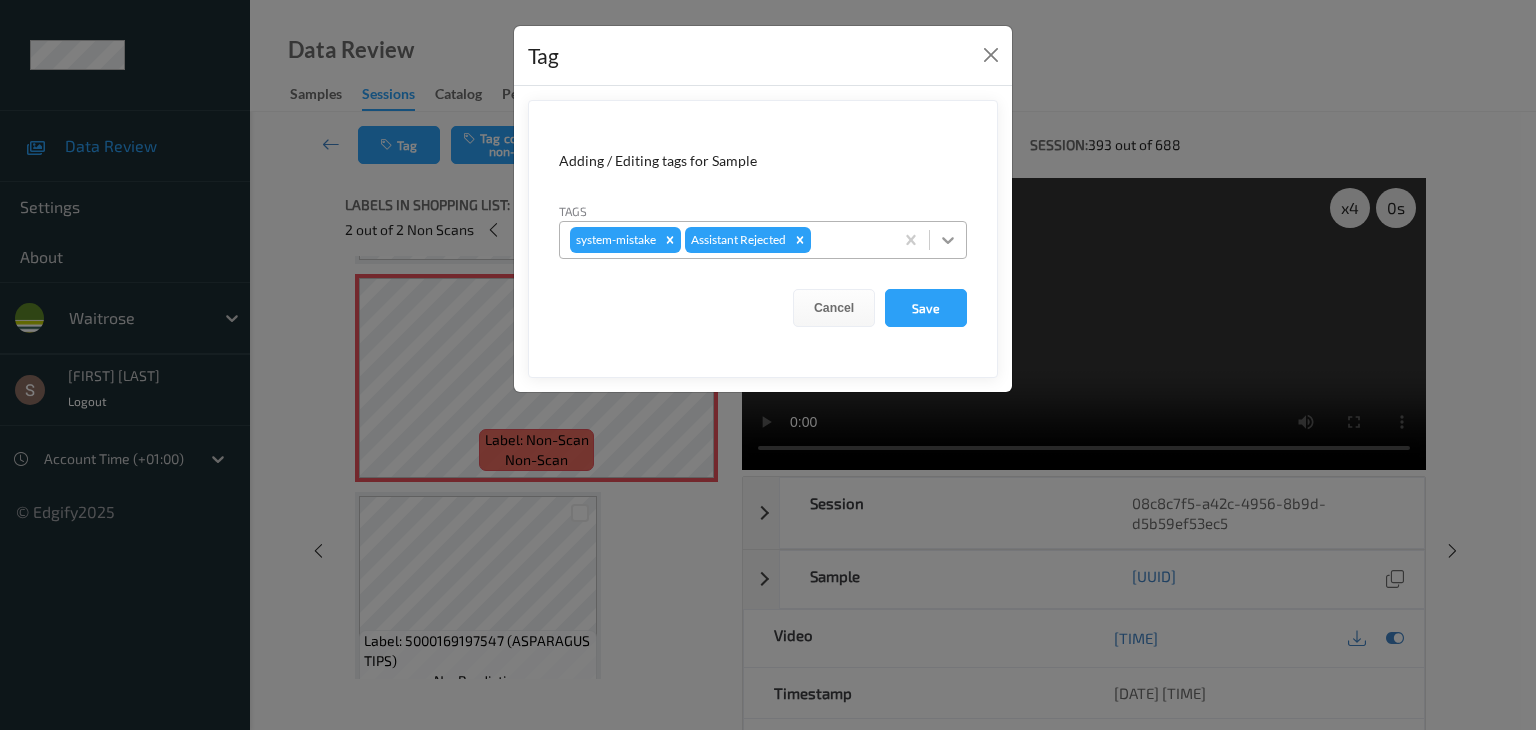 click at bounding box center (948, 240) 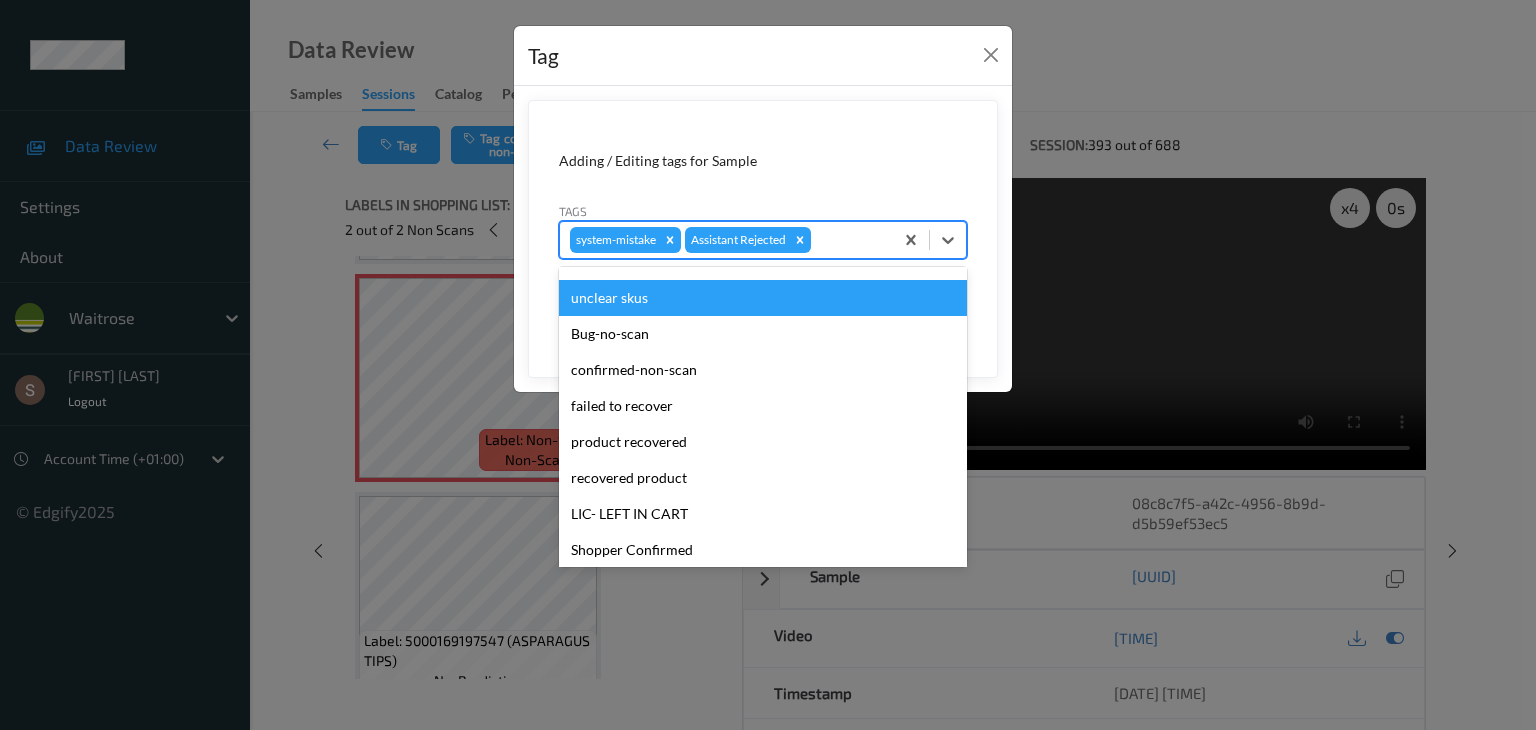 scroll, scrollTop: 320, scrollLeft: 0, axis: vertical 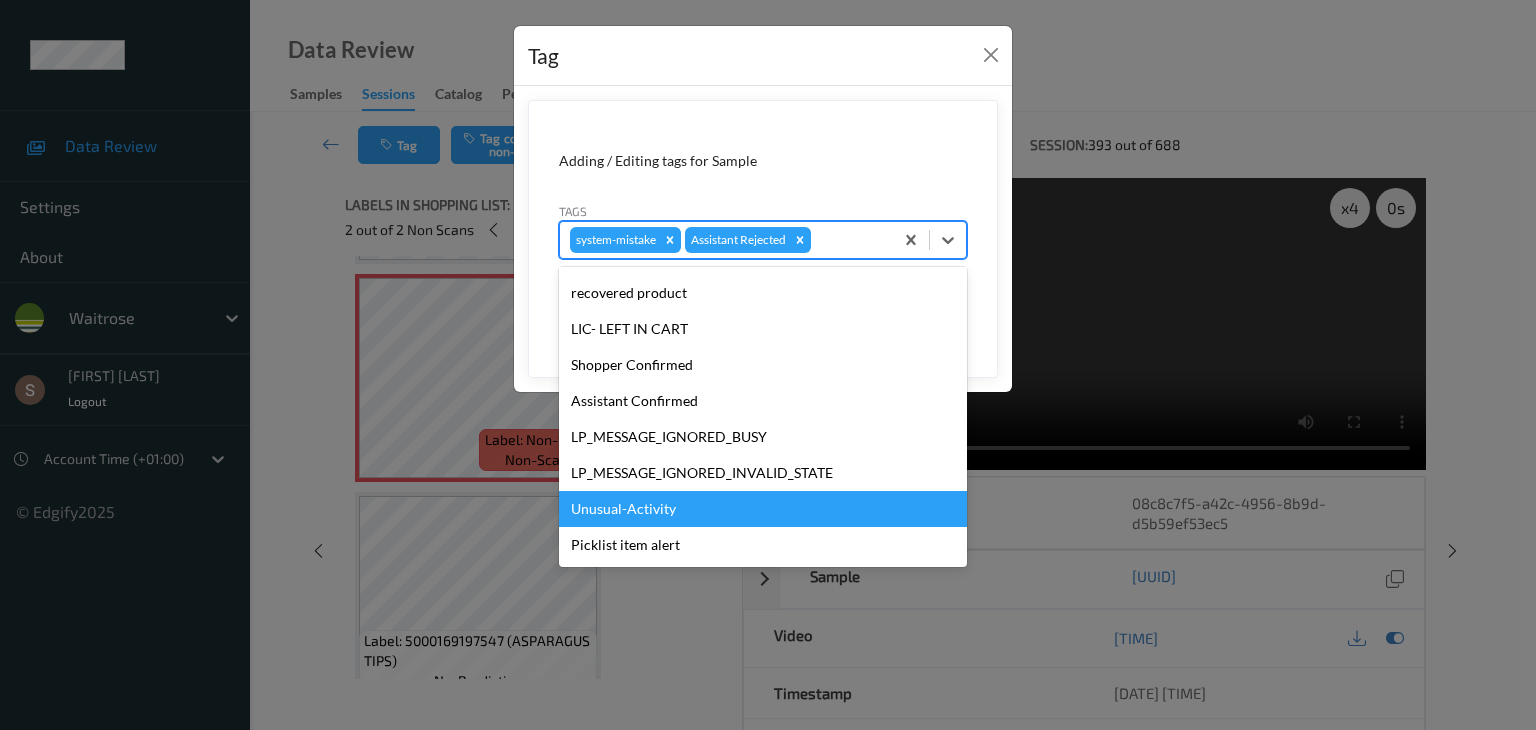 click on "Unusual-Activity" at bounding box center (763, 509) 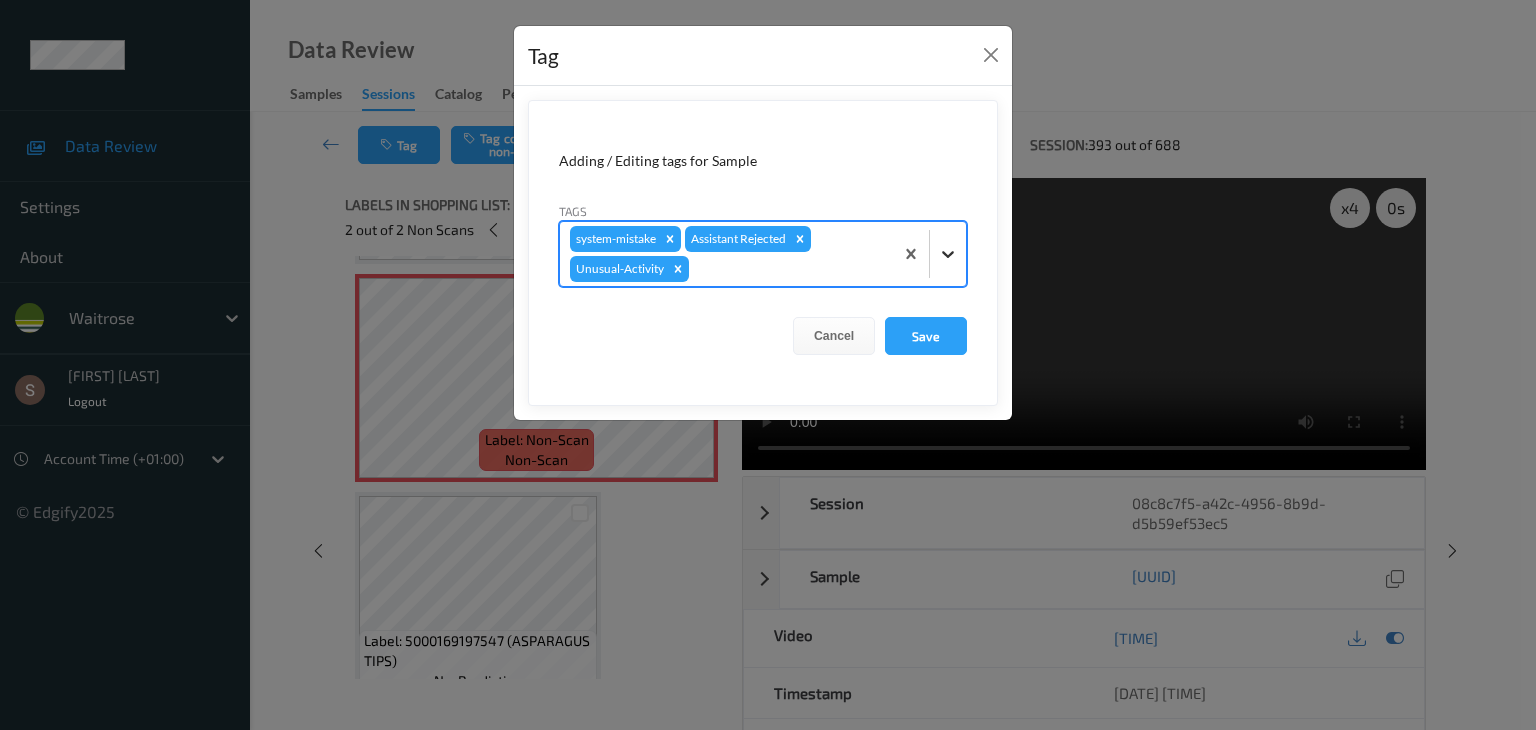click at bounding box center (948, 254) 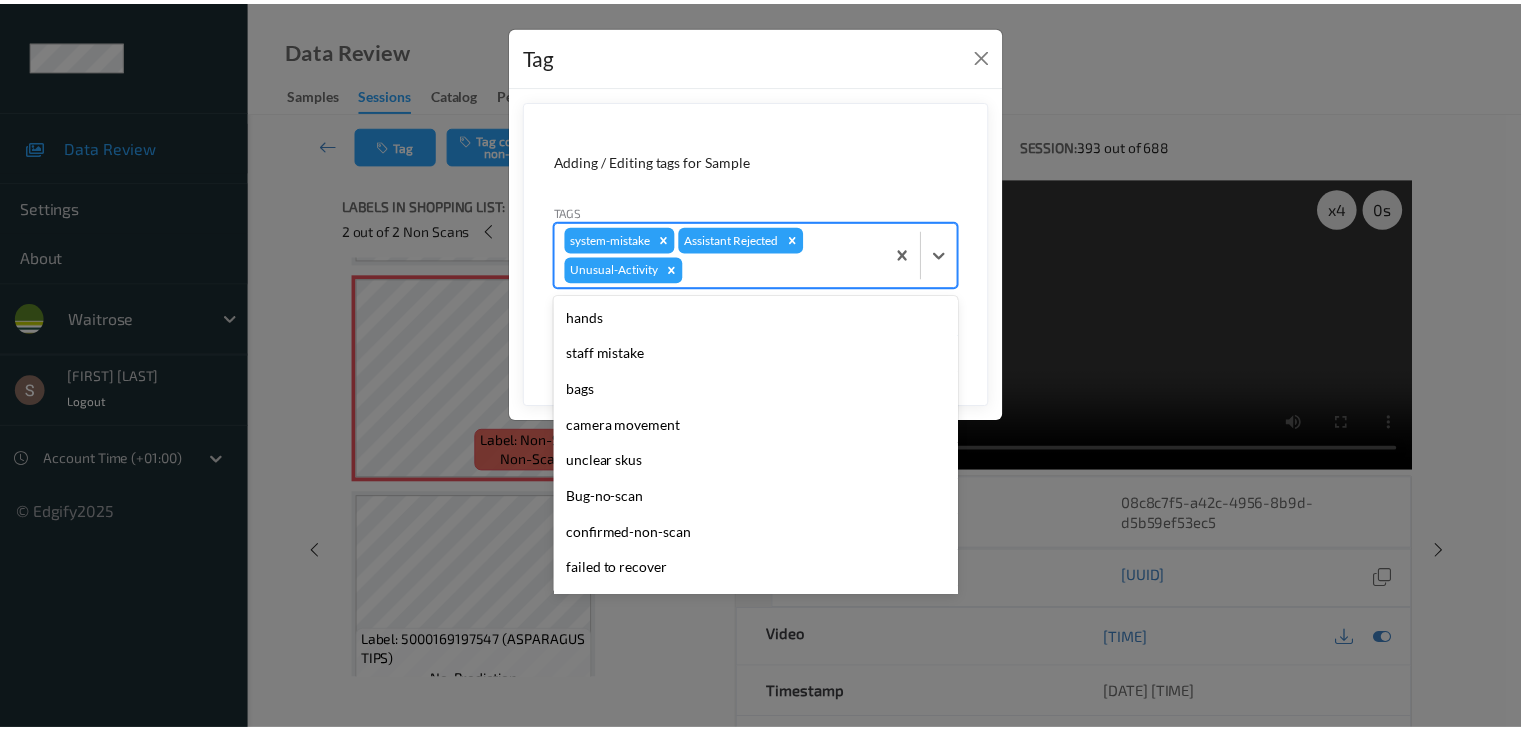 scroll, scrollTop: 284, scrollLeft: 0, axis: vertical 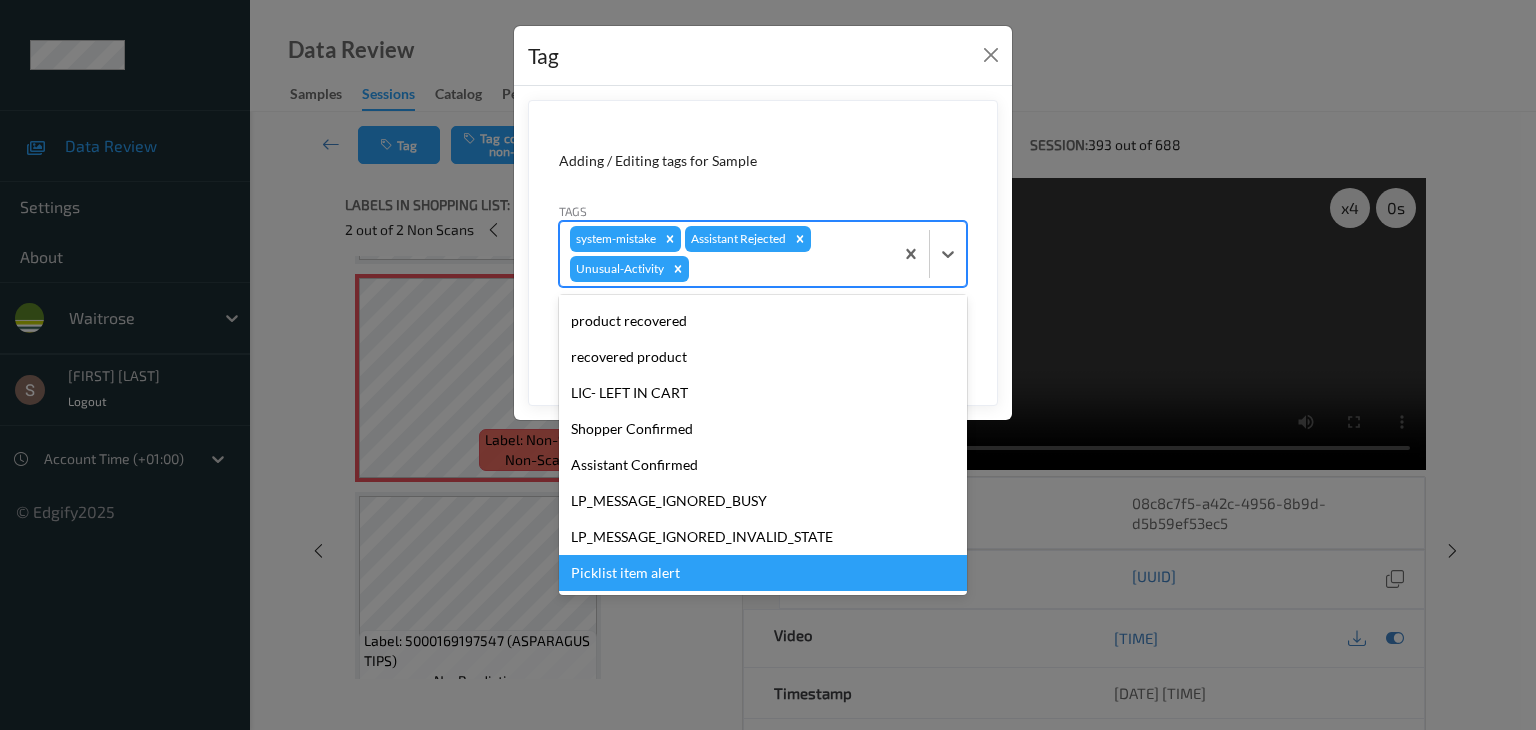 click on "Picklist item alert" at bounding box center (763, 573) 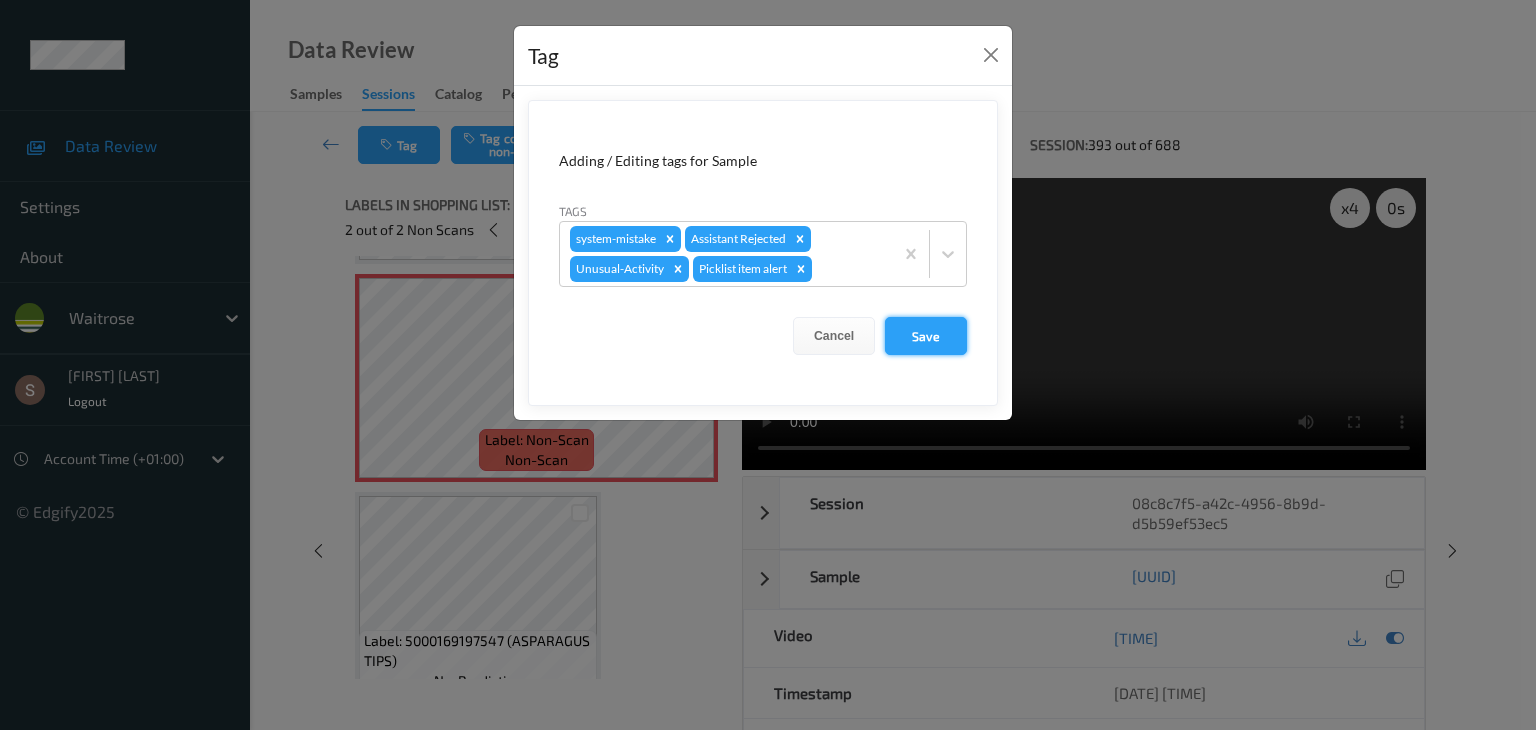 click on "Save" at bounding box center (926, 336) 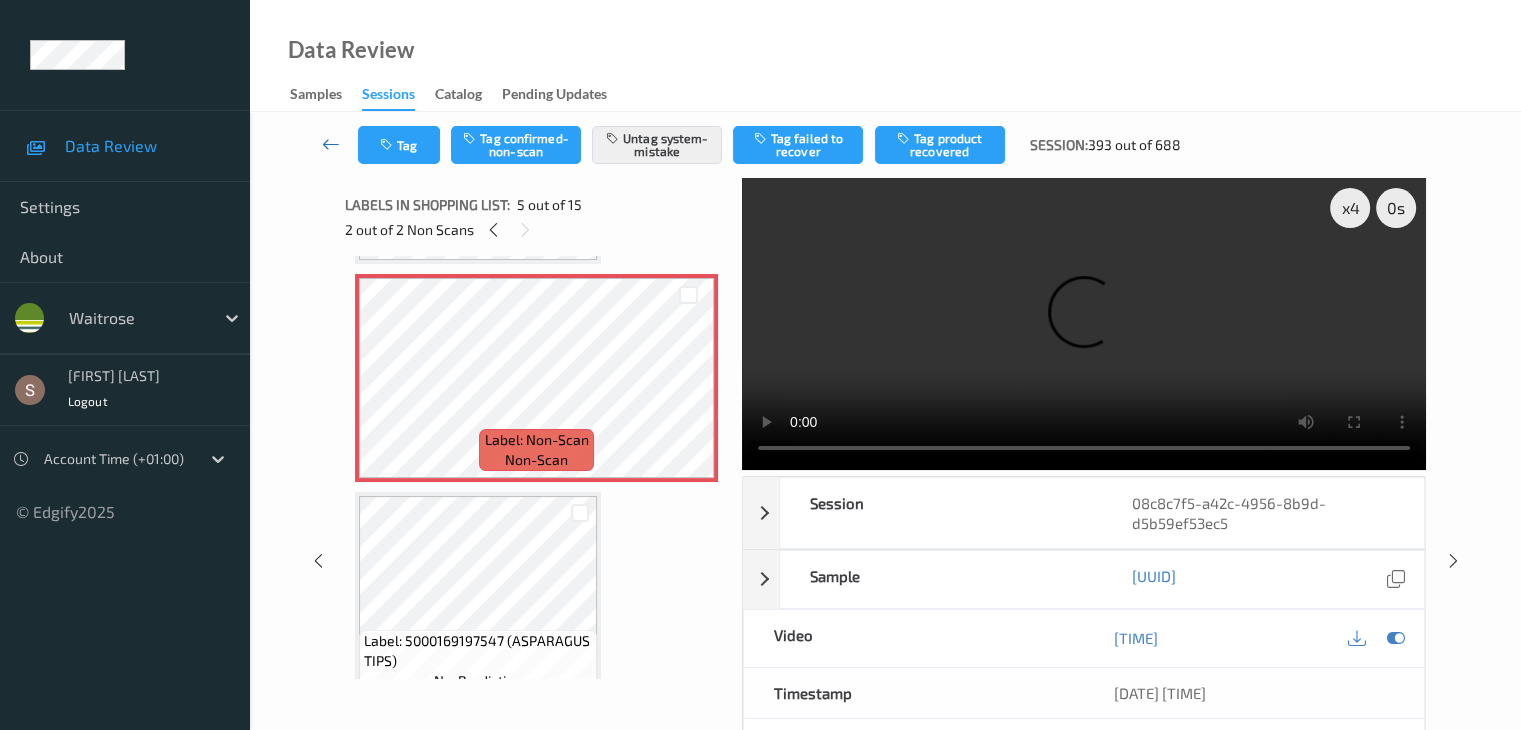 click at bounding box center (331, 145) 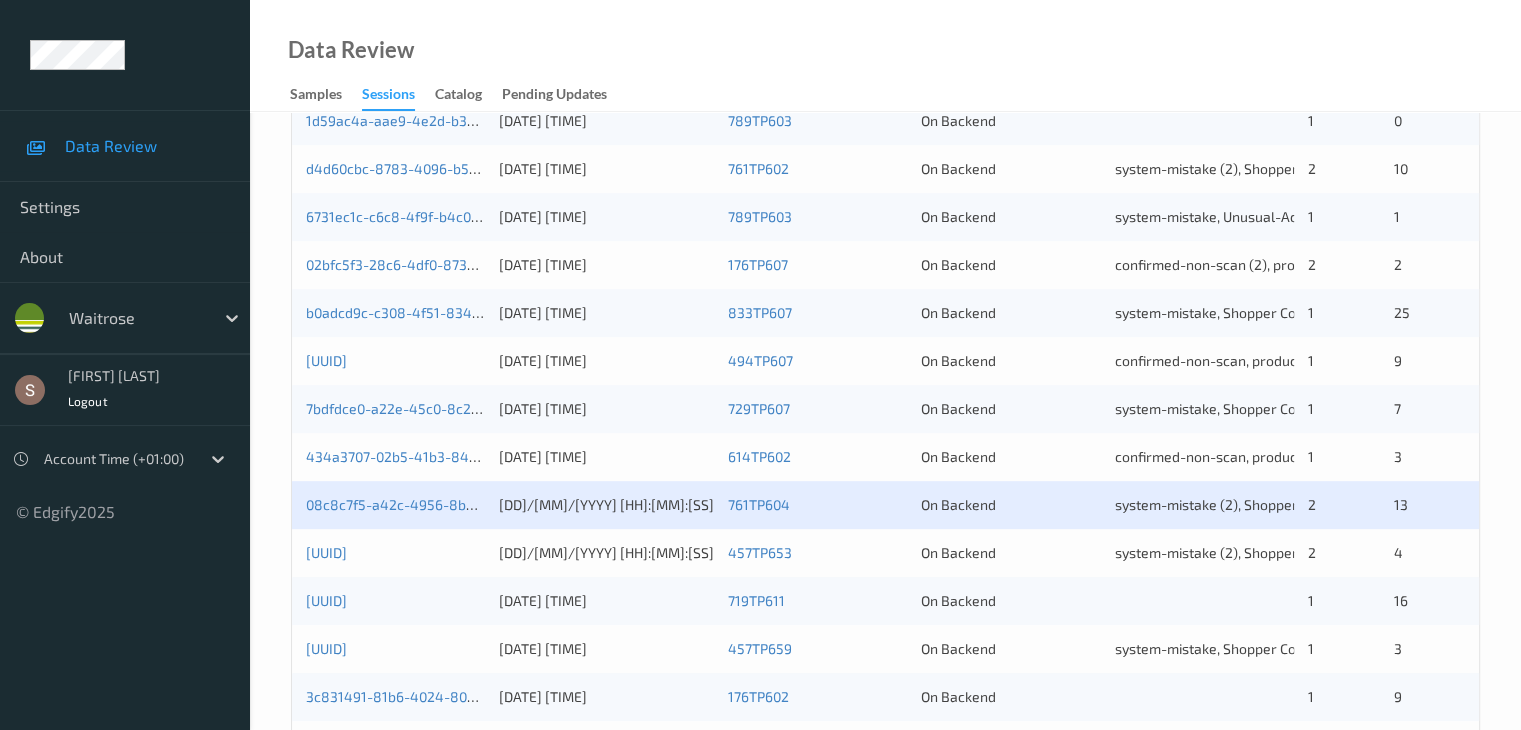 scroll, scrollTop: 932, scrollLeft: 0, axis: vertical 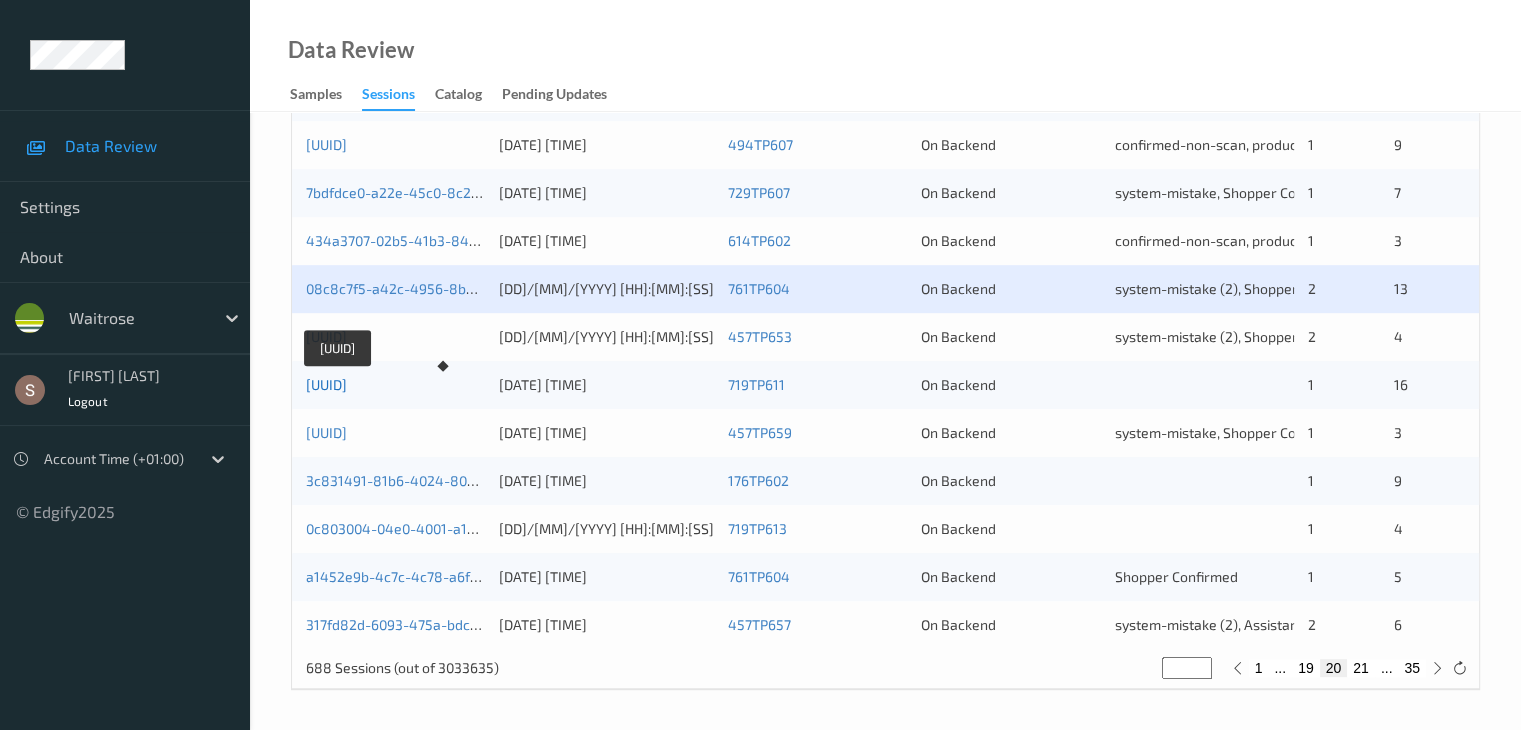 click on "[UUID]" at bounding box center [326, 384] 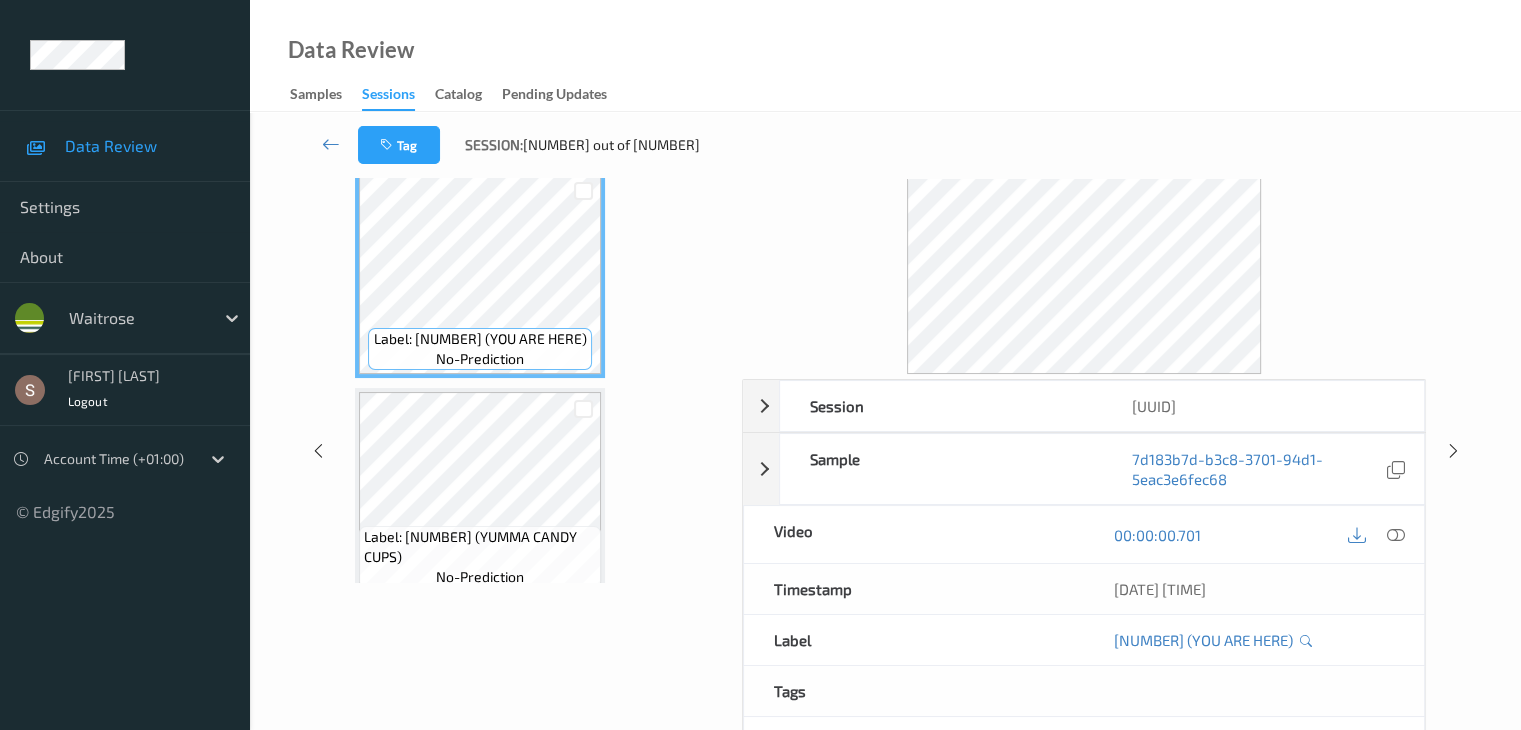 scroll, scrollTop: 0, scrollLeft: 0, axis: both 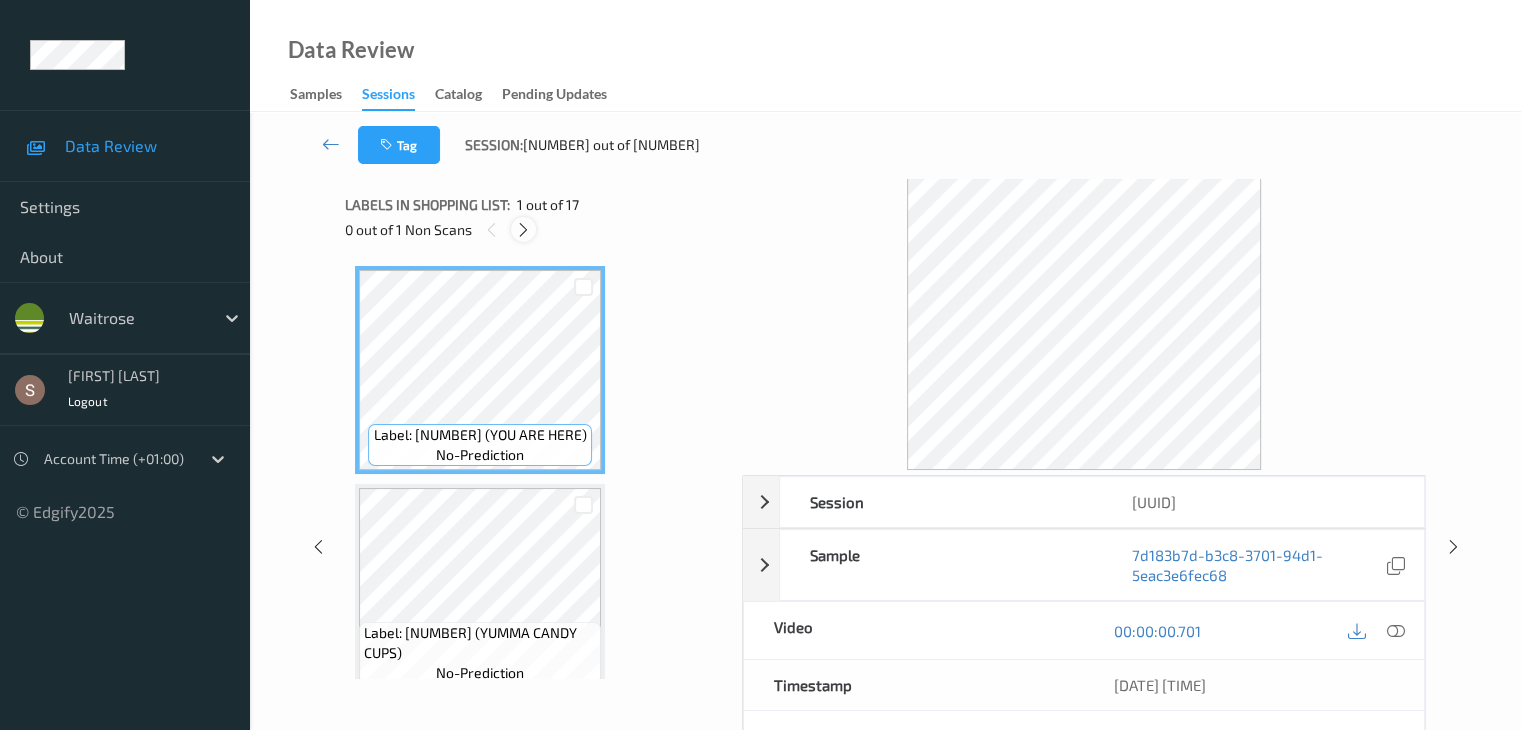 click at bounding box center (523, 230) 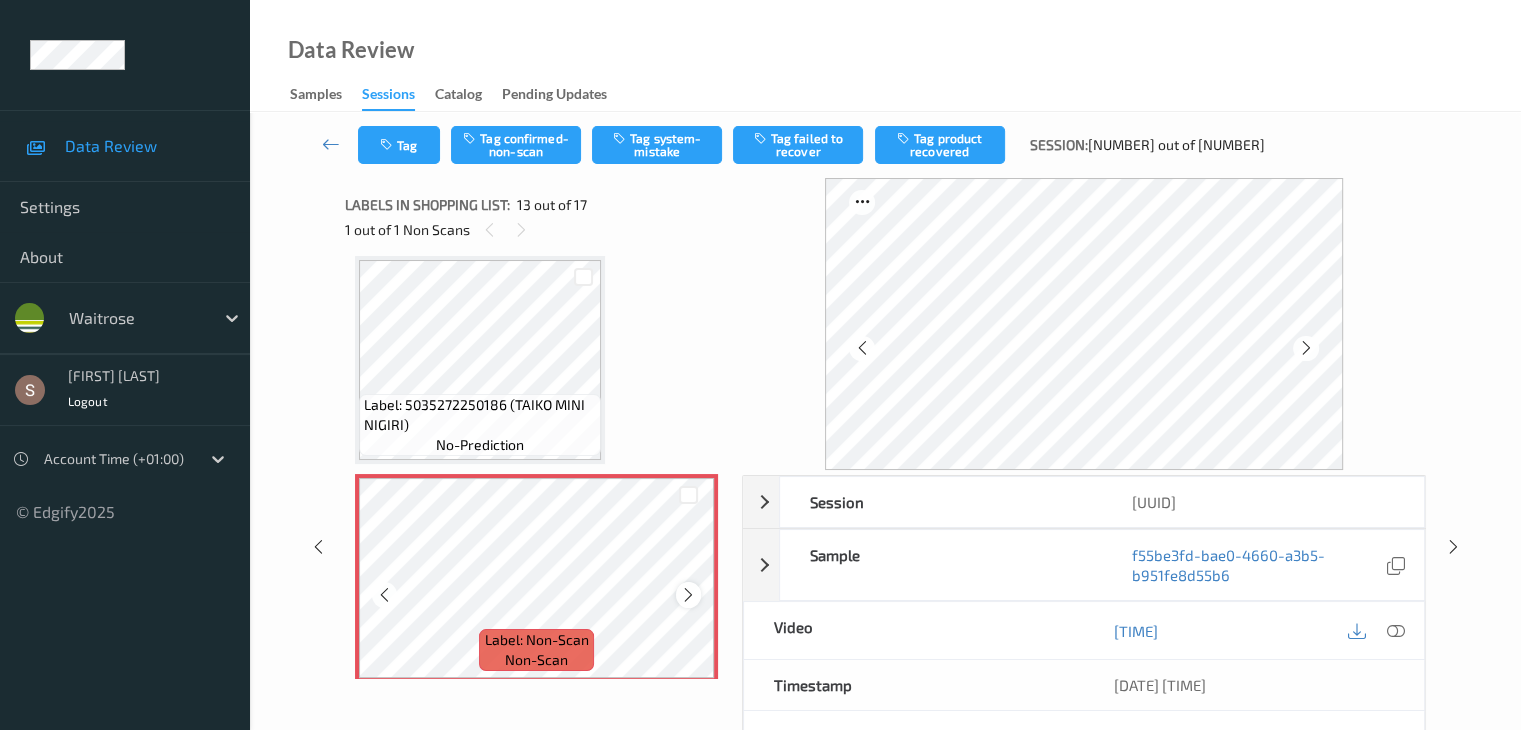 click at bounding box center (688, 595) 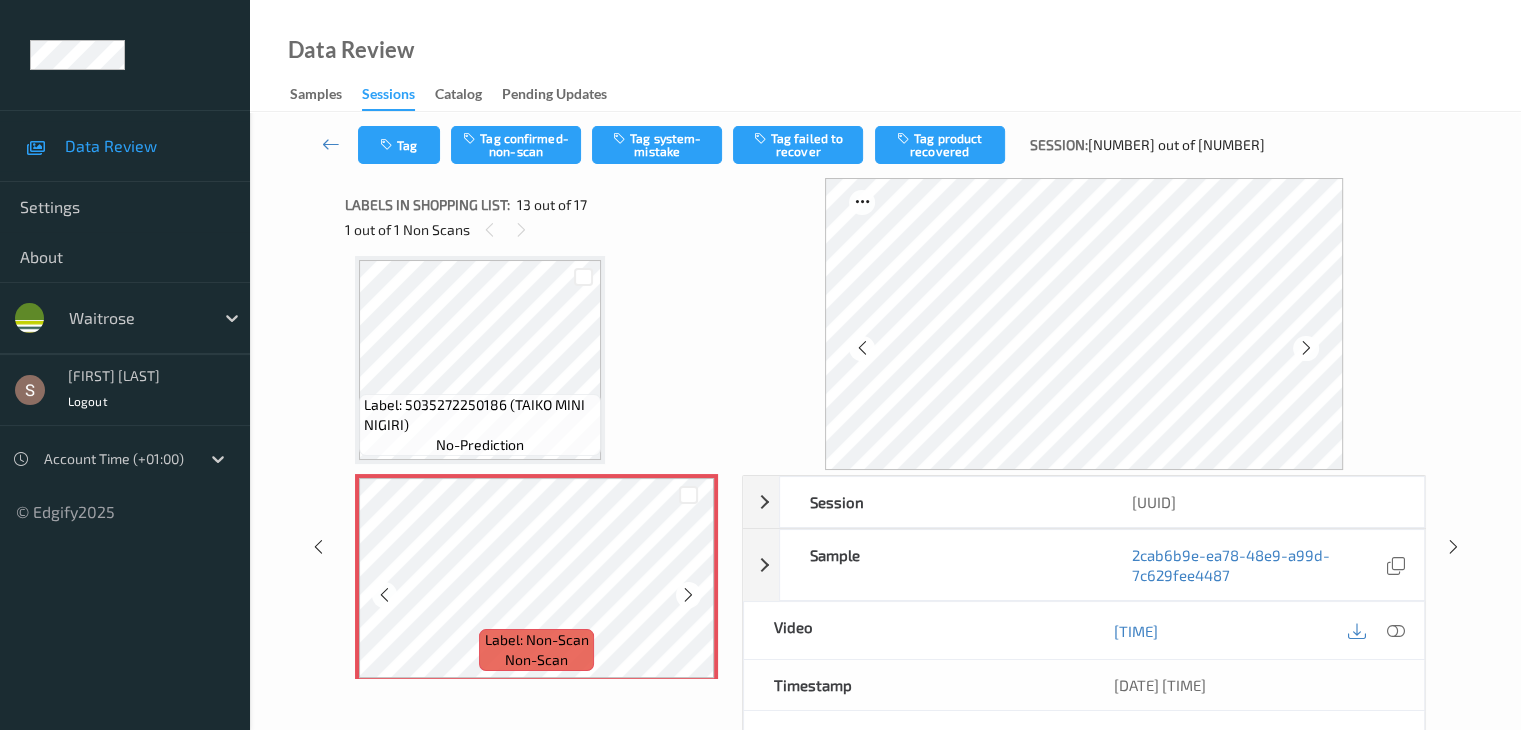click at bounding box center (688, 595) 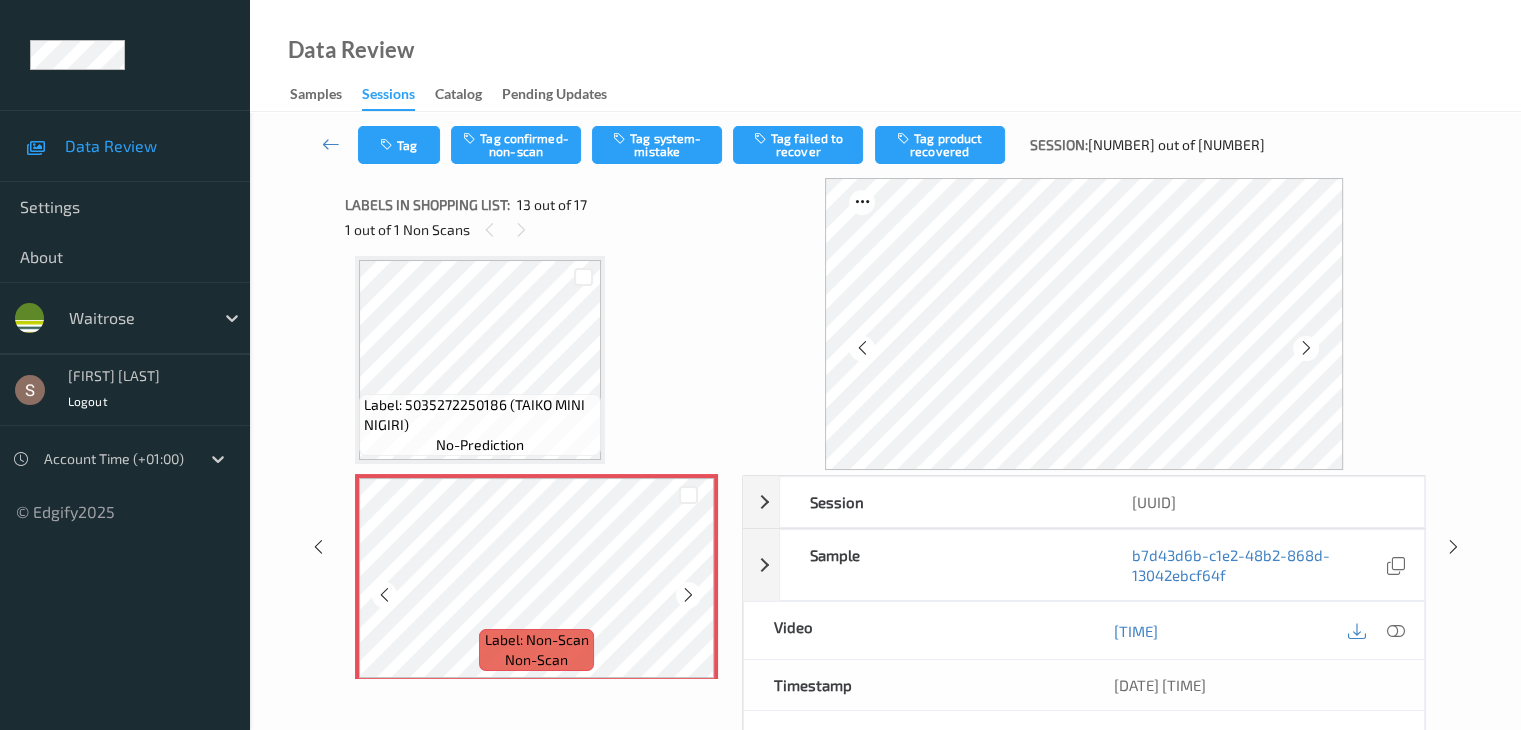 click at bounding box center (688, 595) 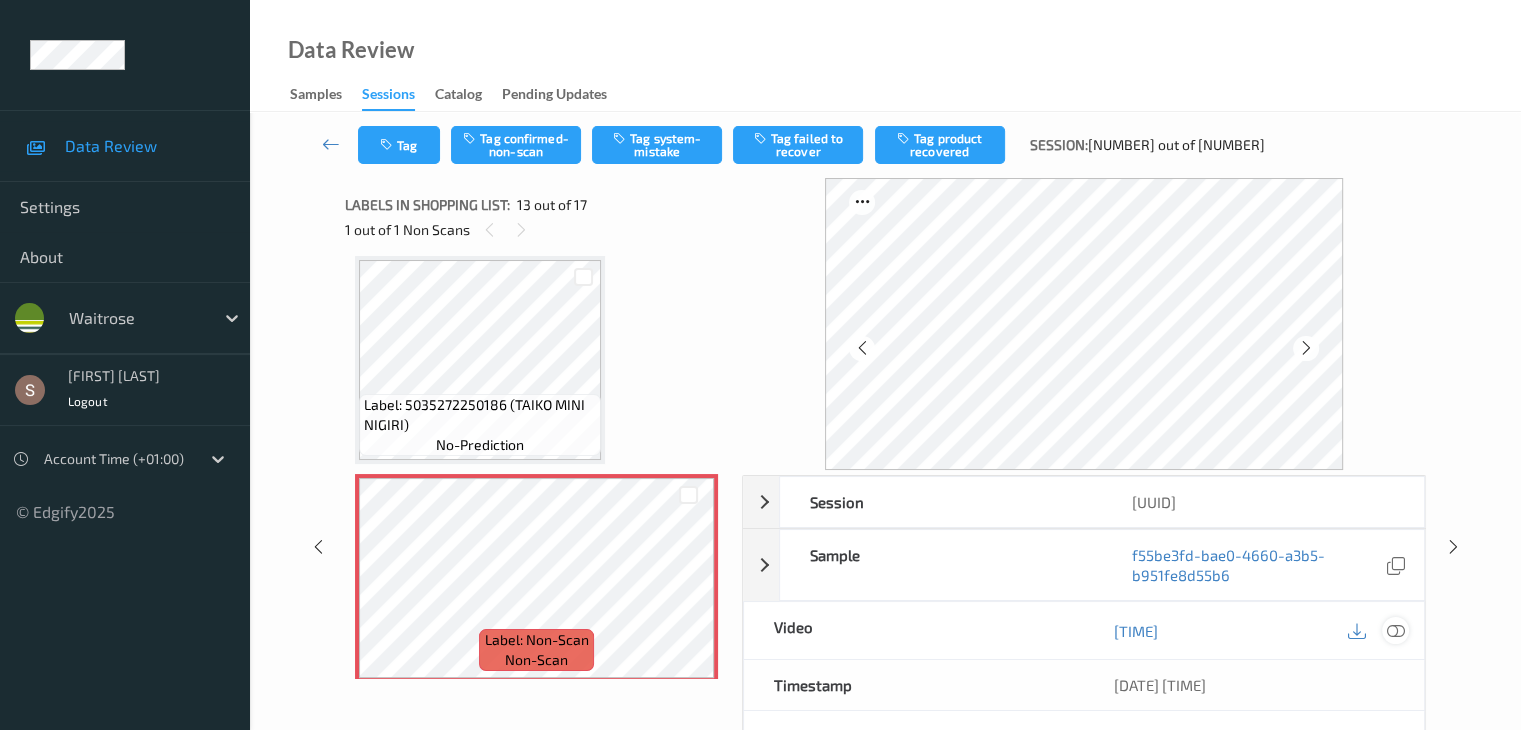 click at bounding box center (1395, 631) 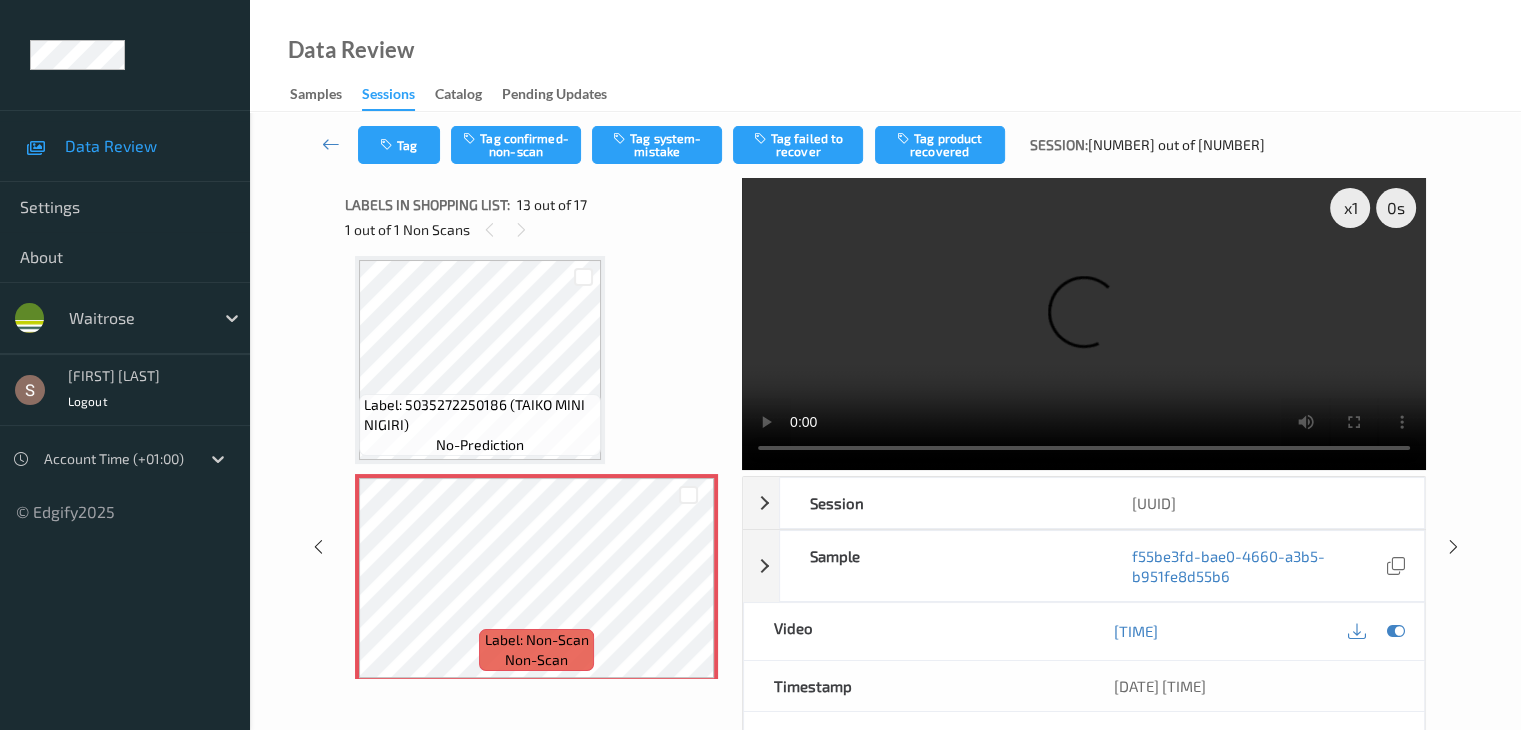 click at bounding box center [1084, 324] 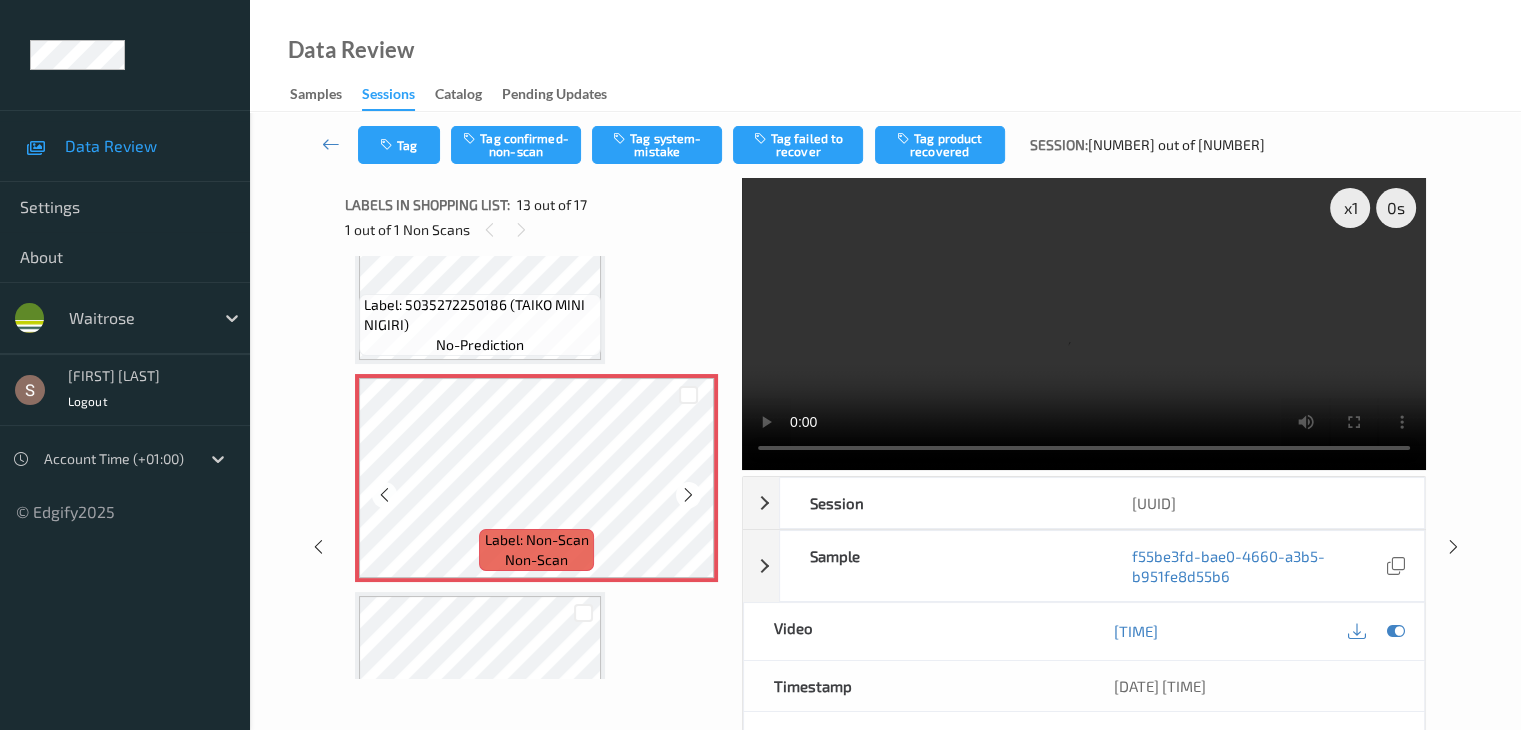 scroll, scrollTop: 2408, scrollLeft: 0, axis: vertical 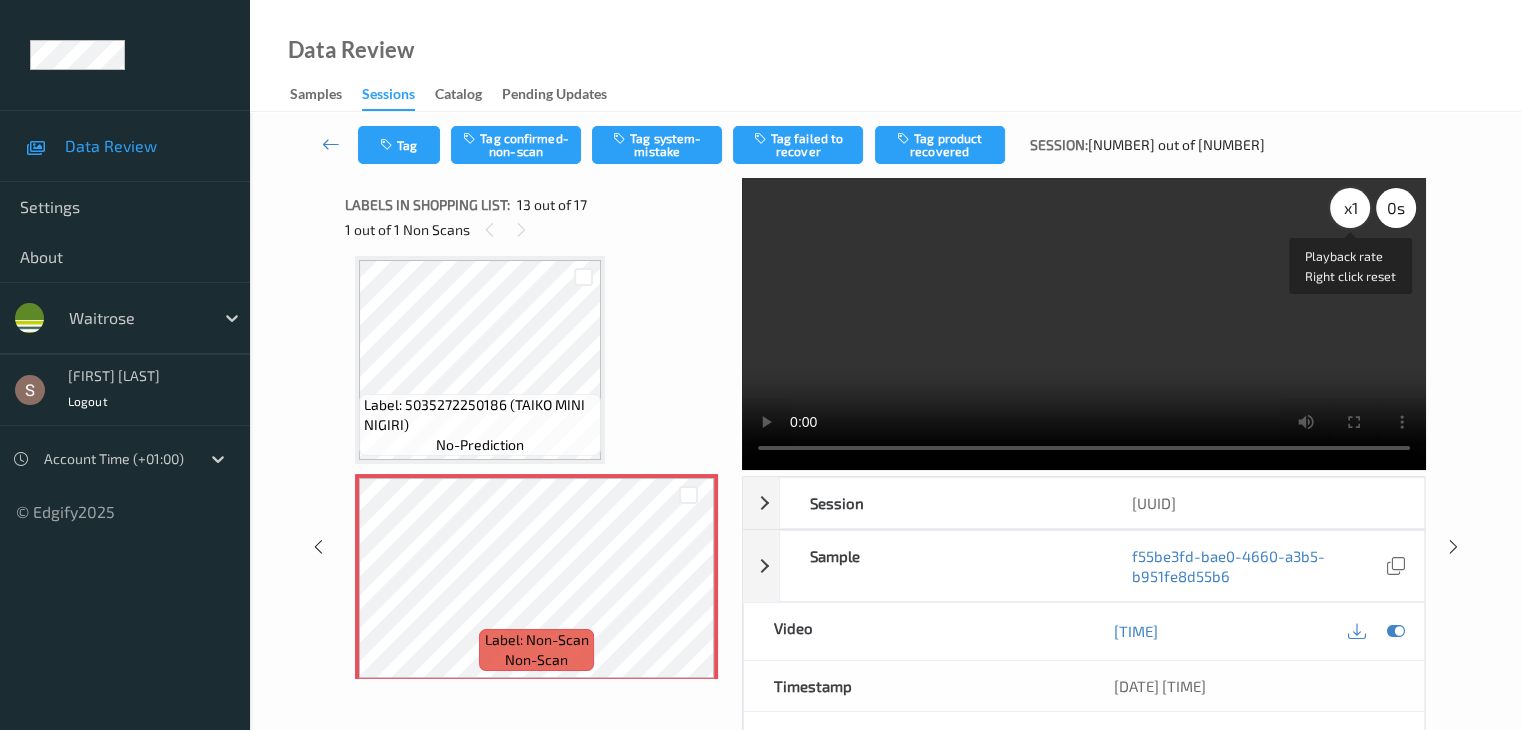 click on "x 1" at bounding box center [1350, 208] 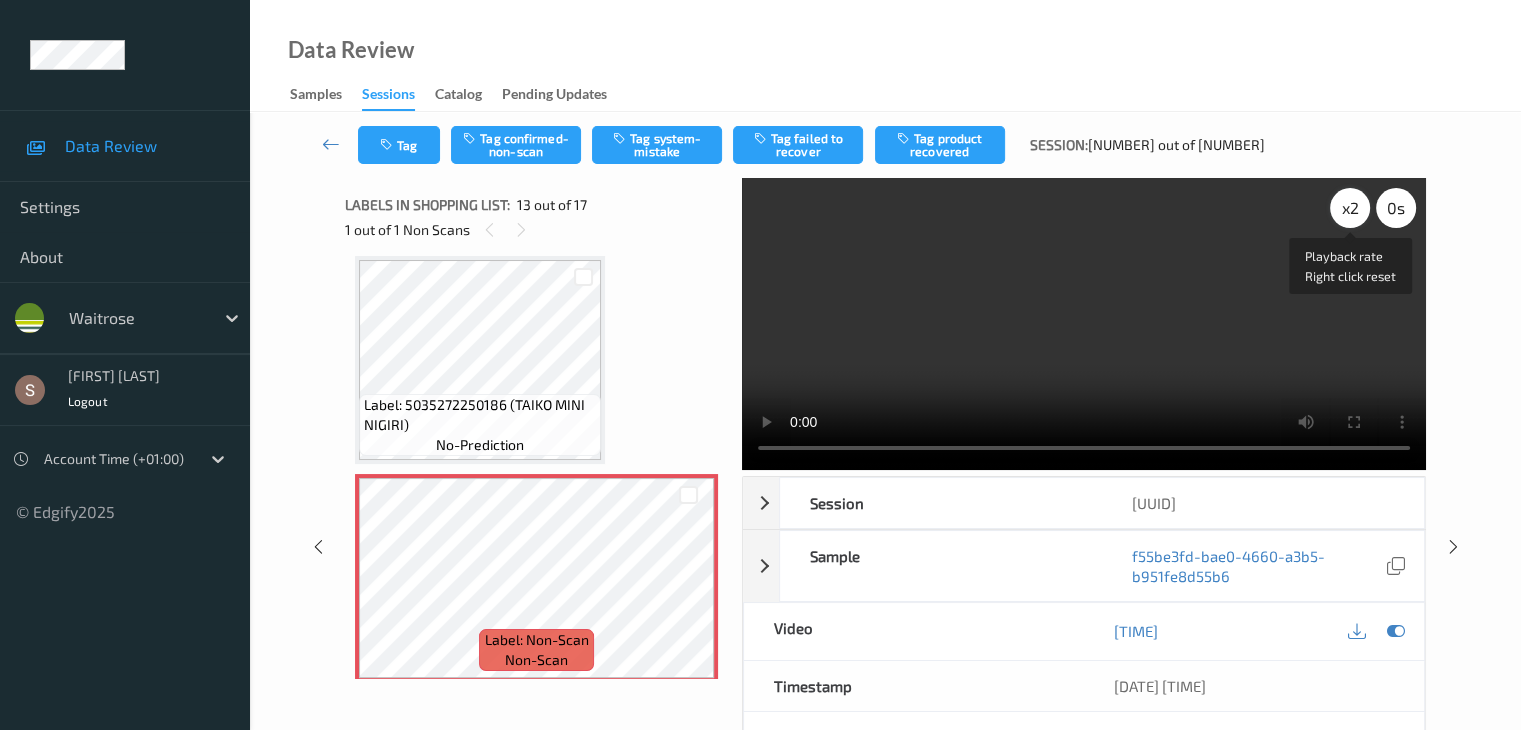 click on "x 2" at bounding box center (1350, 208) 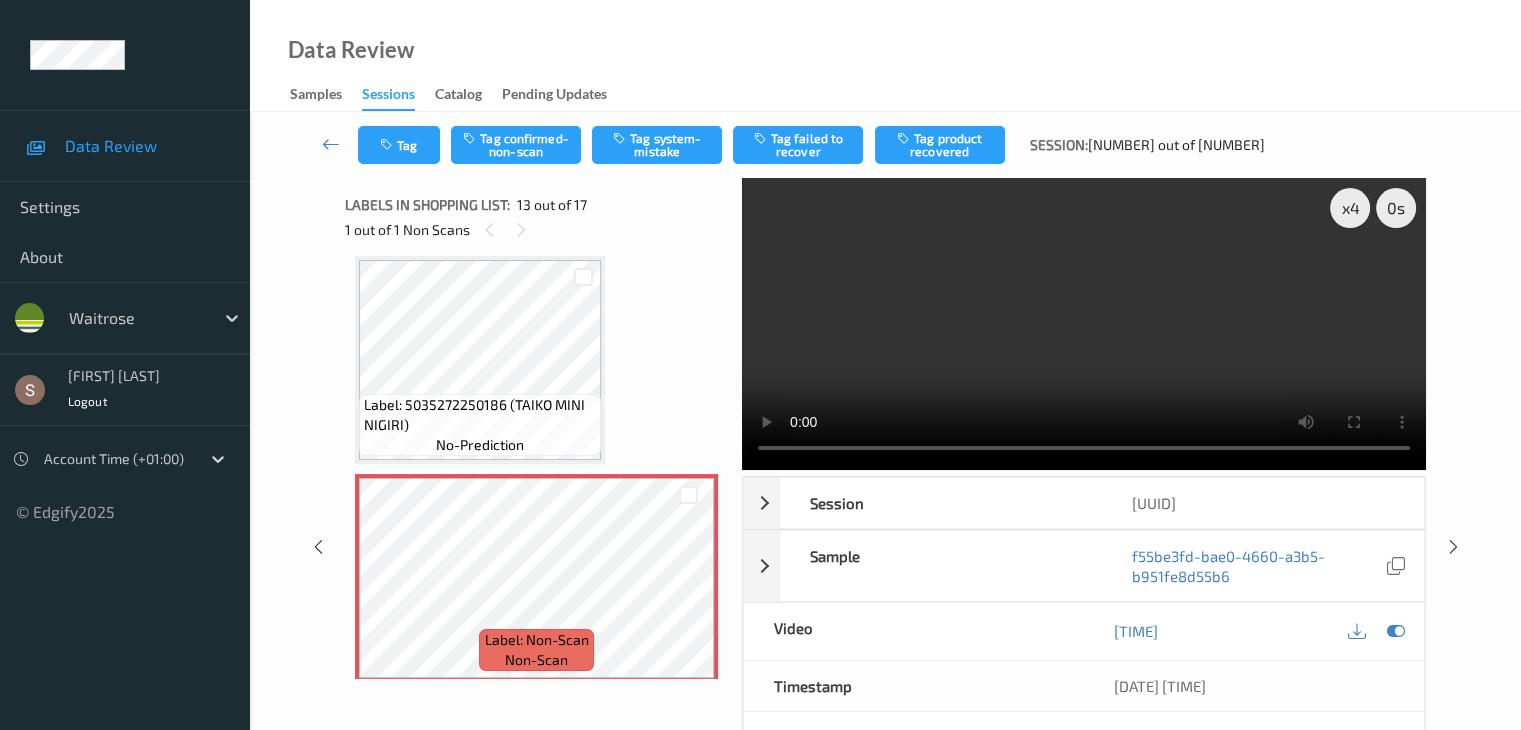 click at bounding box center (1084, 324) 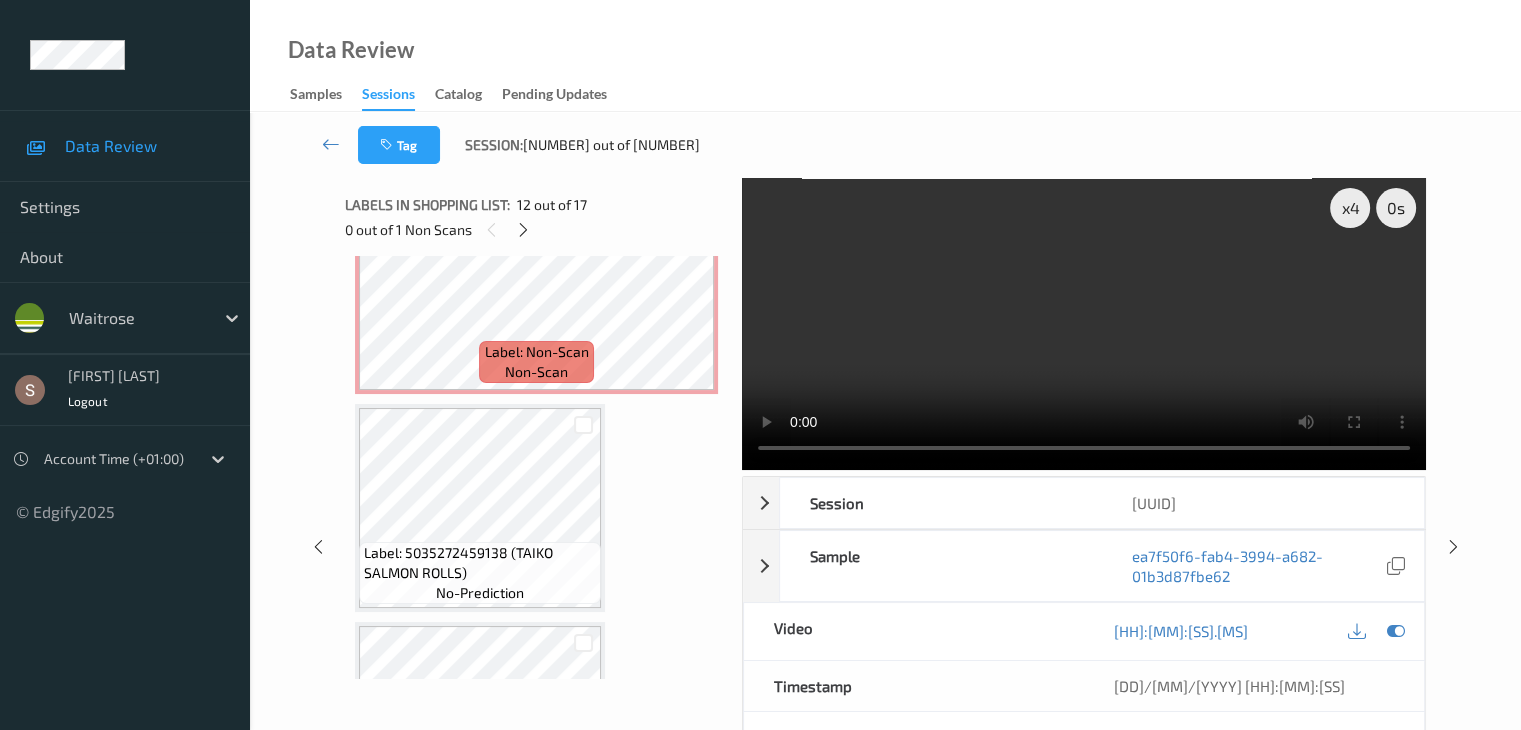 scroll, scrollTop: 2708, scrollLeft: 0, axis: vertical 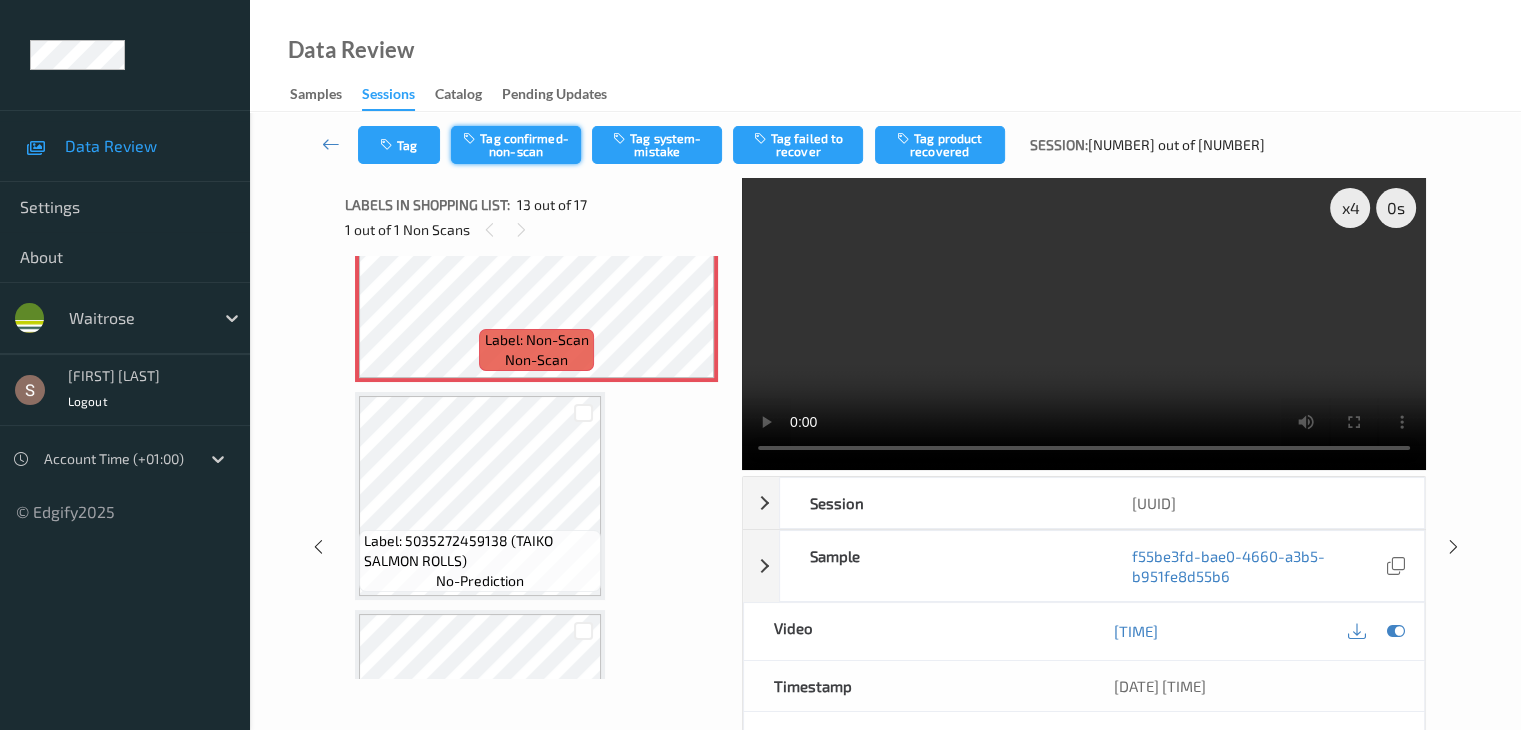 click on "Tag   confirmed-non-scan" at bounding box center [516, 145] 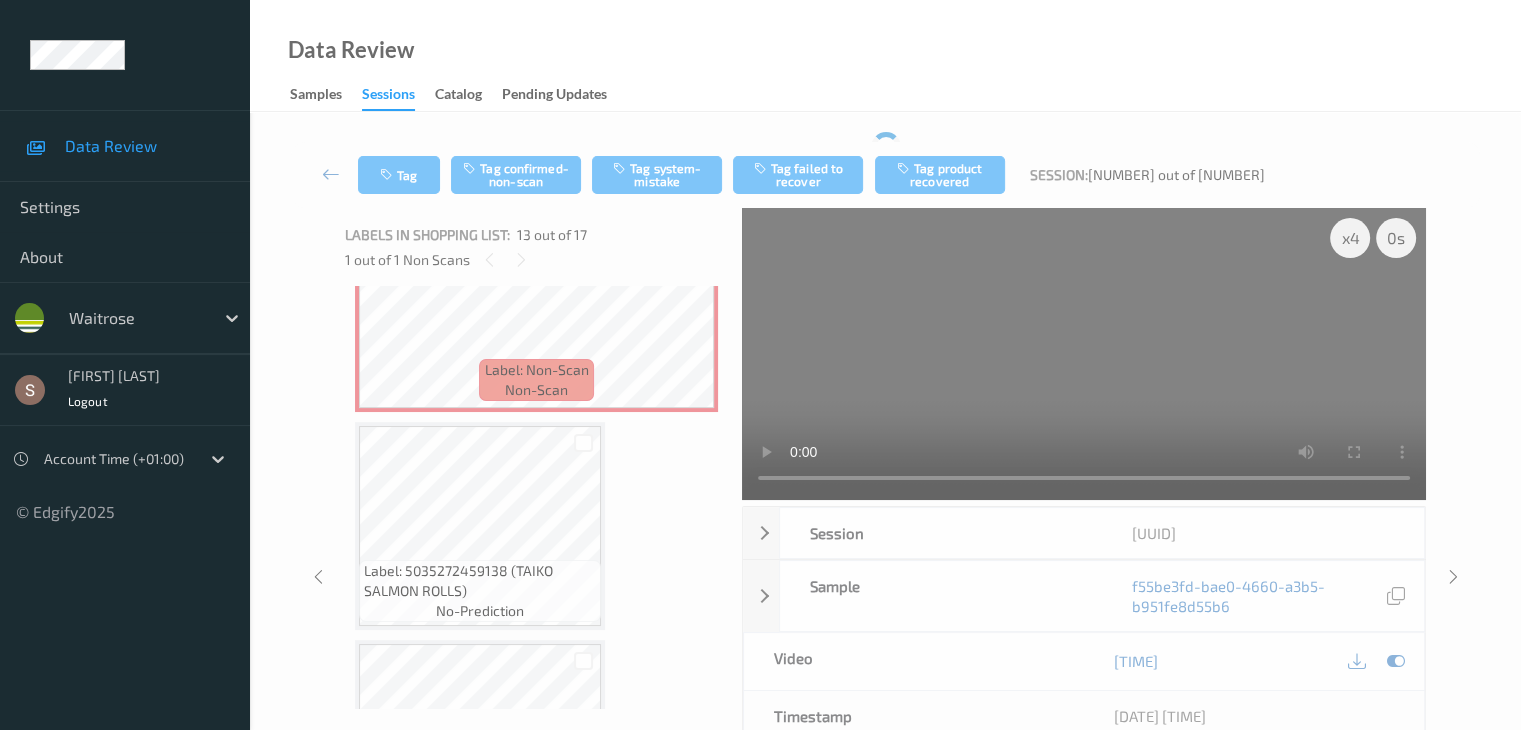 click on "Tag   product recovered" at bounding box center (940, 175) 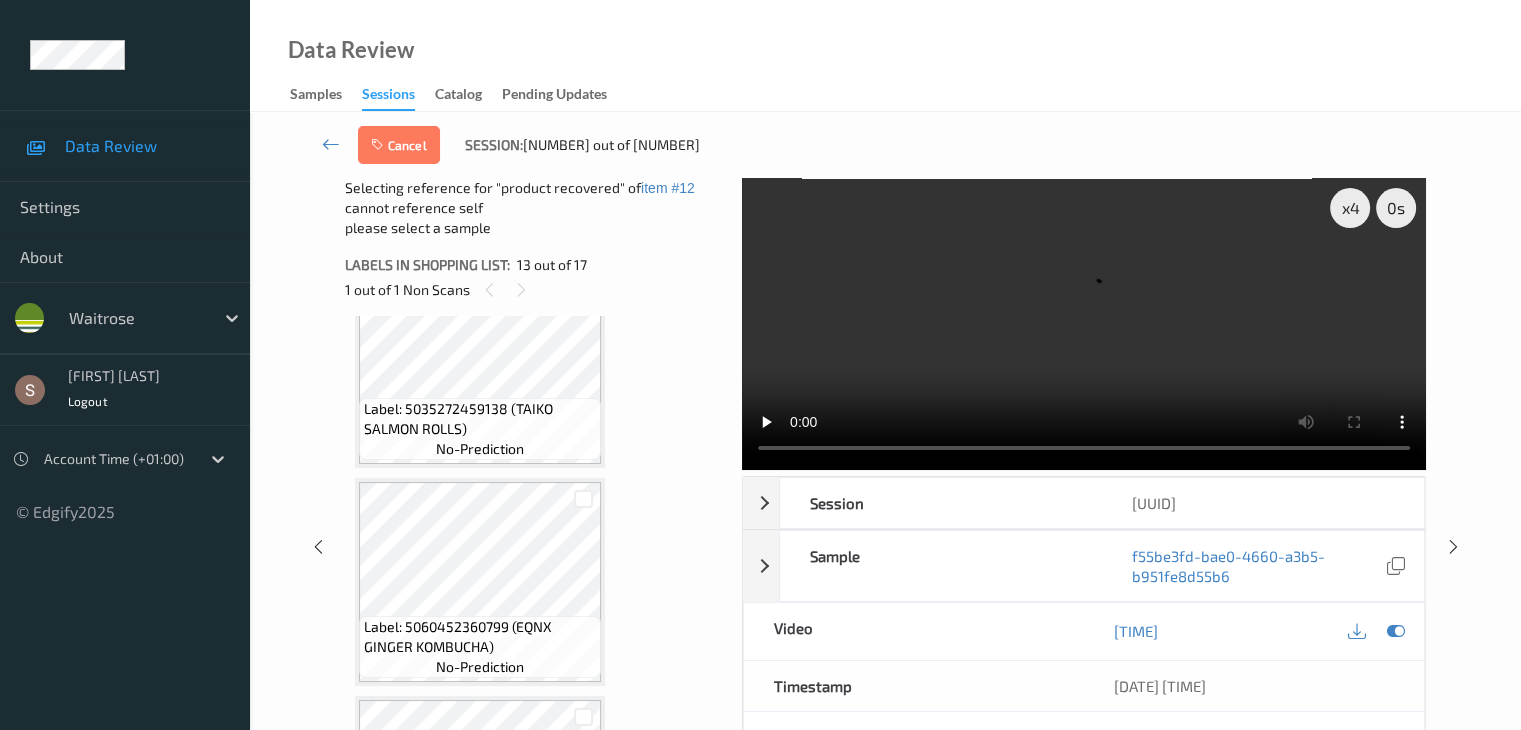 scroll, scrollTop: 2908, scrollLeft: 0, axis: vertical 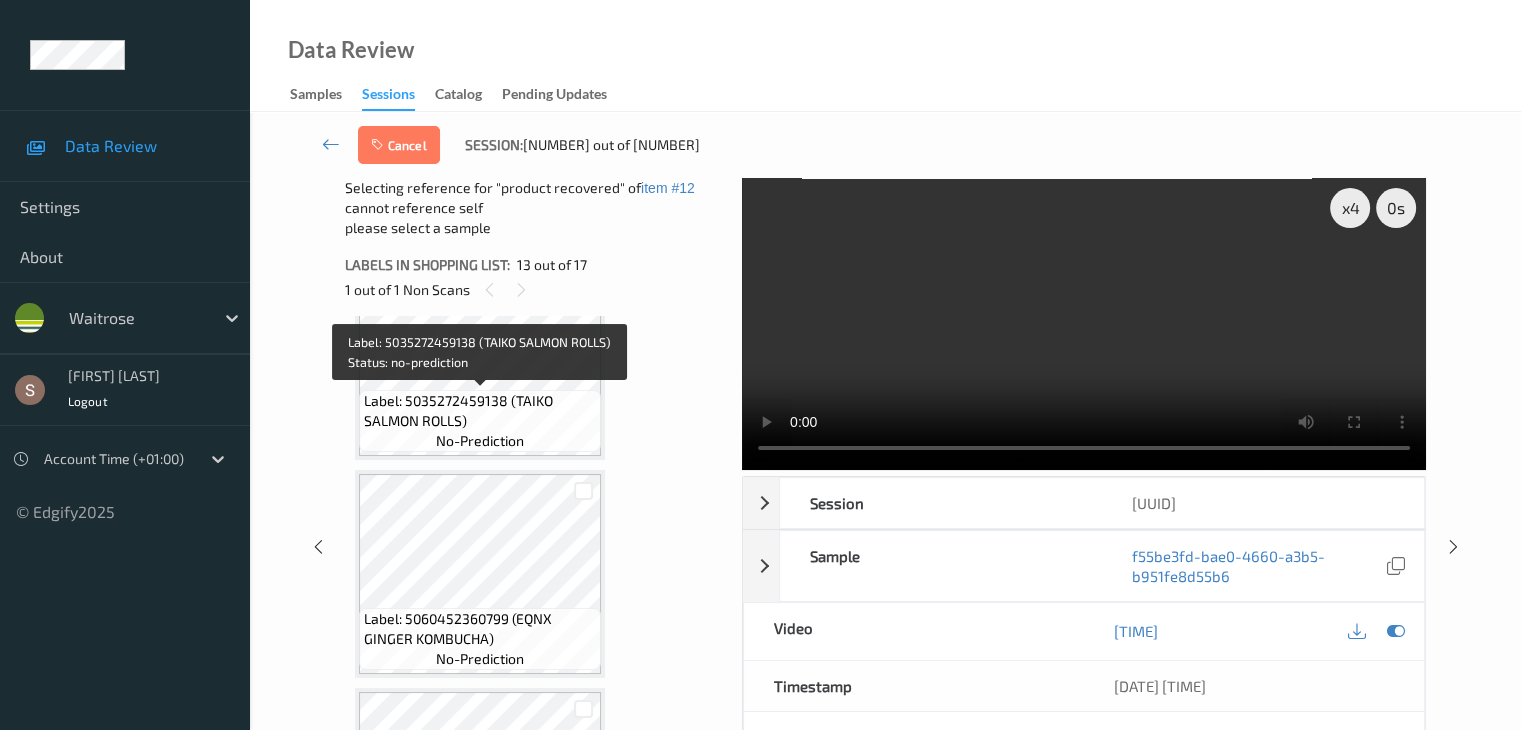 click on "Label: 5035272459138 (TAIKO SALMON ROLLS)" at bounding box center (480, 411) 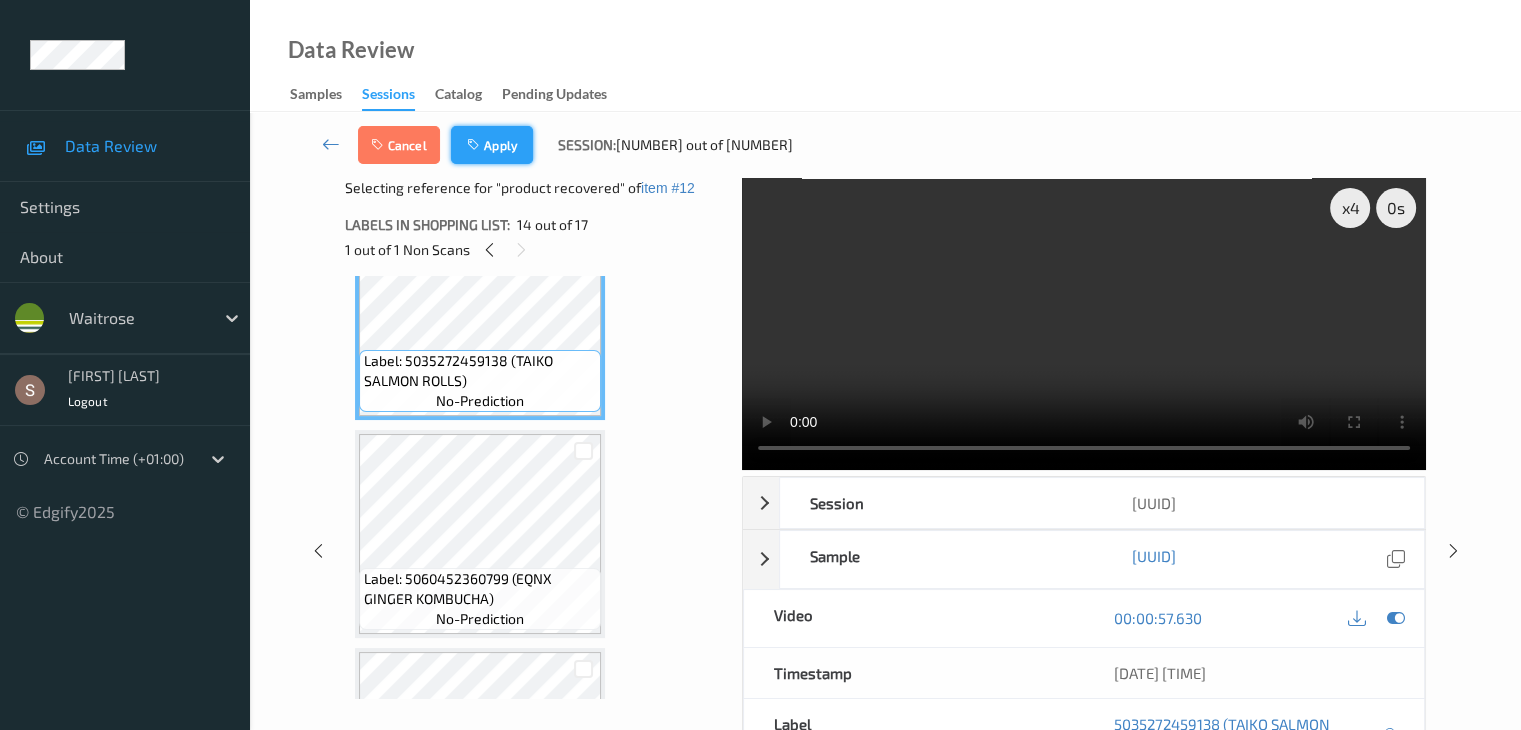 click on "Apply" at bounding box center (492, 145) 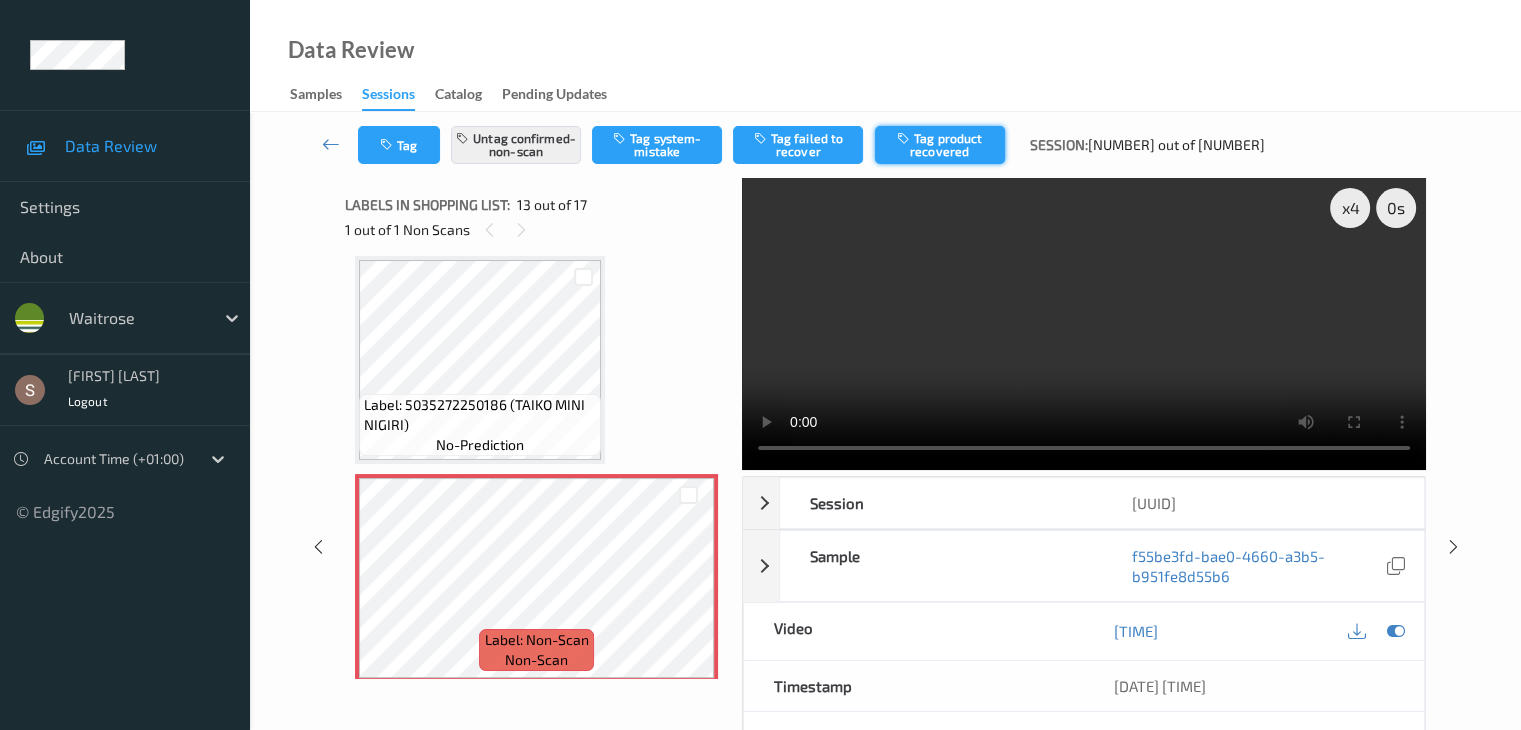 click on "Tag   product recovered" at bounding box center [940, 145] 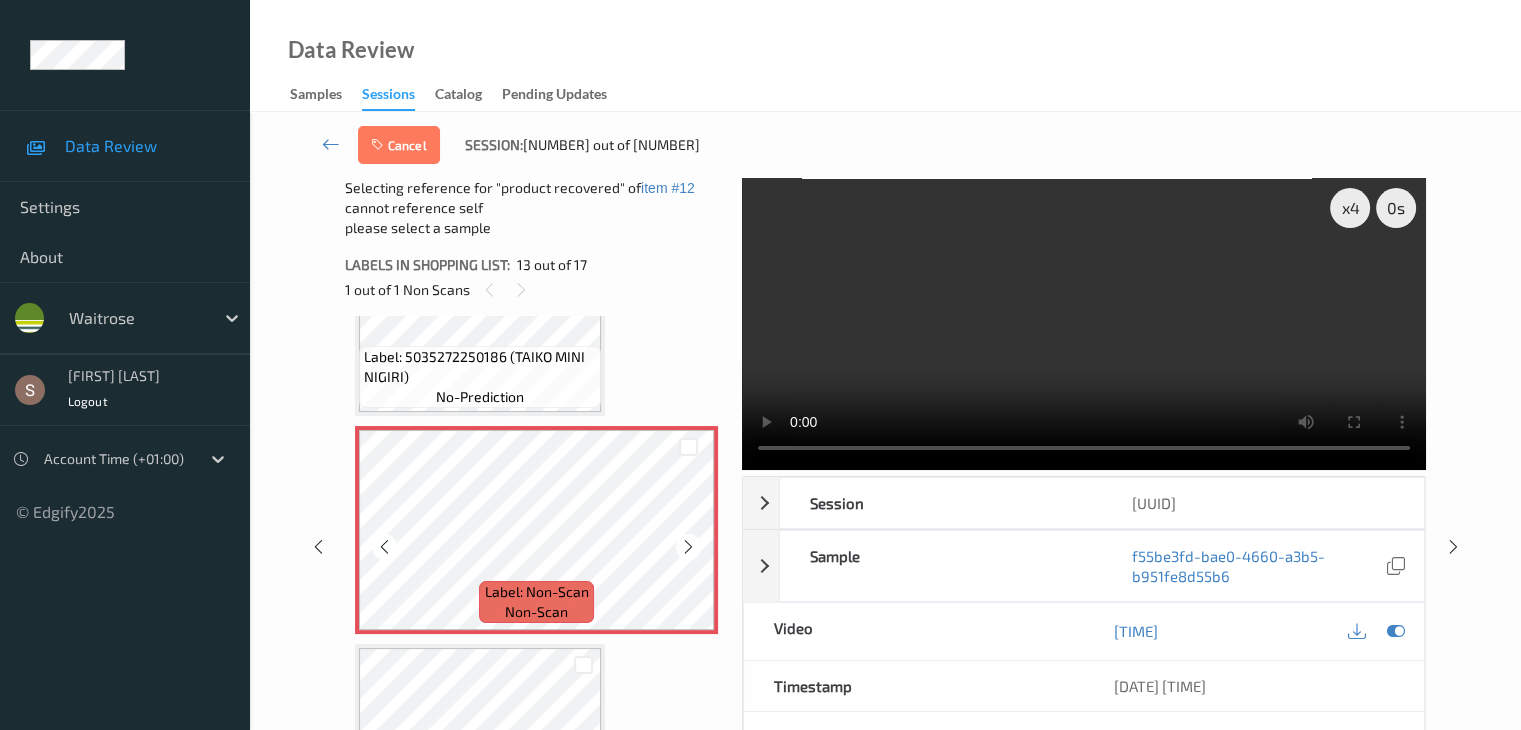 scroll, scrollTop: 2608, scrollLeft: 0, axis: vertical 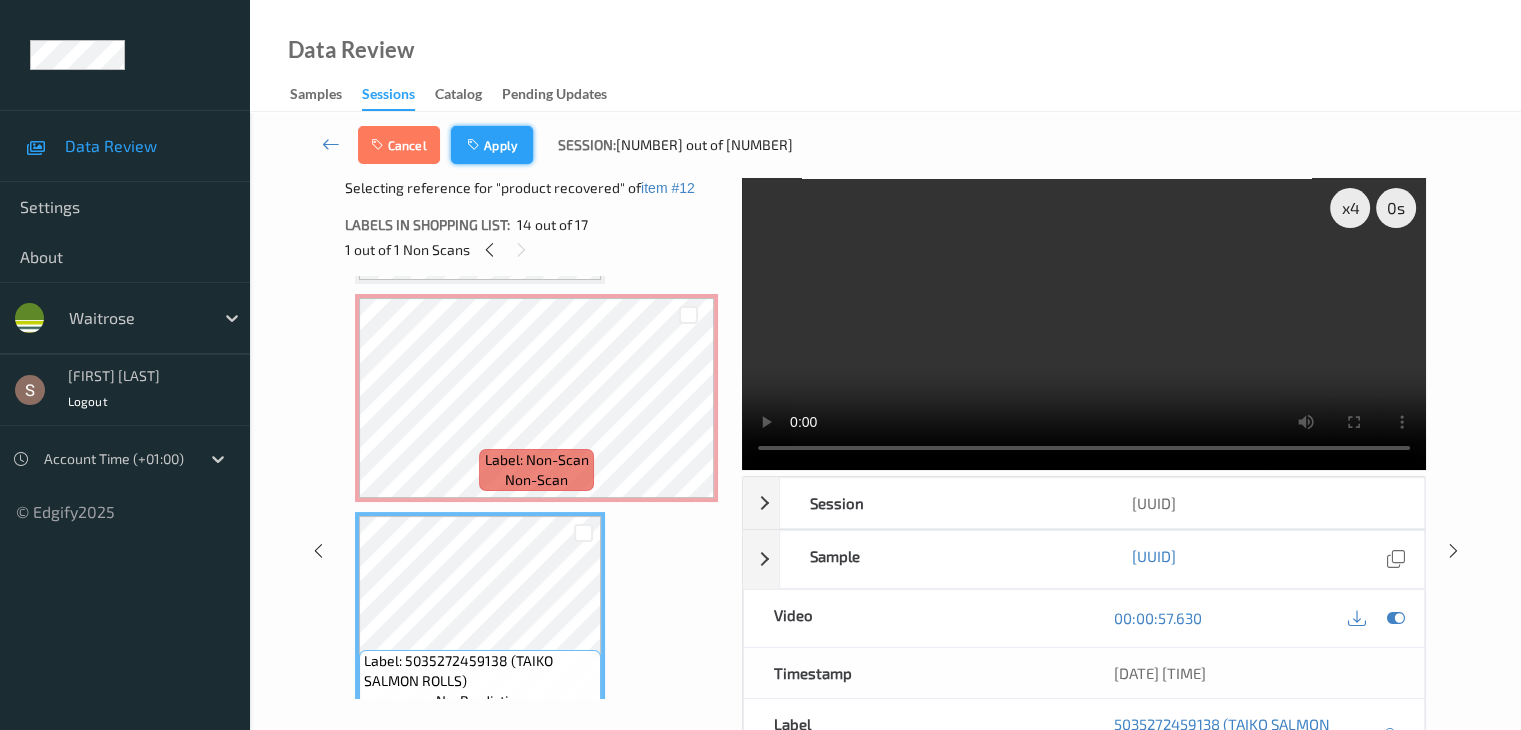 click at bounding box center (475, 145) 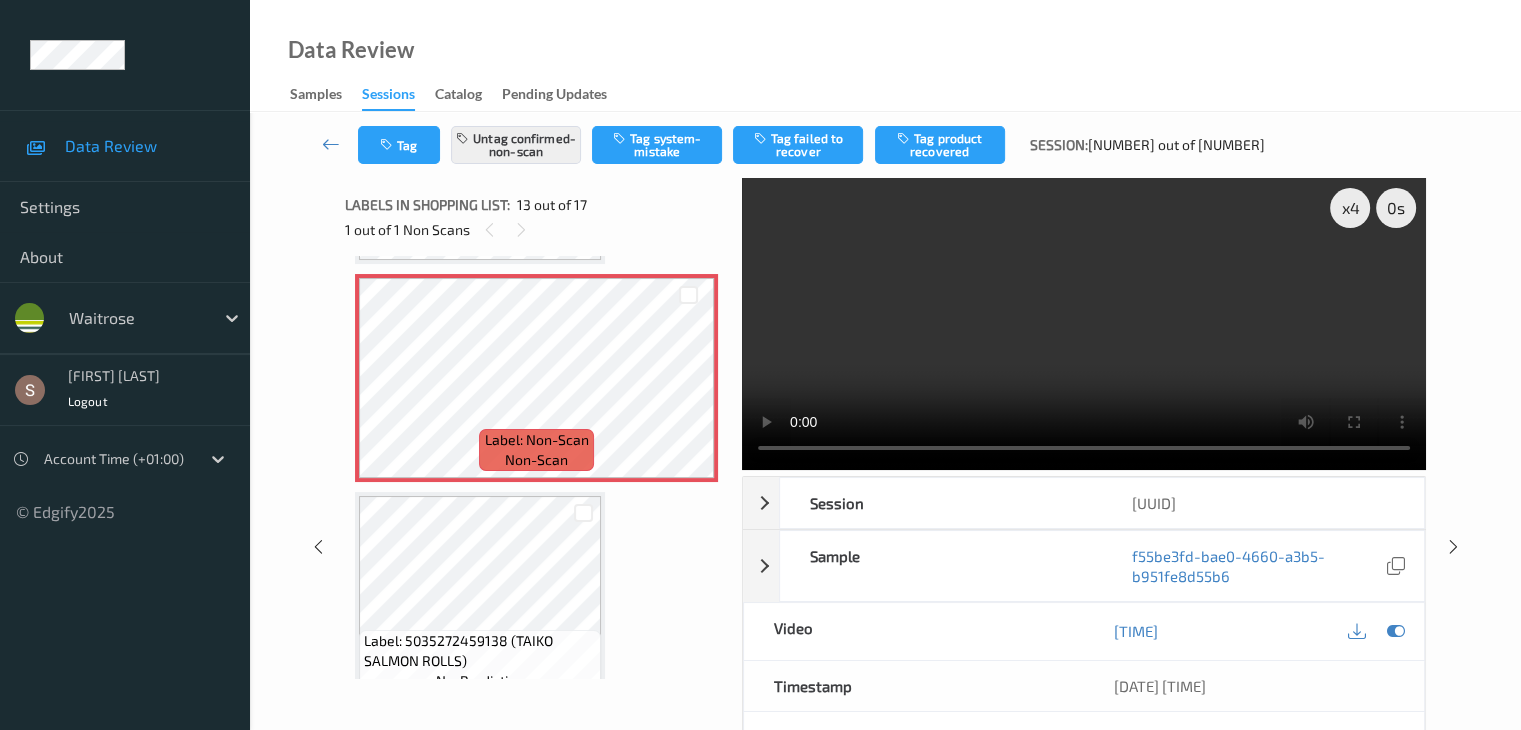 scroll, scrollTop: 2408, scrollLeft: 0, axis: vertical 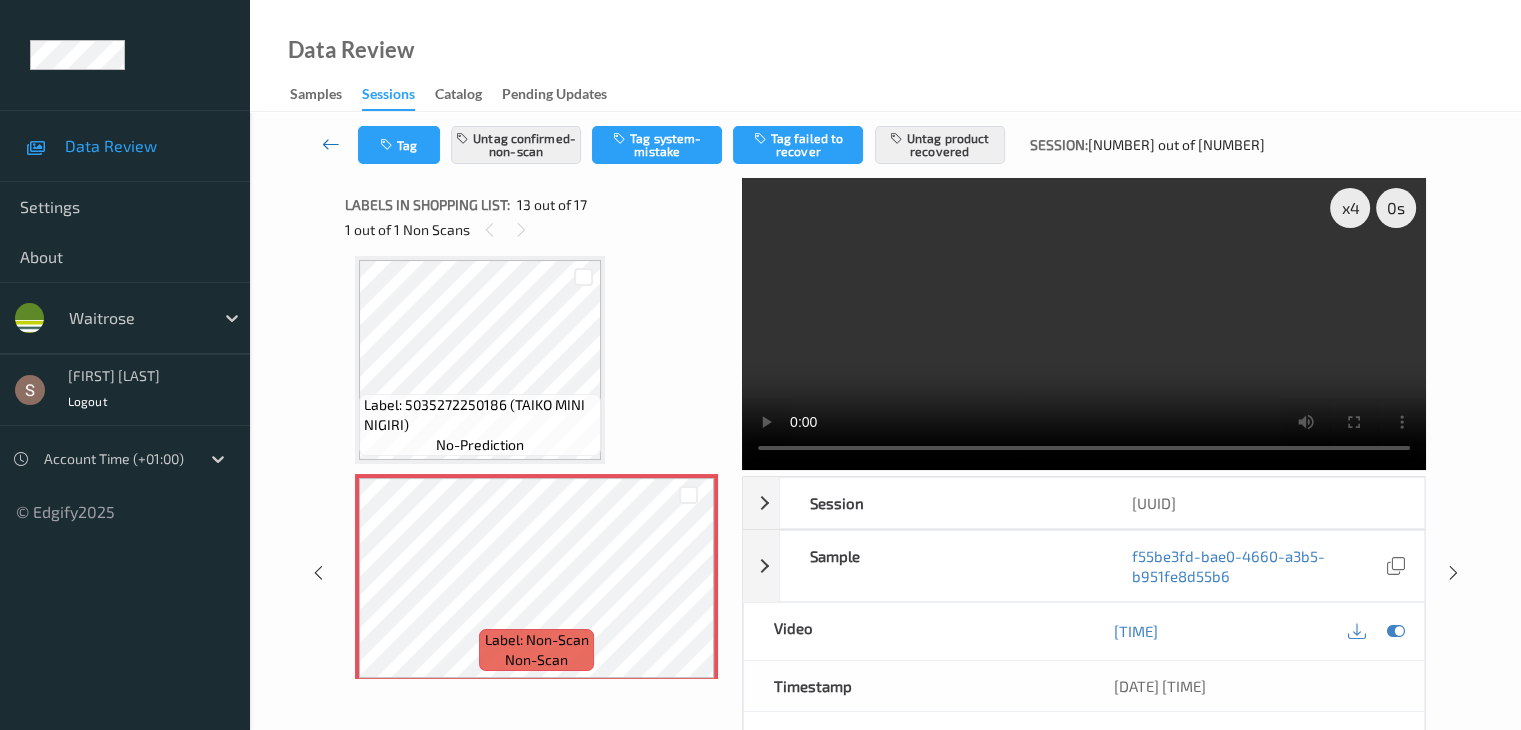 click at bounding box center (331, 144) 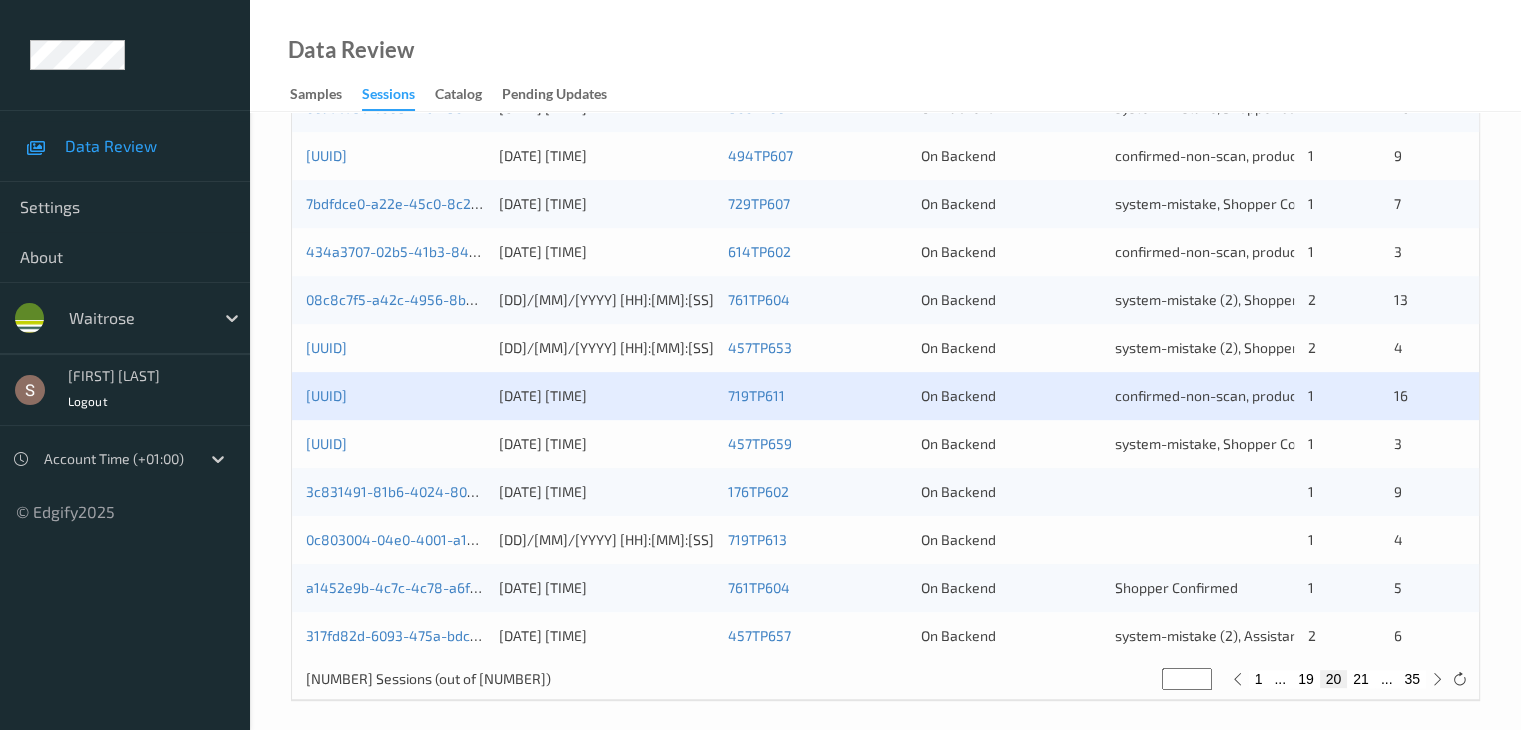 scroll, scrollTop: 932, scrollLeft: 0, axis: vertical 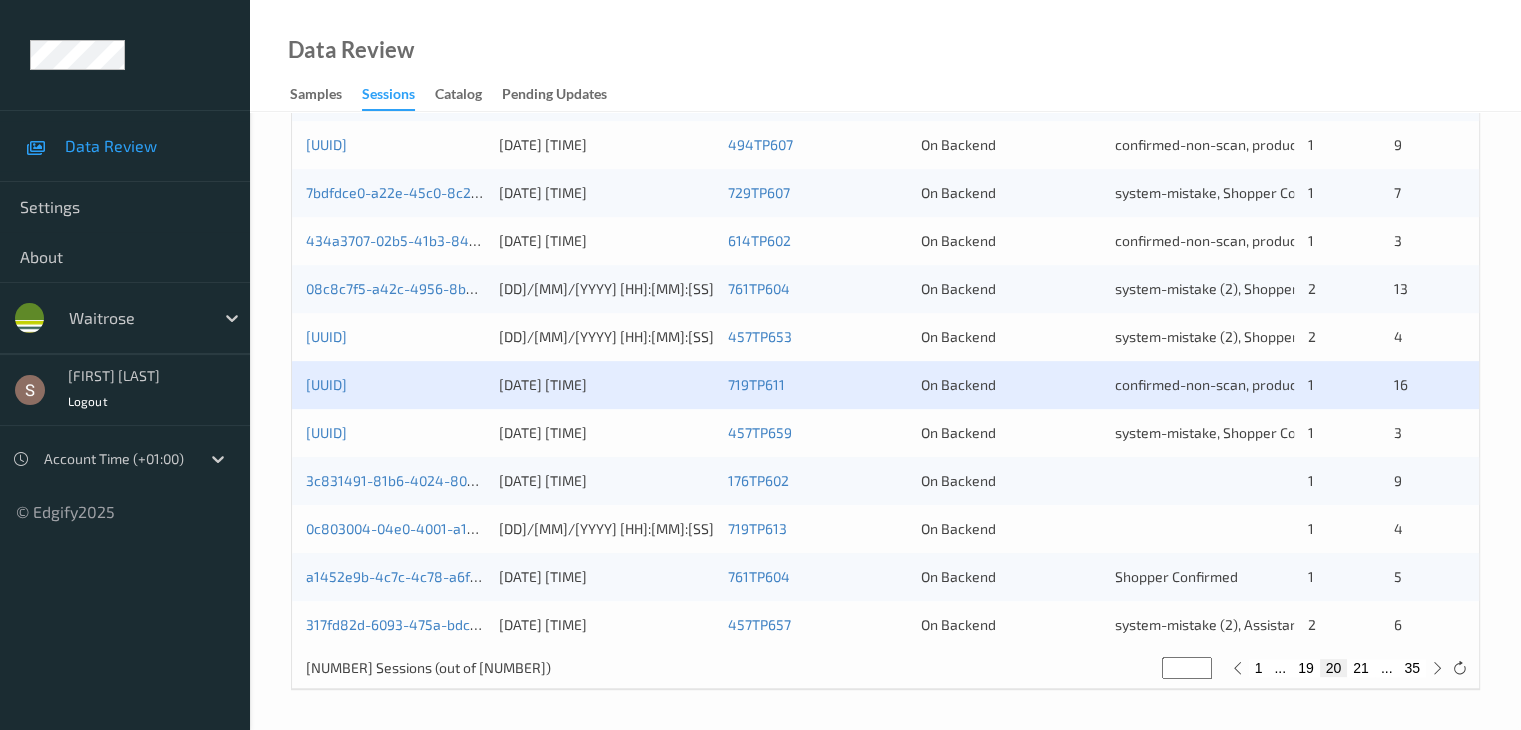 click on "[UUID]" at bounding box center (395, 433) 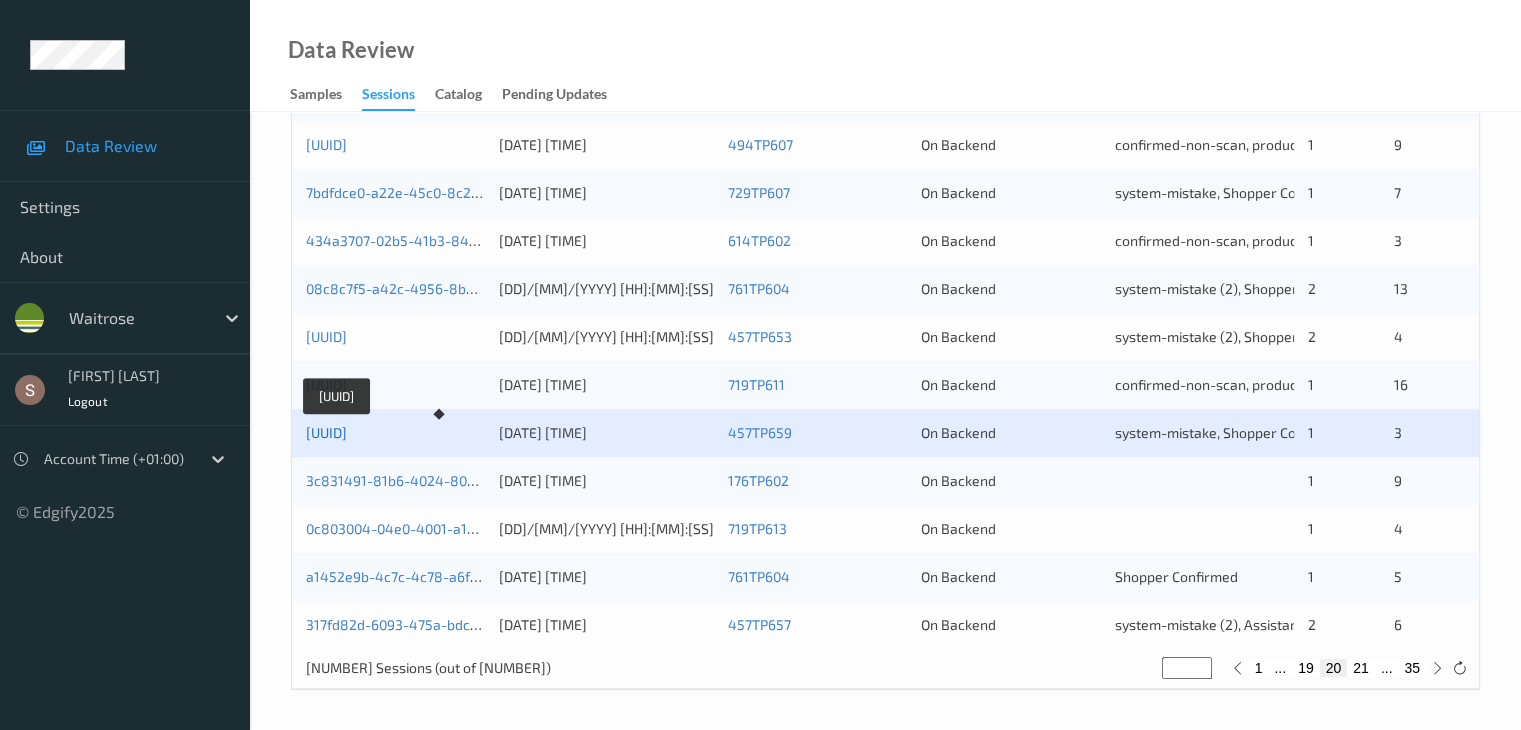 click on "[UUID]" at bounding box center [326, 432] 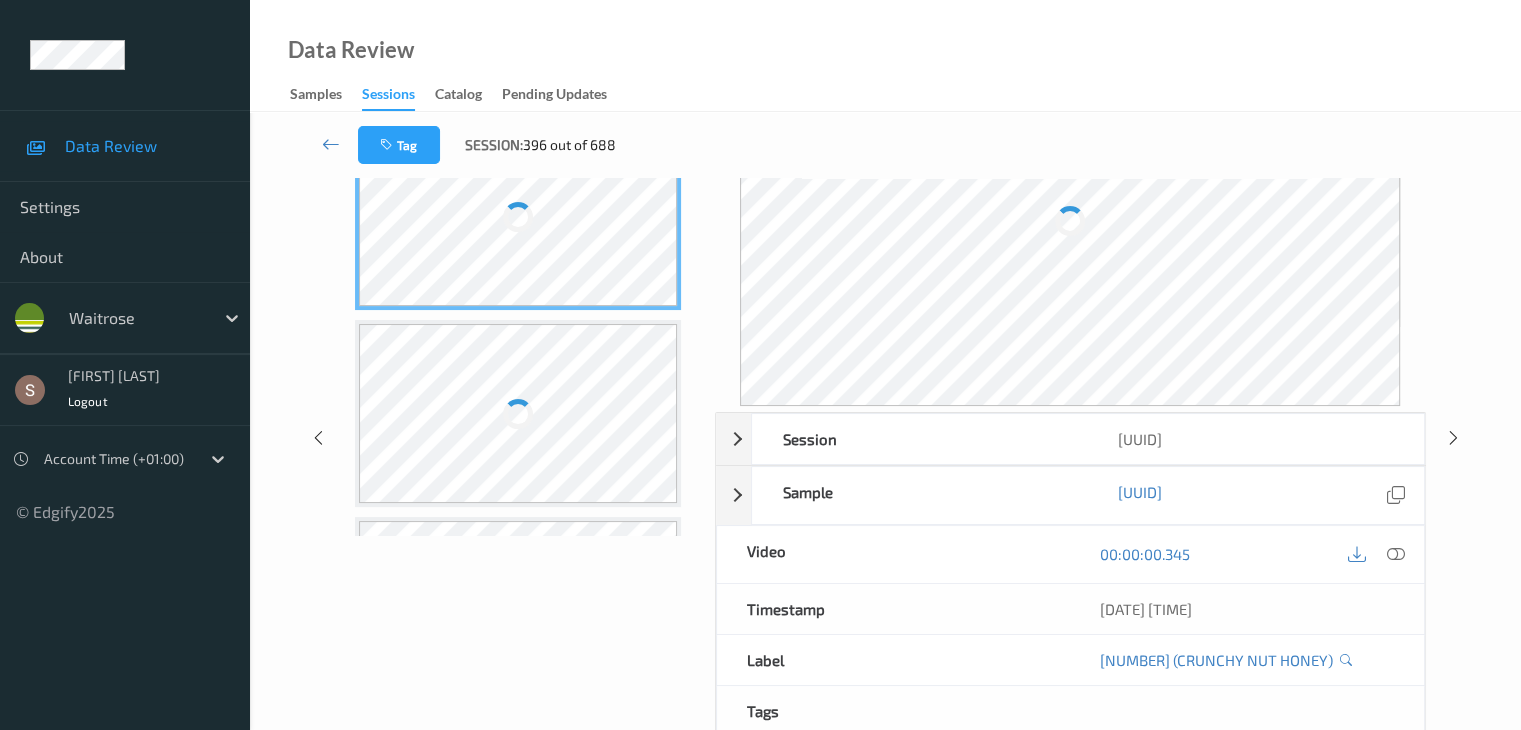 scroll, scrollTop: 0, scrollLeft: 0, axis: both 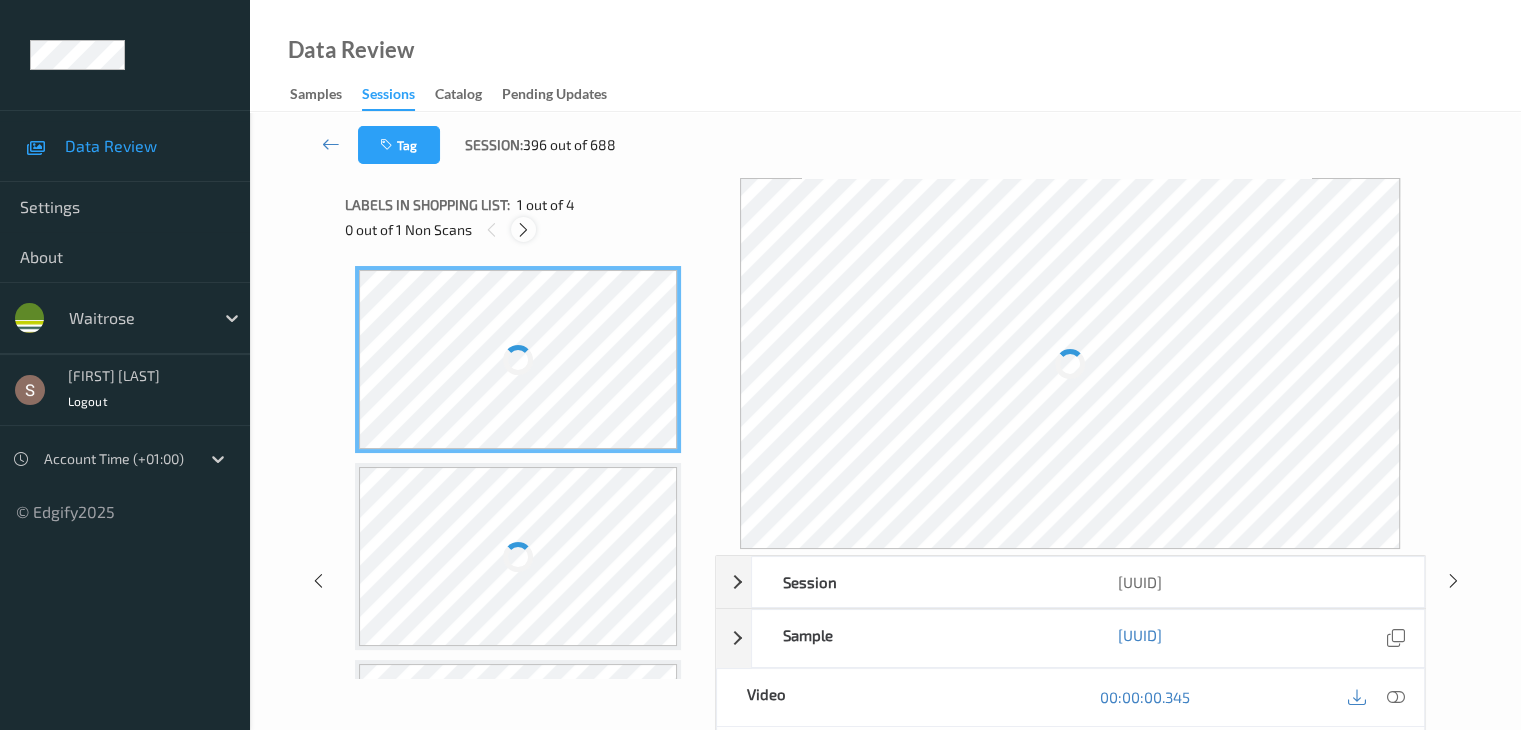 click at bounding box center [523, 230] 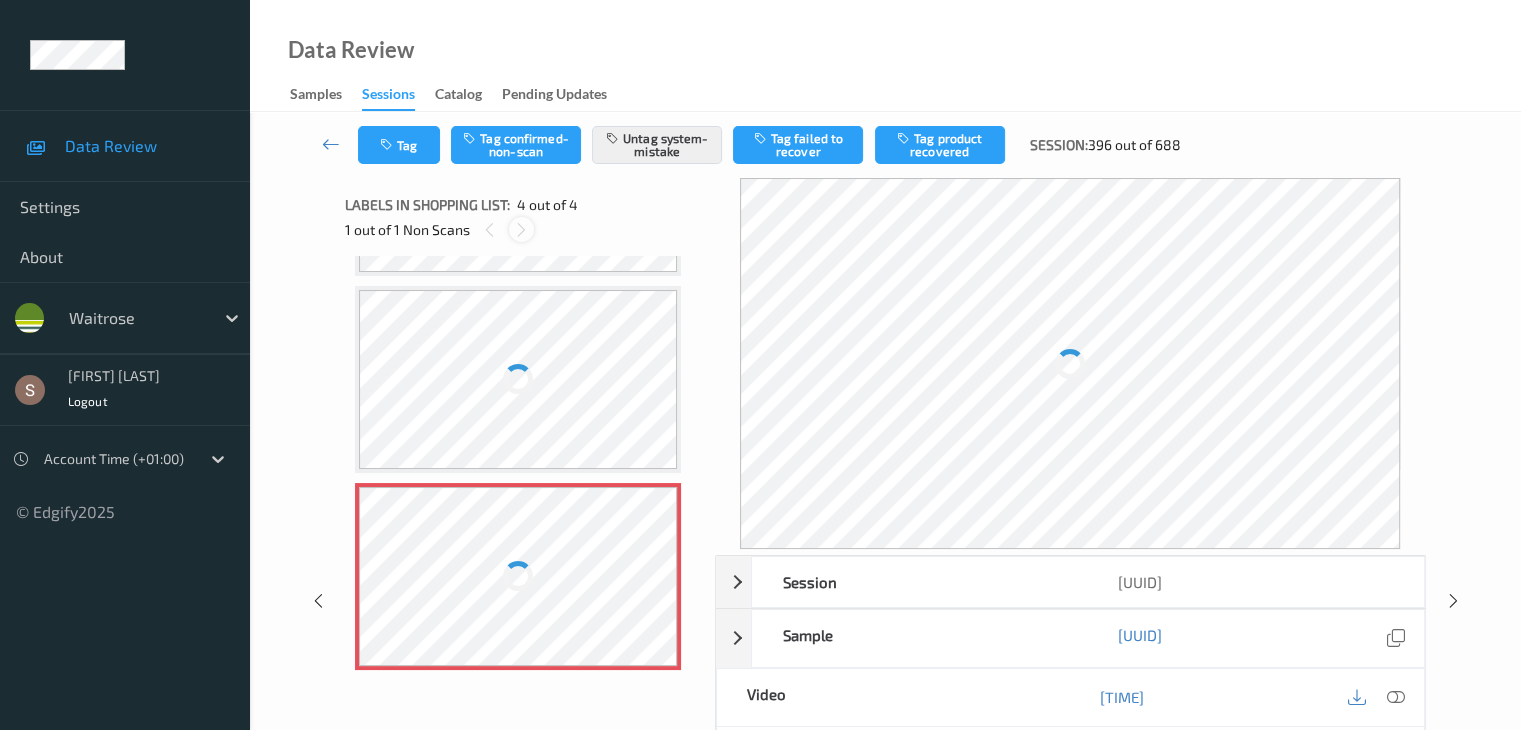 scroll, scrollTop: 419, scrollLeft: 0, axis: vertical 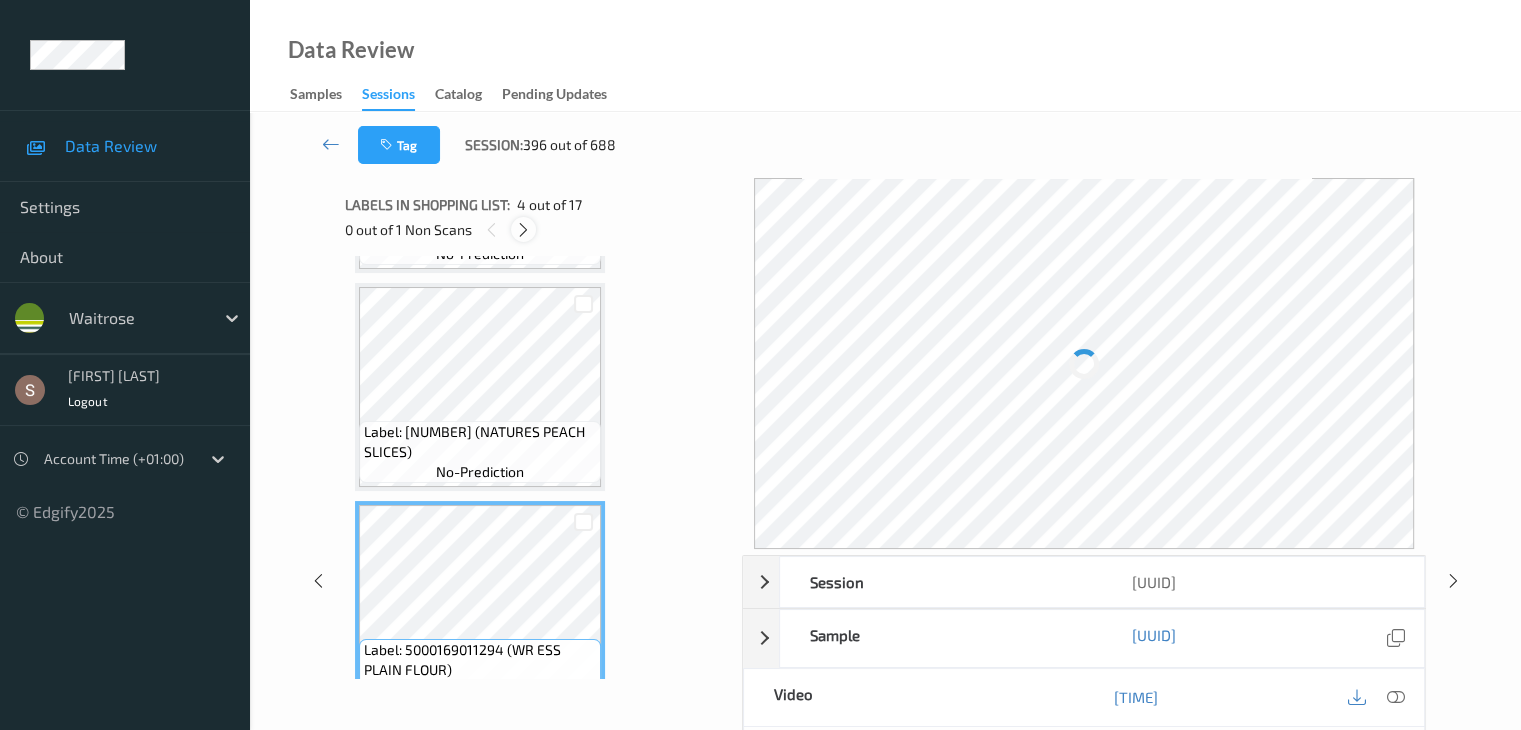 click at bounding box center (523, 230) 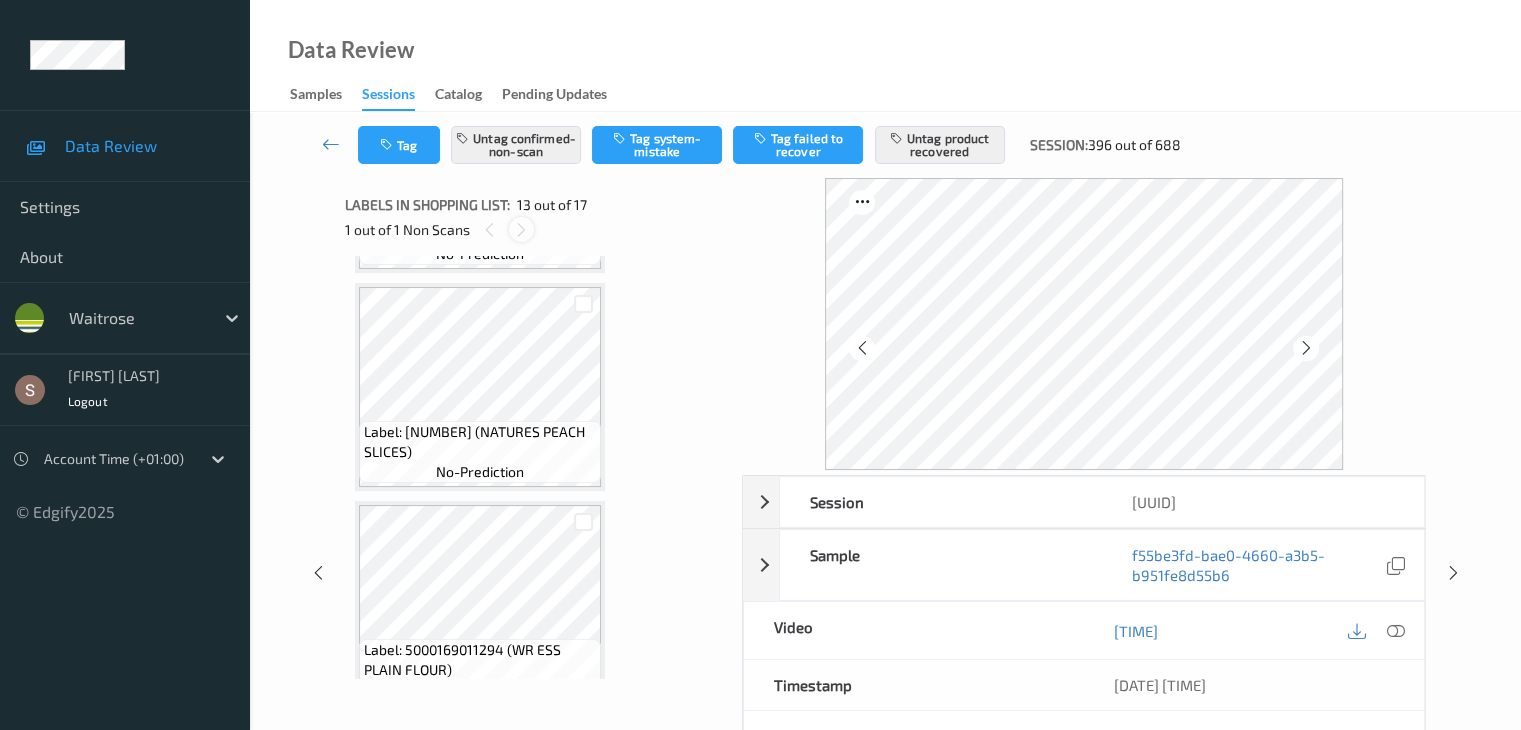 scroll, scrollTop: 2408, scrollLeft: 0, axis: vertical 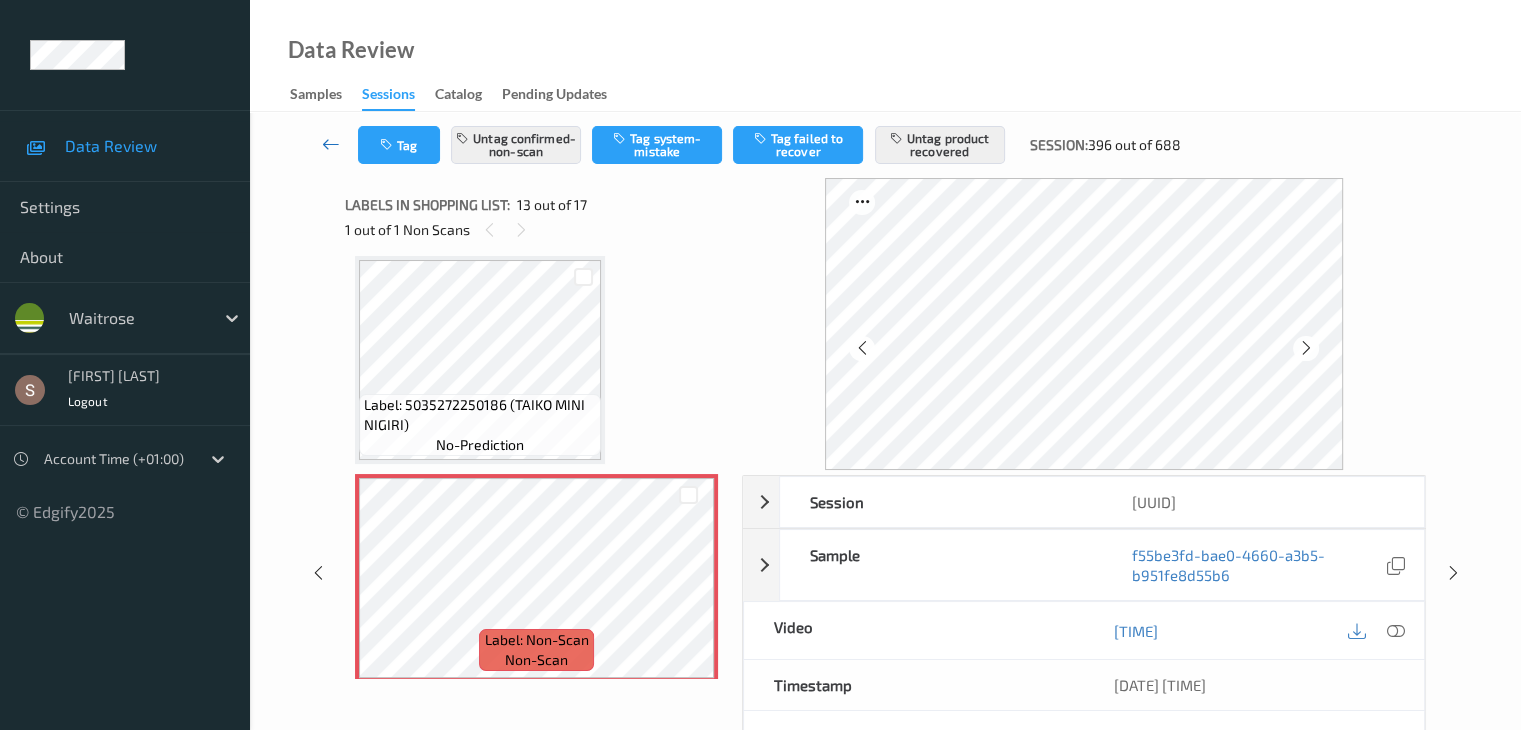 click at bounding box center (331, 144) 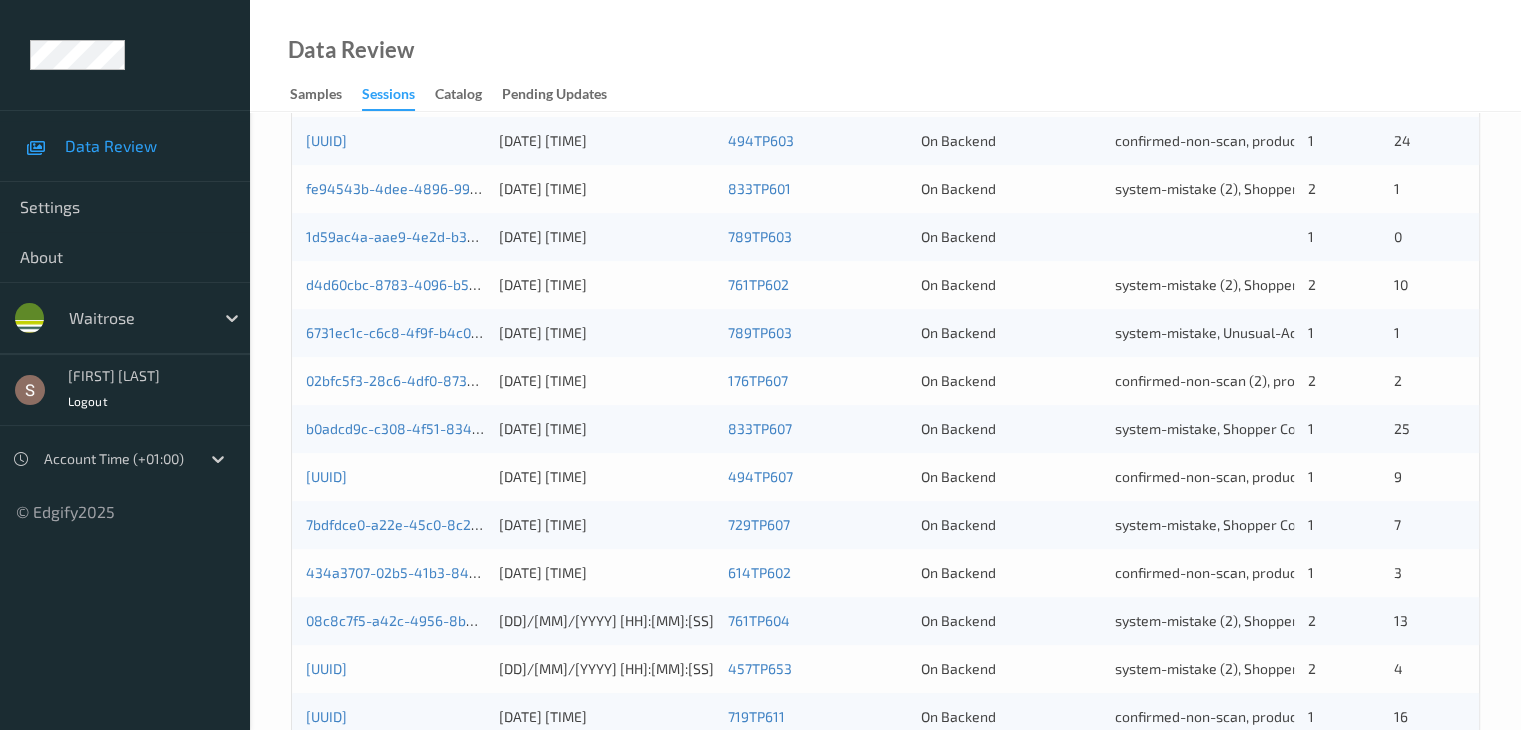 scroll, scrollTop: 932, scrollLeft: 0, axis: vertical 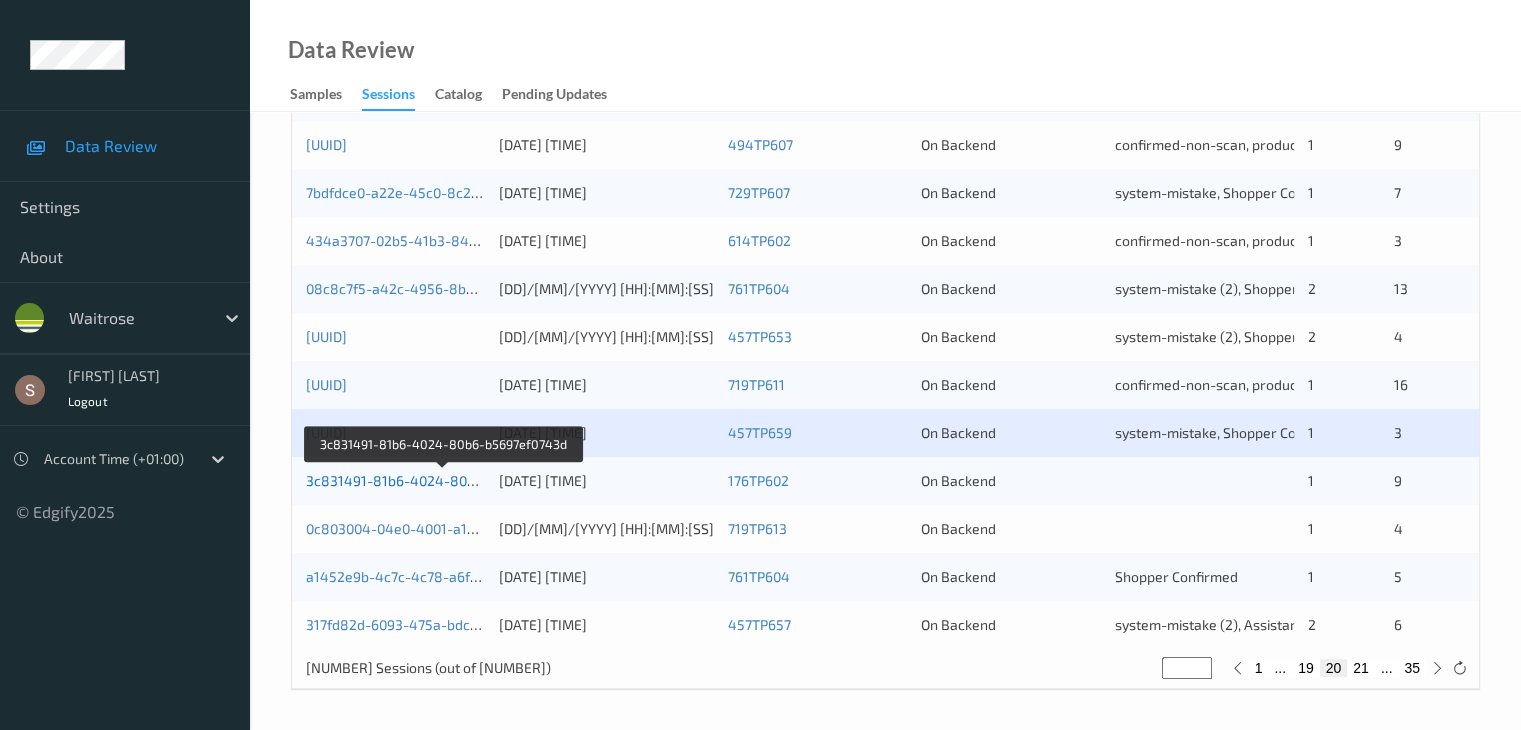 click on "3c831491-81b6-4024-80b6-b5697ef0743d" at bounding box center [443, 480] 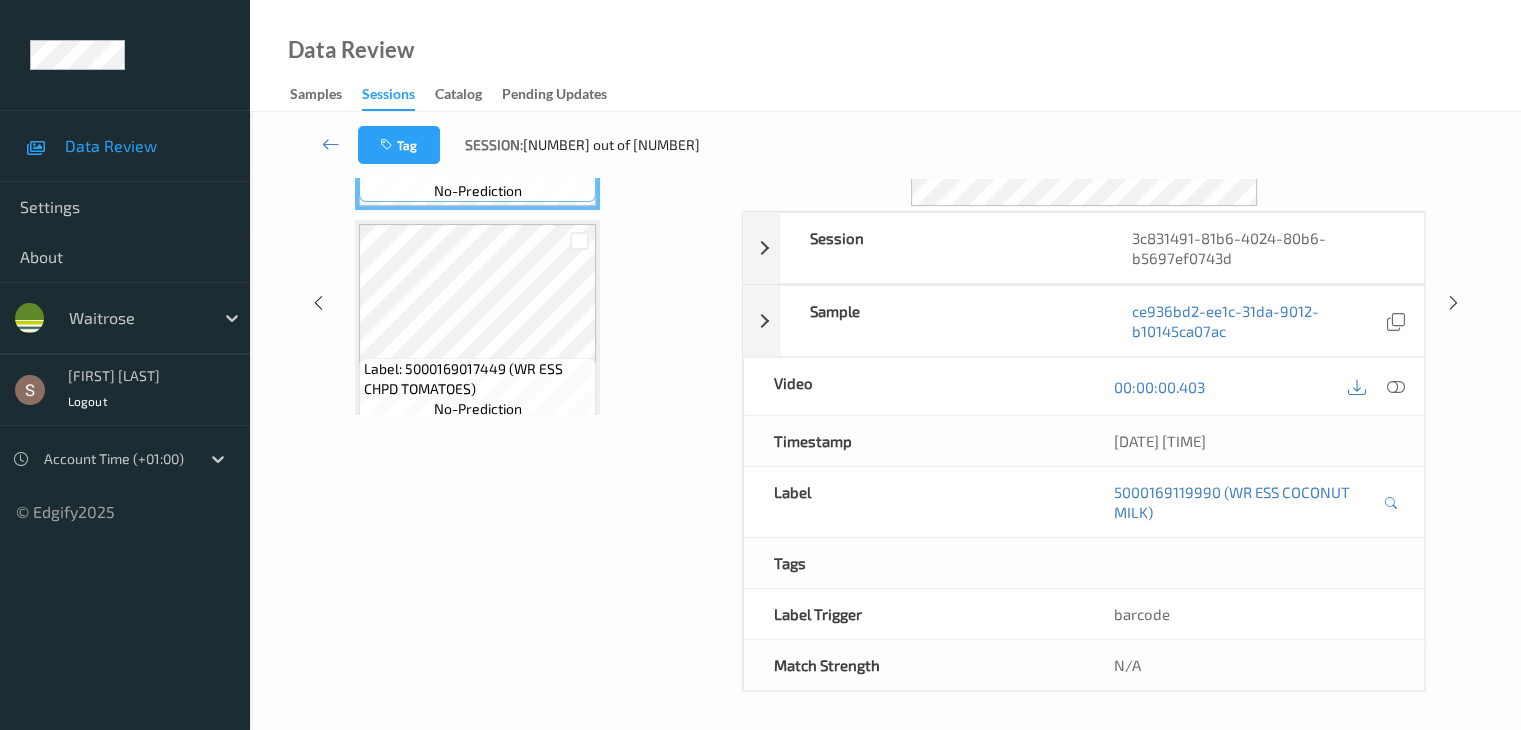scroll, scrollTop: 0, scrollLeft: 0, axis: both 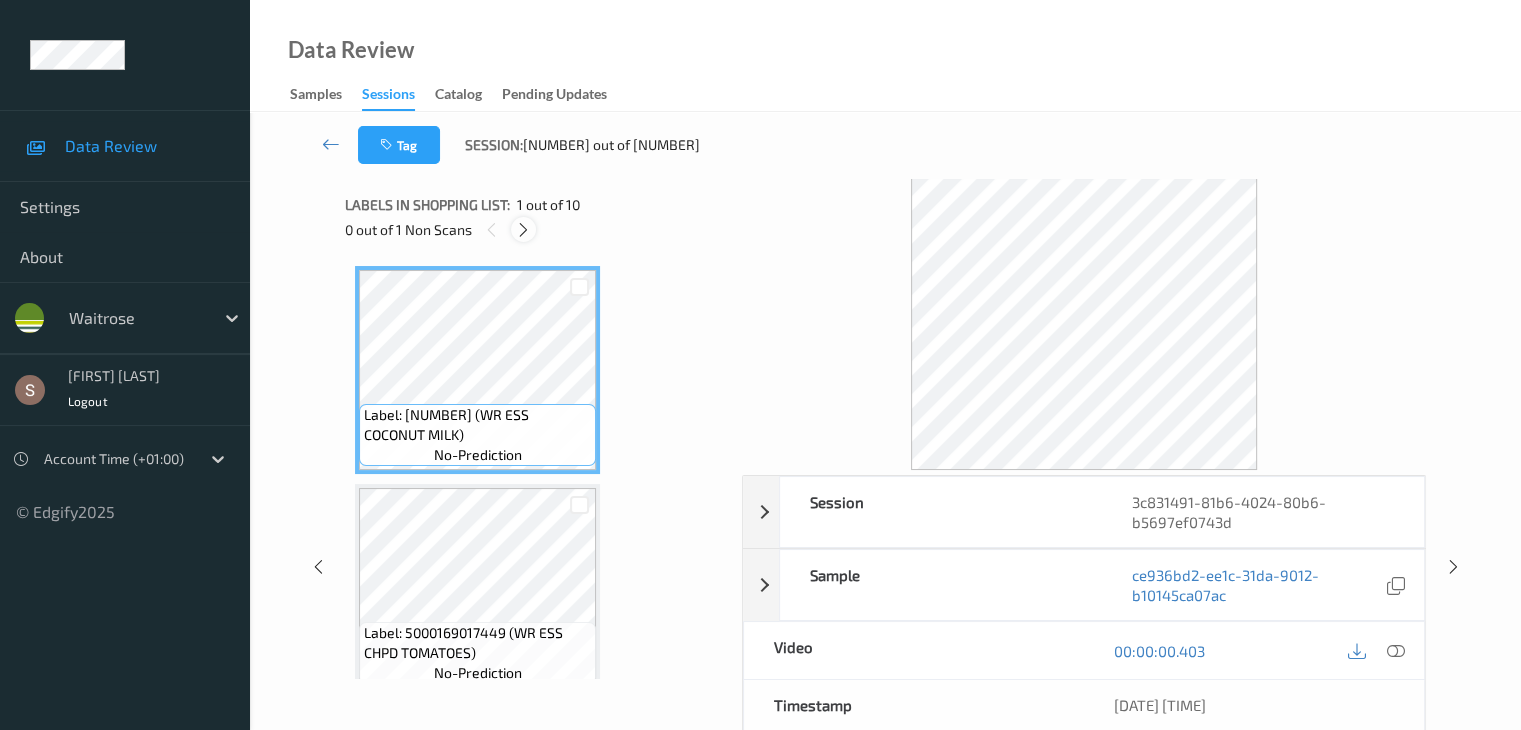 click at bounding box center (523, 230) 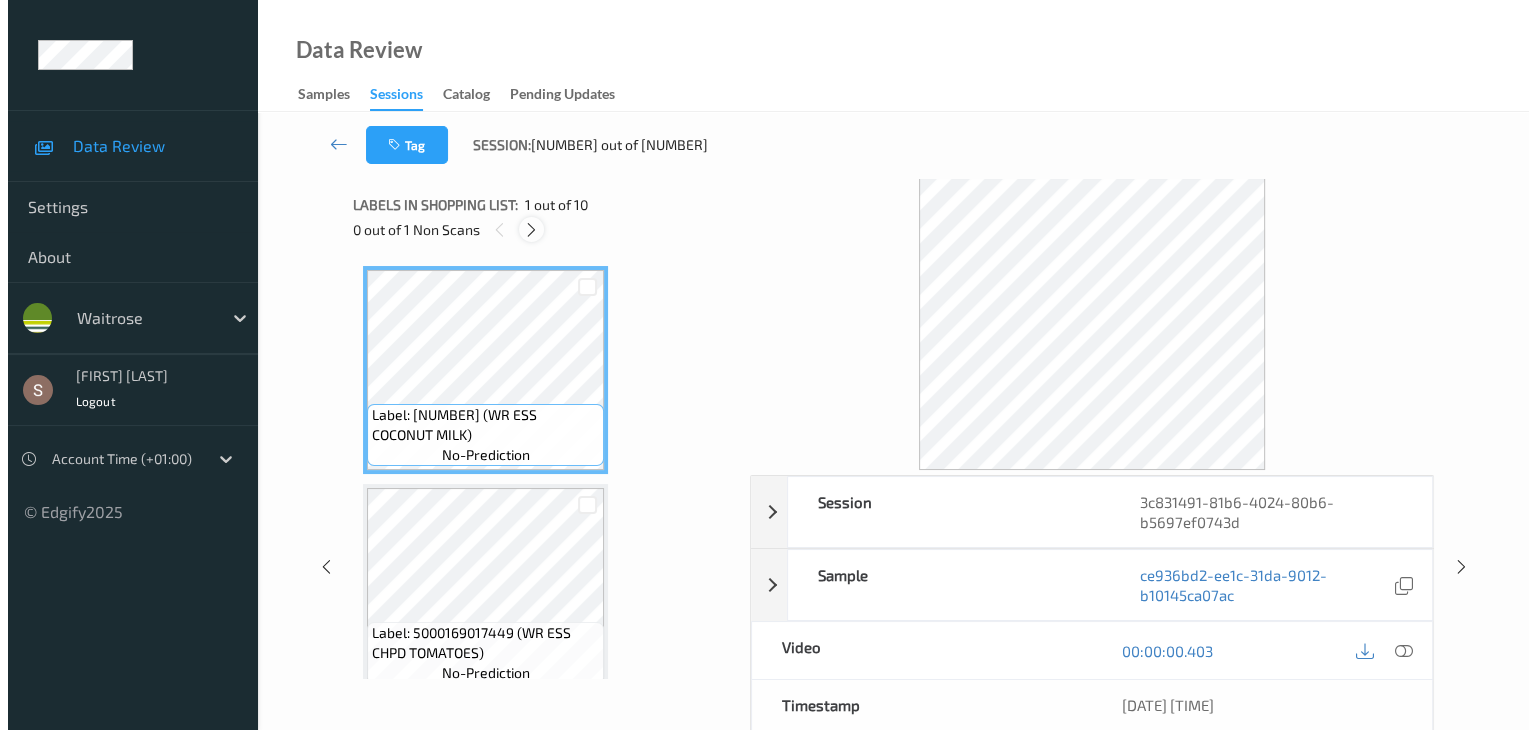 scroll, scrollTop: 1318, scrollLeft: 0, axis: vertical 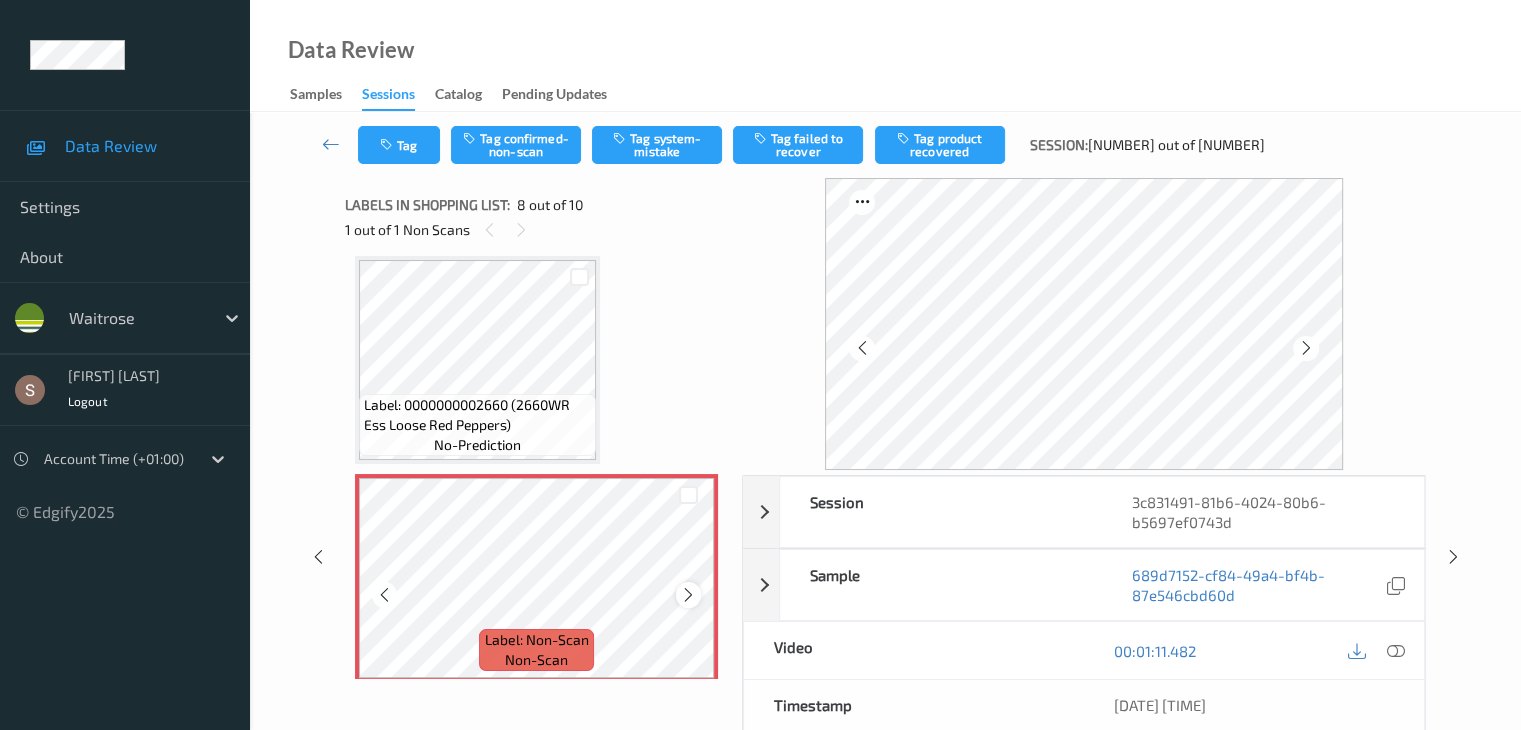click at bounding box center [688, 594] 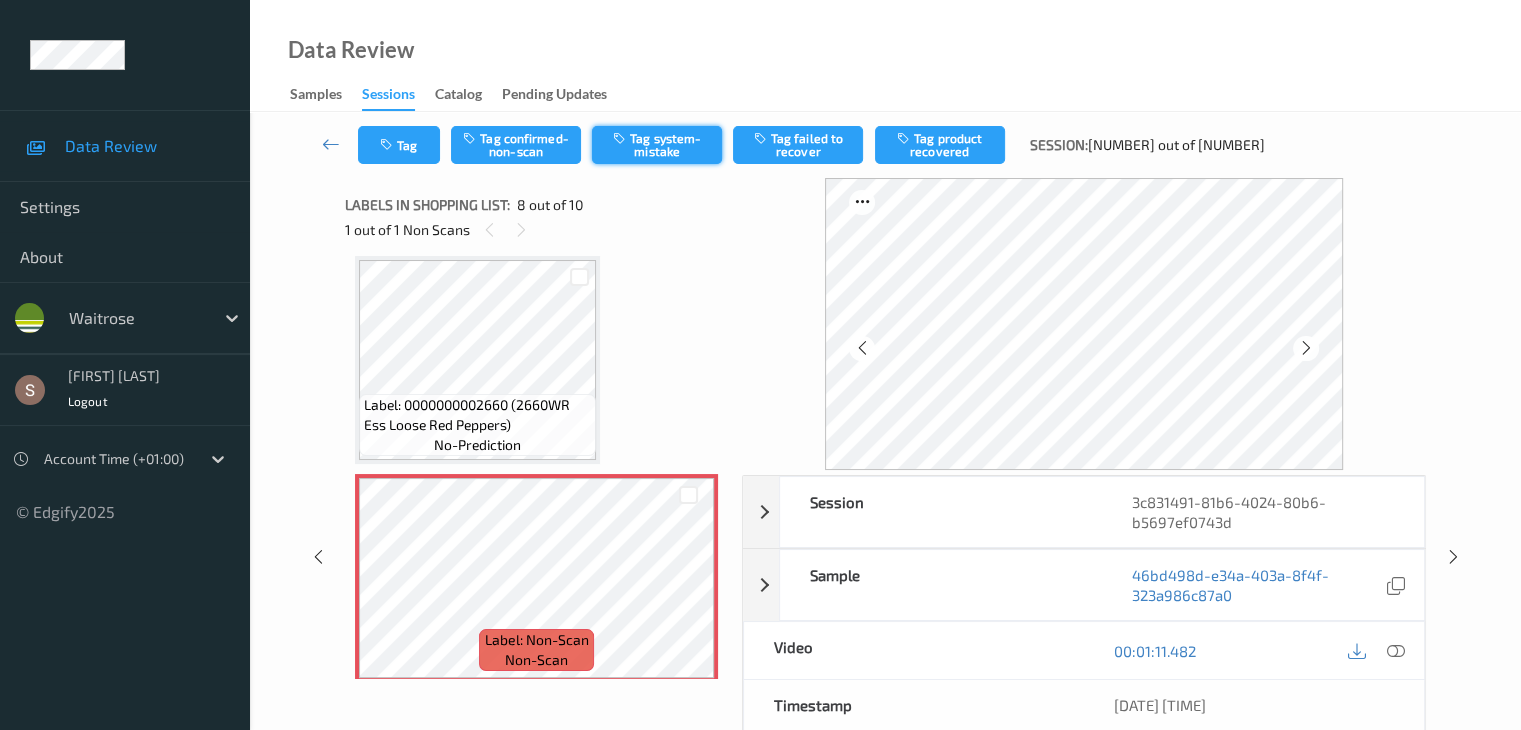 drag, startPoint x: 640, startPoint y: 137, endPoint x: 630, endPoint y: 142, distance: 11.18034 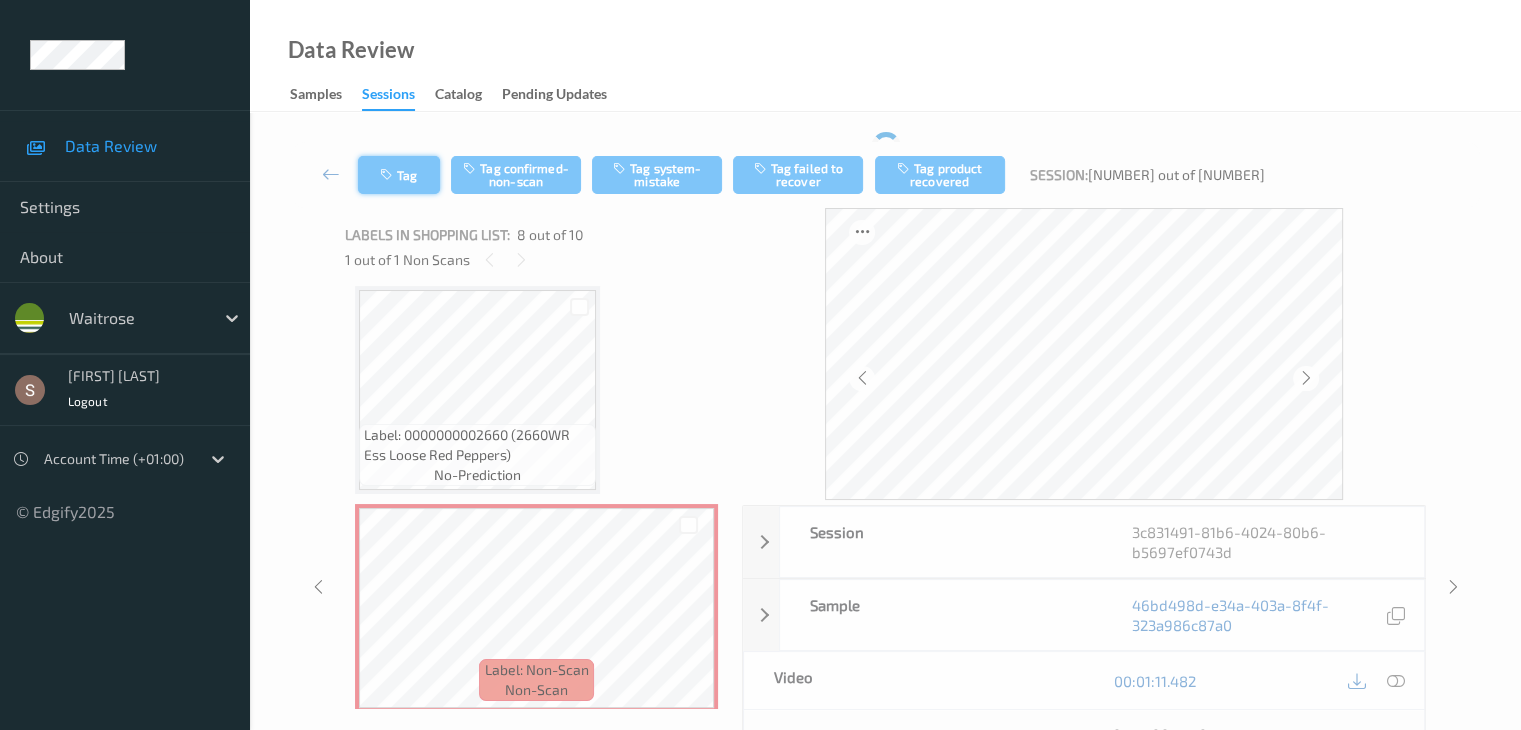 click on "Tag" at bounding box center (399, 175) 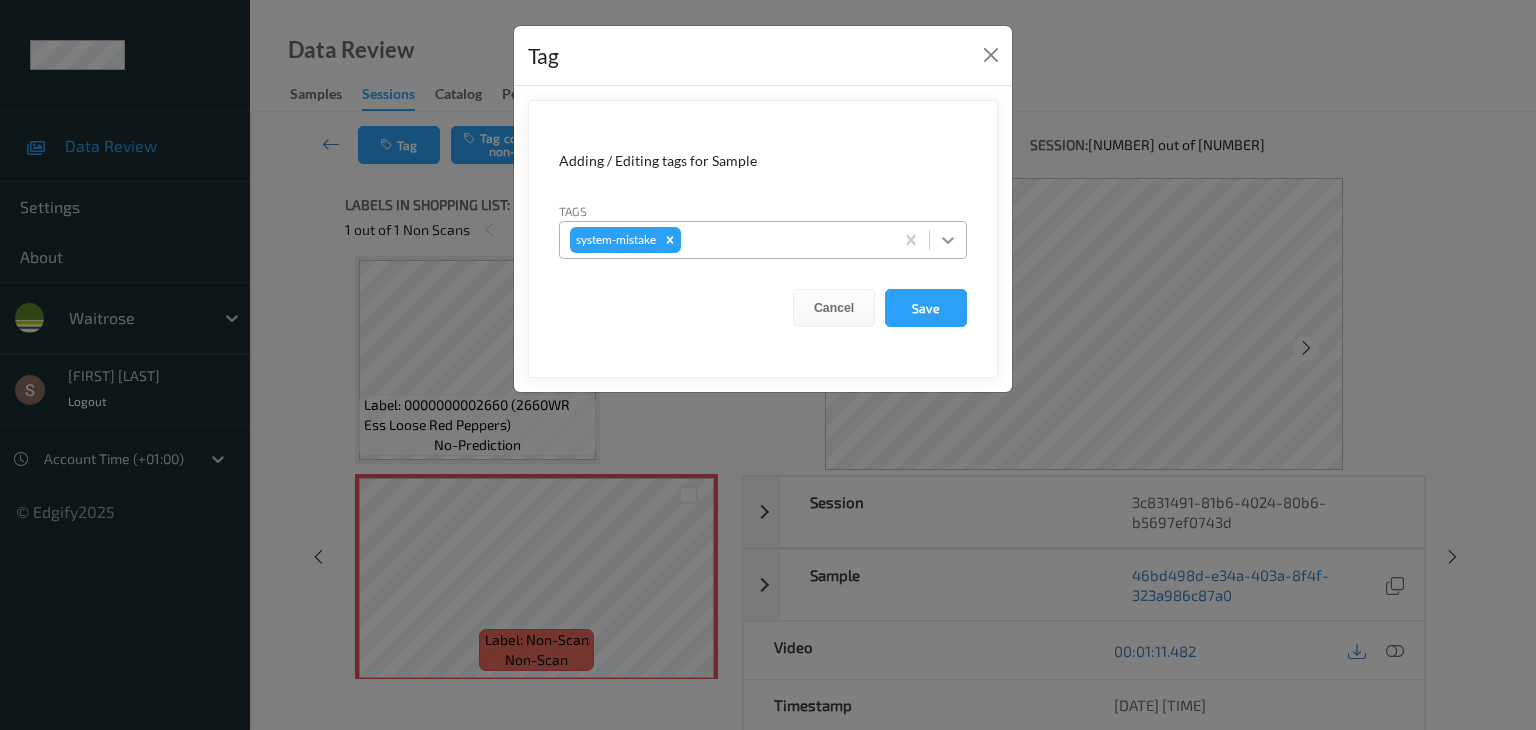 click at bounding box center (948, 240) 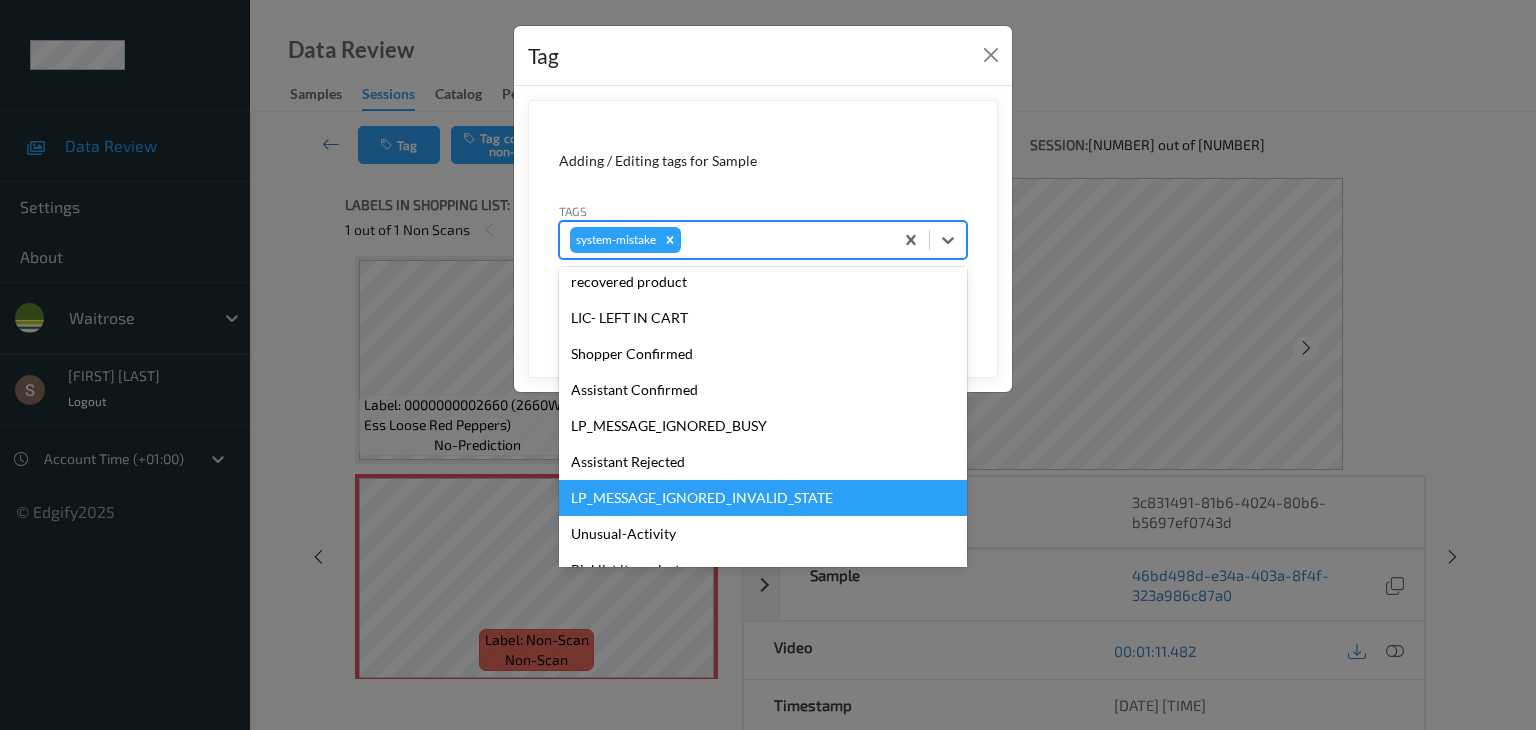 scroll, scrollTop: 356, scrollLeft: 0, axis: vertical 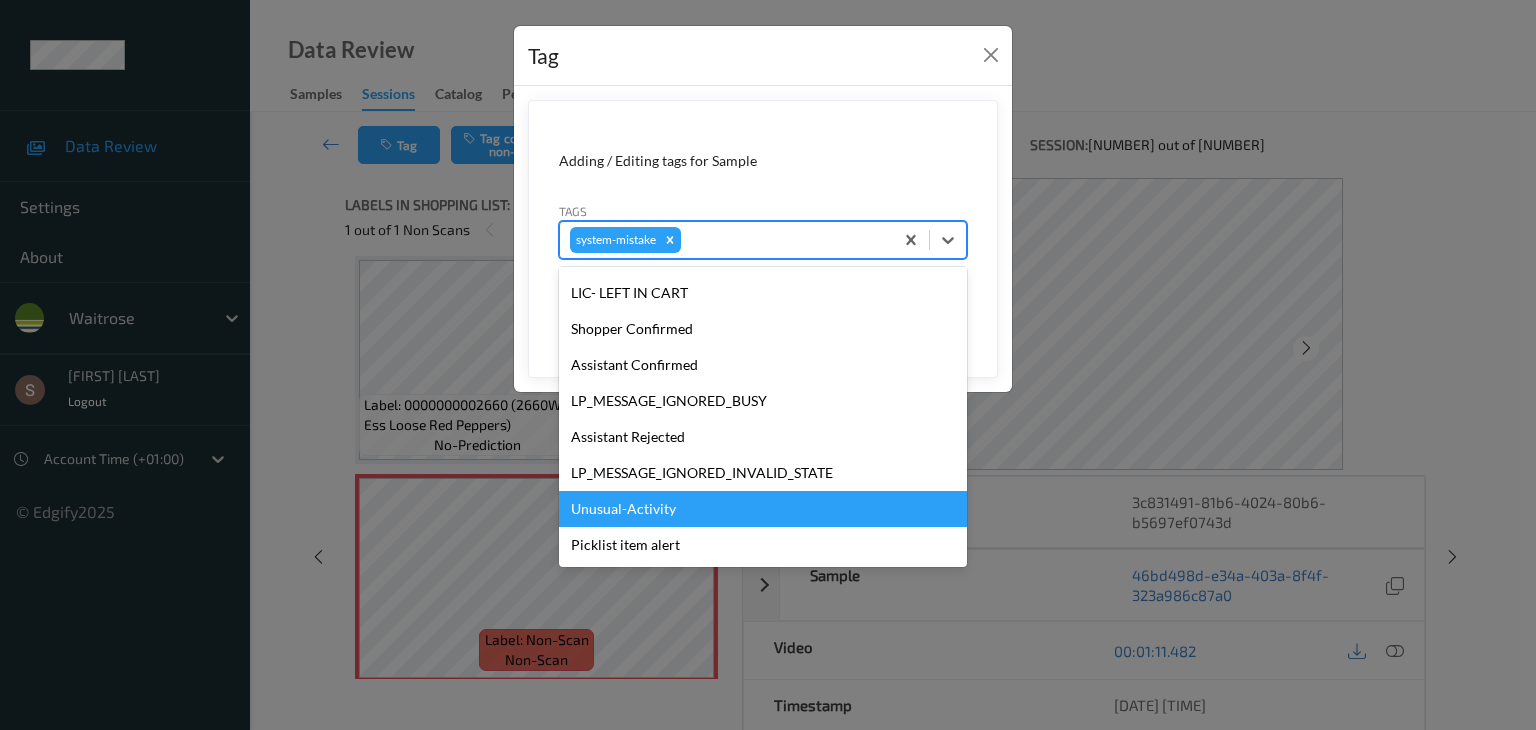 click on "Unusual-Activity" at bounding box center [763, 509] 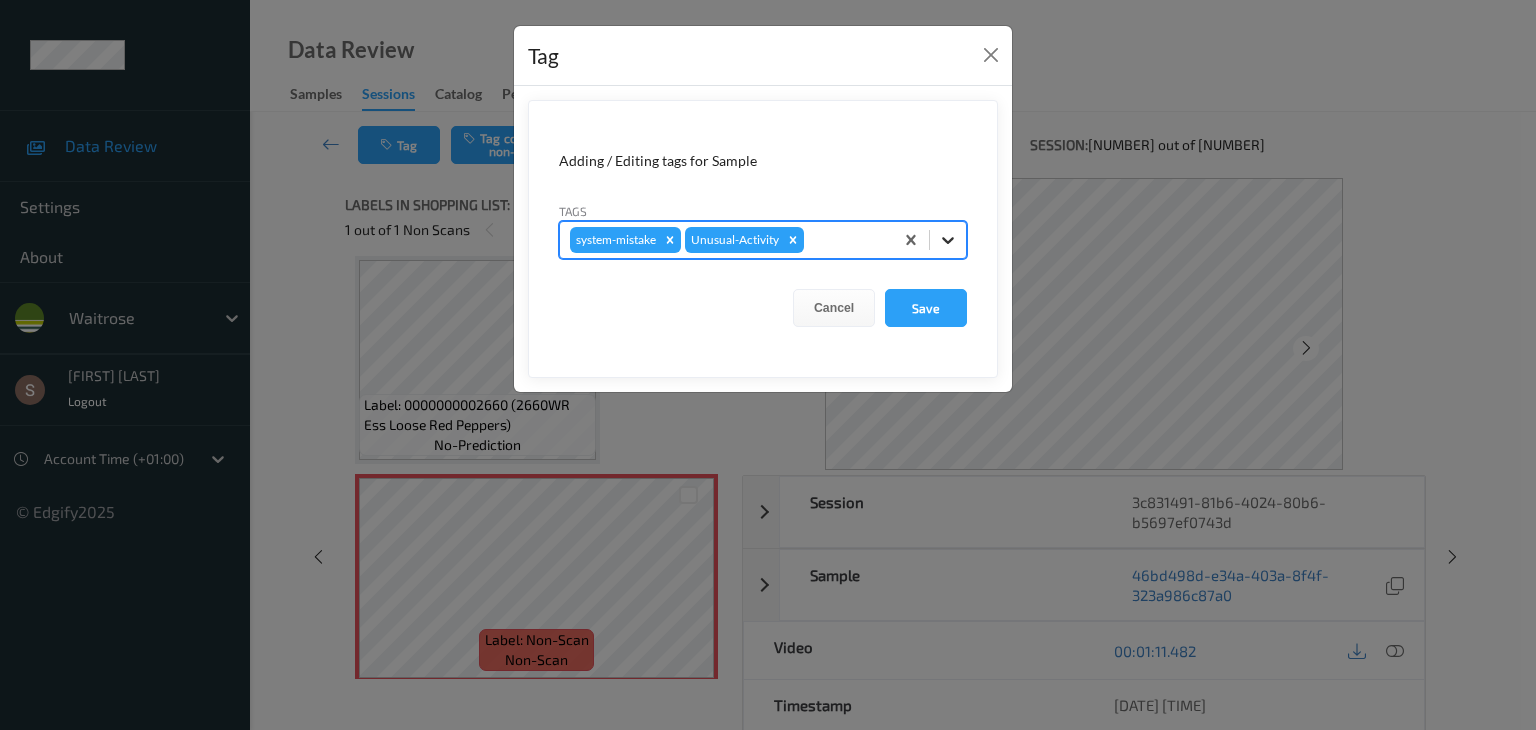 click at bounding box center [948, 240] 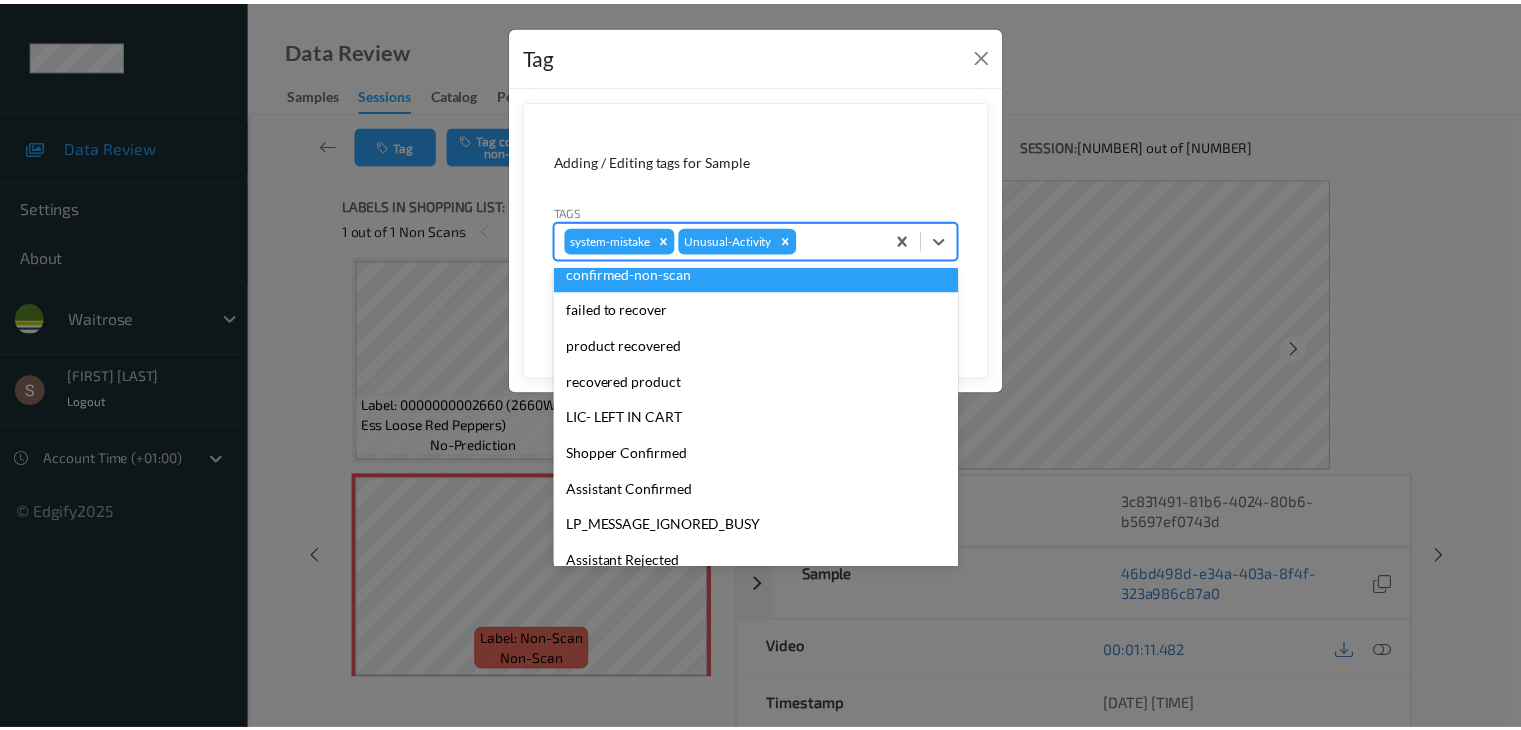 scroll, scrollTop: 320, scrollLeft: 0, axis: vertical 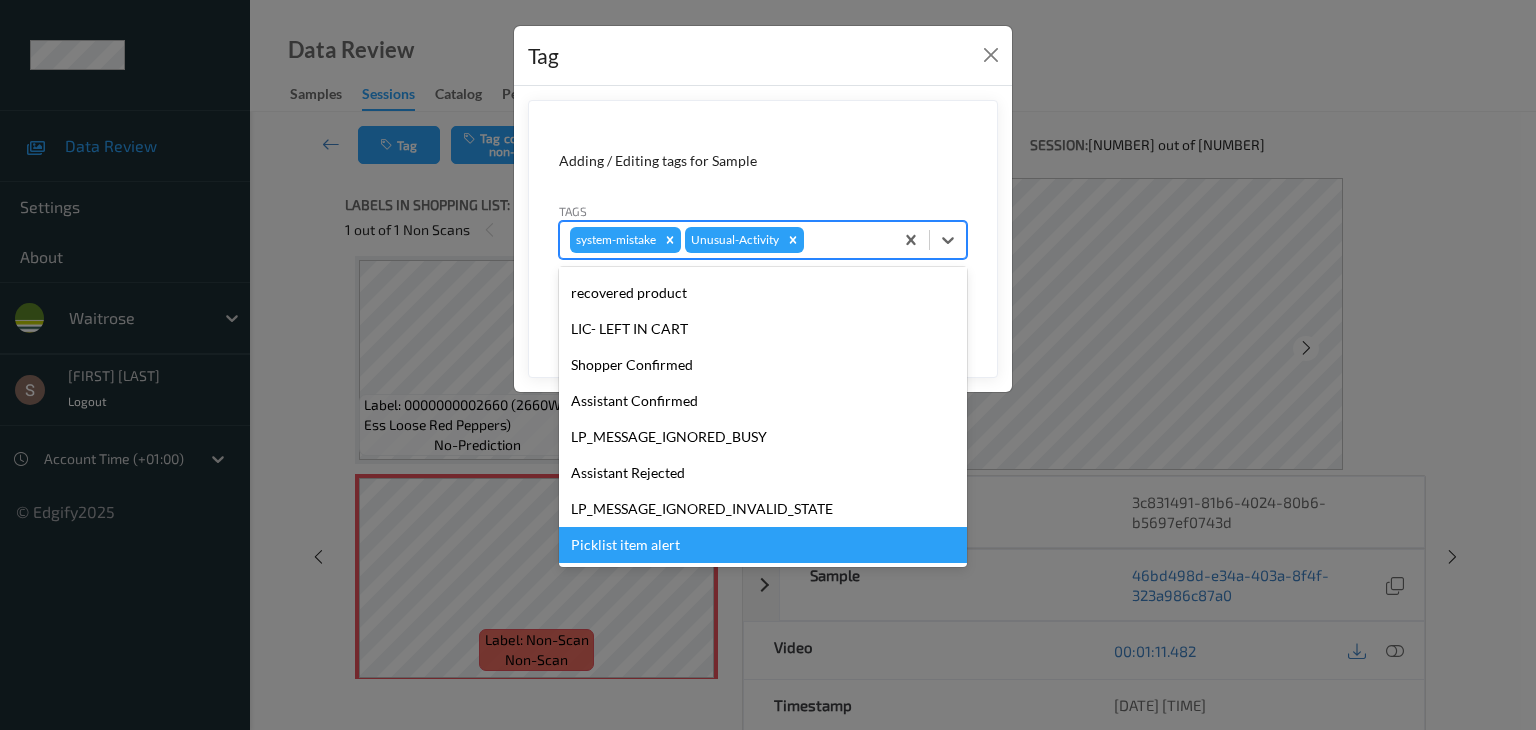 click on "Picklist item alert" at bounding box center (763, 545) 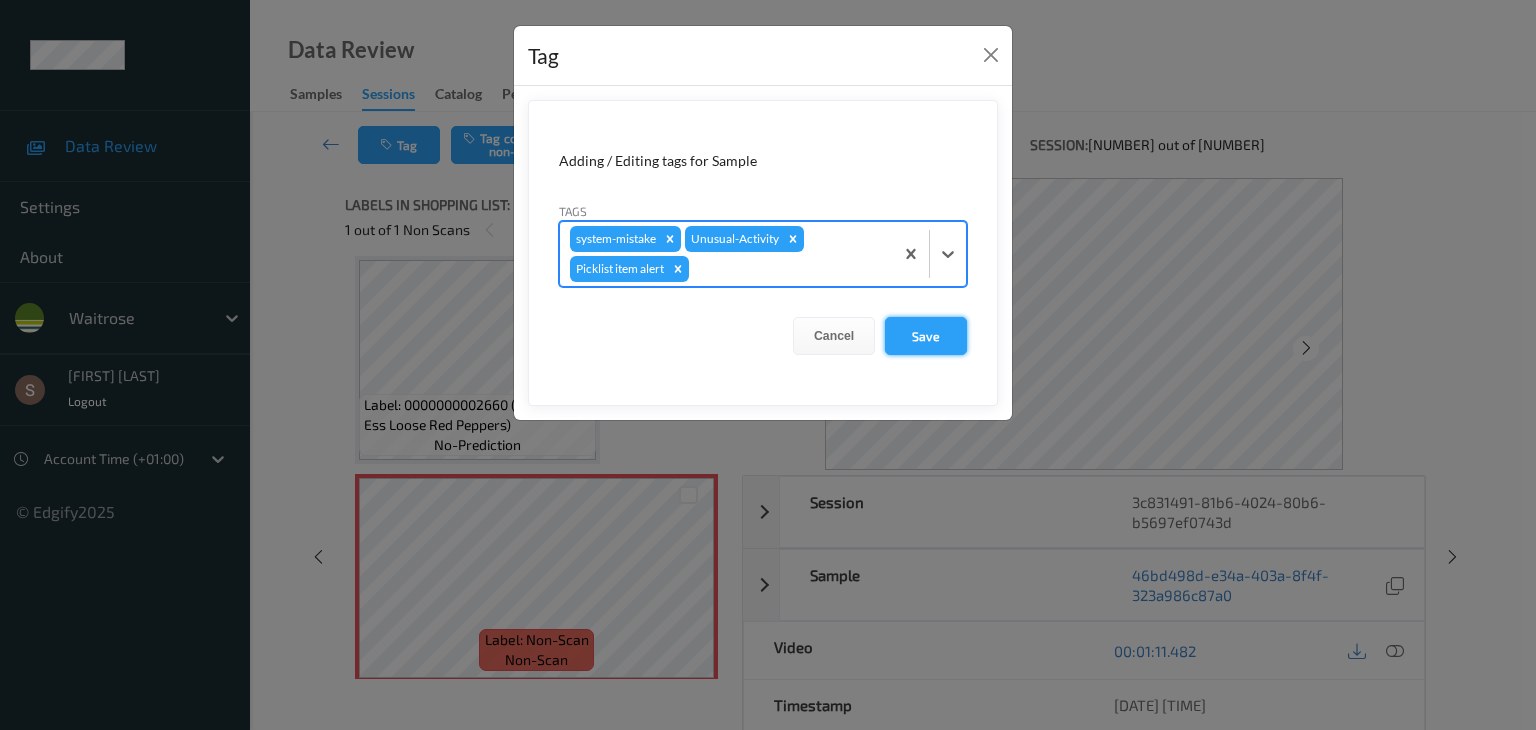 click on "Save" at bounding box center (926, 336) 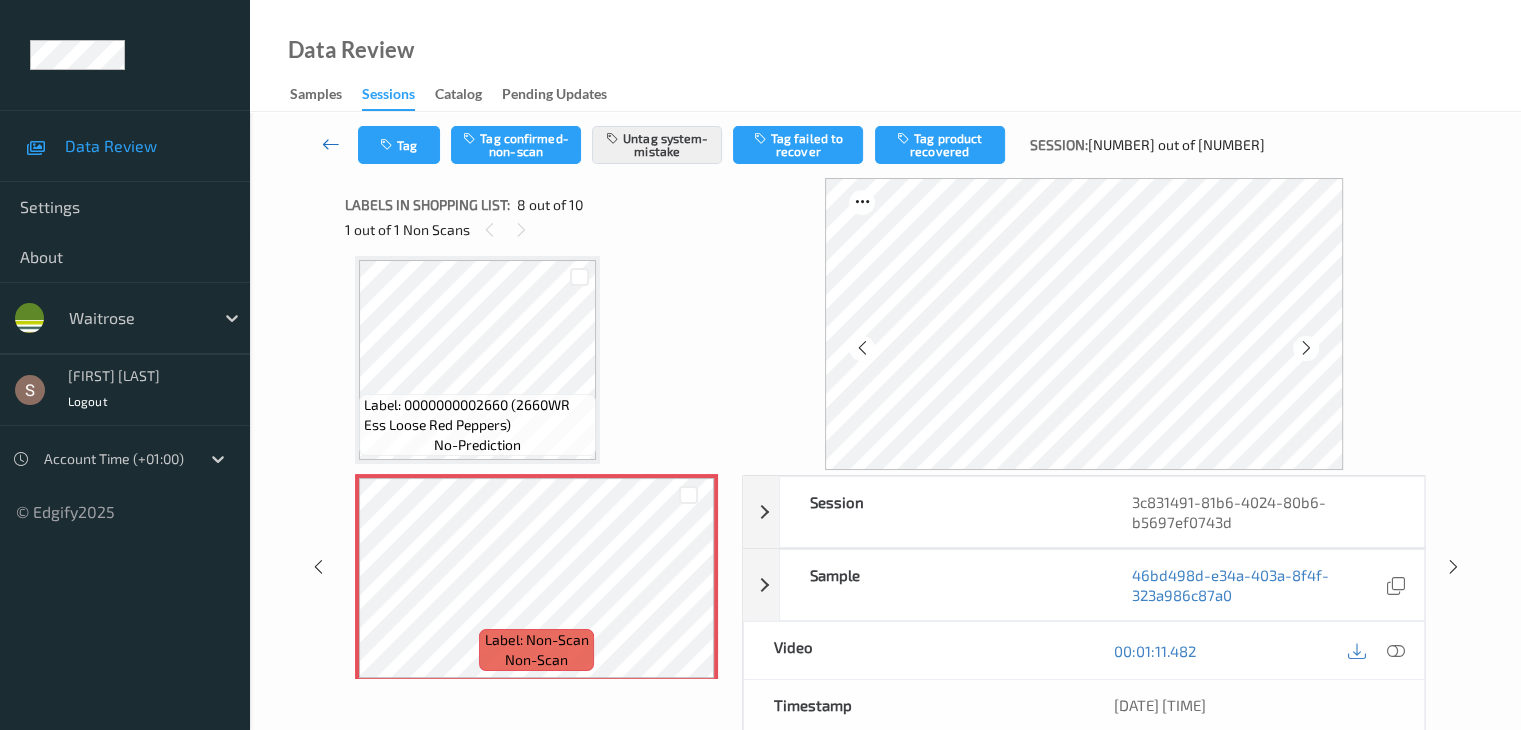click at bounding box center (331, 144) 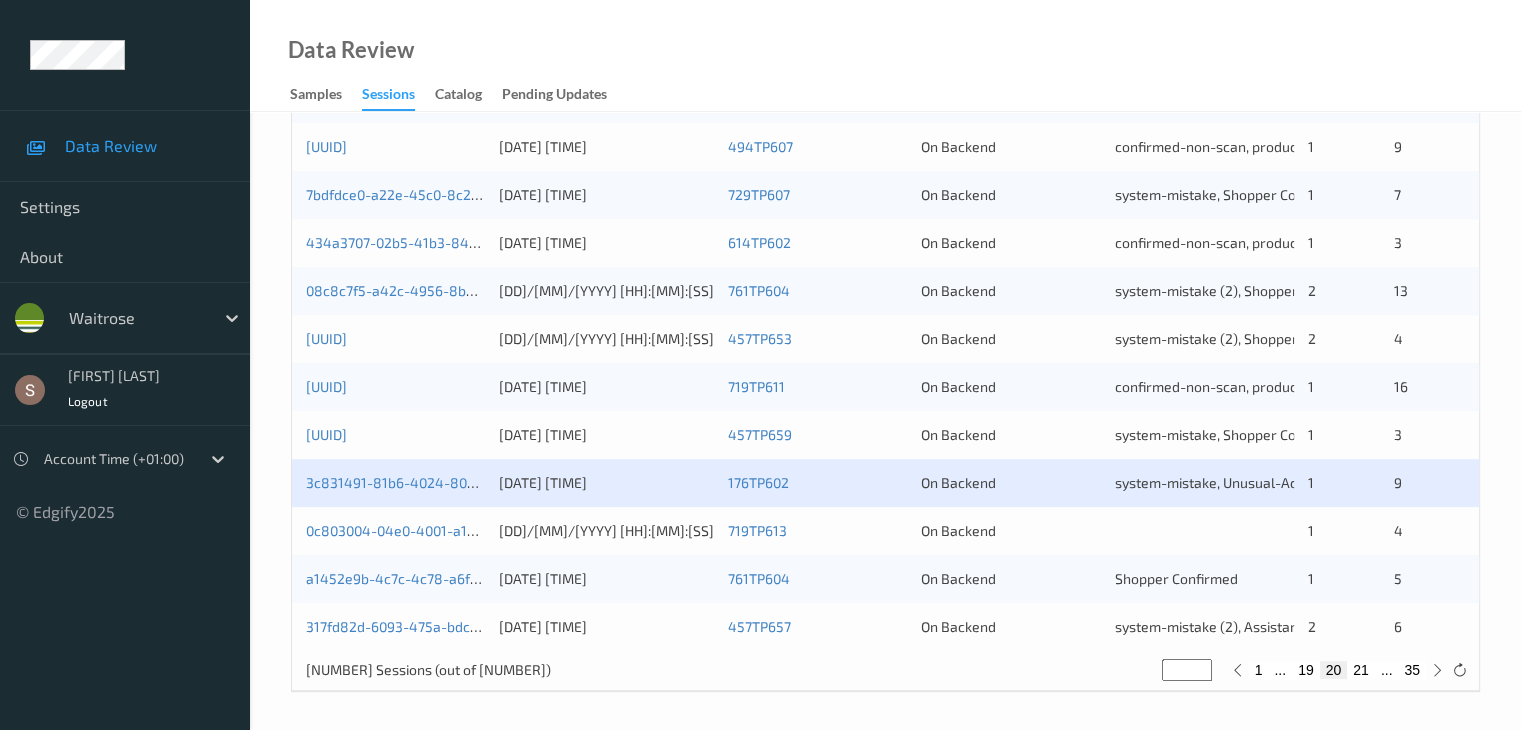 scroll, scrollTop: 932, scrollLeft: 0, axis: vertical 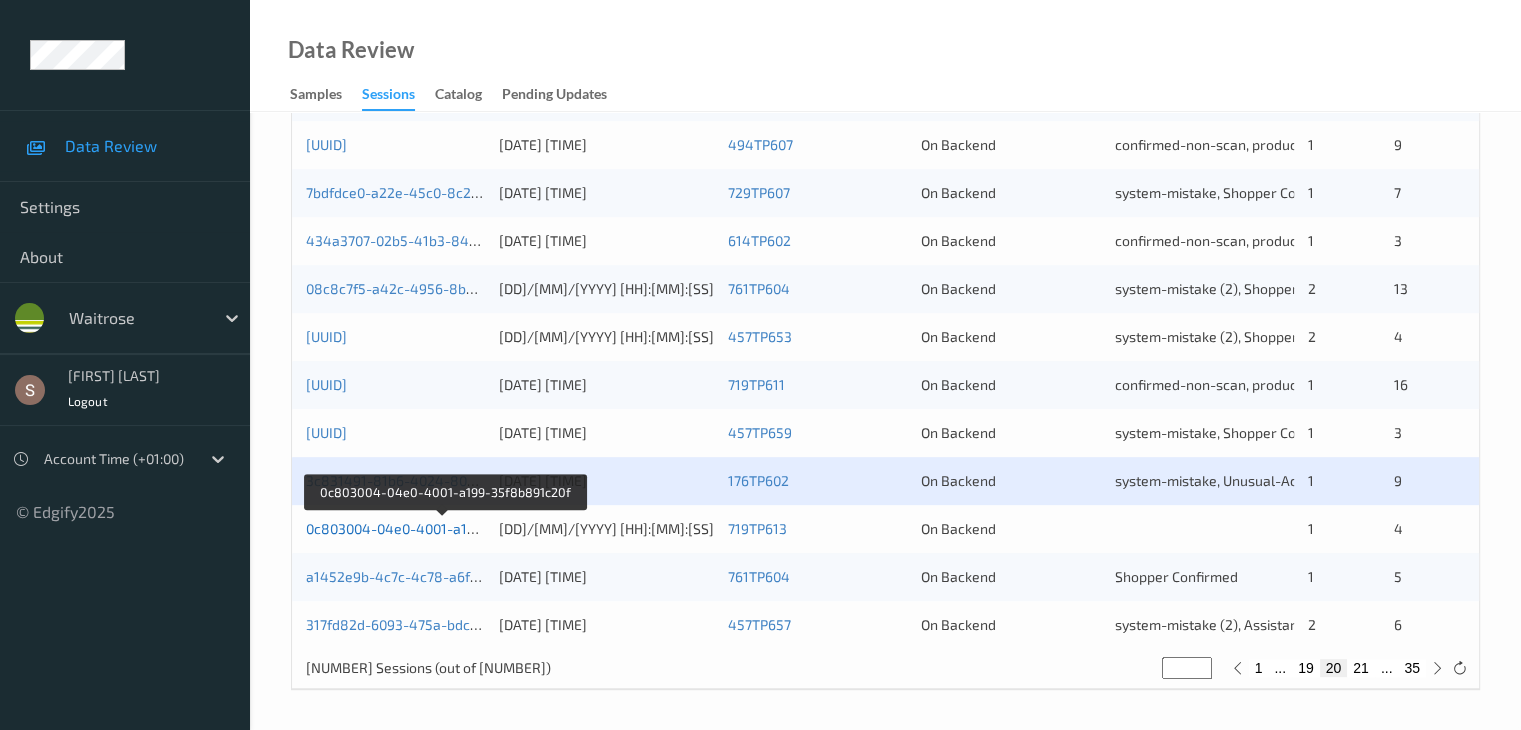 click on "0c803004-04e0-4001-a199-35f8b891c20f" at bounding box center (442, 528) 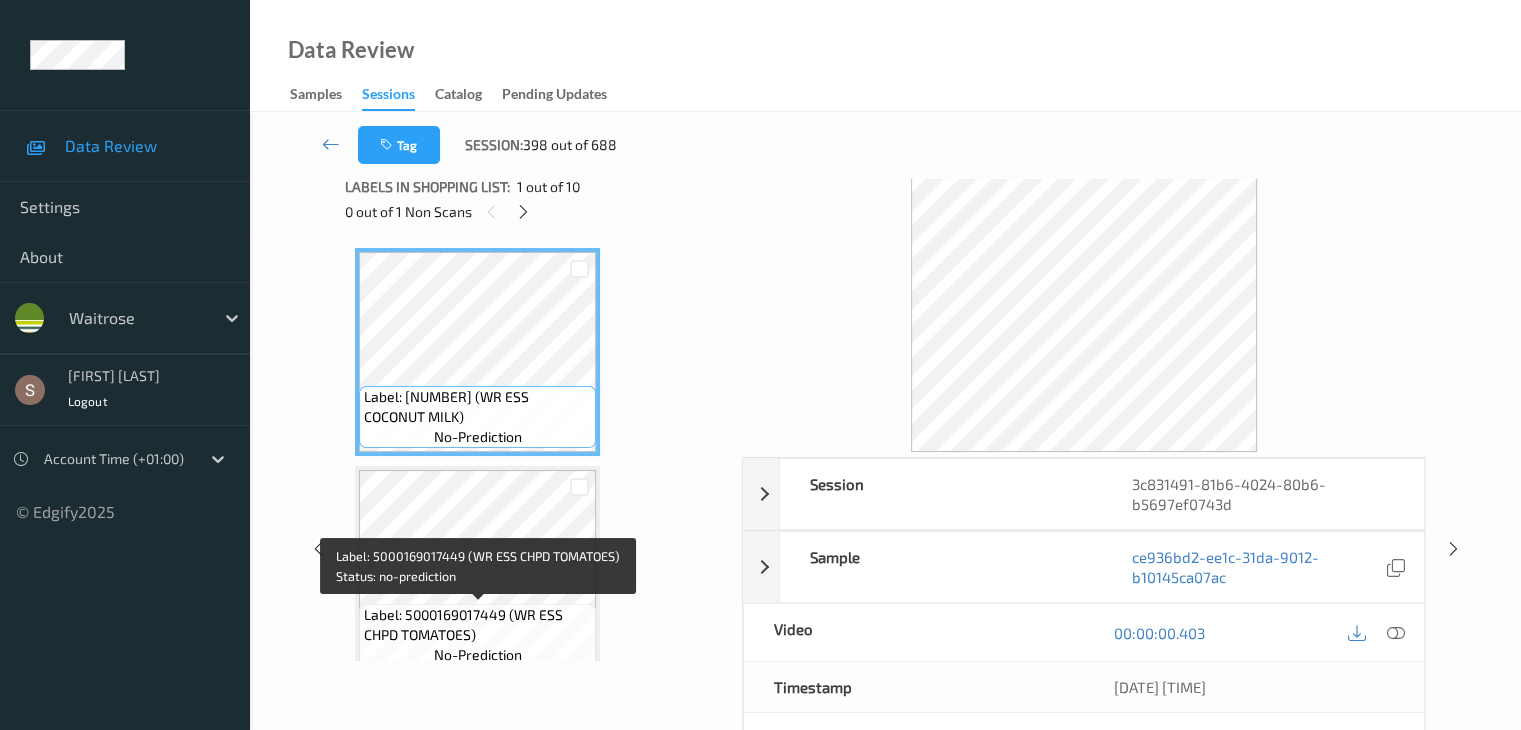 scroll, scrollTop: 0, scrollLeft: 0, axis: both 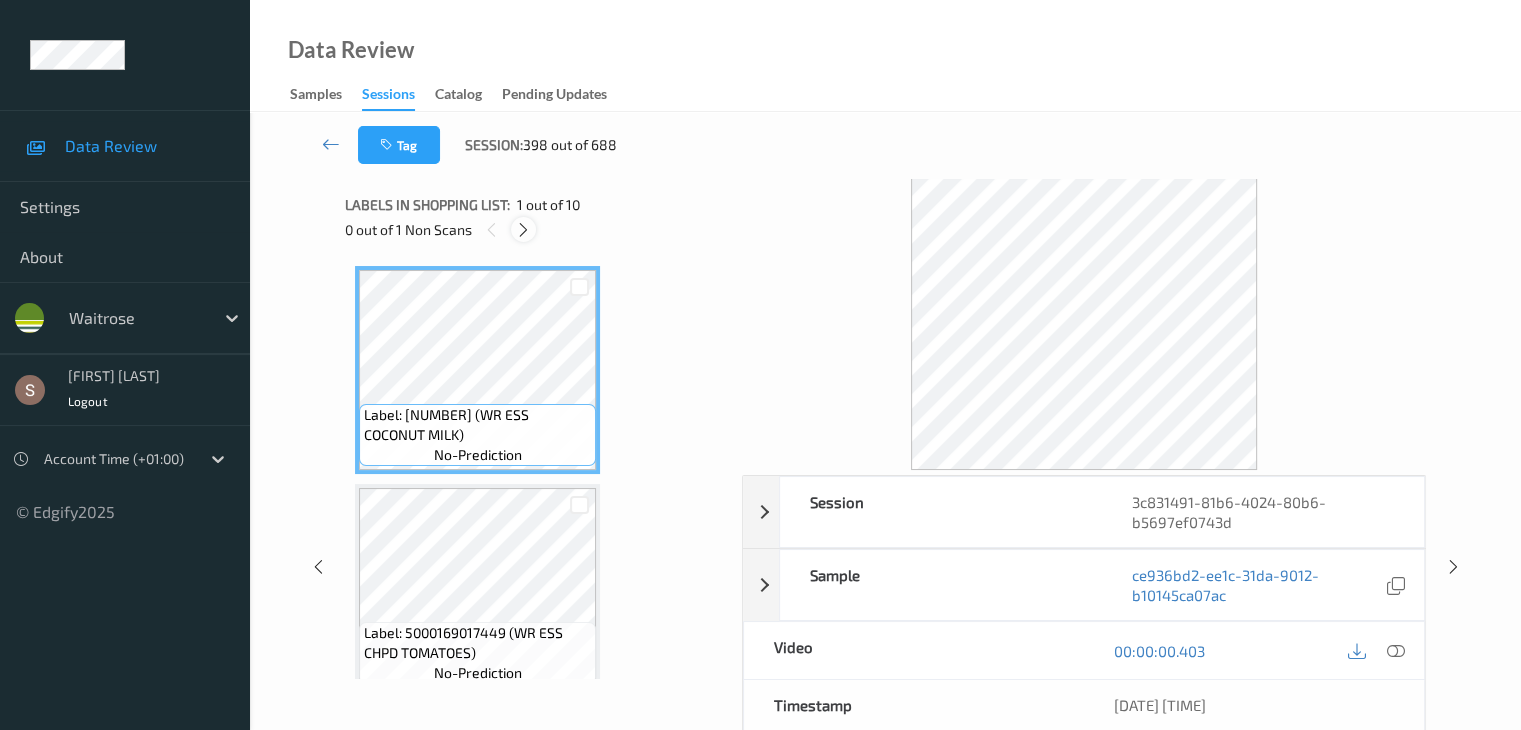 click at bounding box center [523, 229] 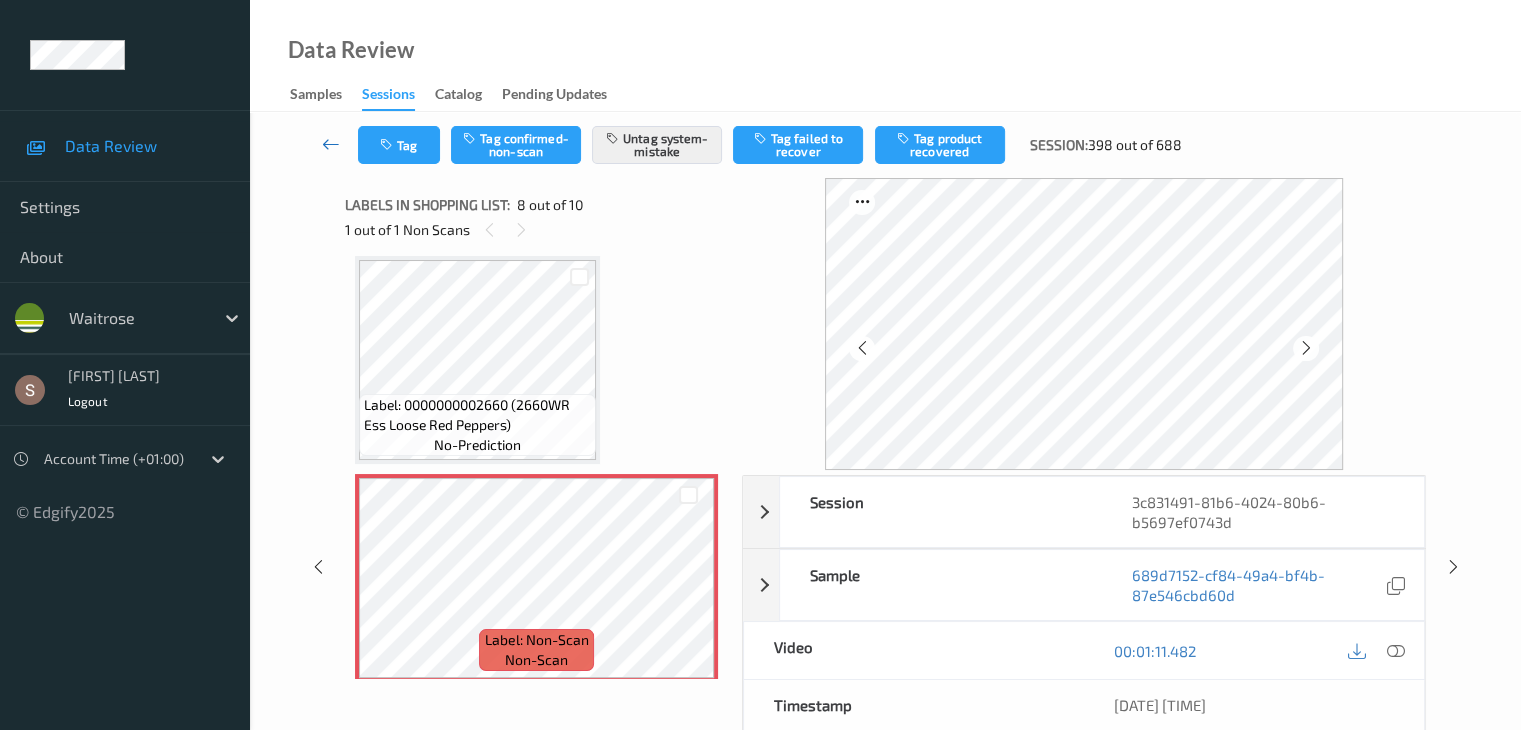 click at bounding box center (331, 144) 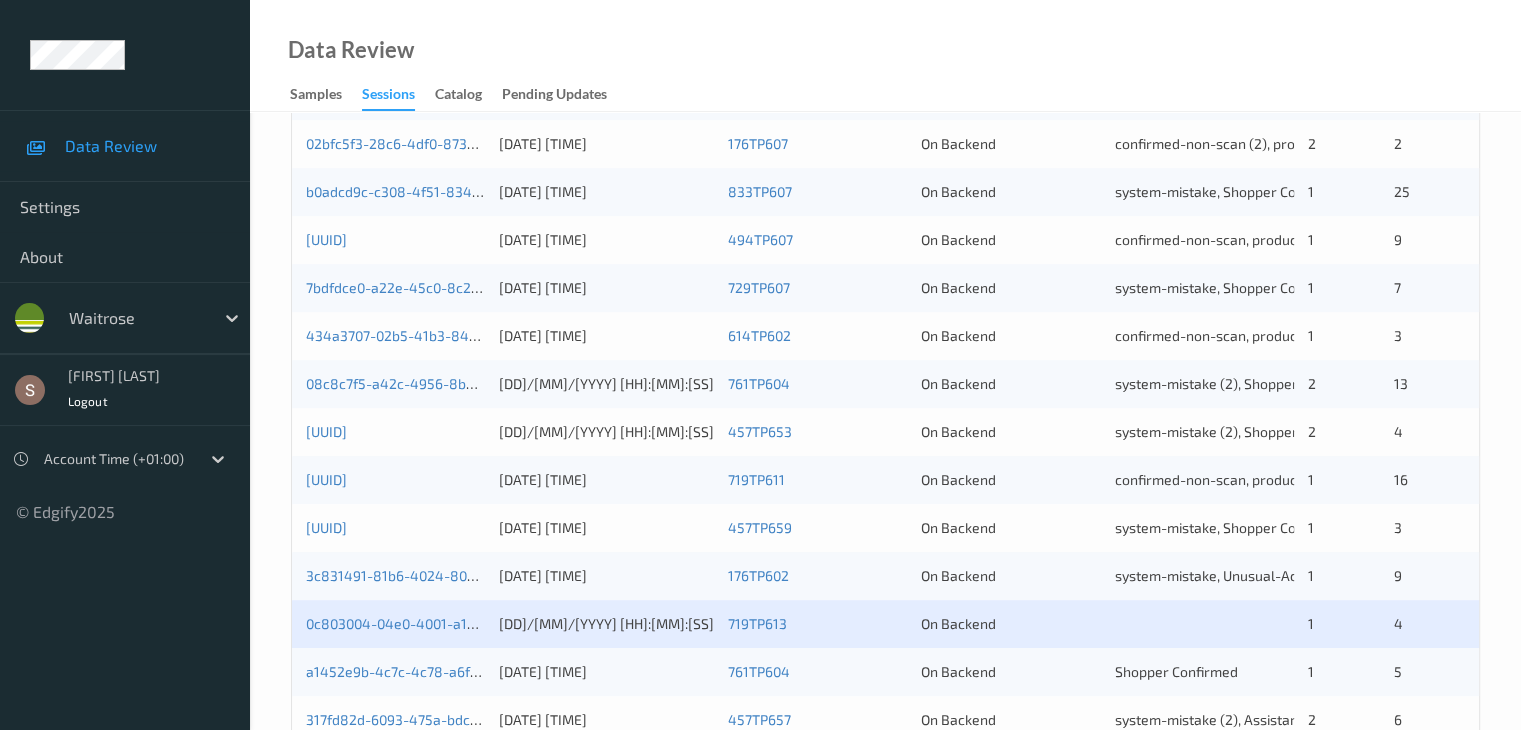 scroll, scrollTop: 932, scrollLeft: 0, axis: vertical 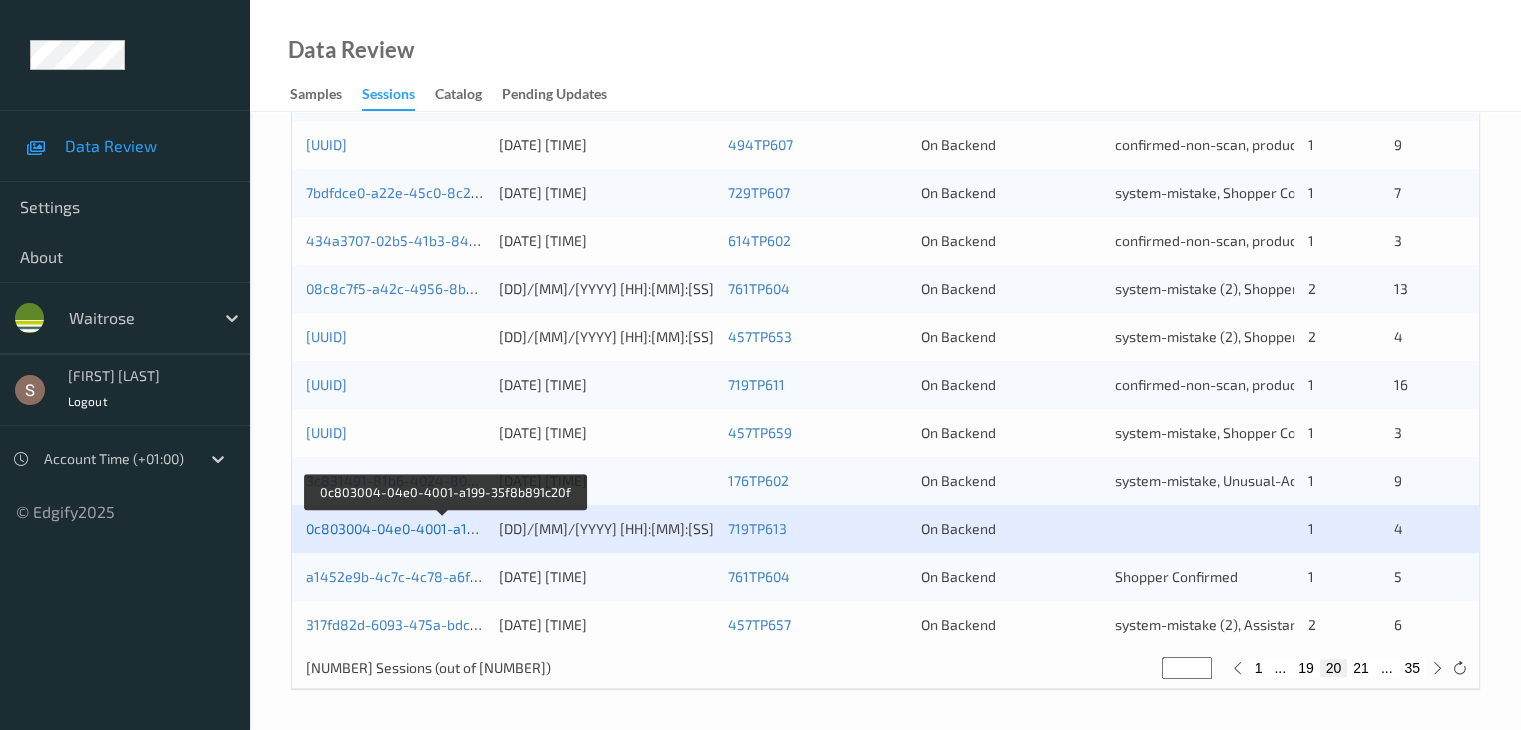 click on "0c803004-04e0-4001-a199-35f8b891c20f" at bounding box center (442, 528) 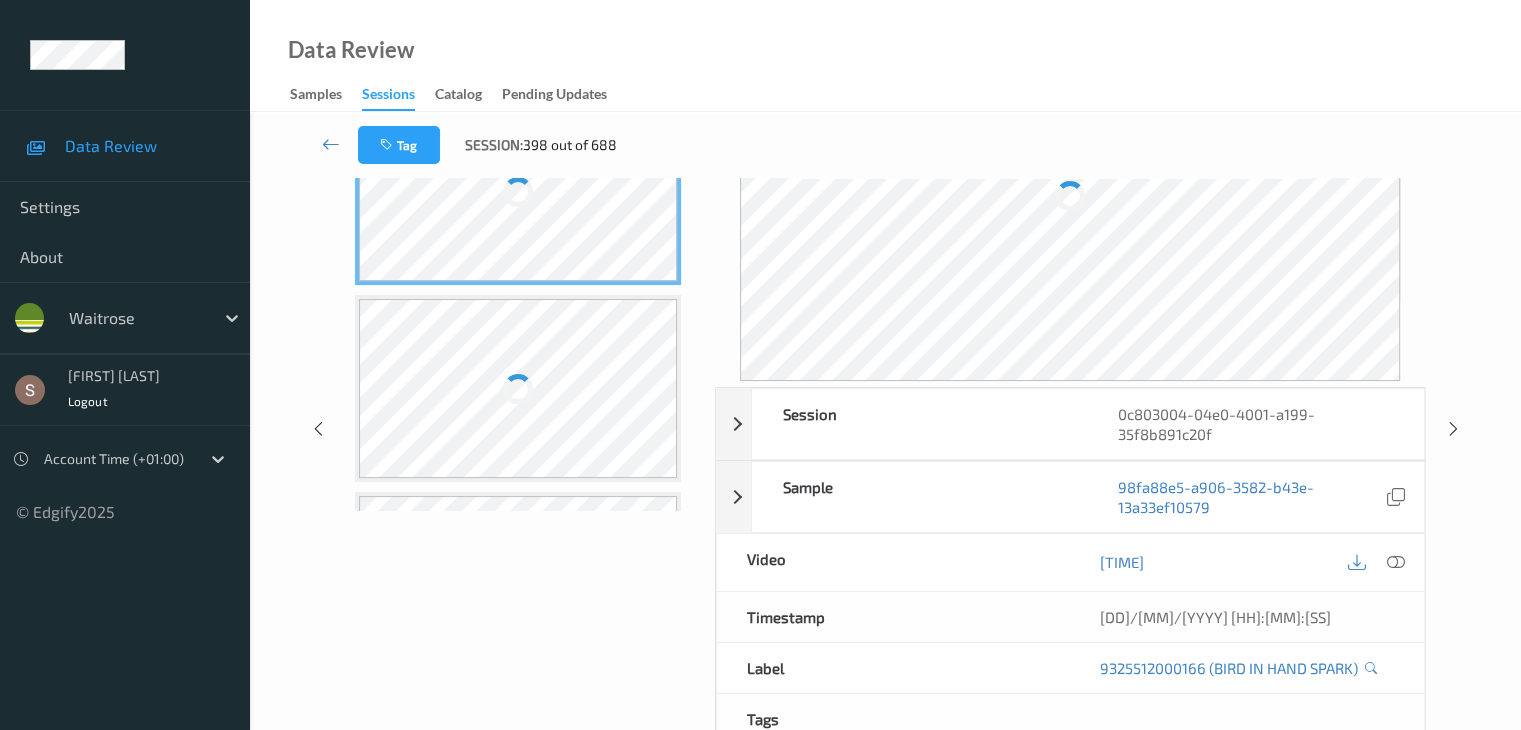 scroll, scrollTop: 0, scrollLeft: 0, axis: both 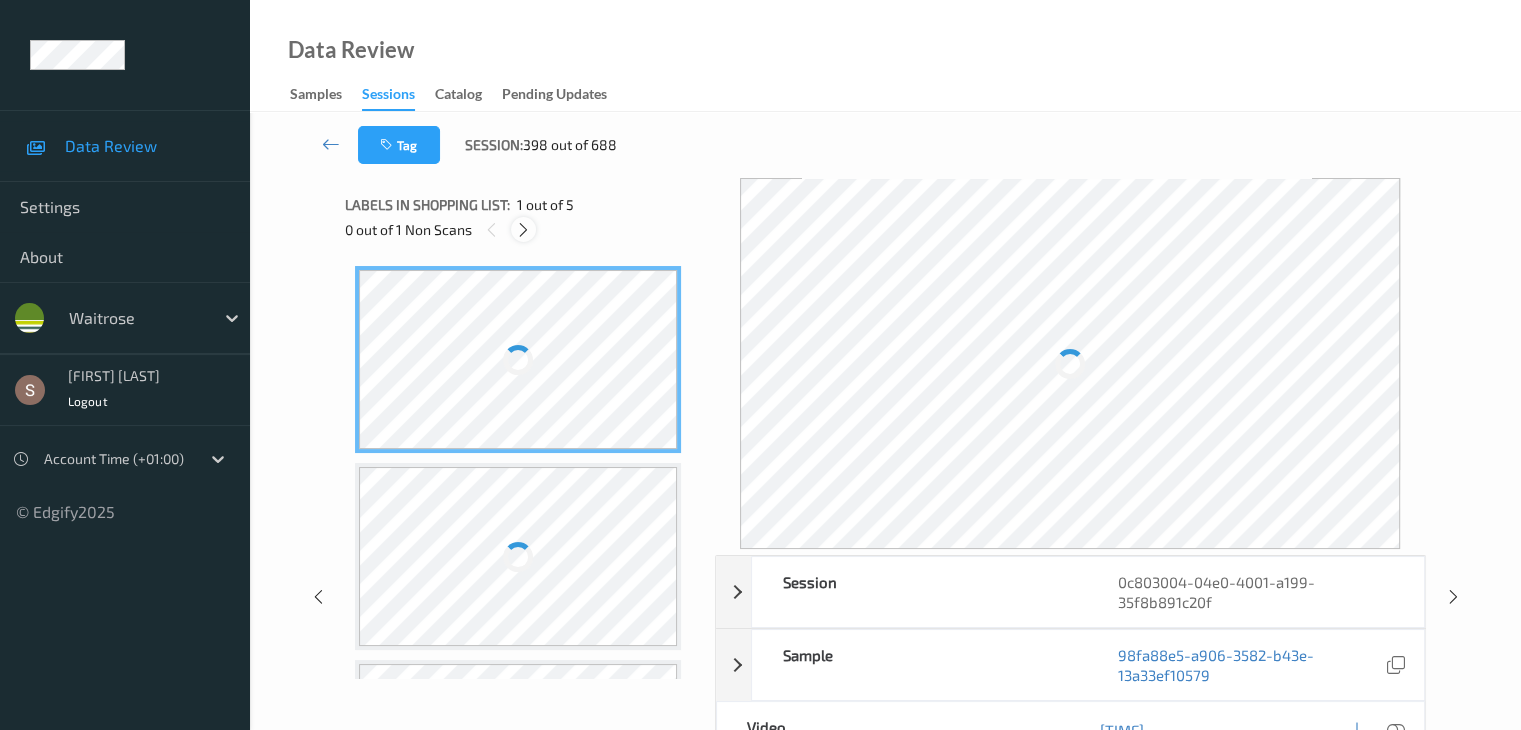 click at bounding box center [523, 229] 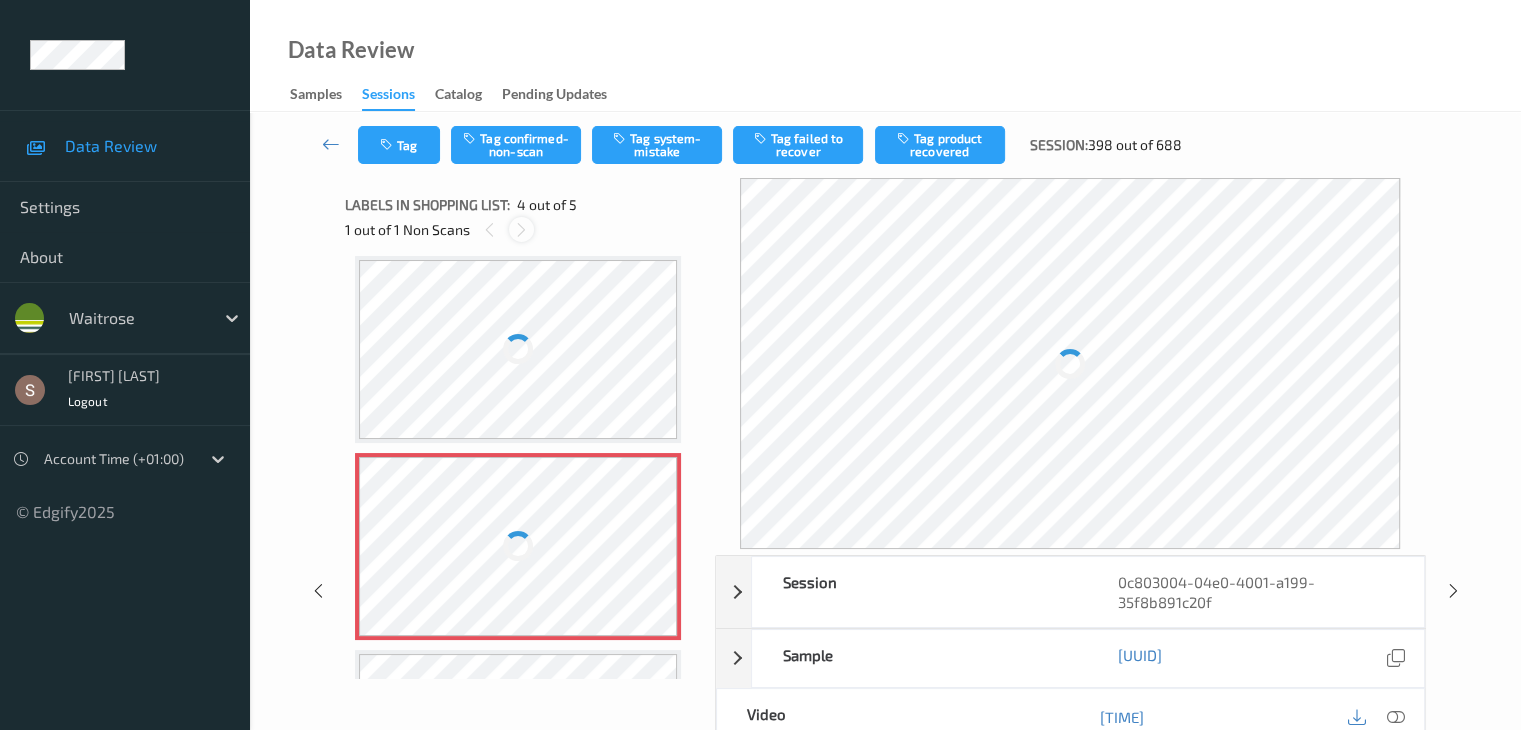 scroll, scrollTop: 446, scrollLeft: 0, axis: vertical 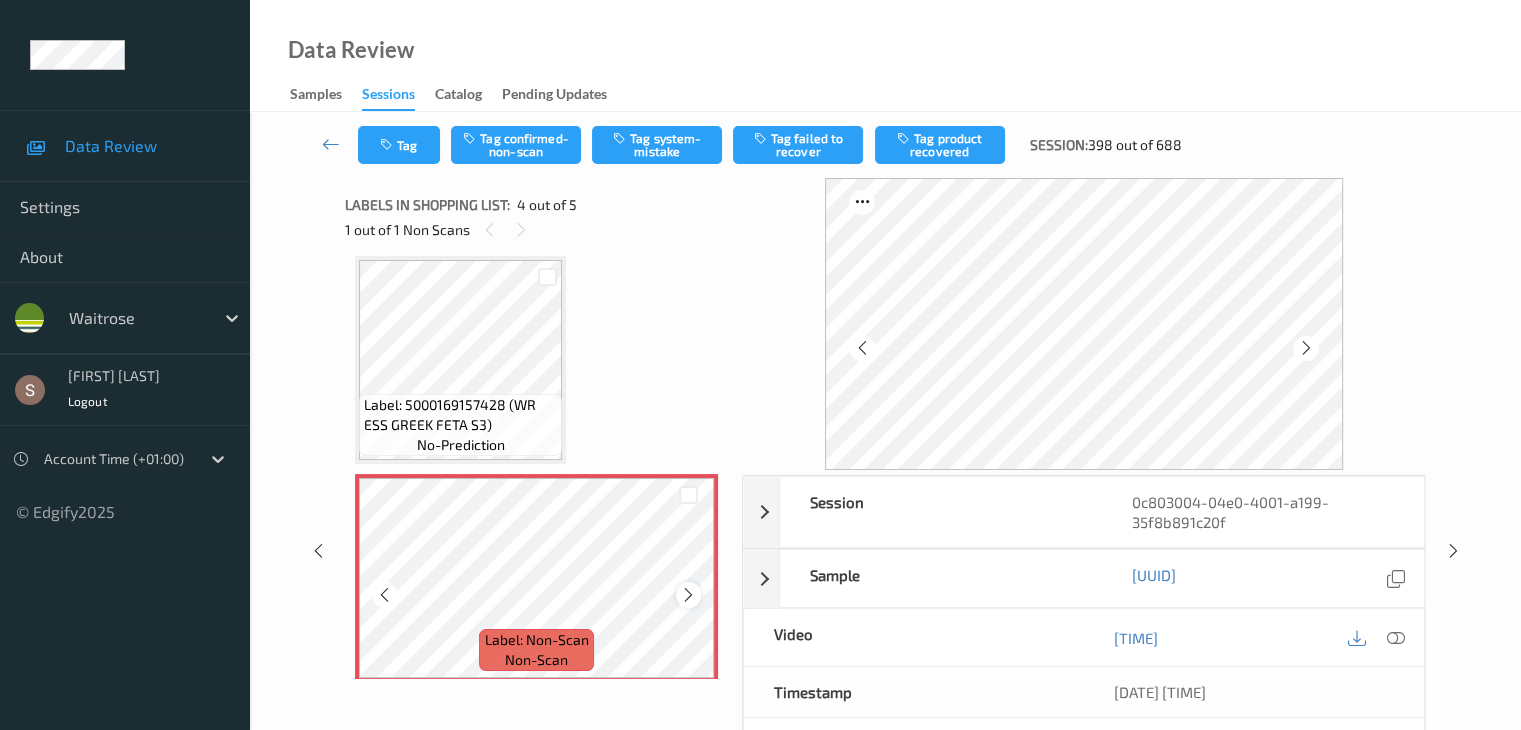 click at bounding box center [688, 595] 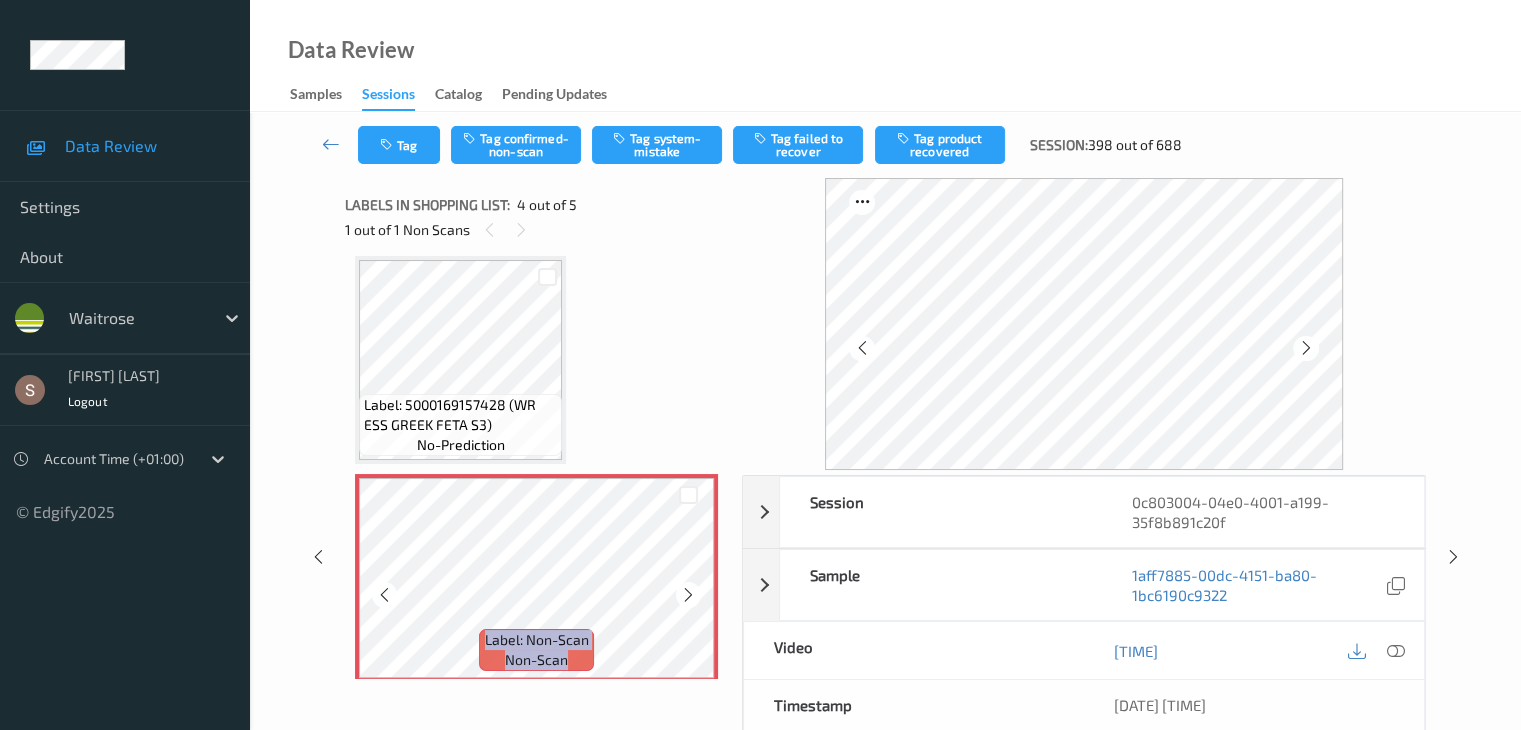 click at bounding box center (688, 595) 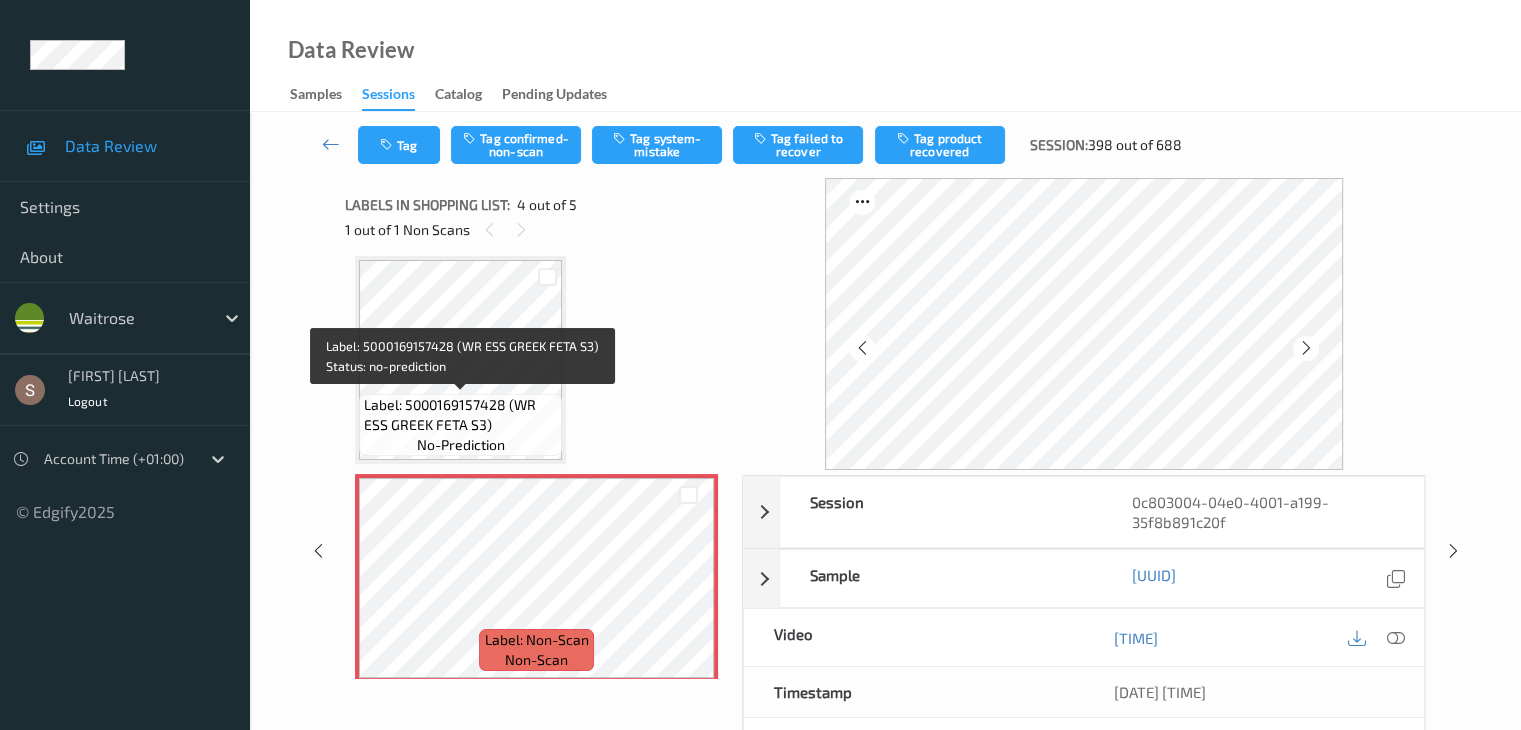 click on "Label: 5000169157428 (WR ESS GREEK FETA S3)" at bounding box center (460, 415) 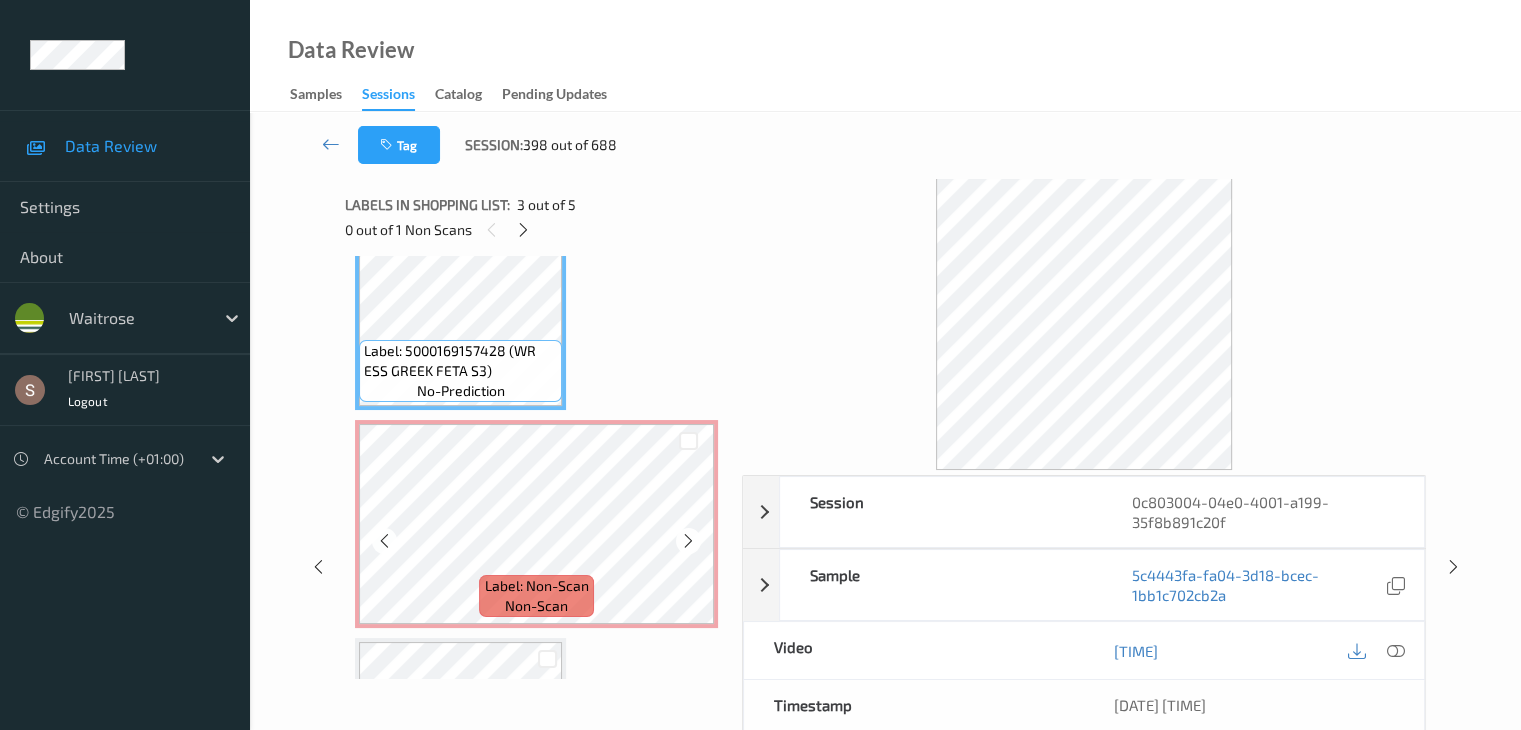 scroll, scrollTop: 546, scrollLeft: 0, axis: vertical 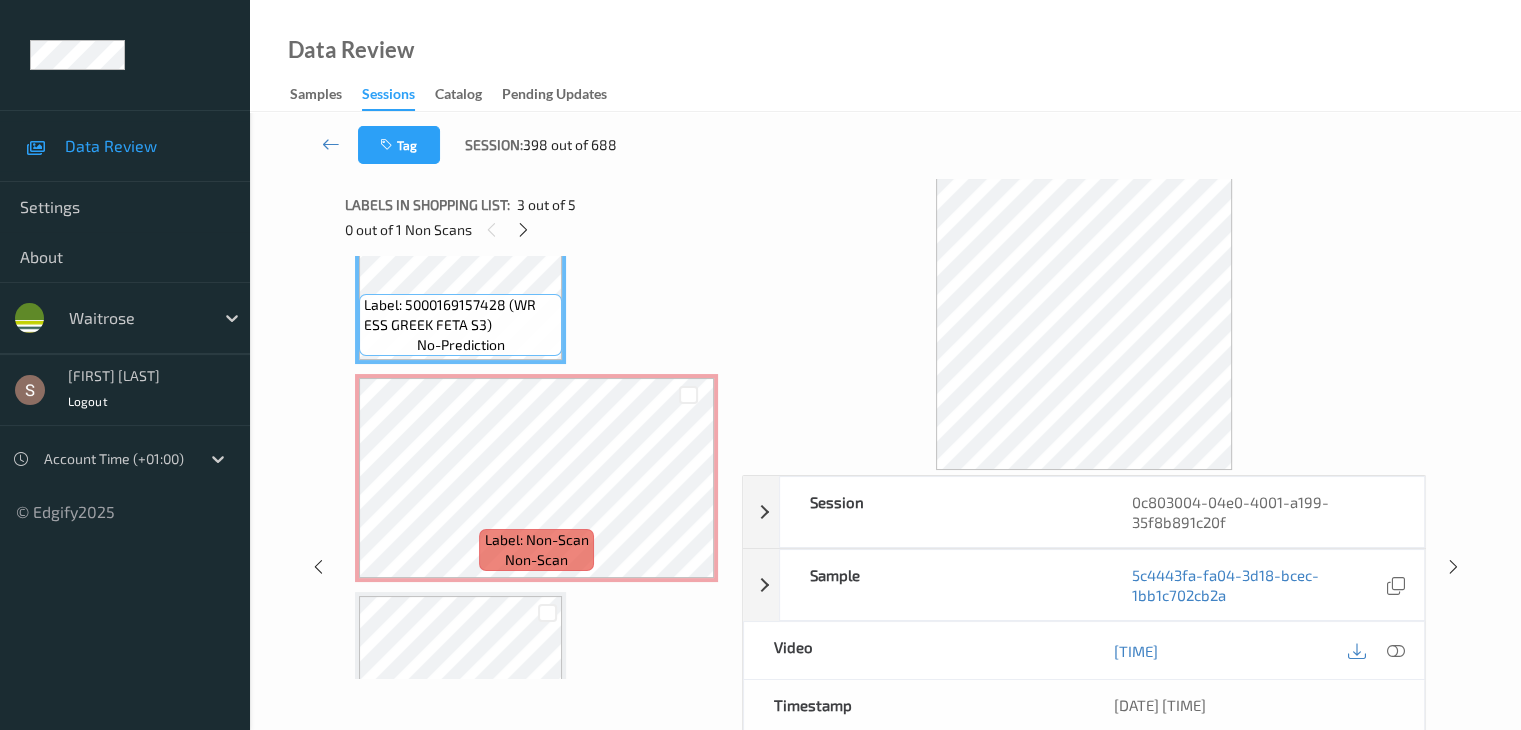 click at bounding box center (547, 612) 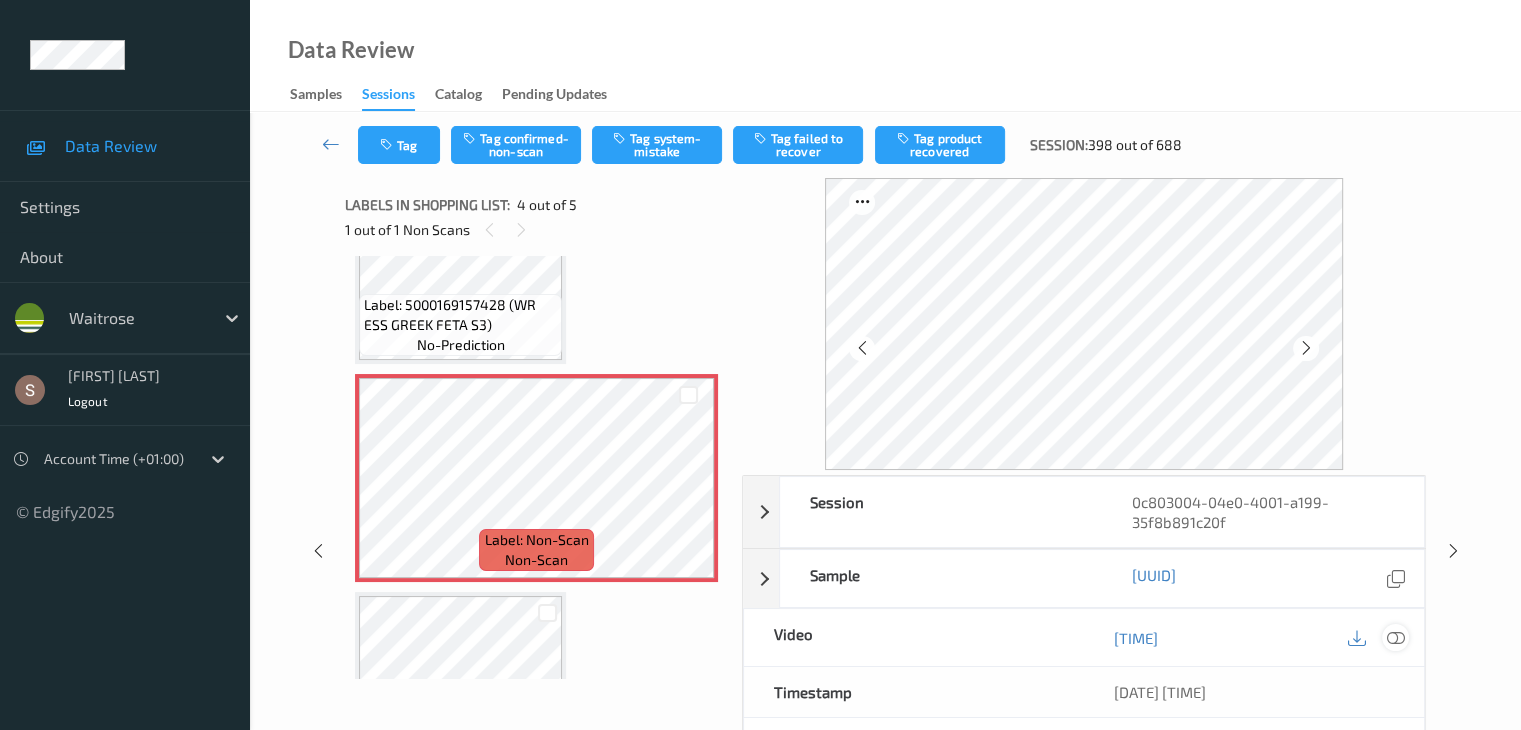 click at bounding box center (1395, 638) 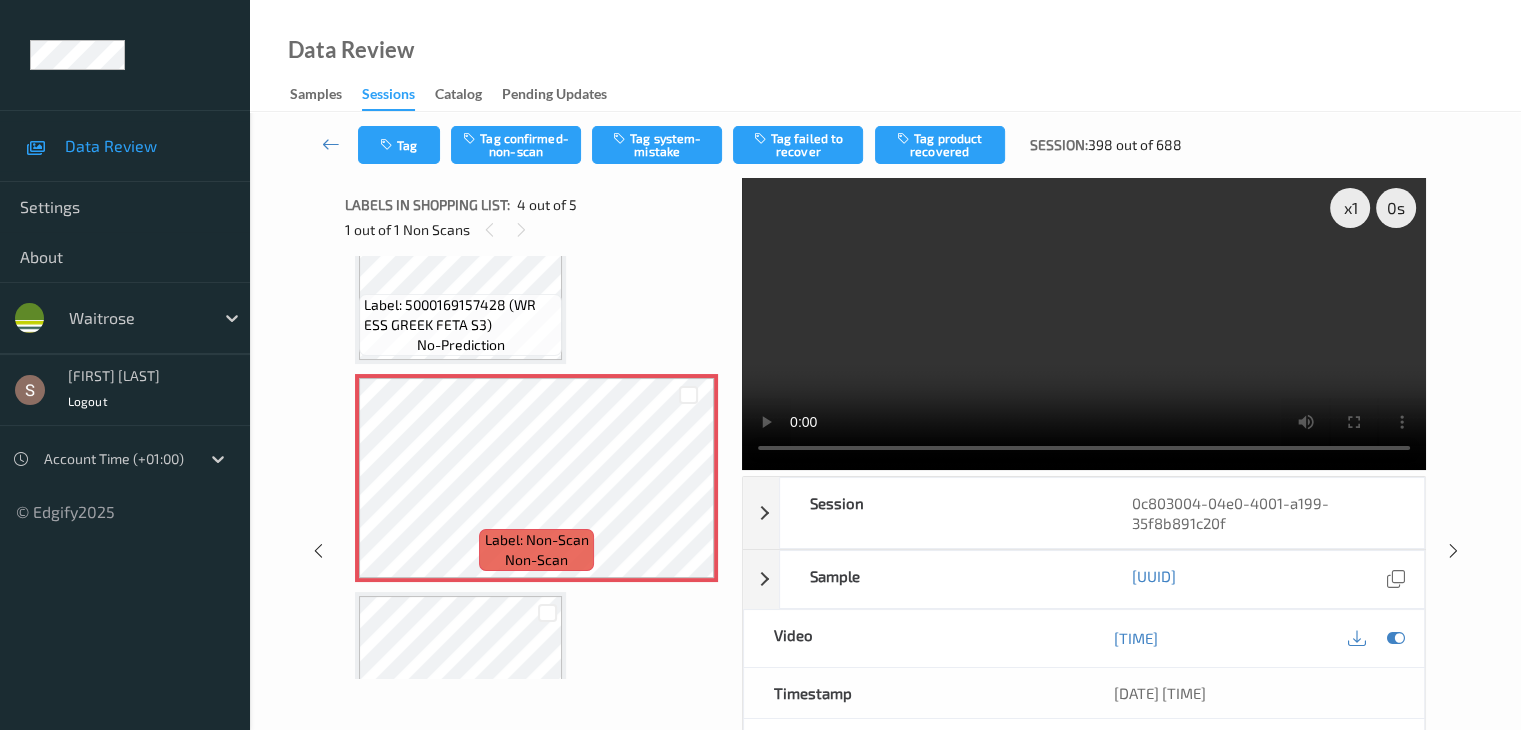 click at bounding box center (1084, 324) 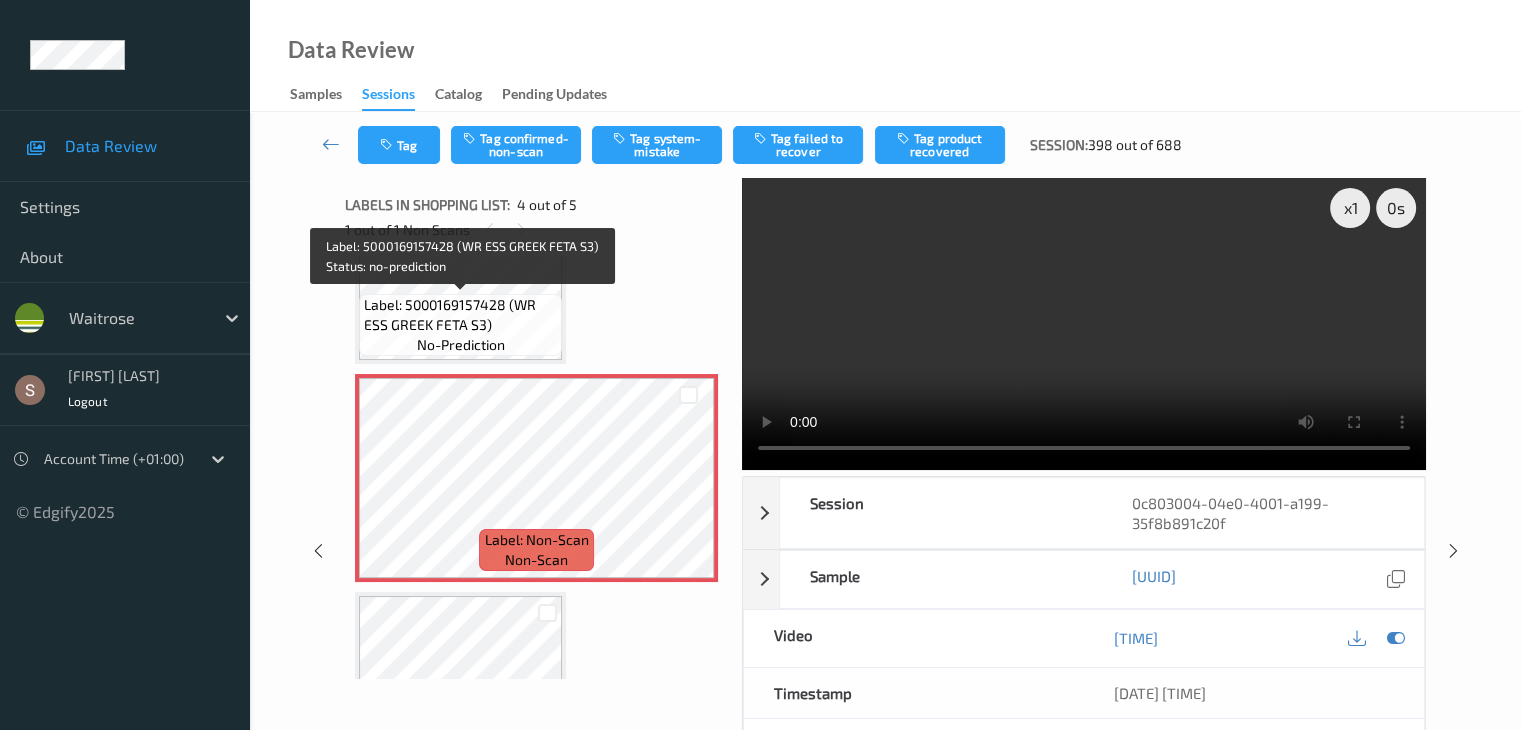 click on "Label: 5000169157428 (WR ESS GREEK FETA S3)" at bounding box center (460, 315) 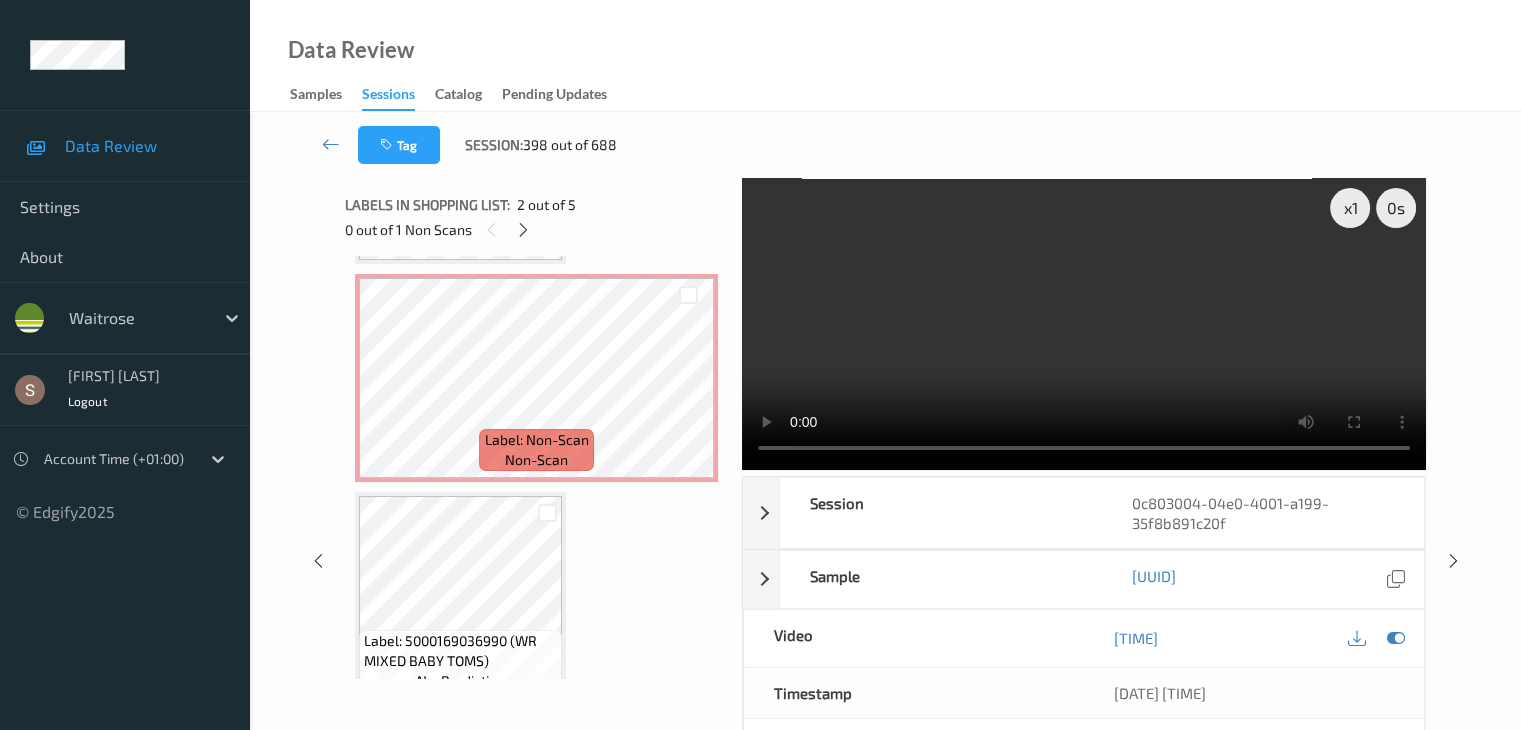scroll, scrollTop: 677, scrollLeft: 0, axis: vertical 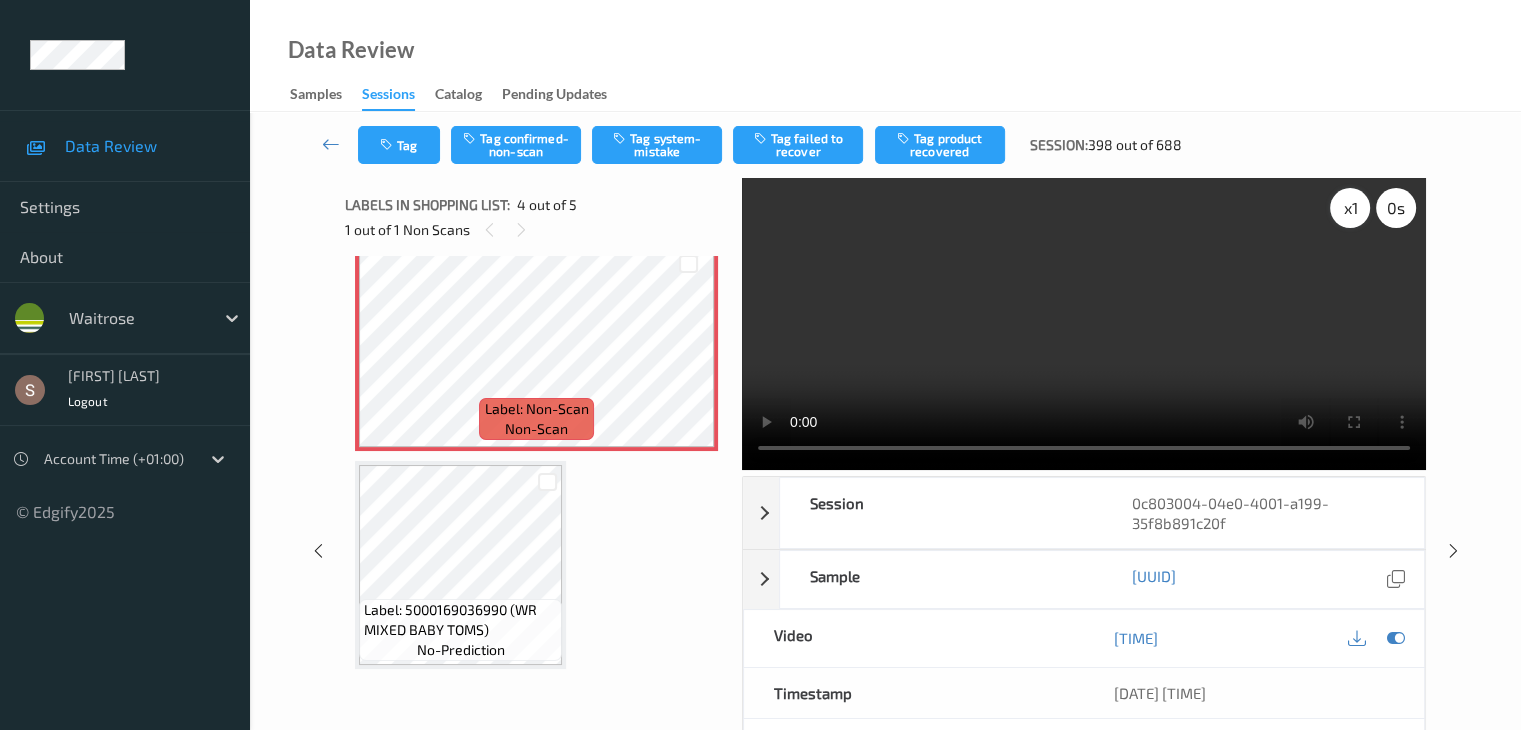 click on "x 1" at bounding box center (1350, 208) 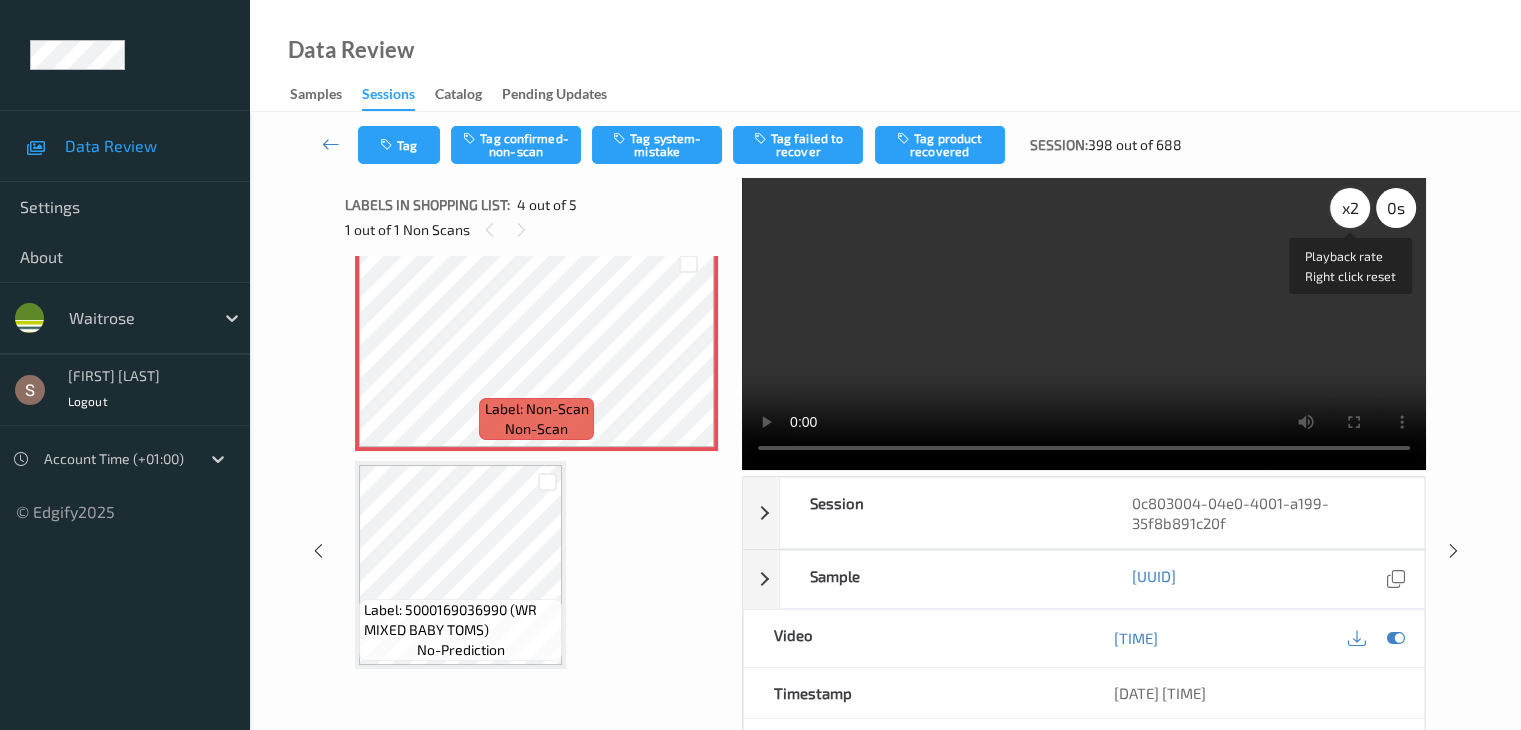 click on "x 2" at bounding box center [1350, 208] 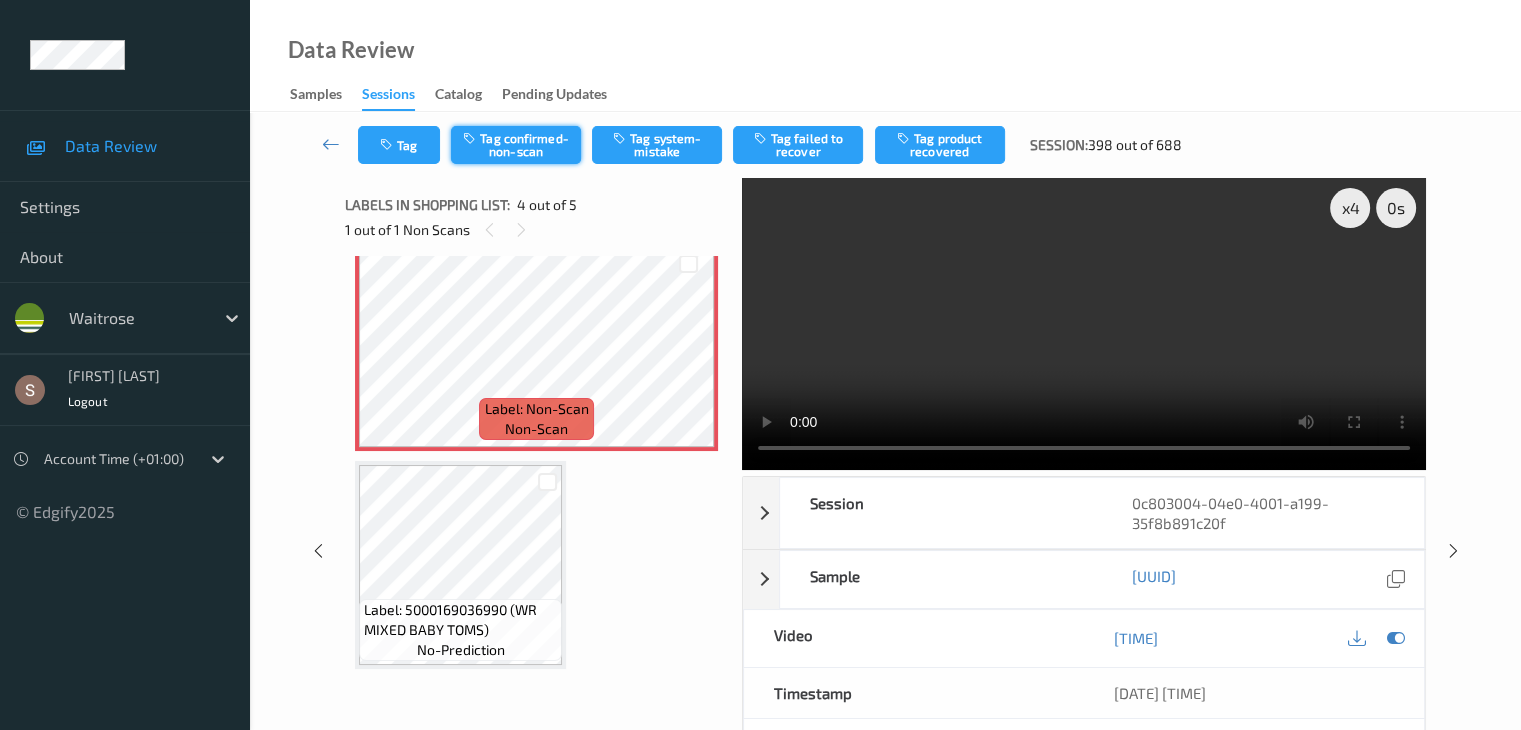 click on "Tag   confirmed-non-scan" at bounding box center [516, 145] 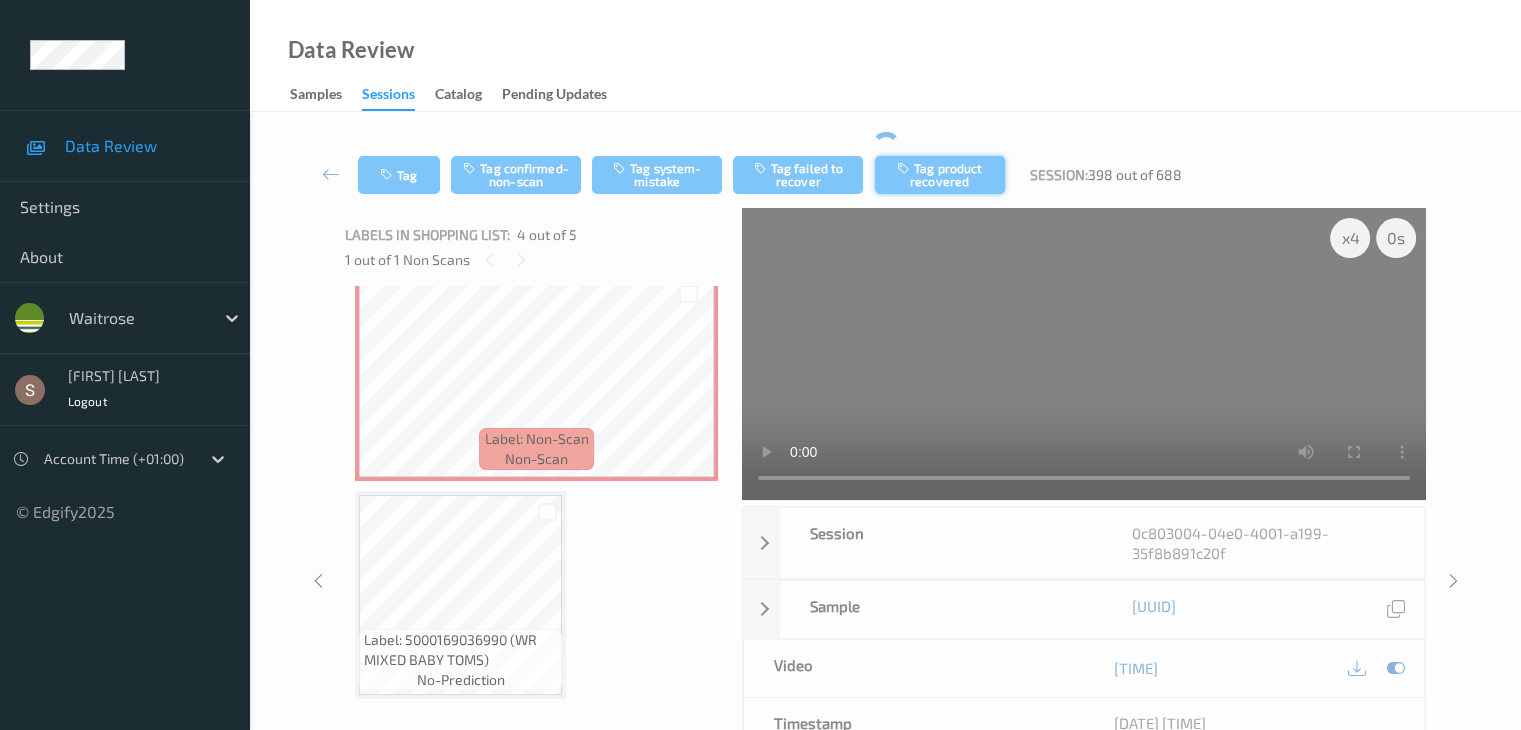 click on "Tag   product recovered" at bounding box center [940, 175] 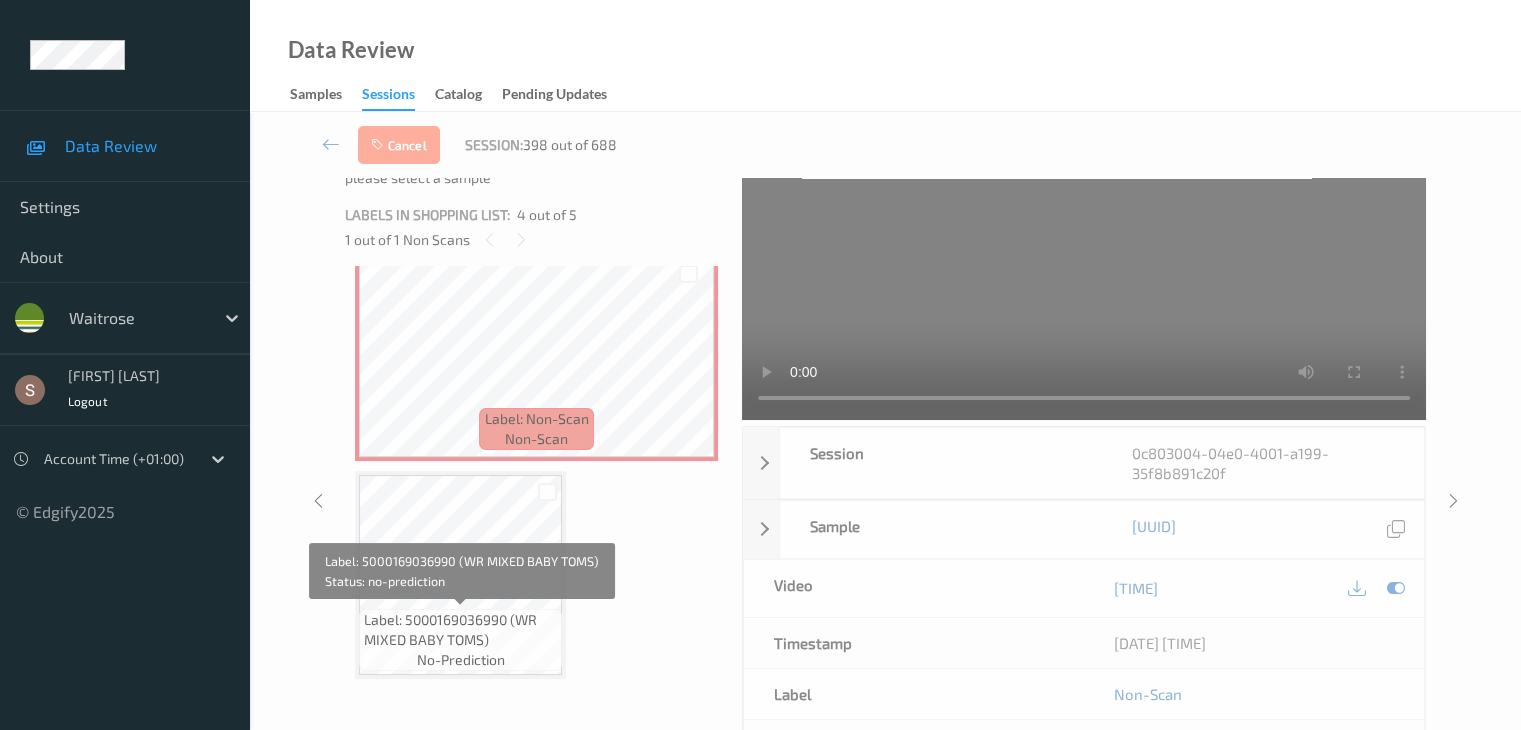 scroll, scrollTop: 200, scrollLeft: 0, axis: vertical 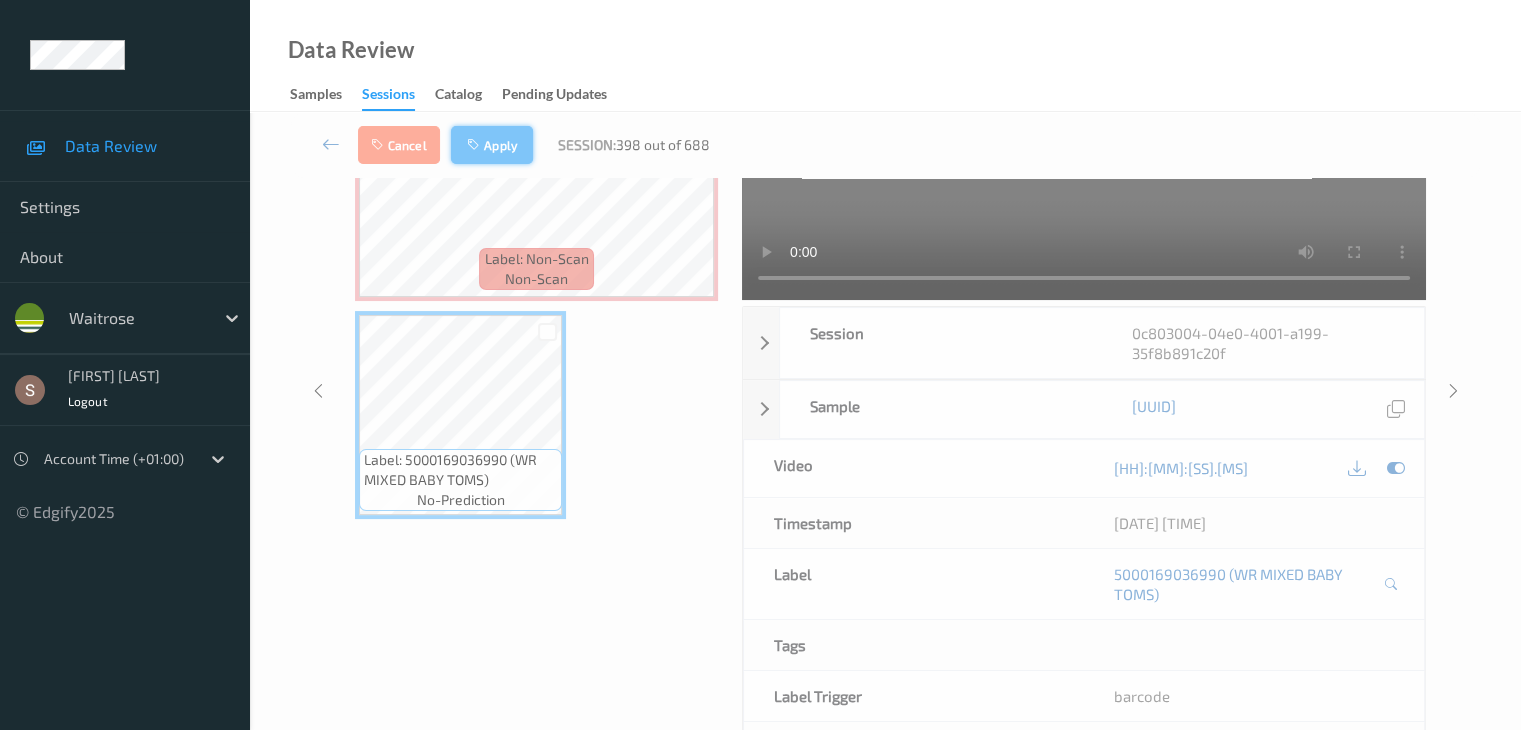 click on "Apply" at bounding box center (492, 145) 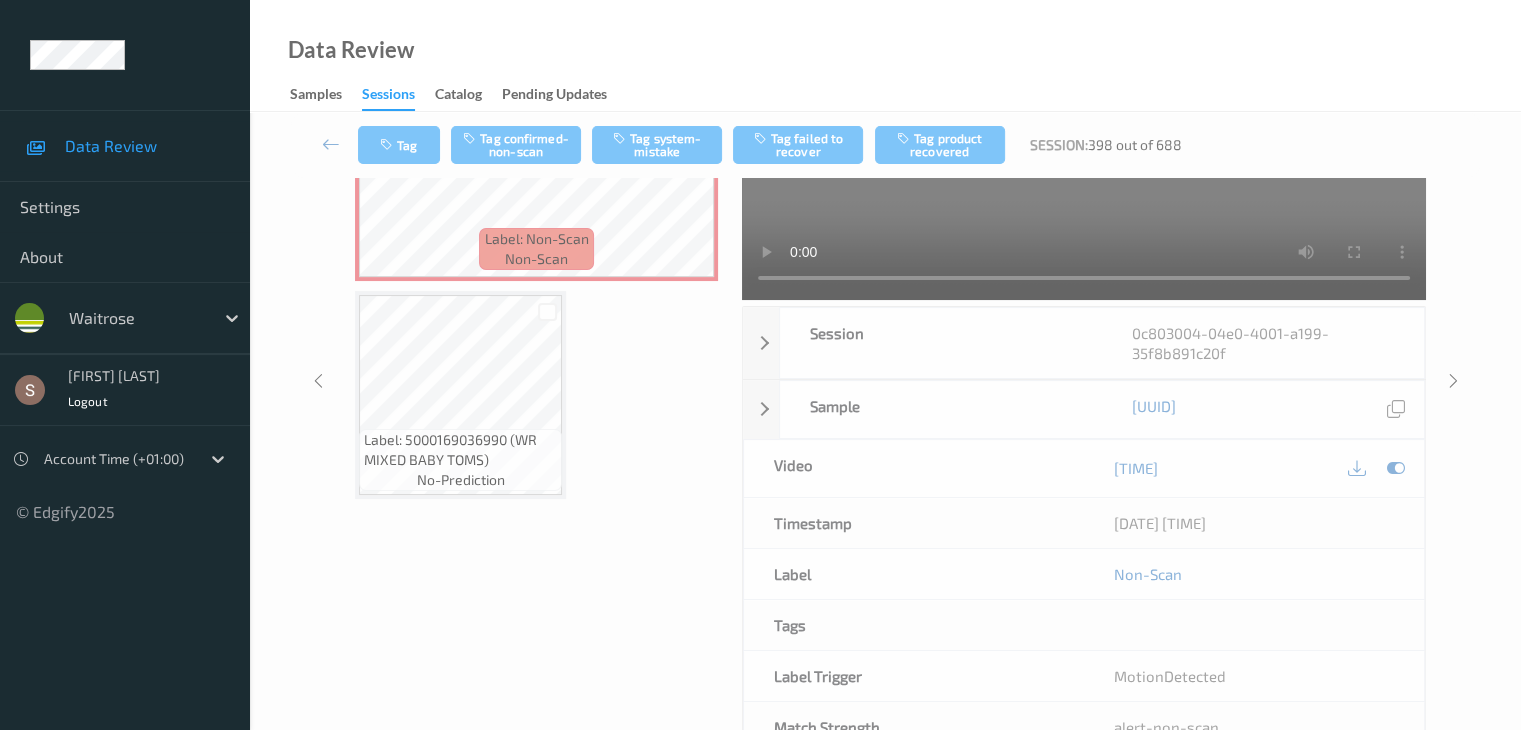 scroll, scrollTop: 446, scrollLeft: 0, axis: vertical 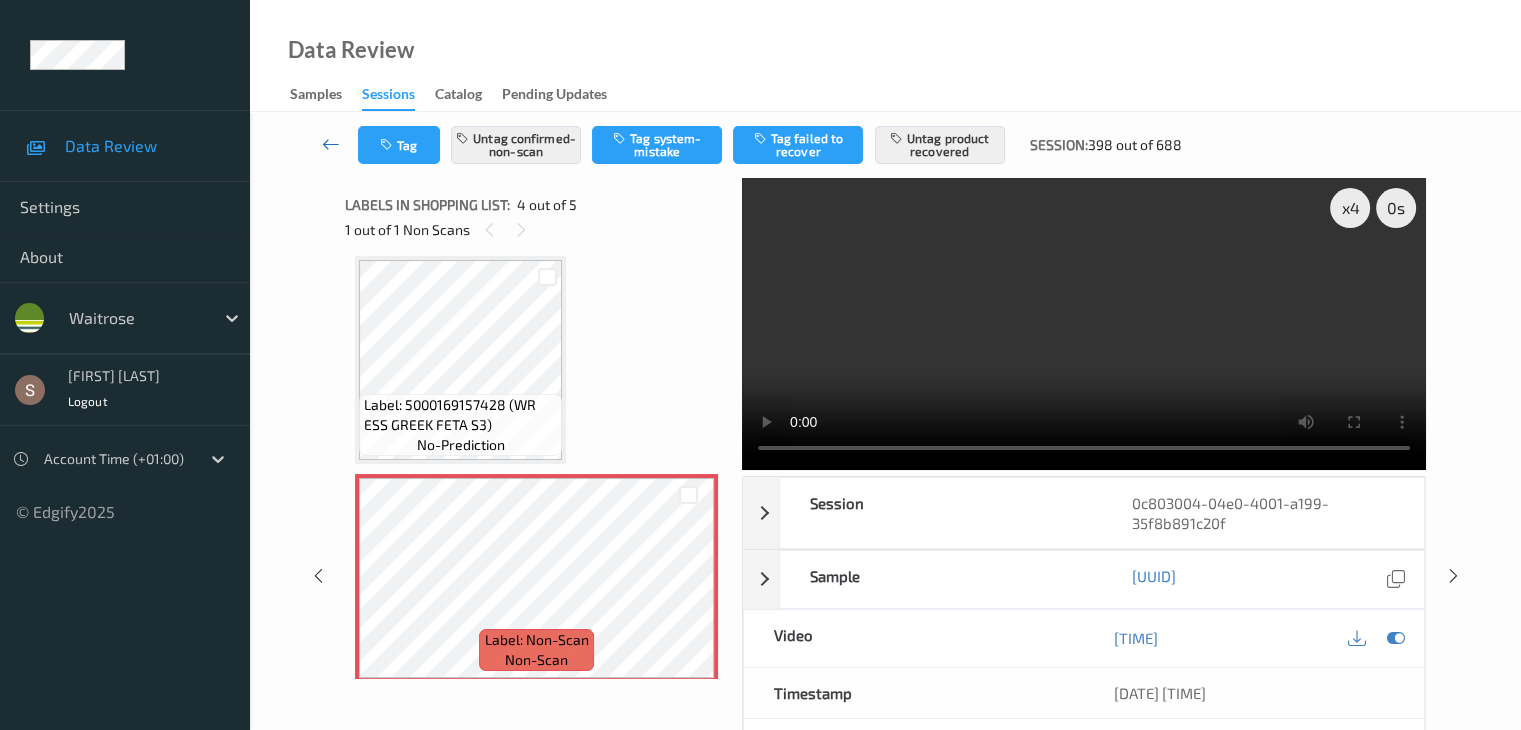 click at bounding box center [331, 144] 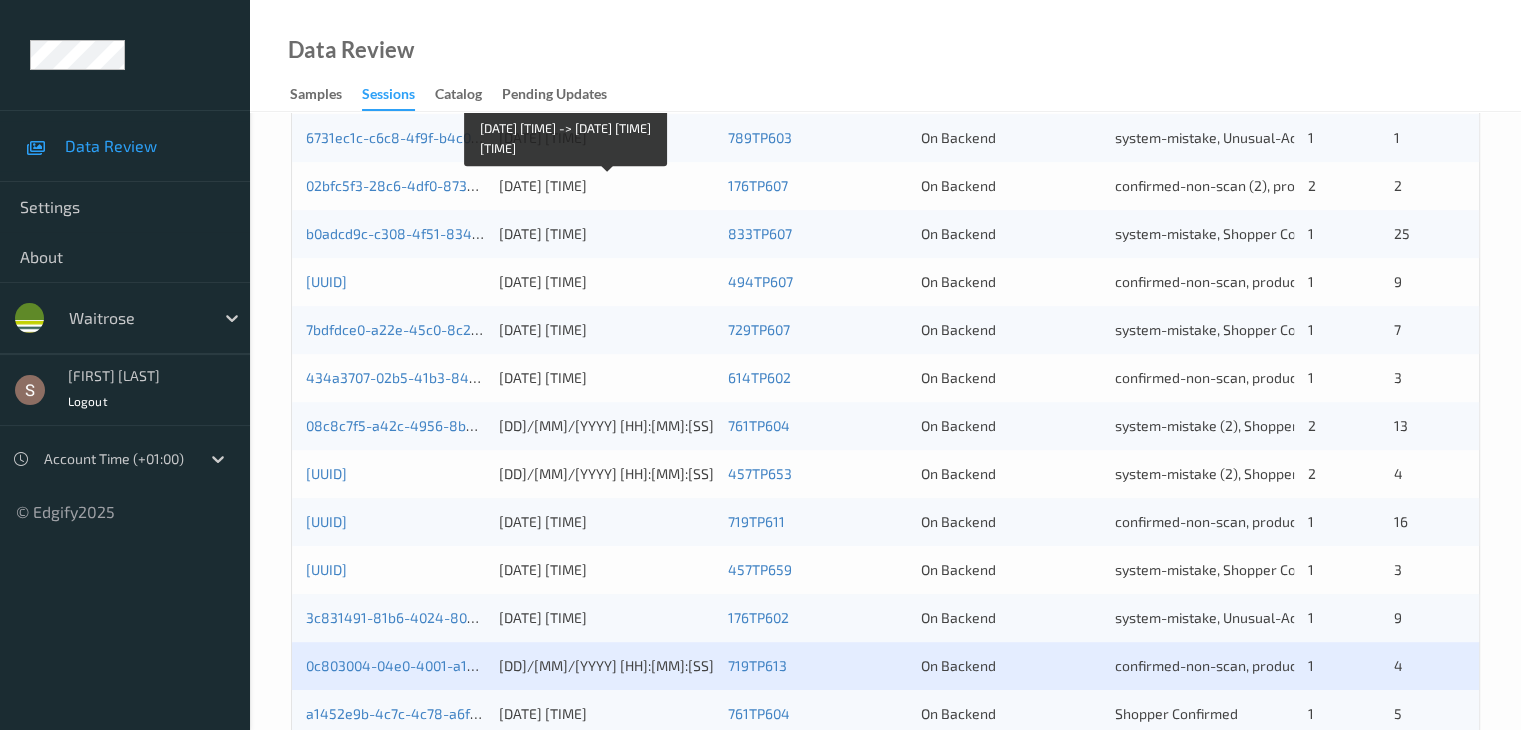 scroll, scrollTop: 932, scrollLeft: 0, axis: vertical 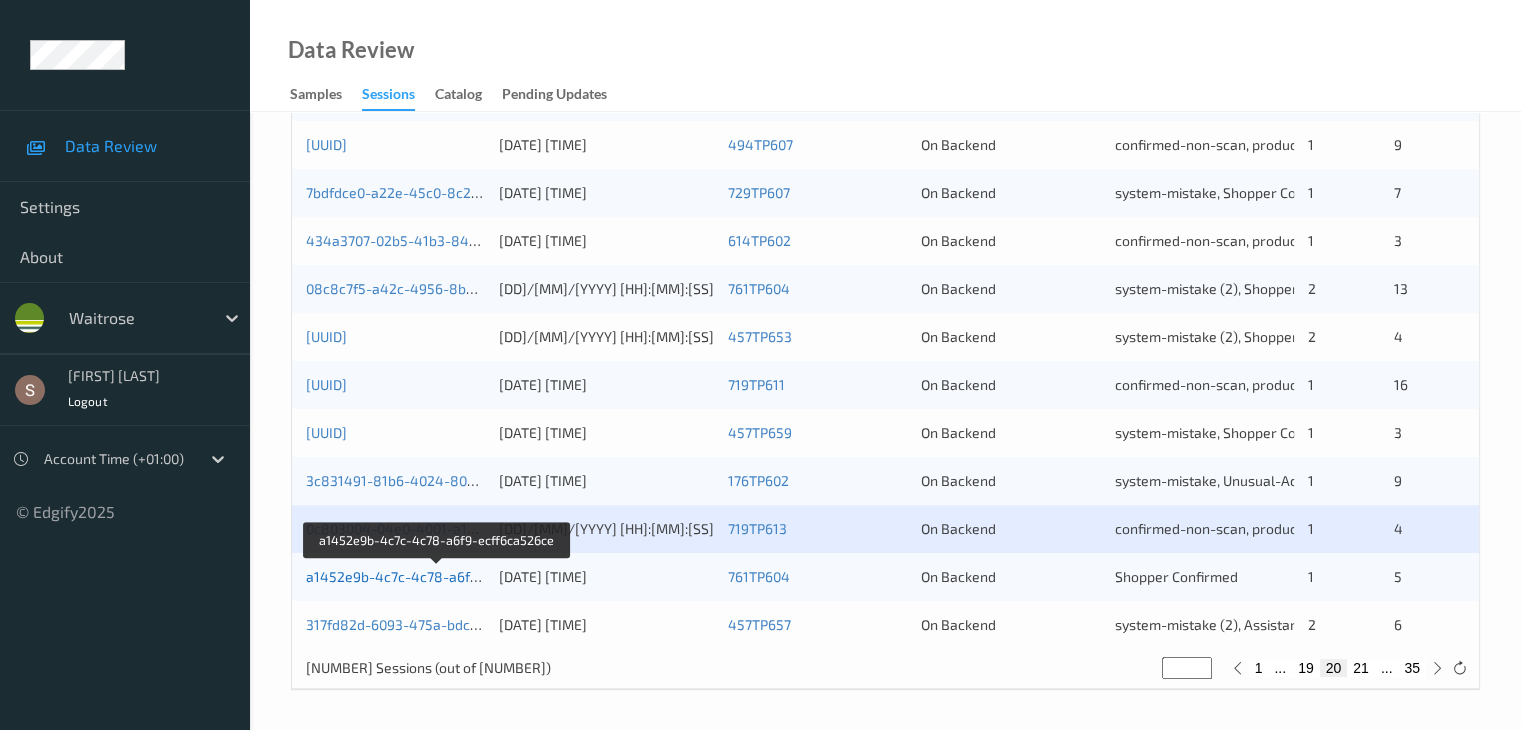 click on "a1452e9b-4c7c-4c78-a6f9-ecff6ca526ce" at bounding box center [438, 576] 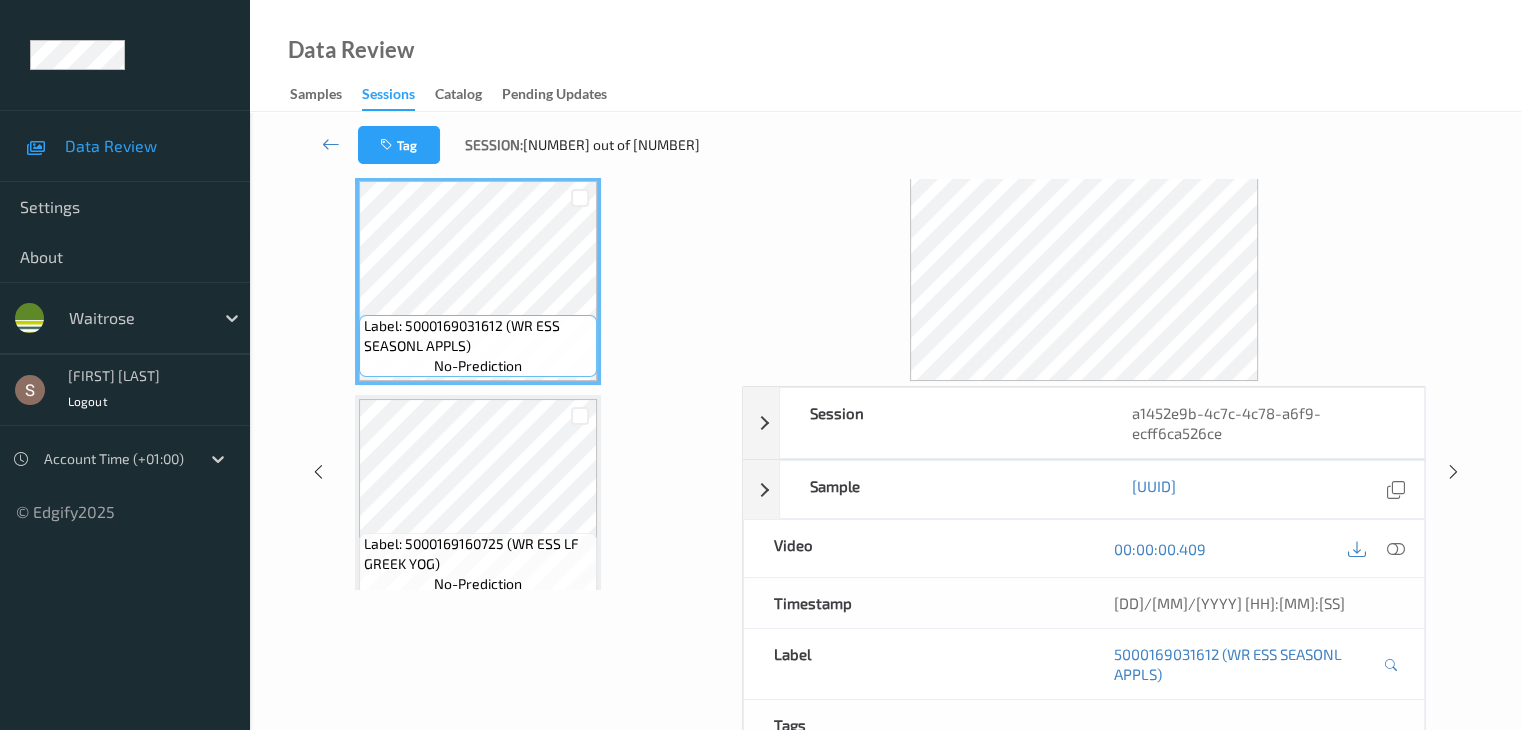 scroll, scrollTop: 0, scrollLeft: 0, axis: both 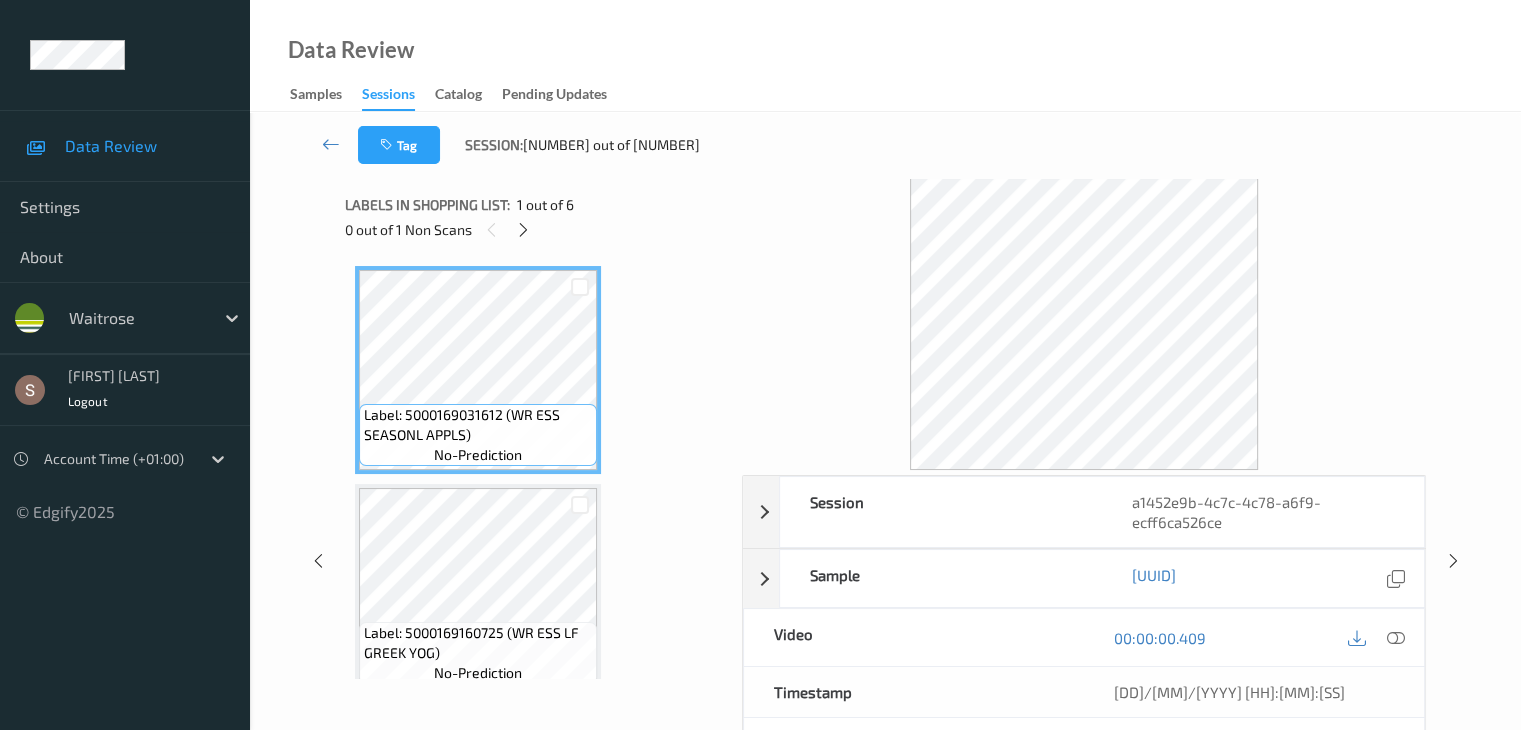 click on "Labels in shopping list: 1 out of 6 0 out of 1 Non Scans" at bounding box center [536, 217] 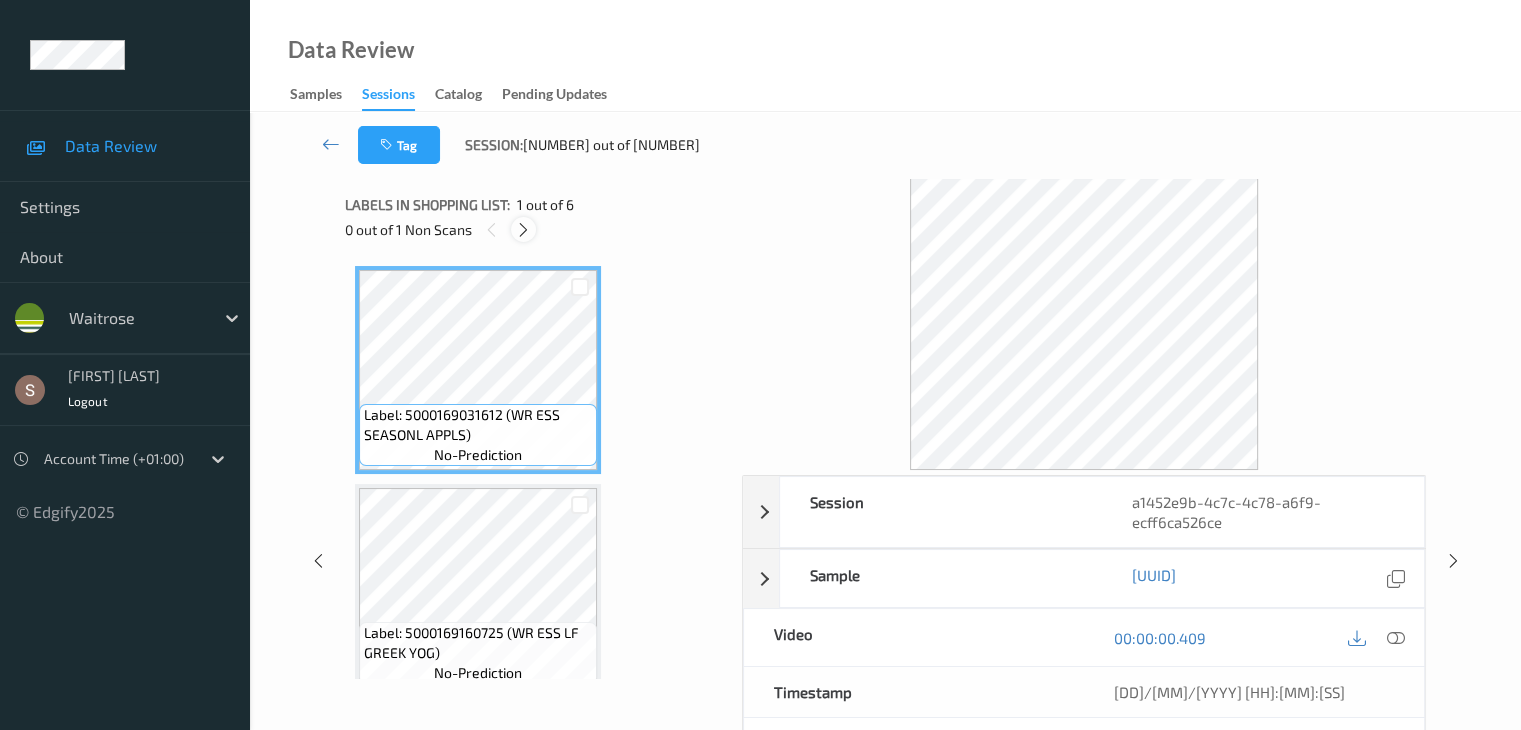 click at bounding box center (523, 230) 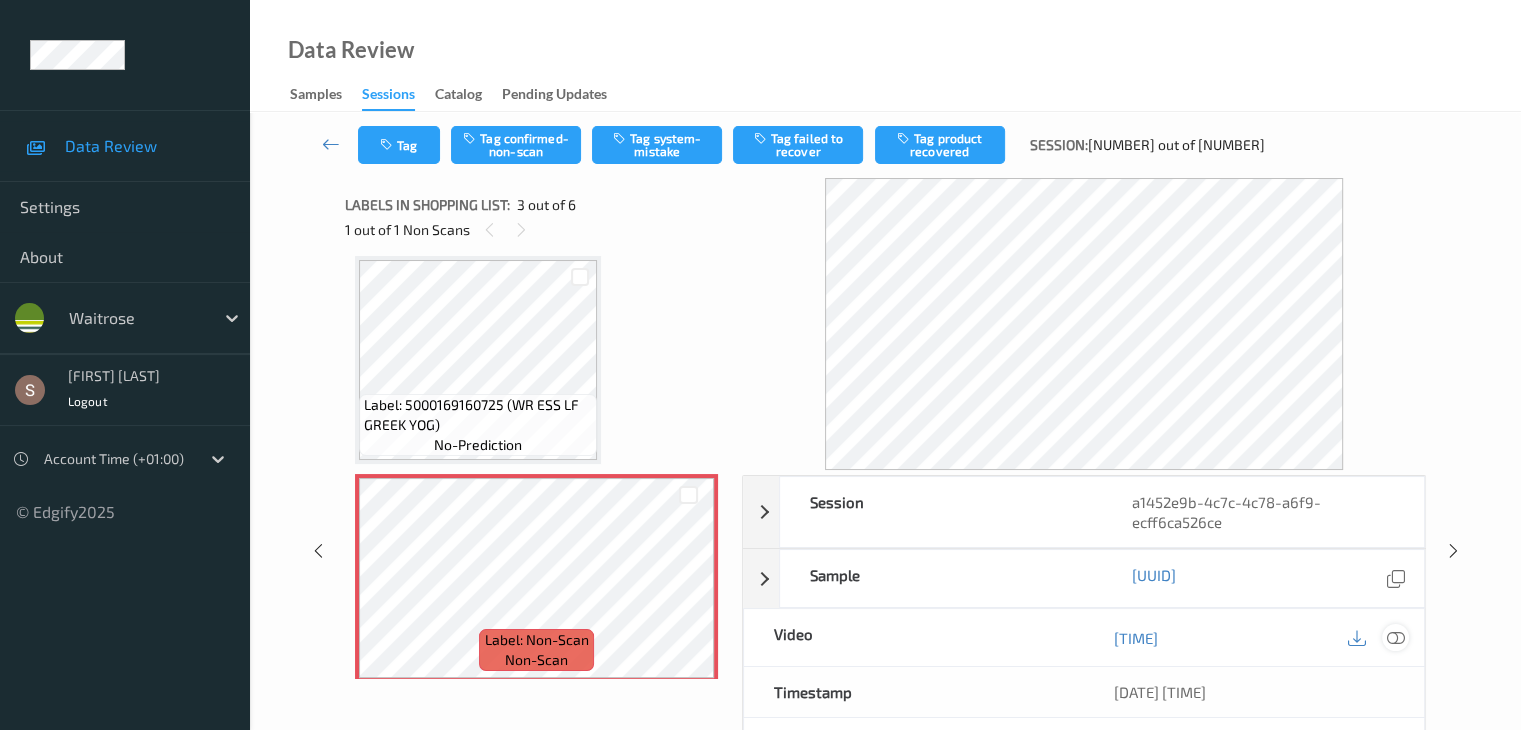 click at bounding box center [1395, 638] 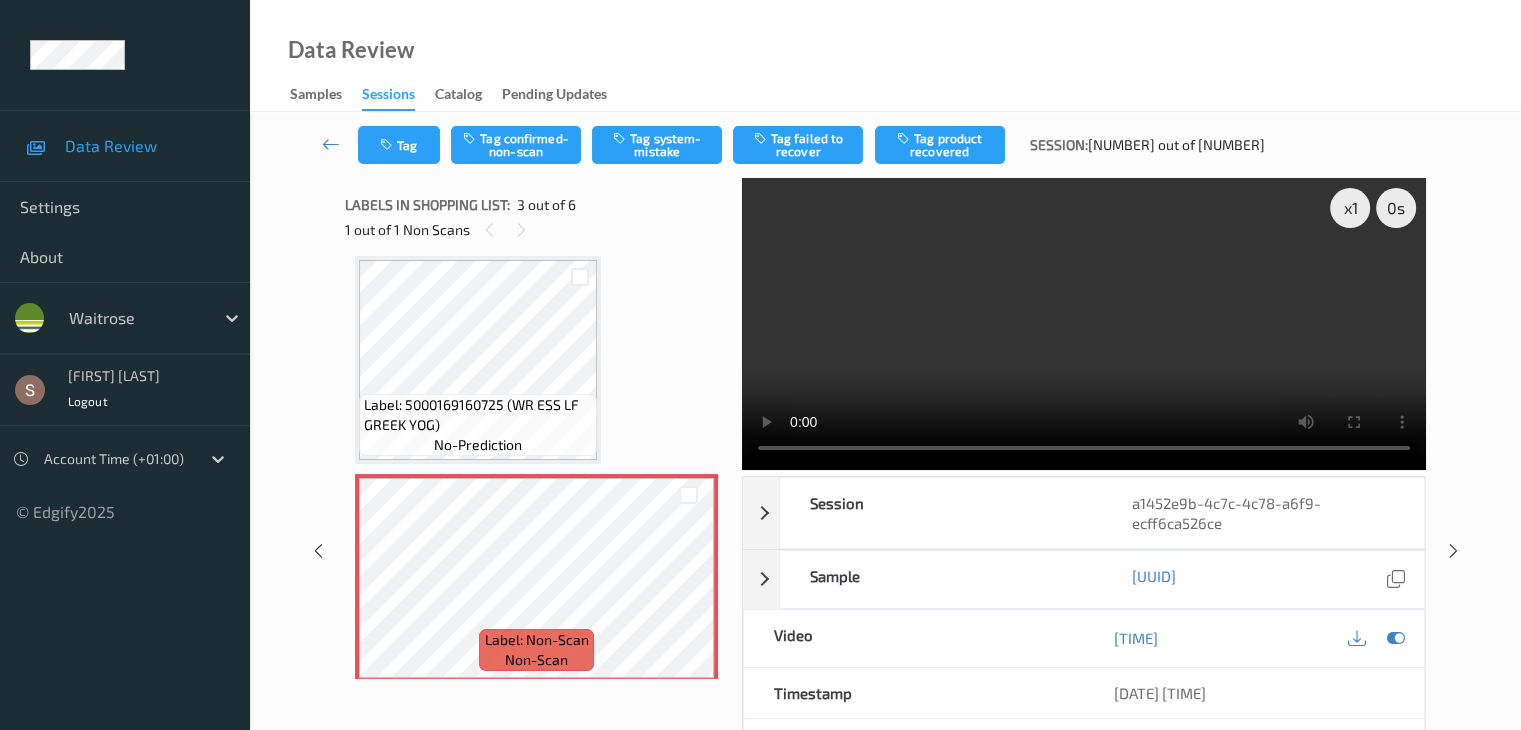 click at bounding box center (1084, 324) 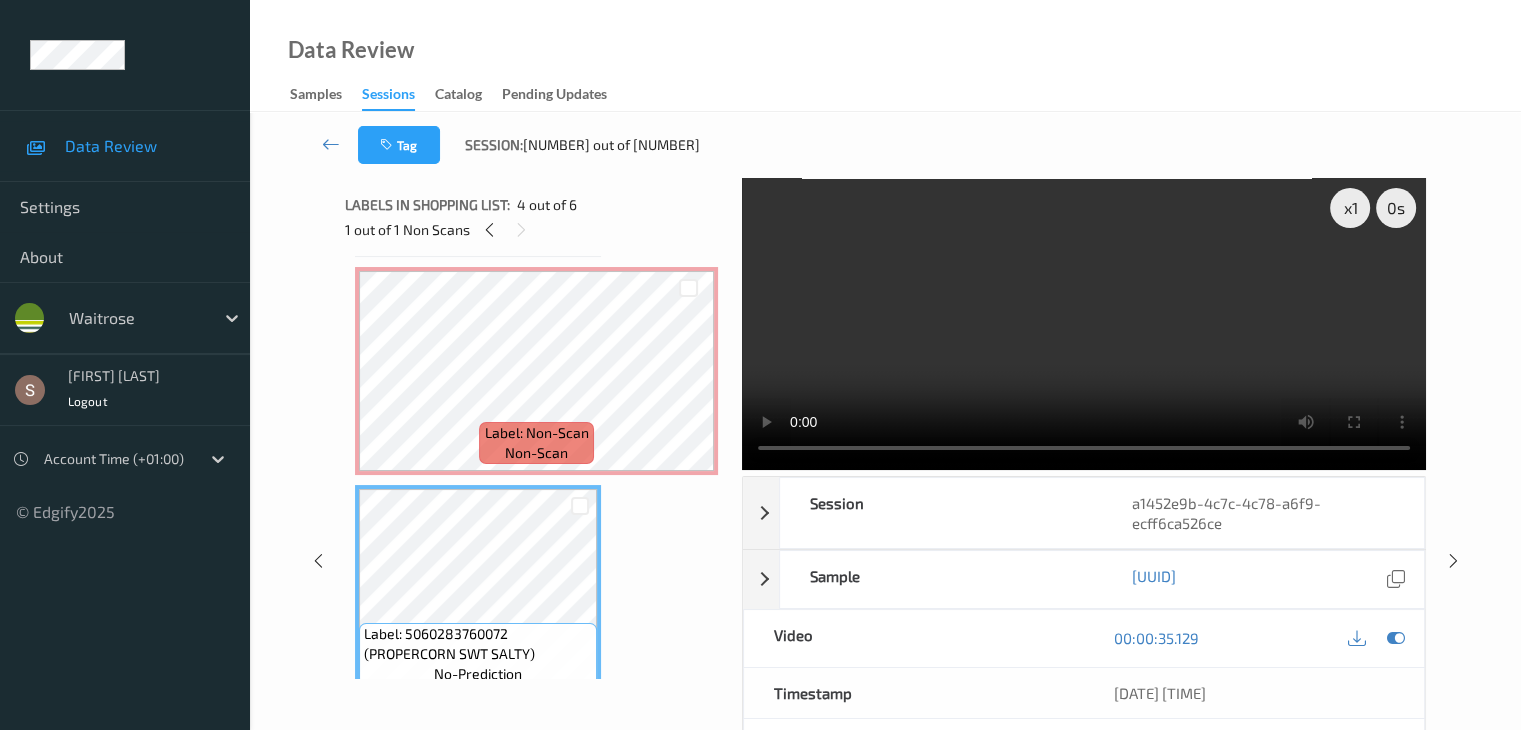 scroll, scrollTop: 428, scrollLeft: 0, axis: vertical 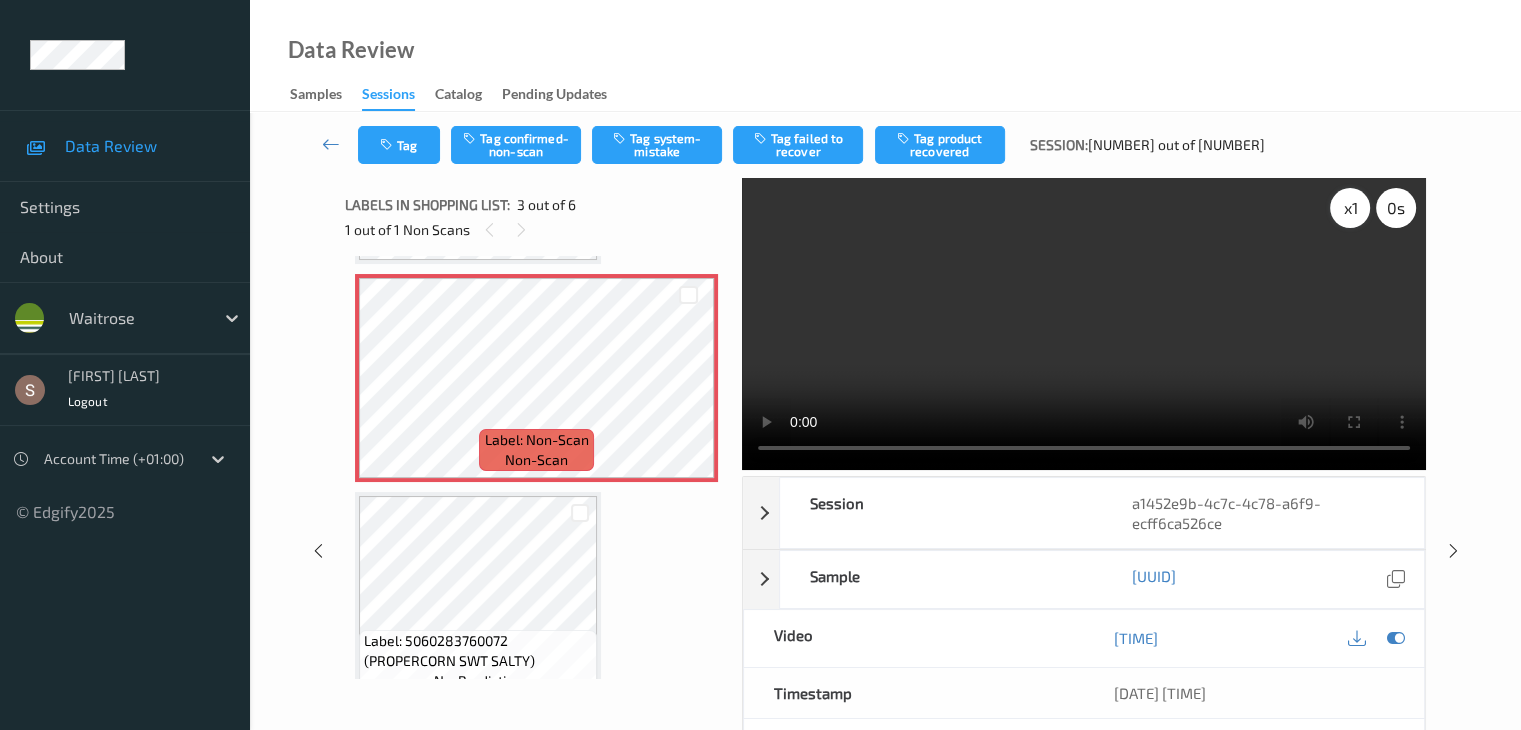 click on "x 1" at bounding box center (1350, 208) 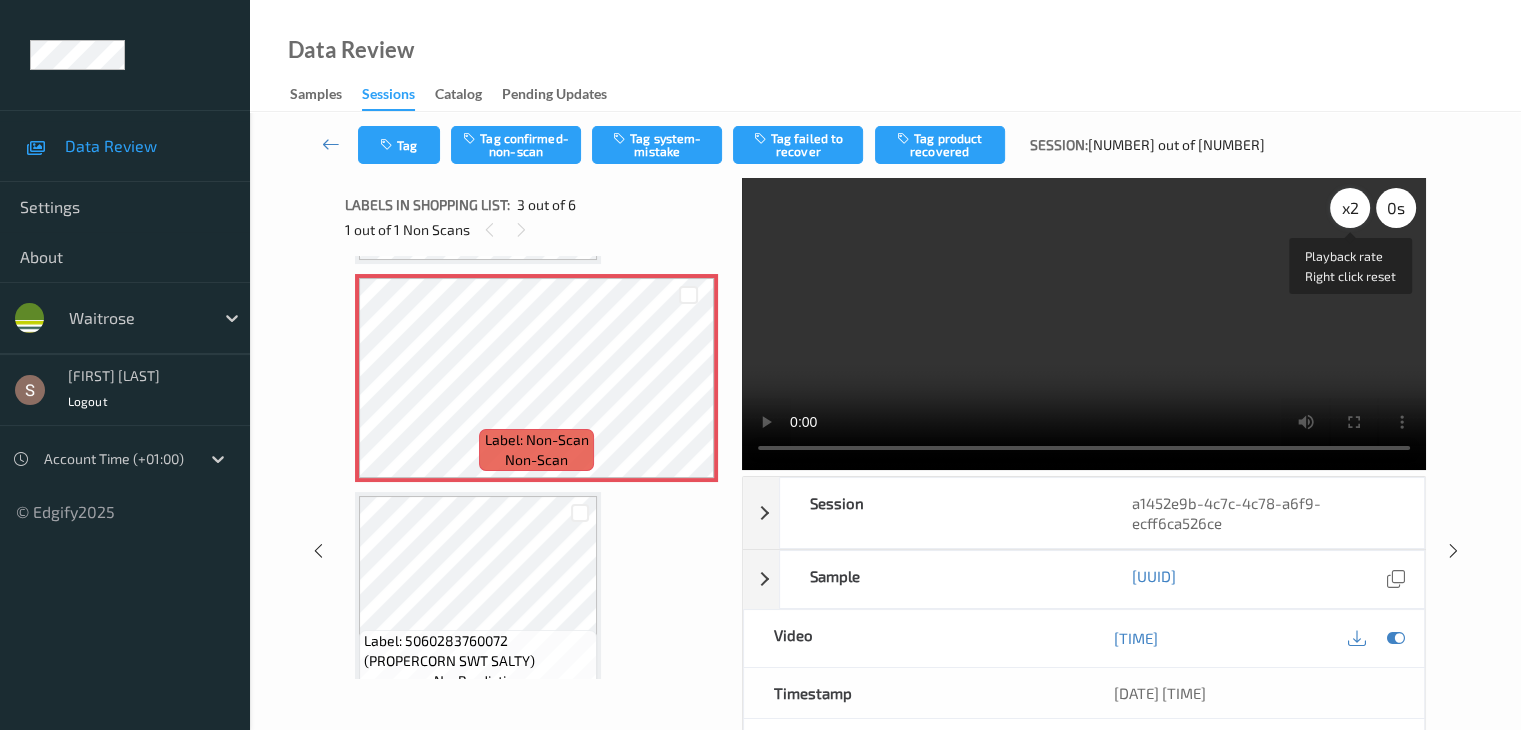 click on "x 2" at bounding box center (1350, 208) 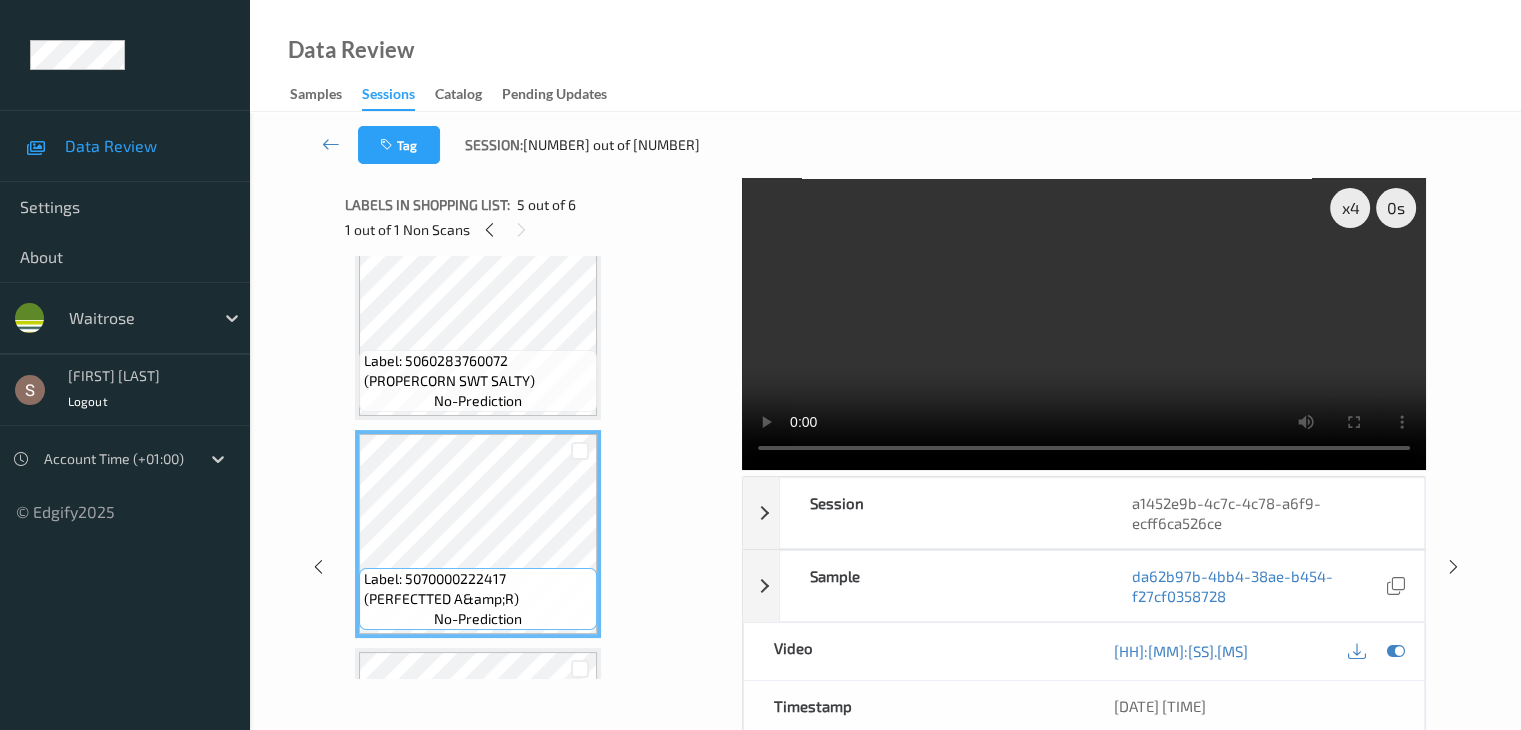 scroll, scrollTop: 595, scrollLeft: 0, axis: vertical 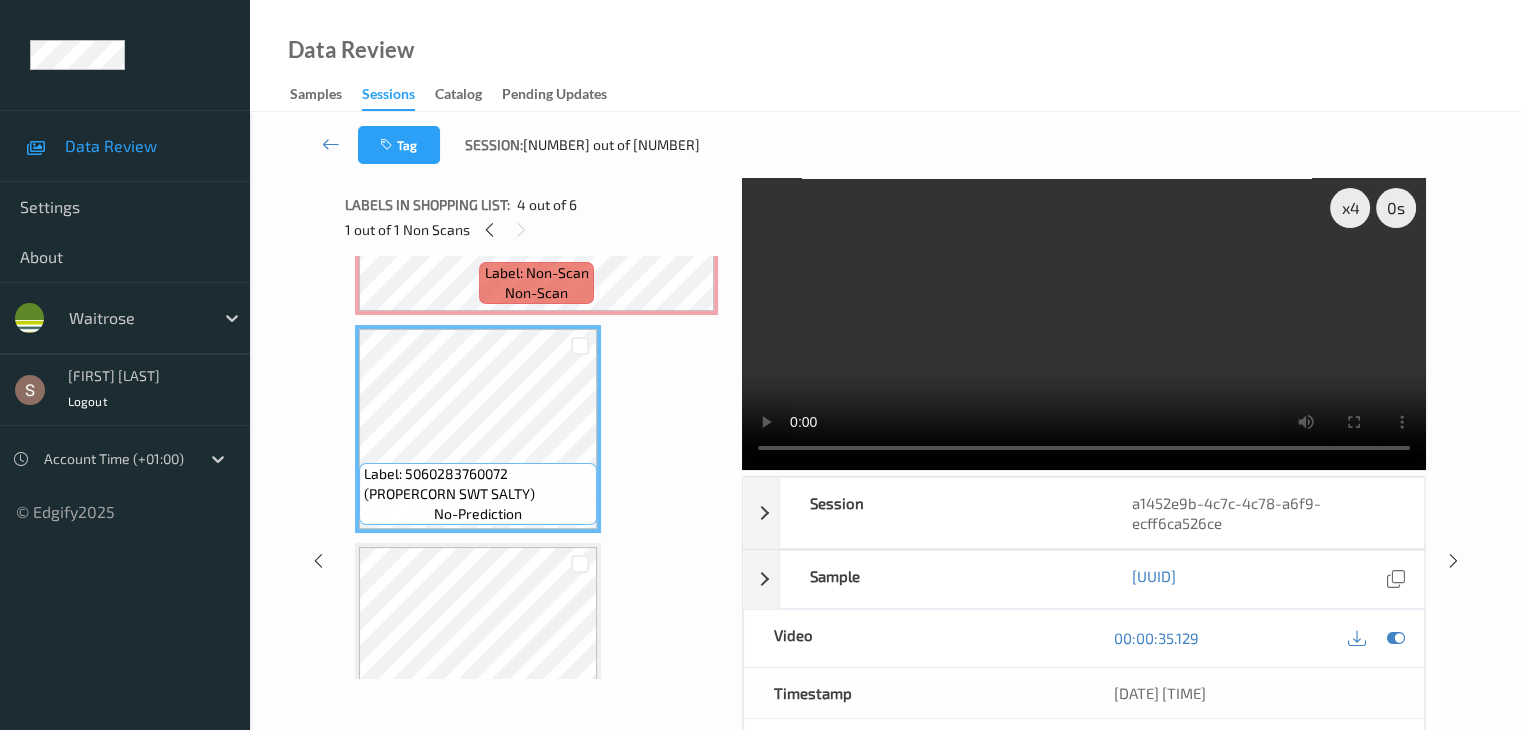 click at bounding box center [1084, 324] 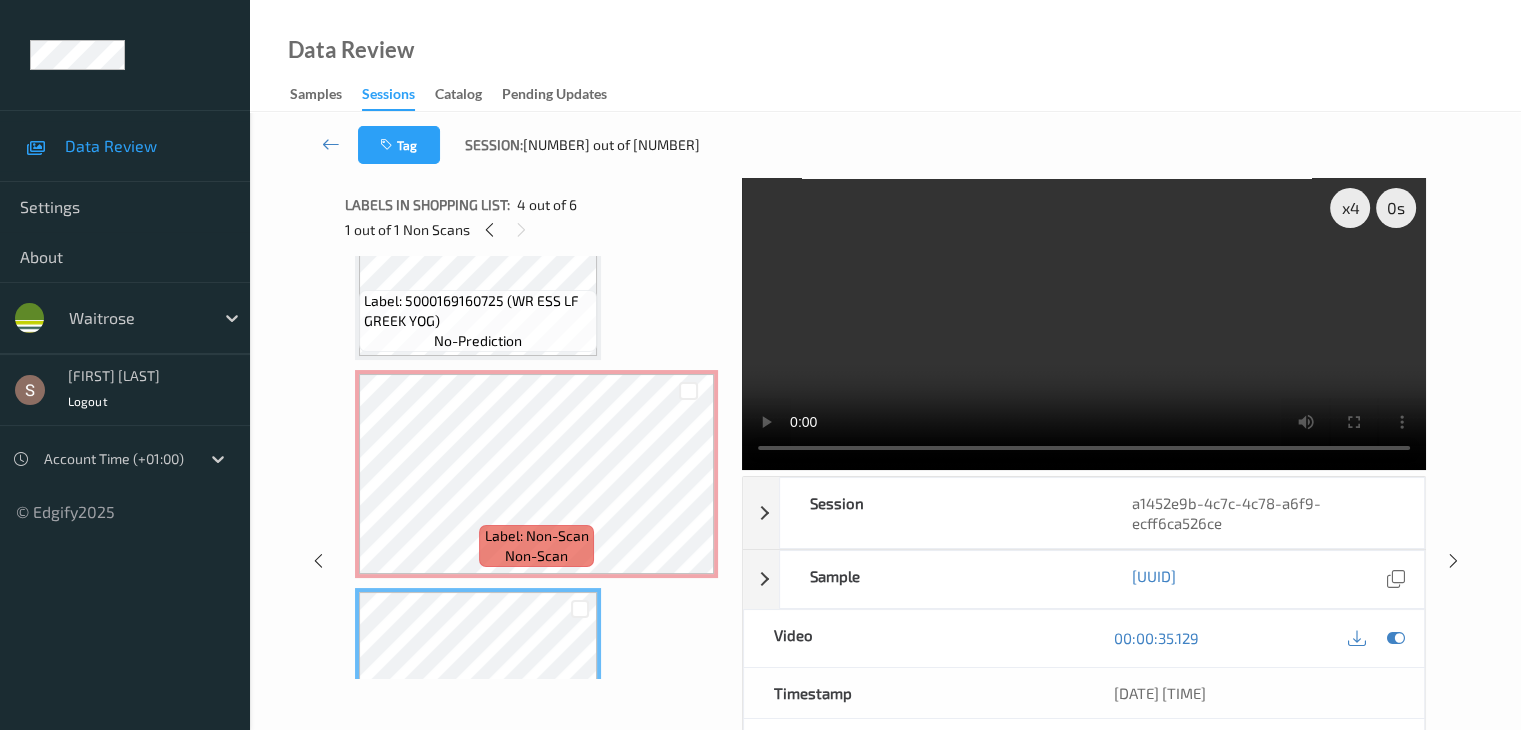 scroll, scrollTop: 295, scrollLeft: 0, axis: vertical 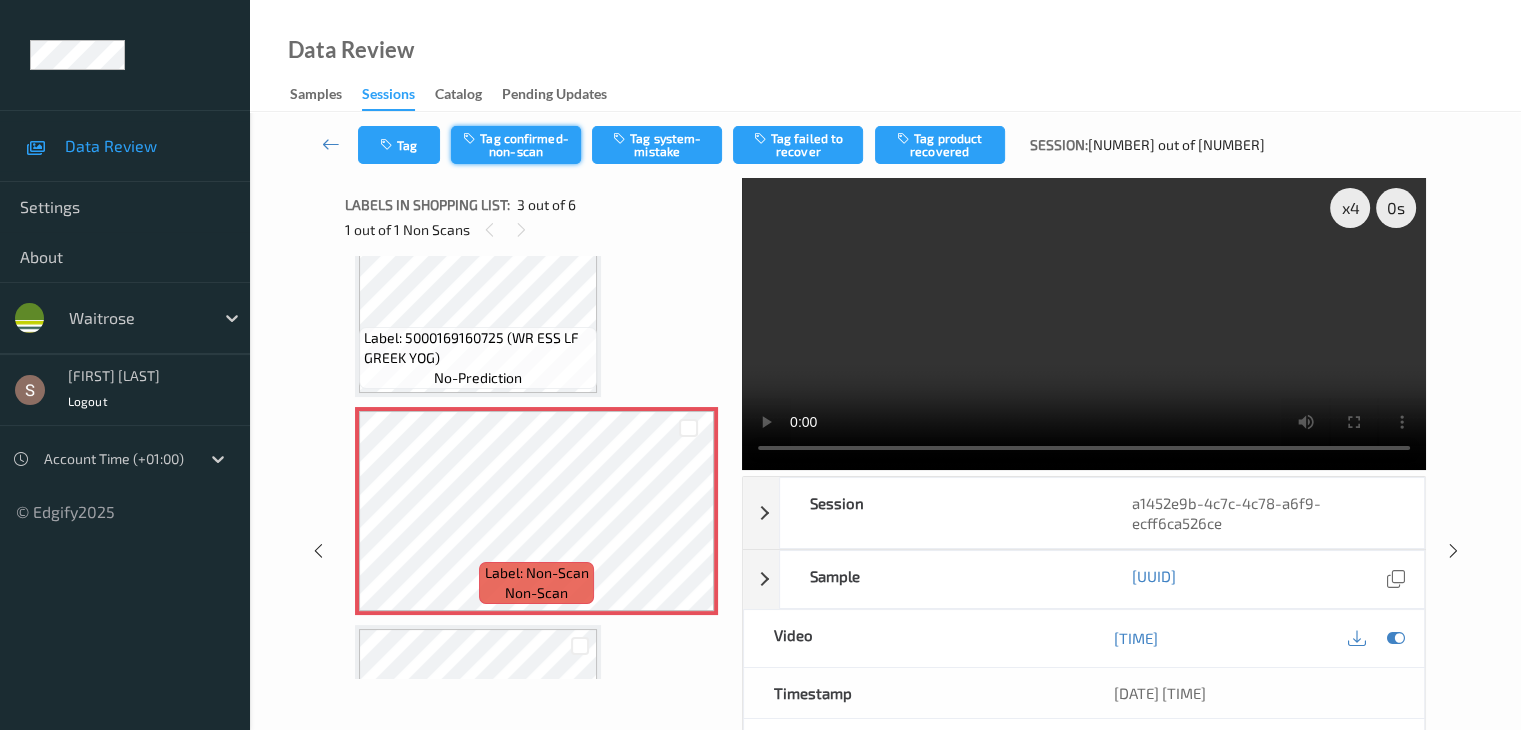 click on "Tag   confirmed-non-scan" at bounding box center [516, 145] 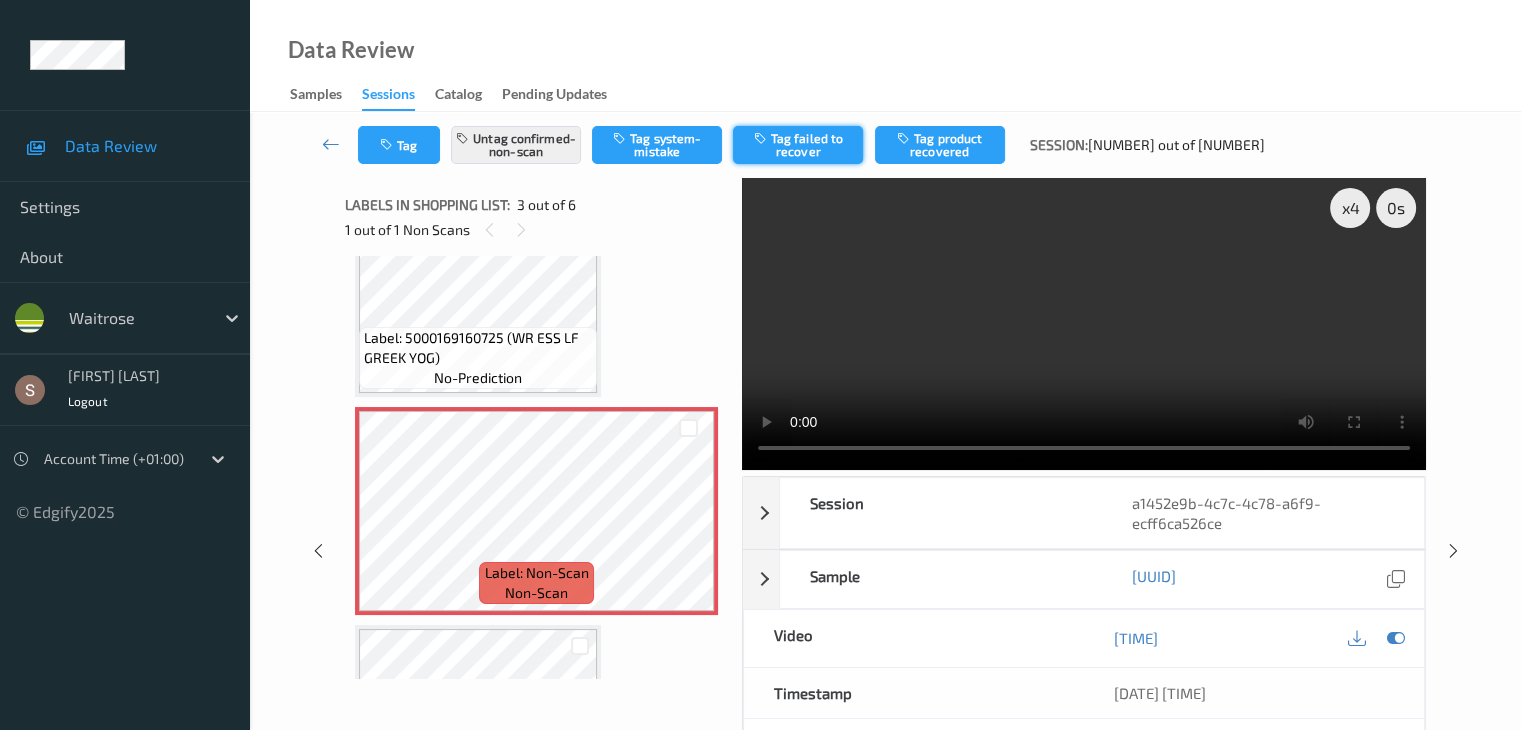 click on "Tag   failed to recover" at bounding box center (798, 145) 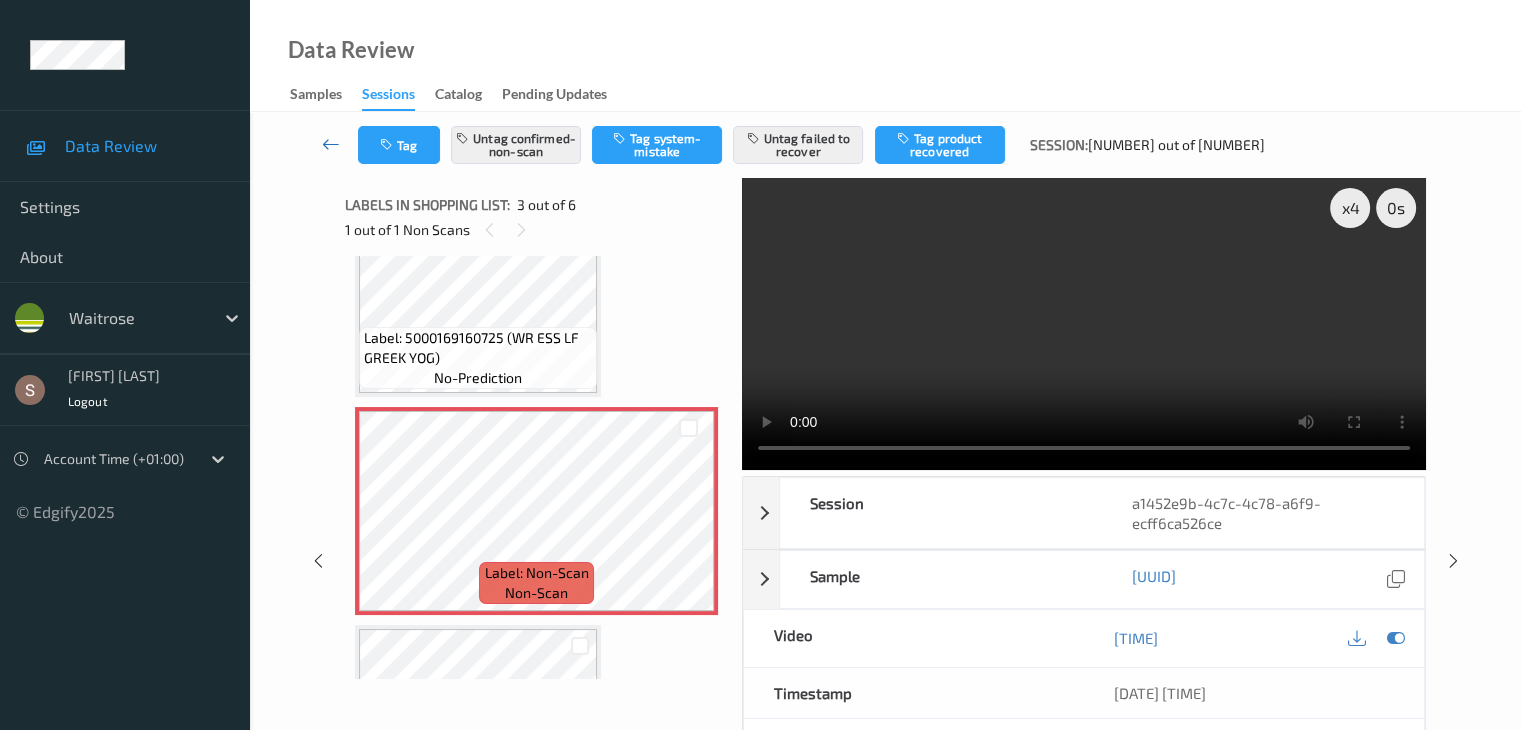click at bounding box center (331, 144) 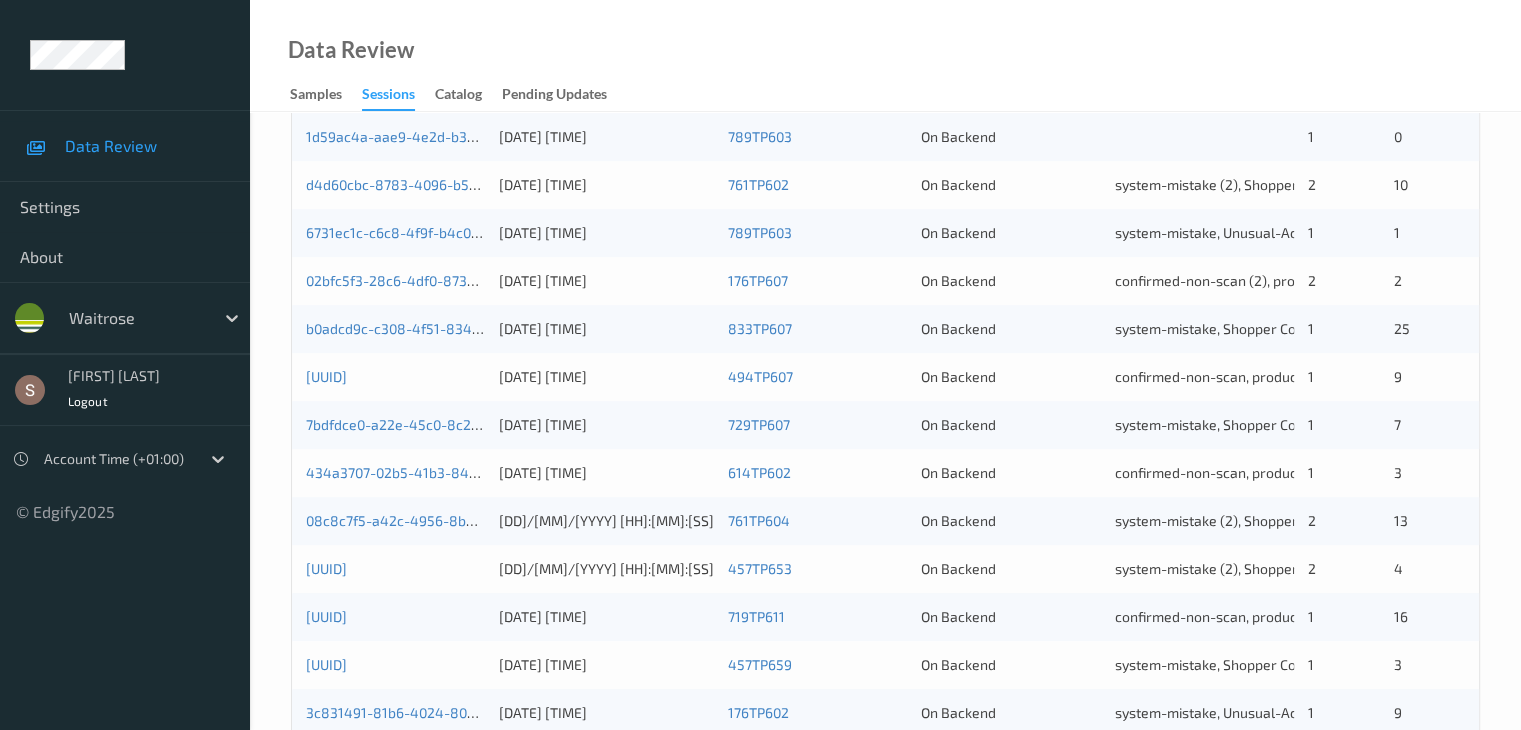 scroll, scrollTop: 932, scrollLeft: 0, axis: vertical 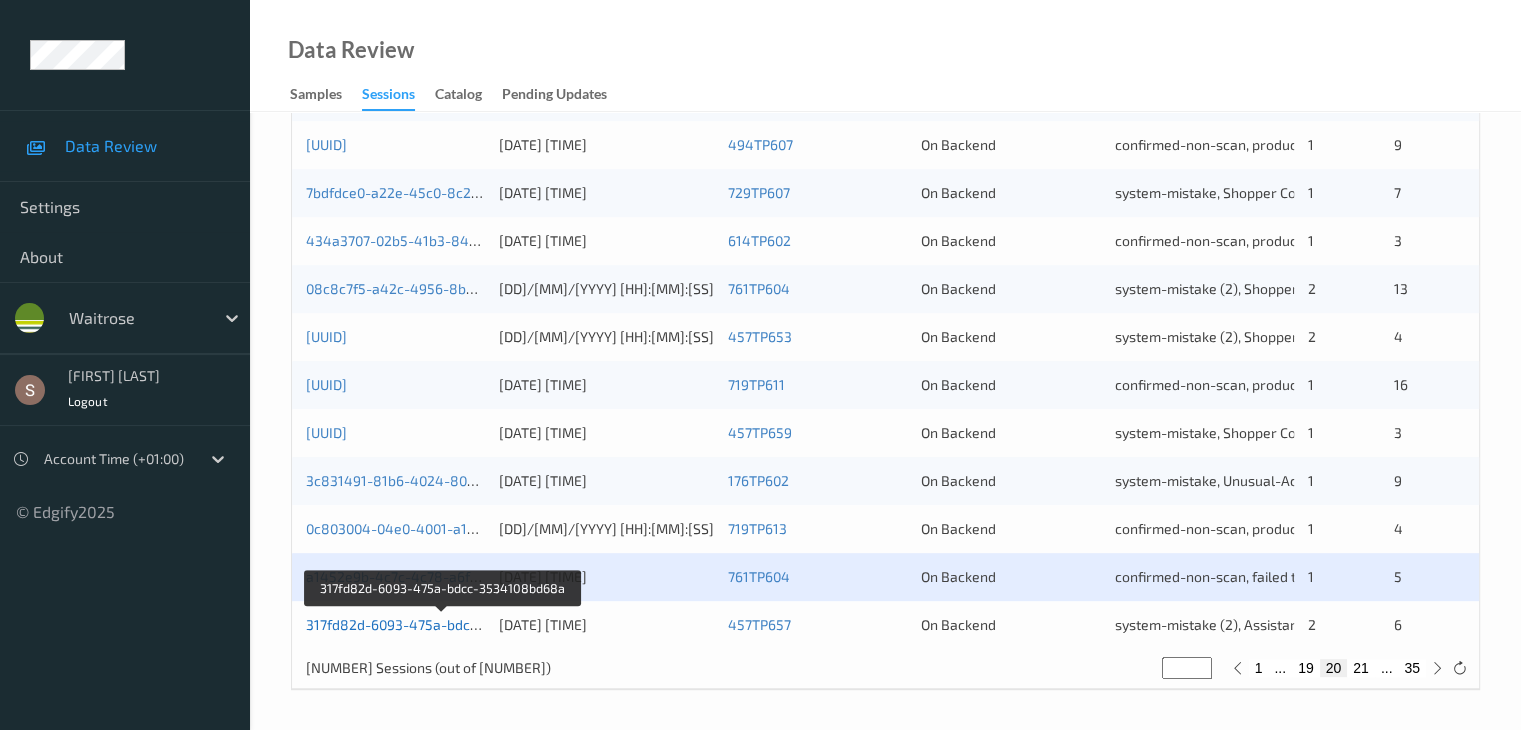 click on "317fd82d-6093-475a-bdcc-3534108bd68a" at bounding box center [443, 624] 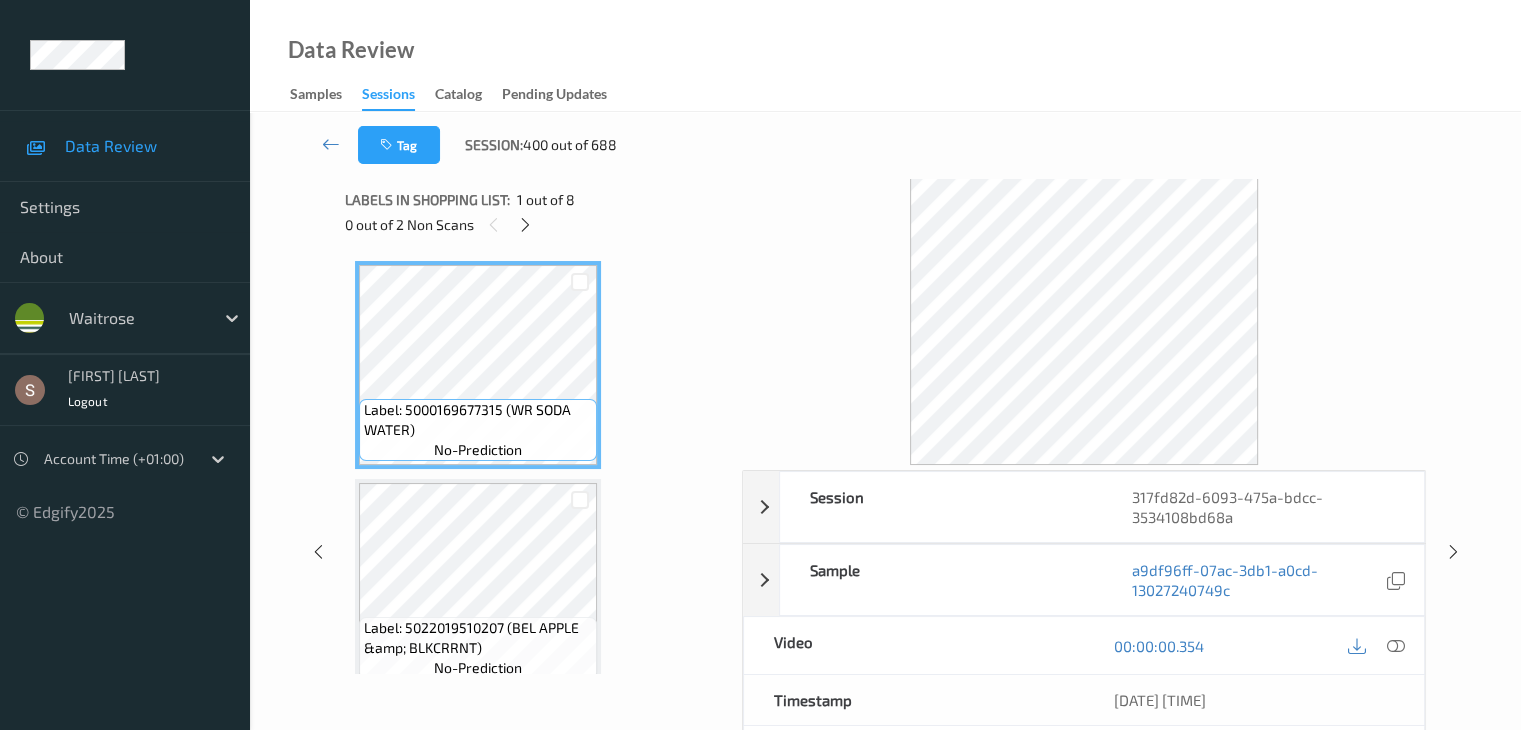 scroll, scrollTop: 0, scrollLeft: 0, axis: both 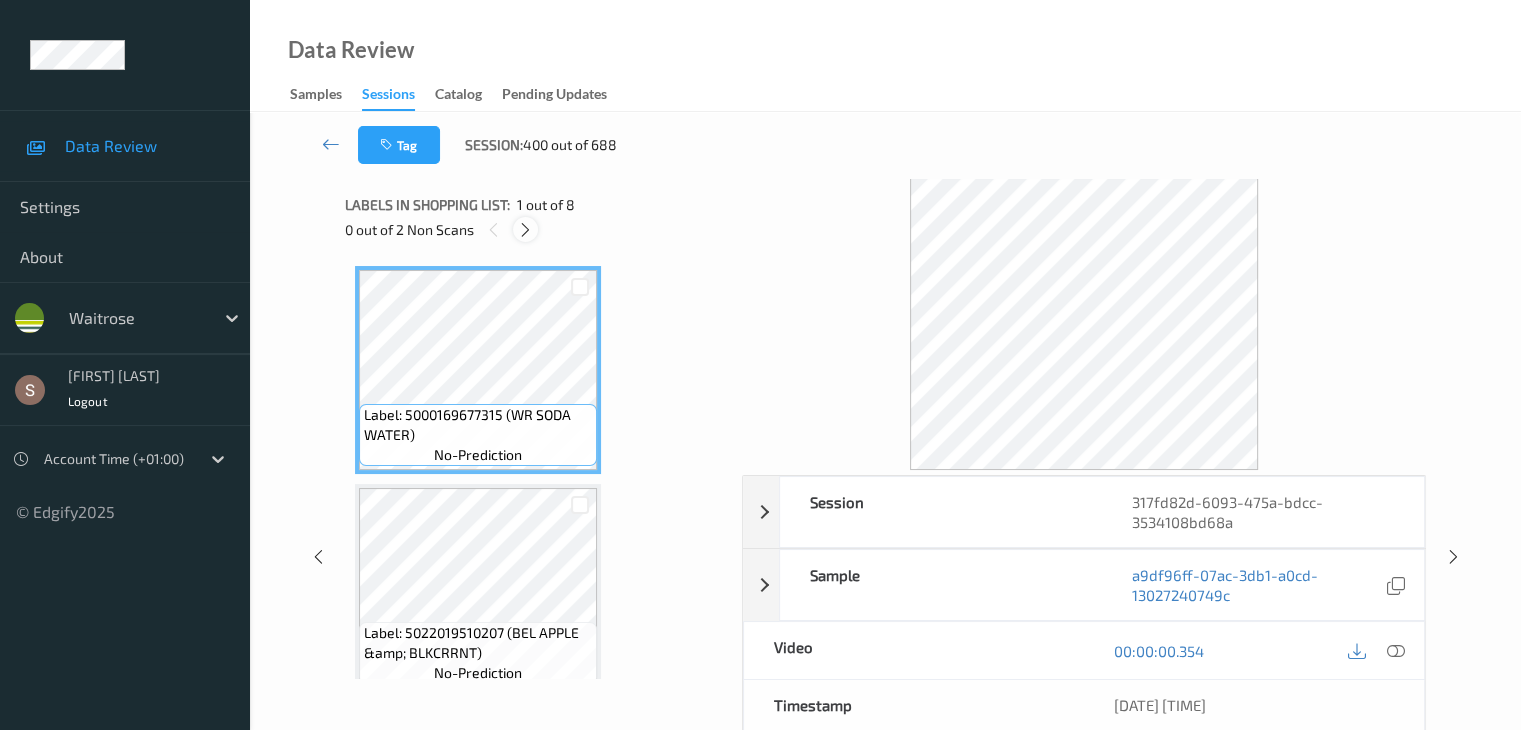 click at bounding box center (525, 230) 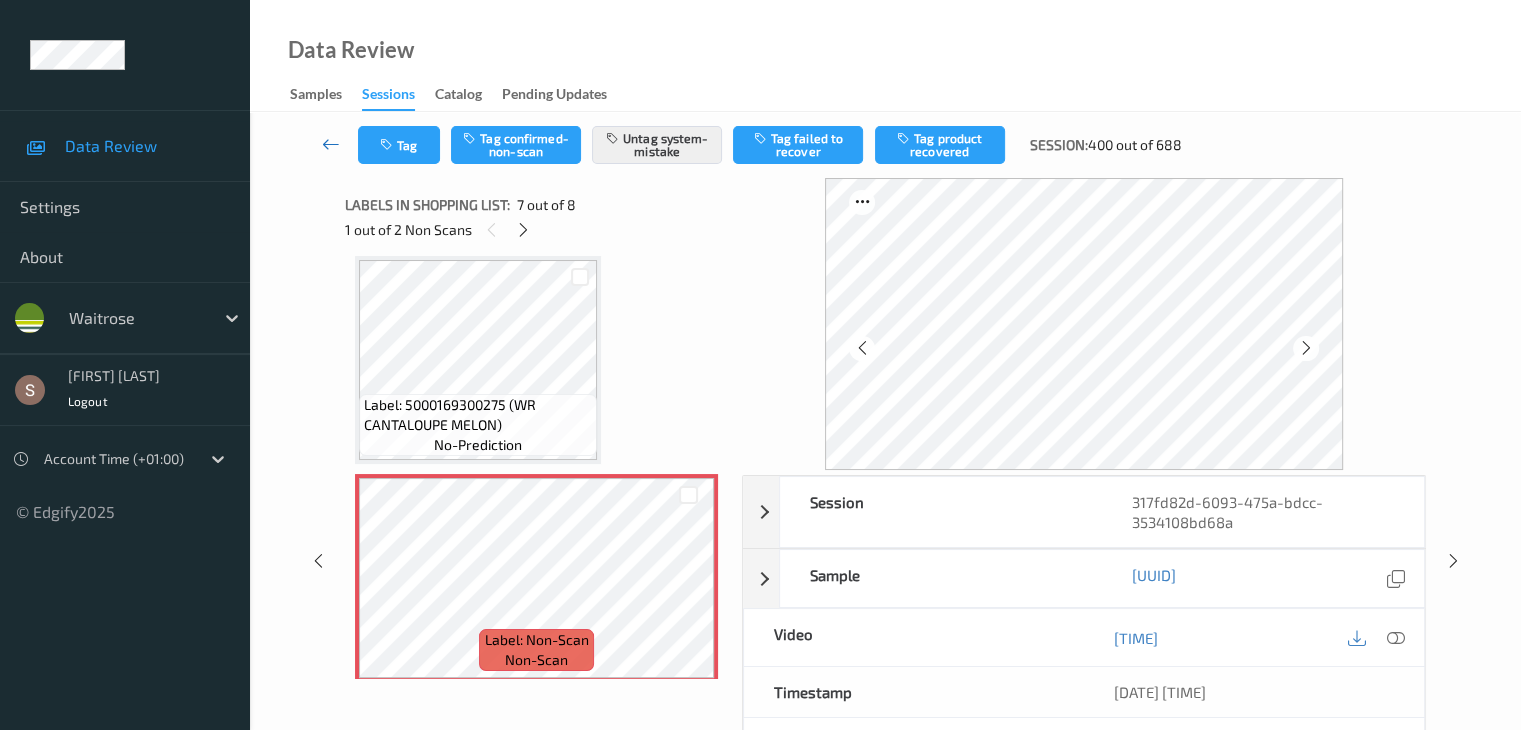 click at bounding box center (331, 144) 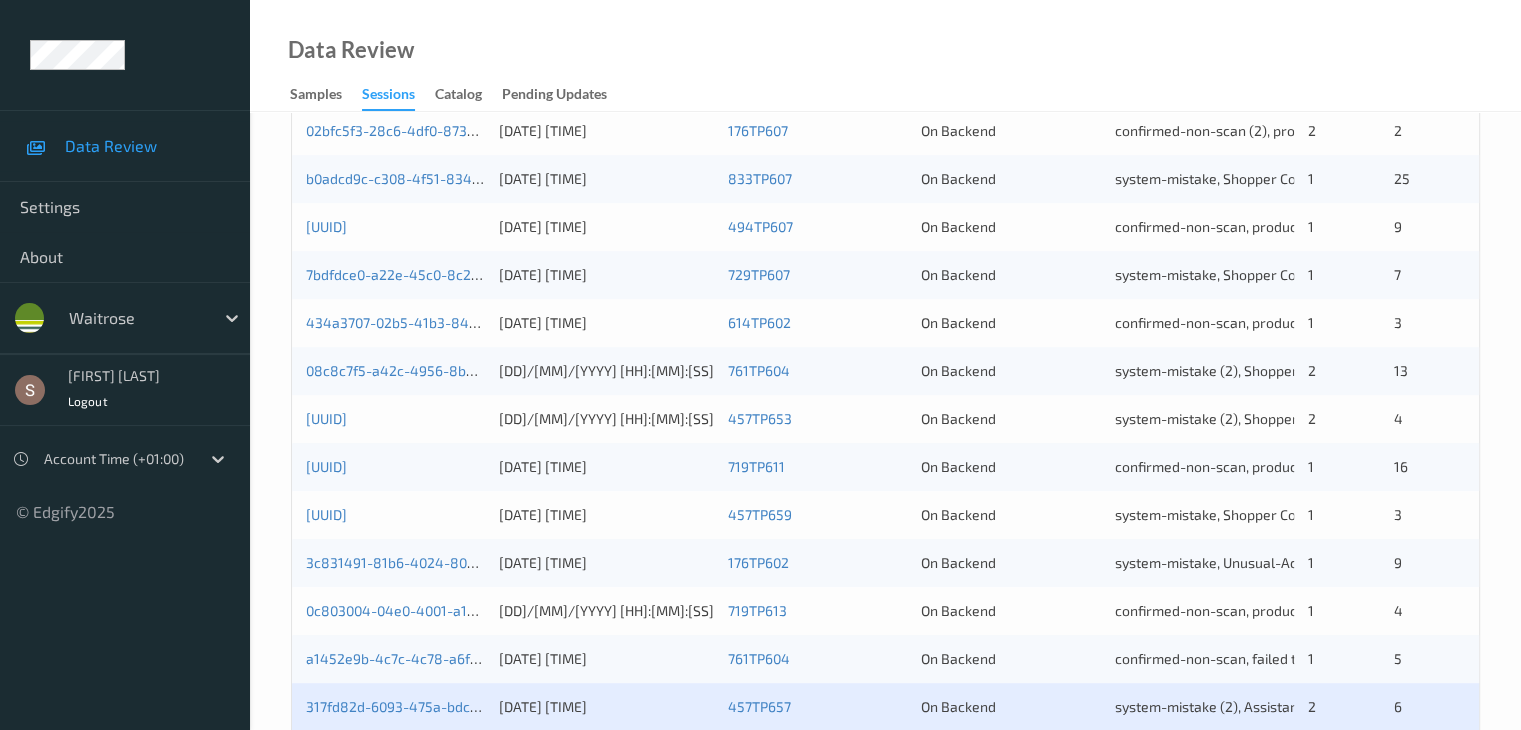scroll, scrollTop: 932, scrollLeft: 0, axis: vertical 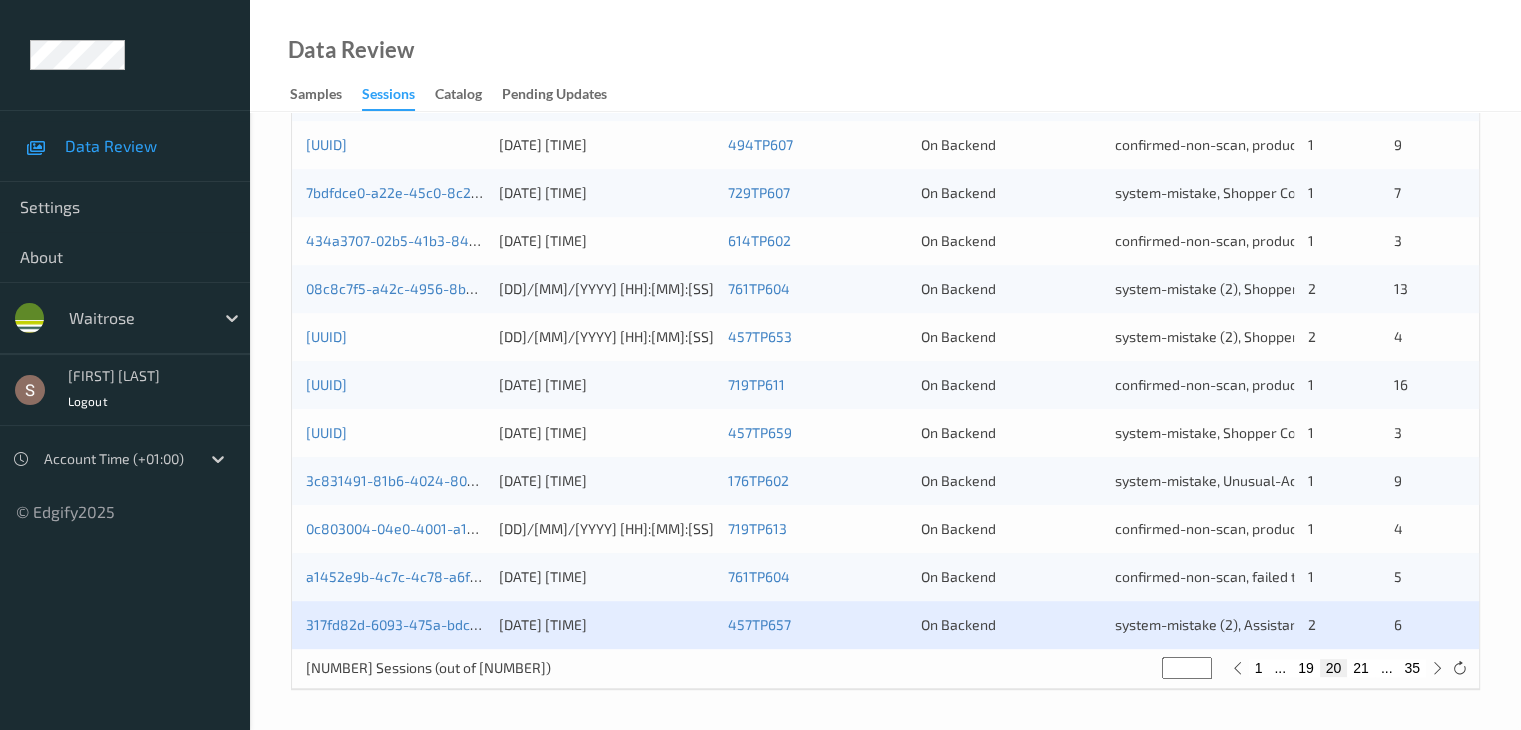 click on "21" at bounding box center [1361, 668] 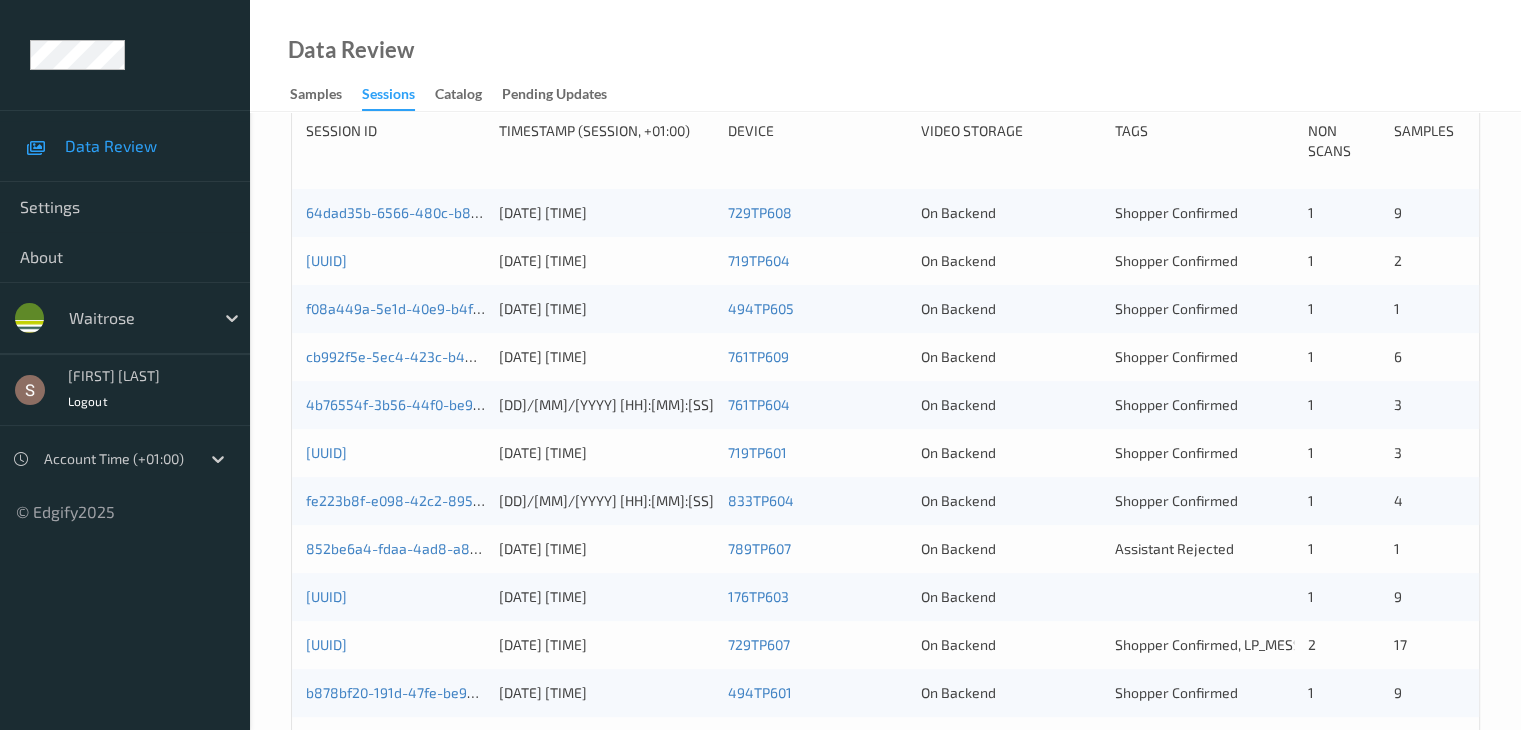 scroll, scrollTop: 332, scrollLeft: 0, axis: vertical 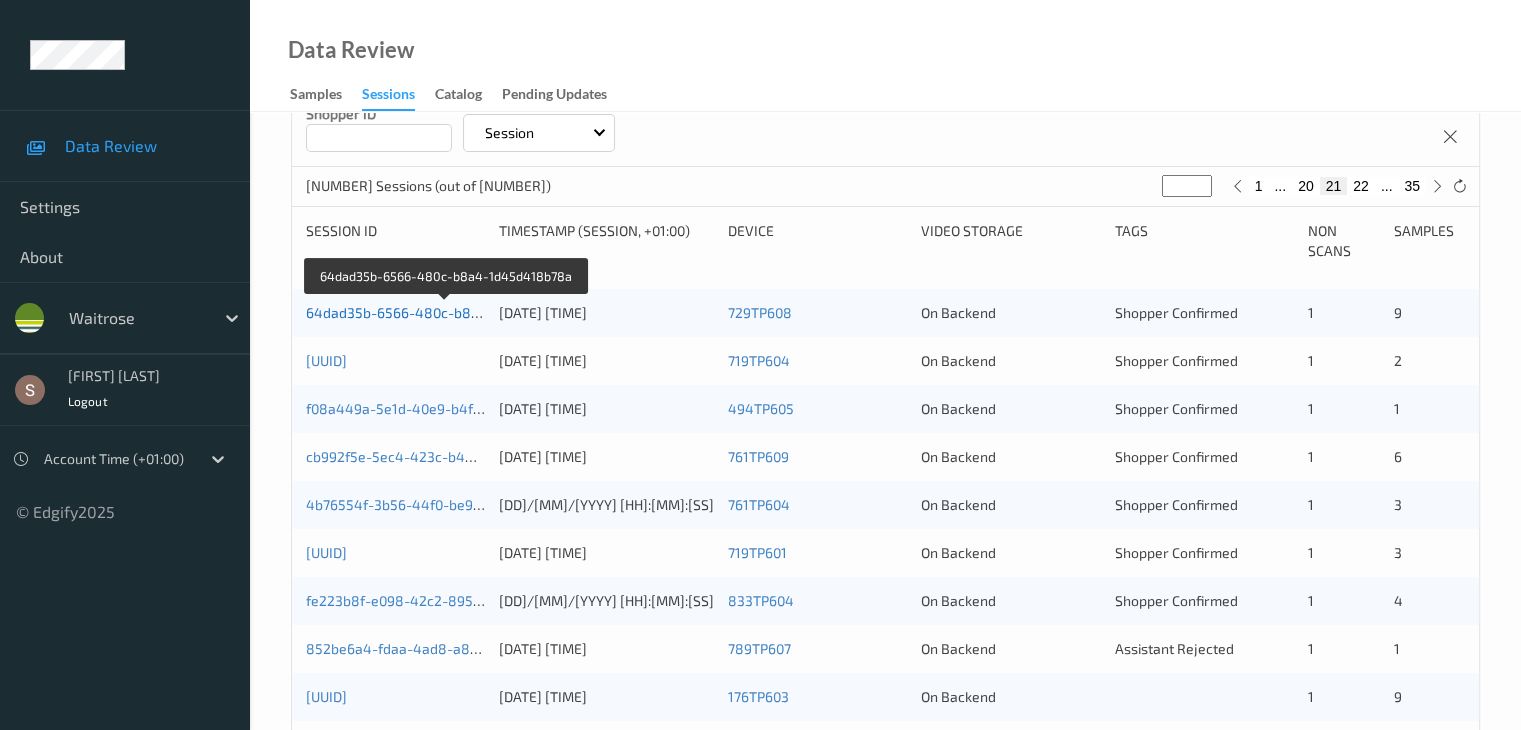 click on "64dad35b-6566-480c-b8a4-1d45d418b78a" at bounding box center [447, 312] 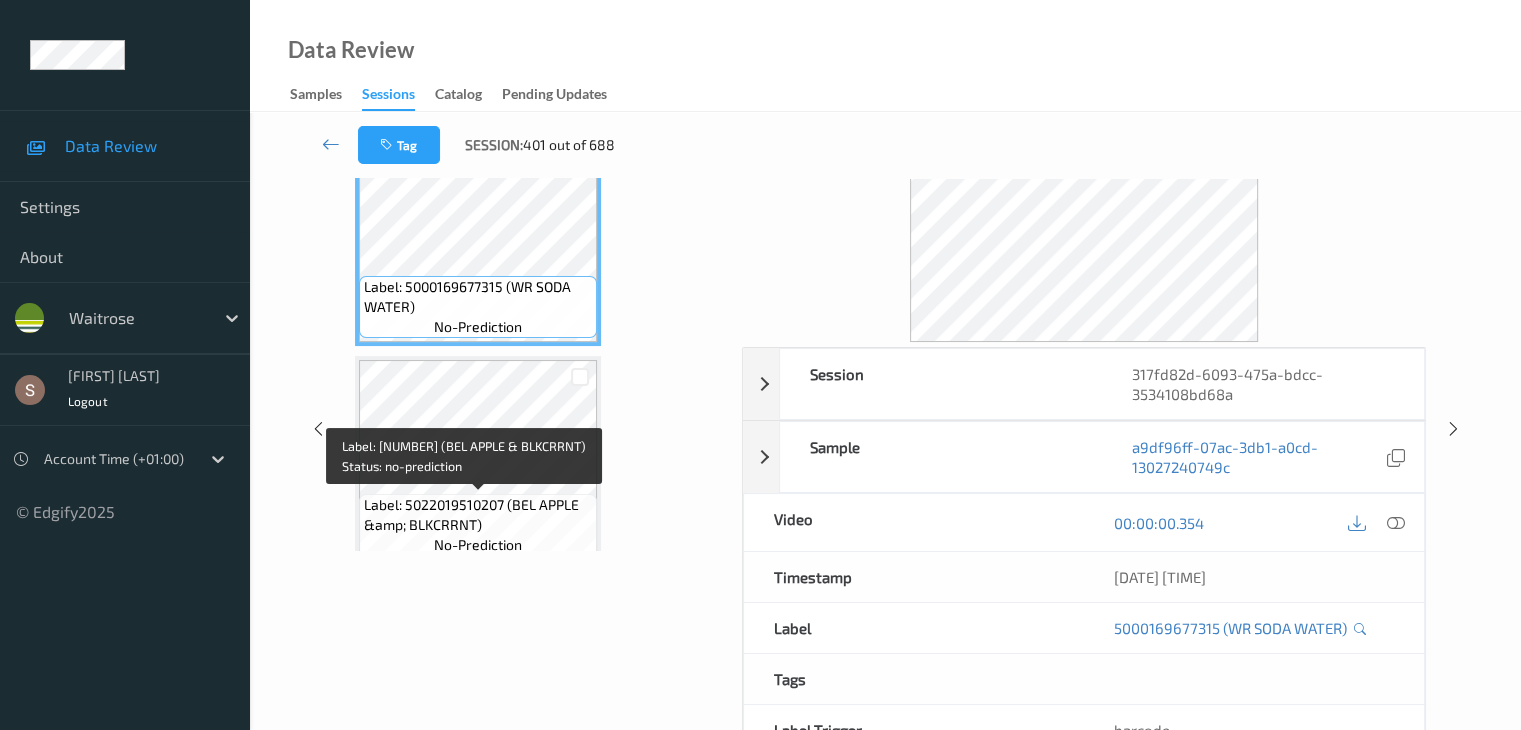 scroll, scrollTop: 0, scrollLeft: 0, axis: both 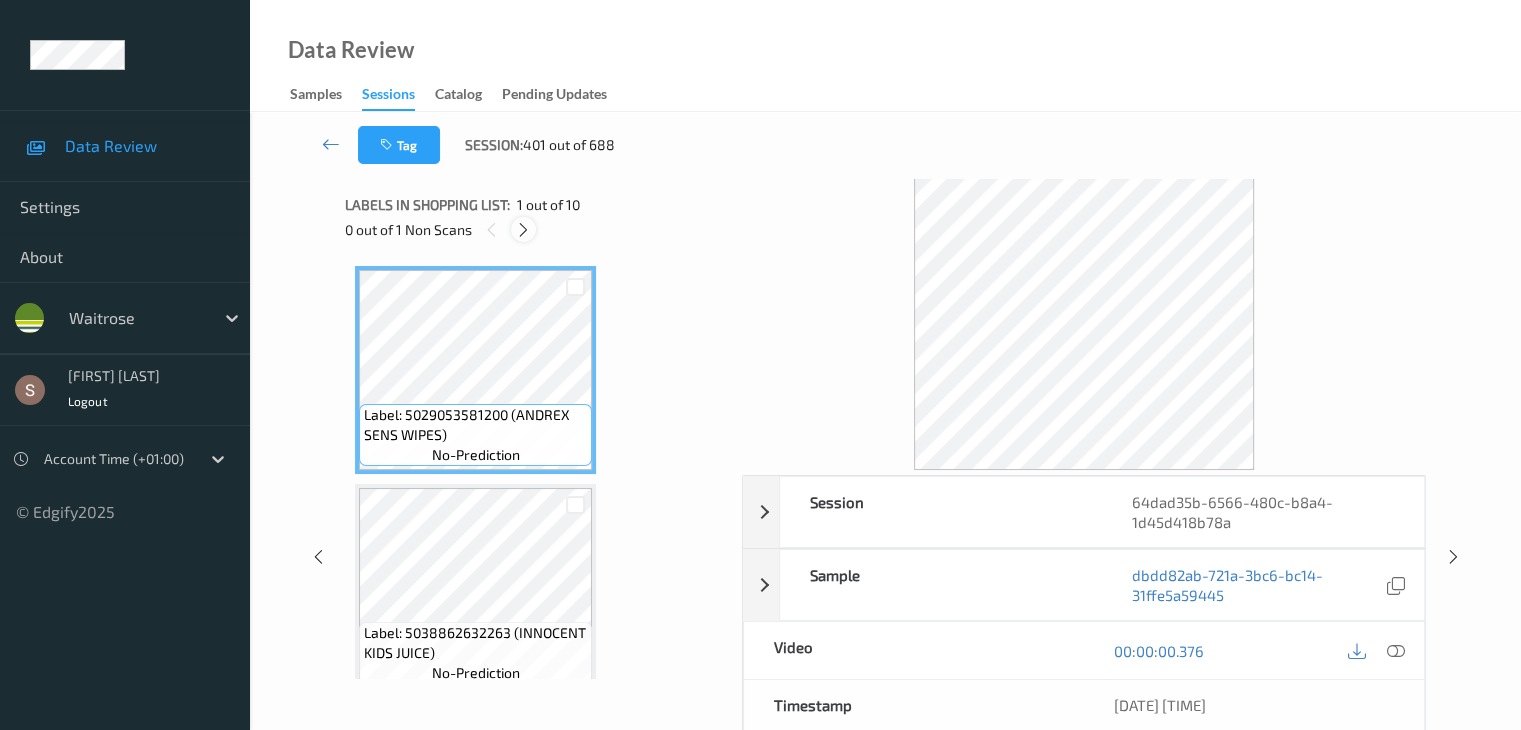 click at bounding box center (523, 230) 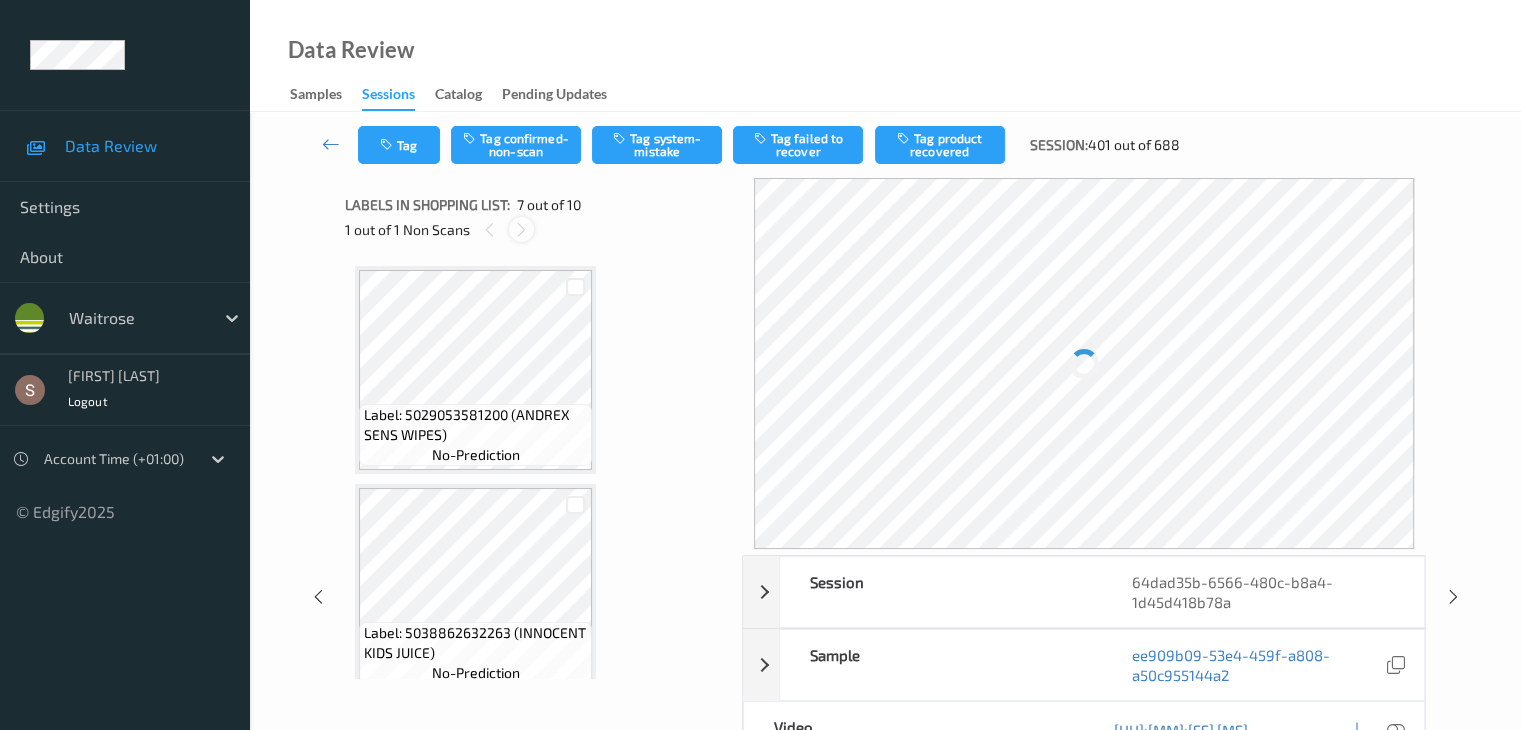 scroll, scrollTop: 1100, scrollLeft: 0, axis: vertical 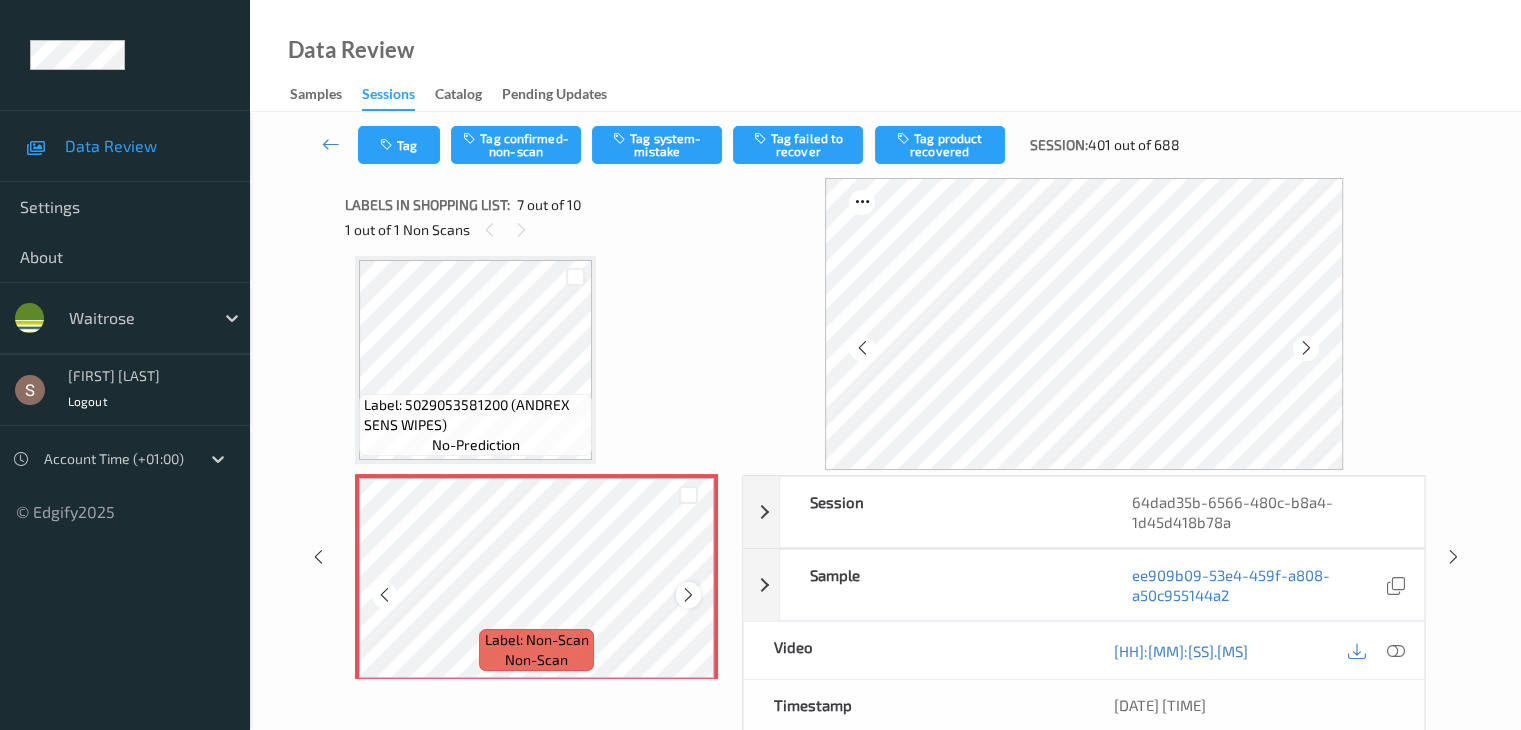 click at bounding box center [688, 594] 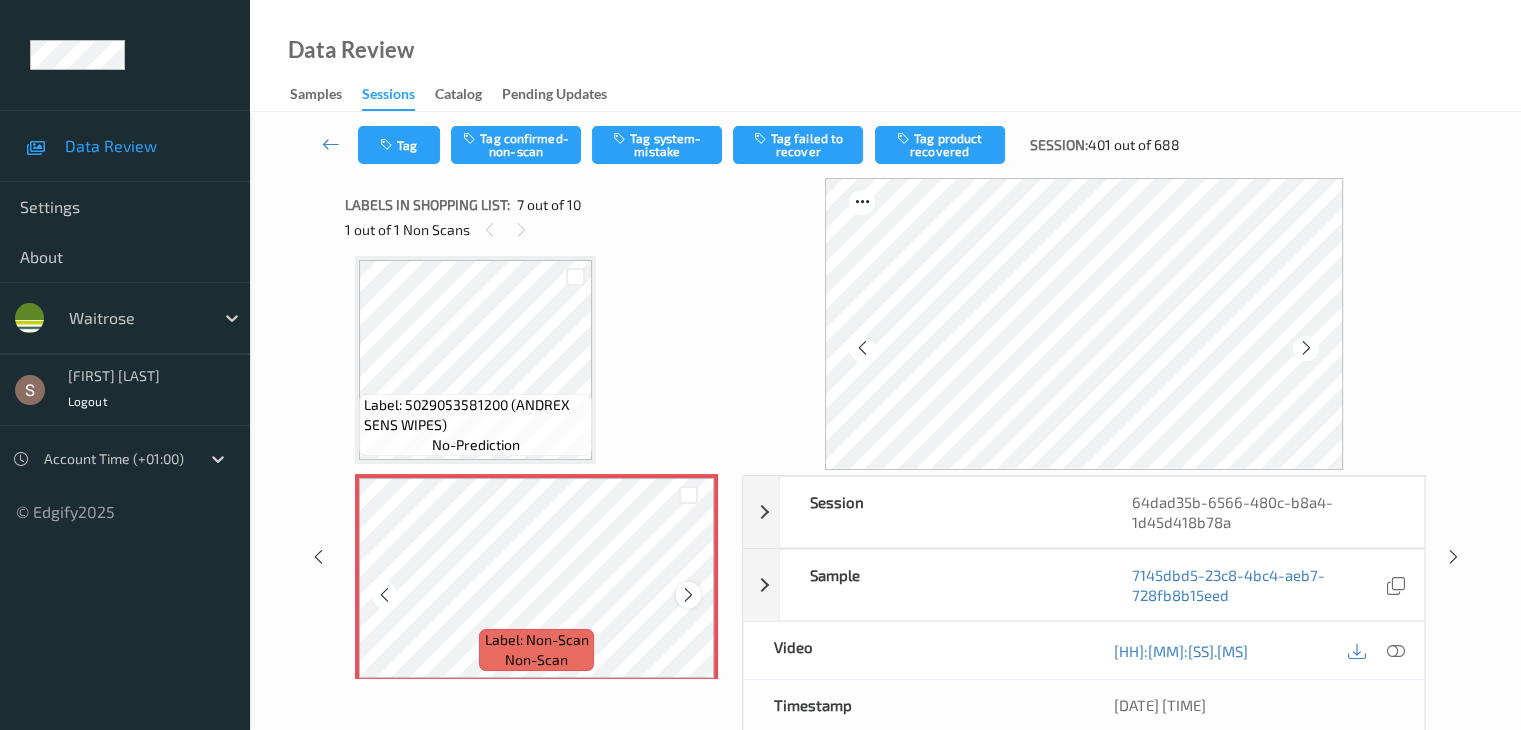 click at bounding box center (688, 594) 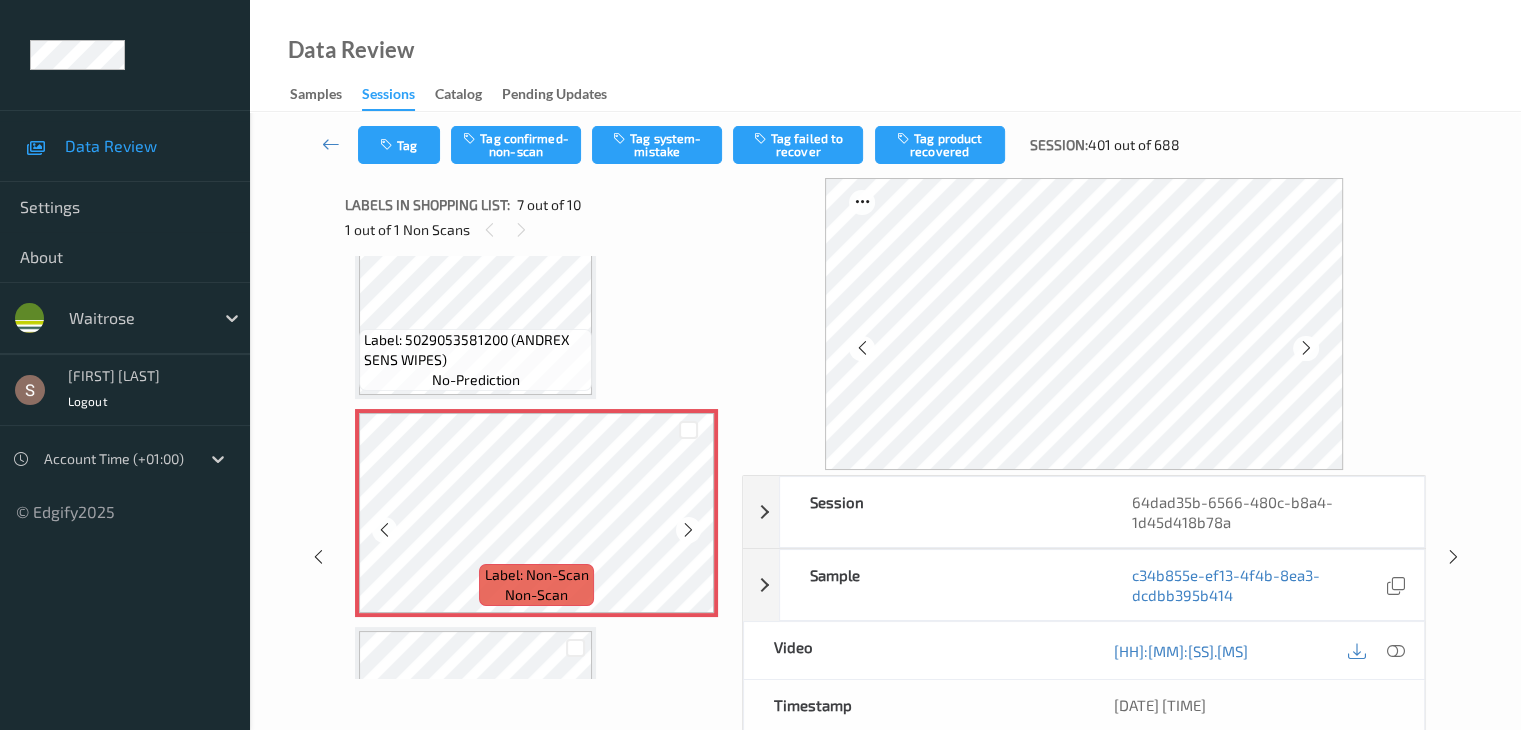 scroll, scrollTop: 1200, scrollLeft: 0, axis: vertical 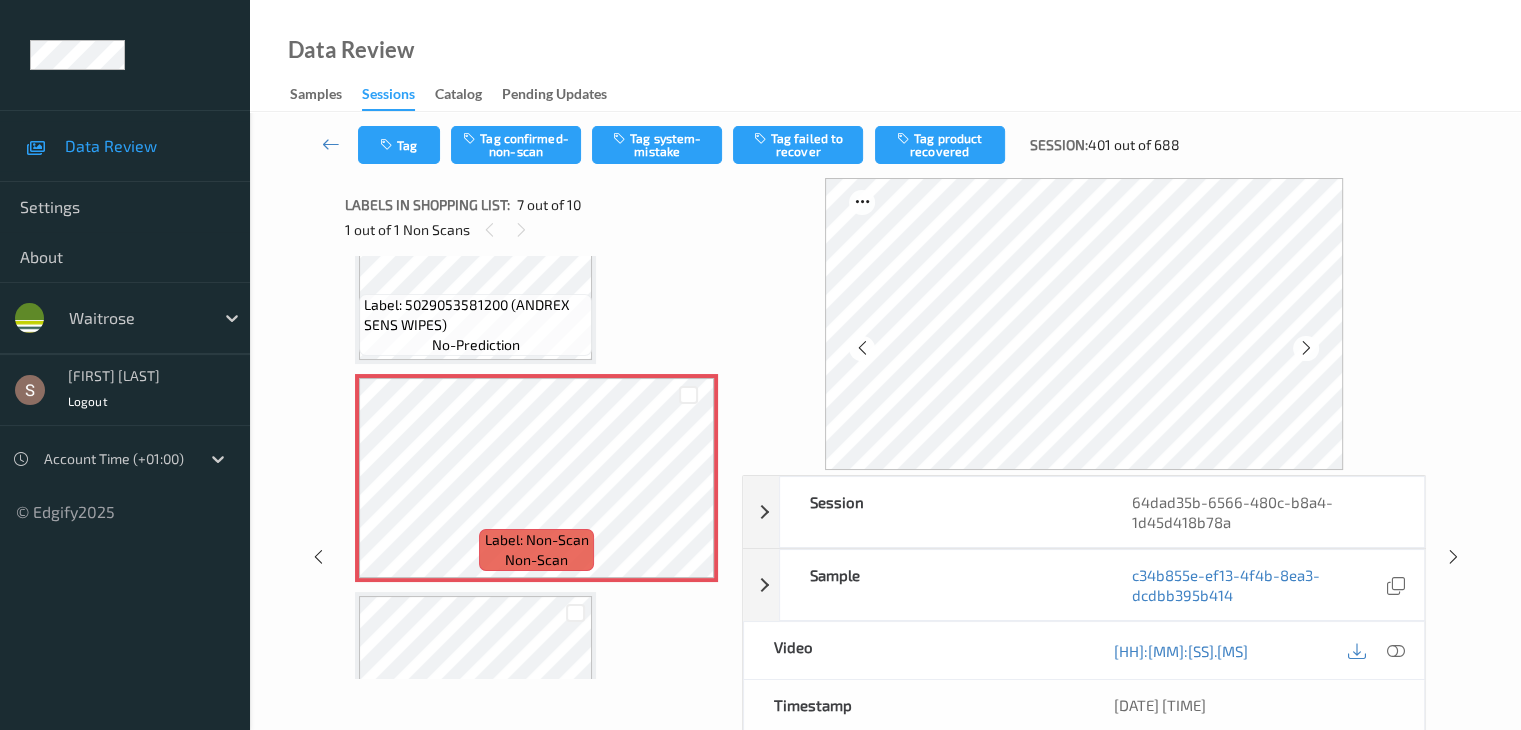 click on "Label: 5029053581200 (ANDREX SENS WIPES)" at bounding box center [475, 315] 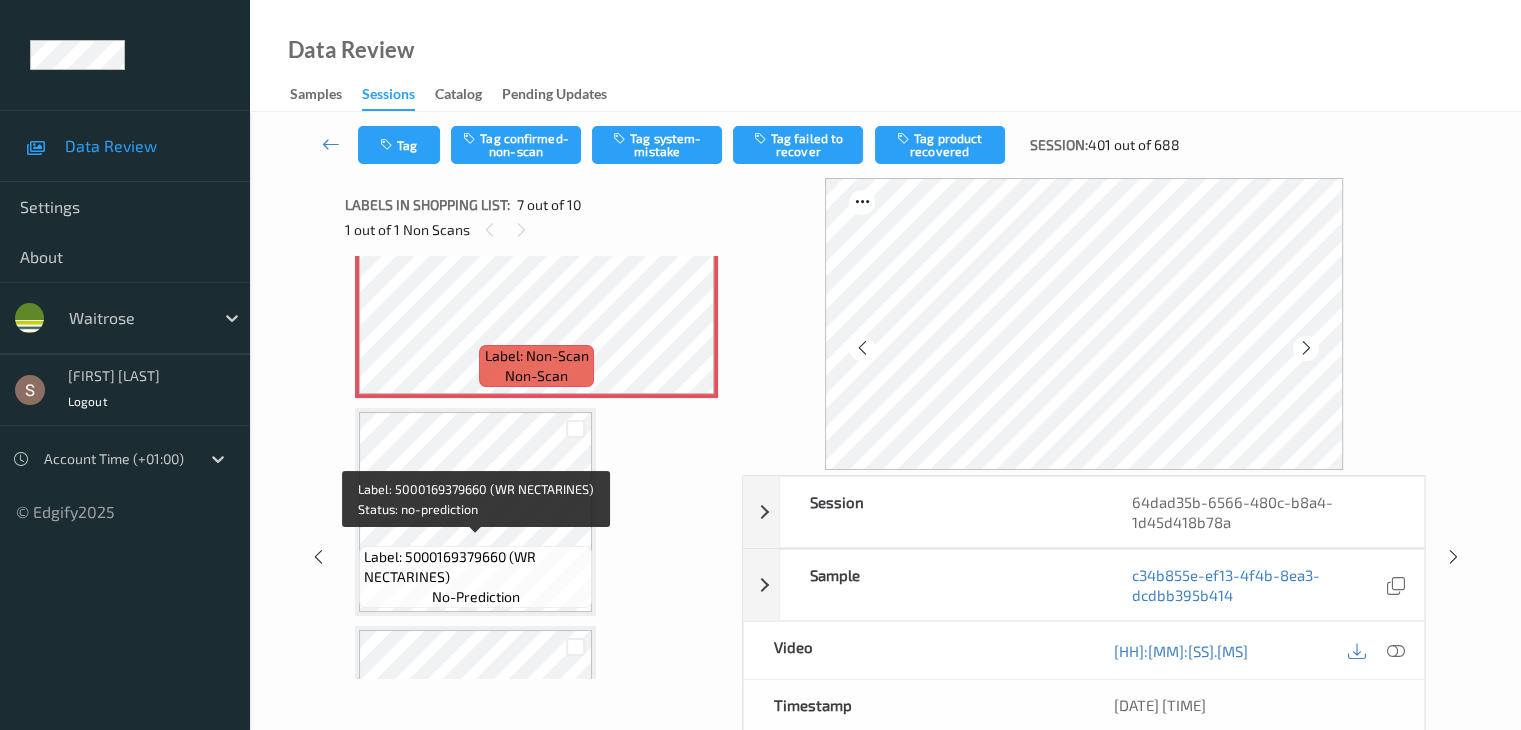 scroll, scrollTop: 1400, scrollLeft: 0, axis: vertical 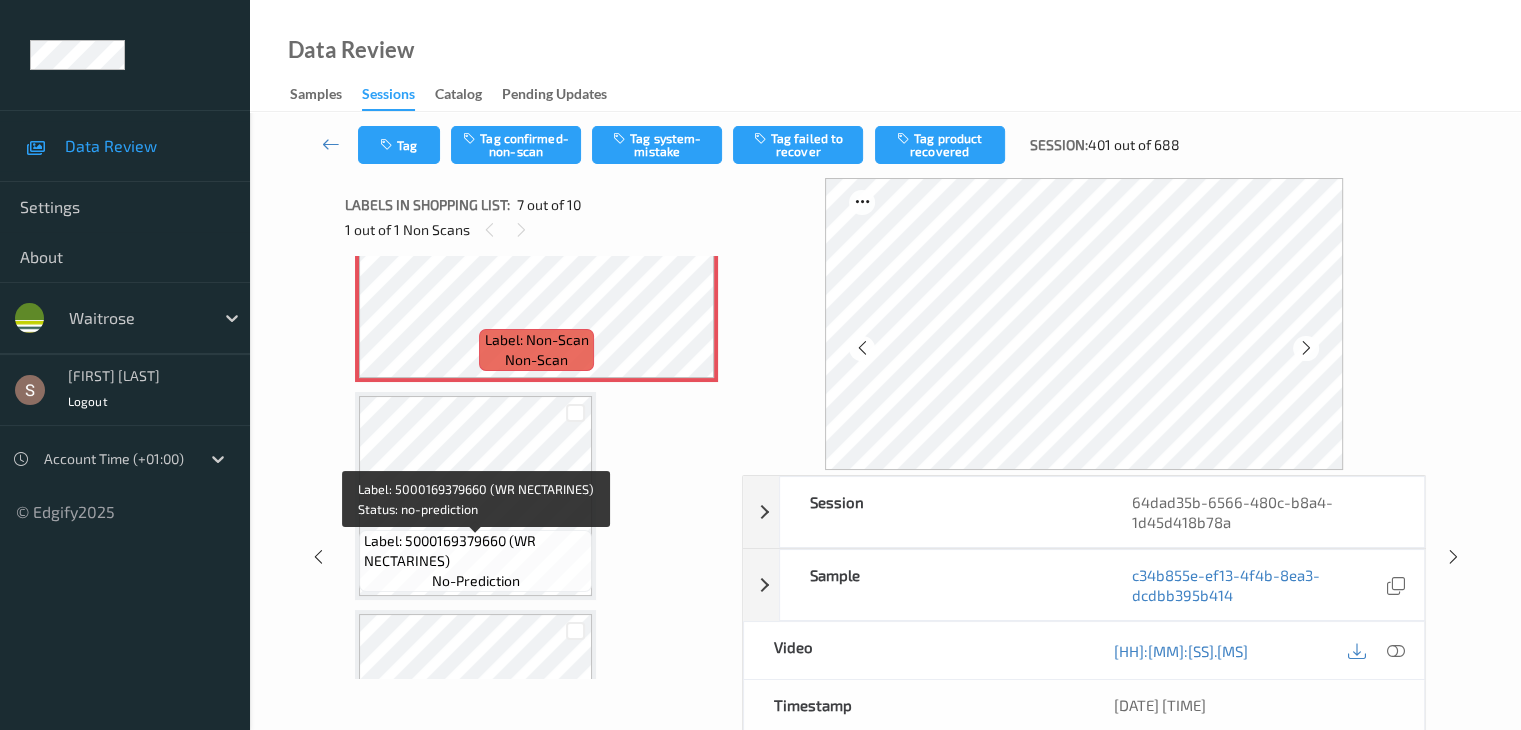 click on "Label: 5000169379660 (WR NECTARINES)" at bounding box center (475, 551) 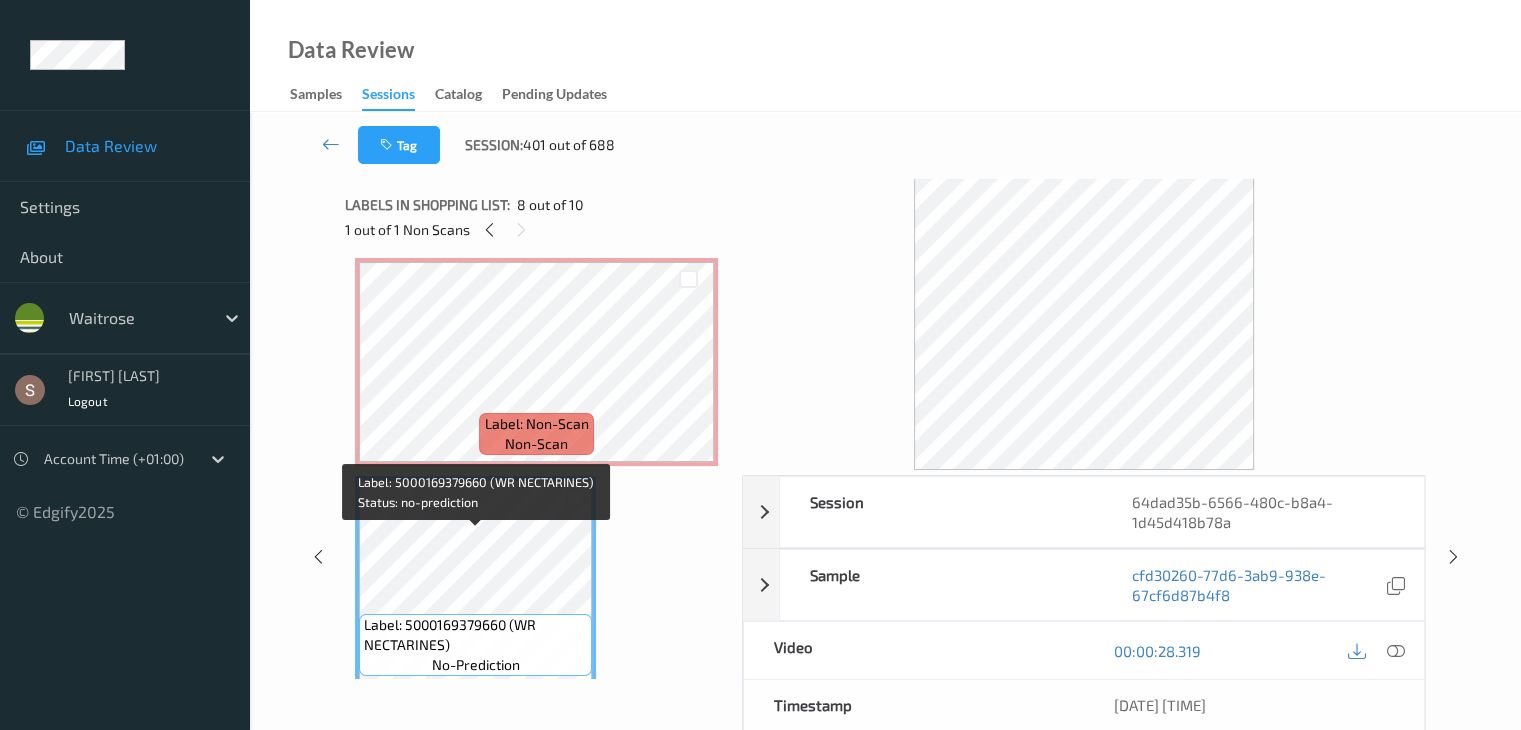 scroll, scrollTop: 1200, scrollLeft: 0, axis: vertical 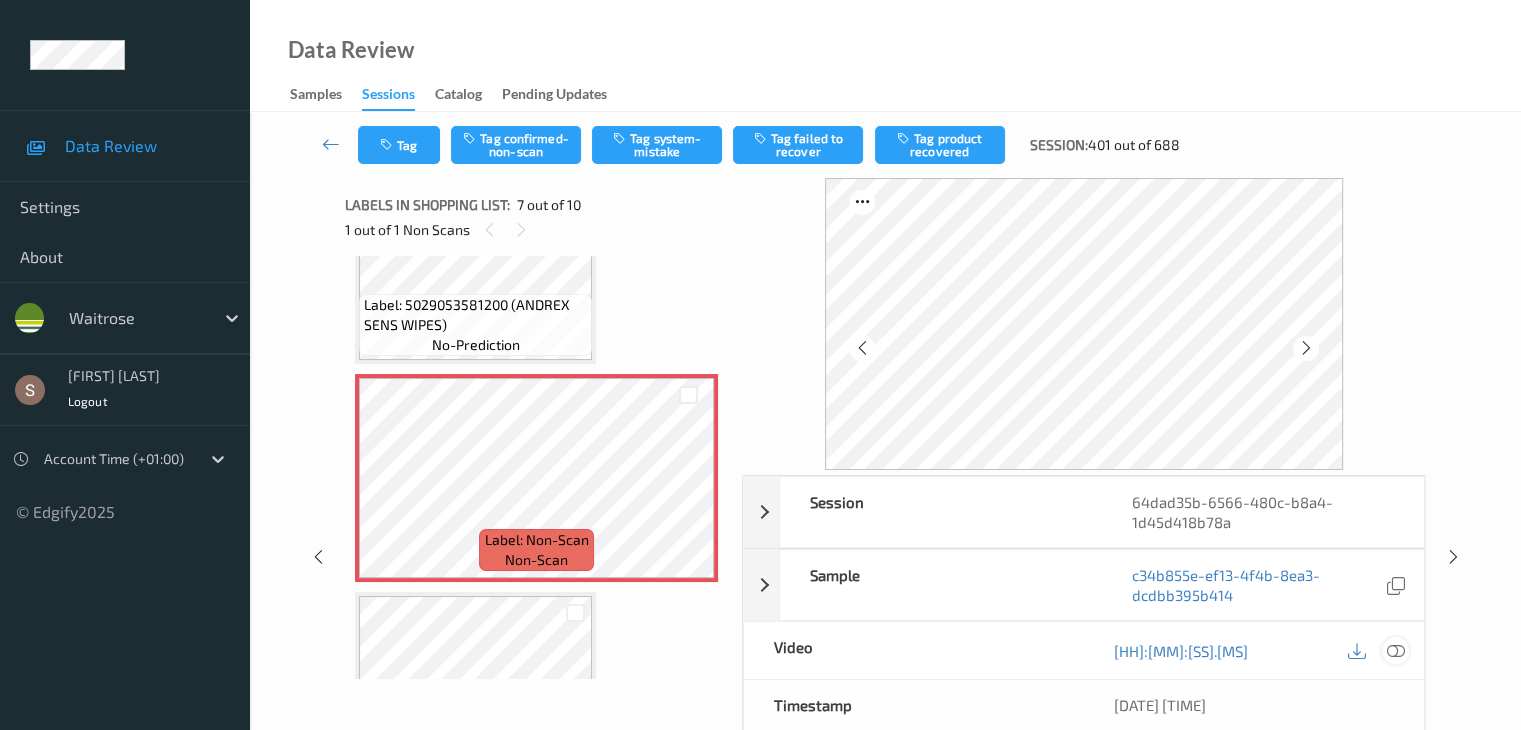 click at bounding box center [1395, 651] 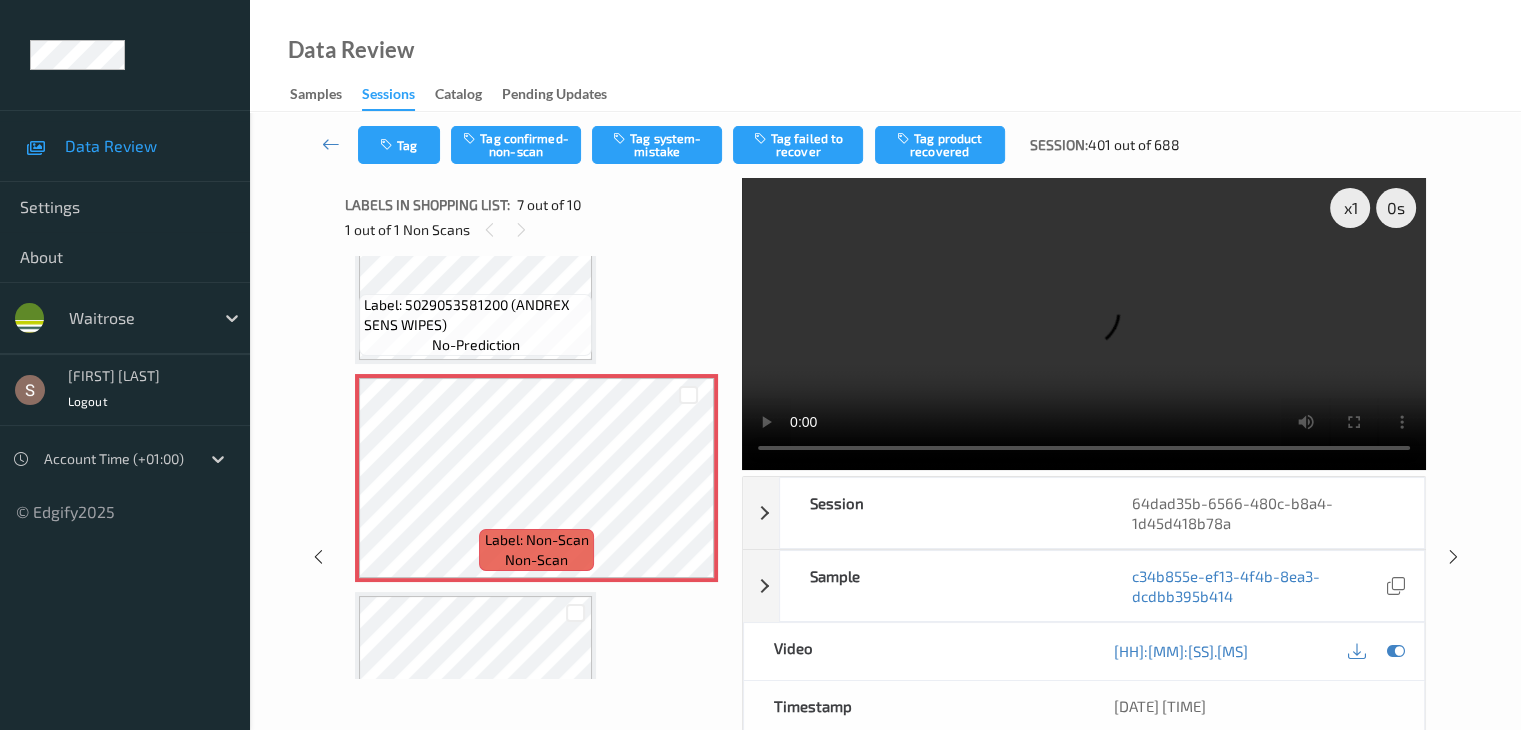click at bounding box center (1084, 324) 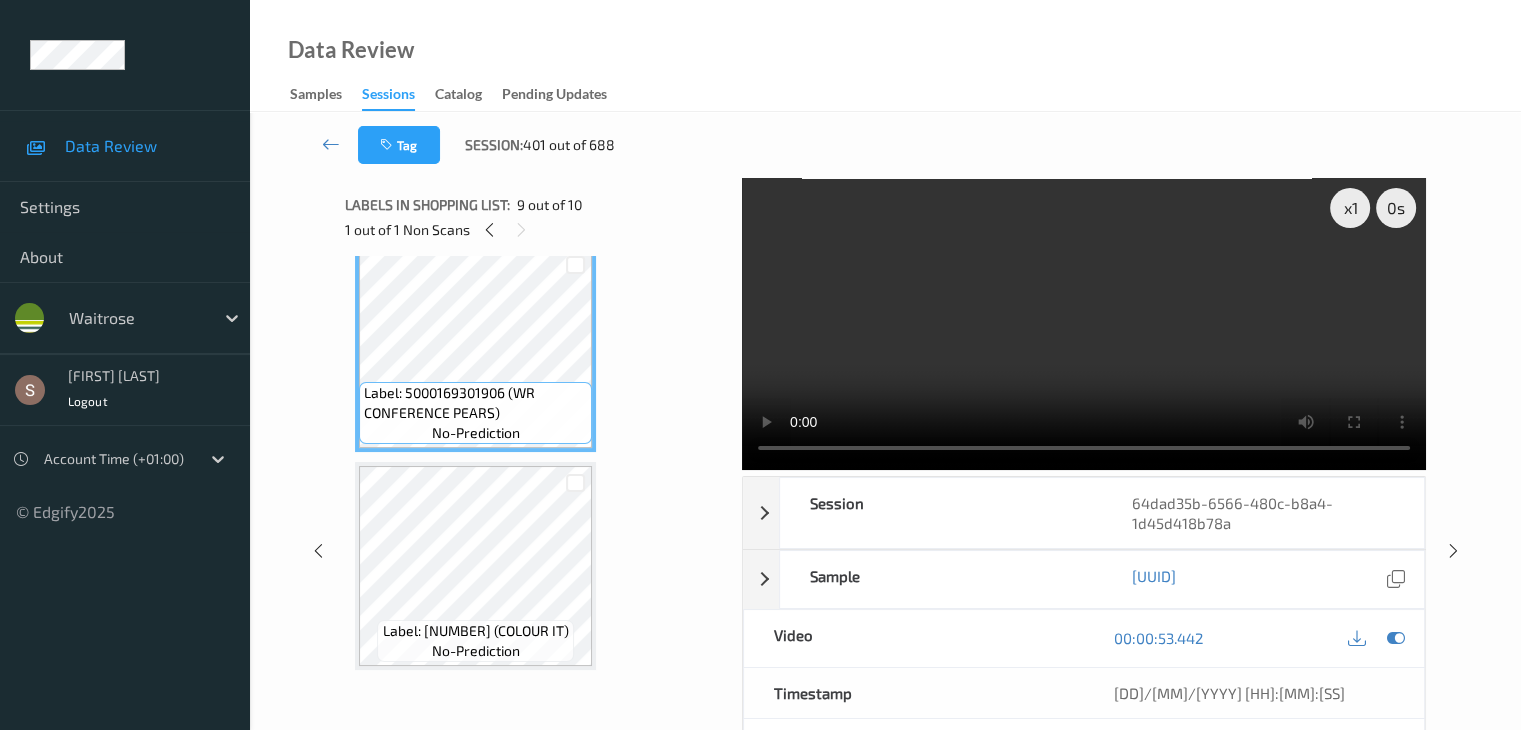 scroll, scrollTop: 1767, scrollLeft: 0, axis: vertical 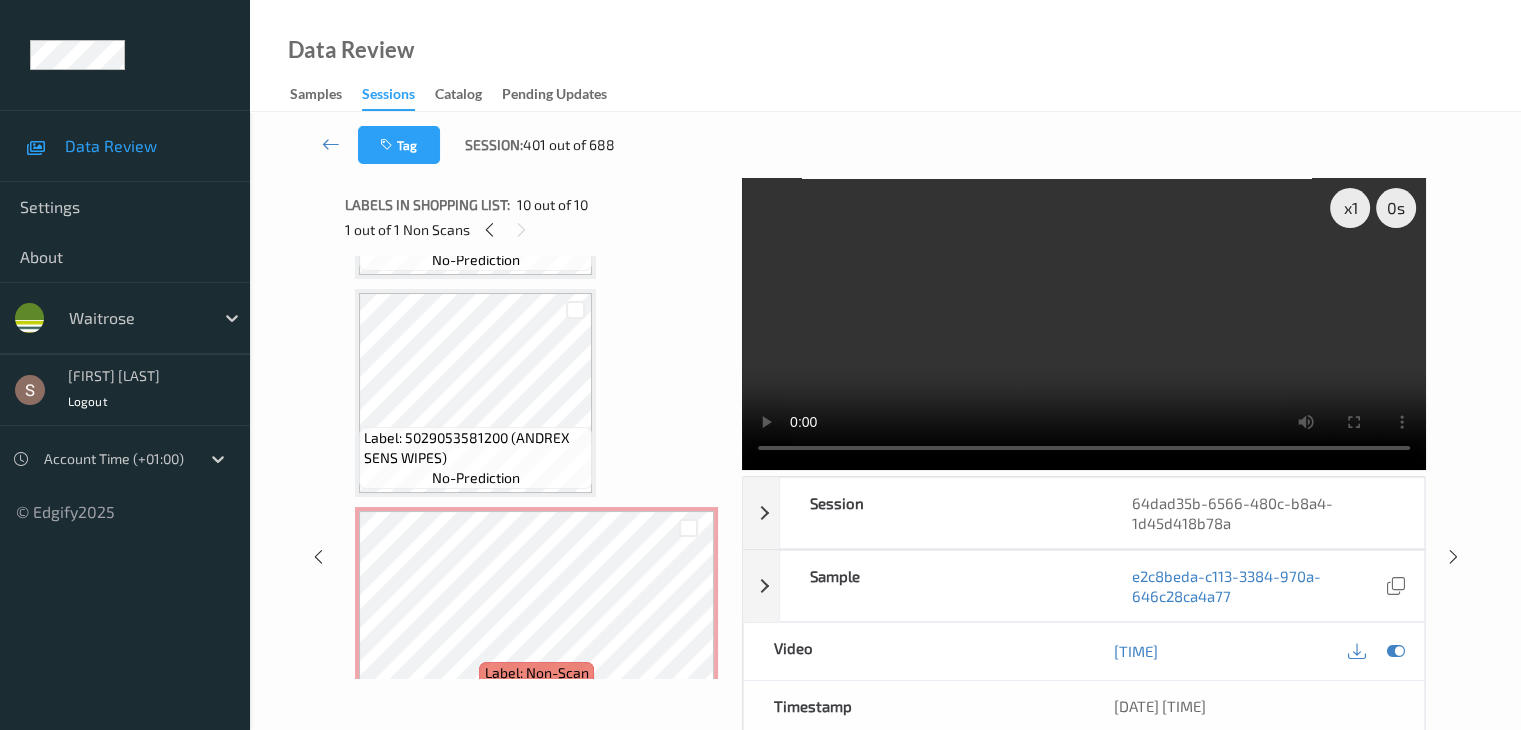 click on "Label: 5029053581200 (ANDREX SENS WIPES)" at bounding box center (475, 448) 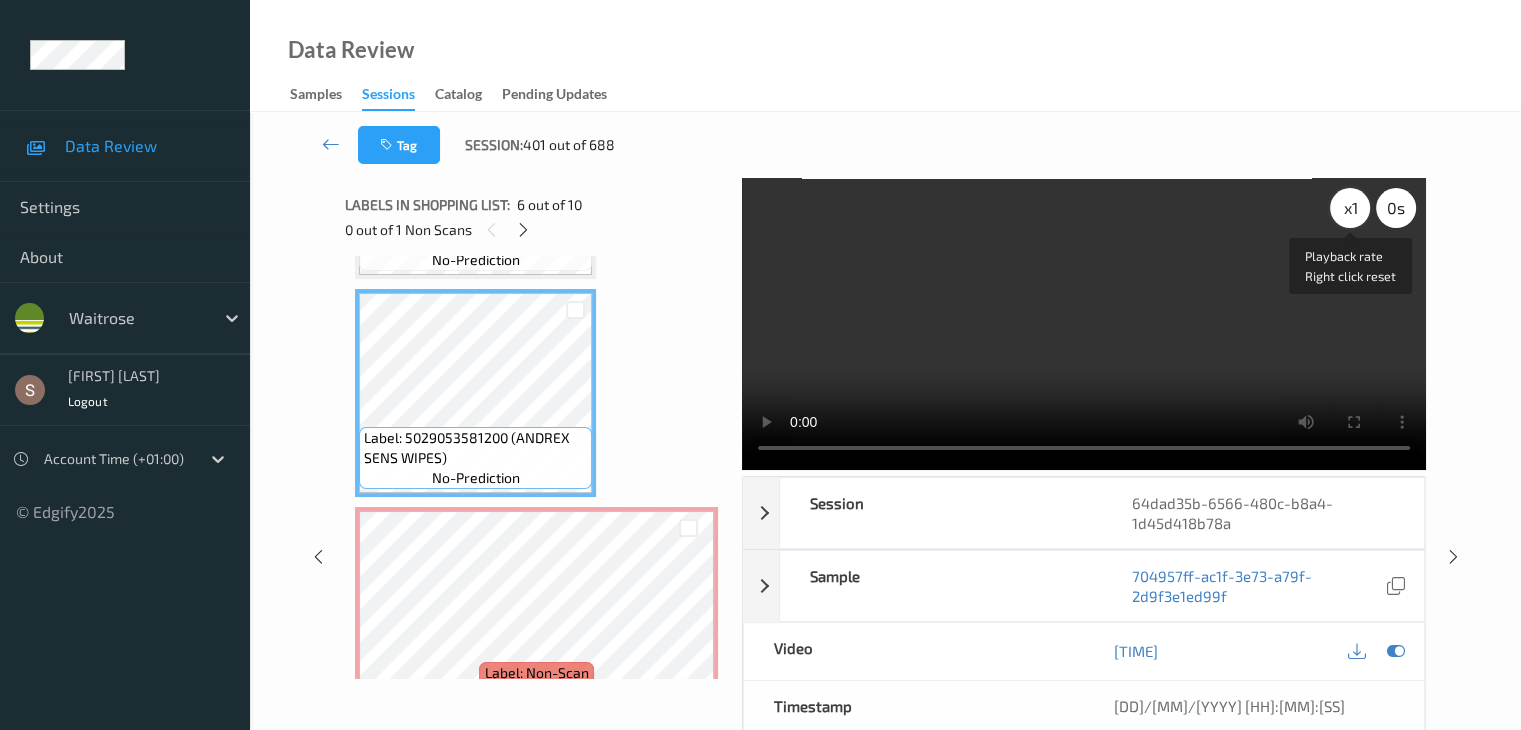 click on "x 1" at bounding box center (1350, 208) 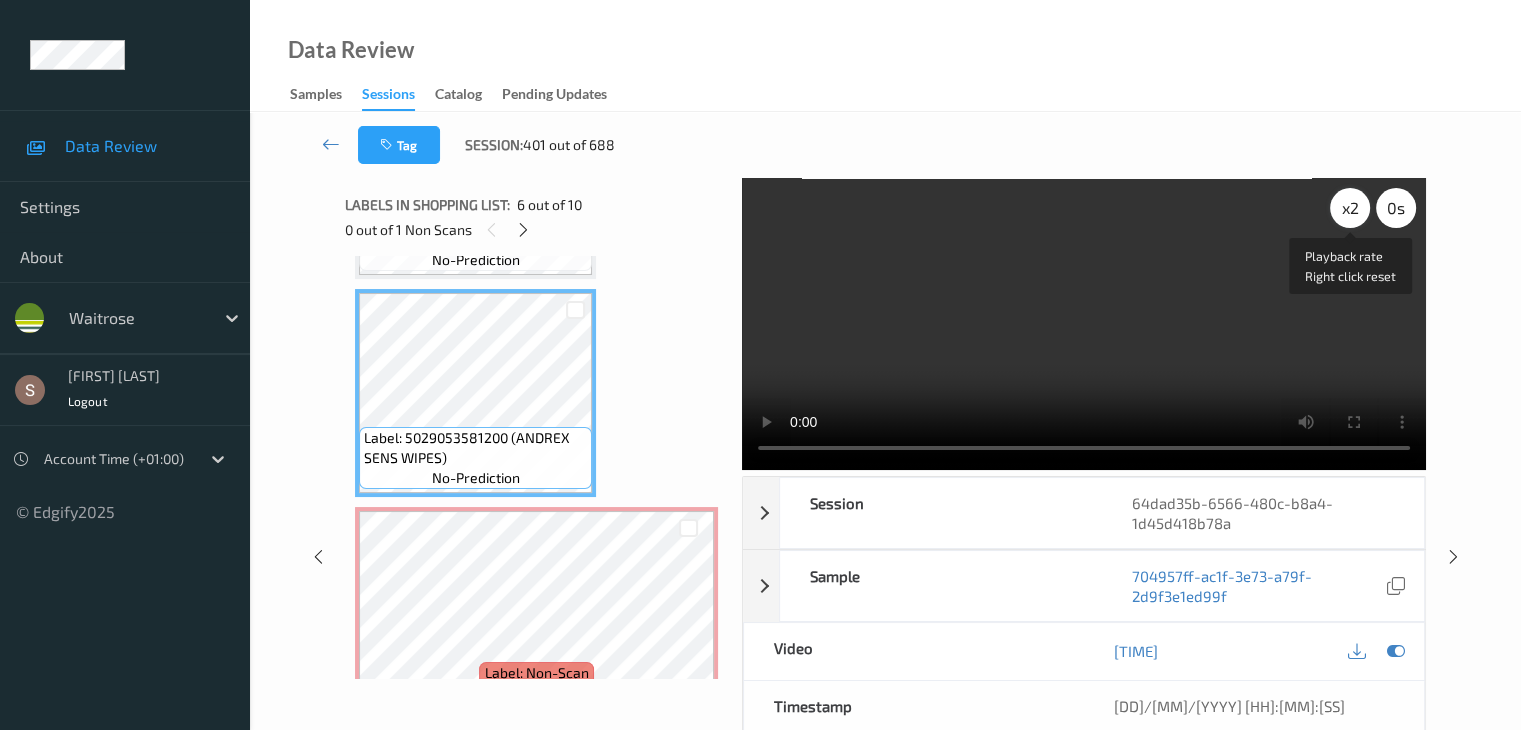 click on "x 2" at bounding box center [1350, 208] 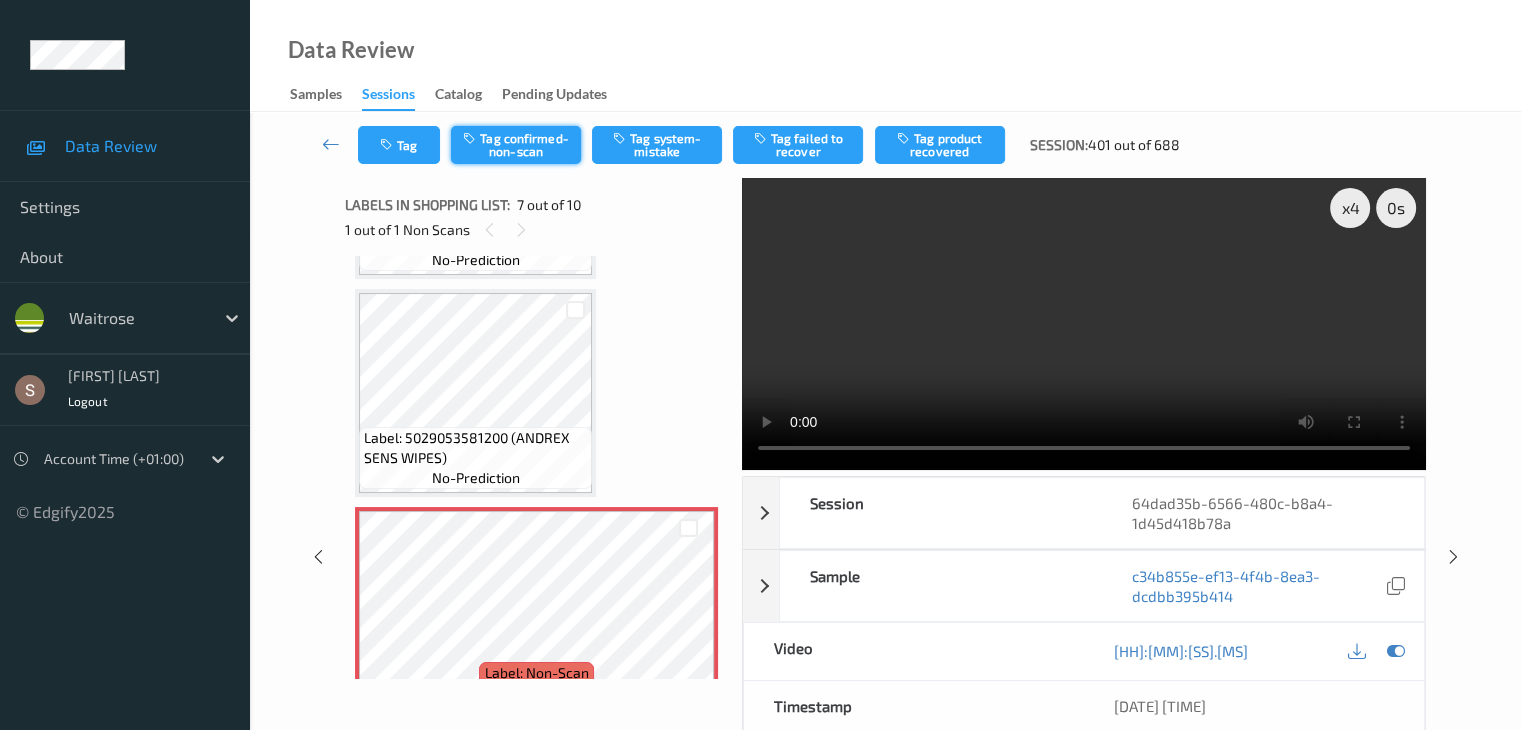 click on "Tag   confirmed-non-scan" at bounding box center [516, 145] 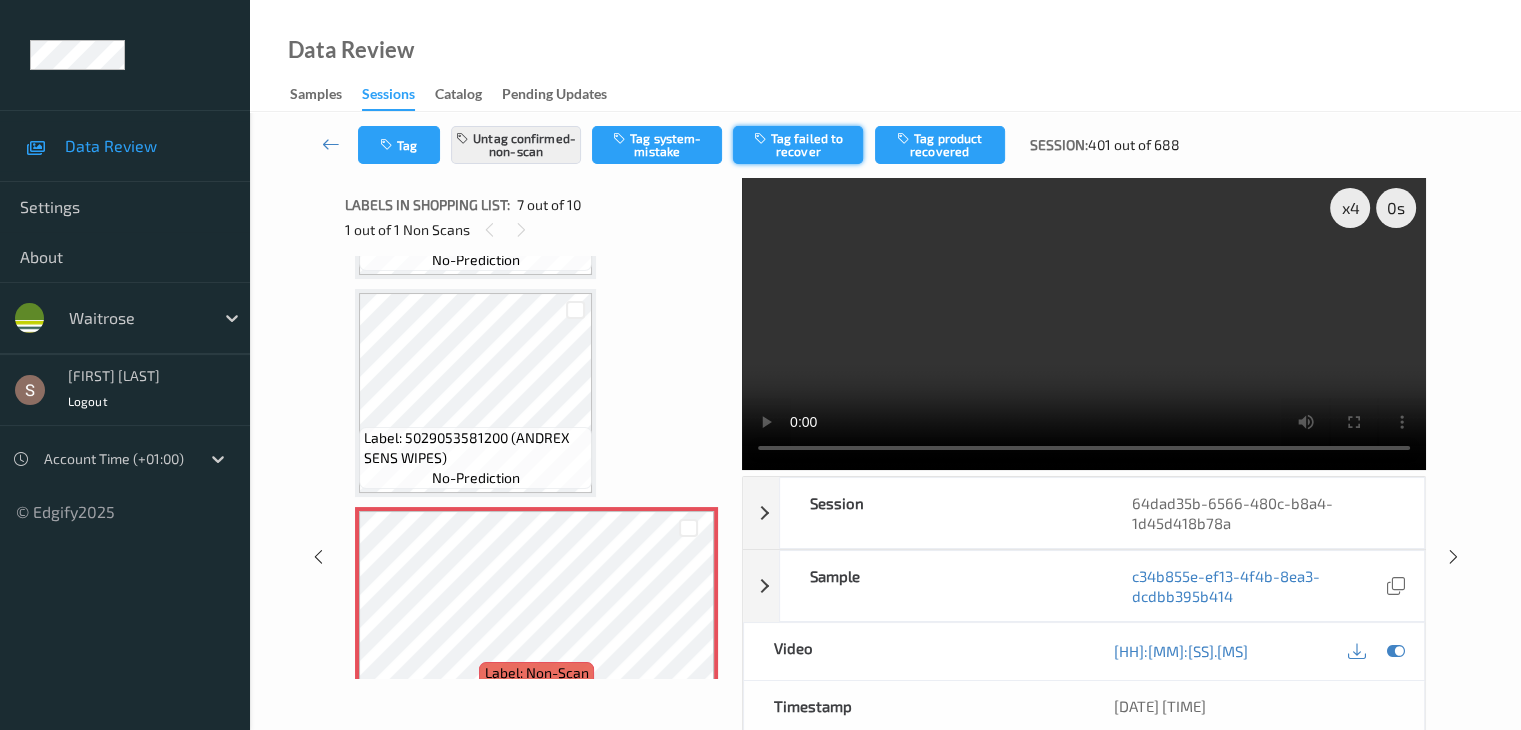 click at bounding box center (762, 138) 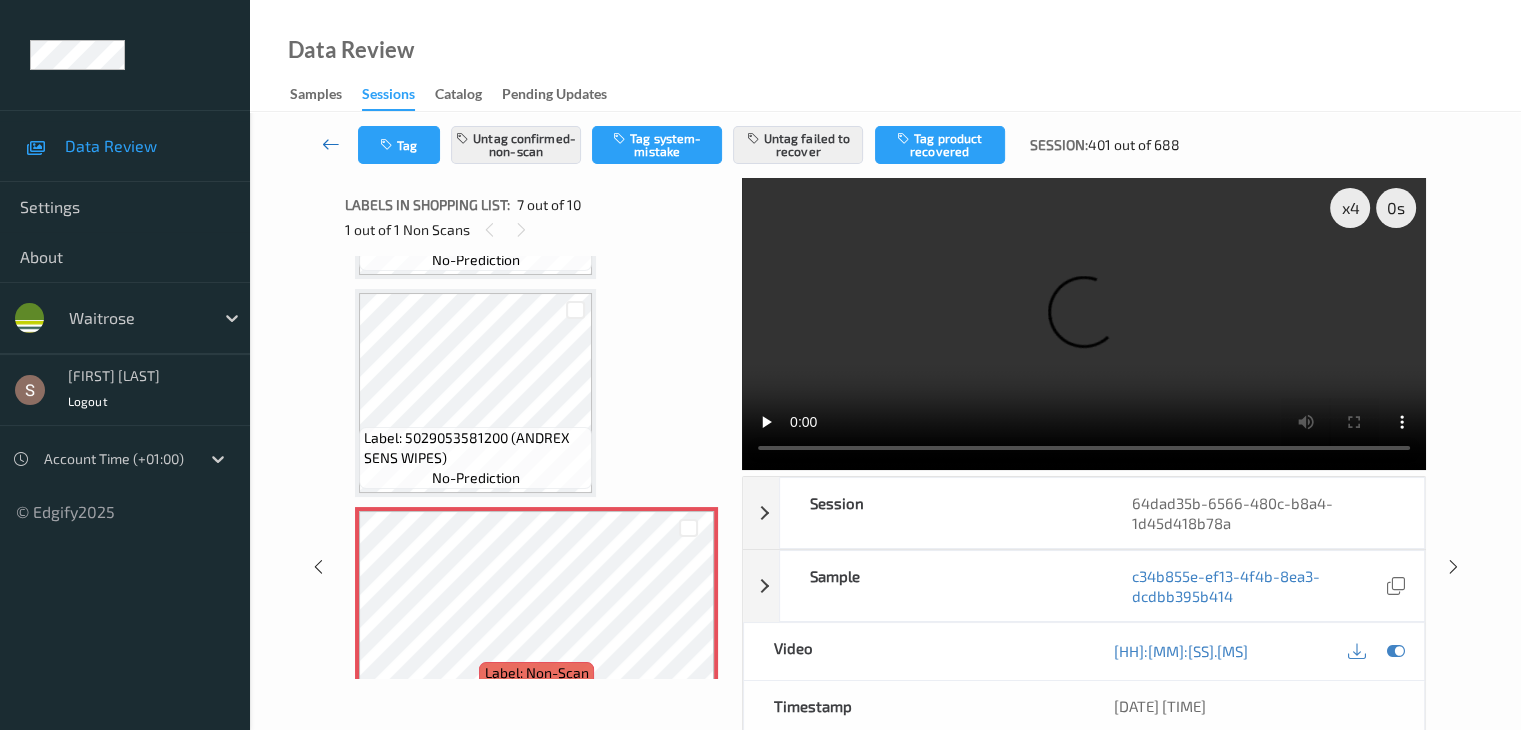 click at bounding box center [331, 145] 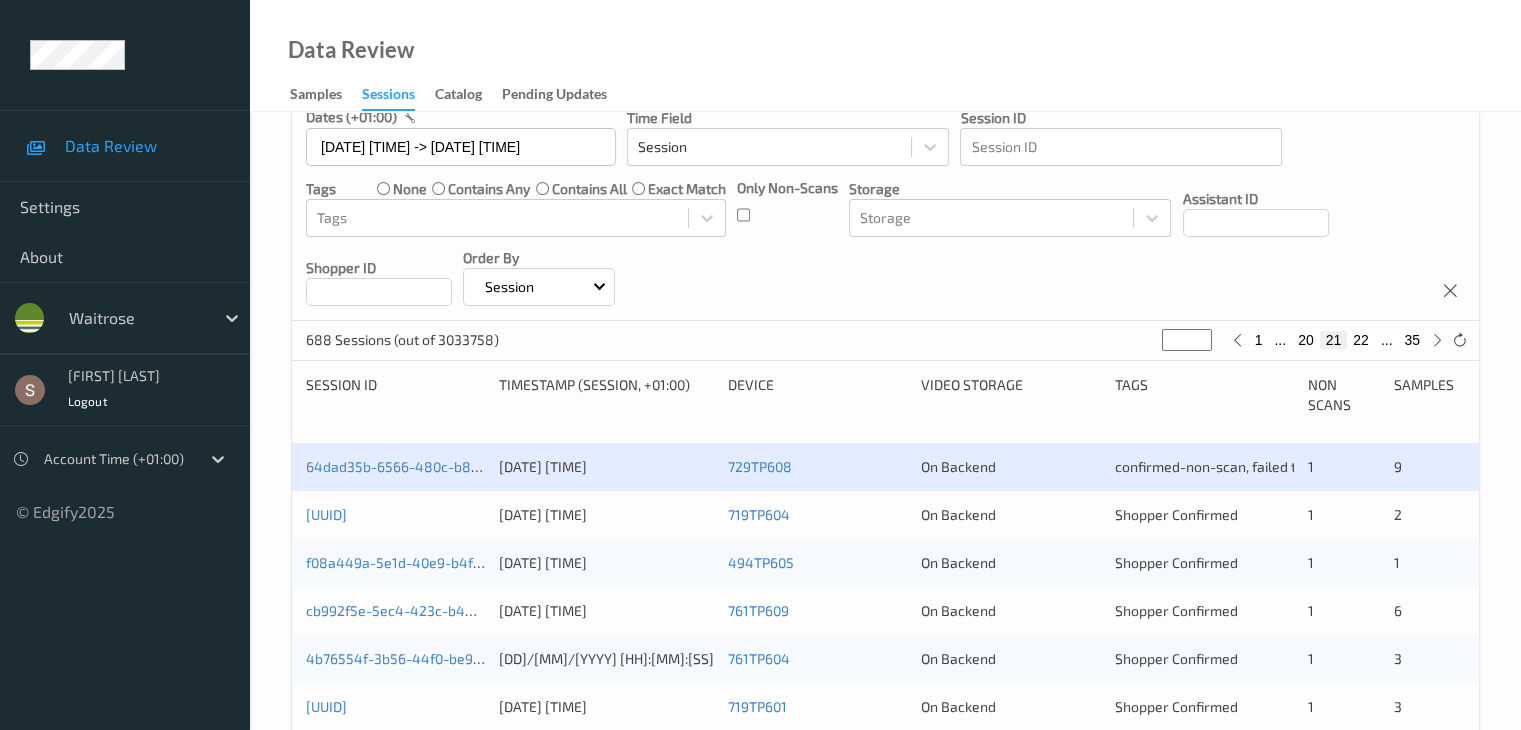 scroll, scrollTop: 200, scrollLeft: 0, axis: vertical 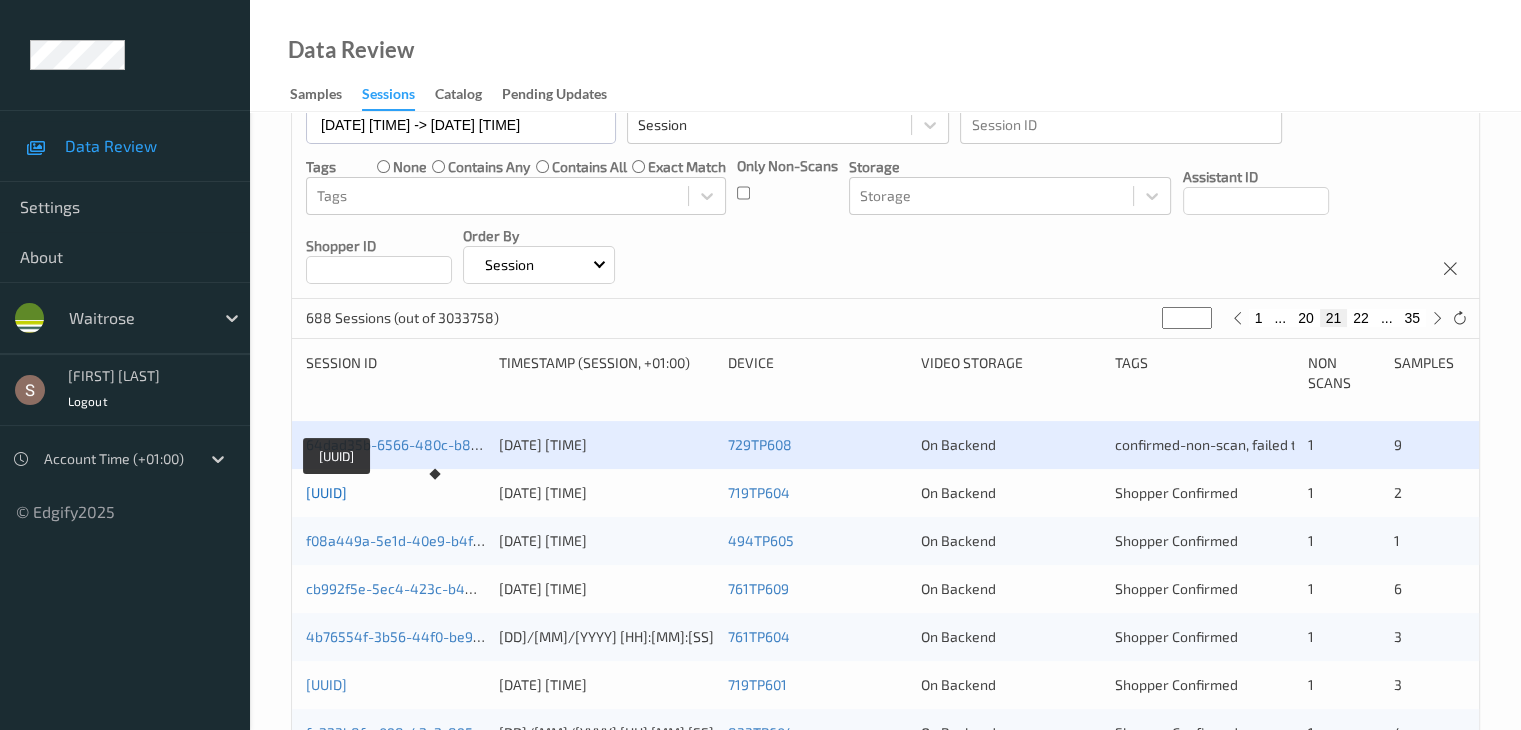 click on "[UUID]" at bounding box center [326, 492] 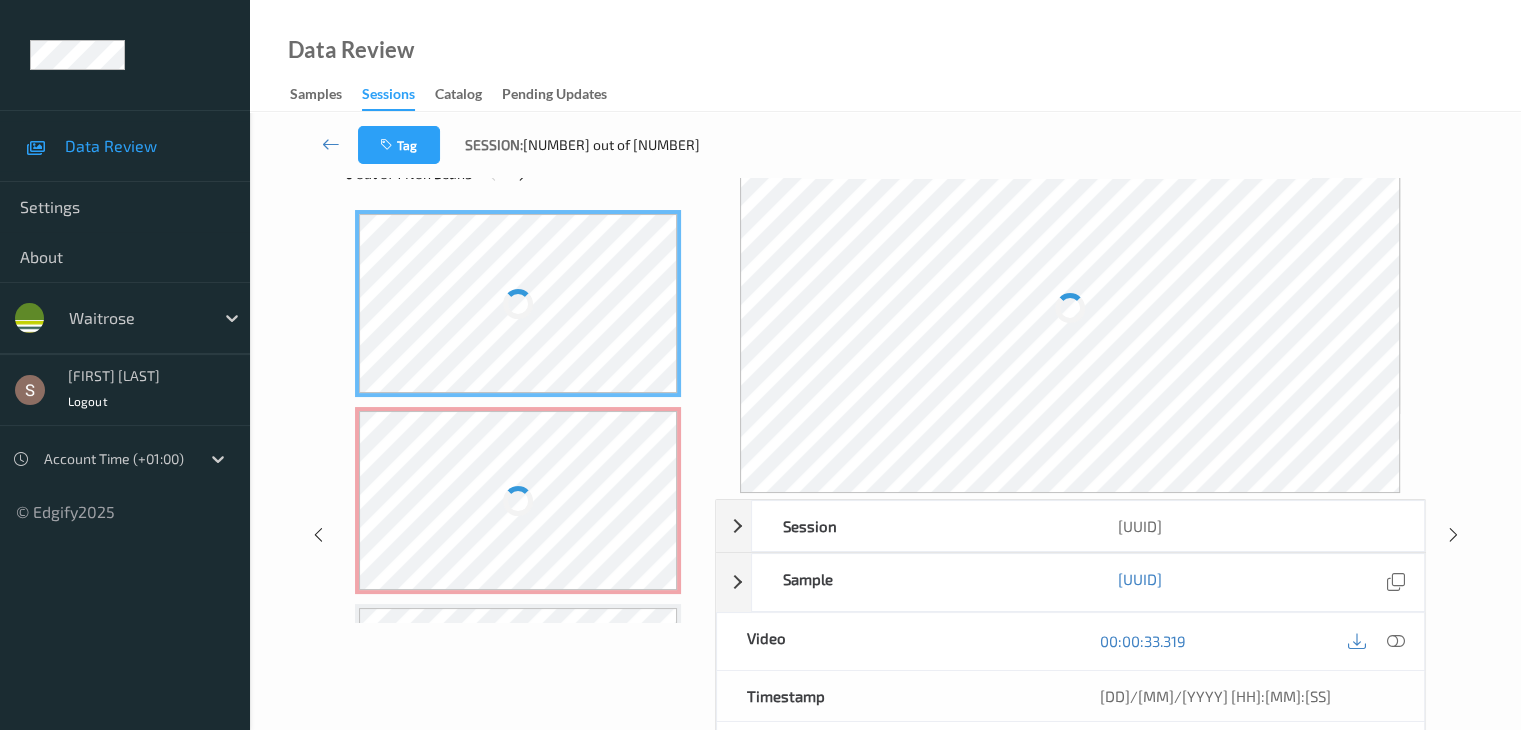 scroll, scrollTop: 0, scrollLeft: 0, axis: both 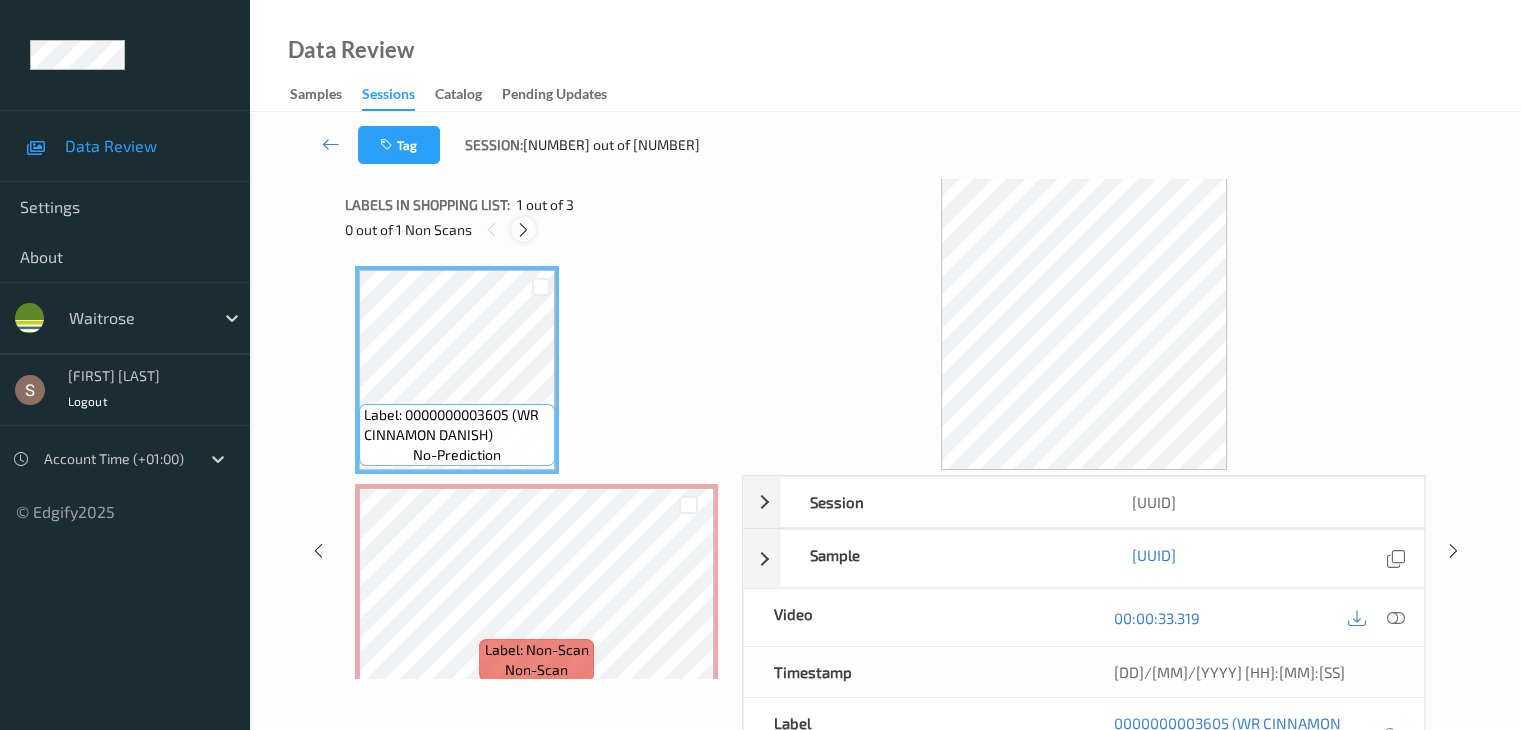 click at bounding box center [523, 230] 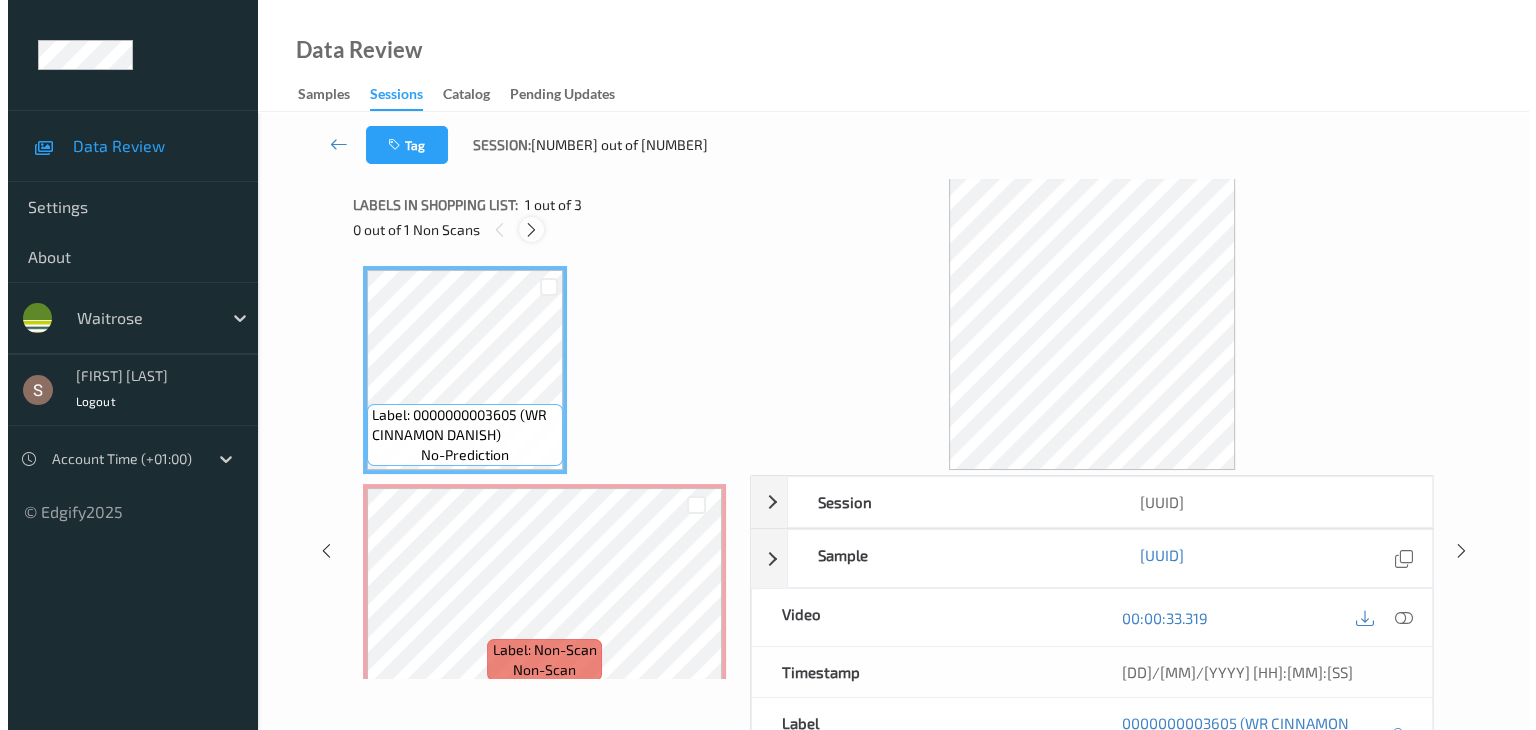 scroll, scrollTop: 10, scrollLeft: 0, axis: vertical 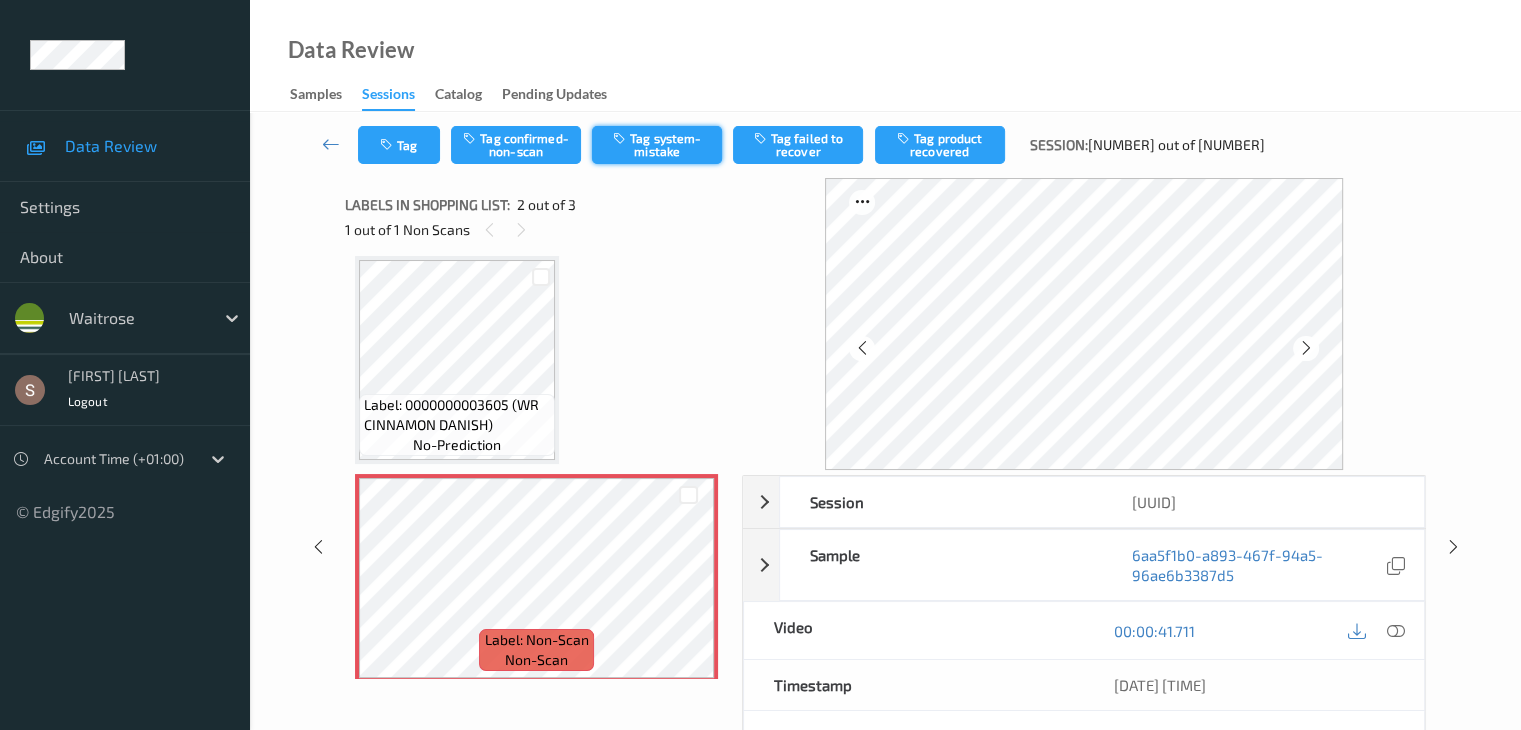 click on "Tag   system-mistake" at bounding box center [657, 145] 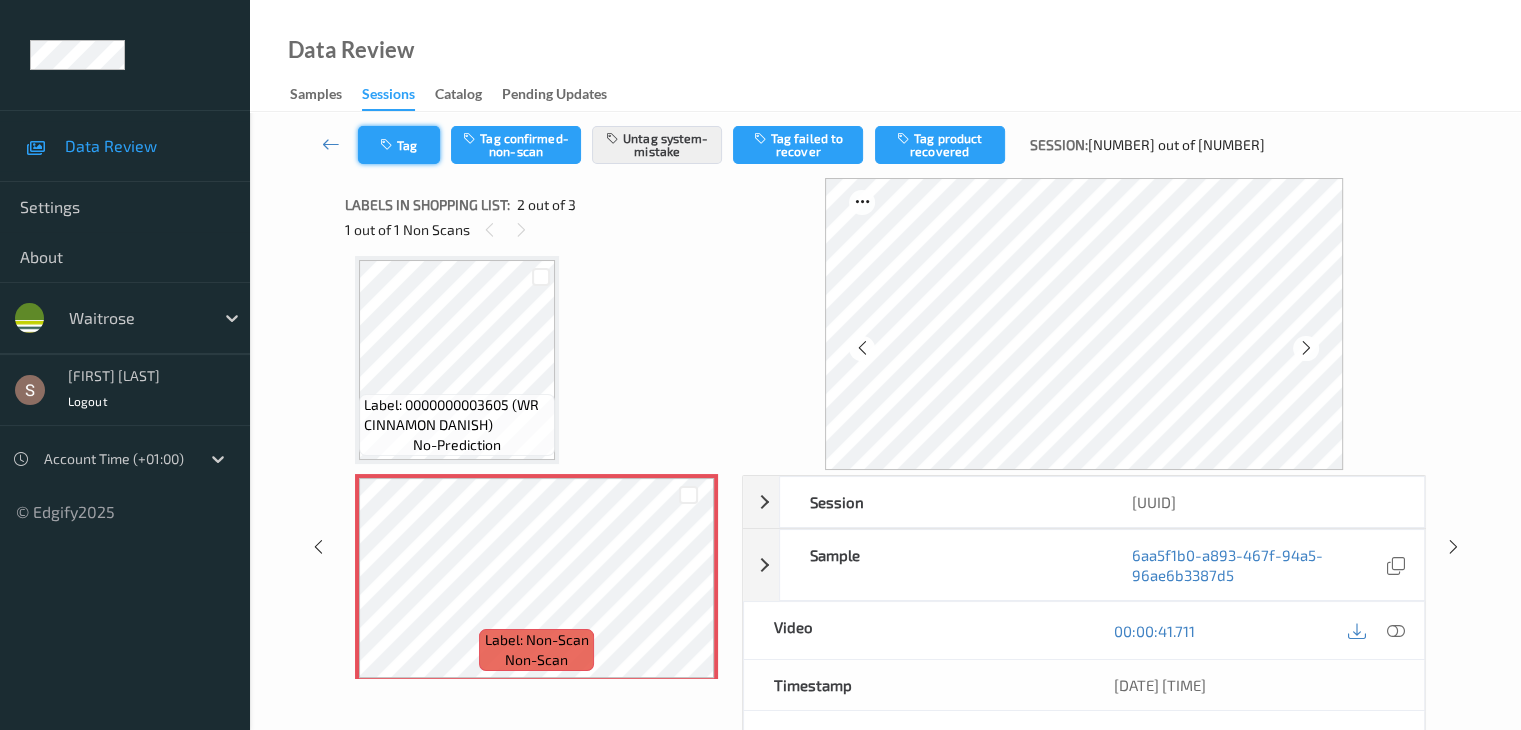 click on "Tag" at bounding box center (399, 145) 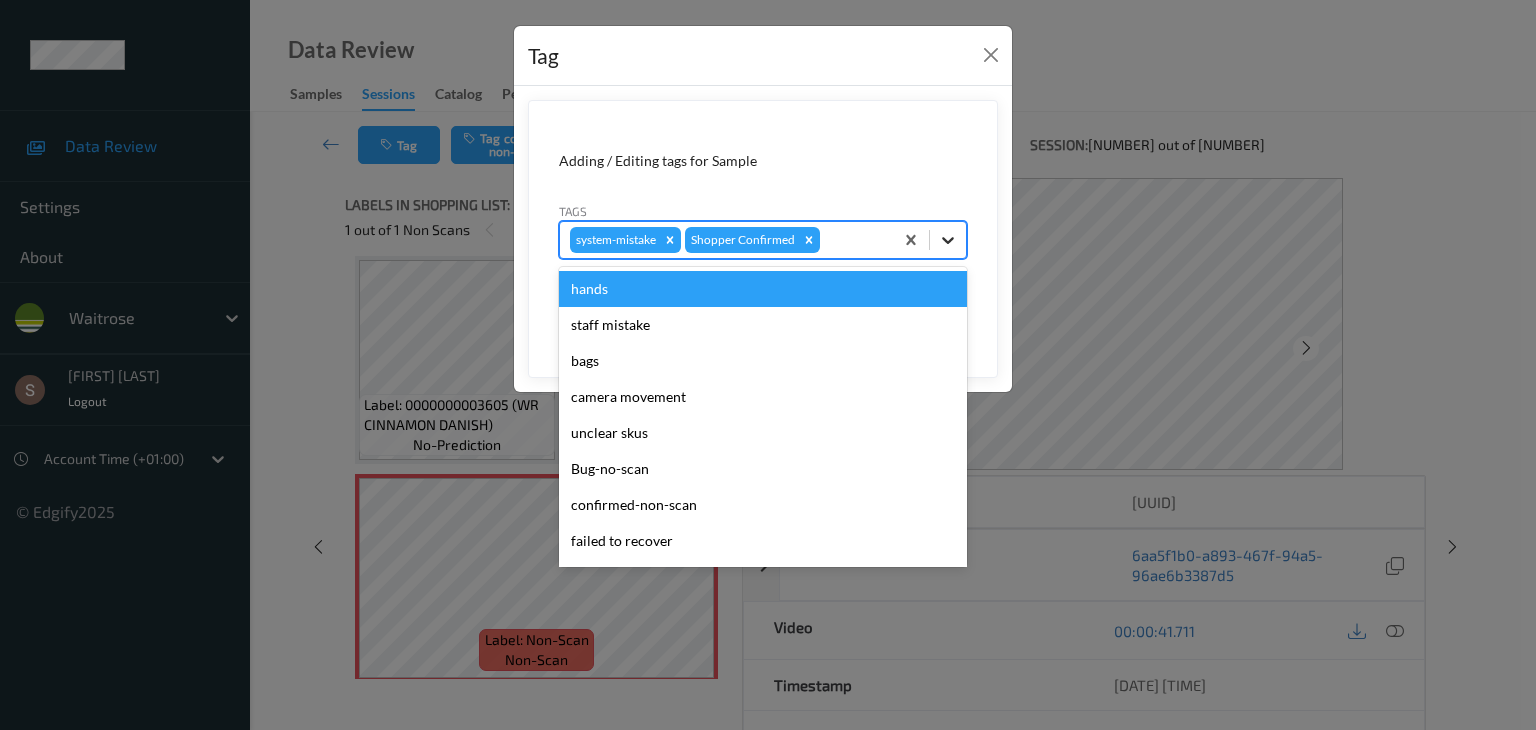 click 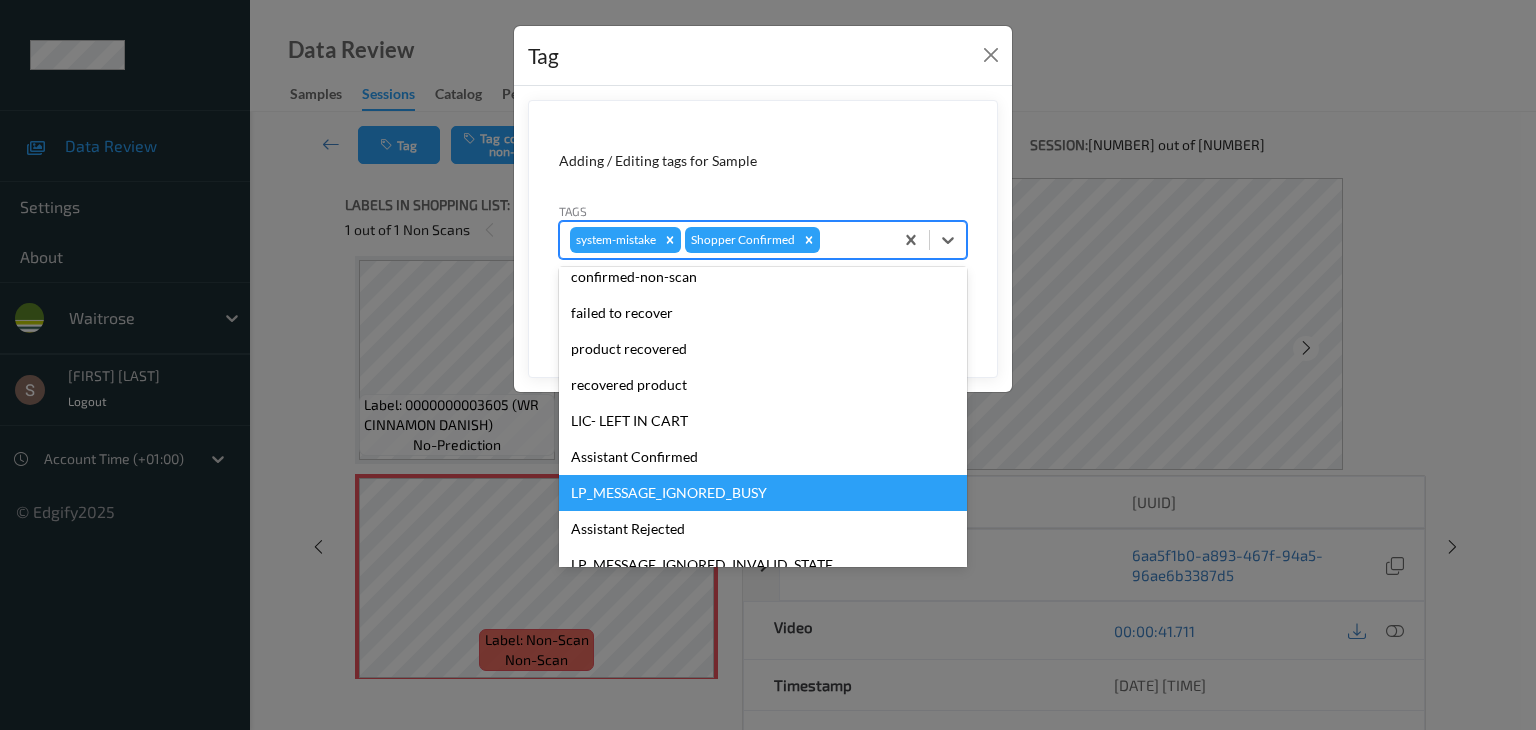 scroll, scrollTop: 320, scrollLeft: 0, axis: vertical 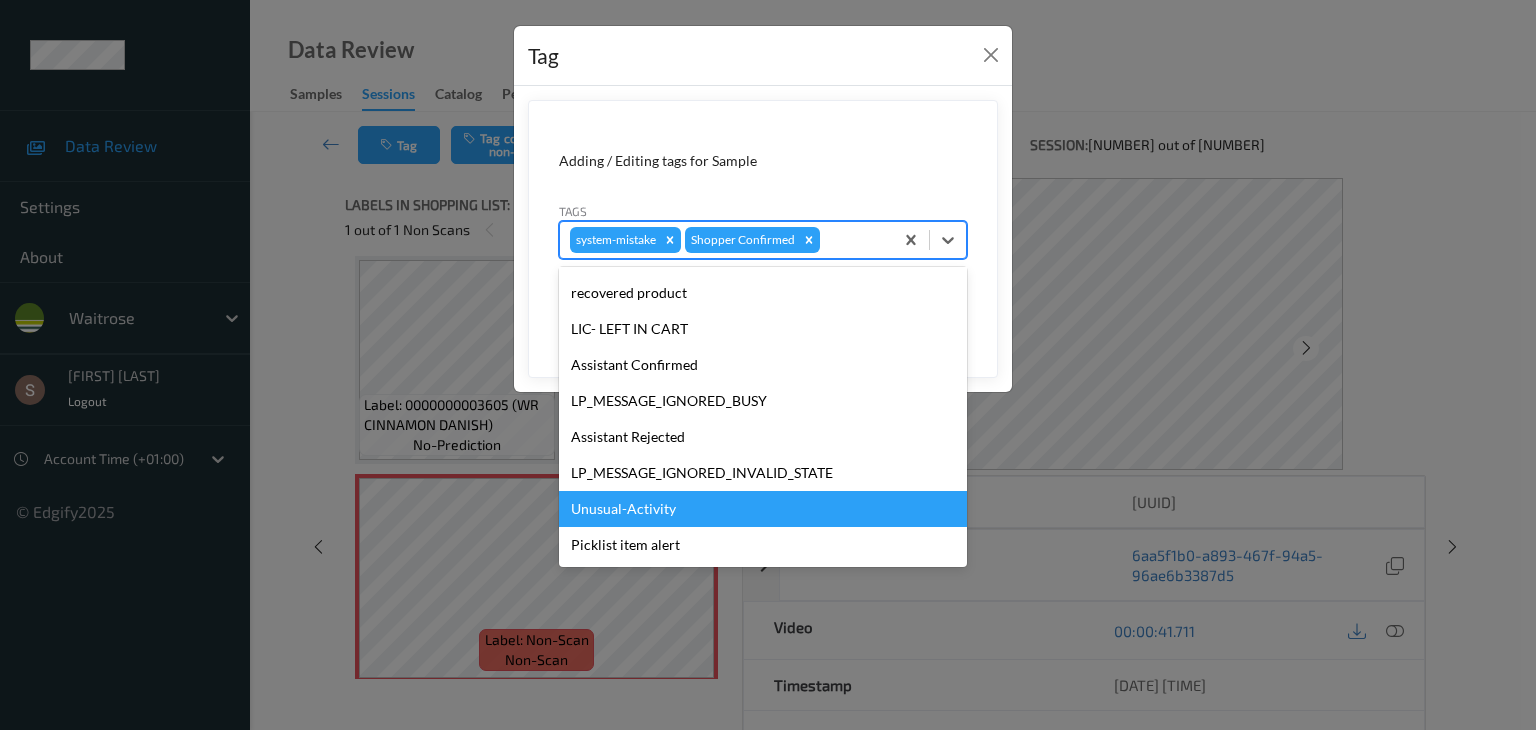 drag, startPoint x: 723, startPoint y: 496, endPoint x: 732, endPoint y: 489, distance: 11.401754 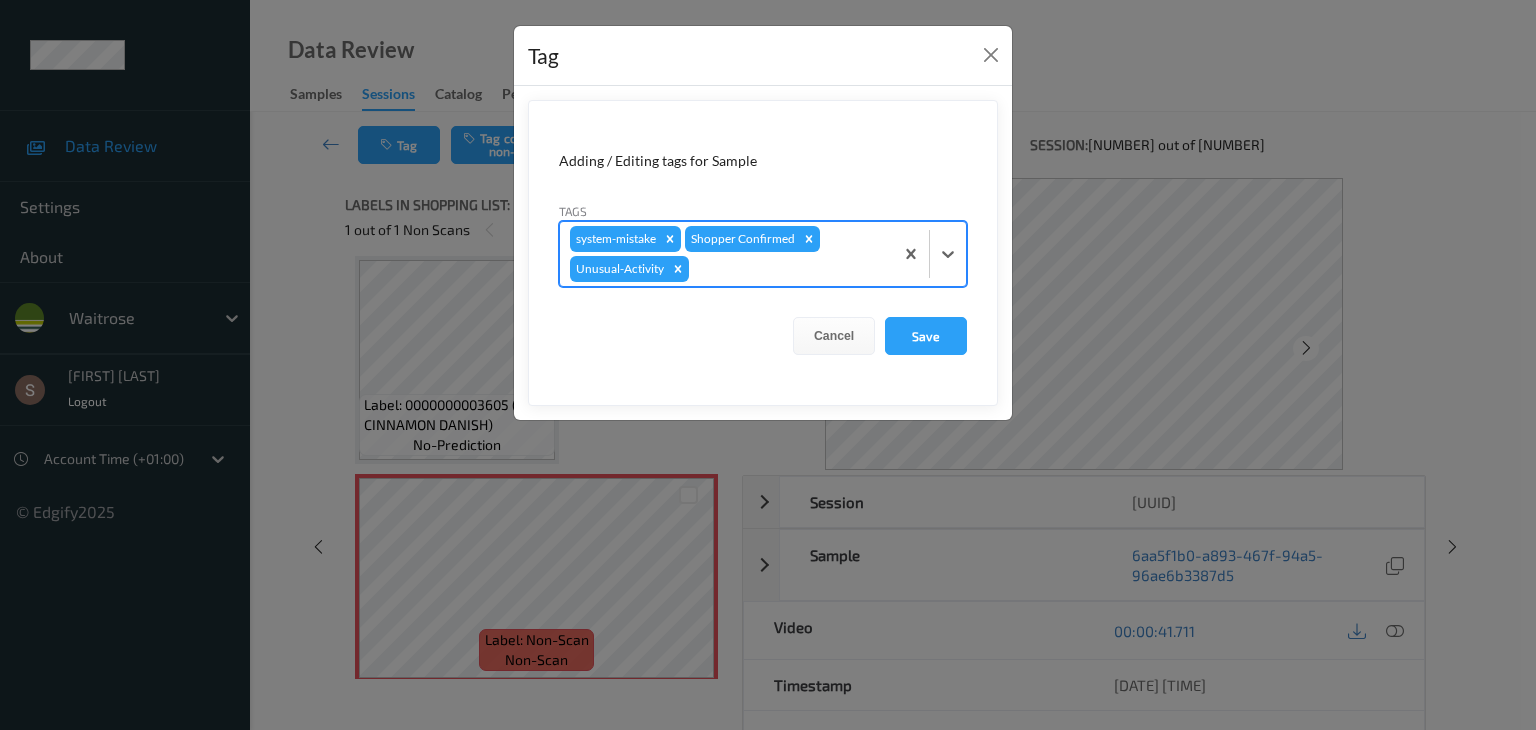 click 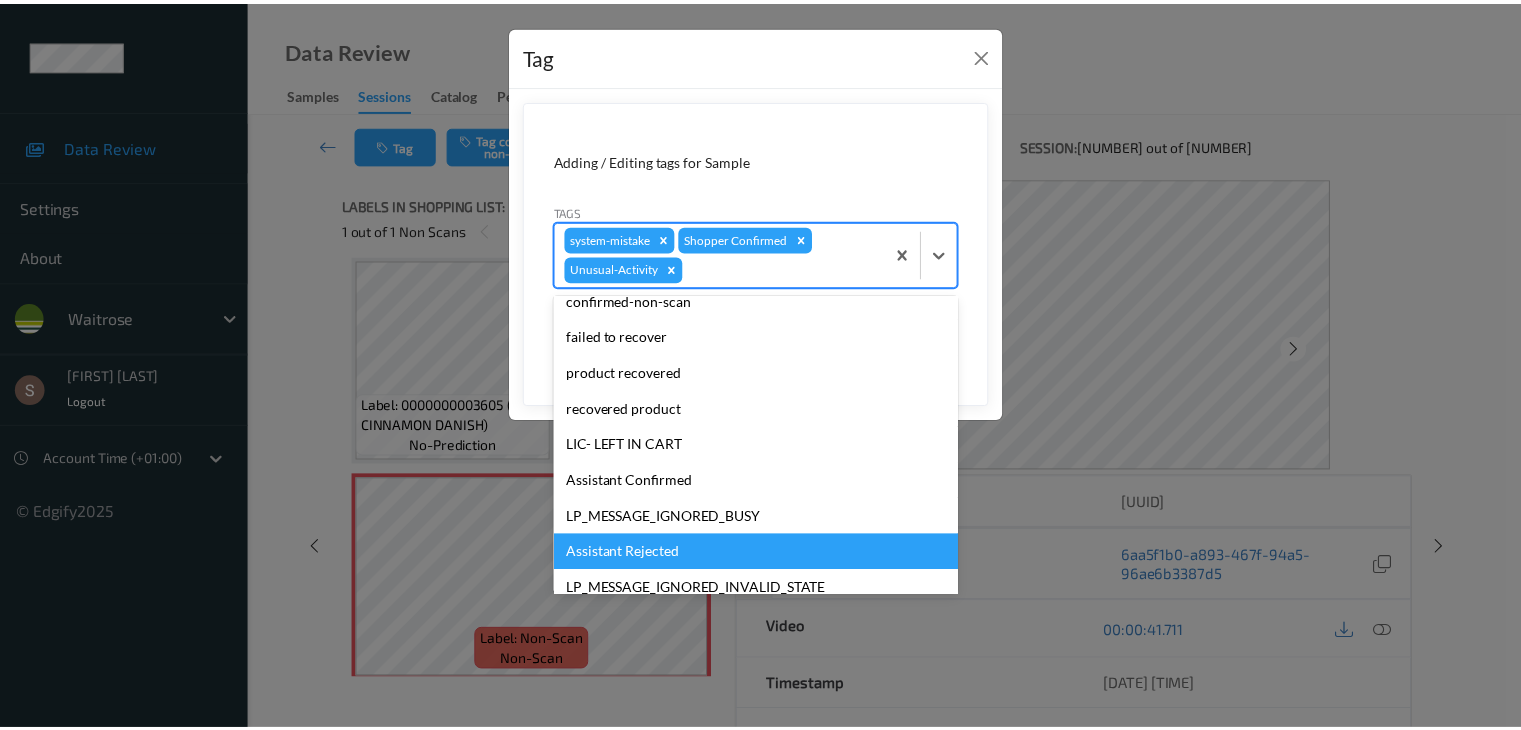 scroll, scrollTop: 284, scrollLeft: 0, axis: vertical 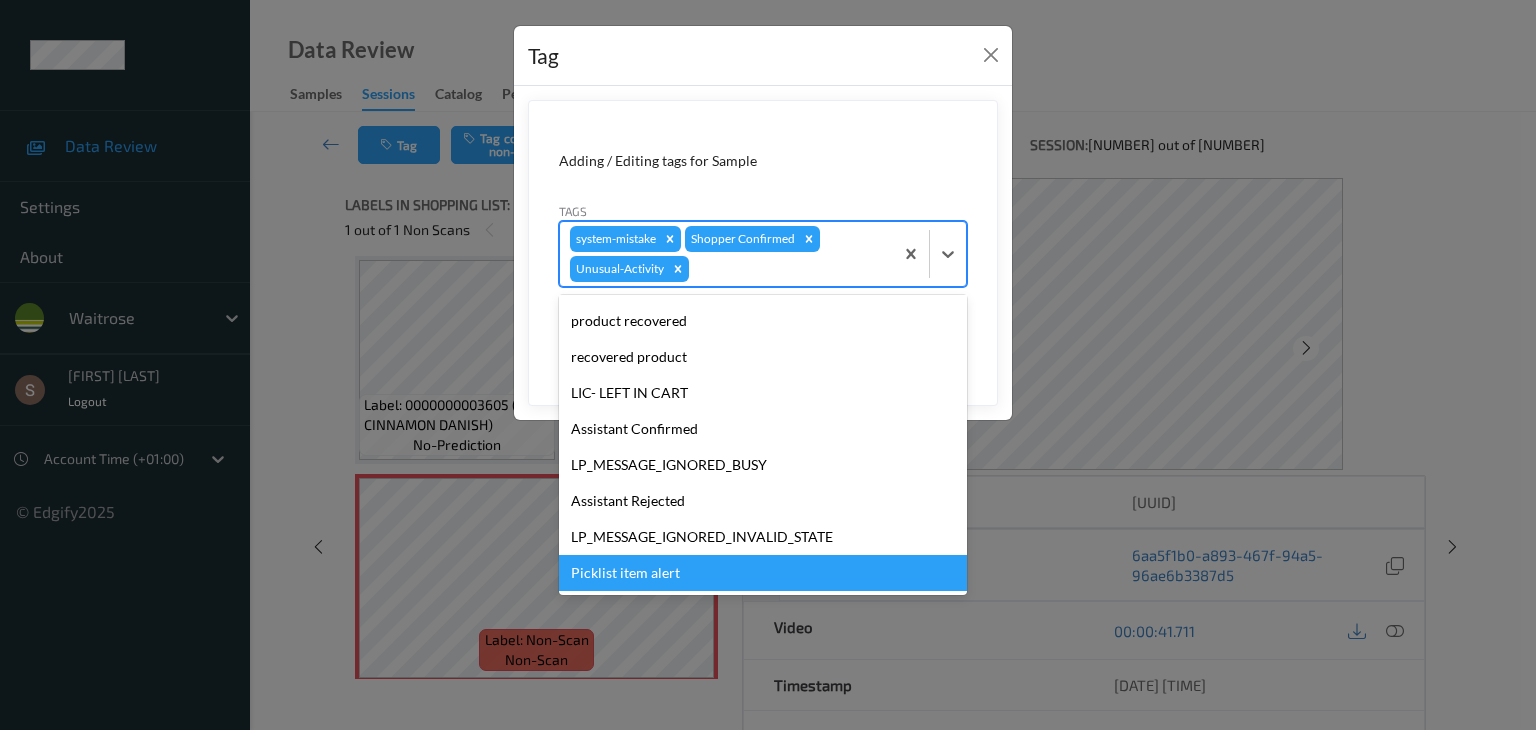 click on "Picklist item alert" at bounding box center (763, 573) 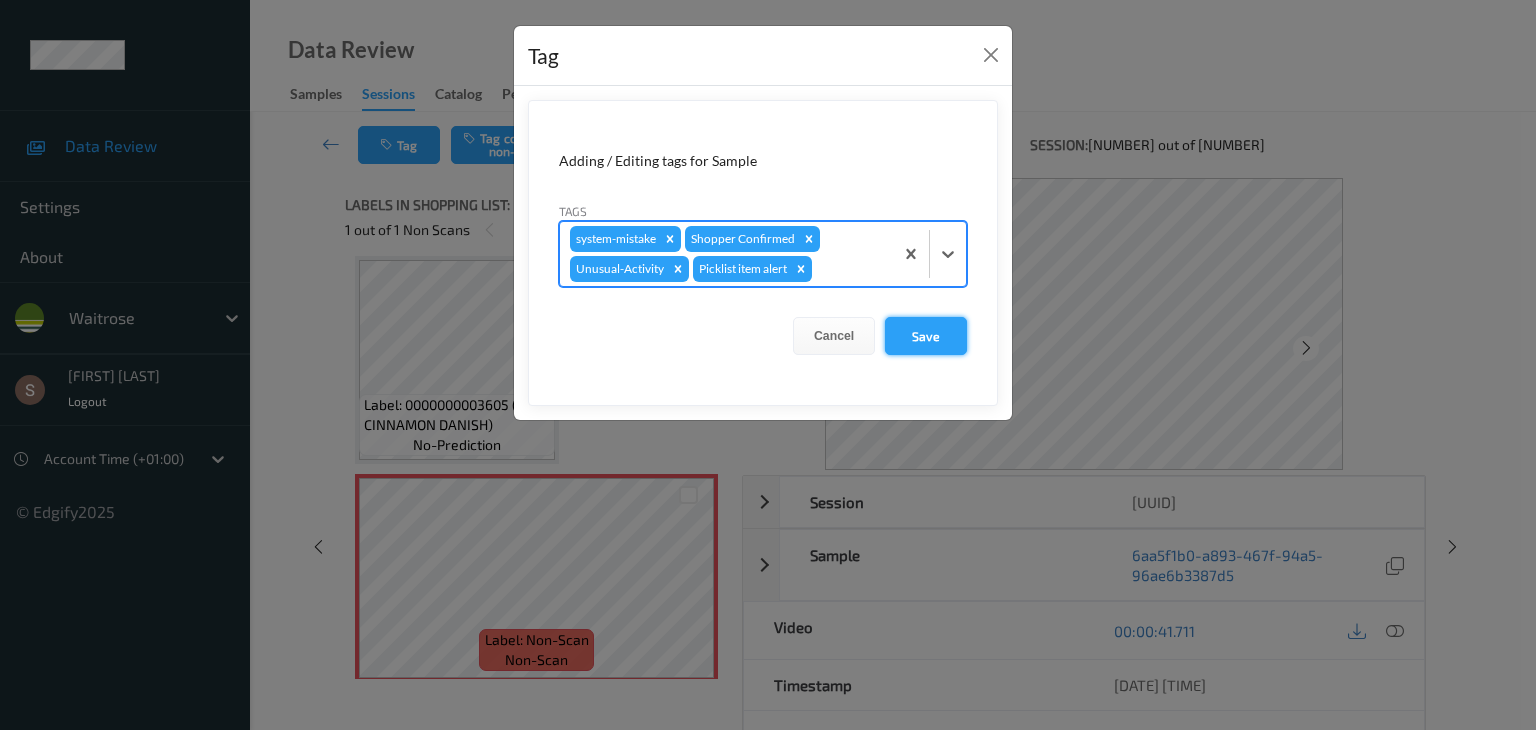 click on "Save" at bounding box center (926, 336) 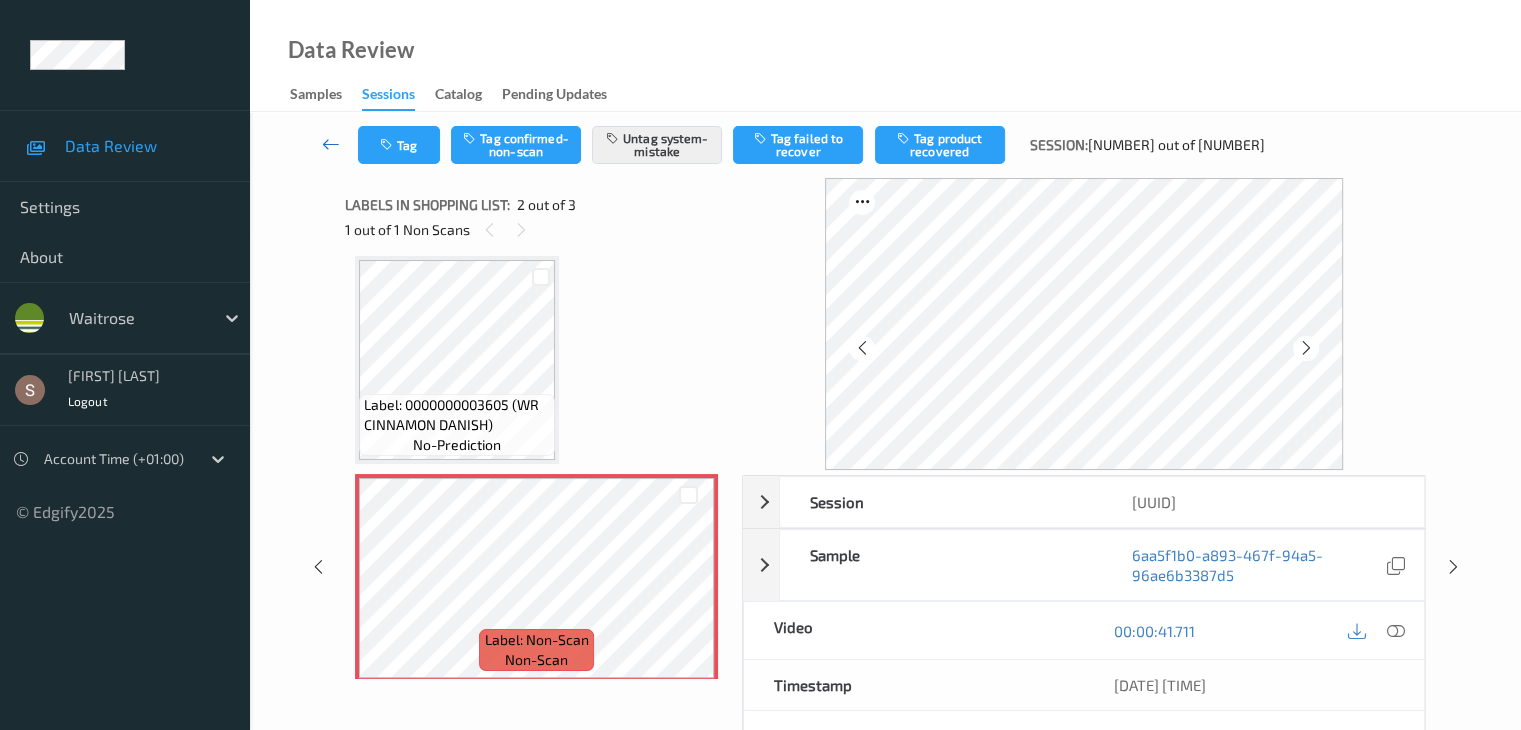 click at bounding box center [331, 144] 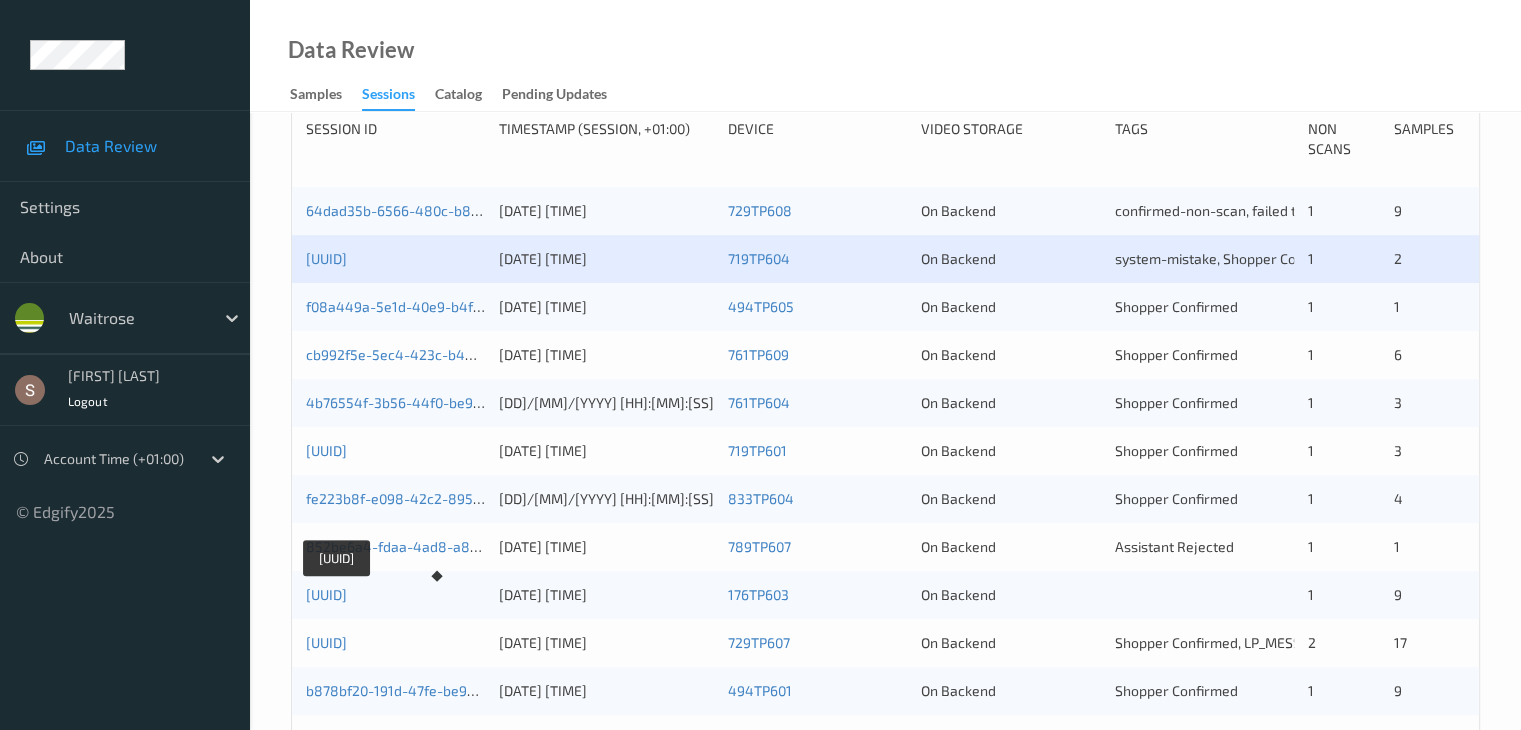 scroll, scrollTop: 300, scrollLeft: 0, axis: vertical 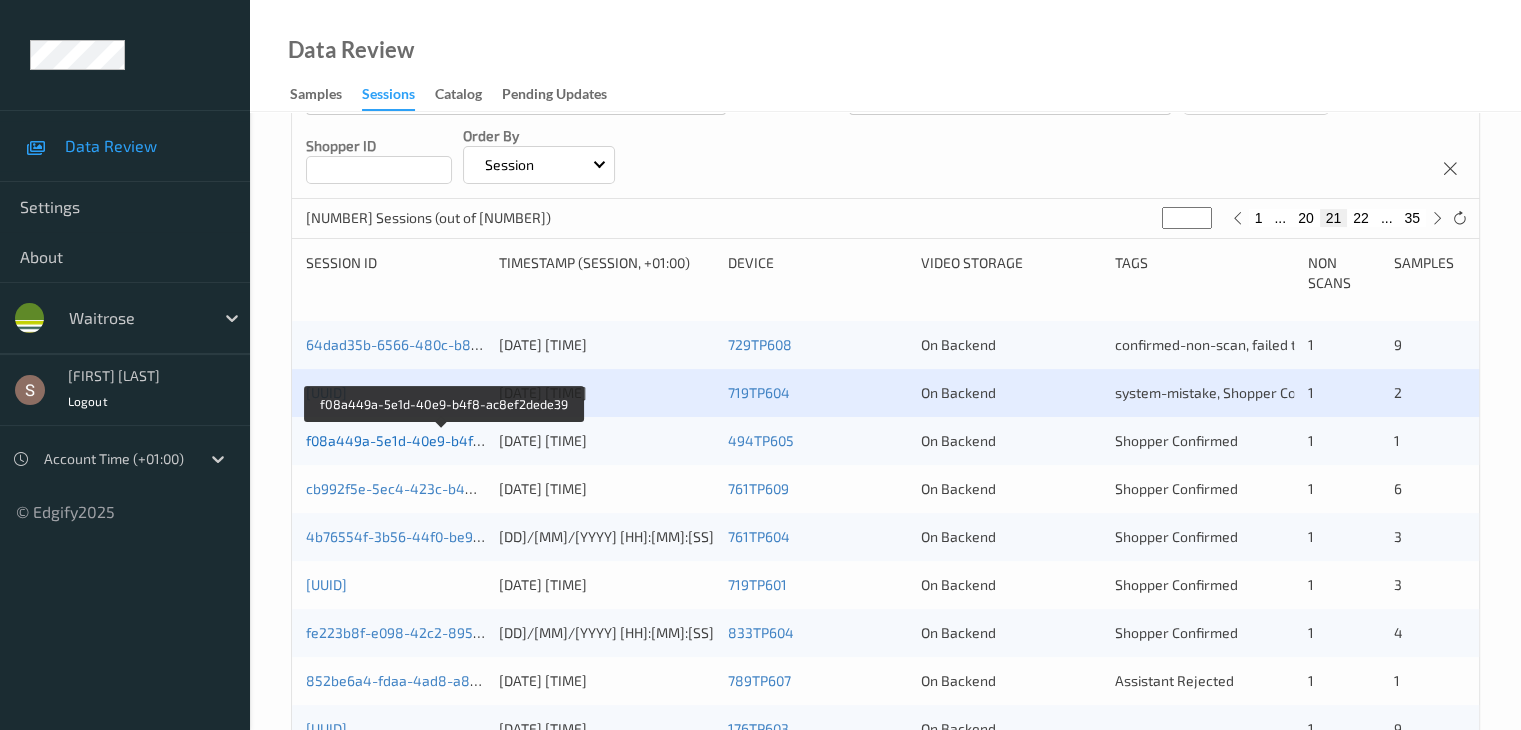 click on "f08a449a-5e1d-40e9-b4f8-ac8ef2dede39" at bounding box center [443, 440] 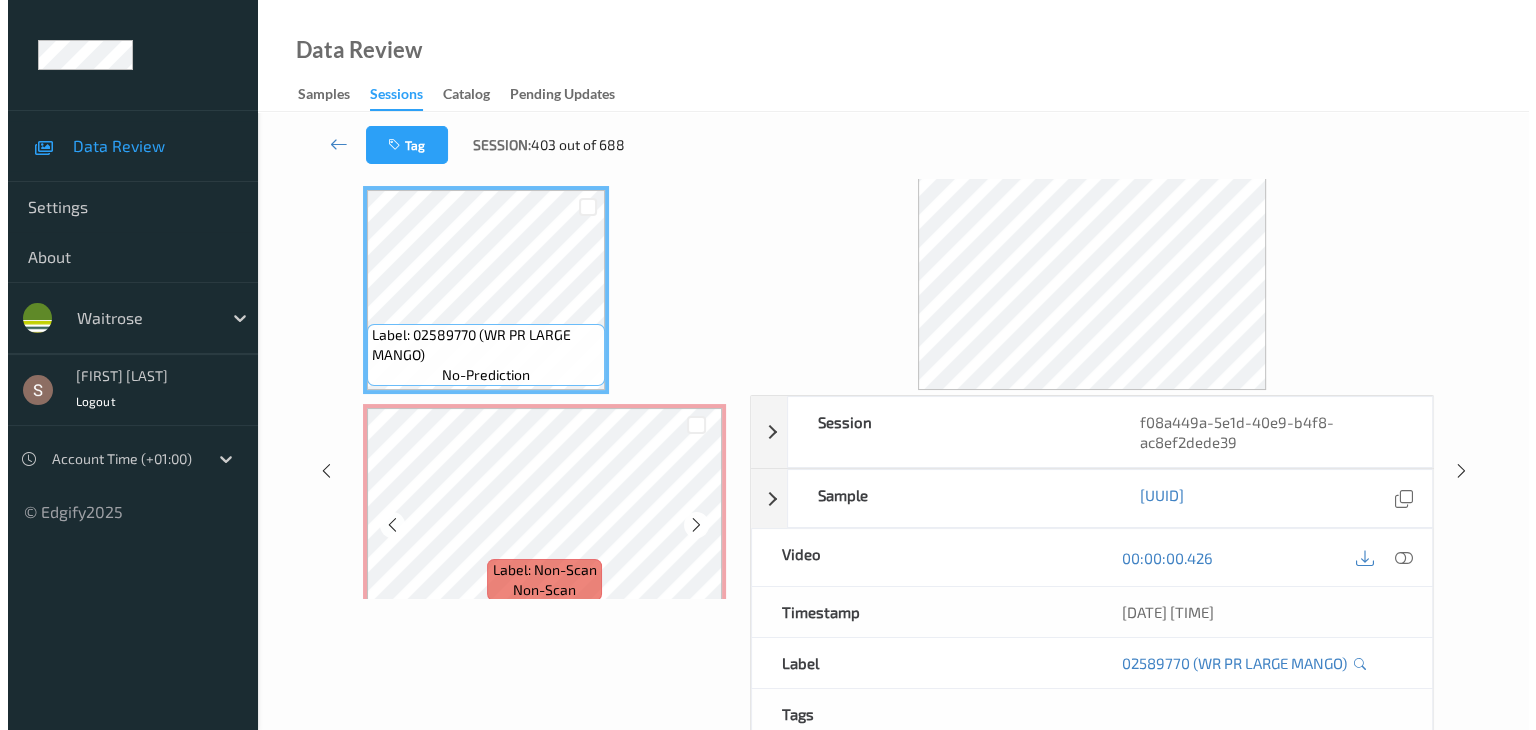 scroll, scrollTop: 0, scrollLeft: 0, axis: both 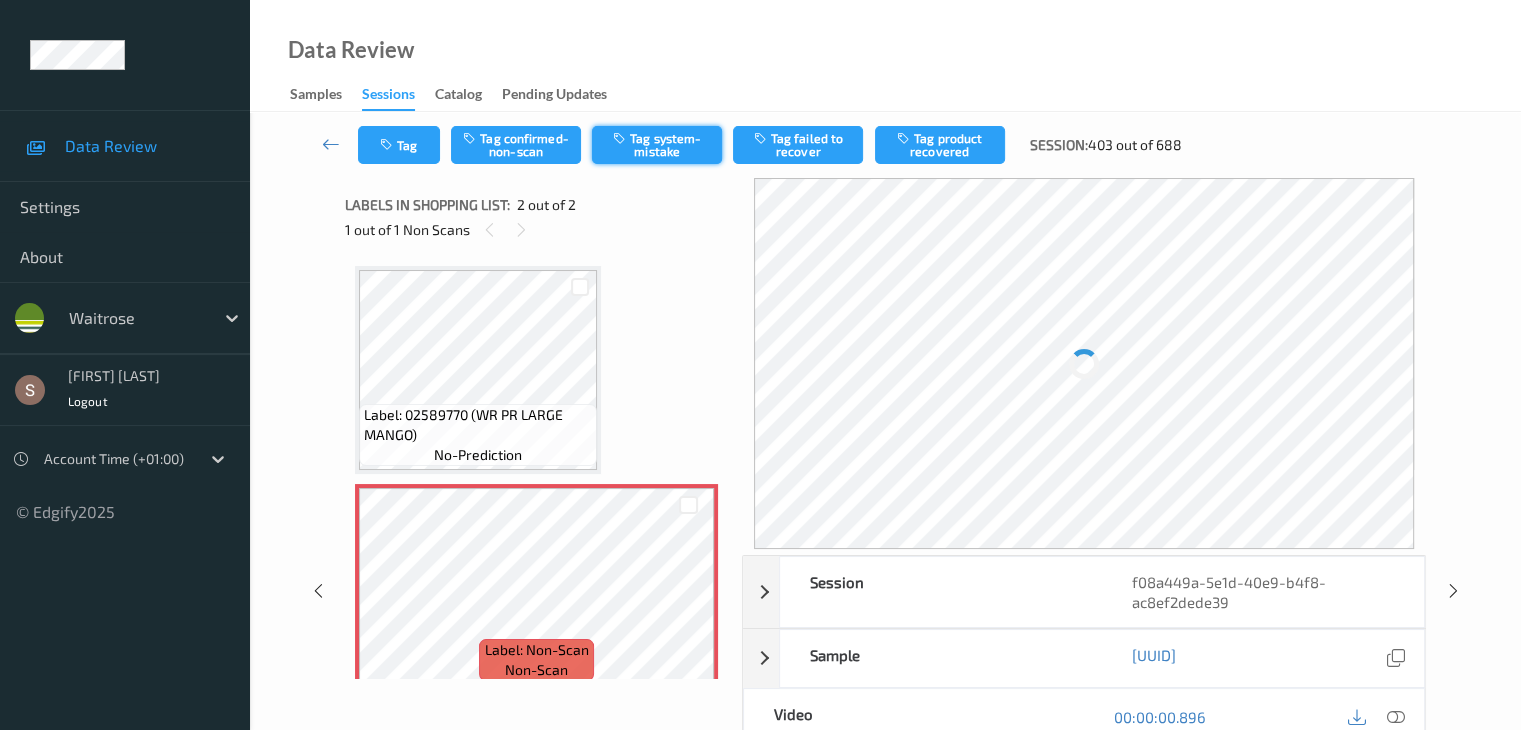 click on "Tag   system-mistake" at bounding box center (657, 145) 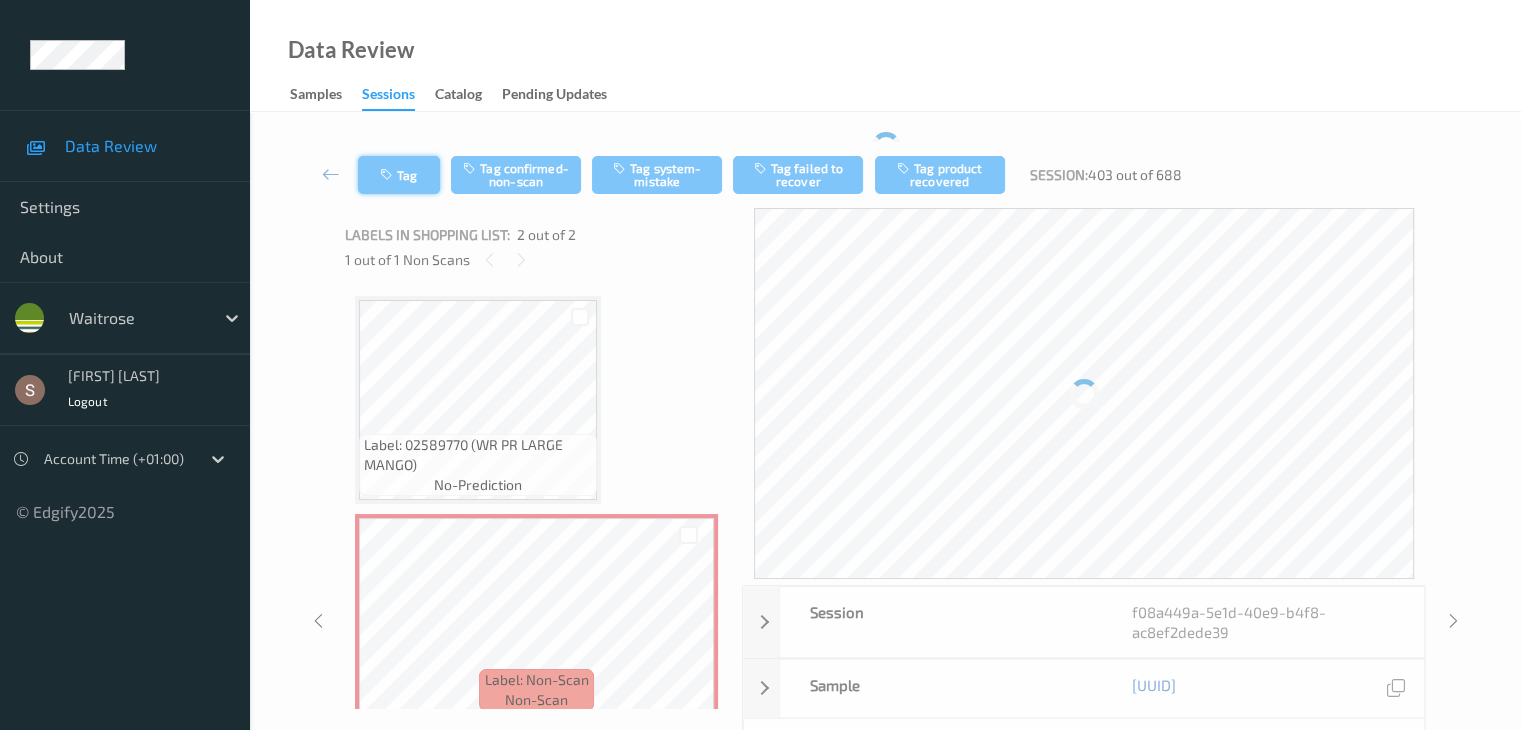 click on "Tag" at bounding box center (399, 175) 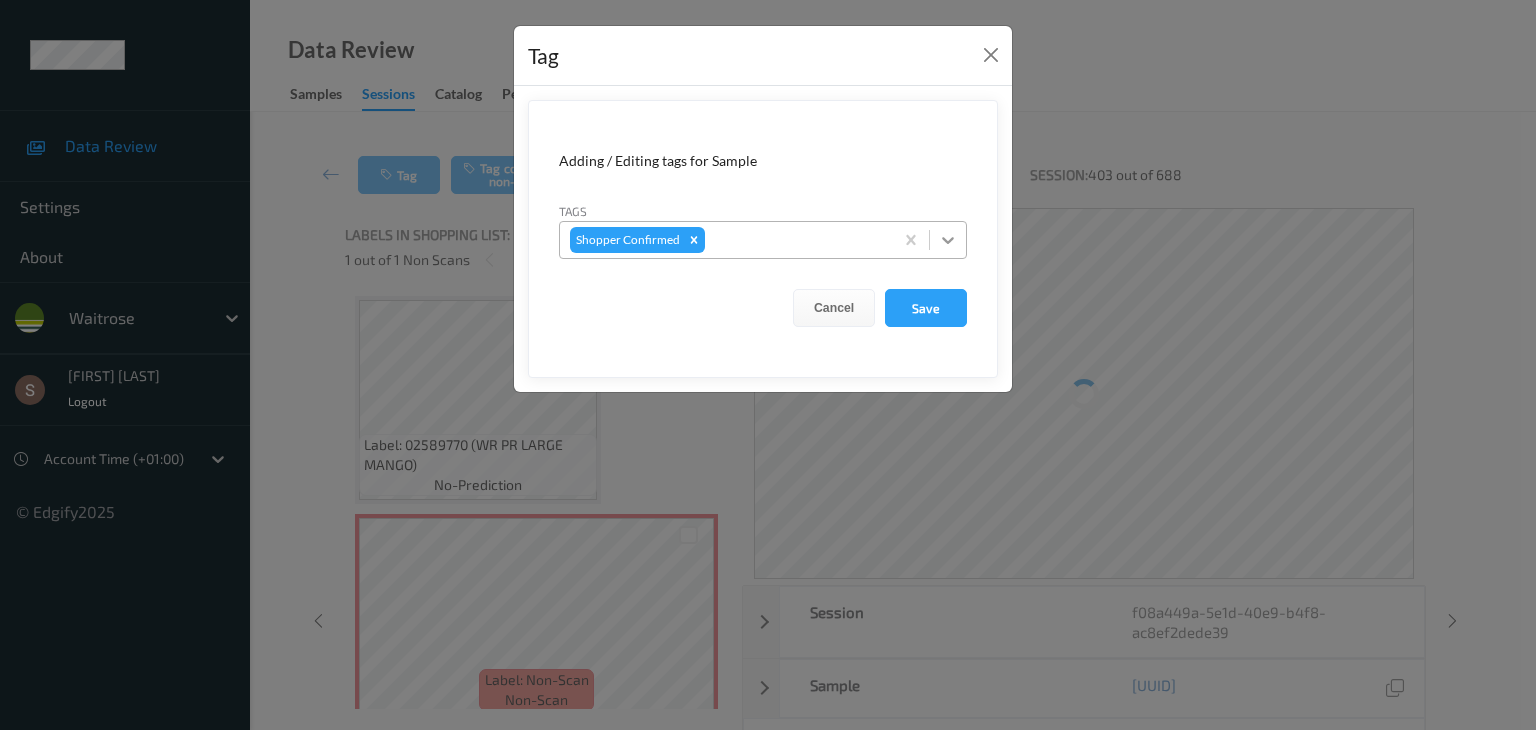 click 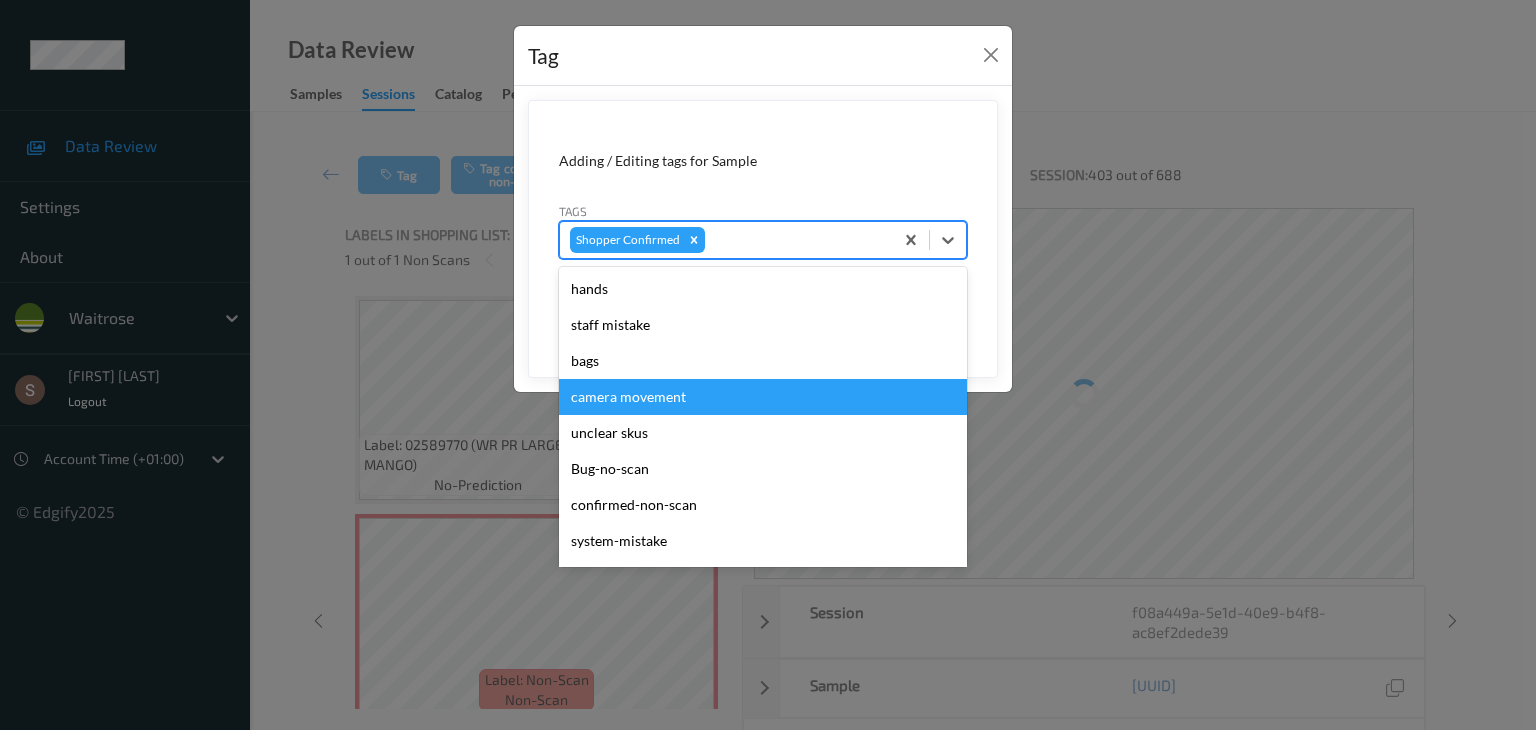 scroll, scrollTop: 356, scrollLeft: 0, axis: vertical 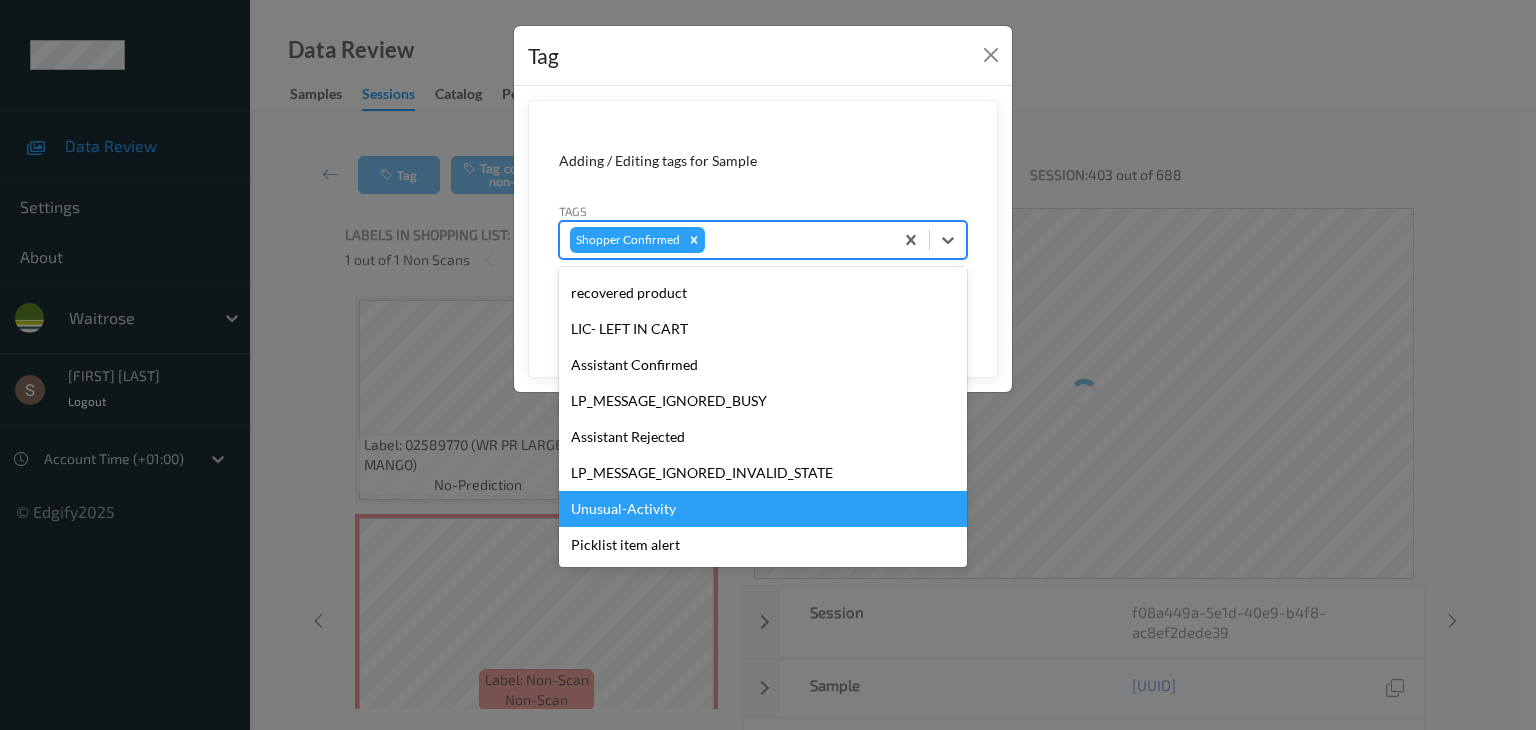 drag, startPoint x: 660, startPoint y: 506, endPoint x: 696, endPoint y: 471, distance: 50.20956 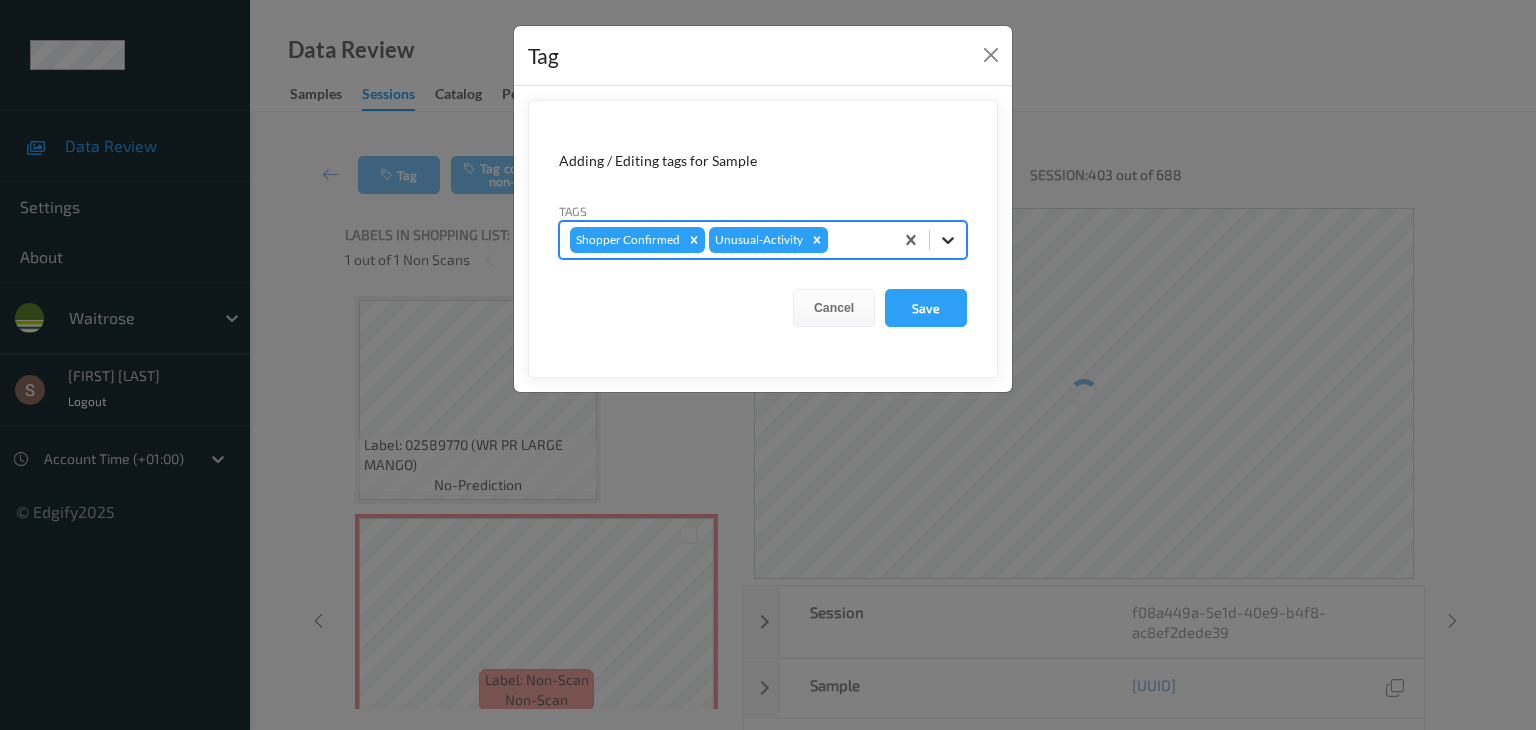 click at bounding box center (948, 240) 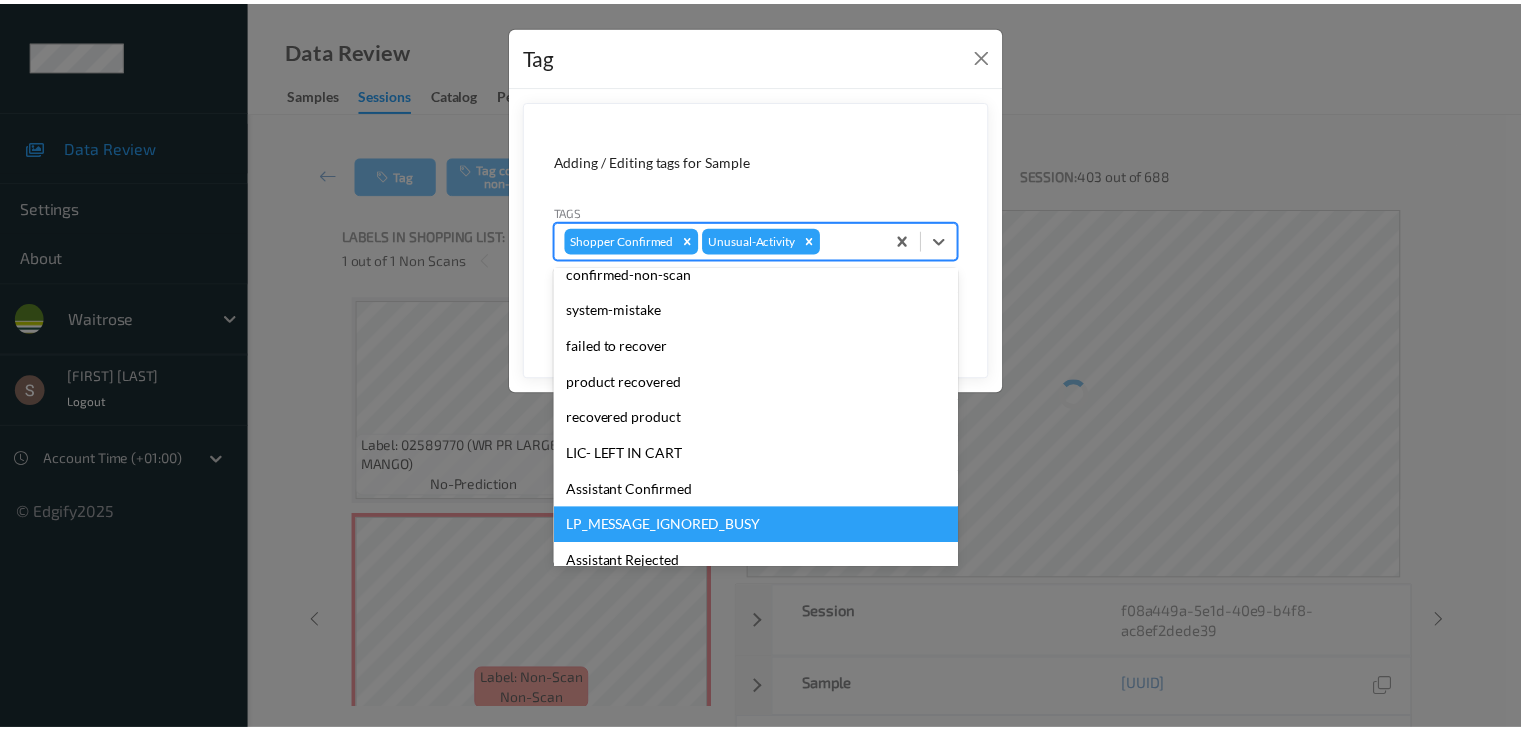 scroll, scrollTop: 320, scrollLeft: 0, axis: vertical 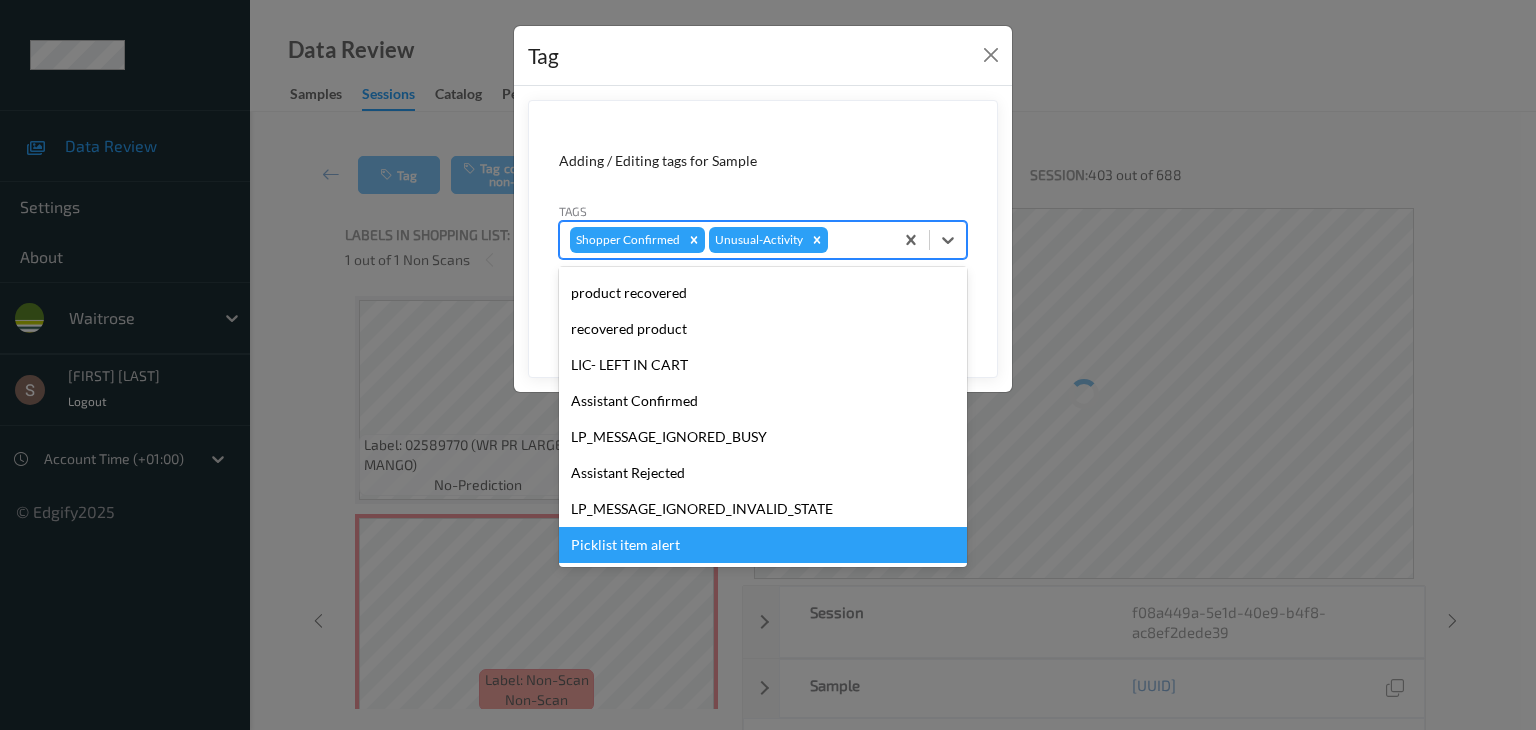 click on "Picklist item alert" at bounding box center [763, 545] 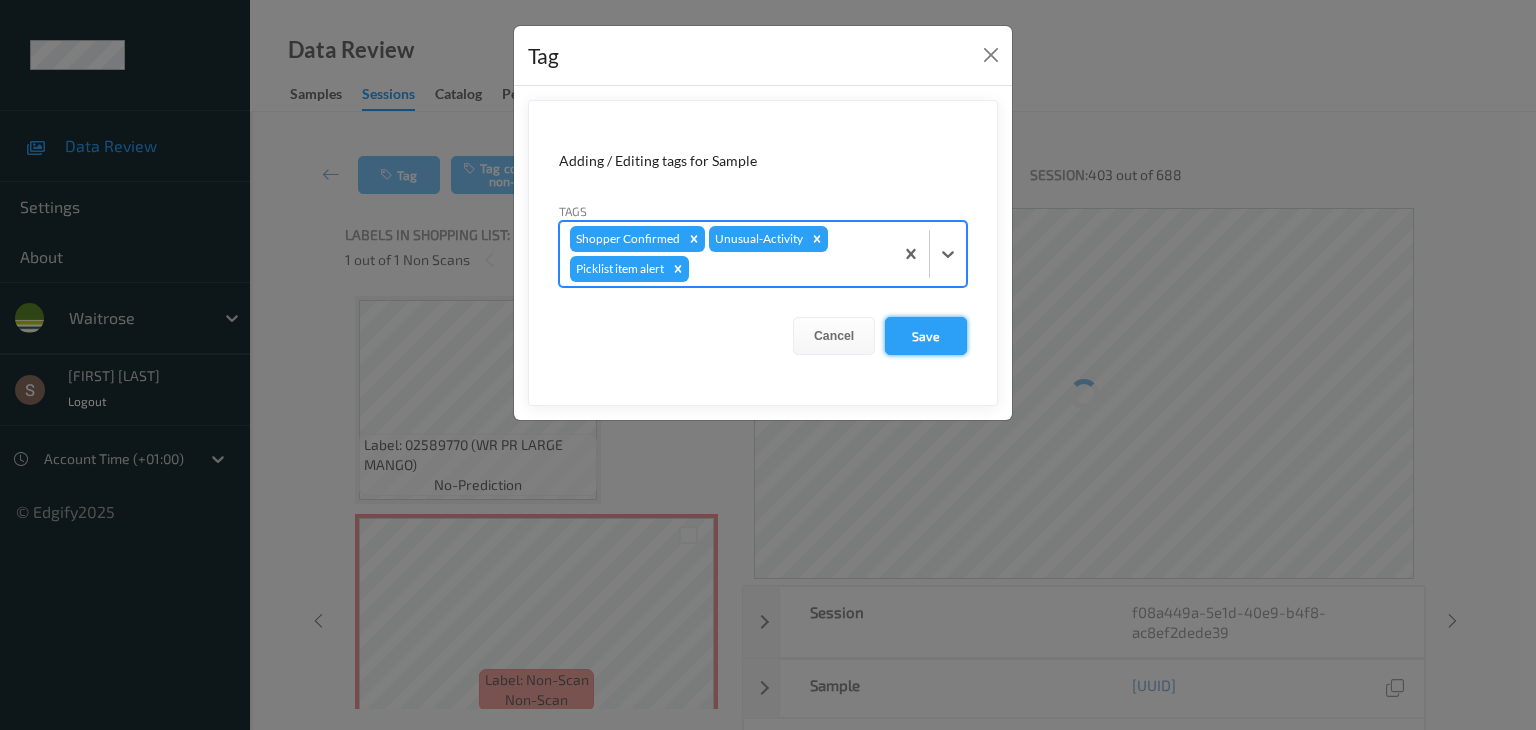 click on "Save" at bounding box center (926, 336) 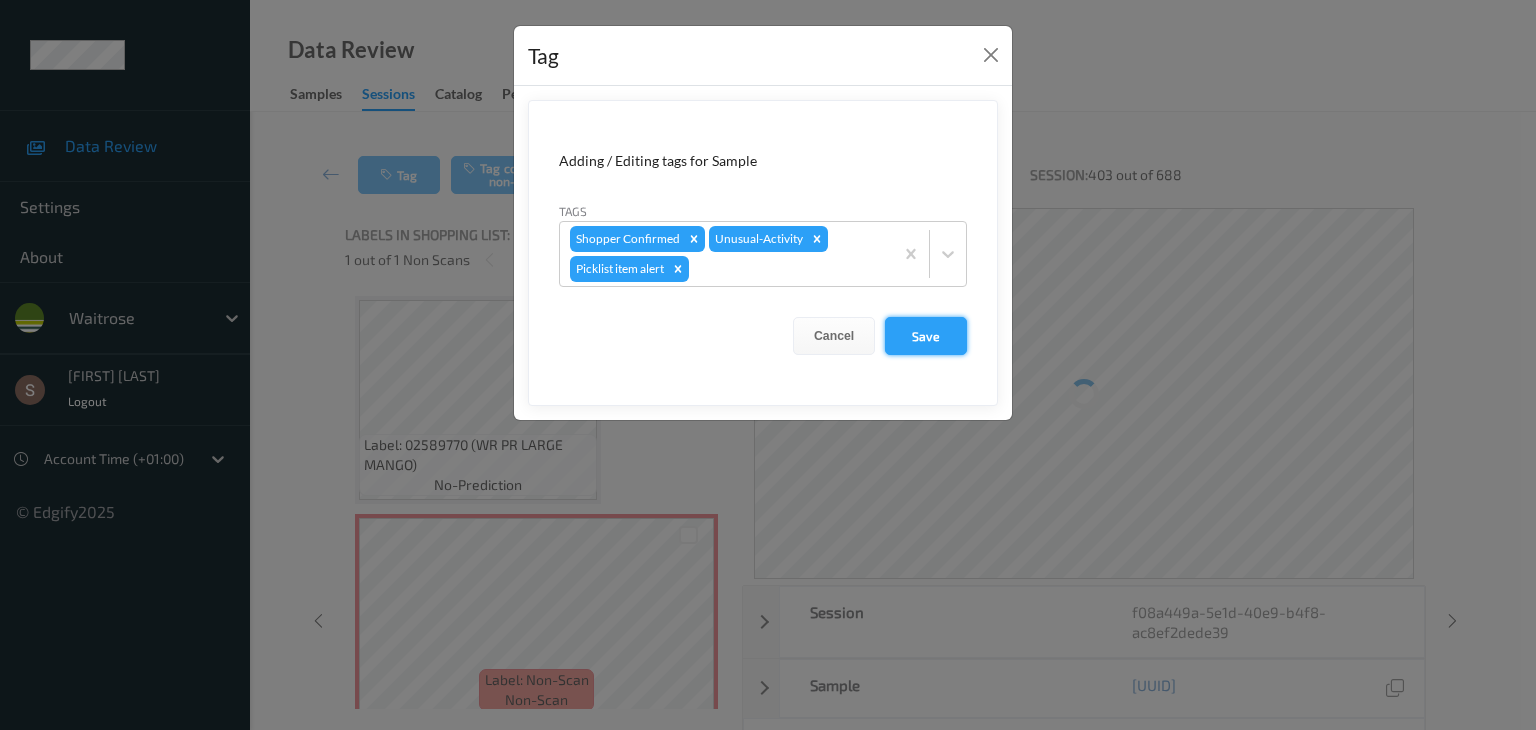 click on "Save" at bounding box center (926, 336) 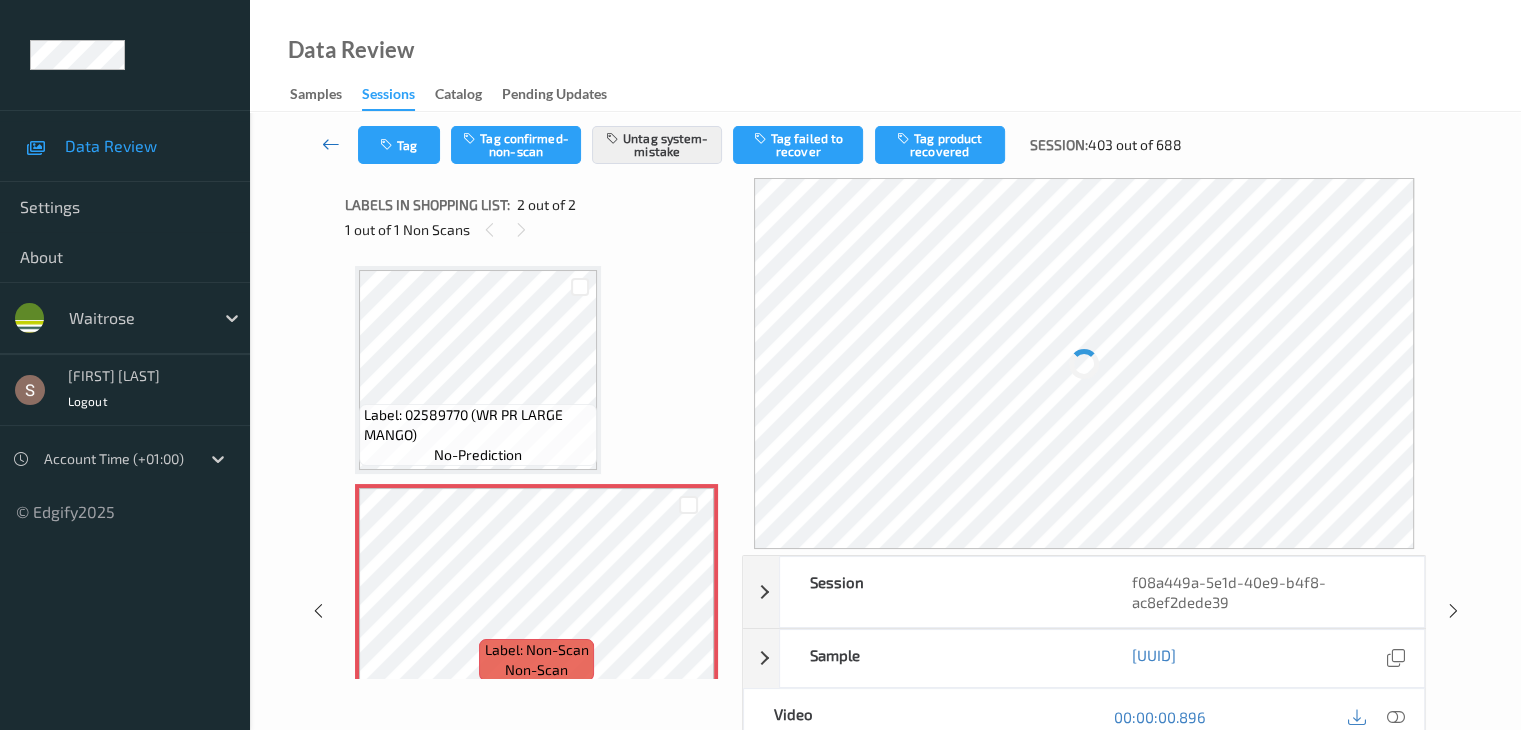 click at bounding box center [331, 144] 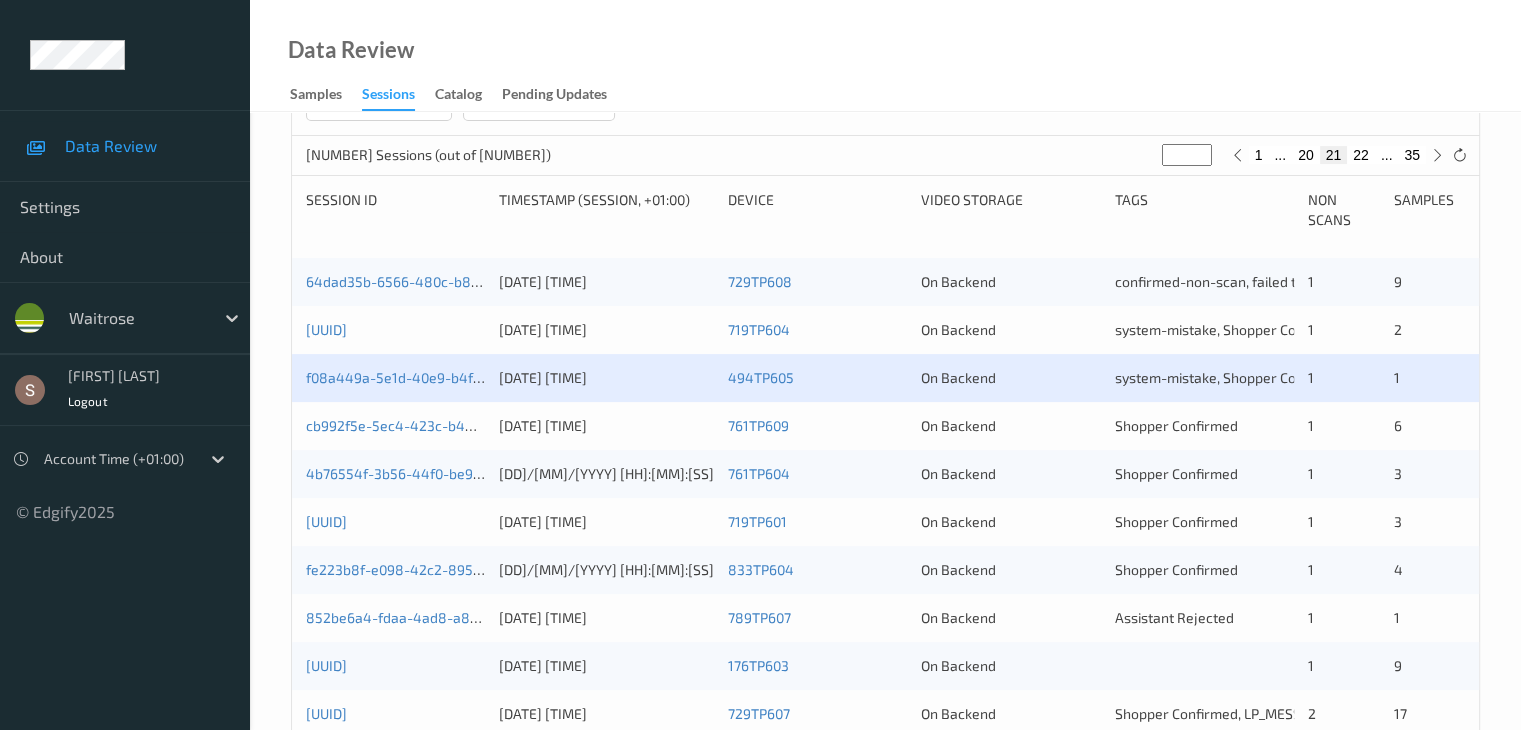 scroll, scrollTop: 400, scrollLeft: 0, axis: vertical 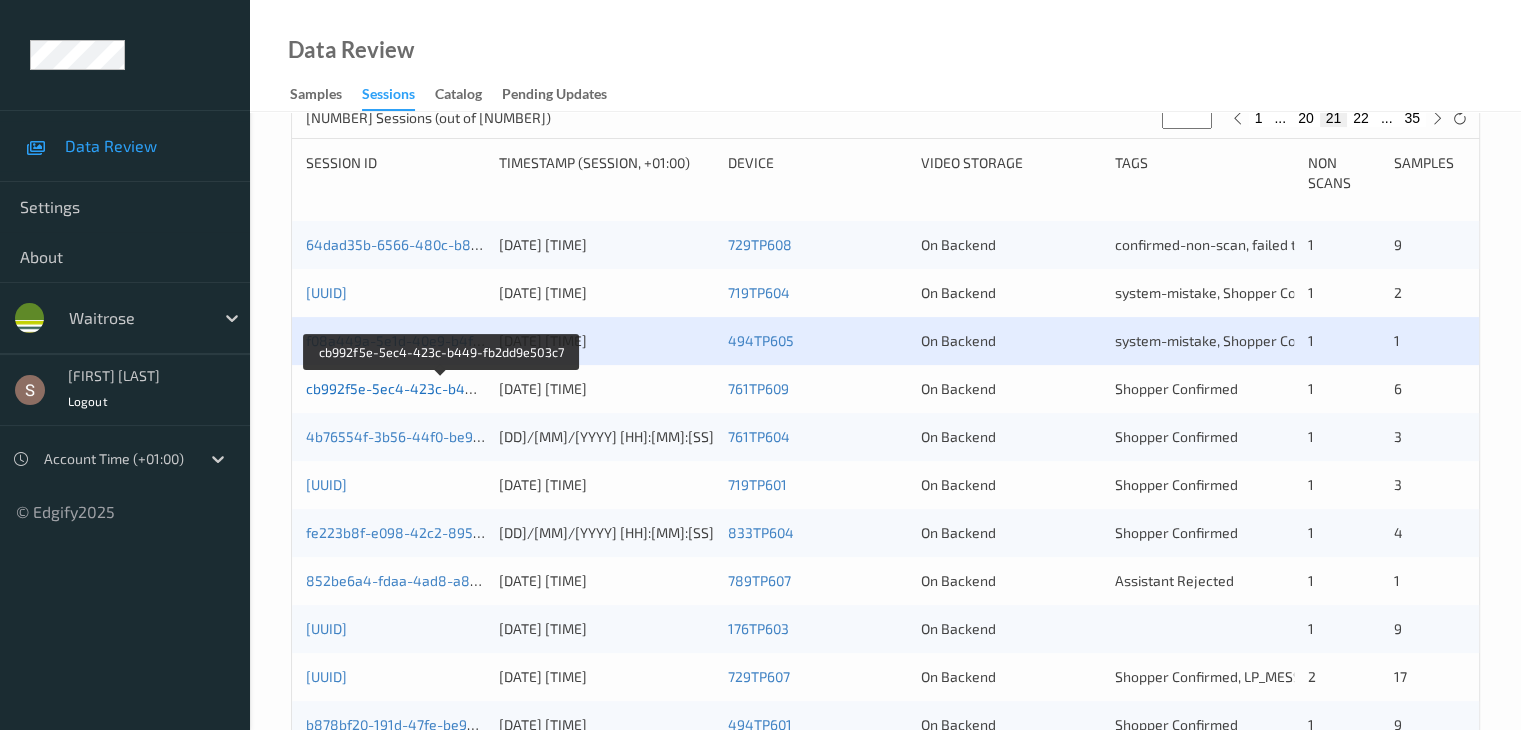click on "cb992f5e-5ec4-423c-b449-fb2dd9e503c7" at bounding box center [442, 388] 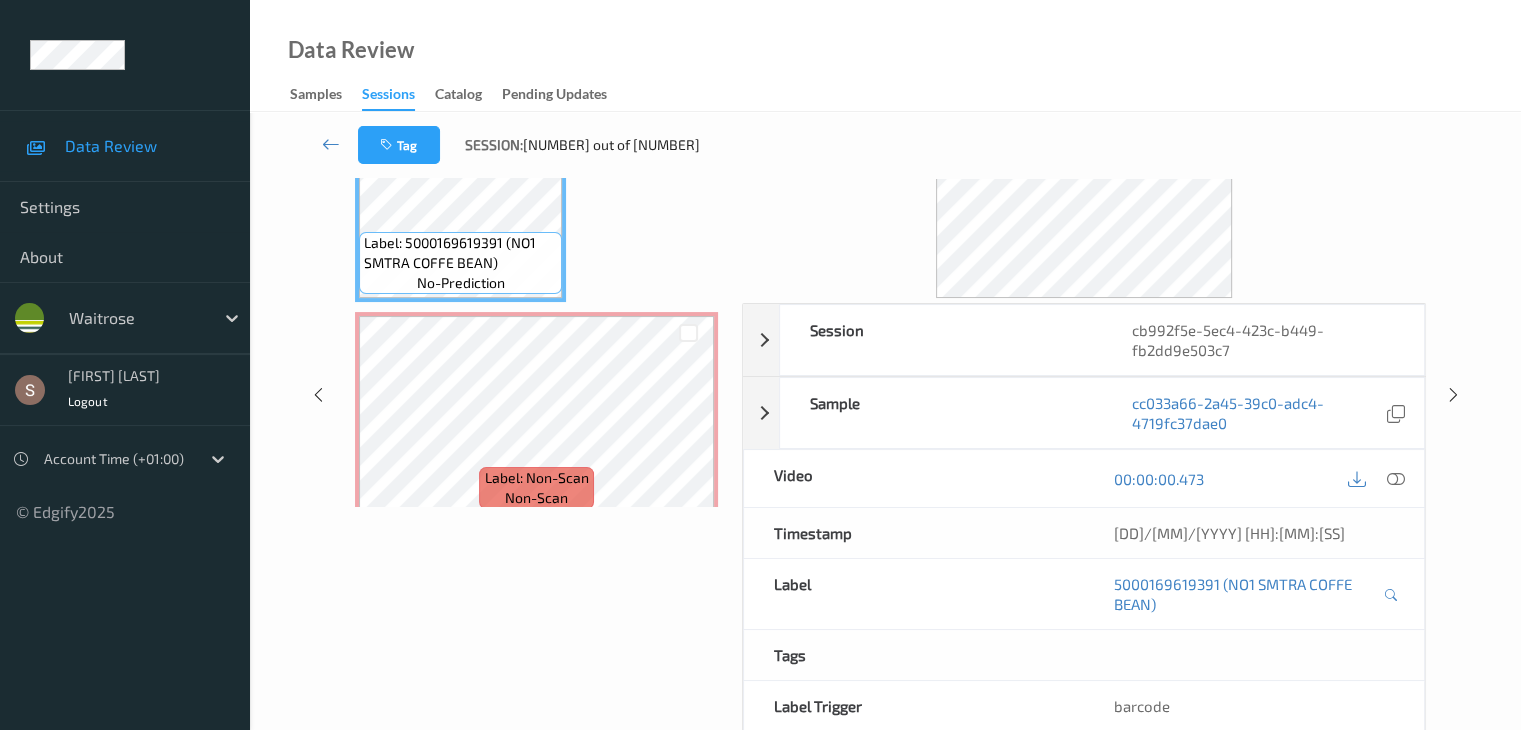 scroll, scrollTop: 0, scrollLeft: 0, axis: both 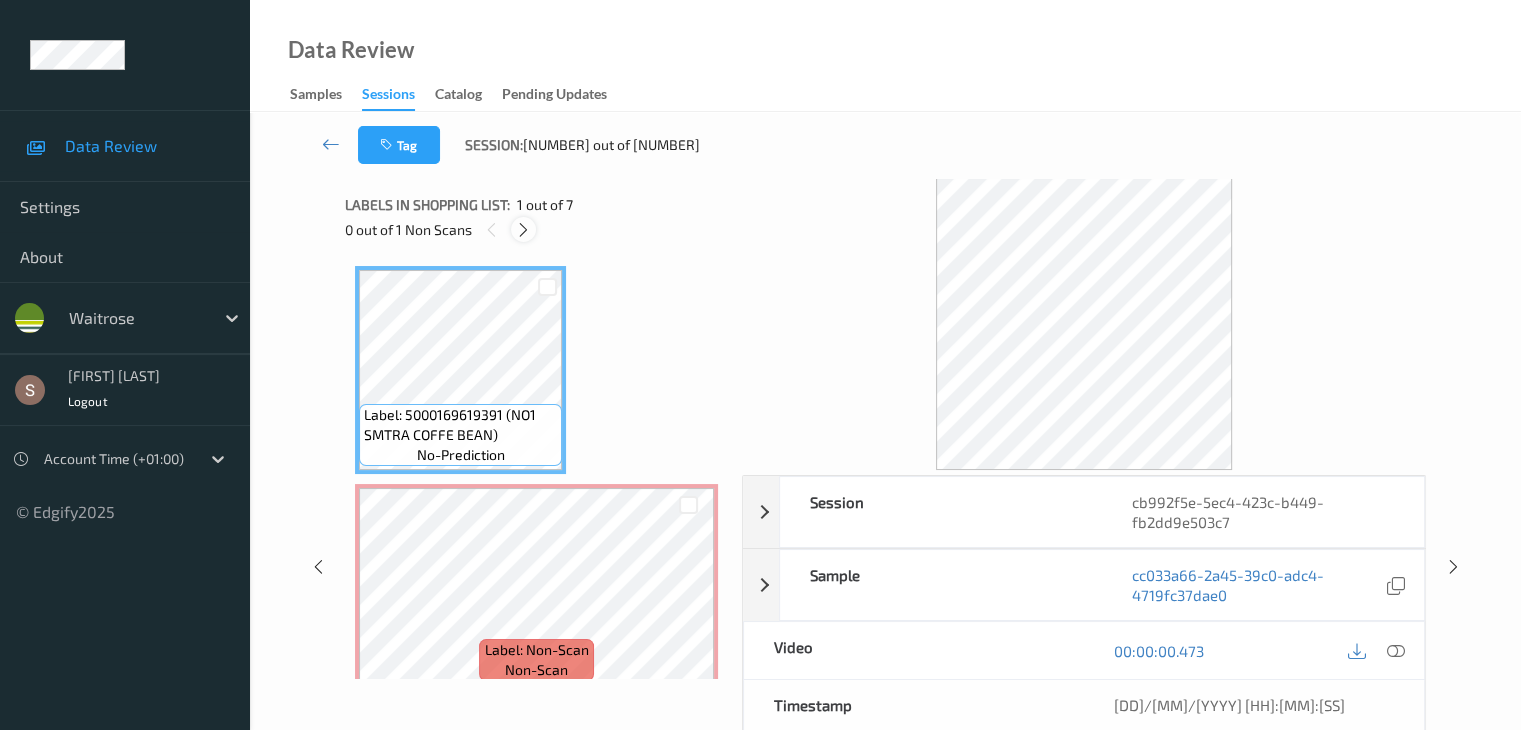 click at bounding box center (523, 230) 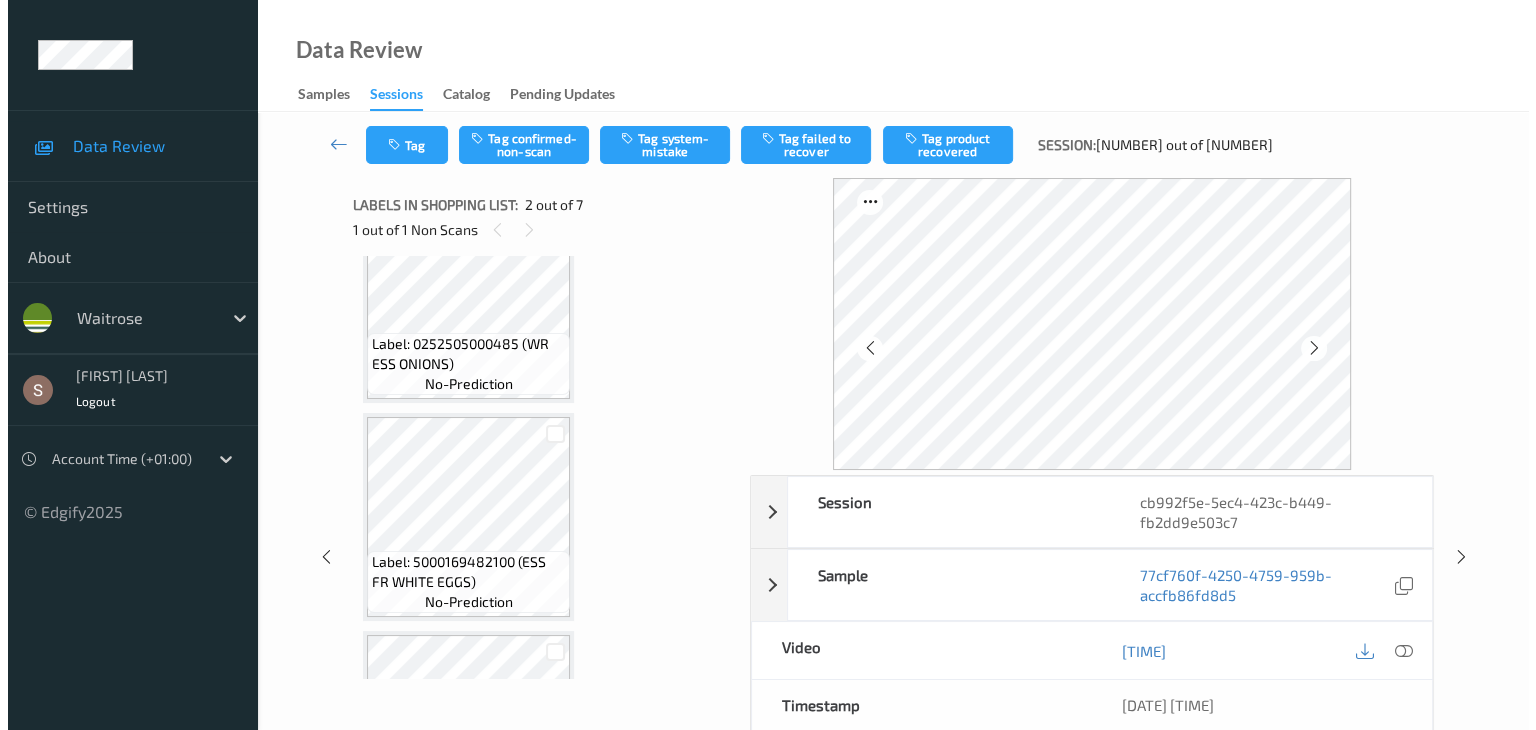 scroll, scrollTop: 510, scrollLeft: 0, axis: vertical 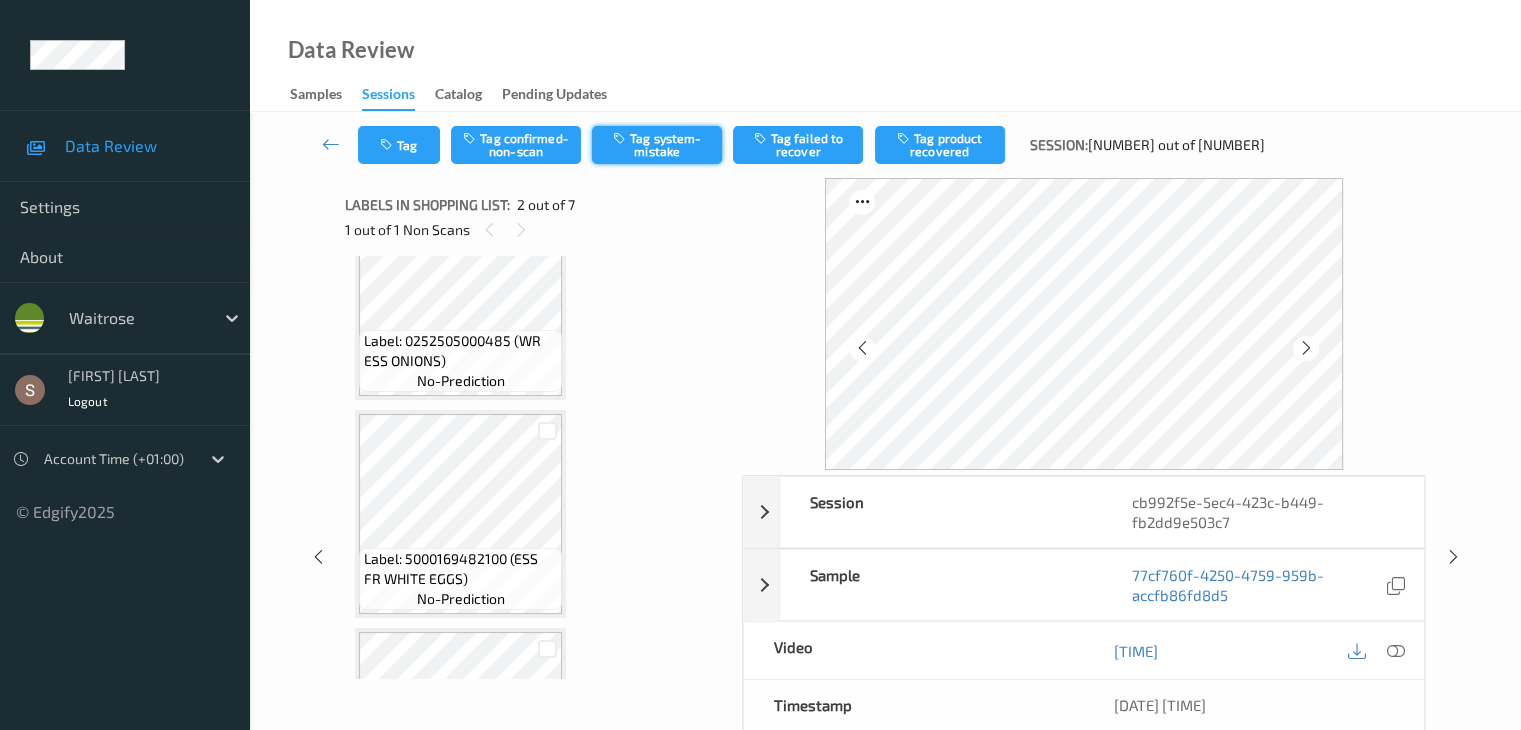 click on "Tag   system-mistake" at bounding box center [657, 145] 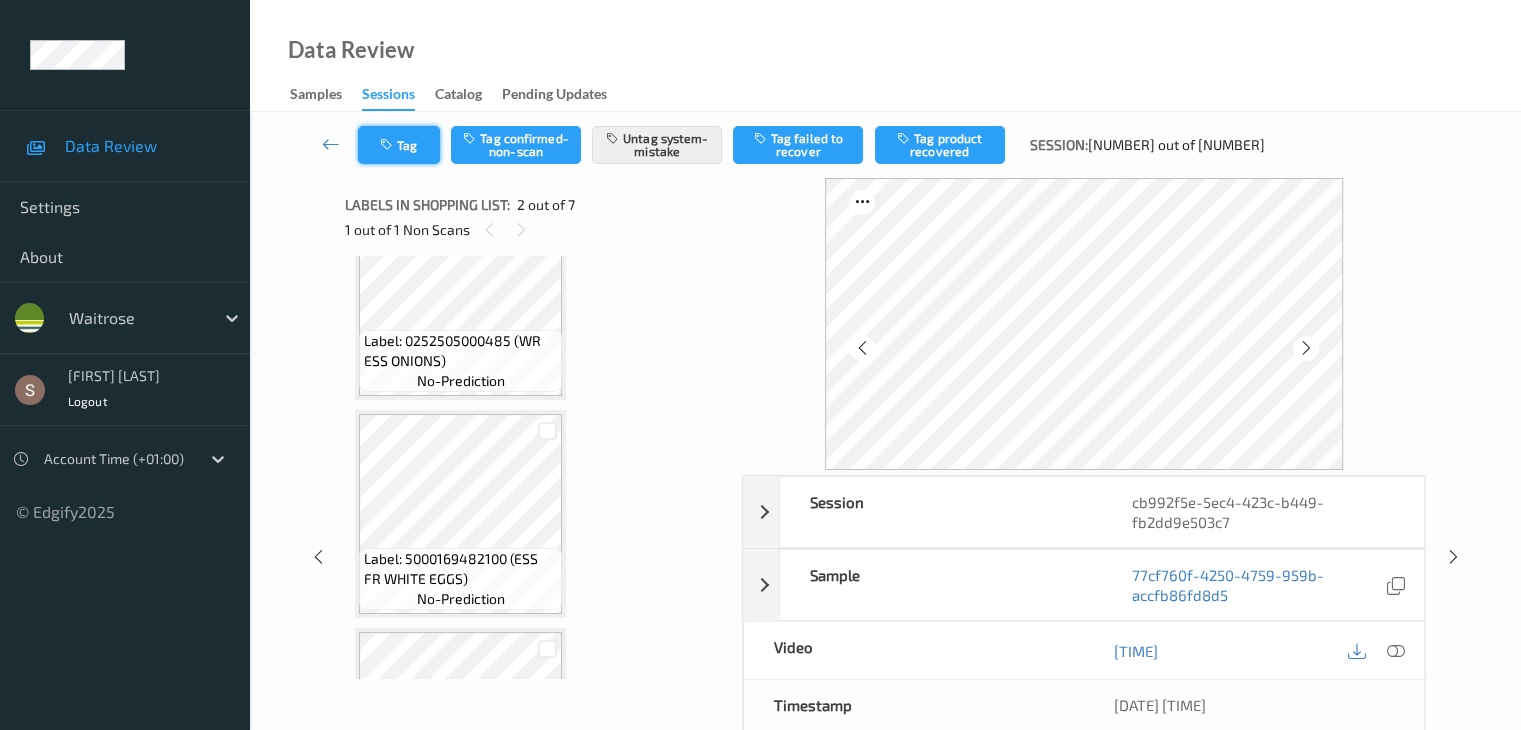 click on "Tag" at bounding box center (399, 145) 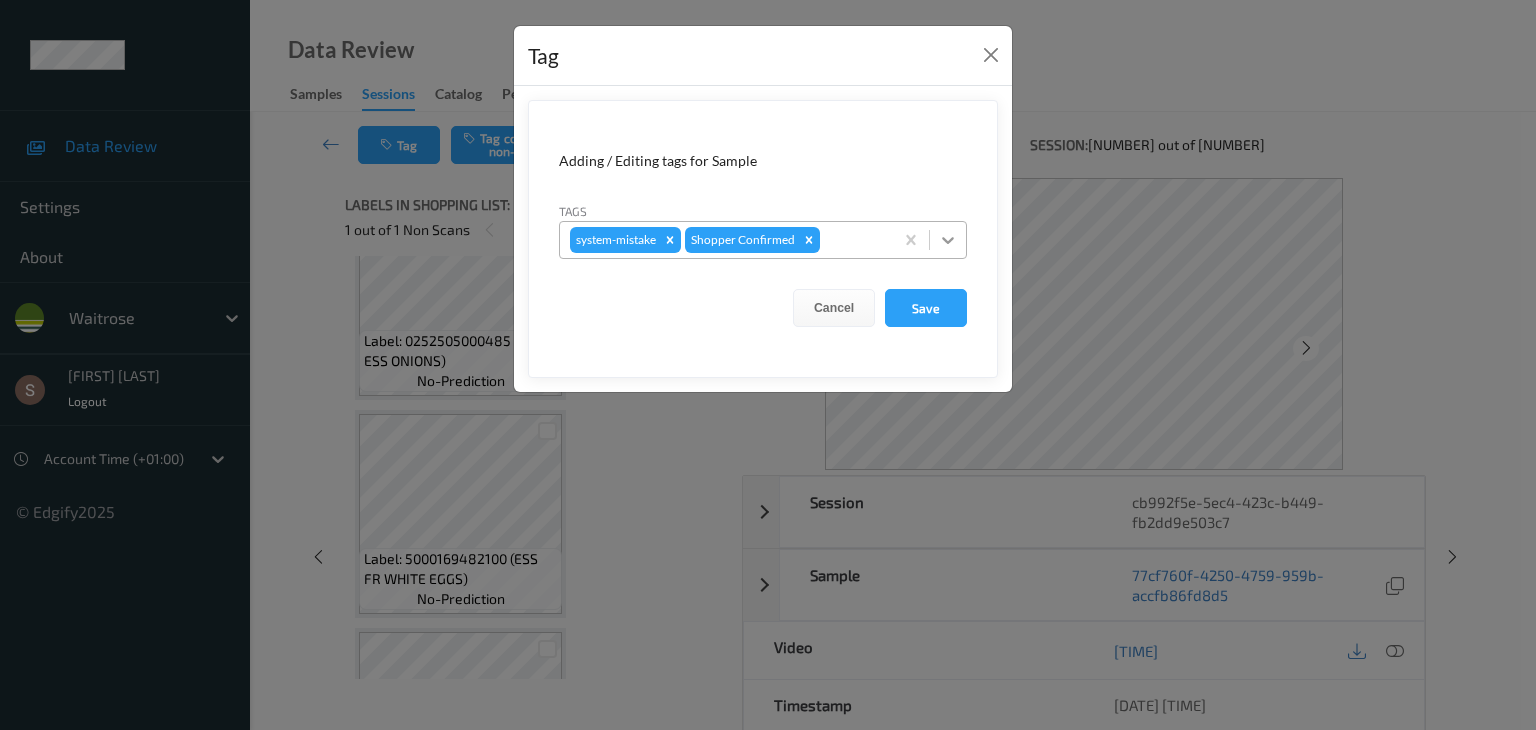 click 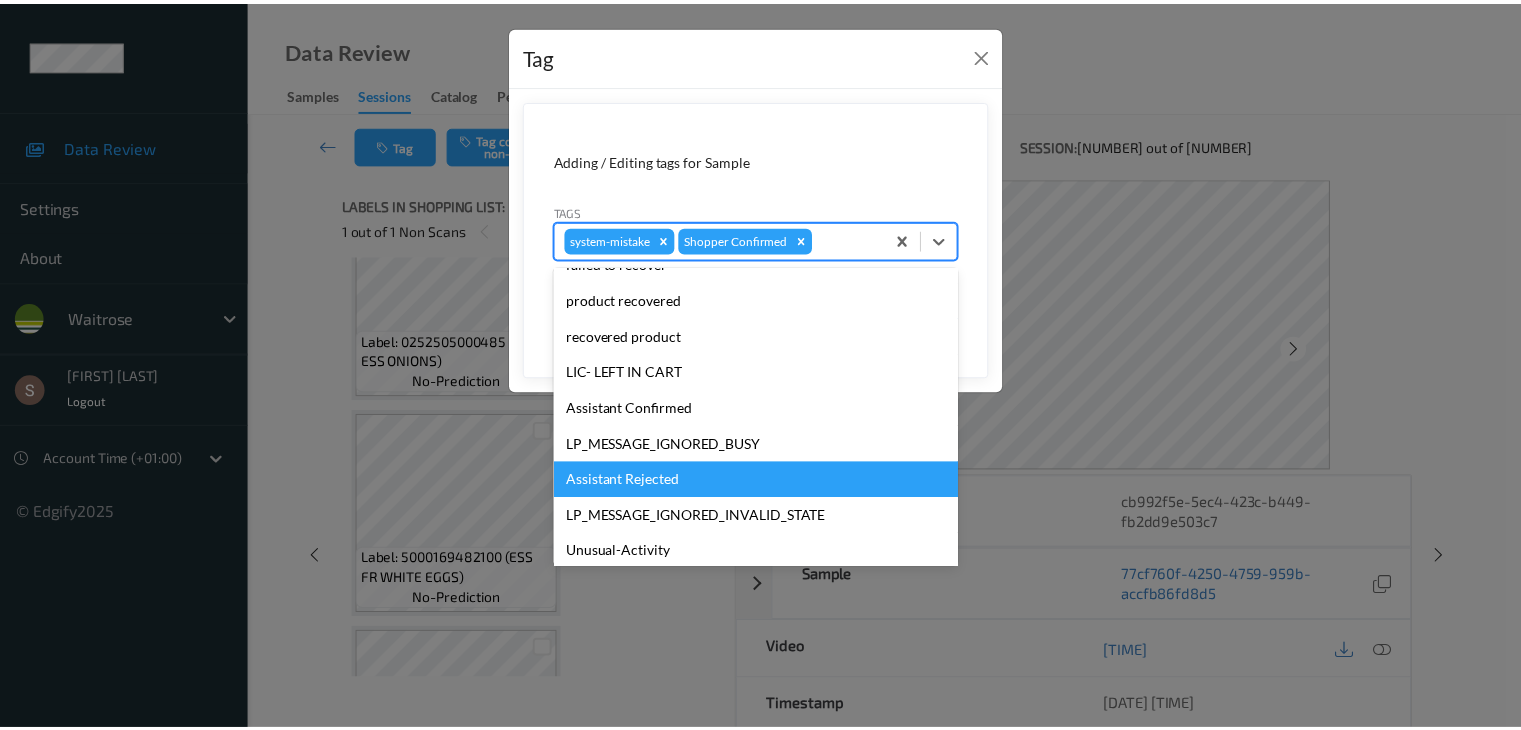 scroll, scrollTop: 320, scrollLeft: 0, axis: vertical 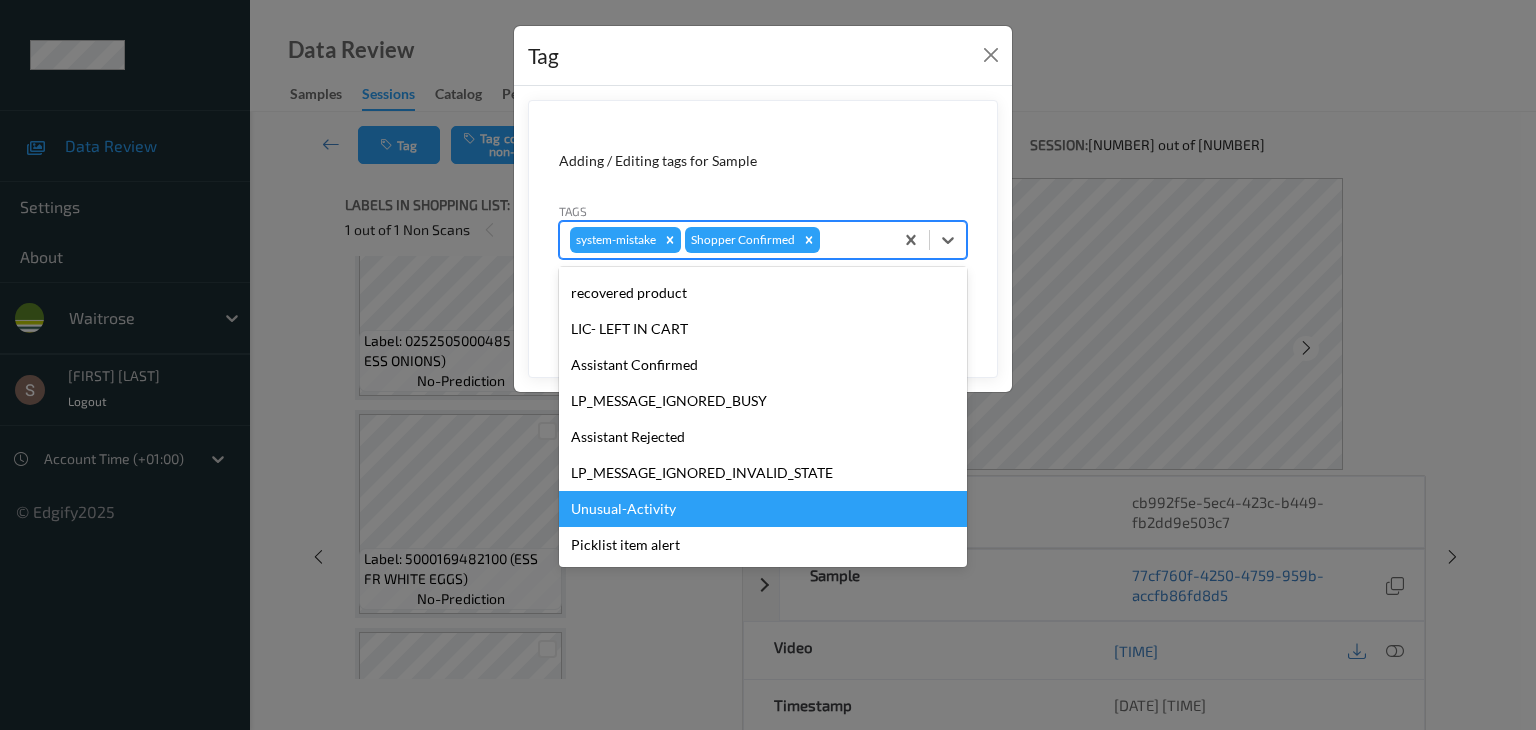 click on "Unusual-Activity" at bounding box center [763, 509] 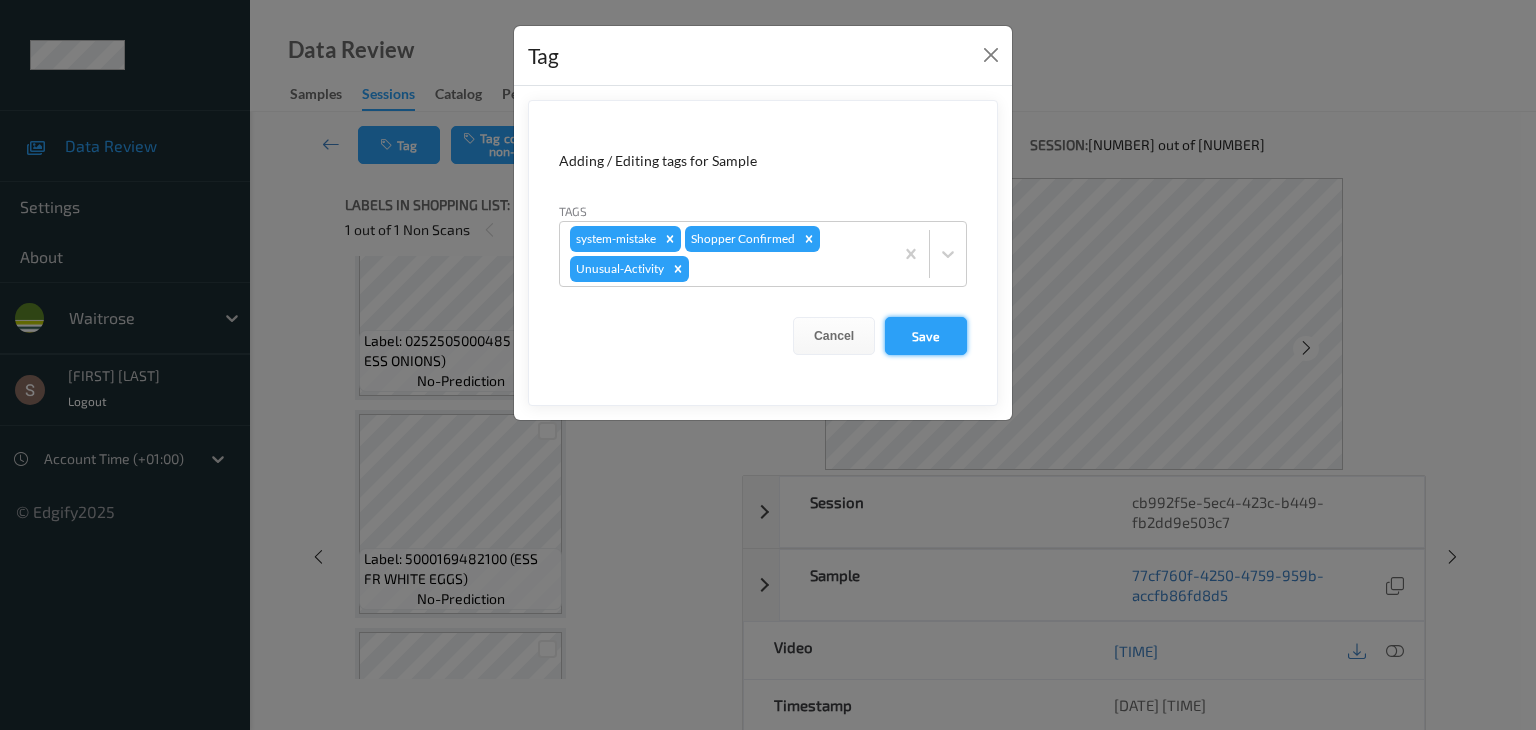 click on "Save" at bounding box center [926, 336] 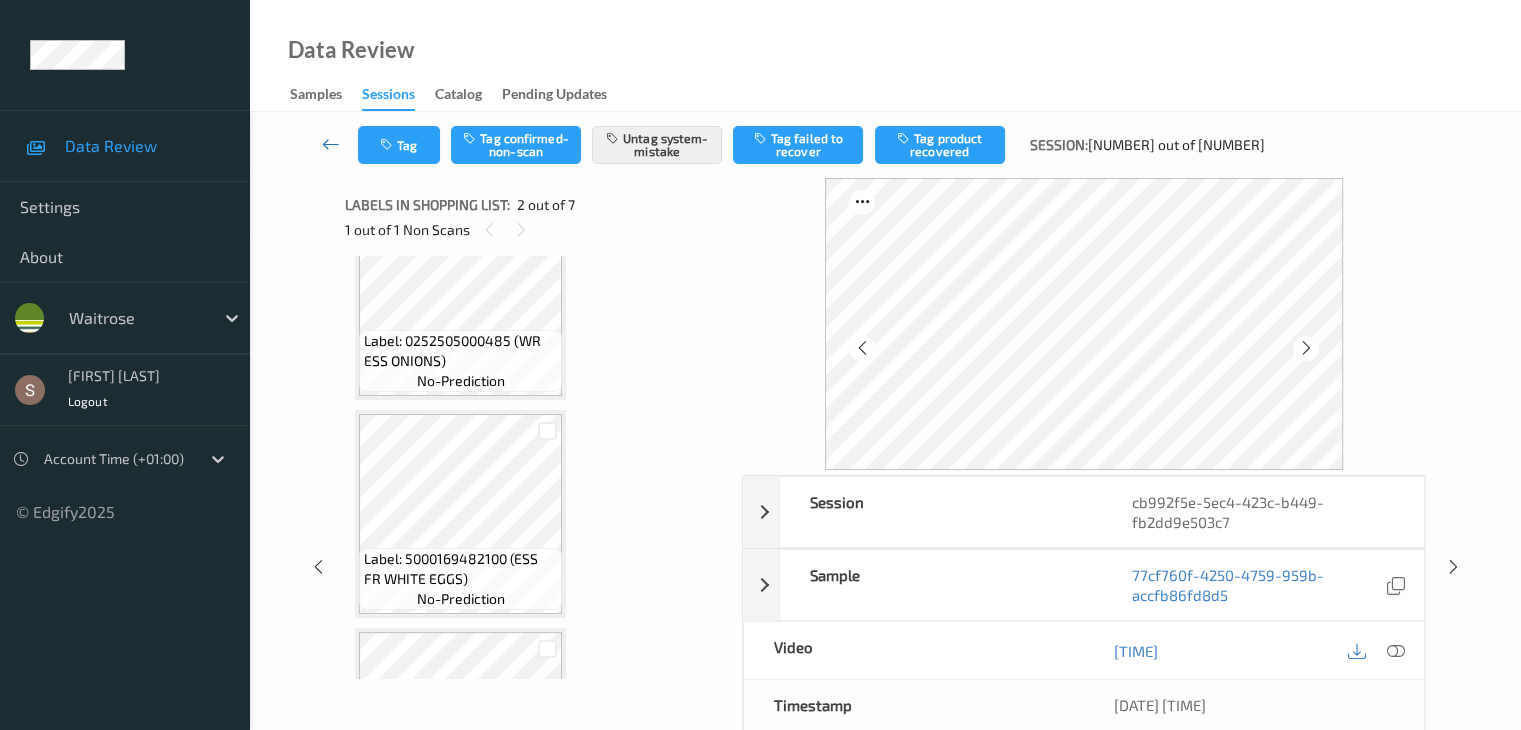 click at bounding box center [331, 144] 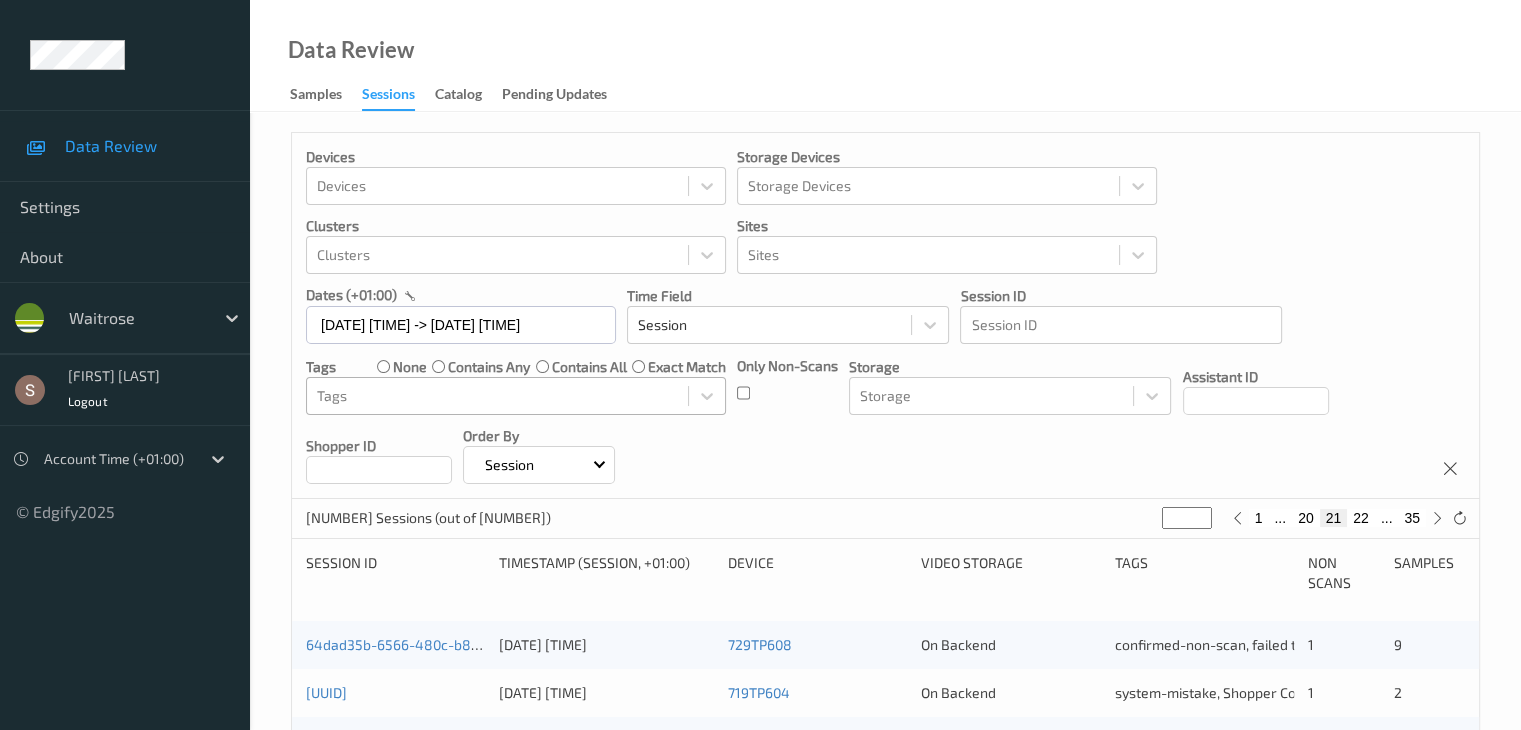 scroll, scrollTop: 500, scrollLeft: 0, axis: vertical 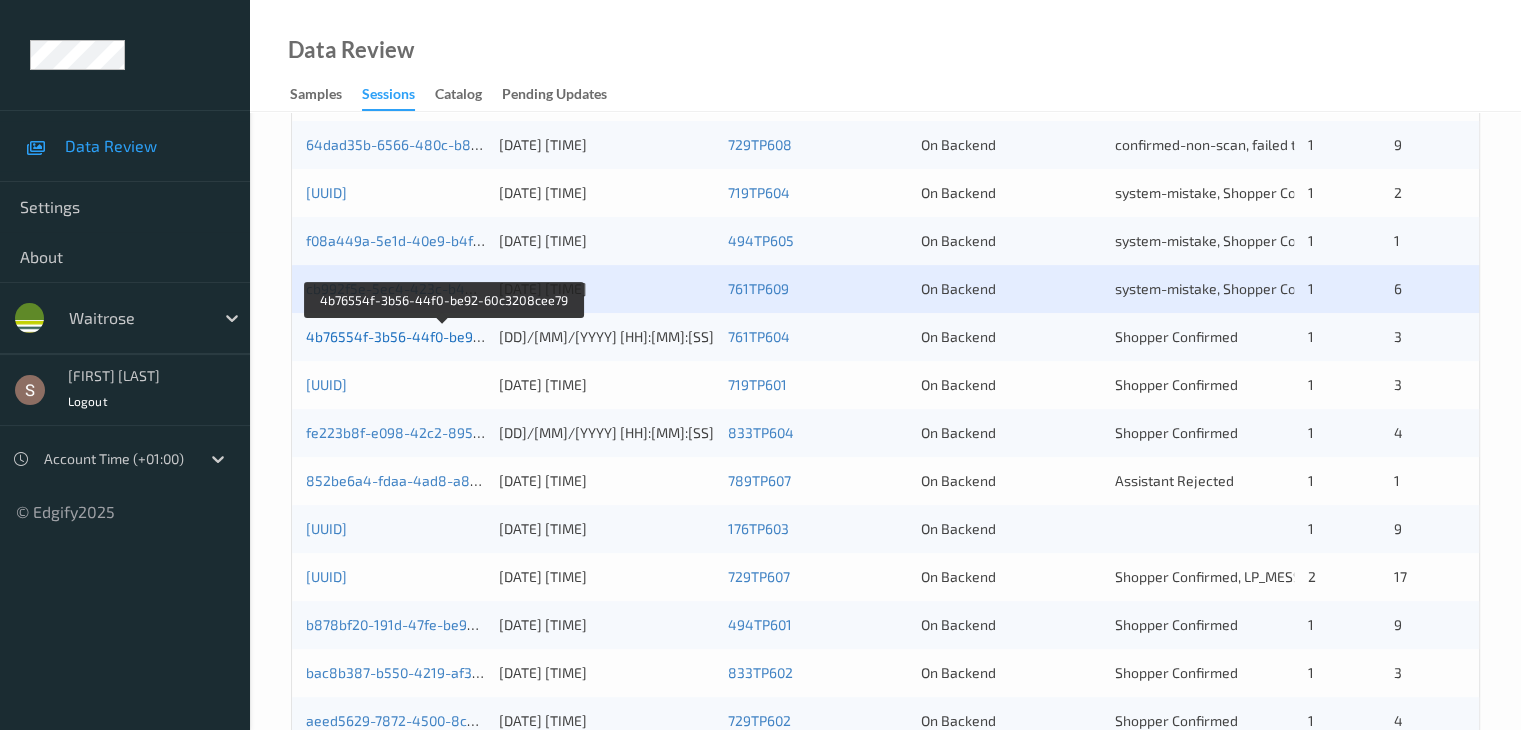 click on "4b76554f-3b56-44f0-be92-60c3208cee79" at bounding box center [443, 336] 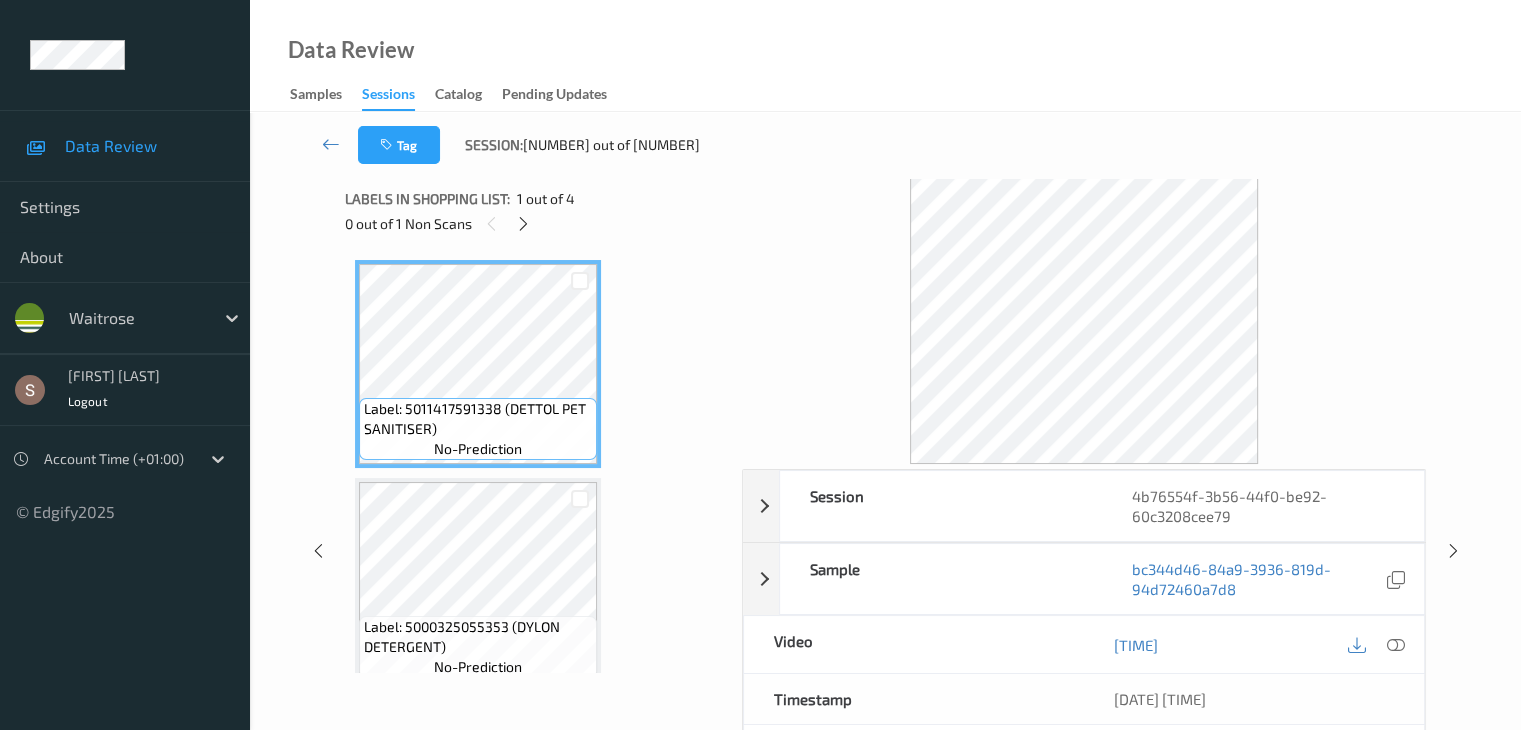 scroll, scrollTop: 0, scrollLeft: 0, axis: both 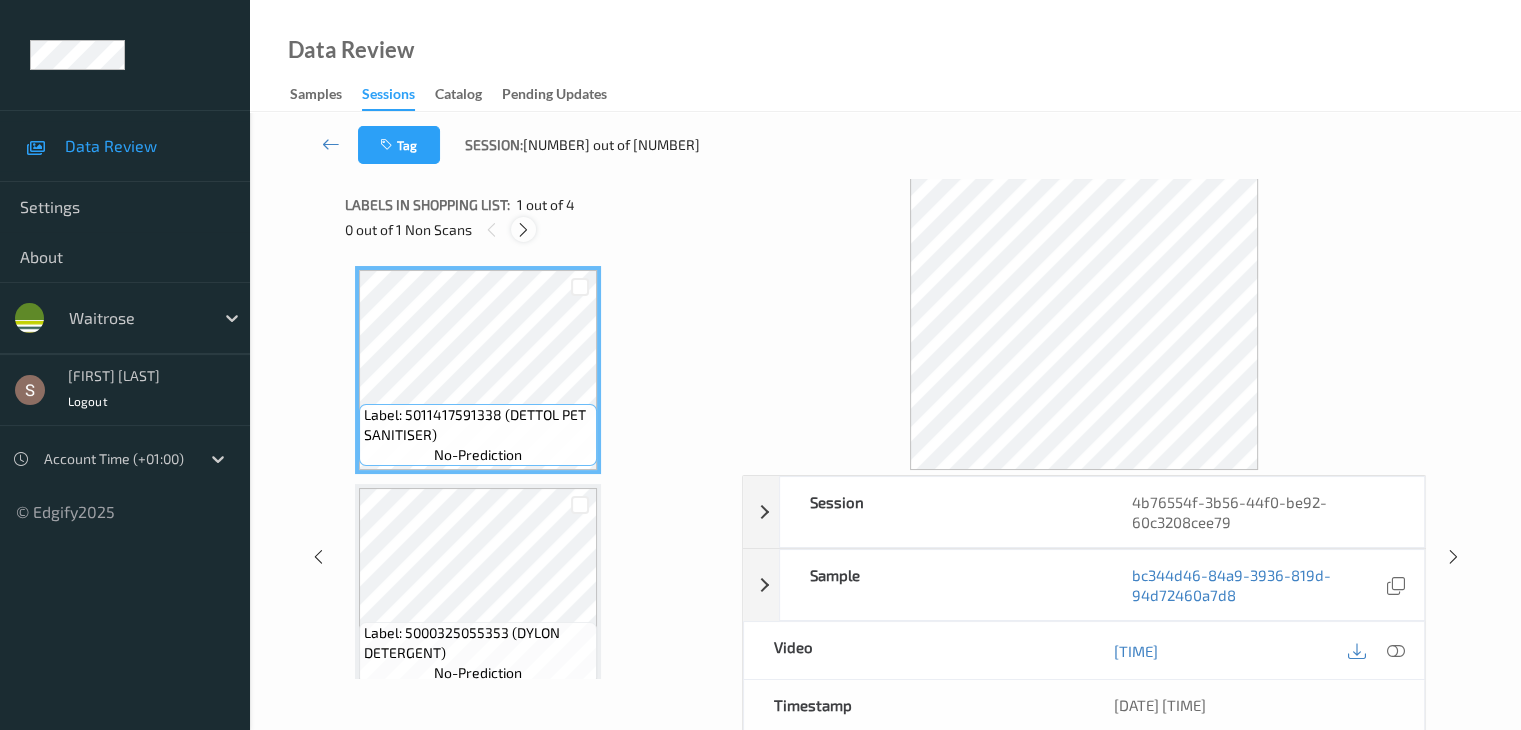 click at bounding box center [523, 230] 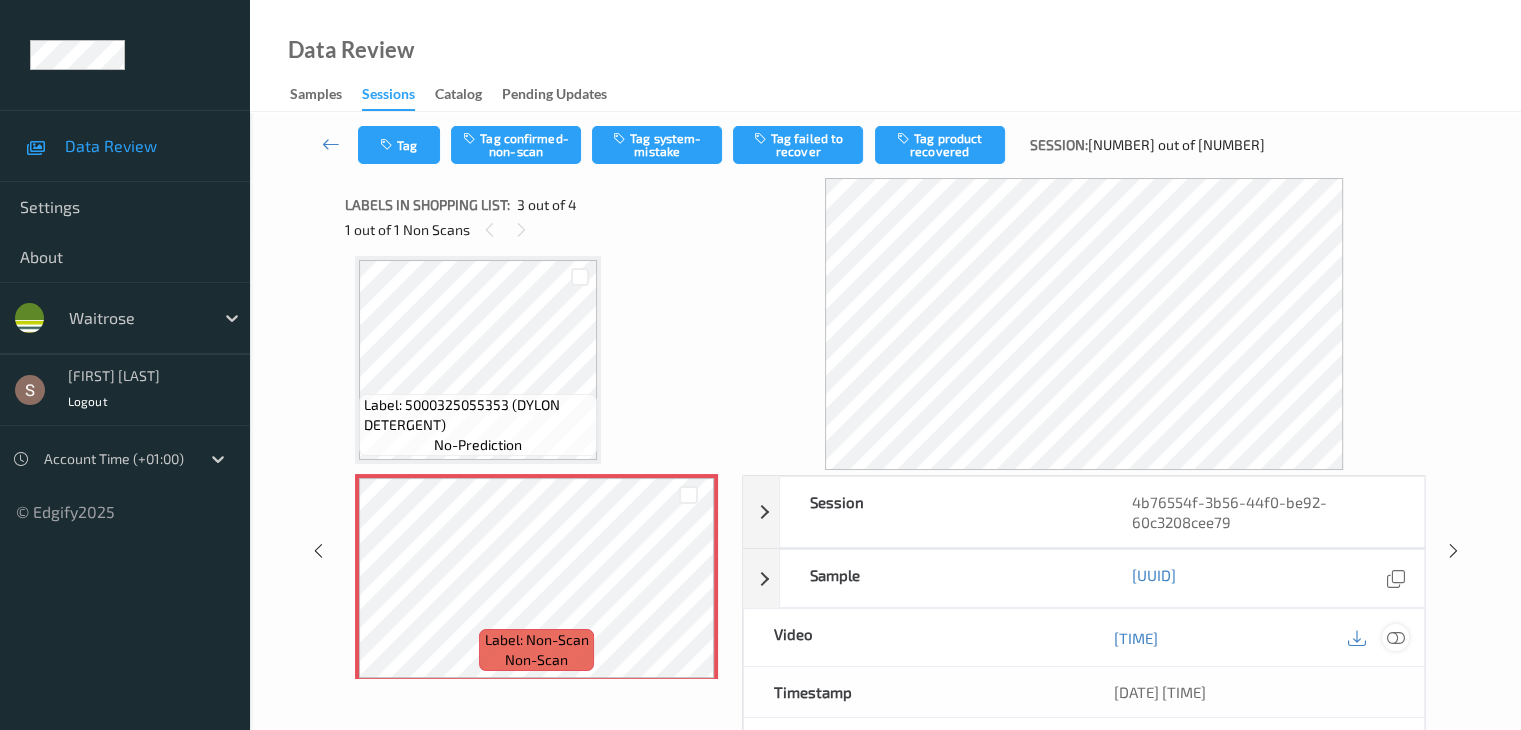 click at bounding box center (1395, 638) 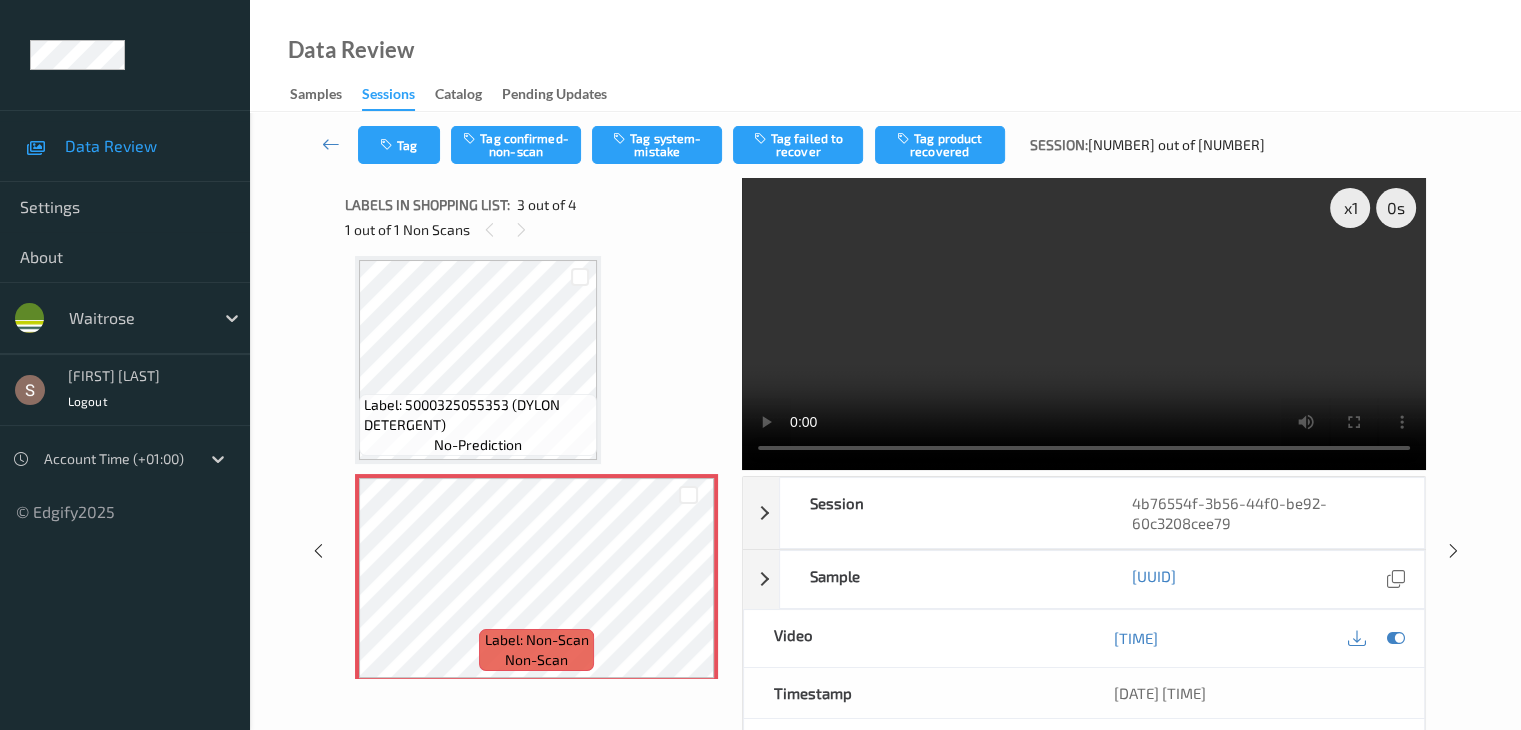 click at bounding box center (1084, 324) 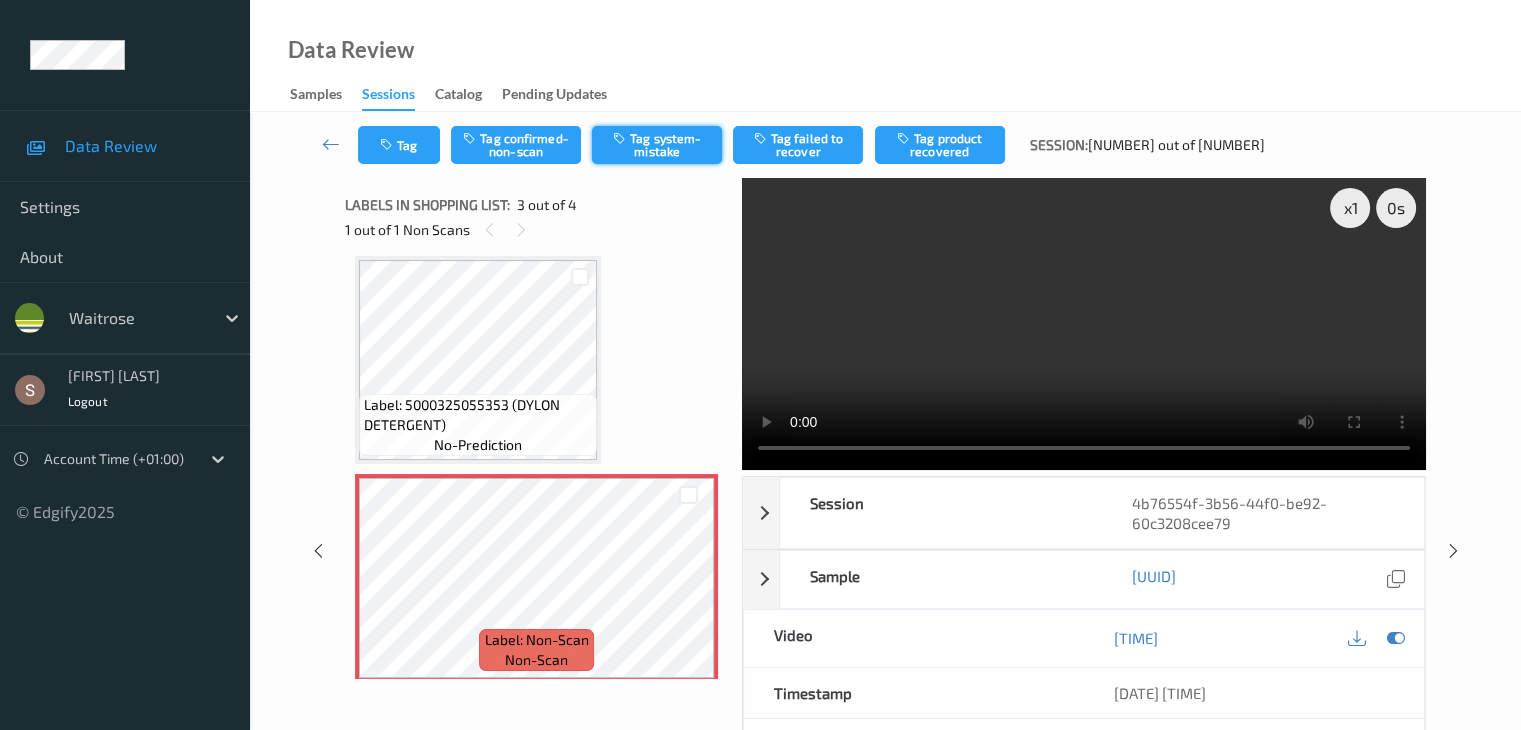 click on "Tag   system-mistake" at bounding box center (657, 145) 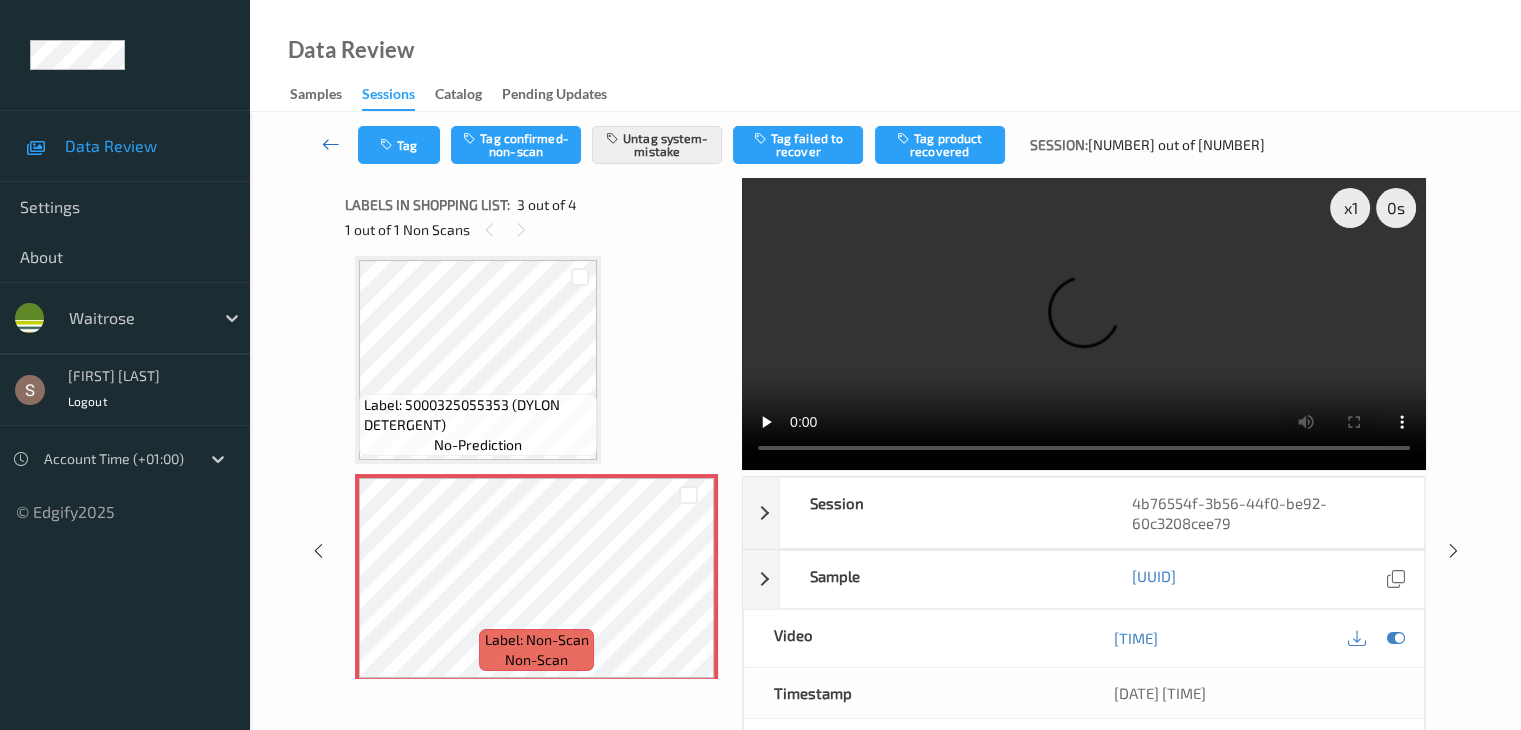 click at bounding box center (331, 144) 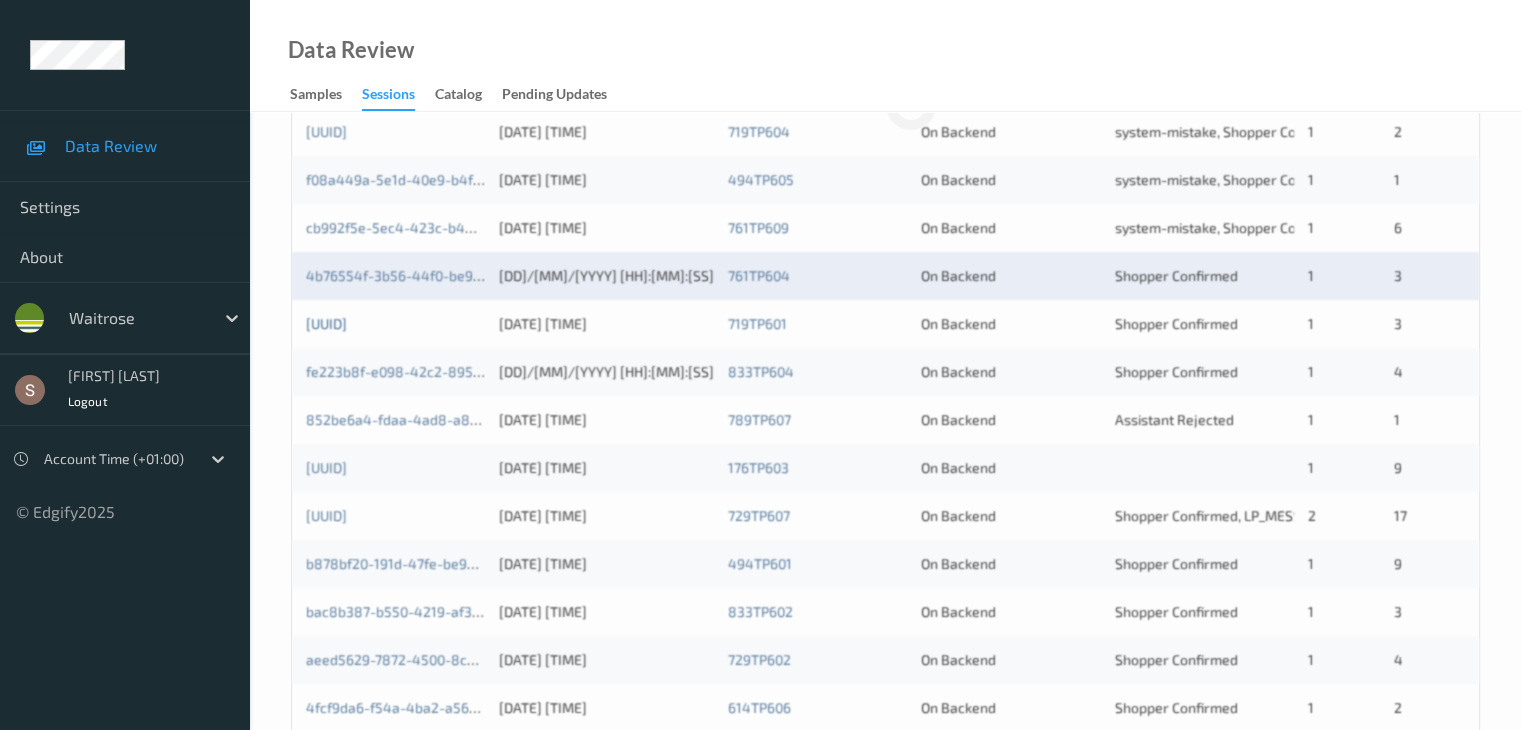scroll, scrollTop: 532, scrollLeft: 0, axis: vertical 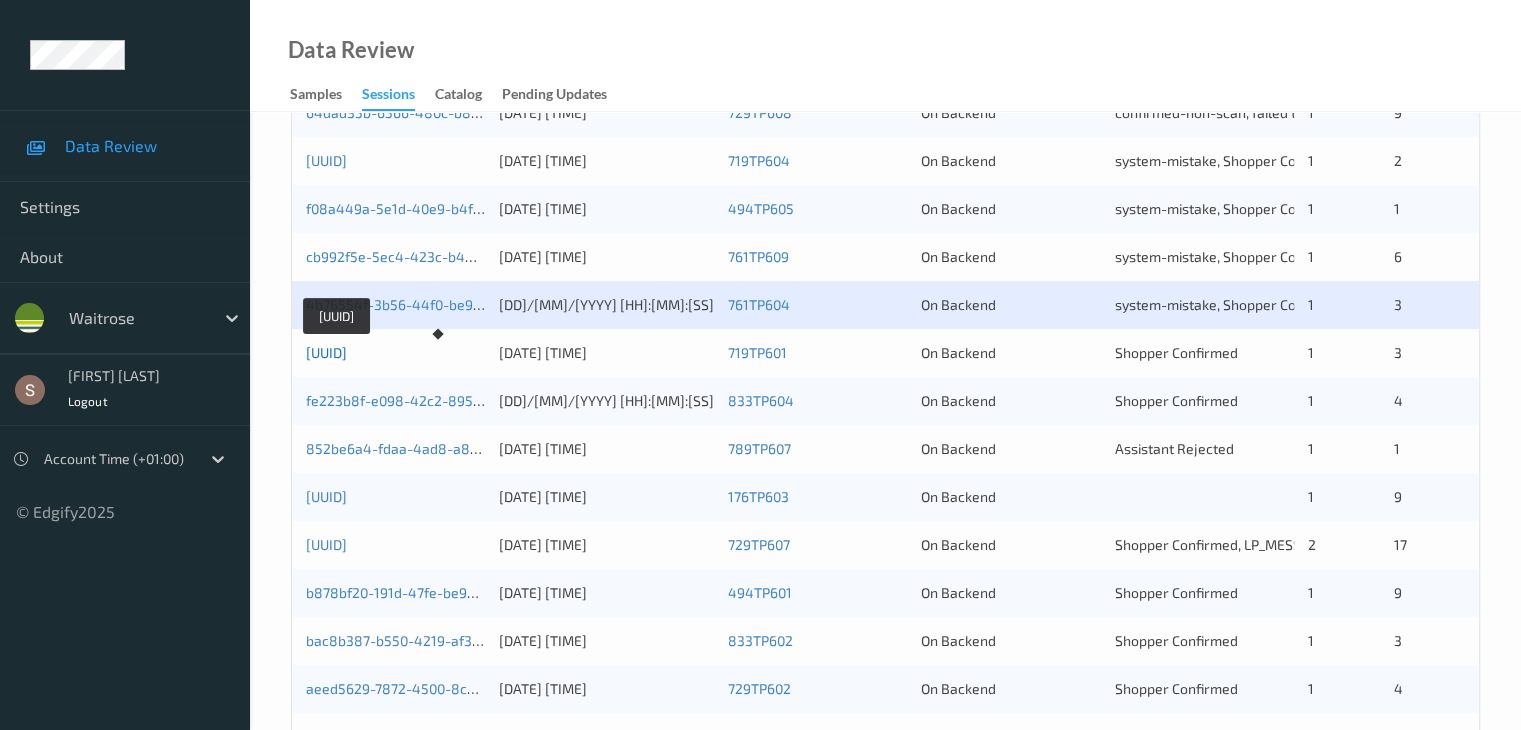 click on "[UUID]" at bounding box center [326, 352] 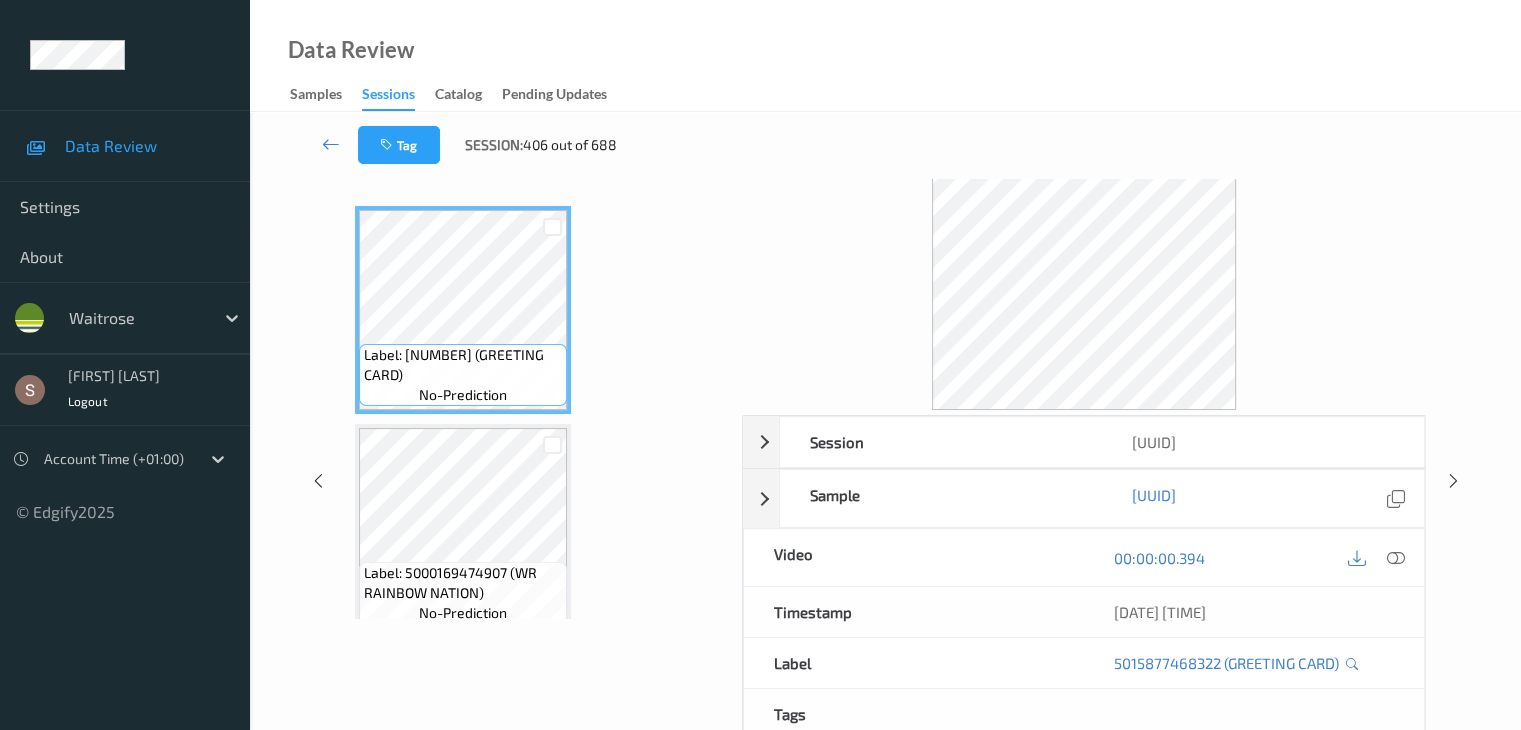 scroll, scrollTop: 0, scrollLeft: 0, axis: both 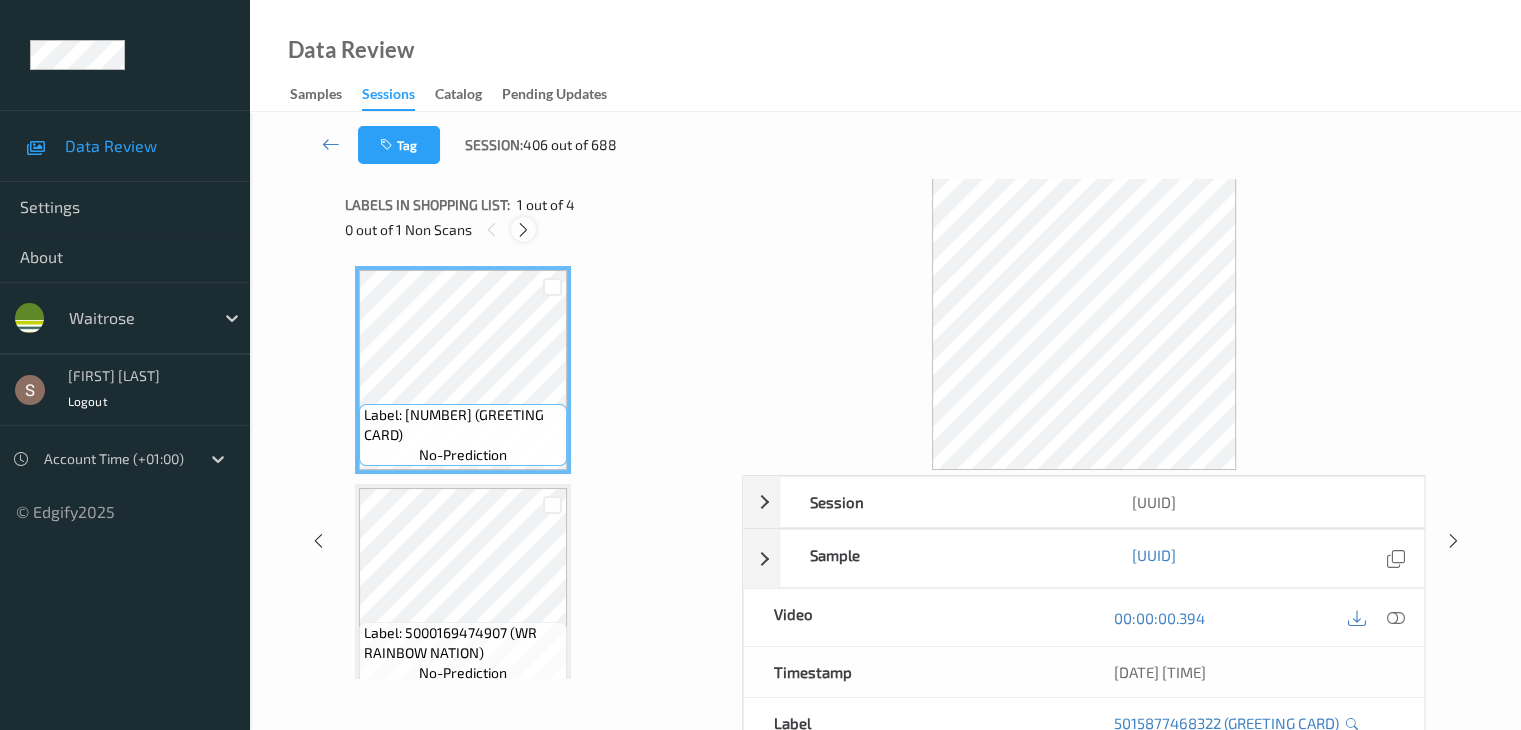 click at bounding box center [523, 230] 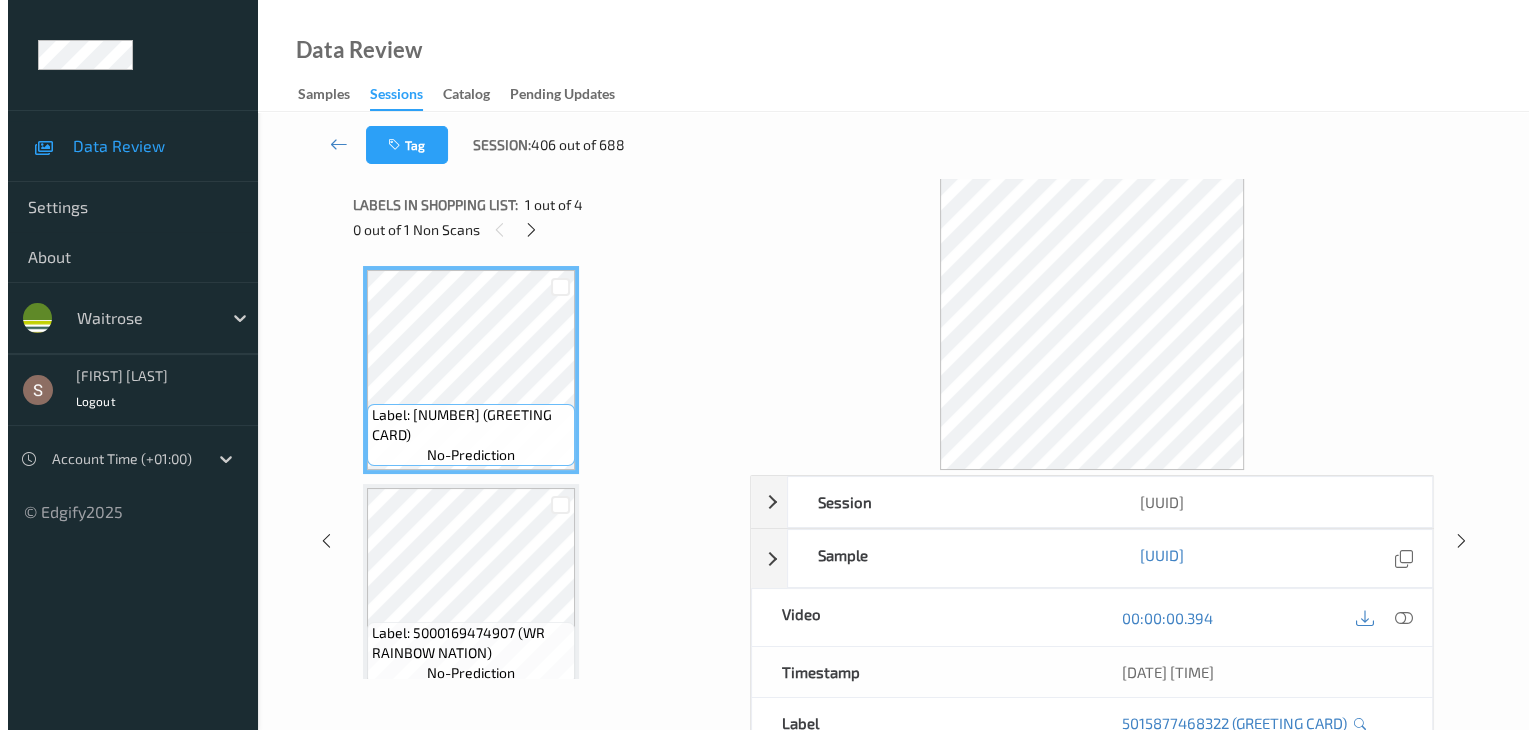 scroll, scrollTop: 228, scrollLeft: 0, axis: vertical 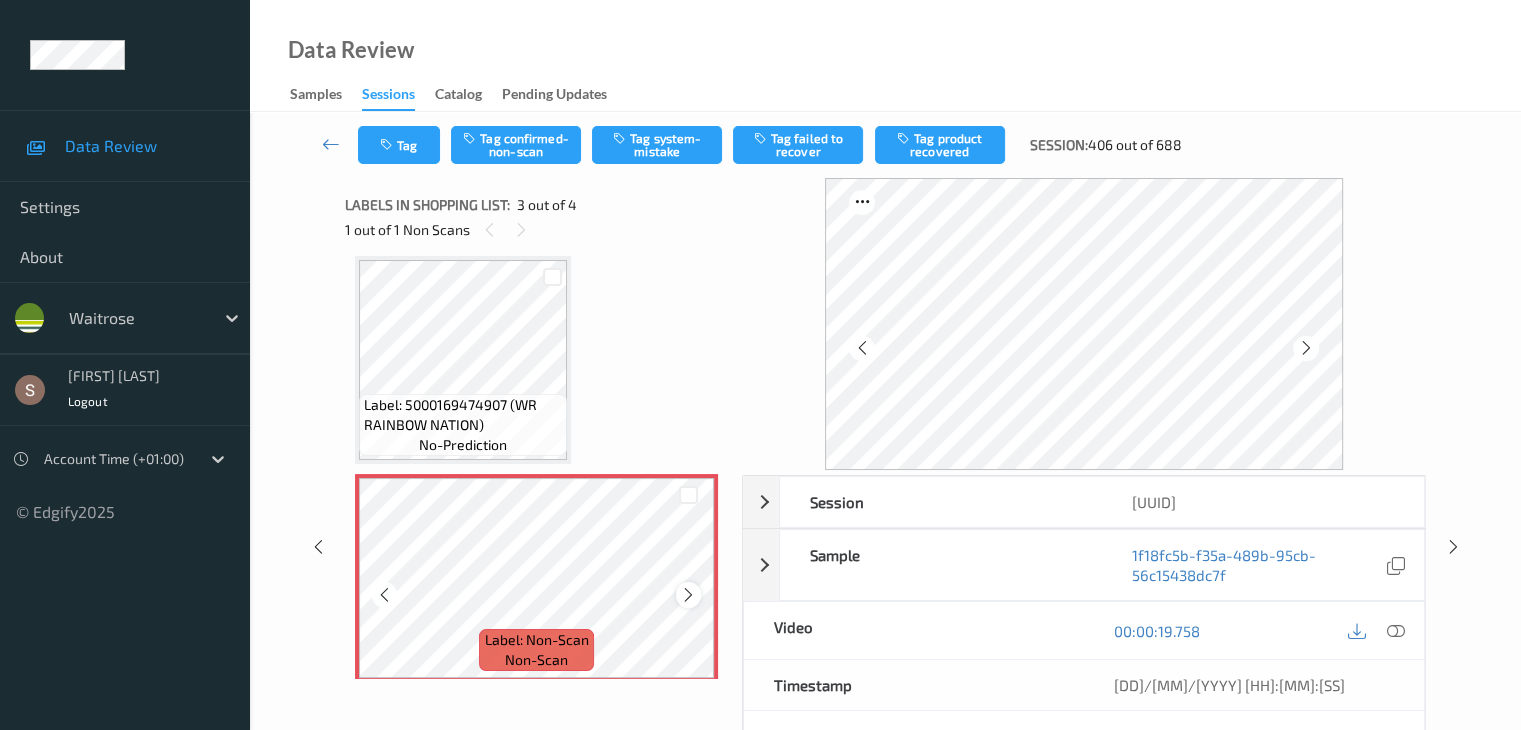 click at bounding box center [688, 595] 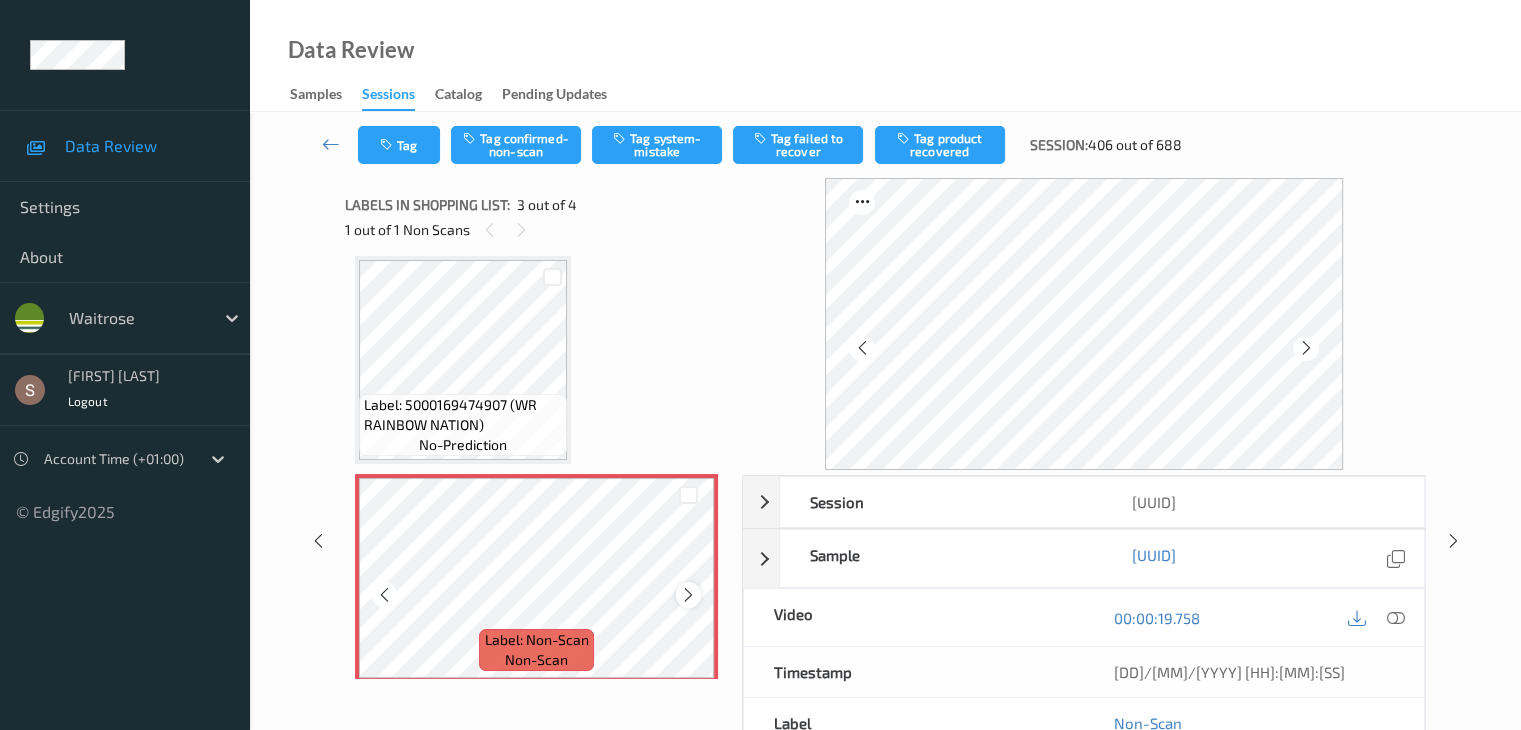 click at bounding box center (688, 595) 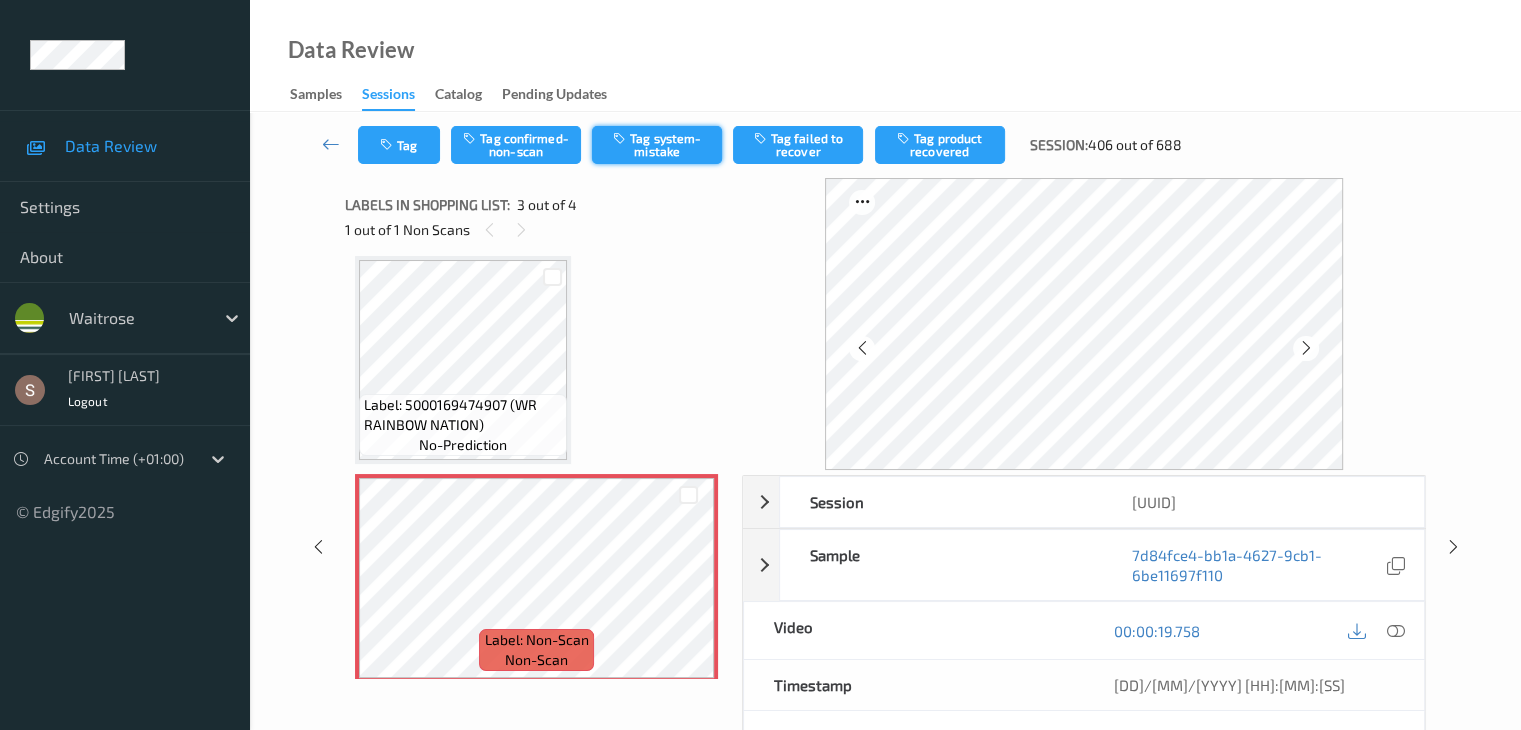 click on "Tag   system-mistake" at bounding box center [657, 145] 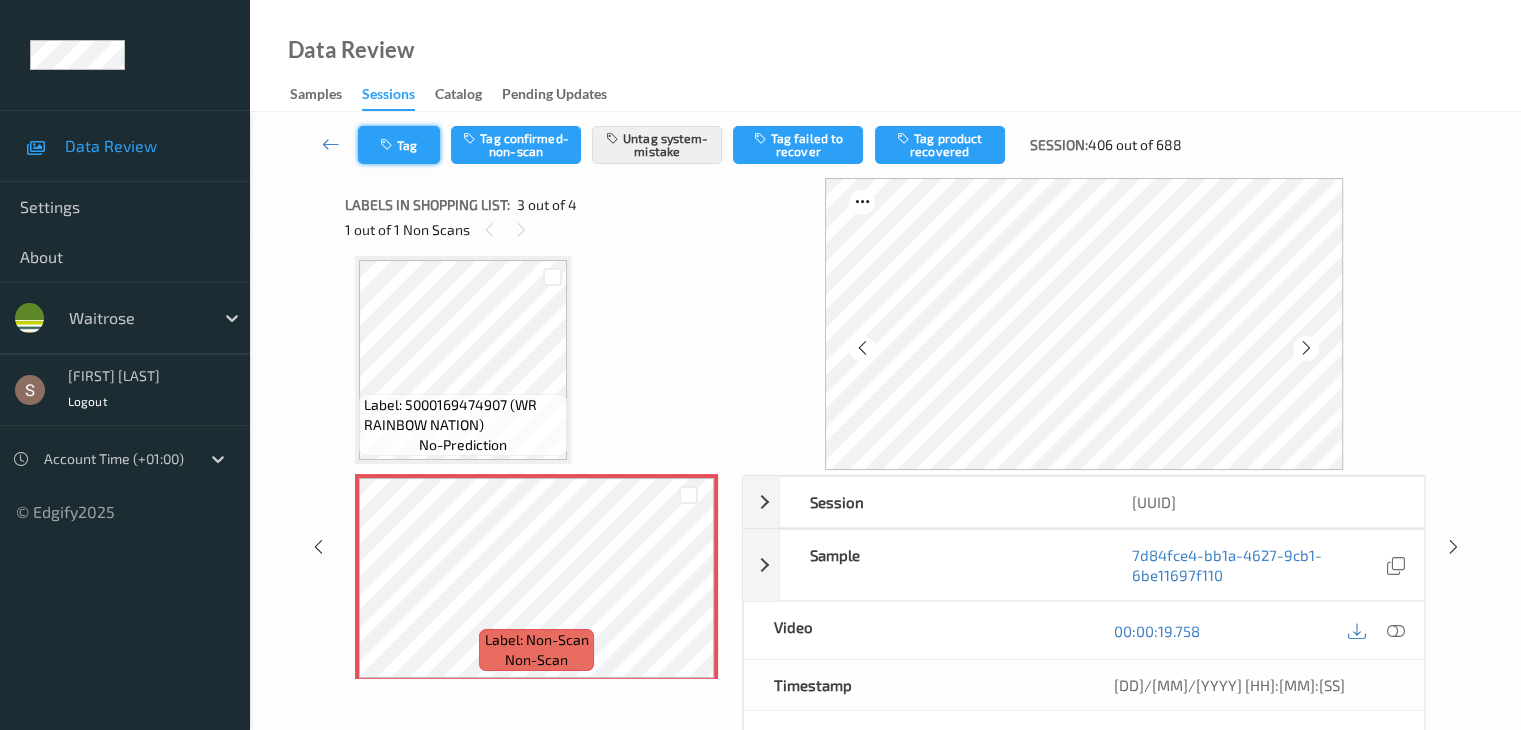 click on "Tag" at bounding box center (399, 145) 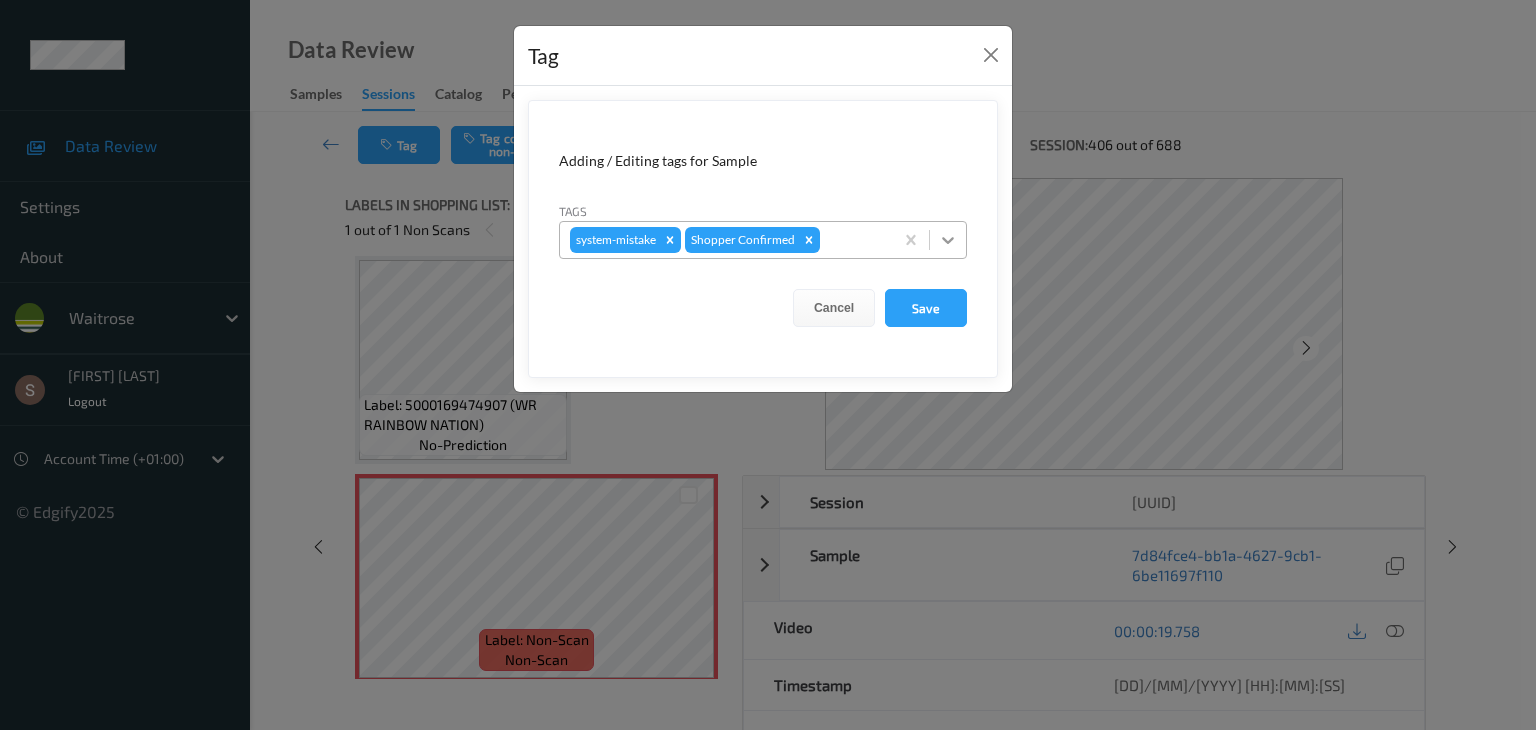 click 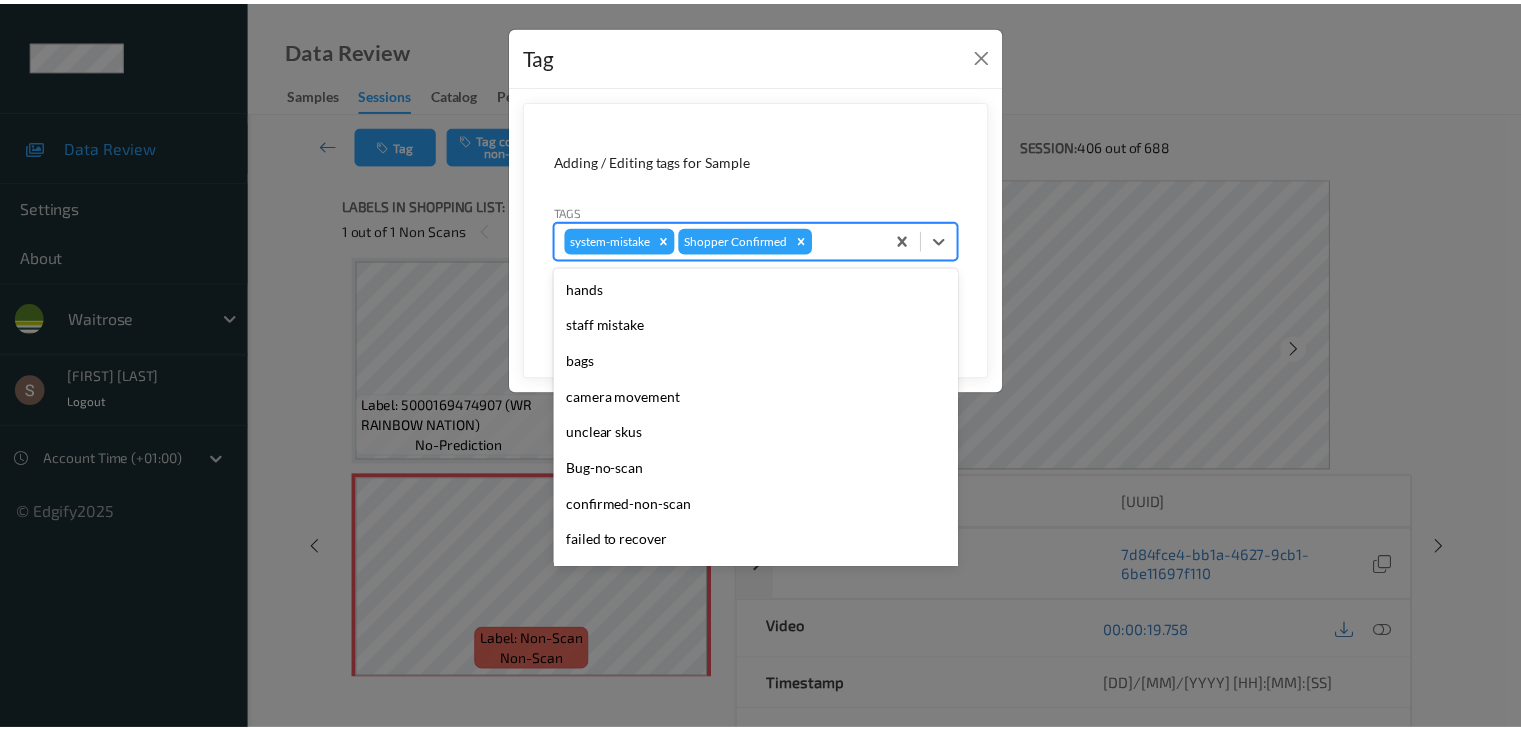 scroll, scrollTop: 320, scrollLeft: 0, axis: vertical 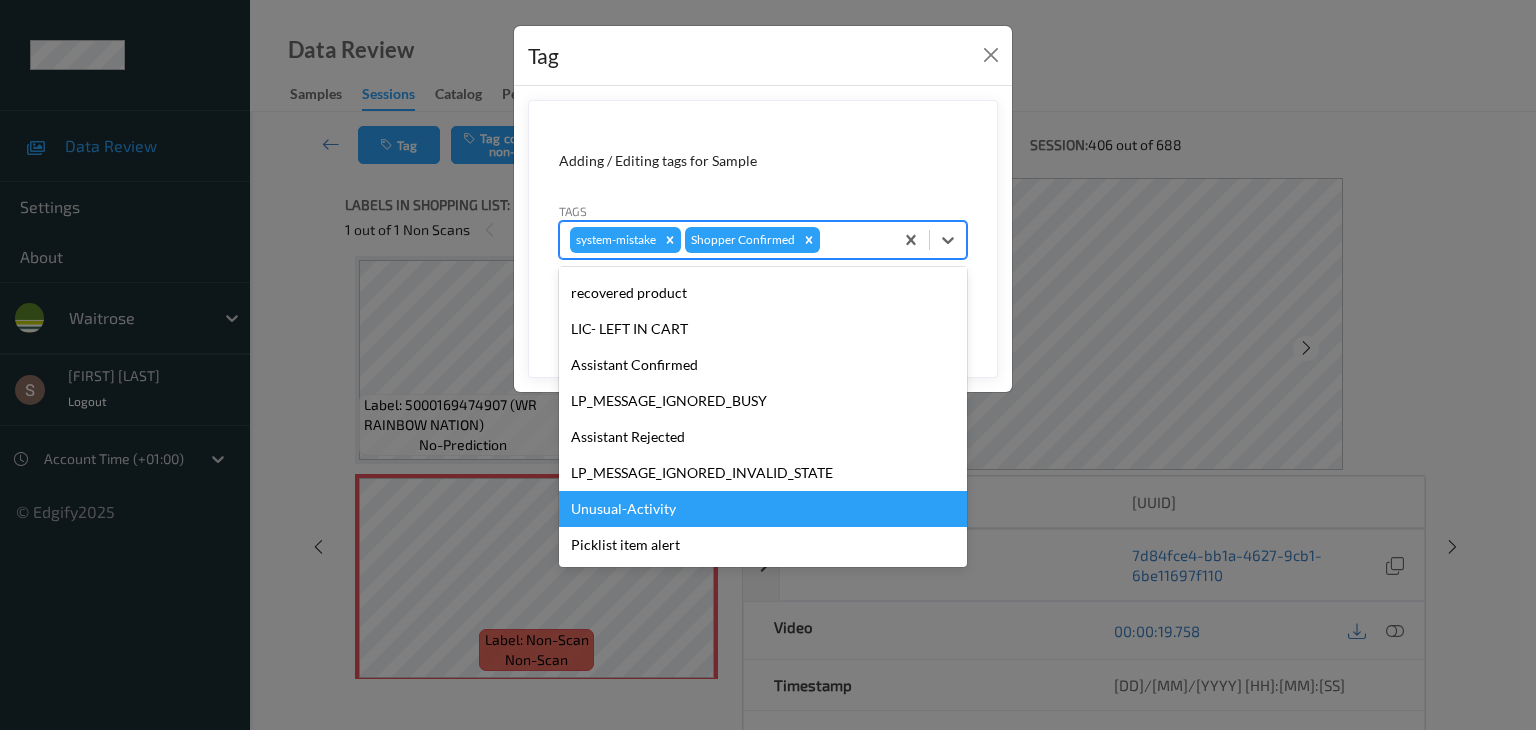 click on "Unusual-Activity" at bounding box center (763, 509) 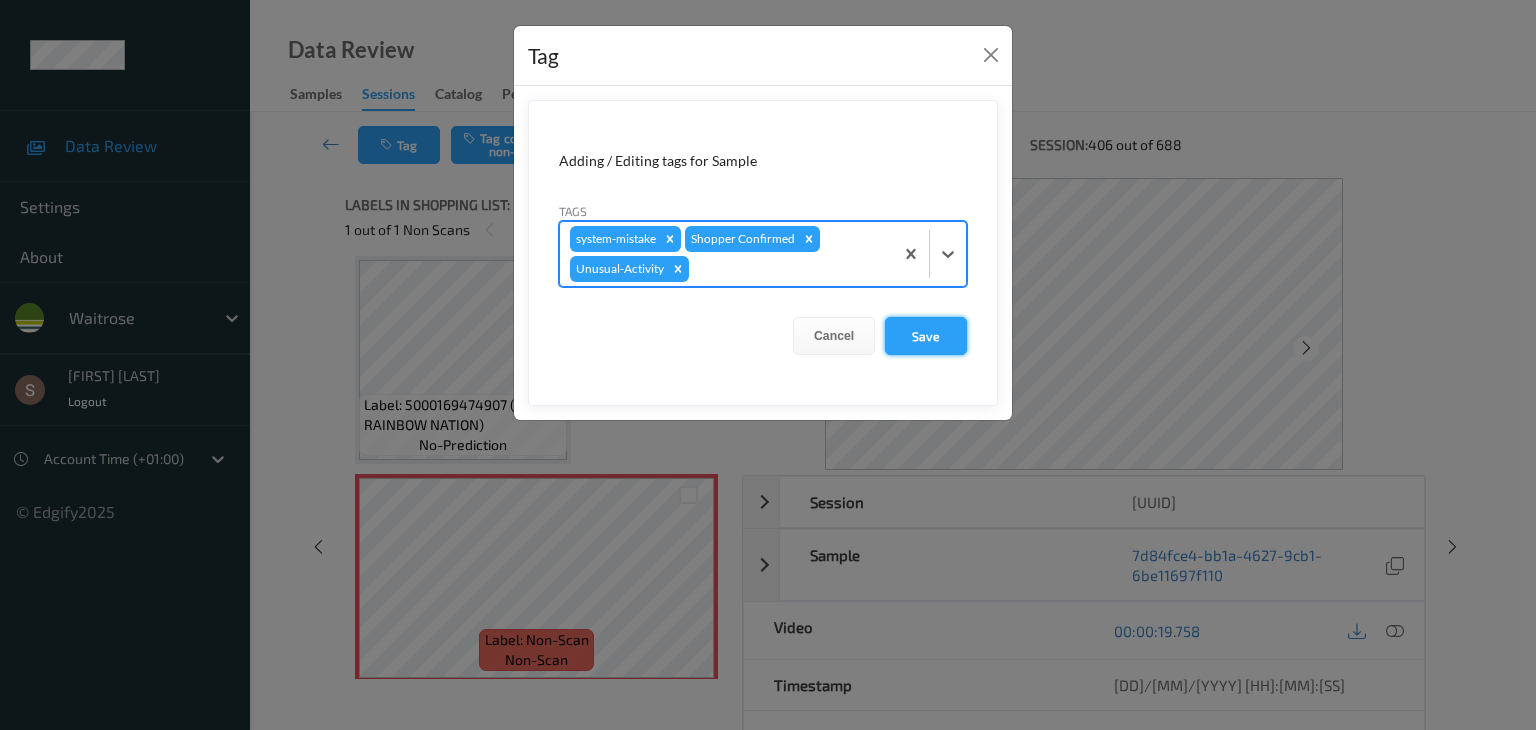 click on "Save" at bounding box center (926, 336) 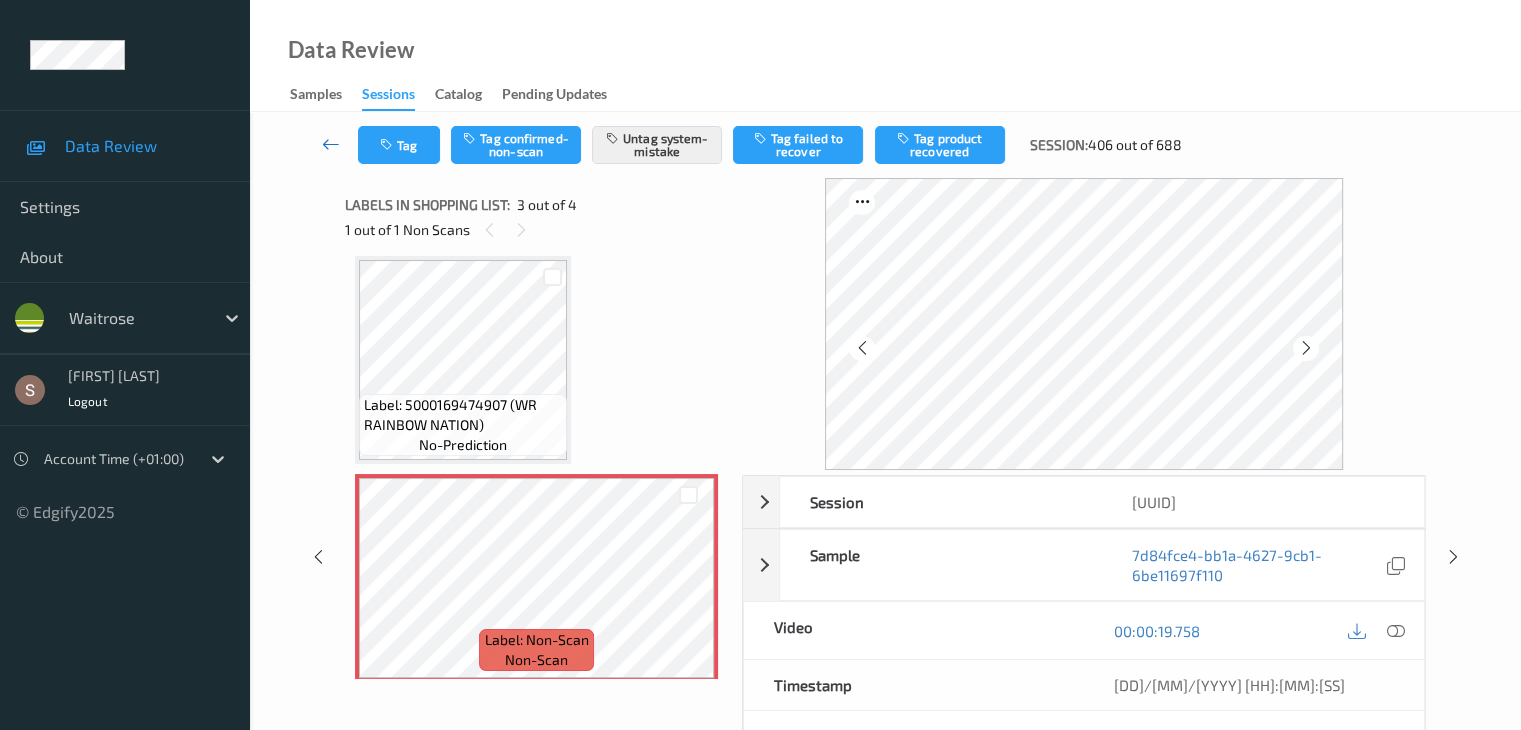 click at bounding box center [331, 144] 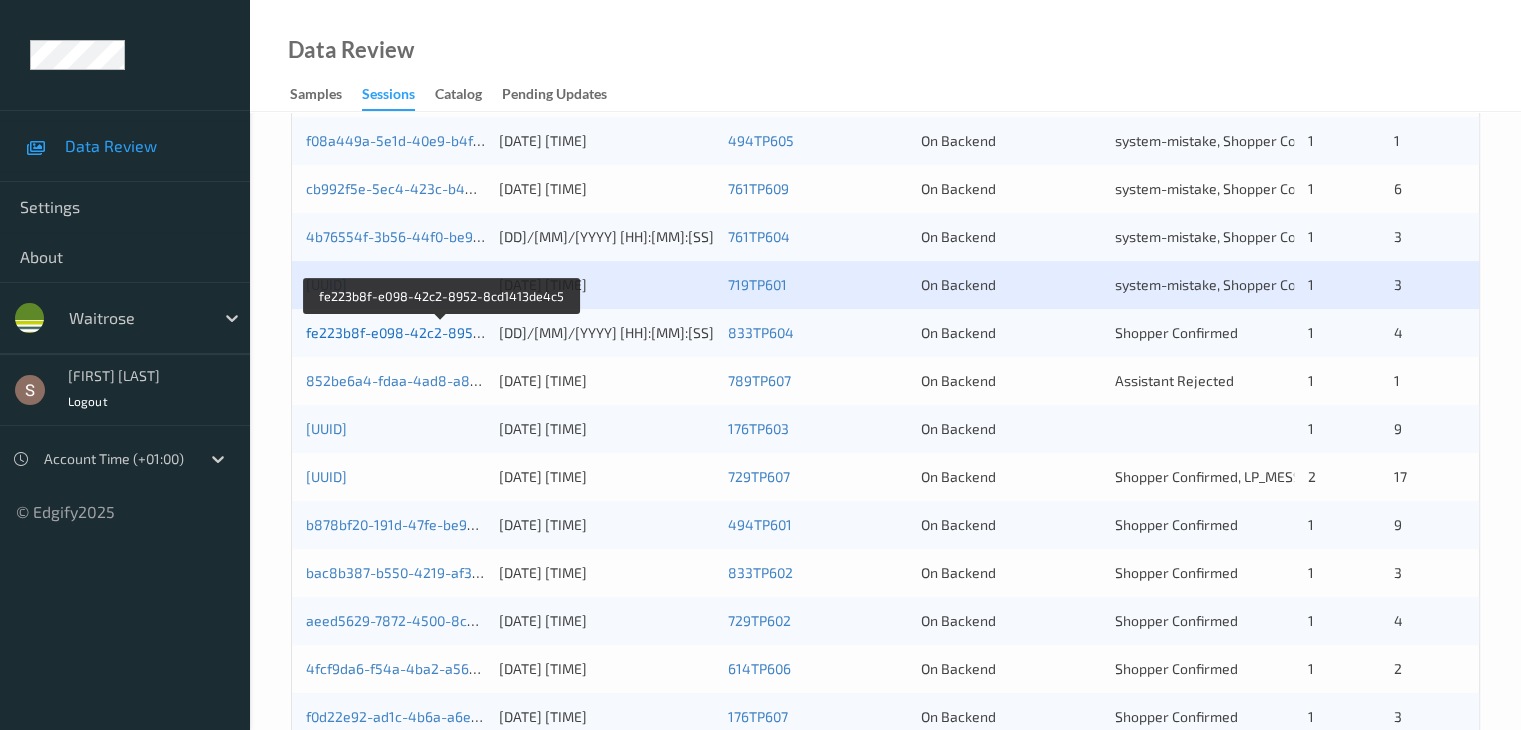 click on "fe223b8f-e098-42c2-8952-8cd1413de4c5" at bounding box center [443, 332] 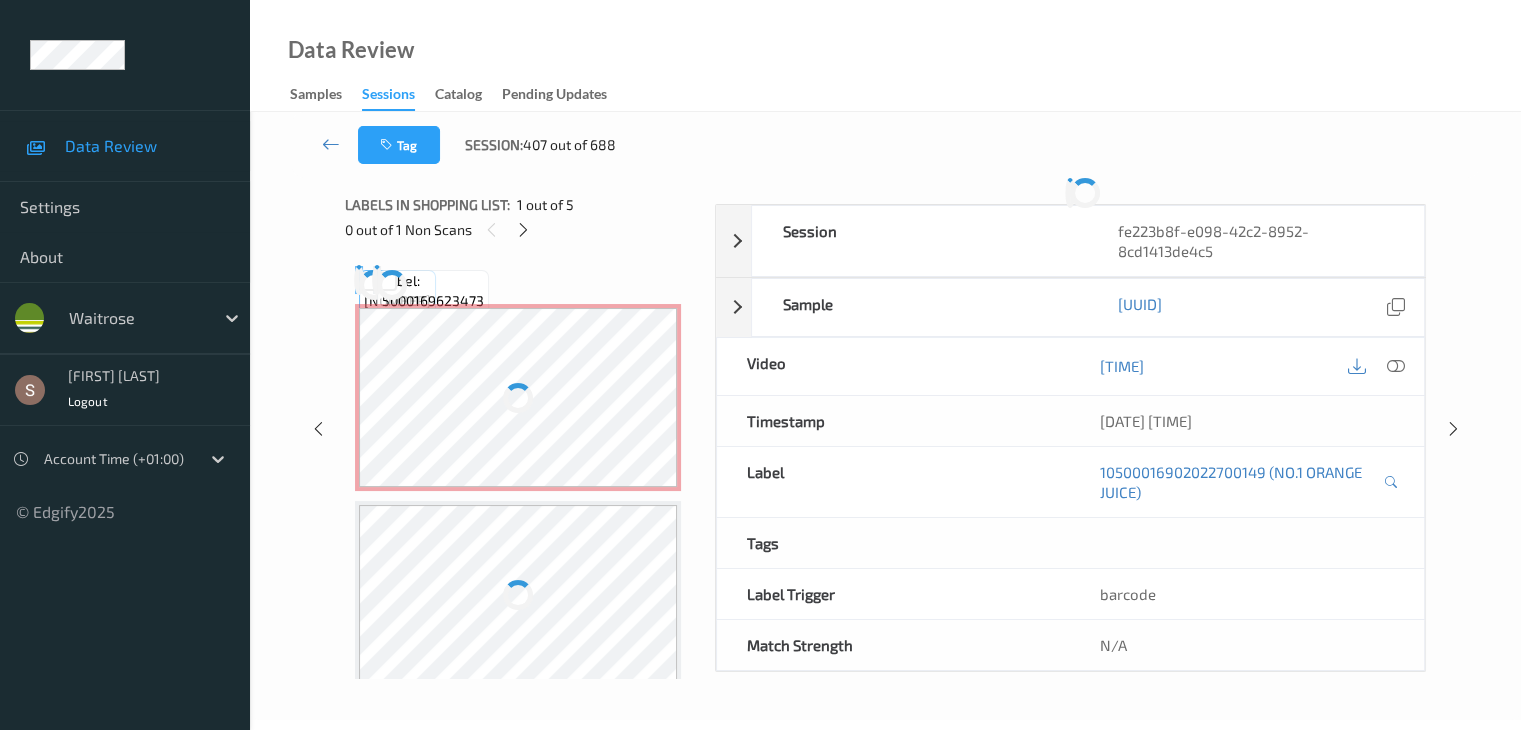 scroll, scrollTop: 0, scrollLeft: 0, axis: both 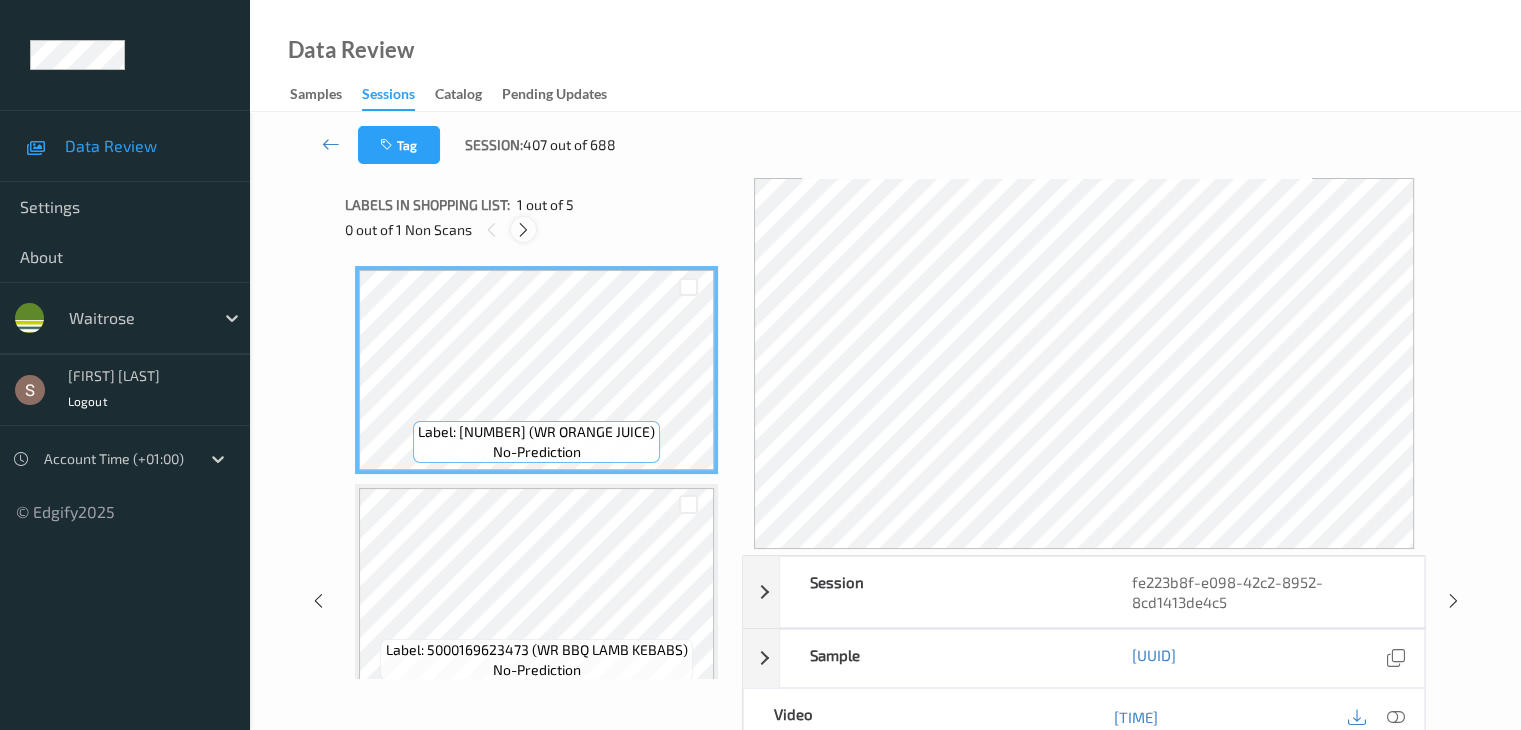 click at bounding box center (523, 230) 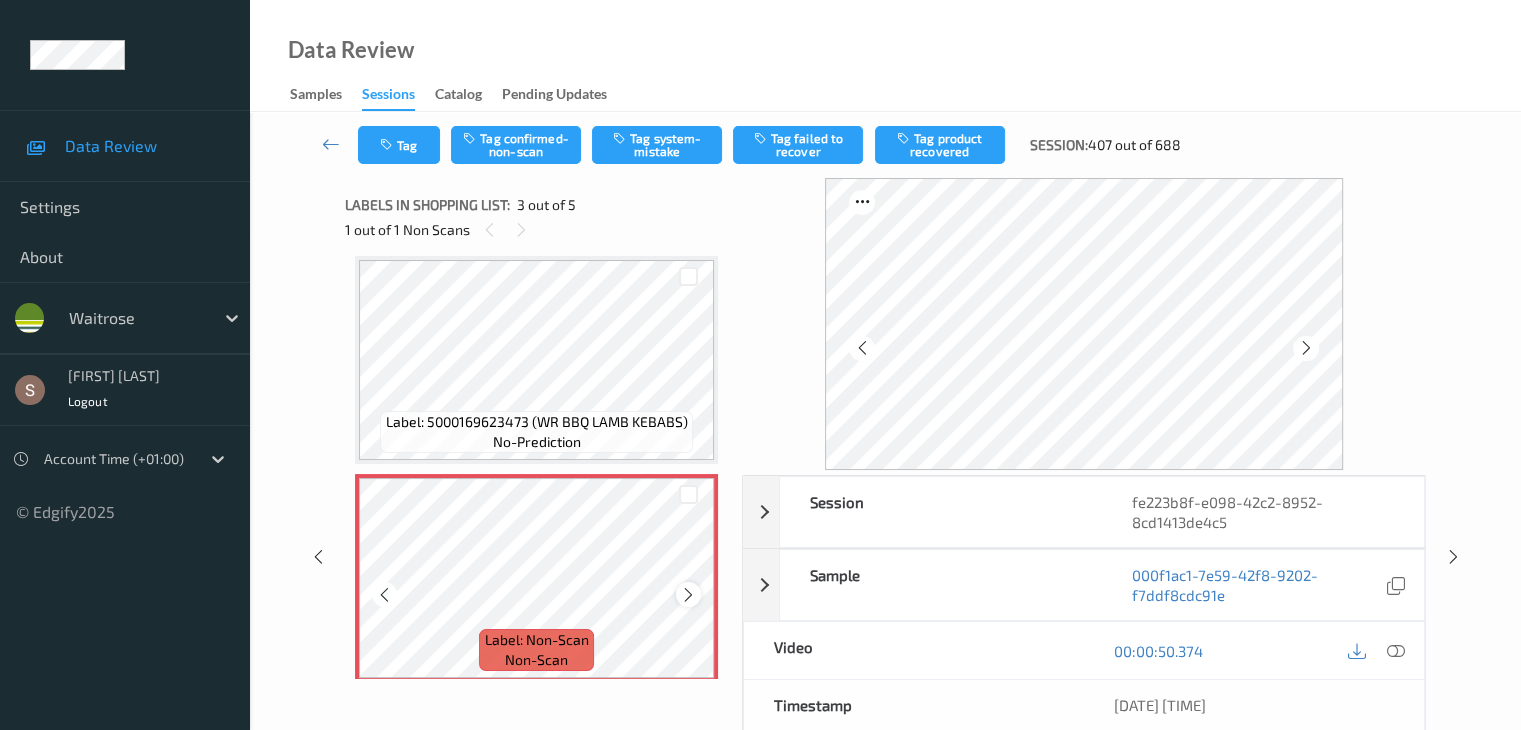 click at bounding box center (688, 594) 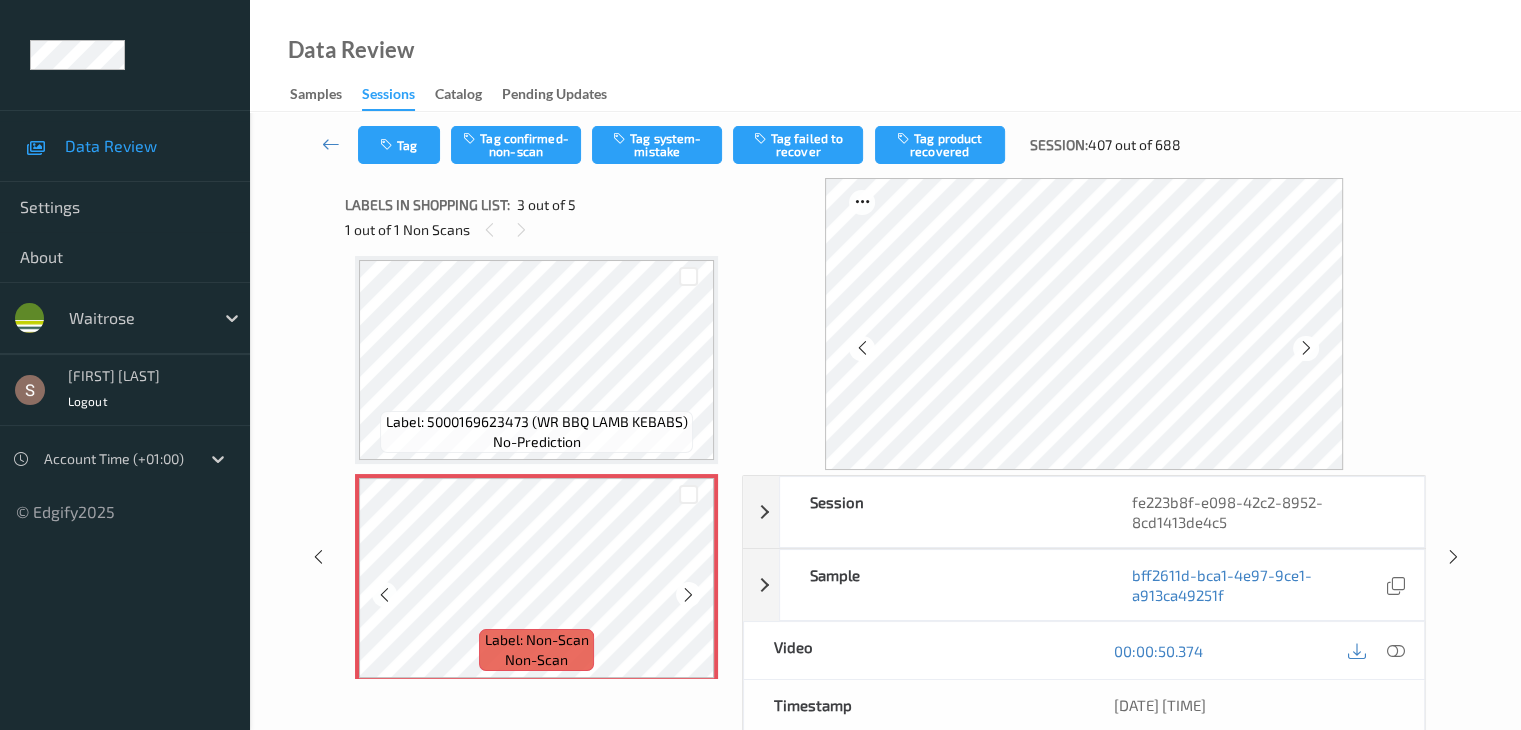 click at bounding box center [688, 594] 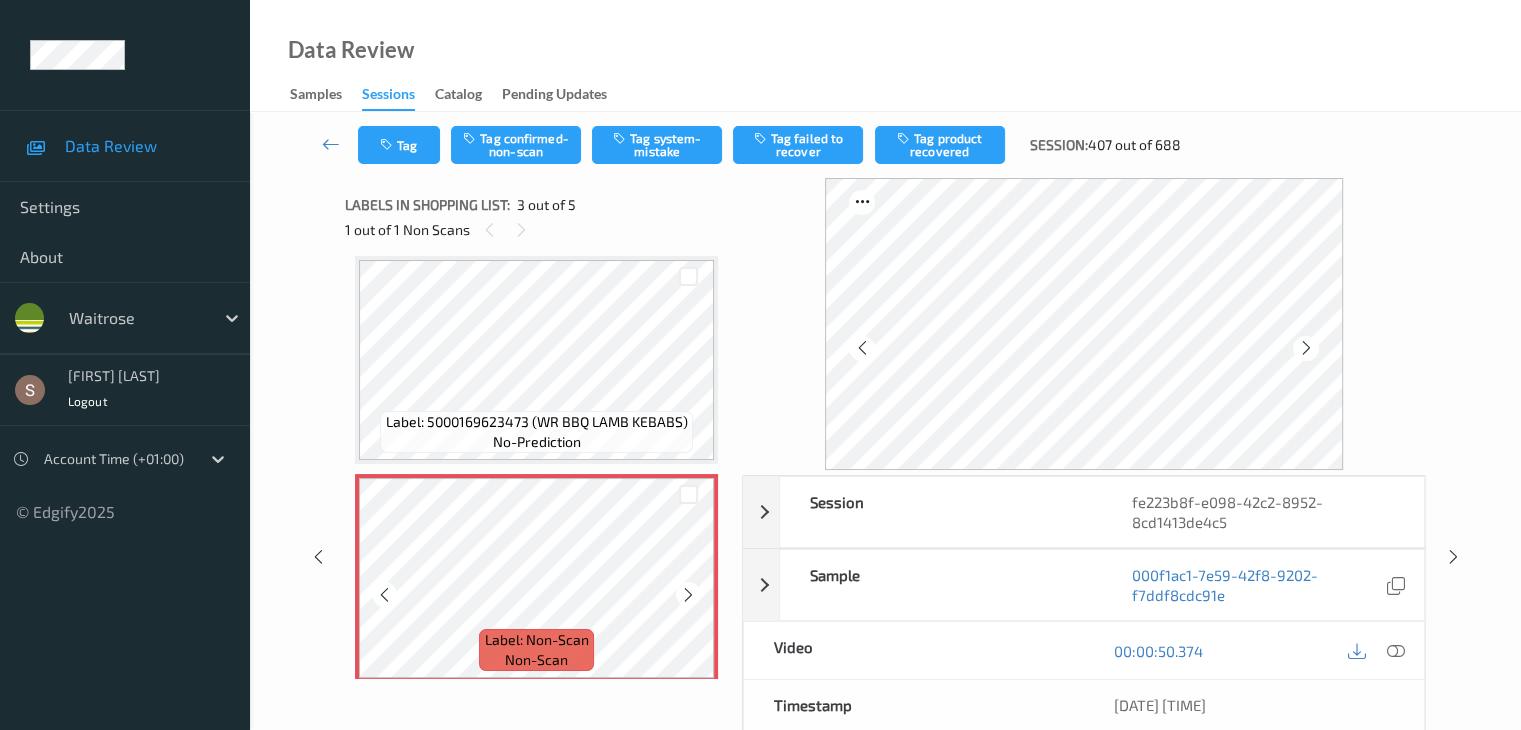 scroll, scrollTop: 428, scrollLeft: 0, axis: vertical 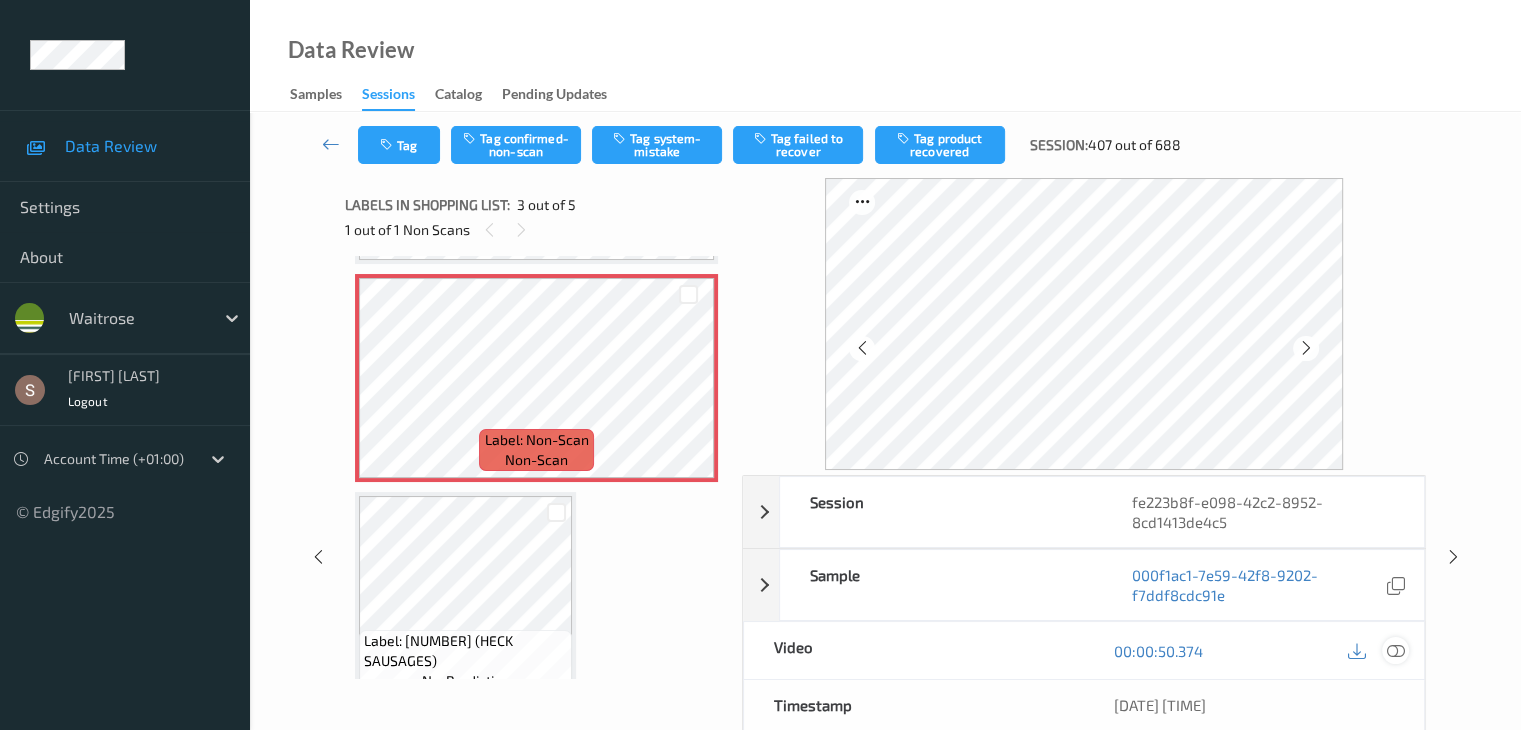 click at bounding box center [1395, 651] 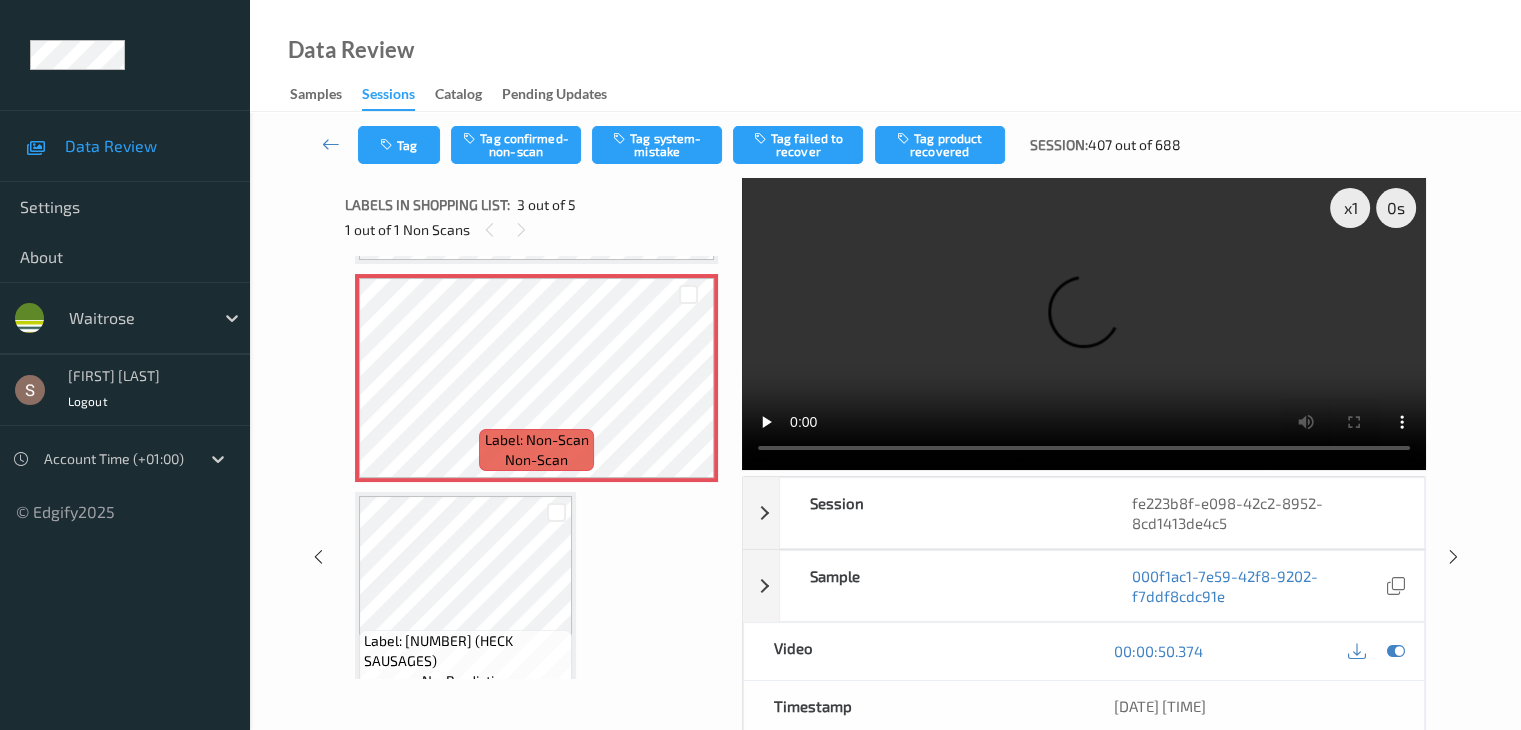 click at bounding box center [1084, 324] 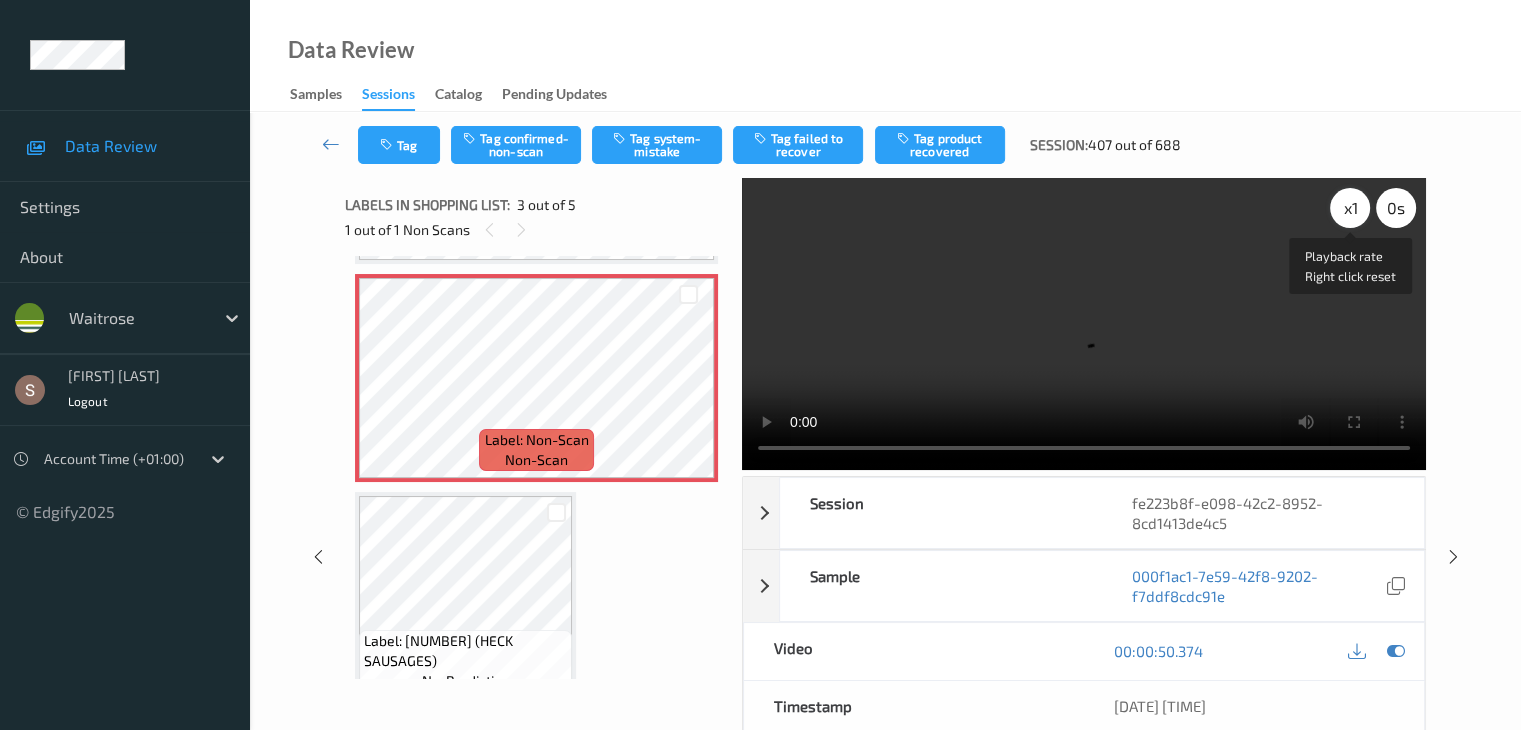 click on "x 1" at bounding box center (1350, 208) 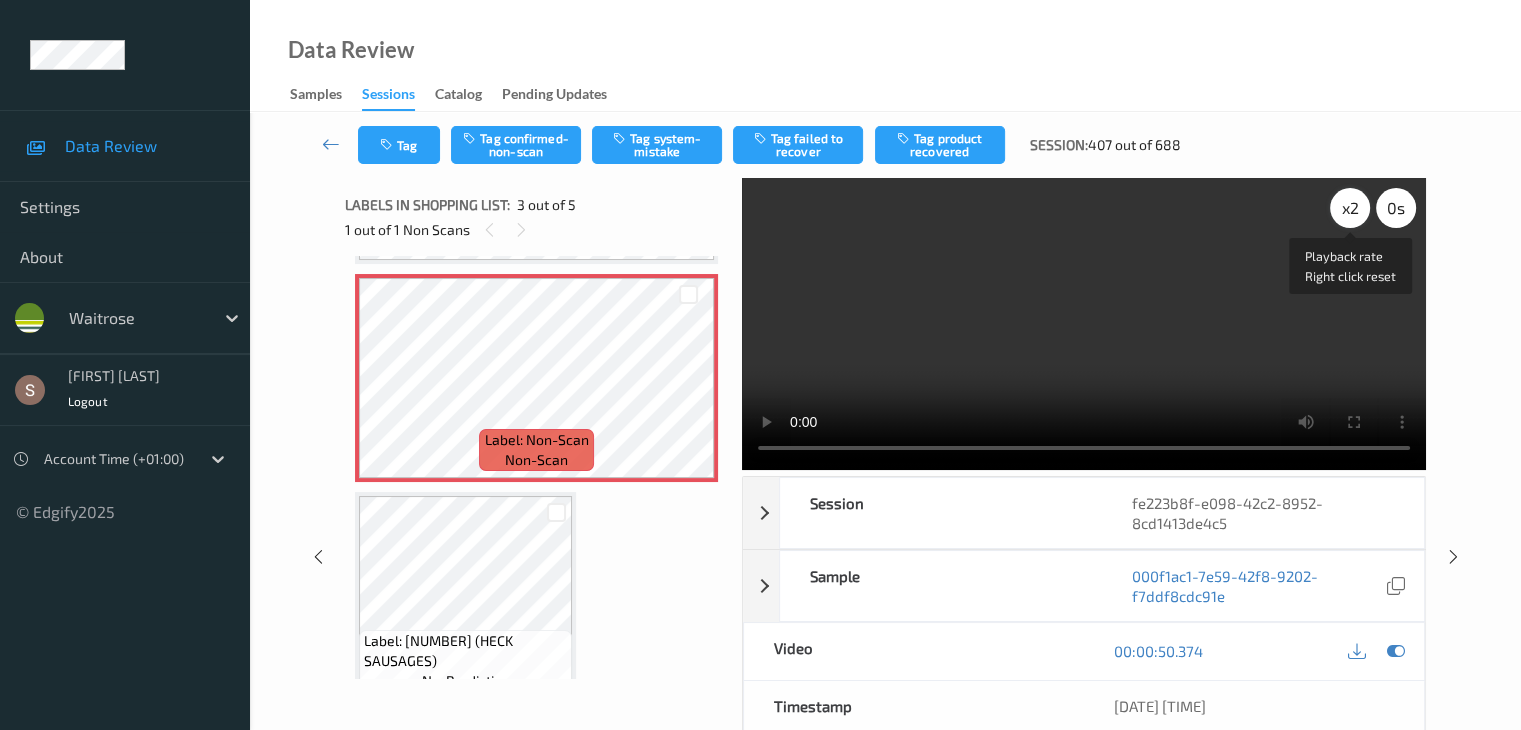 click on "x 2" at bounding box center (1350, 208) 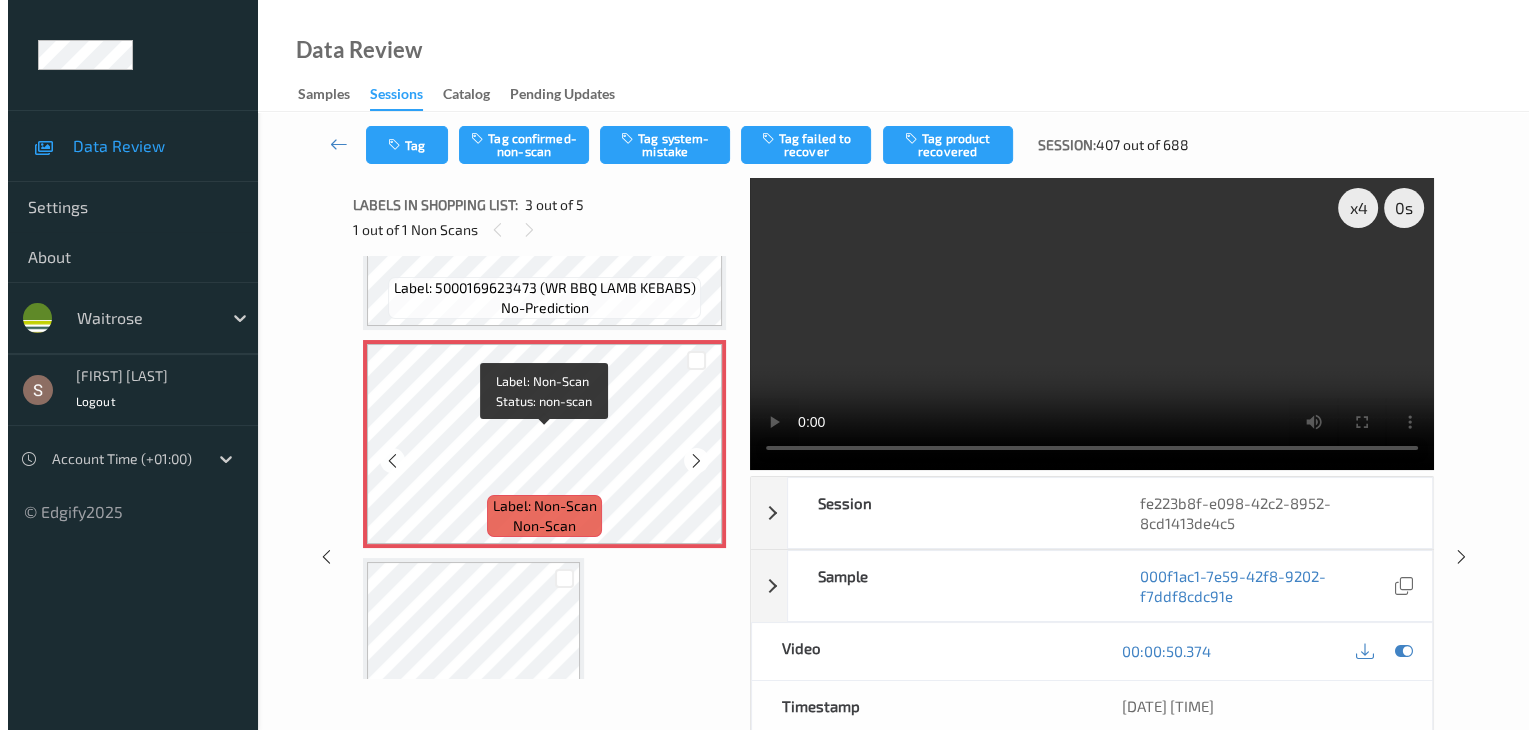 scroll, scrollTop: 328, scrollLeft: 0, axis: vertical 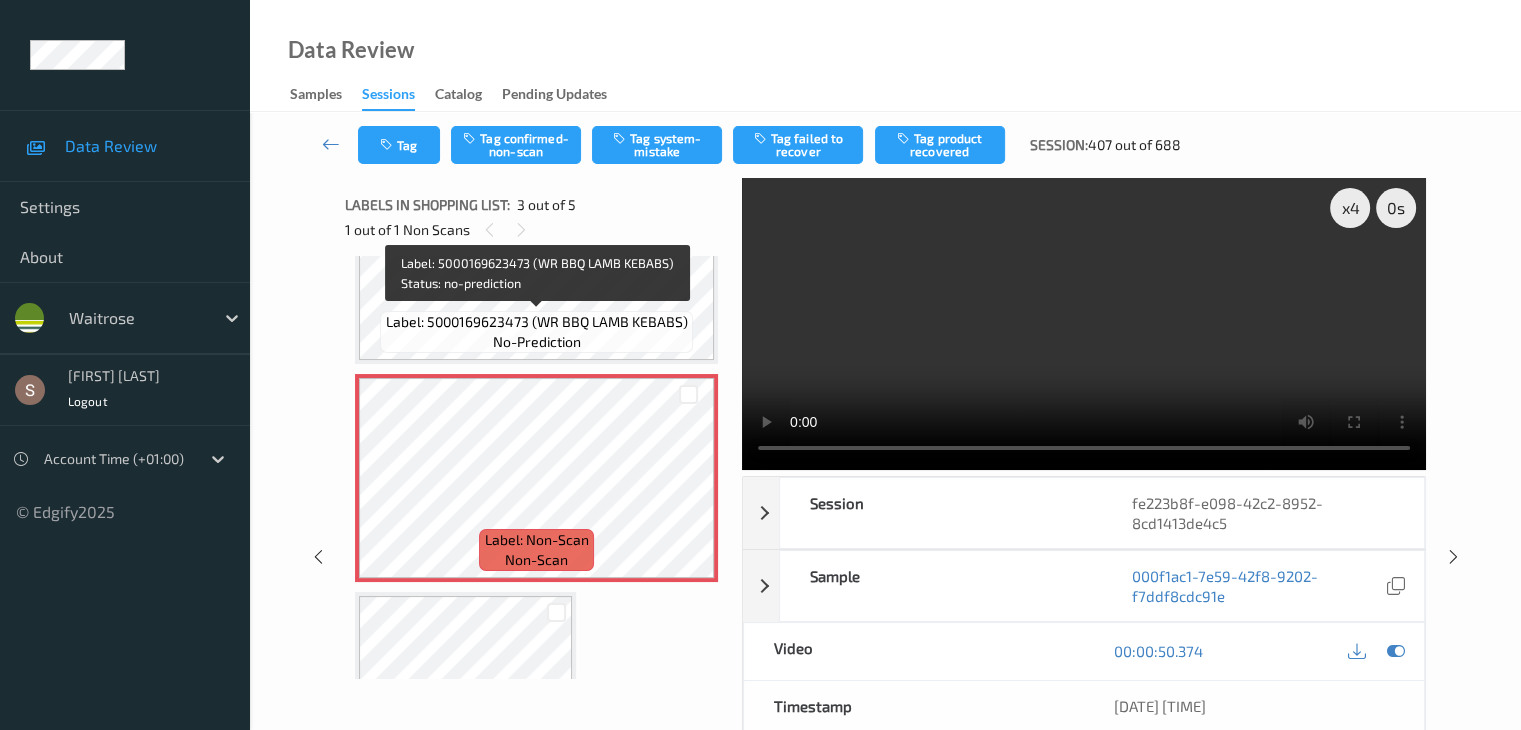 click on "Label: 5000169623473 (WR BBQ LAMB KEBABS)" at bounding box center [537, 322] 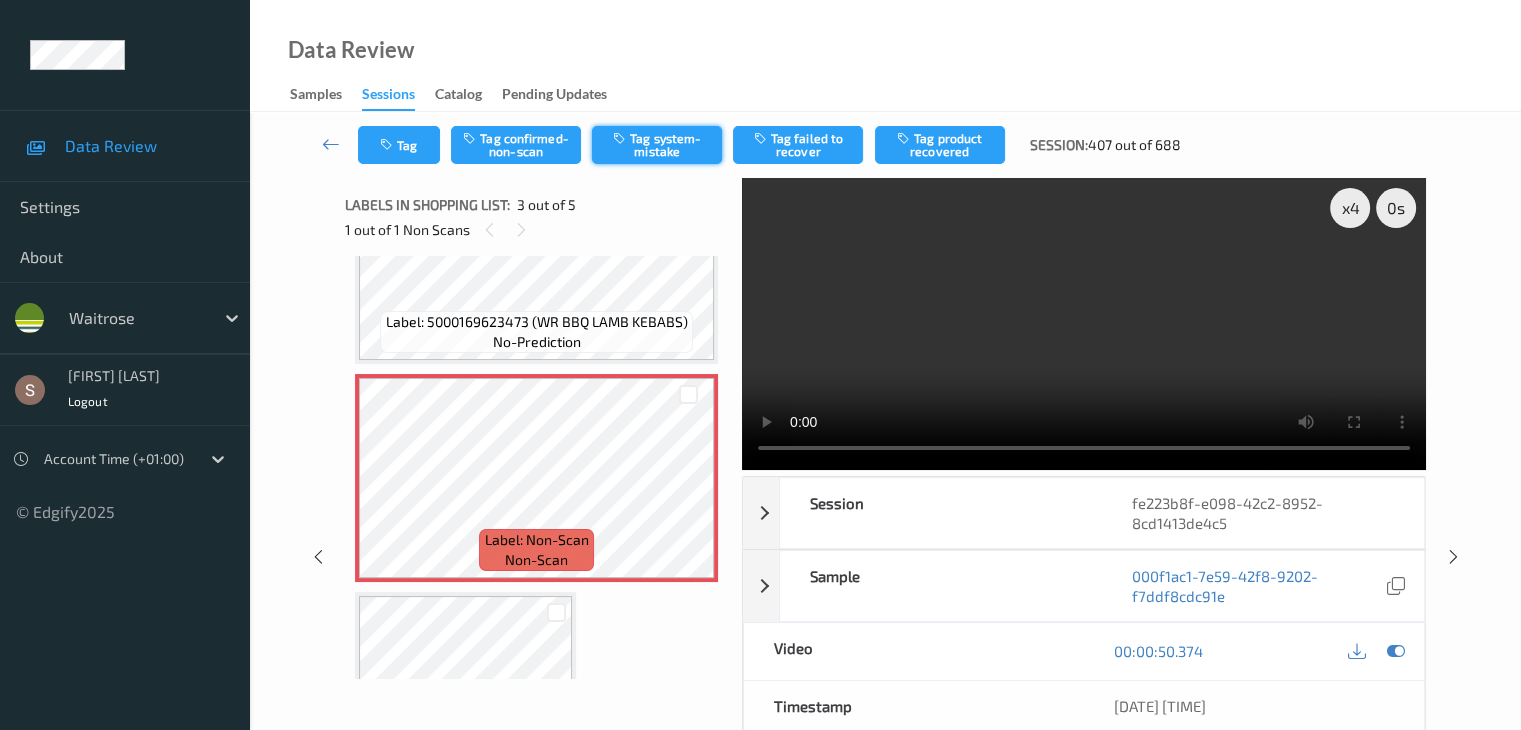 click on "Tag   system-mistake" at bounding box center (657, 145) 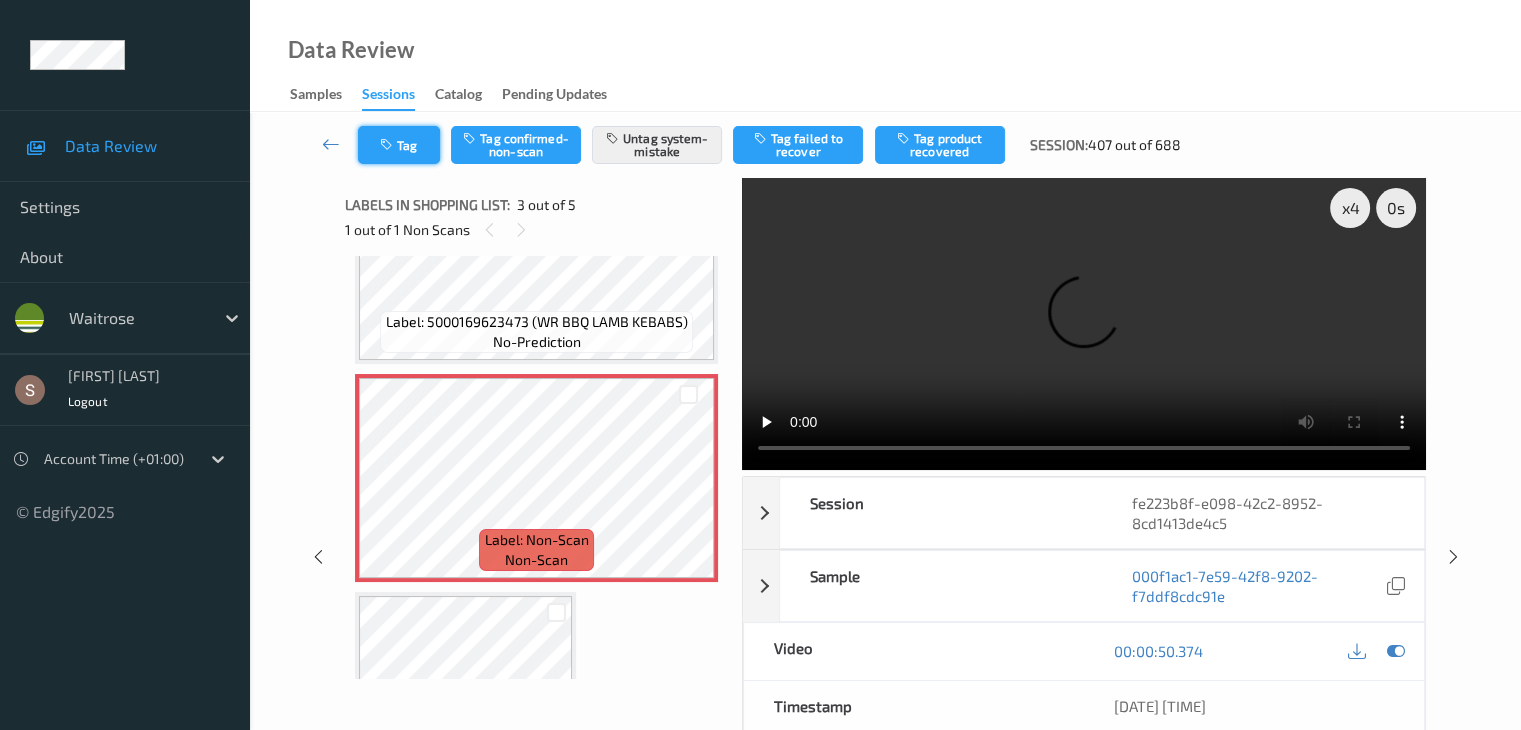 click at bounding box center [388, 145] 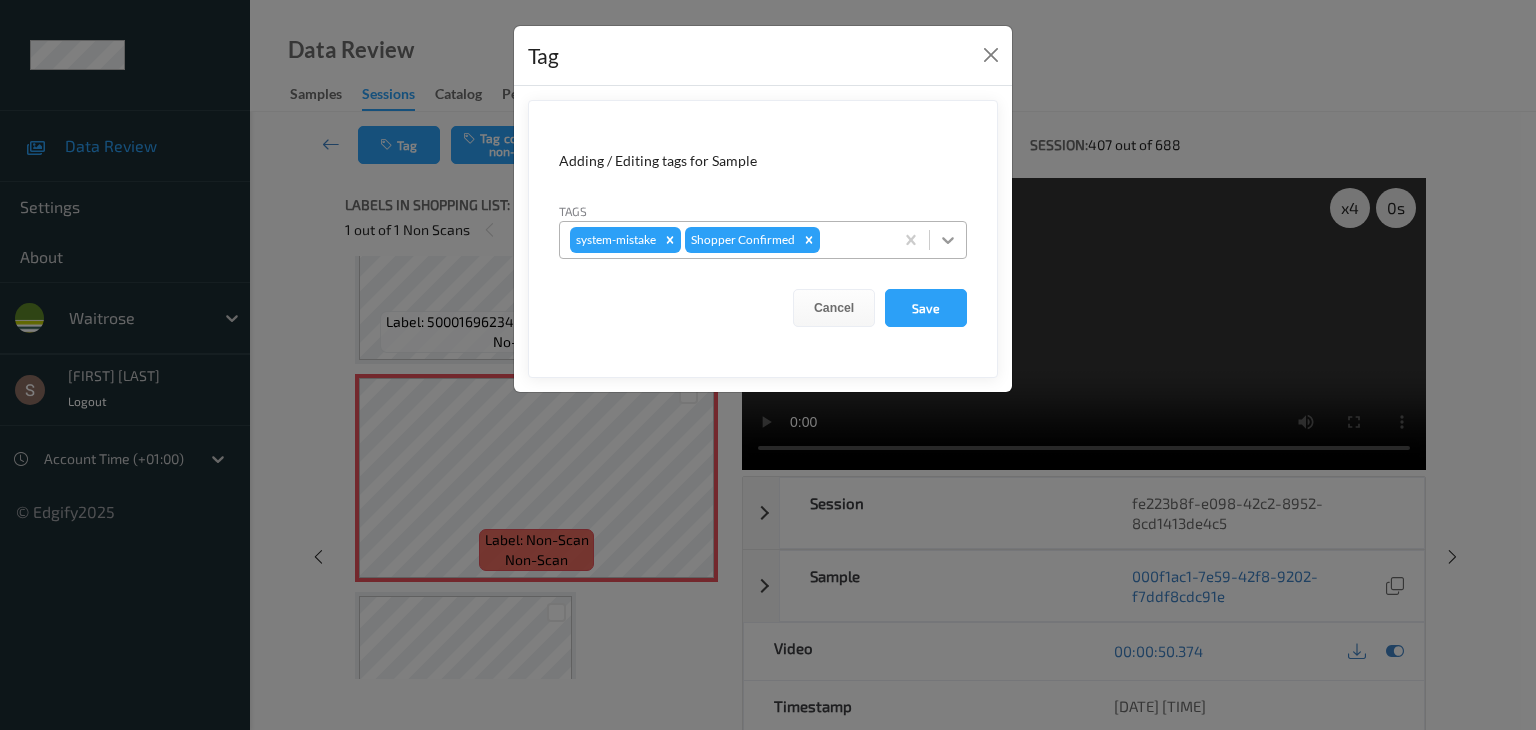 click 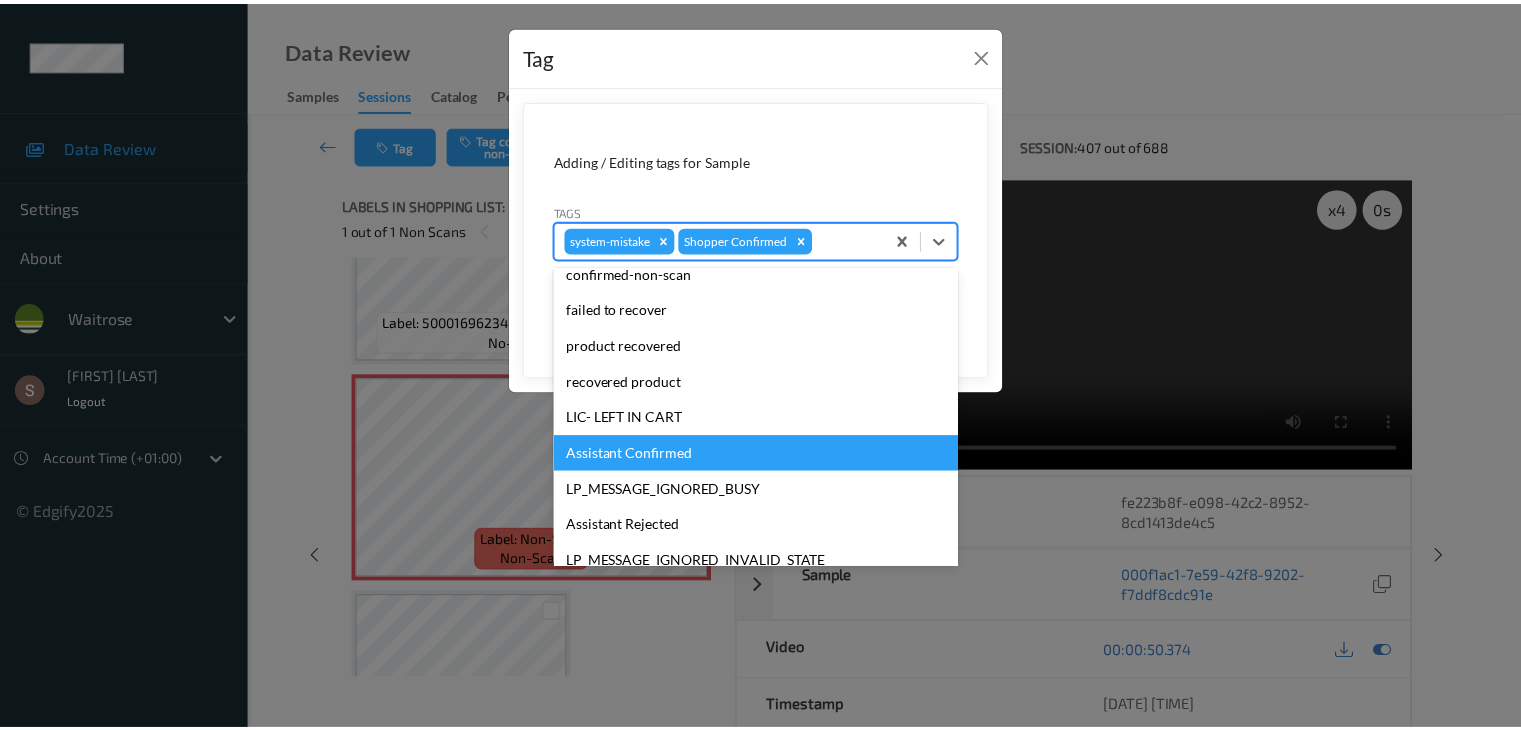 scroll, scrollTop: 320, scrollLeft: 0, axis: vertical 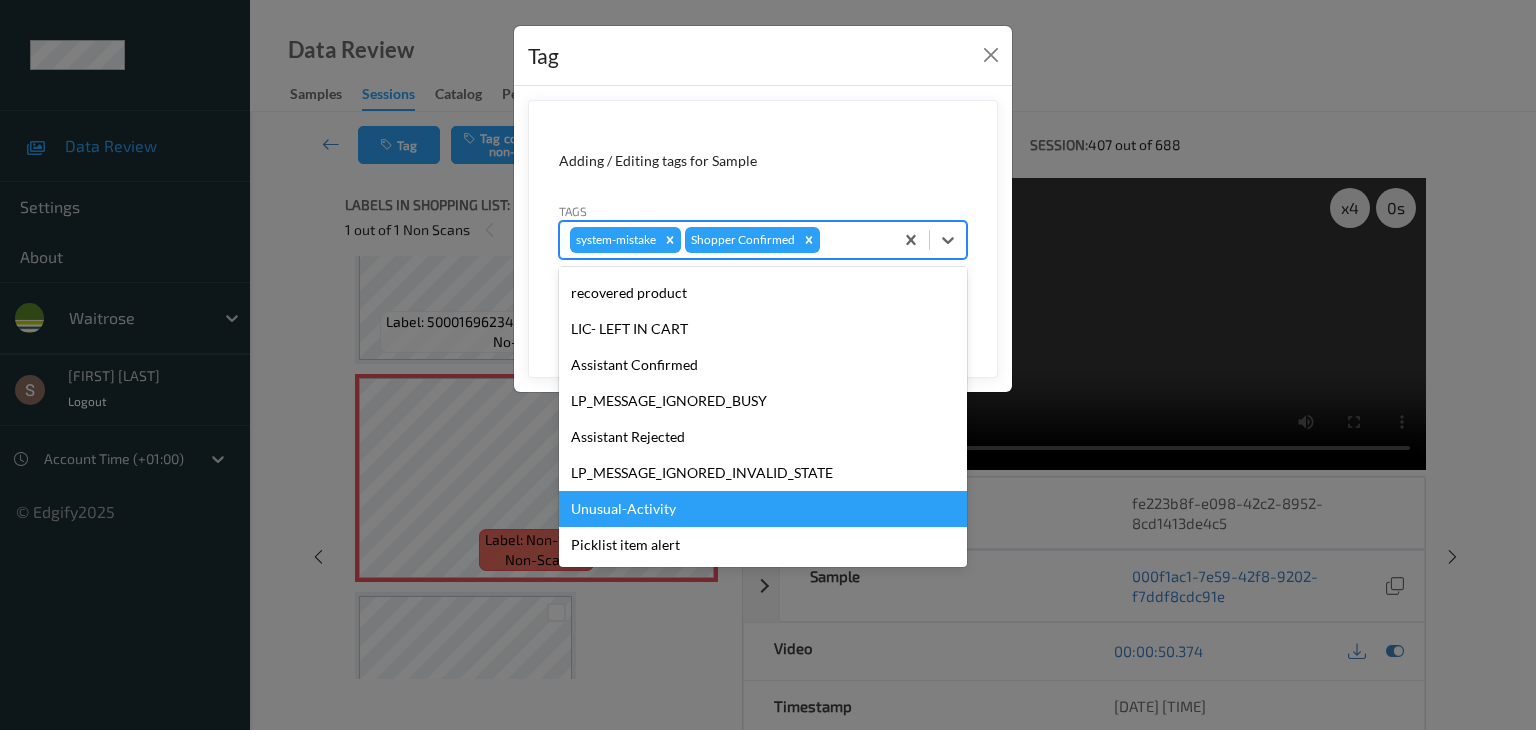 click on "Unusual-Activity" at bounding box center (763, 509) 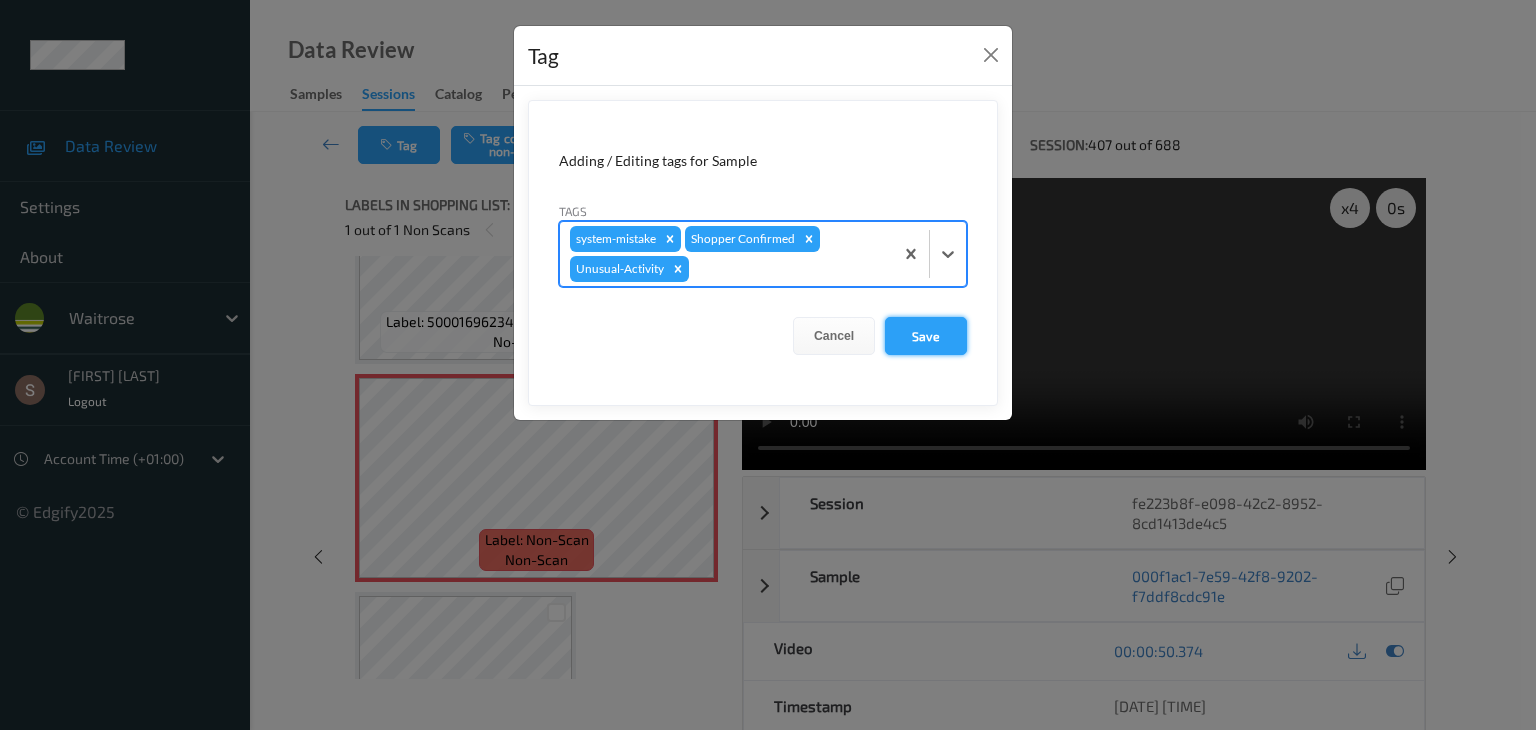 click on "Save" at bounding box center [926, 336] 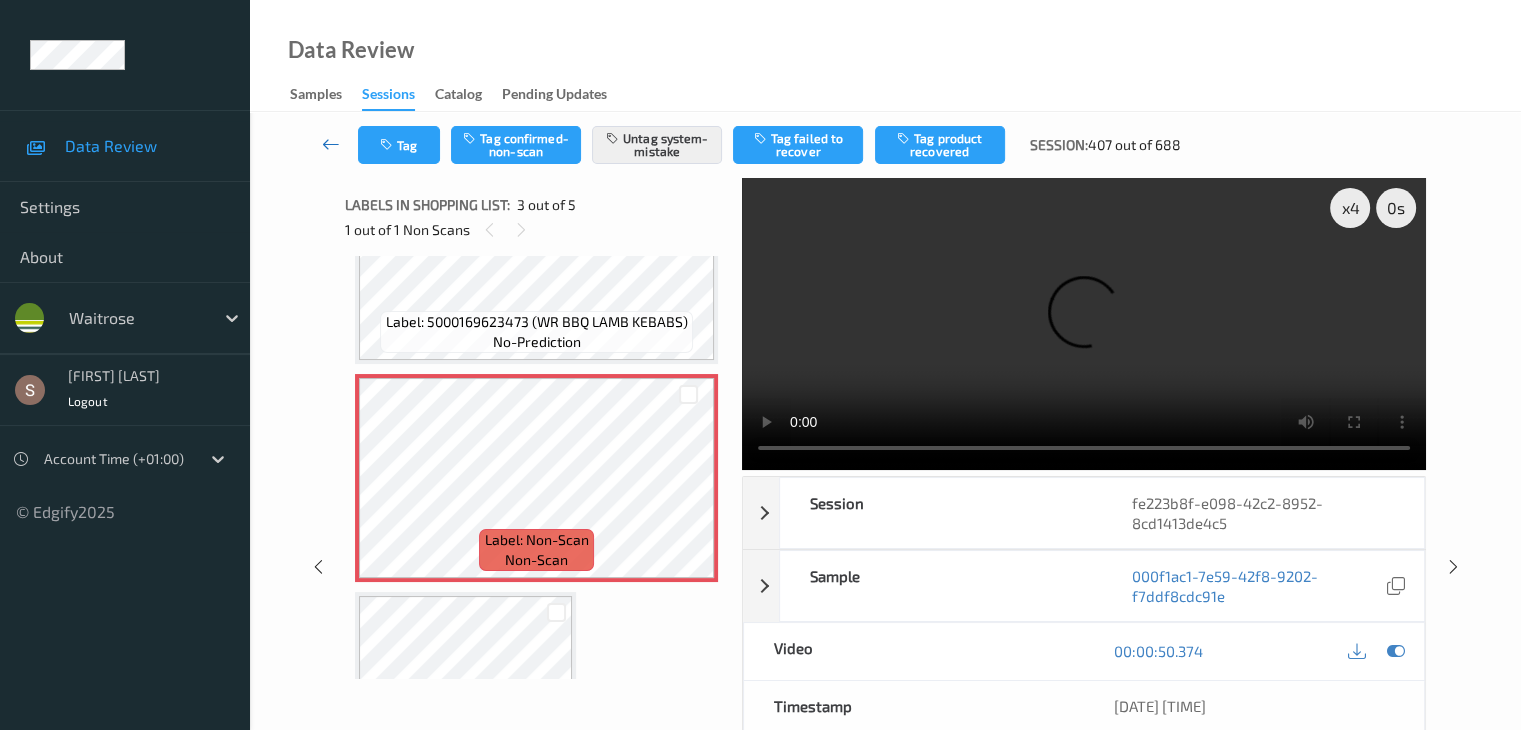 click at bounding box center [331, 144] 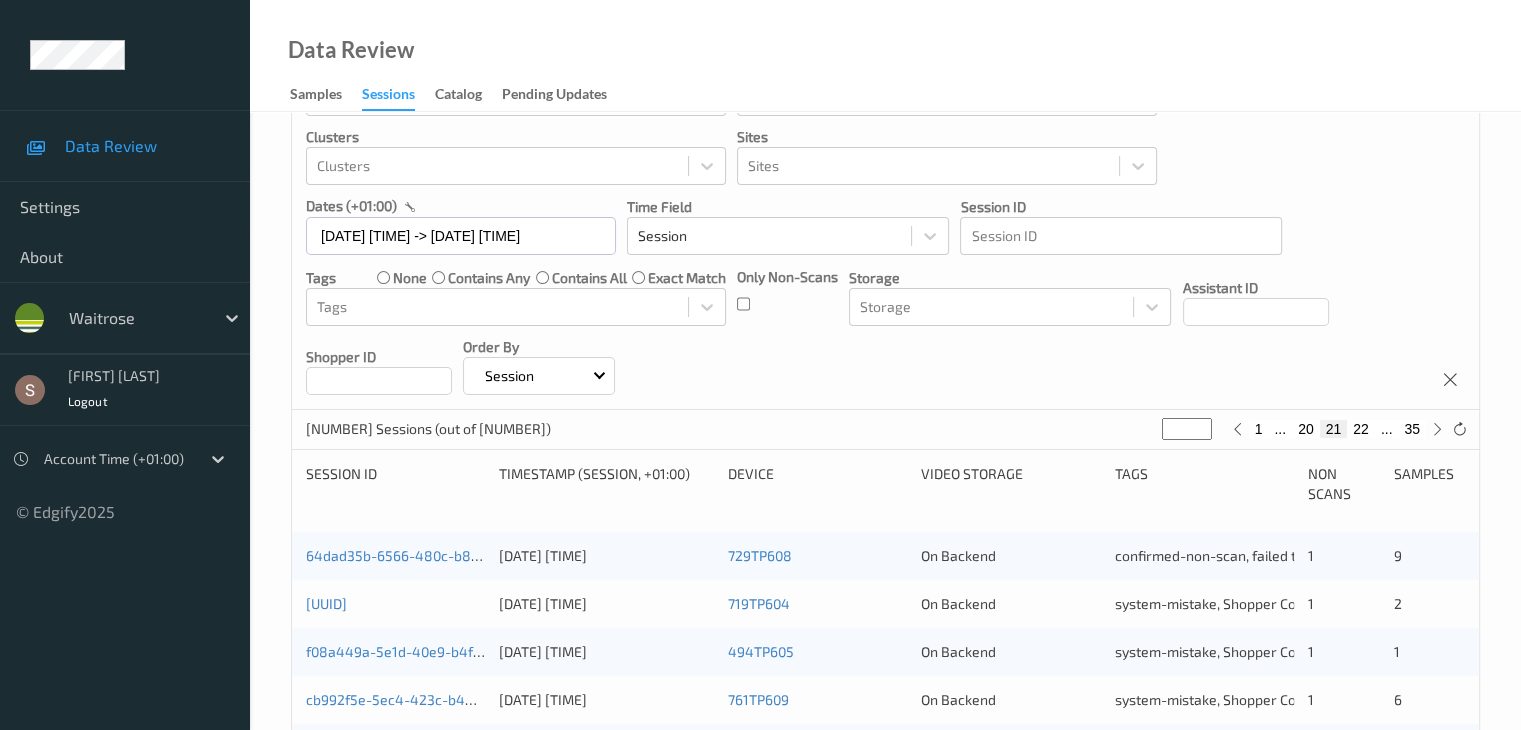 scroll, scrollTop: 600, scrollLeft: 0, axis: vertical 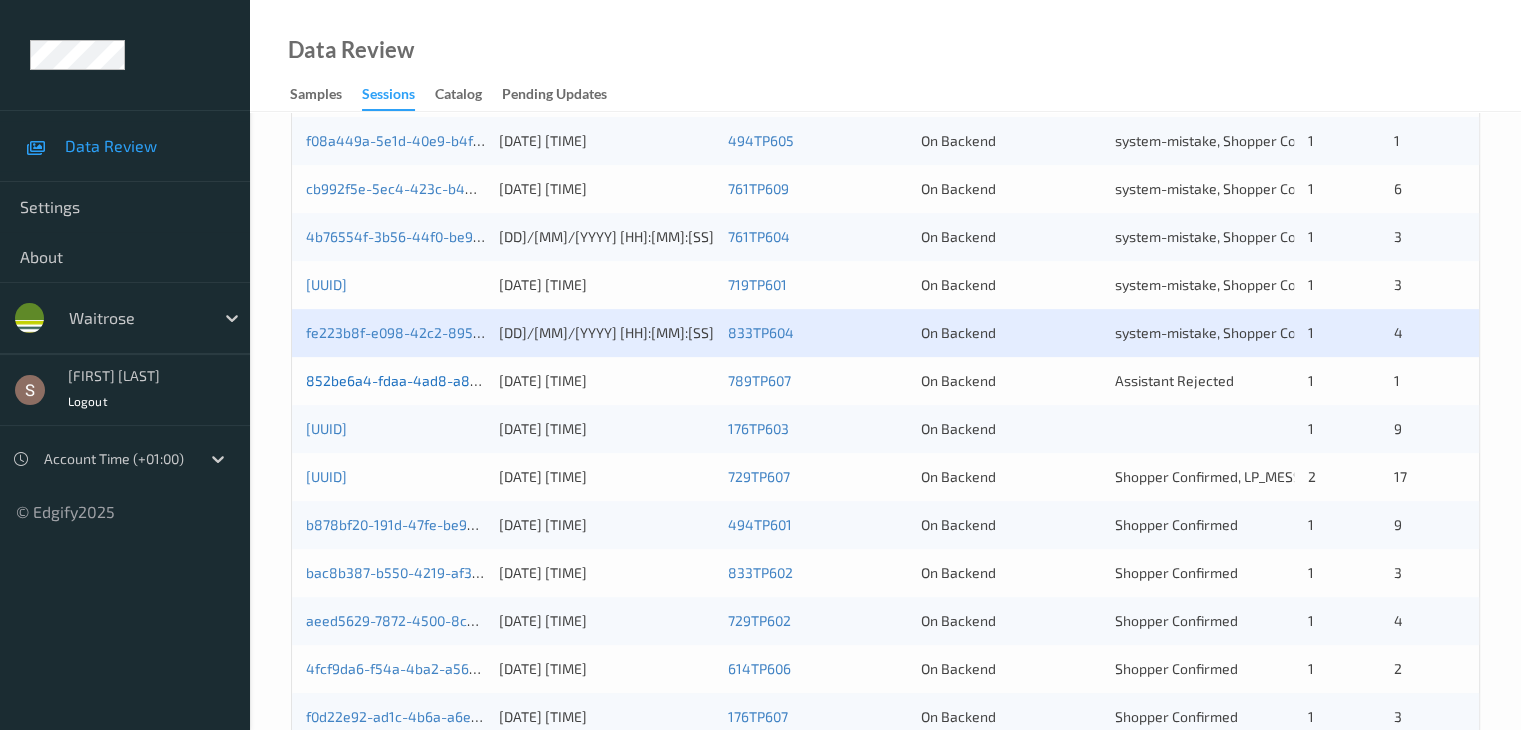 click on "852be6a4-fdaa-4ad8-a8ad-6b1d5b79c473" at bounding box center (445, 380) 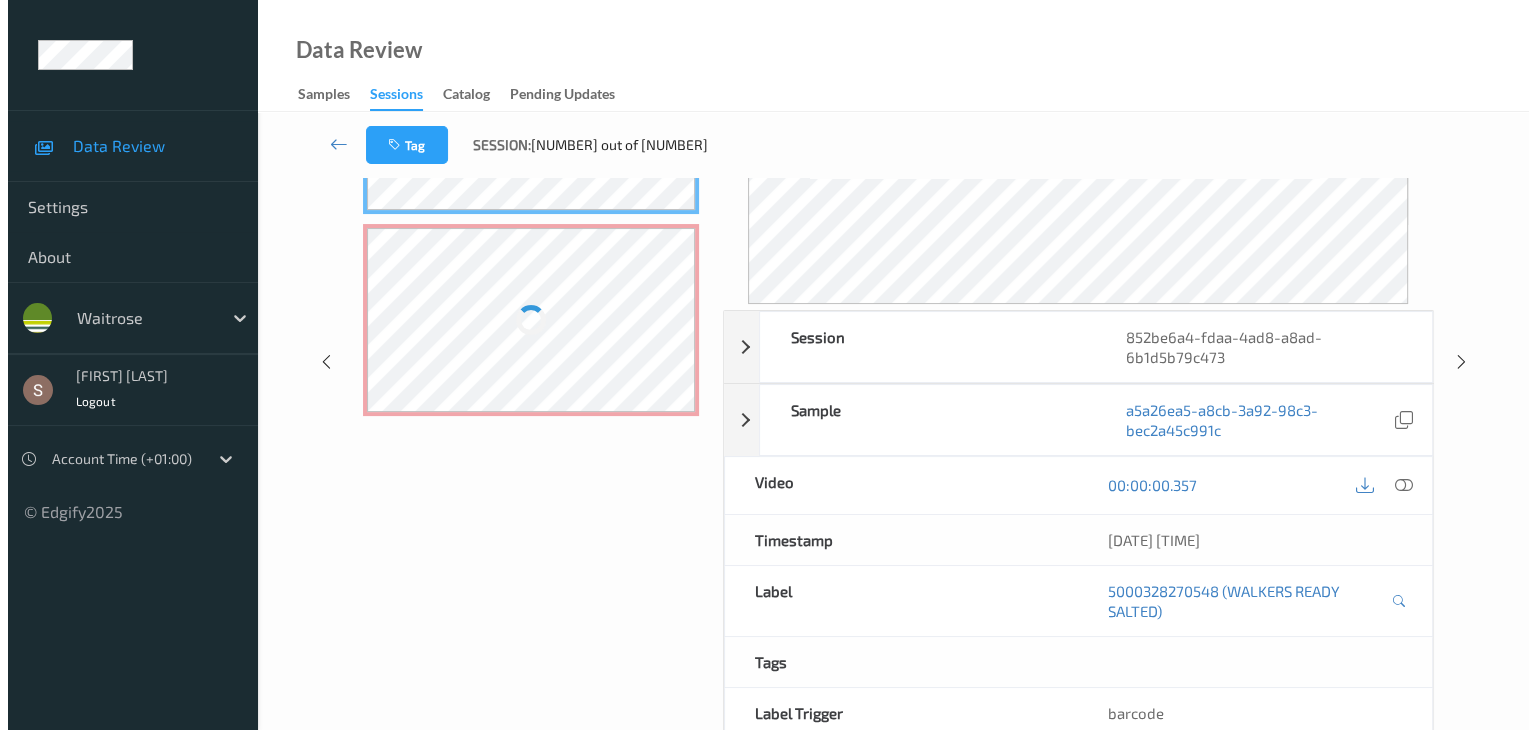 scroll, scrollTop: 0, scrollLeft: 0, axis: both 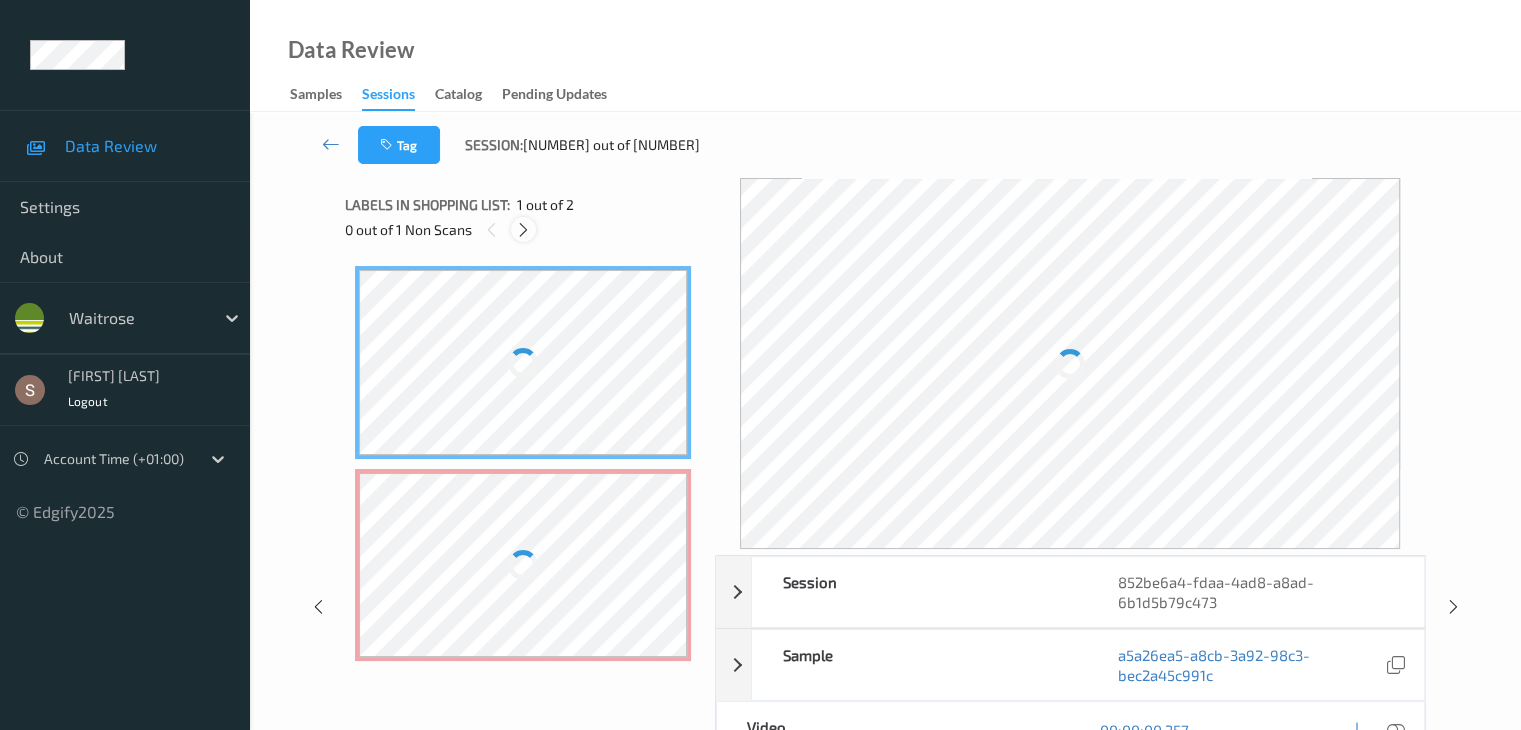click at bounding box center [523, 230] 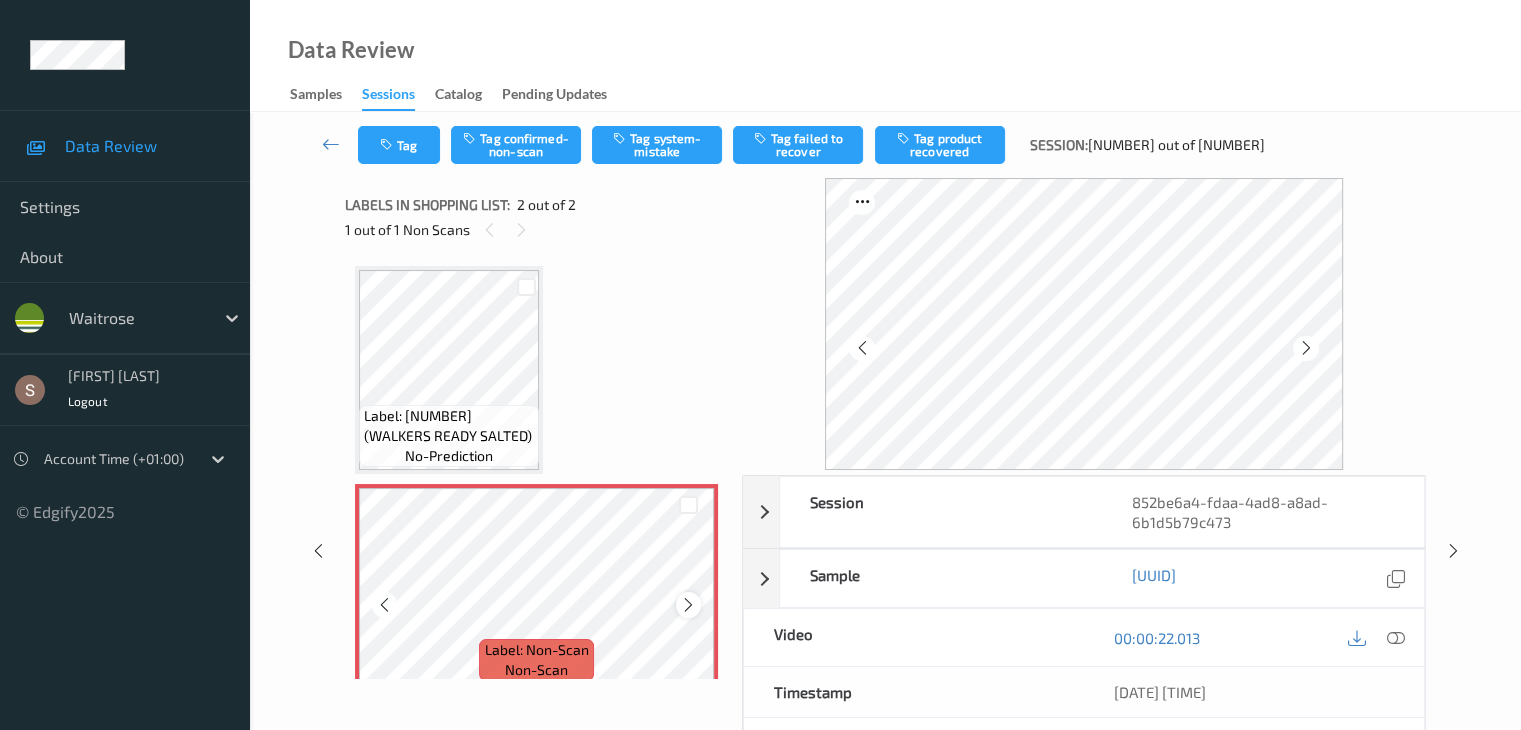 click at bounding box center [688, 605] 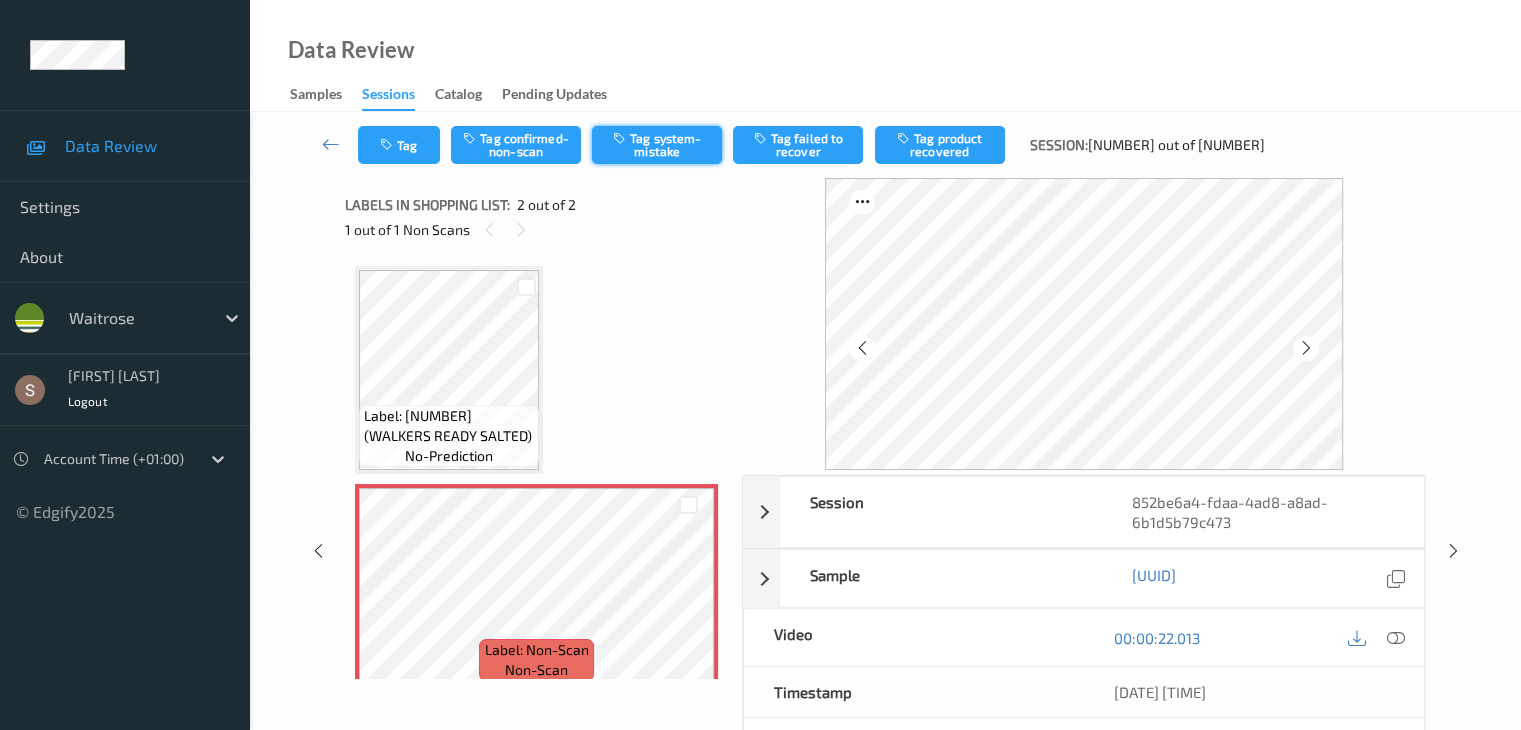 click on "Tag   system-mistake" at bounding box center (657, 145) 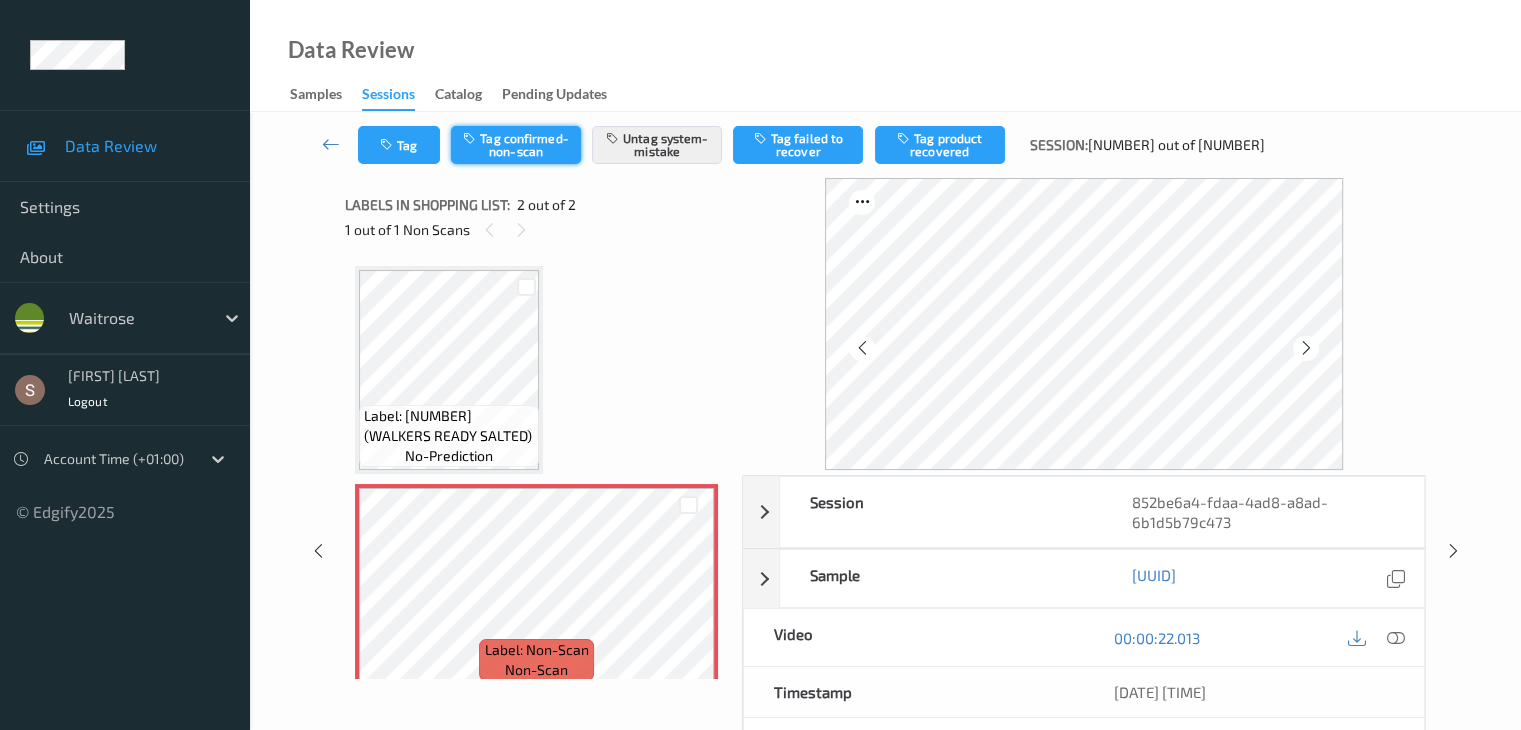 click on "Tag   confirmed-non-scan" at bounding box center [516, 145] 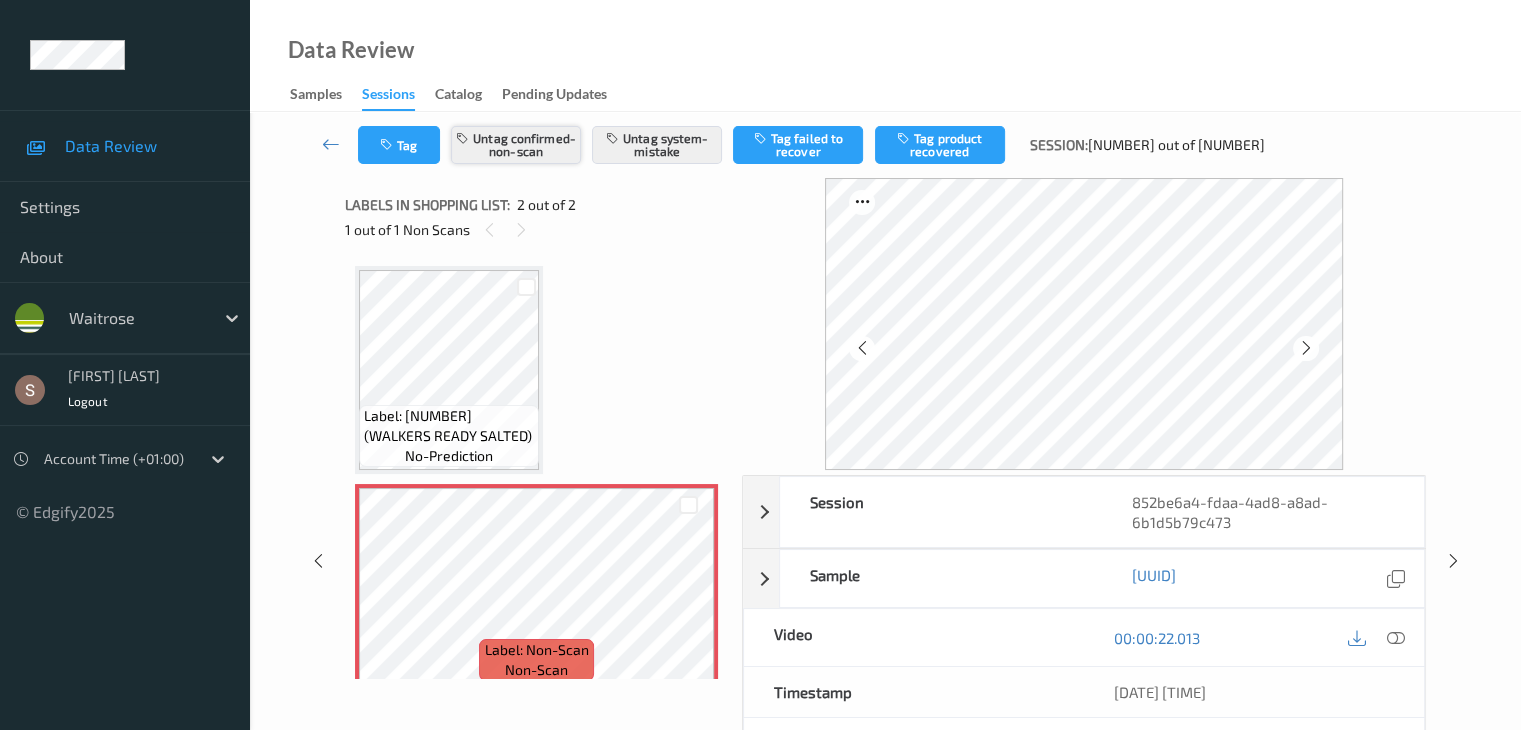 click on "Untag   confirmed-non-scan" at bounding box center [516, 145] 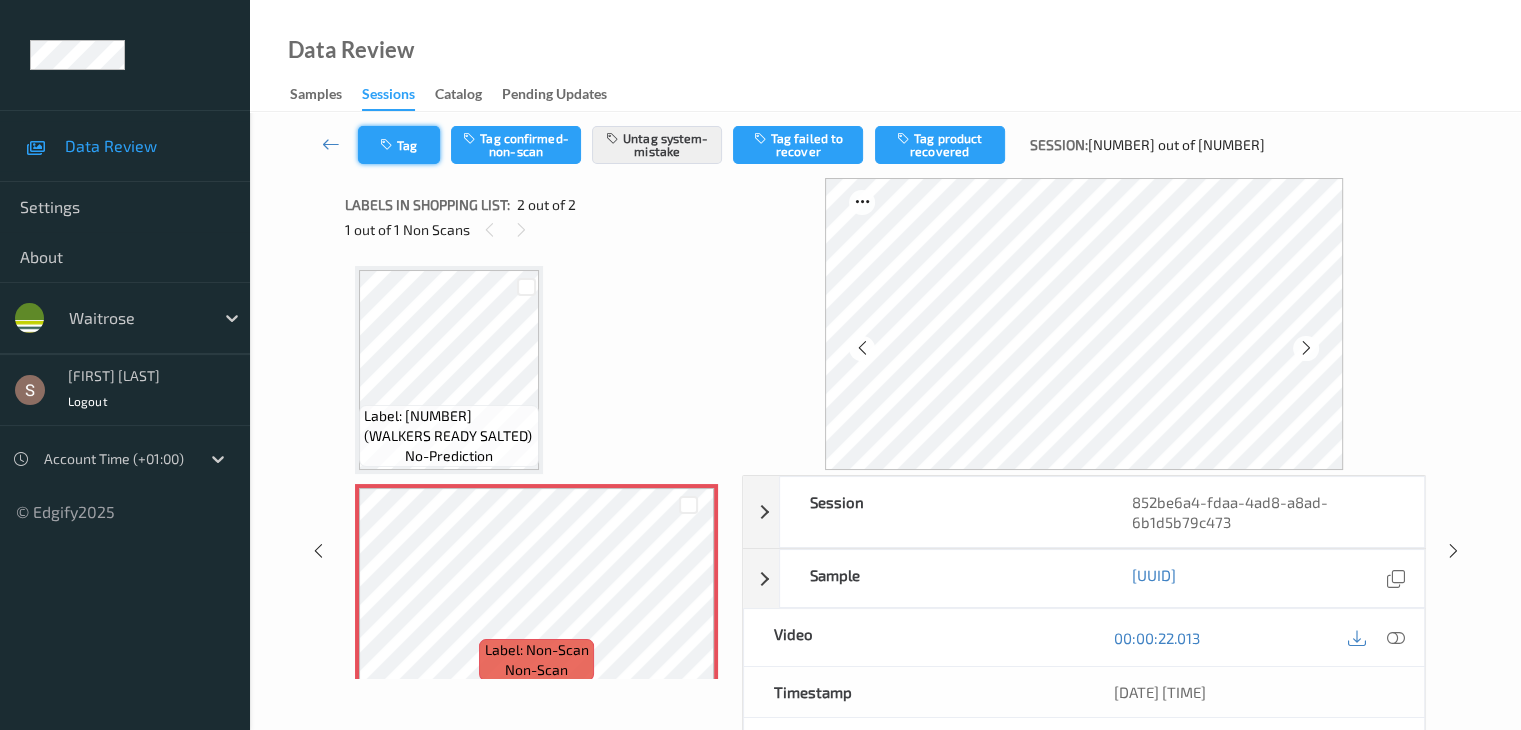 click on "Tag" at bounding box center (399, 145) 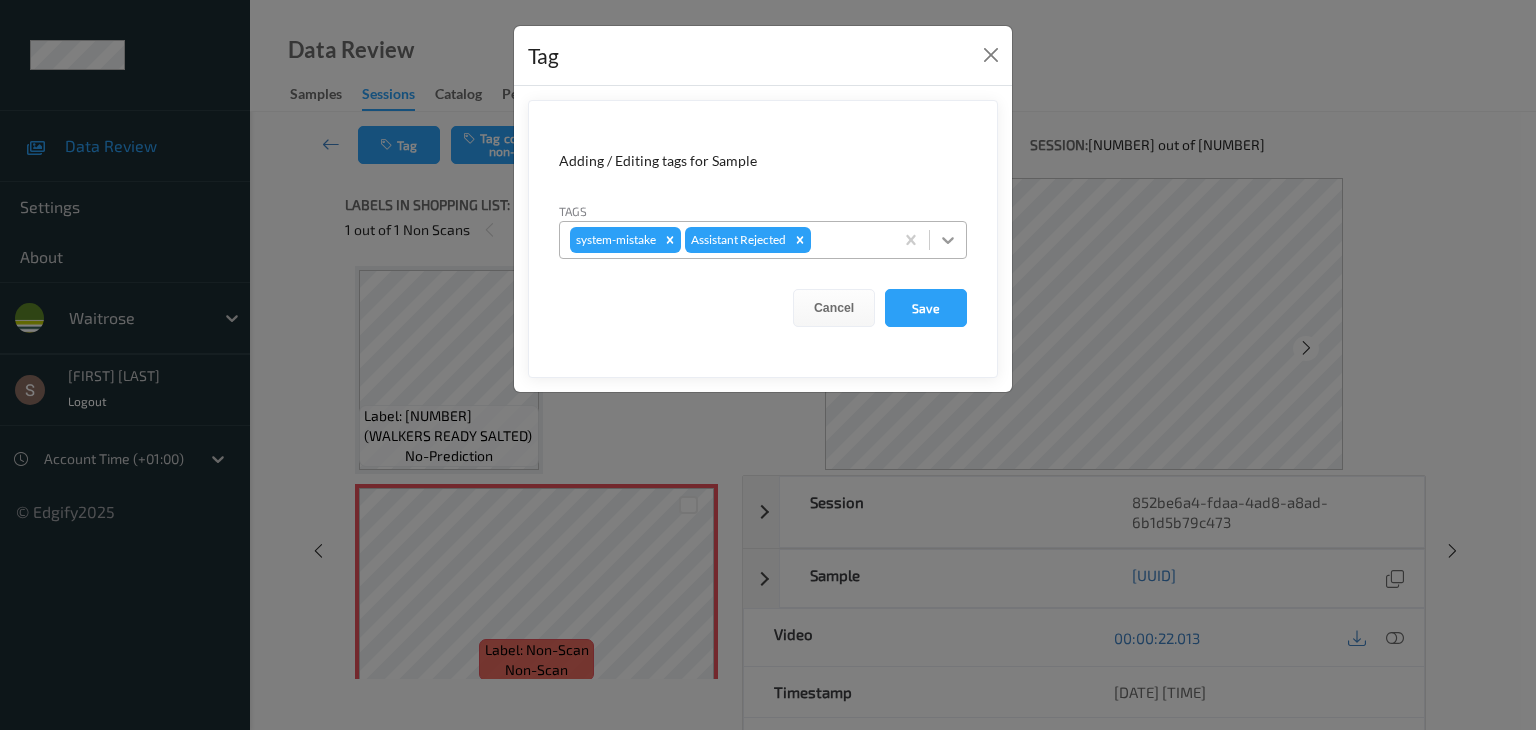 click 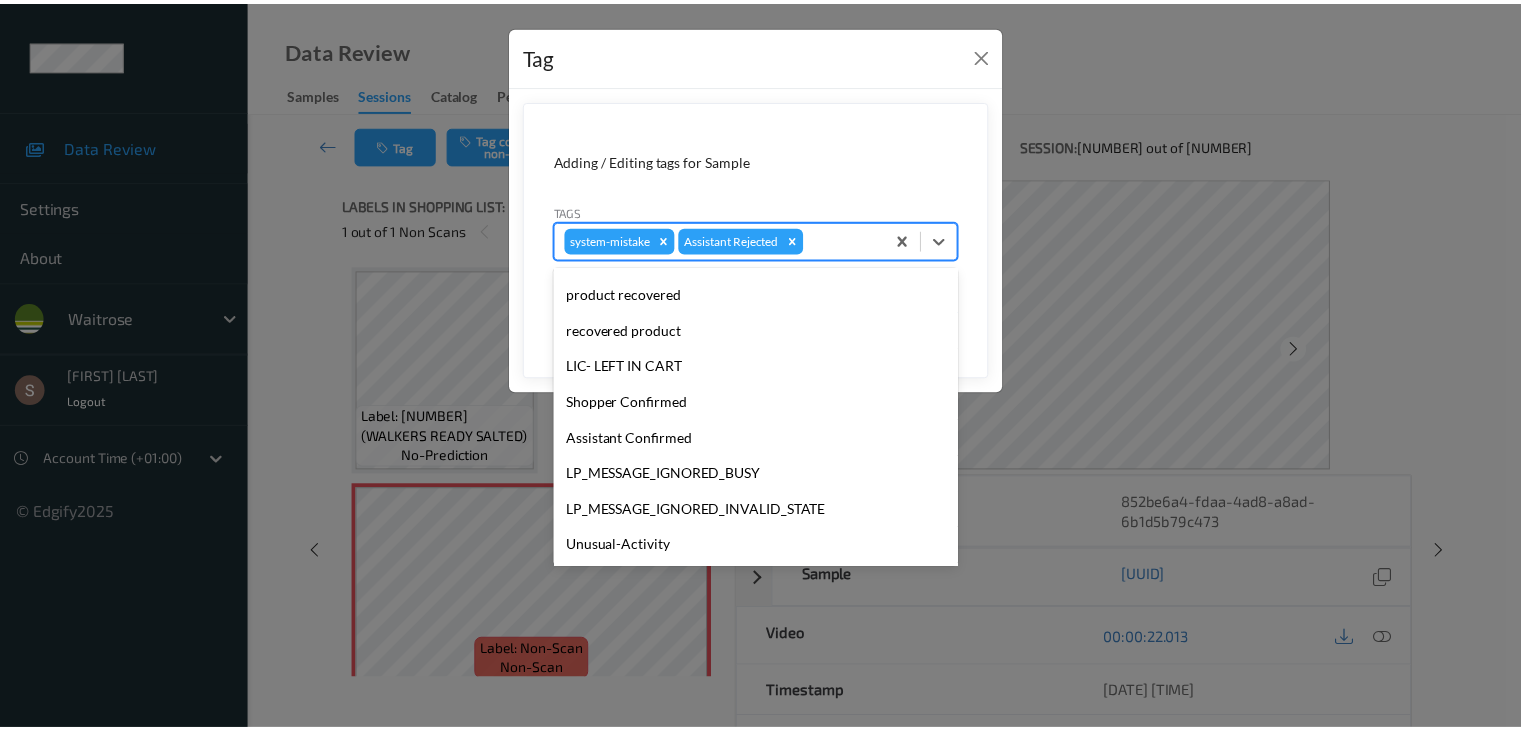scroll, scrollTop: 320, scrollLeft: 0, axis: vertical 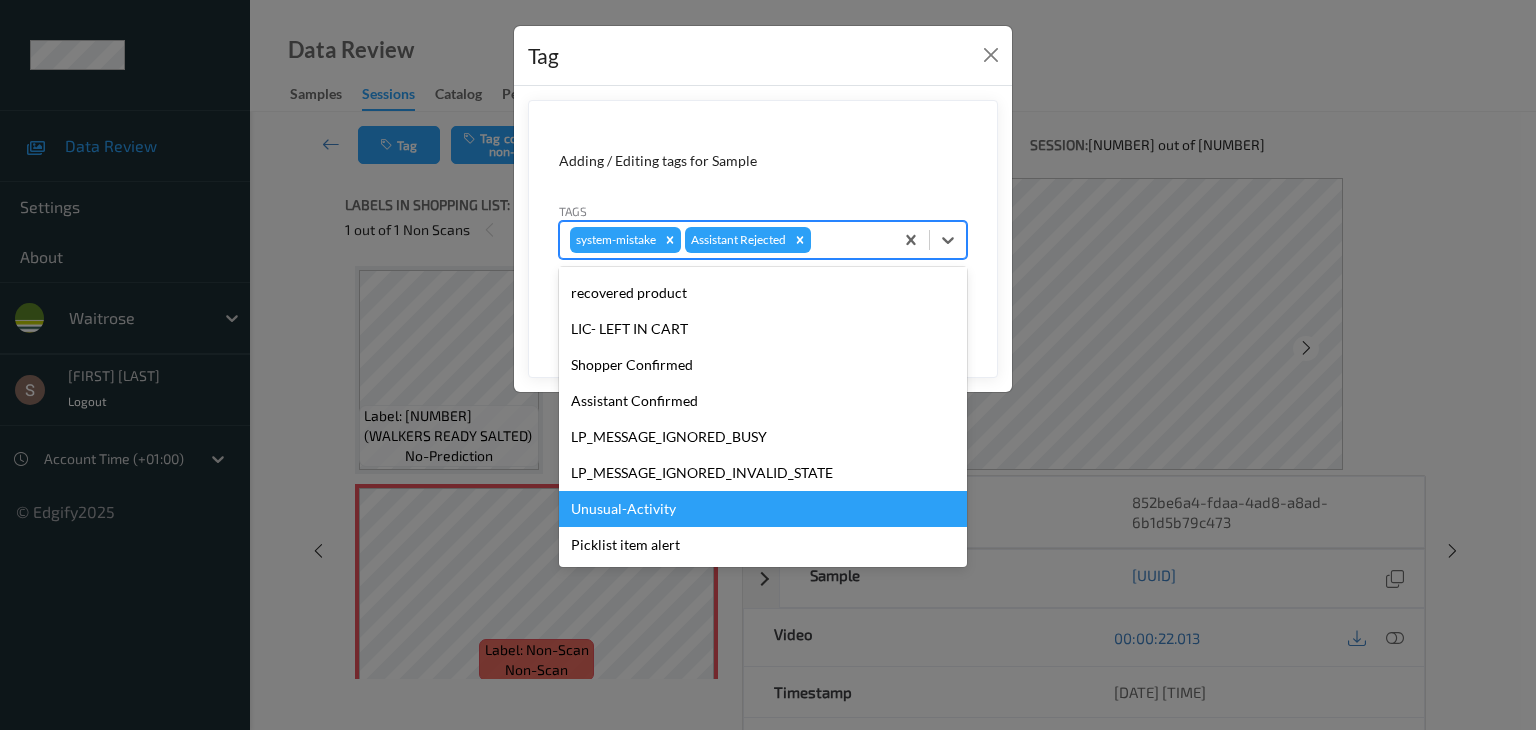 click on "Unusual-Activity" at bounding box center [763, 509] 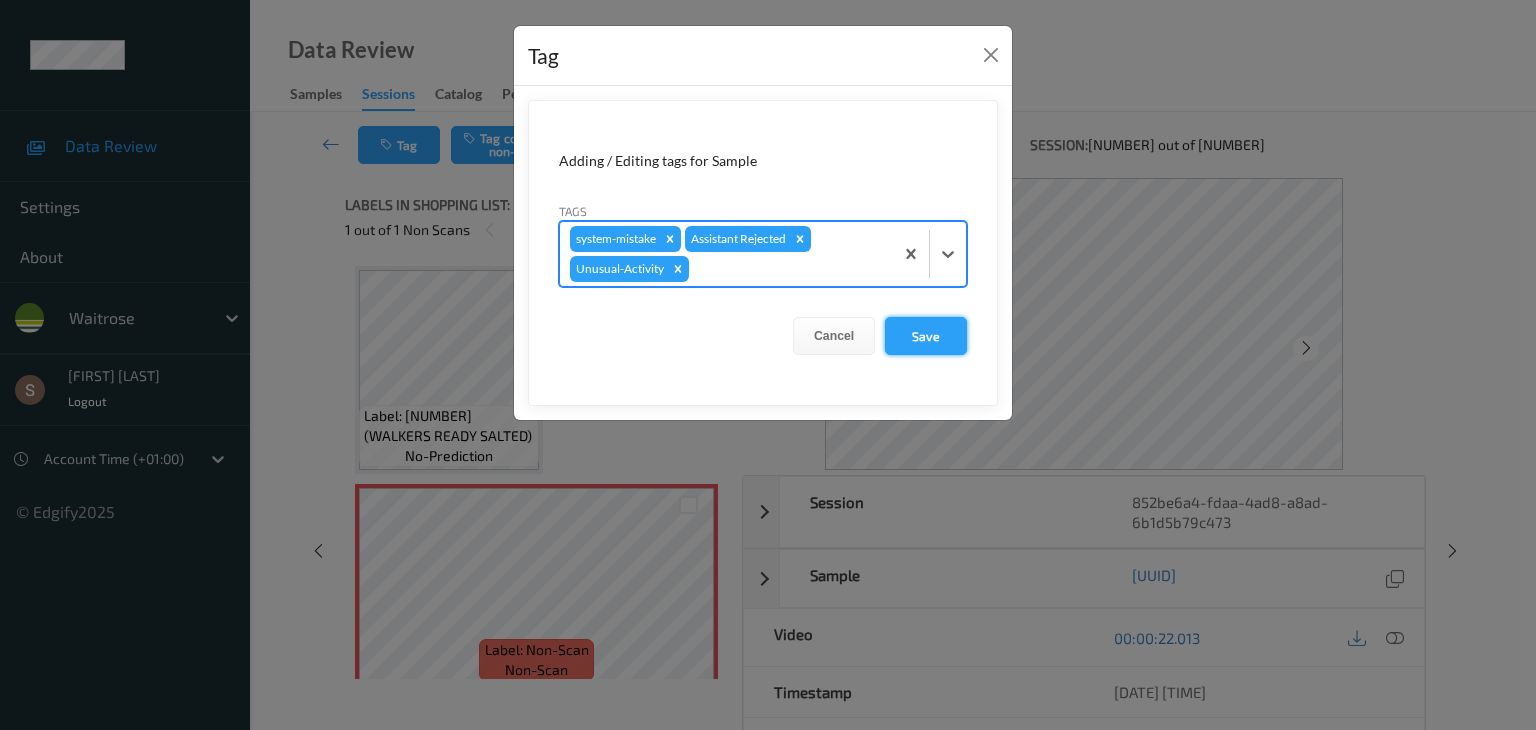 drag, startPoint x: 951, startPoint y: 326, endPoint x: 935, endPoint y: 340, distance: 21.260292 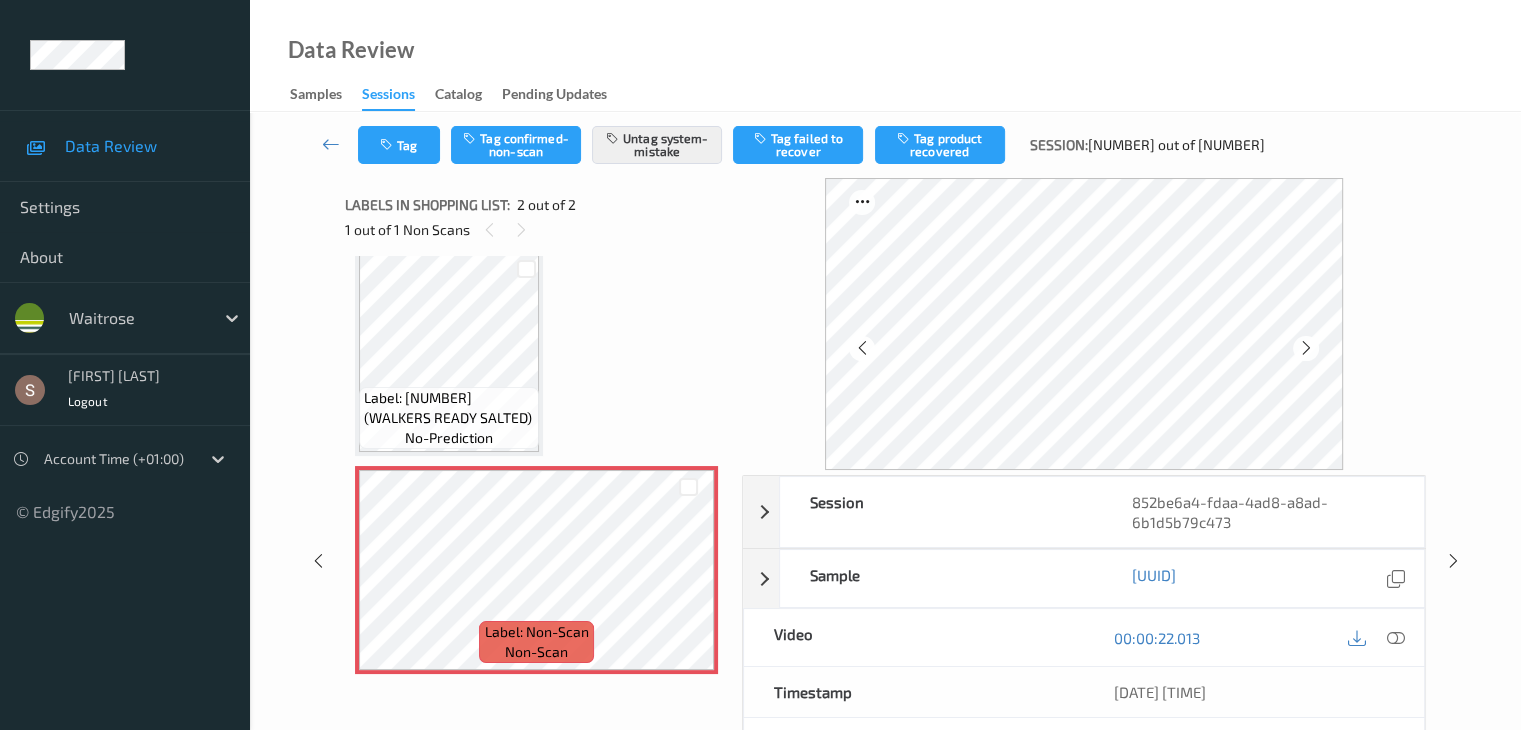 scroll, scrollTop: 23, scrollLeft: 0, axis: vertical 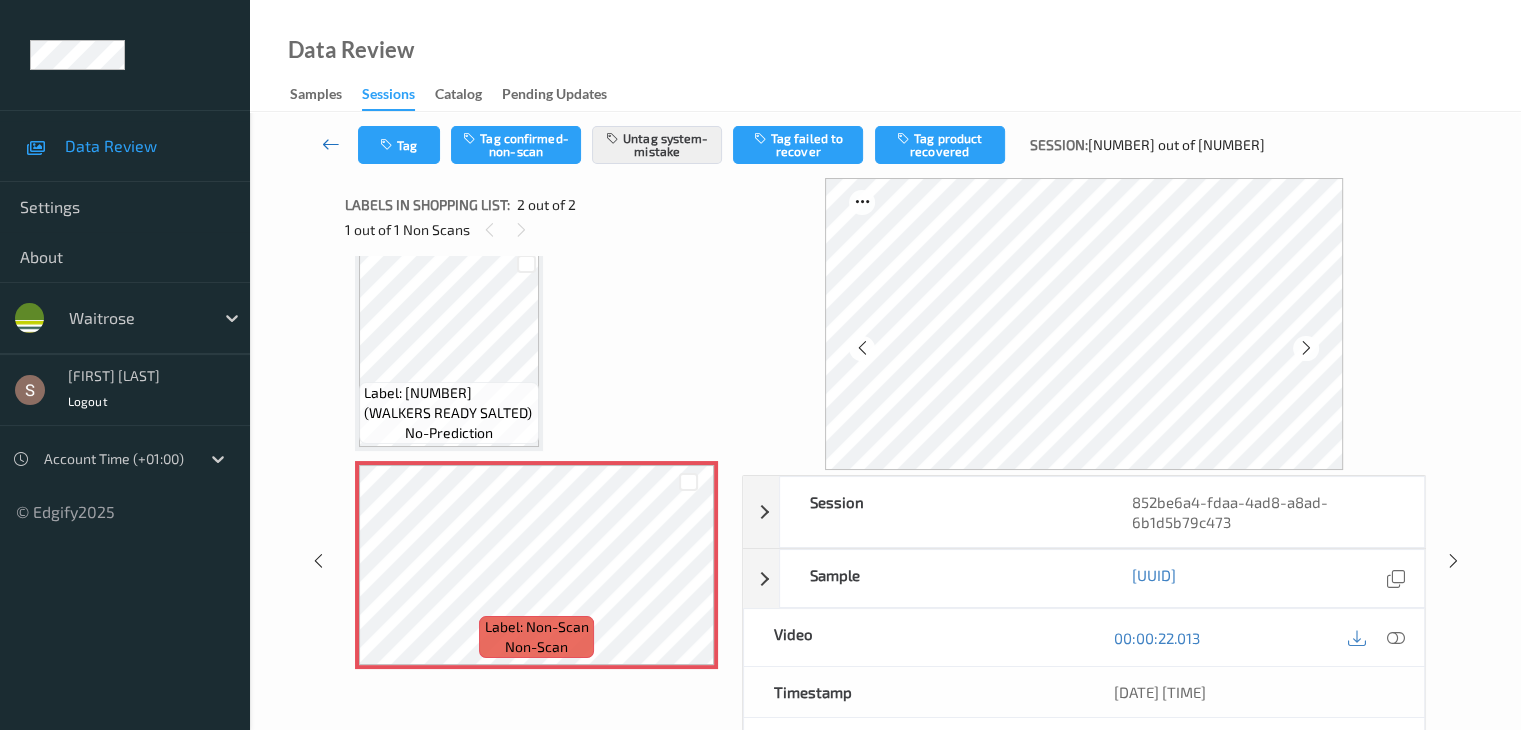 click at bounding box center (331, 144) 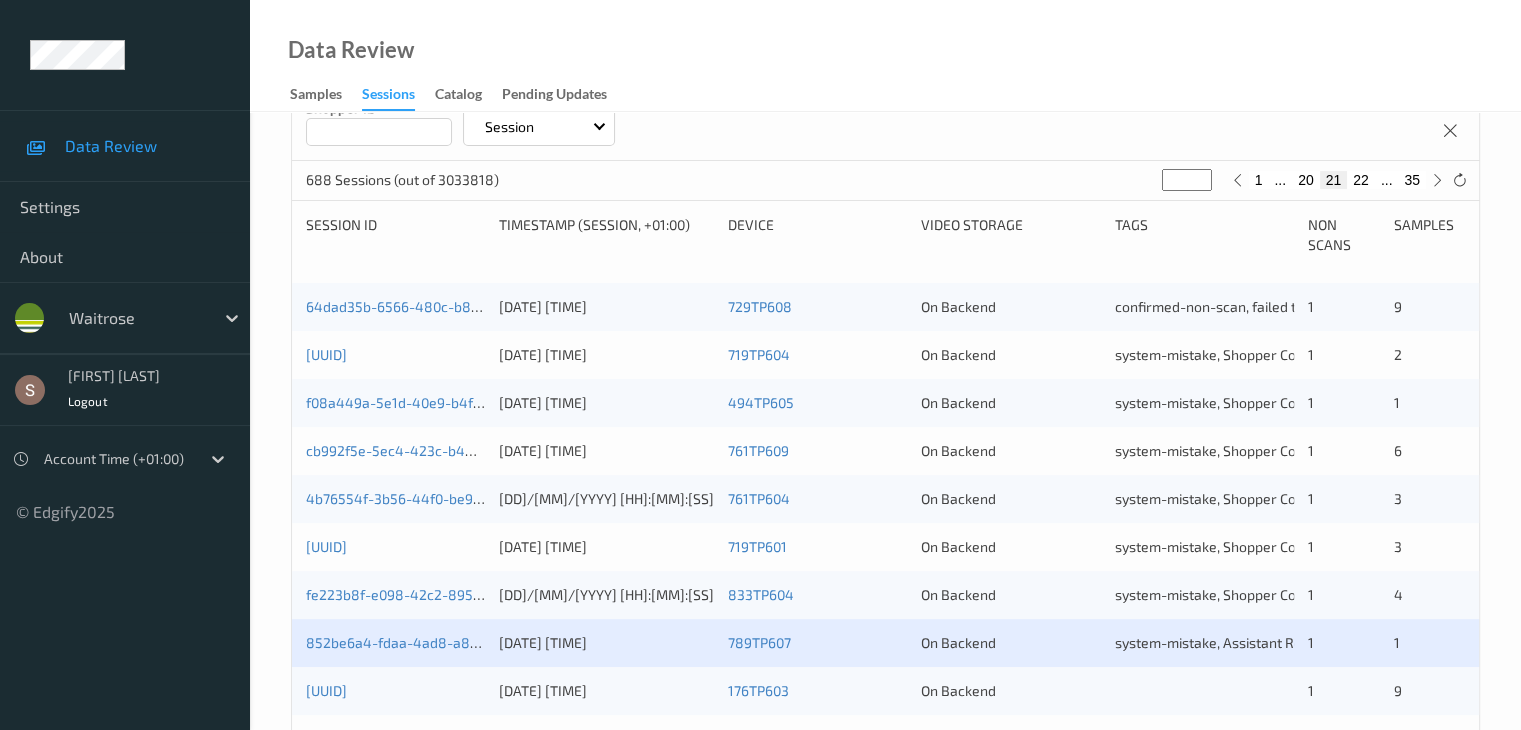 scroll, scrollTop: 600, scrollLeft: 0, axis: vertical 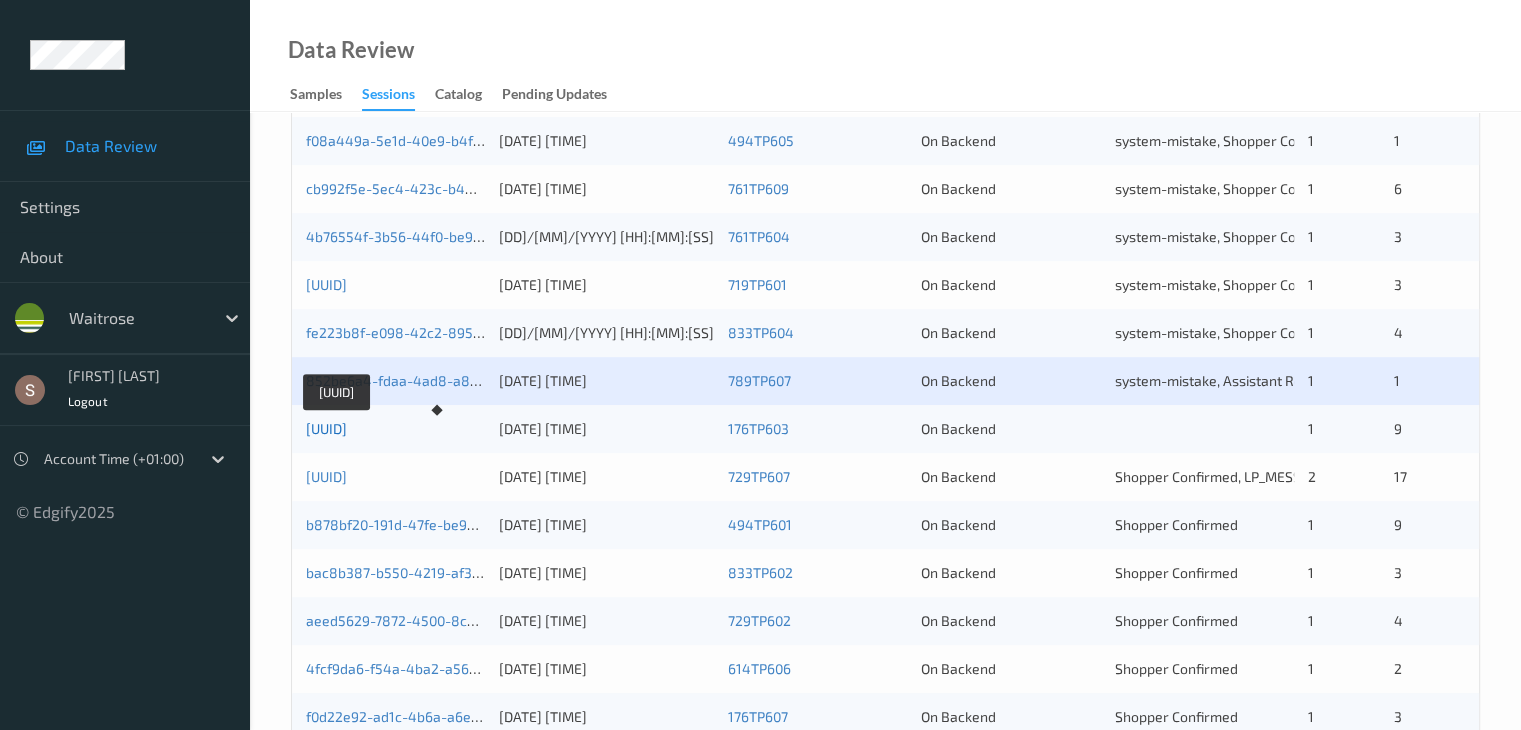 click on "[UUID]" at bounding box center (326, 428) 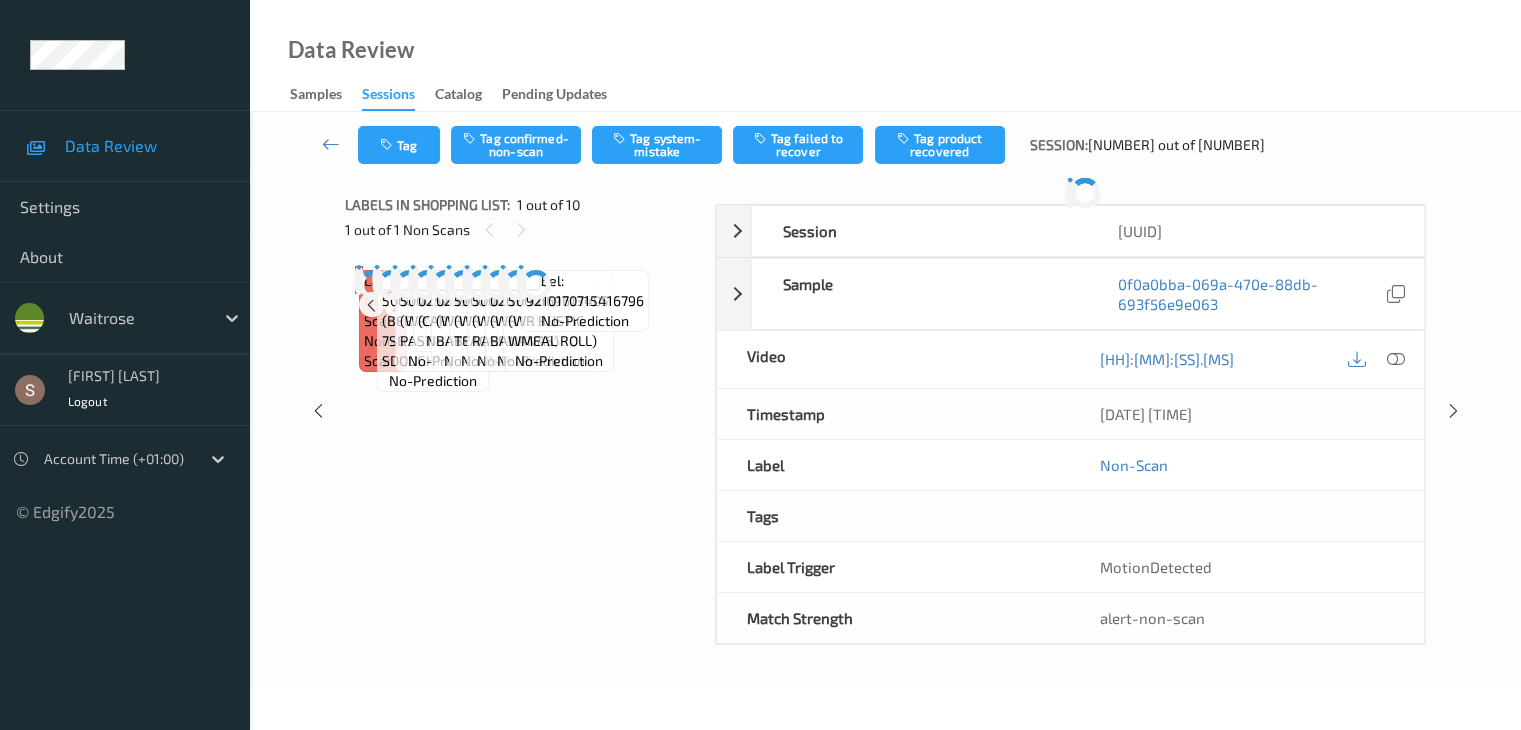 scroll, scrollTop: 0, scrollLeft: 0, axis: both 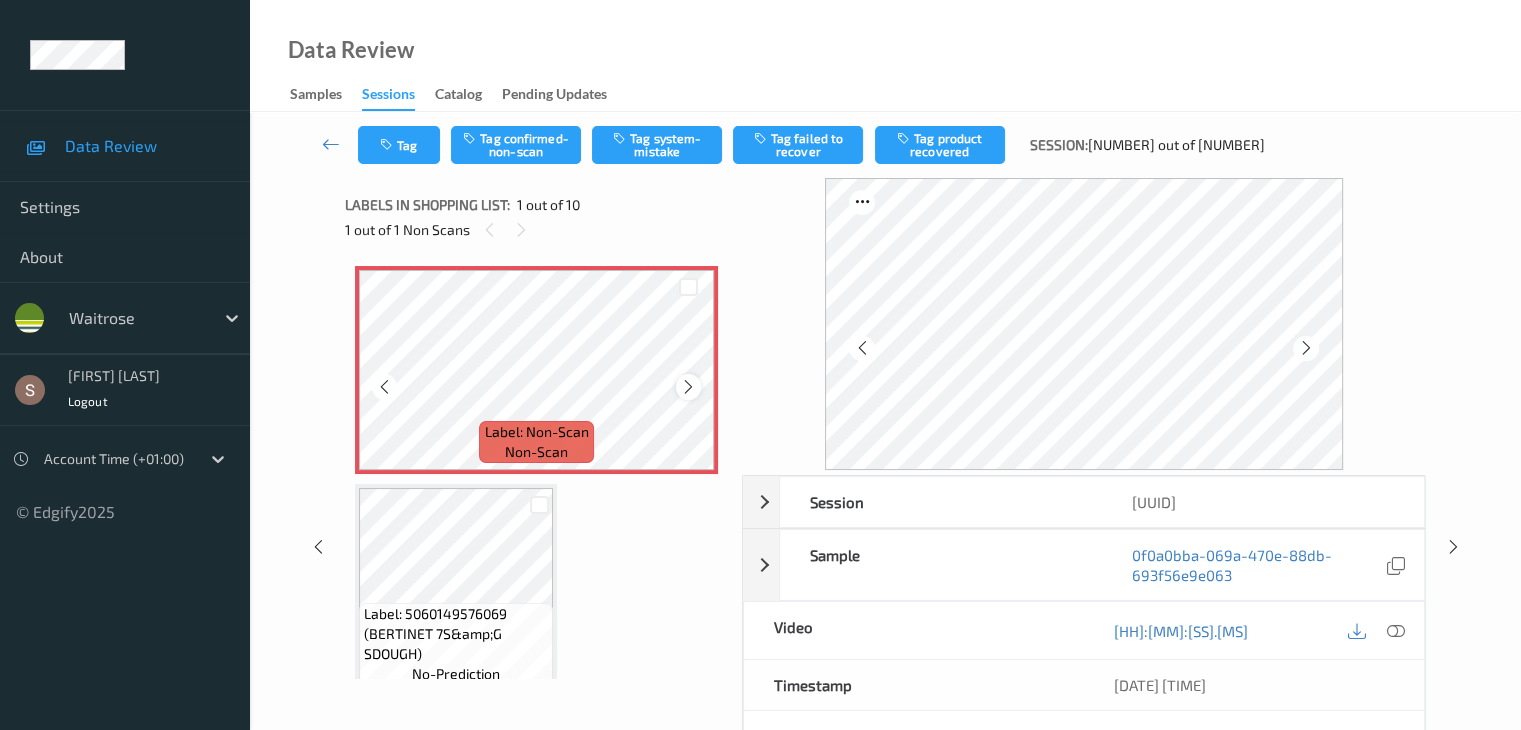 click at bounding box center (688, 387) 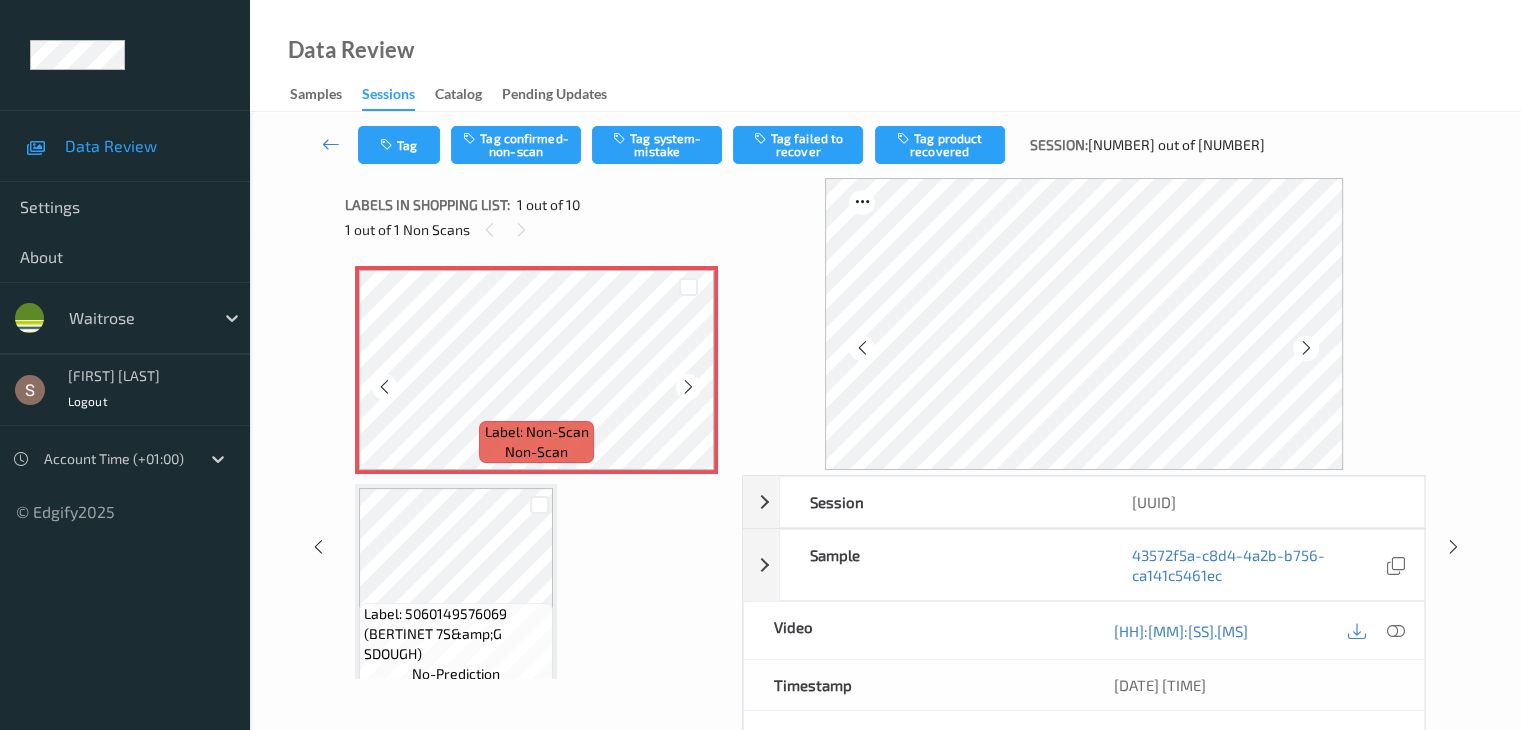 click at bounding box center [688, 387] 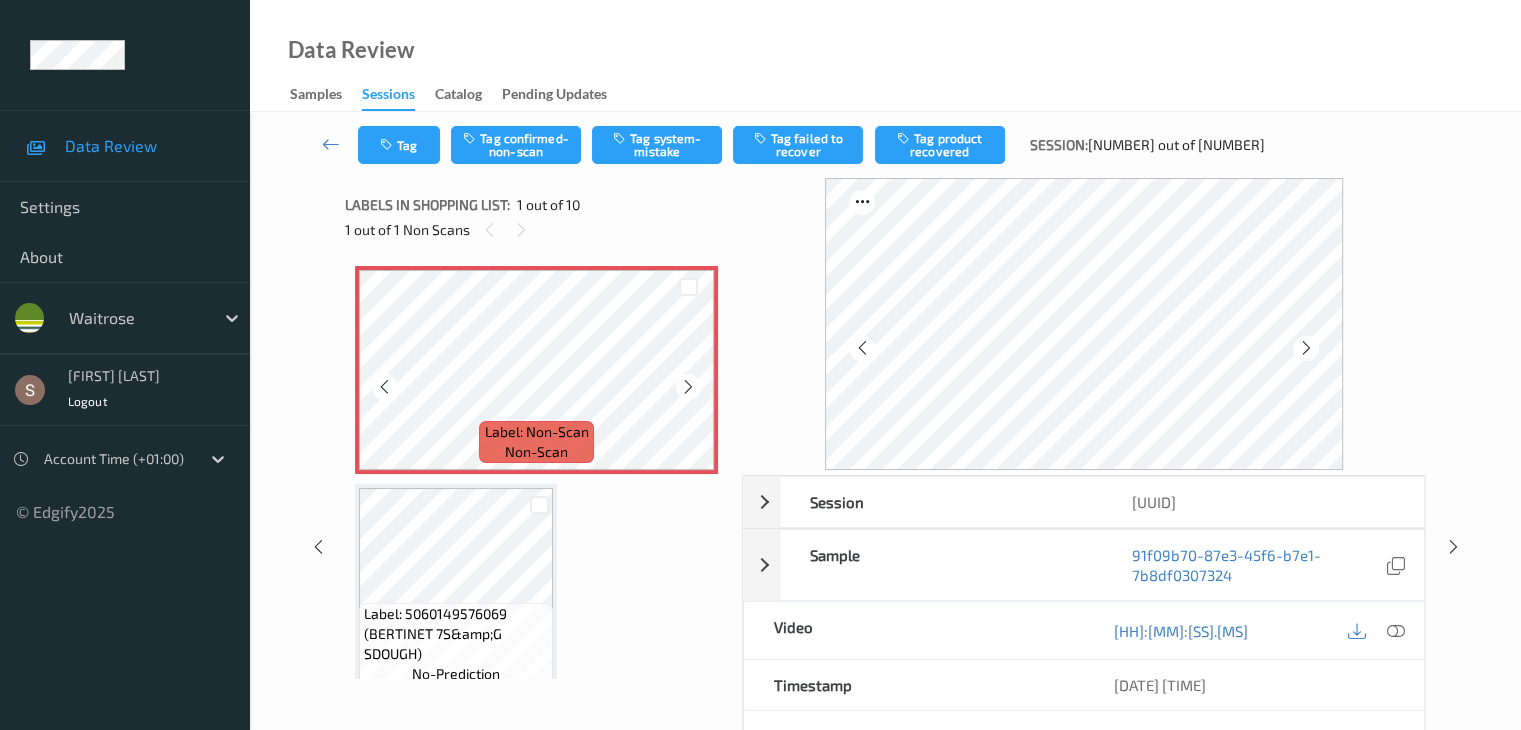 click at bounding box center [688, 387] 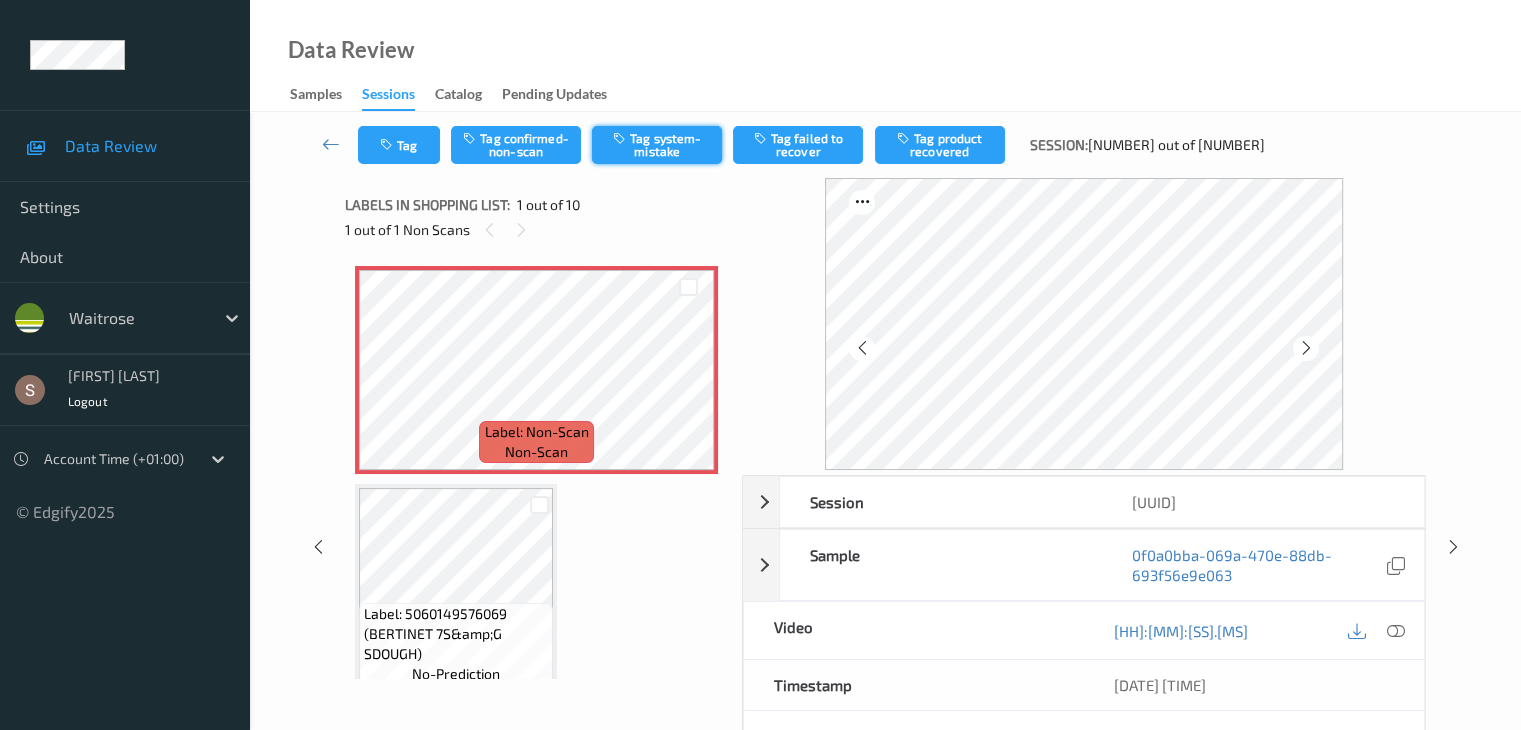 click on "Tag   system-mistake" at bounding box center (657, 145) 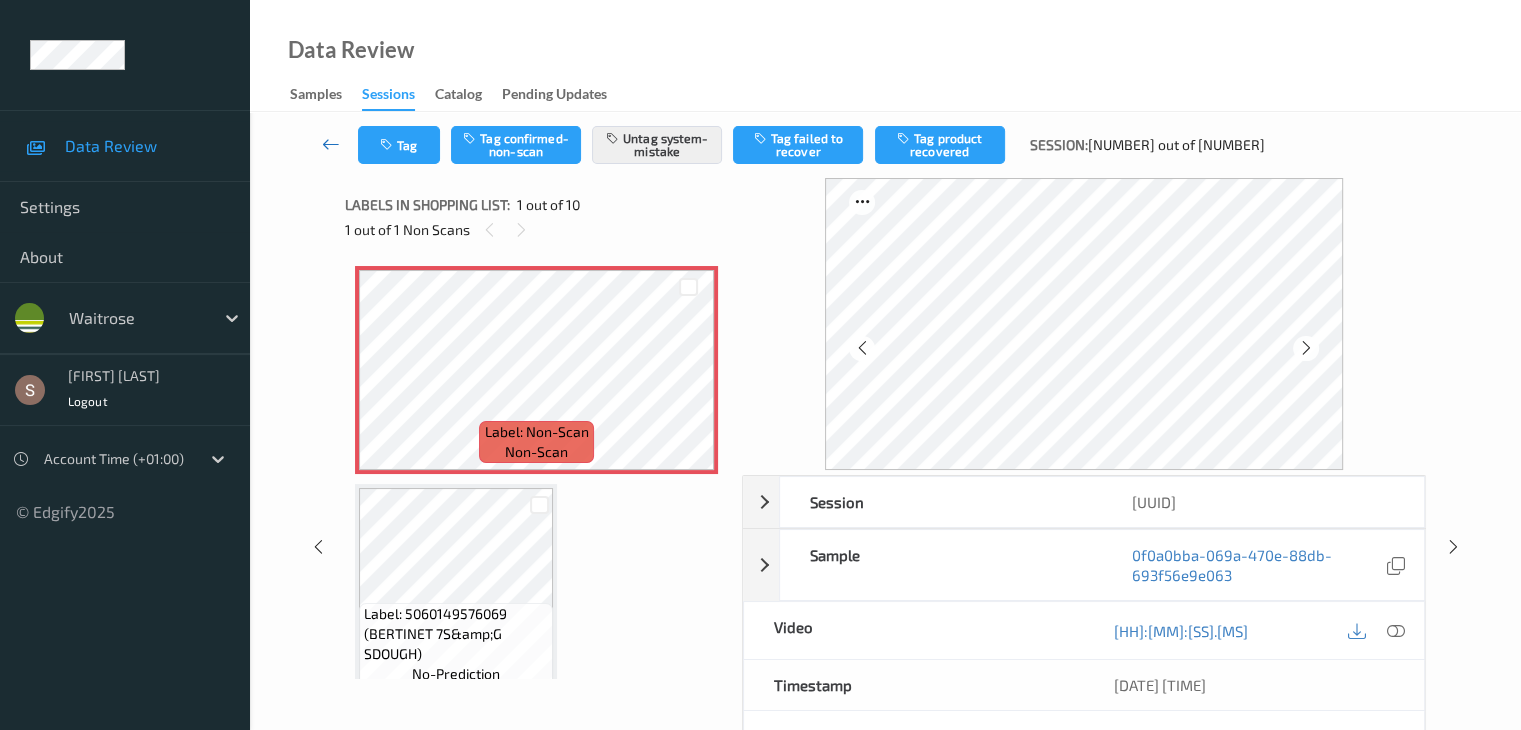 click at bounding box center (331, 145) 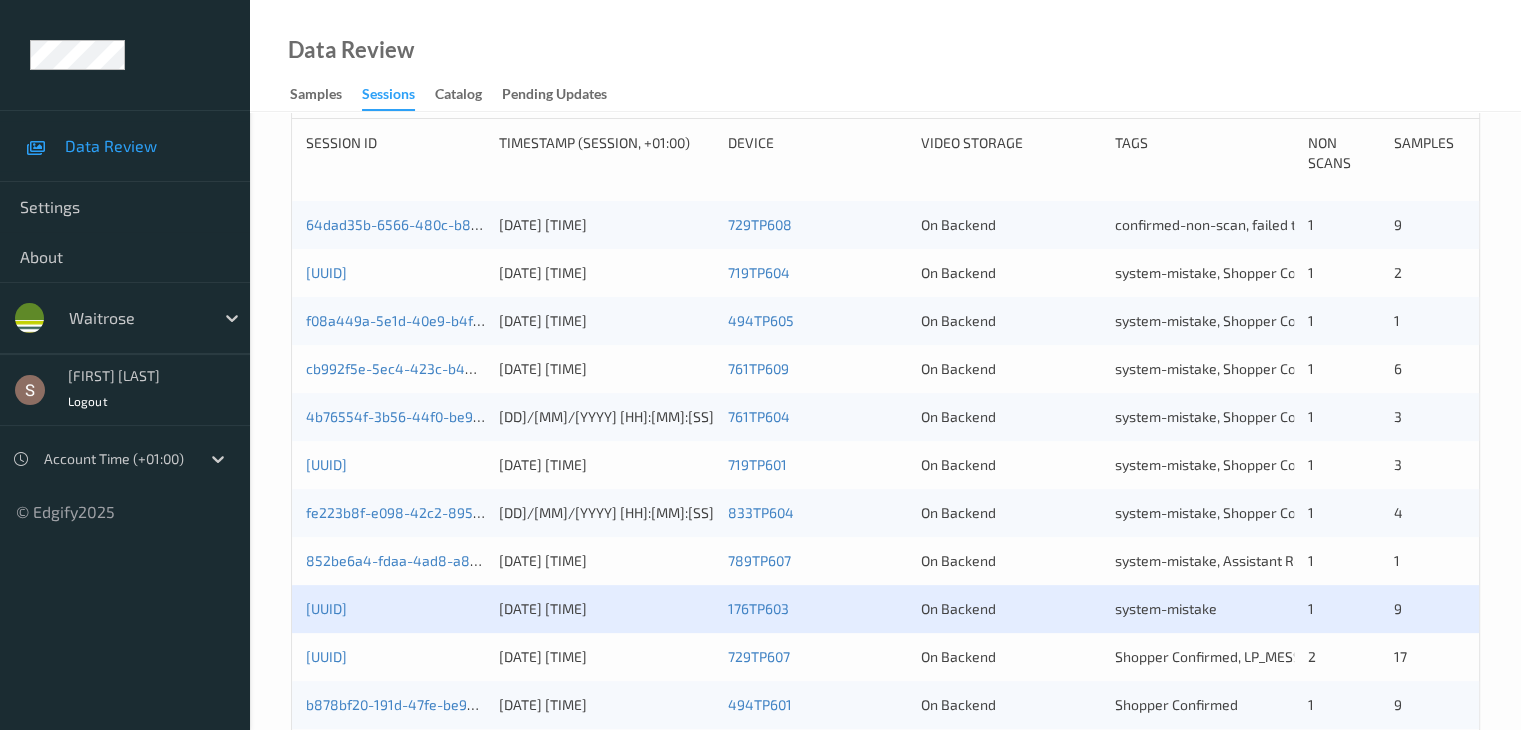 scroll, scrollTop: 600, scrollLeft: 0, axis: vertical 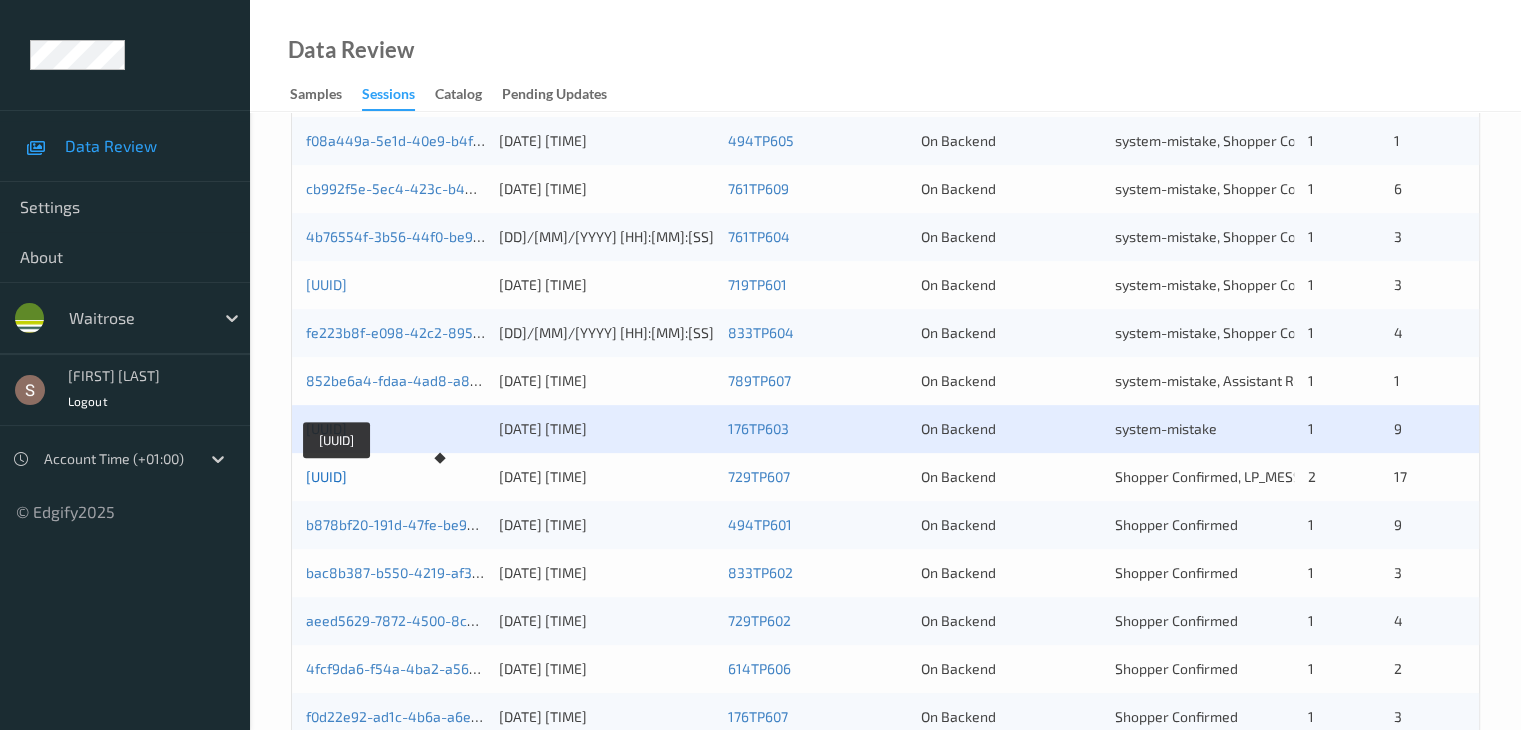 click on "[UUID]" at bounding box center (326, 476) 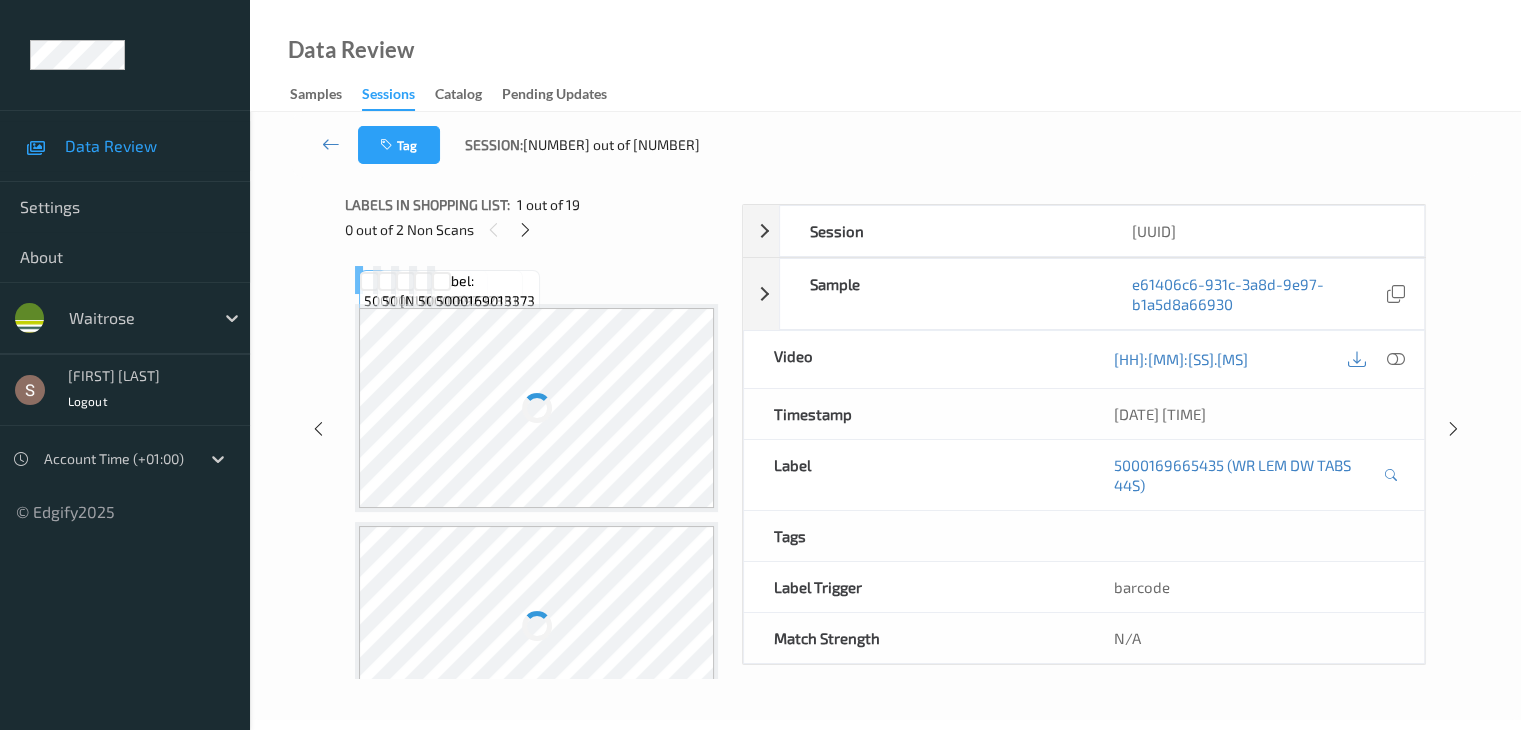 scroll, scrollTop: 0, scrollLeft: 0, axis: both 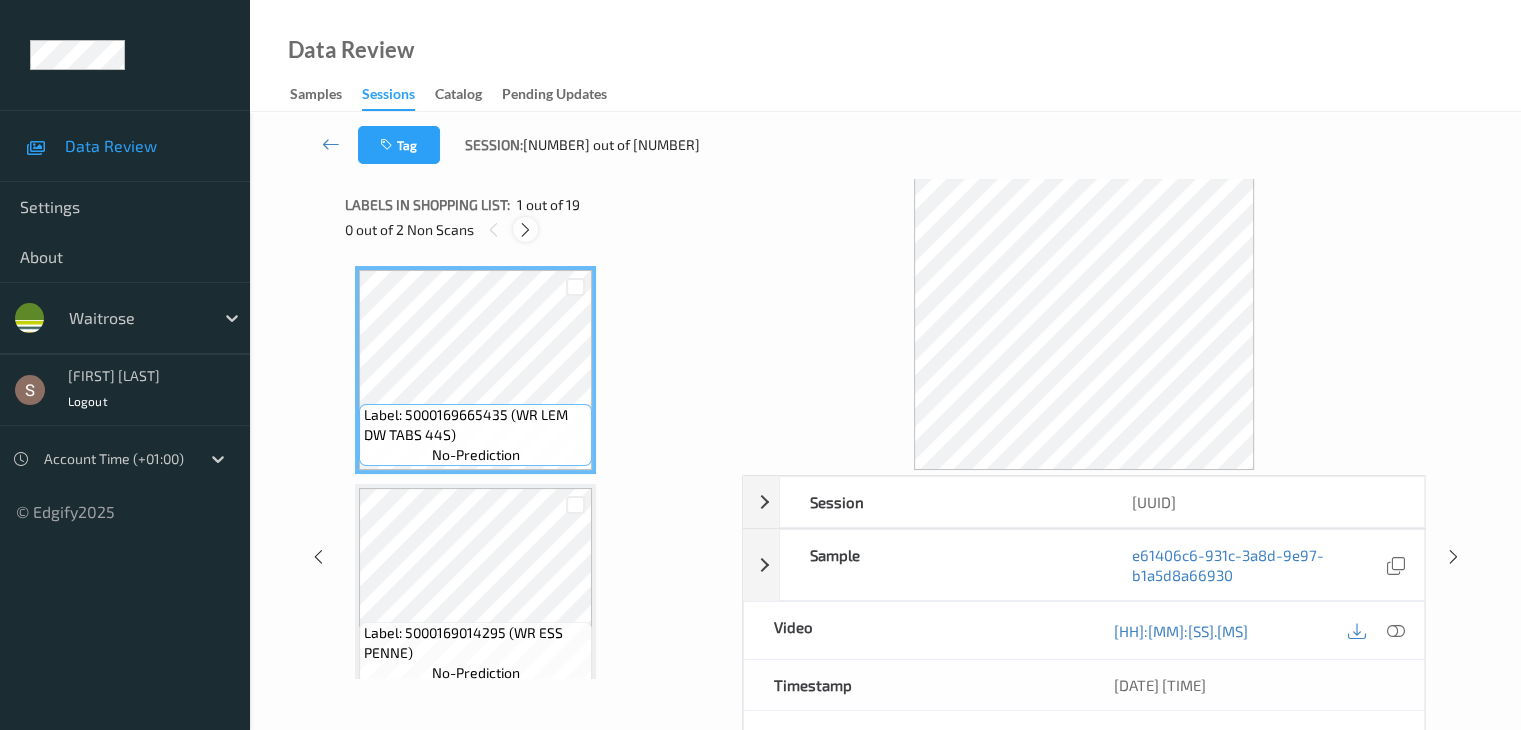 click at bounding box center (525, 229) 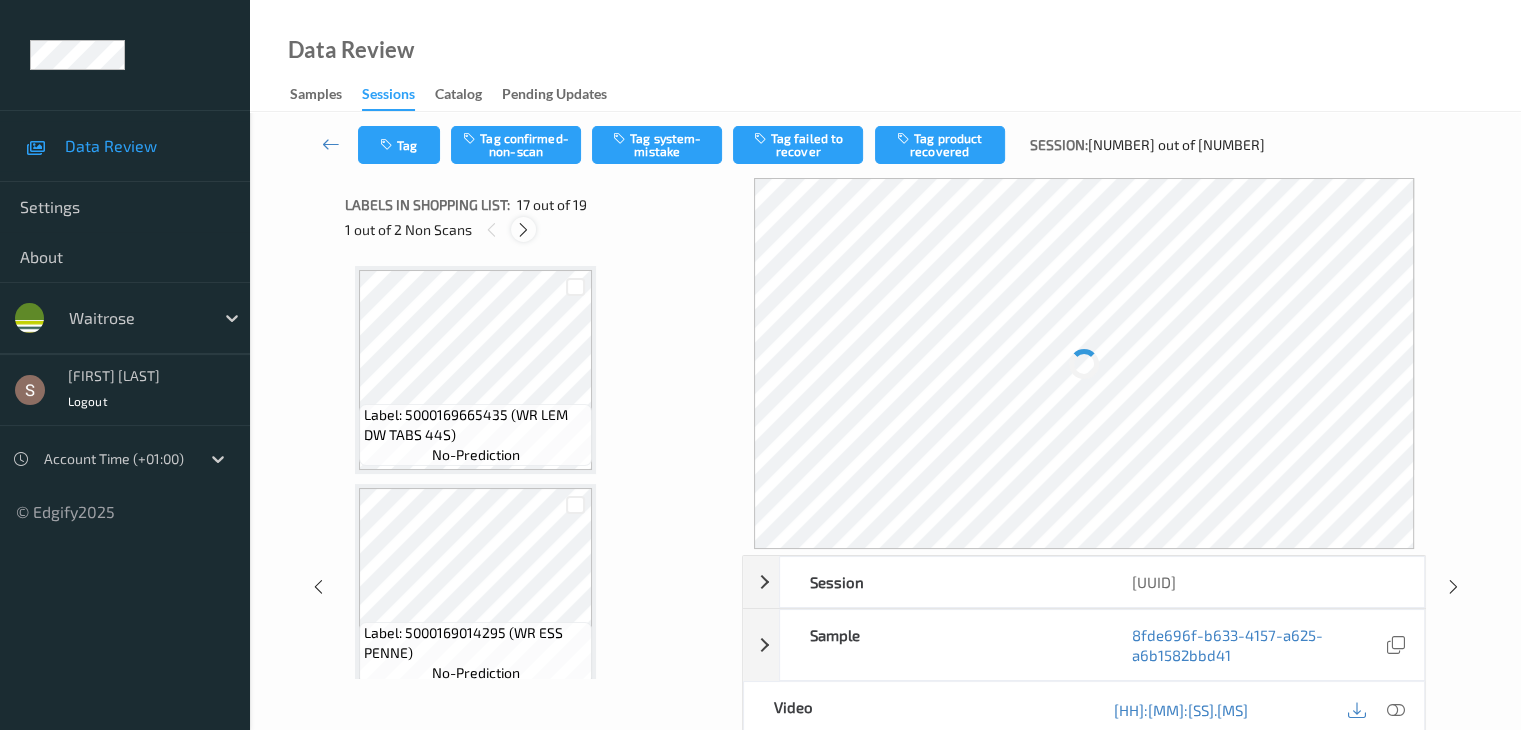 scroll, scrollTop: 3278, scrollLeft: 0, axis: vertical 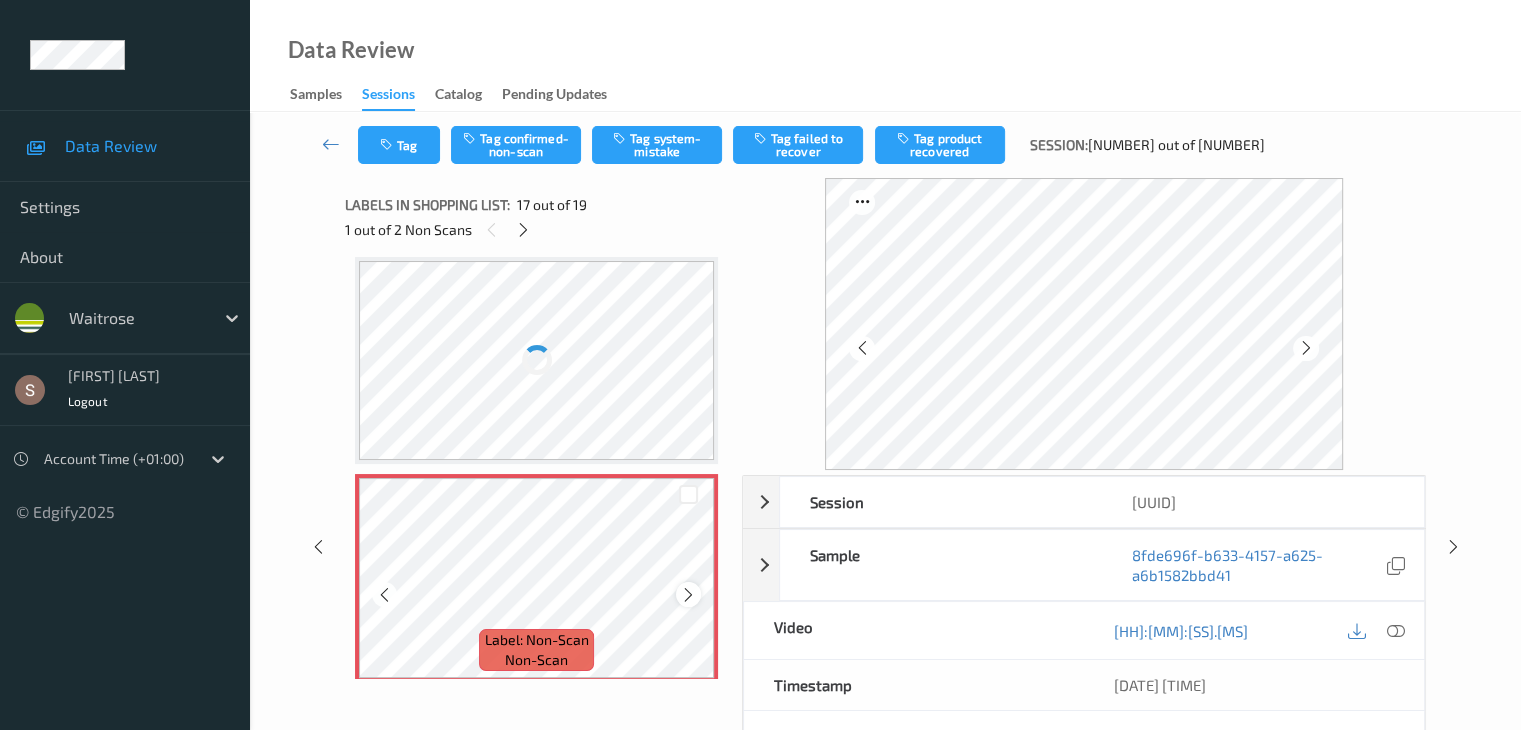 click at bounding box center (688, 595) 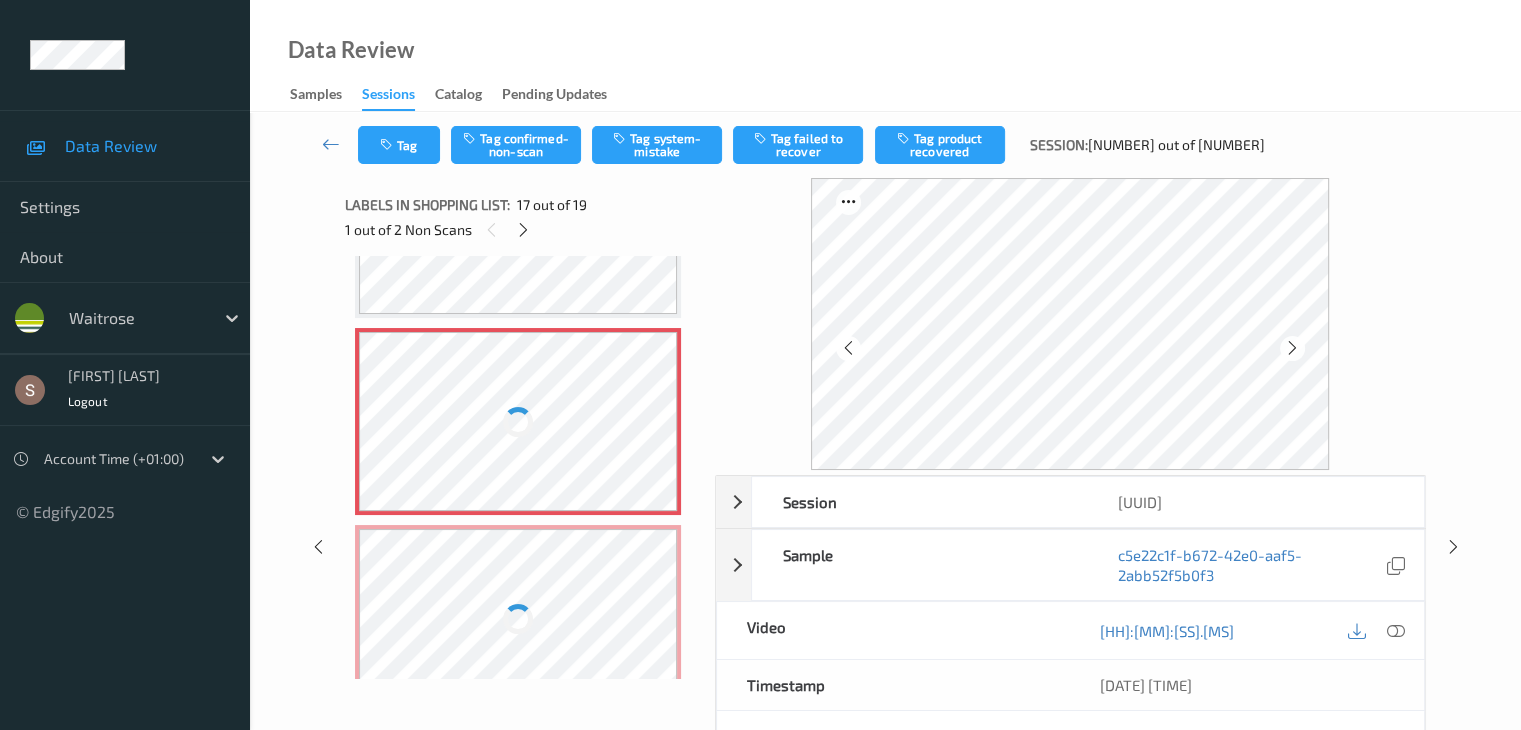 click on "Label: [NUMBER] (8280WR Loose Fennel) no-prediction Label: [NUMBER] (Non-Scan) non-scan Label: [NUMBER] (Non-Scan) non-scan Label: [NUMBER] (Non-Scan) non-scan" at bounding box center (523, 467) 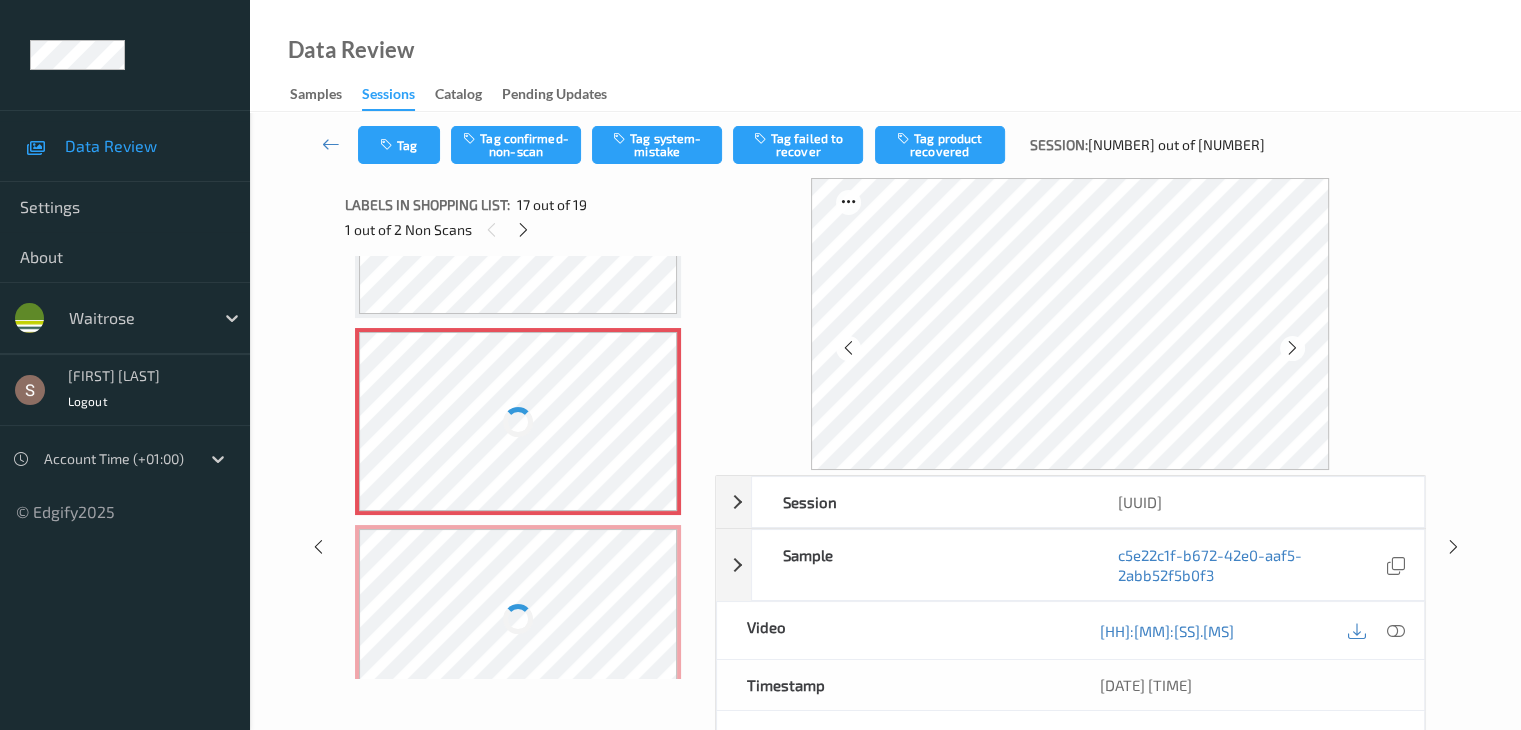 scroll, scrollTop: 3178, scrollLeft: 0, axis: vertical 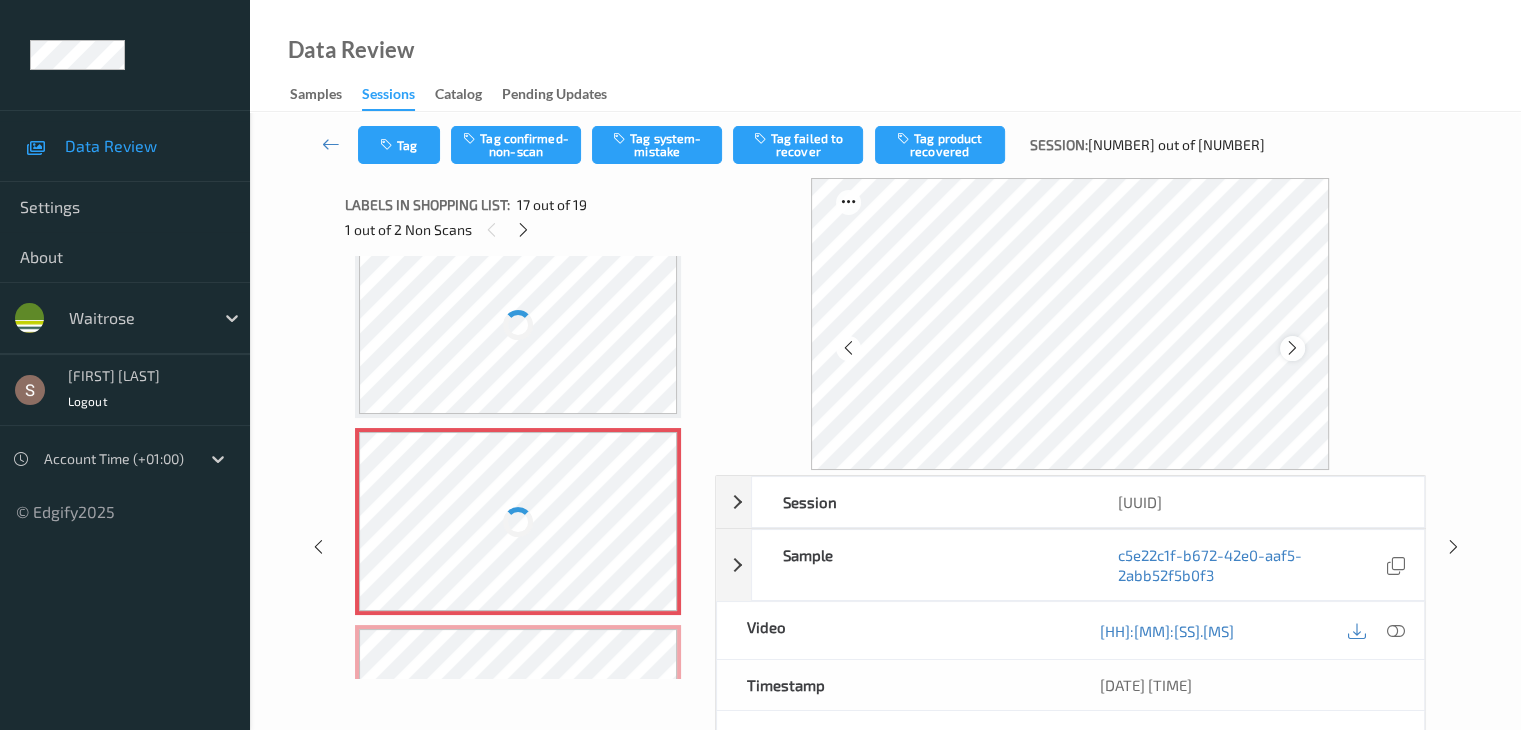 click at bounding box center (1292, 348) 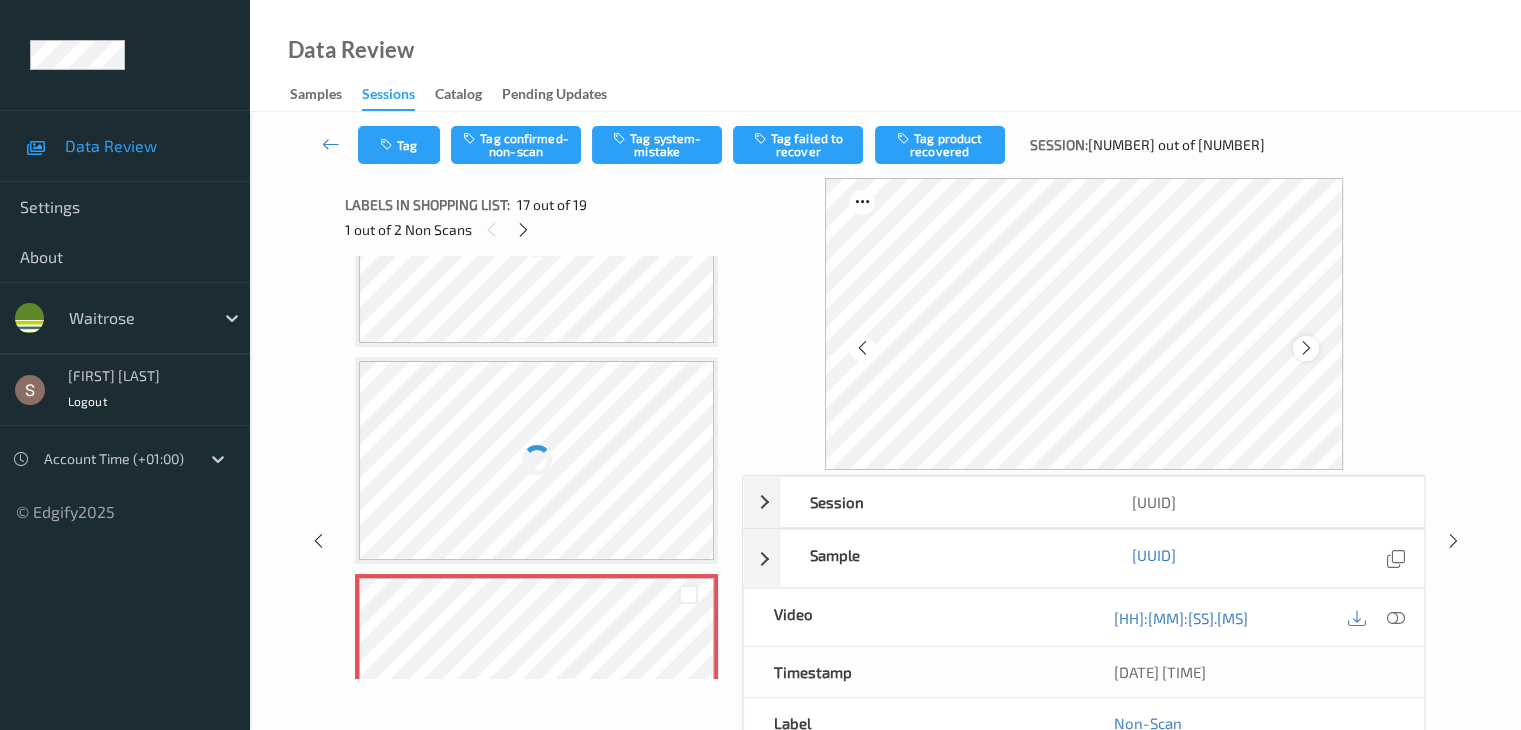 click at bounding box center (1305, 348) 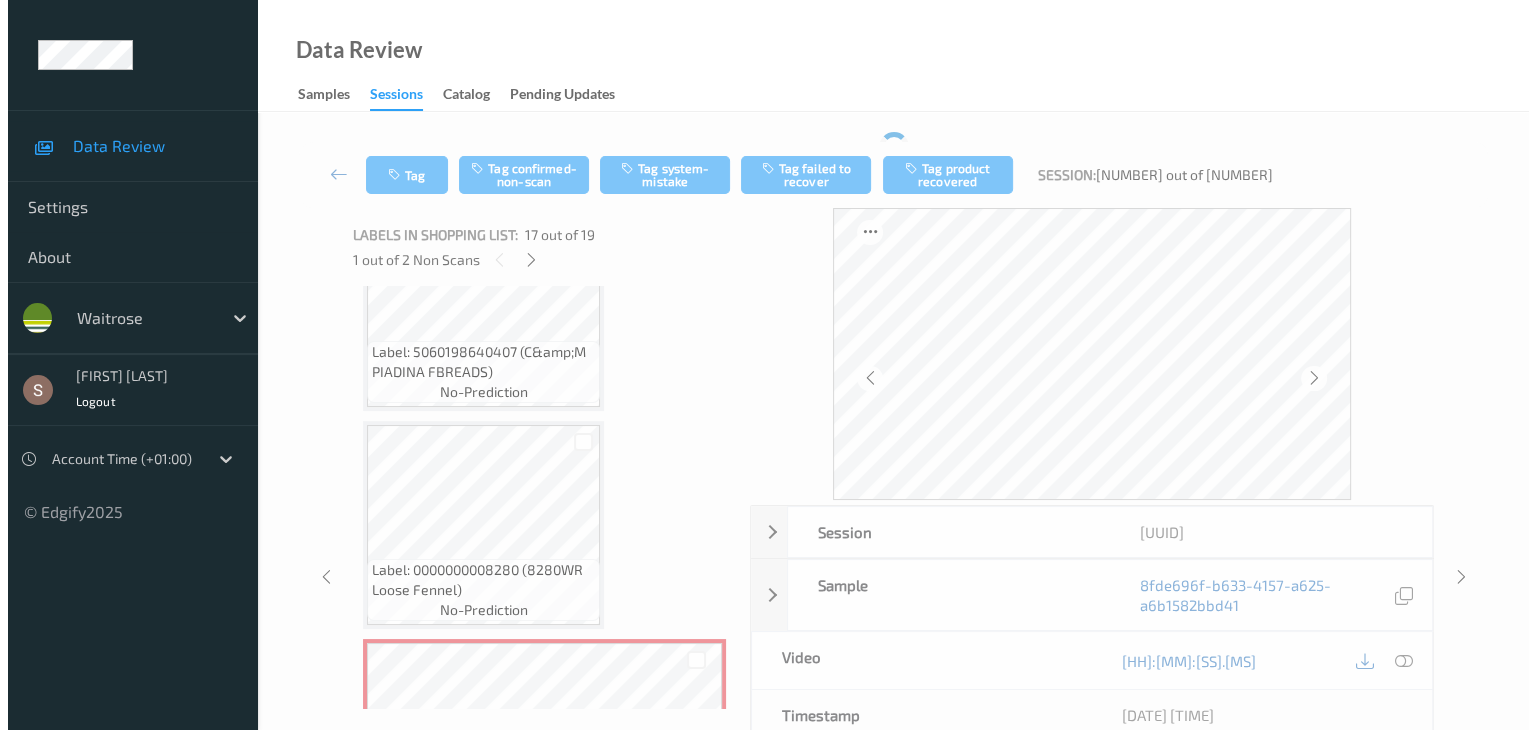 scroll, scrollTop: 0, scrollLeft: 0, axis: both 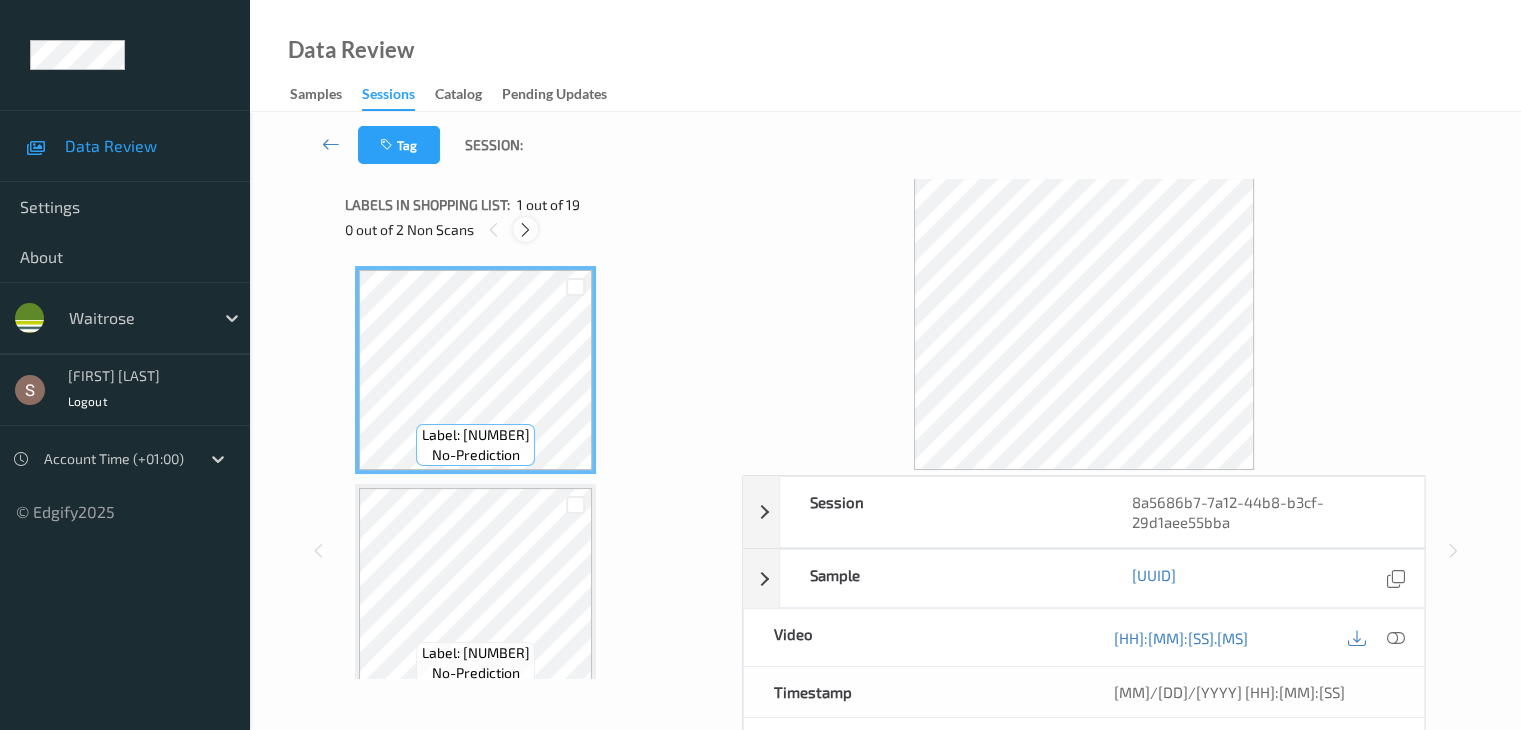 click at bounding box center [525, 230] 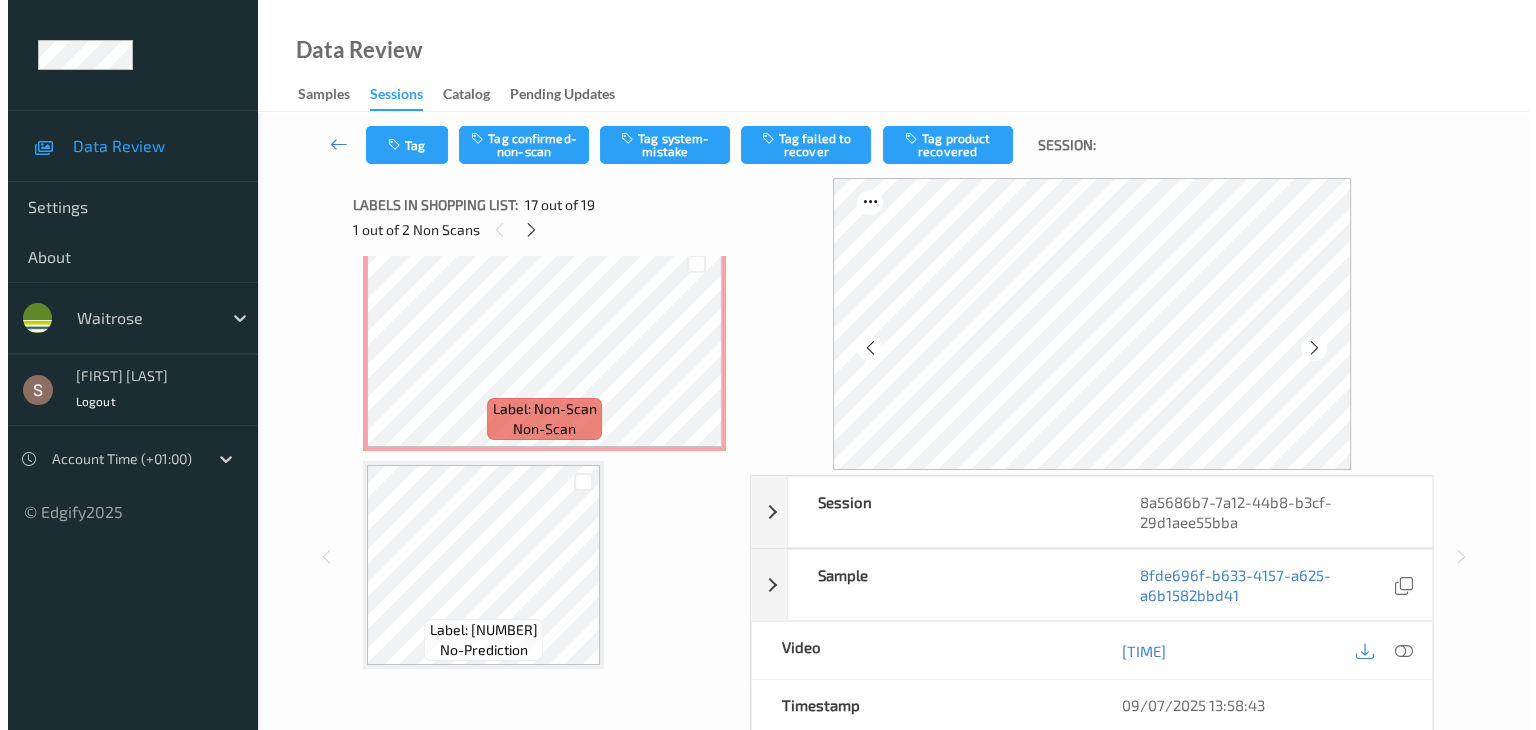 scroll, scrollTop: 3529, scrollLeft: 0, axis: vertical 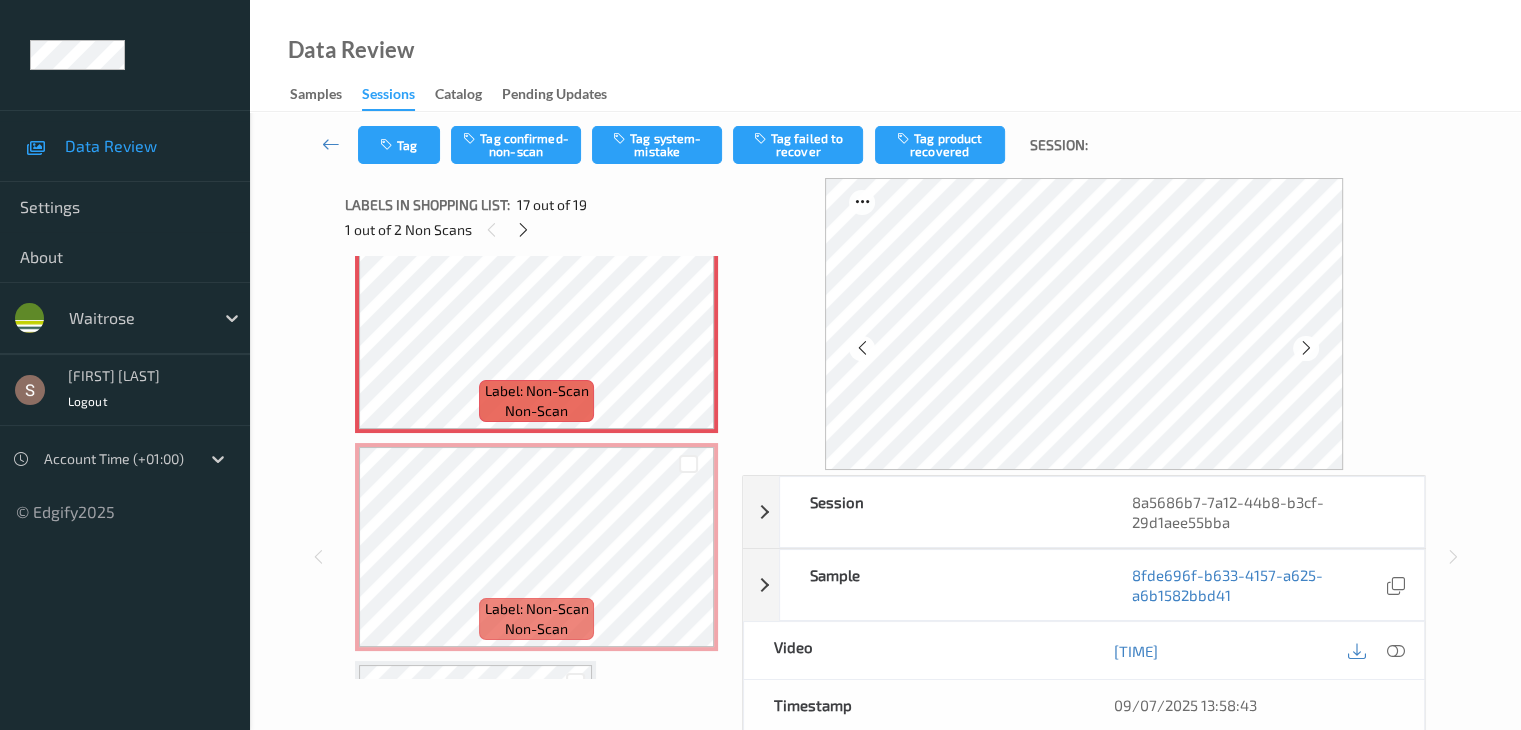 click on "Tag Tag   confirmed-non-scan Tag   system-mistake Tag   failed to recover Tag   product recovered Session:" at bounding box center [885, 145] 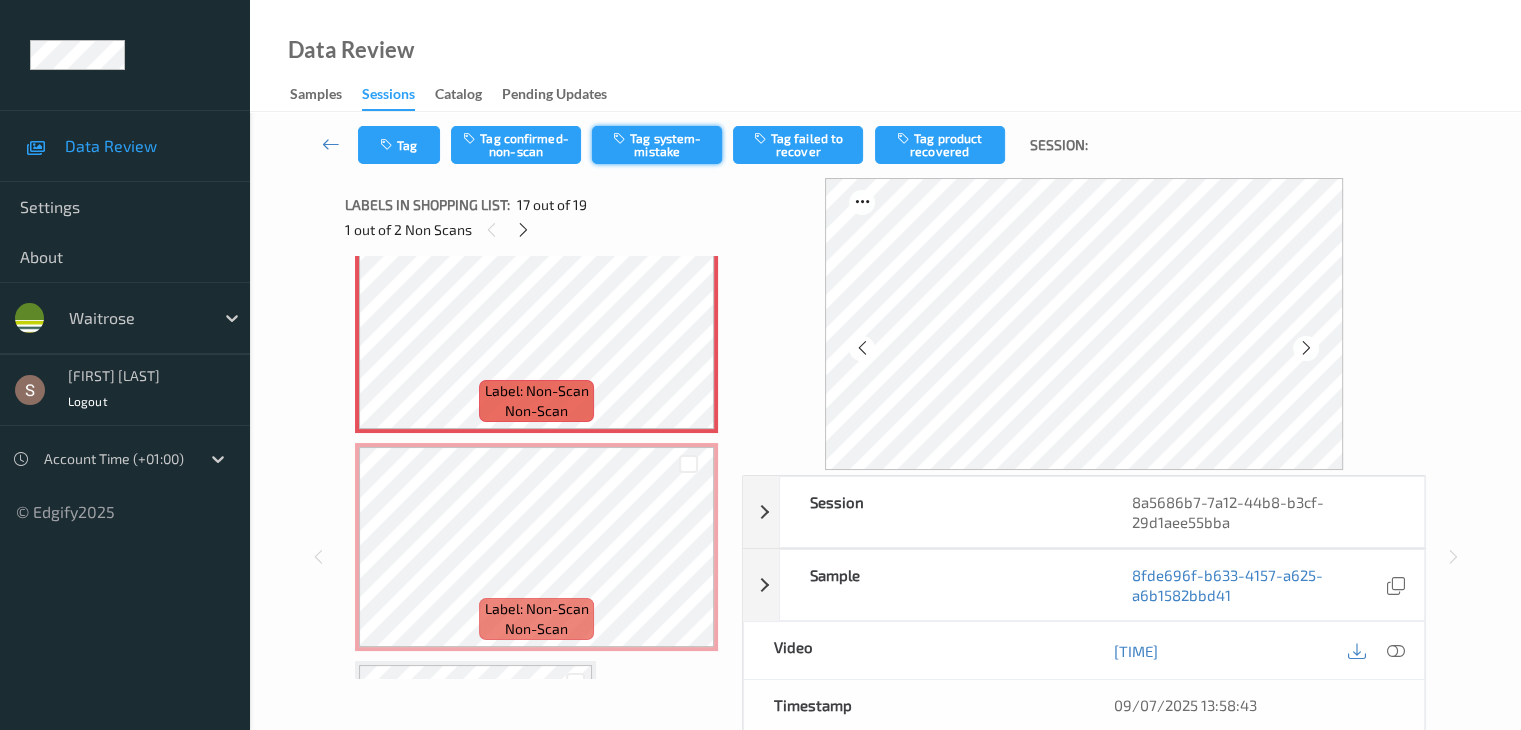 click on "Tag Tag   confirmed-non-scan Tag   system-mistake Tag   failed to recover Tag   product recovered Session:" at bounding box center [885, 145] 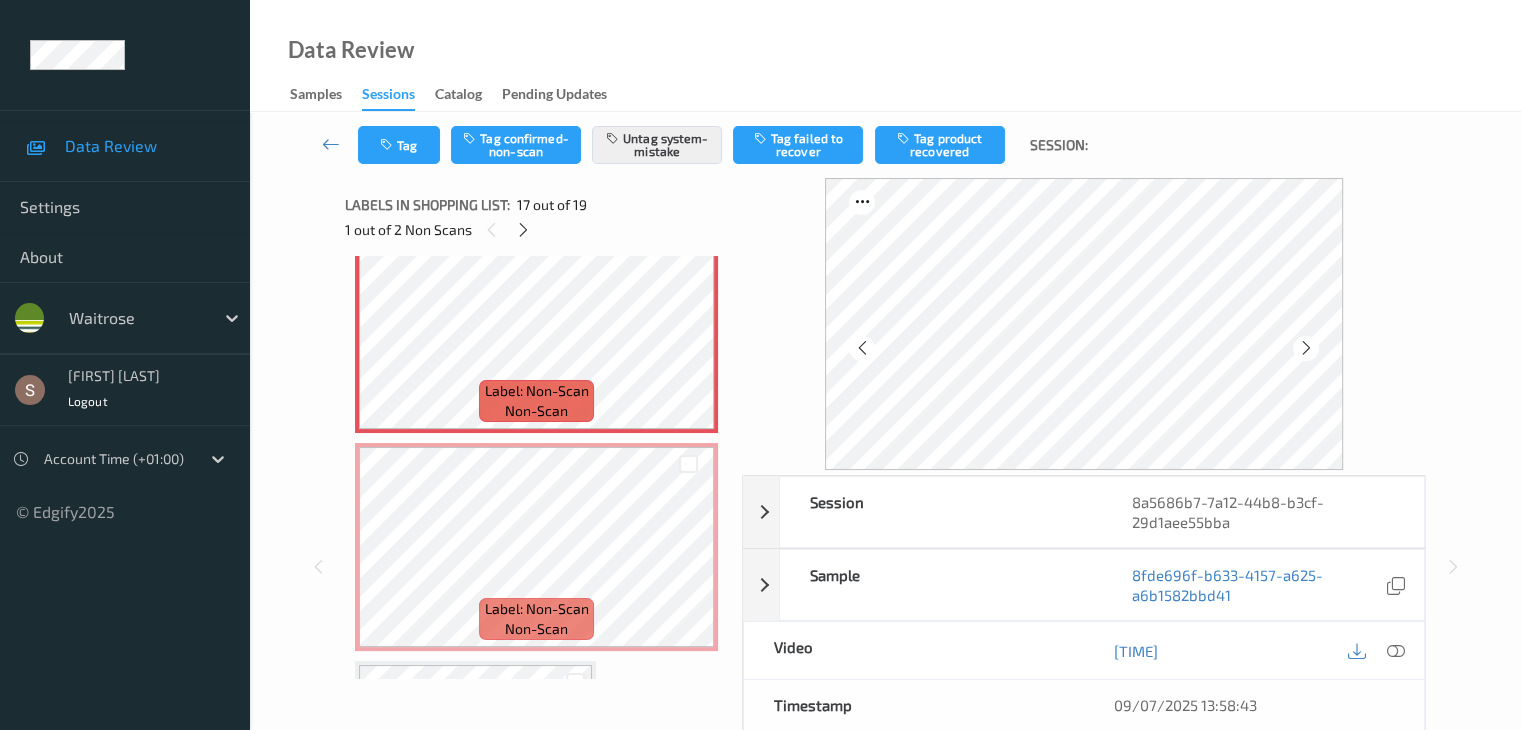 click on "Tag Tag   confirmed-non-scan Untag   system-mistake Tag   failed to recover Tag   product recovered Session:" at bounding box center (885, 145) 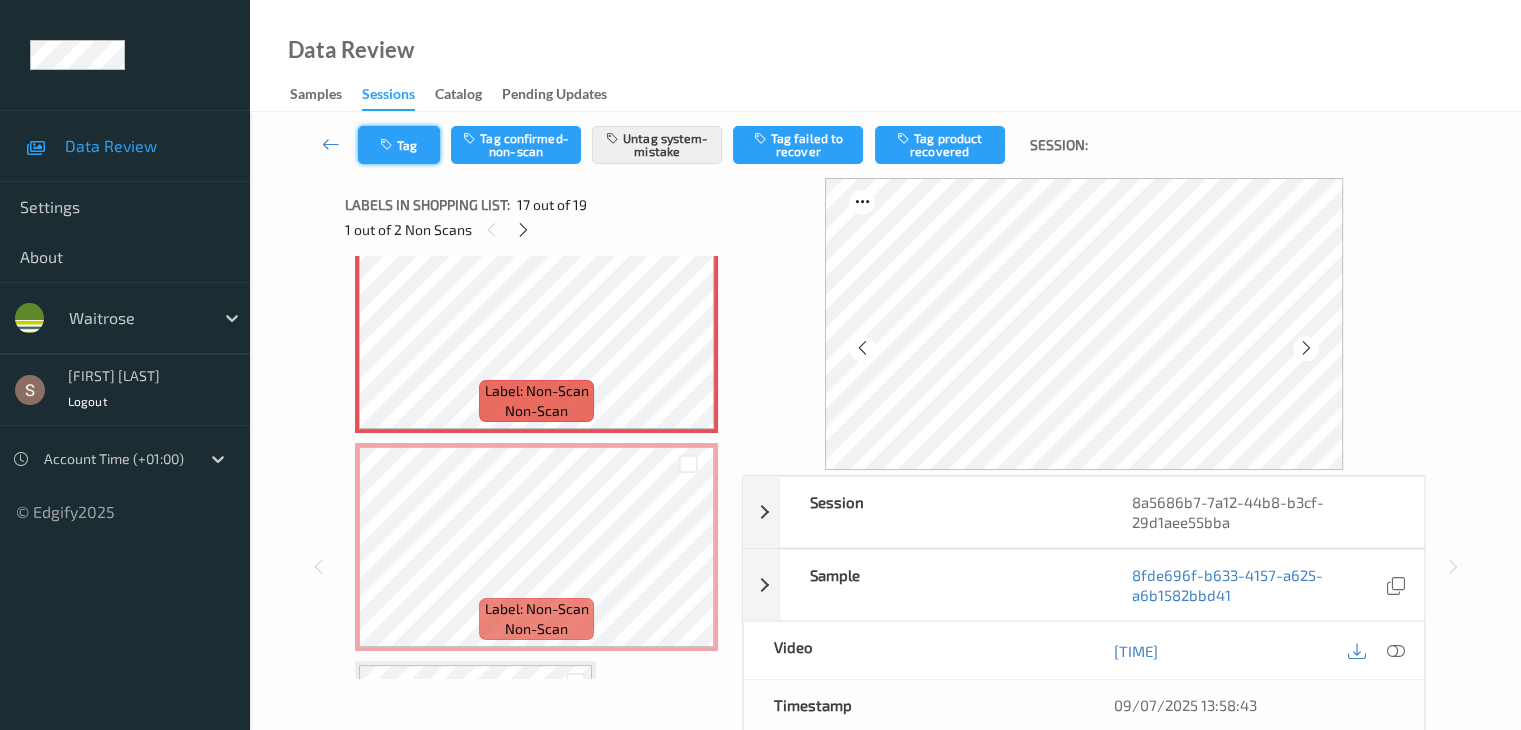 click on "Tag" at bounding box center (399, 145) 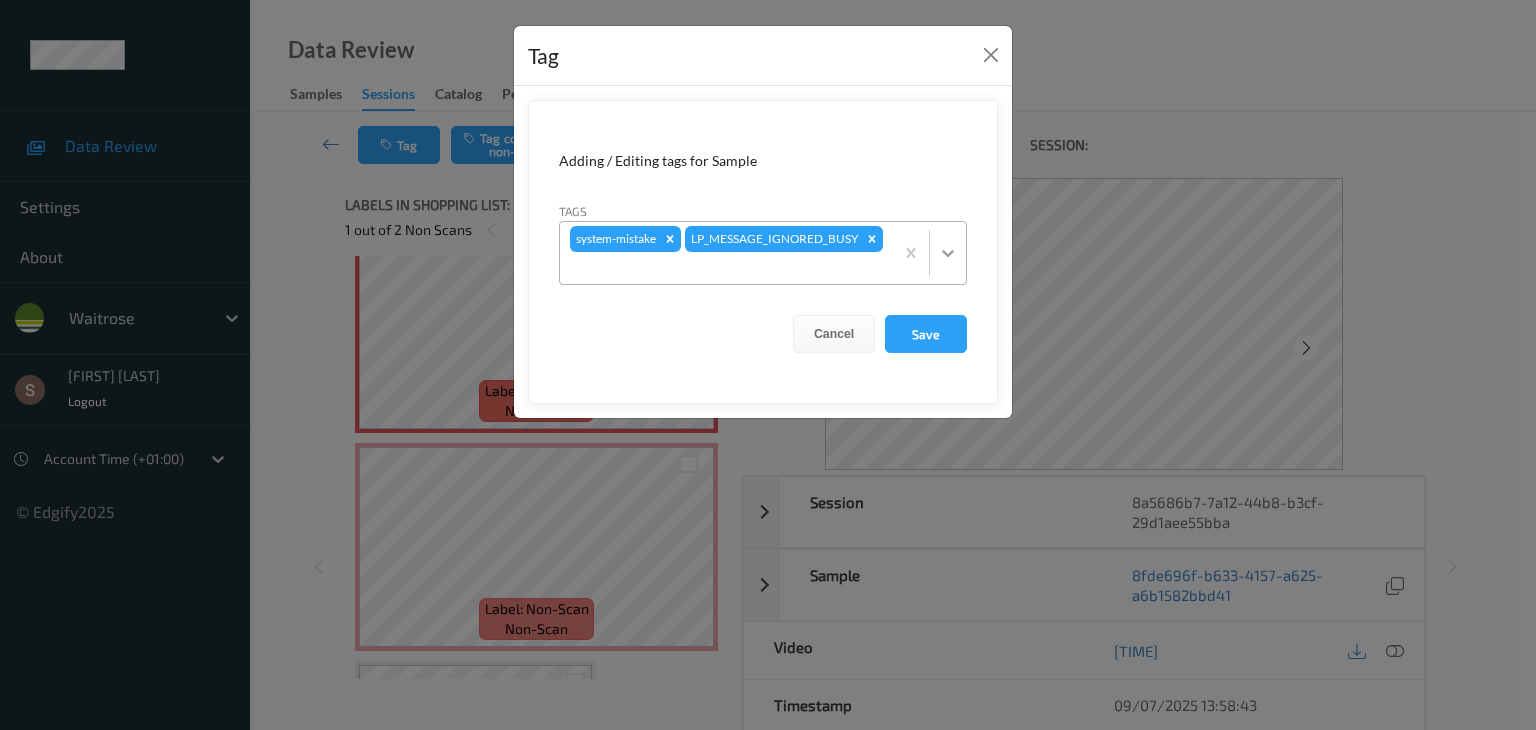 click 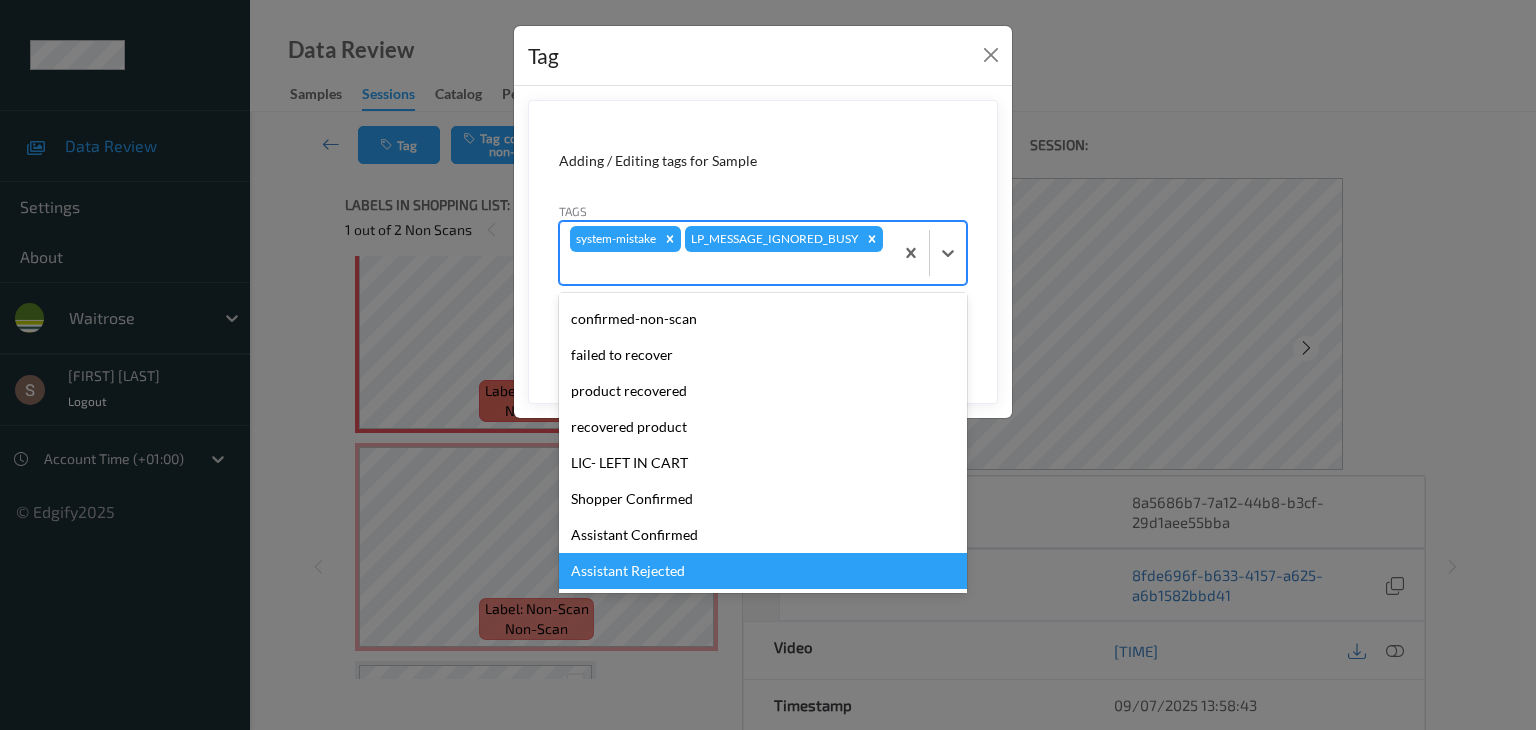 scroll, scrollTop: 320, scrollLeft: 0, axis: vertical 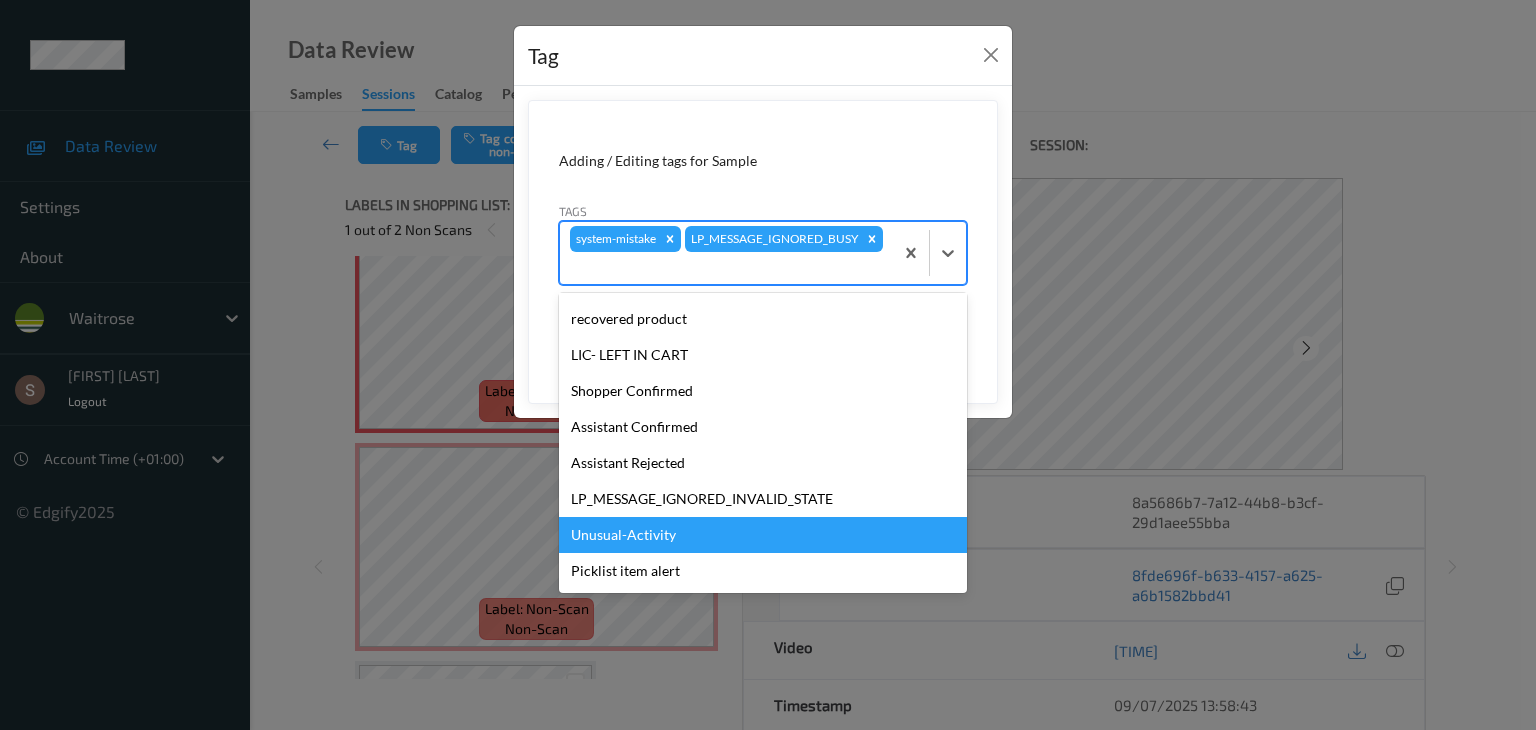 click on "Unusual-Activity" at bounding box center [763, 535] 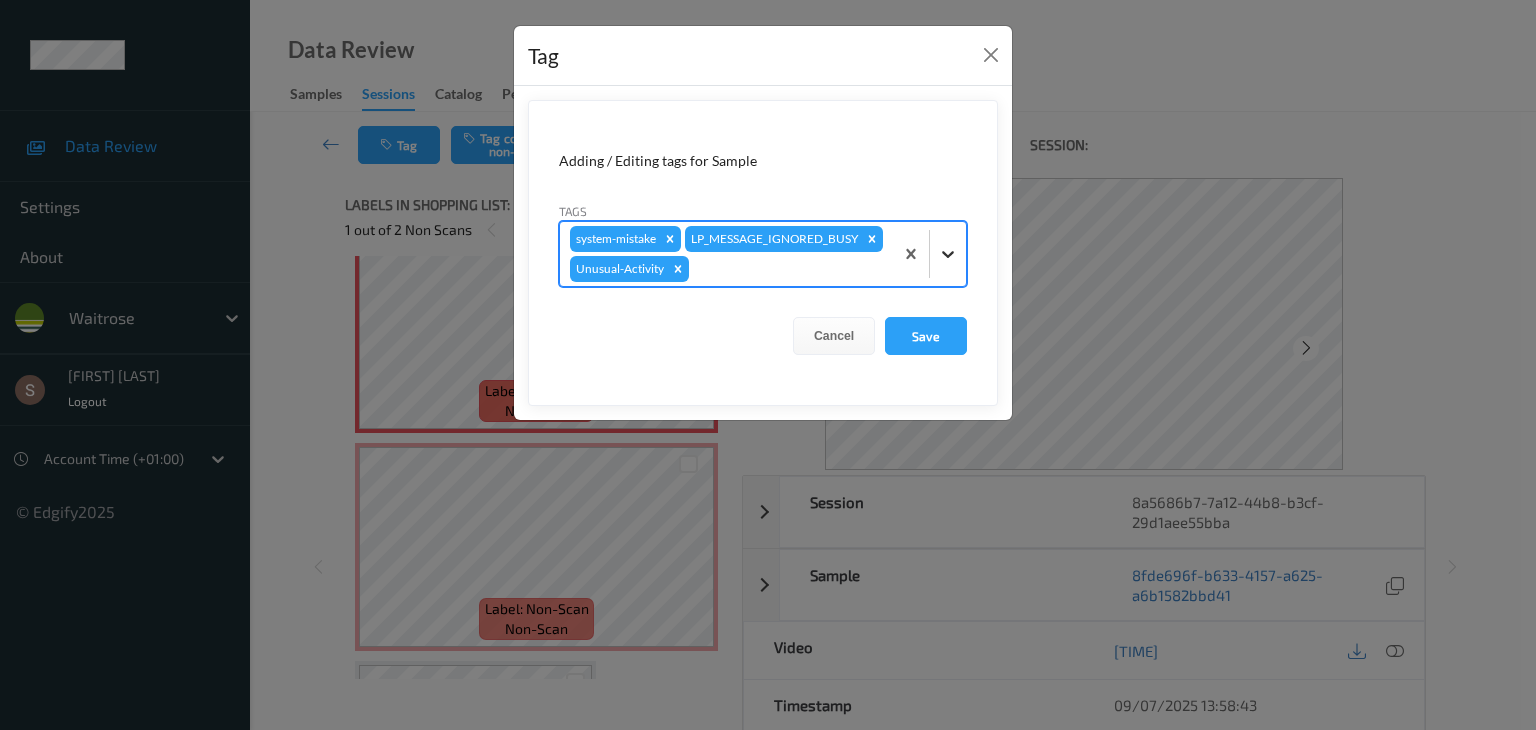 click 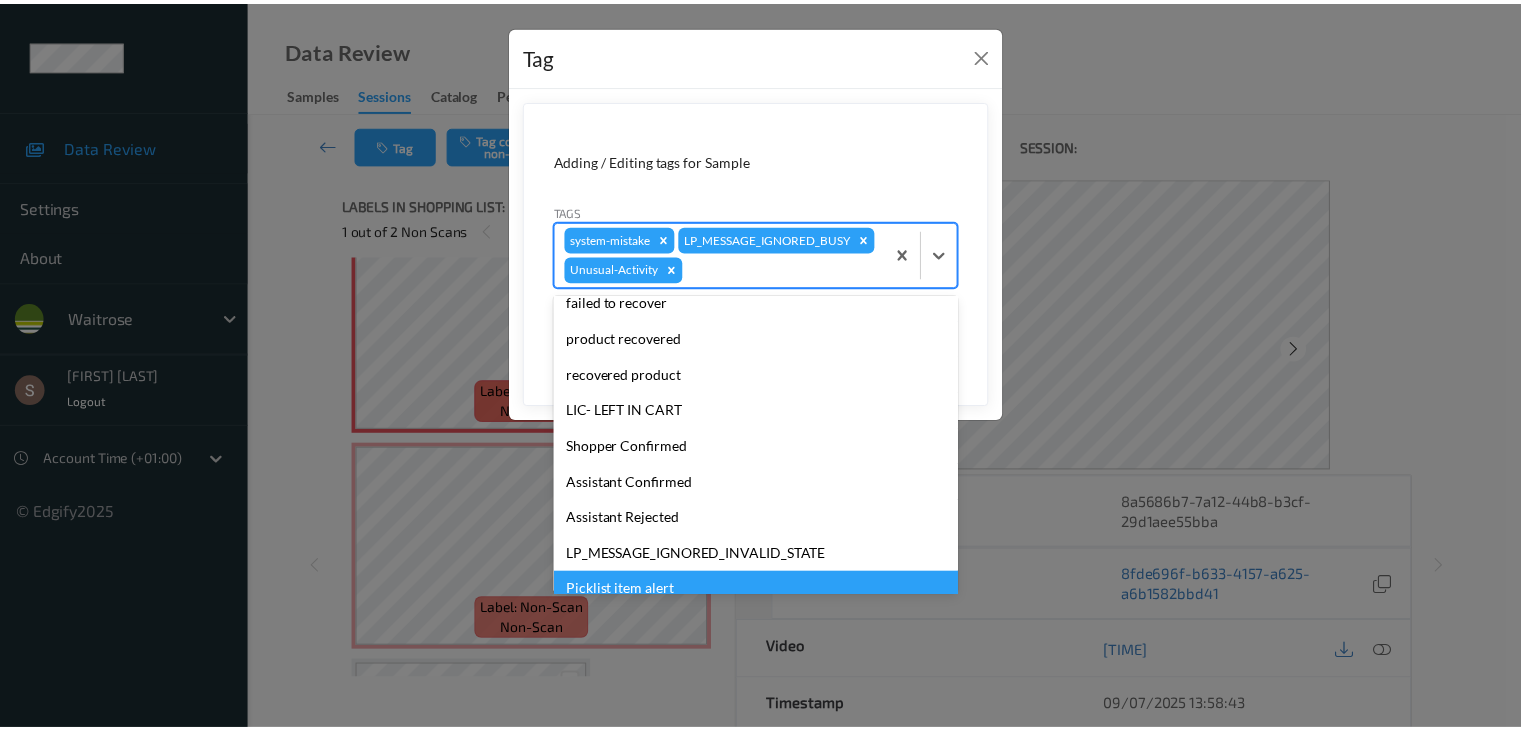 scroll, scrollTop: 284, scrollLeft: 0, axis: vertical 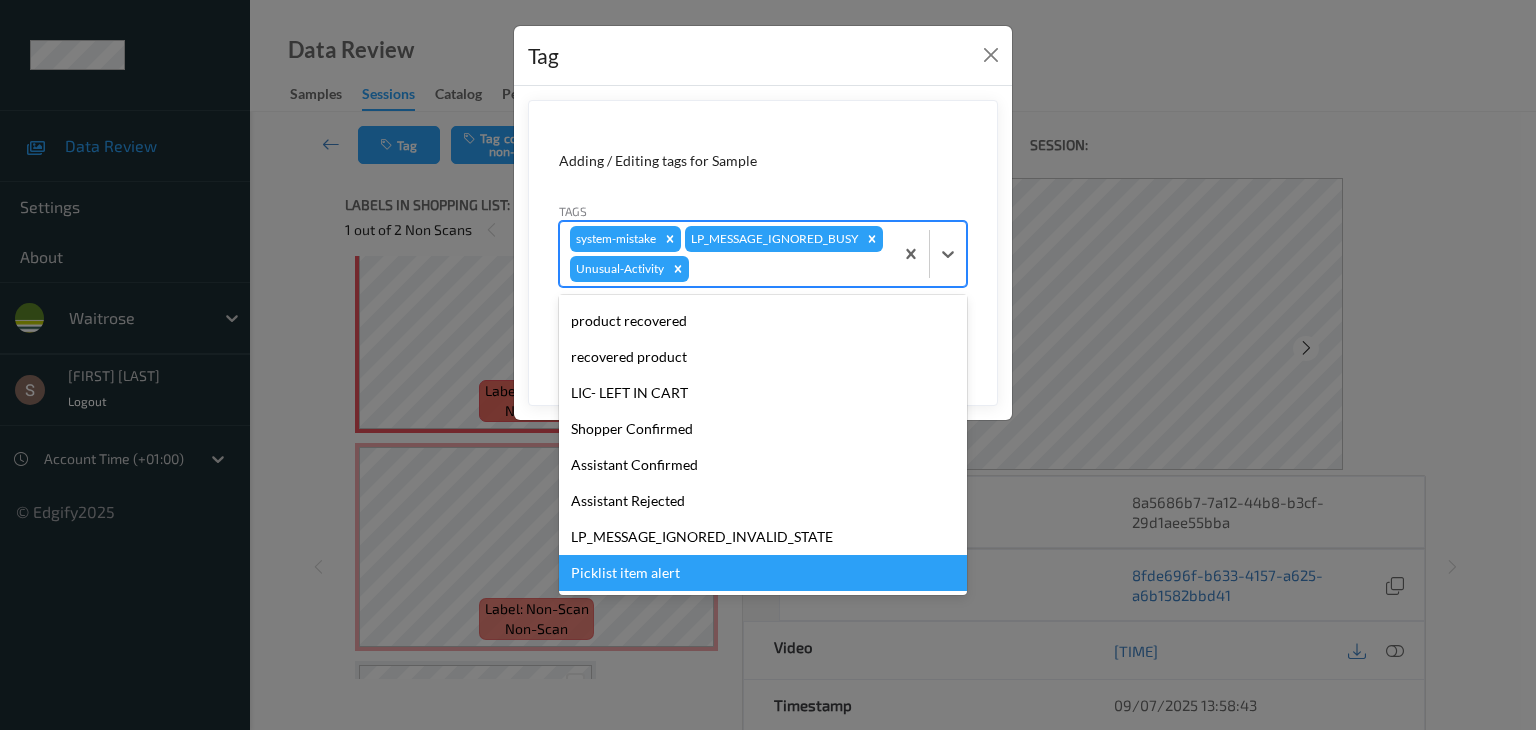 click on "Picklist item alert" at bounding box center [763, 573] 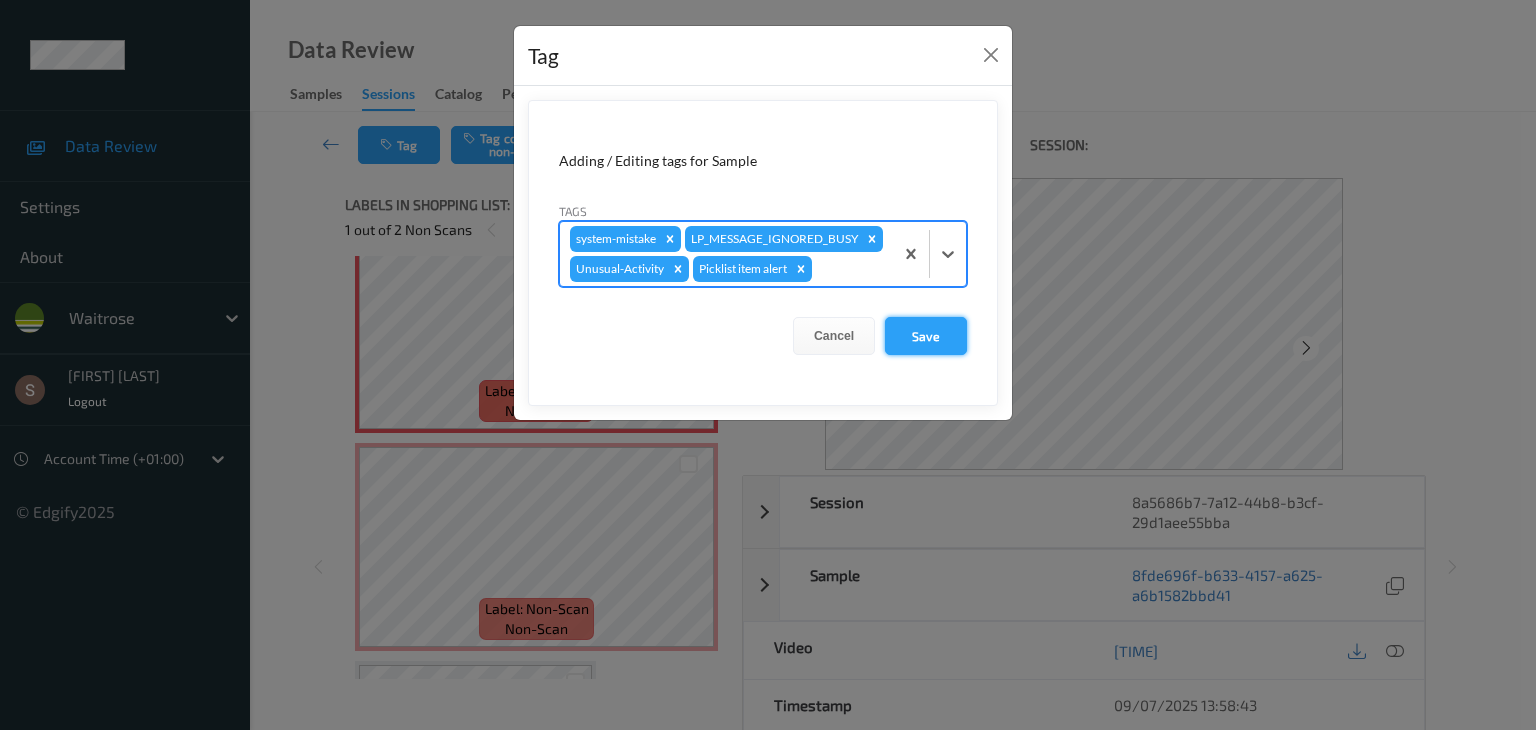 click on "Save" at bounding box center (926, 336) 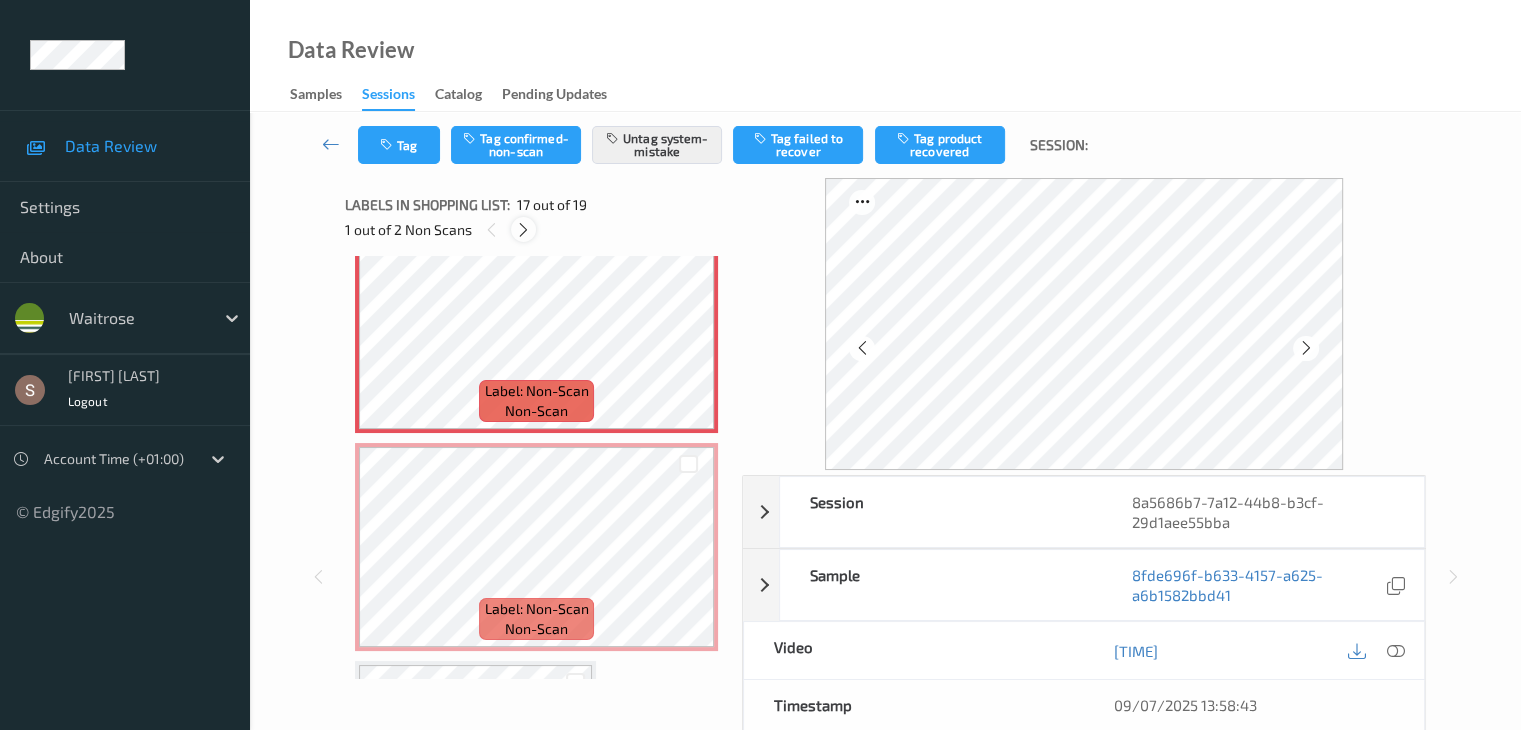 click at bounding box center (523, 230) 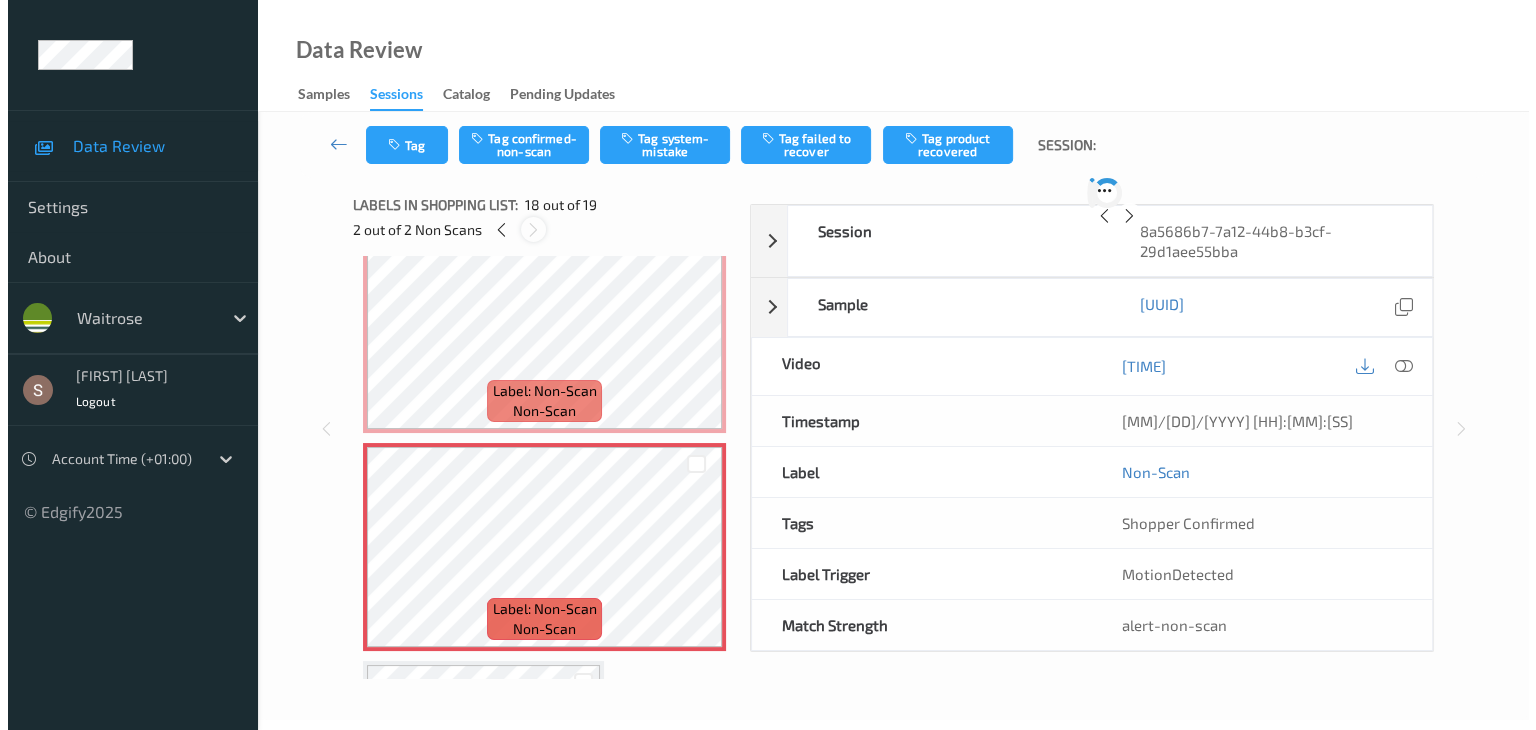 scroll, scrollTop: 3498, scrollLeft: 0, axis: vertical 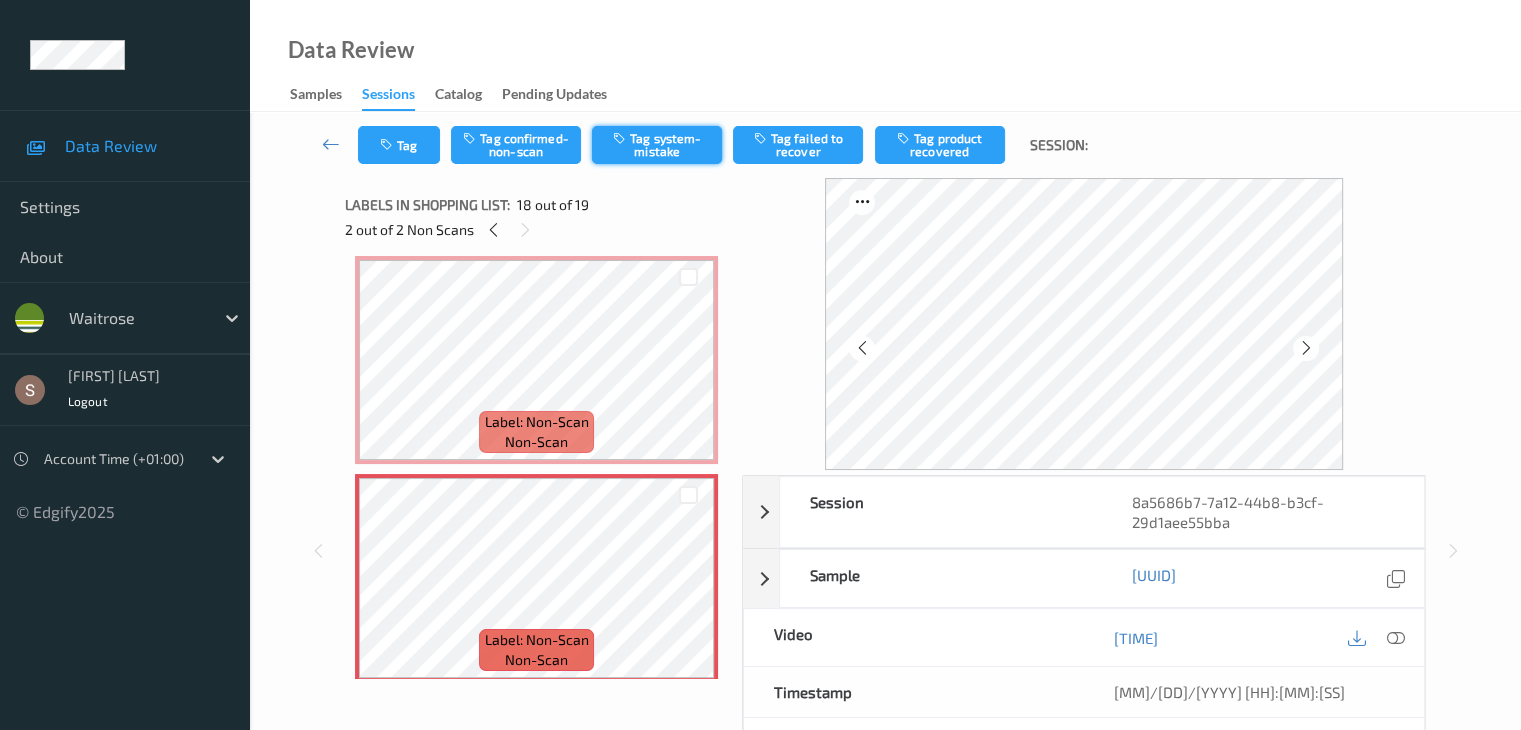 click on "Tag   system-mistake" at bounding box center [657, 145] 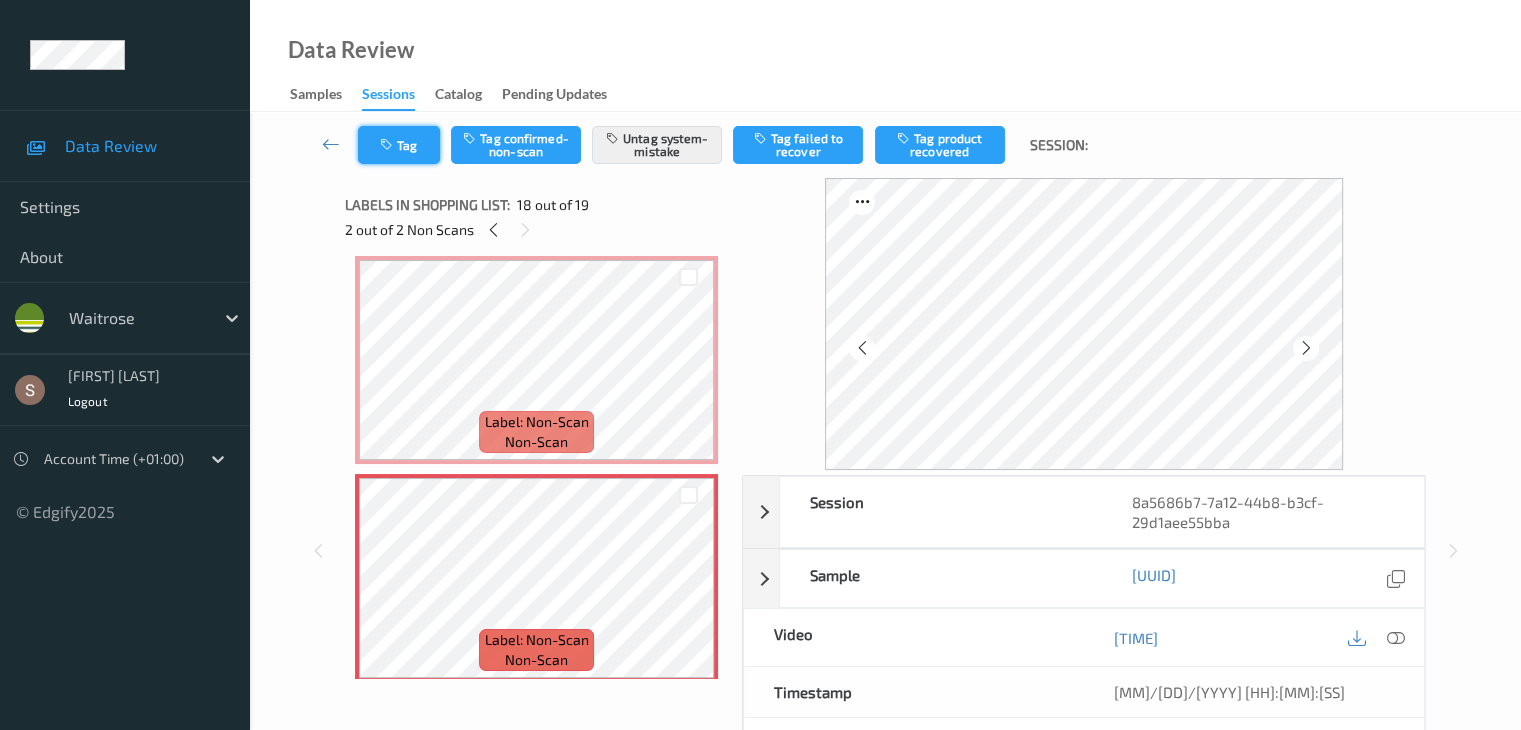 click on "Tag" at bounding box center (399, 145) 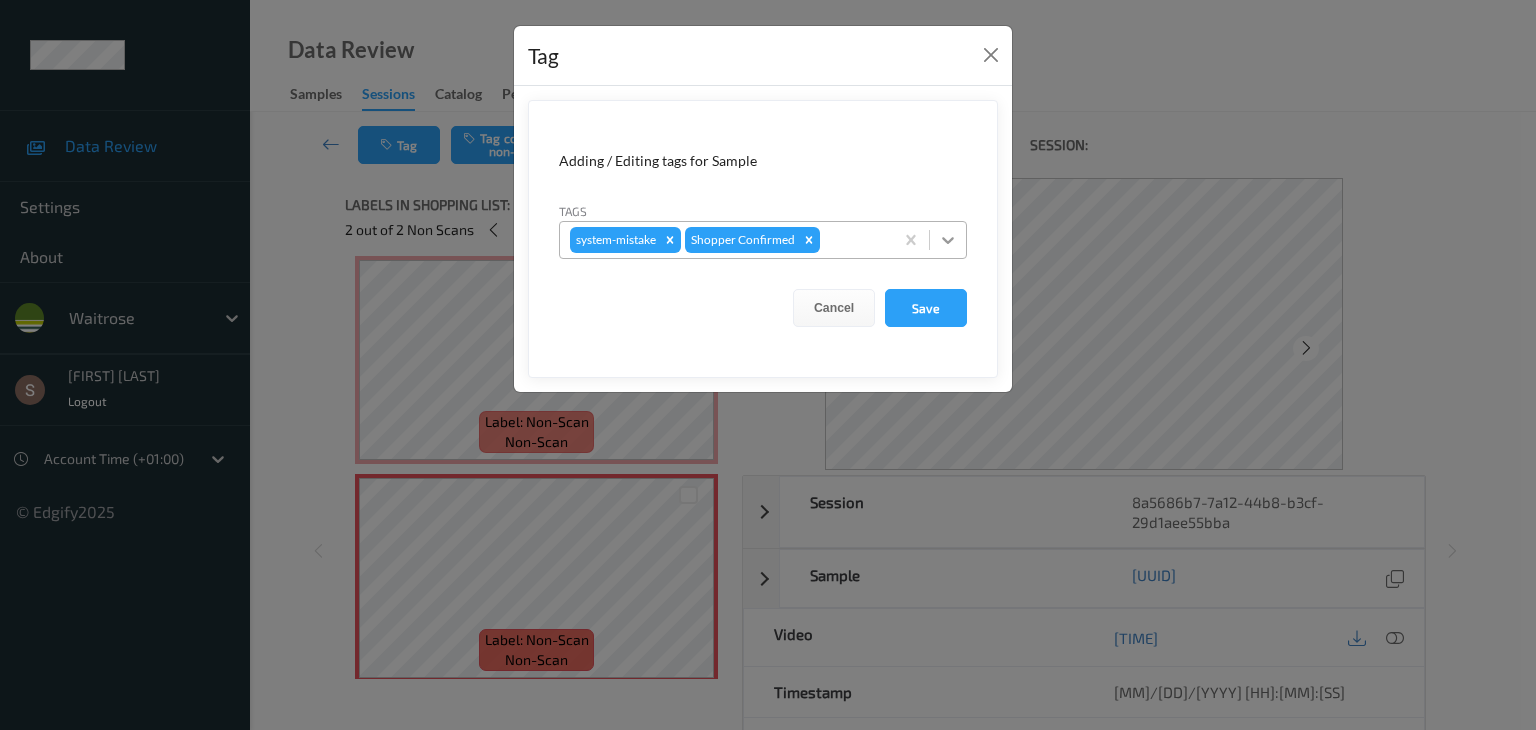 click at bounding box center [948, 240] 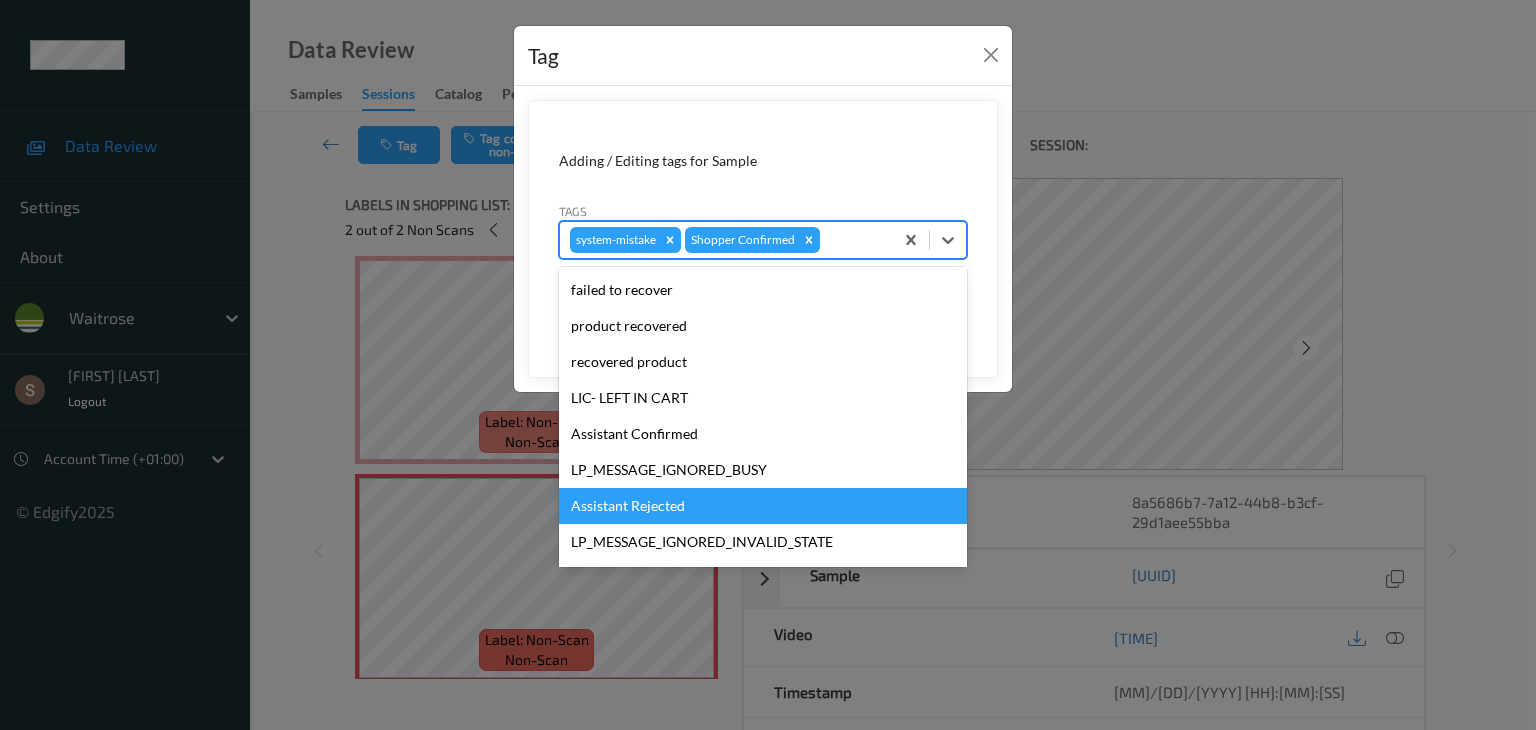 scroll, scrollTop: 320, scrollLeft: 0, axis: vertical 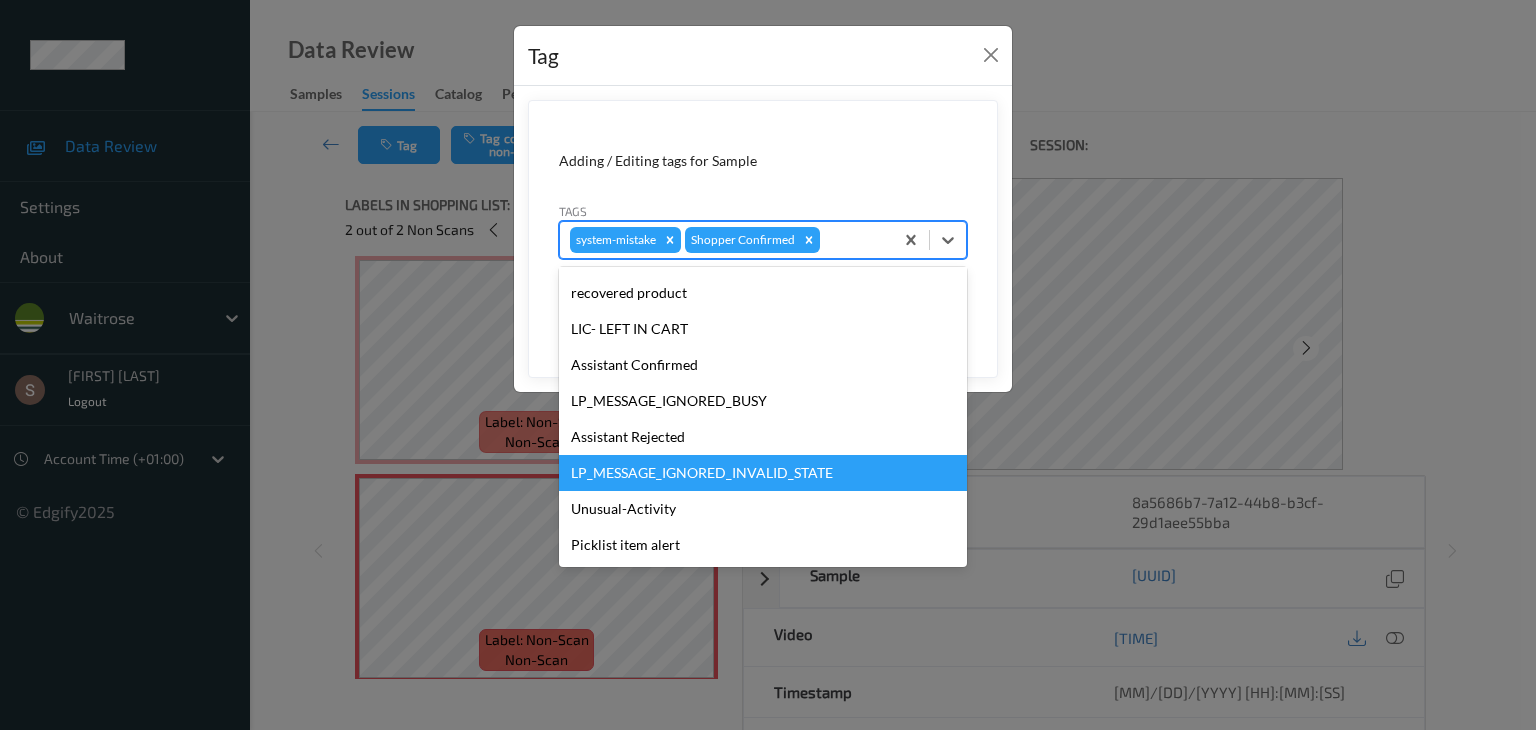 click on "LP_MESSAGE_IGNORED_INVALID_STATE" at bounding box center (763, 473) 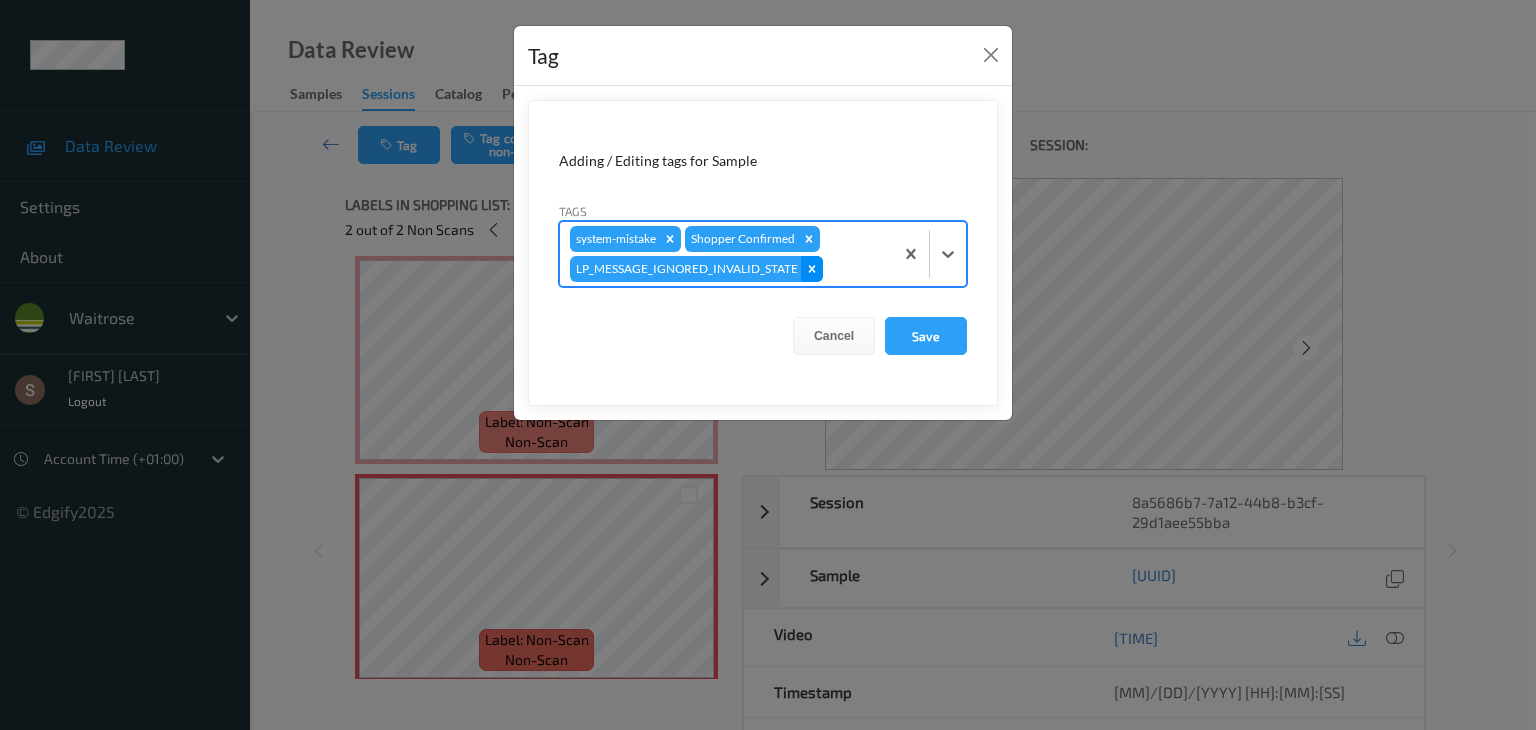 click 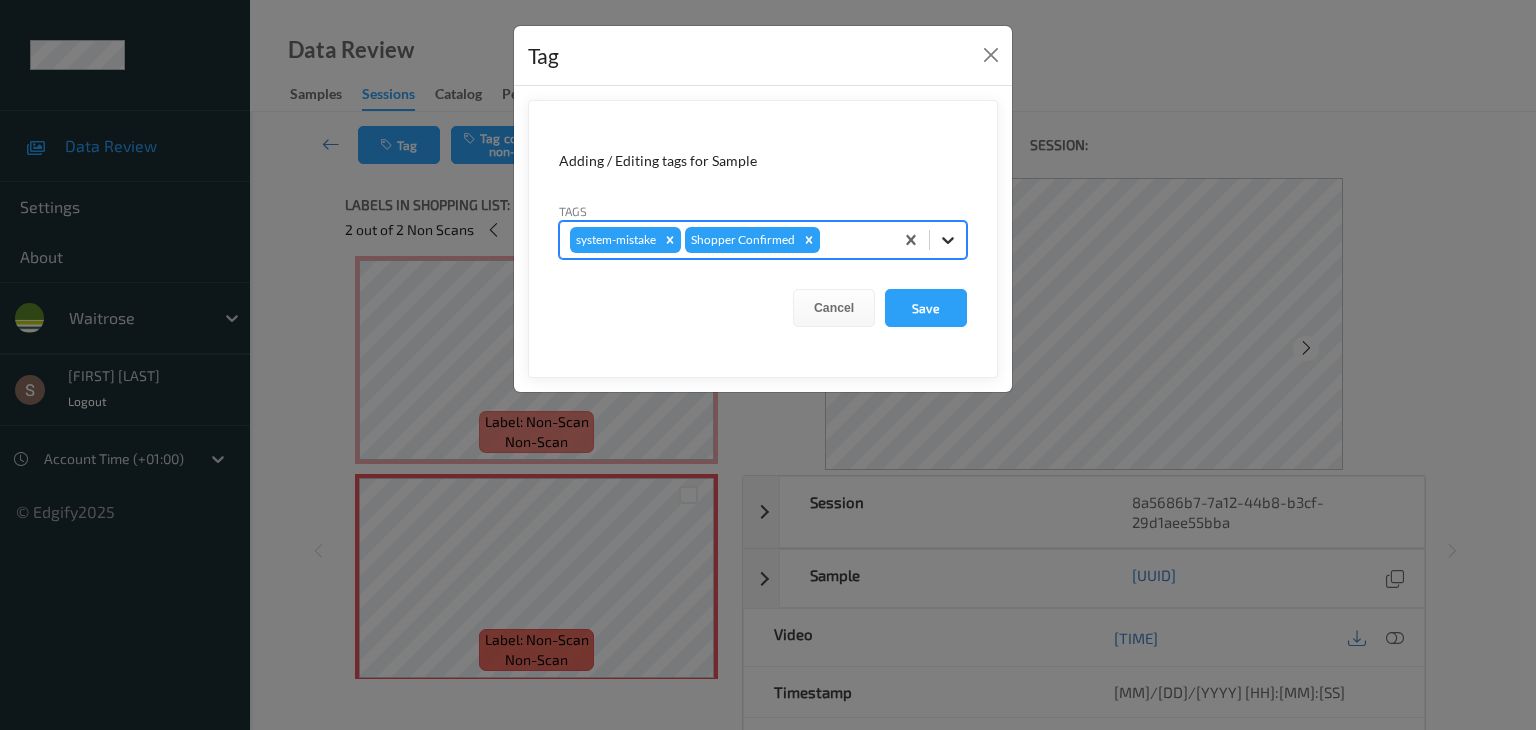 click 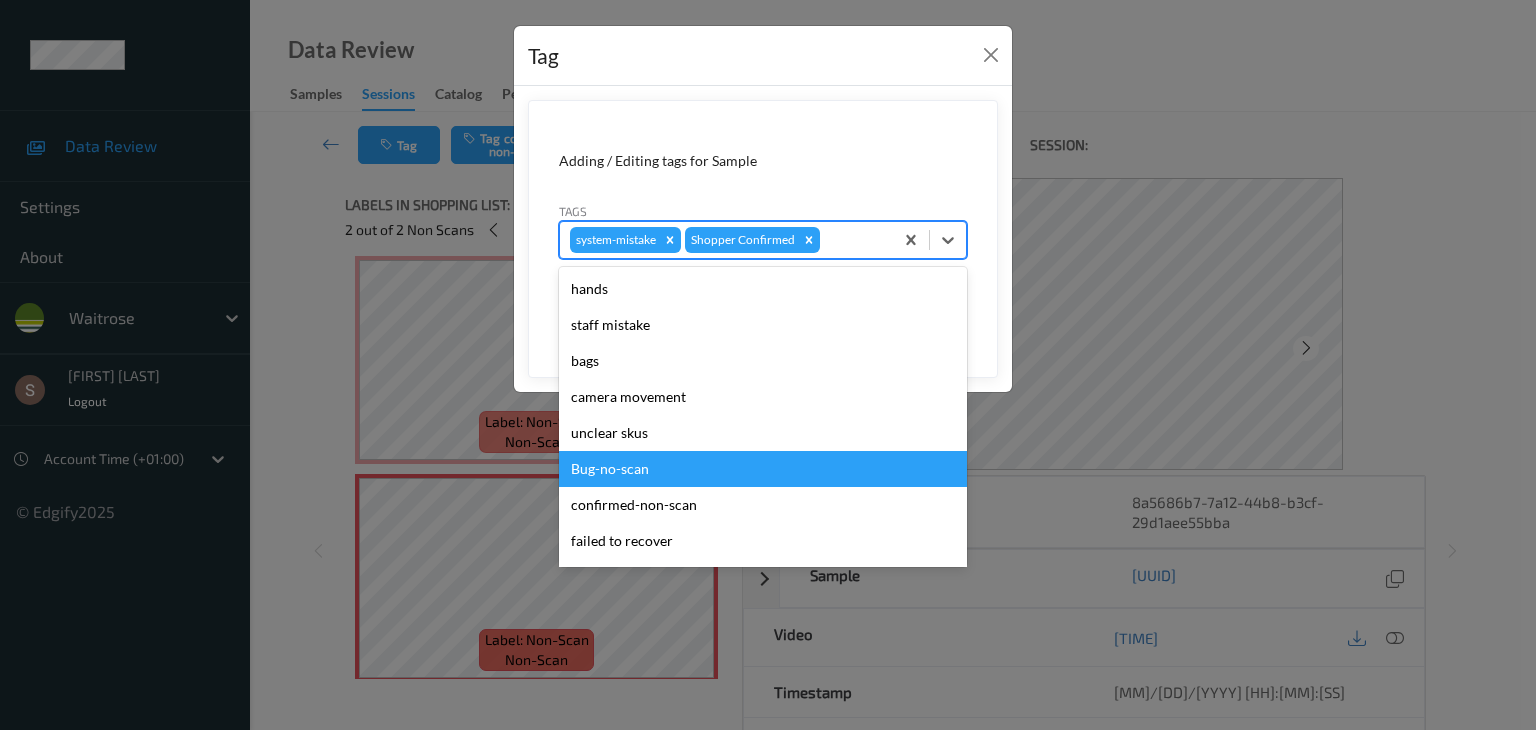 scroll, scrollTop: 320, scrollLeft: 0, axis: vertical 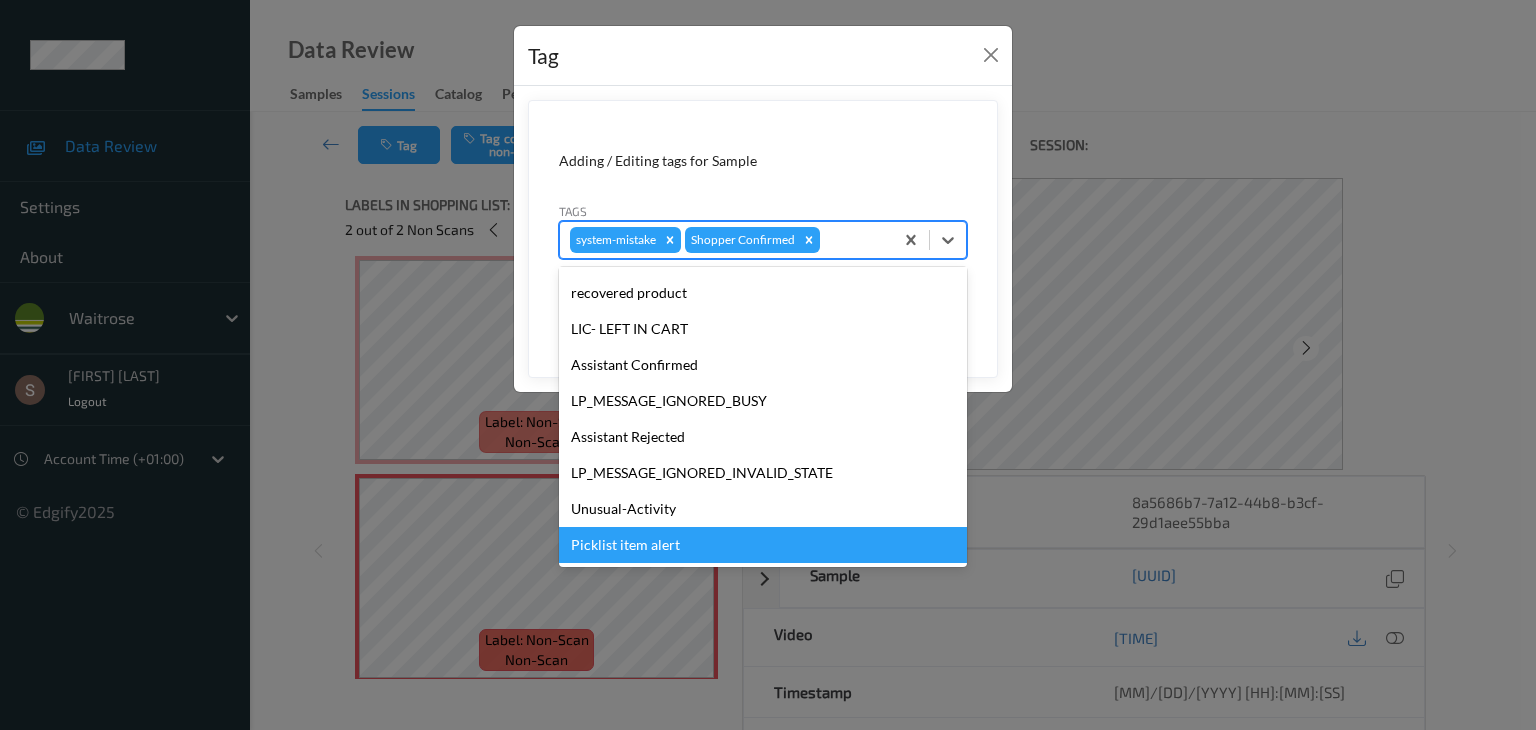click on "Unusual-Activity" at bounding box center [763, 509] 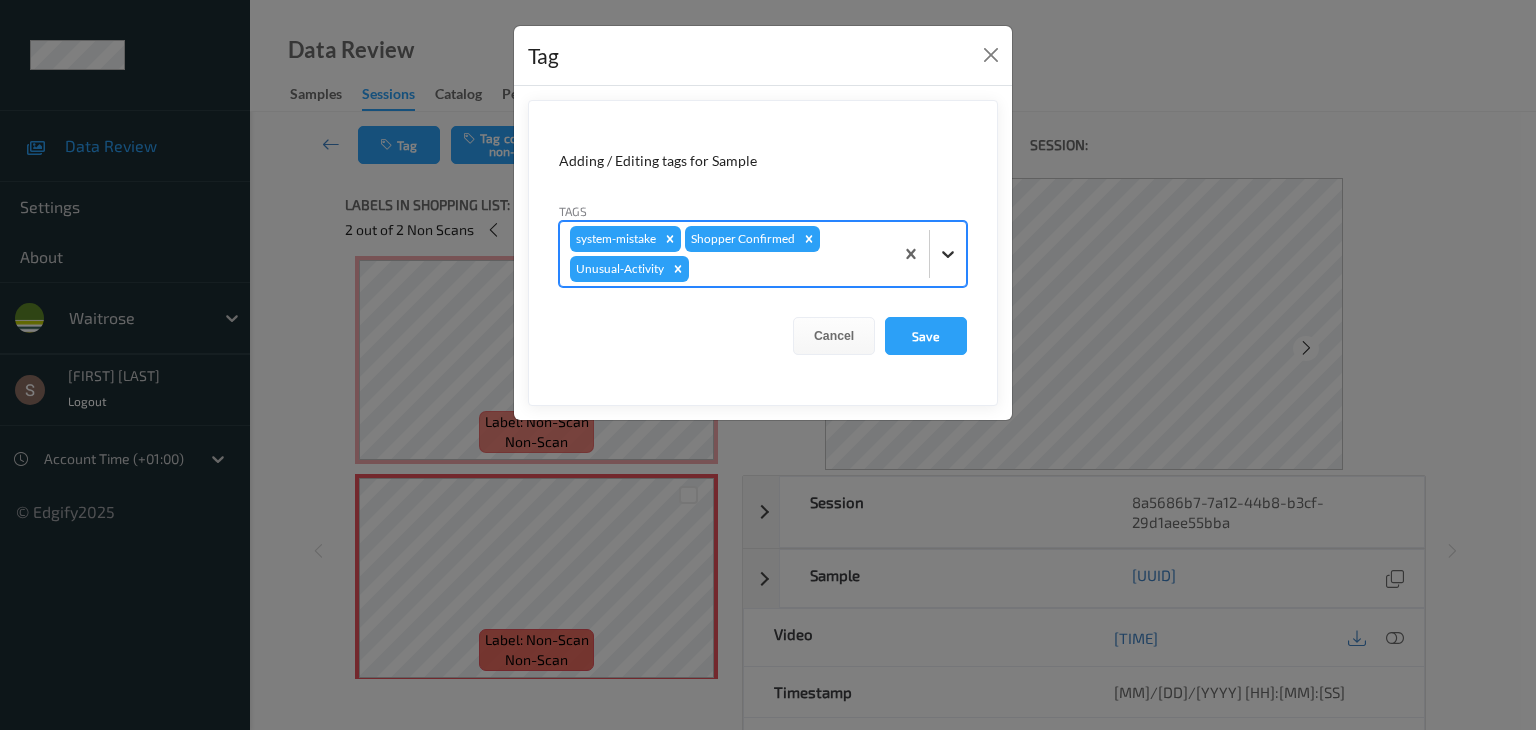 click at bounding box center [948, 254] 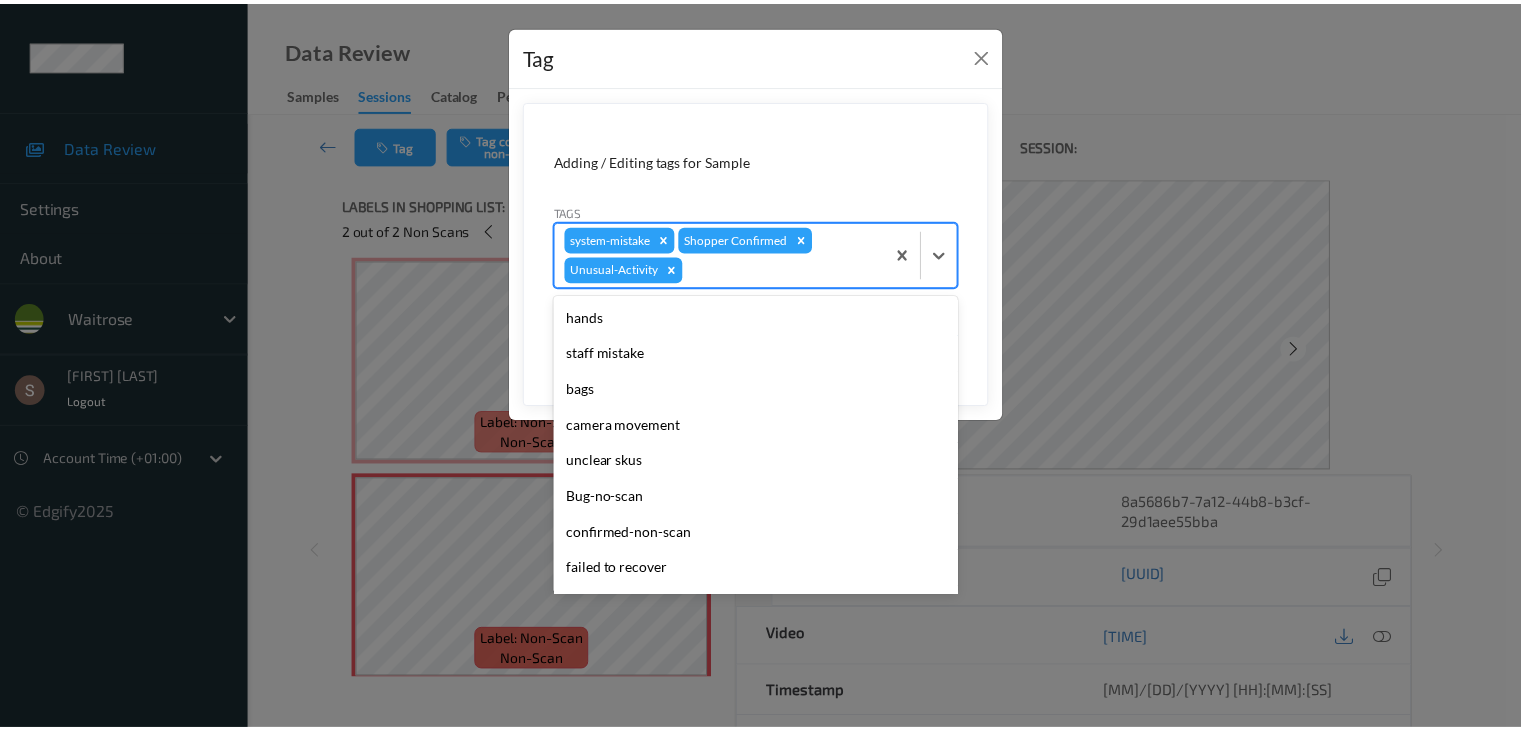 scroll, scrollTop: 284, scrollLeft: 0, axis: vertical 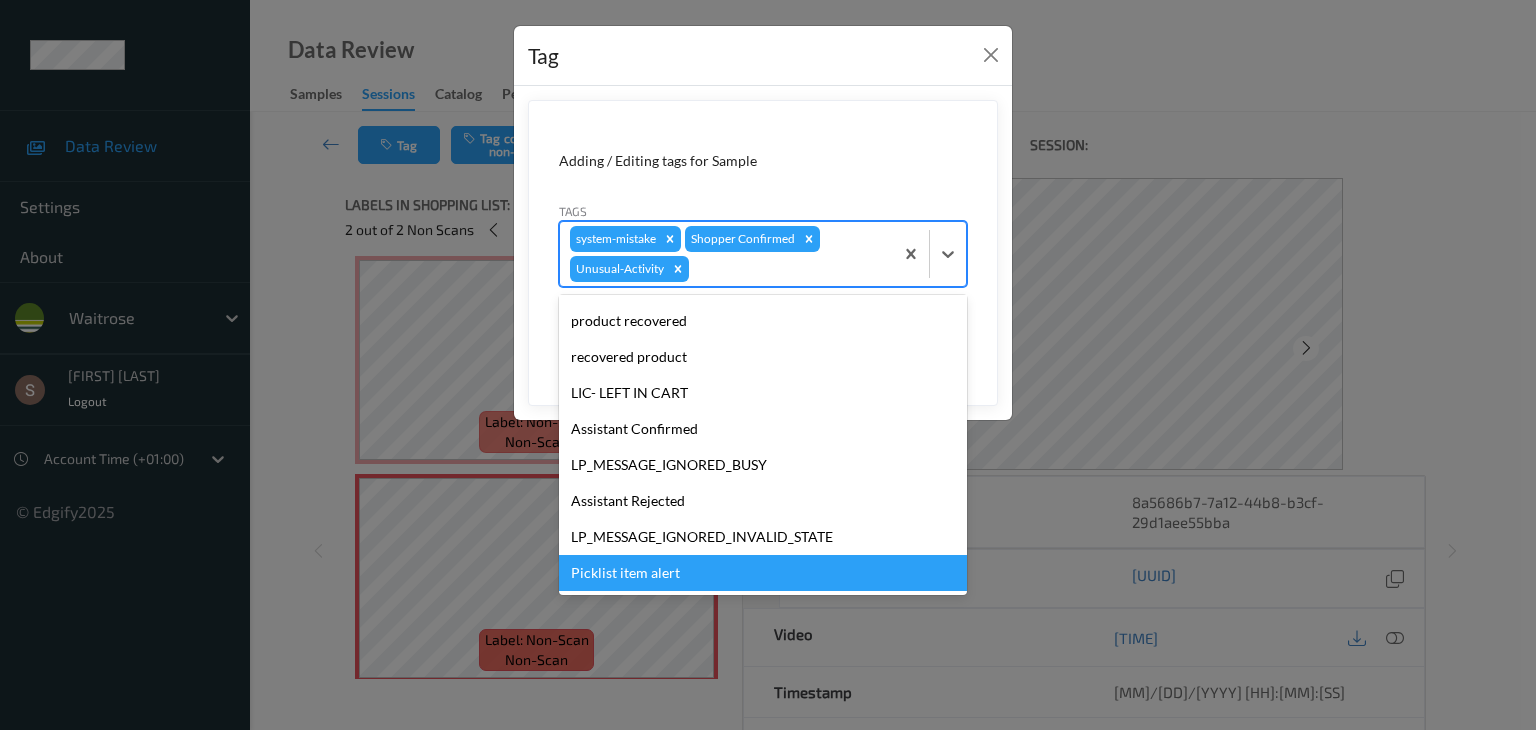 click on "Picklist item alert" at bounding box center [763, 573] 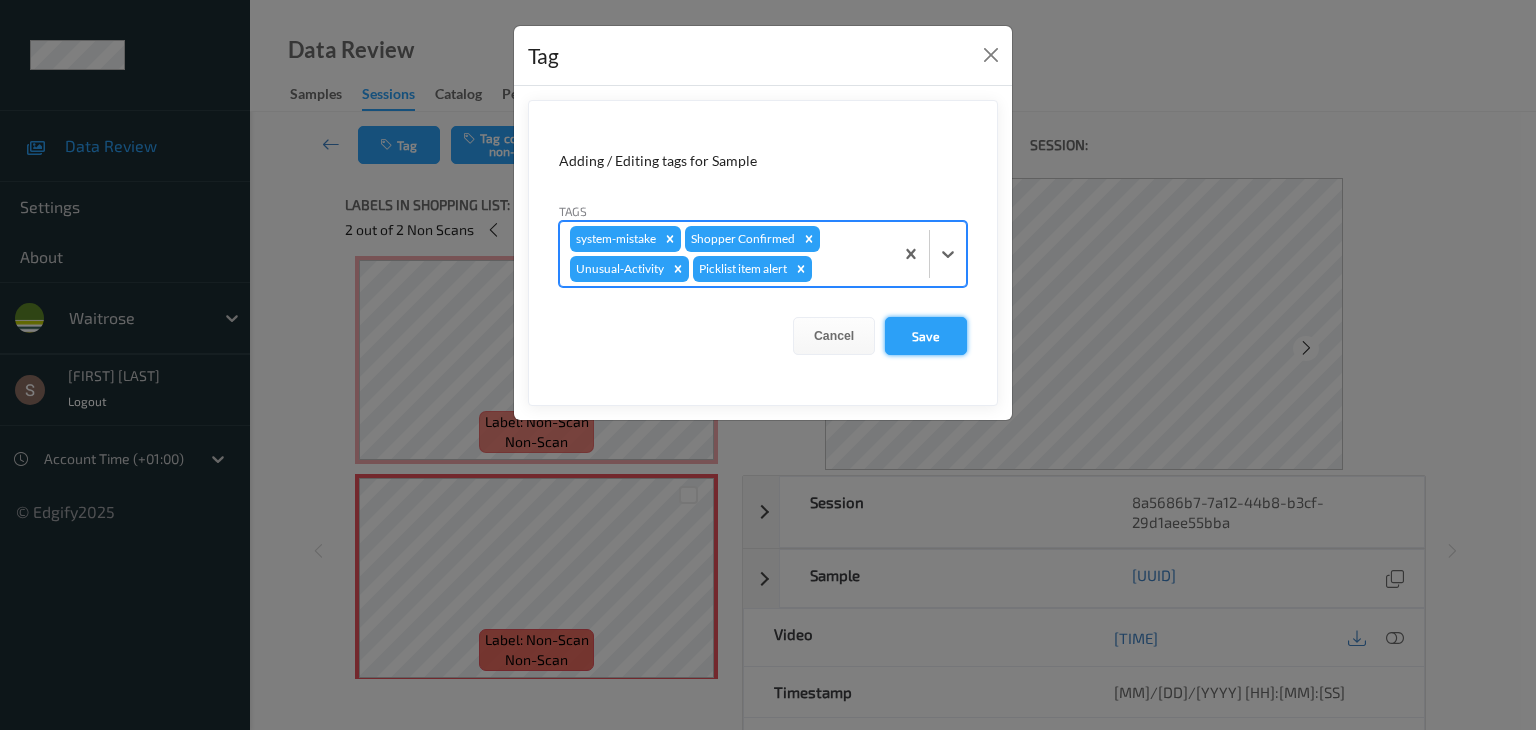 click on "Save" at bounding box center (926, 336) 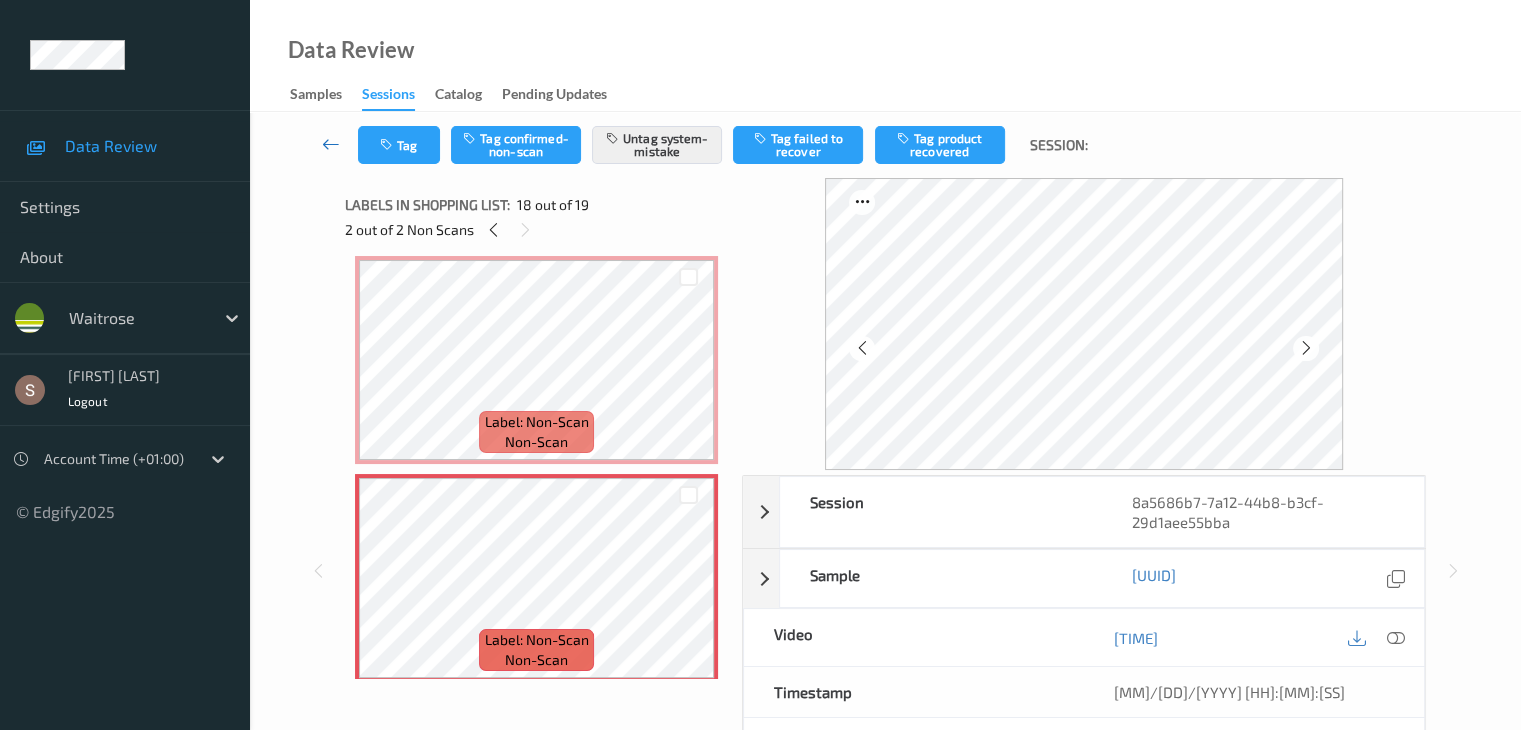 click at bounding box center (331, 144) 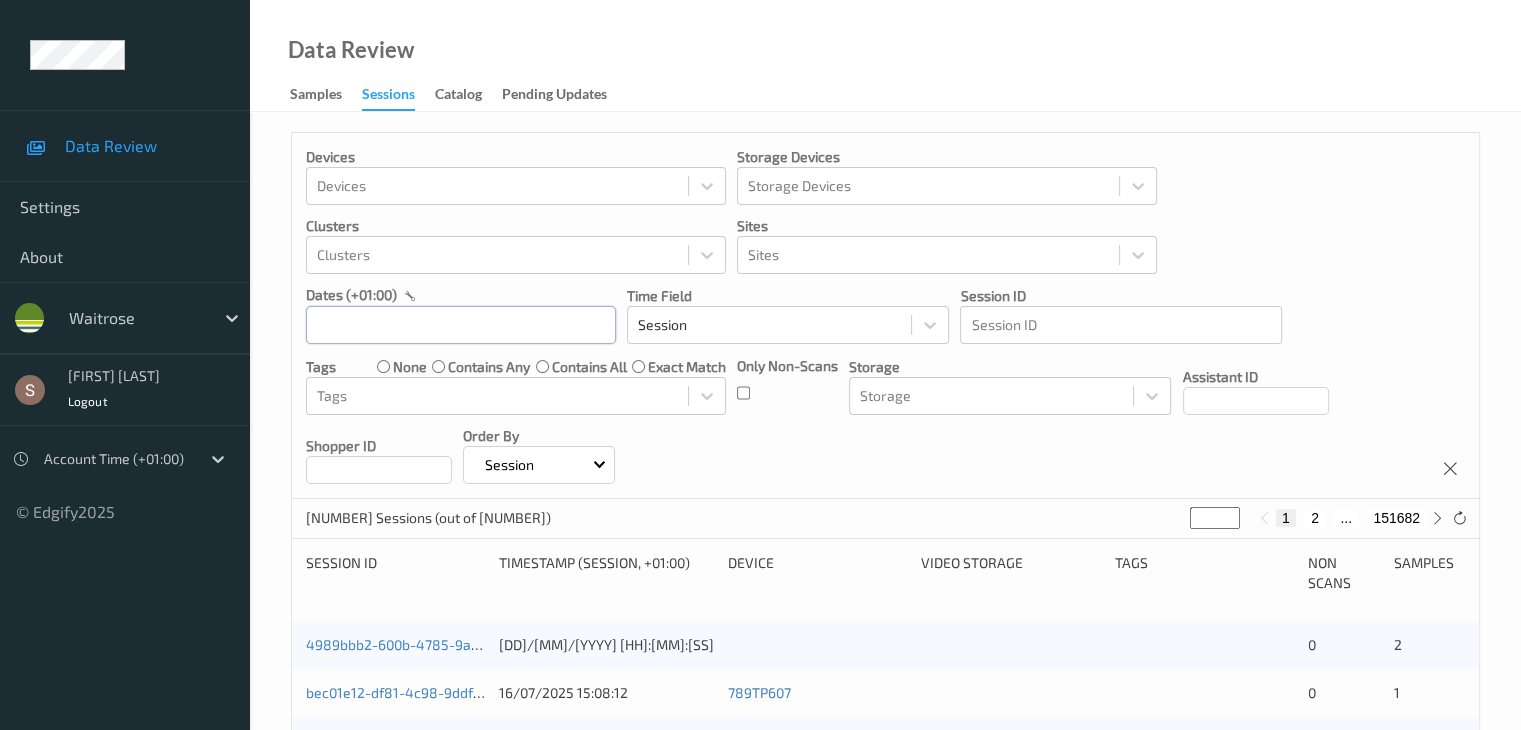 click at bounding box center [461, 325] 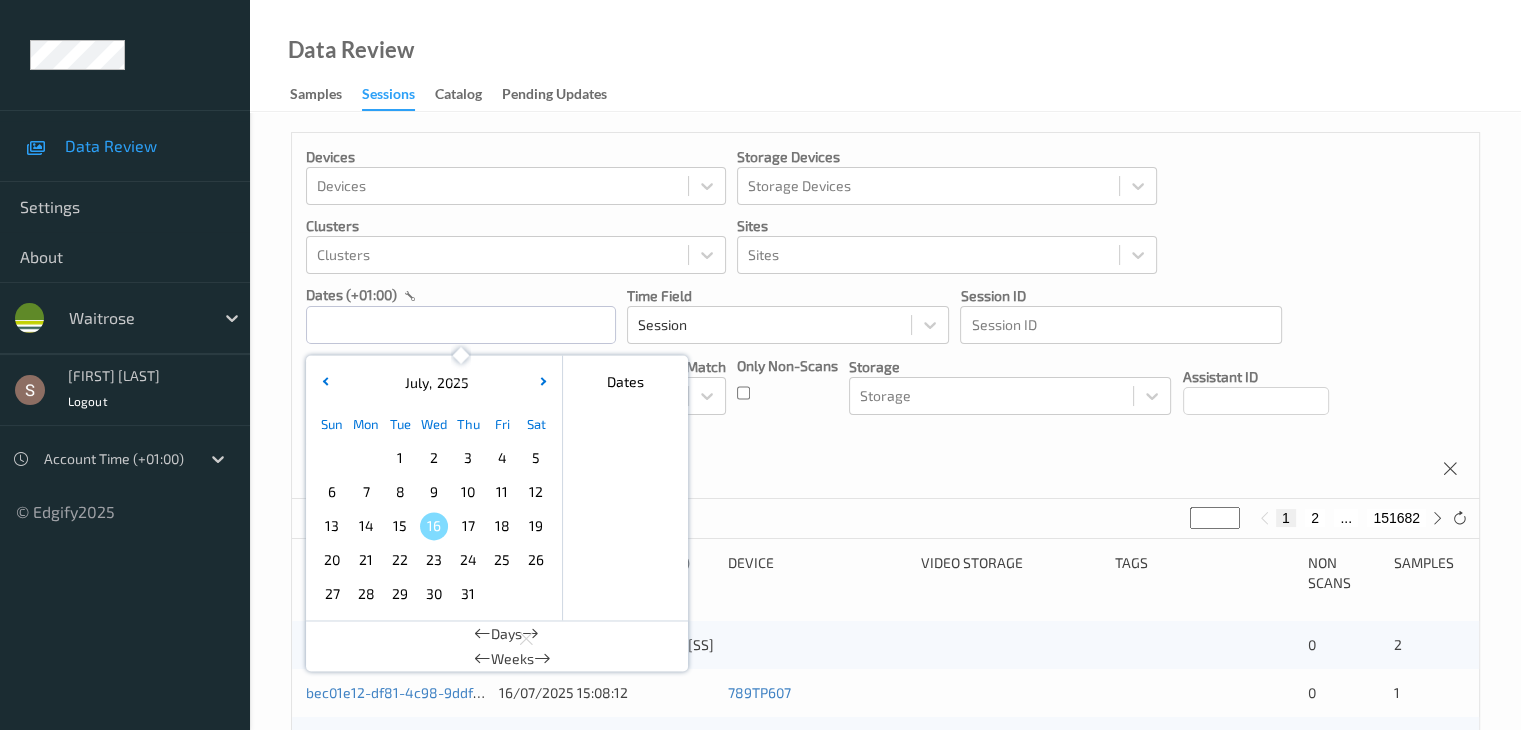 click on "9" at bounding box center [434, 492] 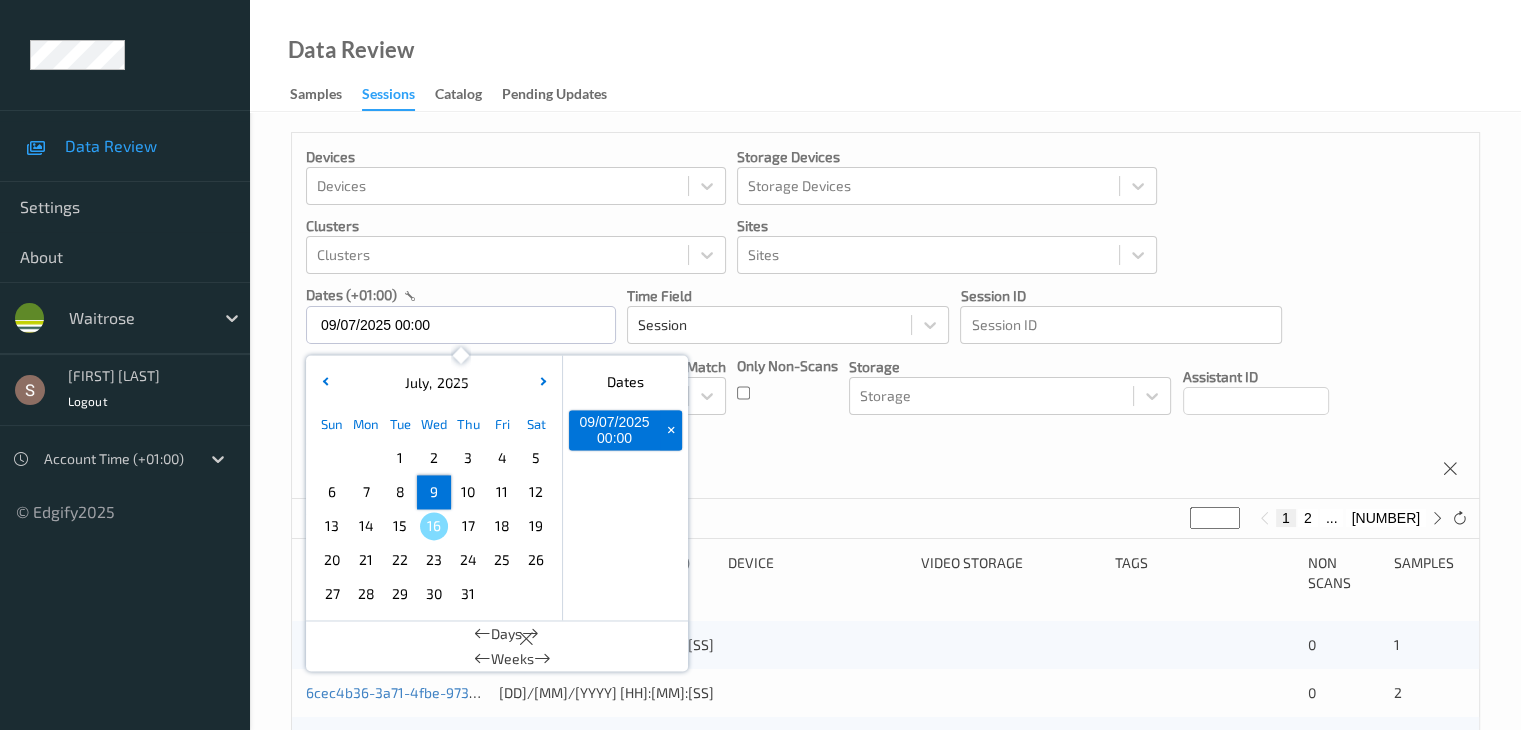click on "9" at bounding box center [434, 492] 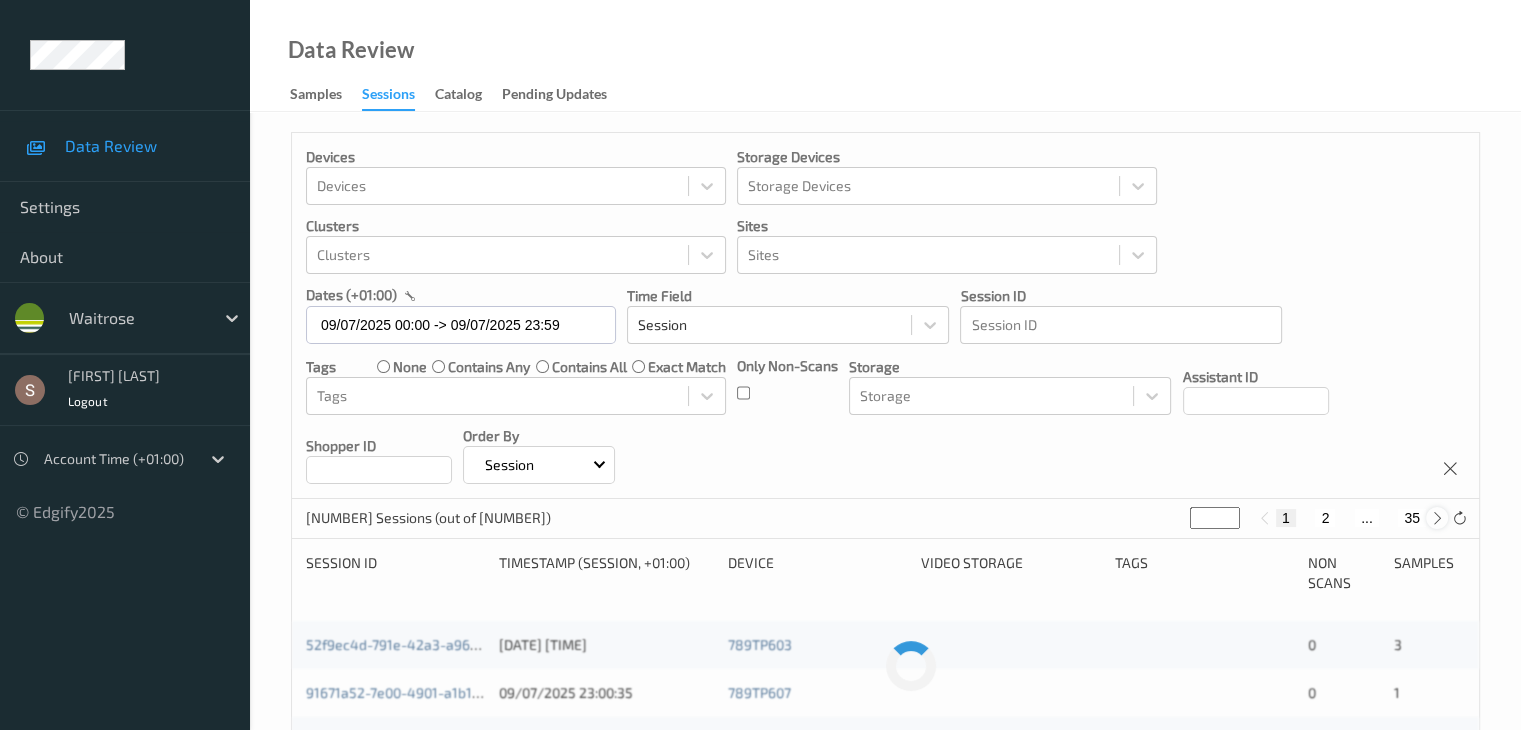 click at bounding box center (1437, 518) 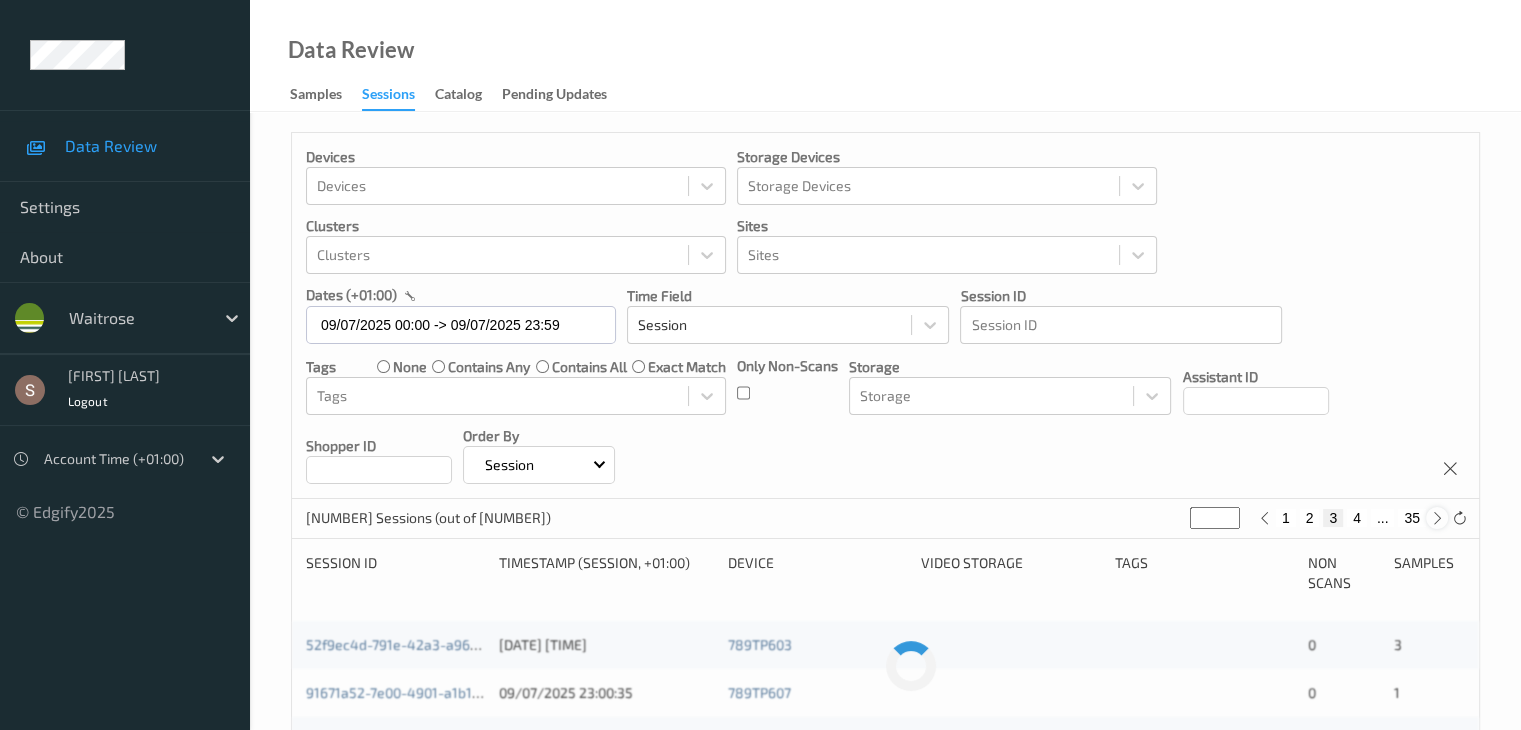 click at bounding box center (1437, 518) 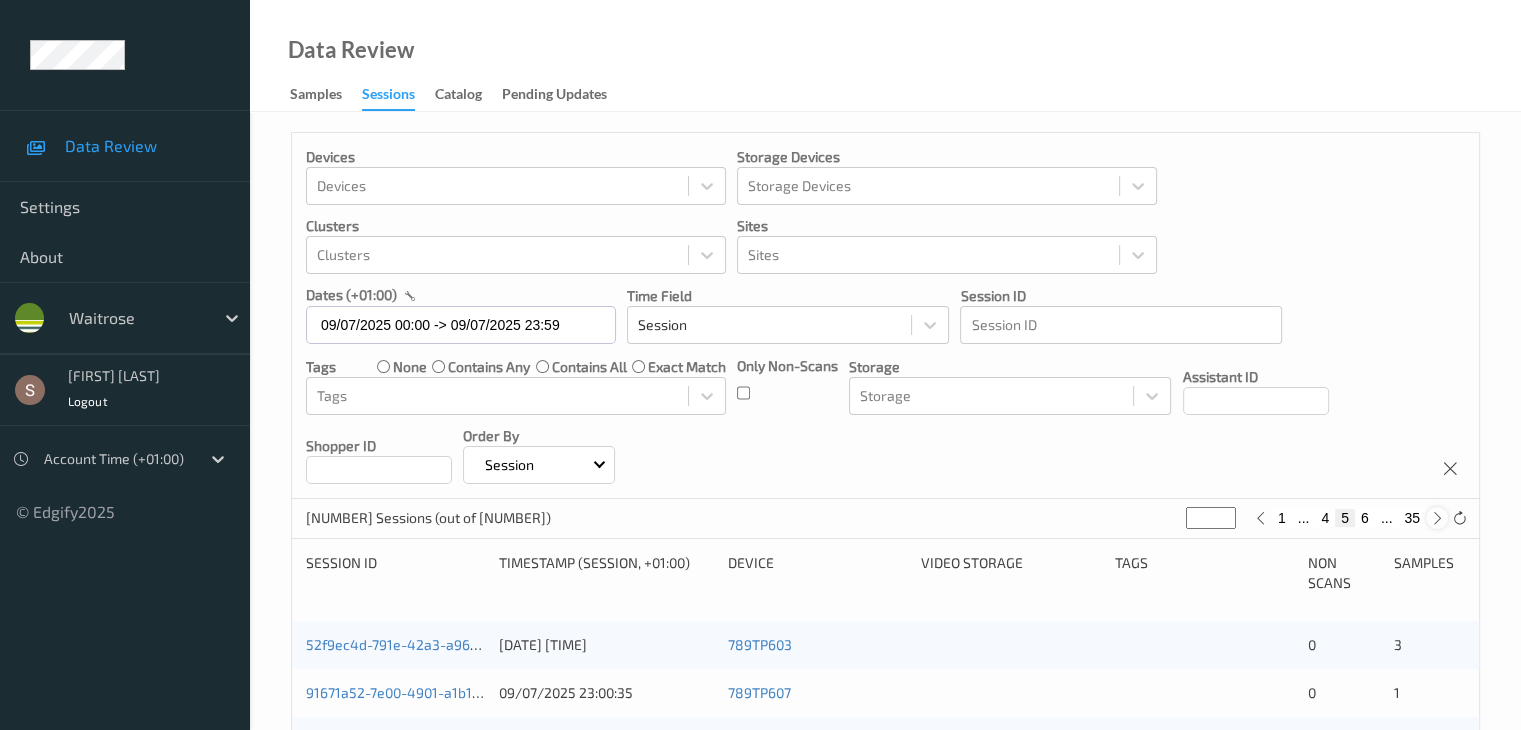 click at bounding box center (1437, 518) 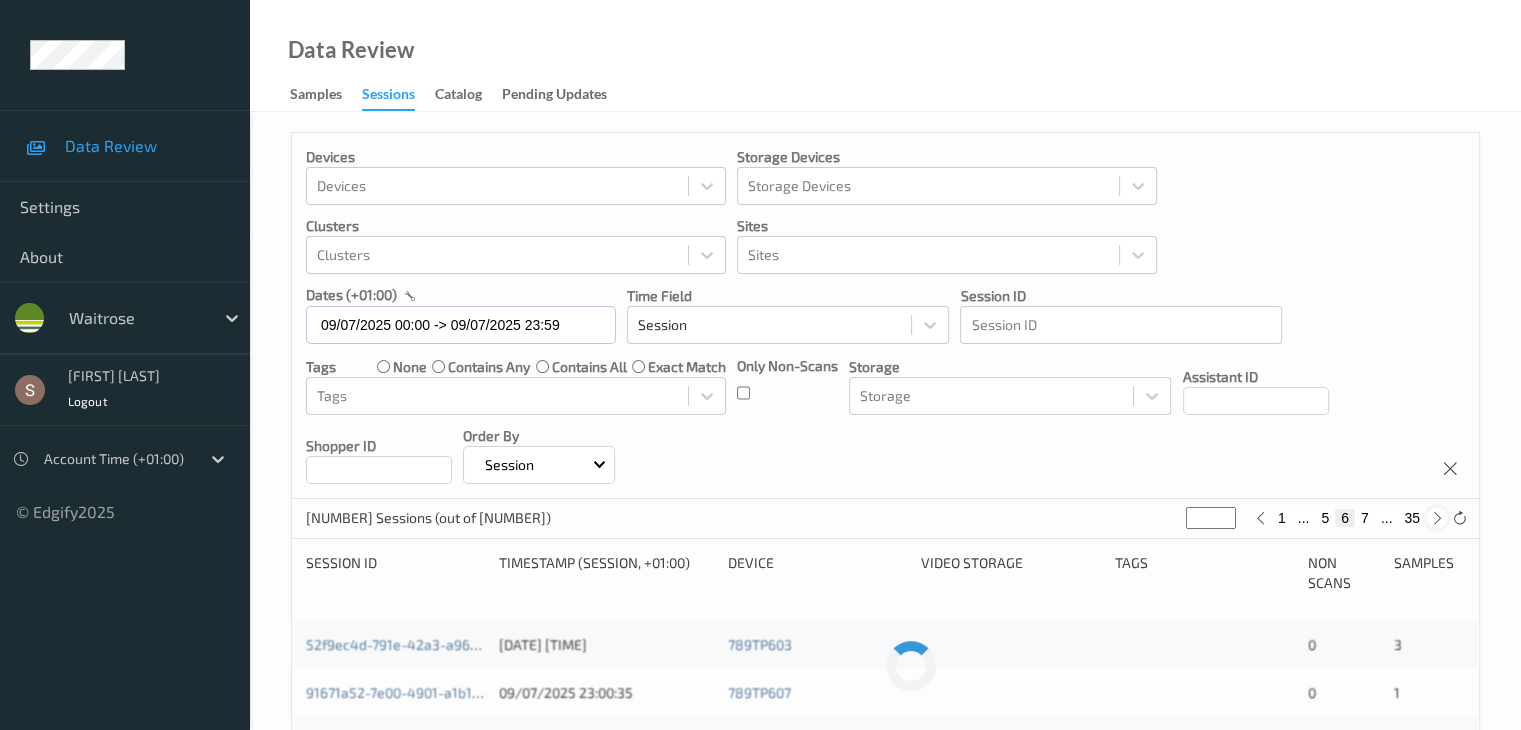 click at bounding box center [1437, 518] 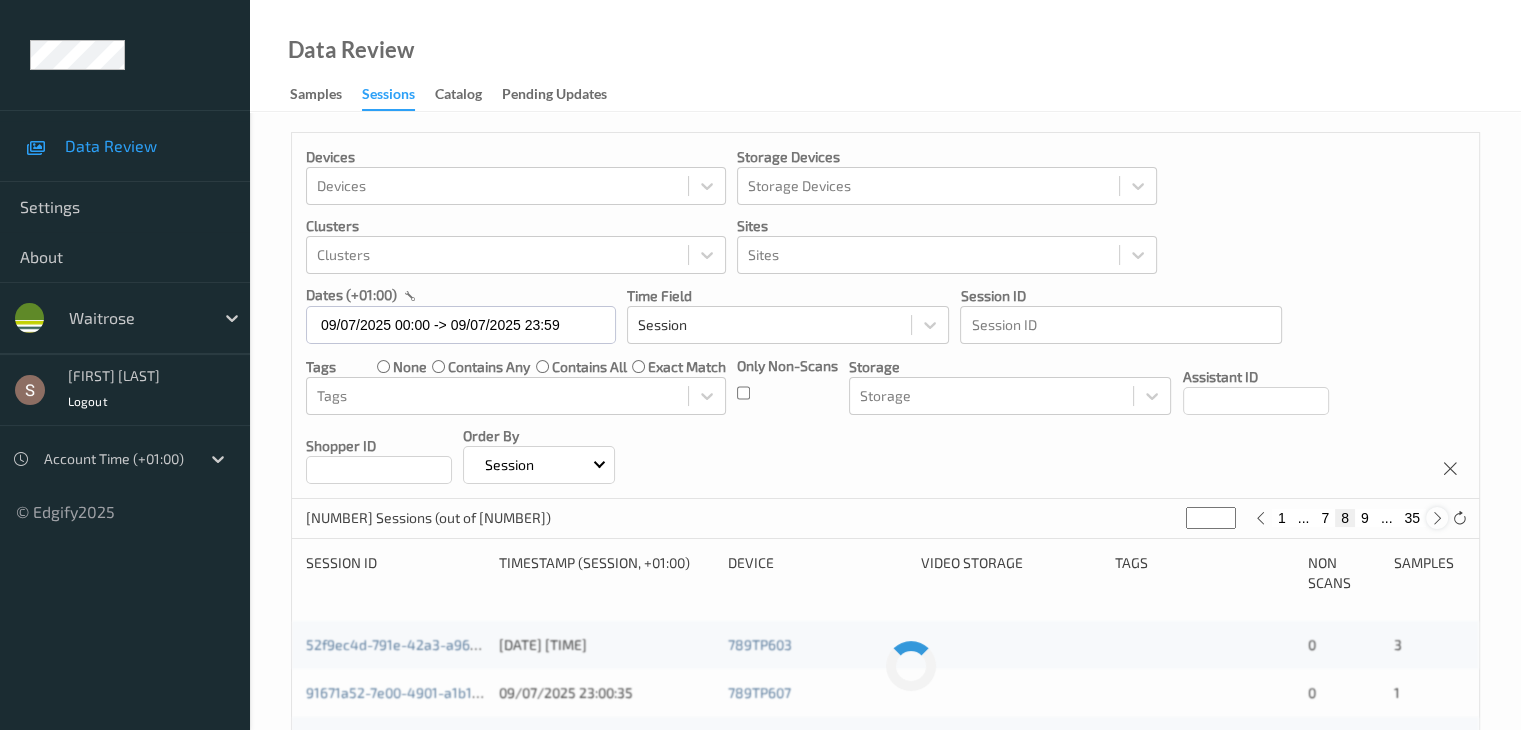 click at bounding box center (1437, 518) 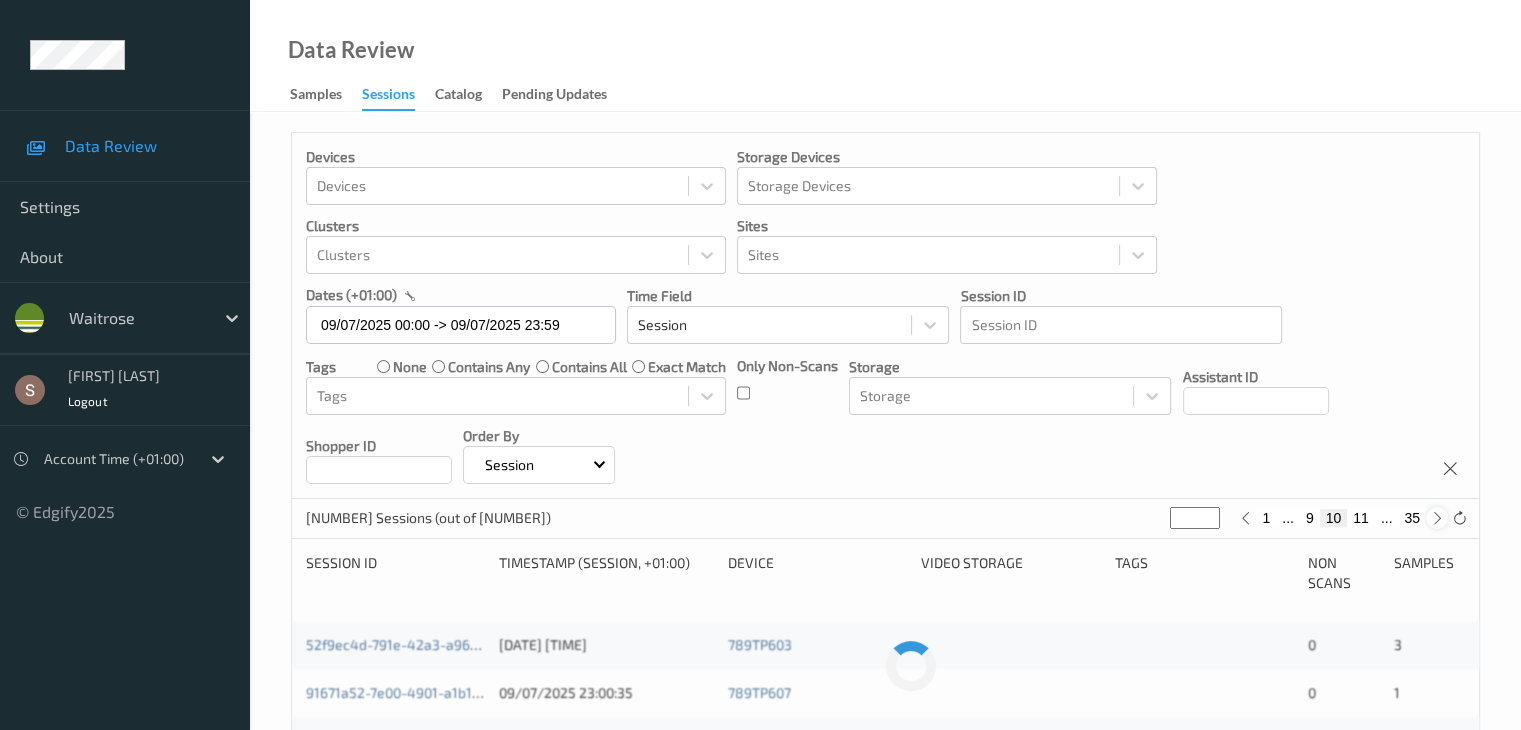 click at bounding box center [1437, 518] 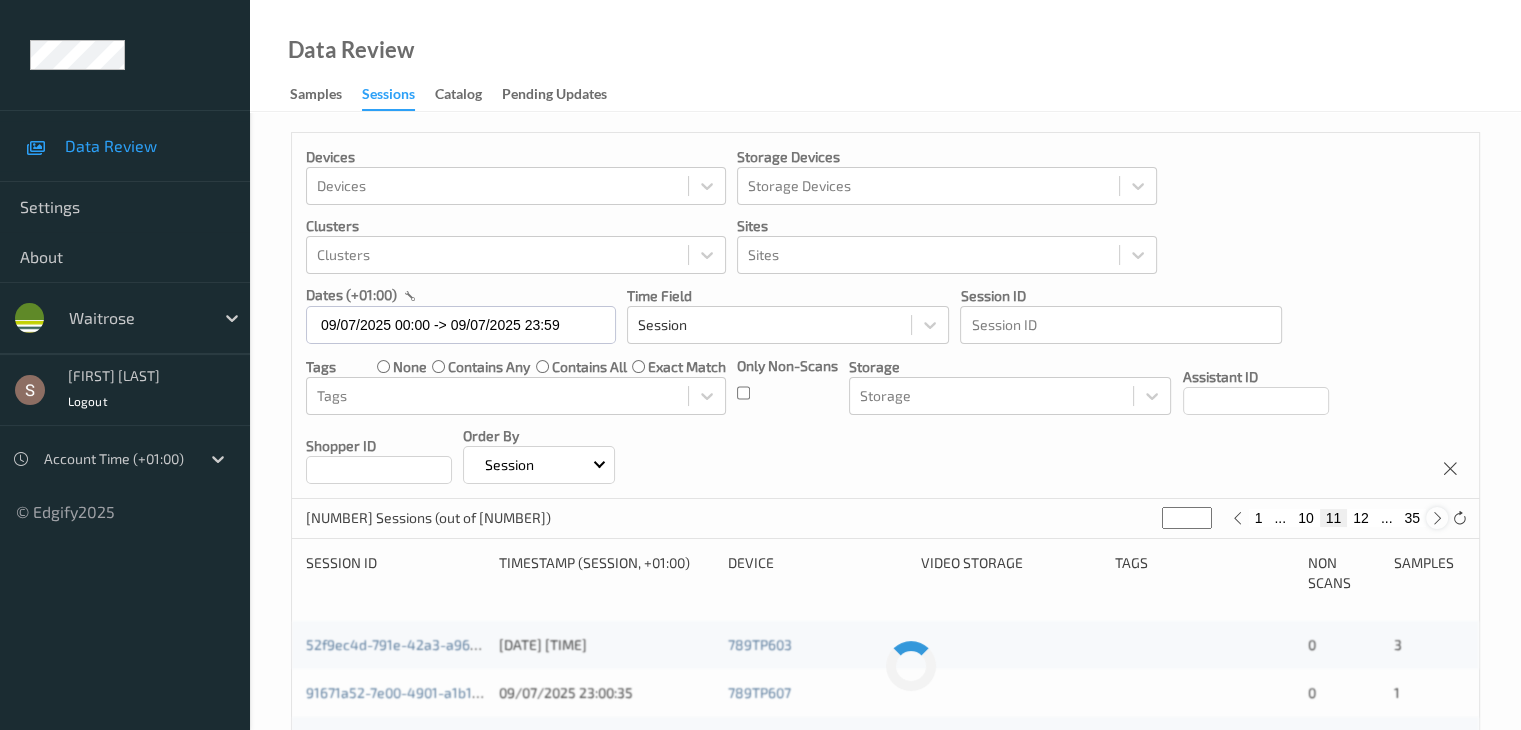 click at bounding box center (1437, 518) 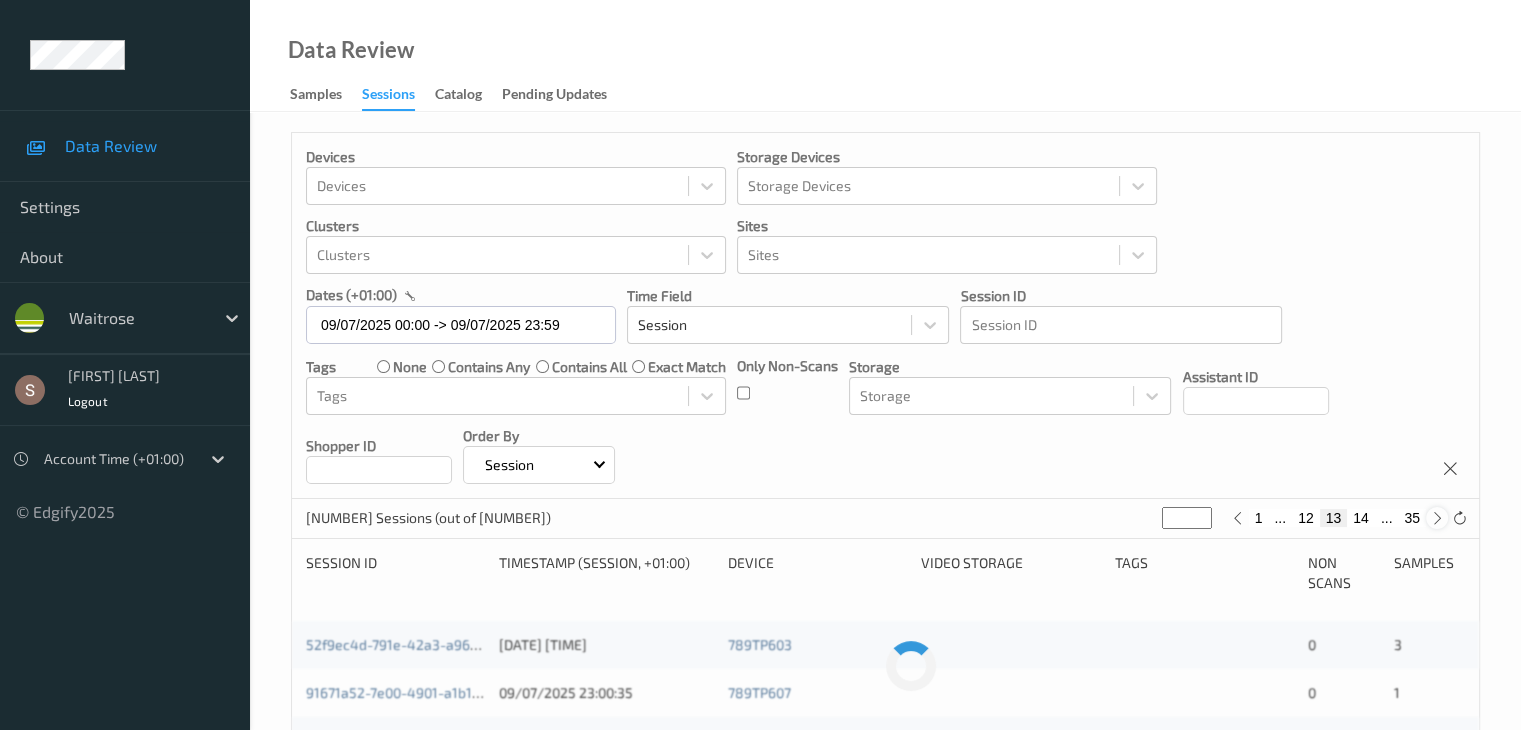 click at bounding box center [1437, 518] 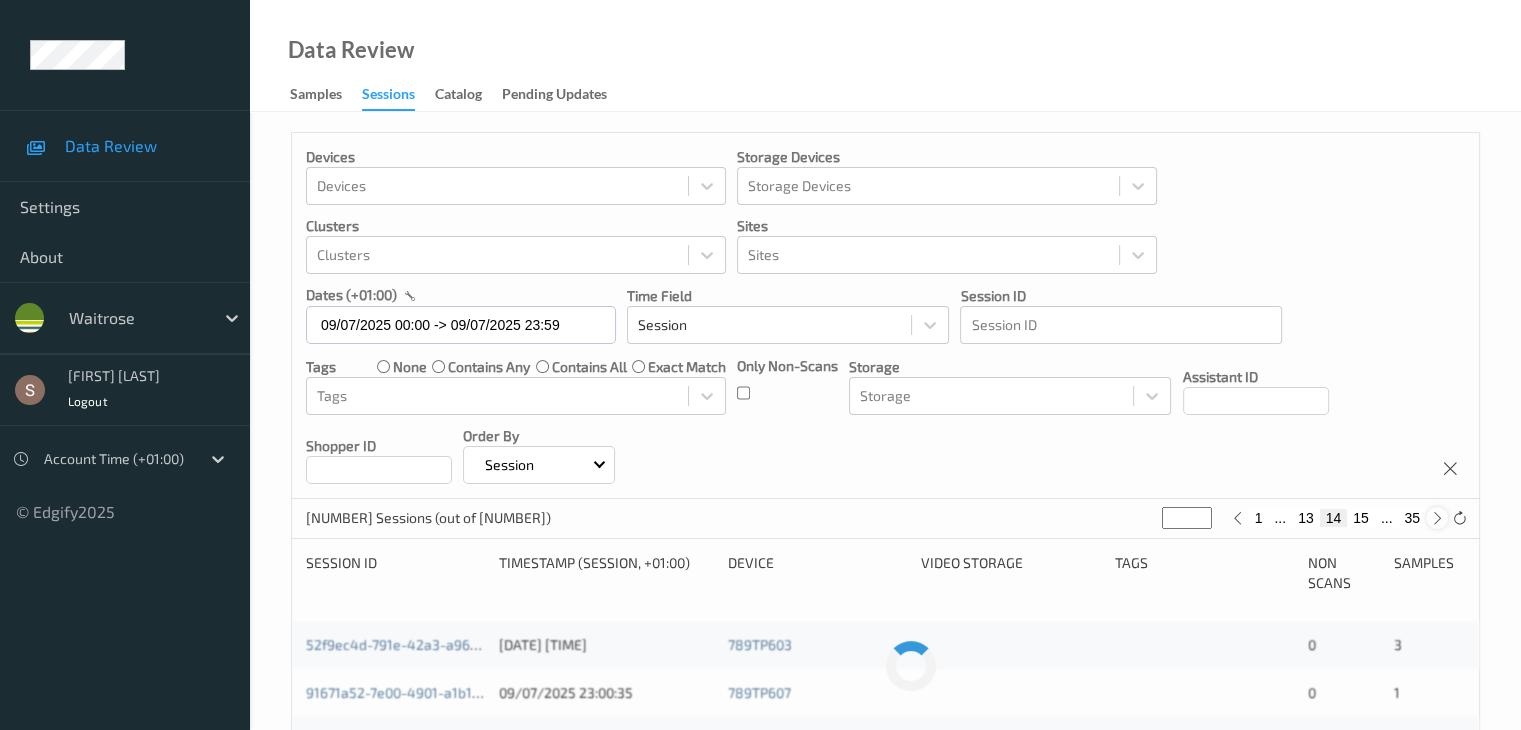 click at bounding box center [1437, 518] 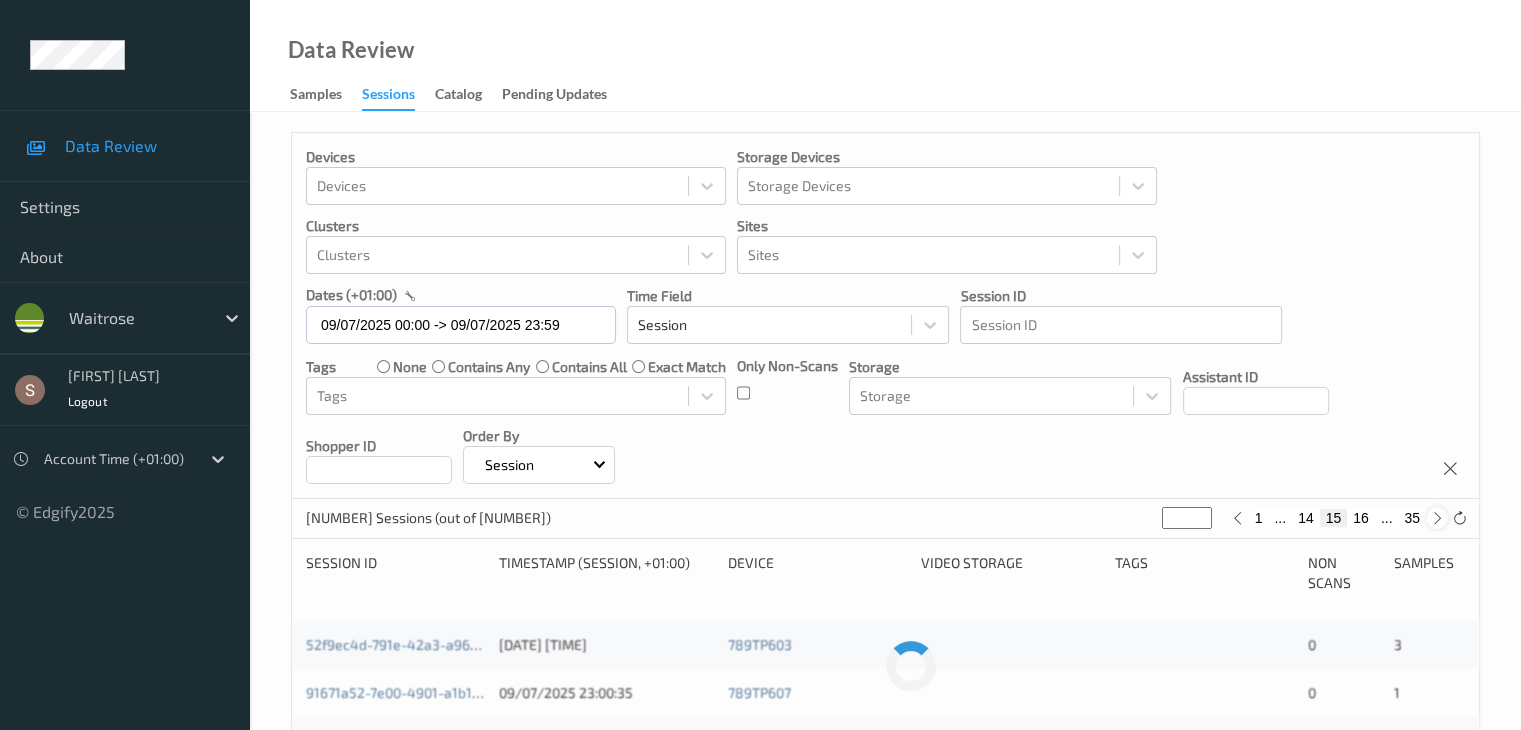 click at bounding box center [1437, 518] 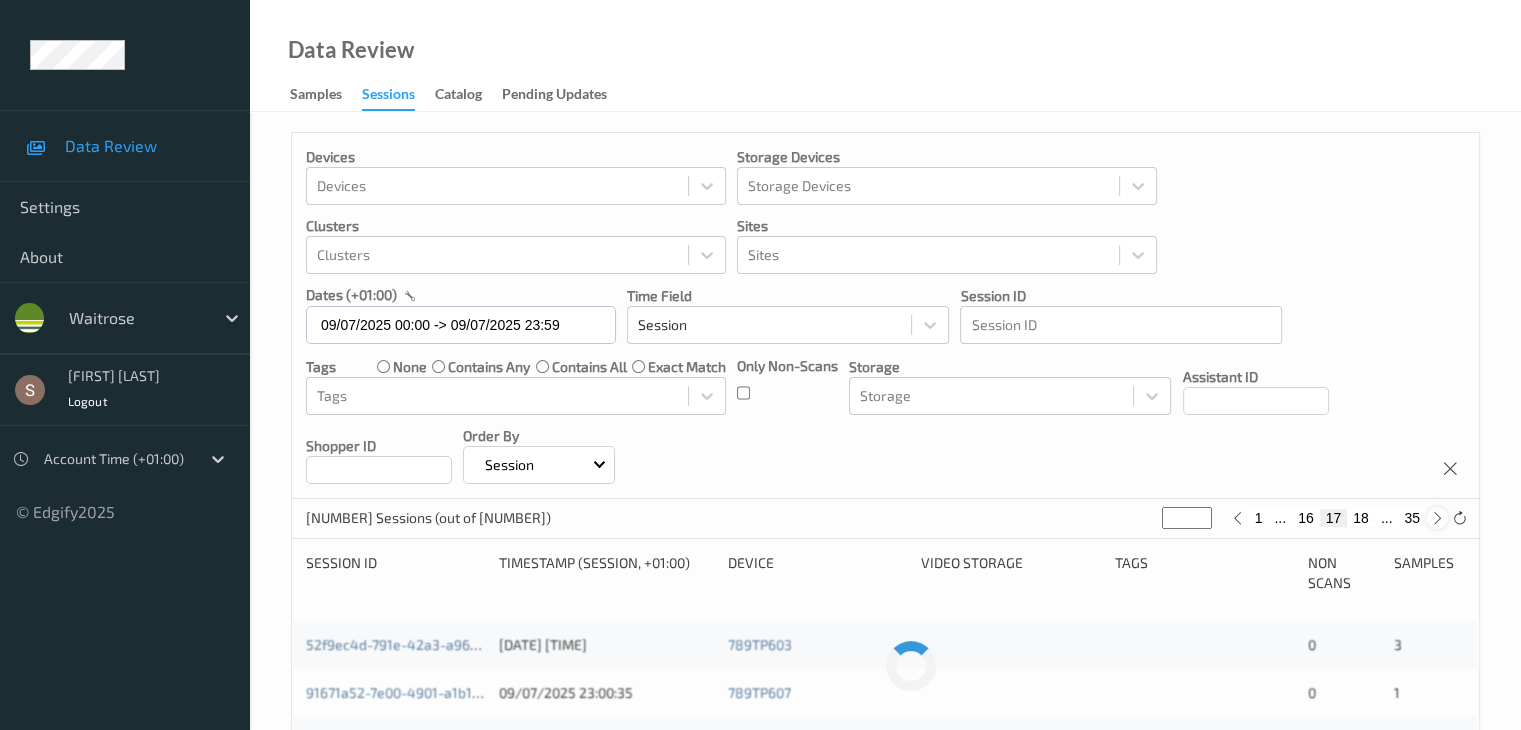 click at bounding box center [1437, 518] 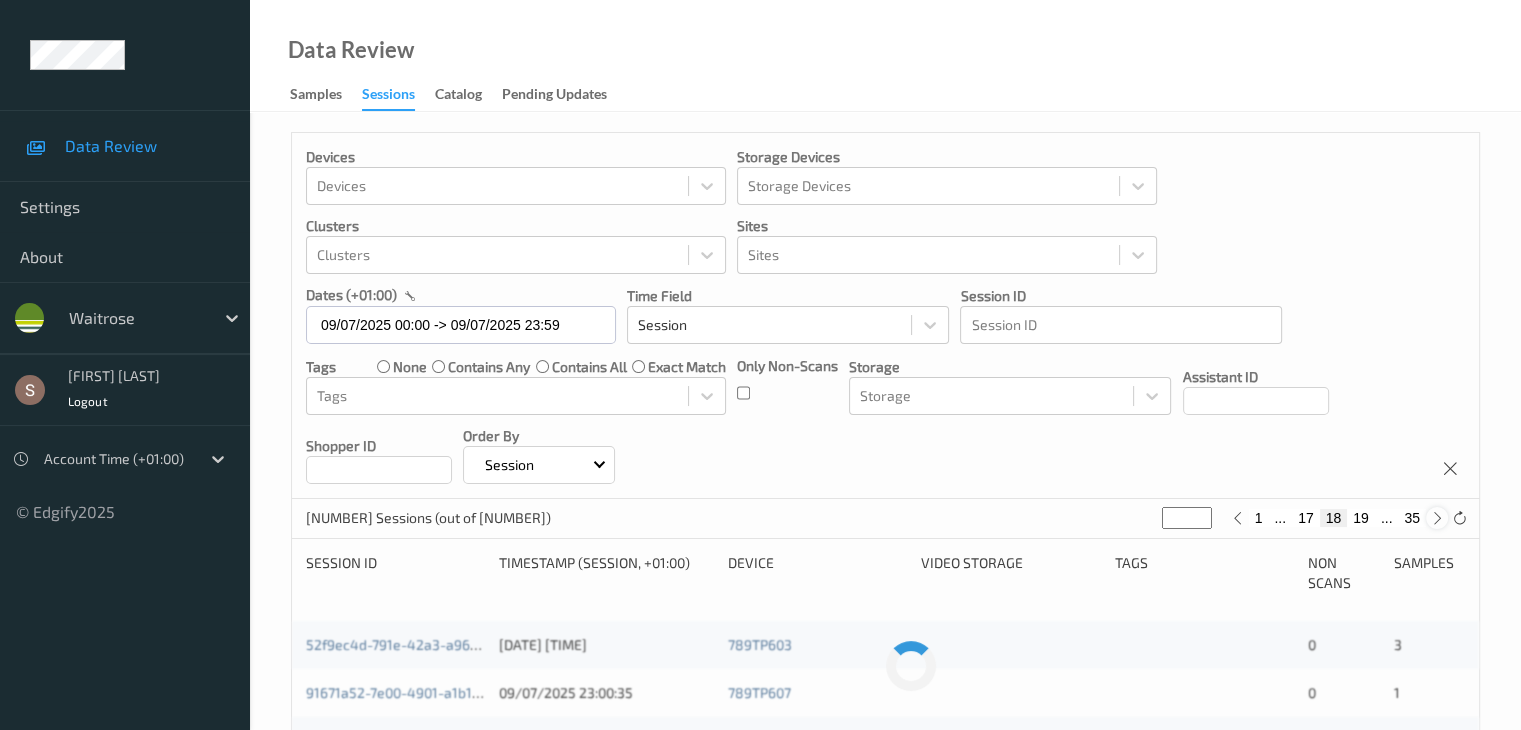 click at bounding box center (1437, 518) 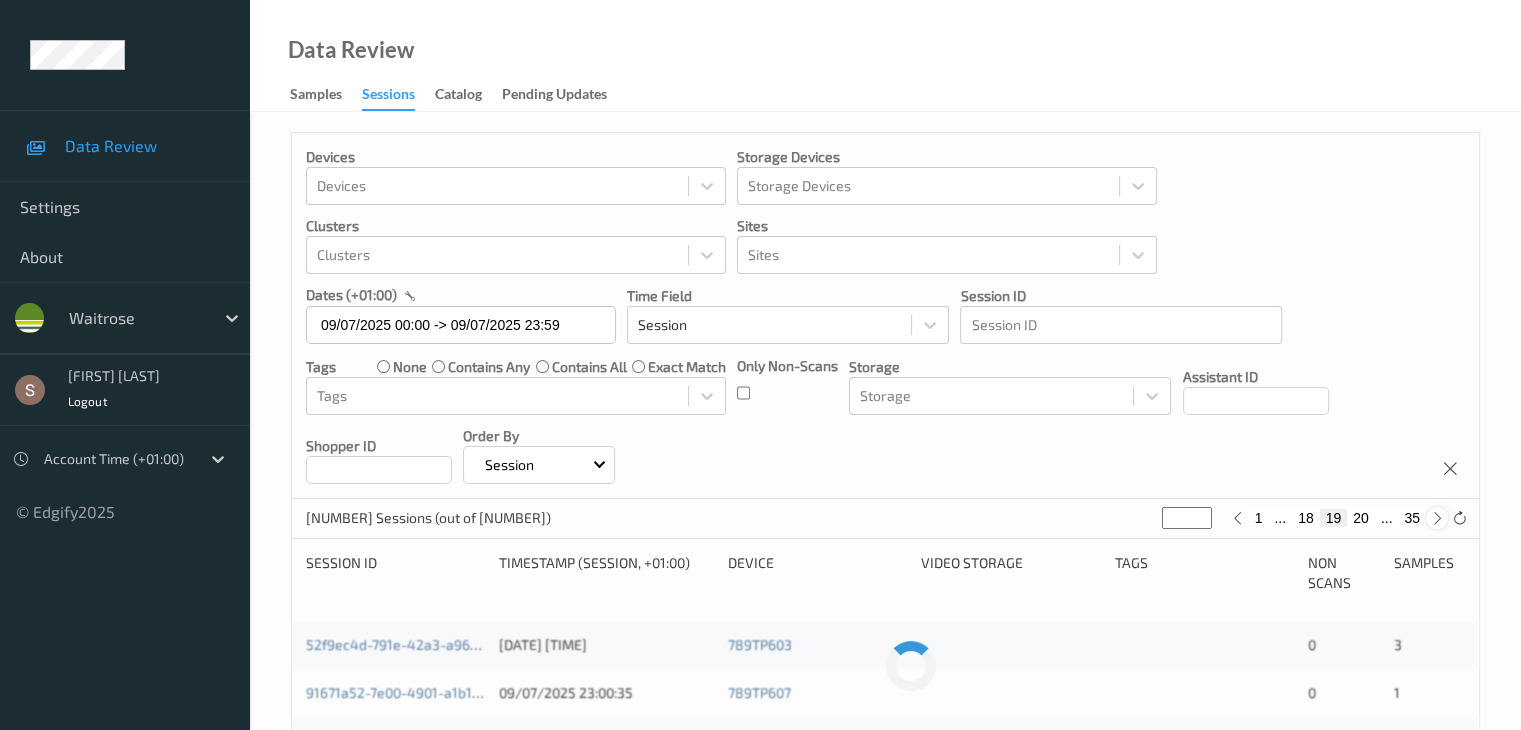 click at bounding box center (1437, 518) 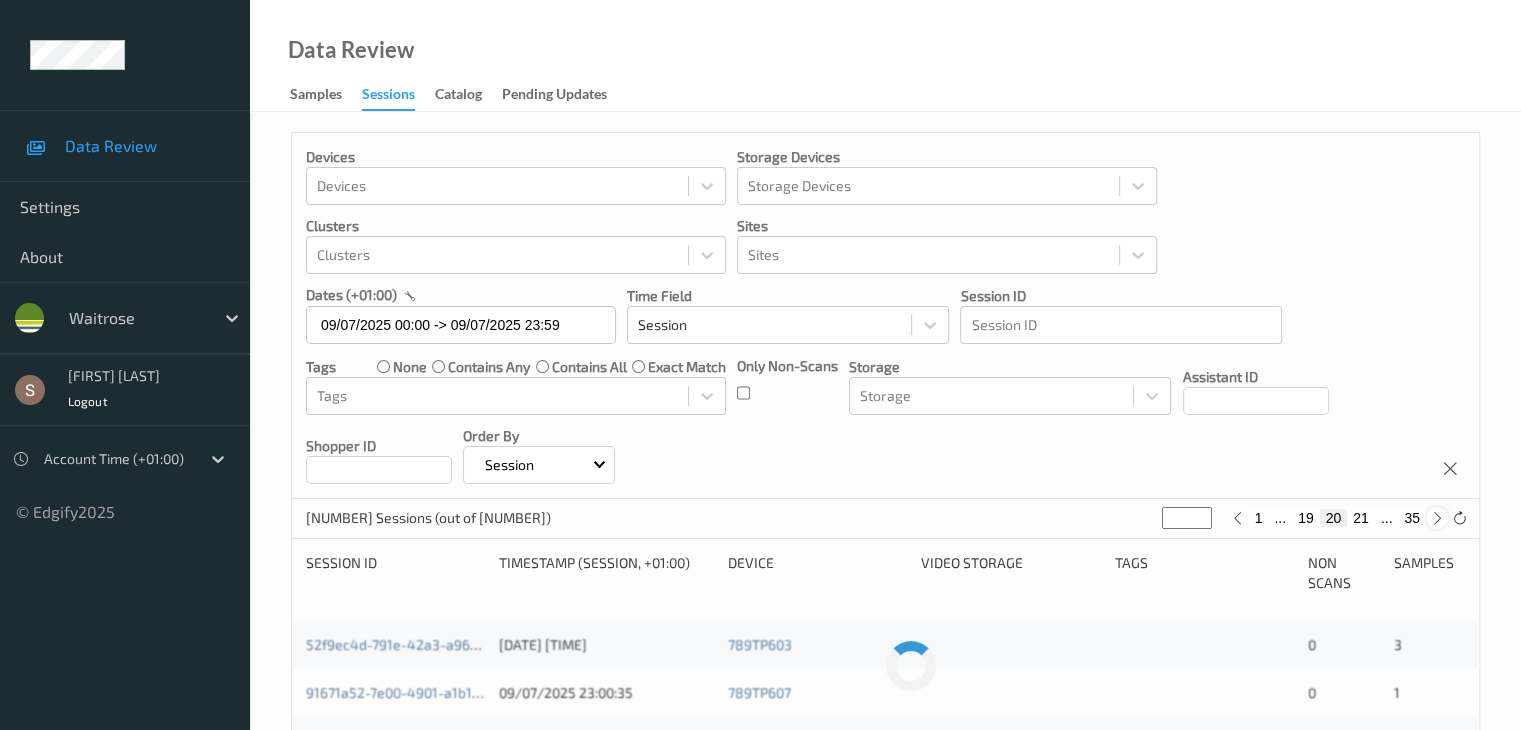 click at bounding box center (1437, 518) 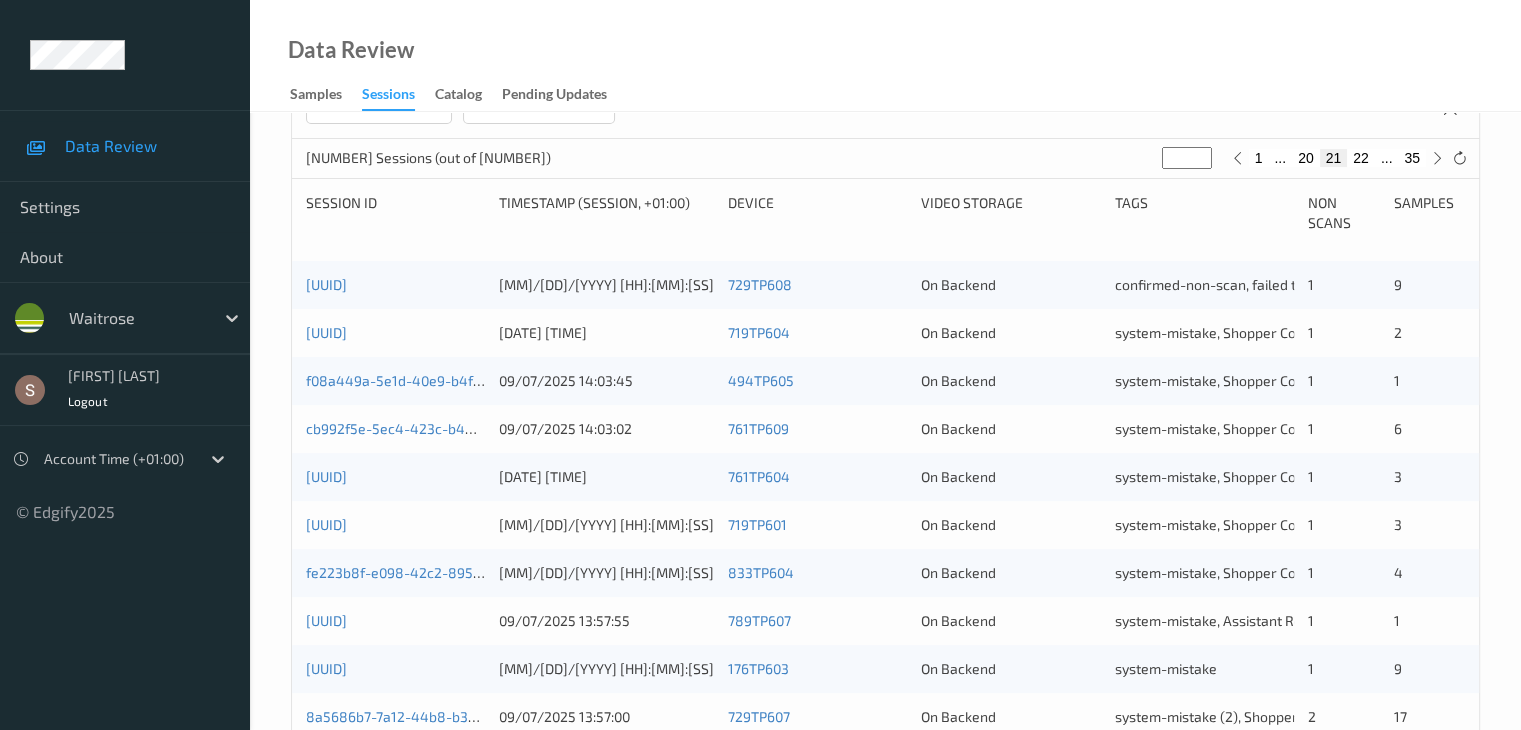 scroll, scrollTop: 32, scrollLeft: 0, axis: vertical 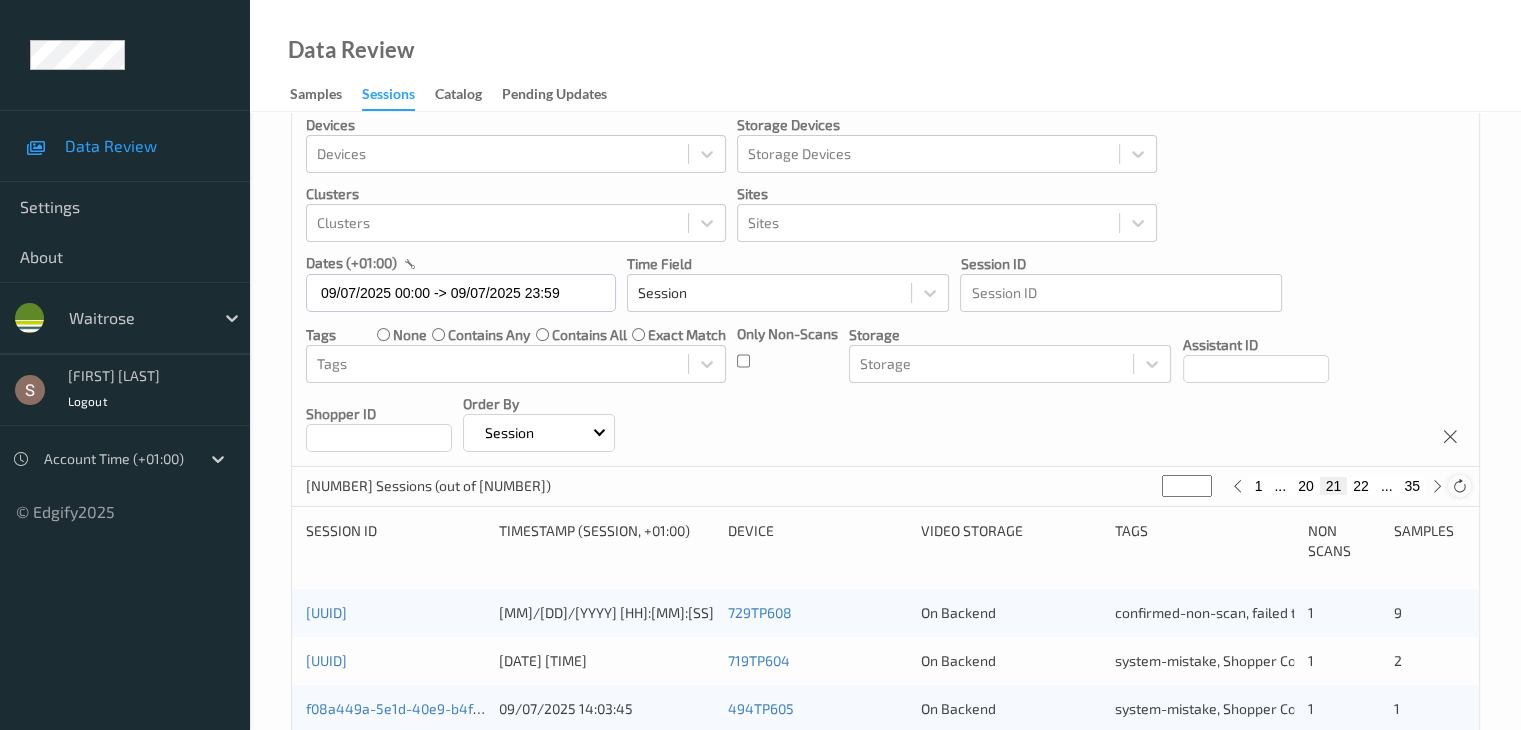 click at bounding box center (1459, 486) 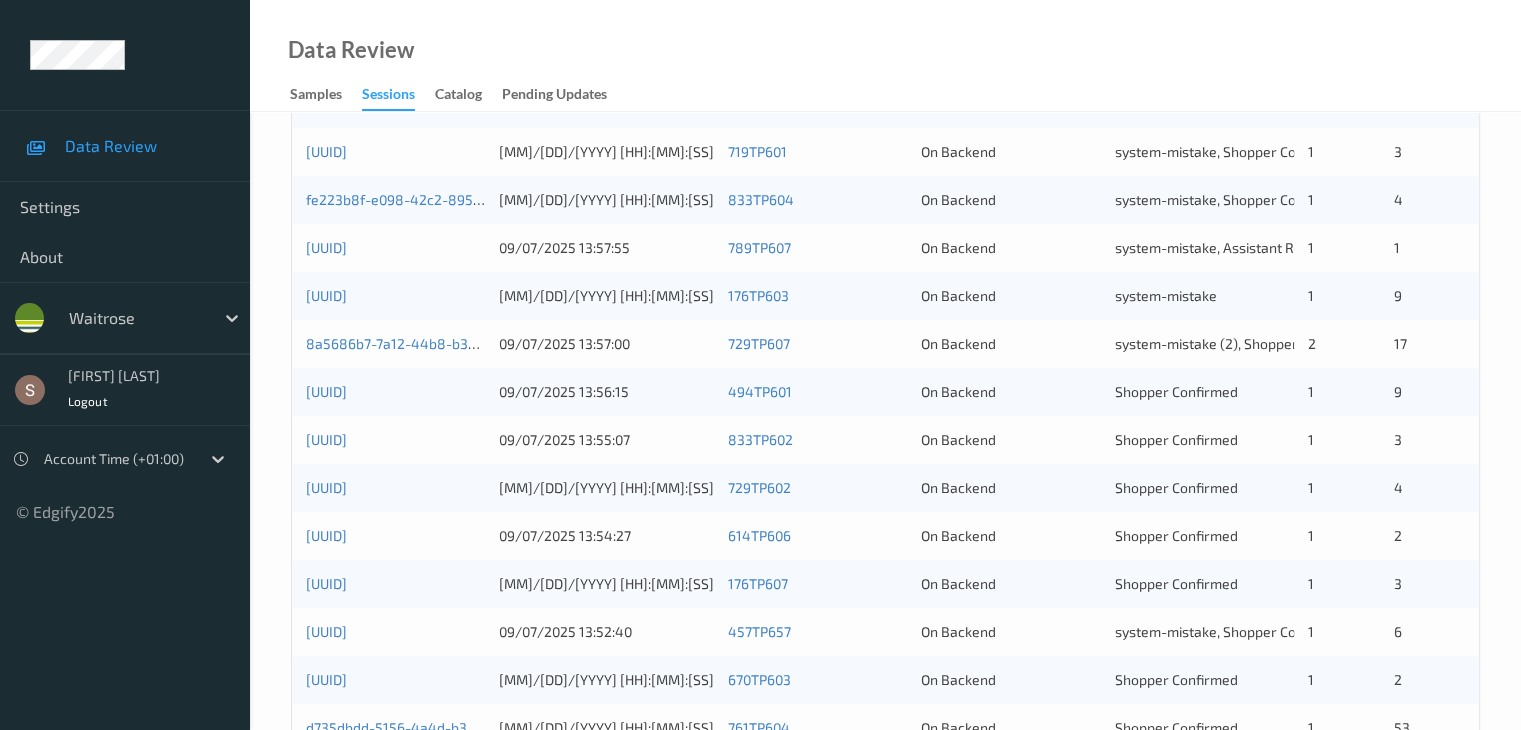 scroll, scrollTop: 732, scrollLeft: 0, axis: vertical 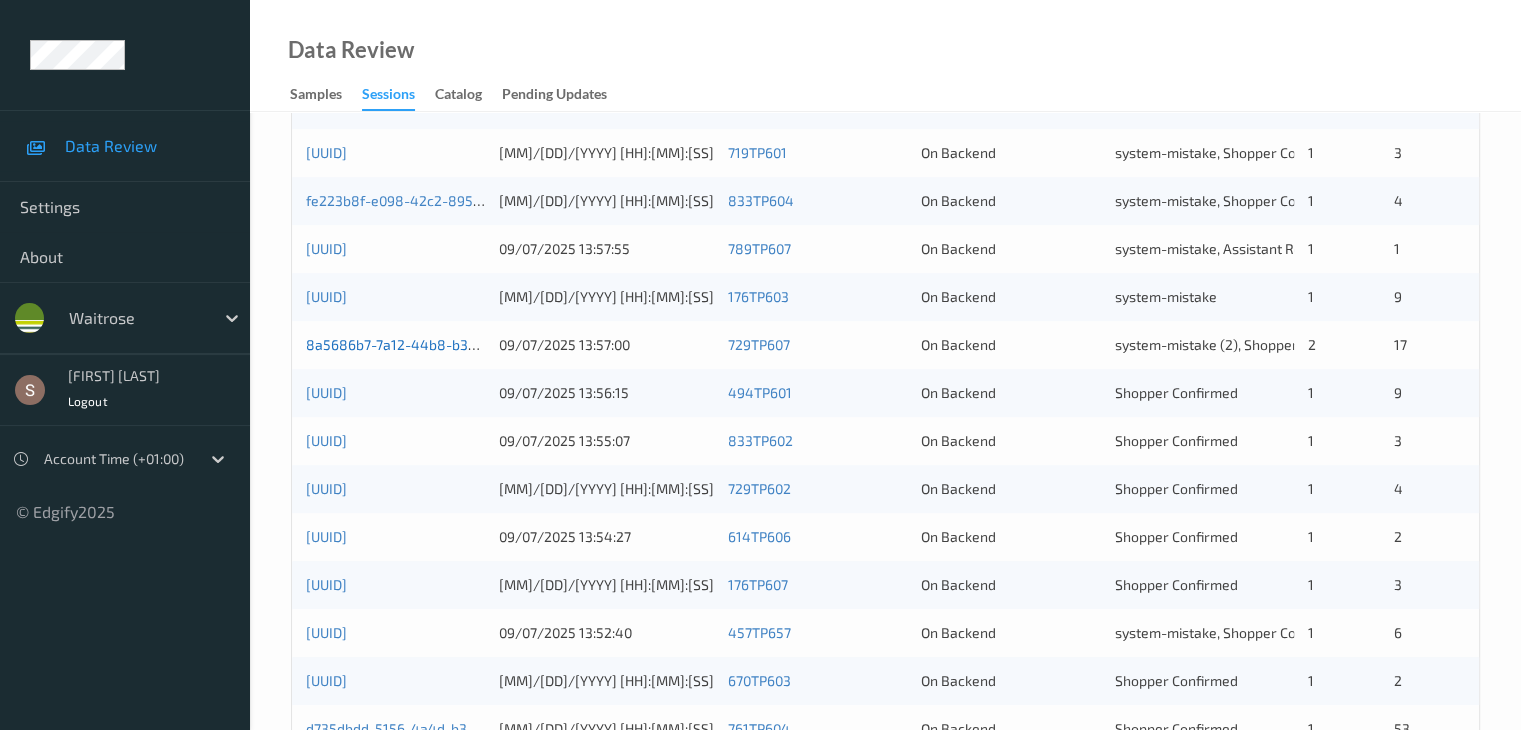 click on "[UUID]" at bounding box center (443, 344) 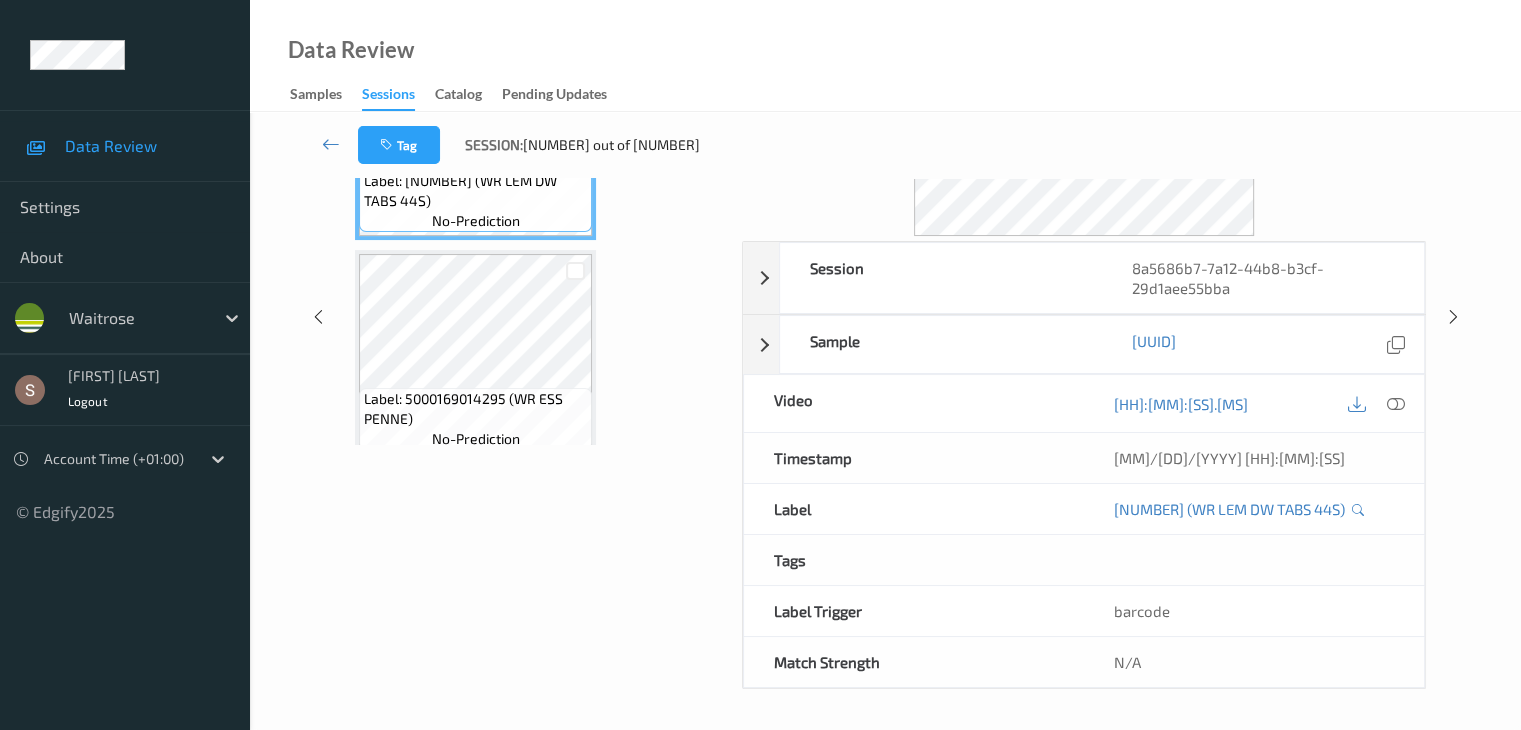 scroll, scrollTop: 0, scrollLeft: 0, axis: both 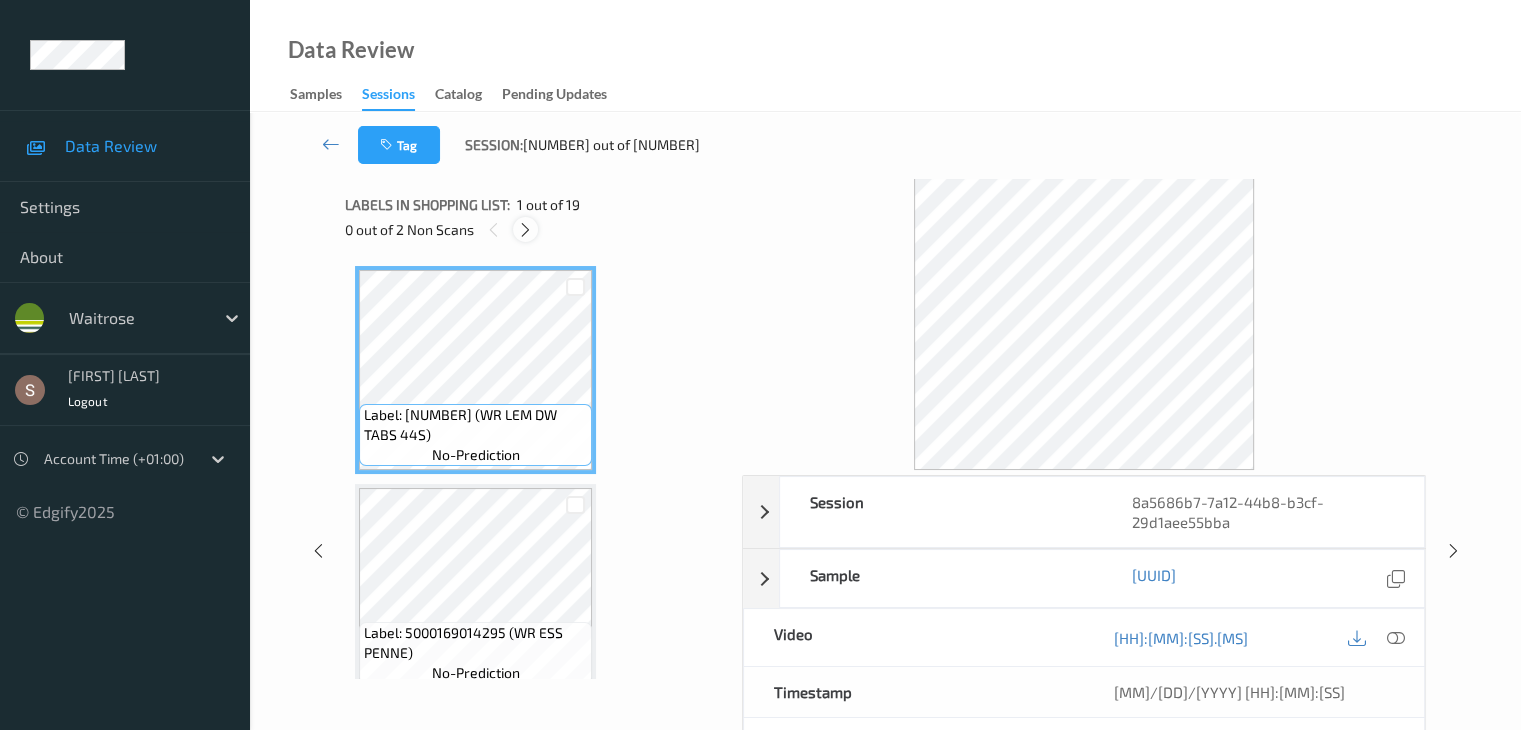 click at bounding box center [525, 230] 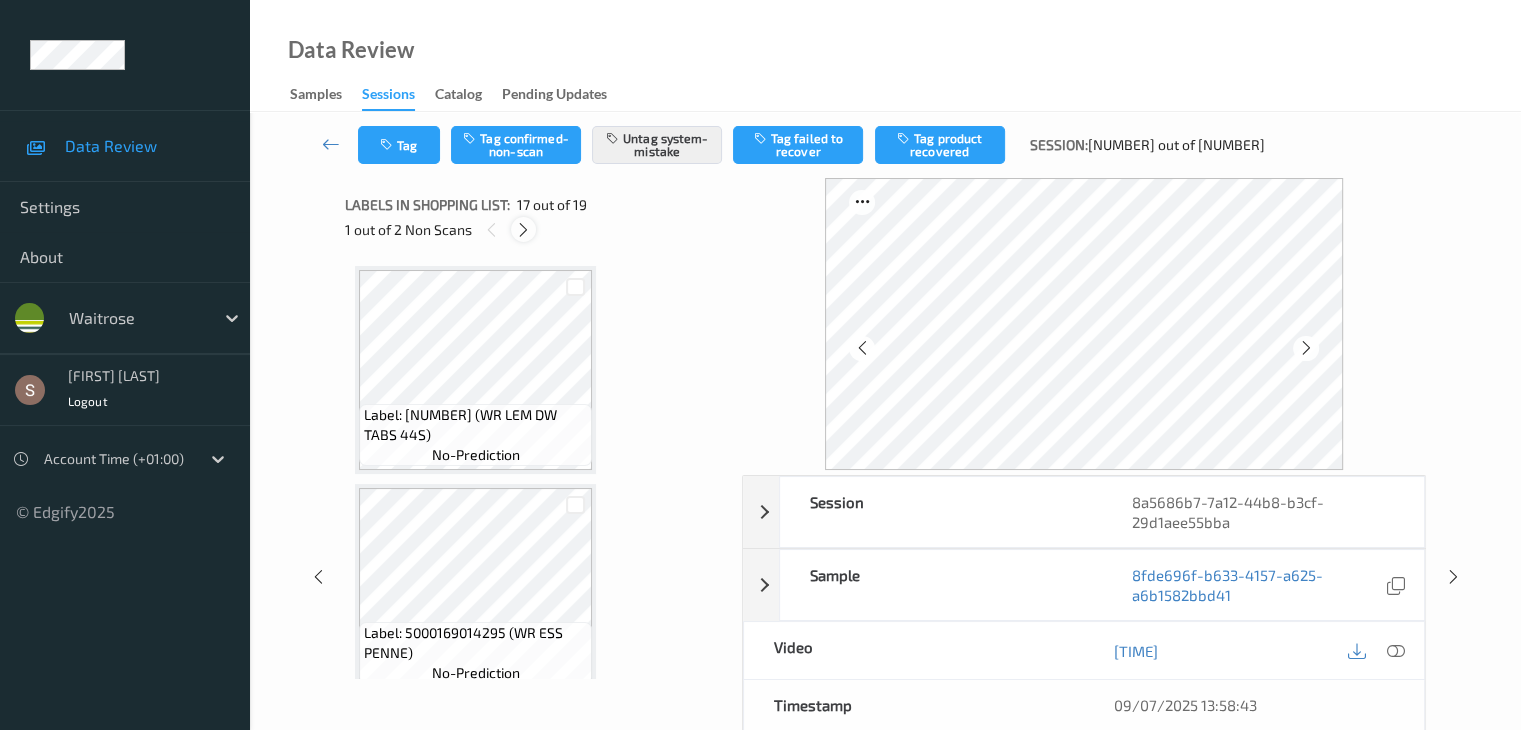 scroll, scrollTop: 3280, scrollLeft: 0, axis: vertical 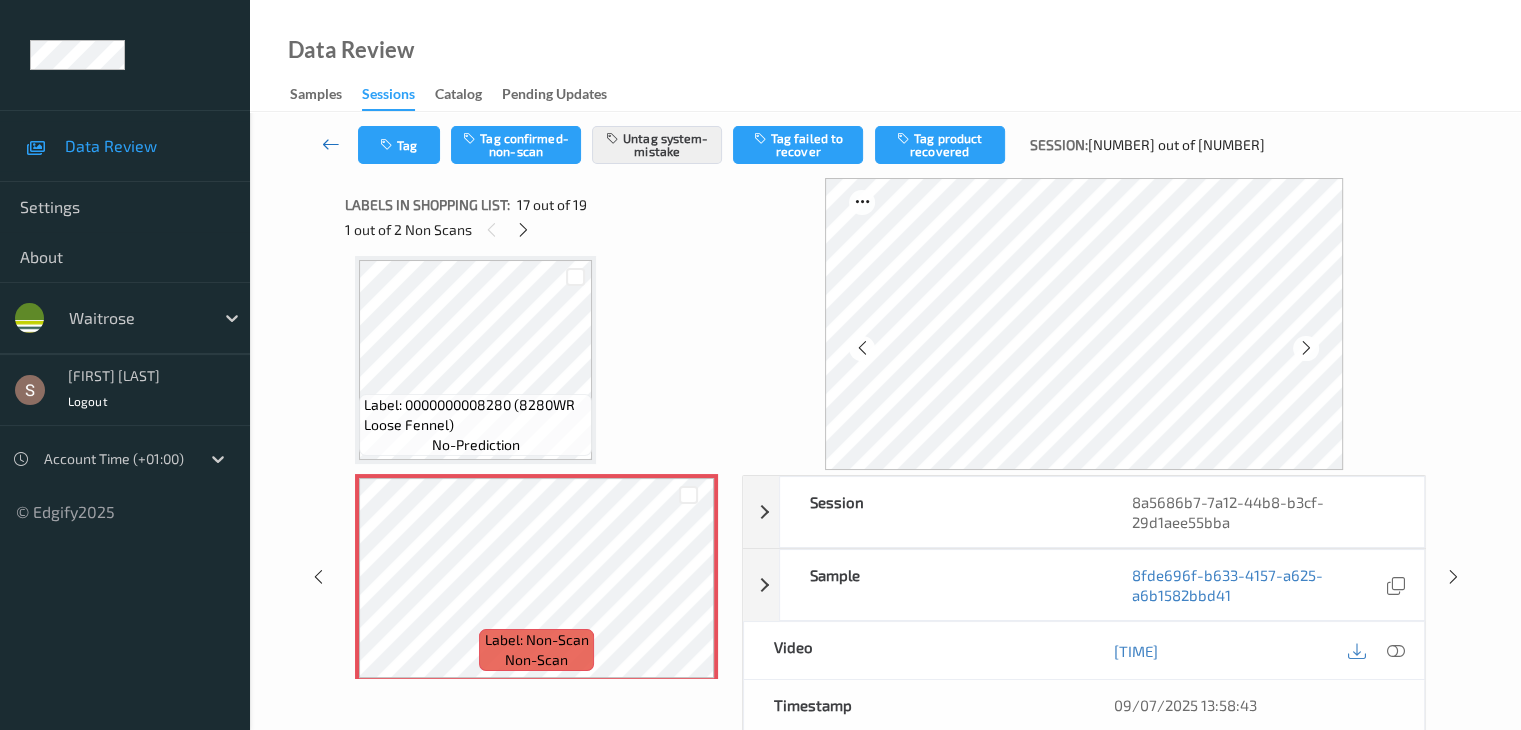 click at bounding box center [331, 144] 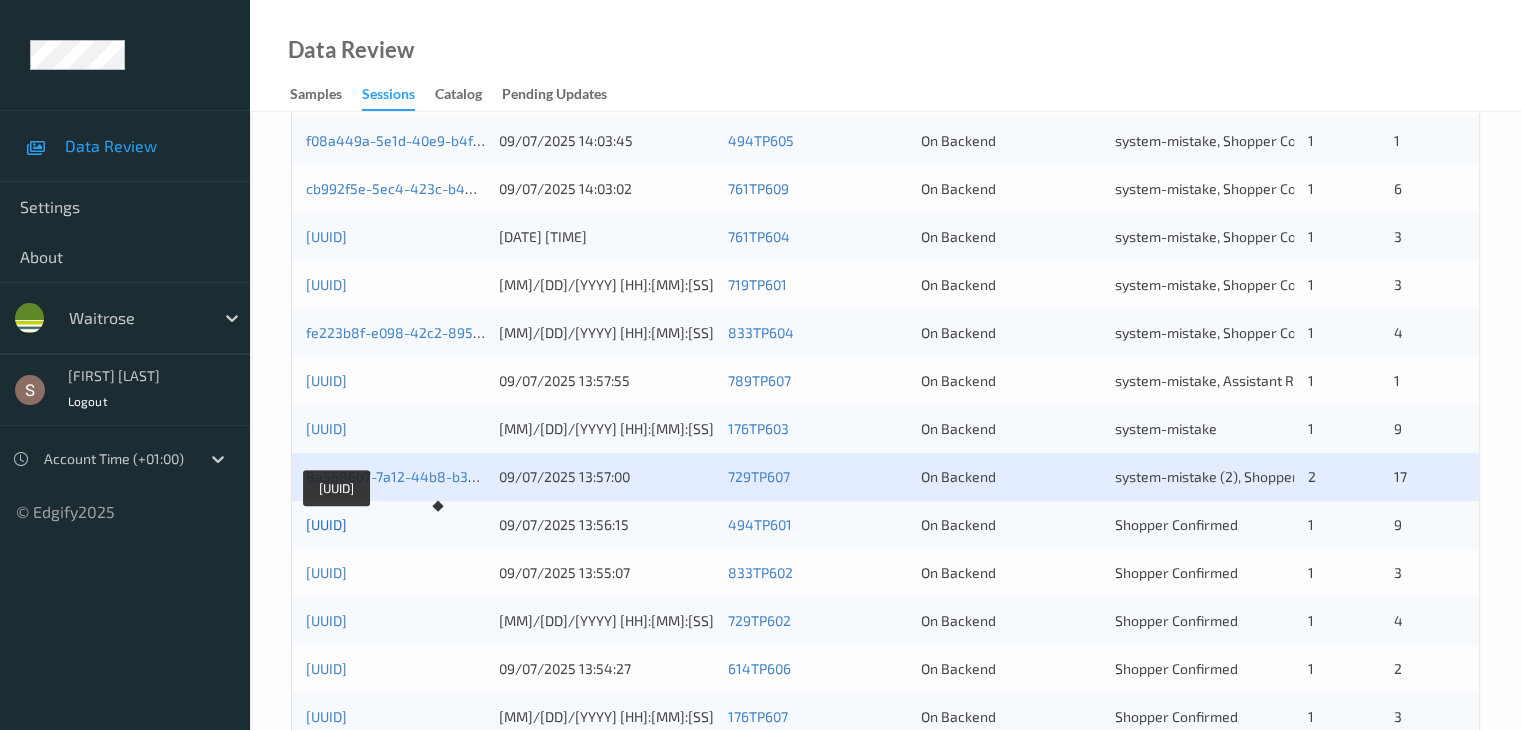 click on "b878bf20-191d-47fe-be96-15c410c64a38" at bounding box center [326, 524] 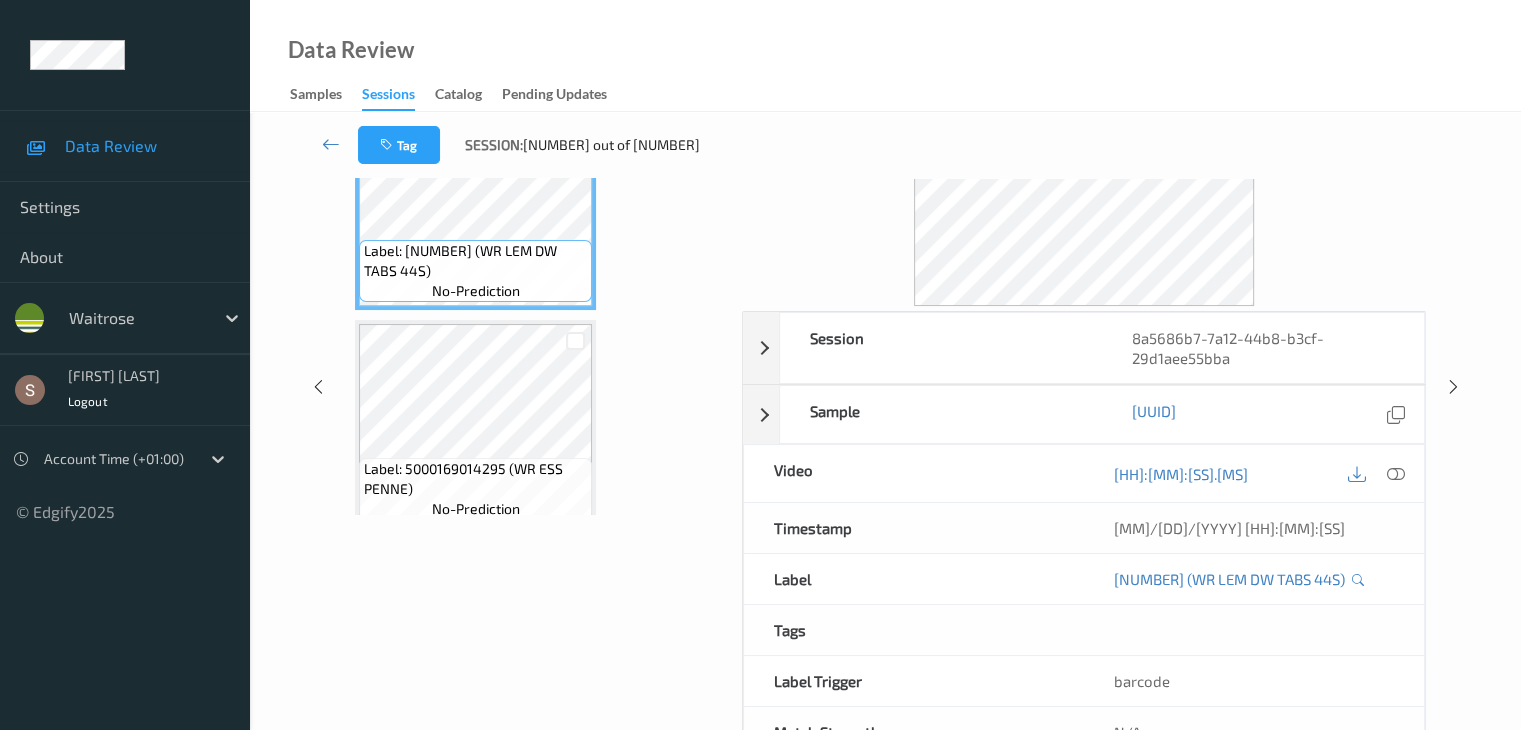 scroll, scrollTop: 0, scrollLeft: 0, axis: both 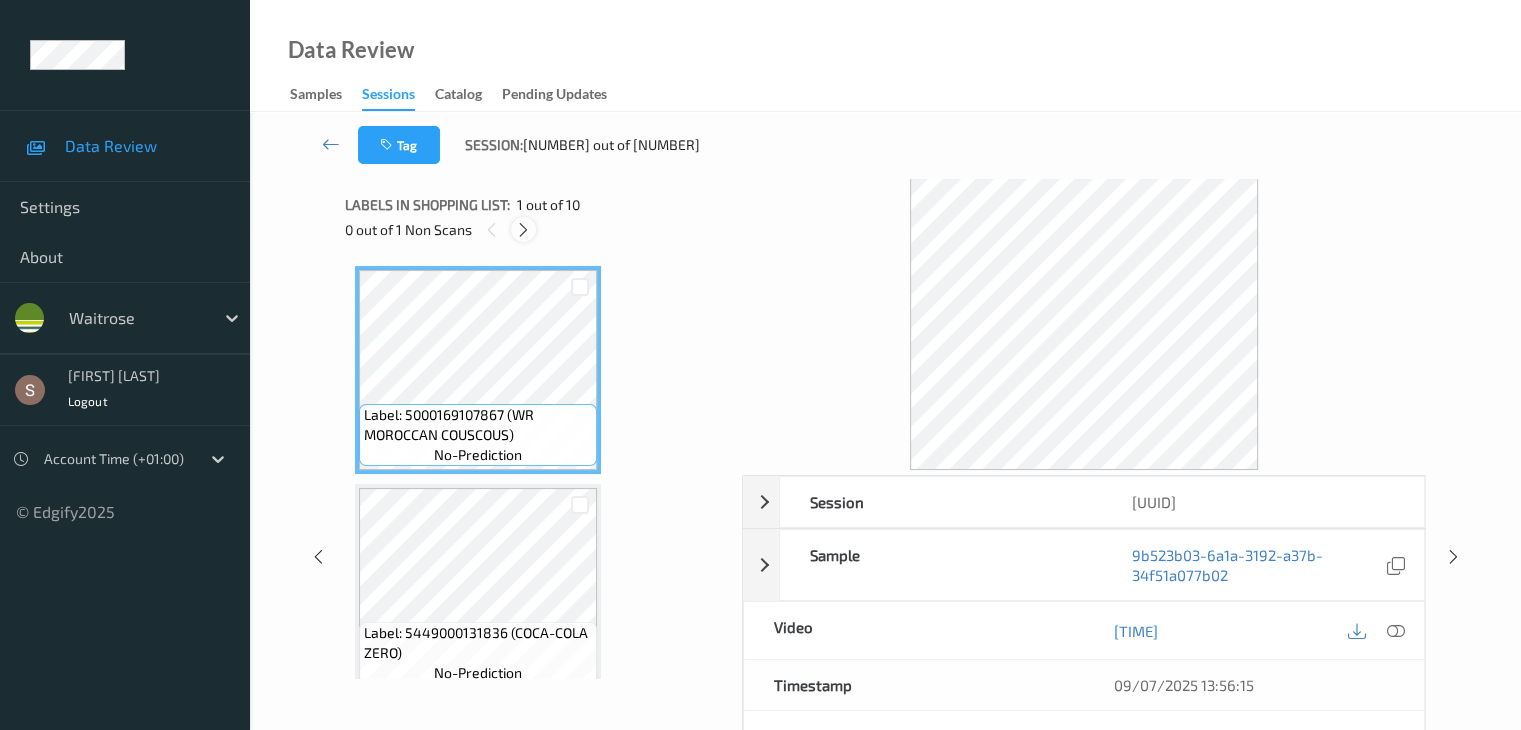 click at bounding box center (523, 230) 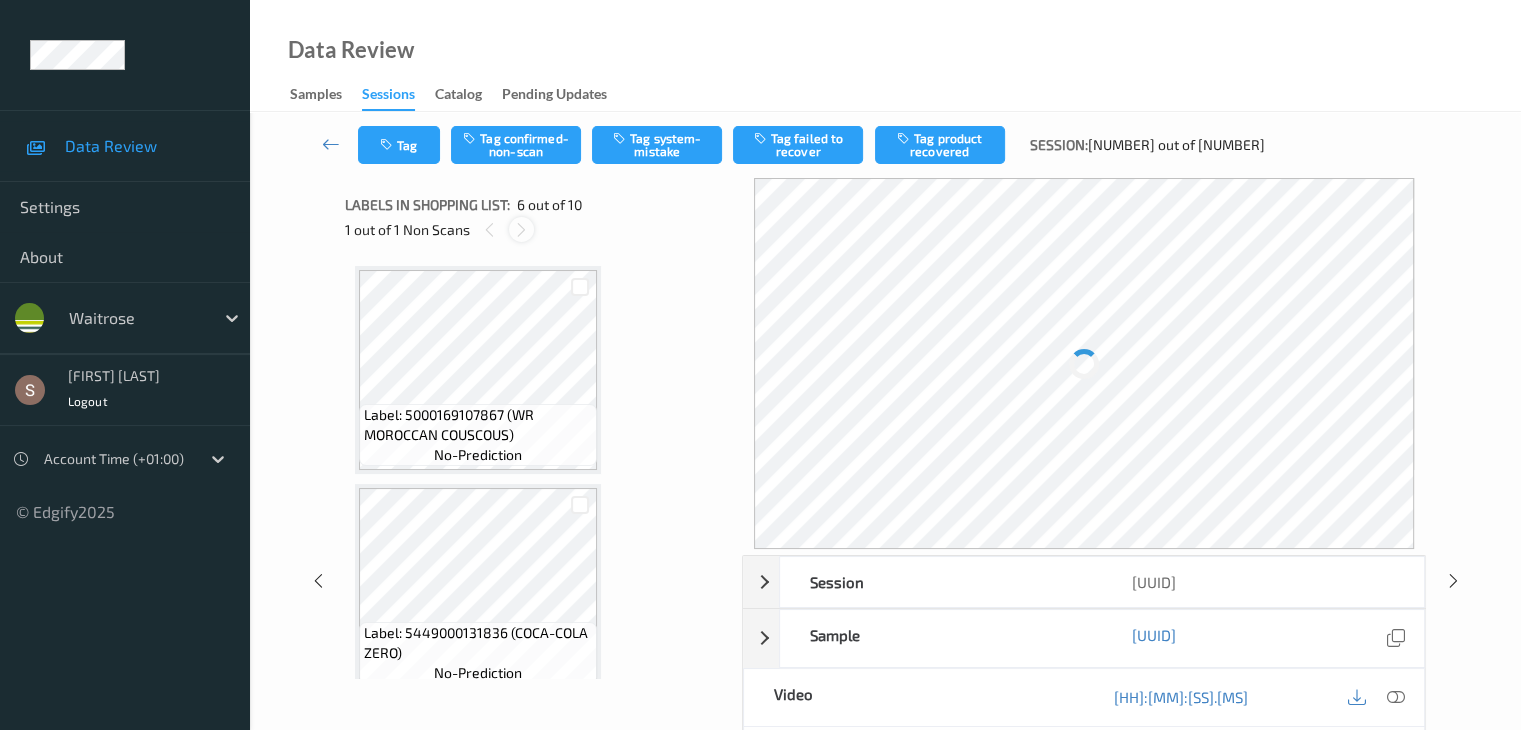 scroll, scrollTop: 882, scrollLeft: 0, axis: vertical 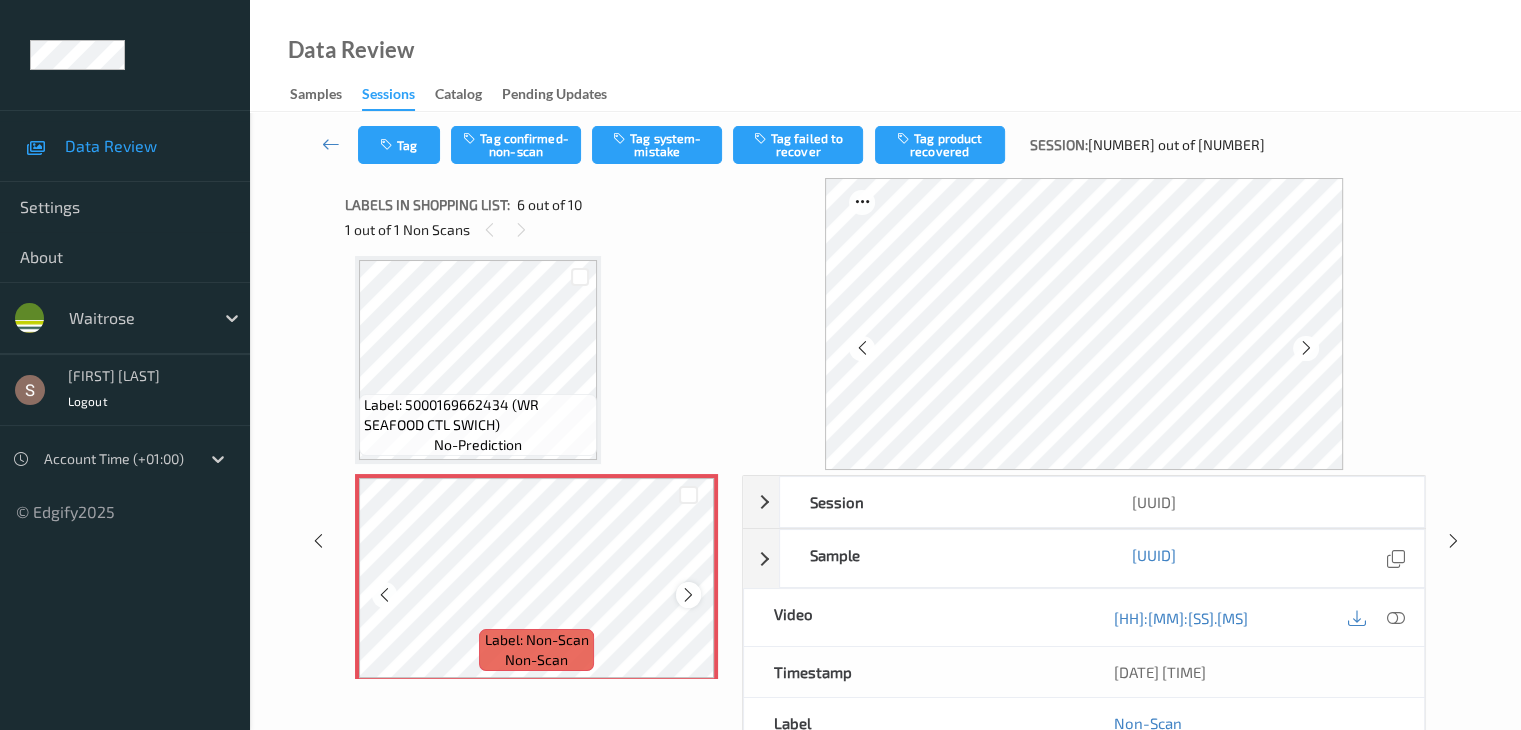 click at bounding box center (688, 595) 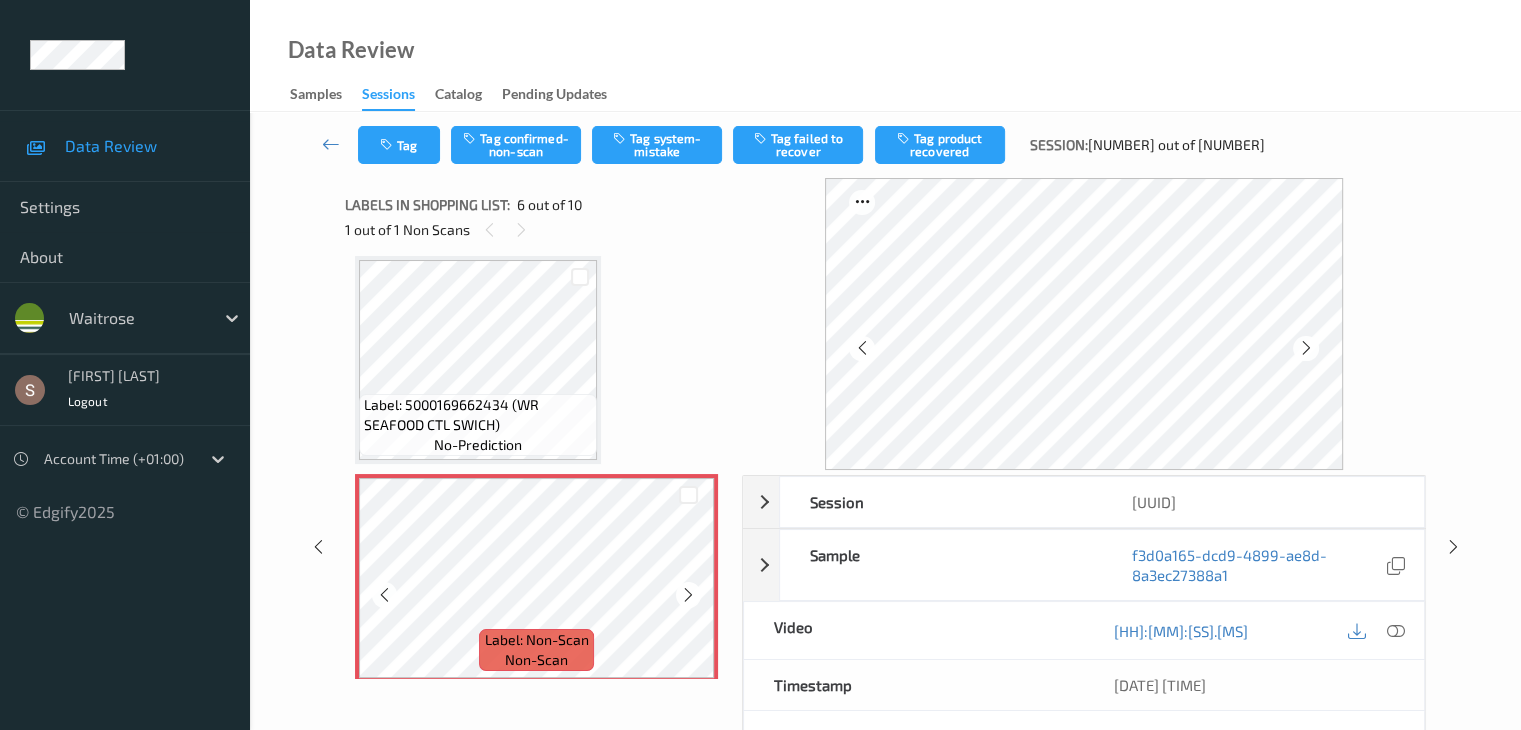 click at bounding box center (688, 595) 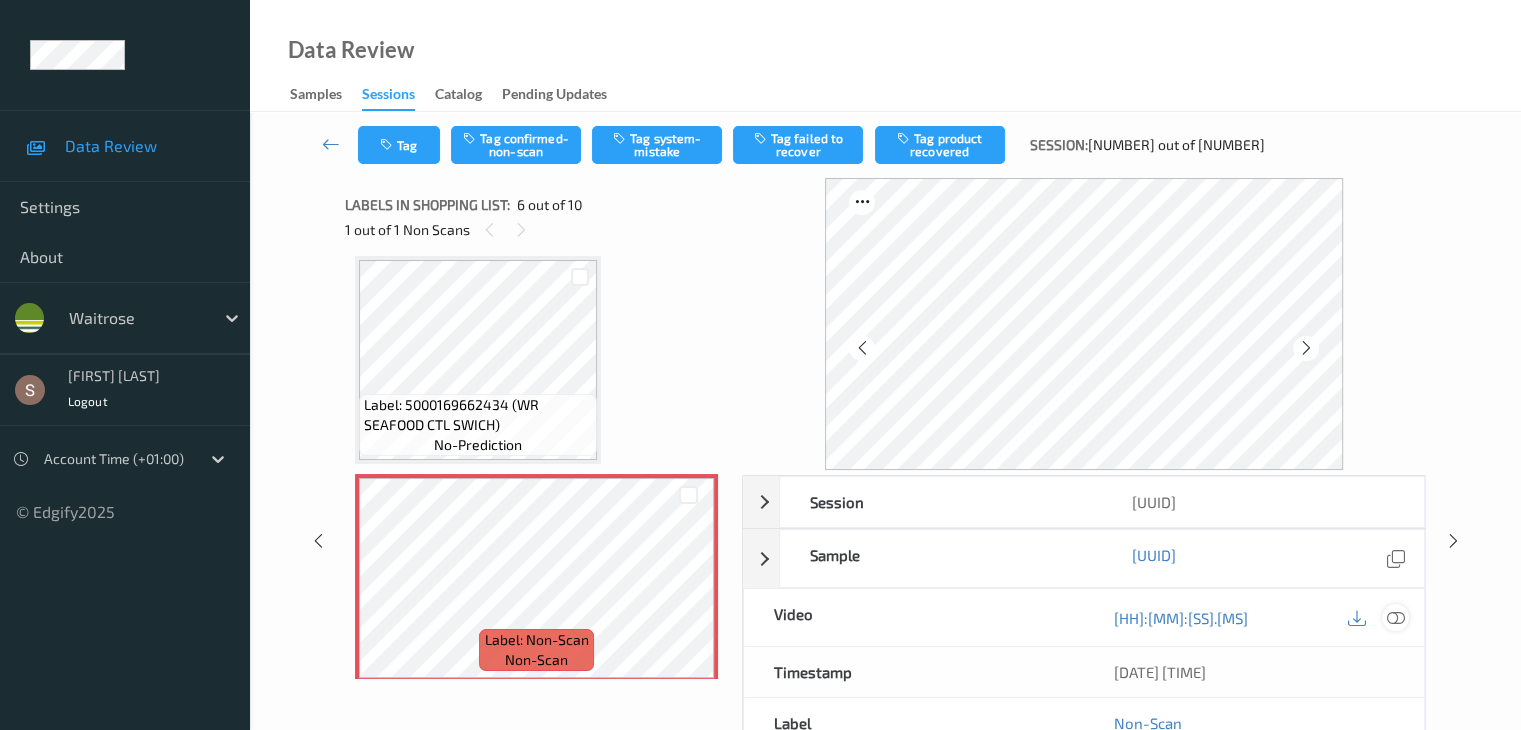 click at bounding box center (1395, 618) 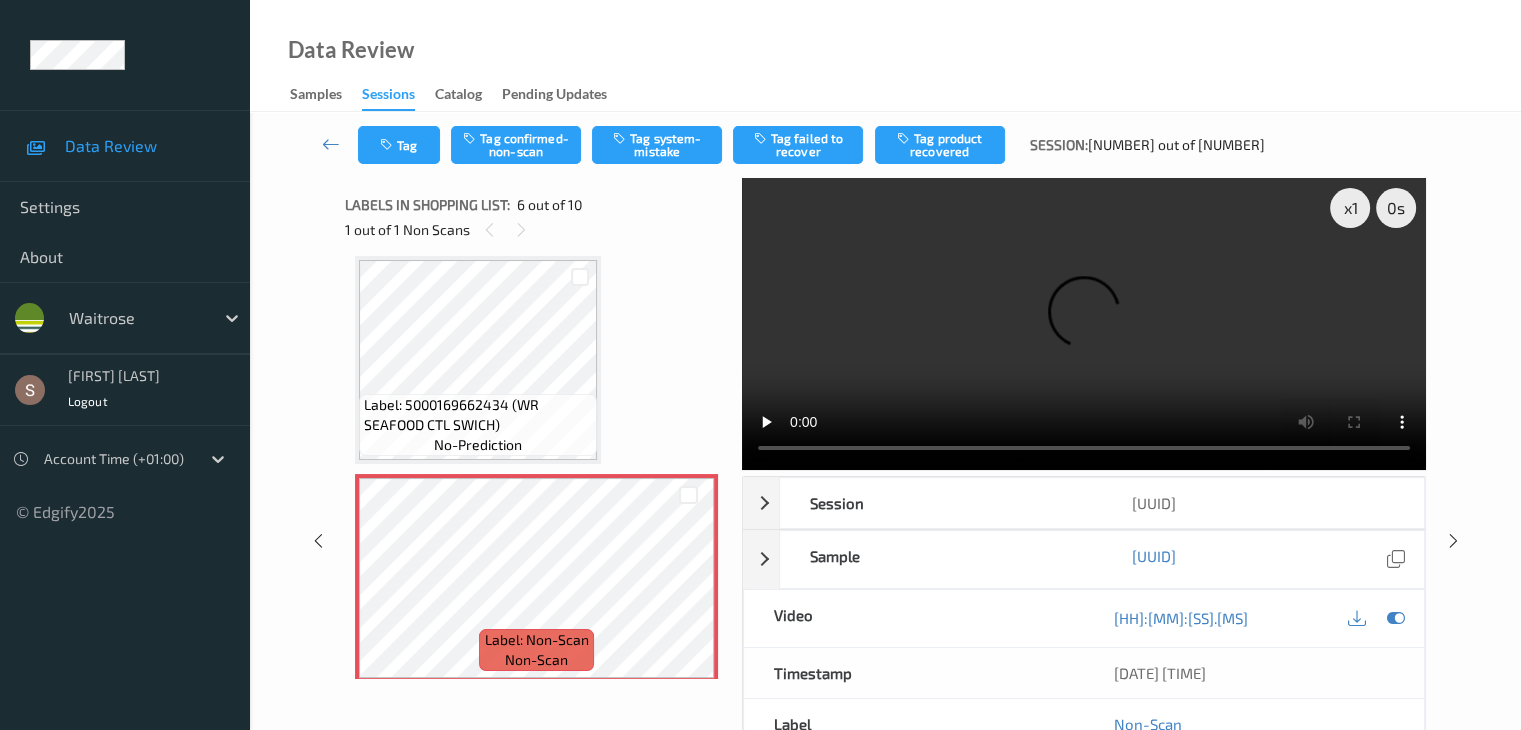 click at bounding box center (1084, 324) 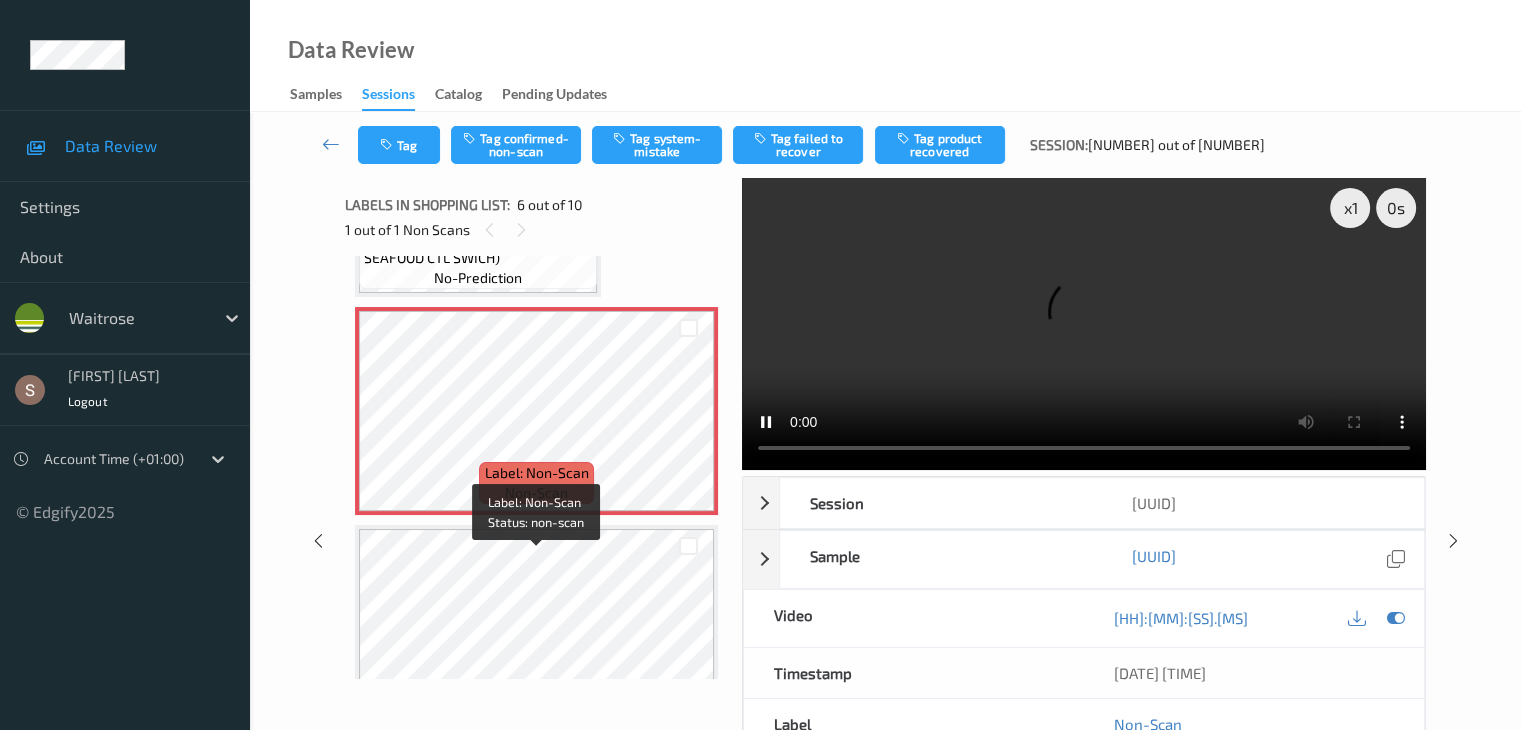 scroll, scrollTop: 1082, scrollLeft: 0, axis: vertical 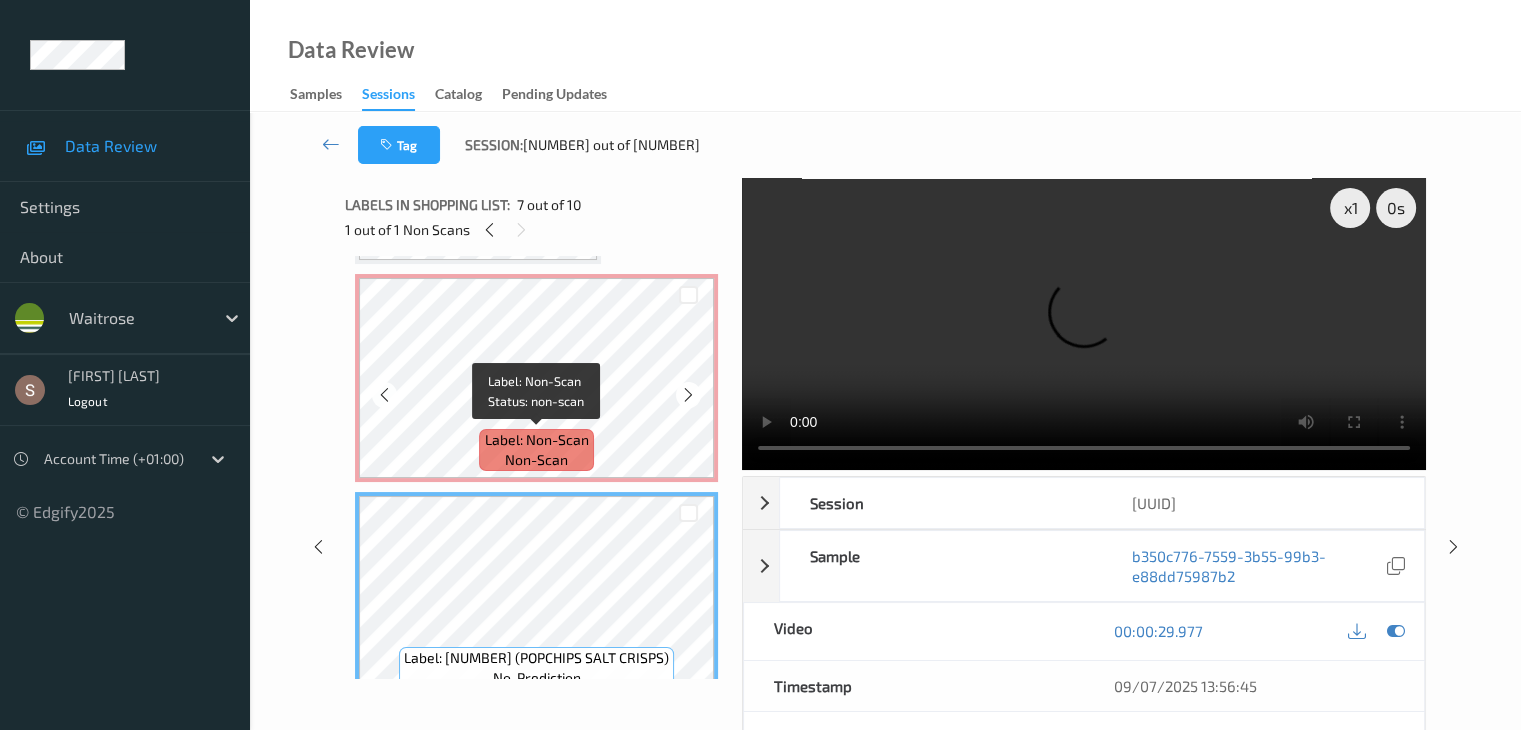 click on "Label: Non-Scan" at bounding box center (537, 440) 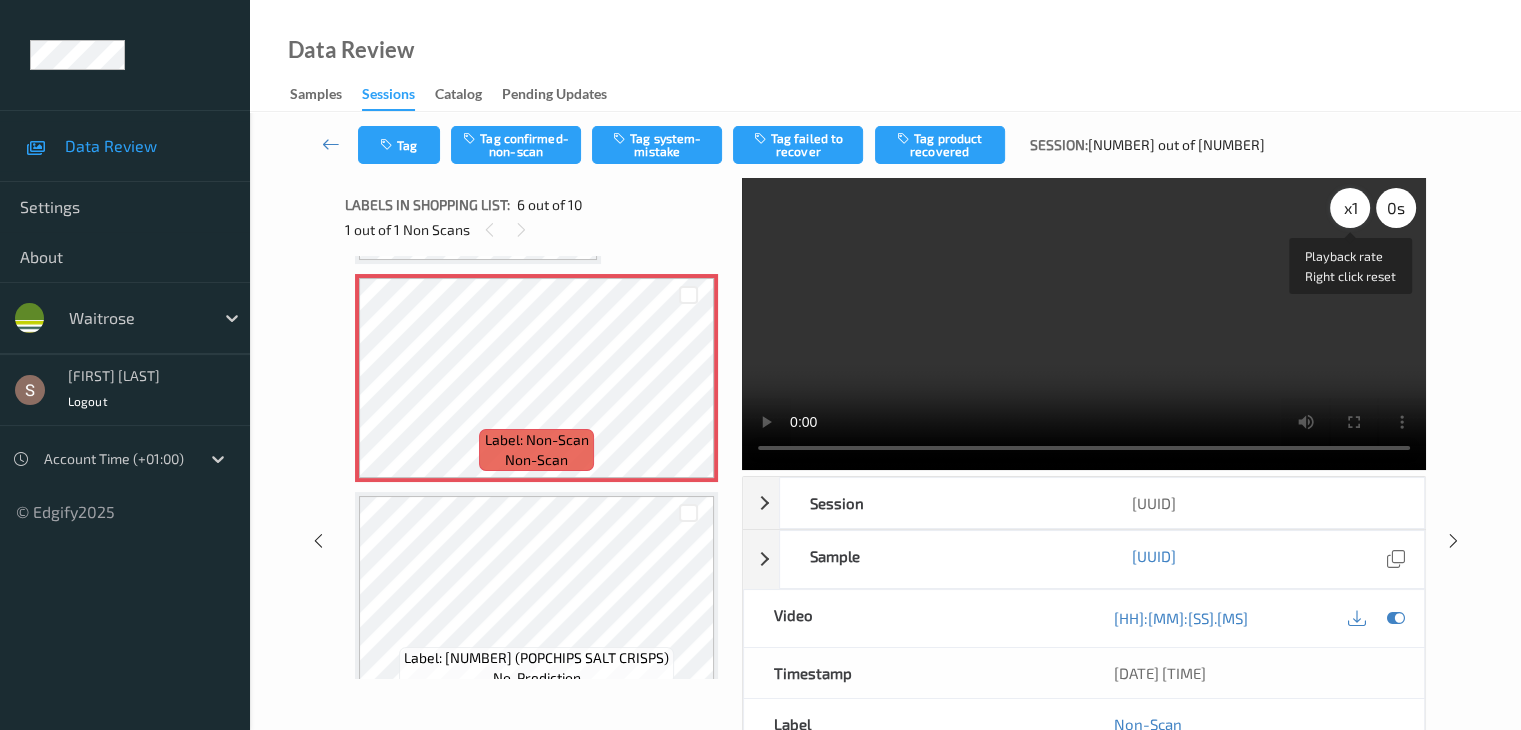 click on "x 1" at bounding box center (1350, 208) 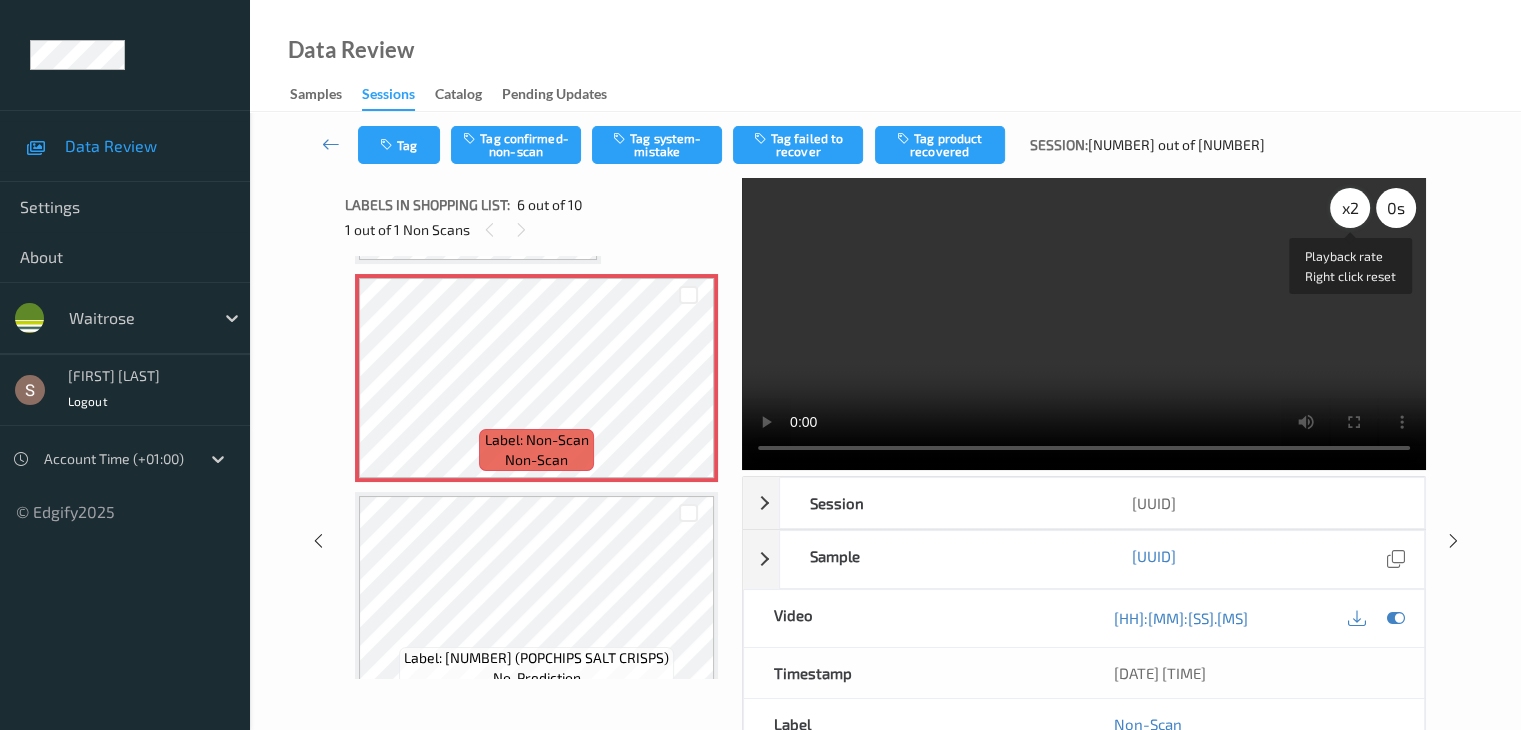 click on "x 2" at bounding box center [1350, 208] 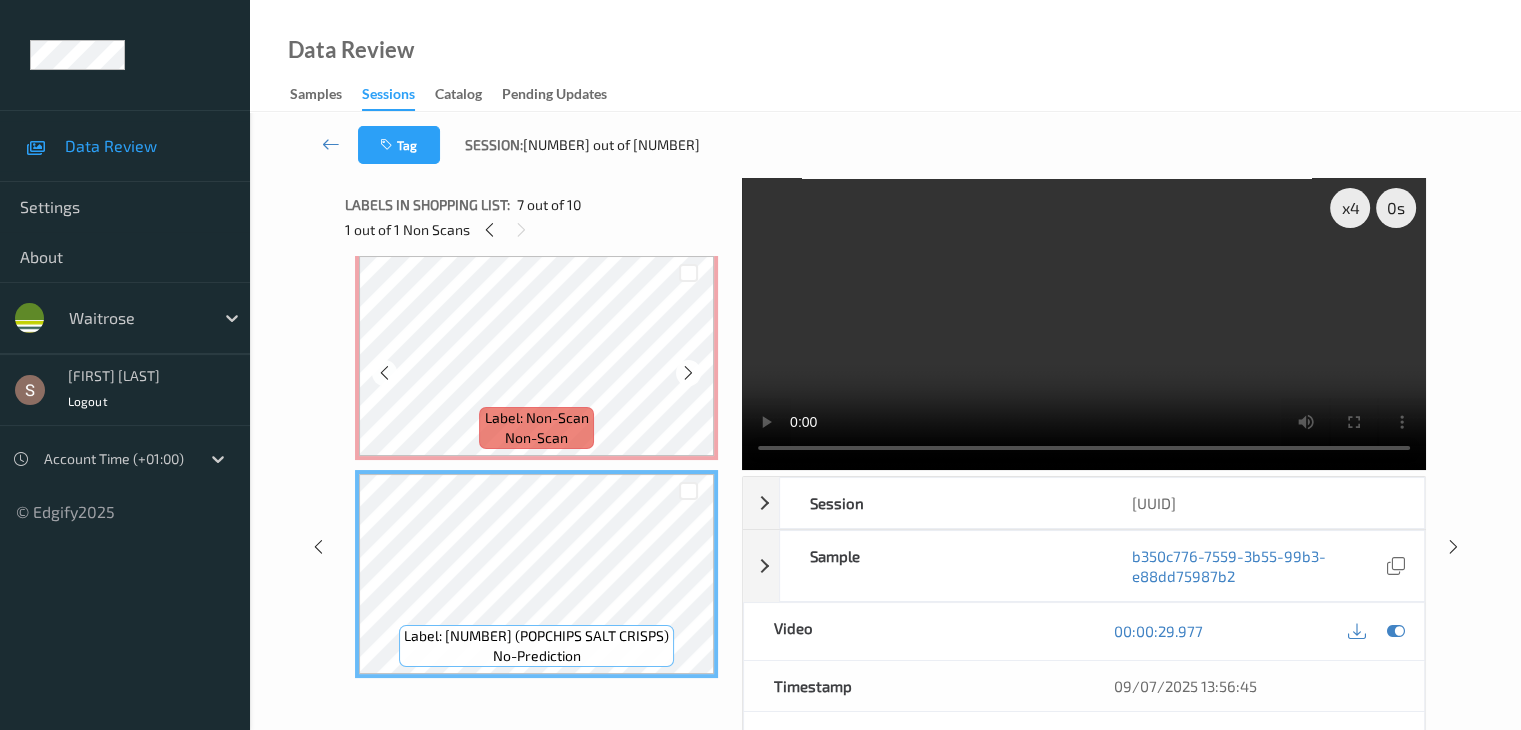 scroll, scrollTop: 1082, scrollLeft: 0, axis: vertical 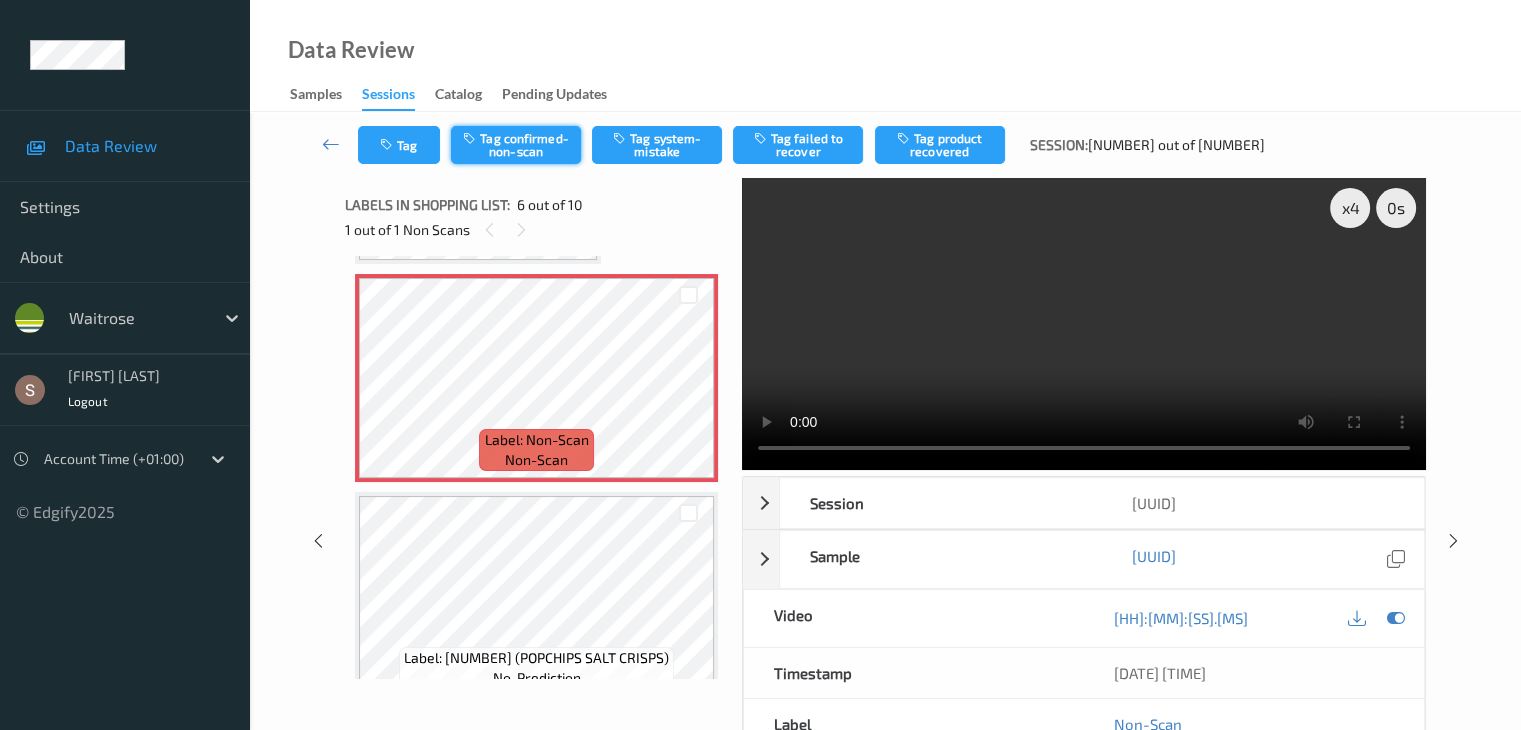 click on "Tag   confirmed-non-scan" at bounding box center (516, 145) 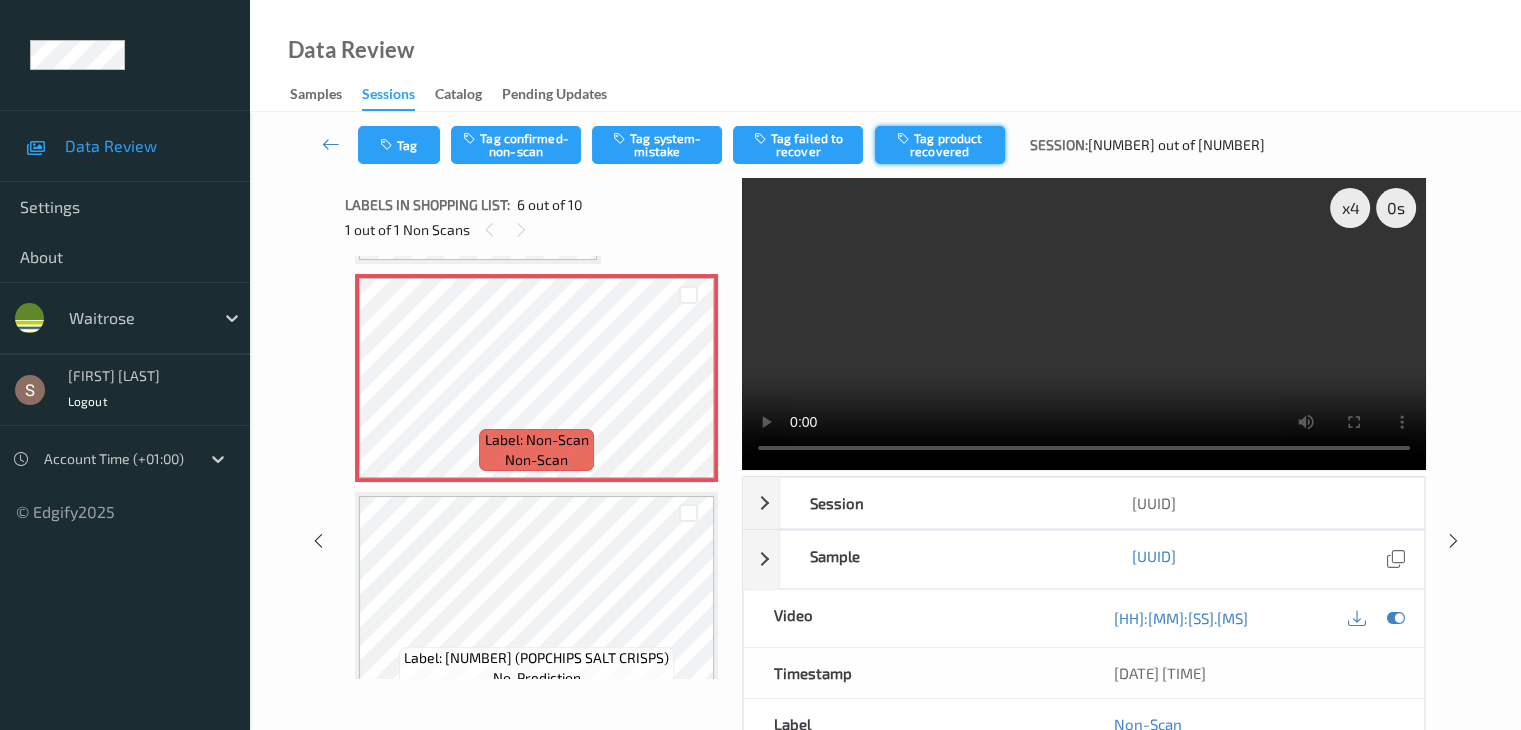 click on "Tag   product recovered" at bounding box center [940, 145] 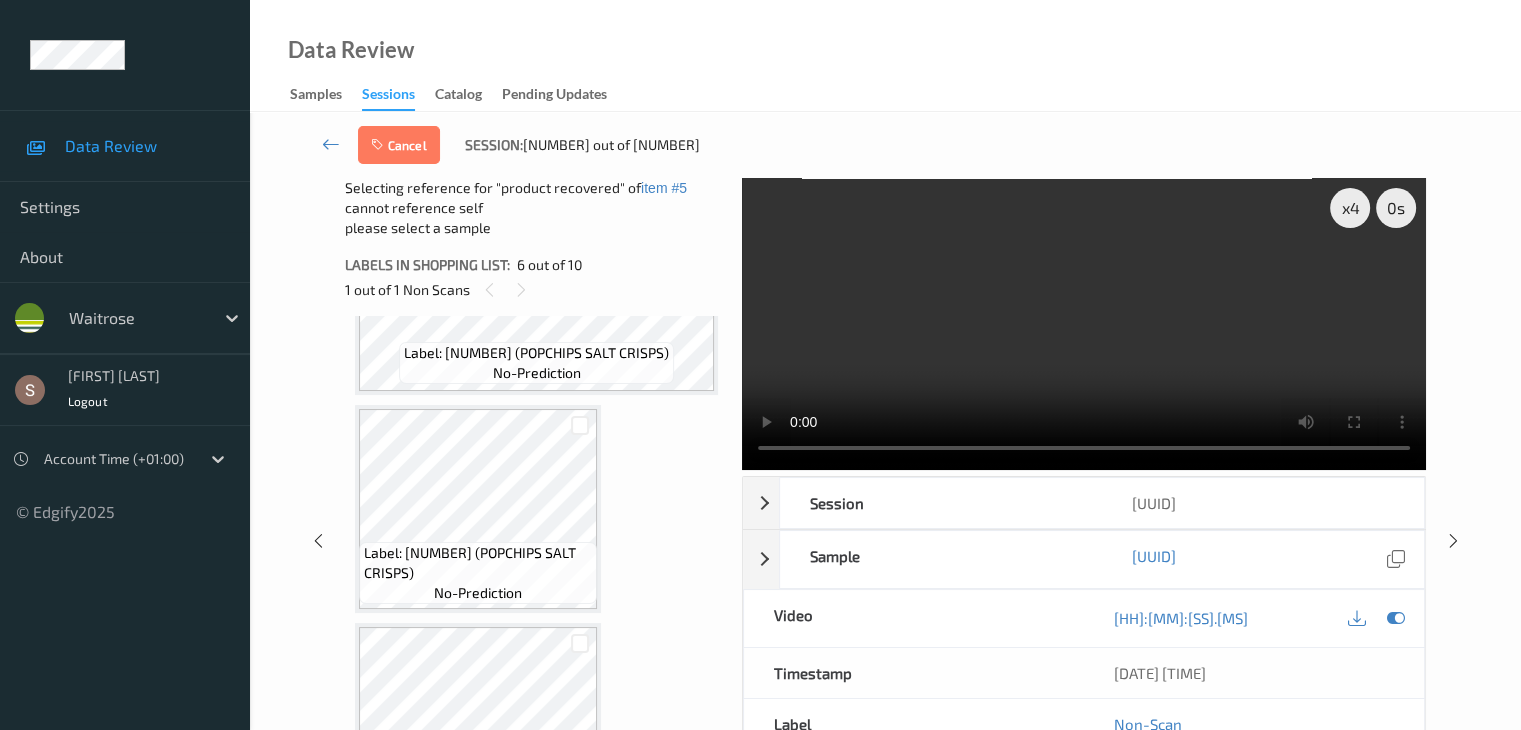 scroll, scrollTop: 1482, scrollLeft: 0, axis: vertical 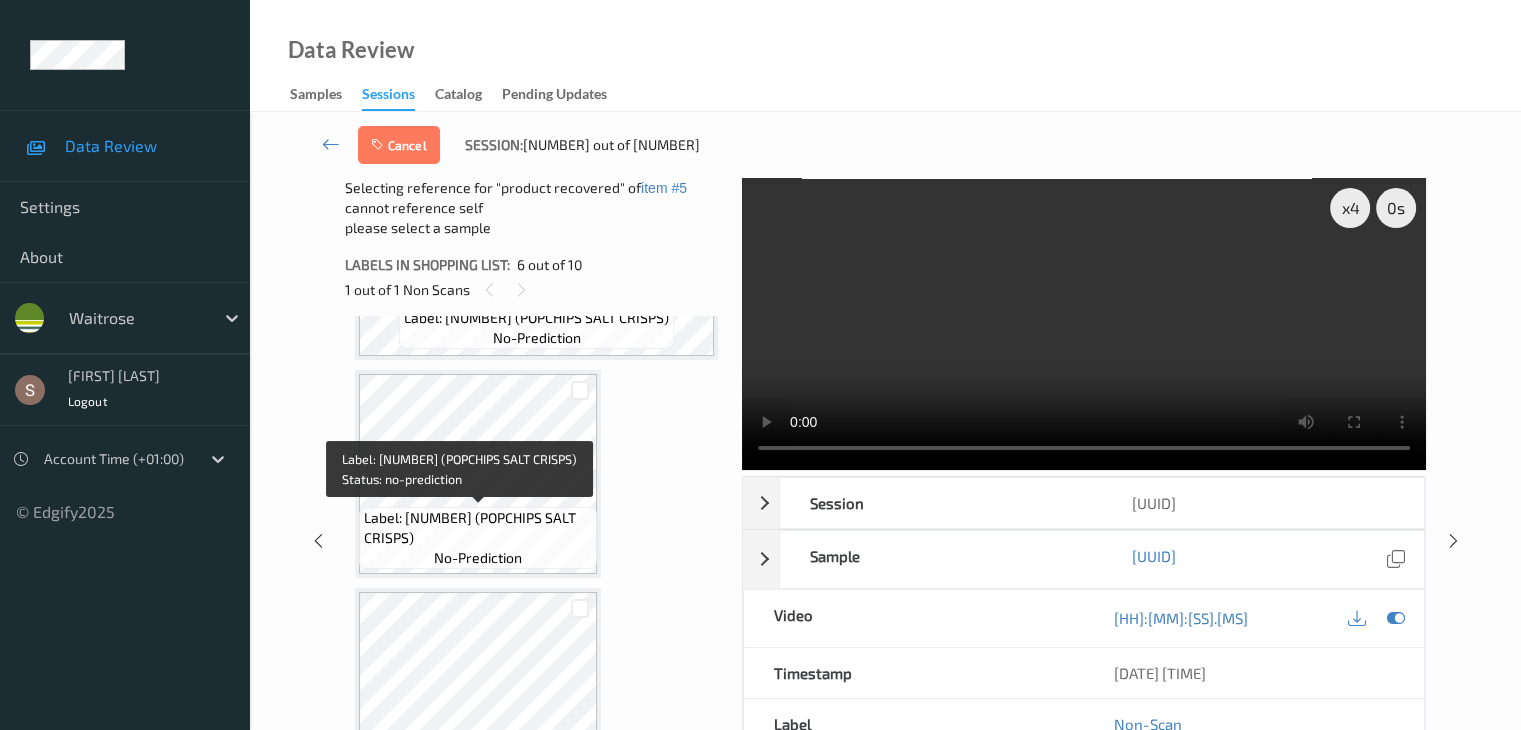 click on "Label: 5060292302508 (POPCHIPS SALT CRISPS)" at bounding box center [478, 528] 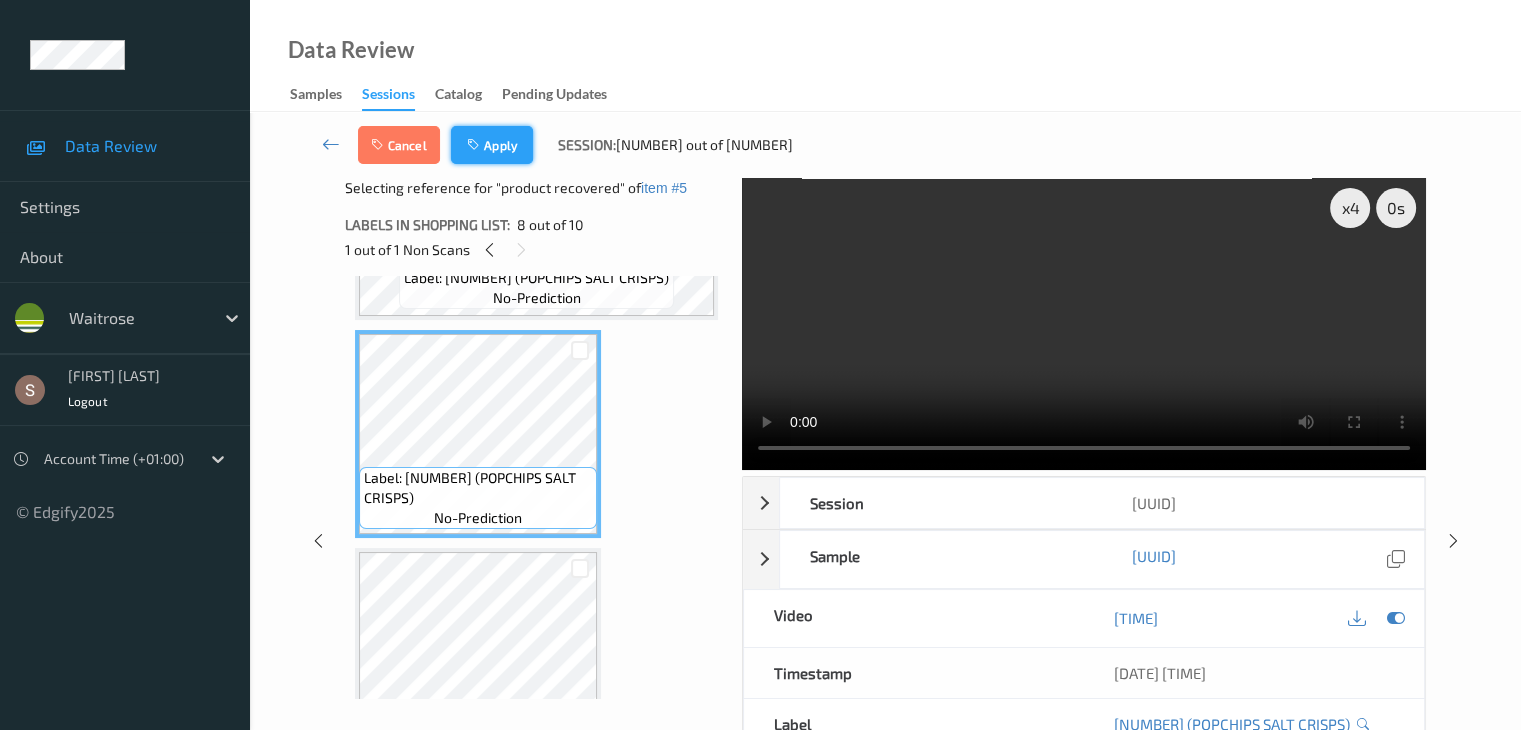click on "Apply" at bounding box center [492, 145] 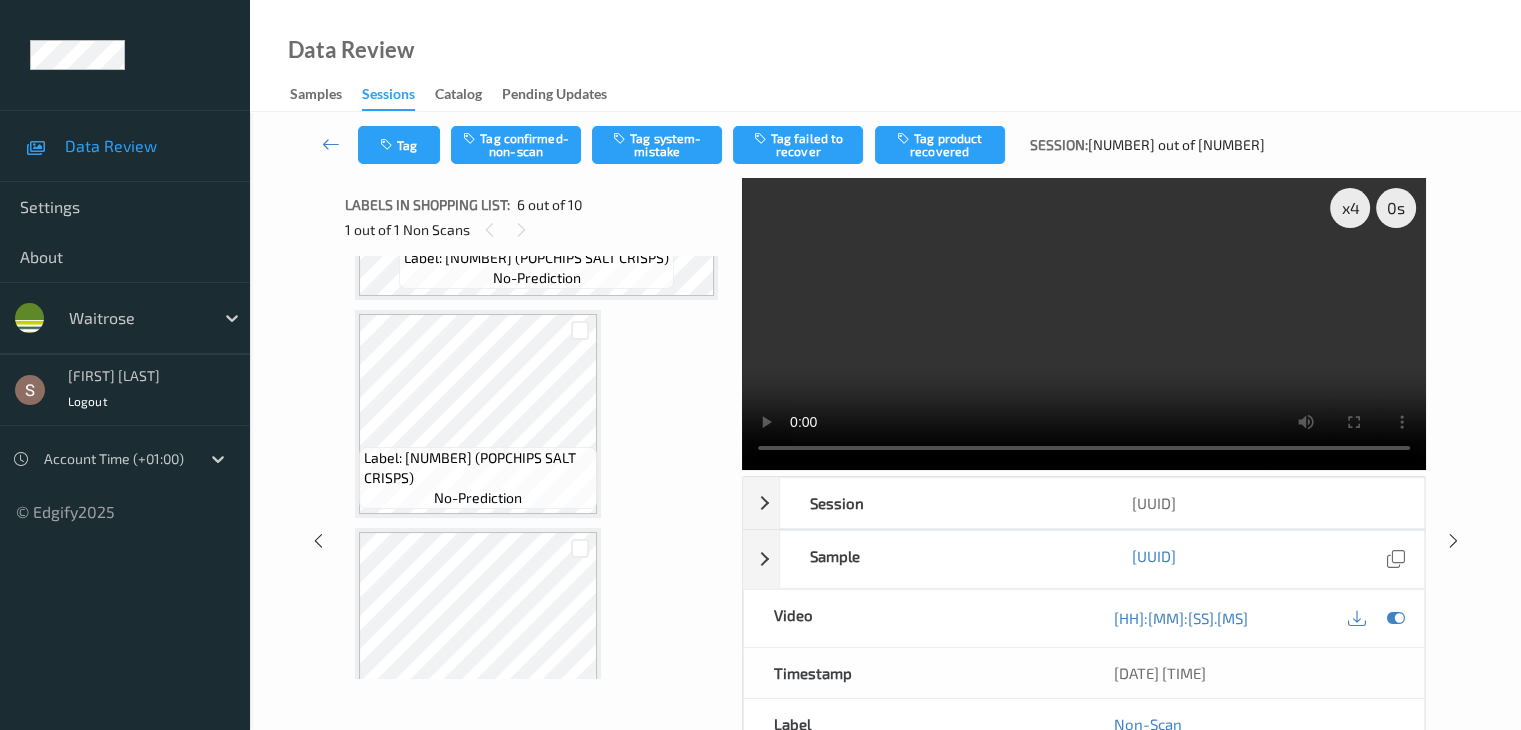 scroll, scrollTop: 882, scrollLeft: 0, axis: vertical 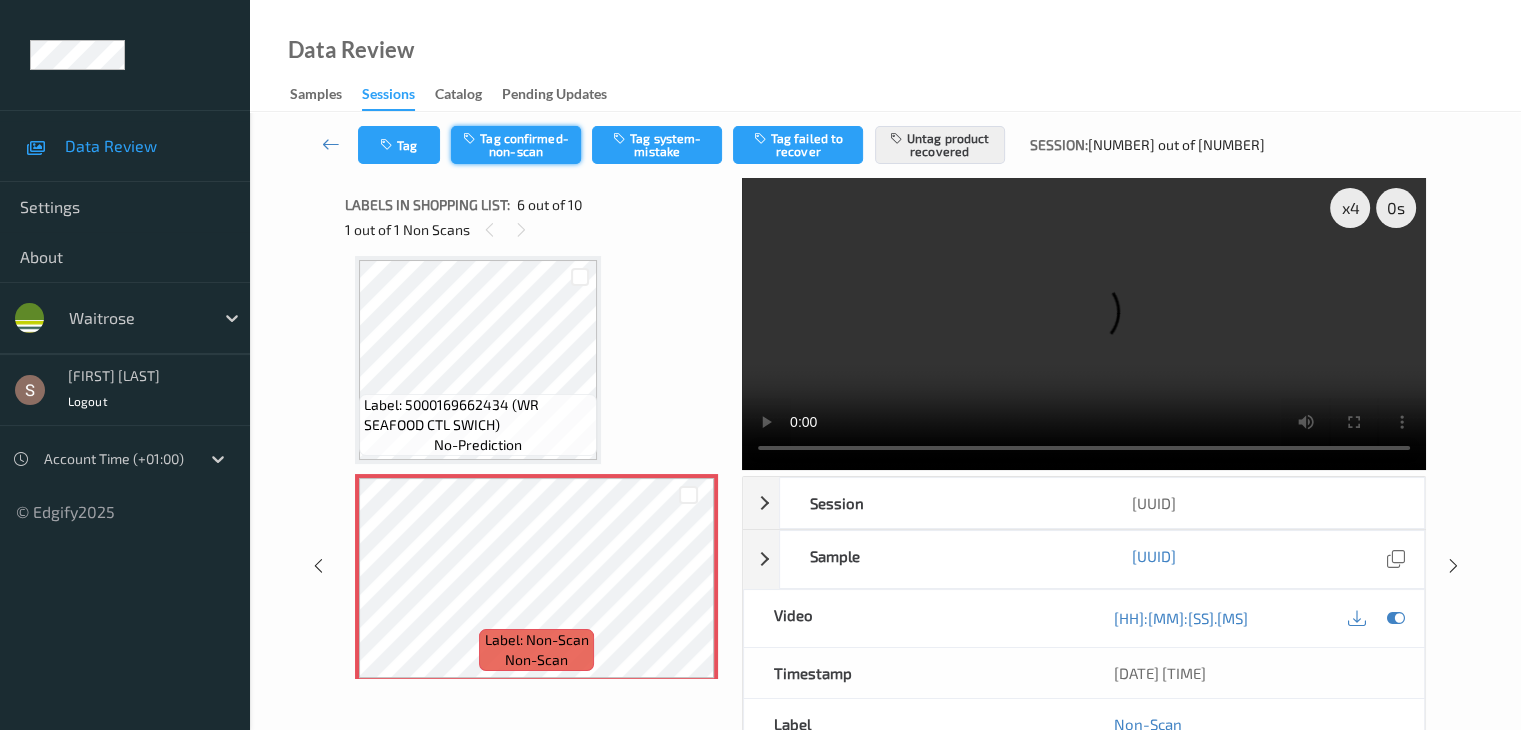 click on "Tag   confirmed-non-scan" at bounding box center (516, 145) 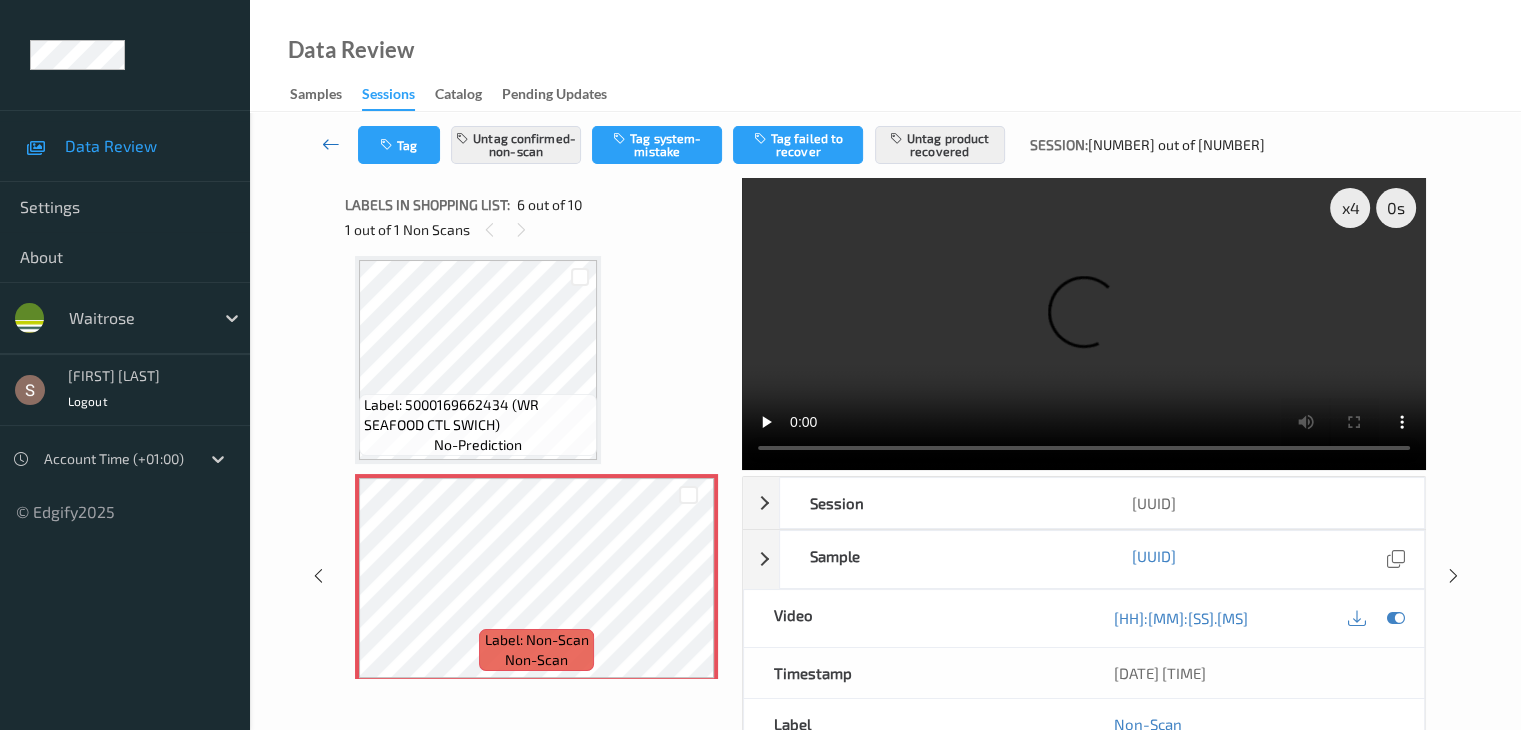 click at bounding box center (331, 144) 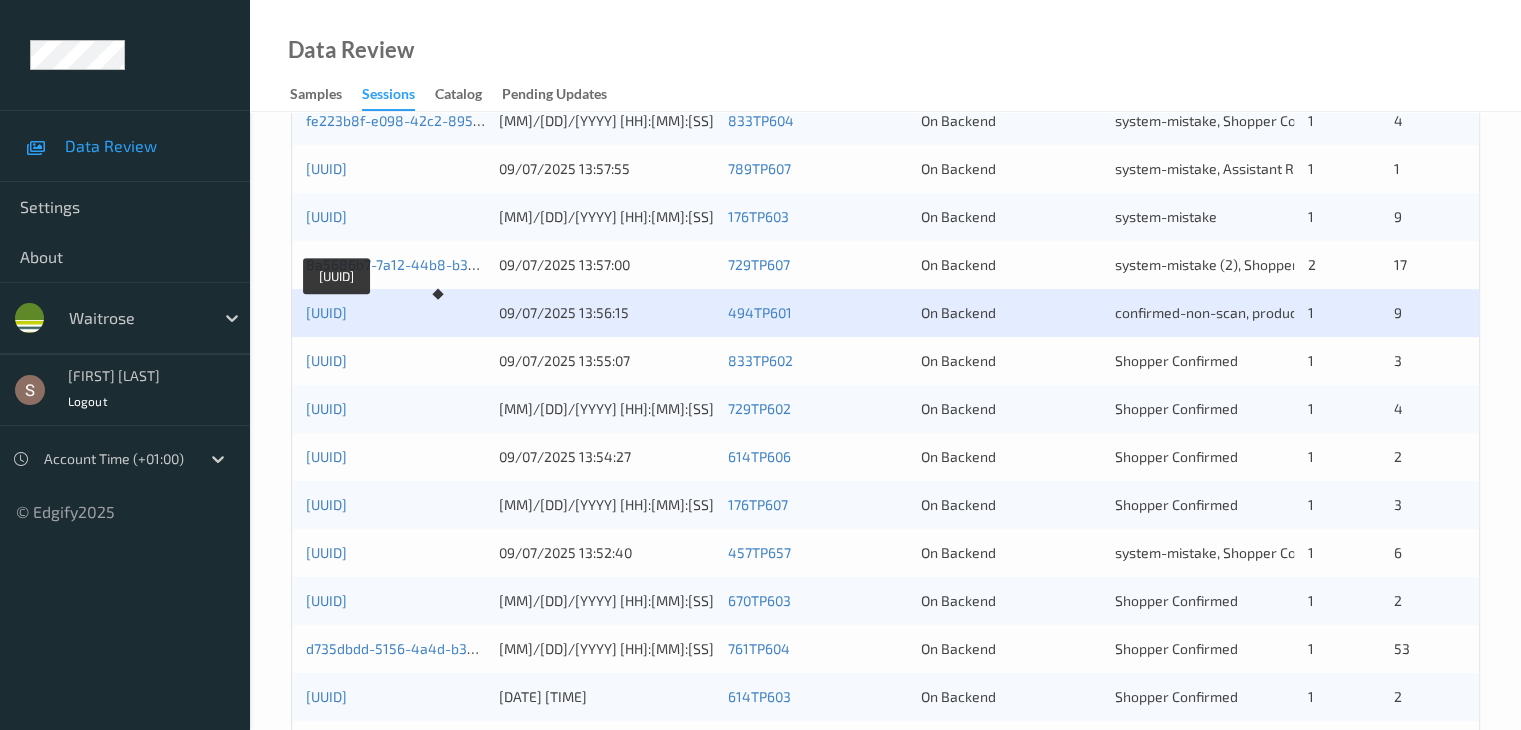 scroll, scrollTop: 932, scrollLeft: 0, axis: vertical 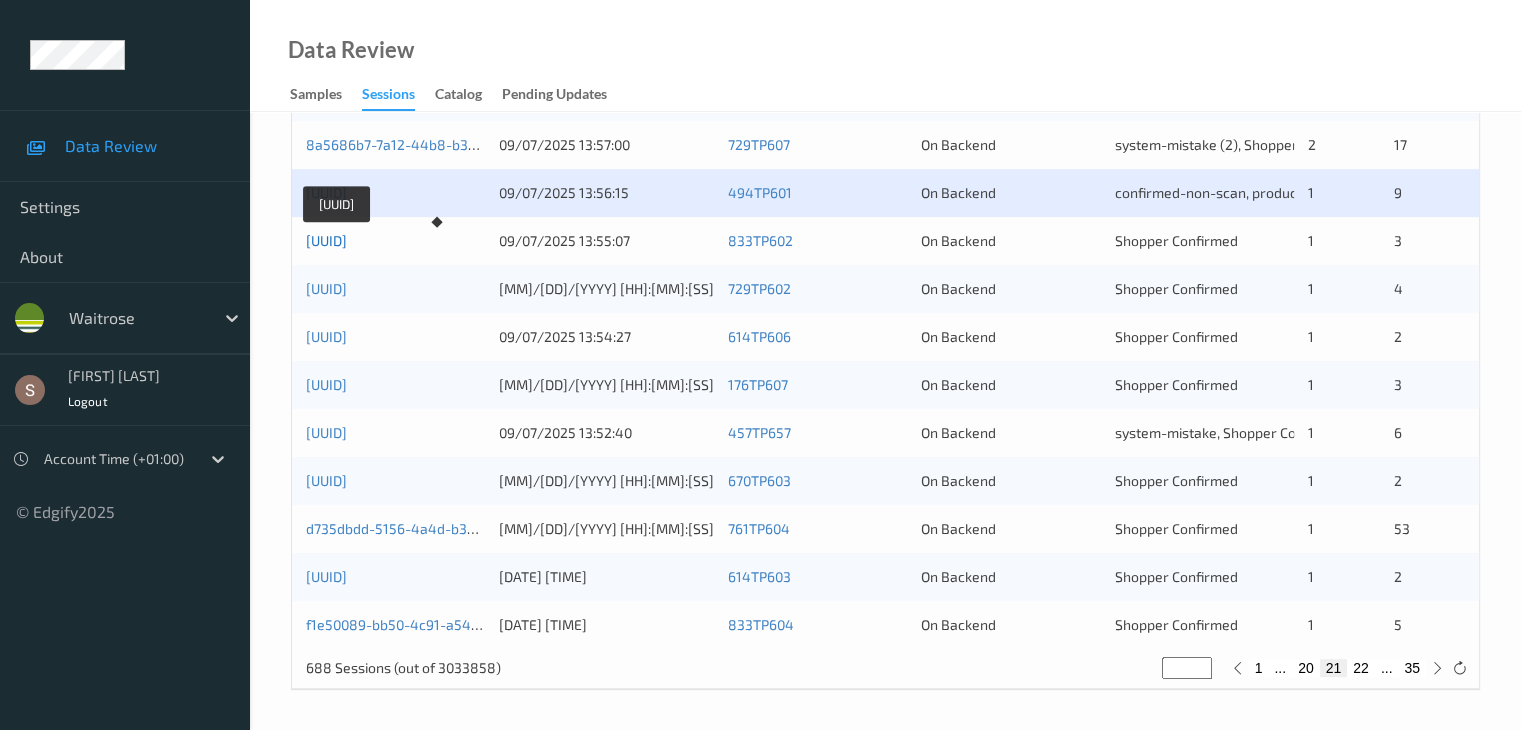 click on "bac8b387-b550-4219-af3e-1d1e49fdd710" at bounding box center (326, 240) 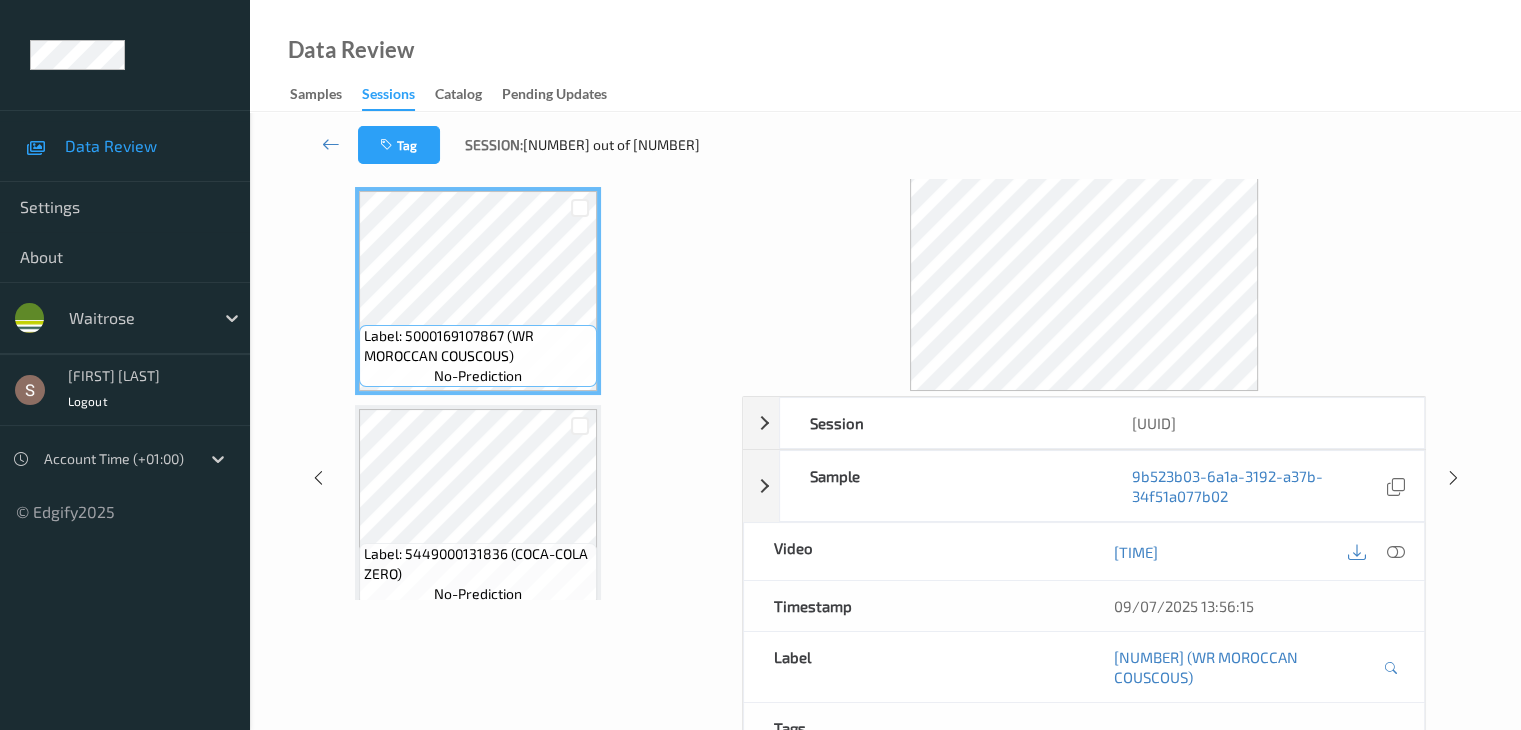 scroll, scrollTop: 0, scrollLeft: 0, axis: both 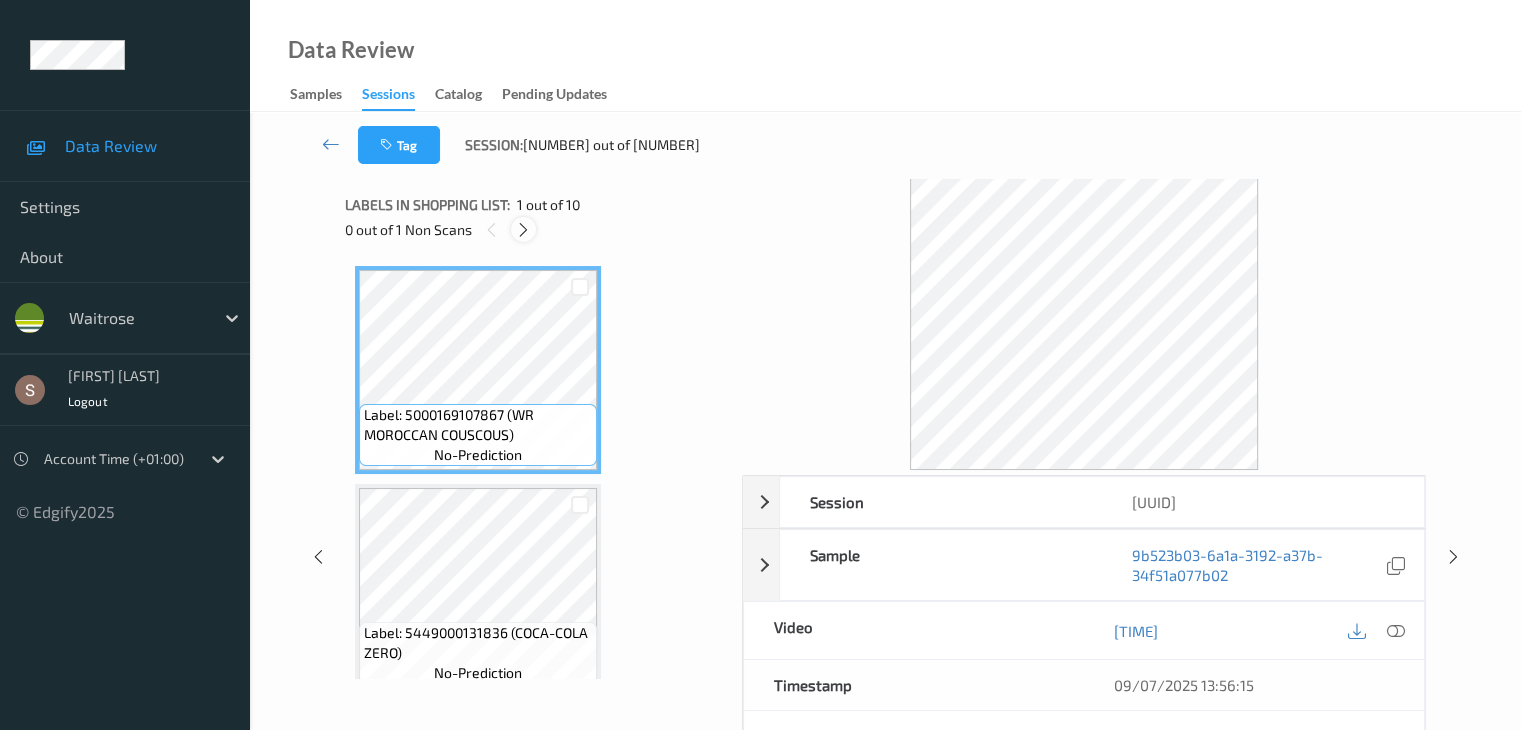 click at bounding box center [523, 229] 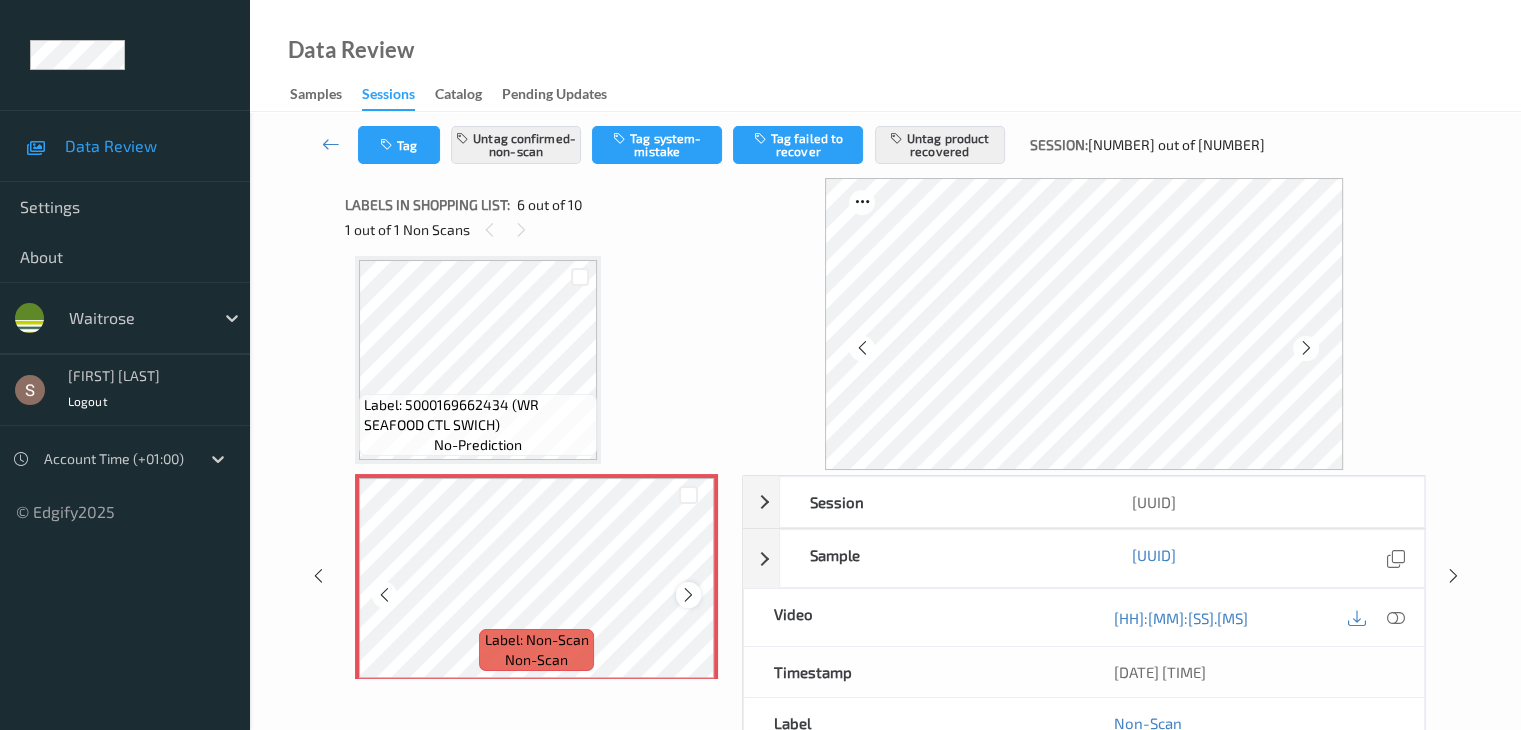 click at bounding box center [688, 595] 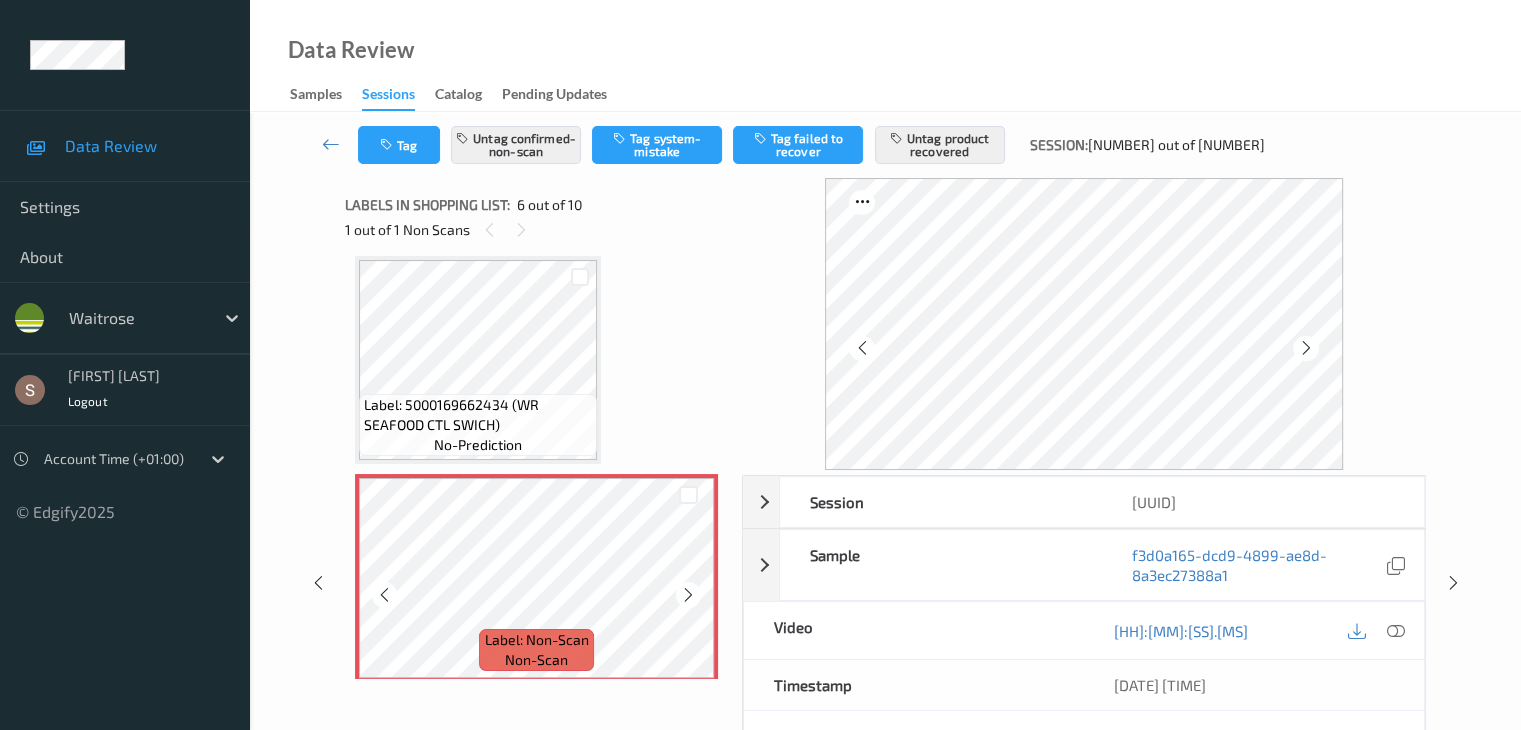 click at bounding box center (688, 595) 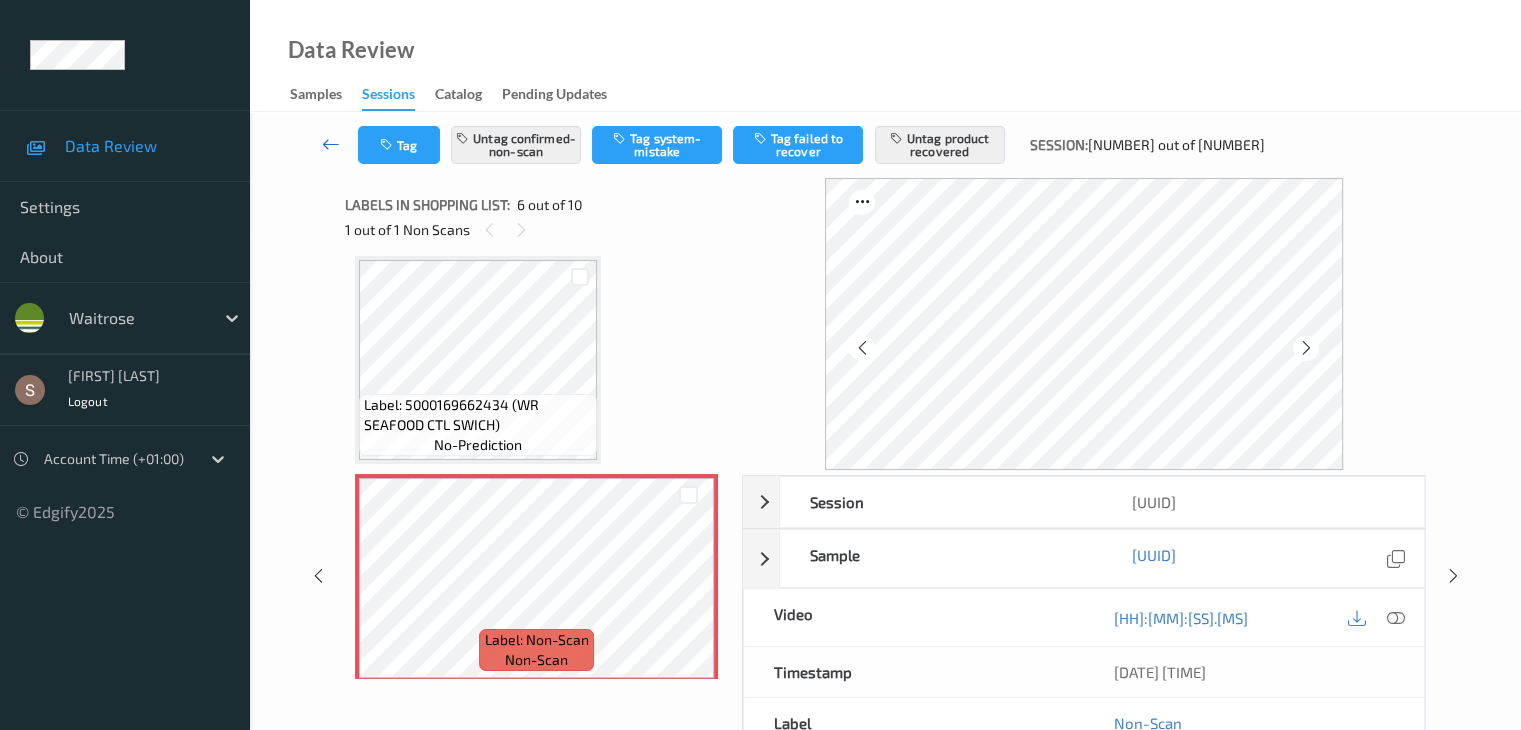 click at bounding box center (331, 144) 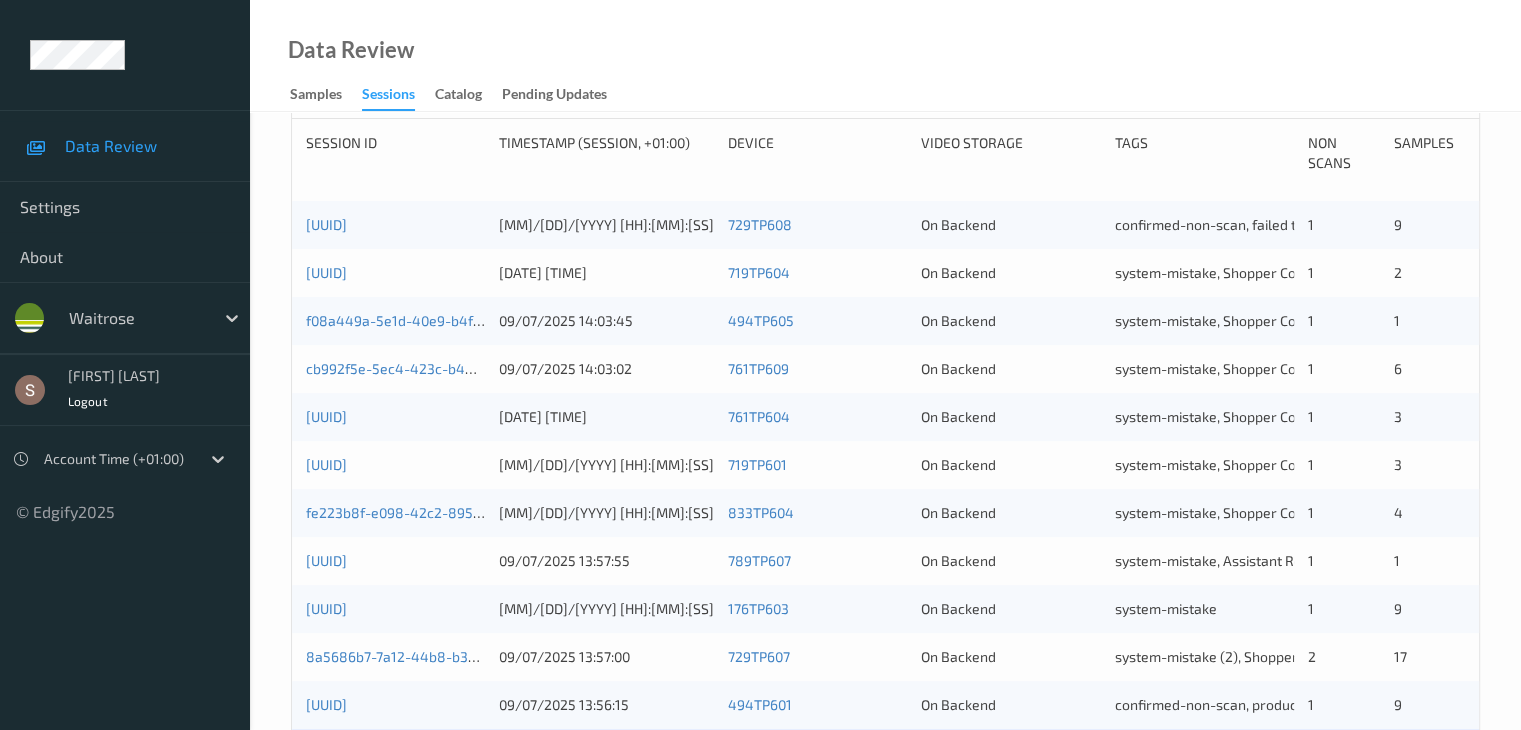 scroll, scrollTop: 800, scrollLeft: 0, axis: vertical 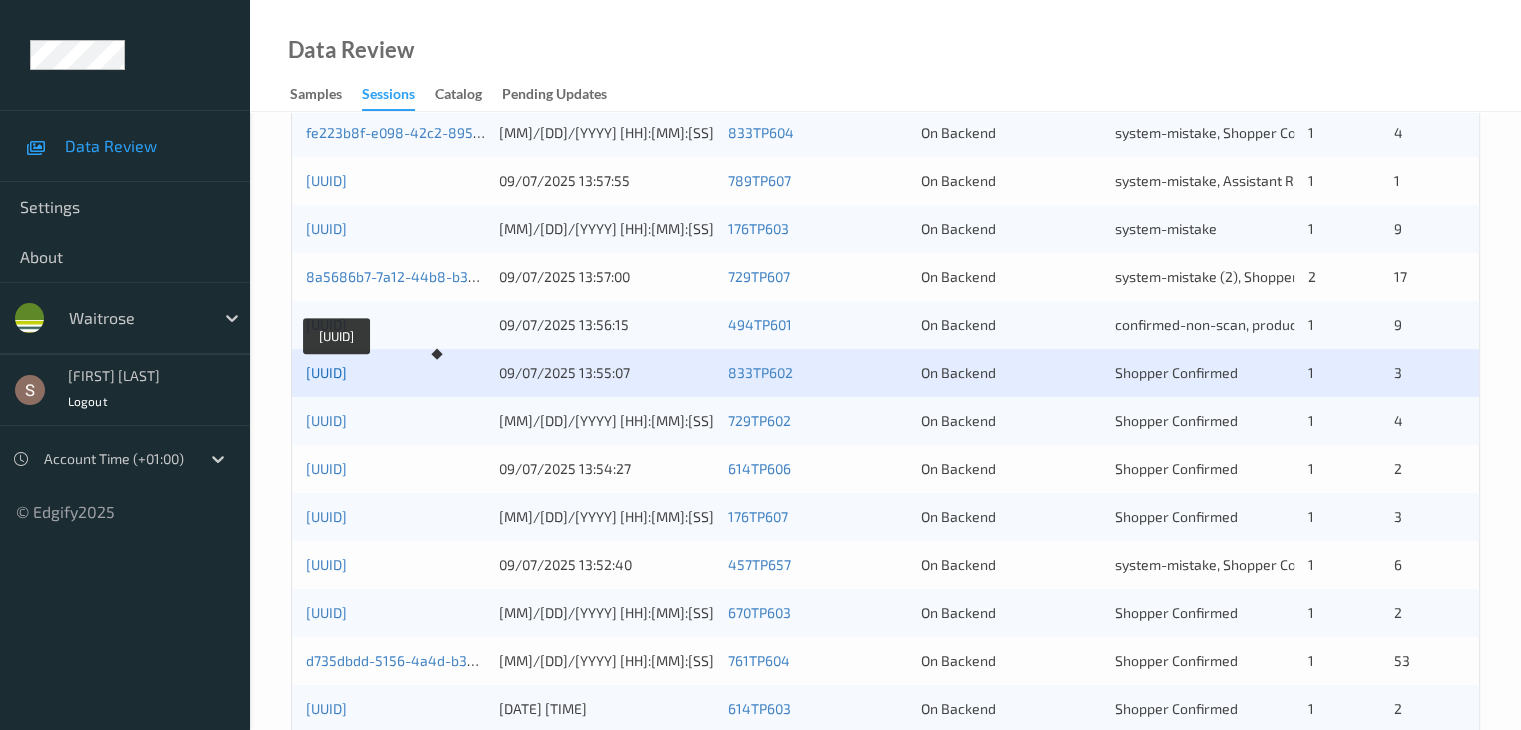 click on "bac8b387-b550-4219-af3e-1d1e49fdd710" at bounding box center [326, 372] 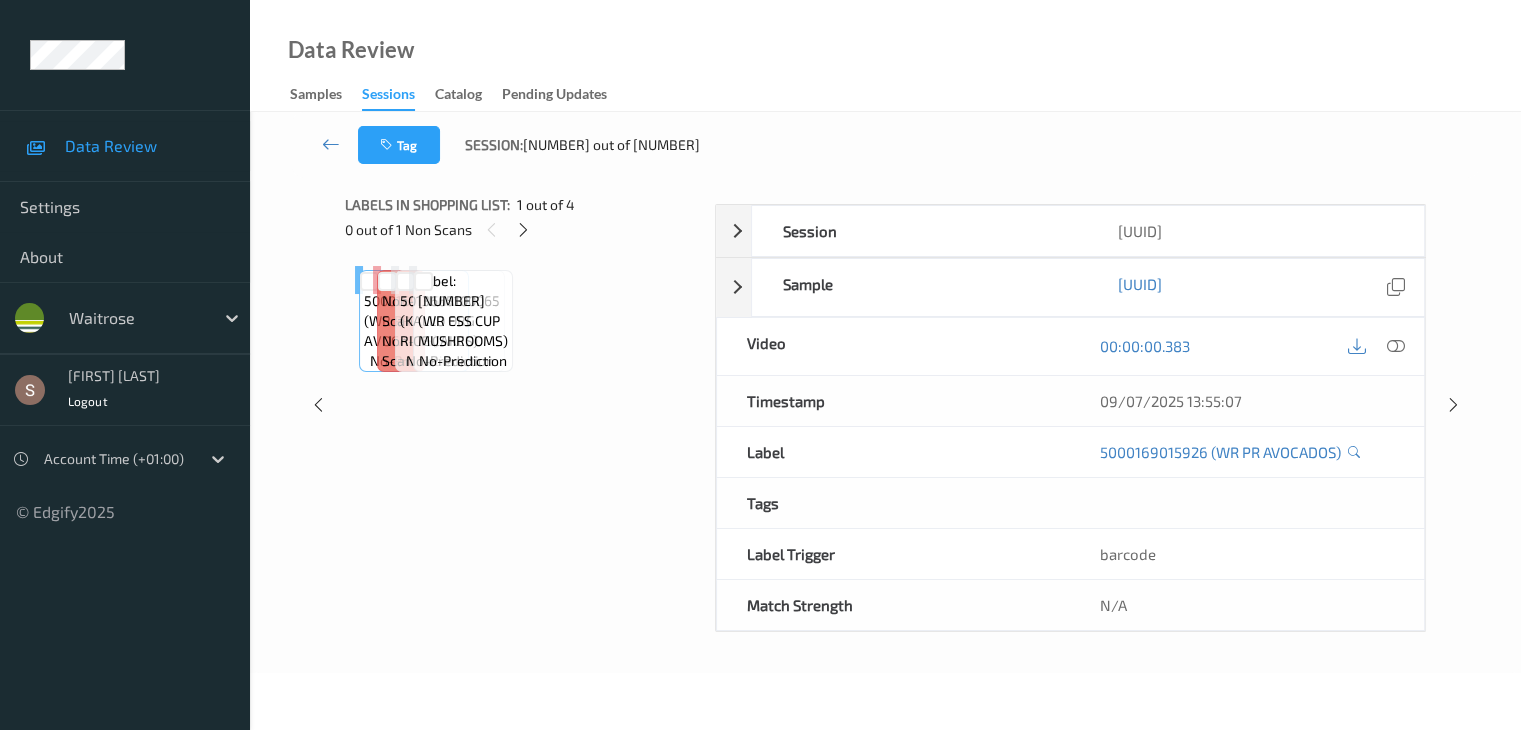 scroll, scrollTop: 0, scrollLeft: 0, axis: both 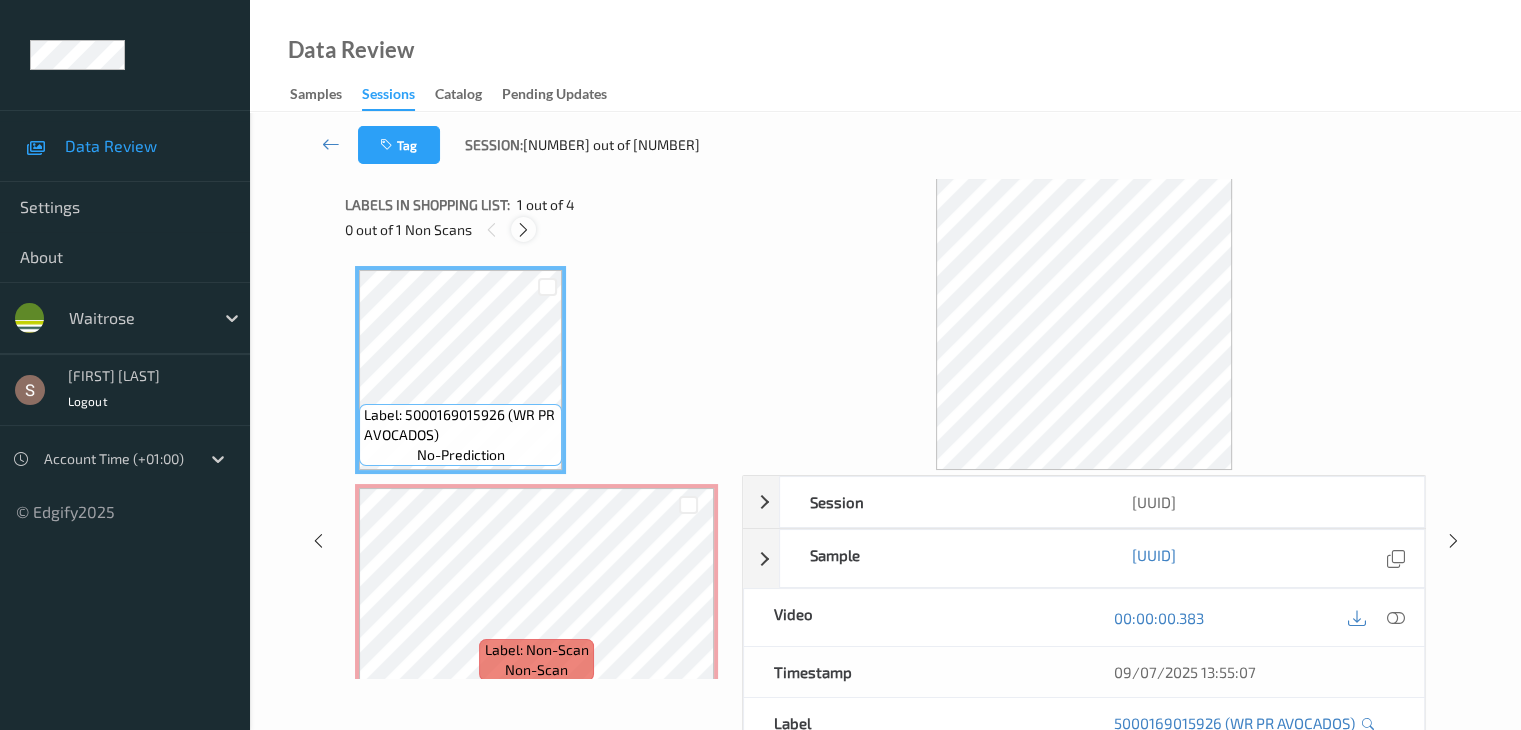 click at bounding box center [523, 230] 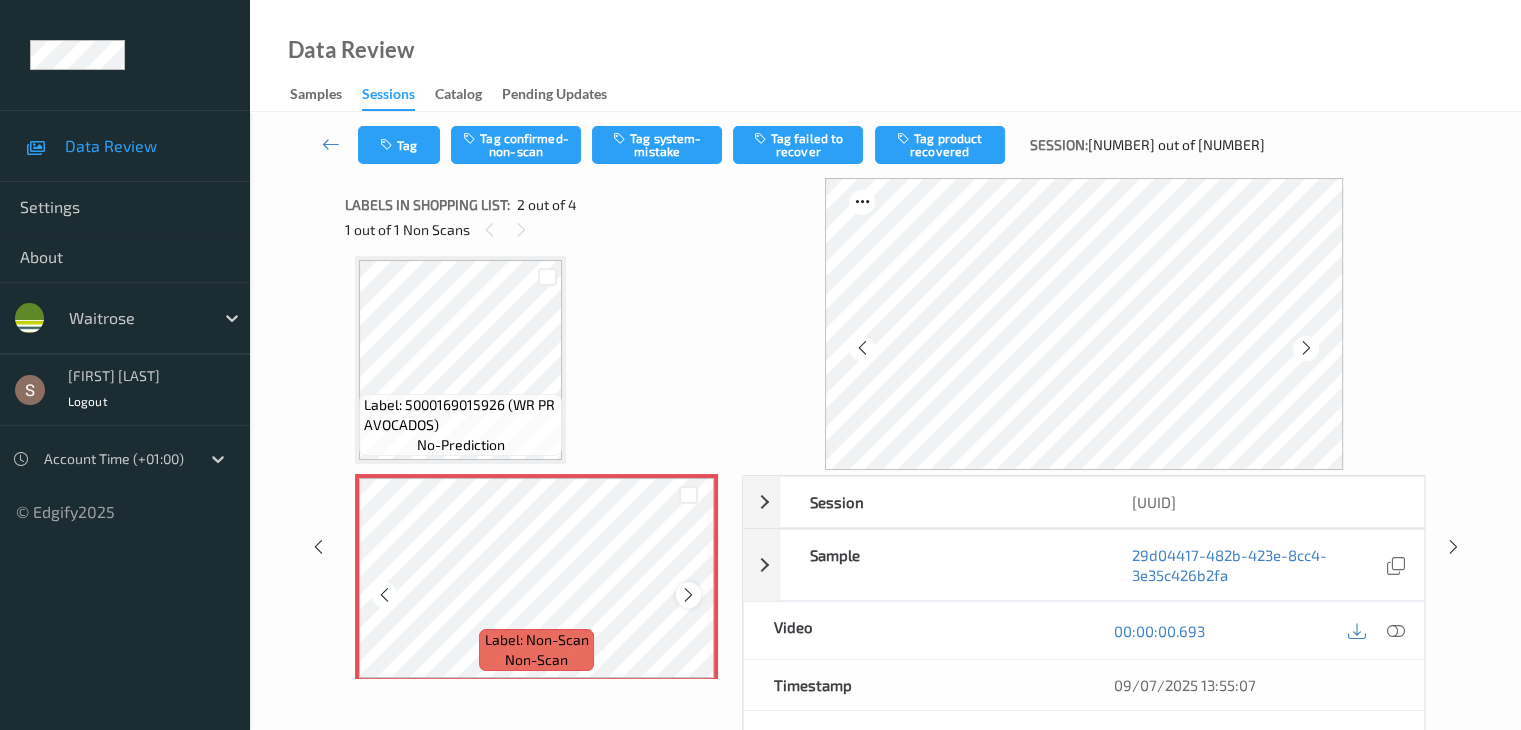 click at bounding box center [688, 595] 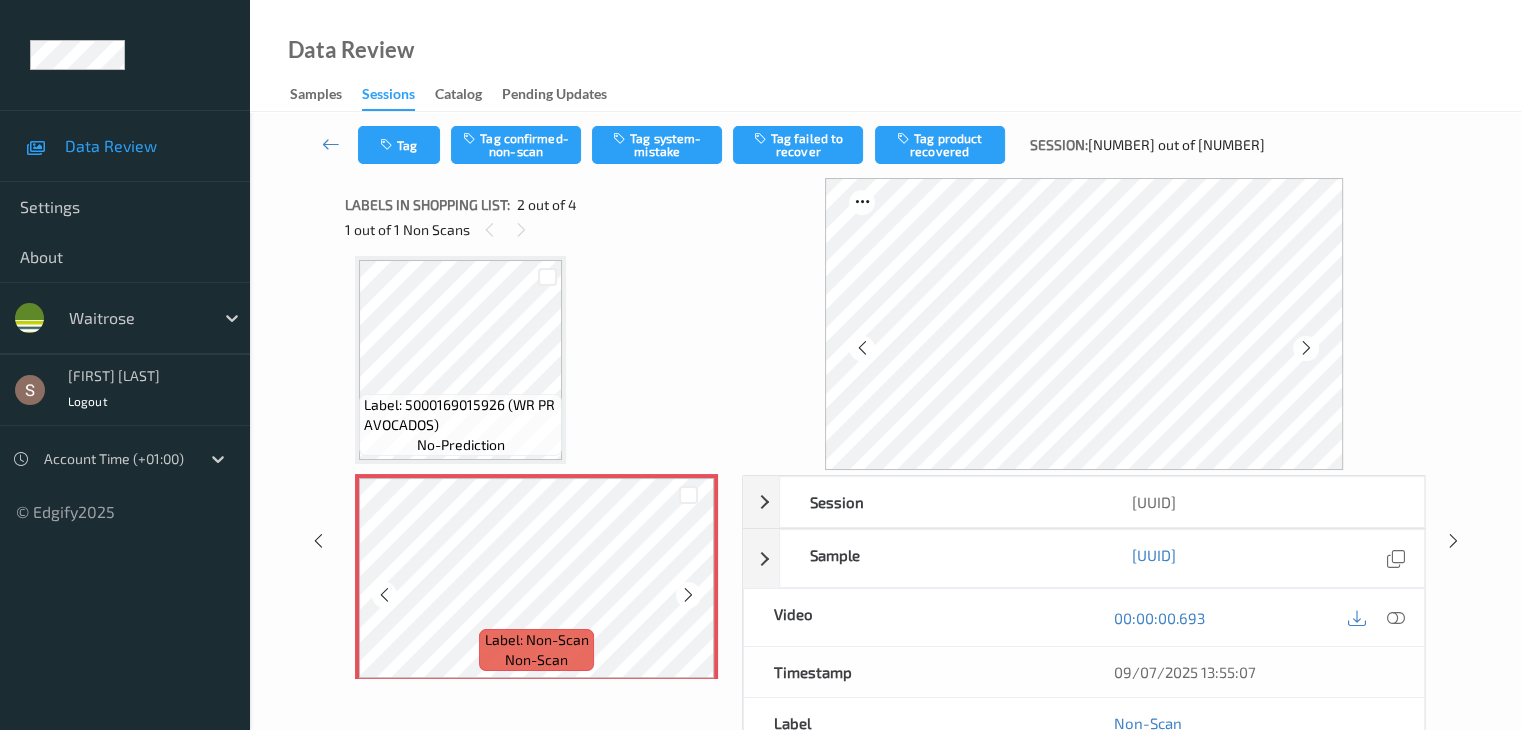 click at bounding box center (688, 595) 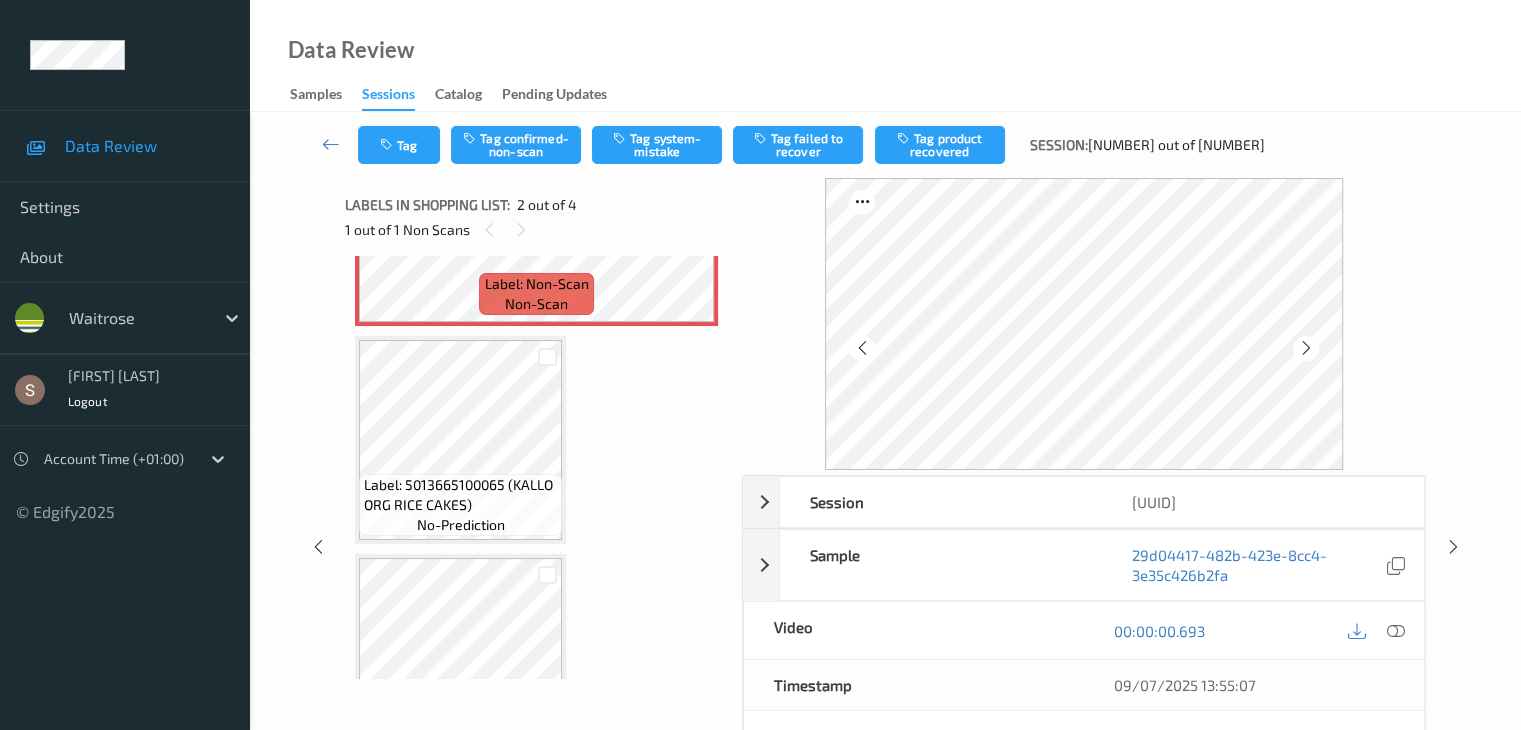 scroll, scrollTop: 410, scrollLeft: 0, axis: vertical 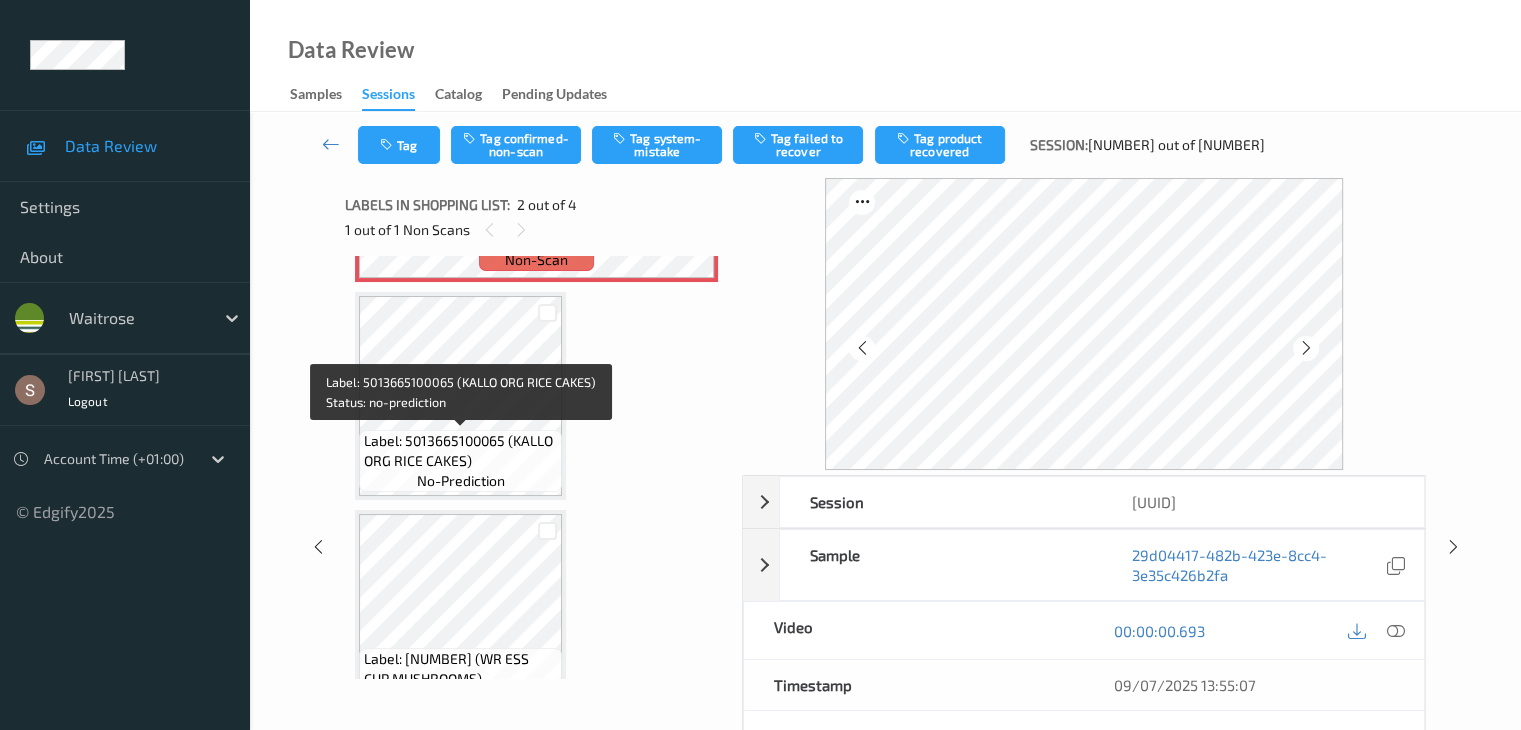 click on "Label: 5013665100065 (KALLO ORG RICE CAKES)" at bounding box center (460, 451) 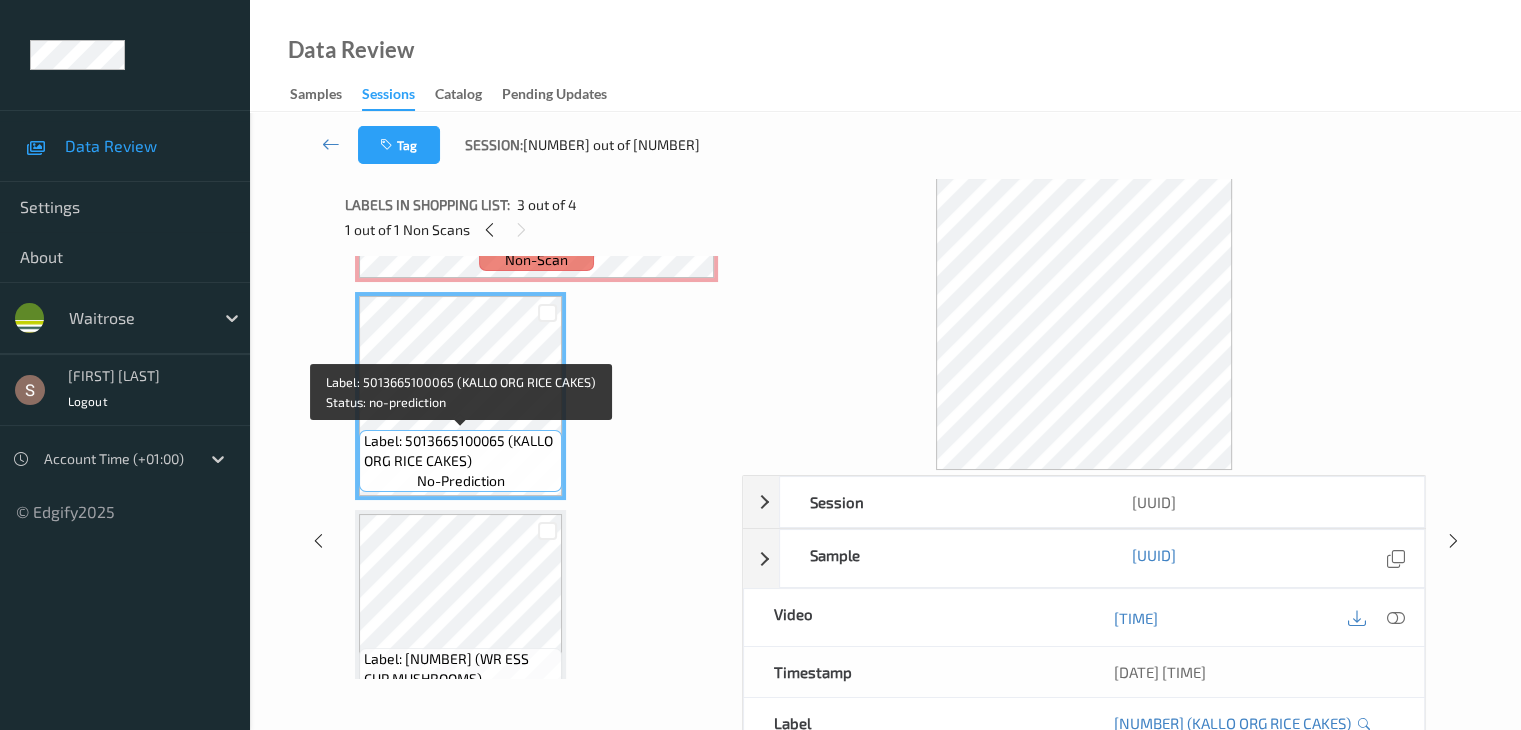 scroll, scrollTop: 210, scrollLeft: 0, axis: vertical 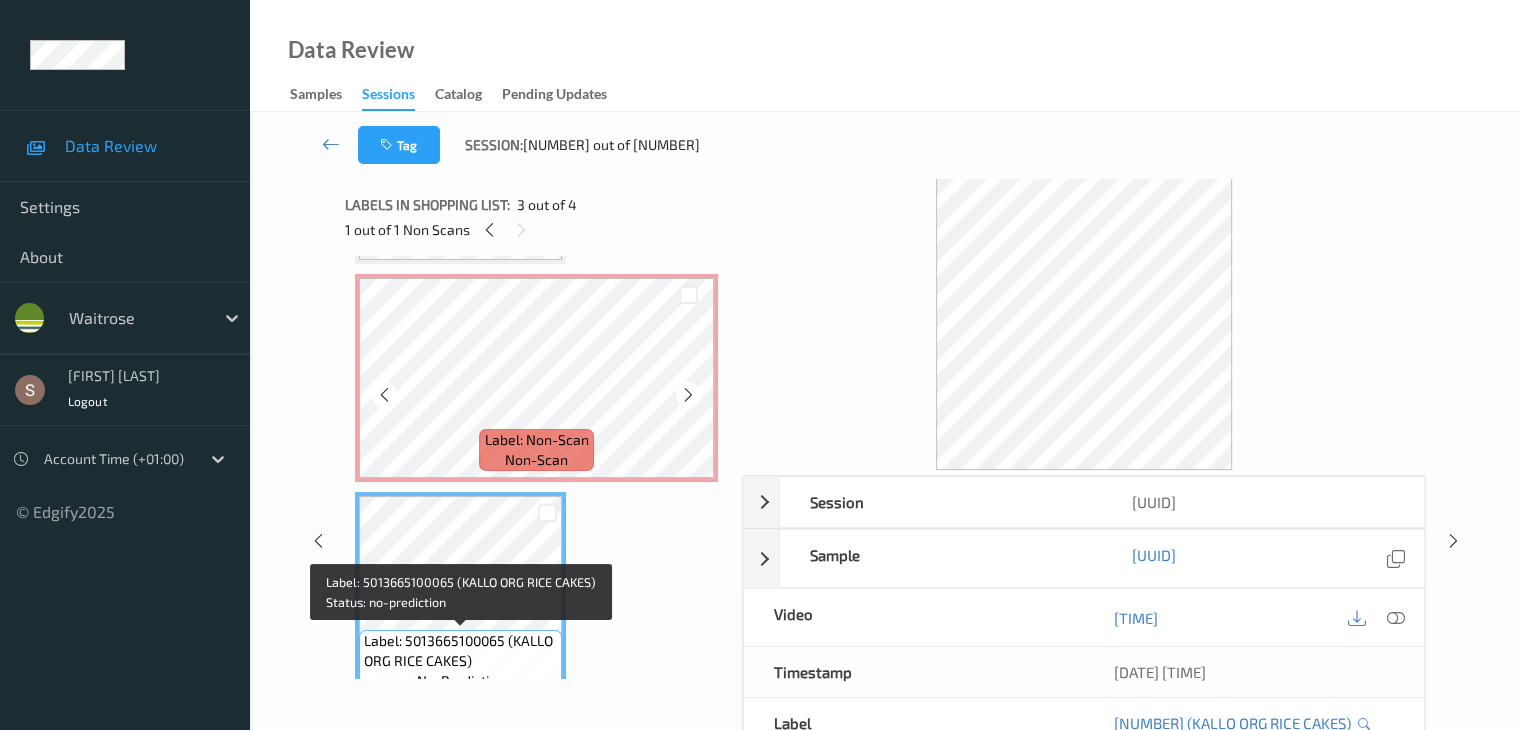 click on "Label: Non-Scan non-scan" at bounding box center [536, 450] 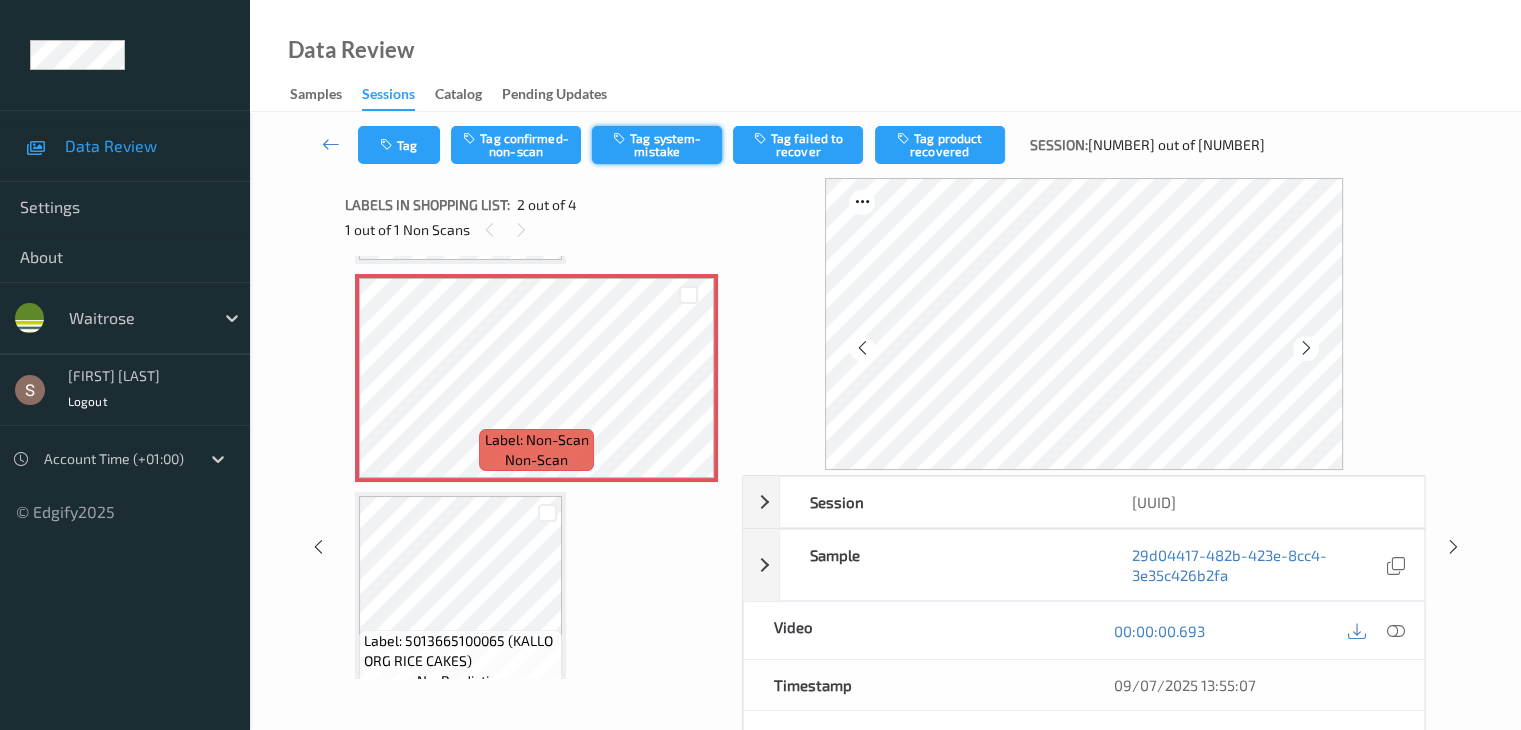 click on "Tag   system-mistake" at bounding box center [657, 145] 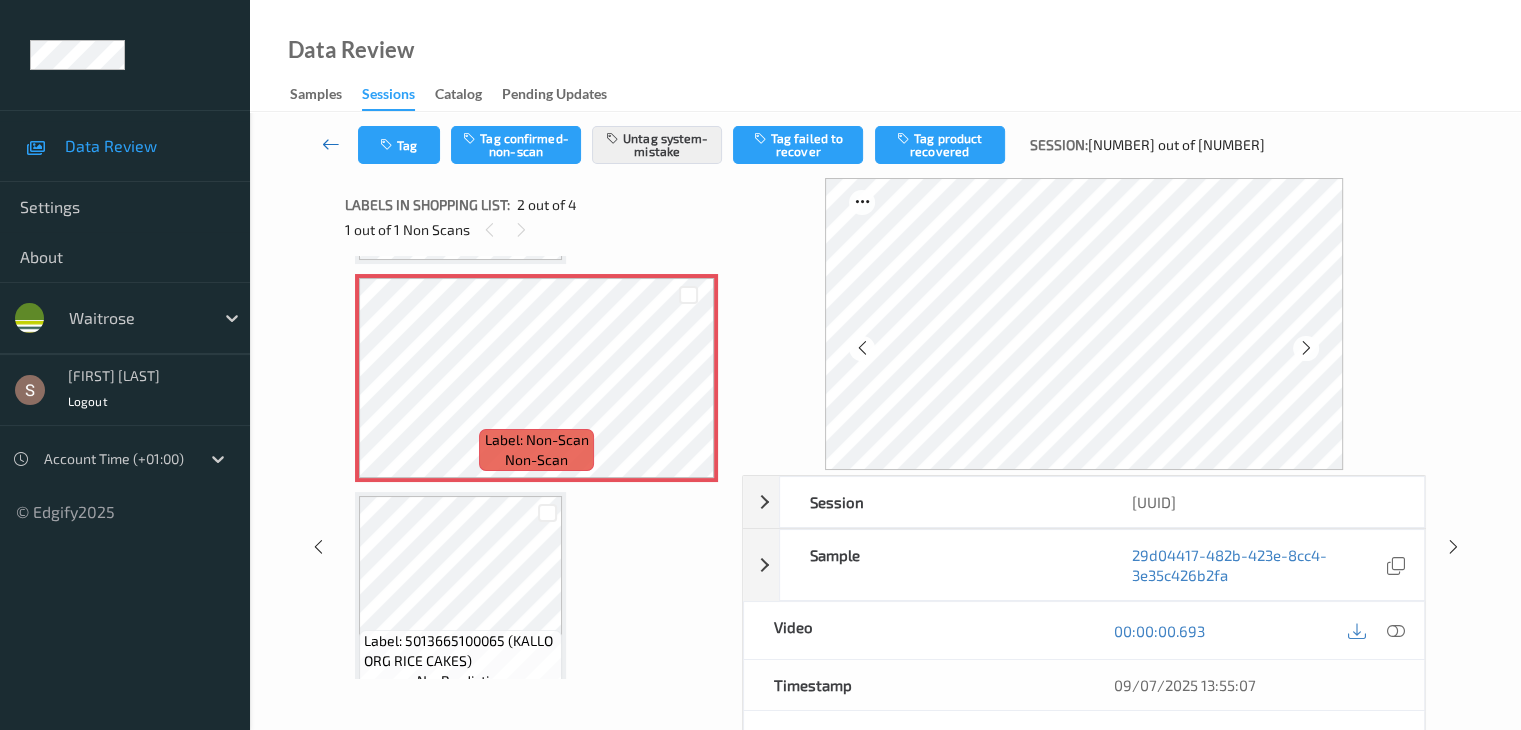 click at bounding box center (331, 144) 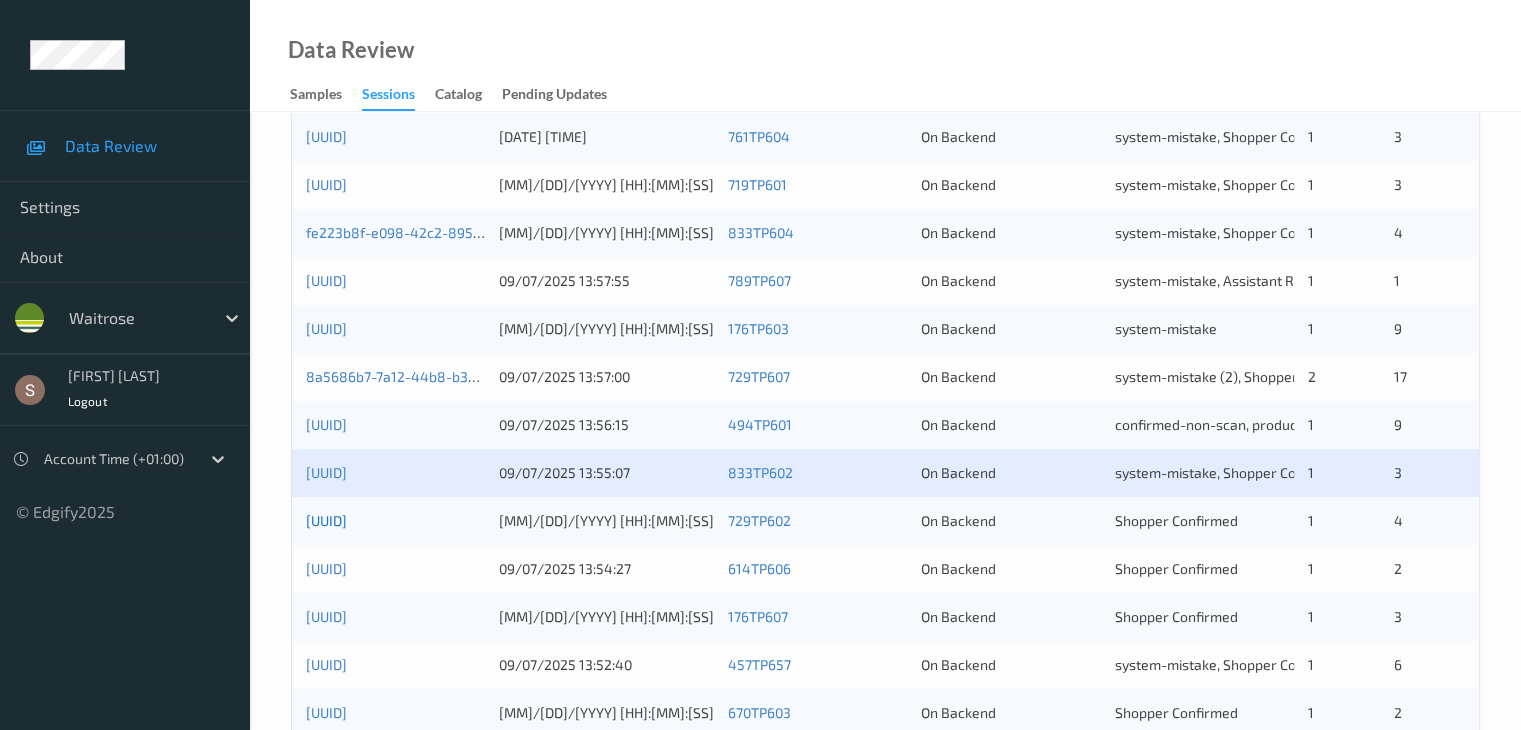 click on "aeed5629-7872-4500-8c9f-db7c88e71c86" at bounding box center (326, 520) 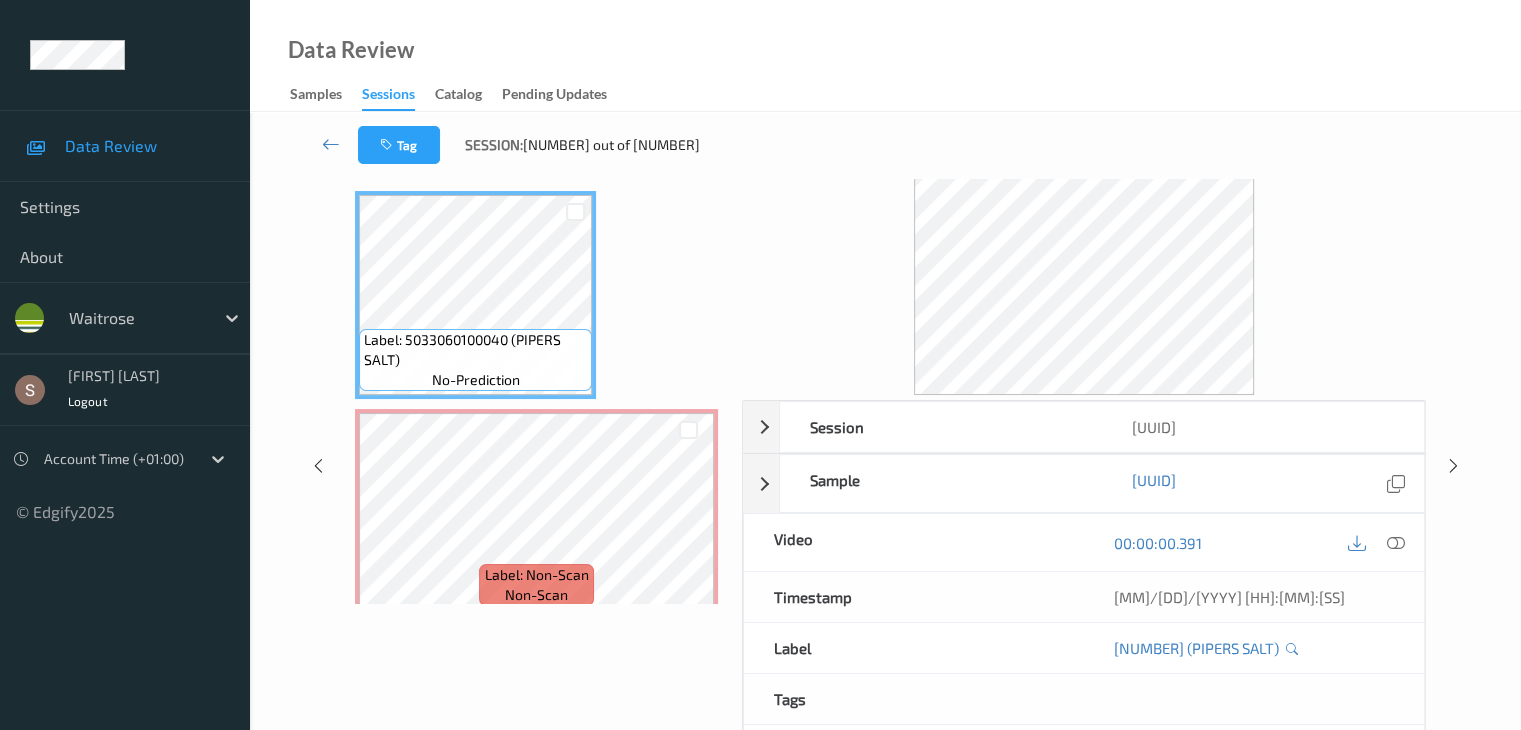 scroll, scrollTop: 0, scrollLeft: 0, axis: both 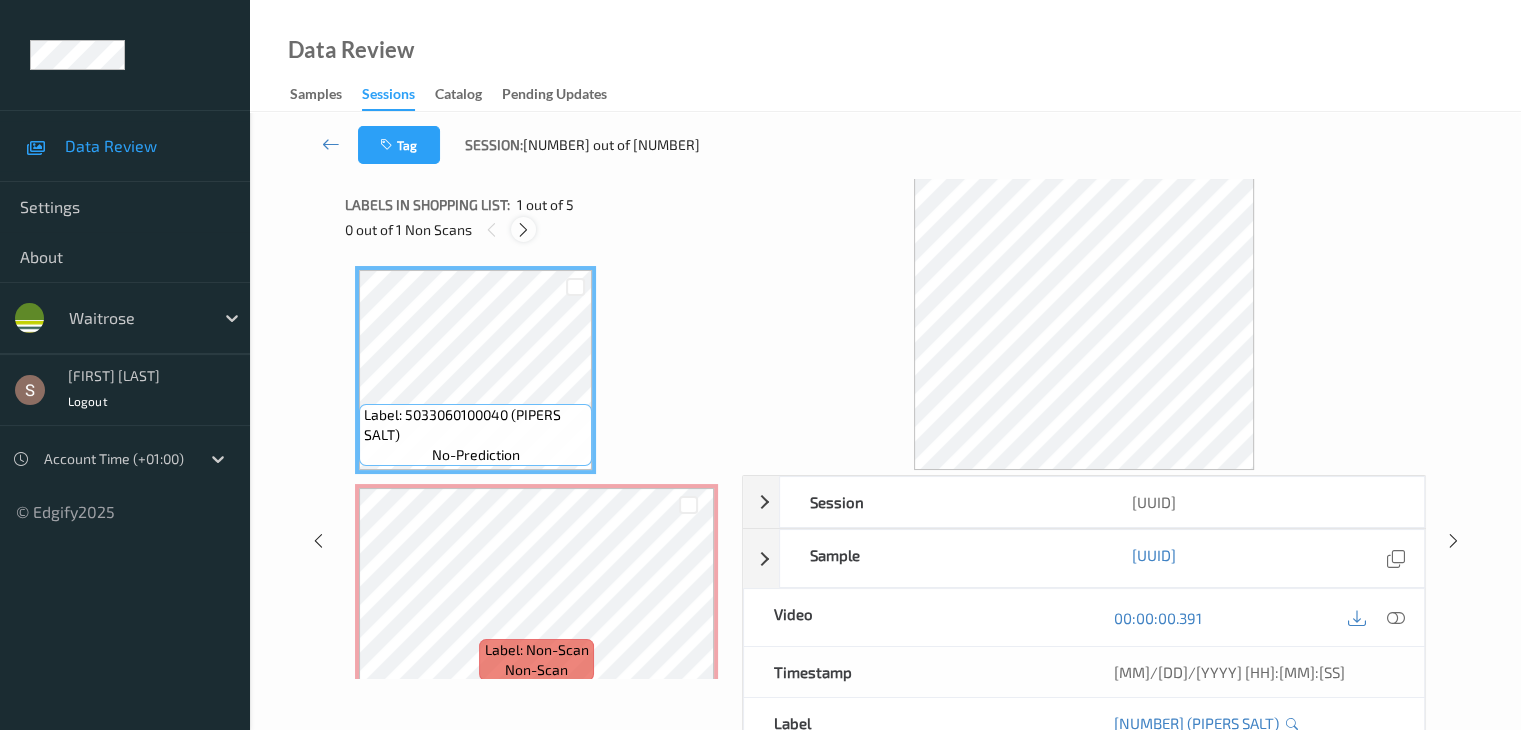 click at bounding box center [523, 230] 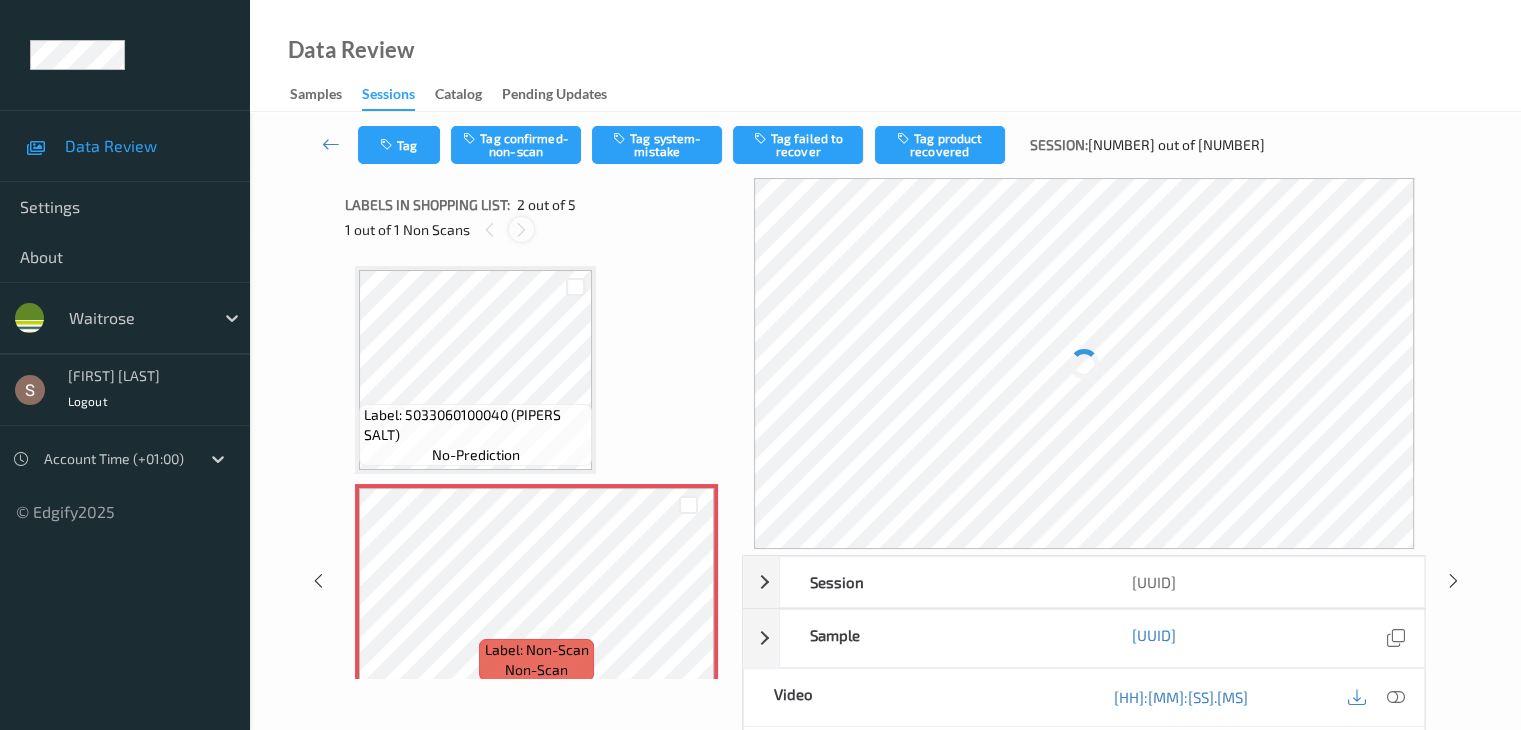 scroll, scrollTop: 10, scrollLeft: 0, axis: vertical 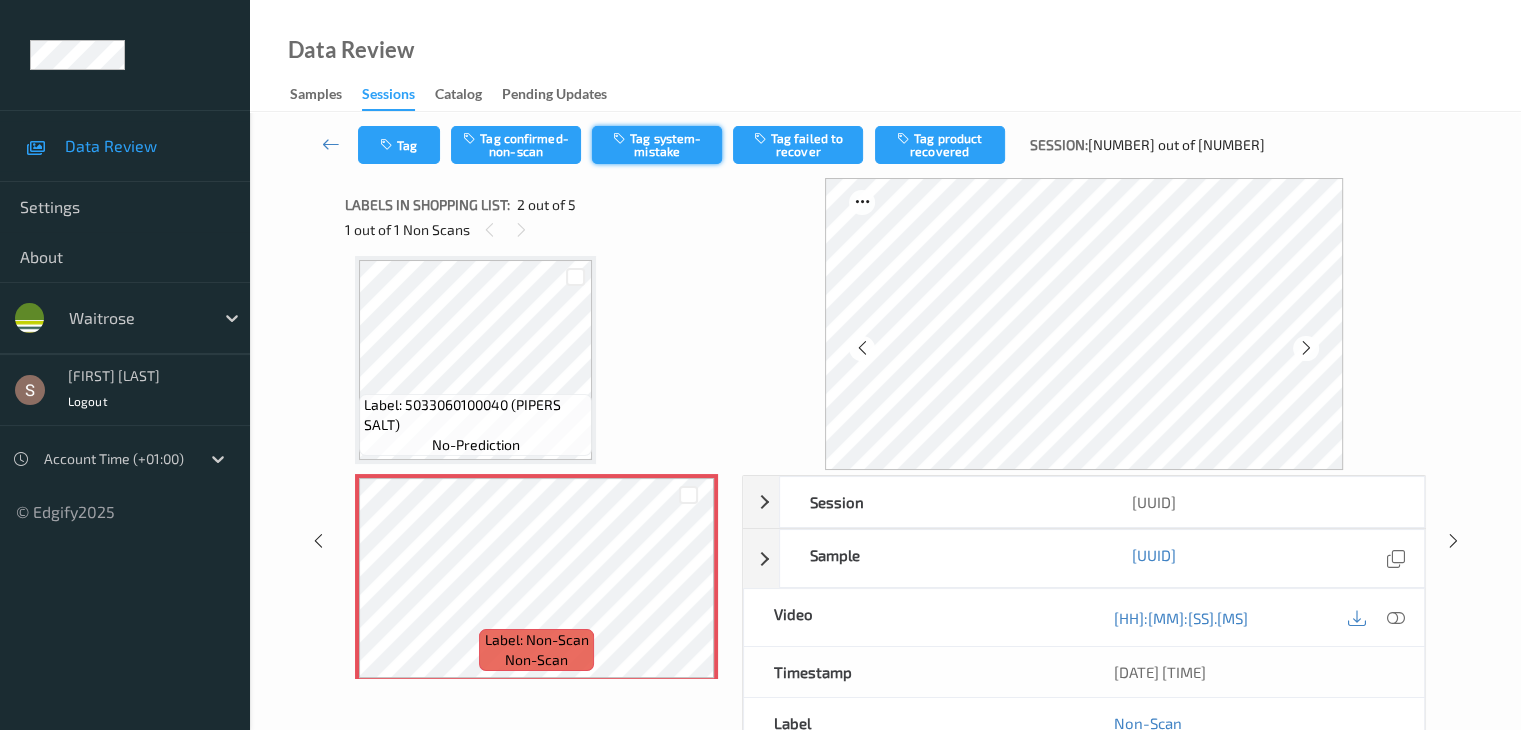 click on "Tag   system-mistake" at bounding box center [657, 145] 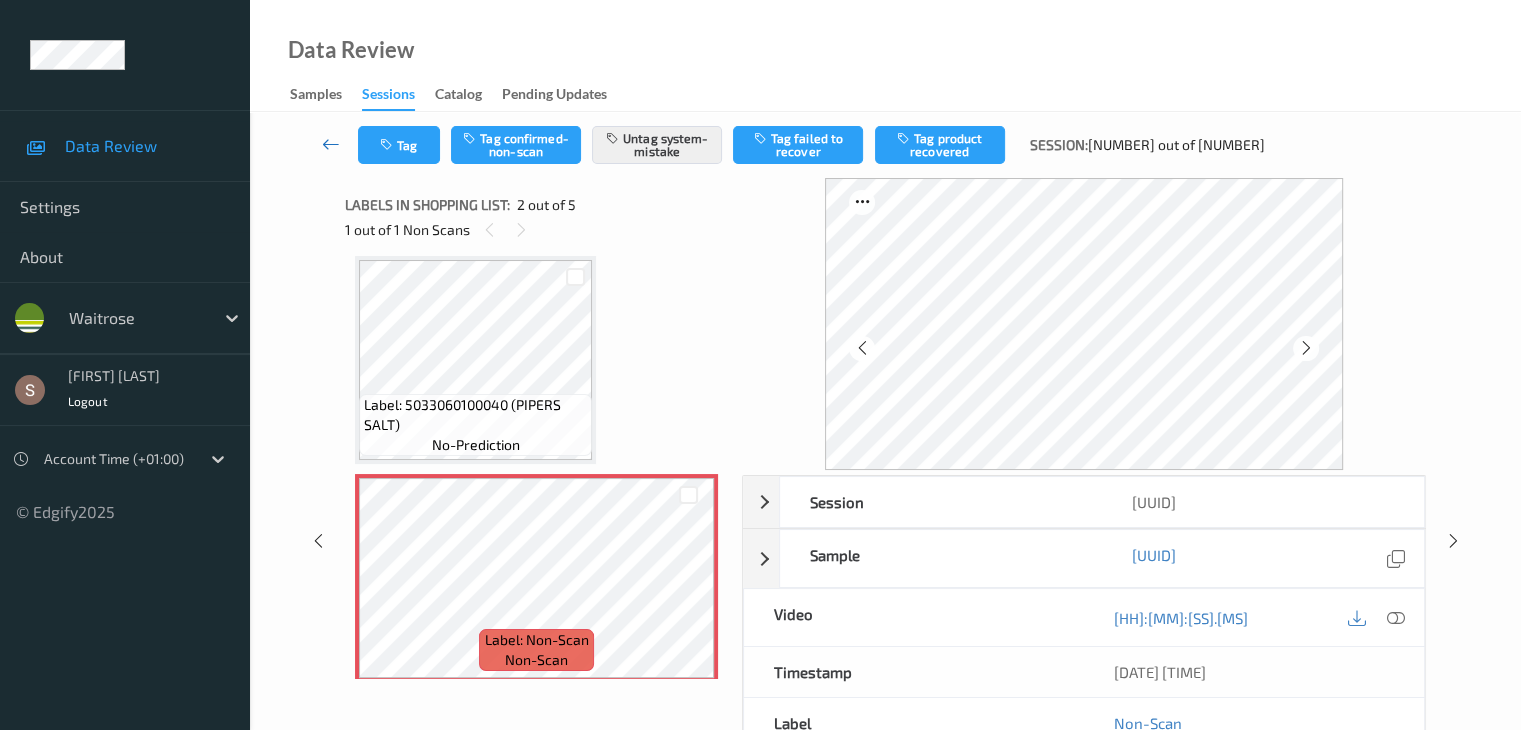 click at bounding box center (331, 144) 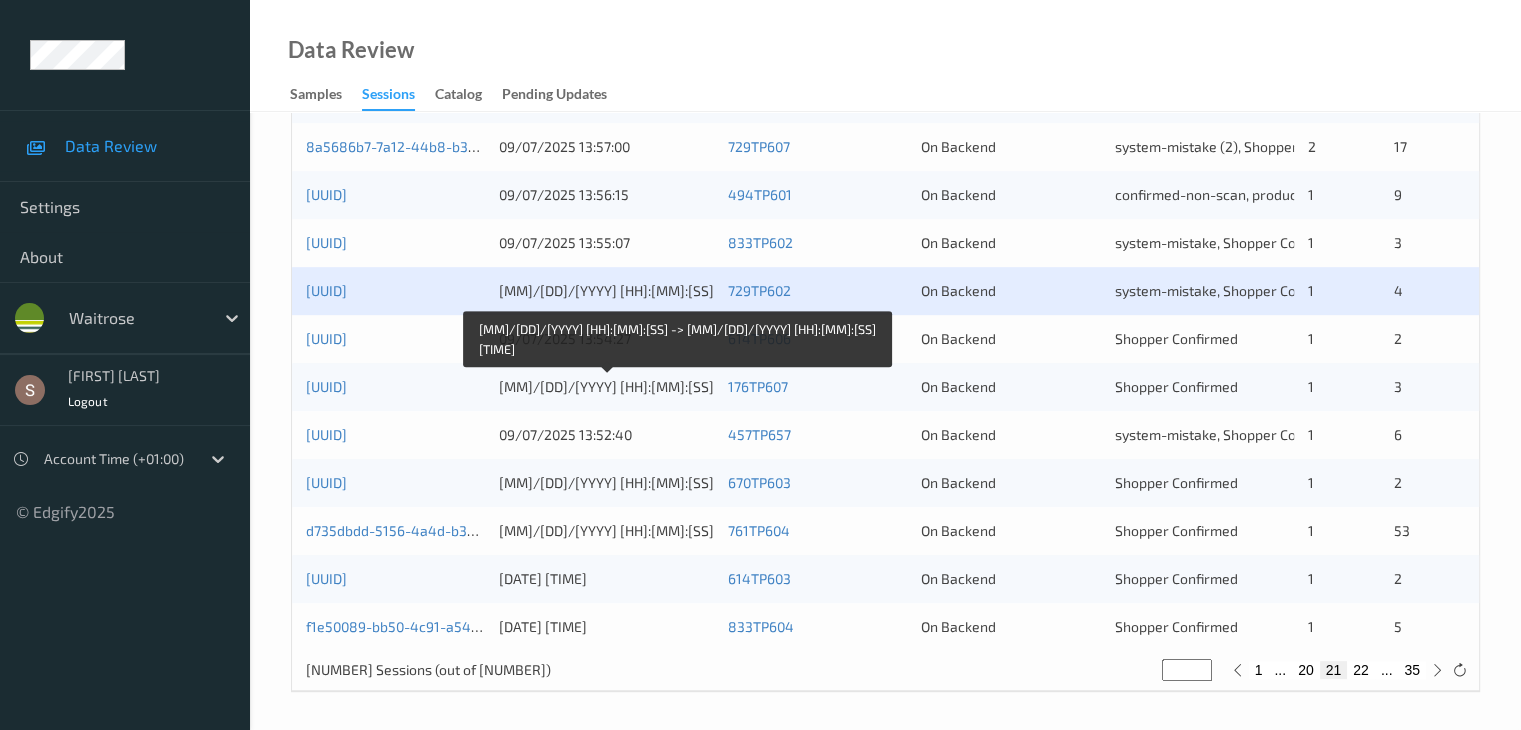 scroll, scrollTop: 932, scrollLeft: 0, axis: vertical 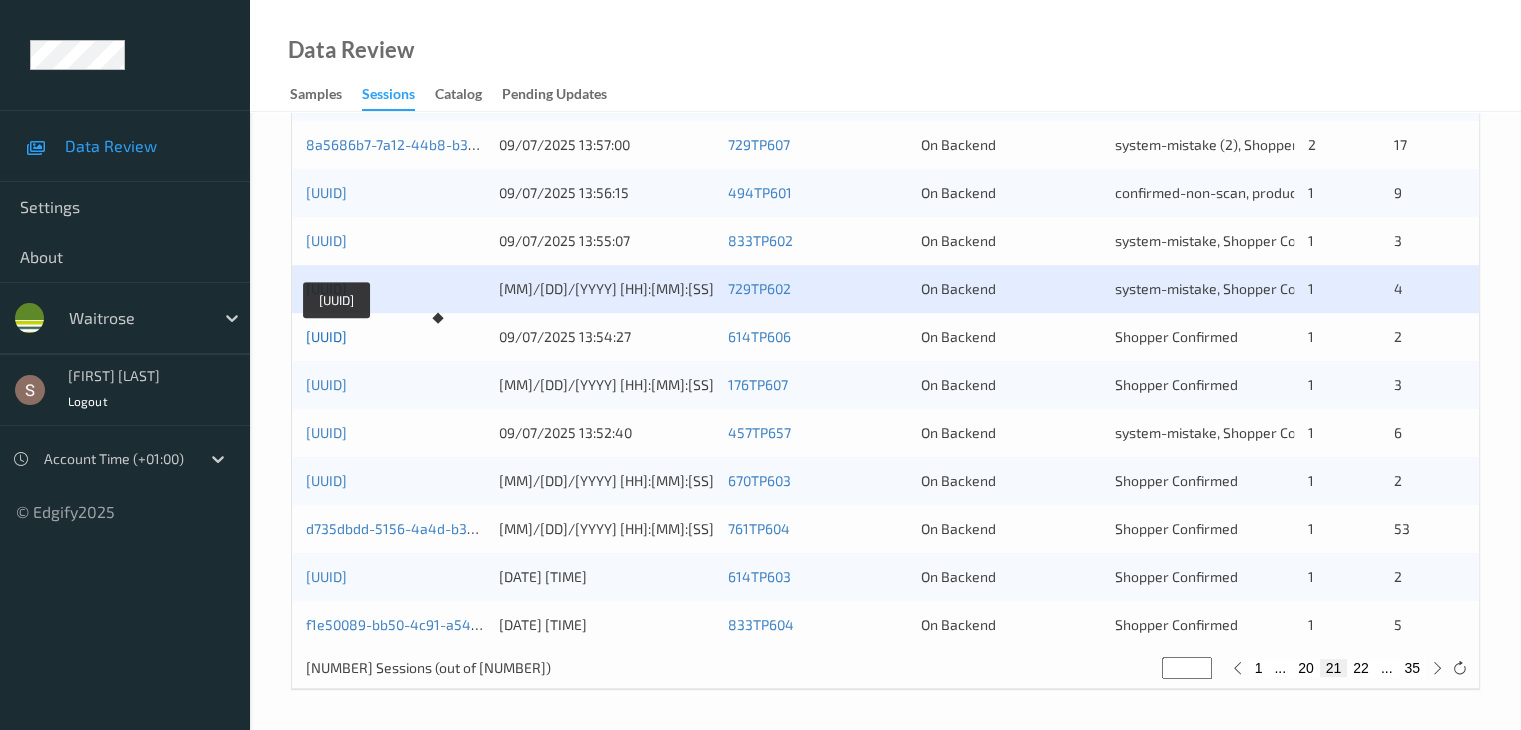 click on "4fcf9da6-f54a-4ba2-a562-d8e1330ce27f" at bounding box center (326, 336) 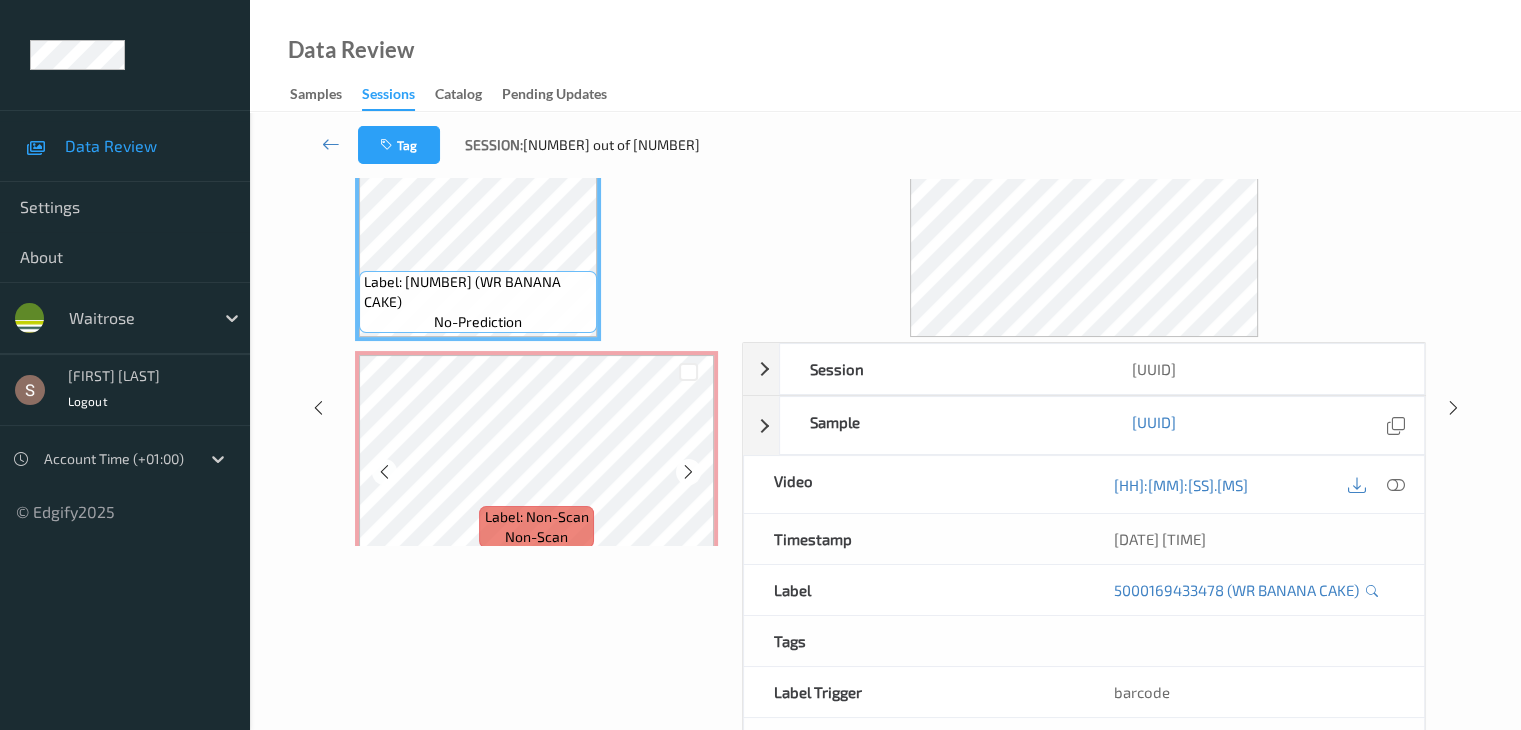 scroll, scrollTop: 0, scrollLeft: 0, axis: both 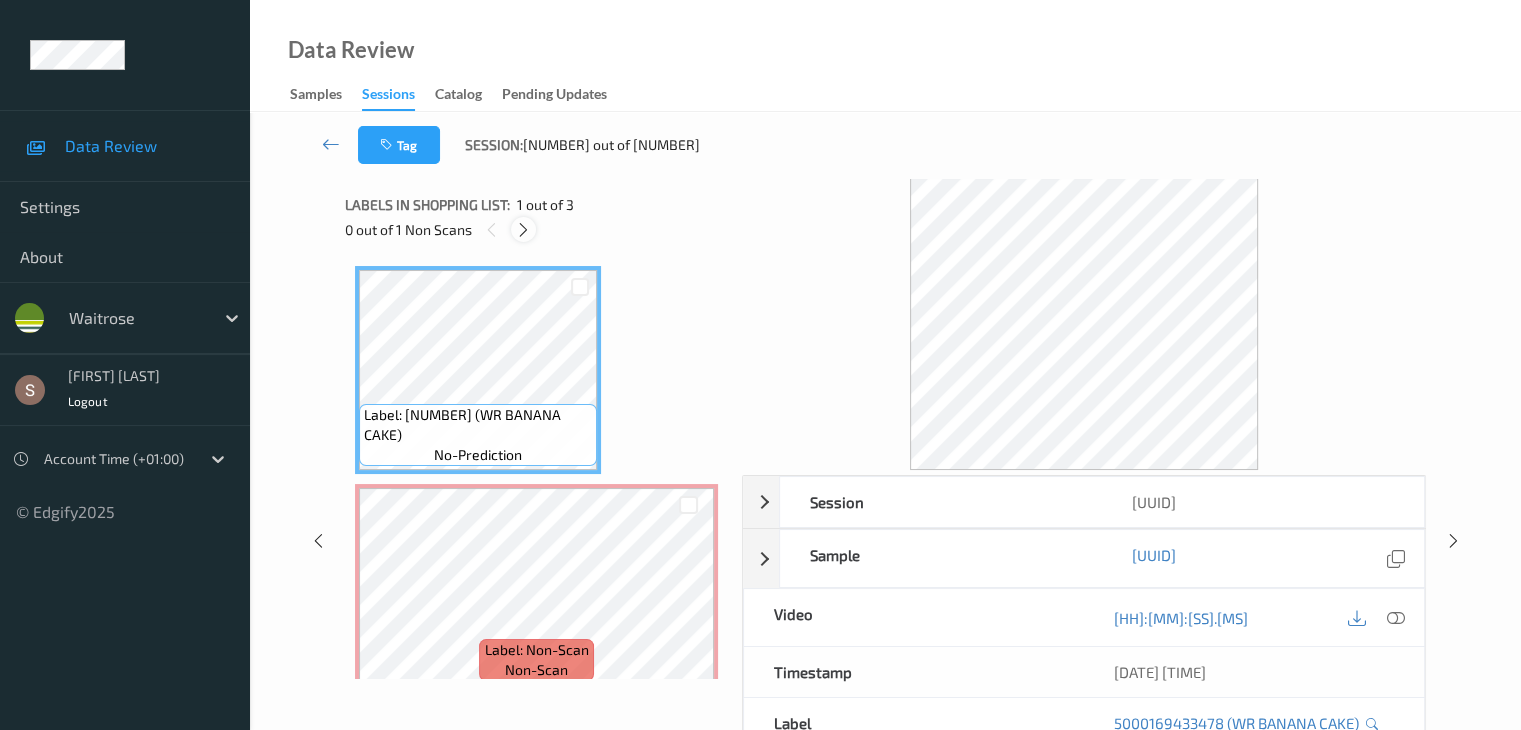 click at bounding box center (523, 230) 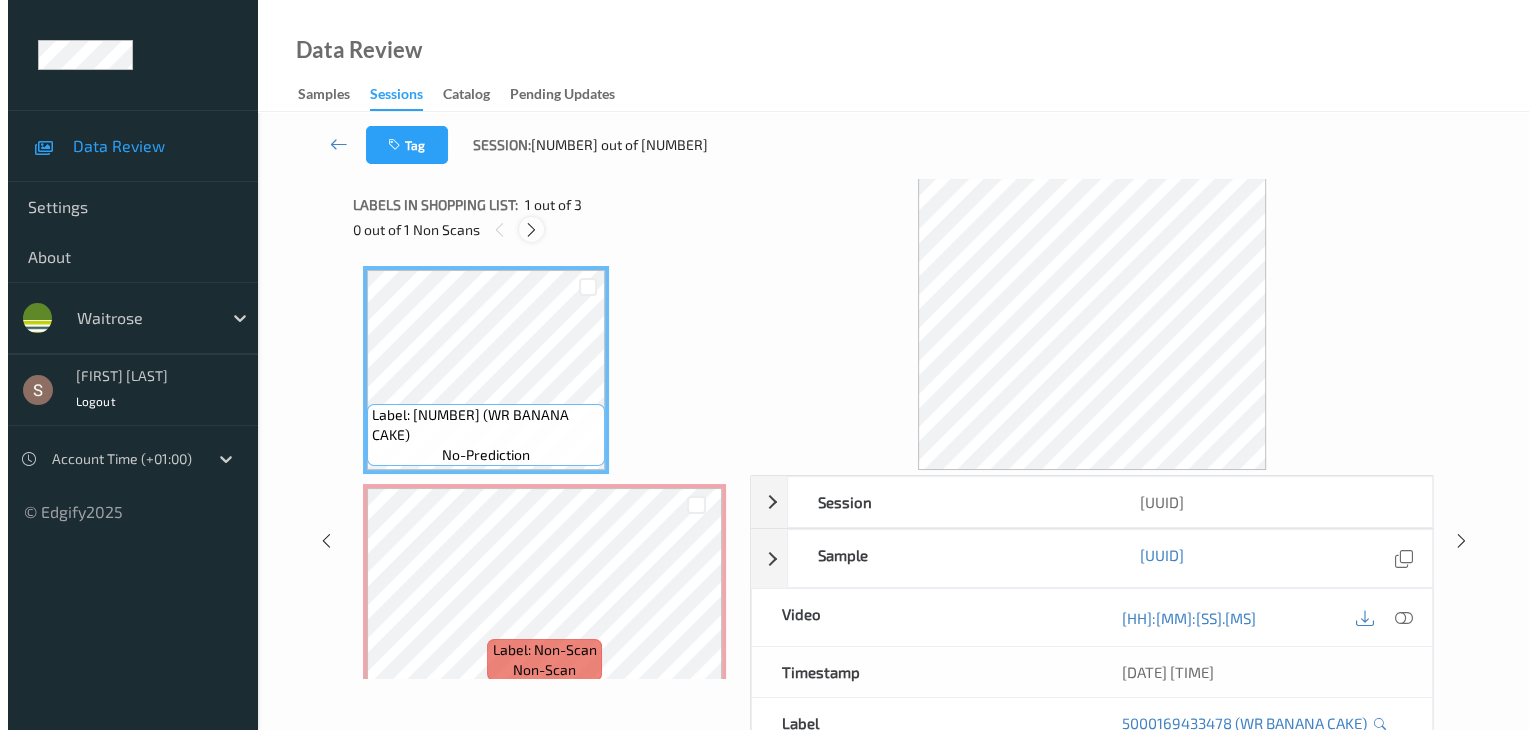 scroll, scrollTop: 10, scrollLeft: 0, axis: vertical 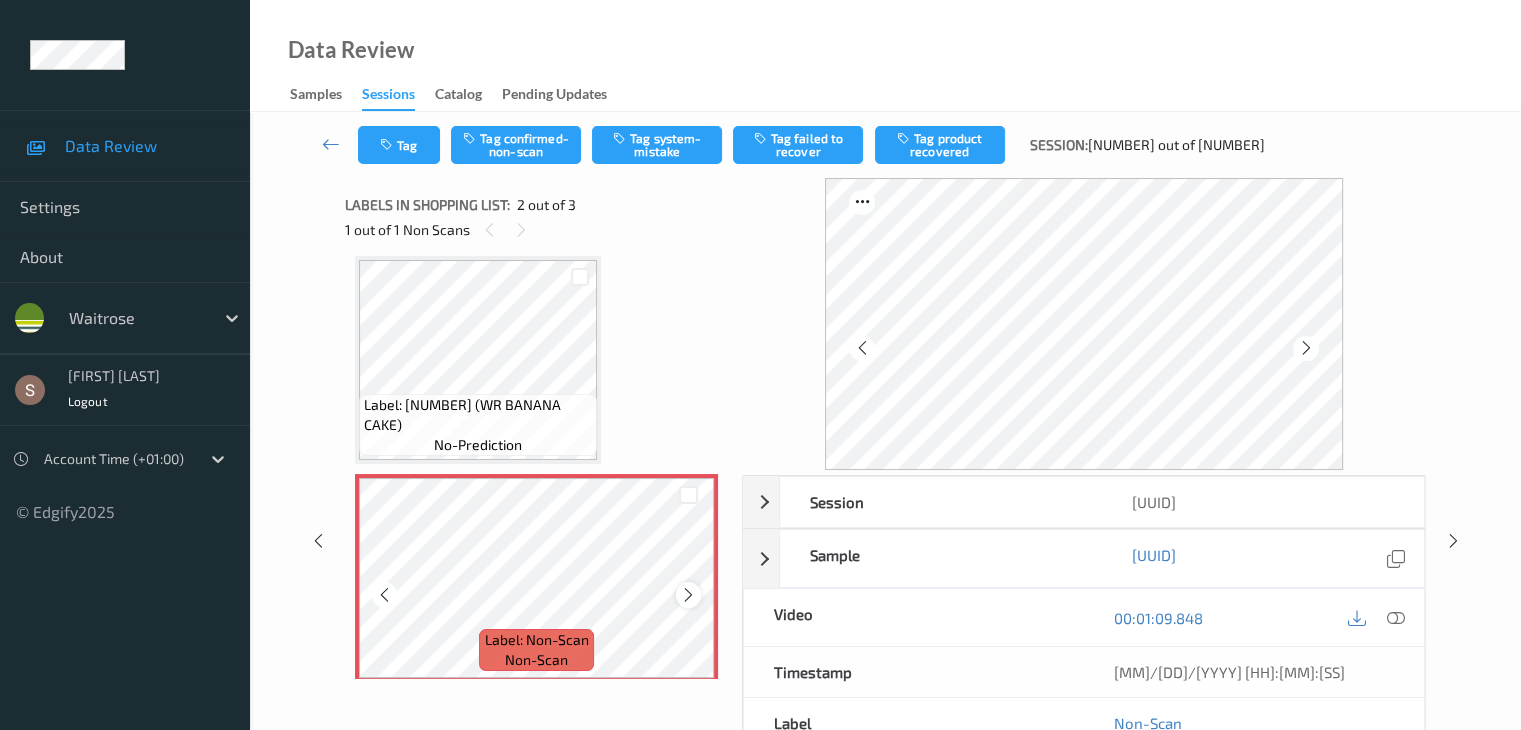 click at bounding box center (688, 595) 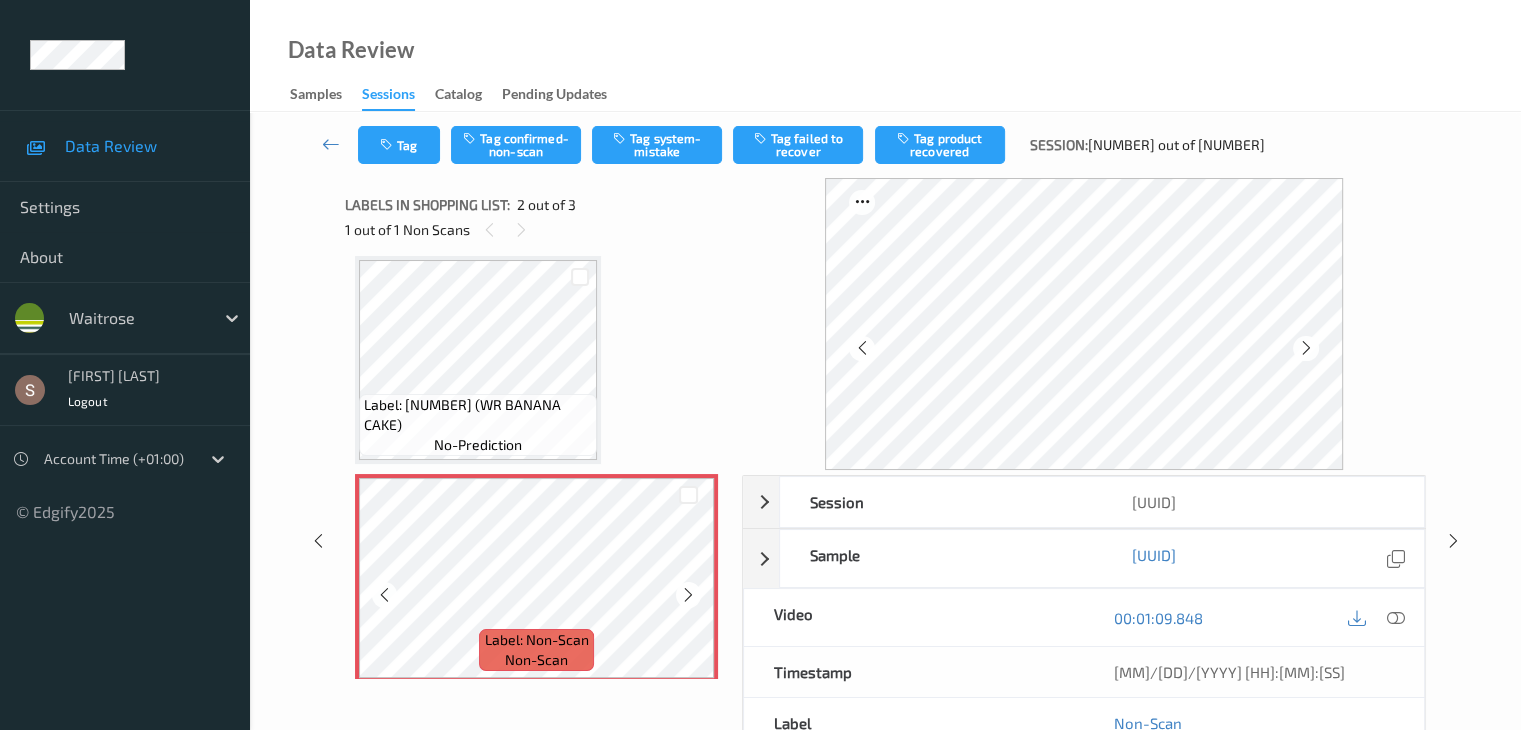 click at bounding box center [688, 595] 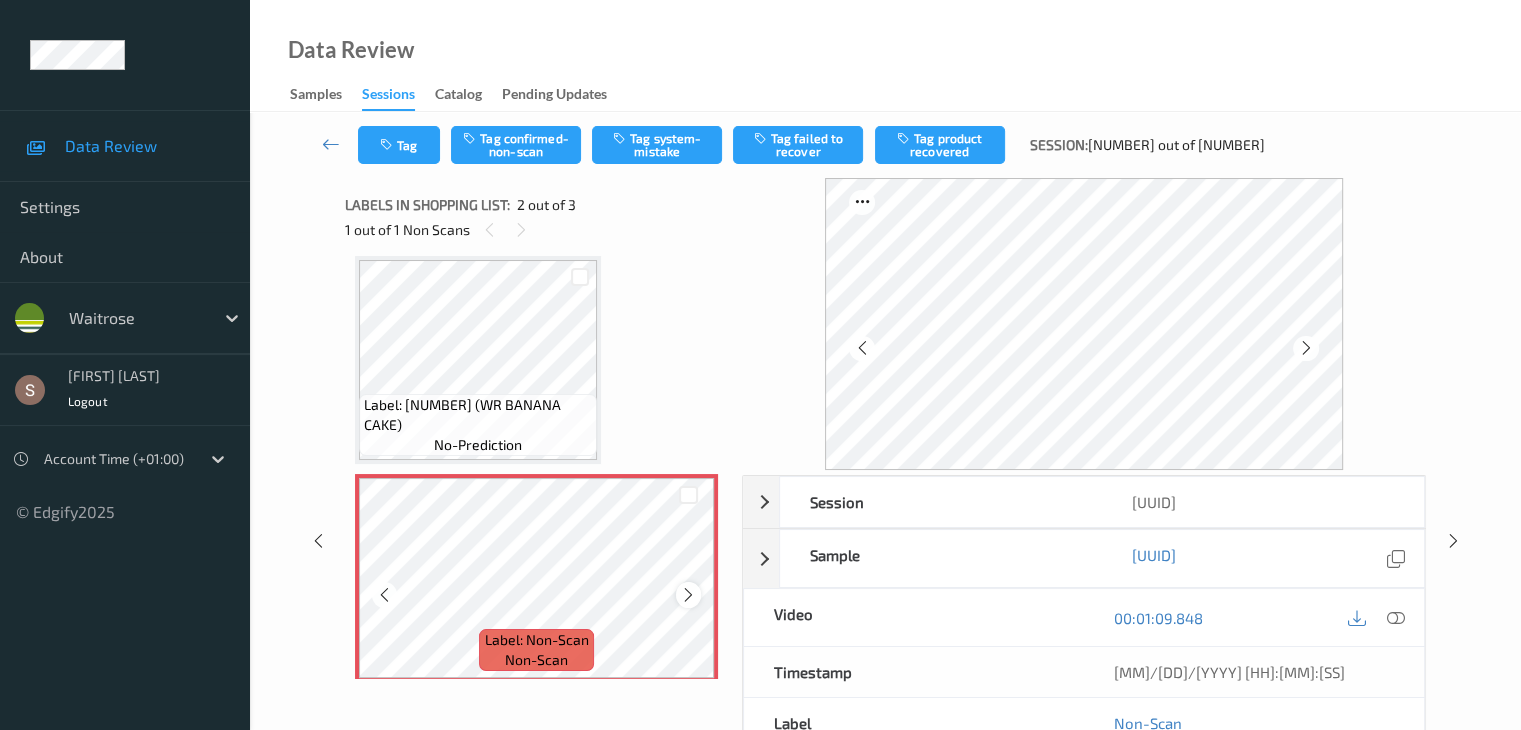 click at bounding box center [688, 595] 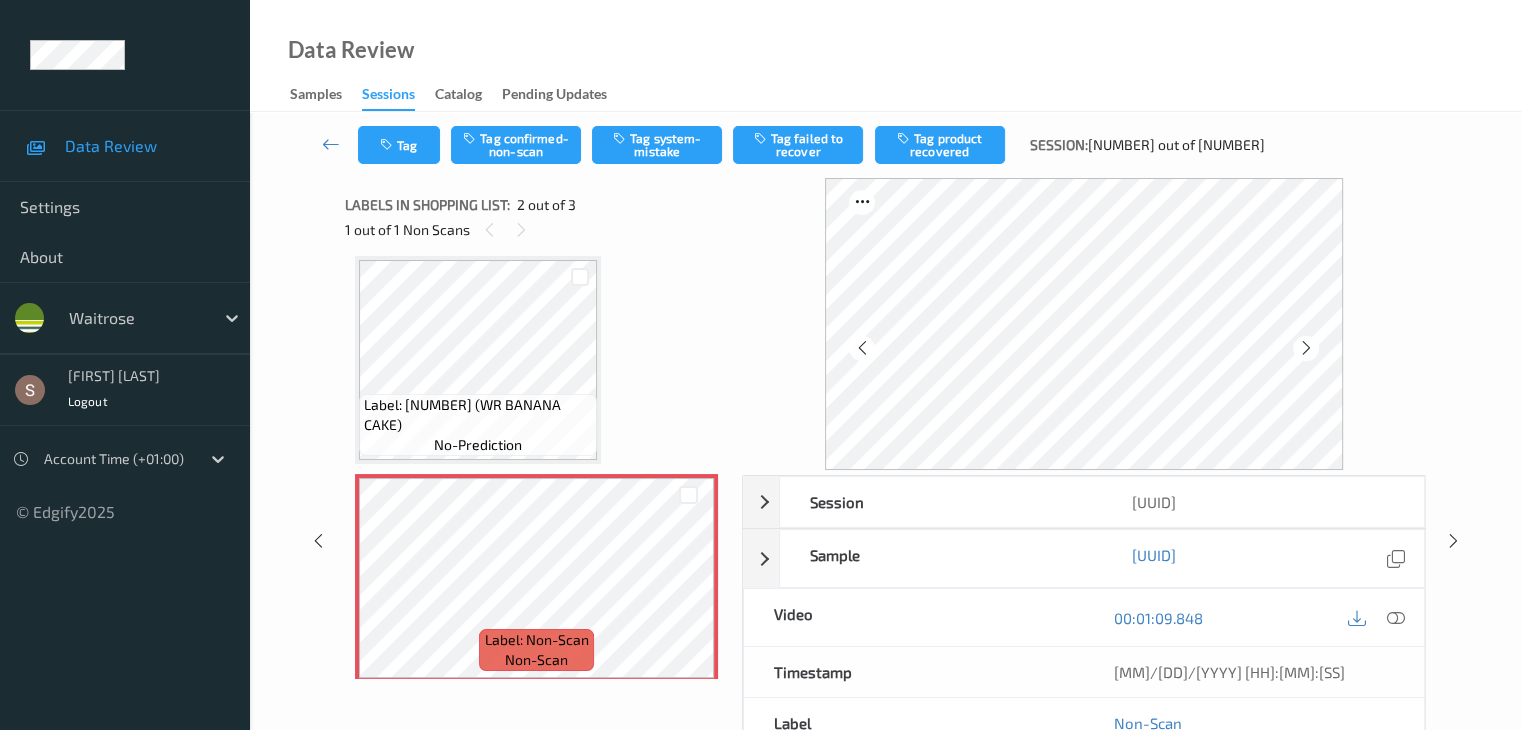 click on "Tag Tag   confirmed-non-scan Tag   system-mistake Tag   failed to recover Tag   product recovered Session: 414 out of 688" at bounding box center [885, 145] 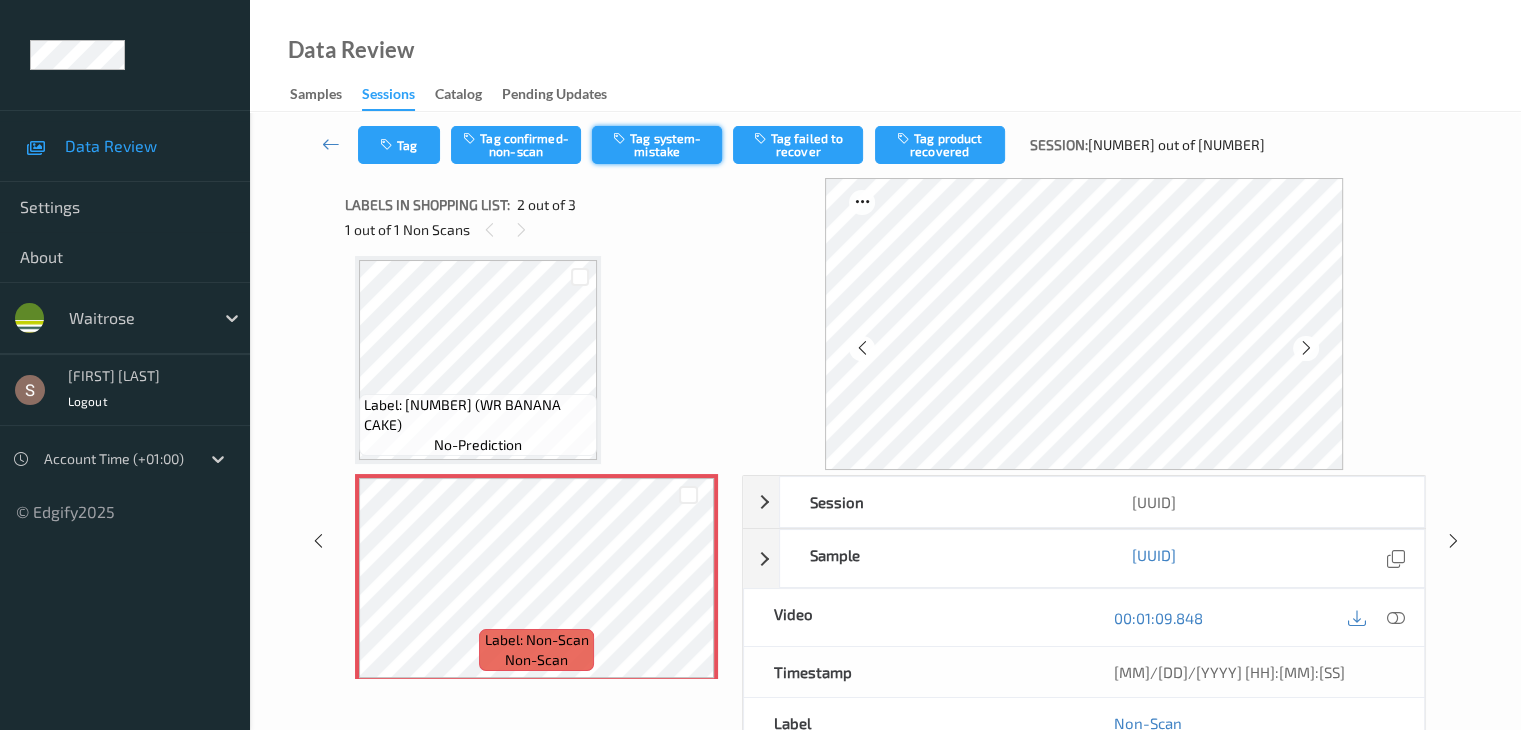 click on "Tag   system-mistake" at bounding box center (657, 145) 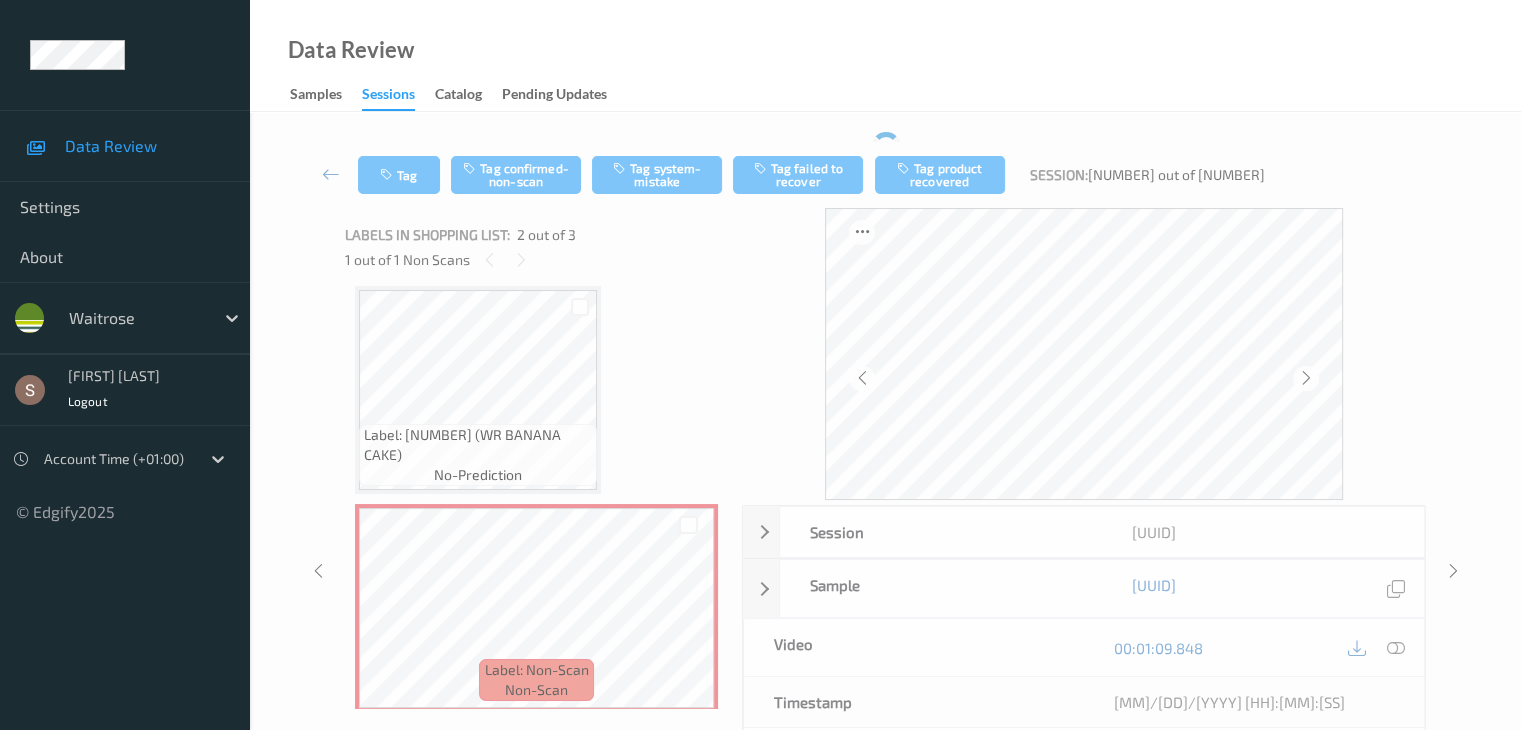 click on "Tag Tag   confirmed-non-scan Tag   system-mistake Tag   failed to recover Tag   product recovered Session: 414 out of 1" at bounding box center [885, 175] 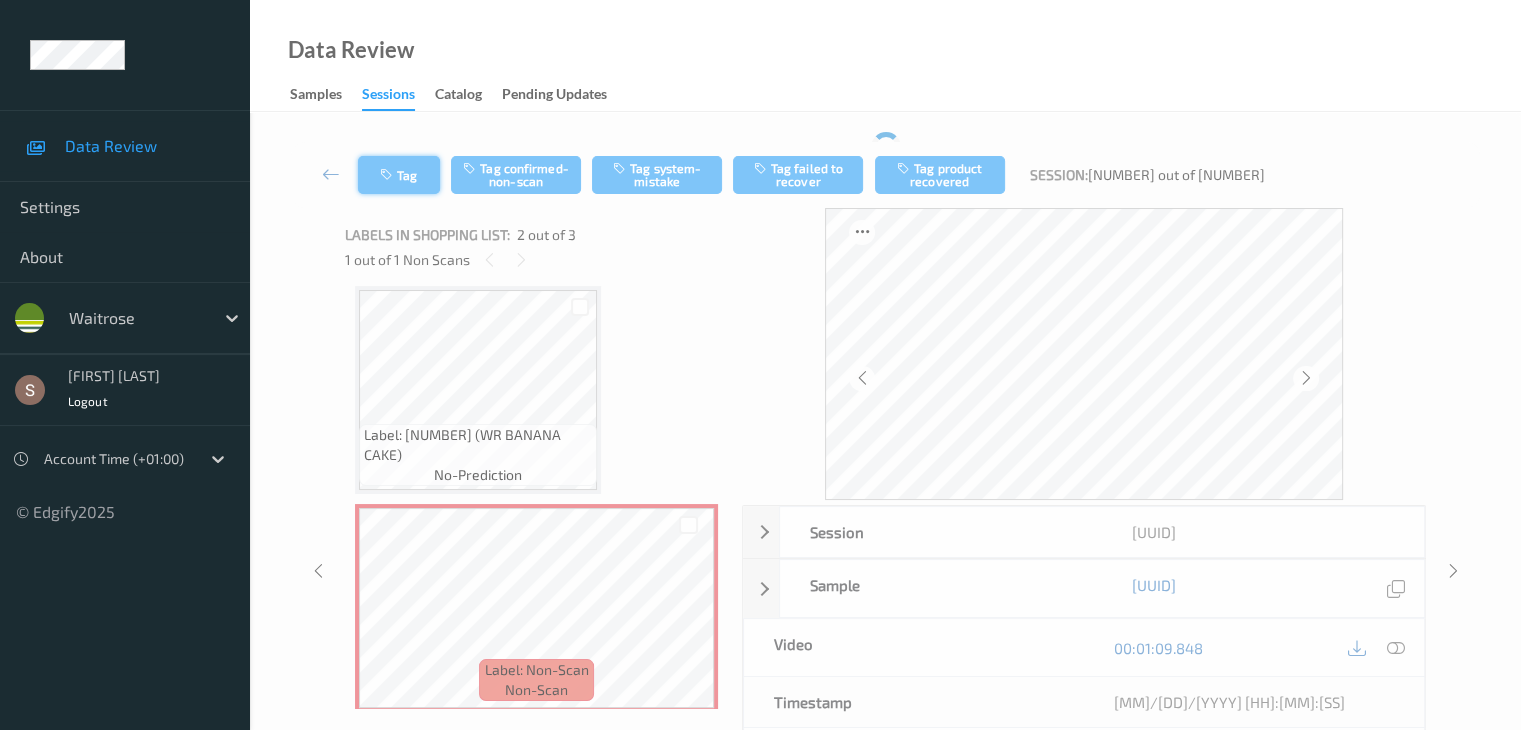 click on "Tag" at bounding box center [399, 175] 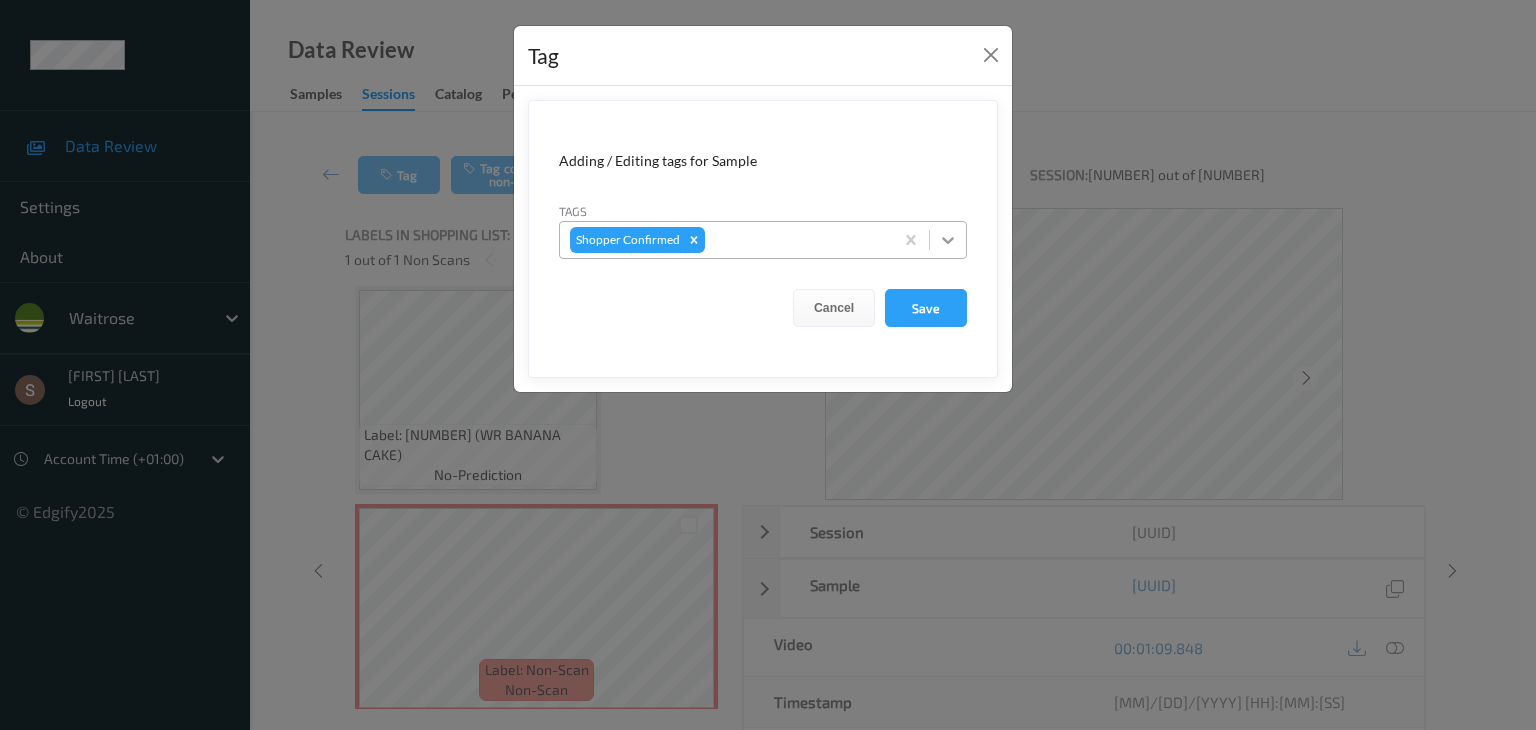 click 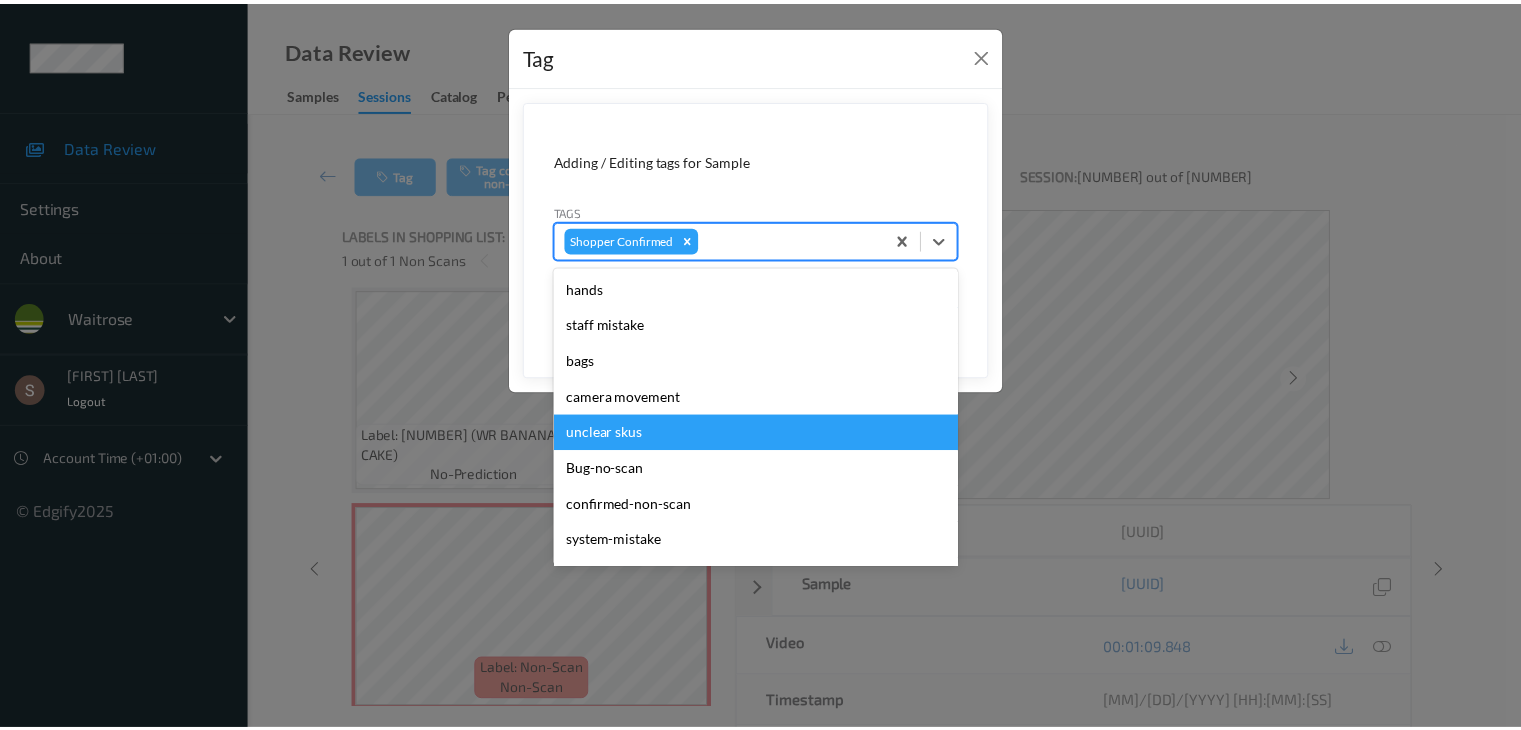 scroll, scrollTop: 356, scrollLeft: 0, axis: vertical 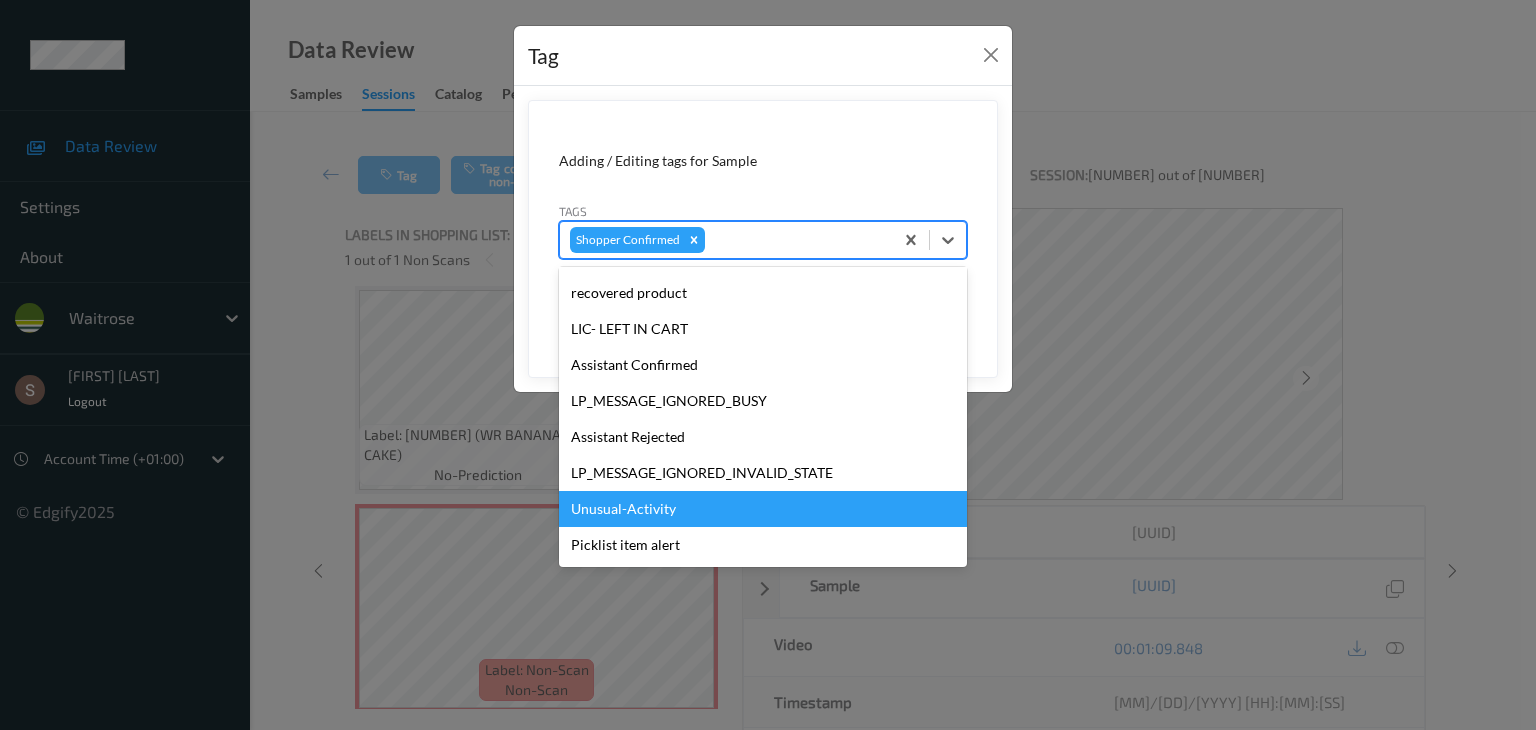 click on "Unusual-Activity" at bounding box center [763, 509] 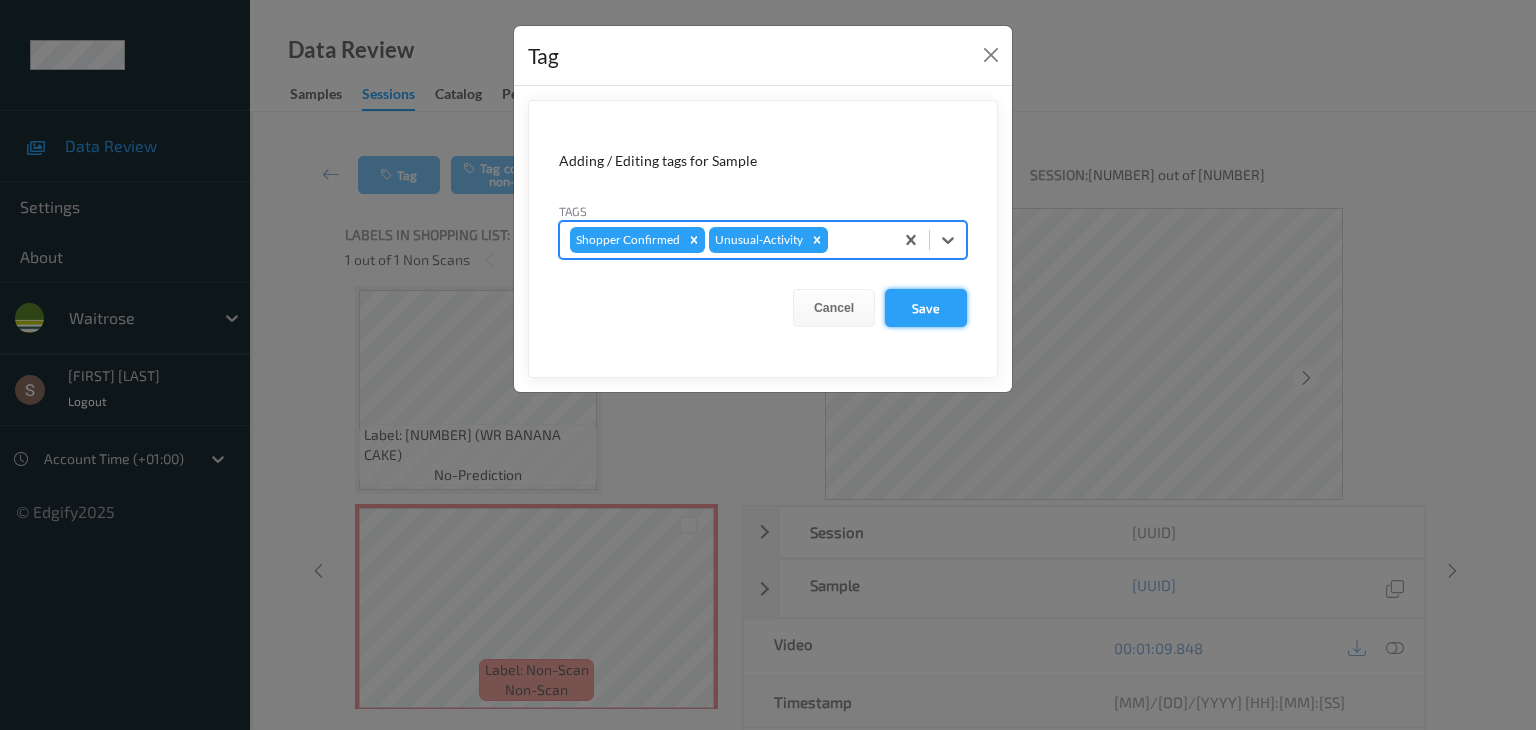 click on "Save" at bounding box center [926, 308] 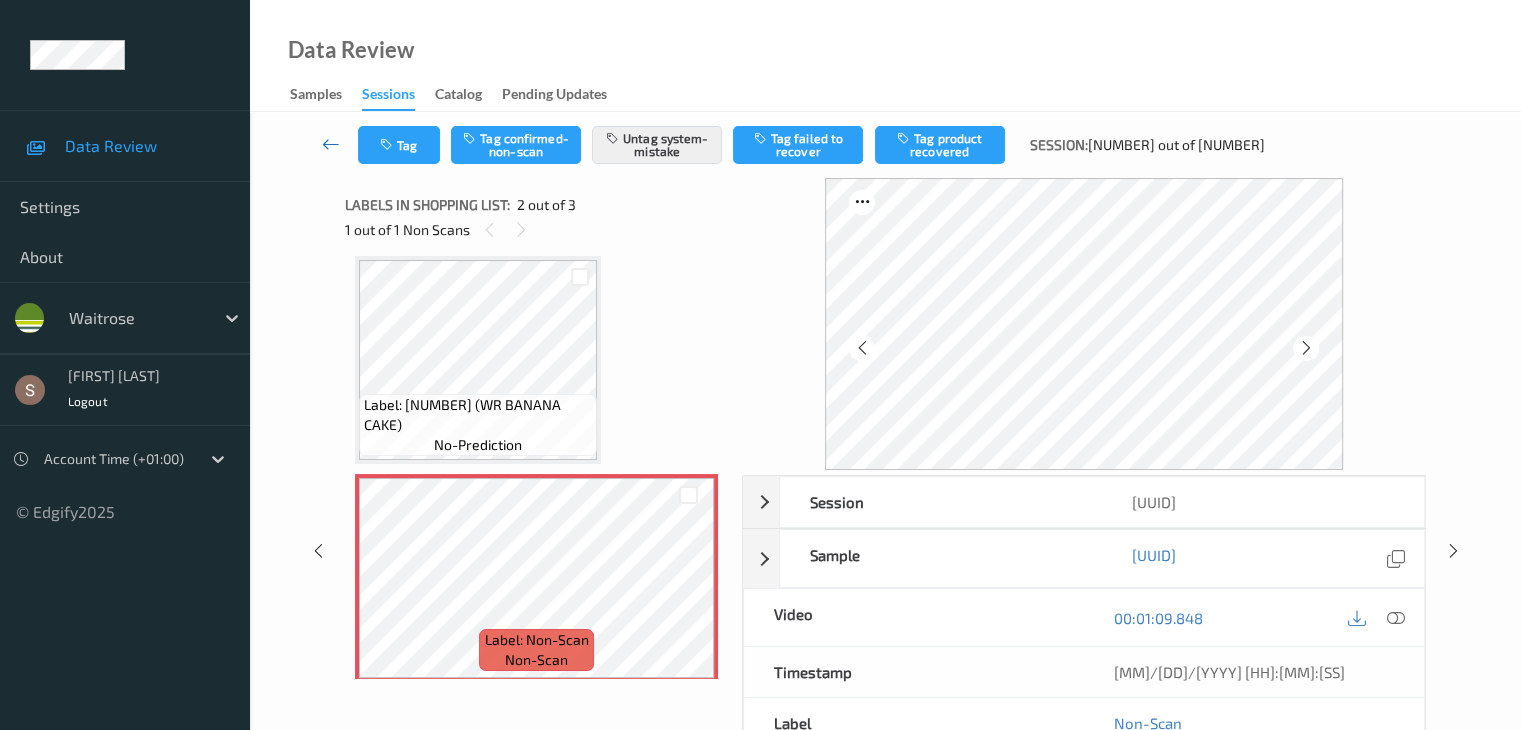 click at bounding box center [331, 144] 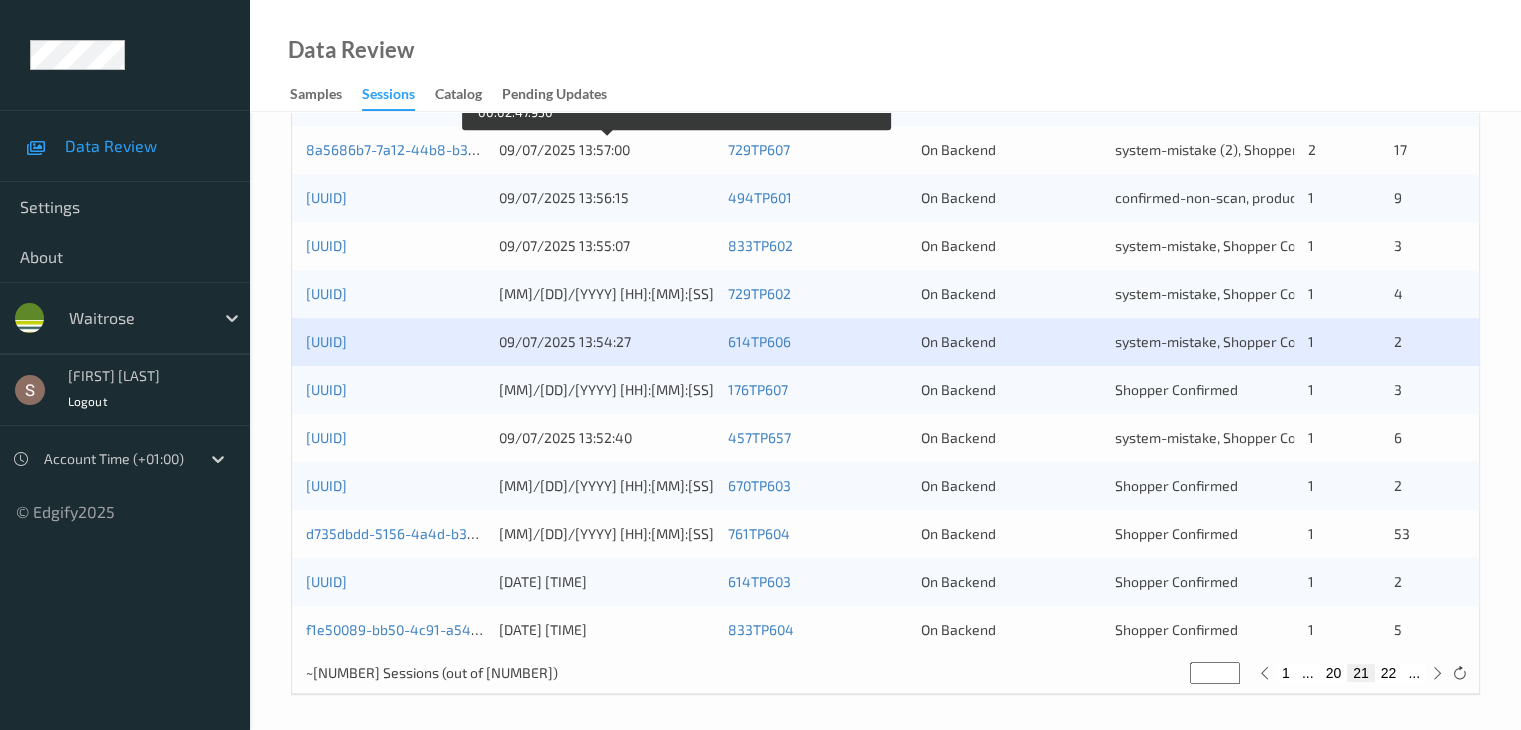 scroll, scrollTop: 932, scrollLeft: 0, axis: vertical 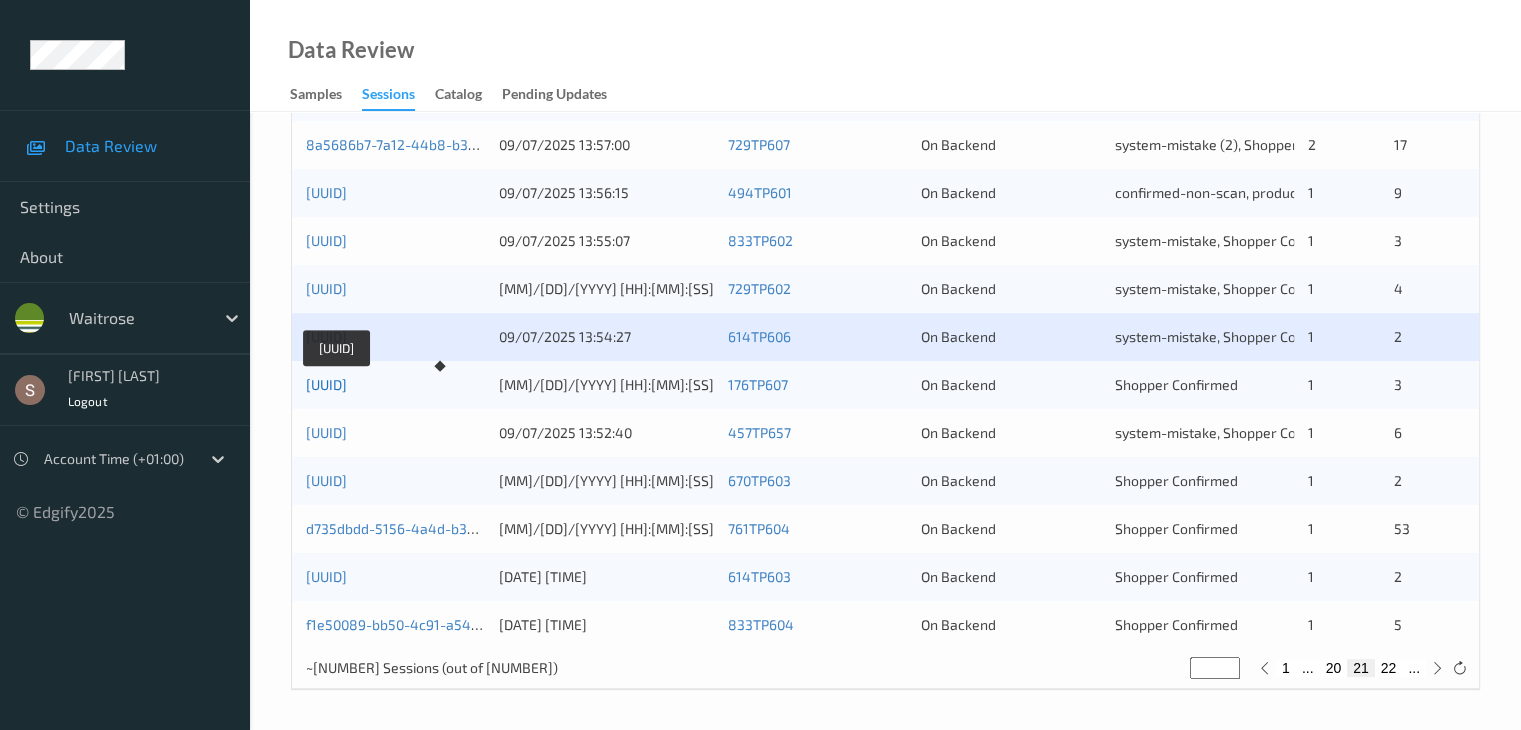 click on "f0d22e92-ad1c-4b6a-a6e4-fbf3cd437043" at bounding box center (326, 384) 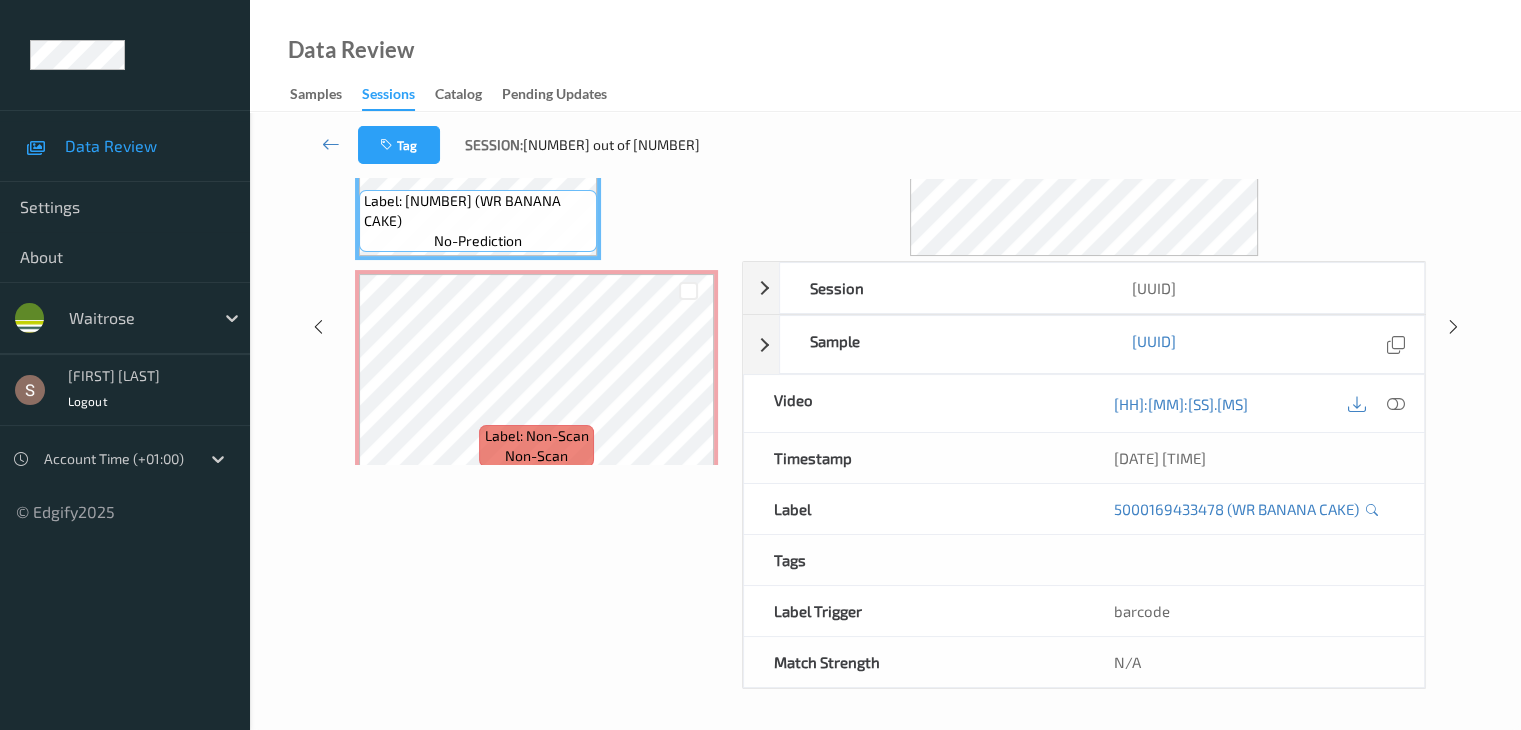 scroll, scrollTop: 0, scrollLeft: 0, axis: both 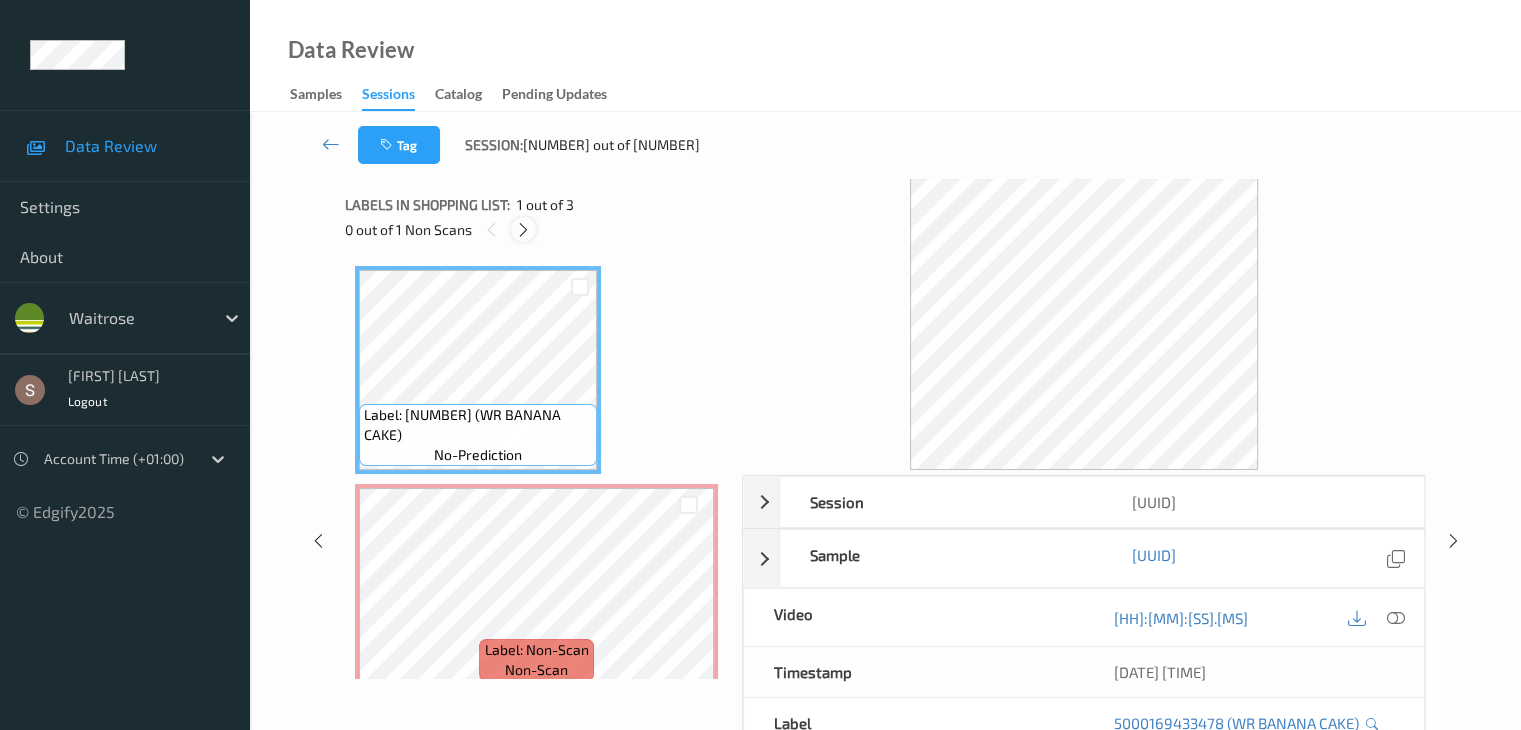 click at bounding box center [523, 230] 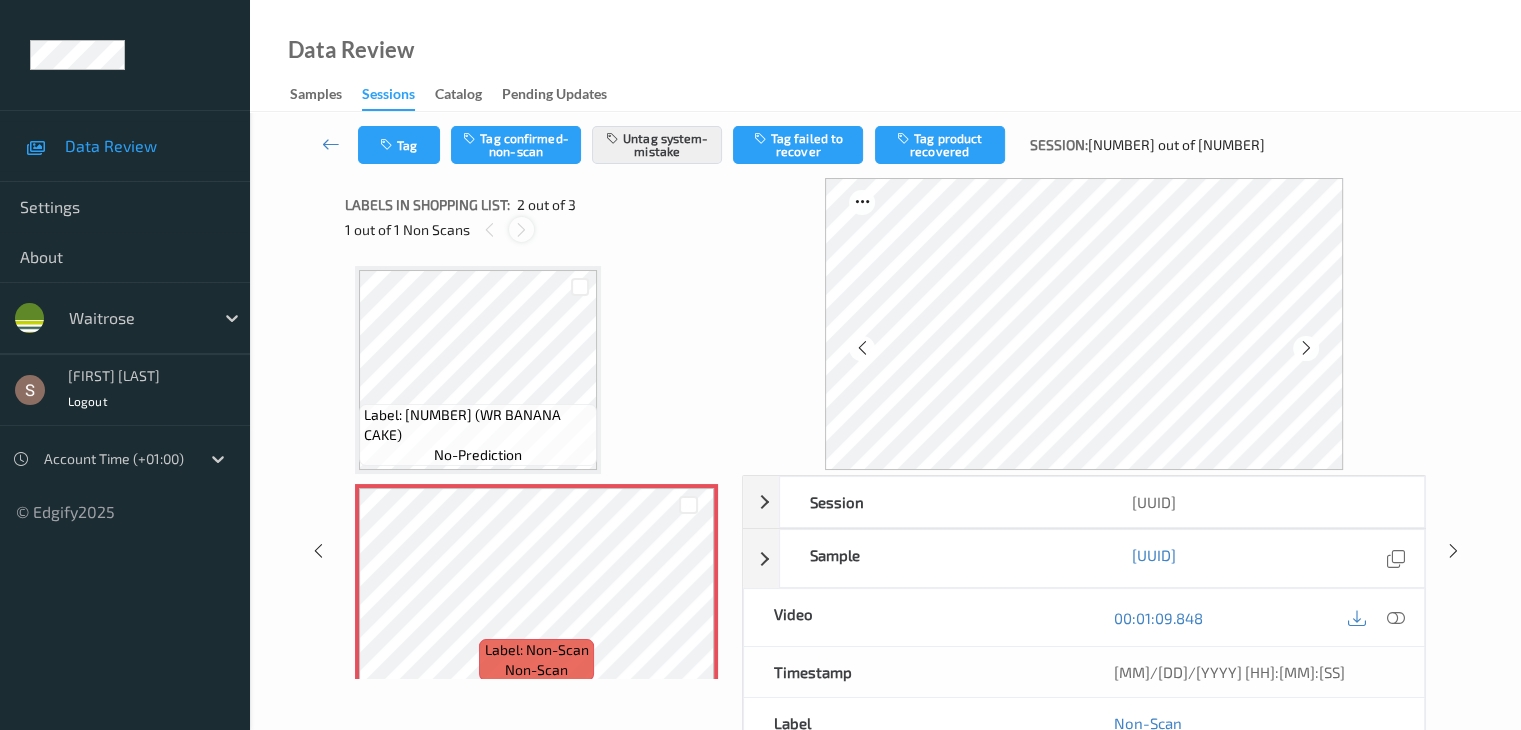 scroll, scrollTop: 10, scrollLeft: 0, axis: vertical 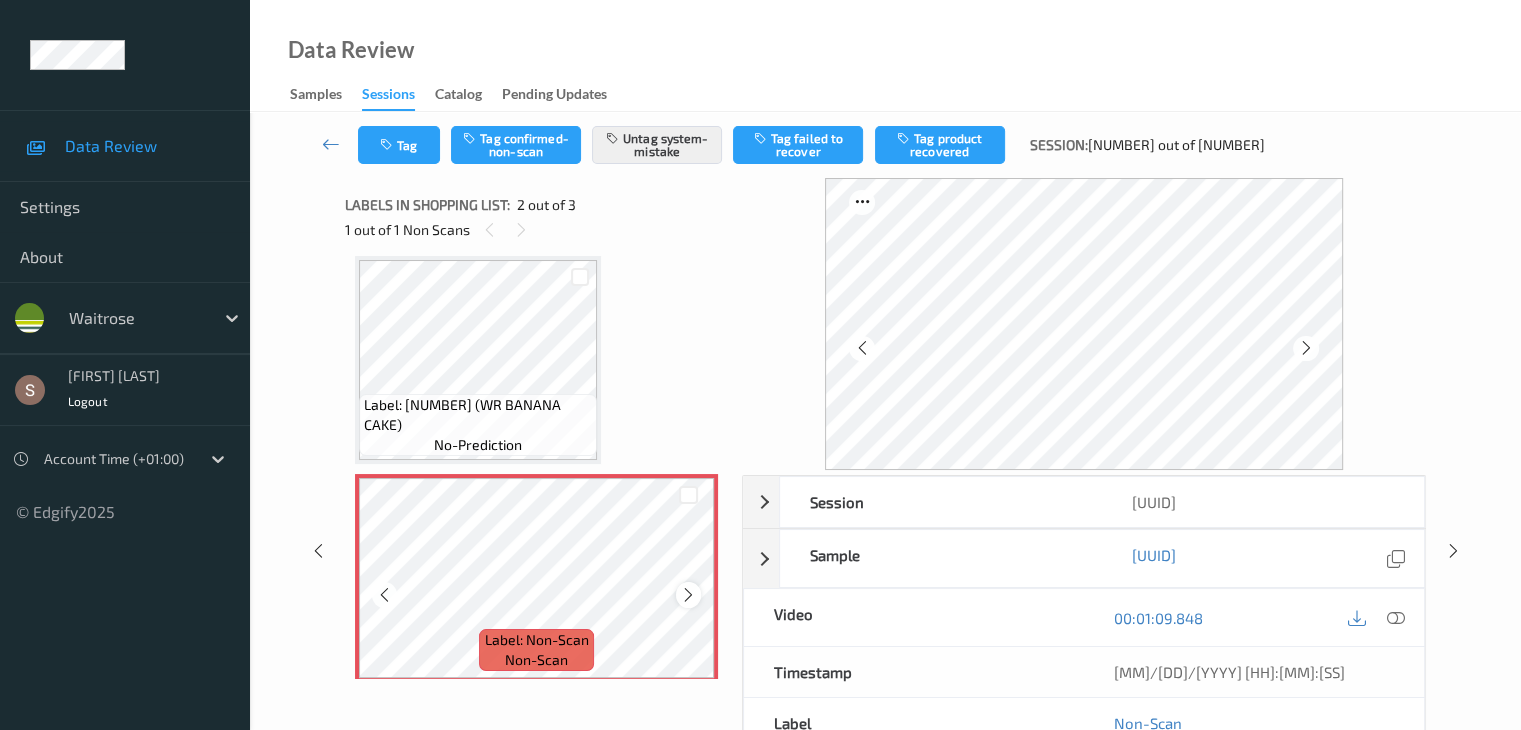 click at bounding box center (688, 595) 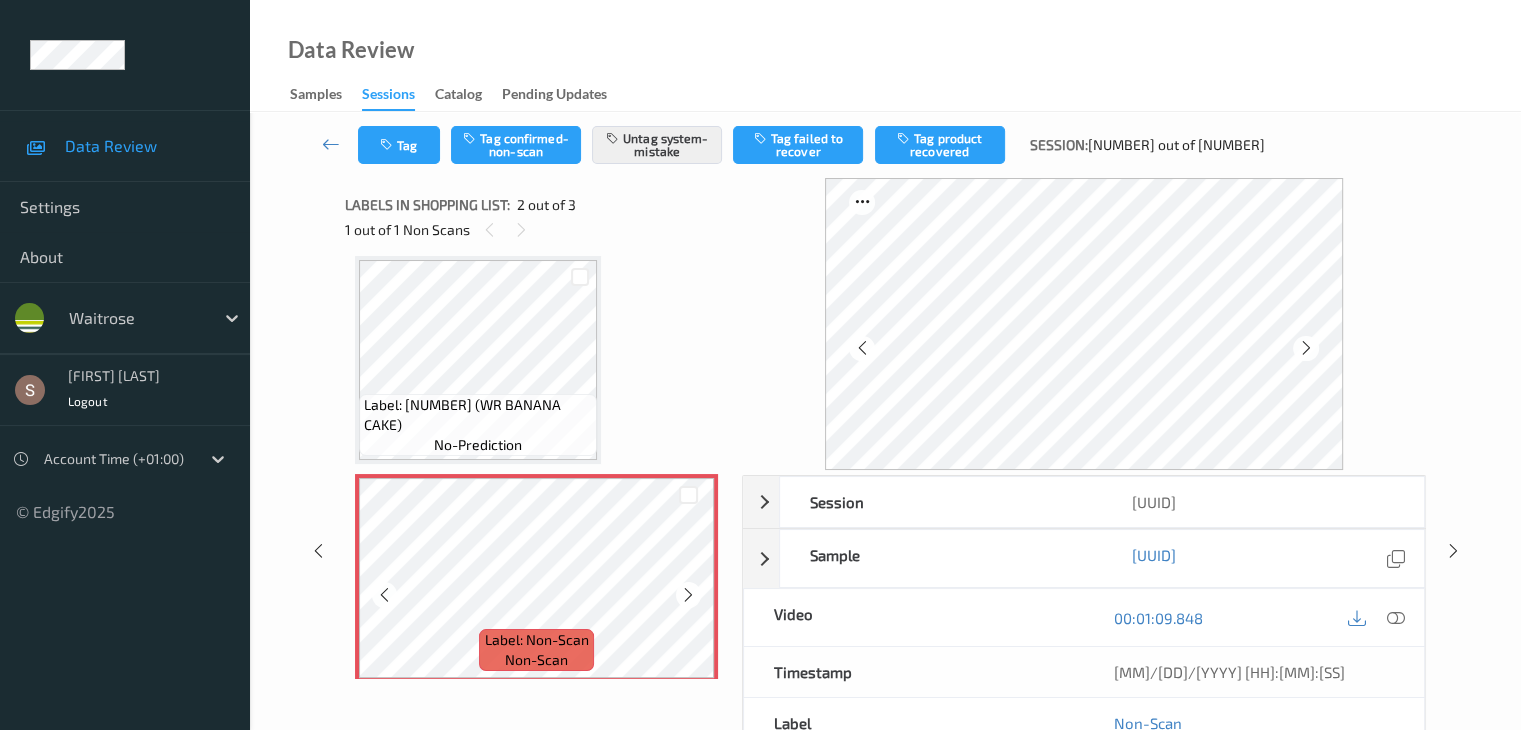 click at bounding box center [688, 595] 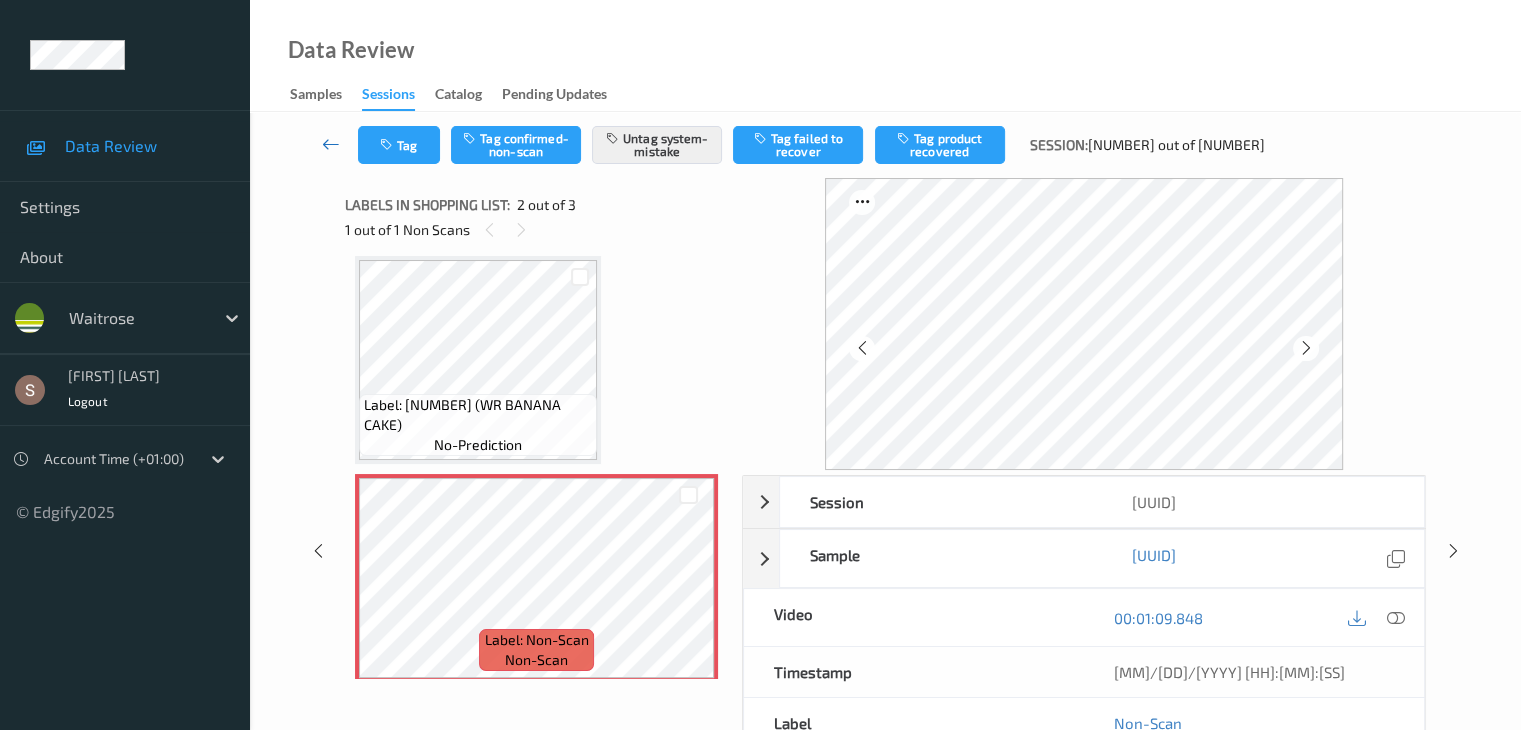 click at bounding box center (331, 144) 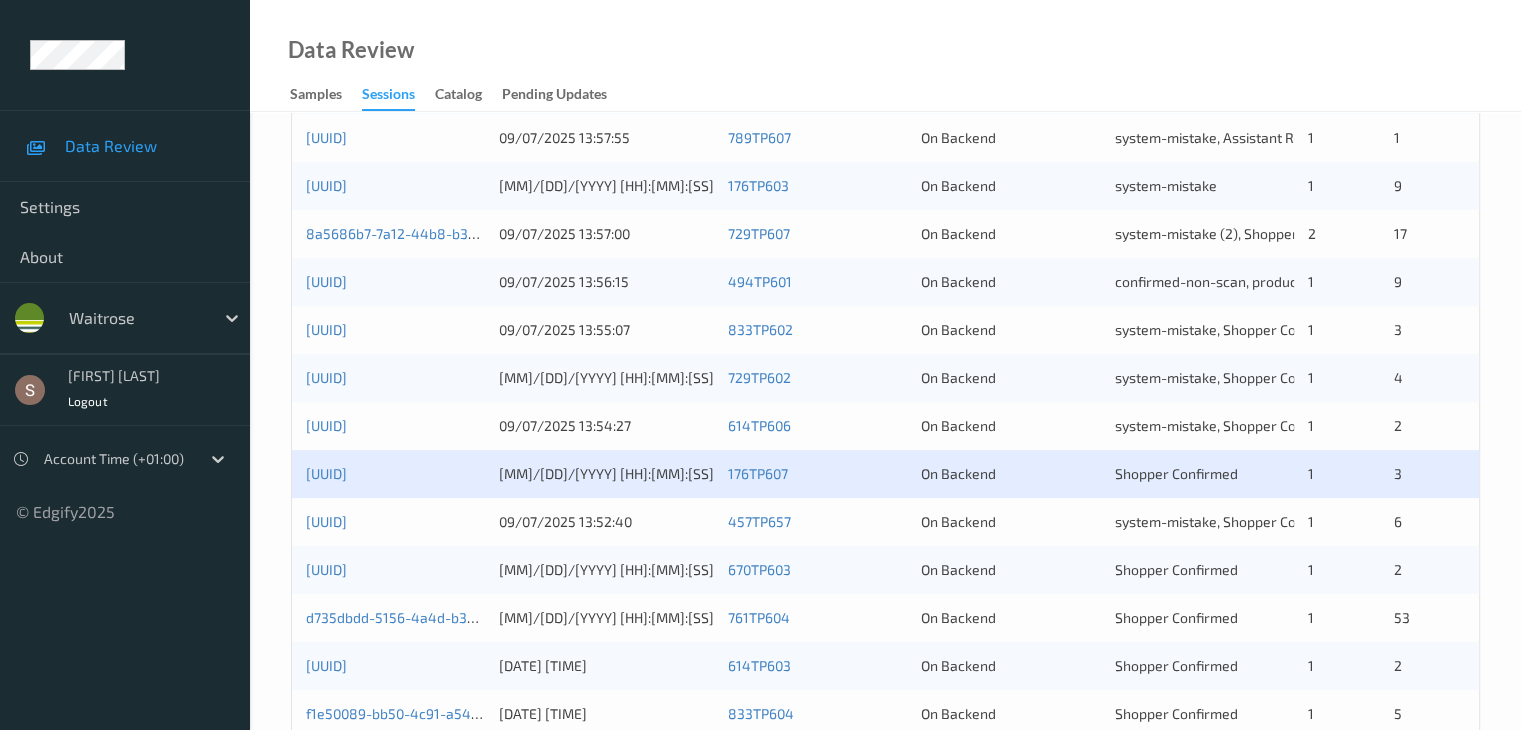 scroll, scrollTop: 932, scrollLeft: 0, axis: vertical 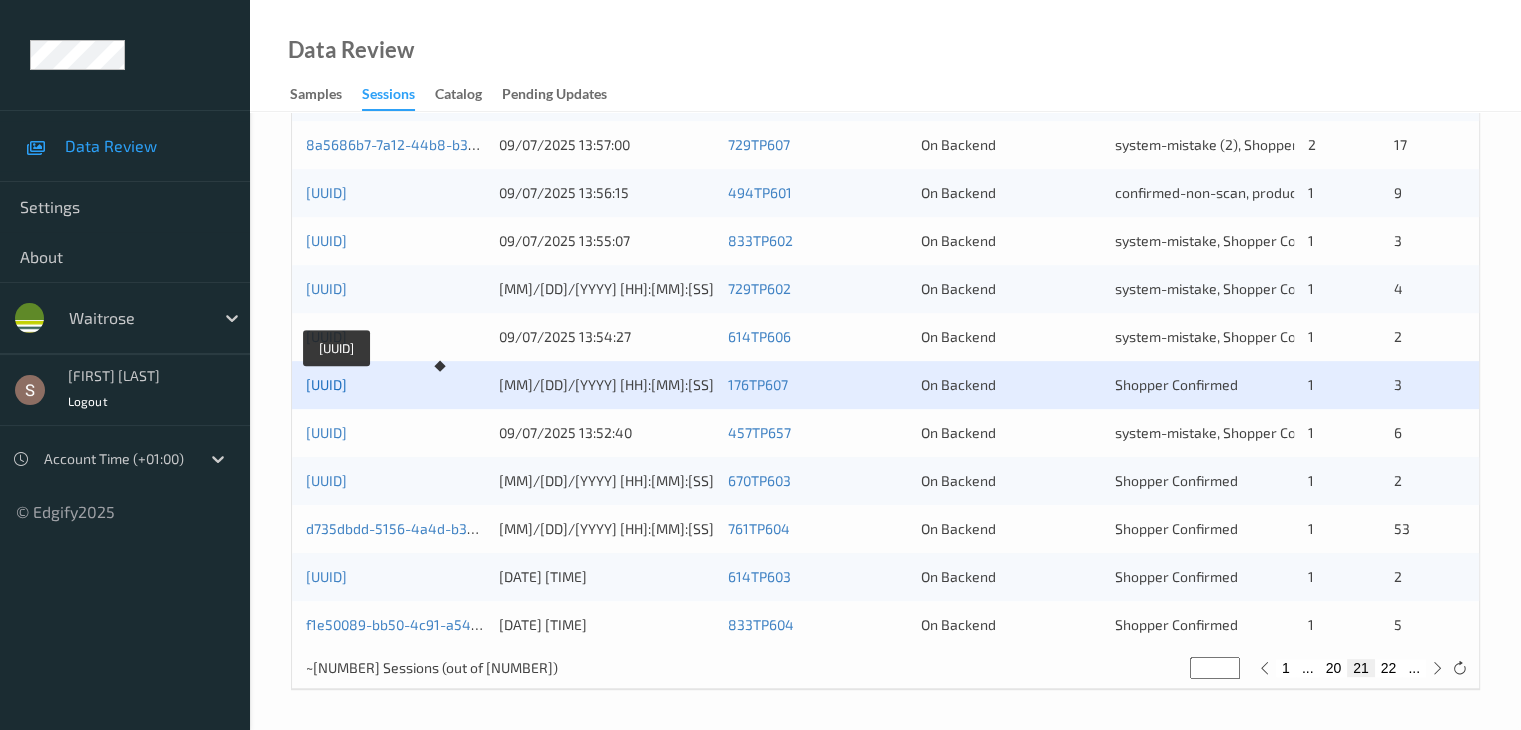 click on "f0d22e92-ad1c-4b6a-a6e4-fbf3cd437043" at bounding box center [326, 384] 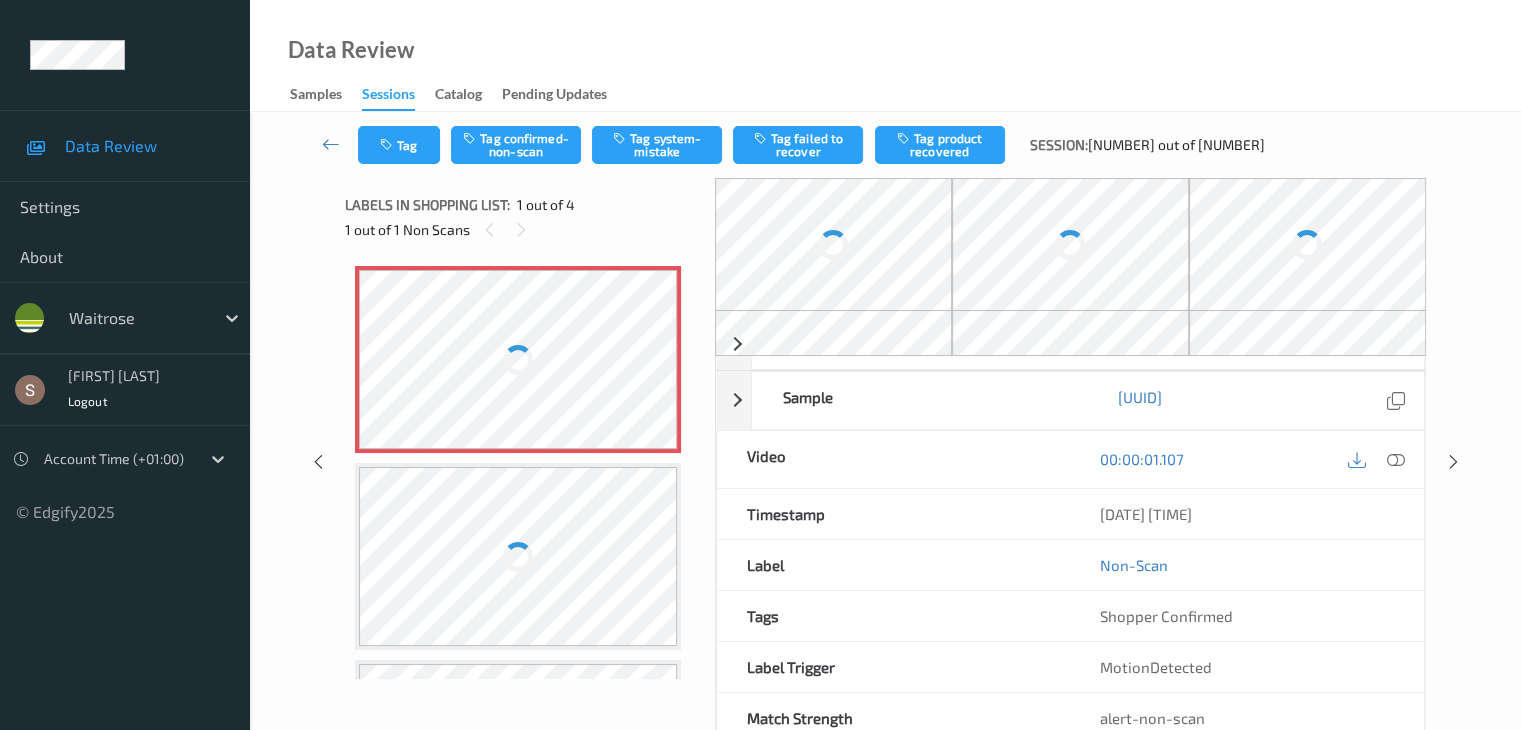 scroll, scrollTop: 0, scrollLeft: 0, axis: both 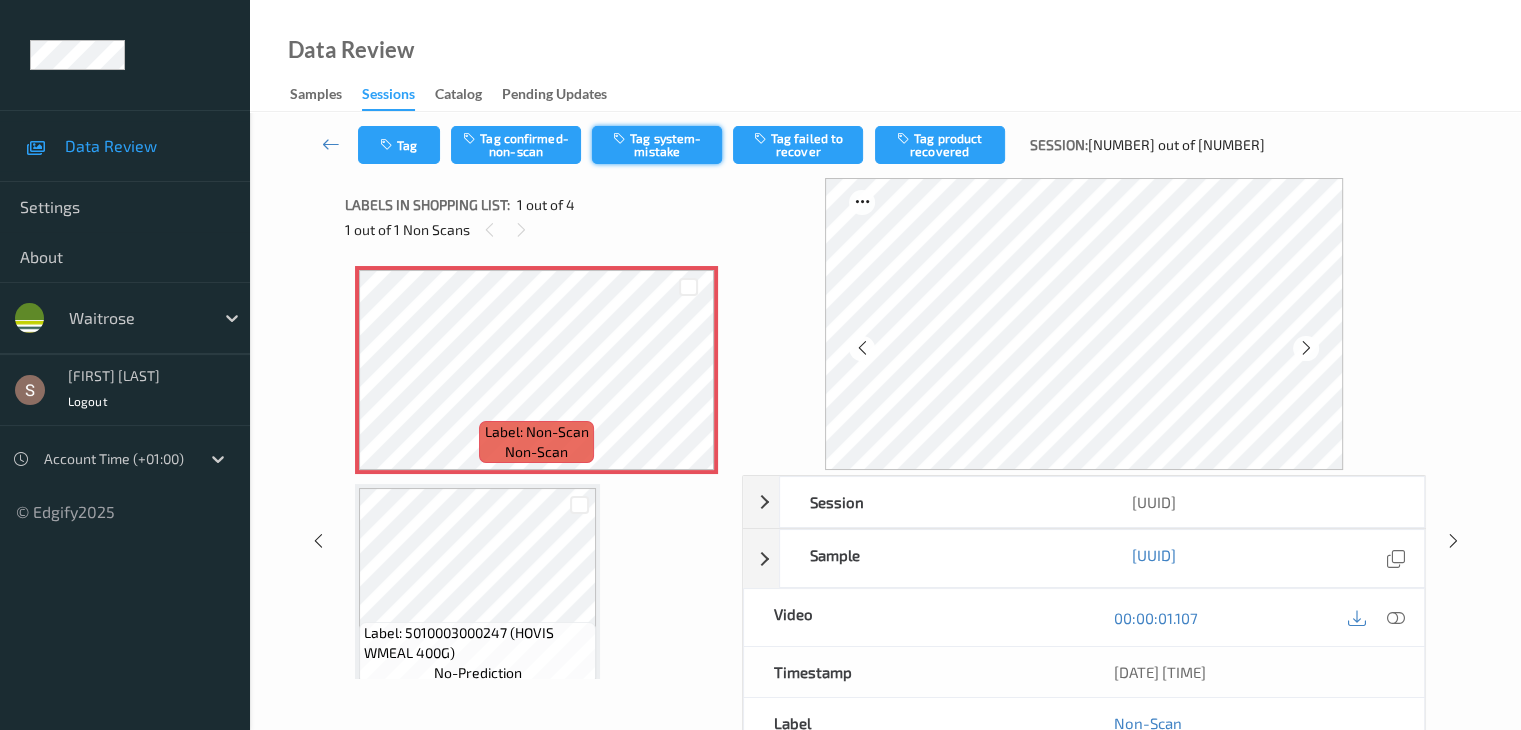 click on "Tag   system-mistake" at bounding box center (657, 145) 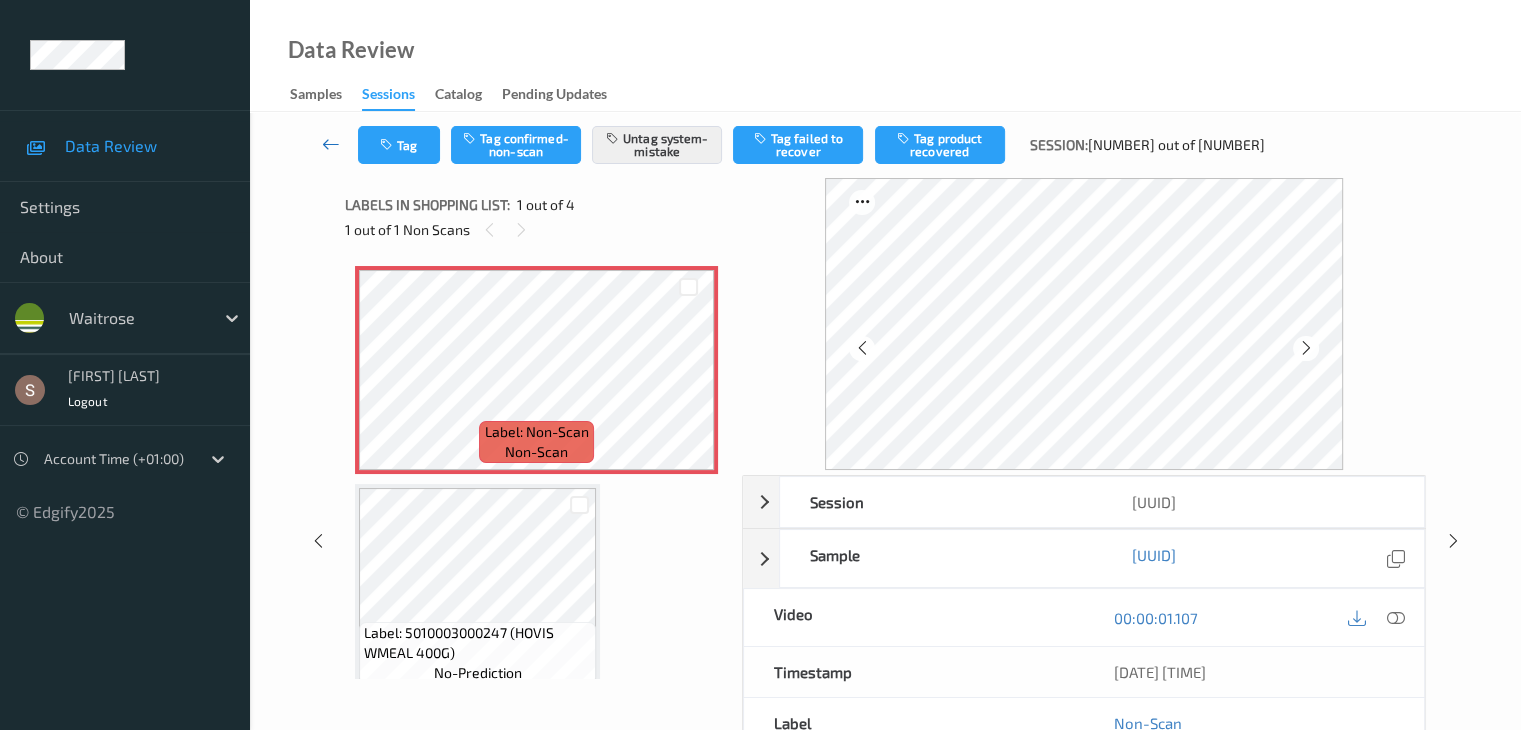 click at bounding box center (331, 144) 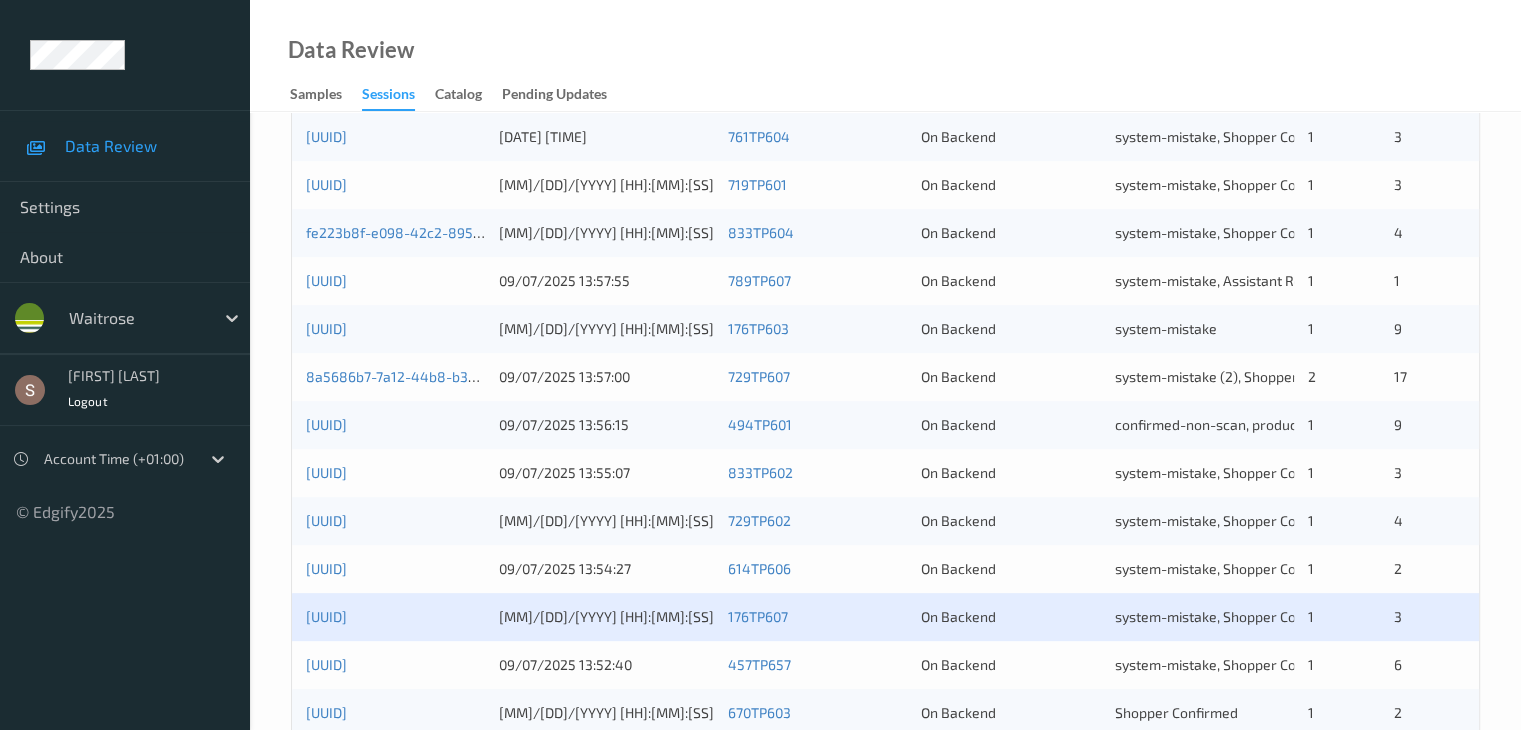 scroll, scrollTop: 932, scrollLeft: 0, axis: vertical 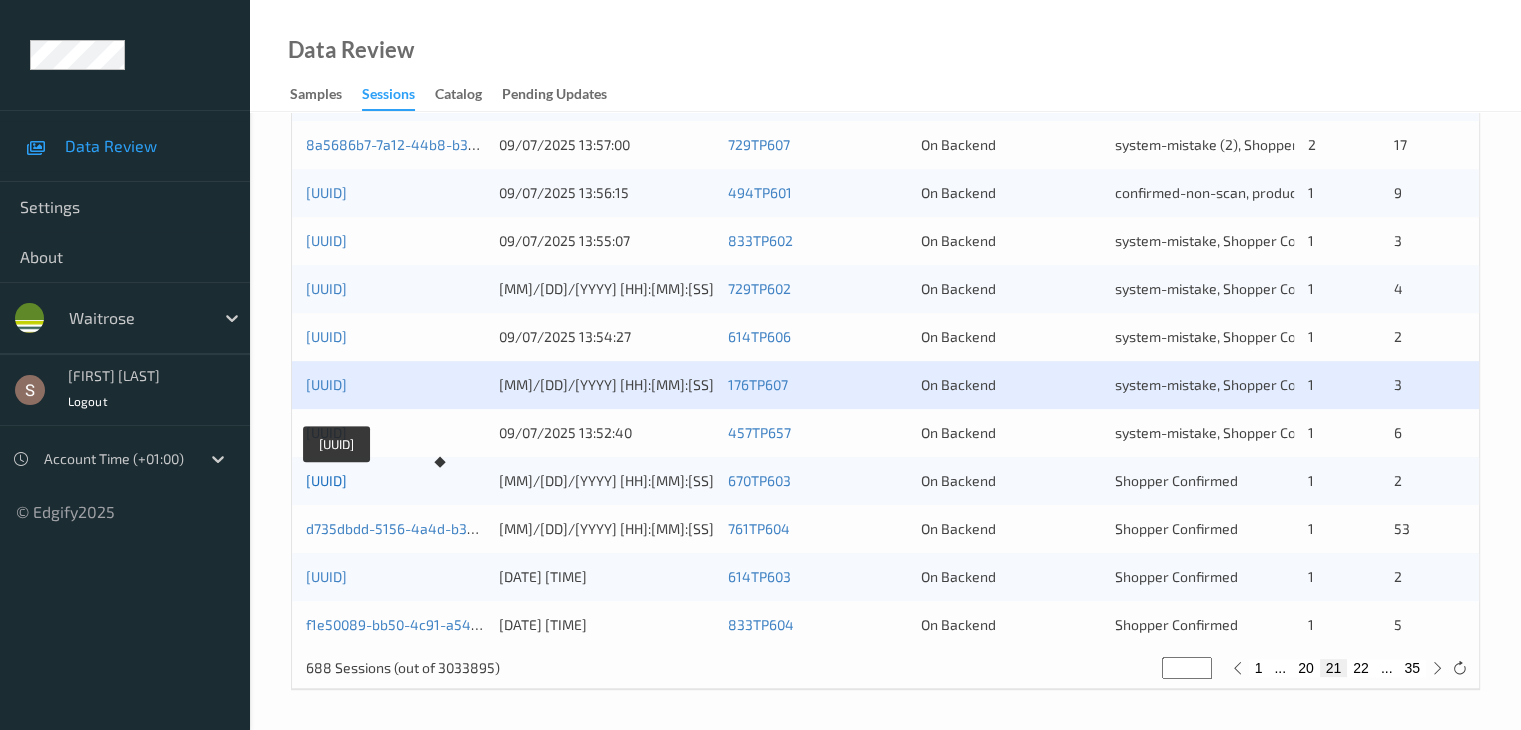 click on "bb0d6307-7f57-4b02-9981-d9832c871f89" at bounding box center (326, 480) 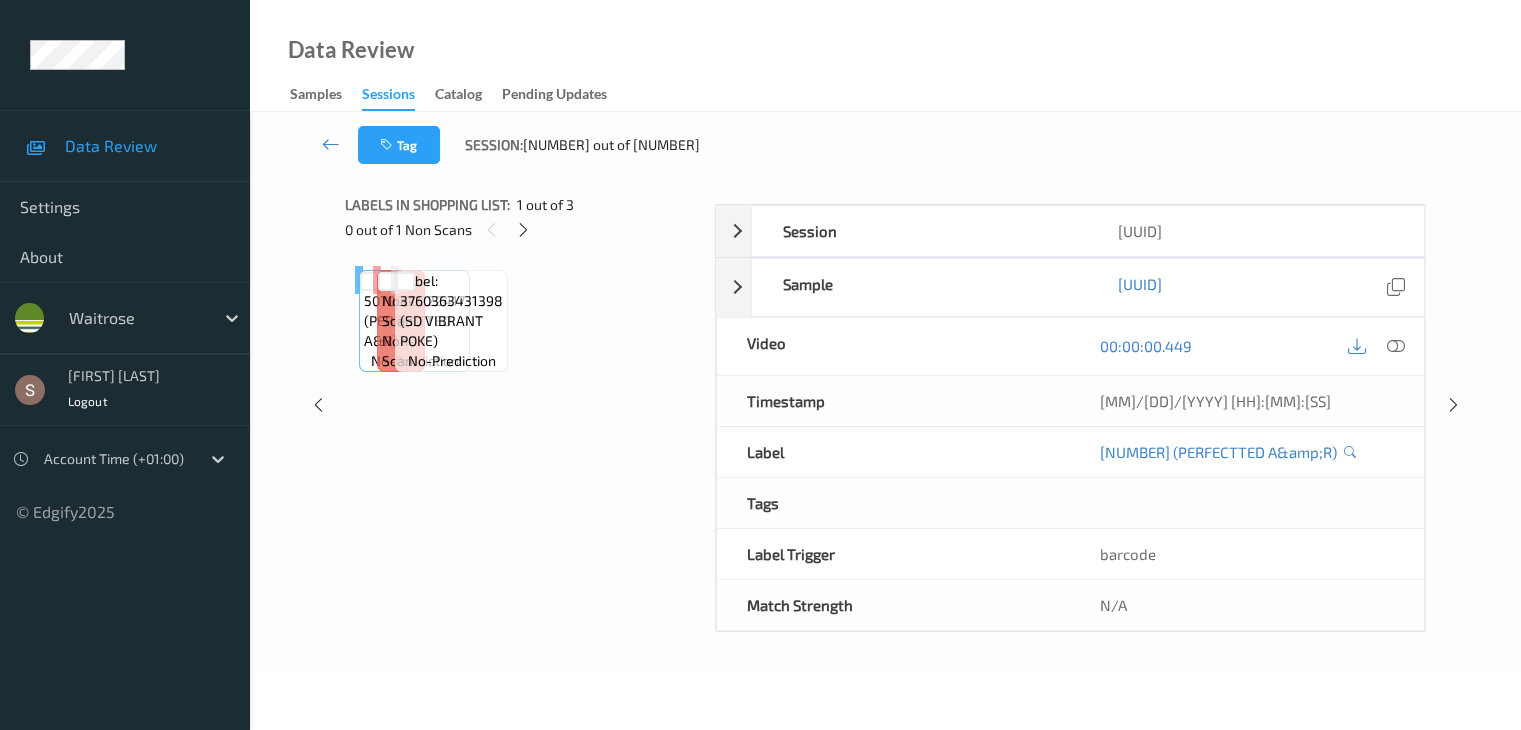 scroll, scrollTop: 0, scrollLeft: 0, axis: both 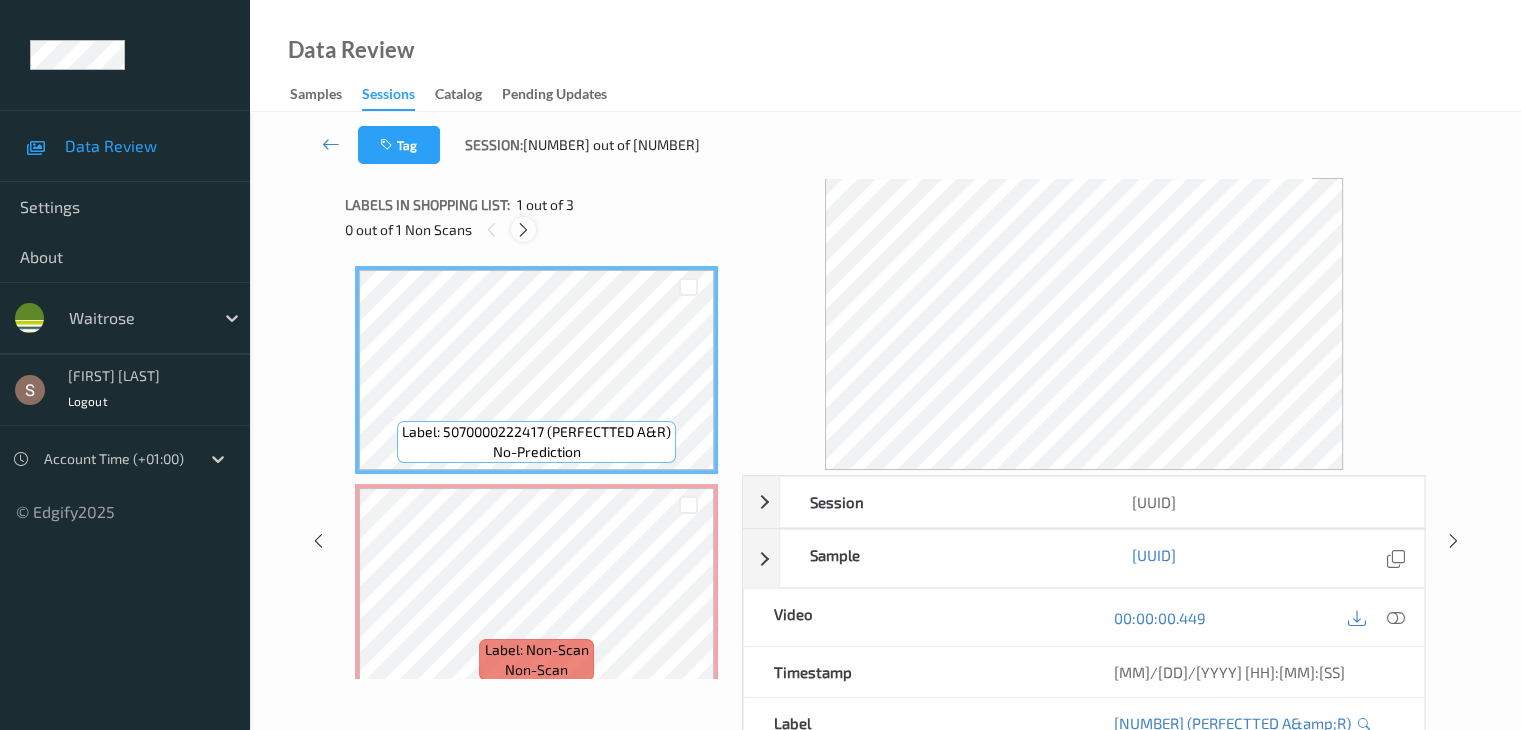 click at bounding box center (523, 230) 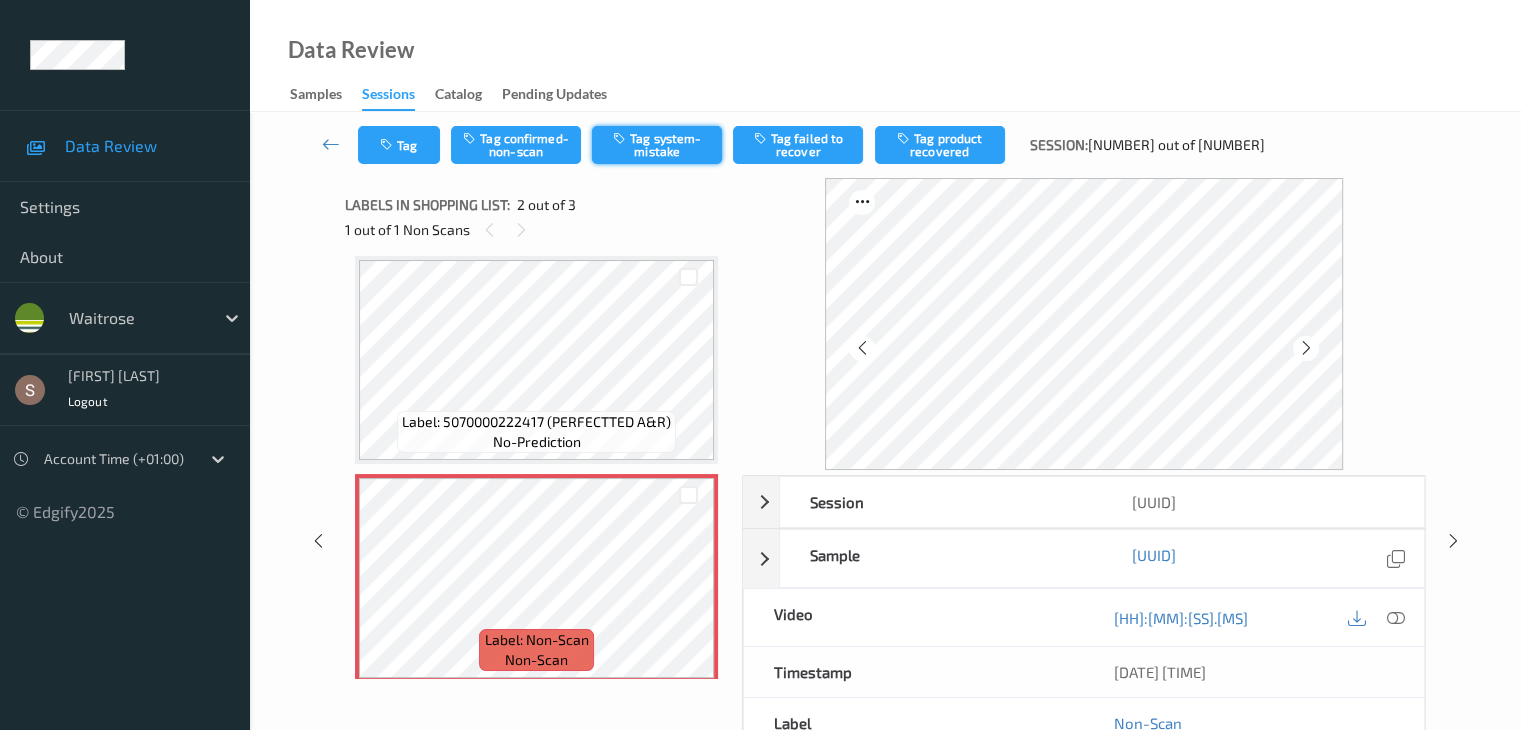 click on "Tag   system-mistake" at bounding box center (657, 145) 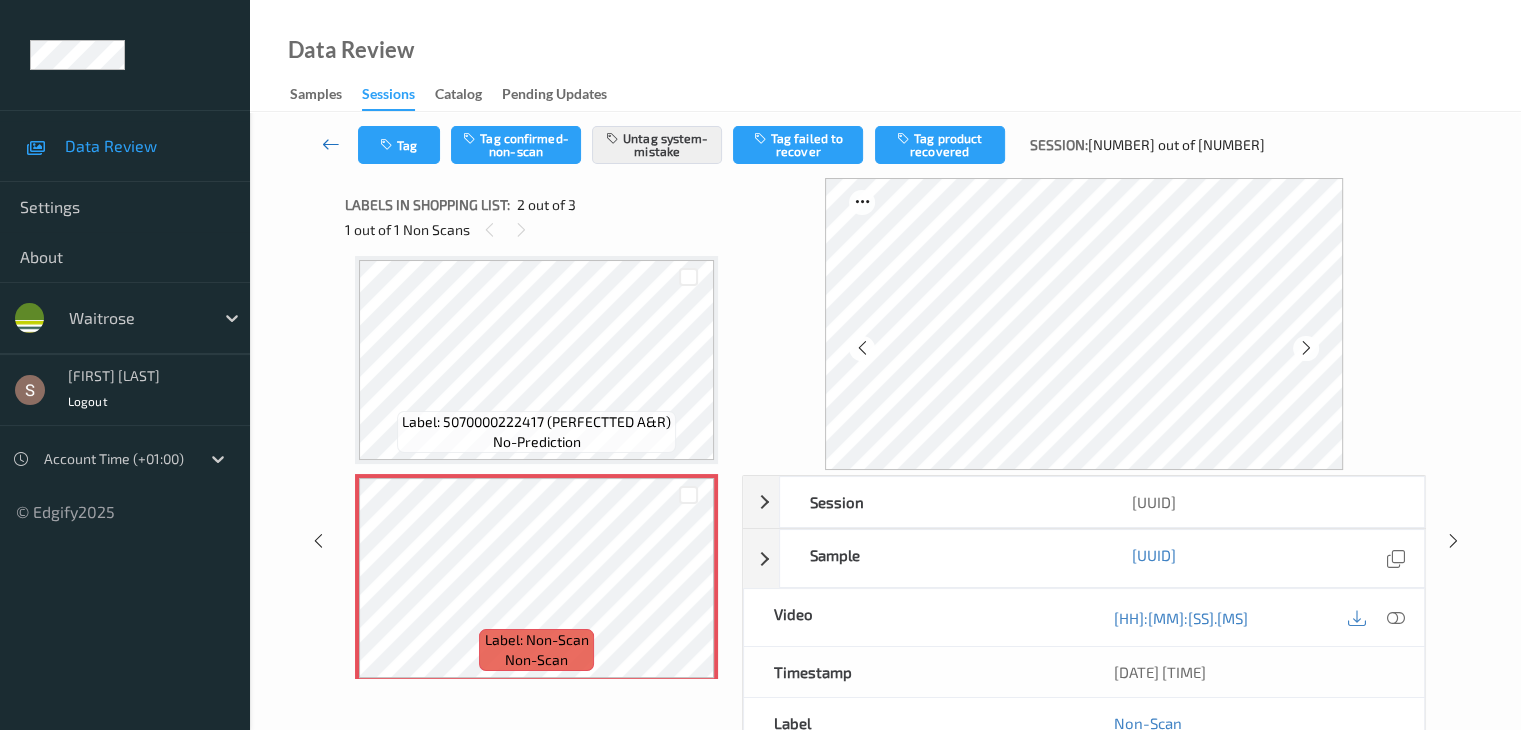 click at bounding box center [331, 144] 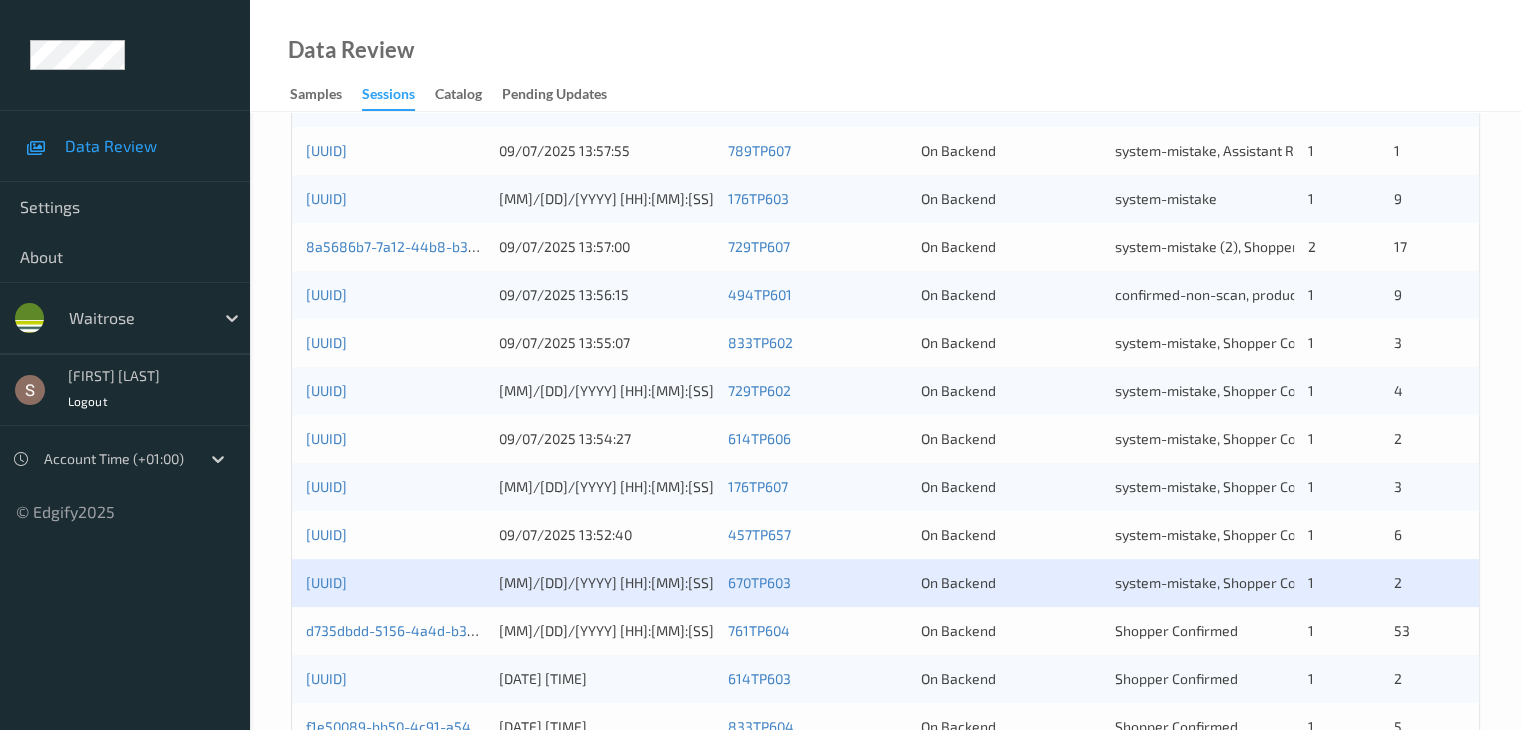 scroll, scrollTop: 932, scrollLeft: 0, axis: vertical 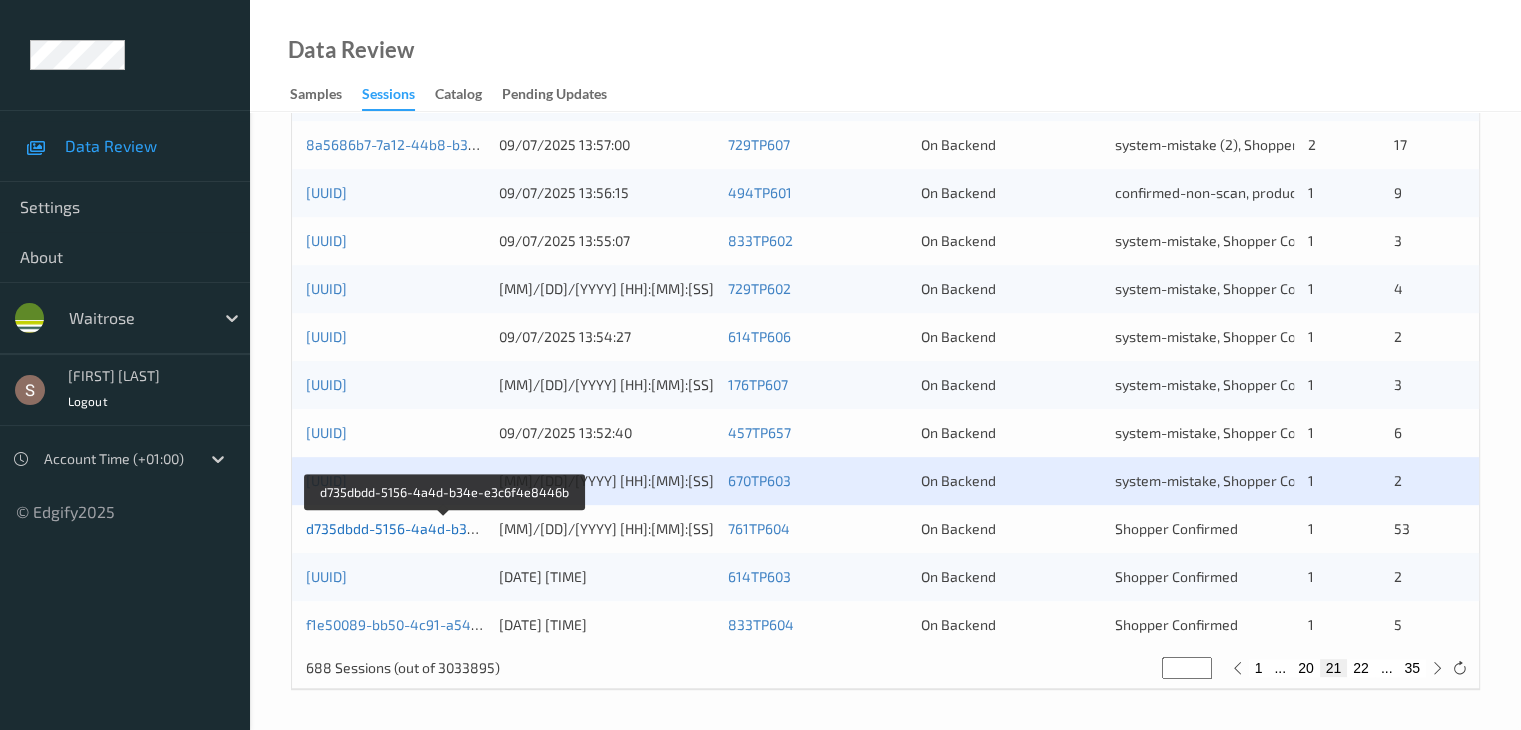 click on "d735dbdd-5156-4a4d-b34e-e3c6f4e8446b" at bounding box center (446, 528) 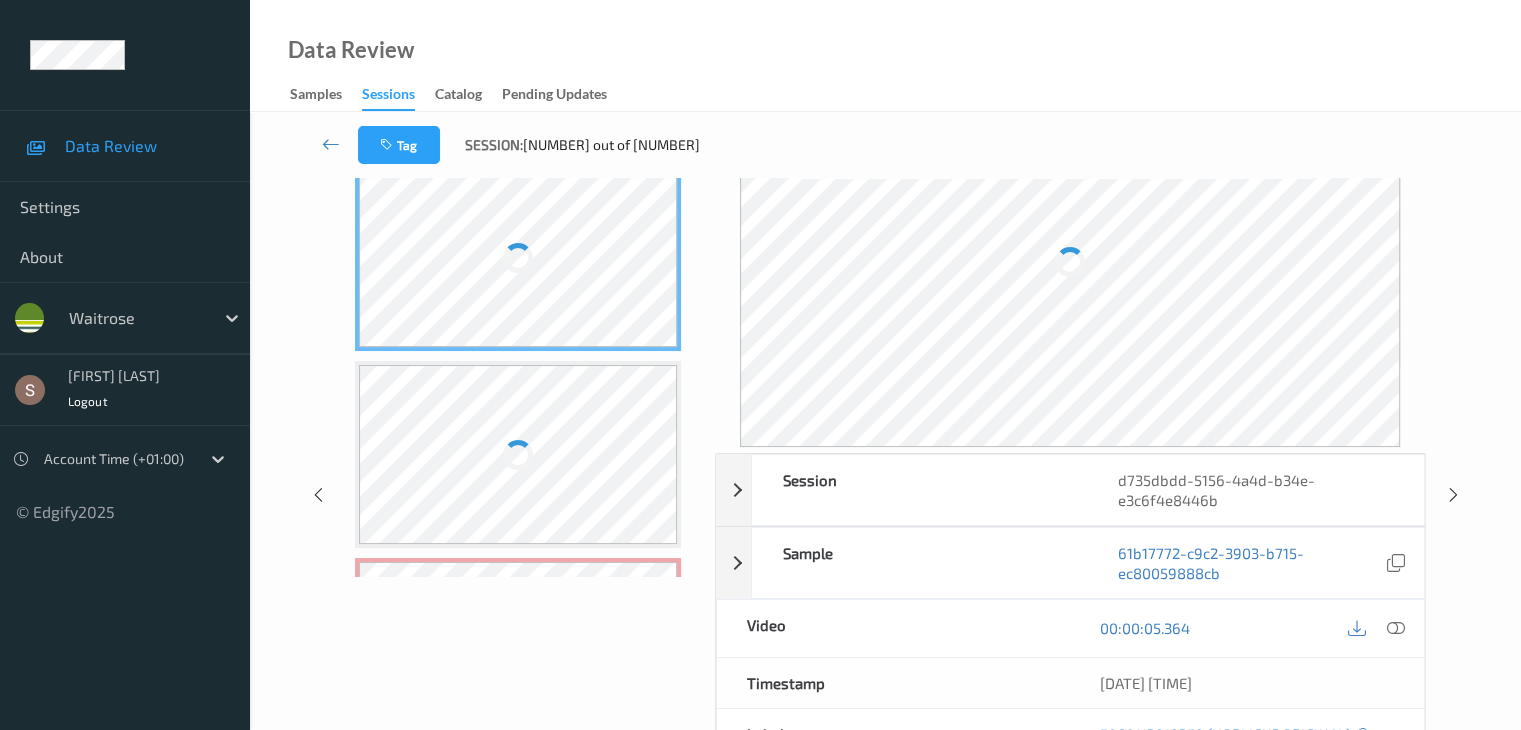 scroll, scrollTop: 0, scrollLeft: 0, axis: both 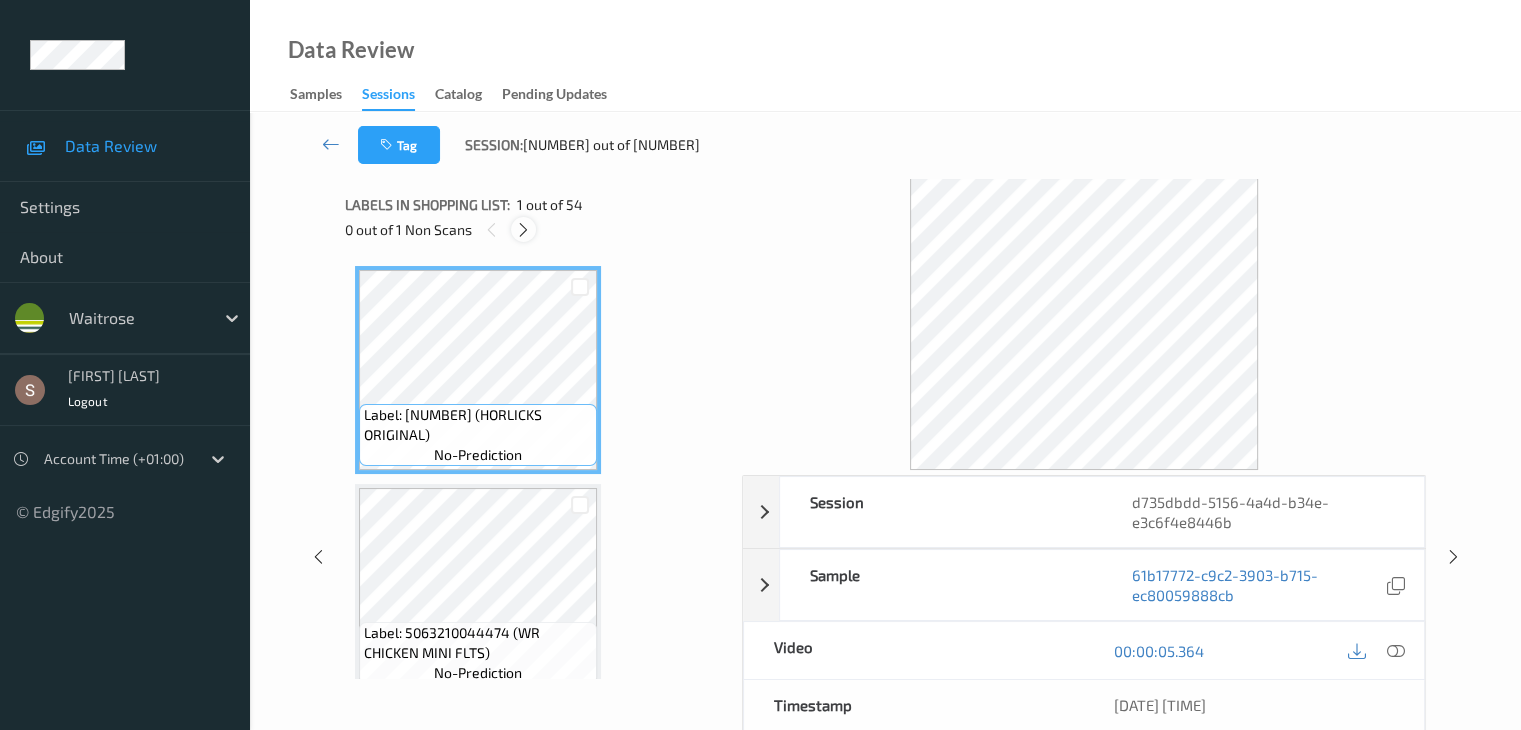 click at bounding box center [523, 230] 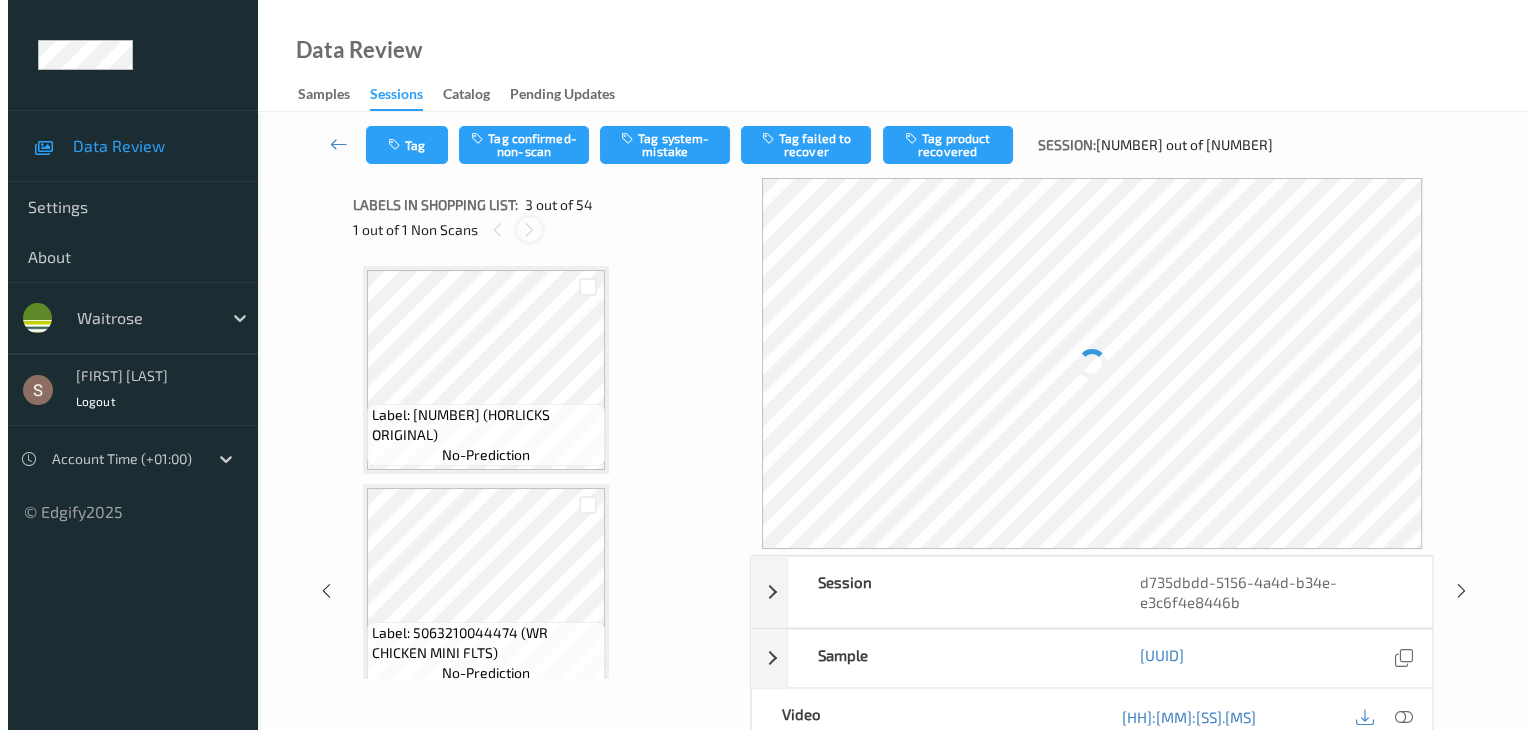 scroll, scrollTop: 228, scrollLeft: 0, axis: vertical 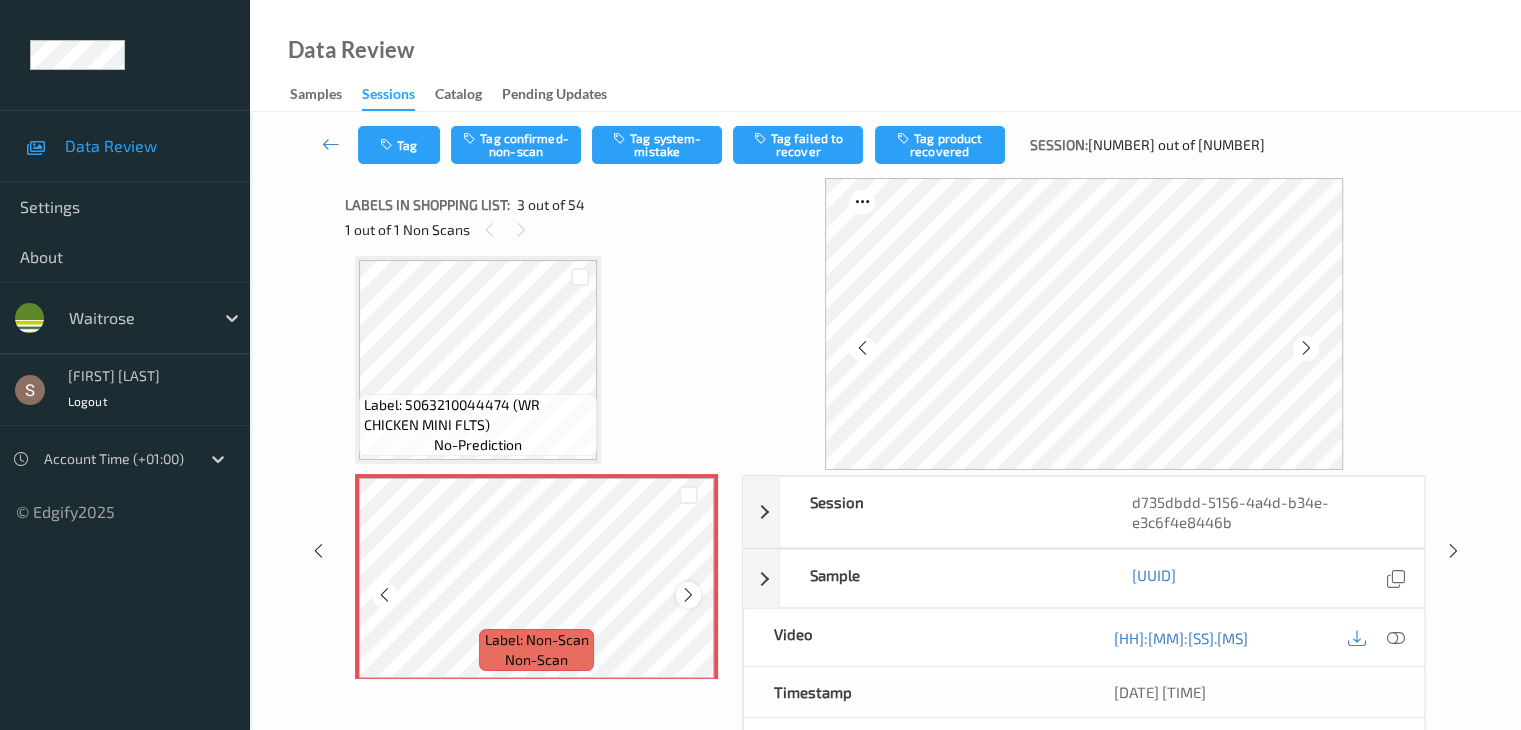 click at bounding box center (688, 595) 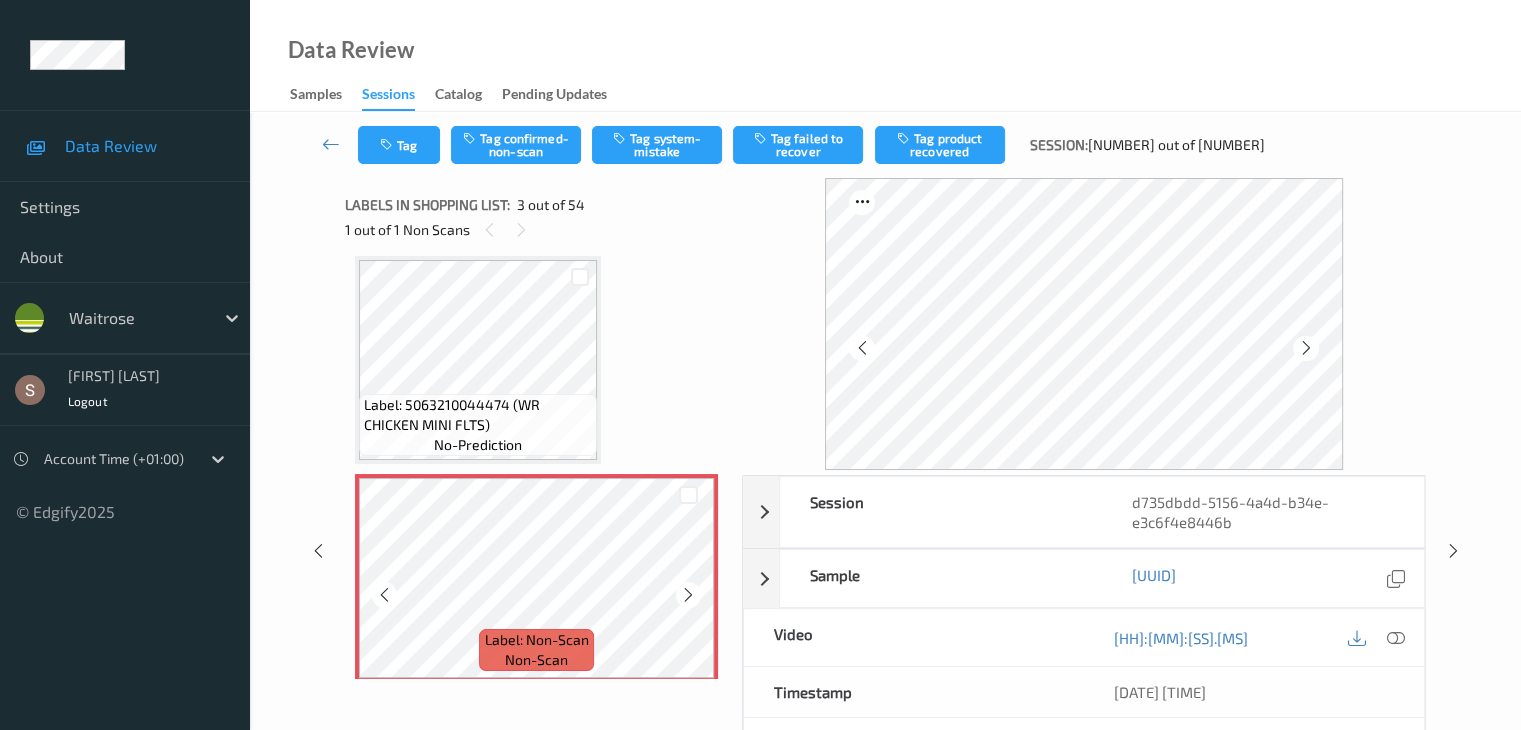 click at bounding box center (688, 595) 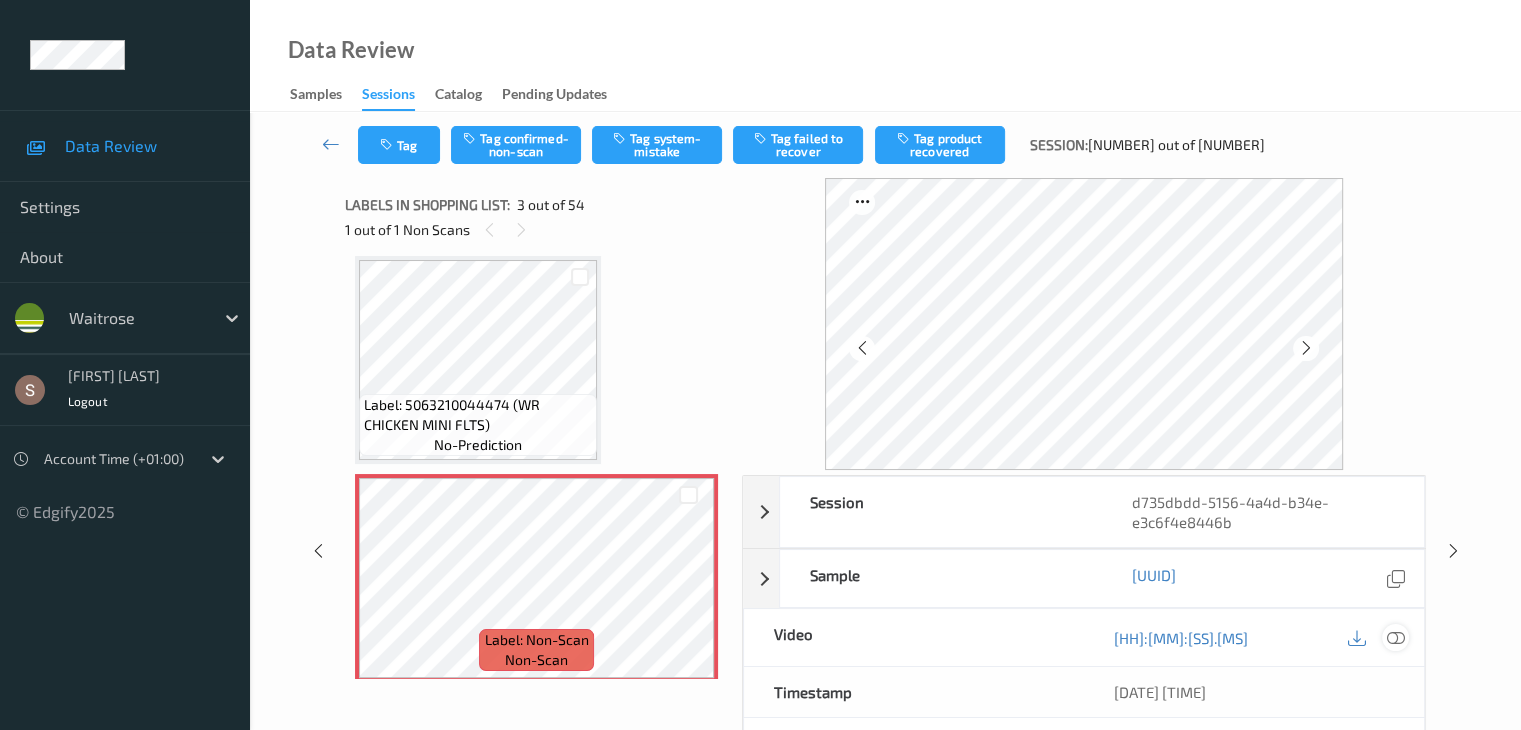click at bounding box center [1395, 638] 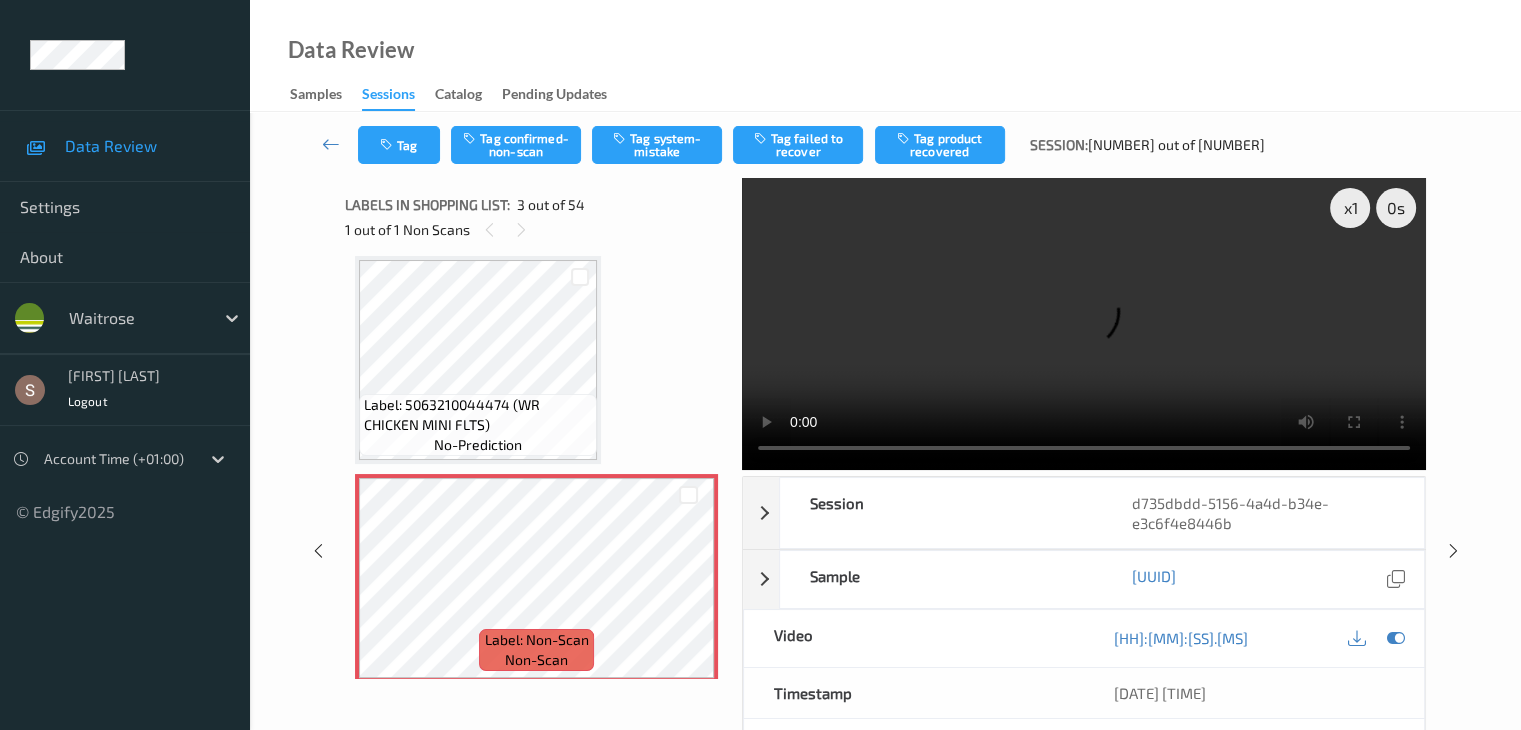 click at bounding box center (1084, 324) 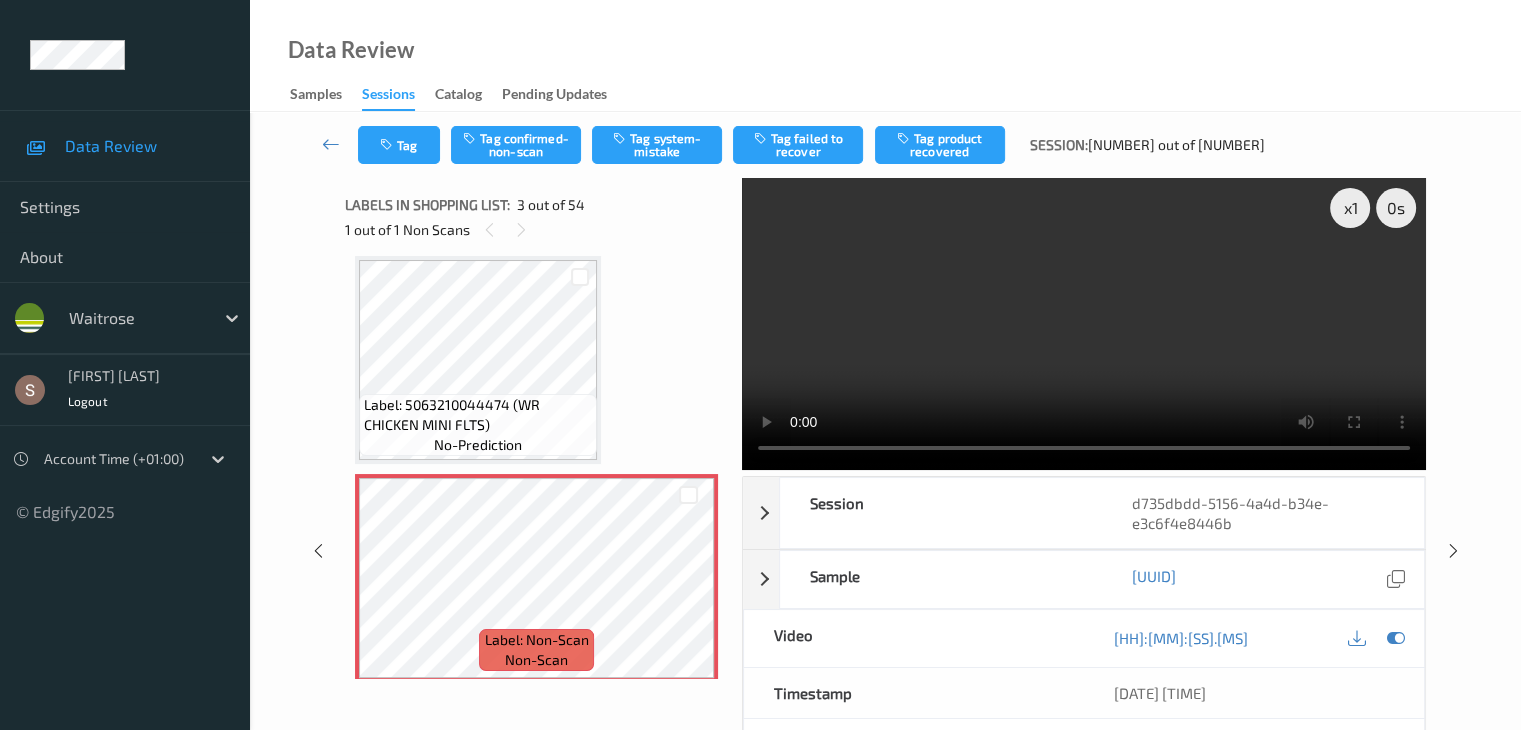 click on "Tag Tag   confirmed-non-scan Tag   system-mistake Tag   failed to recover Tag   product recovered Session: 418 out of 688" at bounding box center [885, 145] 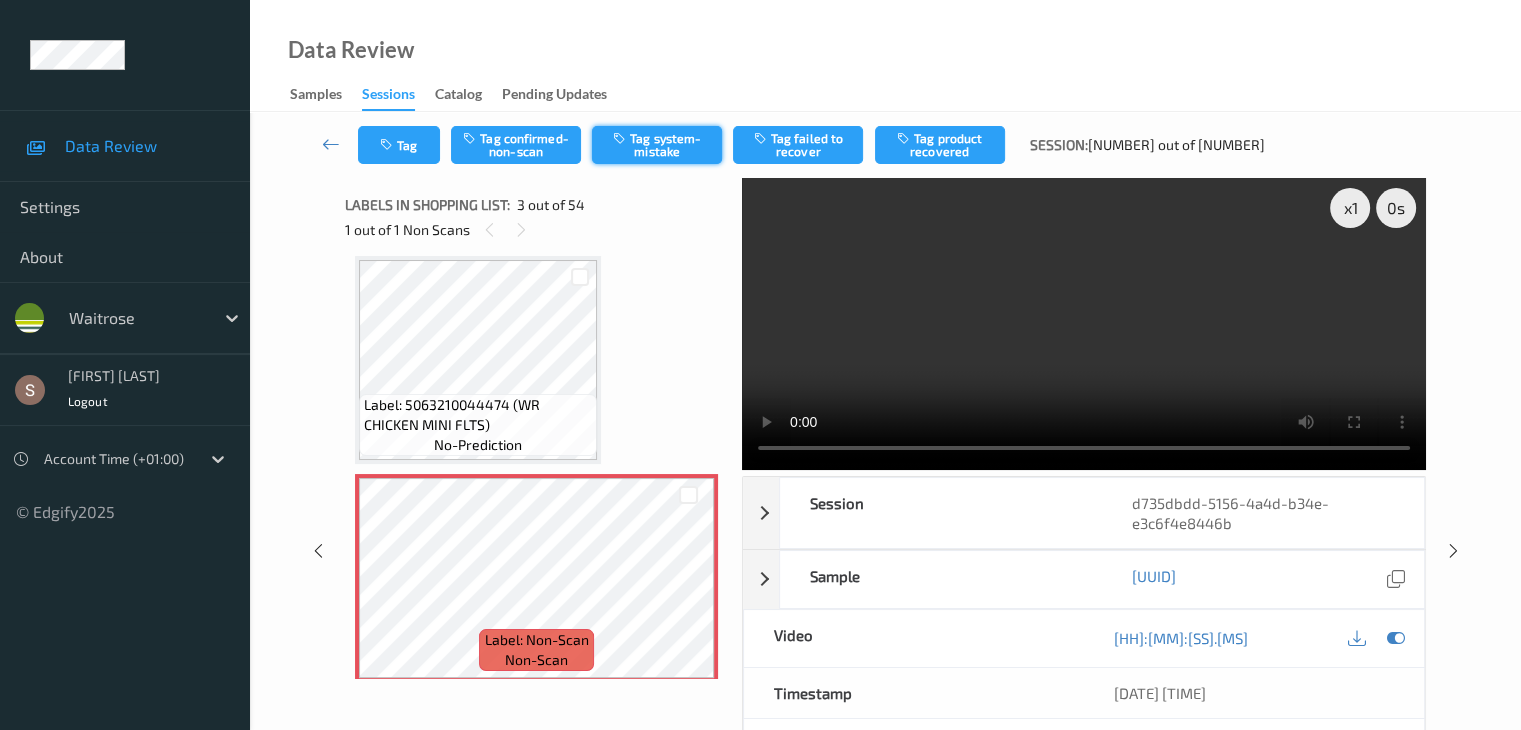 click on "Tag   system-mistake" at bounding box center (657, 145) 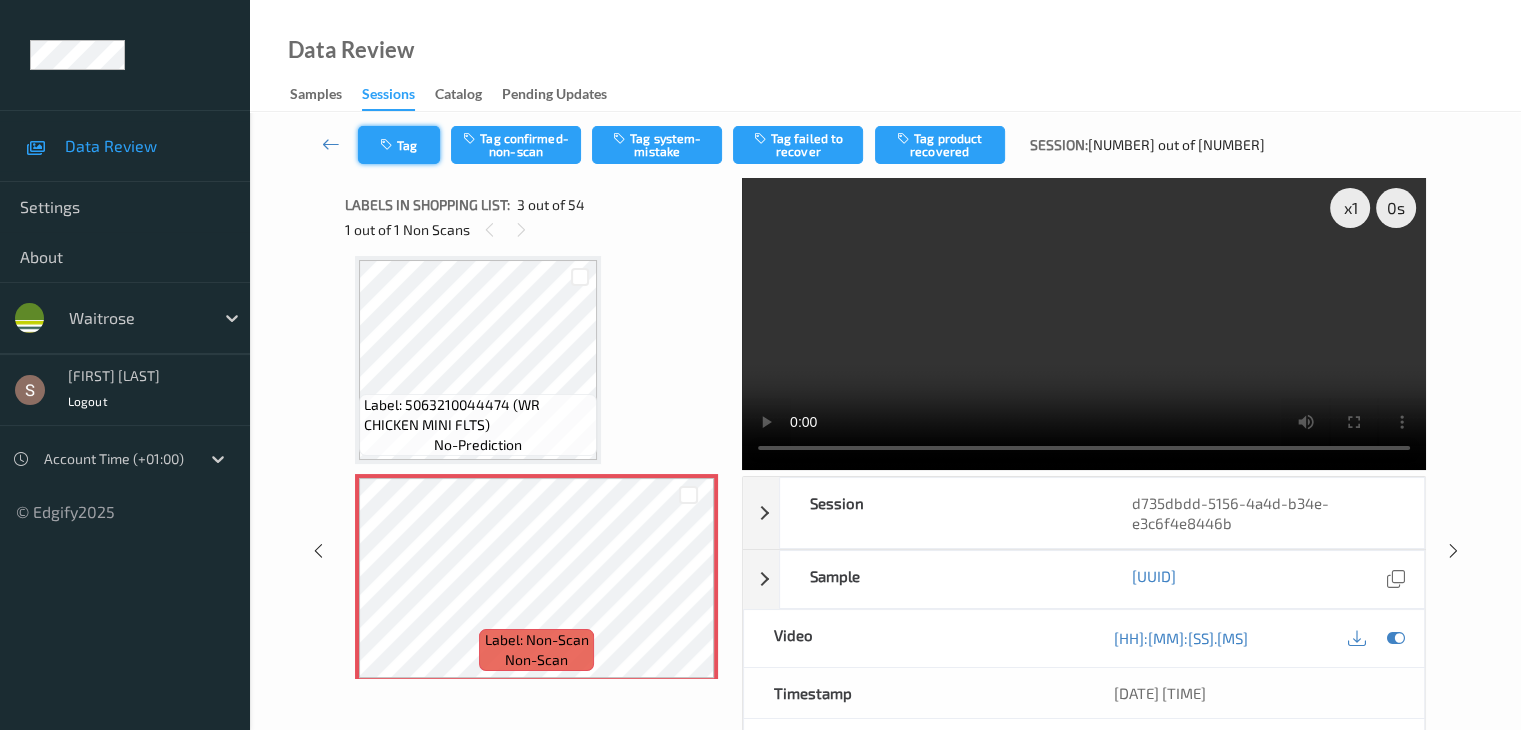 click on "Tag" at bounding box center (399, 145) 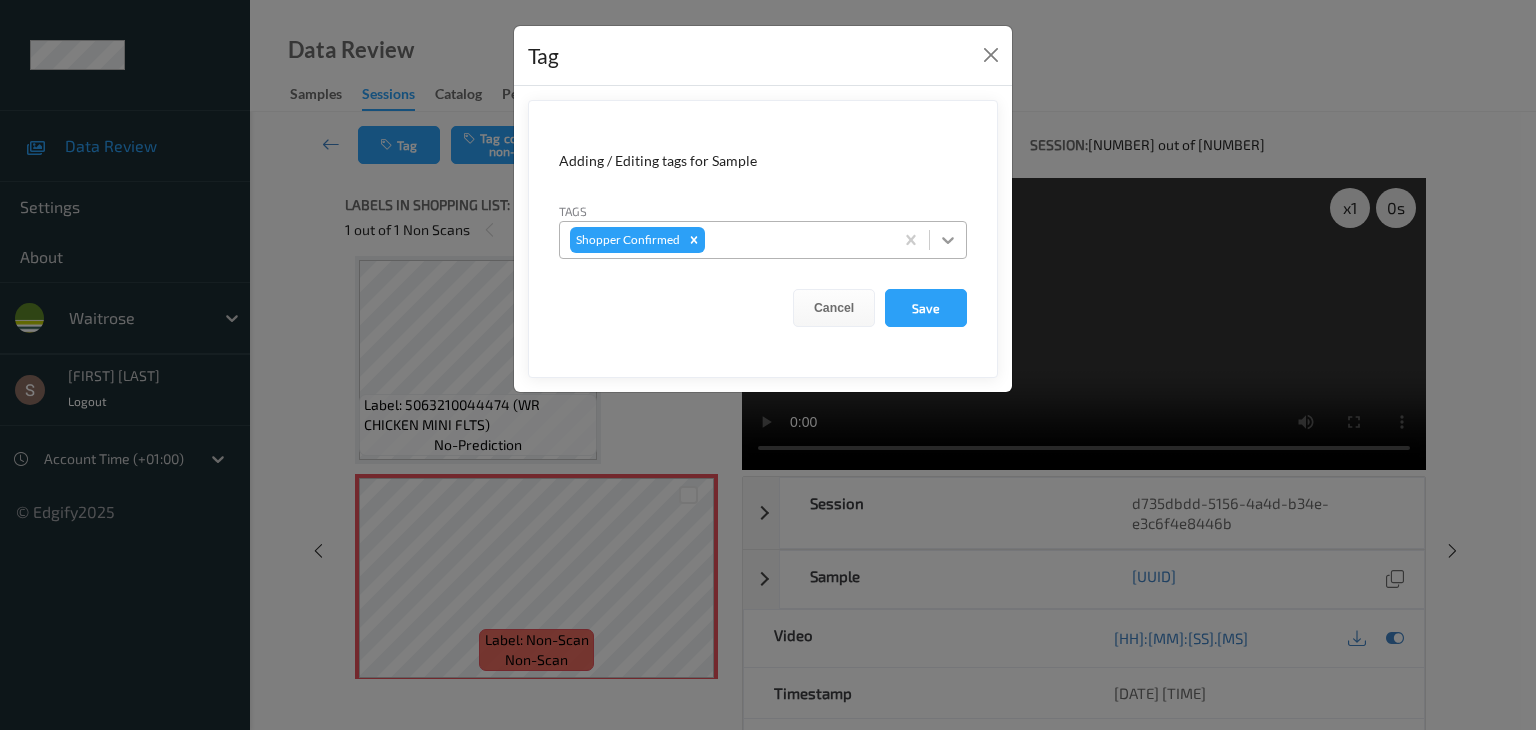 click 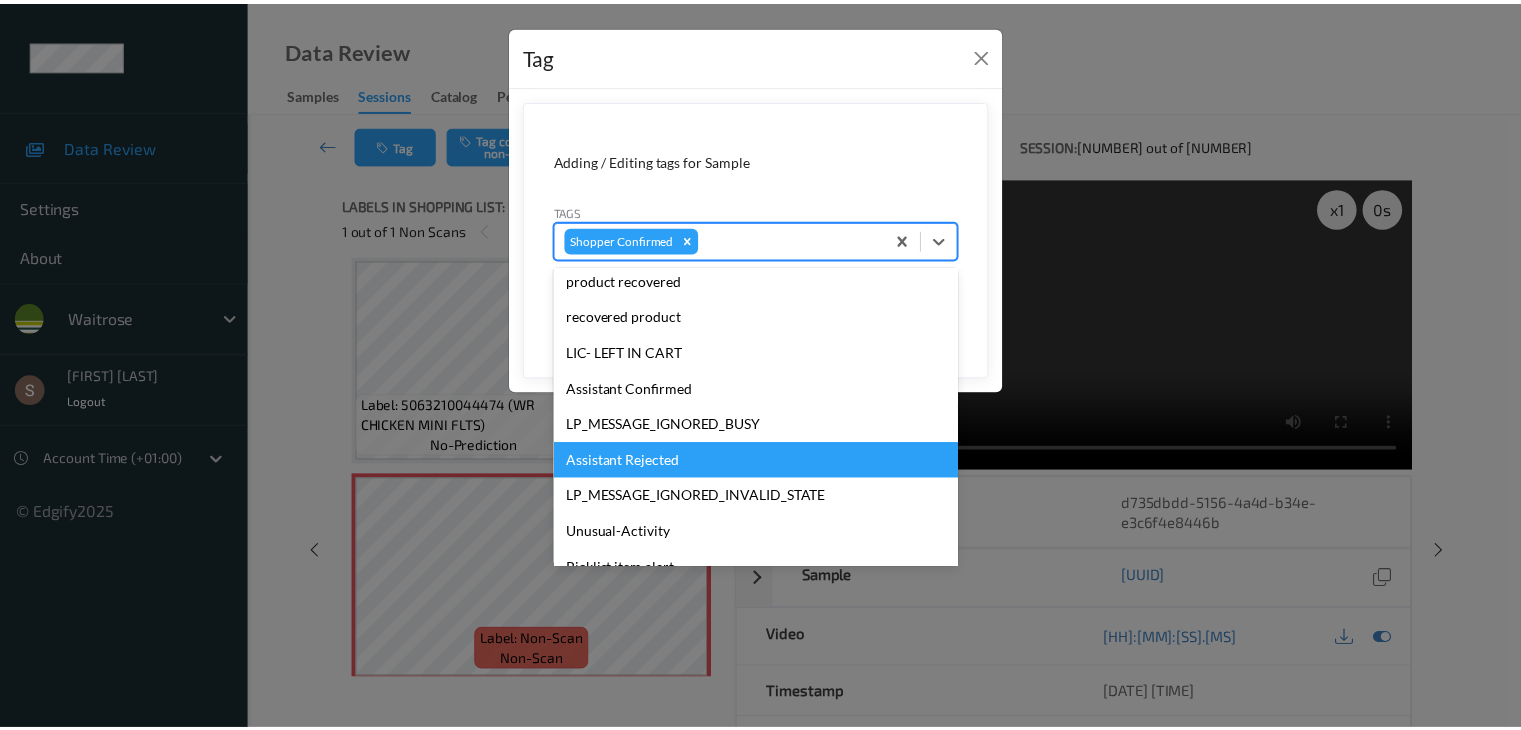 scroll, scrollTop: 356, scrollLeft: 0, axis: vertical 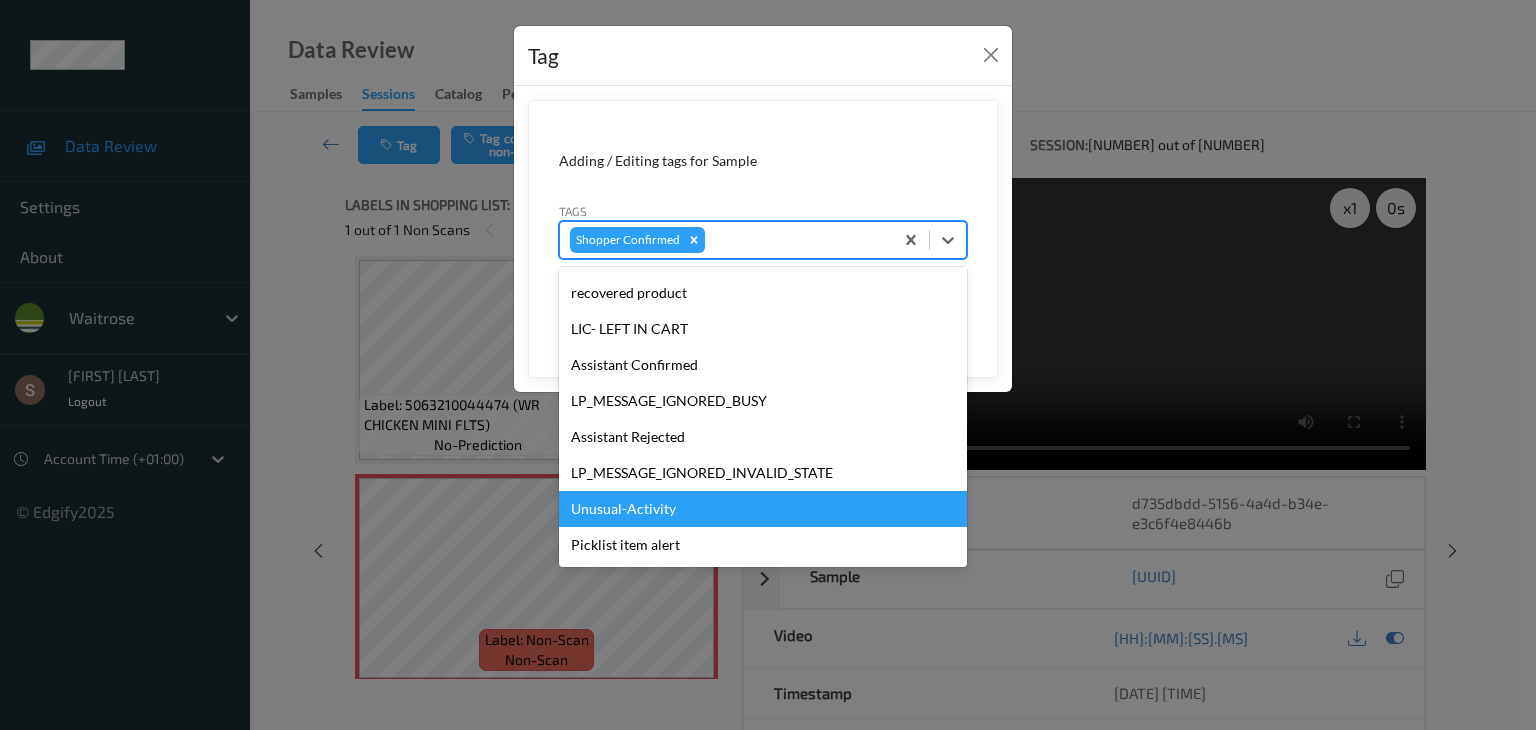 click on "Unusual-Activity" at bounding box center (763, 509) 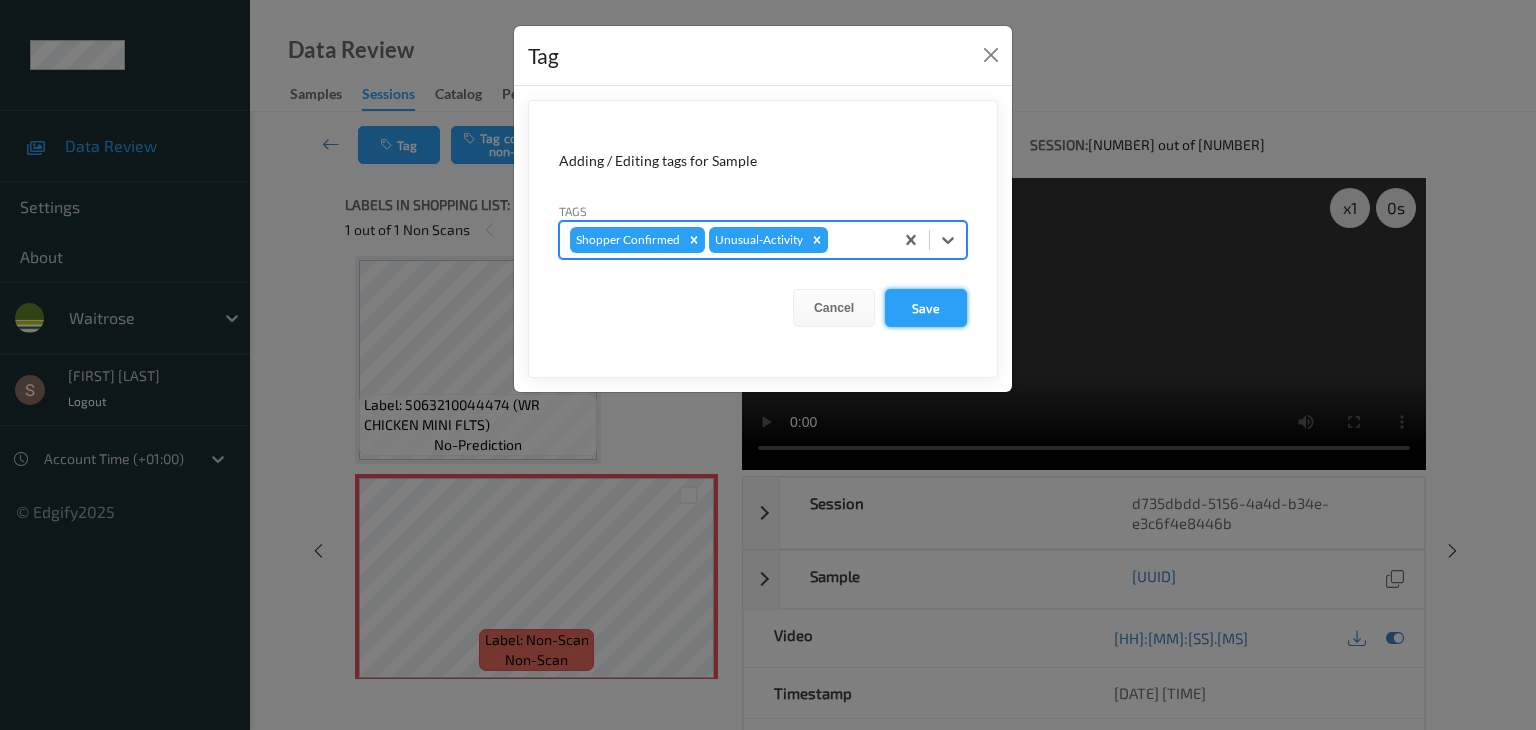 click on "Save" at bounding box center [926, 308] 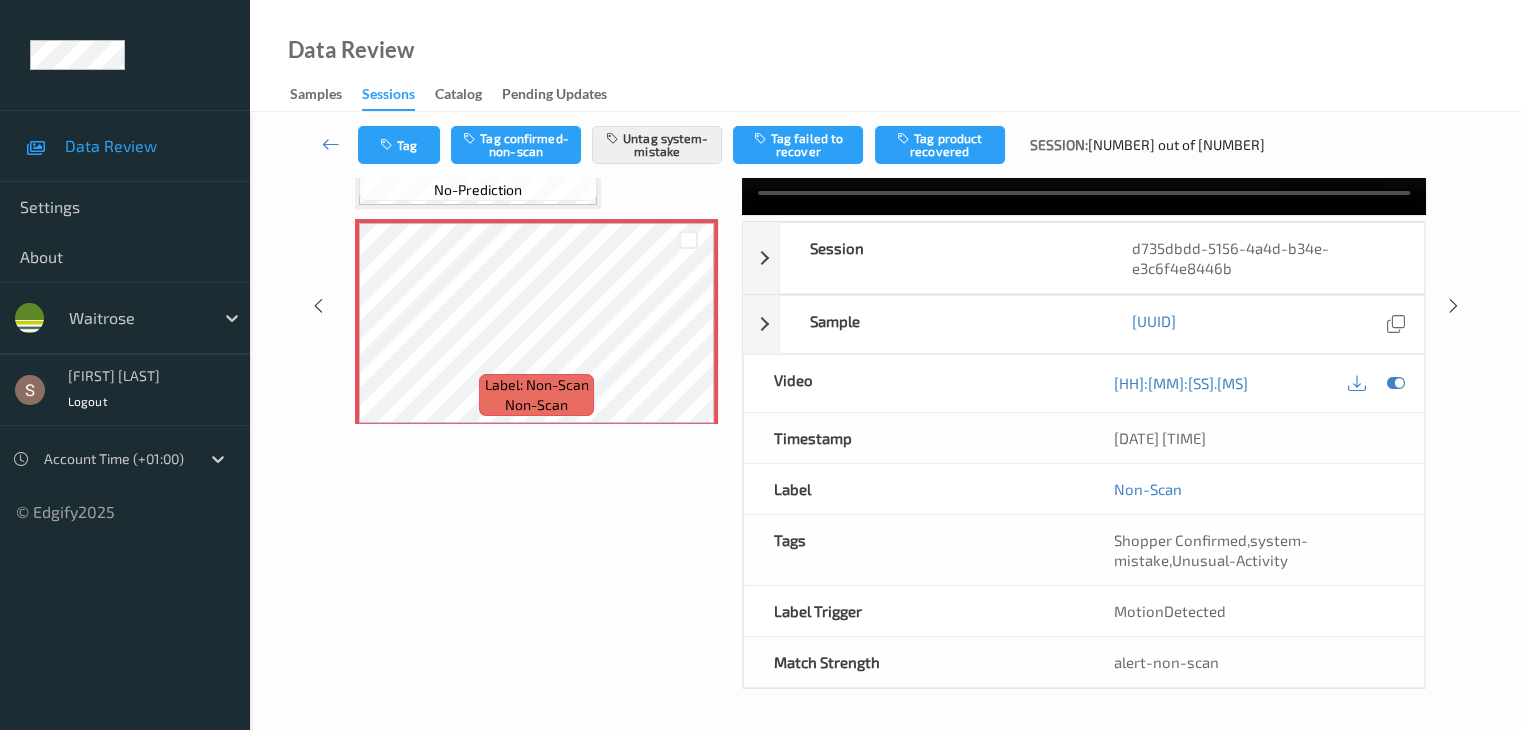 scroll, scrollTop: 0, scrollLeft: 0, axis: both 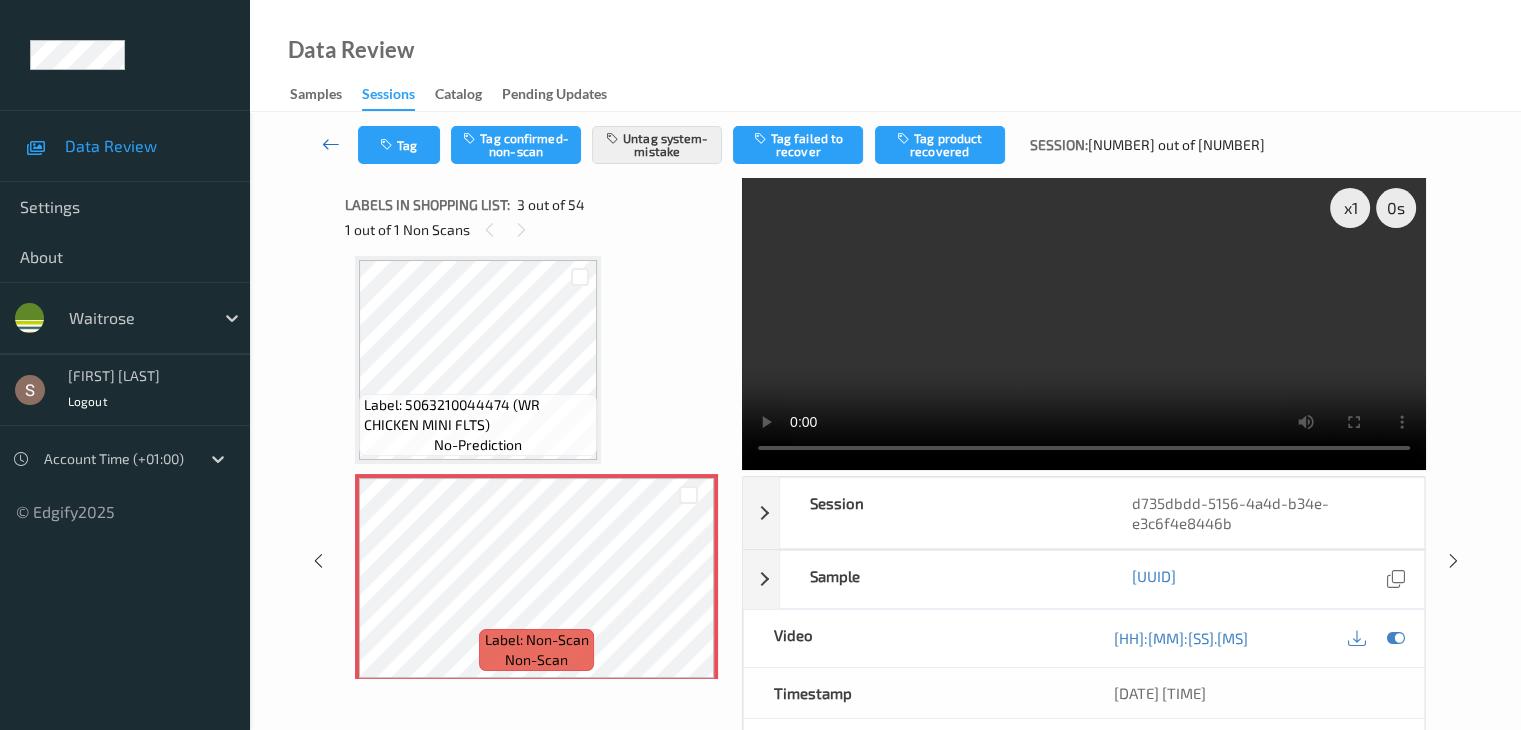 click at bounding box center (331, 144) 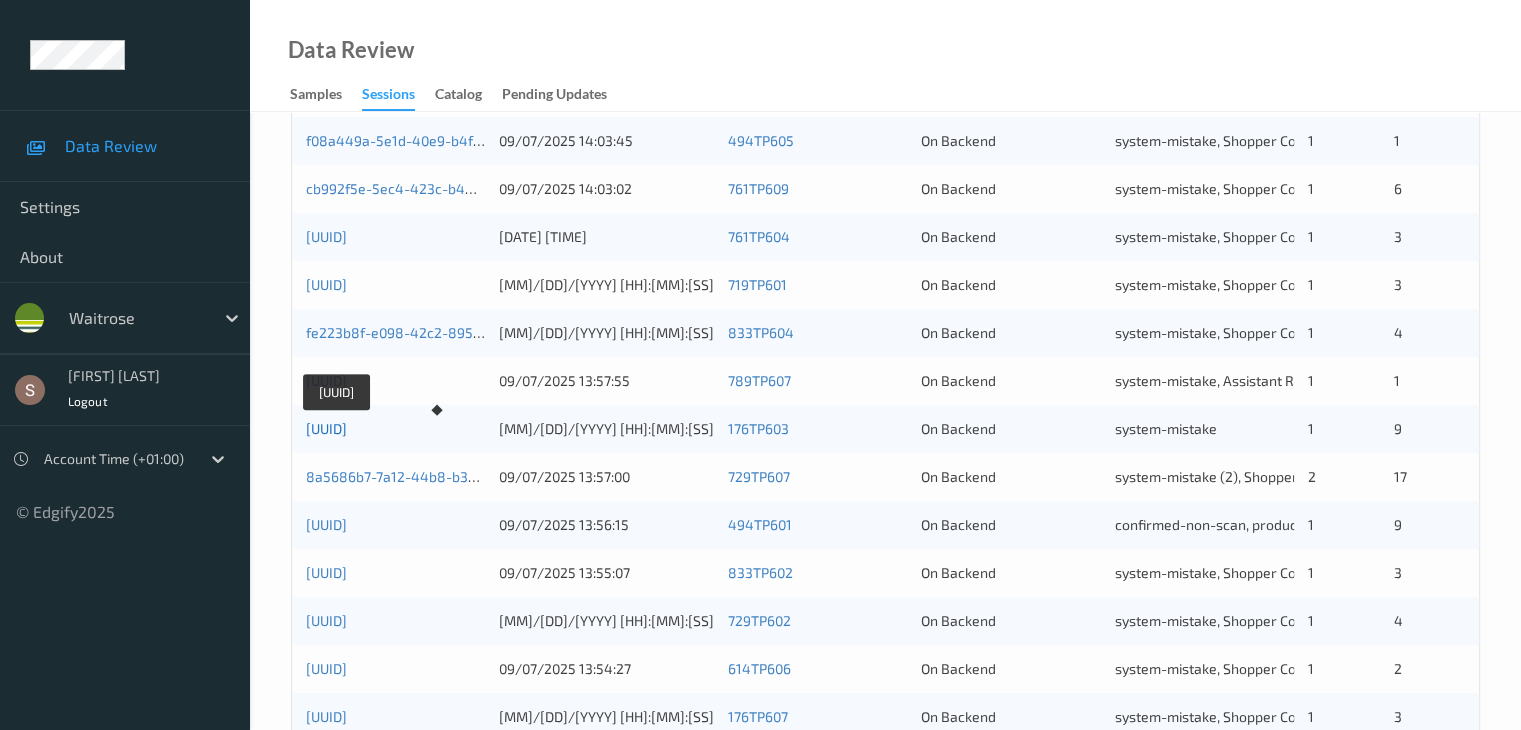 scroll, scrollTop: 932, scrollLeft: 0, axis: vertical 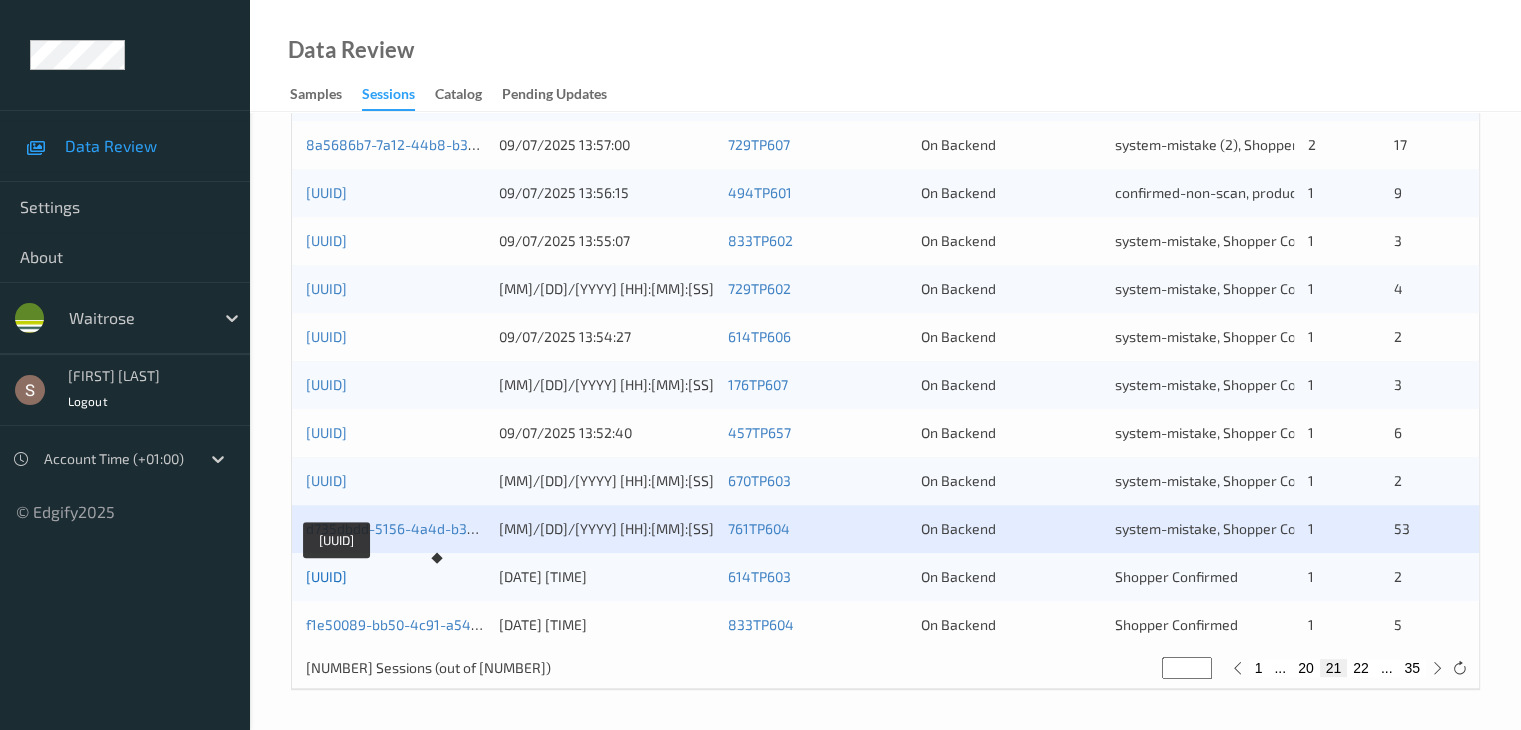 click on "1c9cf8cd-22b7-4593-af58-69c327543c61" at bounding box center (326, 576) 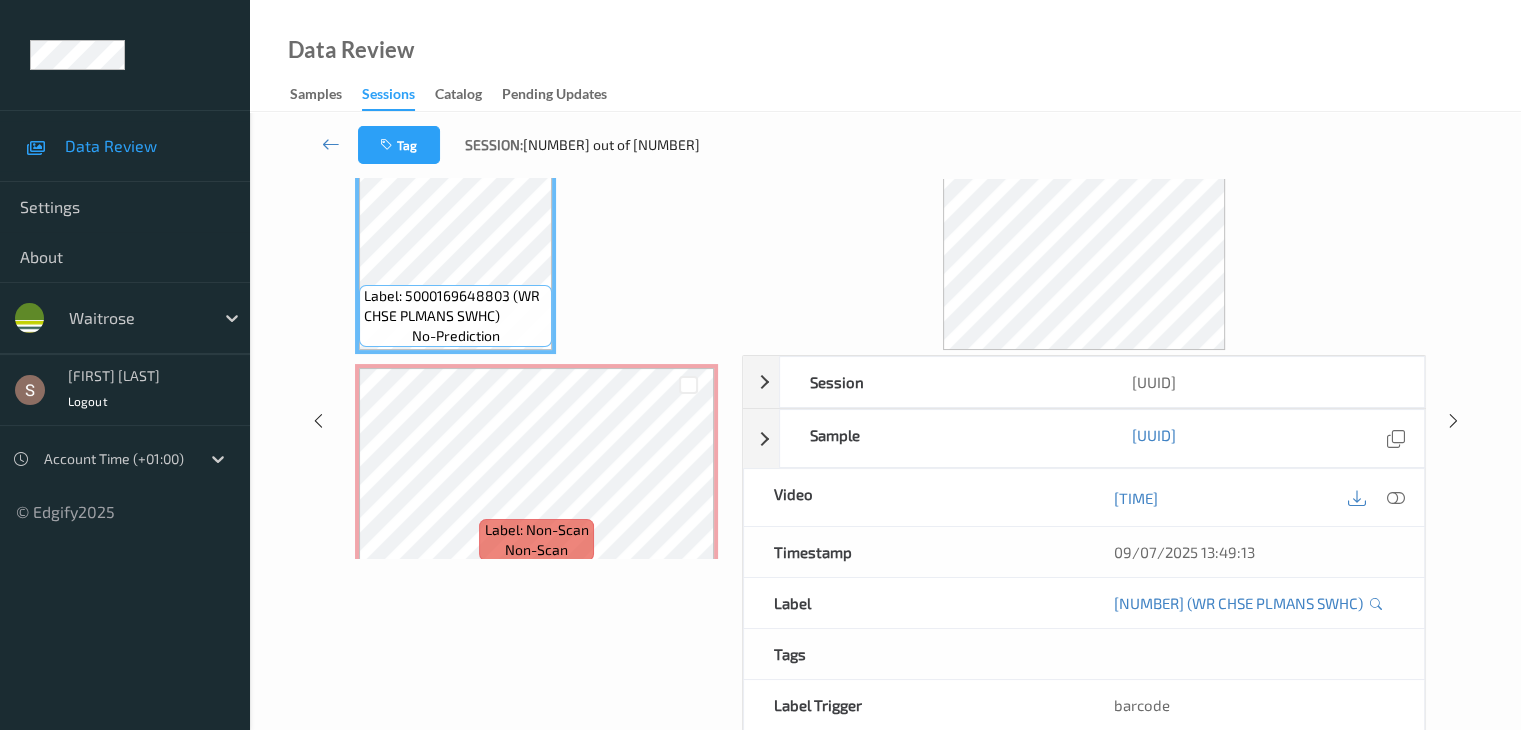 scroll, scrollTop: 0, scrollLeft: 0, axis: both 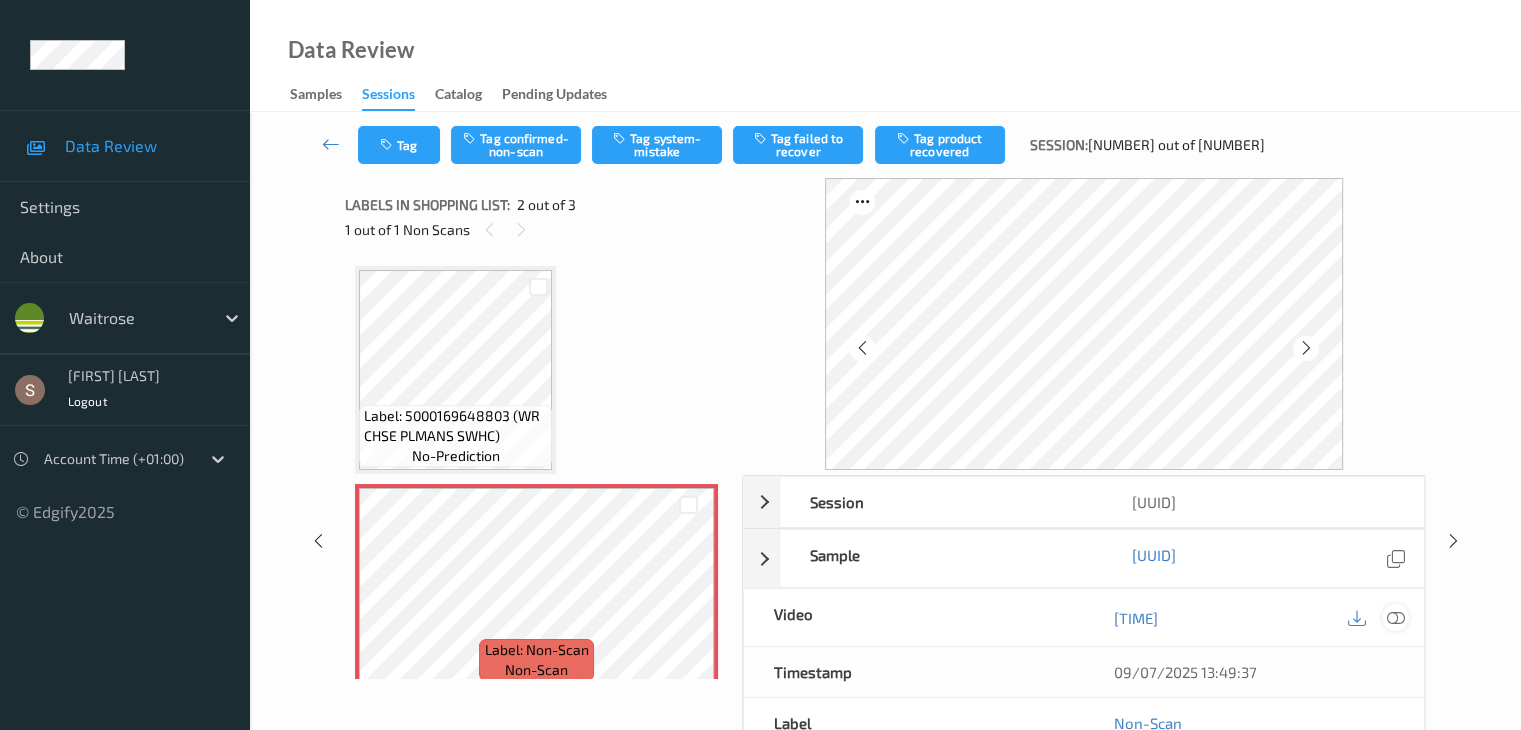 click at bounding box center (1395, 618) 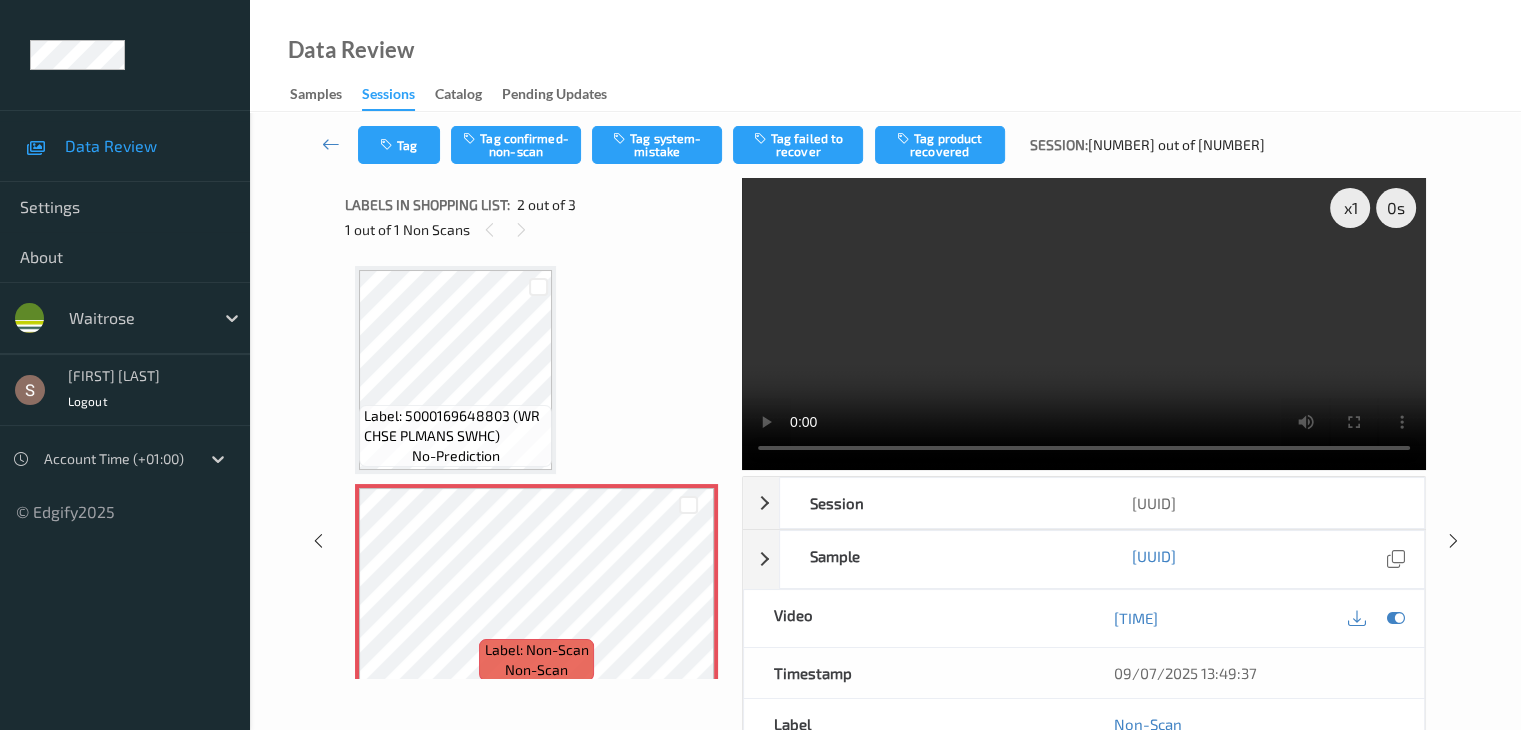 click at bounding box center [1084, 324] 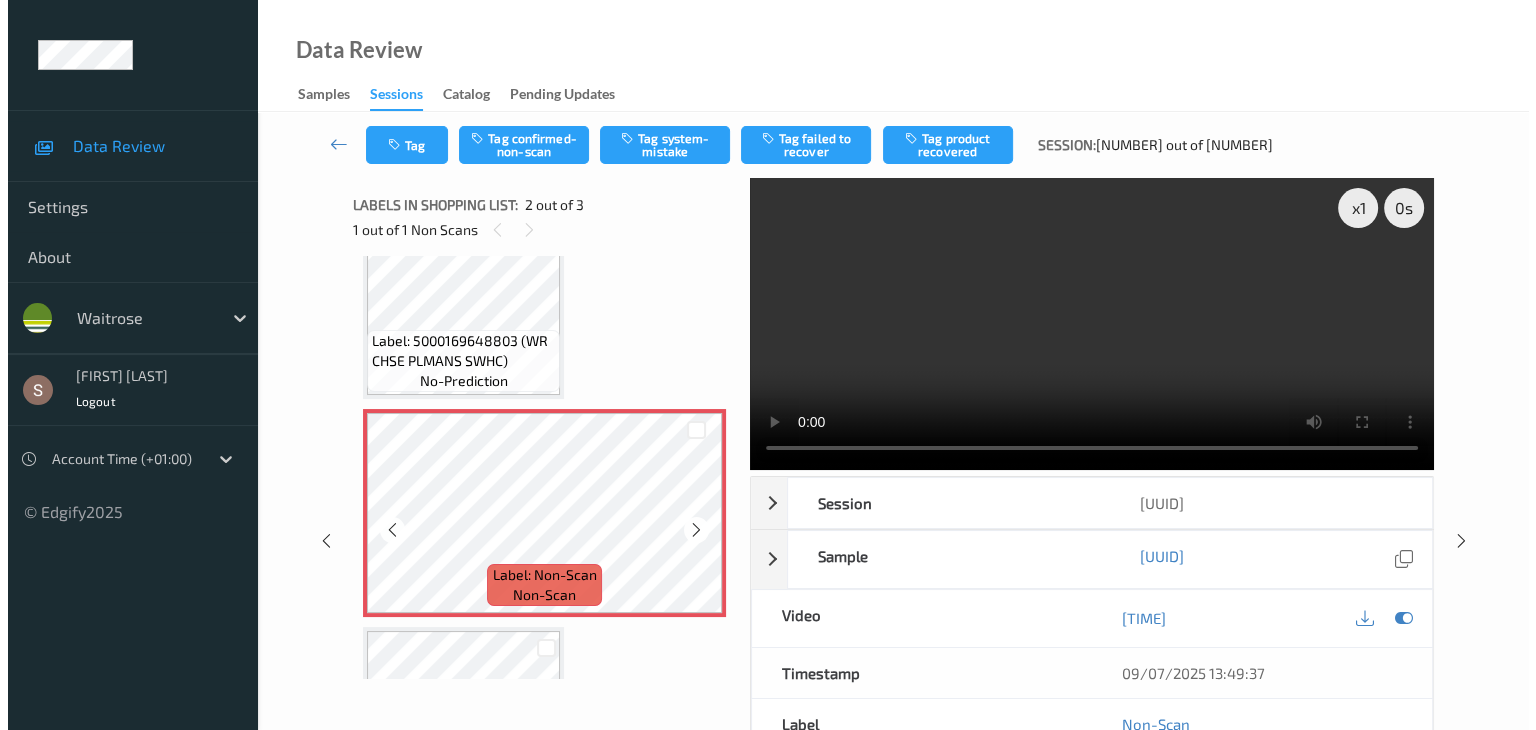 scroll, scrollTop: 41, scrollLeft: 0, axis: vertical 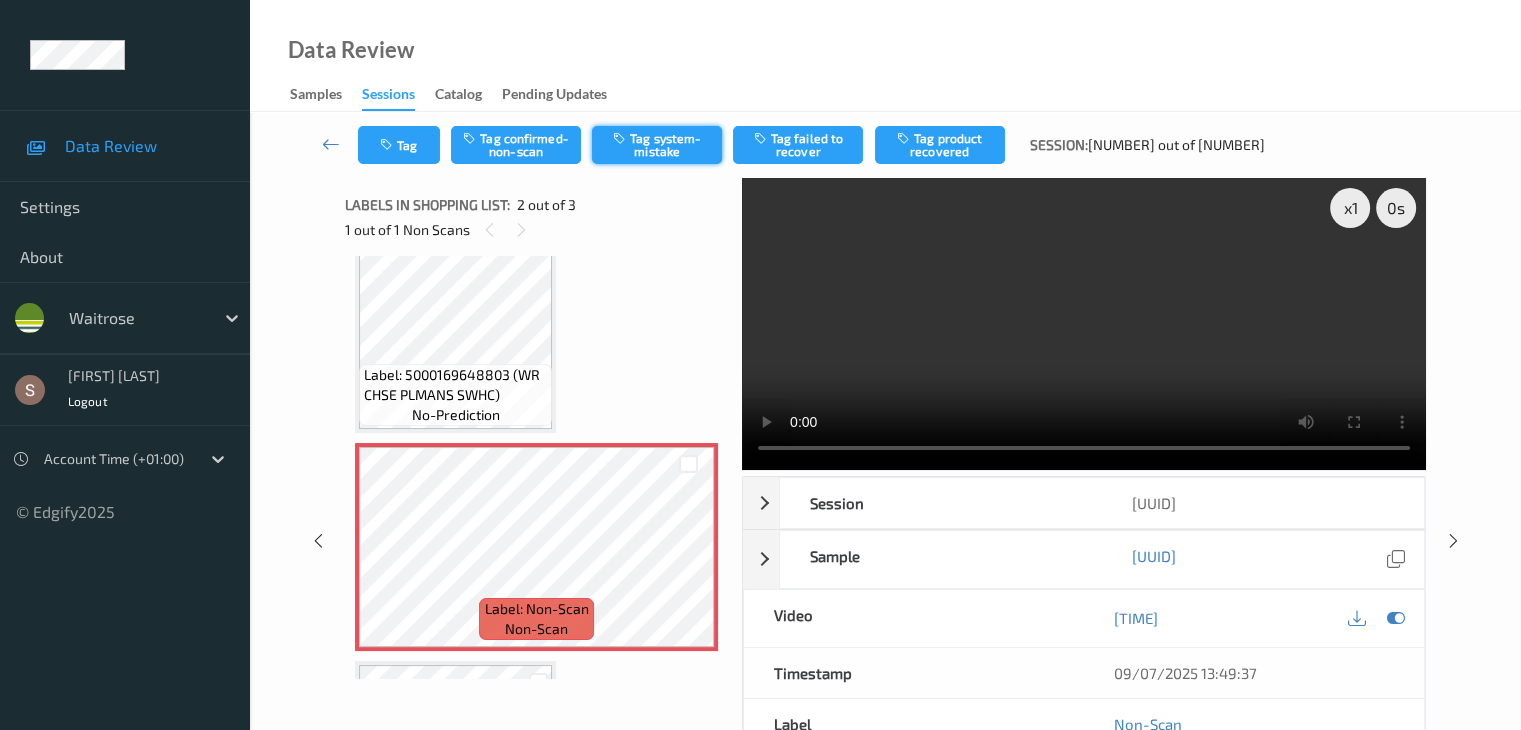 click on "Tag   system-mistake" at bounding box center (657, 145) 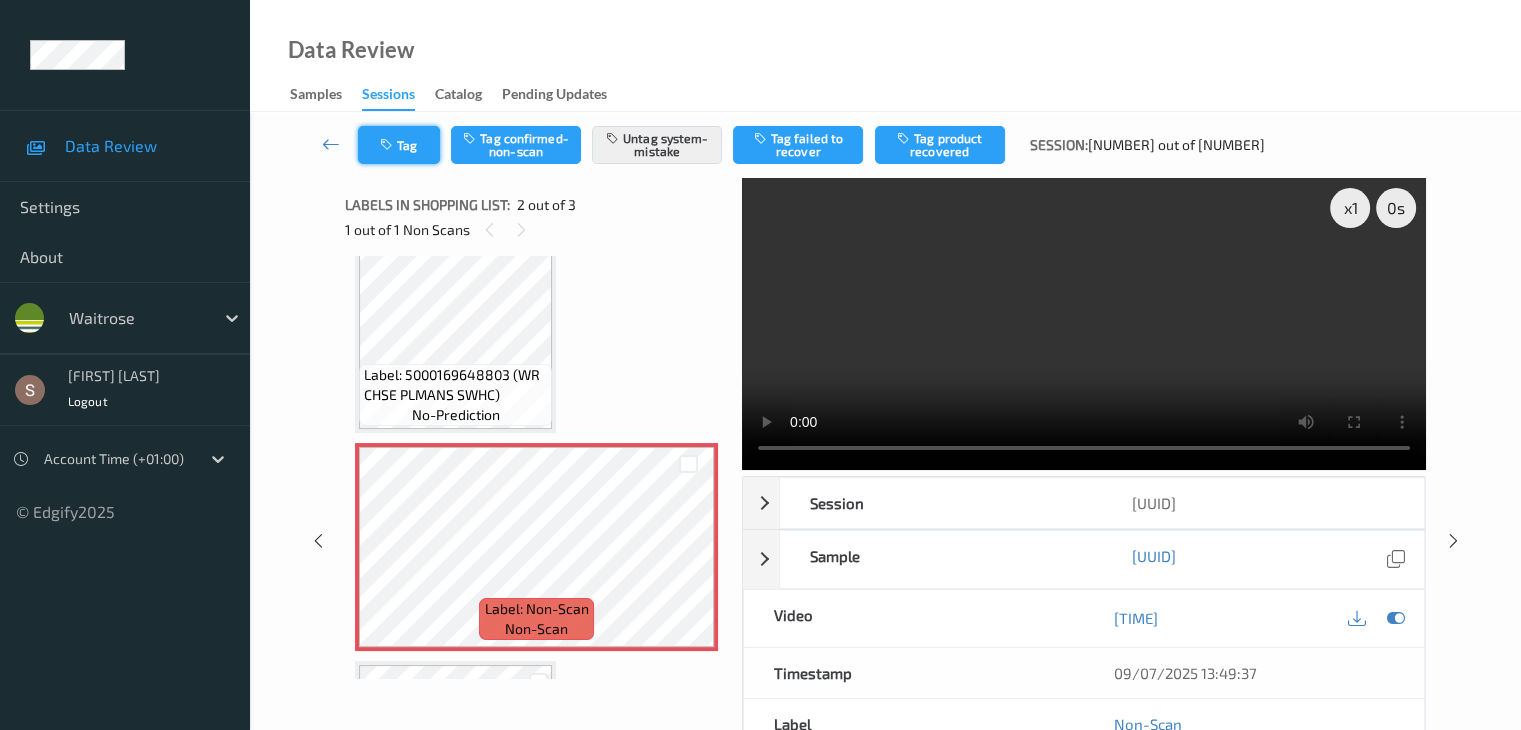 click at bounding box center (388, 145) 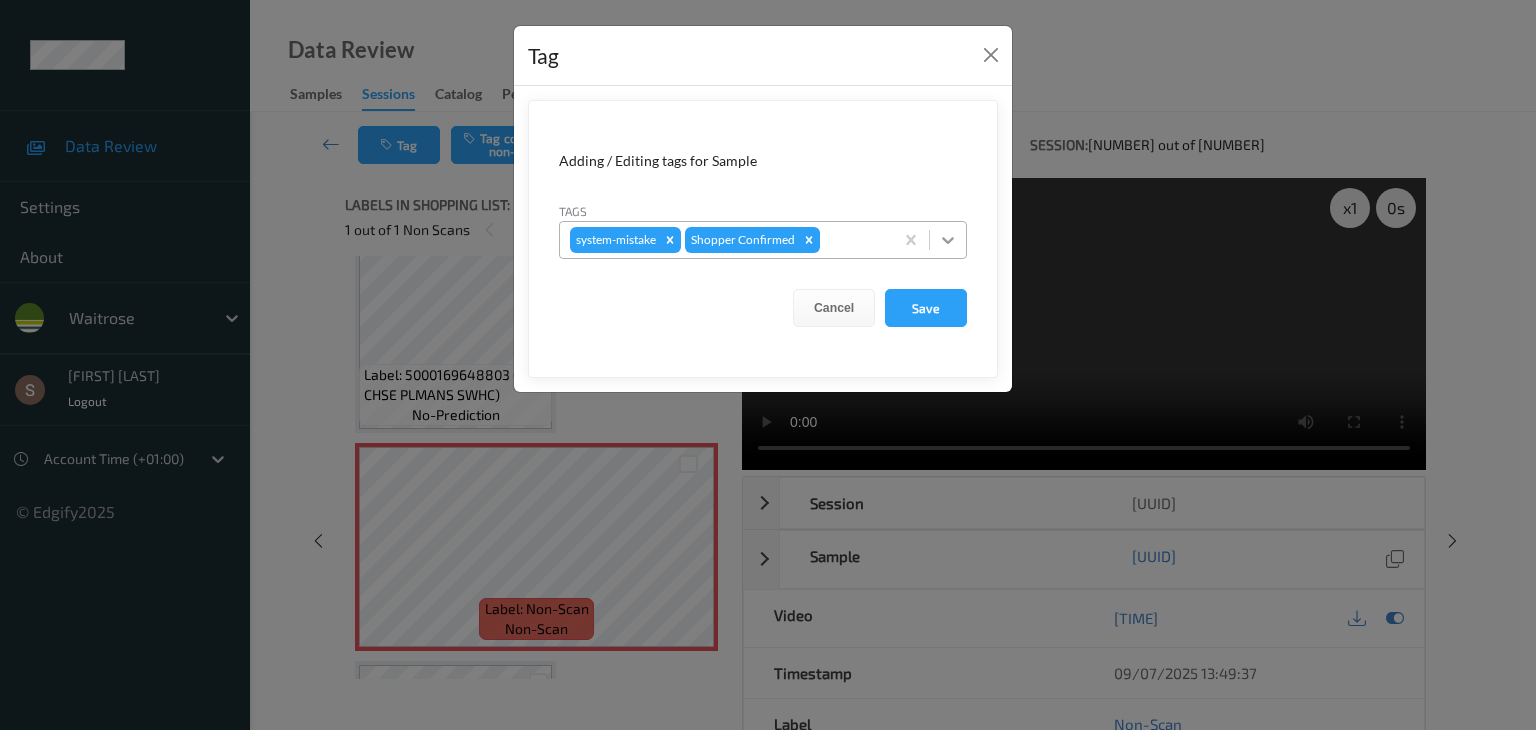 click 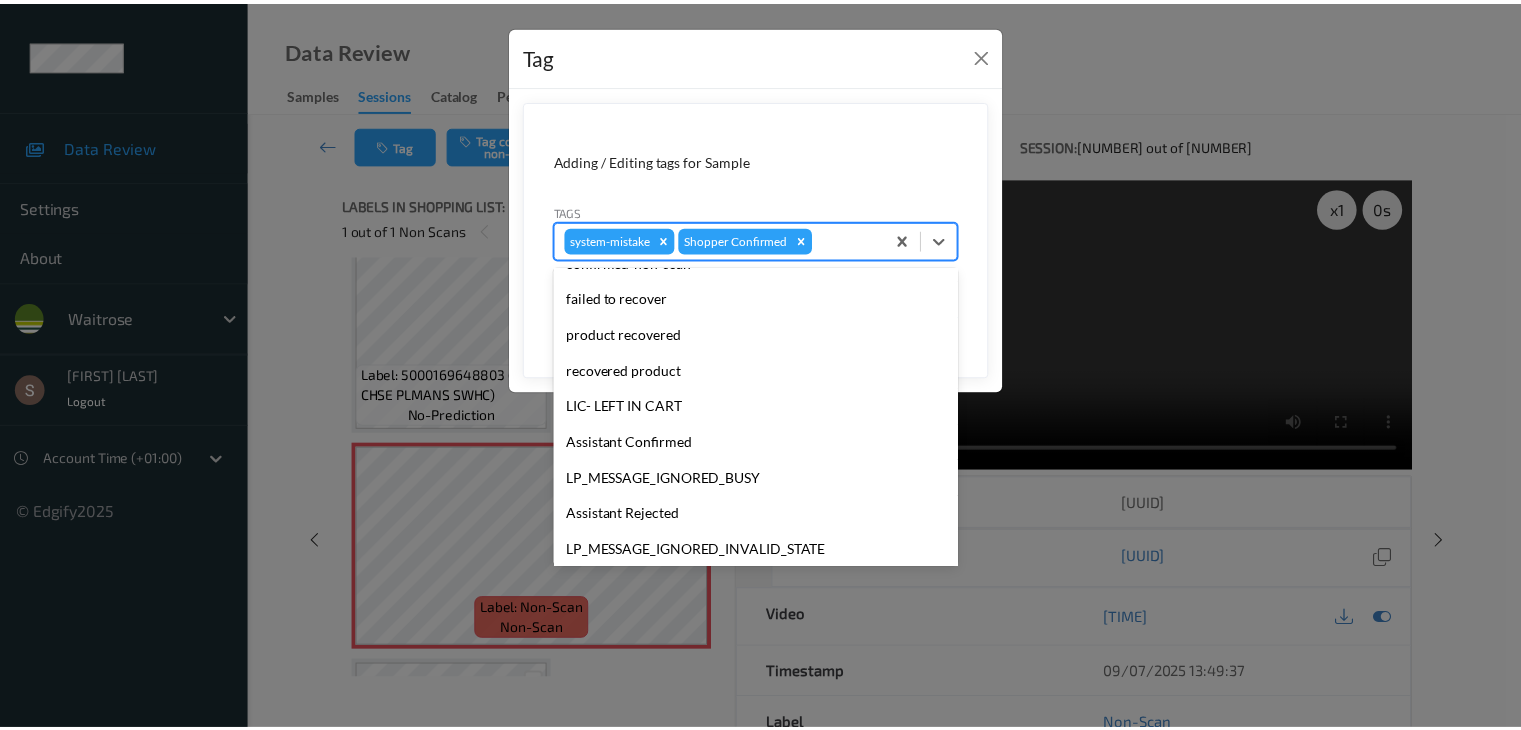 scroll, scrollTop: 320, scrollLeft: 0, axis: vertical 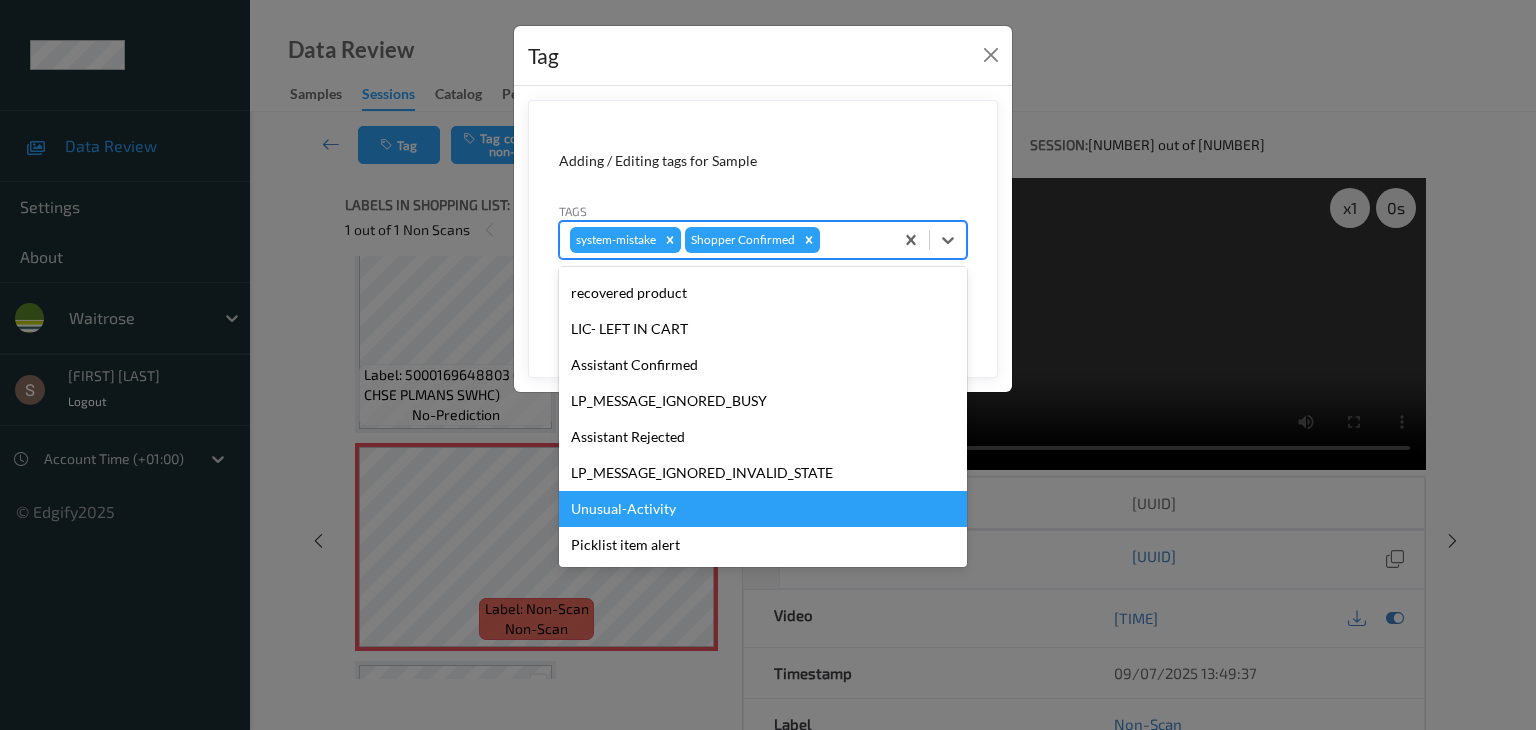 click on "Unusual-Activity" at bounding box center (763, 509) 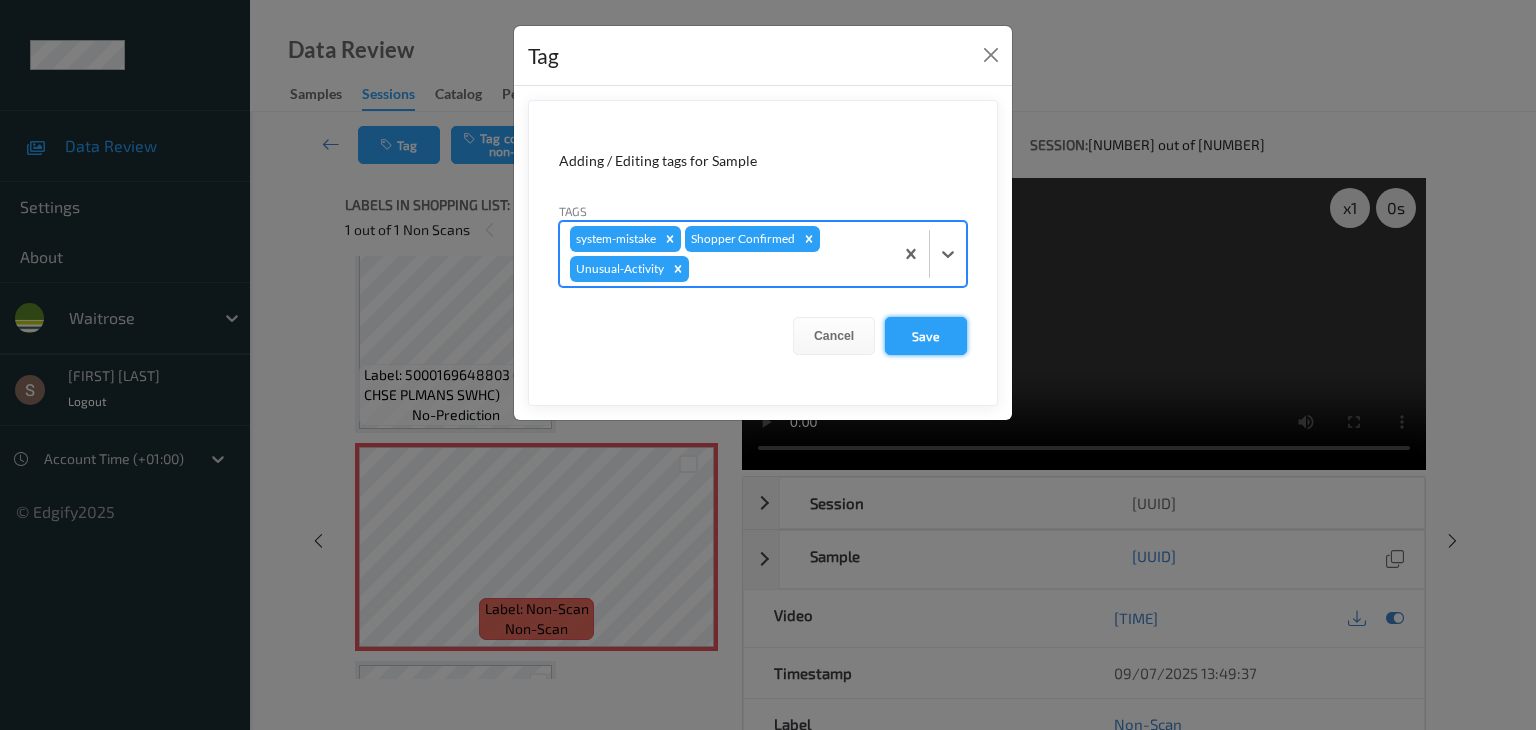 click on "Save" at bounding box center (926, 336) 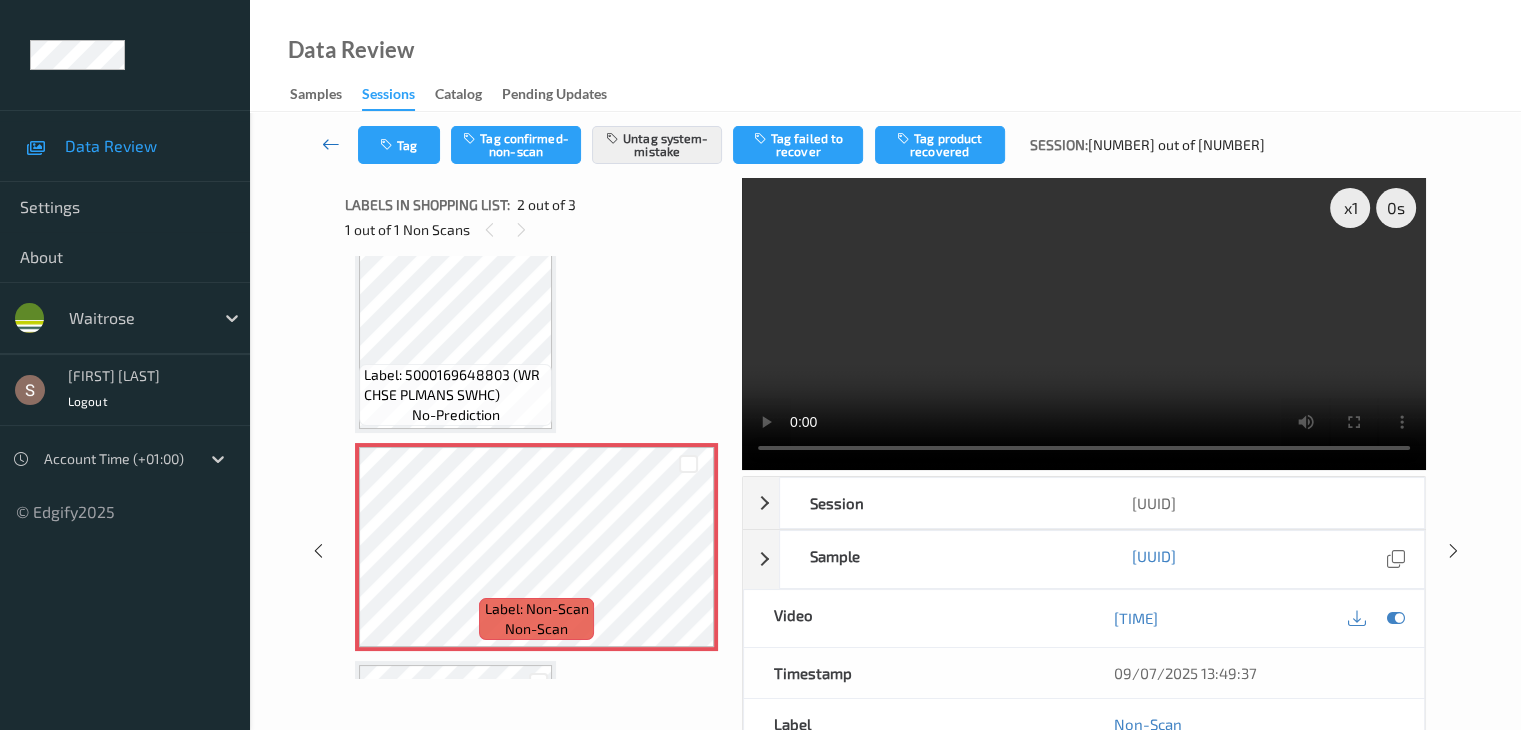 click at bounding box center (331, 144) 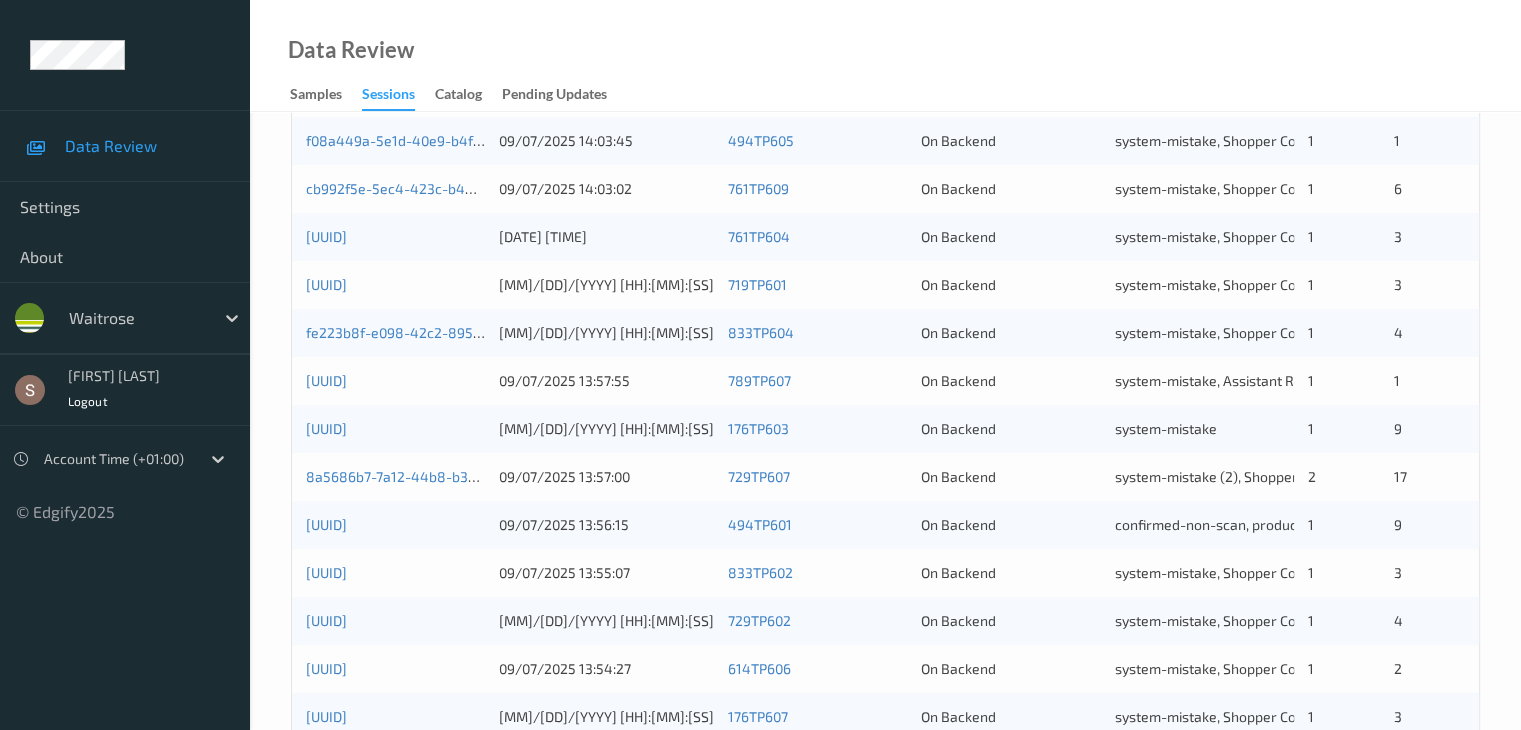 scroll, scrollTop: 932, scrollLeft: 0, axis: vertical 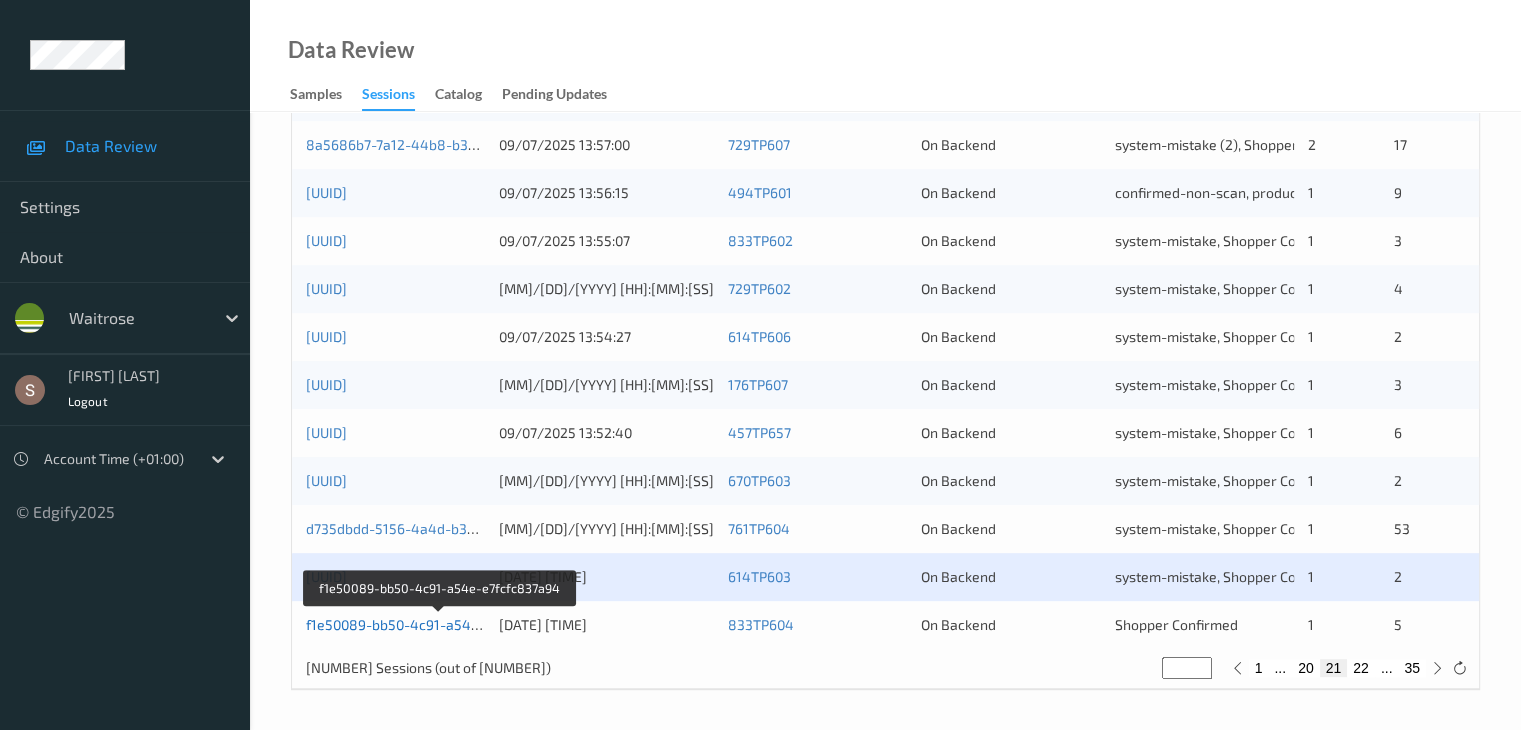 click on "f1e50089-bb50-4c91-a54e-e7fcfc837a94" at bounding box center [439, 624] 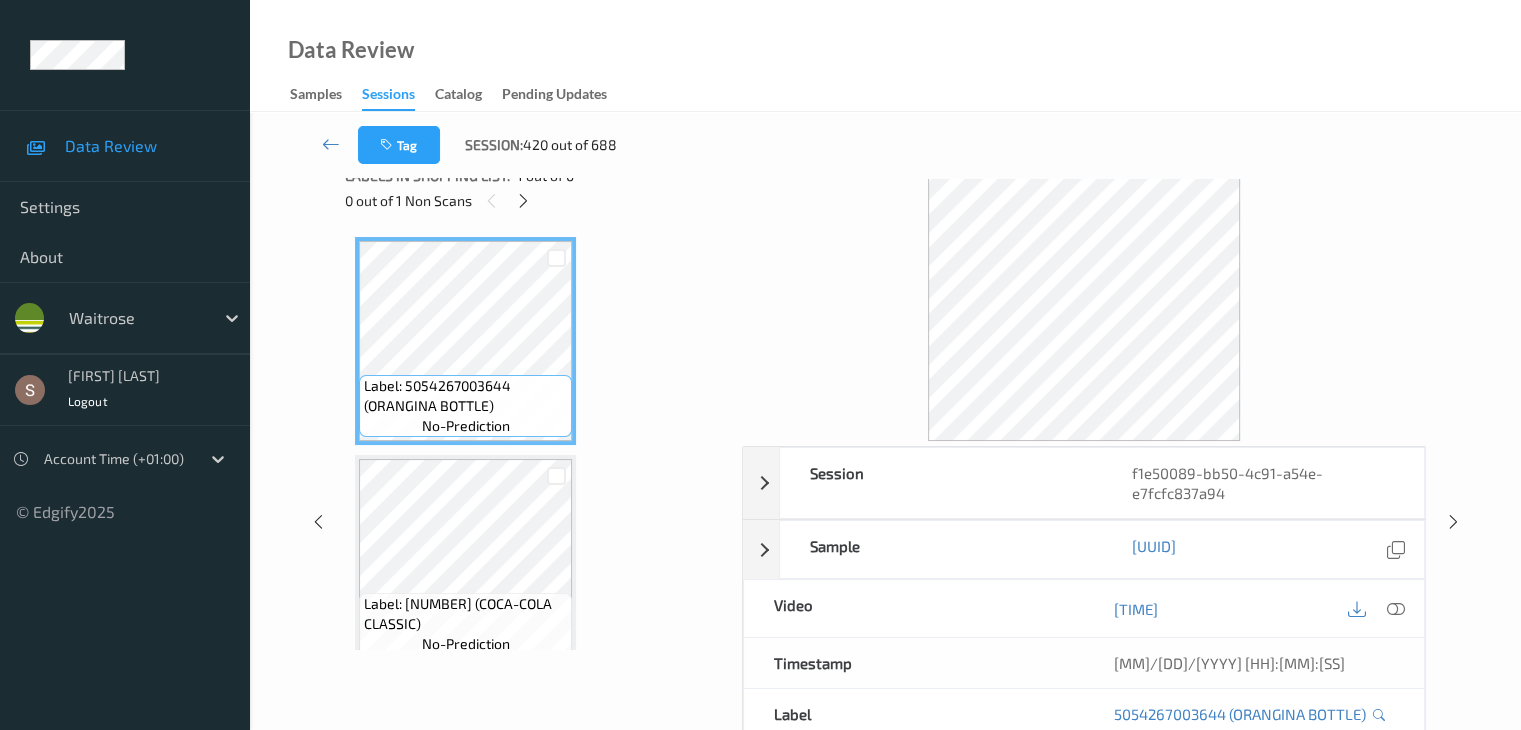 scroll, scrollTop: 0, scrollLeft: 0, axis: both 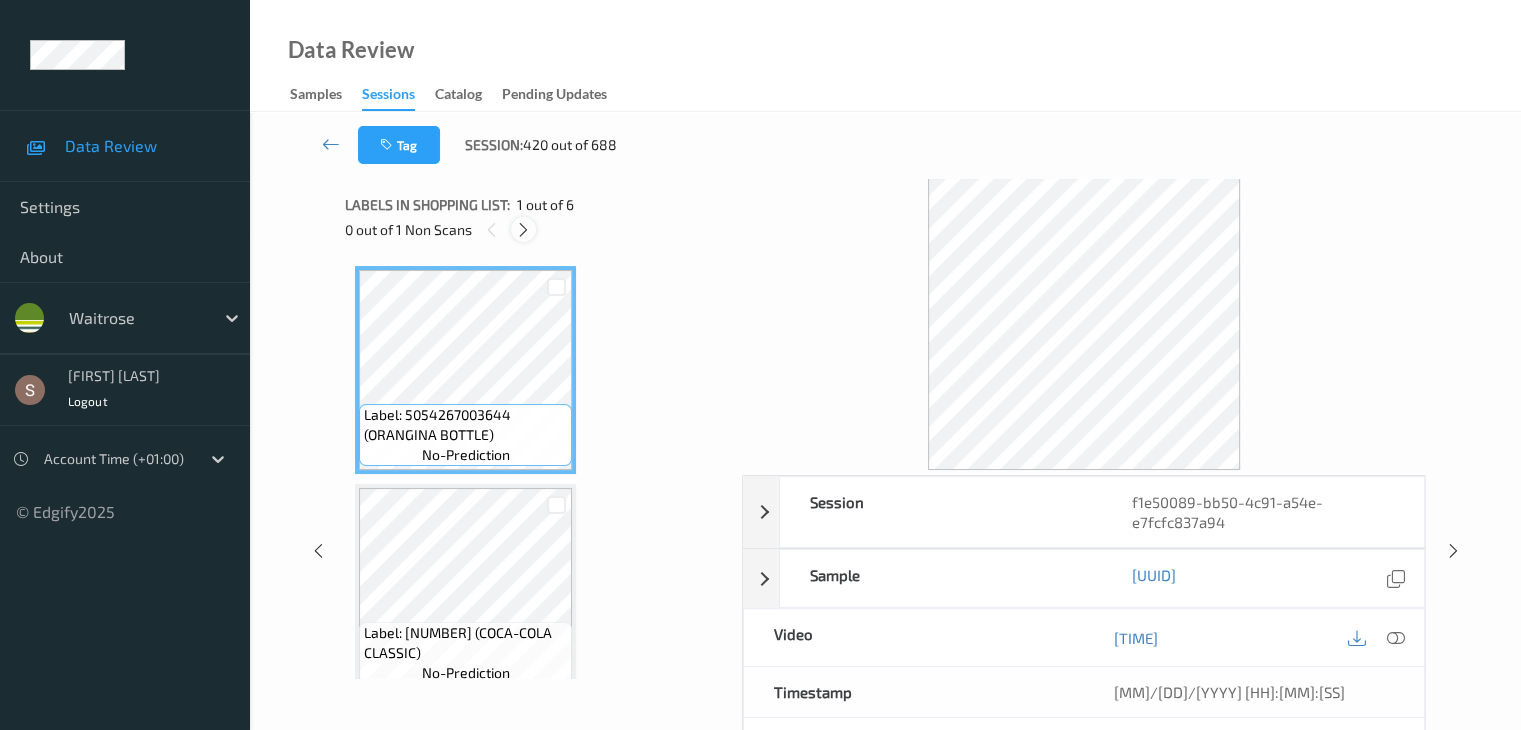 click at bounding box center [523, 230] 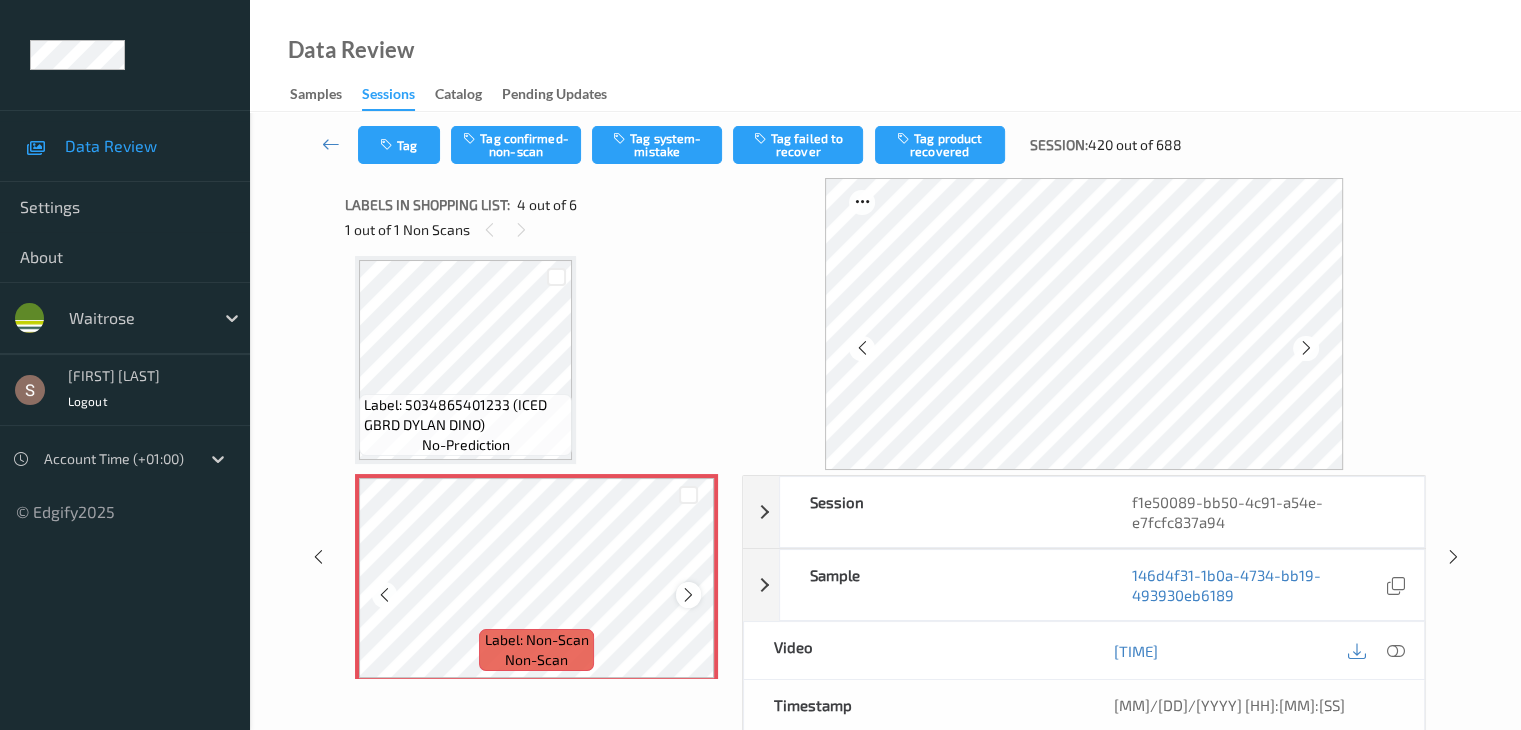 click at bounding box center (688, 595) 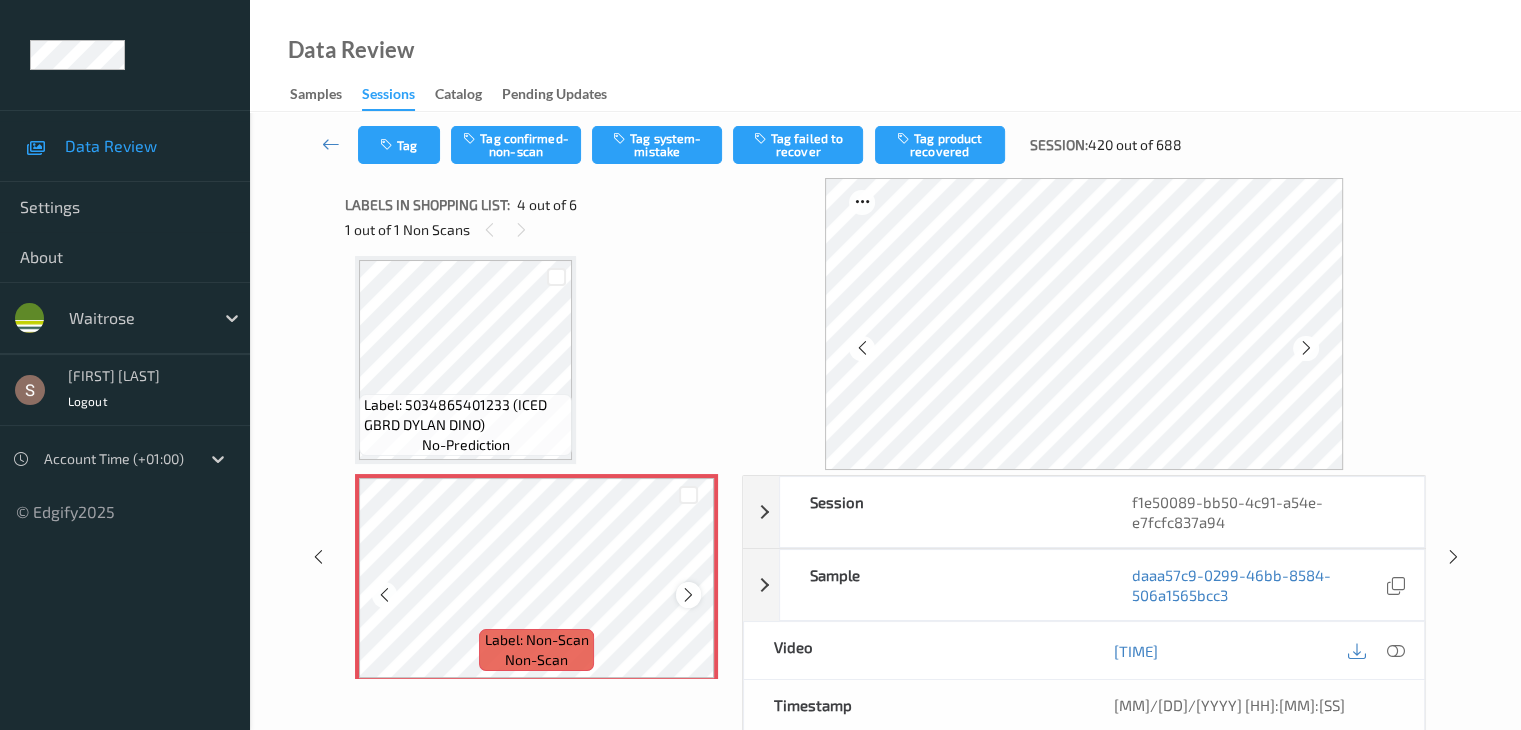 click at bounding box center (688, 595) 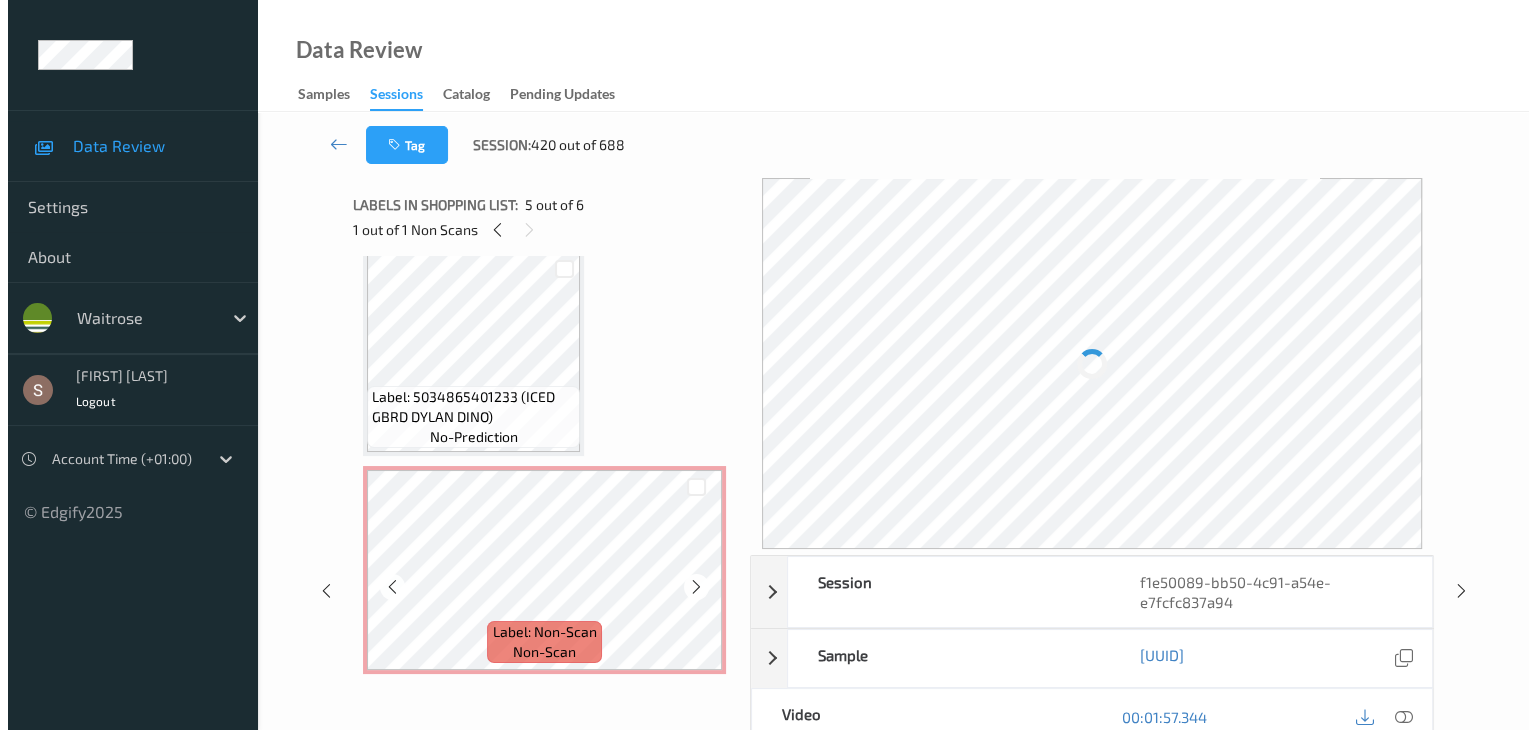 scroll, scrollTop: 446, scrollLeft: 0, axis: vertical 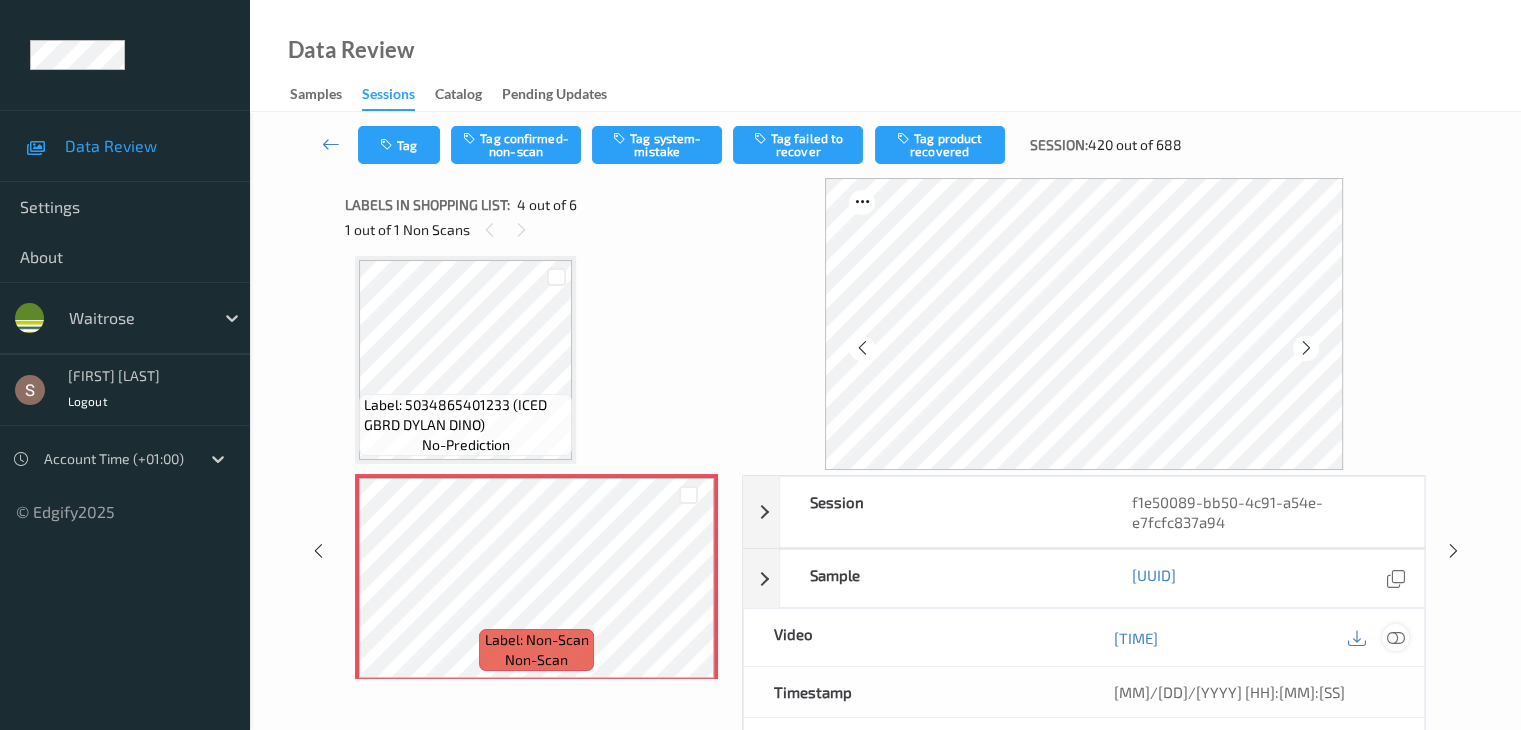 click at bounding box center [1395, 638] 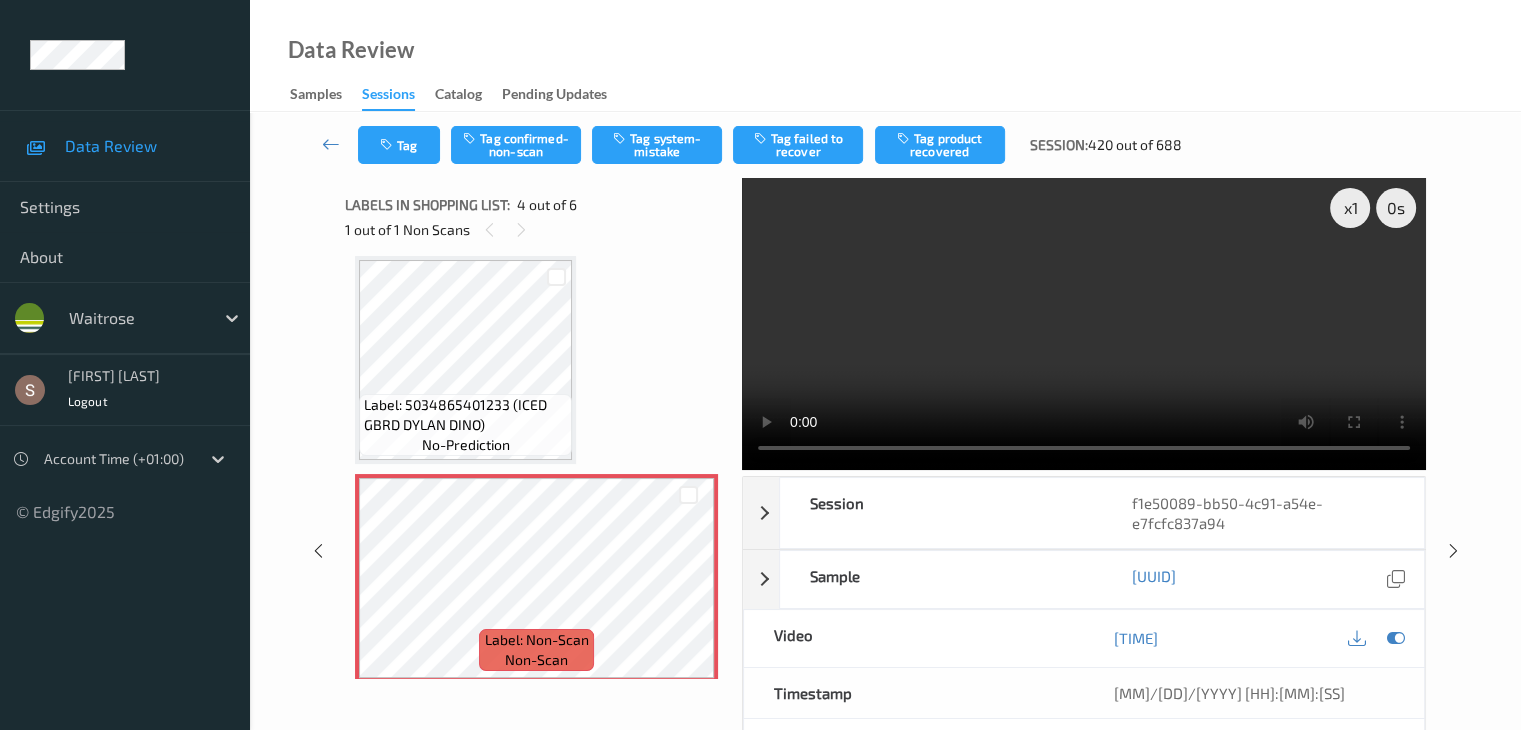 click at bounding box center (1084, 324) 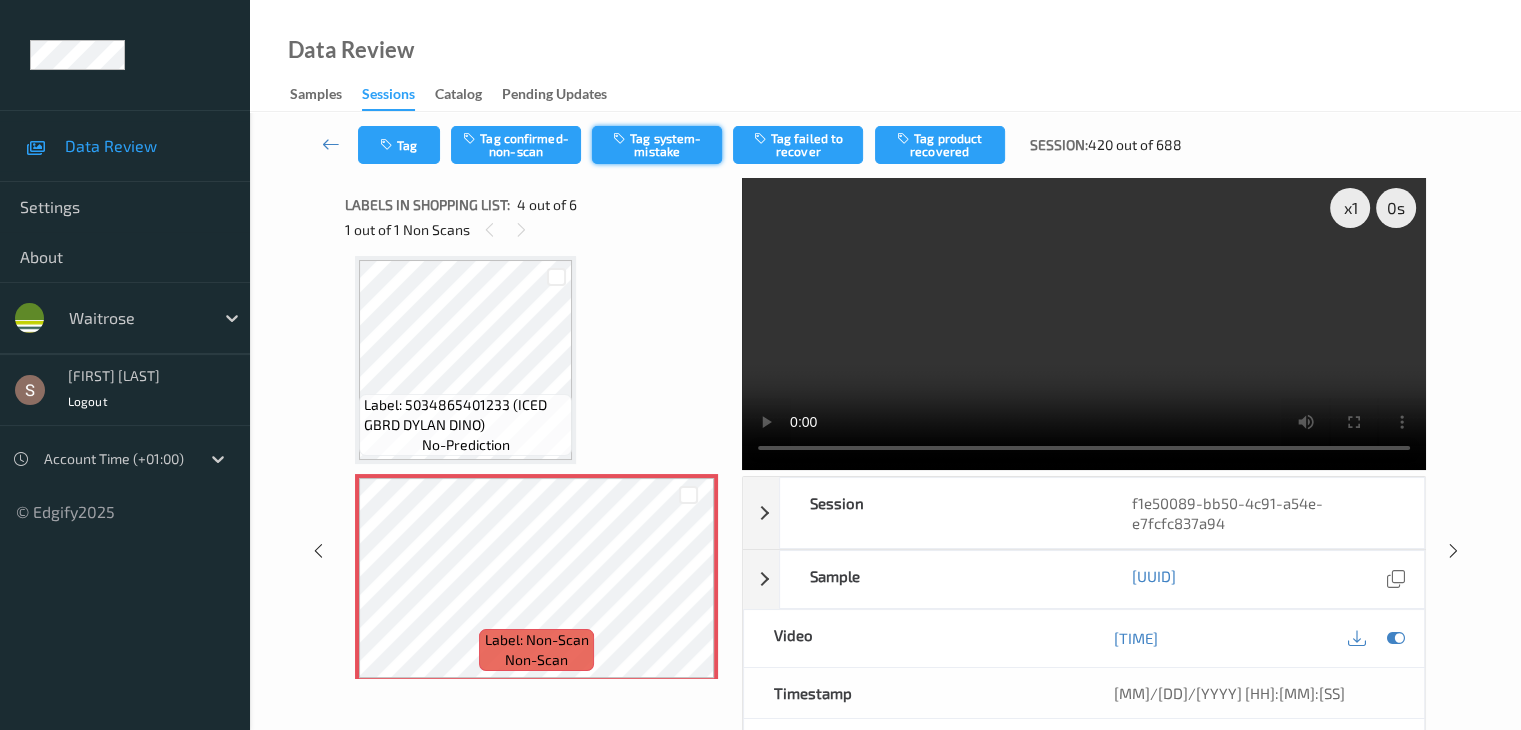 click on "Tag   system-mistake" at bounding box center [657, 145] 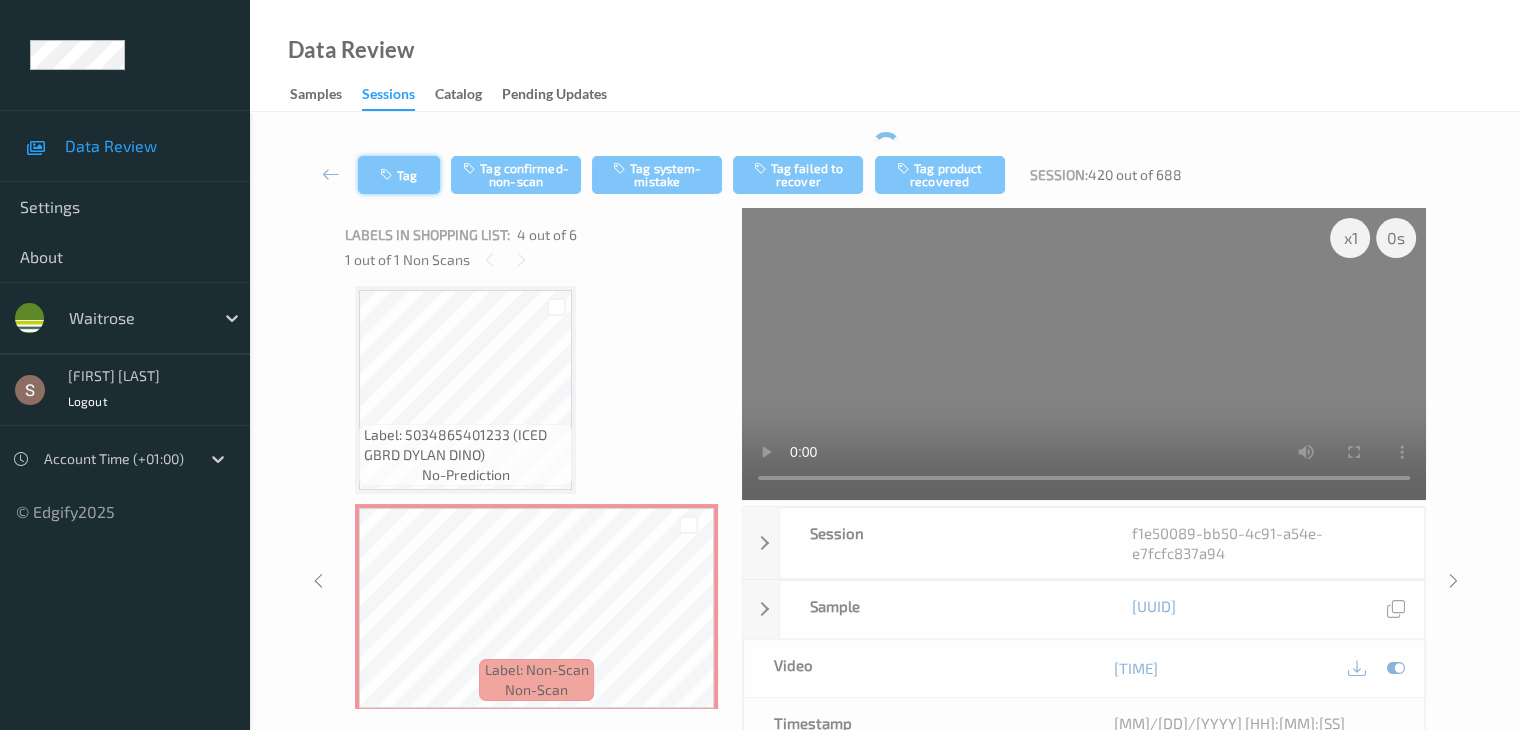 click on "Tag" at bounding box center [399, 175] 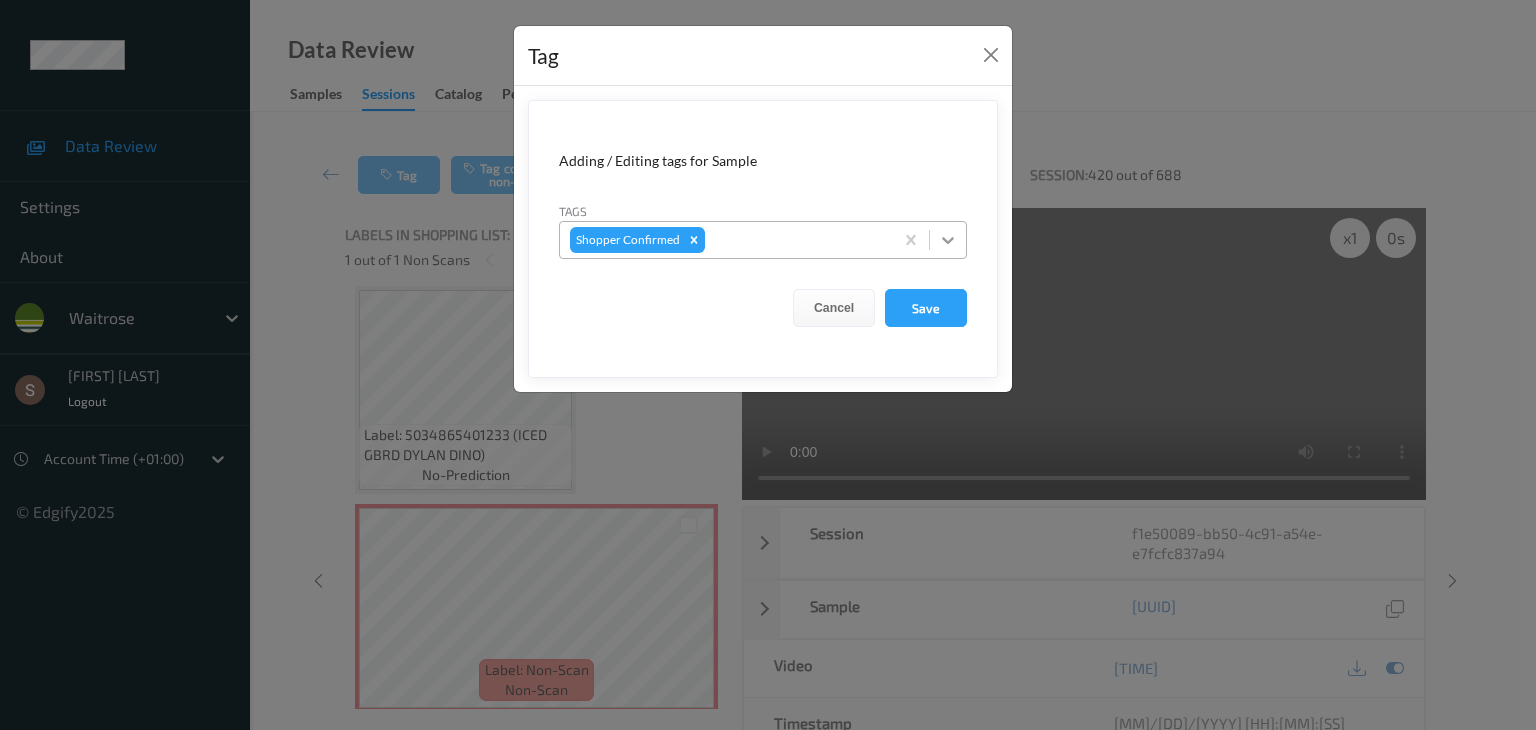 click 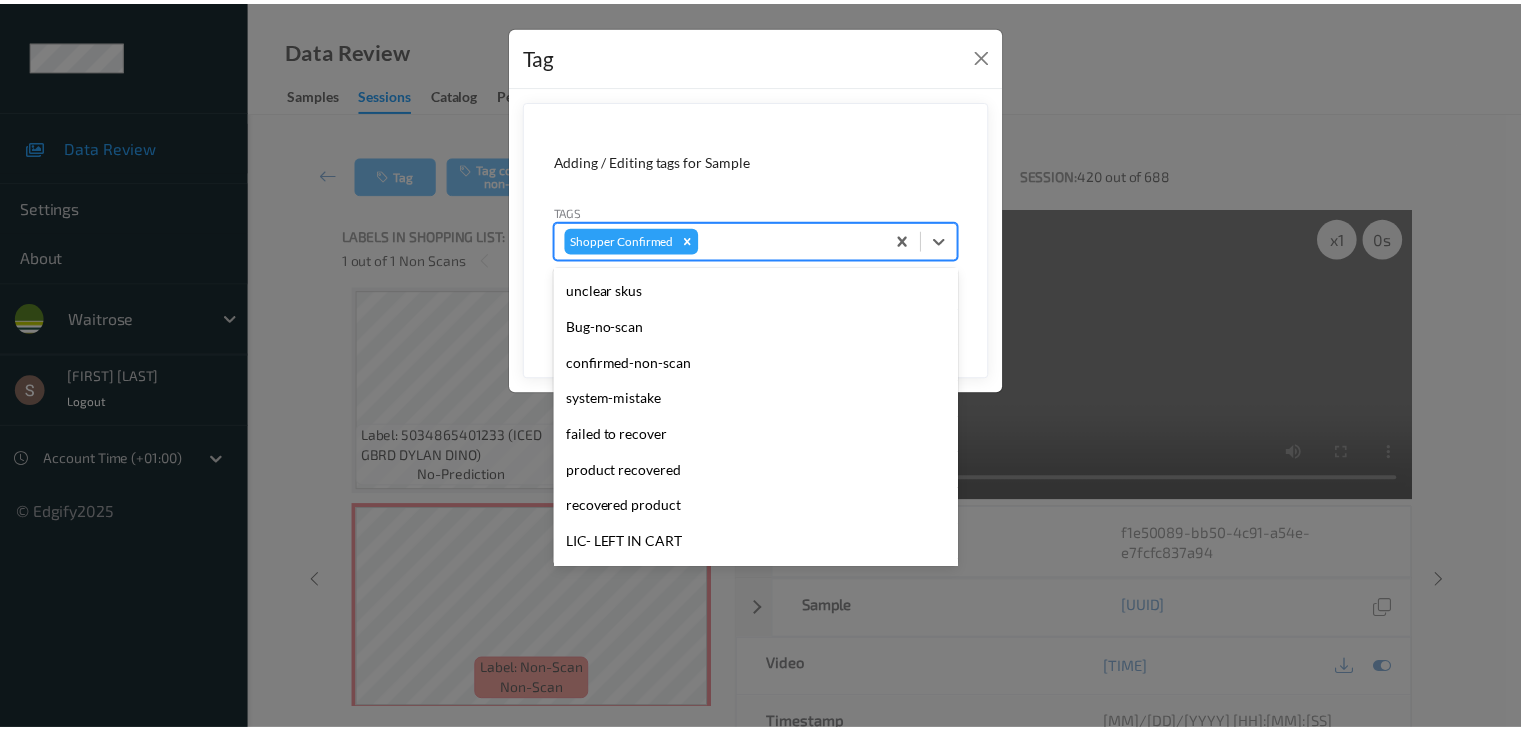 scroll, scrollTop: 356, scrollLeft: 0, axis: vertical 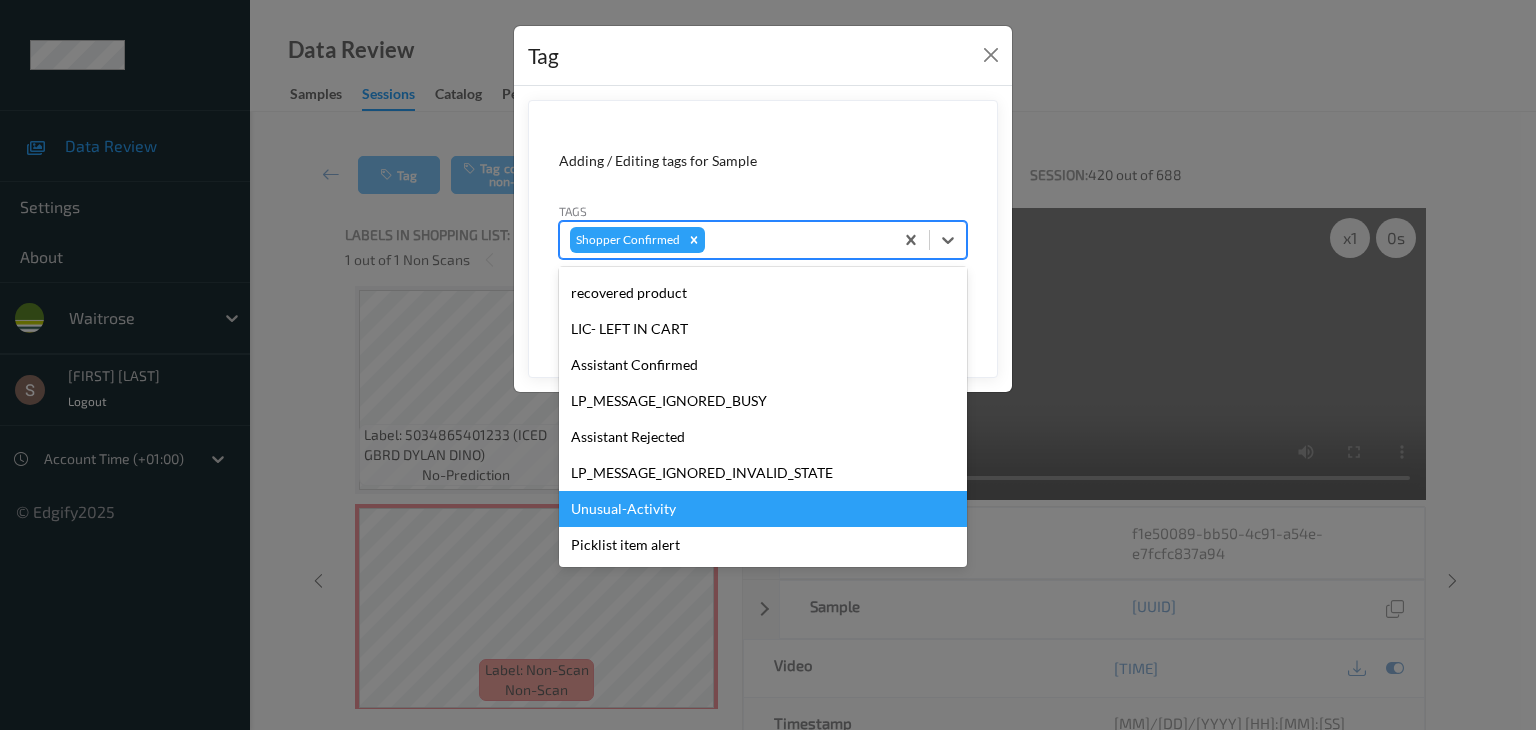 click on "Unusual-Activity" at bounding box center (763, 509) 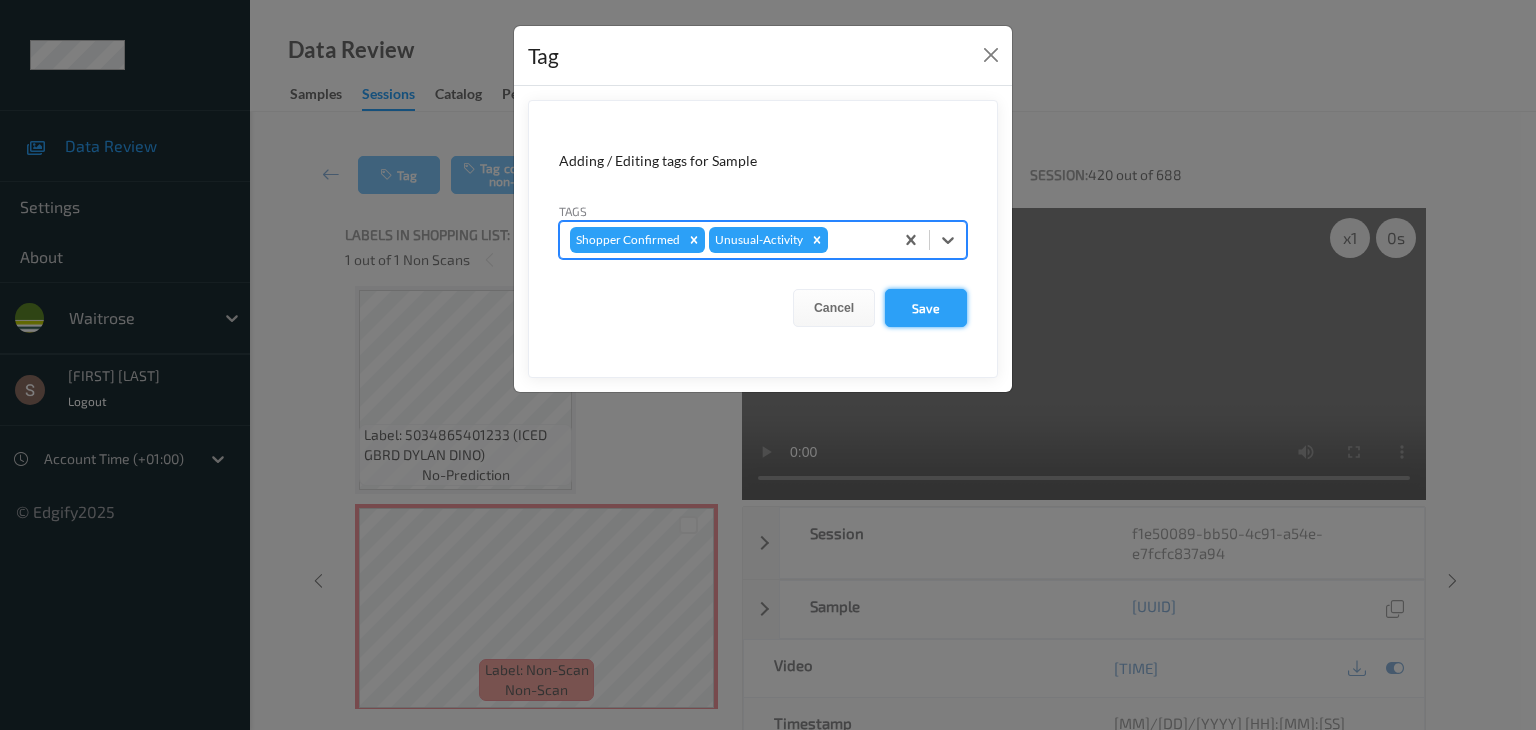 click on "Save" at bounding box center [926, 308] 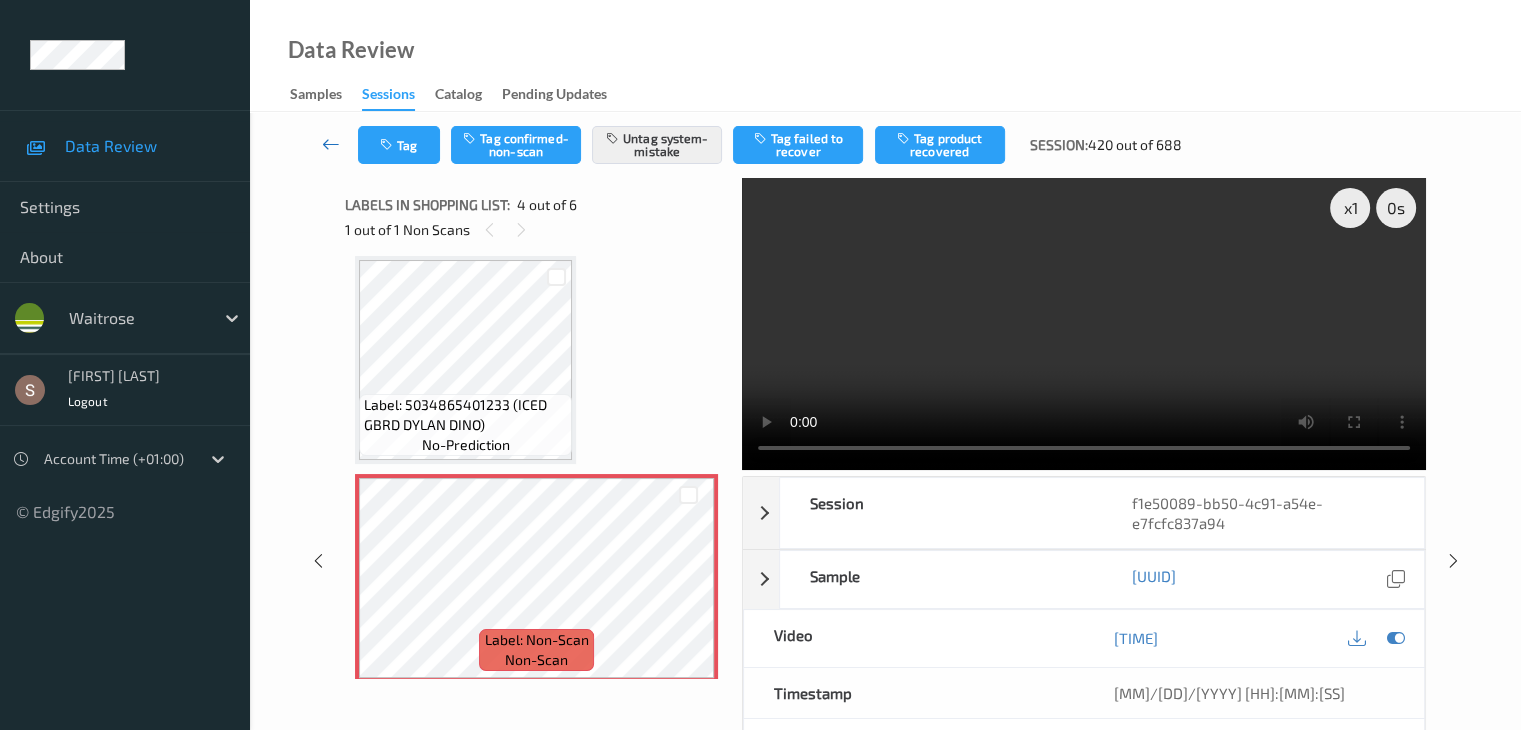 click at bounding box center (331, 144) 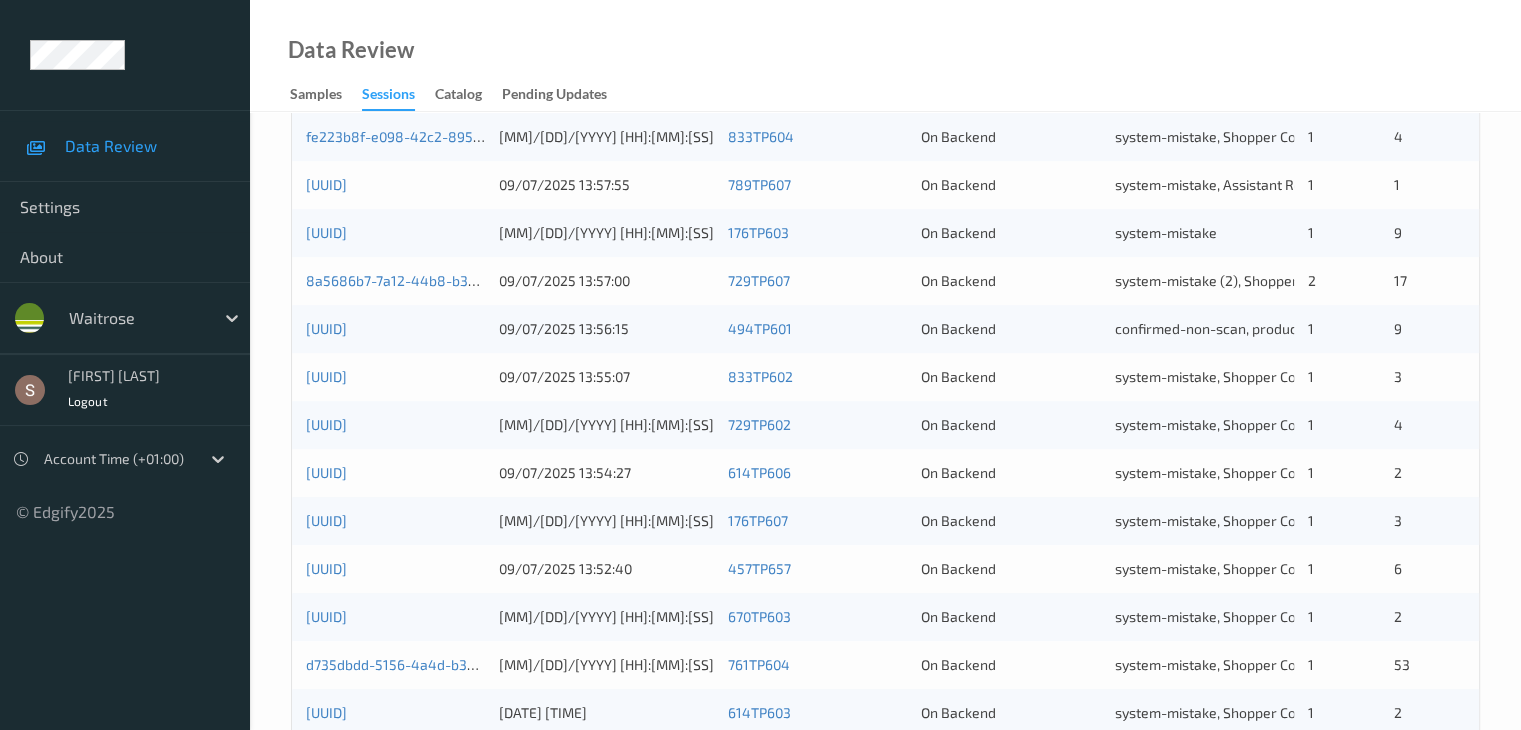scroll, scrollTop: 932, scrollLeft: 0, axis: vertical 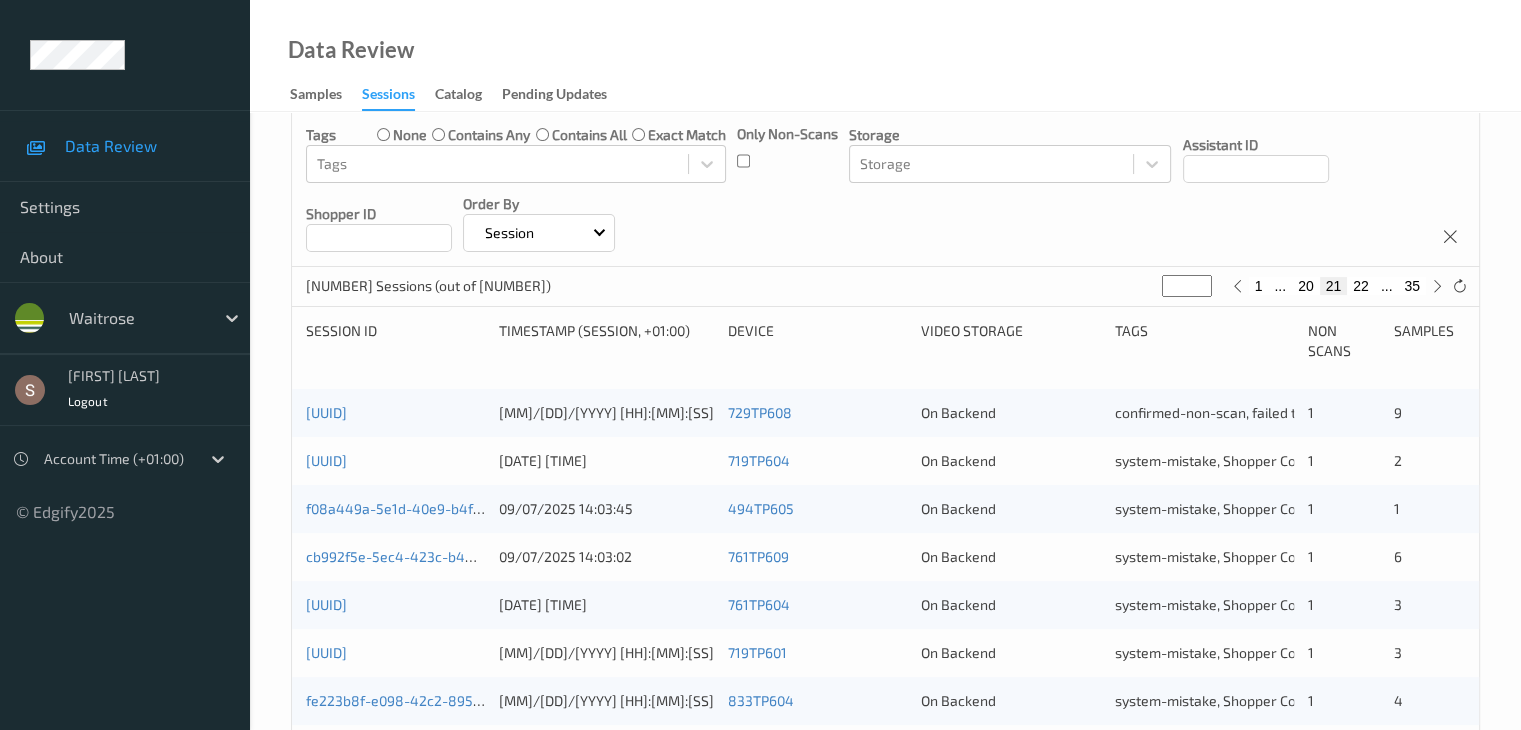 click on "22" at bounding box center [1361, 286] 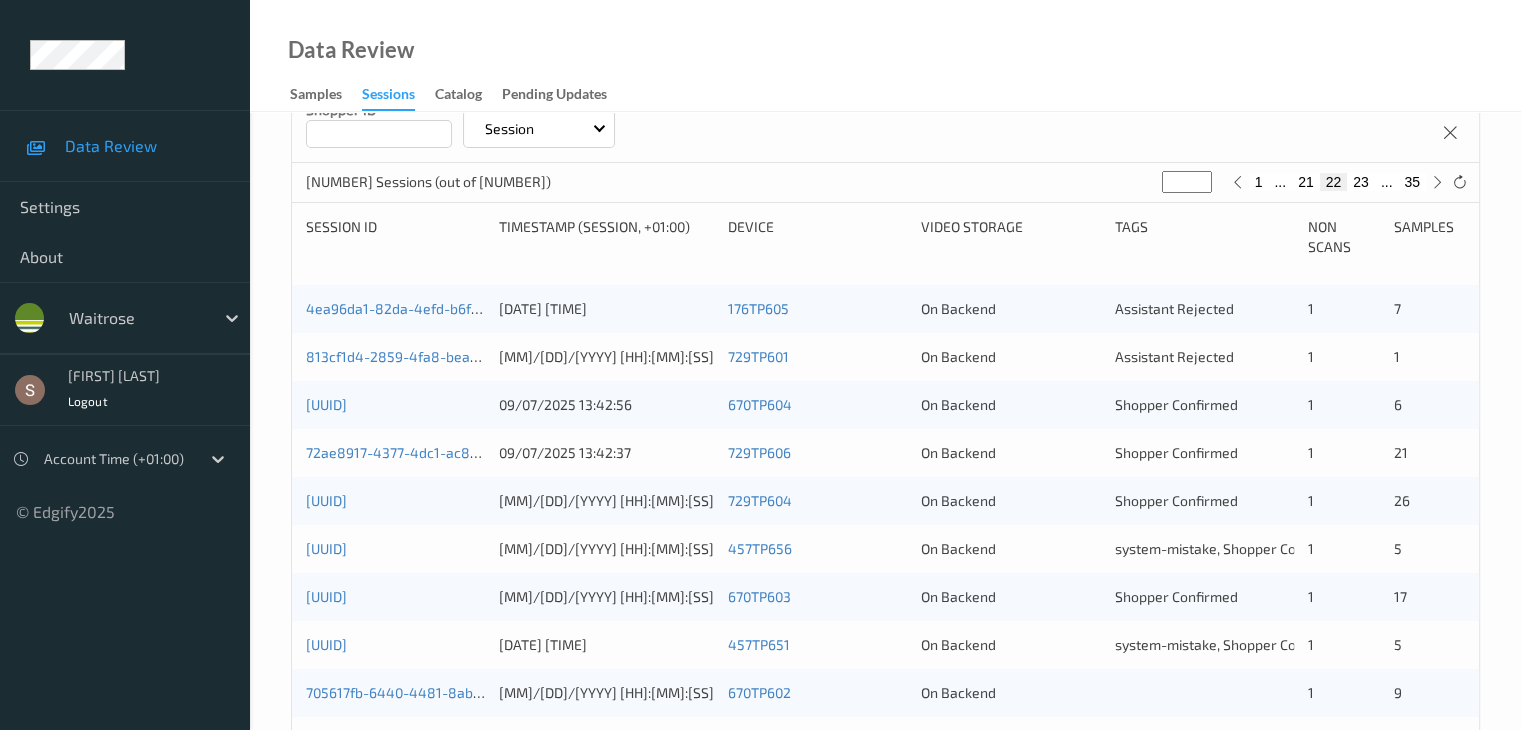 scroll, scrollTop: 332, scrollLeft: 0, axis: vertical 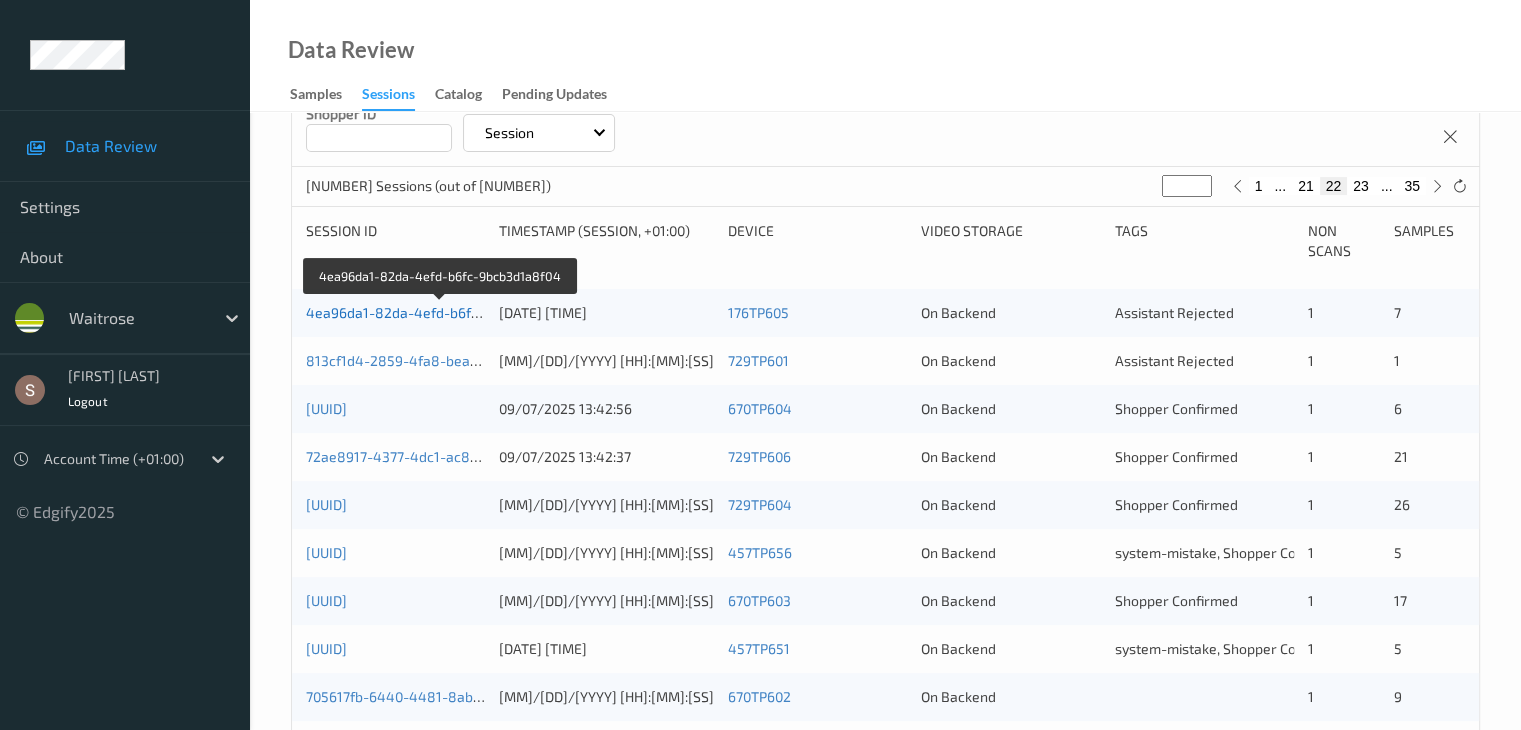 click on "4ea96da1-82da-4efd-b6fc-9bcb3d1a8f04" at bounding box center [441, 312] 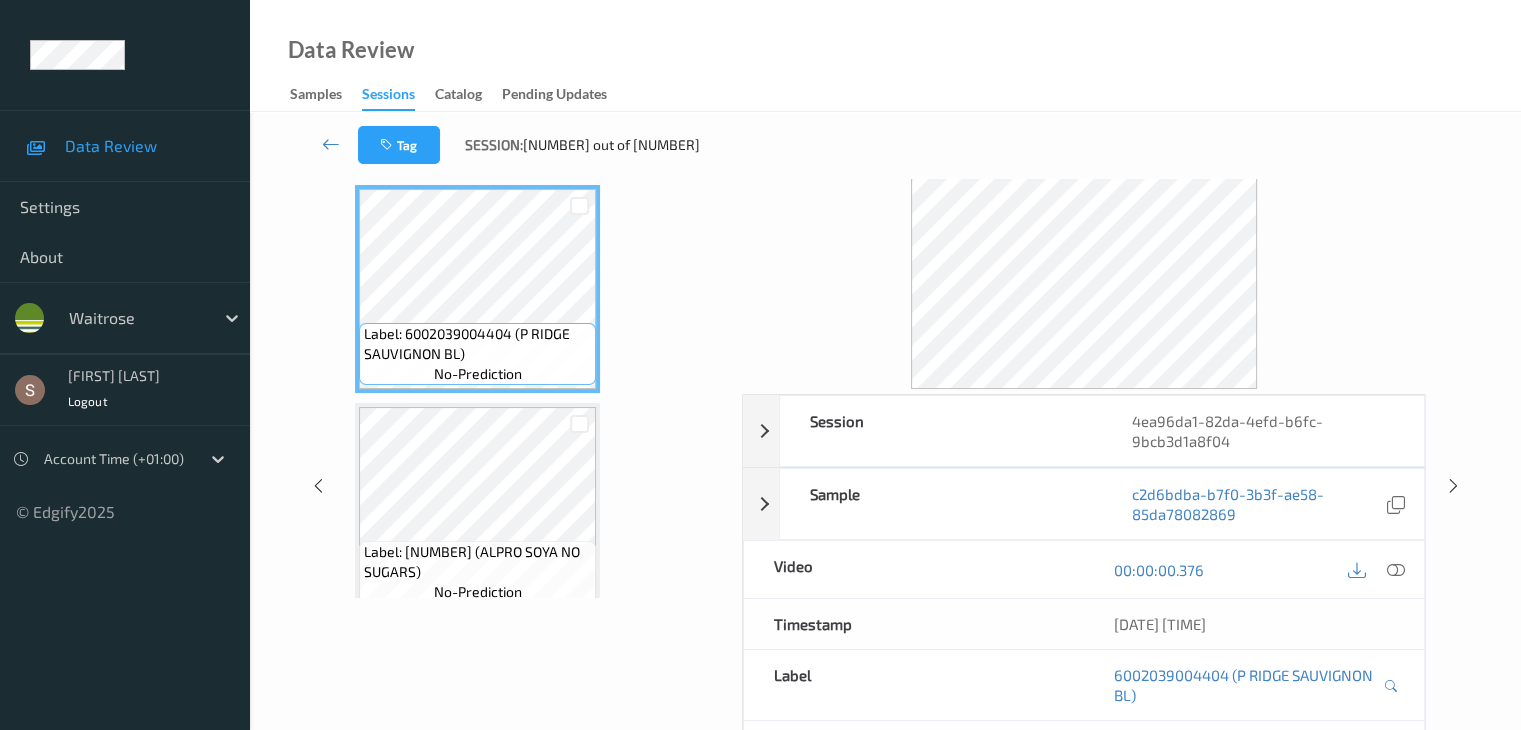 scroll, scrollTop: 0, scrollLeft: 0, axis: both 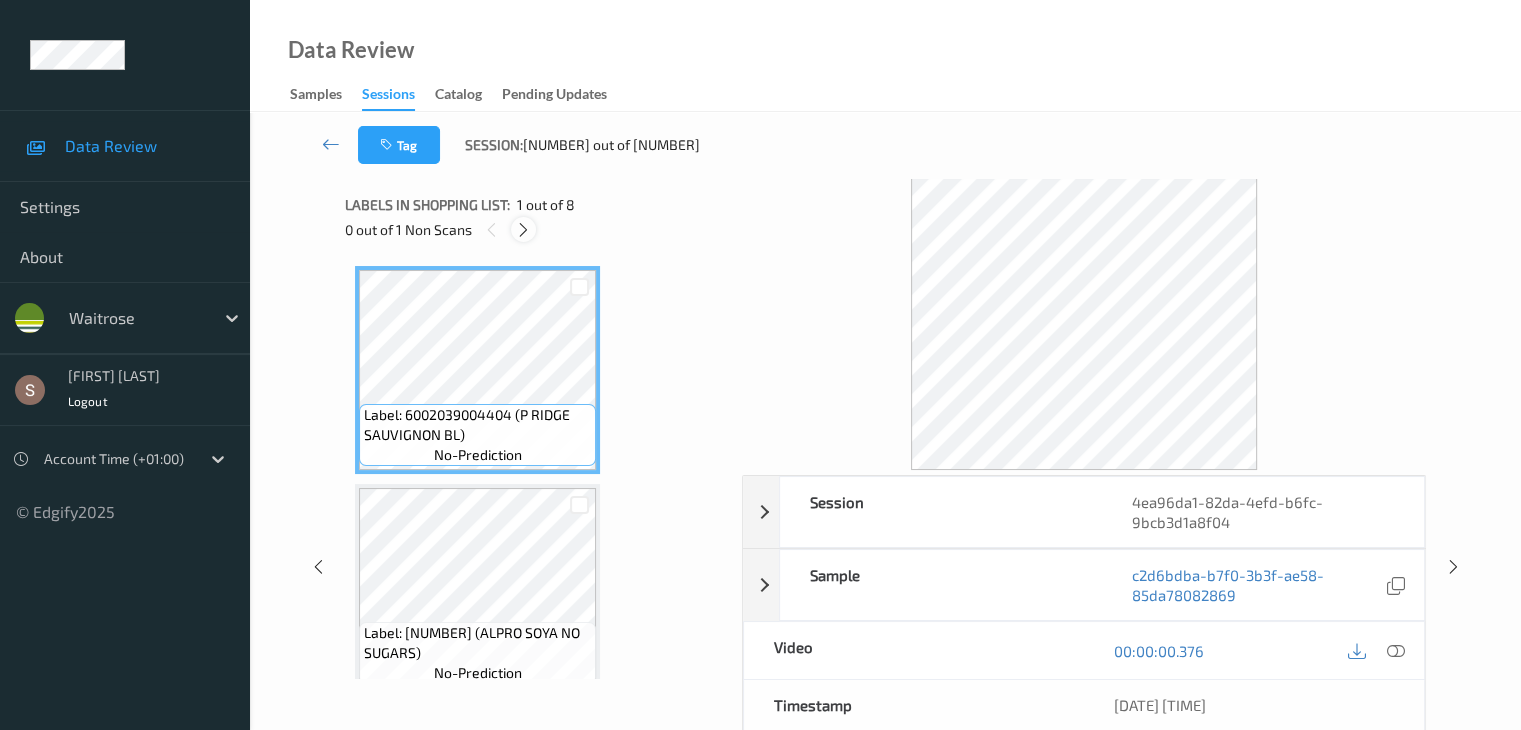 click at bounding box center (523, 229) 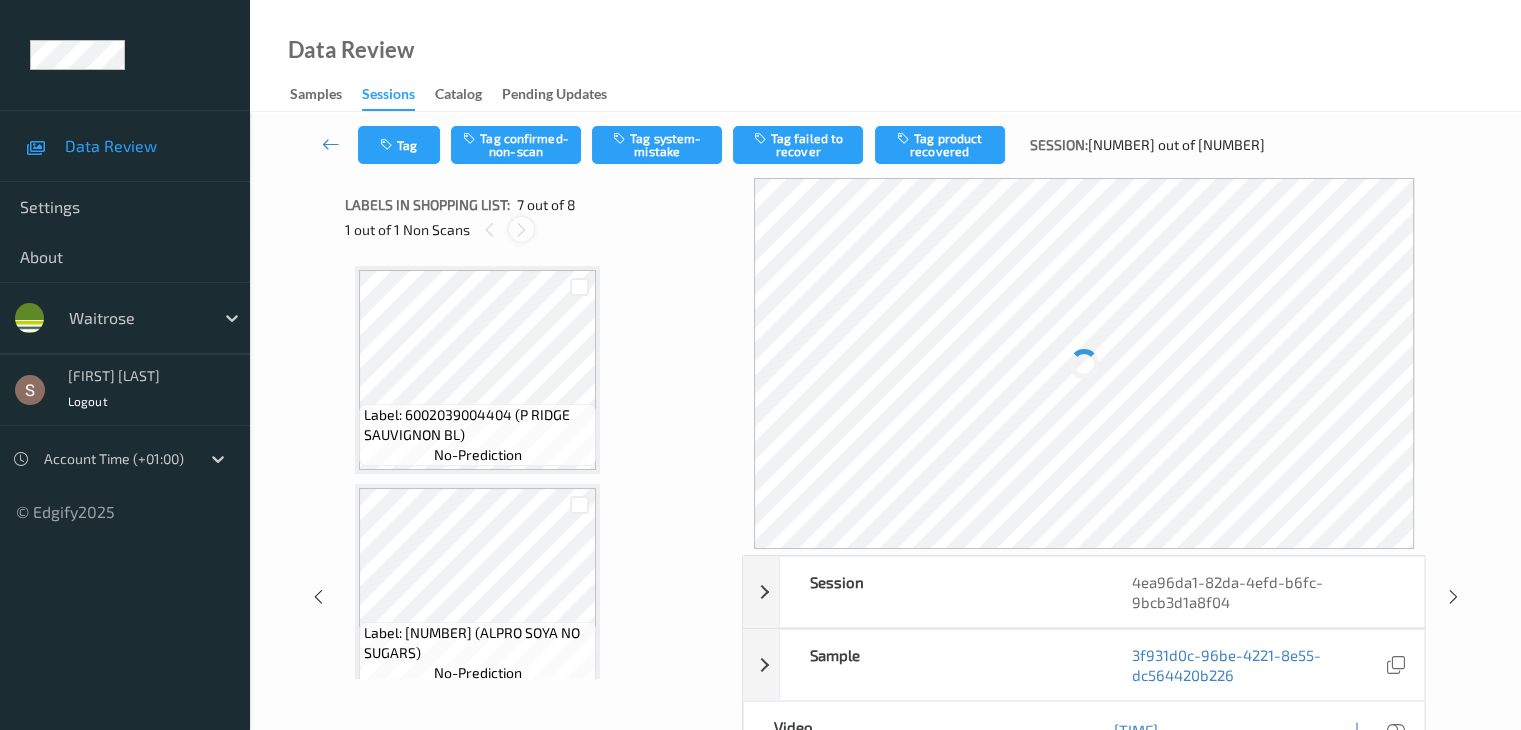 scroll, scrollTop: 1100, scrollLeft: 0, axis: vertical 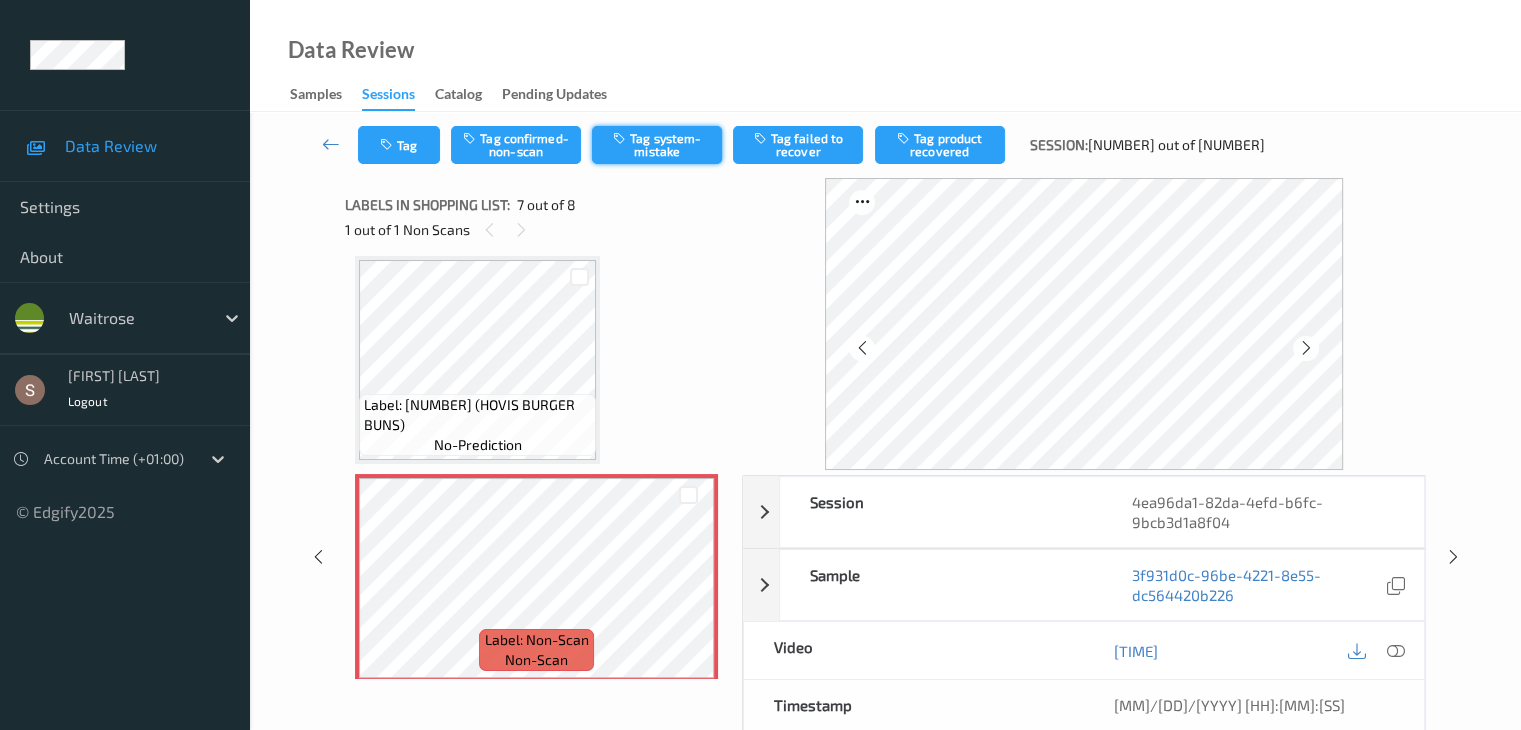 click on "Tag   system-mistake" at bounding box center (657, 145) 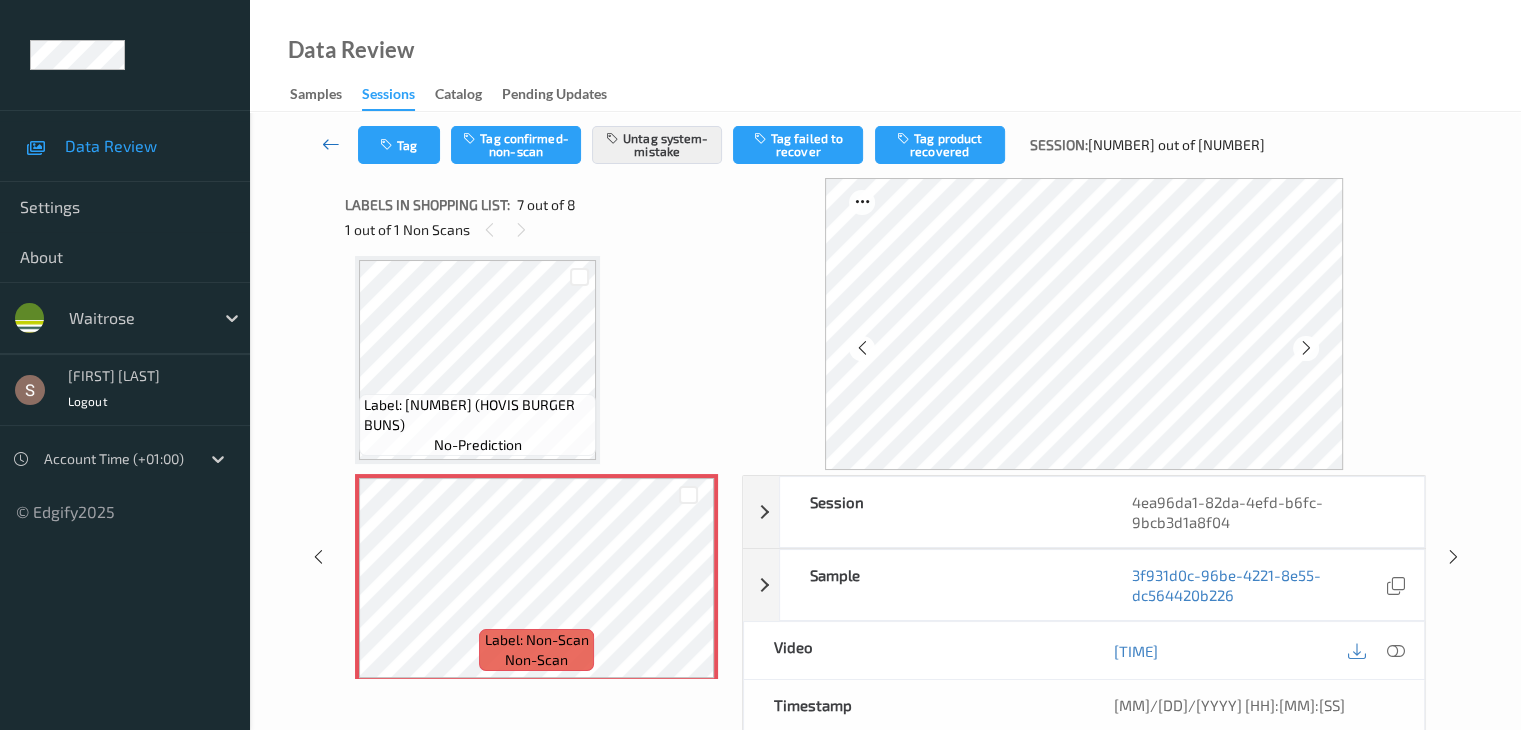 click at bounding box center (331, 144) 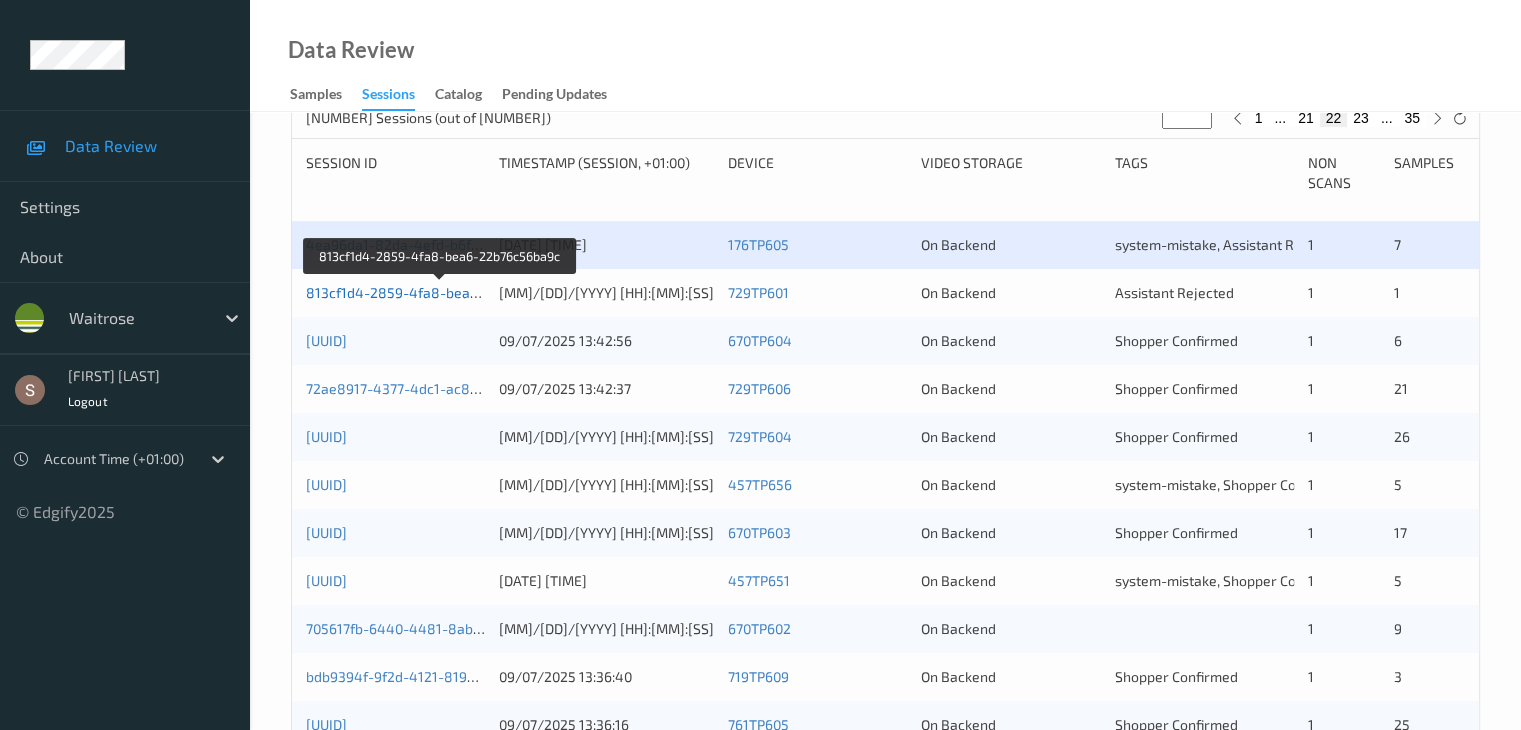 click on "813cf1d4-2859-4fa8-bea6-22b76c56ba9c" at bounding box center [441, 292] 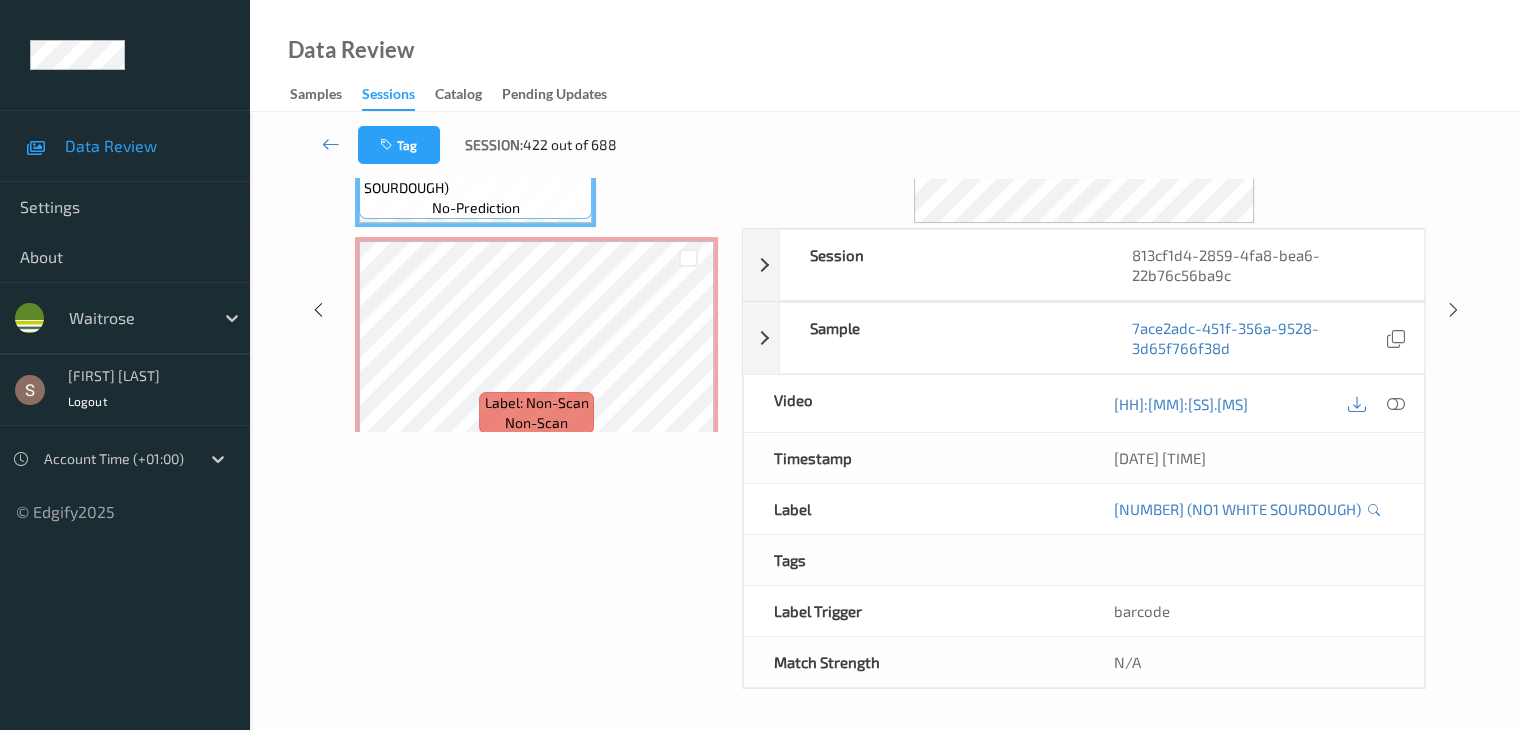 scroll, scrollTop: 0, scrollLeft: 0, axis: both 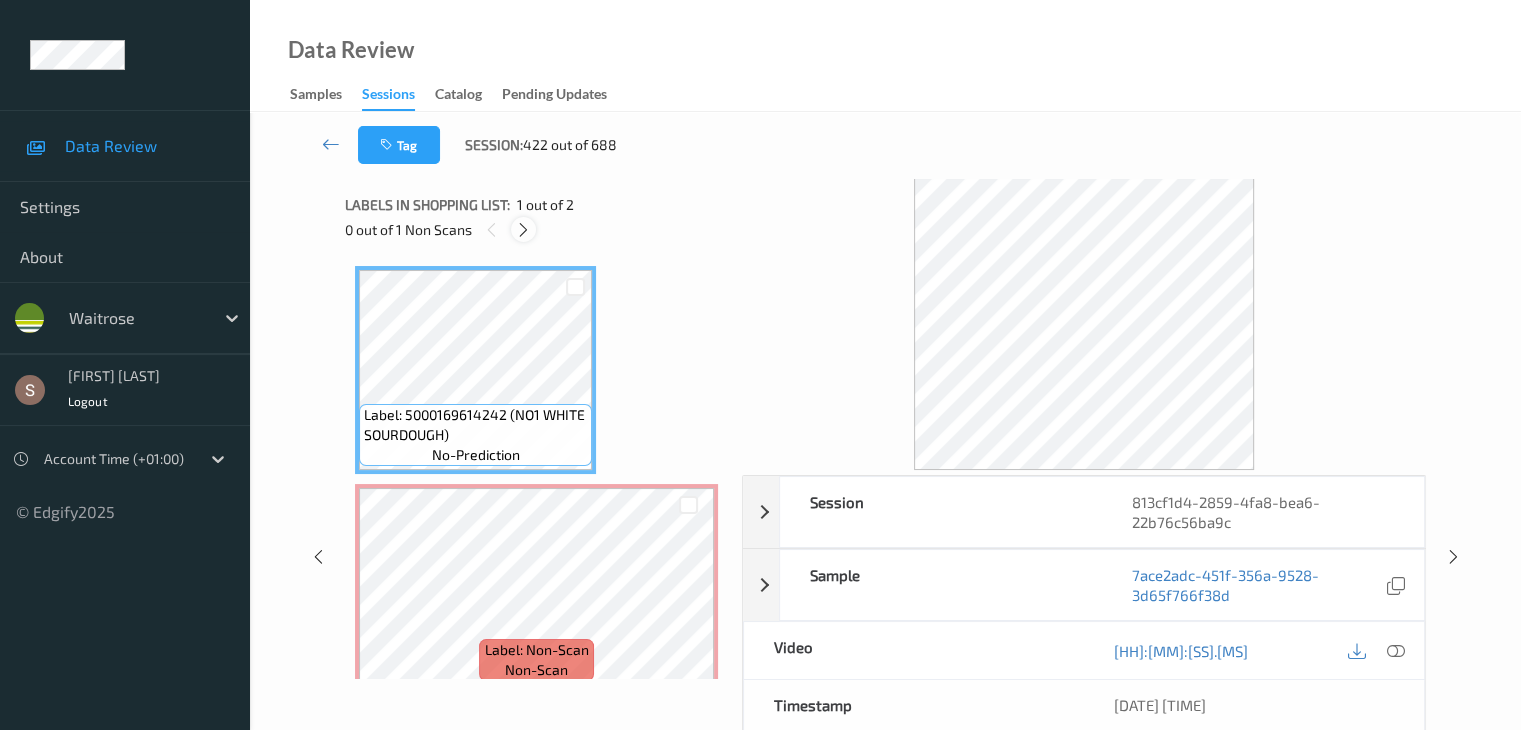 click at bounding box center [523, 230] 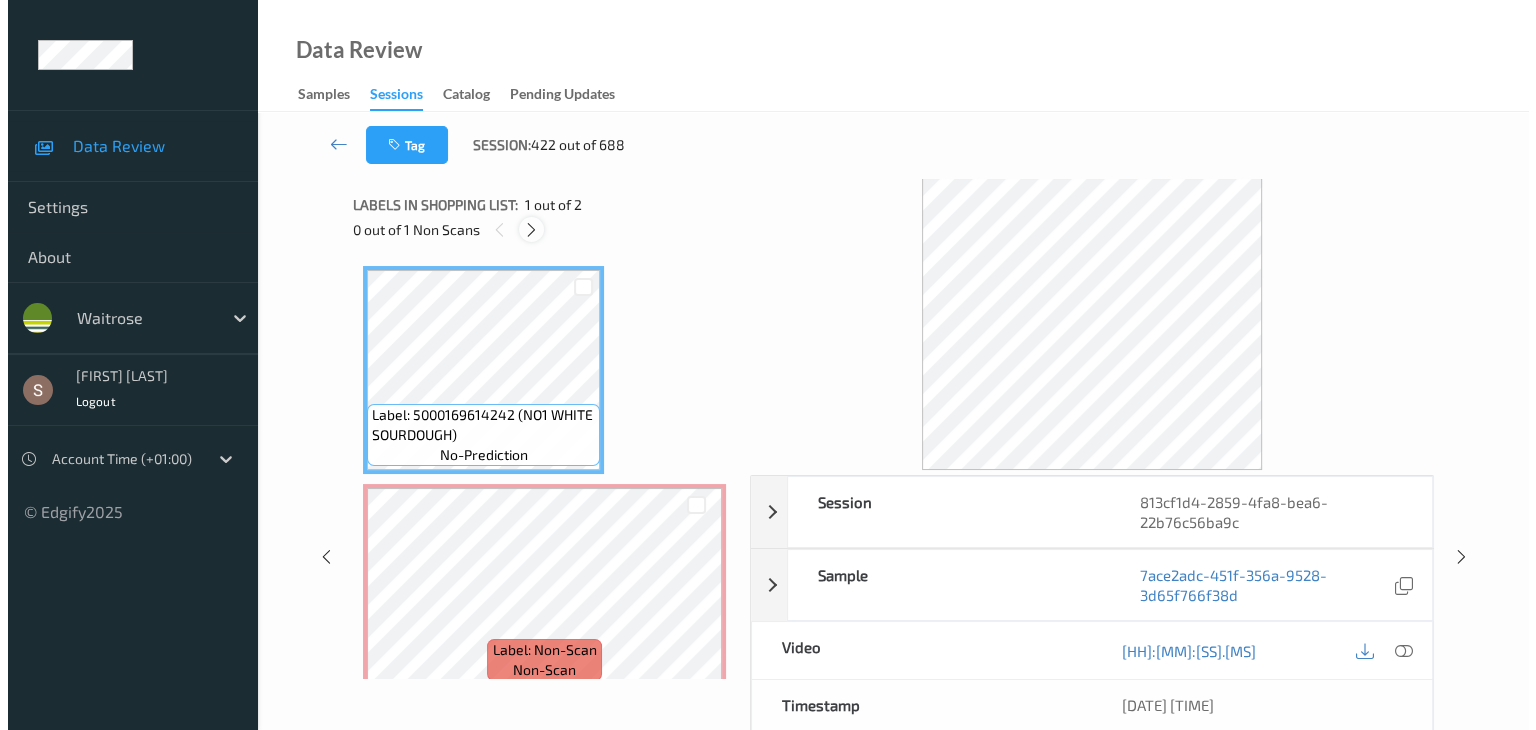 scroll, scrollTop: 10, scrollLeft: 0, axis: vertical 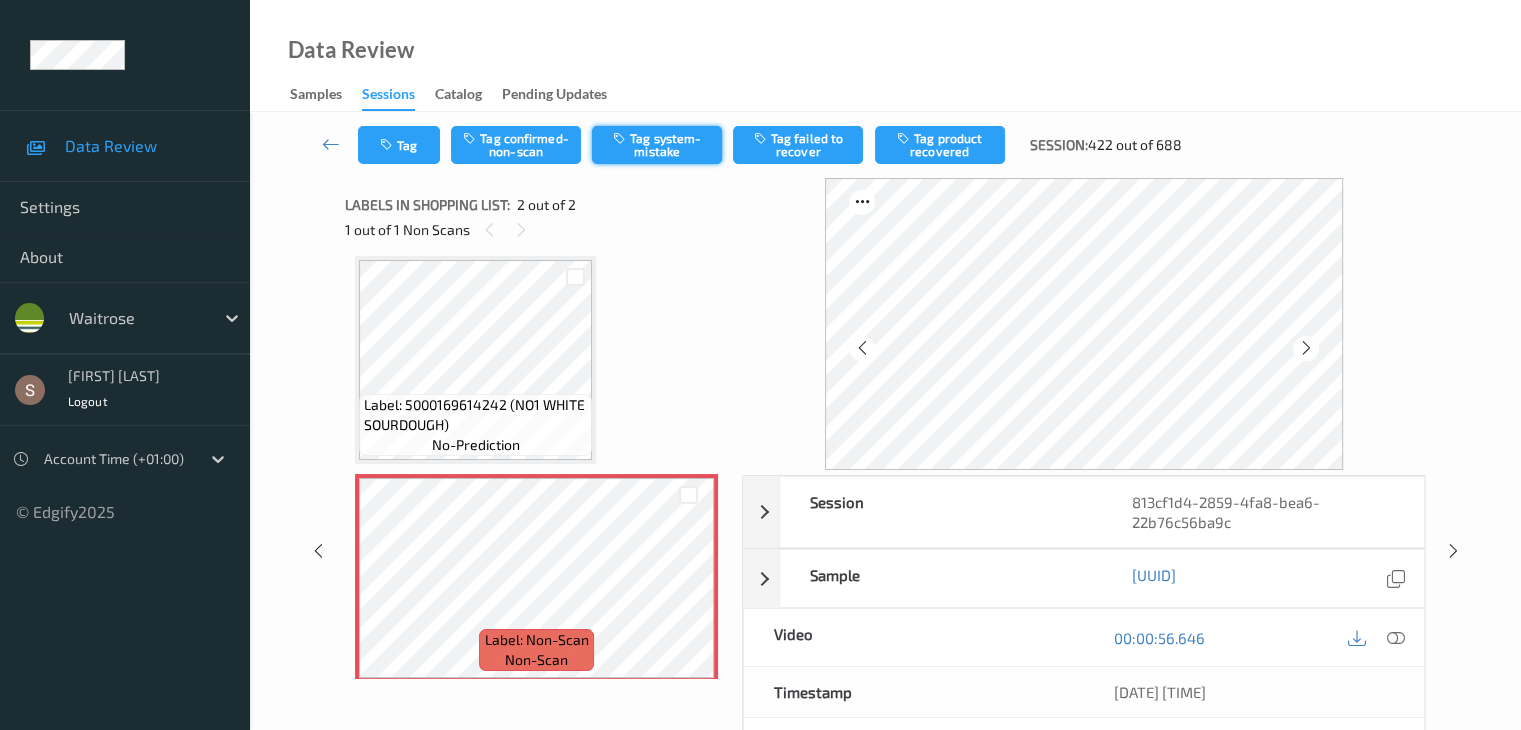 click at bounding box center [621, 138] 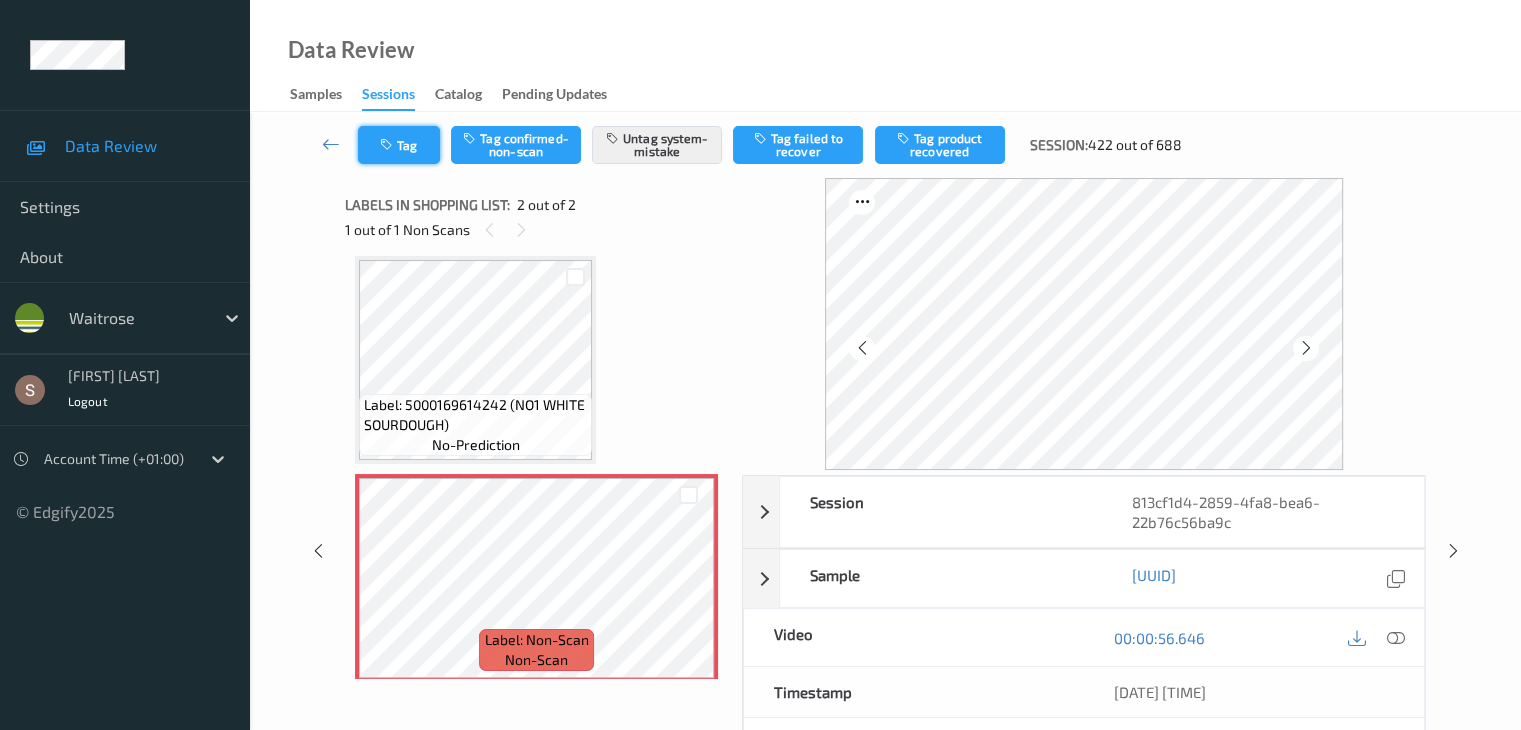 click at bounding box center (388, 145) 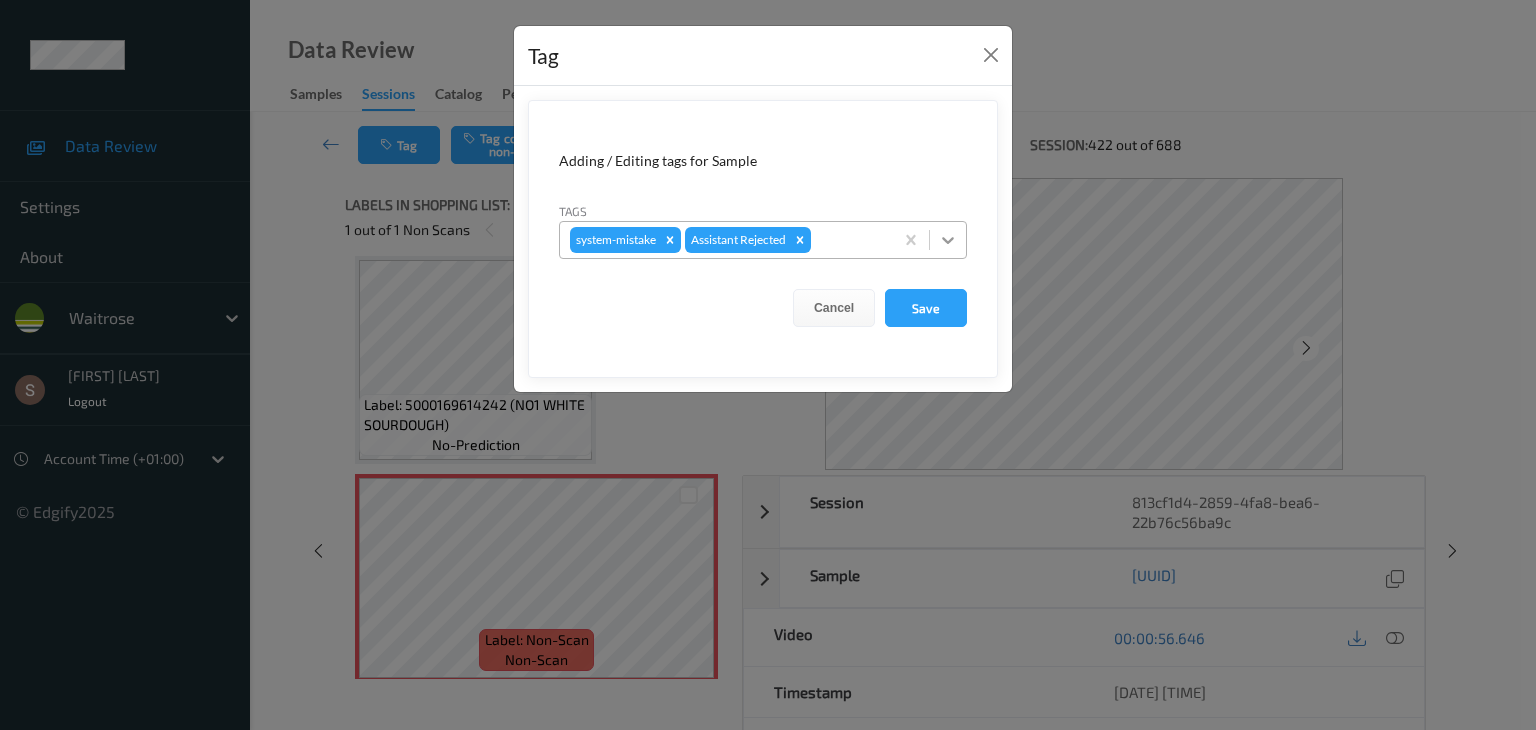 click 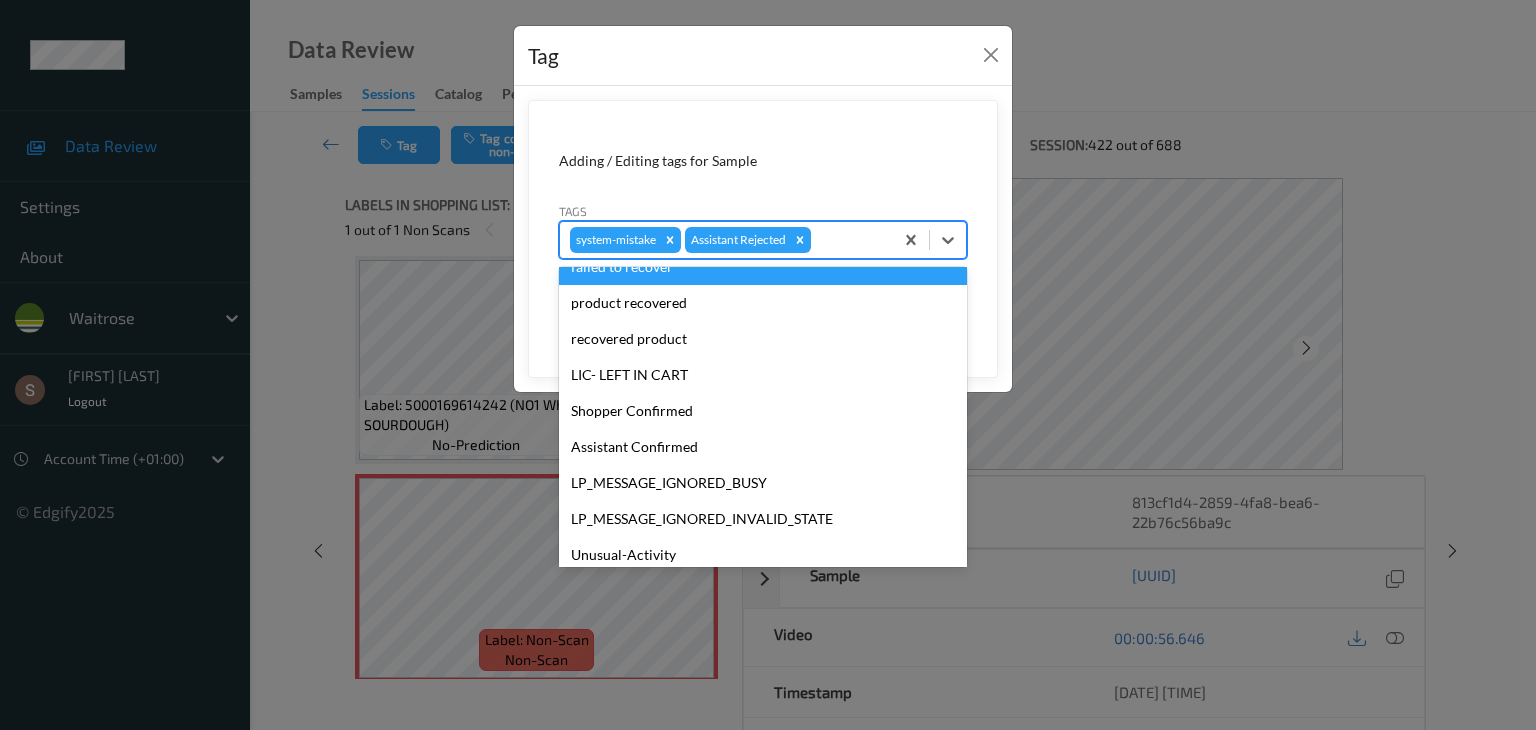 scroll, scrollTop: 320, scrollLeft: 0, axis: vertical 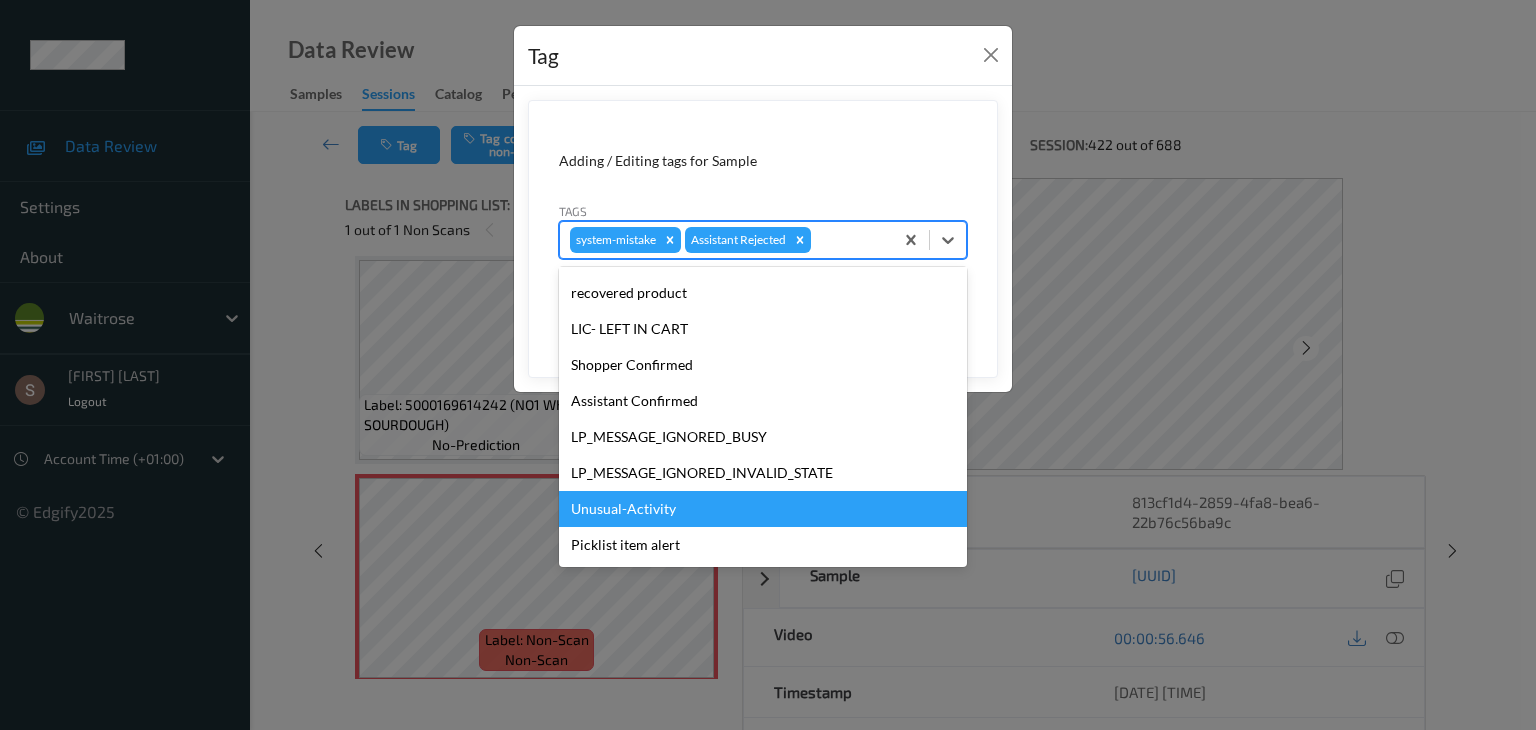 click on "Unusual-Activity" at bounding box center (763, 509) 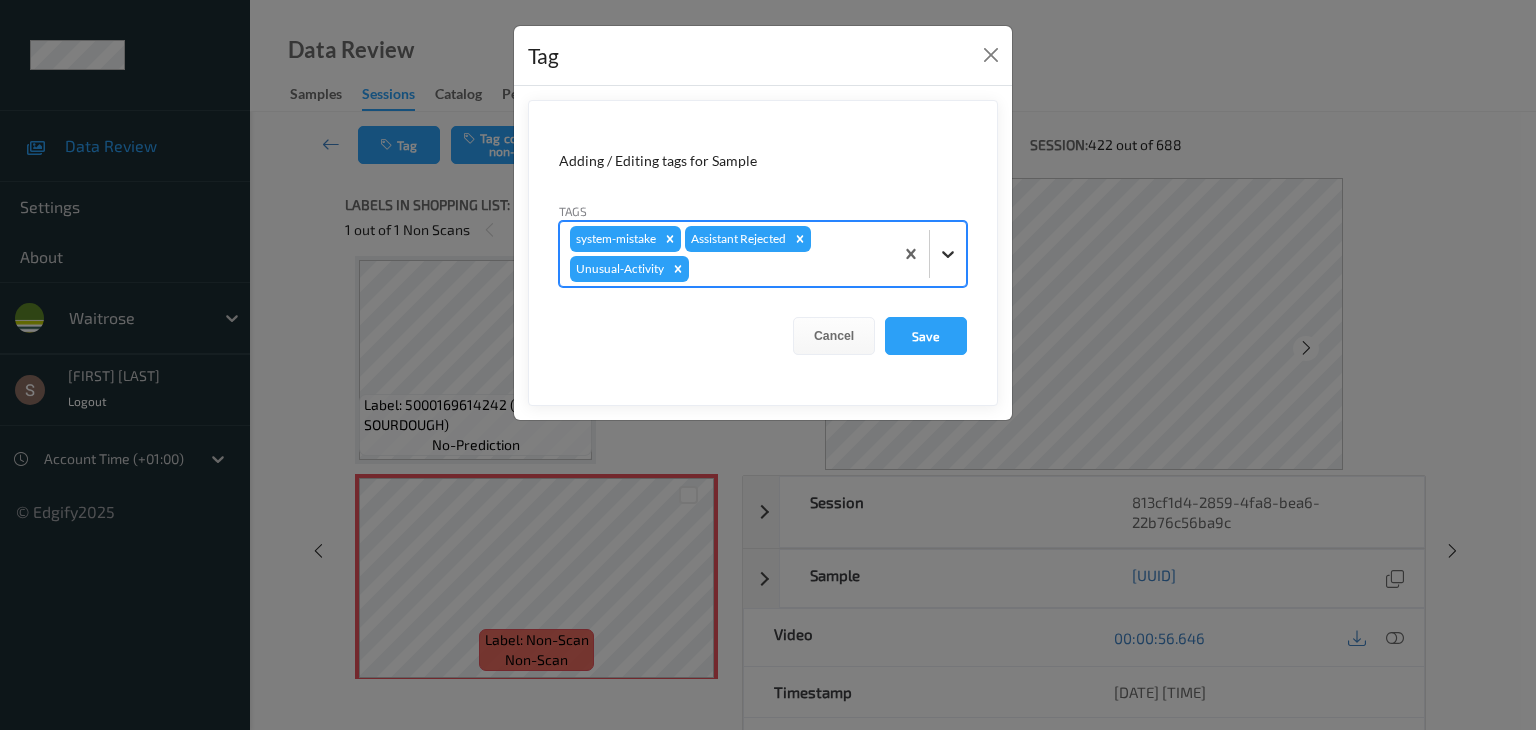 click 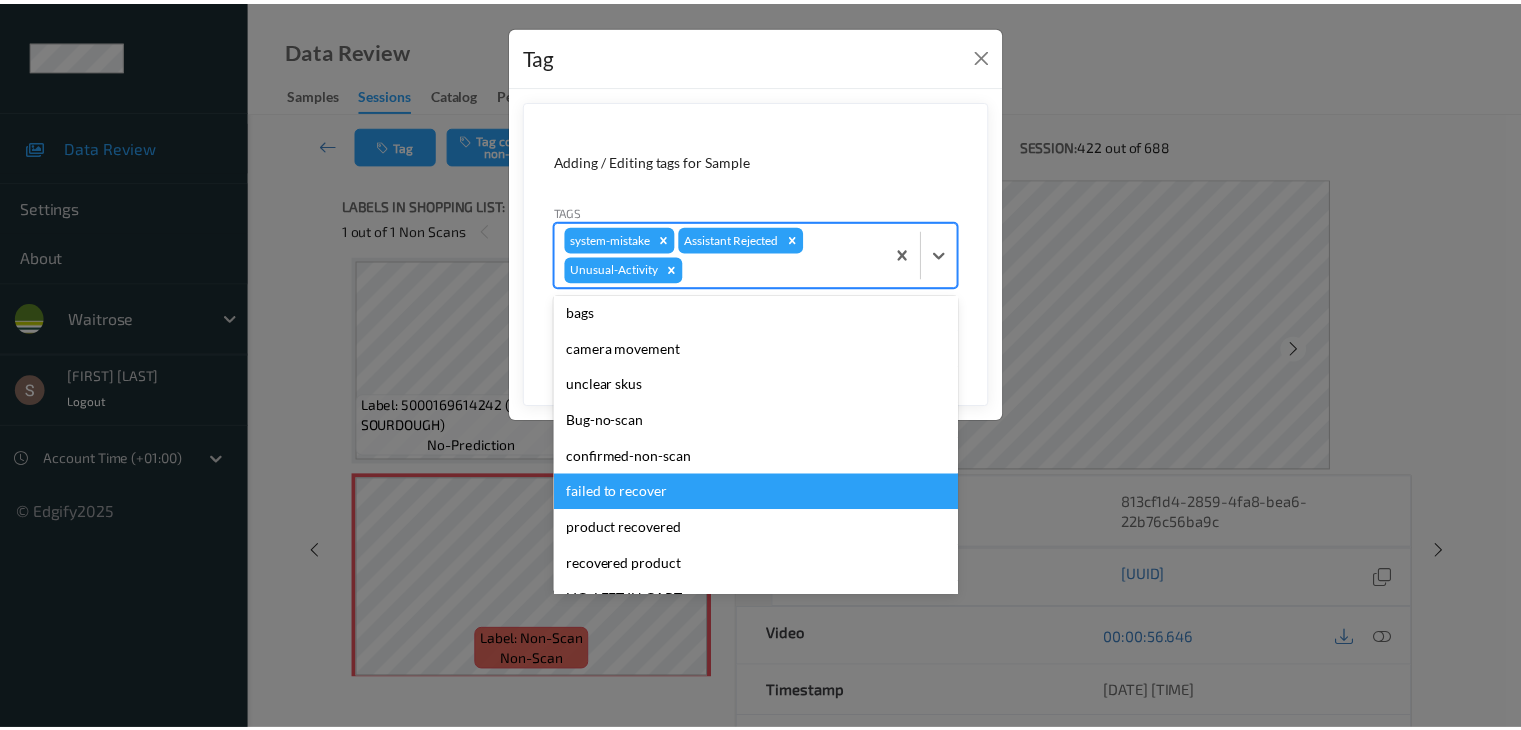 scroll, scrollTop: 284, scrollLeft: 0, axis: vertical 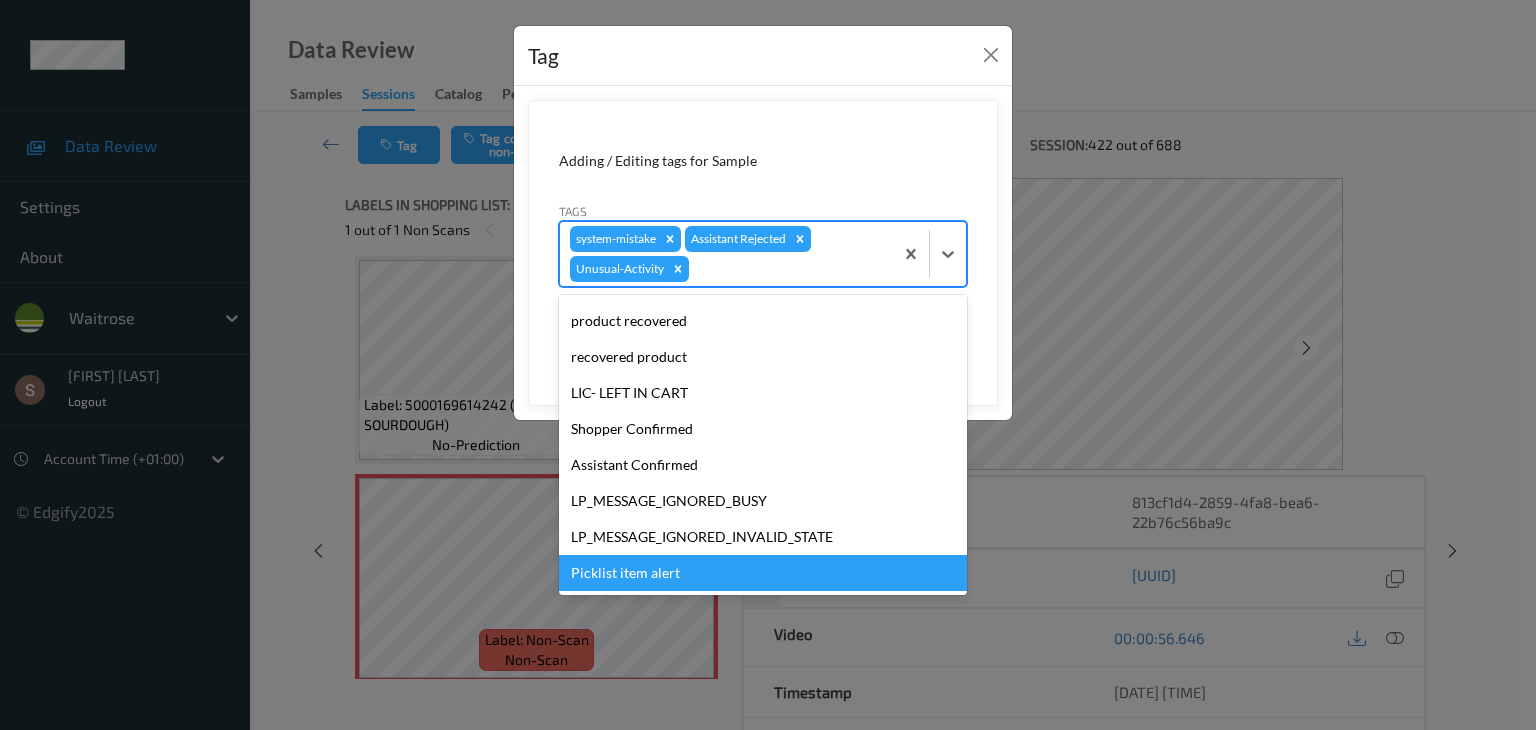click on "Picklist item alert" at bounding box center [763, 573] 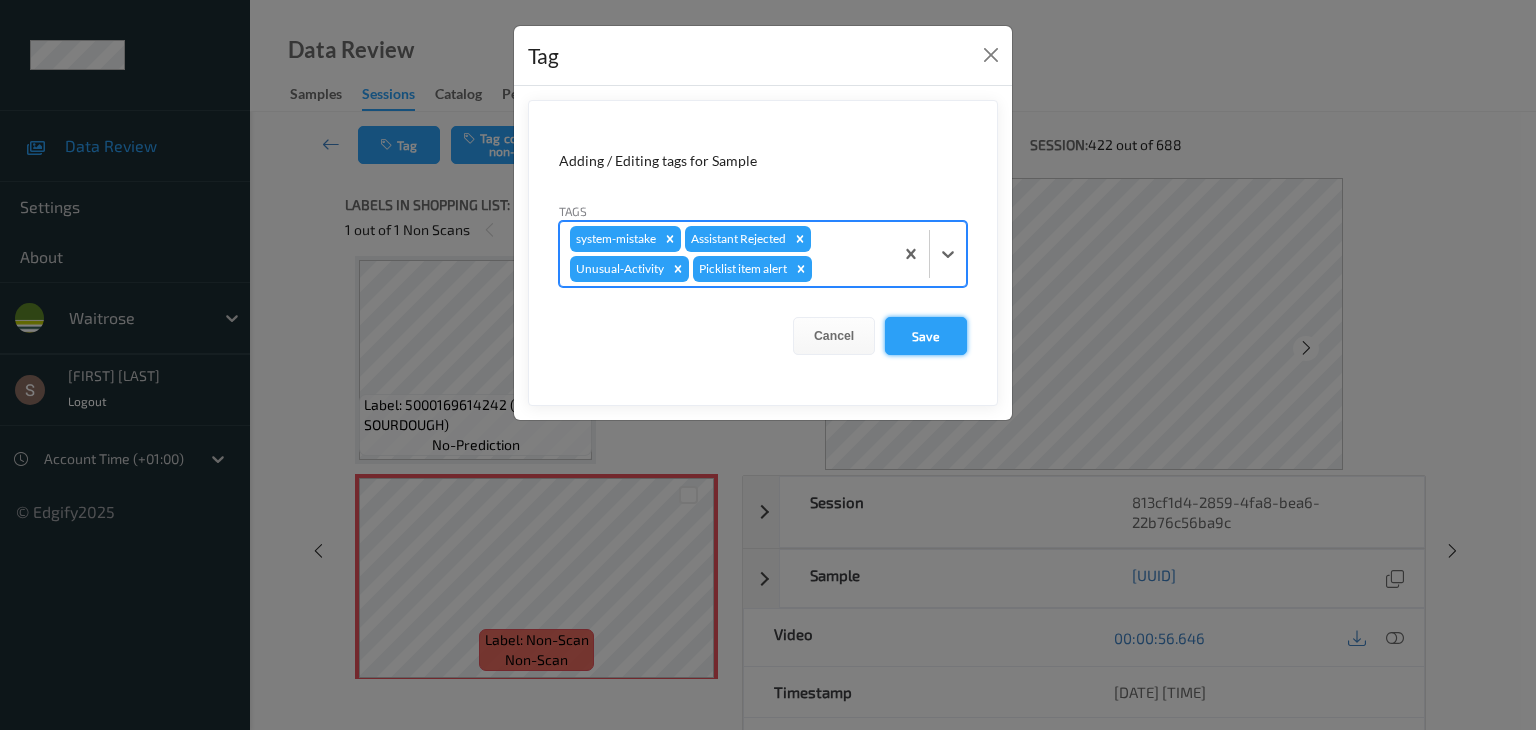 click on "Save" at bounding box center (926, 336) 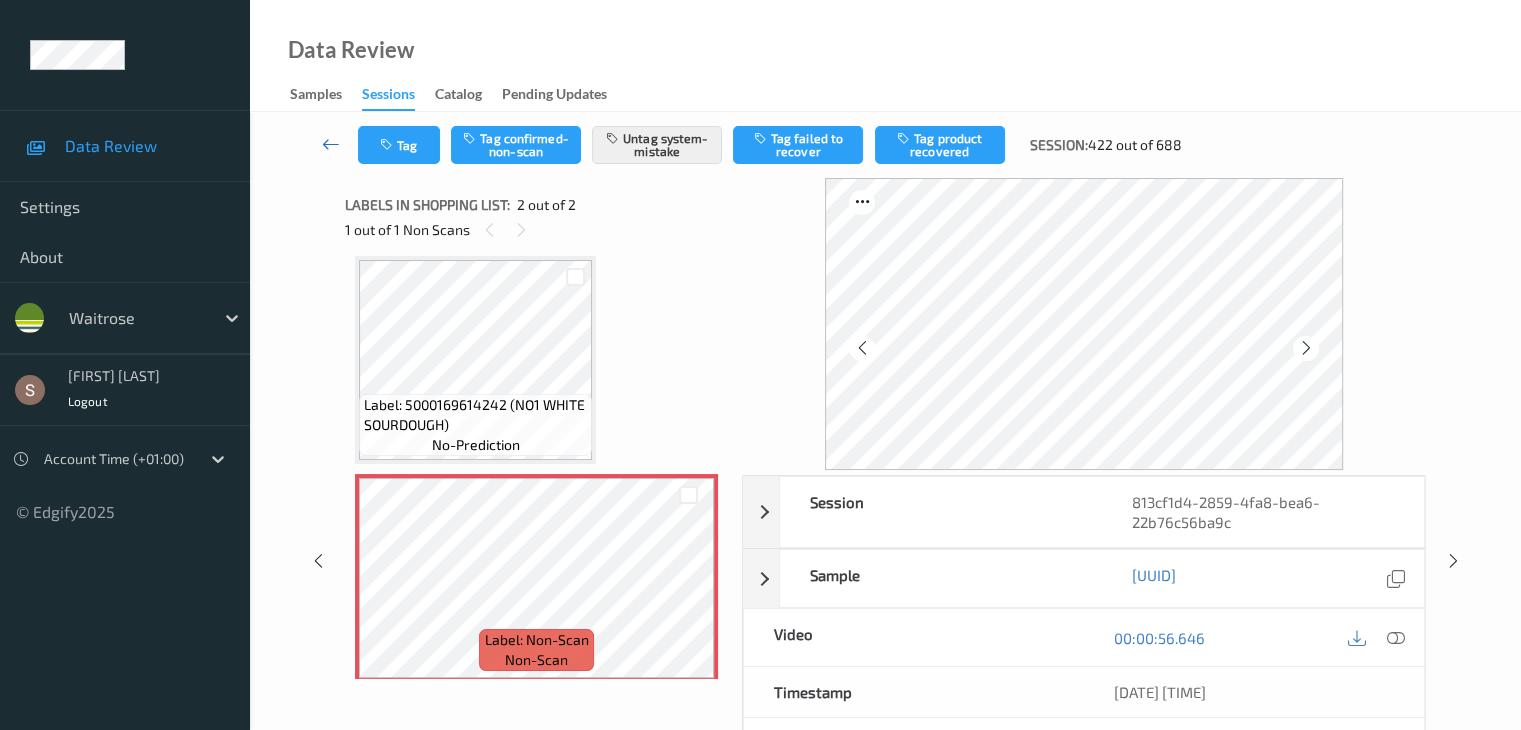 click at bounding box center (331, 144) 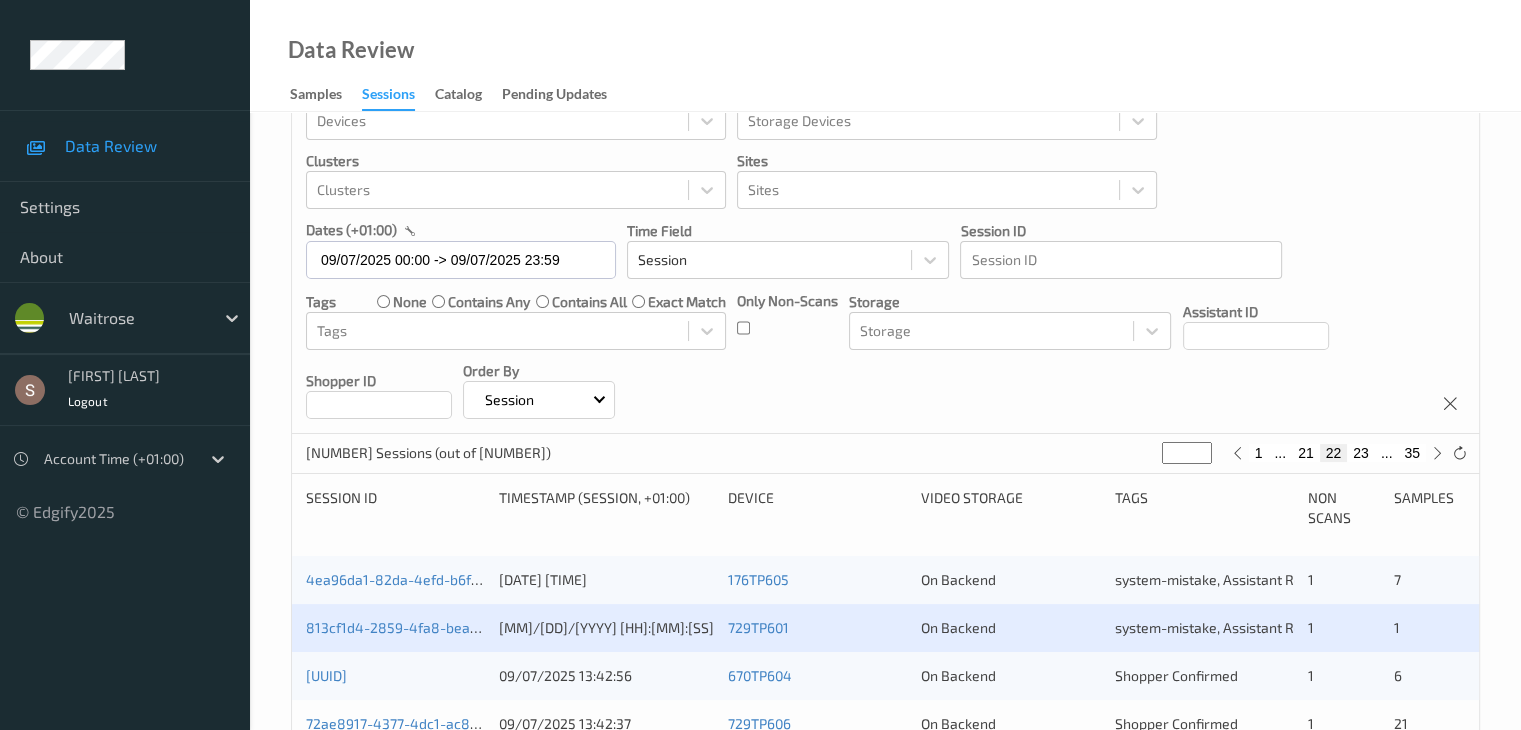 scroll, scrollTop: 100, scrollLeft: 0, axis: vertical 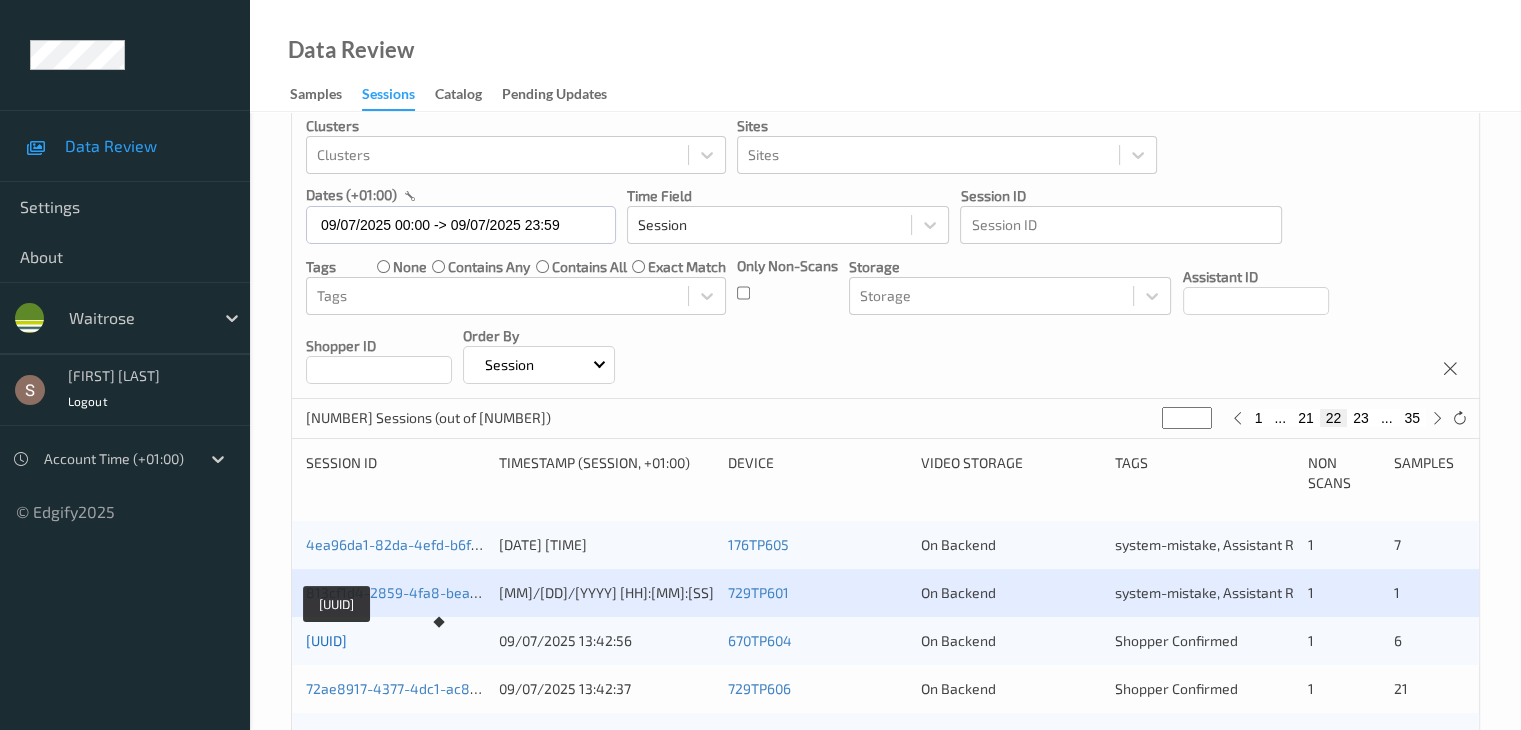 click on "fba7e023-dcec-4362-a223-ff83834029ce" at bounding box center (326, 640) 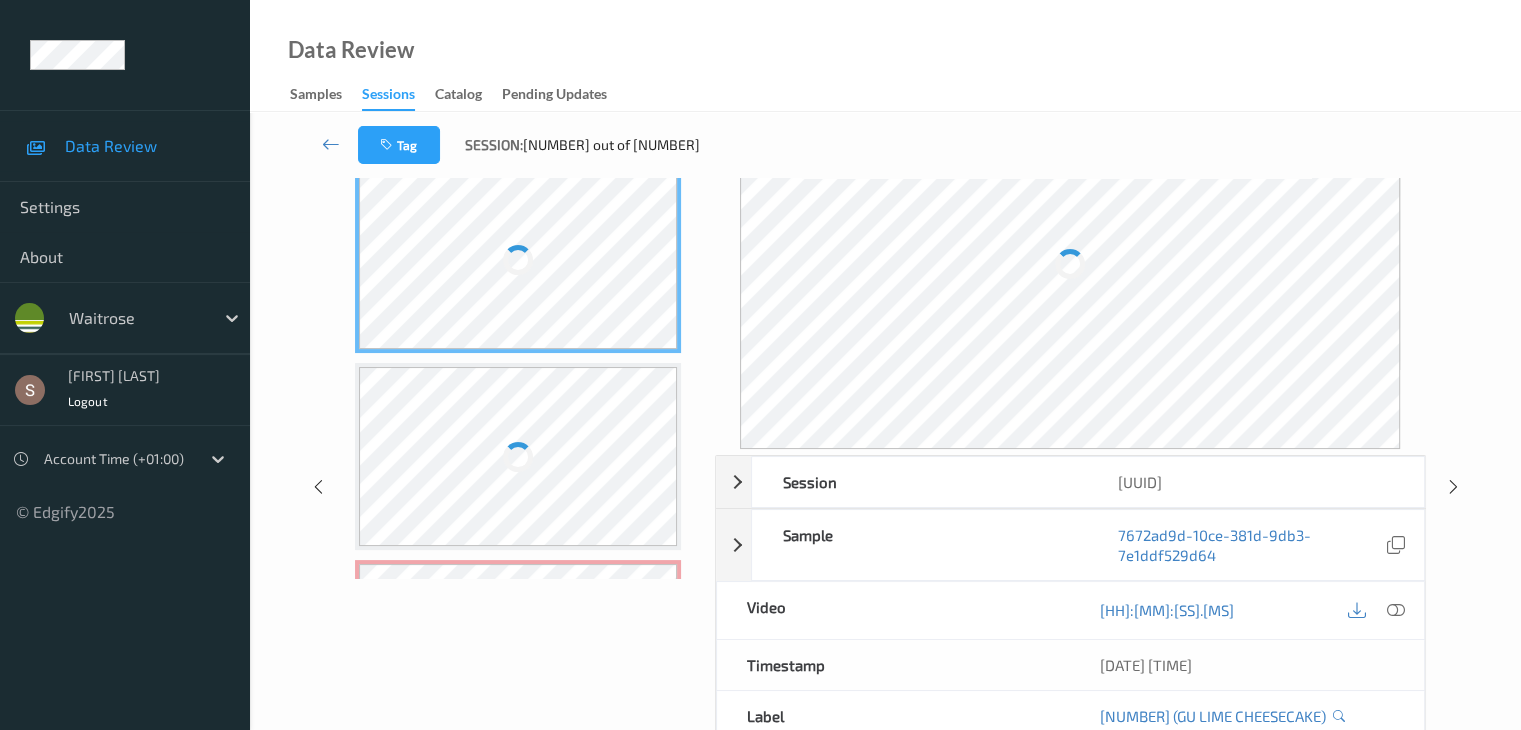scroll, scrollTop: 0, scrollLeft: 0, axis: both 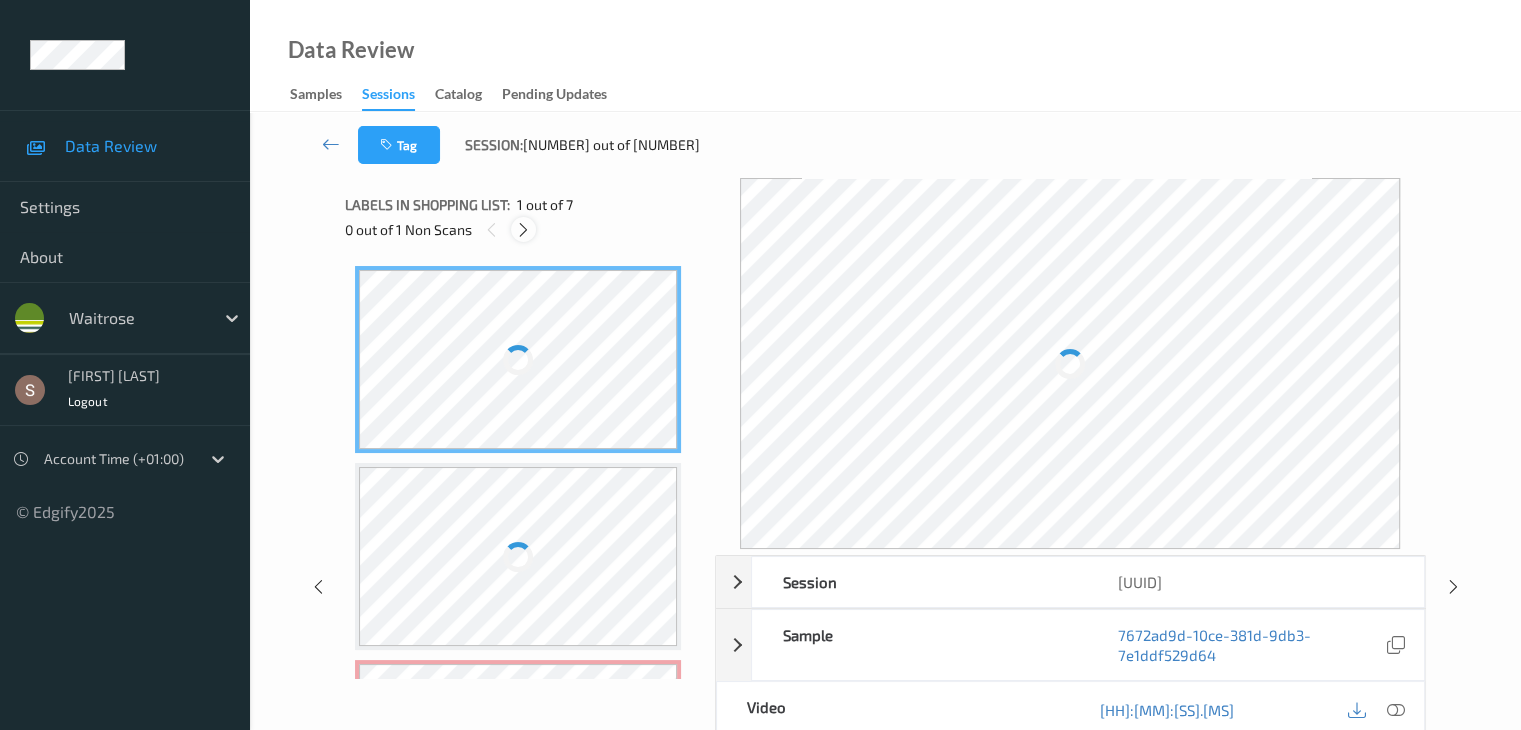 click at bounding box center [523, 230] 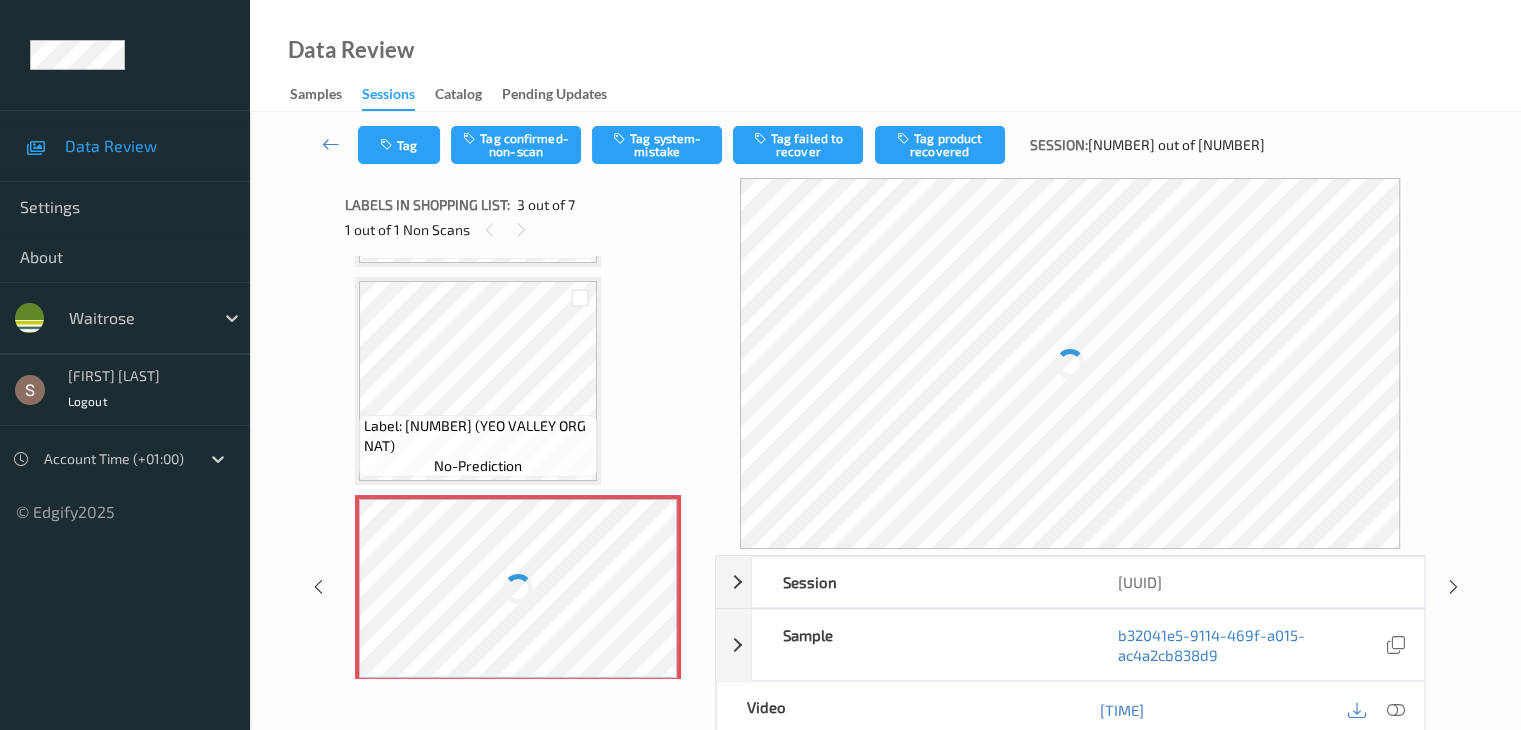 scroll, scrollTop: 228, scrollLeft: 0, axis: vertical 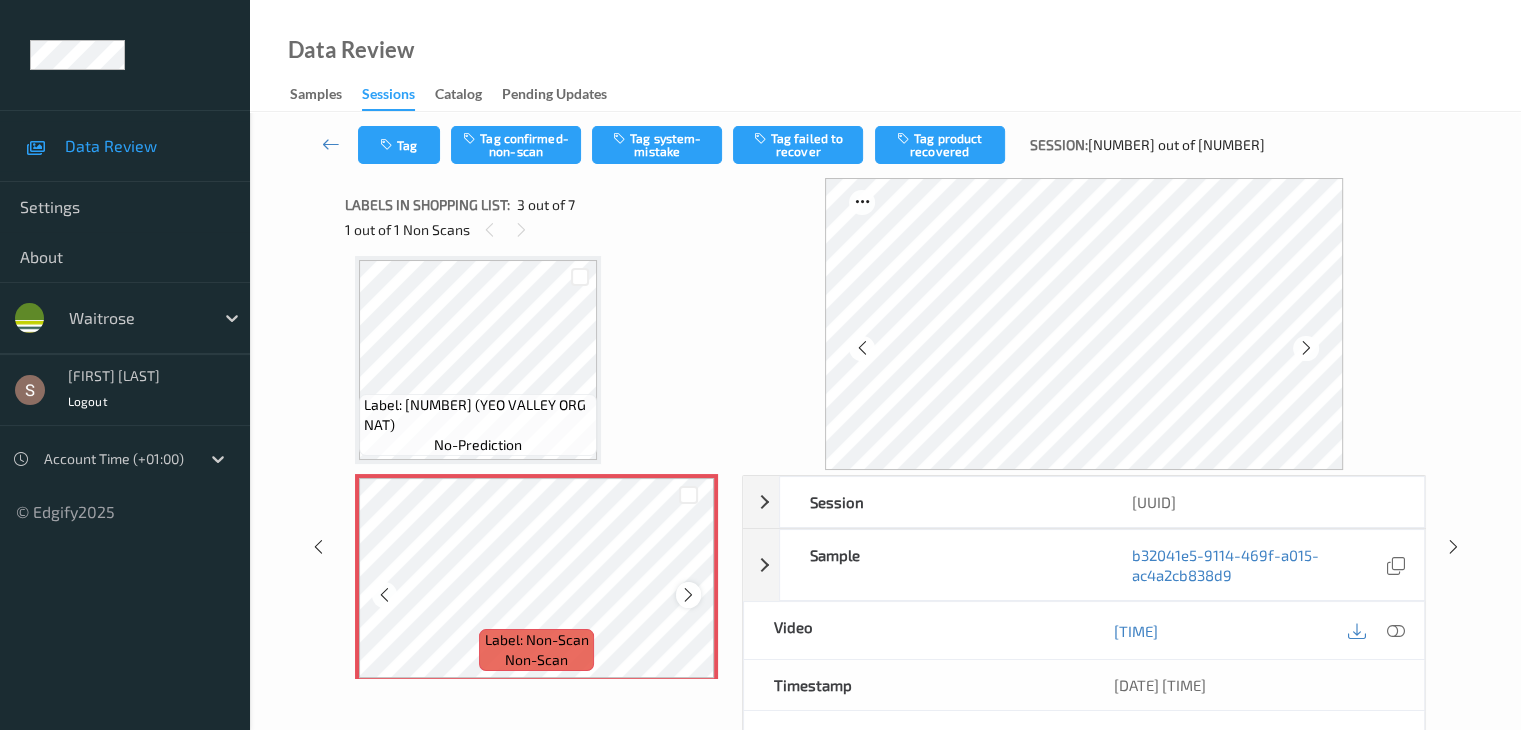 click at bounding box center (688, 595) 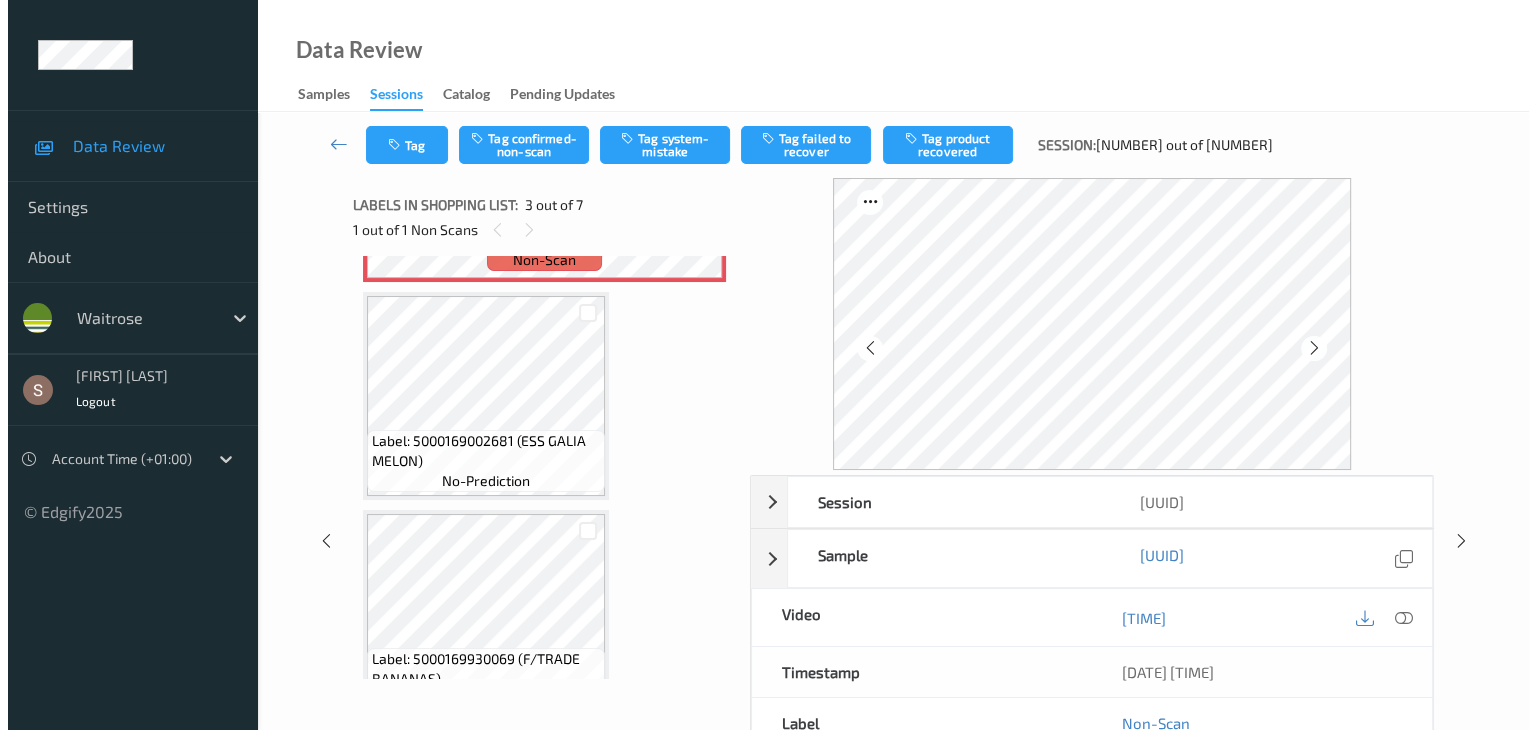 scroll, scrollTop: 528, scrollLeft: 0, axis: vertical 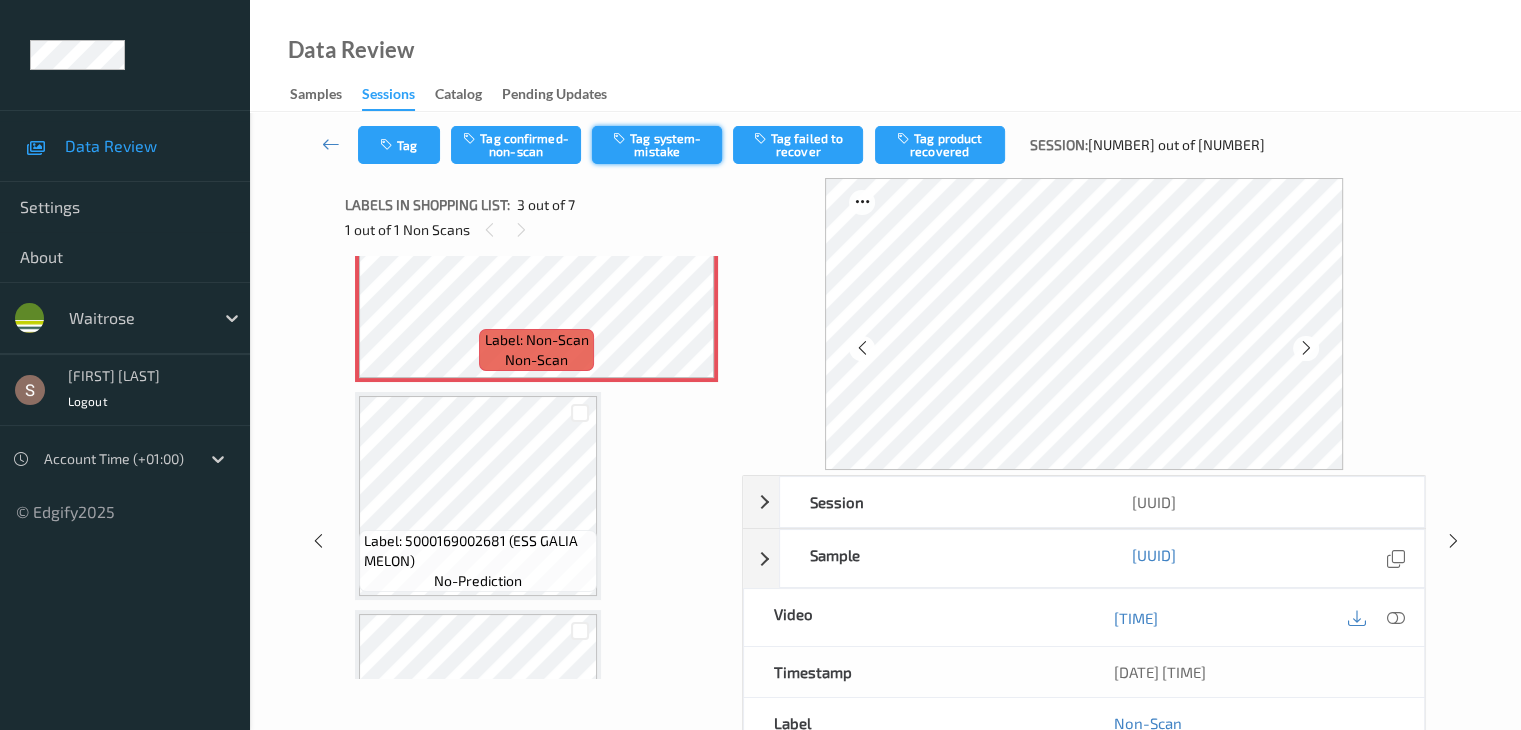 click on "Tag   system-mistake" at bounding box center [657, 145] 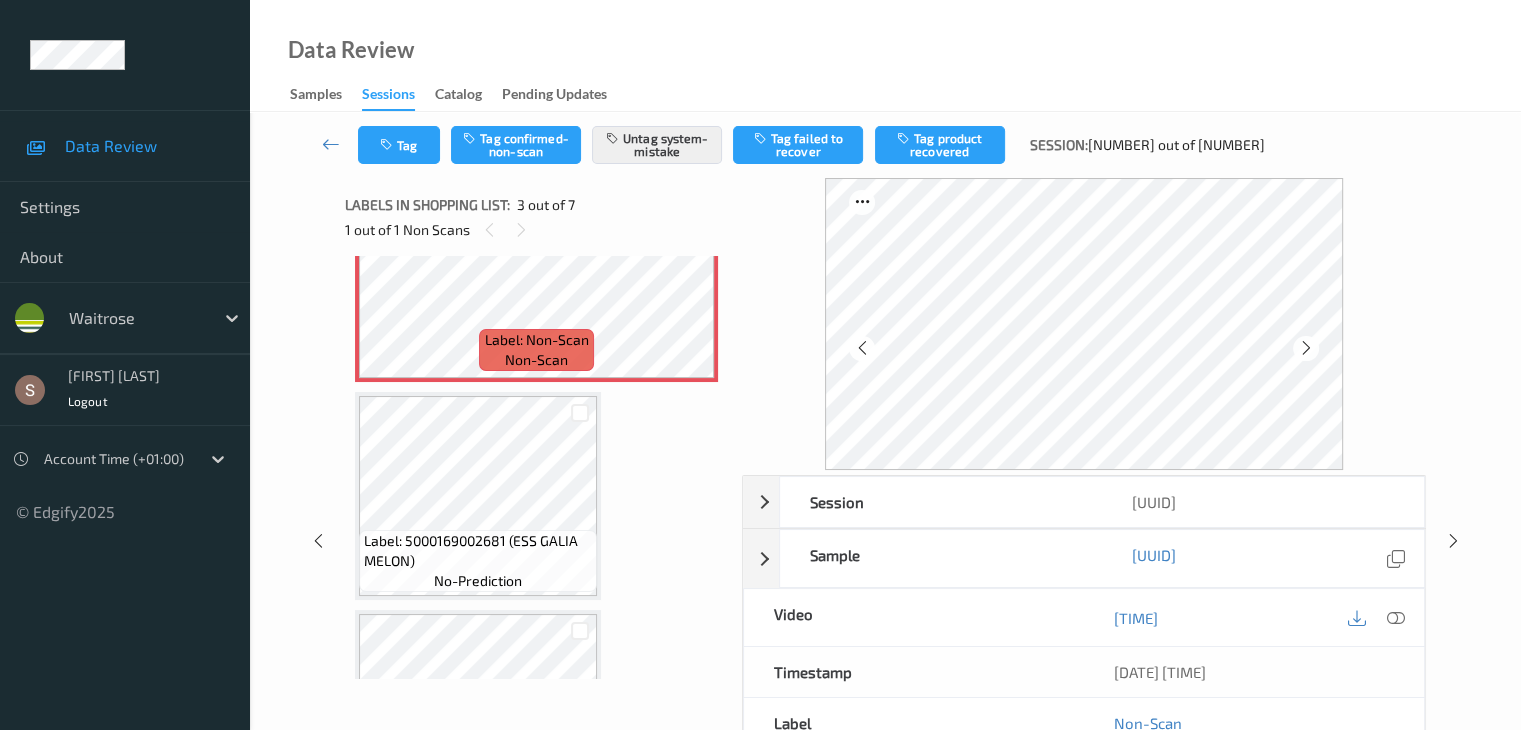 click on "Tag Tag   confirmed-non-scan Untag   system-mistake Tag   failed to recover Tag   product recovered Session: 423 out of 688" at bounding box center [885, 145] 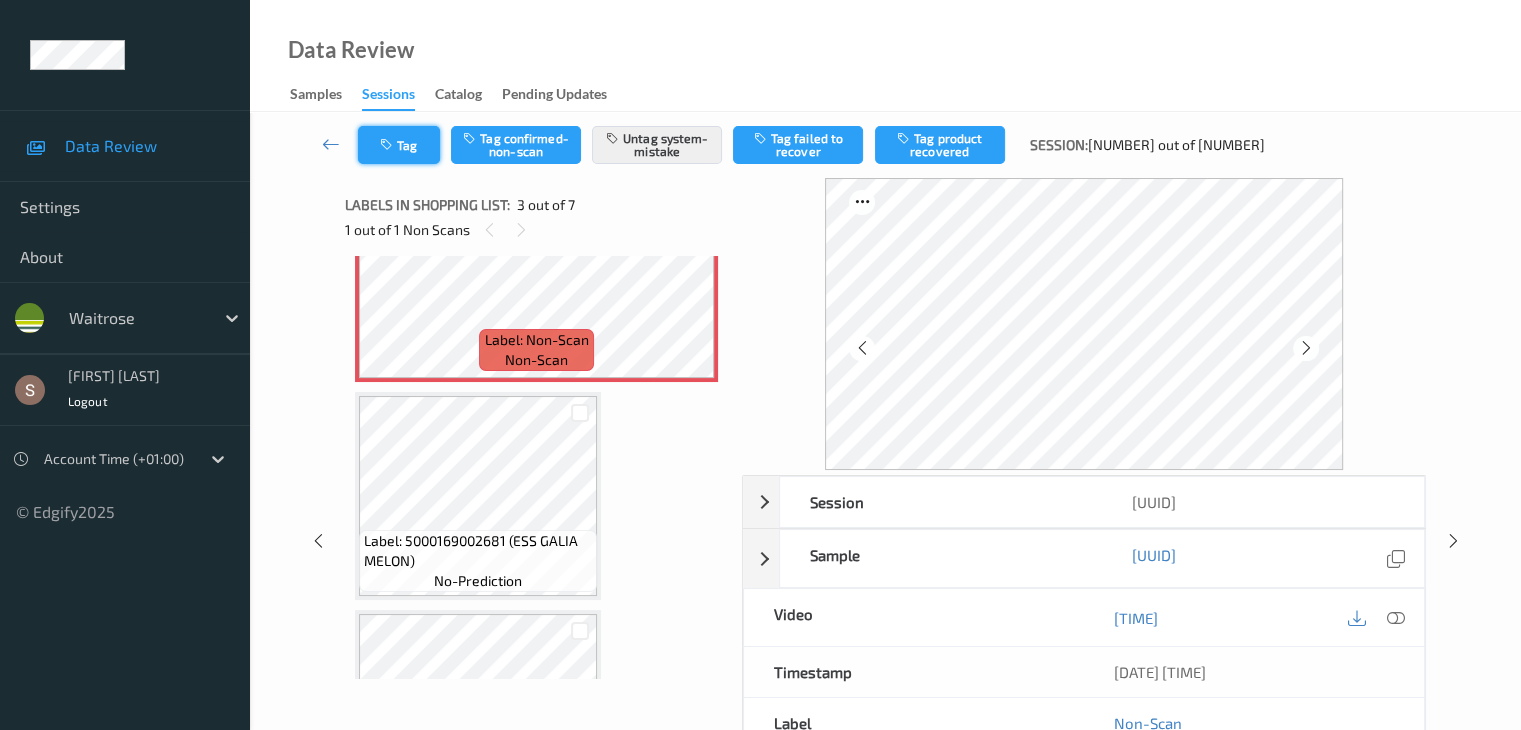 click on "Tag" at bounding box center [399, 145] 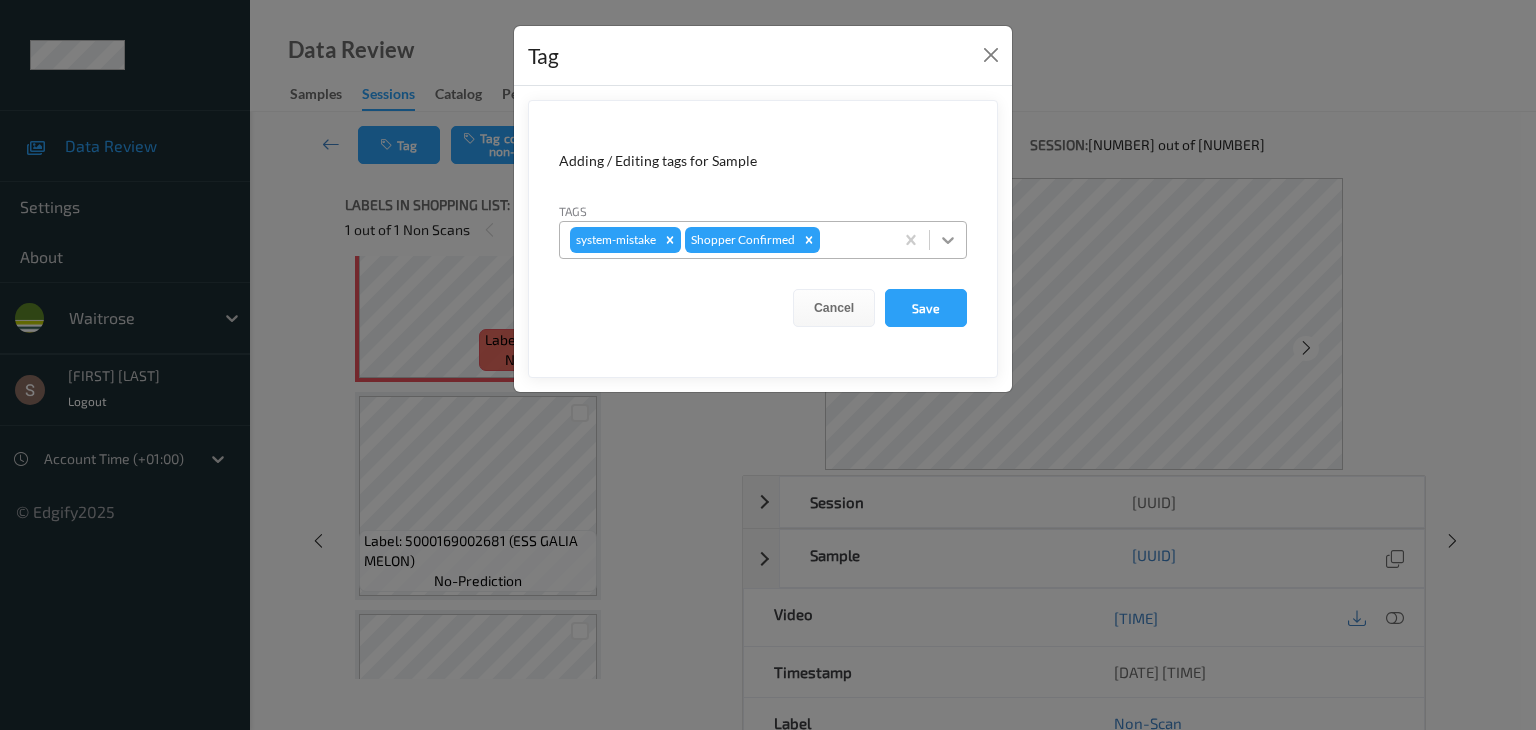 click 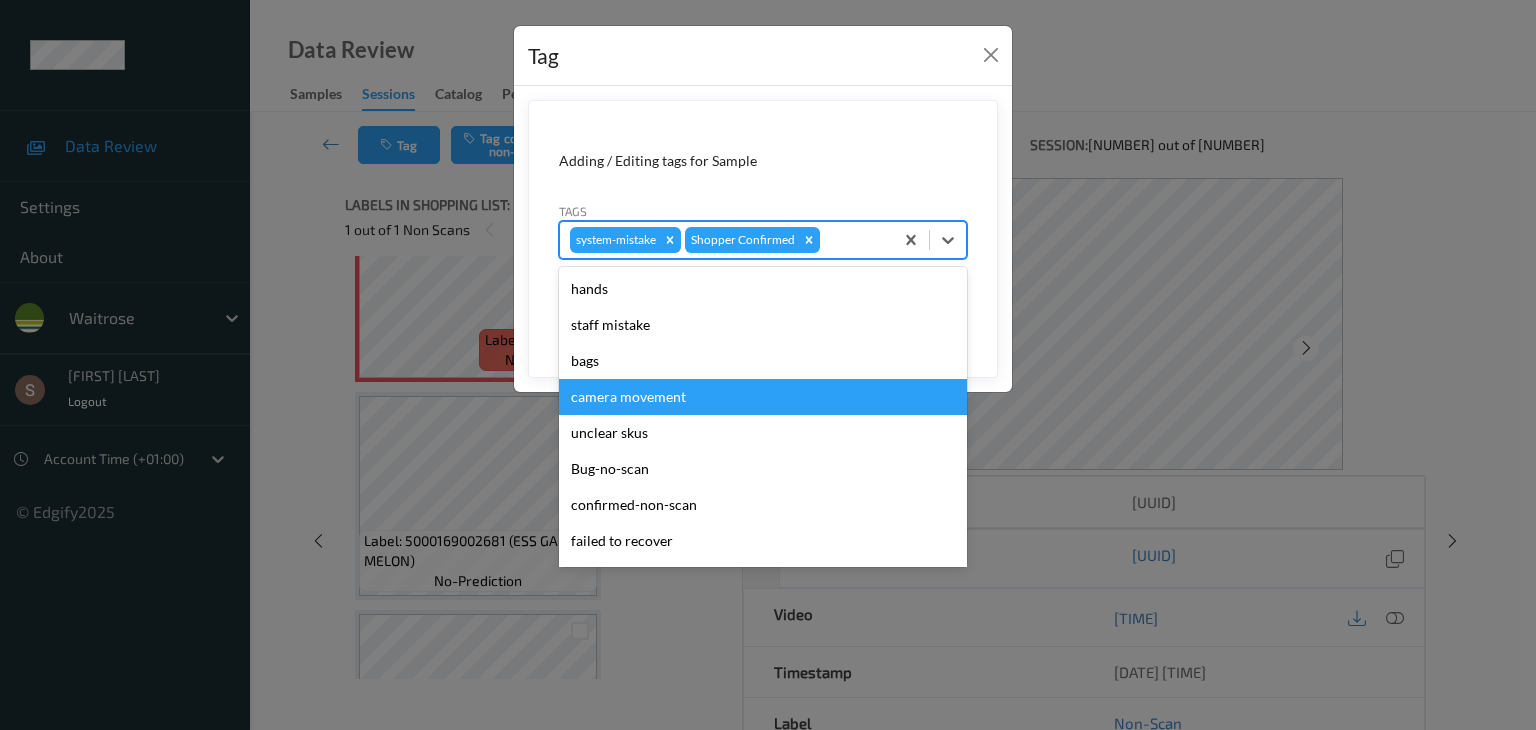 scroll, scrollTop: 320, scrollLeft: 0, axis: vertical 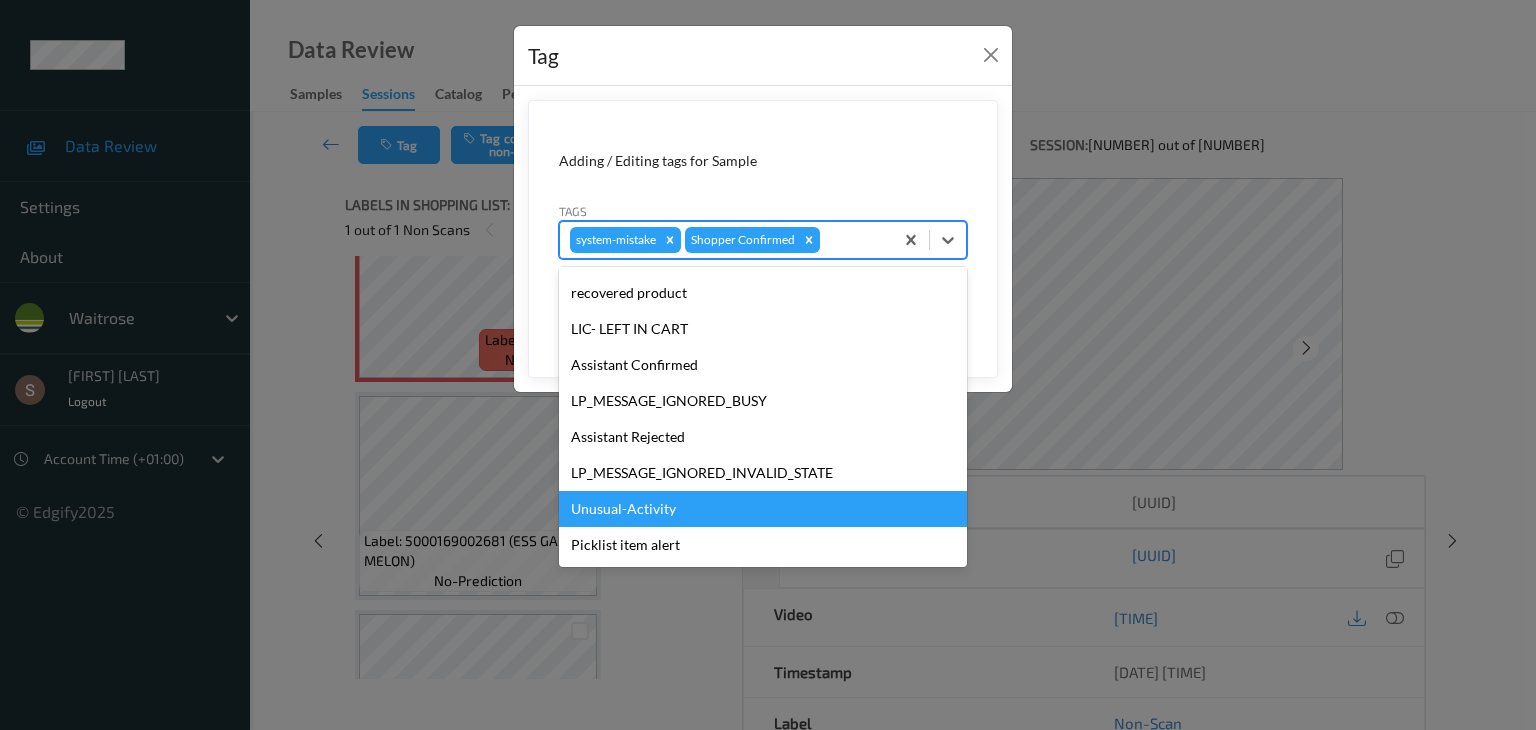 click on "Unusual-Activity" at bounding box center (763, 509) 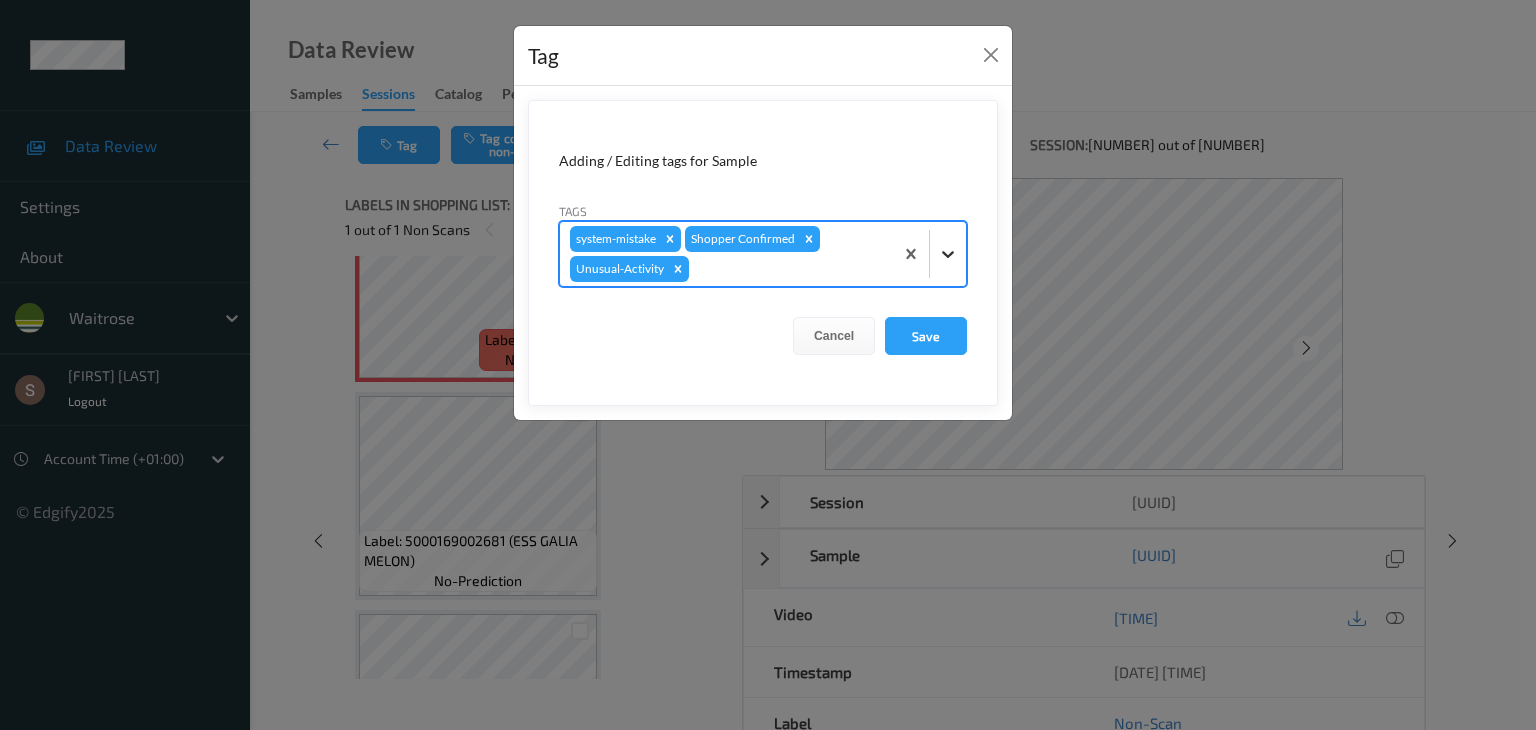 click 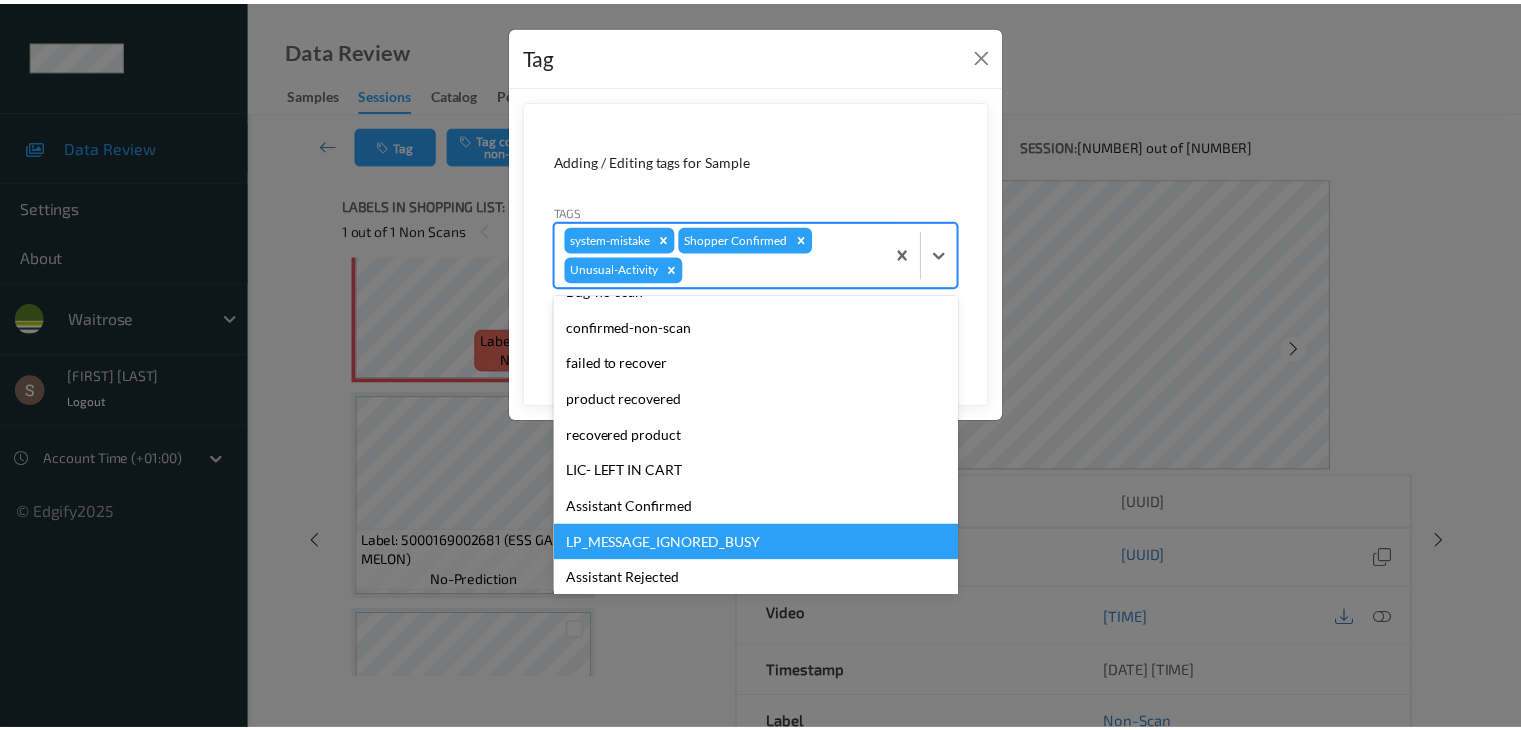 scroll, scrollTop: 284, scrollLeft: 0, axis: vertical 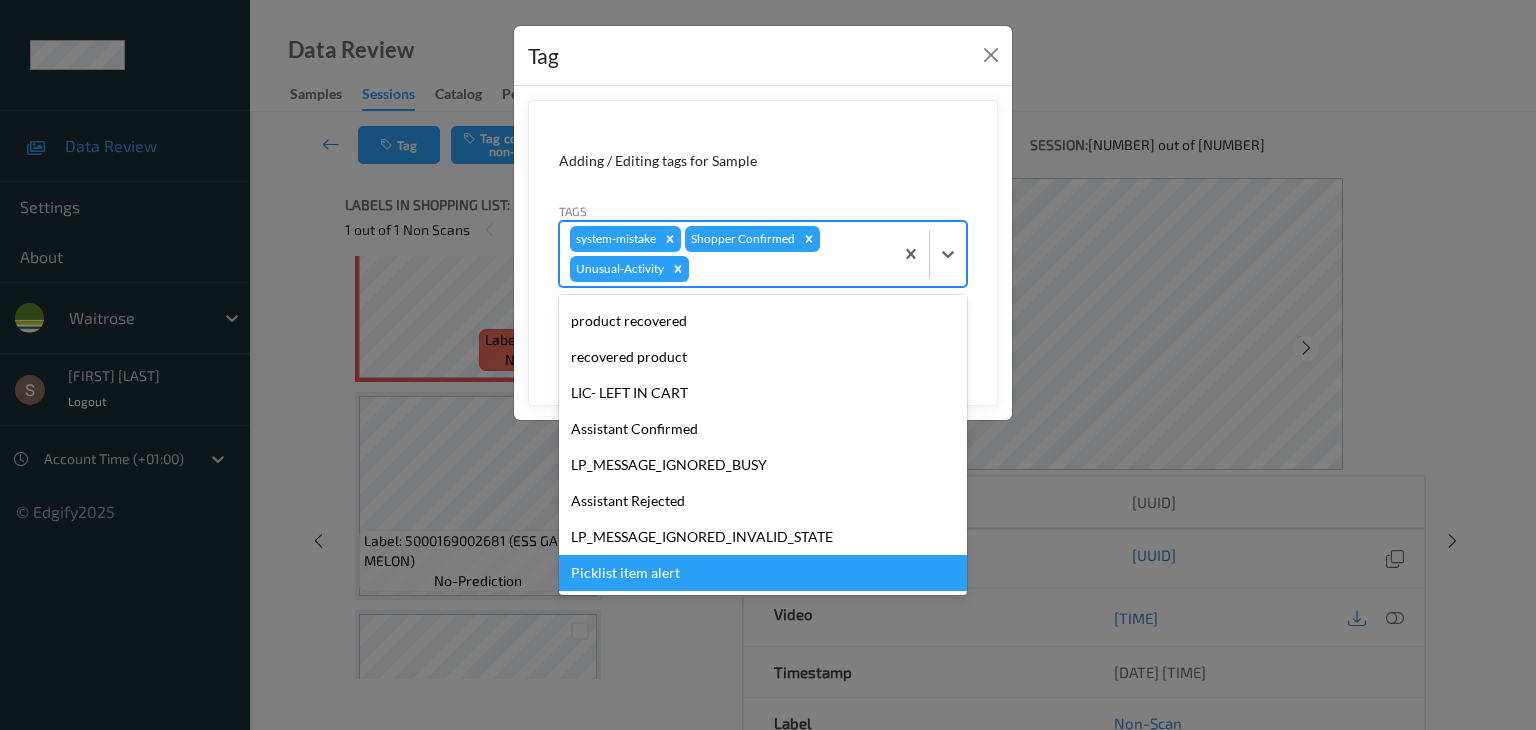 click on "Picklist item alert" at bounding box center [763, 573] 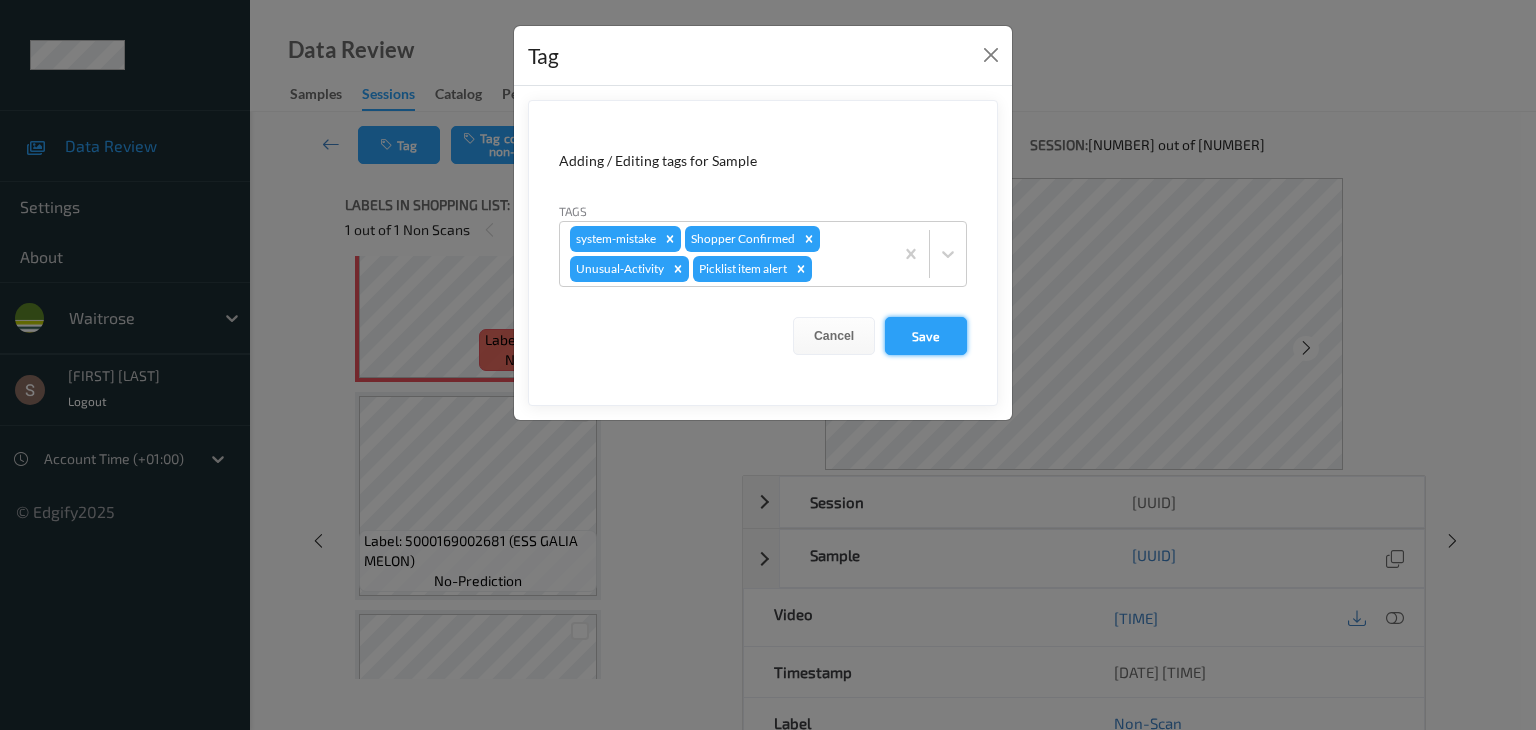 click on "Save" at bounding box center (926, 336) 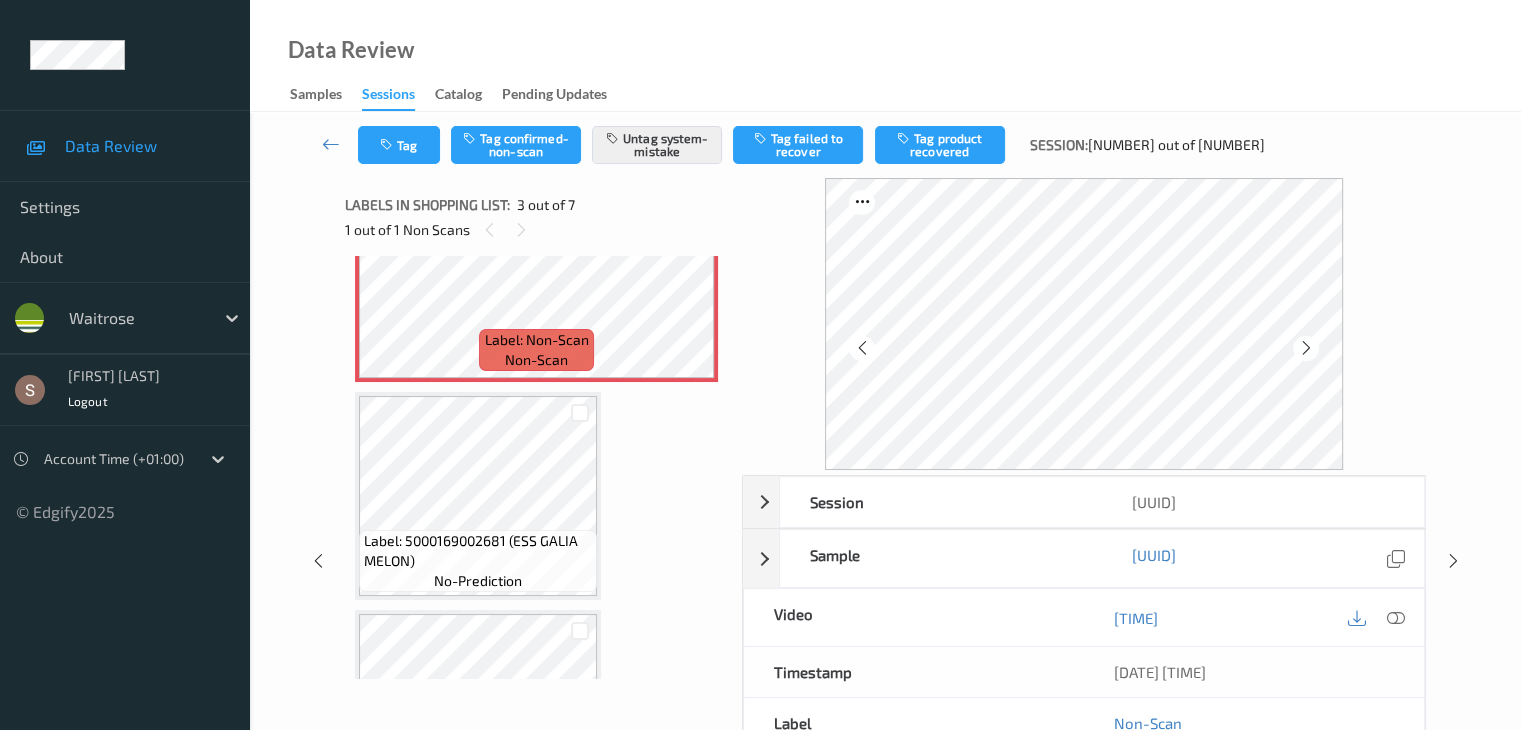 click on "Tag Tag   confirmed-non-scan Untag   system-mistake Tag   failed to recover Tag   product recovered Session: 423 out of 688" at bounding box center (885, 145) 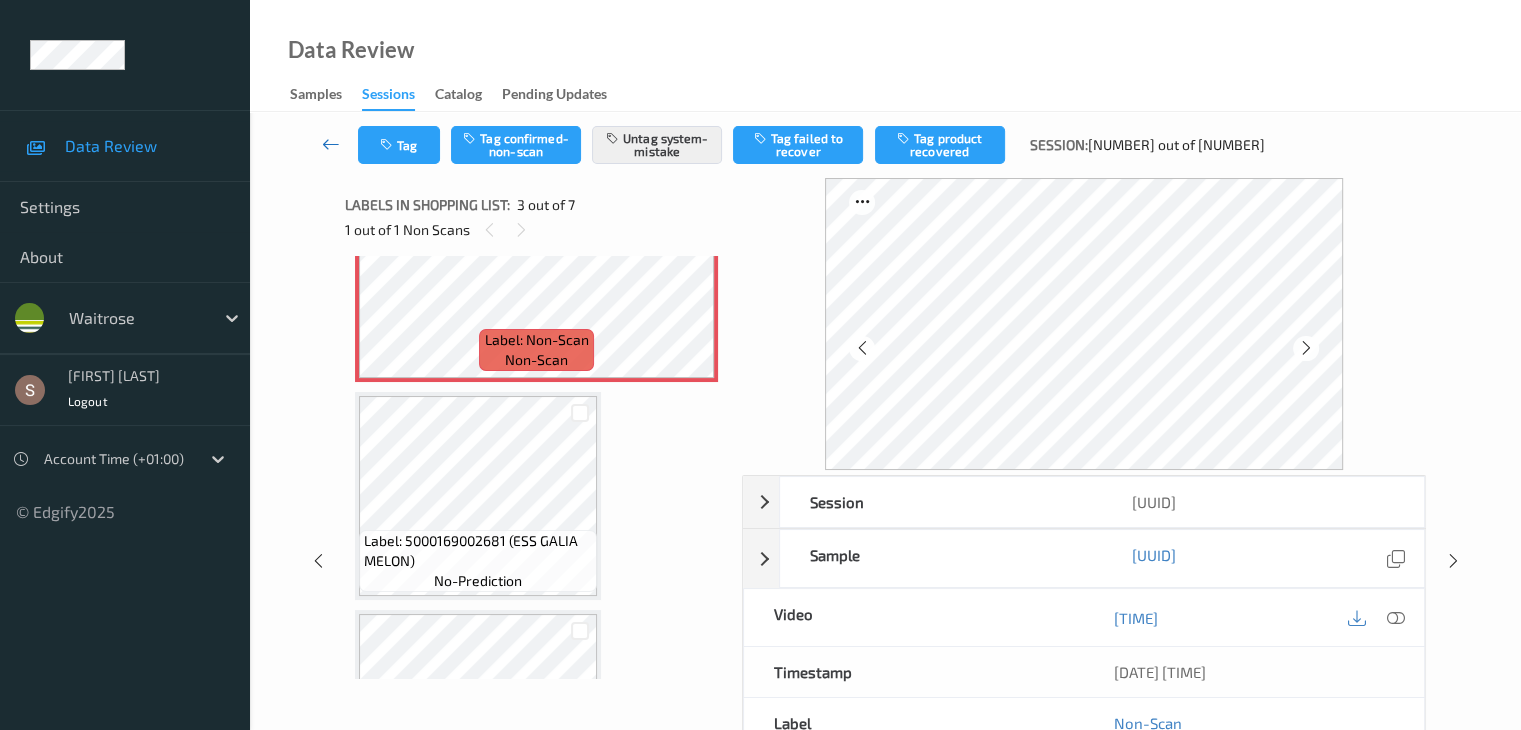 click at bounding box center (331, 144) 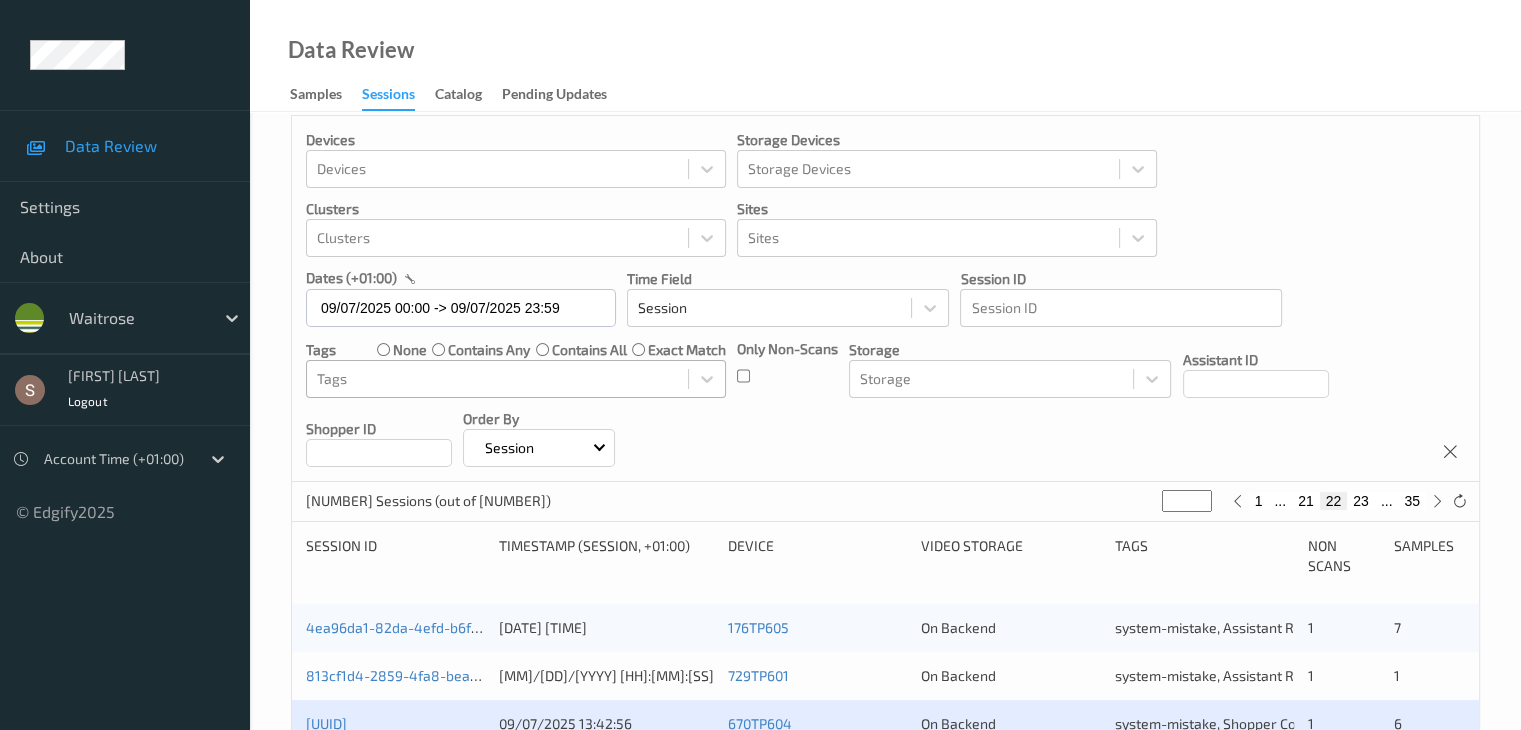 scroll, scrollTop: 400, scrollLeft: 0, axis: vertical 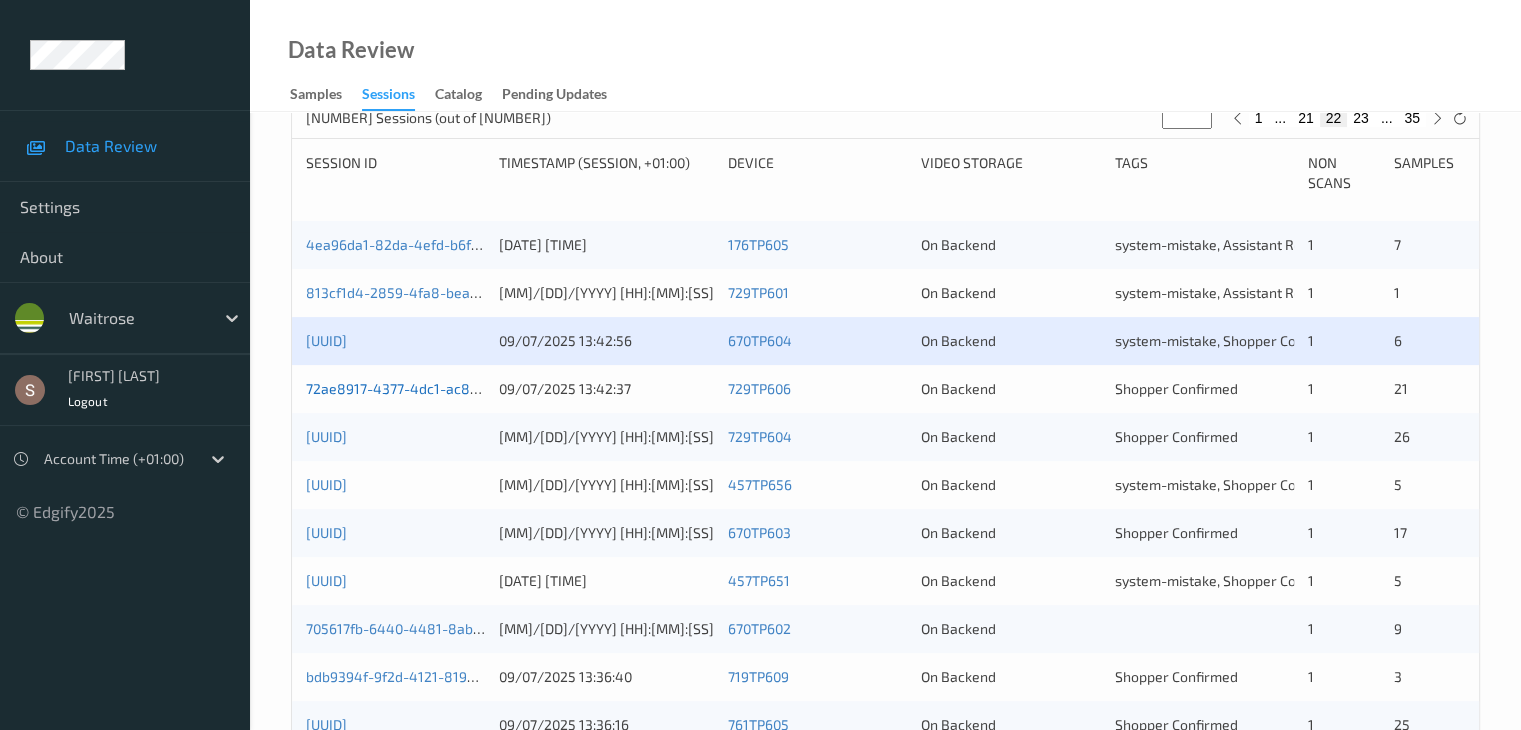 click on "72ae8917-4377-4dc1-ac89-266b404ee2e0" at bounding box center (444, 388) 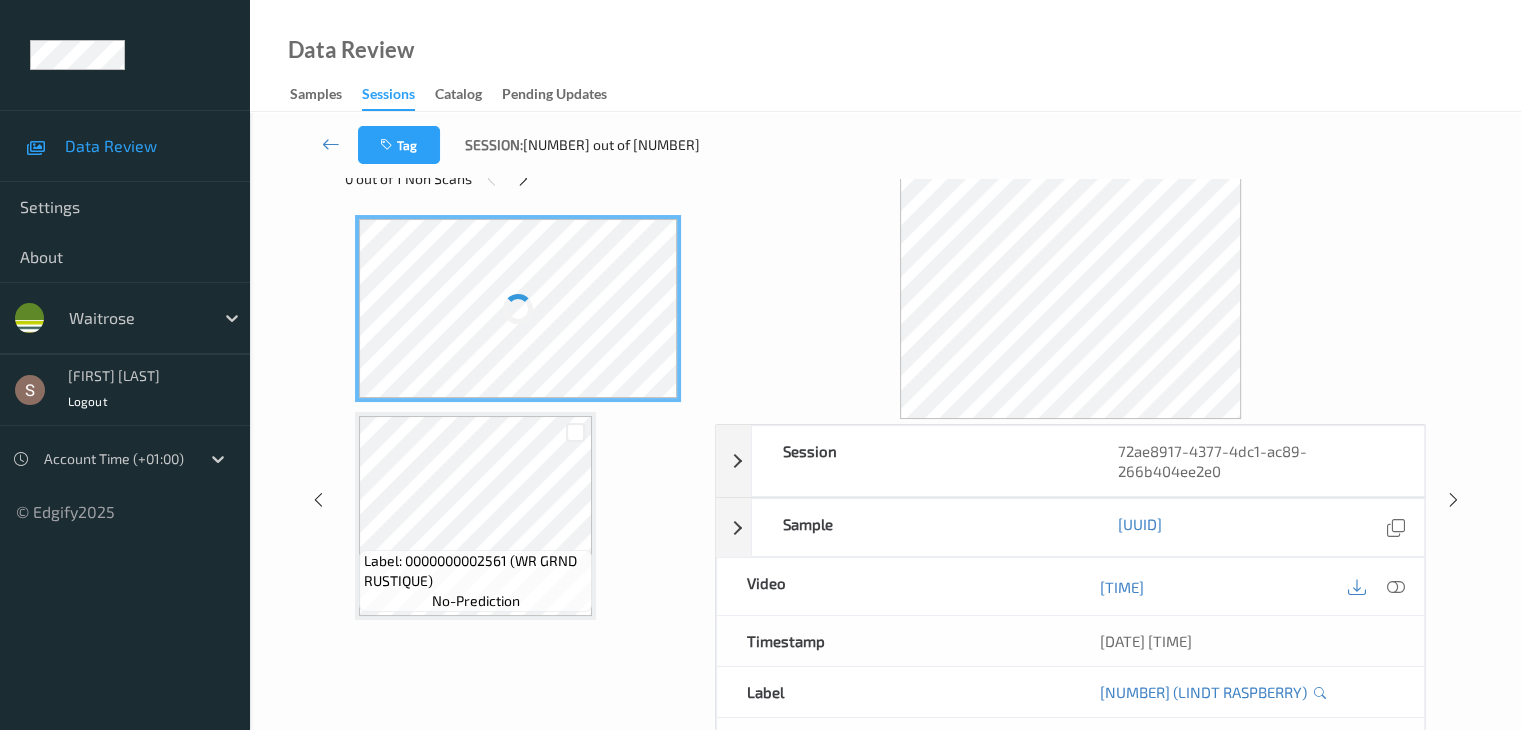 scroll, scrollTop: 0, scrollLeft: 0, axis: both 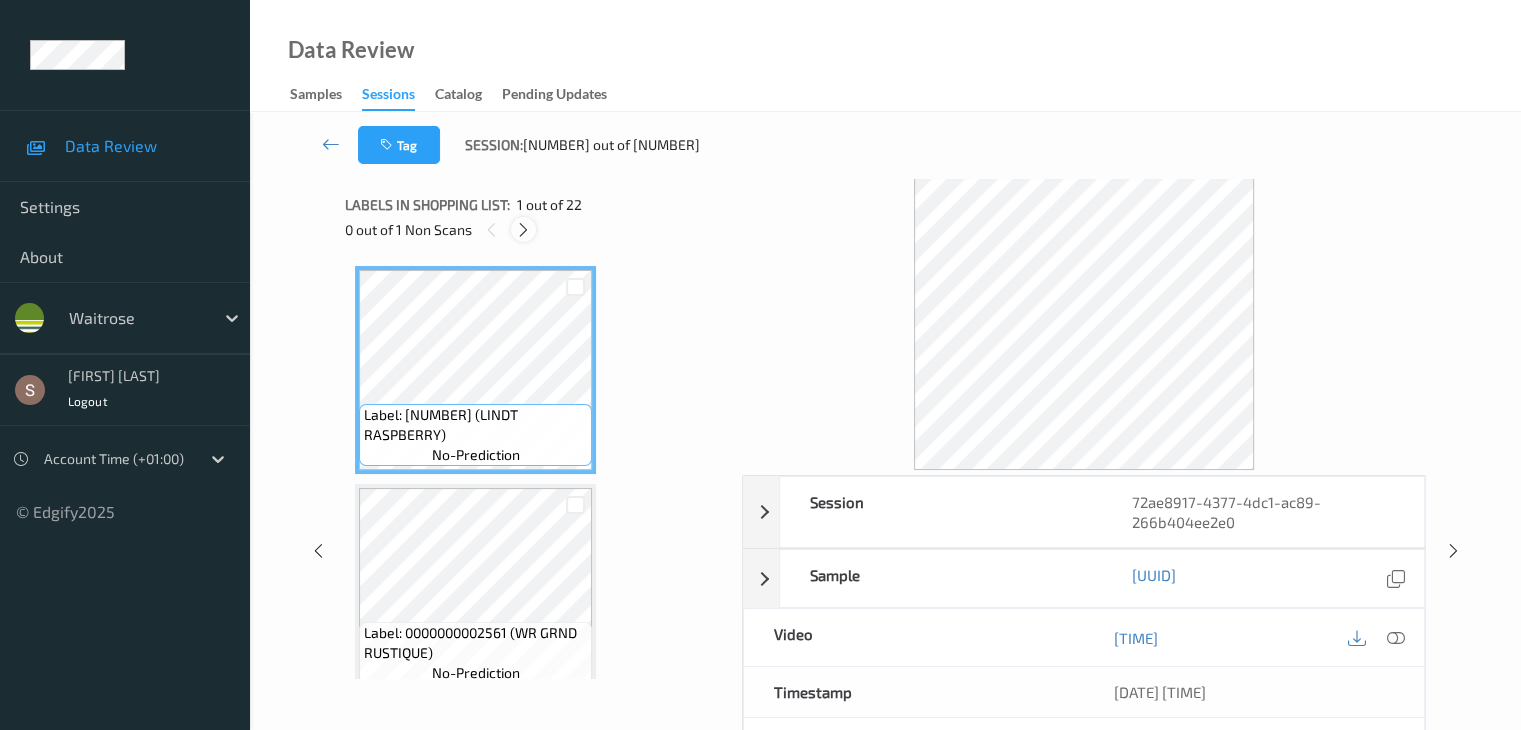 click at bounding box center [523, 230] 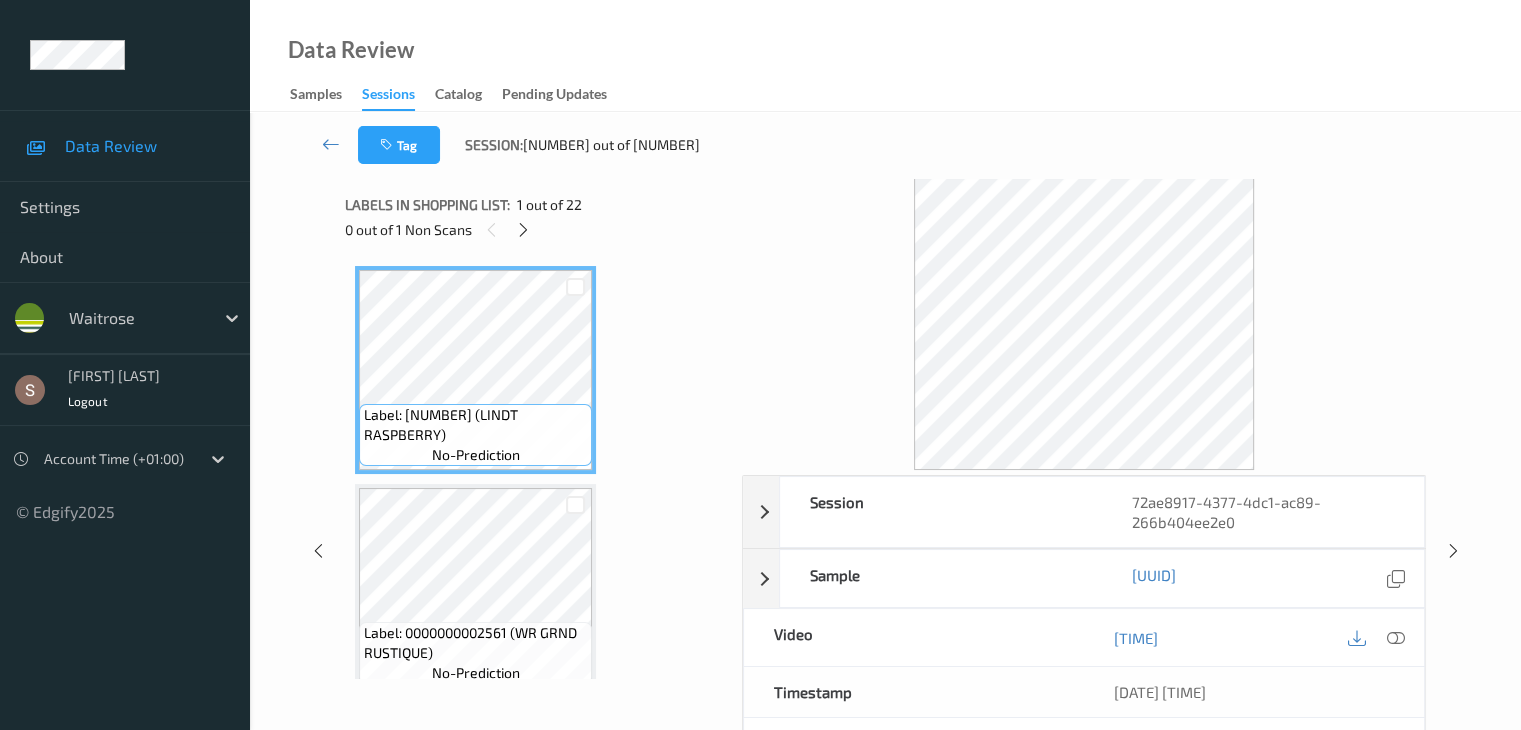 scroll, scrollTop: 3716, scrollLeft: 0, axis: vertical 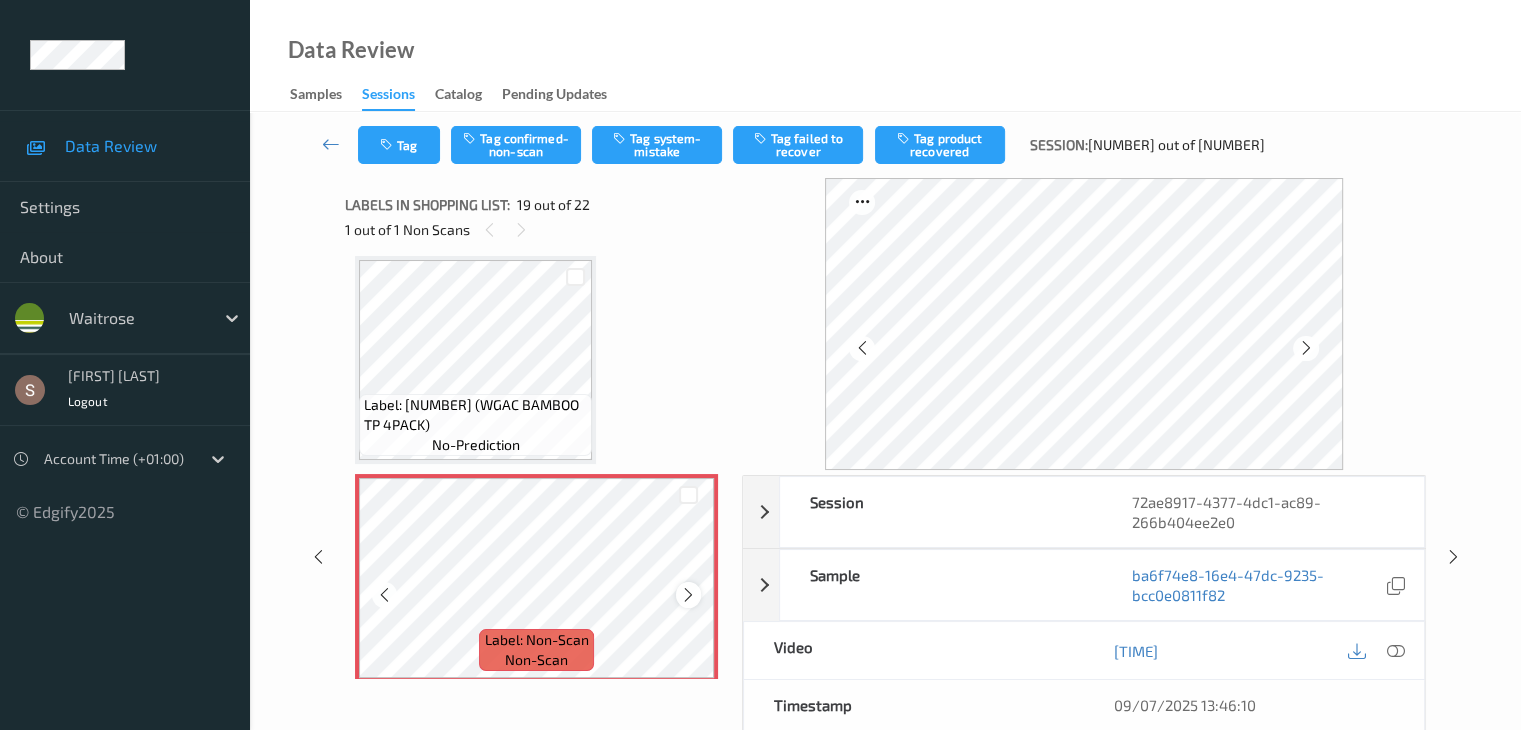 click at bounding box center (688, 595) 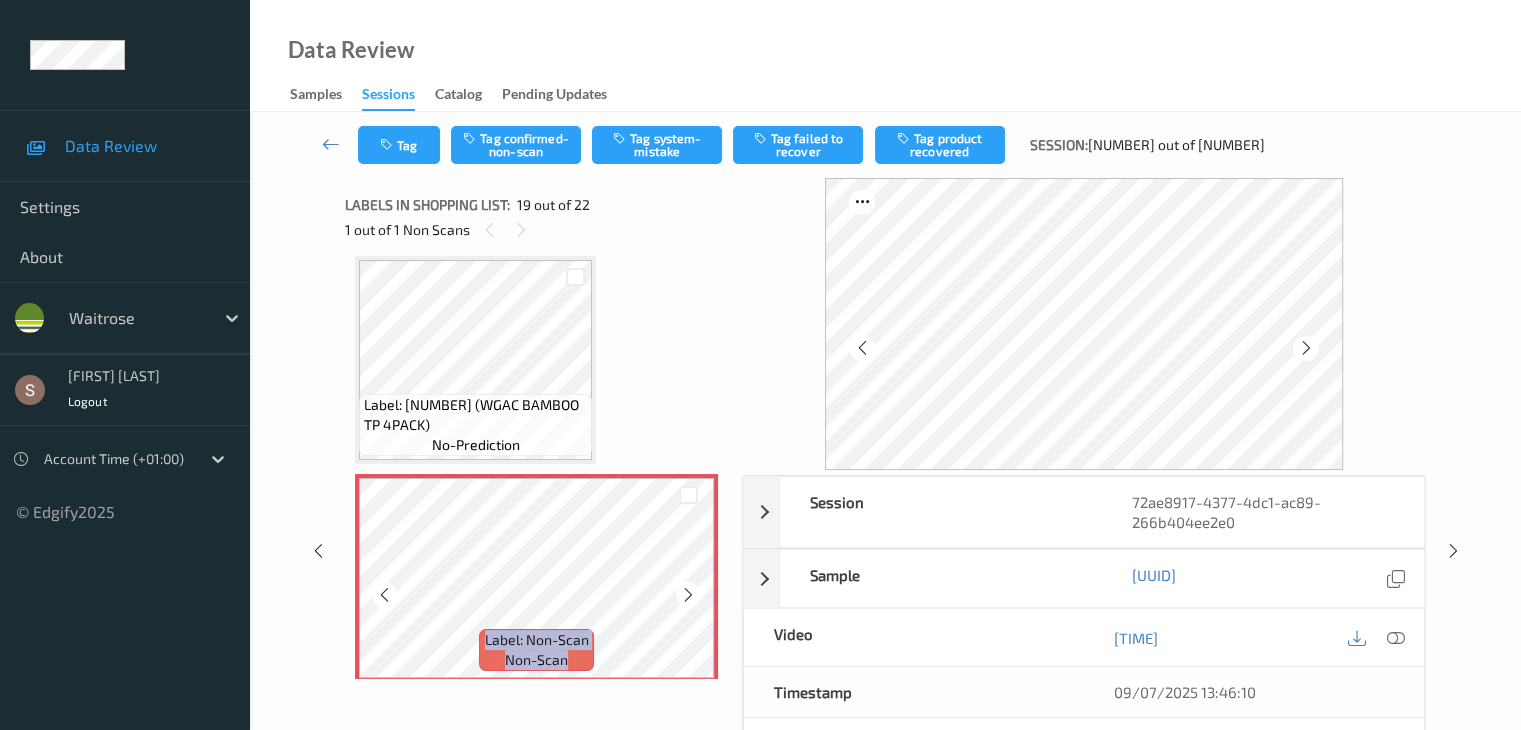 click at bounding box center [688, 595] 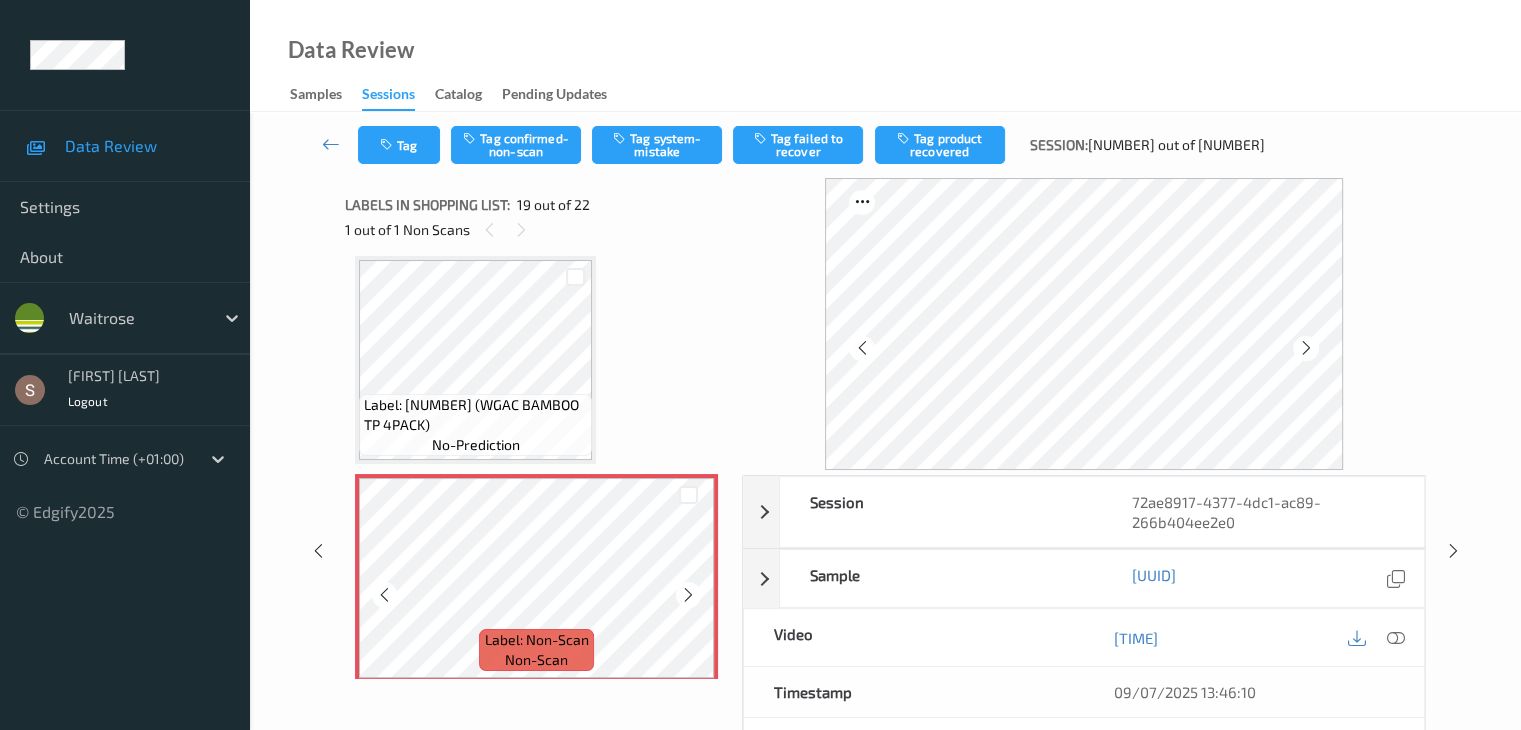 click at bounding box center (688, 595) 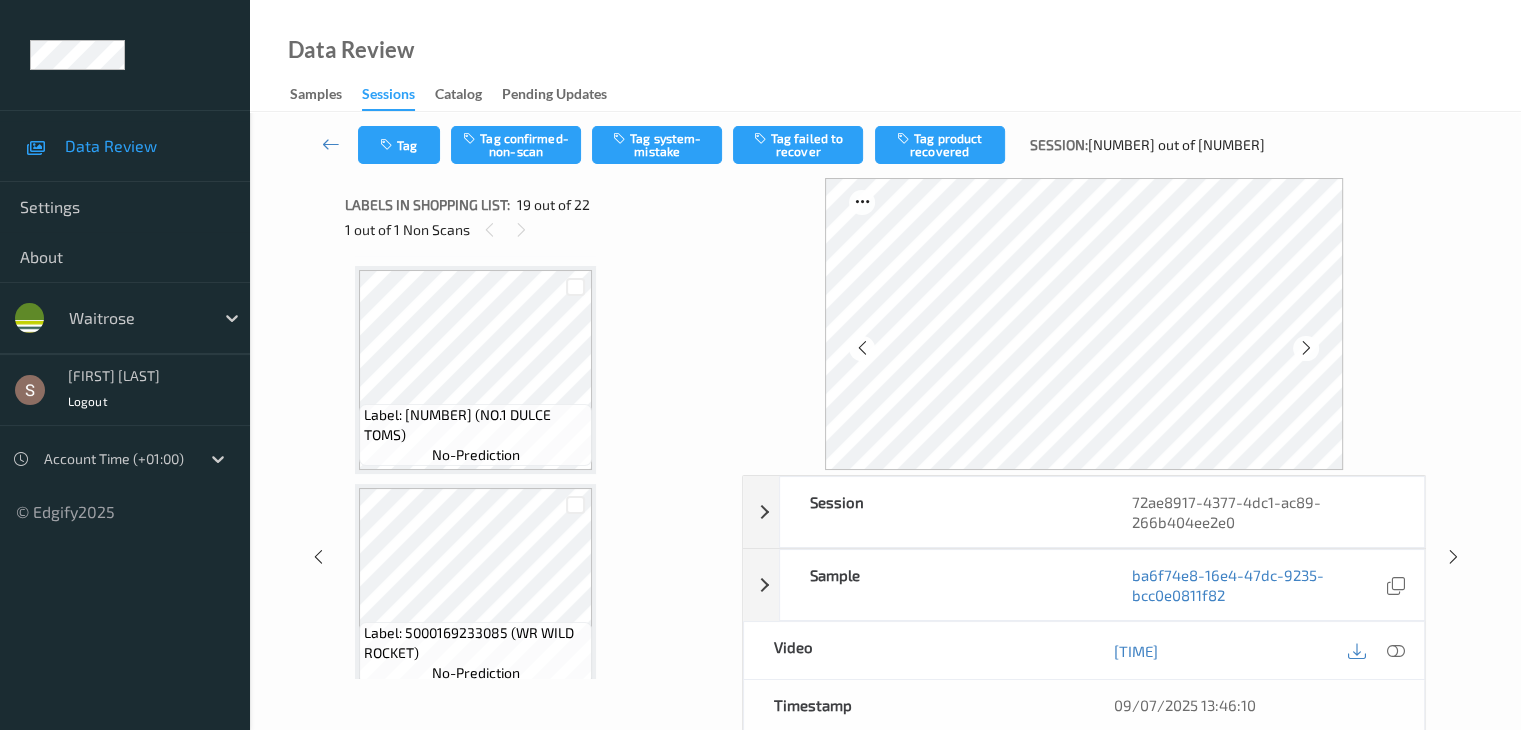scroll, scrollTop: 2716, scrollLeft: 0, axis: vertical 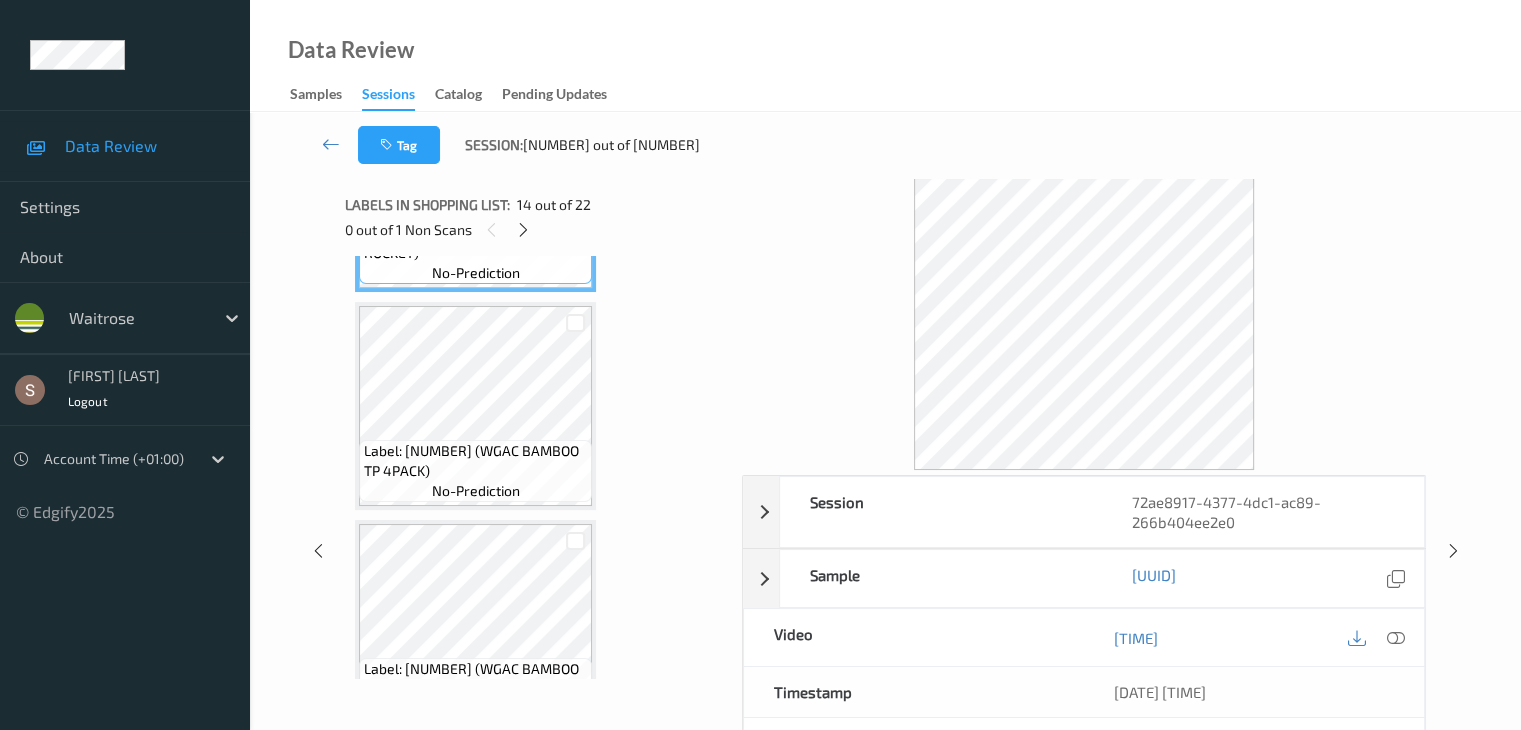 click on "Label: 10935236900072800149 (WGAC BAMBOO TP 4PACK)" at bounding box center (475, 461) 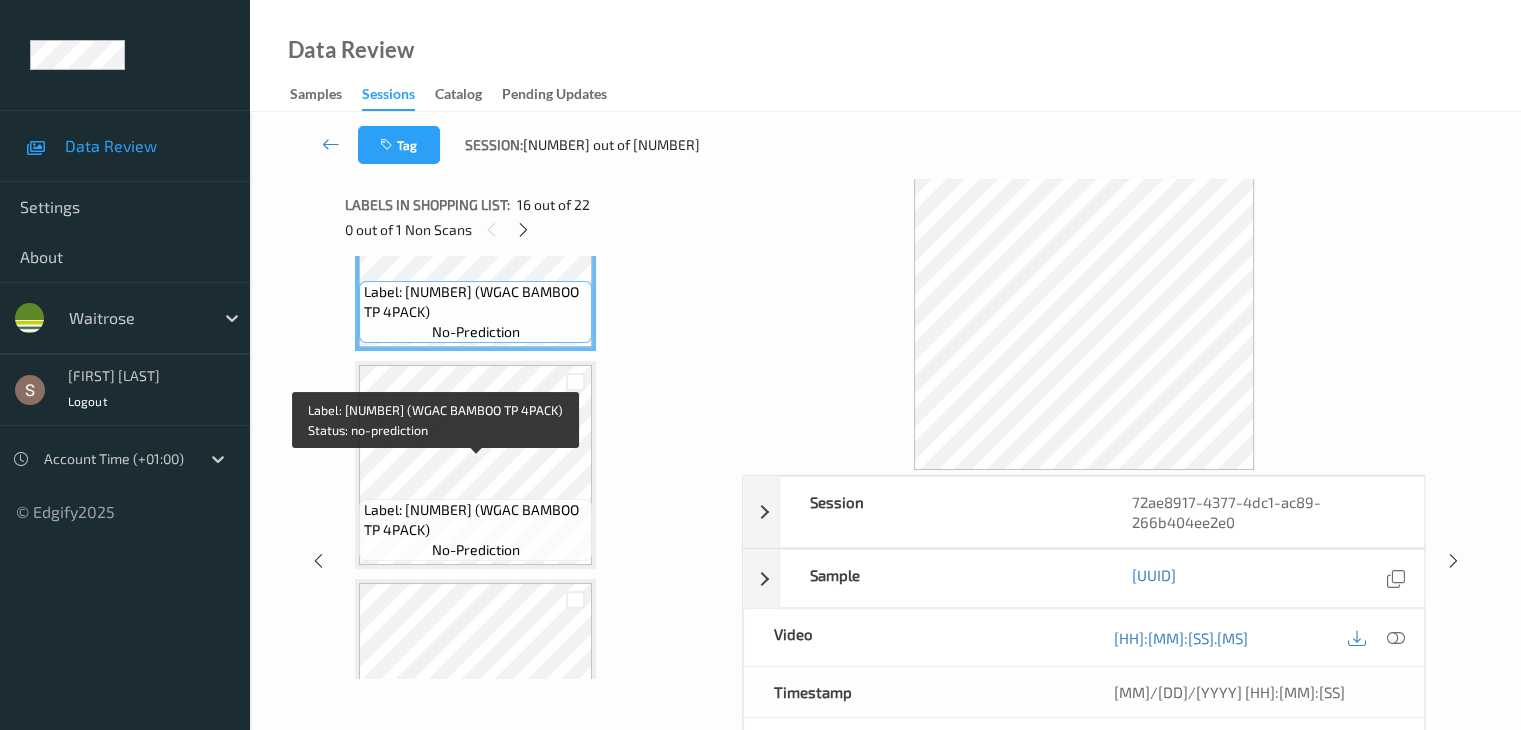 scroll, scrollTop: 3416, scrollLeft: 0, axis: vertical 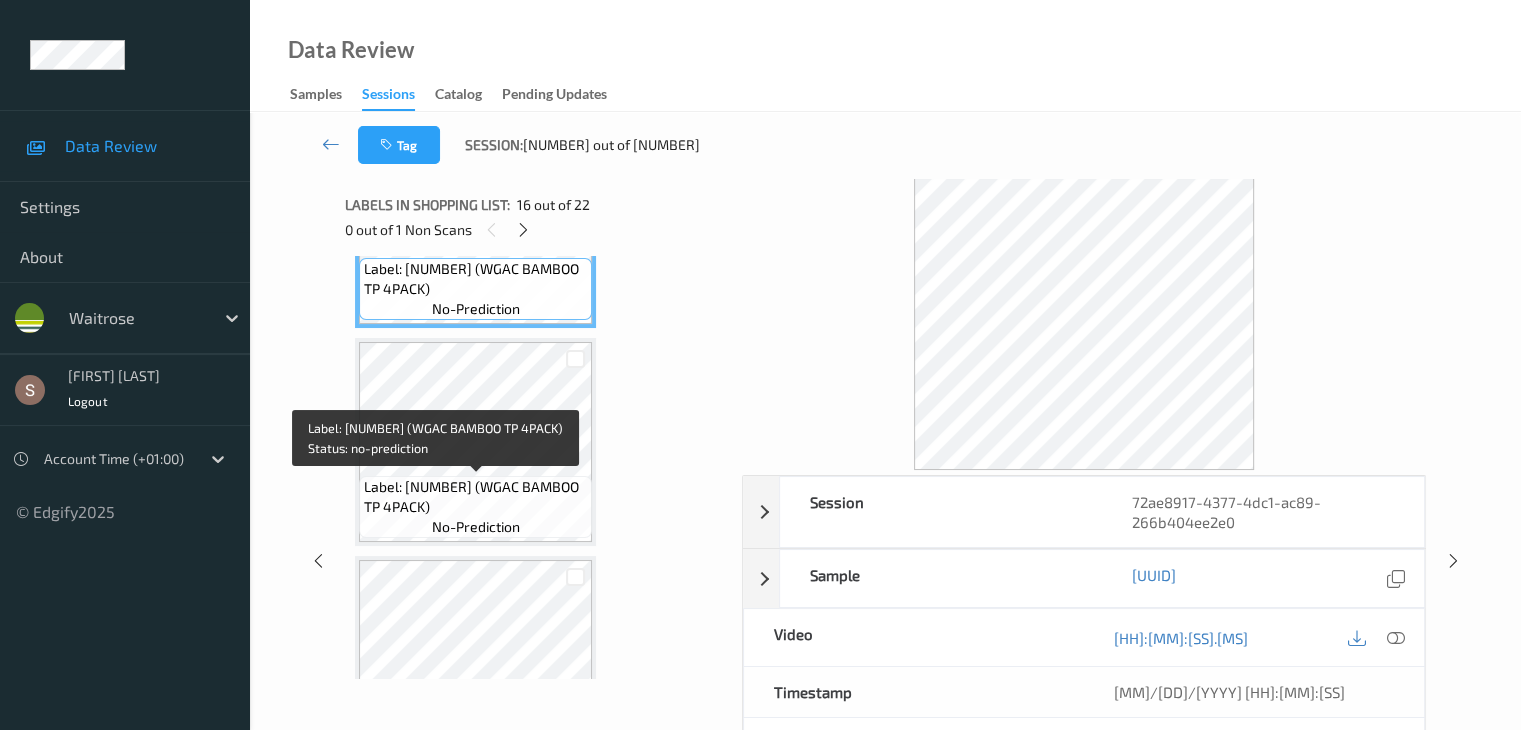 click on "Label: 10935236900072800149 (WGAC BAMBOO TP 4PACK)" at bounding box center (475, 497) 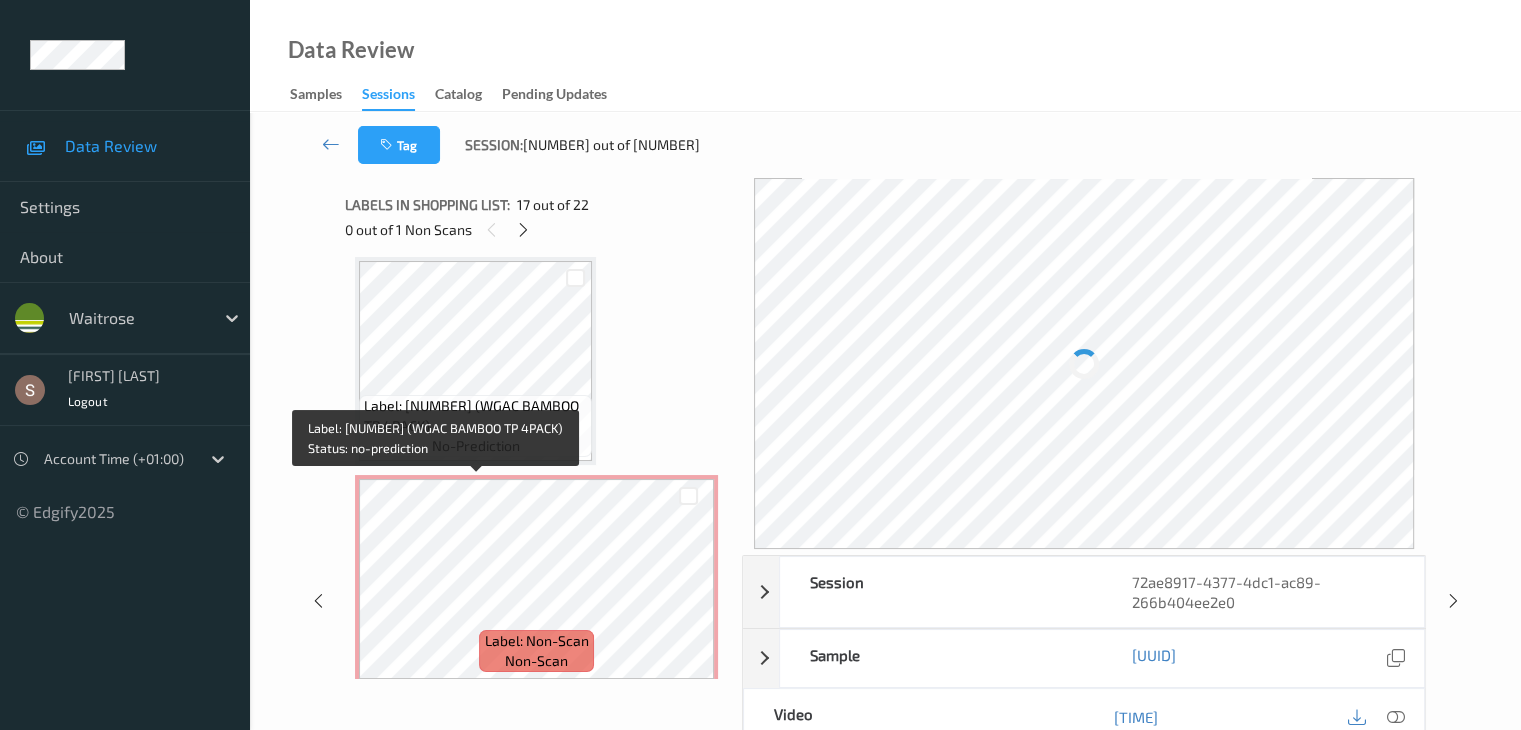 scroll, scrollTop: 3716, scrollLeft: 0, axis: vertical 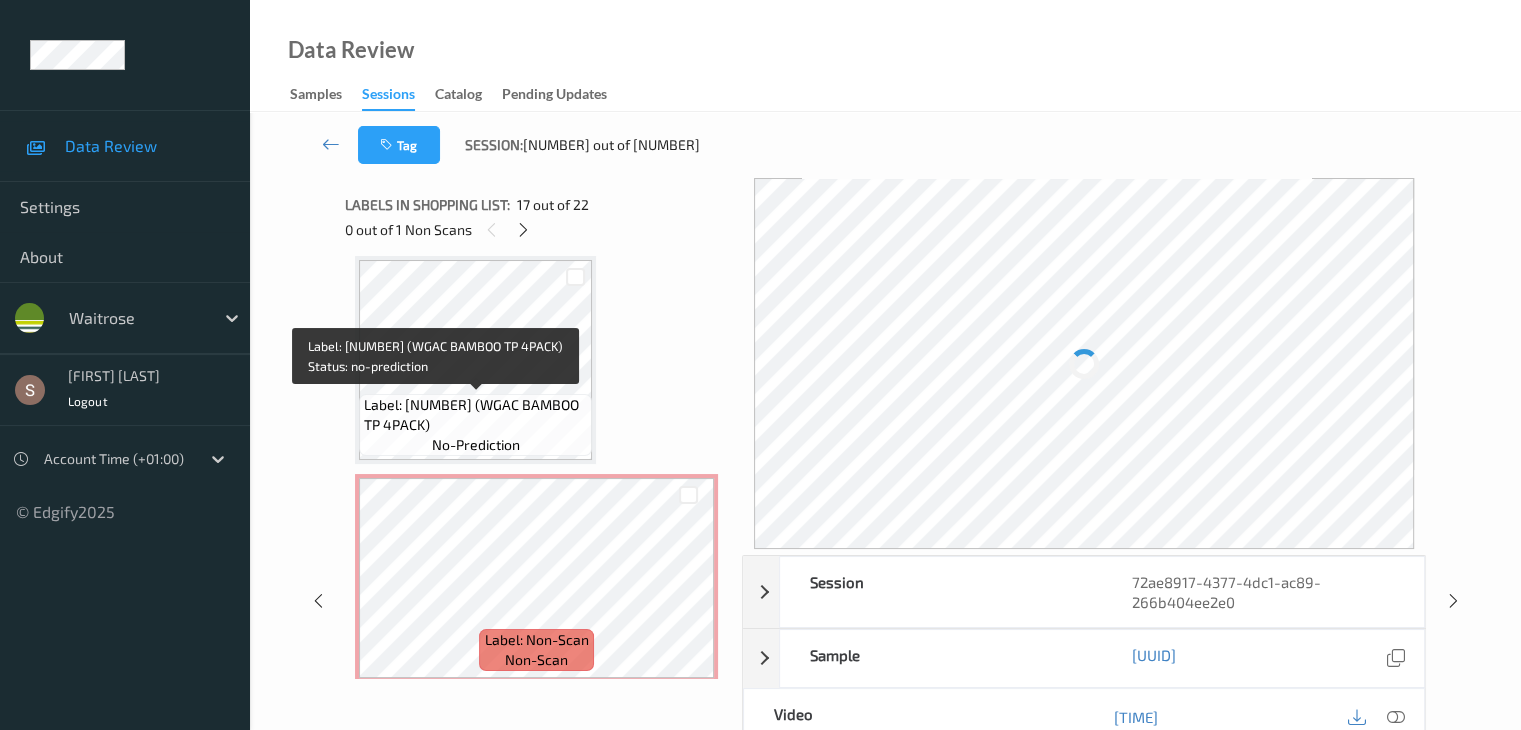 click on "Label: 10935236900072800149 (WGAC BAMBOO TP 4PACK)" at bounding box center [475, 415] 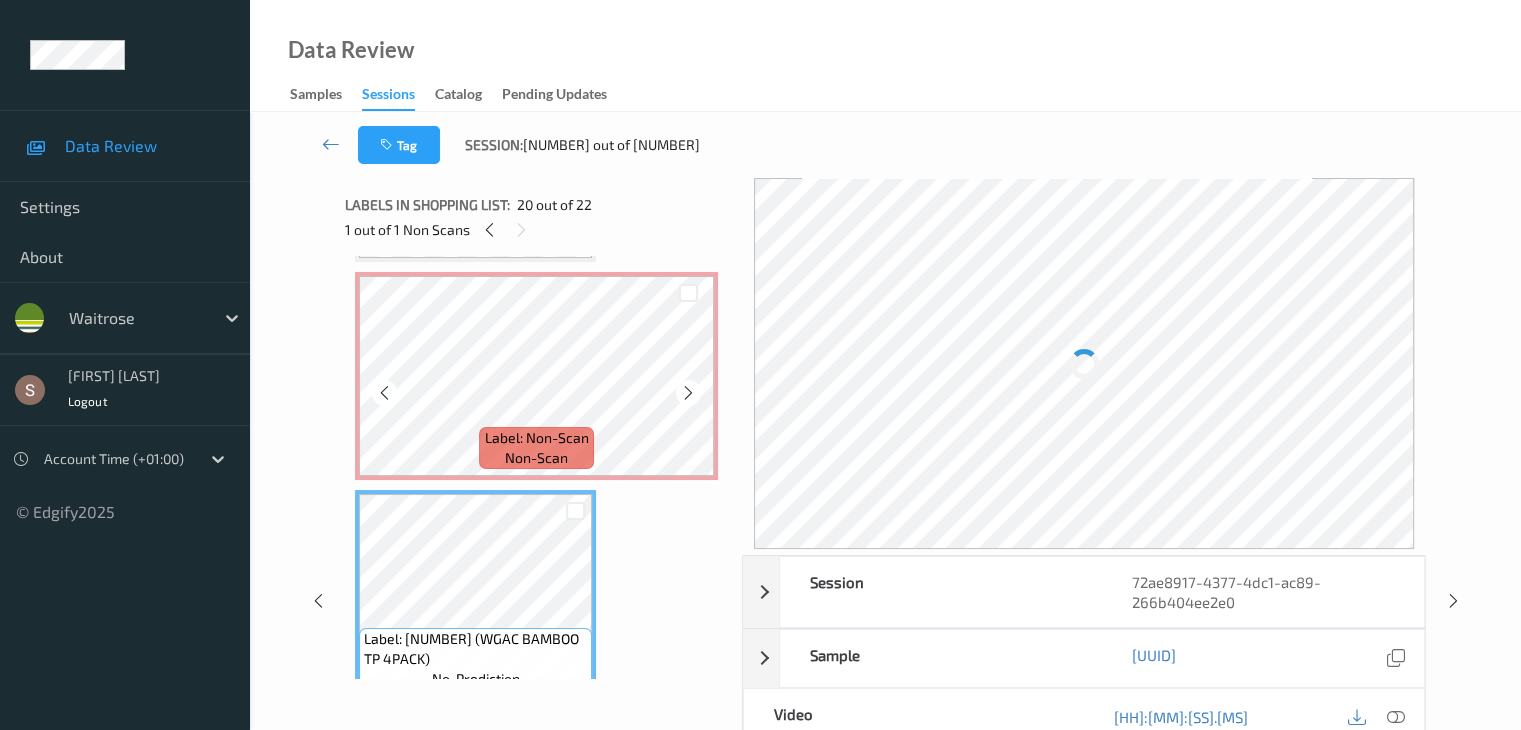 scroll, scrollTop: 3916, scrollLeft: 0, axis: vertical 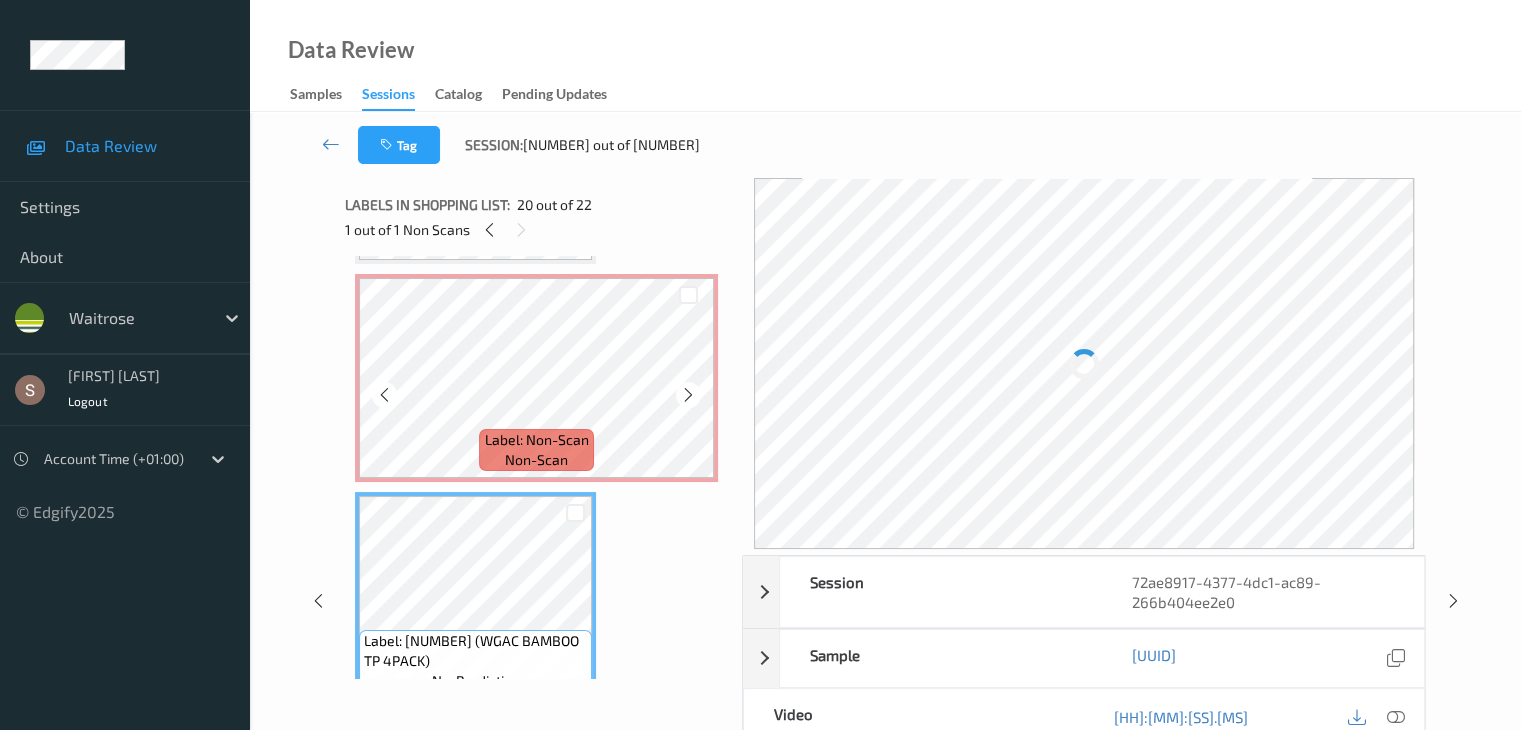 click on "Label: Non-Scan" at bounding box center [537, 440] 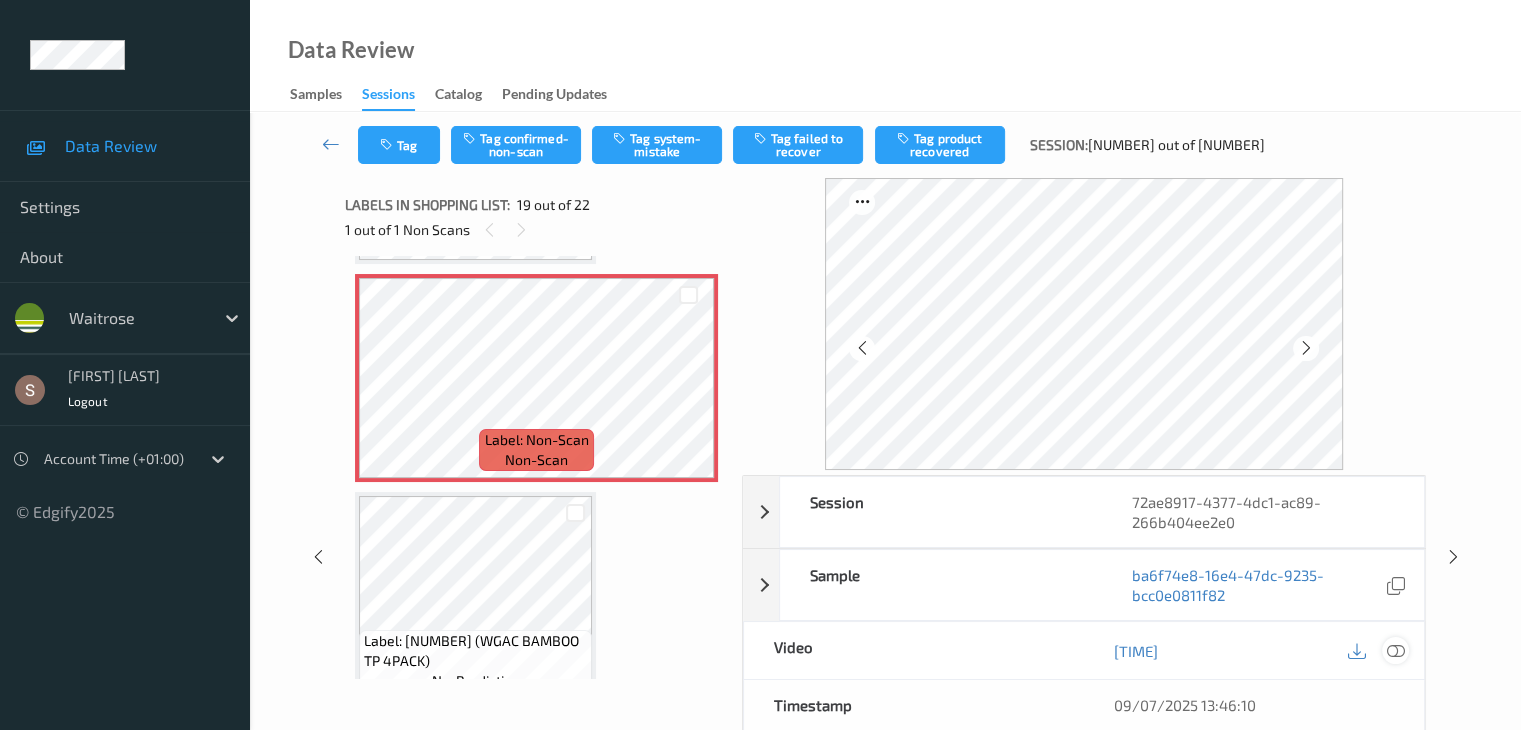 click at bounding box center (1395, 651) 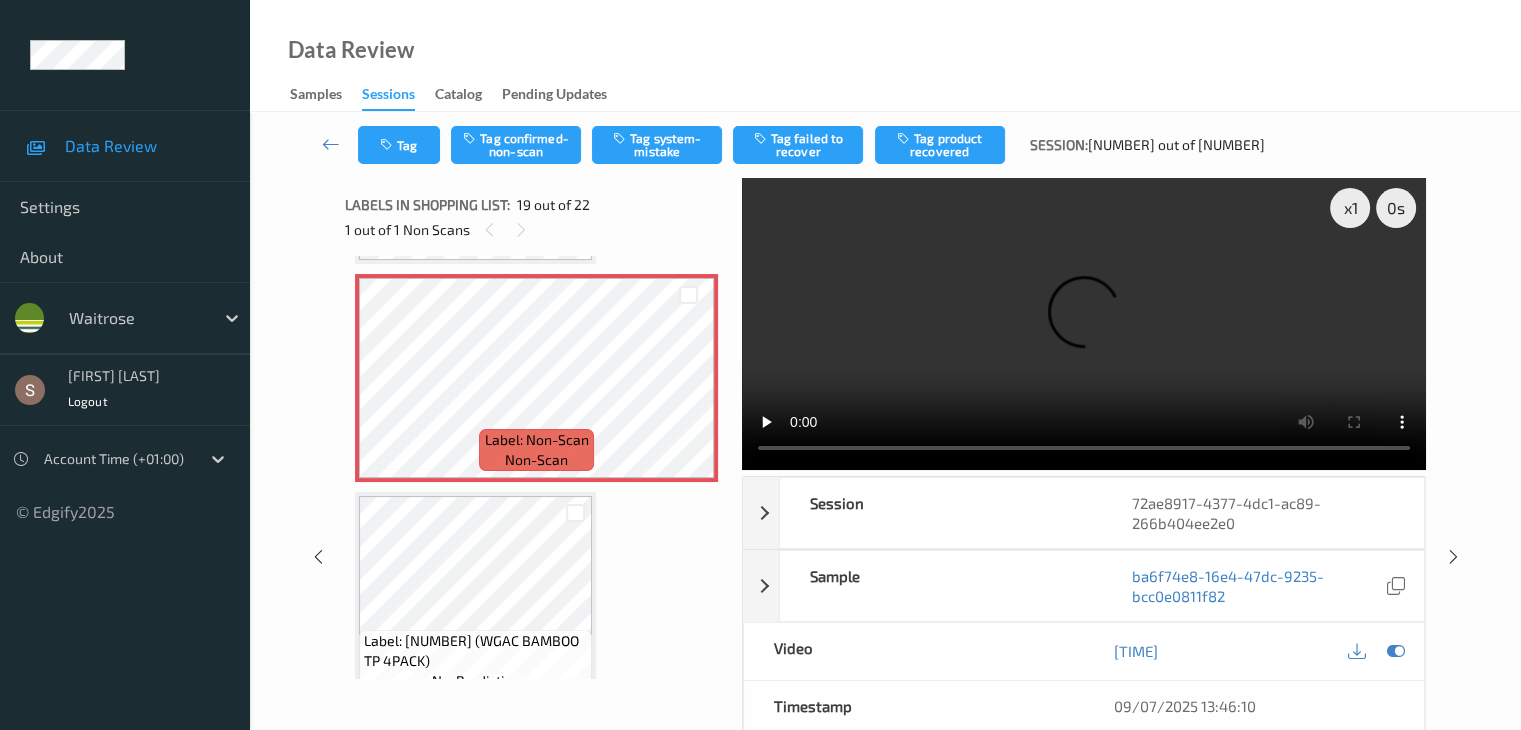 click at bounding box center [1084, 324] 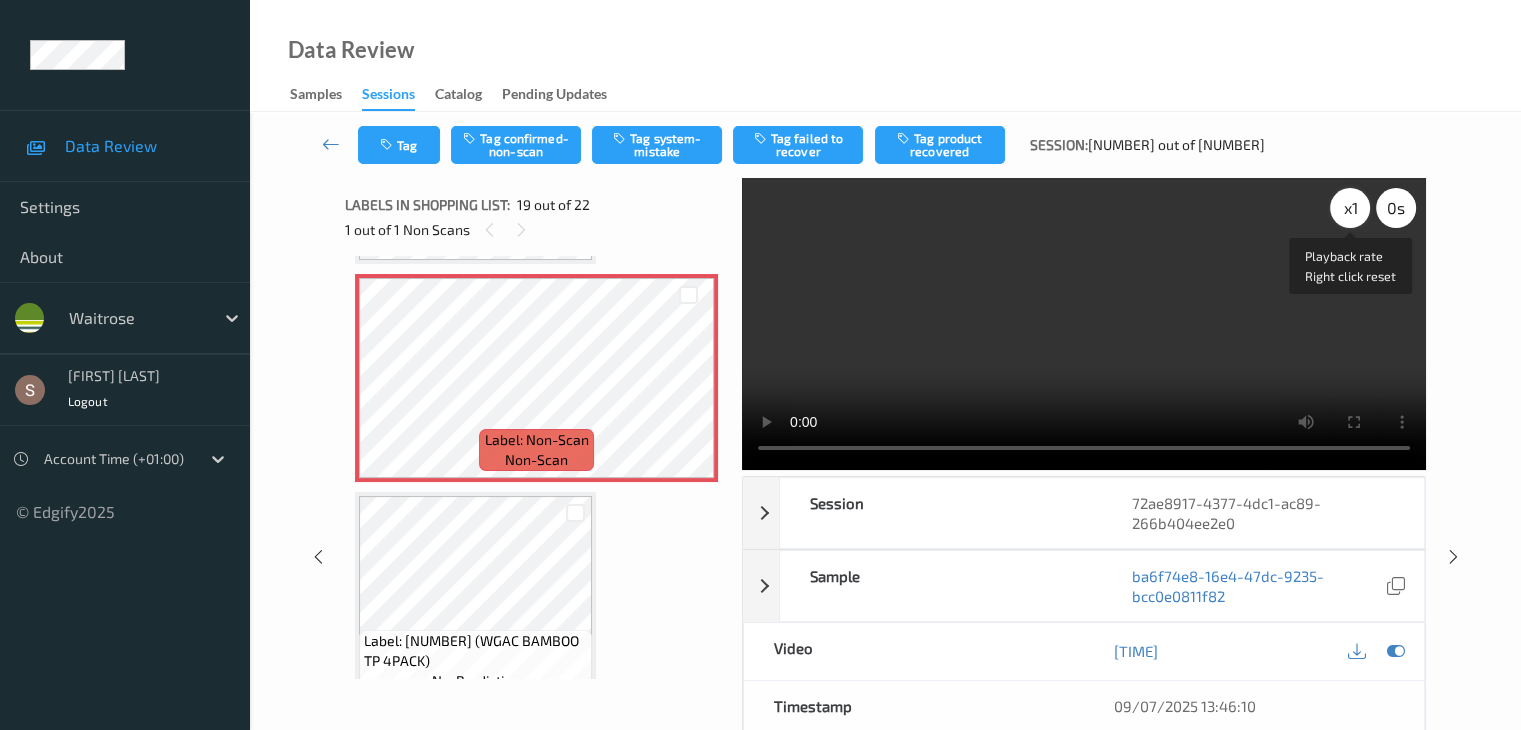 click on "x 1" at bounding box center (1350, 208) 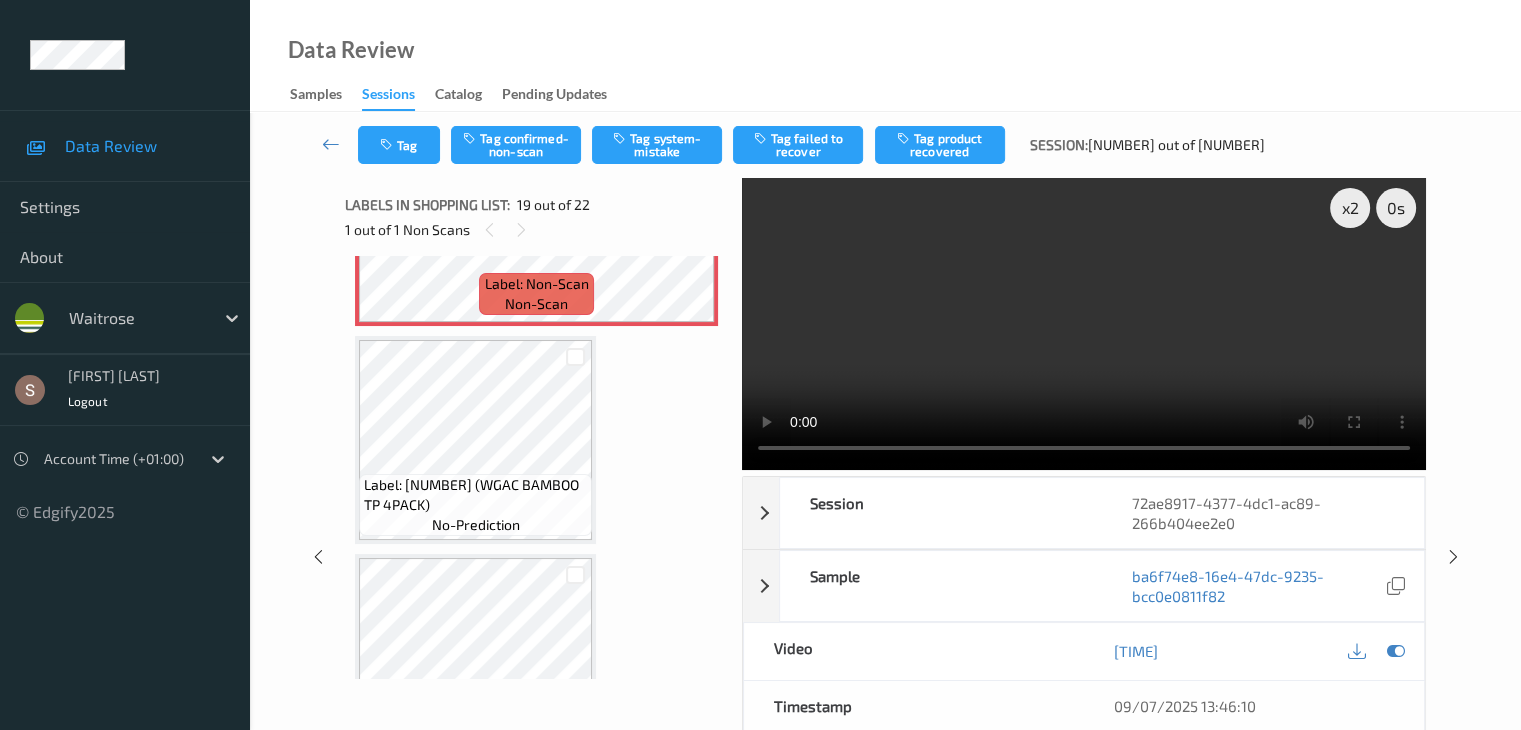 scroll, scrollTop: 4116, scrollLeft: 0, axis: vertical 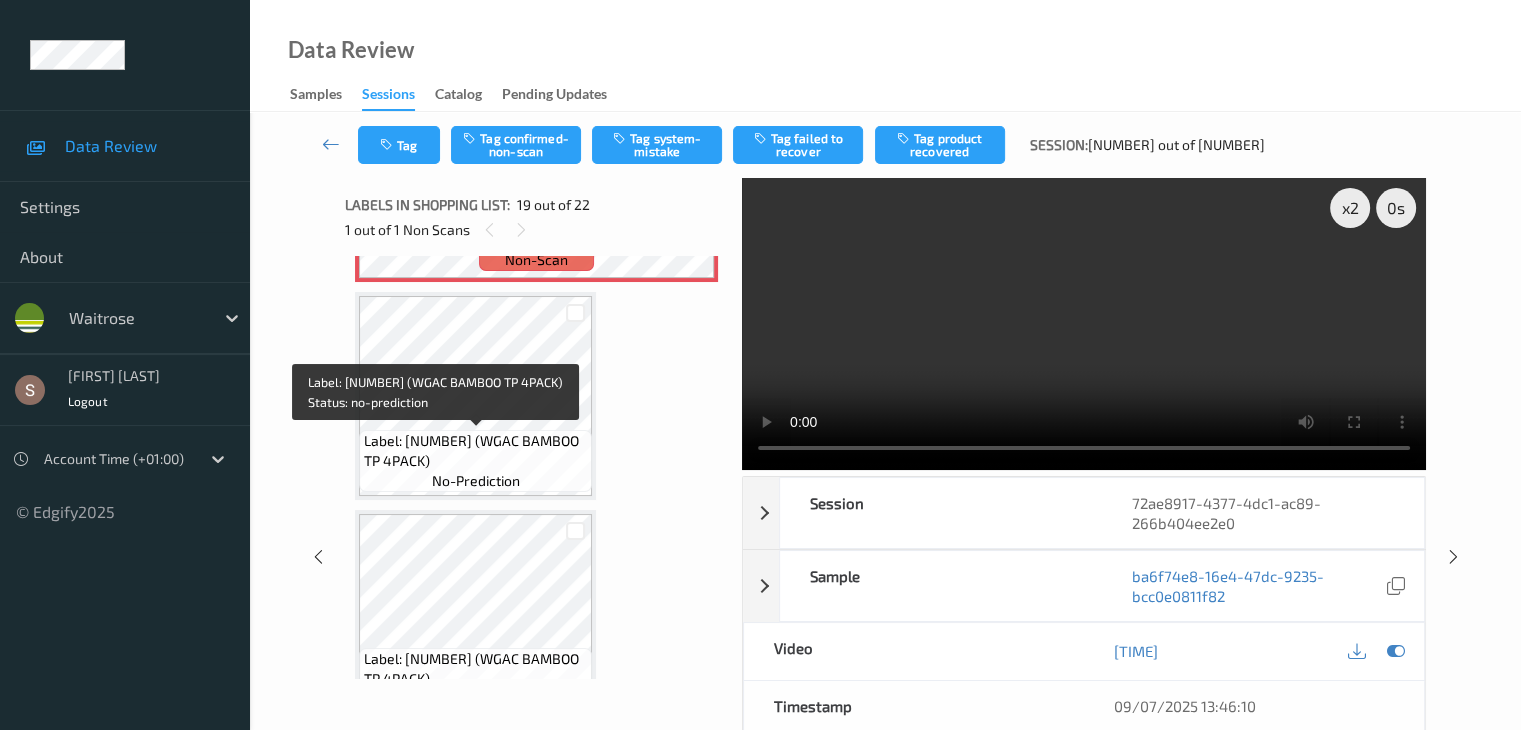 click on "Label: 10935236900072800149 (WGAC BAMBOO TP 4PACK)" at bounding box center (475, 451) 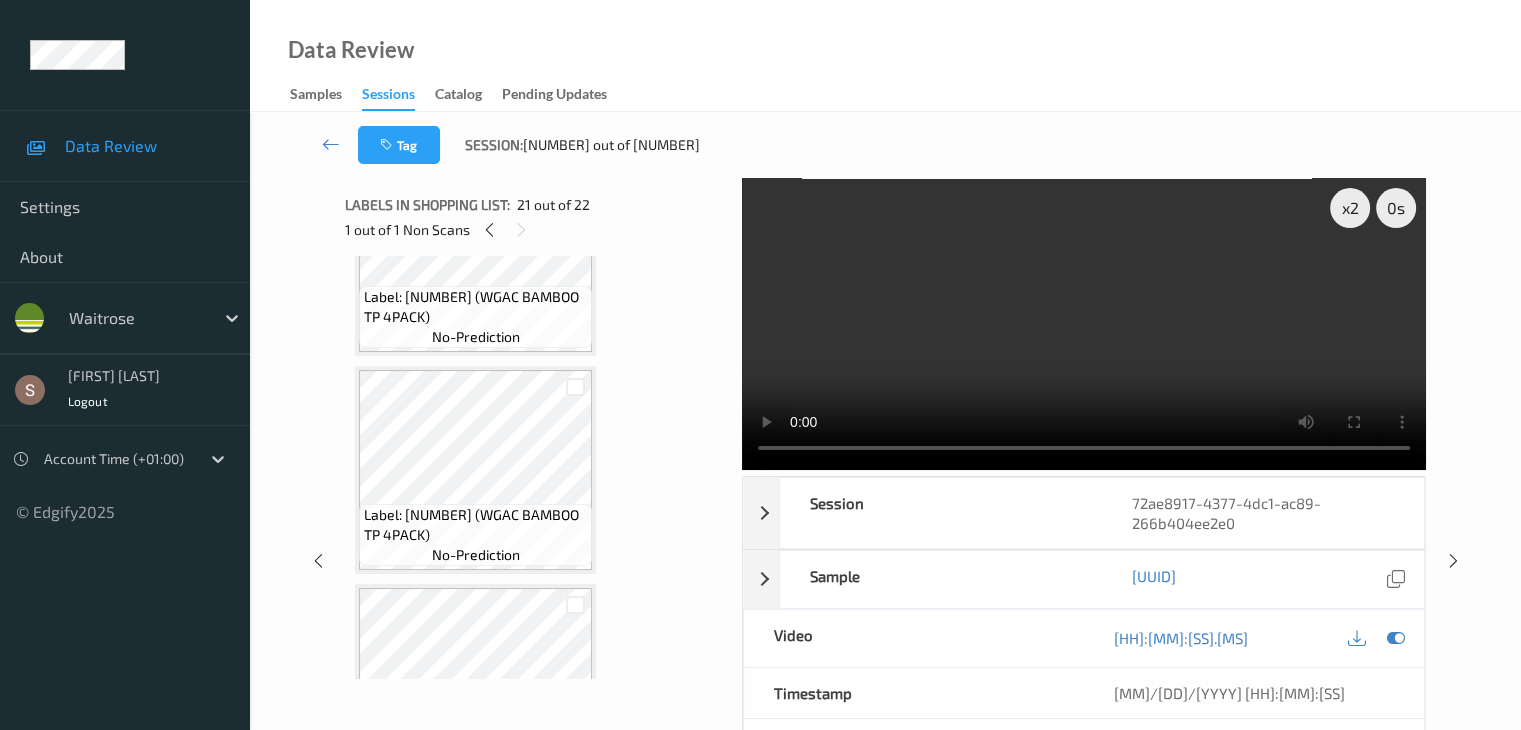 scroll, scrollTop: 3383, scrollLeft: 0, axis: vertical 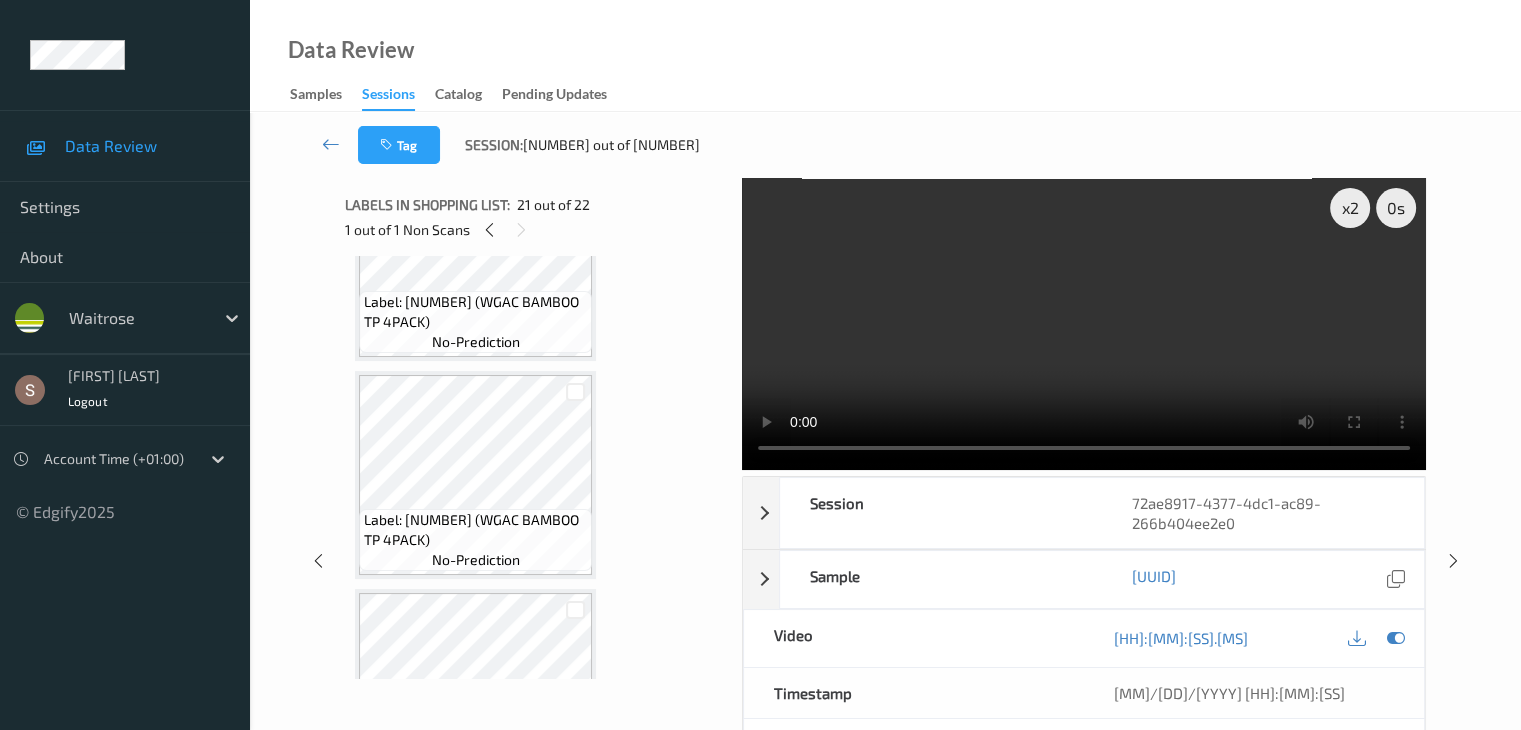 click on "Label: 10935236900072800149 (WGAC BAMBOO TP 4PACK)" at bounding box center [475, 312] 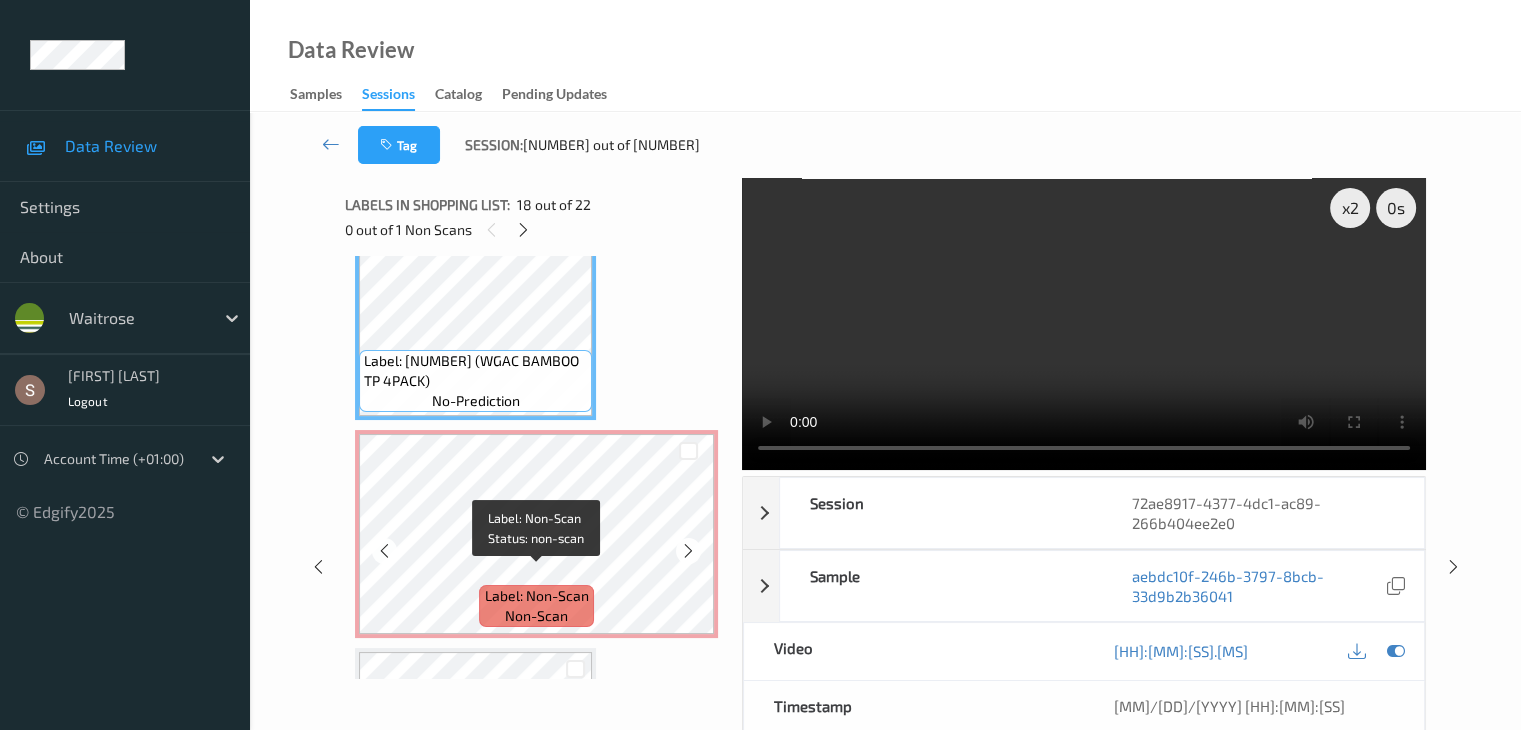 scroll, scrollTop: 3783, scrollLeft: 0, axis: vertical 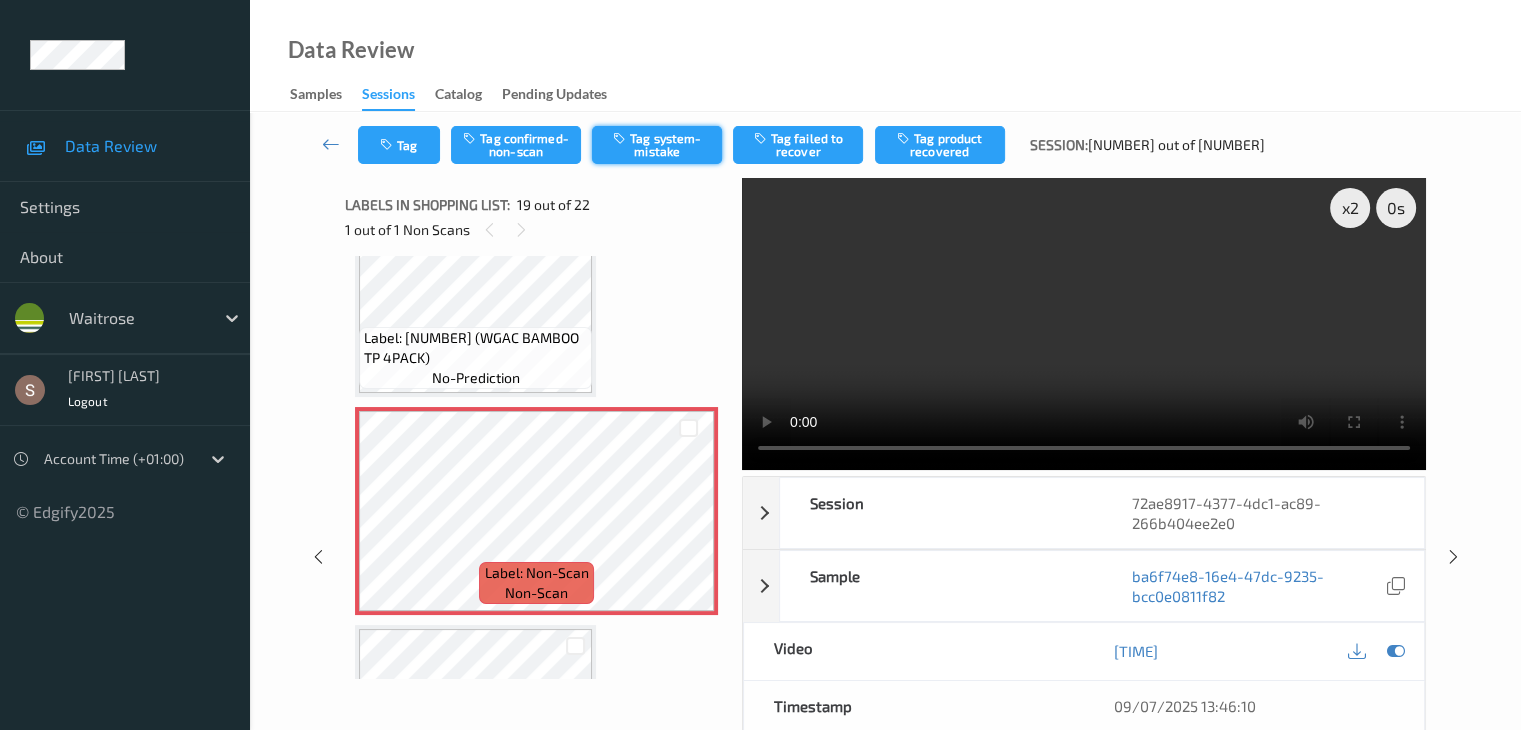 click on "Tag   system-mistake" at bounding box center (657, 145) 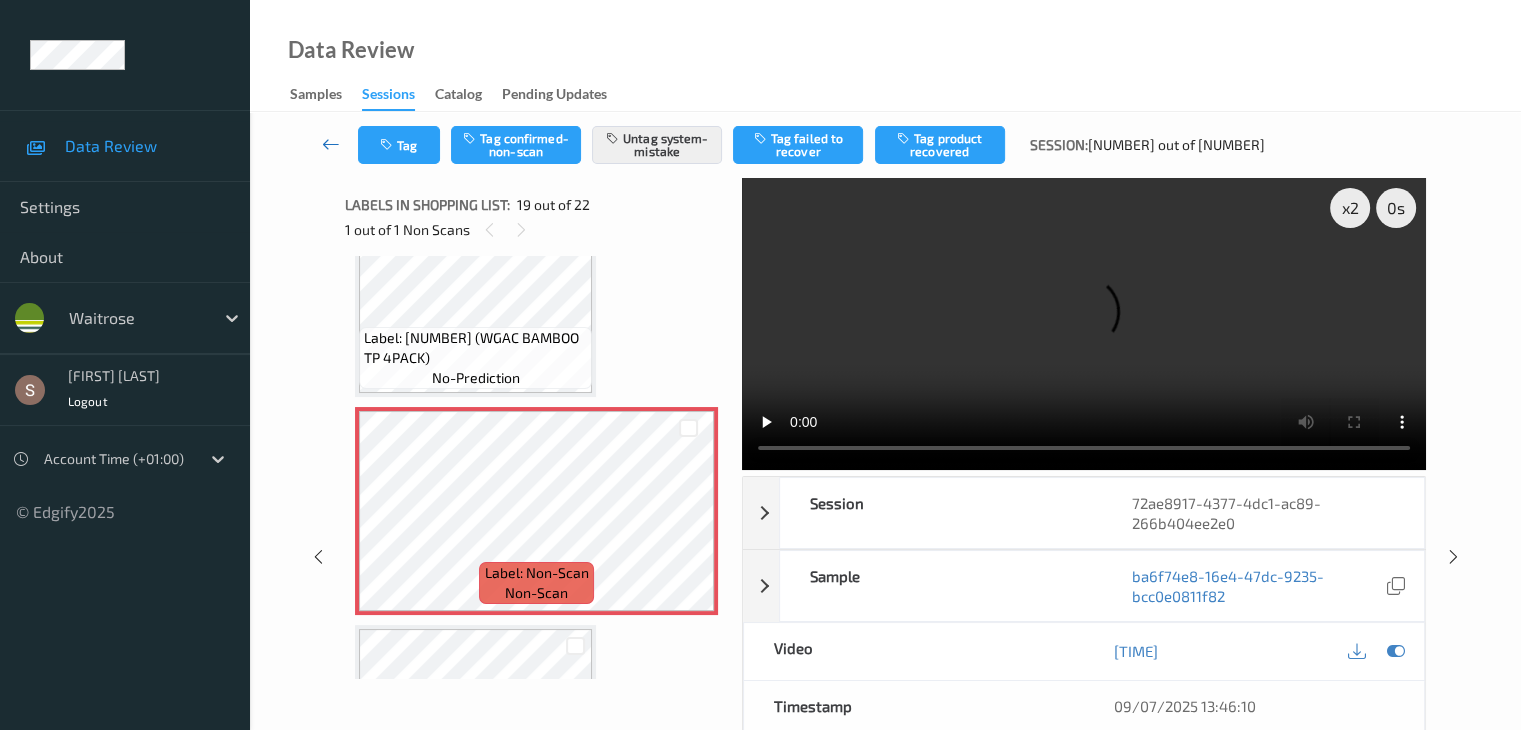 click at bounding box center (331, 144) 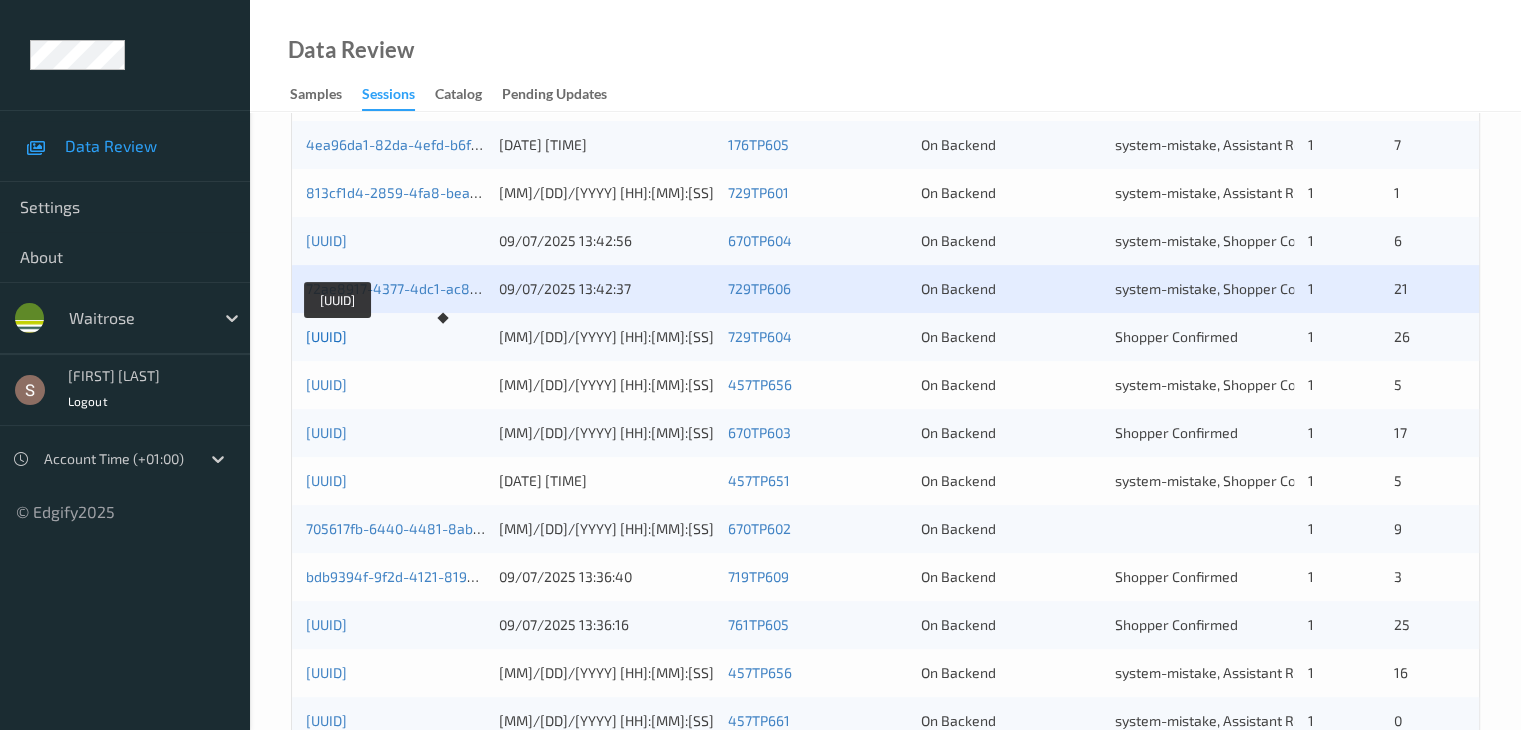 click on "7c596e9a-0274-400f-87b0-688cc6b7ebde" at bounding box center (326, 336) 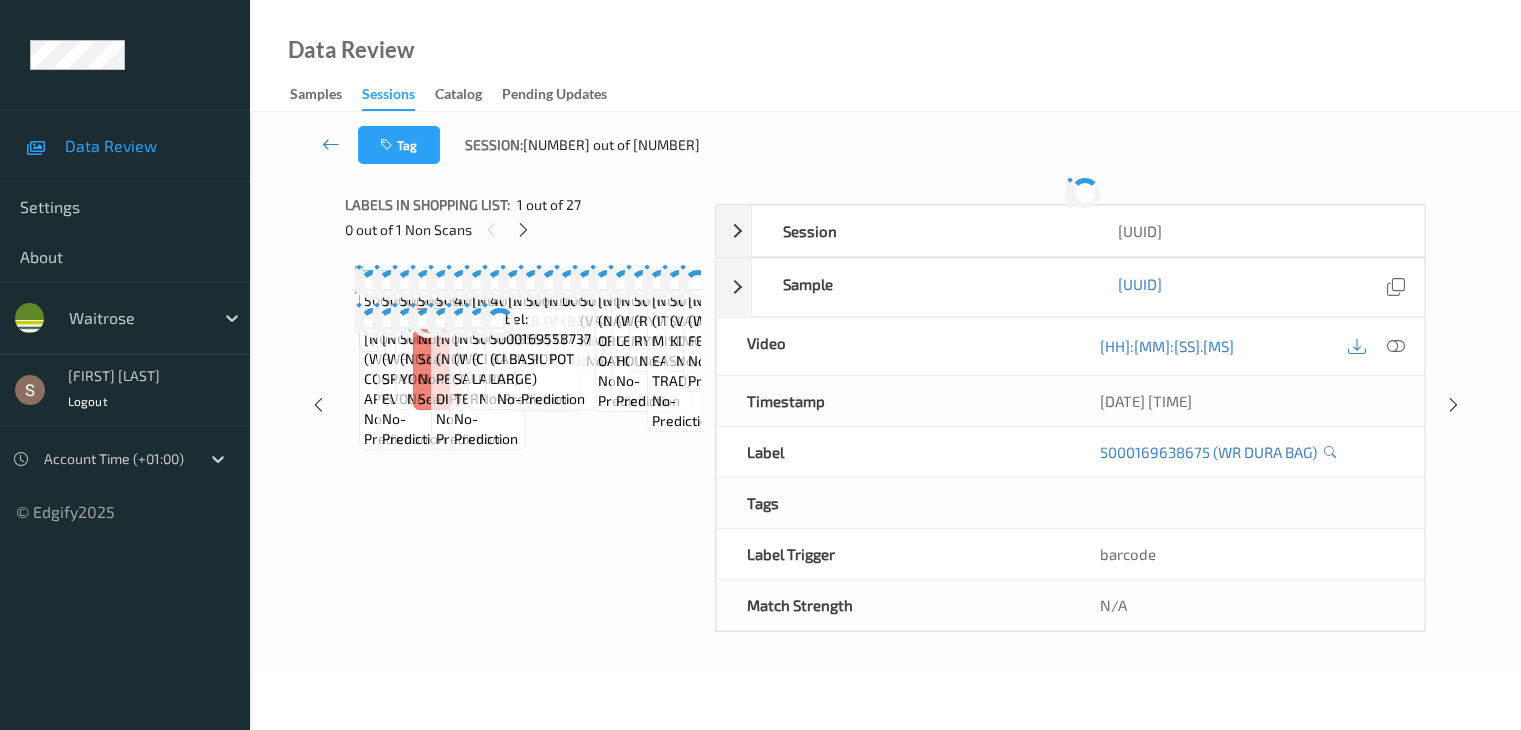 scroll, scrollTop: 0, scrollLeft: 0, axis: both 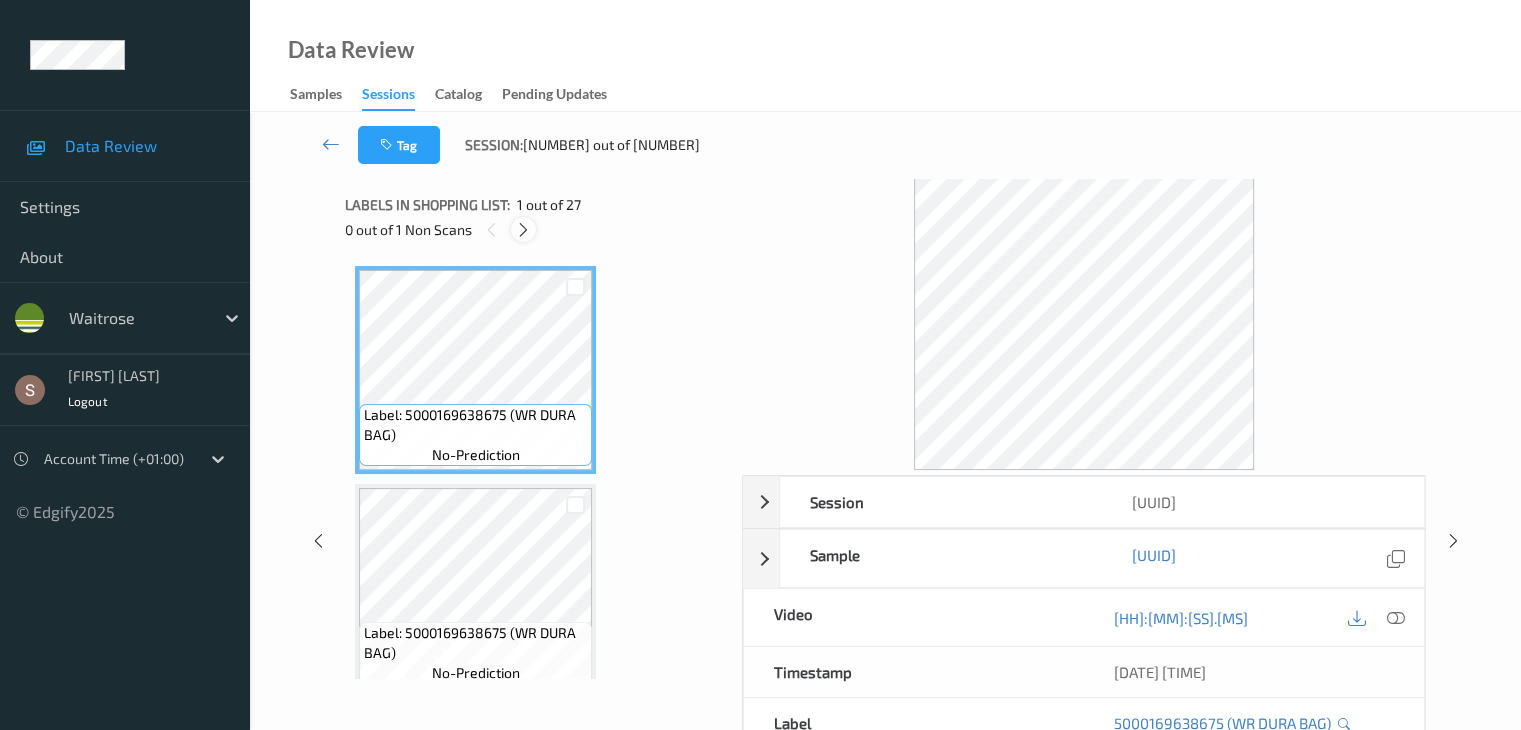 click at bounding box center [523, 230] 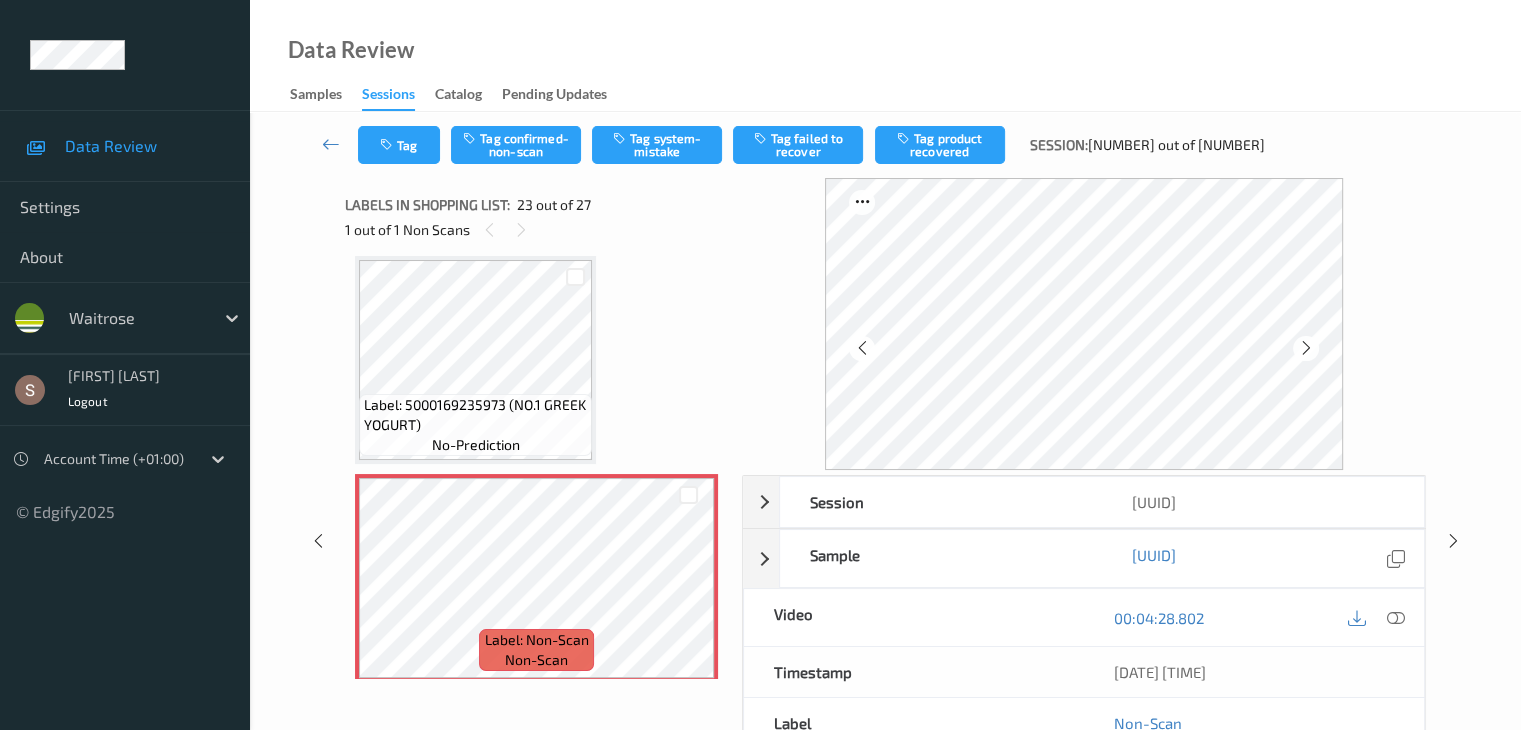 scroll, scrollTop: 4688, scrollLeft: 0, axis: vertical 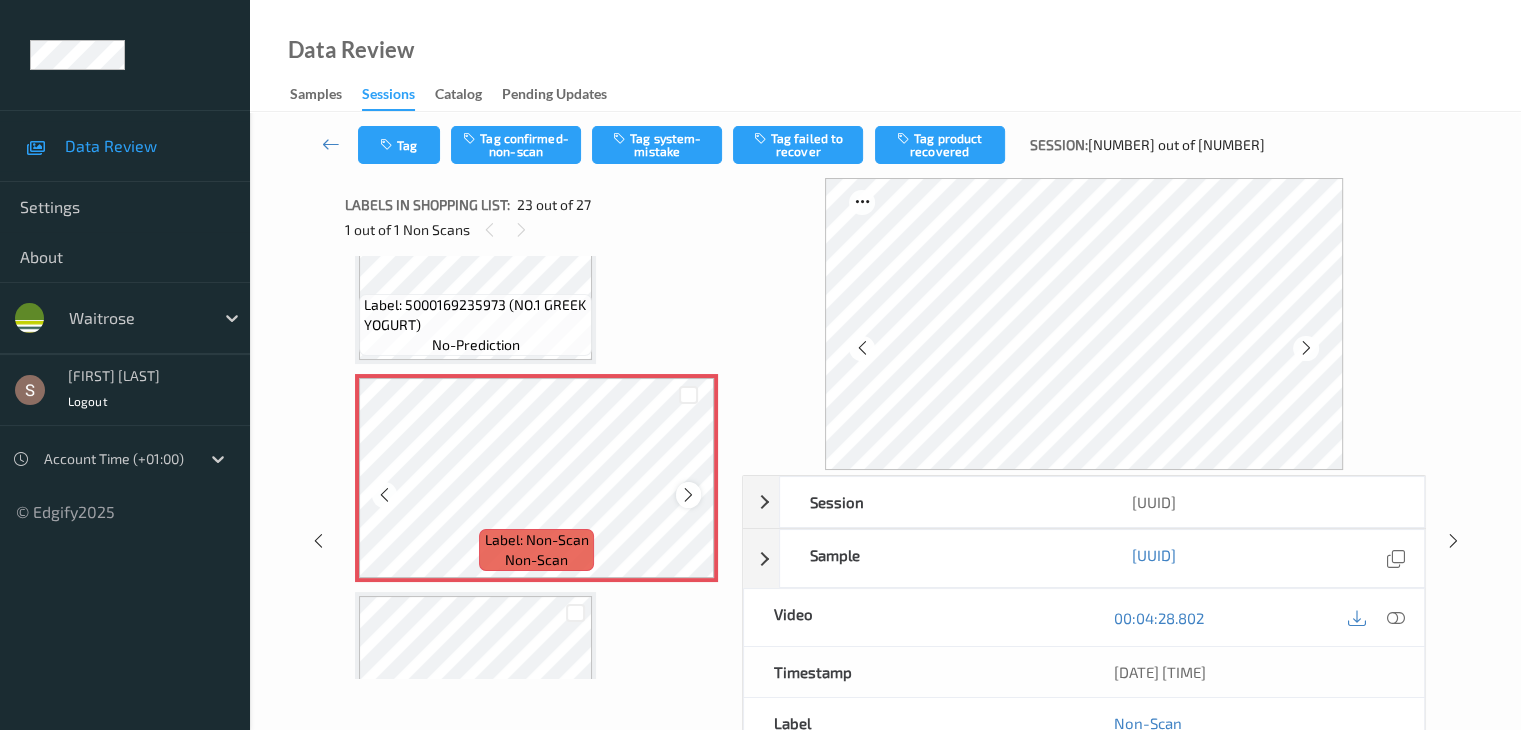 click at bounding box center [688, 495] 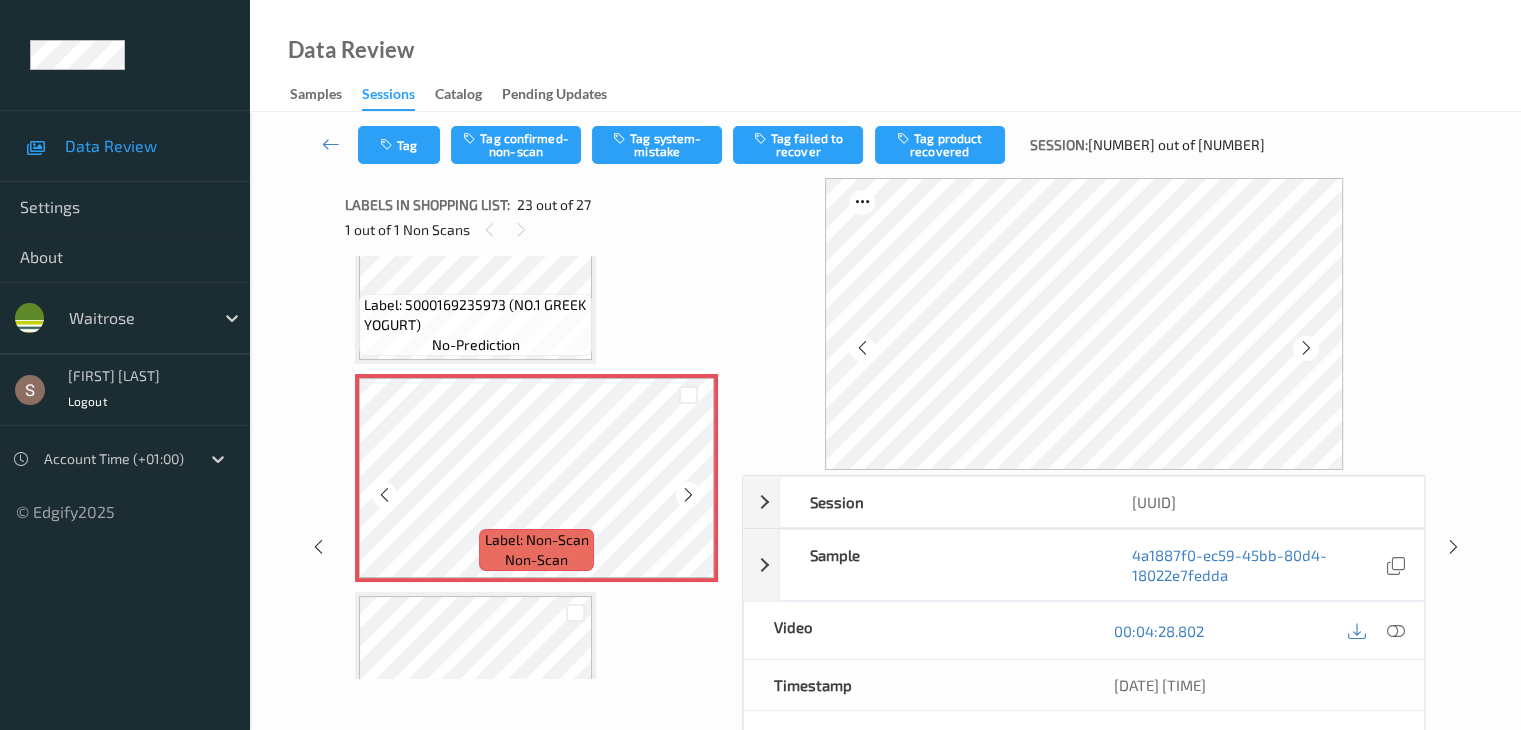 click at bounding box center [688, 495] 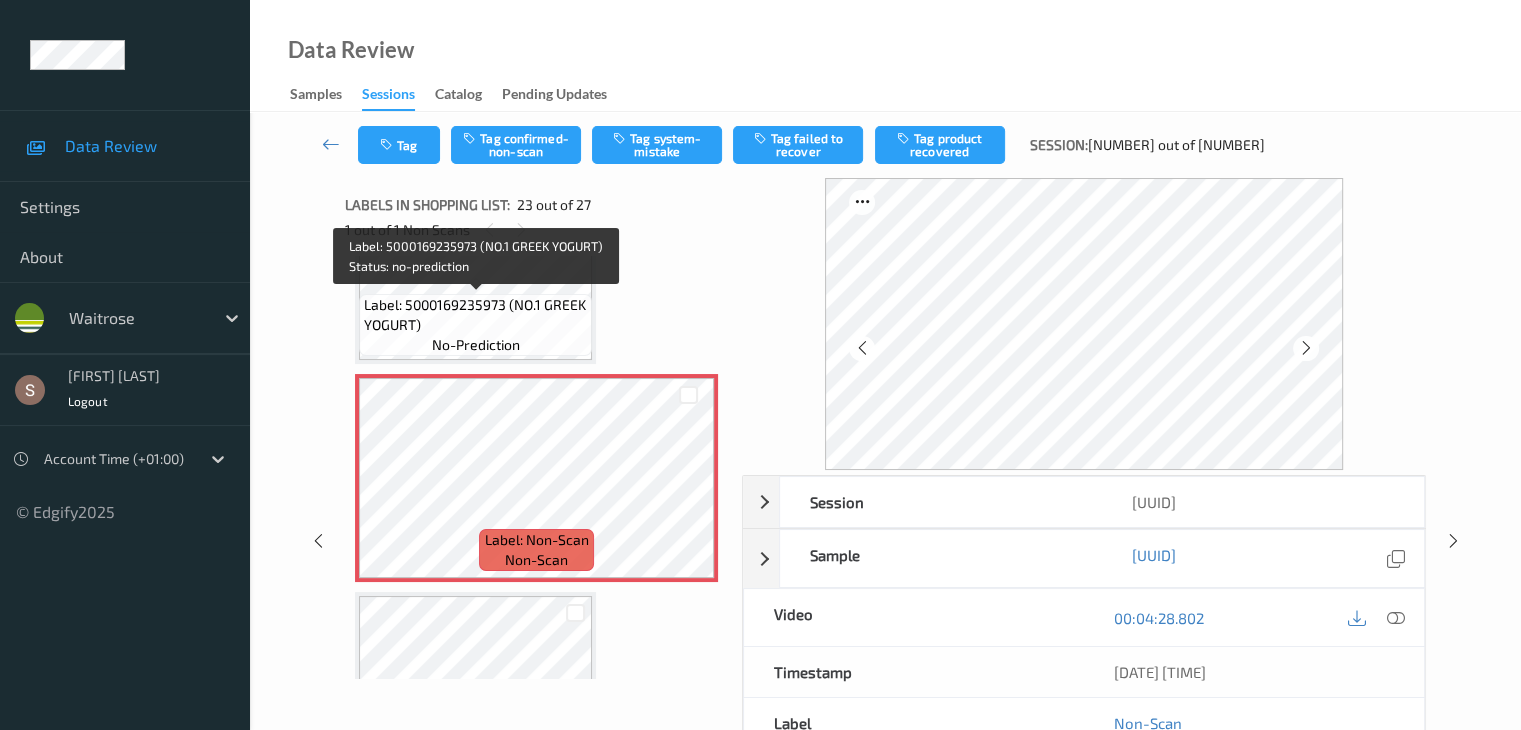 click on "Label: 5000169235973 (NO.1 GREEK YOGURT)" at bounding box center [475, 315] 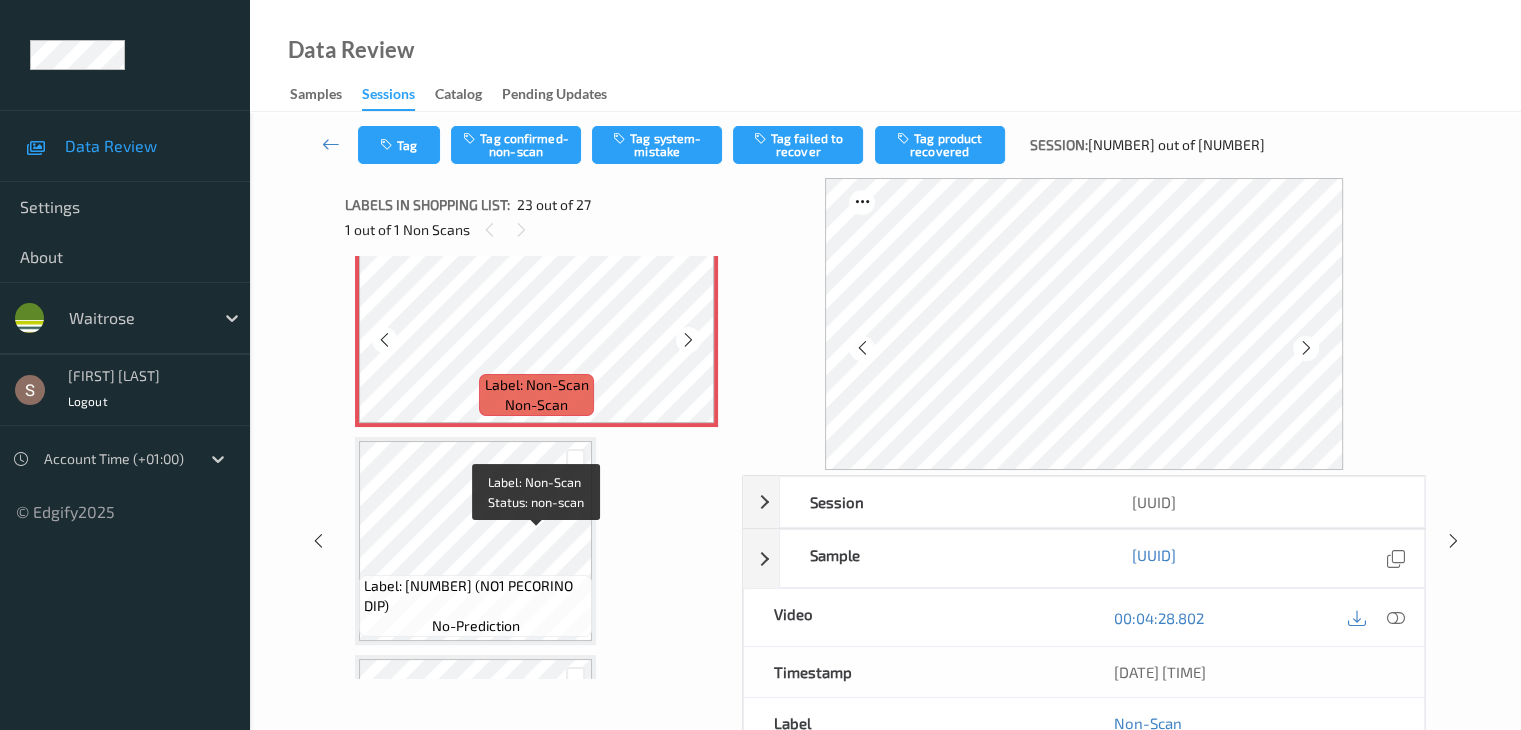 scroll, scrollTop: 4888, scrollLeft: 0, axis: vertical 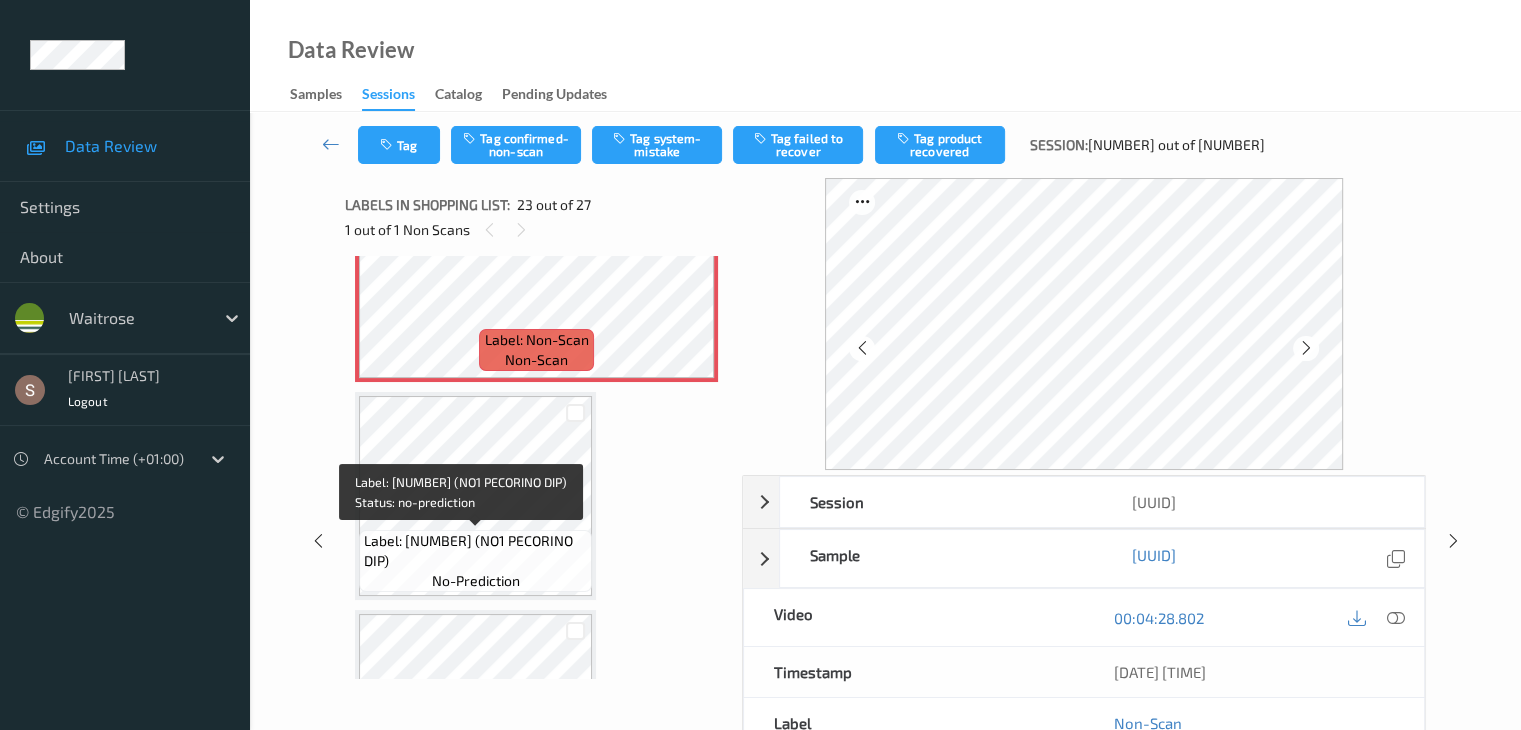 click on "Label: 5063210048151 (NO1 PECORINO DIP)" at bounding box center [475, 551] 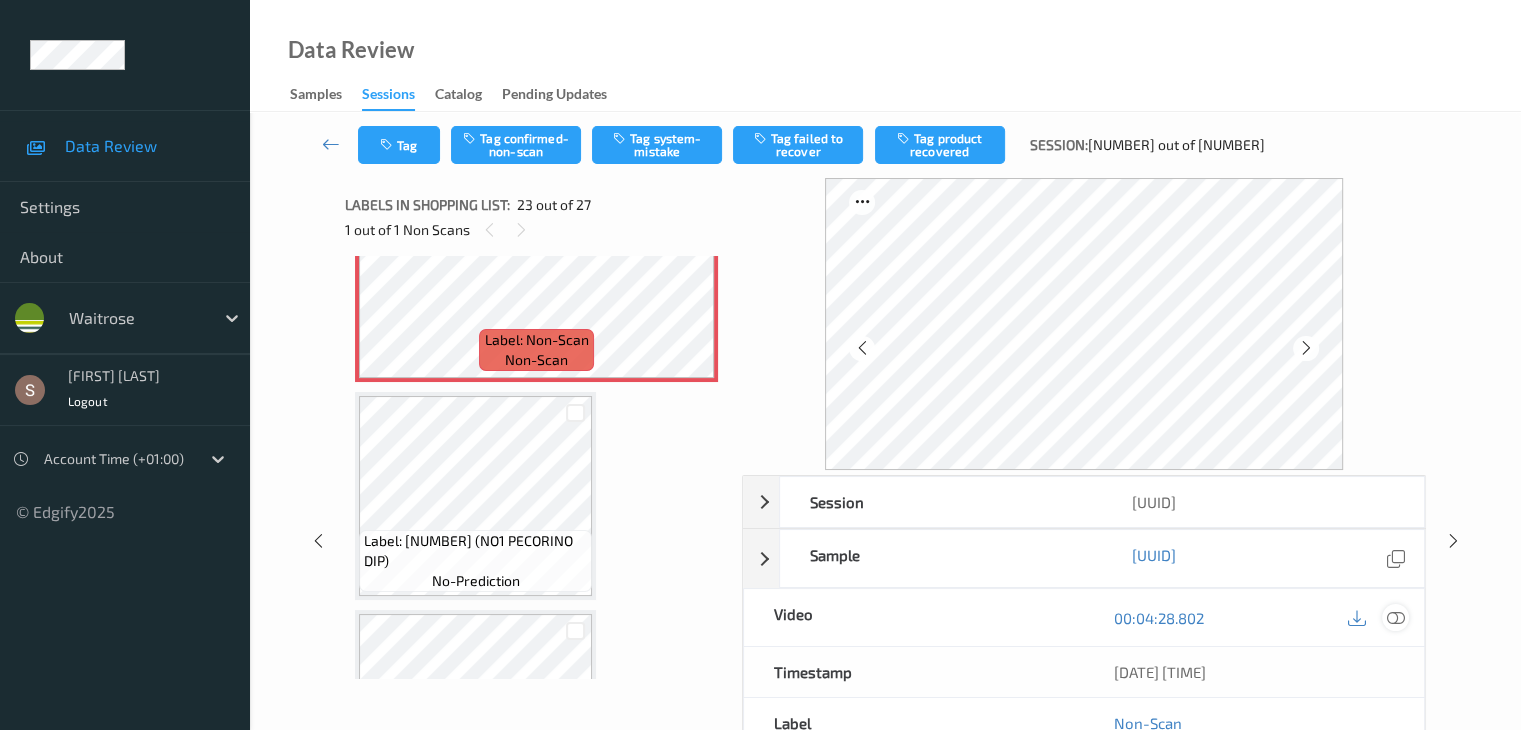 click at bounding box center (1395, 618) 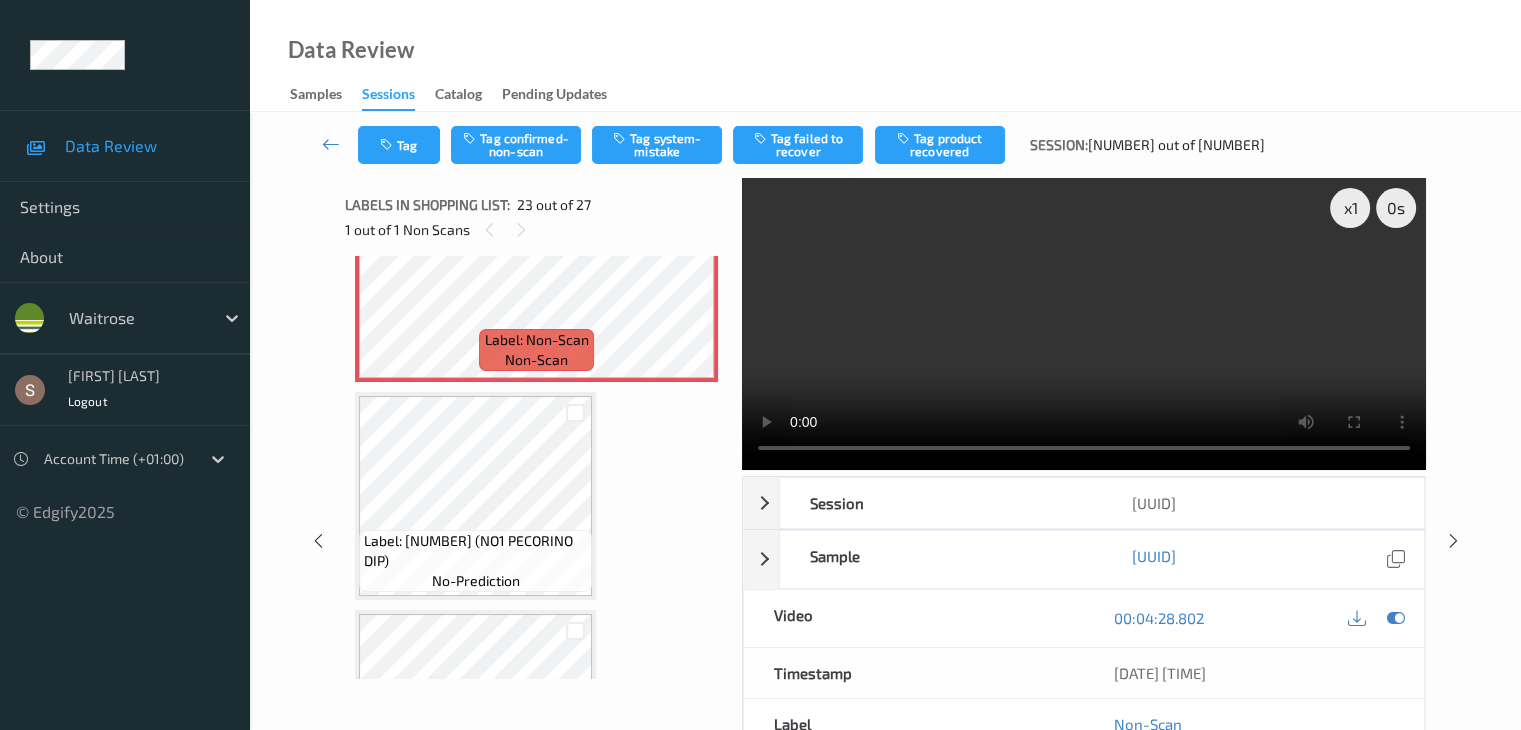 click at bounding box center (1084, 324) 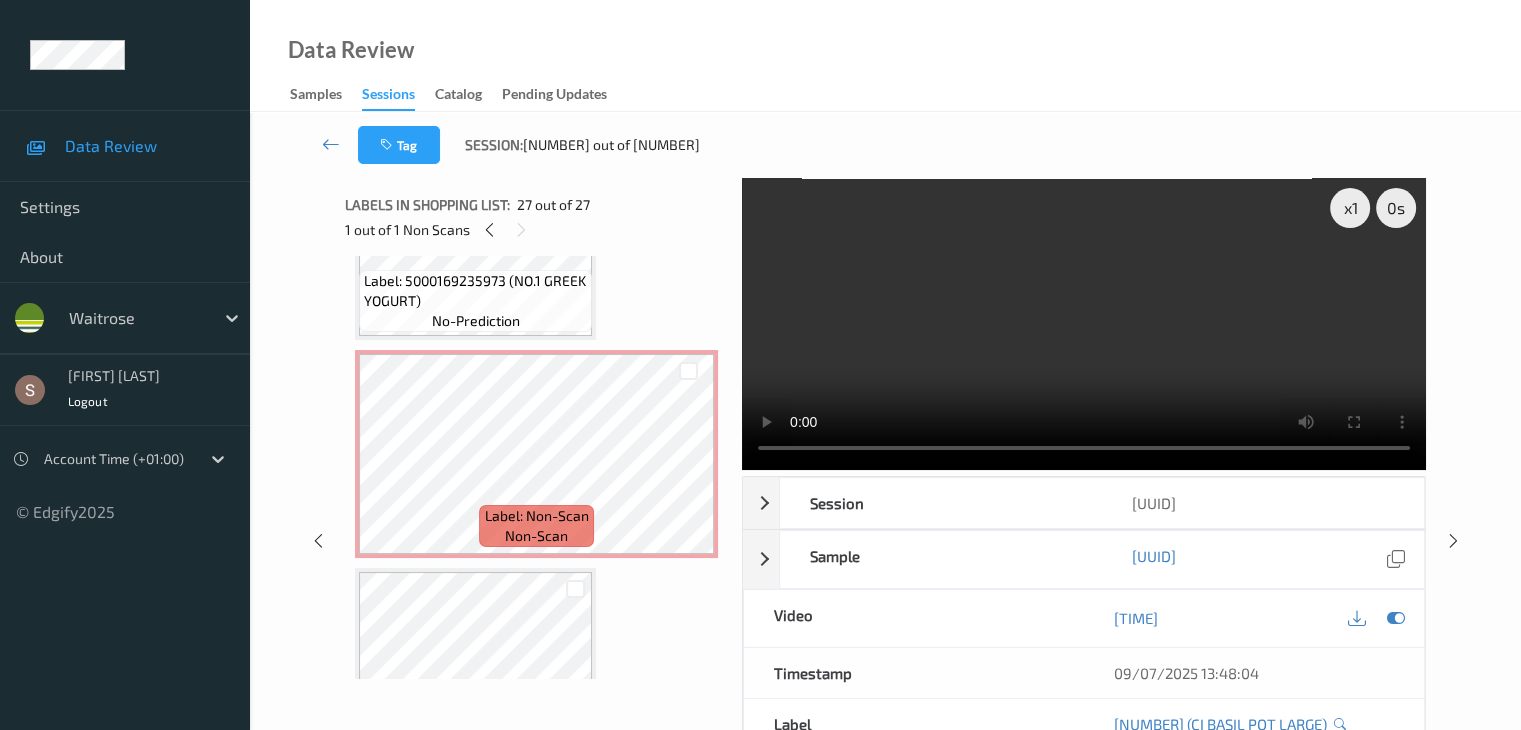 scroll, scrollTop: 4673, scrollLeft: 0, axis: vertical 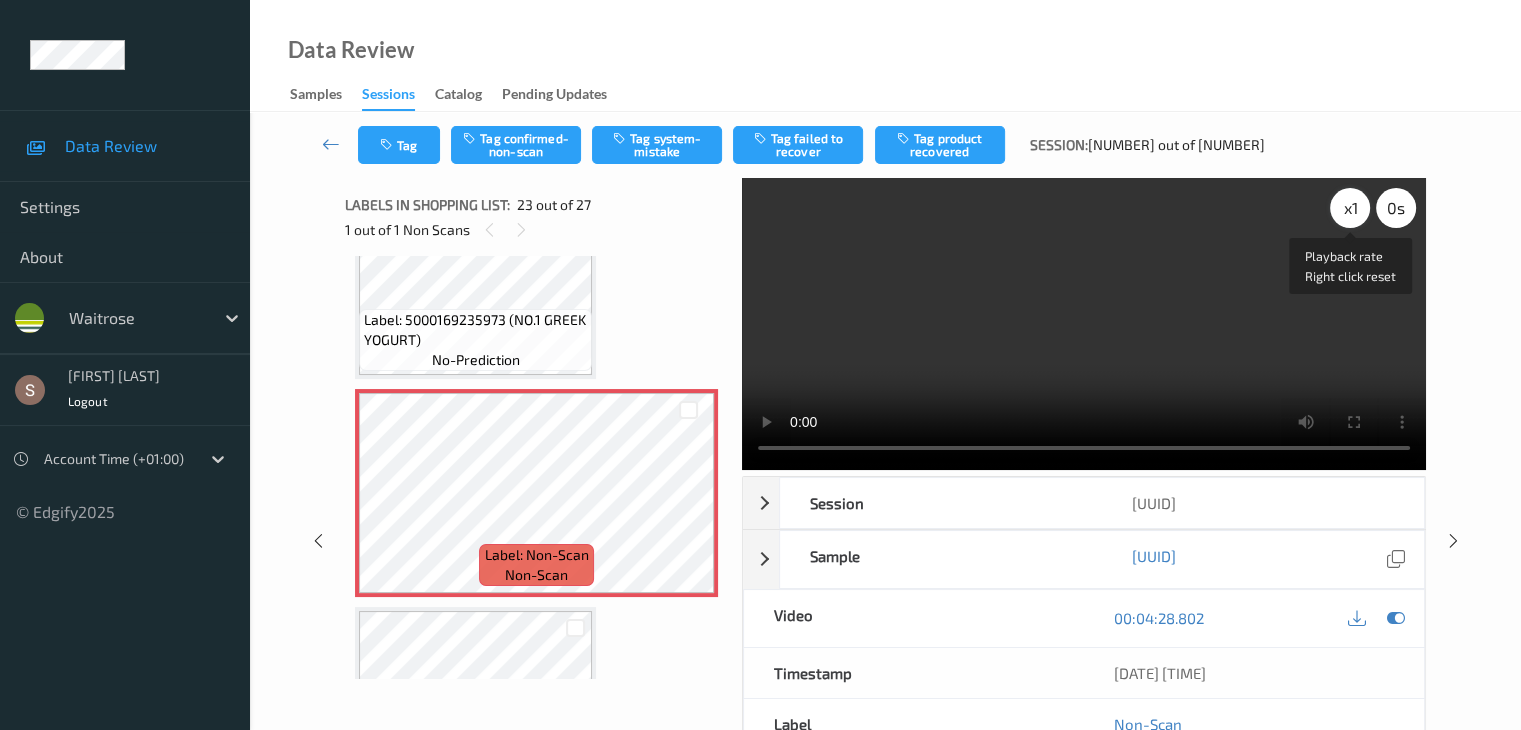 click on "x 1" at bounding box center (1350, 208) 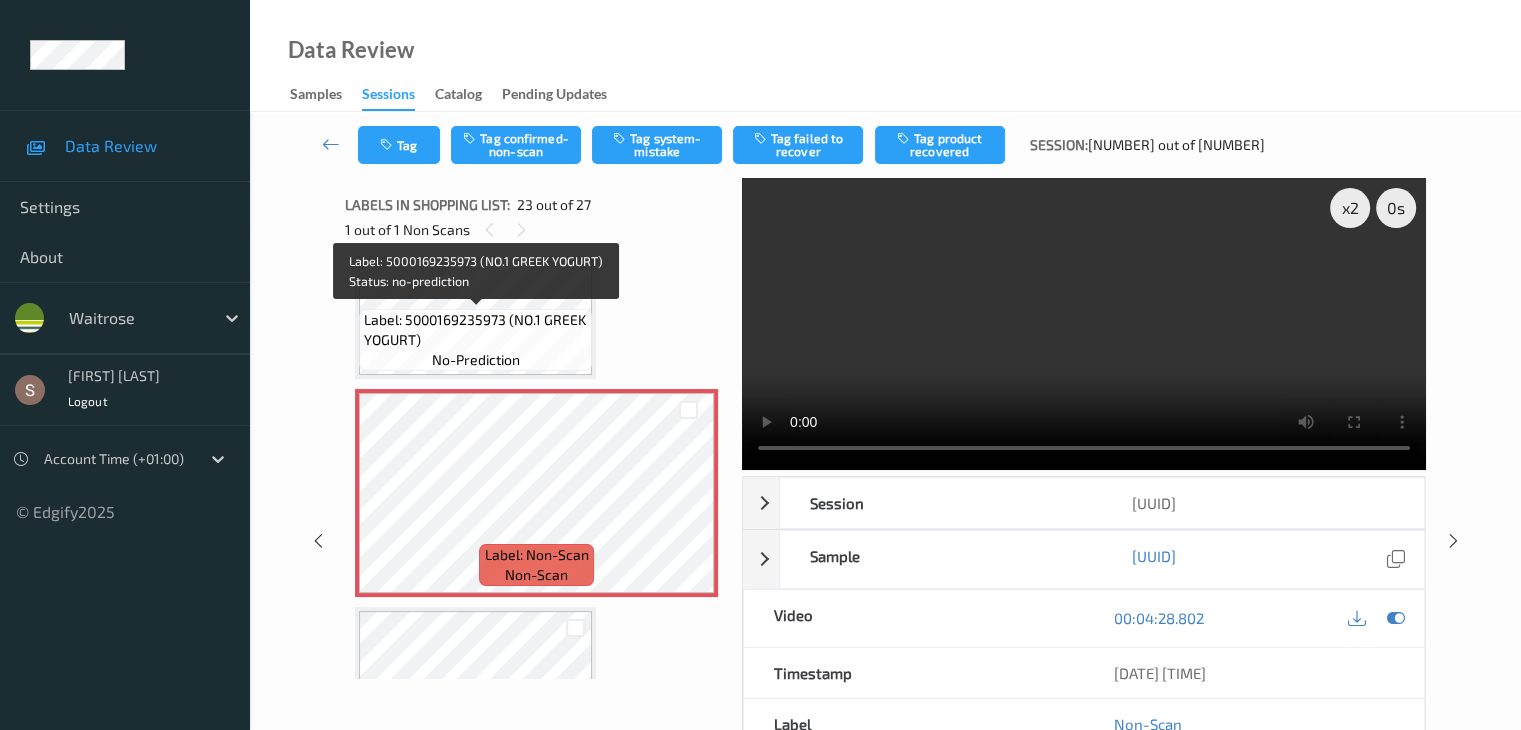click on "Label: 5000169235973 (NO.1 GREEK YOGURT)" at bounding box center (475, 330) 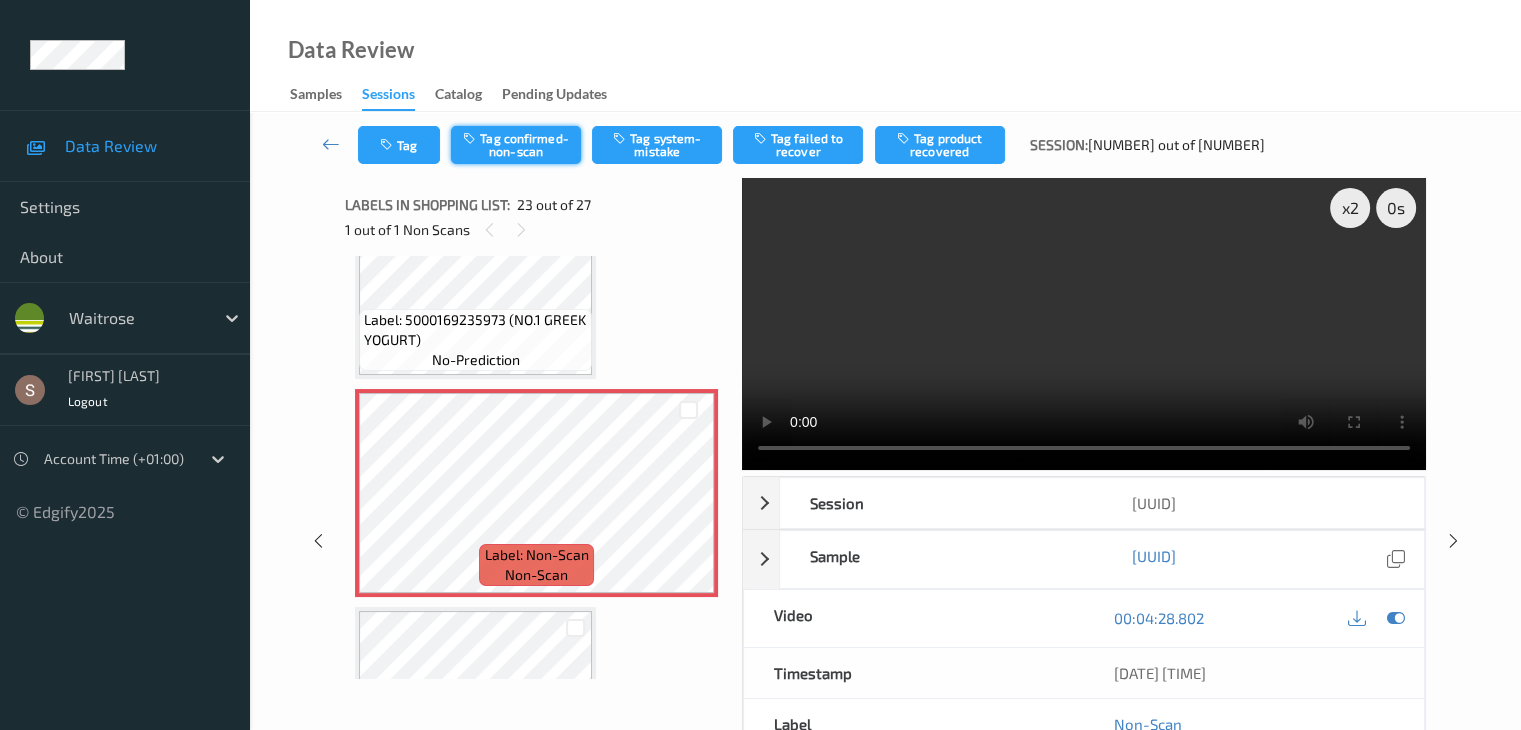click on "Tag   confirmed-non-scan" at bounding box center (516, 145) 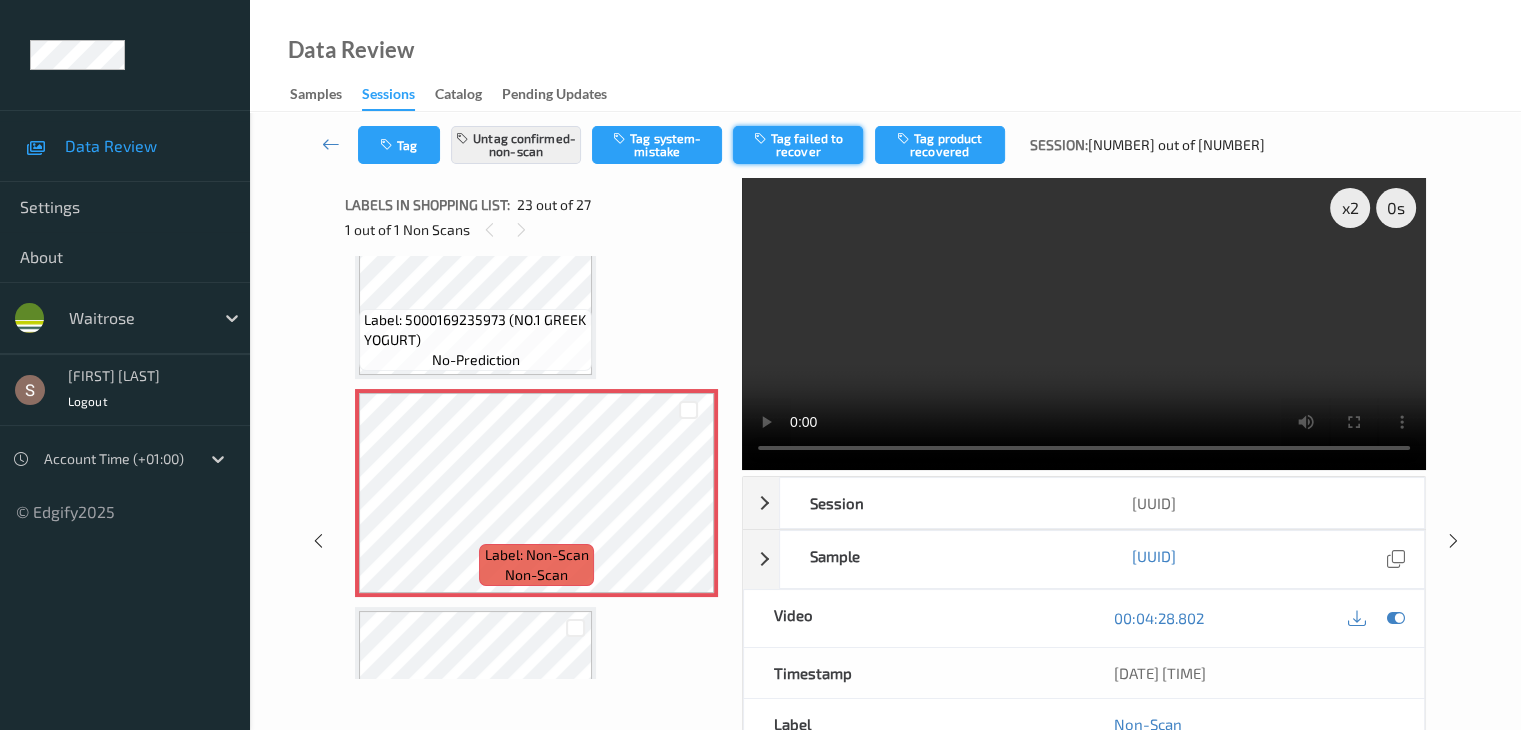 click on "Tag   failed to recover" at bounding box center [798, 145] 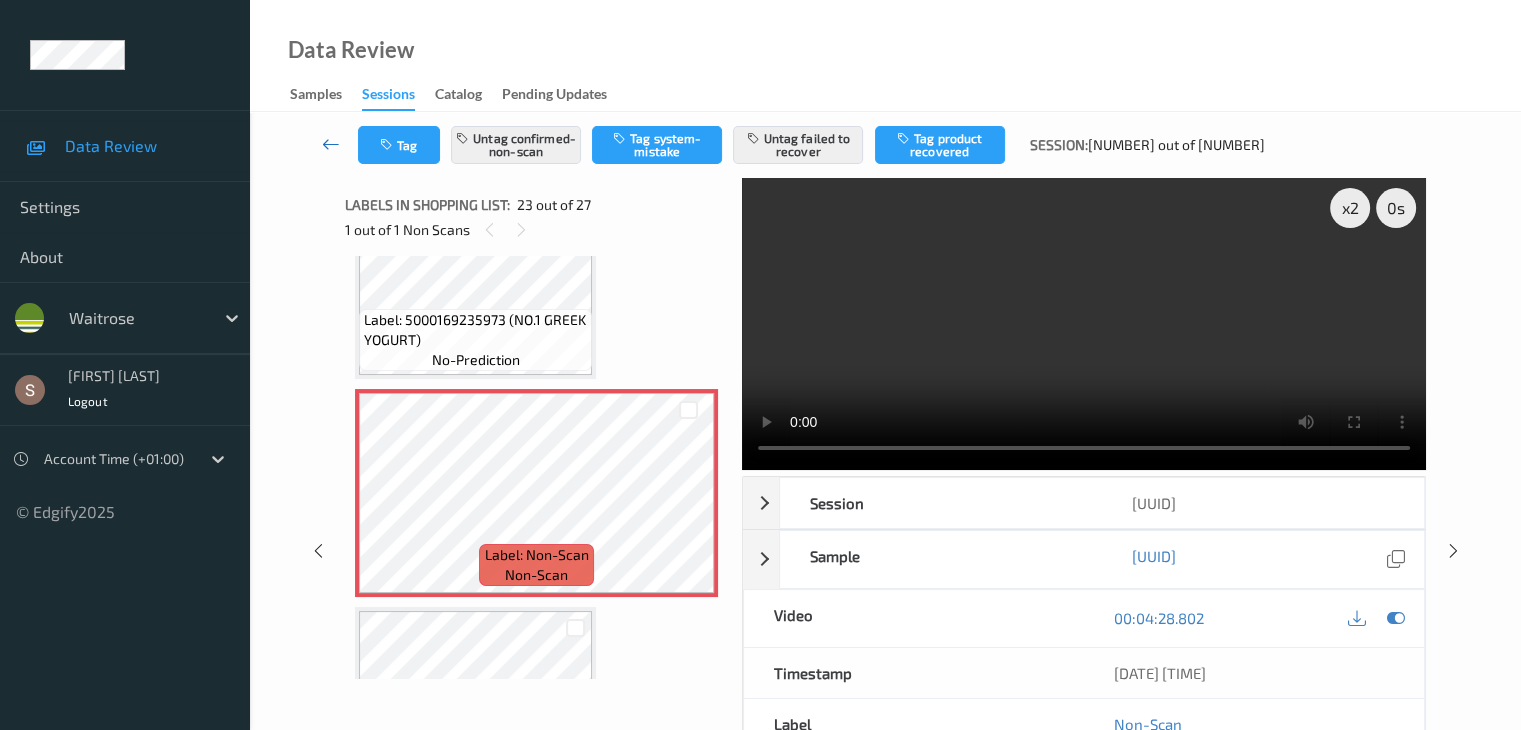 click at bounding box center (331, 145) 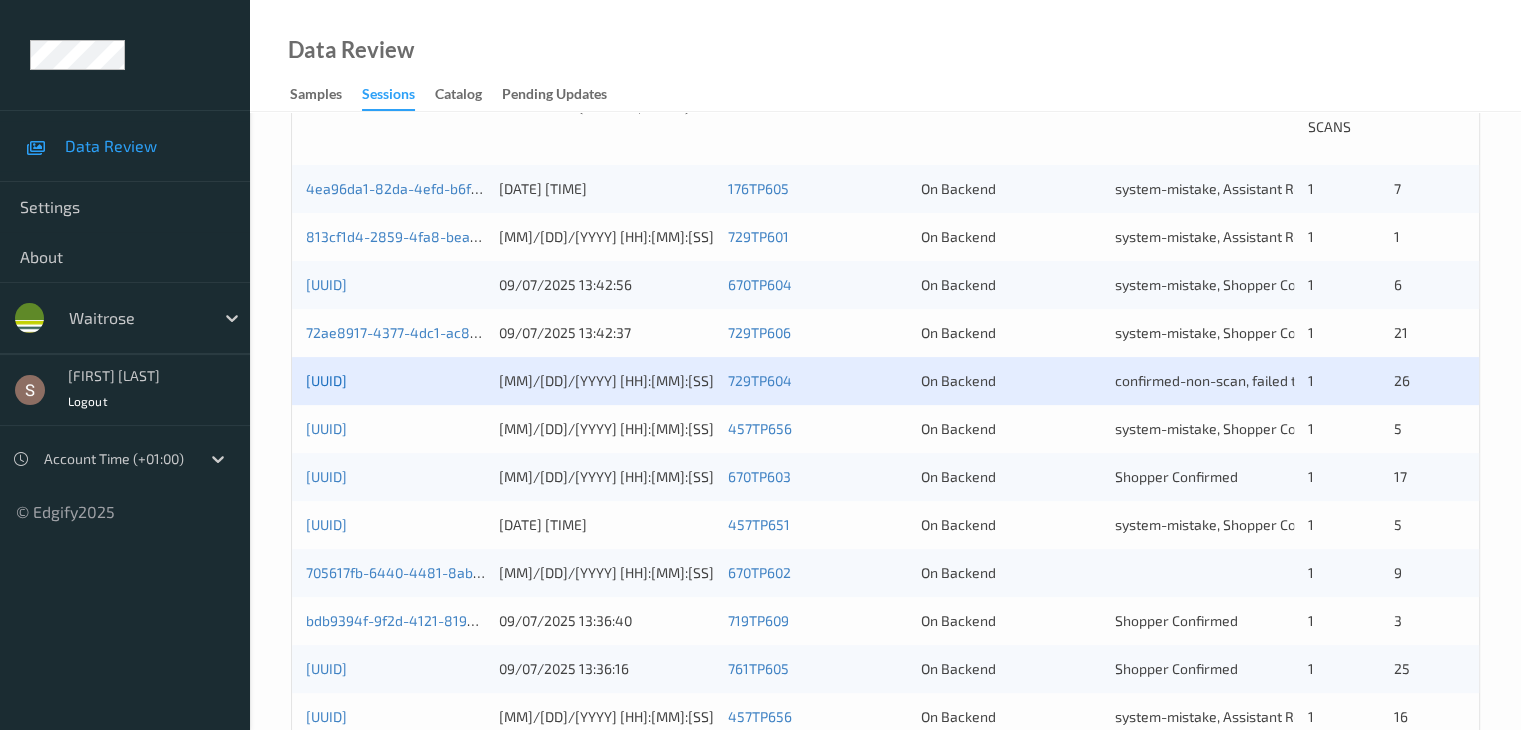 scroll, scrollTop: 500, scrollLeft: 0, axis: vertical 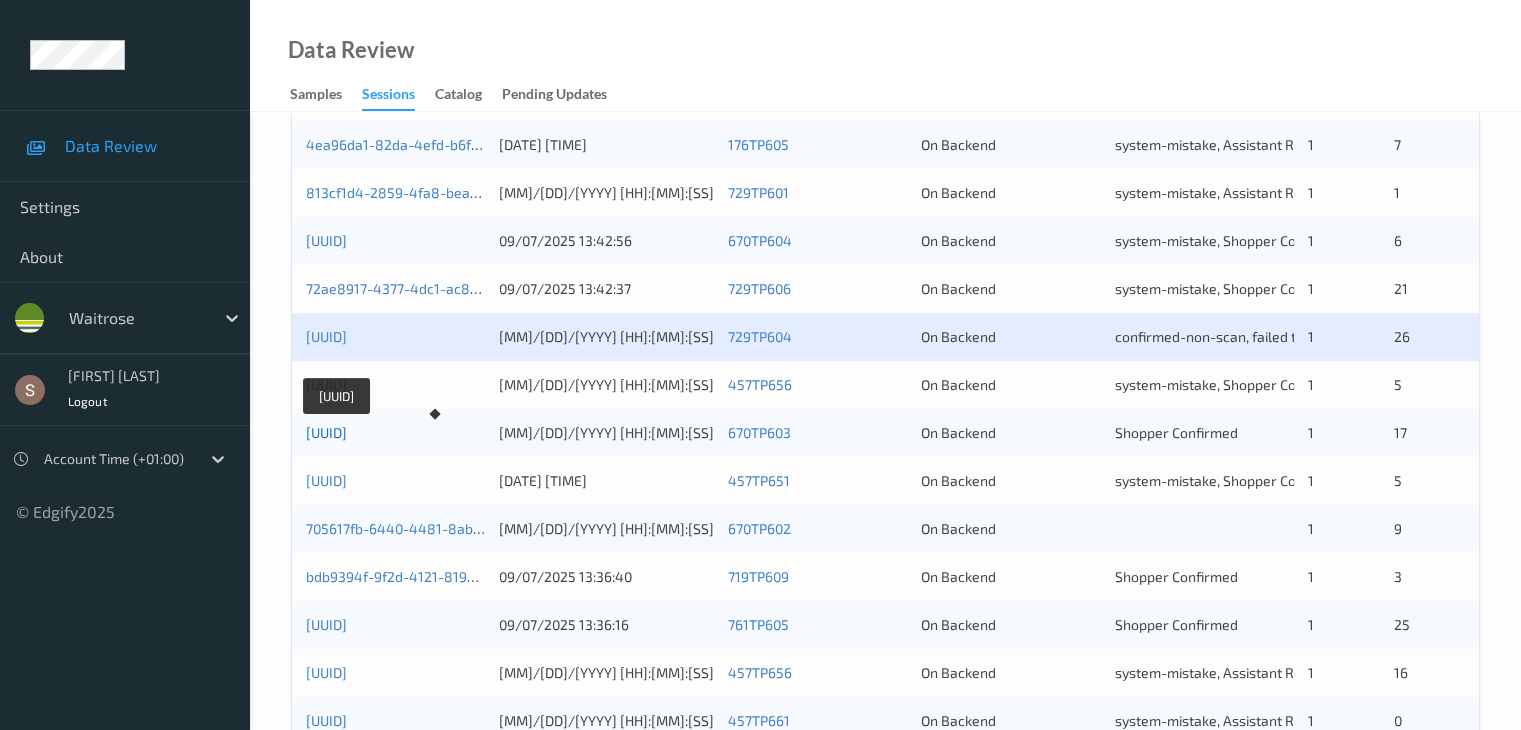 click on "729103fa-3fbb-4406-a86a-30c81f617ff7" at bounding box center (326, 432) 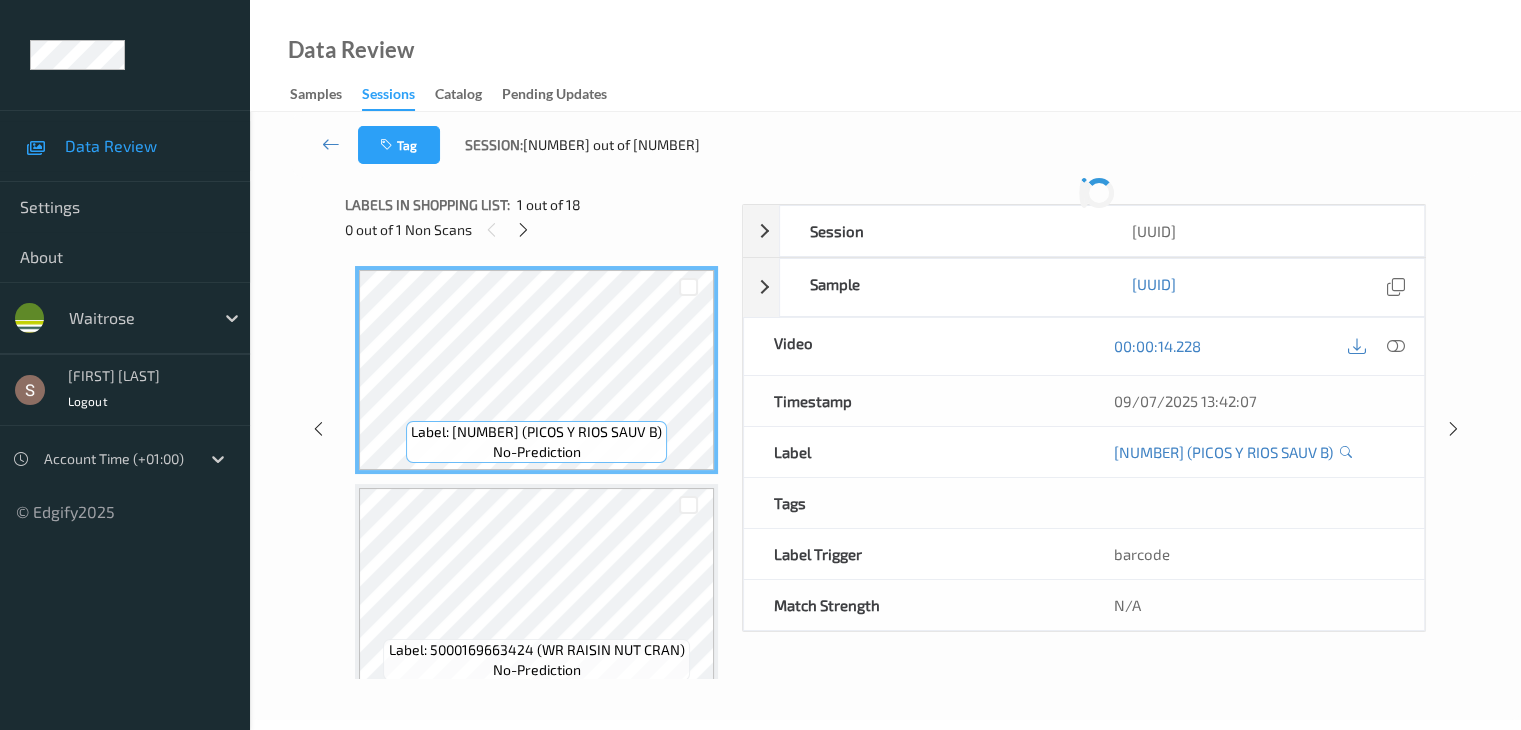 scroll, scrollTop: 0, scrollLeft: 0, axis: both 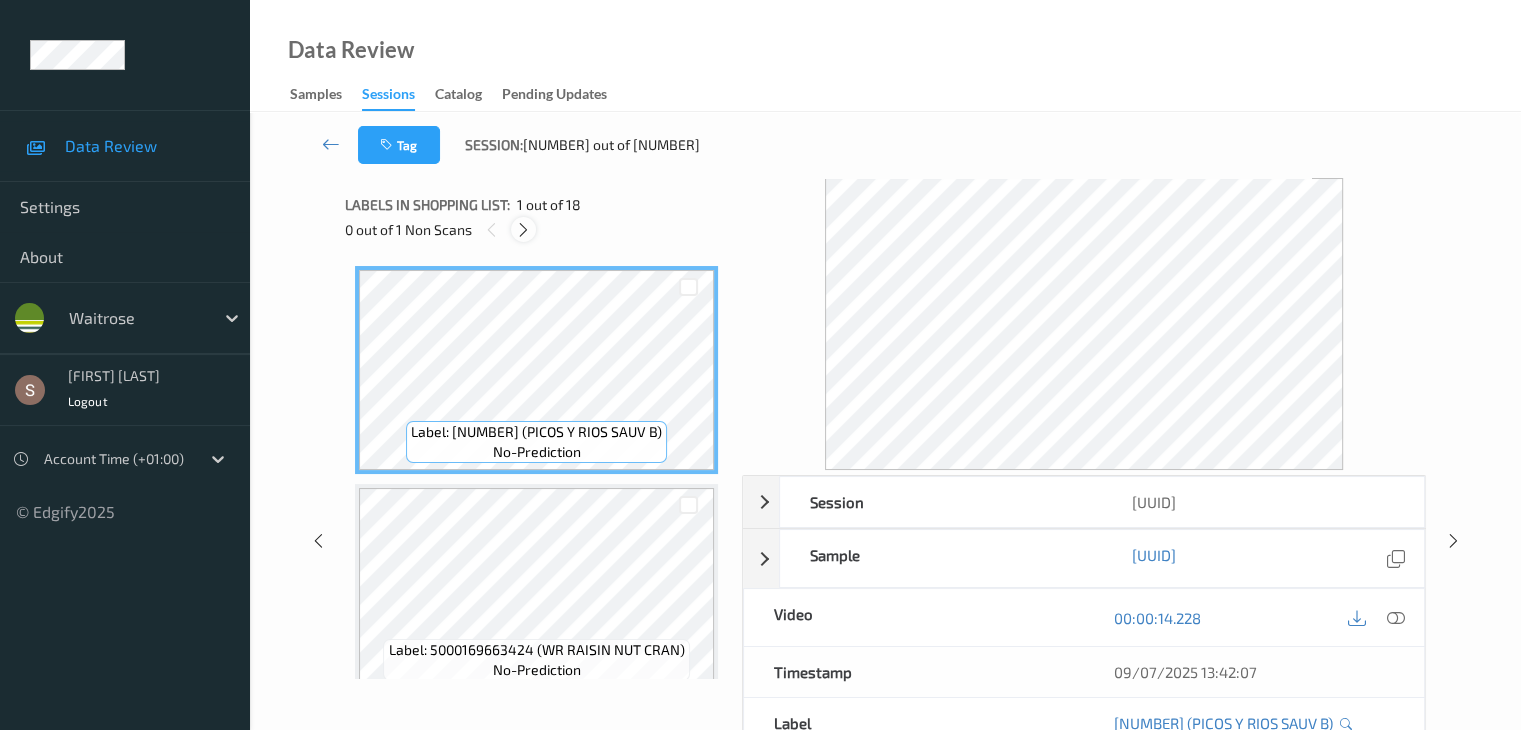 click at bounding box center (523, 230) 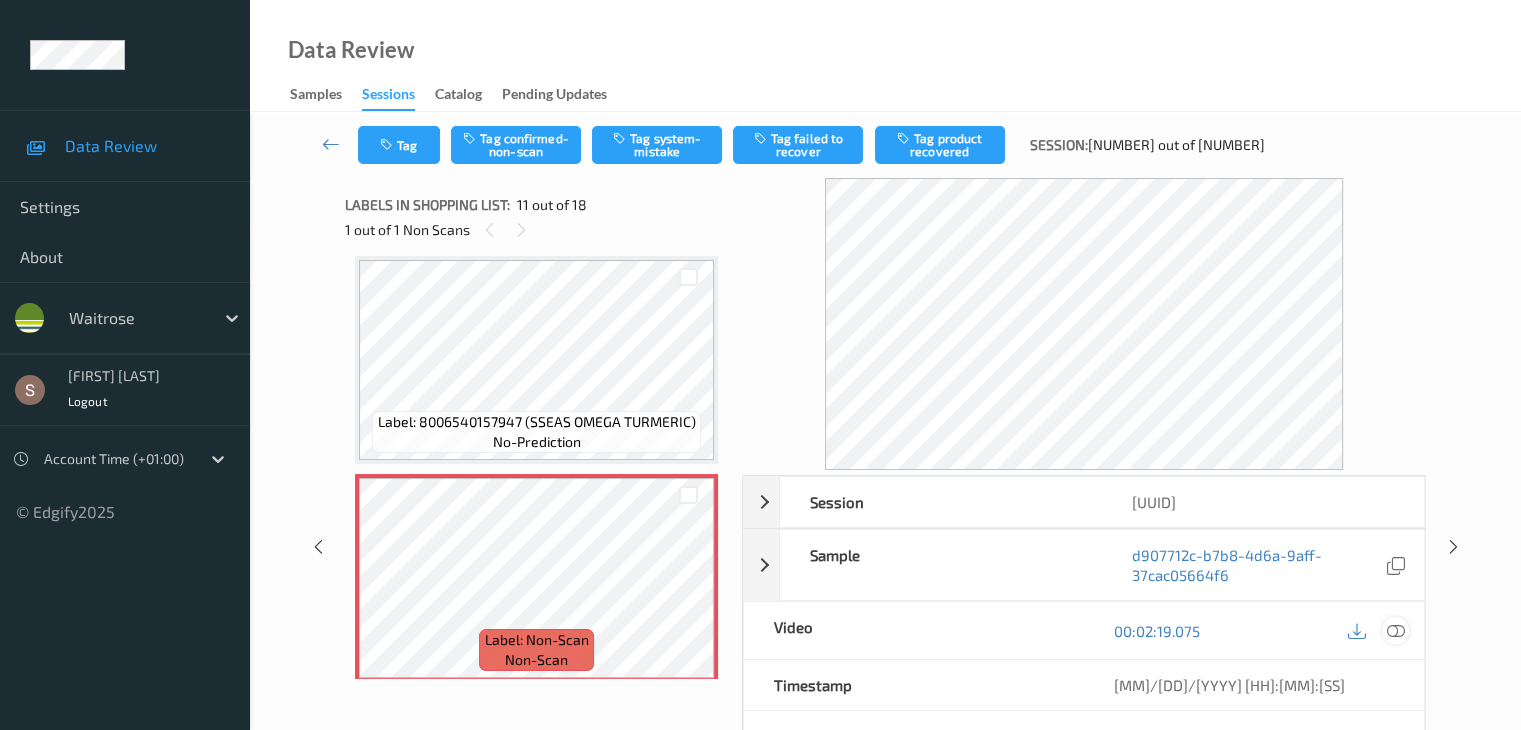 click at bounding box center [1395, 631] 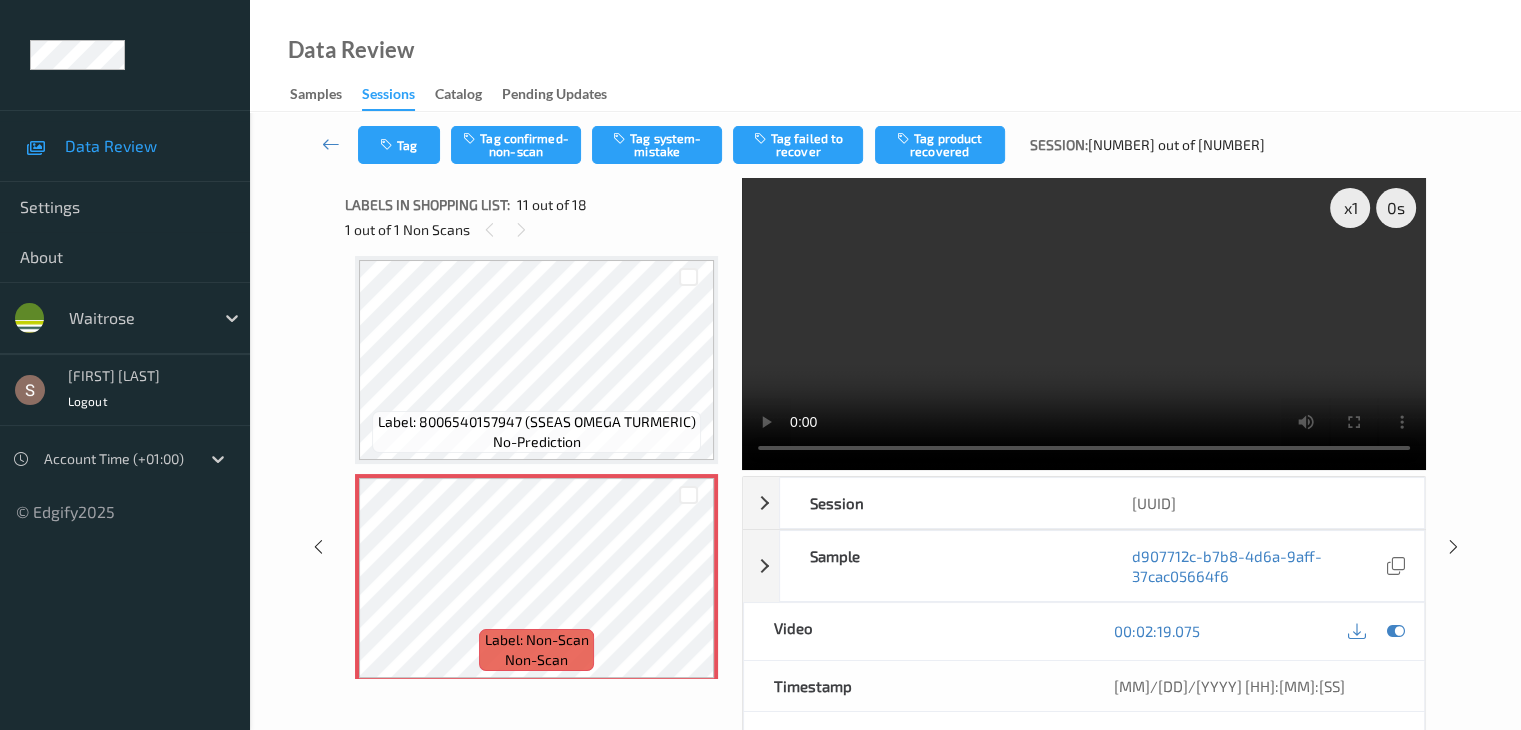 click at bounding box center (1084, 324) 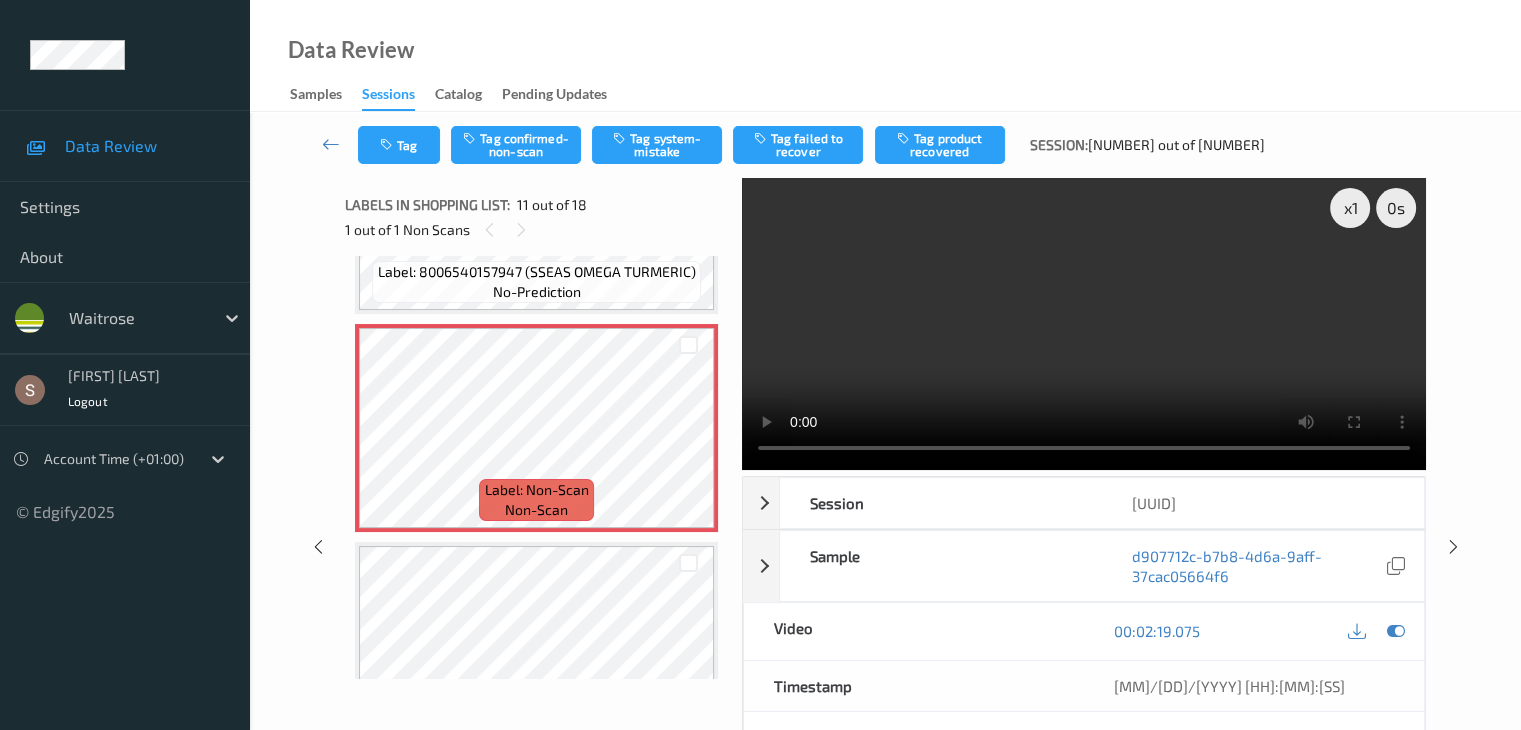 scroll, scrollTop: 2172, scrollLeft: 0, axis: vertical 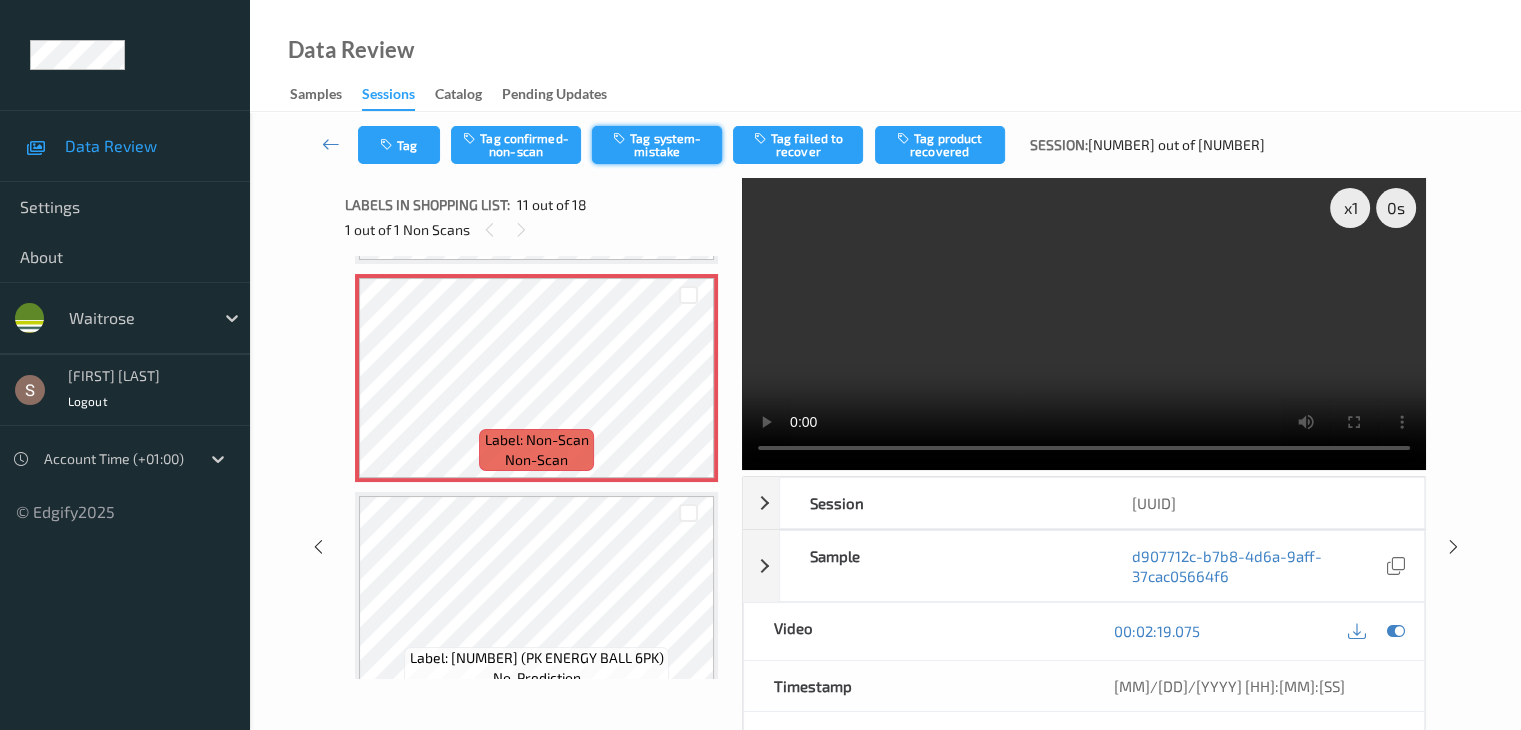 click on "Tag   system-mistake" at bounding box center (657, 145) 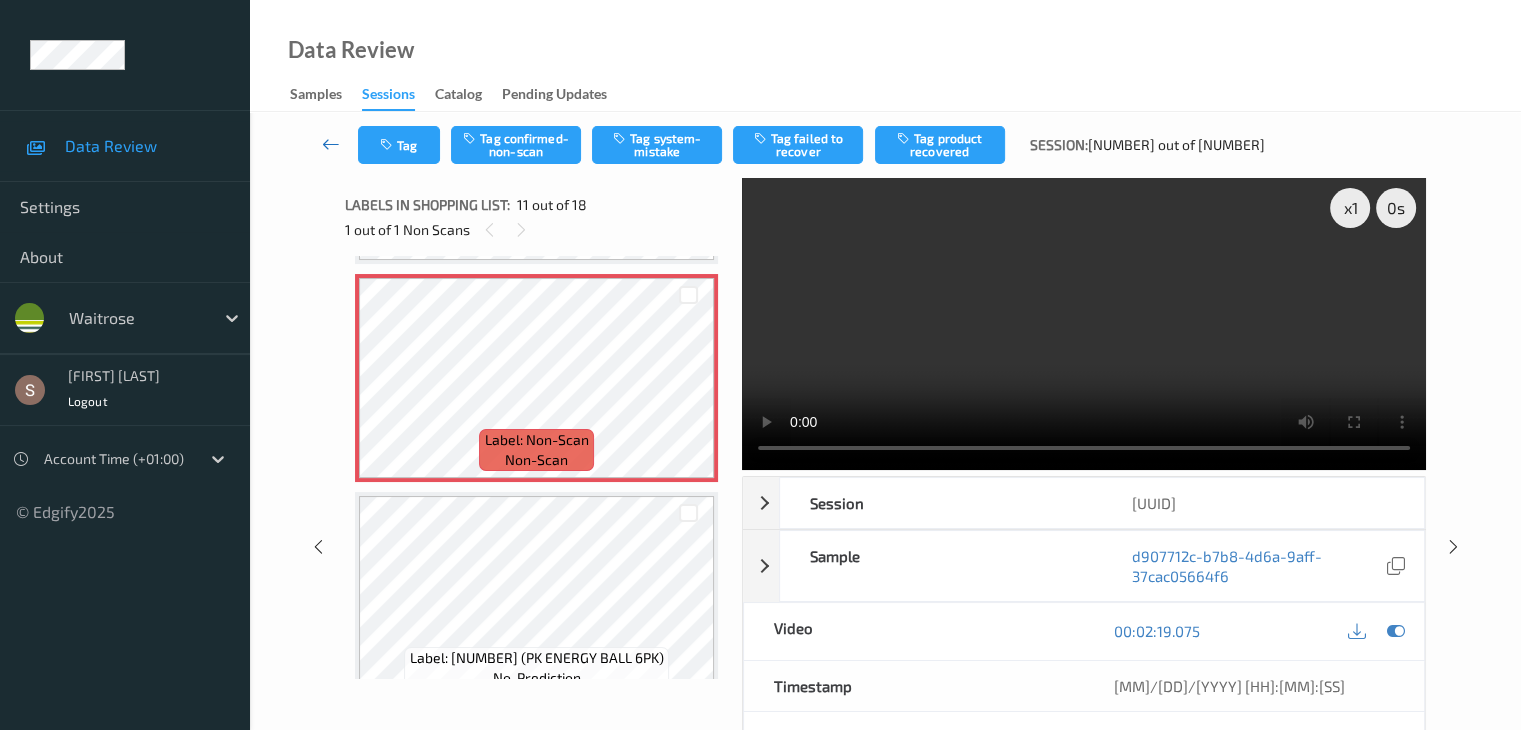 click at bounding box center [331, 144] 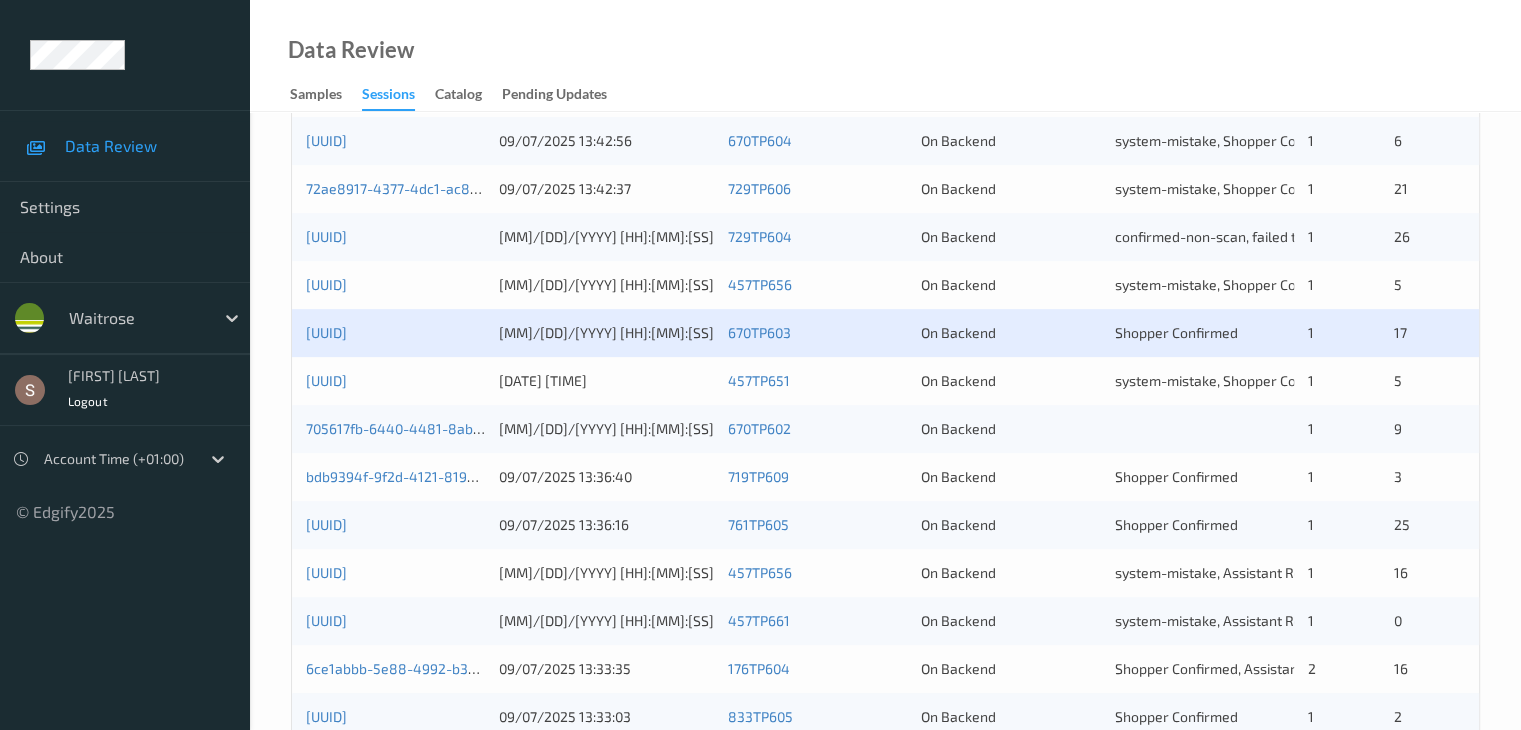 scroll, scrollTop: 700, scrollLeft: 0, axis: vertical 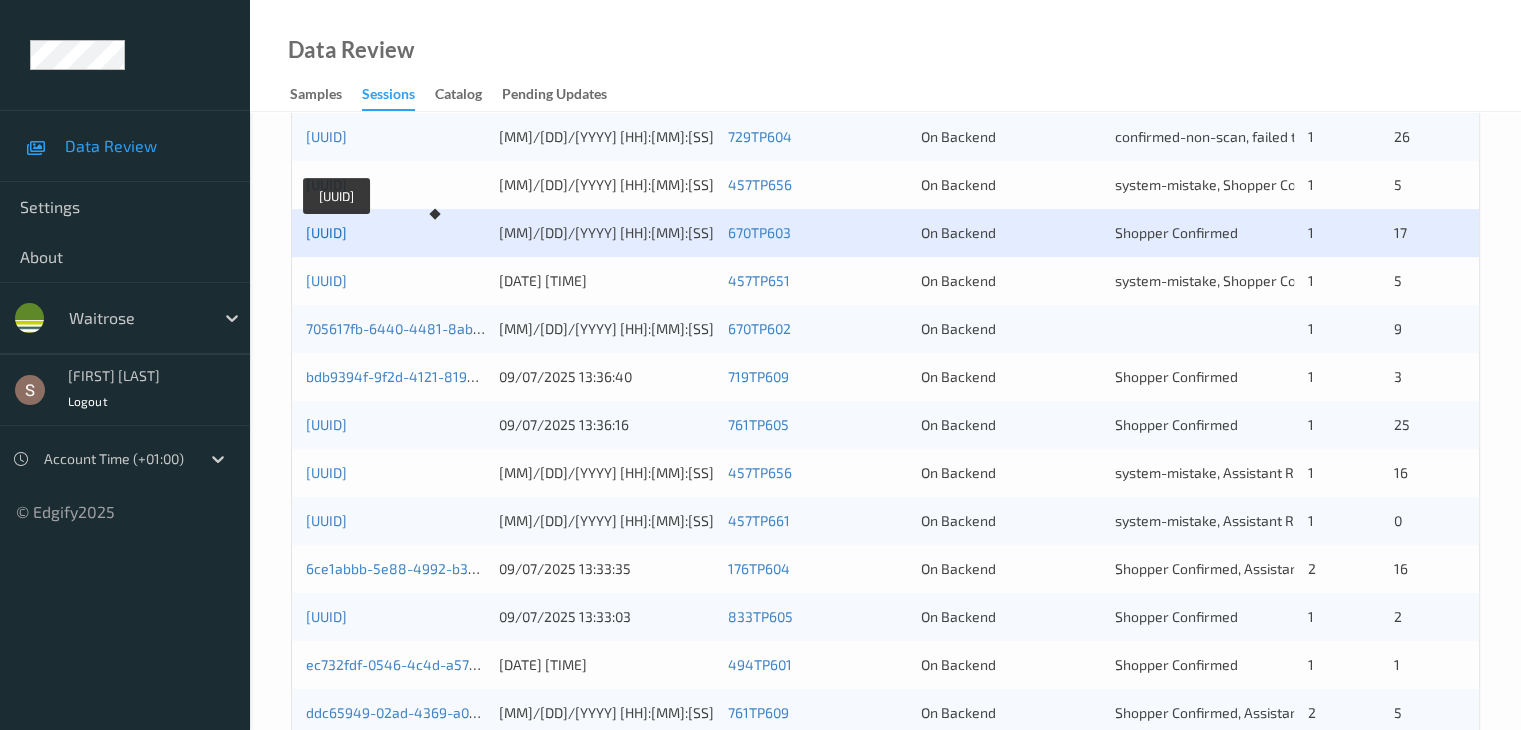 click on "729103fa-3fbb-4406-a86a-30c81f617ff7" at bounding box center [326, 232] 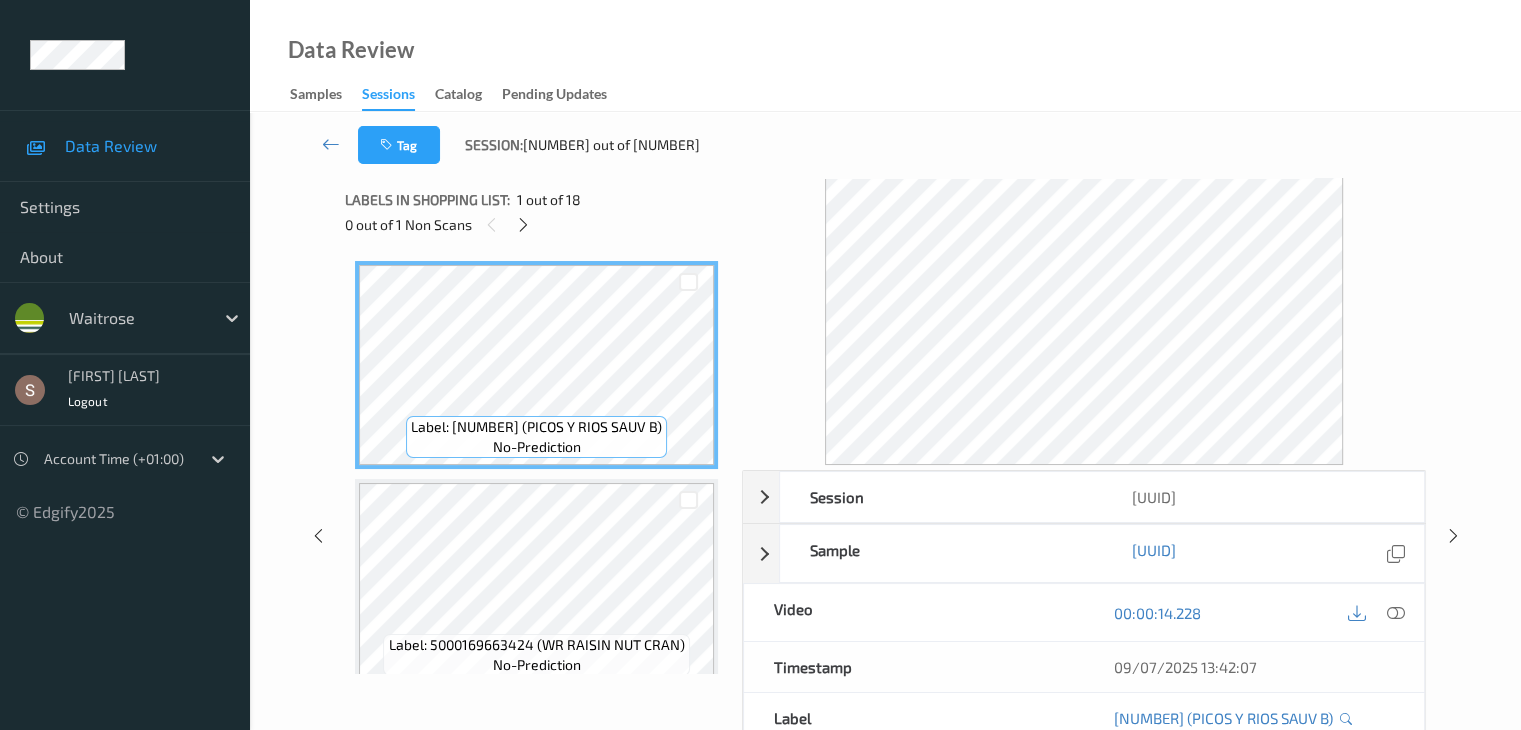 scroll, scrollTop: 0, scrollLeft: 0, axis: both 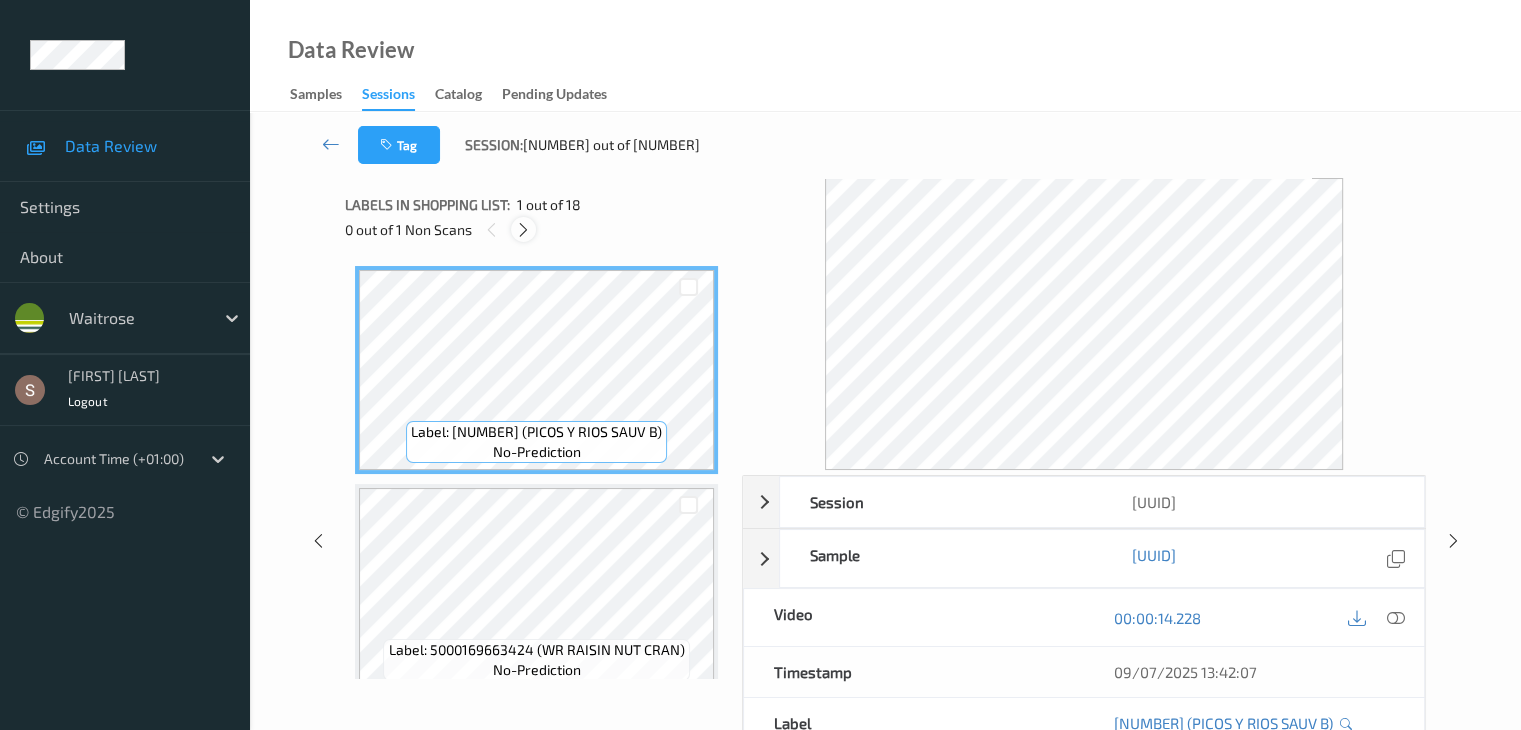 click at bounding box center (523, 230) 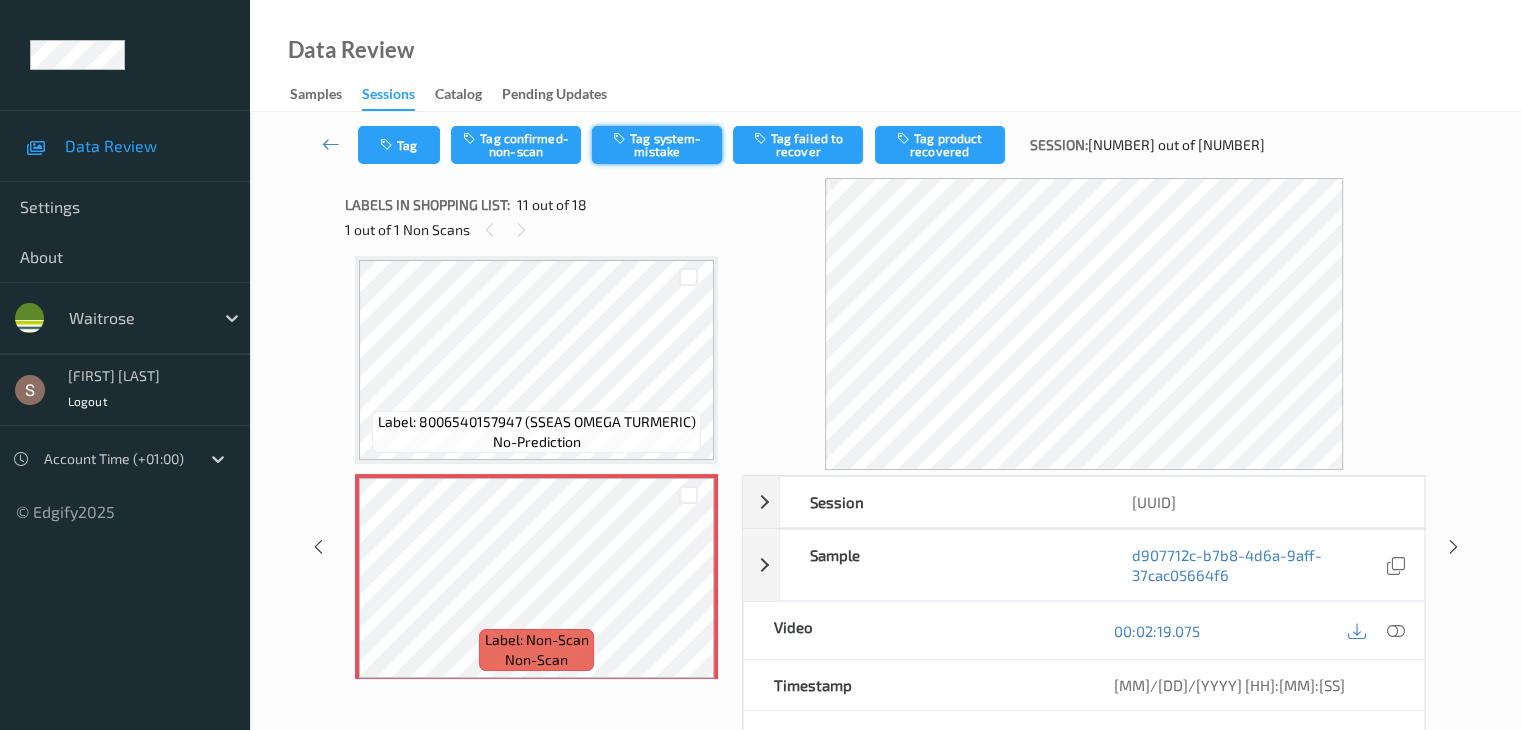 click on "Tag   system-mistake" at bounding box center [657, 145] 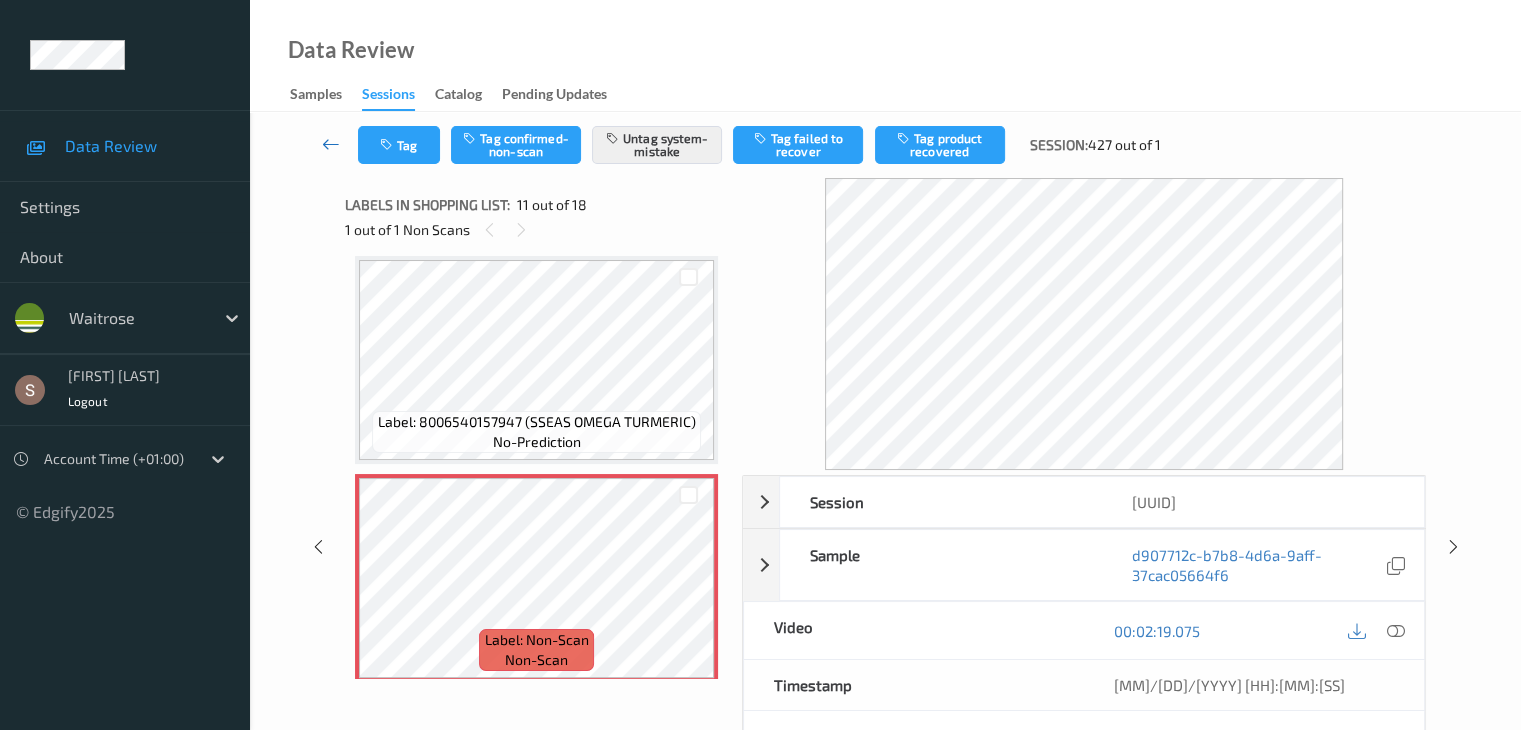 click at bounding box center [331, 144] 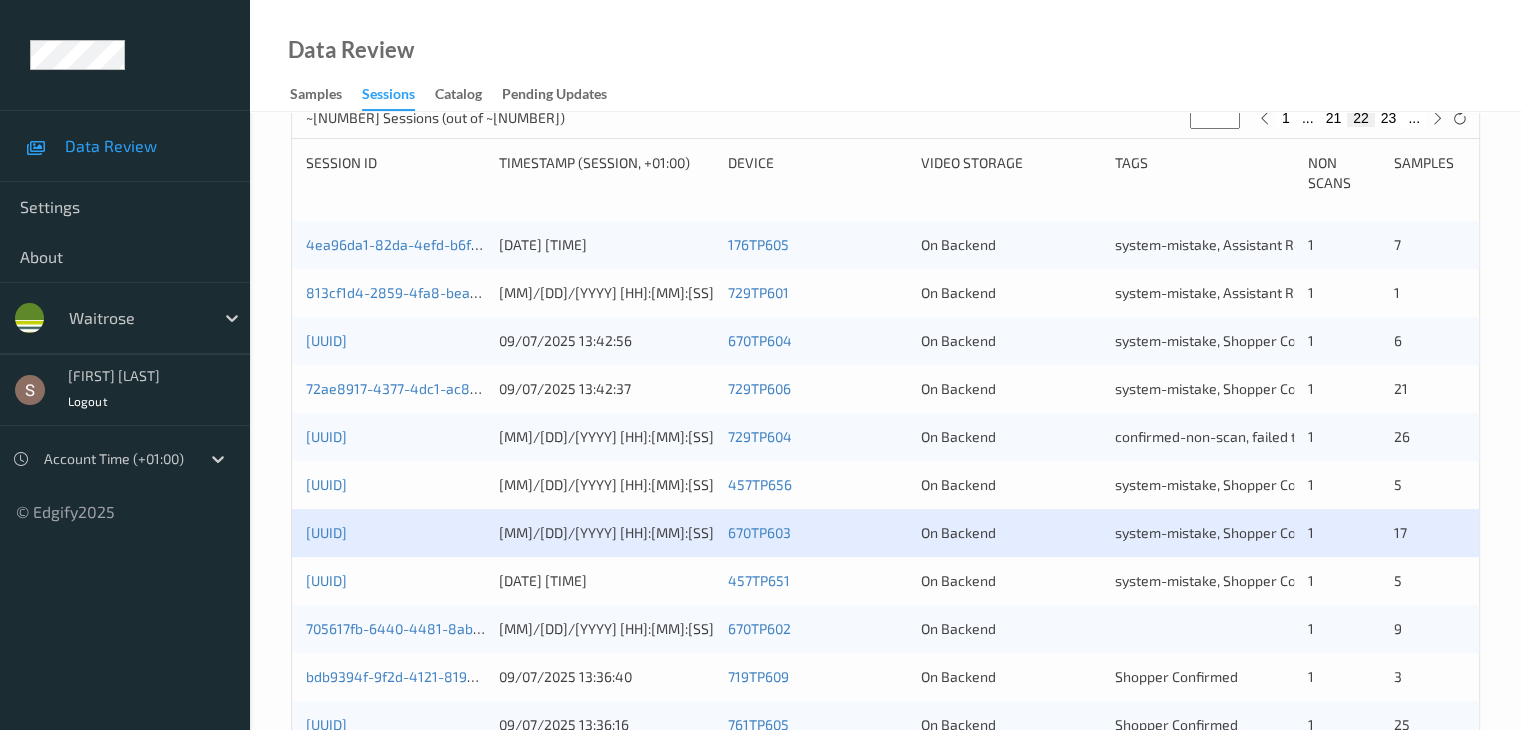 scroll, scrollTop: 600, scrollLeft: 0, axis: vertical 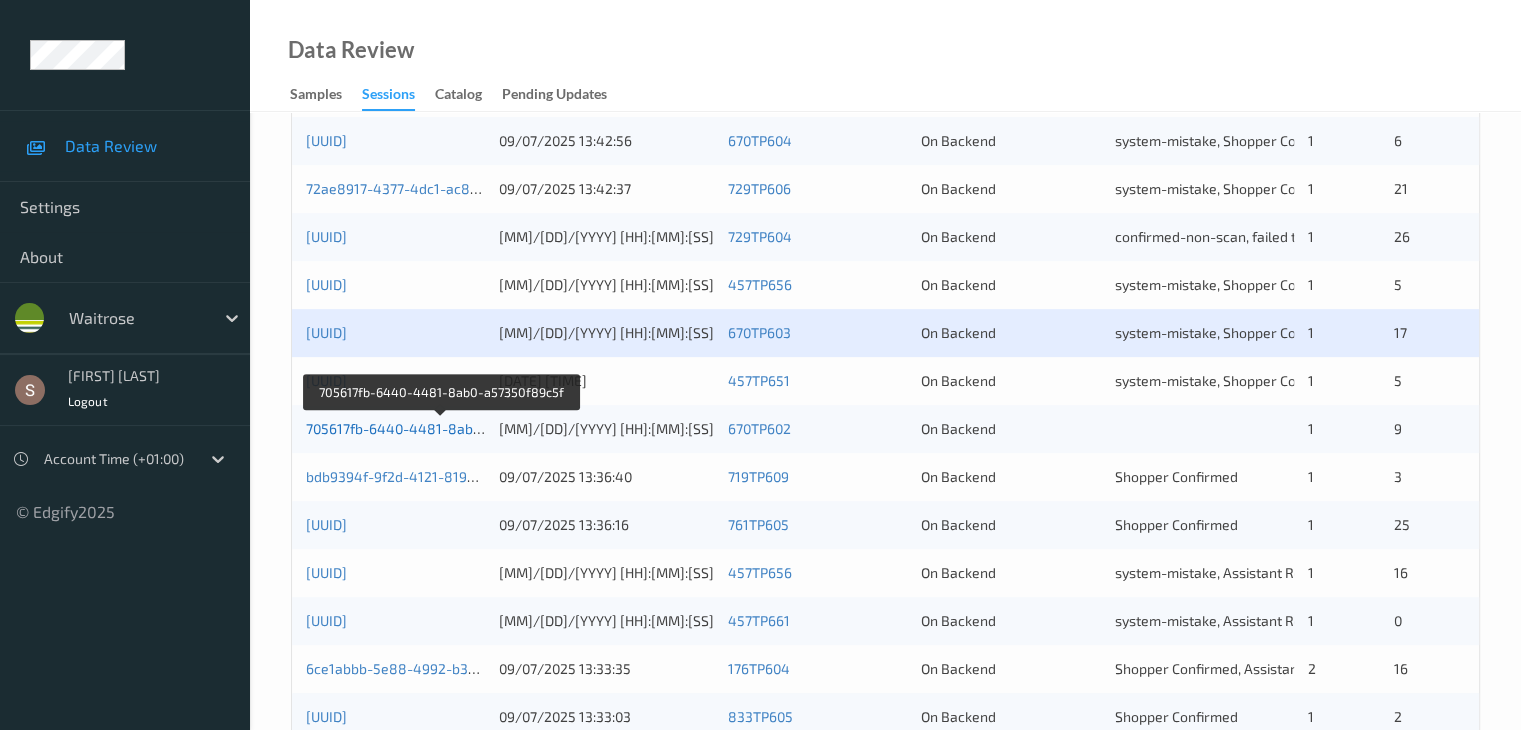 click on "705617fb-6440-4481-8ab0-a57350f89c5f" at bounding box center (441, 428) 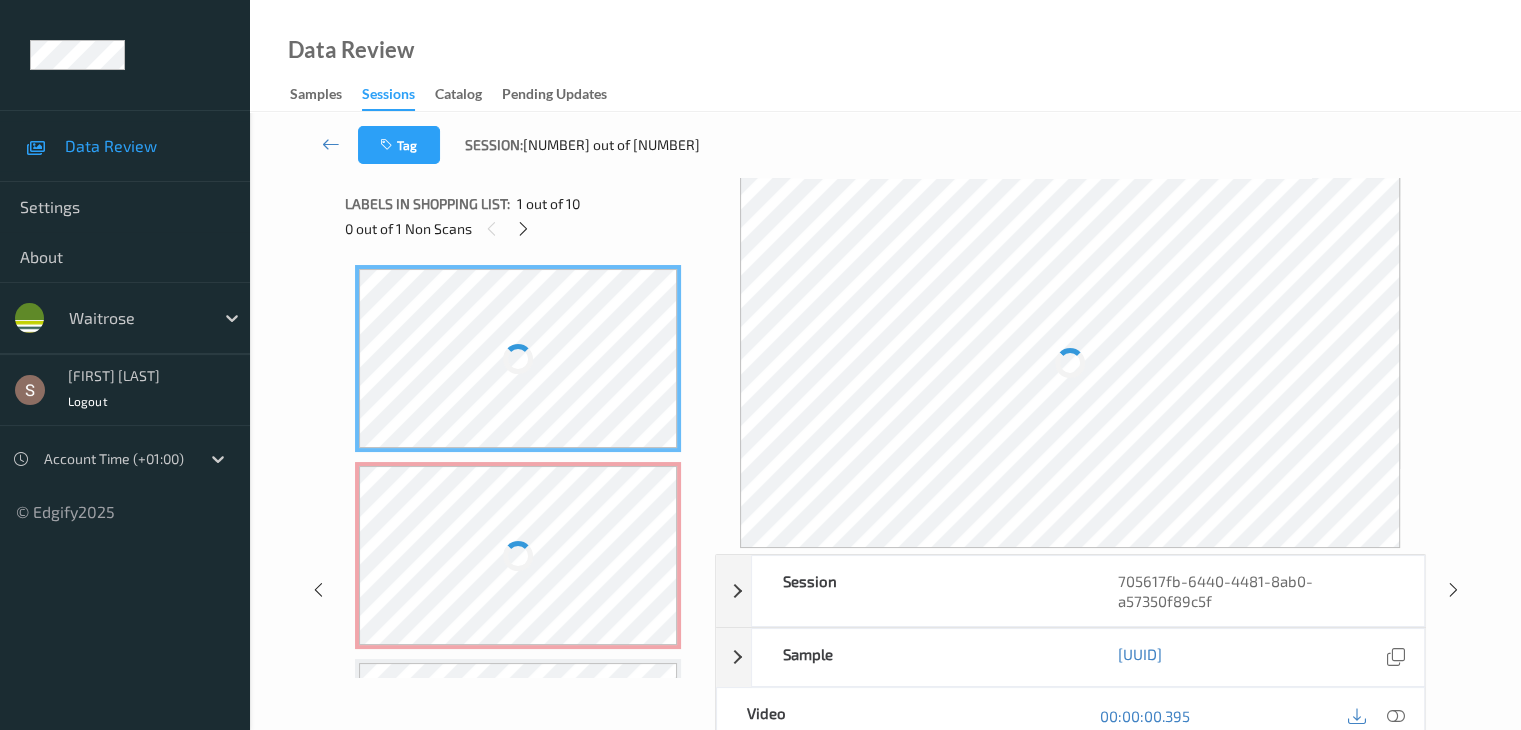 scroll, scrollTop: 0, scrollLeft: 0, axis: both 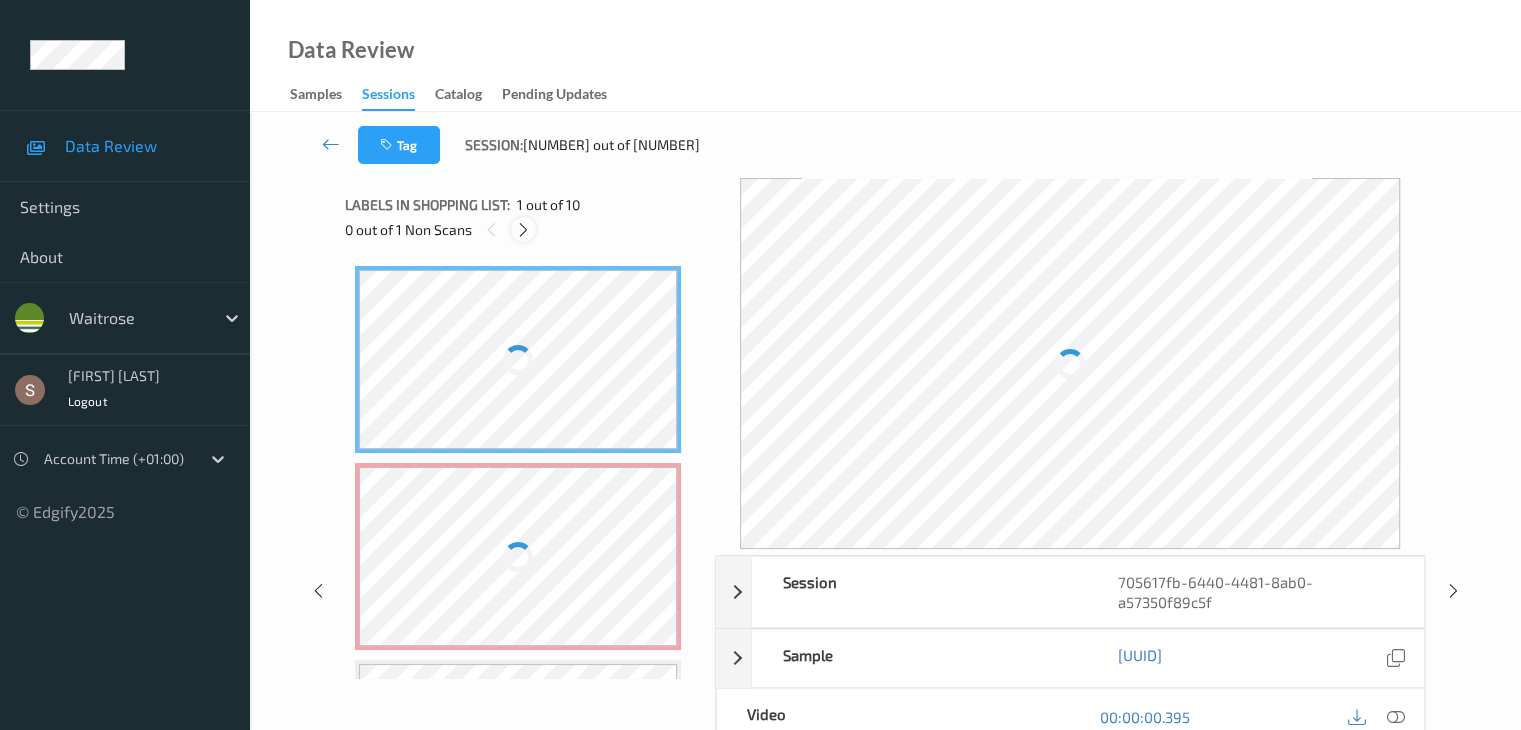 click at bounding box center (523, 230) 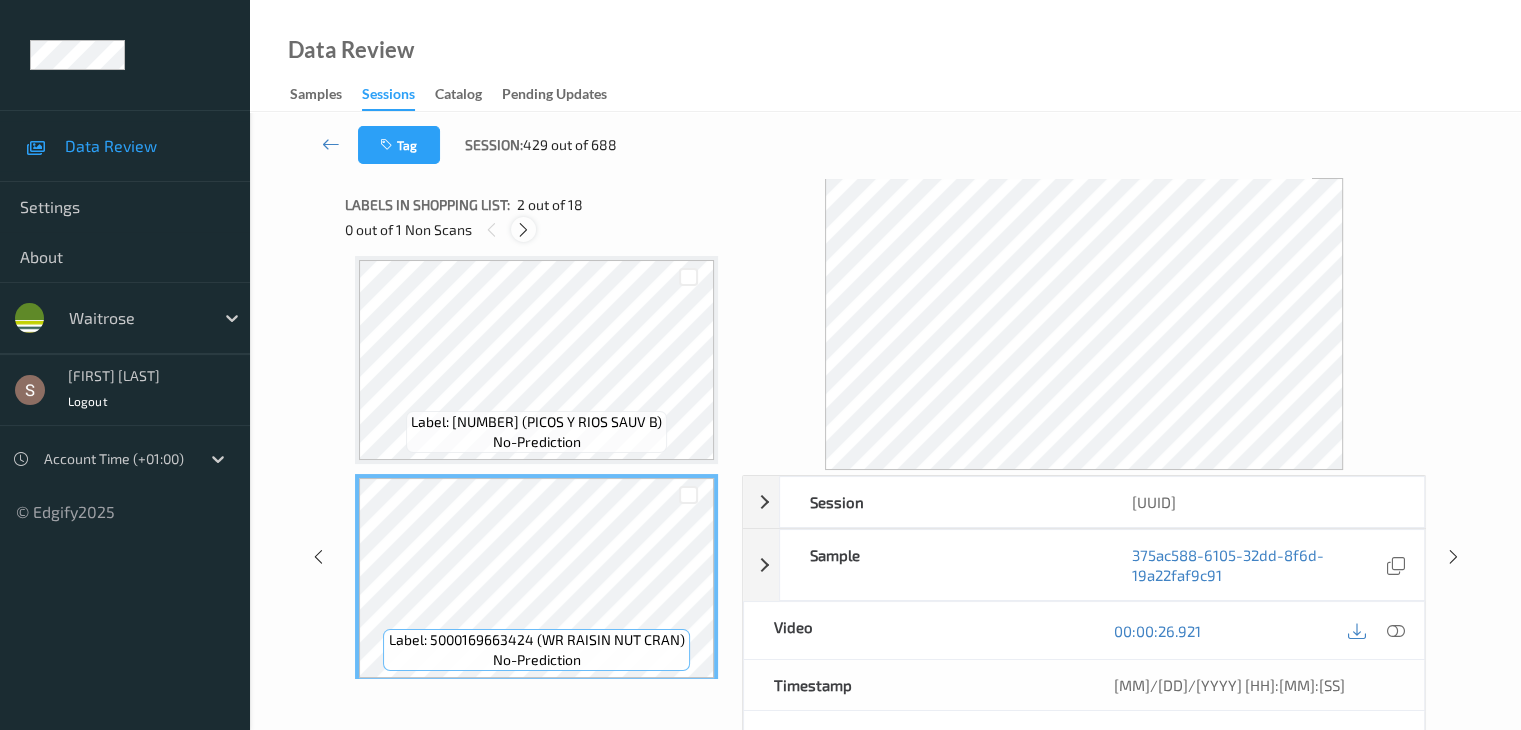 click at bounding box center (523, 230) 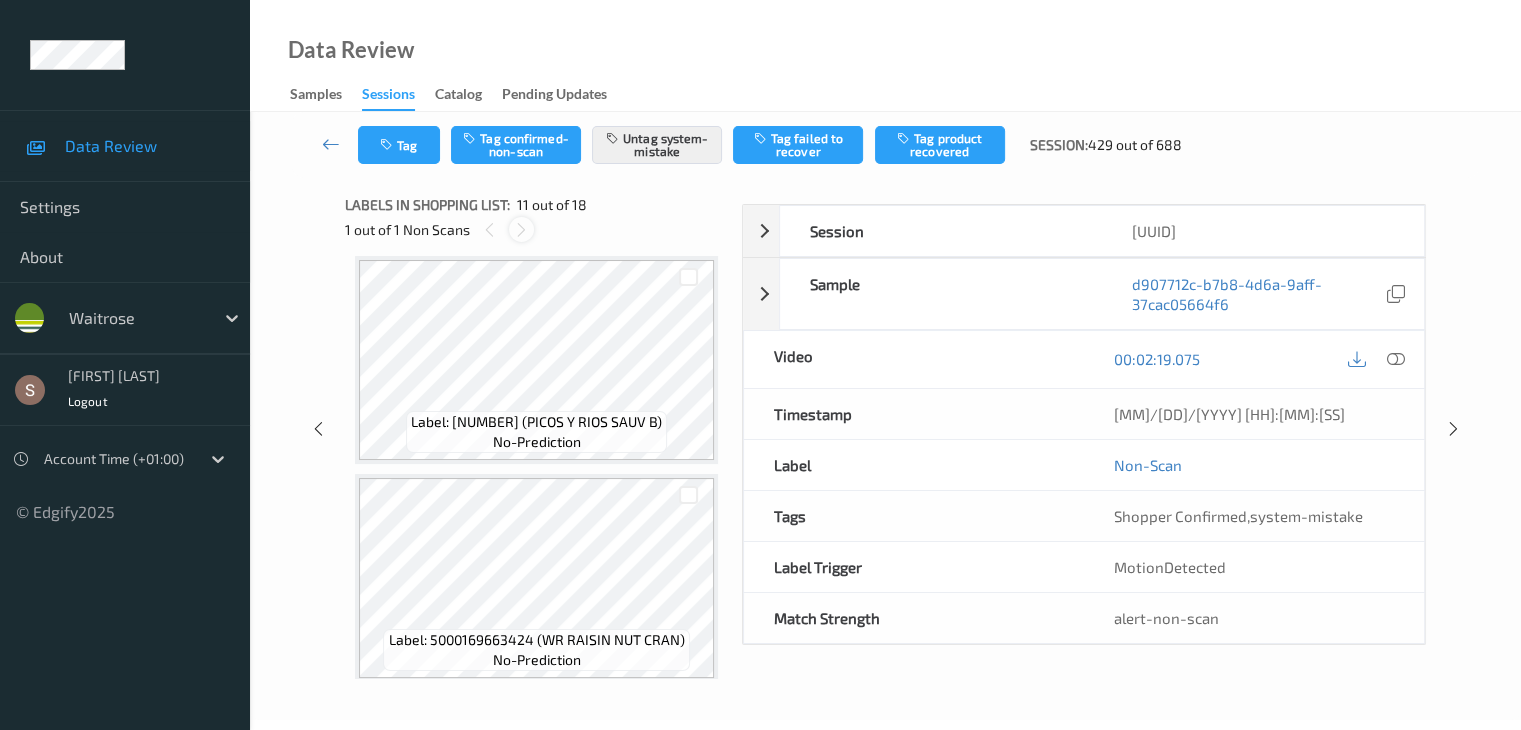 scroll, scrollTop: 1972, scrollLeft: 0, axis: vertical 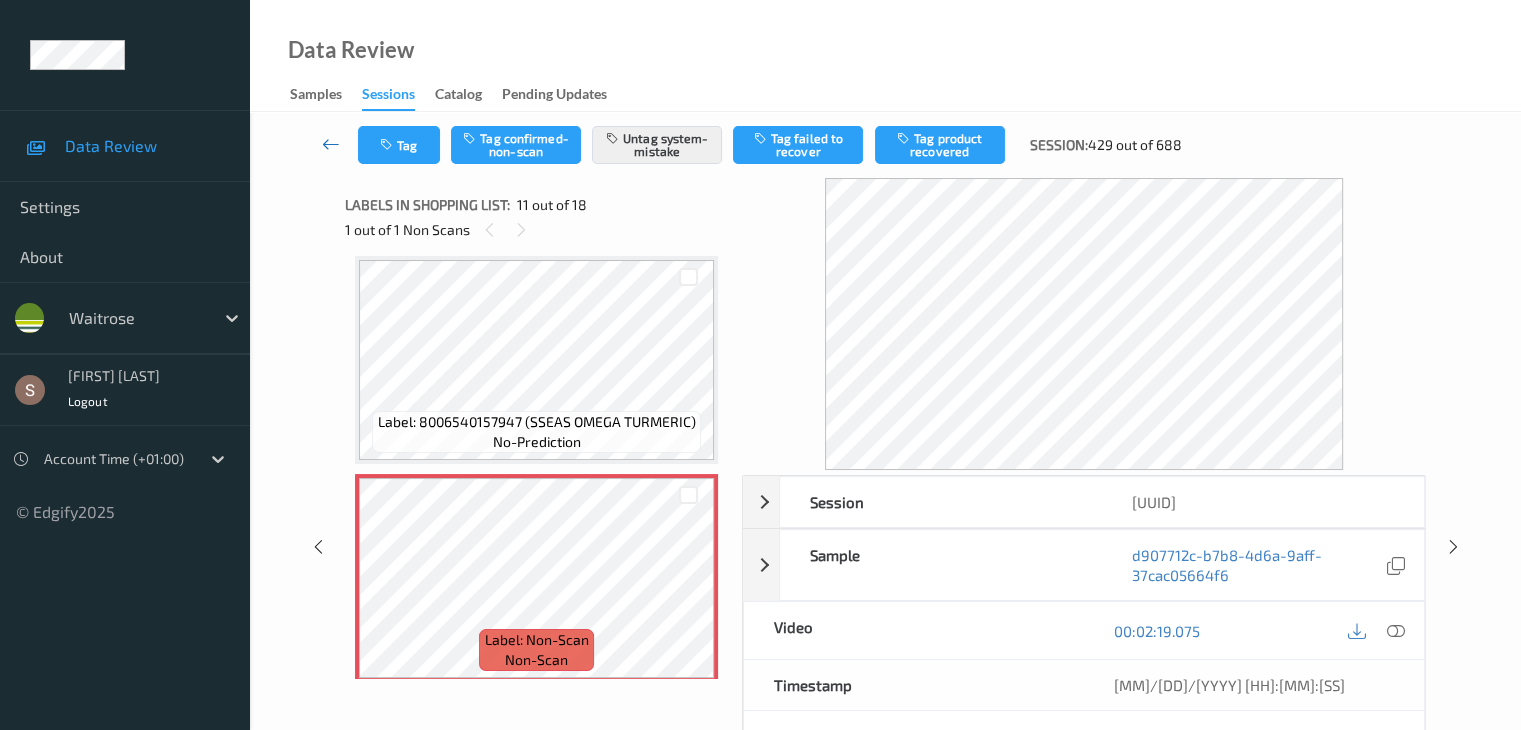 drag, startPoint x: 302, startPoint y: 133, endPoint x: 316, endPoint y: 140, distance: 15.652476 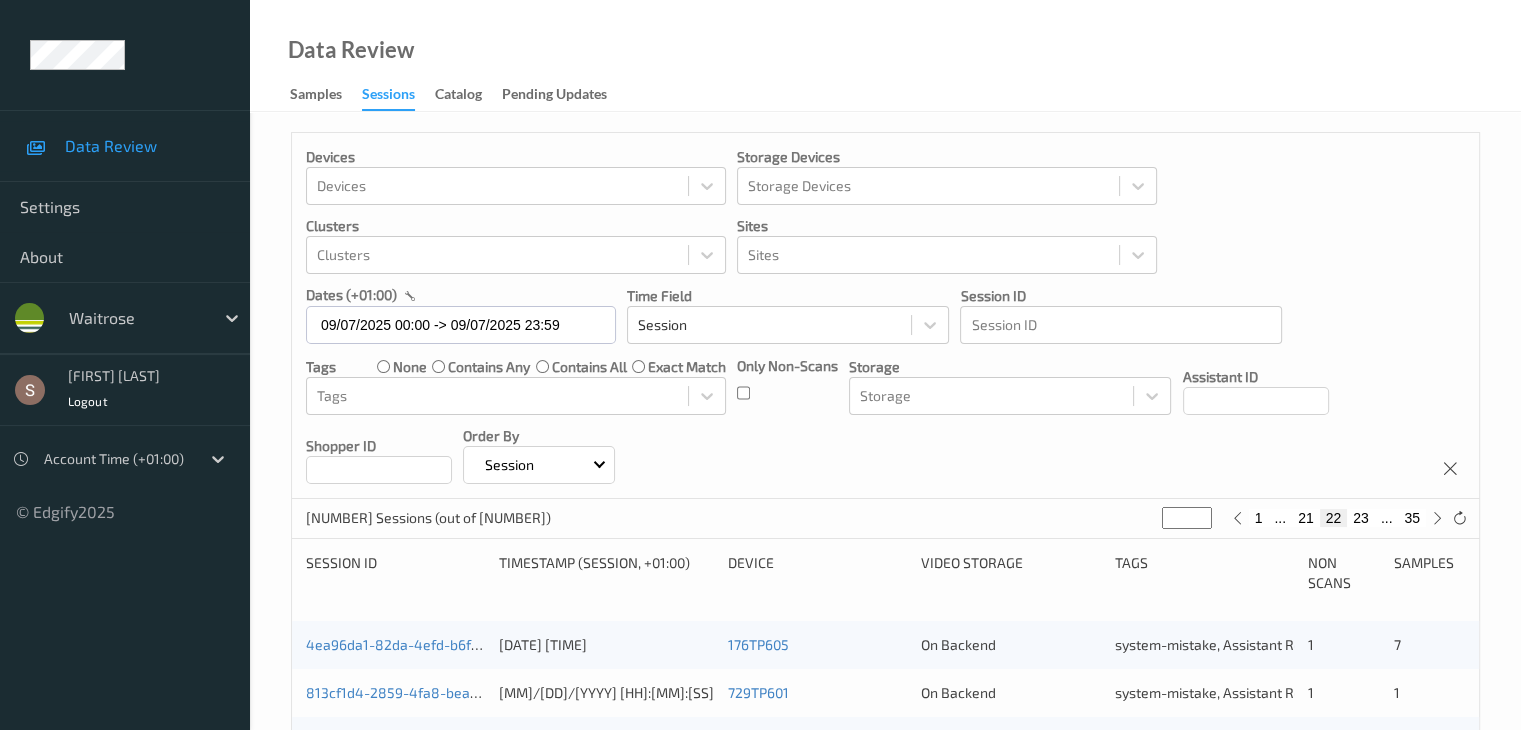 scroll, scrollTop: 500, scrollLeft: 0, axis: vertical 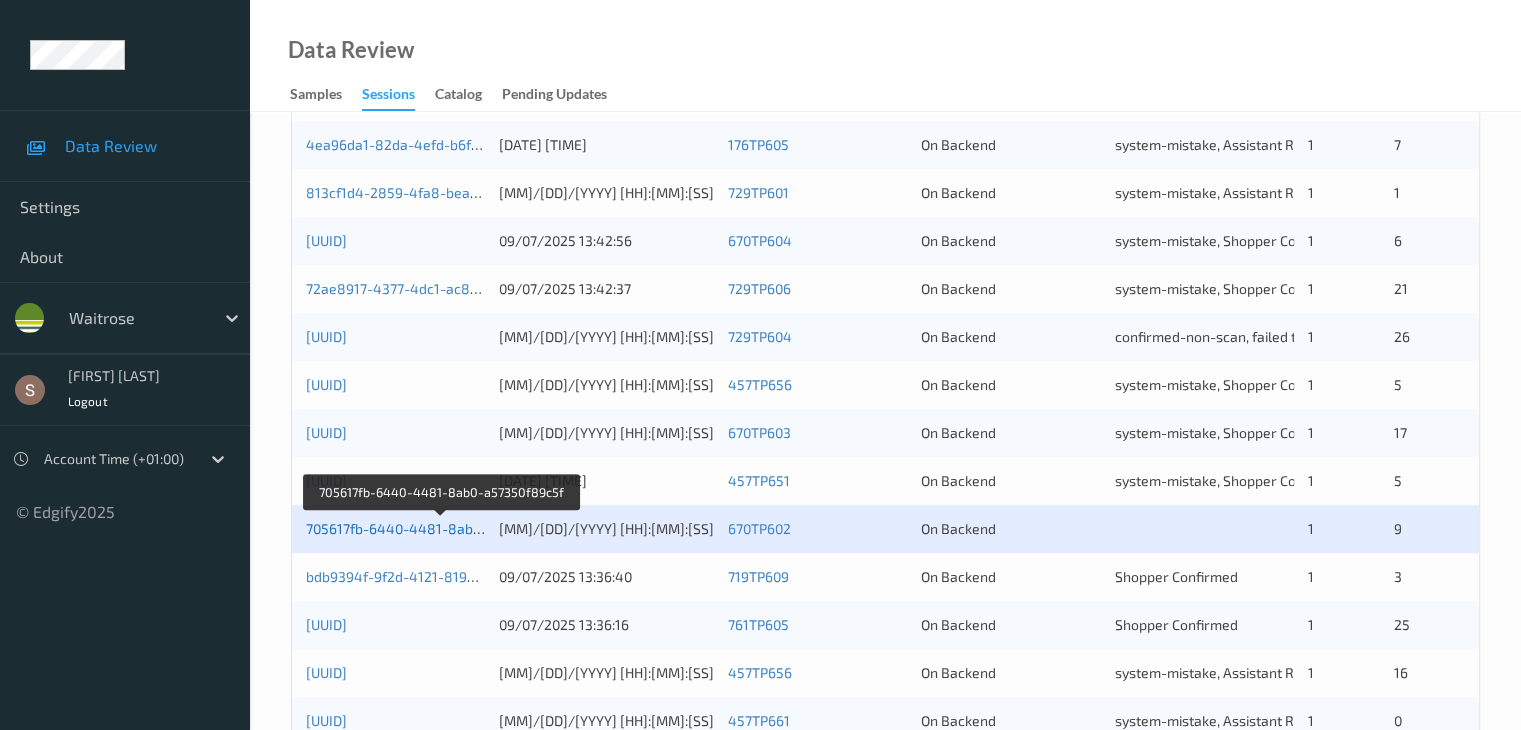 click on "705617fb-6440-4481-8ab0-a57350f89c5f" at bounding box center [441, 528] 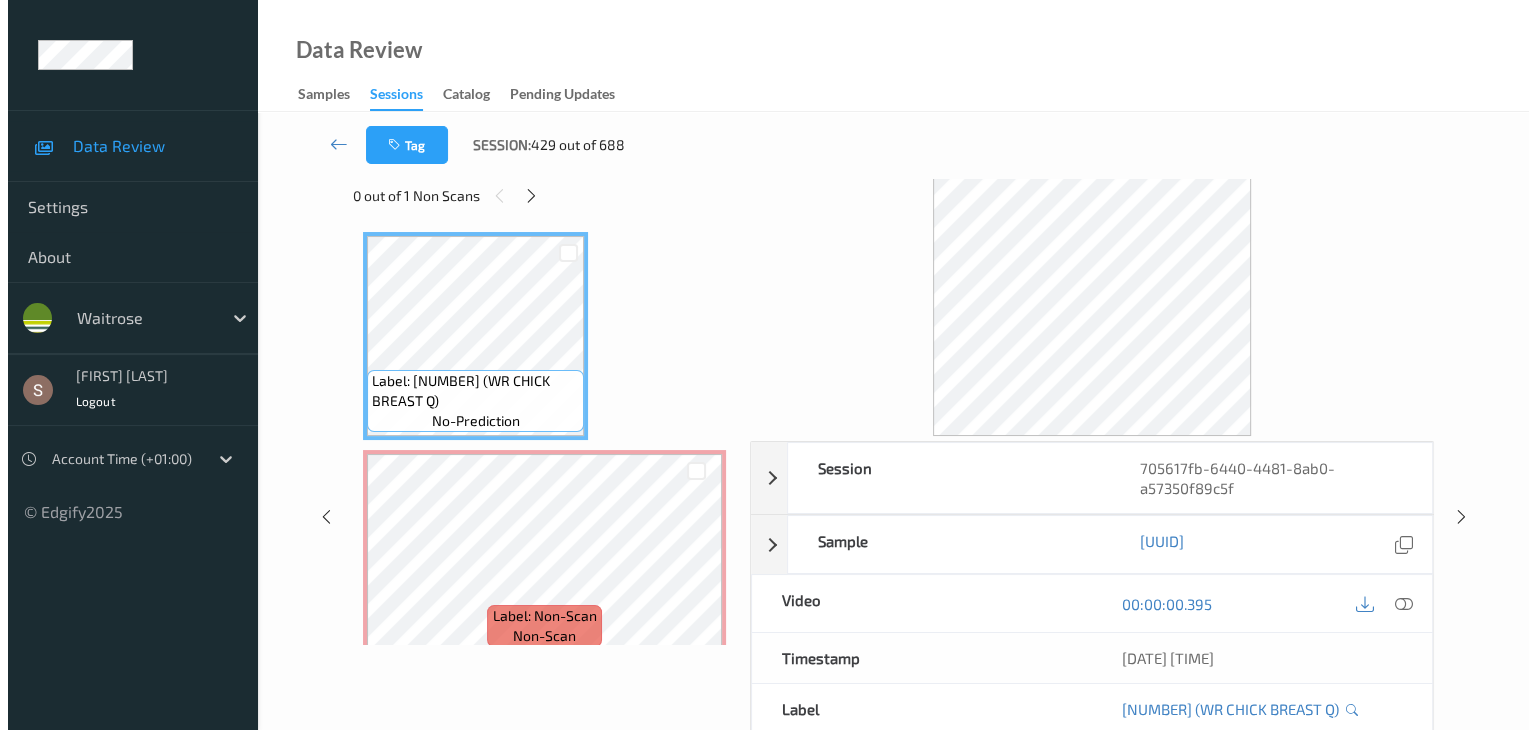 scroll, scrollTop: 0, scrollLeft: 0, axis: both 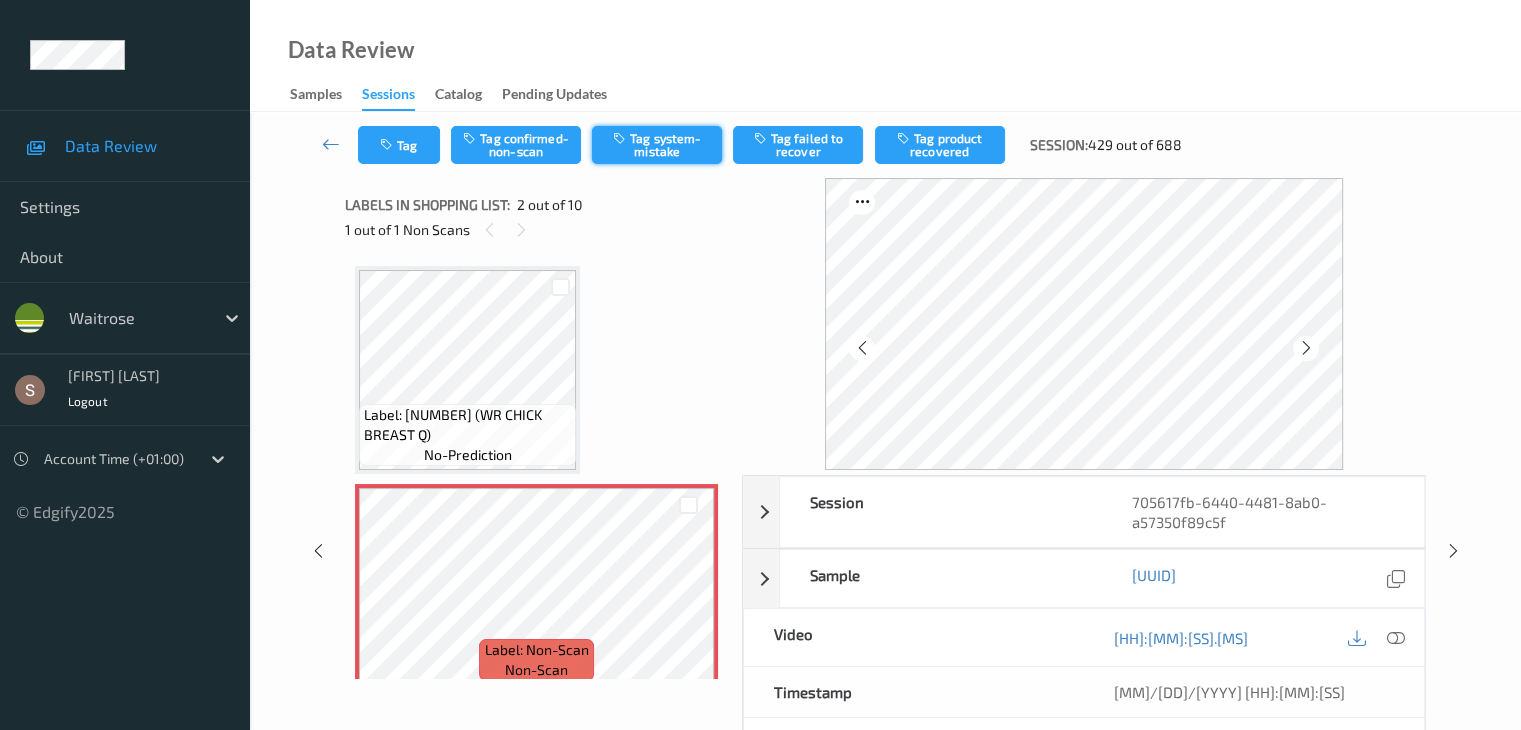 click on "Tag   system-mistake" at bounding box center [657, 145] 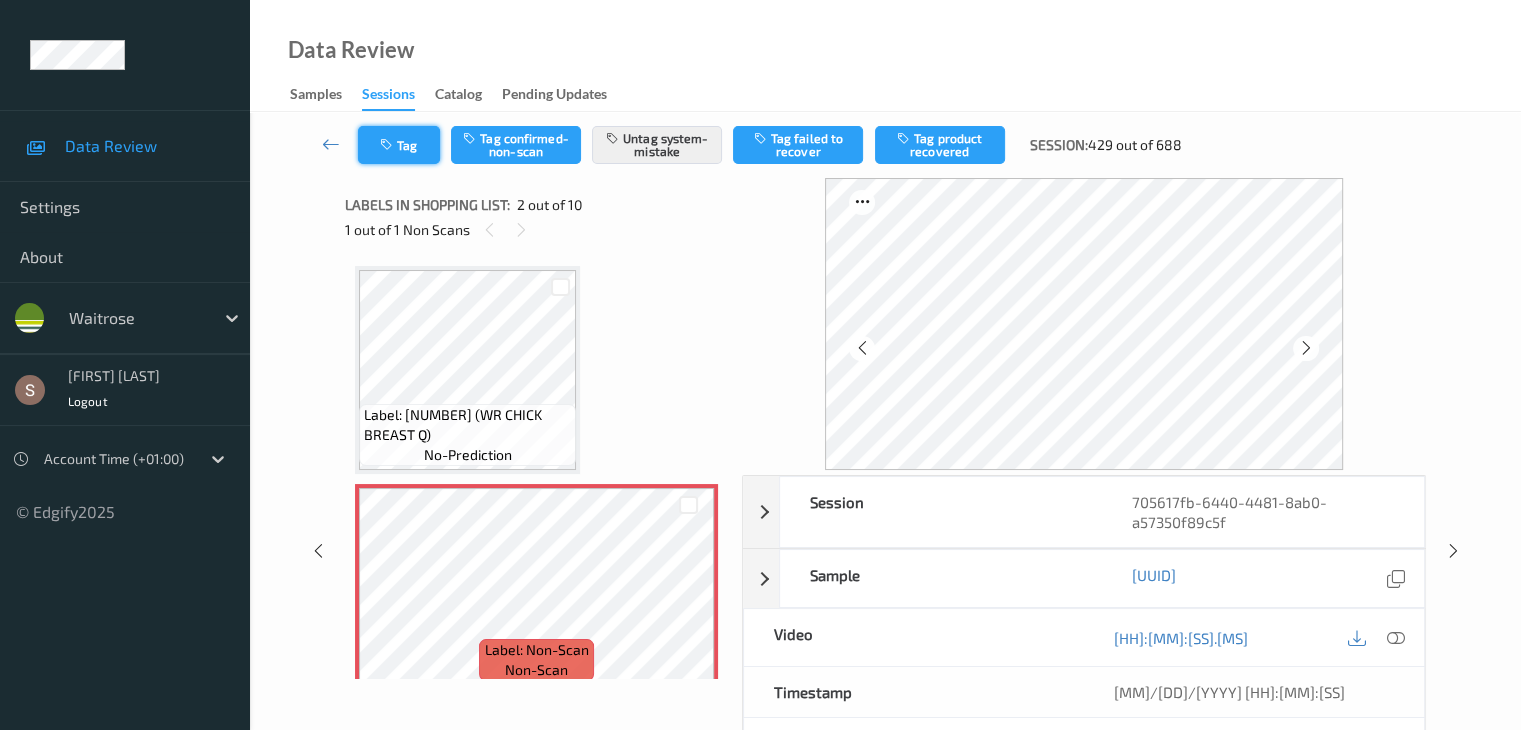 click on "Tag" at bounding box center [399, 145] 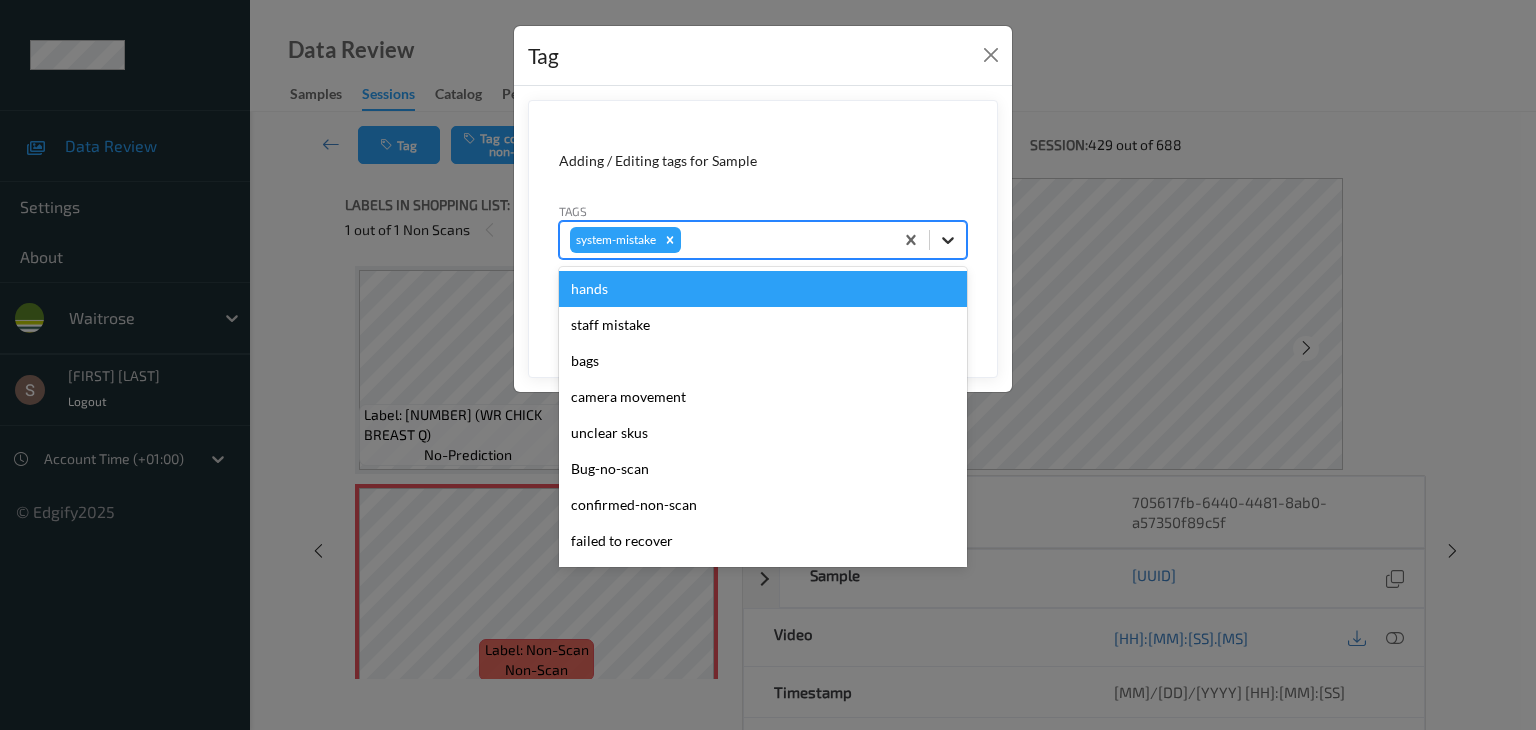 click 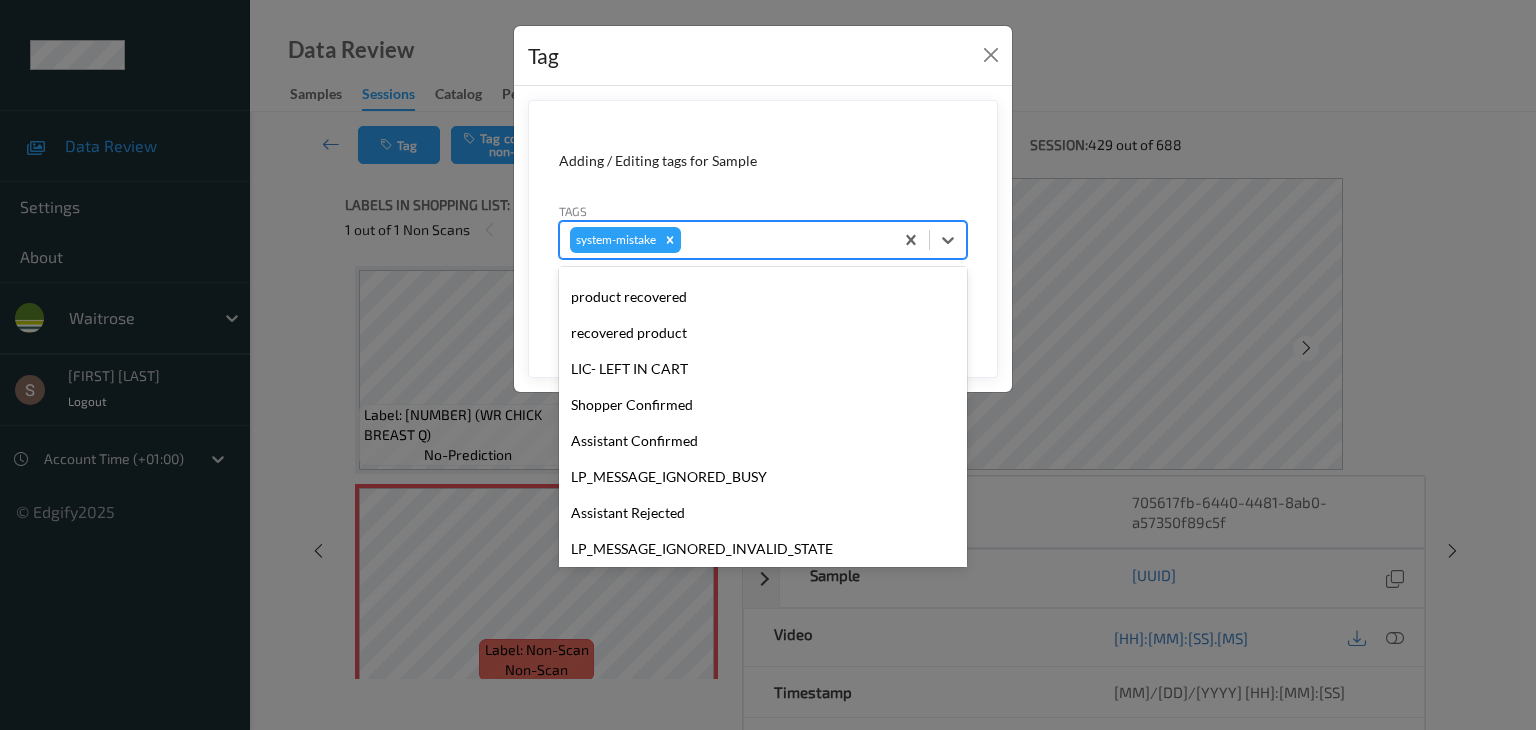 scroll, scrollTop: 356, scrollLeft: 0, axis: vertical 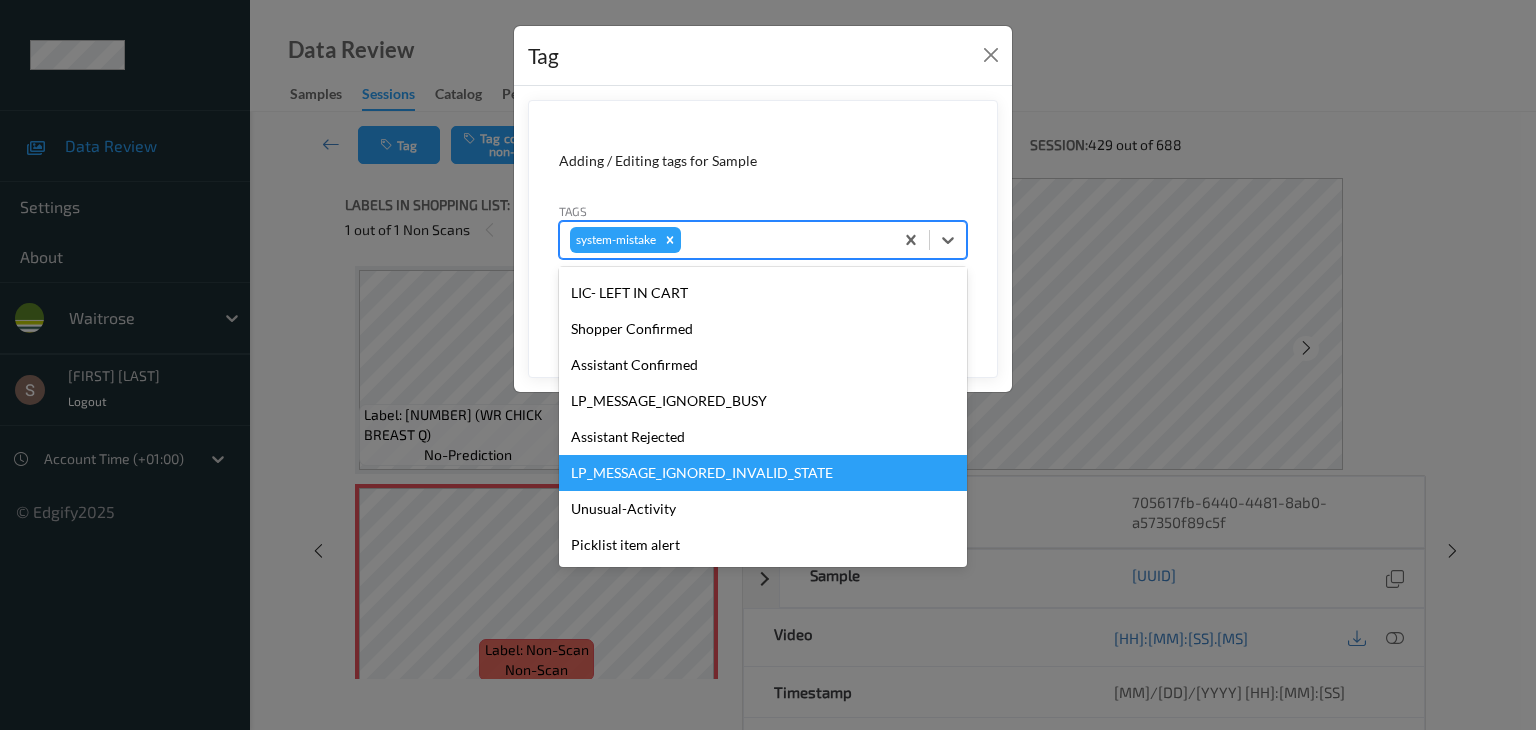 click on "Unusual-Activity" at bounding box center [763, 509] 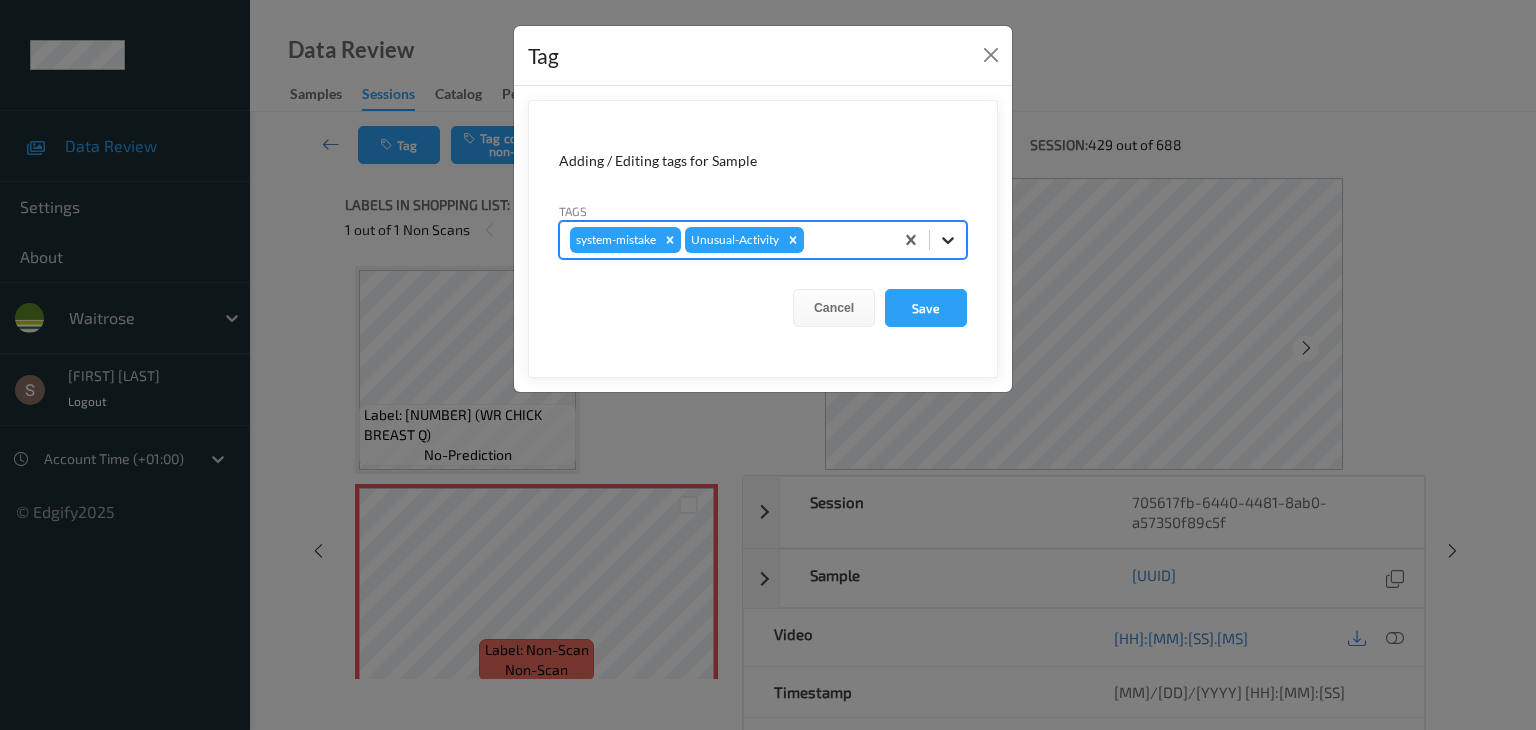 click 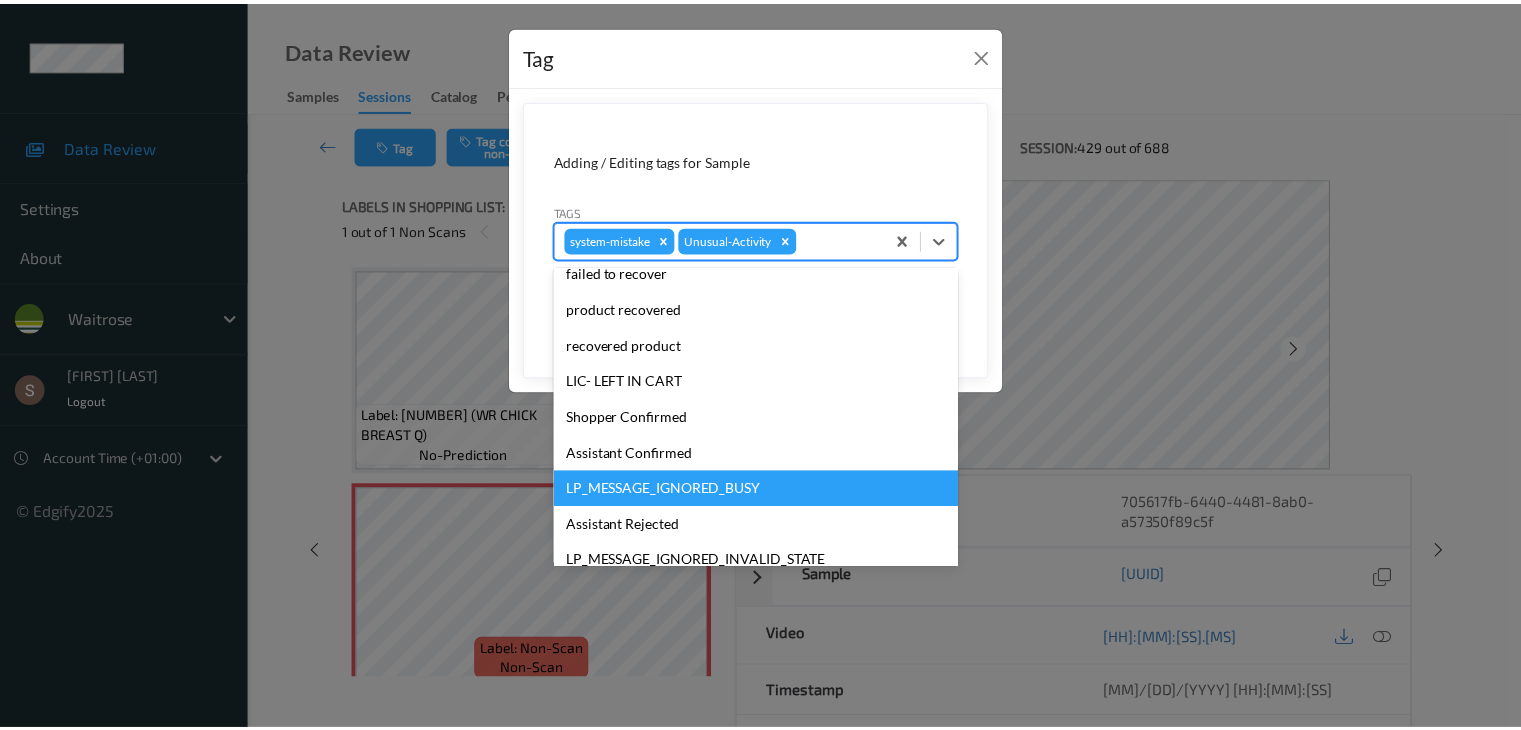 scroll, scrollTop: 320, scrollLeft: 0, axis: vertical 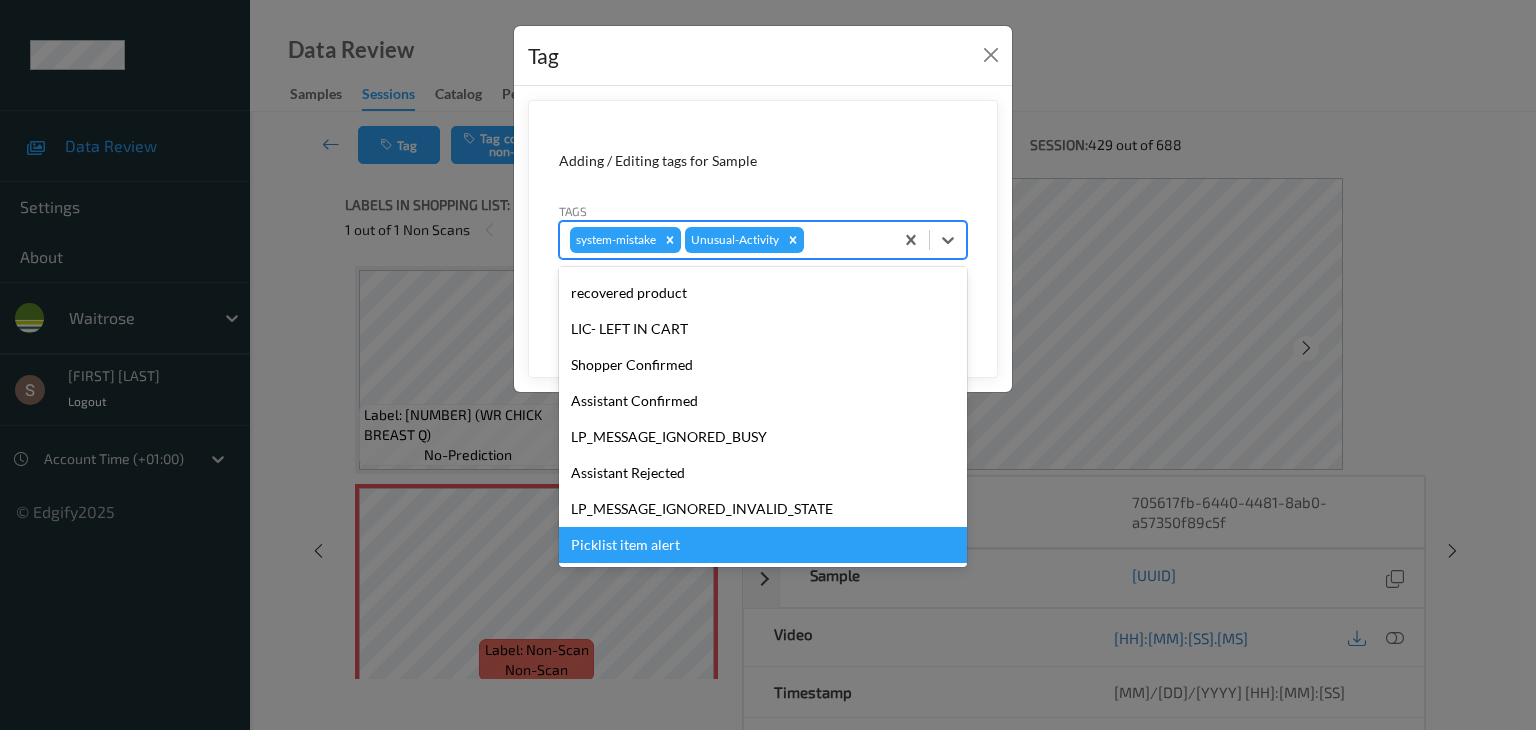 click on "Picklist item alert" at bounding box center (763, 545) 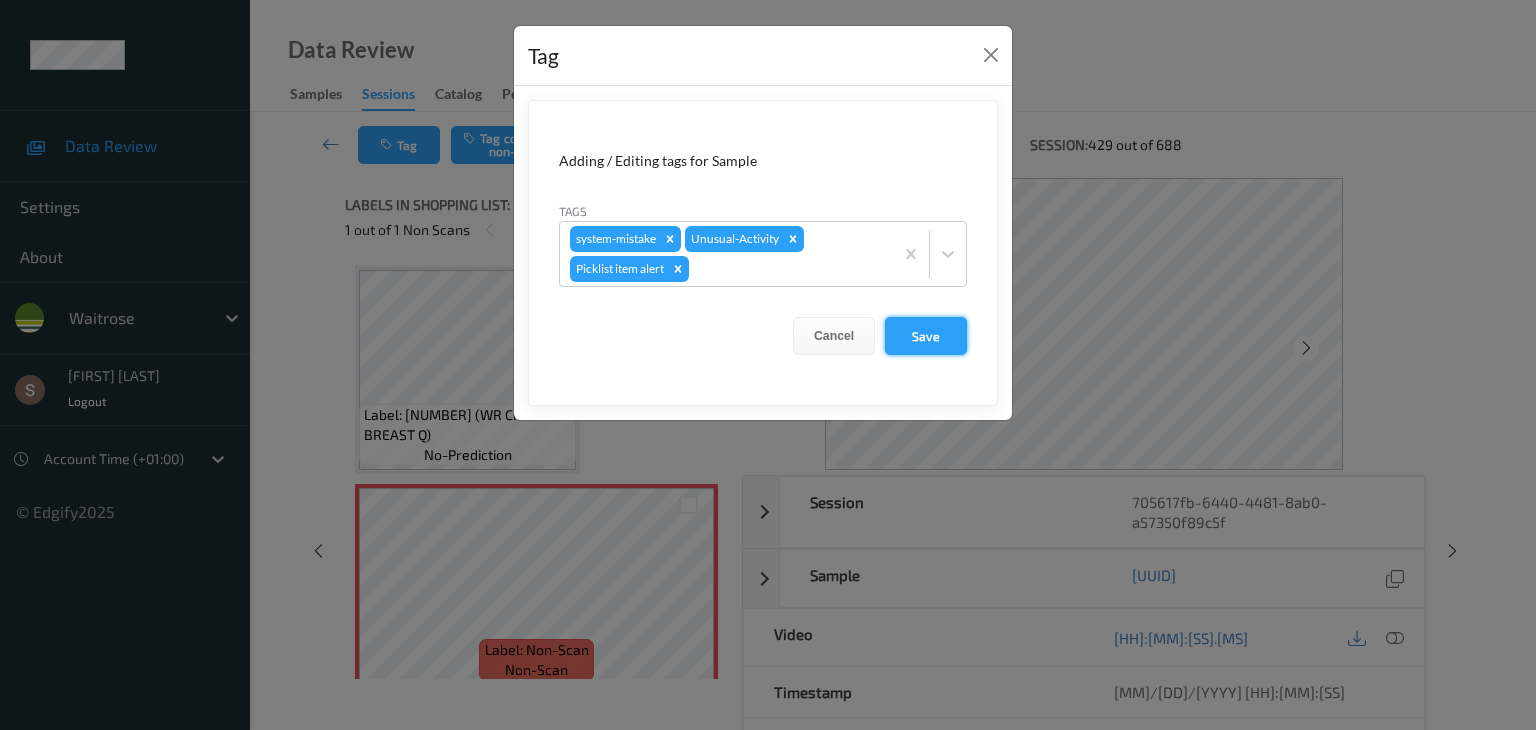 click on "Save" at bounding box center [926, 336] 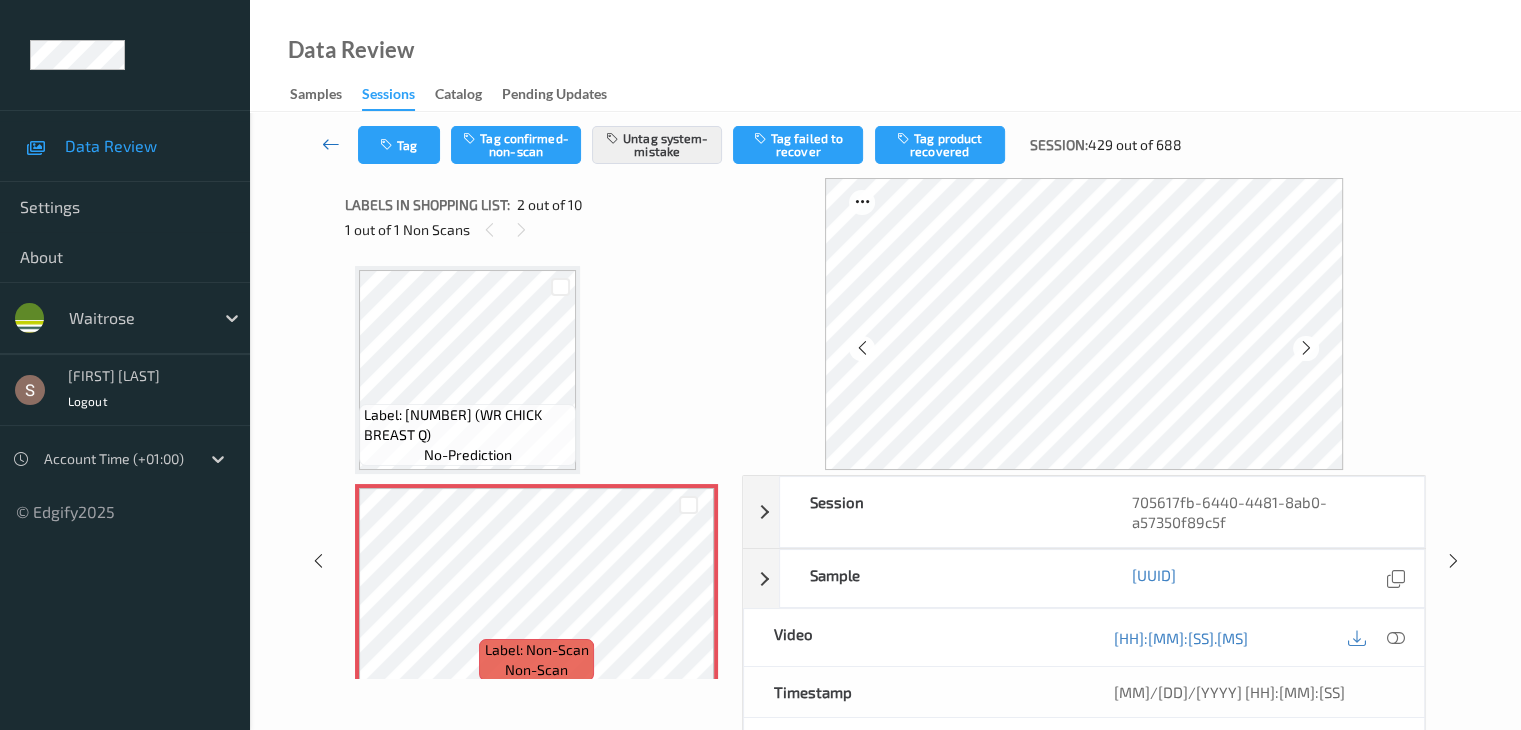 click at bounding box center [331, 144] 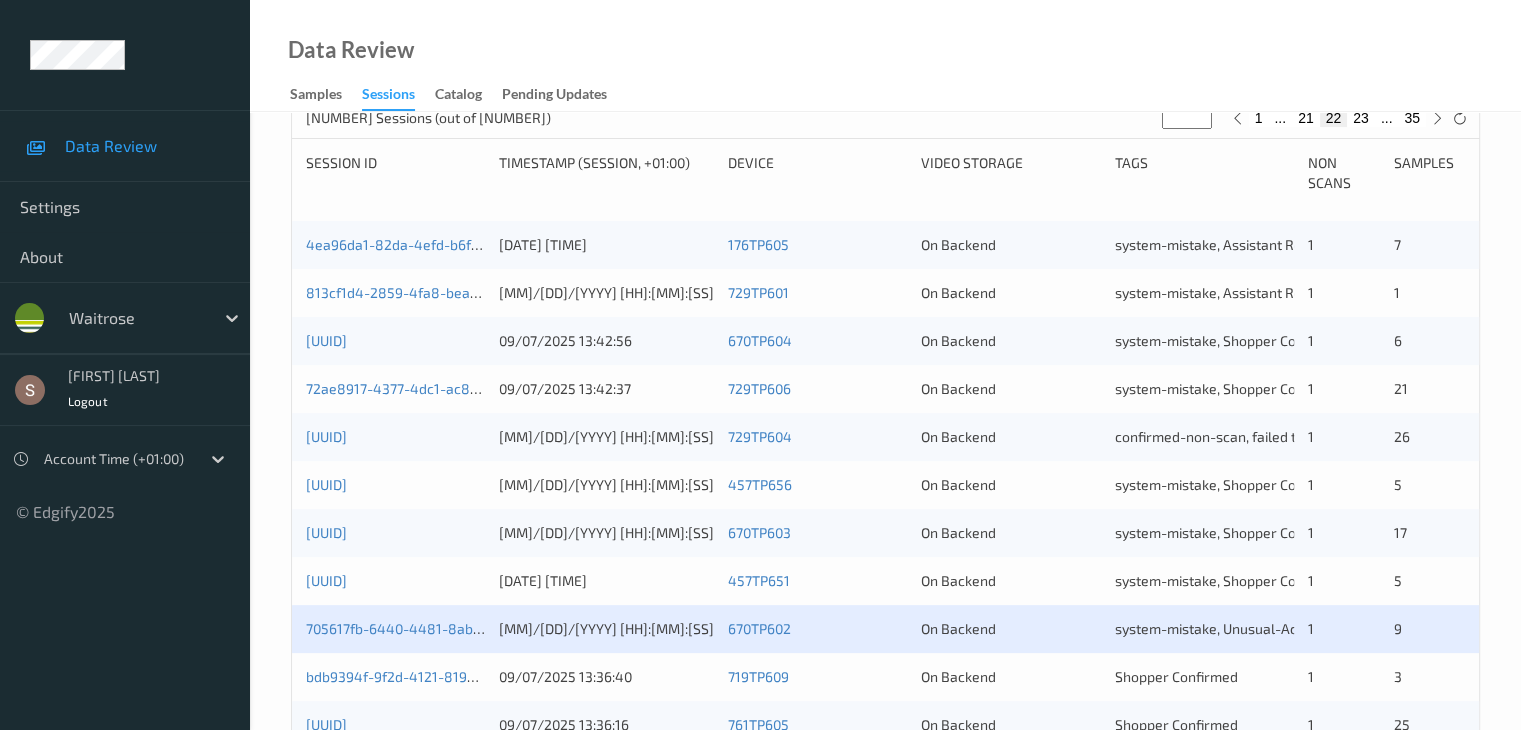 scroll, scrollTop: 700, scrollLeft: 0, axis: vertical 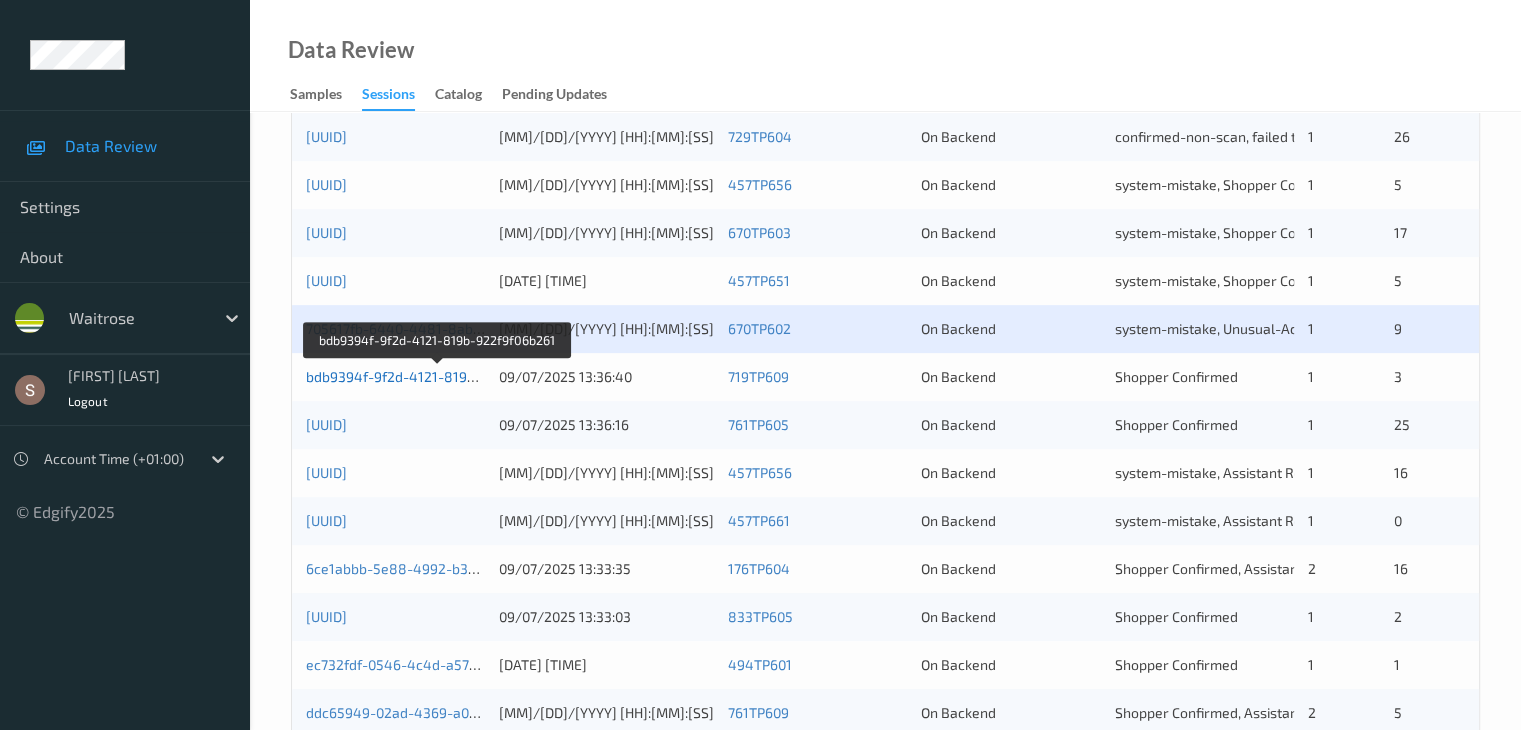click on "bdb9394f-9f2d-4121-819b-922f9f06b261" at bounding box center [437, 376] 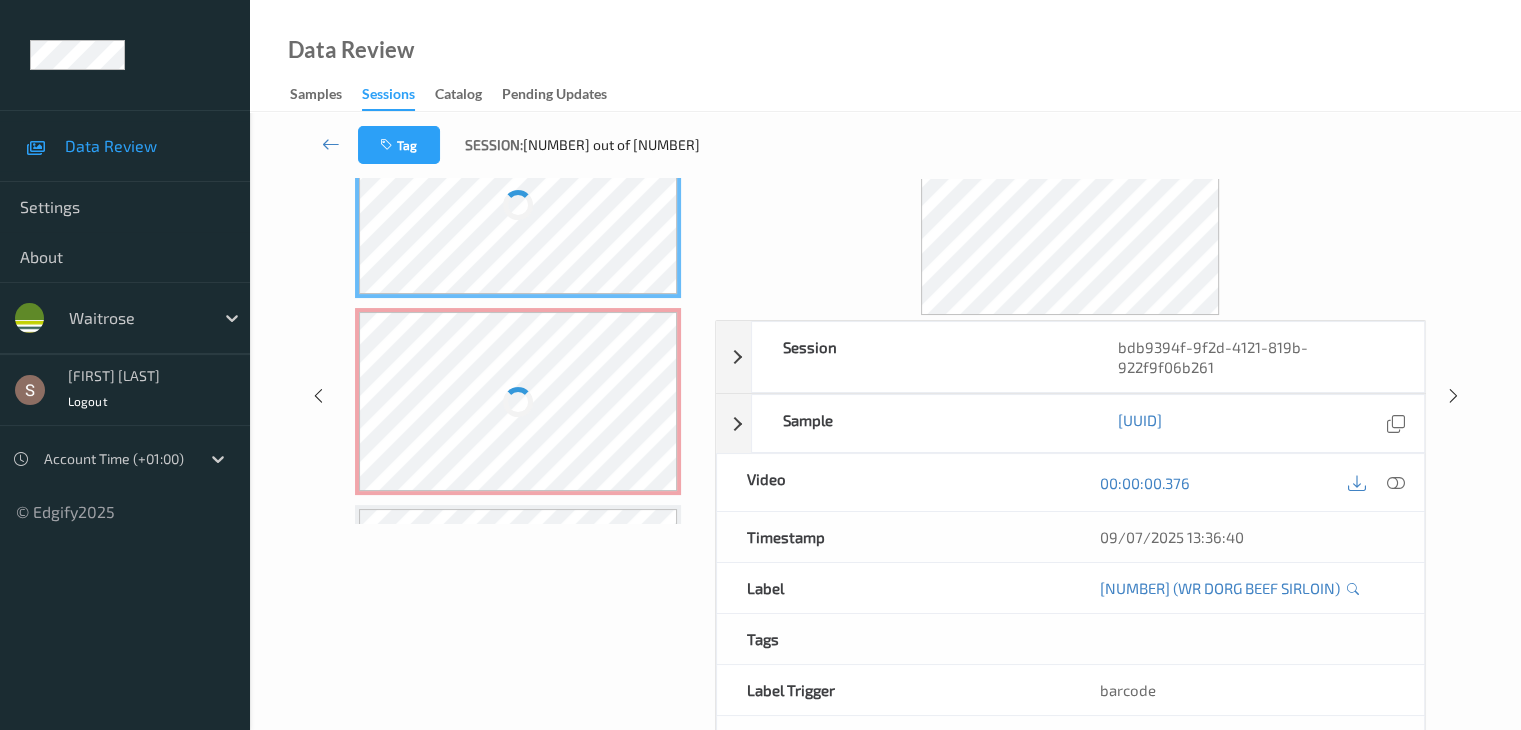 scroll, scrollTop: 0, scrollLeft: 0, axis: both 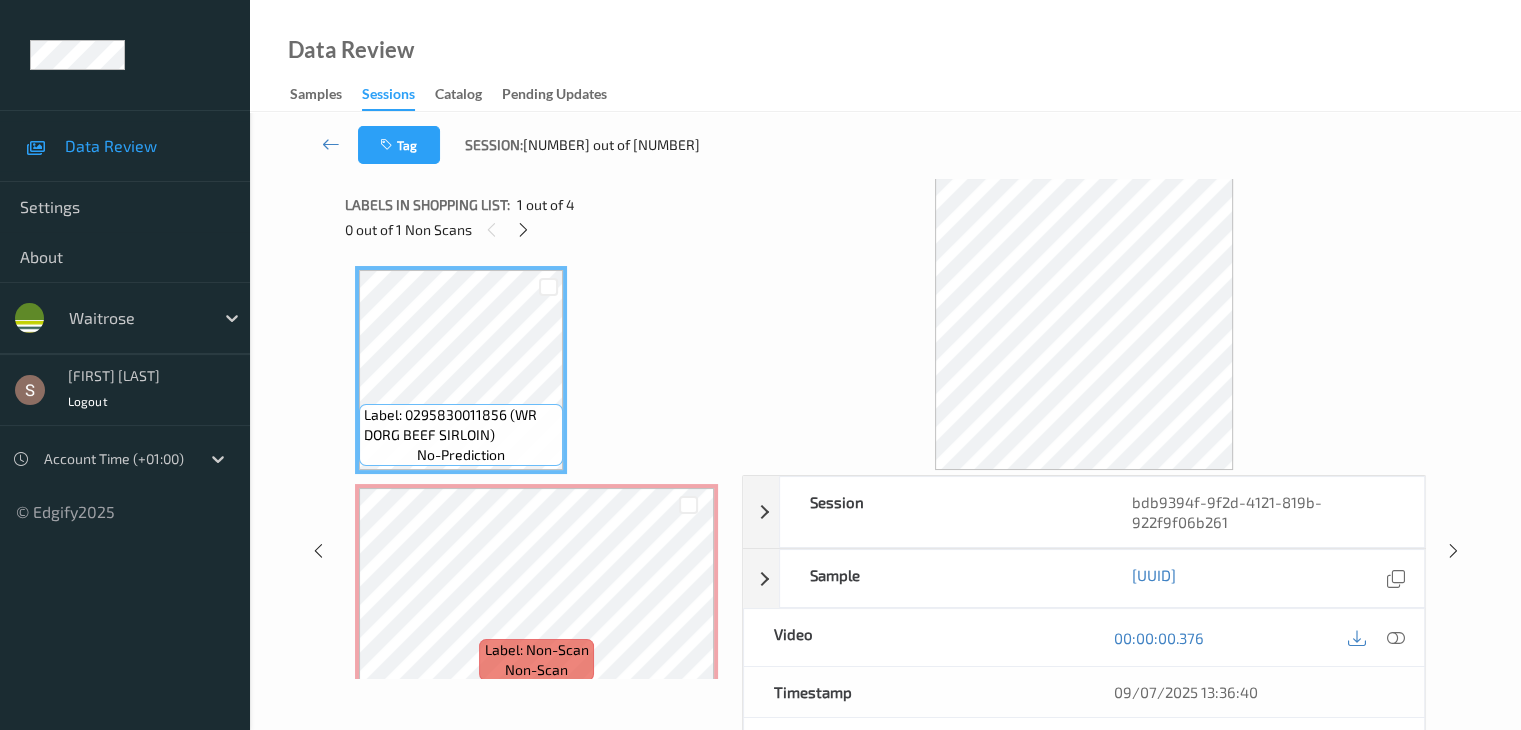 click on "0 out of 1 Non Scans" at bounding box center [536, 229] 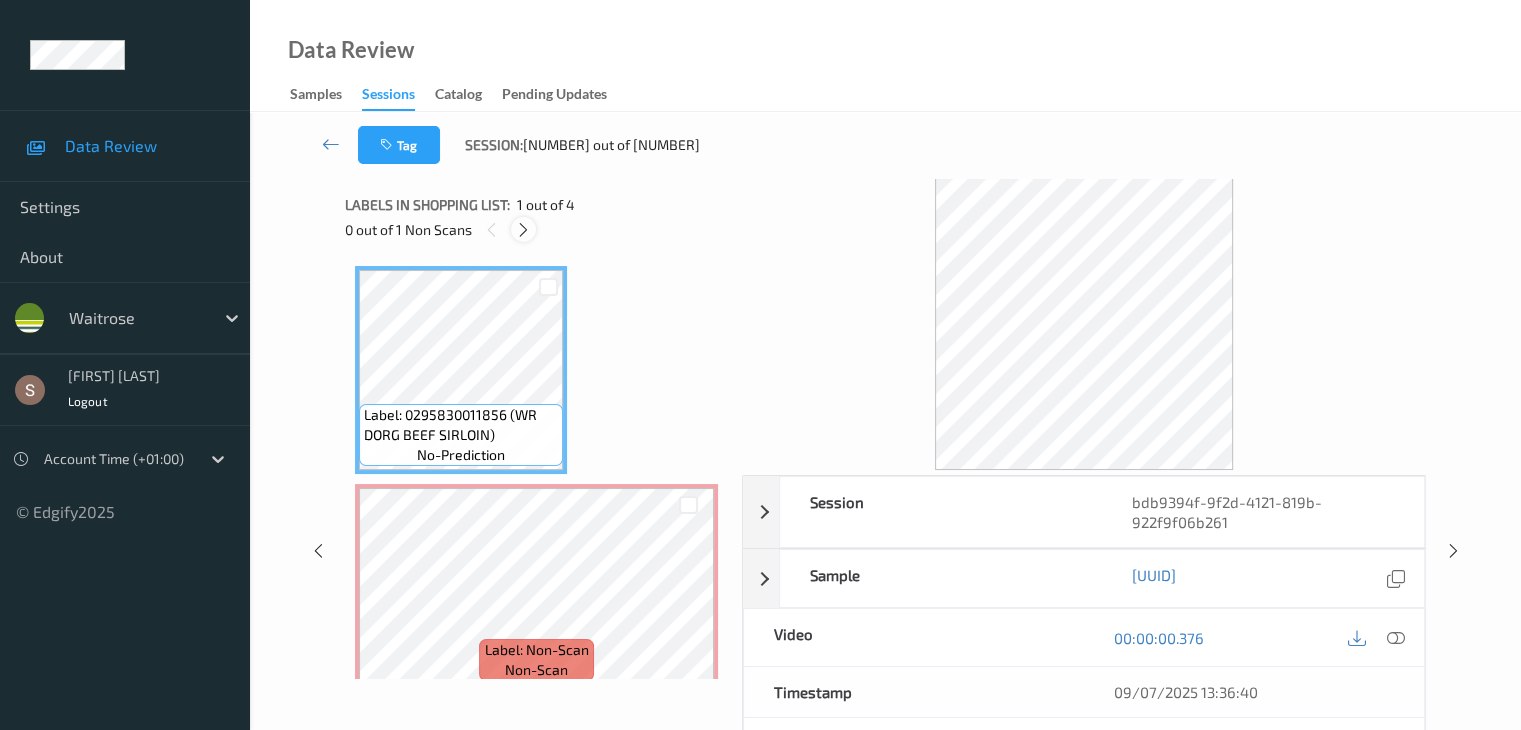 click at bounding box center [523, 230] 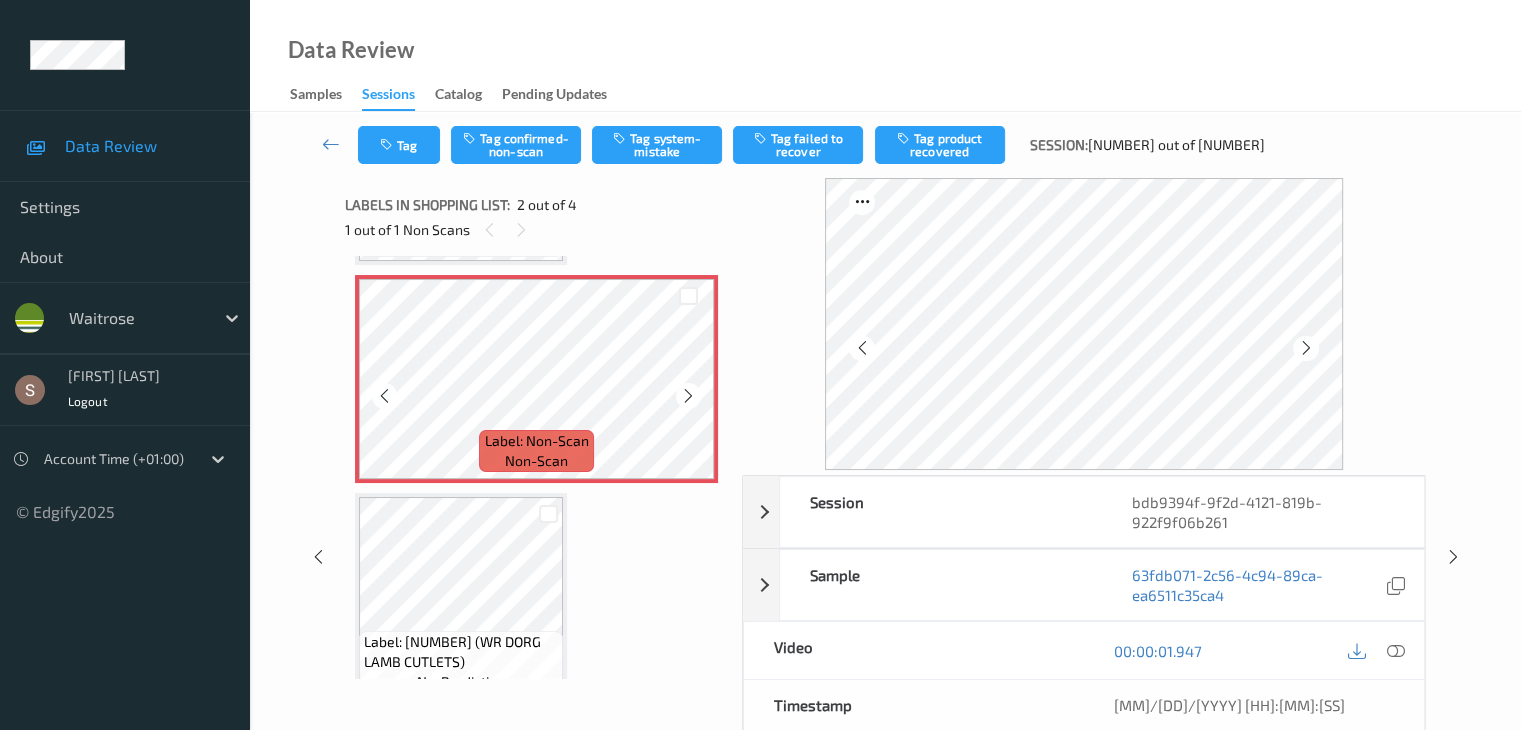 scroll, scrollTop: 210, scrollLeft: 0, axis: vertical 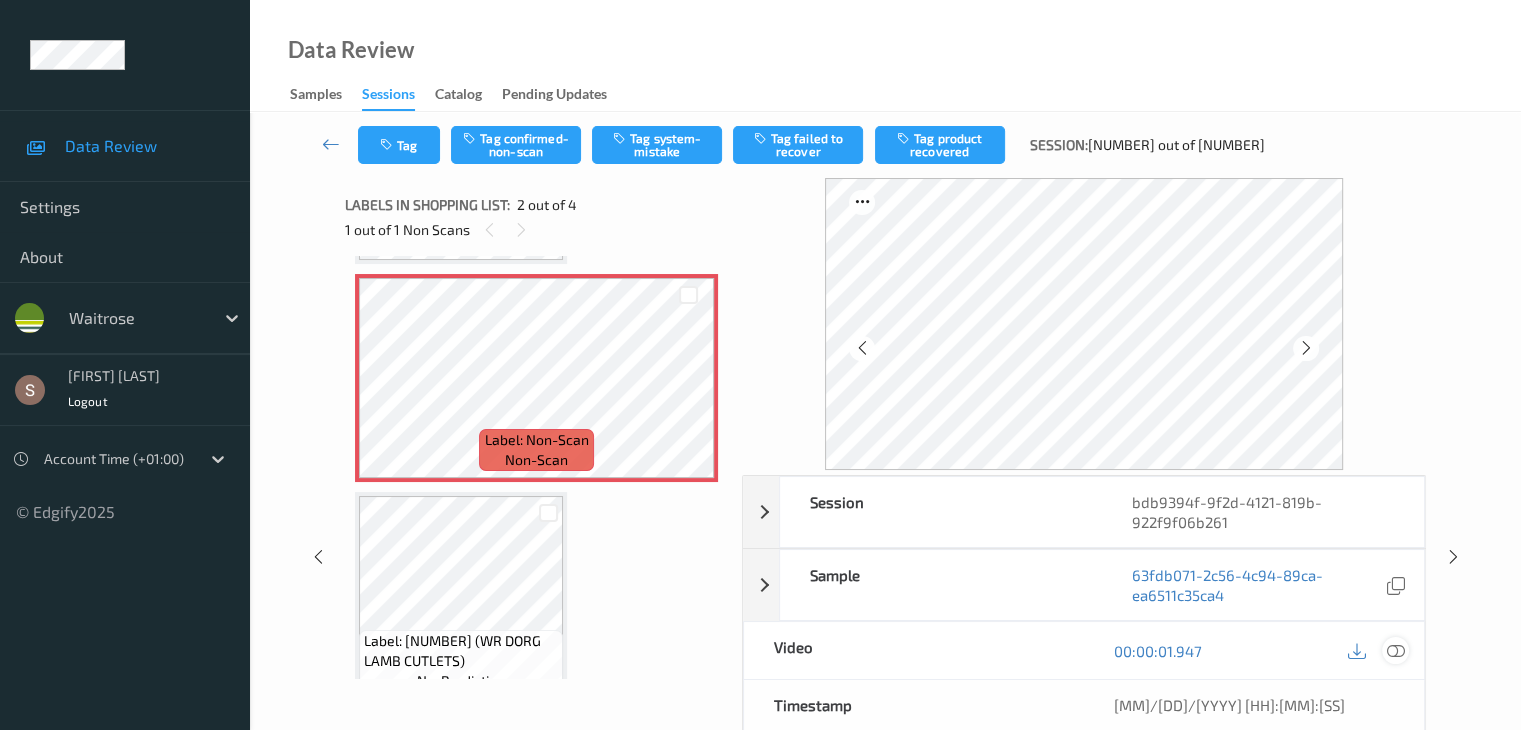 click at bounding box center [1395, 651] 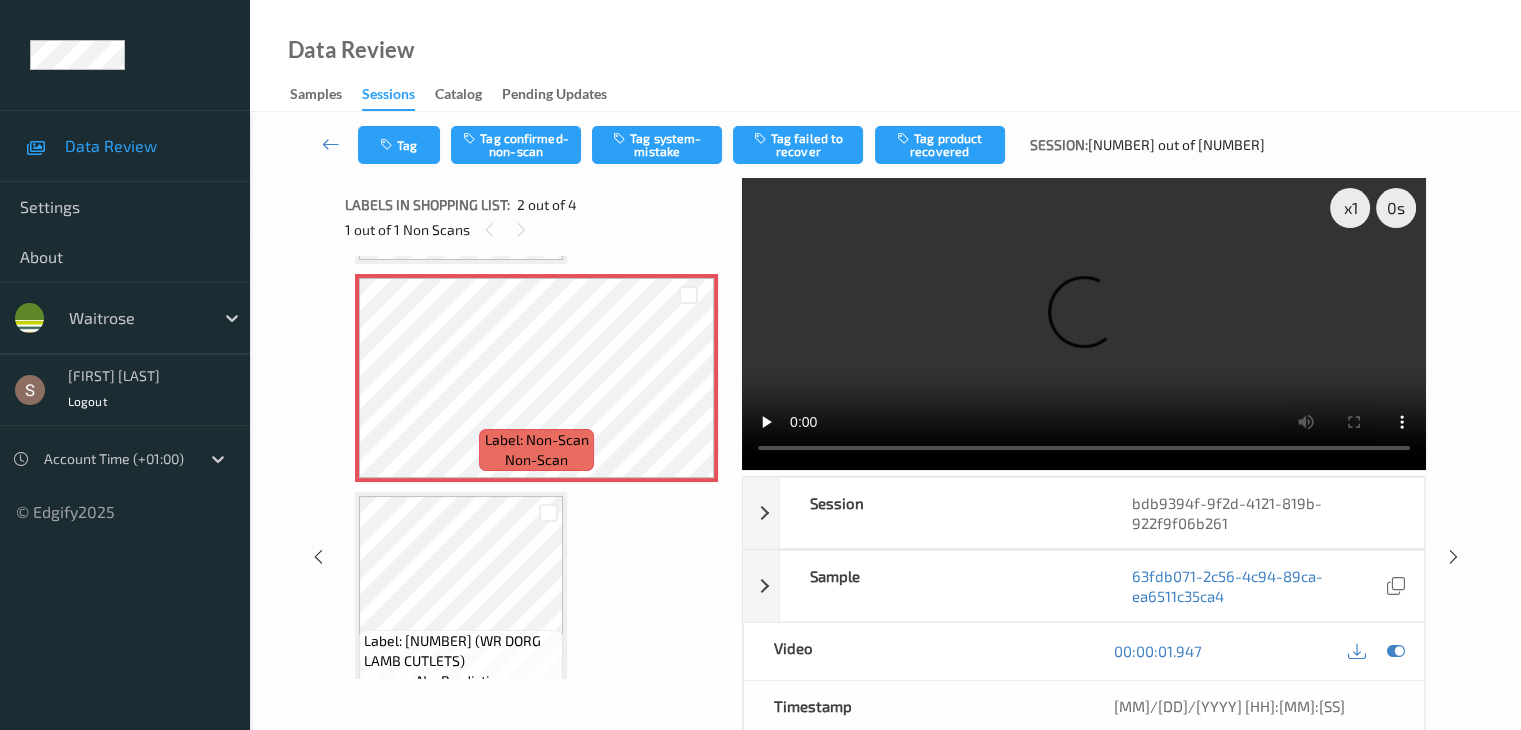 click at bounding box center (1084, 324) 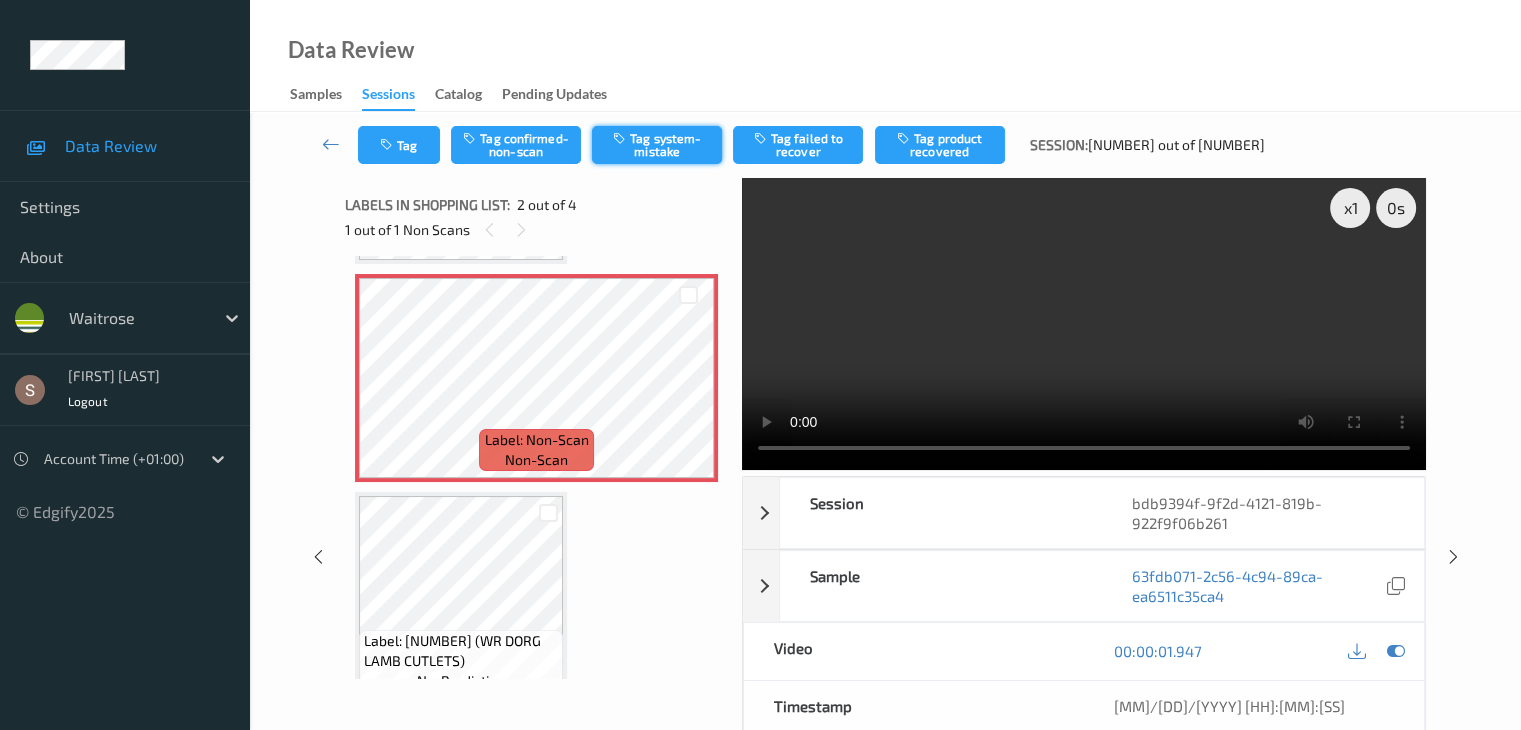 click on "Tag   system-mistake" at bounding box center [657, 145] 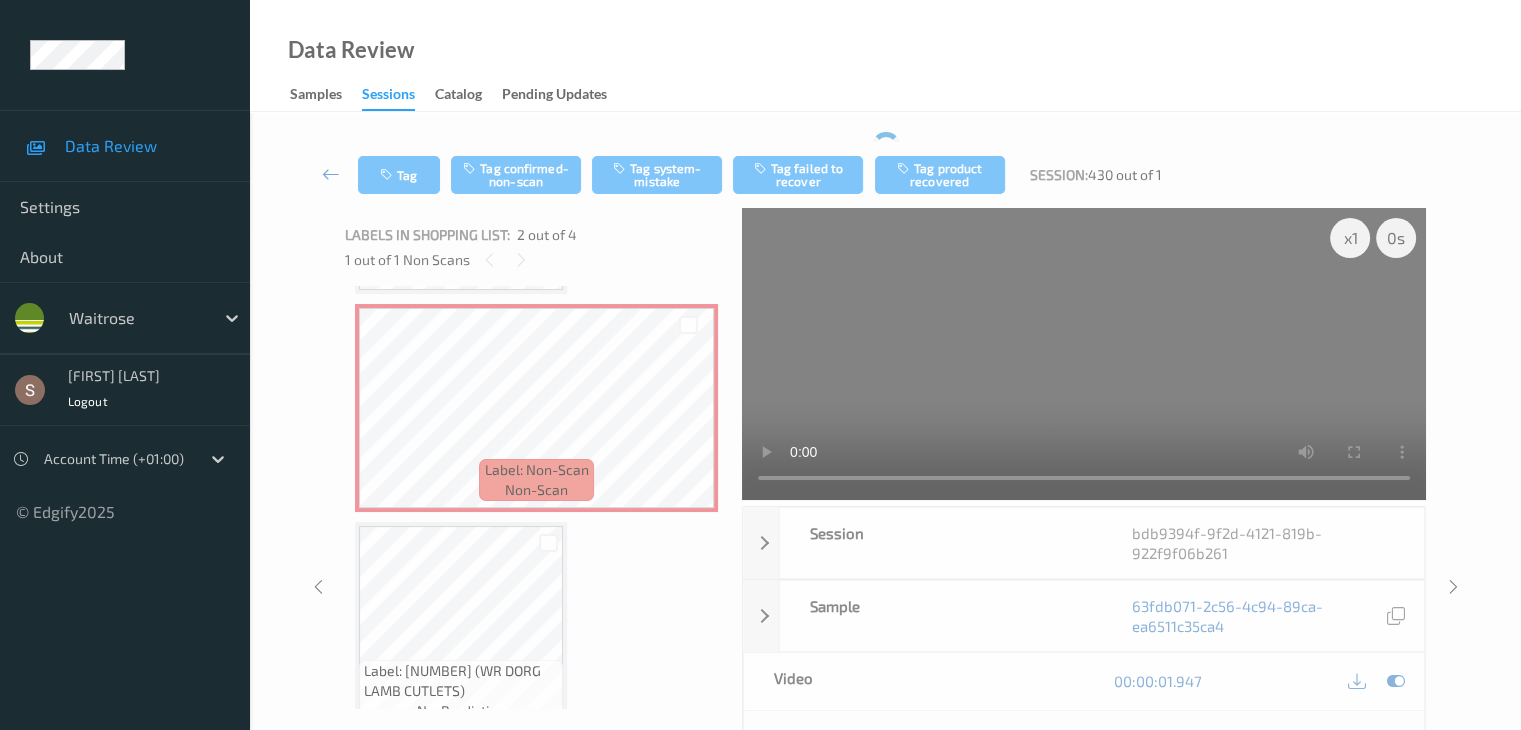click at bounding box center [331, 174] 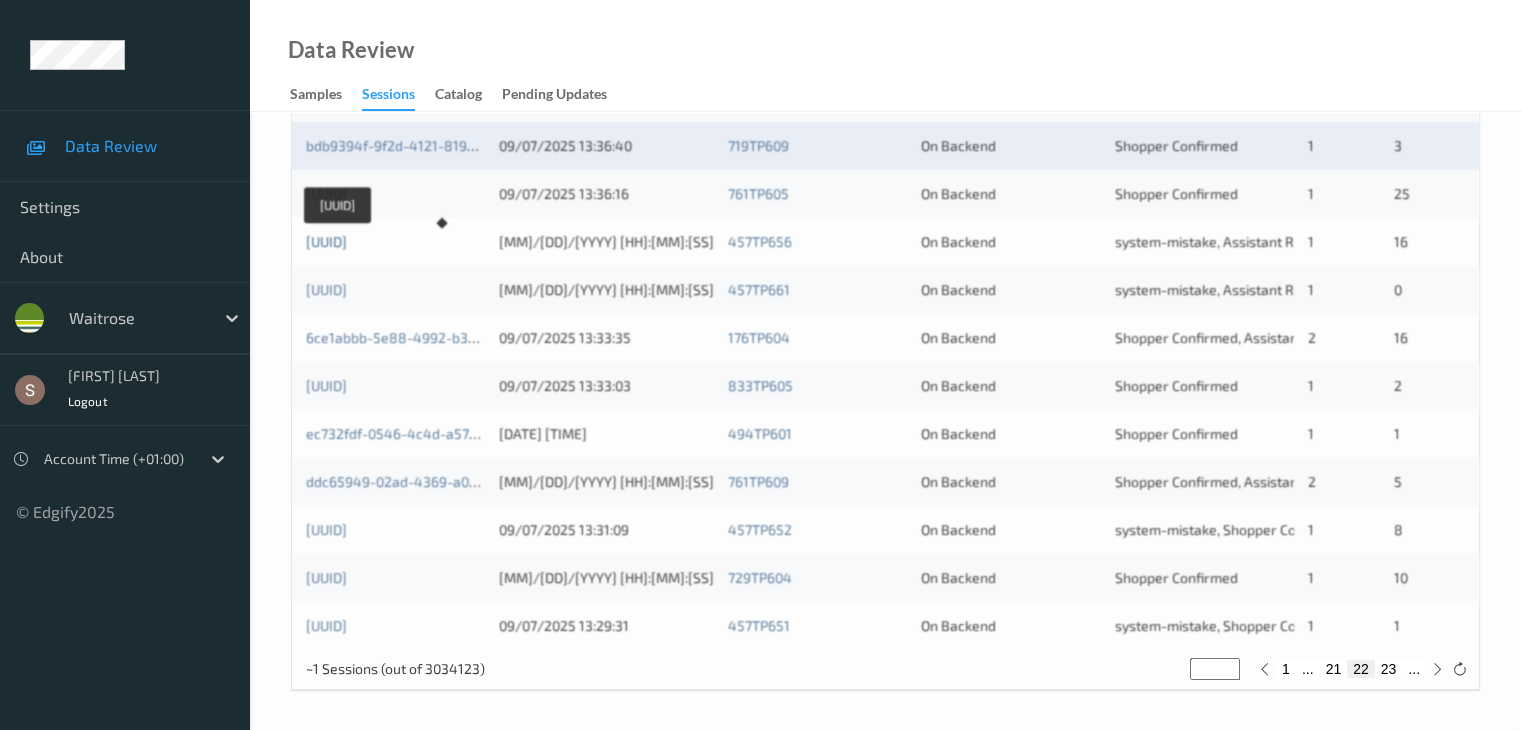 scroll, scrollTop: 932, scrollLeft: 0, axis: vertical 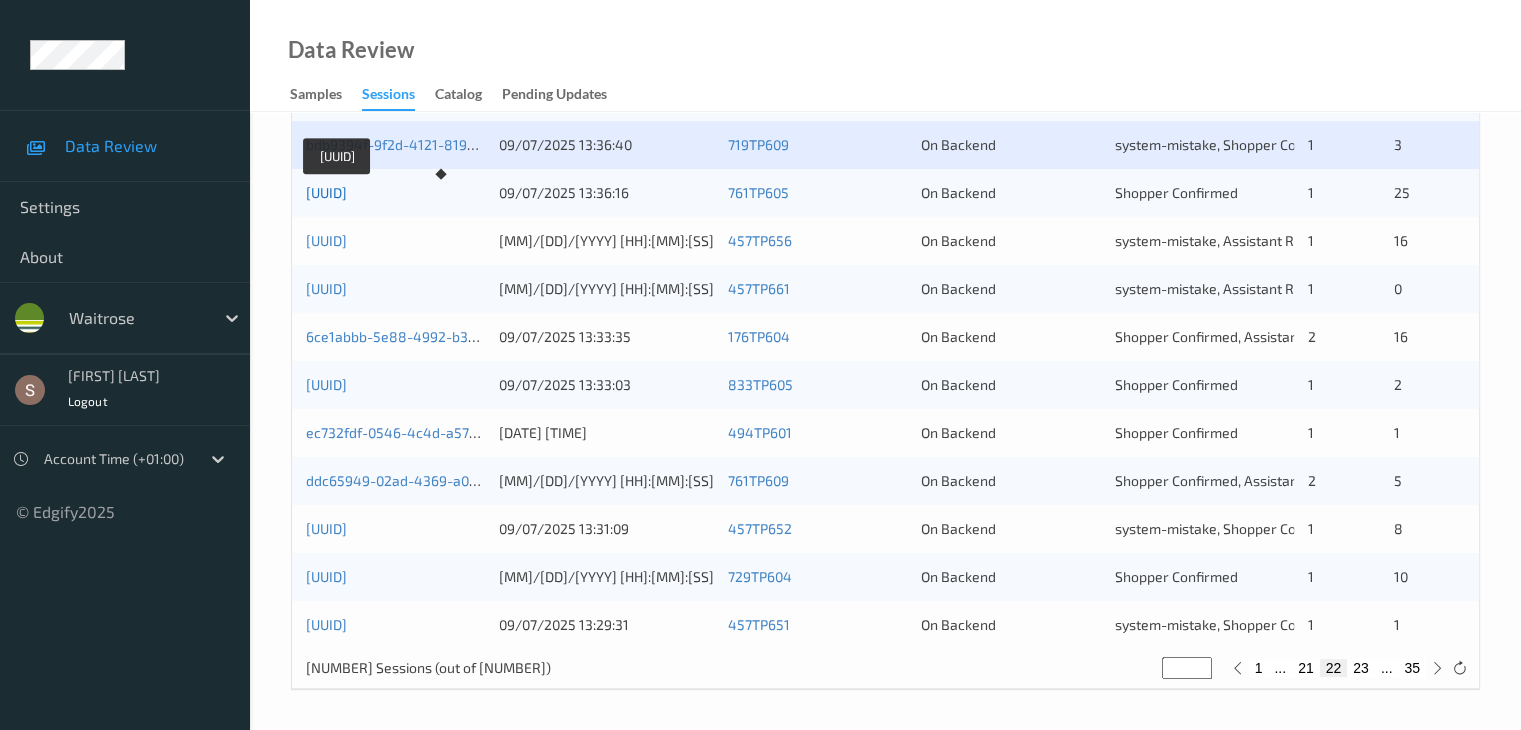 click on "6525077e-6db9-4b04-a960-172677f2c533" at bounding box center (326, 192) 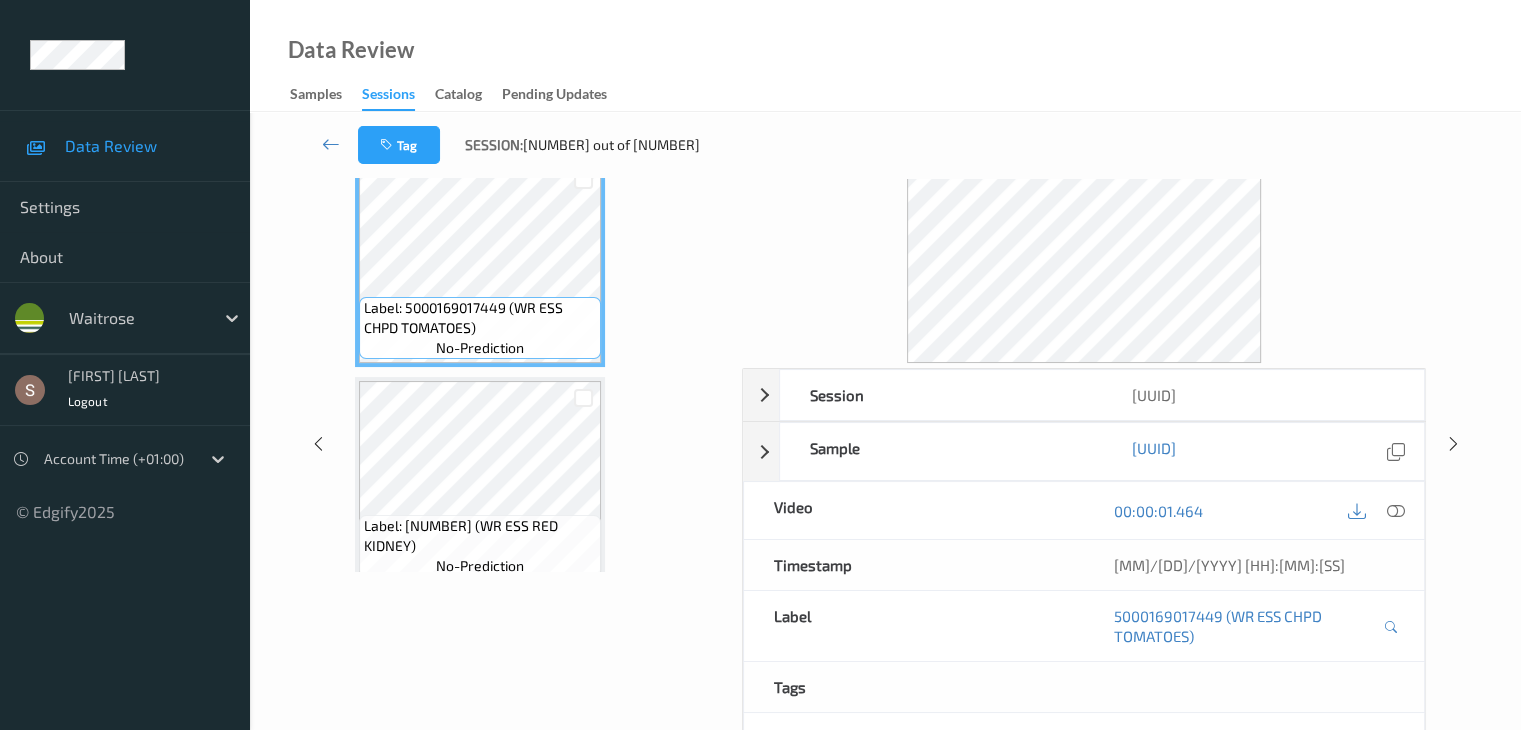 scroll, scrollTop: 0, scrollLeft: 0, axis: both 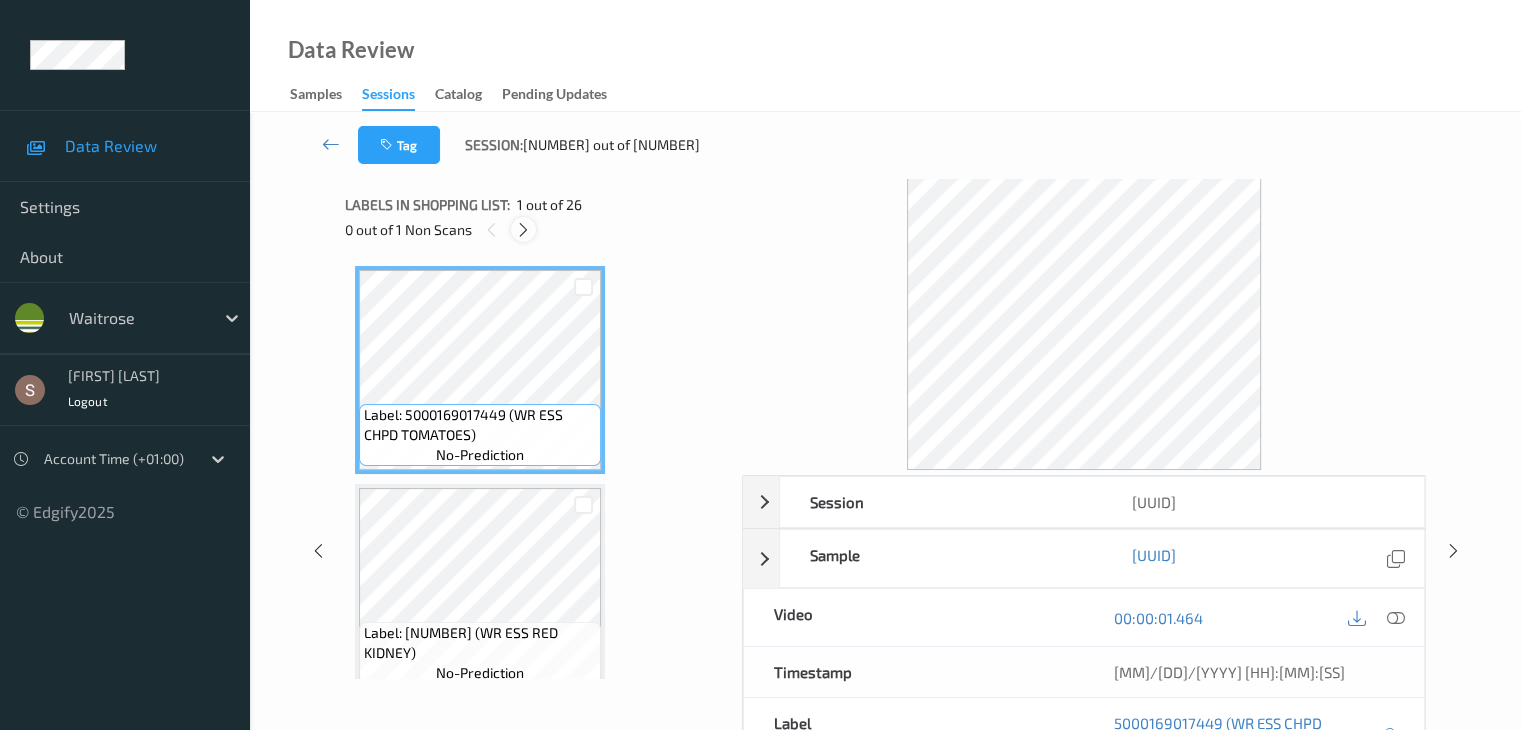 click at bounding box center [523, 230] 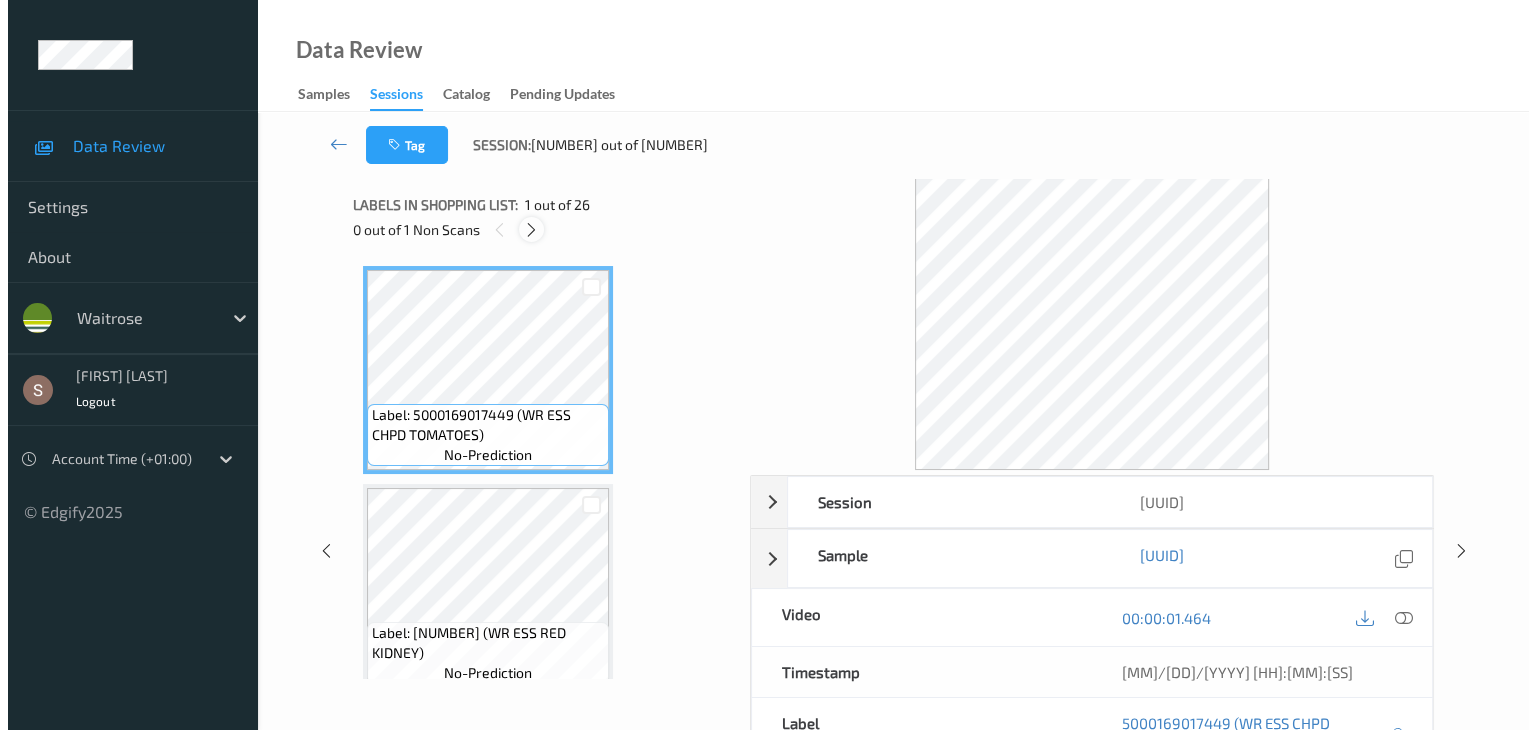 scroll, scrollTop: 3498, scrollLeft: 0, axis: vertical 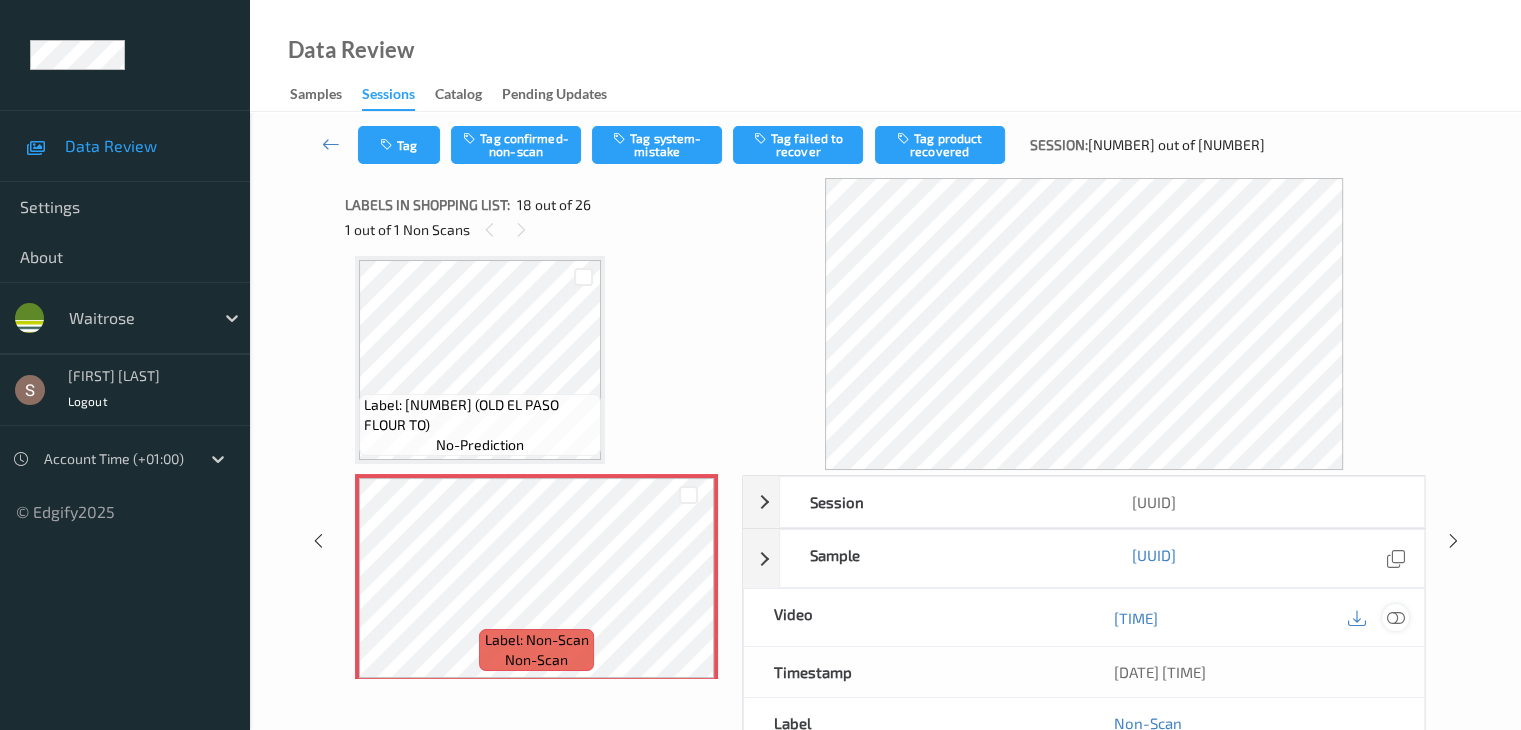 click at bounding box center [1395, 618] 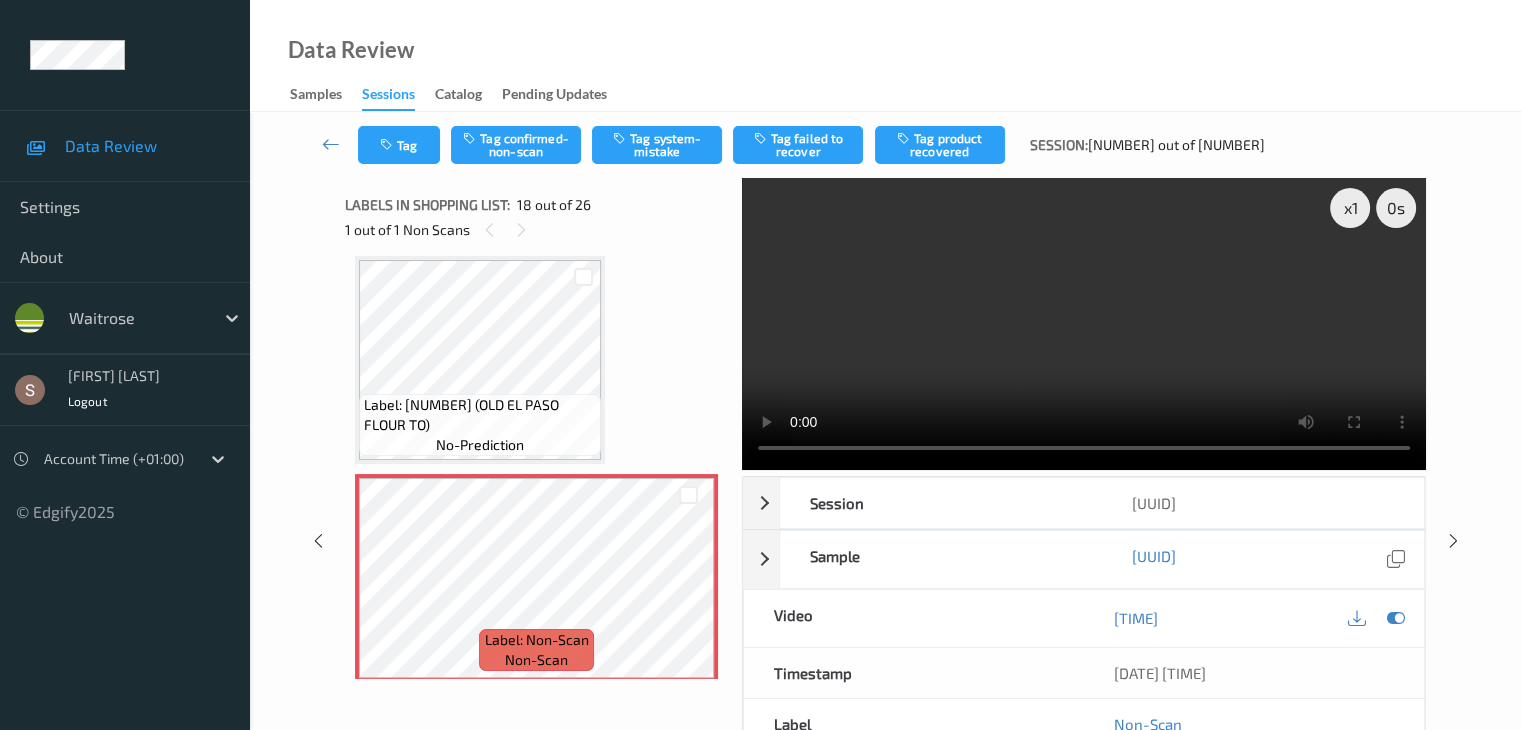 click at bounding box center (1084, 324) 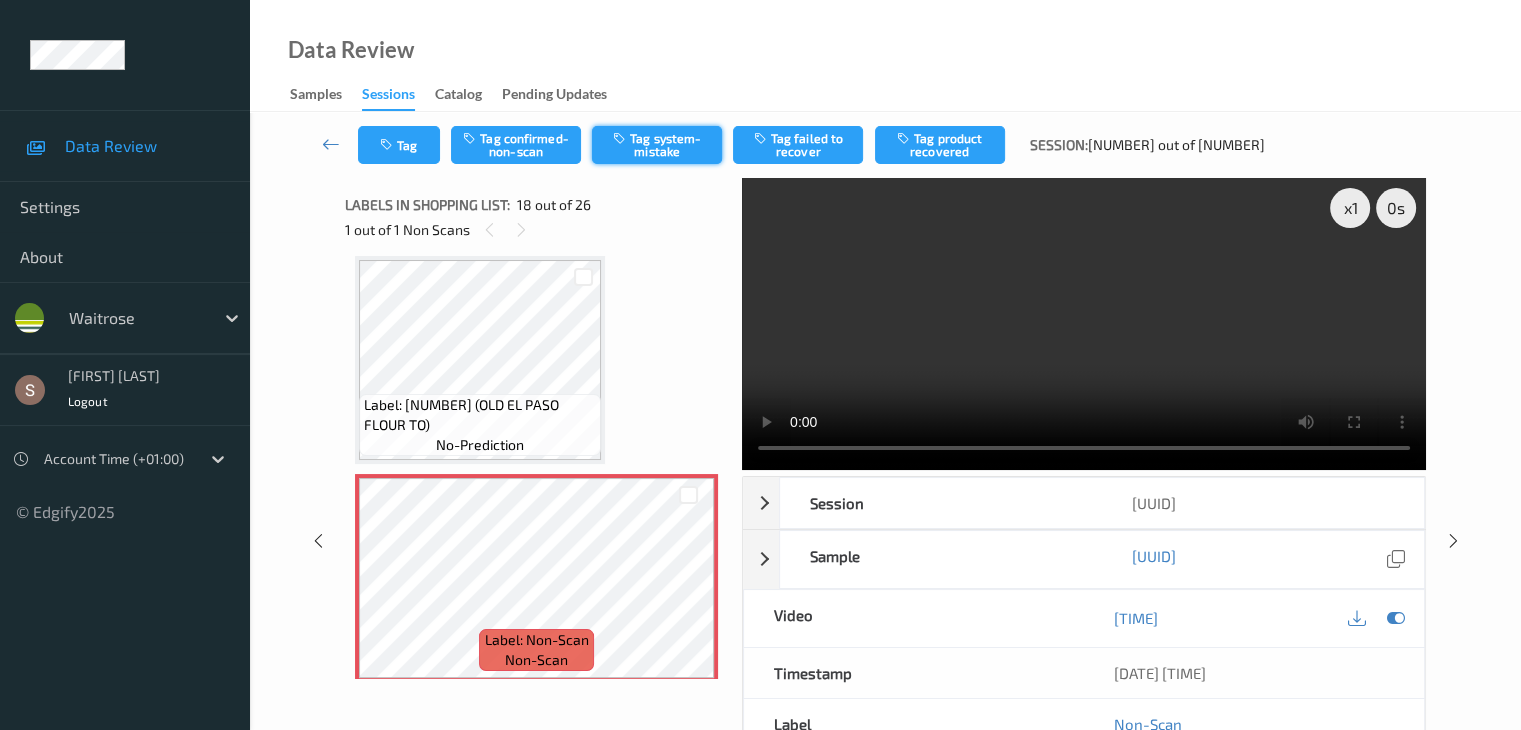 click on "Tag   system-mistake" at bounding box center (657, 145) 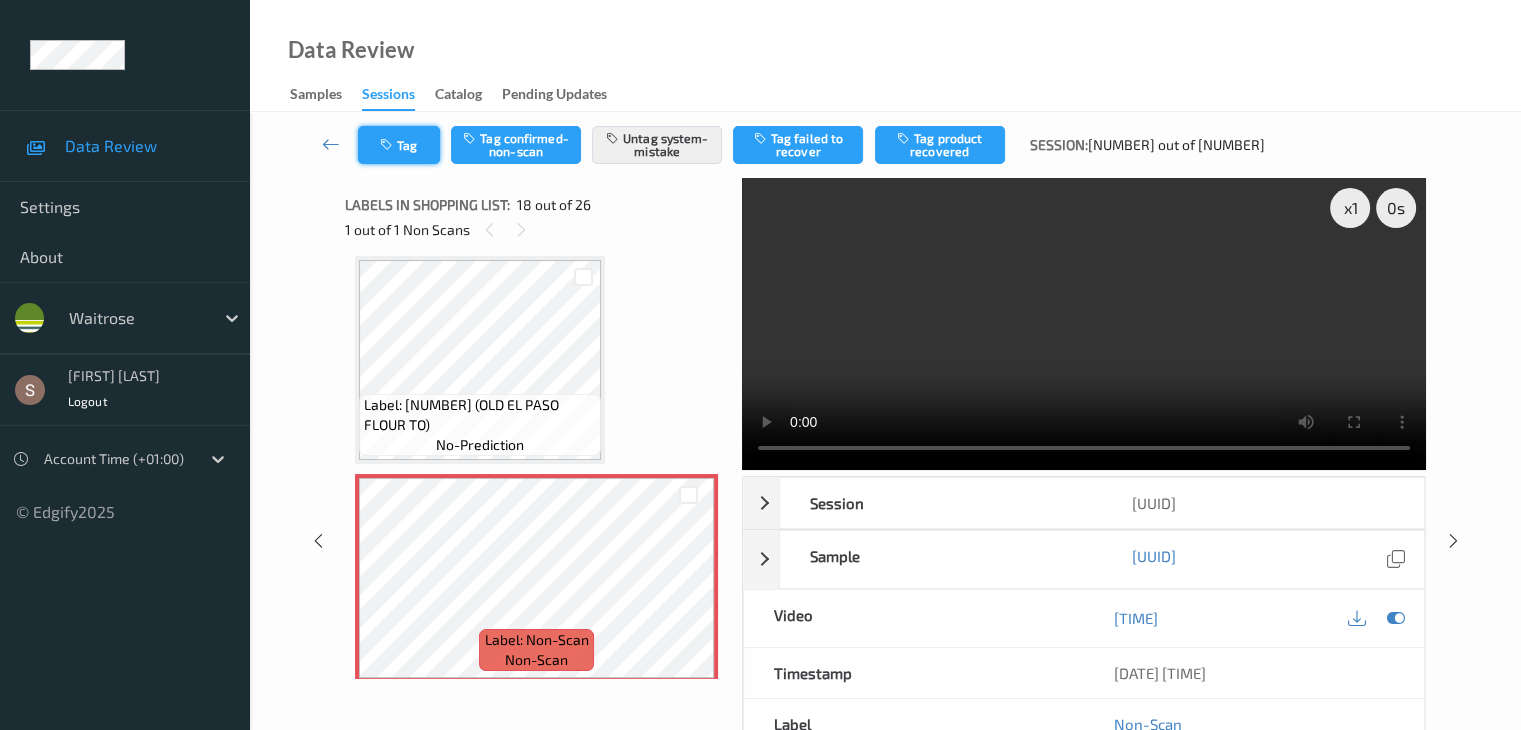 click on "Tag" at bounding box center (399, 145) 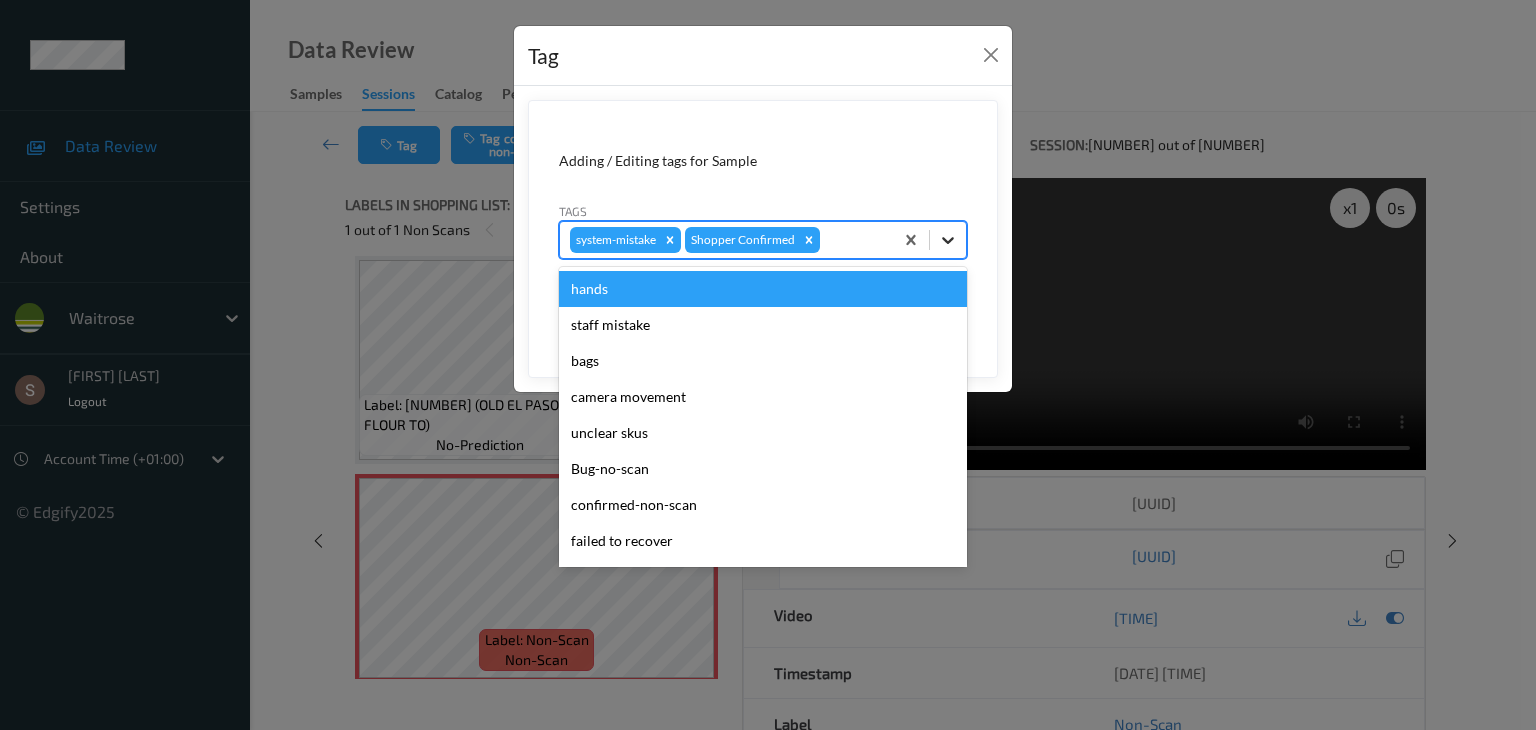 click 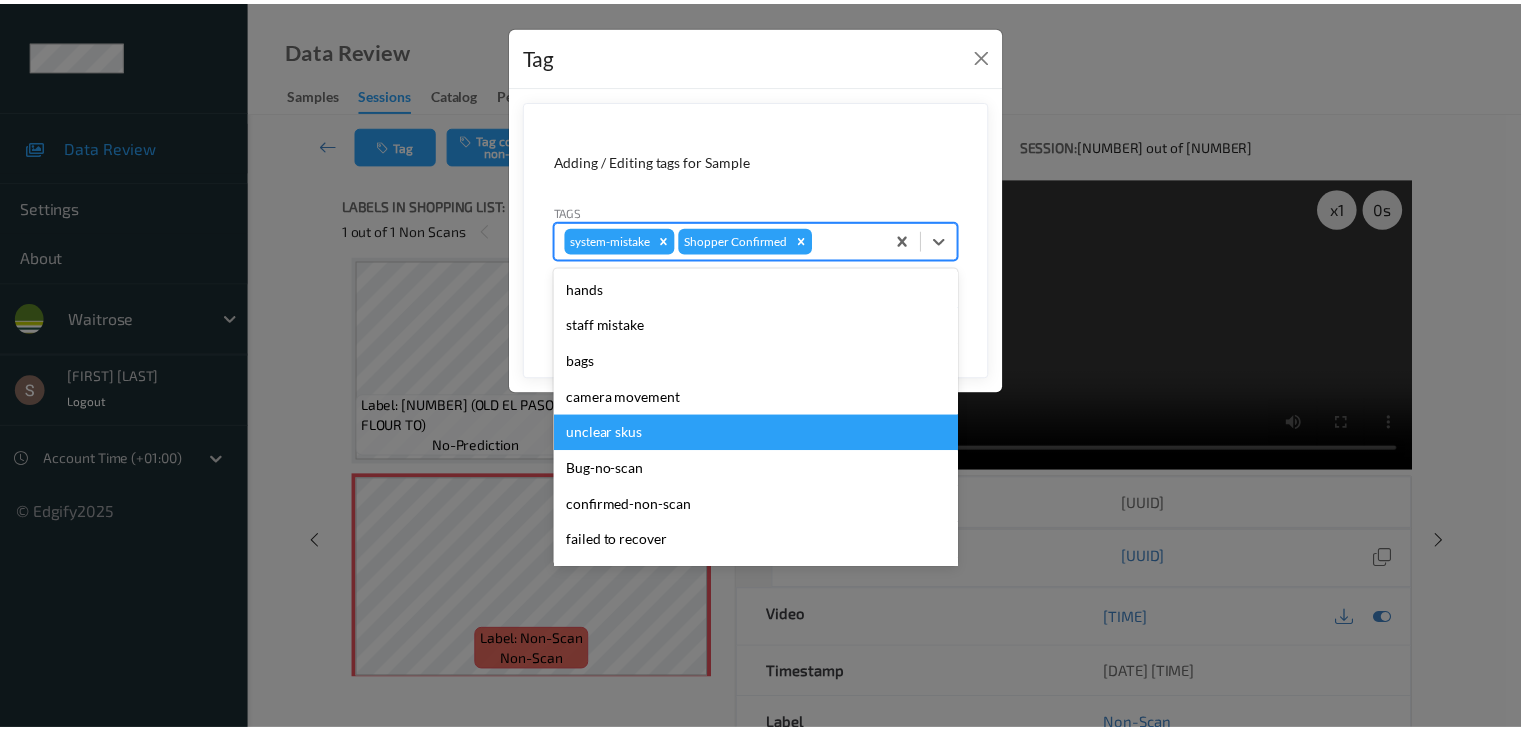 scroll, scrollTop: 320, scrollLeft: 0, axis: vertical 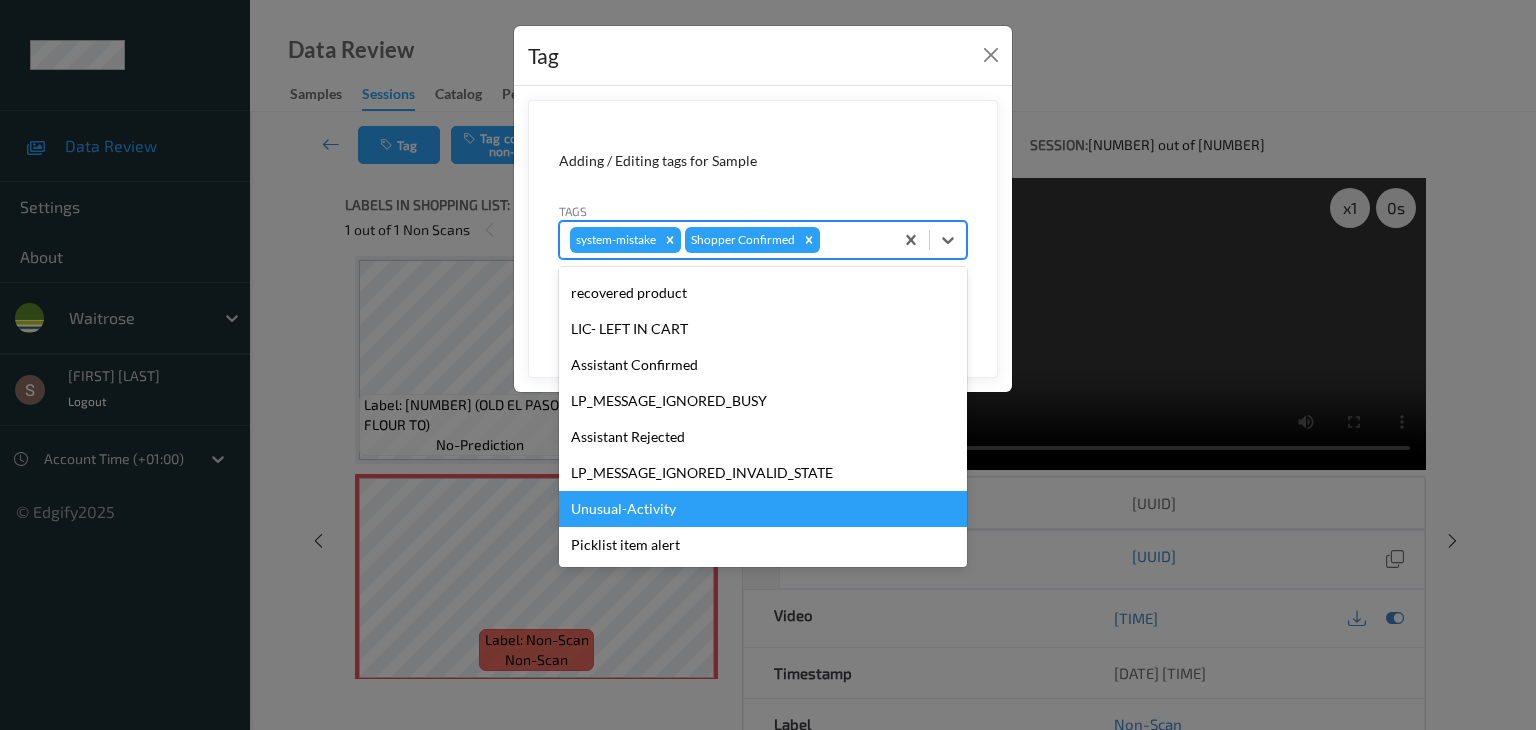 click on "Unusual-Activity" at bounding box center [763, 509] 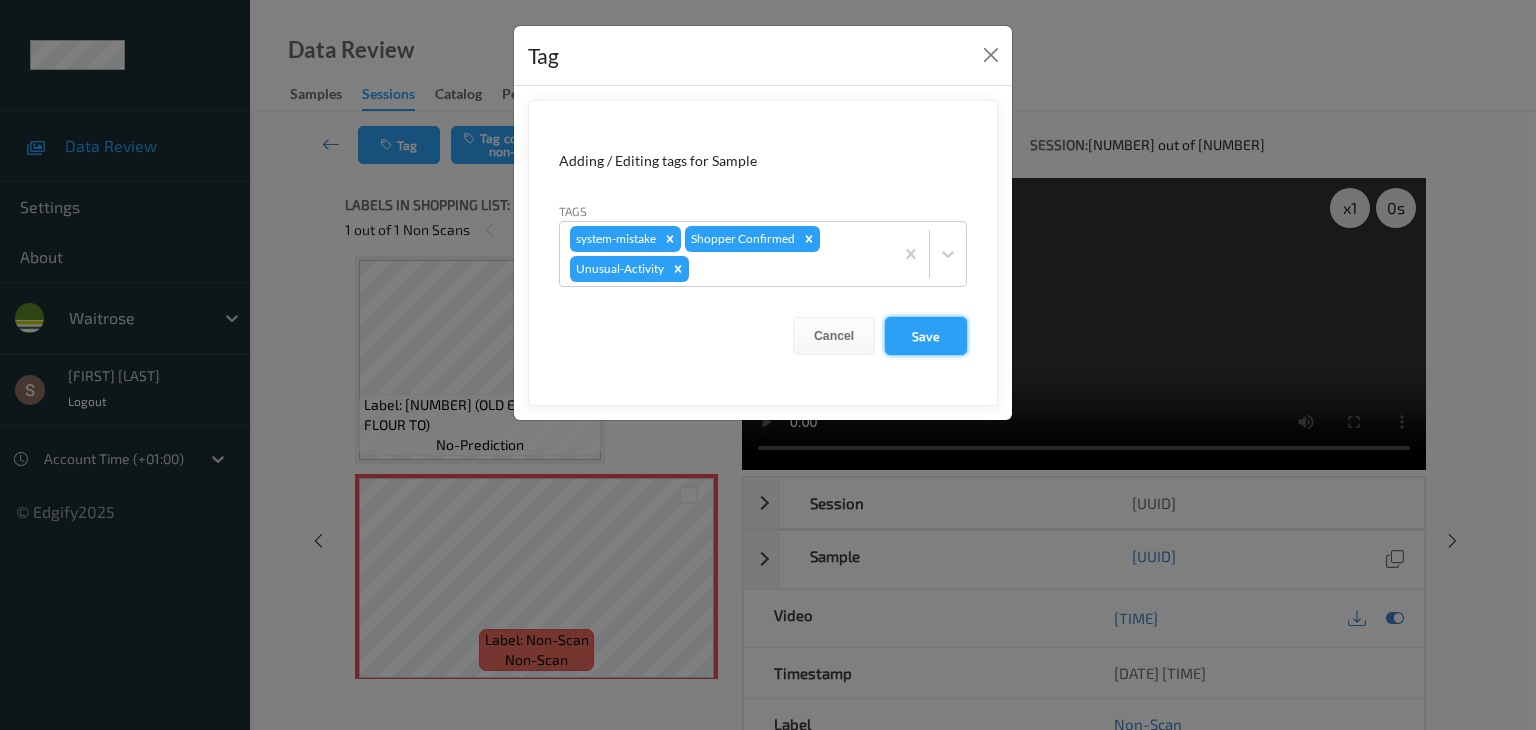 click on "Save" at bounding box center (926, 336) 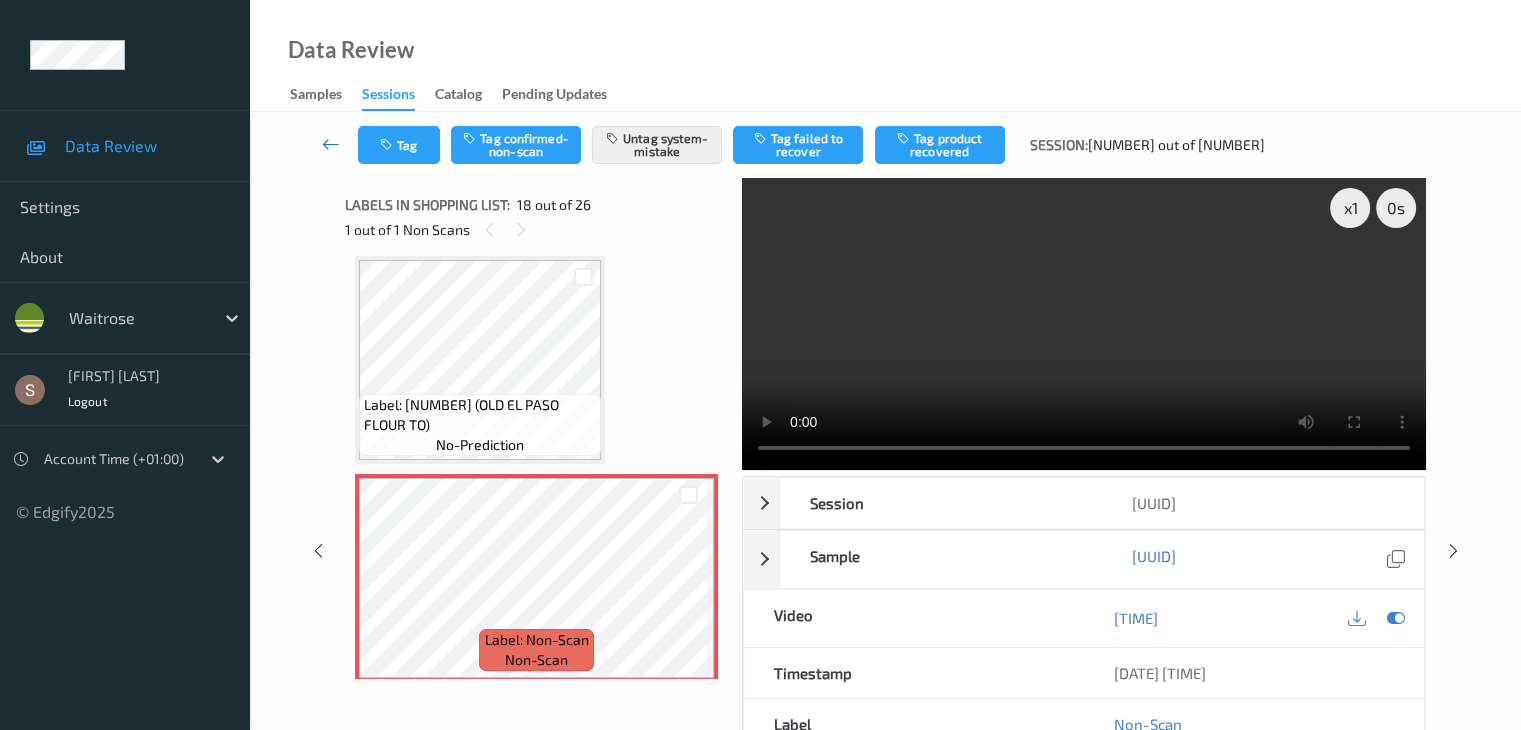 click at bounding box center [331, 144] 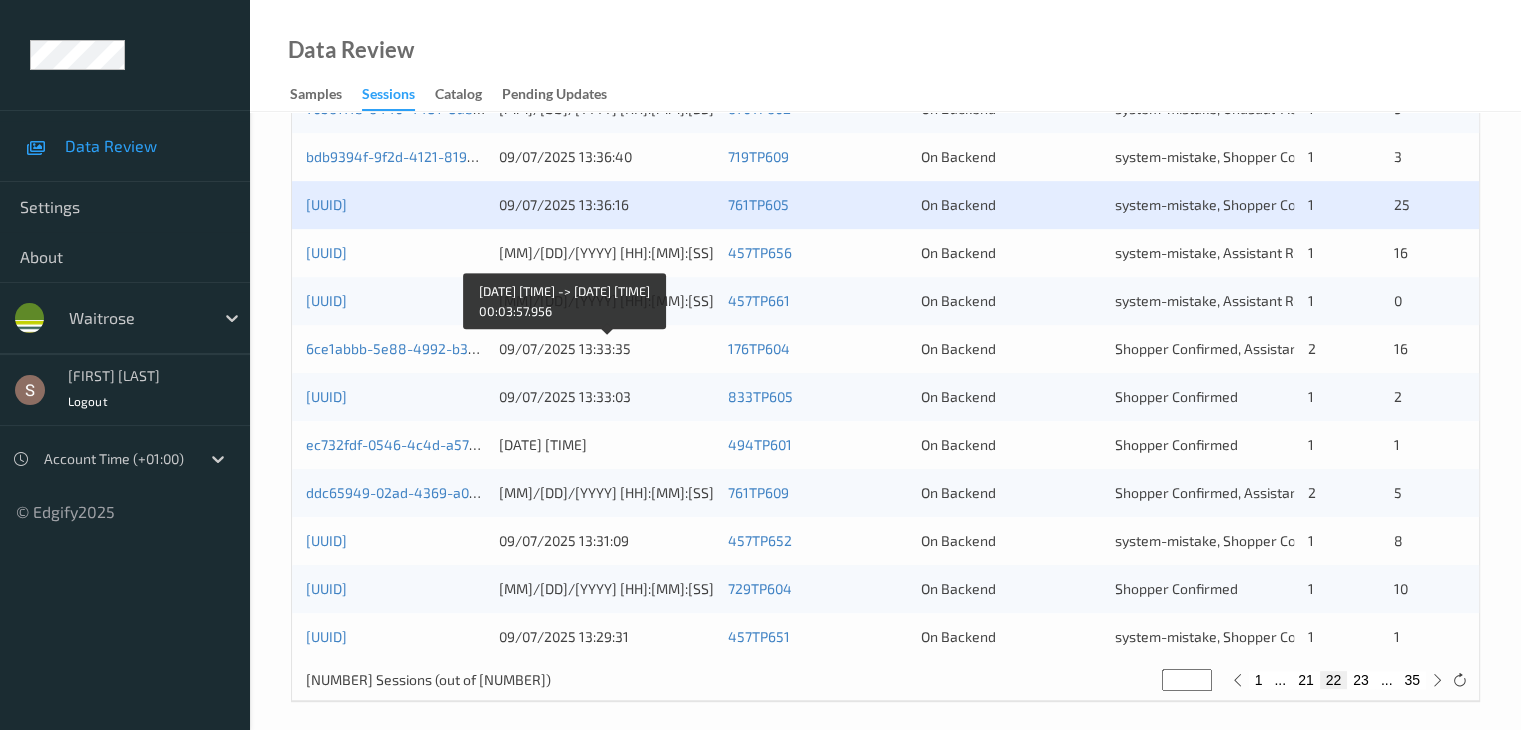 scroll, scrollTop: 932, scrollLeft: 0, axis: vertical 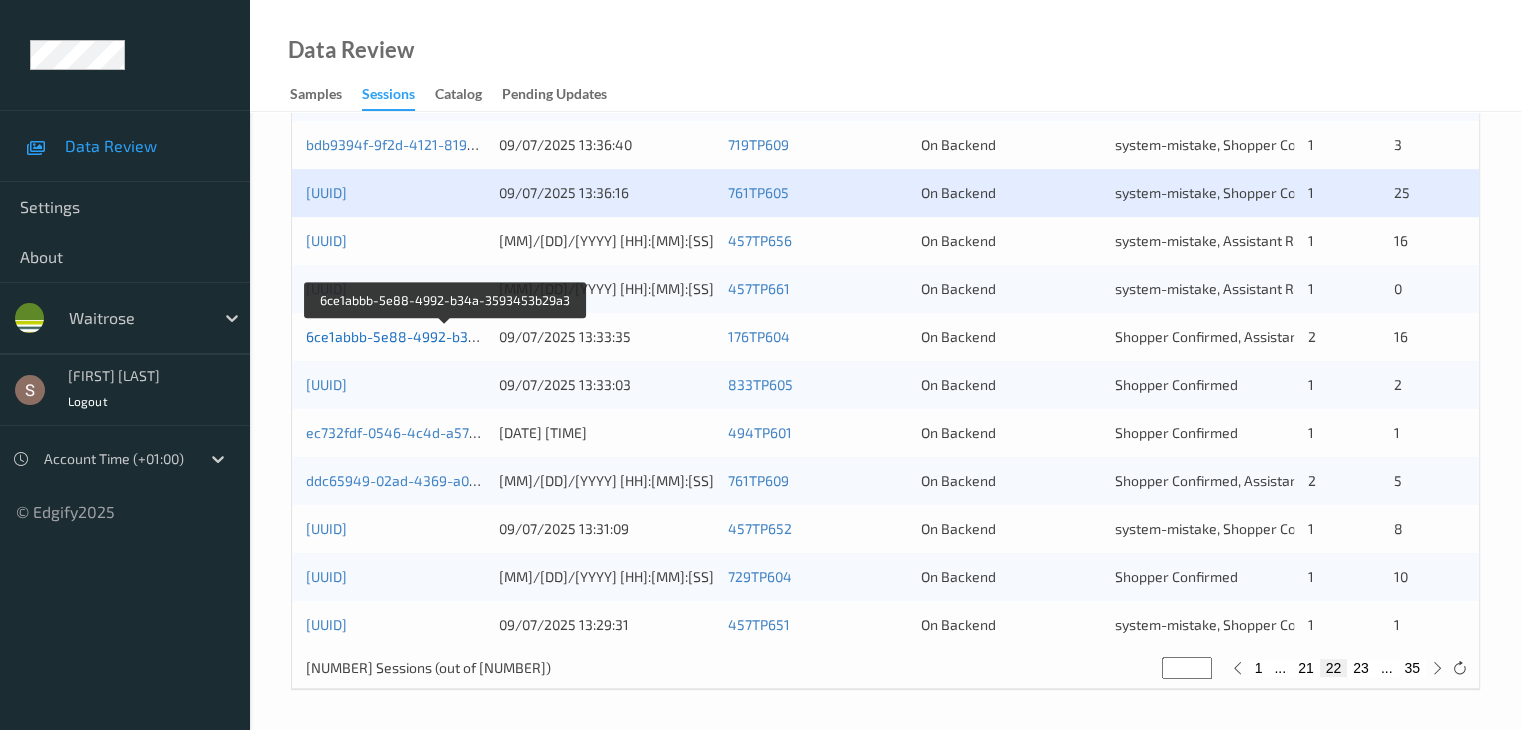 click on "6ce1abbb-5e88-4992-b34a-3593453b29a3" at bounding box center (447, 336) 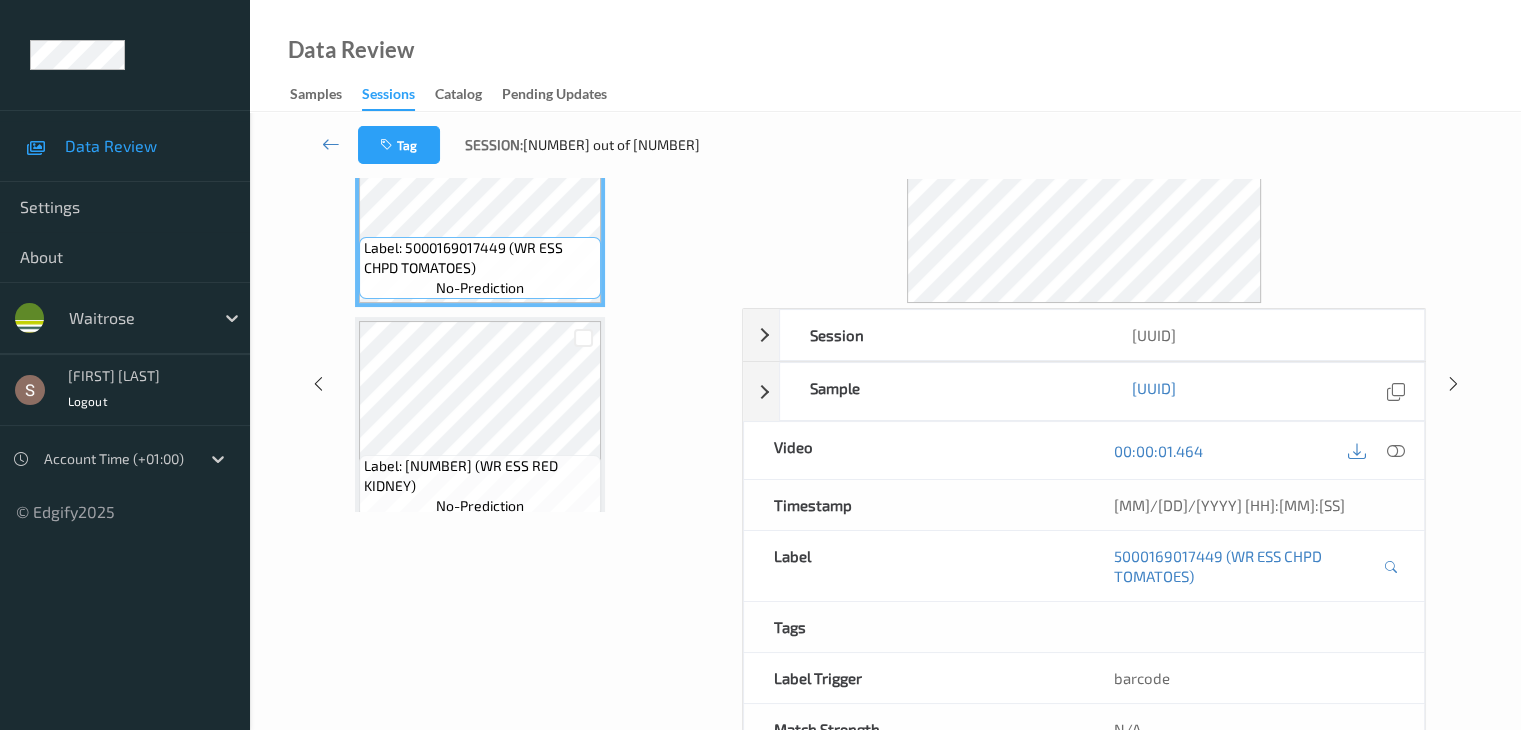 scroll, scrollTop: 0, scrollLeft: 0, axis: both 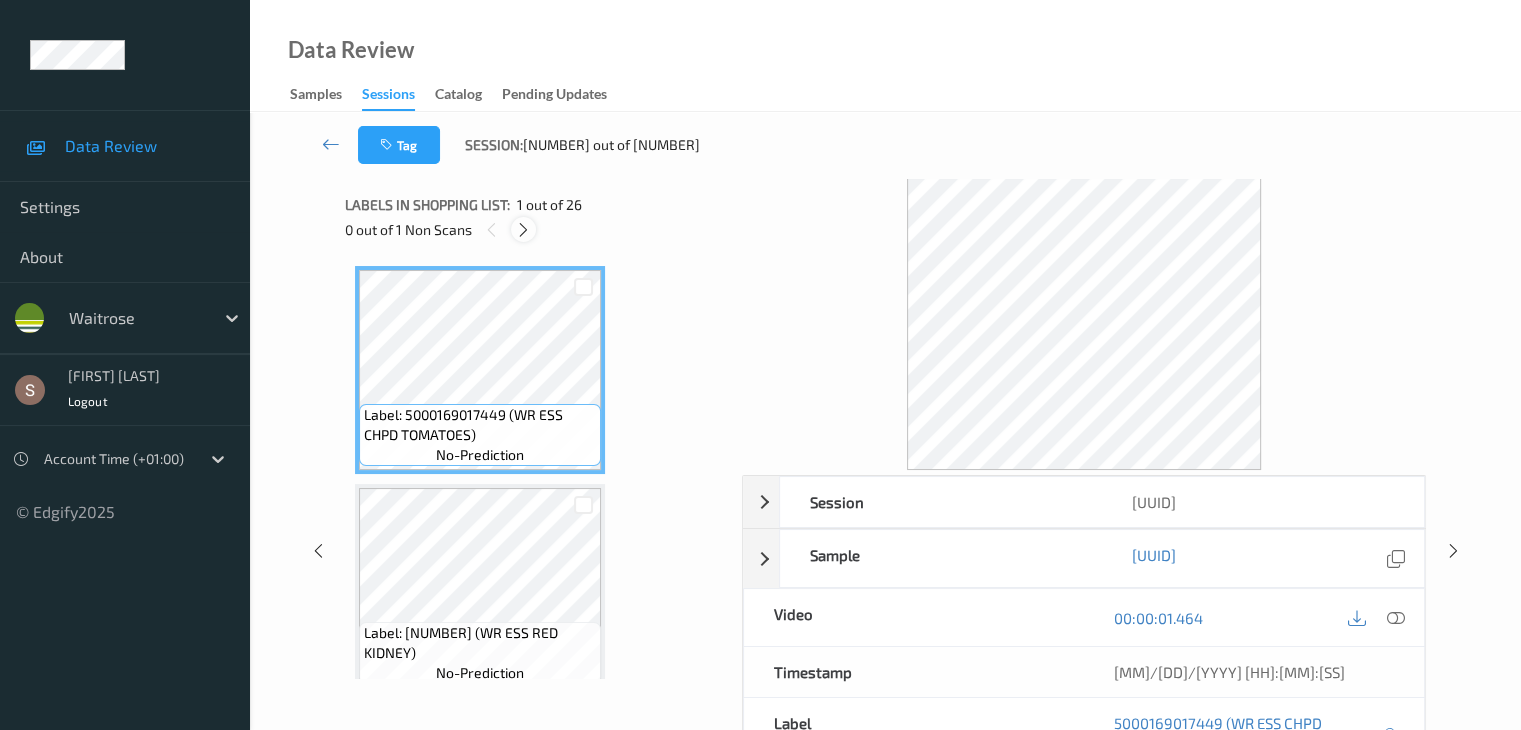 click at bounding box center (523, 230) 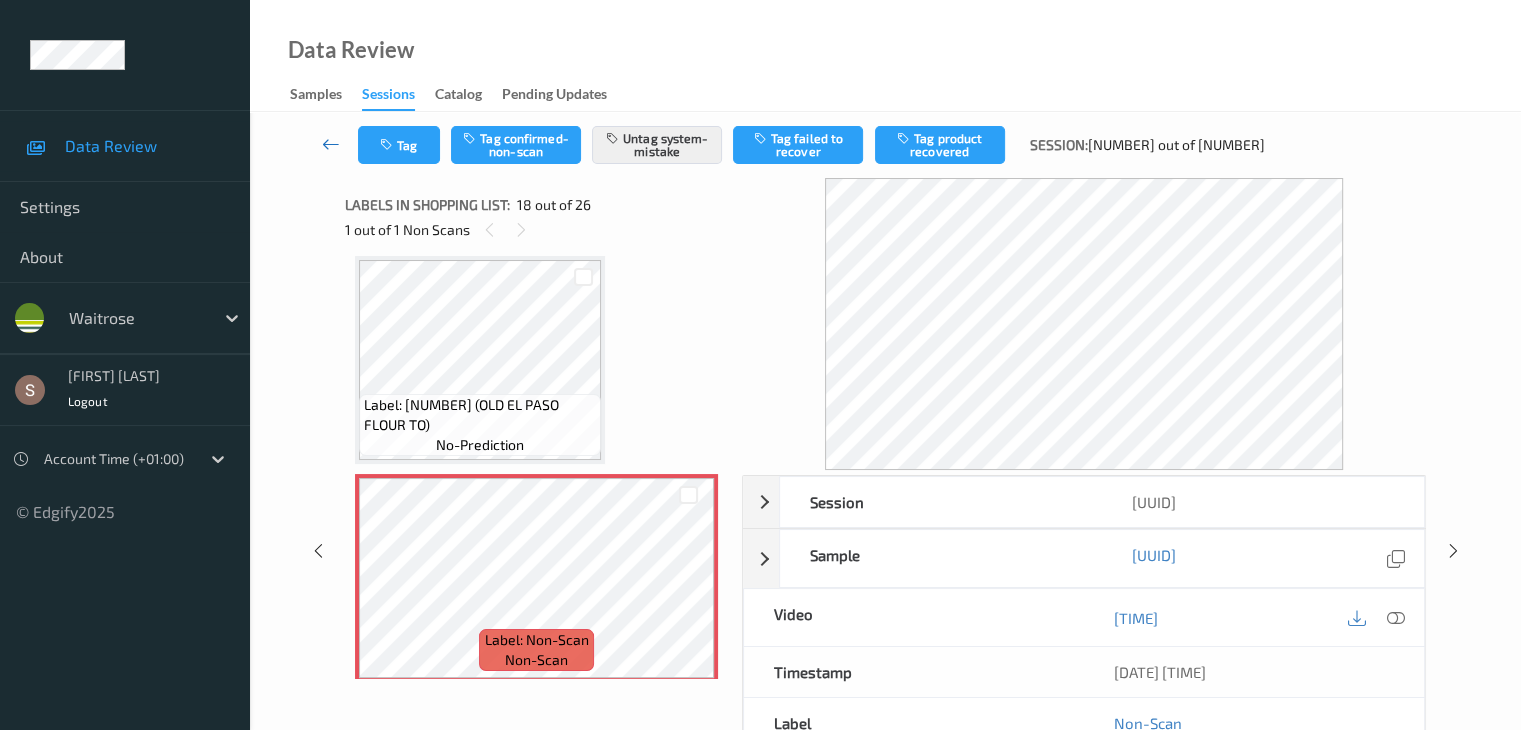 click at bounding box center (331, 144) 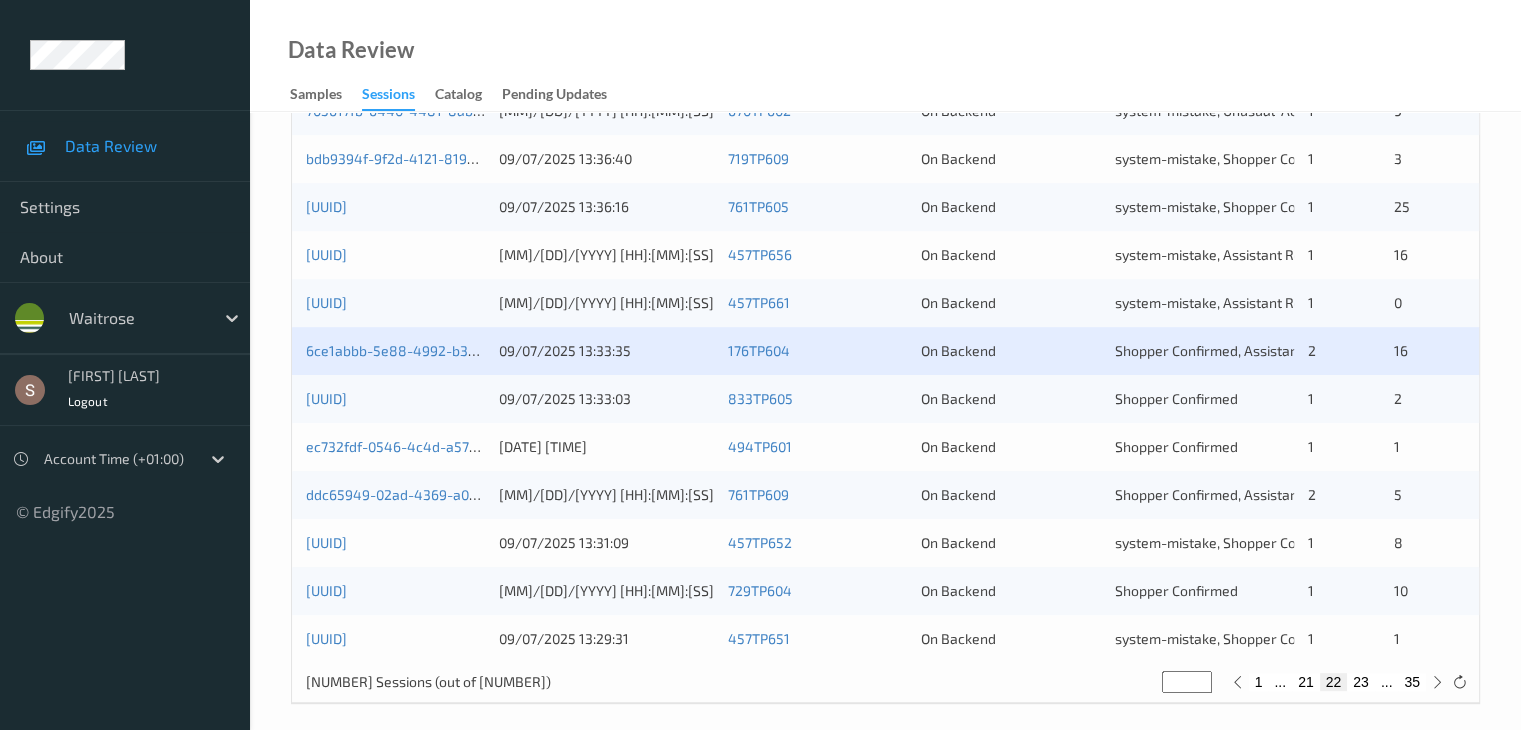 scroll, scrollTop: 932, scrollLeft: 0, axis: vertical 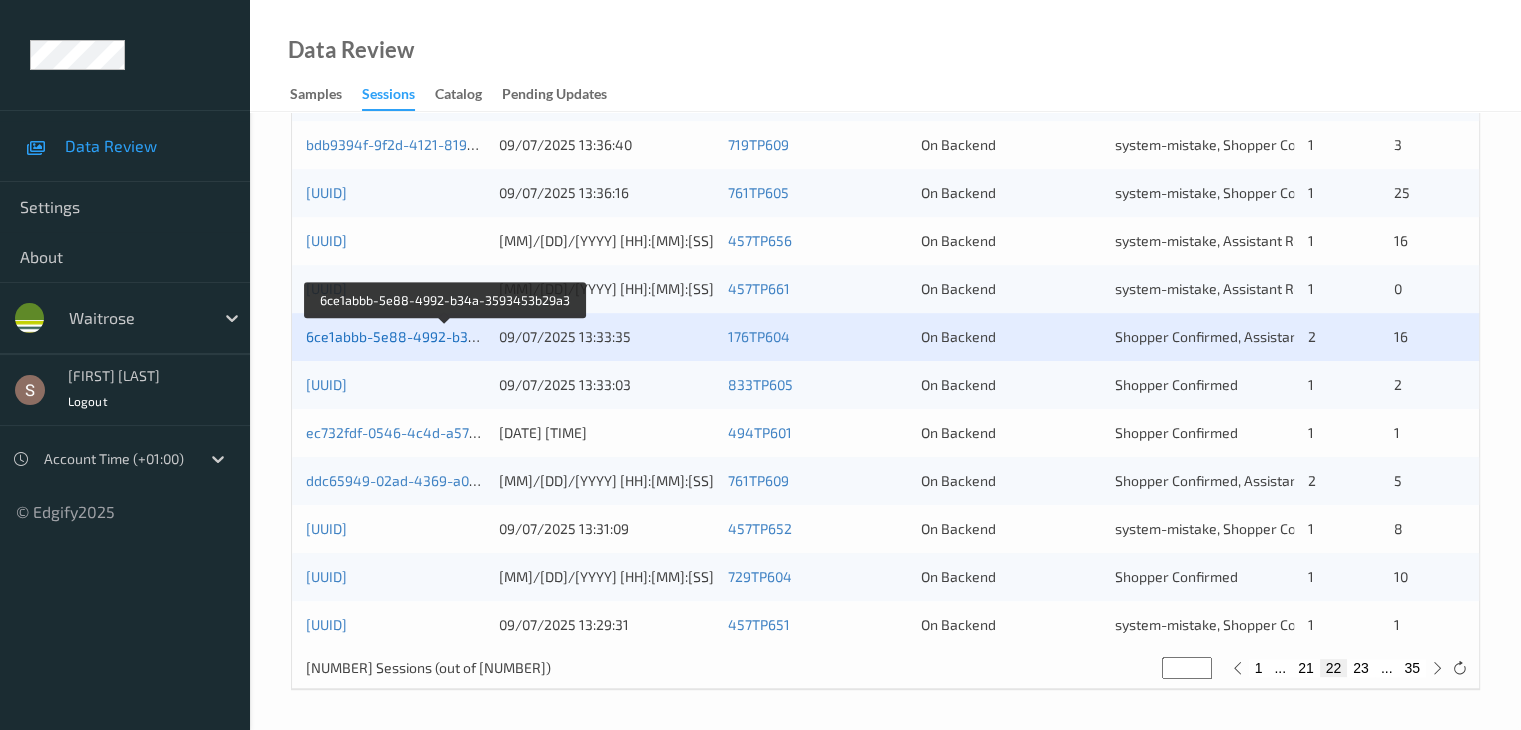 click on "6ce1abbb-5e88-4992-b34a-3593453b29a3" at bounding box center [447, 336] 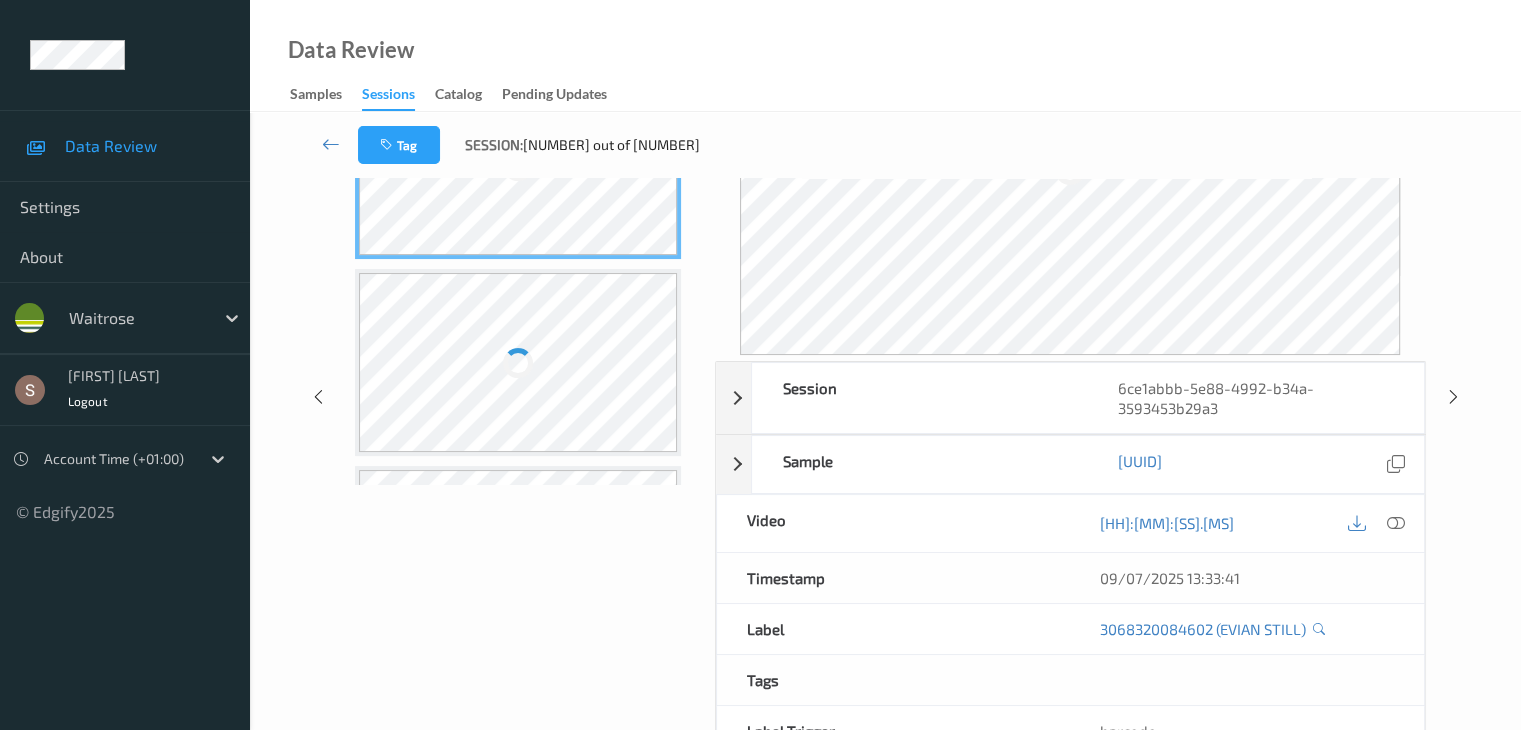 scroll, scrollTop: 0, scrollLeft: 0, axis: both 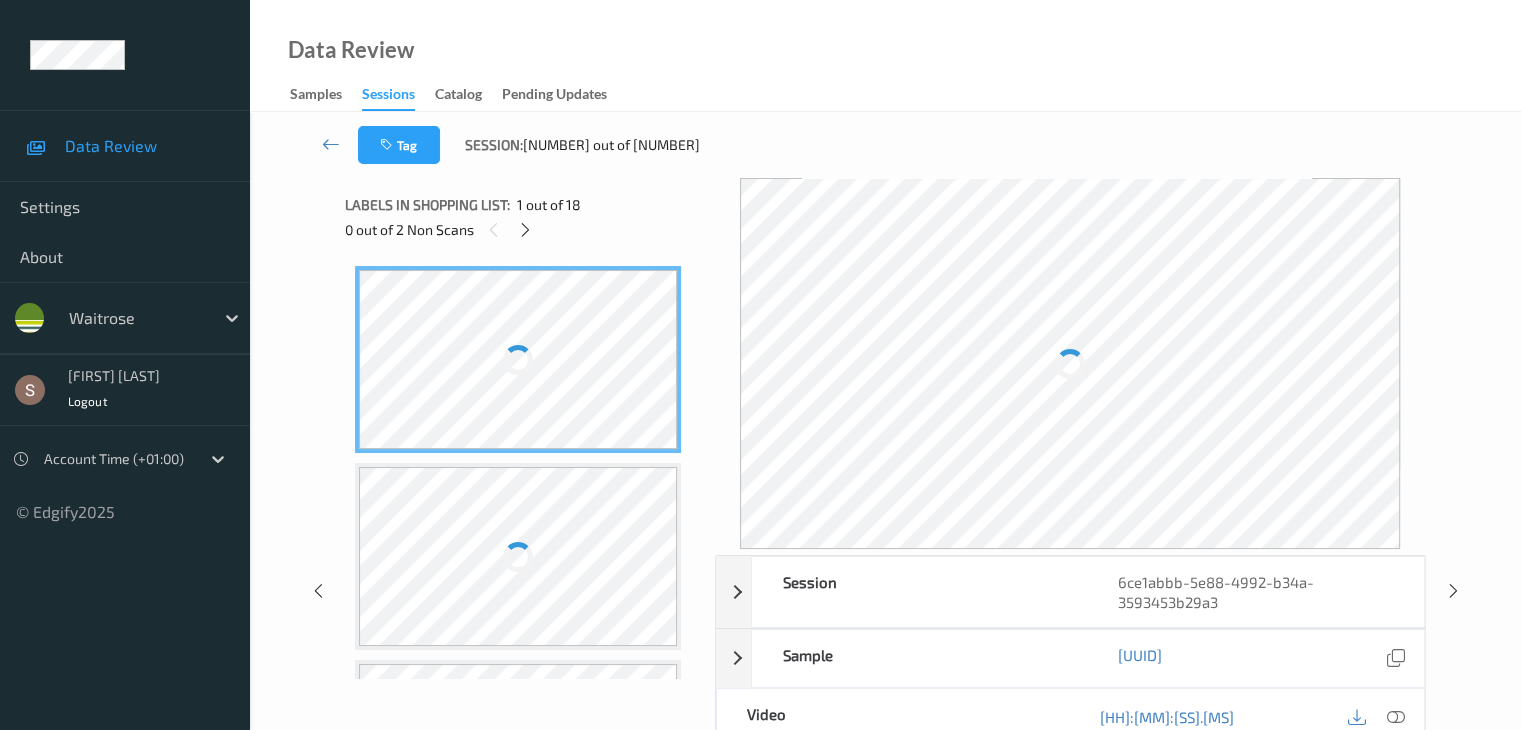 click on "0 out of 2 Non Scans" at bounding box center (523, 229) 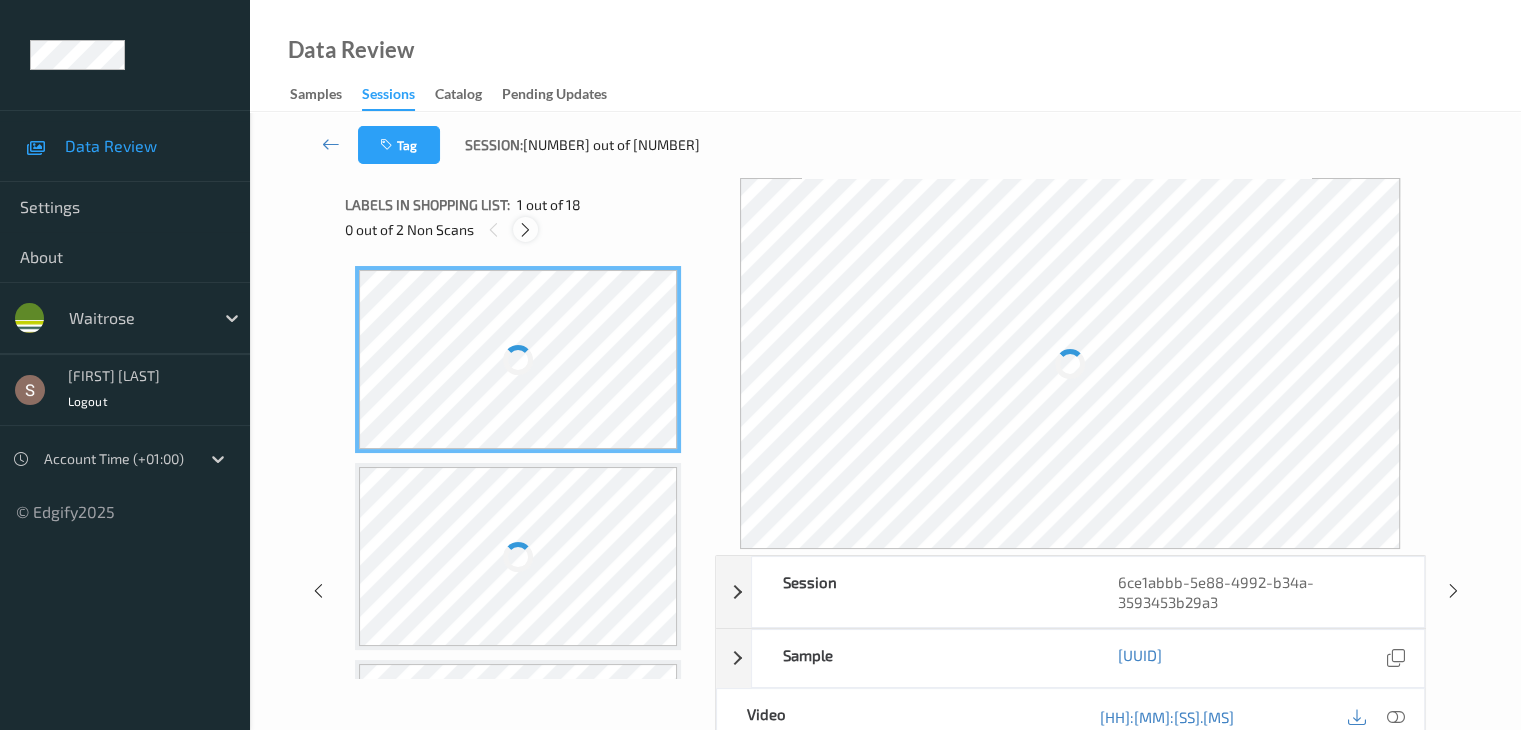 click at bounding box center [525, 230] 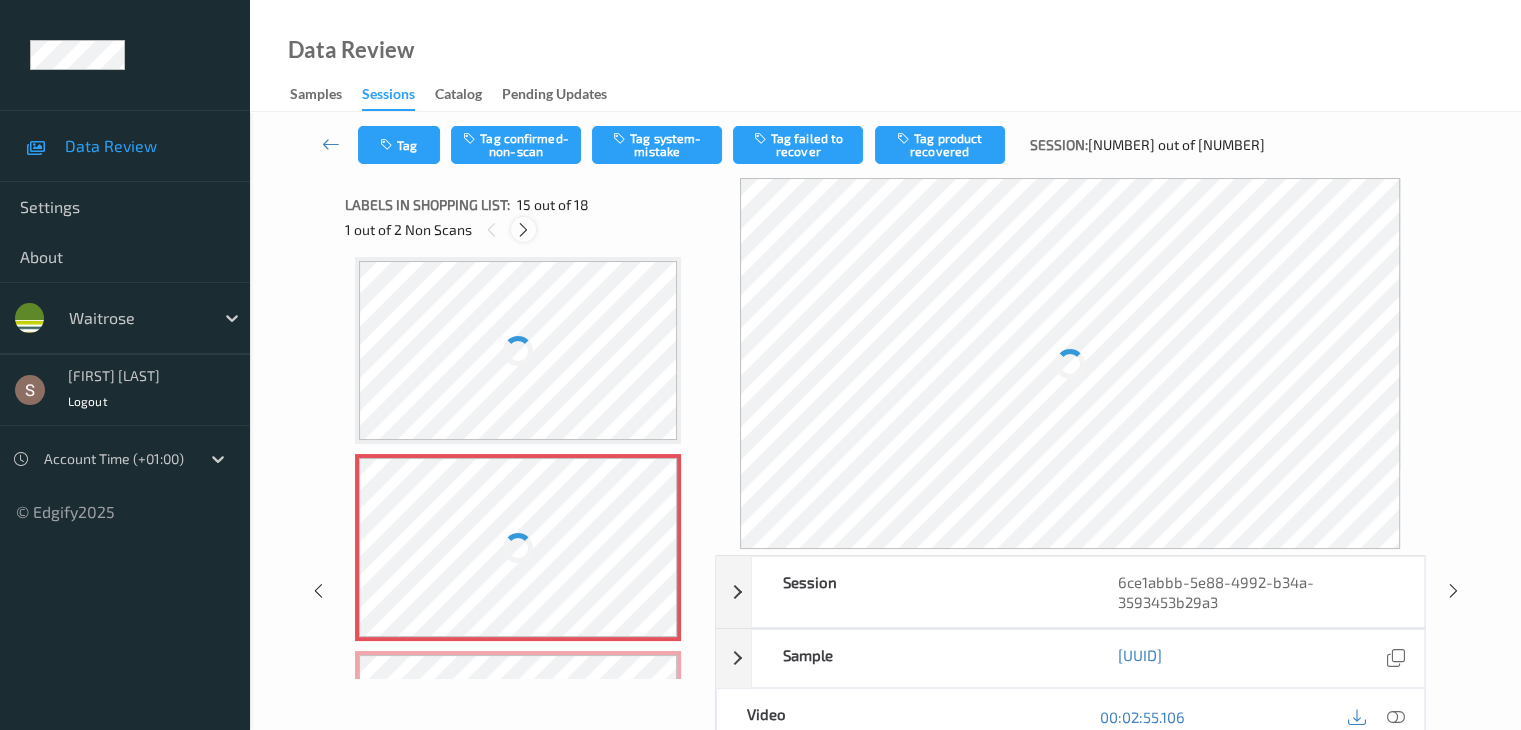 click at bounding box center (523, 230) 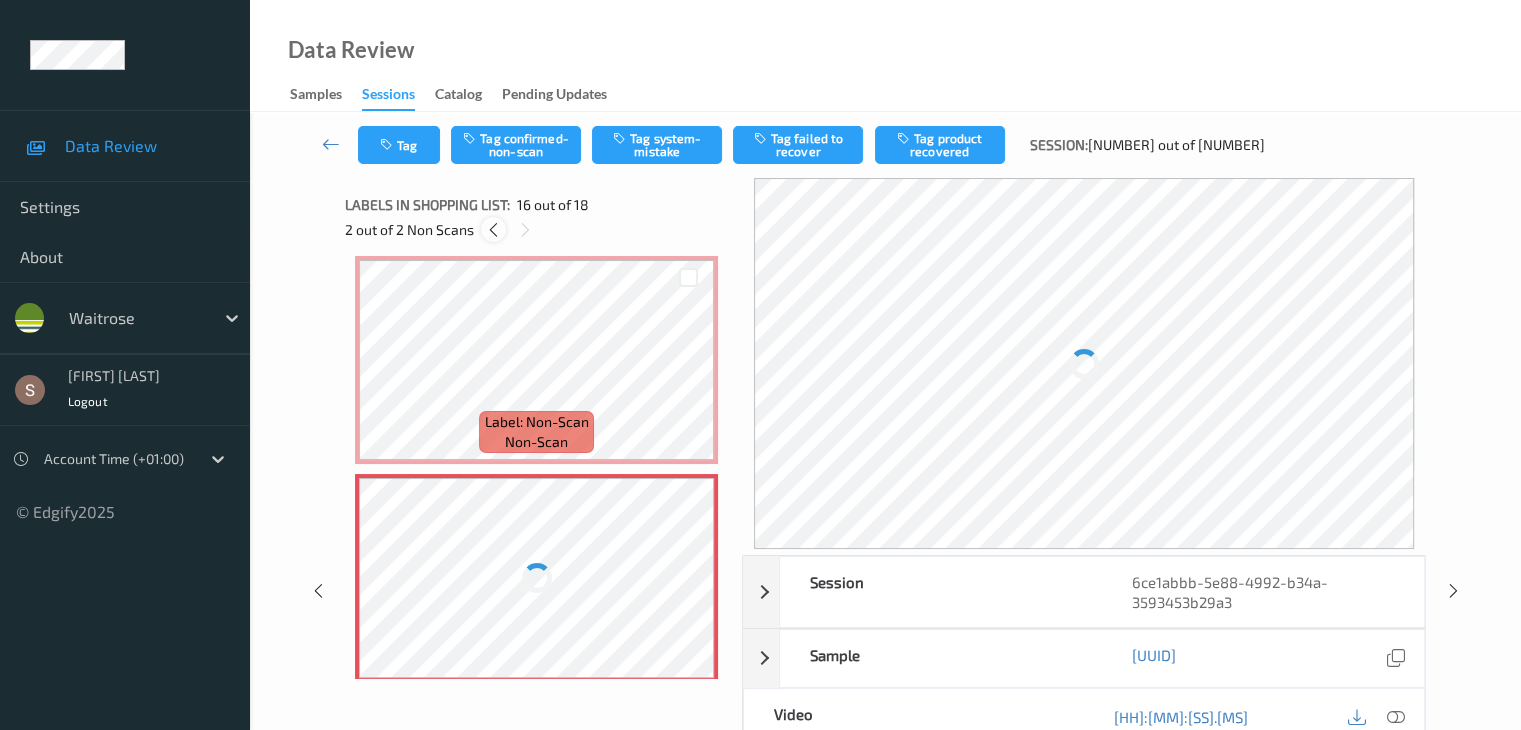 click at bounding box center (493, 230) 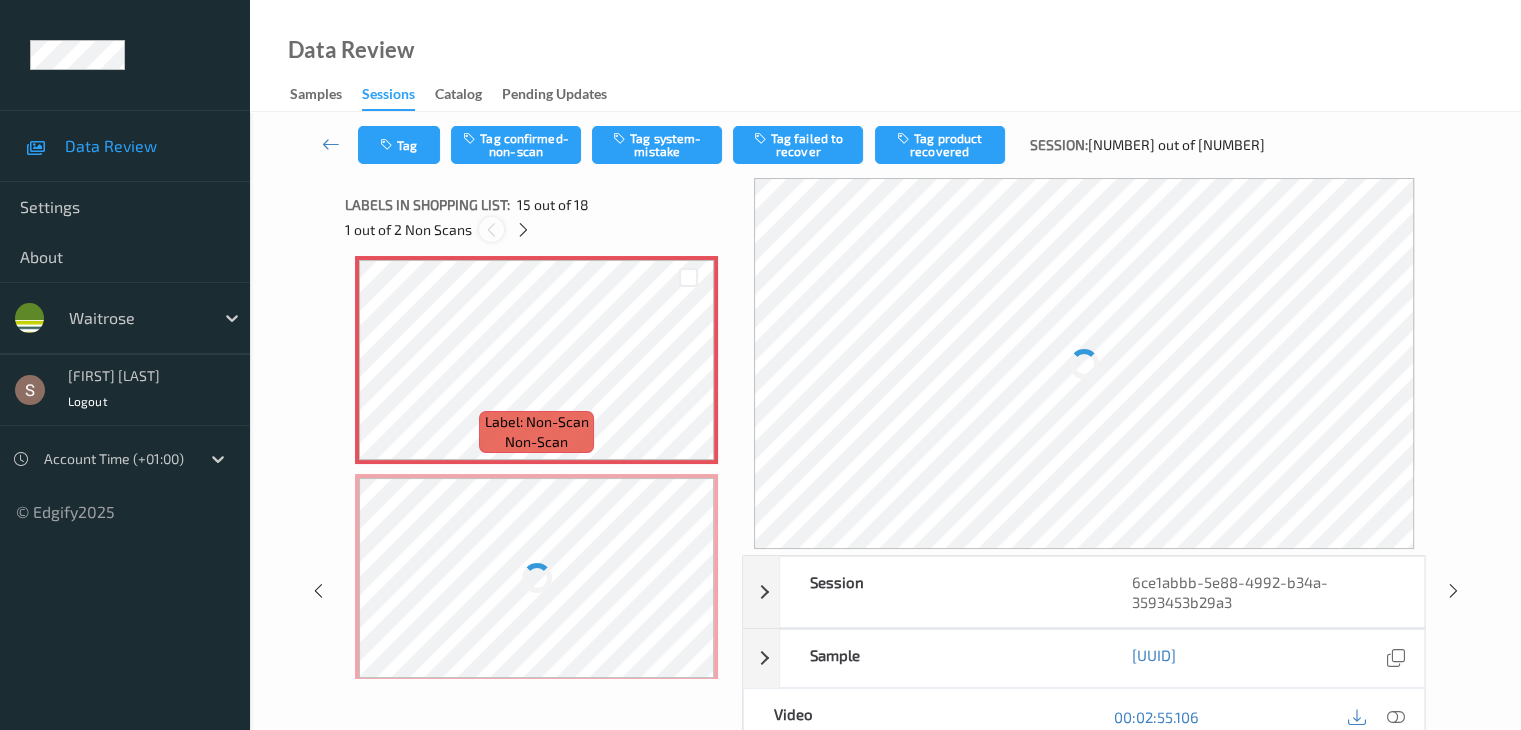 scroll, scrollTop: 2843, scrollLeft: 0, axis: vertical 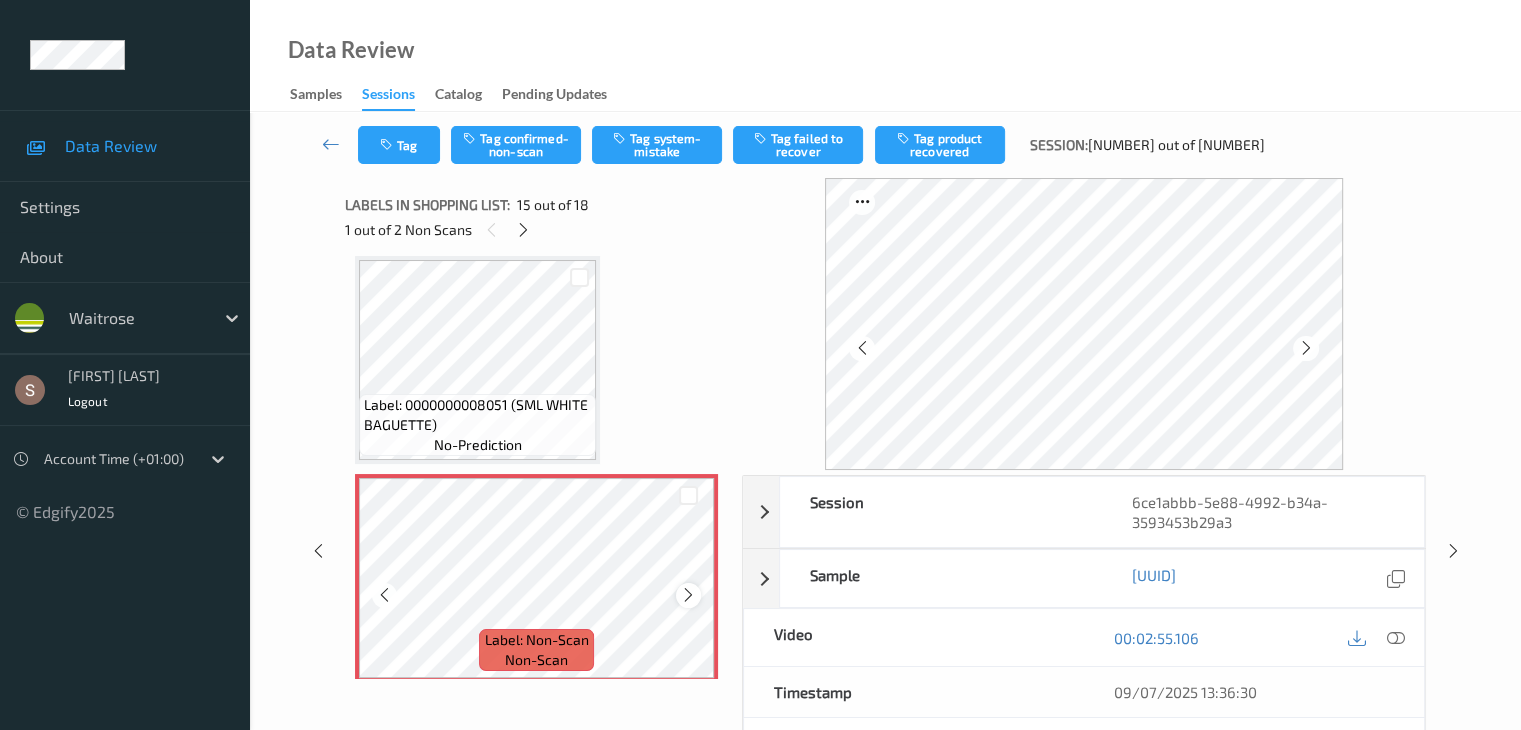 click at bounding box center [688, 595] 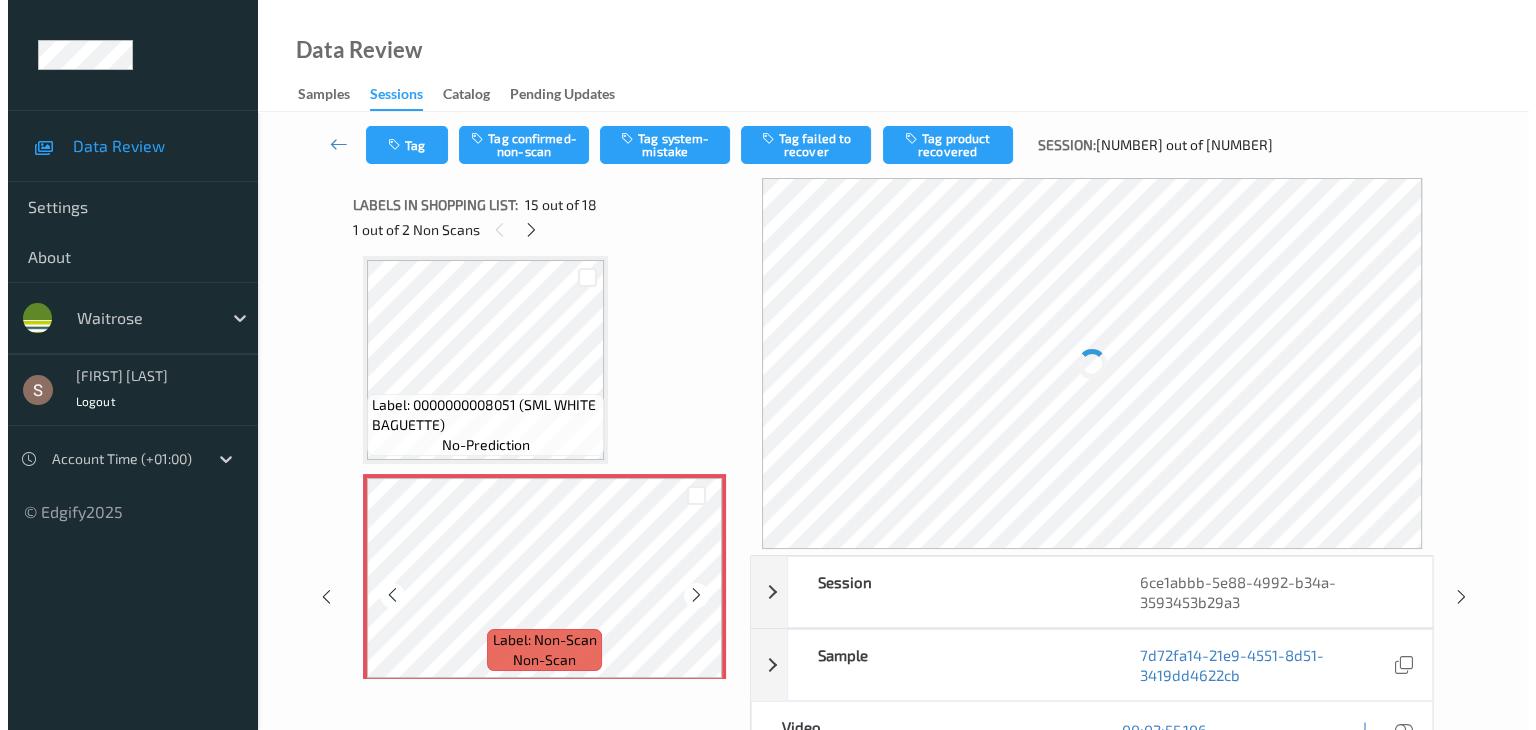 scroll, scrollTop: 2844, scrollLeft: 0, axis: vertical 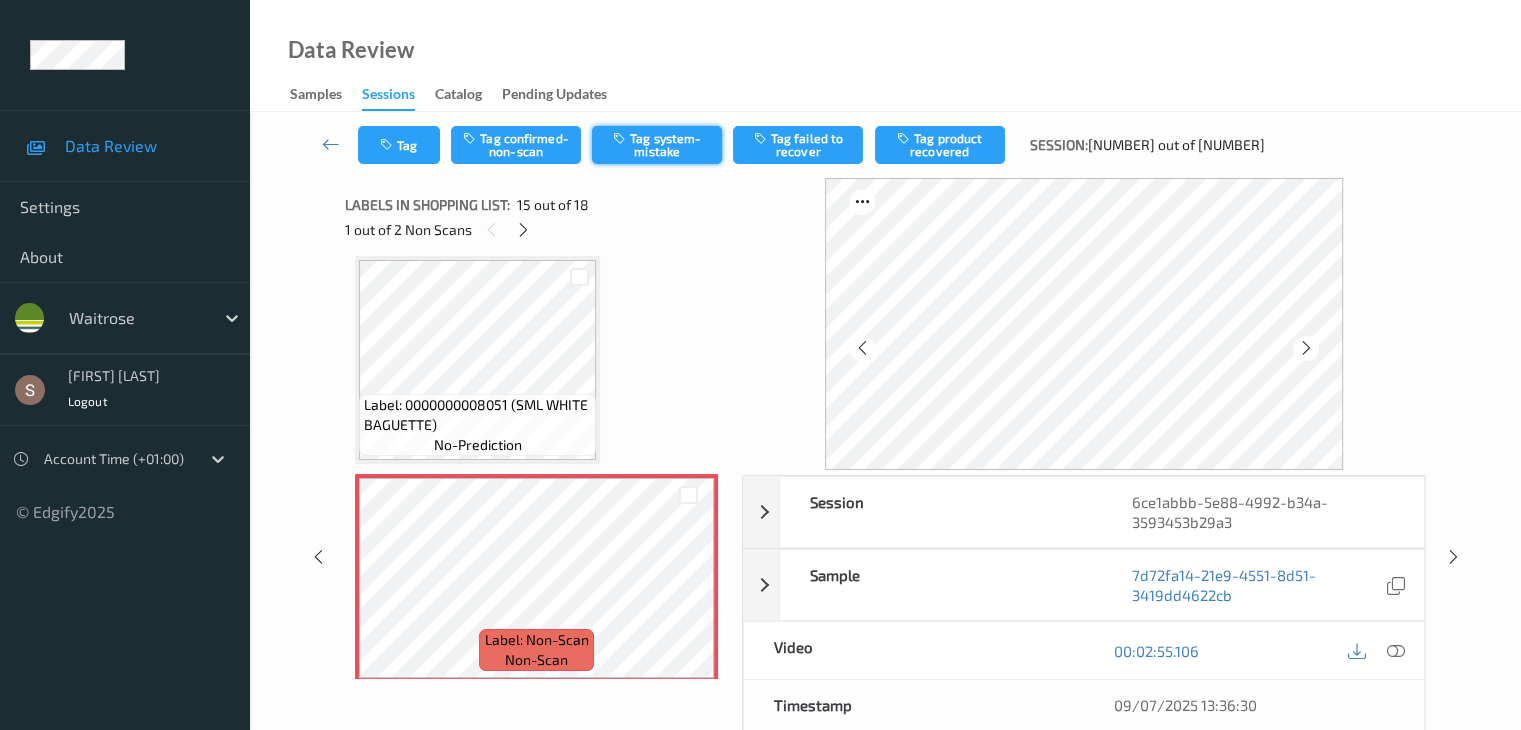 click on "Tag   system-mistake" at bounding box center [657, 145] 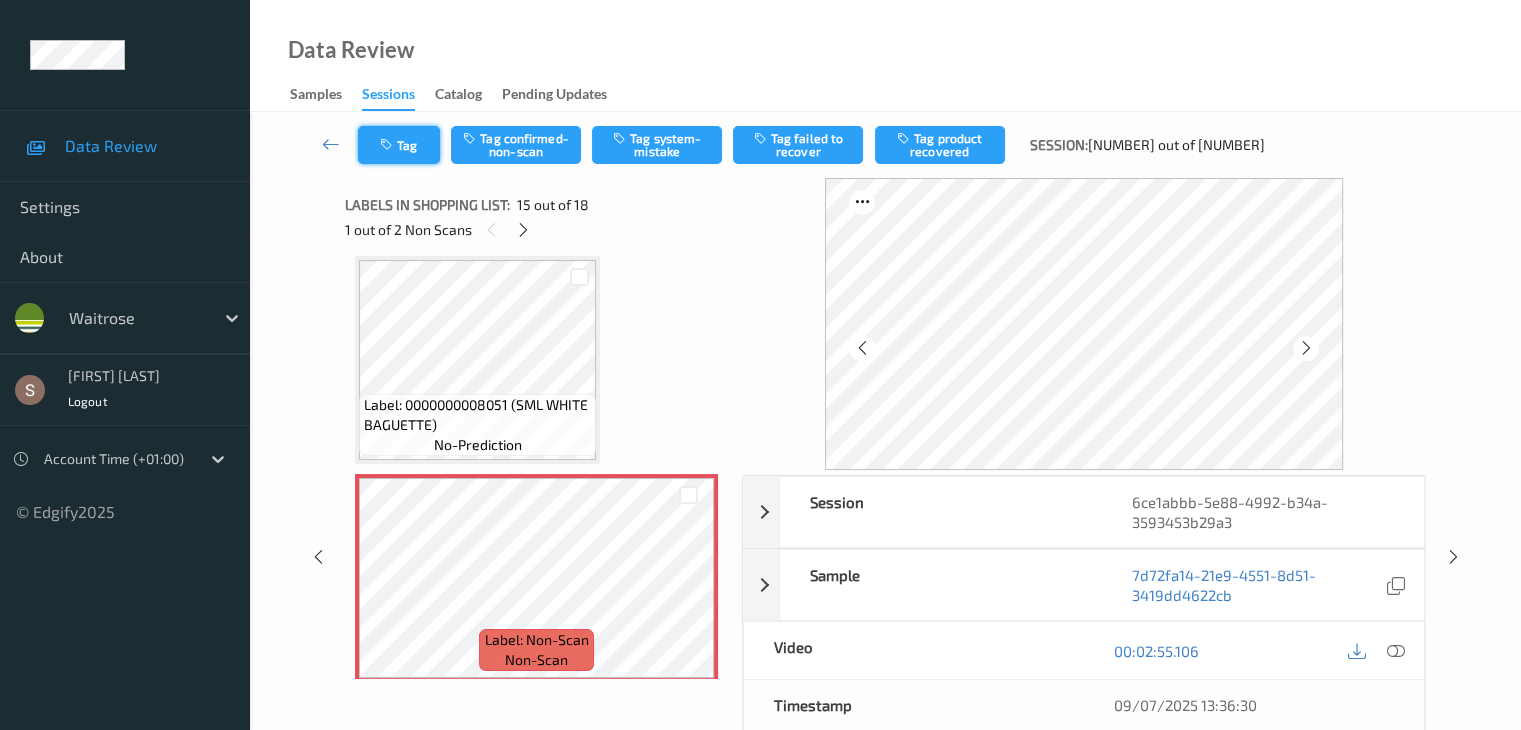 click on "Tag" at bounding box center (399, 145) 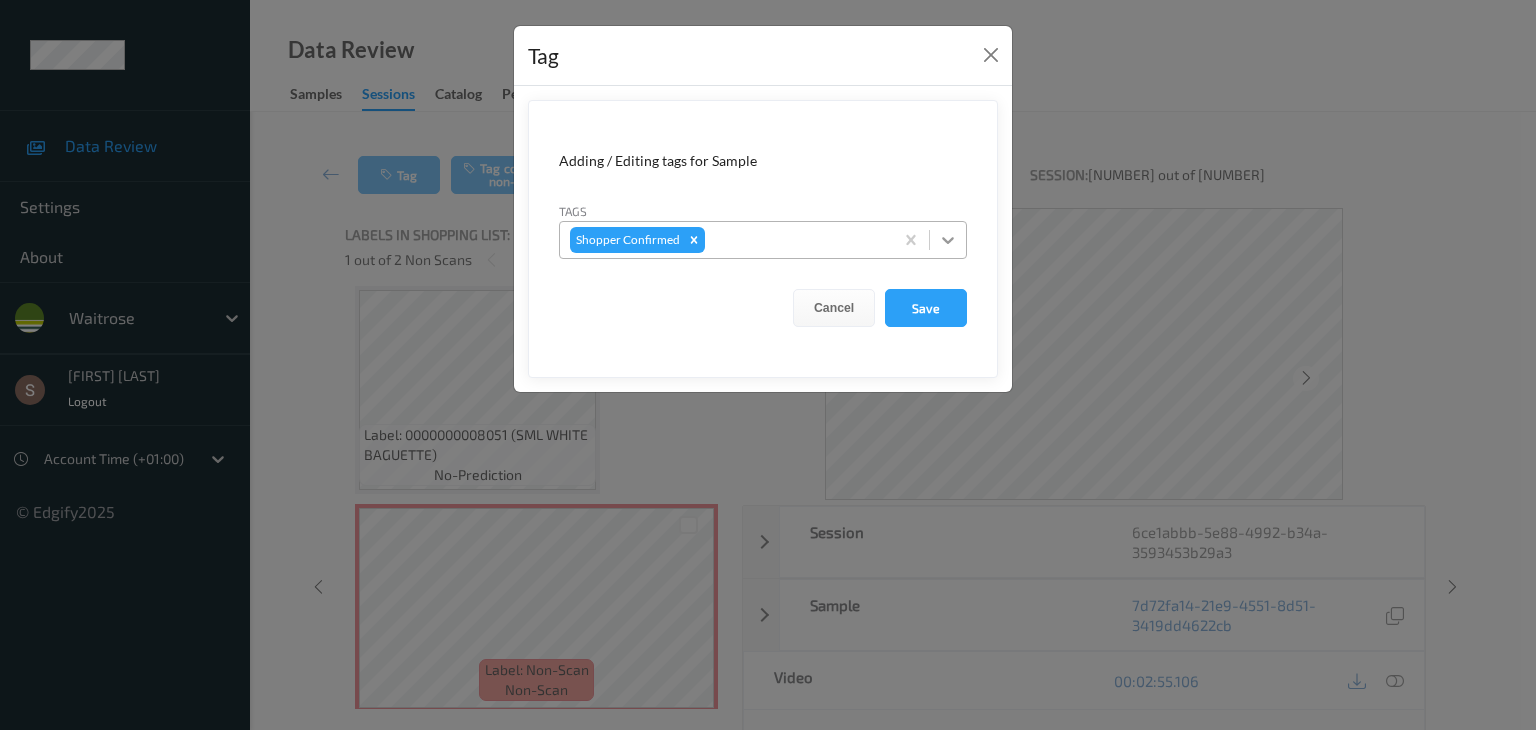 click at bounding box center [948, 240] 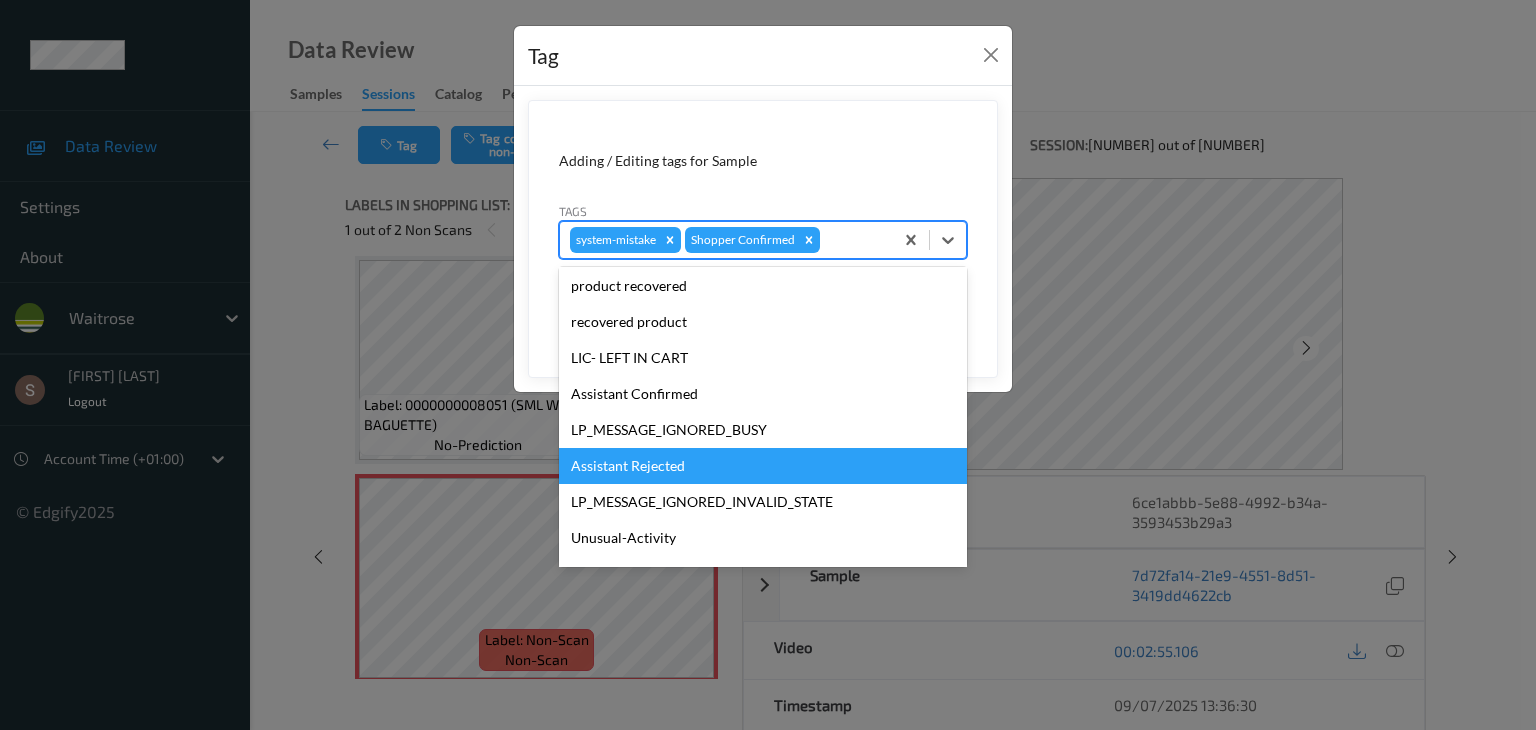 scroll, scrollTop: 320, scrollLeft: 0, axis: vertical 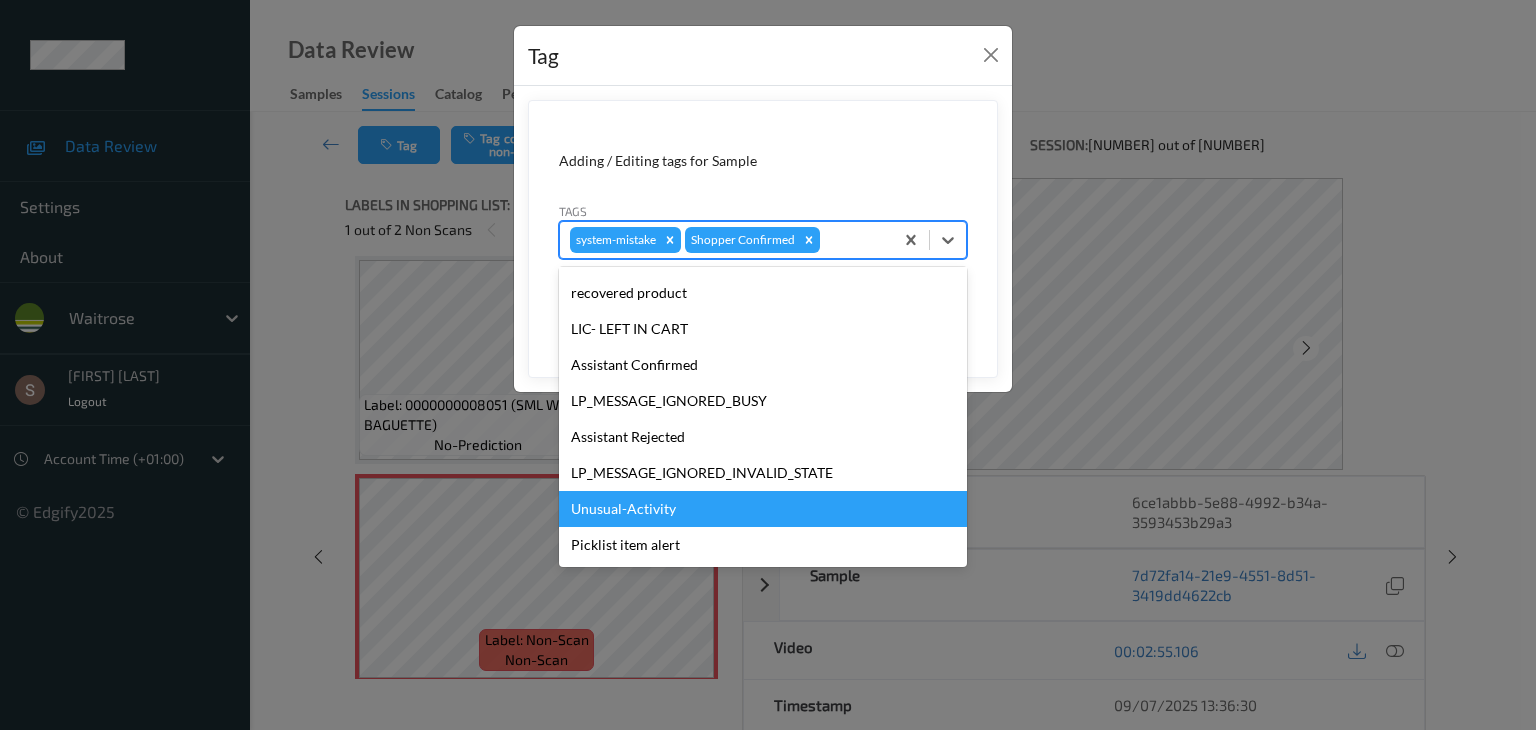 click on "Unusual-Activity" at bounding box center (763, 509) 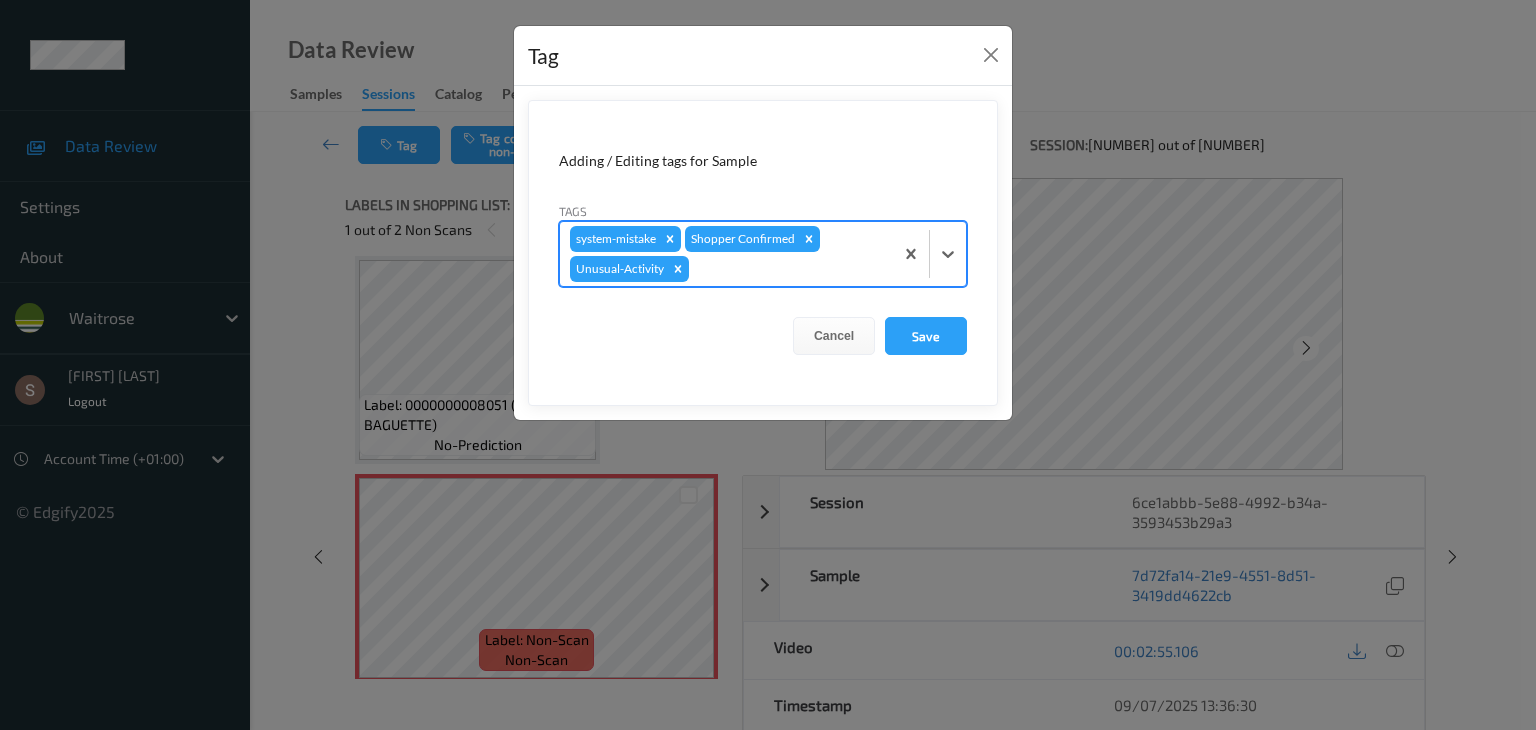 click at bounding box center (929, 254) 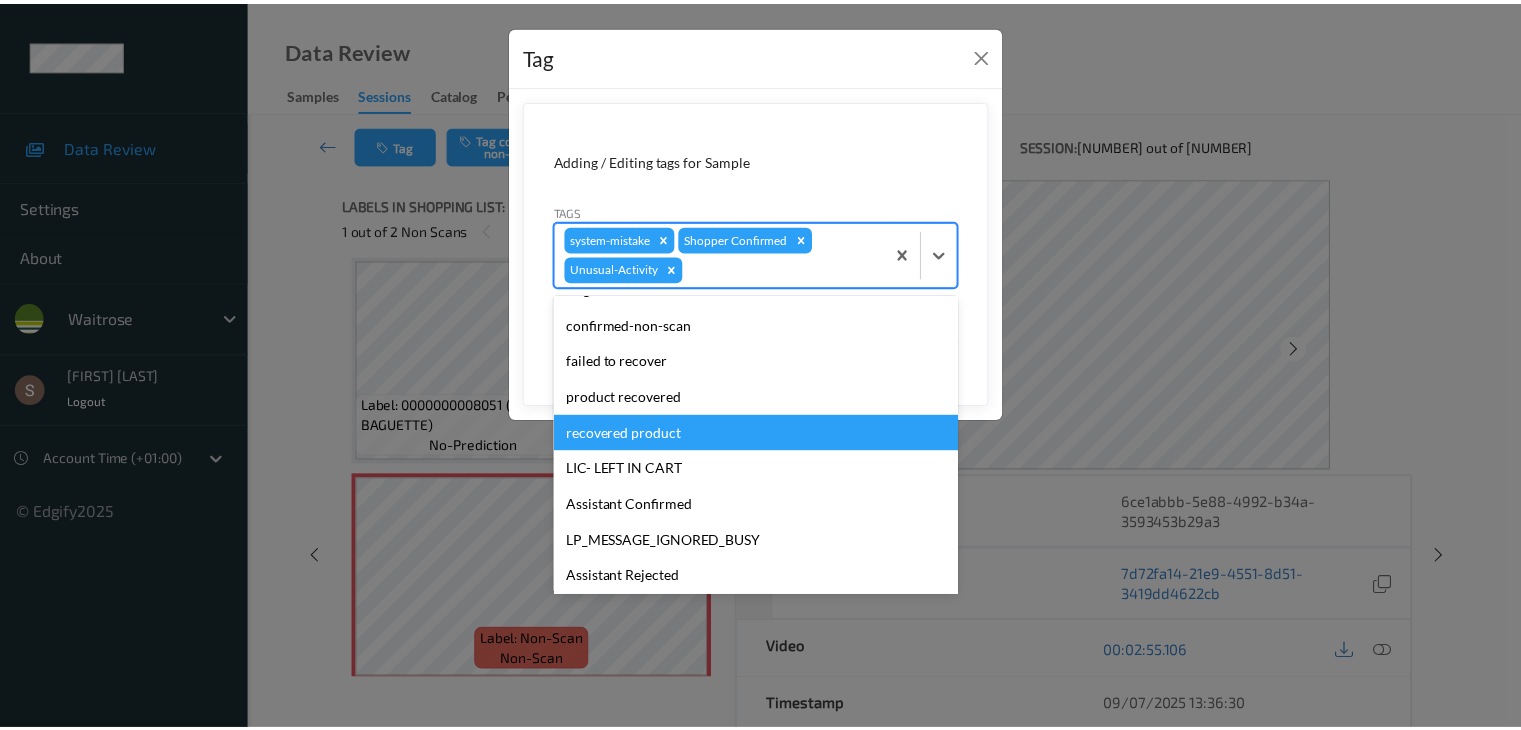scroll, scrollTop: 284, scrollLeft: 0, axis: vertical 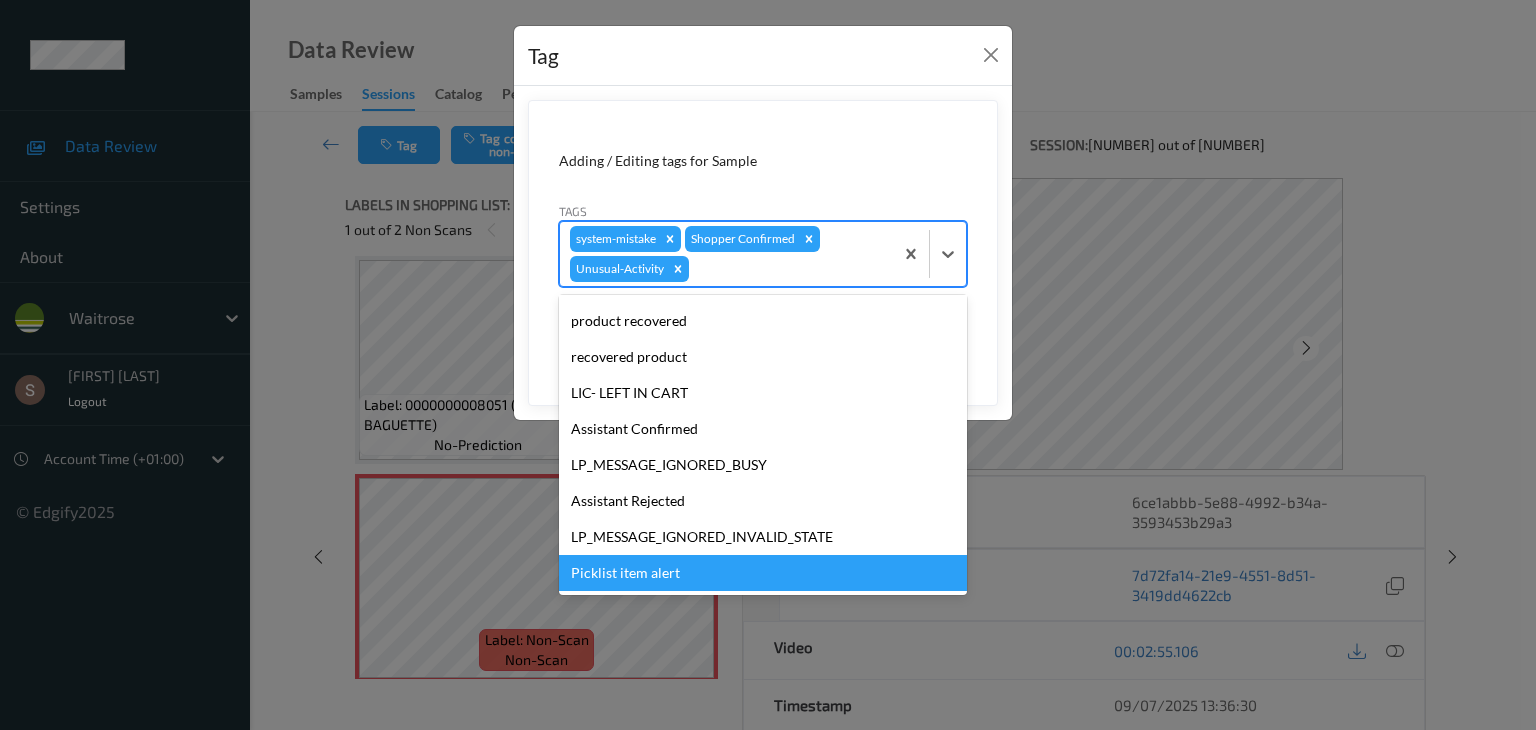 click on "Picklist item alert" at bounding box center [763, 573] 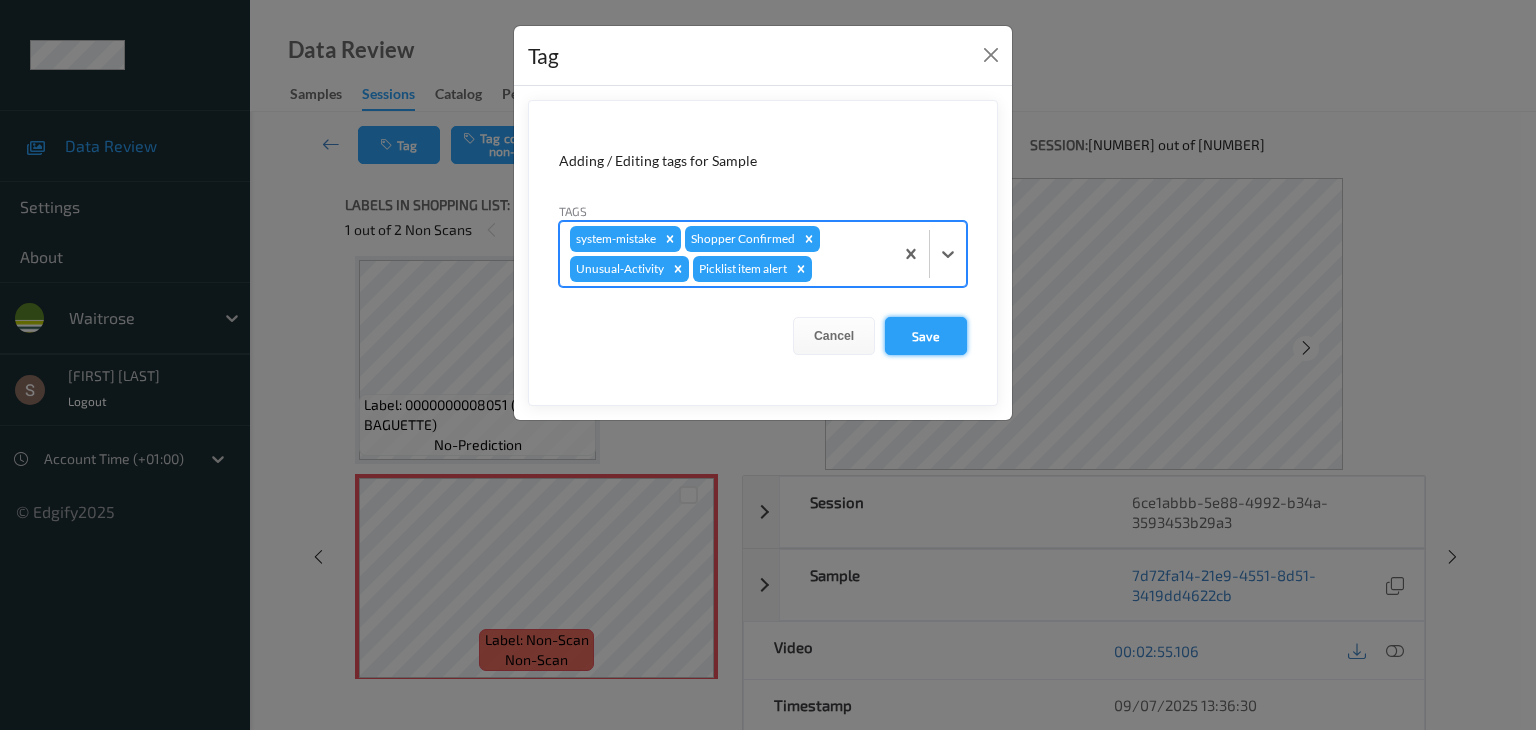 click on "Save" at bounding box center (926, 336) 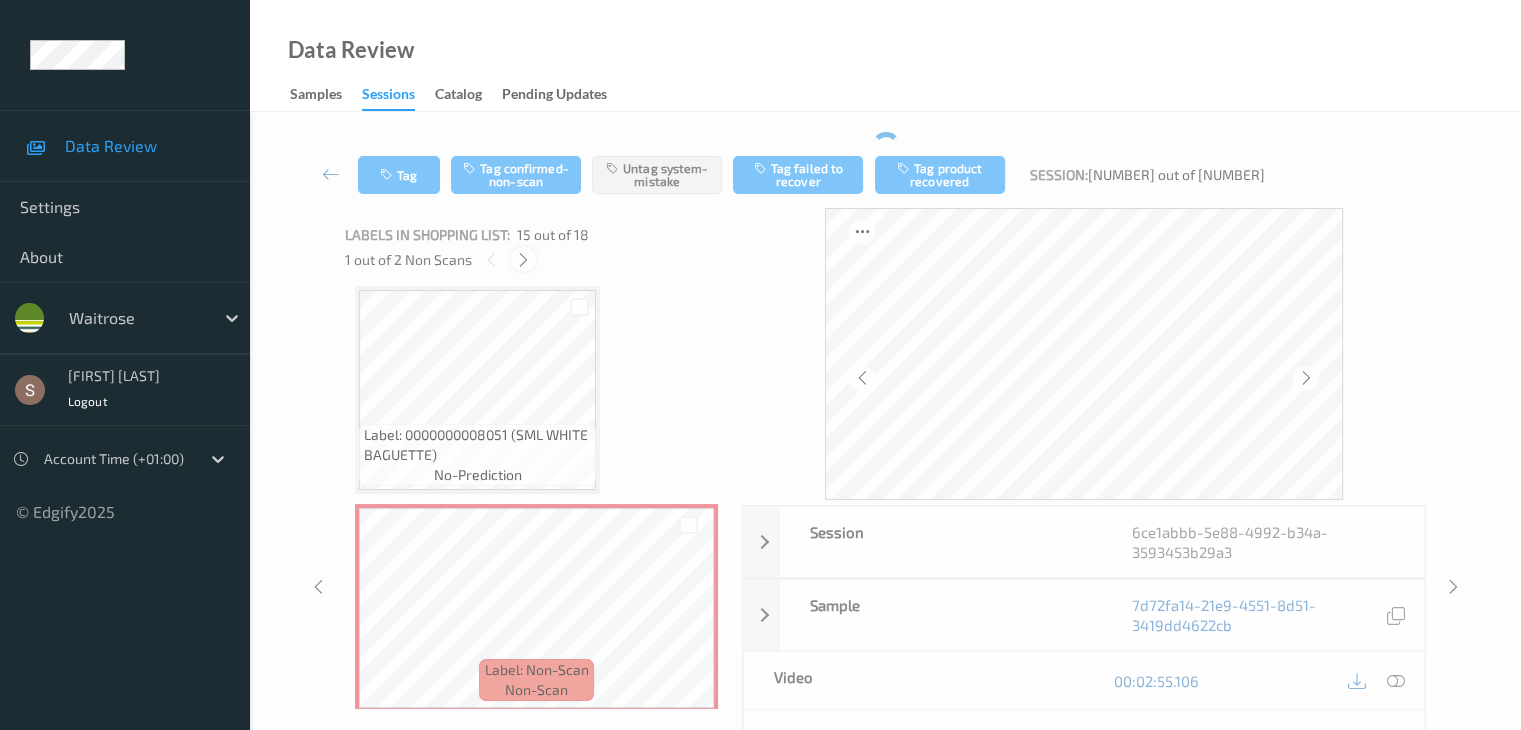 click at bounding box center [523, 260] 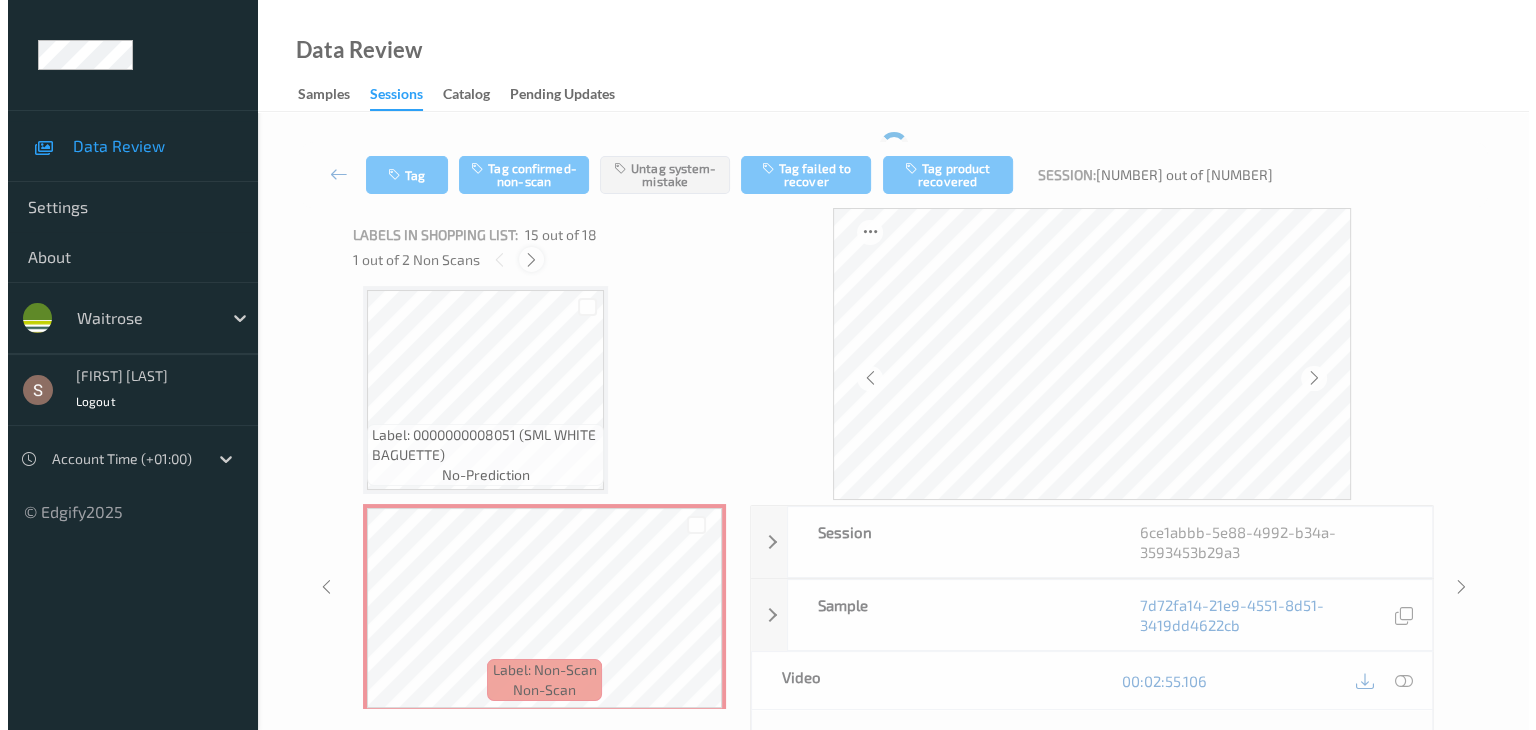 scroll, scrollTop: 3062, scrollLeft: 0, axis: vertical 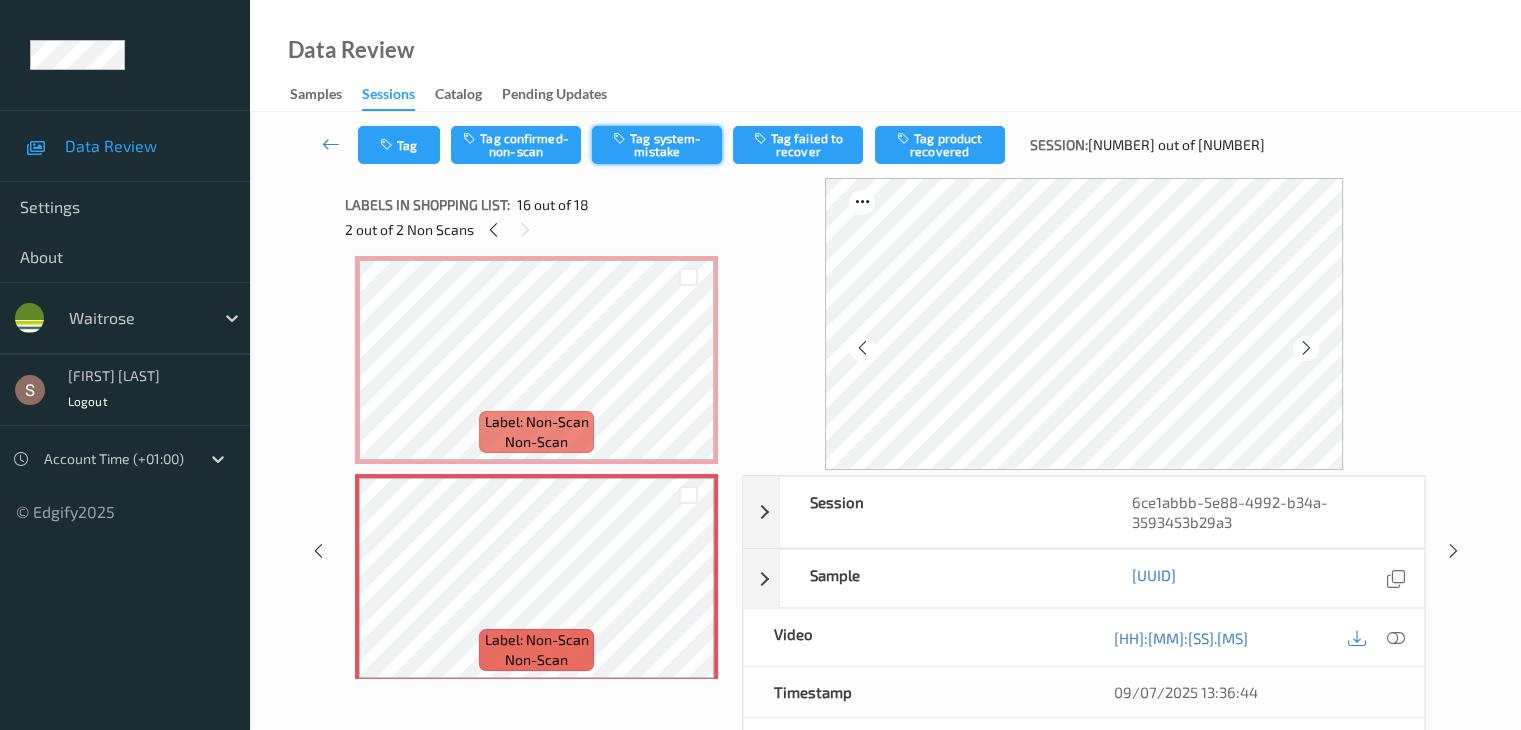 click on "Tag   system-mistake" at bounding box center (657, 145) 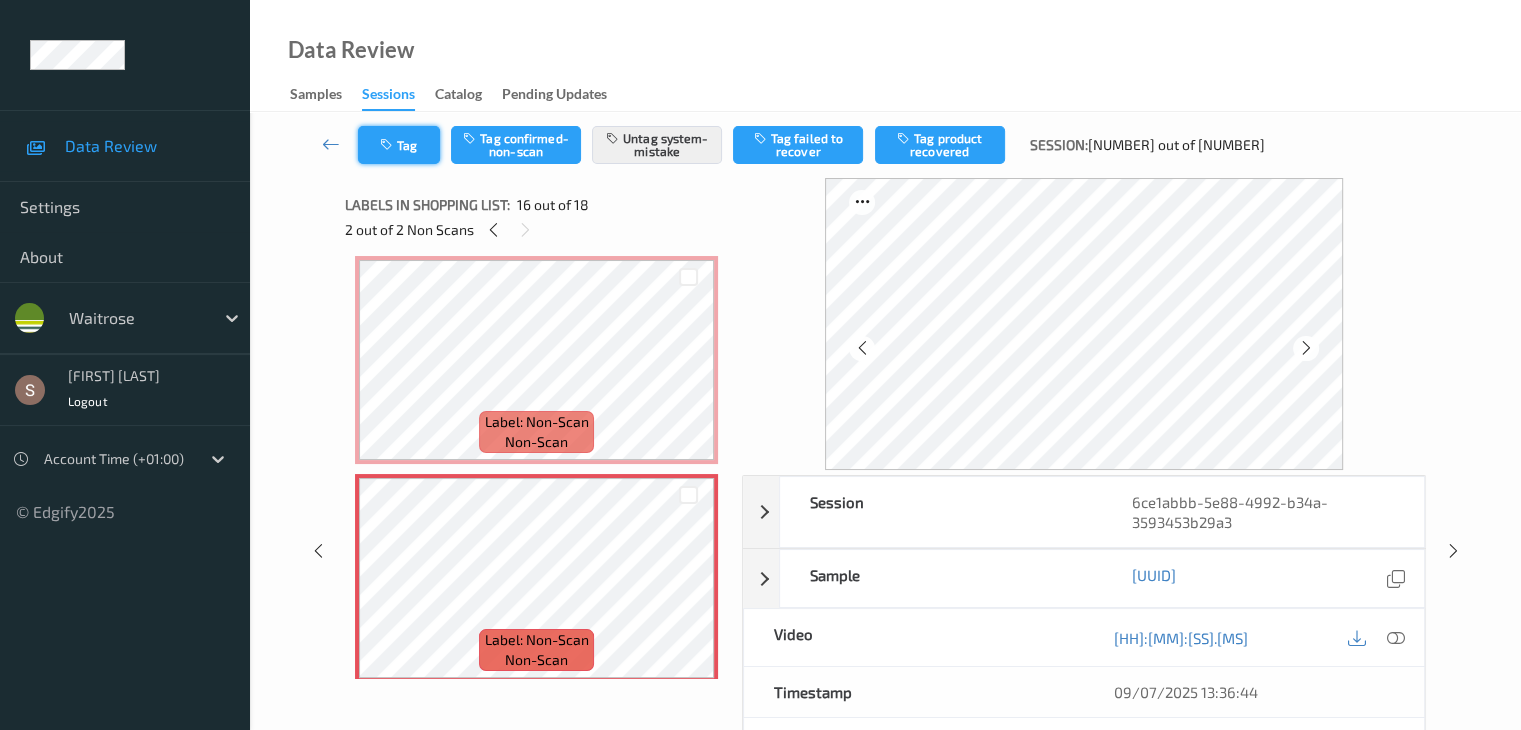 click on "Tag" at bounding box center [399, 145] 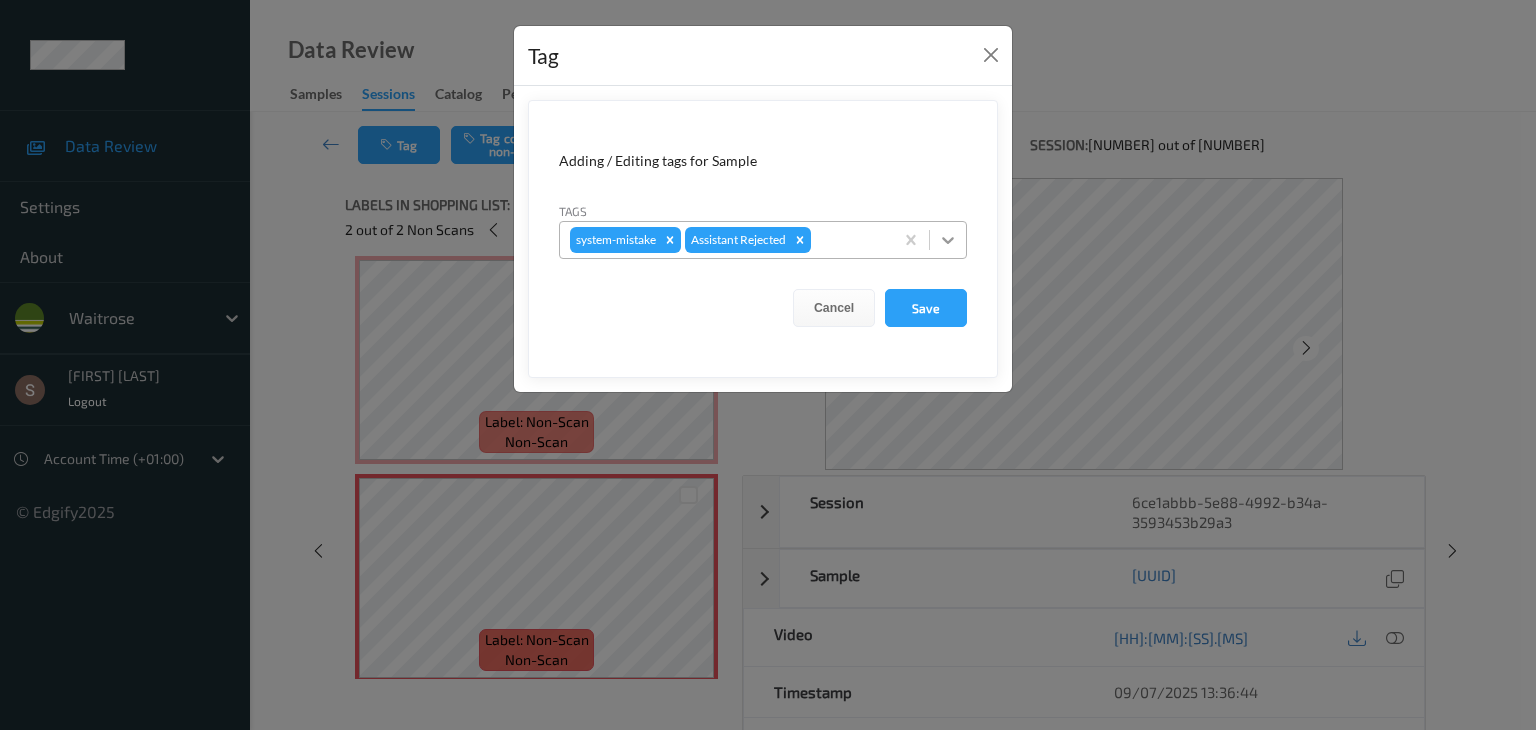 click 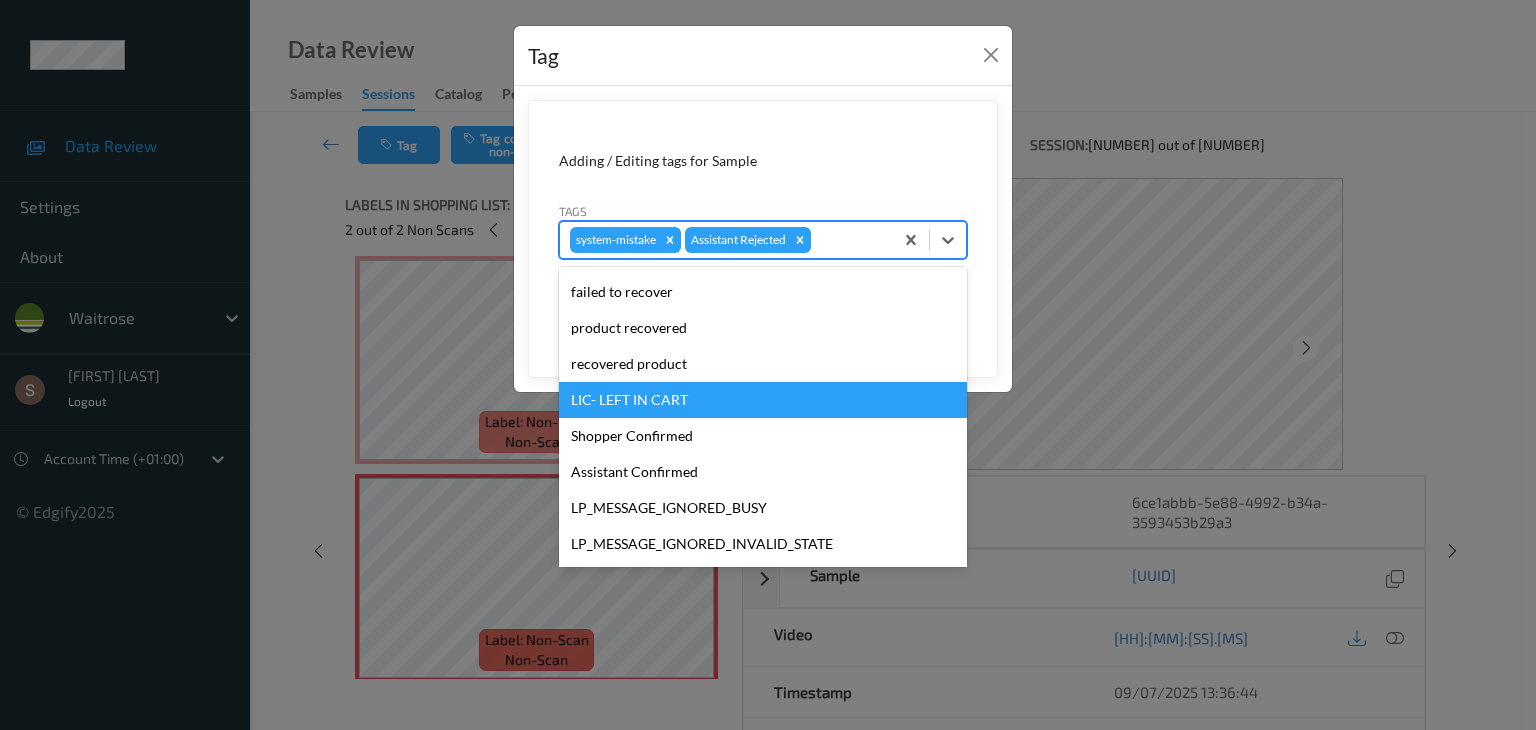 scroll, scrollTop: 320, scrollLeft: 0, axis: vertical 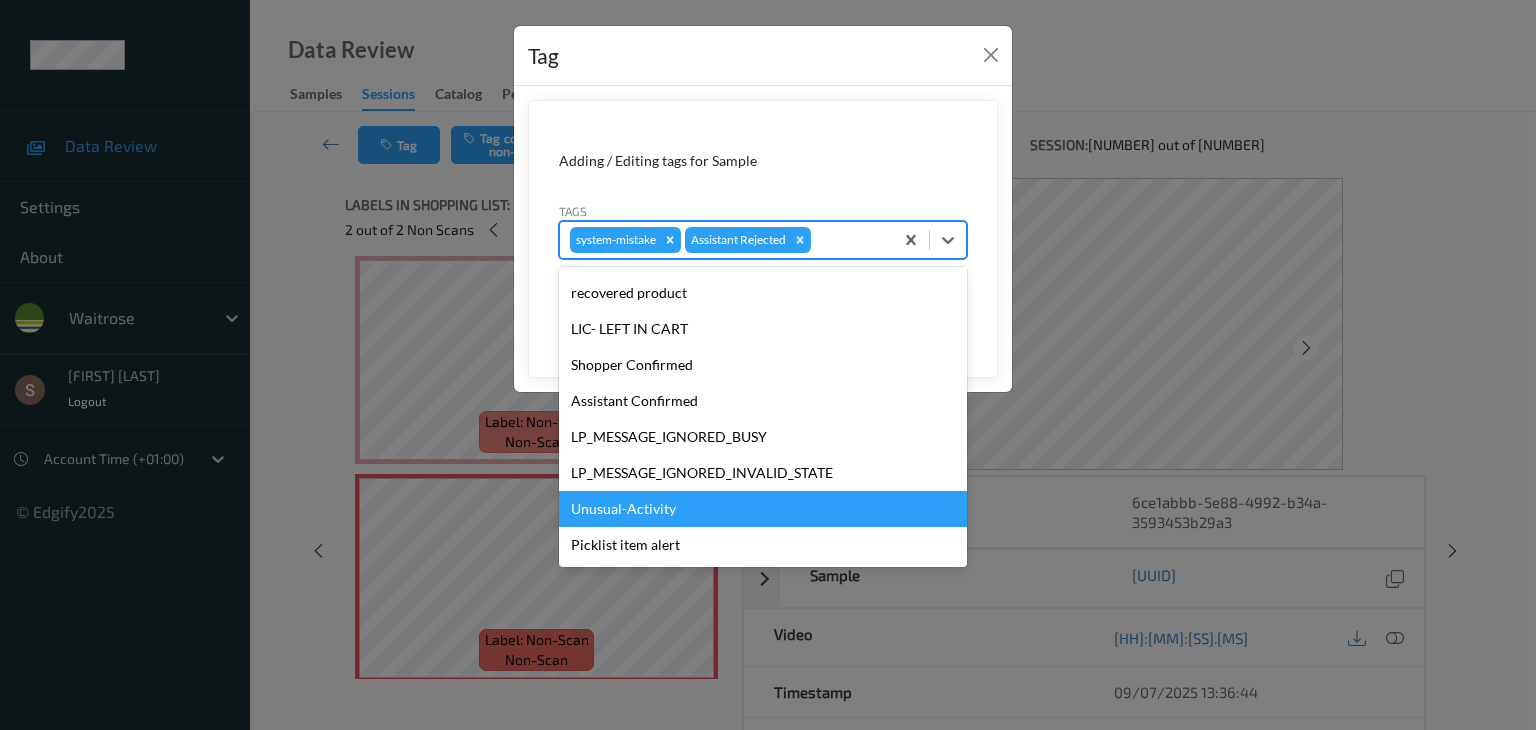 drag, startPoint x: 709, startPoint y: 498, endPoint x: 724, endPoint y: 481, distance: 22.671568 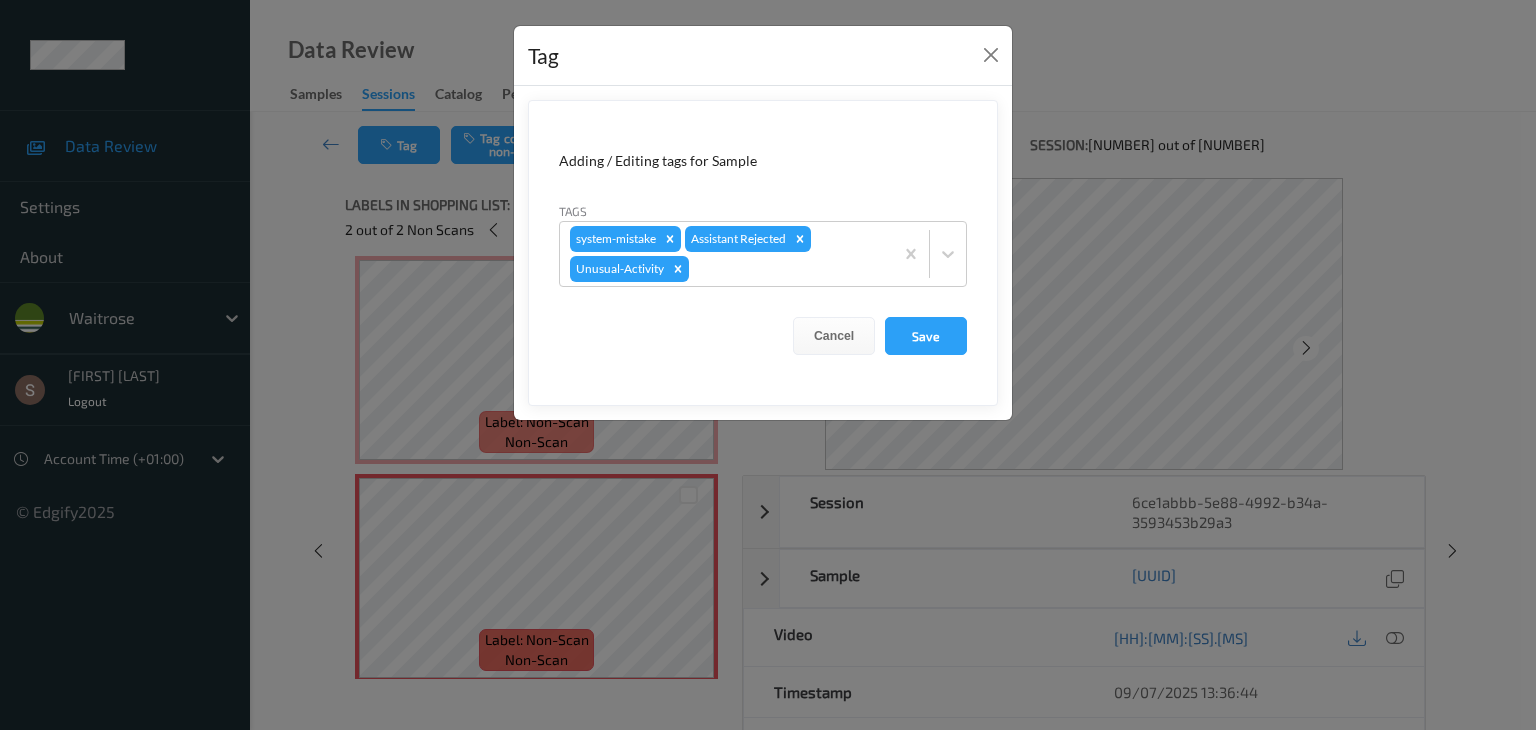 click on "Adding / Editing tags for Sample   Tags system-mistake Assistant Rejected Unusual-Activity Cancel Save" at bounding box center [763, 253] 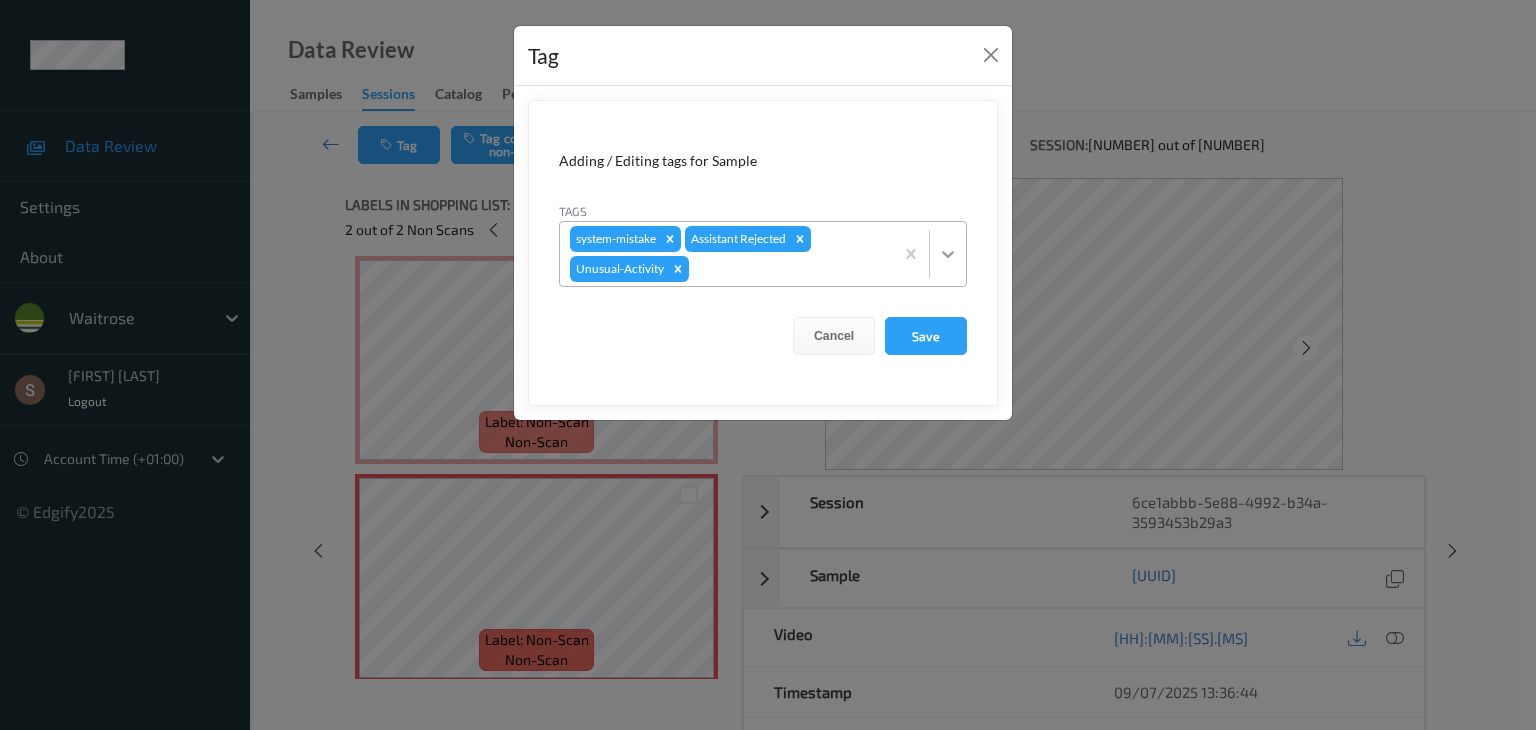 click at bounding box center (948, 254) 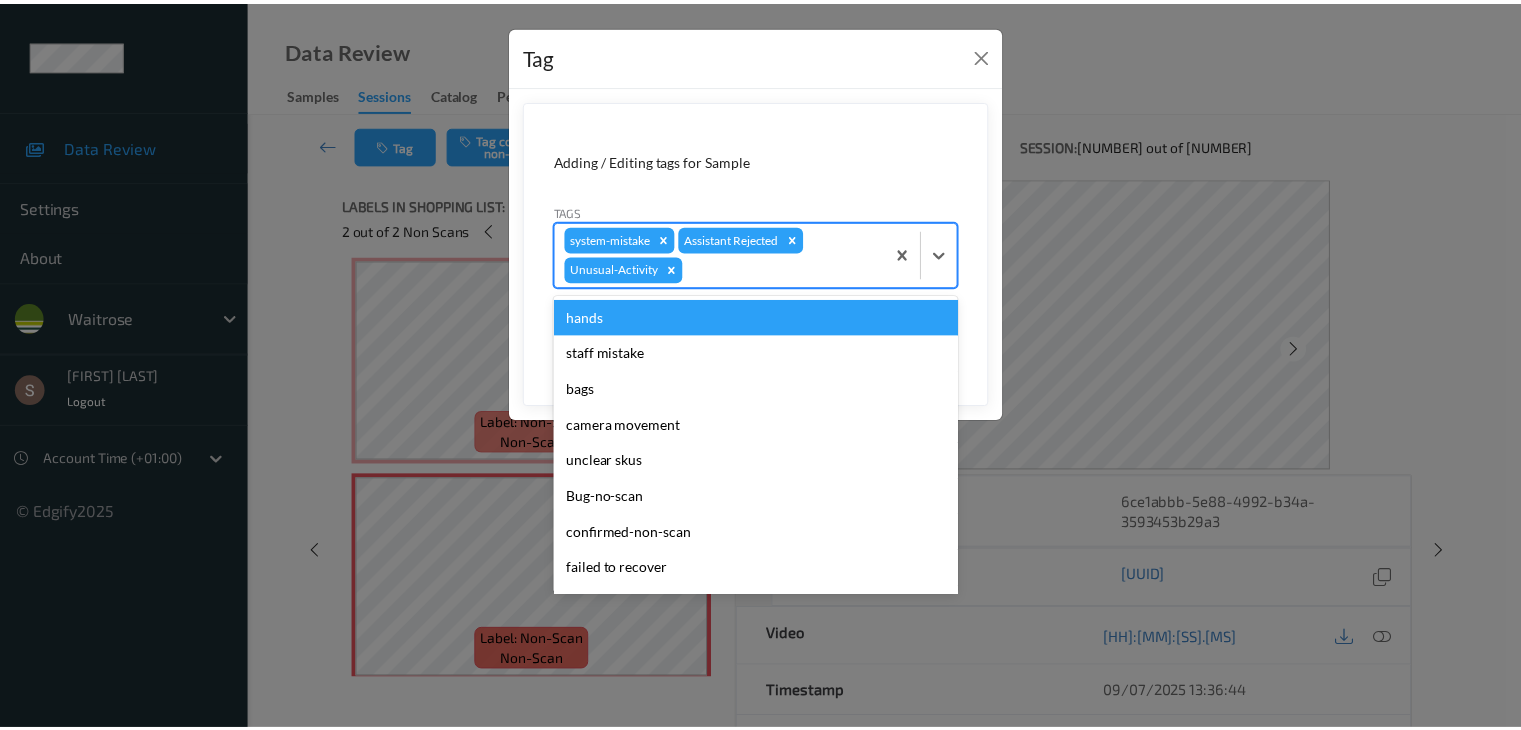 scroll, scrollTop: 284, scrollLeft: 0, axis: vertical 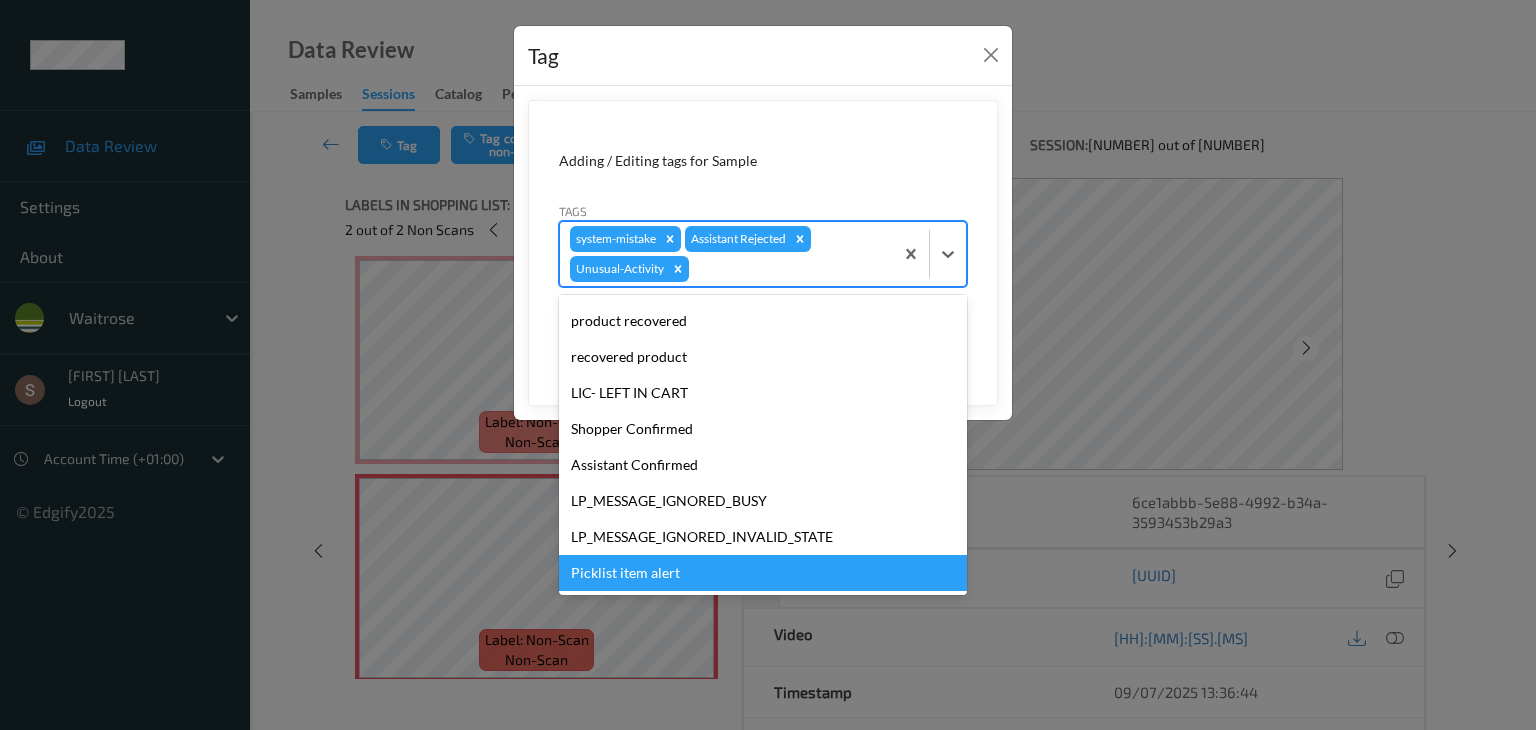 click on "Picklist item alert" at bounding box center [763, 573] 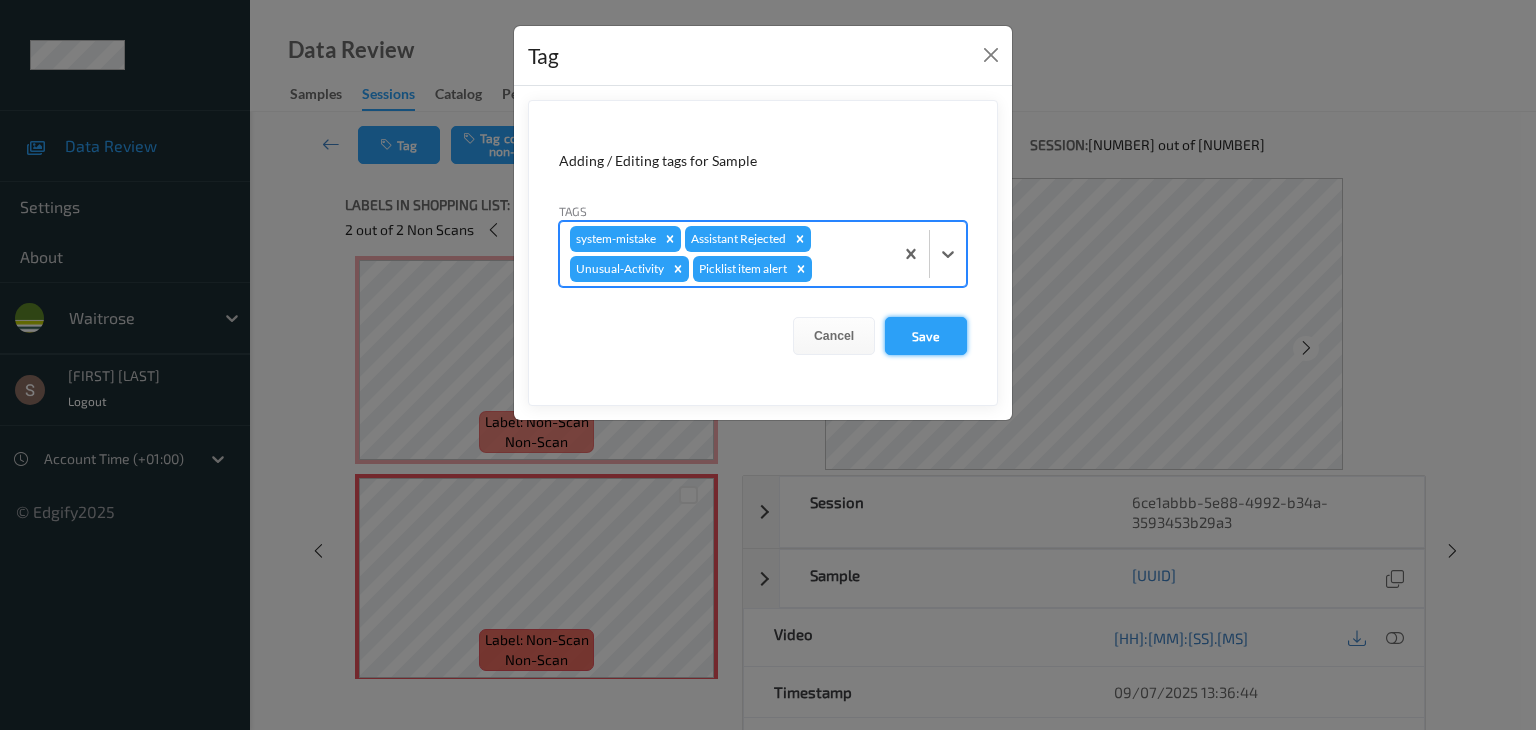 click on "Save" at bounding box center (926, 336) 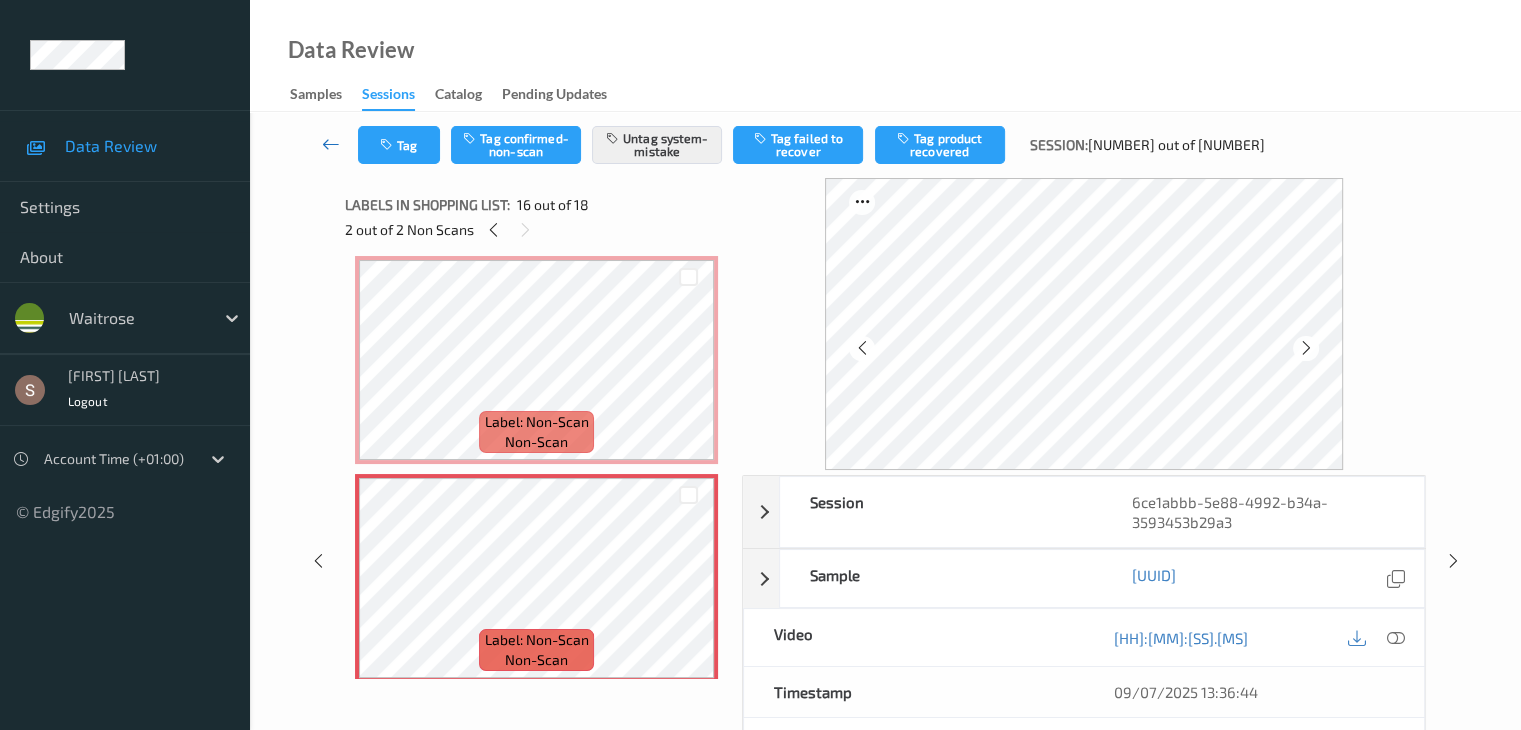 click at bounding box center [331, 144] 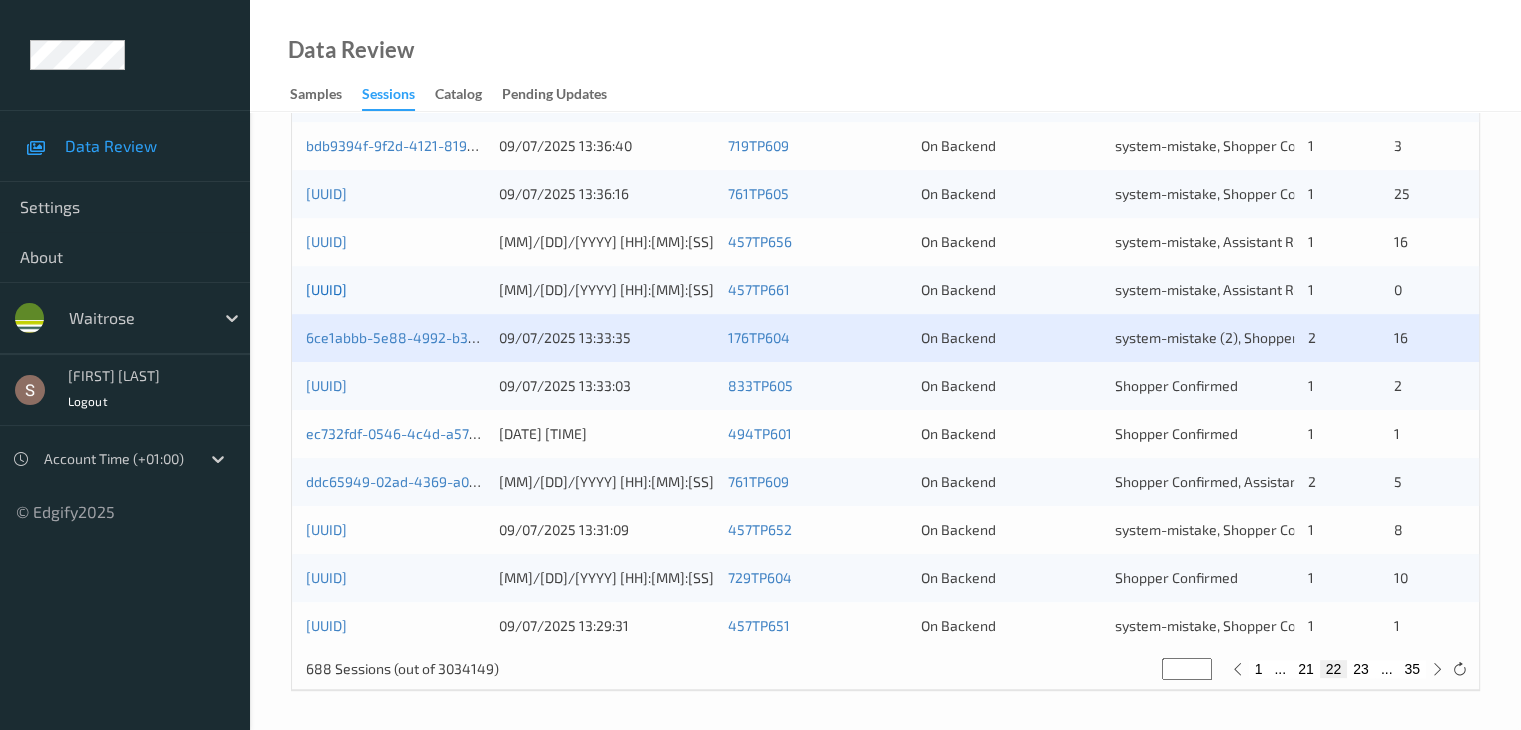 scroll, scrollTop: 932, scrollLeft: 0, axis: vertical 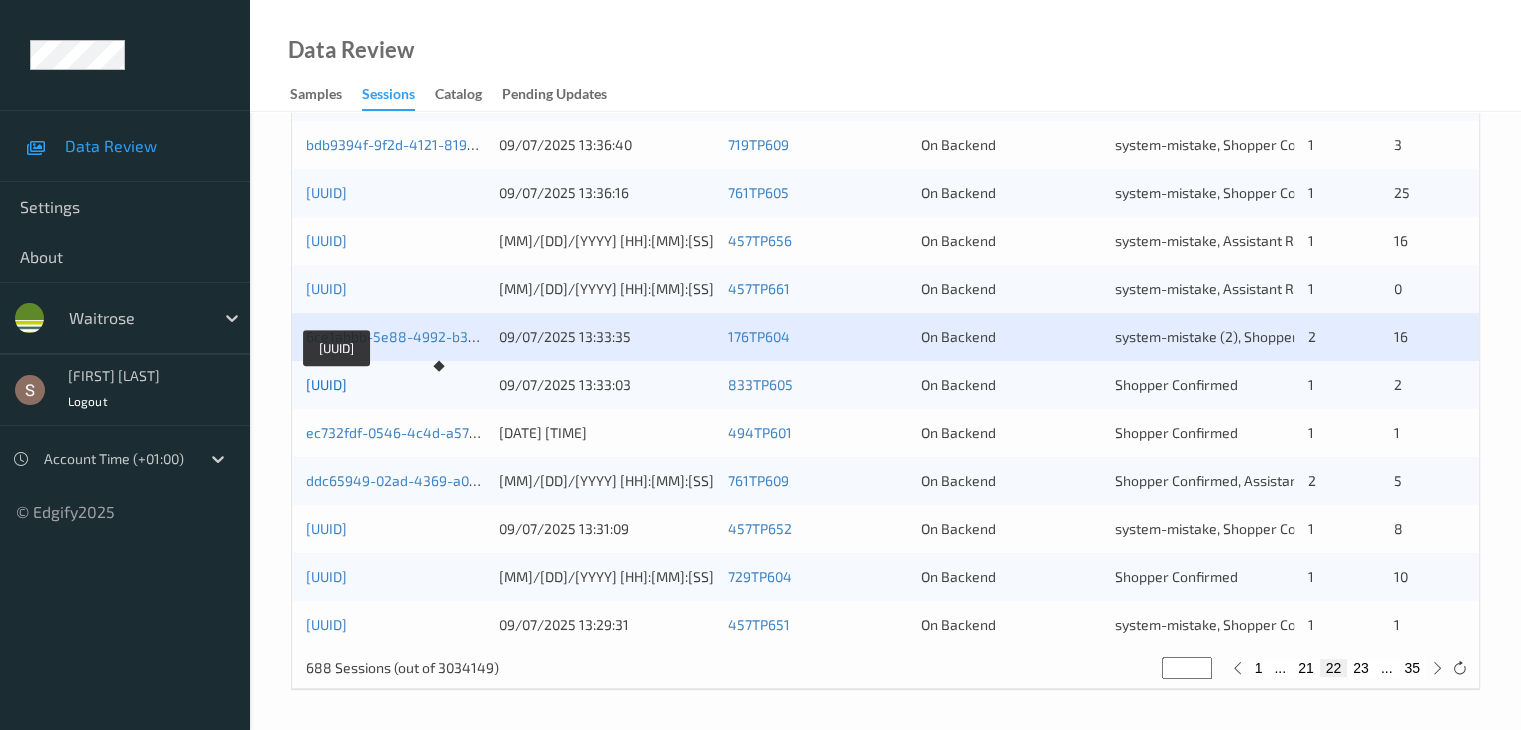 click on "f562cb55-0e87-40a5-b51f-64d642ac5dce" at bounding box center (326, 384) 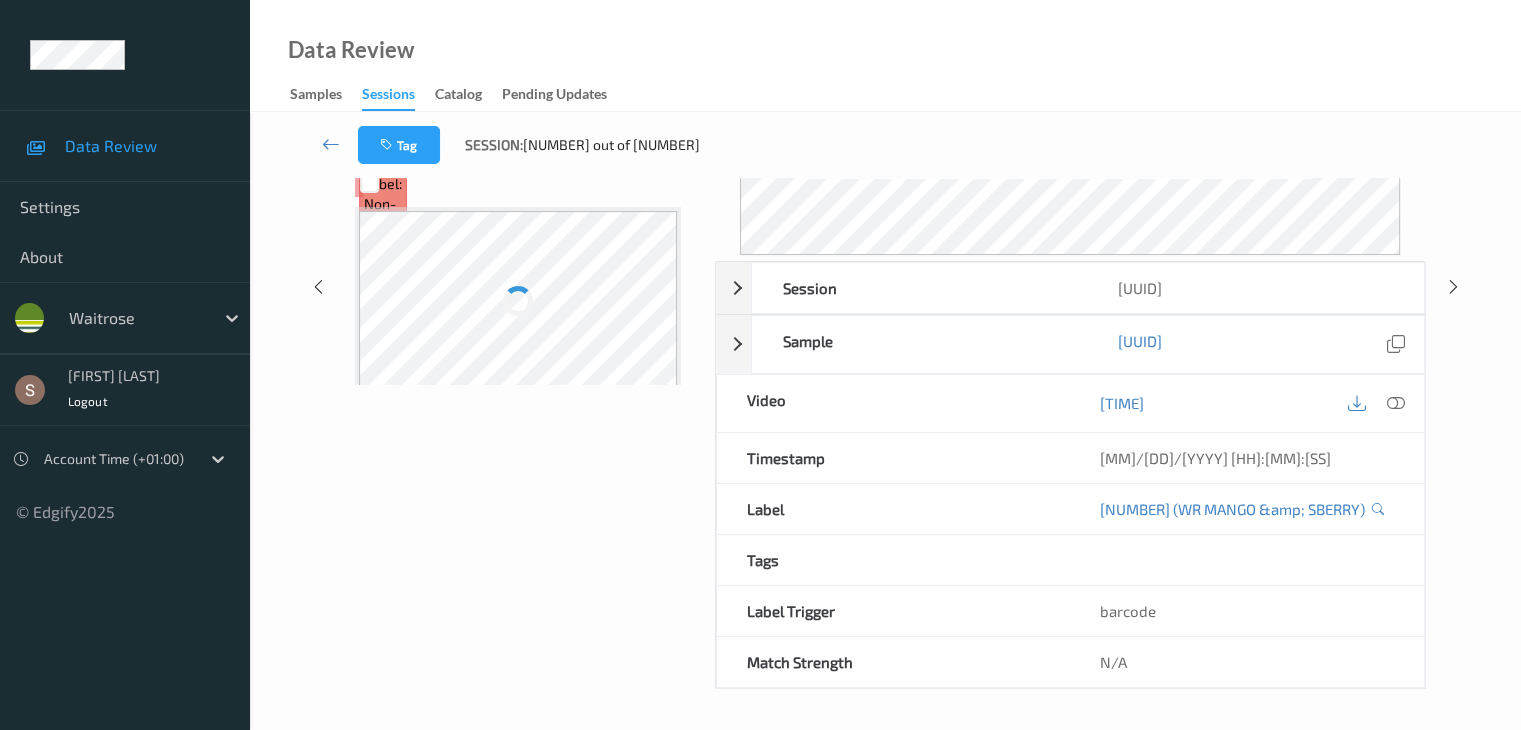 scroll, scrollTop: 0, scrollLeft: 0, axis: both 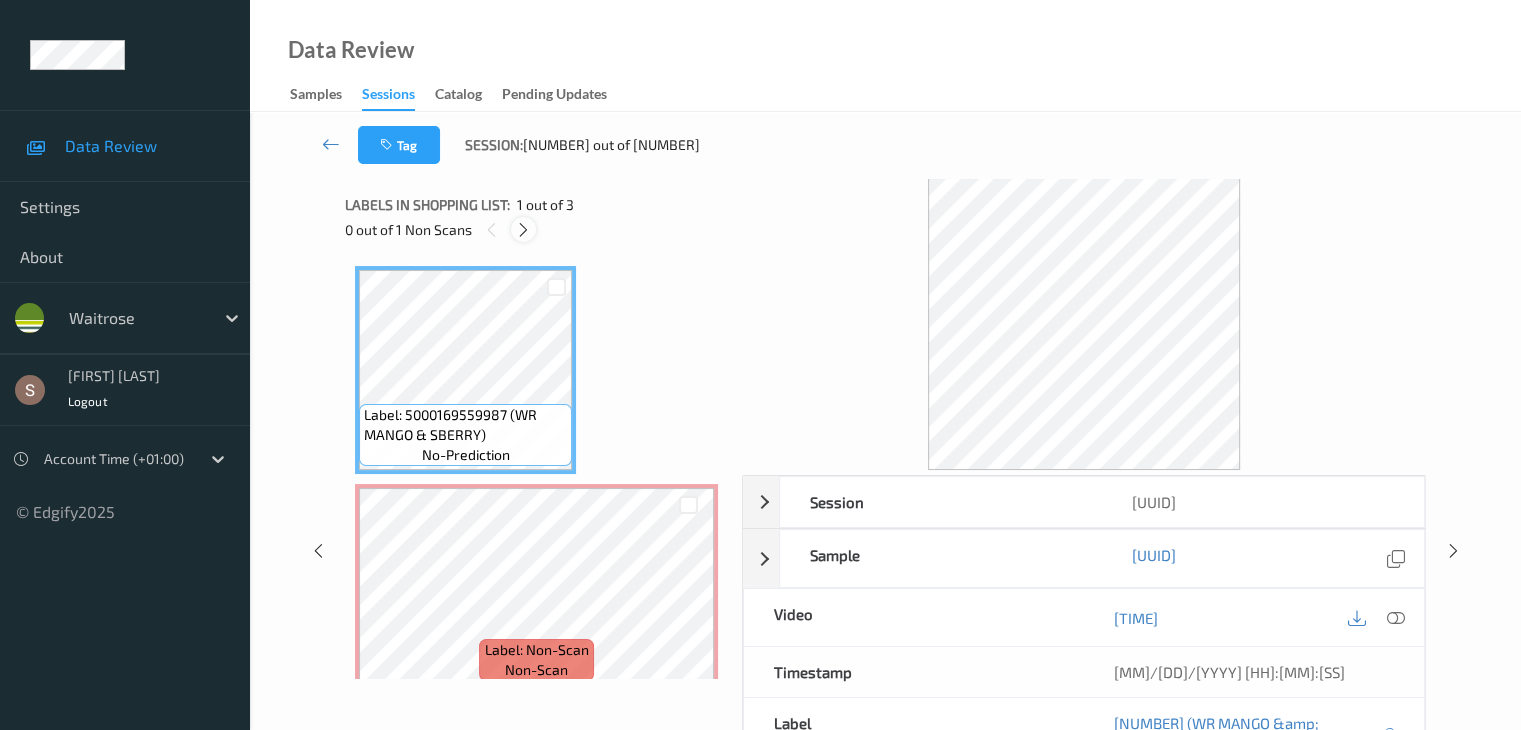 click at bounding box center (523, 230) 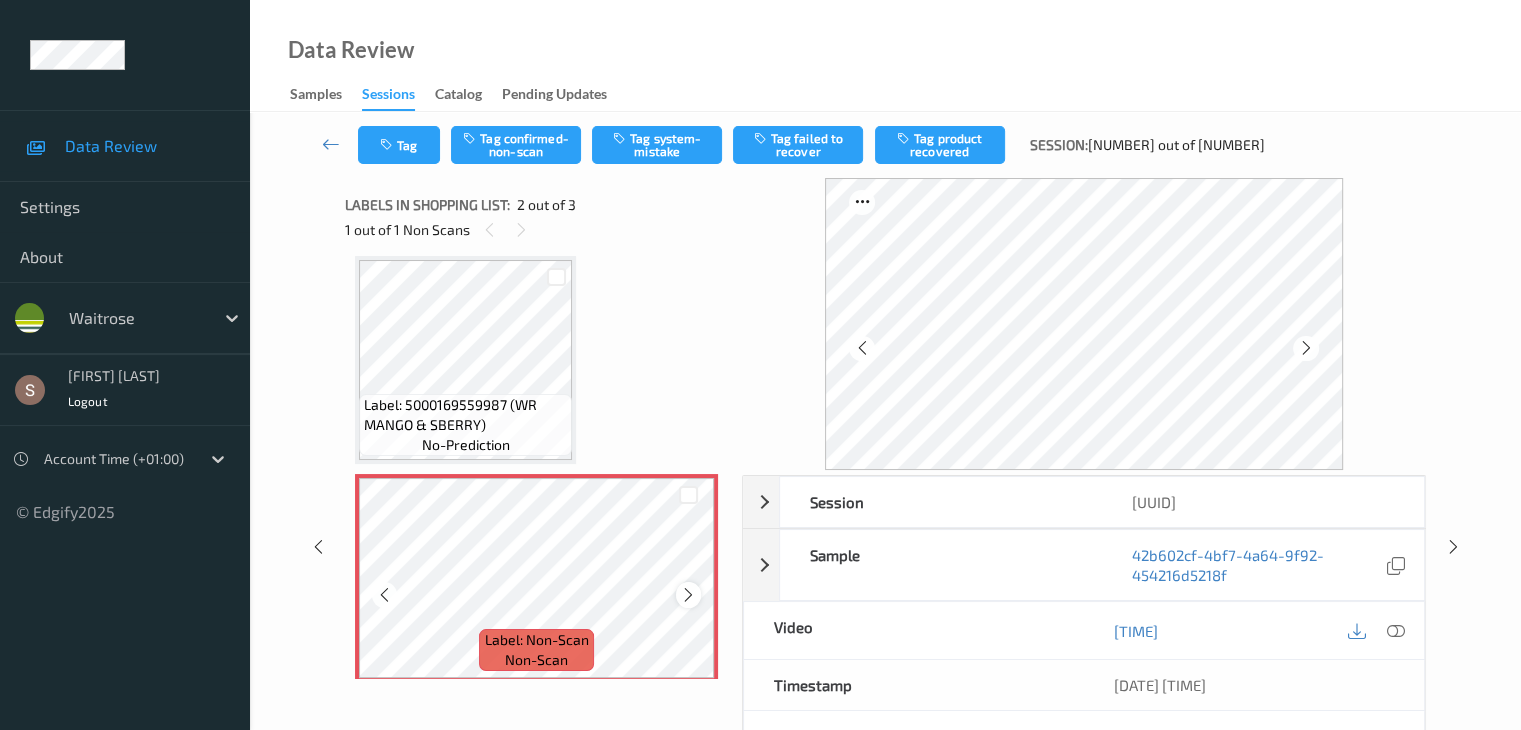 click at bounding box center (688, 595) 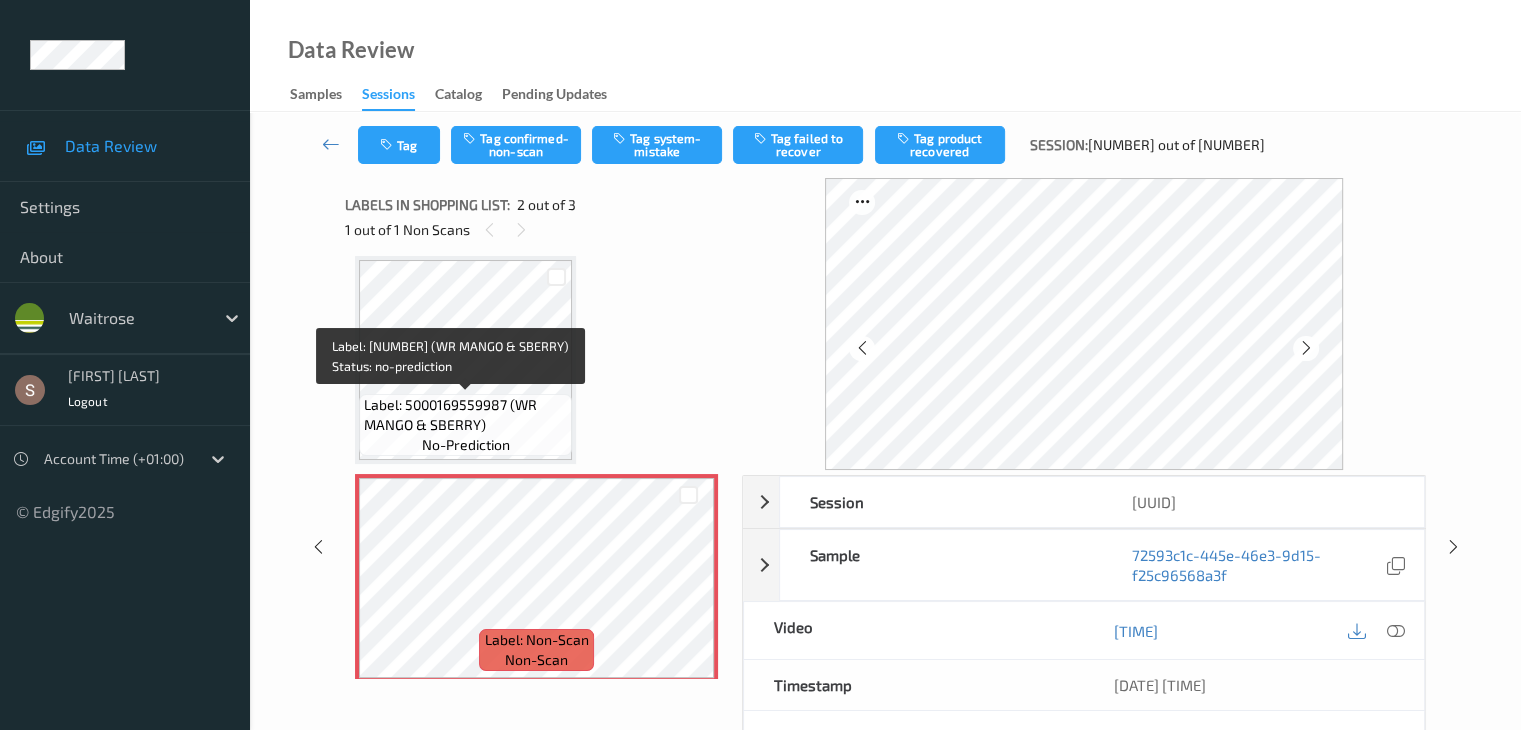 click on "Label: 5000169559987 (WR MANGO &amp; SBERRY)" at bounding box center (465, 415) 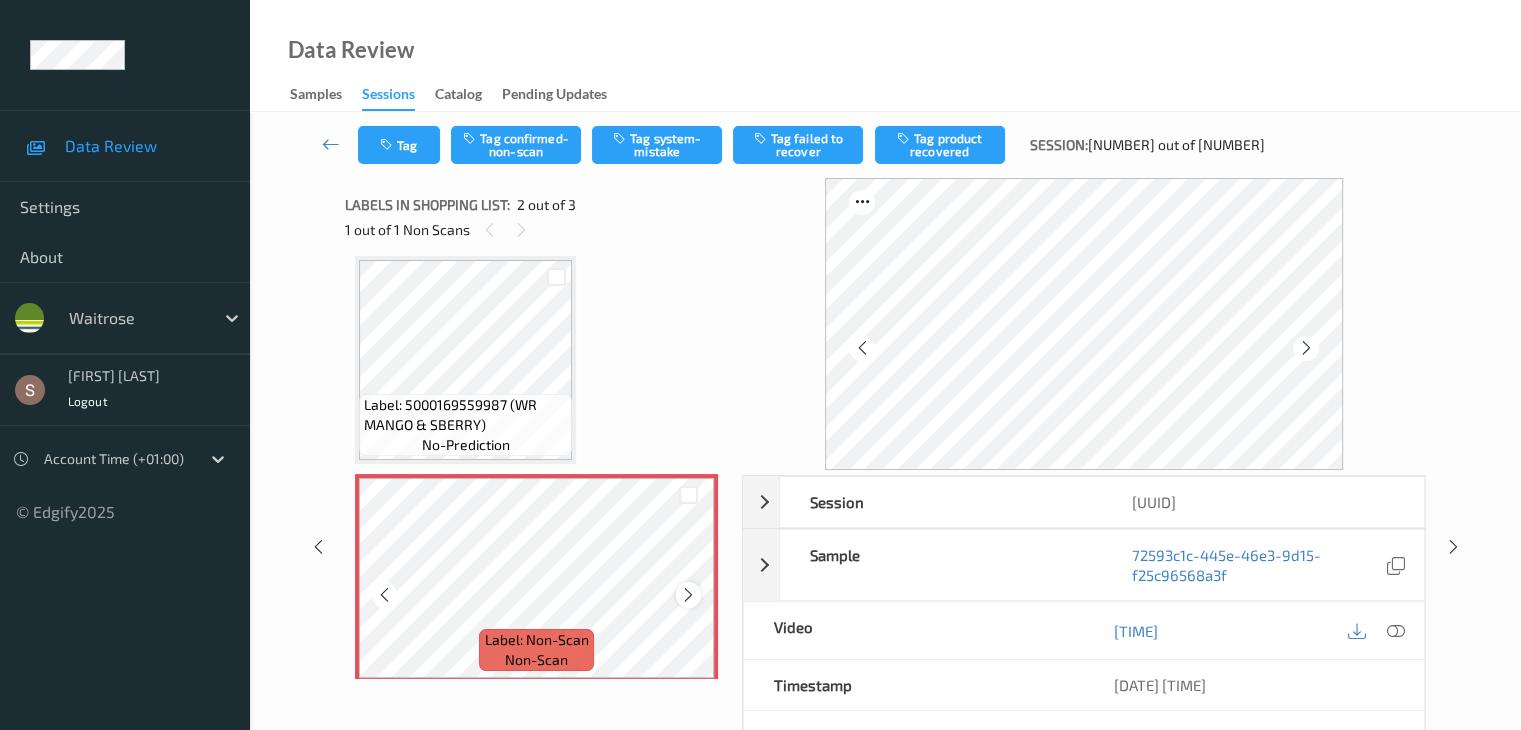 click at bounding box center (688, 594) 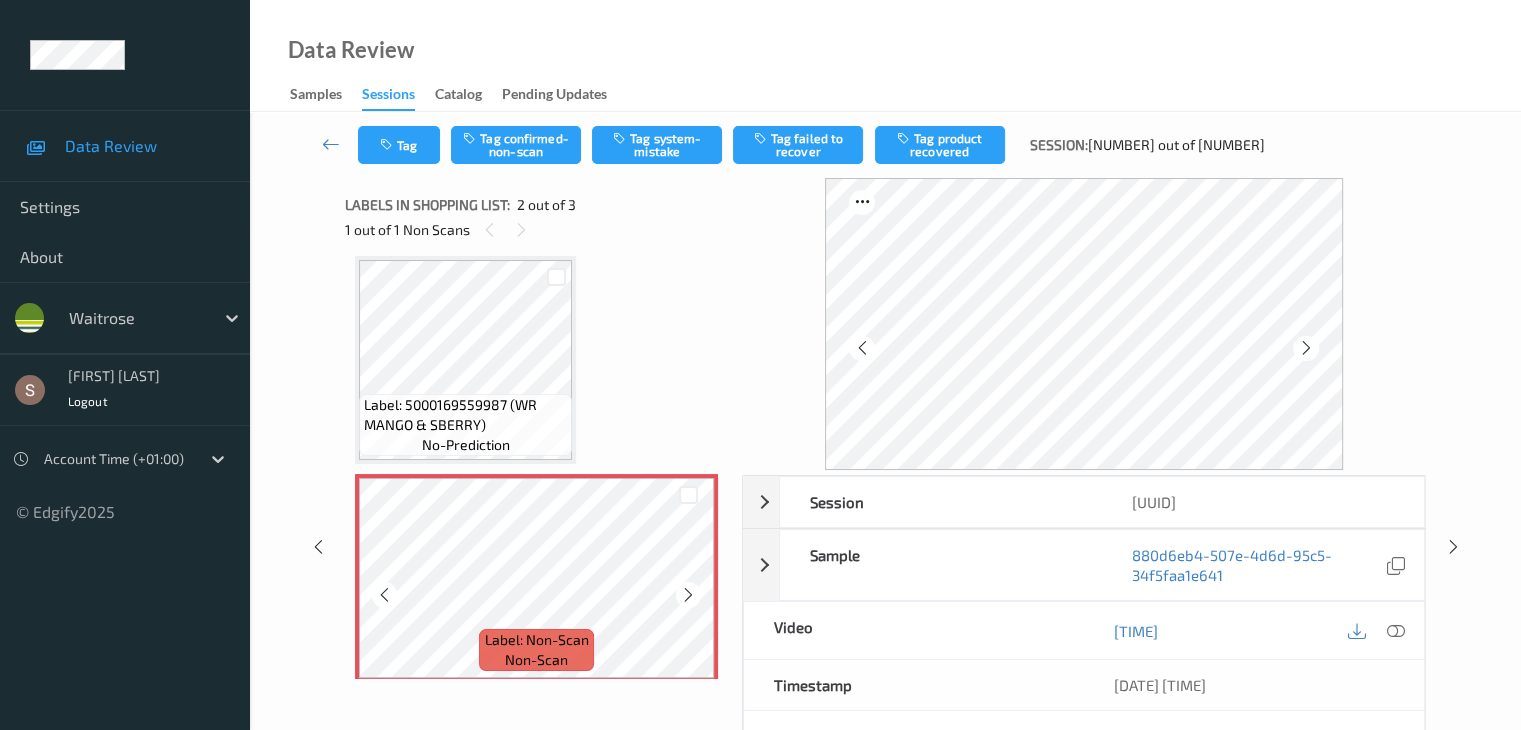 scroll, scrollTop: 241, scrollLeft: 0, axis: vertical 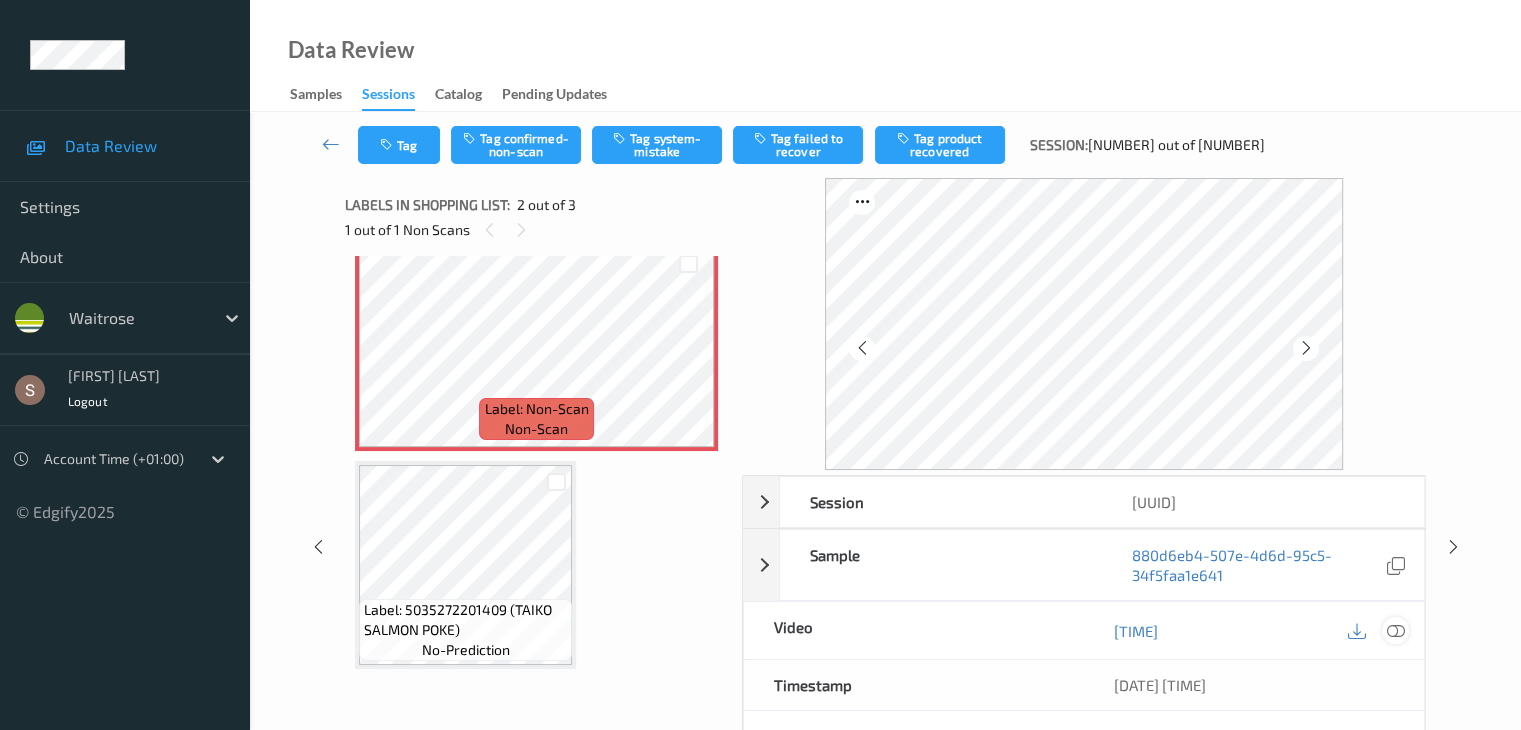 click at bounding box center (1395, 631) 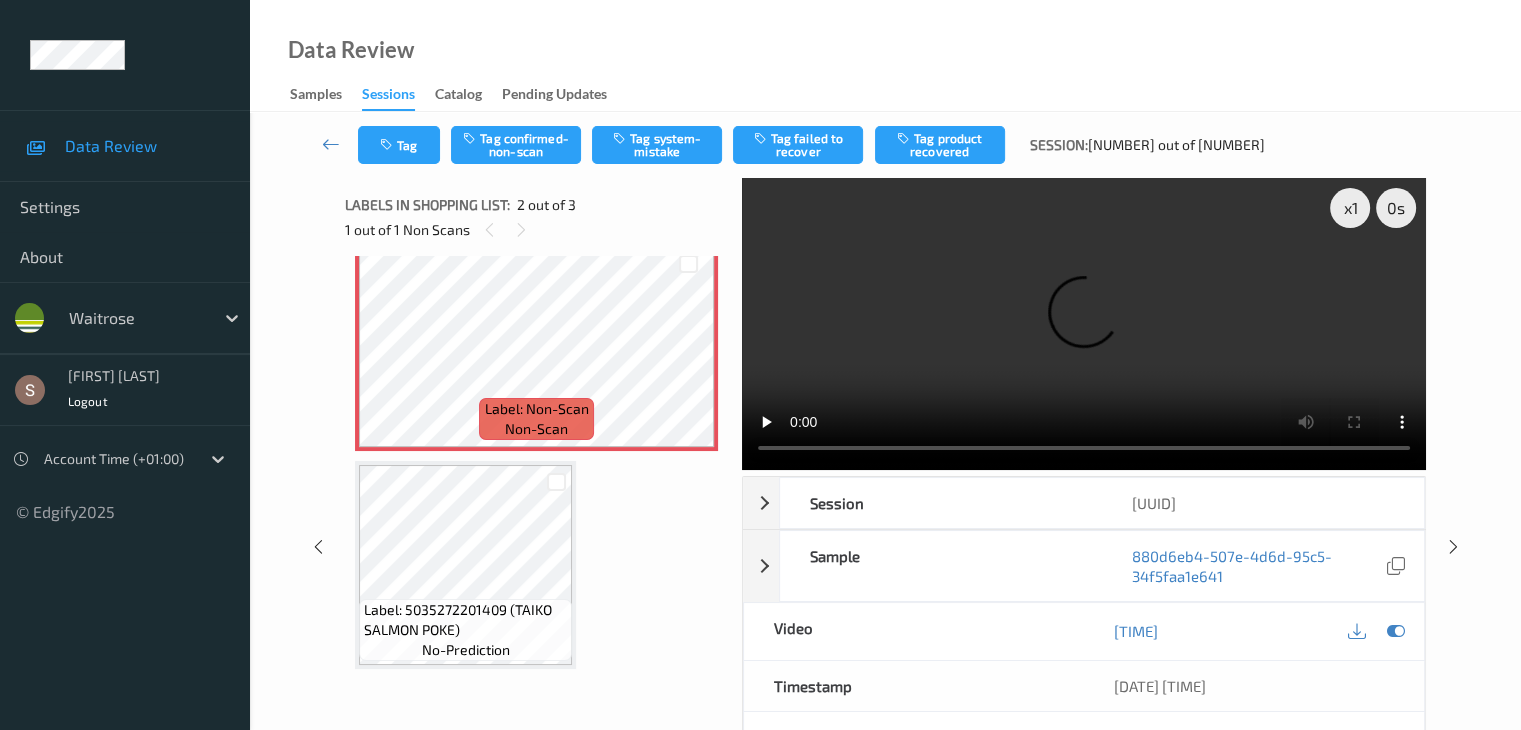 click at bounding box center [1084, 324] 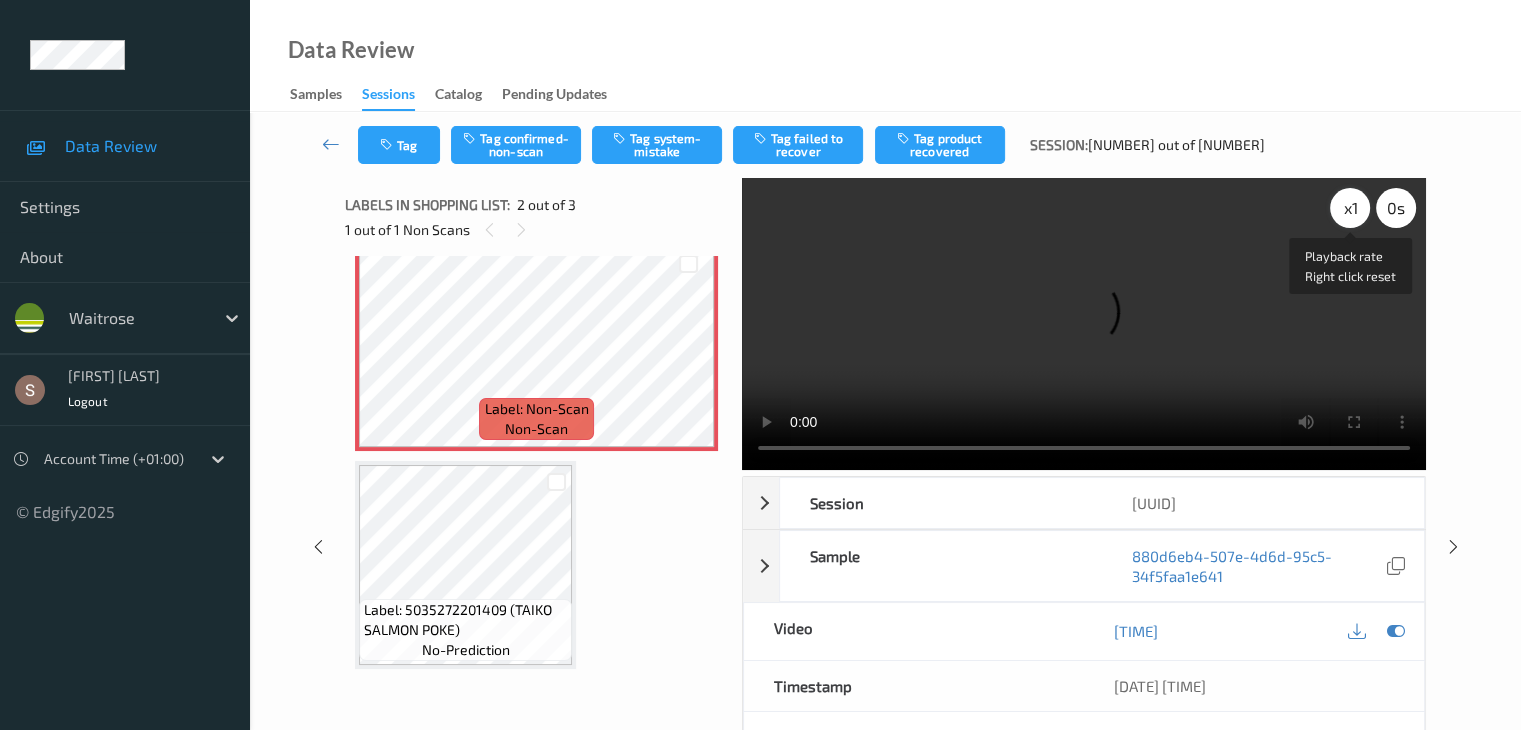 click on "x 1" at bounding box center (1350, 208) 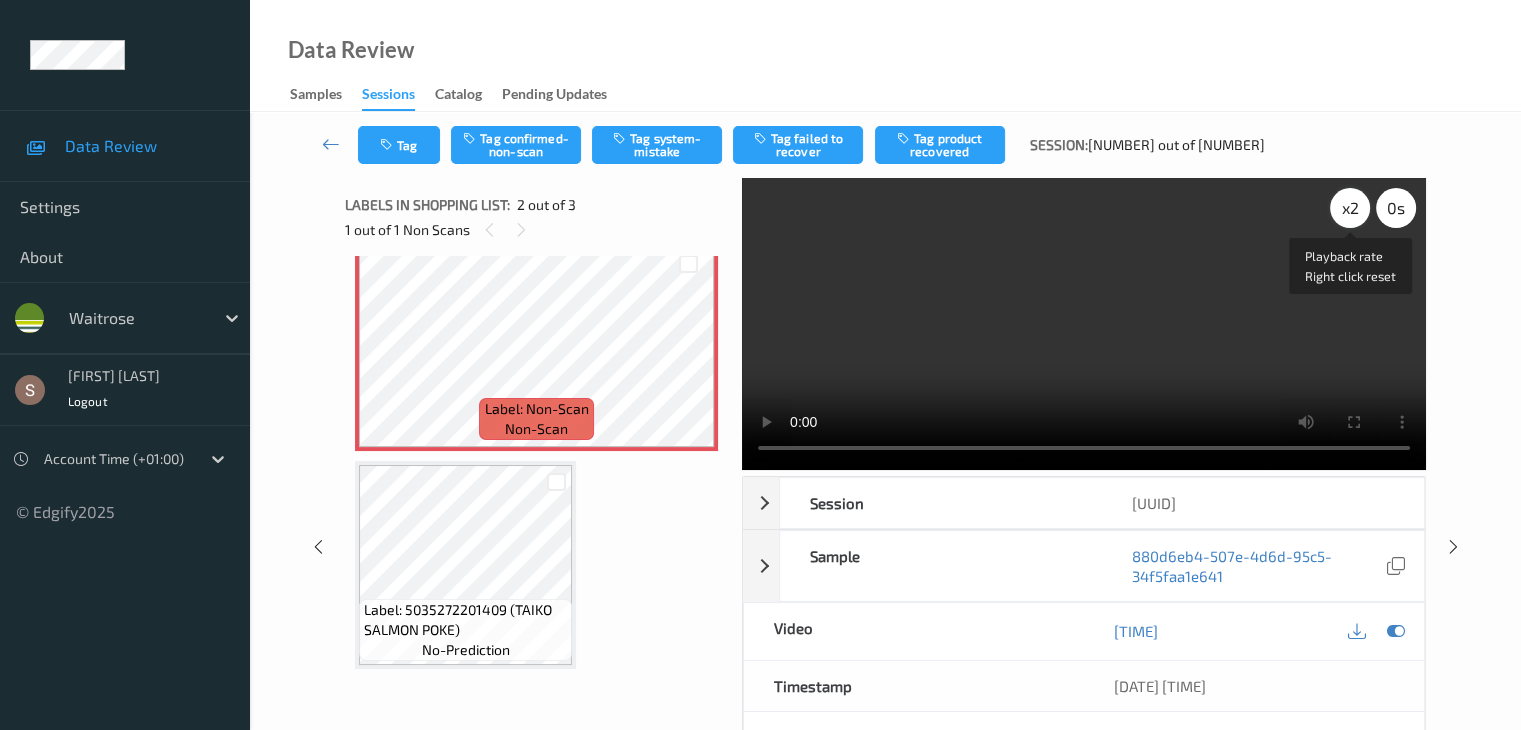 click on "x 2" at bounding box center [1350, 208] 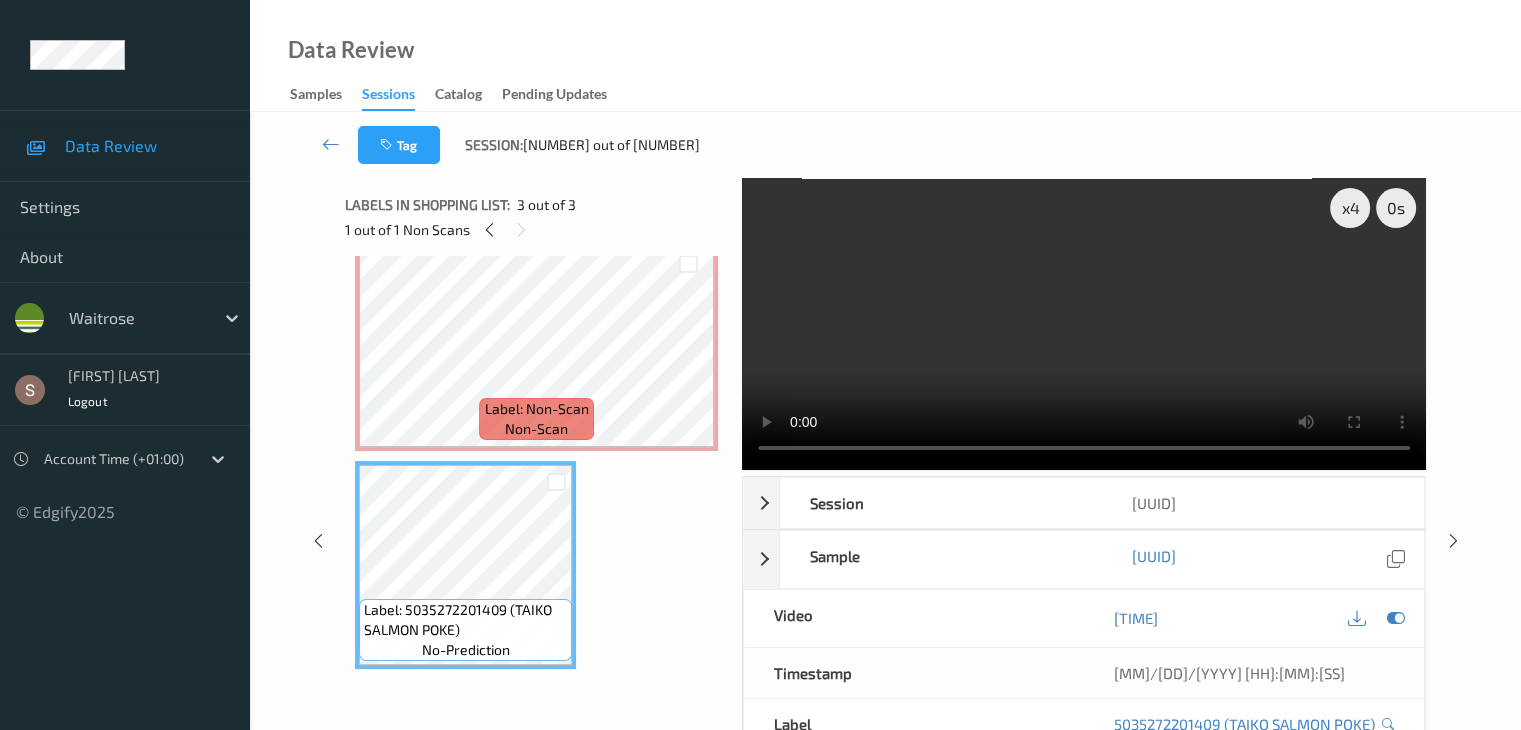 click at bounding box center (1084, 324) 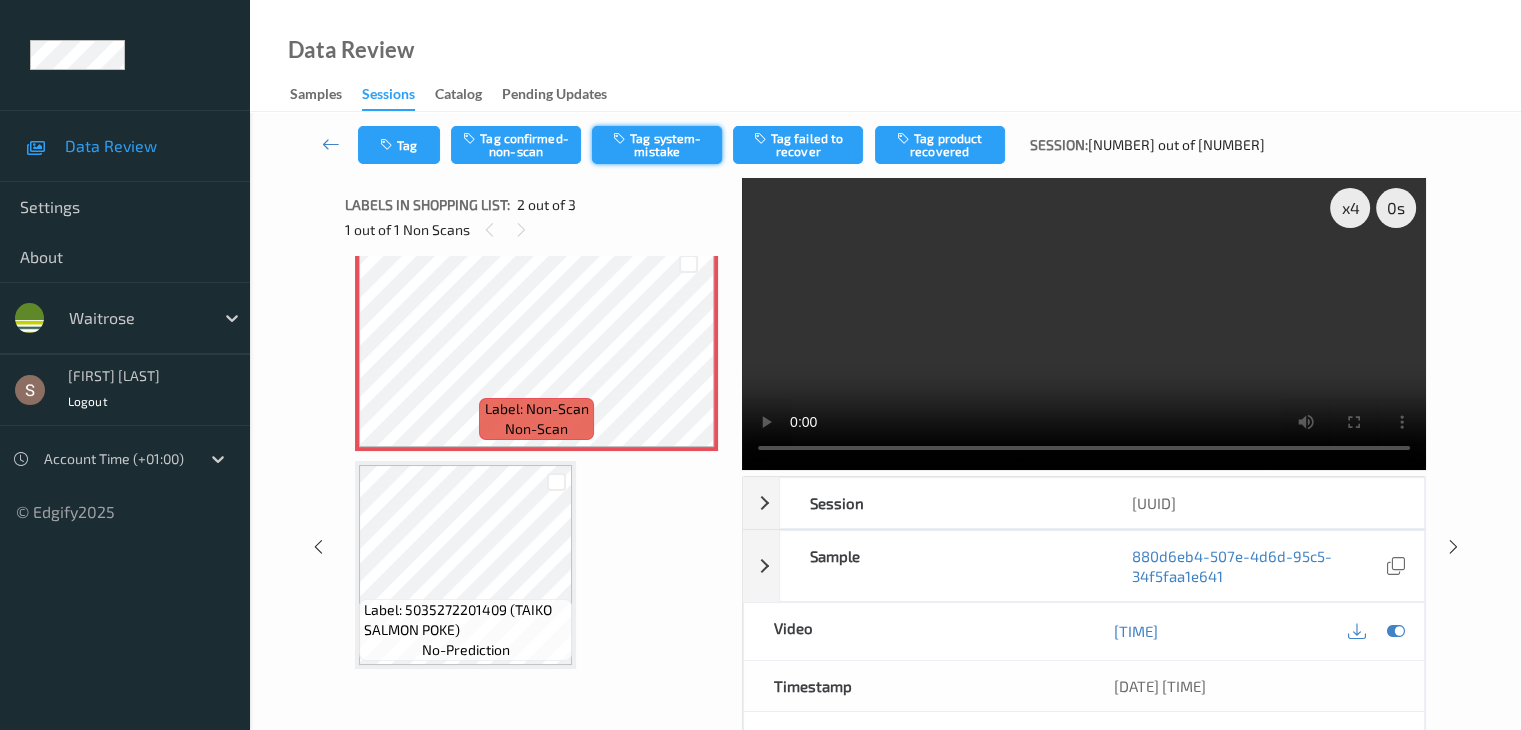click on "Tag   system-mistake" at bounding box center [657, 145] 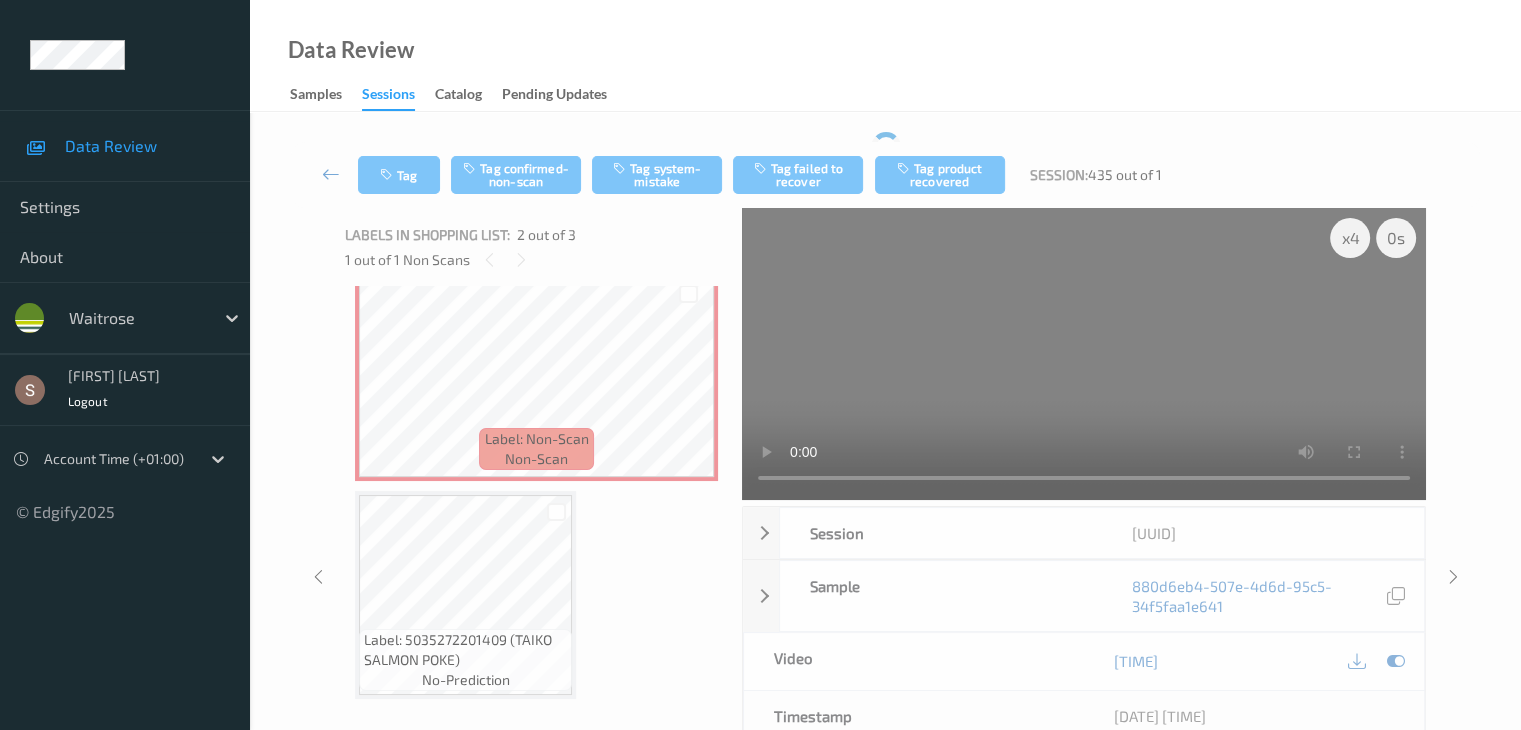 click at bounding box center (331, 174) 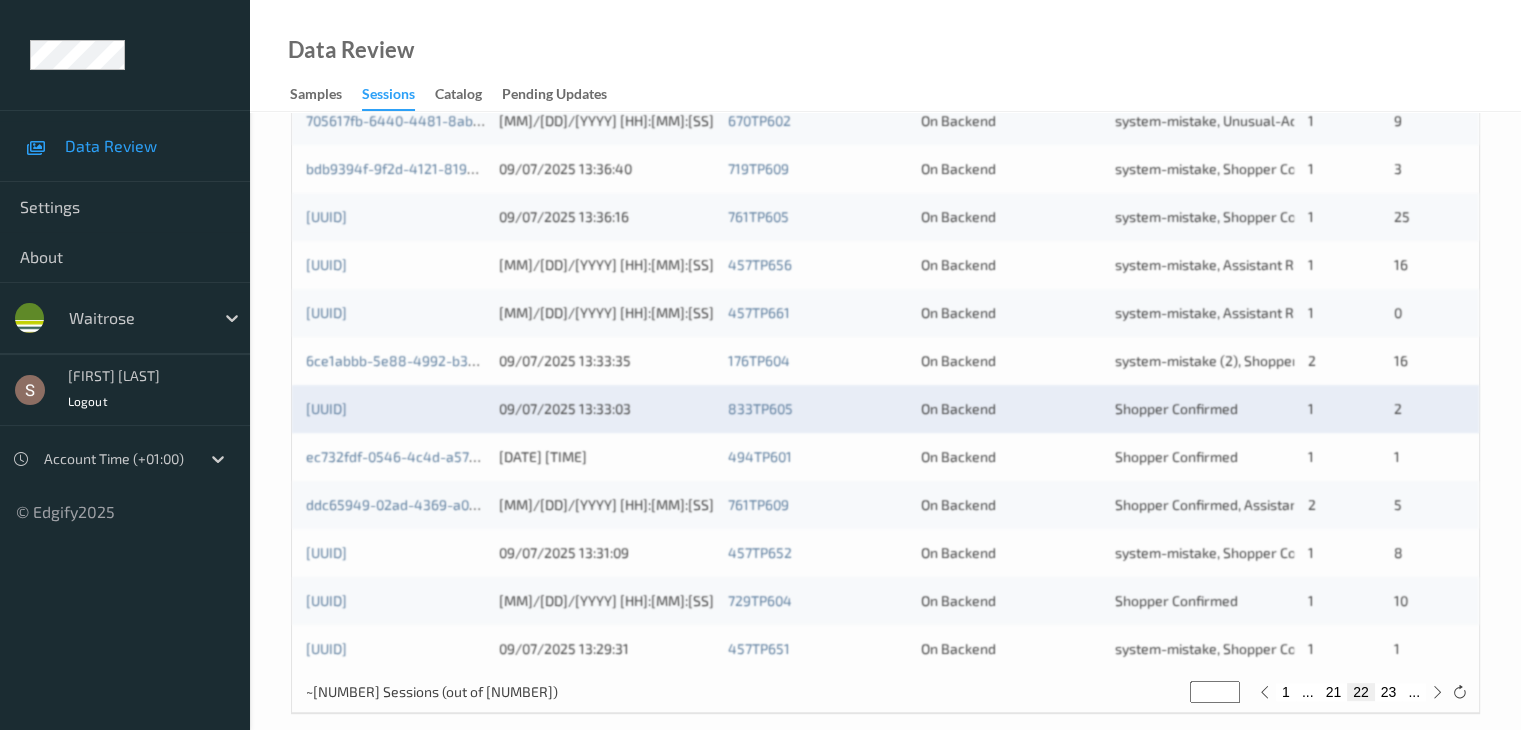 scroll, scrollTop: 932, scrollLeft: 0, axis: vertical 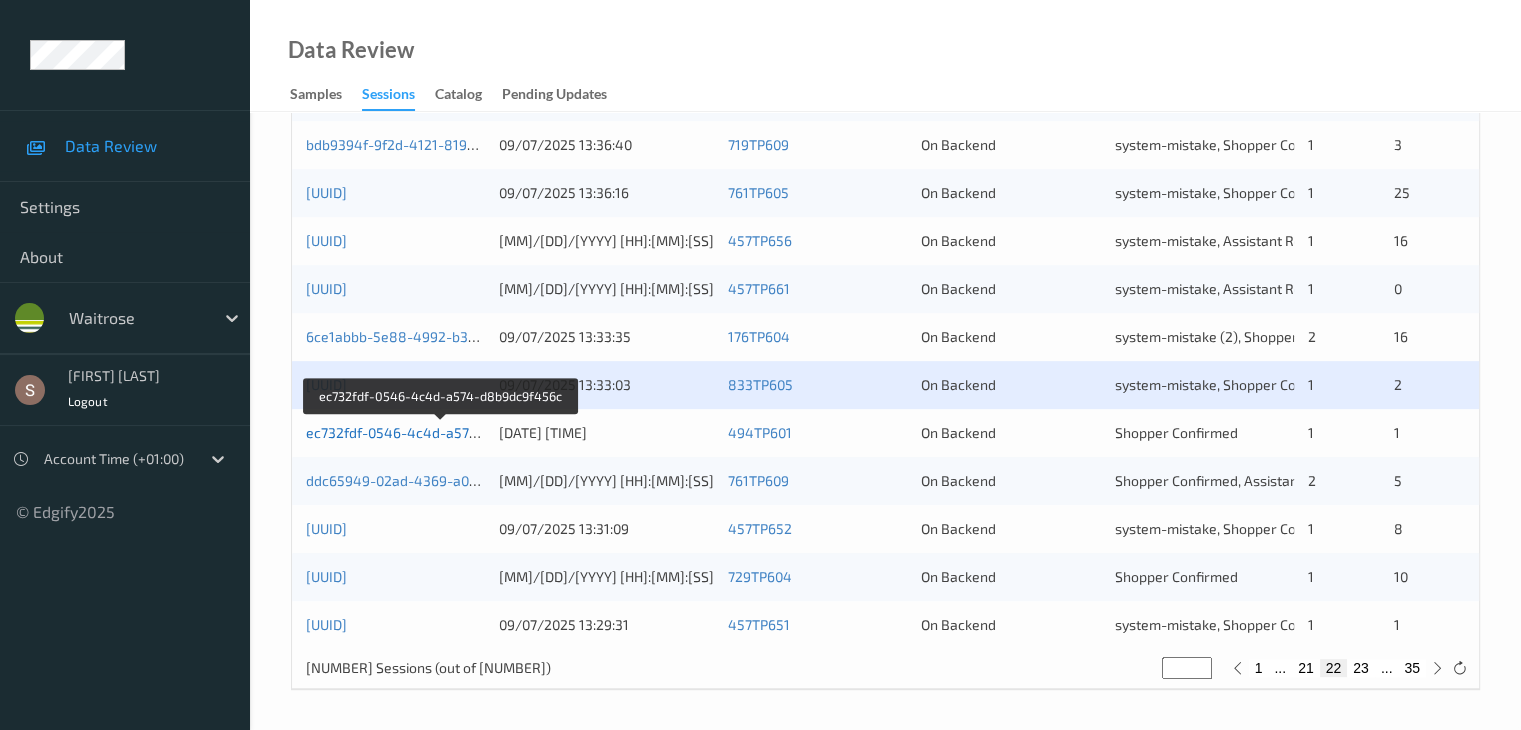 click on "ec732fdf-0546-4c4d-a574-d8b9dc9f456c" at bounding box center [441, 432] 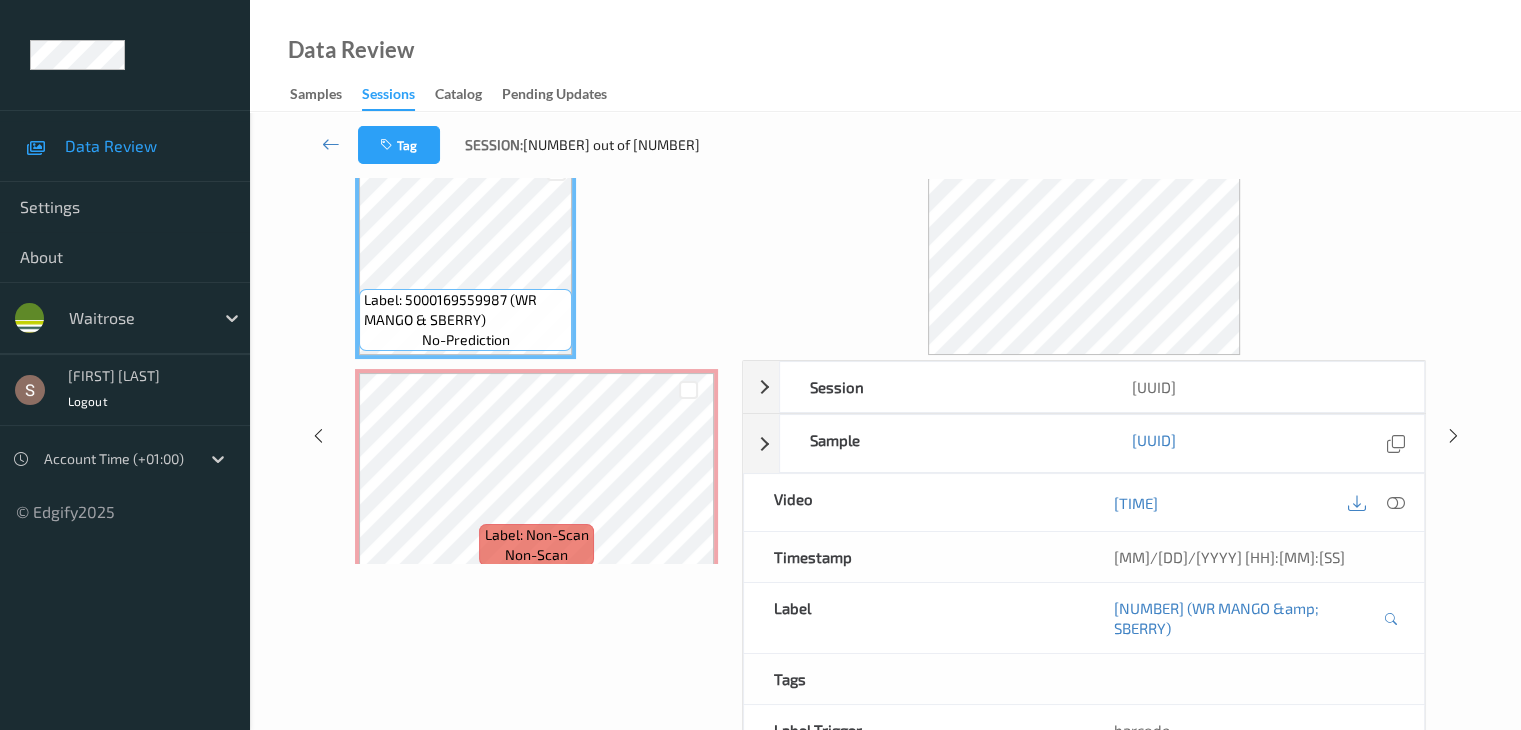 scroll, scrollTop: 0, scrollLeft: 0, axis: both 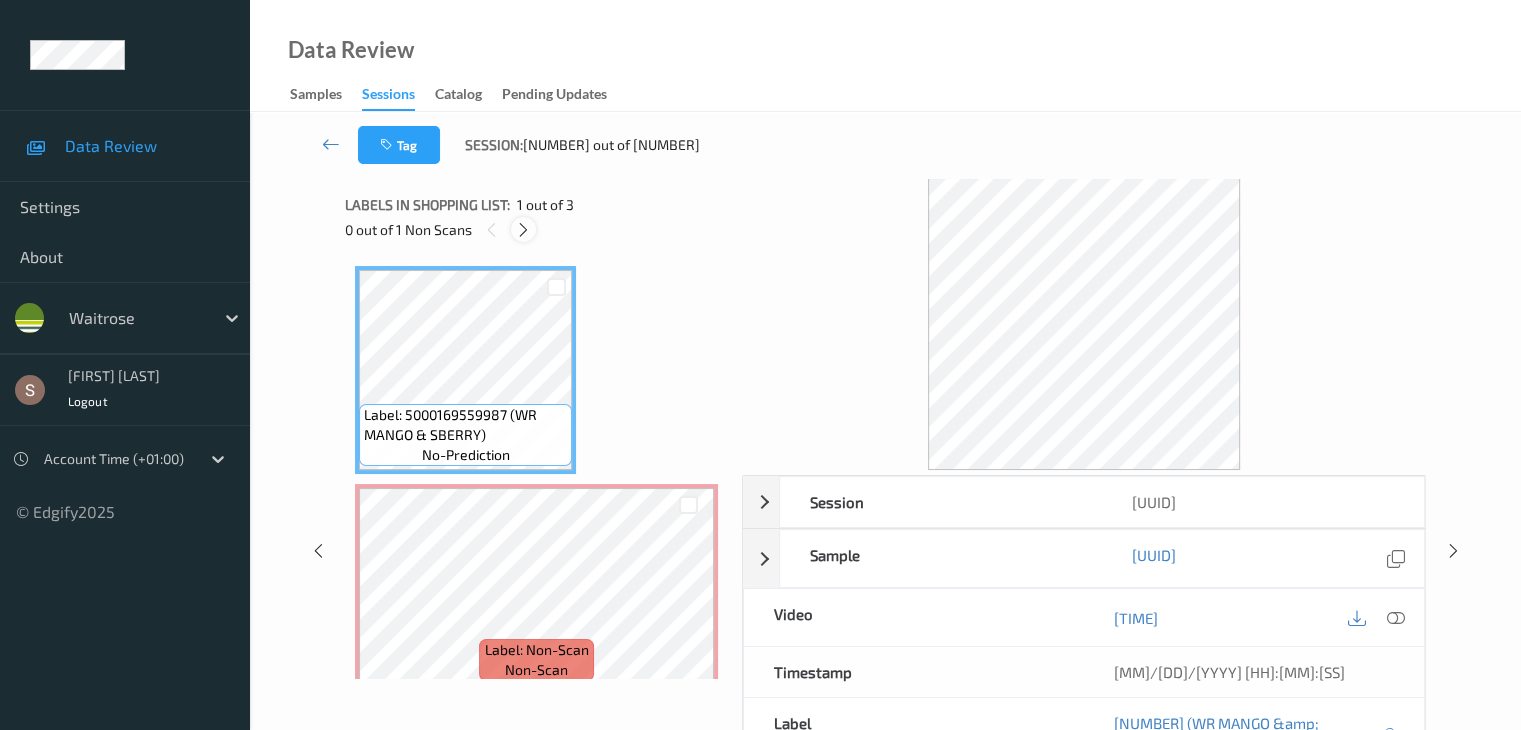 click at bounding box center (523, 230) 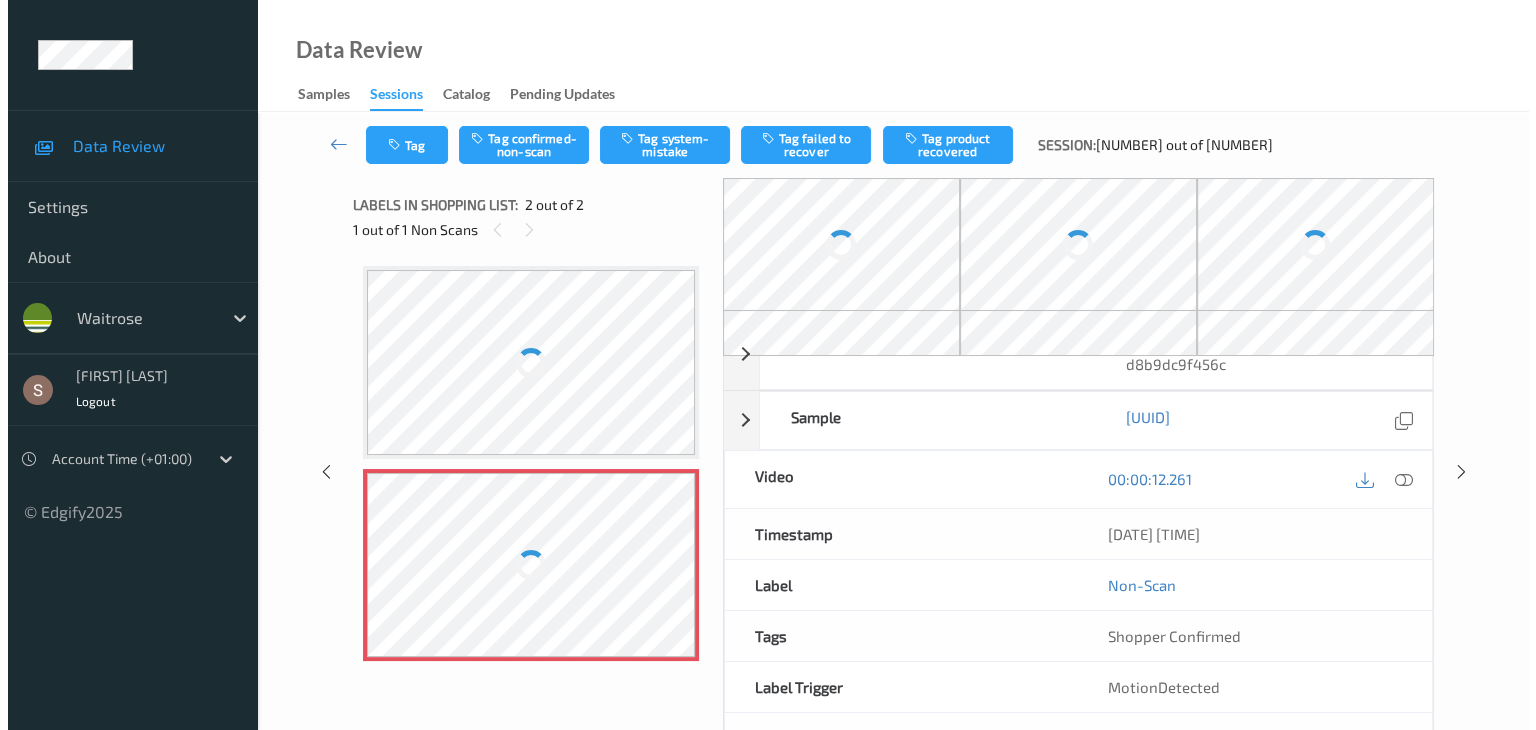 scroll, scrollTop: 0, scrollLeft: 0, axis: both 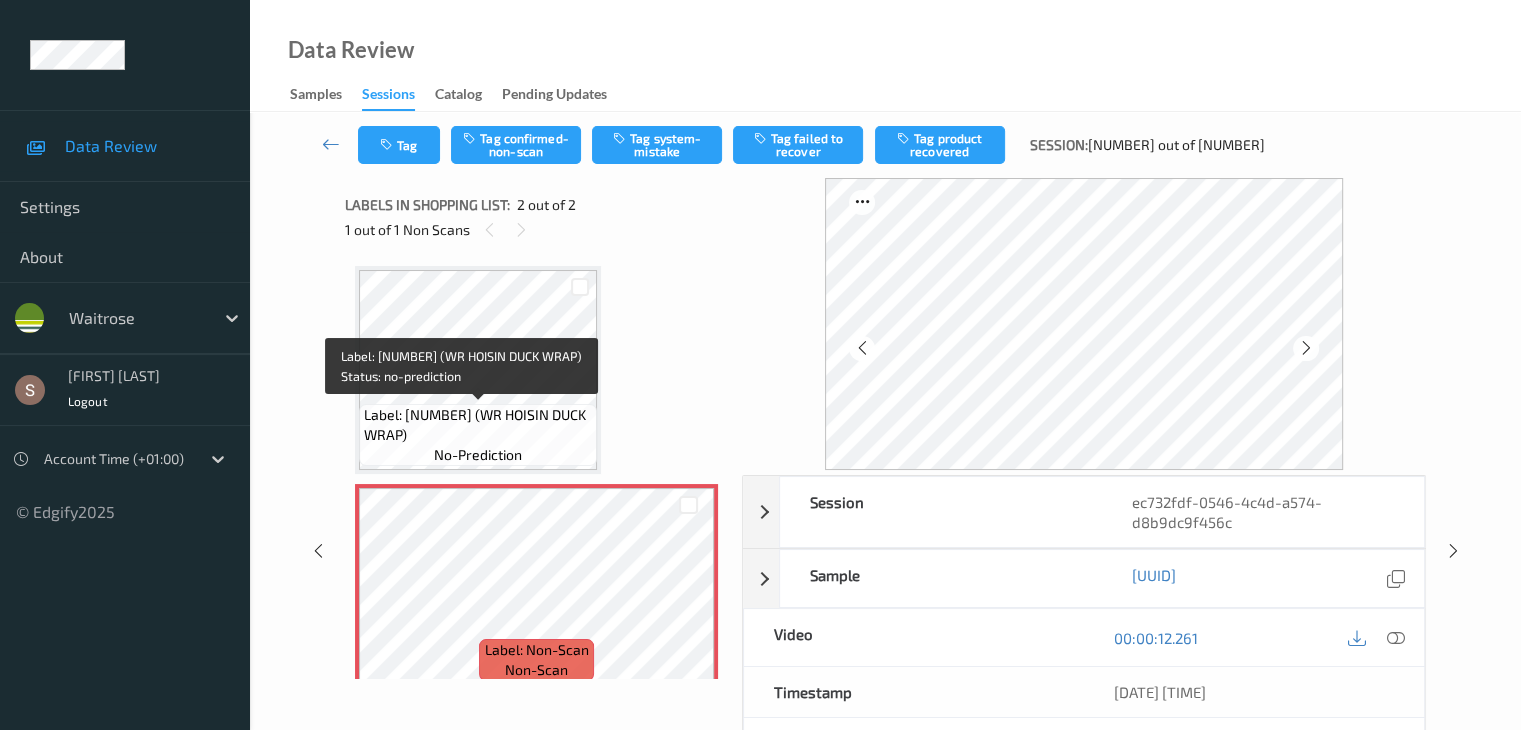 click on "Label: 5000169663653 (WR HOISIN DUCK WRAP)" at bounding box center [478, 425] 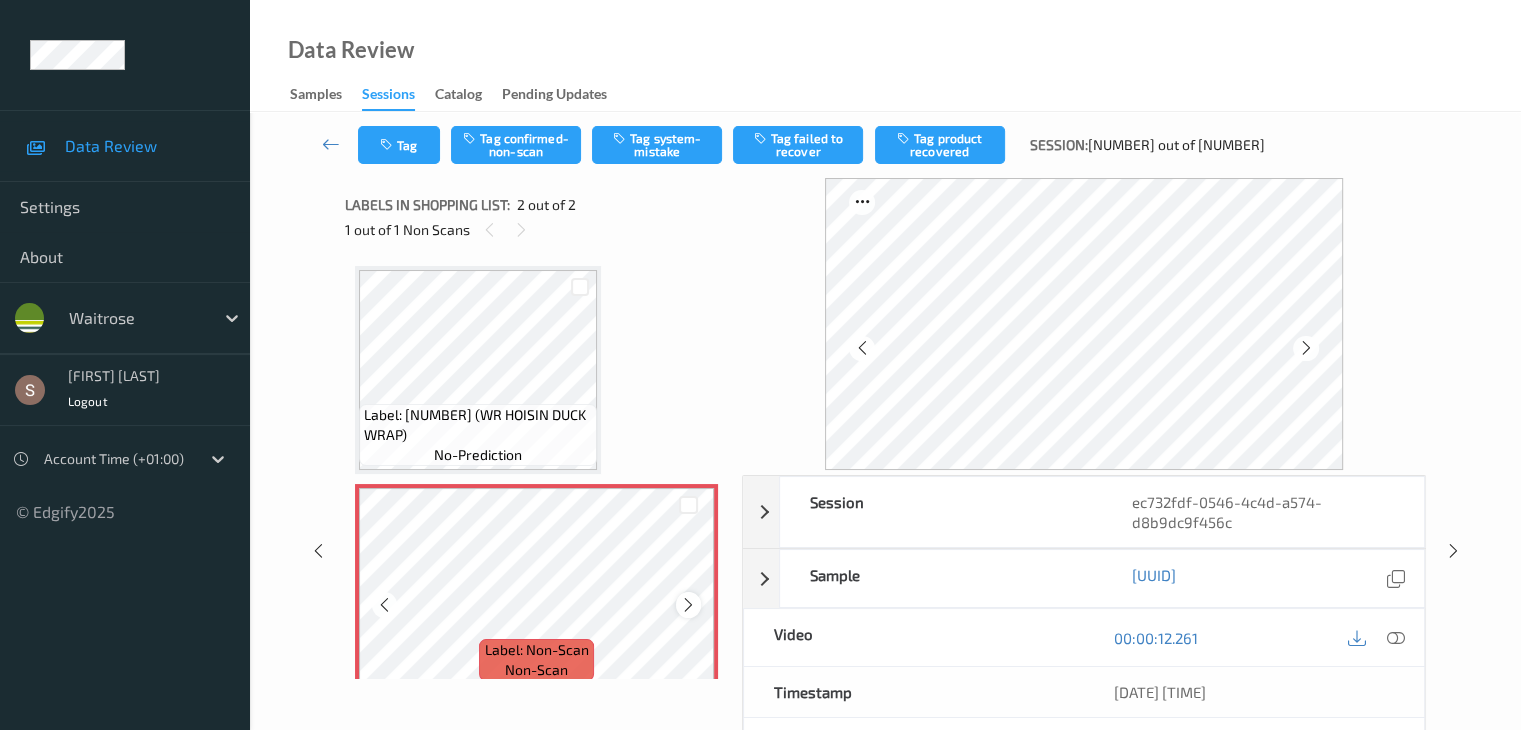 click at bounding box center (688, 605) 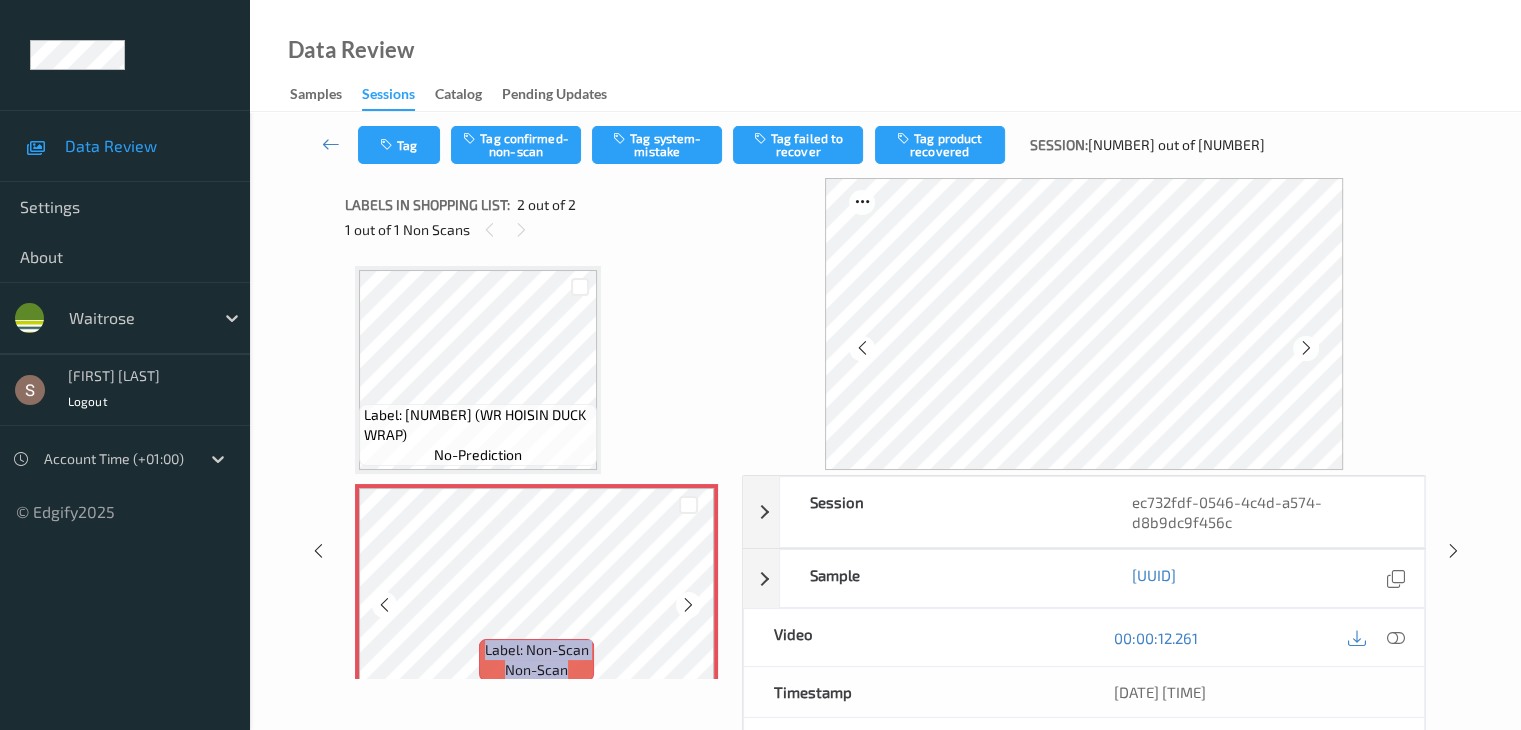 click at bounding box center [688, 605] 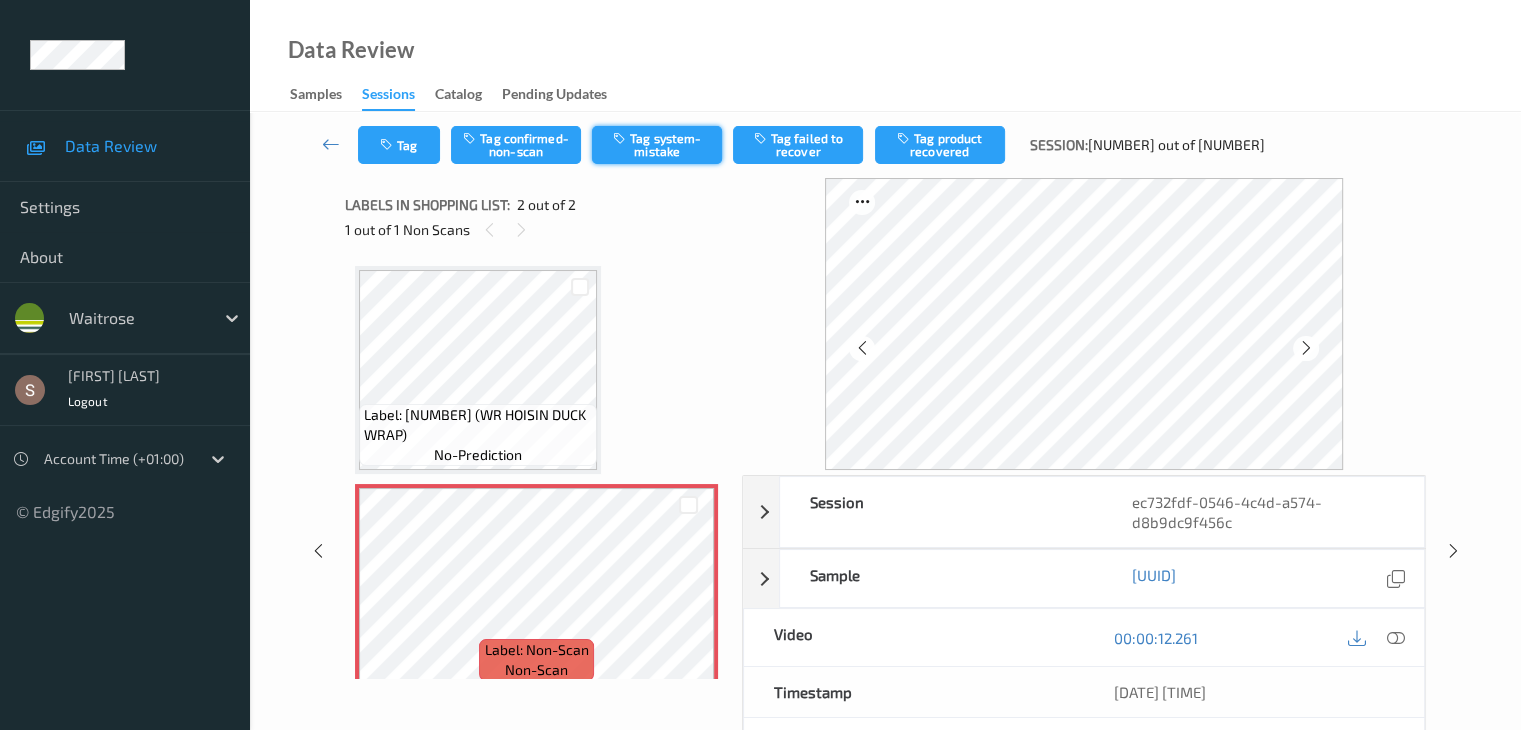 click on "Tag   system-mistake" at bounding box center [657, 145] 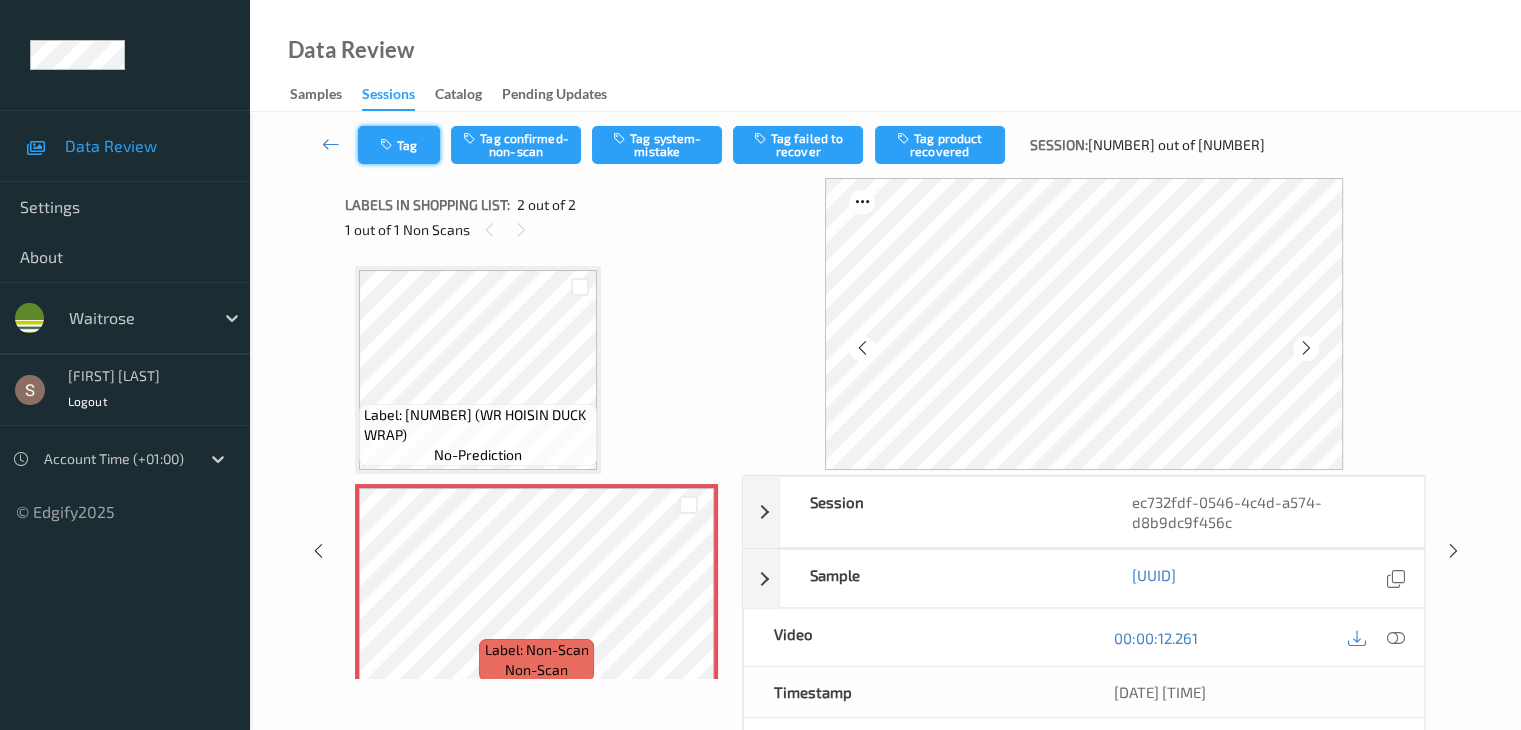 click on "Tag" at bounding box center (399, 145) 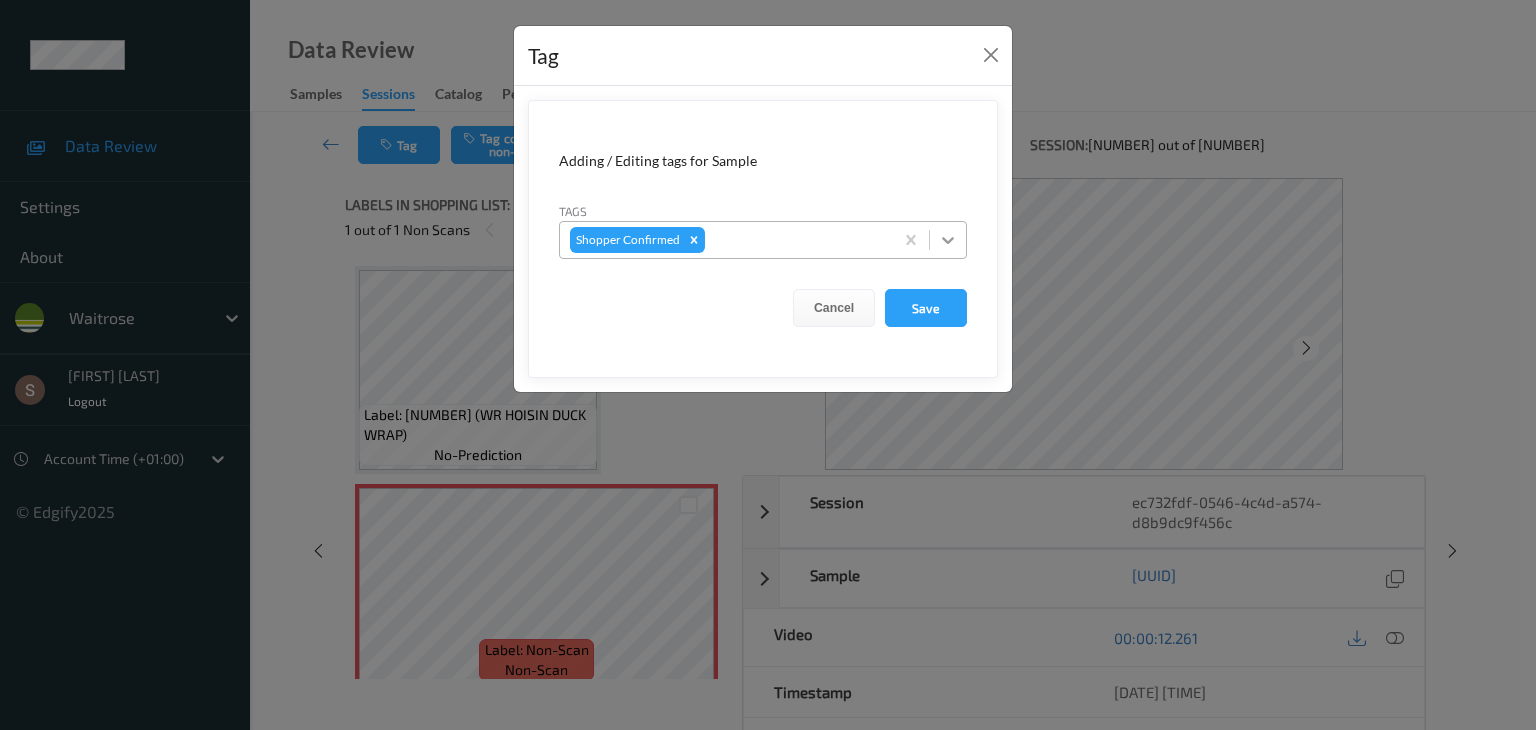 click 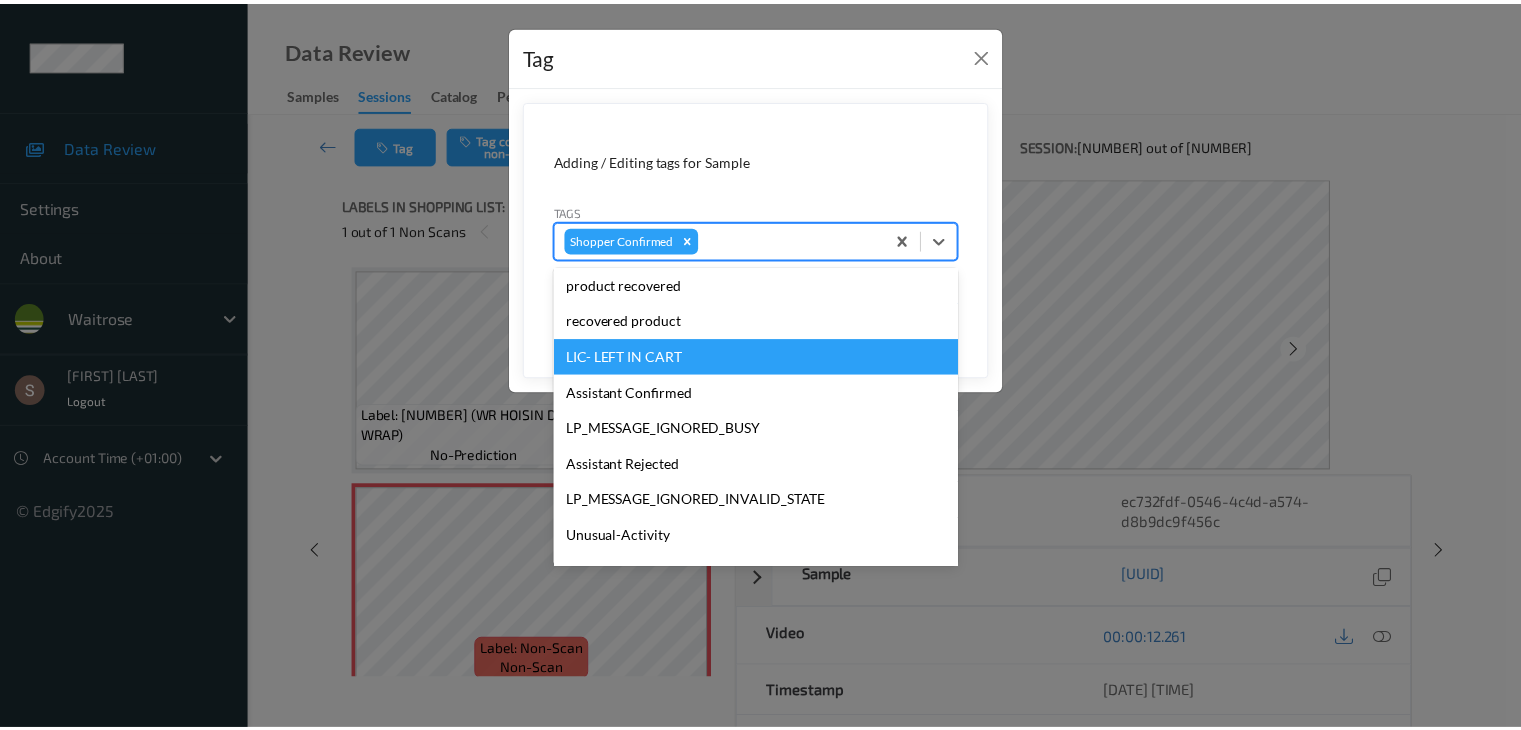scroll, scrollTop: 356, scrollLeft: 0, axis: vertical 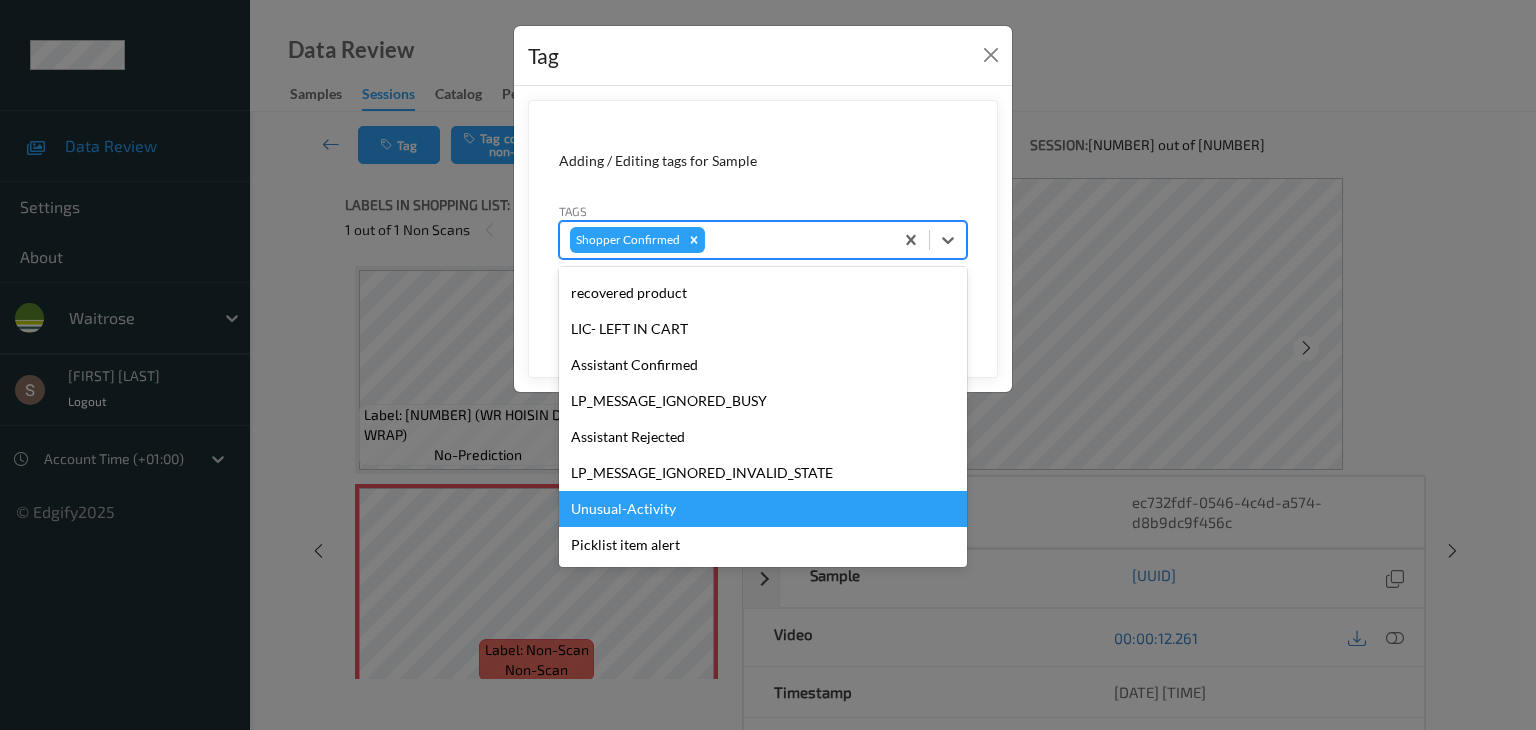 click on "Unusual-Activity" at bounding box center [763, 509] 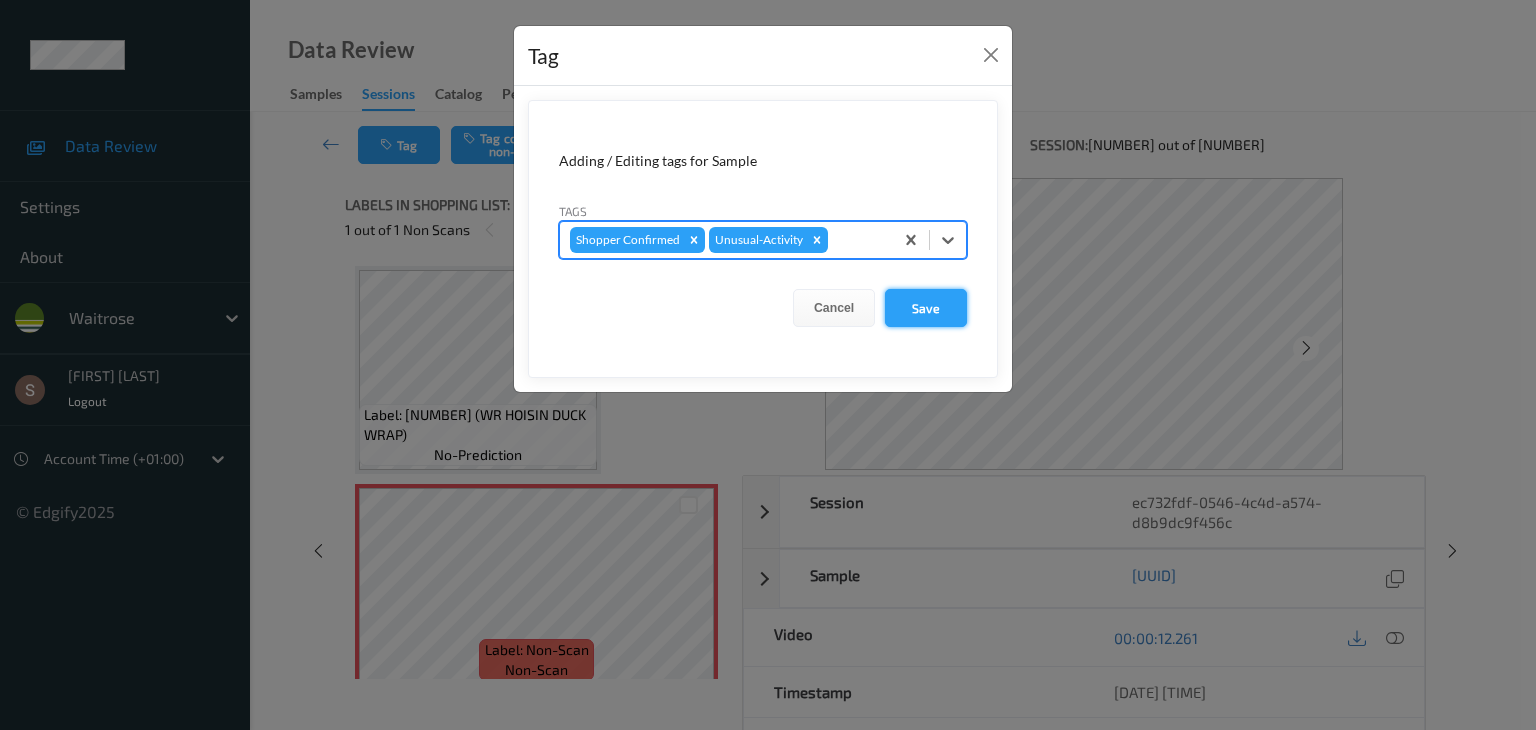 click on "Save" at bounding box center [926, 308] 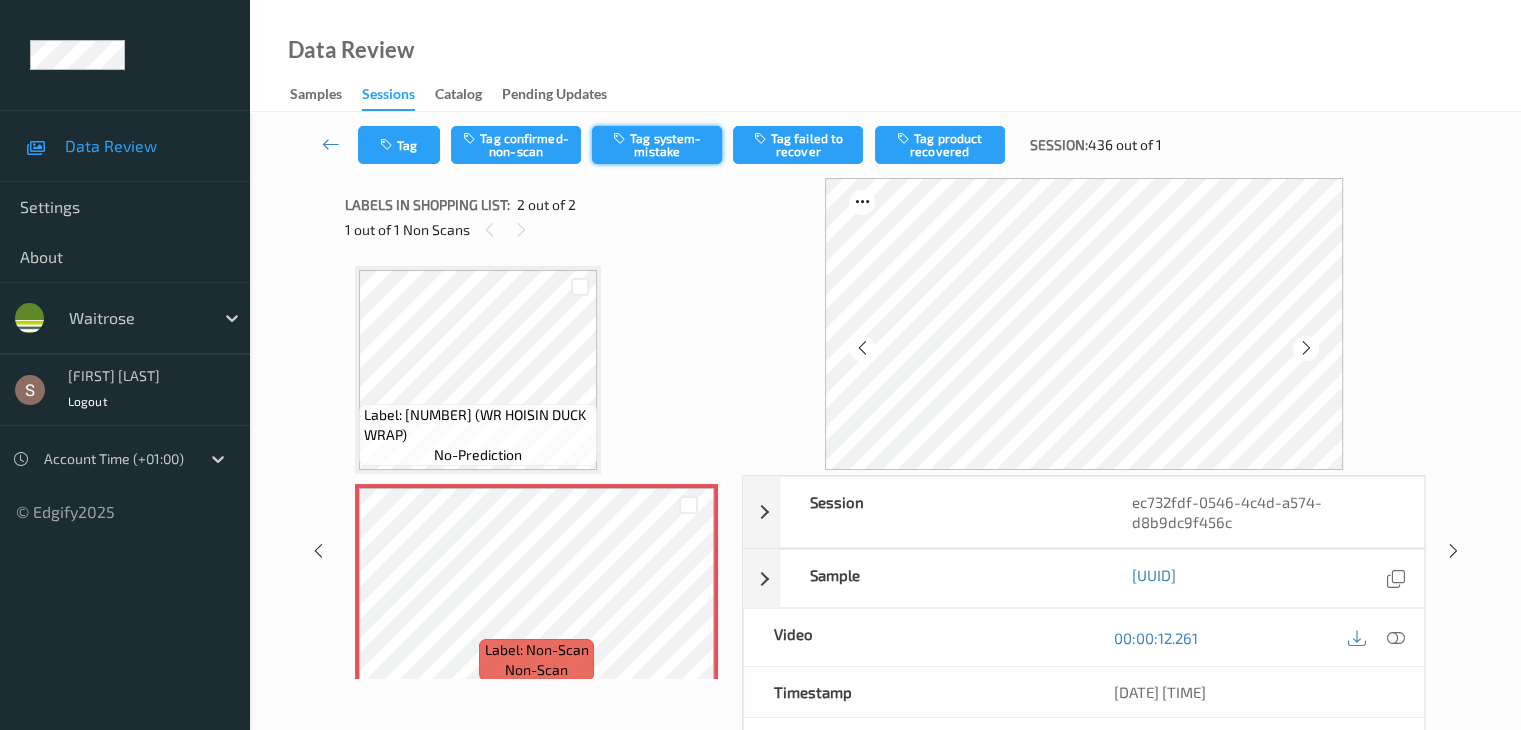 click on "Tag   system-mistake" at bounding box center (657, 145) 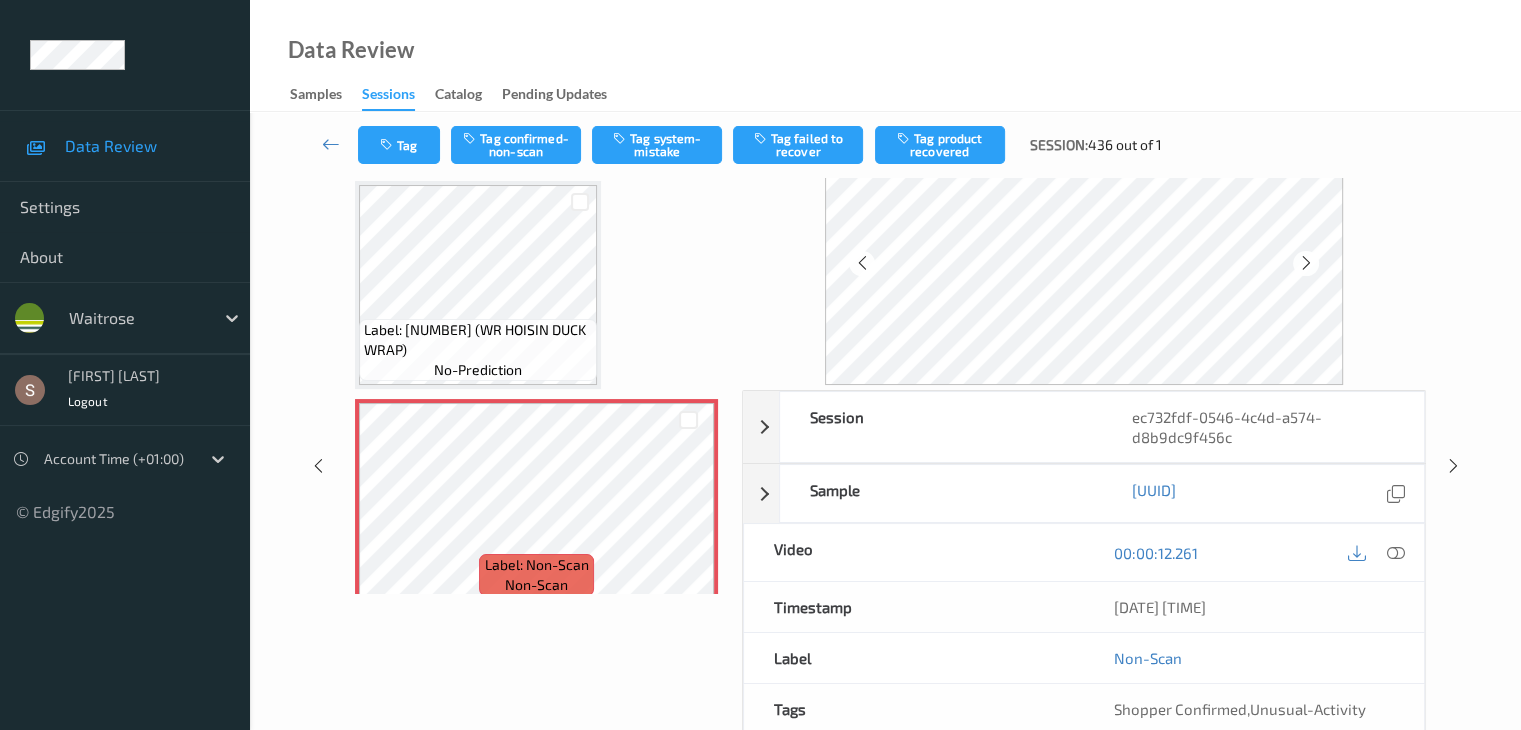 scroll, scrollTop: 0, scrollLeft: 0, axis: both 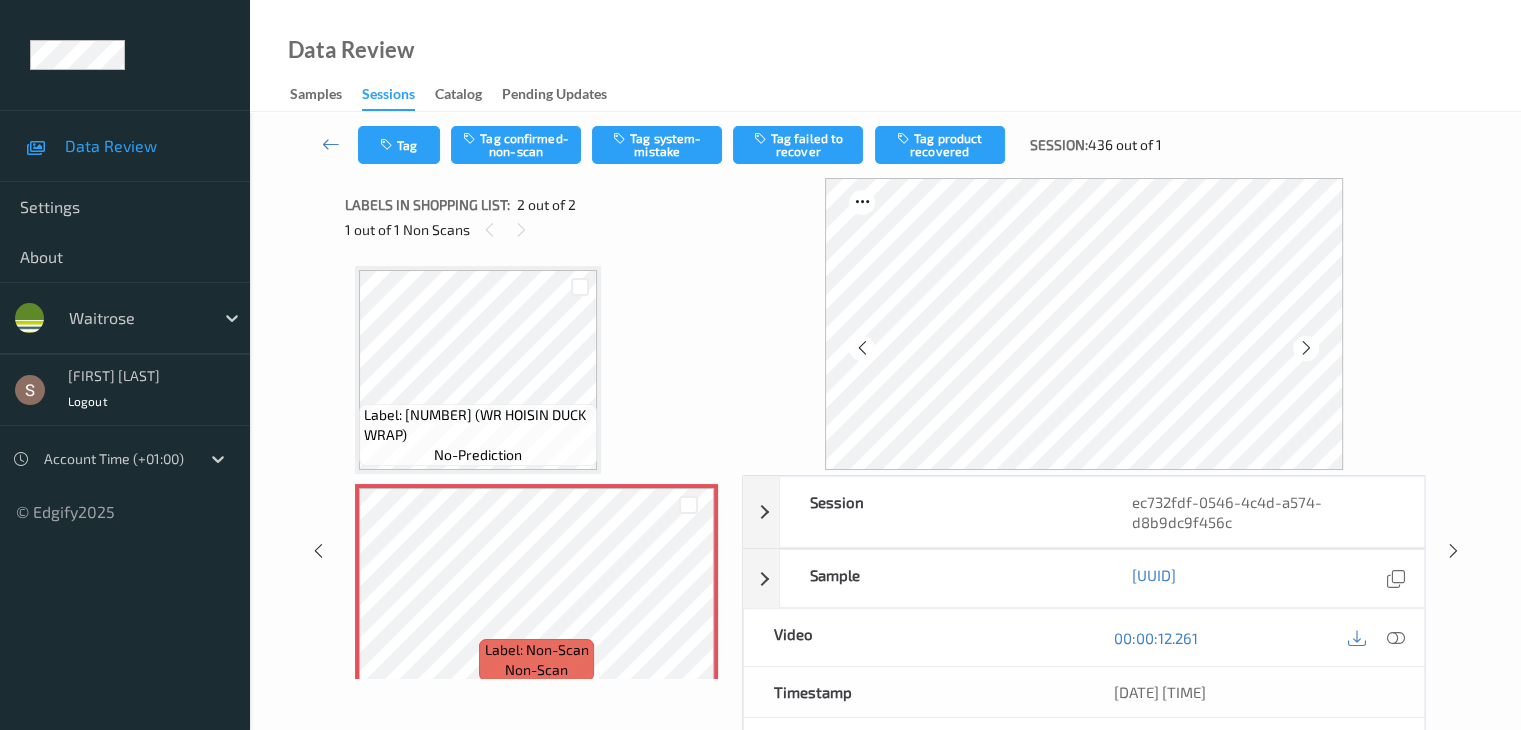 click on "Tag Tag   confirmed-non-scan Tag   system-mistake Tag   failed to recover Tag   product recovered Session: 436 out of 1" at bounding box center (885, 145) 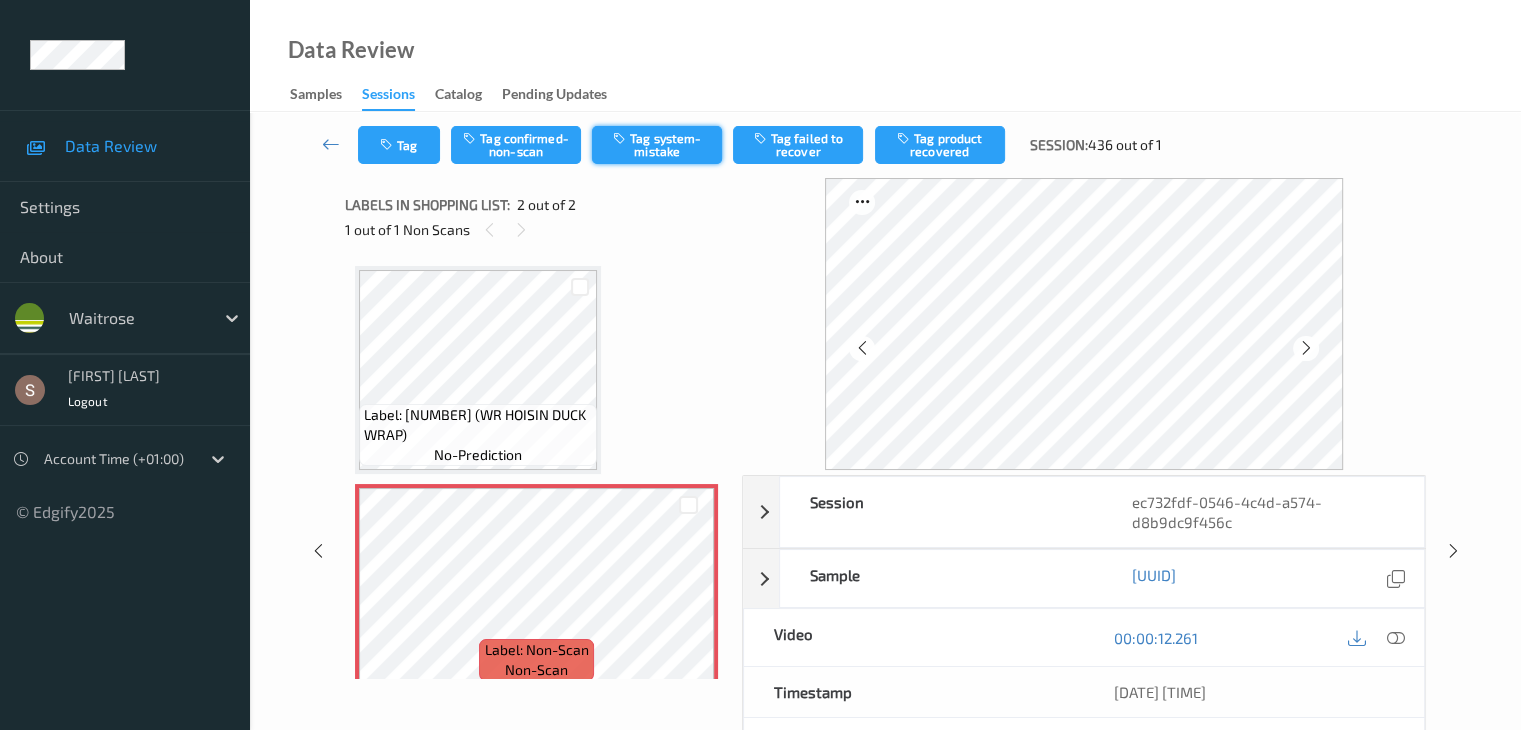 click on "Tag   system-mistake" at bounding box center (657, 145) 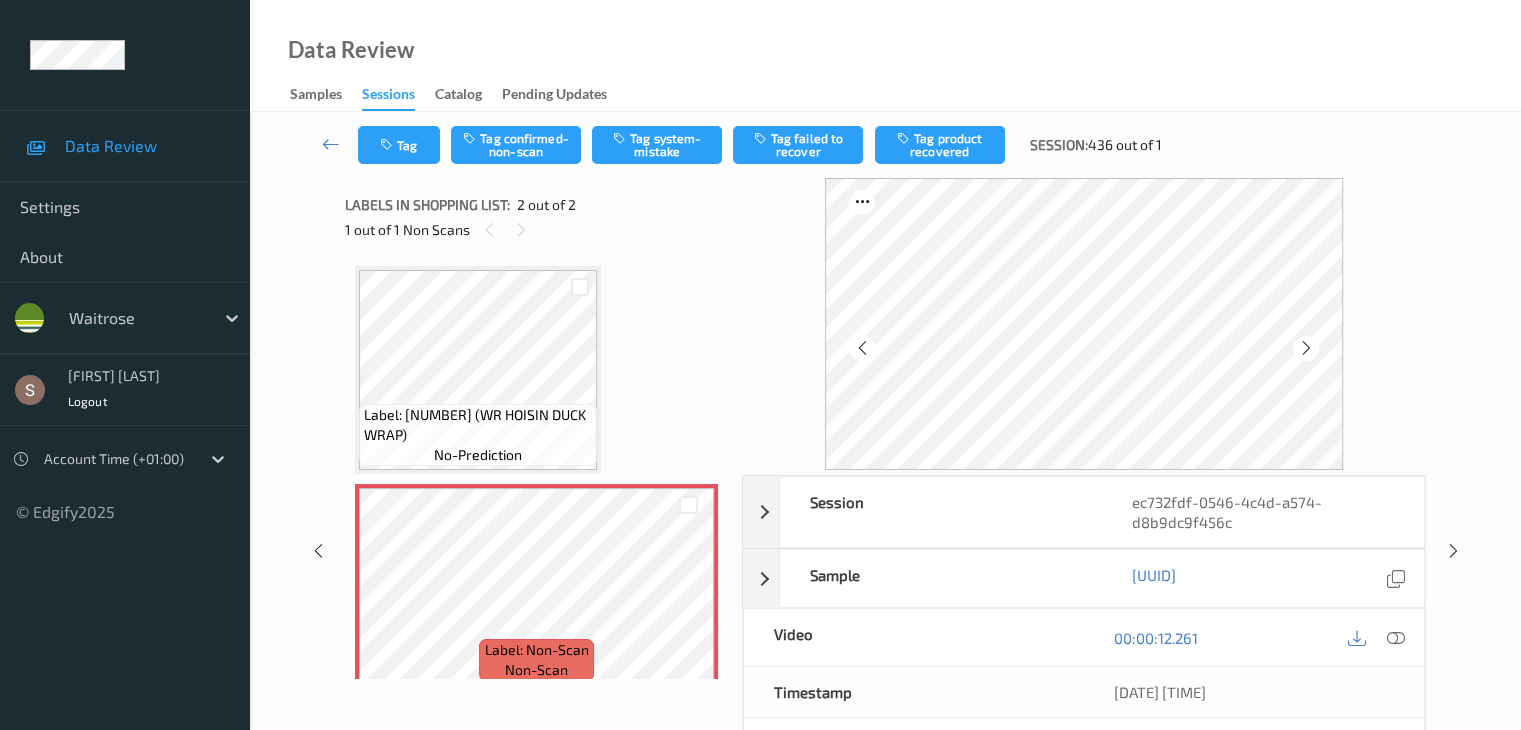 click on "Tag Tag   confirmed-non-scan Tag   system-mistake Tag   failed to recover Tag   product recovered Session: 436 out of 1" at bounding box center [885, 145] 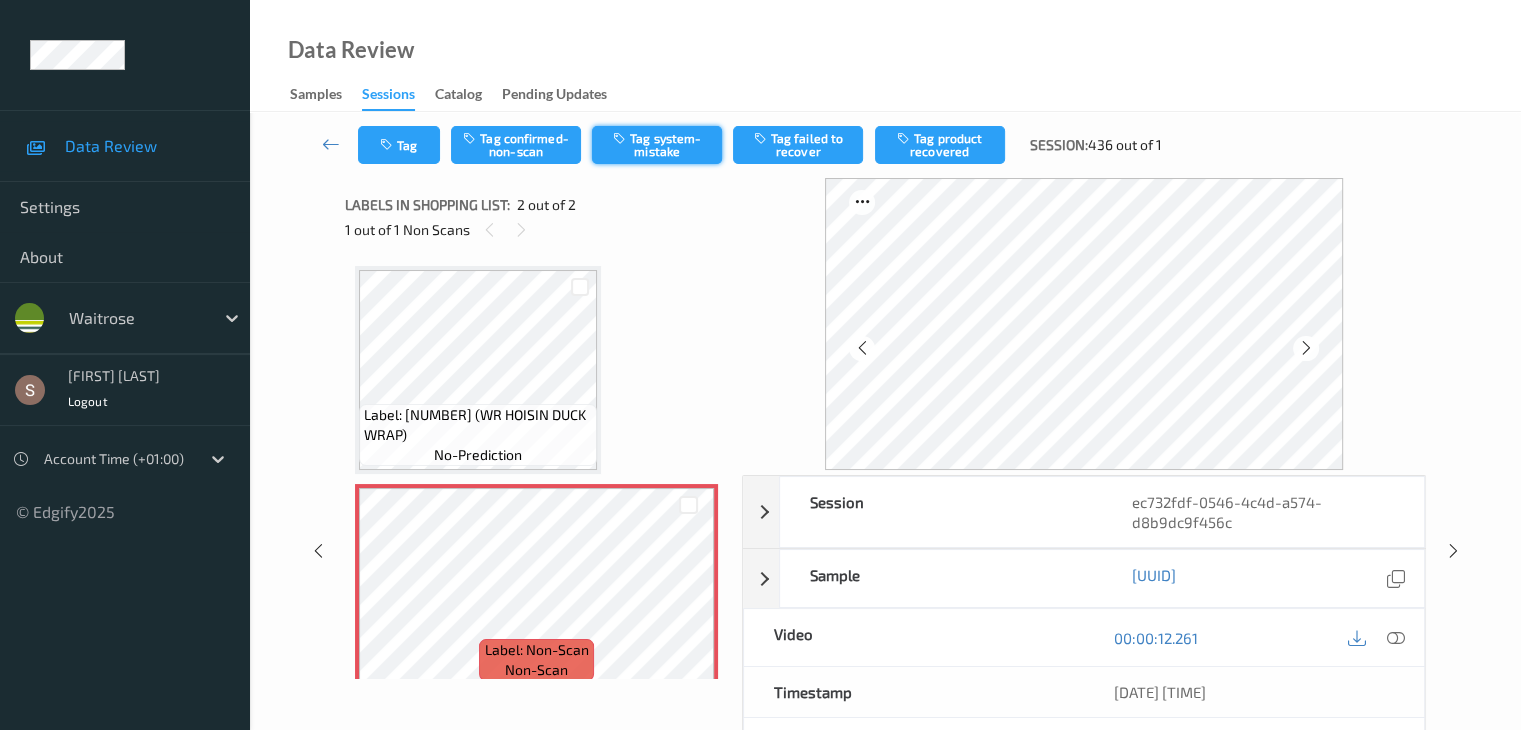 click on "Tag   system-mistake" at bounding box center [657, 145] 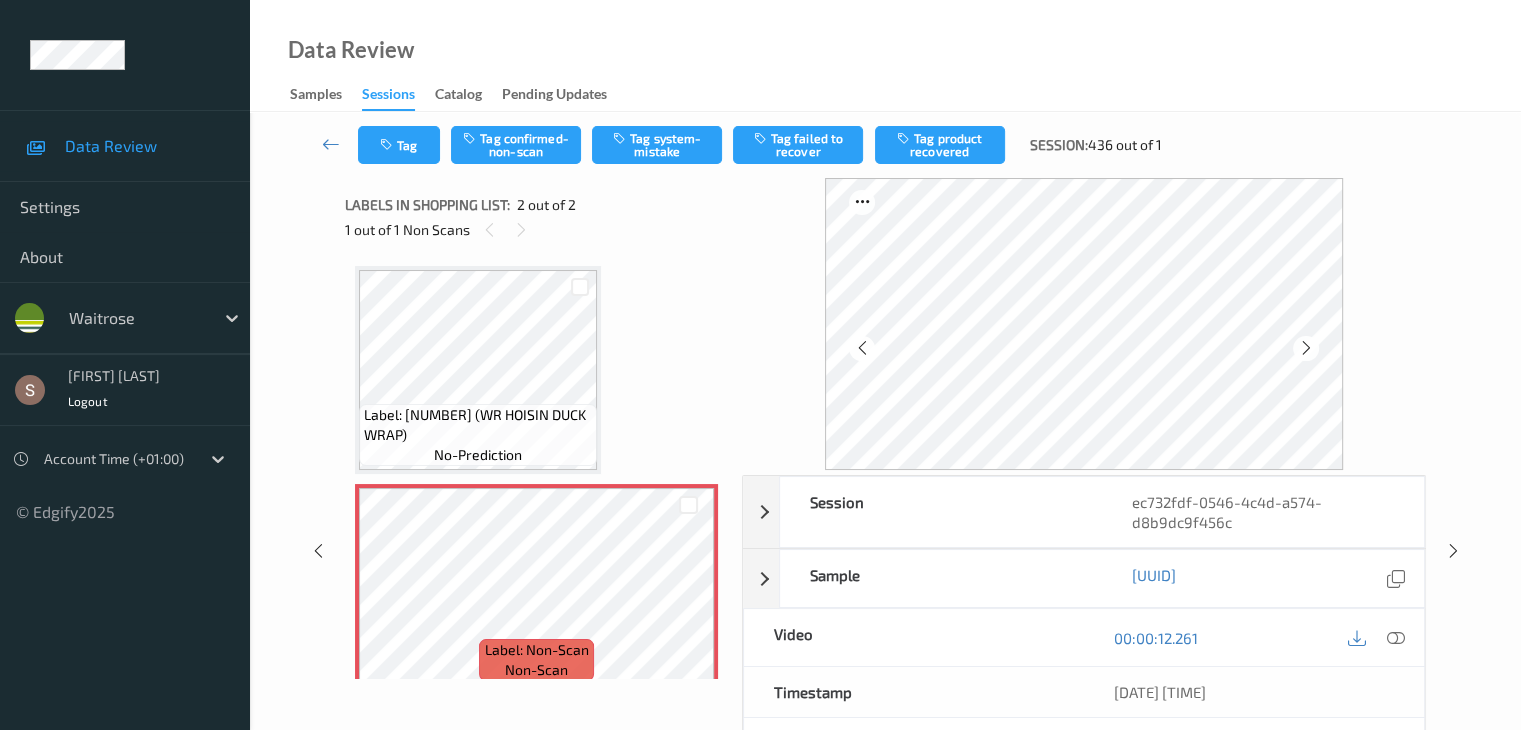 click on "Tag Tag   confirmed-non-scan Tag   system-mistake Tag   failed to recover Tag   product recovered Session: 436 out of 1 Session ec732fdf-0546-4c4d-a574-d8b9dc9f456c Session ID ec732fdf-0546-4c4d-a574-d8b9dc9f456c Session 09/07/2025 13:32:44 Timestamp 09/07/2025 13:32:44 Tags Shopper Confirmed , Unusual-Activity Device 494TP601 Assistant ID N/A Shopper ID N/A Sample b04b4010-1541-48c8-b534-c3828e11d444 Group ID 1679843a-f53b-4960-a510-75b42981afb6 Prediction Loss N/A Video 00:00:12.261 Timestamp 09/07/2025 13:32:56 Label Non-Scan Tags Shopper Confirmed , Unusual-Activity Label Trigger MotionDetected Match Strength alert-non-scan Labels in shopping list: 2 out of 2 1 out of 1 Non Scans Label: 5000169663653 (WR HOISIN DUCK WRAP) no-prediction Label: Non-Scan non-scan Label: Non-Scan non-scan Label: Non-Scan non-scan" at bounding box center (885, 517) 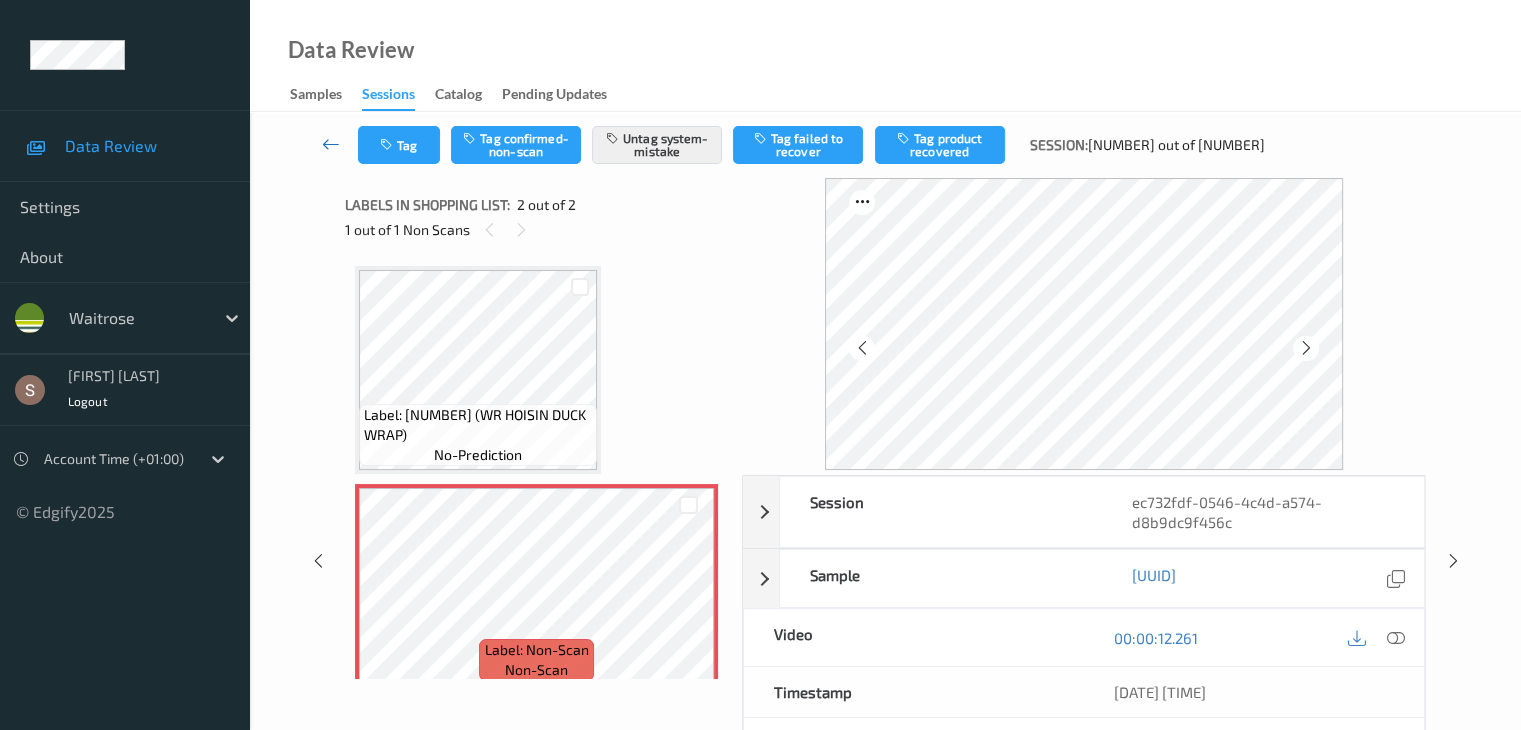 click at bounding box center (331, 144) 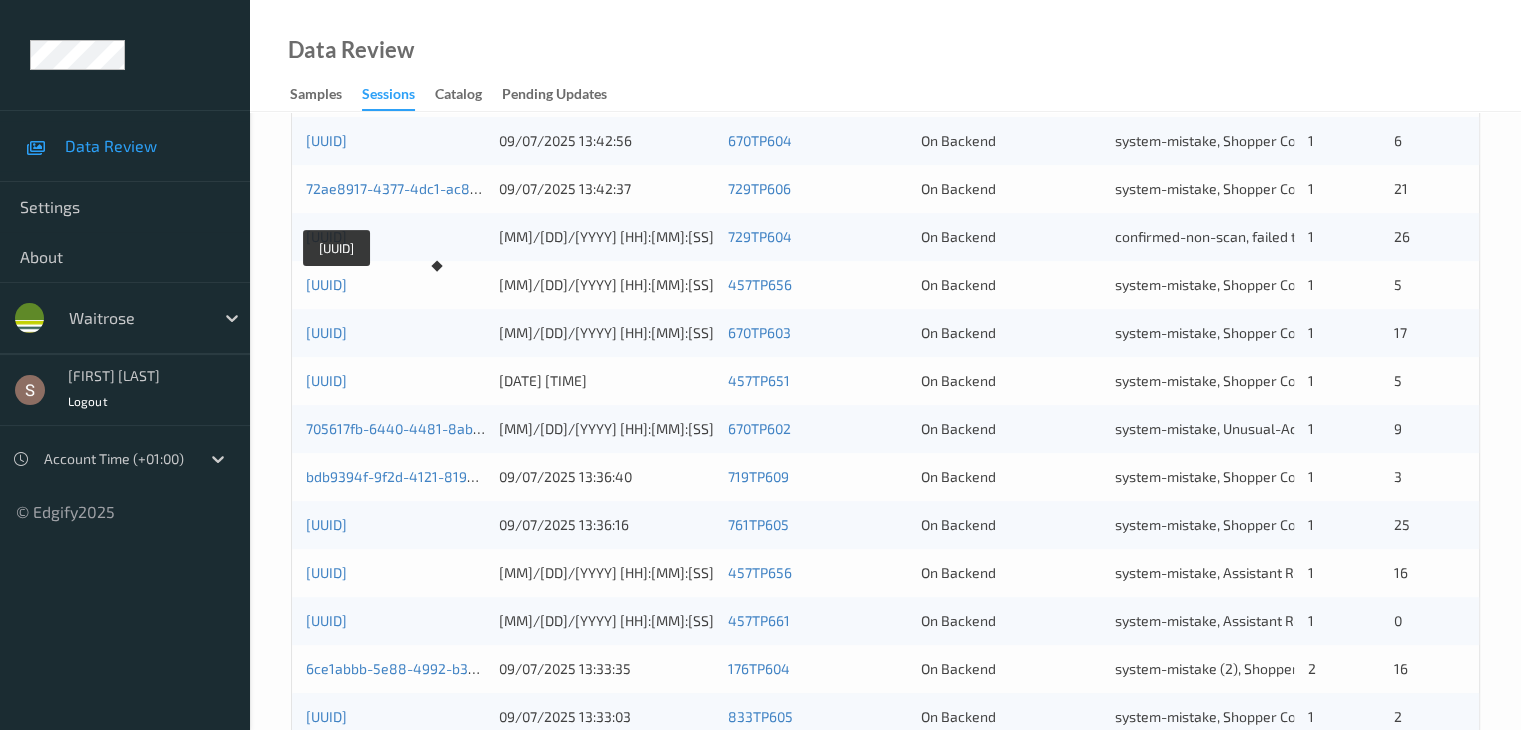 scroll, scrollTop: 932, scrollLeft: 0, axis: vertical 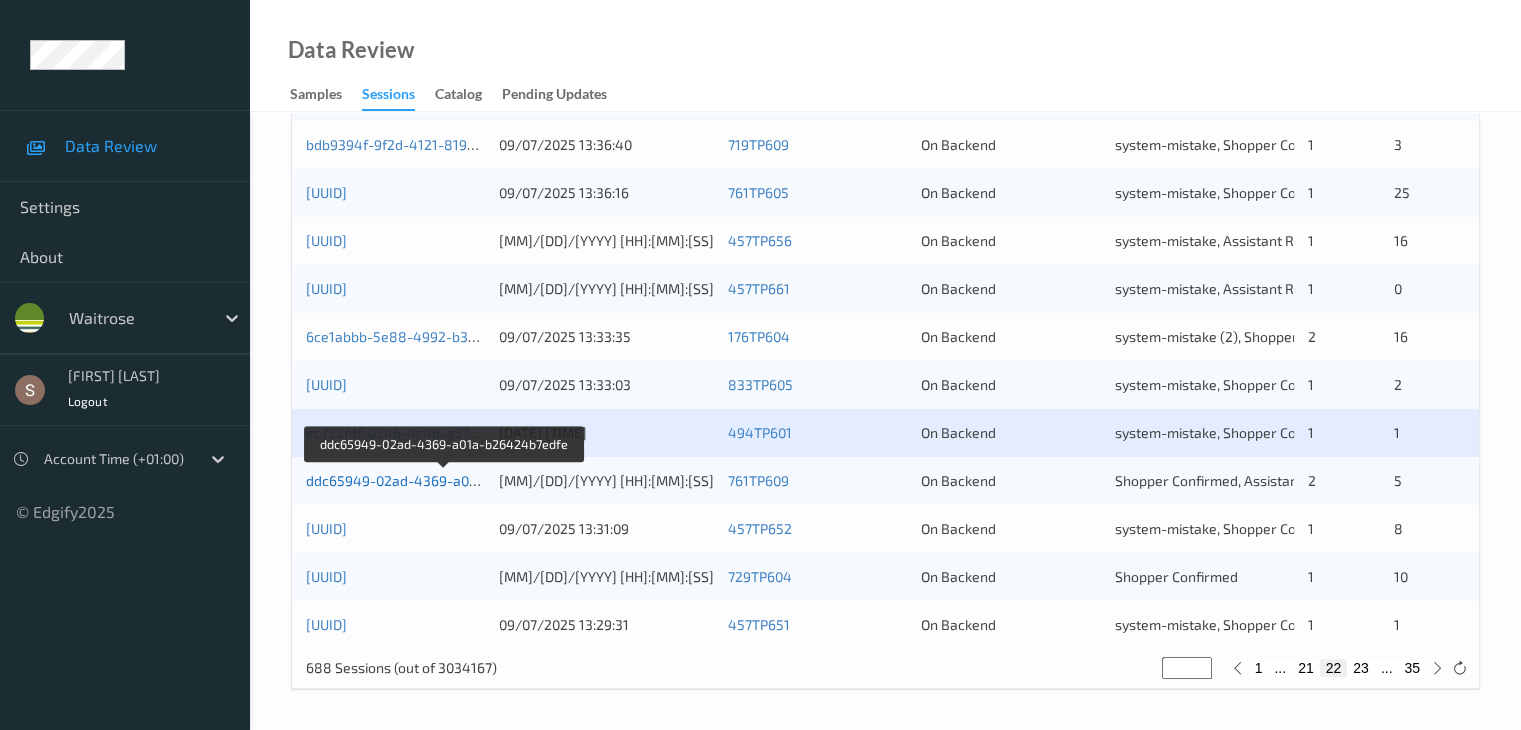 click on "ddc65949-02ad-4369-a01a-b26424b7edfe" at bounding box center [444, 480] 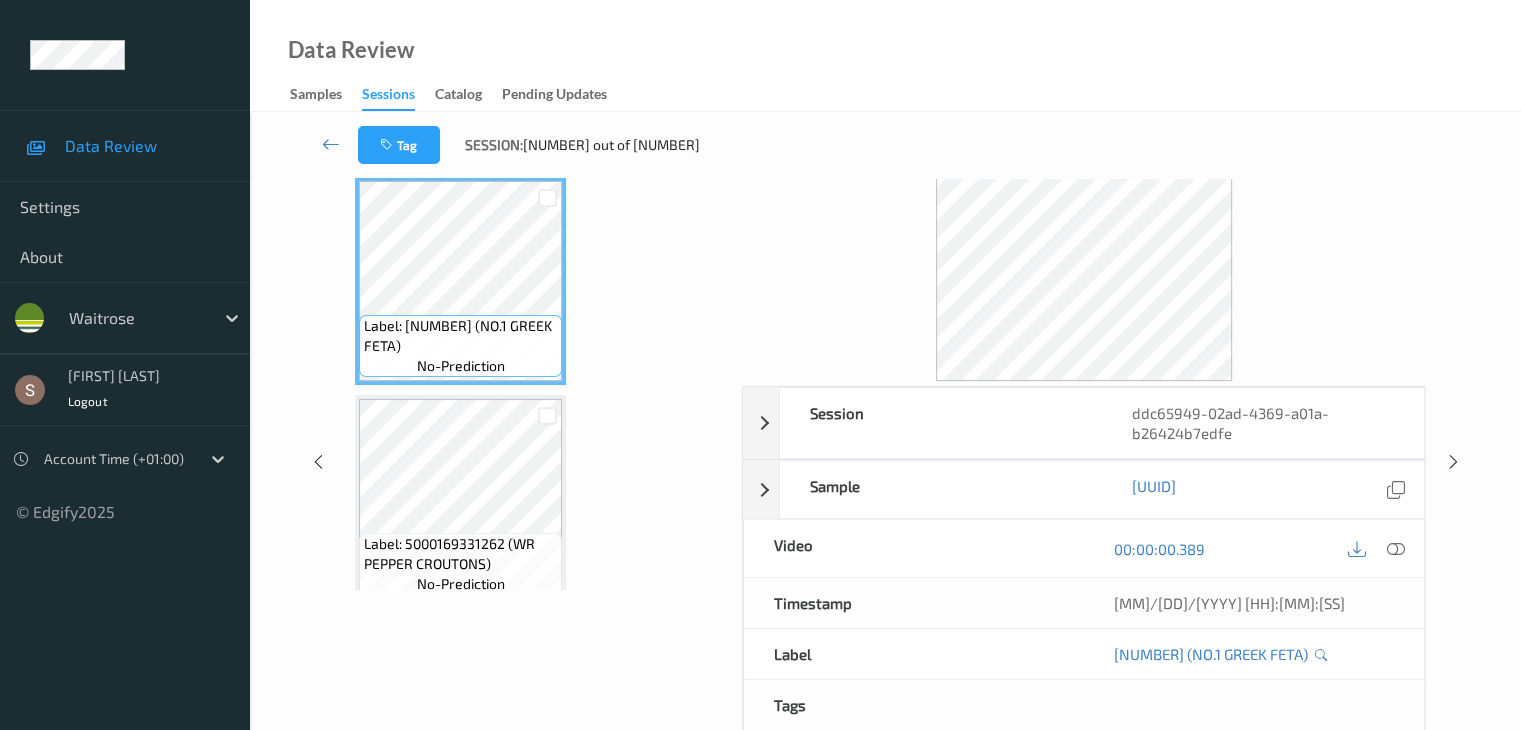 scroll, scrollTop: 0, scrollLeft: 0, axis: both 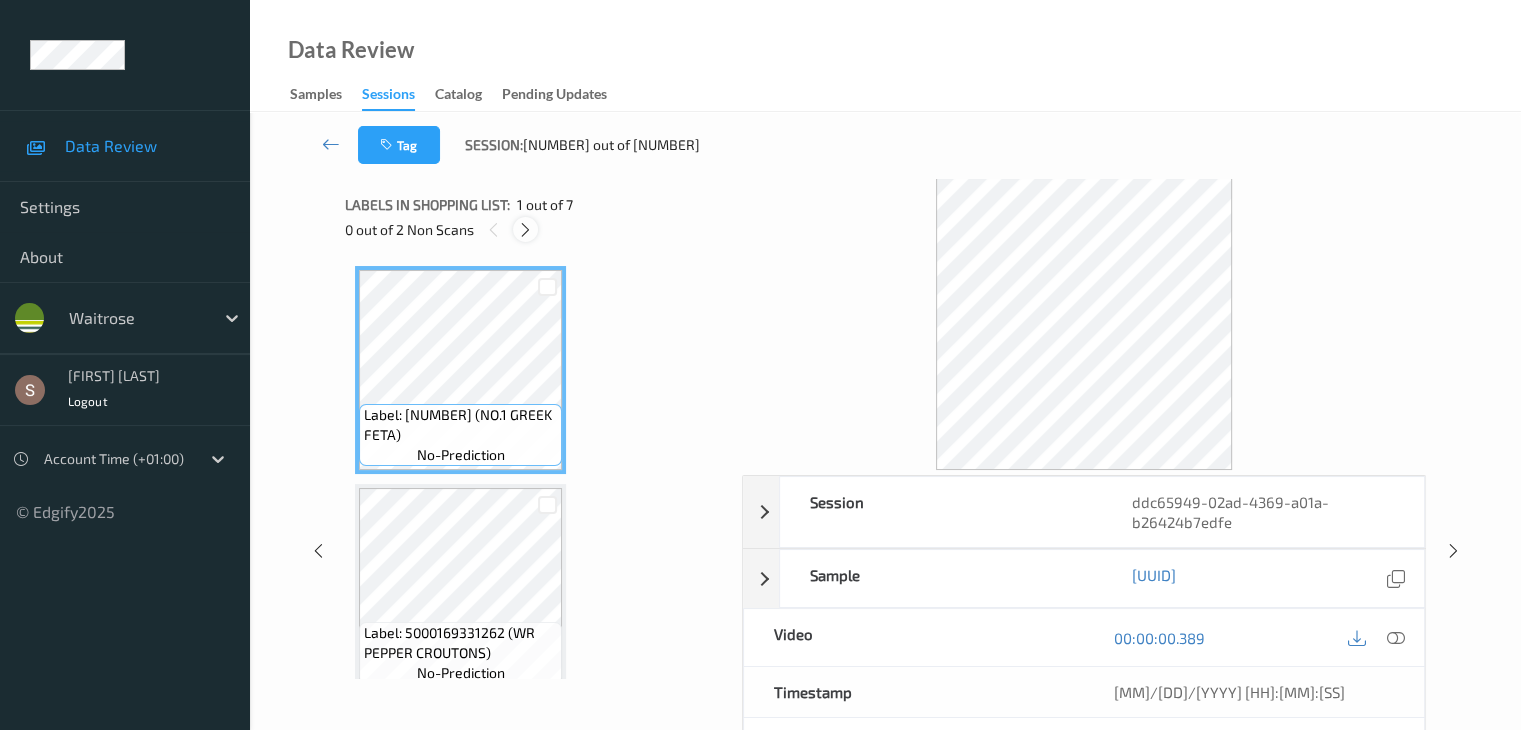 click at bounding box center [525, 229] 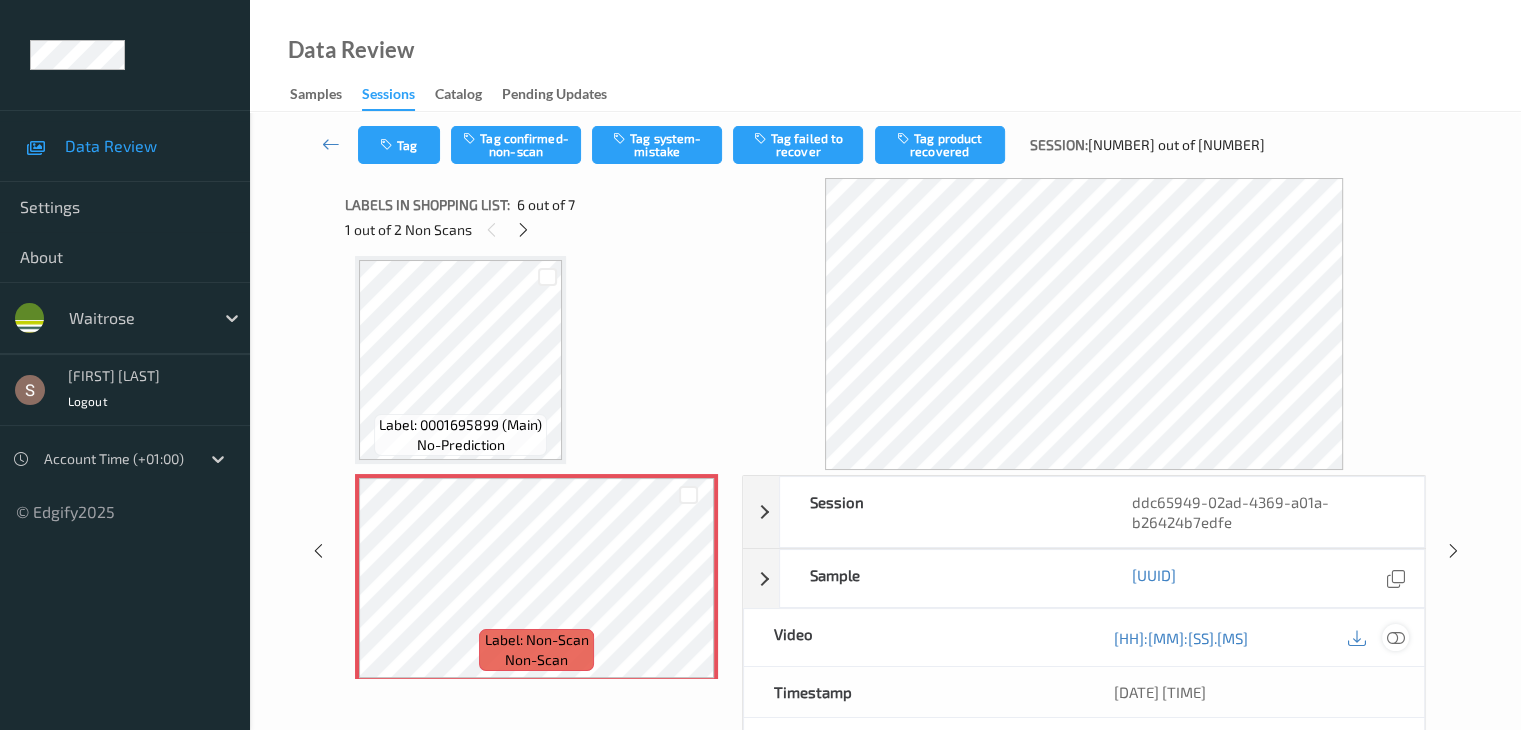 click at bounding box center (1395, 638) 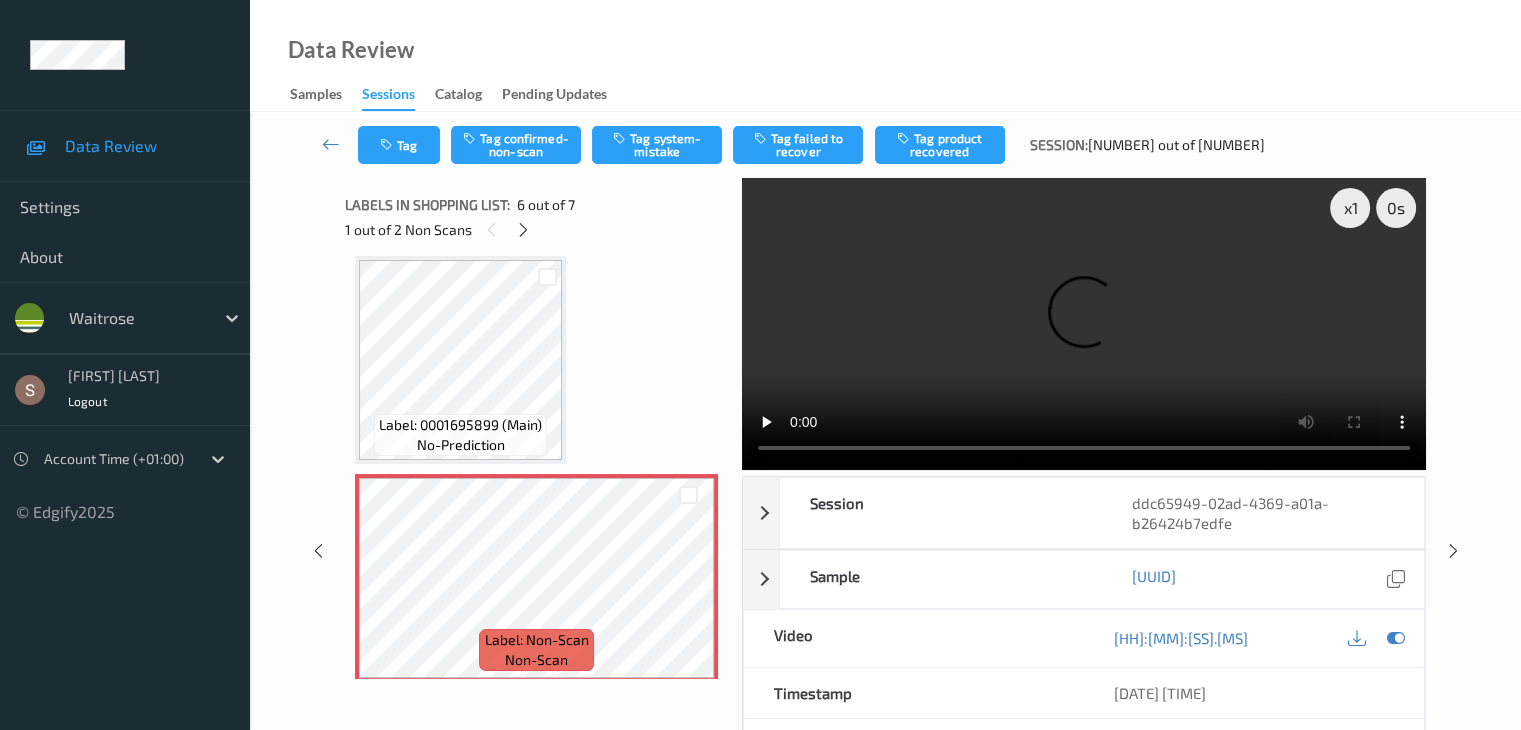 click at bounding box center (1084, 324) 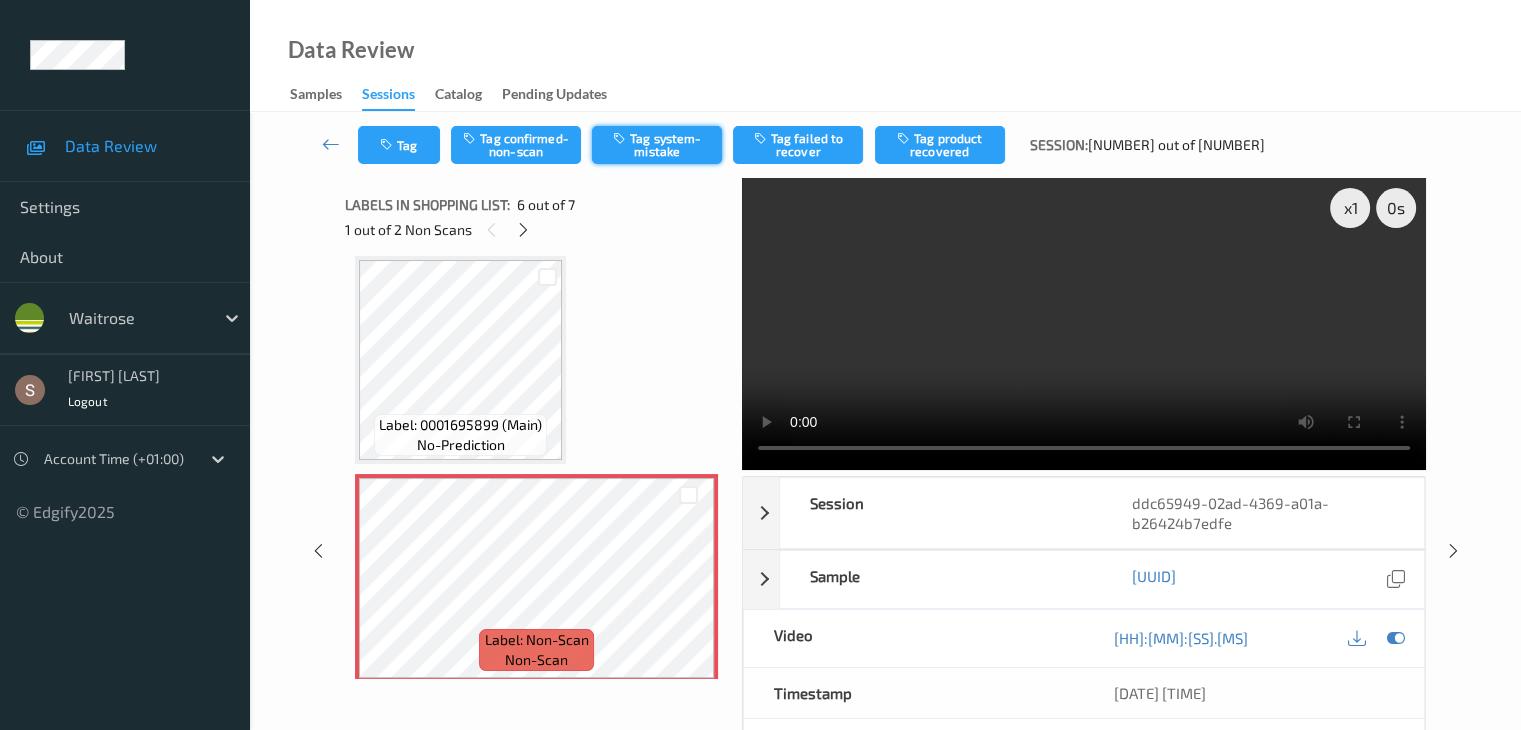 click on "Tag   system-mistake" at bounding box center (657, 145) 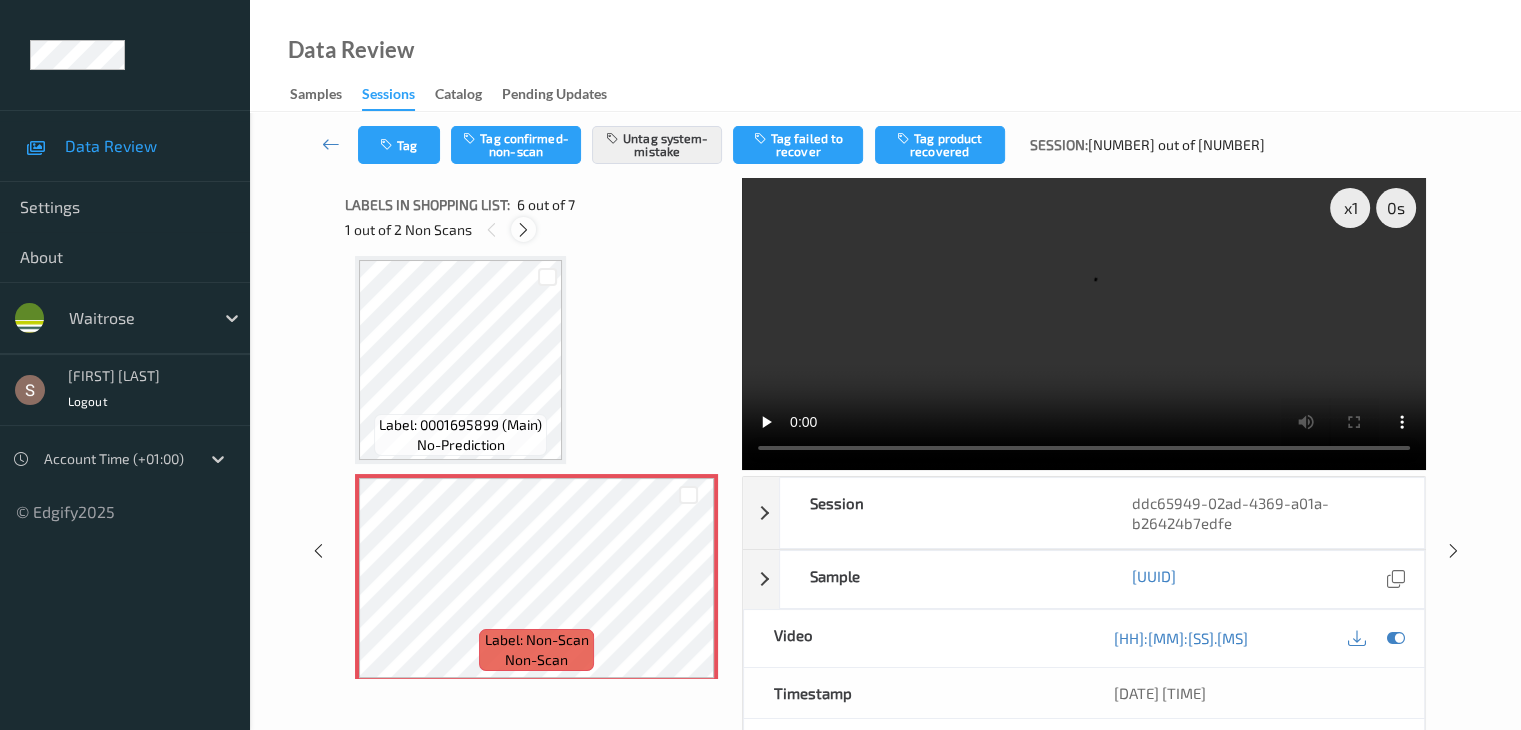 click at bounding box center [523, 230] 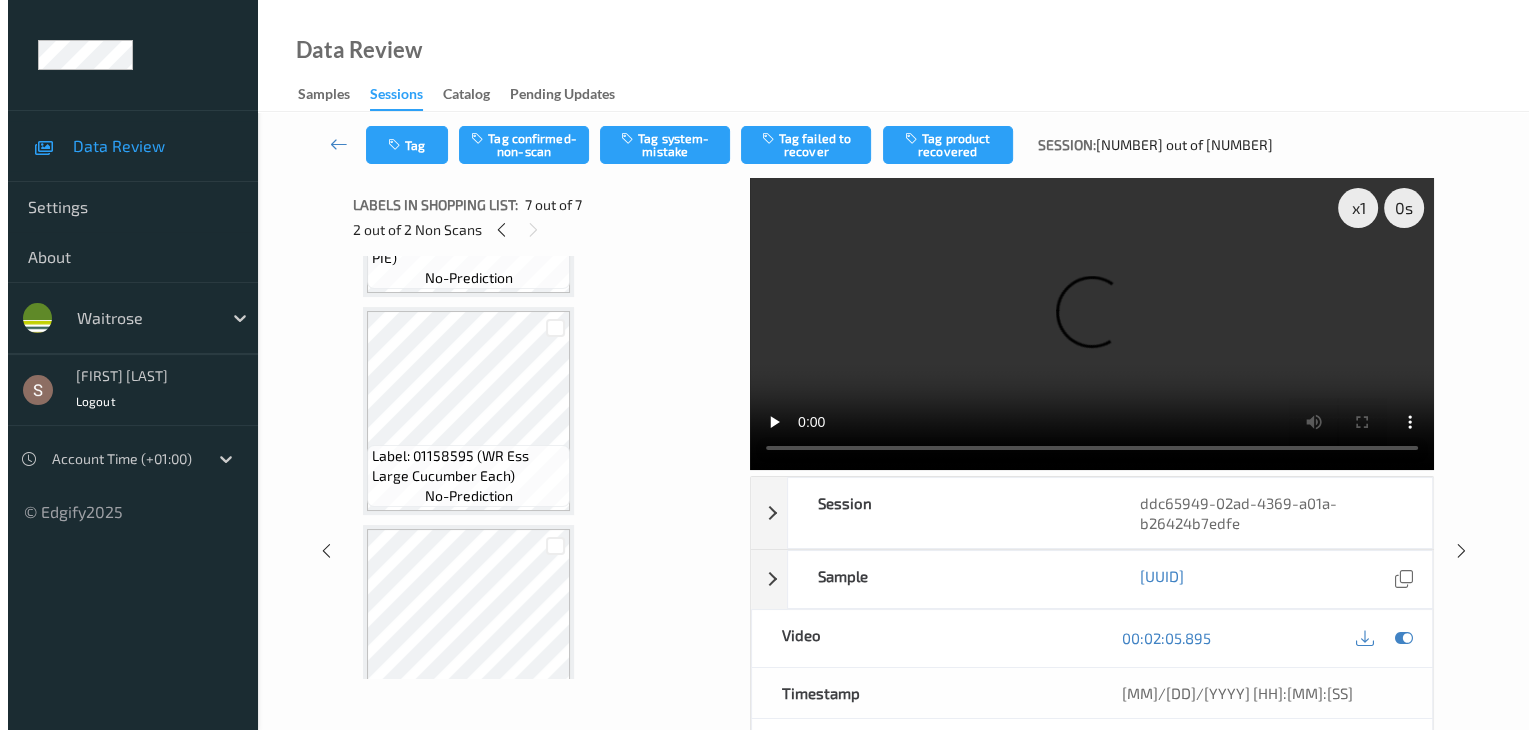 scroll, scrollTop: 1113, scrollLeft: 0, axis: vertical 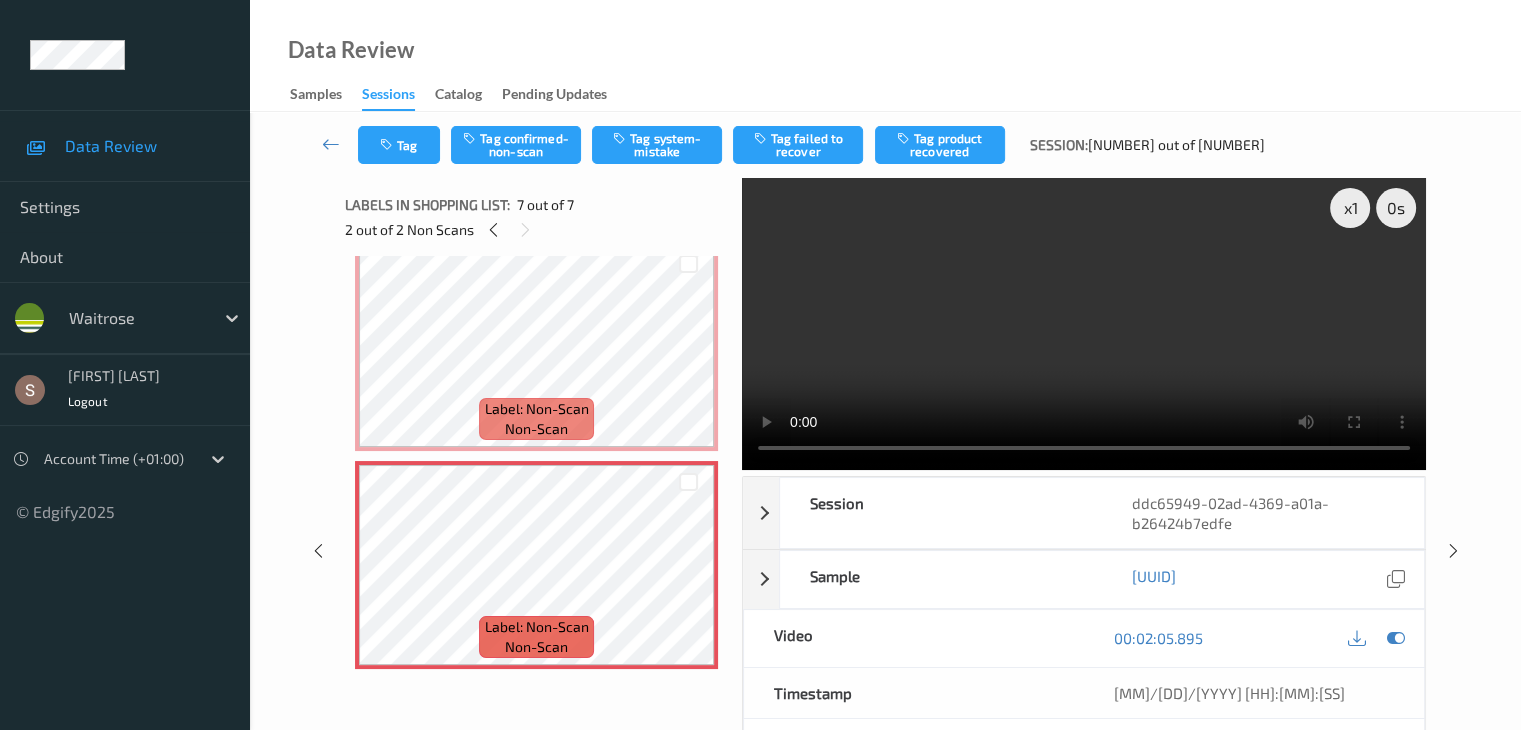 click at bounding box center [1084, 324] 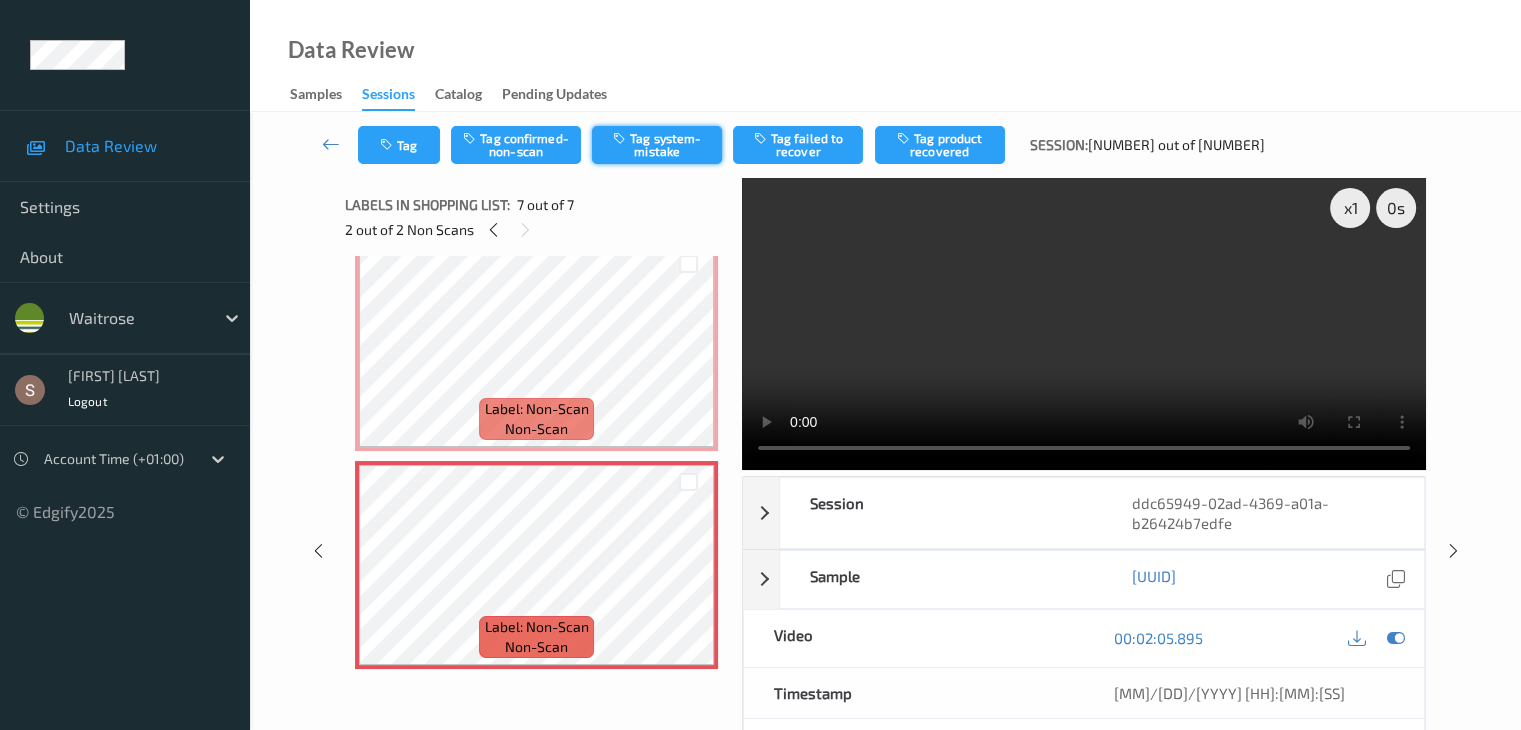 click on "Tag   system-mistake" at bounding box center [657, 145] 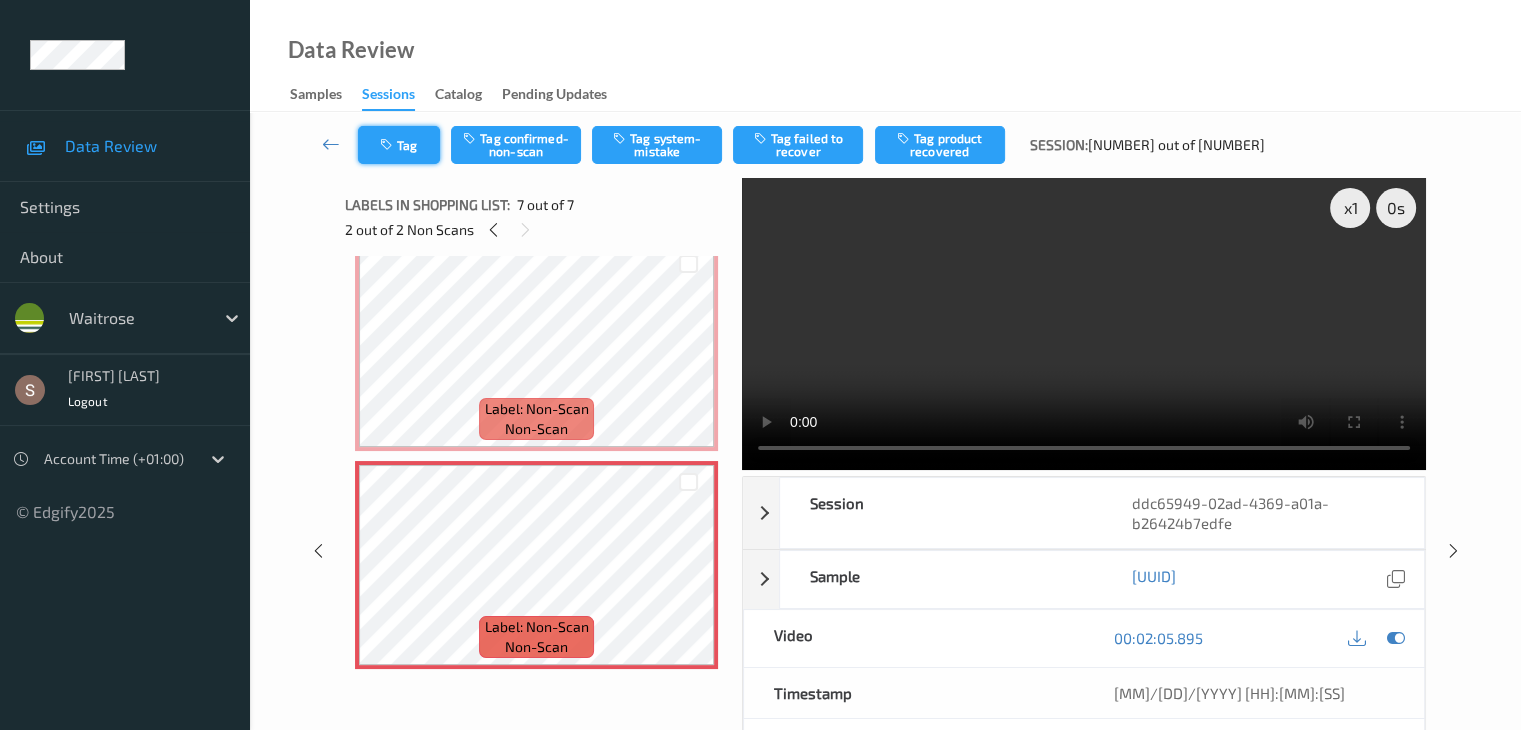 click on "Tag" at bounding box center (399, 145) 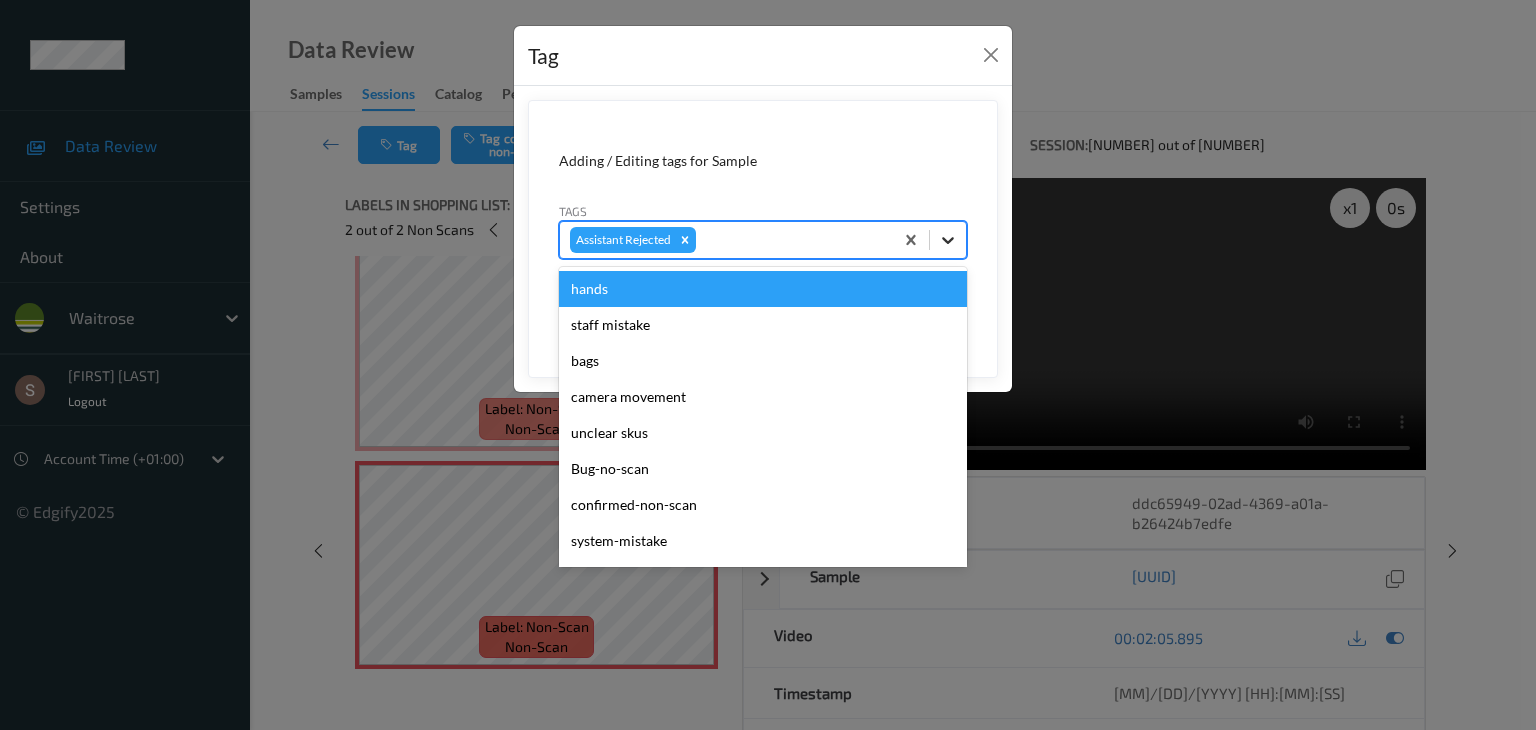 click at bounding box center [948, 240] 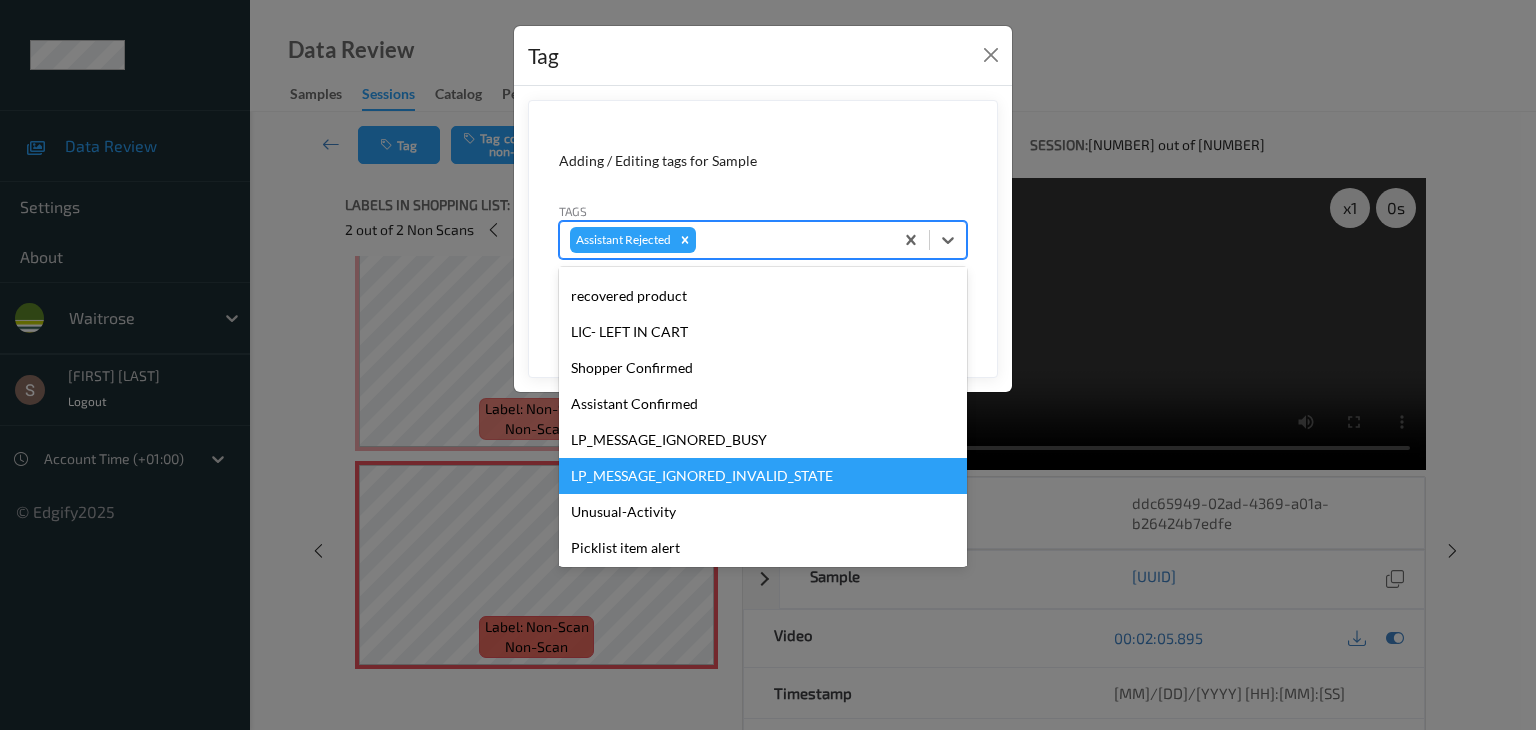 scroll, scrollTop: 356, scrollLeft: 0, axis: vertical 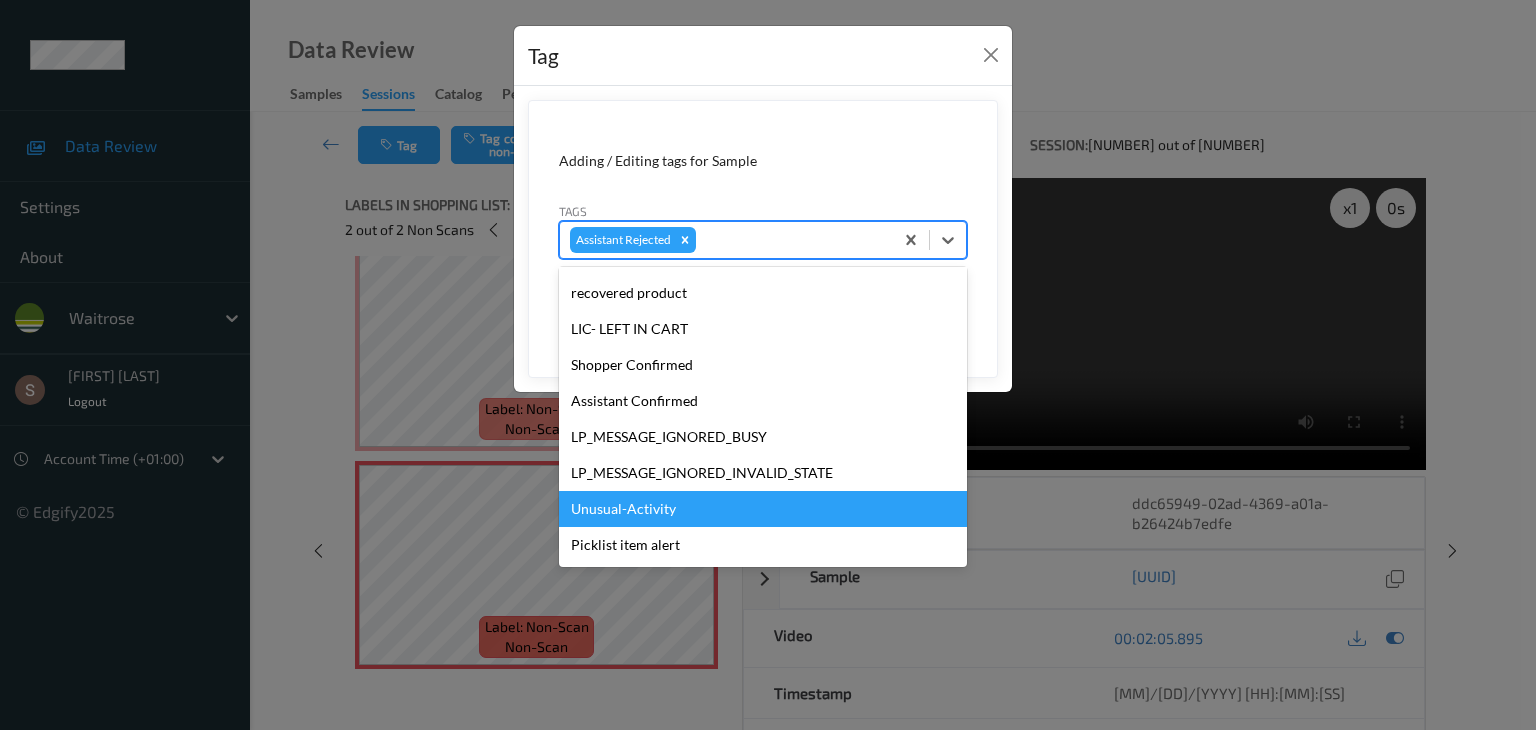 click on "Unusual-Activity" at bounding box center (763, 509) 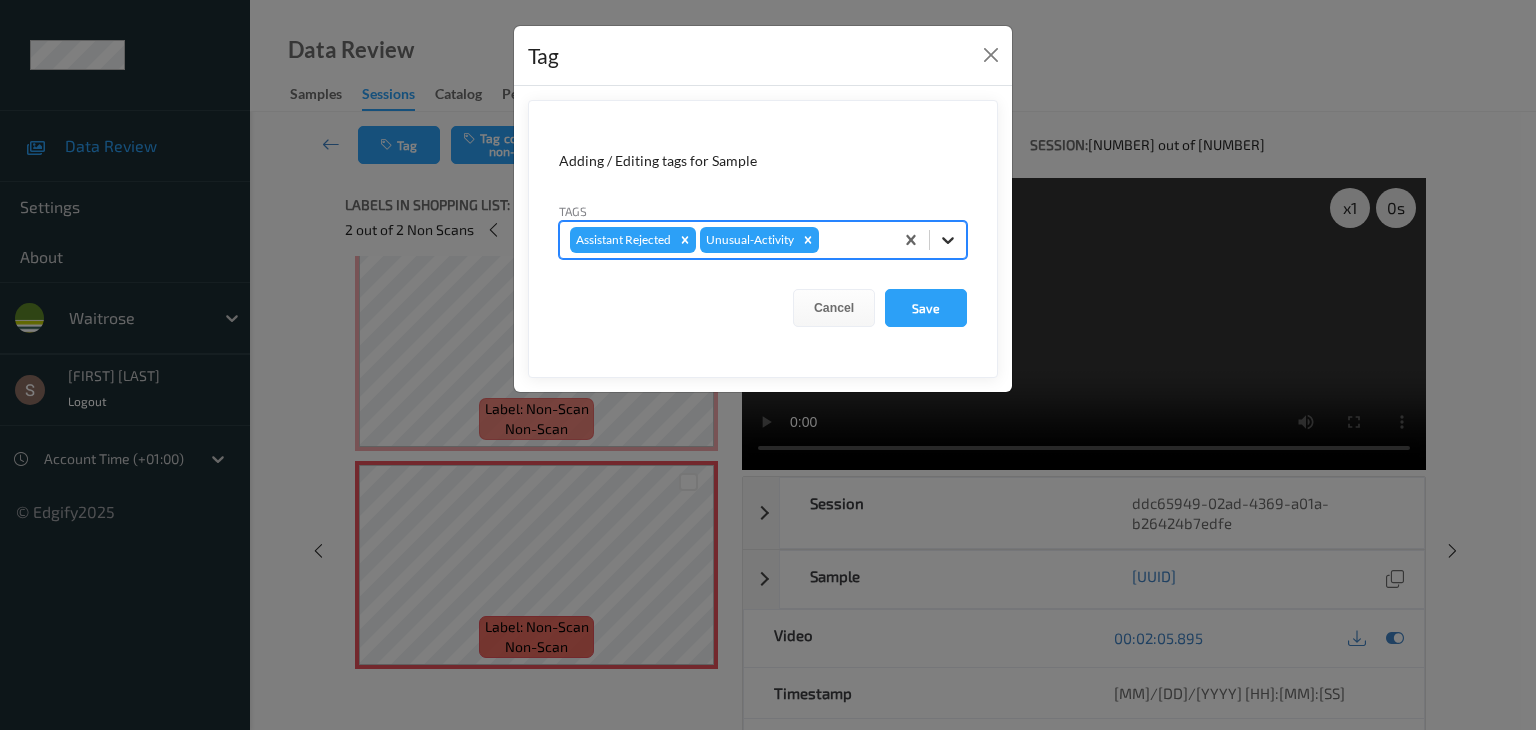 click 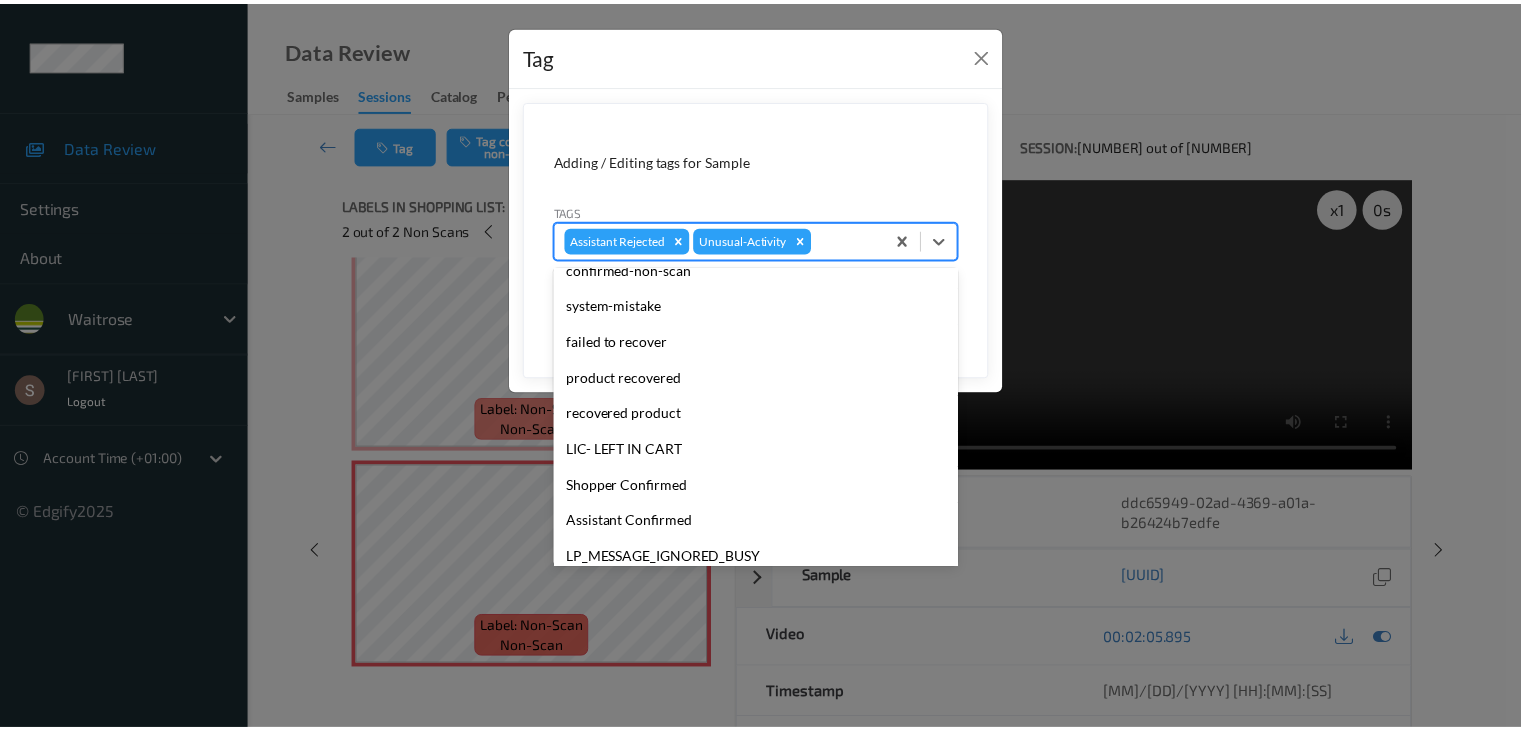 scroll, scrollTop: 320, scrollLeft: 0, axis: vertical 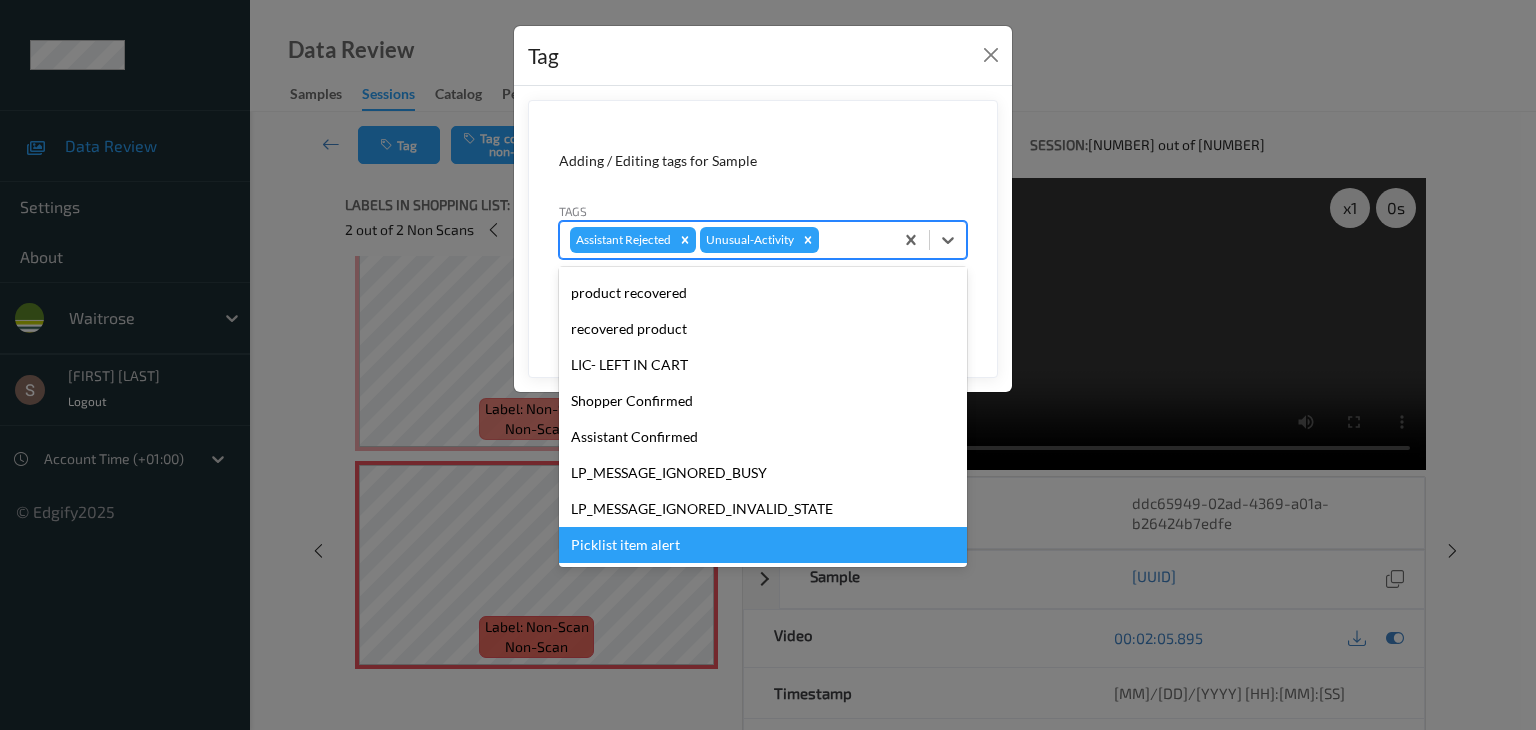click on "Picklist item alert" at bounding box center [763, 545] 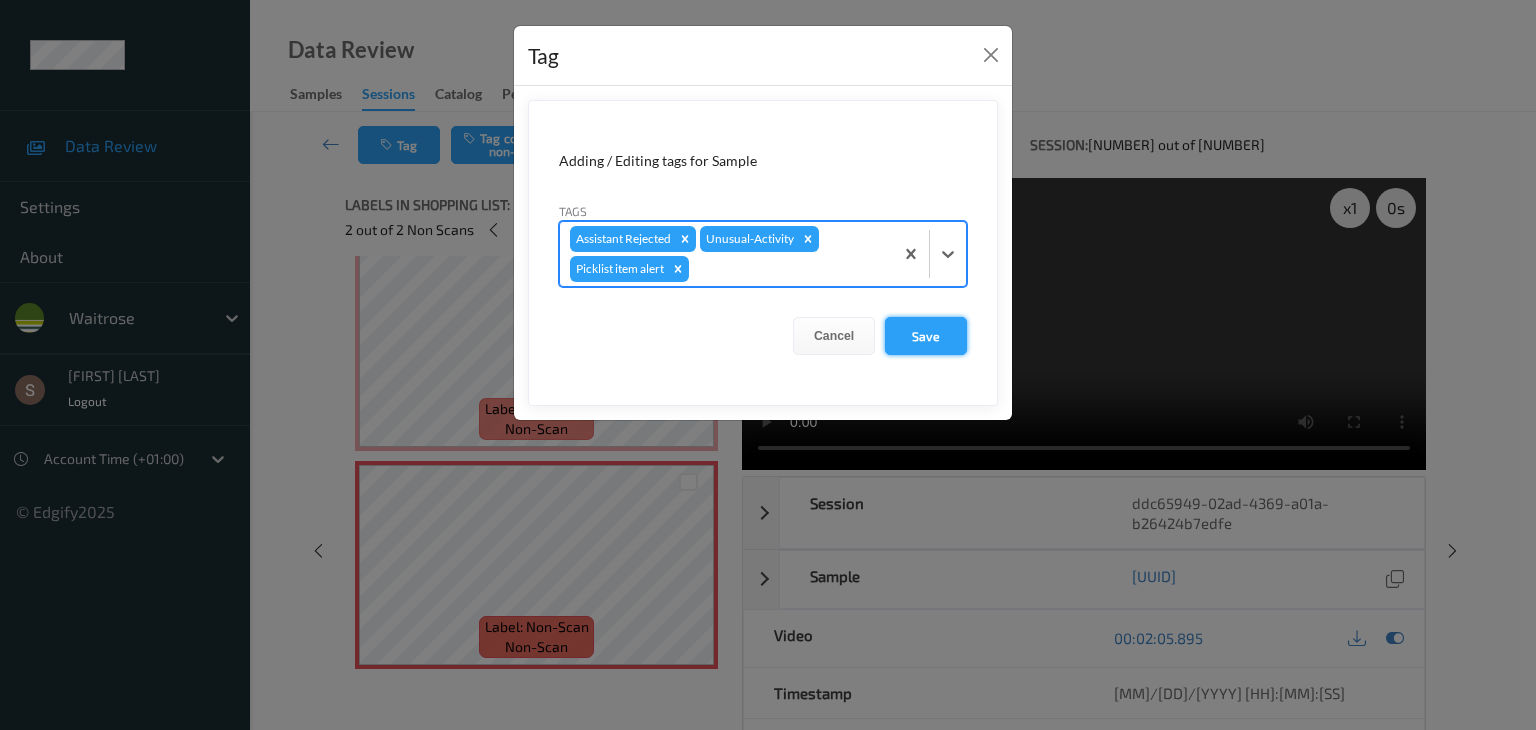 click on "Save" at bounding box center (926, 336) 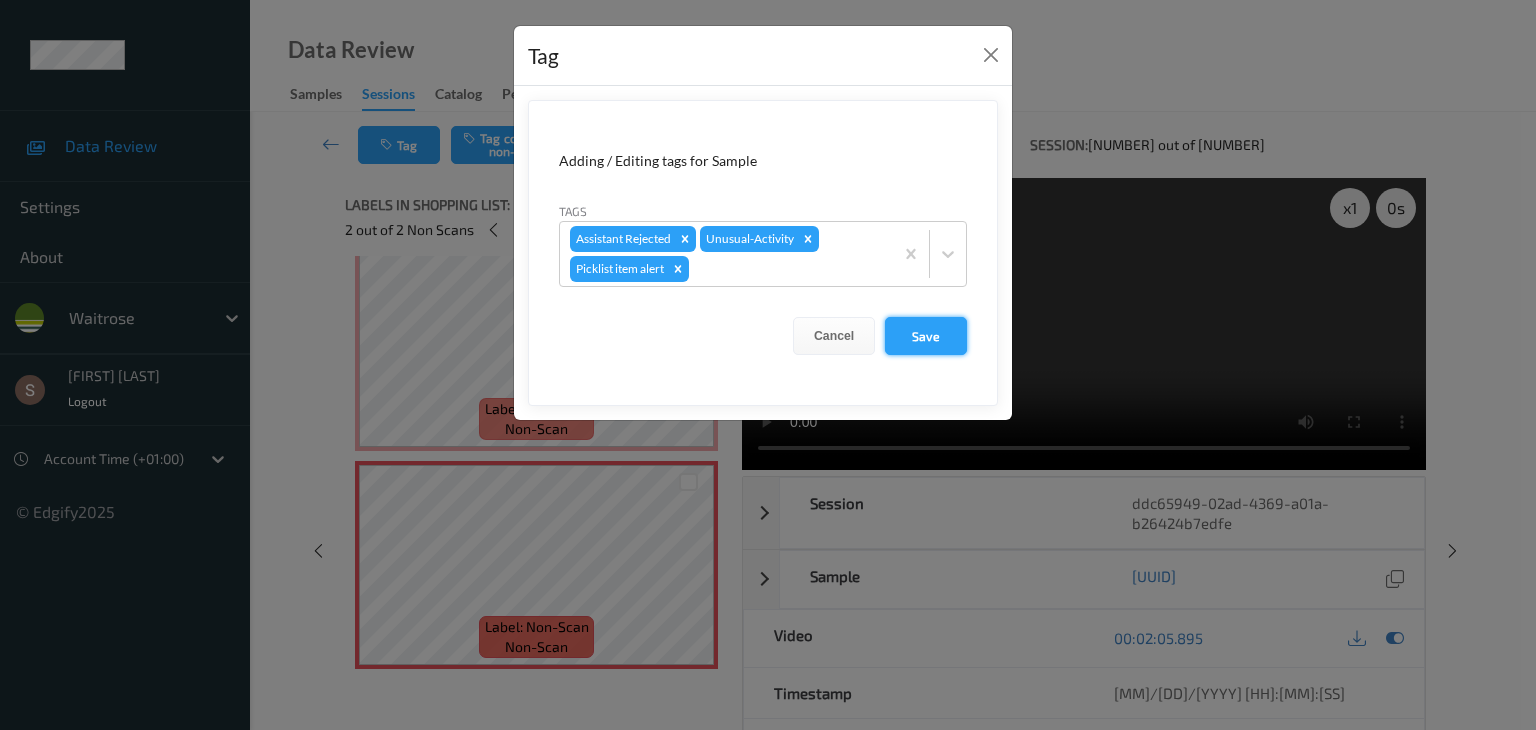 click on "Save" at bounding box center [926, 336] 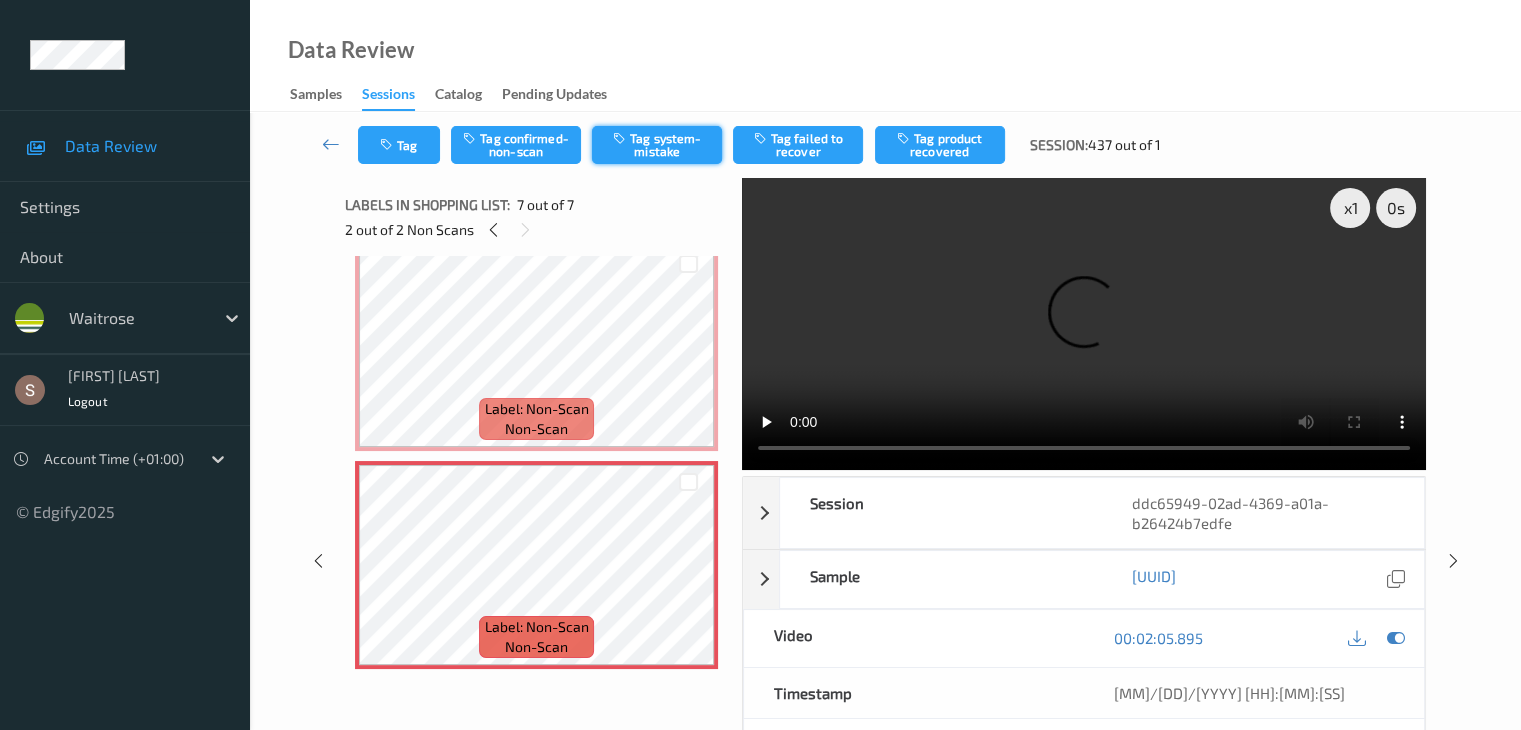 click on "Tag   system-mistake" at bounding box center (657, 145) 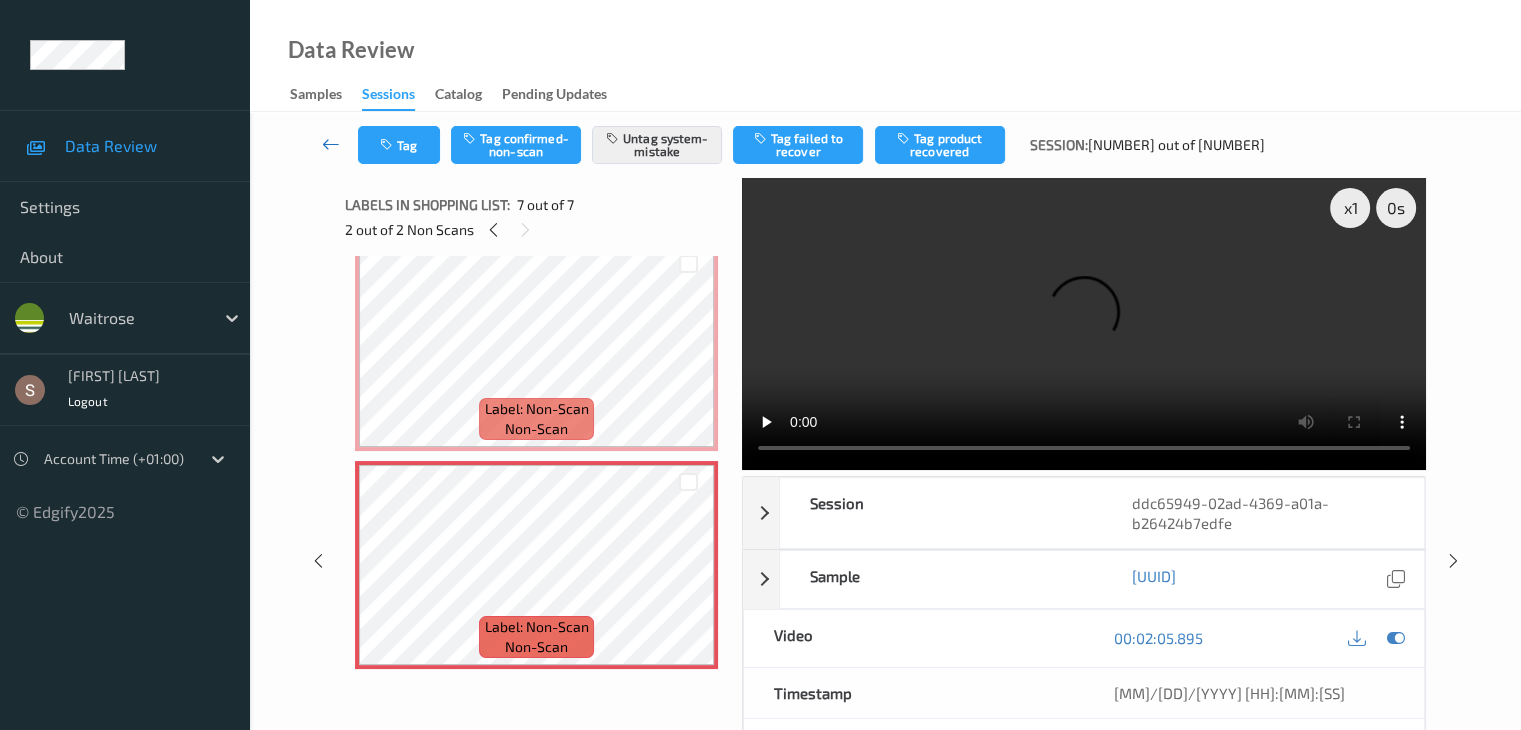 click at bounding box center [331, 144] 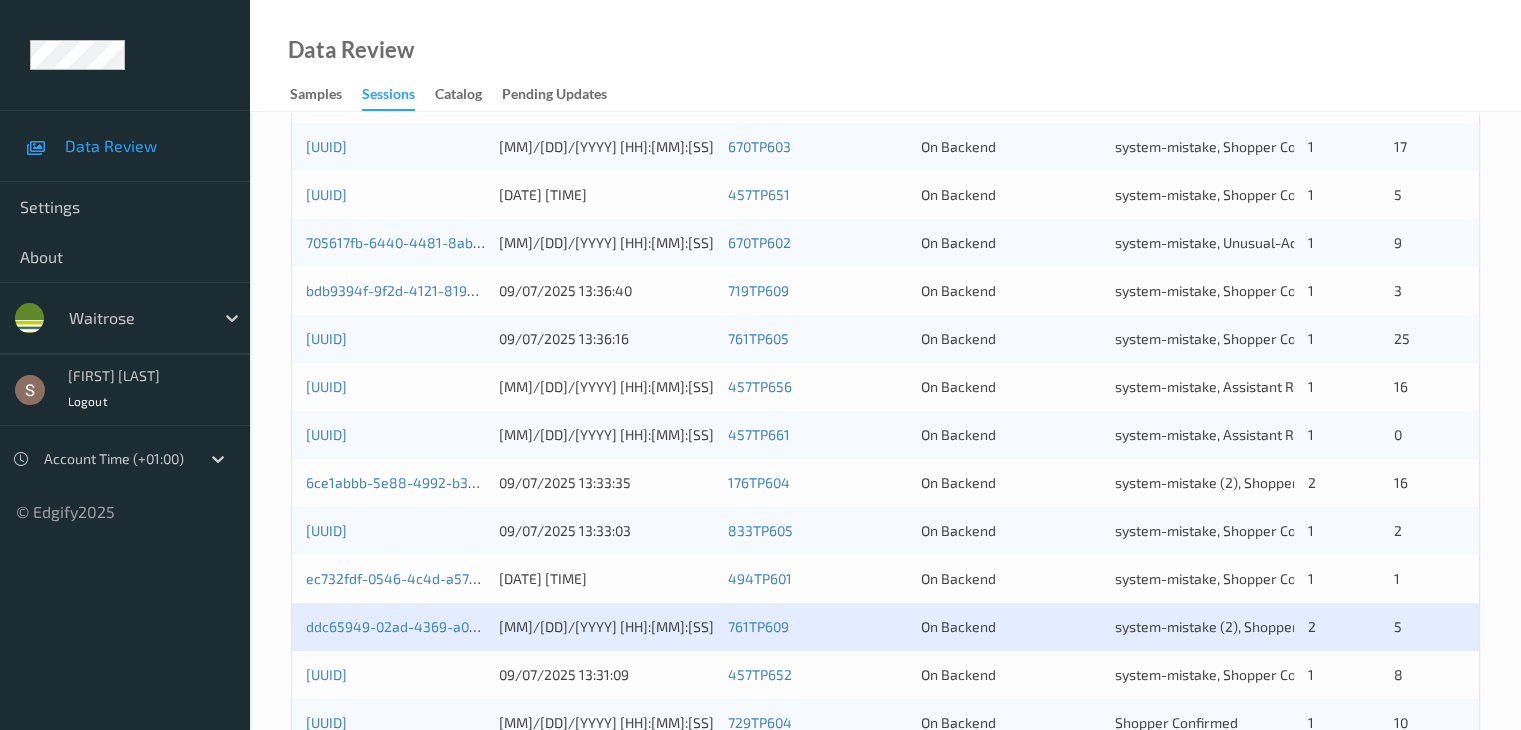 scroll, scrollTop: 932, scrollLeft: 0, axis: vertical 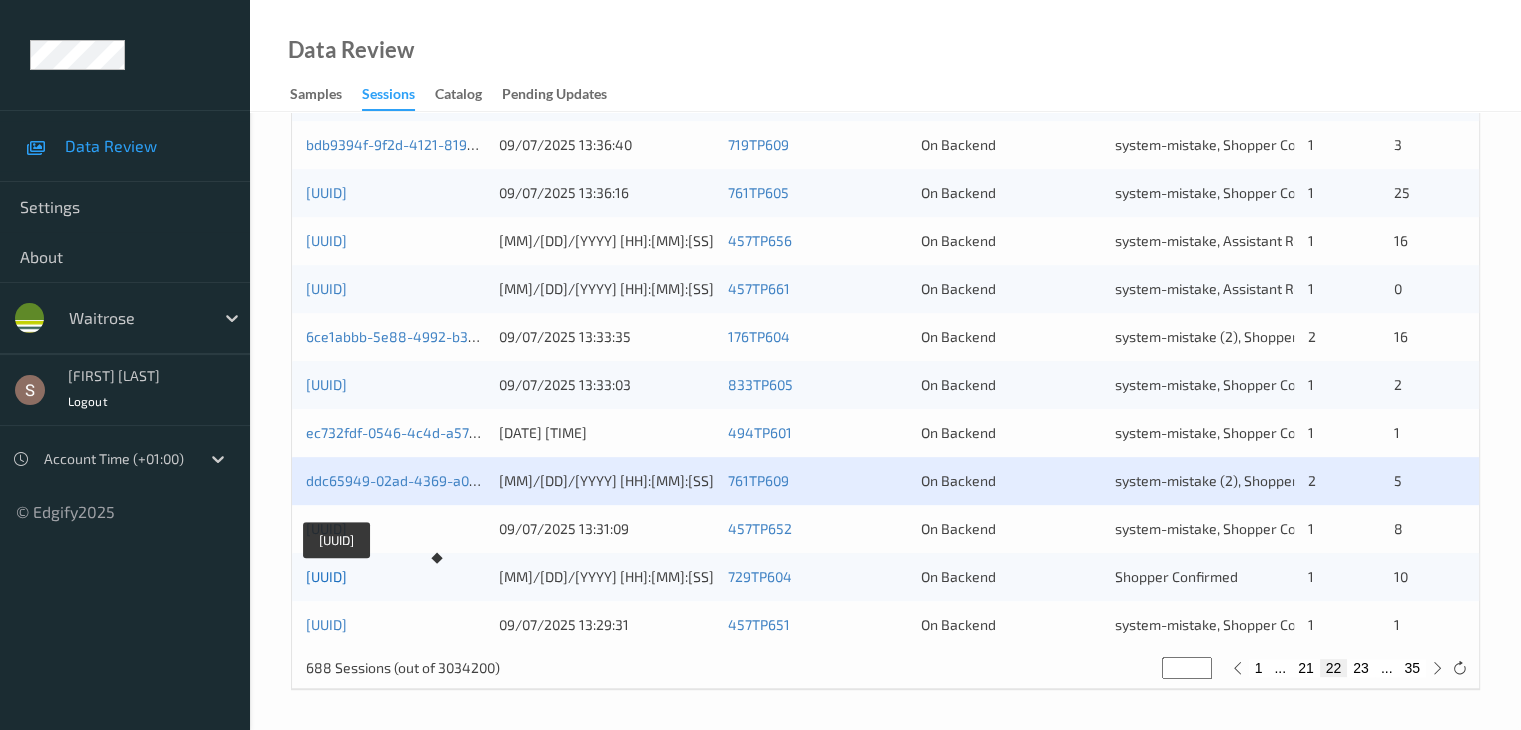 click on "f87dceab-cb71-4370-98a4-407cf535c1df" at bounding box center [326, 576] 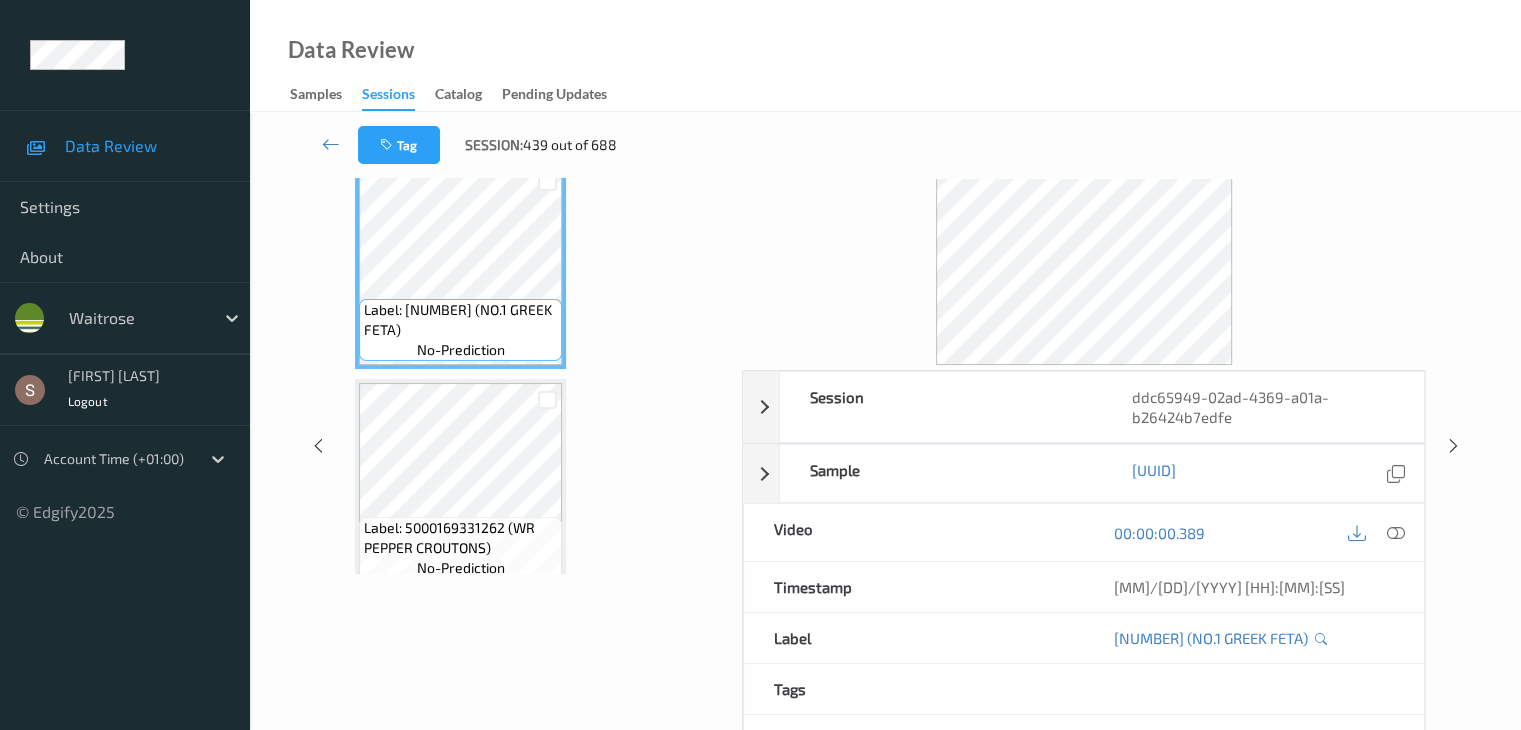 scroll, scrollTop: 0, scrollLeft: 0, axis: both 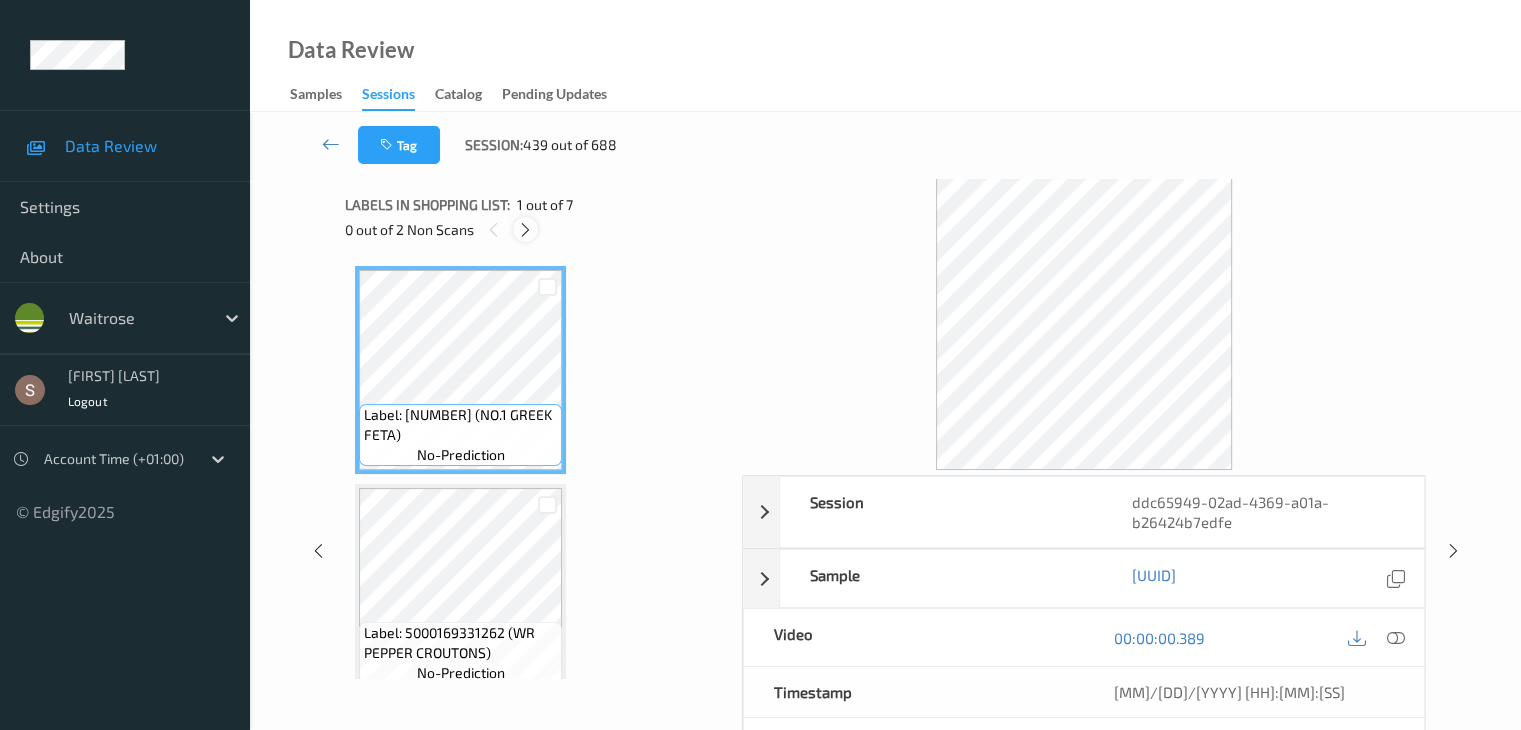 click at bounding box center [525, 230] 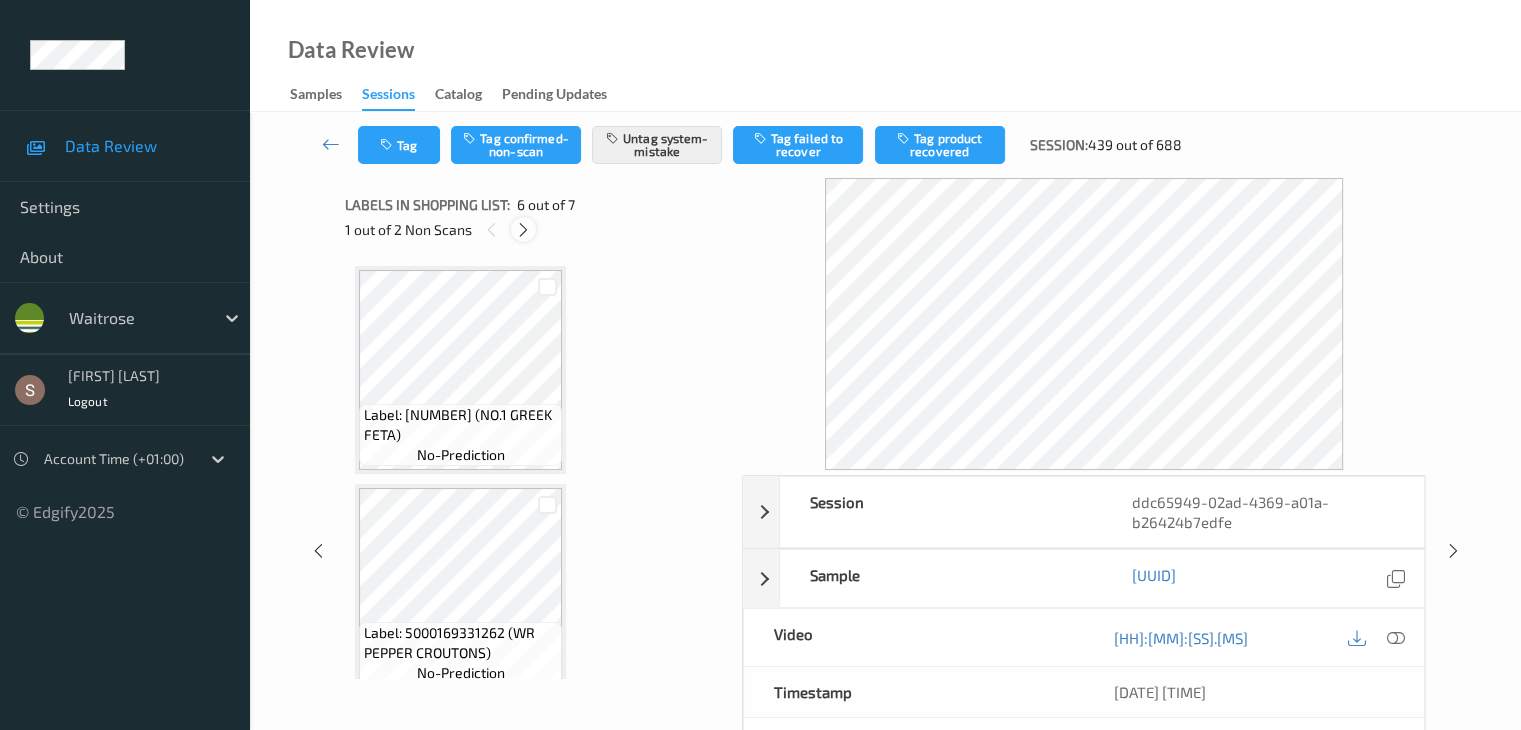 scroll, scrollTop: 882, scrollLeft: 0, axis: vertical 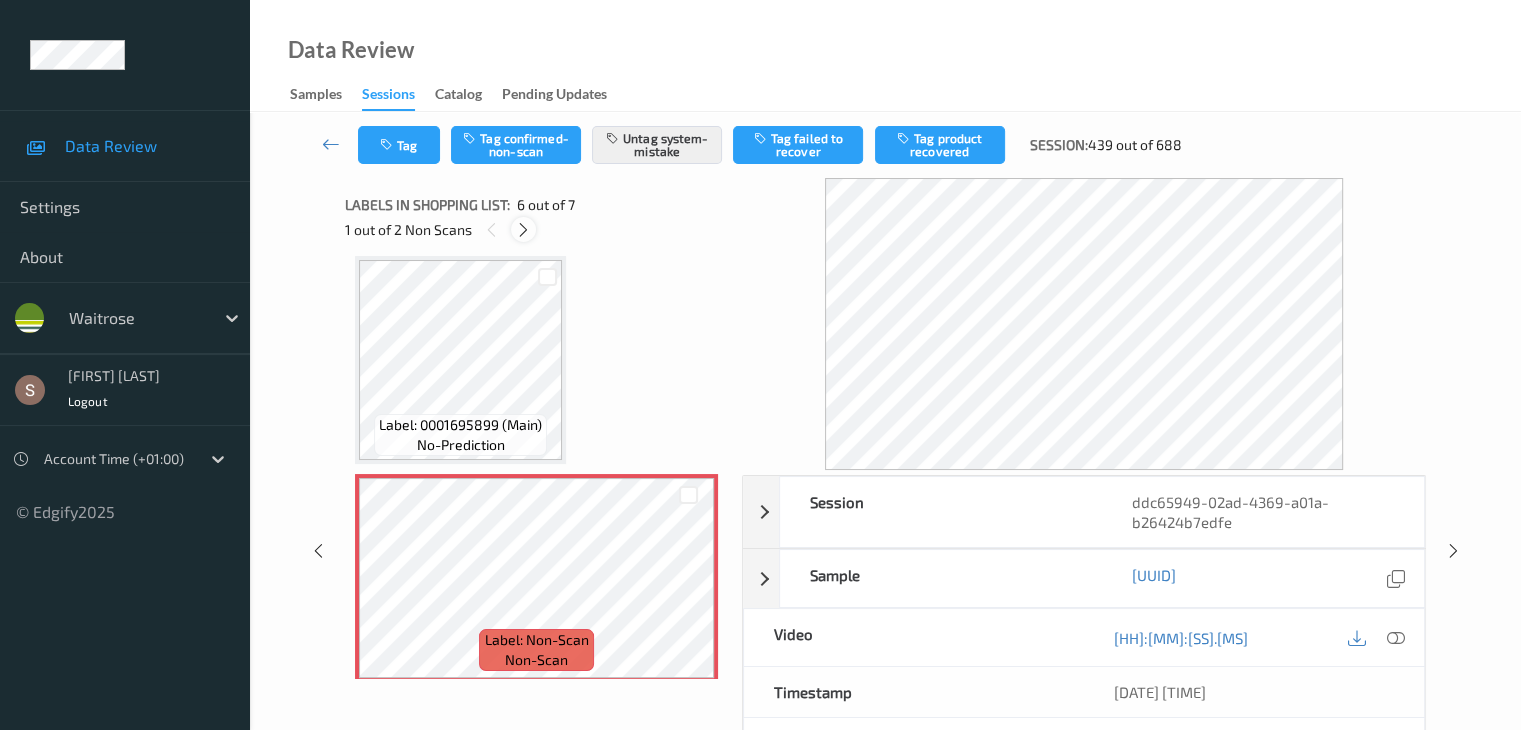 click on "1 out of 2 Non Scans" at bounding box center (536, 229) 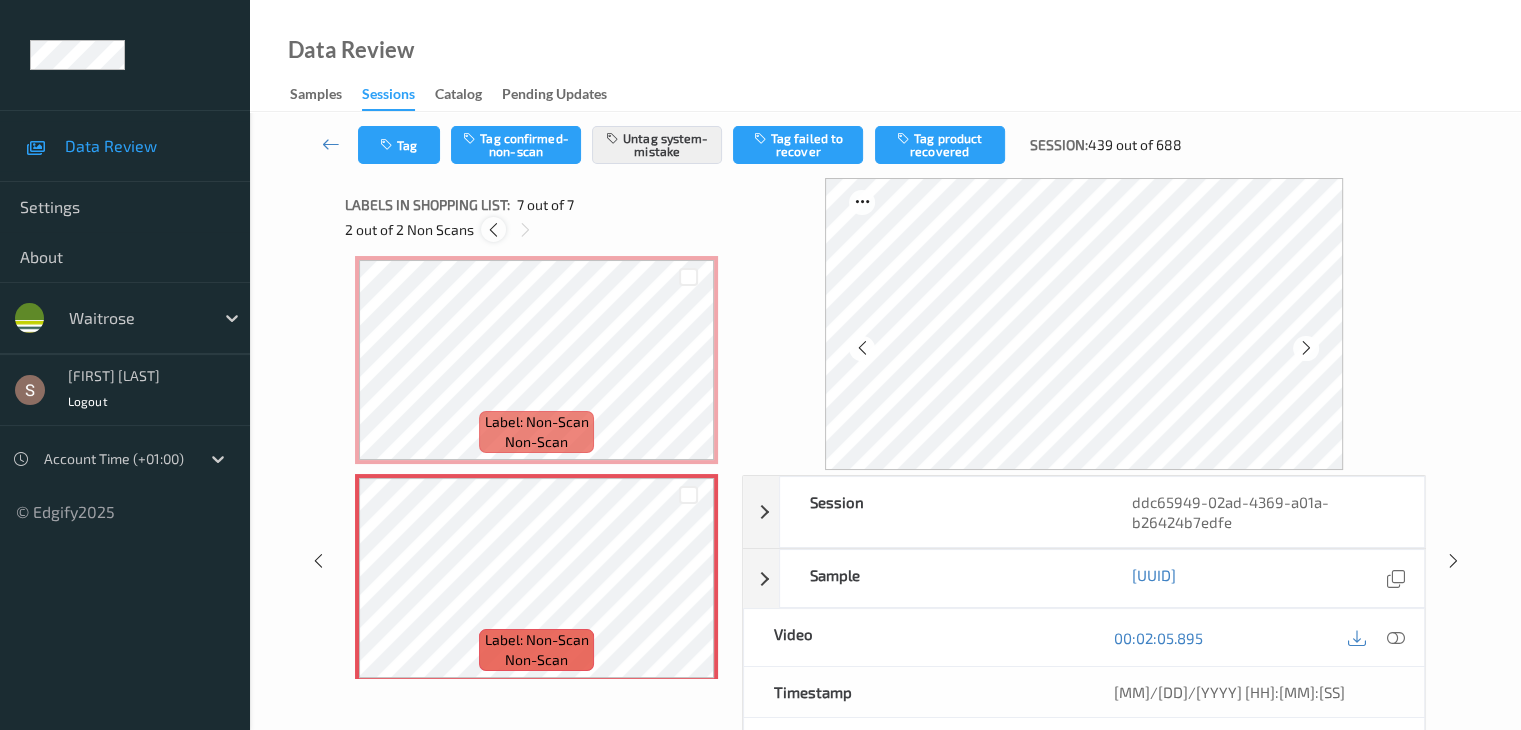click at bounding box center (493, 230) 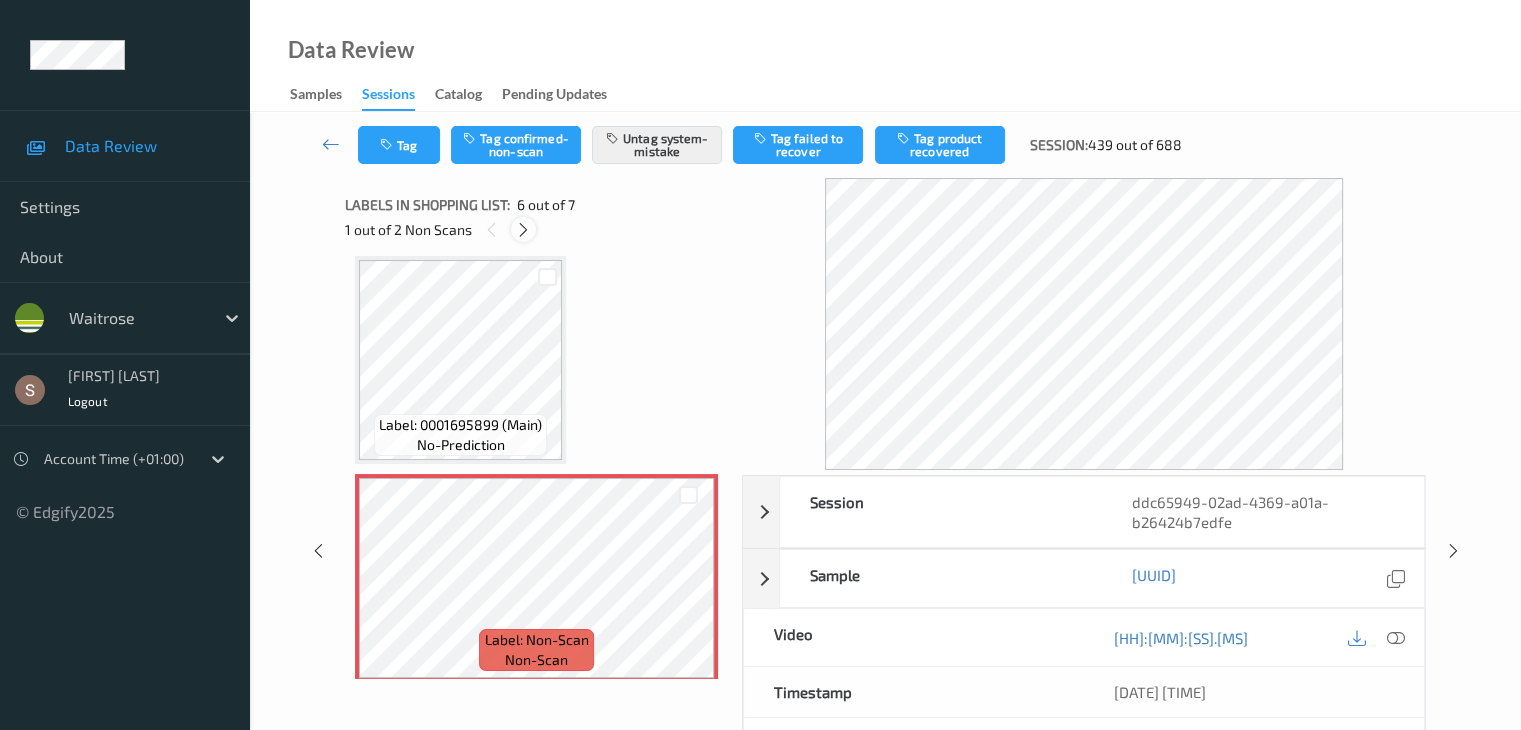 click at bounding box center (523, 230) 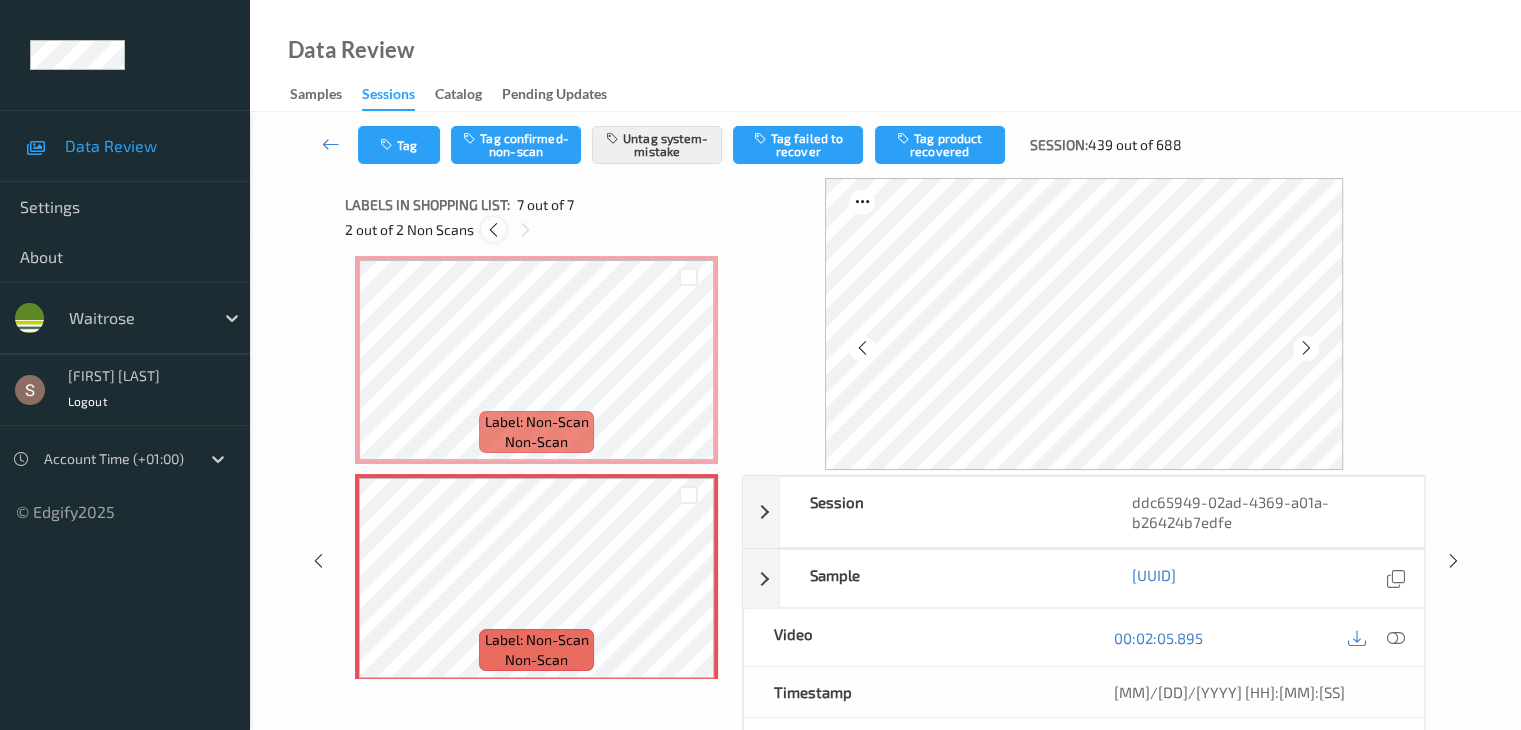 click at bounding box center (493, 229) 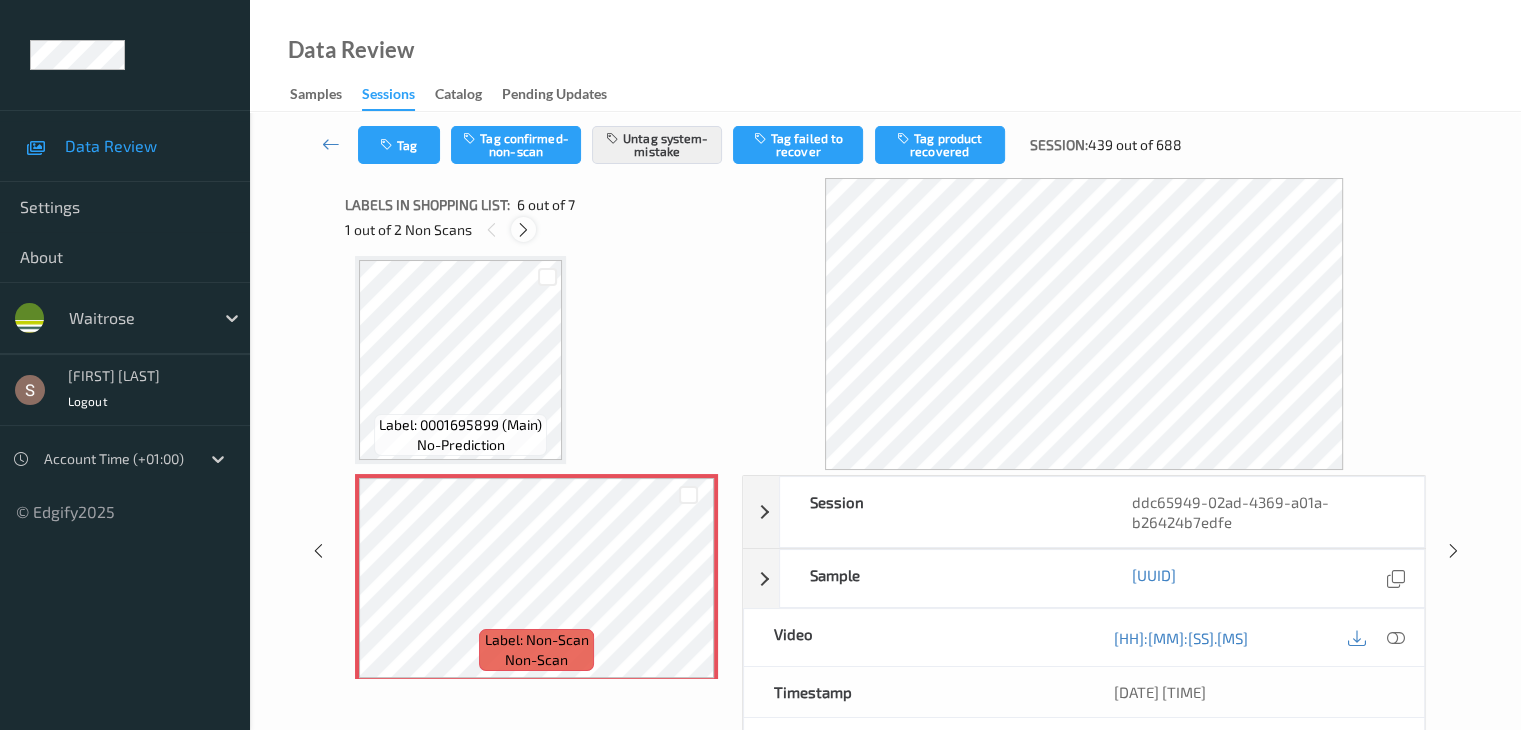 click at bounding box center [523, 230] 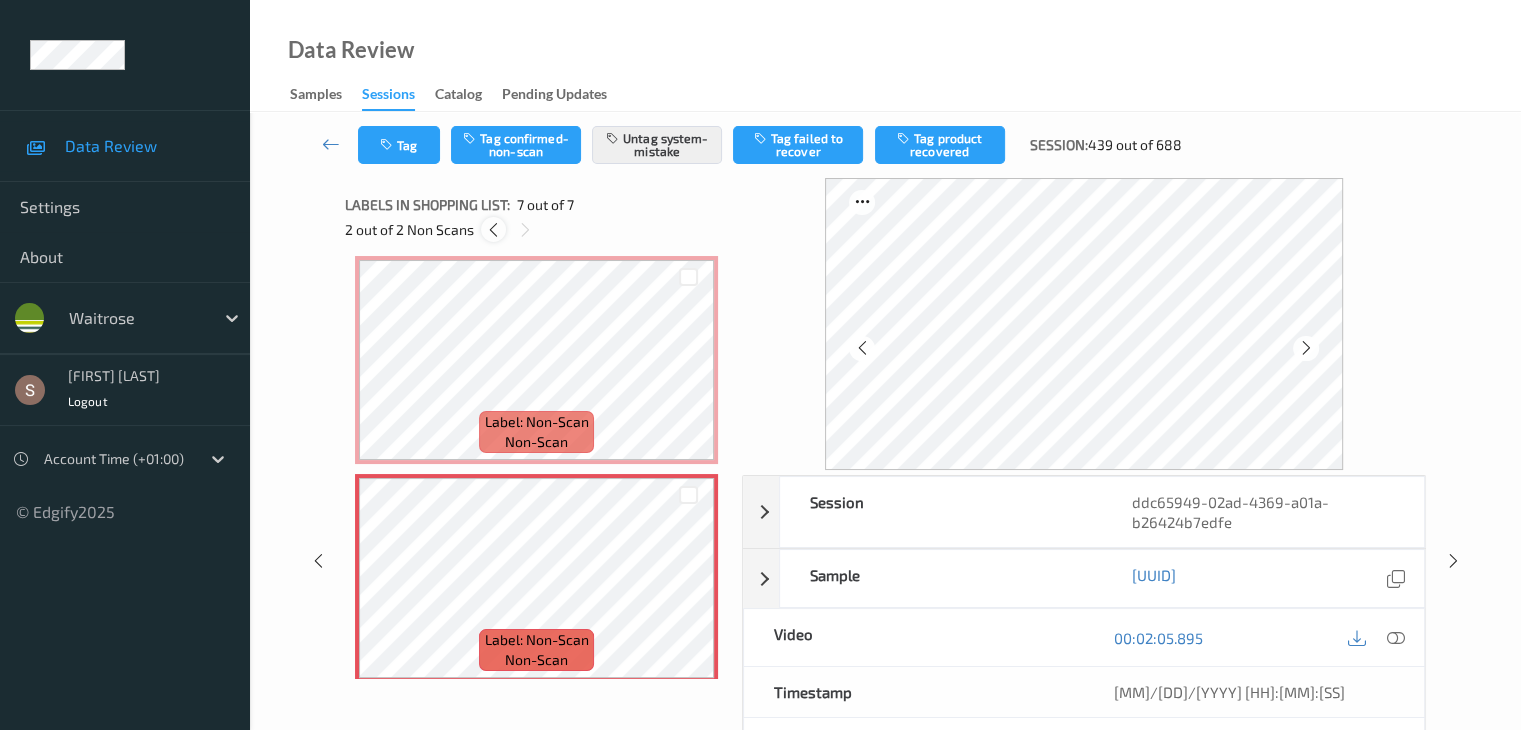 click at bounding box center [493, 230] 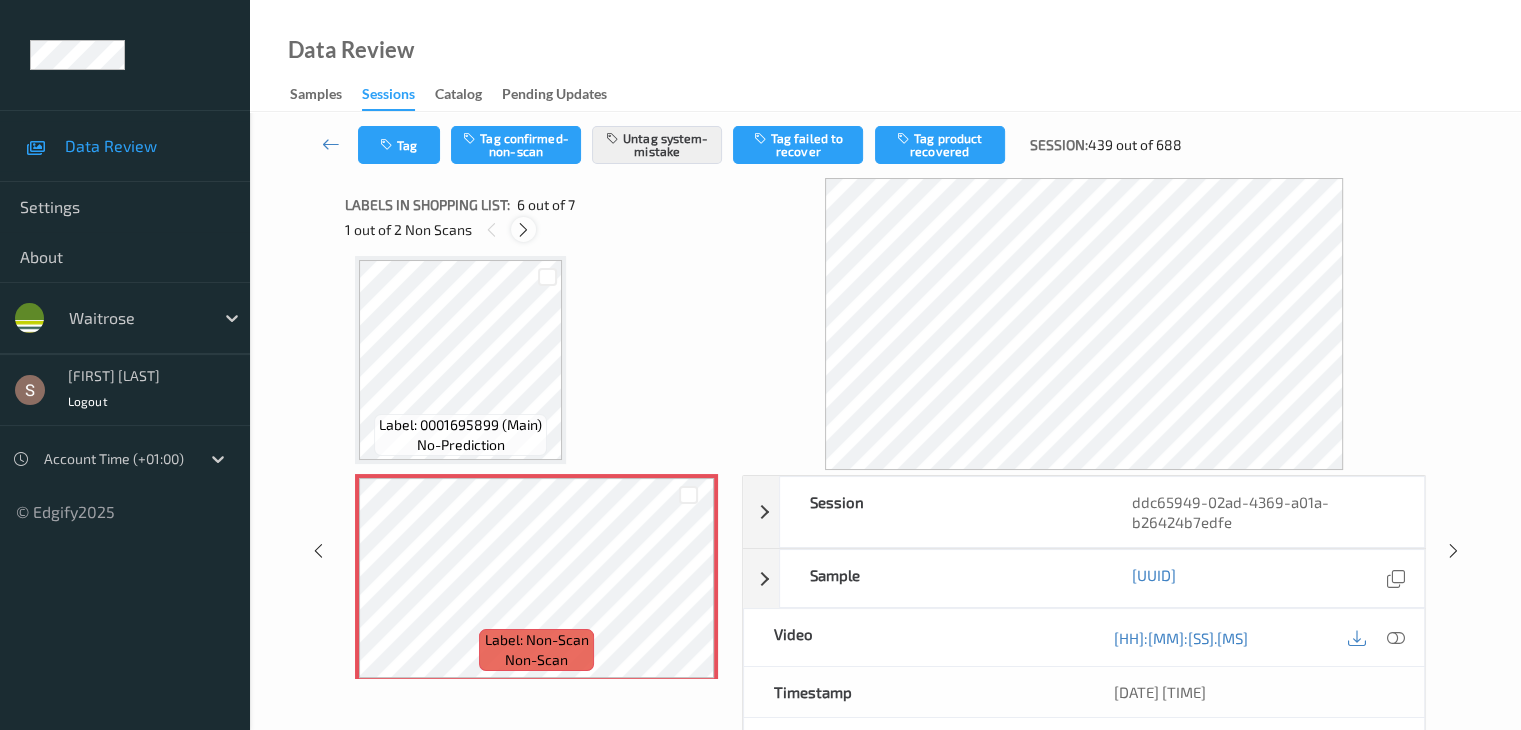 click at bounding box center [523, 229] 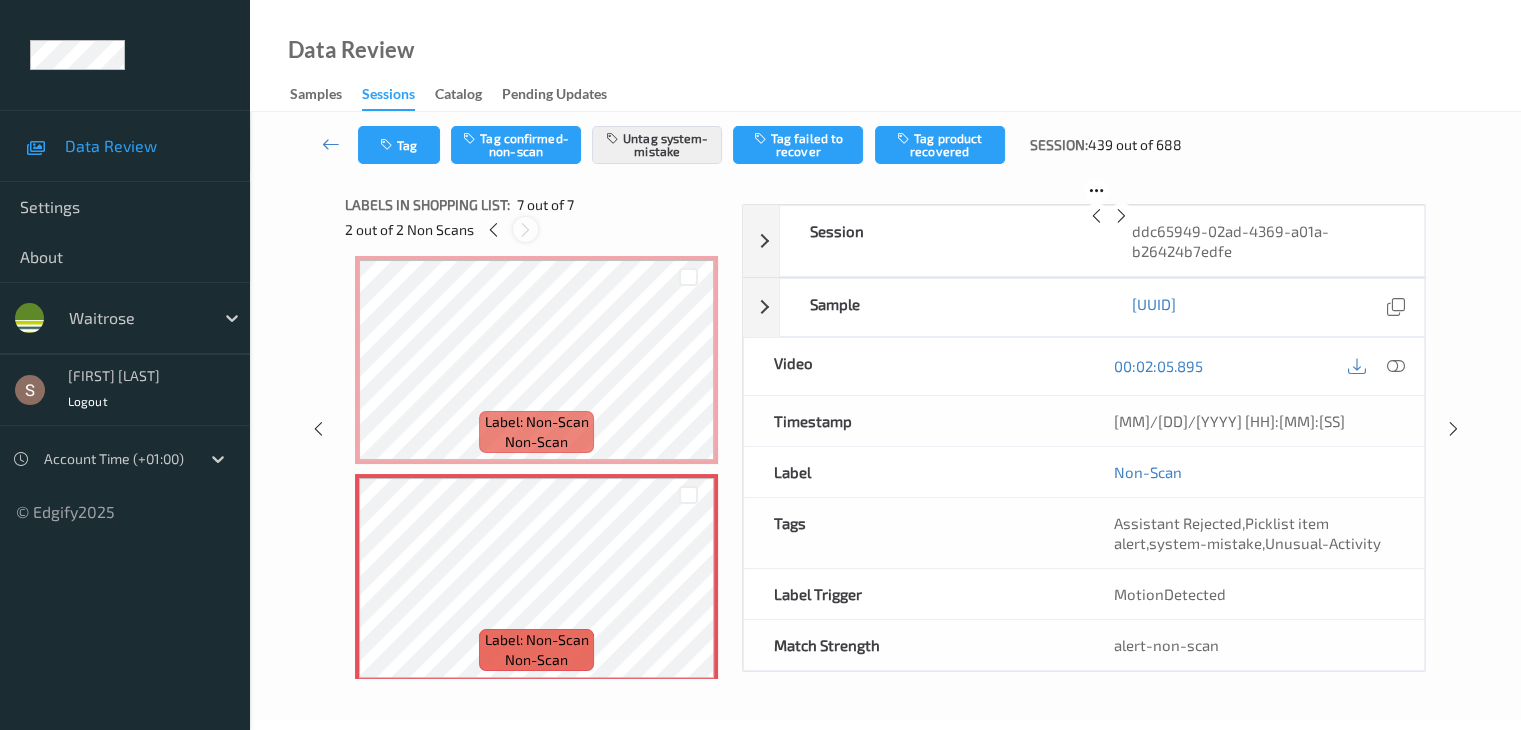 drag, startPoint x: 490, startPoint y: 222, endPoint x: 524, endPoint y: 222, distance: 34 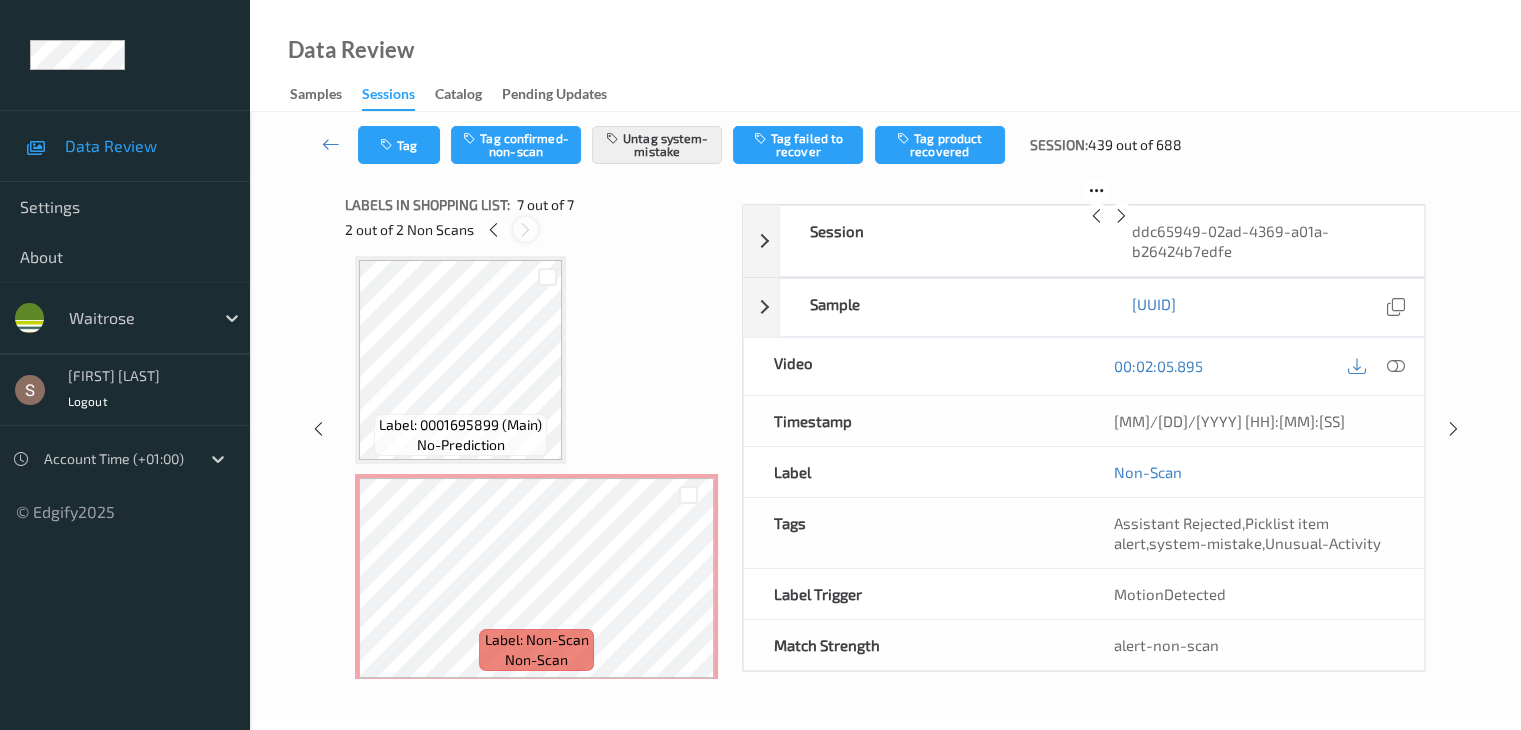 click at bounding box center (525, 230) 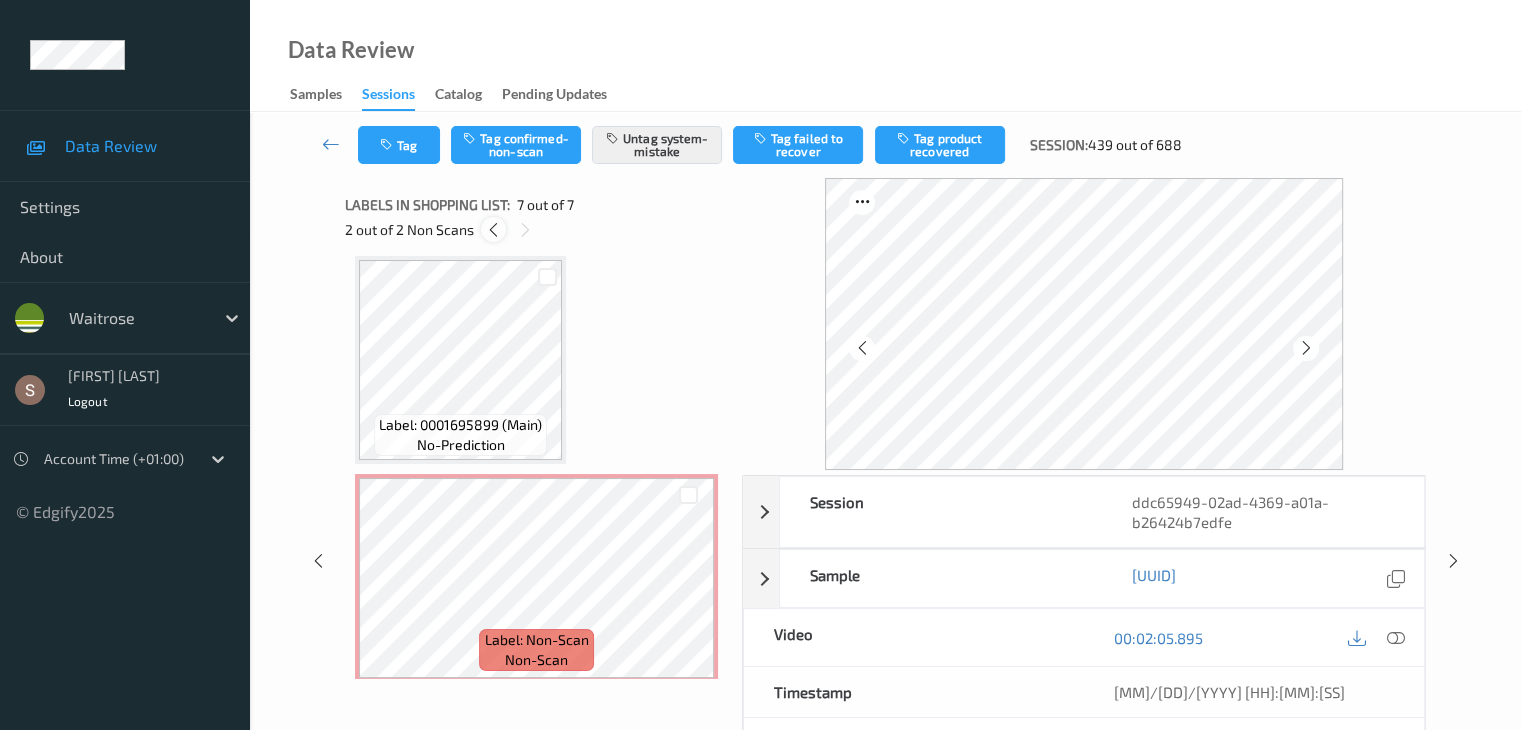 scroll, scrollTop: 1100, scrollLeft: 0, axis: vertical 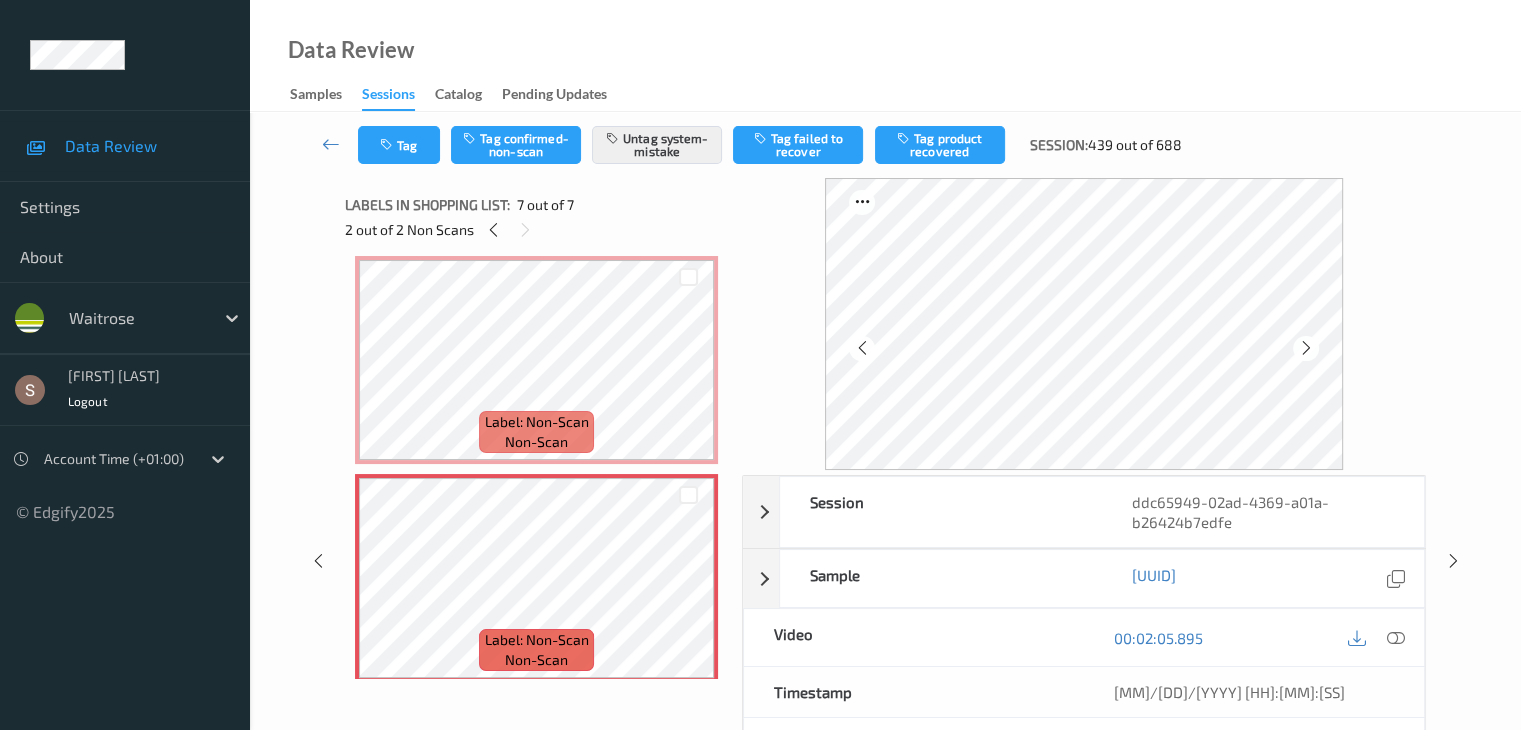 click on "Labels in shopping list: 7 out of 7 2 out of 2 Non Scans" at bounding box center [536, 217] 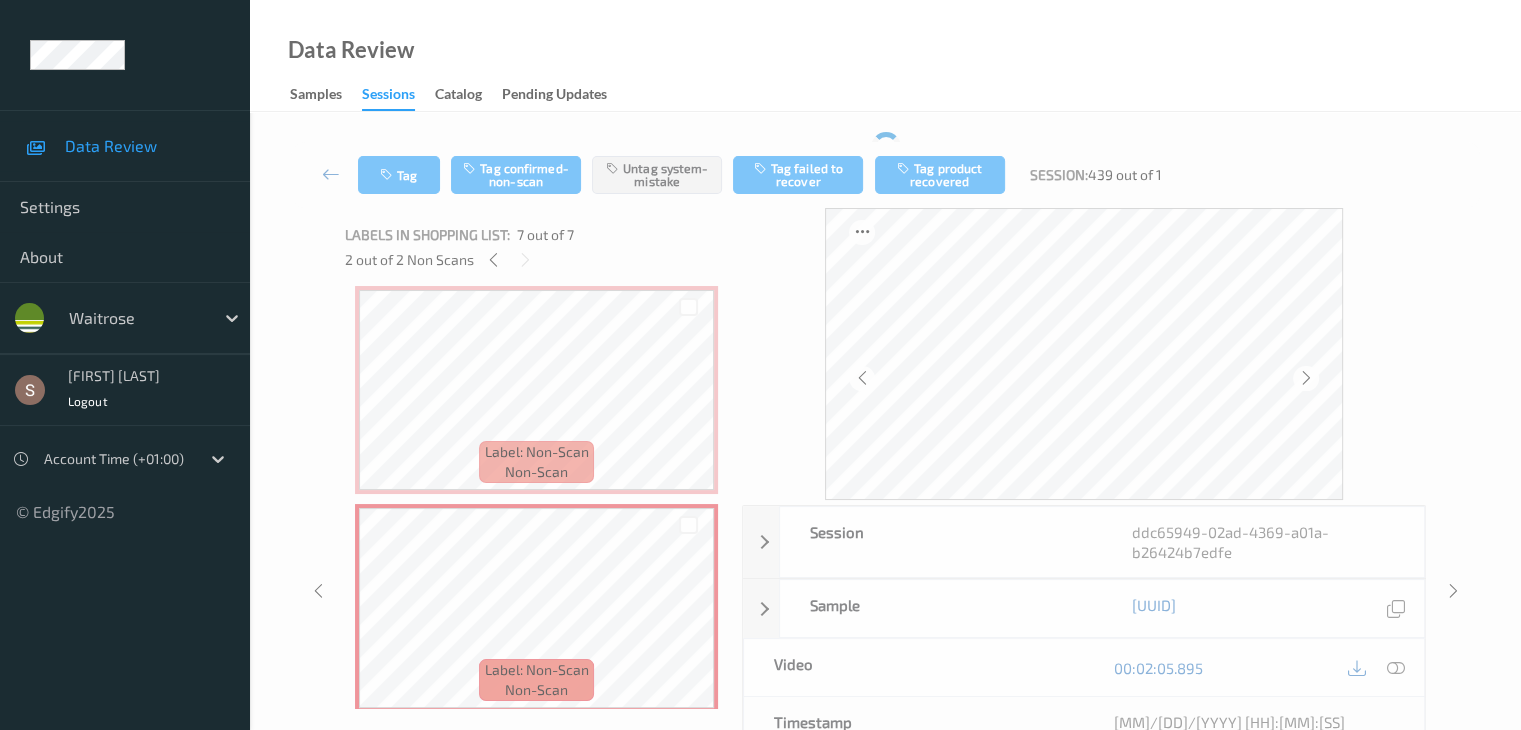 click on "7 out of 7" at bounding box center (545, 235) 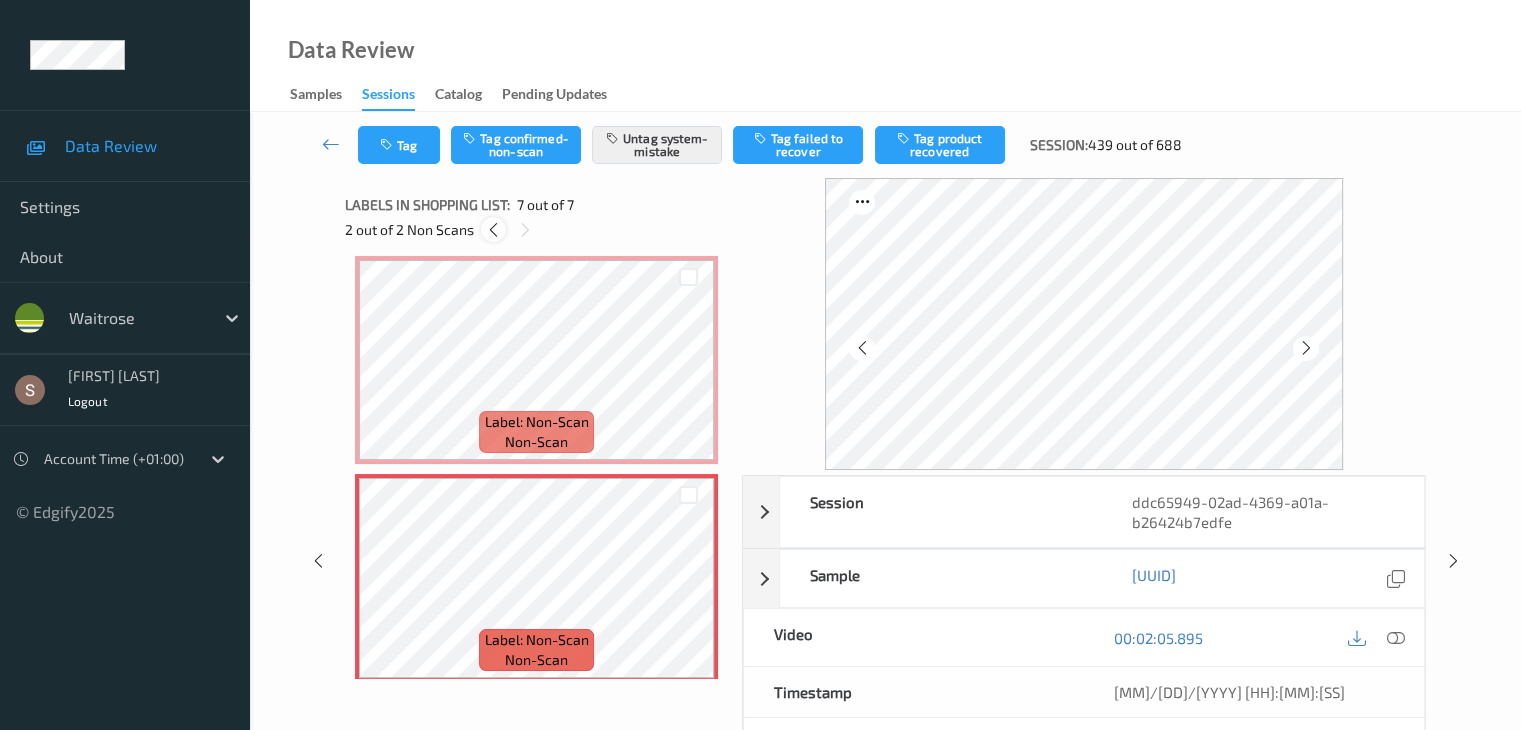 click at bounding box center (493, 230) 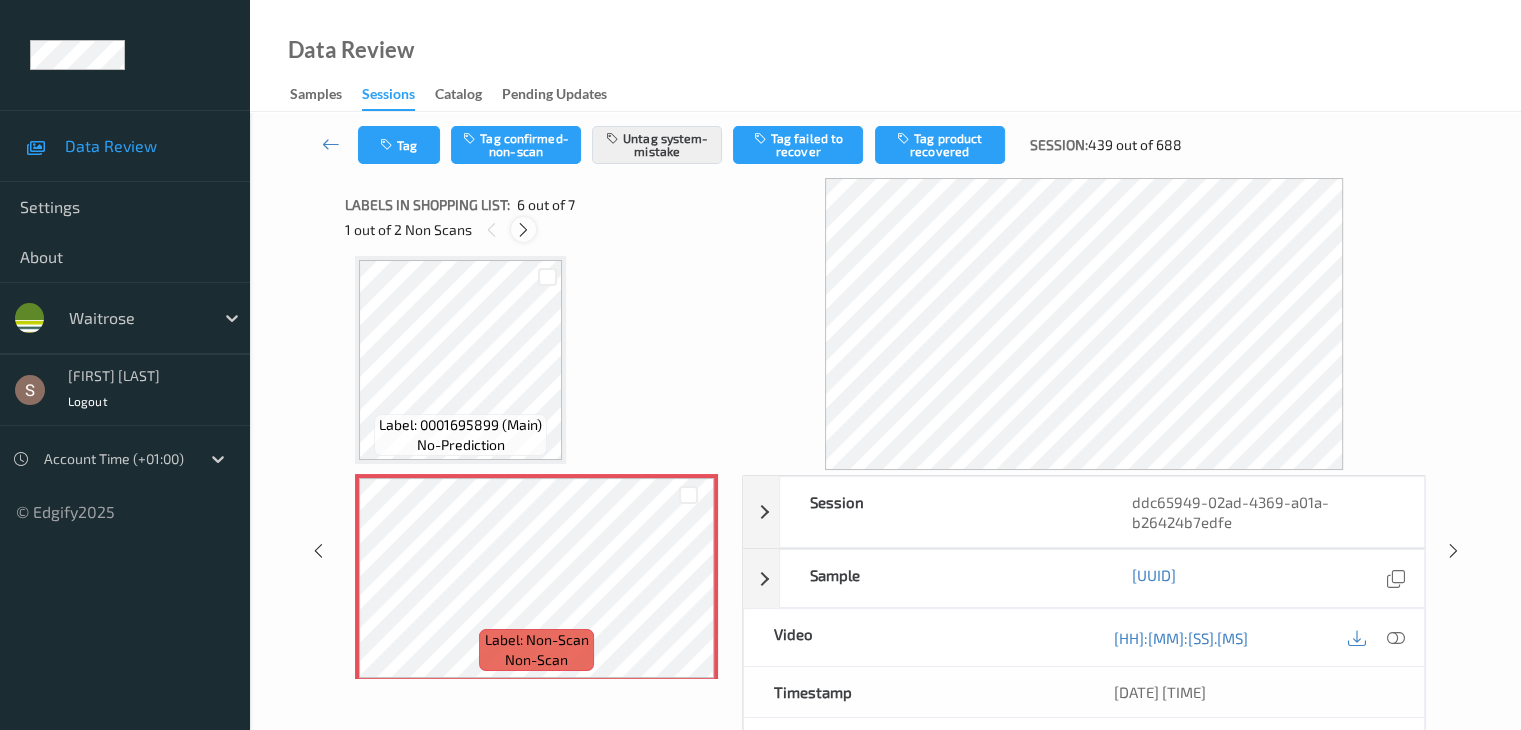 click at bounding box center [523, 230] 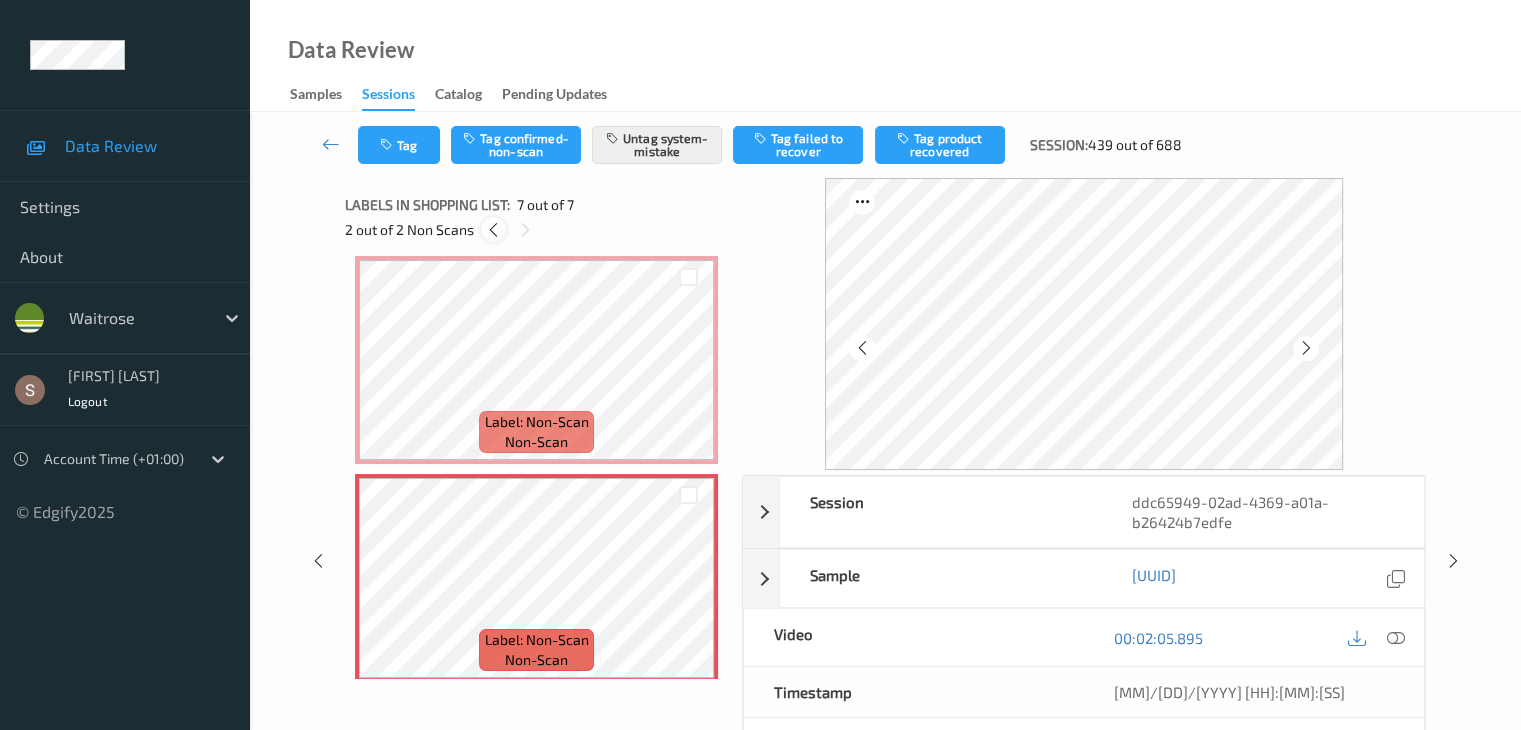 click at bounding box center [493, 230] 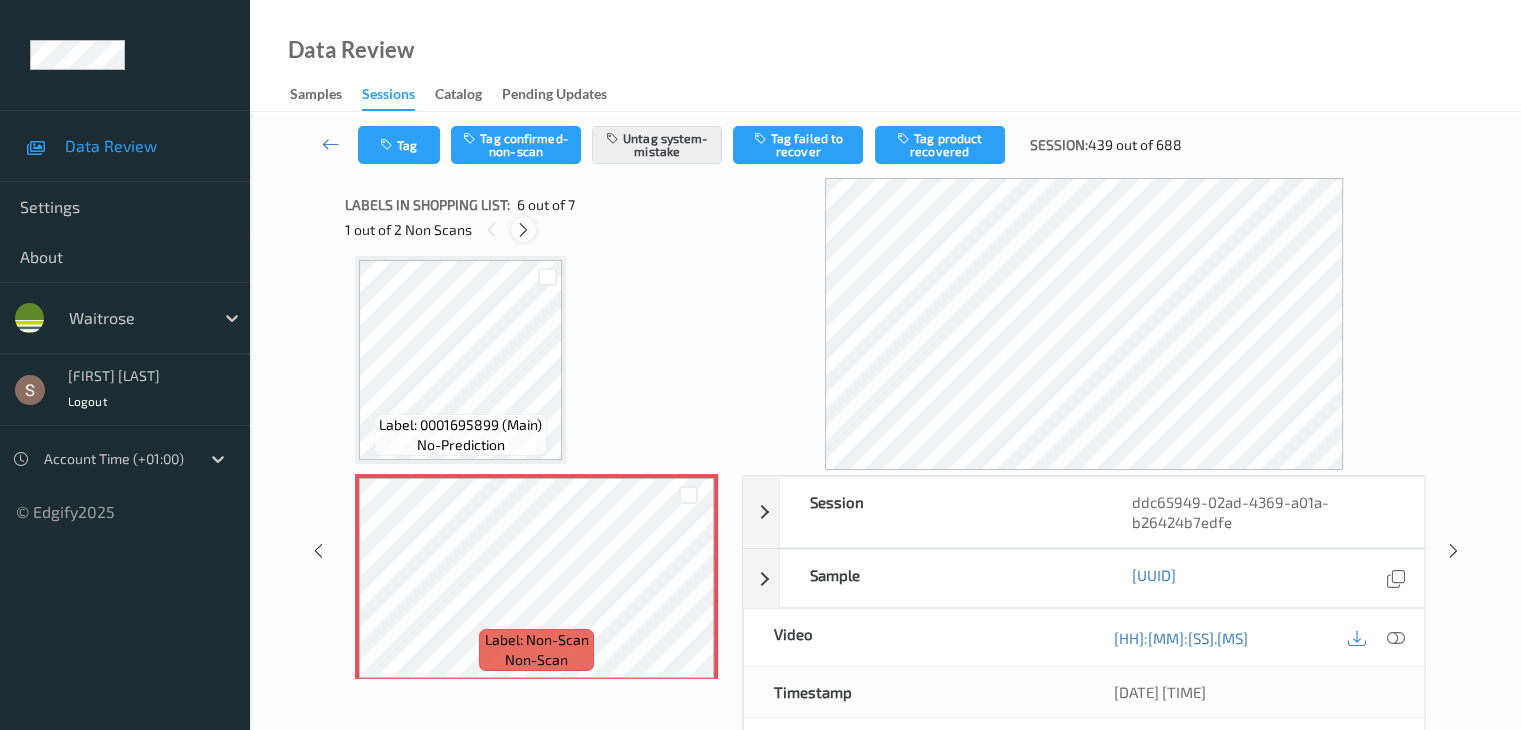 click at bounding box center [523, 230] 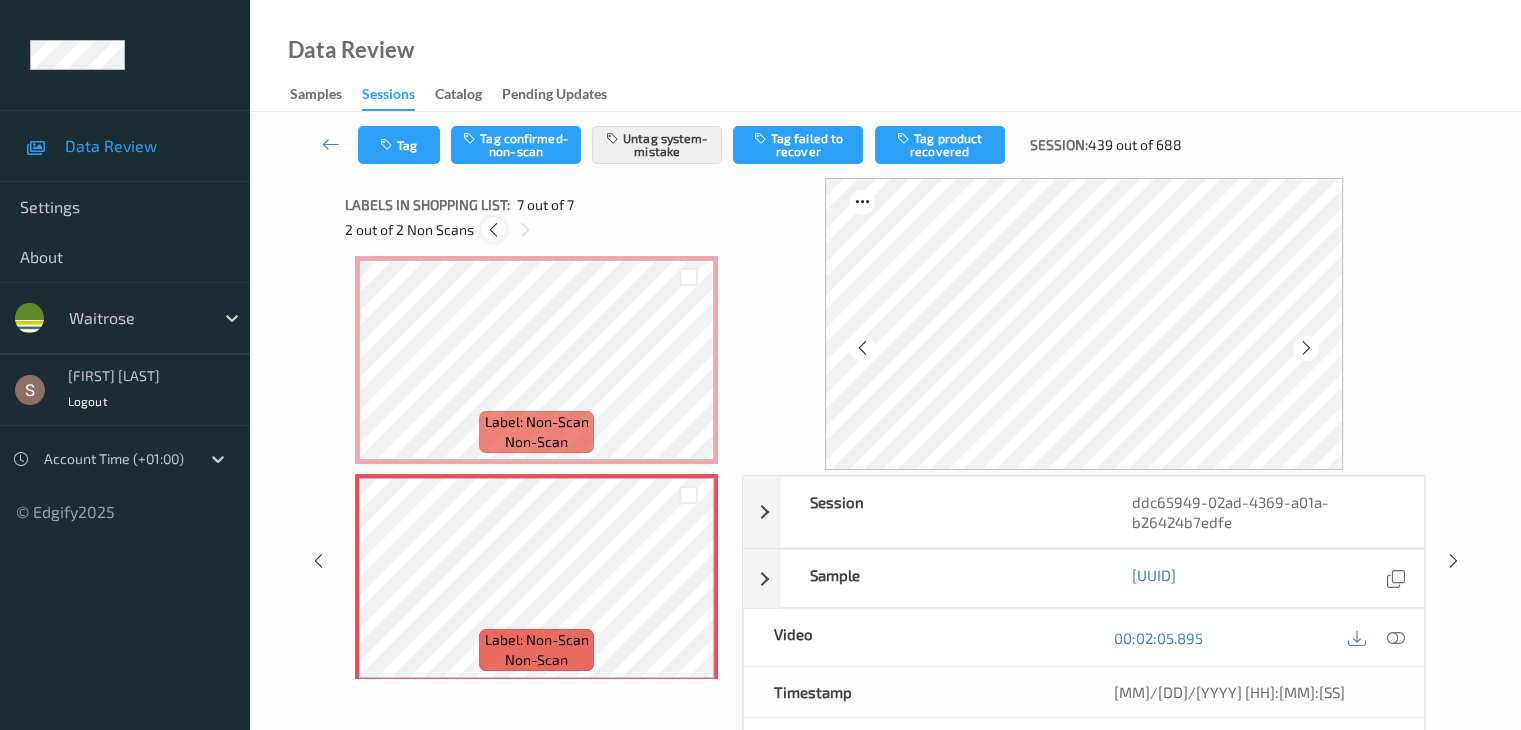 click at bounding box center (493, 229) 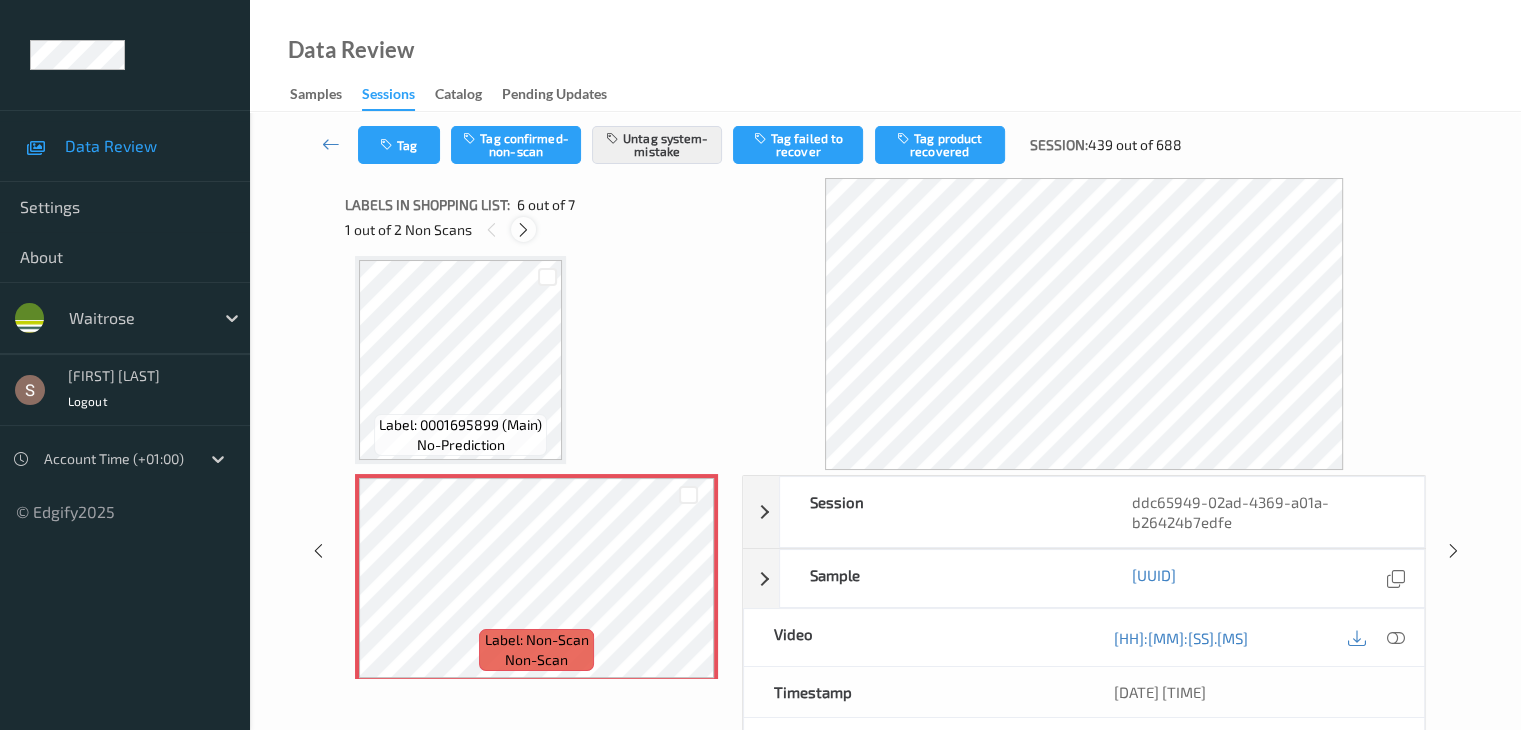 click at bounding box center (523, 230) 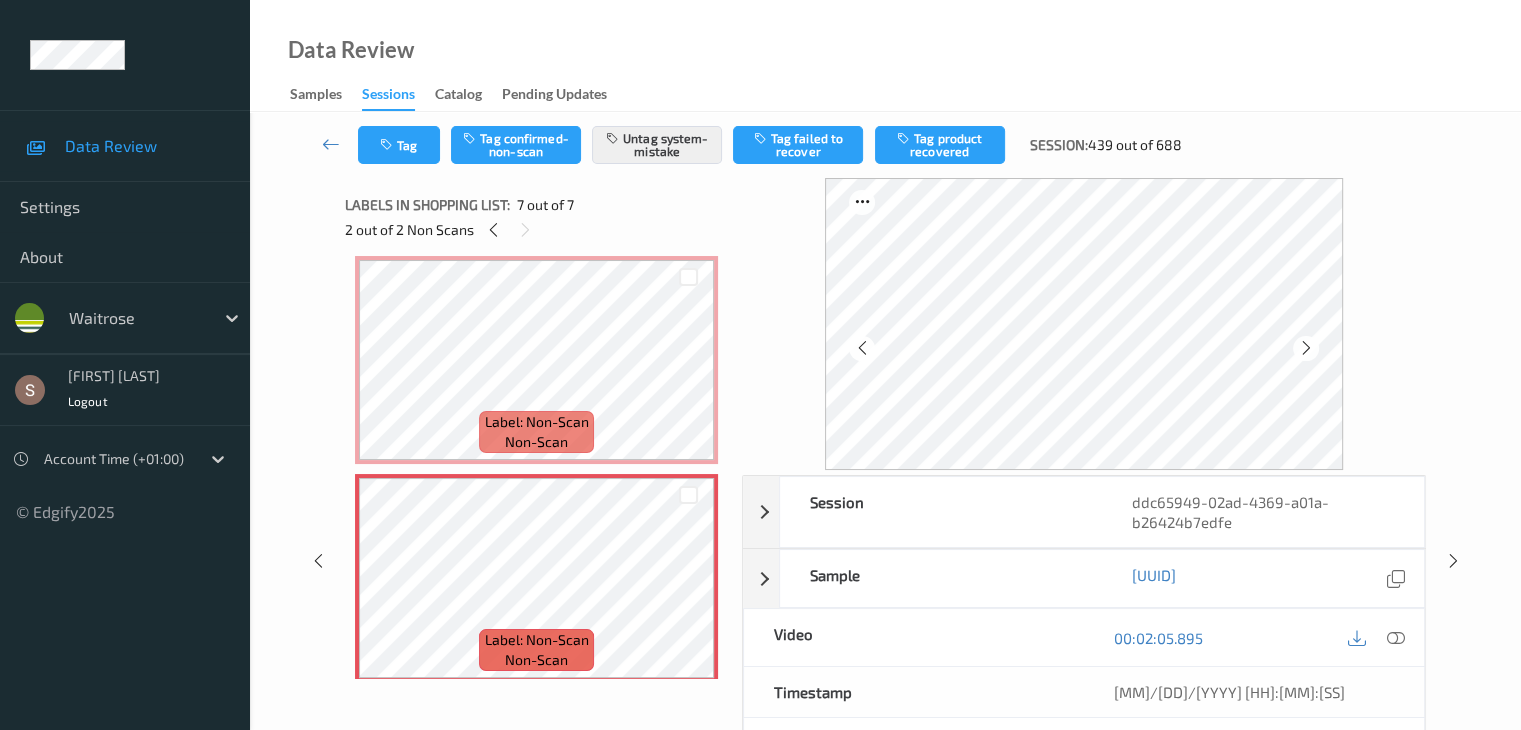 click on "2 out of 2 Non Scans" at bounding box center [536, 229] 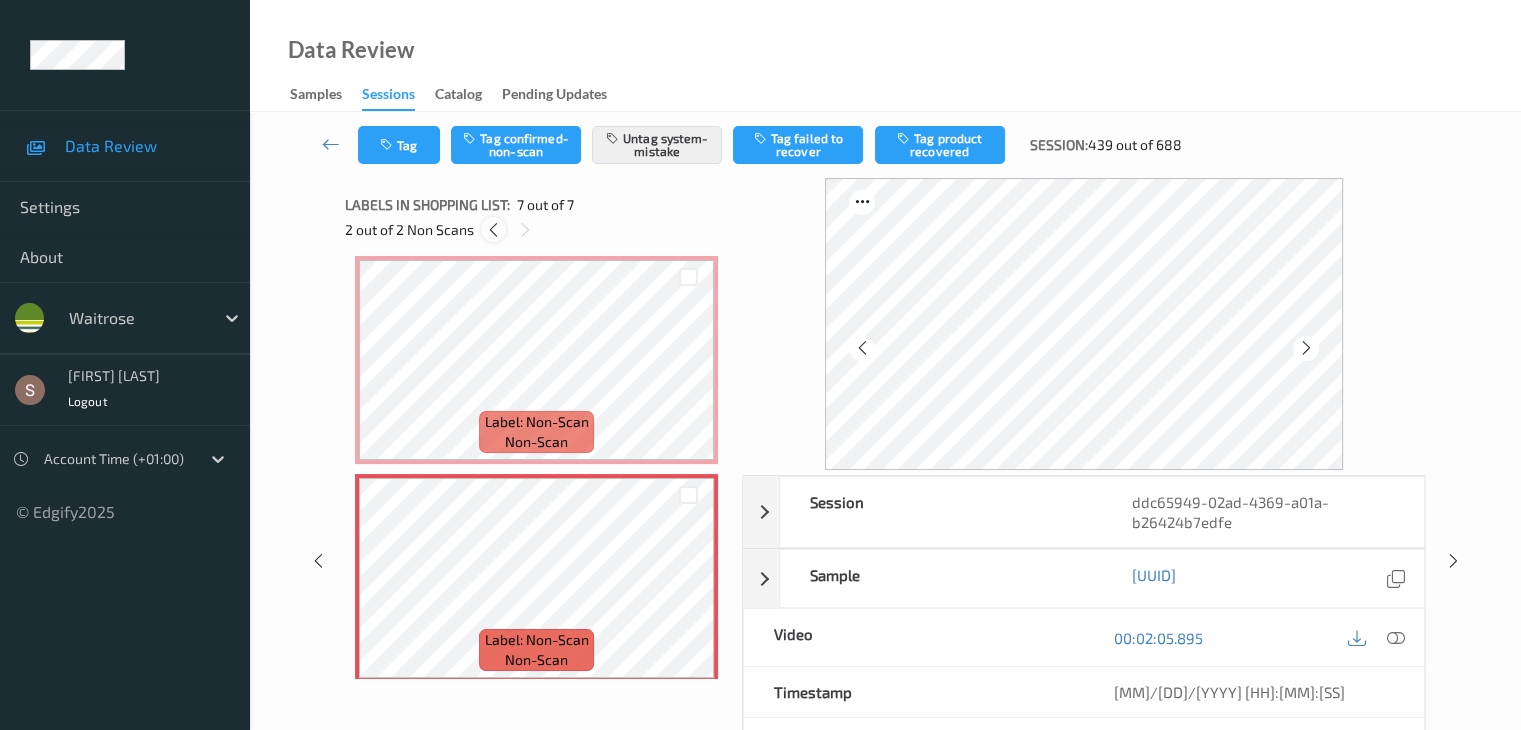 click at bounding box center [493, 230] 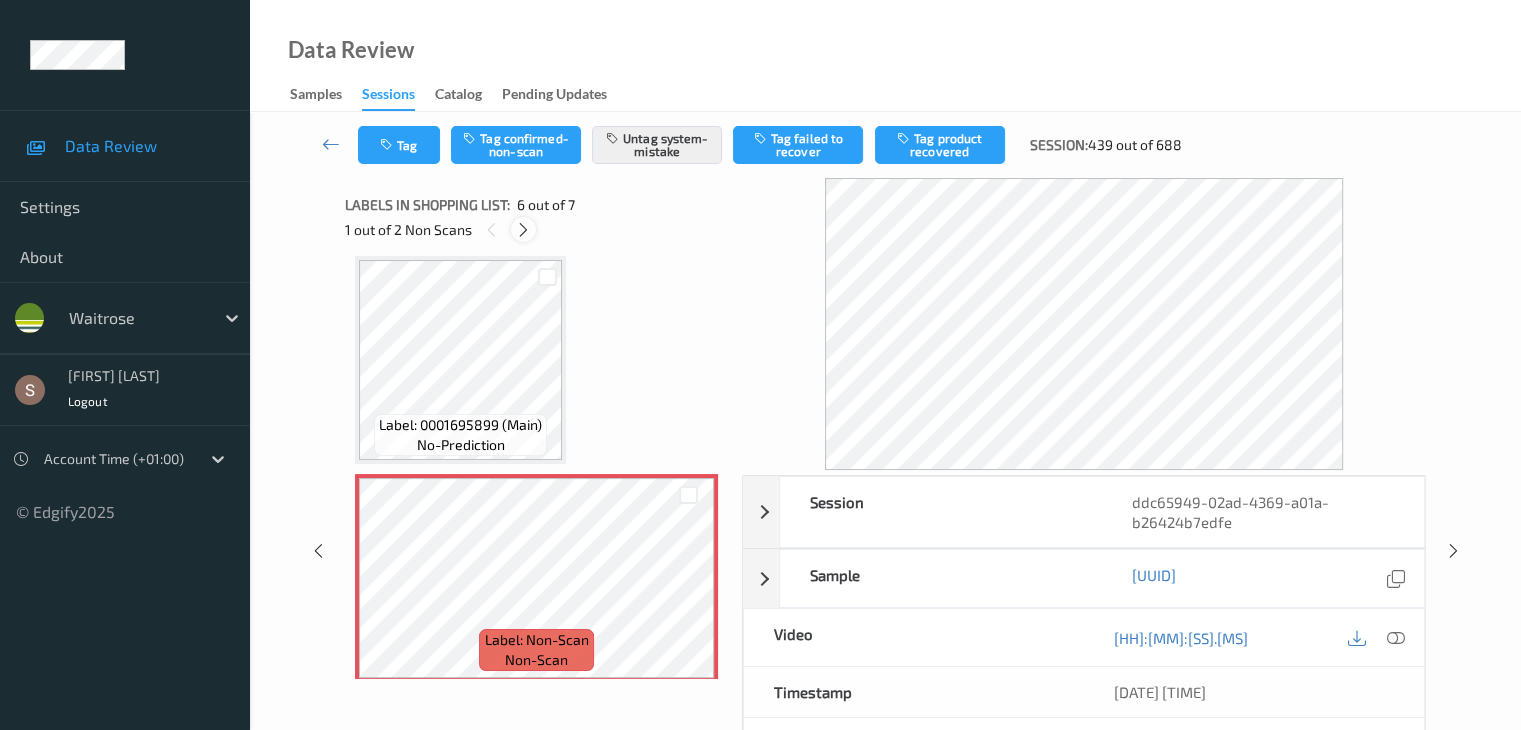 click at bounding box center (523, 230) 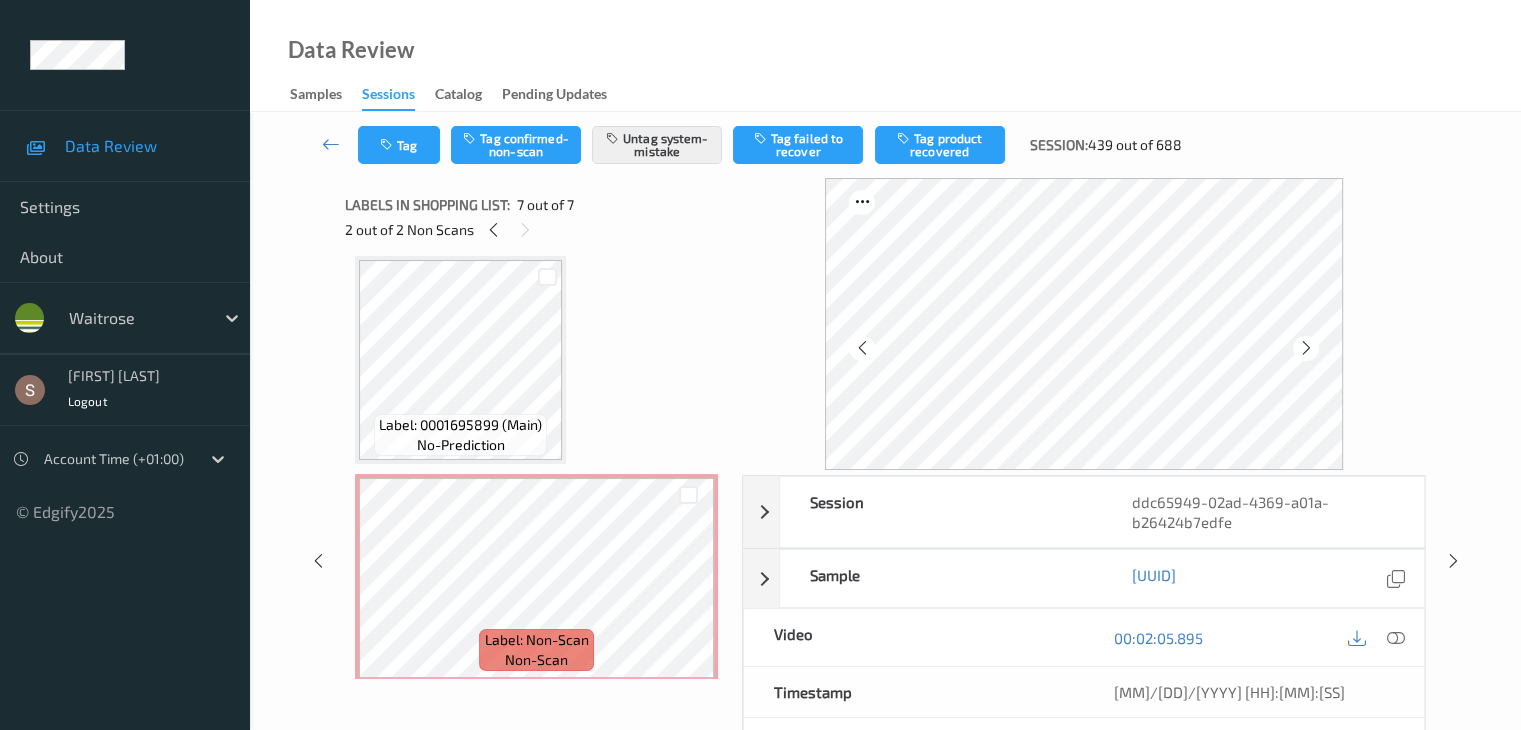 scroll, scrollTop: 1100, scrollLeft: 0, axis: vertical 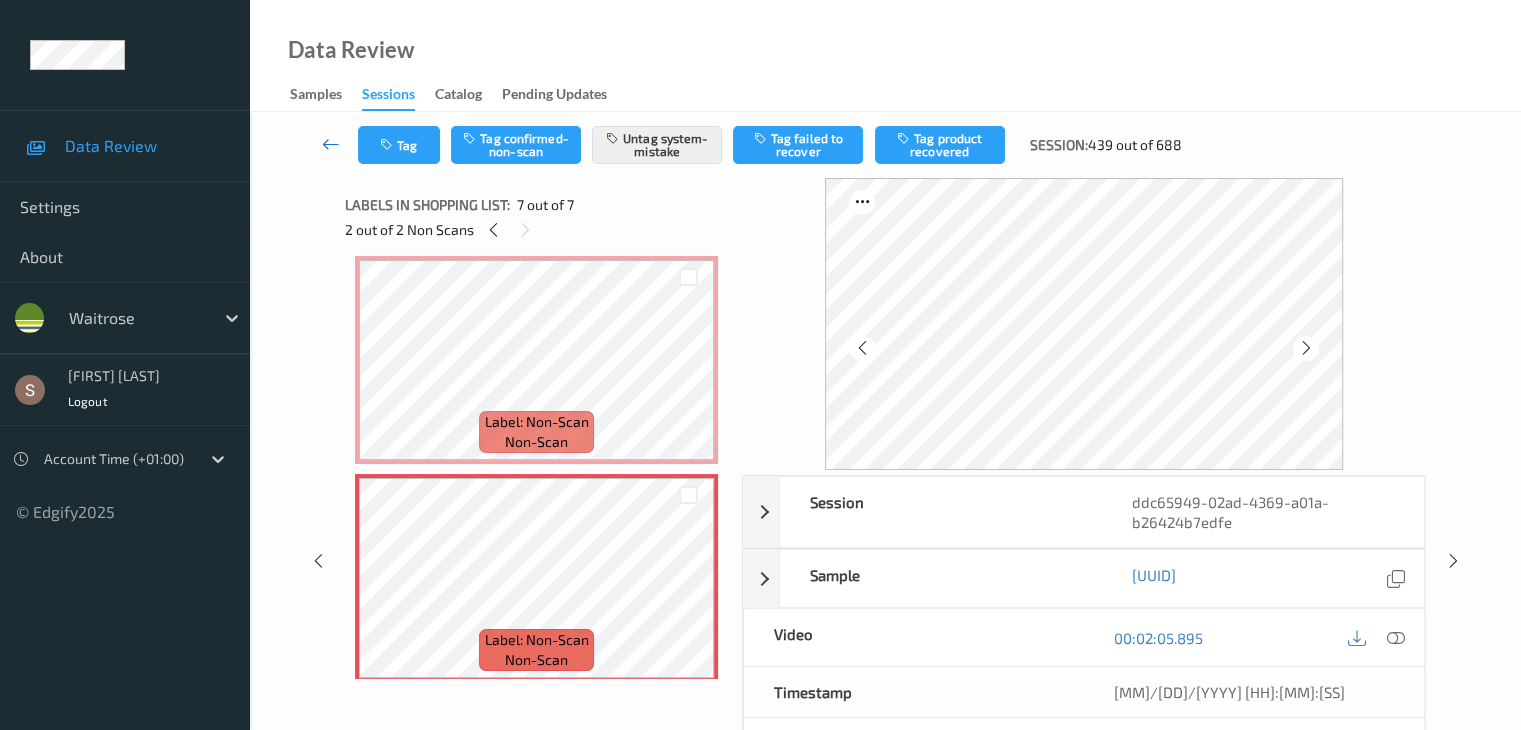 click at bounding box center [331, 144] 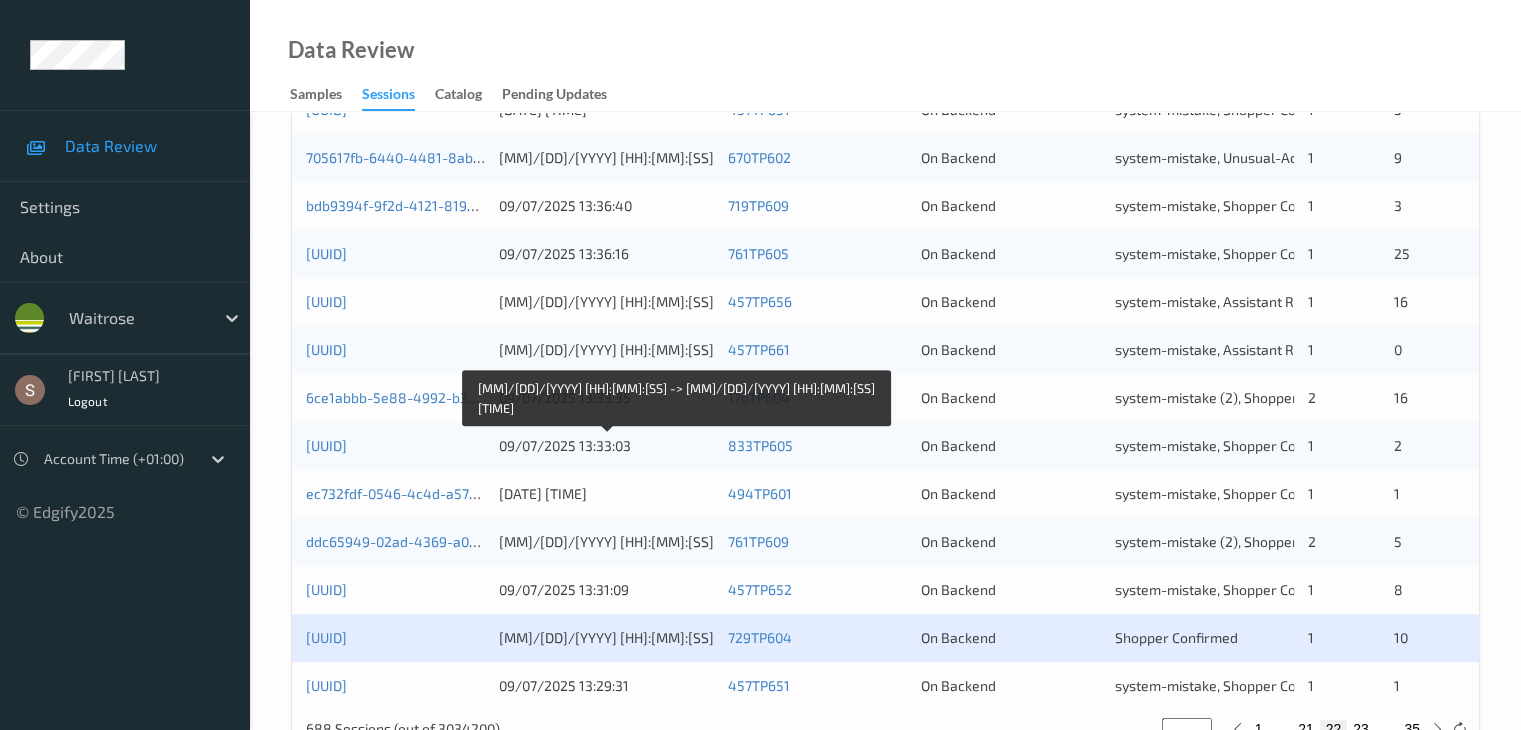 scroll, scrollTop: 932, scrollLeft: 0, axis: vertical 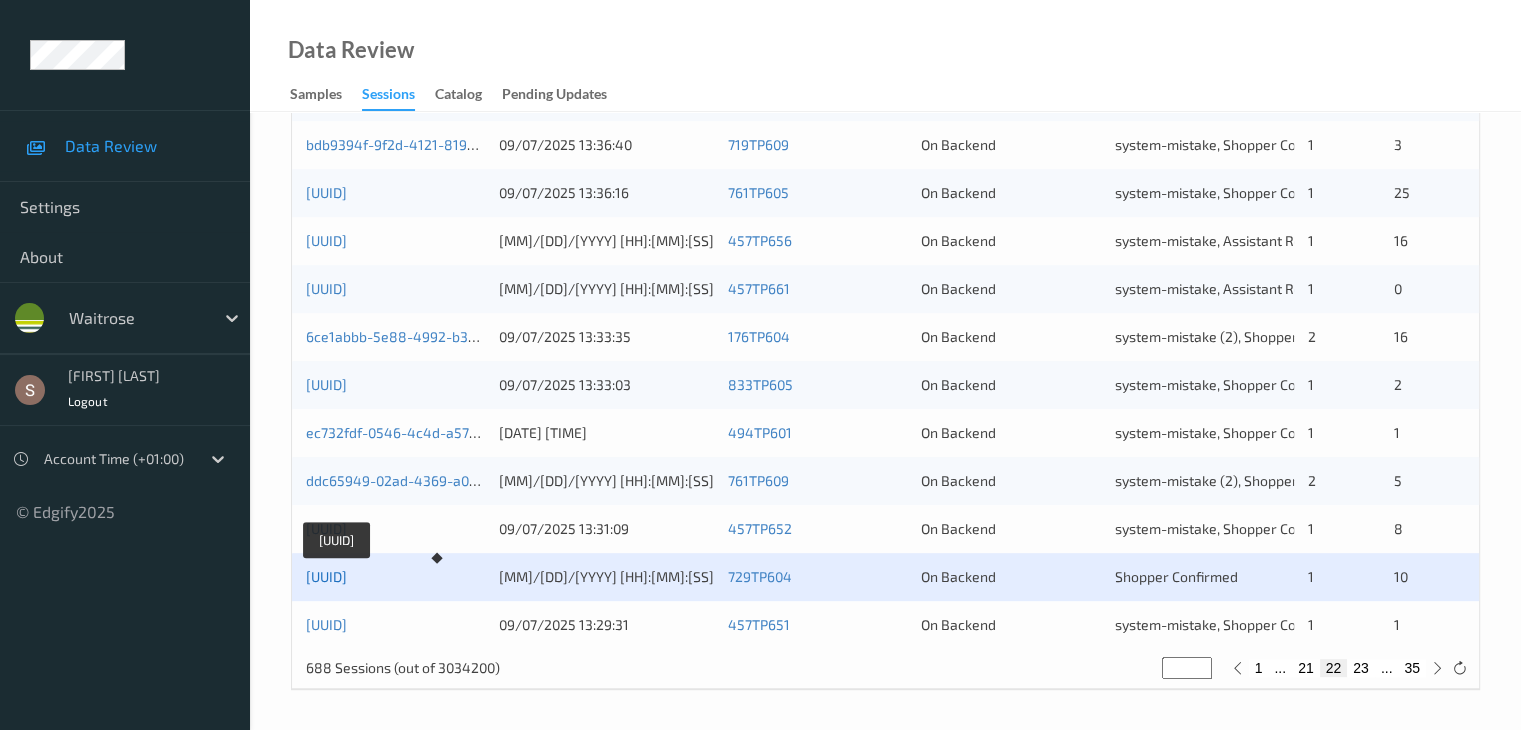 click on "f87dceab-cb71-4370-98a4-407cf535c1df" at bounding box center (326, 576) 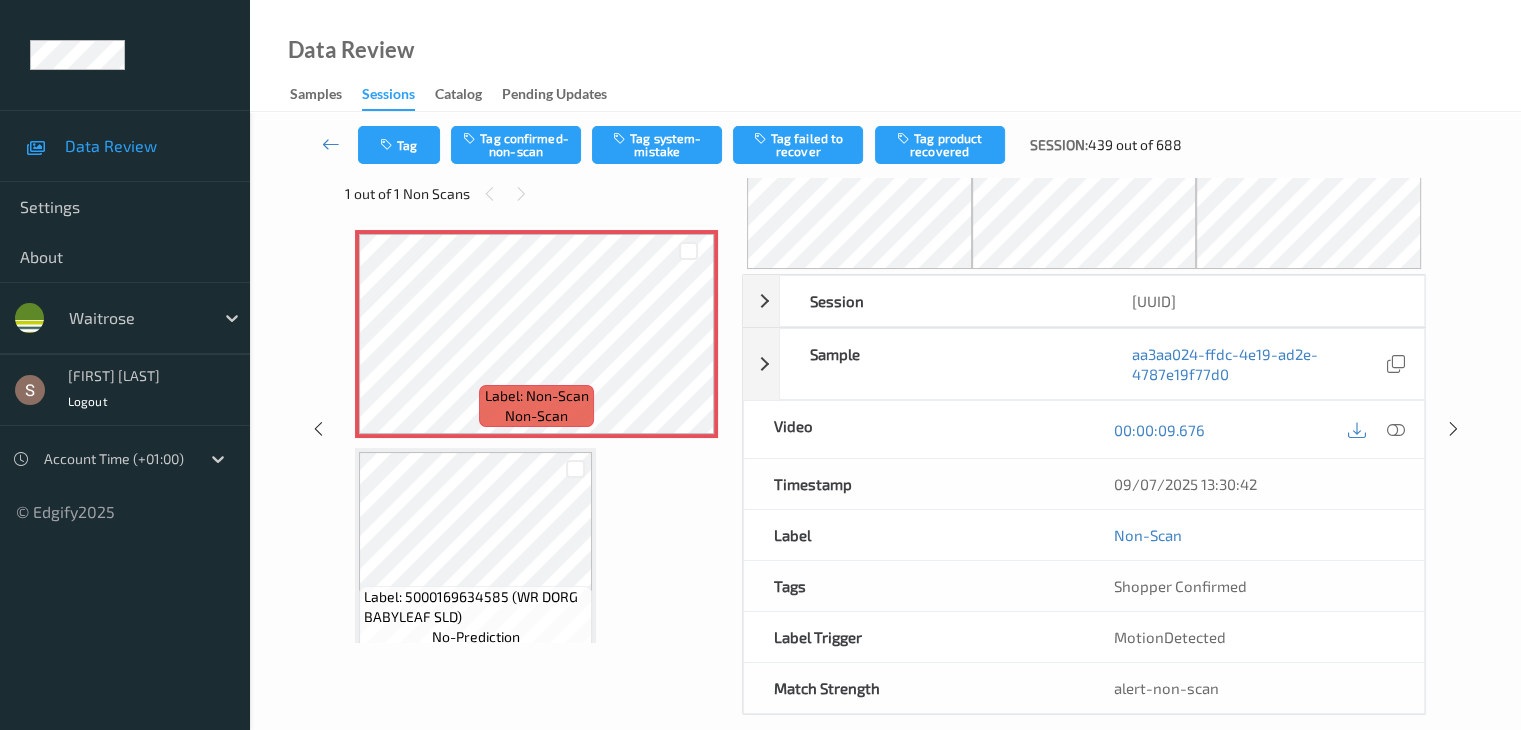 scroll, scrollTop: 0, scrollLeft: 0, axis: both 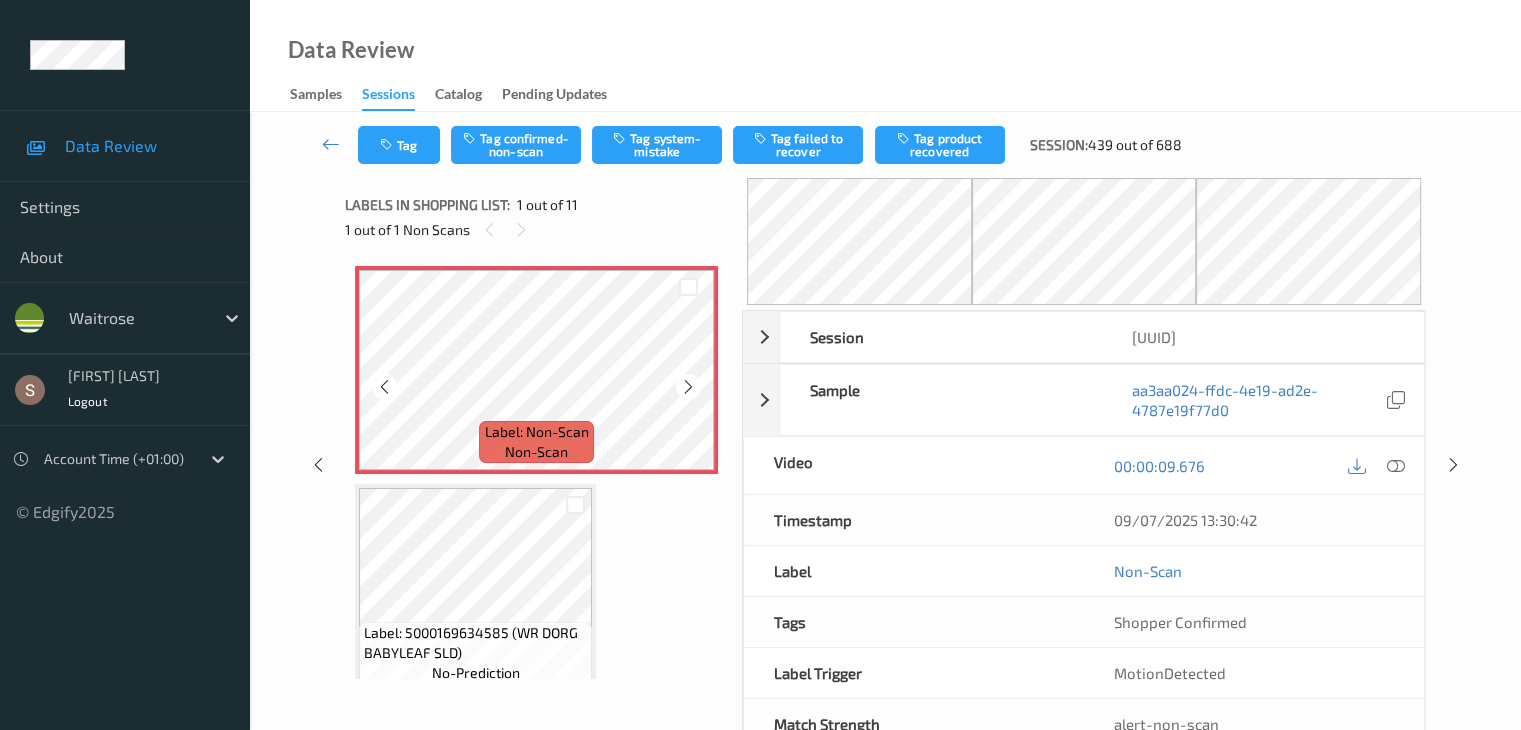 click on "non-scan" at bounding box center [536, 452] 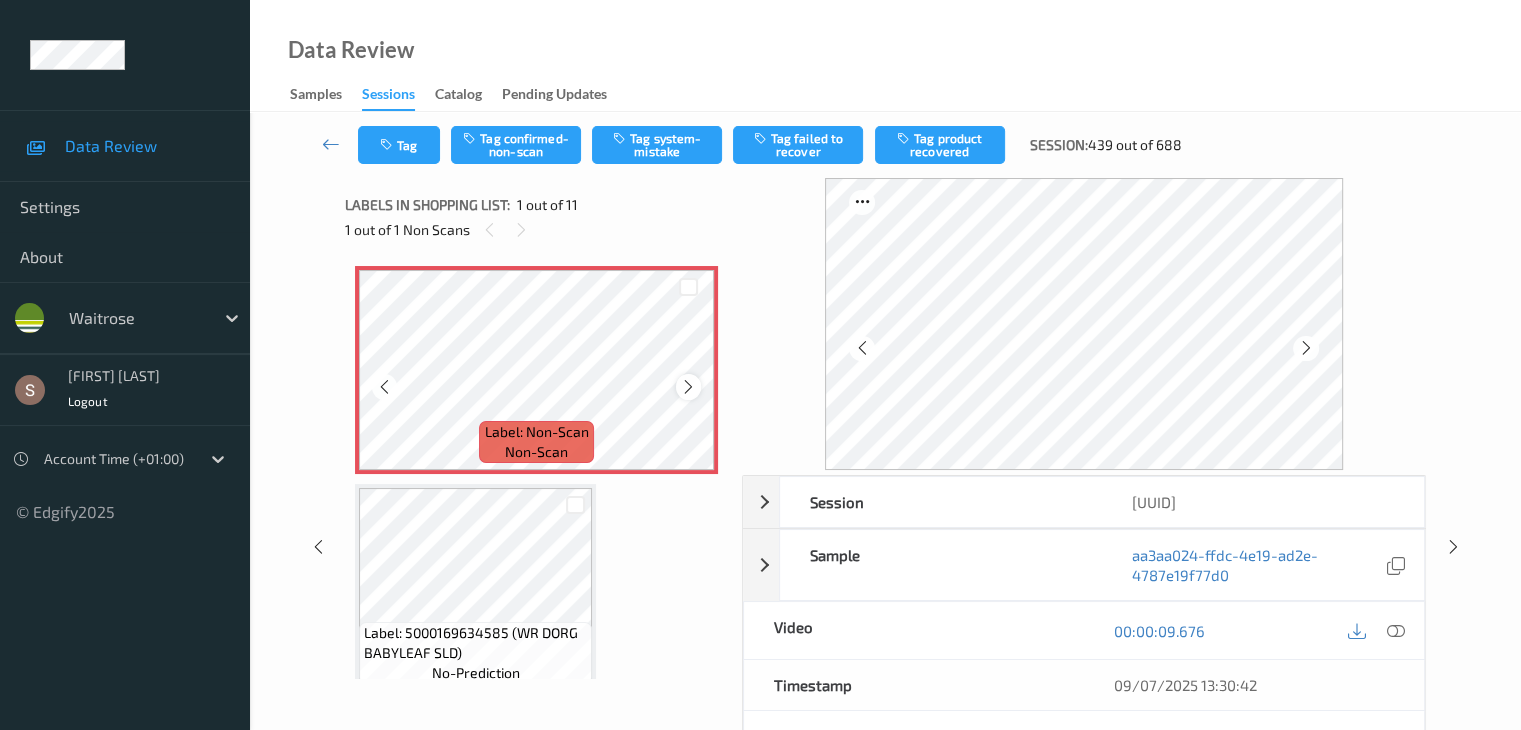 click at bounding box center [688, 387] 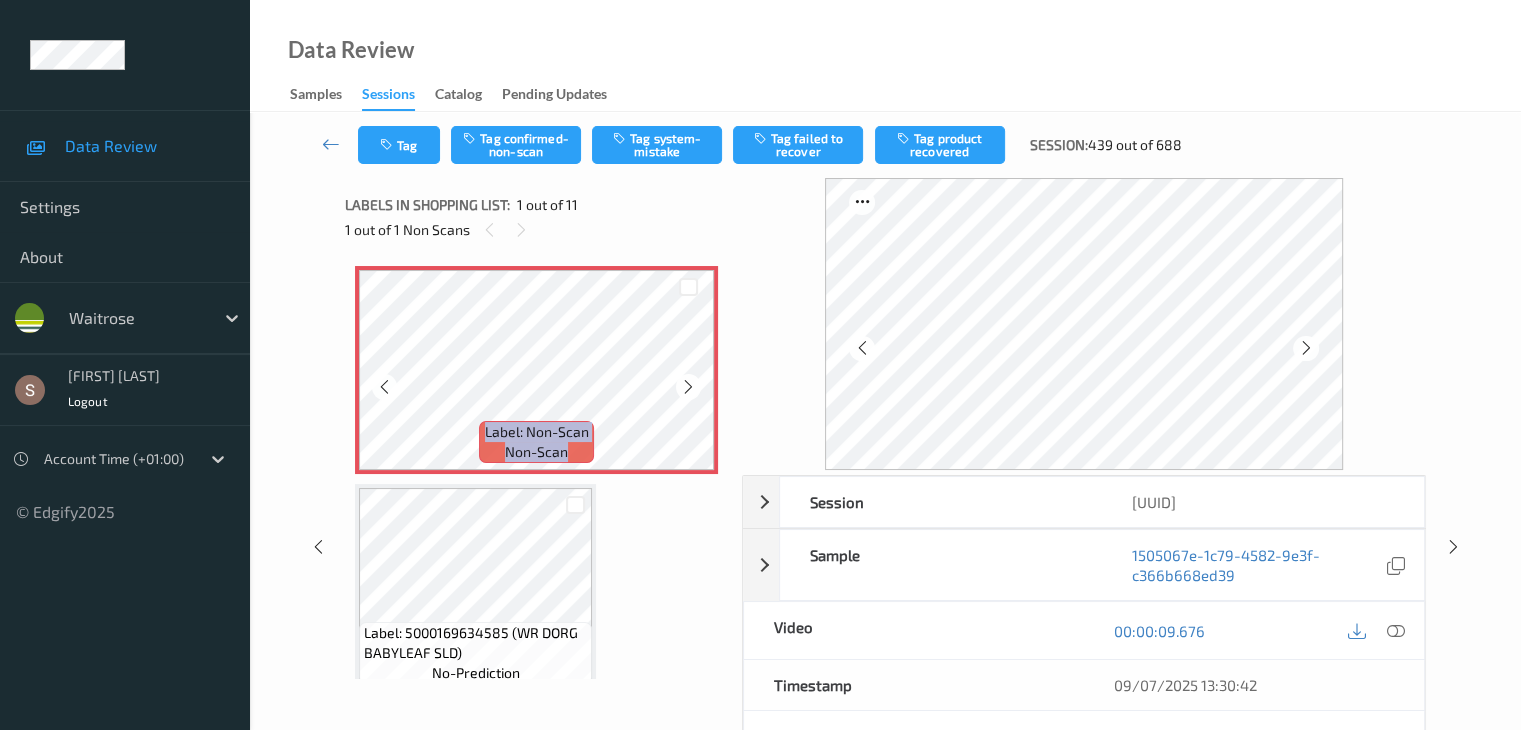 click at bounding box center [688, 387] 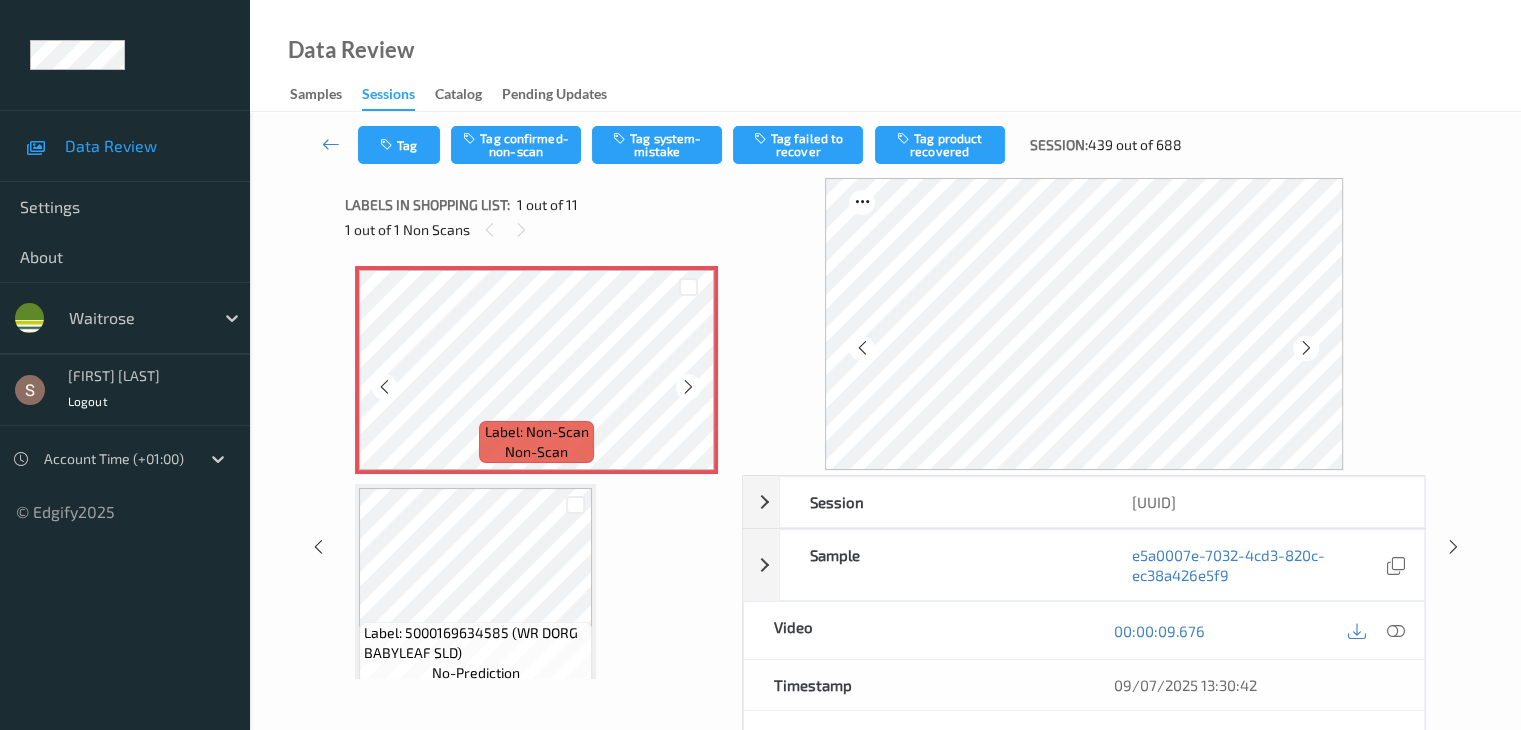 click at bounding box center [688, 387] 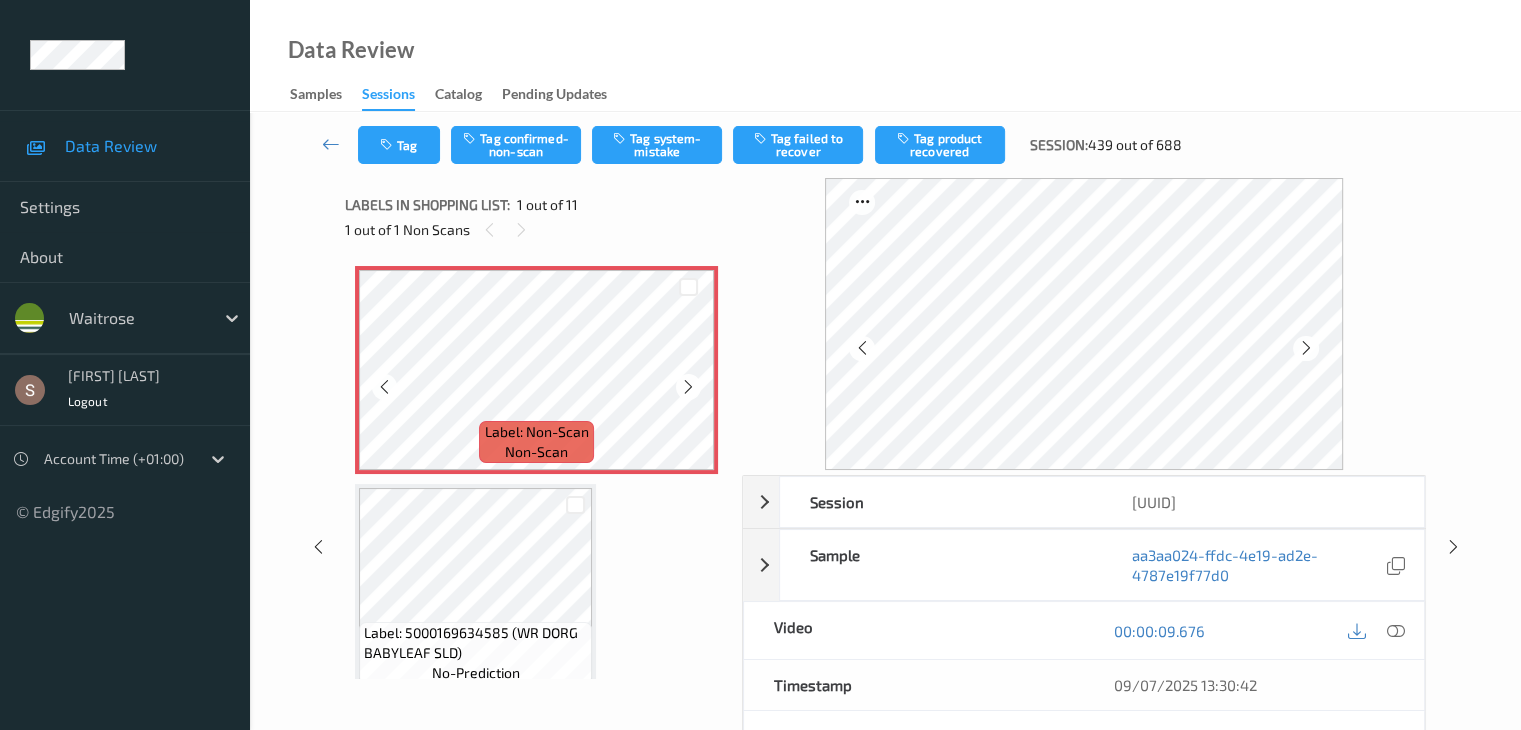 click at bounding box center (688, 387) 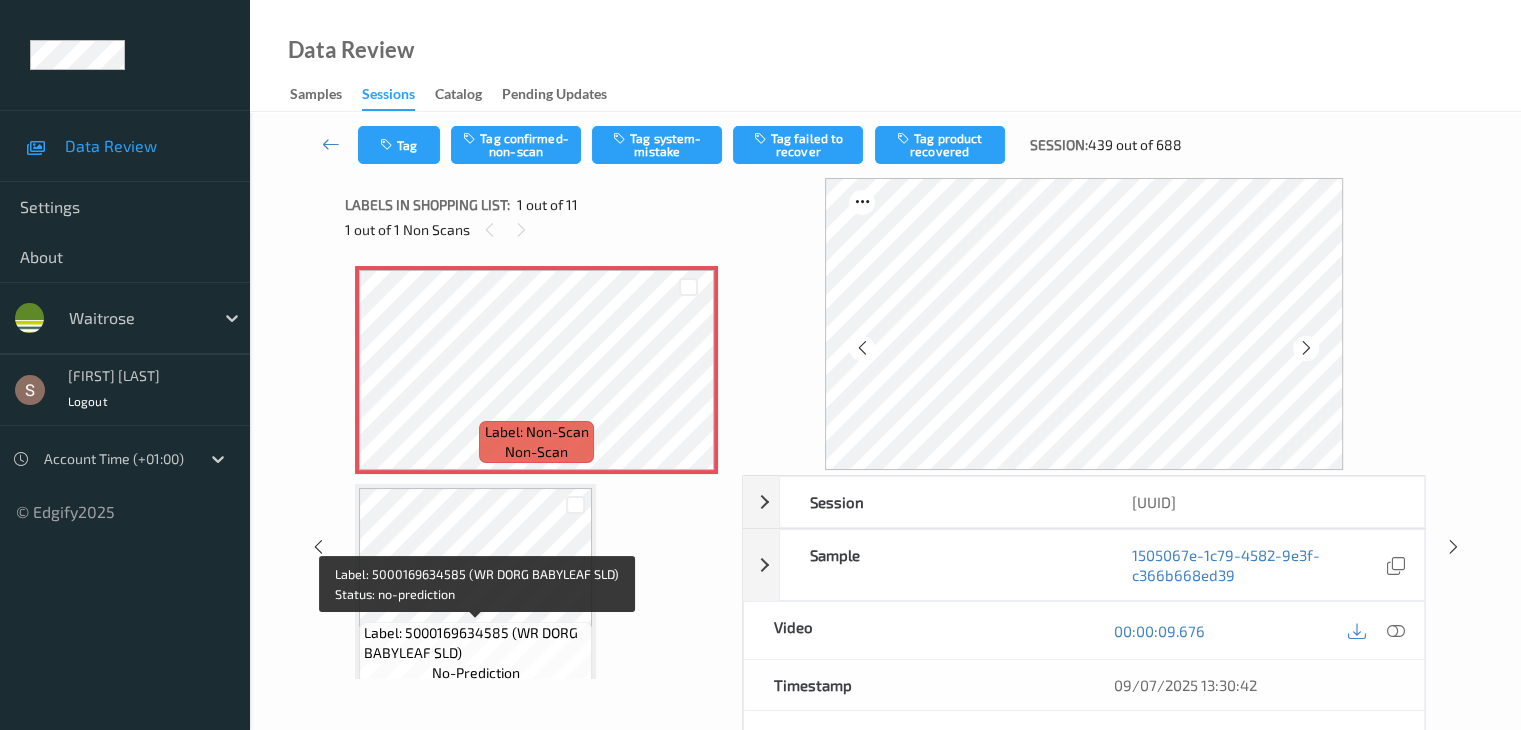 click on "Label: 5000169634585 (WR DORG BABYLEAF SLD)" at bounding box center [475, 643] 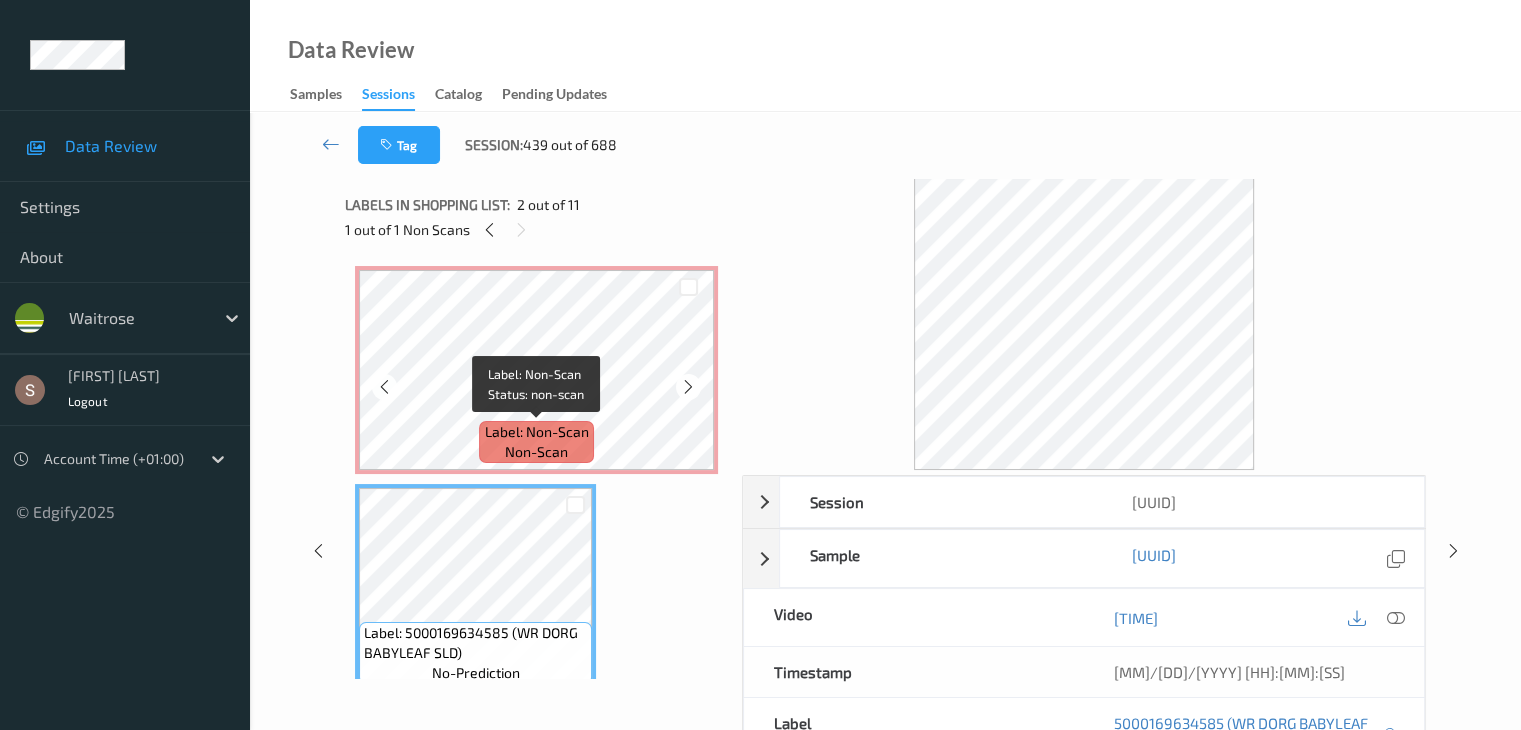 click on "Label: Non-Scan" at bounding box center [537, 432] 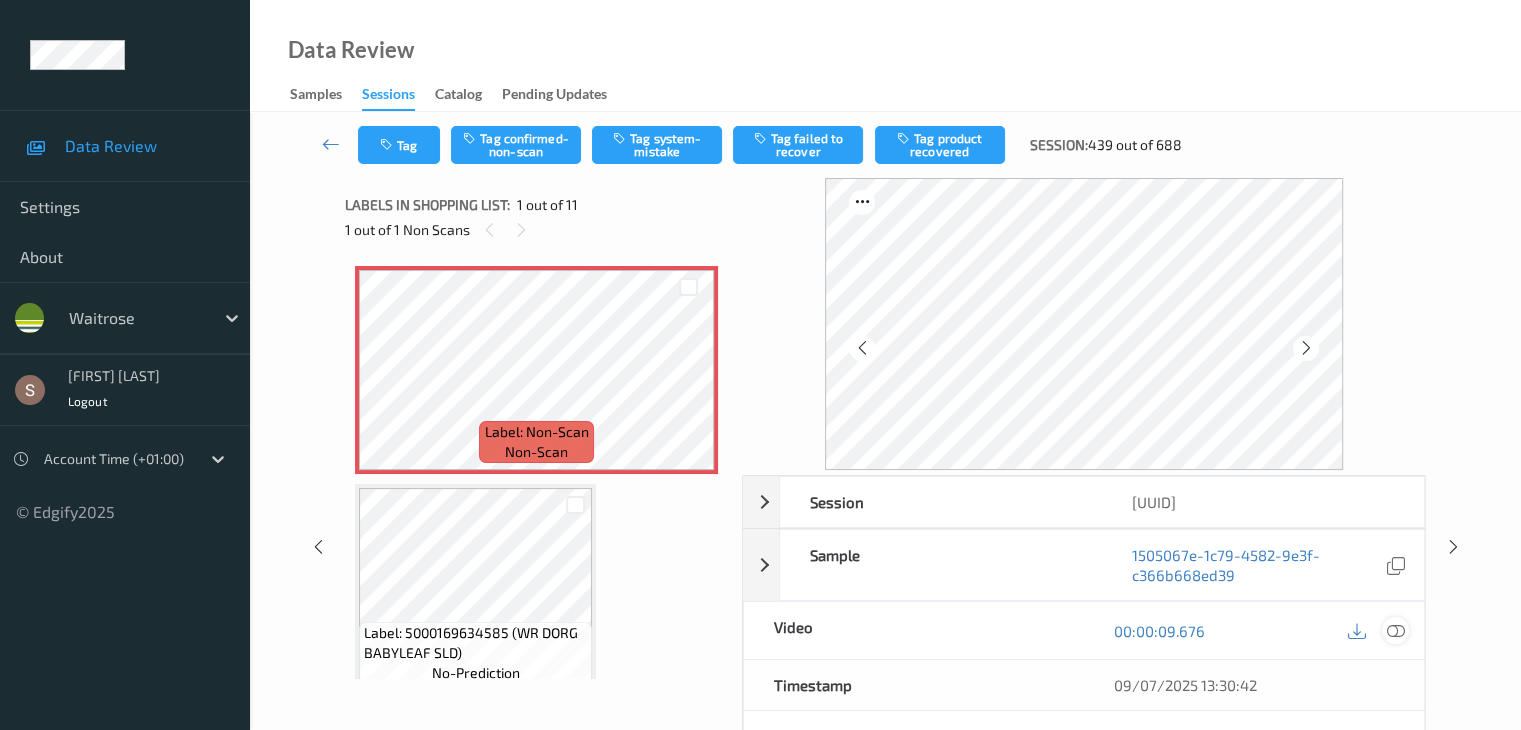 click at bounding box center [1395, 631] 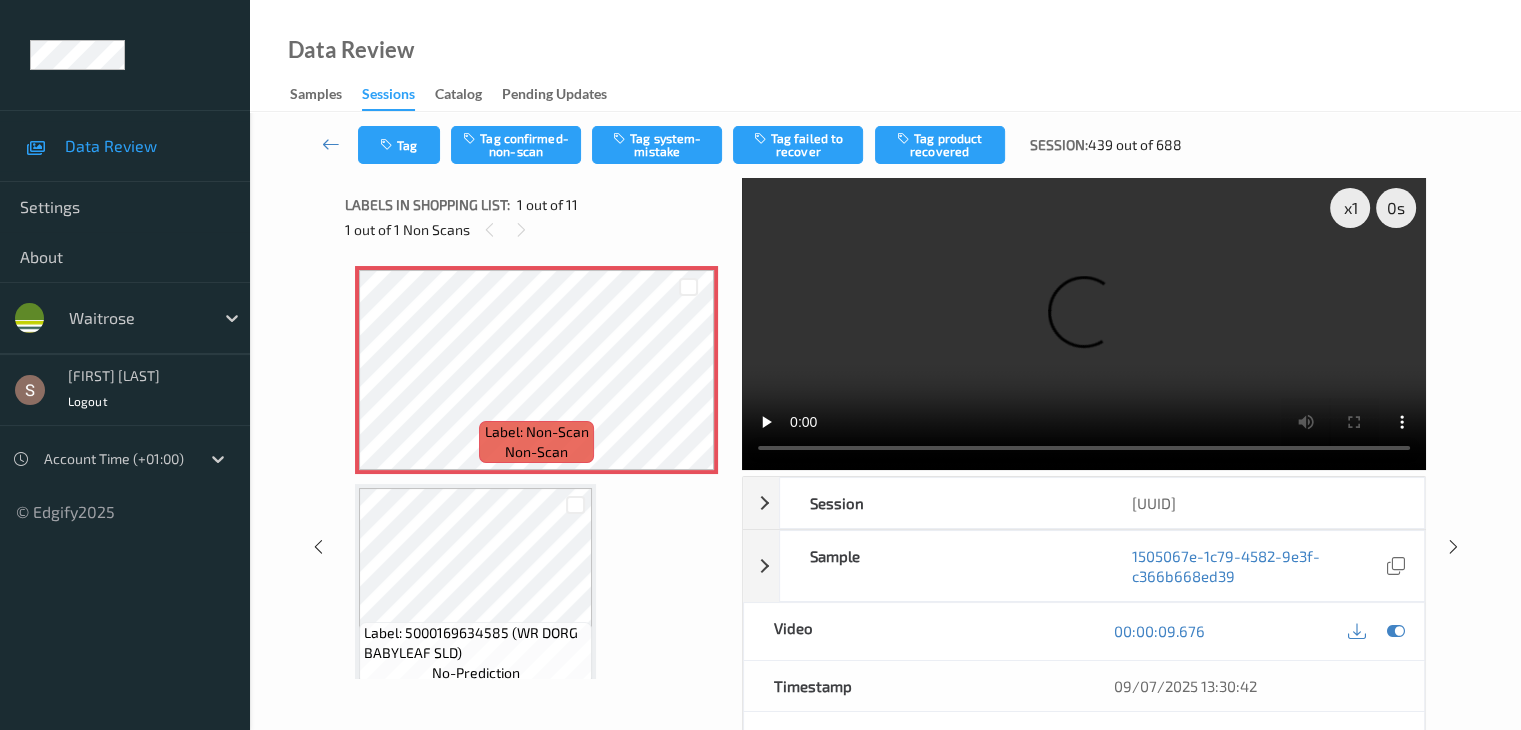 click at bounding box center [1084, 324] 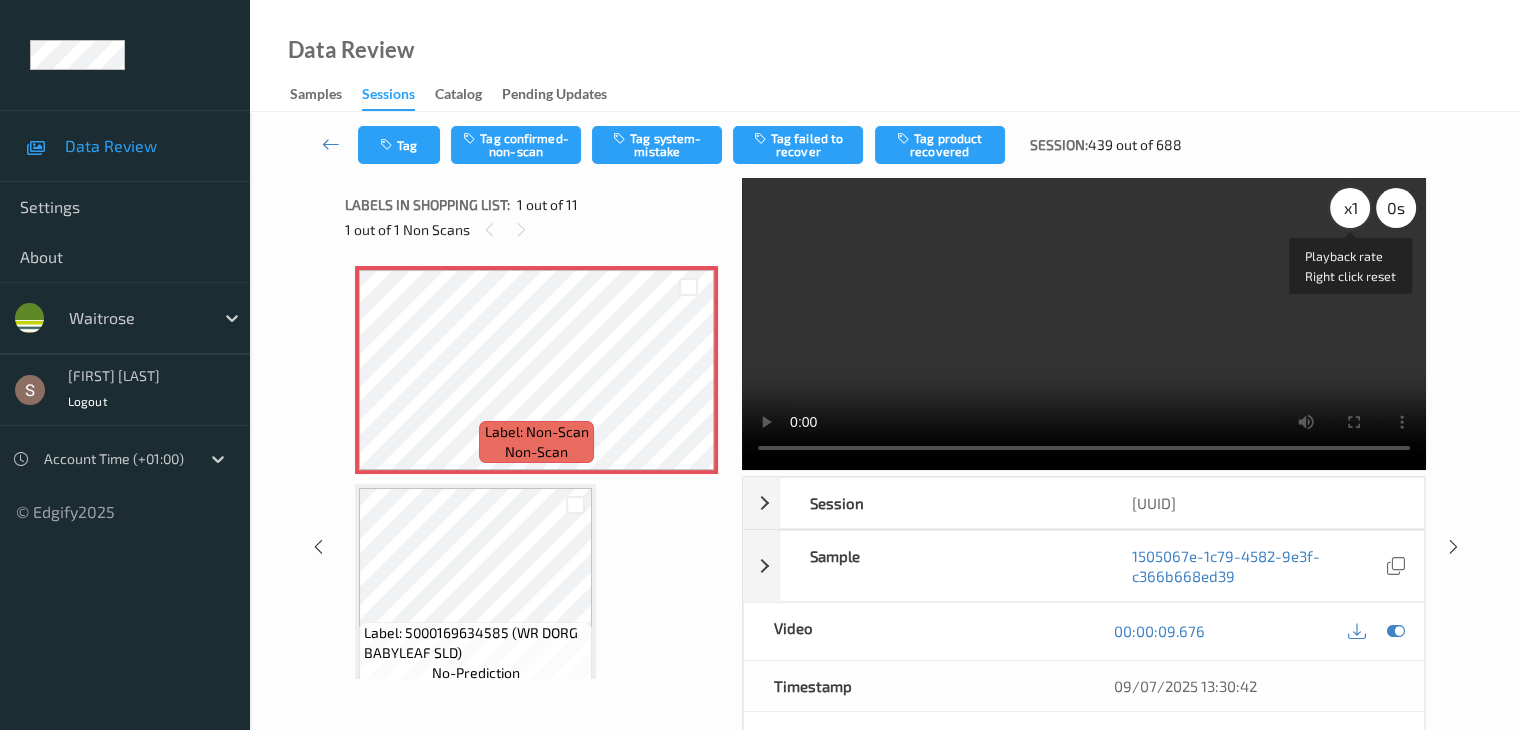 click on "x 1" at bounding box center [1350, 208] 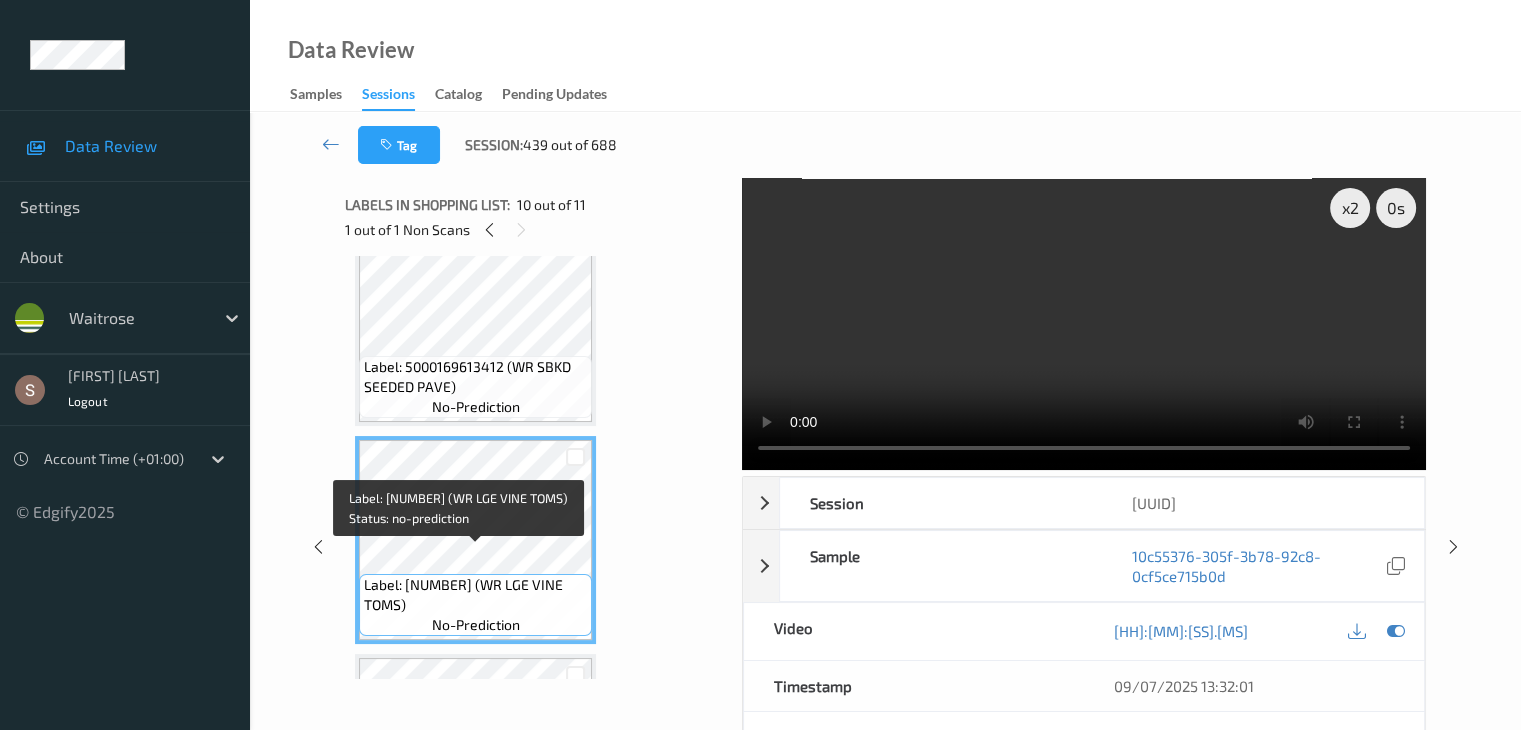 scroll, scrollTop: 1785, scrollLeft: 0, axis: vertical 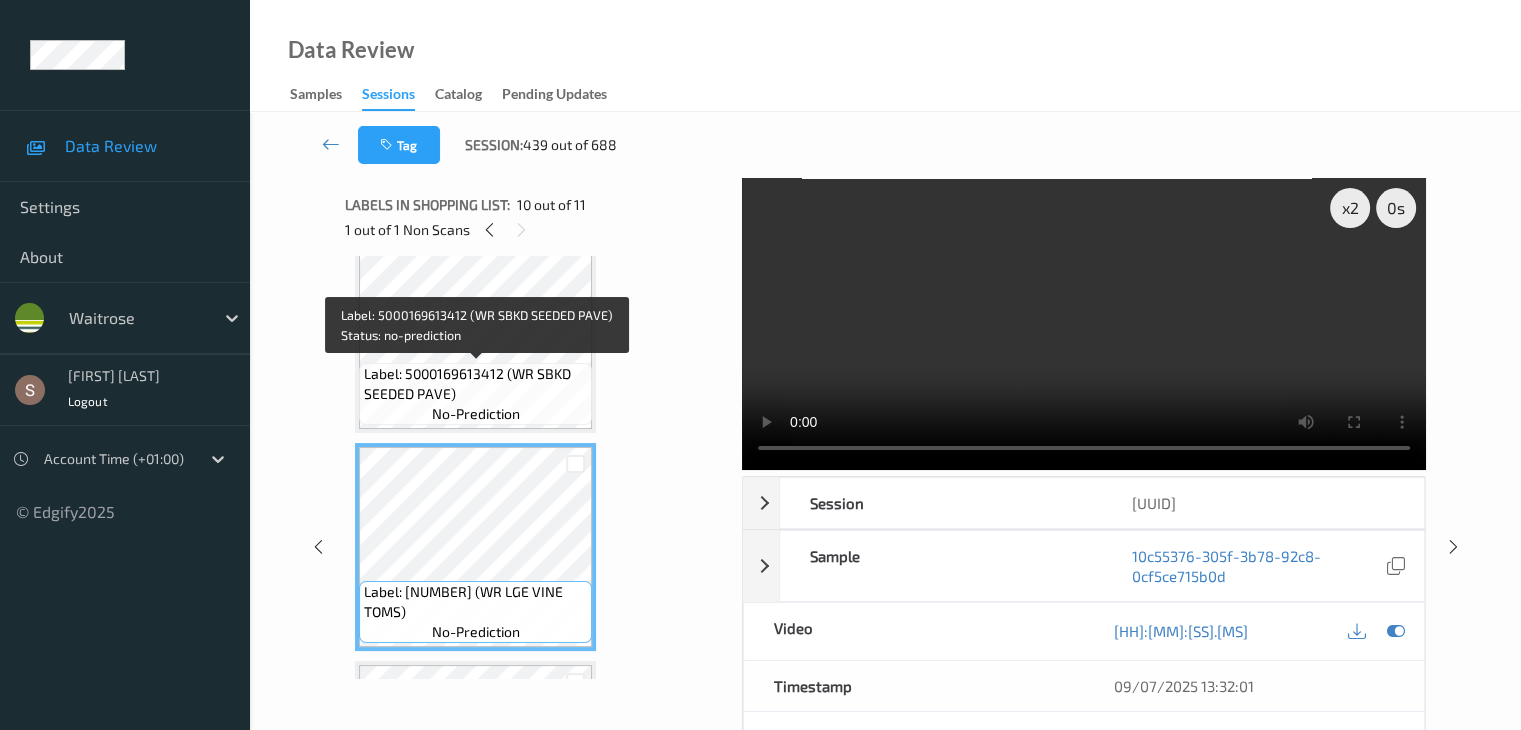 click on "Label: 5000169613412 (WR SBKD SEEDED PAVE)" at bounding box center (475, 384) 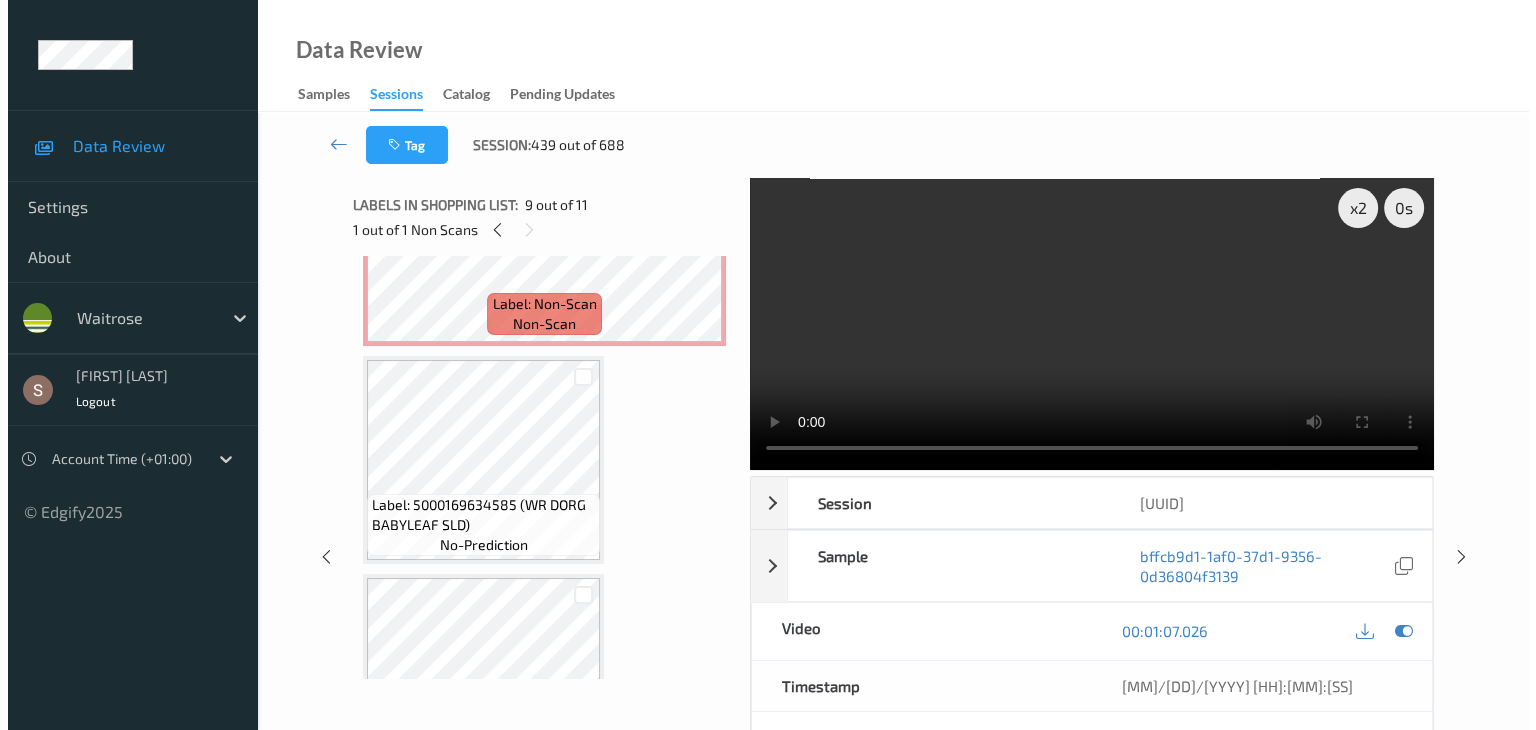 scroll, scrollTop: 0, scrollLeft: 0, axis: both 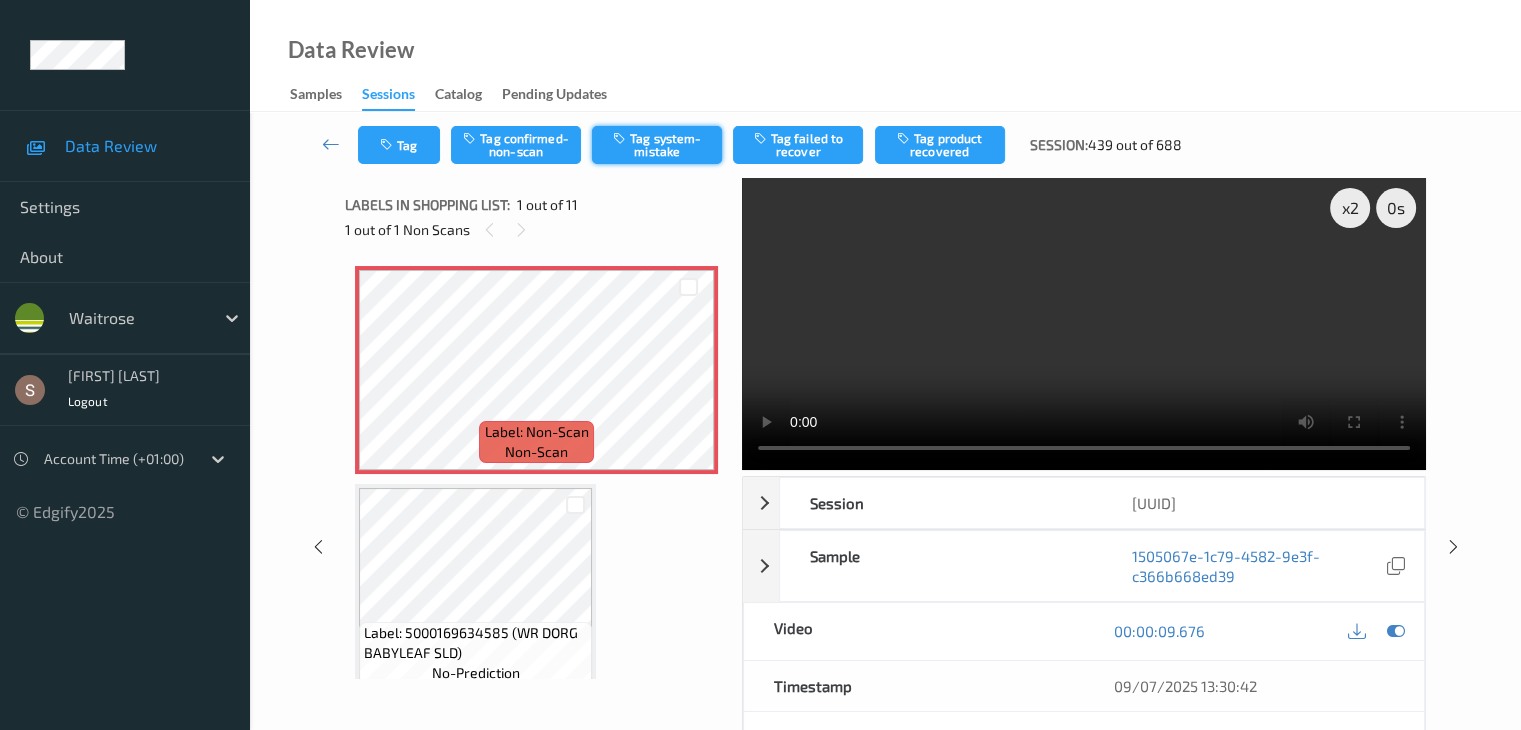 click on "Tag   system-mistake" at bounding box center (657, 145) 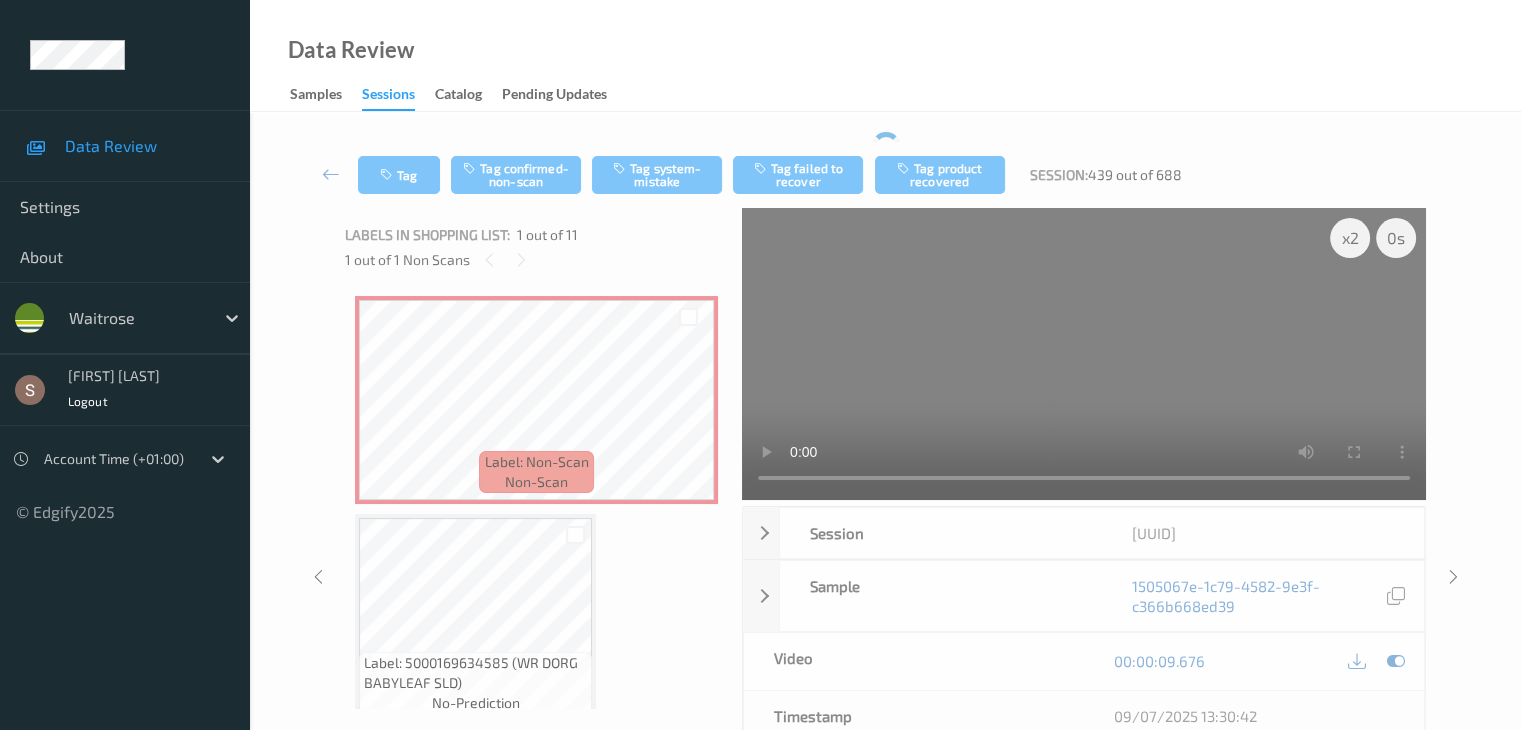 click on "Tag Tag   confirmed-non-scan Tag   system-mistake Tag   failed to recover Tag   product recovered Session: 439 out of 688" at bounding box center [885, 175] 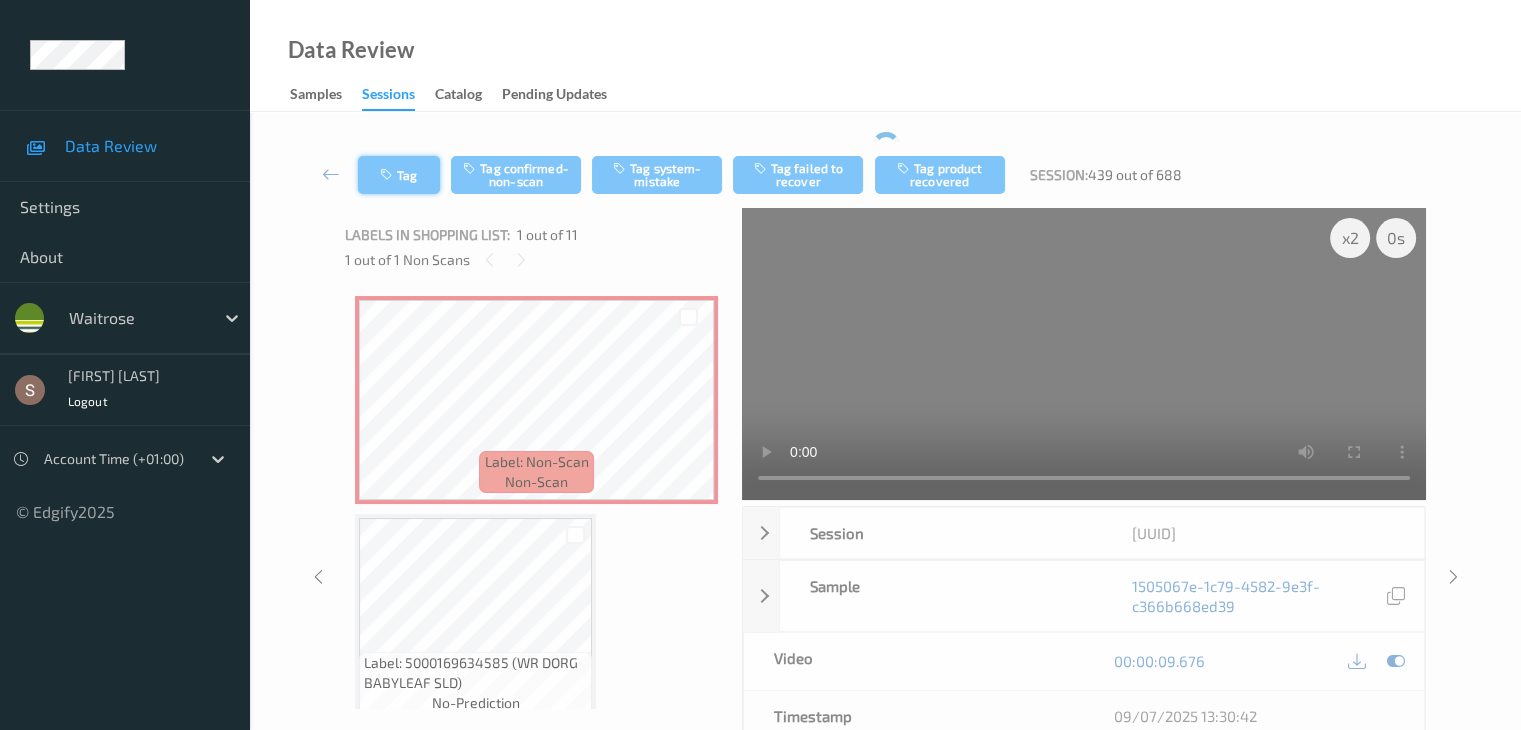 click on "Tag" at bounding box center [399, 175] 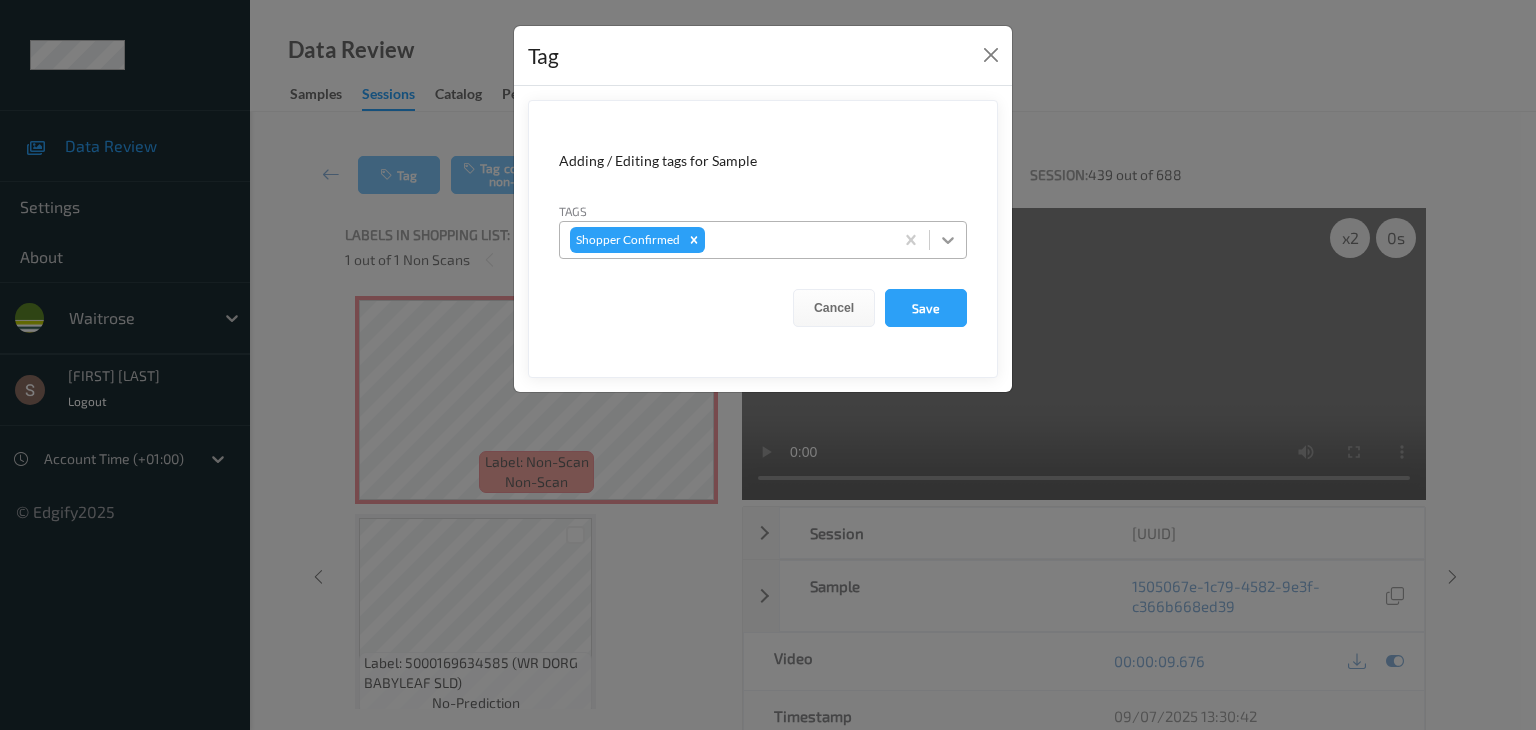 click 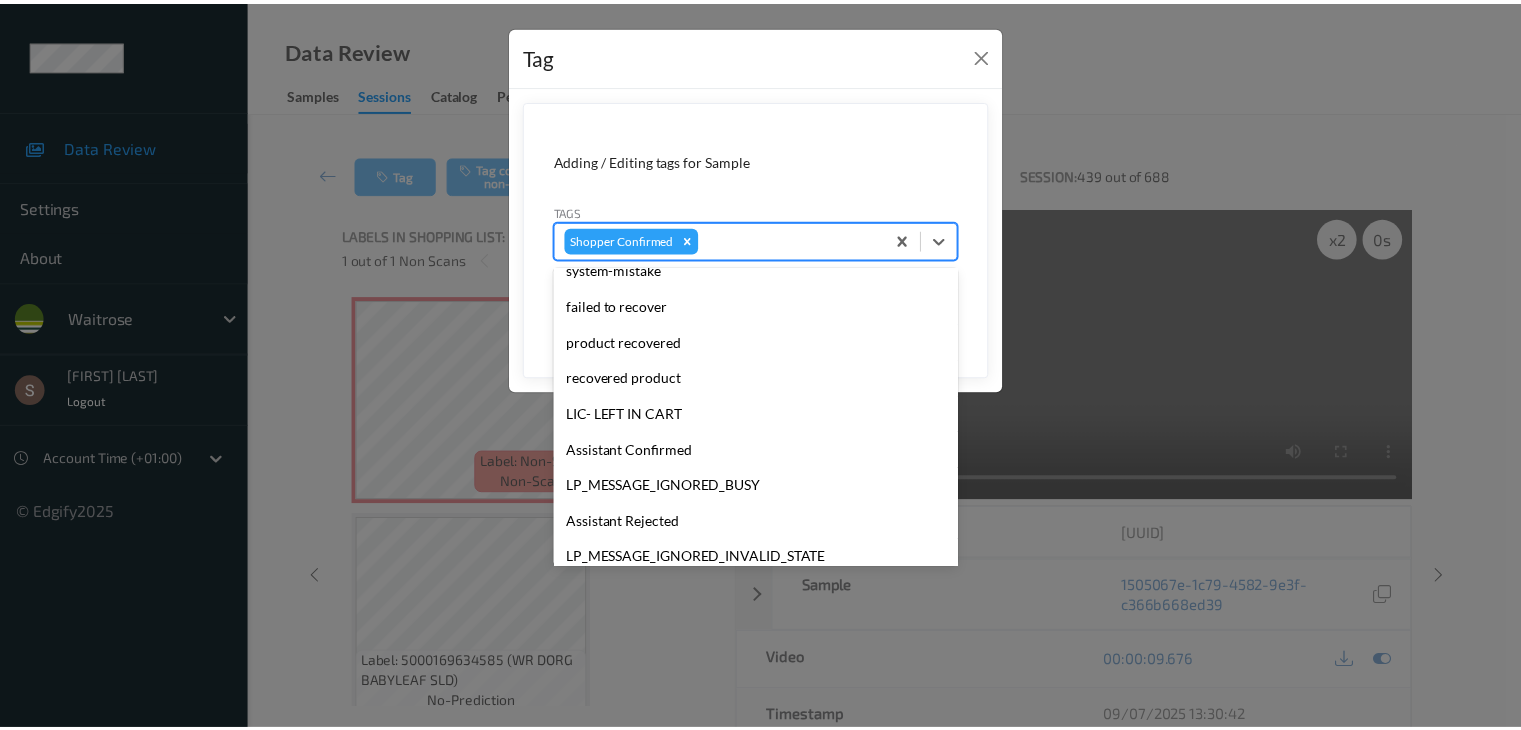 scroll, scrollTop: 356, scrollLeft: 0, axis: vertical 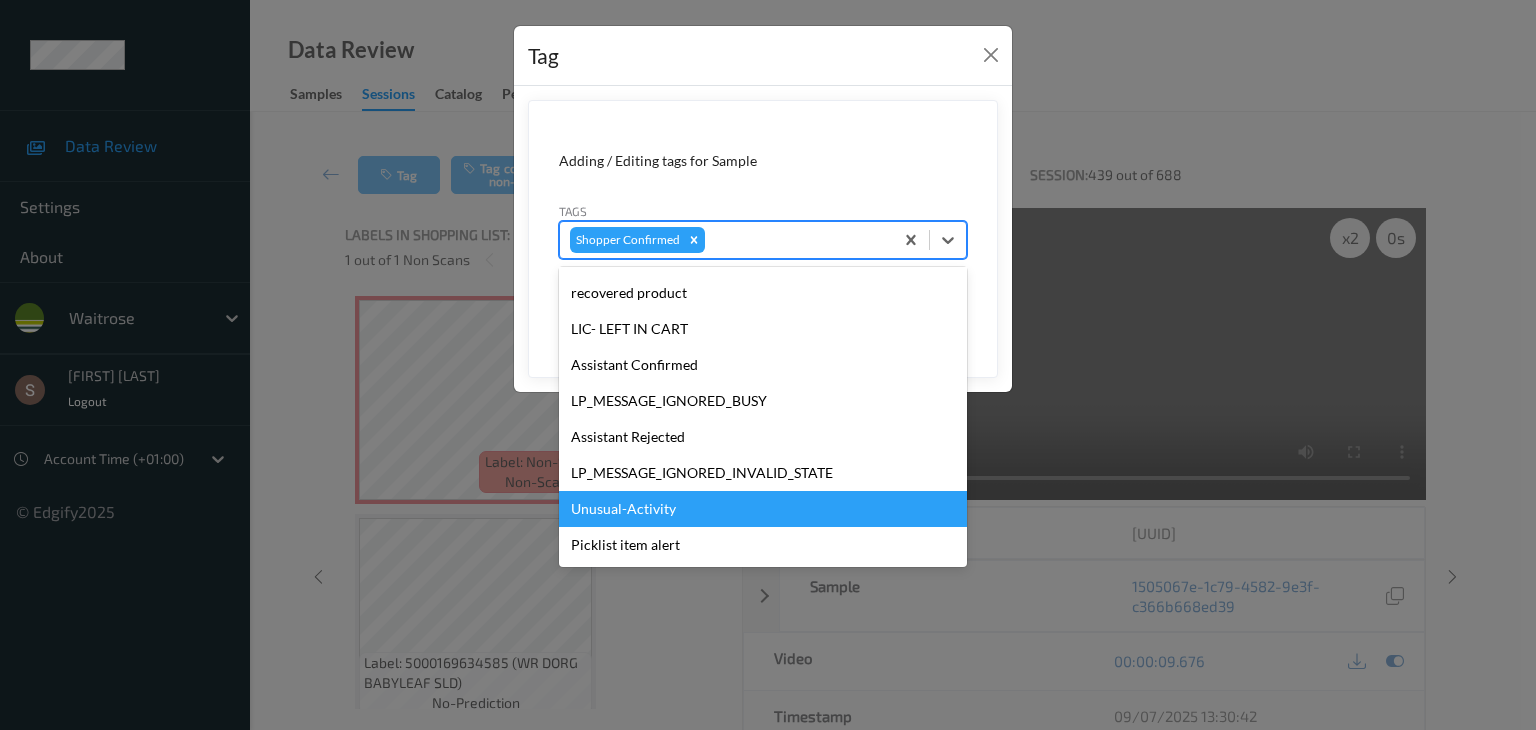 click on "Unusual-Activity" at bounding box center [763, 509] 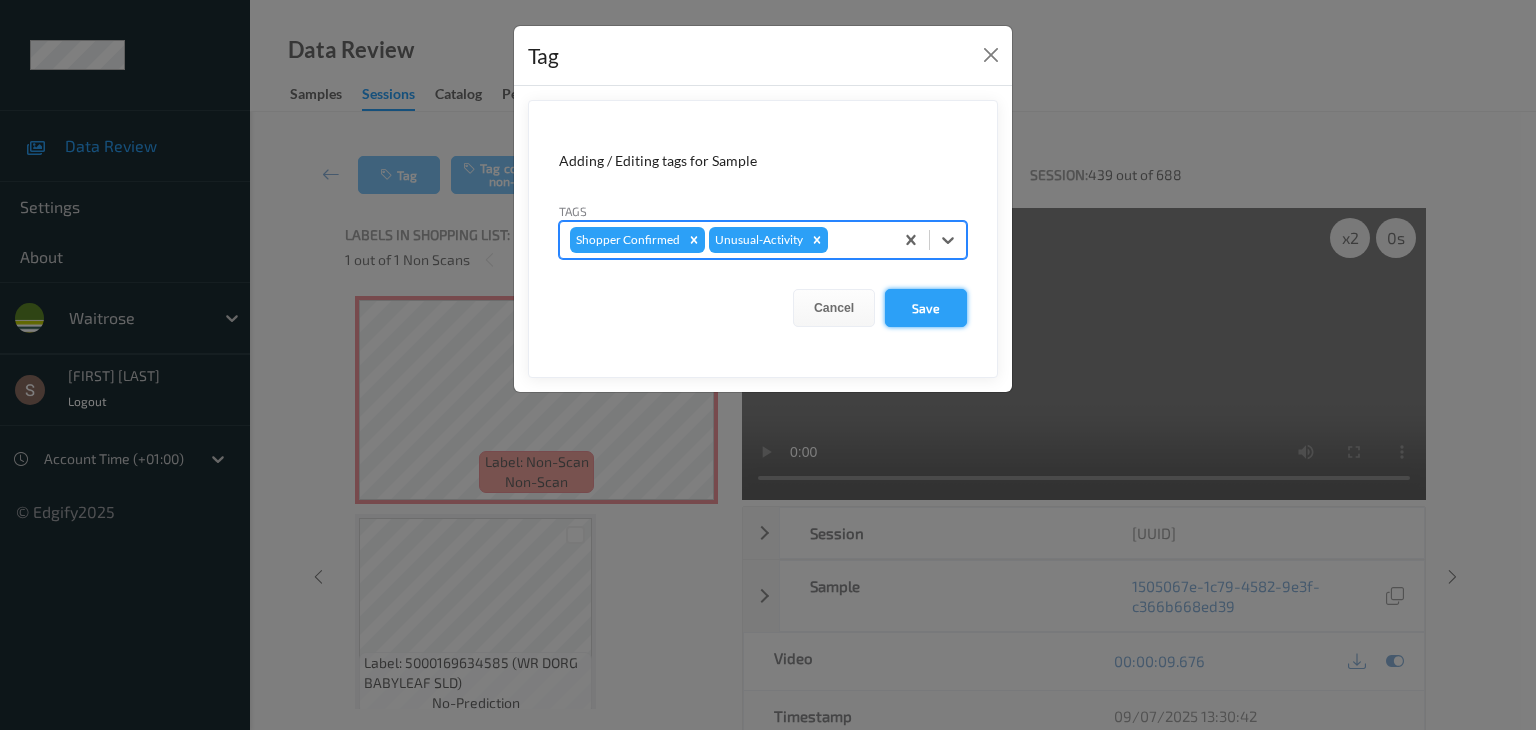 click on "Save" at bounding box center [926, 308] 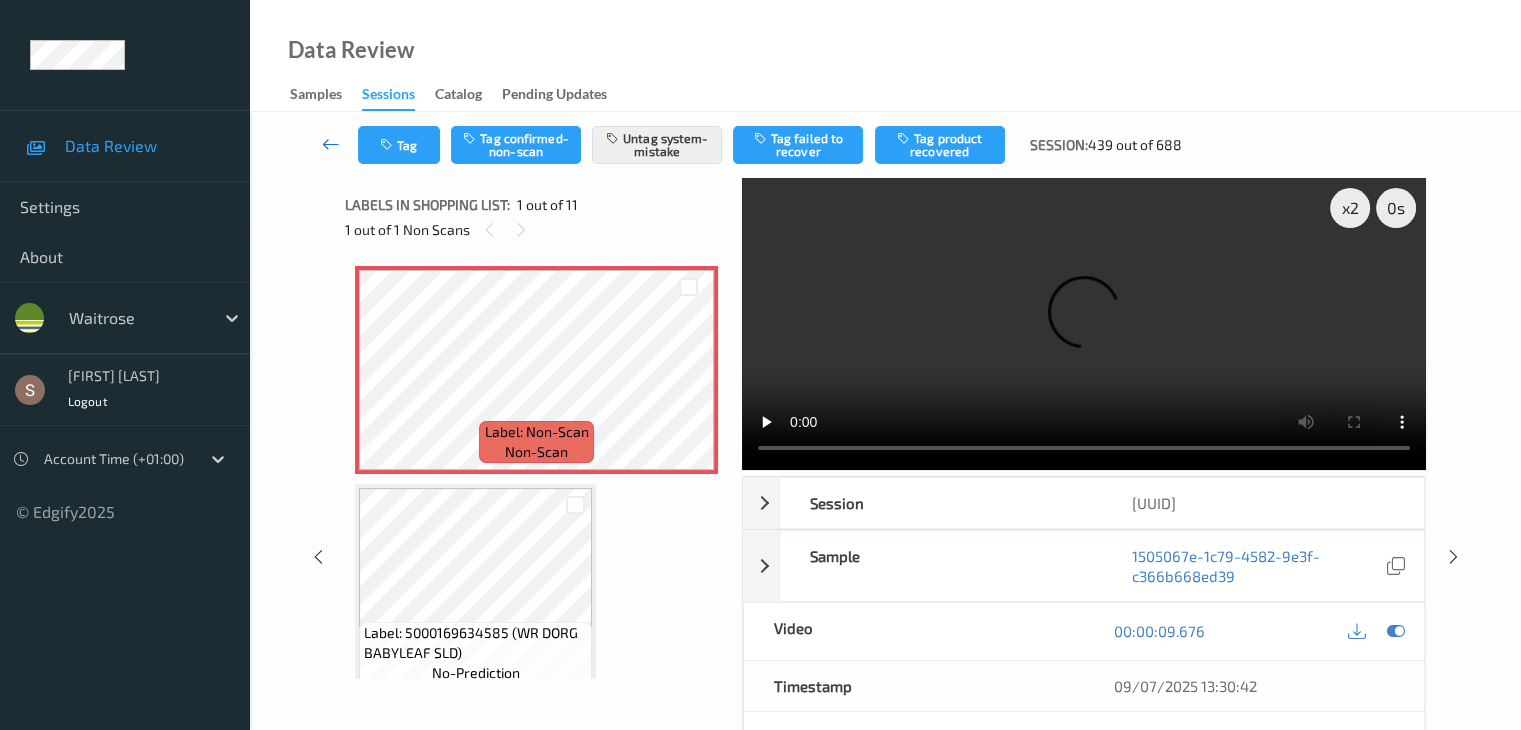 click at bounding box center (331, 145) 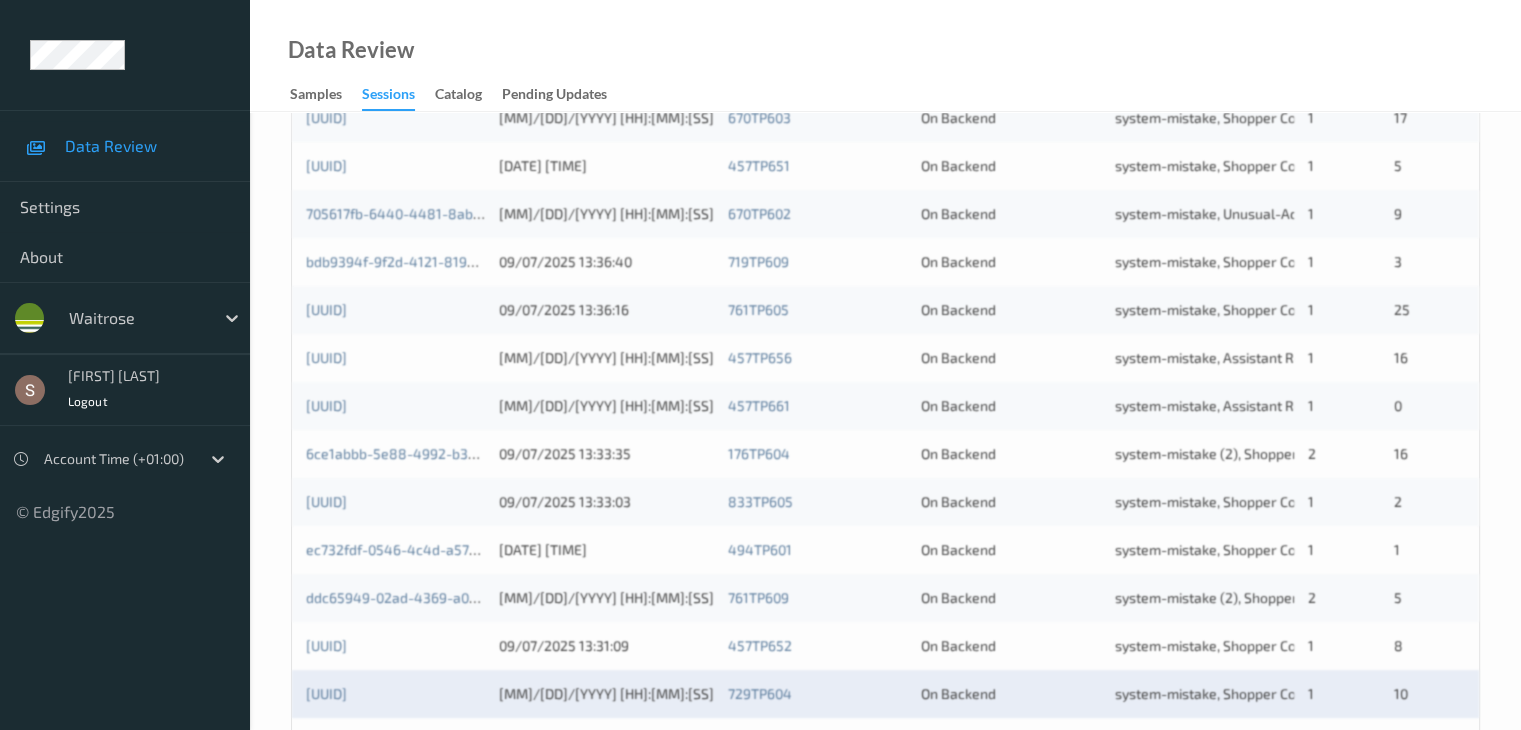 scroll, scrollTop: 900, scrollLeft: 0, axis: vertical 